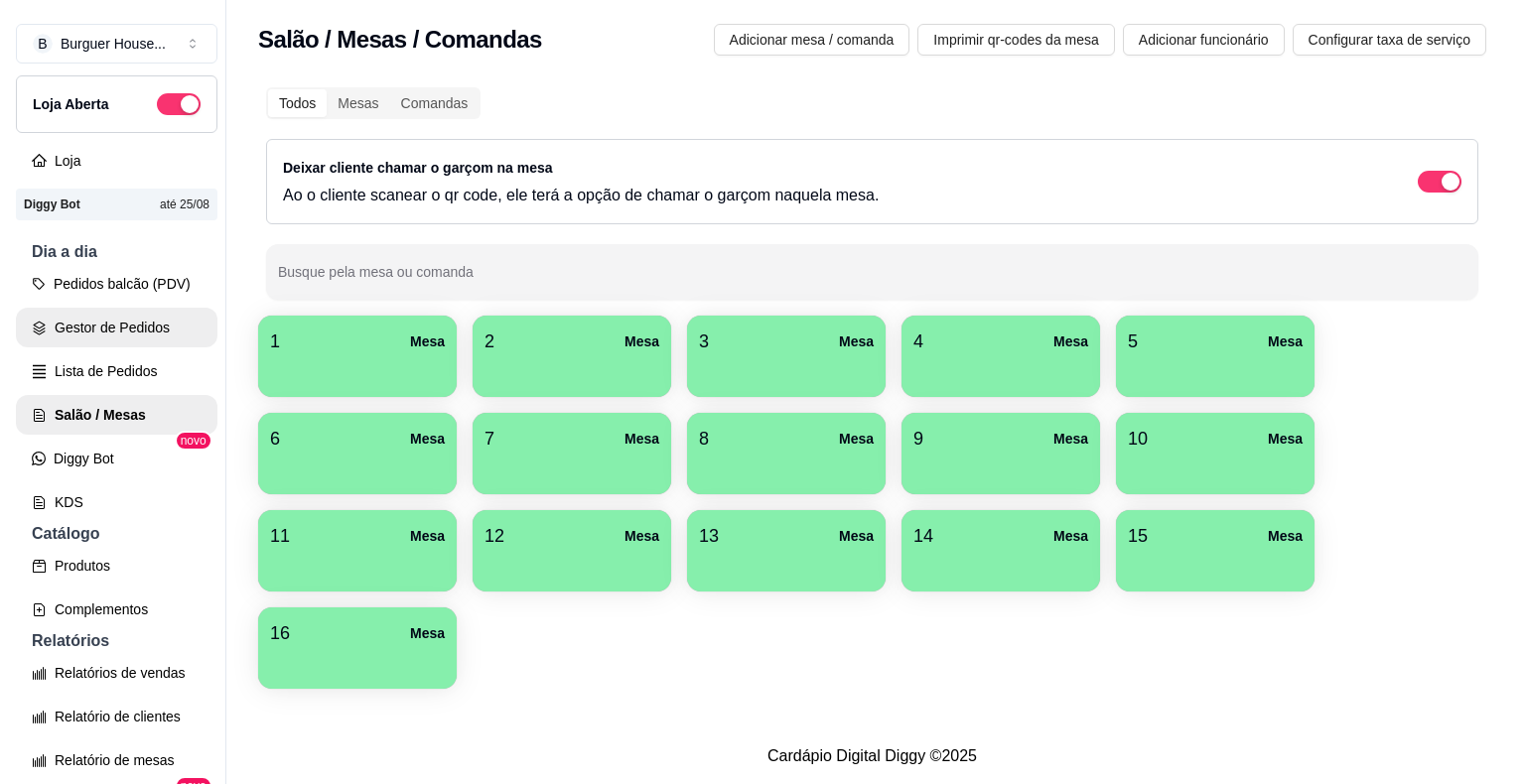 scroll, scrollTop: 0, scrollLeft: 0, axis: both 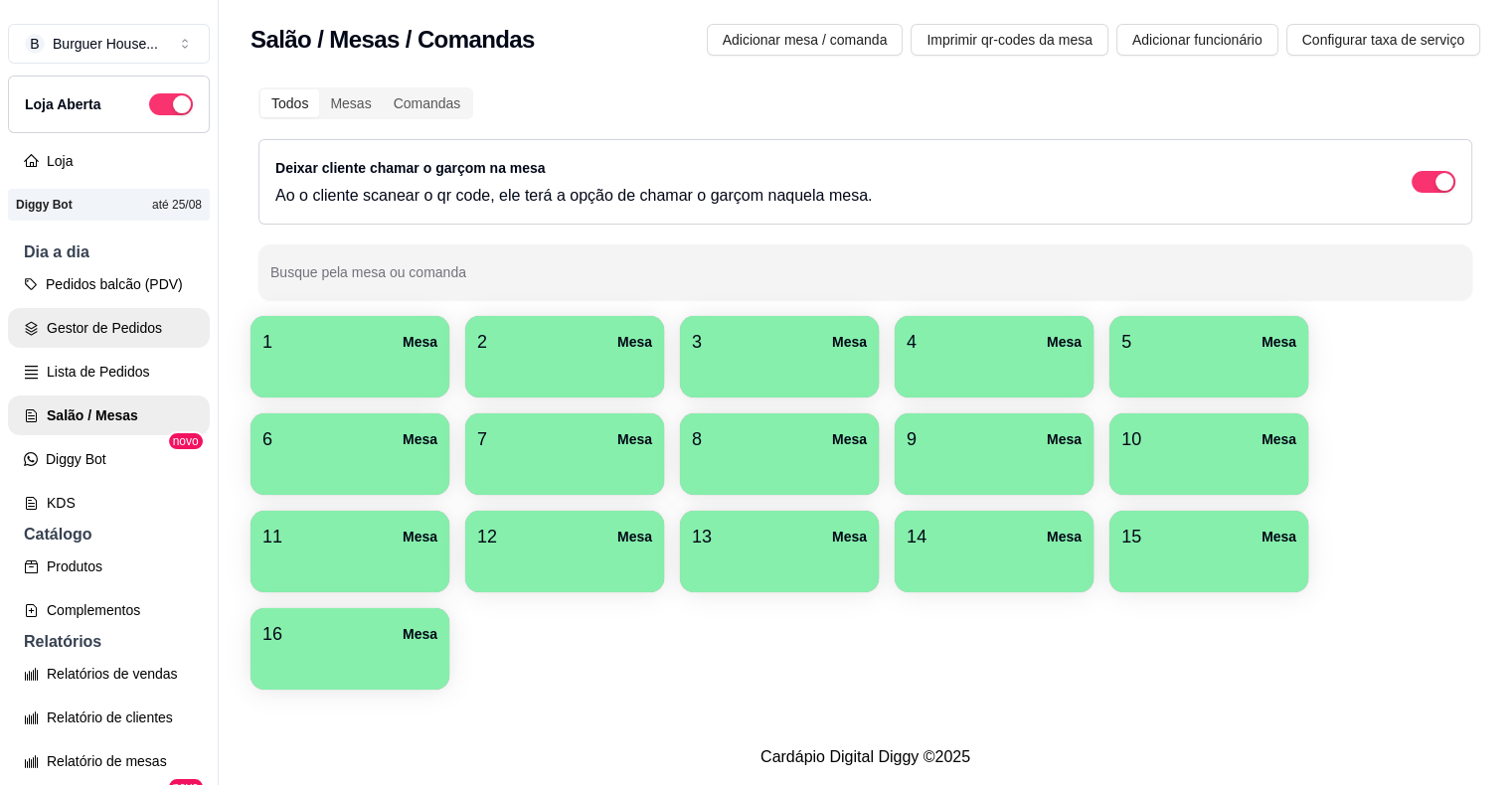 click on "Gestor de Pedidos" at bounding box center [108, 328] 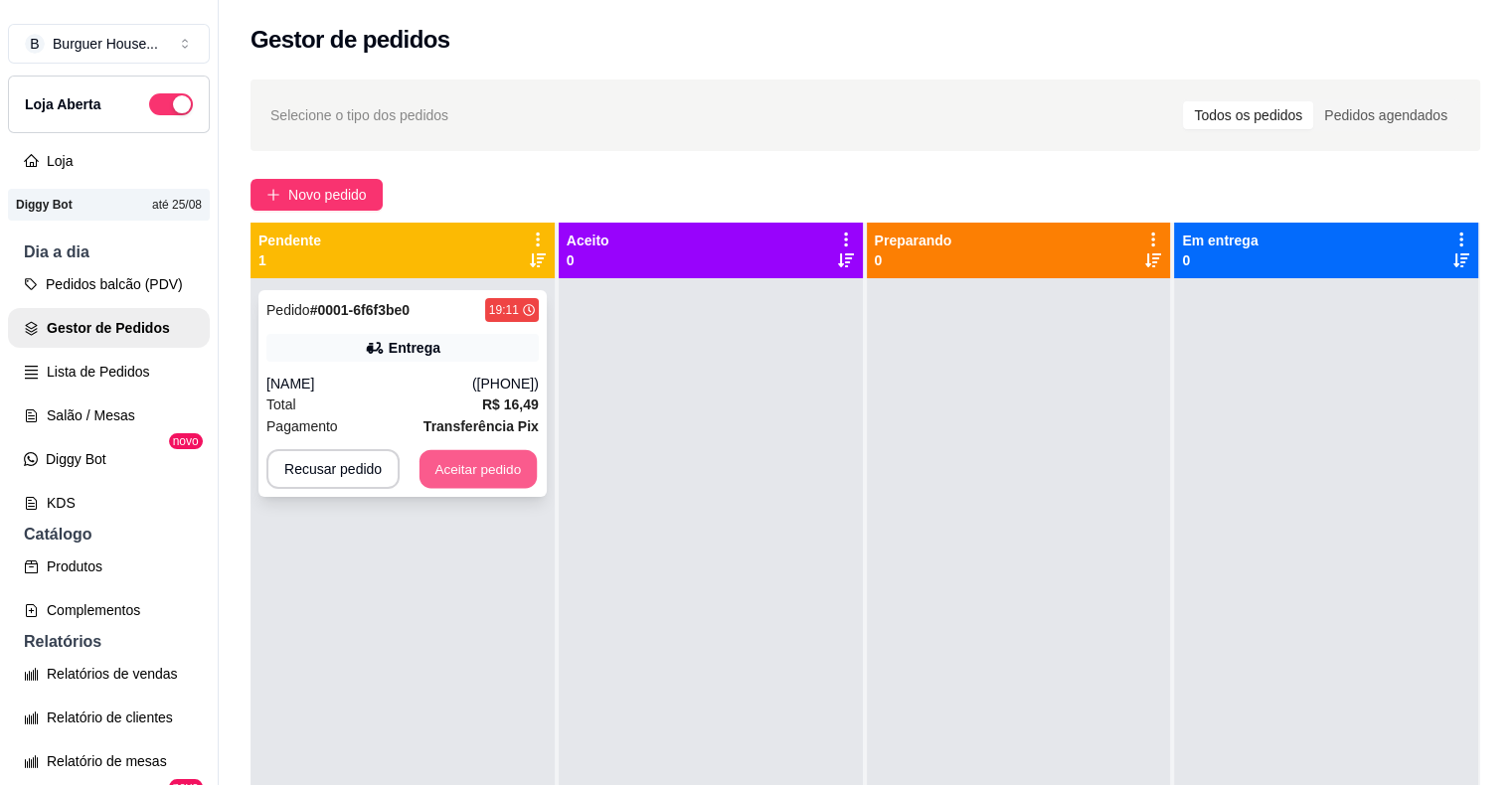 click on "Aceitar pedido" at bounding box center [478, 469] 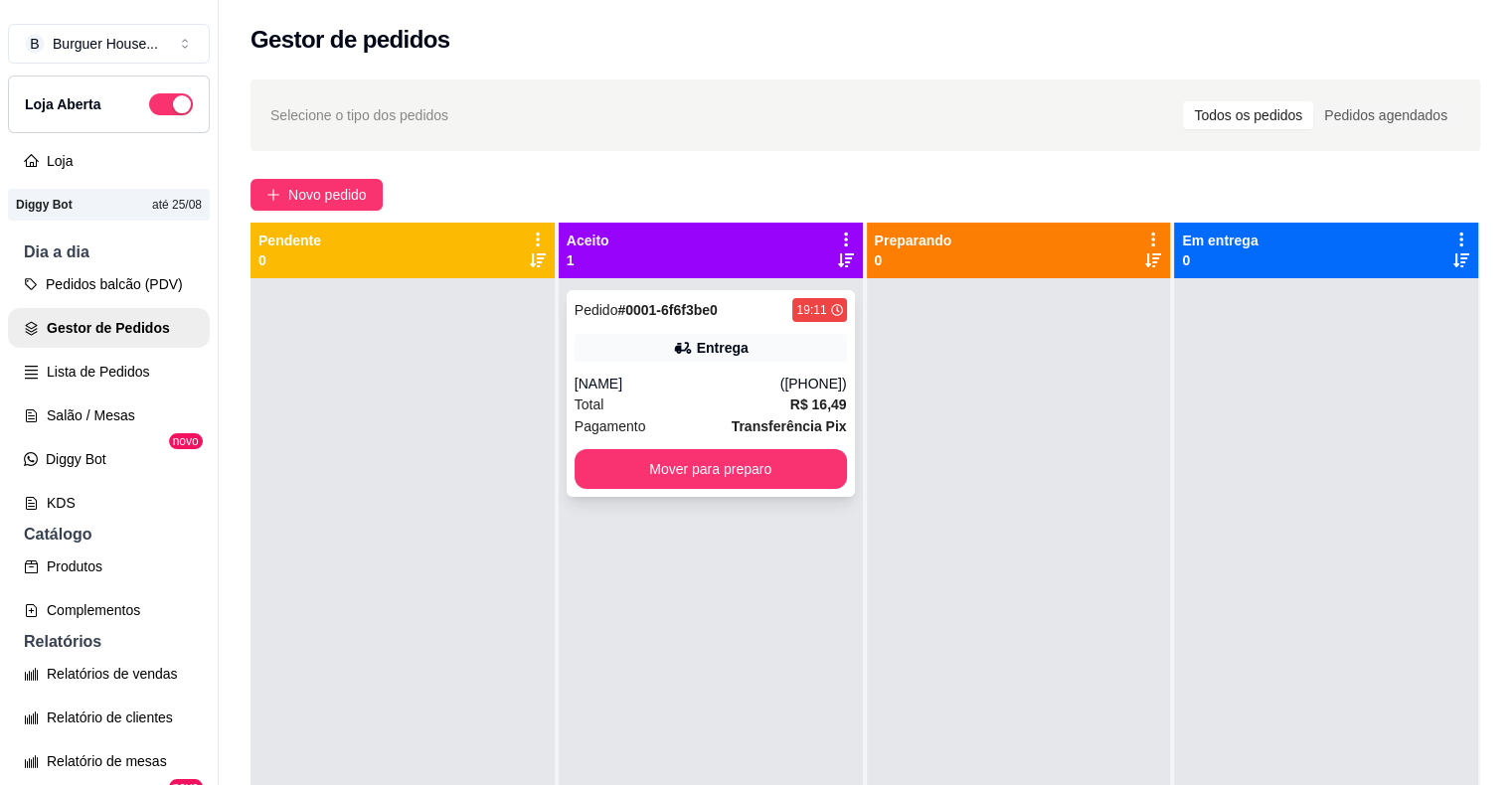 click on "[NAME]" at bounding box center [677, 384] 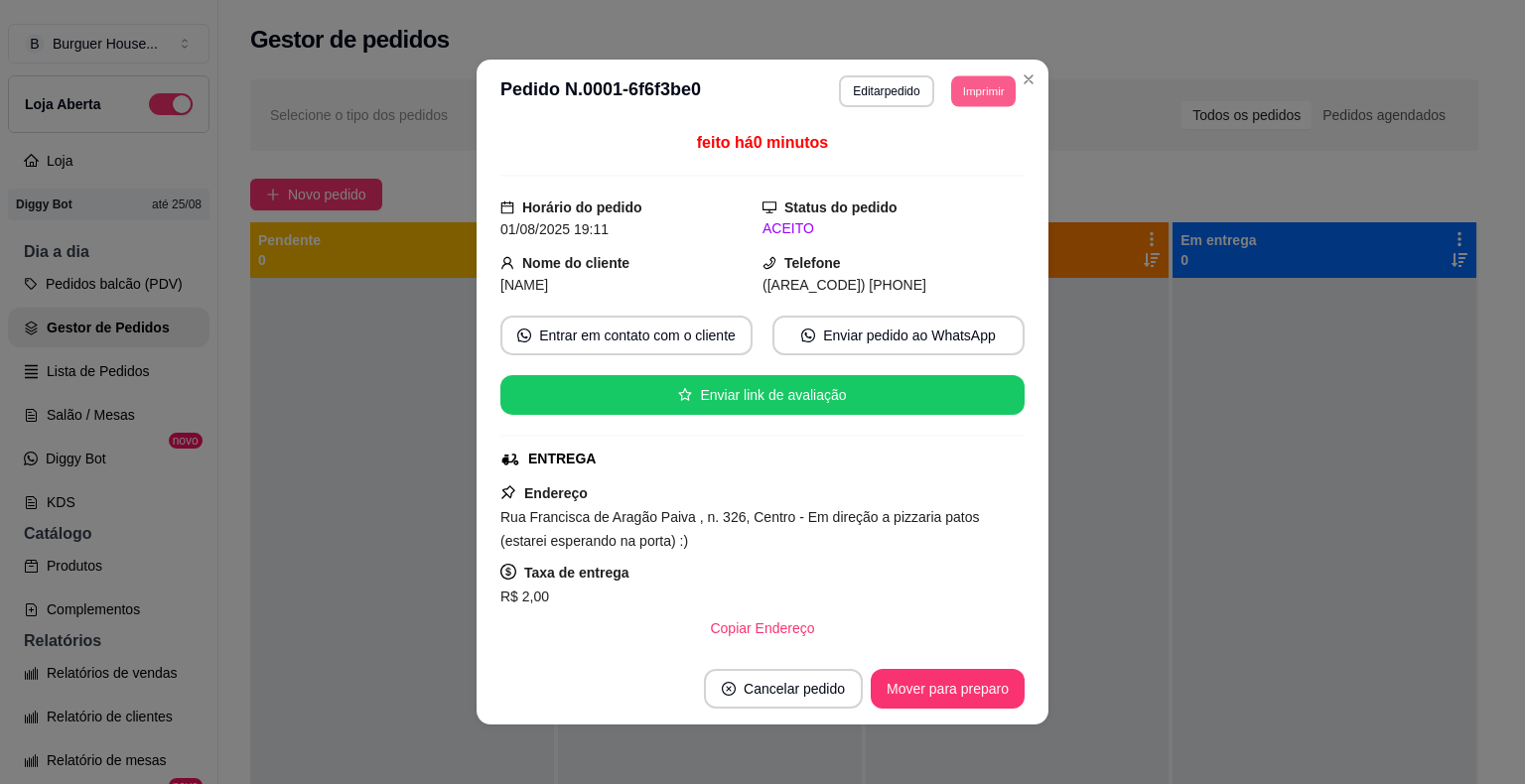 click on "Imprimir" at bounding box center [983, 90] 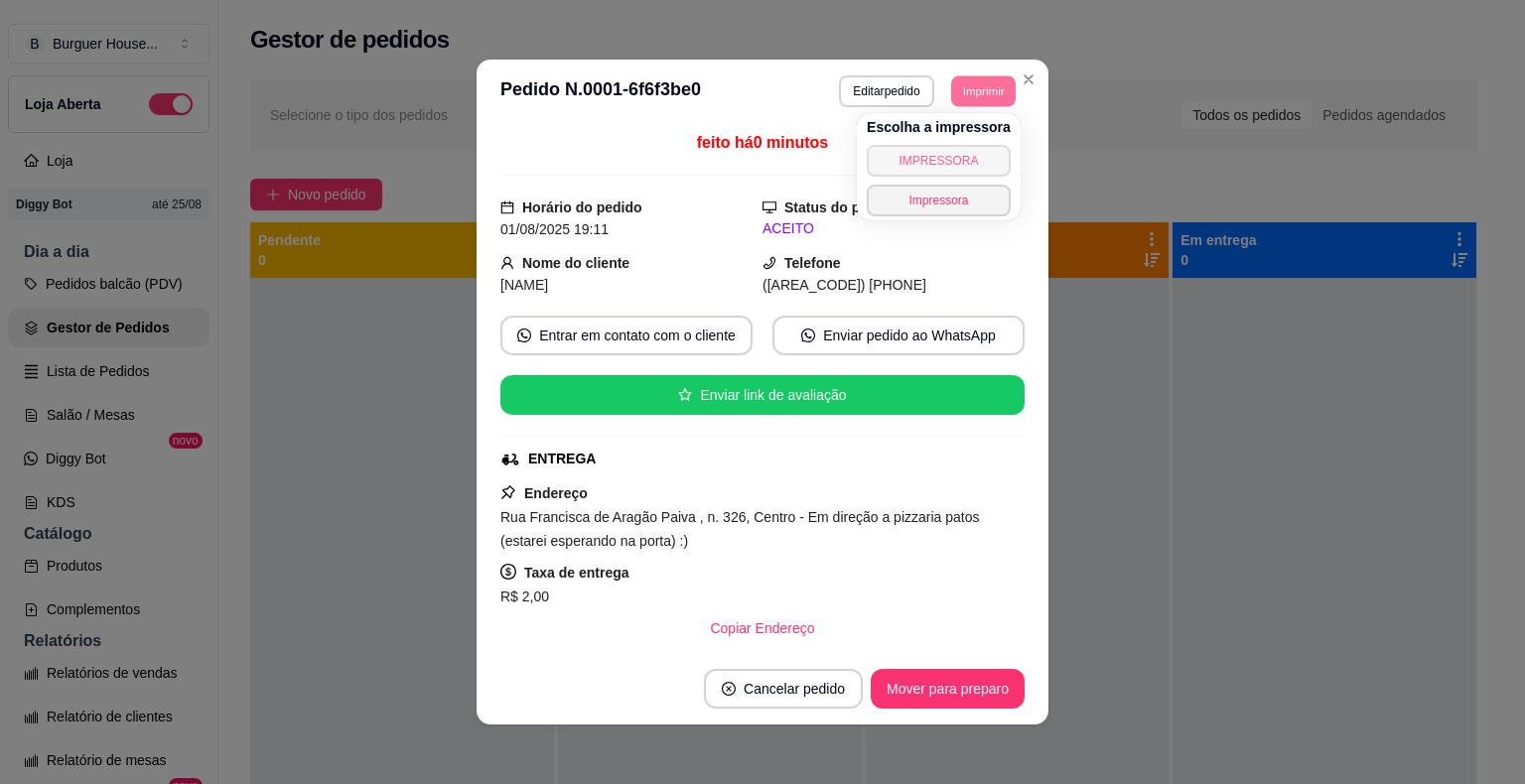 click on "IMPRESSORA" at bounding box center [938, 161] 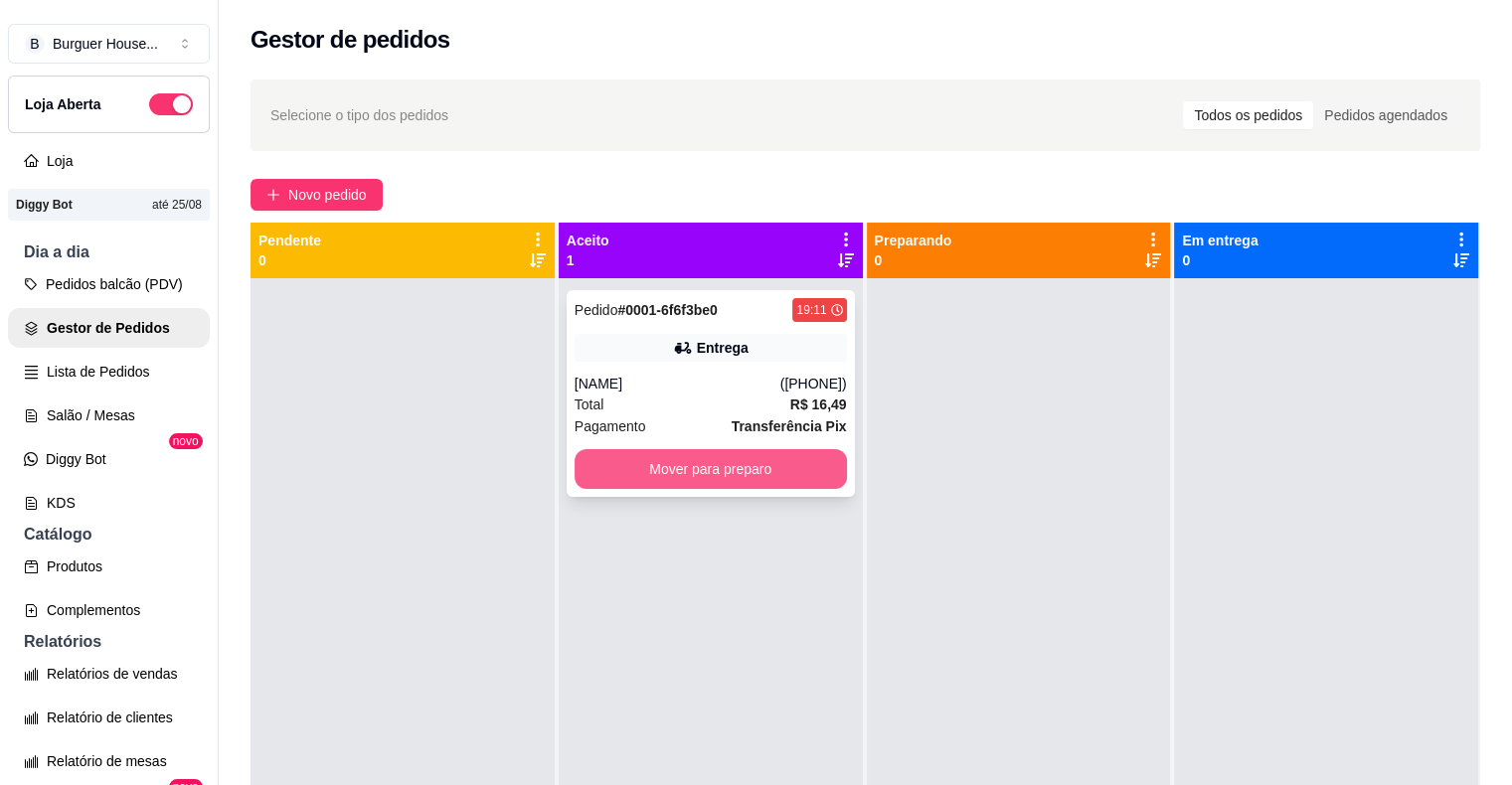 click on "Mover para preparo" at bounding box center [711, 469] 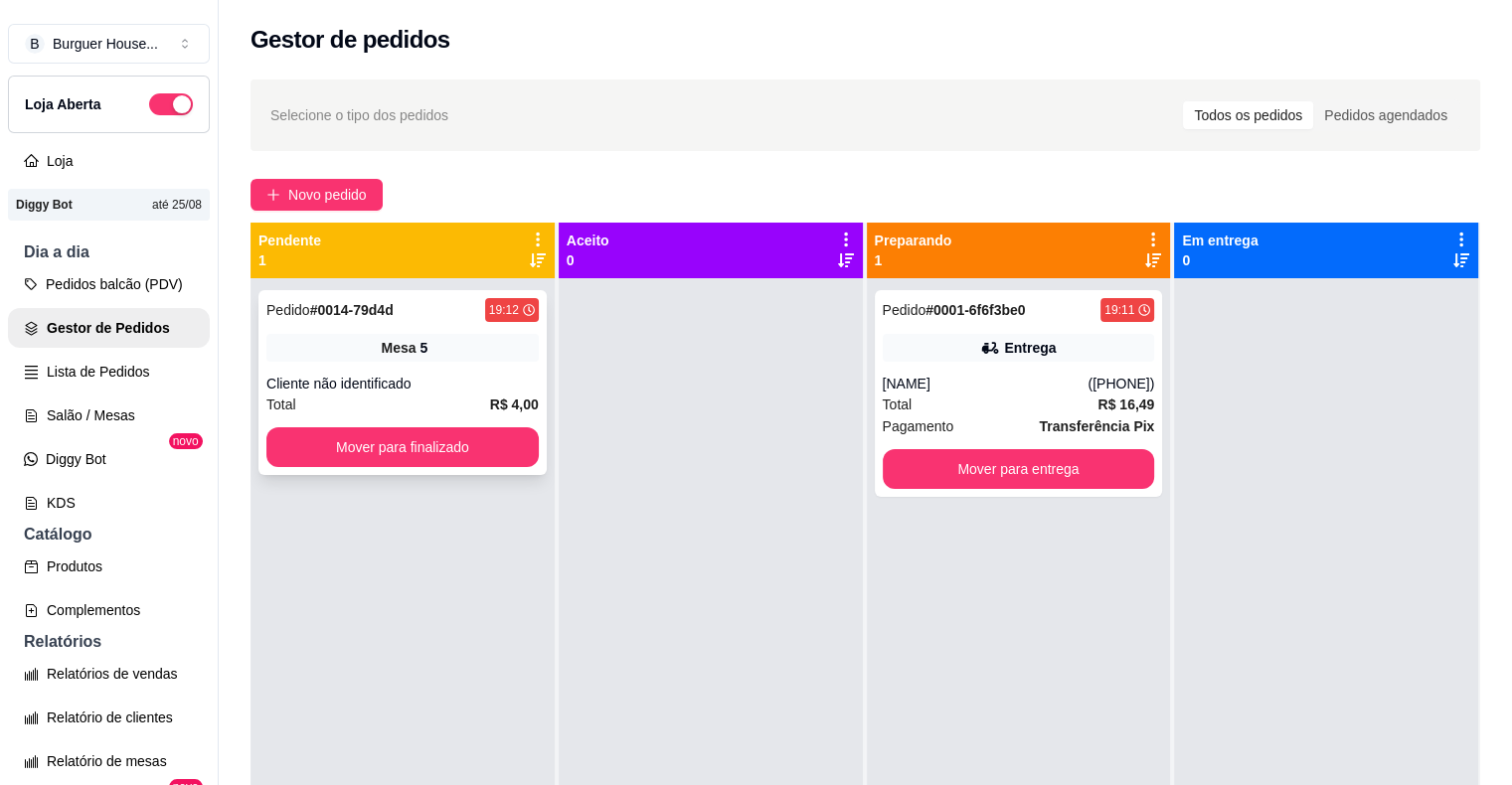 click on "Cliente não identificado" at bounding box center (403, 384) 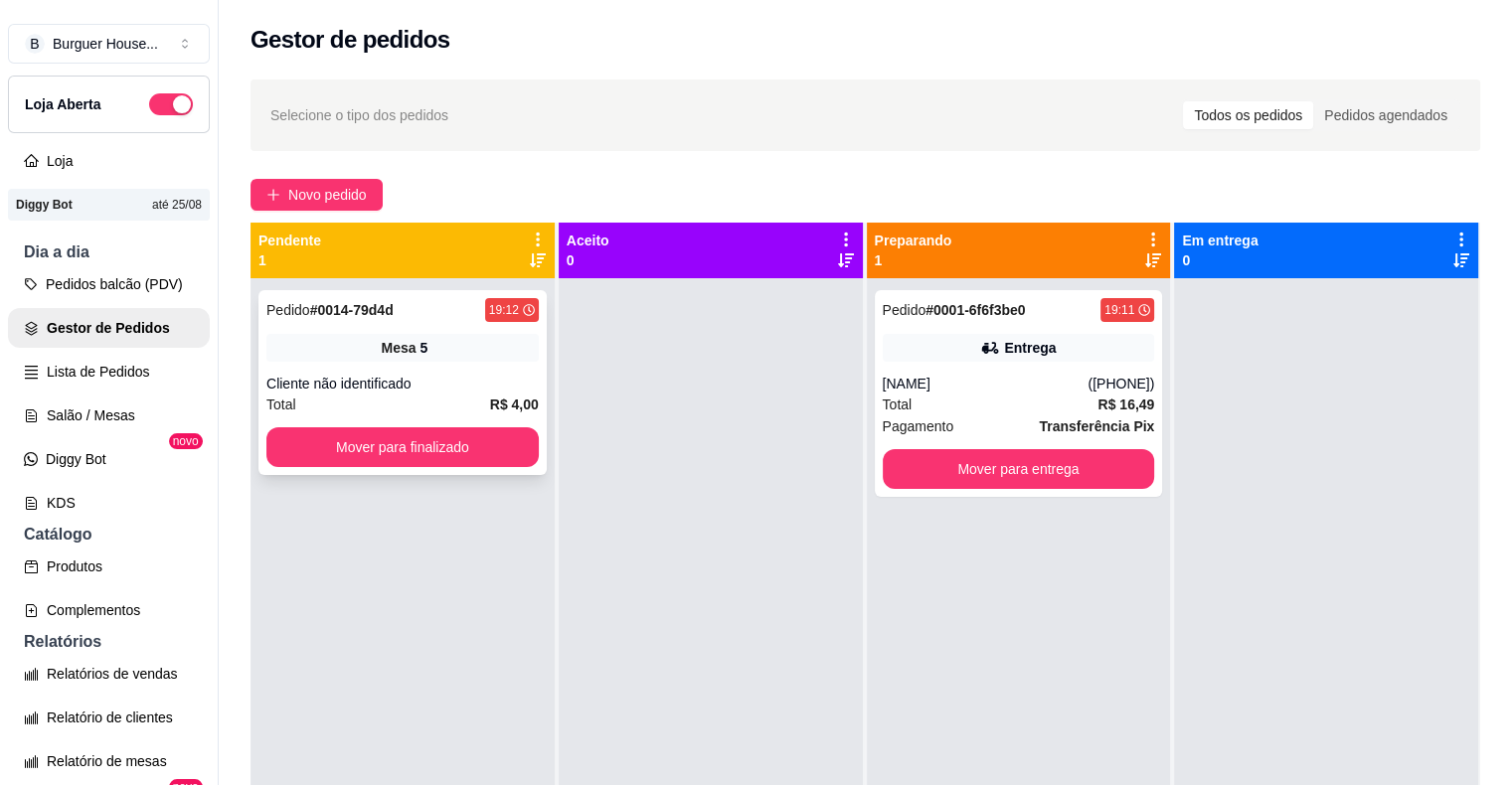 click on "Mesa 5" at bounding box center (403, 348) 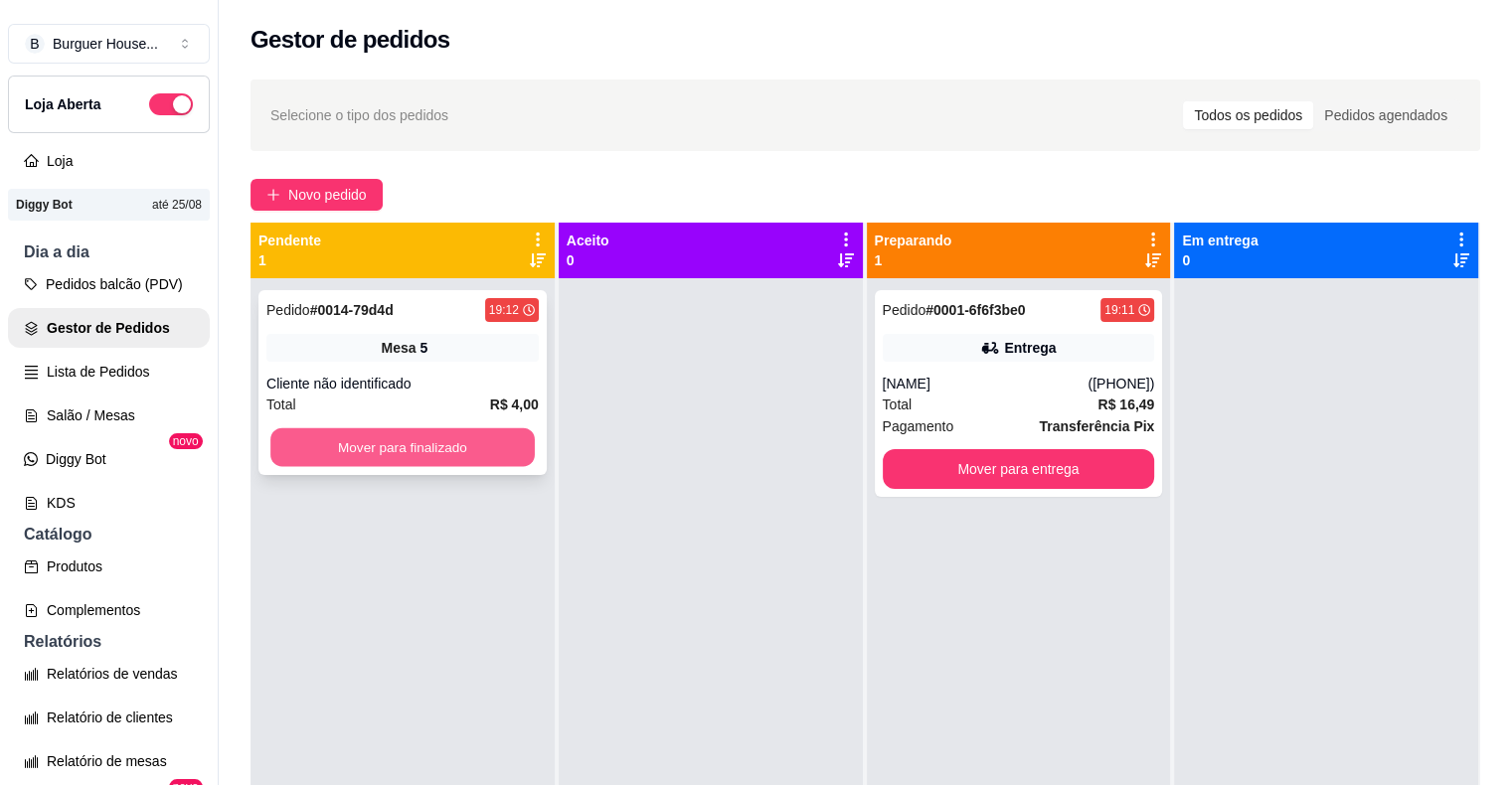 click on "Mover para finalizado" at bounding box center (403, 447) 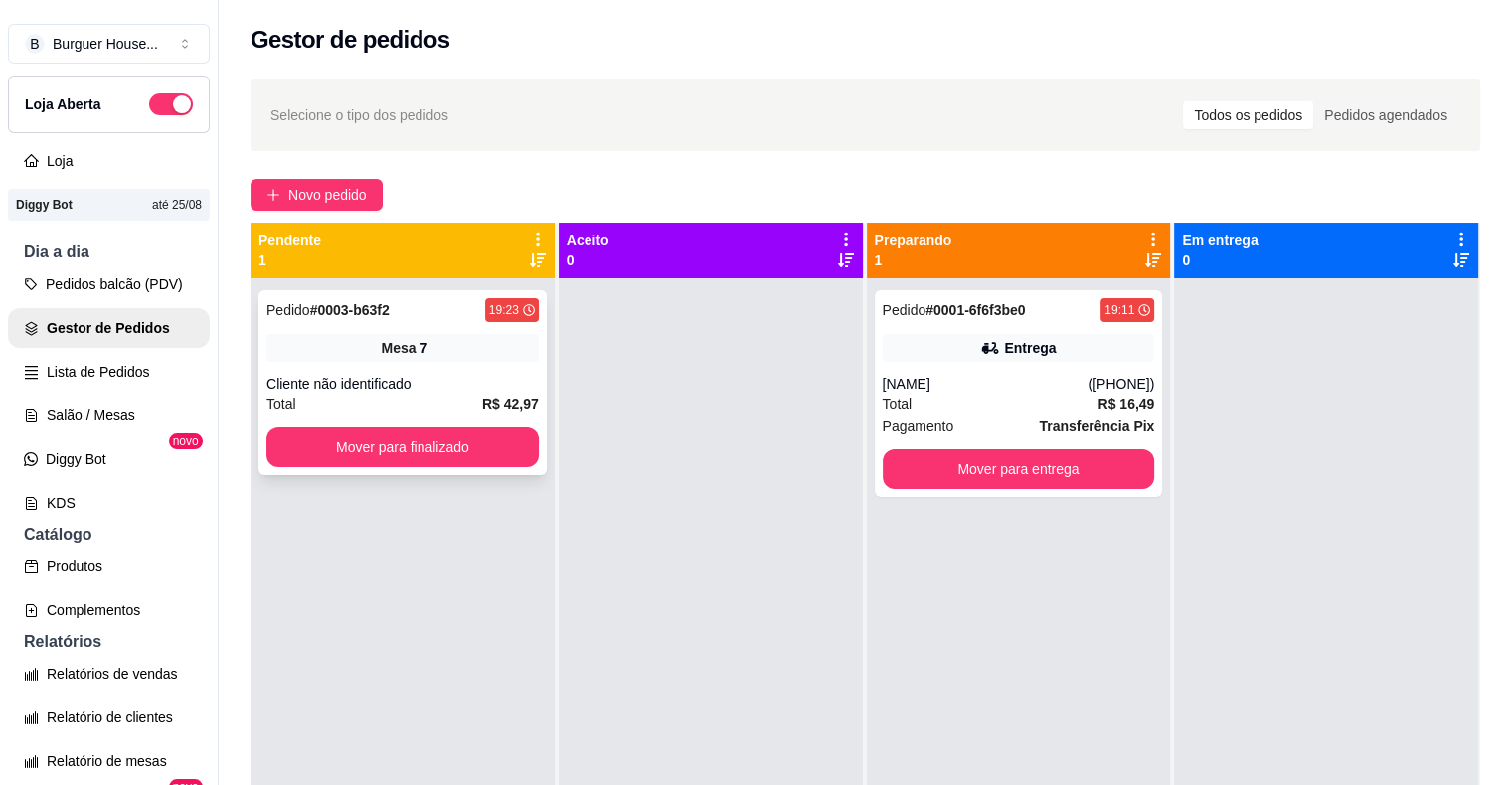 click on "Cliente não identificado" at bounding box center (403, 384) 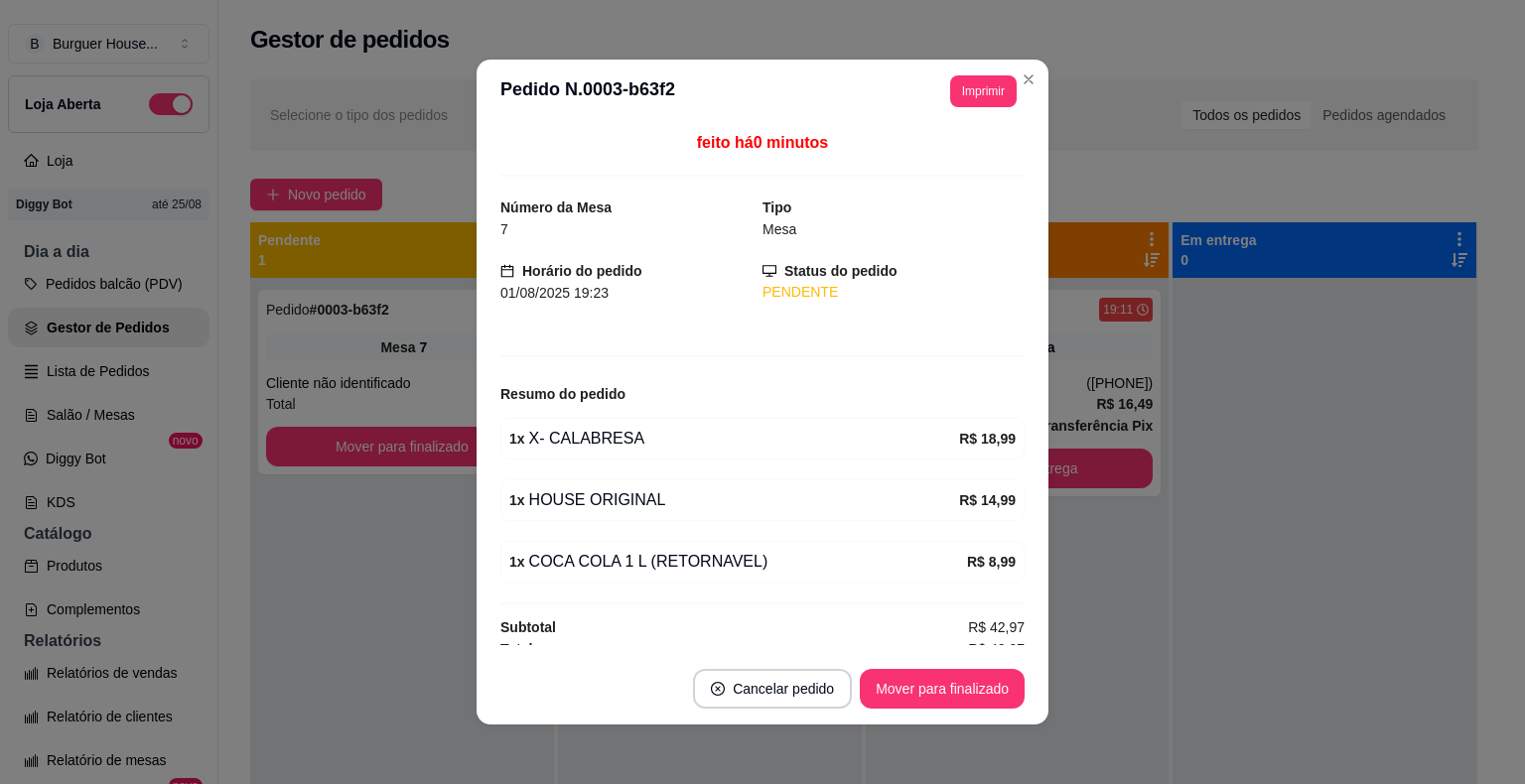 scroll, scrollTop: 12, scrollLeft: 0, axis: vertical 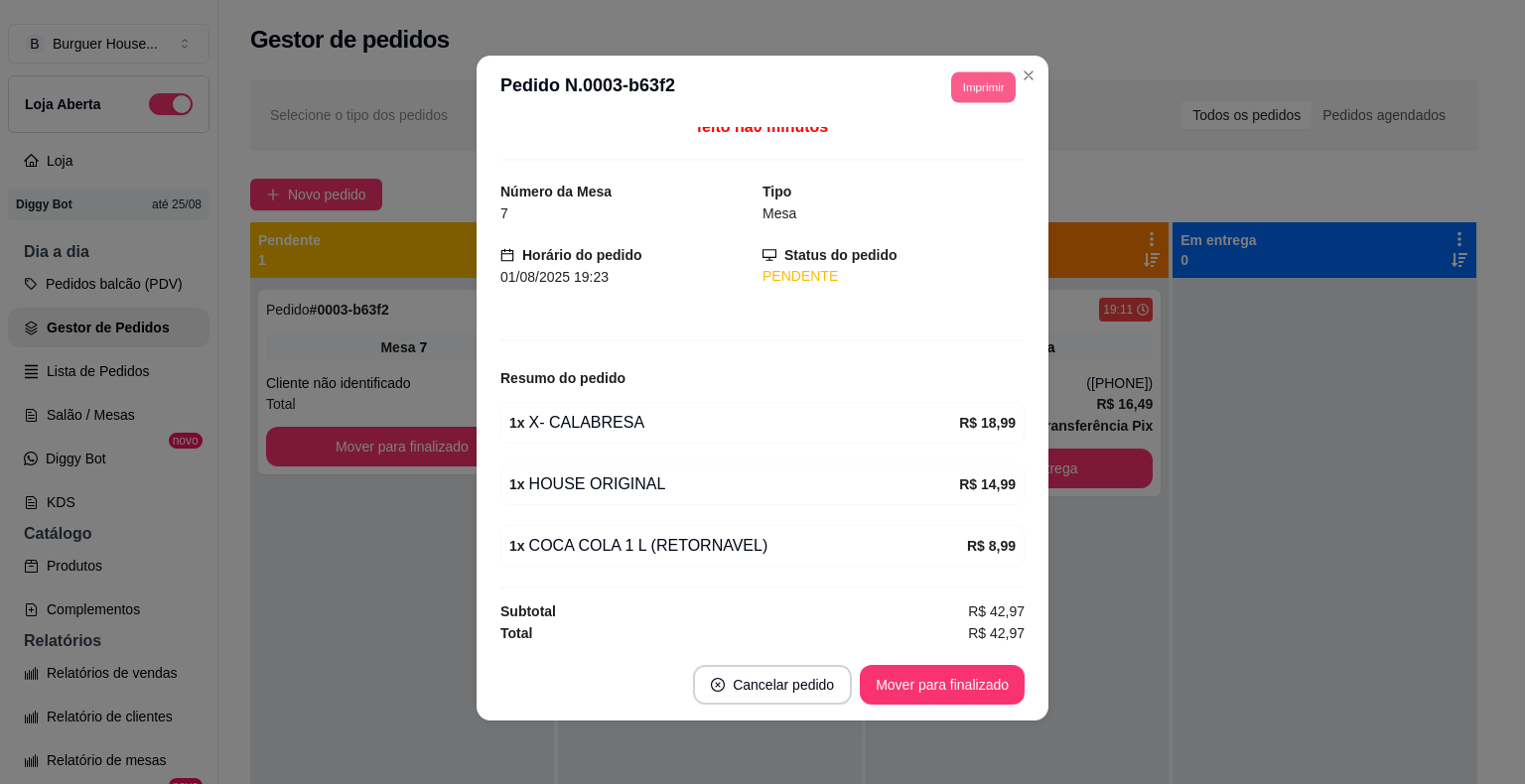 click on "Imprimir" at bounding box center (983, 86) 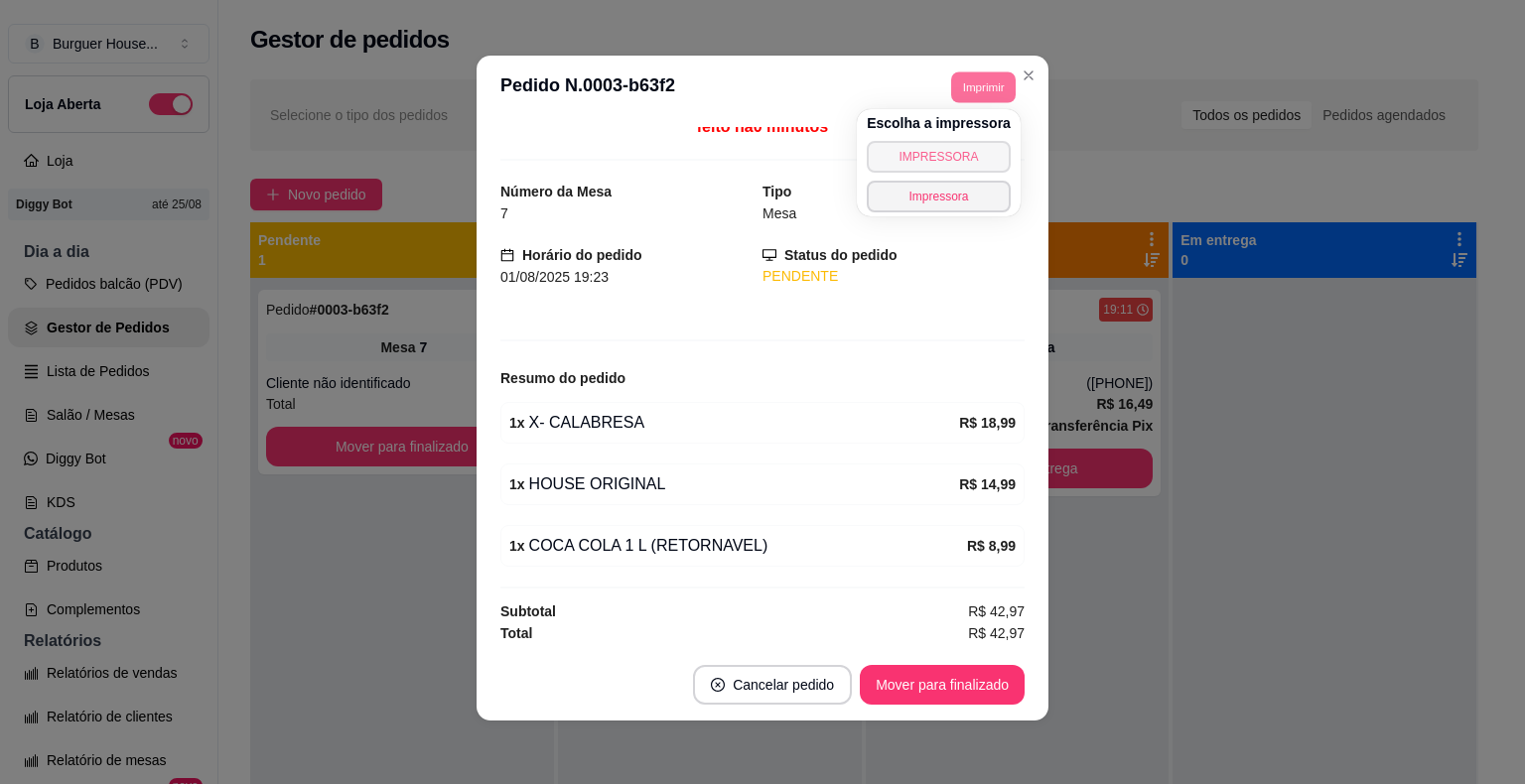 click on "IMPRESSORA" at bounding box center [938, 157] 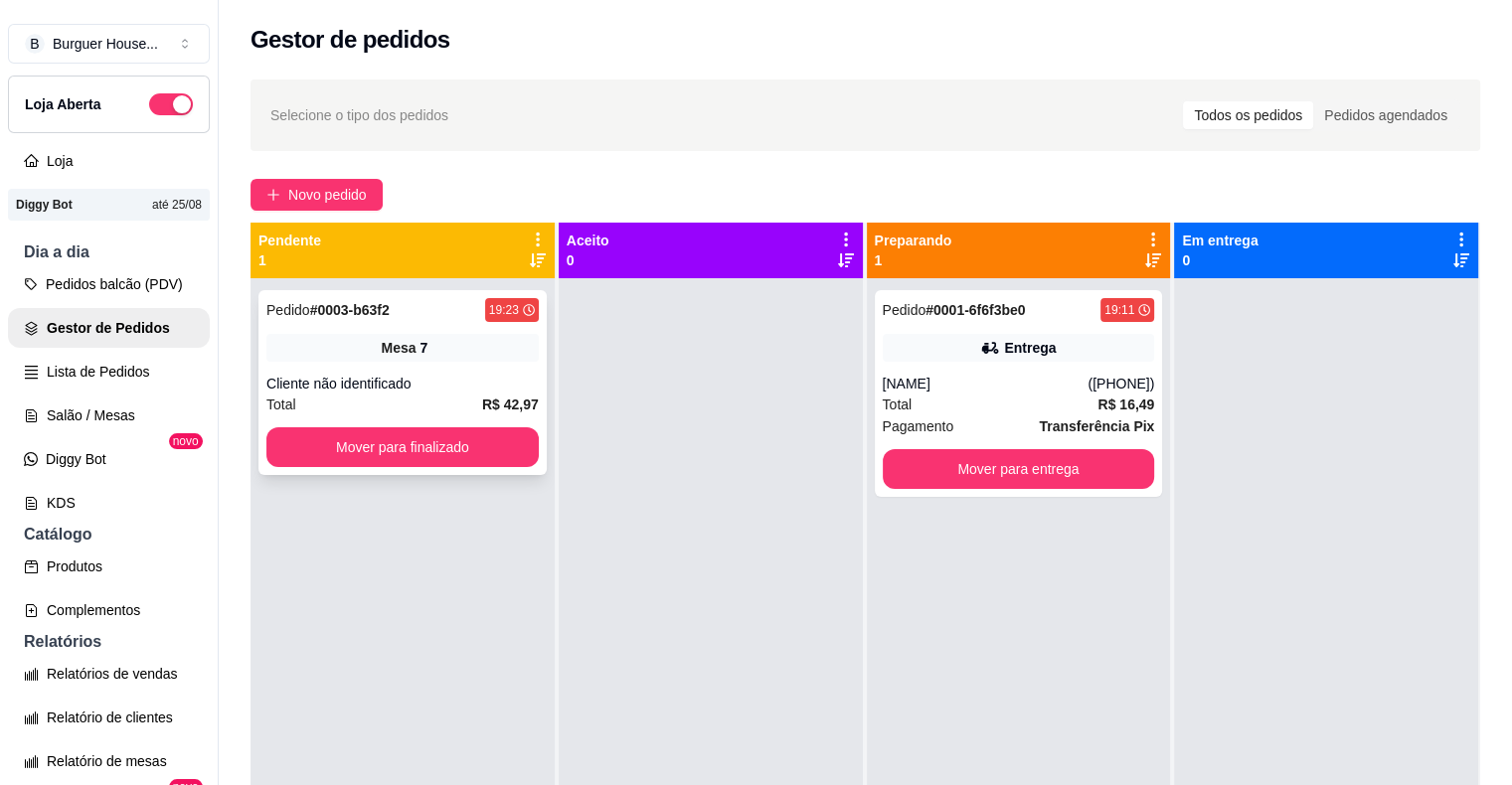 click on "Mesa" at bounding box center (398, 348) 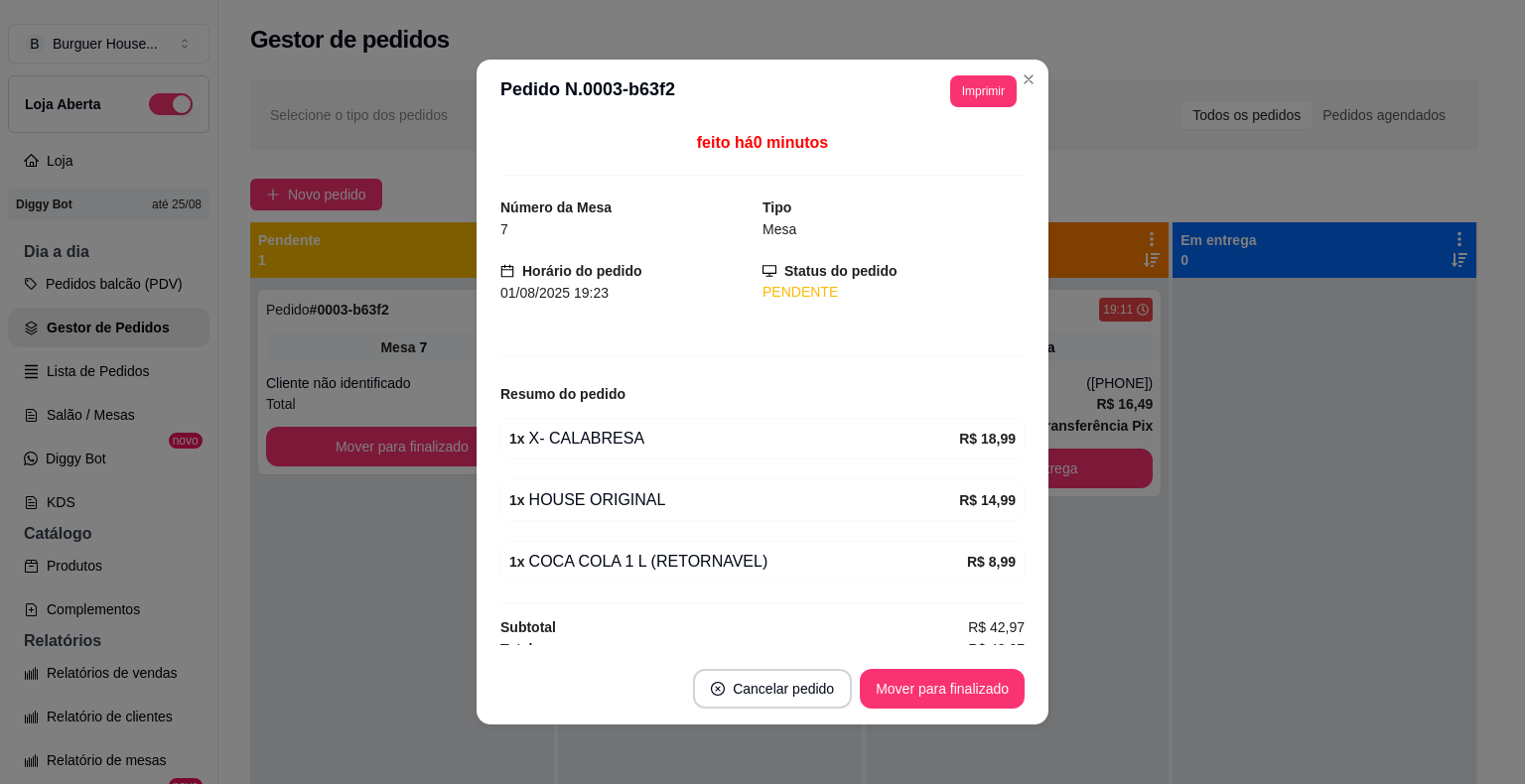 scroll, scrollTop: 4, scrollLeft: 0, axis: vertical 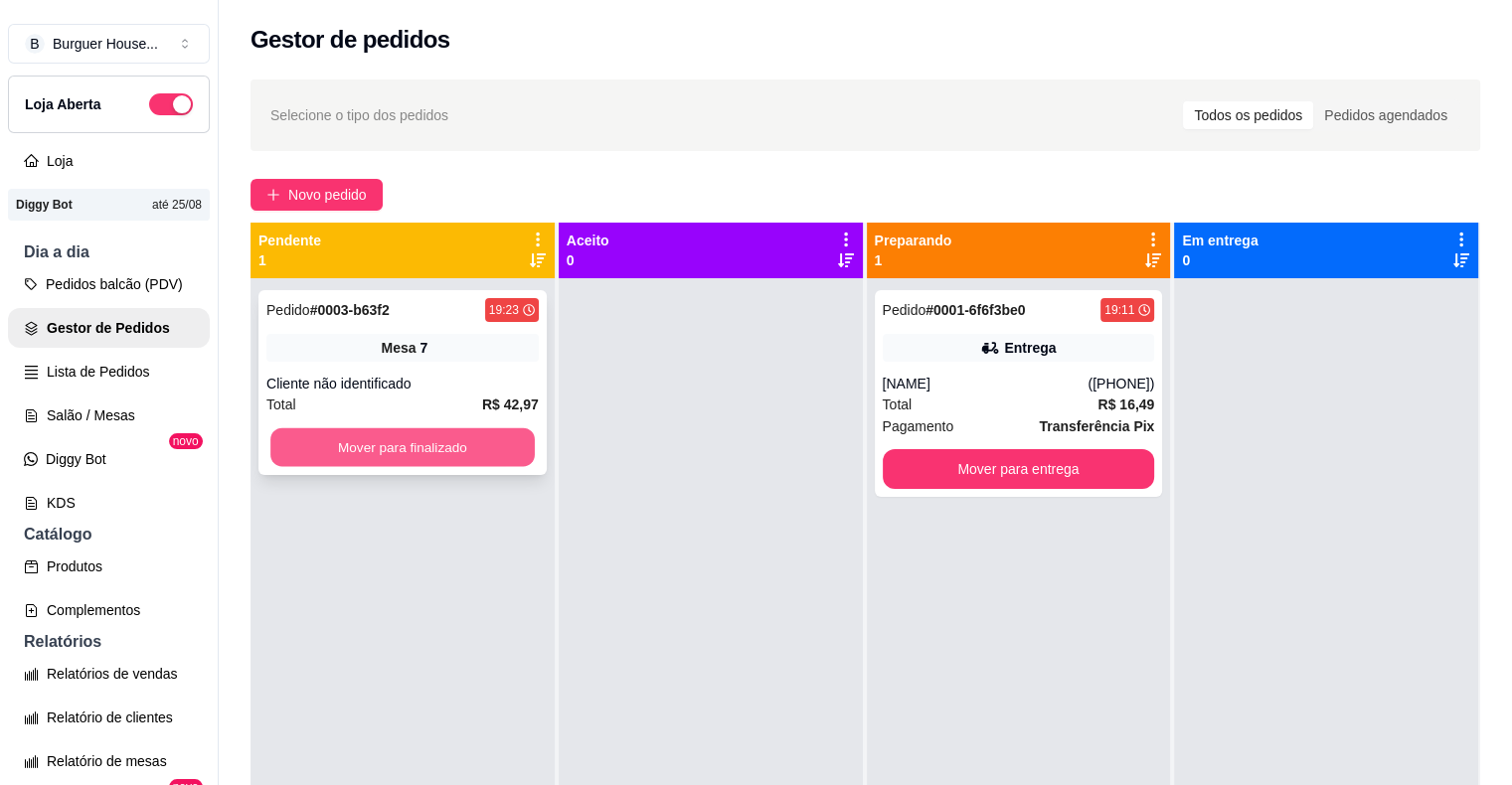 click on "Mover para finalizado" at bounding box center (403, 447) 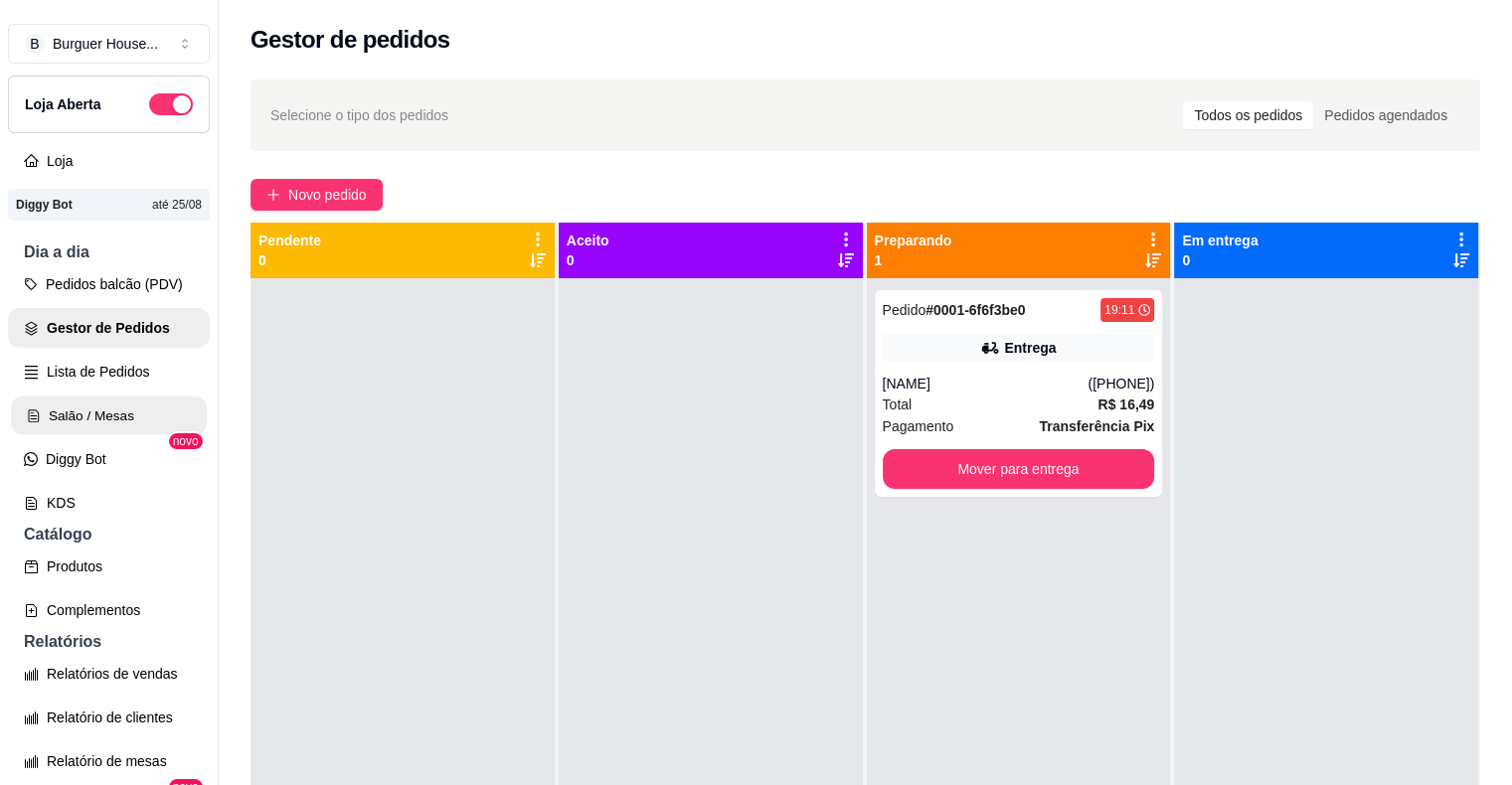 click on "Salão / Mesas" at bounding box center [108, 415] 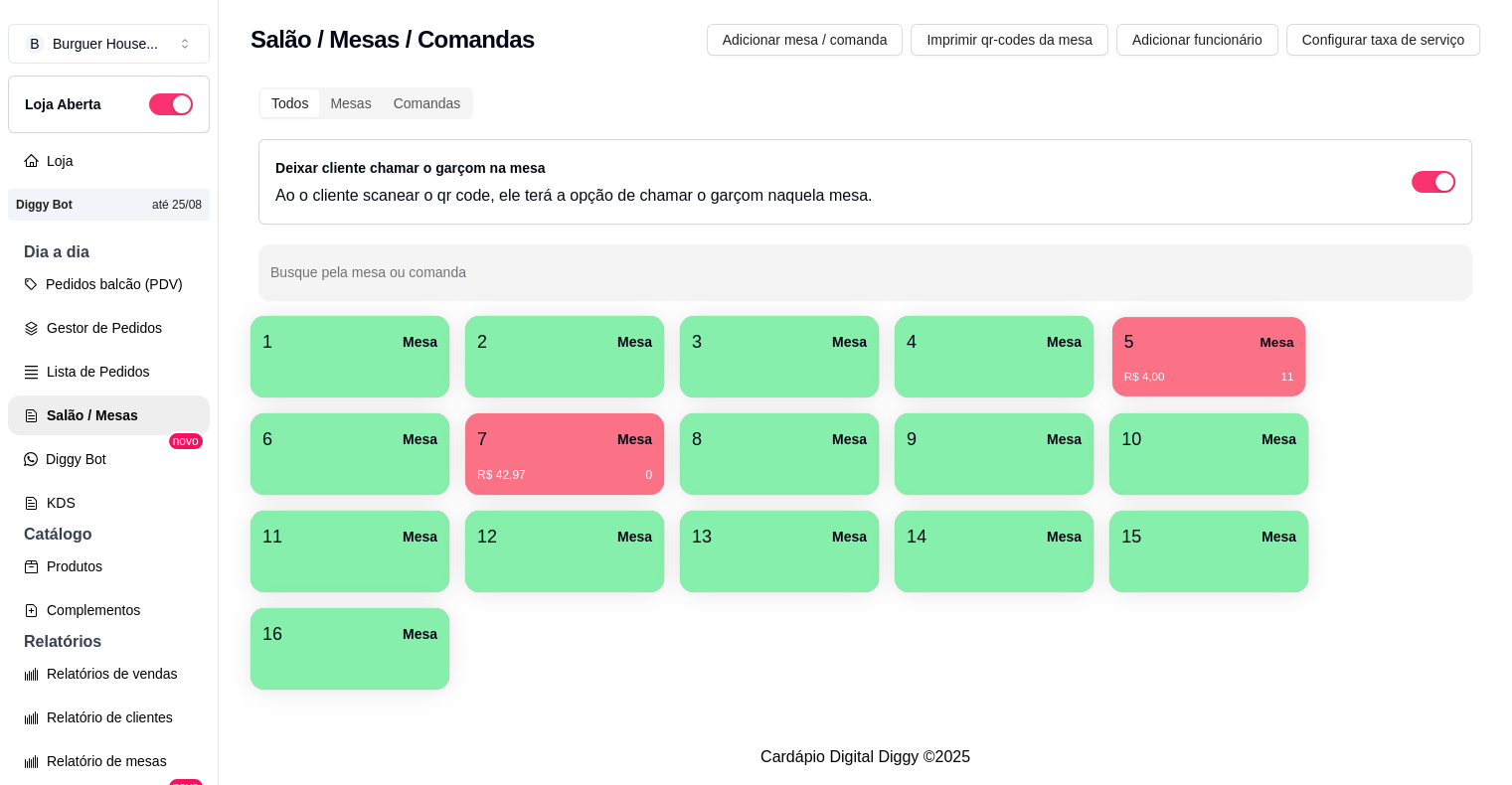 click on "5 Mesa" at bounding box center (1209, 342) 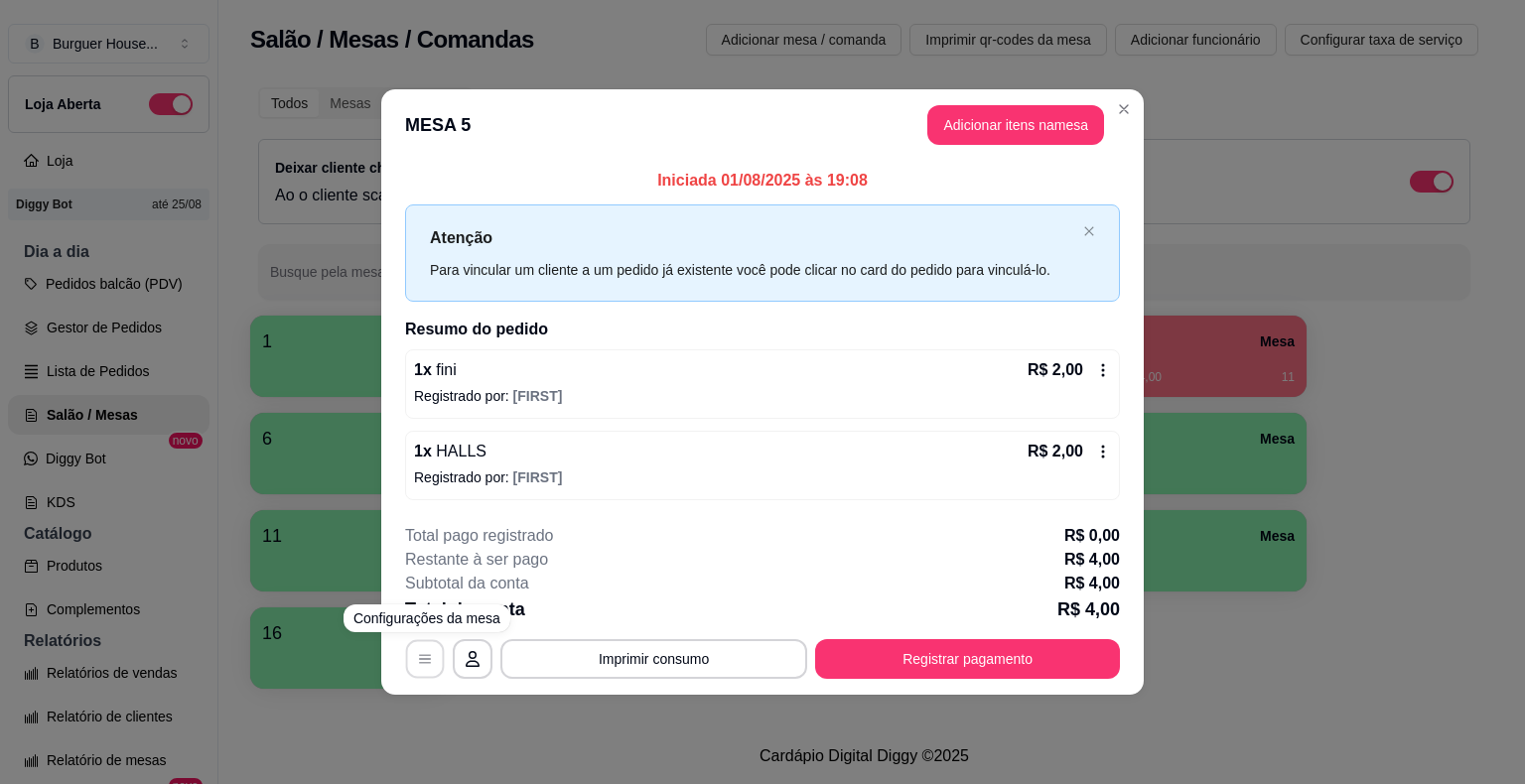 click 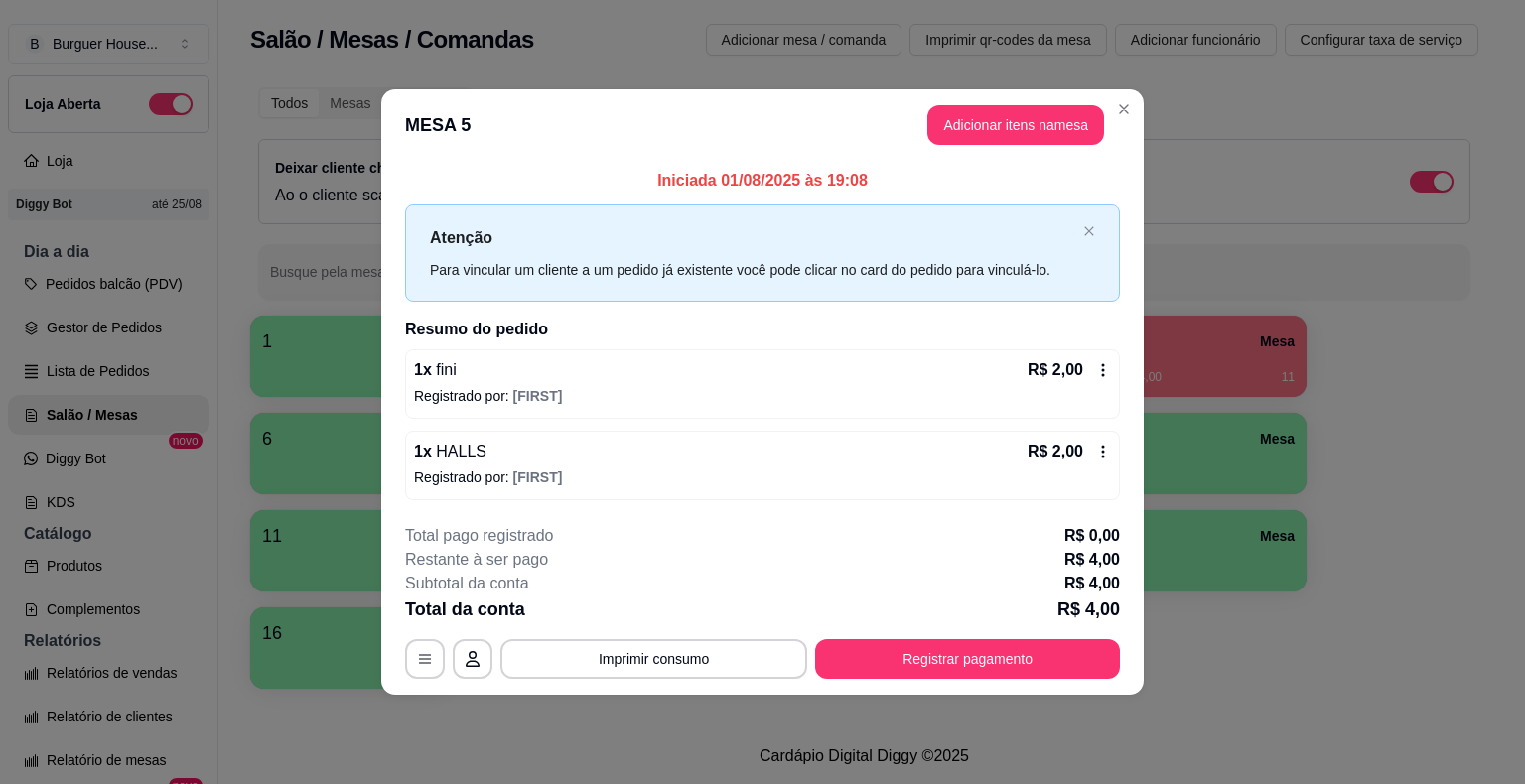 click 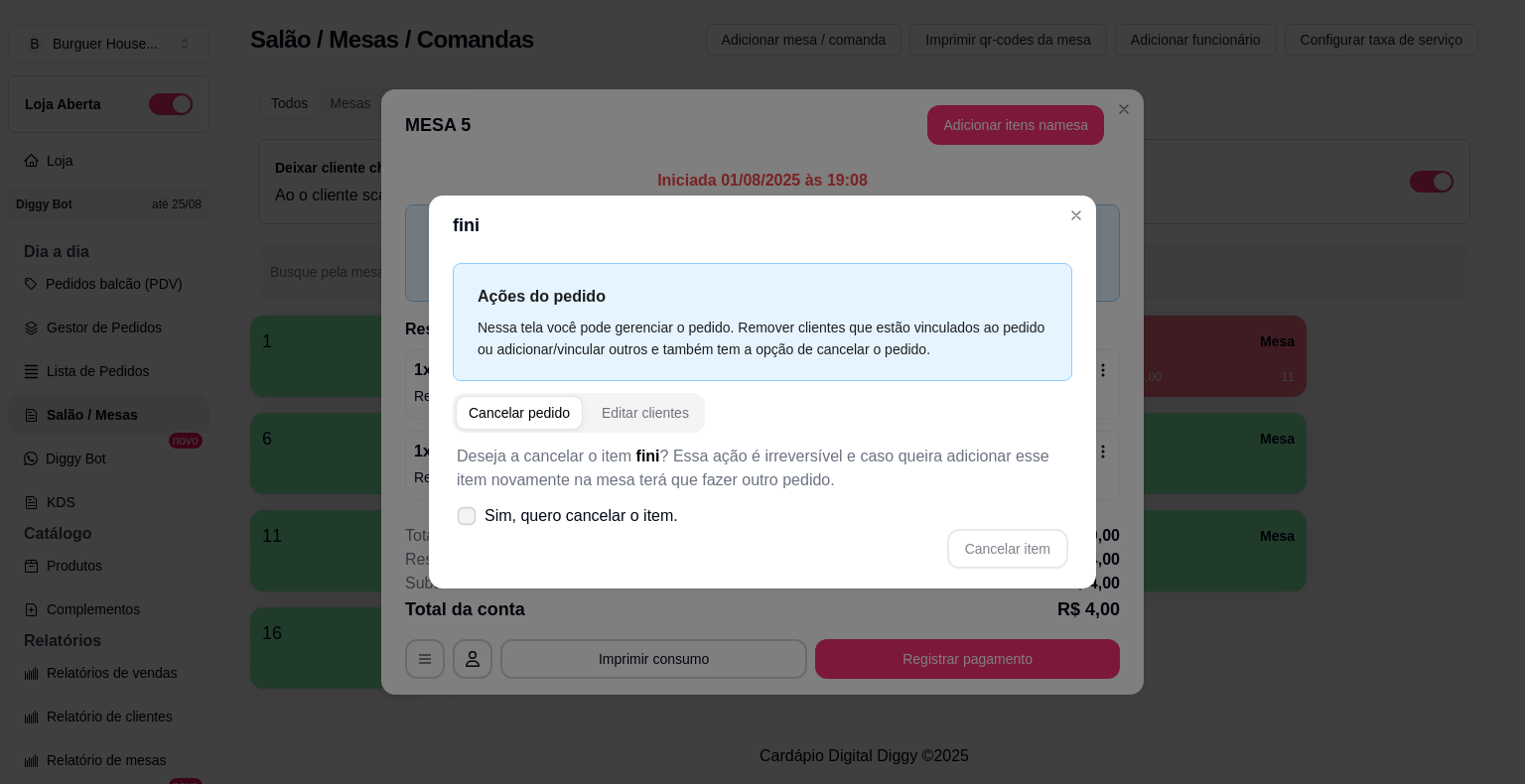 click on "Sim, quero cancelar o item." at bounding box center (581, 516) 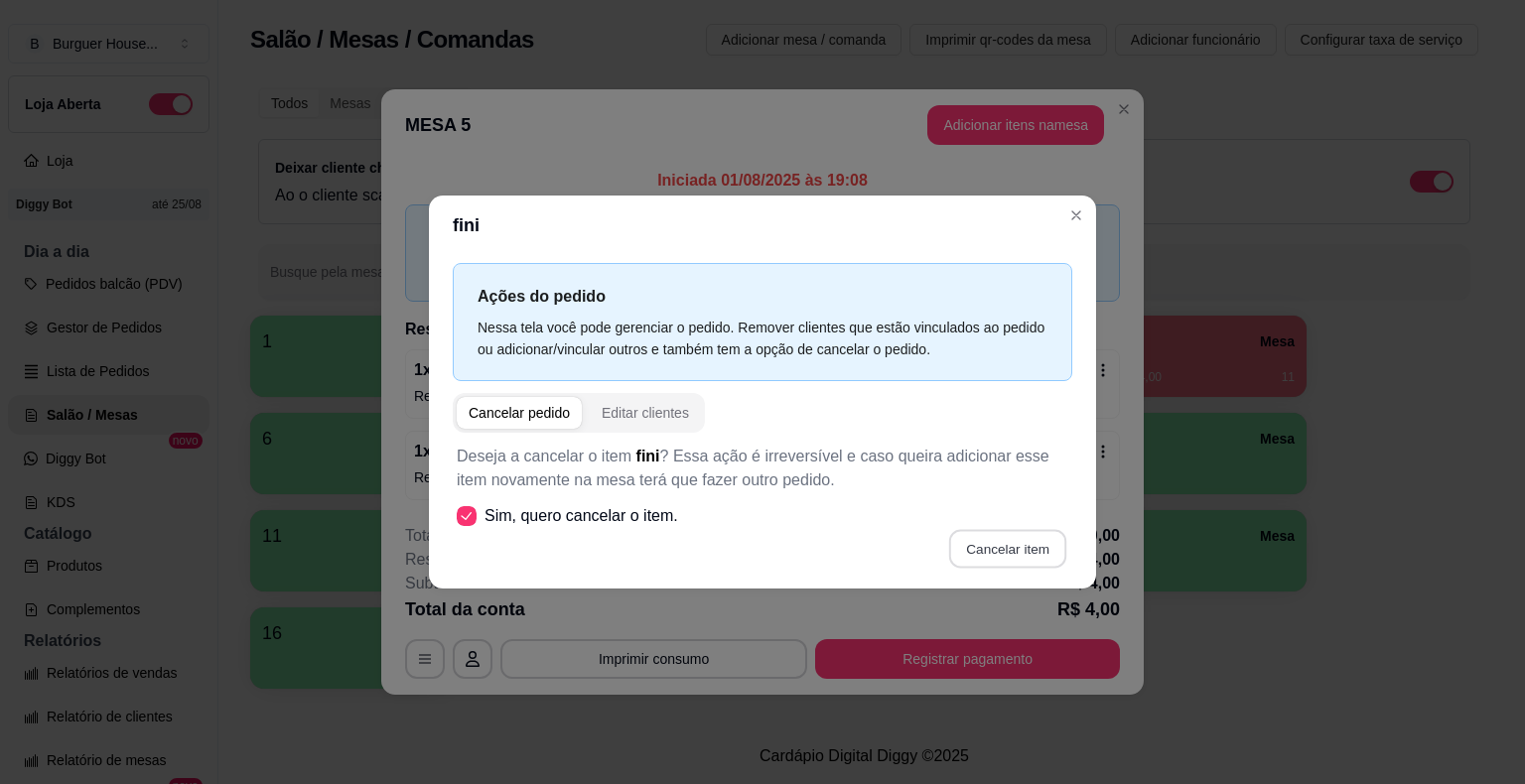 click on "Cancelar item" at bounding box center [1007, 549] 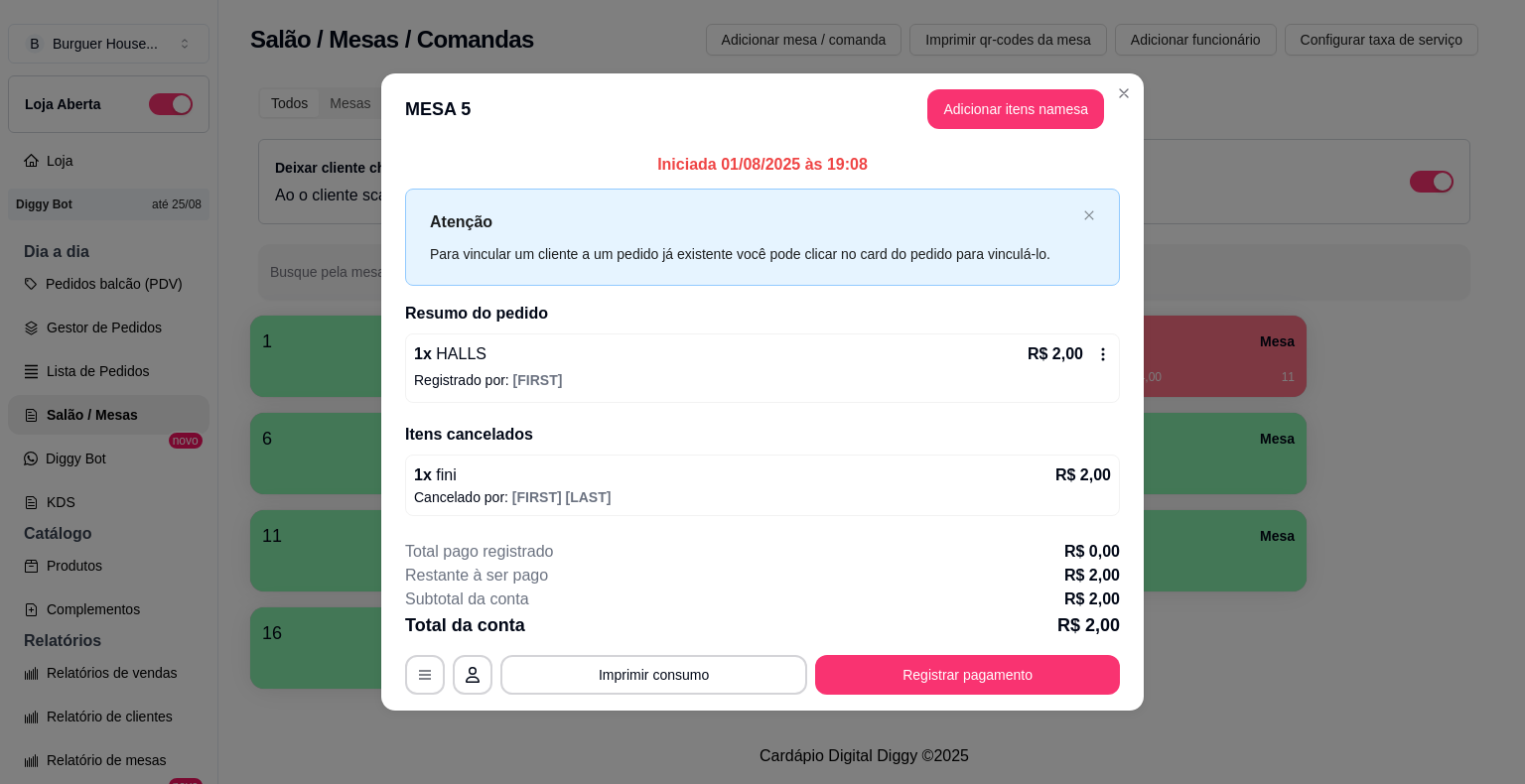 click 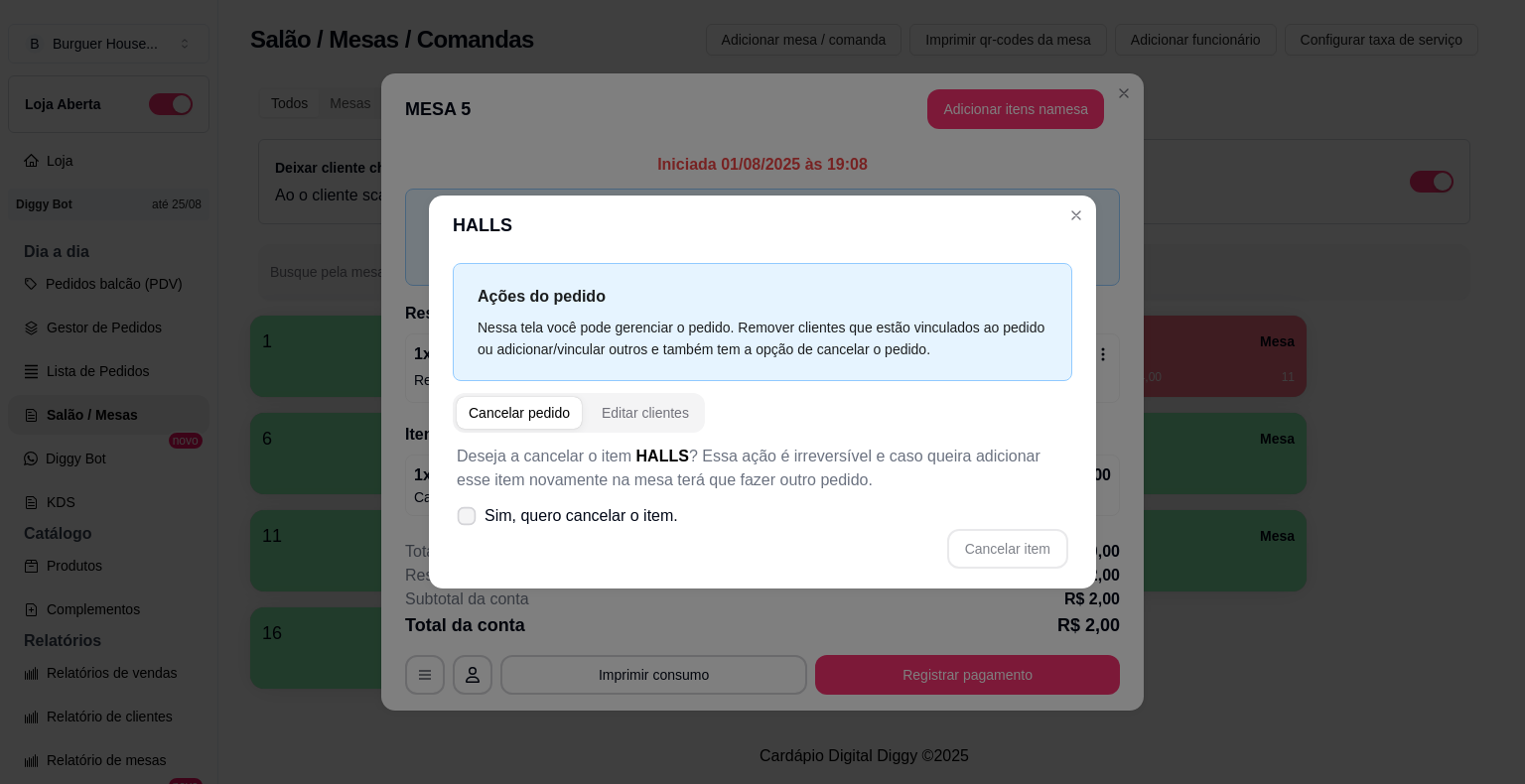 click 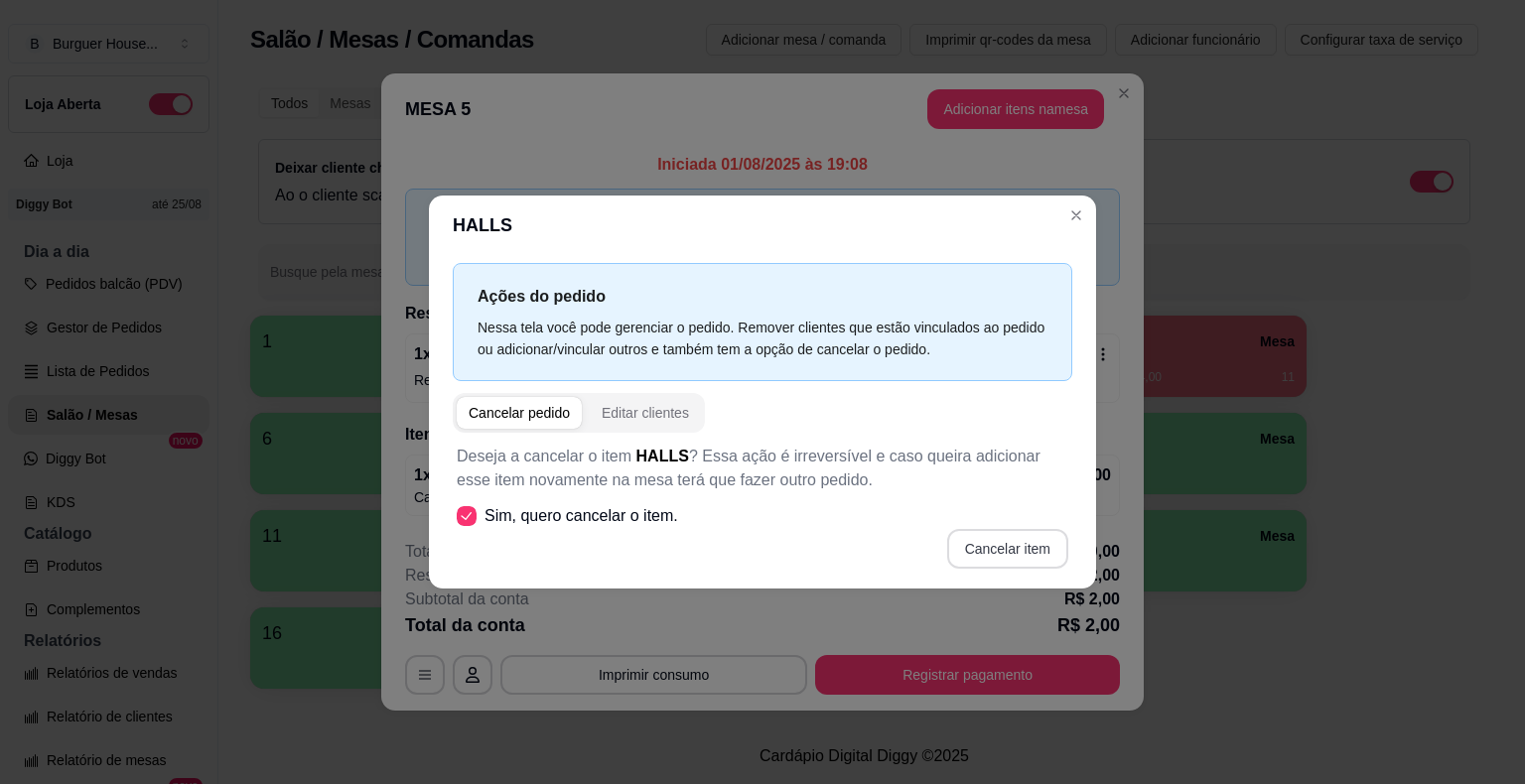 click on "Cancelar item" at bounding box center [1008, 549] 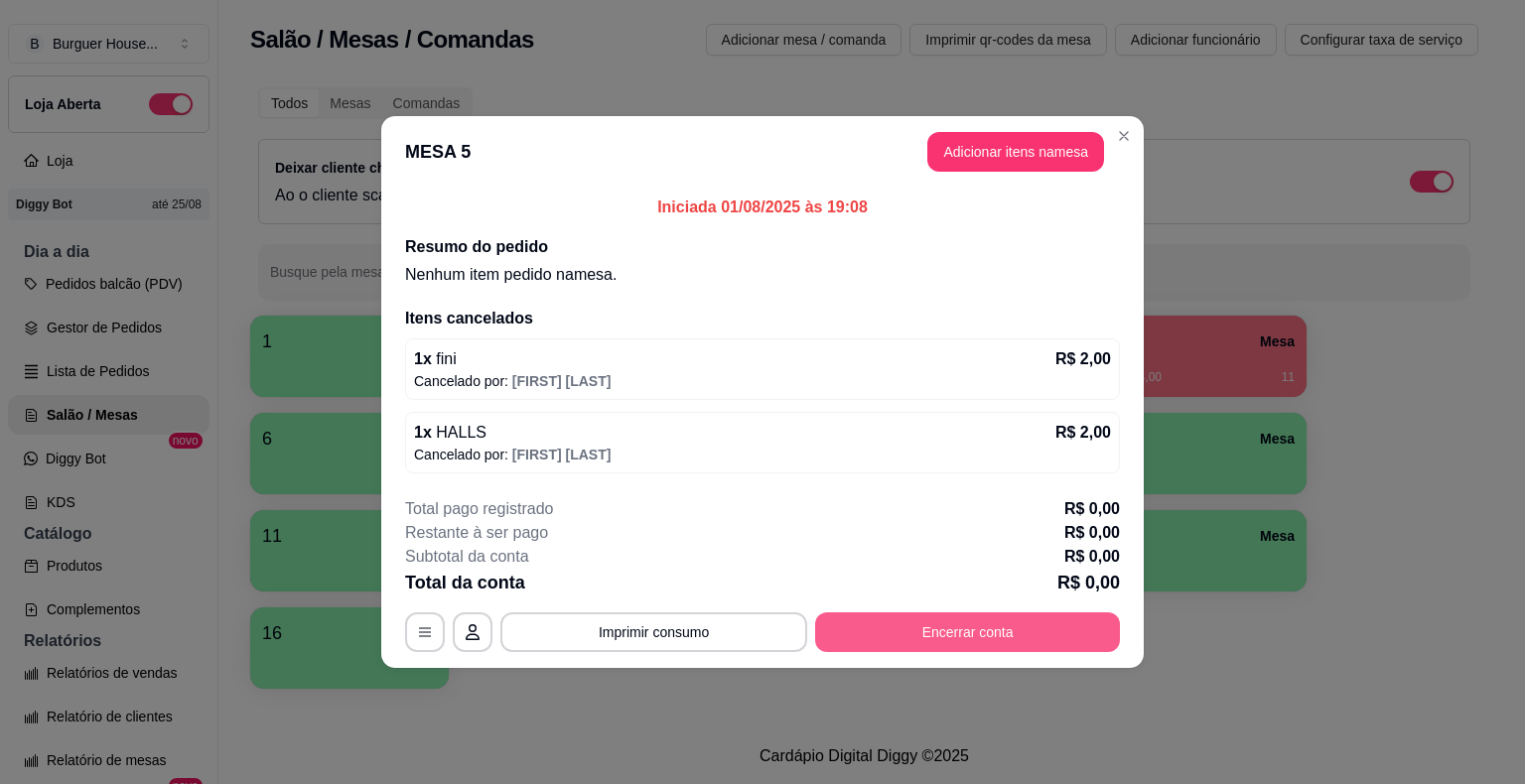 click on "Encerrar conta" at bounding box center (967, 632) 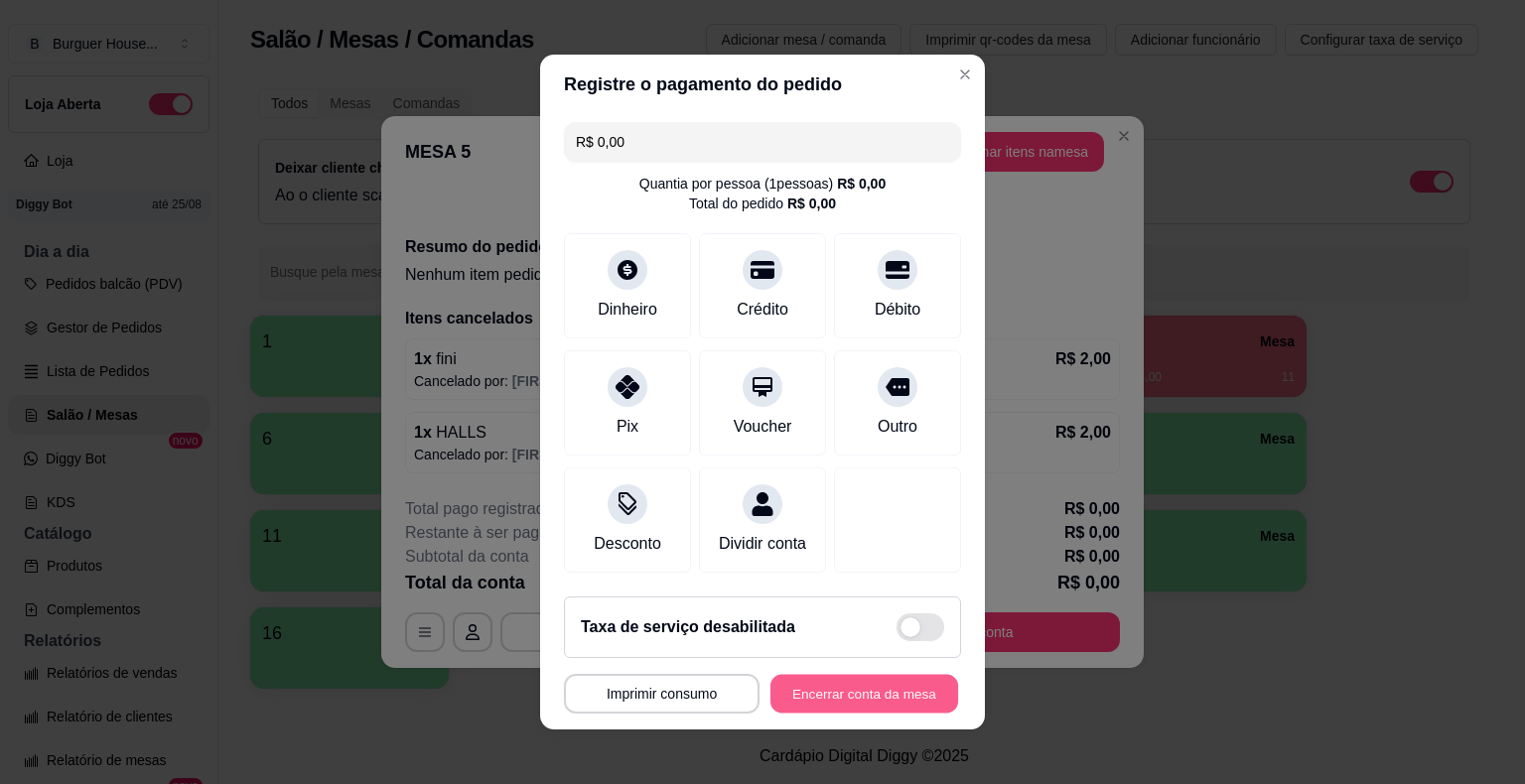 click on "Encerrar conta da mesa" at bounding box center [864, 694] 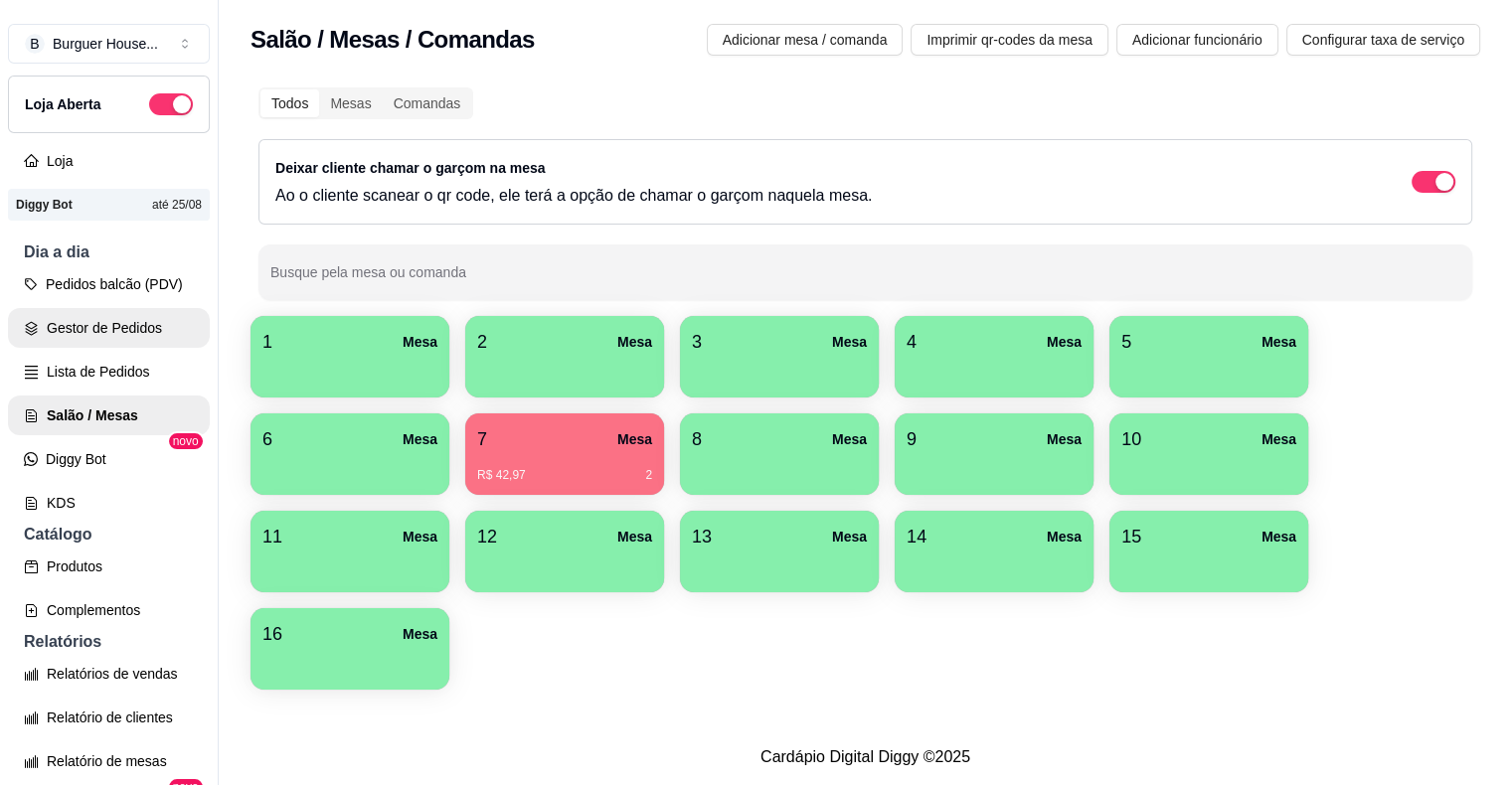click on "Gestor de Pedidos" at bounding box center (108, 328) 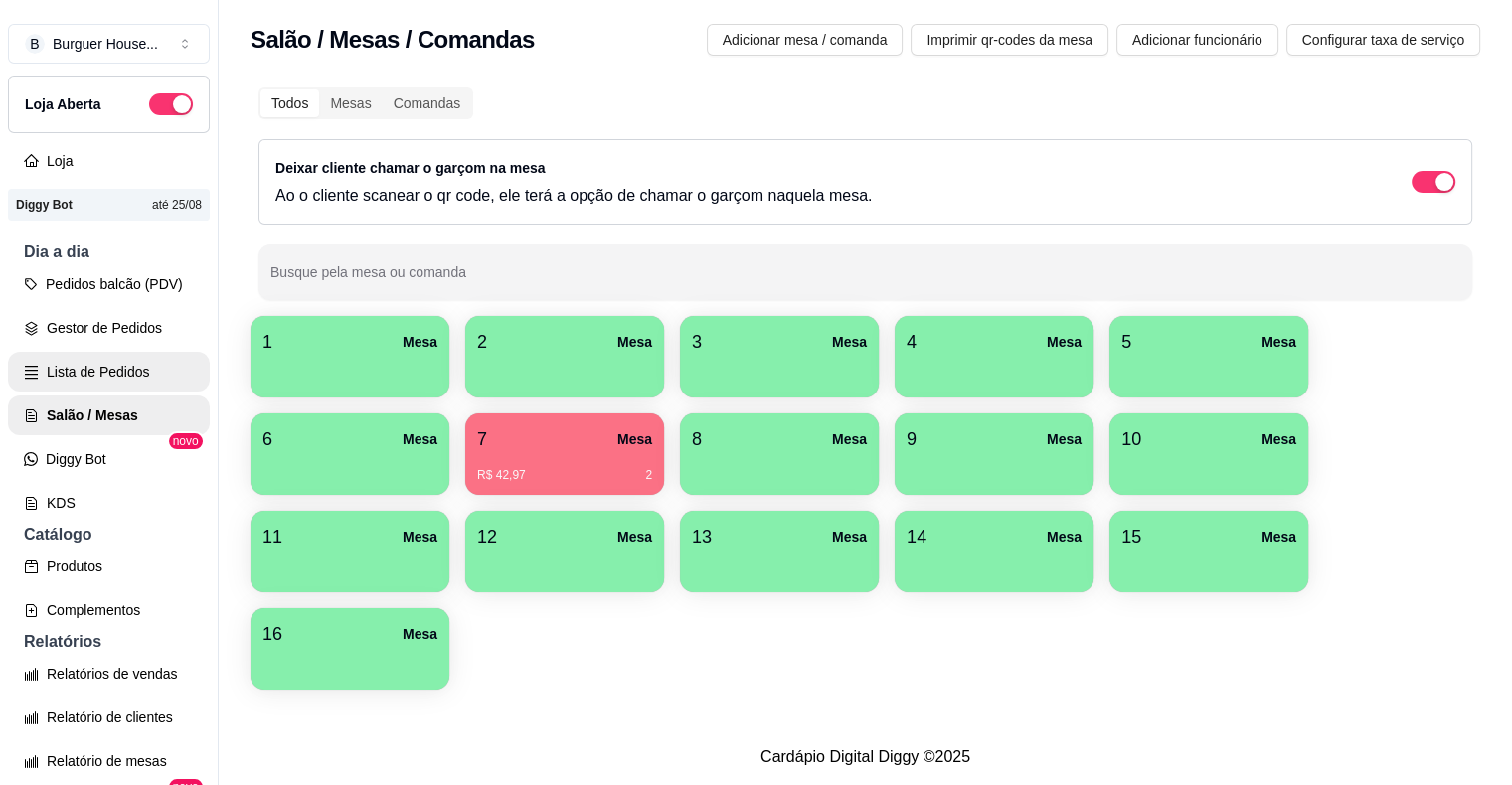click on "Lista de Pedidos" at bounding box center [108, 372] 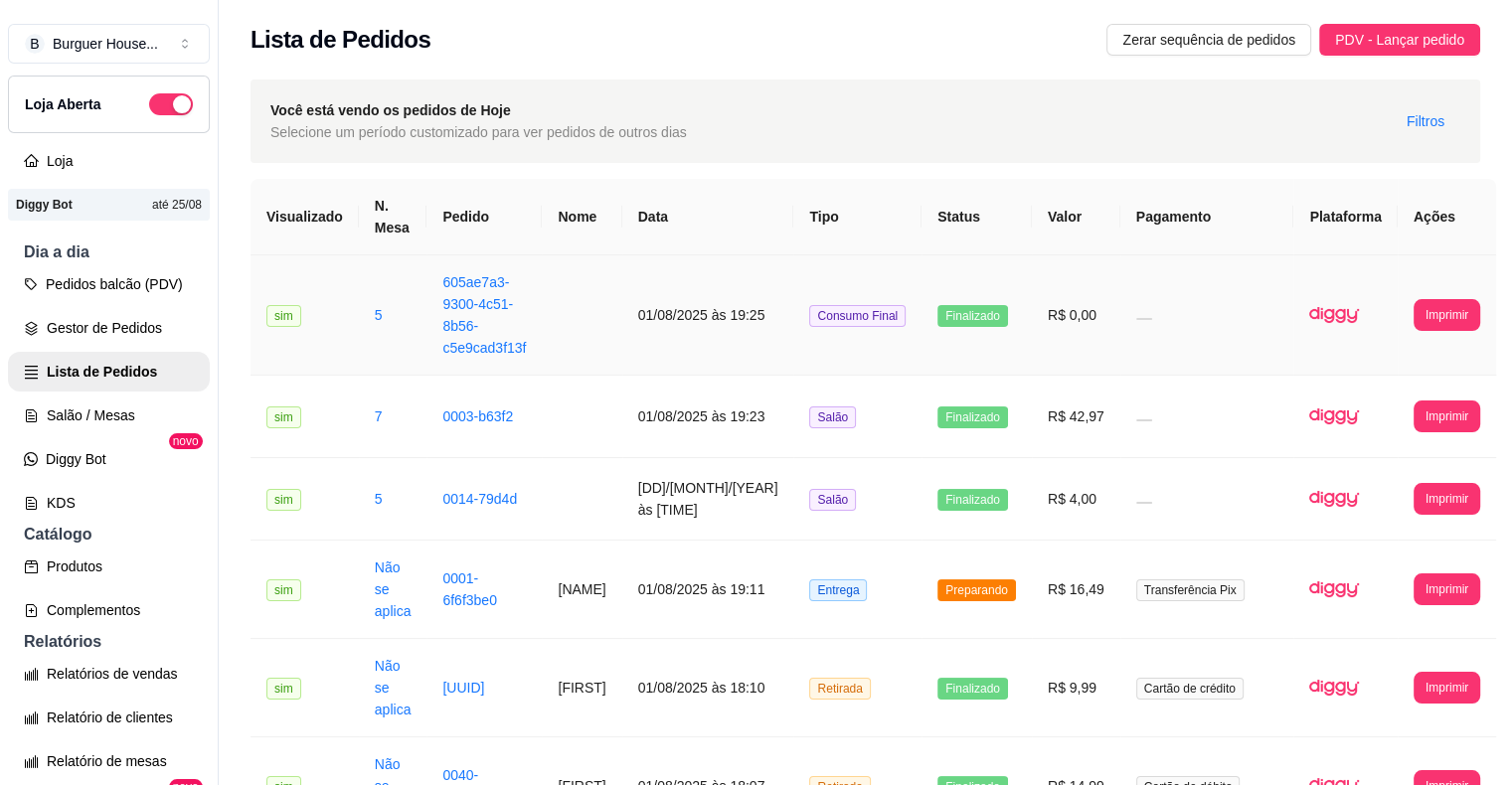click at bounding box center (582, 315) 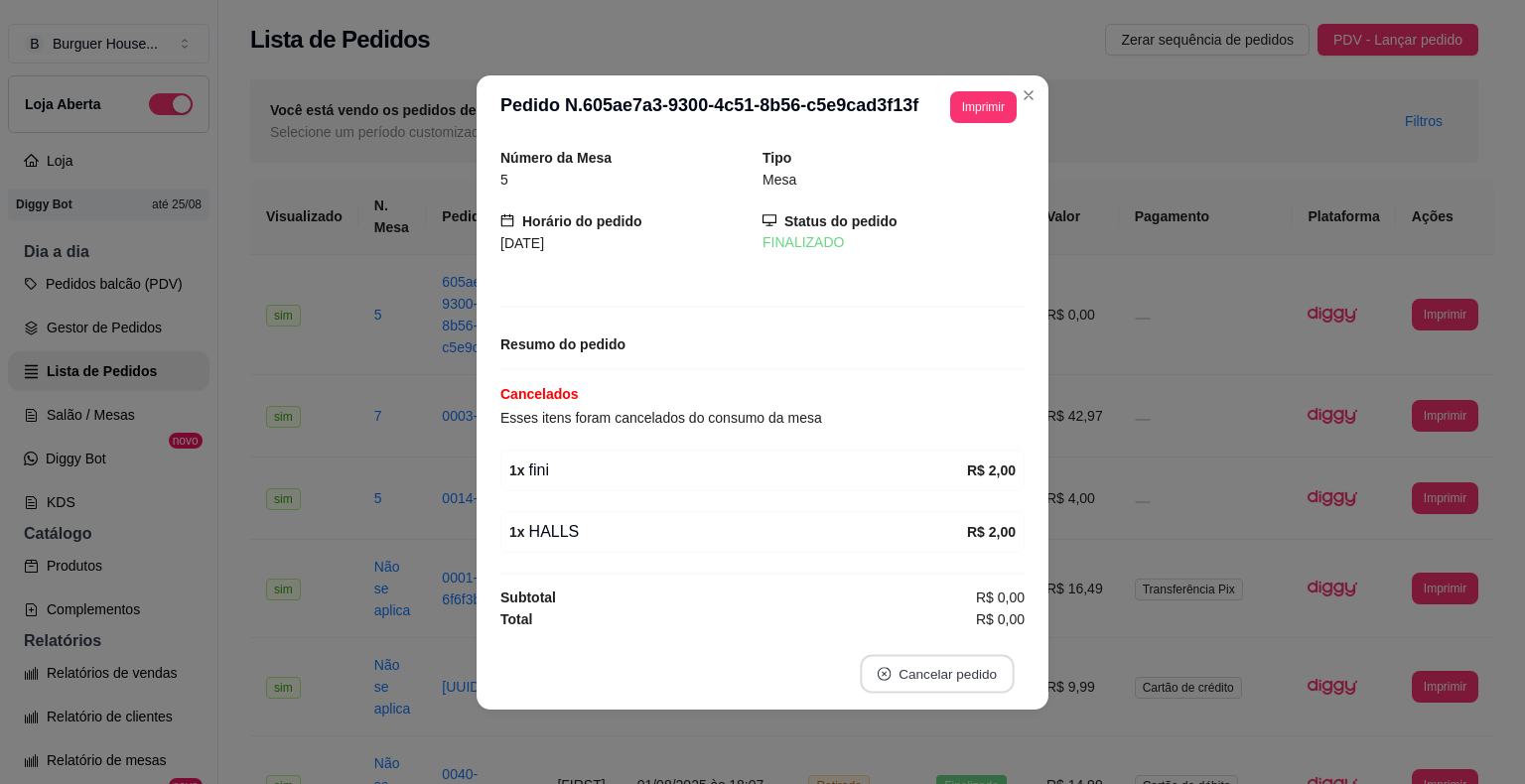 click on "Cancelar pedido" at bounding box center (936, 673) 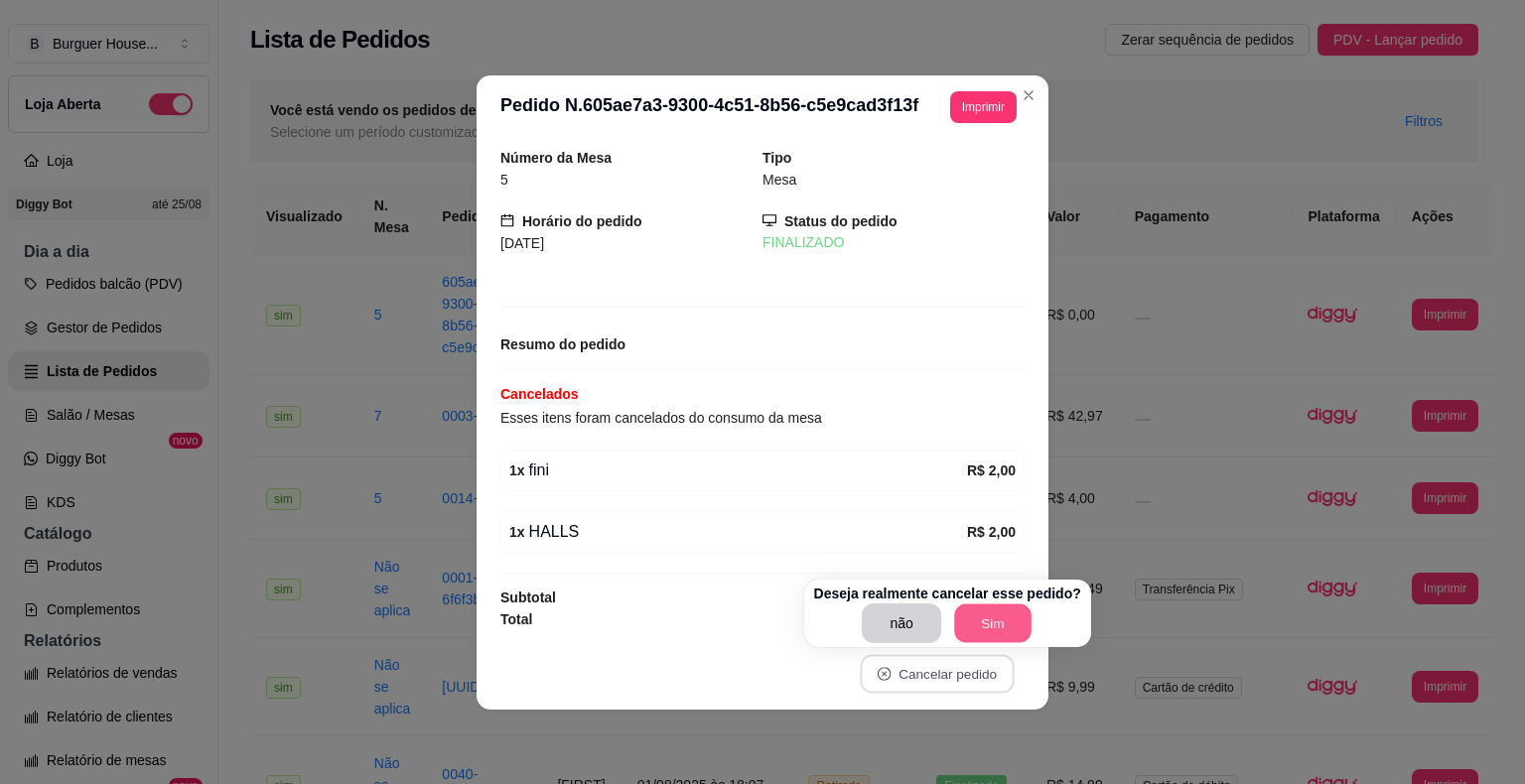 click on "Sim" at bounding box center (993, 623) 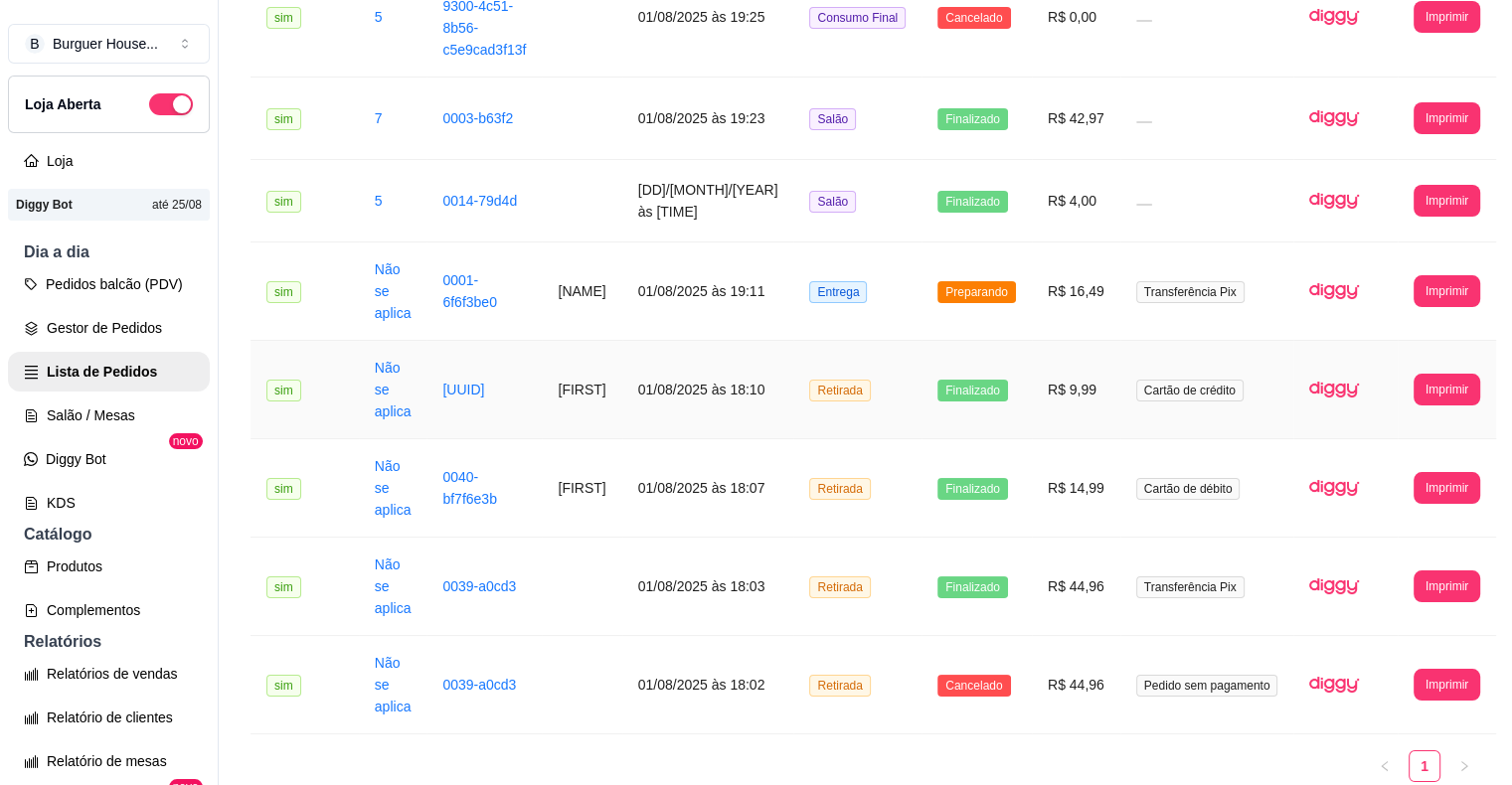 scroll, scrollTop: 302, scrollLeft: 0, axis: vertical 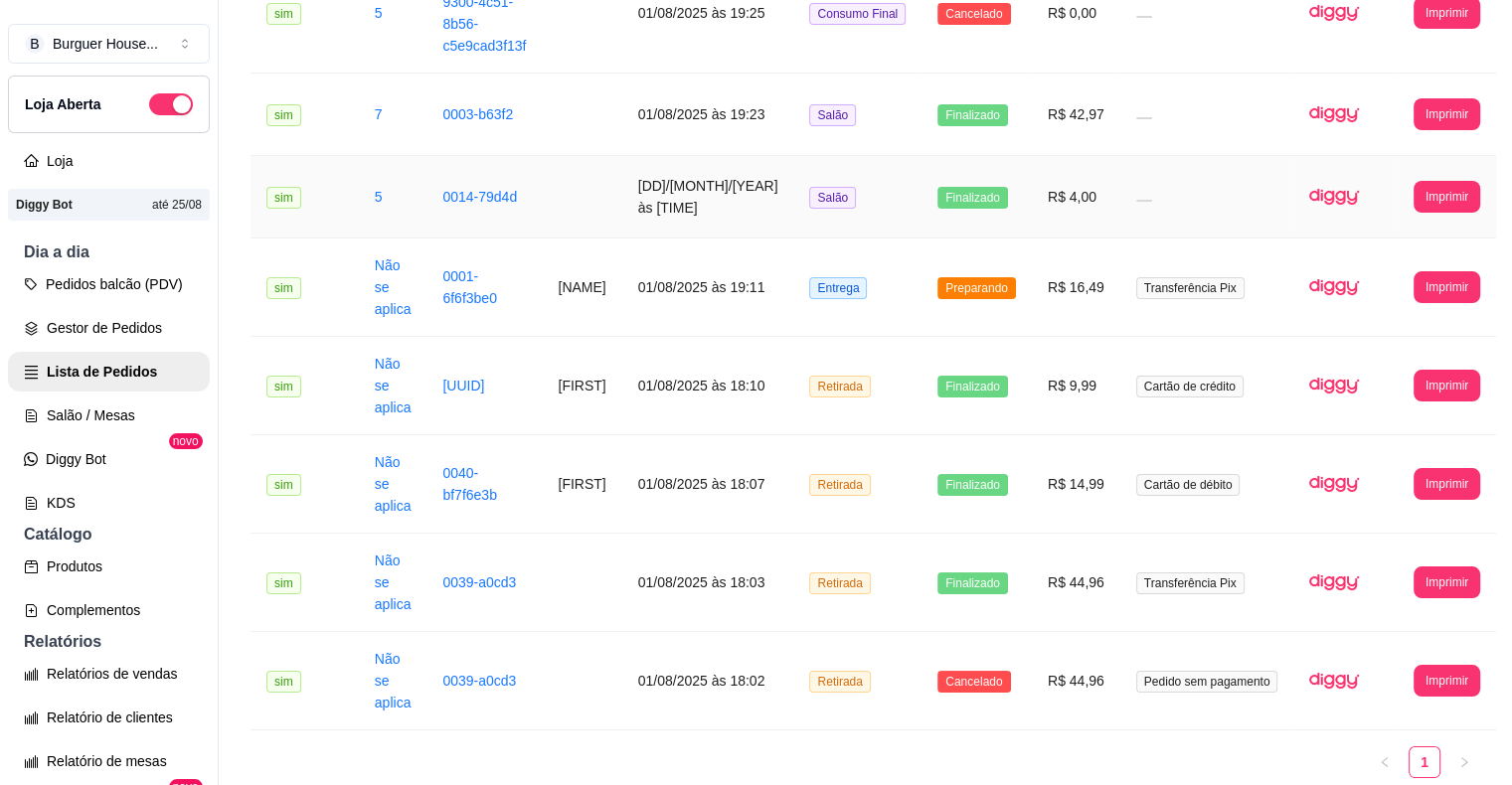 click on "Salão" at bounding box center (857, 197) 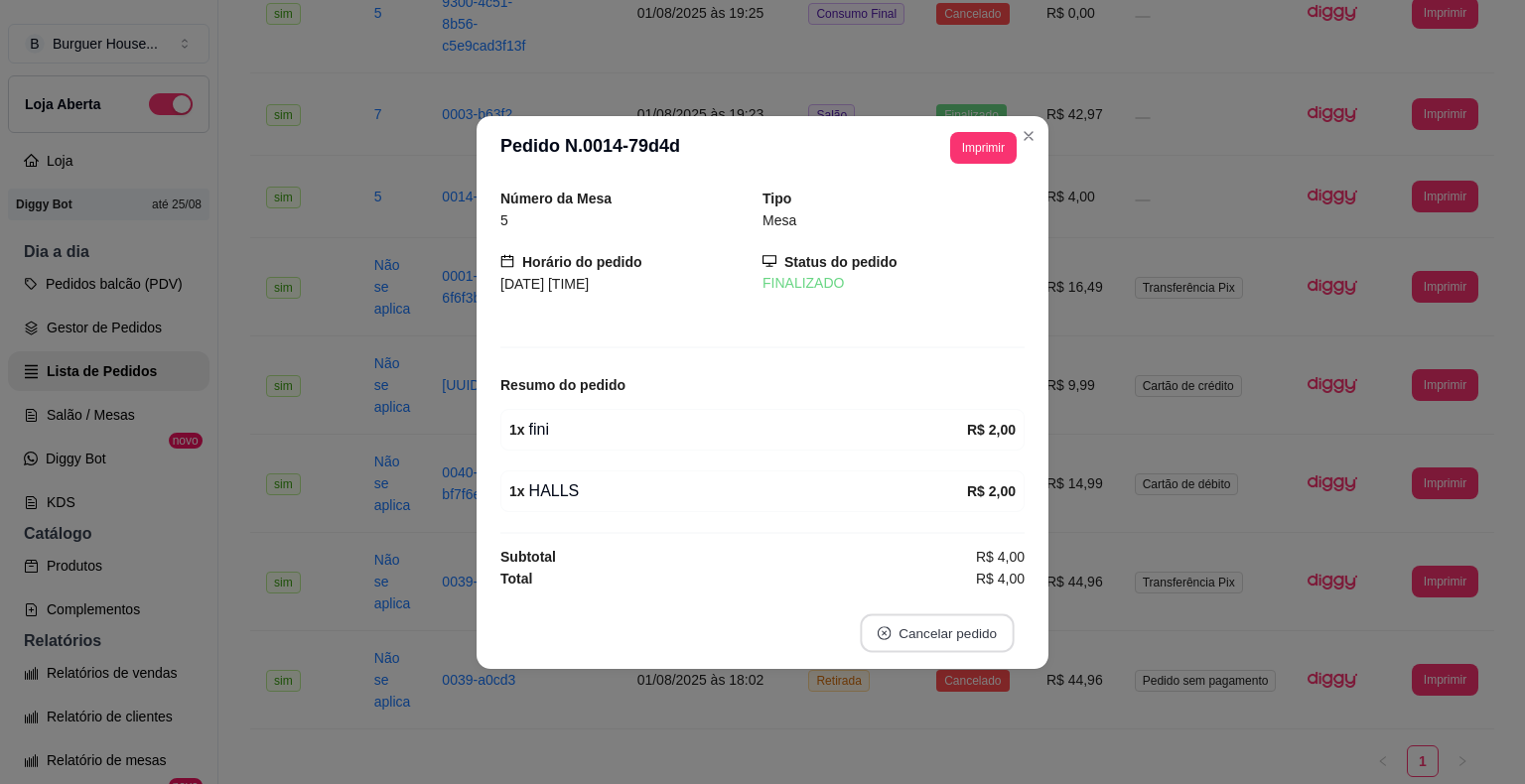 click on "Cancelar pedido" at bounding box center (936, 632) 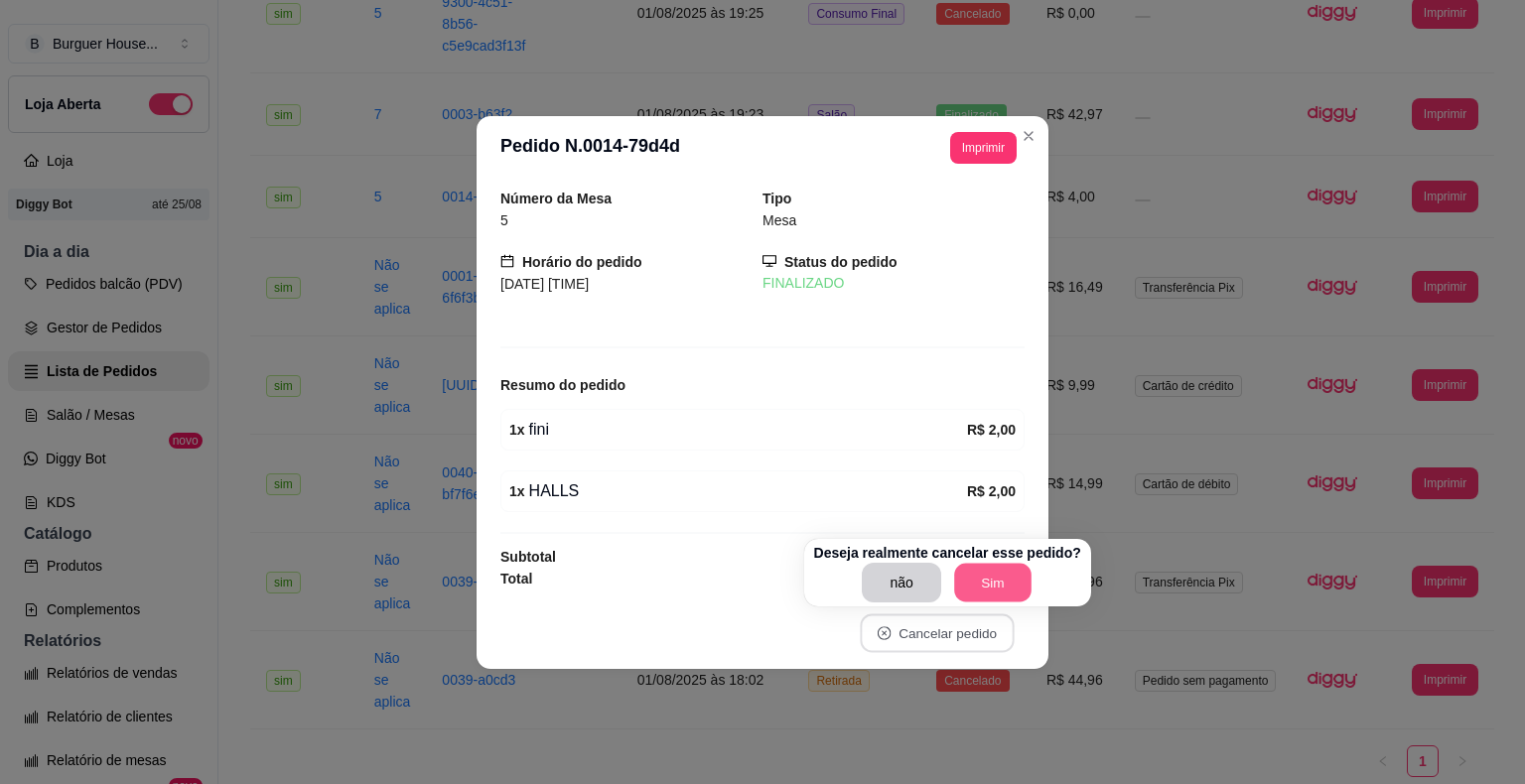 click on "Sim" at bounding box center (993, 583) 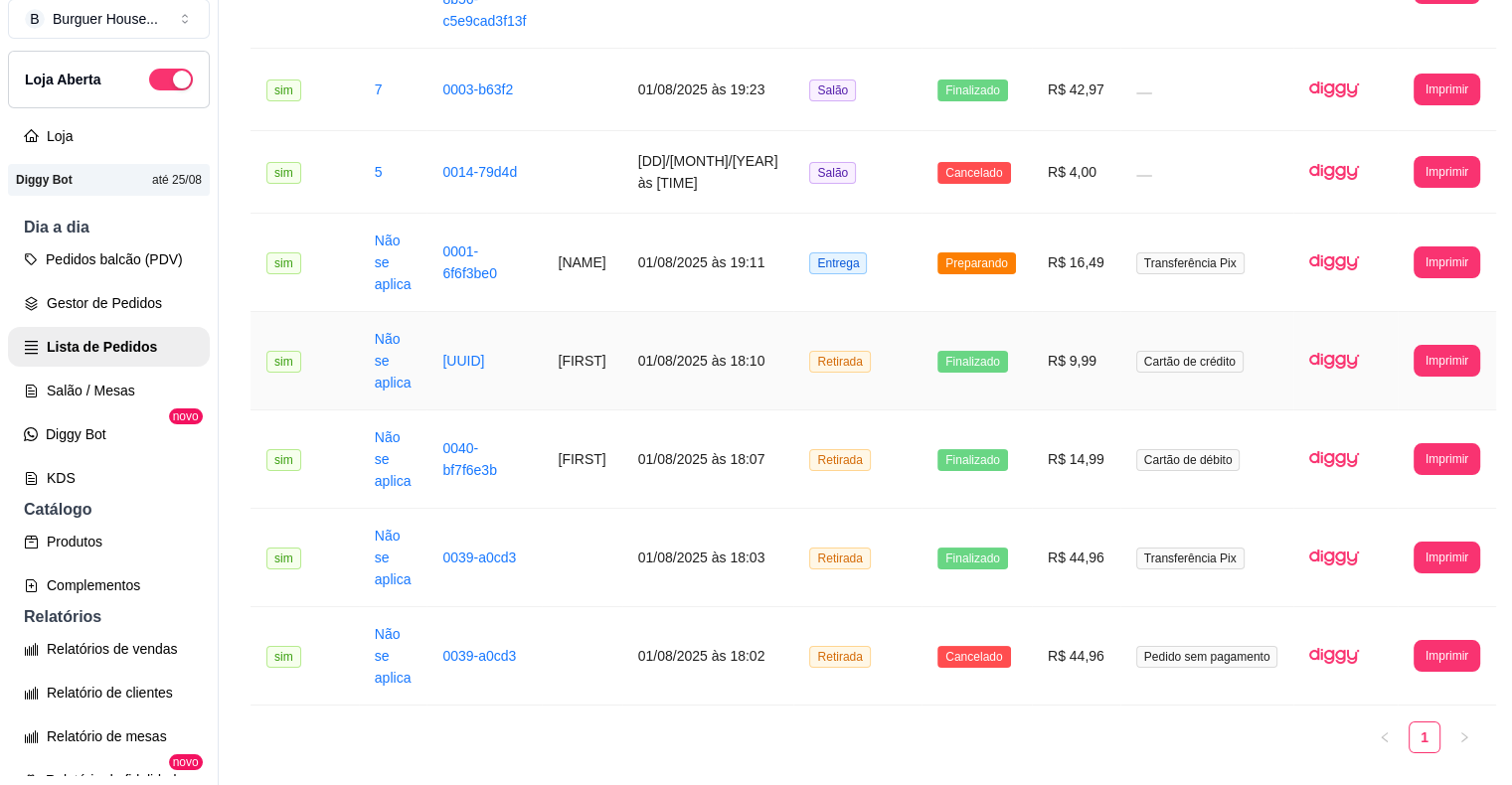 scroll, scrollTop: 32, scrollLeft: 0, axis: vertical 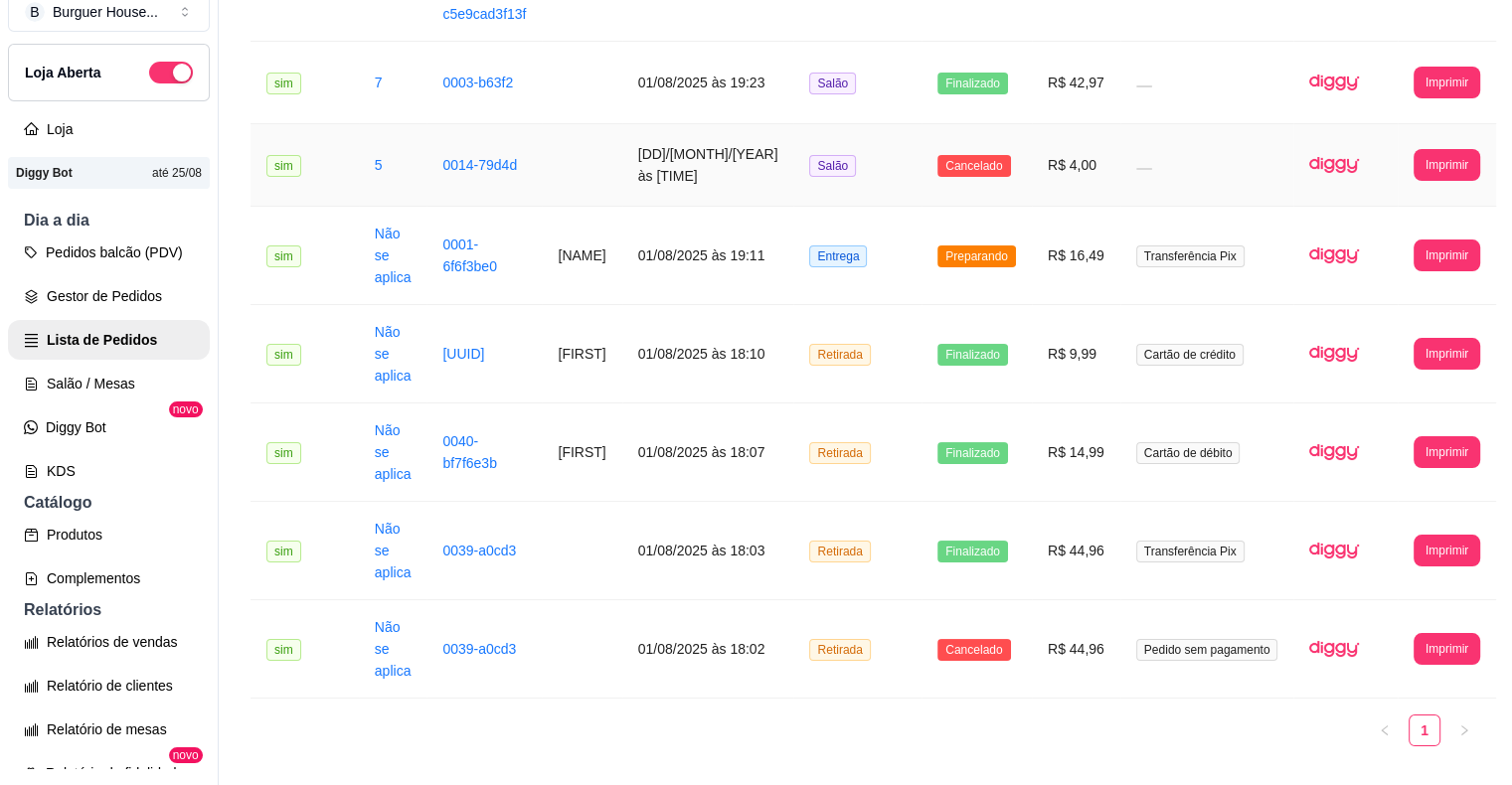click on "Cancelado" at bounding box center [976, 165] 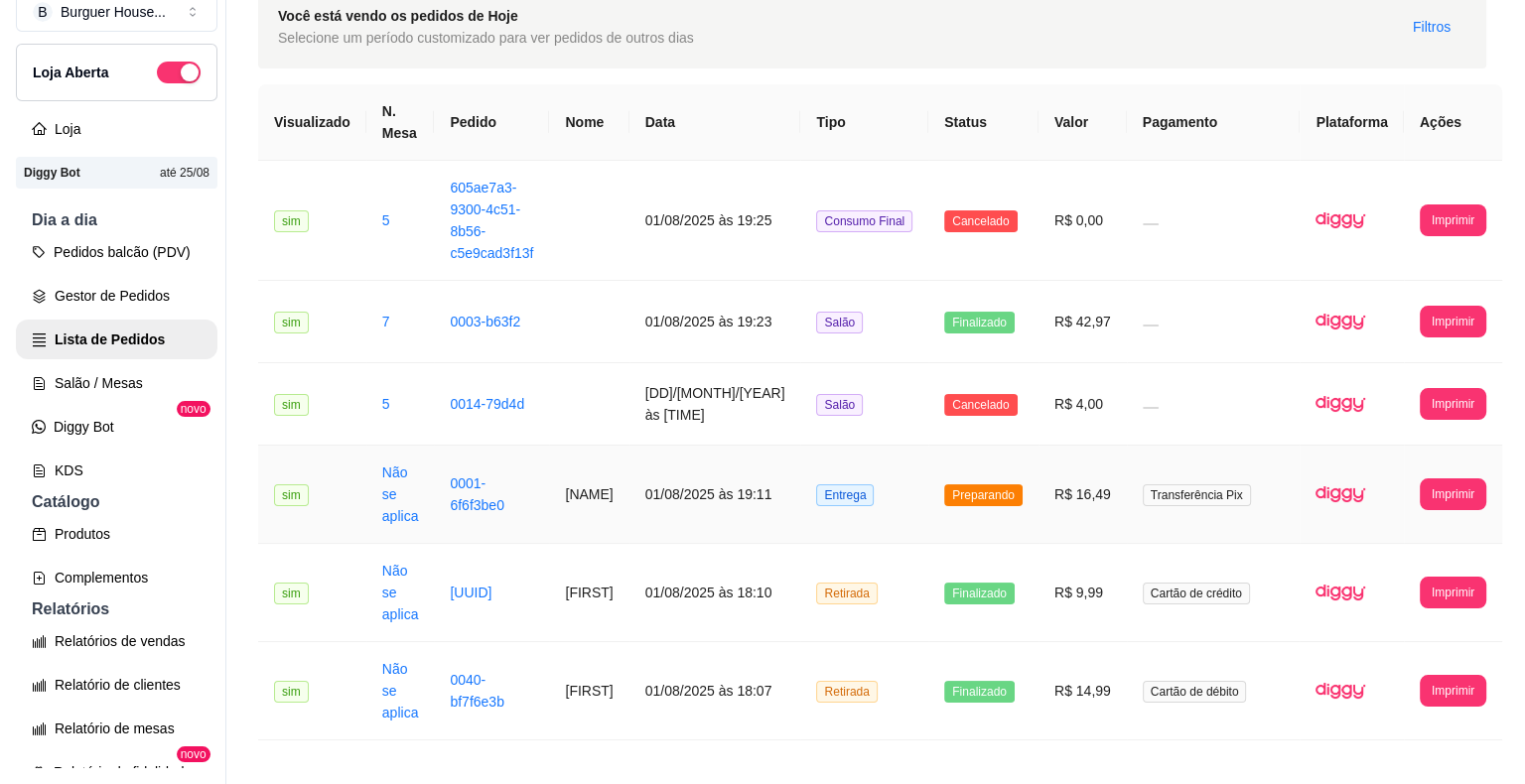 scroll, scrollTop: 0, scrollLeft: 0, axis: both 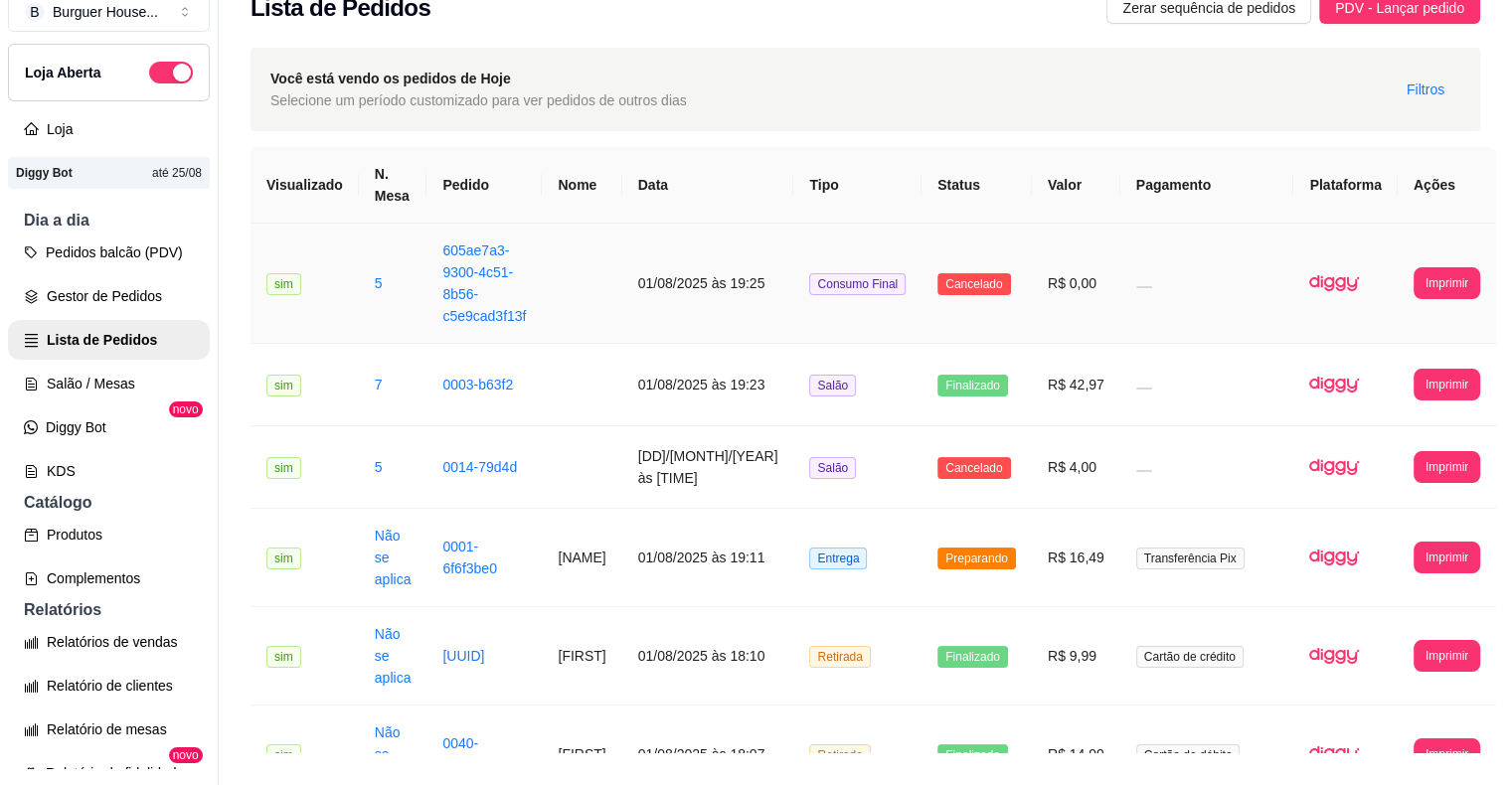 click on "Consumo Final" at bounding box center (857, 283) 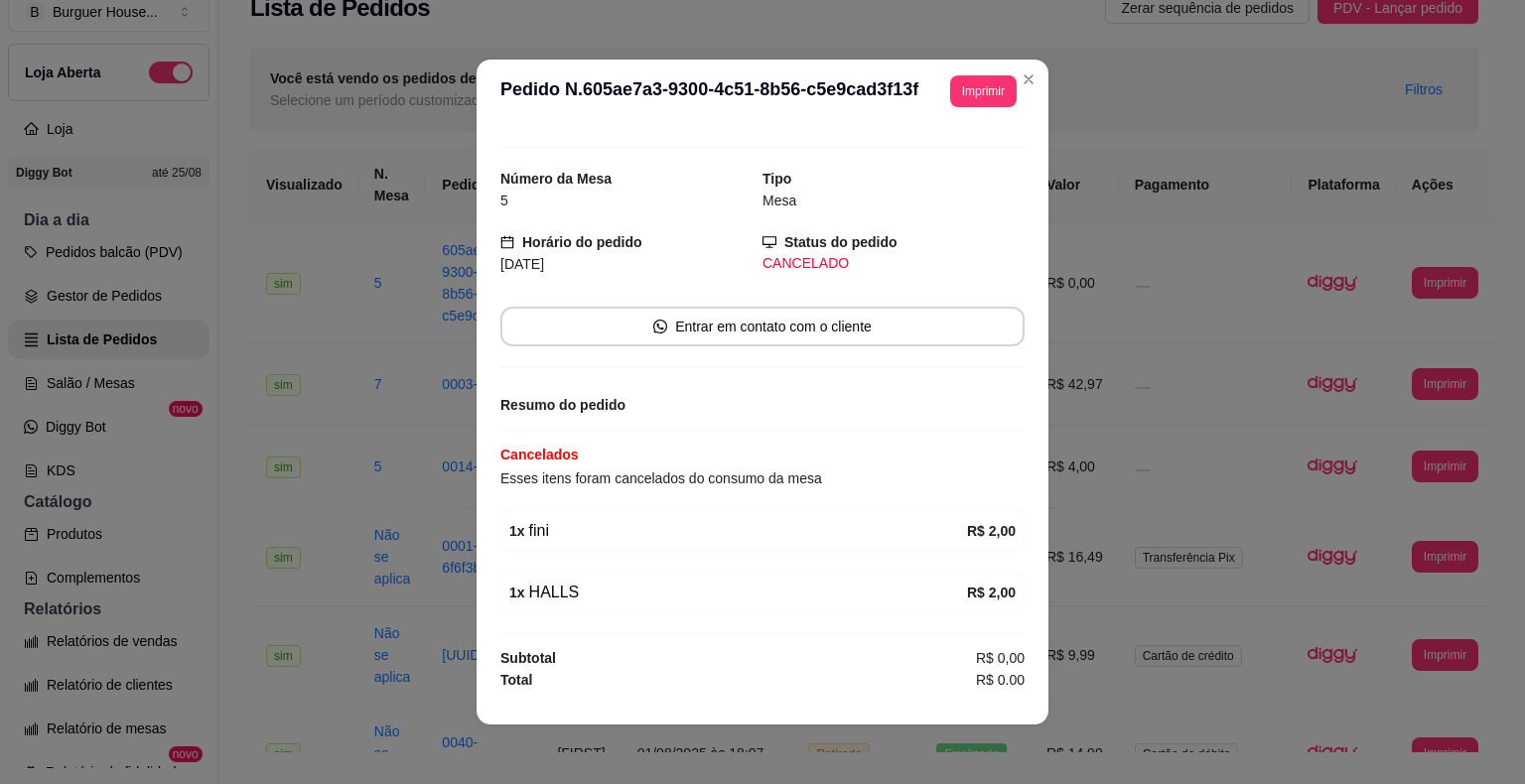scroll, scrollTop: 32, scrollLeft: 0, axis: vertical 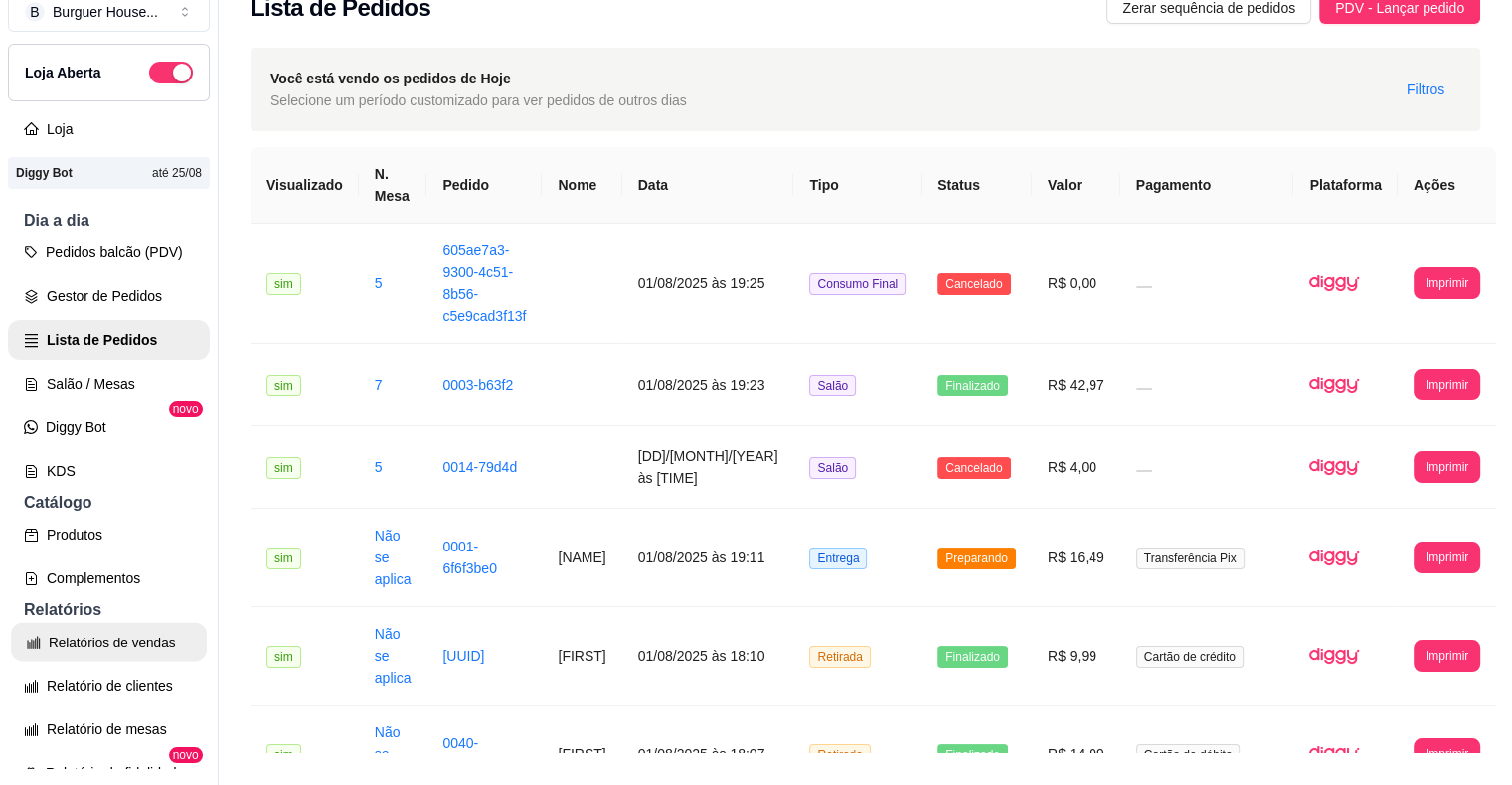click on "Relatórios de vendas" at bounding box center [108, 642] 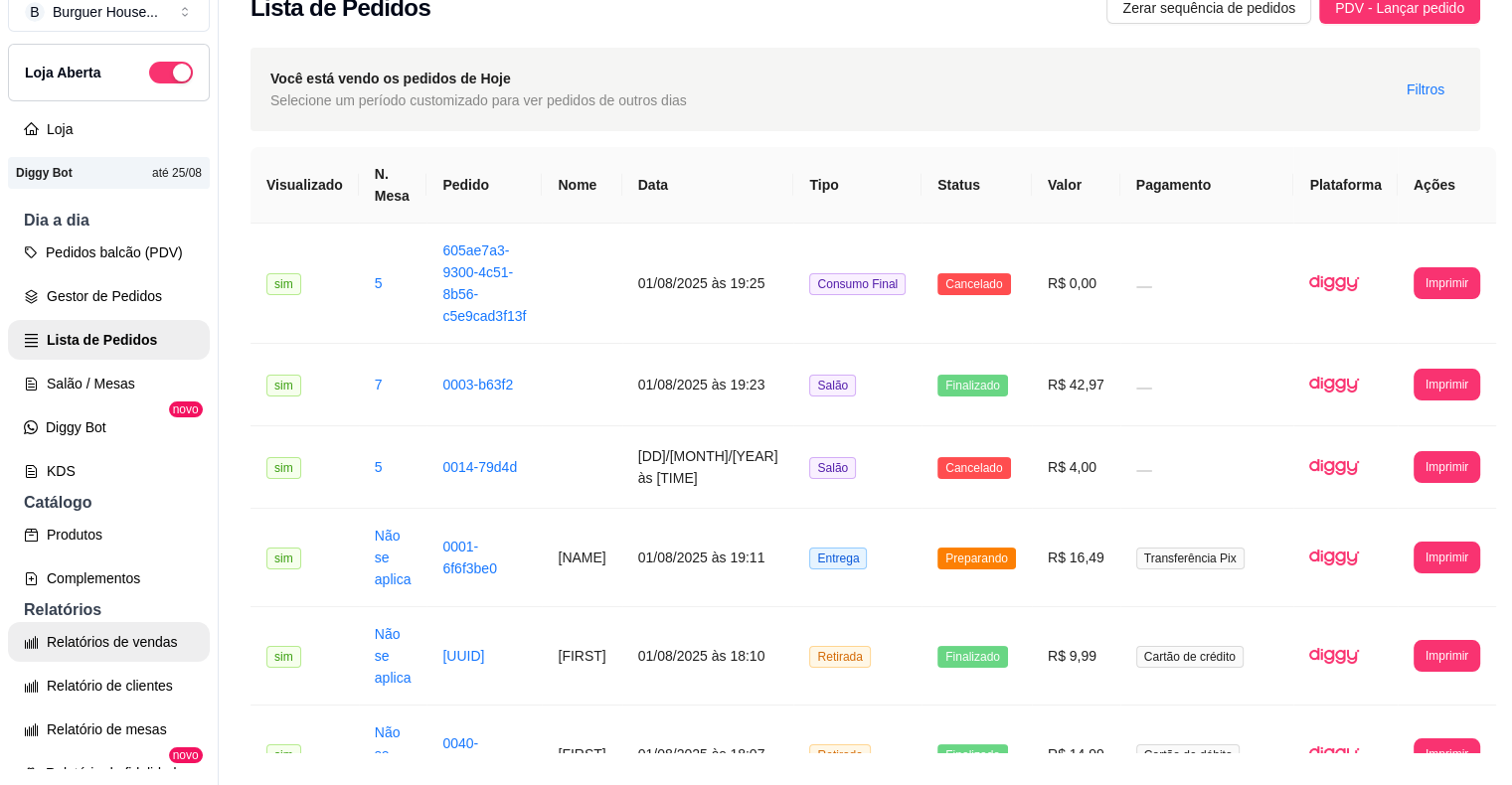 select on "ALL" 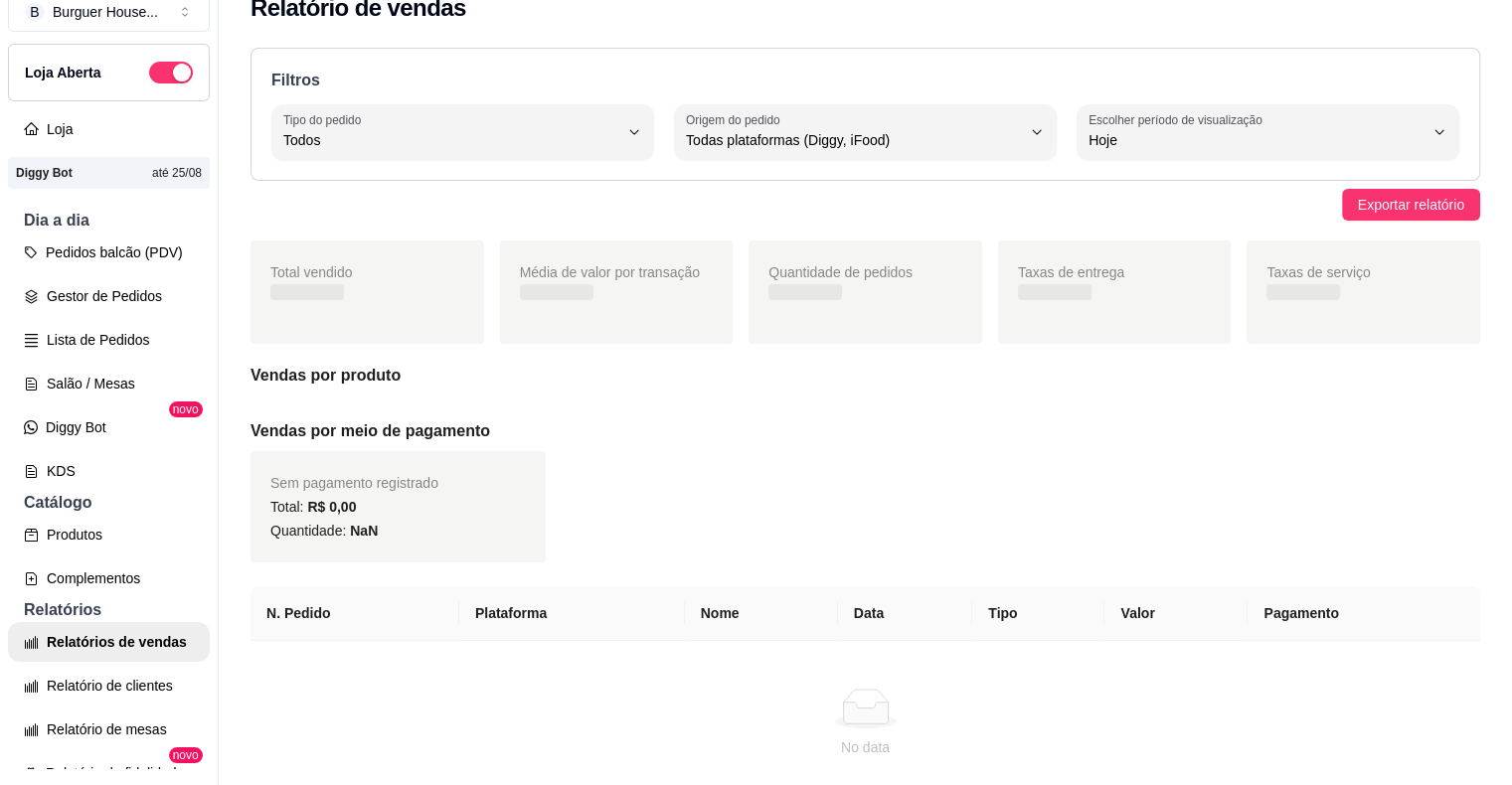 scroll, scrollTop: 0, scrollLeft: 0, axis: both 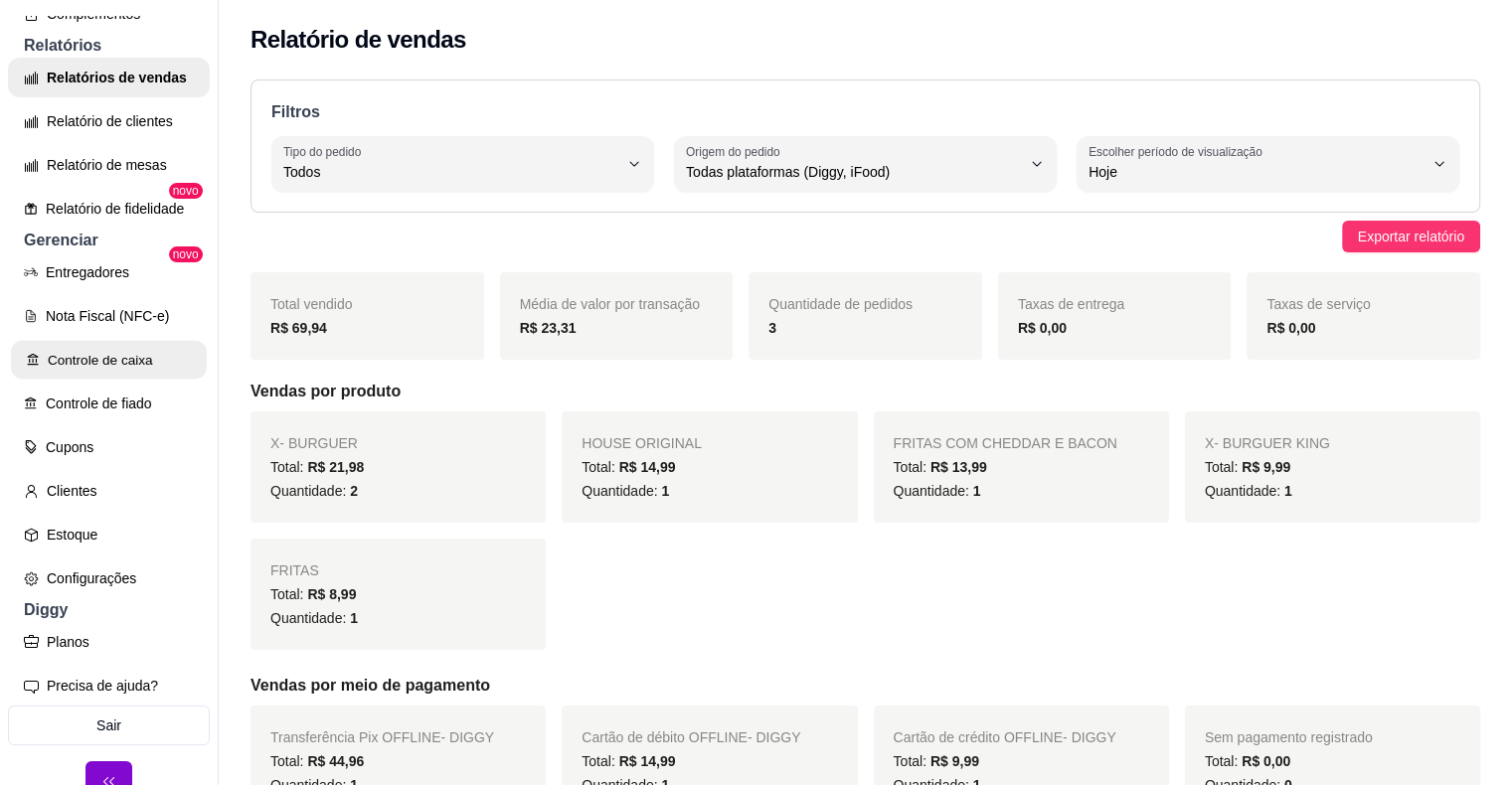 click on "Controle de caixa" at bounding box center [108, 360] 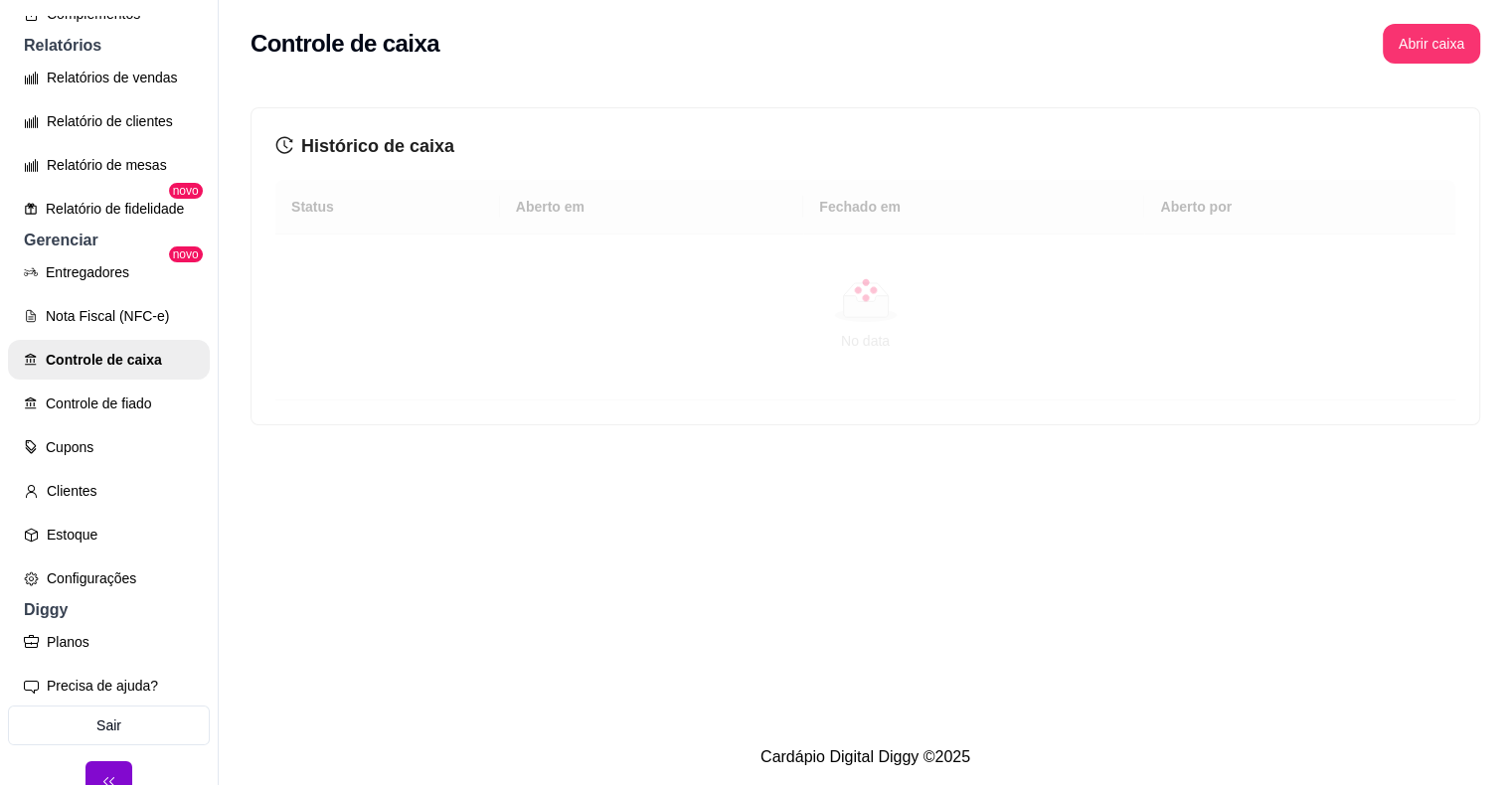 scroll, scrollTop: 32, scrollLeft: 0, axis: vertical 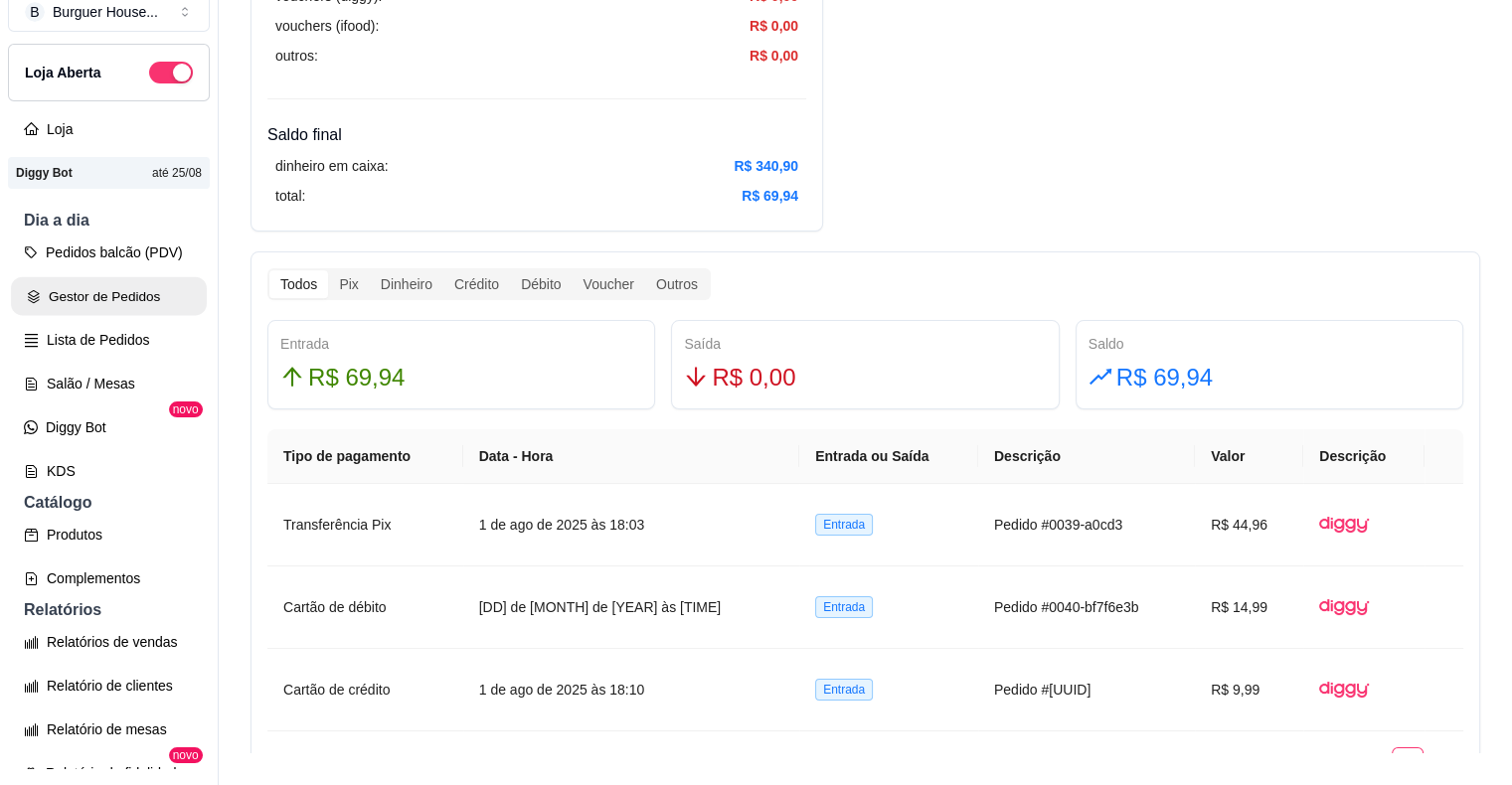 click on "Gestor de Pedidos" at bounding box center (108, 296) 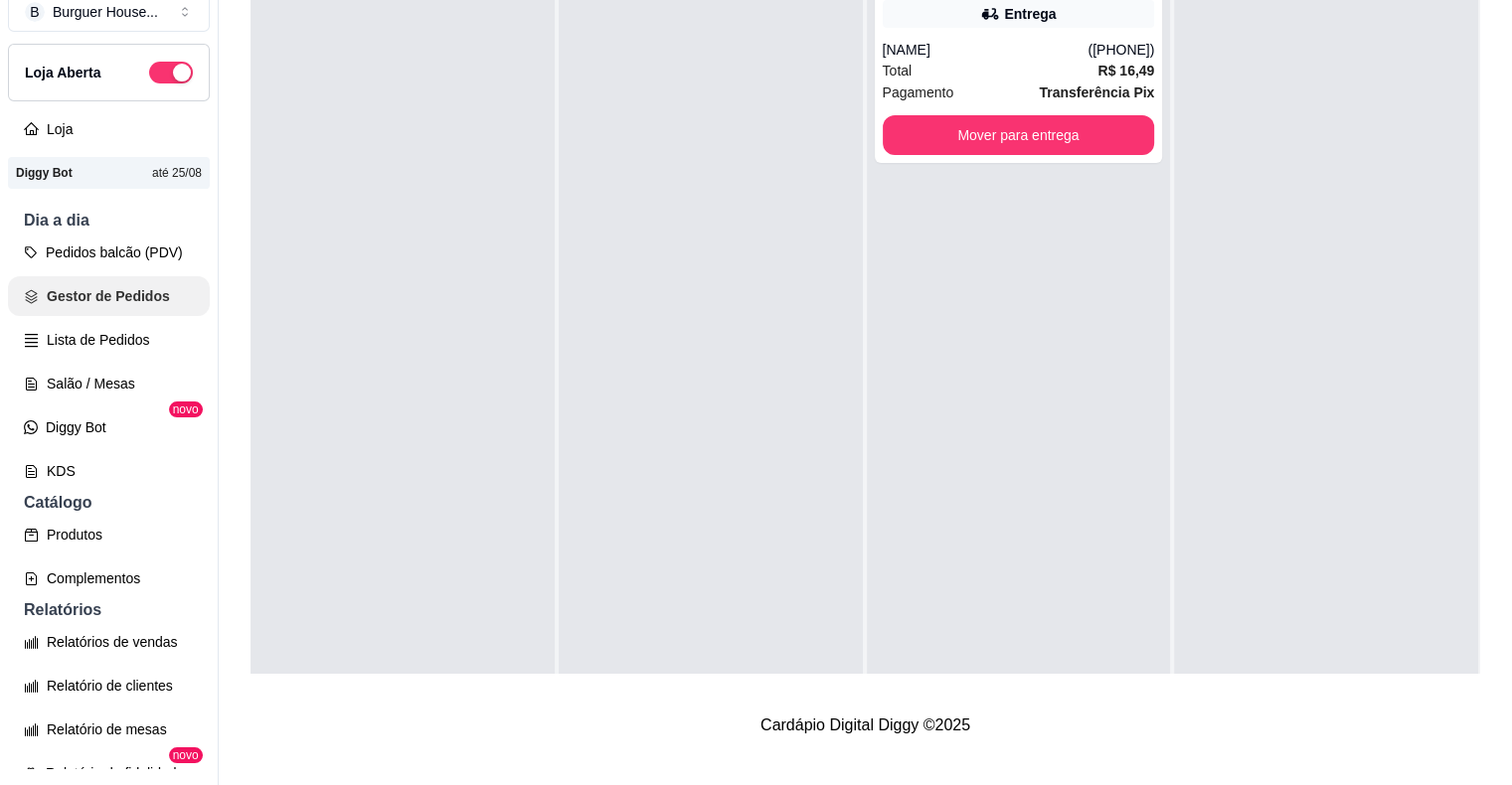 scroll, scrollTop: 0, scrollLeft: 0, axis: both 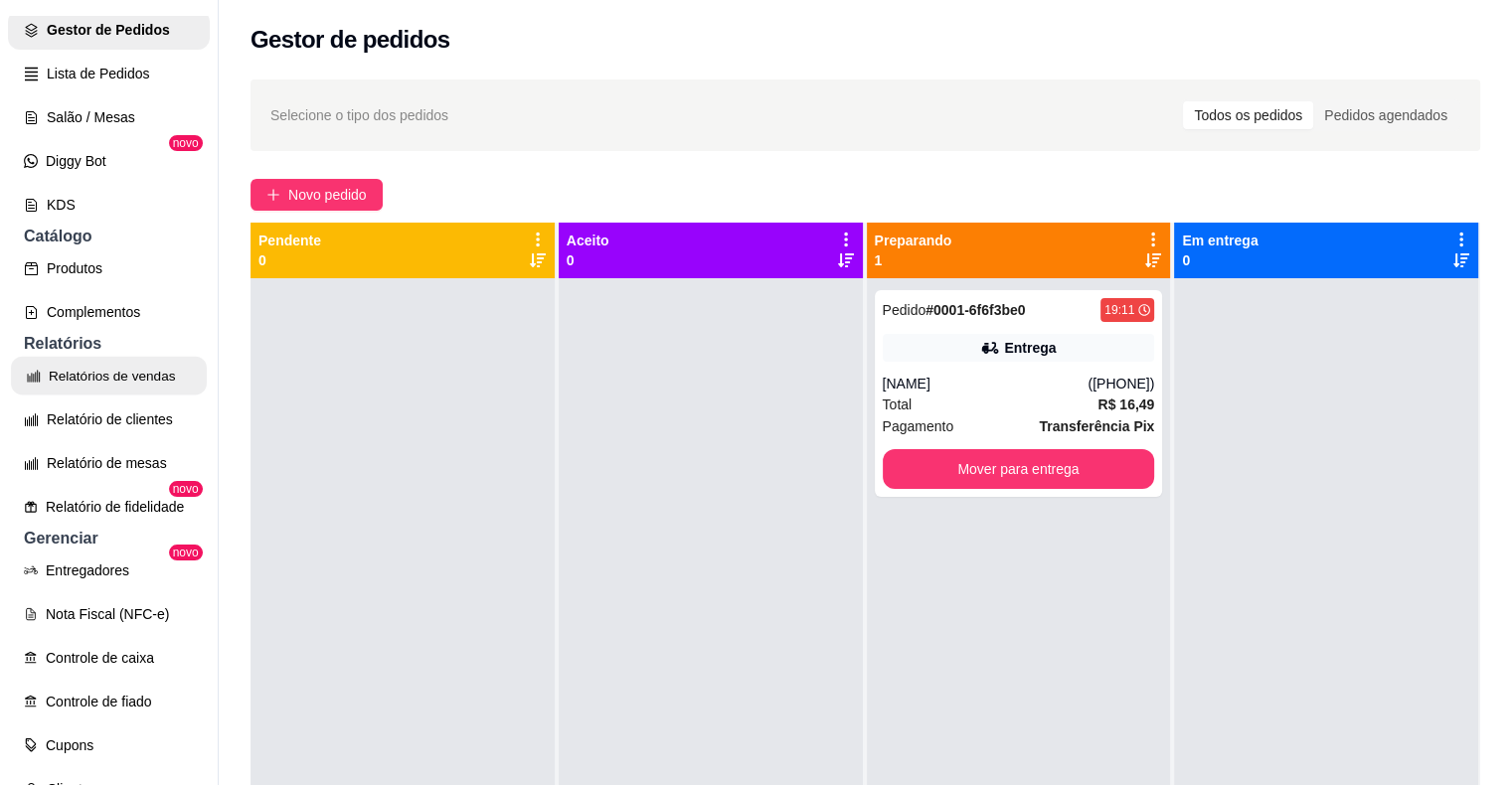 click on "Relatórios de vendas" at bounding box center [108, 376] 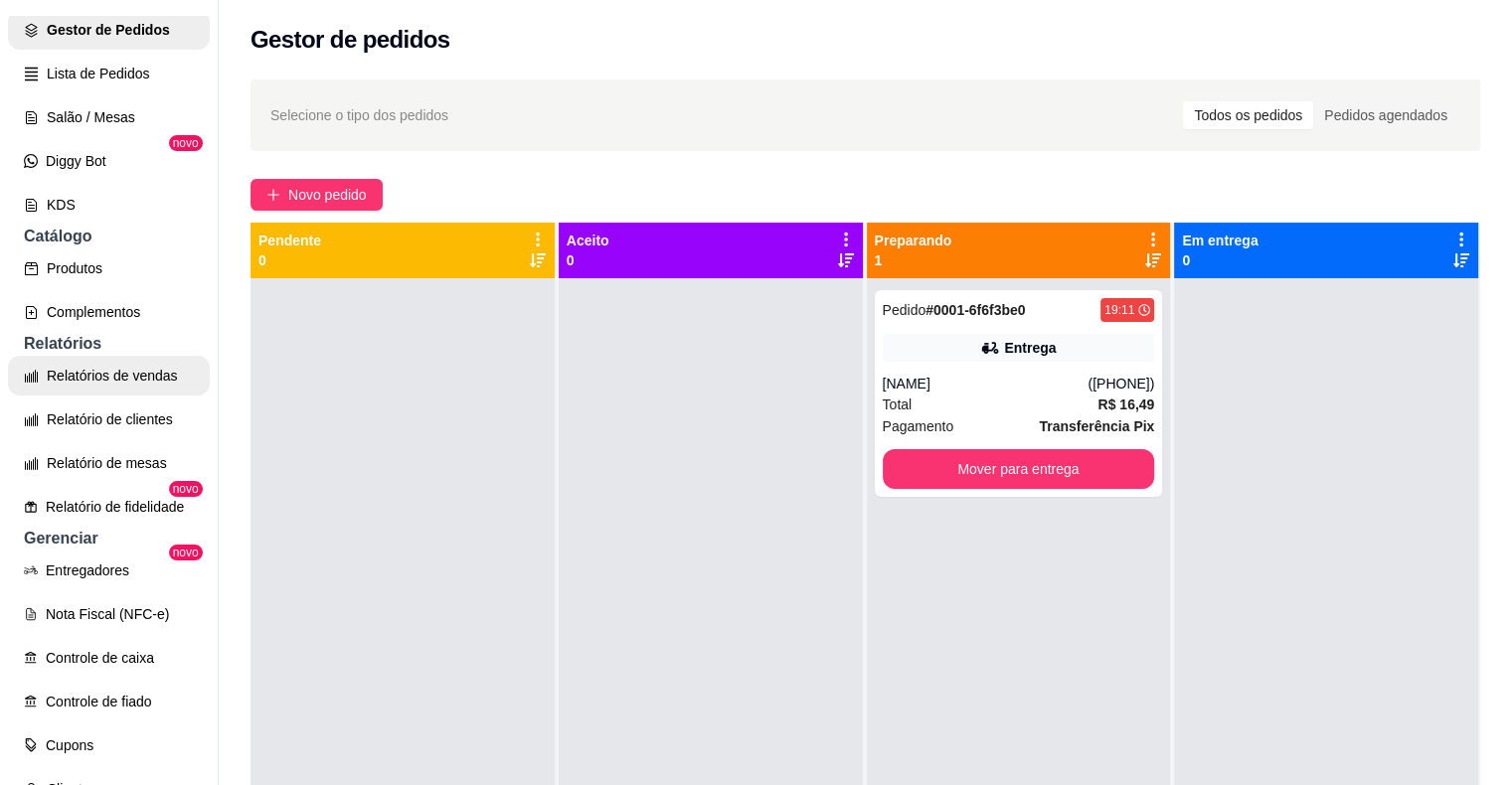select on "ALL" 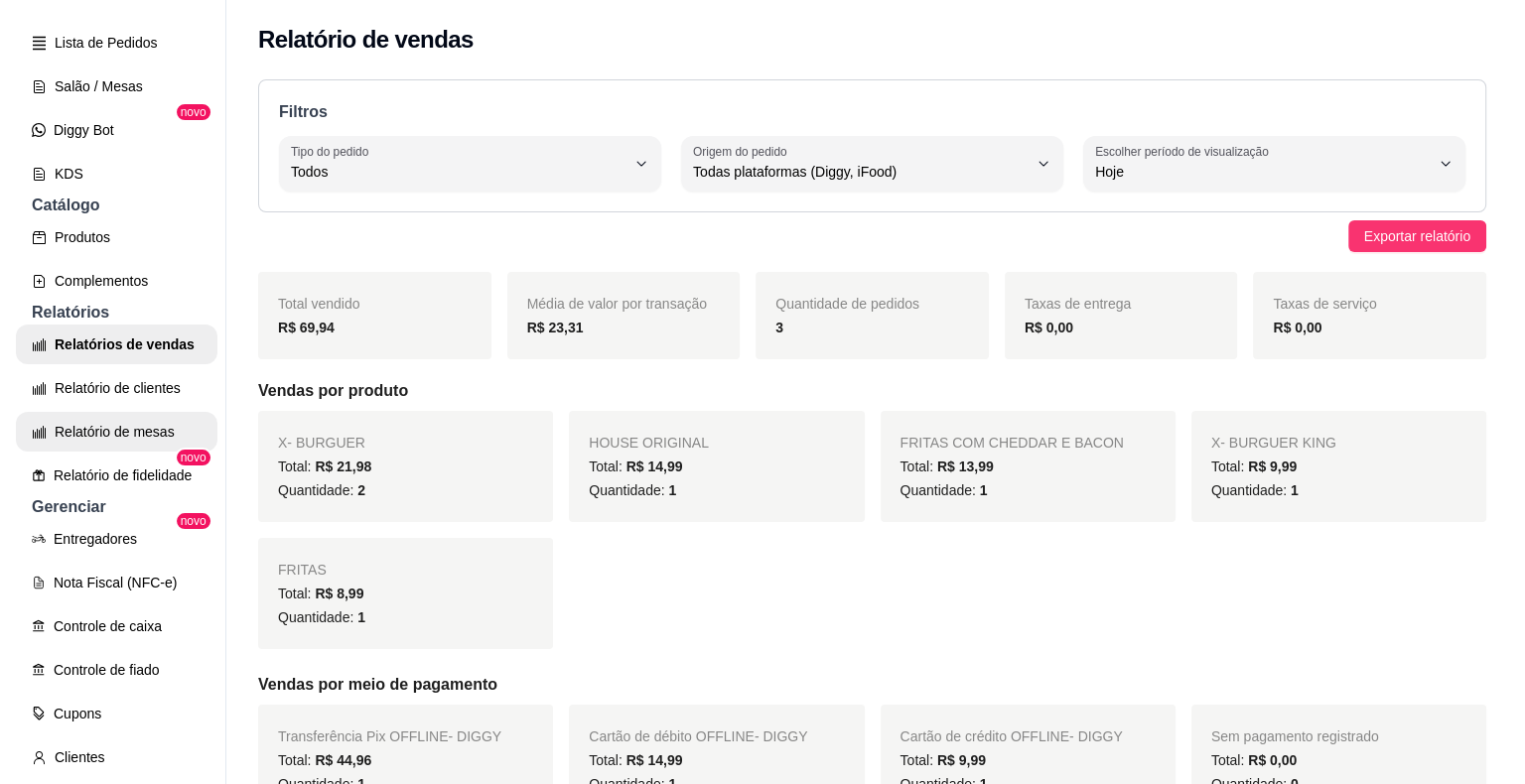 scroll, scrollTop: 298, scrollLeft: 0, axis: vertical 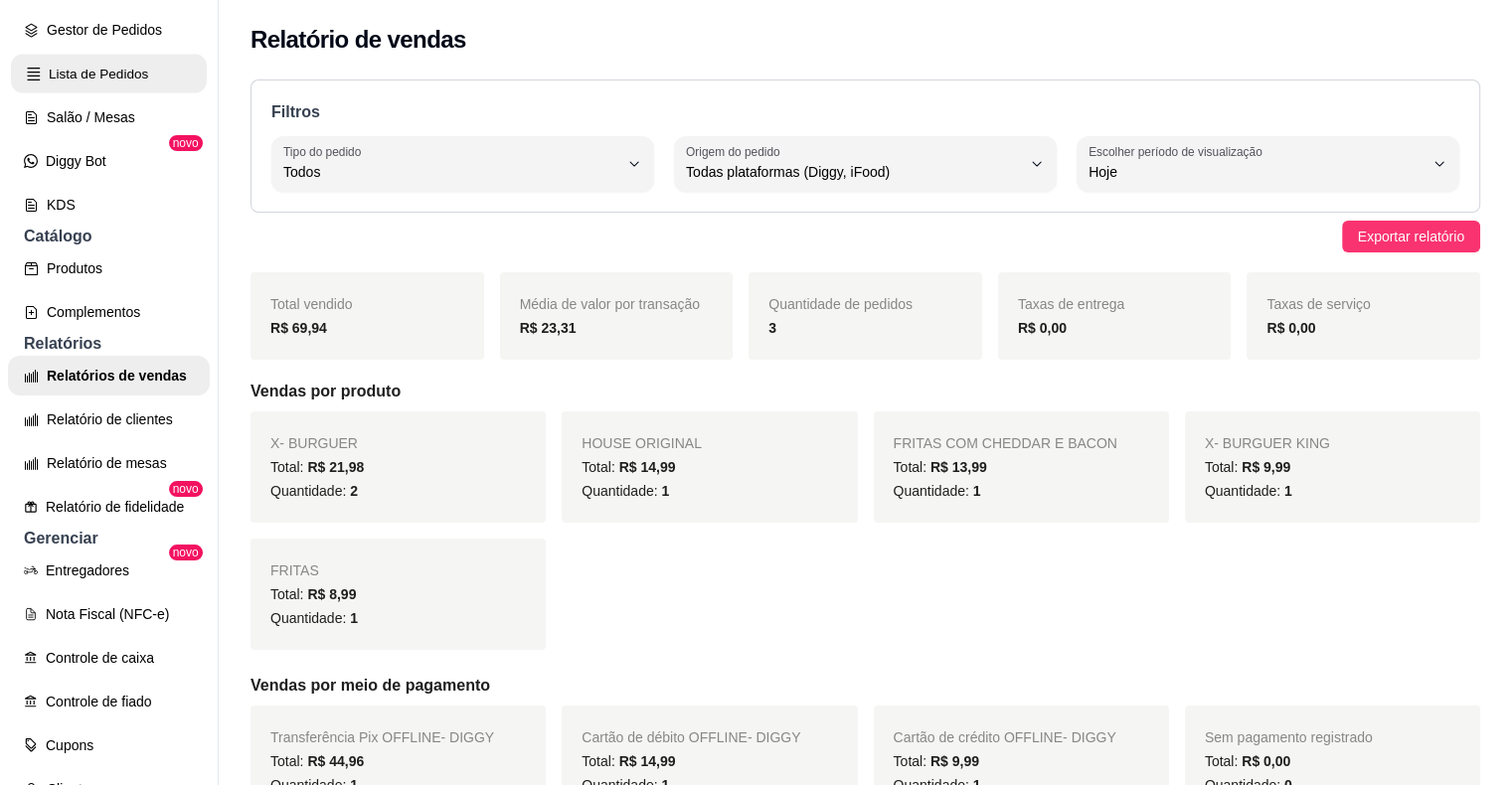 click on "Lista de Pedidos" at bounding box center (108, 74) 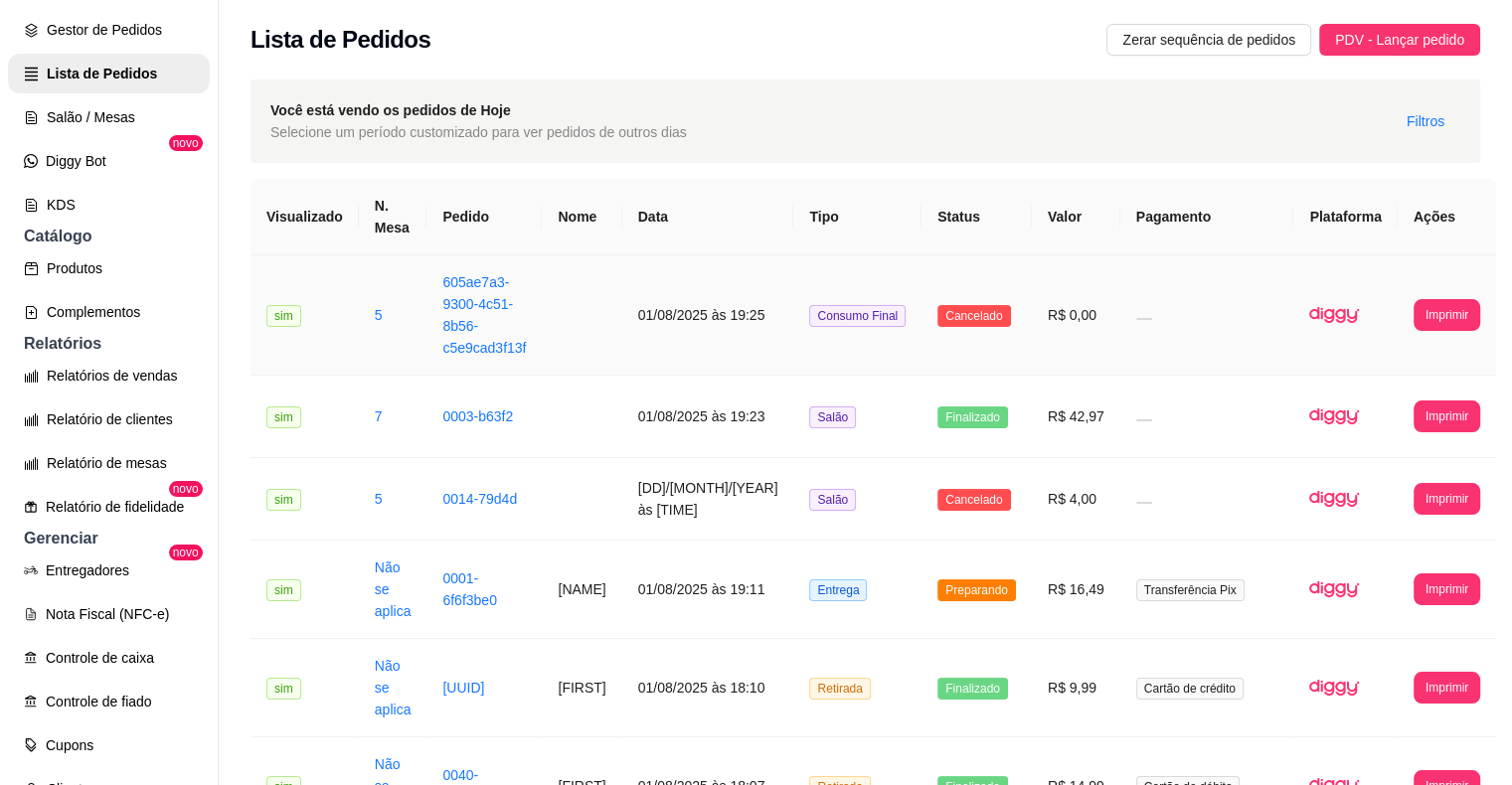 click on "01/08/2025 às 19:25" at bounding box center (708, 315) 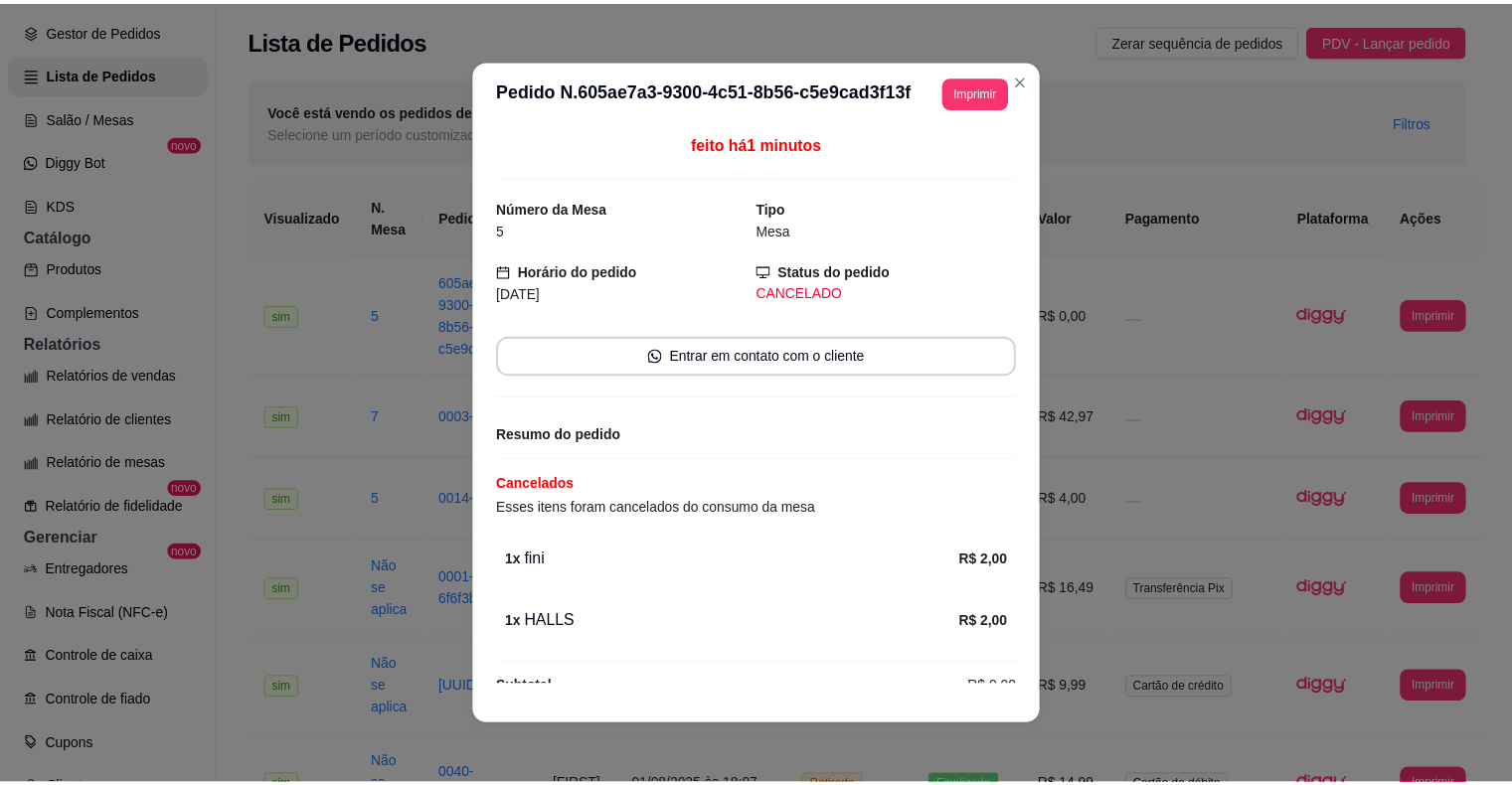 scroll, scrollTop: 32, scrollLeft: 0, axis: vertical 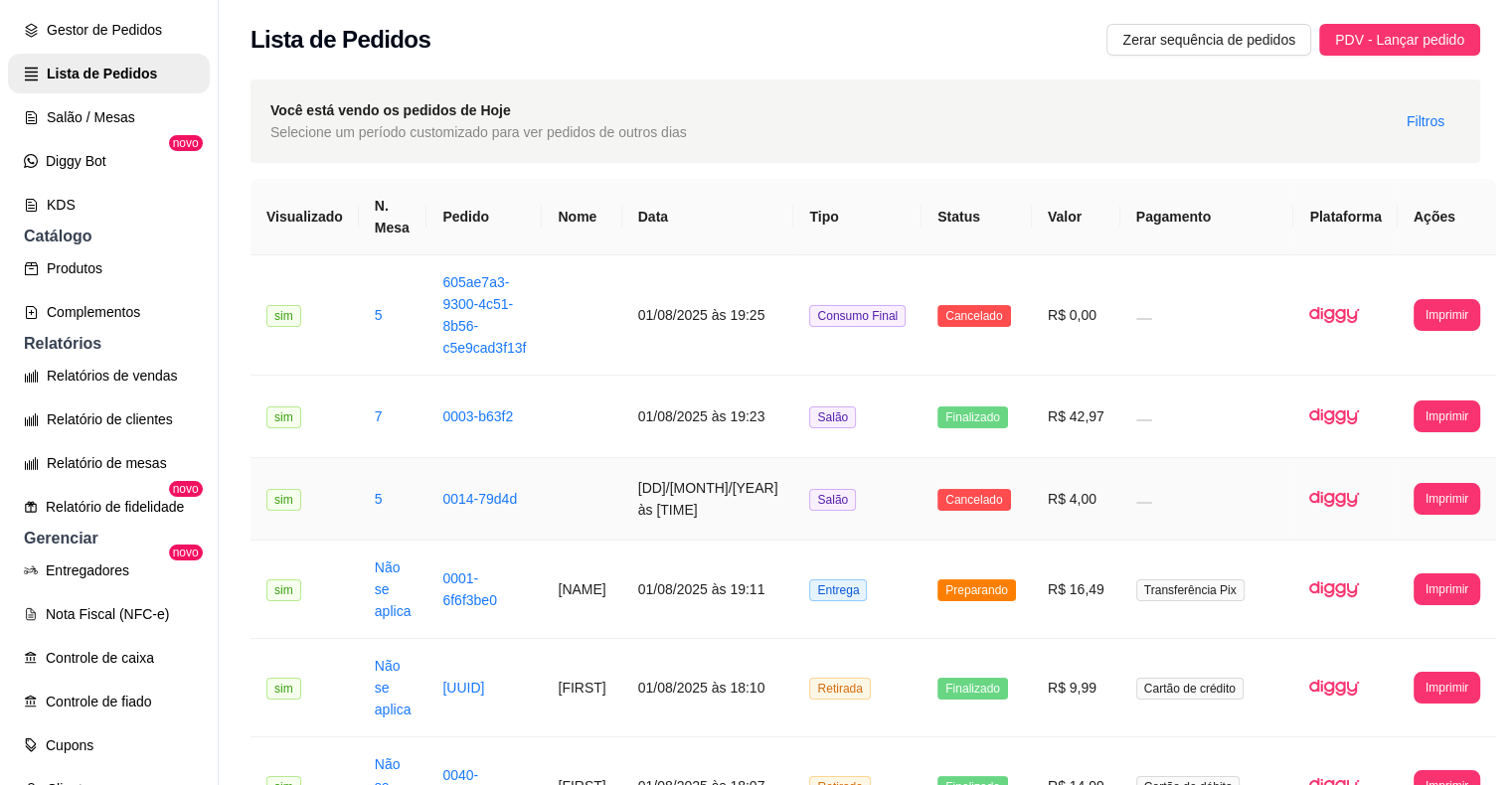 click on "Salão" at bounding box center [857, 499] 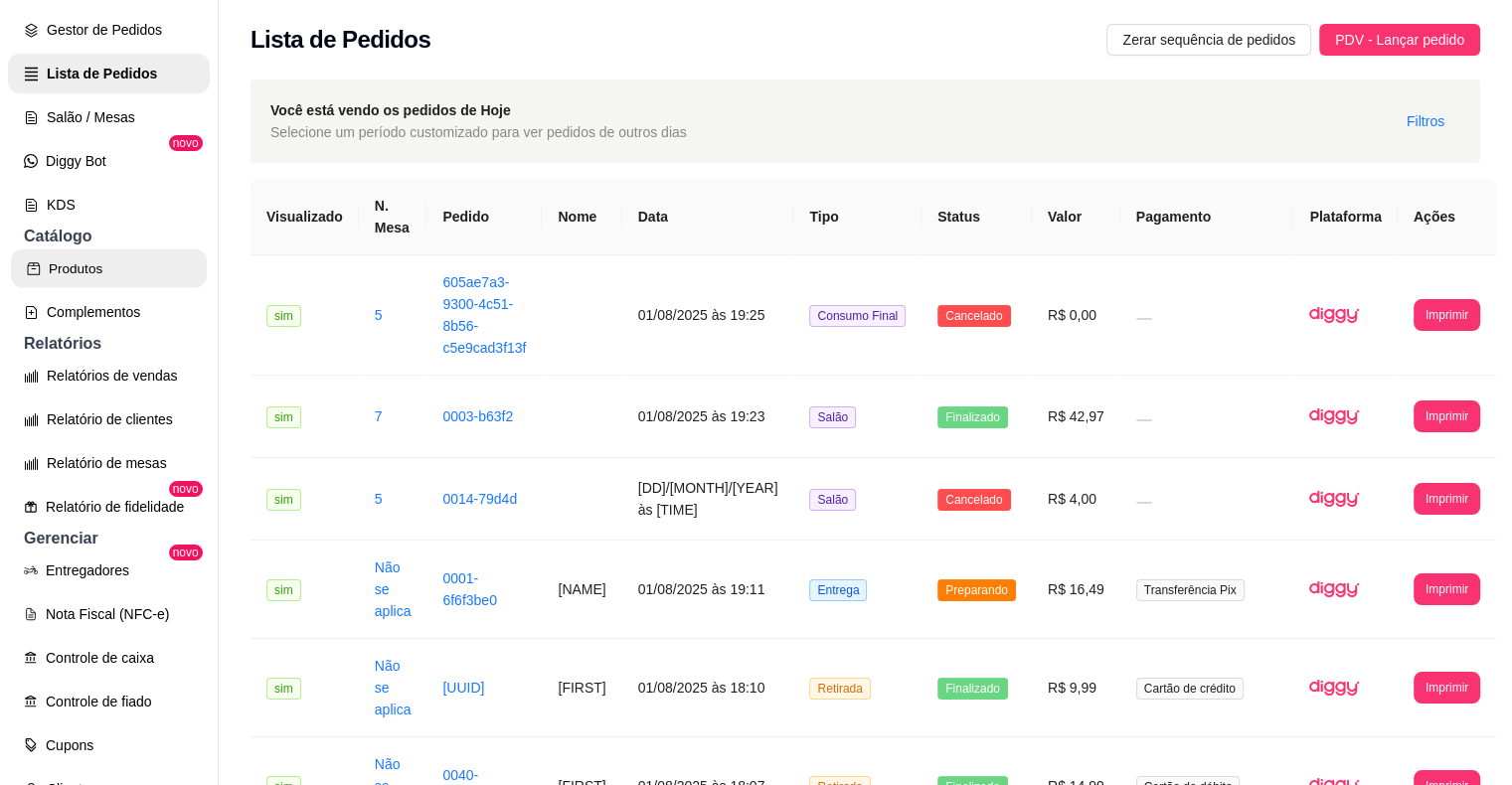 click on "Produtos" at bounding box center (108, 268) 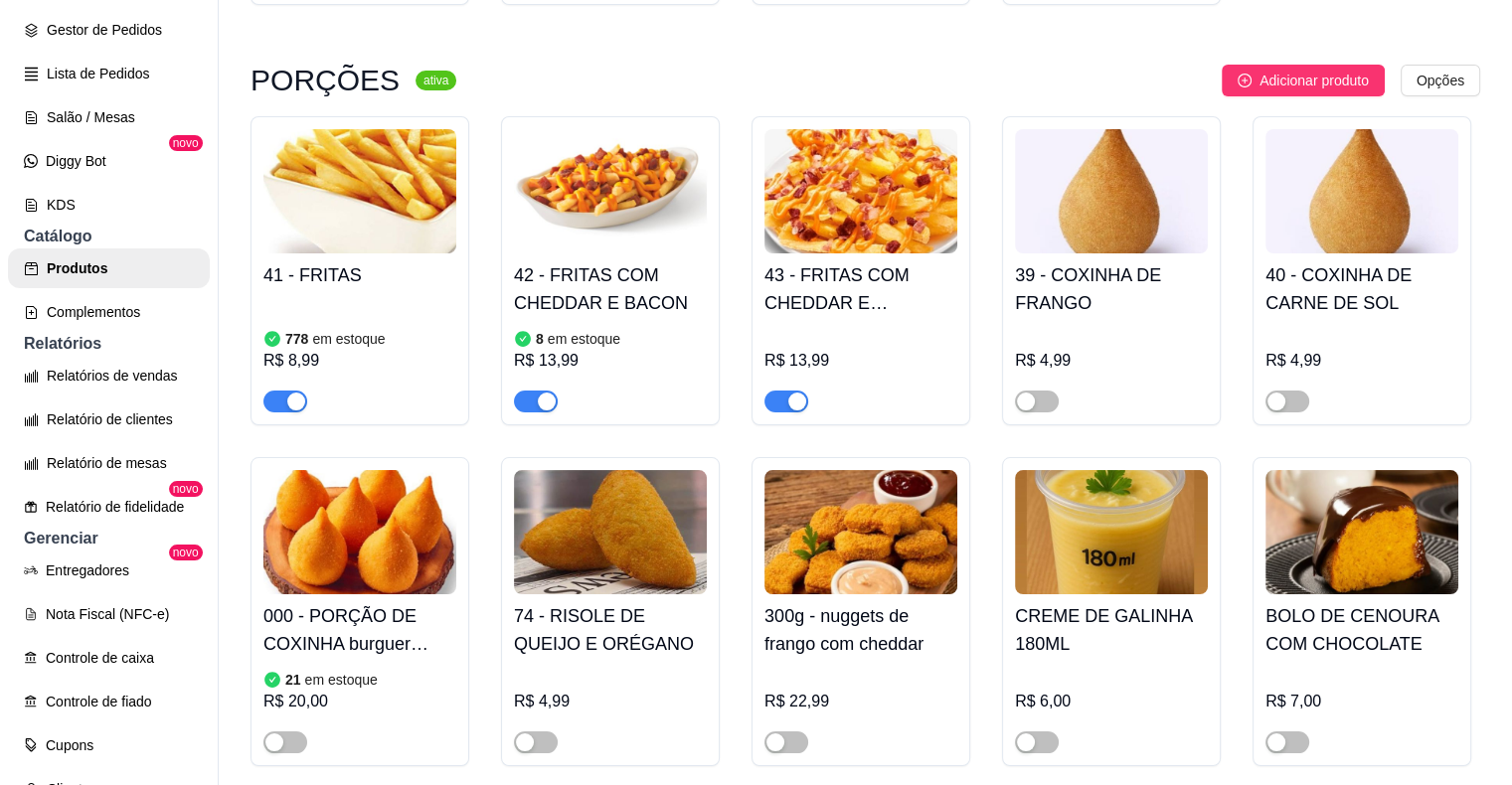 scroll, scrollTop: 5962, scrollLeft: 0, axis: vertical 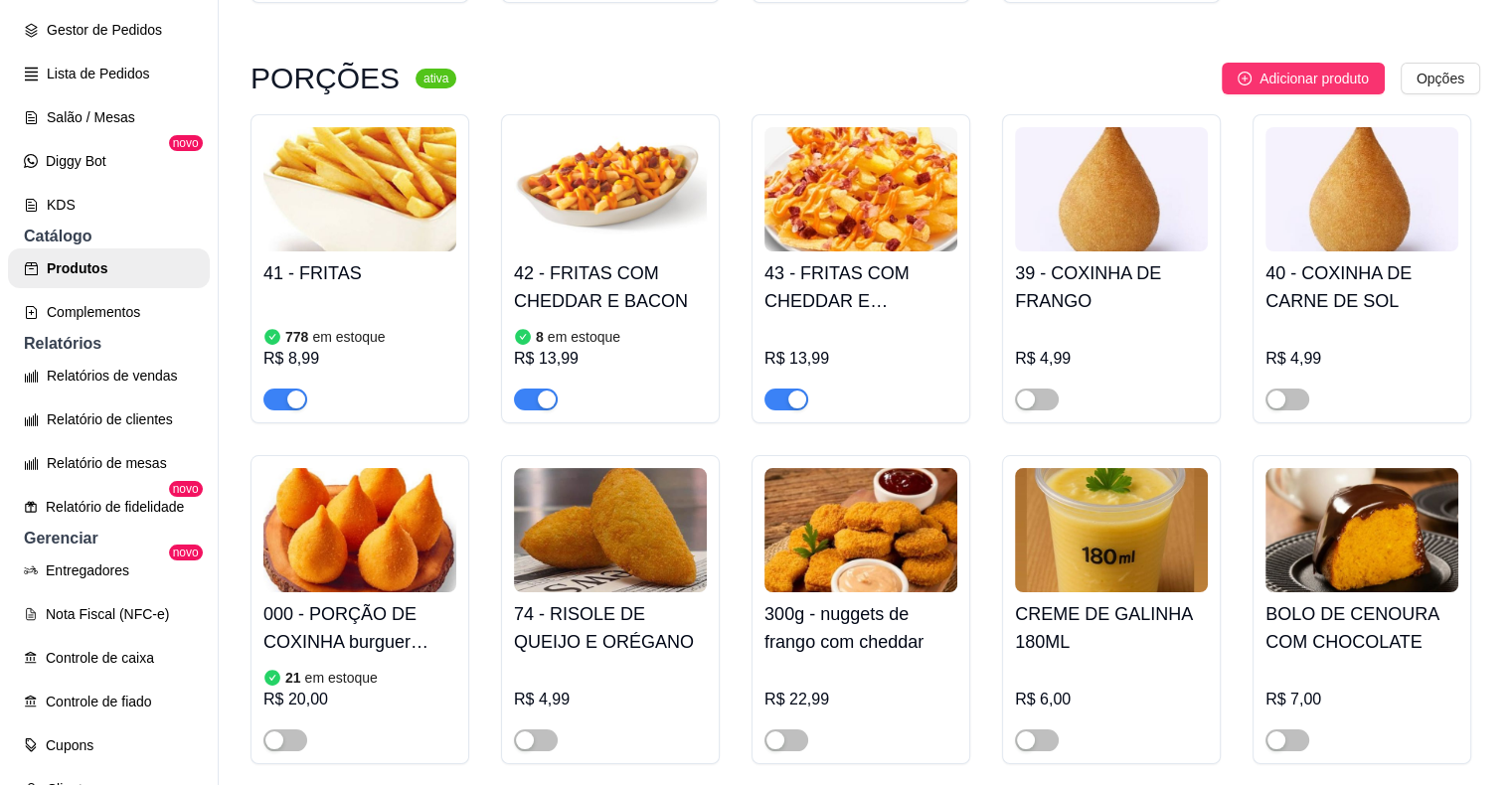 click at bounding box center [1287, -334] 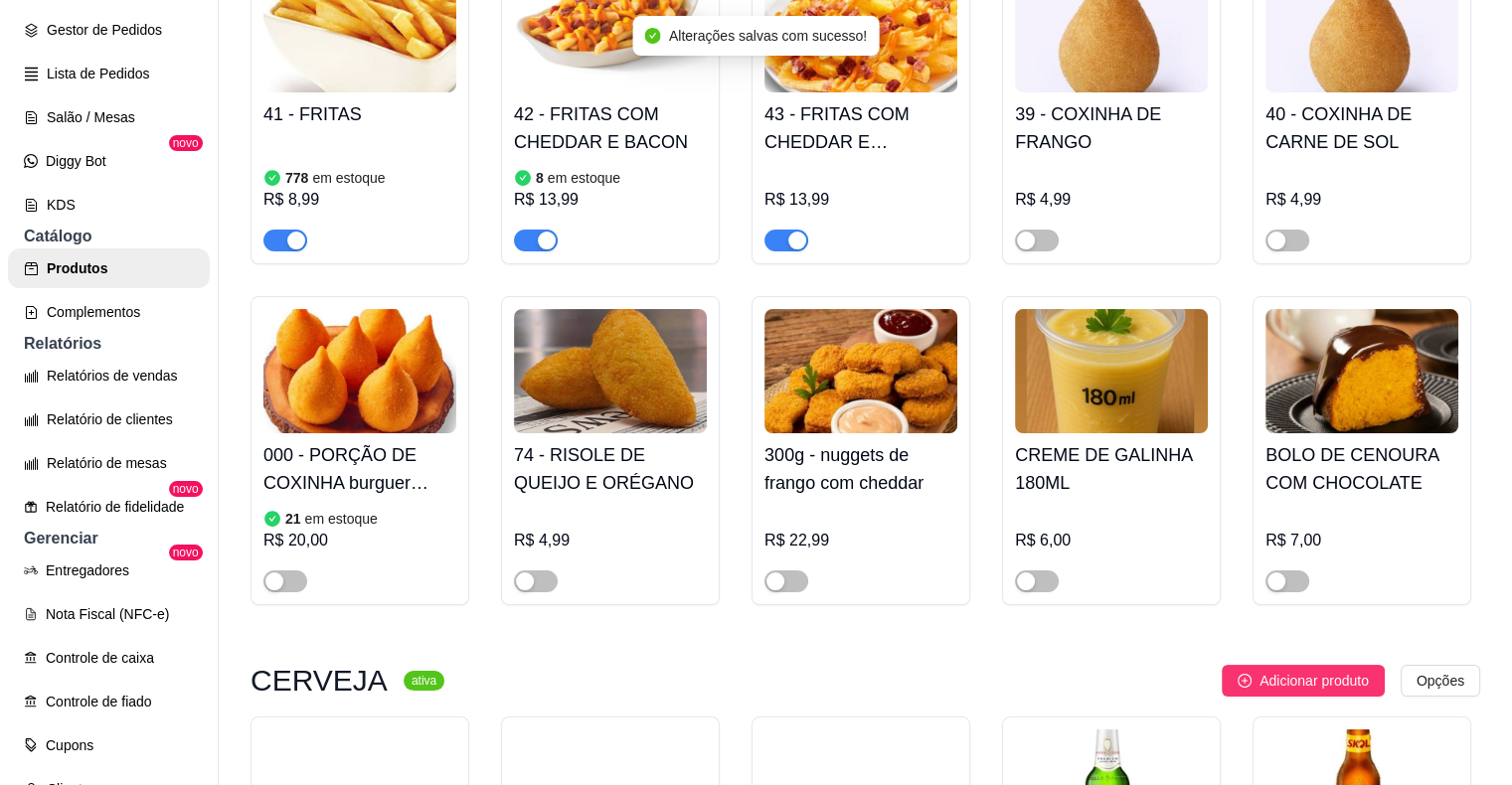 scroll, scrollTop: 6161, scrollLeft: 0, axis: vertical 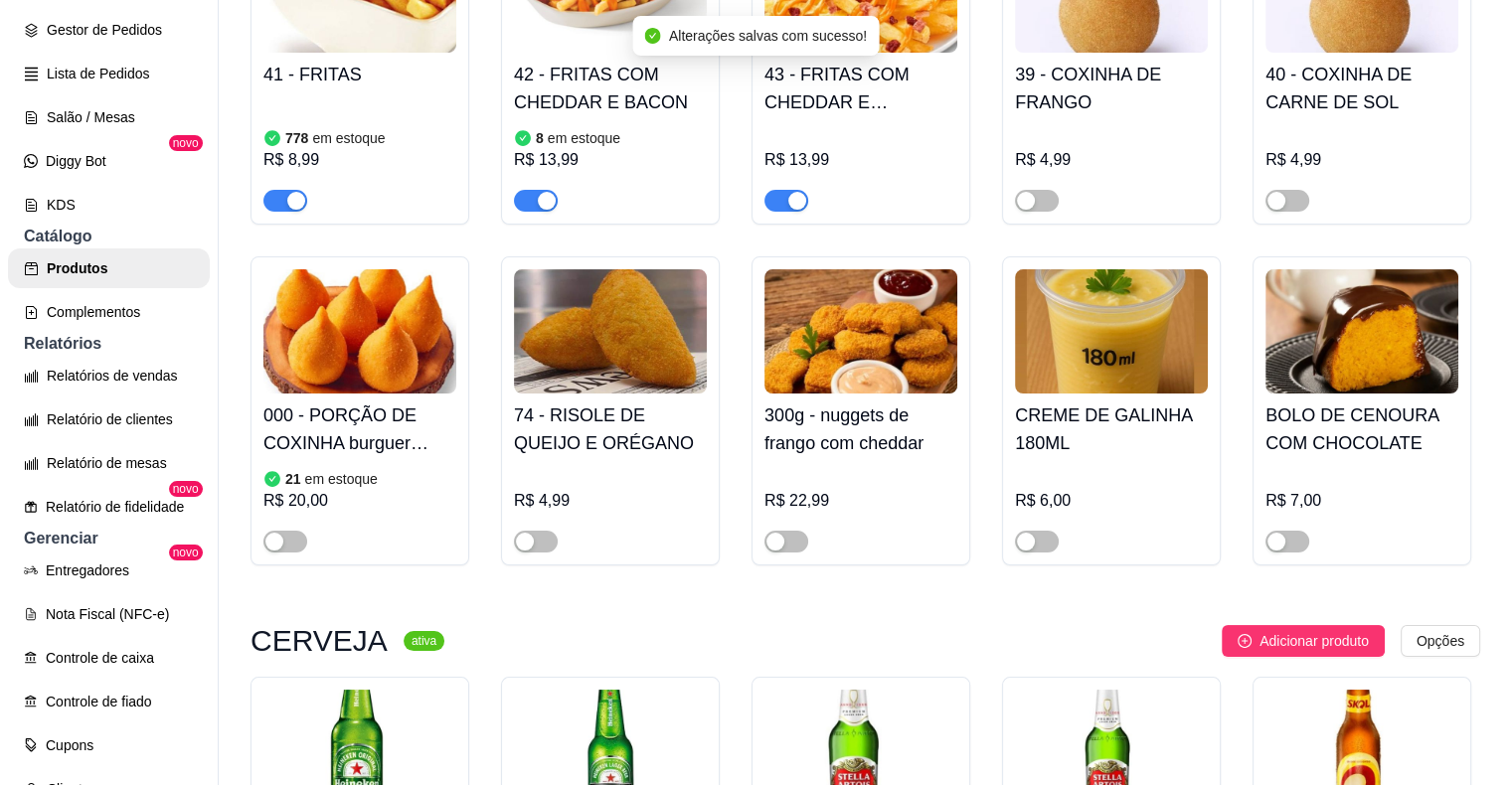 click at bounding box center [536, -220] 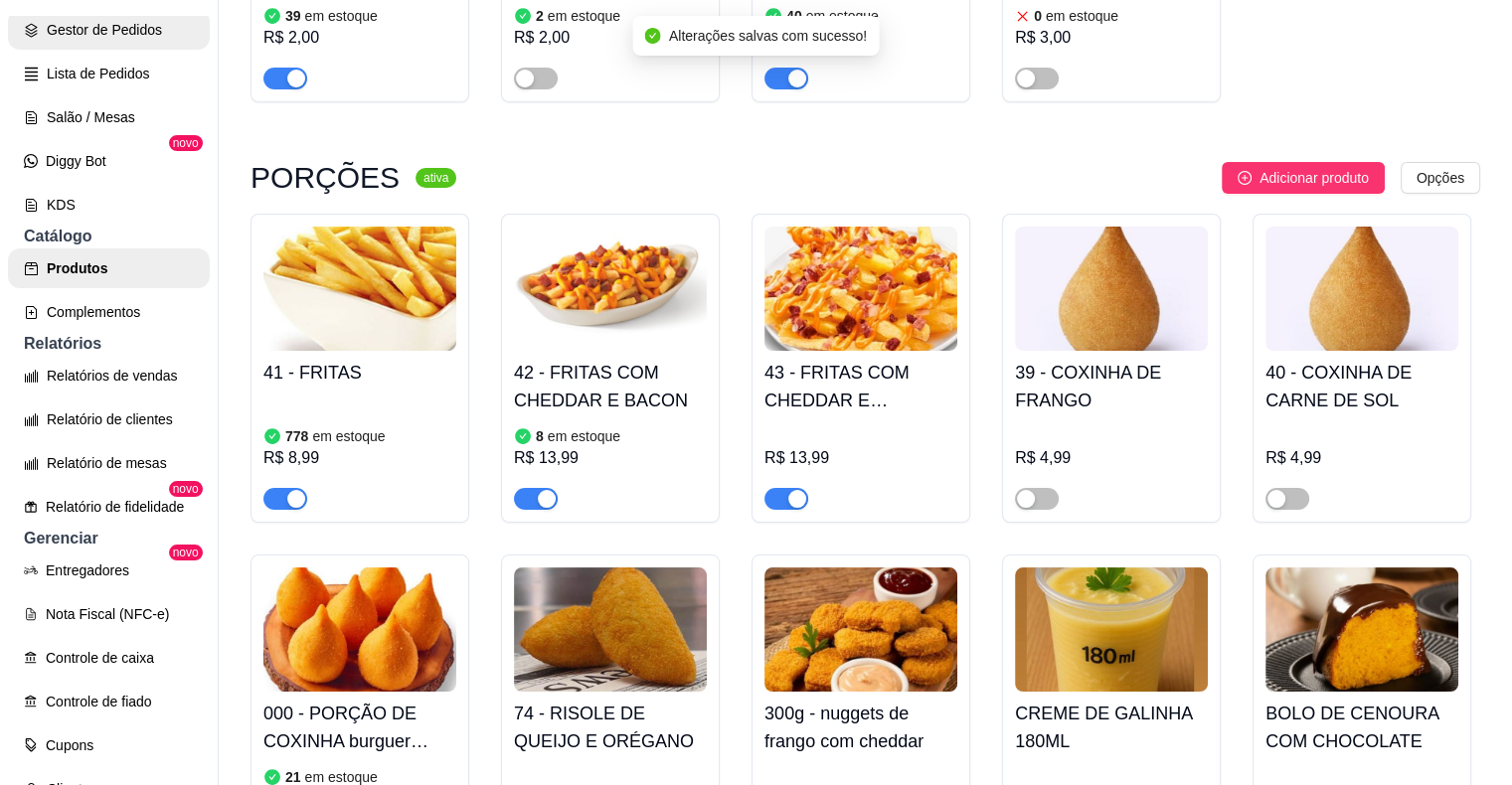 click on "Gestor de Pedidos" at bounding box center (108, 30) 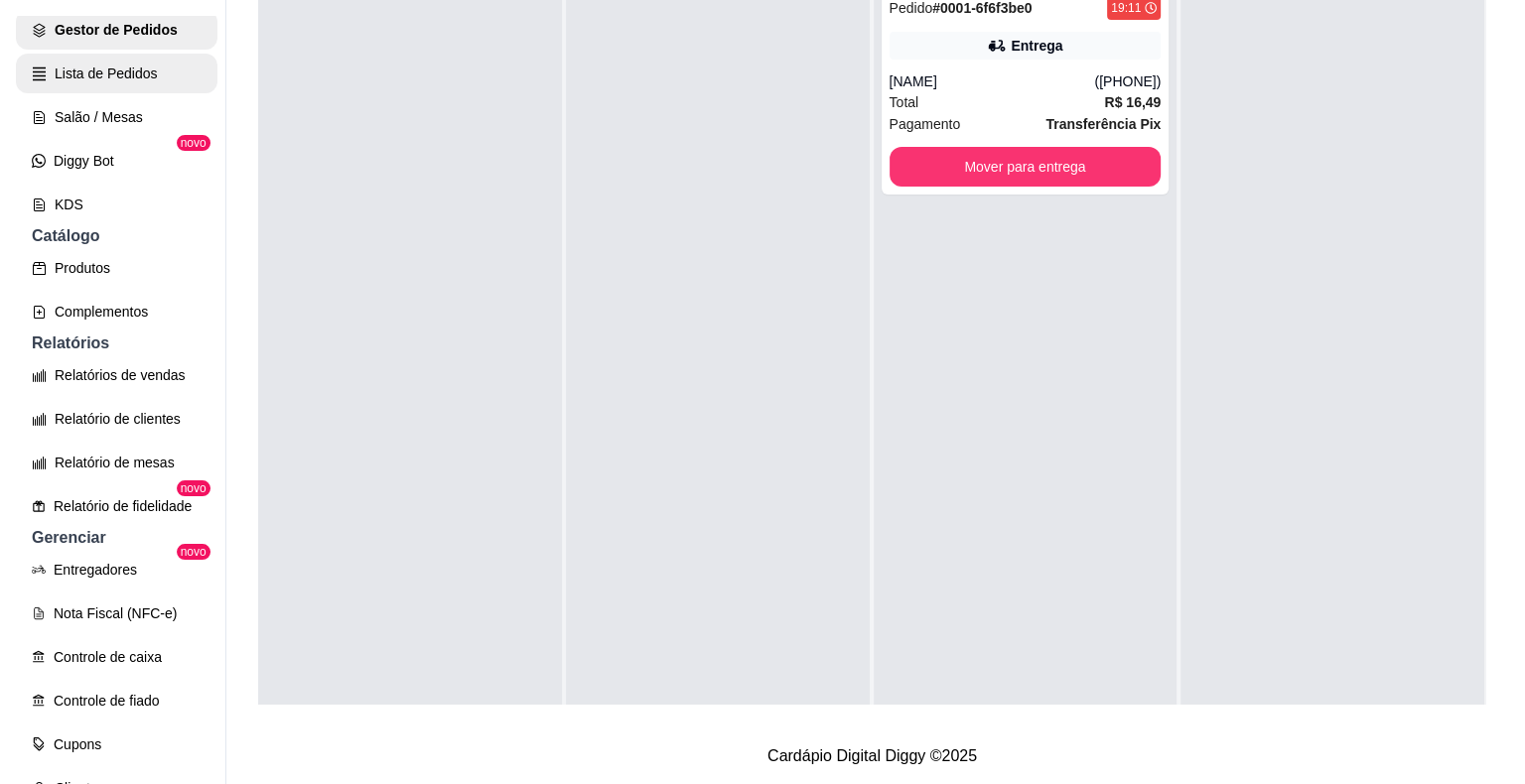 scroll, scrollTop: 0, scrollLeft: 0, axis: both 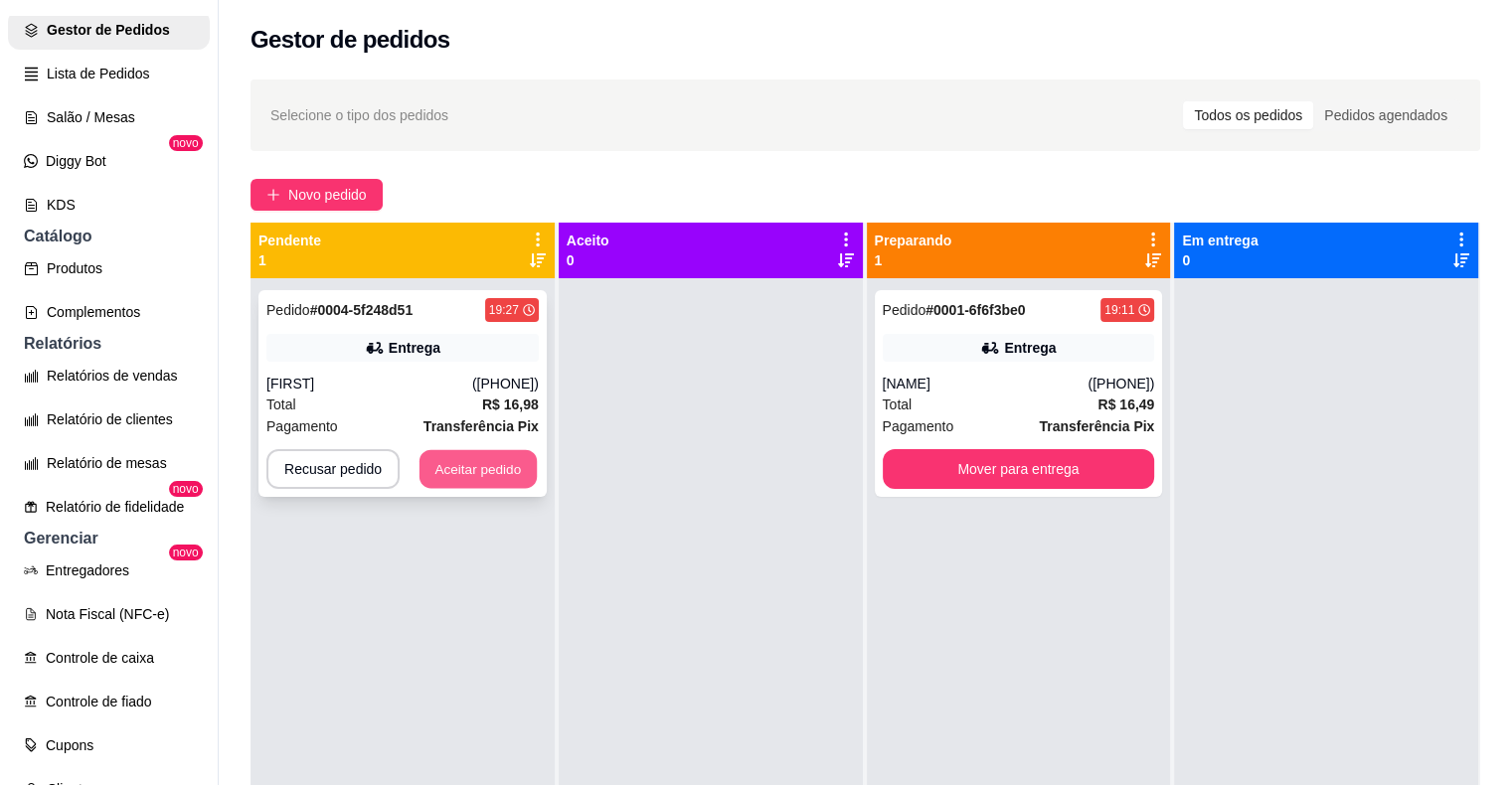 click on "Aceitar pedido" at bounding box center (478, 469) 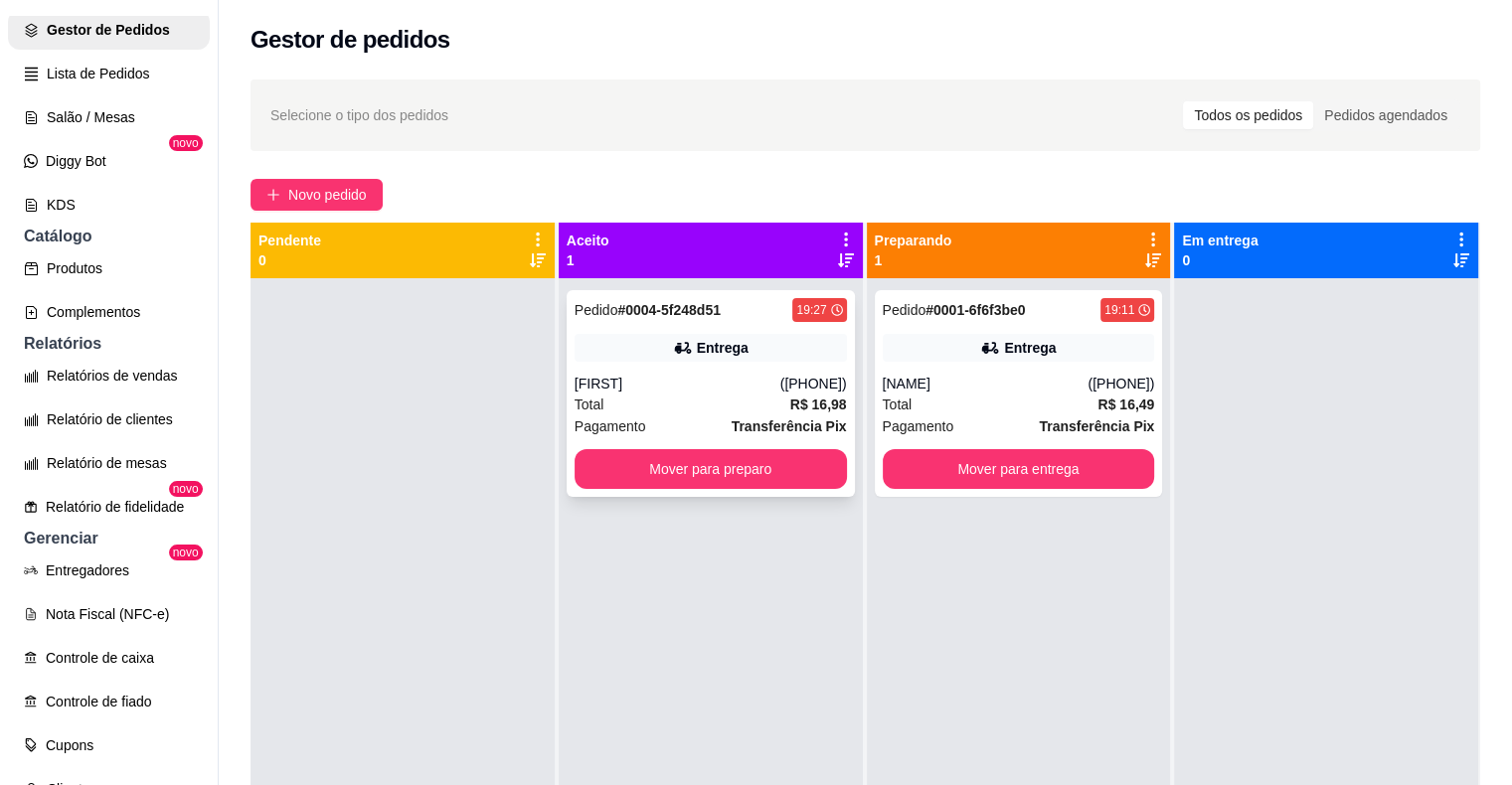 click on "([PHONE])" at bounding box center (813, 384) 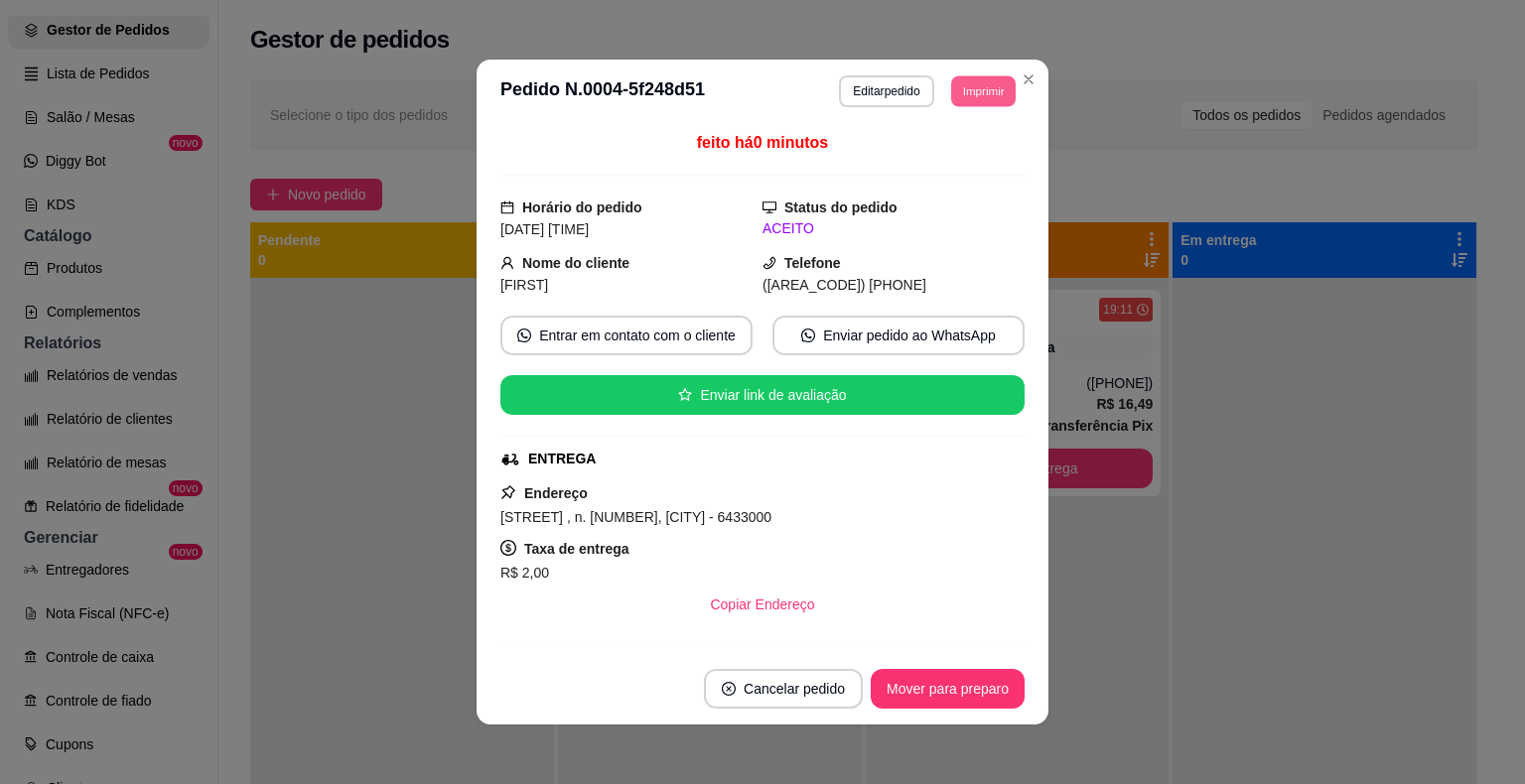 click on "Imprimir" at bounding box center (983, 90) 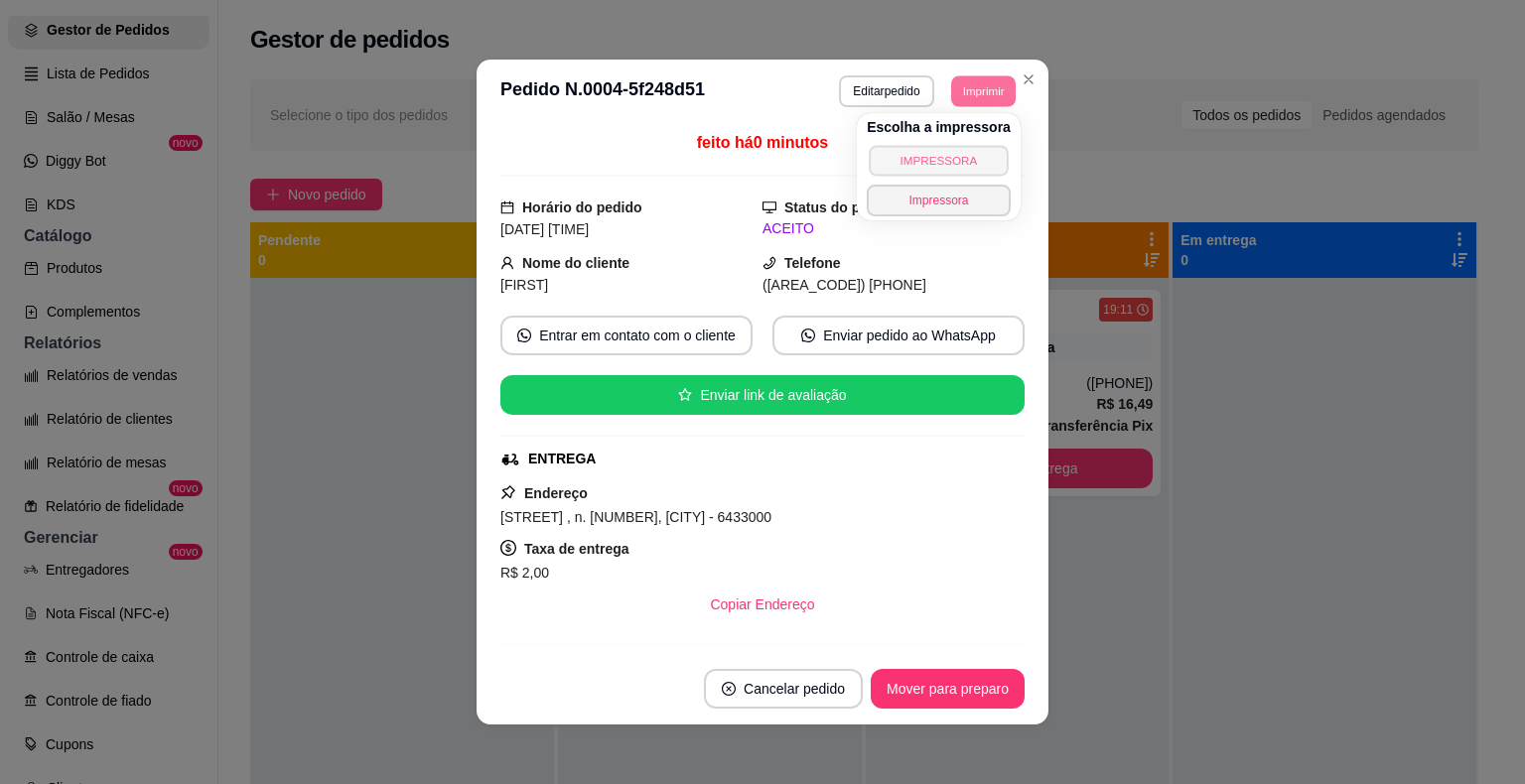 click on "IMPRESSORA" at bounding box center [938, 160] 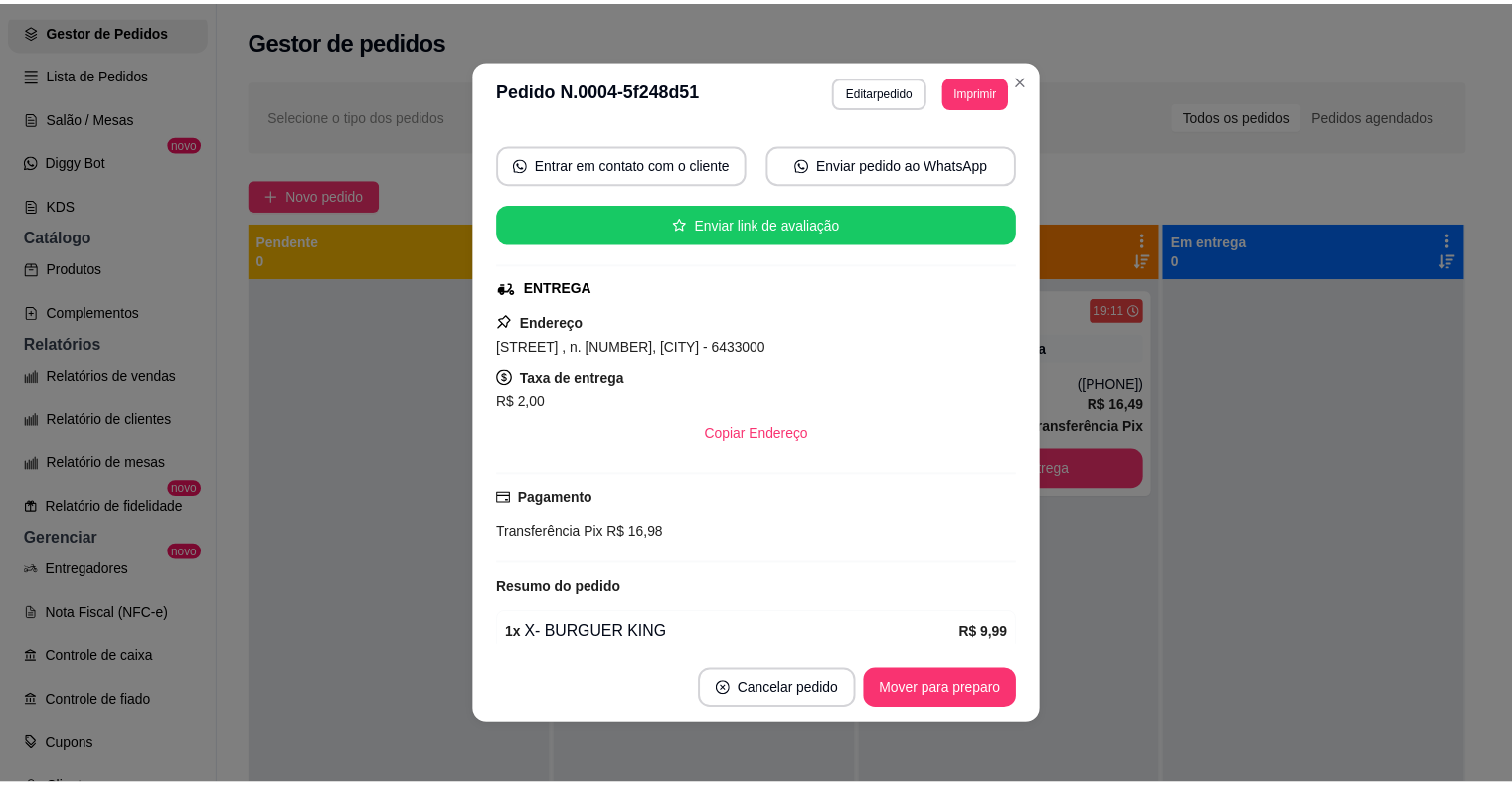 scroll, scrollTop: 315, scrollLeft: 0, axis: vertical 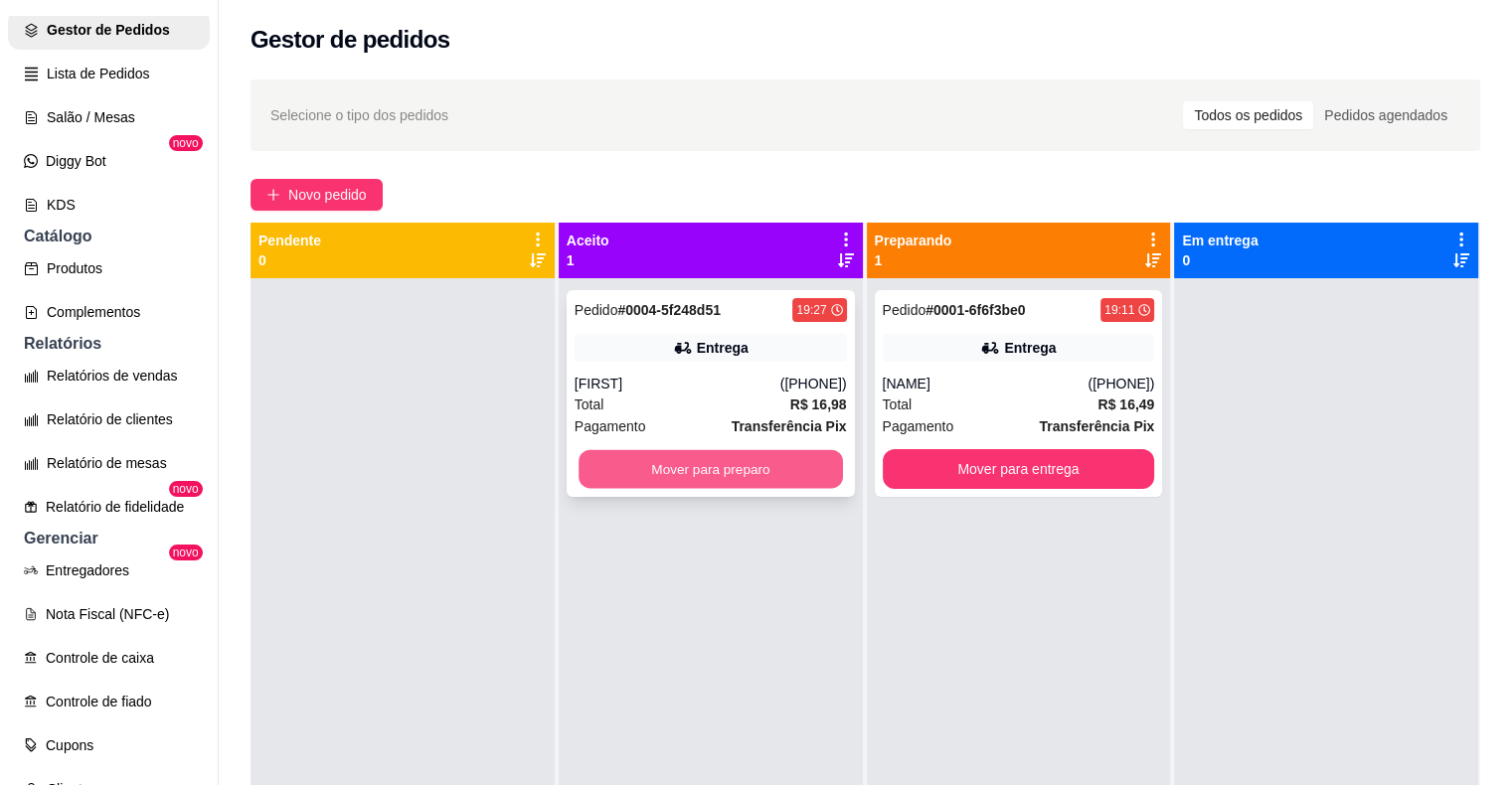 click on "Mover para preparo" at bounding box center (711, 469) 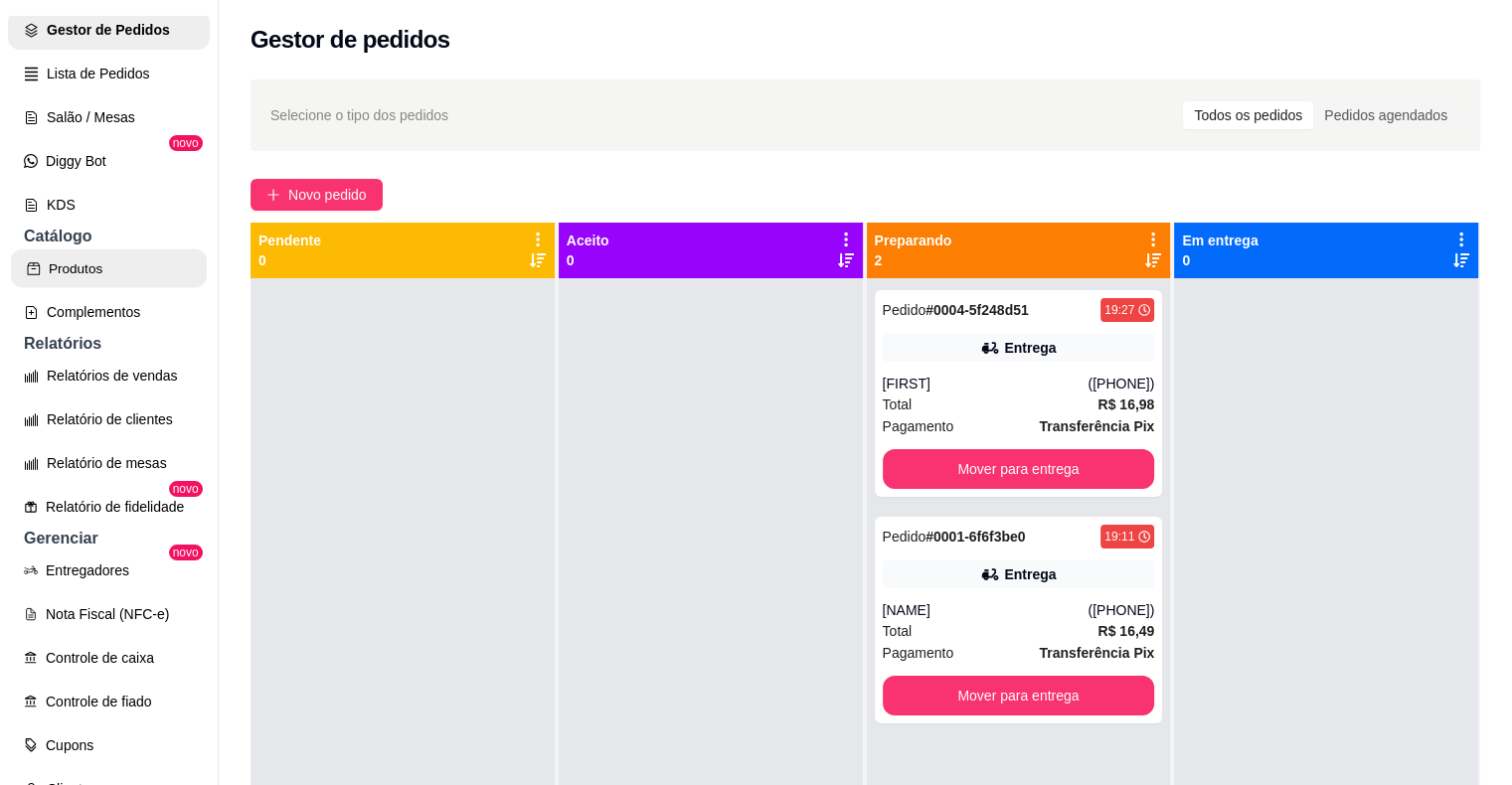click on "Produtos" at bounding box center [108, 268] 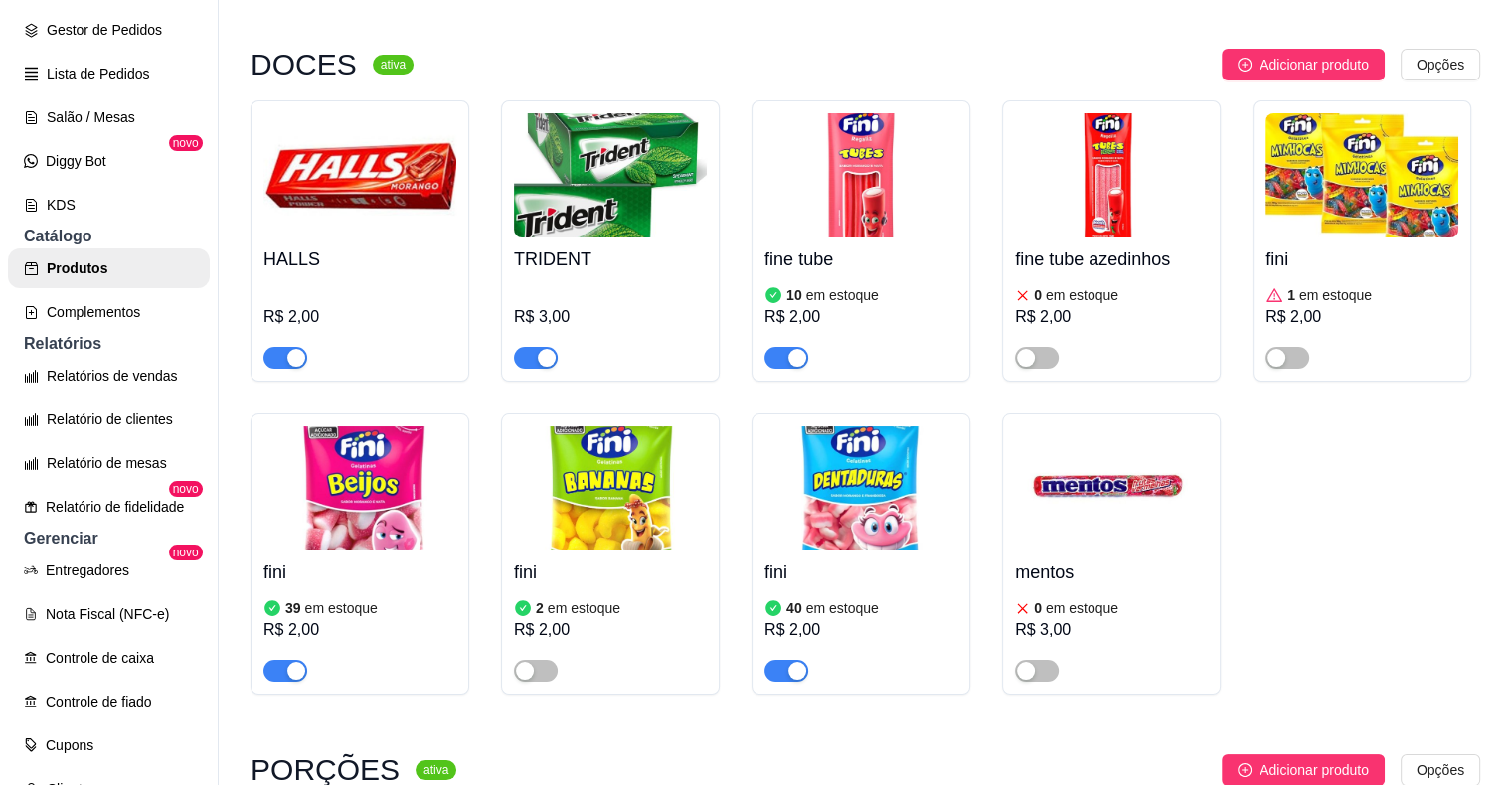 scroll, scrollTop: 5465, scrollLeft: 0, axis: vertical 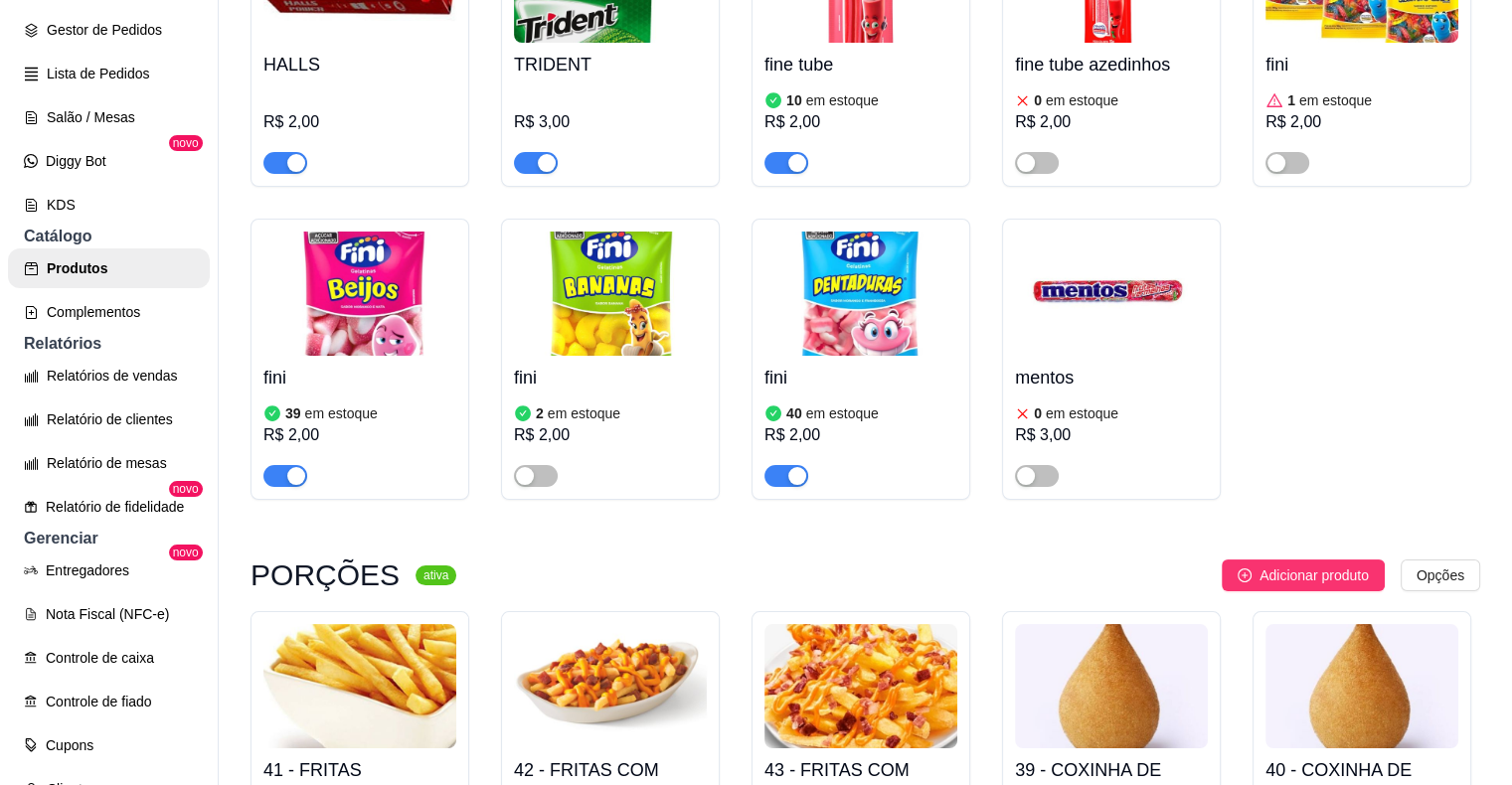click at bounding box center (1026, -543) 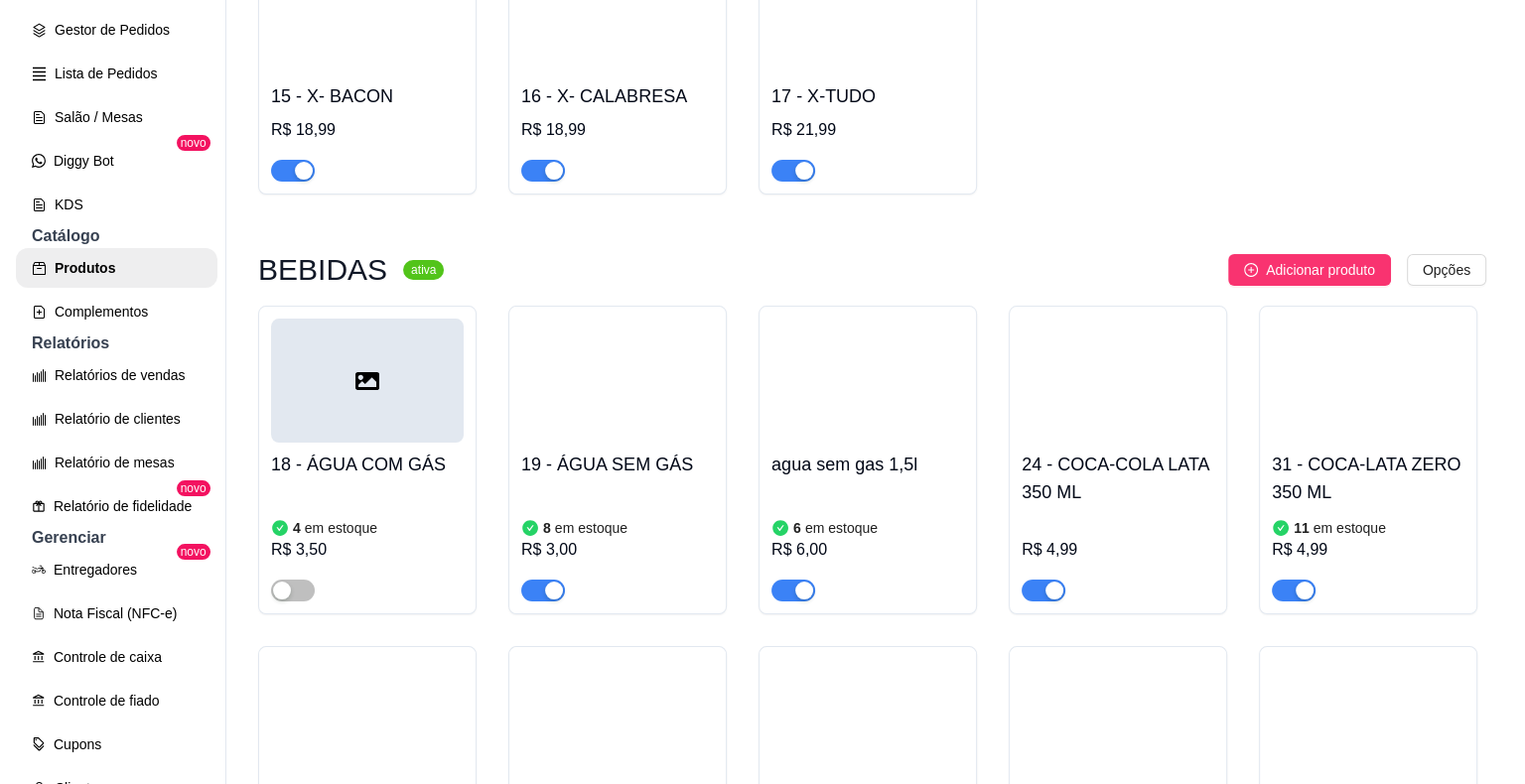 scroll, scrollTop: 1588, scrollLeft: 0, axis: vertical 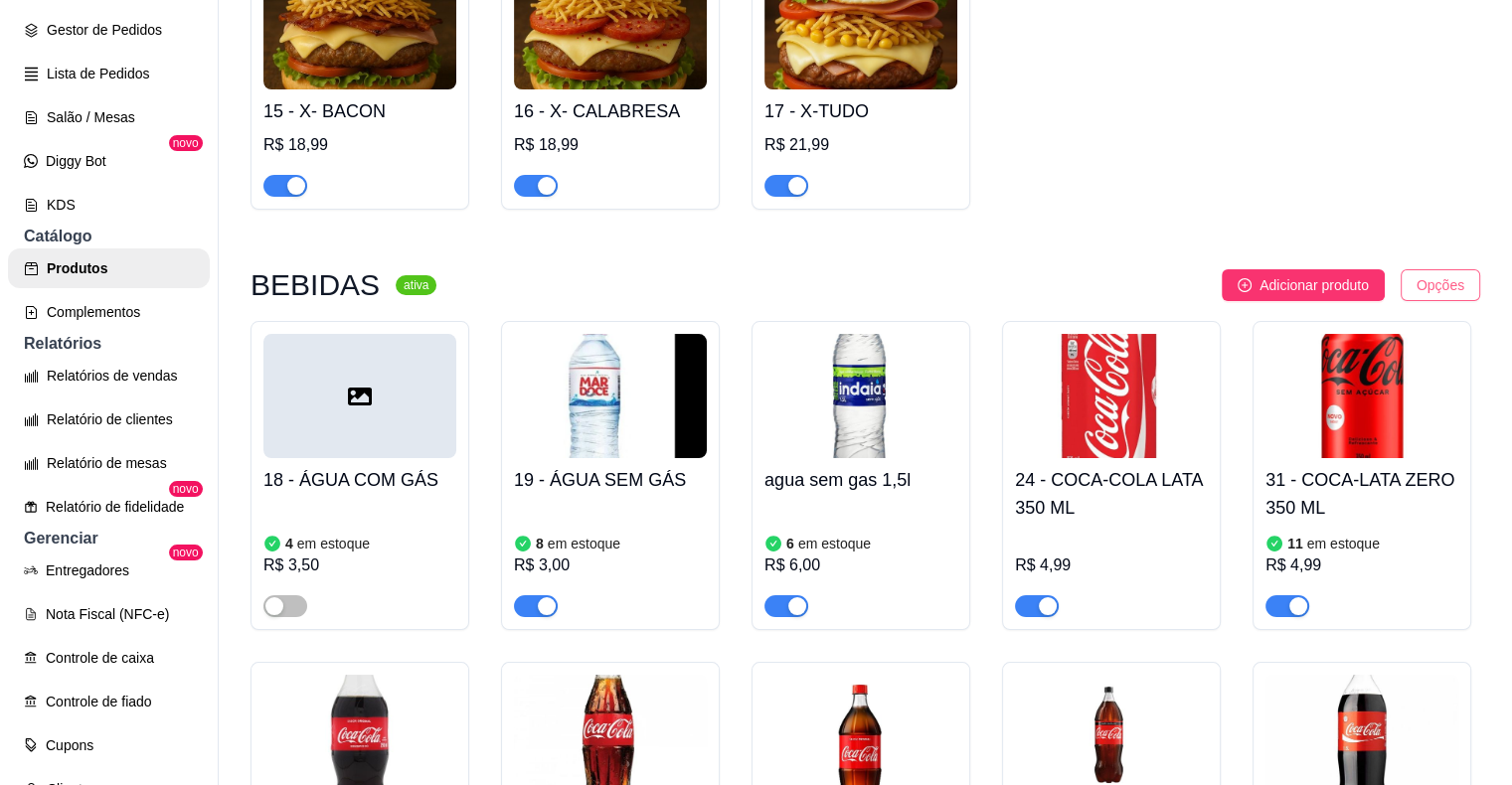 click on "B Burguer House ... Loja Aberta Loja Diggy Bot até 25/08   Dia a dia Pedidos balcão (PDV) Gestor de Pedidos Lista de Pedidos Salão / Mesas Diggy Bot novo KDS Catálogo Produtos Complementos Relatórios Relatórios de vendas Relatório de clientes Relatório de mesas Relatório de fidelidade novo Gerenciar Entregadores novo Nota Fiscal (NFC-e) Controle de caixa Controle de fiado Cupons Clientes Estoque Configurações Diggy Planos Precisa de ajuda? Sair Produtos Adicionar categoria Reodernar categorias Aqui você cadastra e gerencia seu produtos e categorias HAMBÚRGUER ARTESANAL ativa Adicionar produto Opções 01 - HOUSE ORIGINAL   R$ 14,99 02 - BURGUER HOUSE   R$ 16,99 03 - CHICKEN HOUSE    R$ 15,99 04 - NEW YORK   R$ 19,49 05 - CHICKEN HOUSE ll   R$ 21,99 06 - LOS ANGELES   R$ 18,99 07 - COSTELA HOUSE    R$ 19,99 08 - TEXAS   R$ 20,99 09 - LAS VEGAS    R$ 22,99 BURGUER HOUSE II   R$ 25,99 combo especial   R$ 34,99 HOLLYWOOD   R$ 24,99 HAMBÚRGUER CLÁSSICO  ativa Adicionar produto Opções" at bounding box center (756, 392) 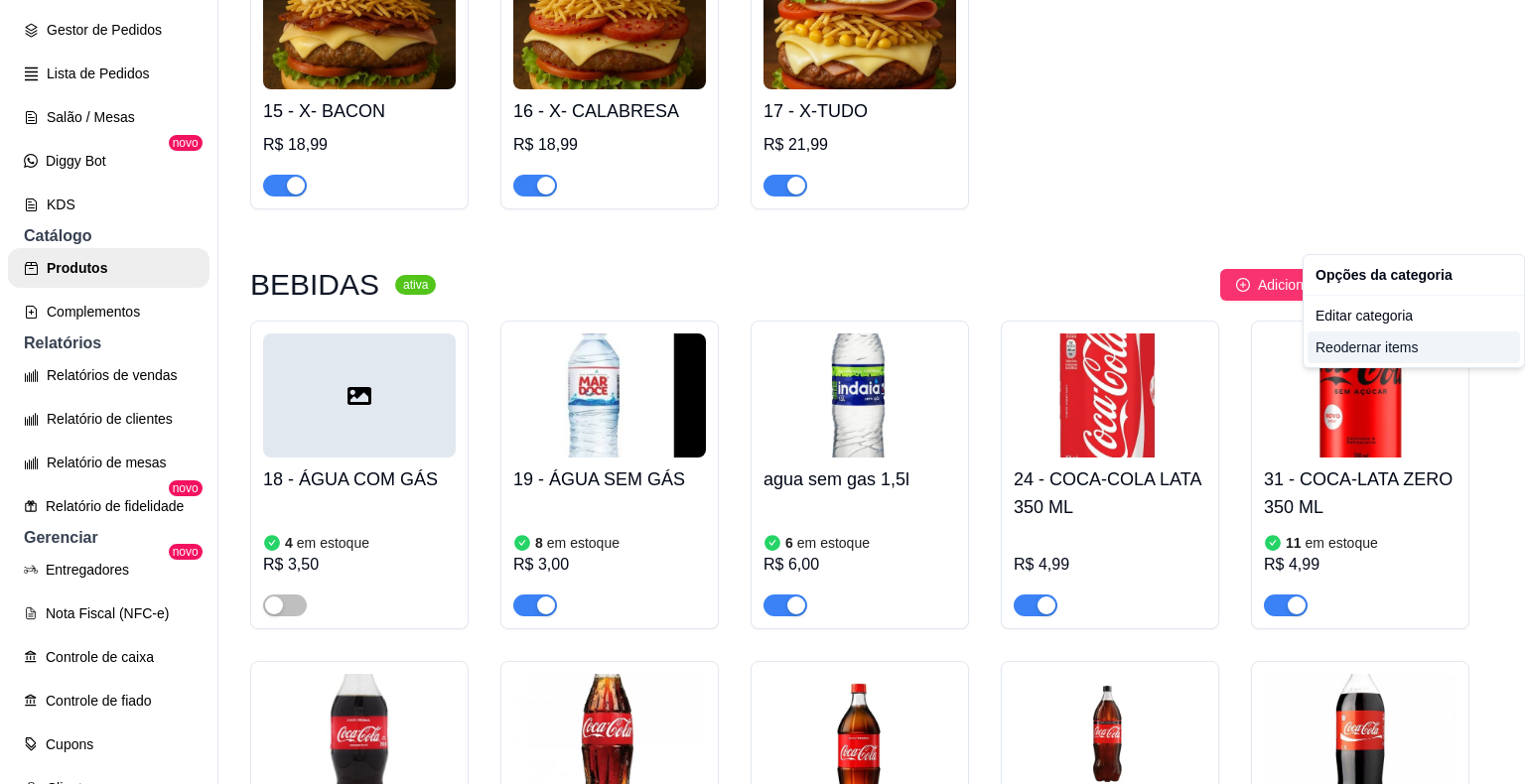 click on "Reodernar items" at bounding box center (1414, 347) 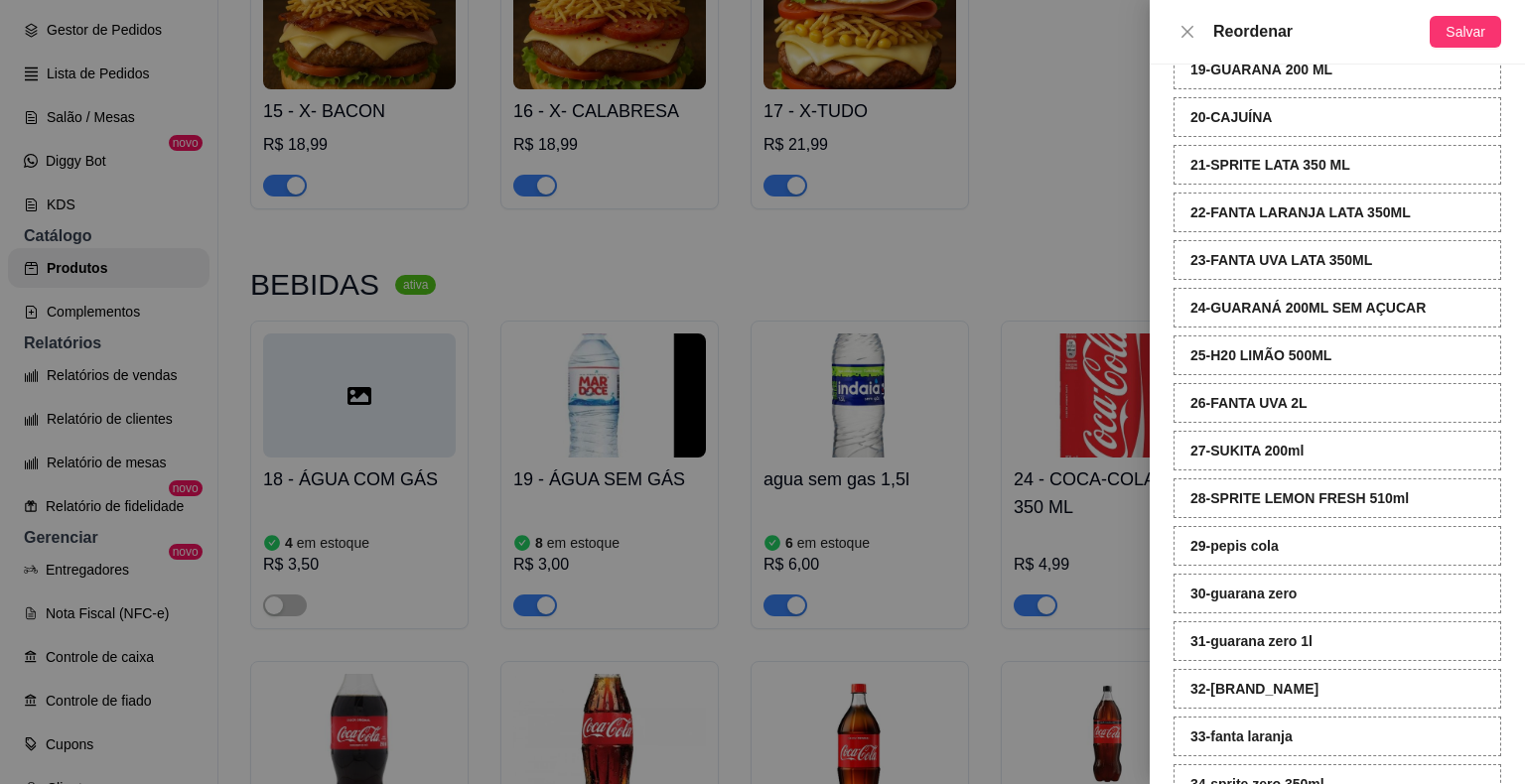scroll, scrollTop: 1019, scrollLeft: 0, axis: vertical 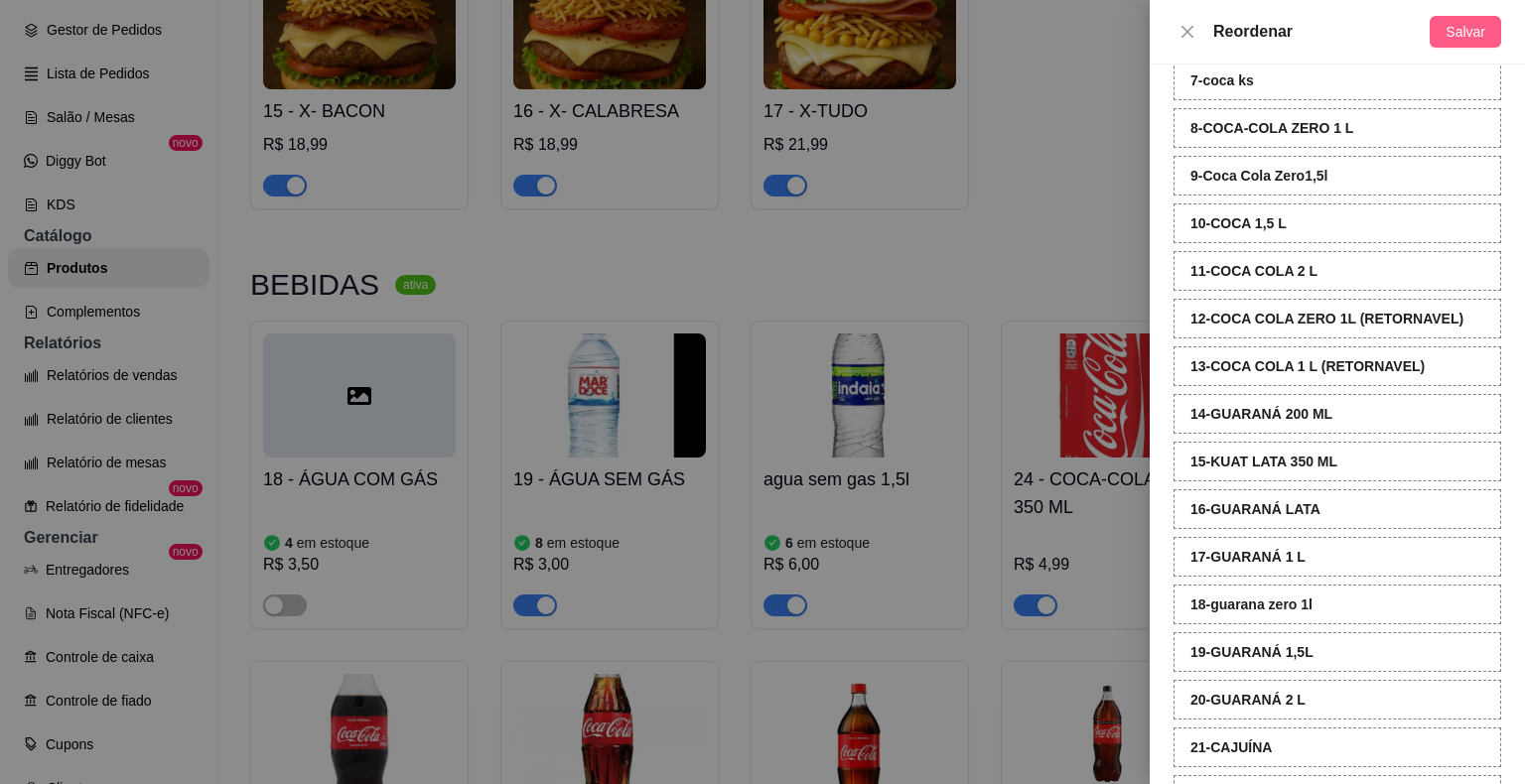 click on "Salvar" at bounding box center (1465, 32) 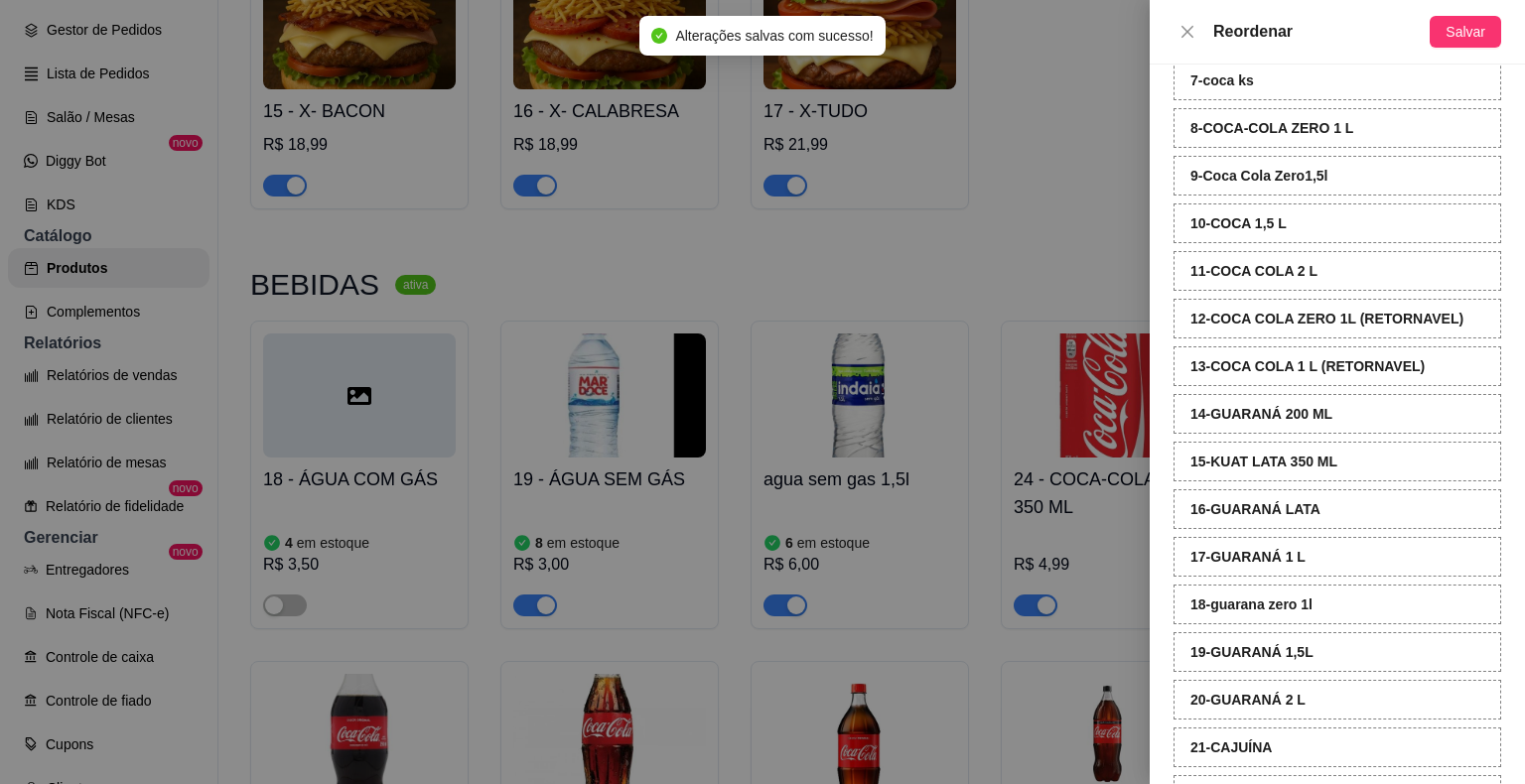click at bounding box center [762, 392] 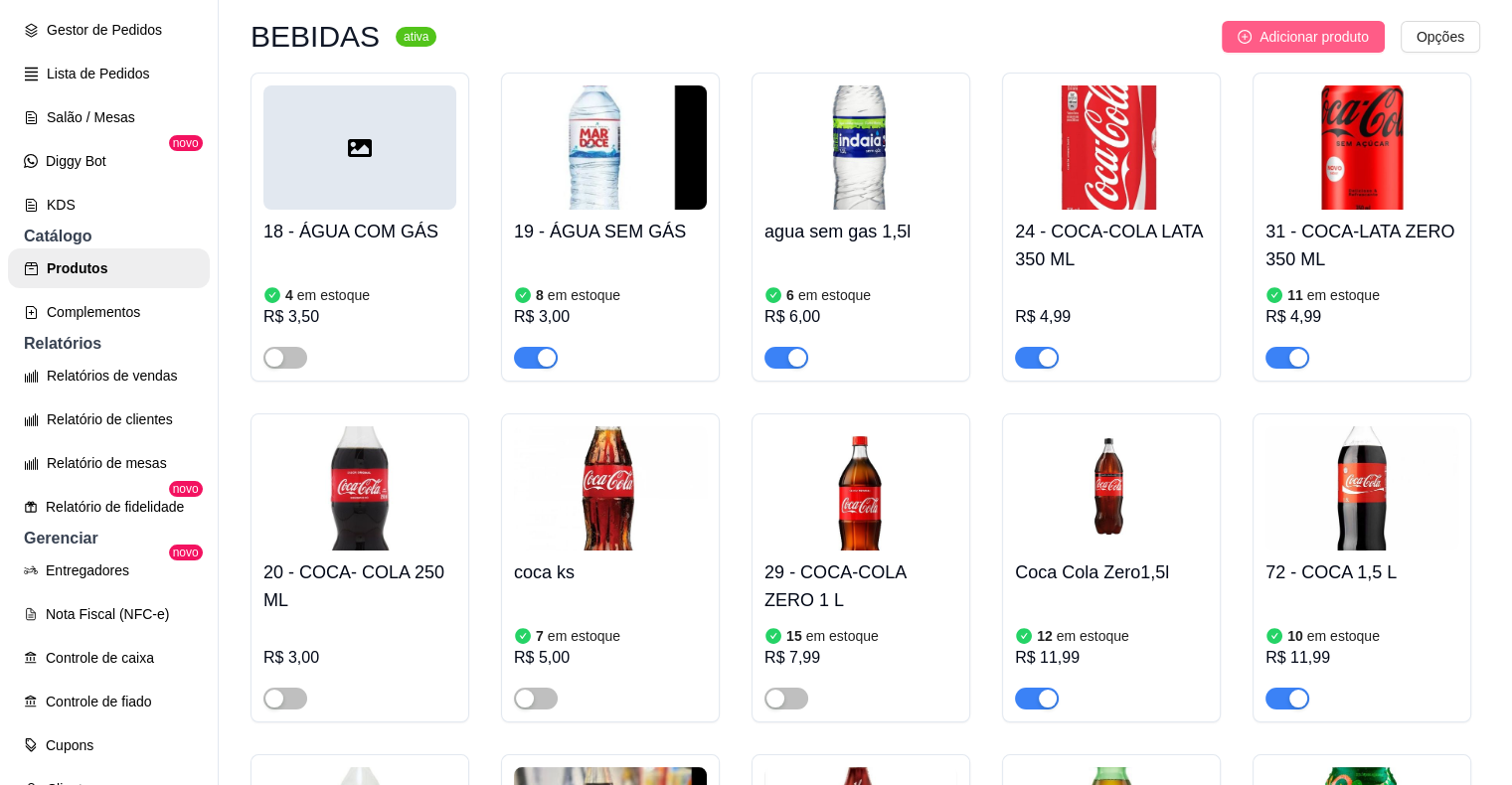 scroll, scrollTop: 1391, scrollLeft: 0, axis: vertical 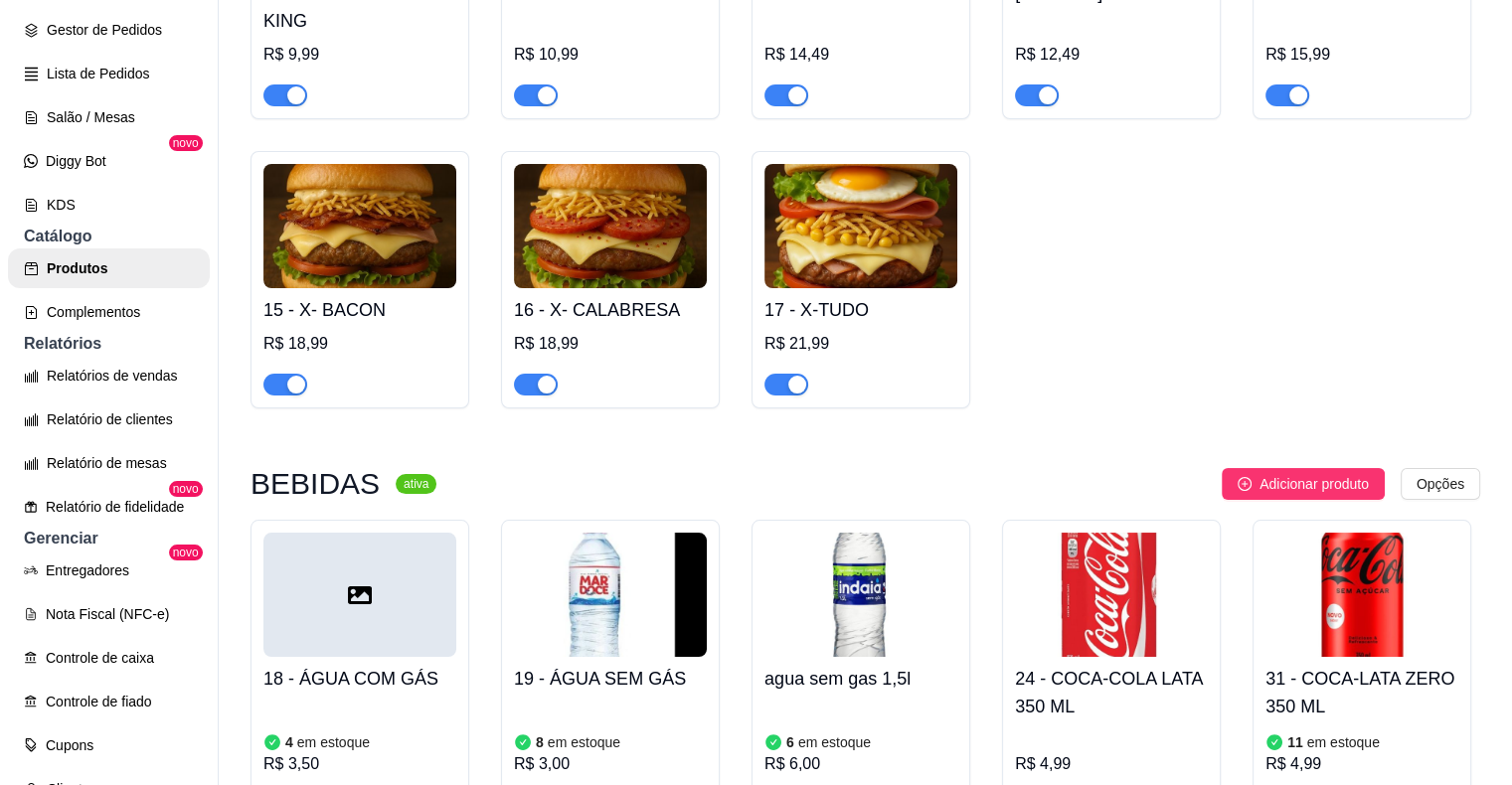 click on "HAMBÚRGUER ARTESANAL ativa Adicionar produto Opções 01 - HOUSE ORIGINAL   R$ 14,99 02 - BURGUER HOUSE   R$ 16,99 03 - CHICKEN HOUSE    R$ 15,99 04 - NEW YORK   R$ 19,49 05 - CHICKEN HOUSE ll   R$ 21,99 06 - LOS ANGELES   R$ 18,99 07 - COSTELA HOUSE    R$ 19,99 08 - TEXAS   R$ 20,99 09 - LAS VEGAS    R$ 22,99 BURGUER HOUSE II   R$ 25,99 combo especial   R$ 34,99 HOLLYWOOD   R$ 24,99 HAMBÚRGUER CLÁSSICO  ativa Adicionar produto Opções 10 - X- BURGUER KING   R$ 9,99 11 - X- BURGUER    R$ 10,99 12 - X-SALADA    R$ 14,49 13 - X- EGG   R$ 12,49 14 - X-EGG SUPREMO   R$ 15,99 15 - X- BACON    R$ 18,99 16 - X- CALABRESA   R$ 18,99 17 - X-TUDO    R$ 21,99 BEBIDAS ativa Adicionar produto Opções 18 - ÁGUA COM GÁS    4 em estoque R$ 3,50 19 - ÁGUA SEM GÁS   8 em estoque R$ 3,00 agua sem gas 1,5l   6 em estoque R$ 6,00 24 - COCA-COLA LATA 350 ML   R$ 4,99 31 - COCA-LATA ZERO 350 ML   11 em estoque R$ 4,99 20 - COCA- COLA  250 ML   R$ 3,00 coca ks   7 em estoque R$ 5,00   15 R$ 7,99" at bounding box center (865, 3681) 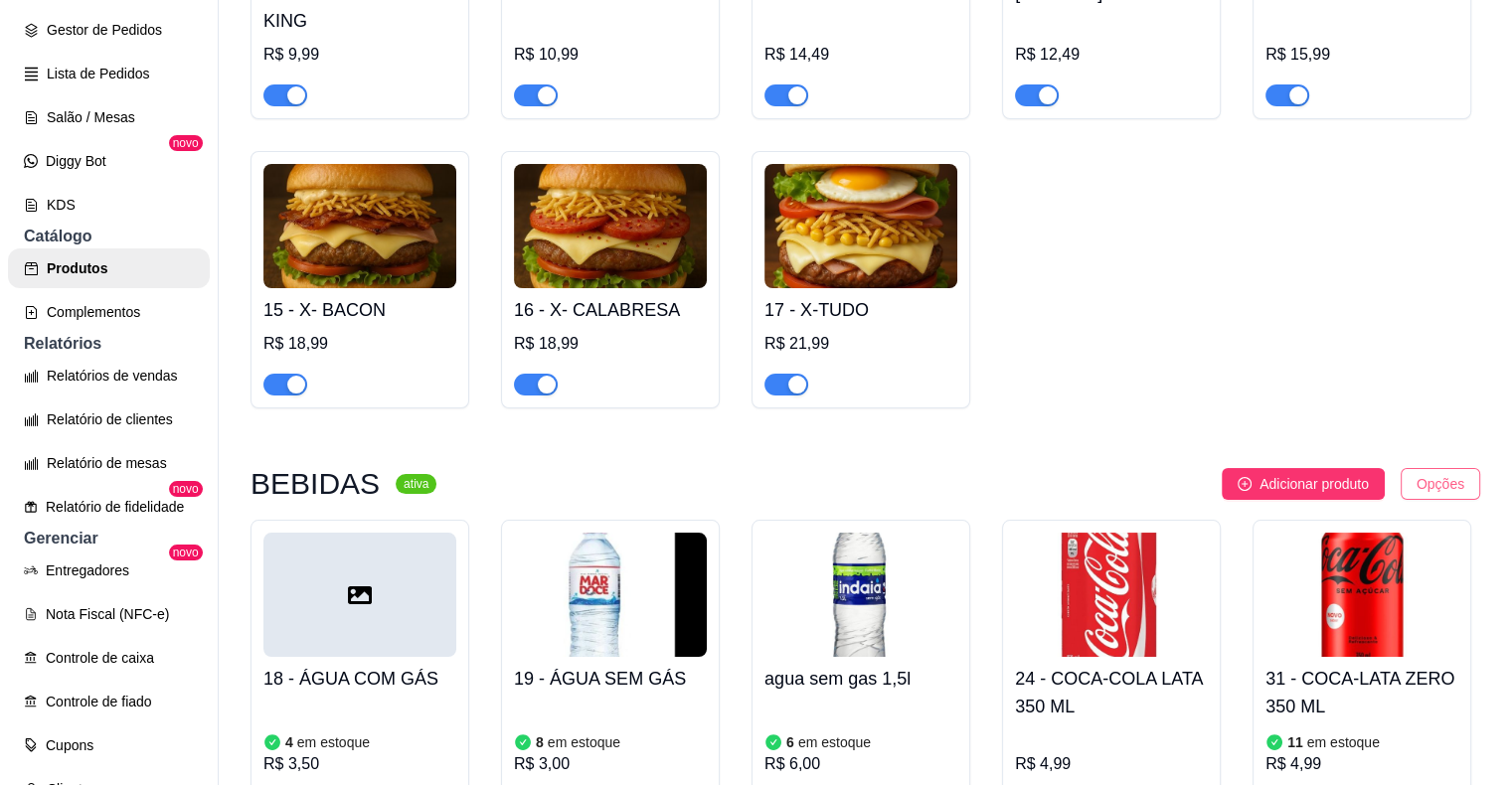 click on "B Burguer House ... Loja Aberta Loja Diggy Bot até 25/08   Dia a dia Pedidos balcão (PDV) Gestor de Pedidos Lista de Pedidos Salão / Mesas Diggy Bot novo KDS Catálogo Produtos Complementos Relatórios Relatórios de vendas Relatório de clientes Relatório de mesas Relatório de fidelidade novo Gerenciar Entregadores novo Nota Fiscal (NFC-e) Controle de caixa Controle de fiado Cupons Clientes Estoque Configurações Diggy Planos Precisa de ajuda? Sair Produtos Adicionar categoria Reodernar categorias Aqui você cadastra e gerencia seu produtos e categorias HAMBÚRGUER ARTESANAL ativa Adicionar produto Opções 01 - HOUSE ORIGINAL   R$ 14,99 02 - BURGUER HOUSE   R$ 16,99 03 - CHICKEN HOUSE    R$ 15,99 04 - NEW YORK   R$ 19,49 05 - CHICKEN HOUSE ll   R$ 21,99 06 - LOS ANGELES   R$ 18,99 07 - COSTELA HOUSE    R$ 19,99 08 - TEXAS   R$ 20,99 09 - LAS VEGAS    R$ 22,99 BURGUER HOUSE II   R$ 25,99 combo especial   R$ 34,99 HOLLYWOOD   R$ 24,99 HAMBÚRGUER CLÁSSICO  ativa Adicionar produto Opções" at bounding box center [756, 392] 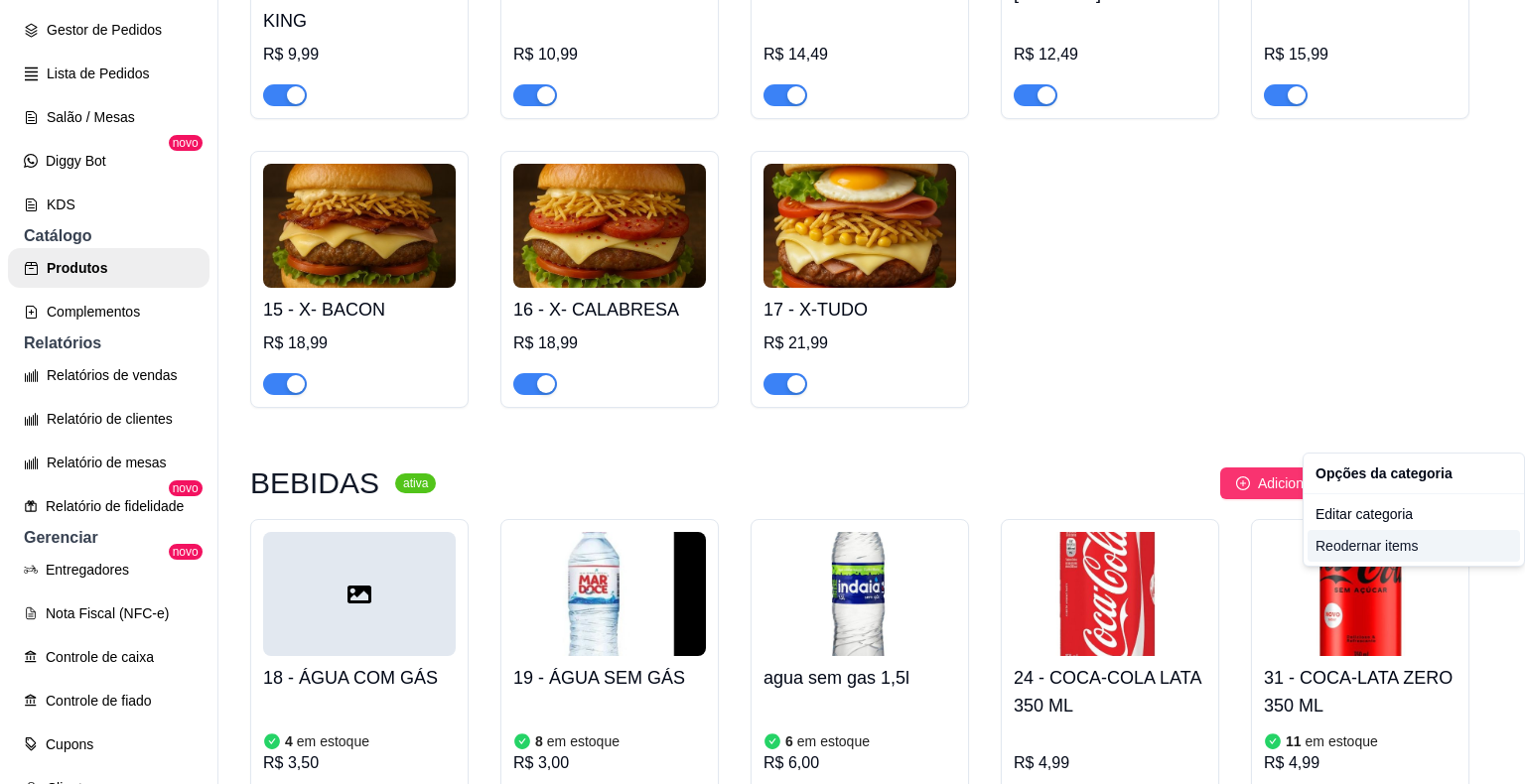 click on "Reodernar items" at bounding box center [1414, 546] 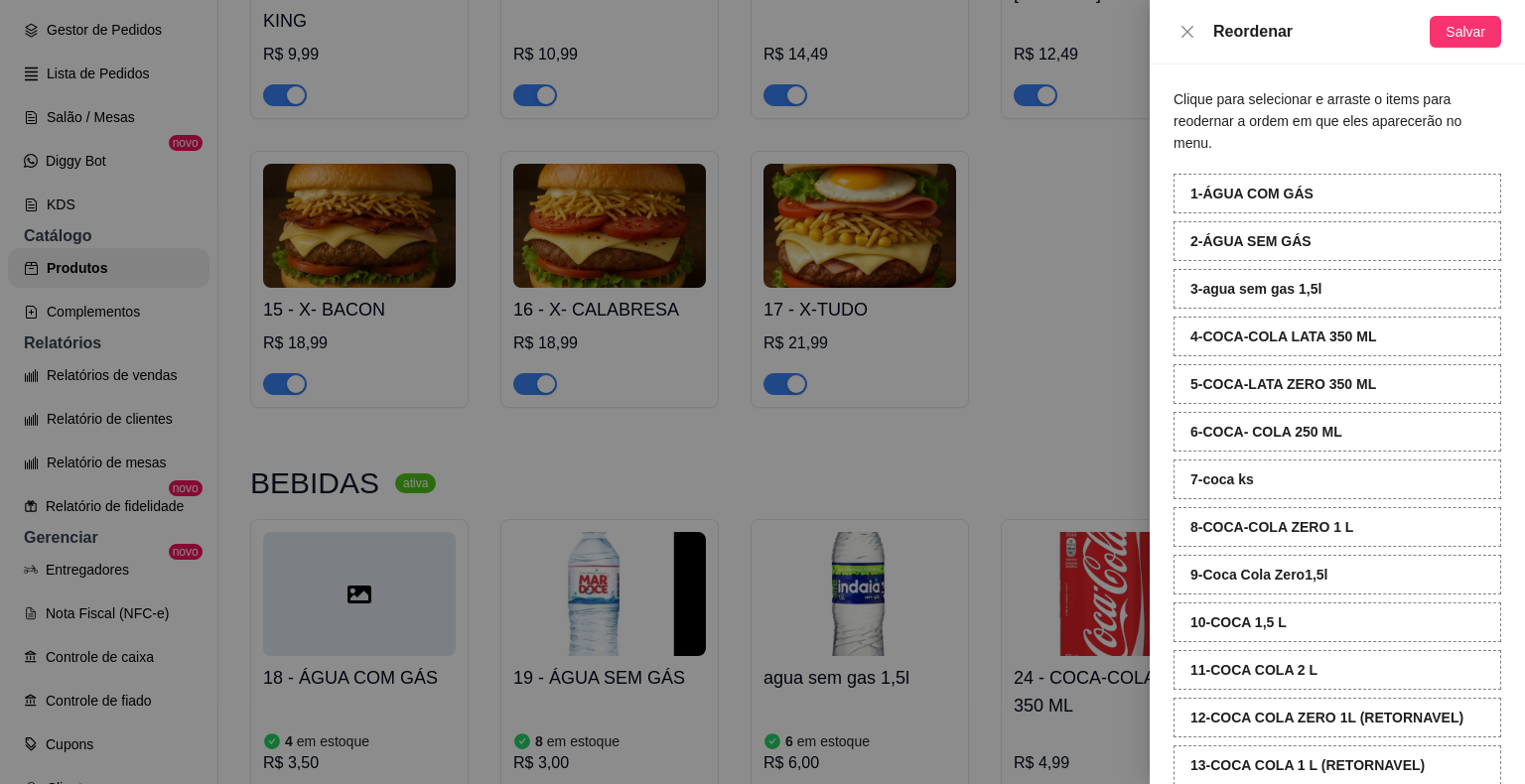 click at bounding box center [762, 392] 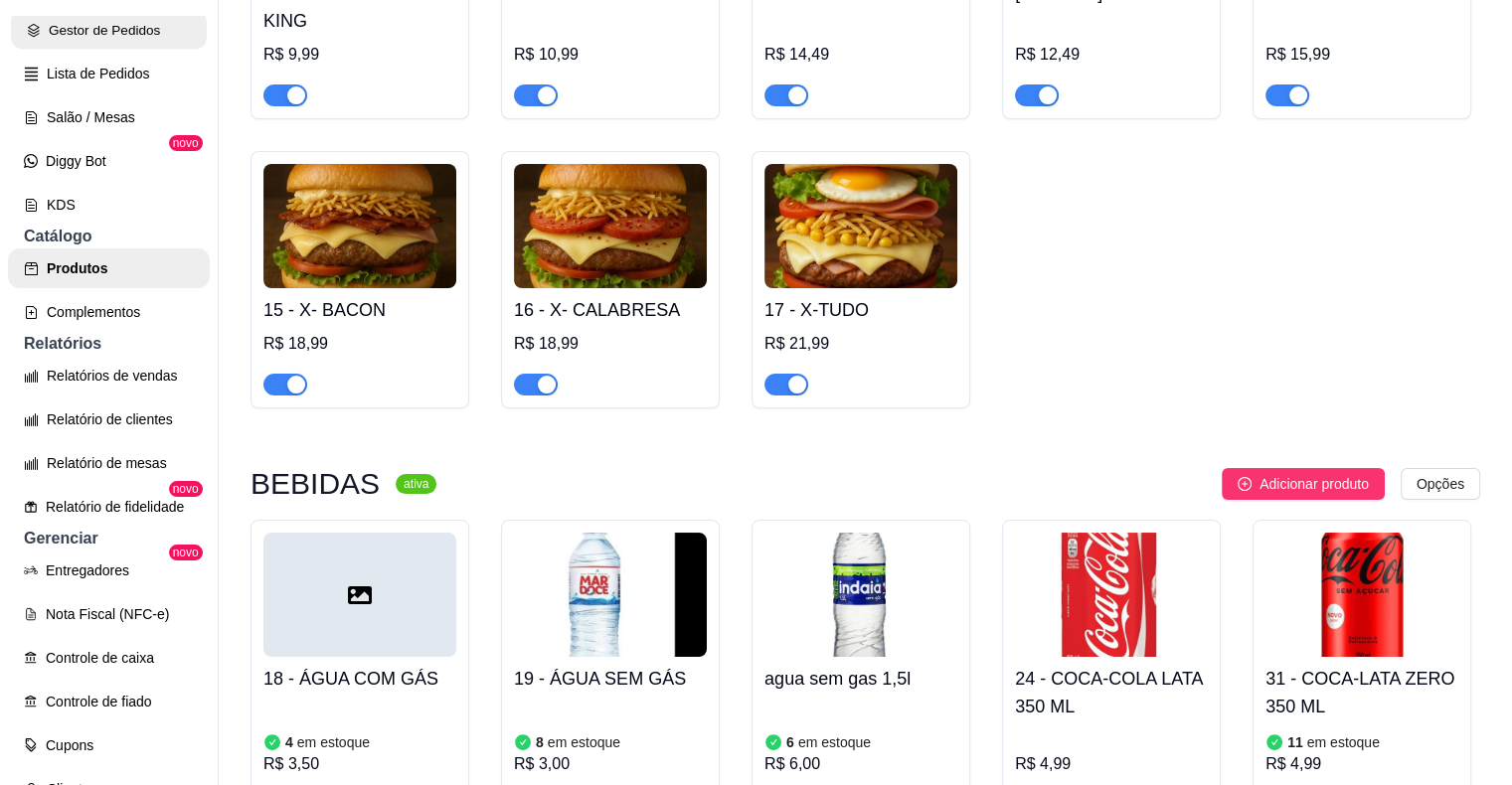 click on "Gestor de Pedidos" at bounding box center [108, 30] 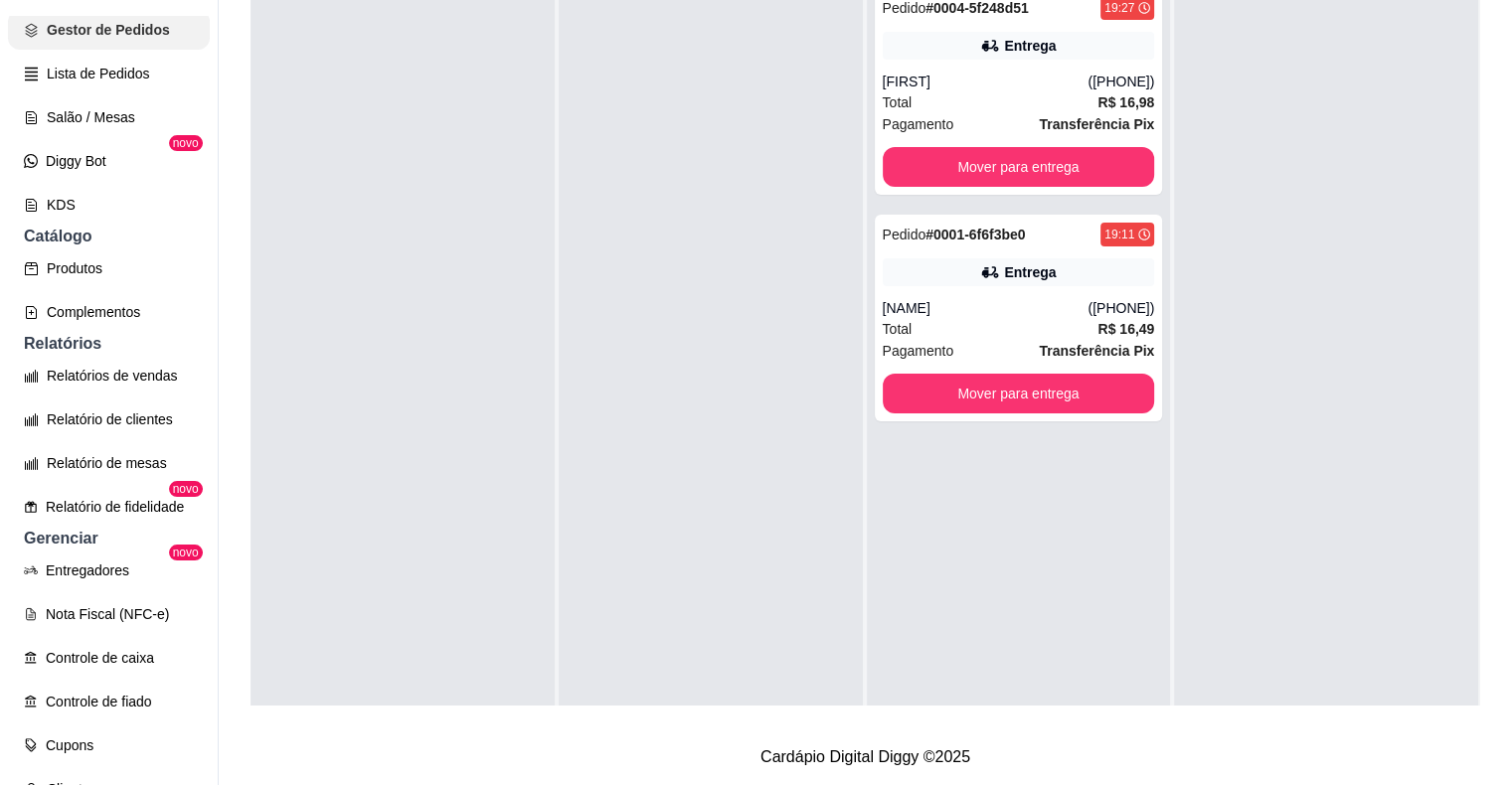 scroll, scrollTop: 0, scrollLeft: 0, axis: both 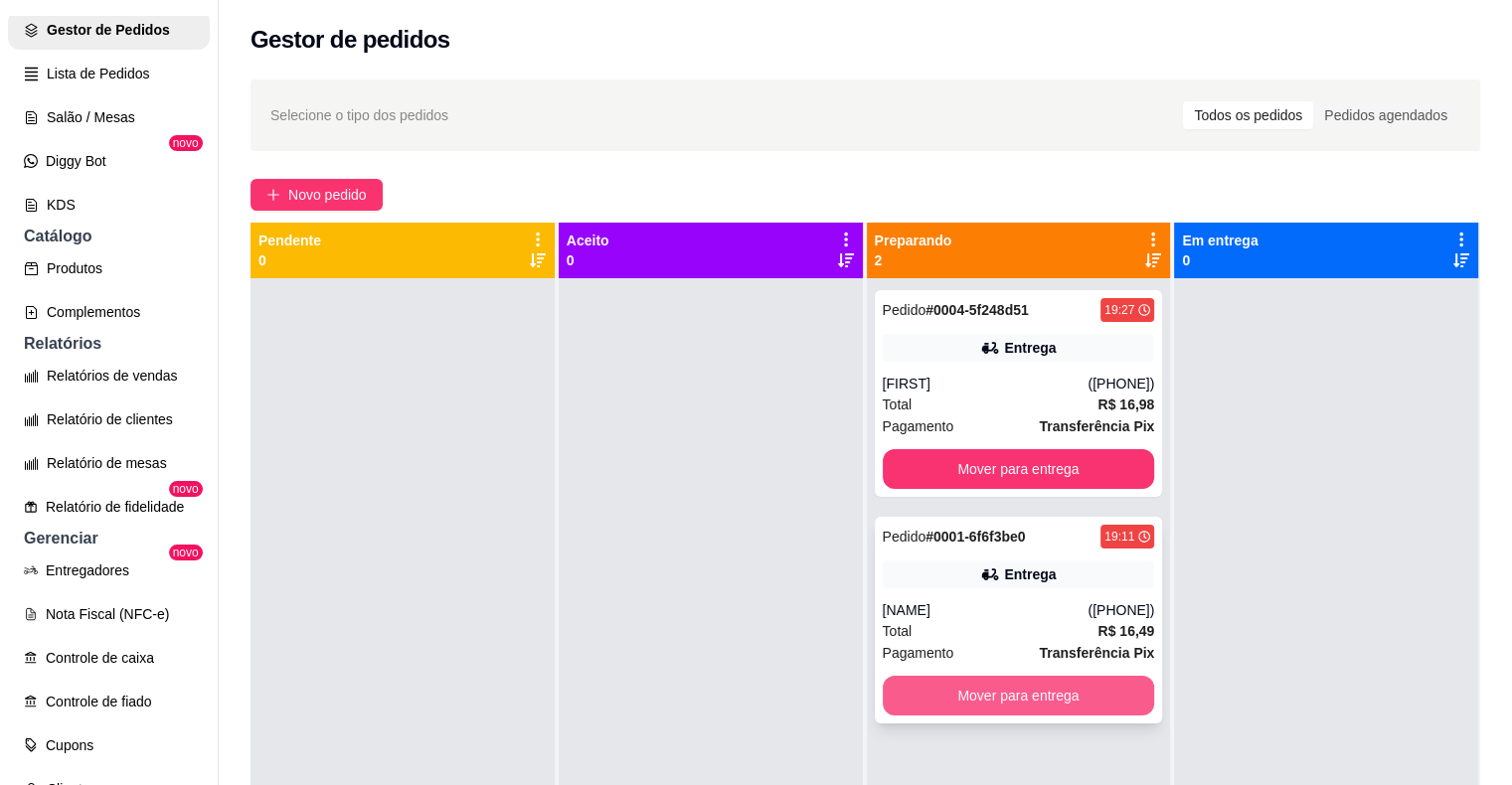 click on "Mover para entrega" at bounding box center [1019, 696] 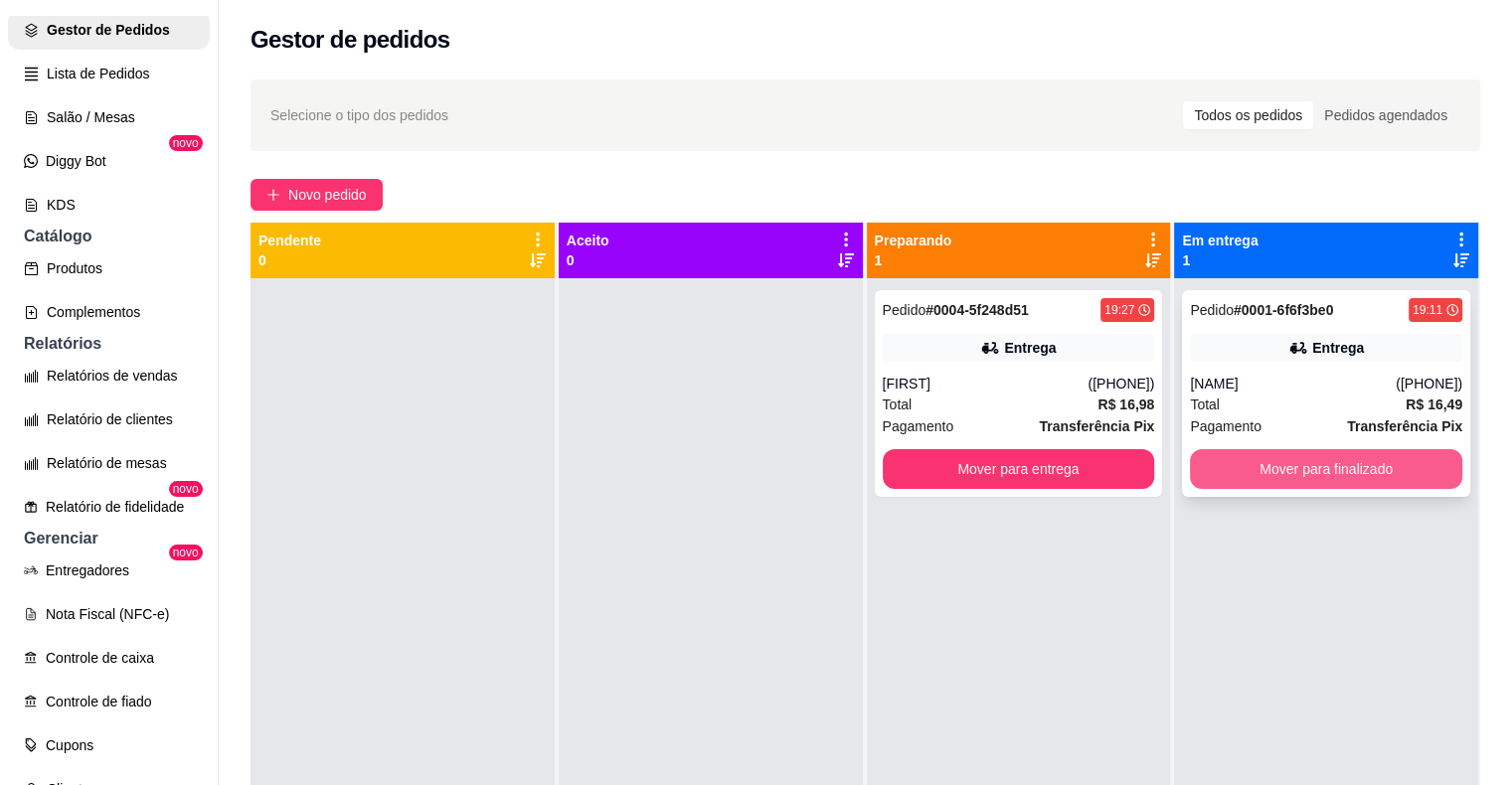 click on "Mover para finalizado" at bounding box center (1326, 469) 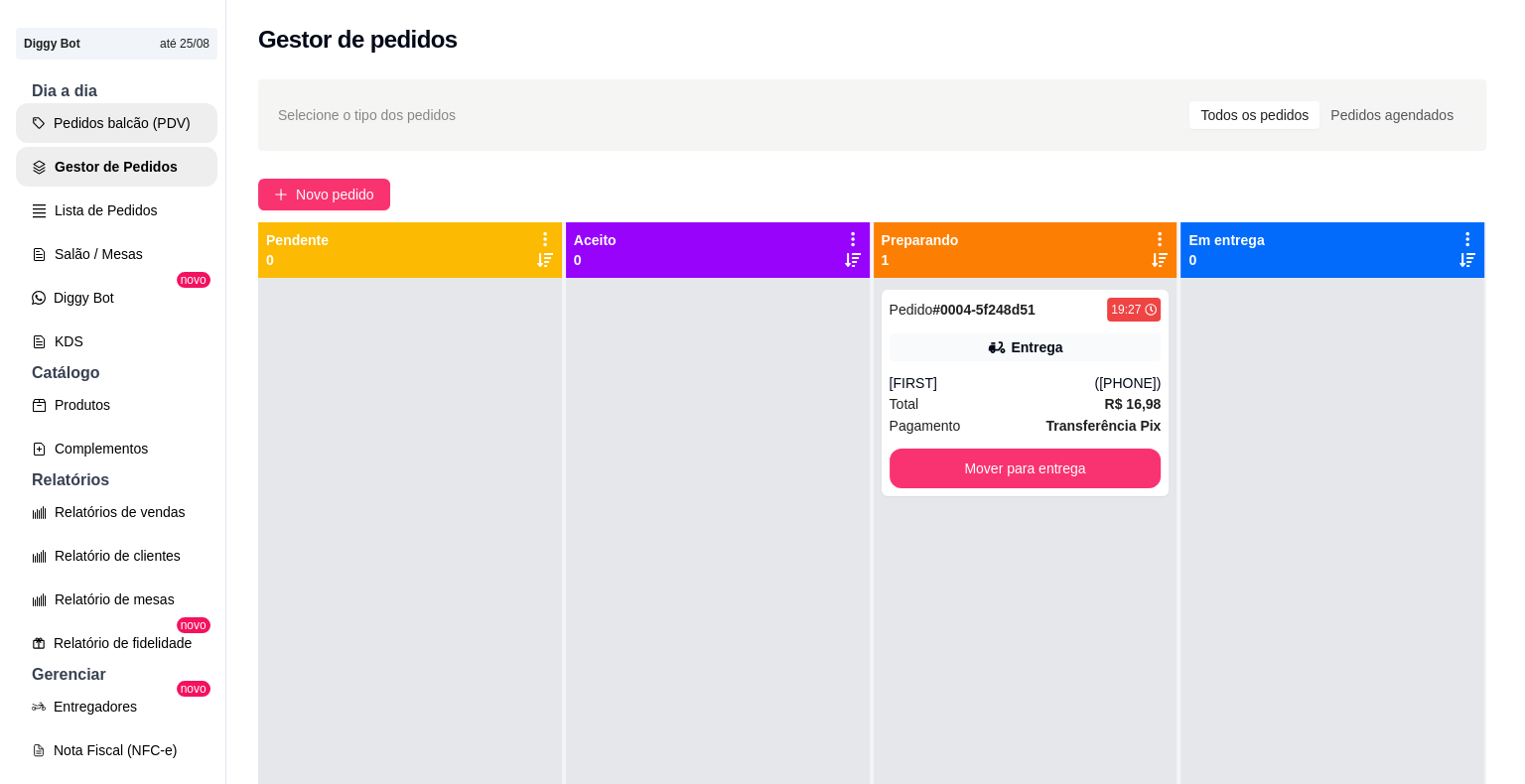 scroll, scrollTop: 99, scrollLeft: 0, axis: vertical 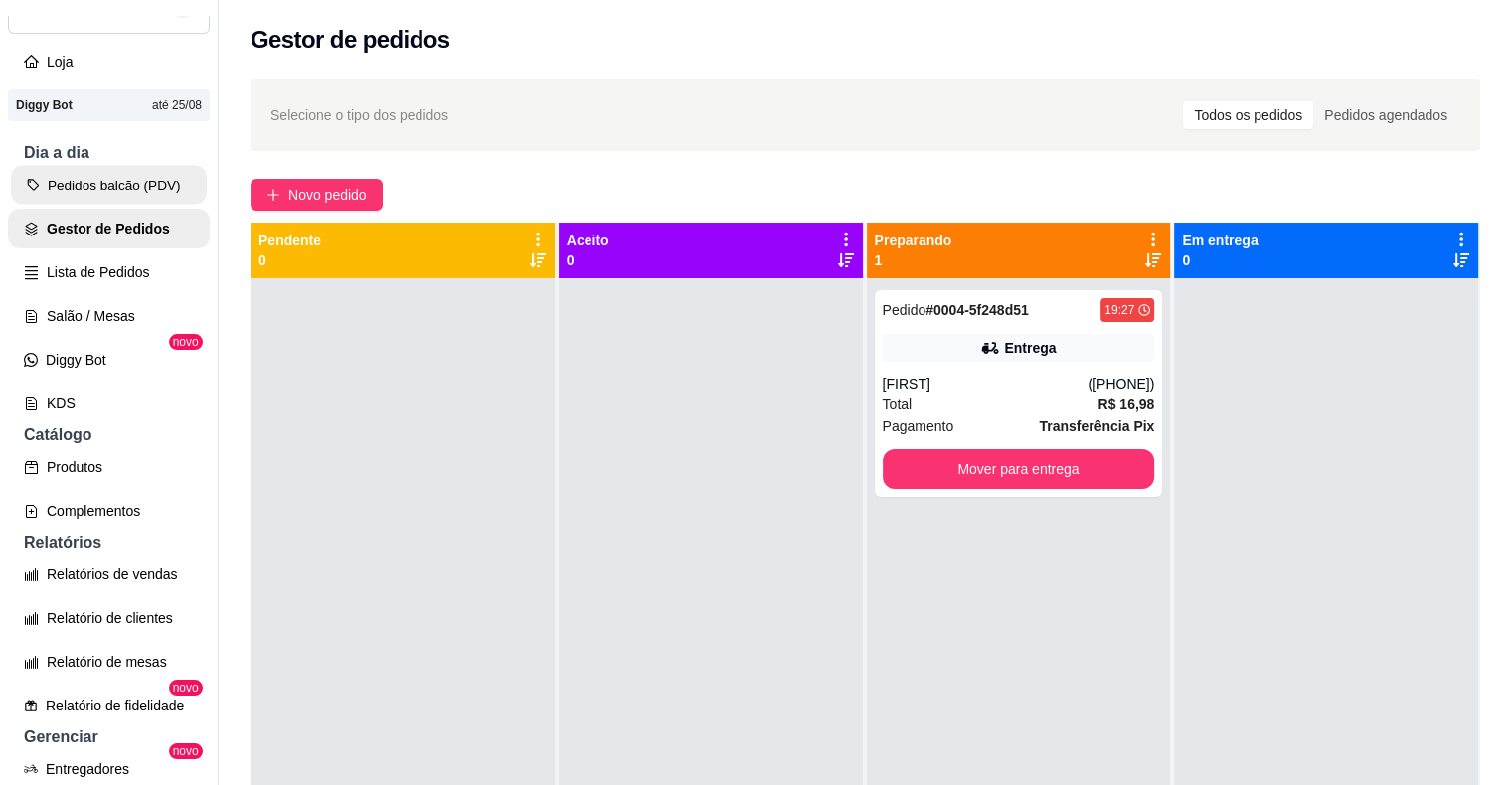 click on "Pedidos balcão (PDV)" at bounding box center [108, 185] 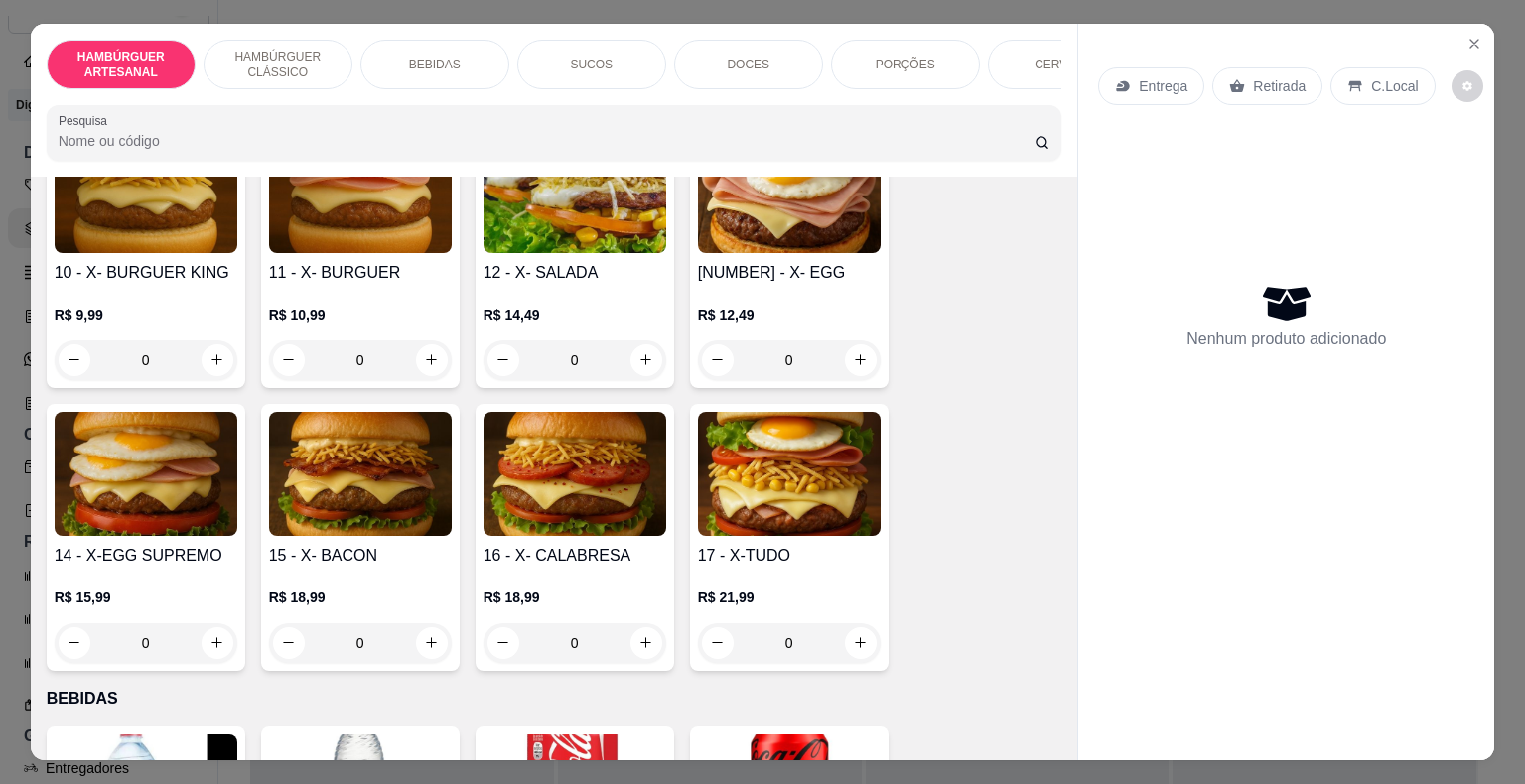 scroll, scrollTop: 1092, scrollLeft: 0, axis: vertical 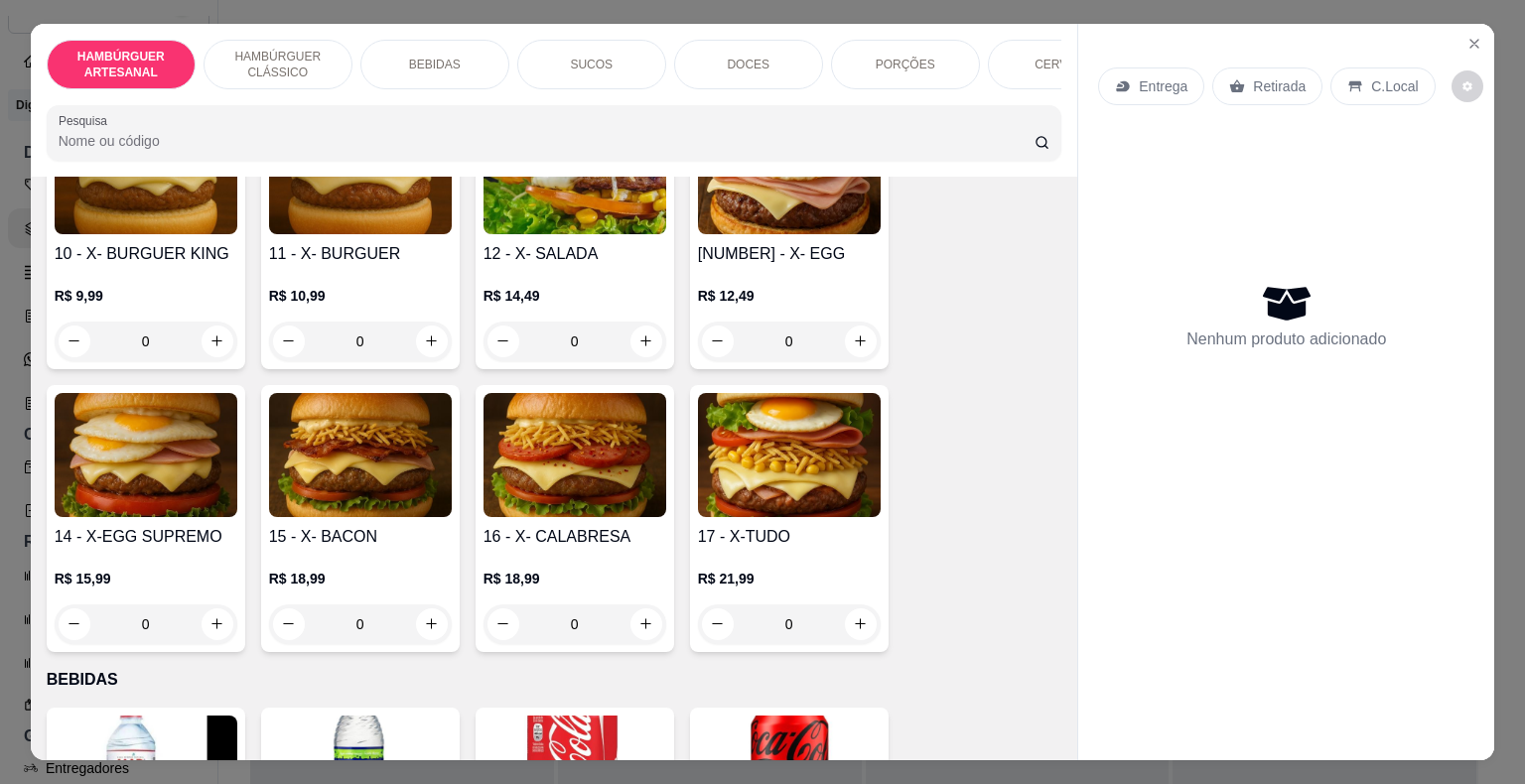 click on "0" at bounding box center (789, 624) 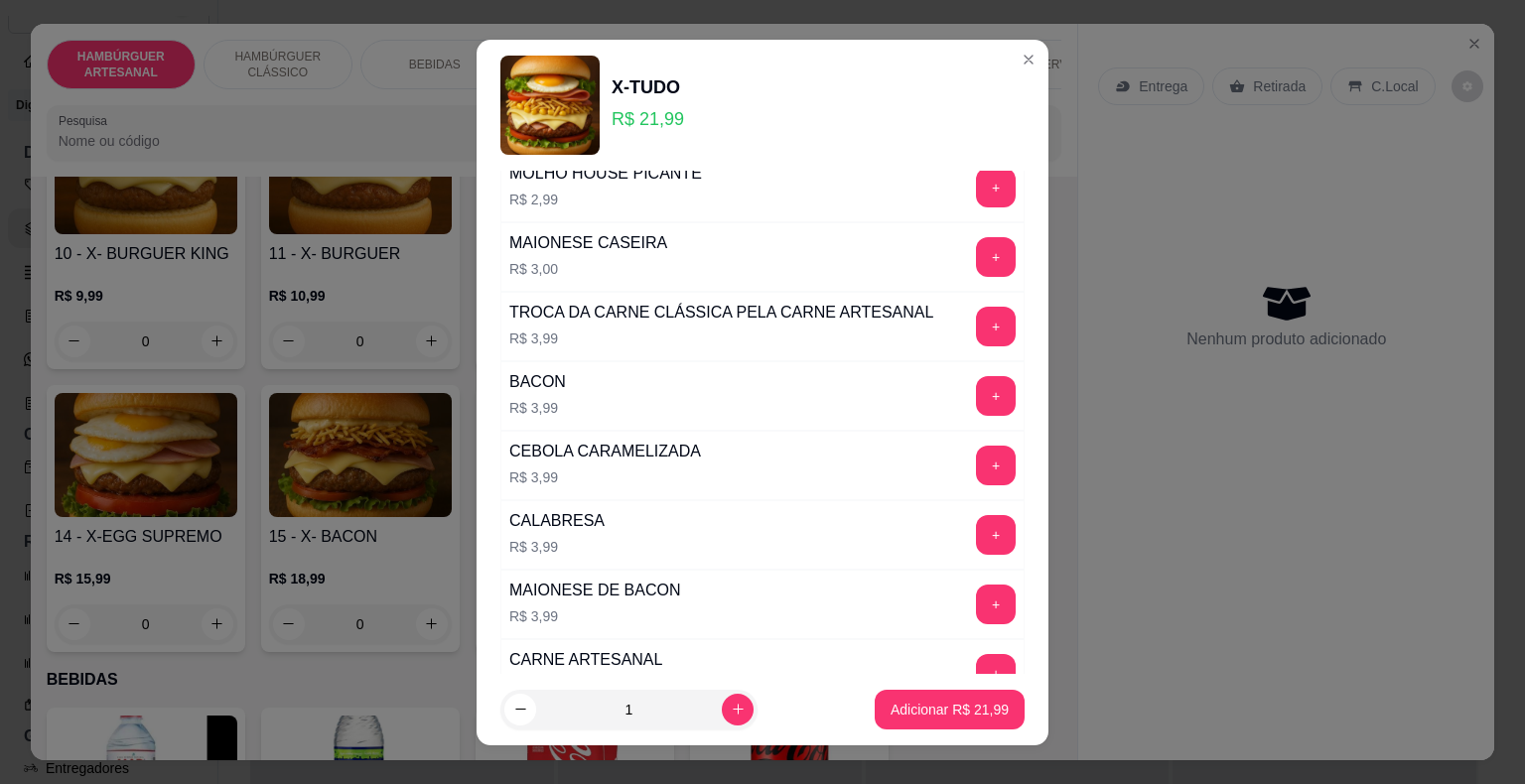 scroll, scrollTop: 794, scrollLeft: 0, axis: vertical 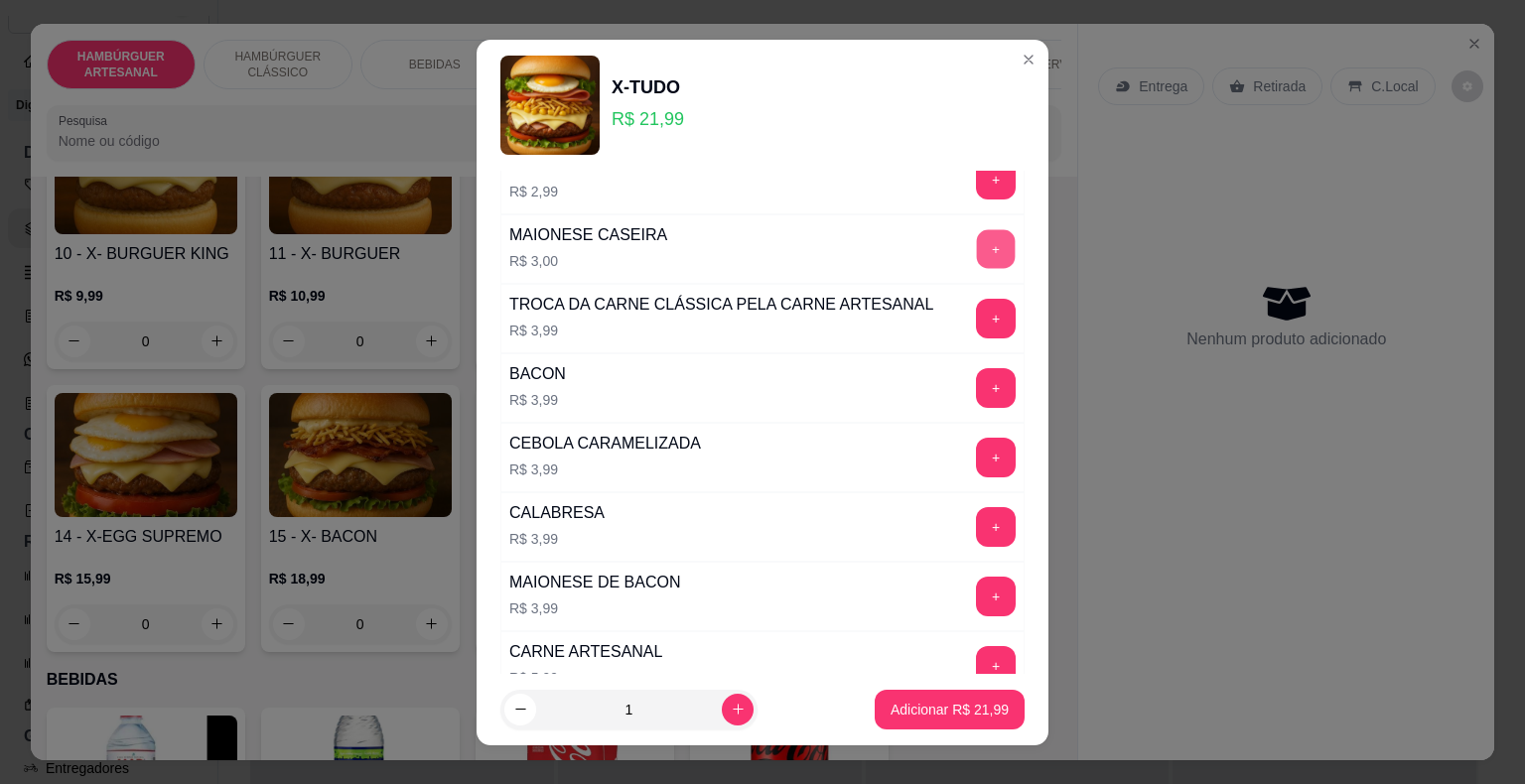 click on "+" at bounding box center [996, 248] 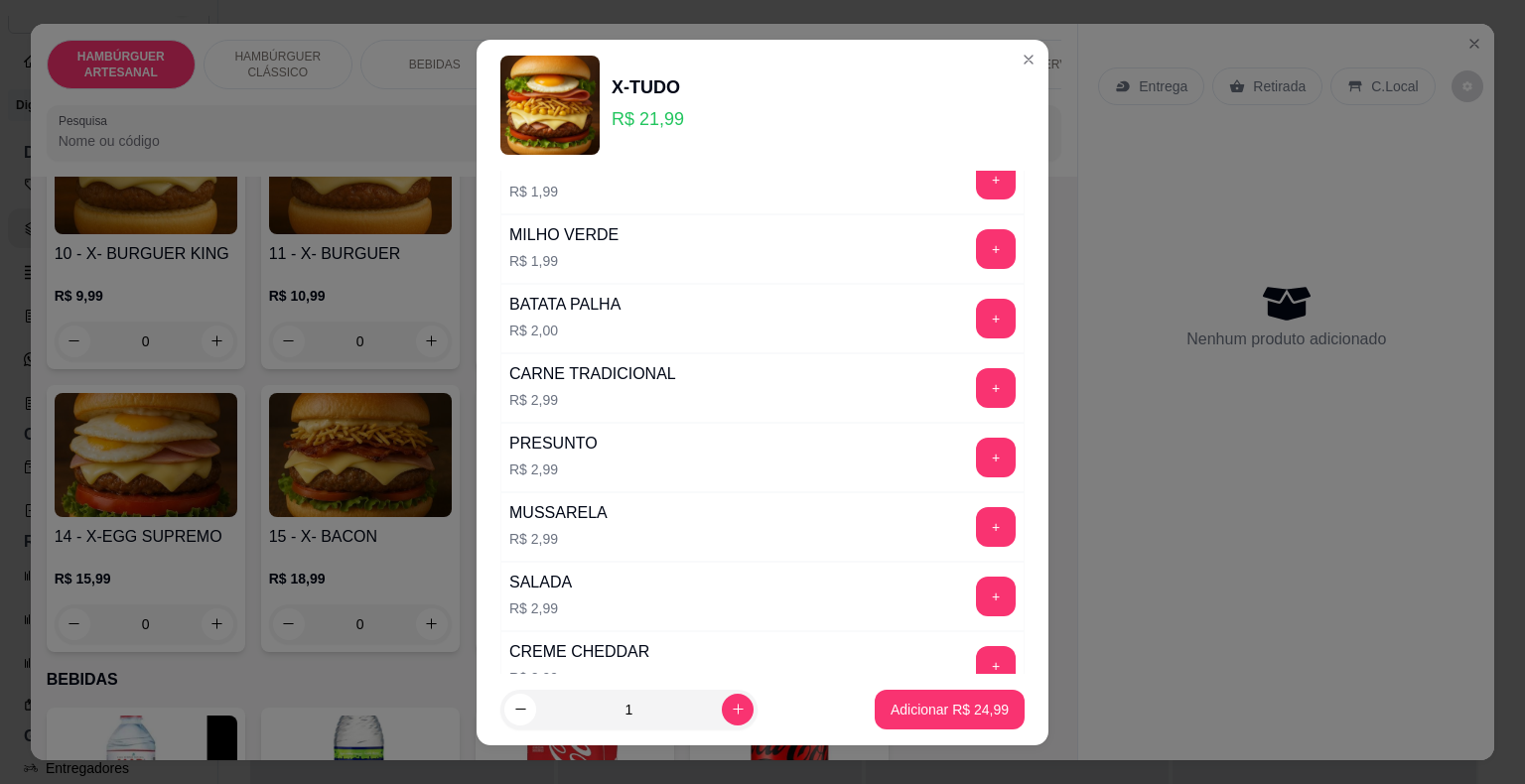 scroll, scrollTop: 0, scrollLeft: 0, axis: both 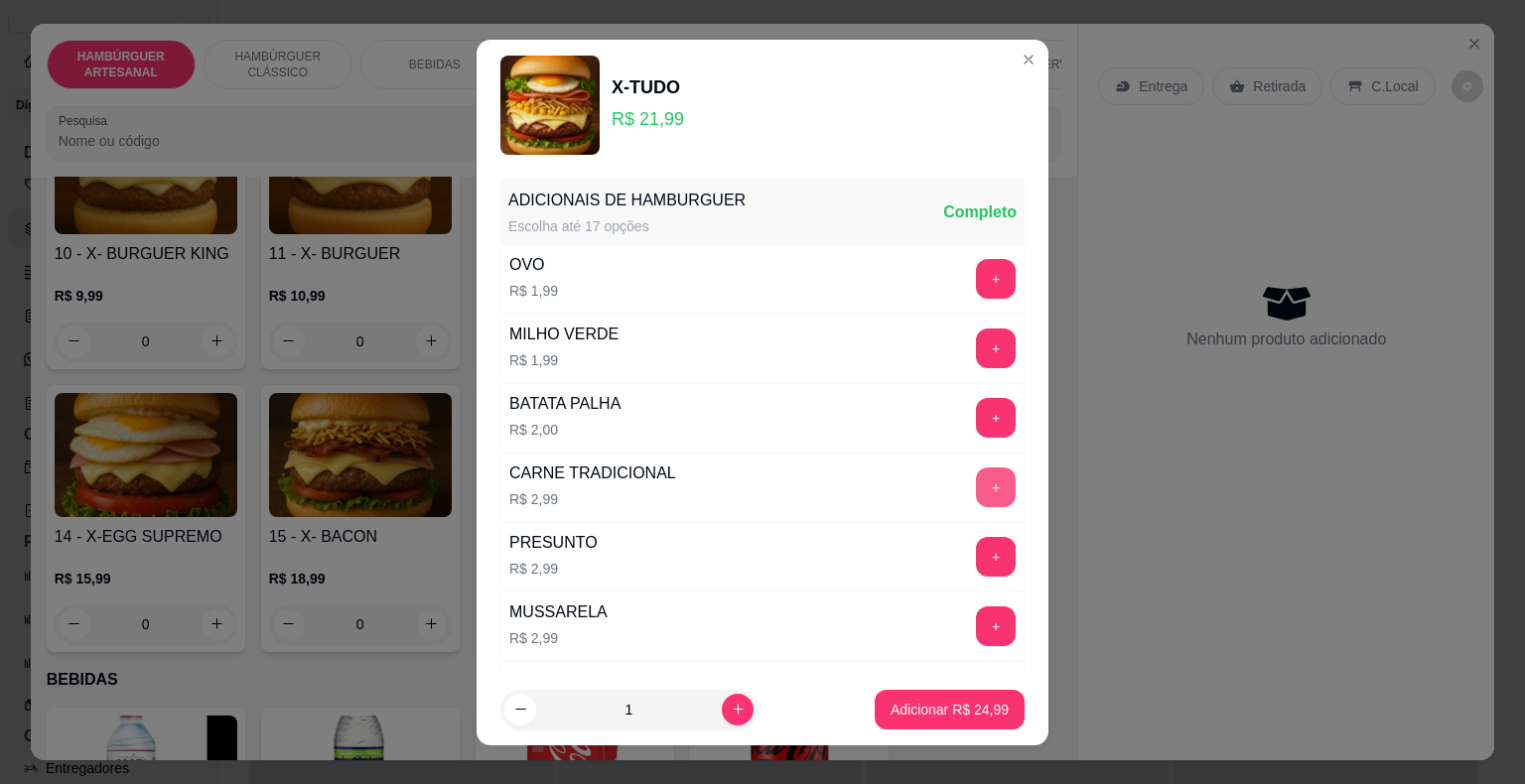 click on "+" at bounding box center (996, 487) 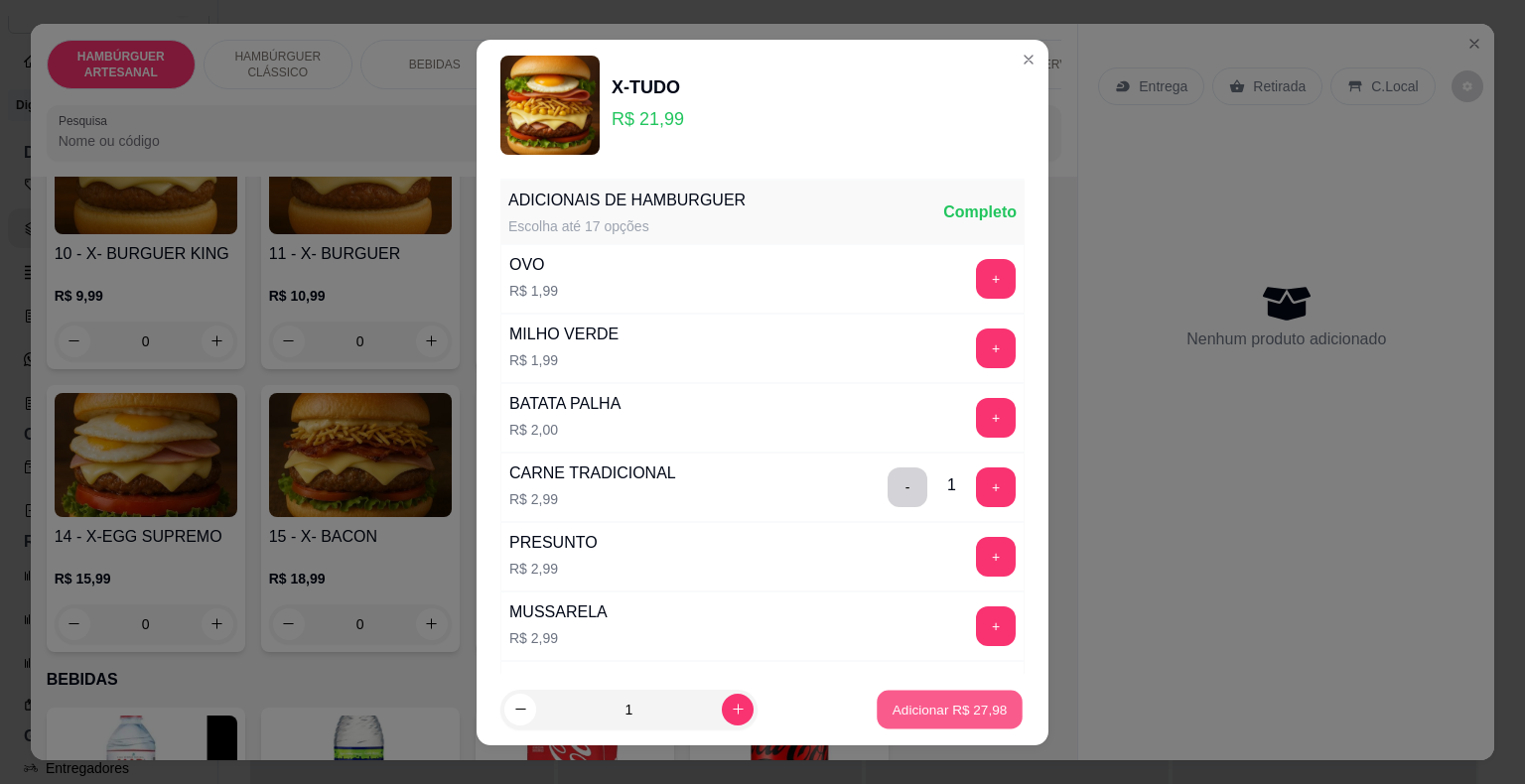 click on "Adicionar   R$ 27,98" at bounding box center (950, 709) 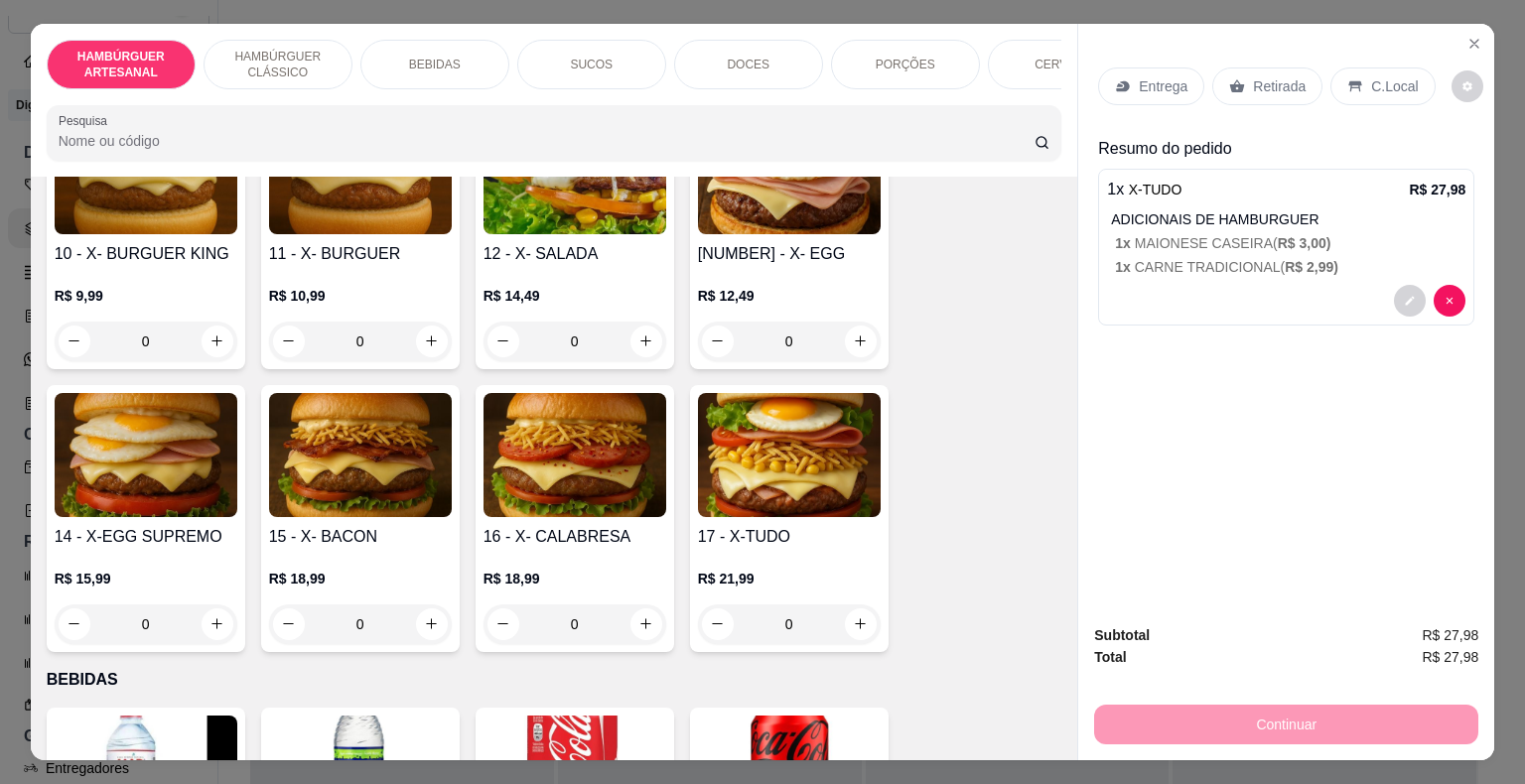 click on "Entrega" at bounding box center [1163, 86] 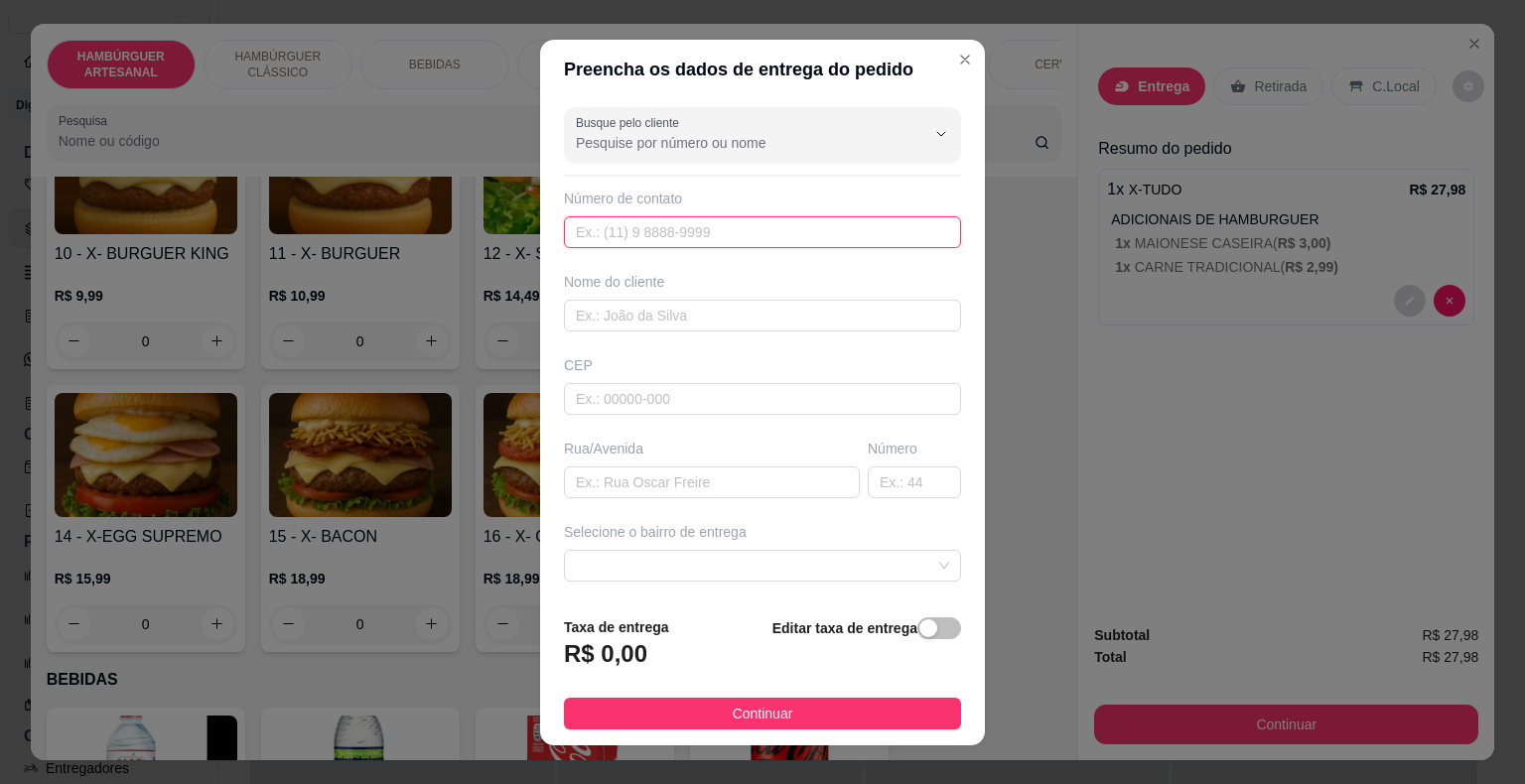 click at bounding box center [762, 232] 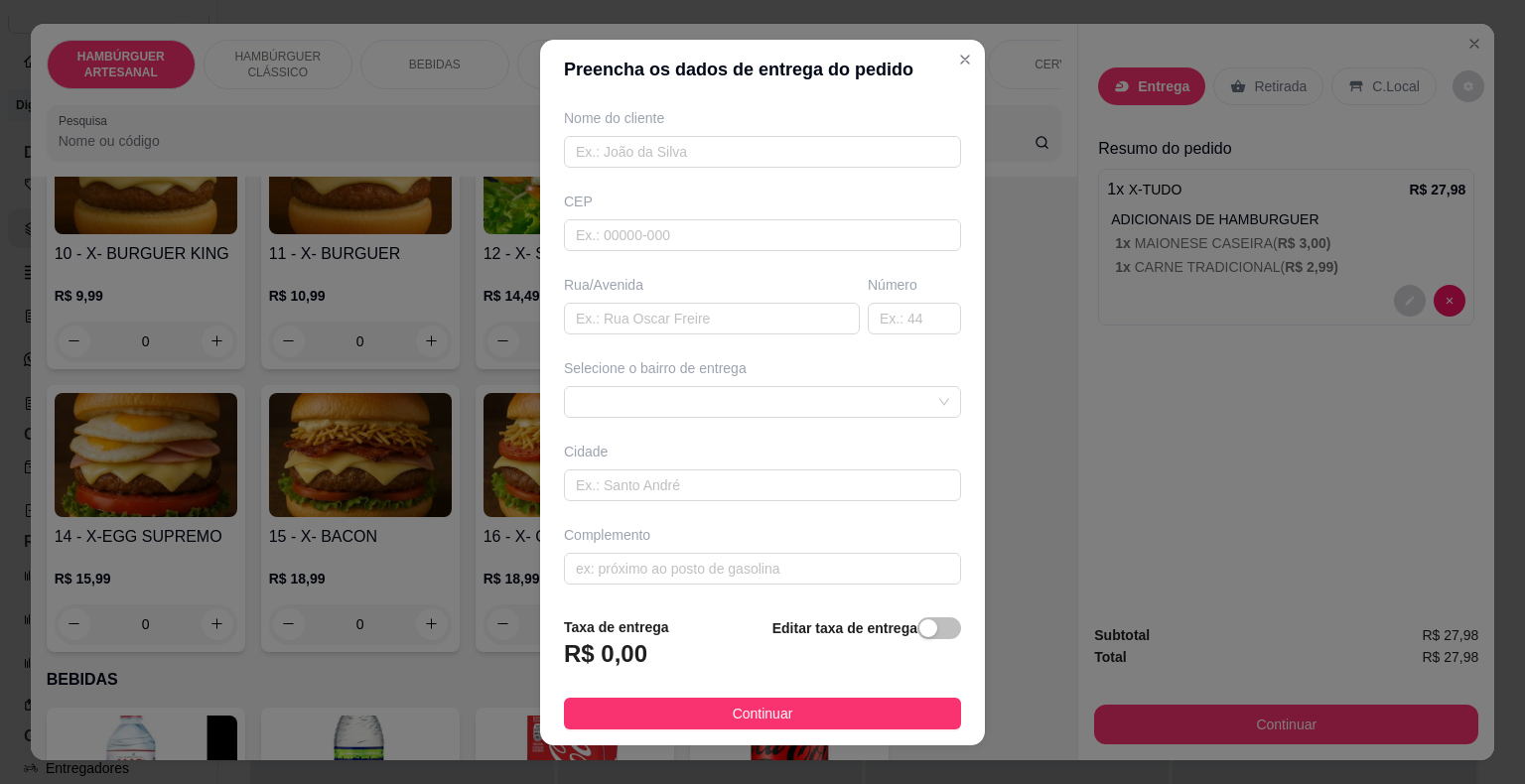 scroll, scrollTop: 0, scrollLeft: 0, axis: both 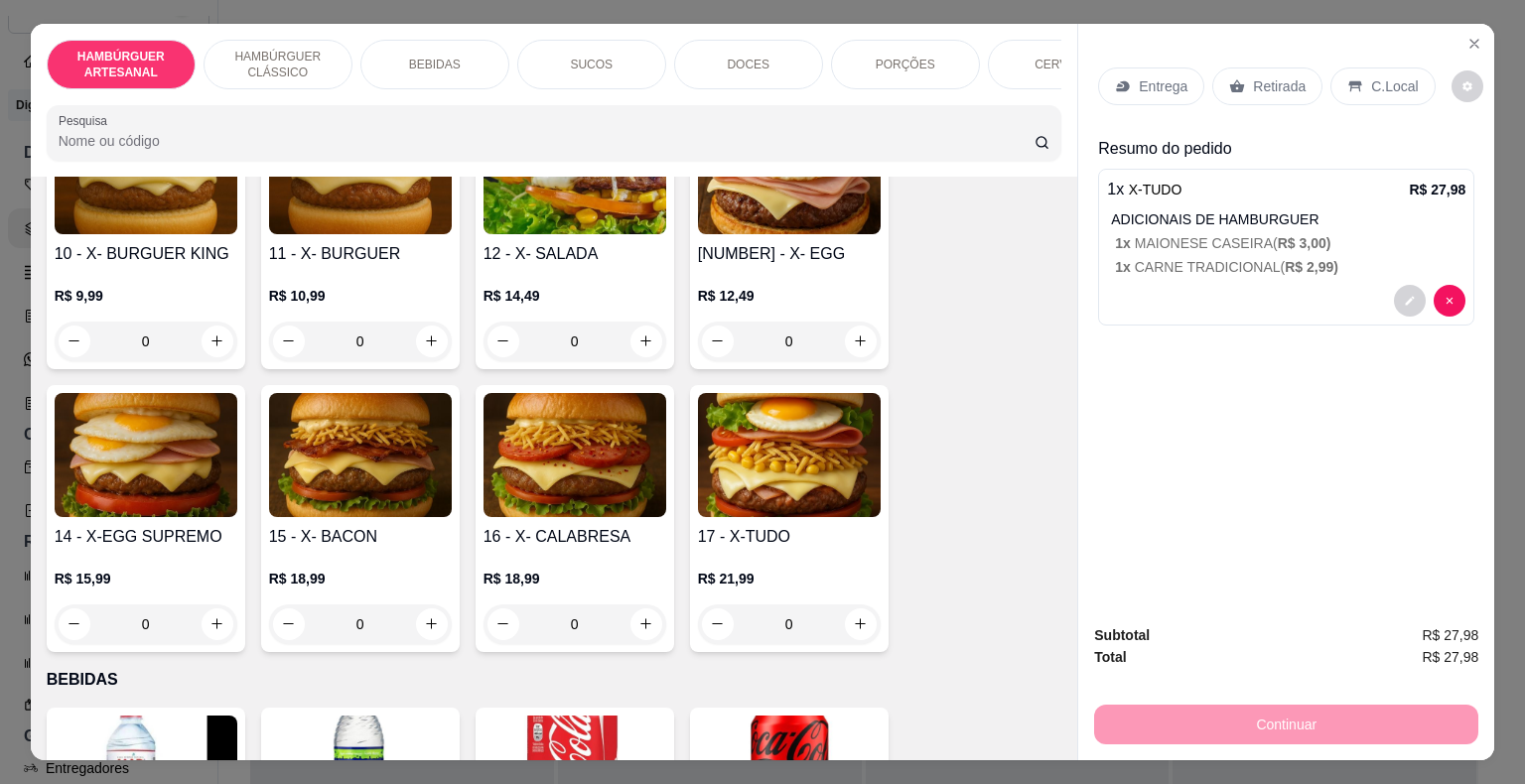 click at bounding box center (1286, 301) 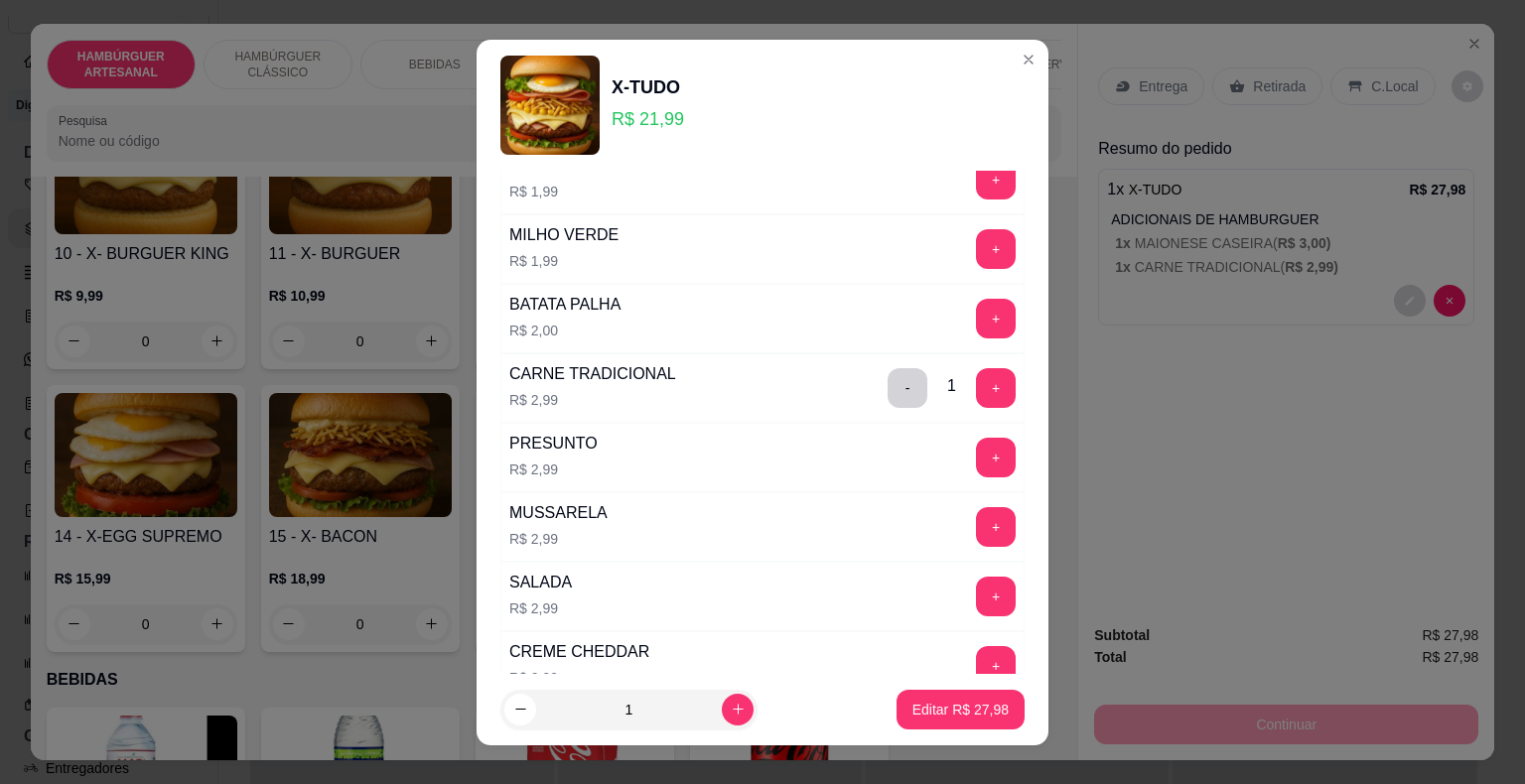 scroll, scrollTop: 0, scrollLeft: 0, axis: both 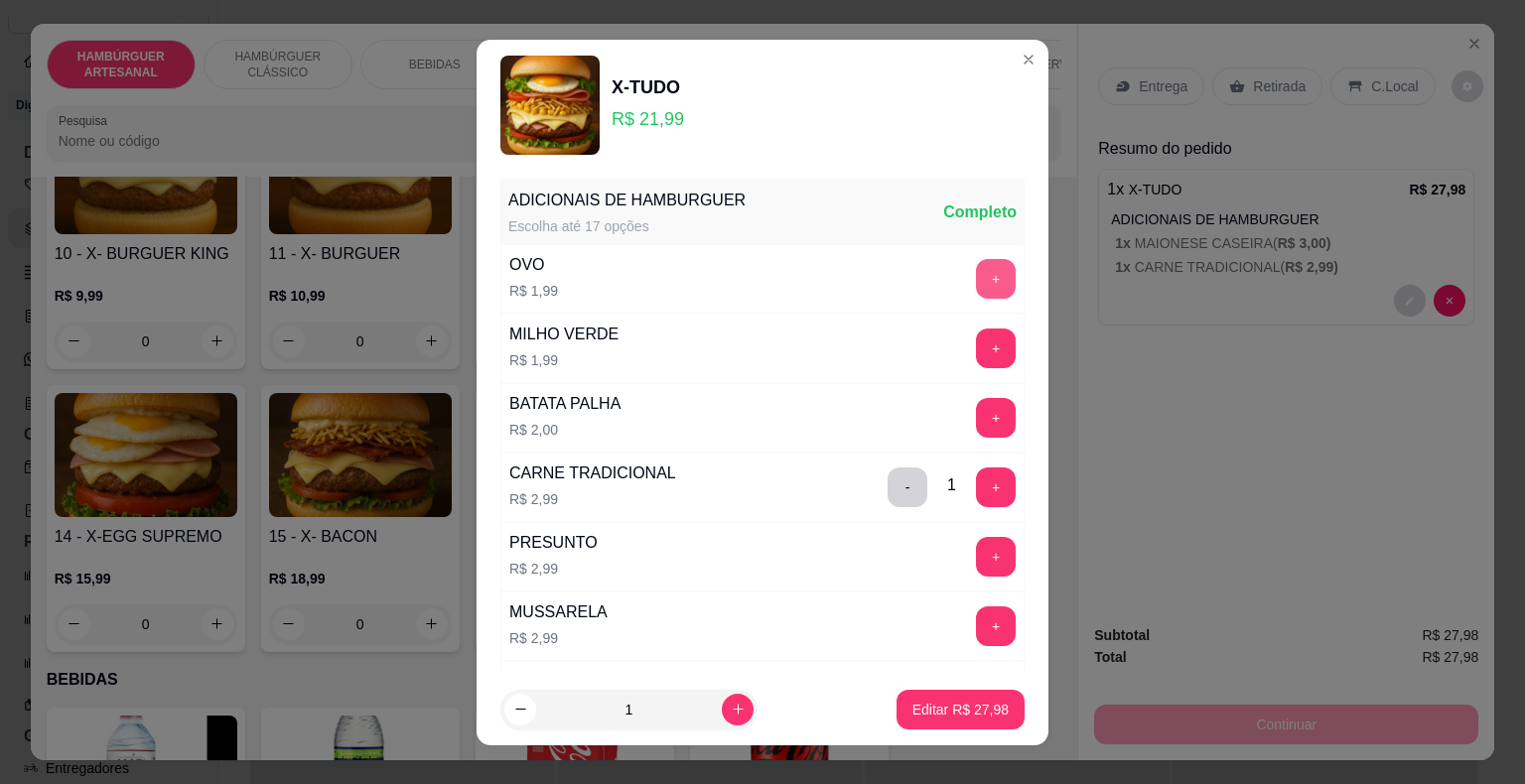 click on "+" at bounding box center (996, 279) 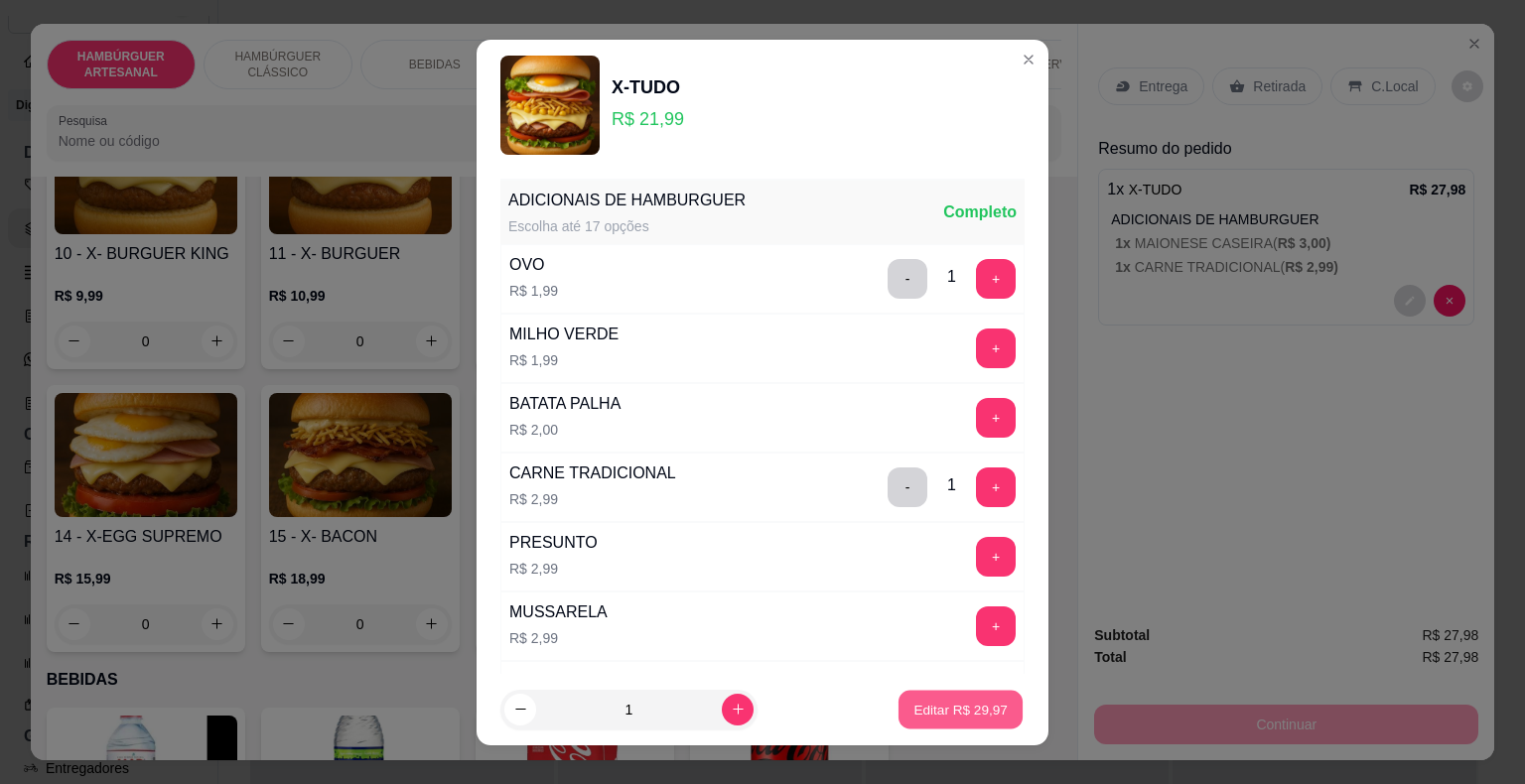 click on "Editar   R$ 29,97" at bounding box center (960, 709) 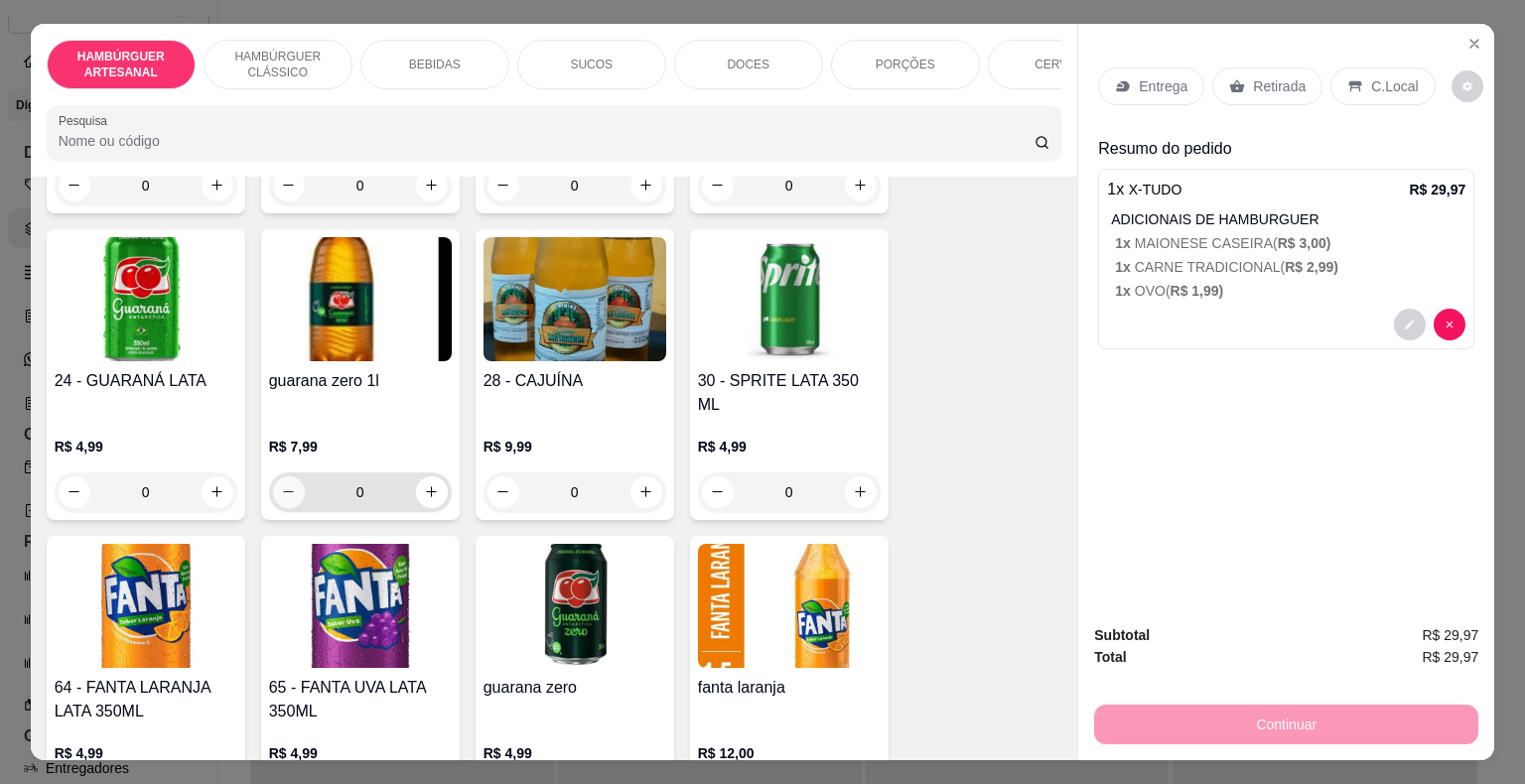scroll, scrollTop: 2283, scrollLeft: 0, axis: vertical 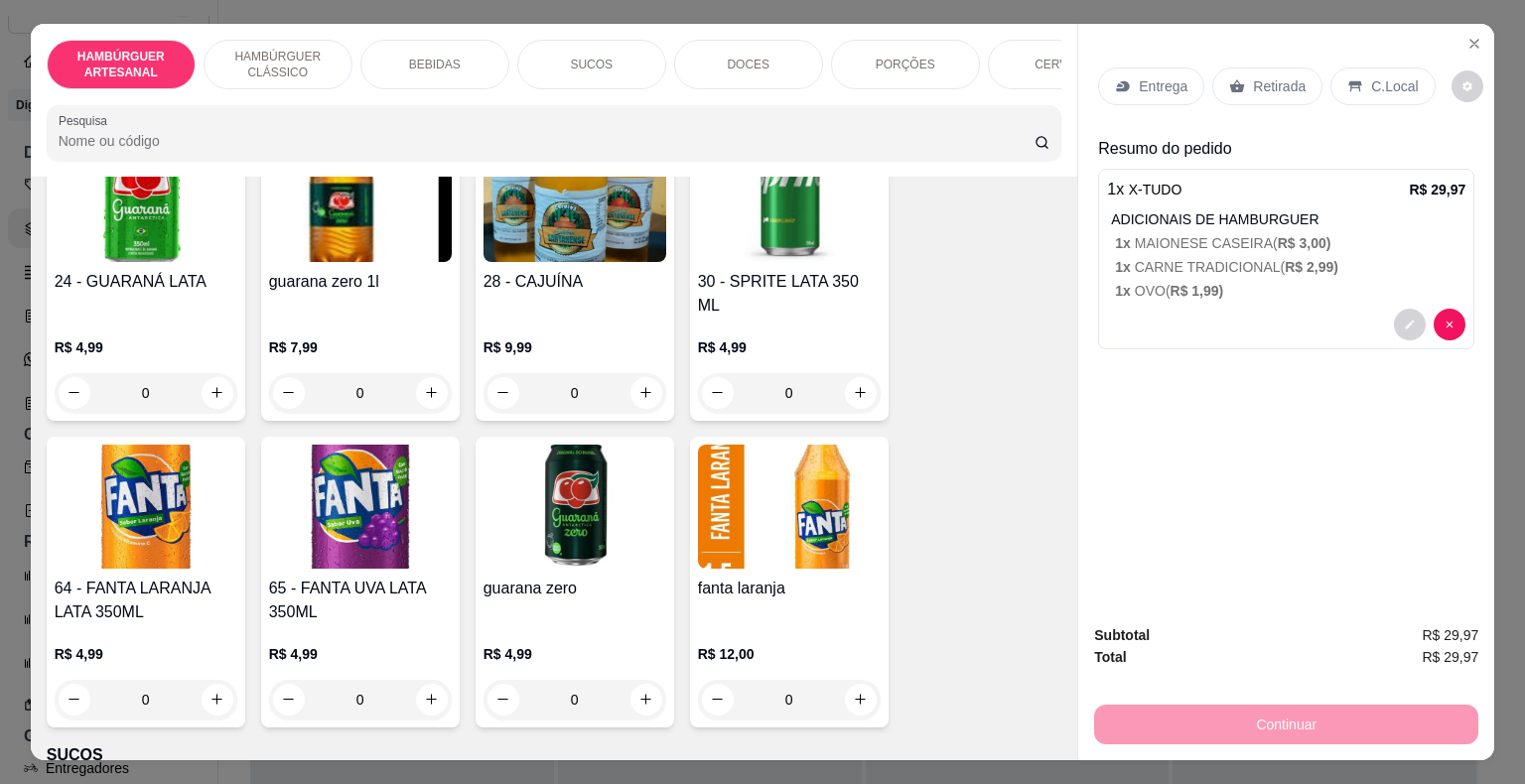 click on "Entrega" at bounding box center (1151, 86) 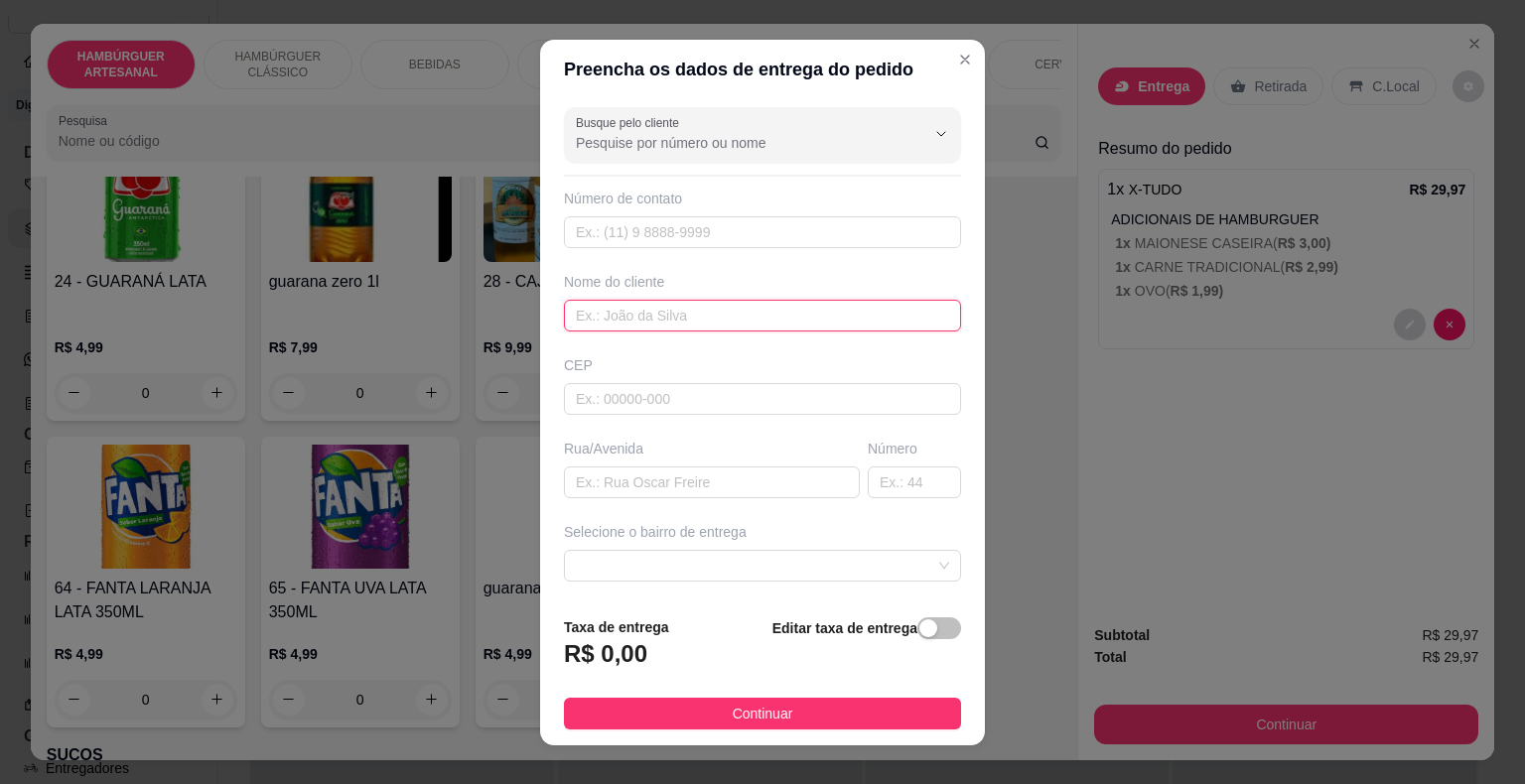 click at bounding box center (762, 316) 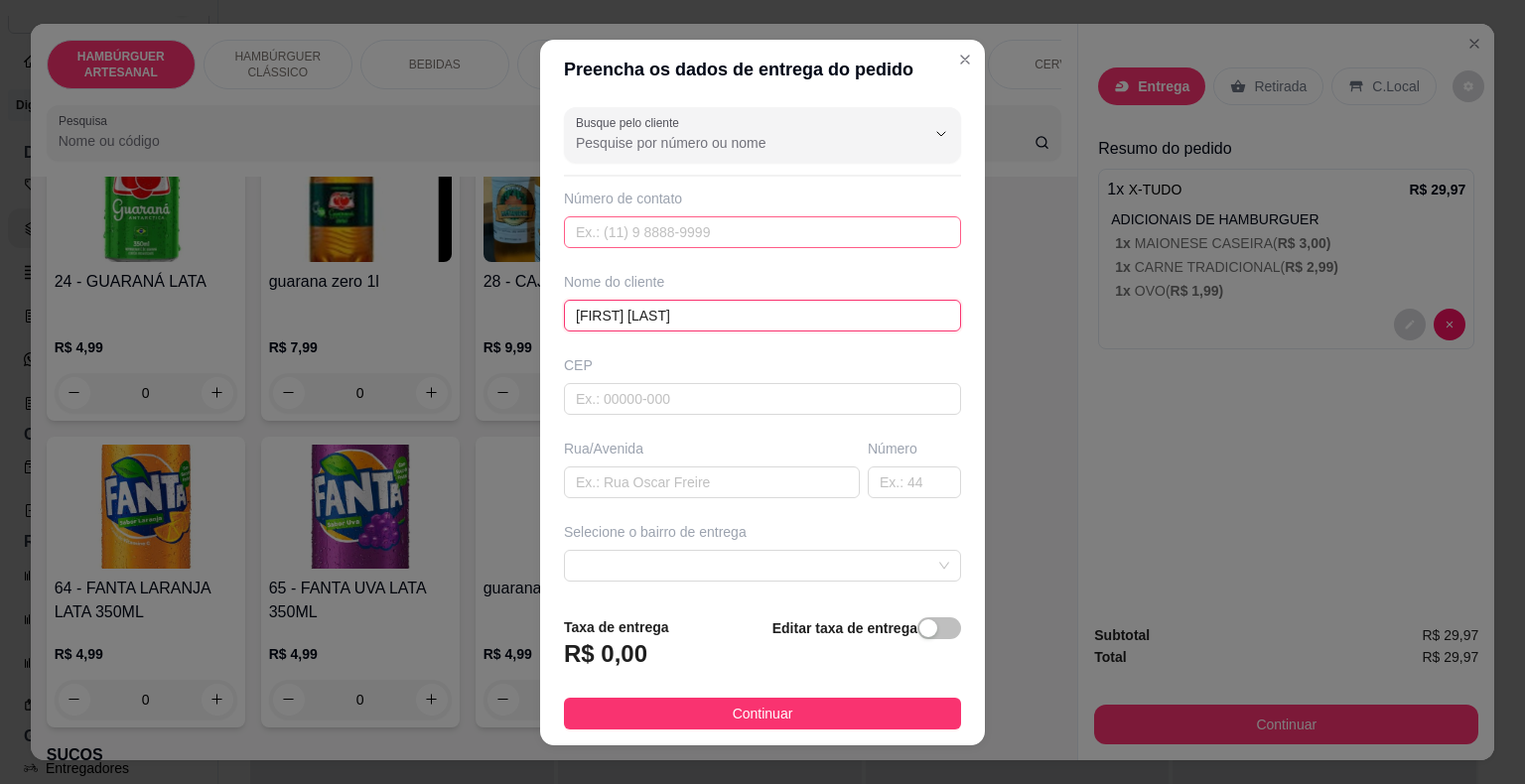 type on "[FIRST] [LAST]" 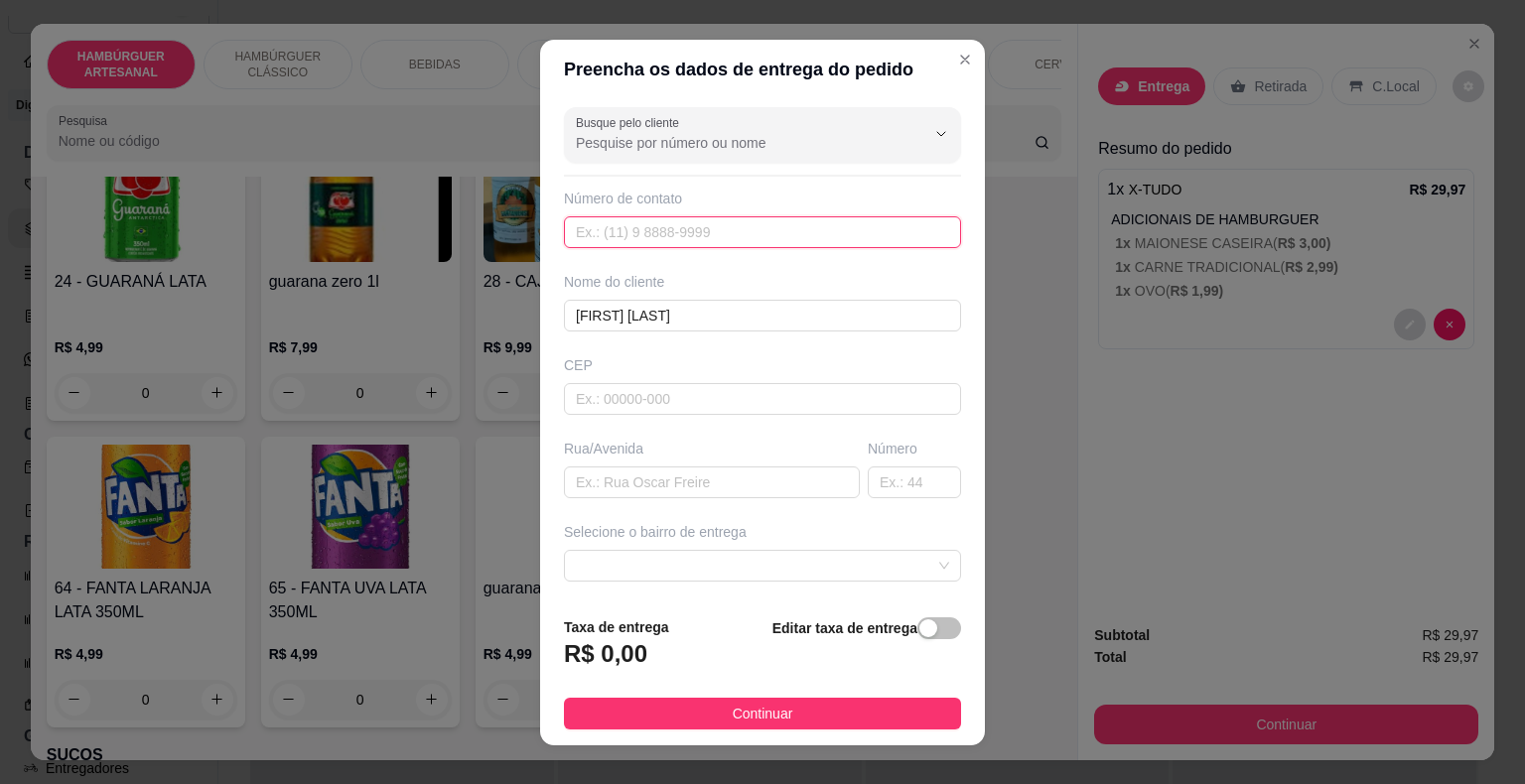 click at bounding box center [762, 232] 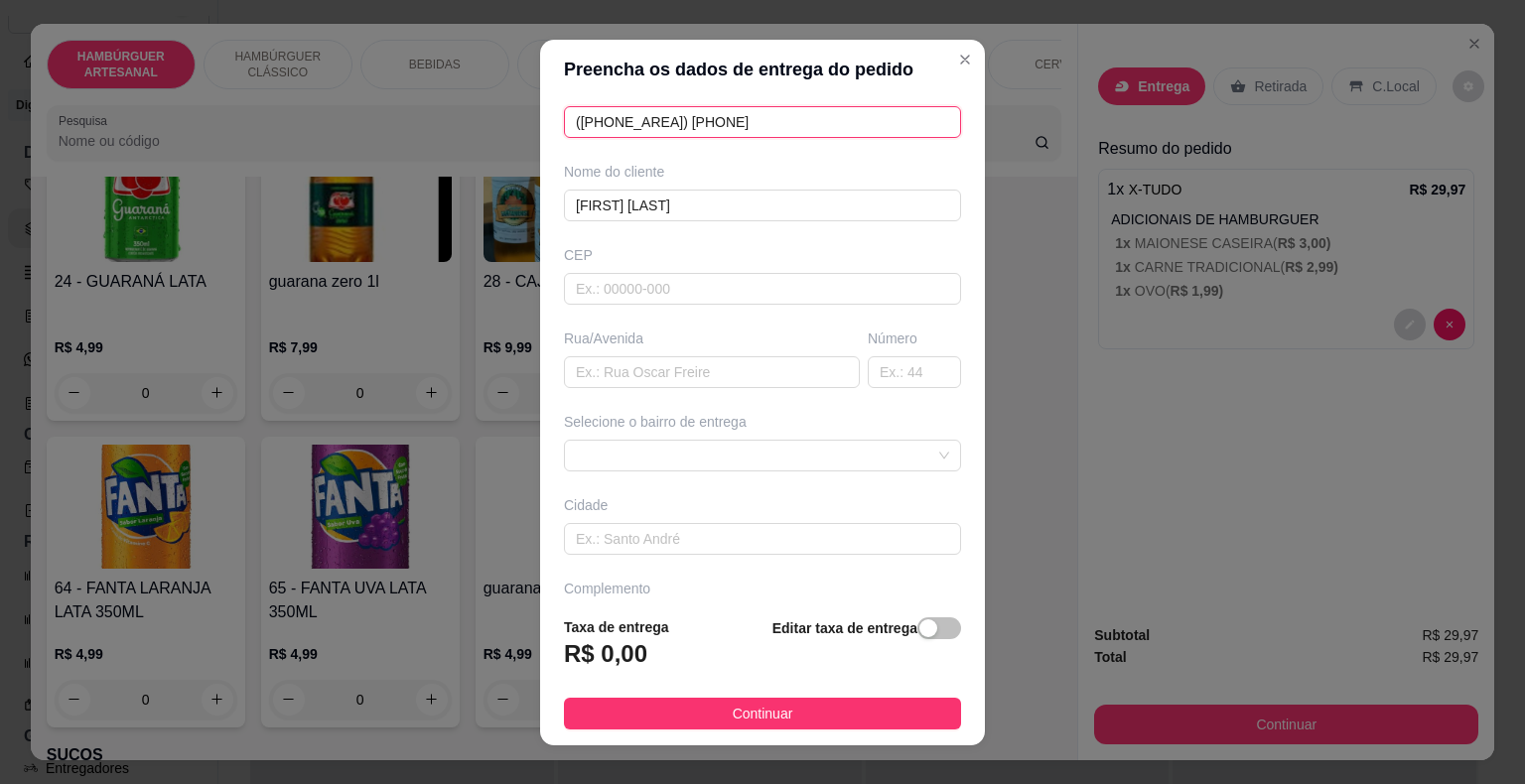 scroll, scrollTop: 164, scrollLeft: 0, axis: vertical 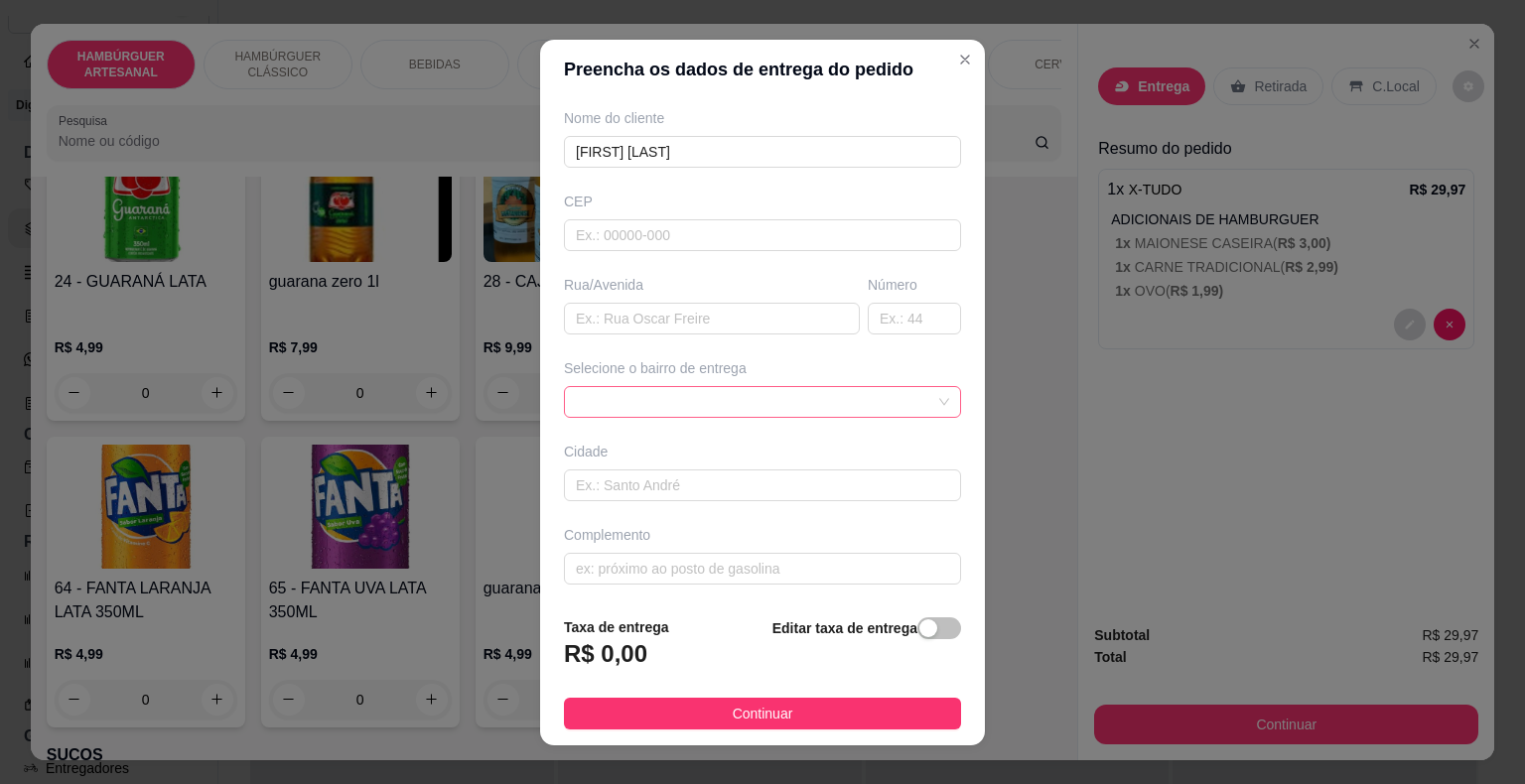 click at bounding box center (762, 402) 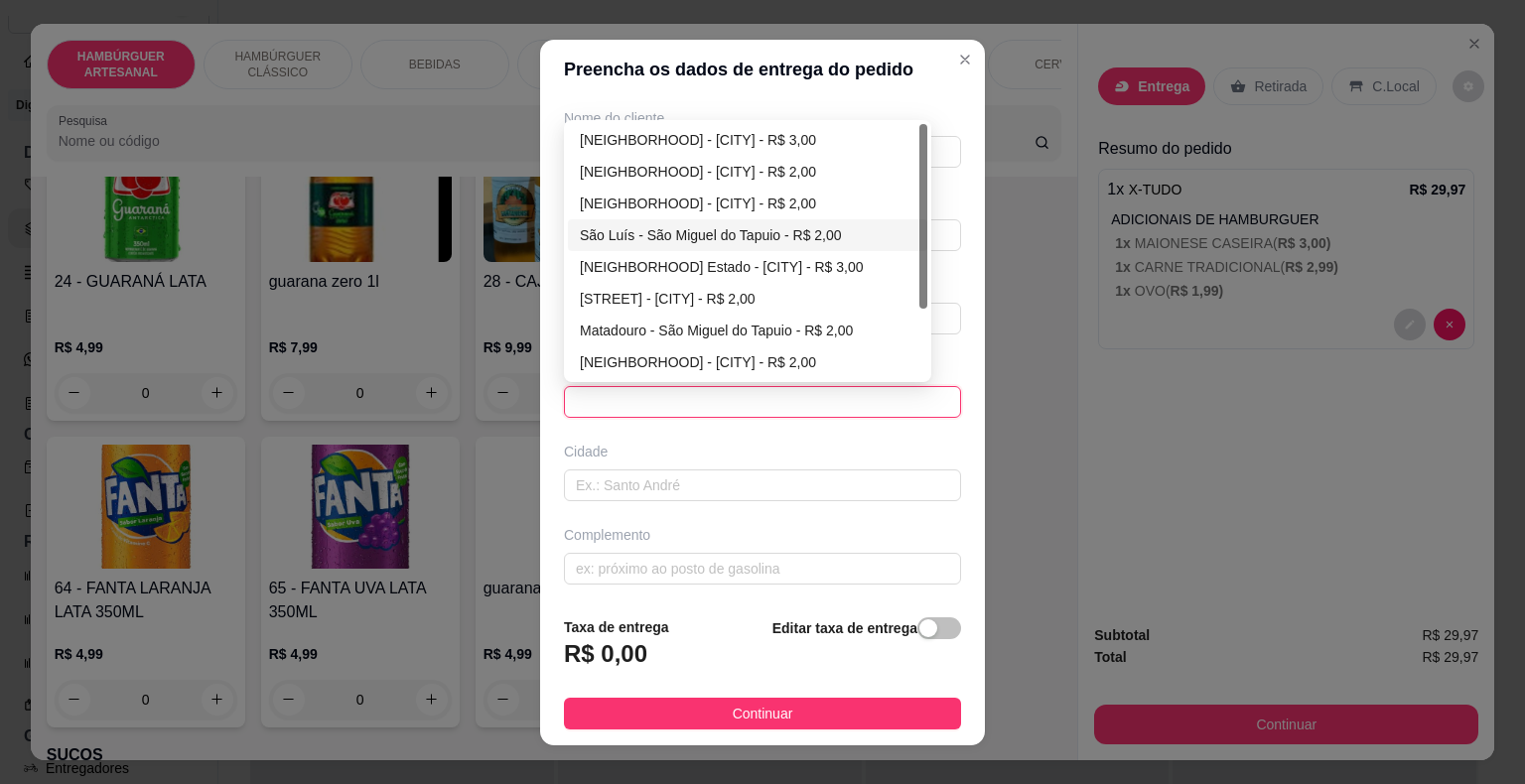 click on "São Luís  - São Miguel do Tapuio  -  R$ 2,00" at bounding box center [748, 235] 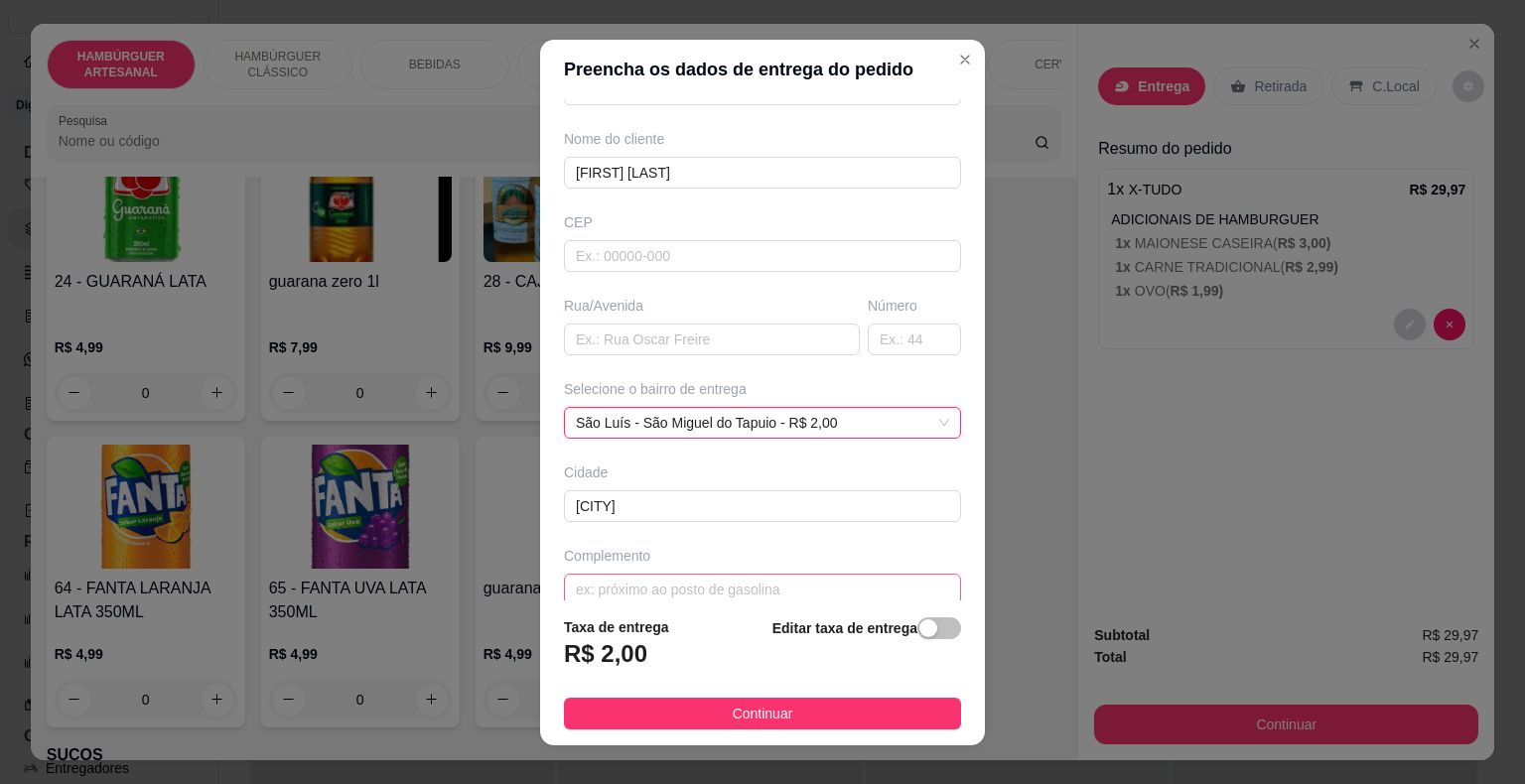 scroll, scrollTop: 164, scrollLeft: 0, axis: vertical 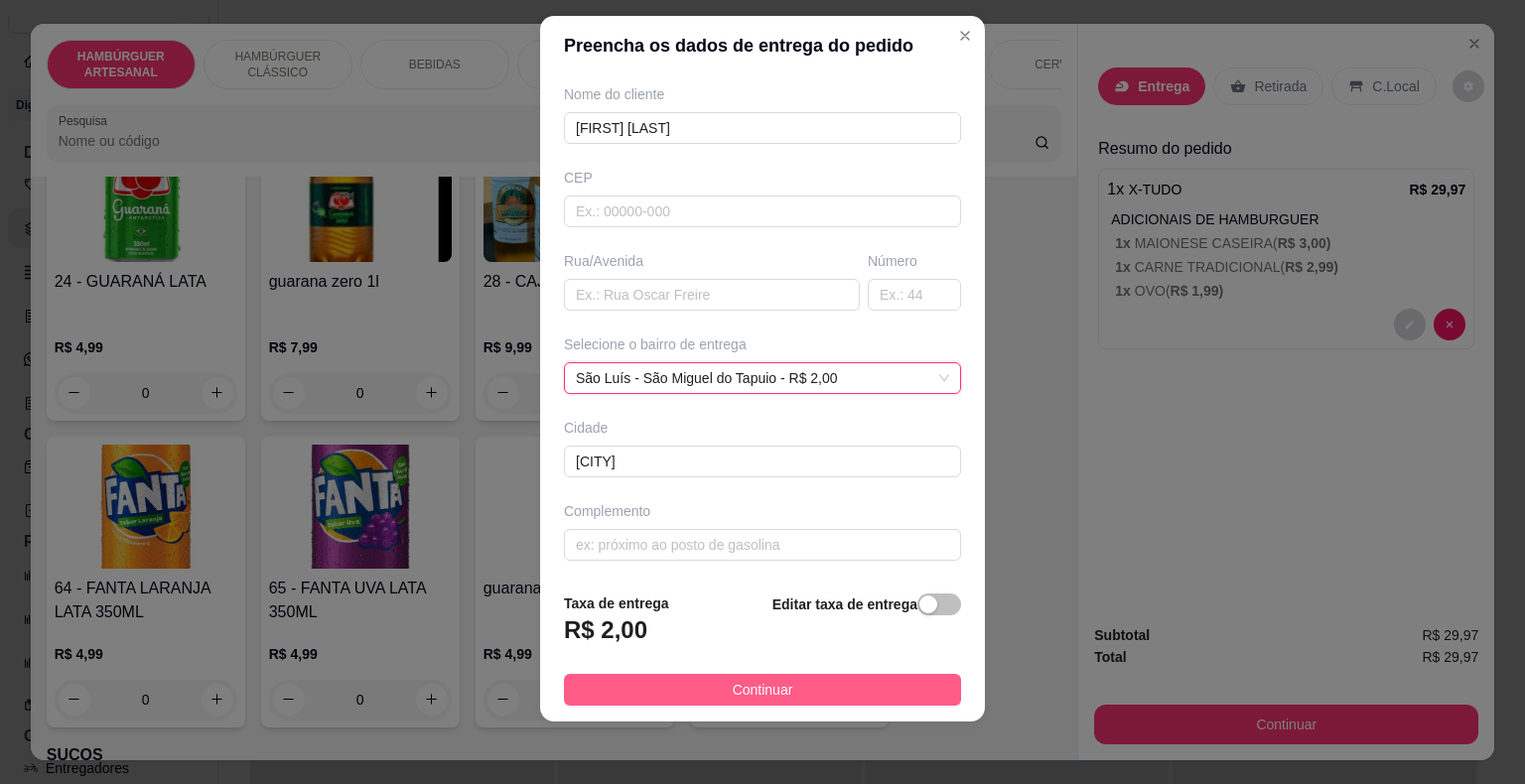 click on "Continuar" at bounding box center [762, 690] 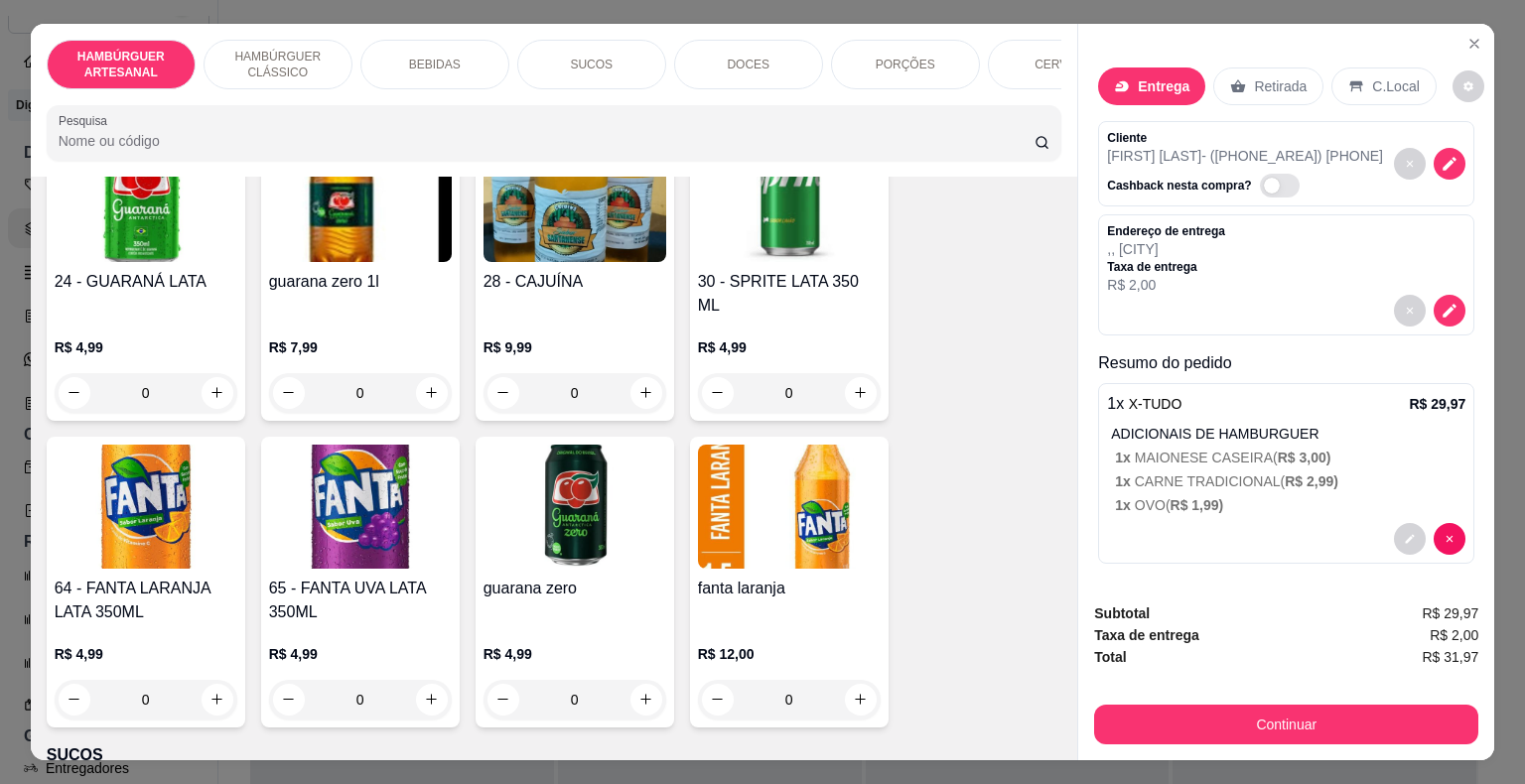 scroll, scrollTop: 2, scrollLeft: 0, axis: vertical 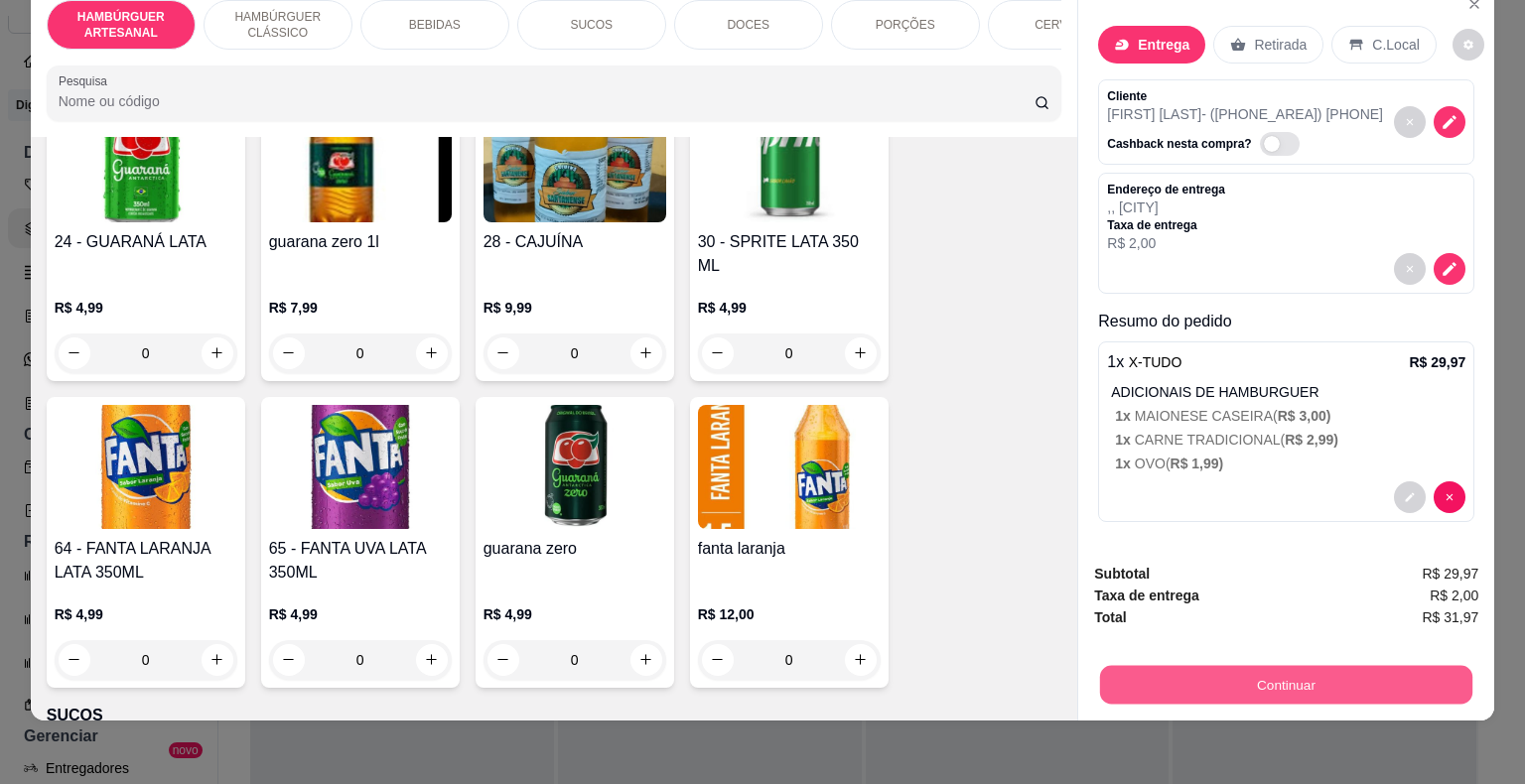 click on "Continuar" at bounding box center (1286, 685) 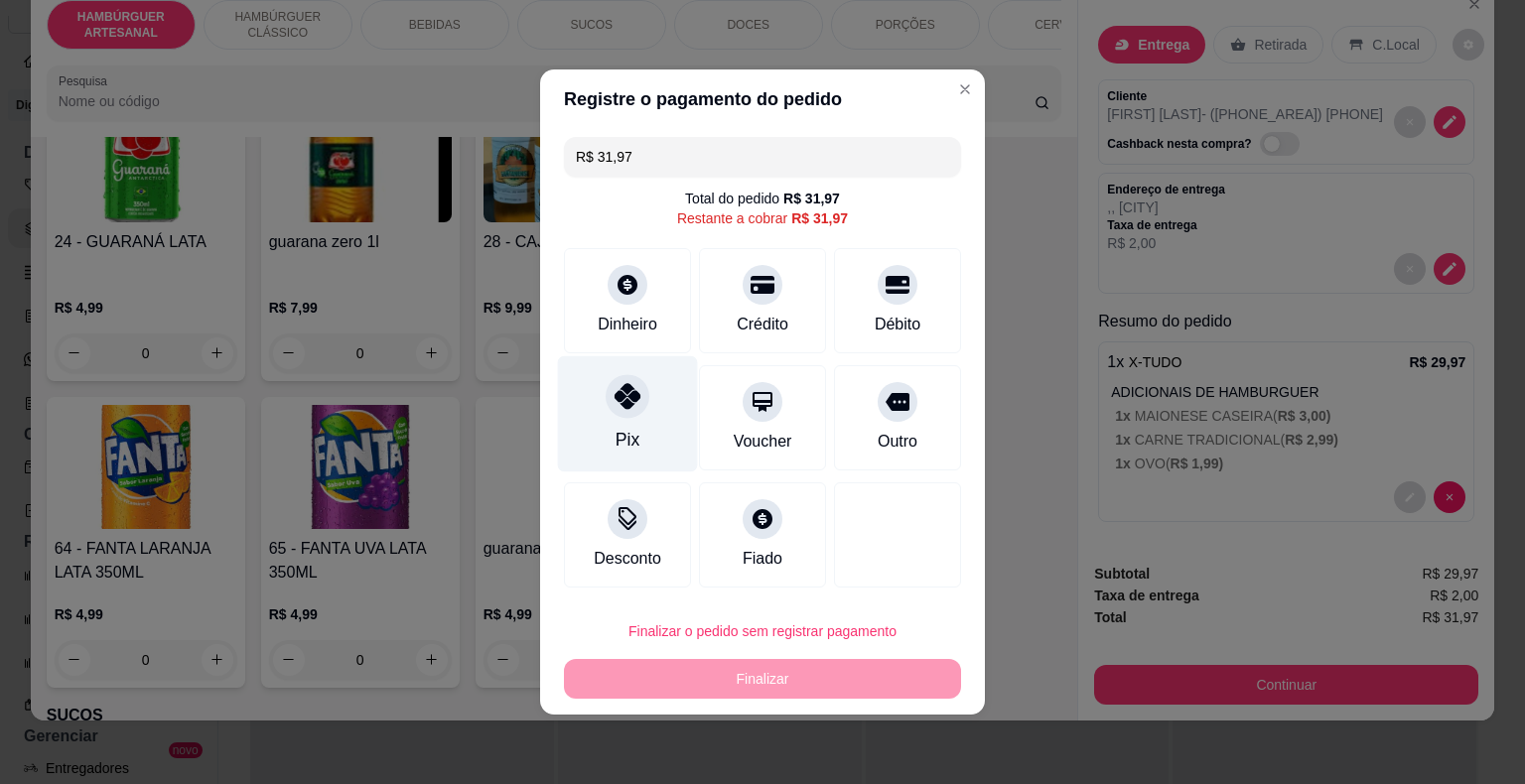 click on "Pix" at bounding box center (627, 414) 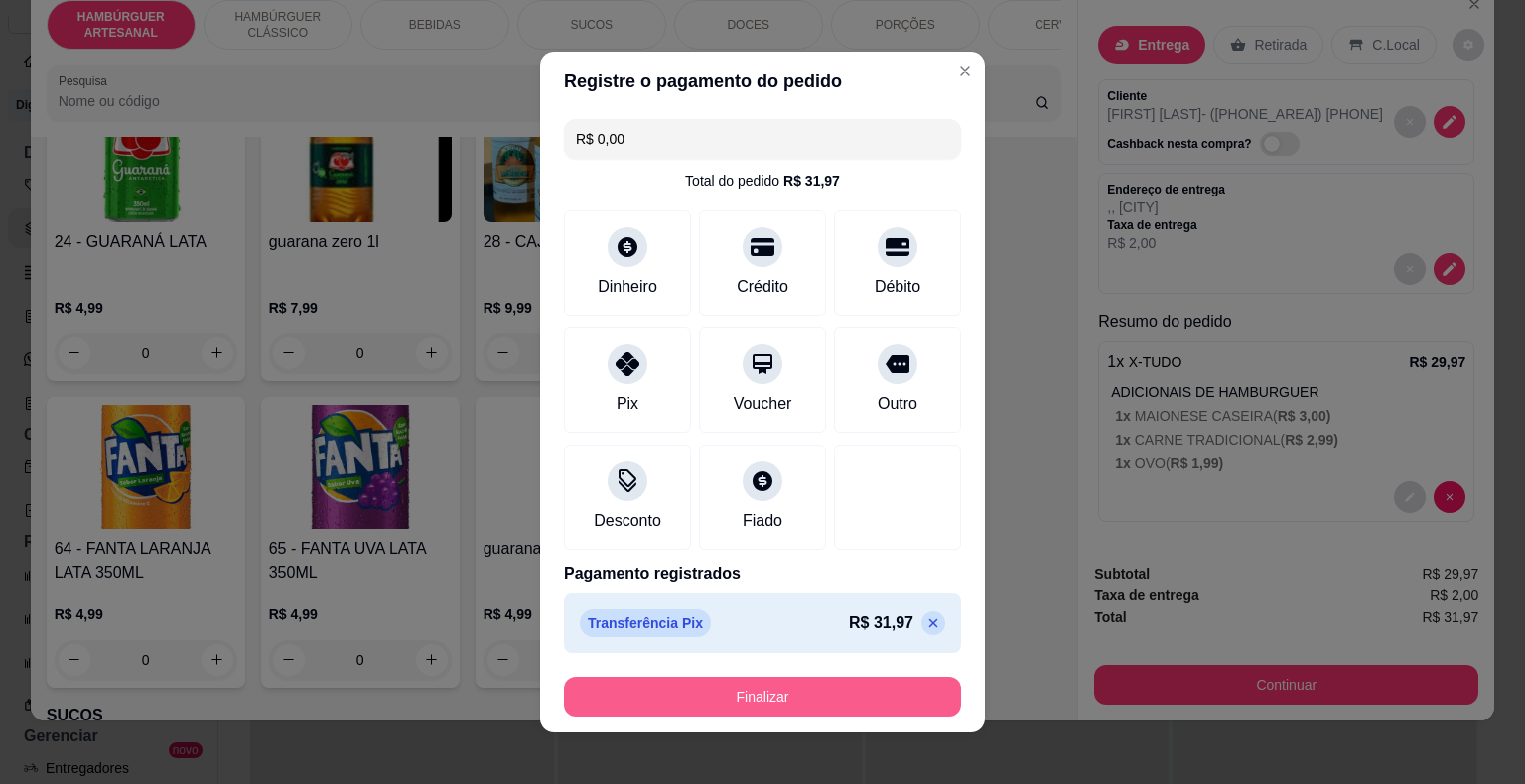 click on "Finalizar" at bounding box center (762, 697) 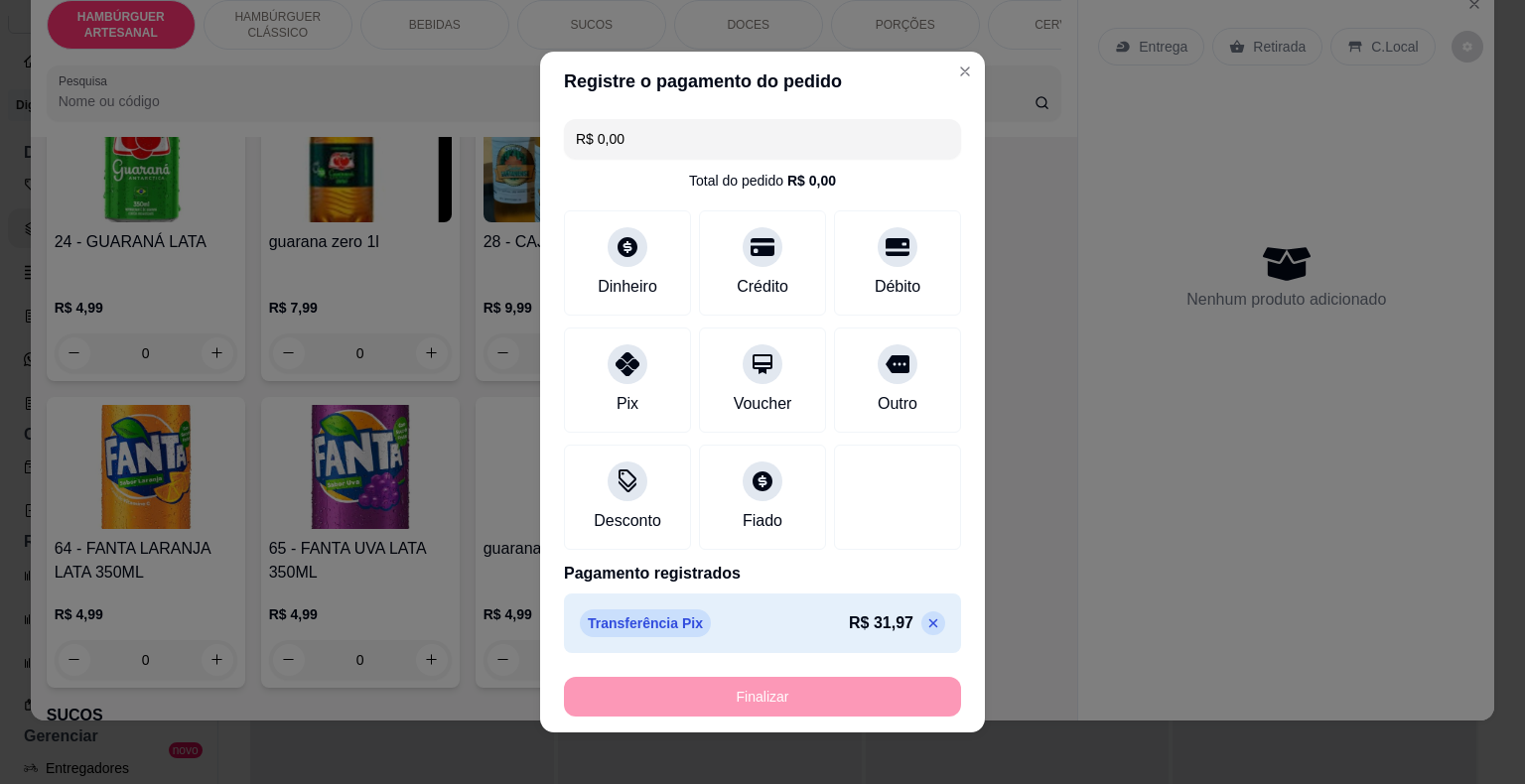 type on "-R$ 31,97" 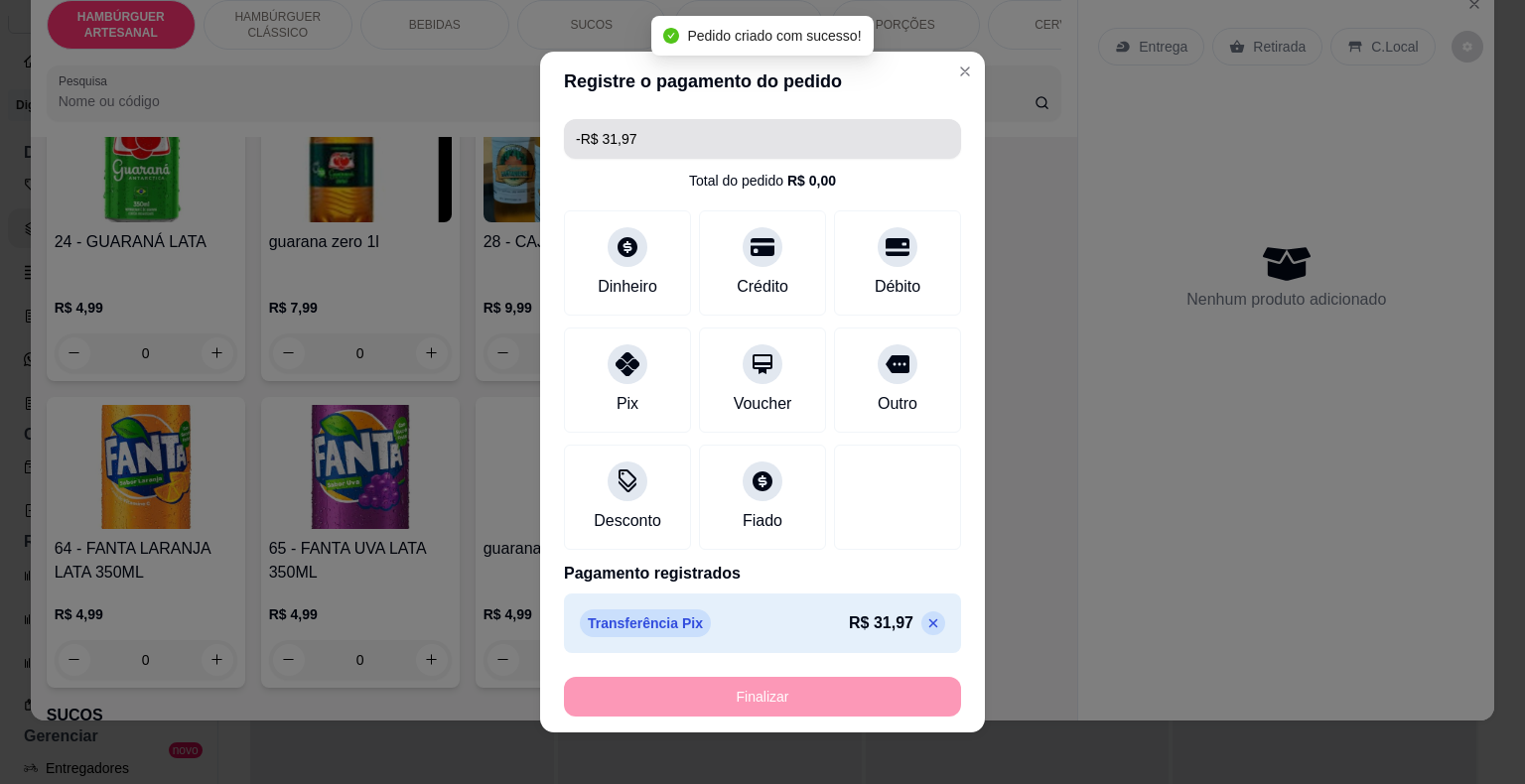 scroll, scrollTop: 0, scrollLeft: 0, axis: both 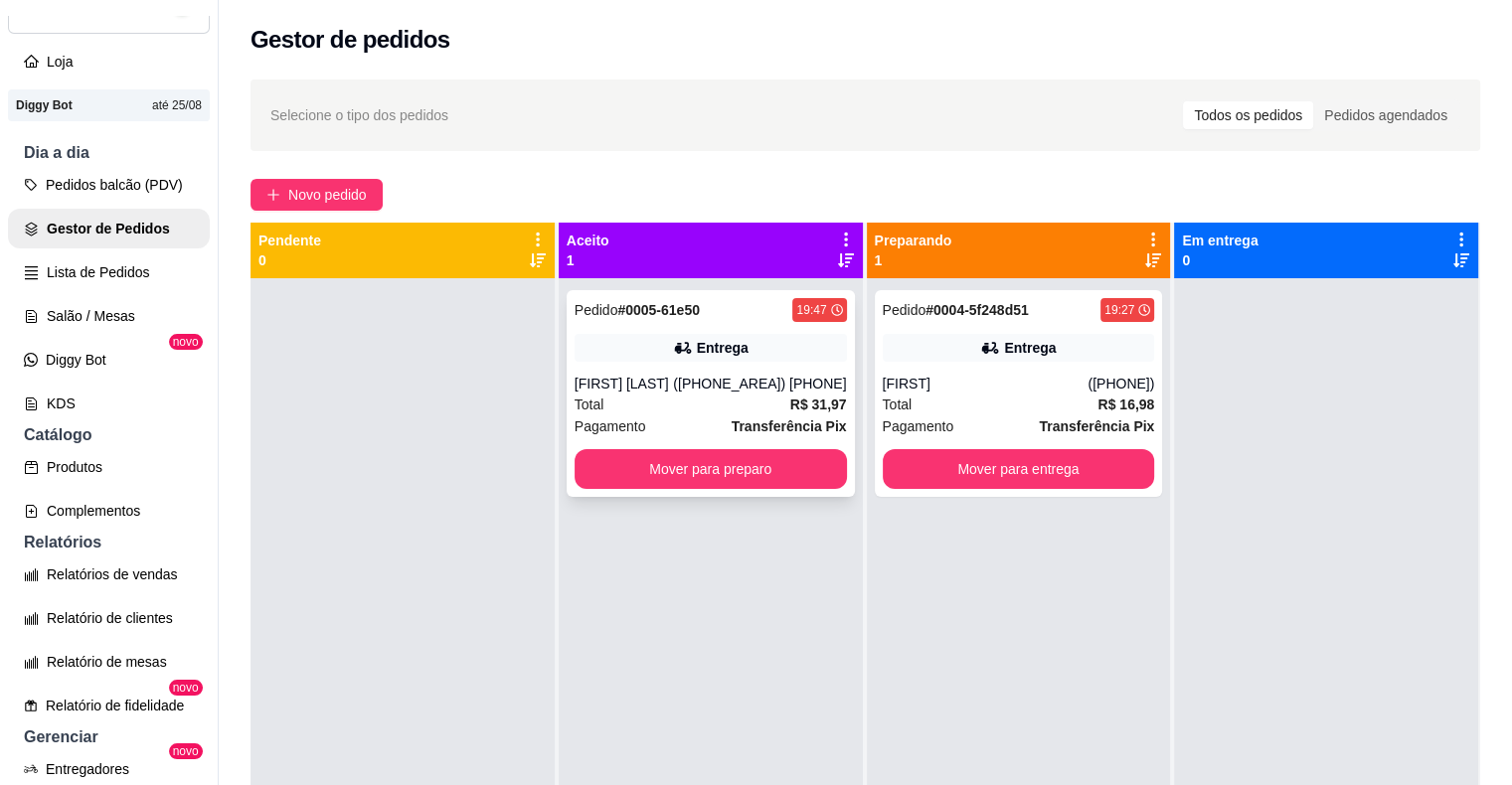 click on "Pedido  # 0005-61e50 19:47 Entrega [FIRST] [LAST] ([PHONE]) Total R$ 31,97 Pagamento Transferência Pix Mover para preparo" at bounding box center (711, 393) 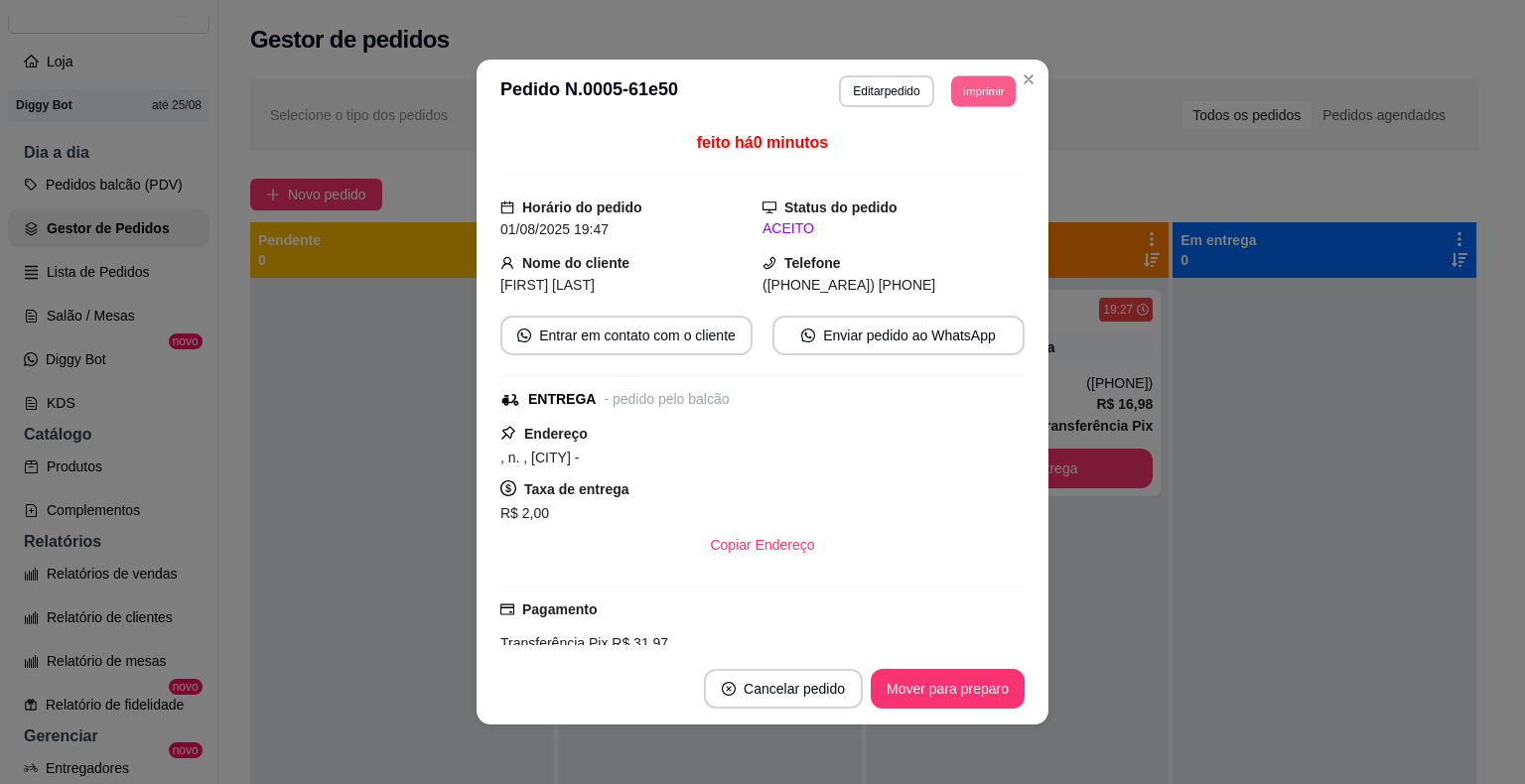 click on "Imprimir" at bounding box center [983, 90] 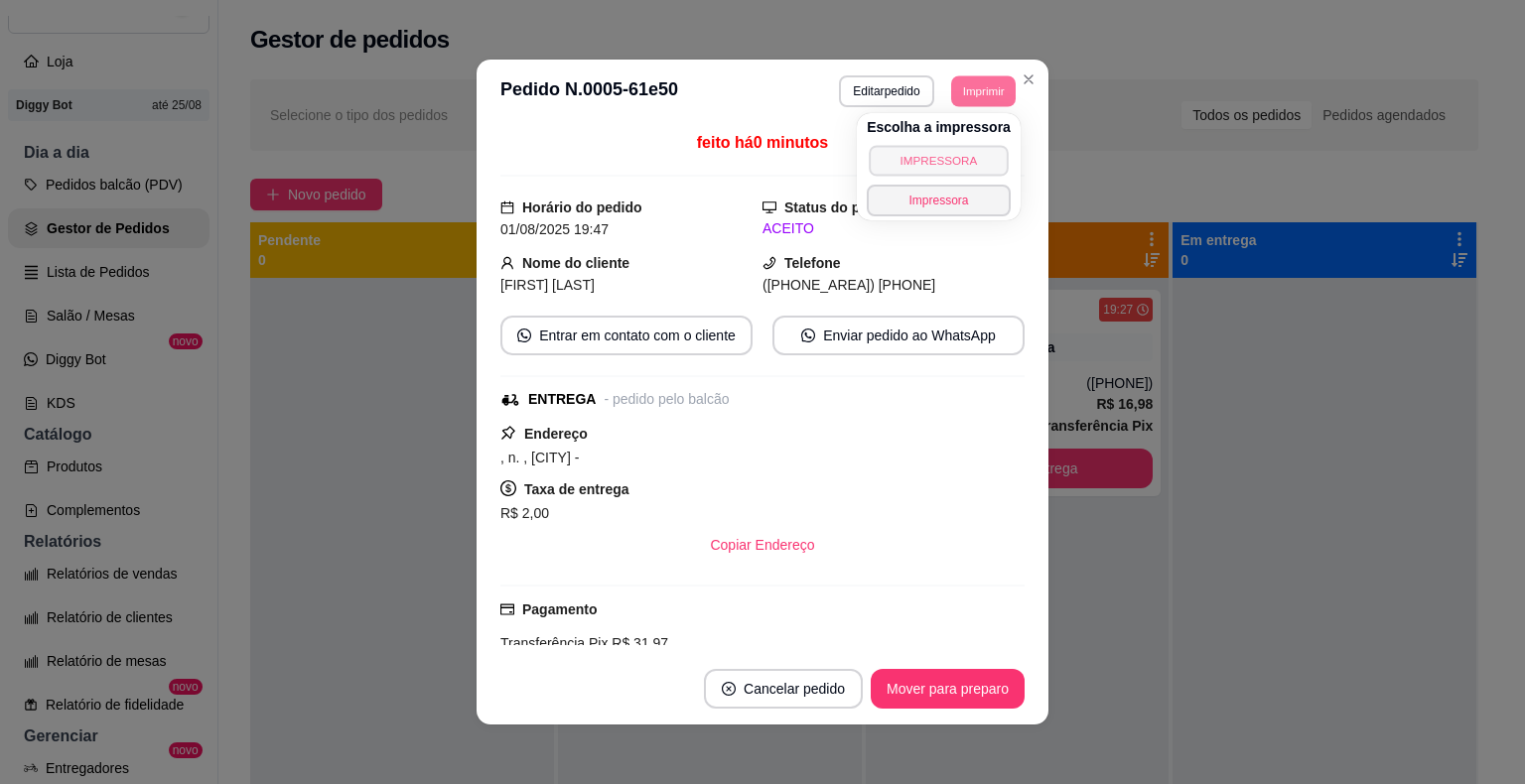 click on "IMPRESSORA" at bounding box center [938, 160] 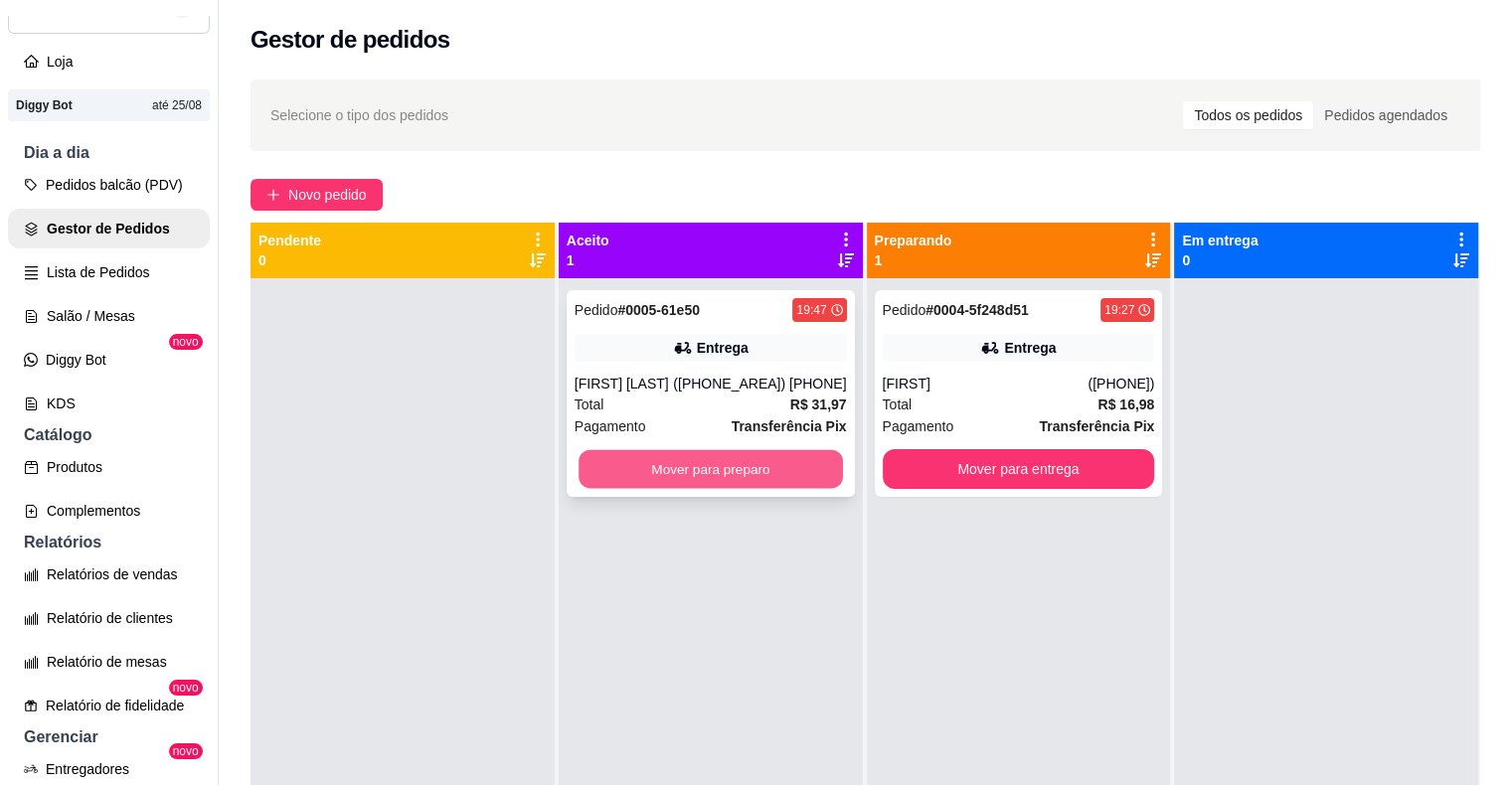 click on "Mover para preparo" at bounding box center [711, 469] 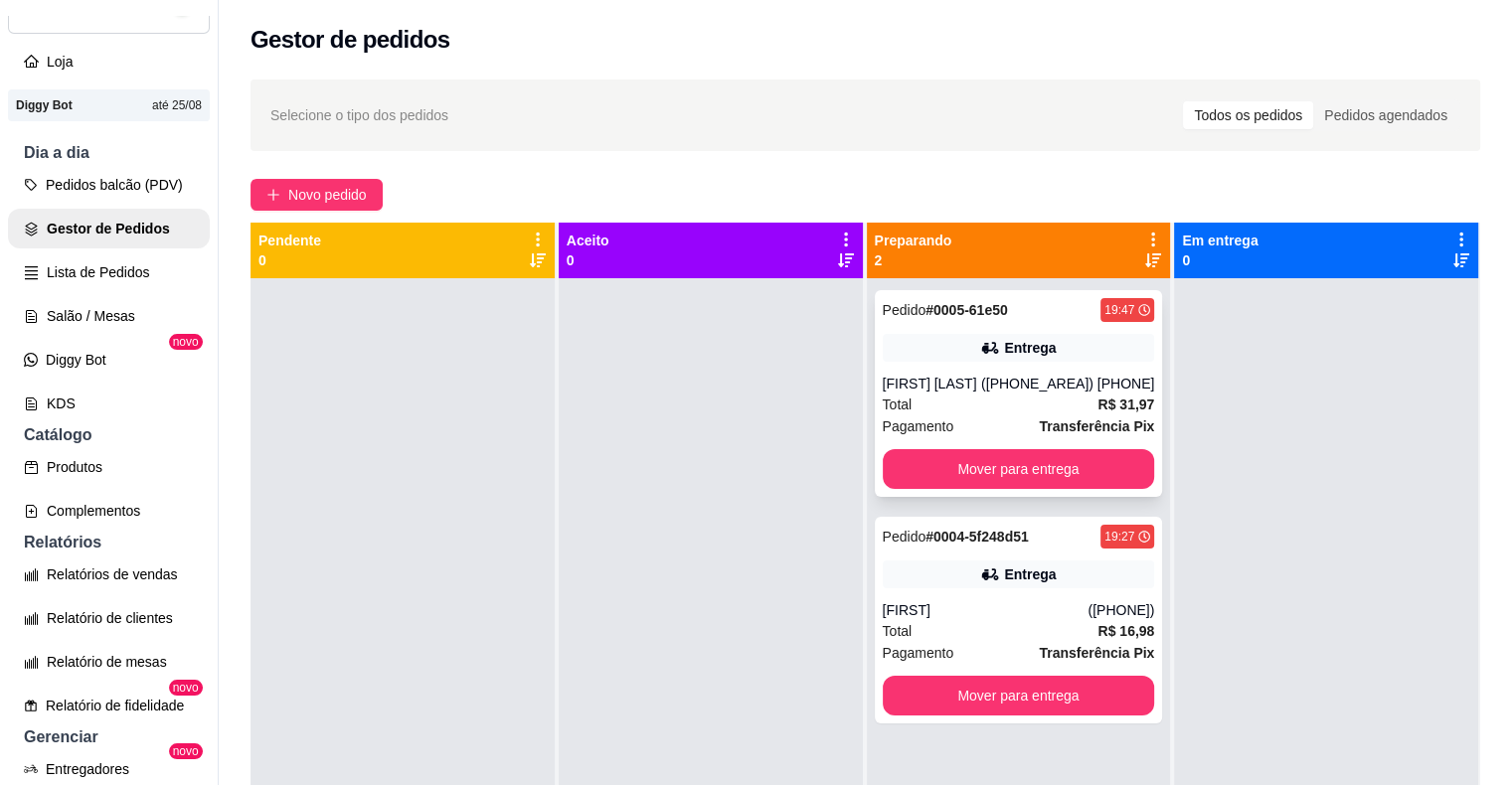 click on "[FIRST] [LAST]" at bounding box center (931, 384) 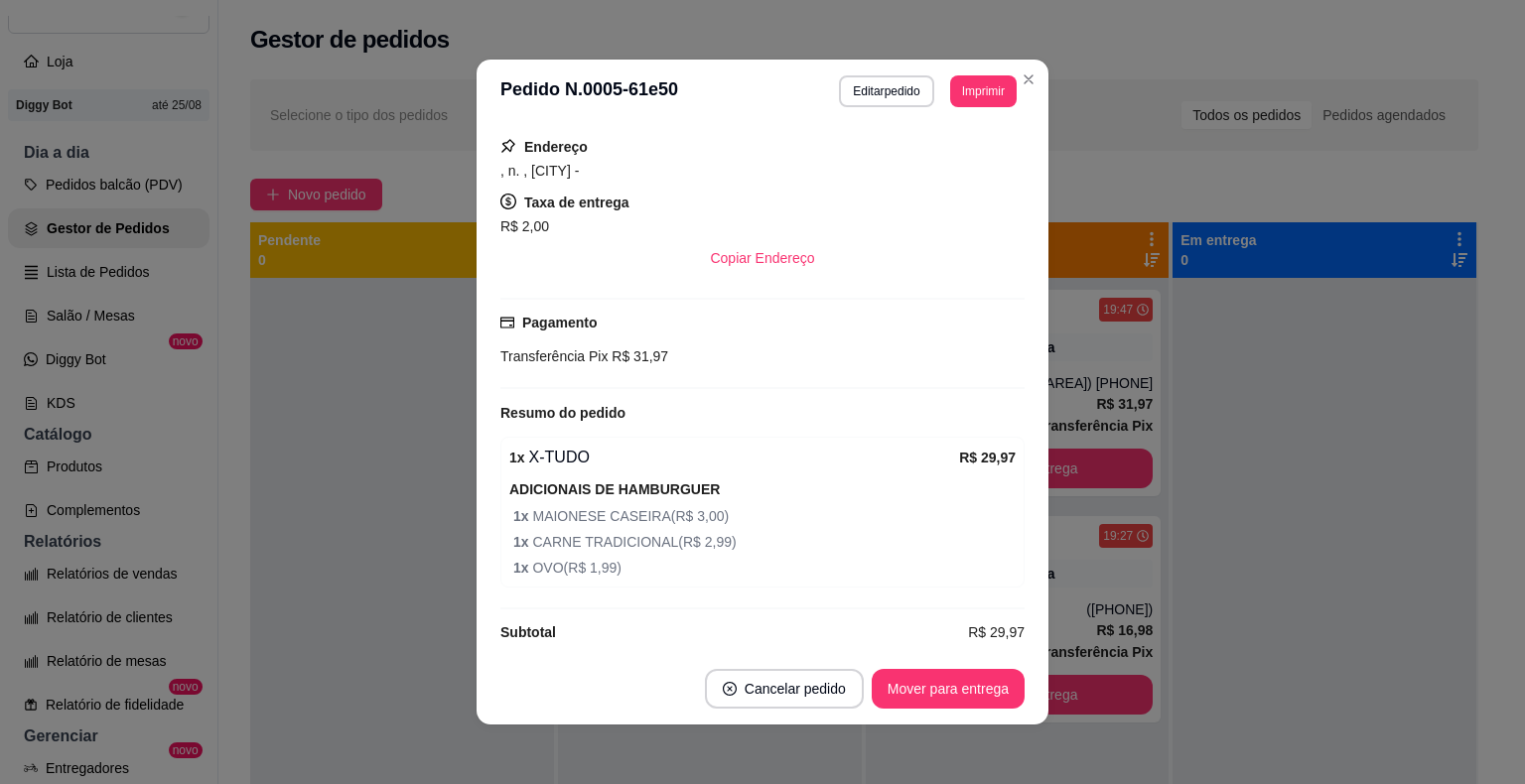 scroll, scrollTop: 304, scrollLeft: 0, axis: vertical 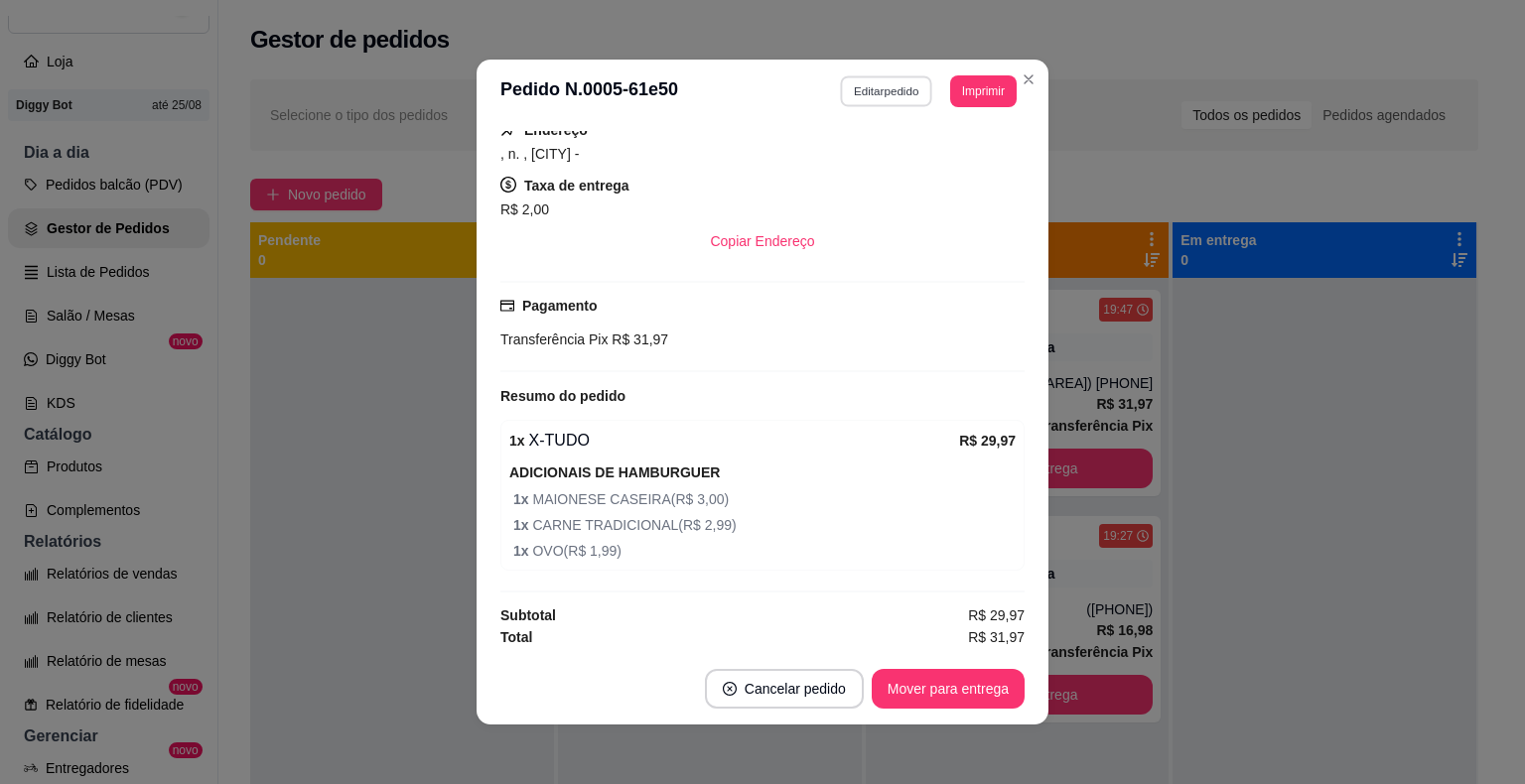click on "Editar  pedido" at bounding box center (887, 90) 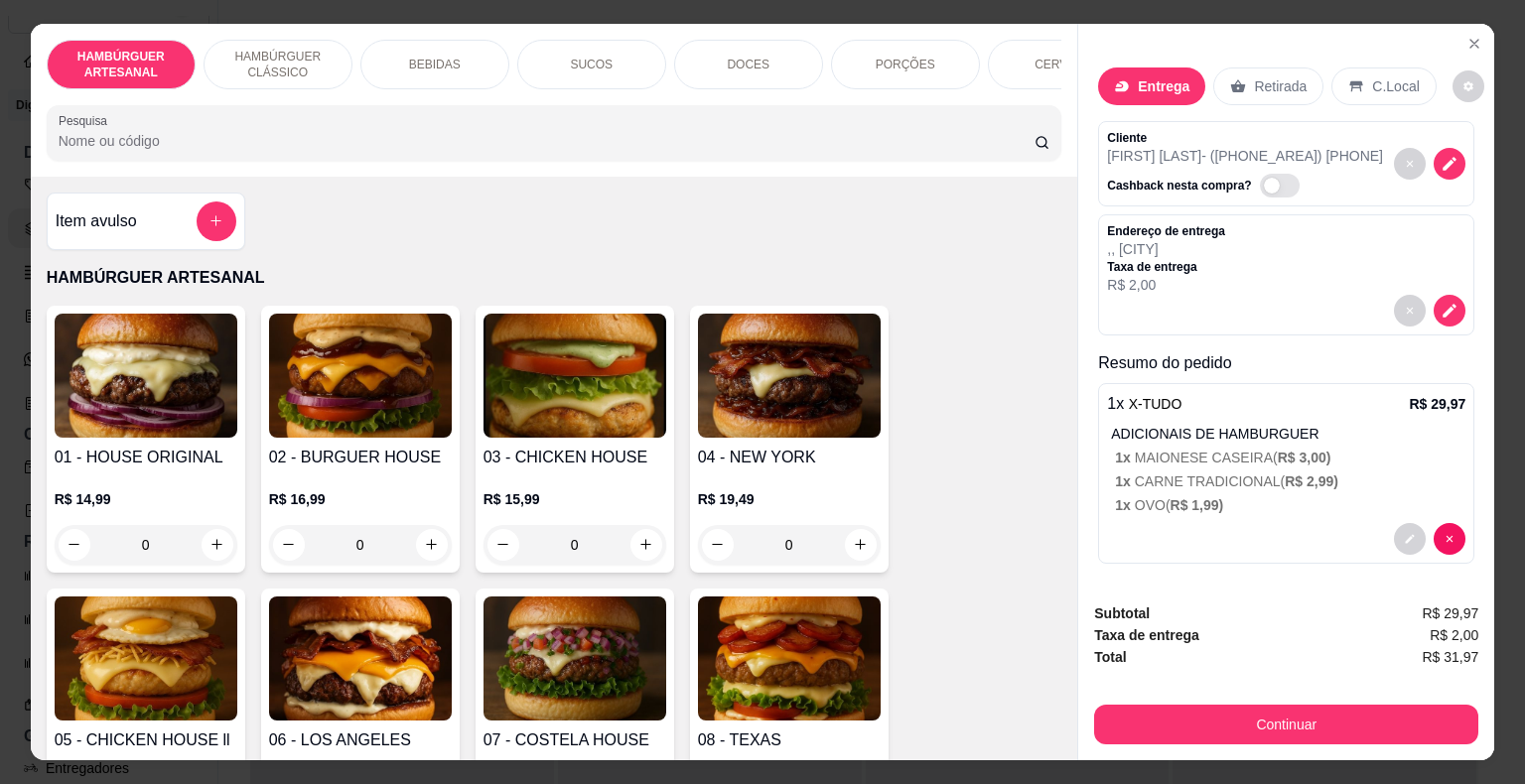 click on "BEBIDAS" at bounding box center (435, 65) 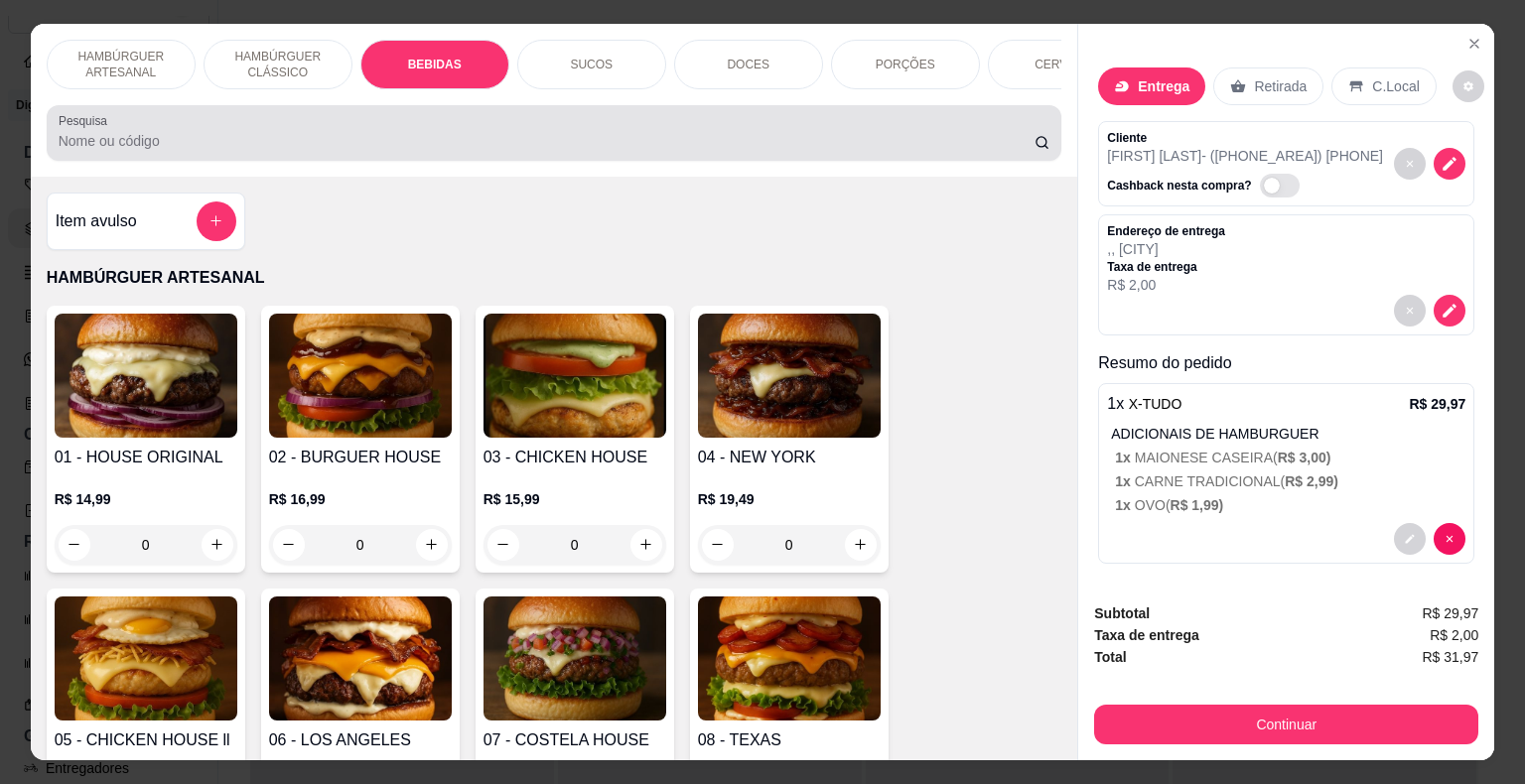 scroll, scrollTop: 1582, scrollLeft: 0, axis: vertical 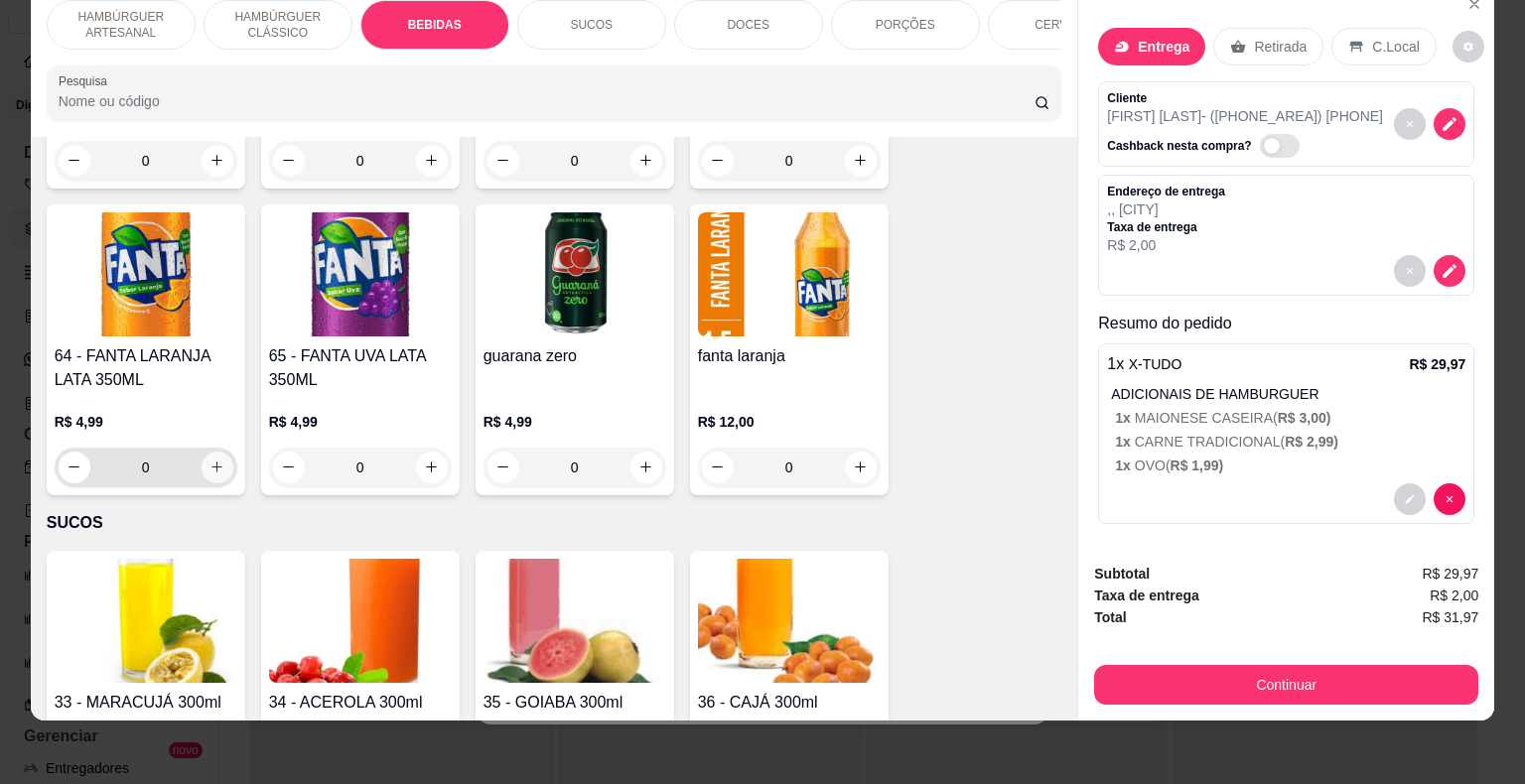click 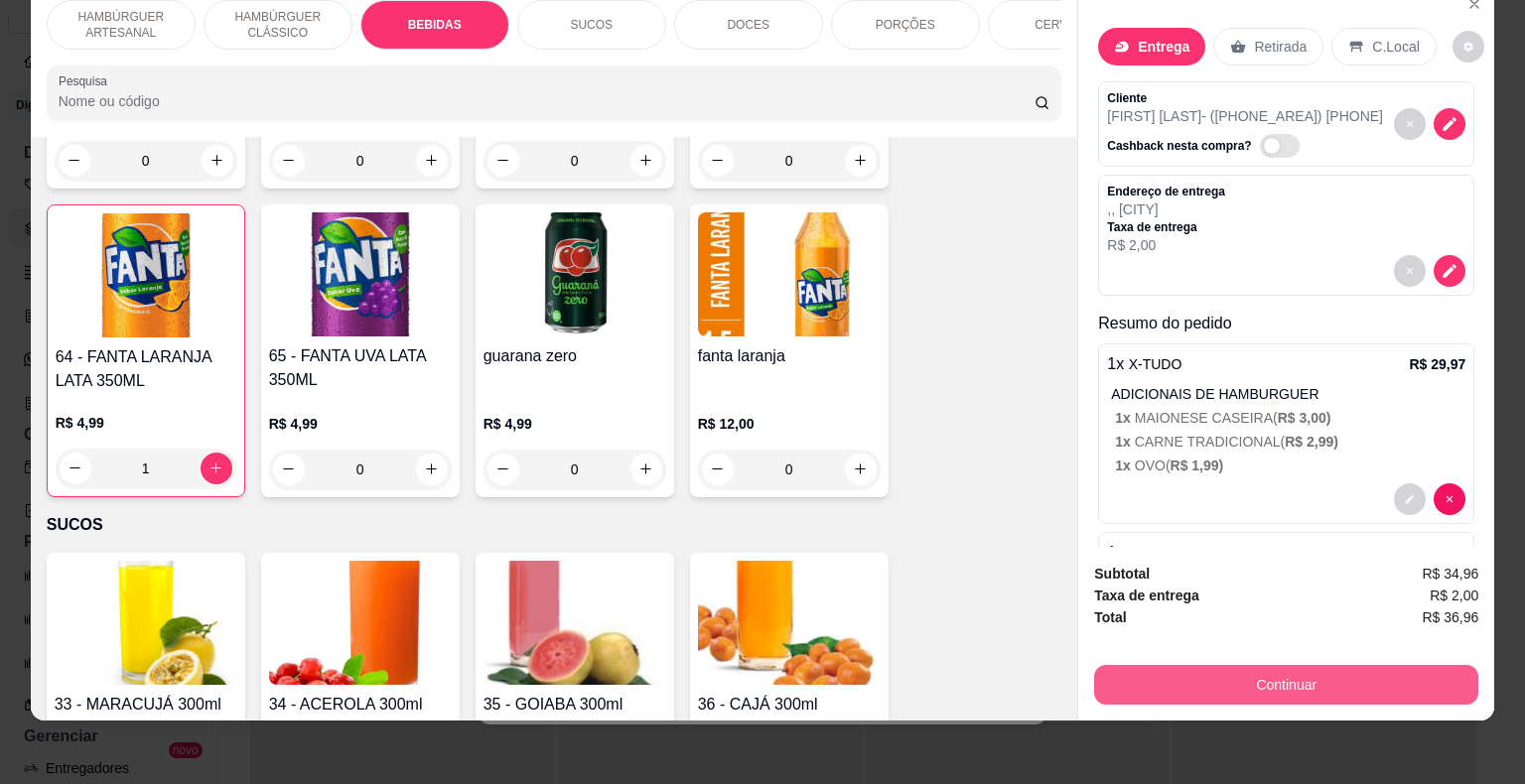 click on "Continuar" at bounding box center (1286, 685) 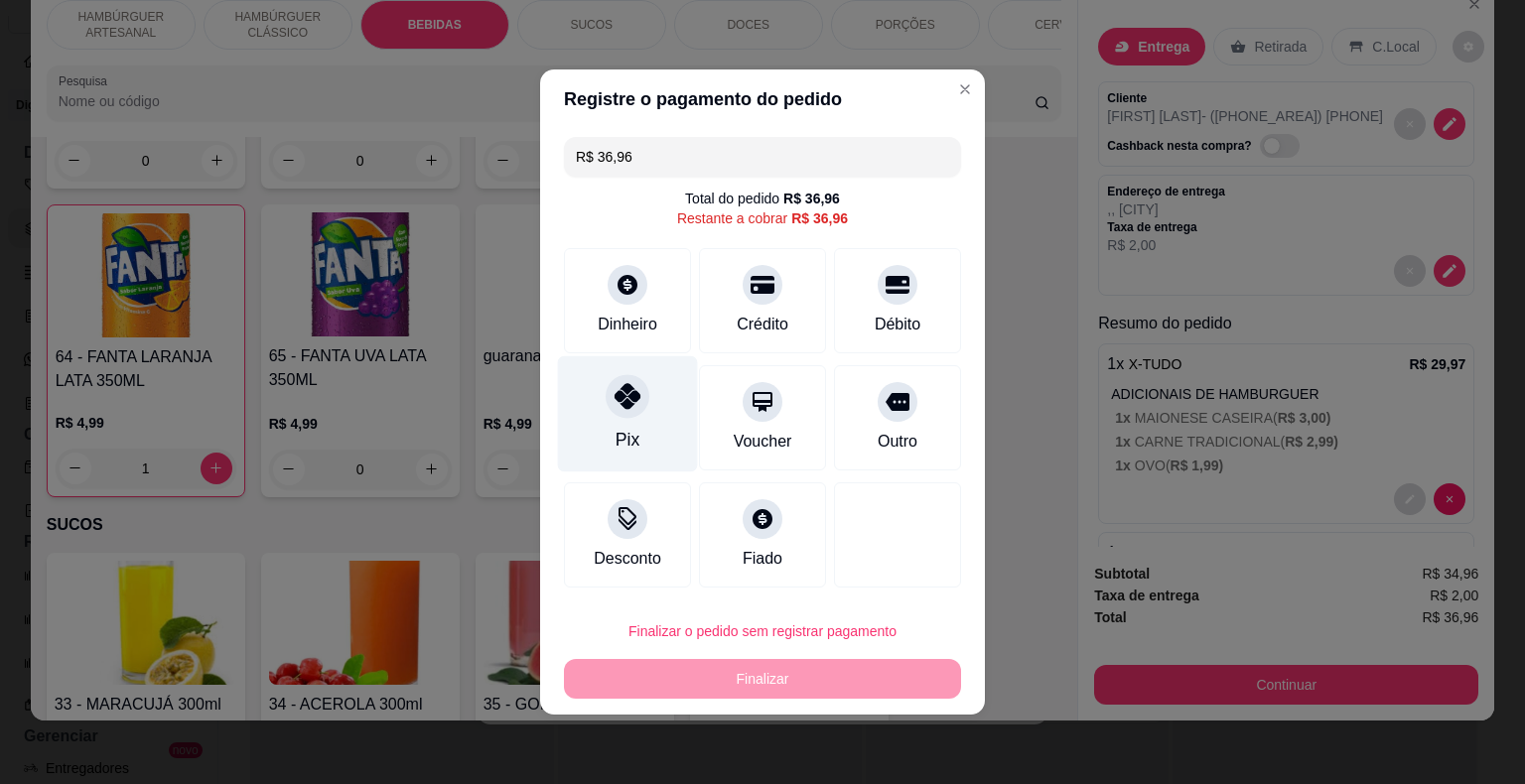 click 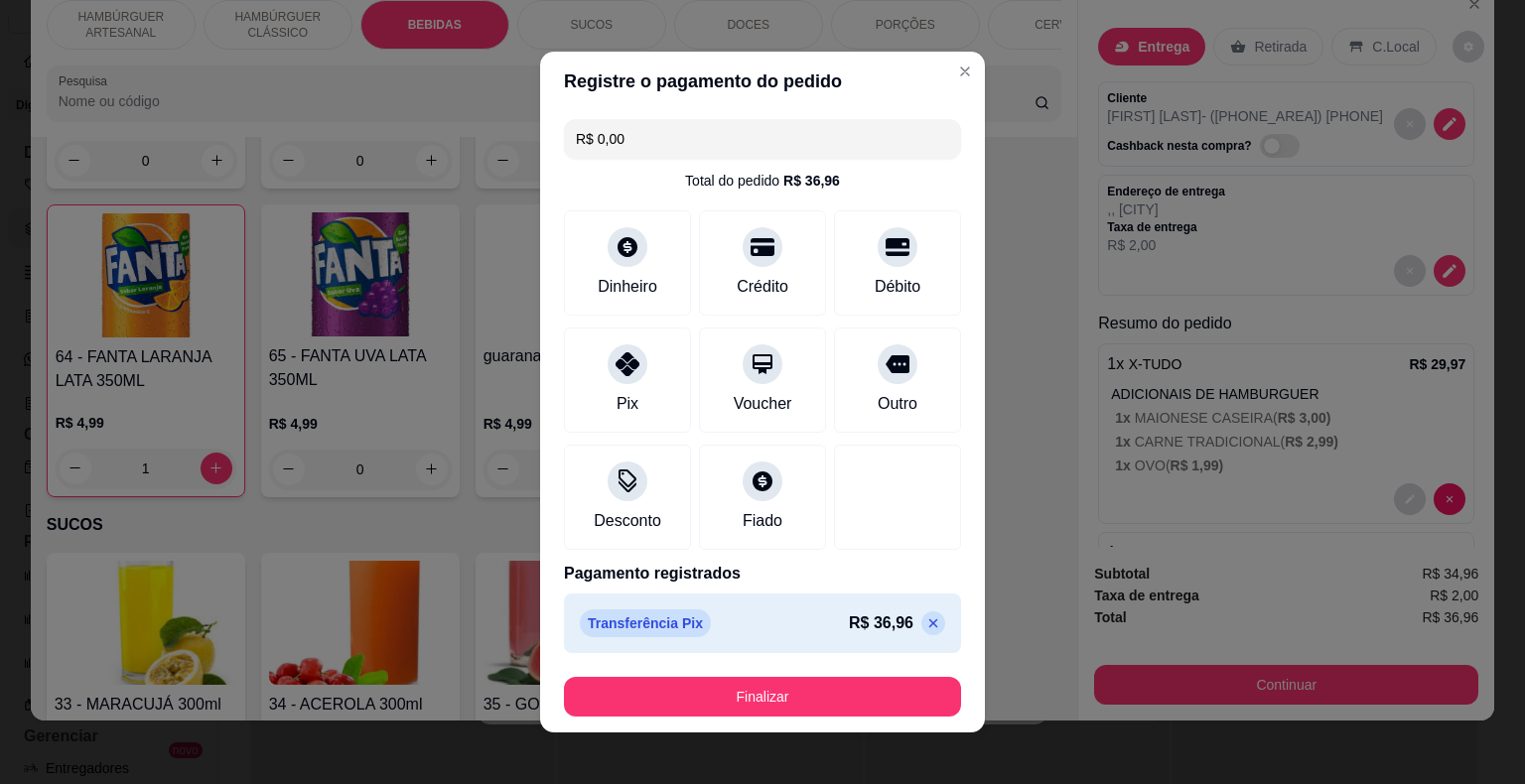 scroll, scrollTop: 11, scrollLeft: 0, axis: vertical 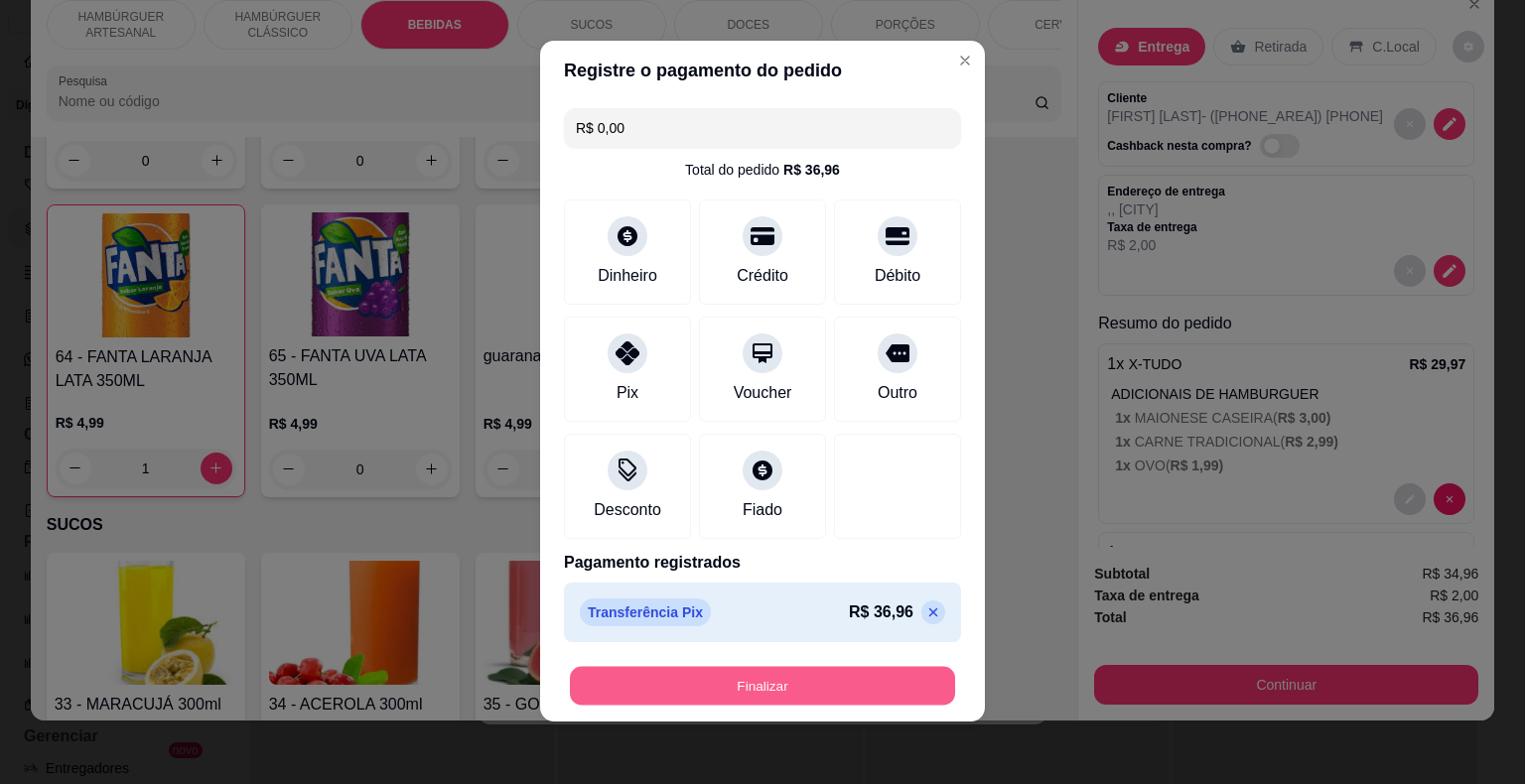 click on "Finalizar" at bounding box center [762, 686] 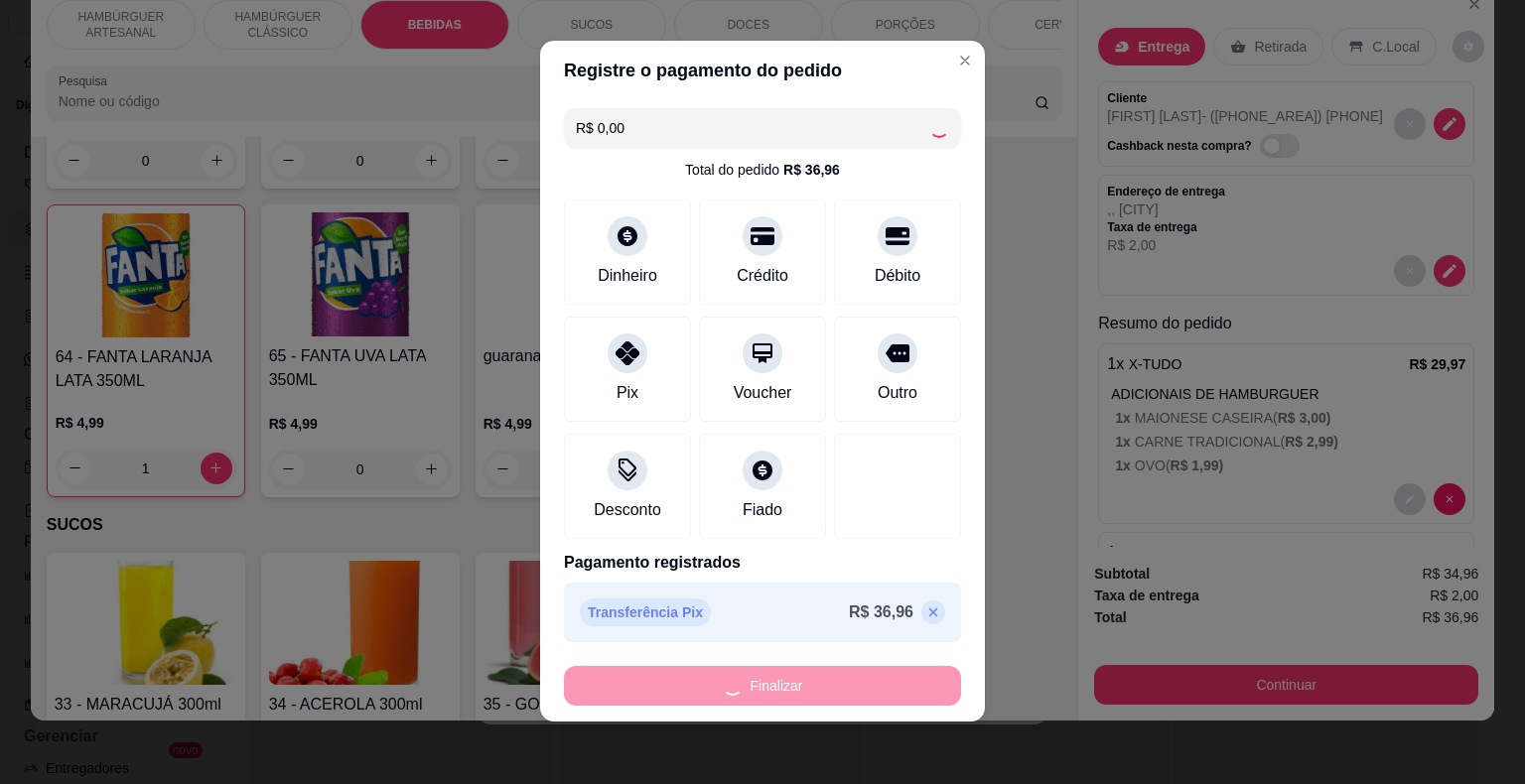 type on "0" 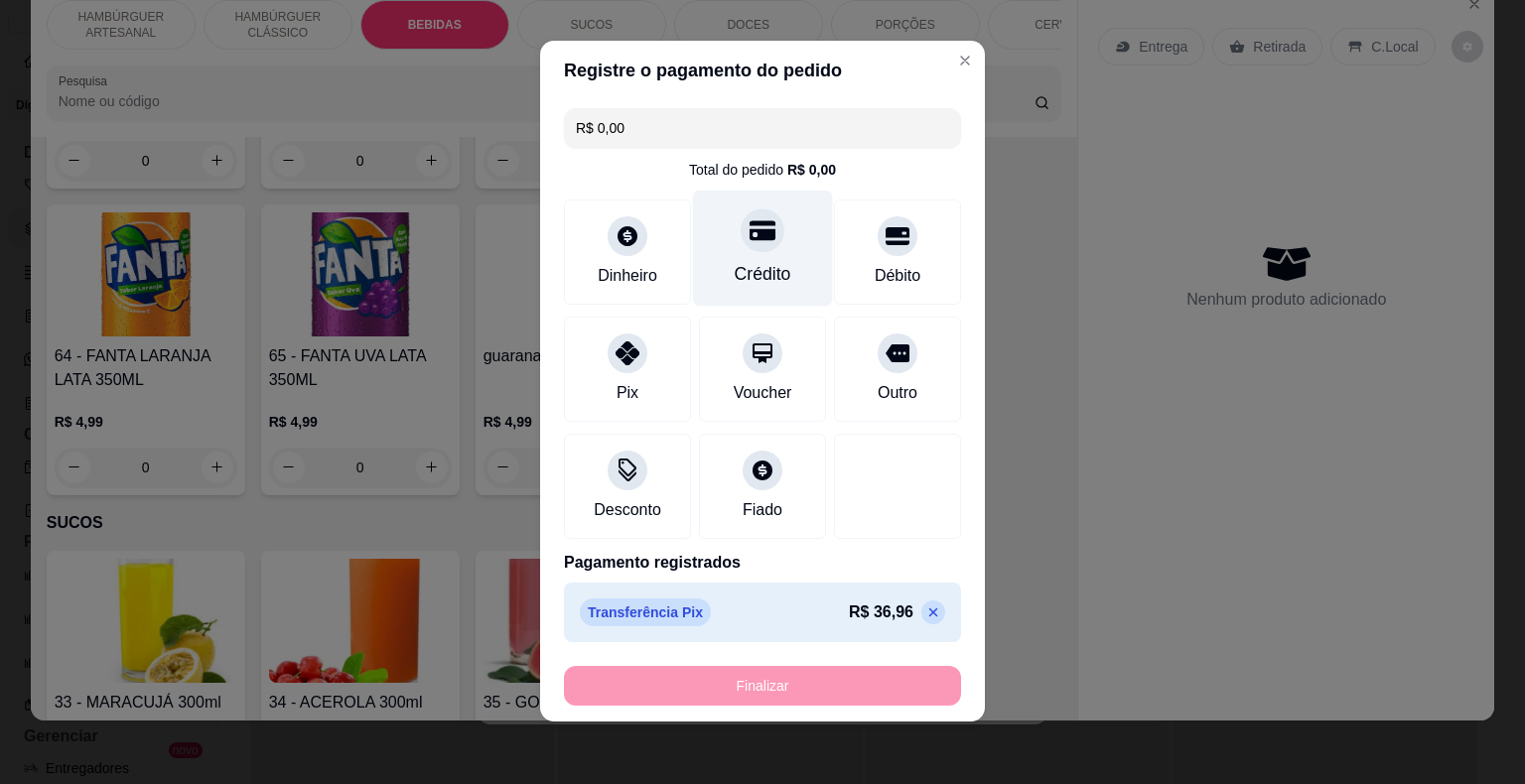 type on "-R$ 36,96" 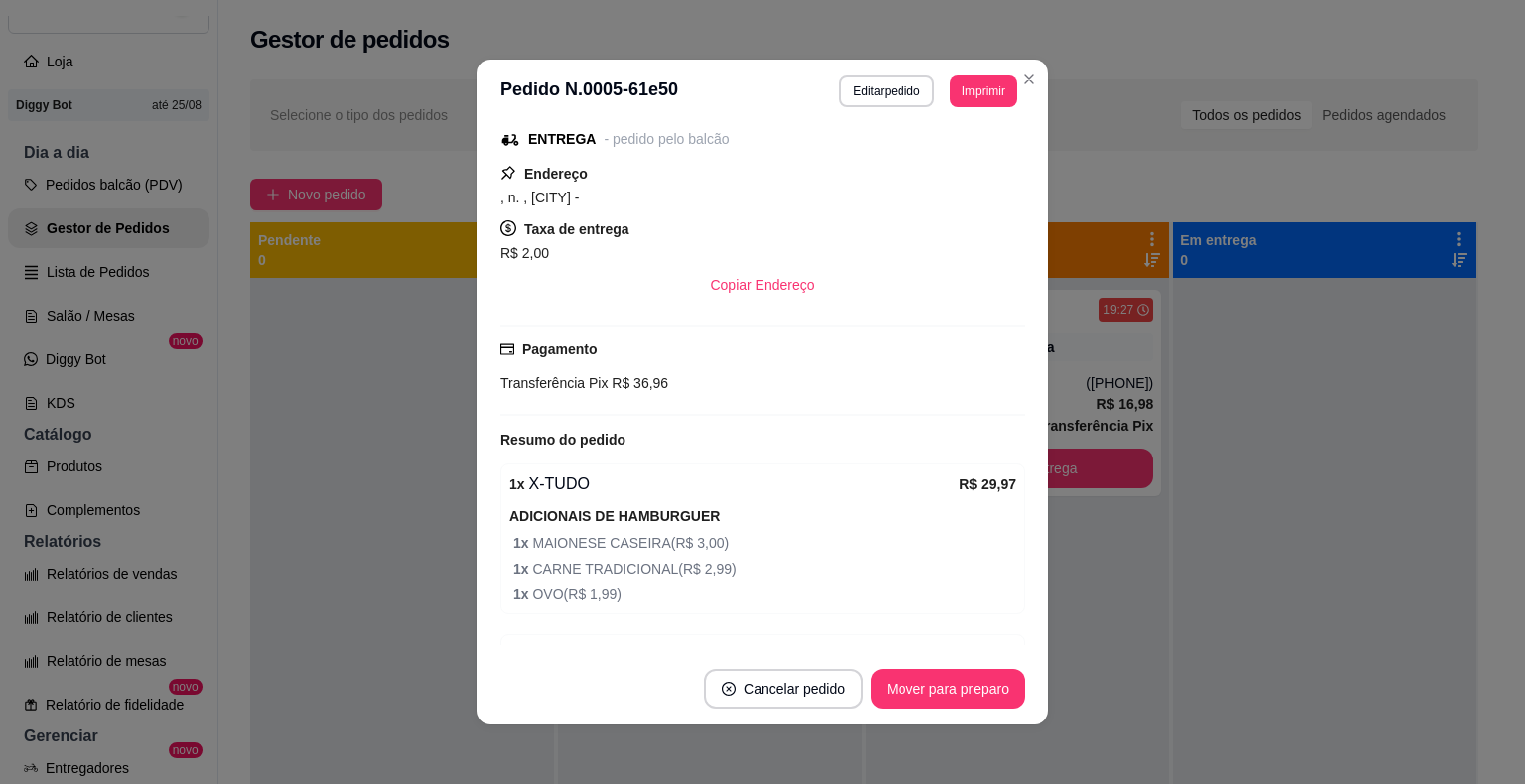 scroll, scrollTop: 347, scrollLeft: 0, axis: vertical 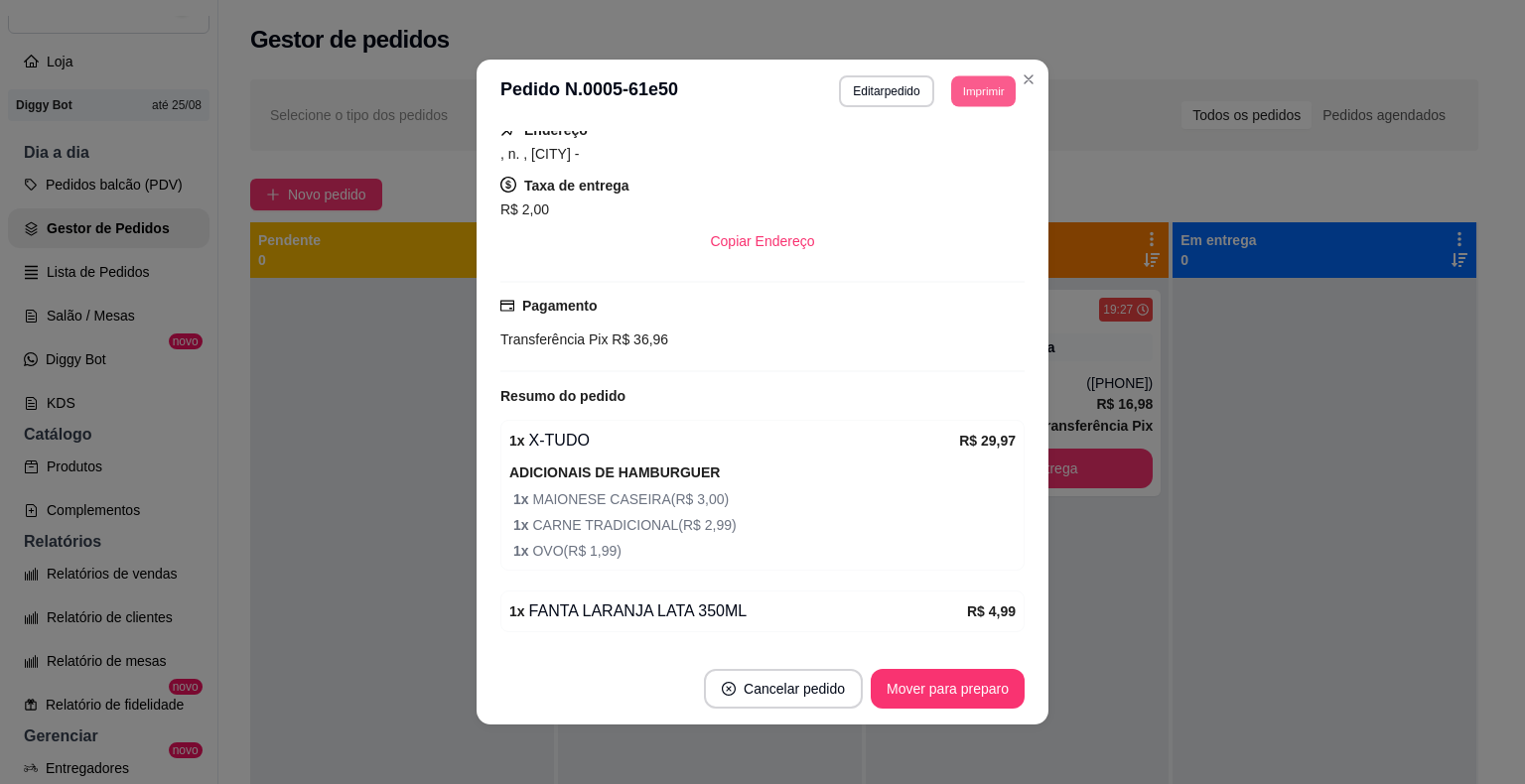 click on "Imprimir" at bounding box center (983, 90) 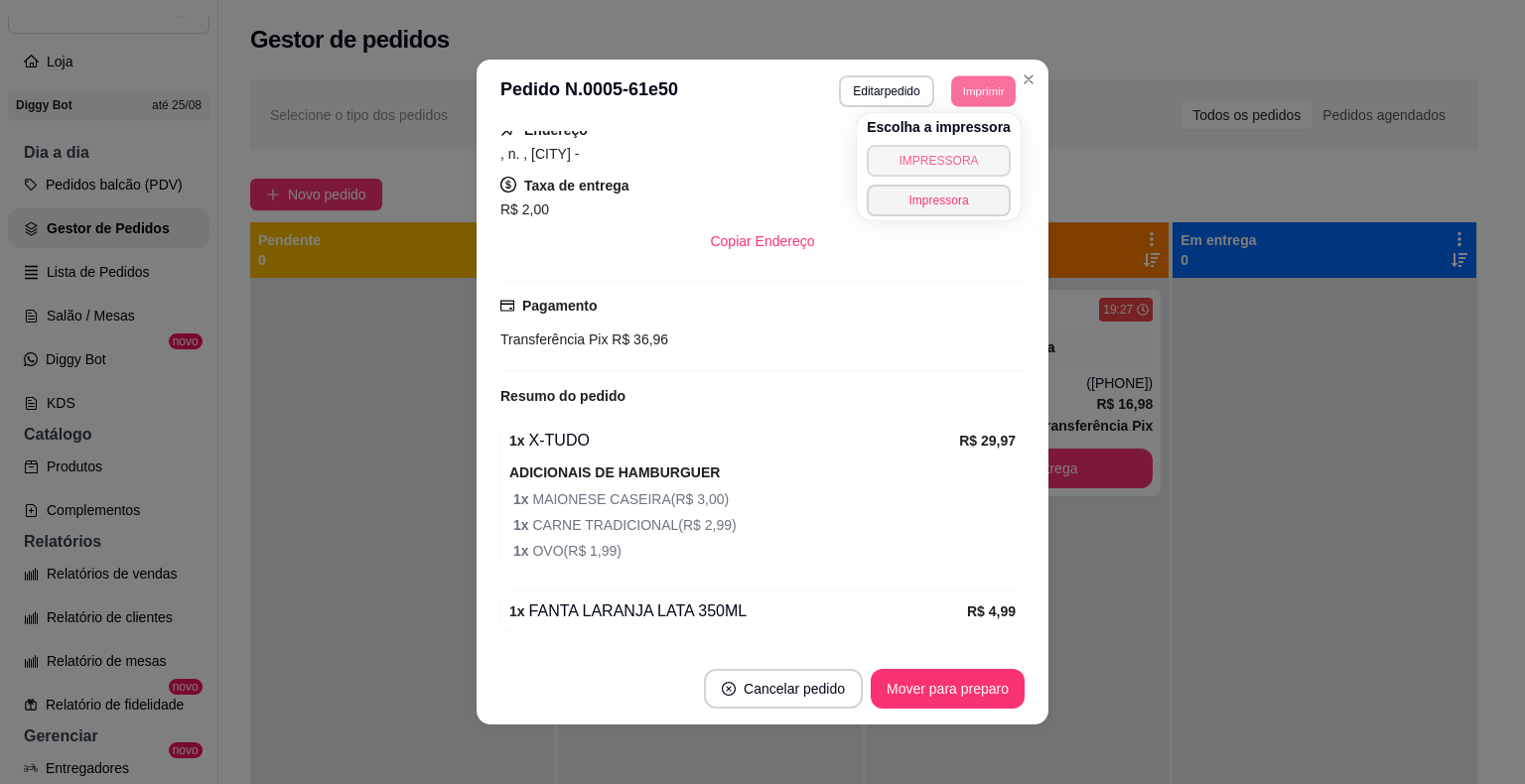 click on "IMPRESSORA" at bounding box center [938, 161] 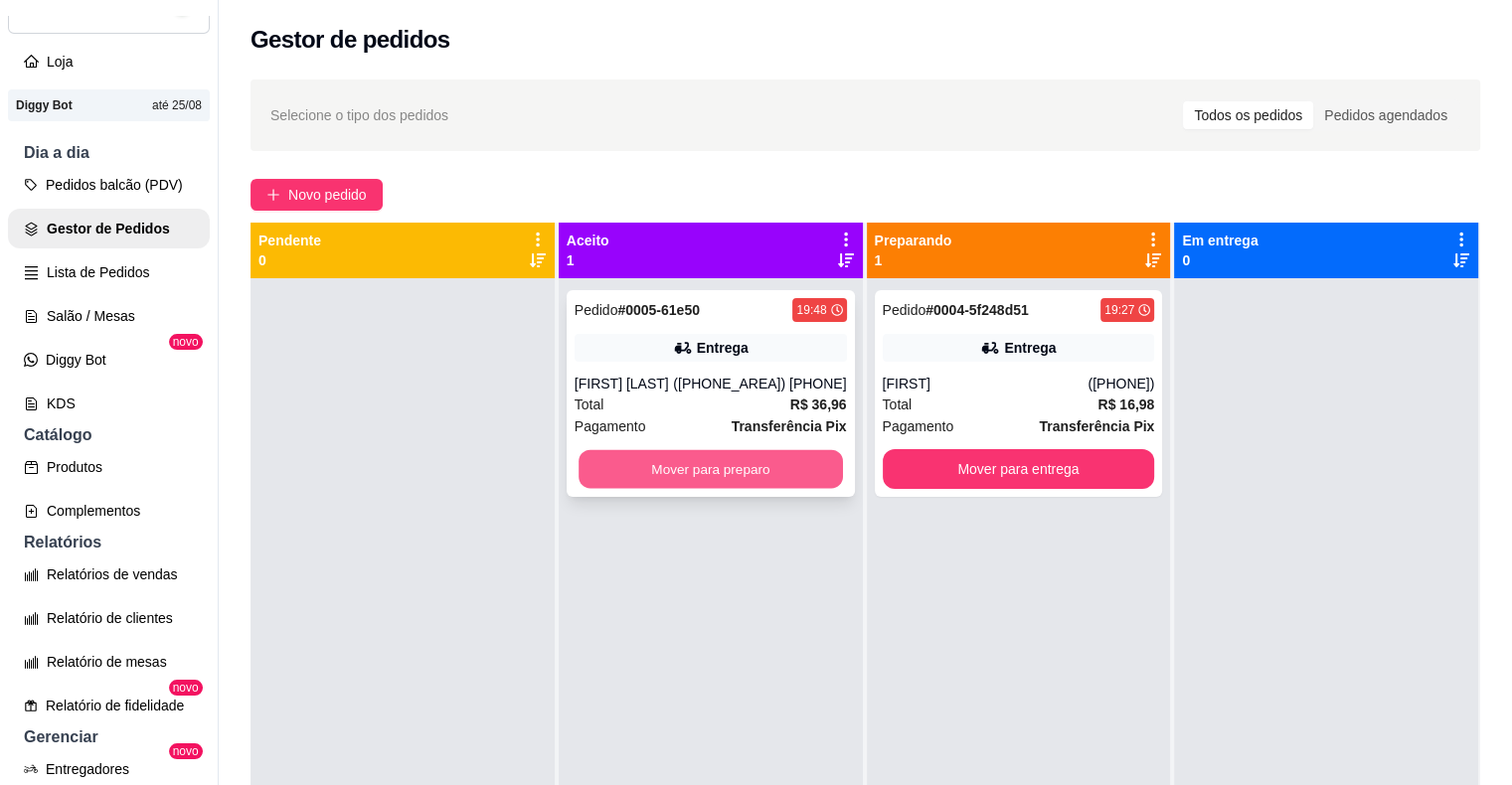 click on "Mover para preparo" at bounding box center (711, 469) 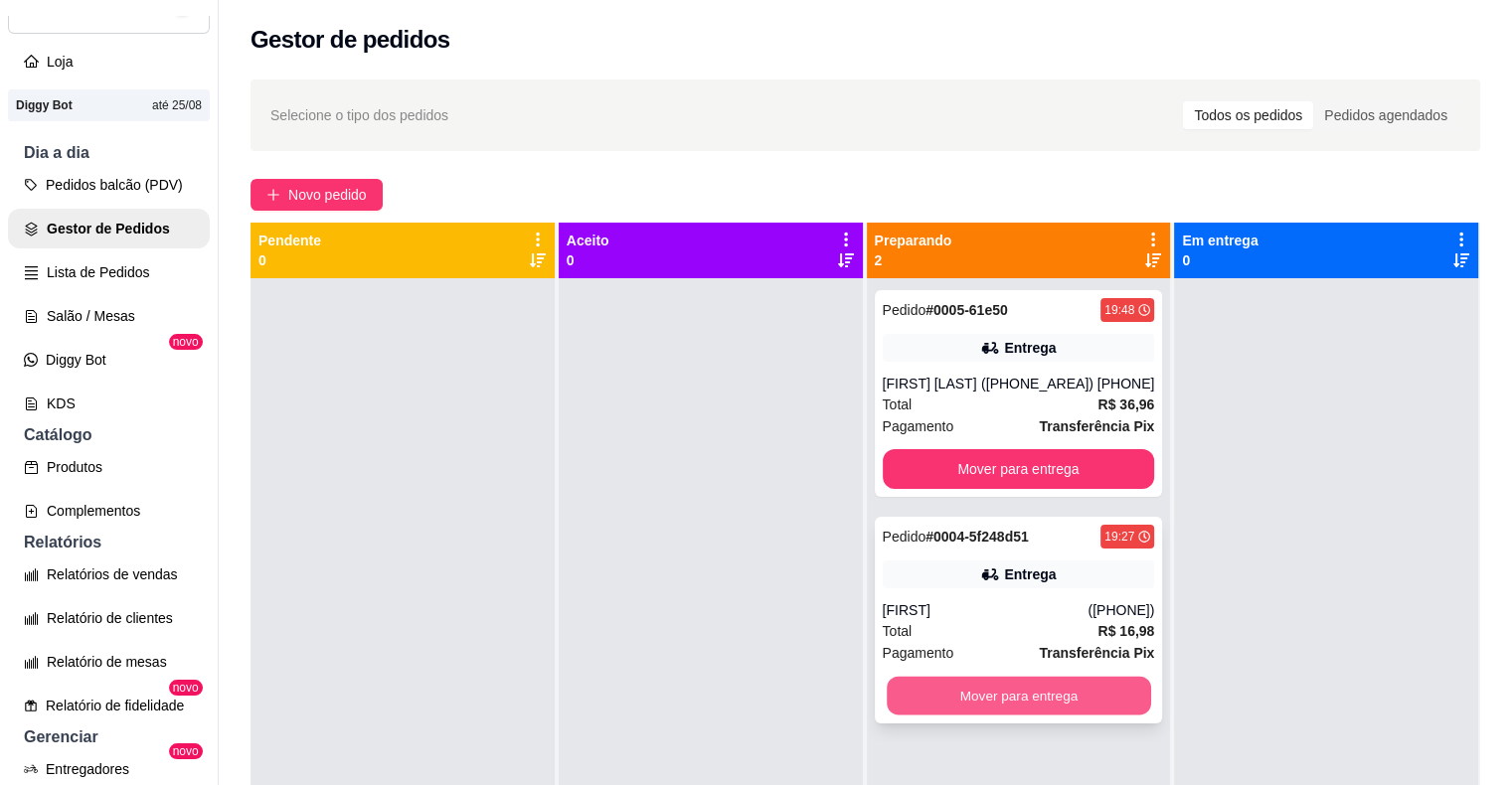 click on "Mover para entrega" at bounding box center [1019, 696] 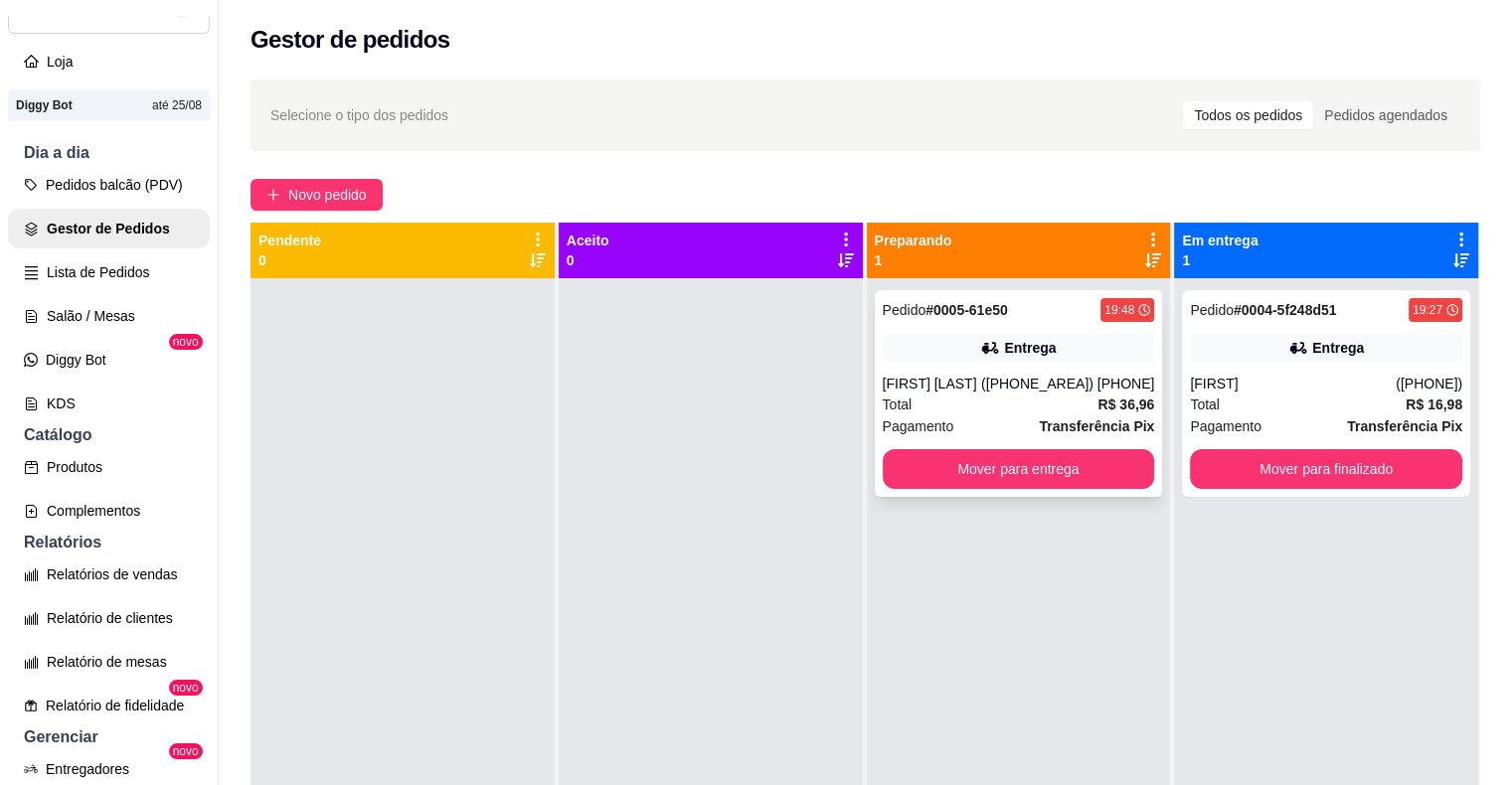click on "[FIRST] [LAST]" at bounding box center [931, 384] 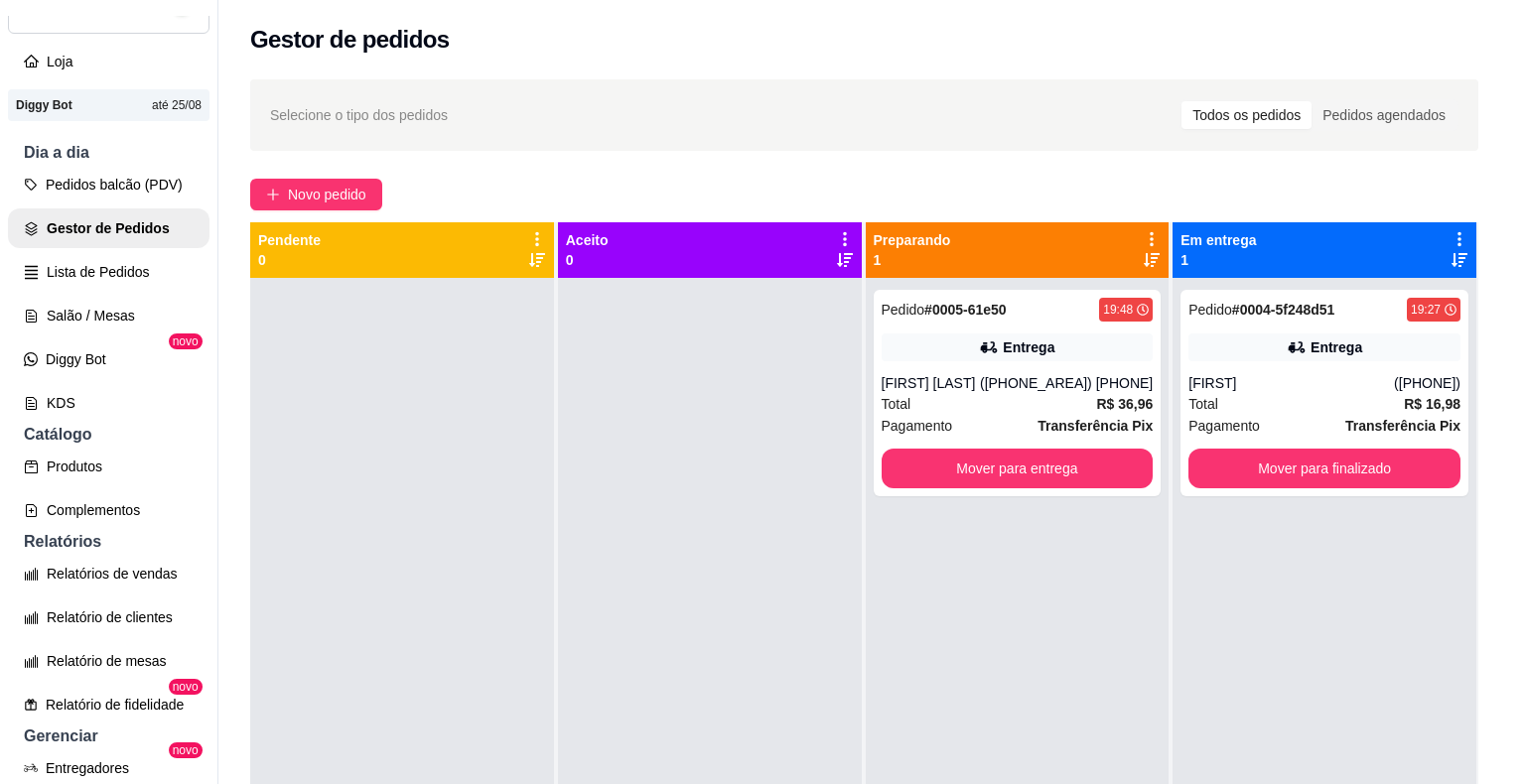 scroll, scrollTop: 409, scrollLeft: 0, axis: vertical 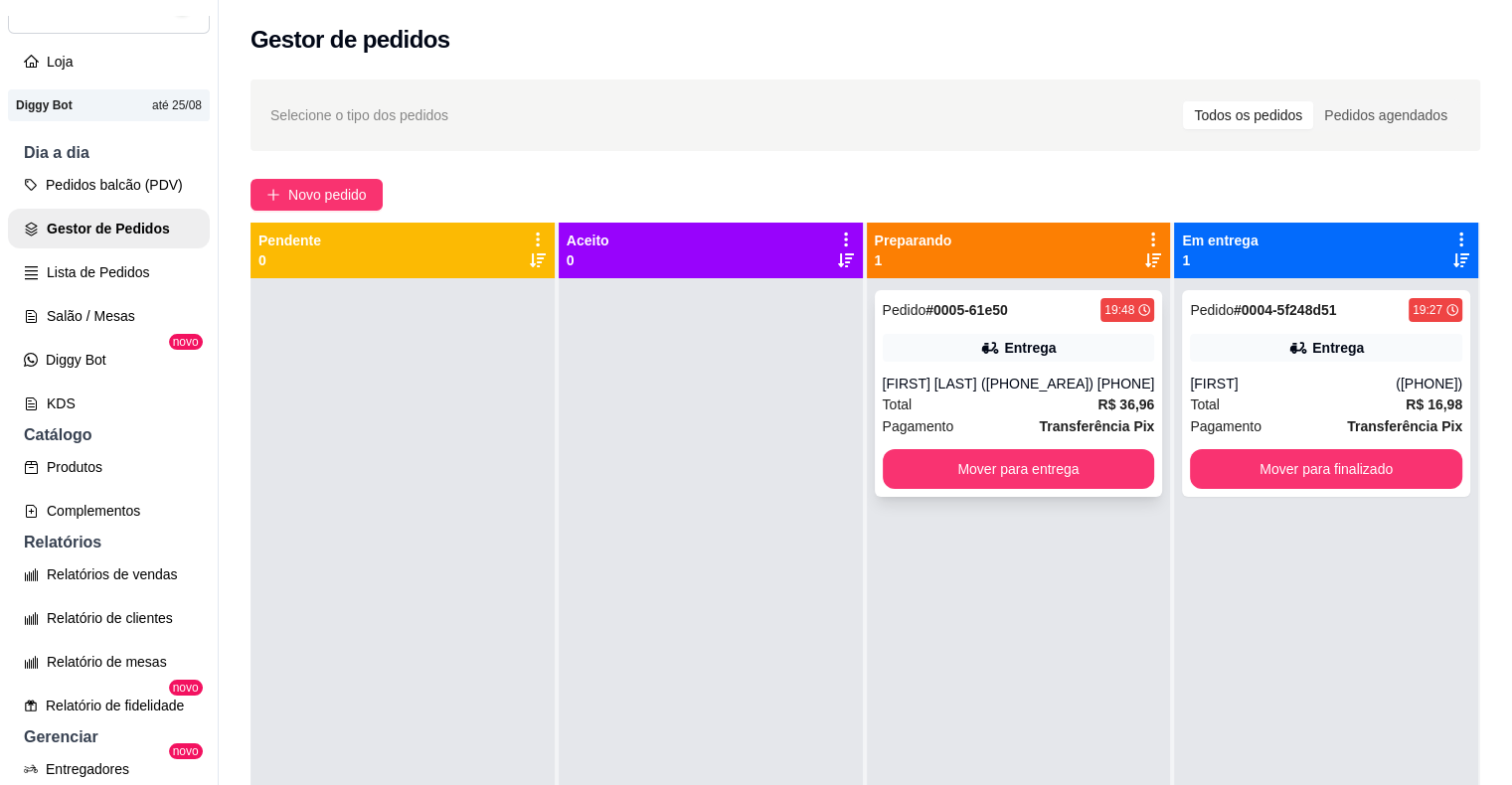 click on "Total R$ 36,96" at bounding box center (1019, 404) 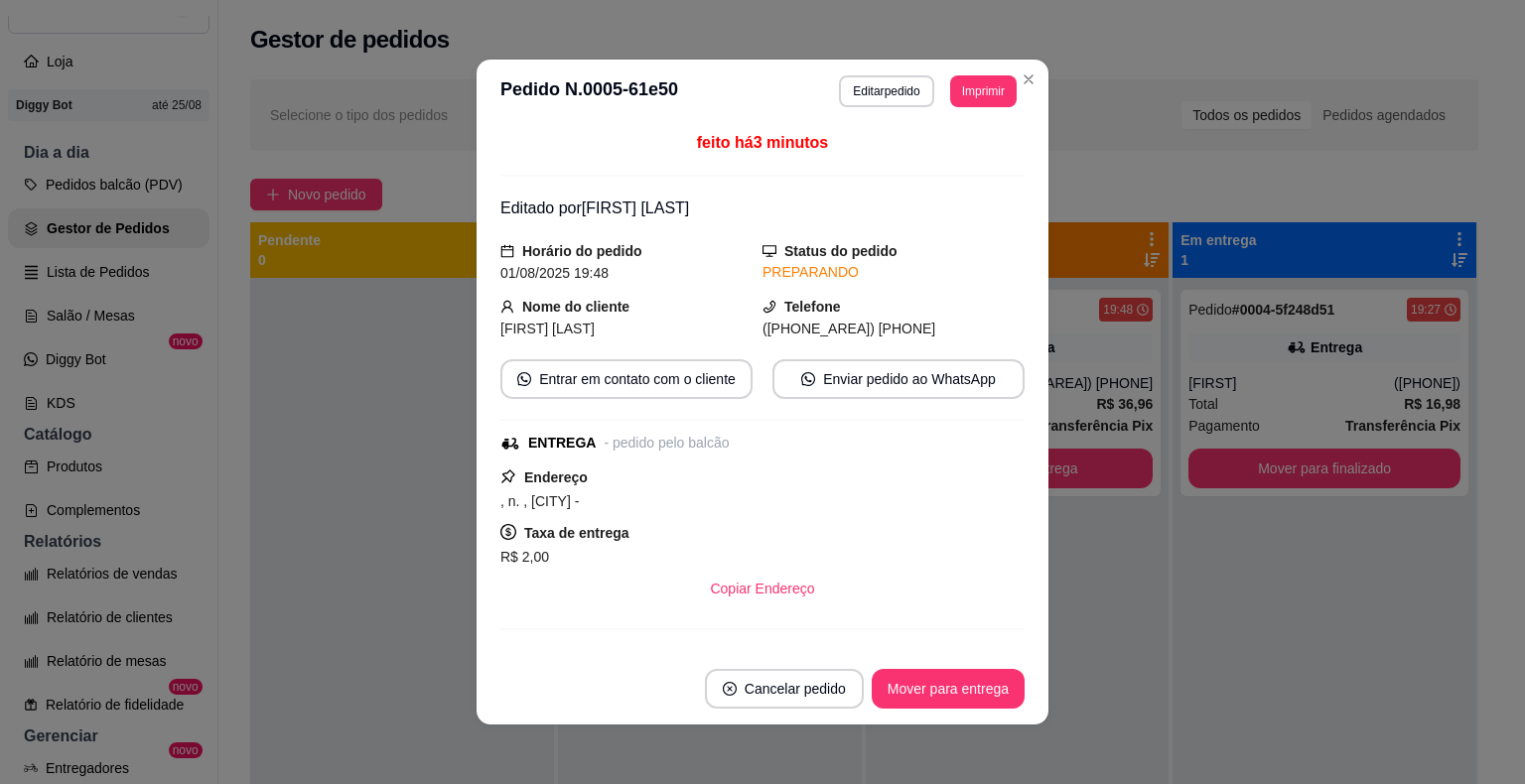 scroll, scrollTop: 409, scrollLeft: 0, axis: vertical 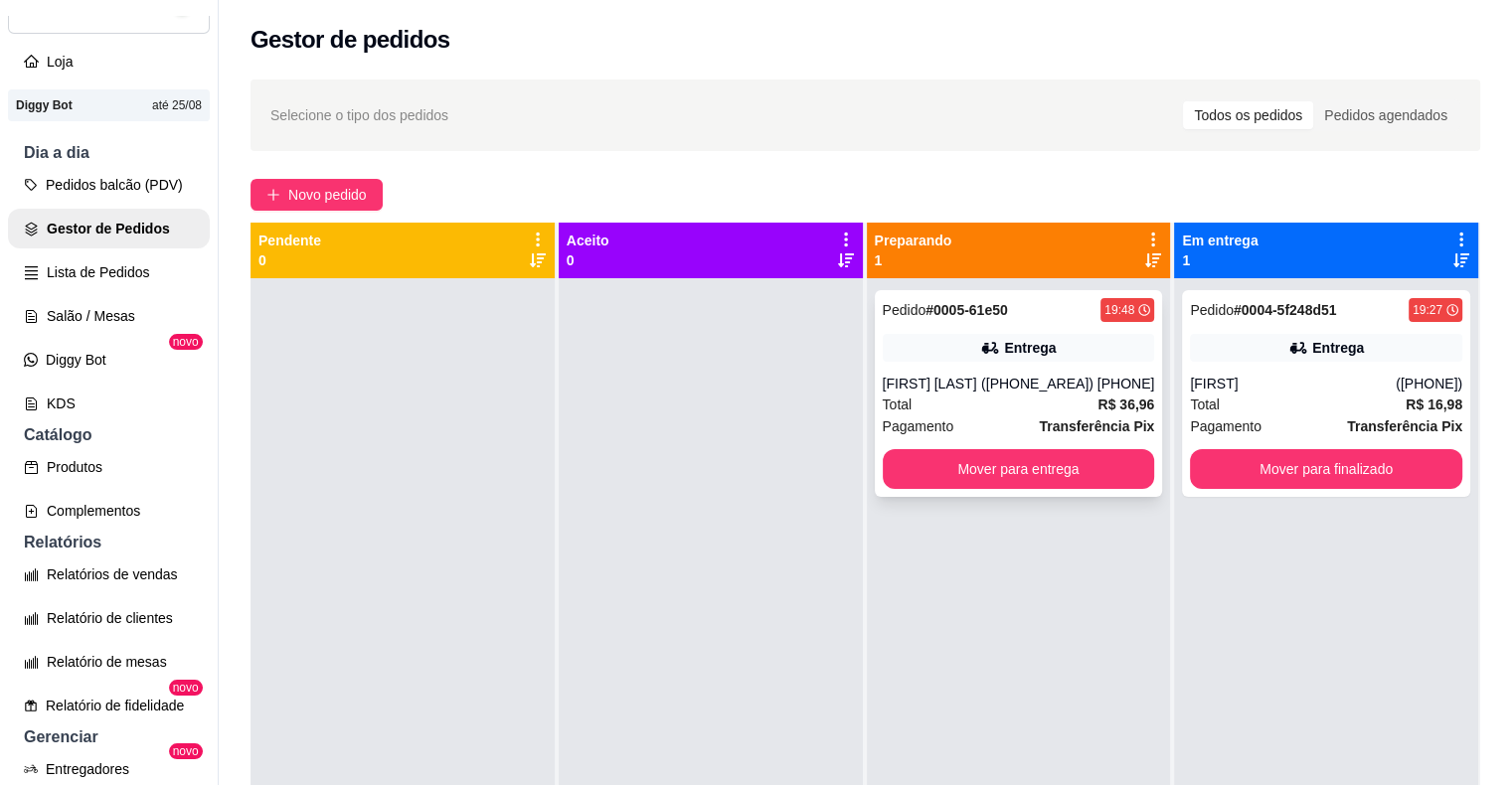 click on "Total R$ 36,96" at bounding box center (1019, 404) 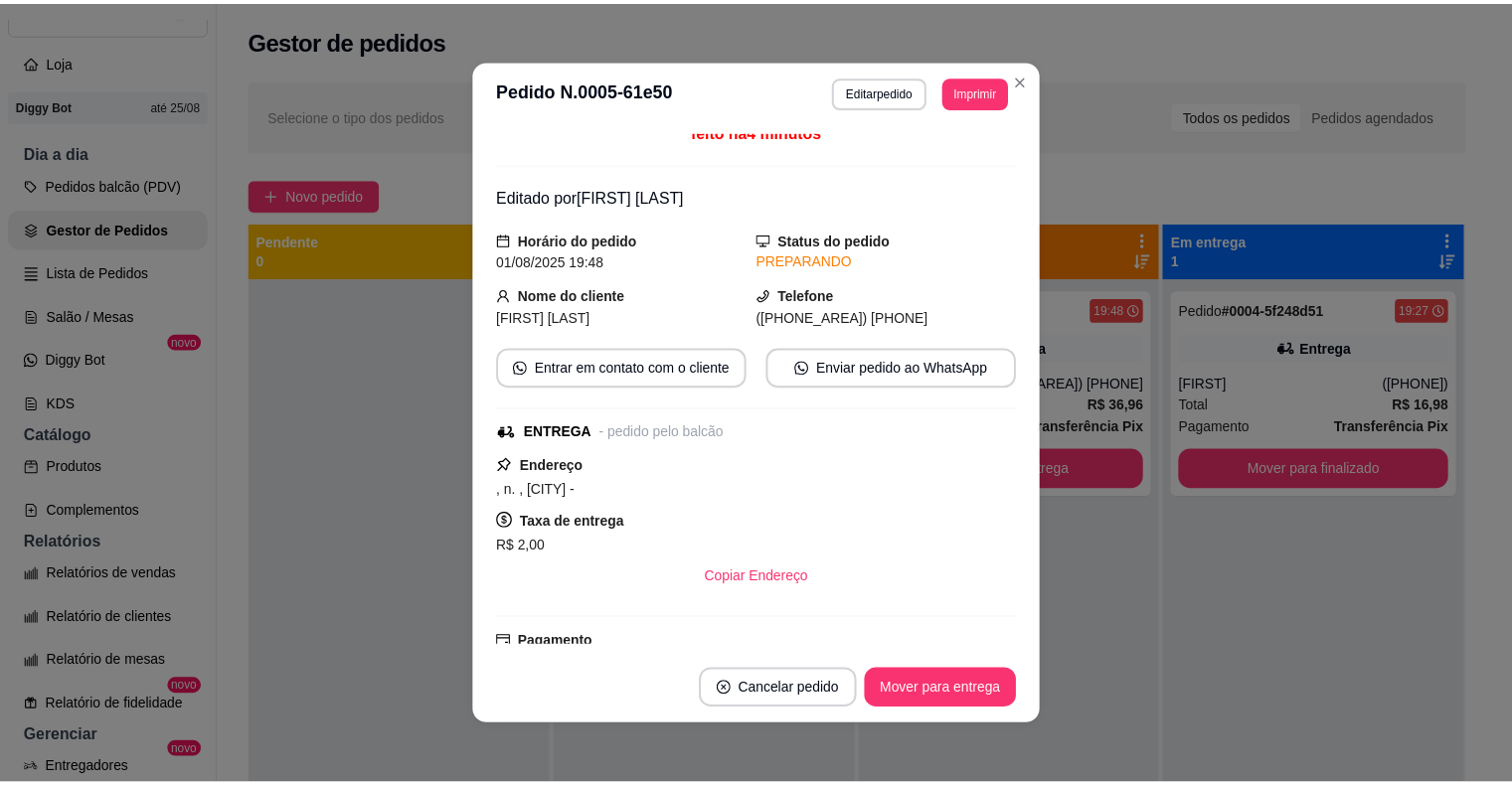 scroll, scrollTop: 0, scrollLeft: 0, axis: both 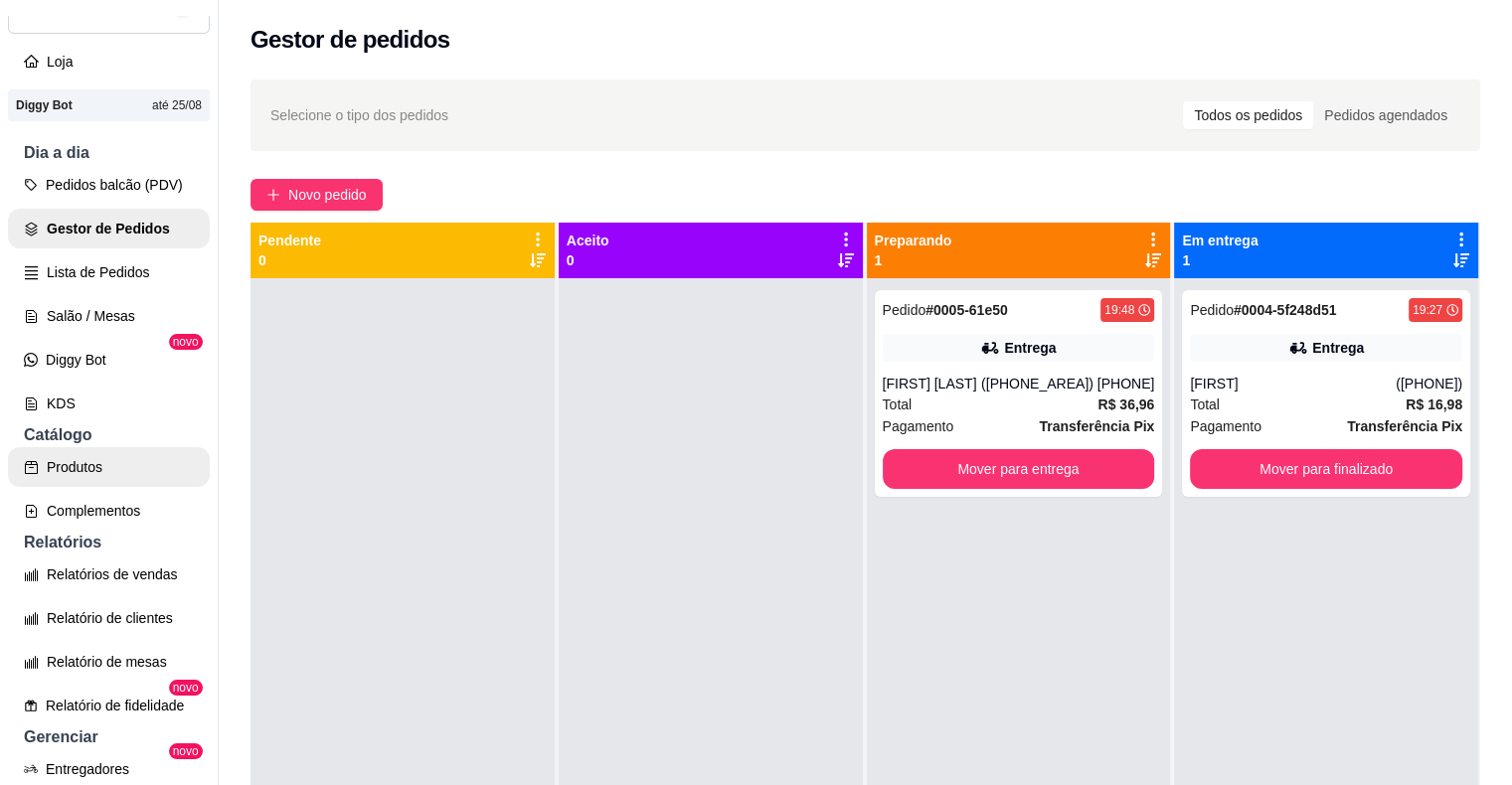 click on "Produtos" at bounding box center (108, 467) 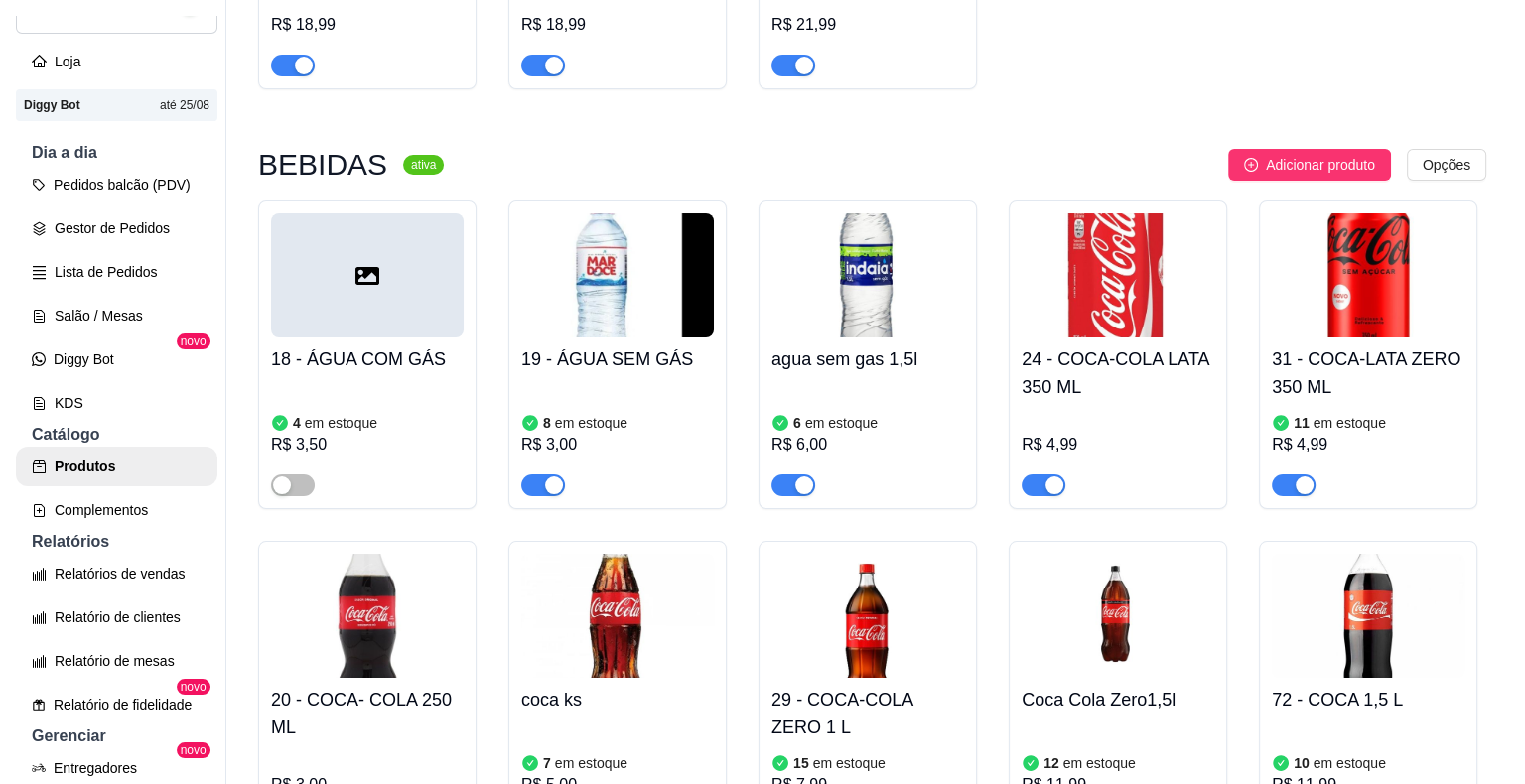 scroll, scrollTop: 1687, scrollLeft: 0, axis: vertical 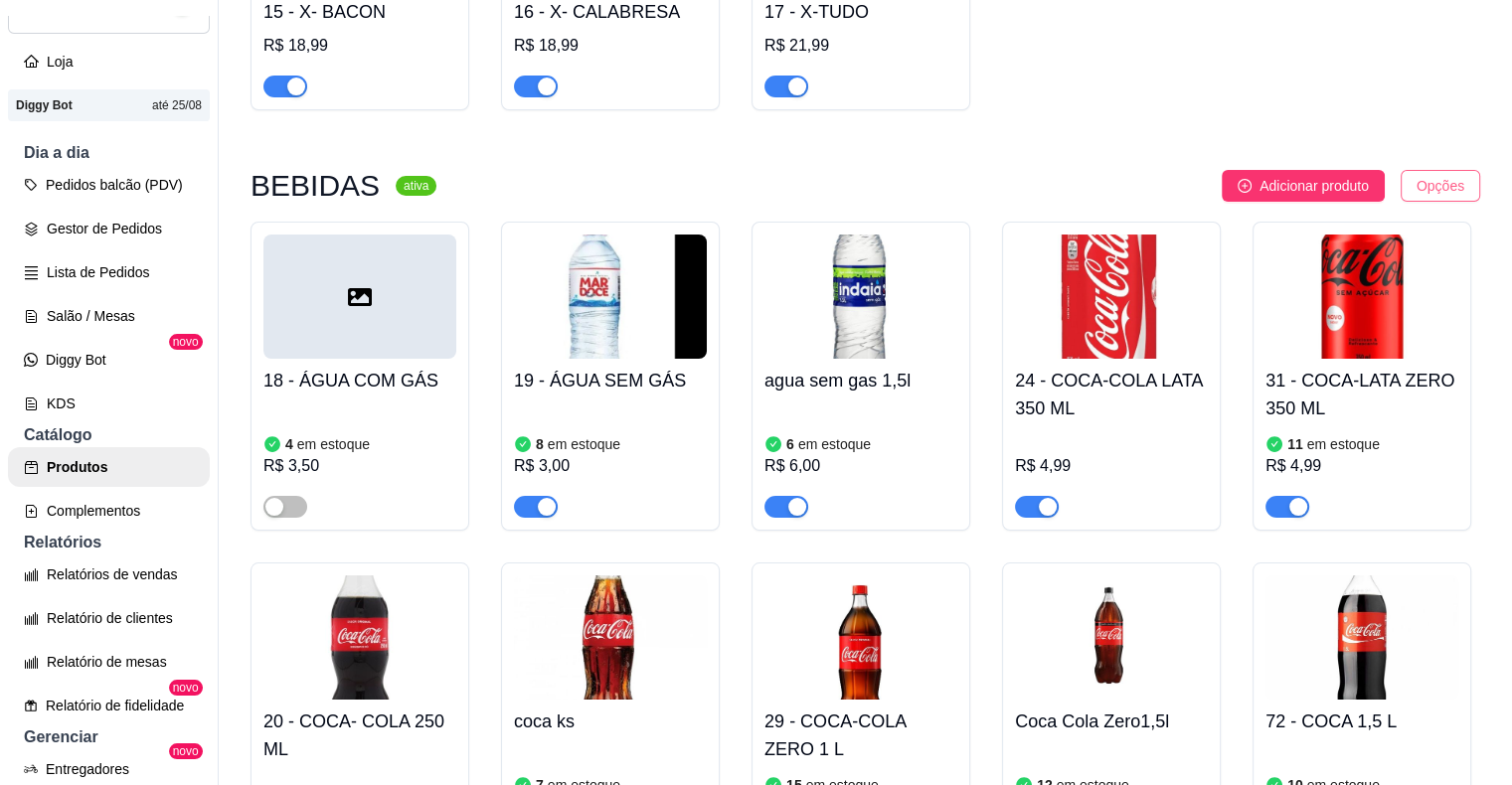 click on "B Burguer House ... Loja Aberta Loja Diggy Bot até 25/08   Dia a dia Pedidos balcão (PDV) Gestor de Pedidos Lista de Pedidos Salão / Mesas Diggy Bot novo KDS Catálogo Produtos Complementos Relatórios Relatórios de vendas Relatório de clientes Relatório de mesas Relatório de fidelidade novo Gerenciar Entregadores novo Nota Fiscal (NFC-e) Controle de caixa Controle de fiado Cupons Clientes Estoque Configurações Diggy Planos Precisa de ajuda? Sair Produtos Adicionar categoria Reodernar categorias Aqui você cadastra e gerencia seu produtos e categorias HAMBÚRGUER ARTESANAL ativa Adicionar produto Opções 01 - HOUSE ORIGINAL   R$ 14,99 02 - BURGUER HOUSE   R$ 16,99 03 - CHICKEN HOUSE    R$ 15,99 04 - NEW YORK   R$ 19,49 05 - CHICKEN HOUSE ll   R$ 21,99 06 - LOS ANGELES   R$ 18,99 07 - COSTELA HOUSE    R$ 19,99 08 - TEXAS   R$ 20,99 09 - LAS VEGAS    R$ 22,99 BURGUER HOUSE II   R$ 25,99 combo especial   R$ 34,99 HOLLYWOOD   R$ 24,99 HAMBÚRGUER CLÁSSICO  ativa Adicionar produto Opções" at bounding box center (756, 392) 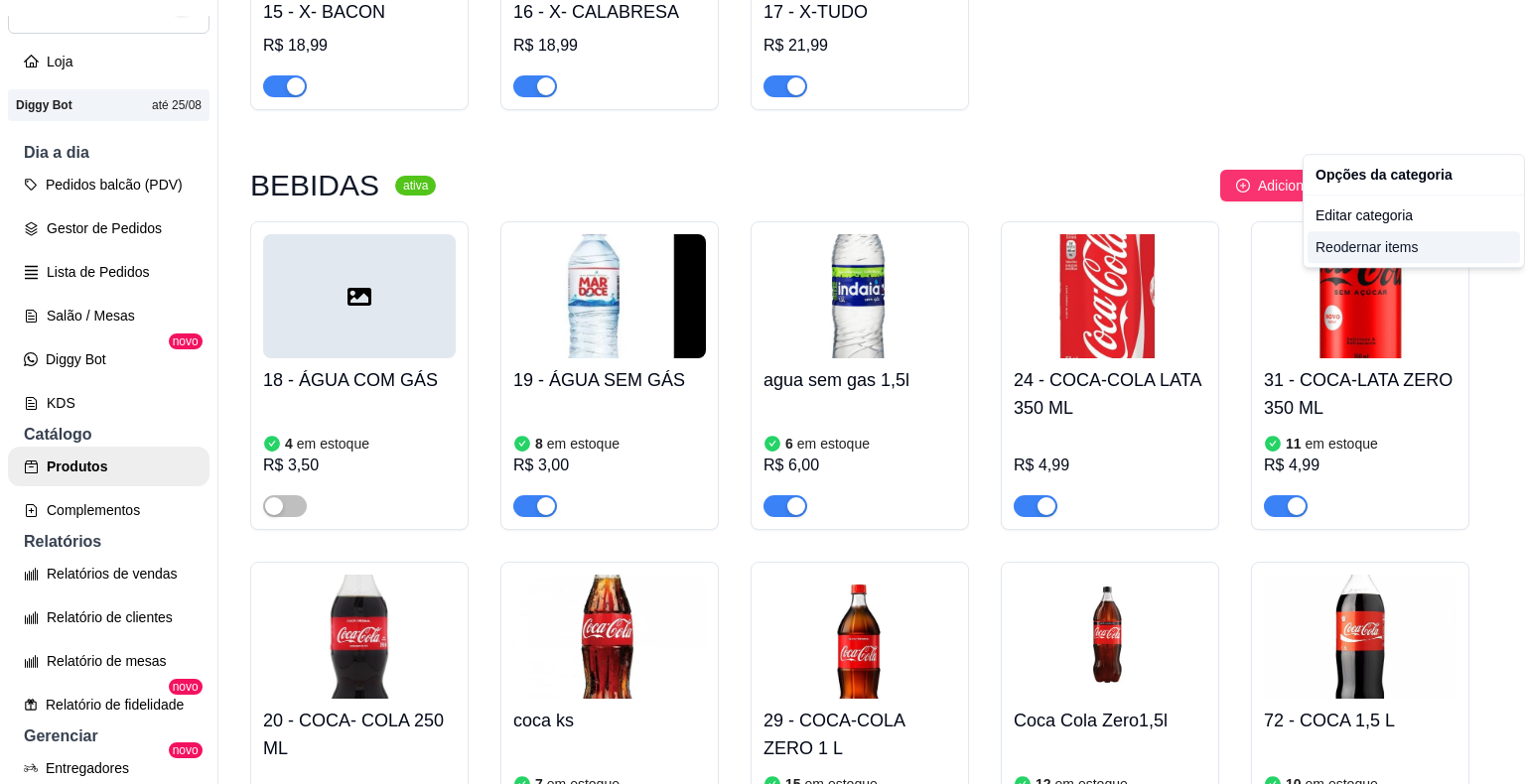 click on "Reodernar items" at bounding box center [1414, 247] 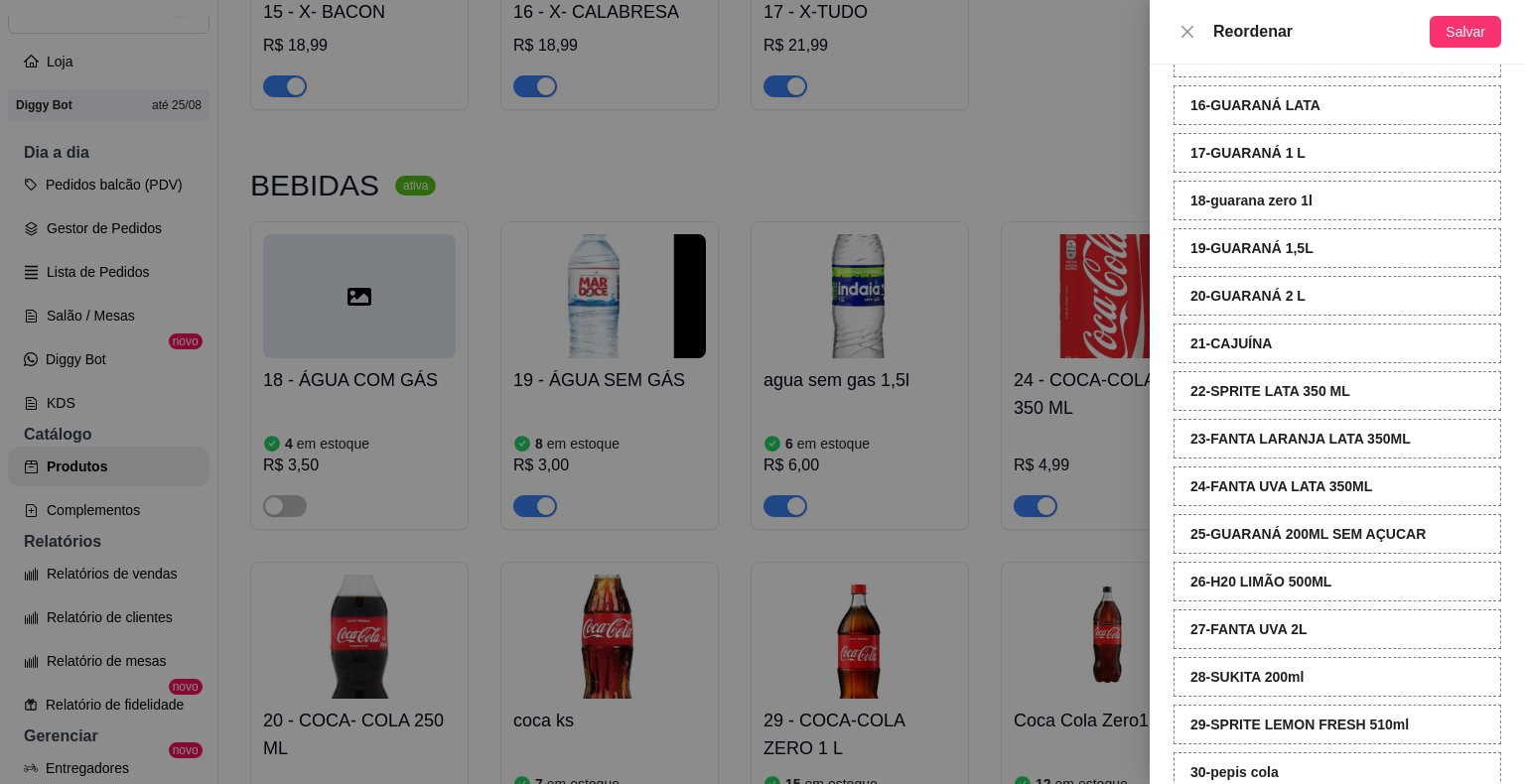 scroll, scrollTop: 1019, scrollLeft: 0, axis: vertical 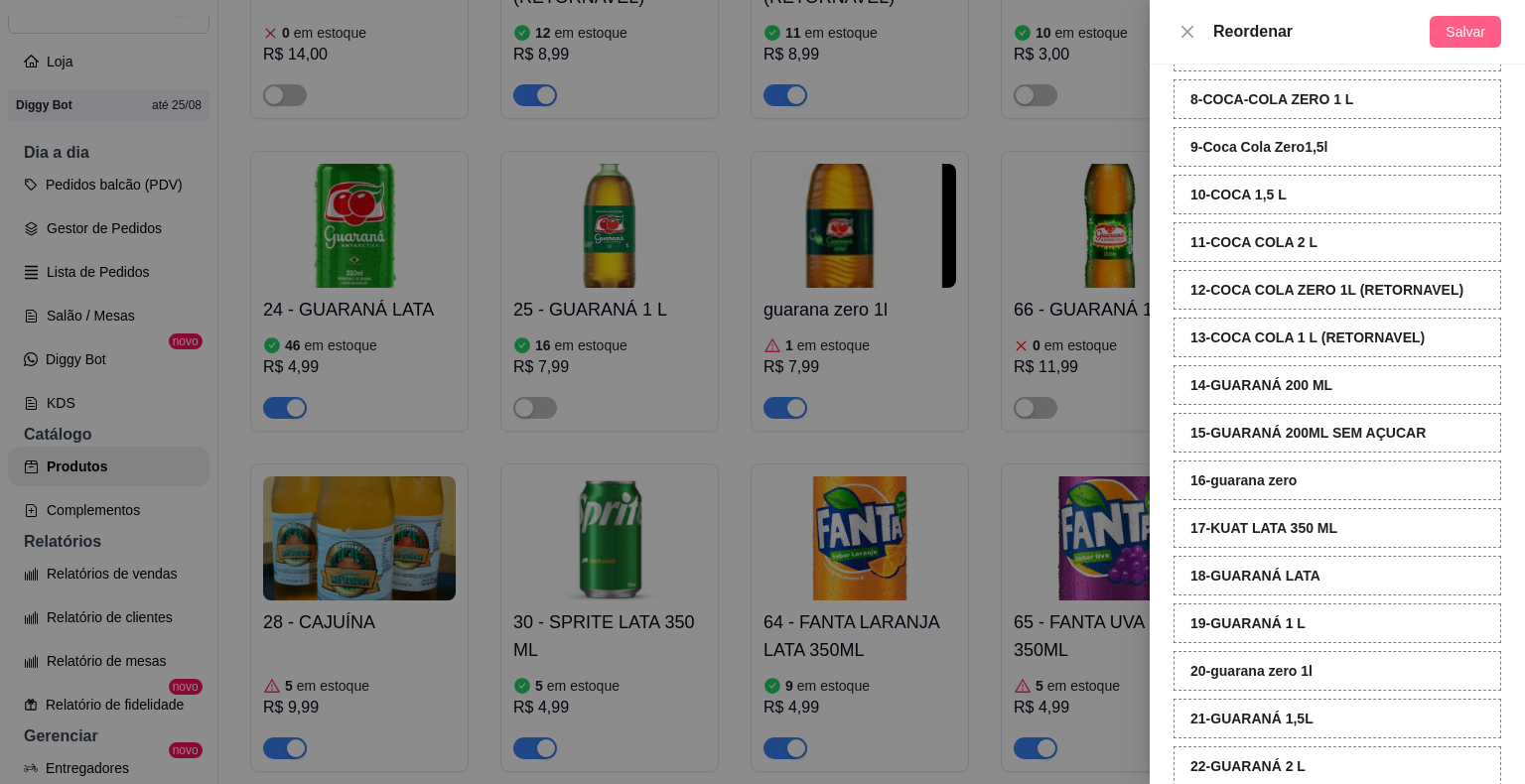 click on "Salvar" at bounding box center [1465, 32] 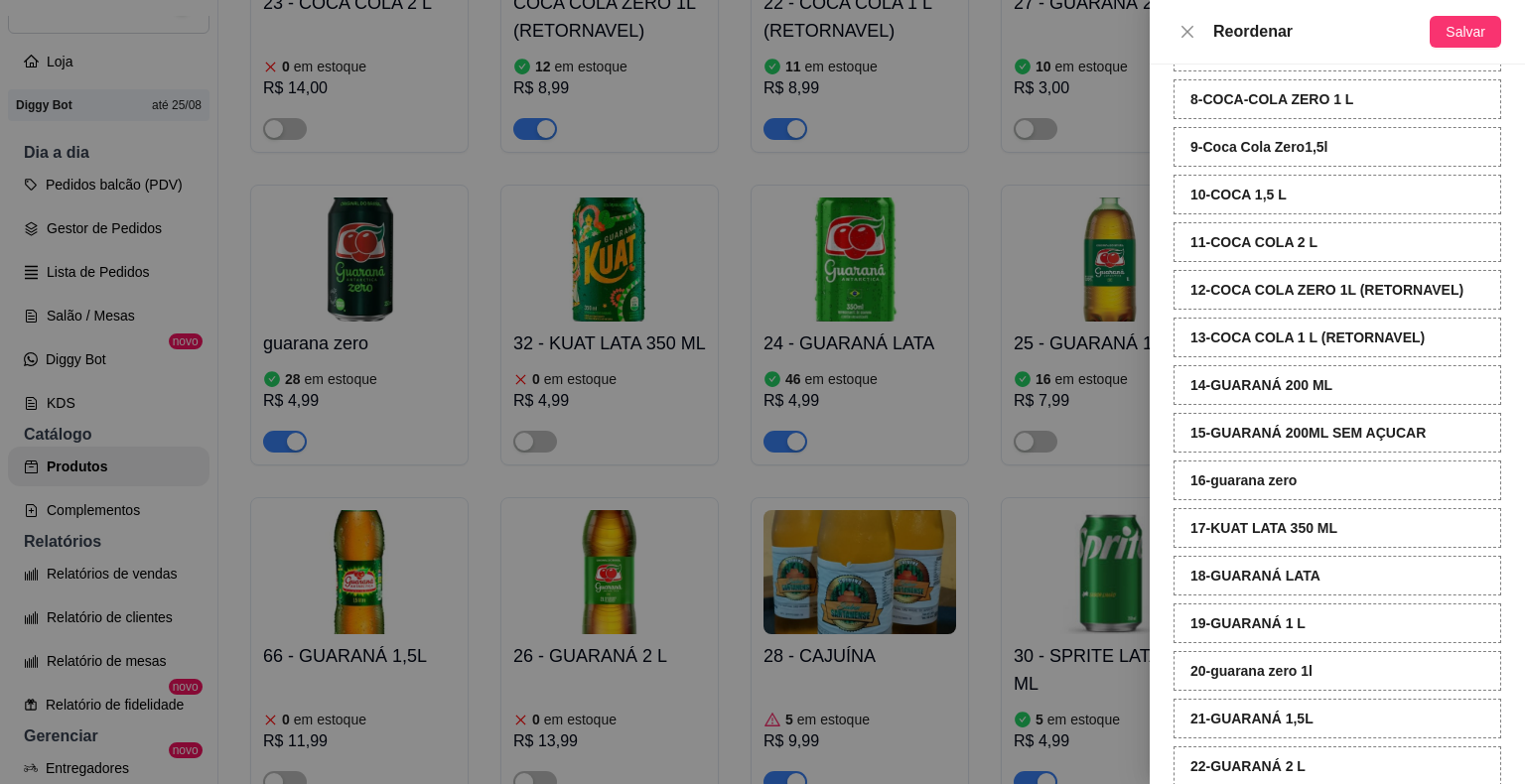 scroll, scrollTop: 2779, scrollLeft: 0, axis: vertical 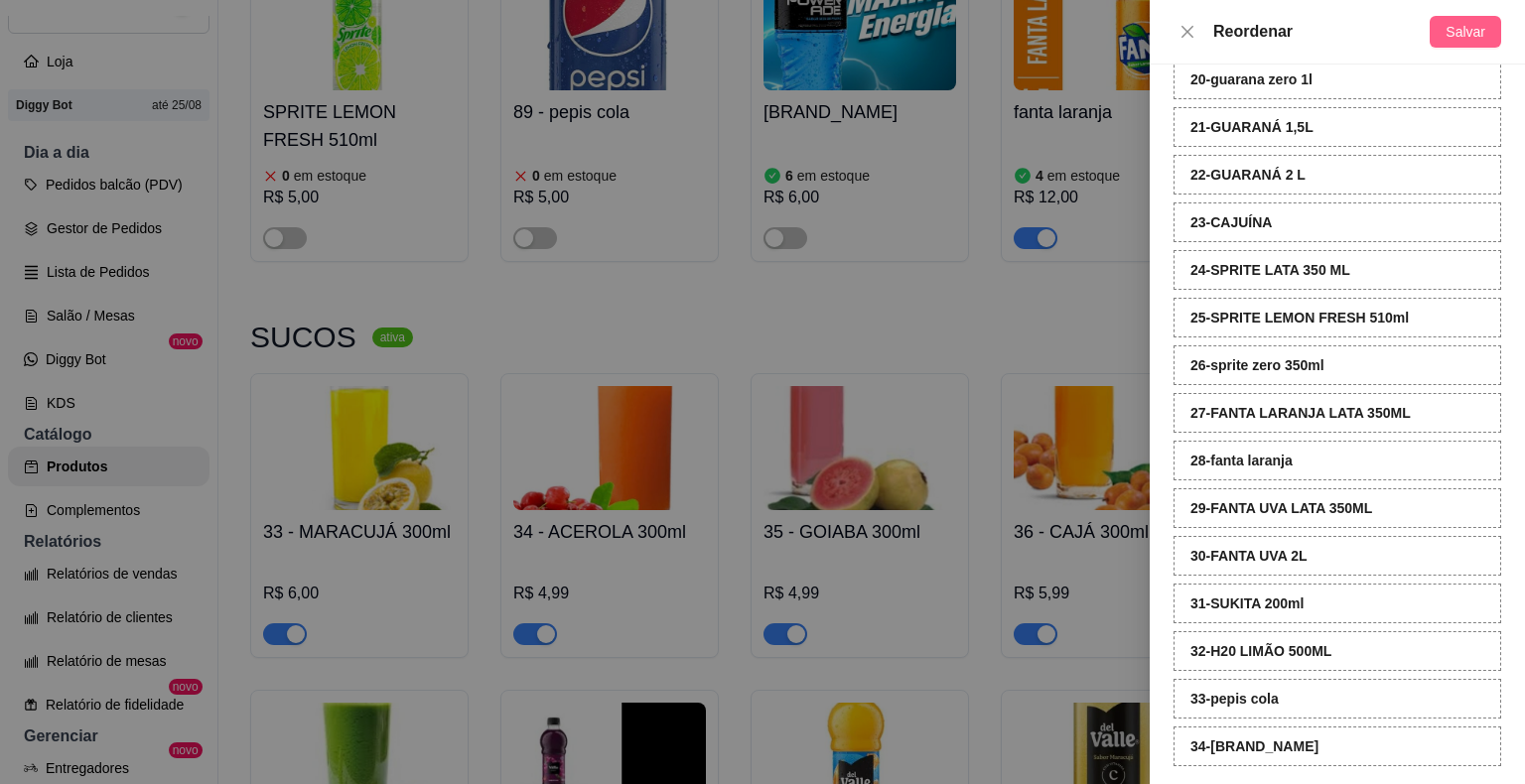 click on "Salvar" at bounding box center [1465, 32] 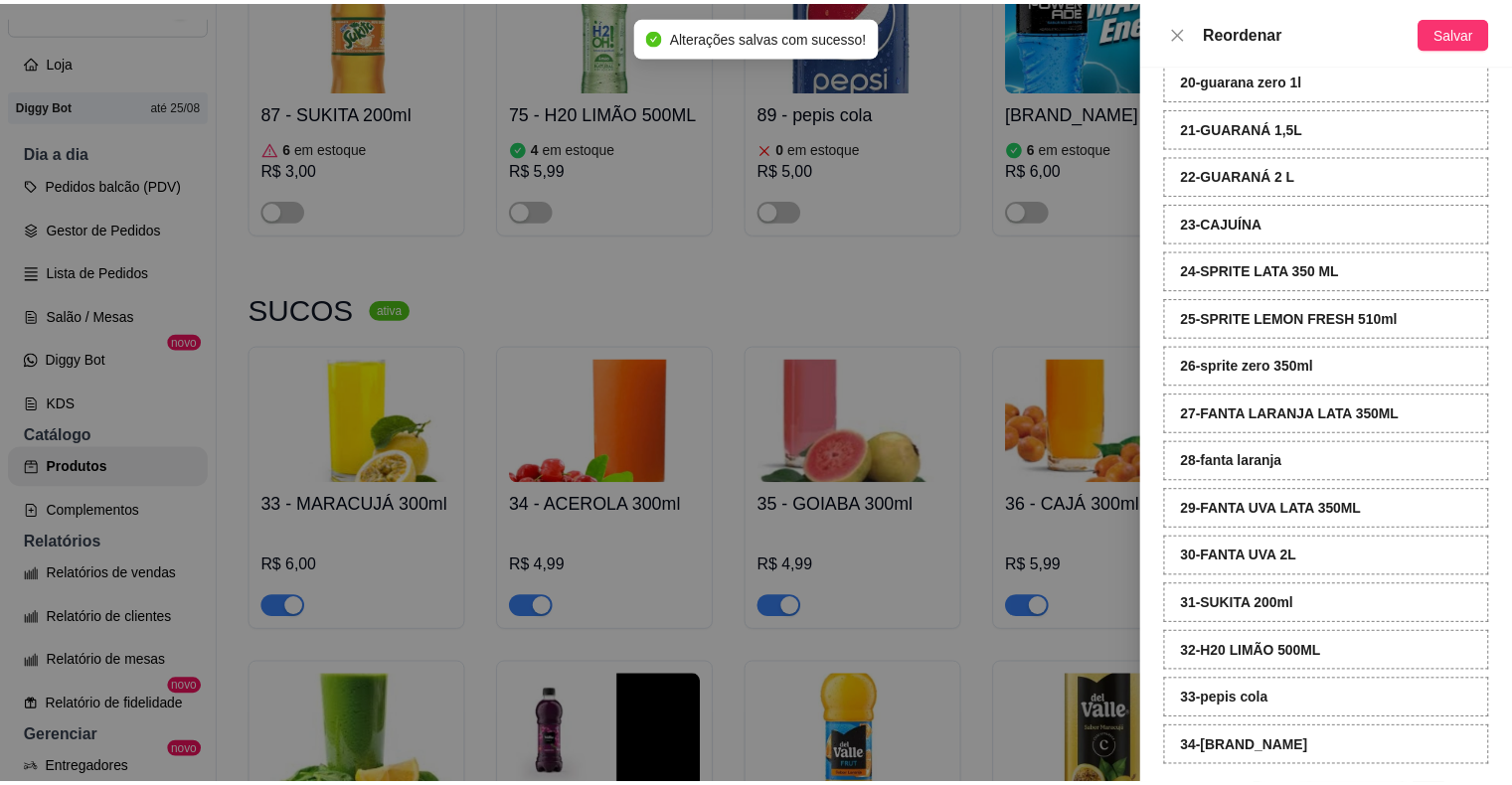 scroll, scrollTop: 3633, scrollLeft: 0, axis: vertical 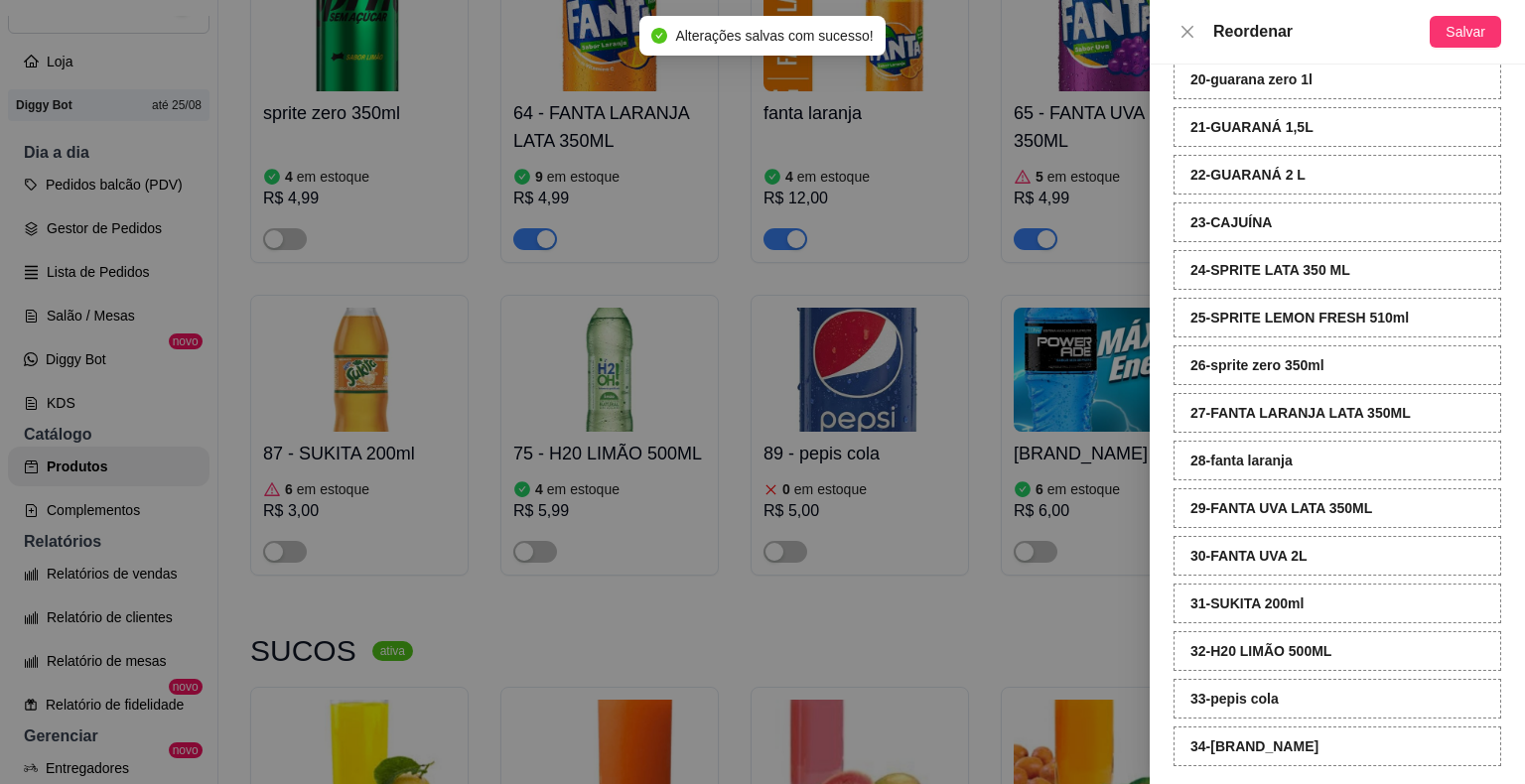 click at bounding box center [762, 392] 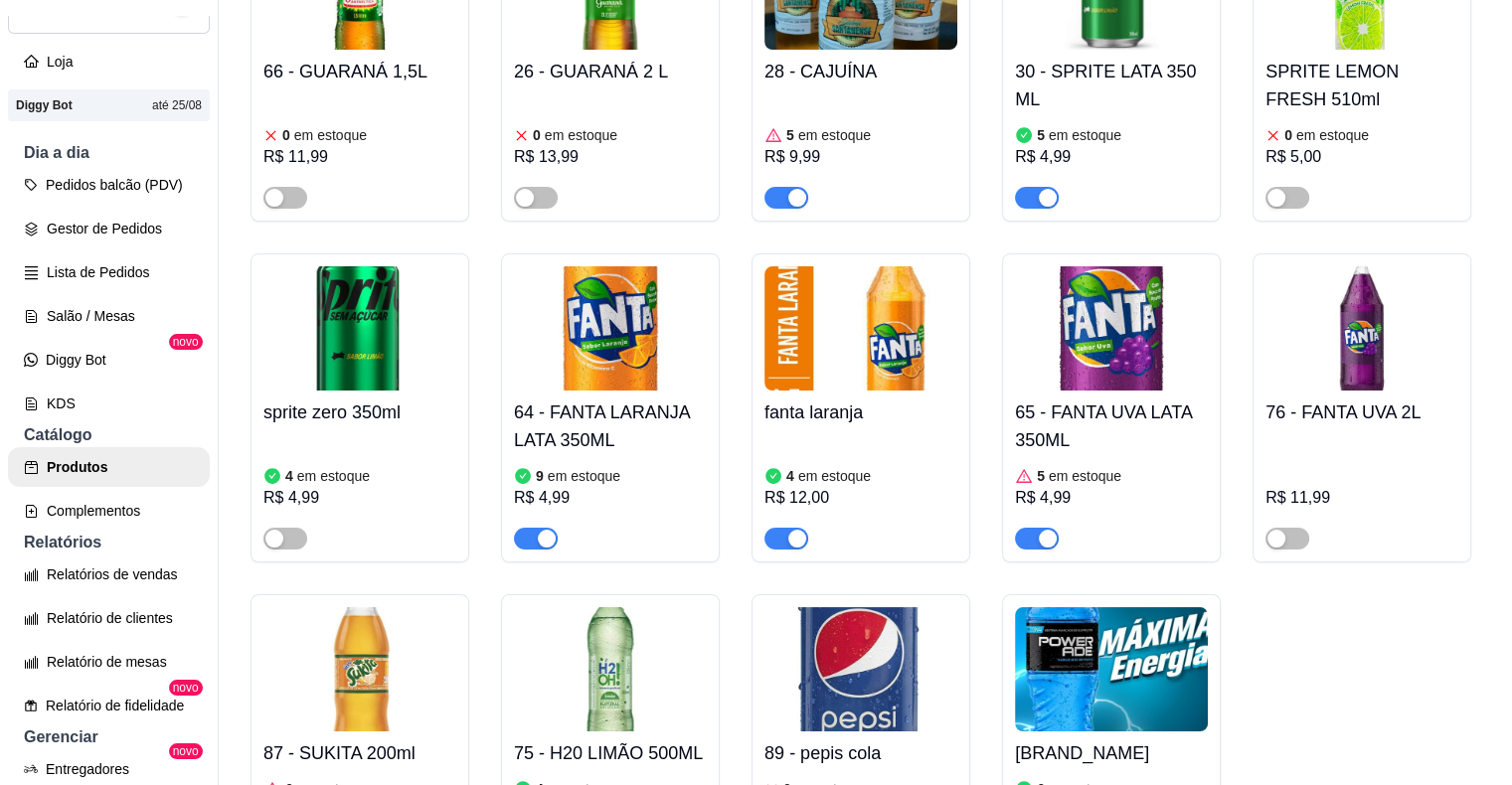 scroll, scrollTop: 3335, scrollLeft: 0, axis: vertical 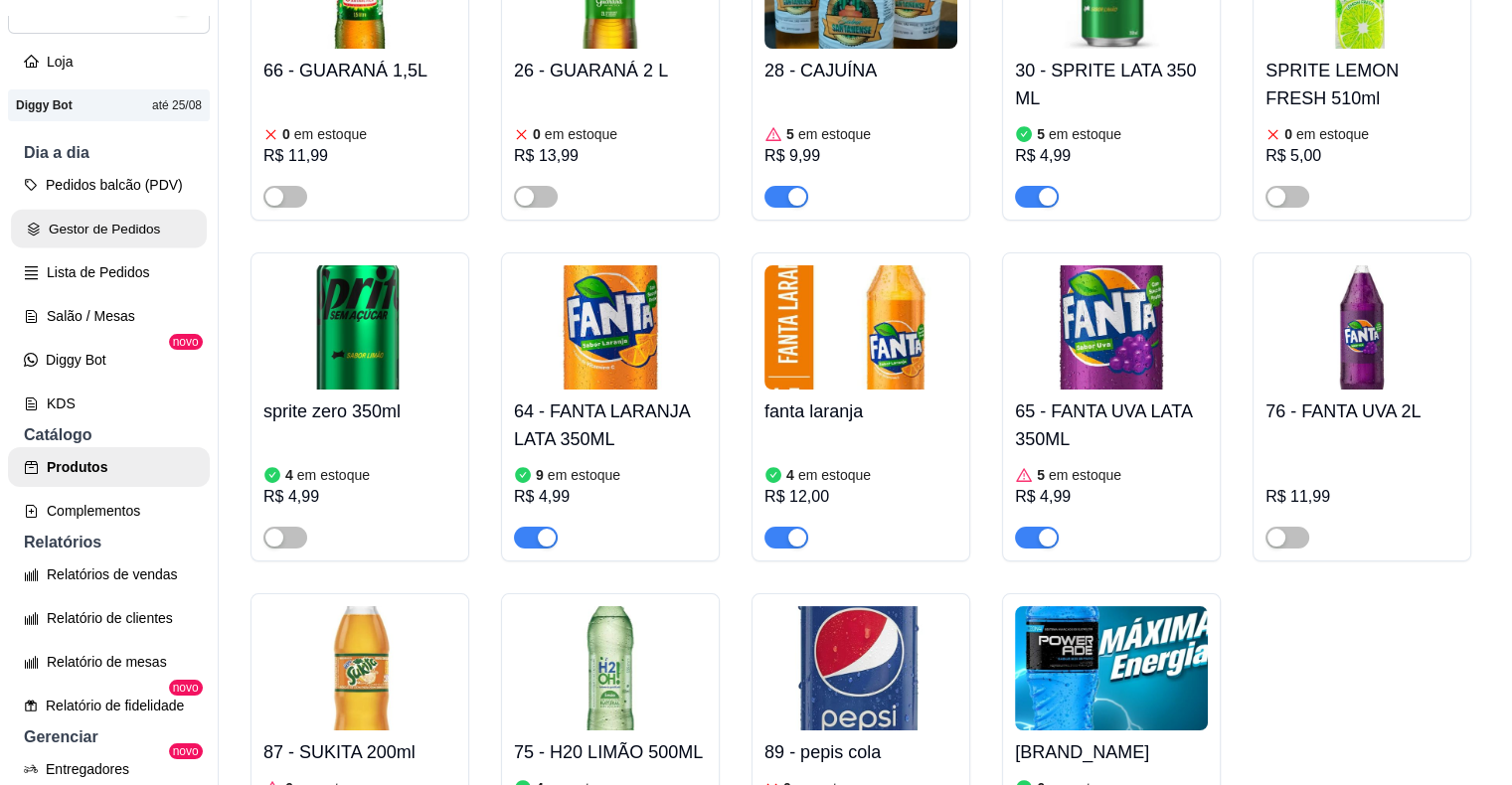 click on "Gestor de Pedidos" at bounding box center (108, 229) 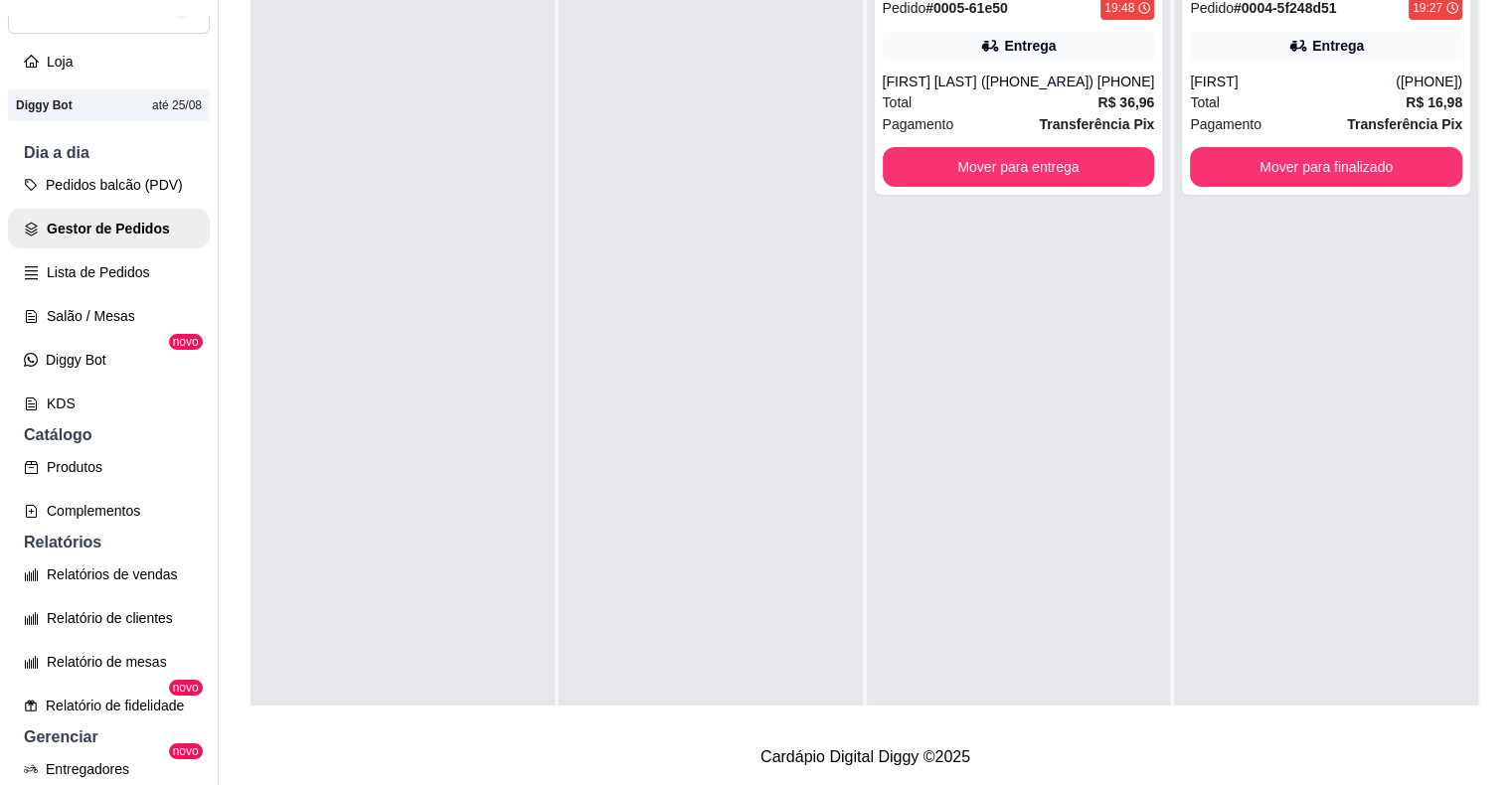 scroll, scrollTop: 0, scrollLeft: 0, axis: both 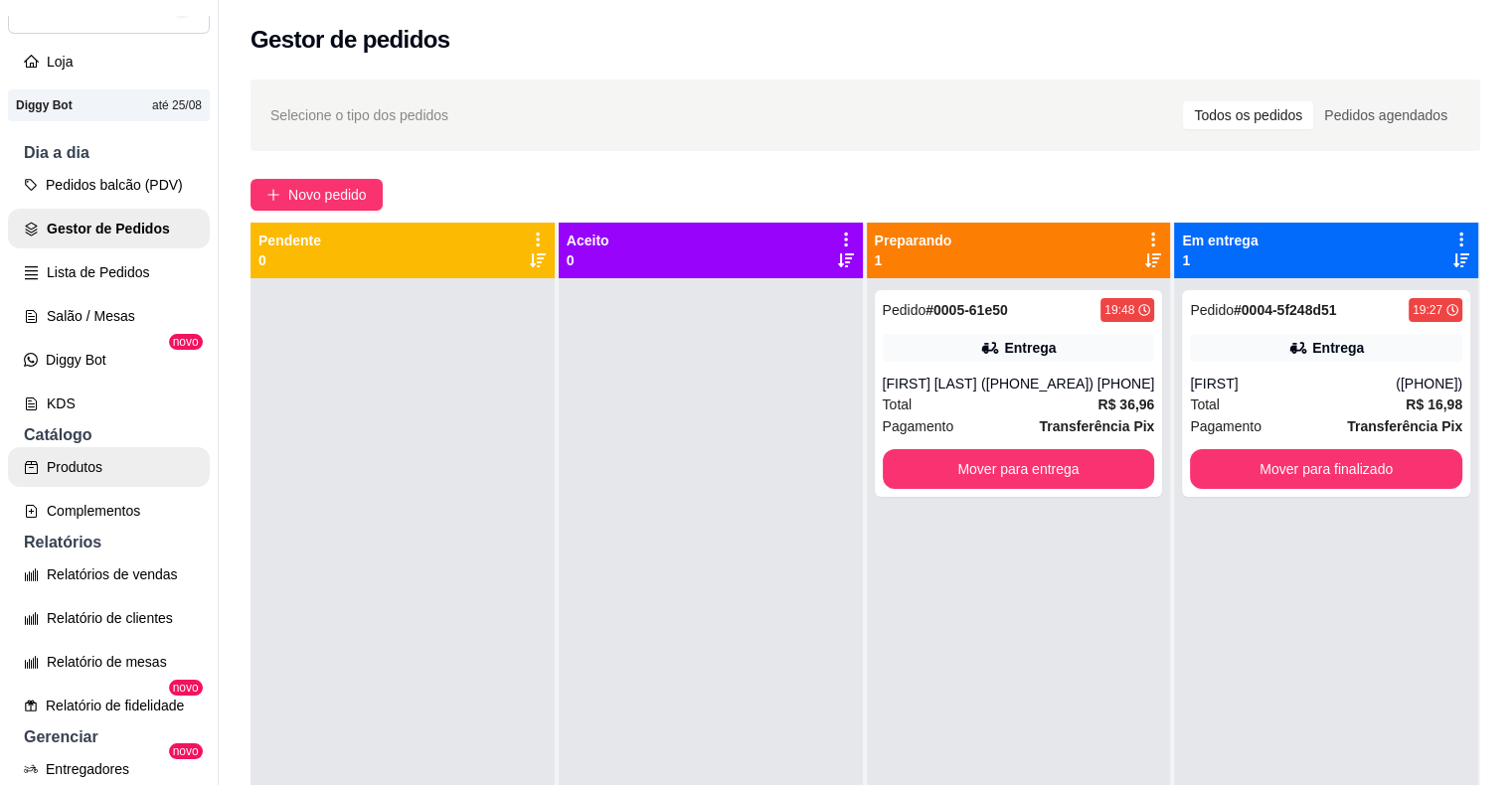 click on "Produtos" at bounding box center [108, 467] 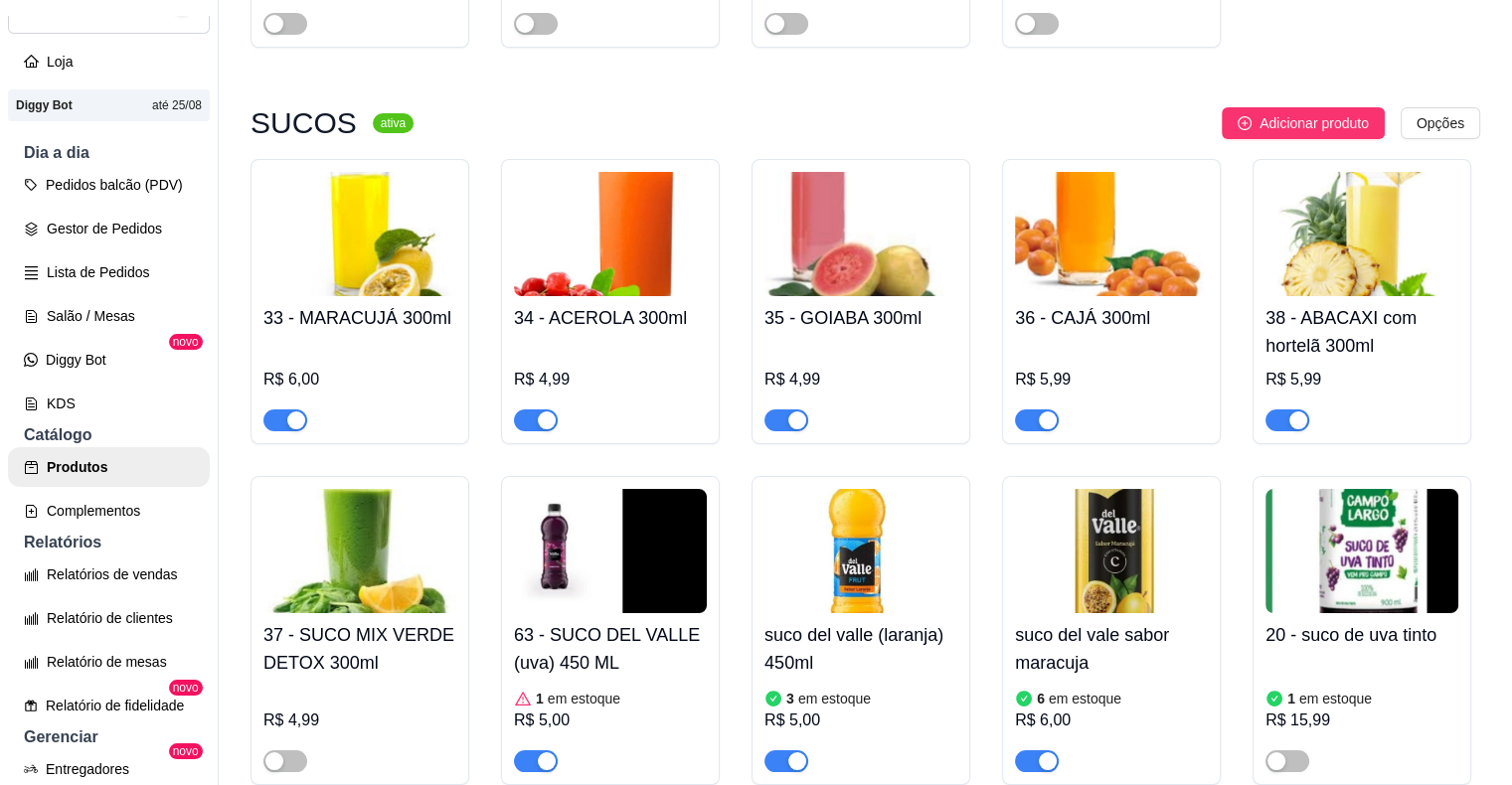 scroll, scrollTop: 4173, scrollLeft: 0, axis: vertical 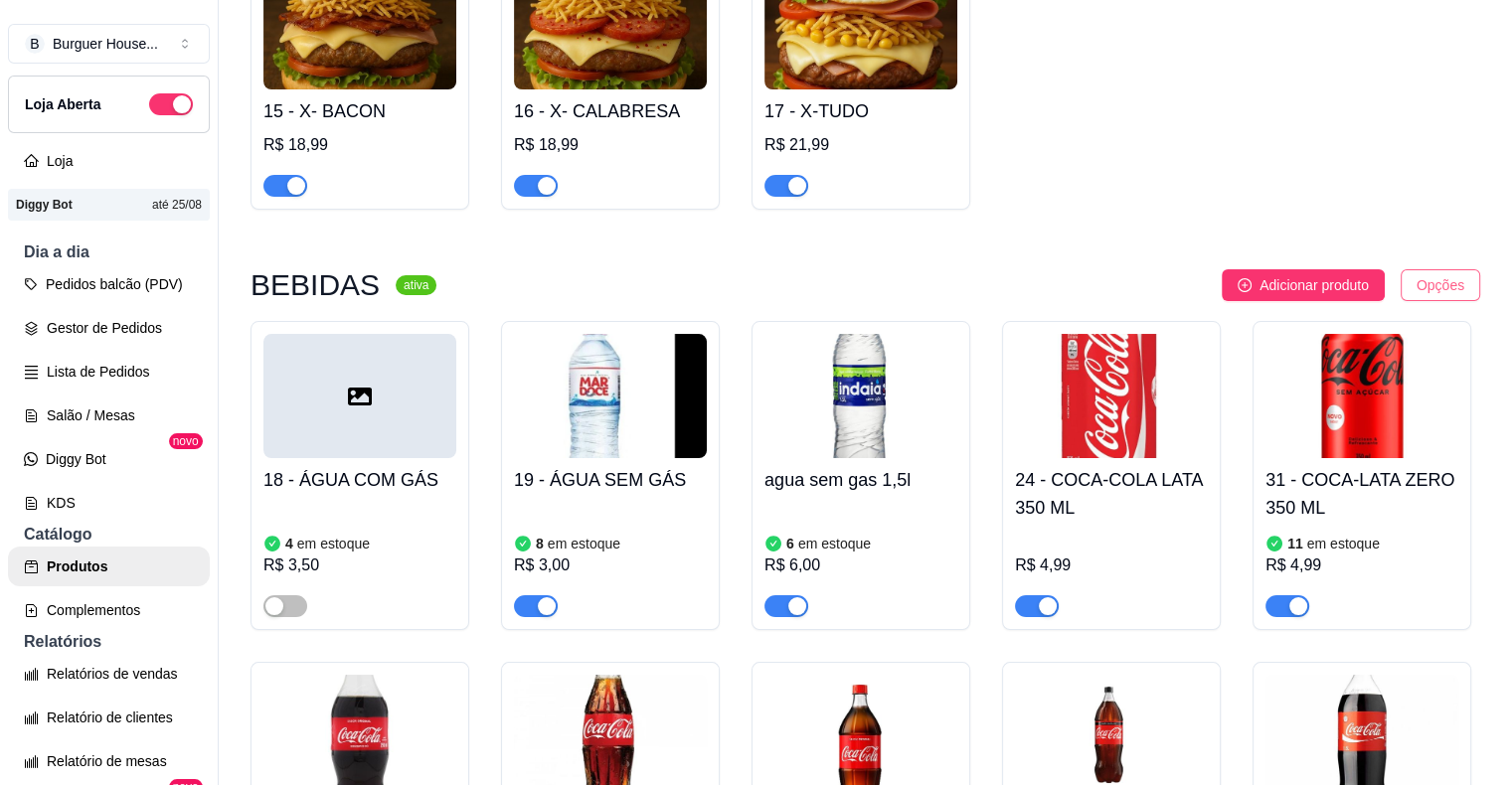 click on "B Burguer House ... Loja Aberta Loja Diggy Bot até 25/08   Dia a dia Pedidos balcão (PDV) Gestor de Pedidos Lista de Pedidos Salão / Mesas Diggy Bot novo KDS Catálogo Produtos Complementos Relatórios Relatórios de vendas Relatório de clientes Relatório de mesas Relatório de fidelidade novo Gerenciar Entregadores novo Nota Fiscal (NFC-e) Controle de caixa Controle de fiado Cupons Clientes Estoque Configurações Diggy Planos Precisa de ajuda? Sair Produtos Adicionar categoria Reodernar categorias Aqui você cadastra e gerencia seu produtos e categorias HAMBÚRGUER ARTESANAL ativa Adicionar produto Opções 01 - HOUSE ORIGINAL   R$ 14,99 02 - BURGUER HOUSE   R$ 16,99 03 - CHICKEN HOUSE    R$ 15,99 04 - NEW YORK   R$ 19,49 05 - CHICKEN HOUSE ll   R$ 21,99 06 - LOS ANGELES   R$ 18,99 07 - COSTELA HOUSE    R$ 19,99 08 - TEXAS   R$ 20,99 09 - LAS VEGAS    R$ 22,99 BURGUER HOUSE II   R$ 25,99 combo especial   R$ 34,99 HOLLYWOOD   R$ 24,99 HAMBÚRGUER CLÁSSICO  ativa Adicionar produto Opções" at bounding box center (756, 392) 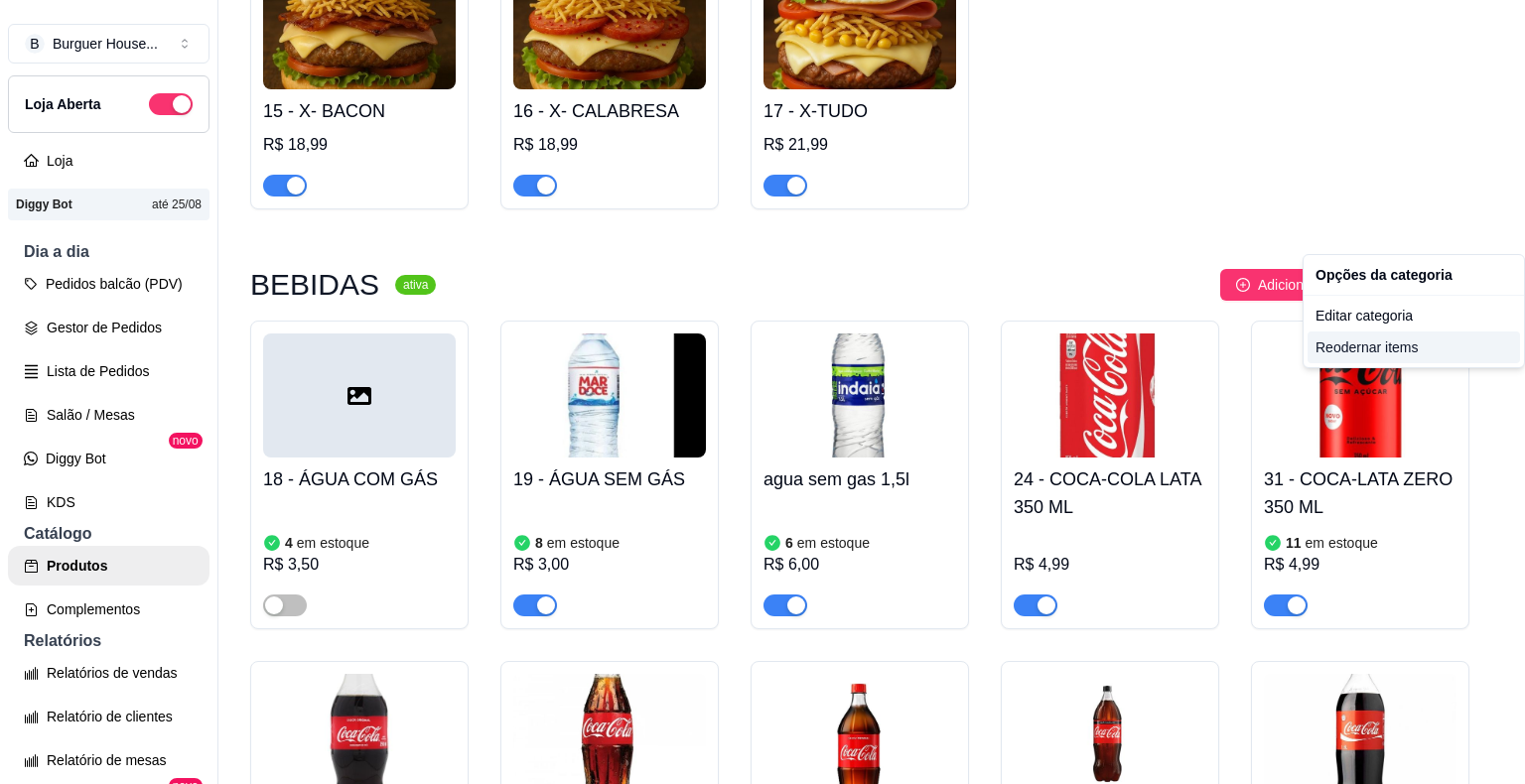 click on "Reodernar items" at bounding box center [1414, 347] 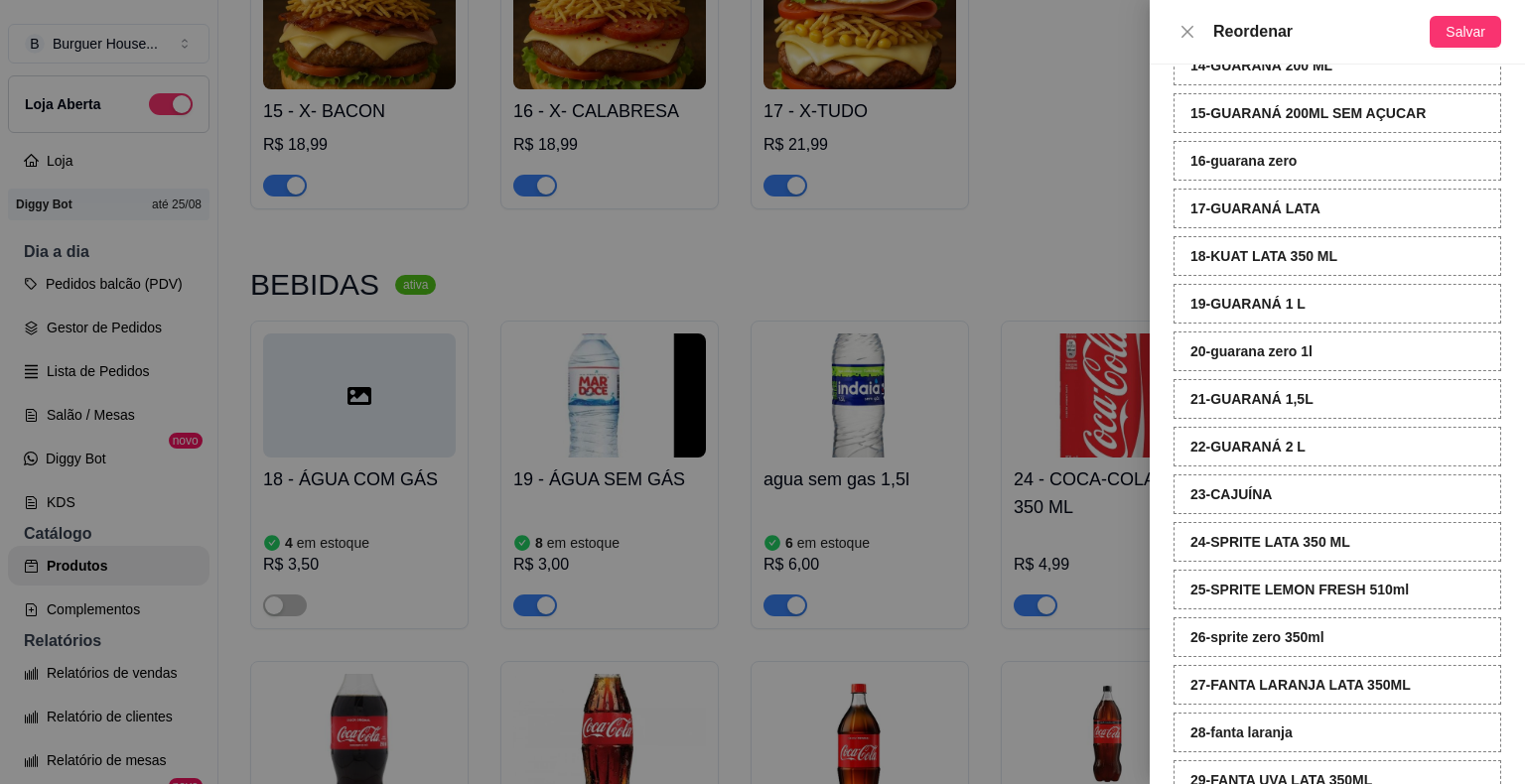 scroll, scrollTop: 1019, scrollLeft: 0, axis: vertical 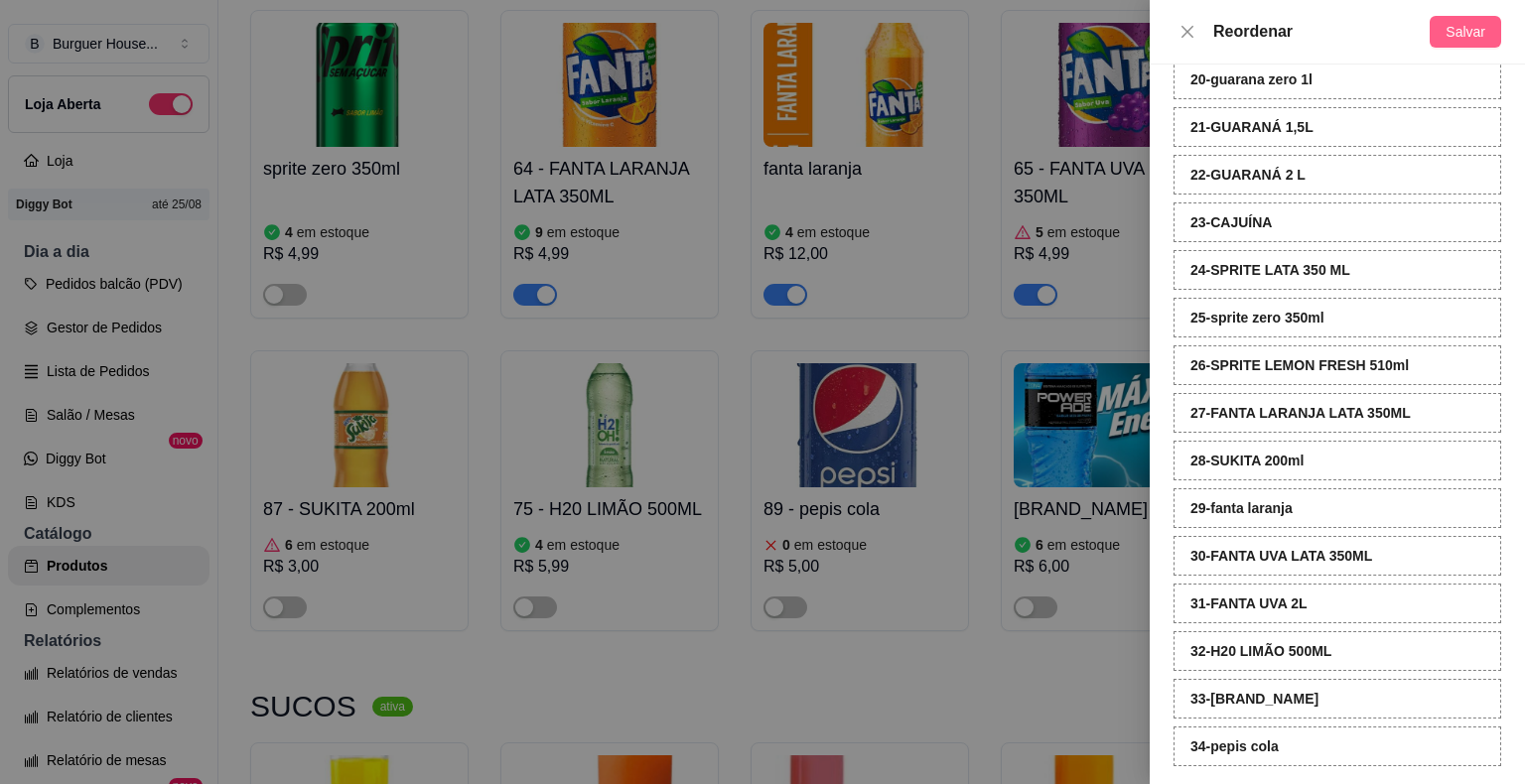 click on "Salvar" at bounding box center [1465, 32] 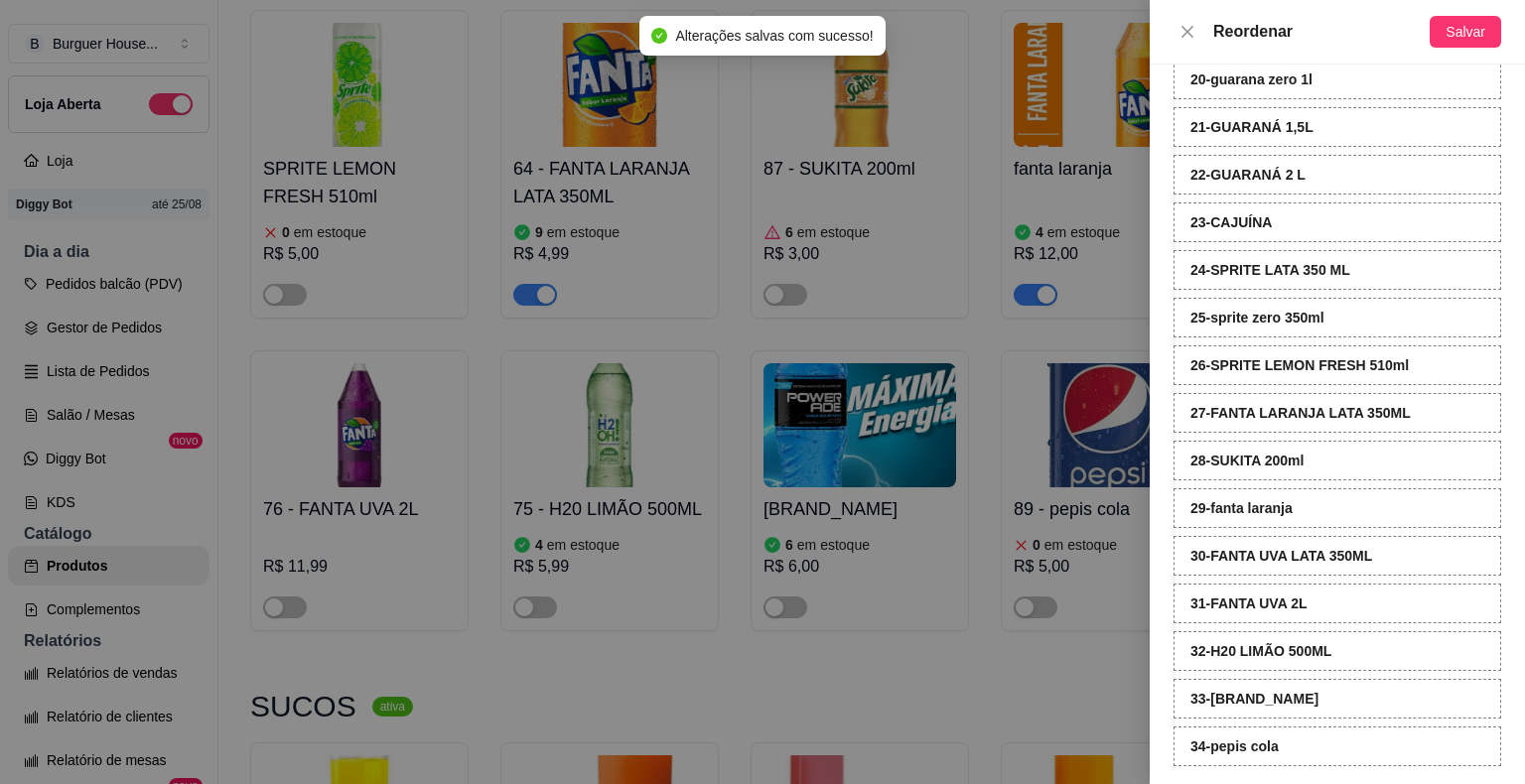 click at bounding box center (762, 392) 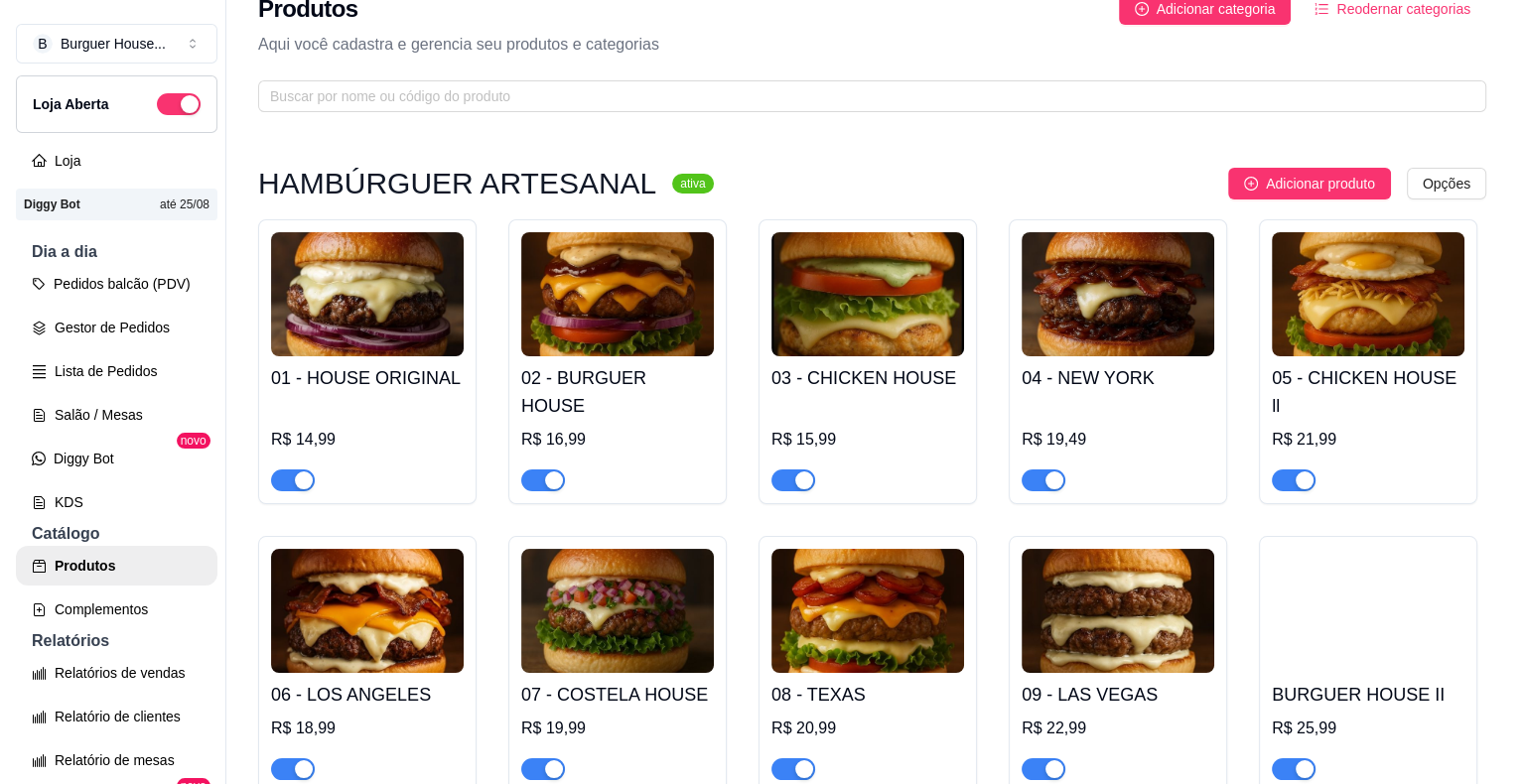 scroll, scrollTop: 0, scrollLeft: 0, axis: both 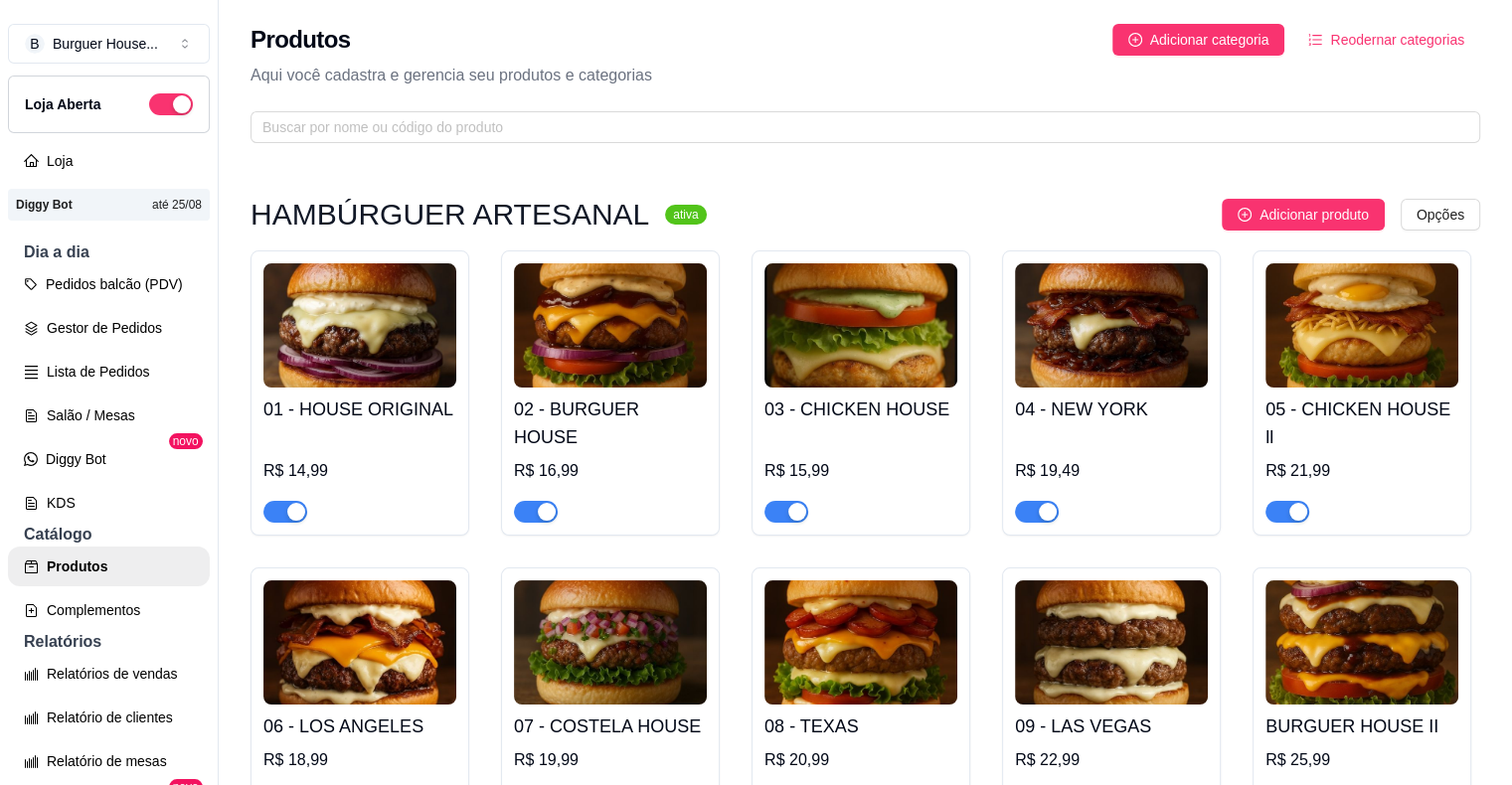 click on "Pedidos balcão (PDV) Gestor de Pedidos Lista de Pedidos Salão / Mesas Diggy Bot novo KDS" at bounding box center (108, 393) 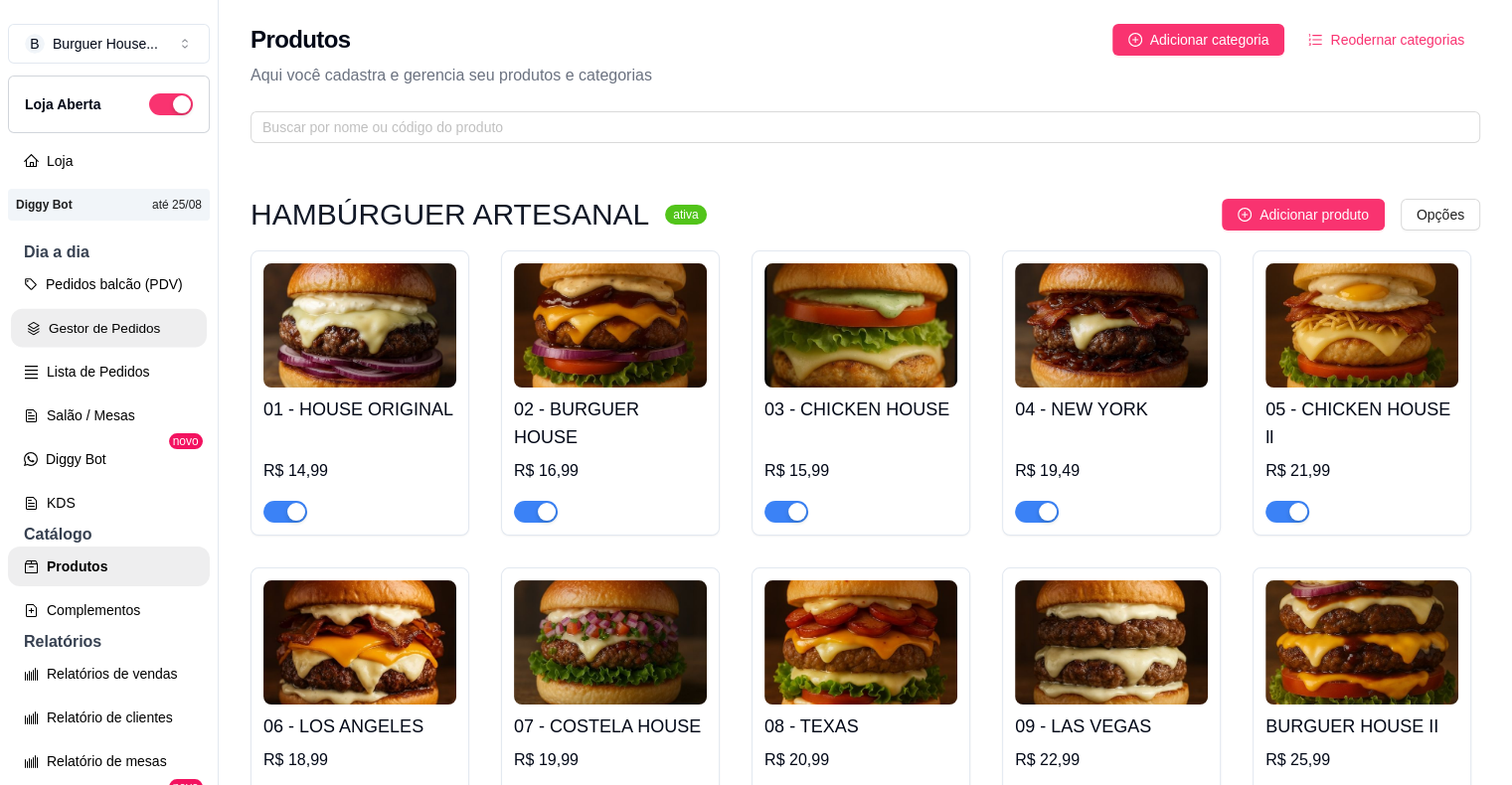 click on "Gestor de Pedidos" at bounding box center [108, 328] 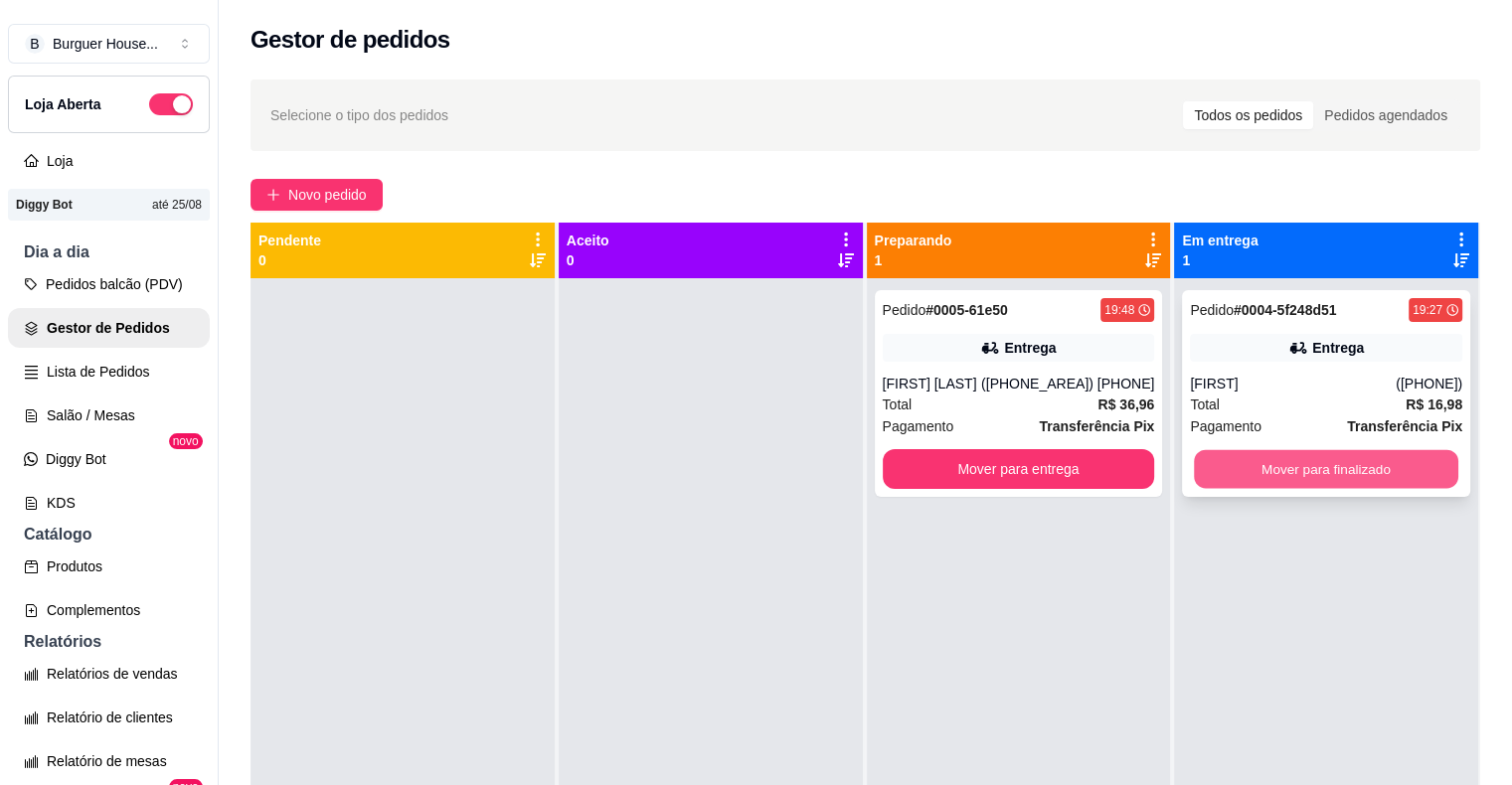 click on "Mover para finalizado" at bounding box center [1326, 469] 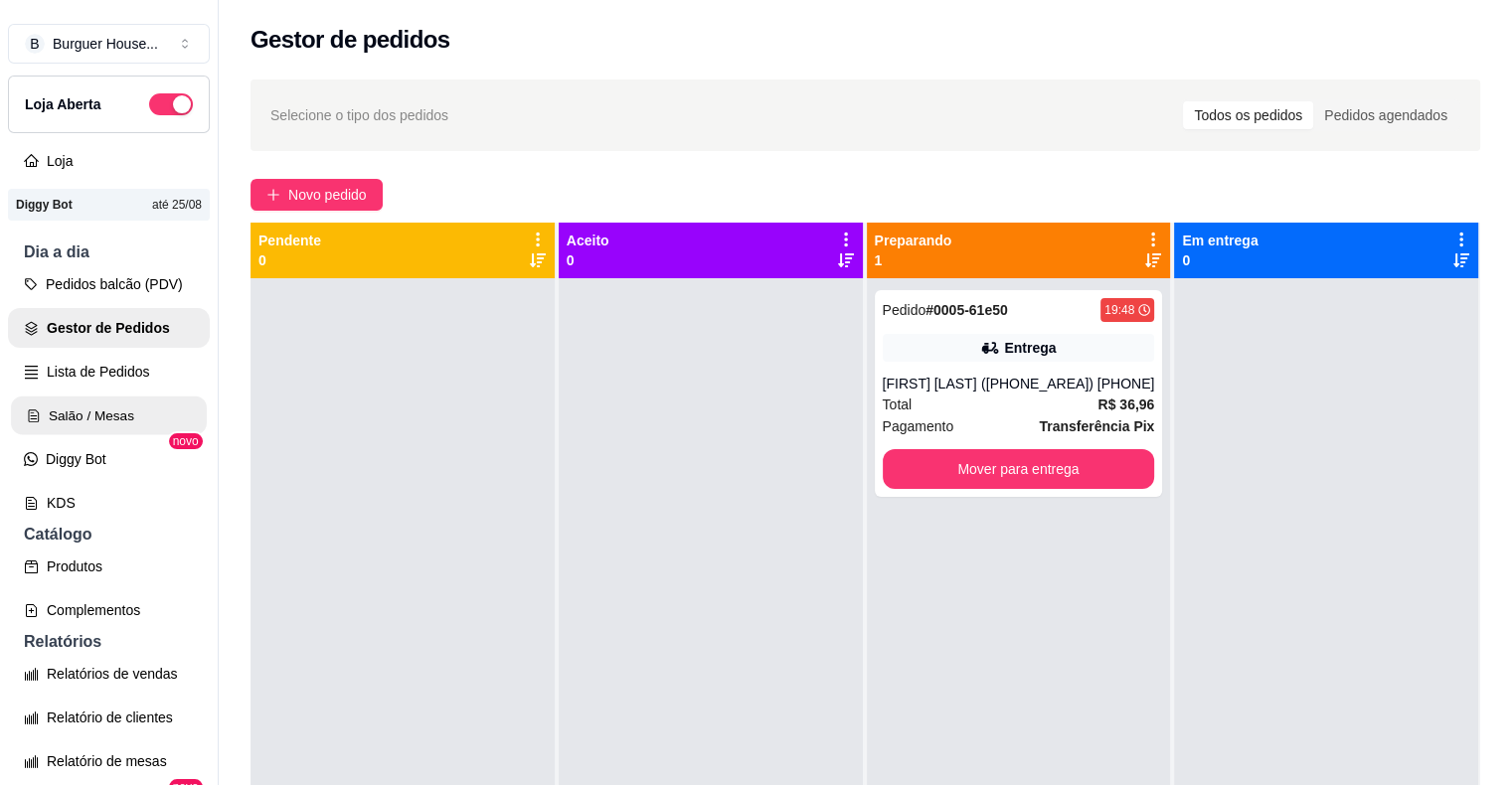 click on "Salão / Mesas" at bounding box center [108, 415] 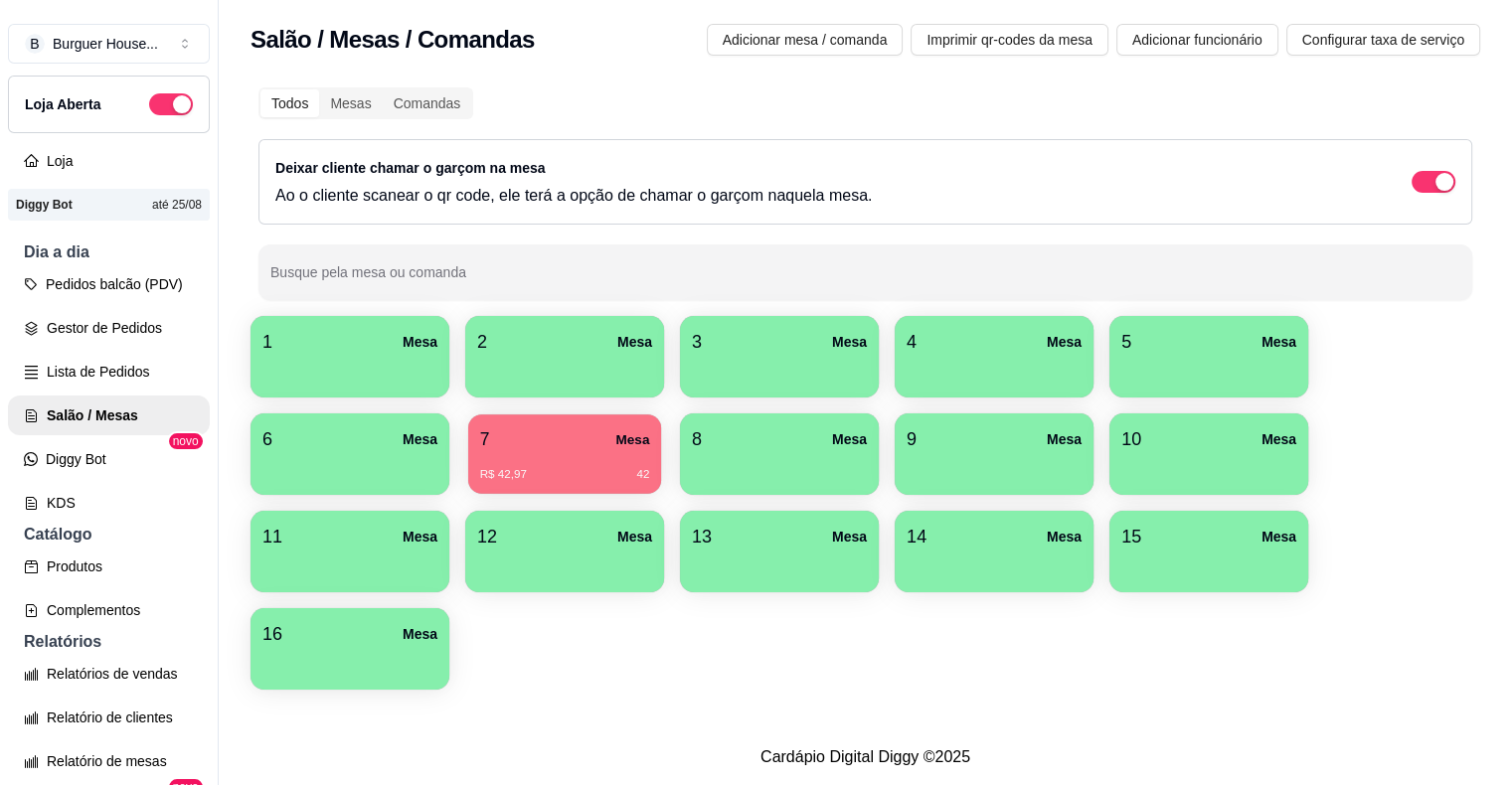 click on "7 Mesa" at bounding box center [565, 439] 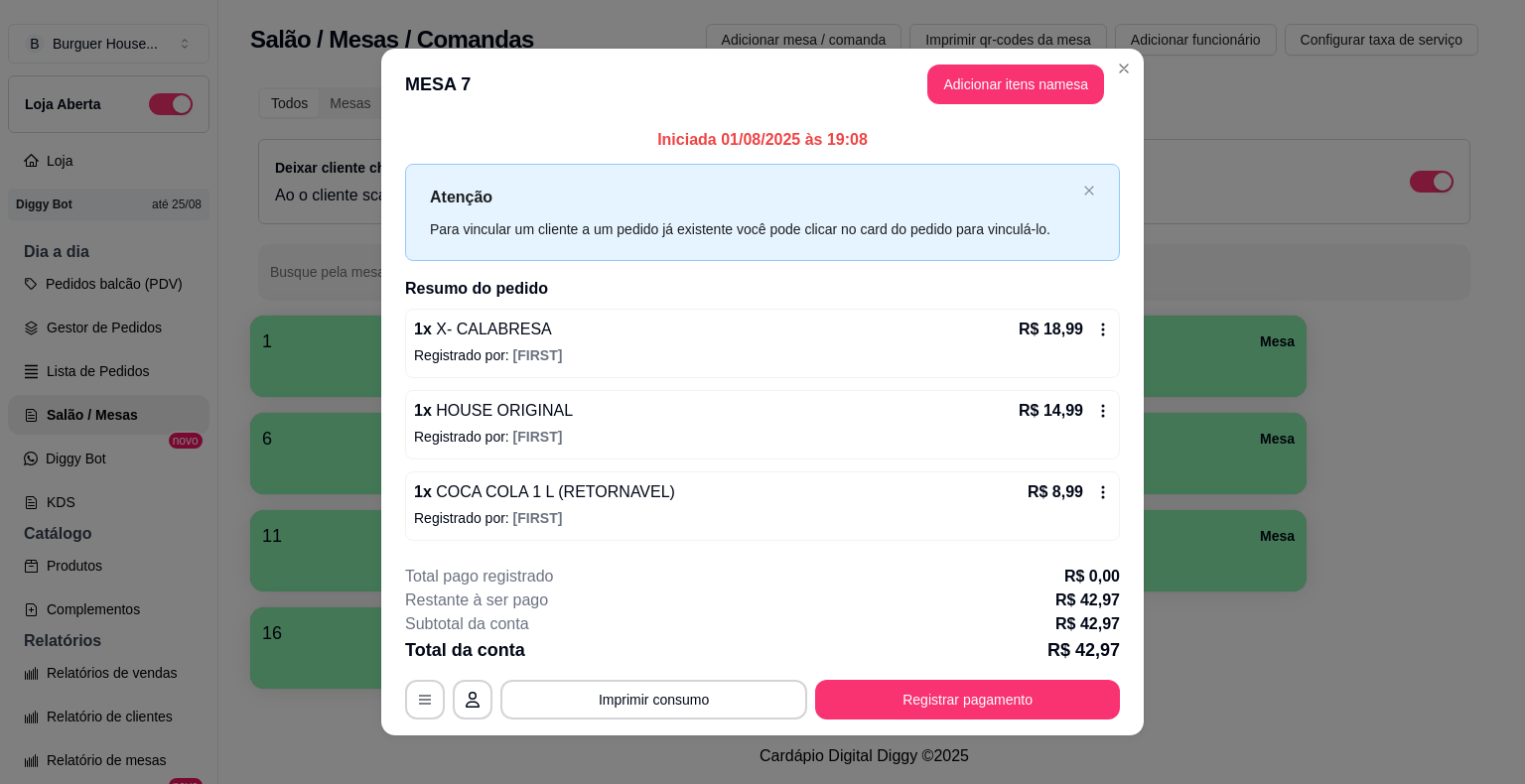 scroll, scrollTop: 13, scrollLeft: 0, axis: vertical 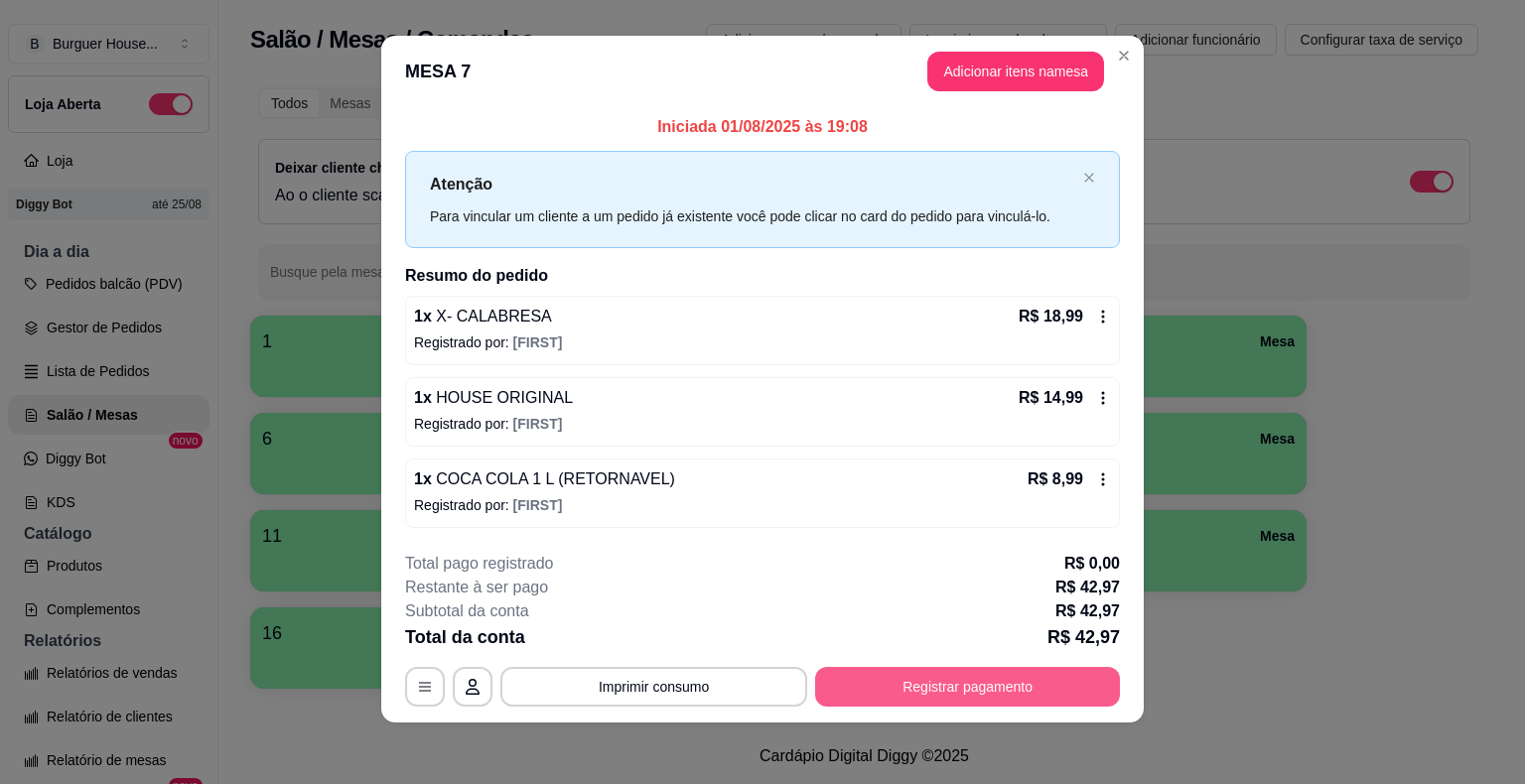 click on "Registrar pagamento" at bounding box center (967, 687) 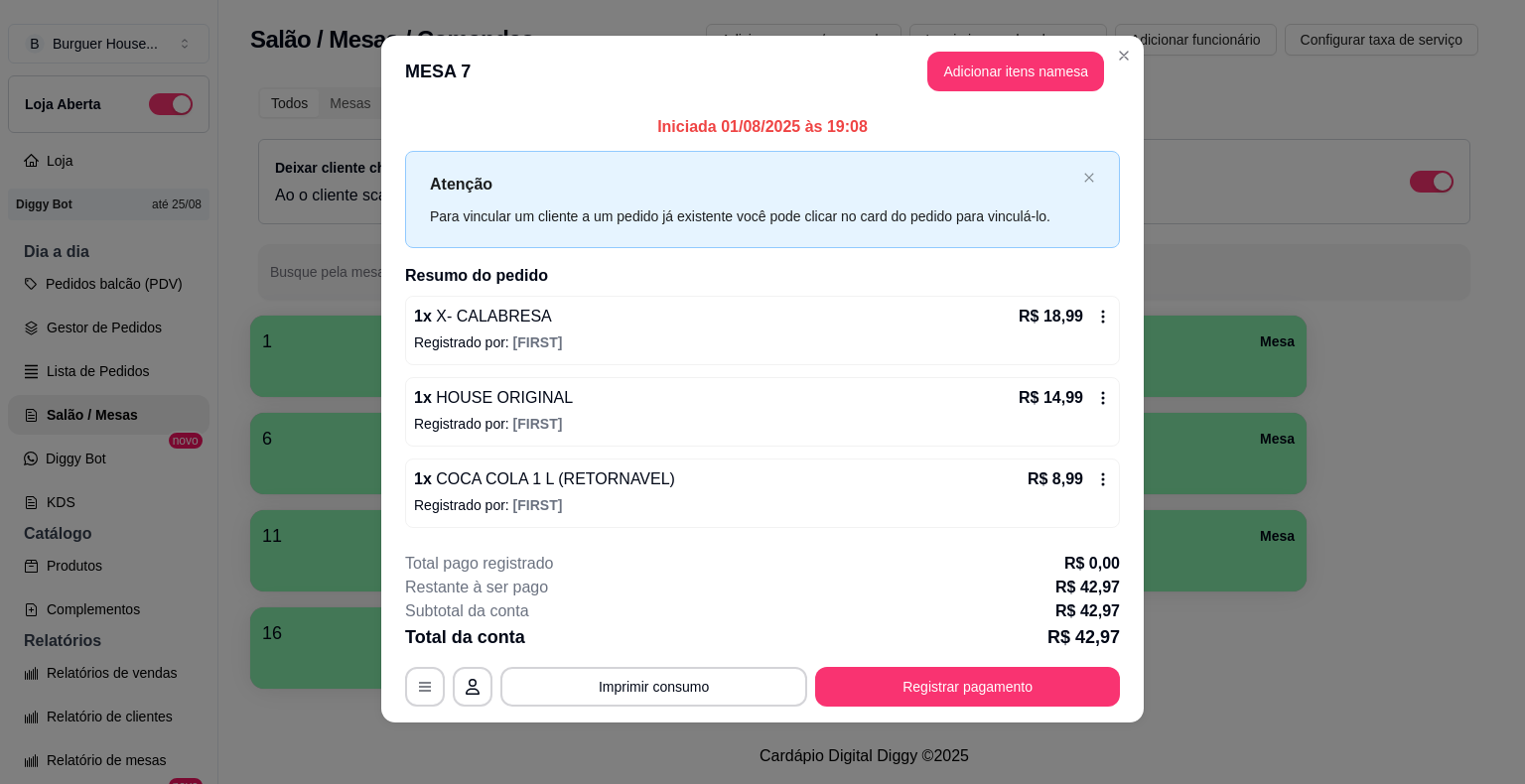 click on "R$ 42,97" at bounding box center [762, 128] 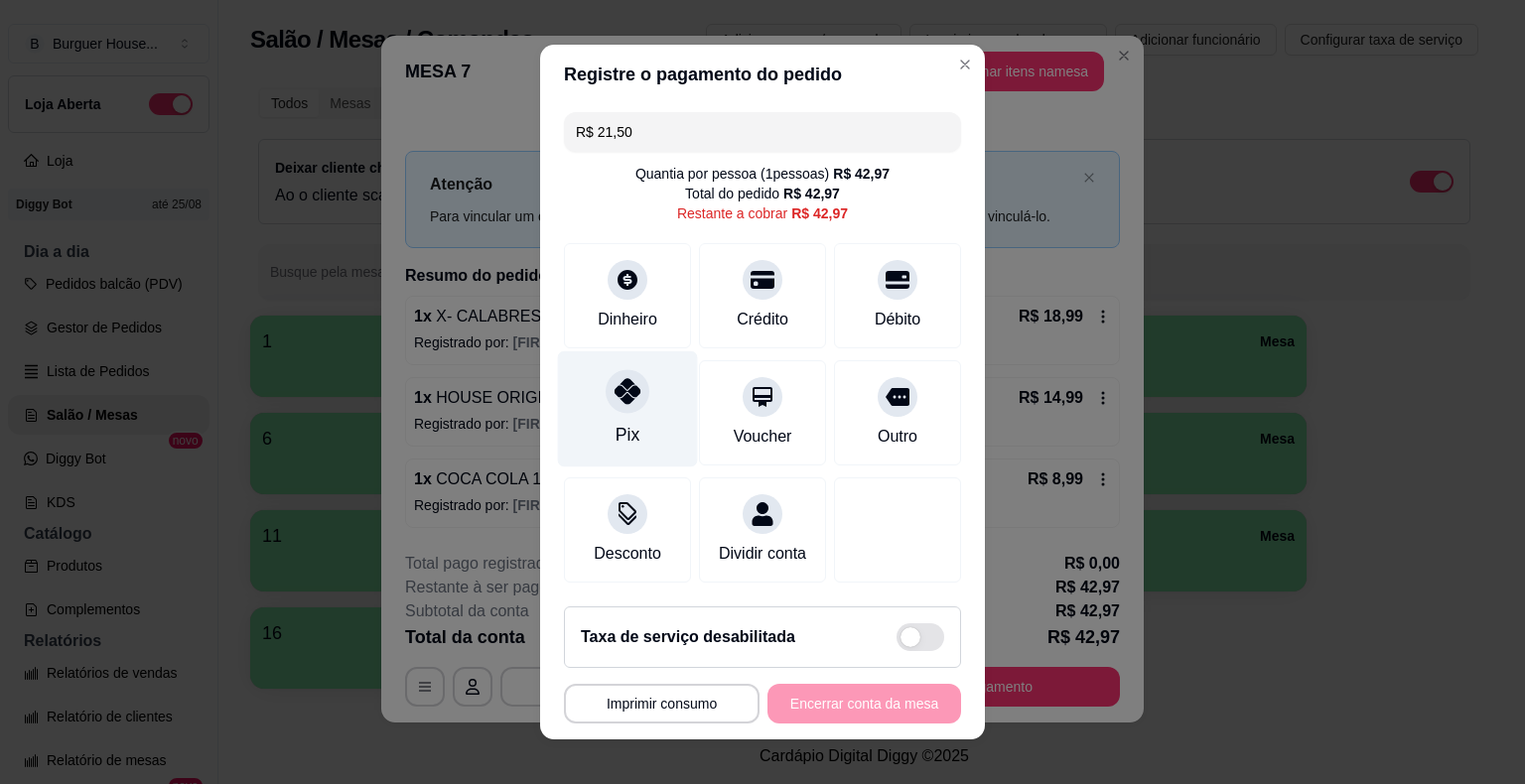 click on "Pix" at bounding box center [627, 409] 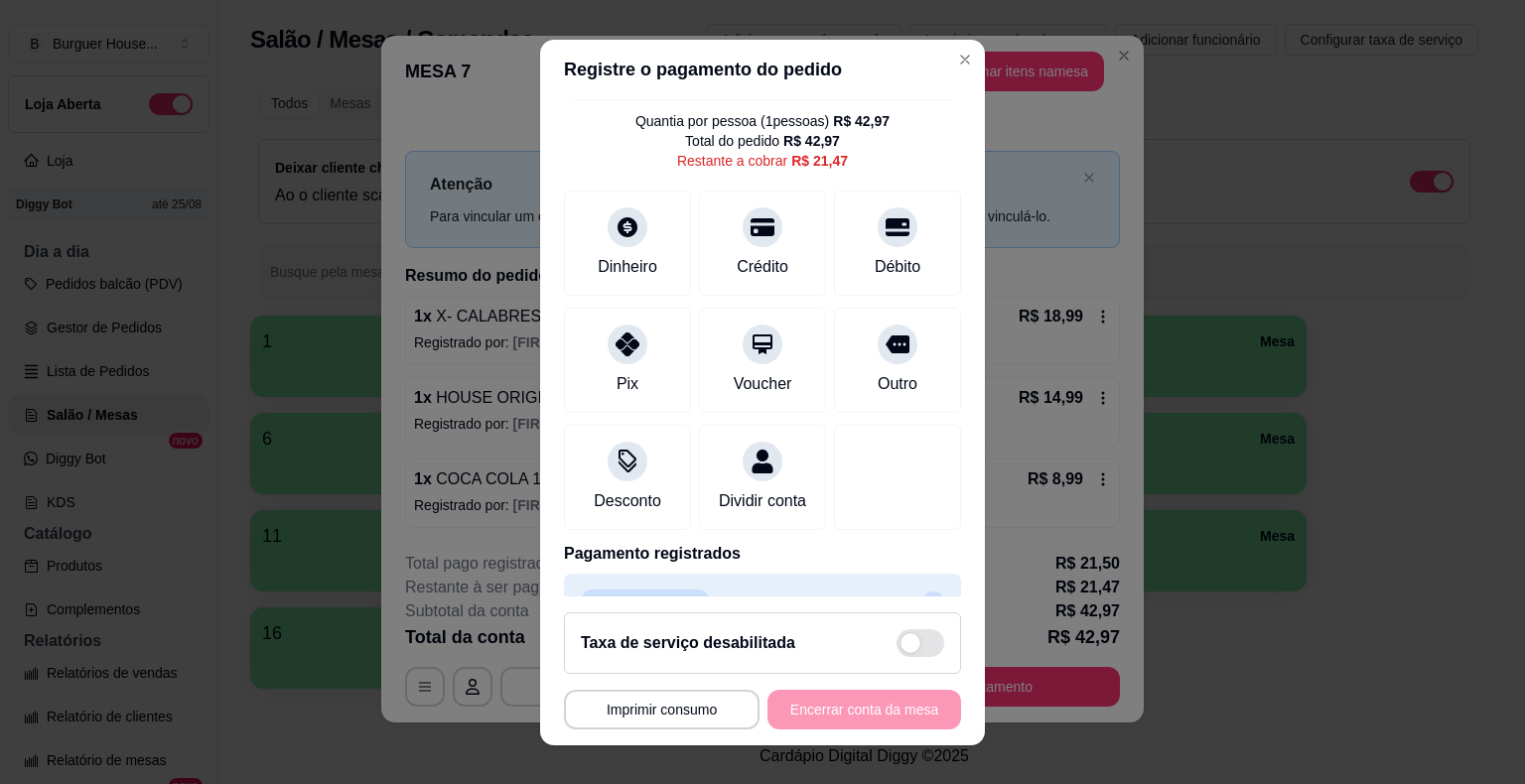 scroll, scrollTop: 113, scrollLeft: 0, axis: vertical 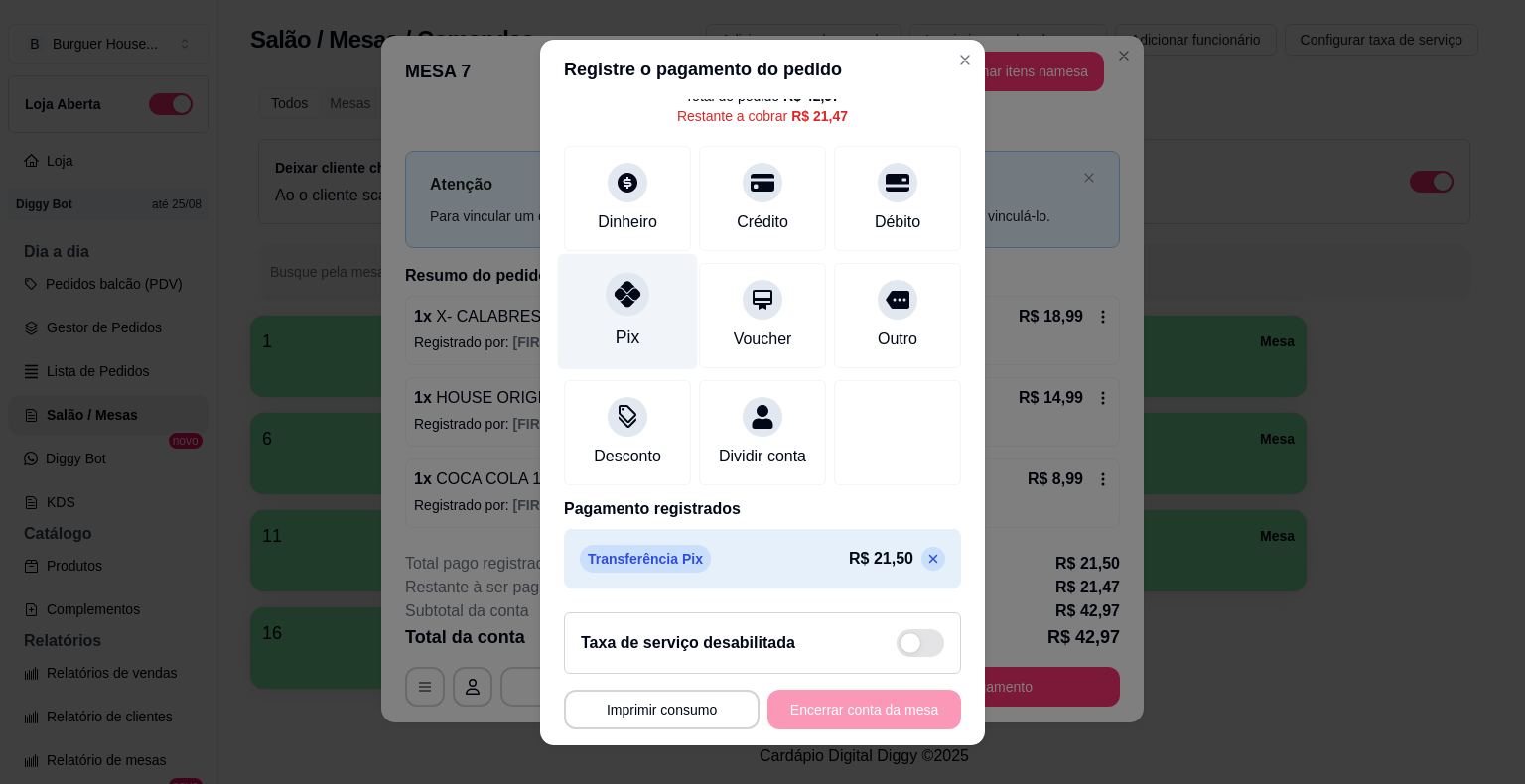 click at bounding box center [627, 294] 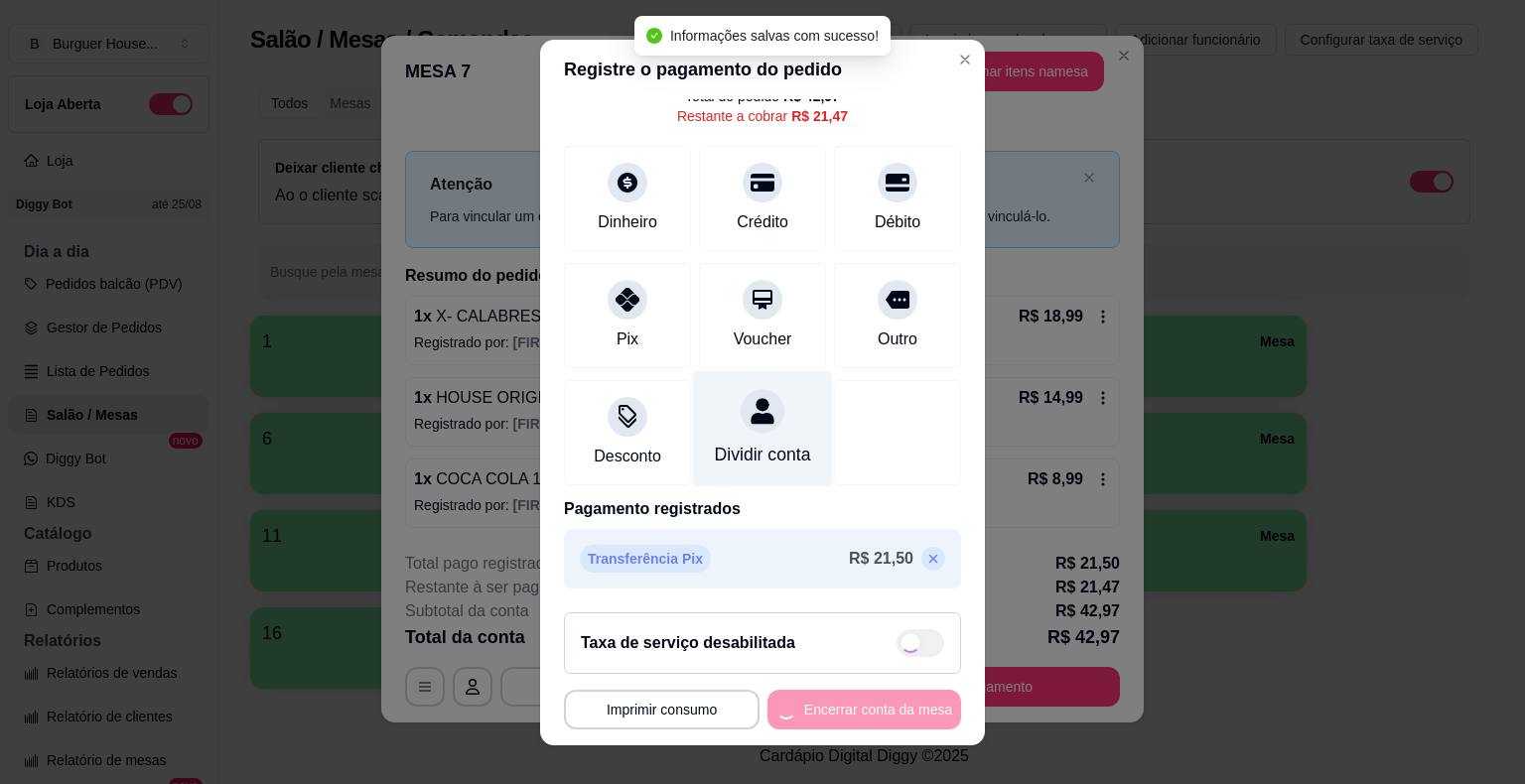 type on "R$ 0,00" 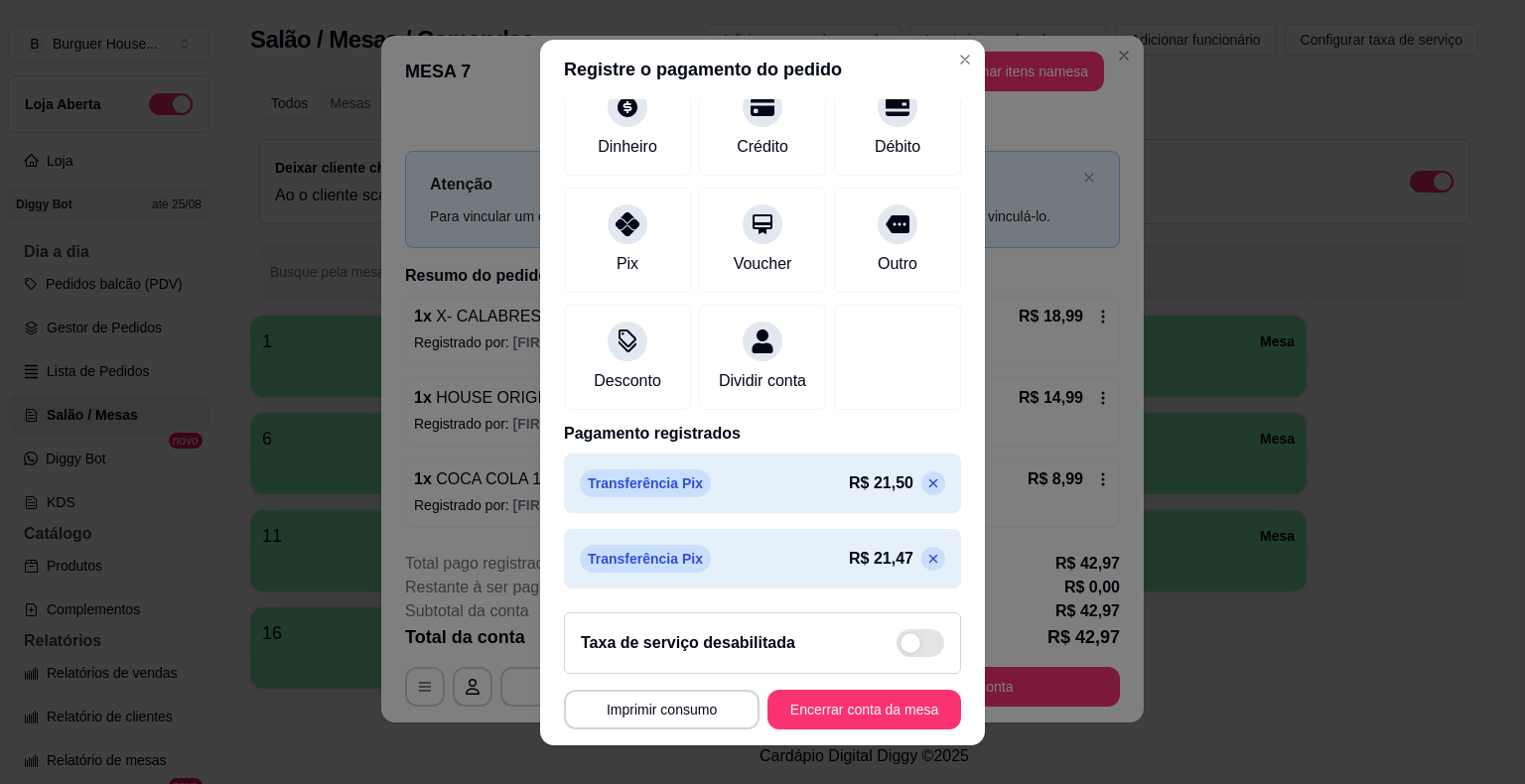 scroll, scrollTop: 169, scrollLeft: 0, axis: vertical 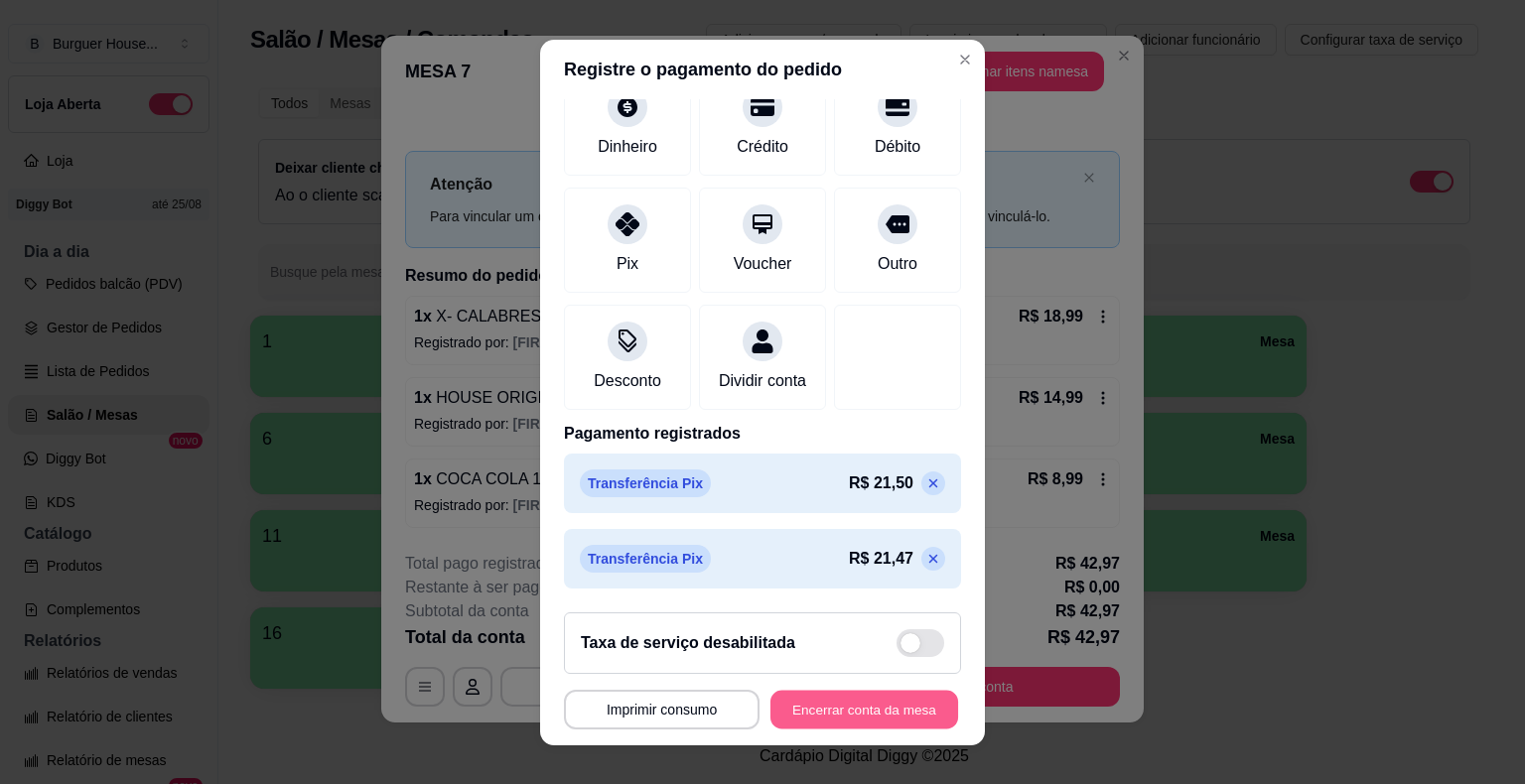 click on "Encerrar conta da mesa" at bounding box center (864, 709) 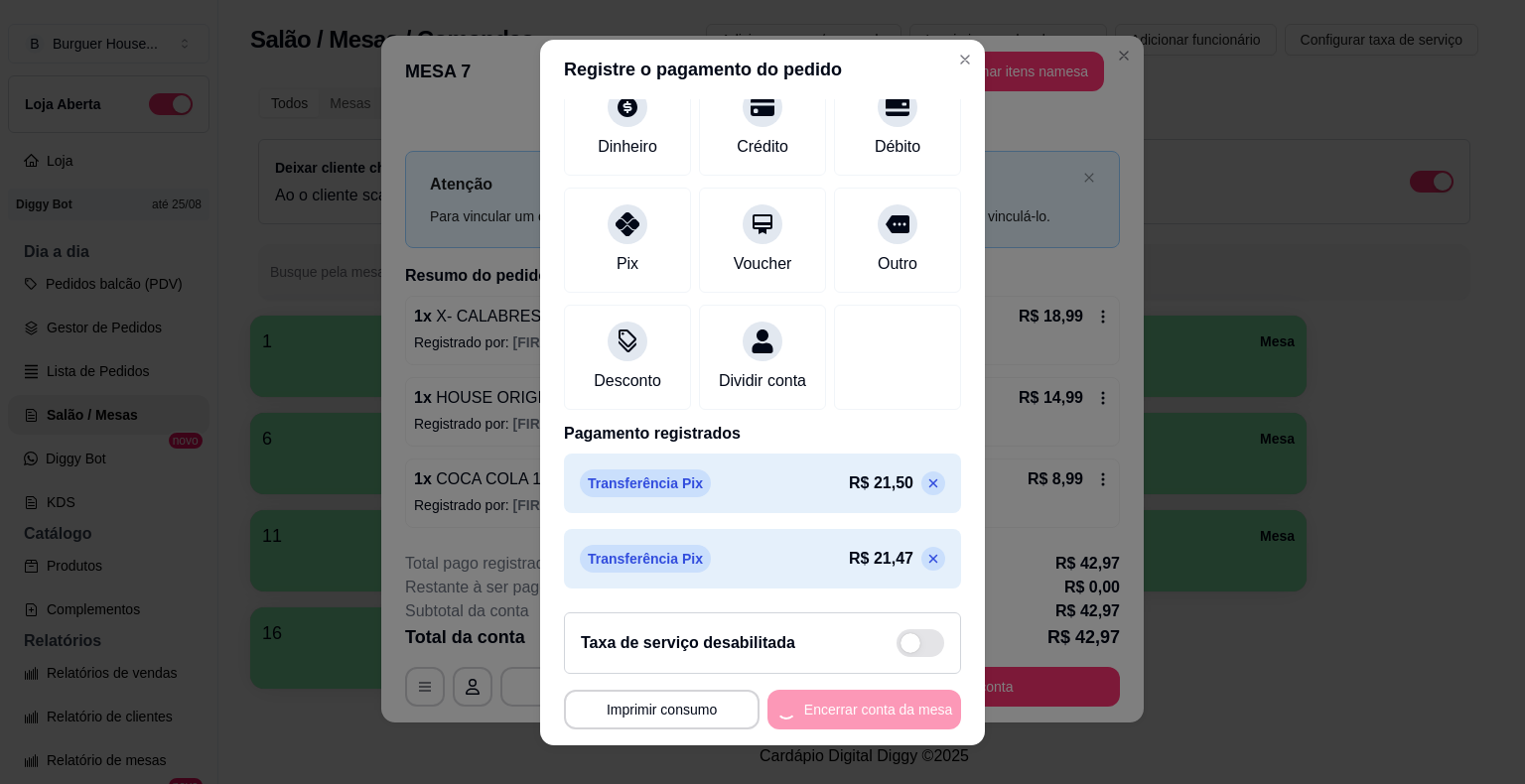 scroll, scrollTop: 0, scrollLeft: 0, axis: both 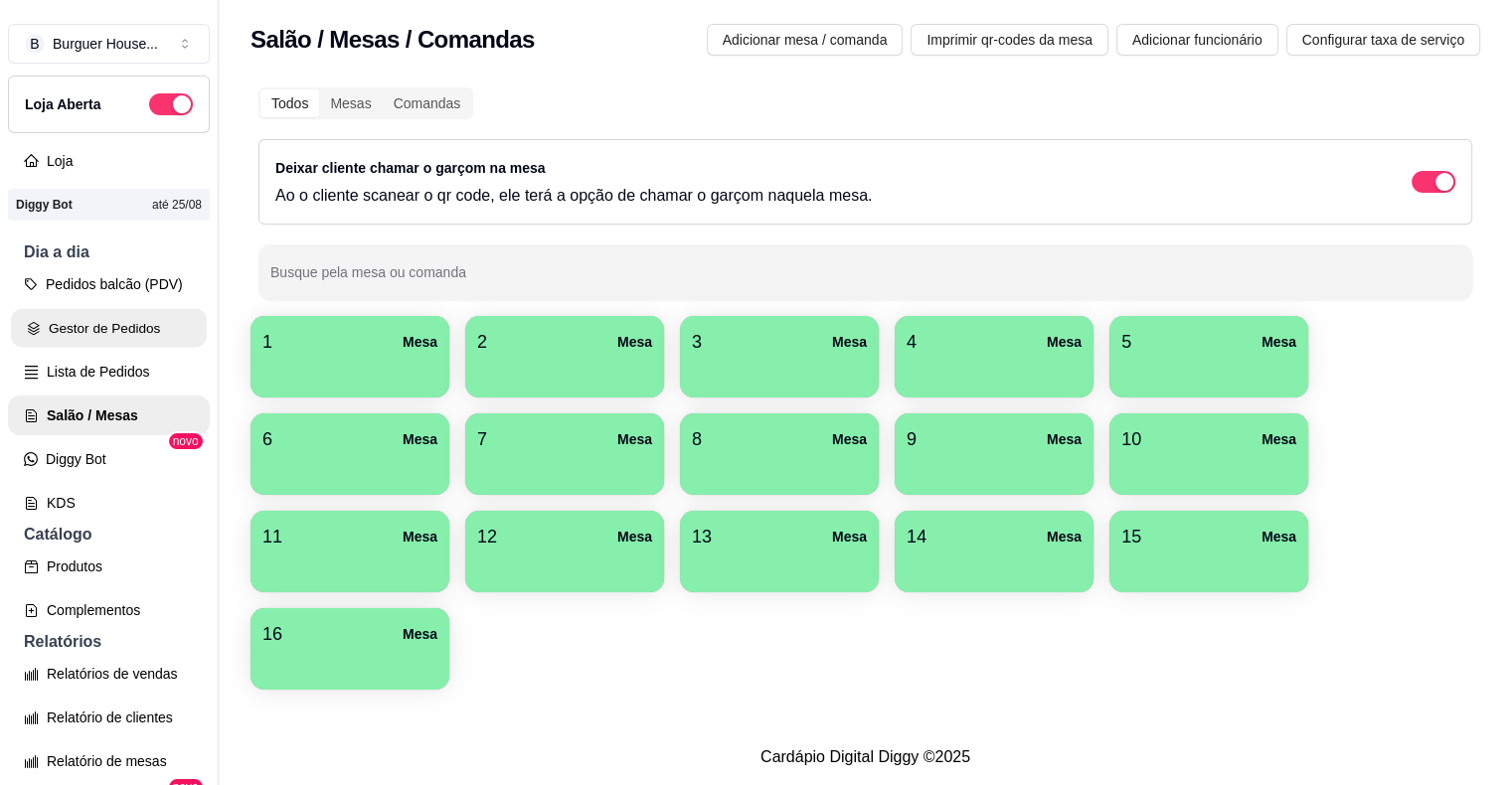 click on "Gestor de Pedidos" at bounding box center [108, 328] 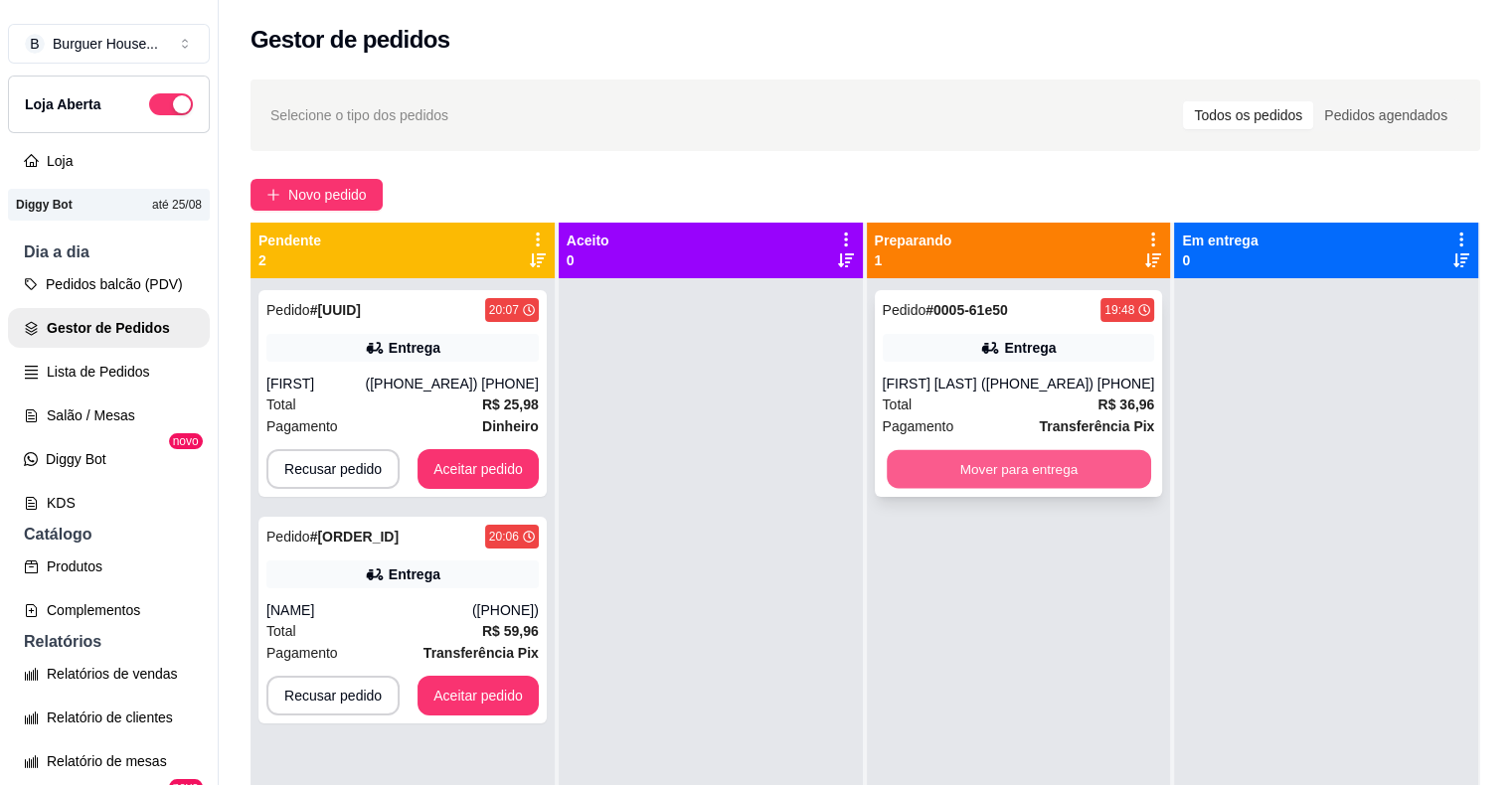 click on "Mover para entrega" at bounding box center [1019, 469] 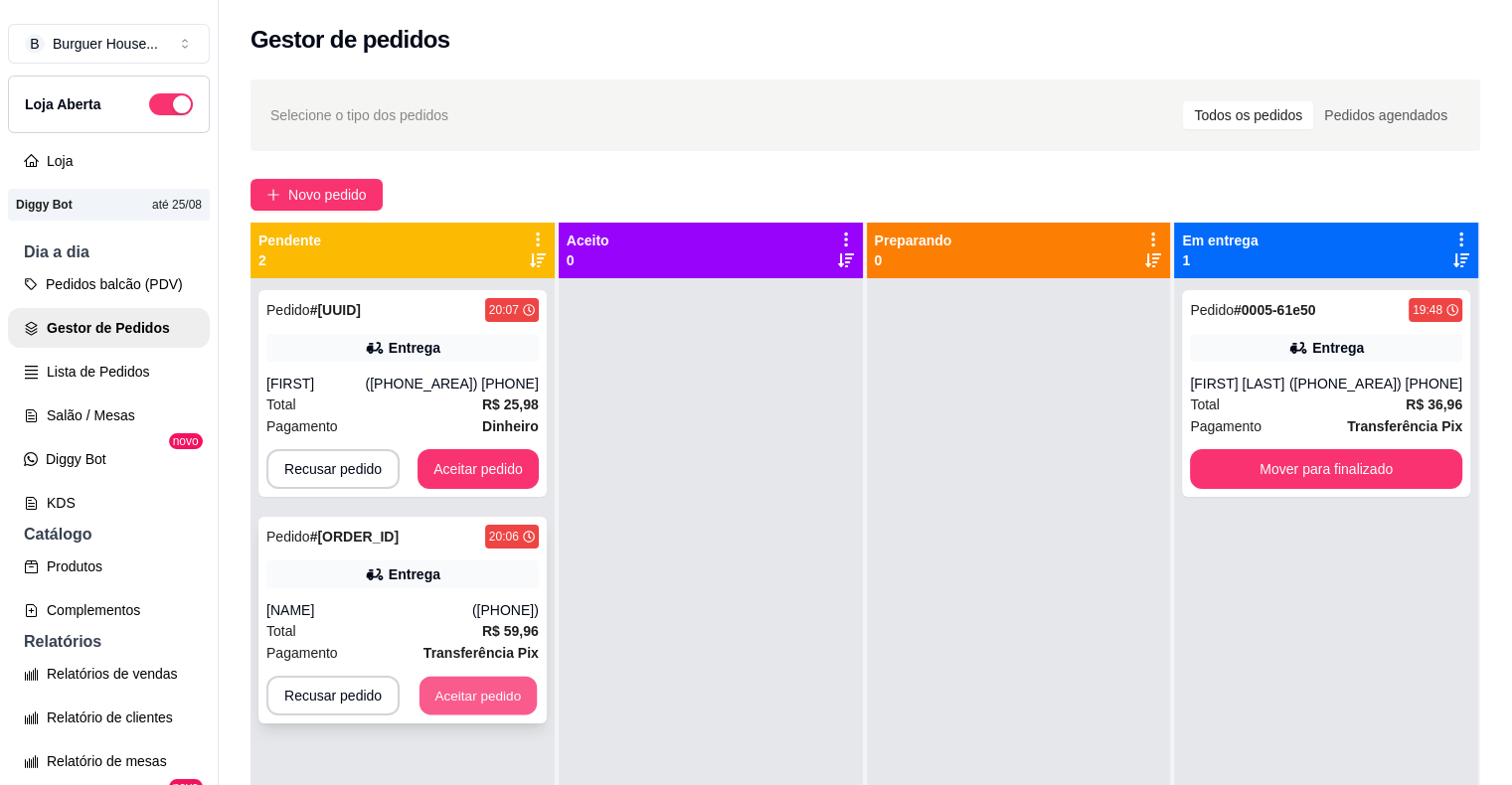 click on "Aceitar pedido" at bounding box center [478, 696] 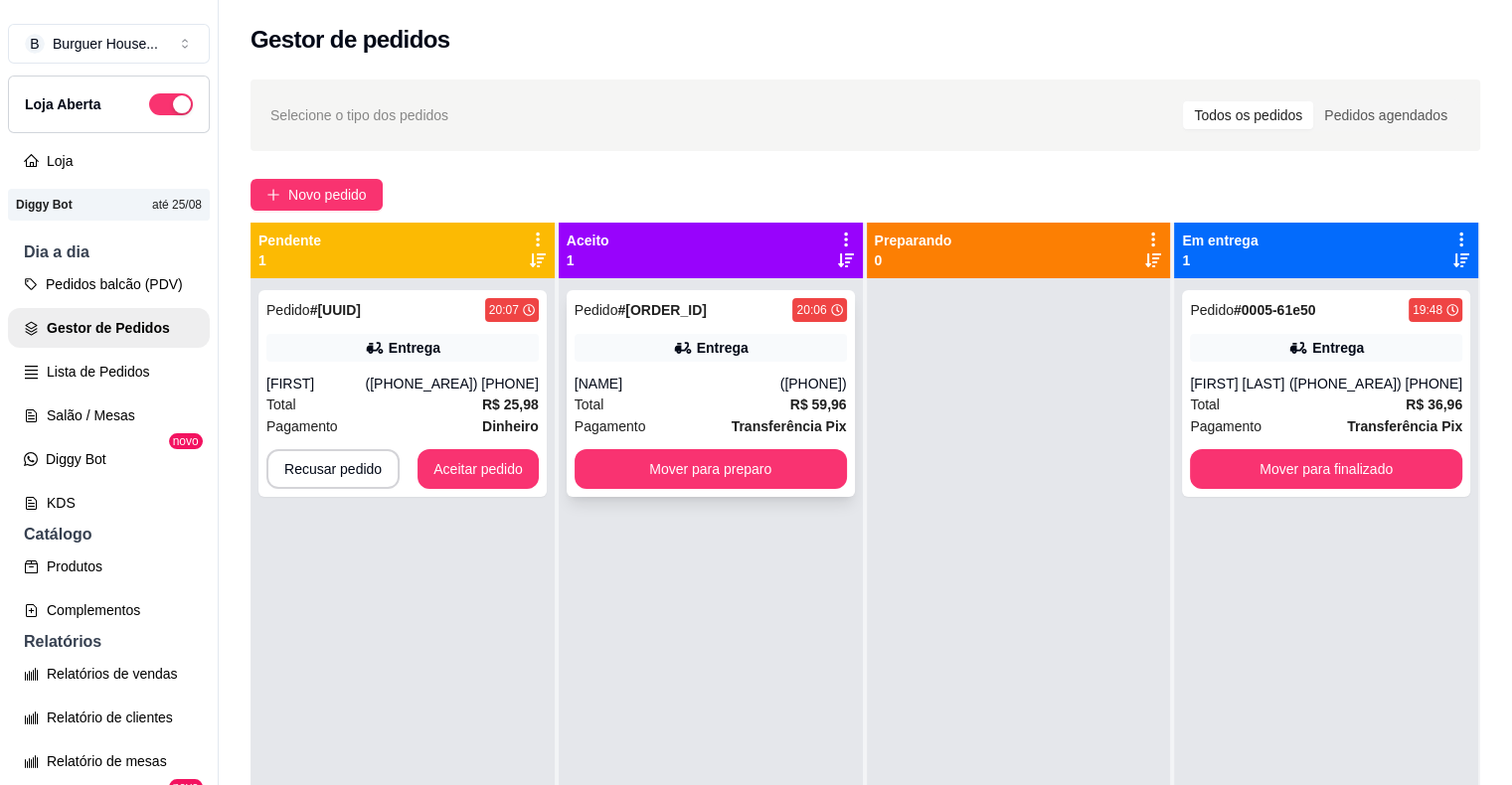 click on "Total R$ 59,96" at bounding box center [711, 404] 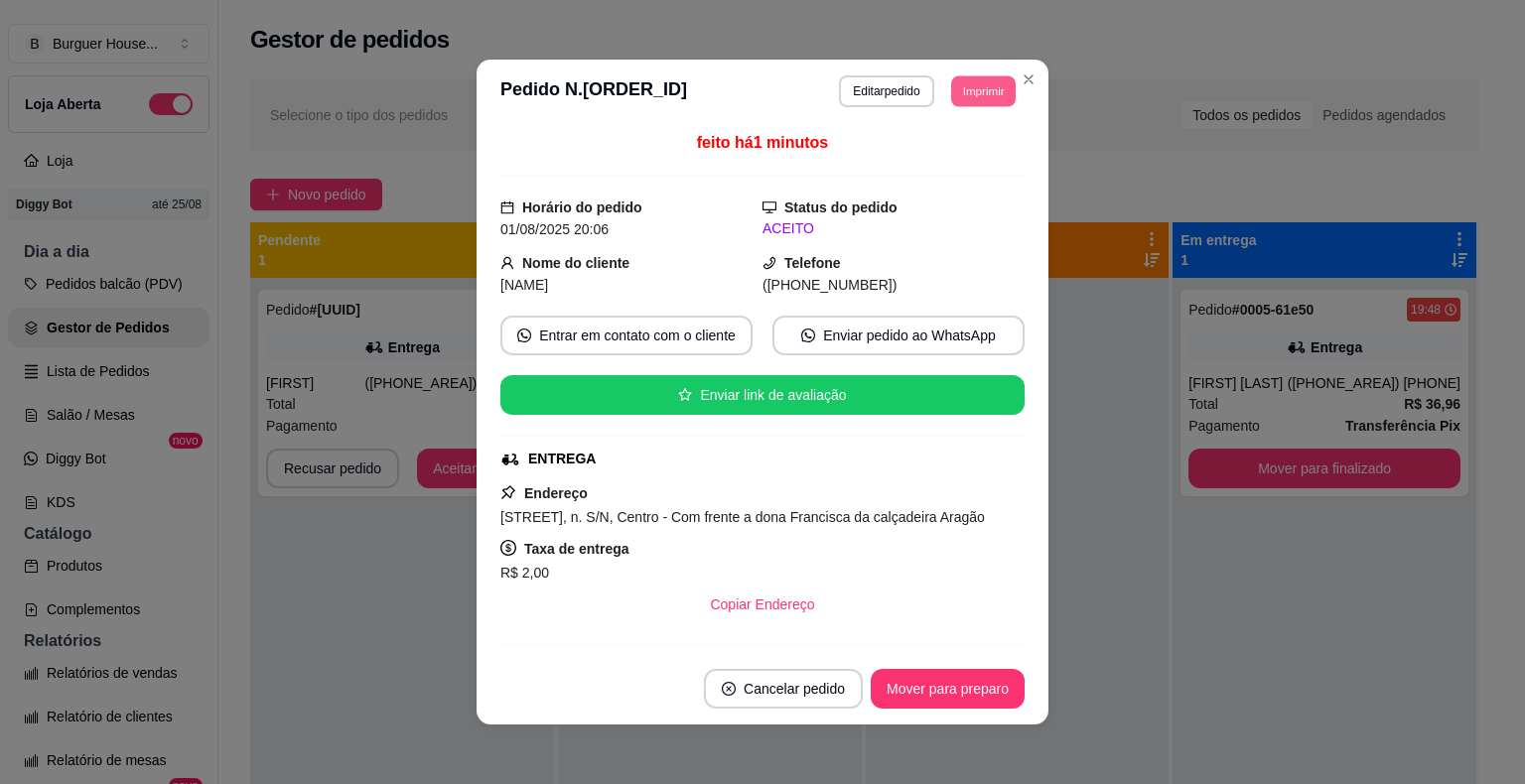click on "Imprimir" at bounding box center [983, 90] 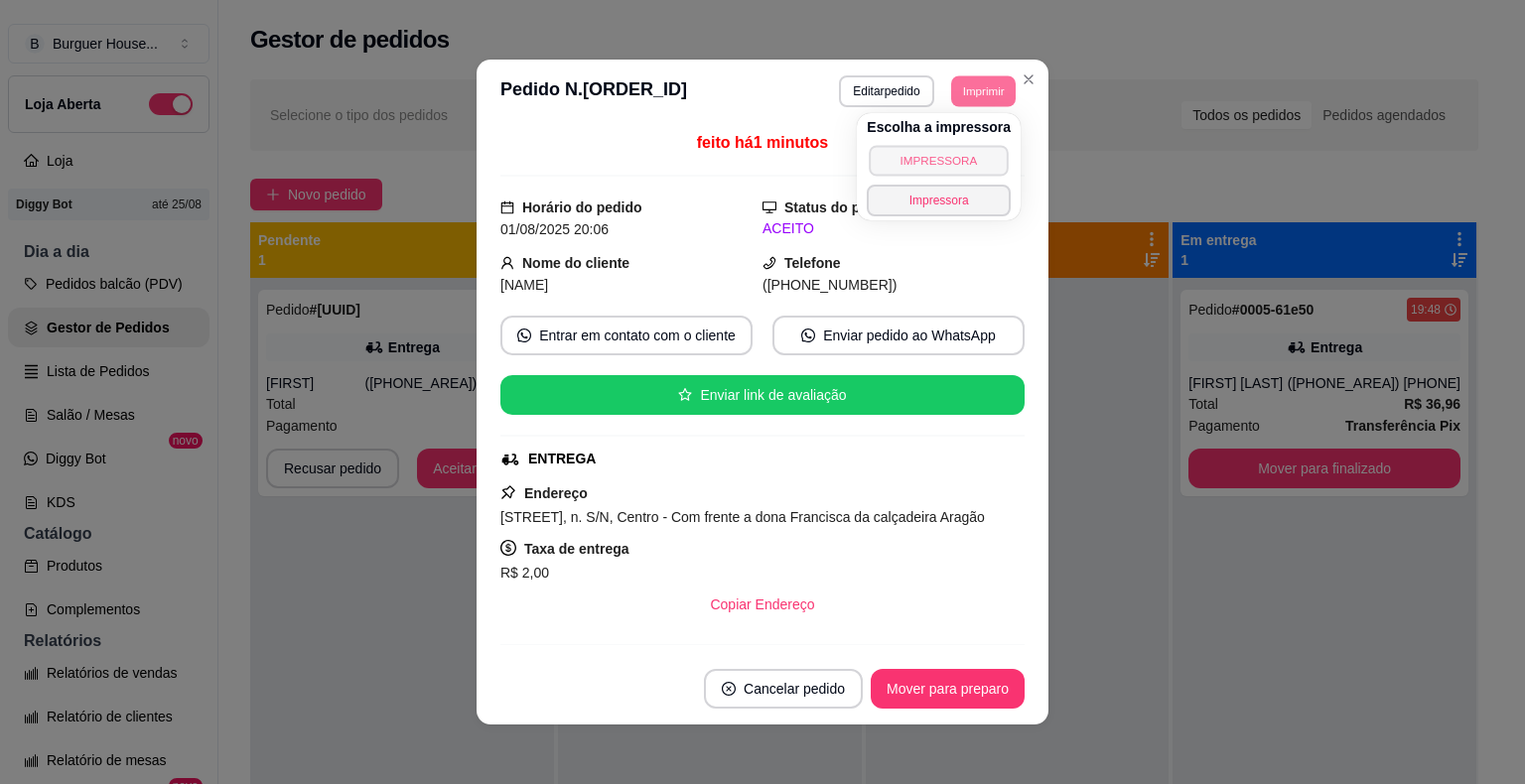 click on "IMPRESSORA" at bounding box center [938, 160] 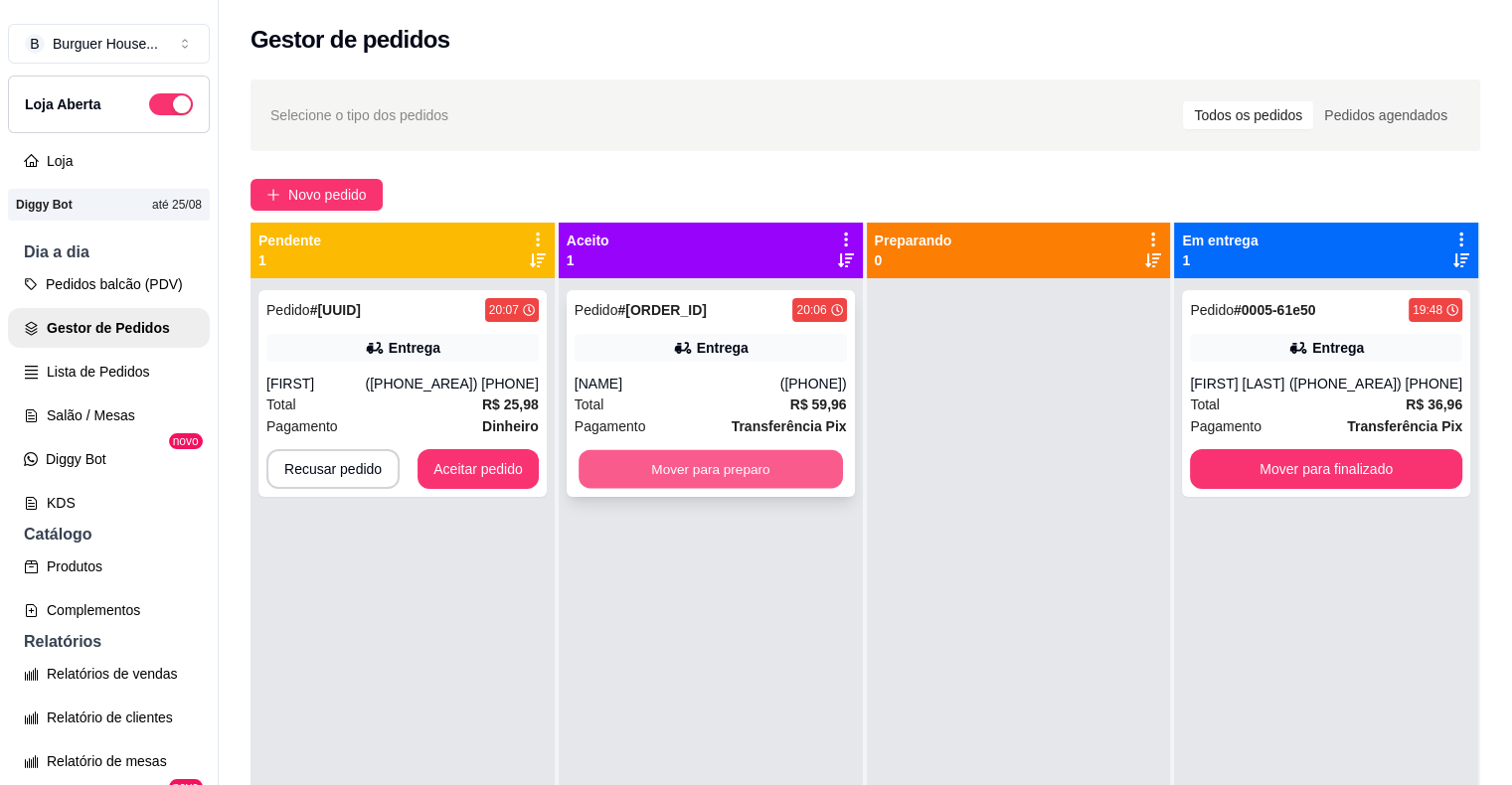 click on "Mover para preparo" at bounding box center [711, 469] 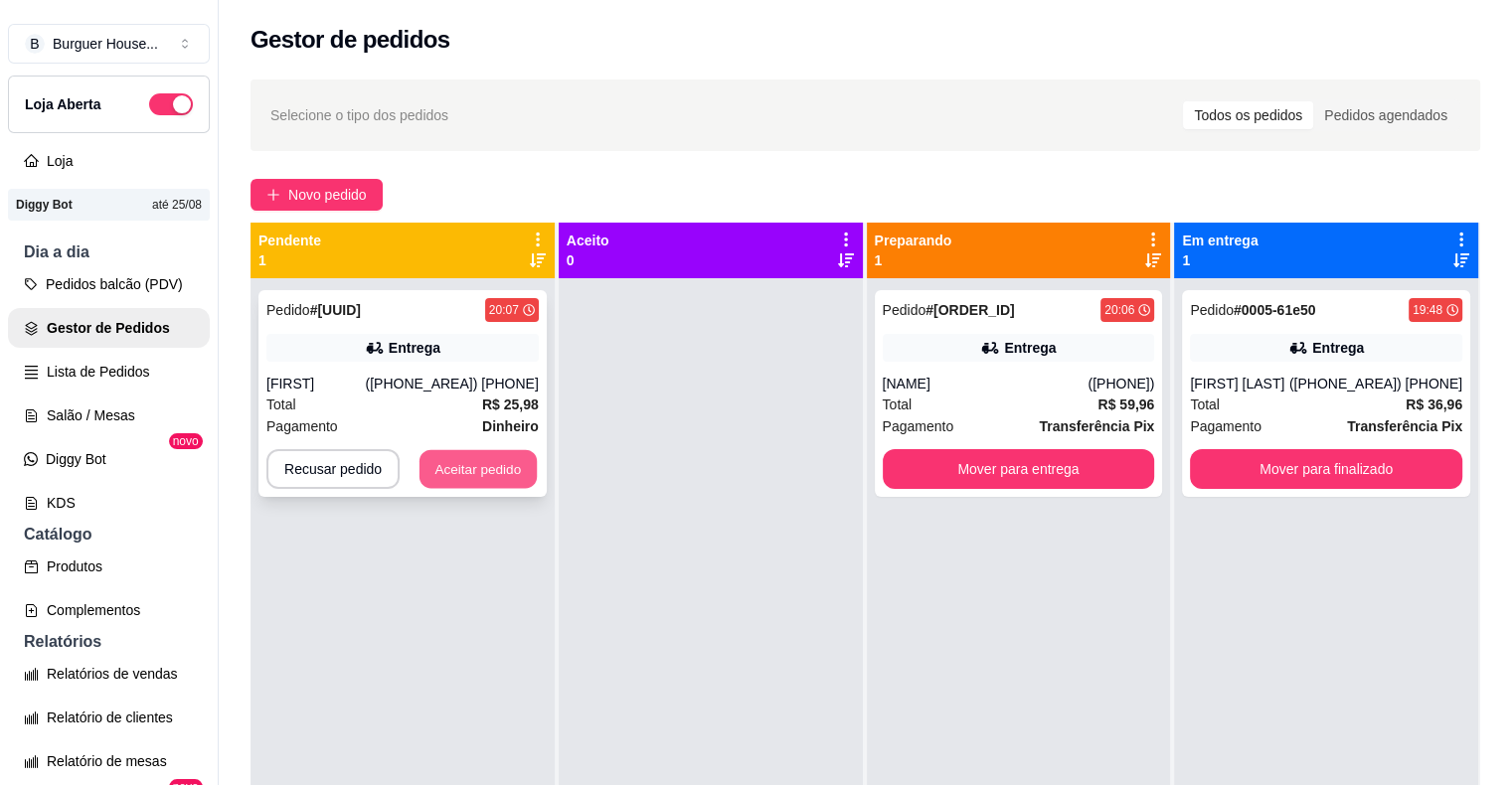 click on "Aceitar pedido" at bounding box center [478, 469] 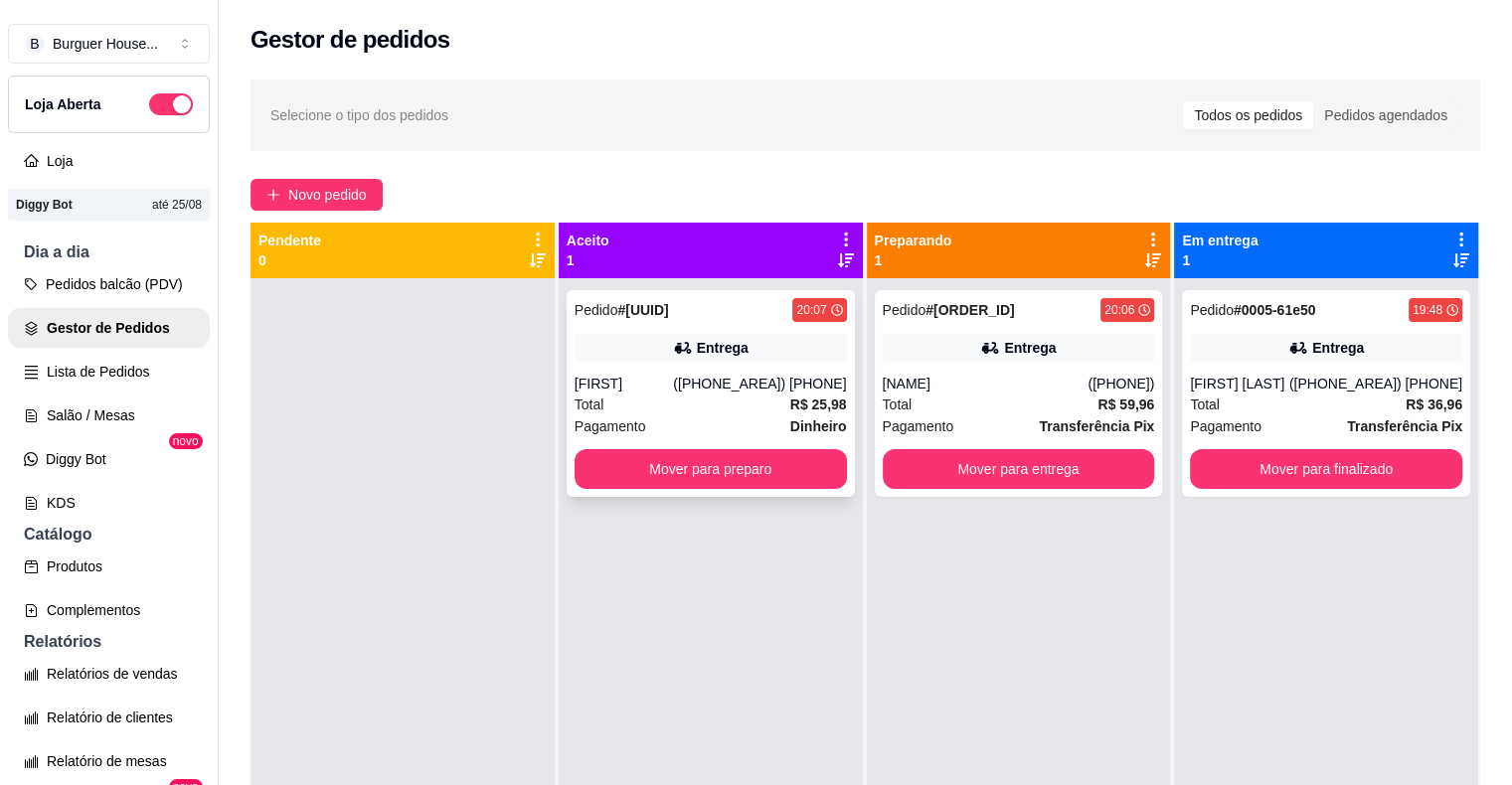 click on "Entrega" at bounding box center [711, 348] 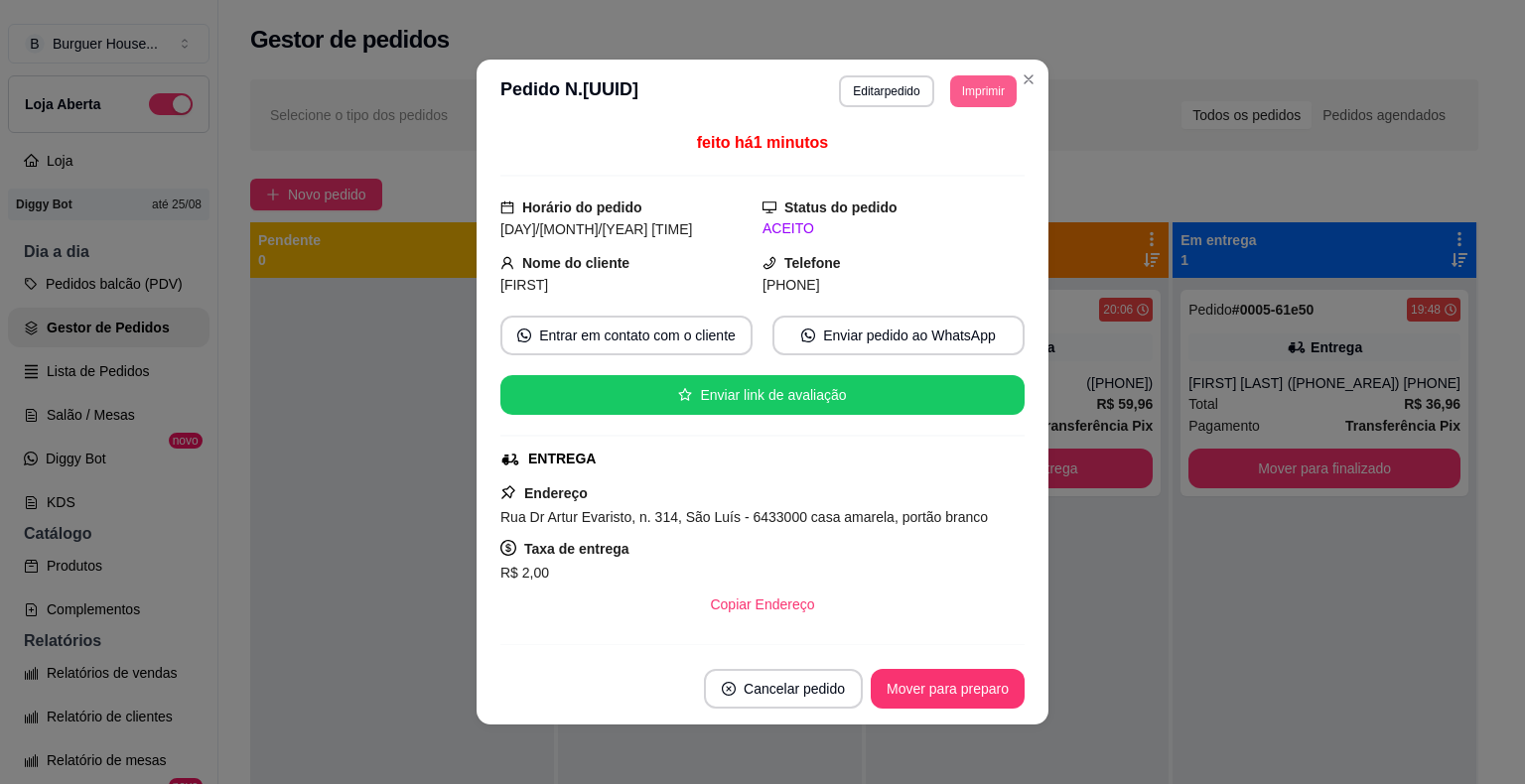 click on "Imprimir" at bounding box center [983, 91] 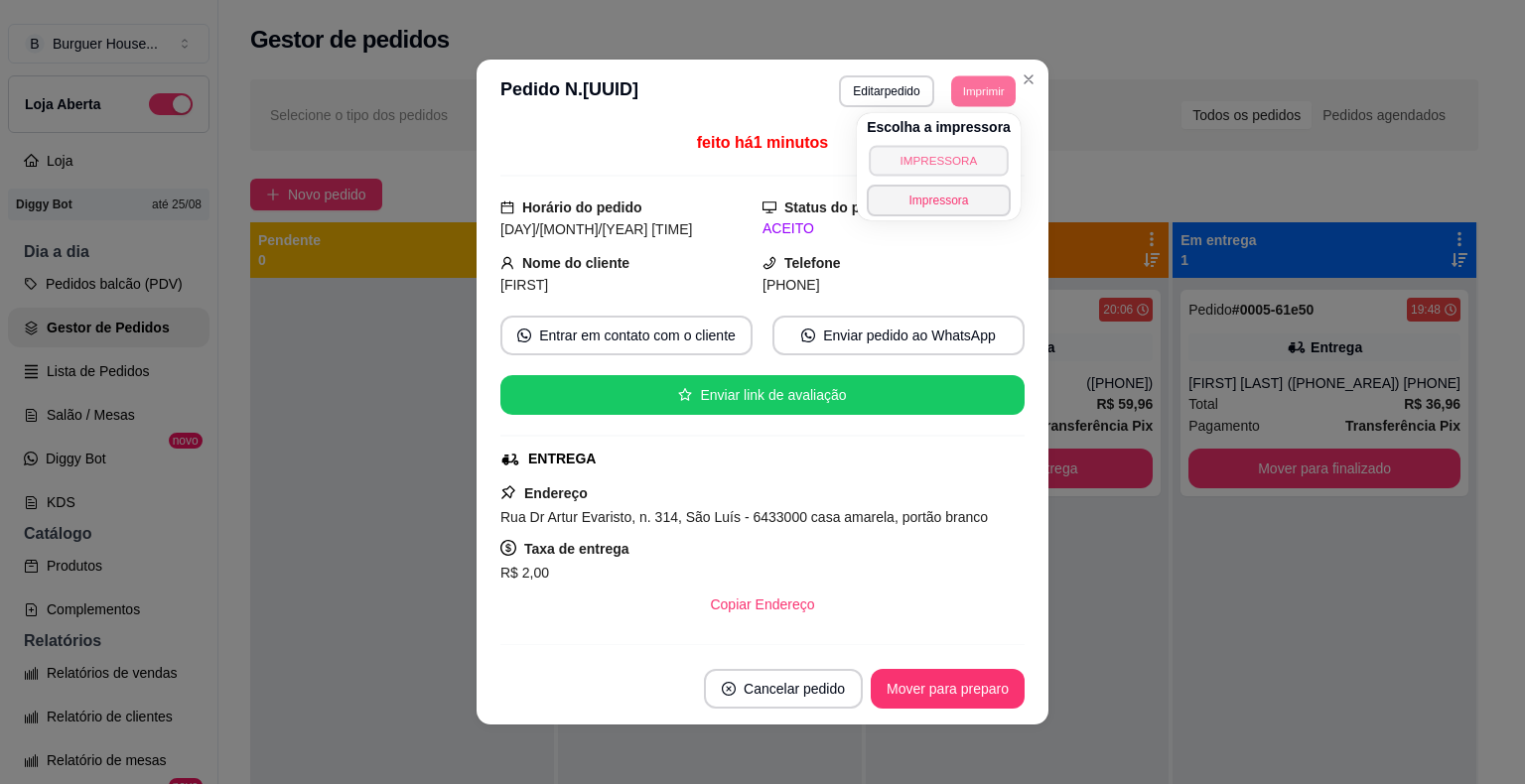 click on "IMPRESSORA" at bounding box center (938, 160) 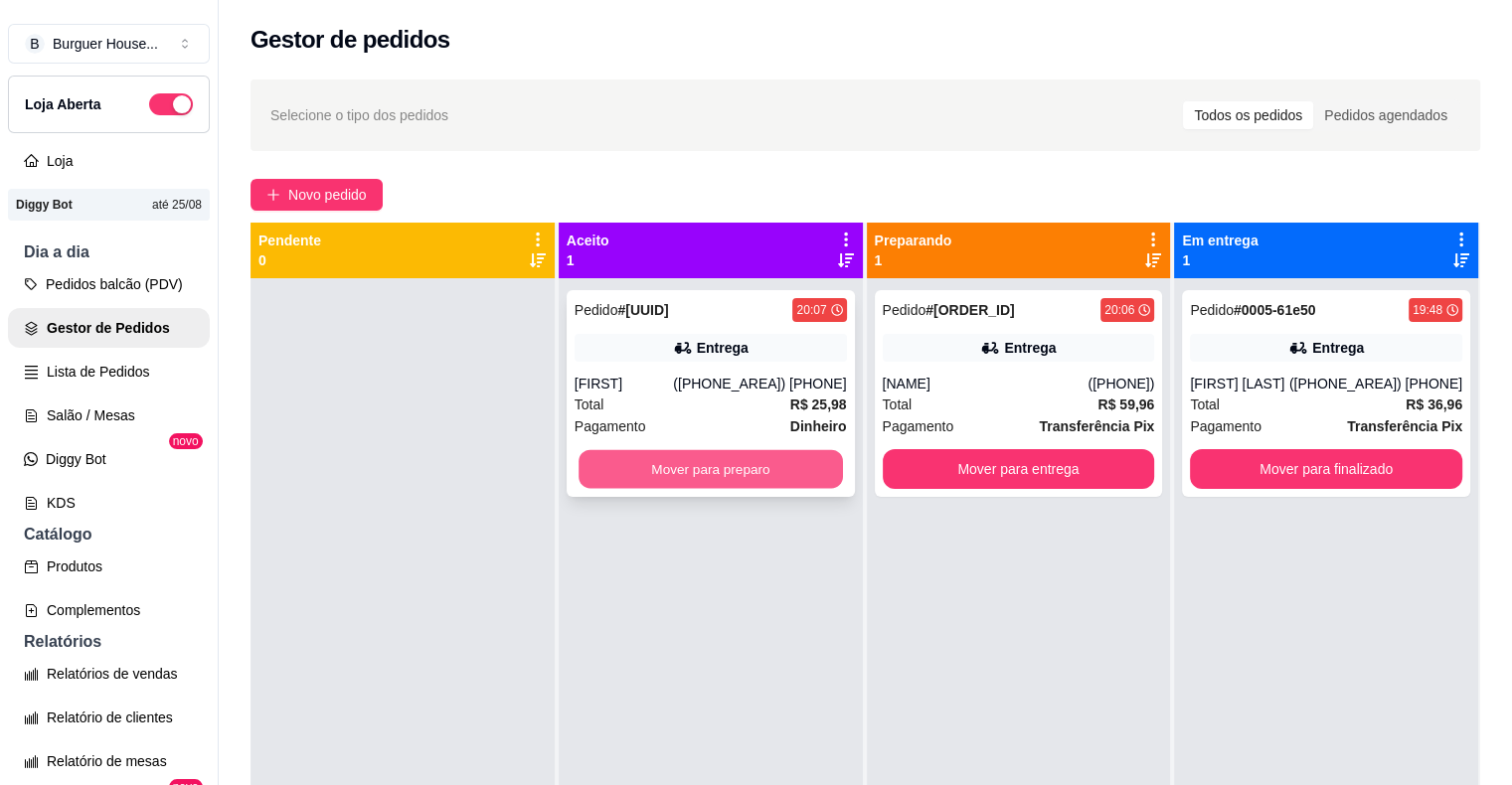 click on "Mover para preparo" at bounding box center (711, 469) 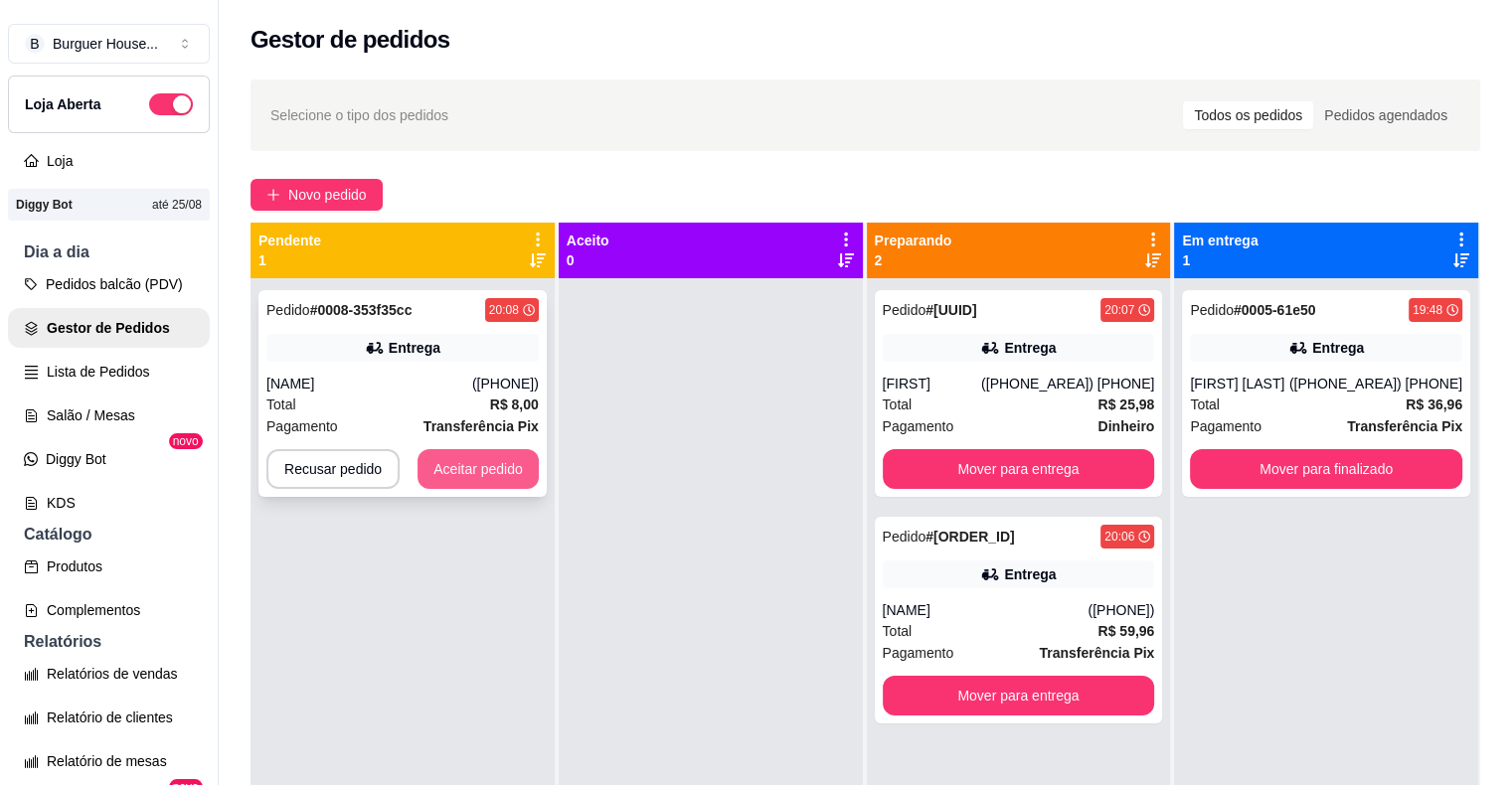 click on "Aceitar pedido" at bounding box center [478, 469] 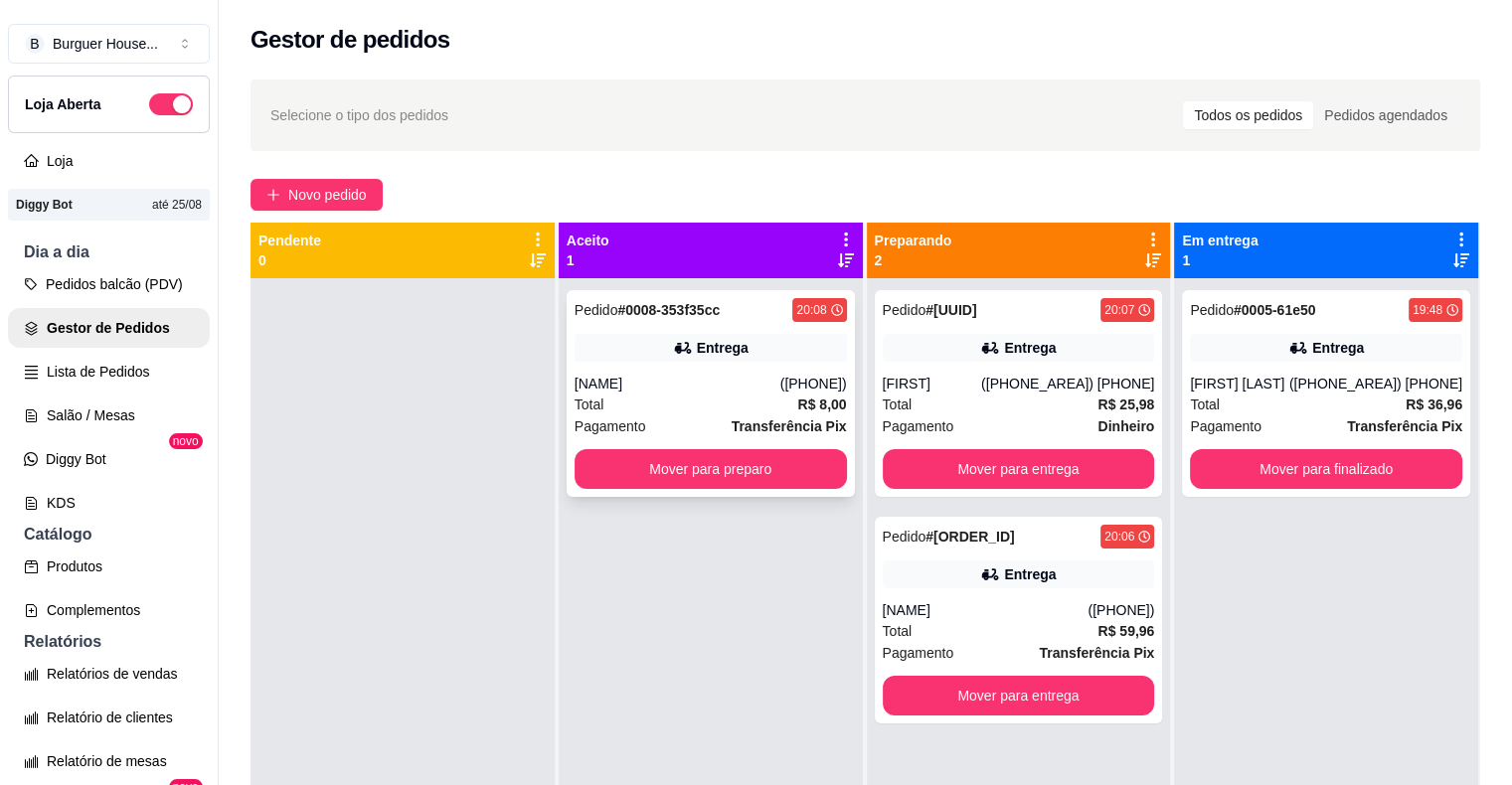 click on "Entrega" at bounding box center [723, 348] 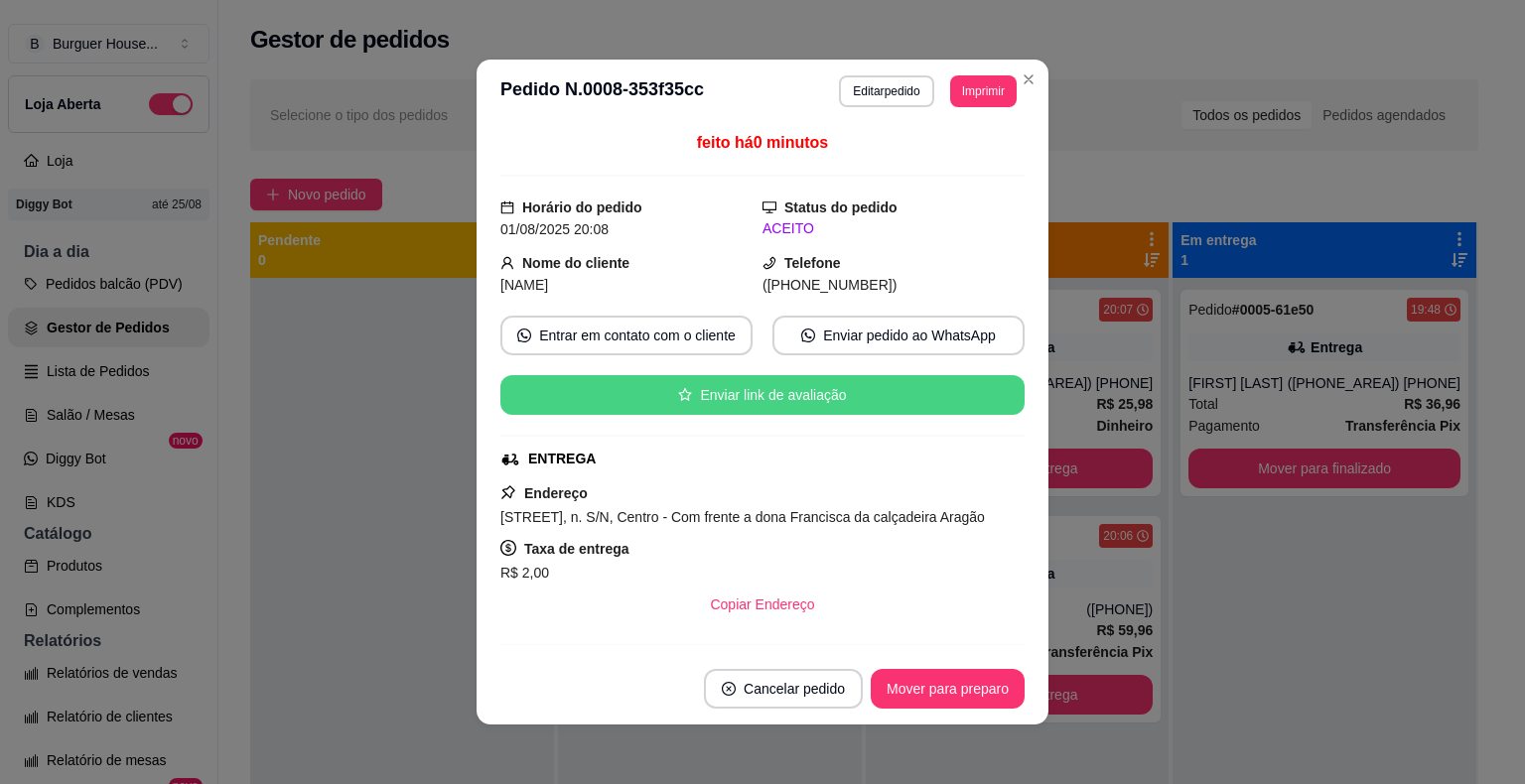 scroll, scrollTop: 278, scrollLeft: 0, axis: vertical 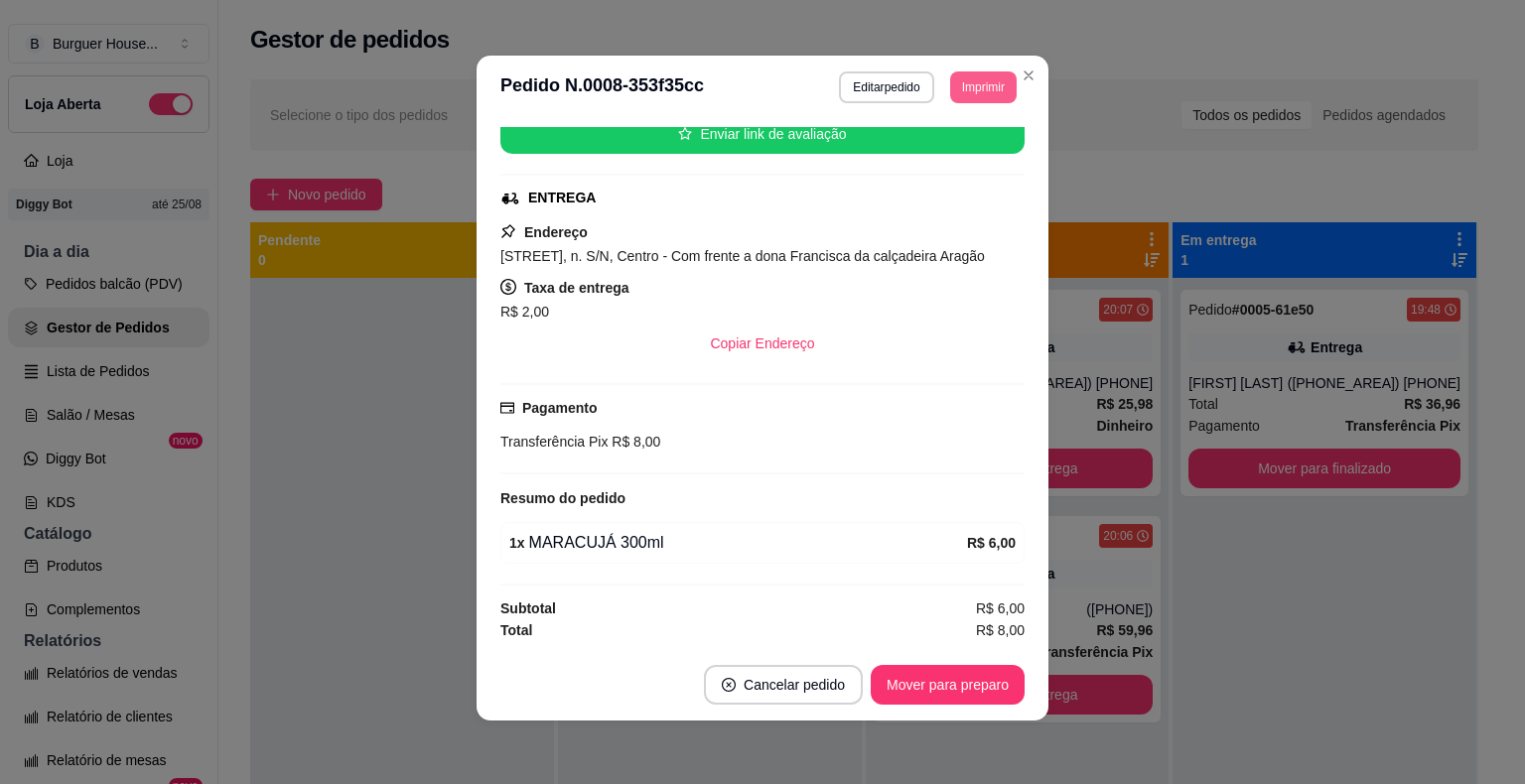 click on "Imprimir" at bounding box center (983, 87) 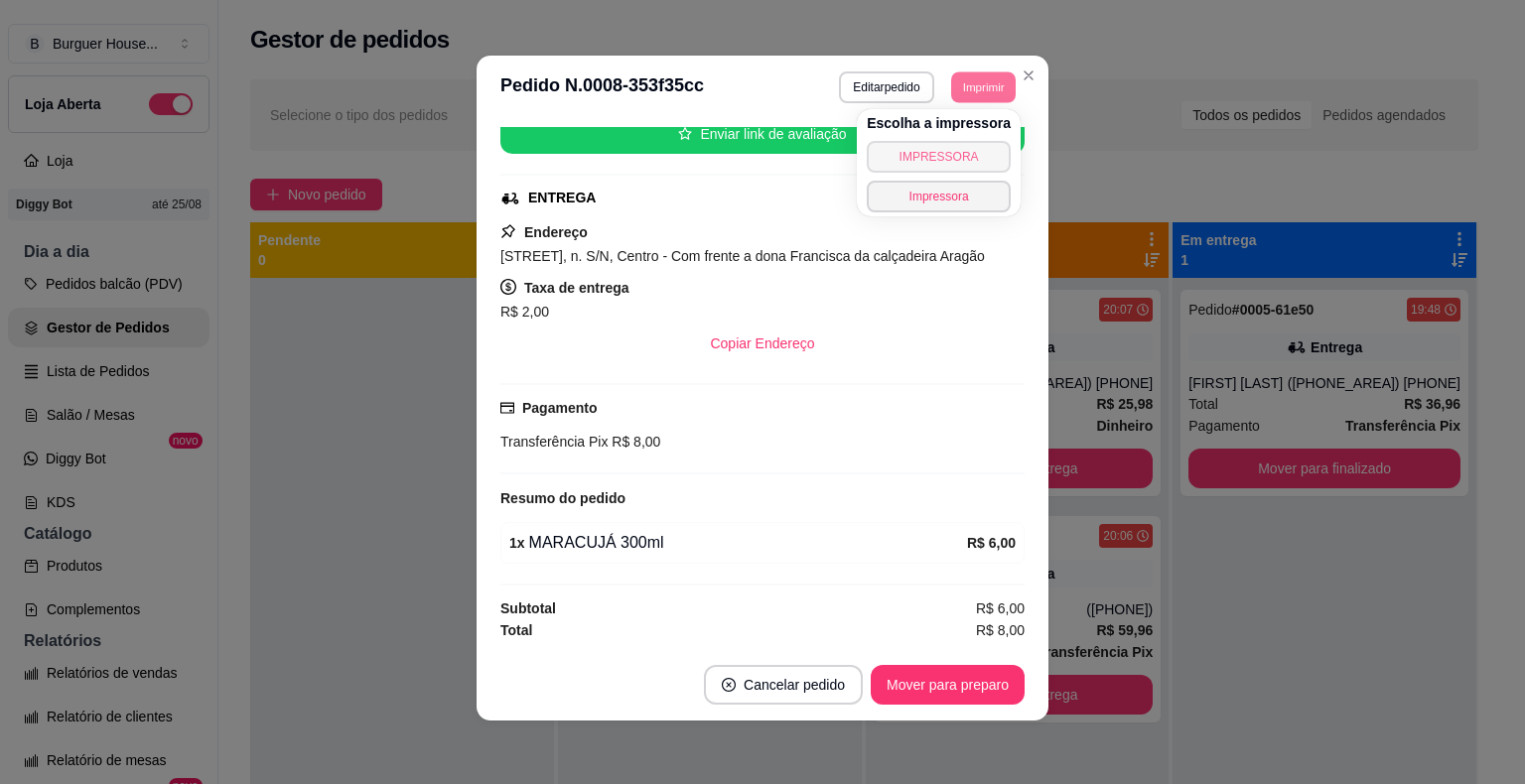 click on "IMPRESSORA" at bounding box center (938, 157) 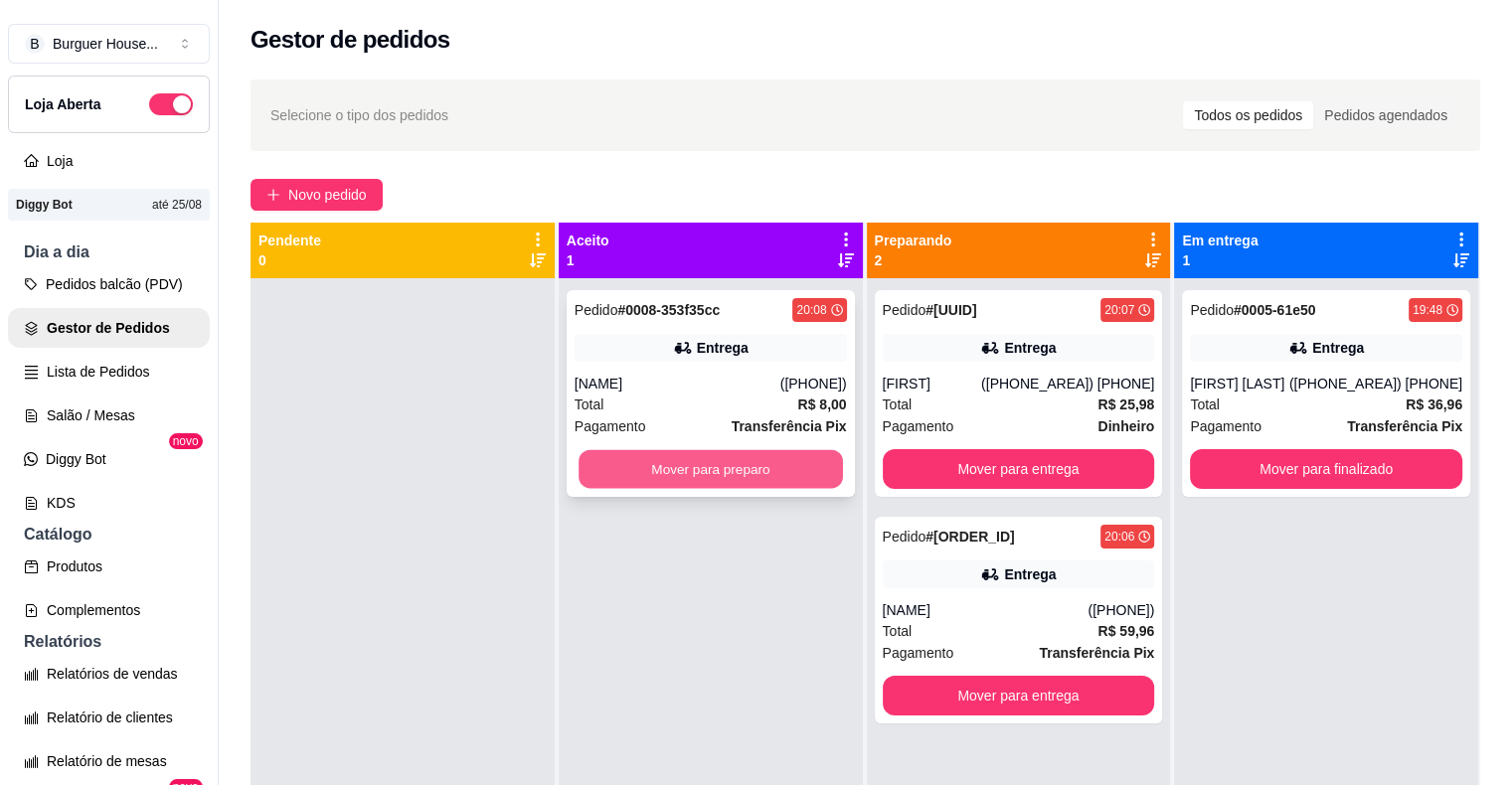 click on "Mover para preparo" at bounding box center [711, 469] 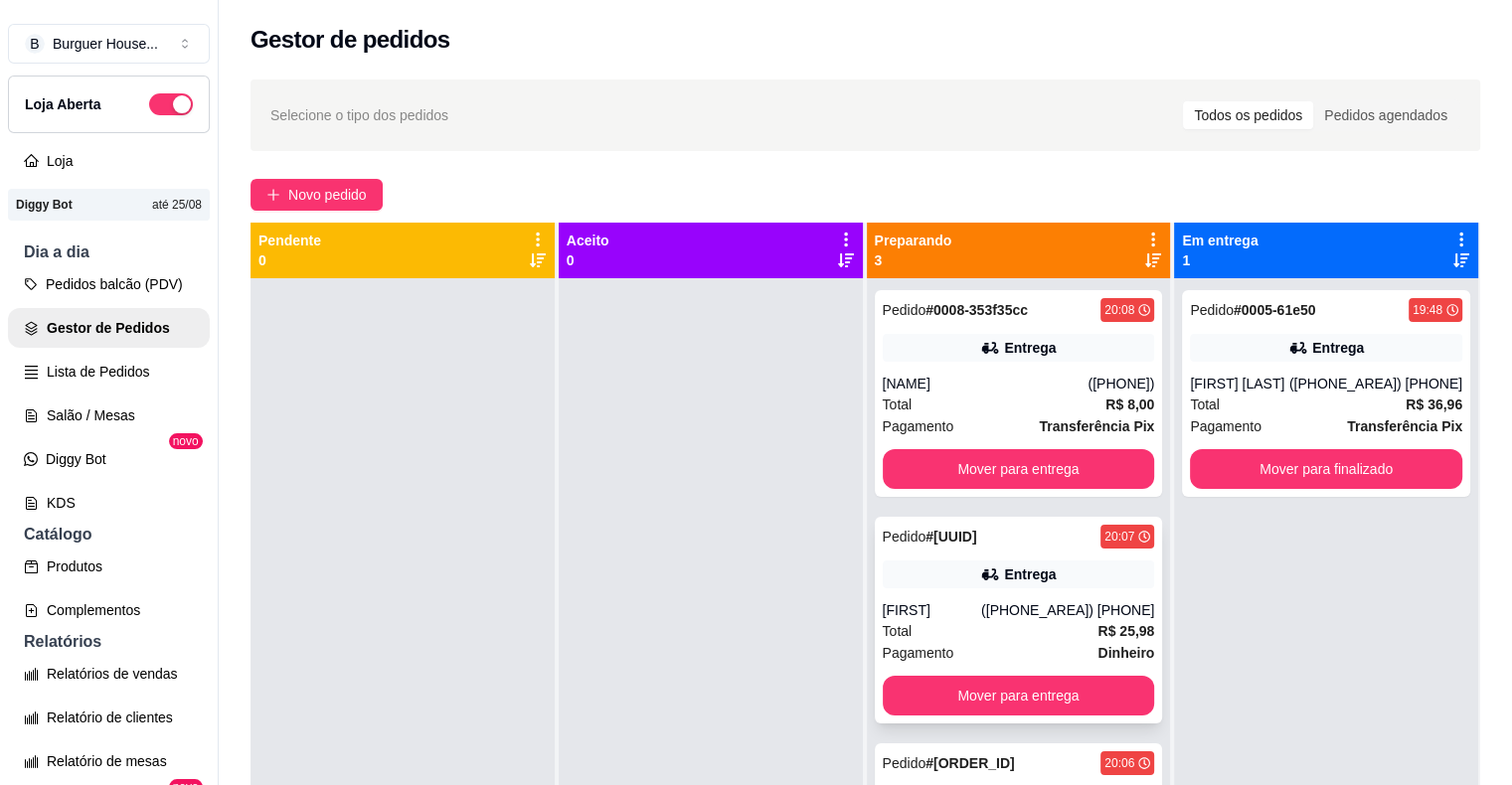 click on "Total R$ 25,98" at bounding box center [1019, 631] 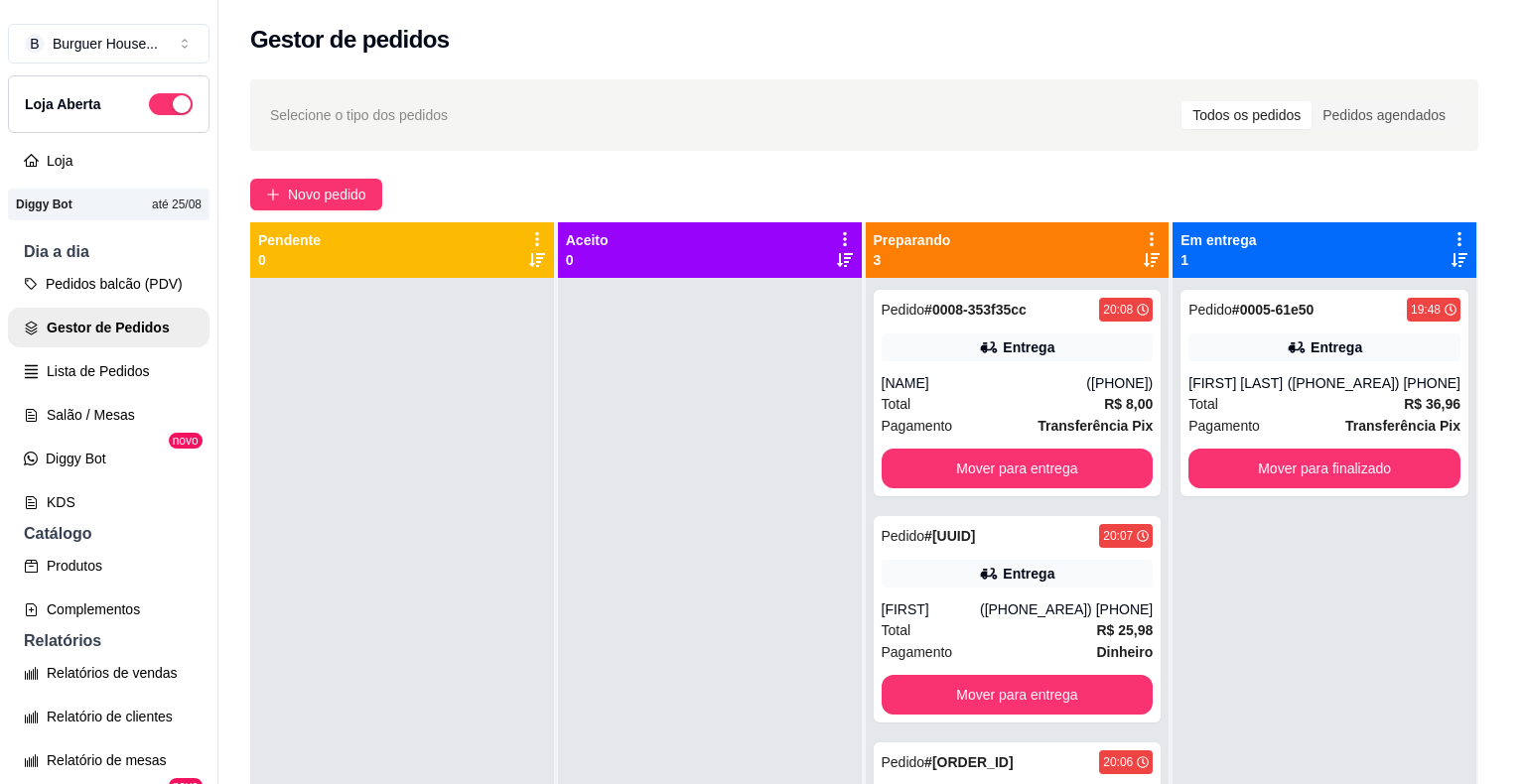scroll, scrollTop: 381, scrollLeft: 0, axis: vertical 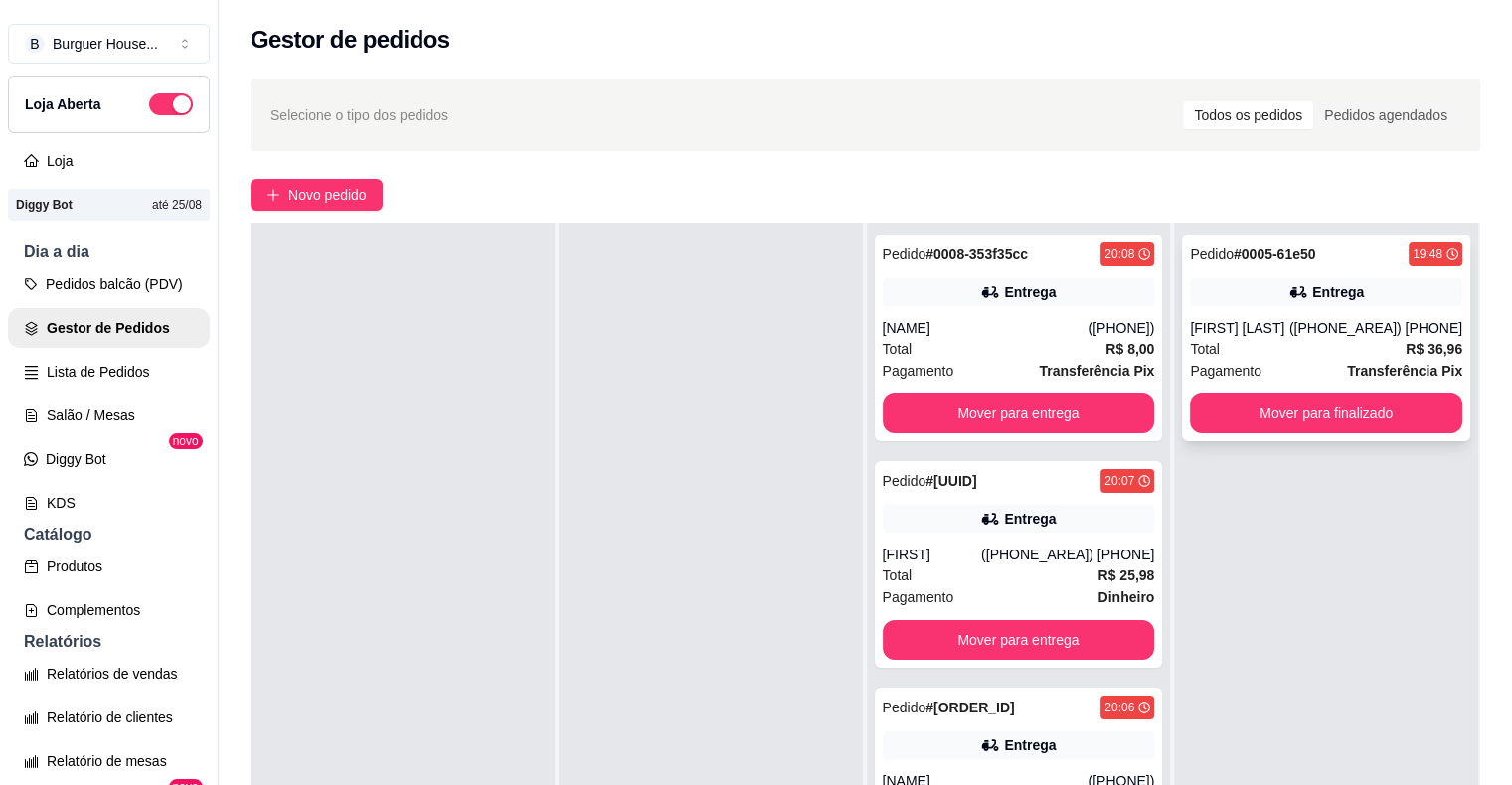 click on "[FIRST] [LAST]" at bounding box center [1239, 328] 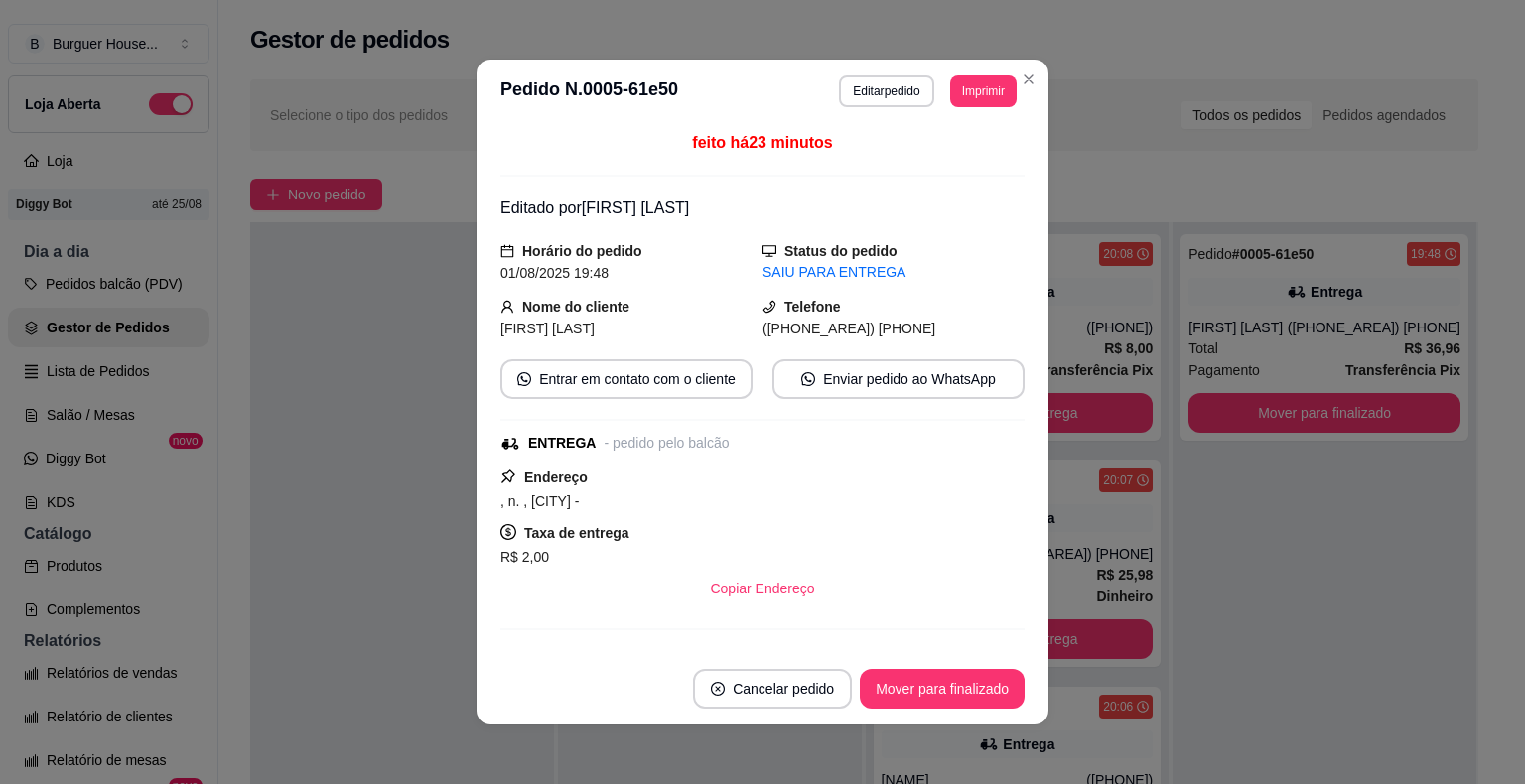 scroll, scrollTop: 409, scrollLeft: 0, axis: vertical 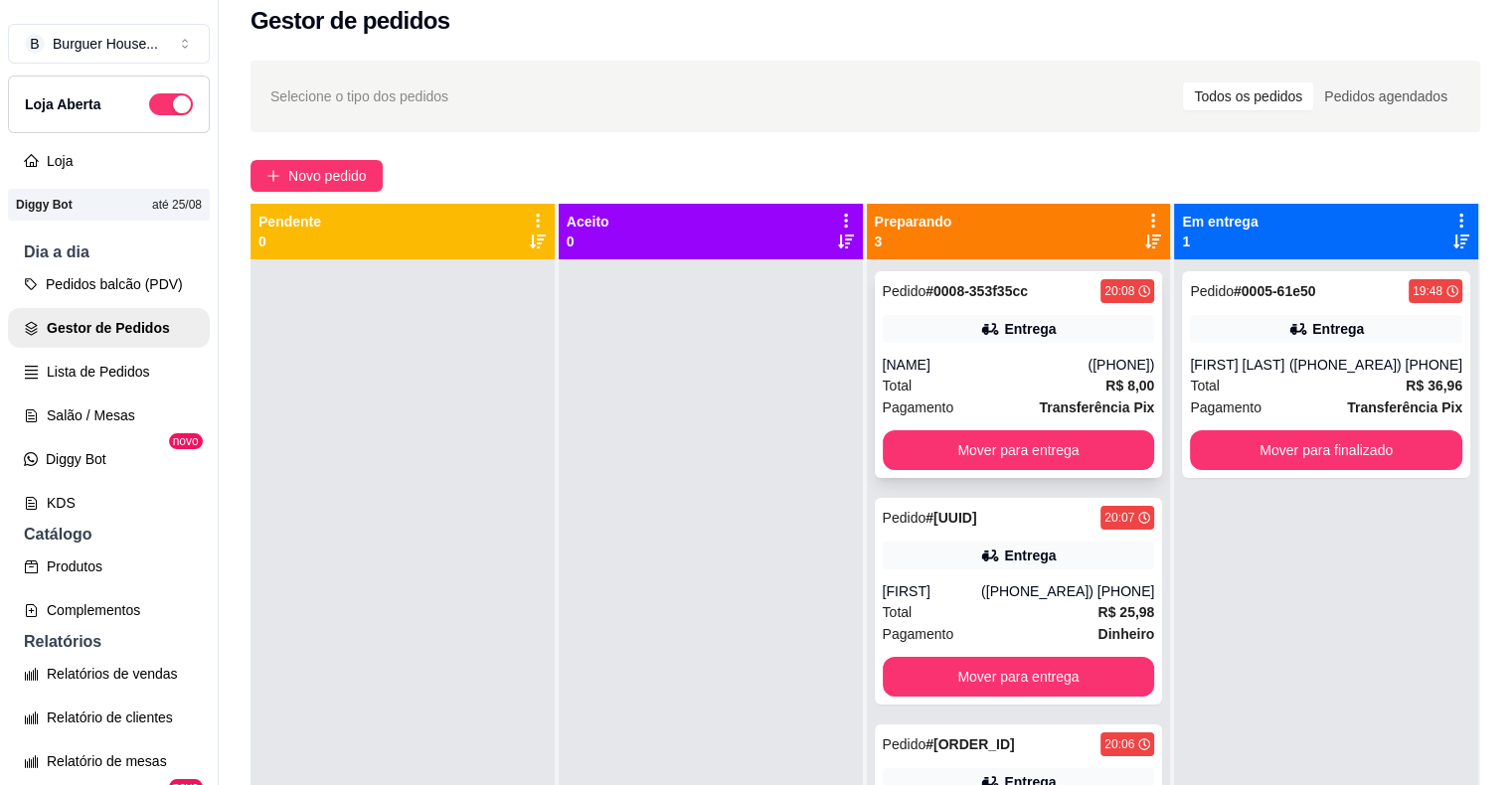 click on "Total R$ 8,00" at bounding box center (1019, 386) 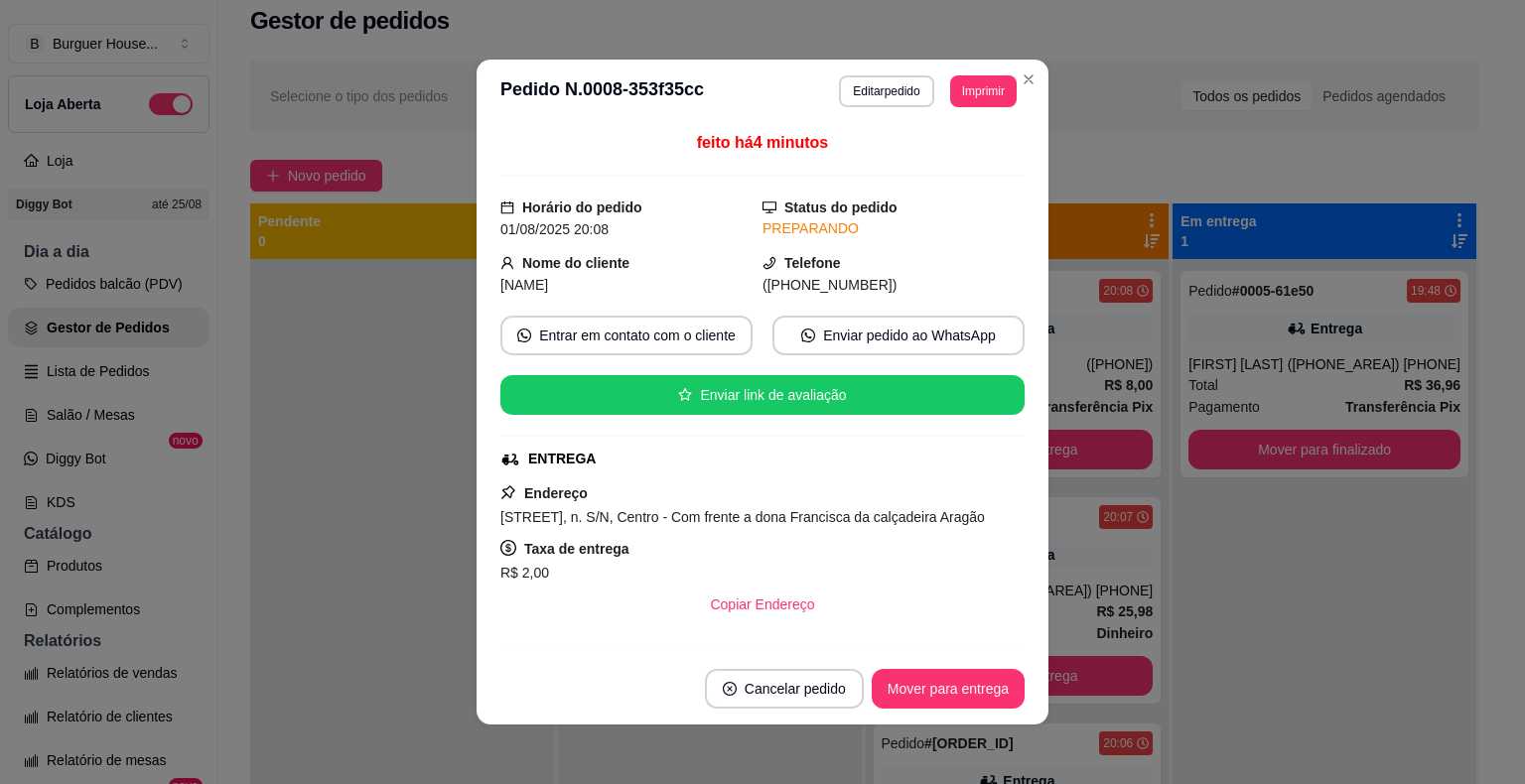 scroll, scrollTop: 278, scrollLeft: 0, axis: vertical 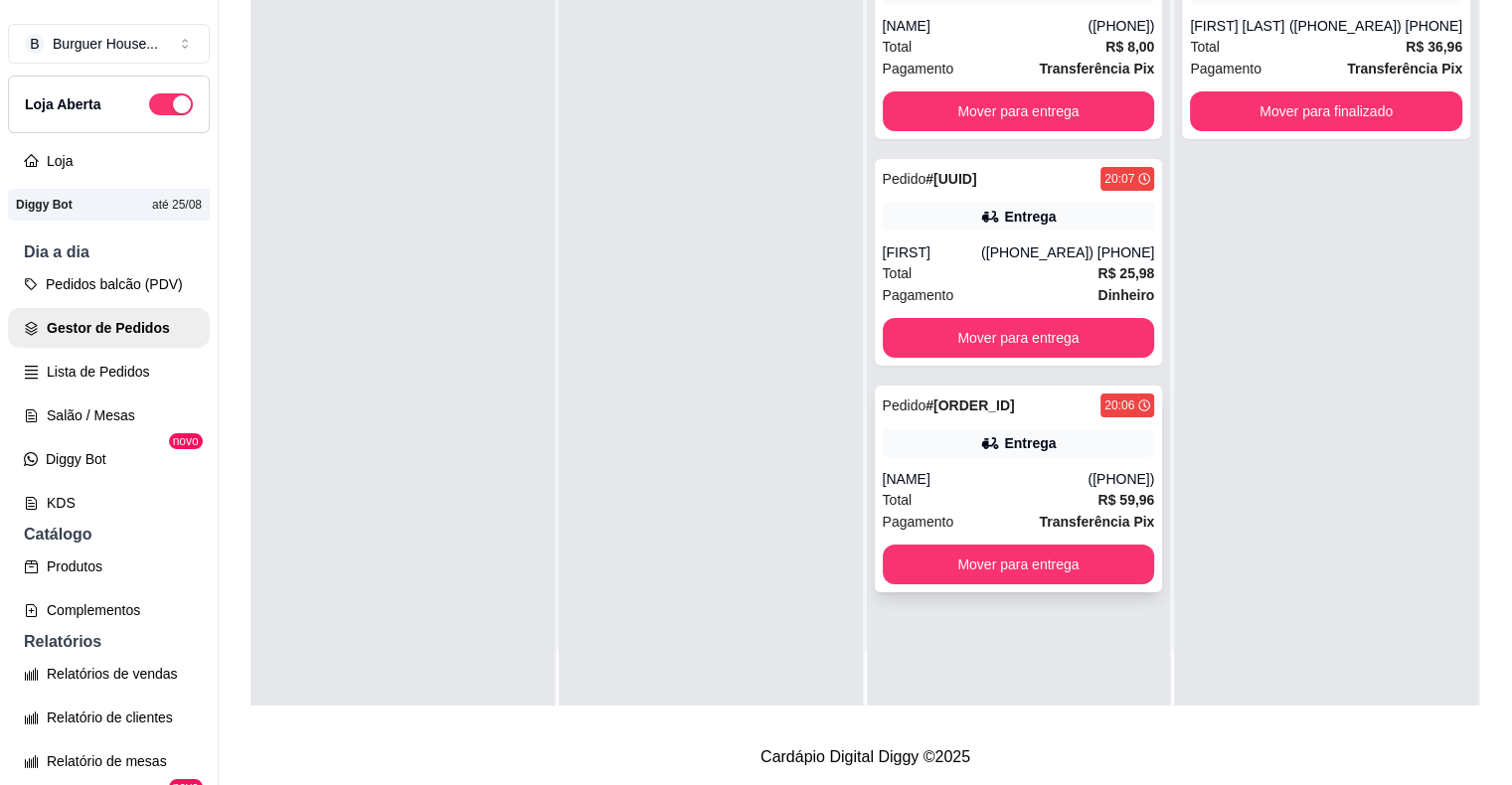 click on "Pagamento Transferência Pix" at bounding box center [1019, 522] 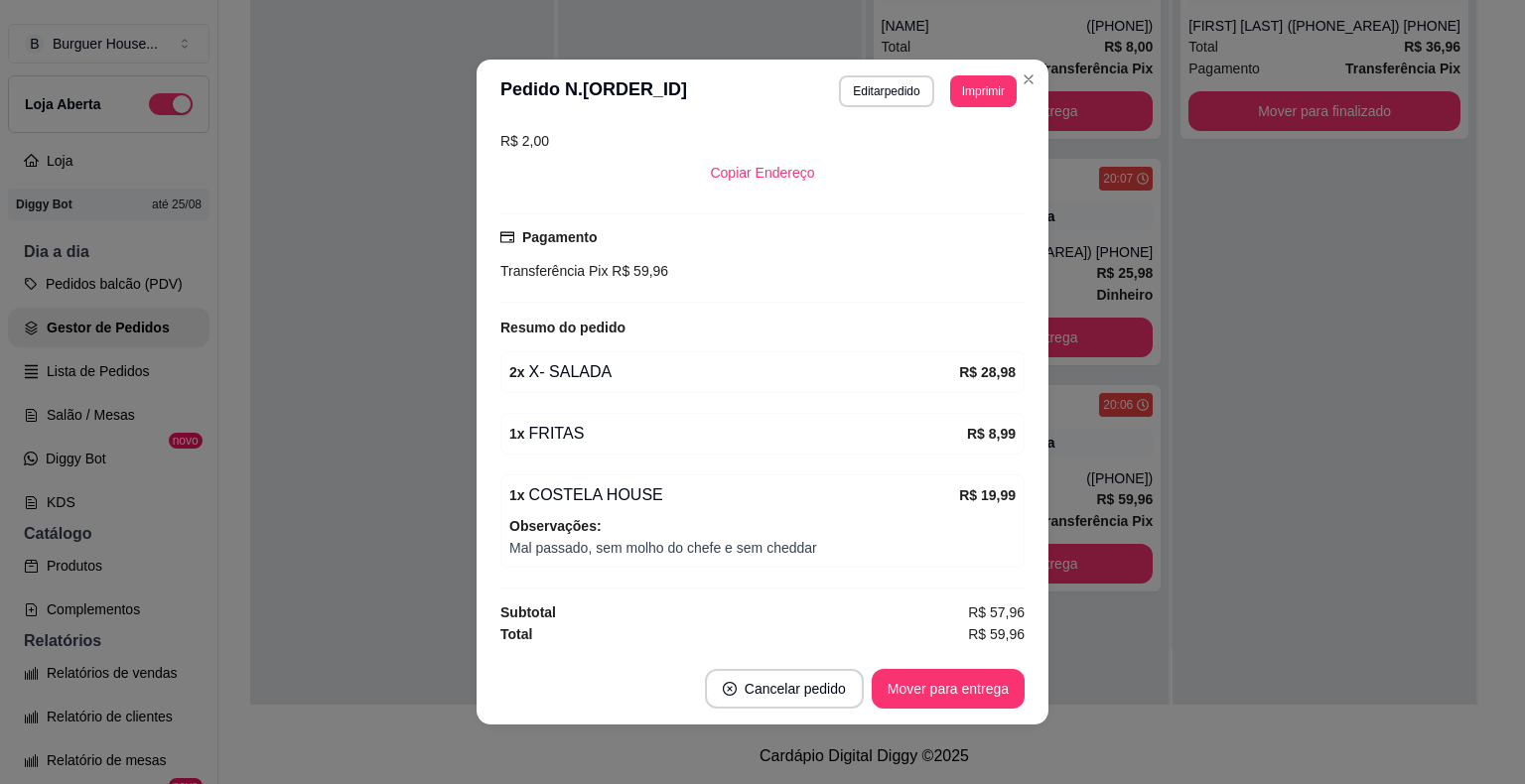 scroll, scrollTop: 452, scrollLeft: 0, axis: vertical 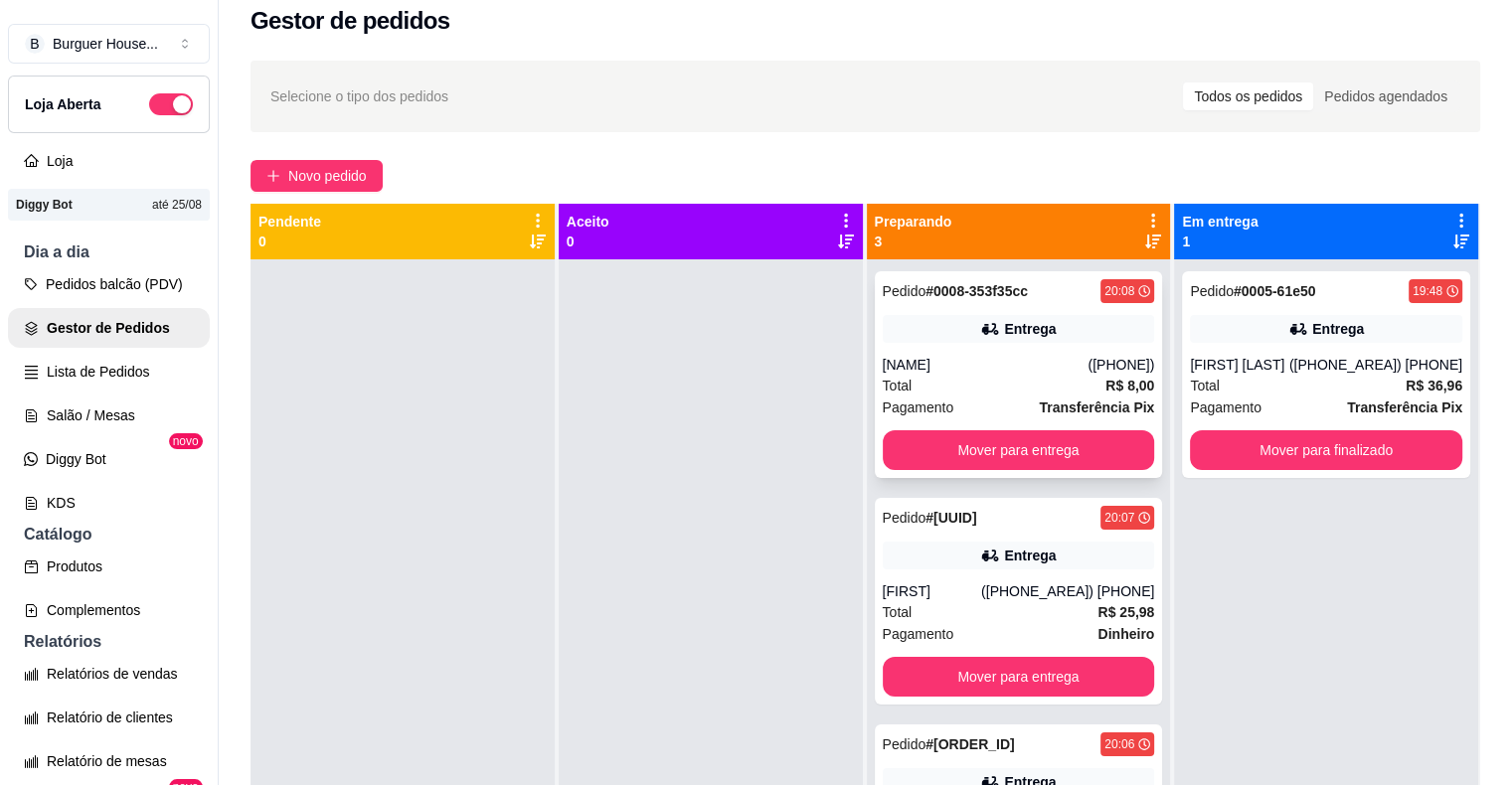 click on "Pedido  # 0008-353f35cc 20:08 Entrega [FIRST]  ([PHONE]) Total R$ 8,00 Pagamento Transferência Pix Mover para entrega" at bounding box center (1019, 375) 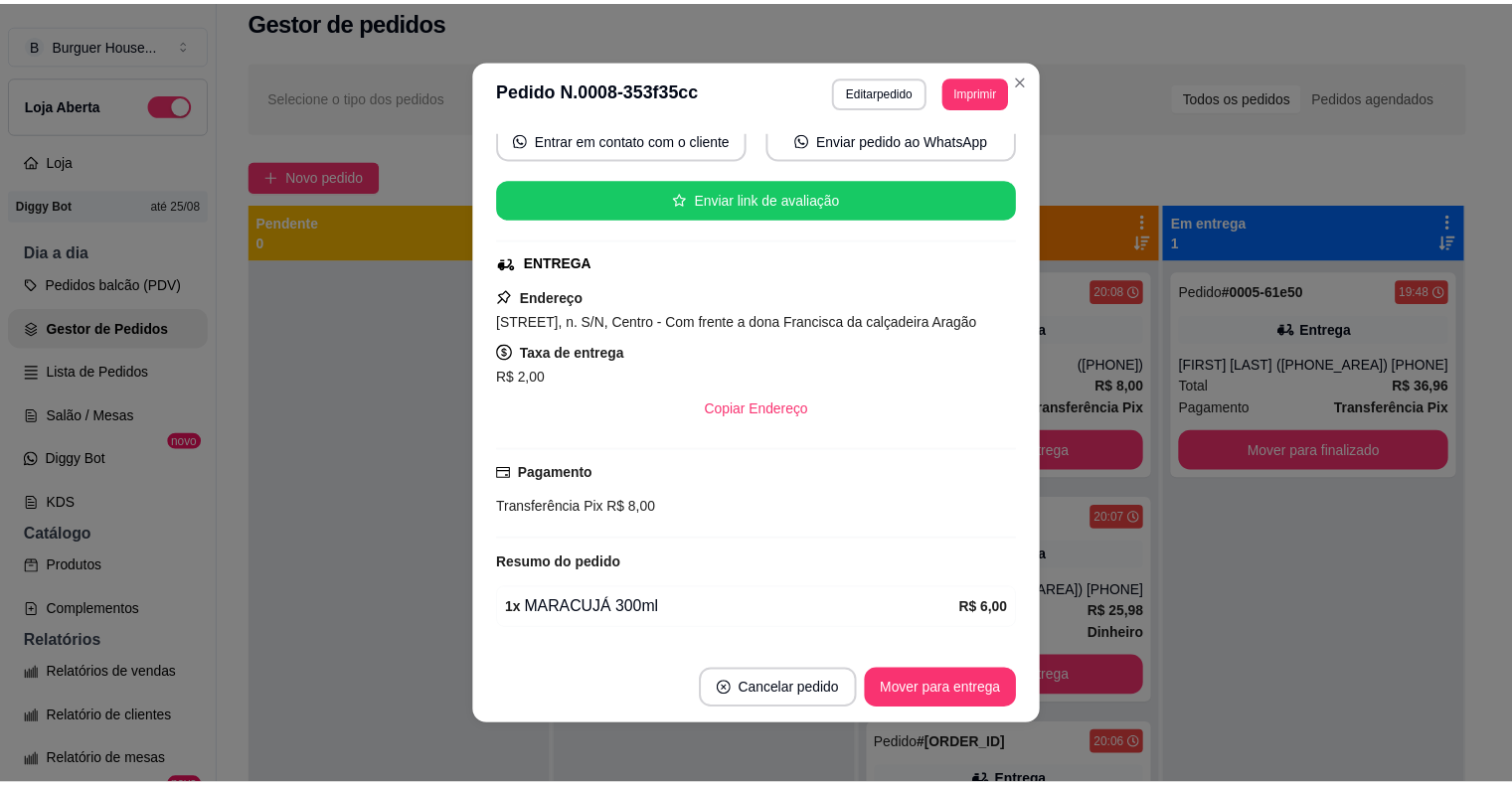 scroll, scrollTop: 278, scrollLeft: 0, axis: vertical 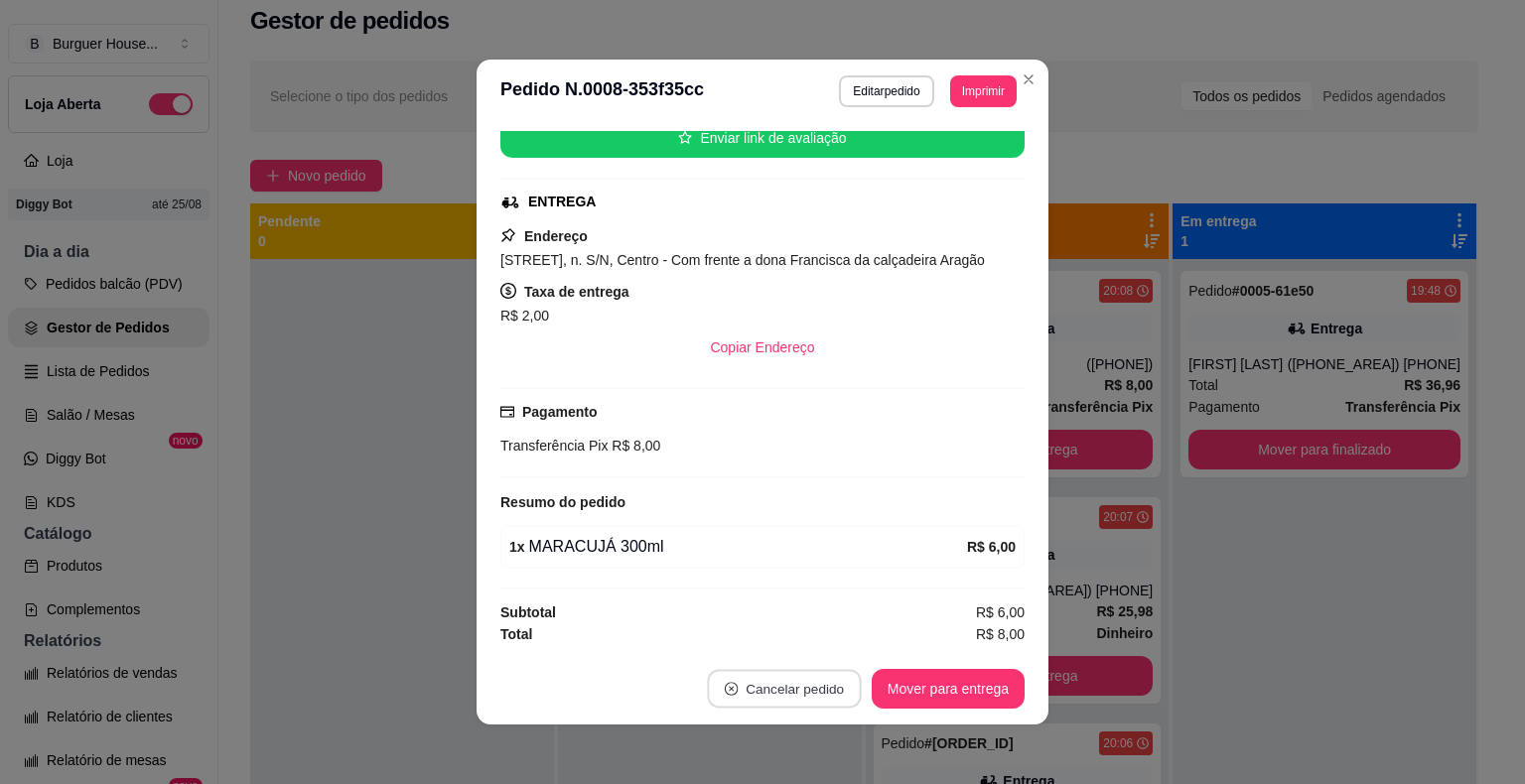 click on "Cancelar pedido" at bounding box center [783, 689] 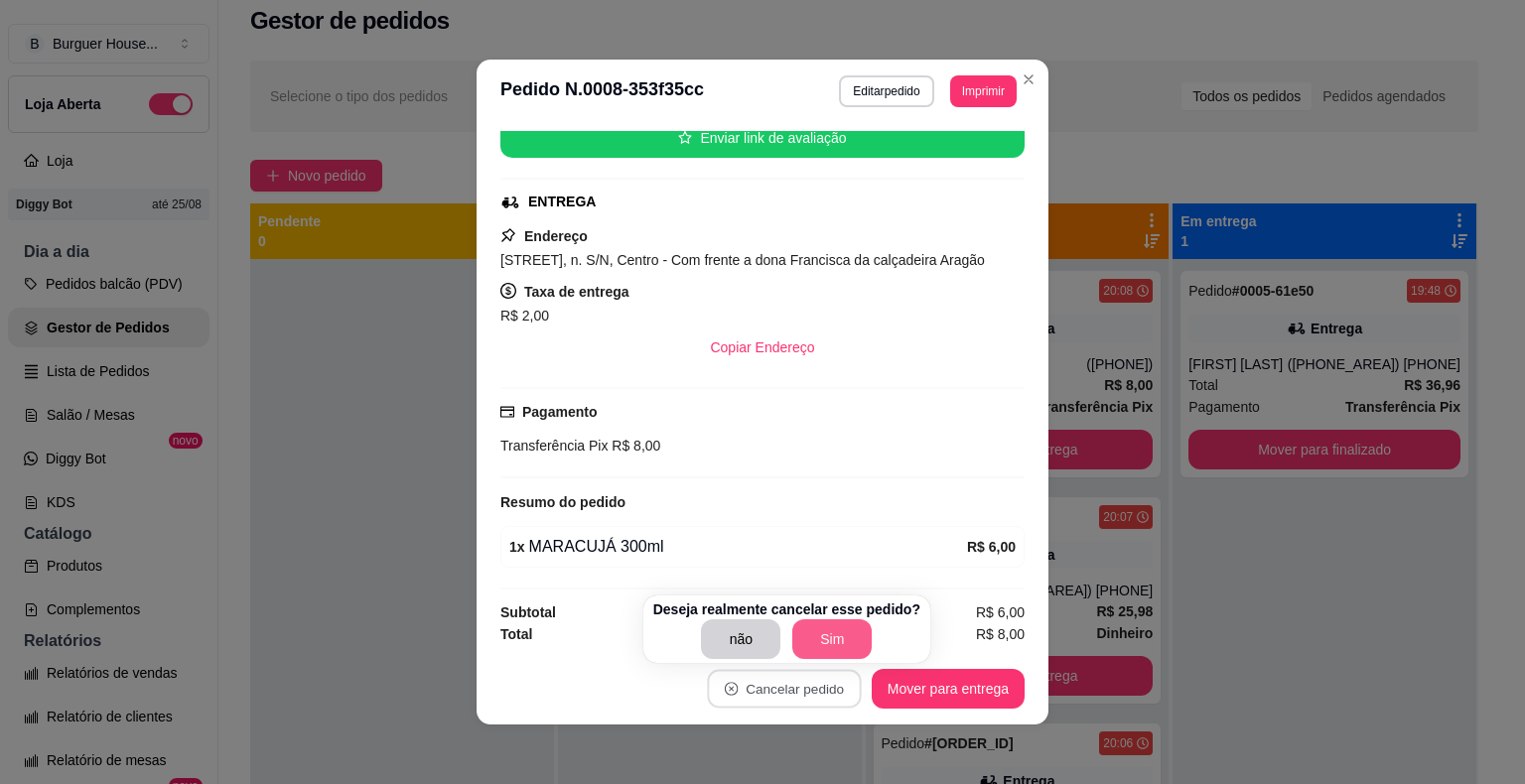 click on "Sim" at bounding box center (832, 639) 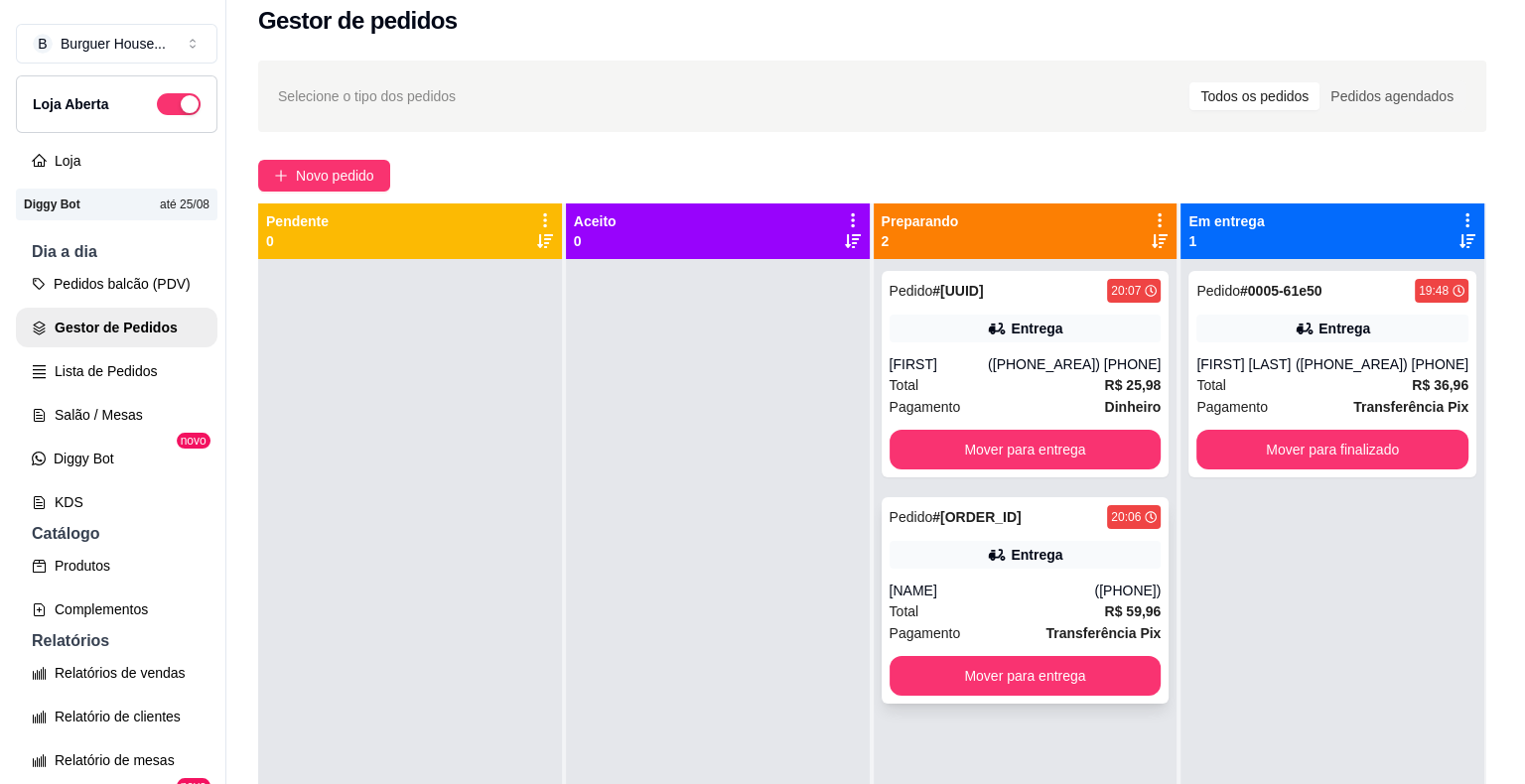 scroll, scrollTop: 56, scrollLeft: 0, axis: vertical 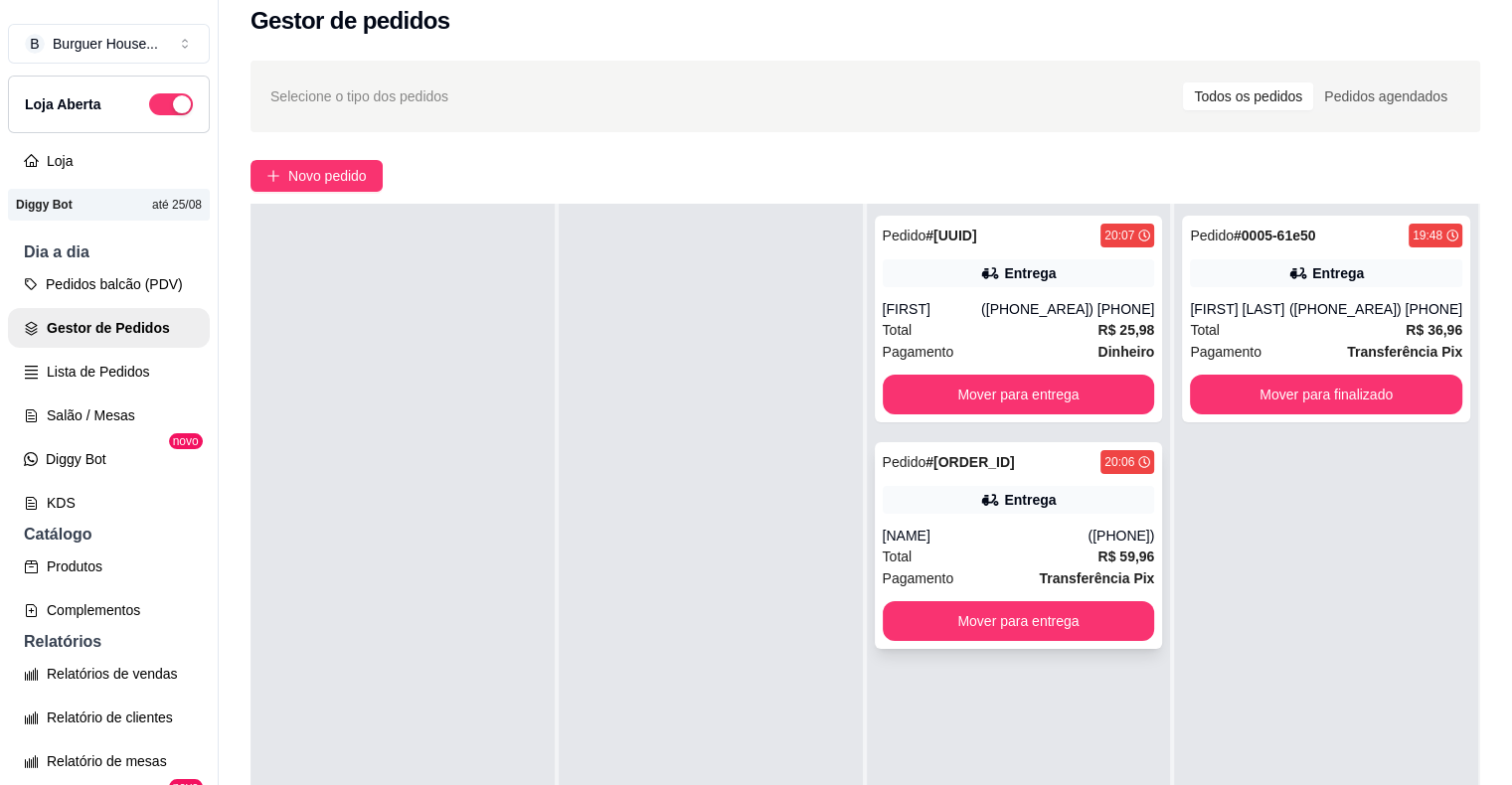 click on "[NAME]" at bounding box center (985, 536) 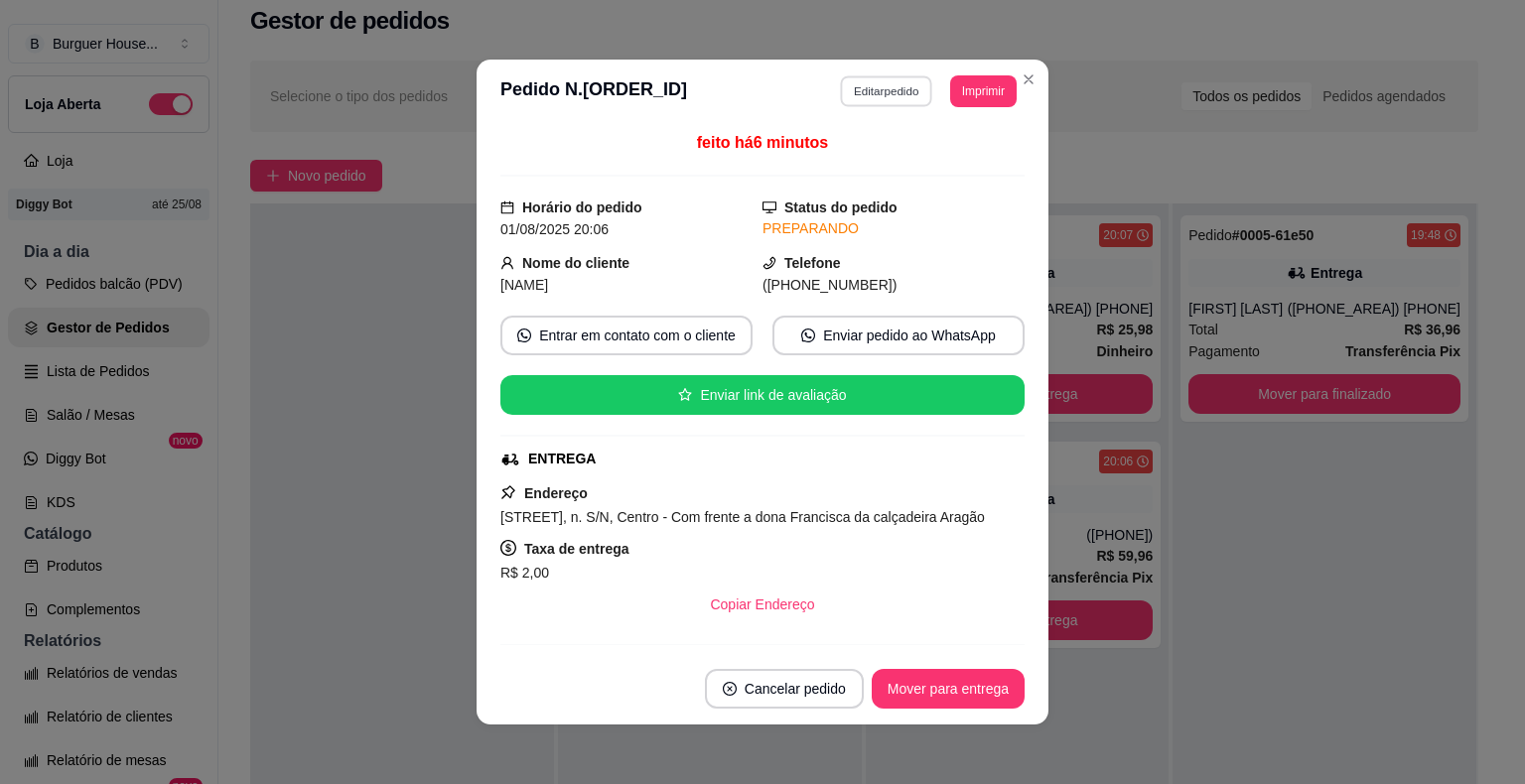 click on "Editar  pedido" at bounding box center (887, 90) 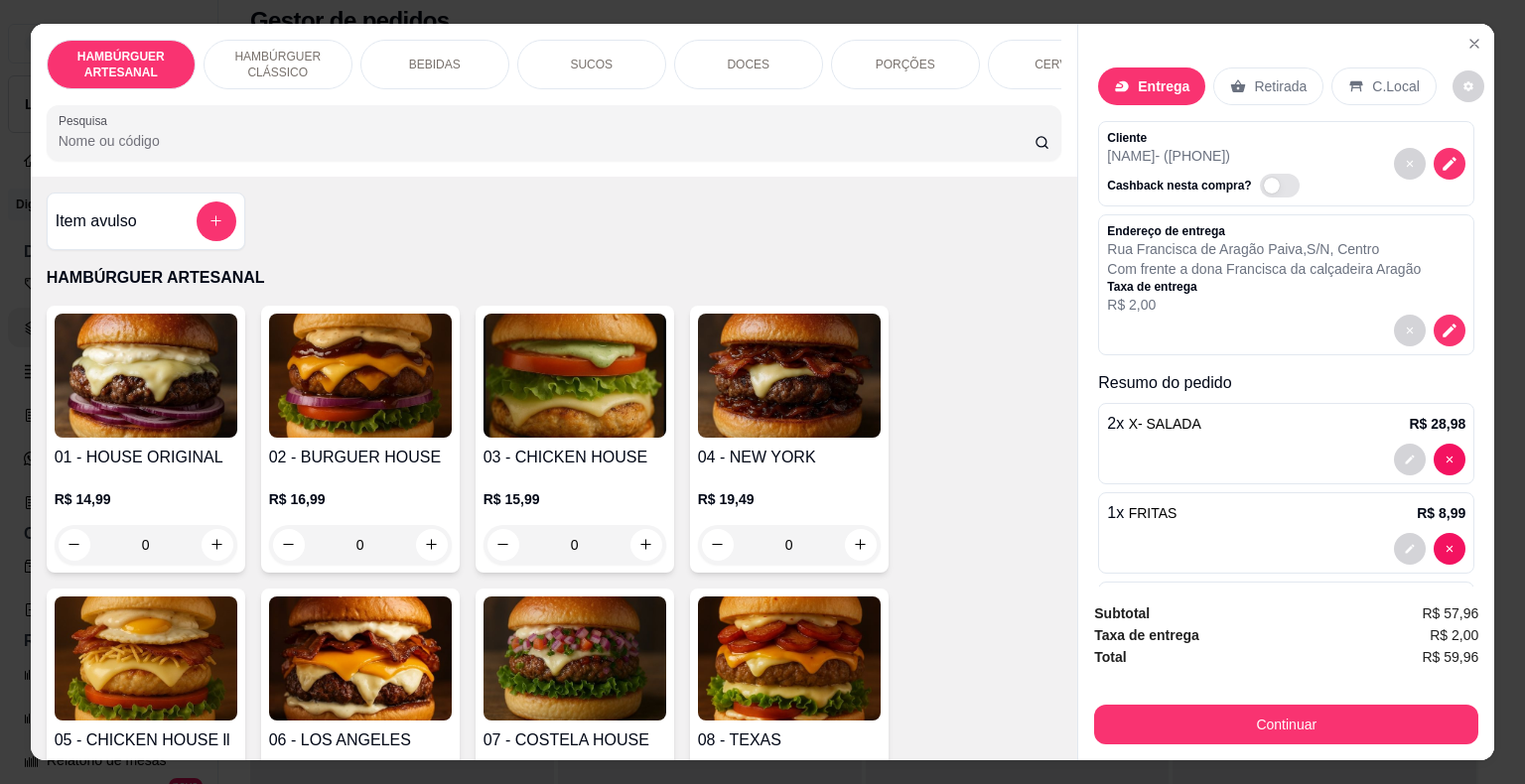 click on "SUCOS" at bounding box center [591, 65] 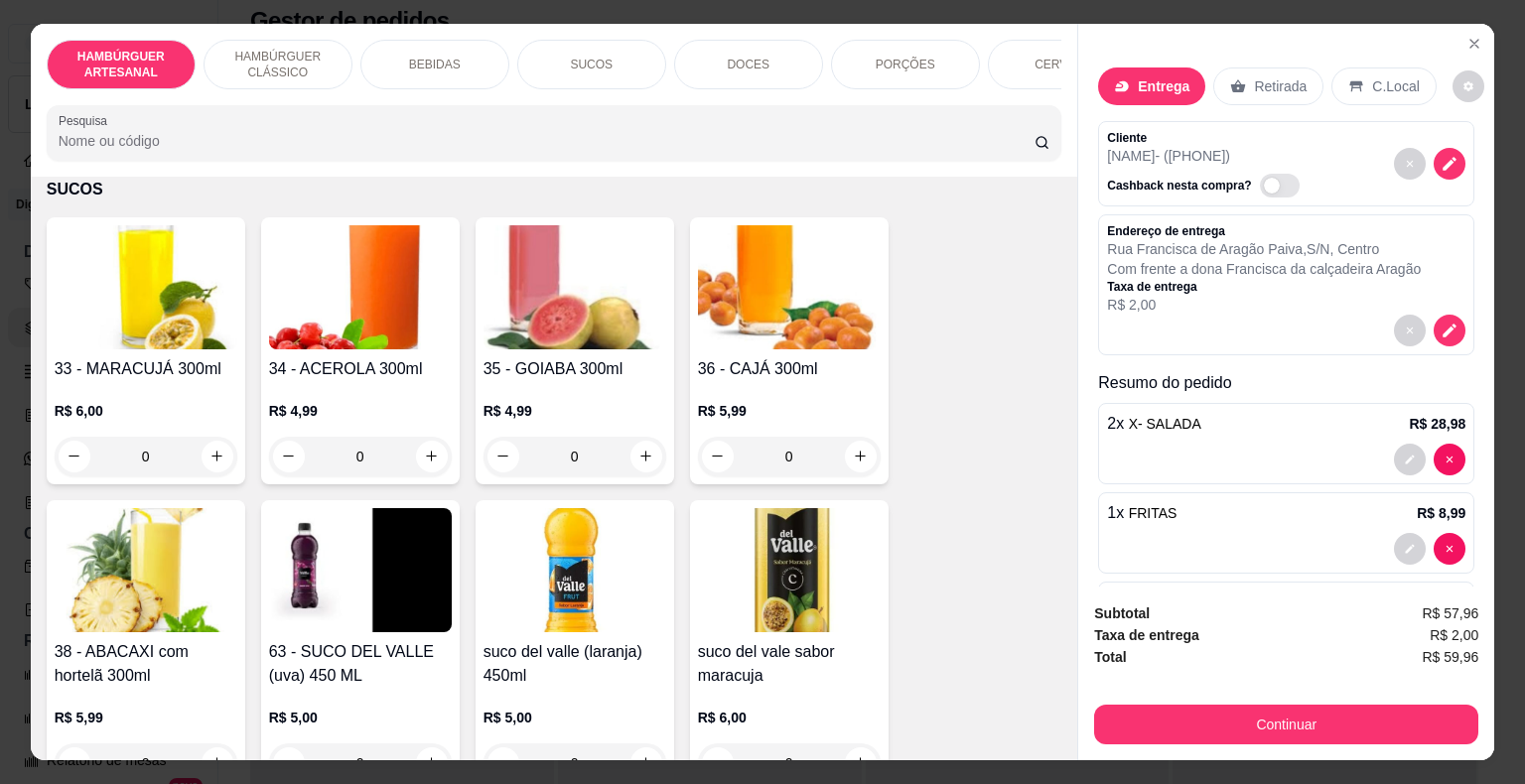 scroll, scrollTop: 48, scrollLeft: 0, axis: vertical 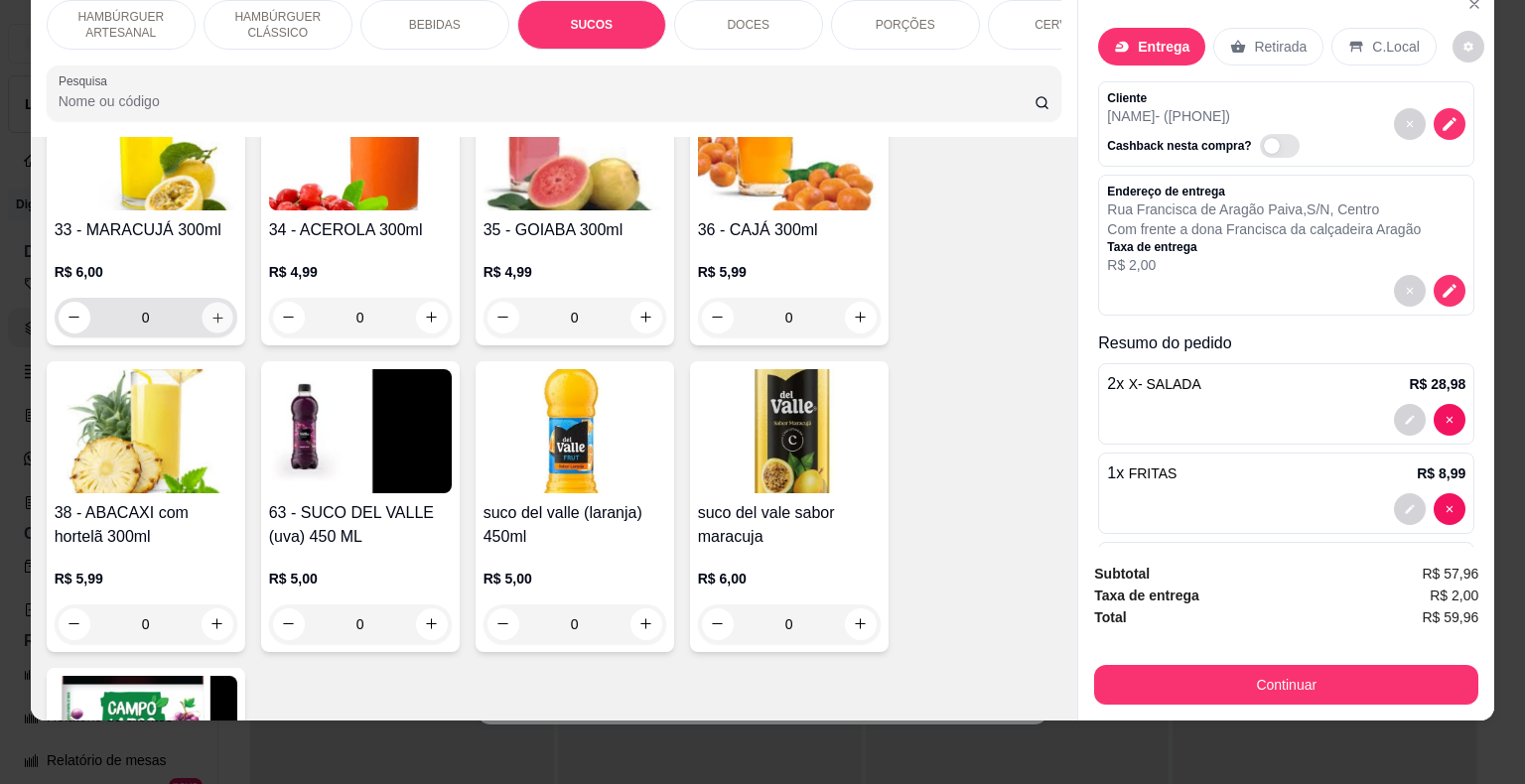 click at bounding box center (216, 317) 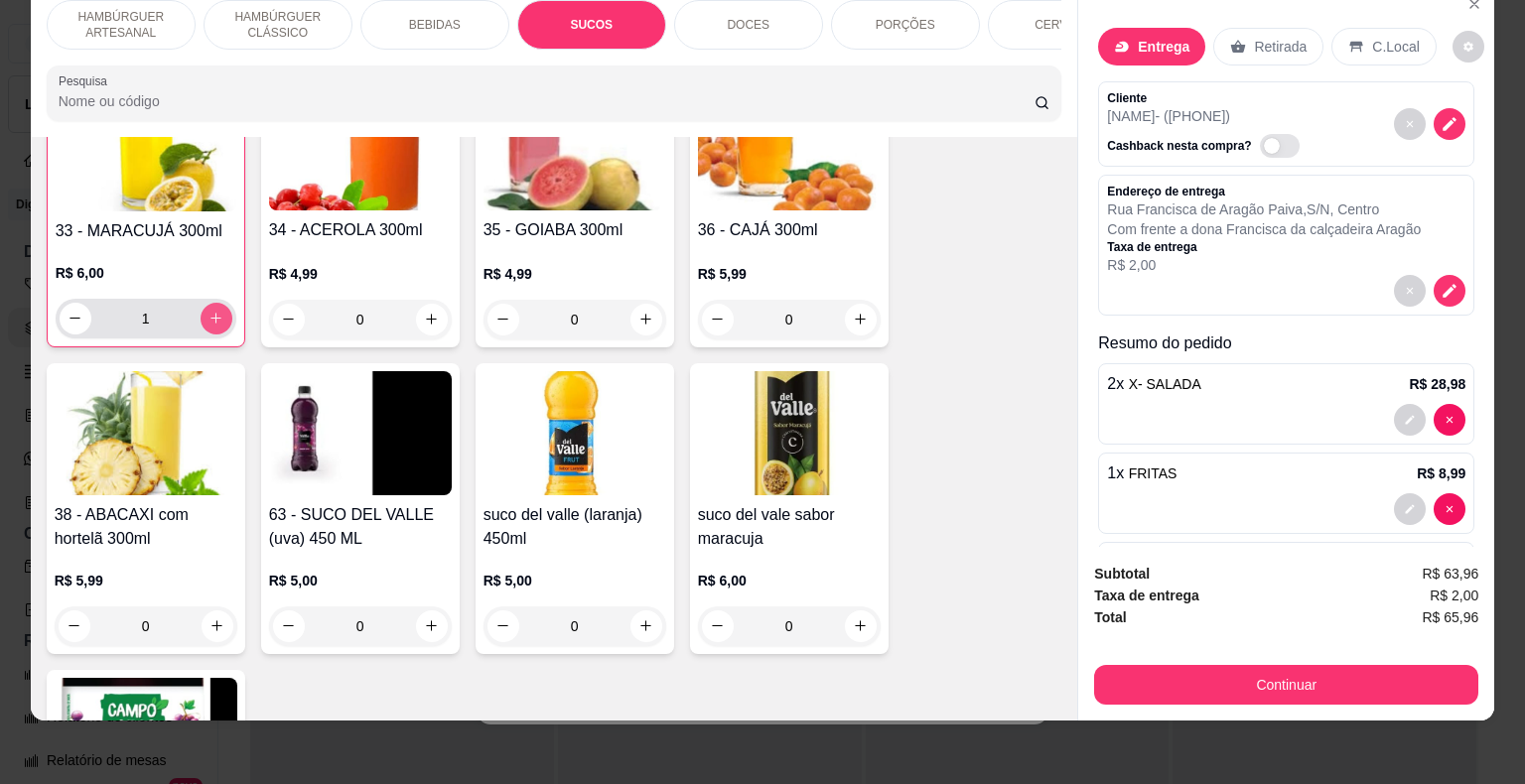 scroll, scrollTop: 2926, scrollLeft: 0, axis: vertical 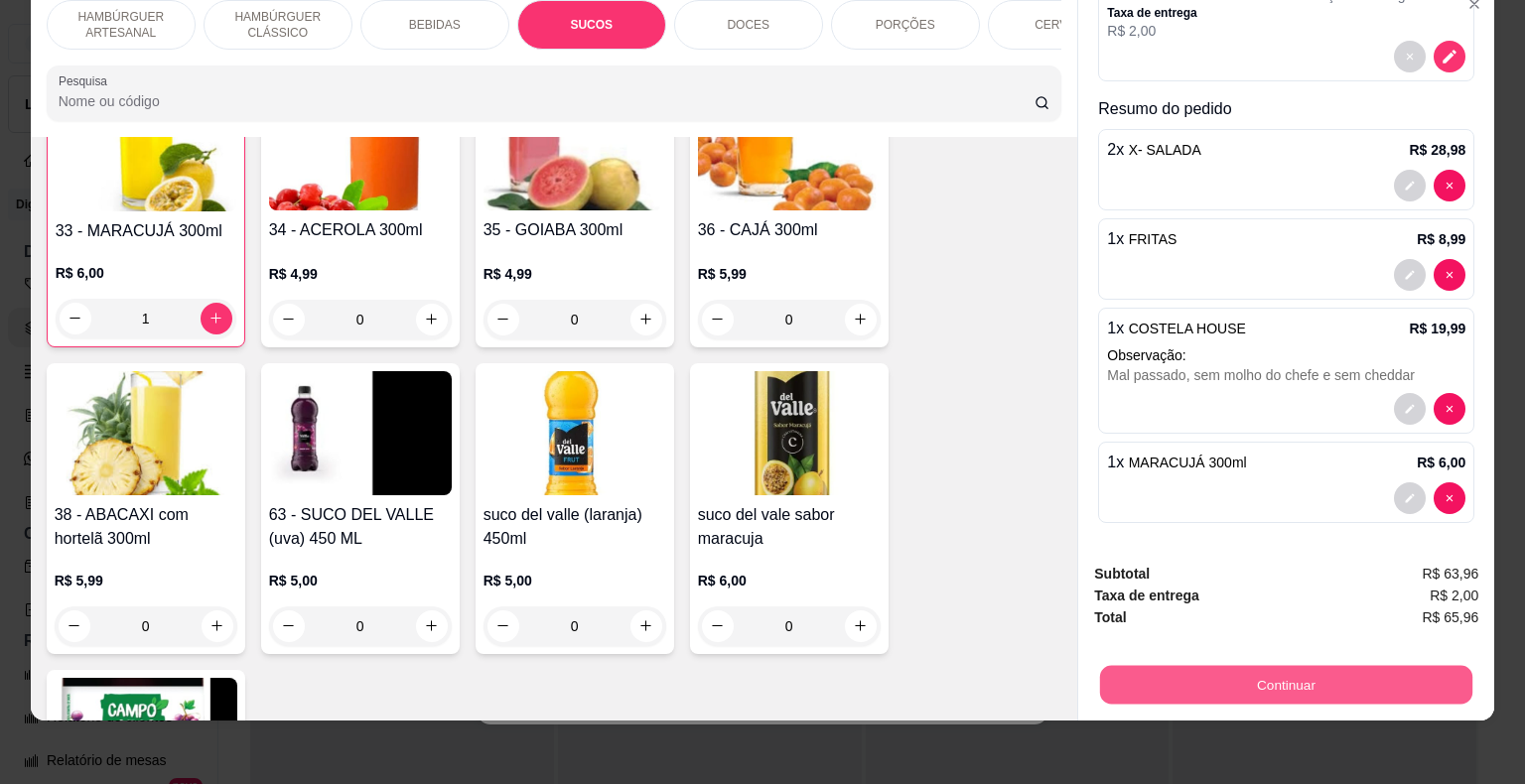 click on "Continuar" at bounding box center [1286, 685] 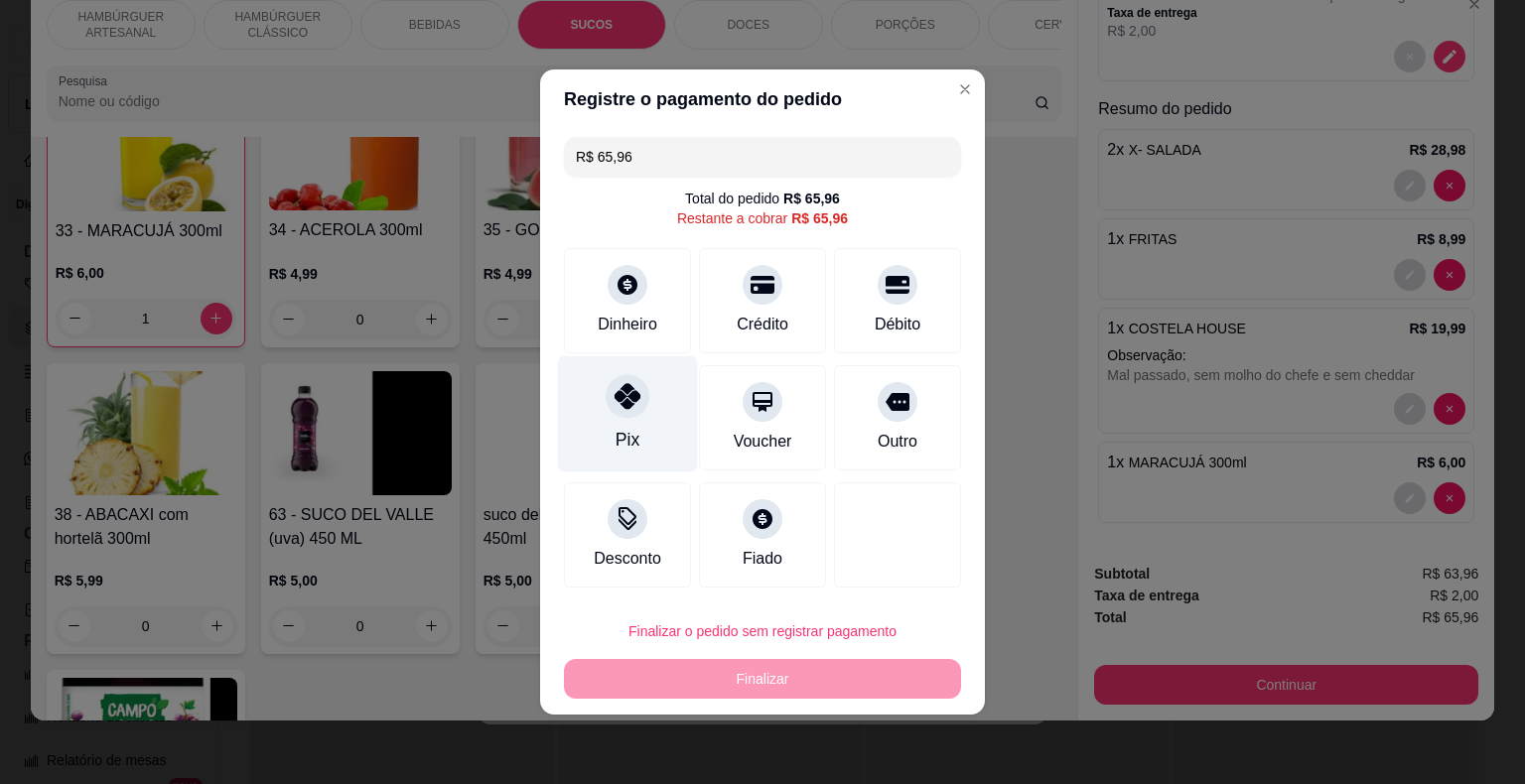 click on "Pix" at bounding box center [627, 414] 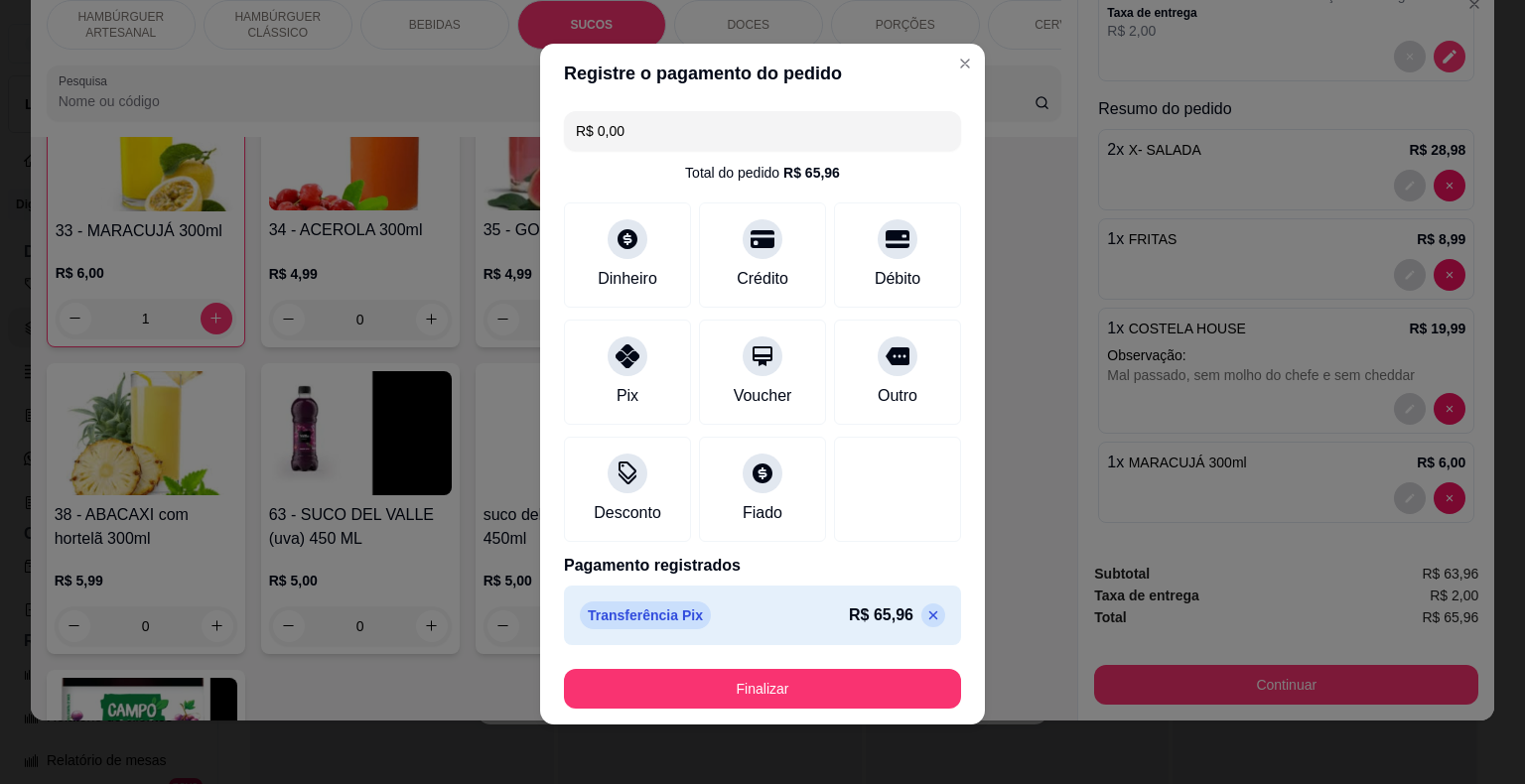 scroll, scrollTop: 11, scrollLeft: 0, axis: vertical 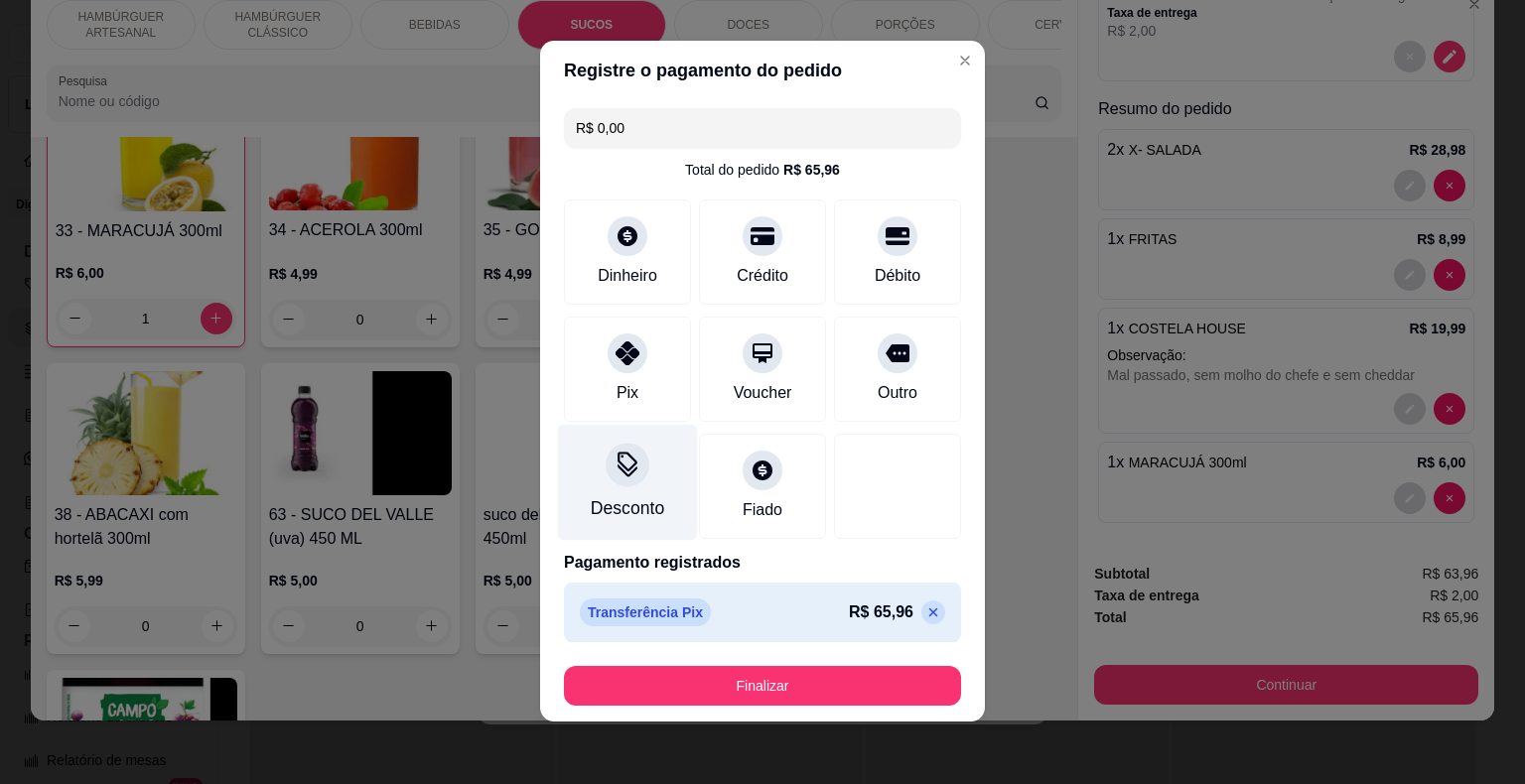 click 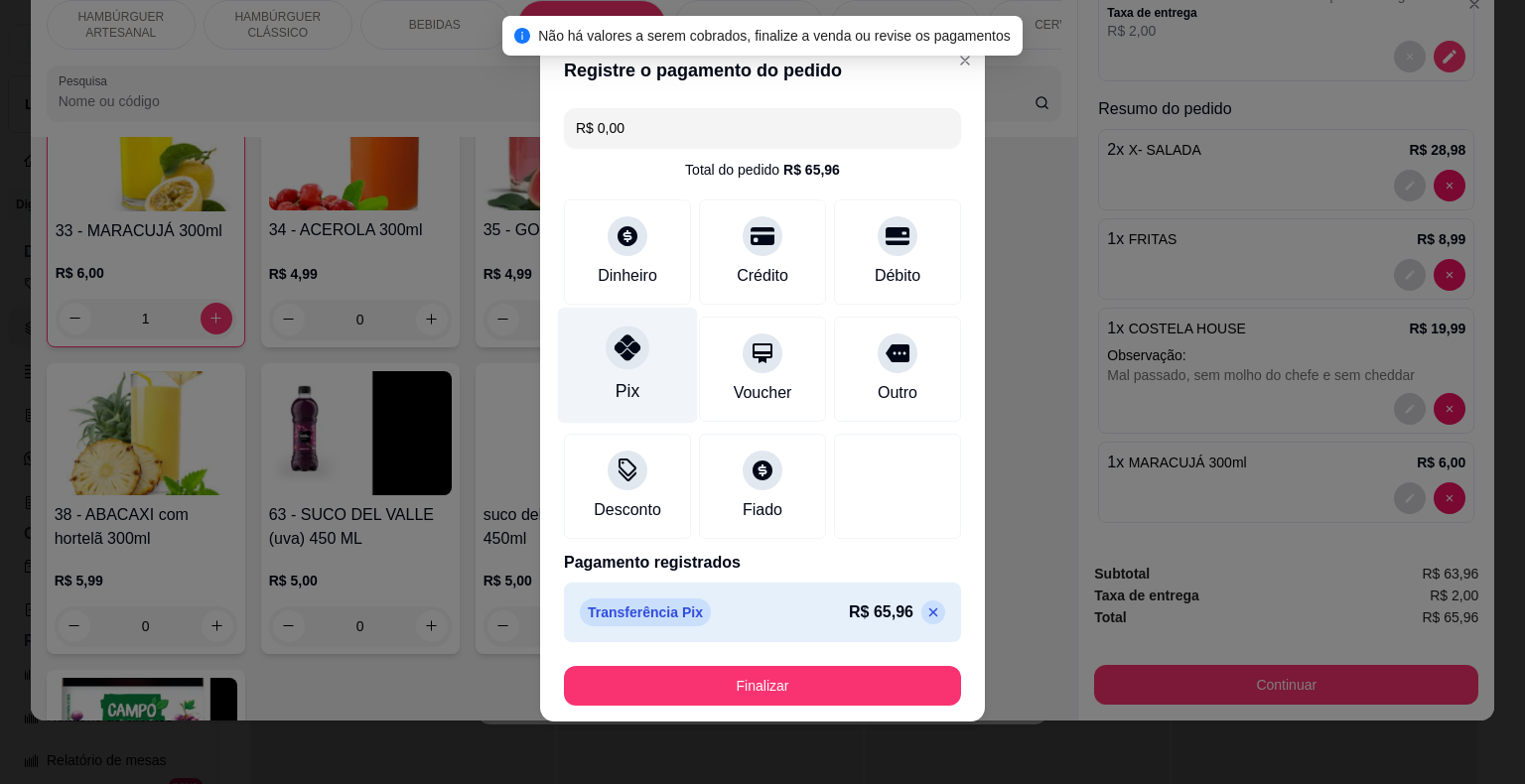 click at bounding box center [627, 347] 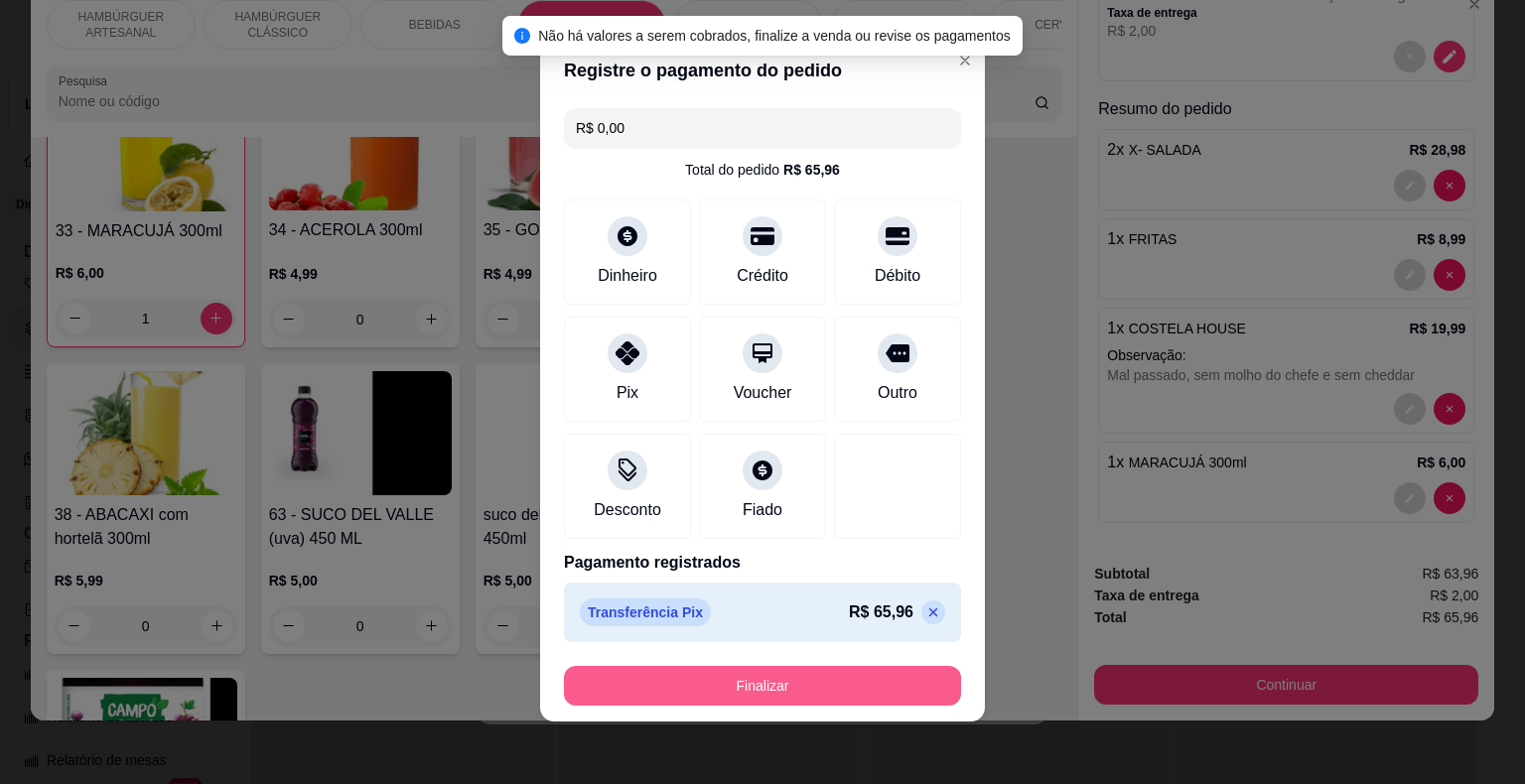 click on "Finalizar" at bounding box center (762, 686) 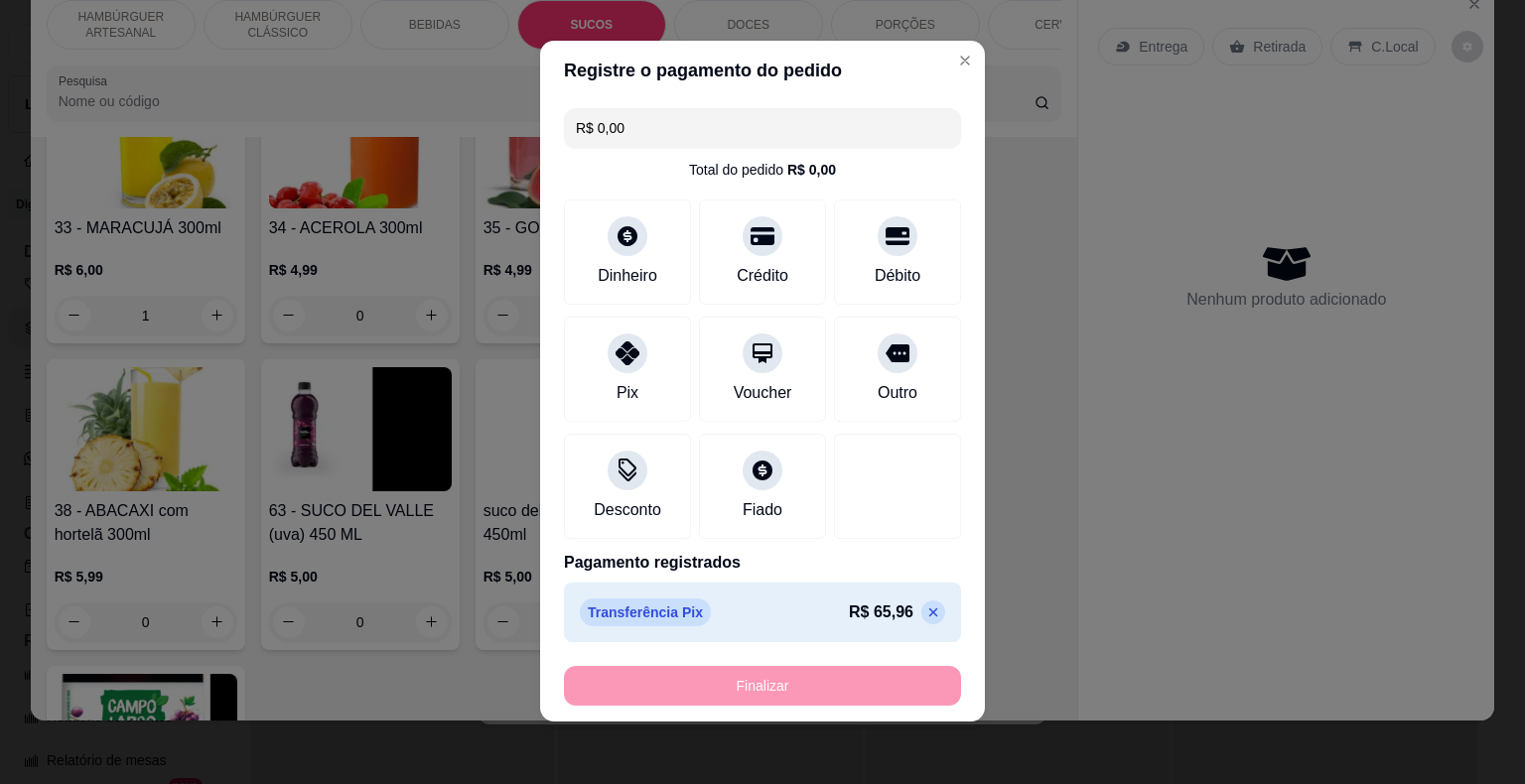 type on "0" 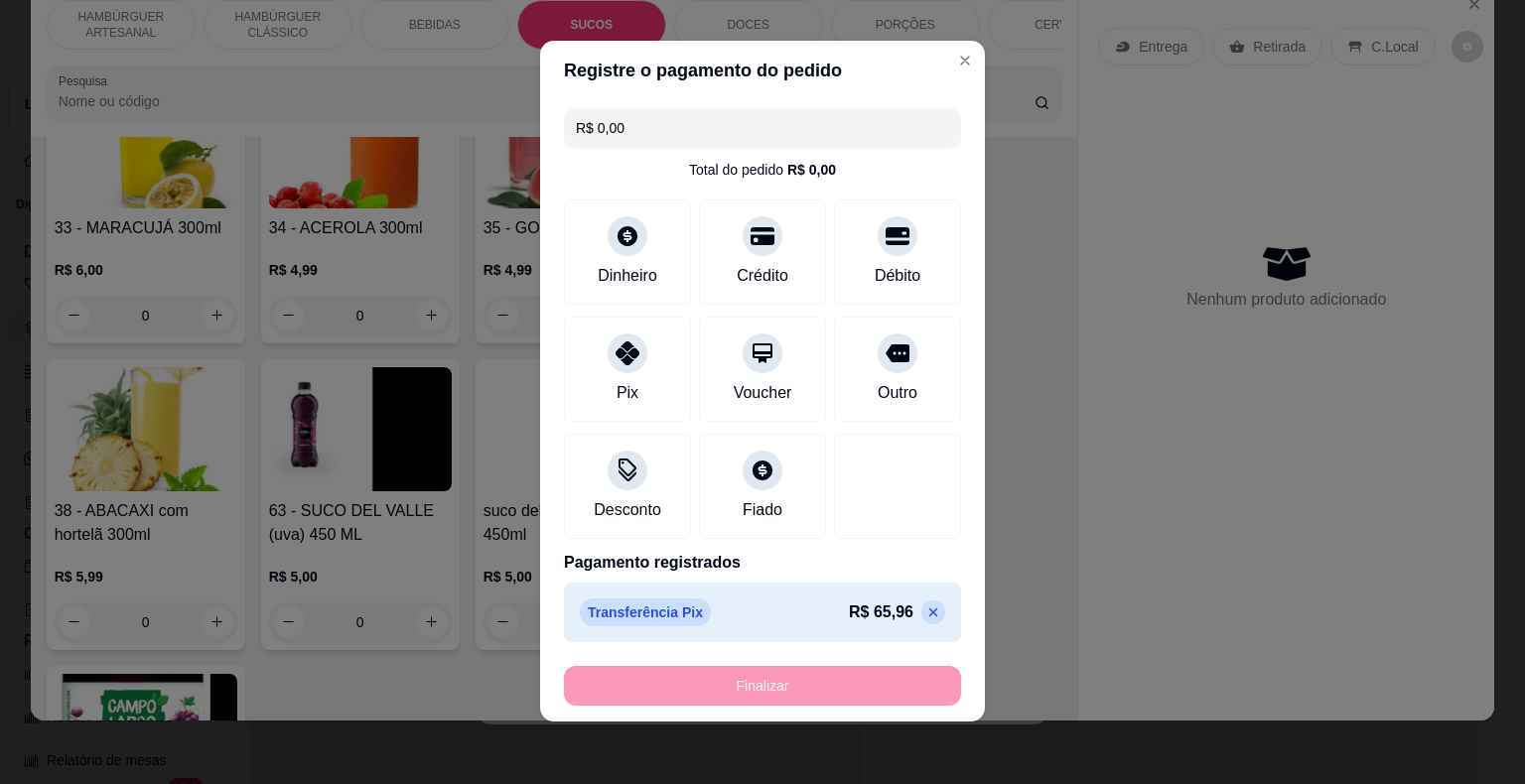 type on "-R$ 65,96" 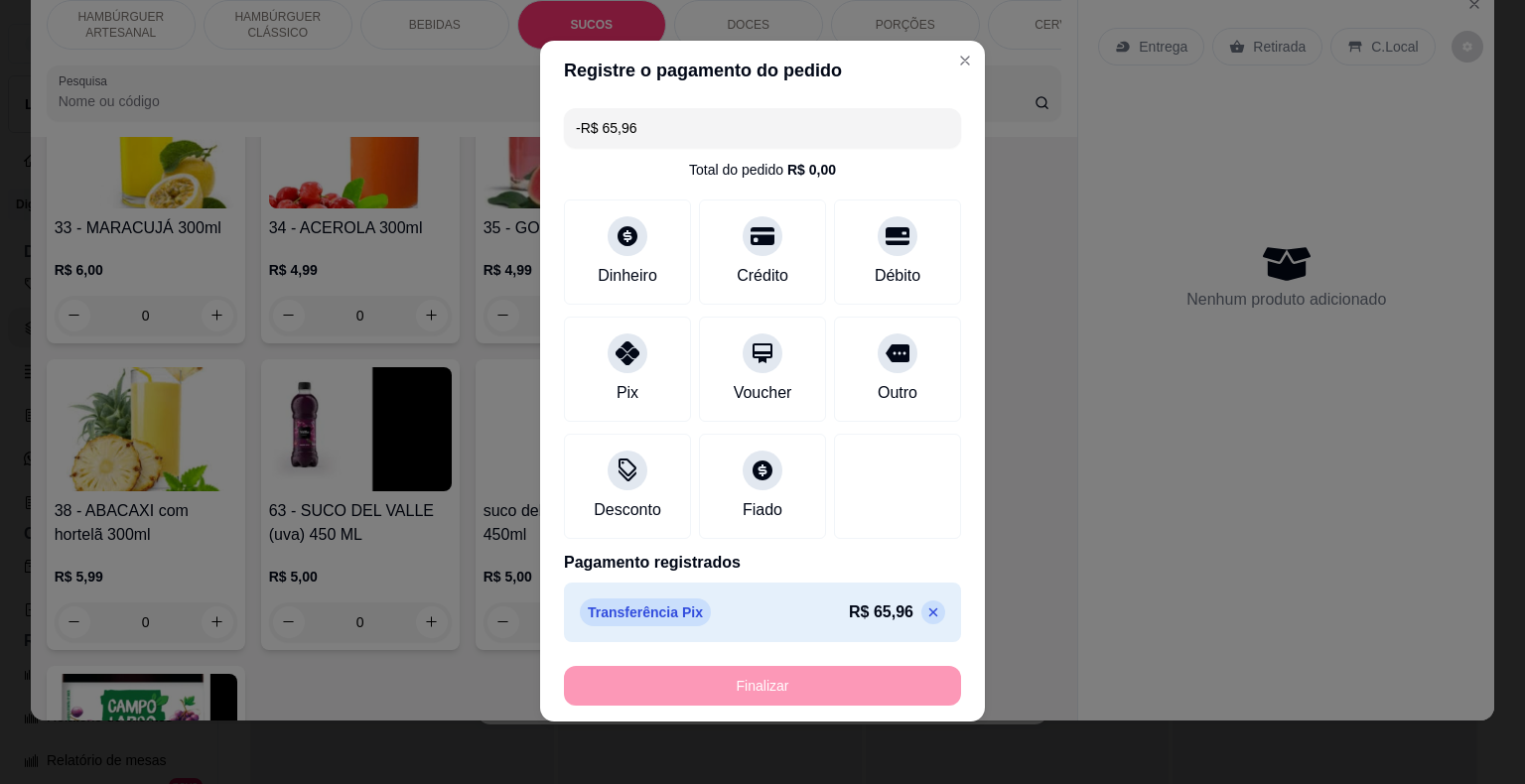 scroll, scrollTop: 0, scrollLeft: 0, axis: both 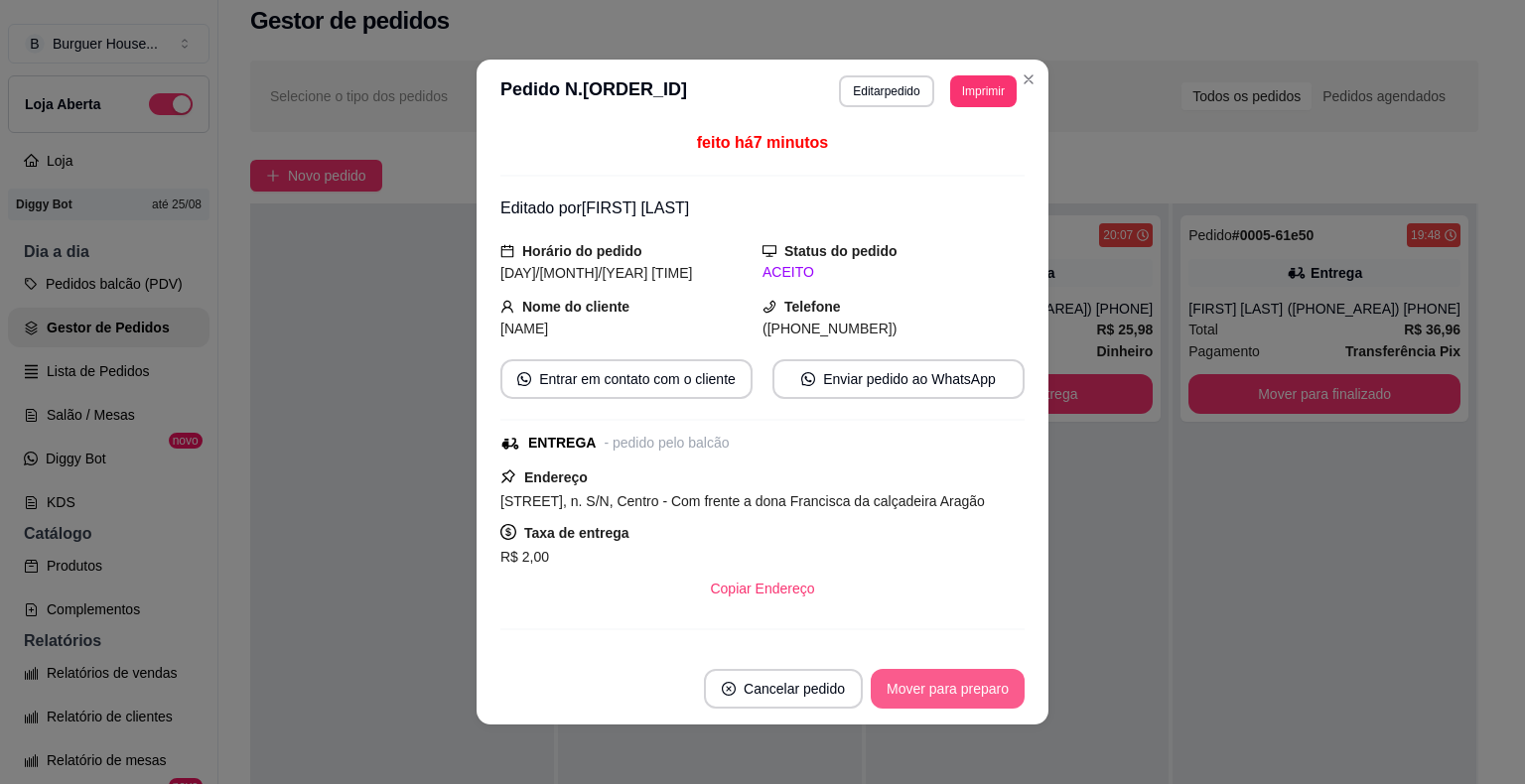 click on "Mover para preparo" at bounding box center (947, 689) 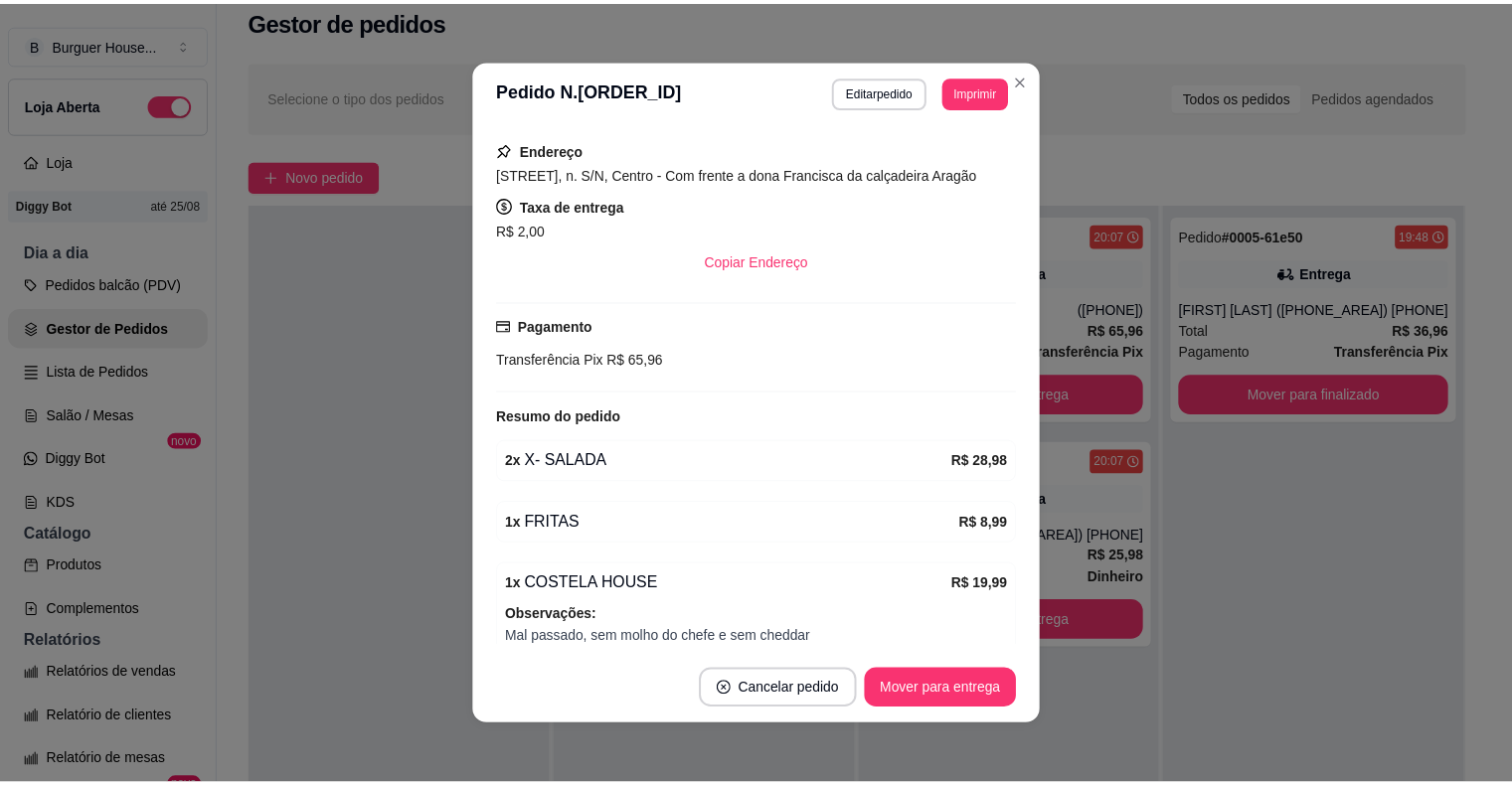 scroll, scrollTop: 497, scrollLeft: 0, axis: vertical 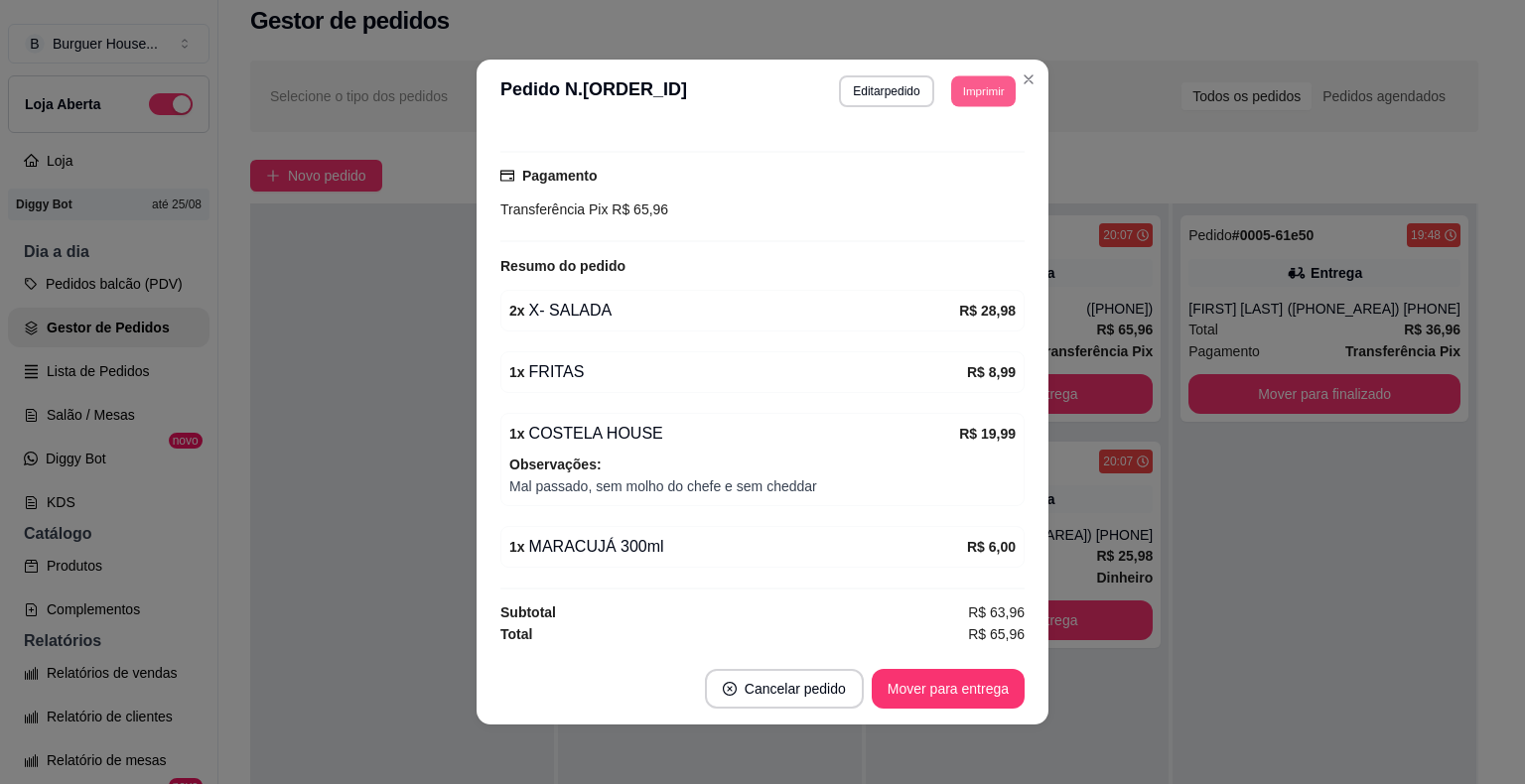 click on "Imprimir" at bounding box center (983, 90) 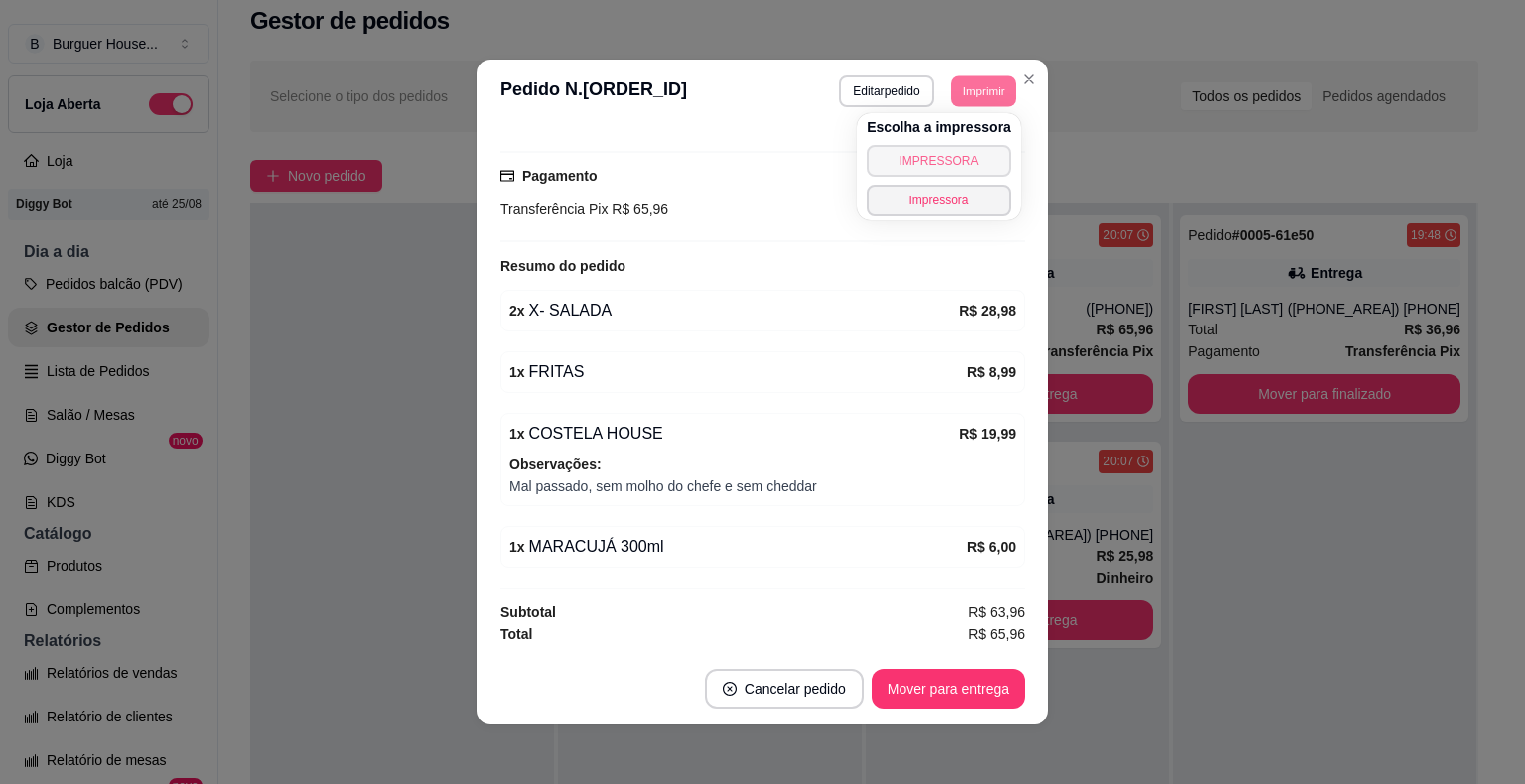 click on "IMPRESSORA" at bounding box center [938, 161] 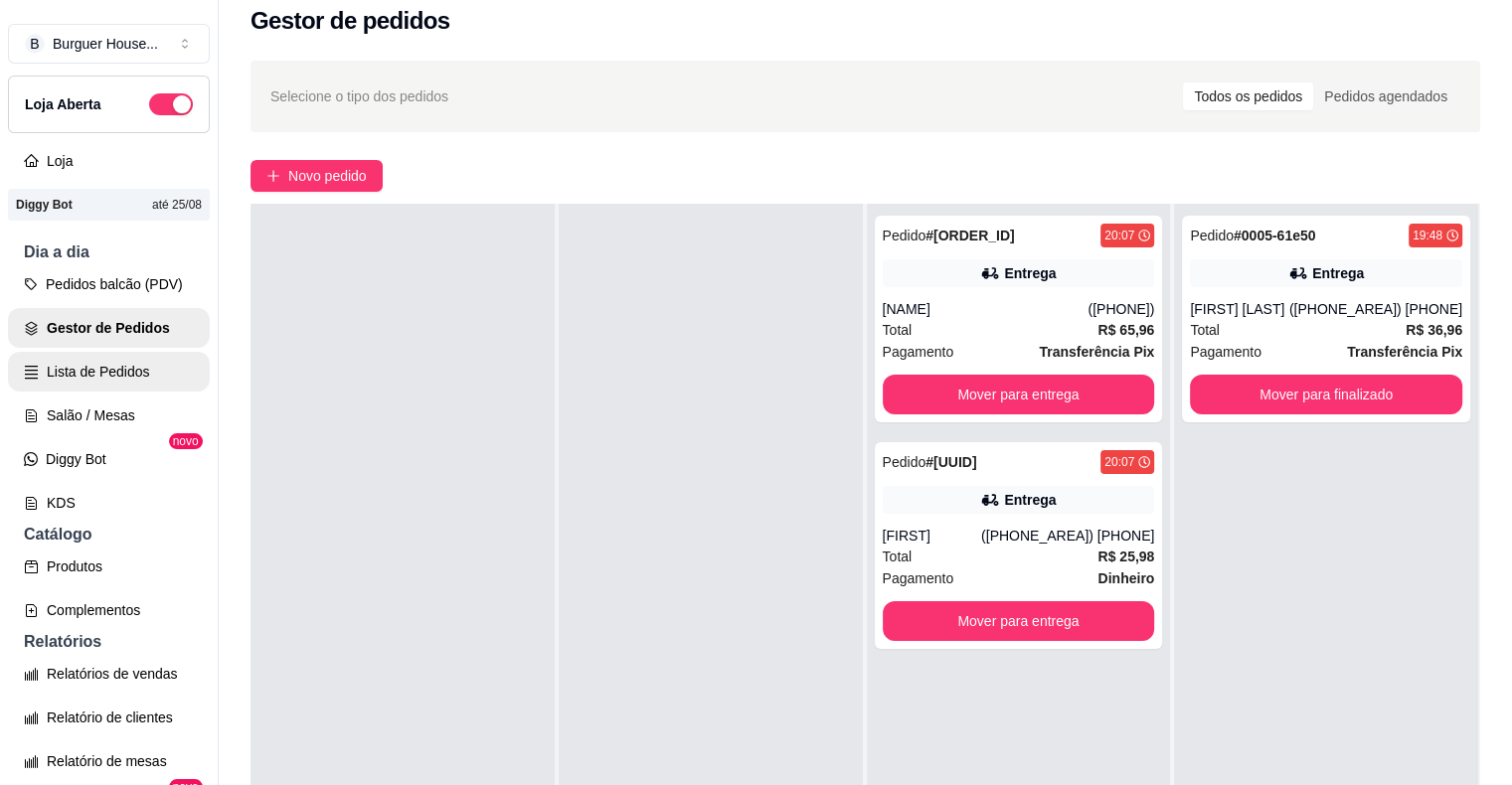 click on "Lista de Pedidos" at bounding box center (108, 372) 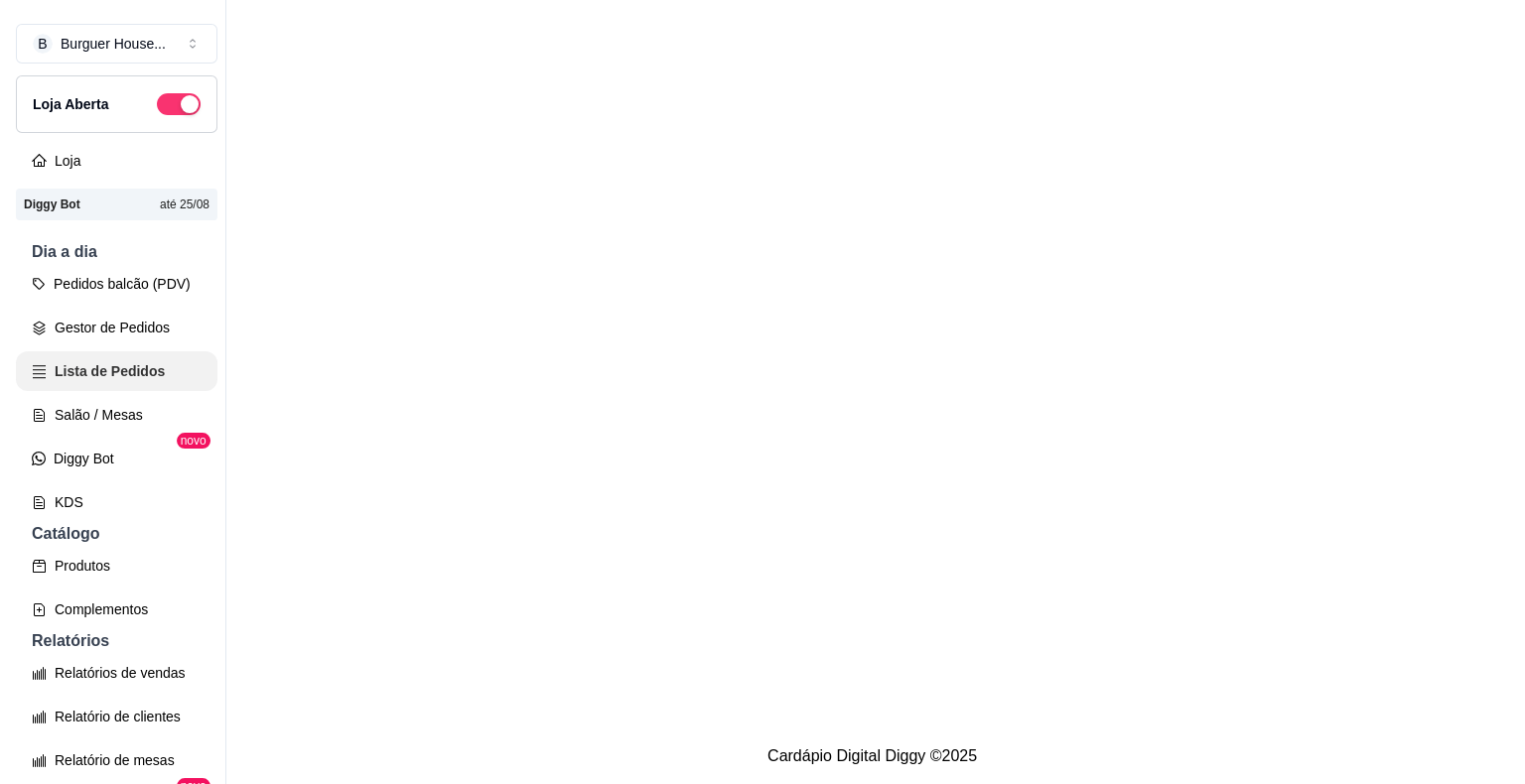 scroll, scrollTop: 0, scrollLeft: 0, axis: both 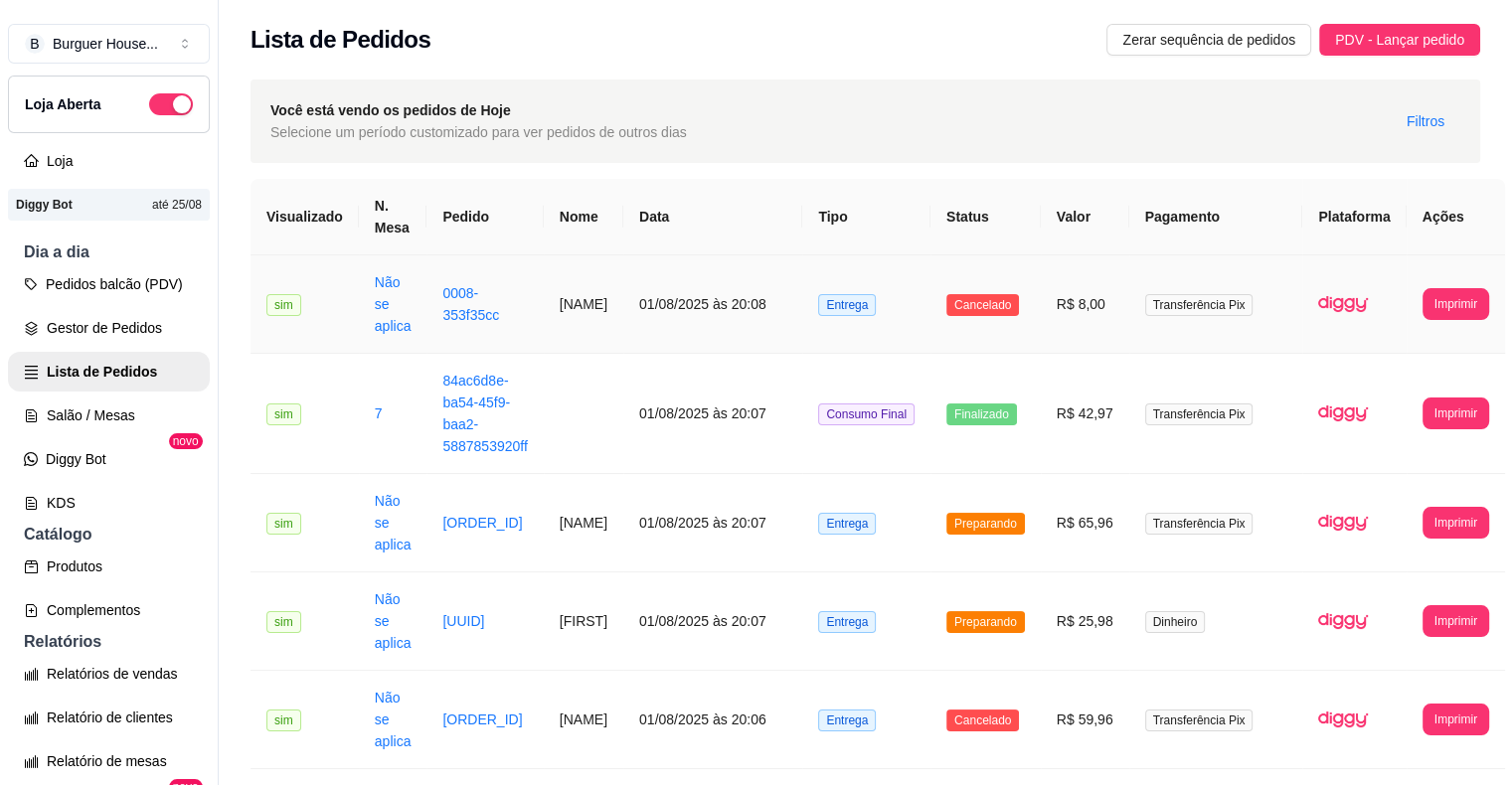 click on "0008-353f35cc" at bounding box center (484, 304) 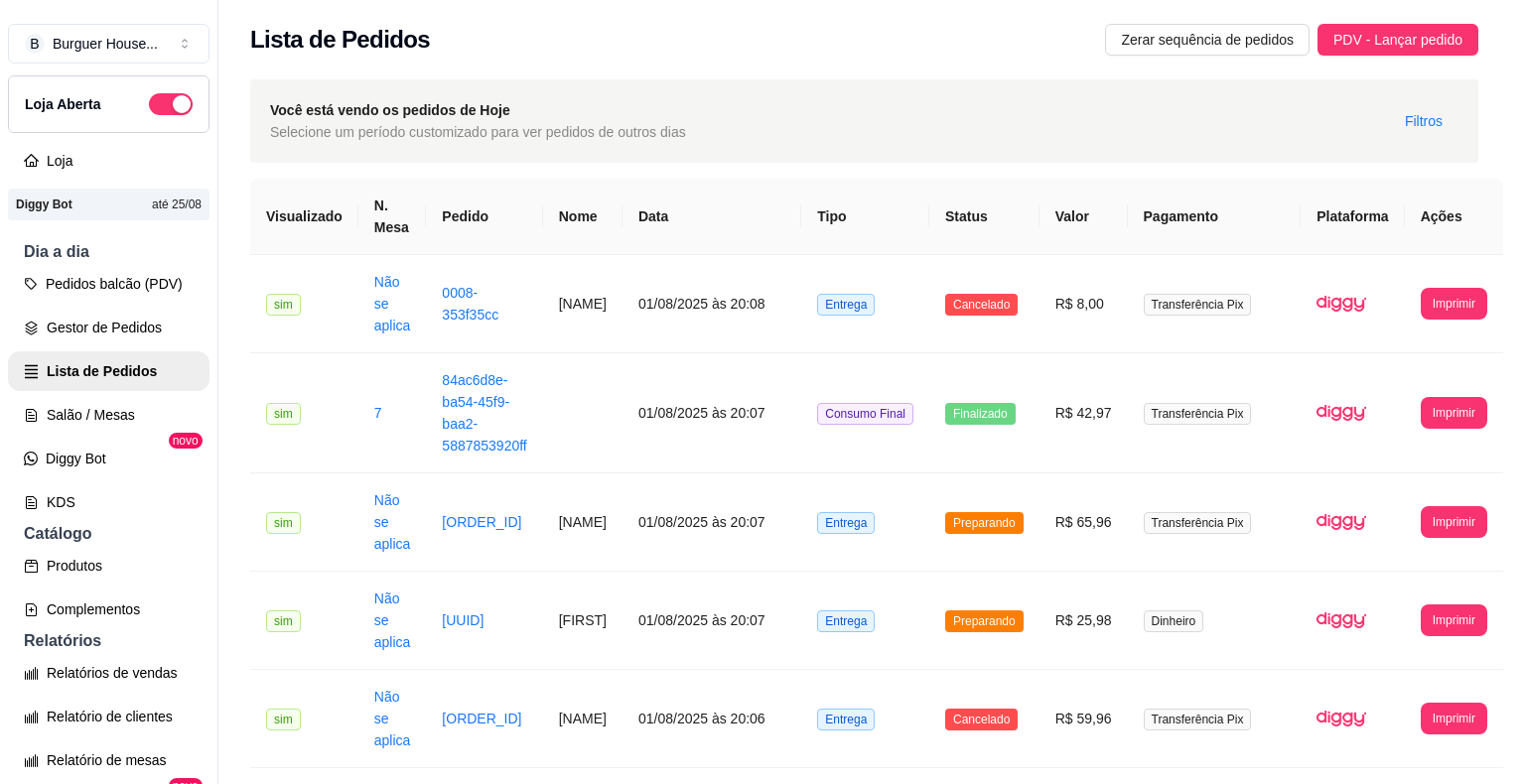 scroll, scrollTop: 238, scrollLeft: 0, axis: vertical 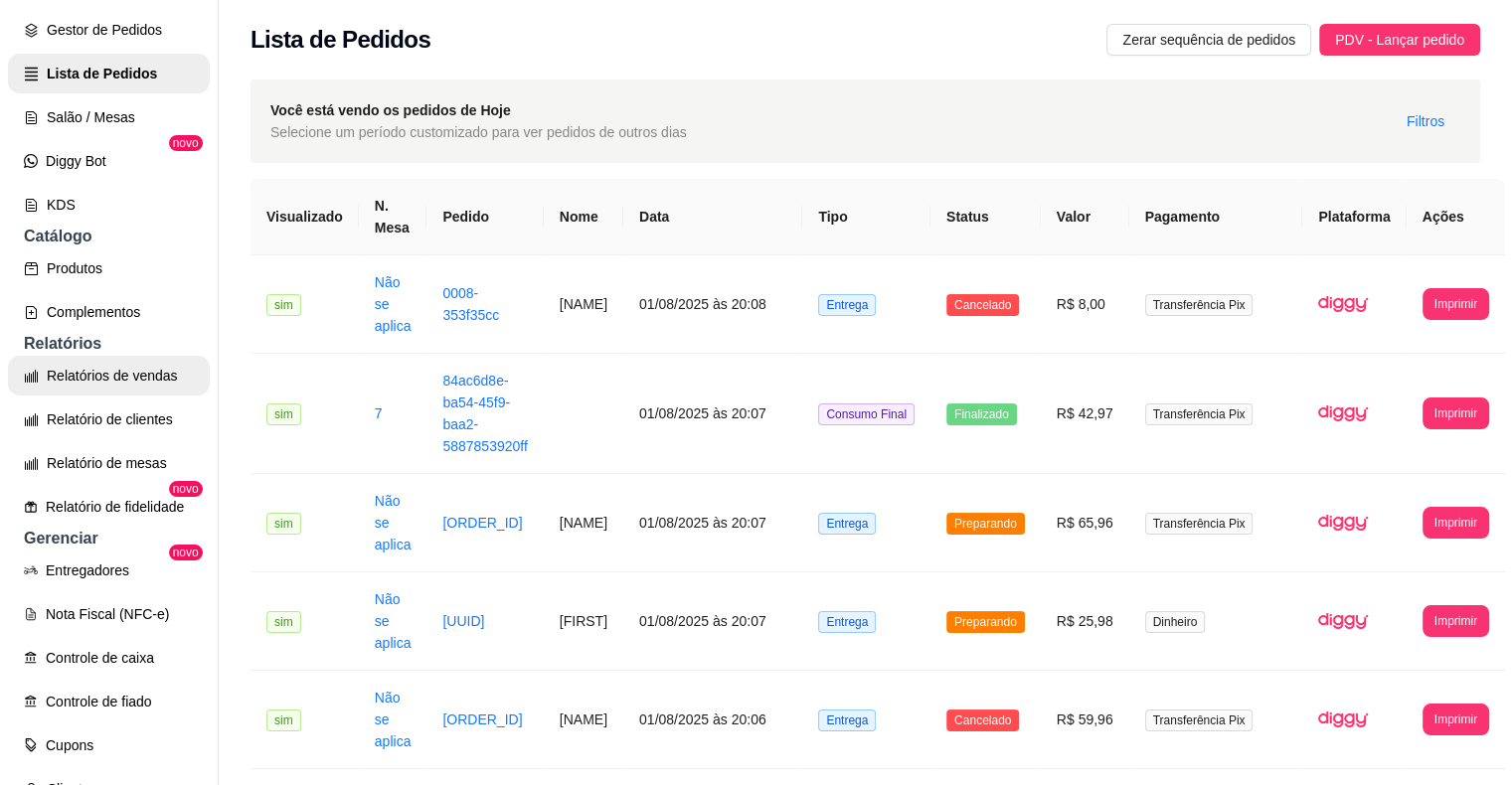 click on "Relatórios de vendas" at bounding box center [108, 376] 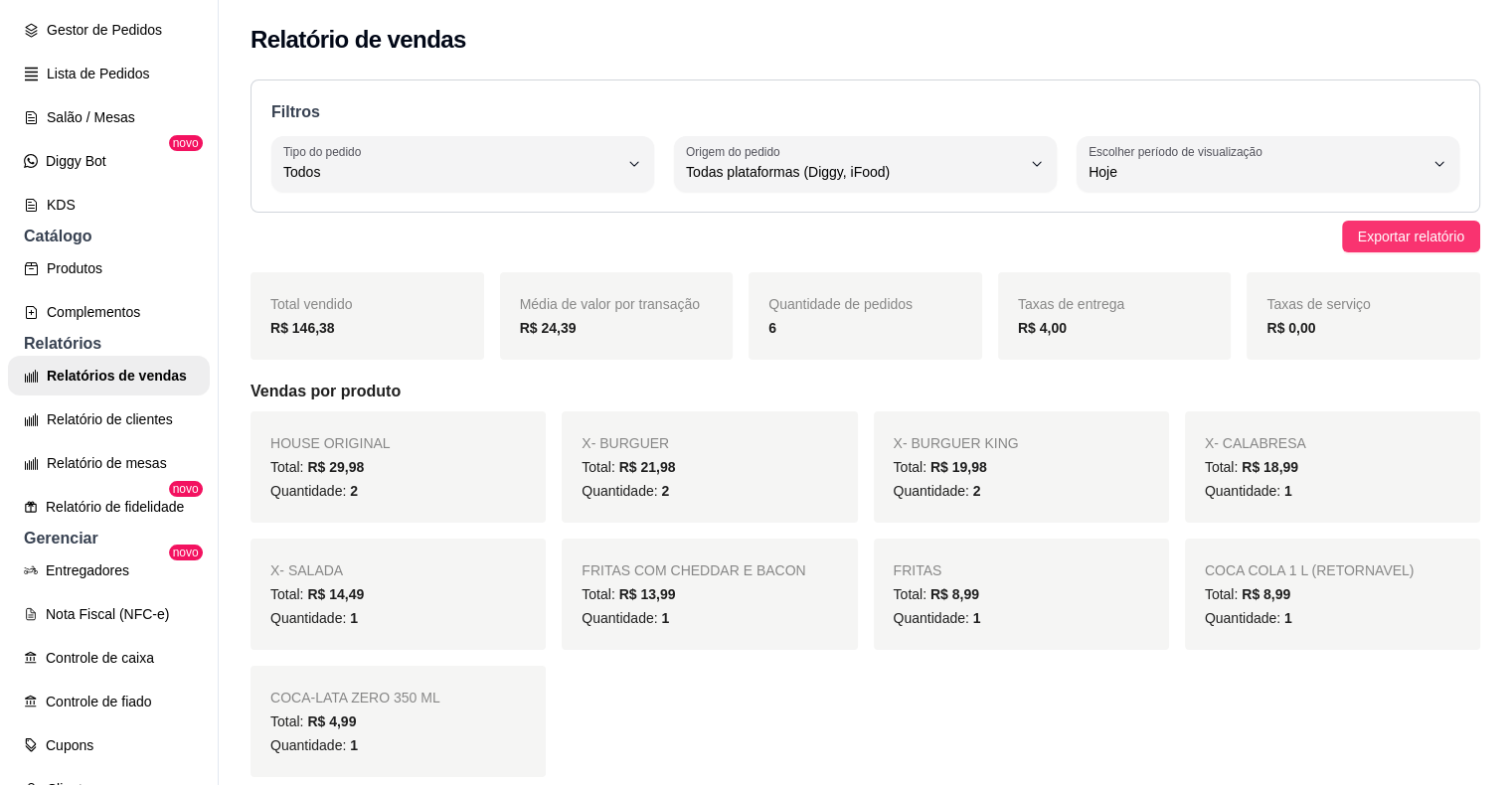 scroll, scrollTop: 32, scrollLeft: 0, axis: vertical 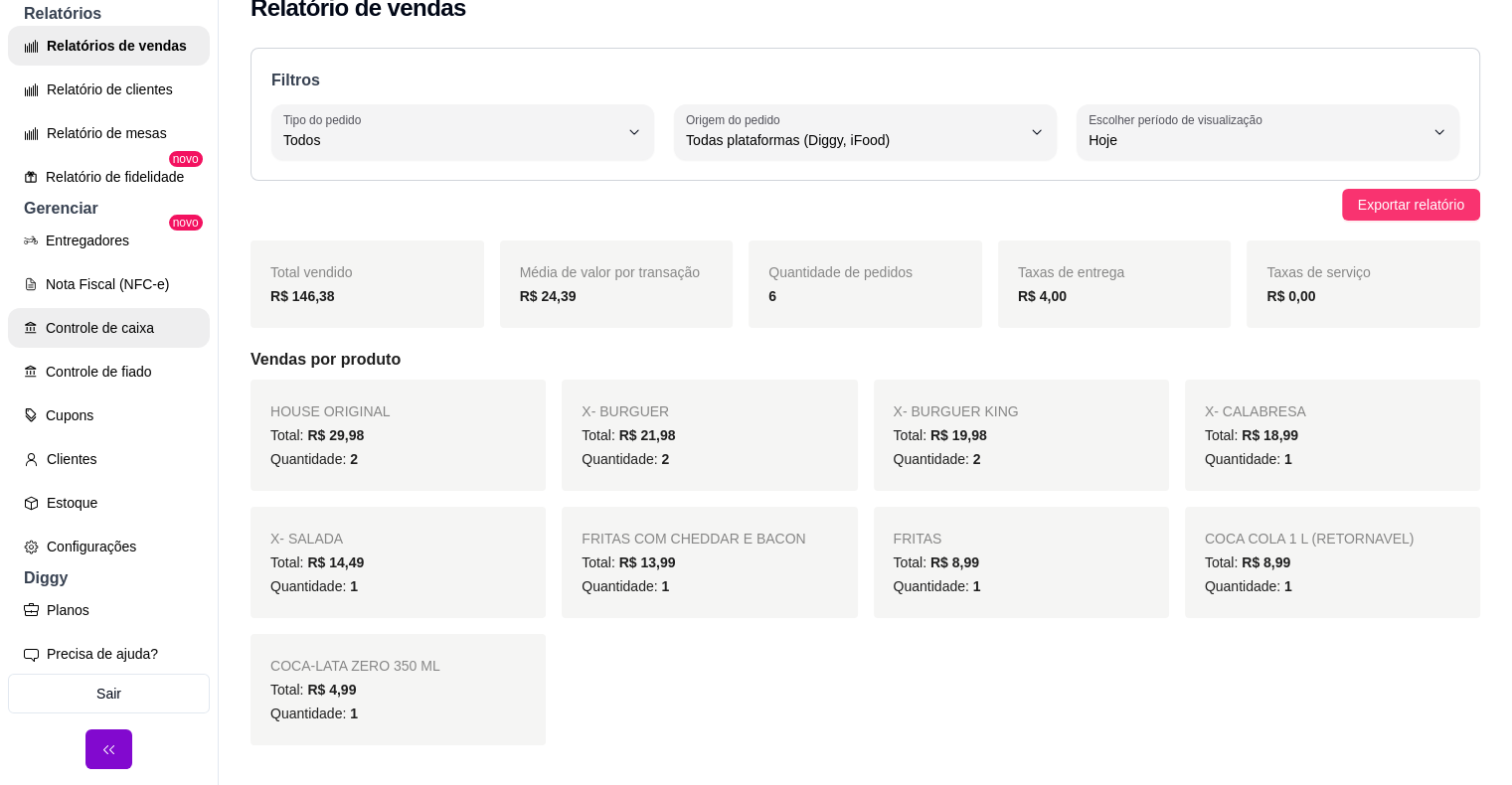 click on "Controle de caixa" at bounding box center (108, 328) 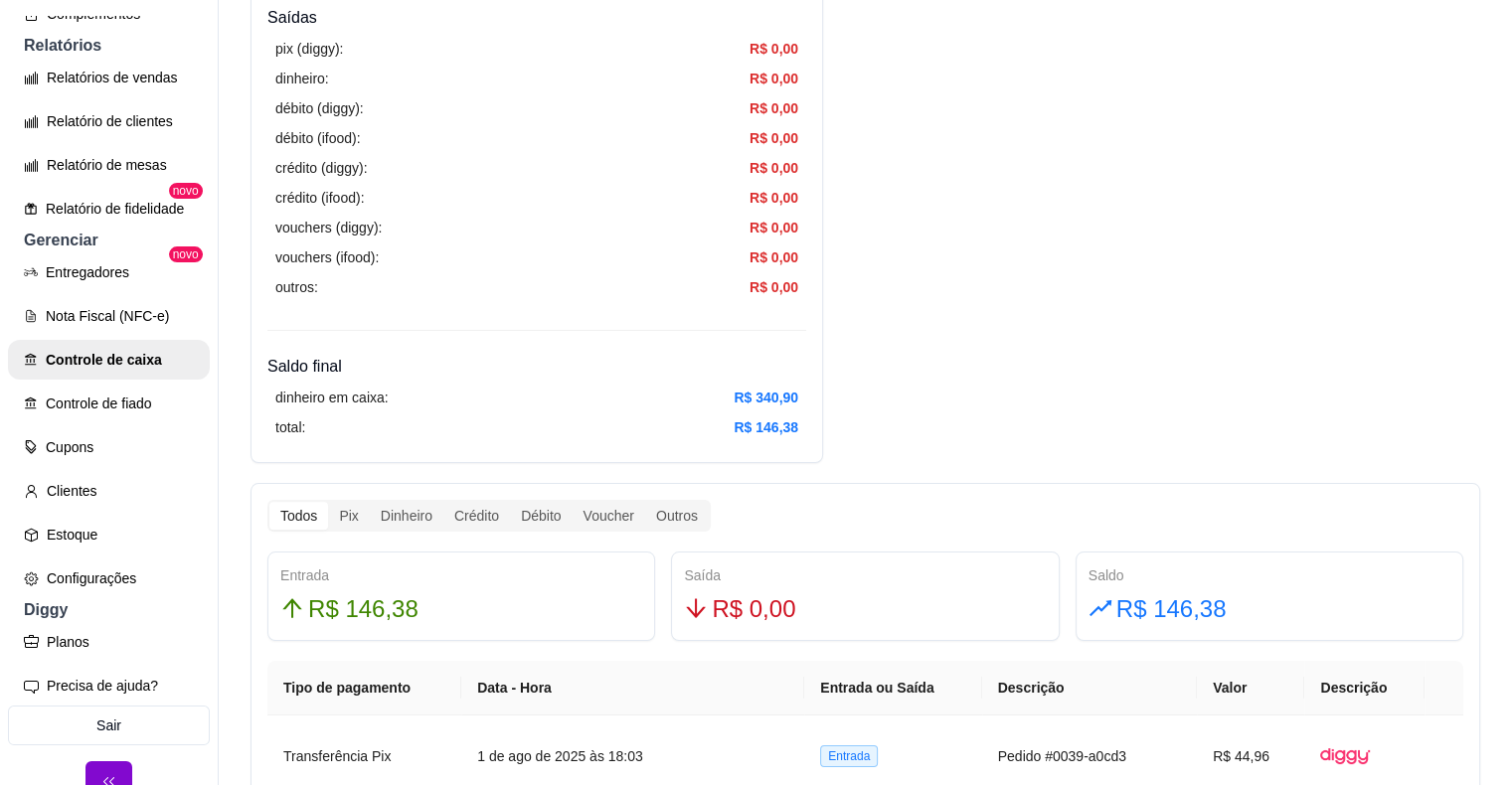scroll, scrollTop: 696, scrollLeft: 0, axis: vertical 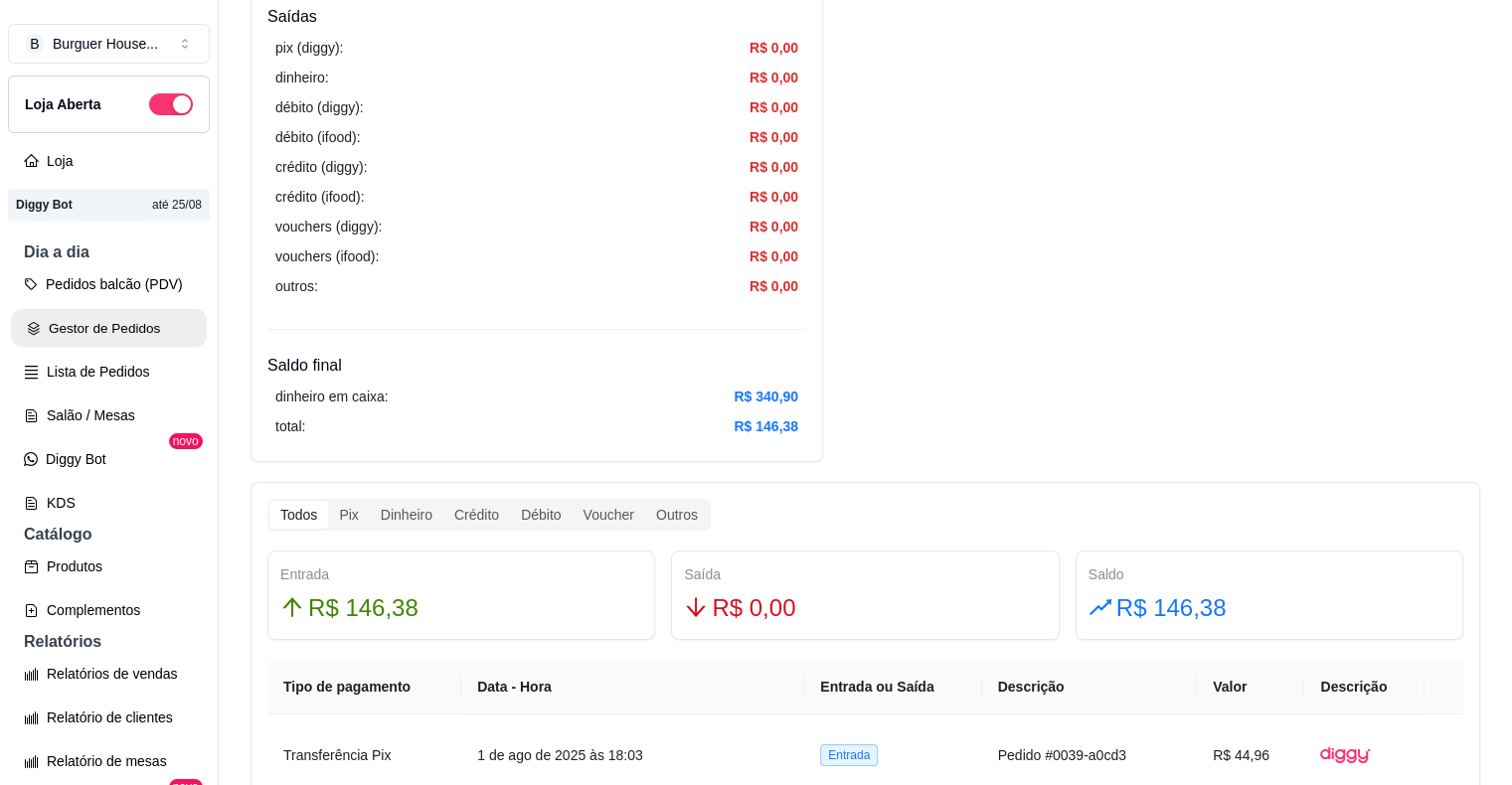 click on "Gestor de Pedidos" at bounding box center (108, 328) 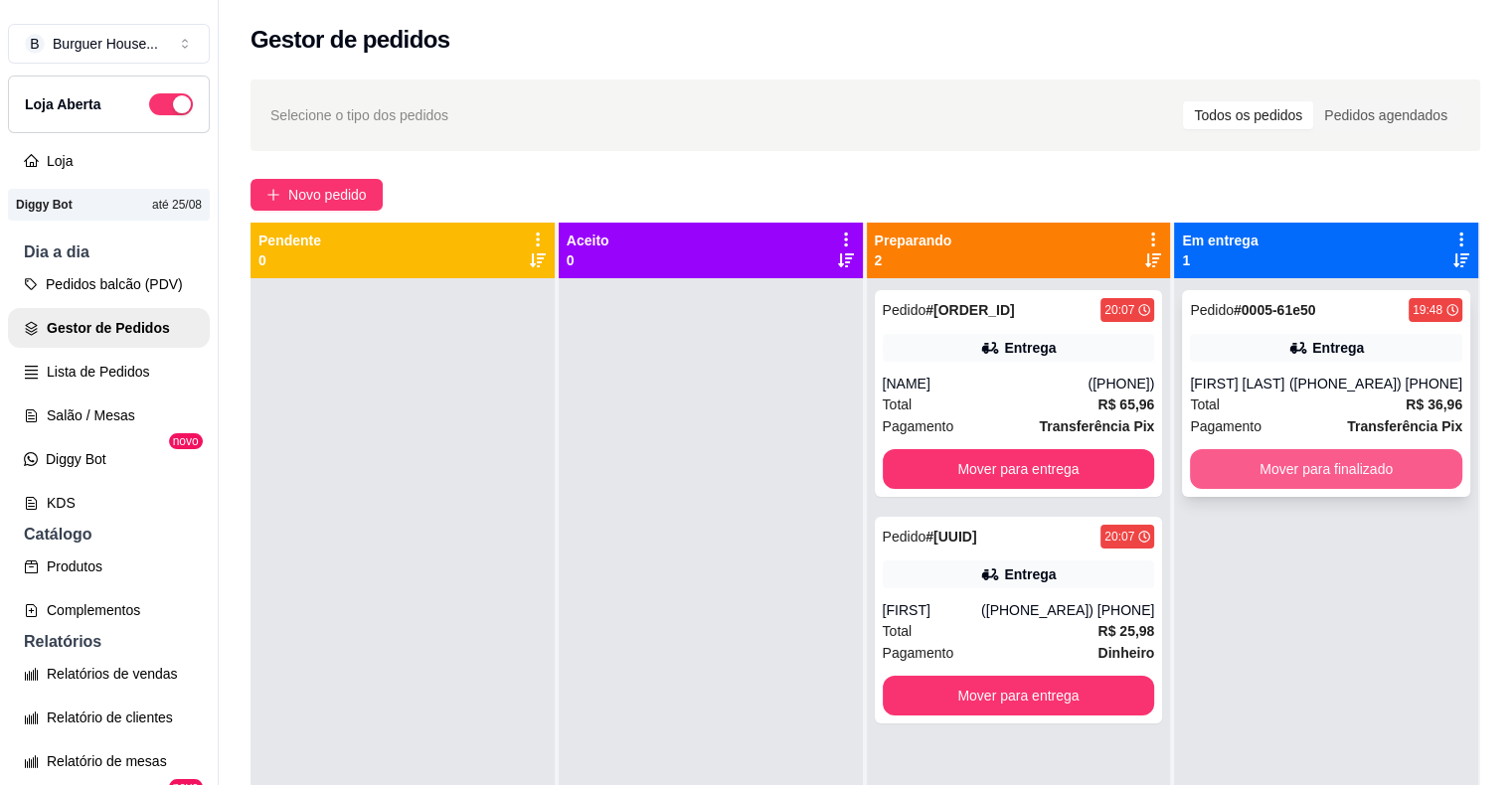 click on "Mover para finalizado" at bounding box center (1326, 469) 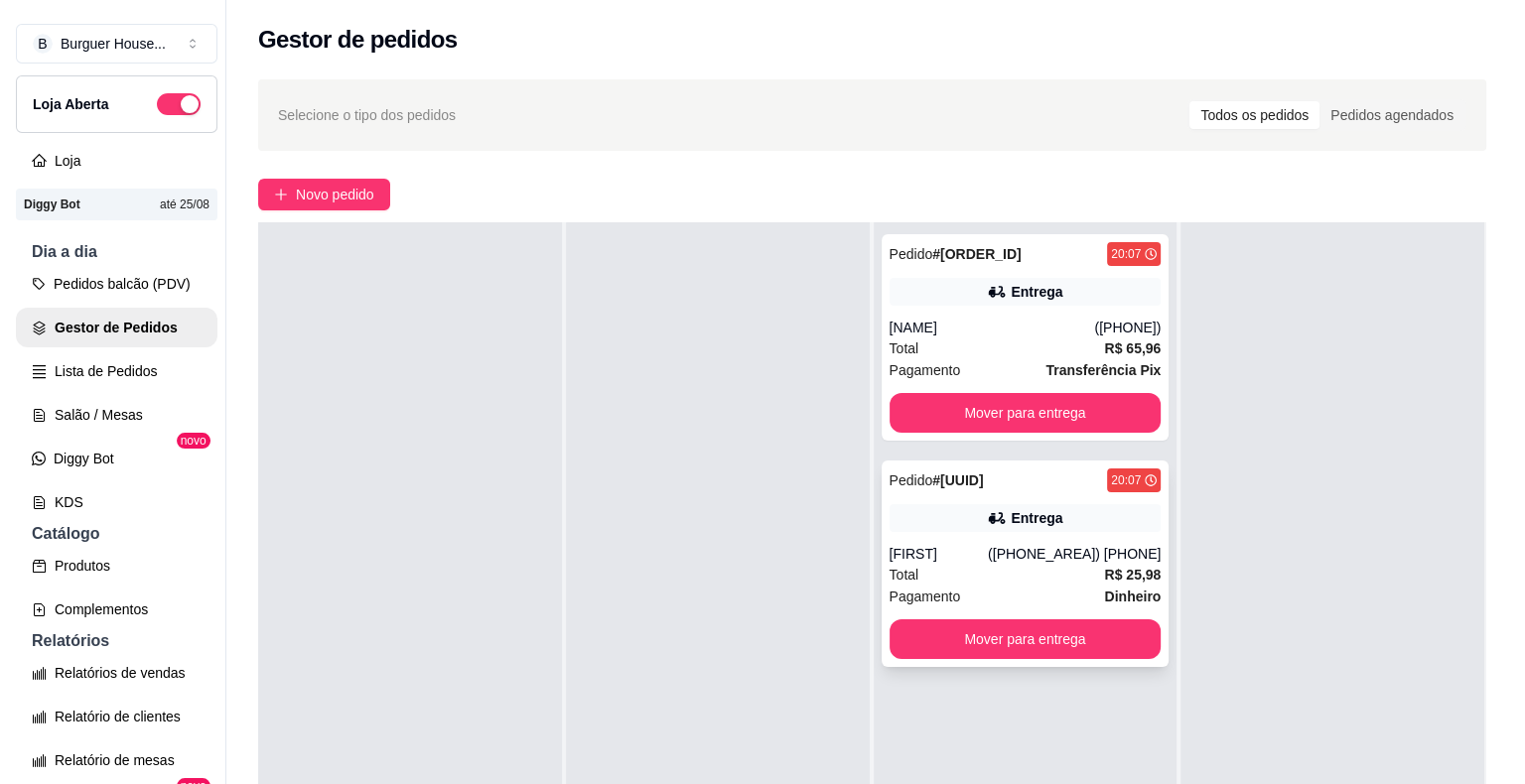 scroll, scrollTop: 0, scrollLeft: 0, axis: both 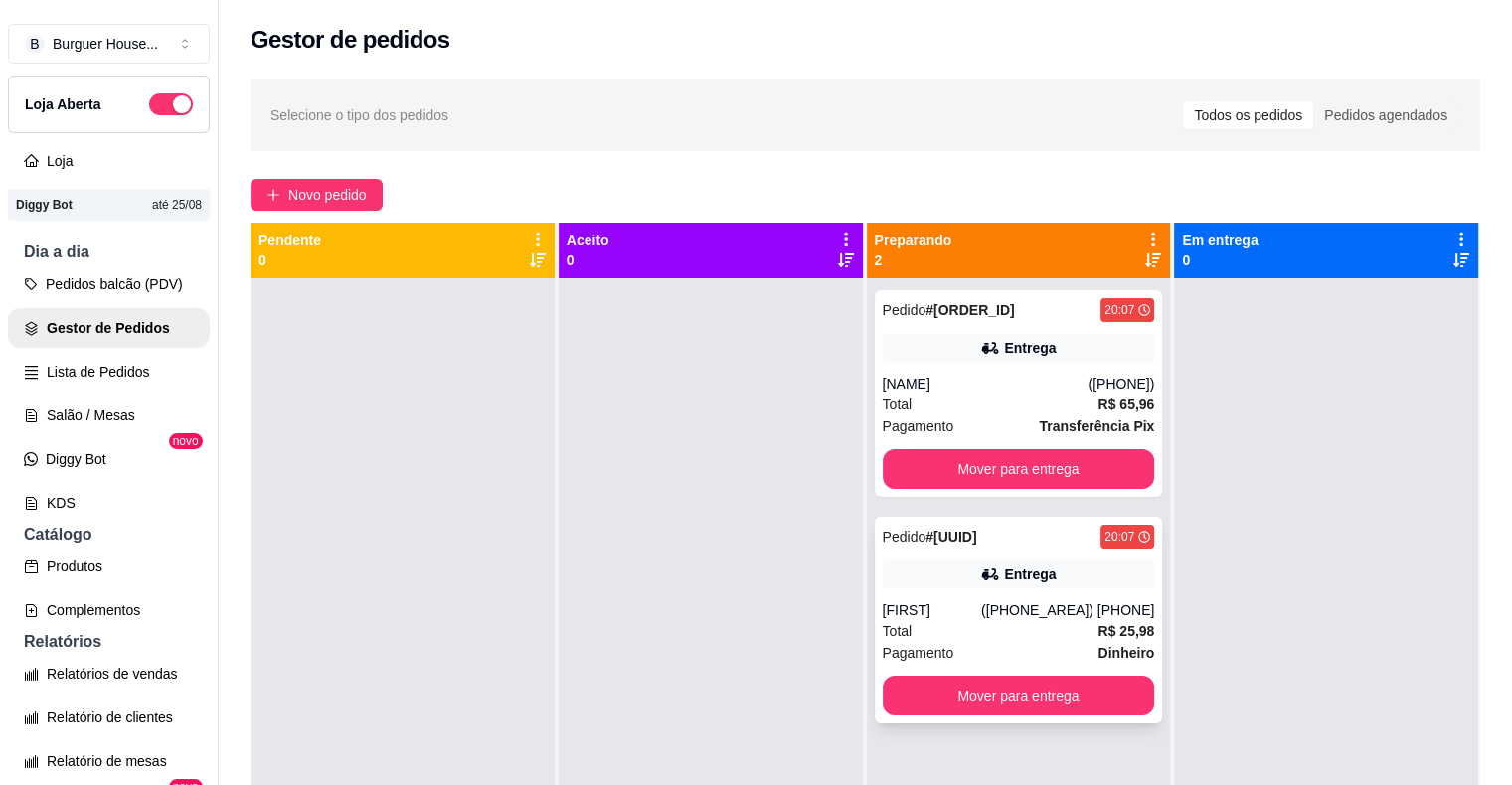 click on "[FIRST]" at bounding box center [931, 610] 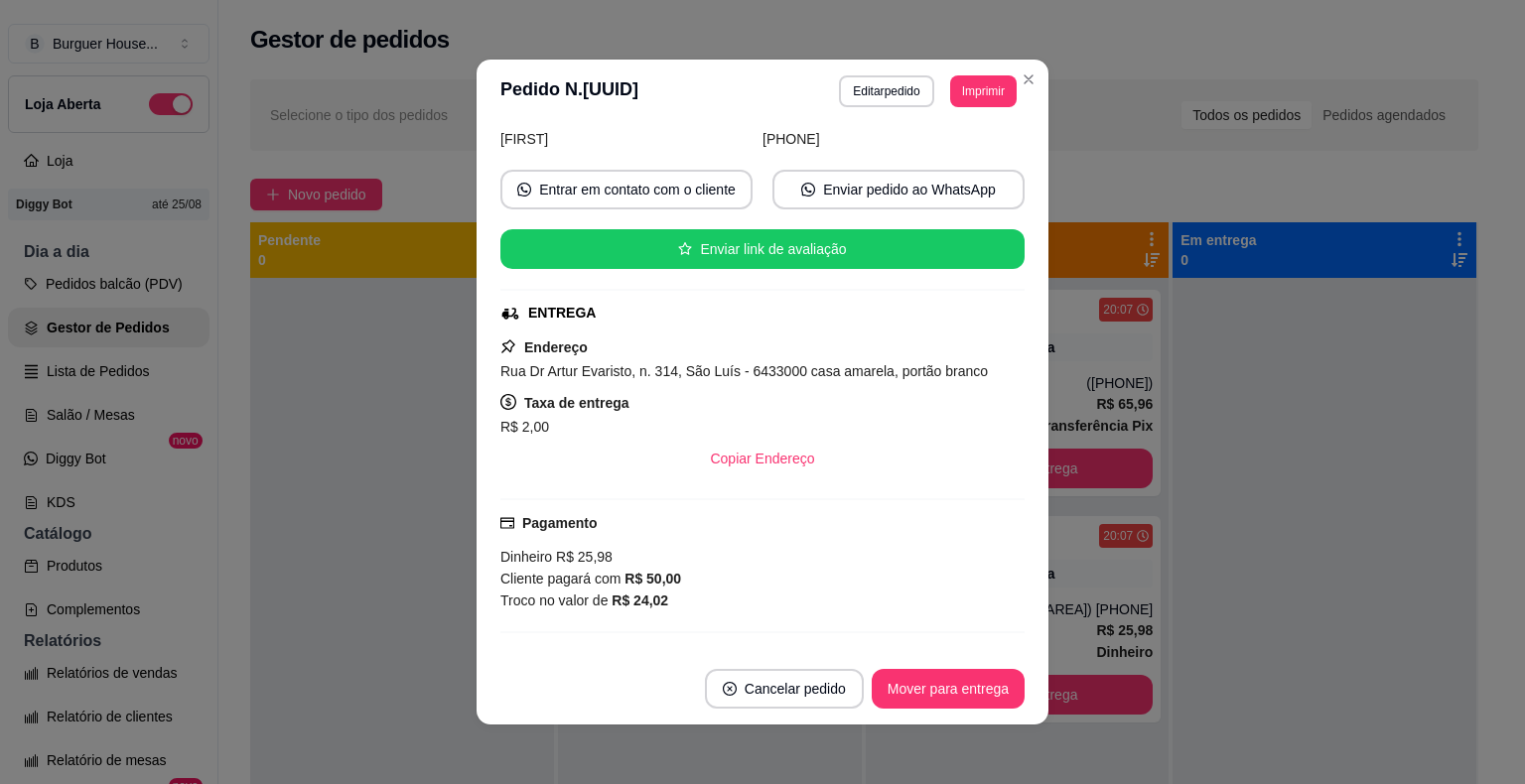 scroll, scrollTop: 381, scrollLeft: 0, axis: vertical 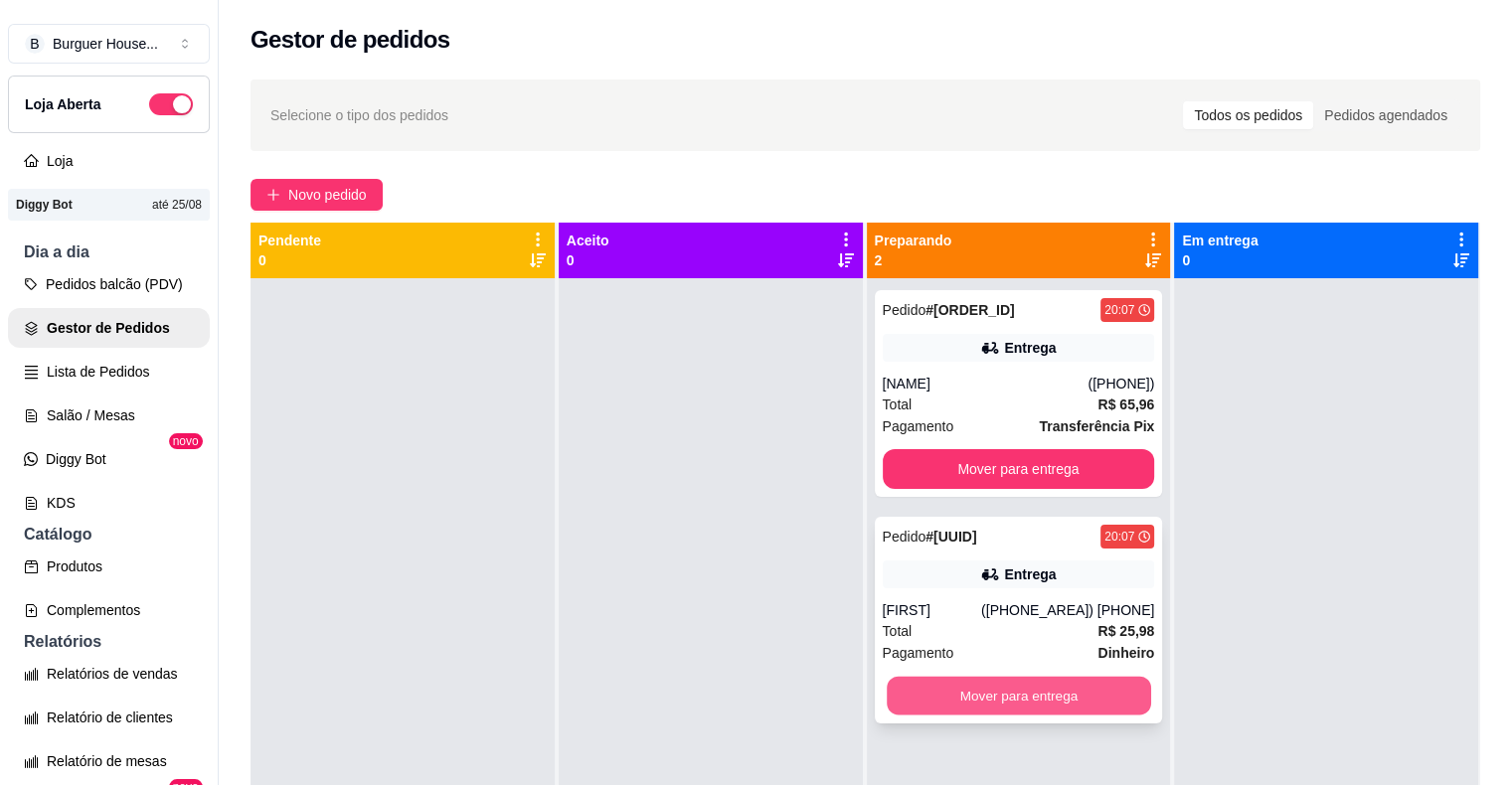 click on "Mover para entrega" at bounding box center (1019, 696) 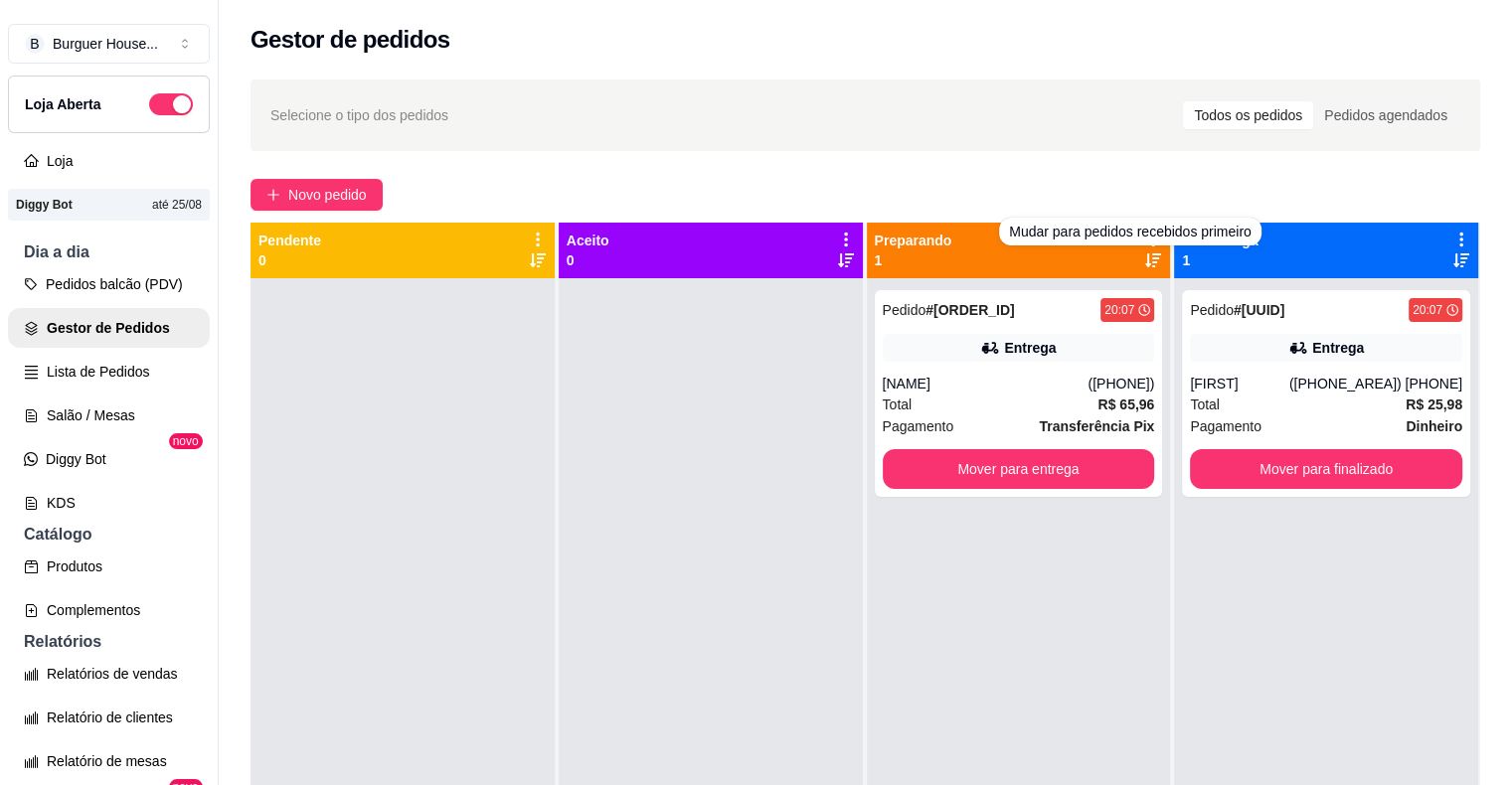 click on "Selecione o tipo dos pedidos Todos os pedidos Pedidos agendados Novo pedido Pendente 0 Aceito 0 Preparando 1 Pedido # 0006-076a4b40 20:07 Entrega [FIRST] ([PHONE]) Total R$ 65,96 Pagamento Transferência Pix Mover para entrega Em entrega 1 Pedido # 0007-86270243 20:07 Entrega [FIRST] ([PHONE]) Total R$ 25,98 Pagamento Dinheiro Mover para finalizado" at bounding box center [865, 550] 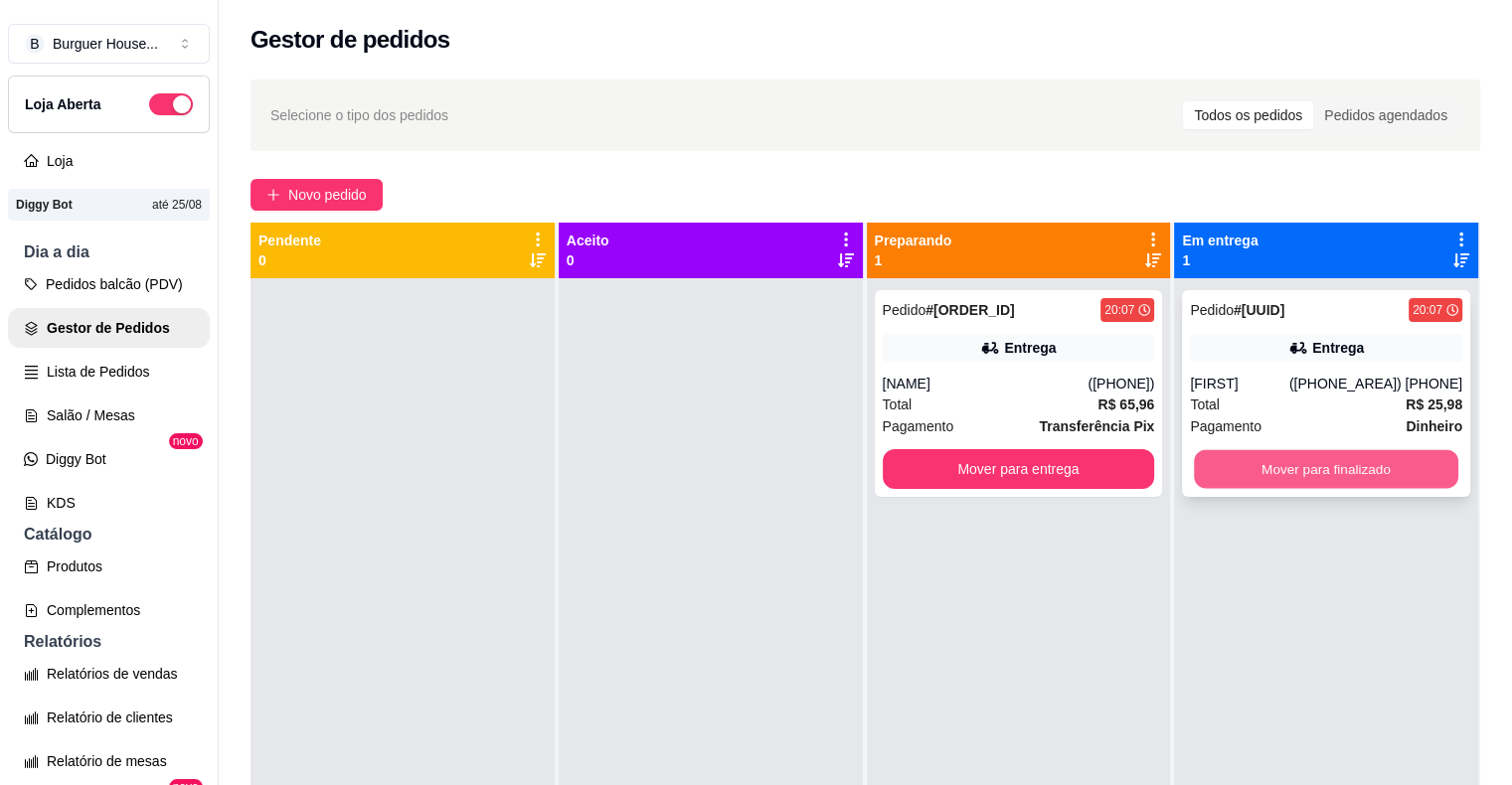 click on "Mover para finalizado" at bounding box center (1326, 469) 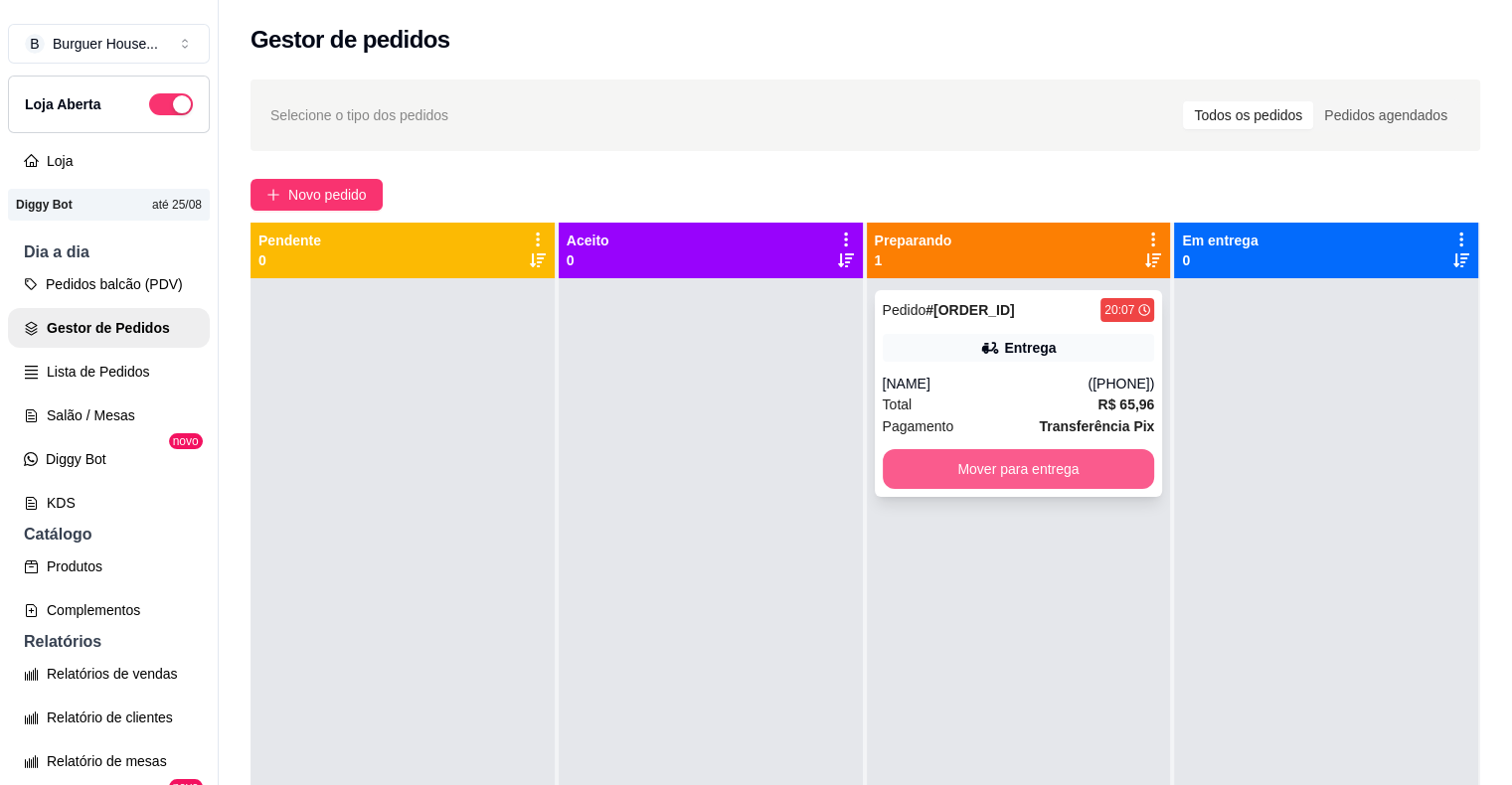 click on "Mover para entrega" at bounding box center (1019, 469) 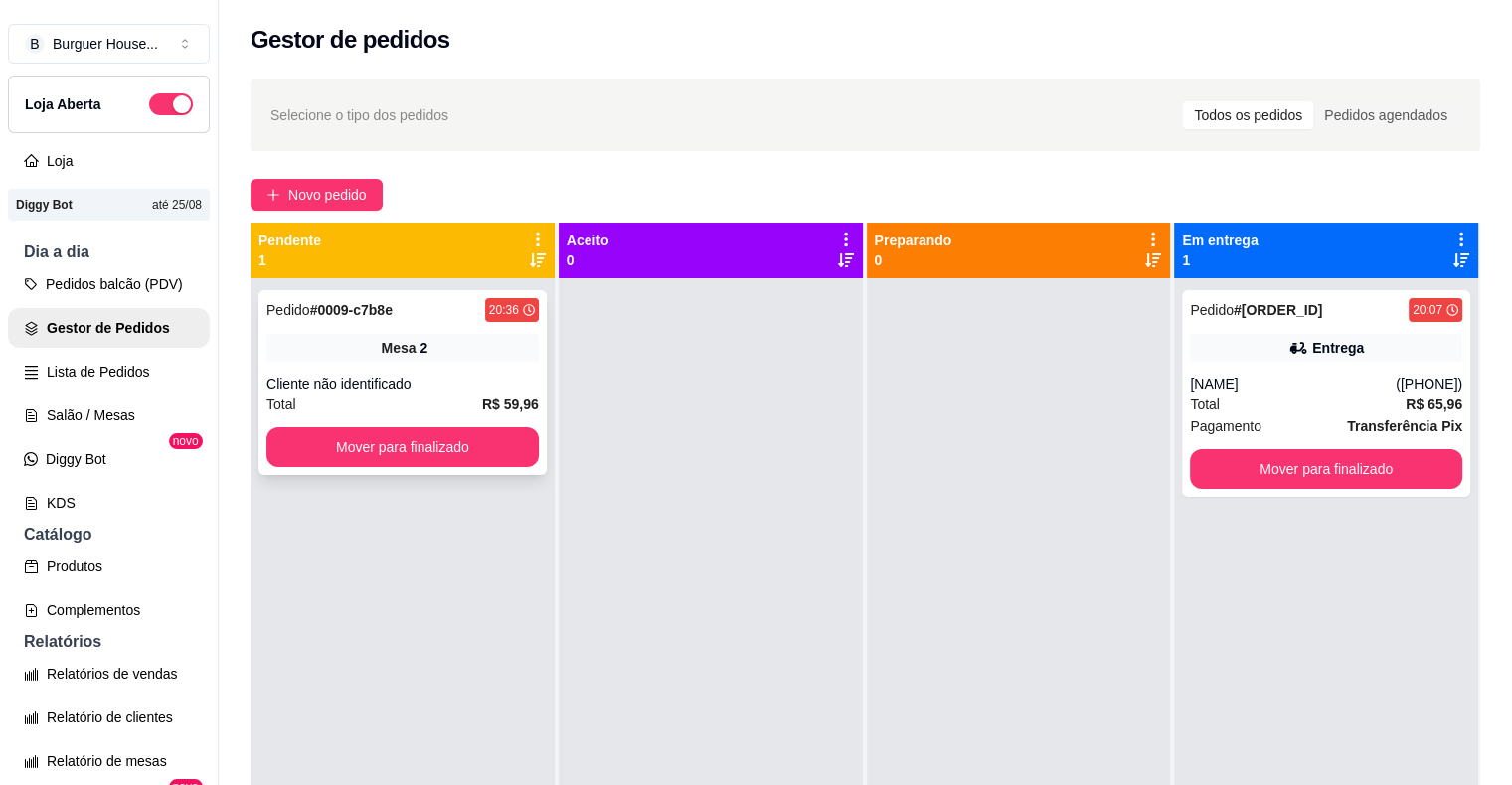click on "R$ 59,96" at bounding box center (510, 404) 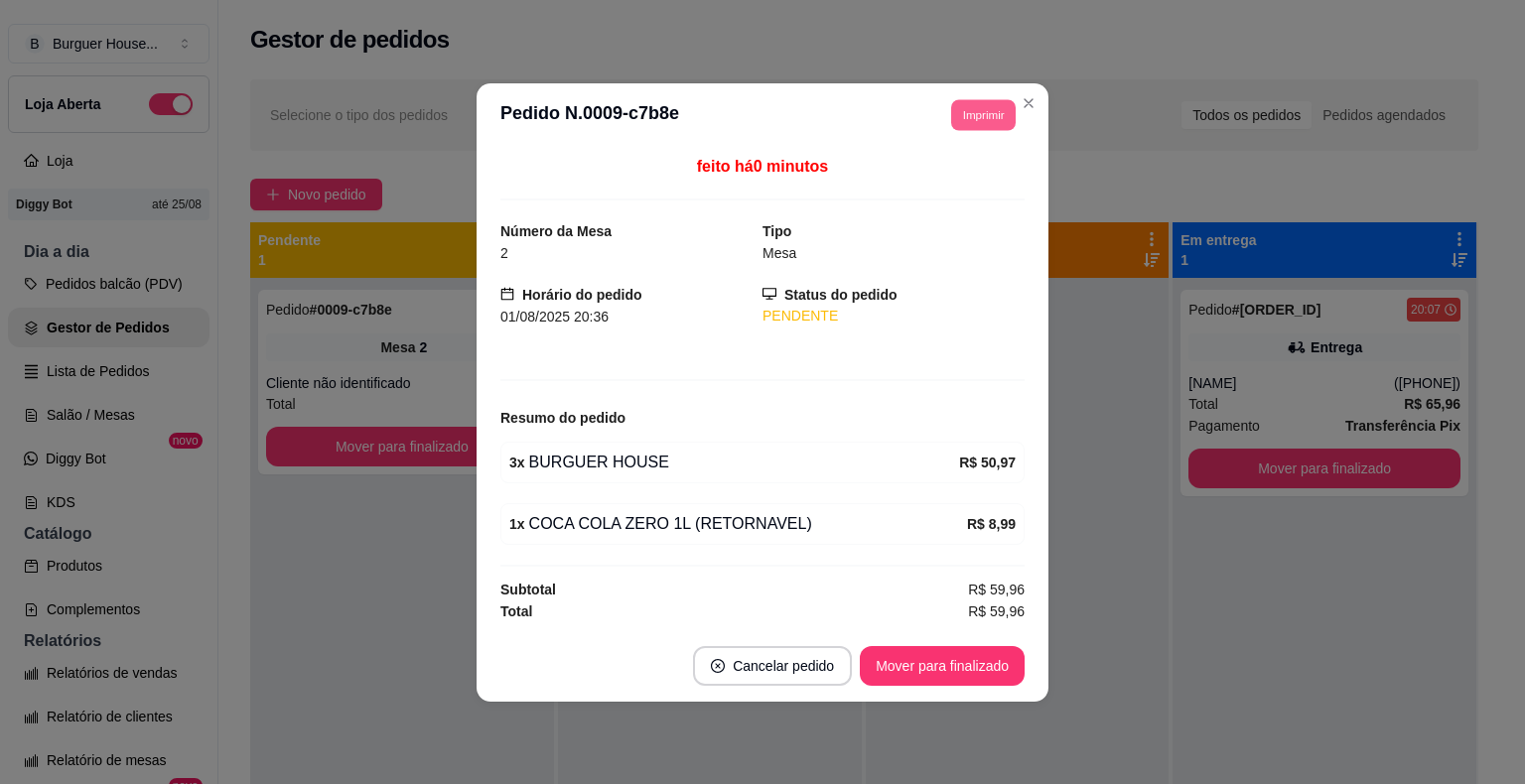 click on "Imprimir" at bounding box center [983, 114] 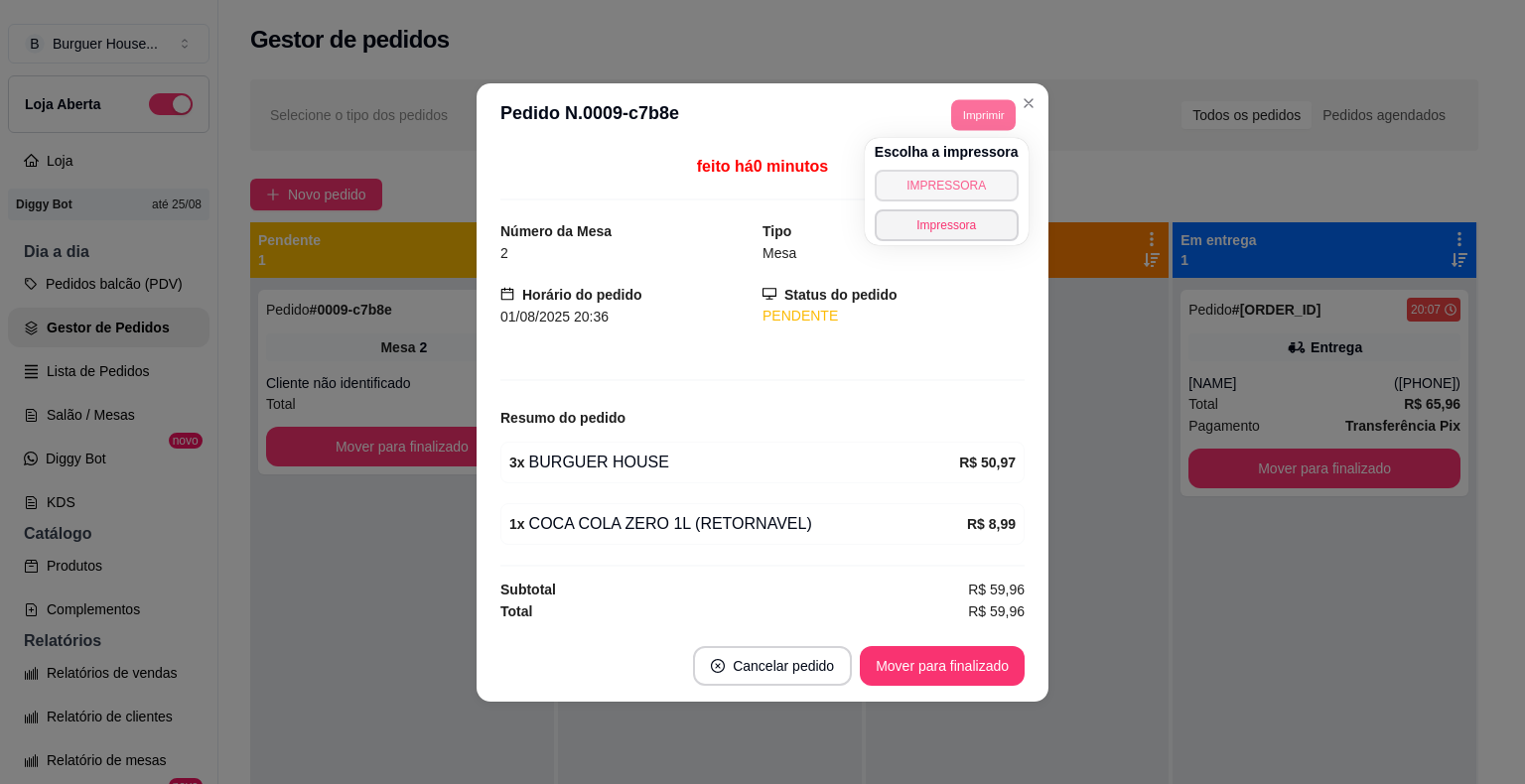 click on "IMPRESSORA" at bounding box center (946, 186) 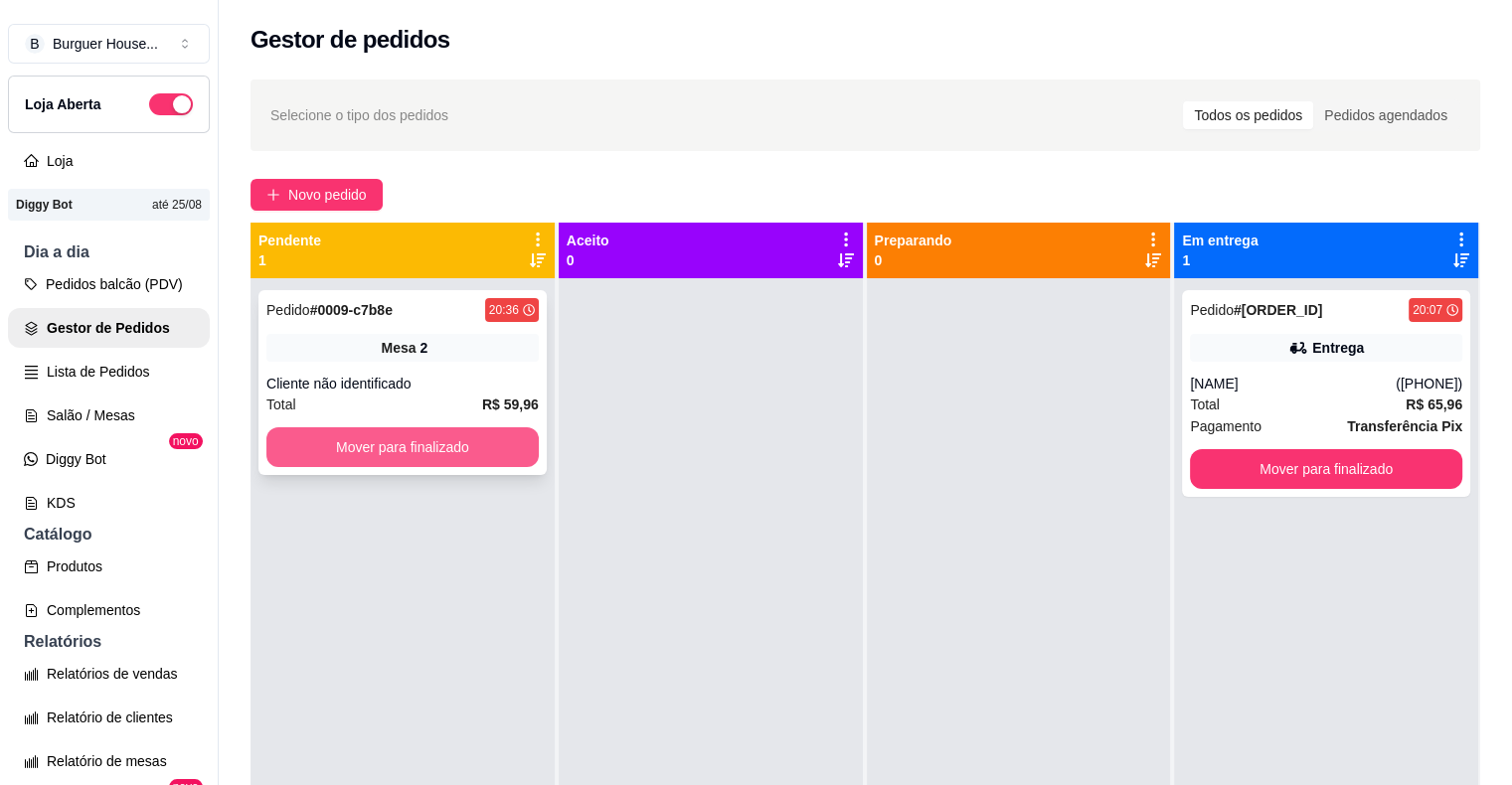 click on "Mover para finalizado" at bounding box center (403, 447) 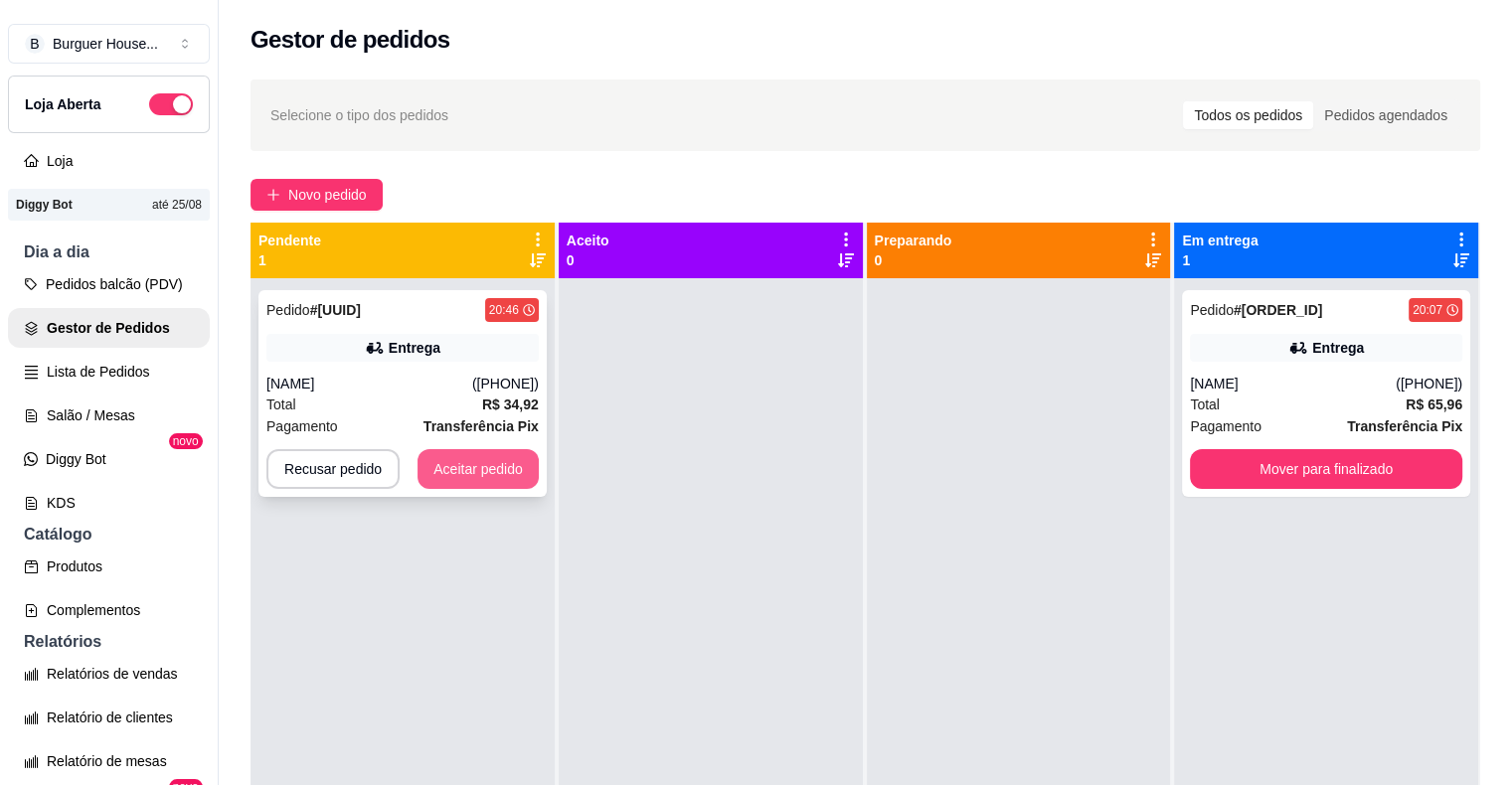 click on "Aceitar pedido" at bounding box center [478, 469] 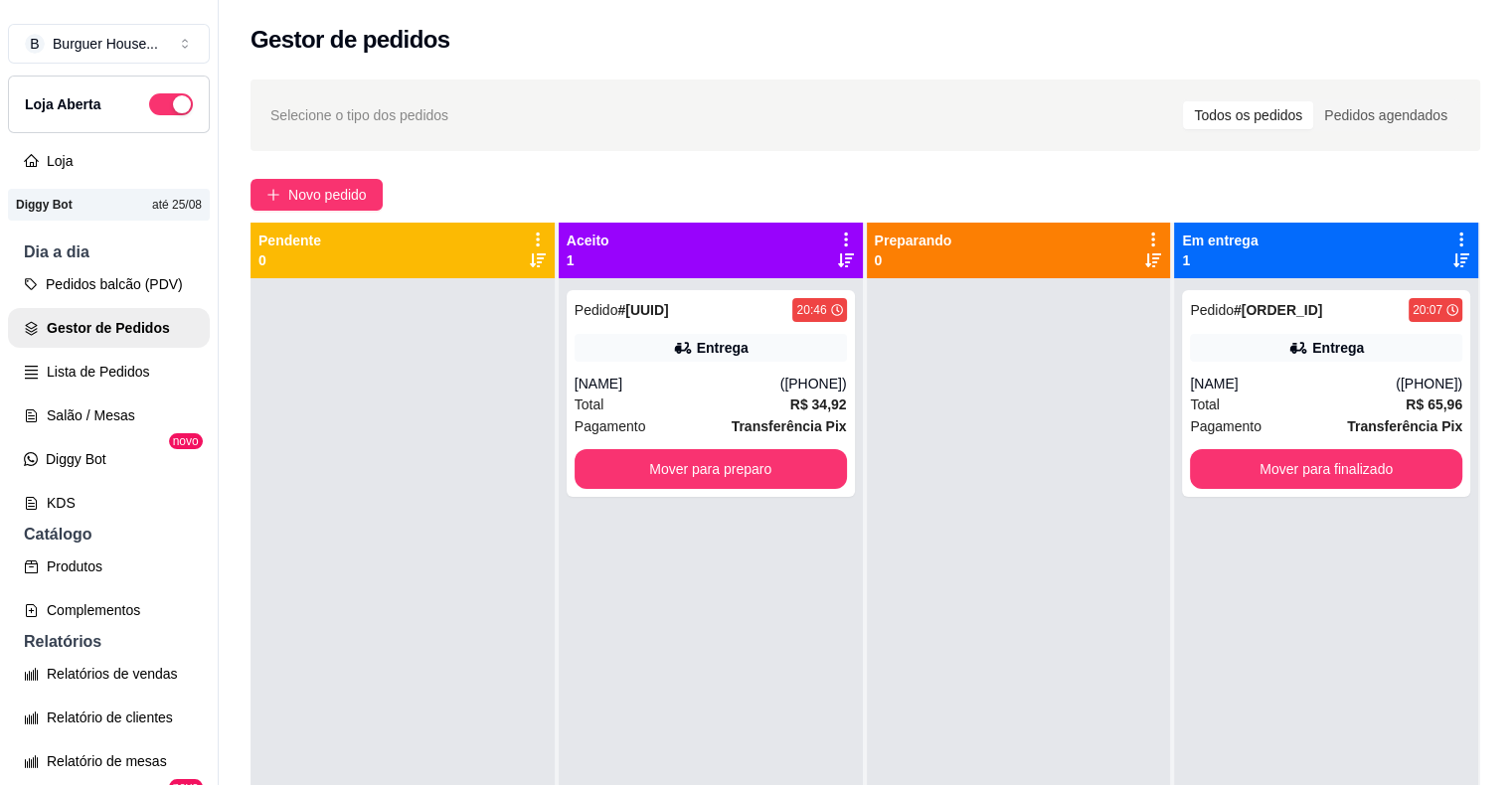 click on "[NAME]" at bounding box center [677, 384] 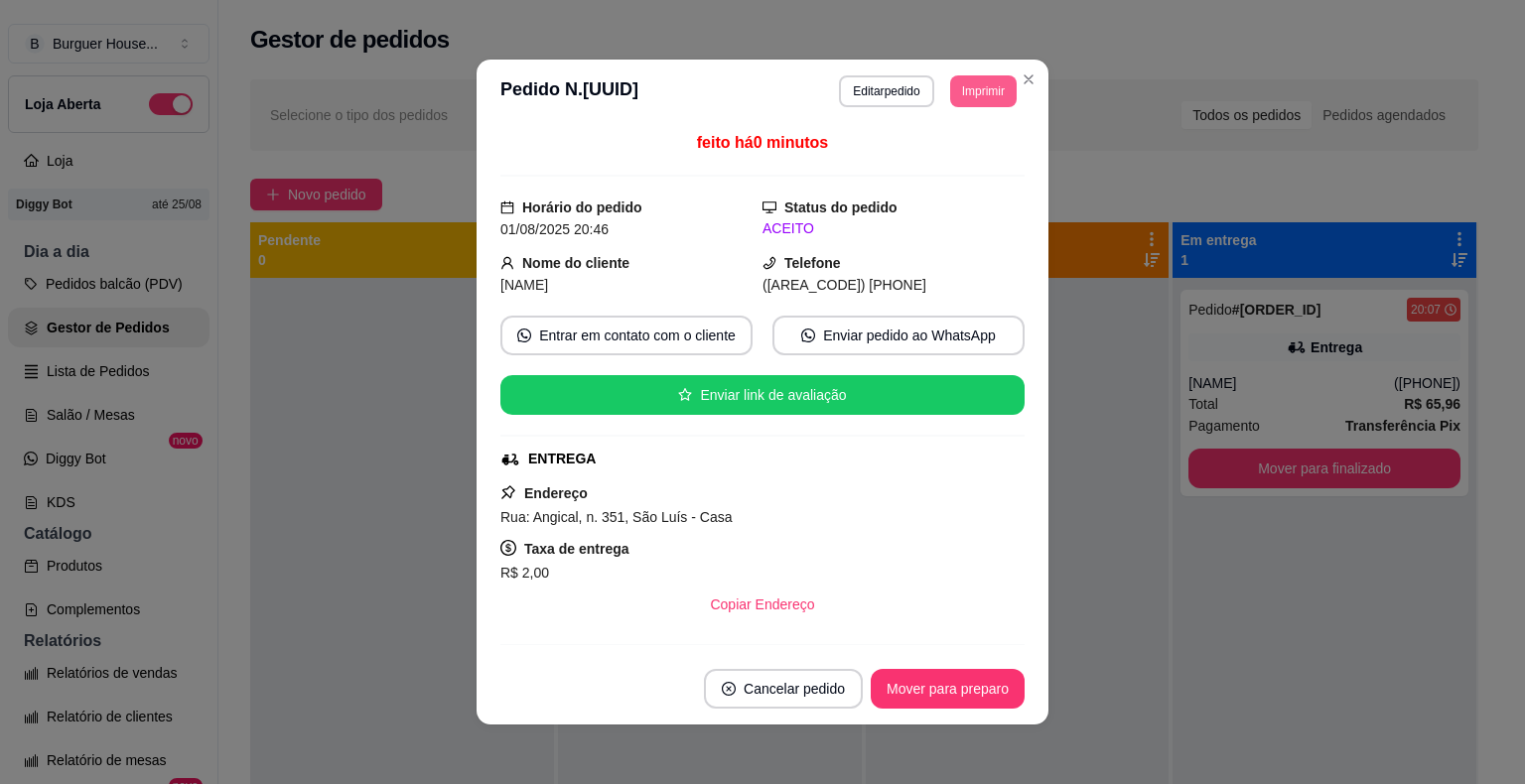 click on "Imprimir" at bounding box center [983, 91] 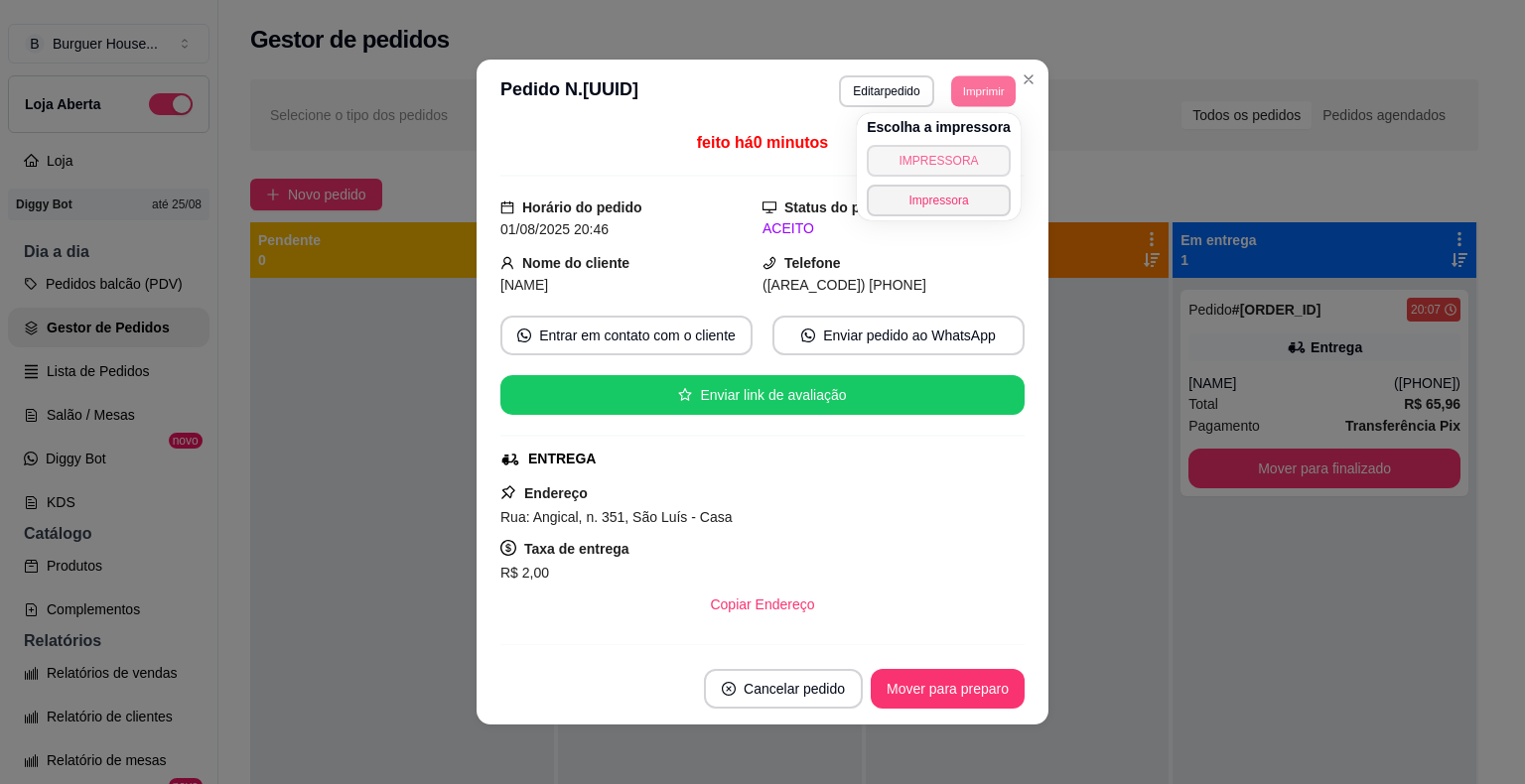 click on "IMPRESSORA" at bounding box center [938, 161] 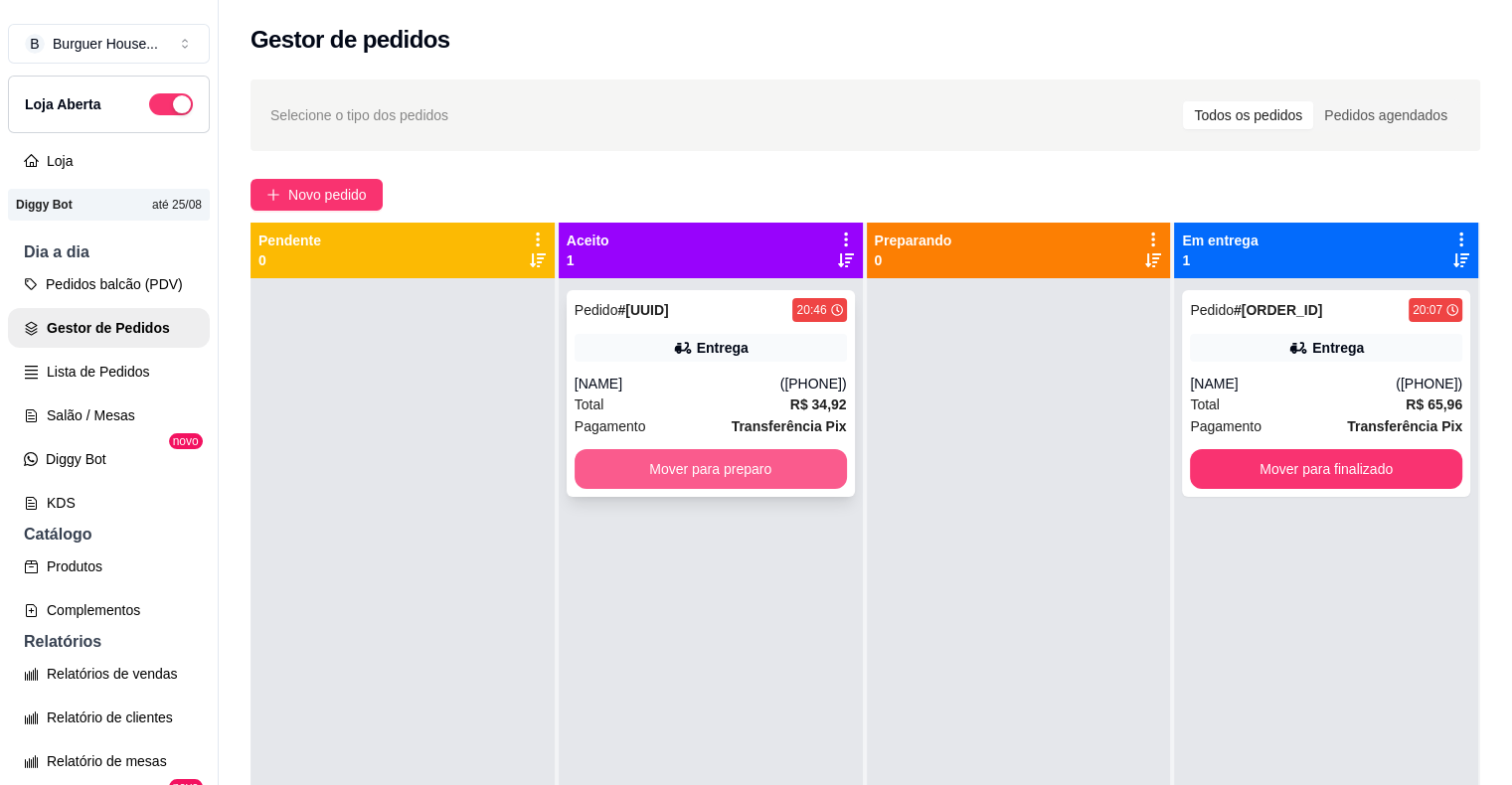 click on "Mover para preparo" at bounding box center [711, 469] 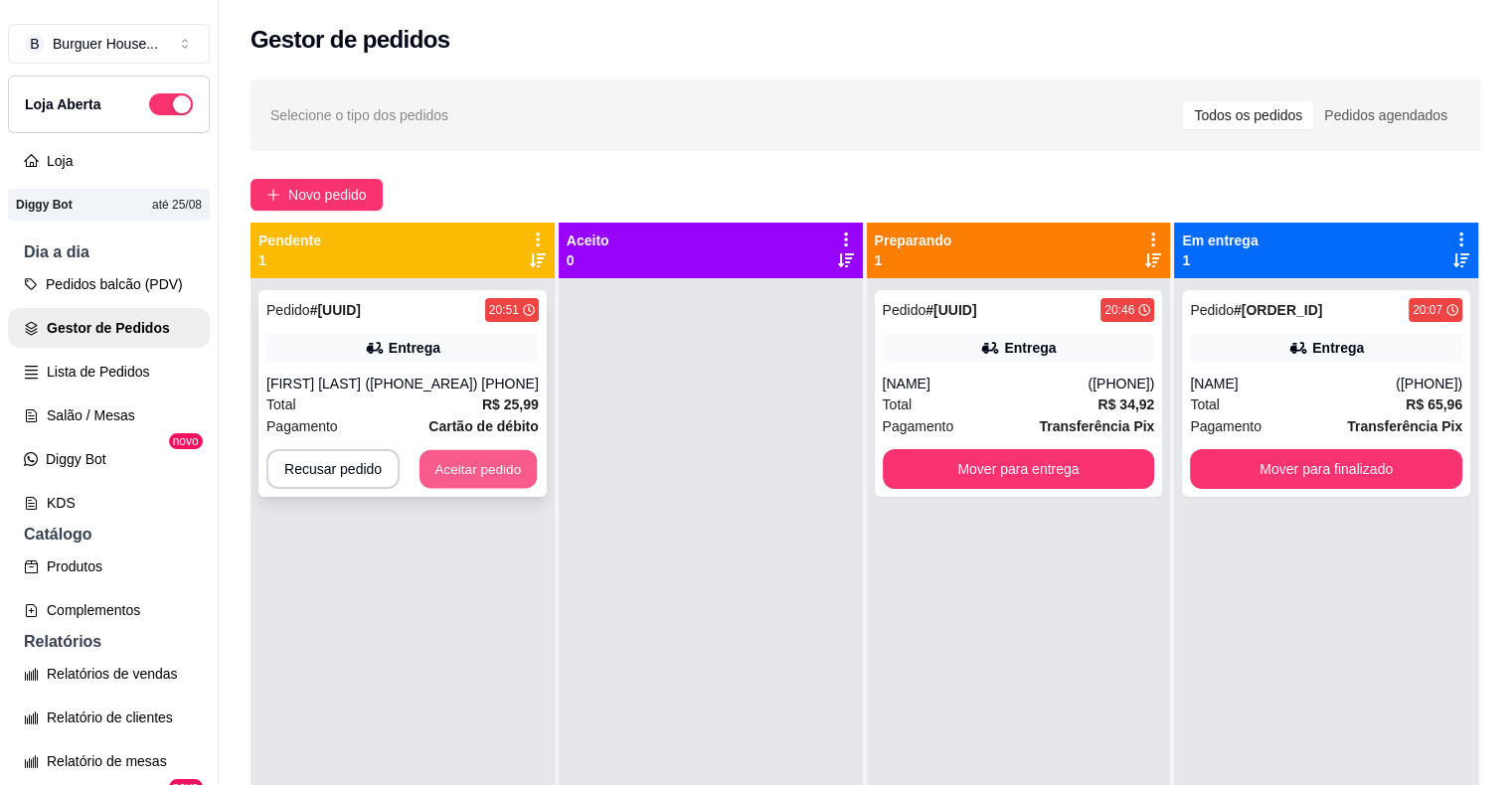click on "Aceitar pedido" at bounding box center [478, 469] 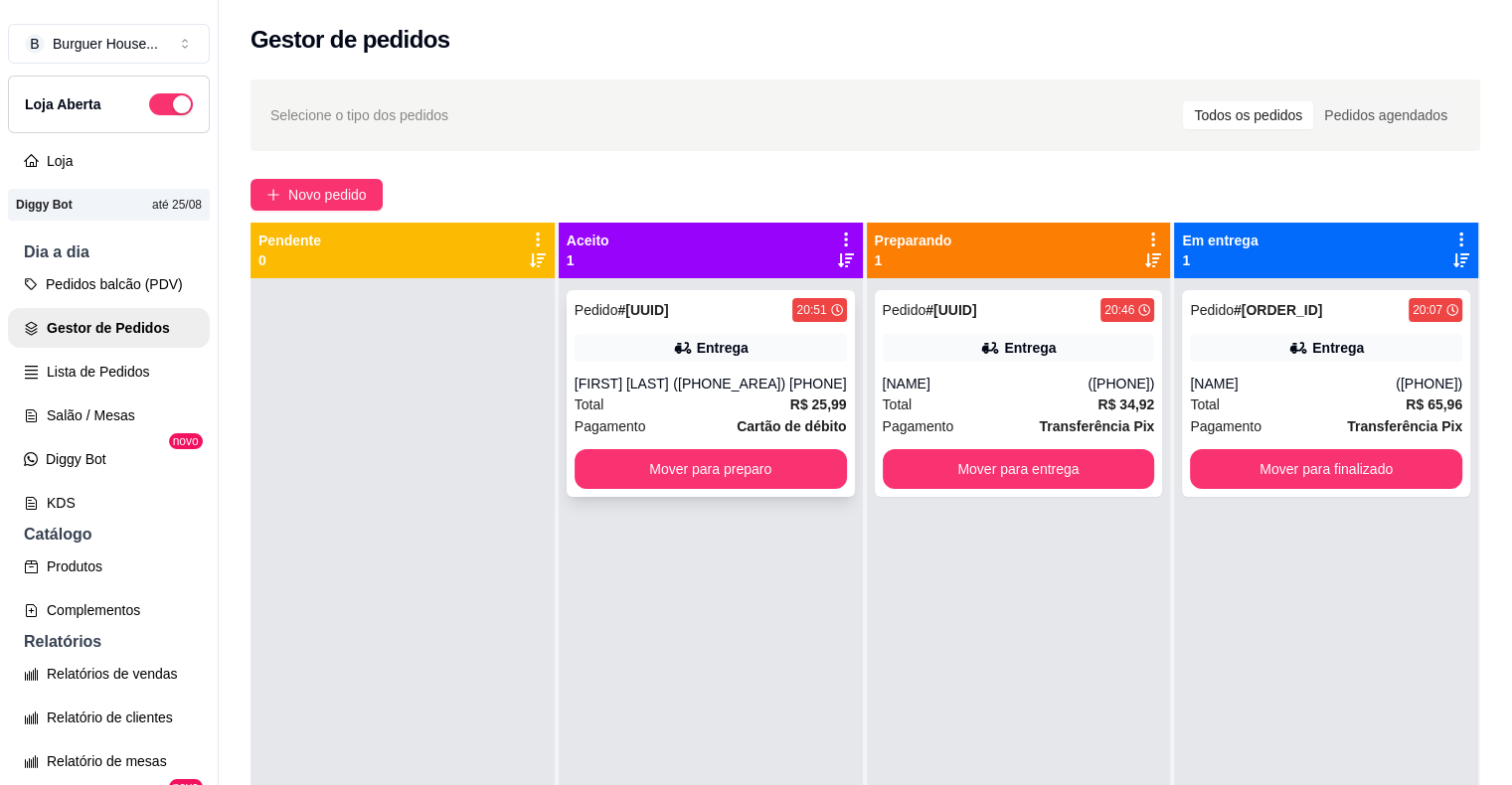 click on "[FIRST] [LAST]" at bounding box center [623, 384] 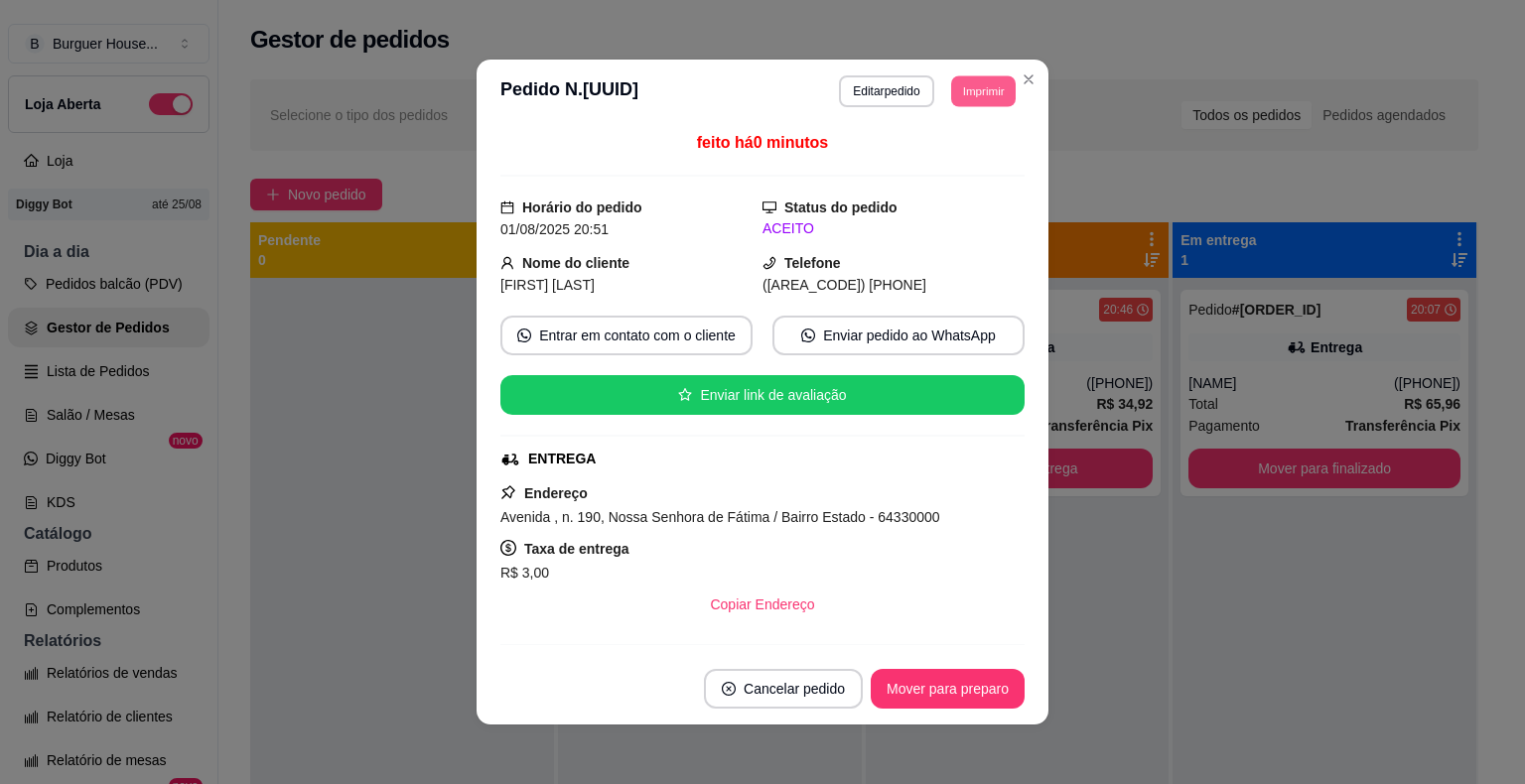 click on "Imprimir" at bounding box center (983, 90) 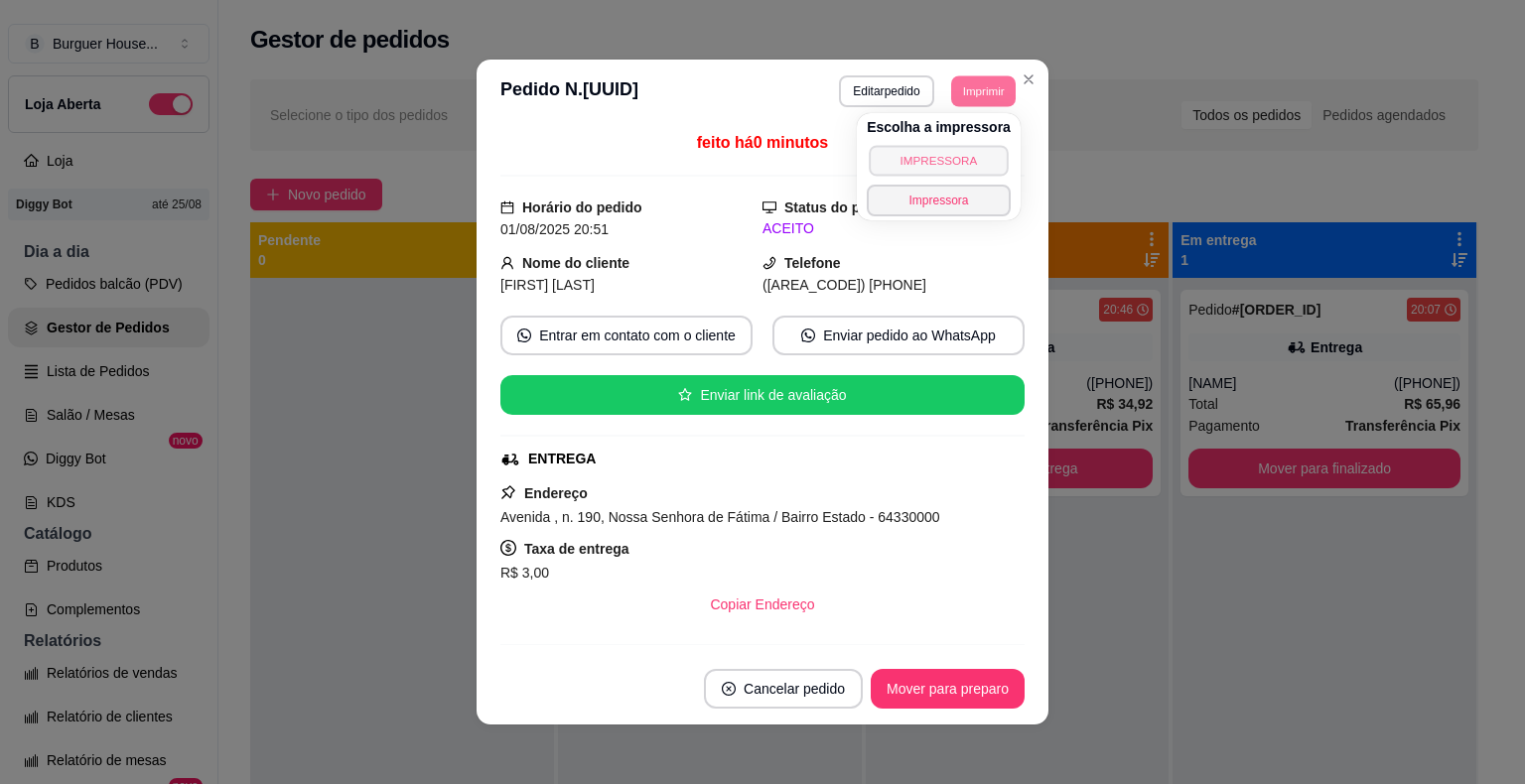 click on "IMPRESSORA" at bounding box center [938, 160] 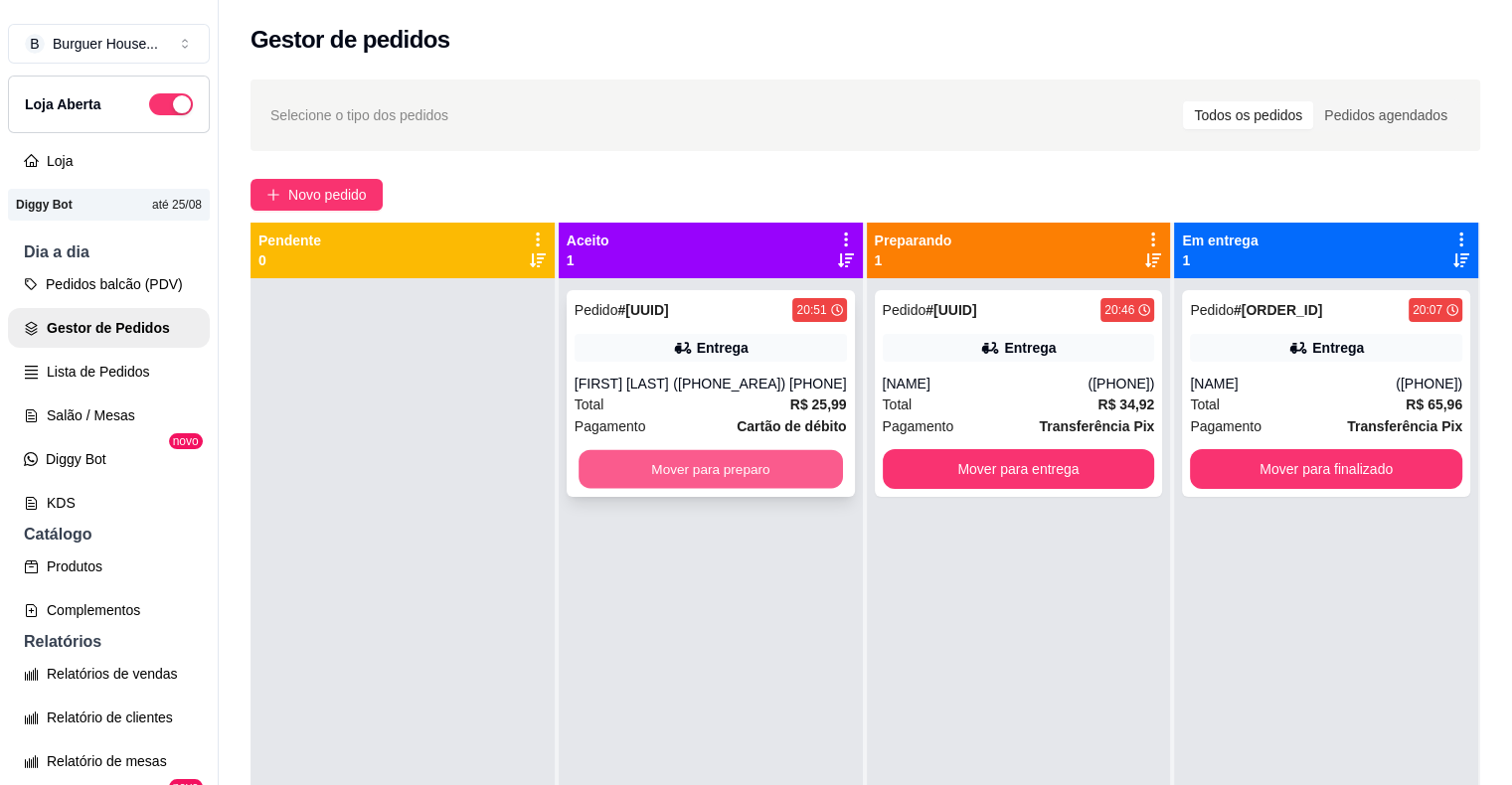 click on "Mover para preparo" at bounding box center [711, 469] 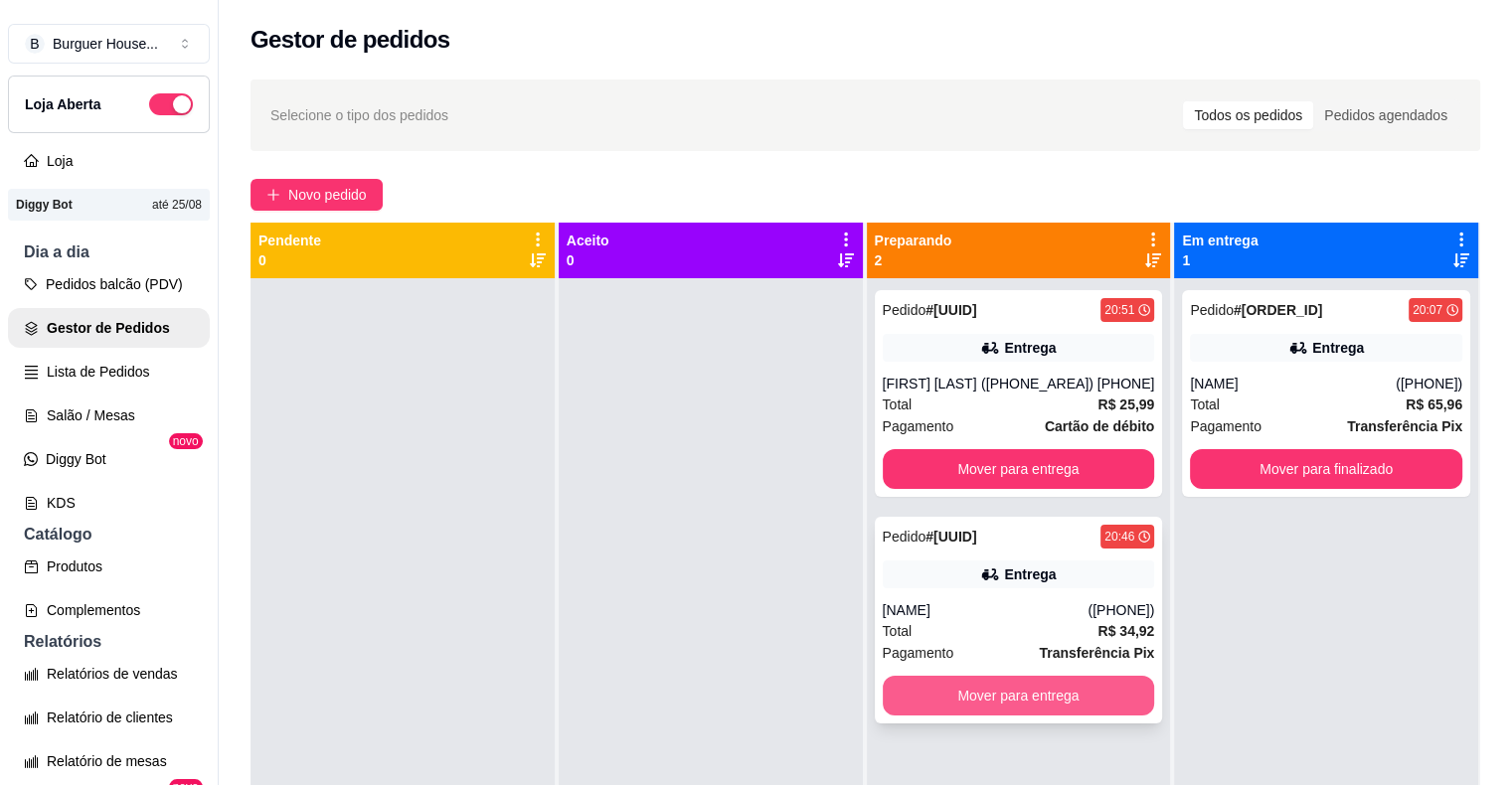 click on "Mover para entrega" at bounding box center [1019, 696] 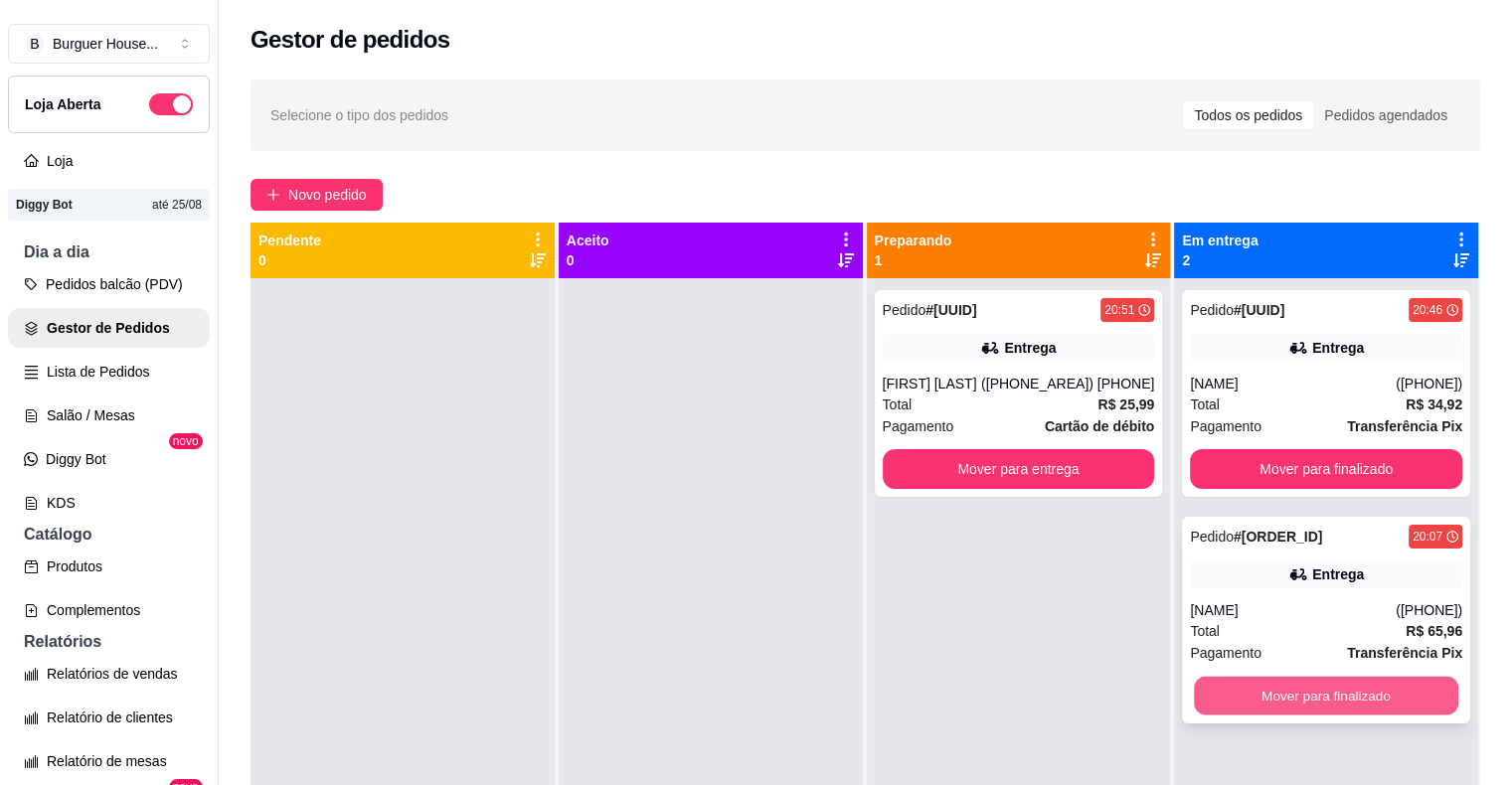 click on "Mover para finalizado" at bounding box center [1326, 696] 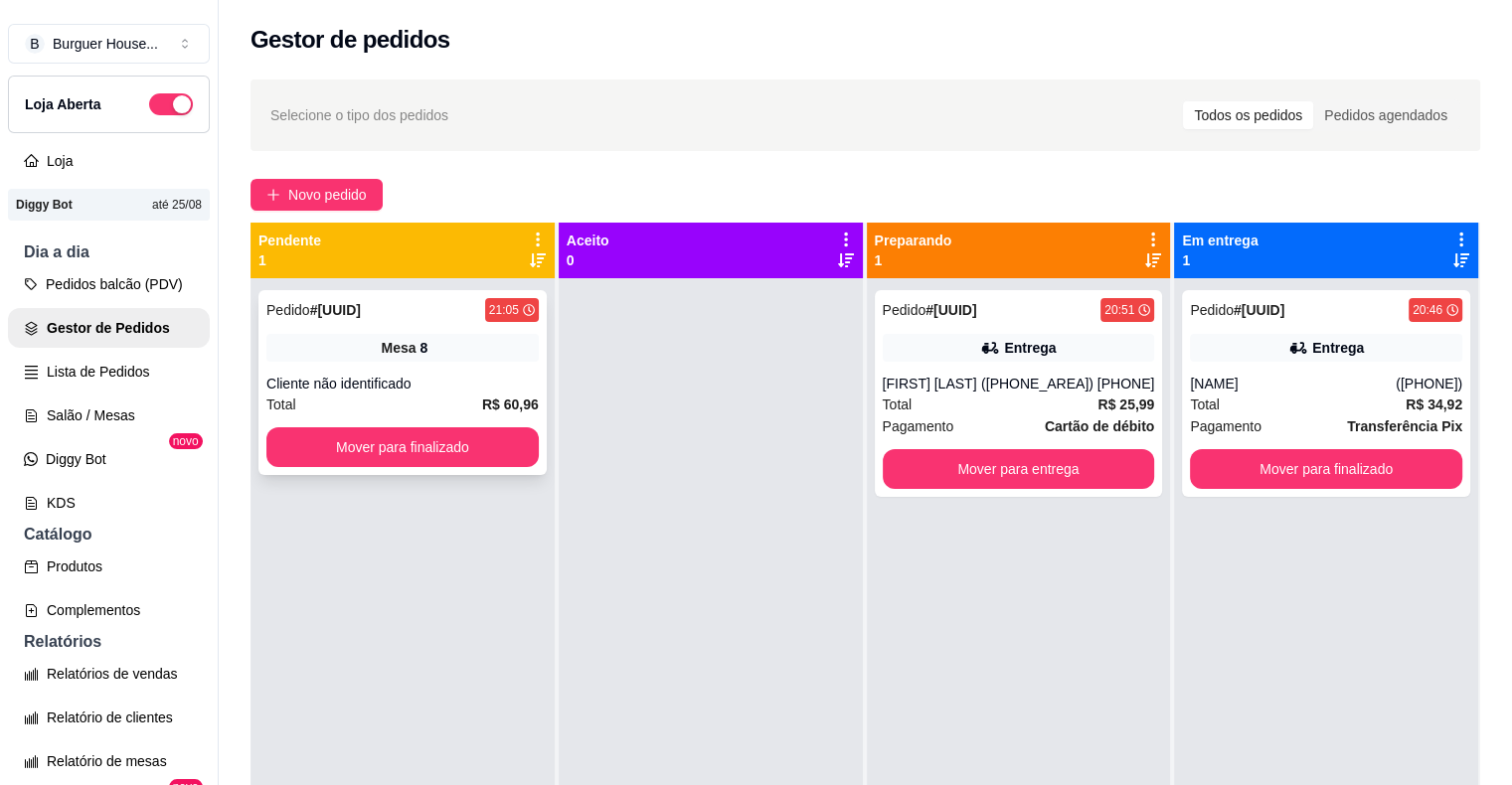 click on "Cliente não identificado" at bounding box center (403, 384) 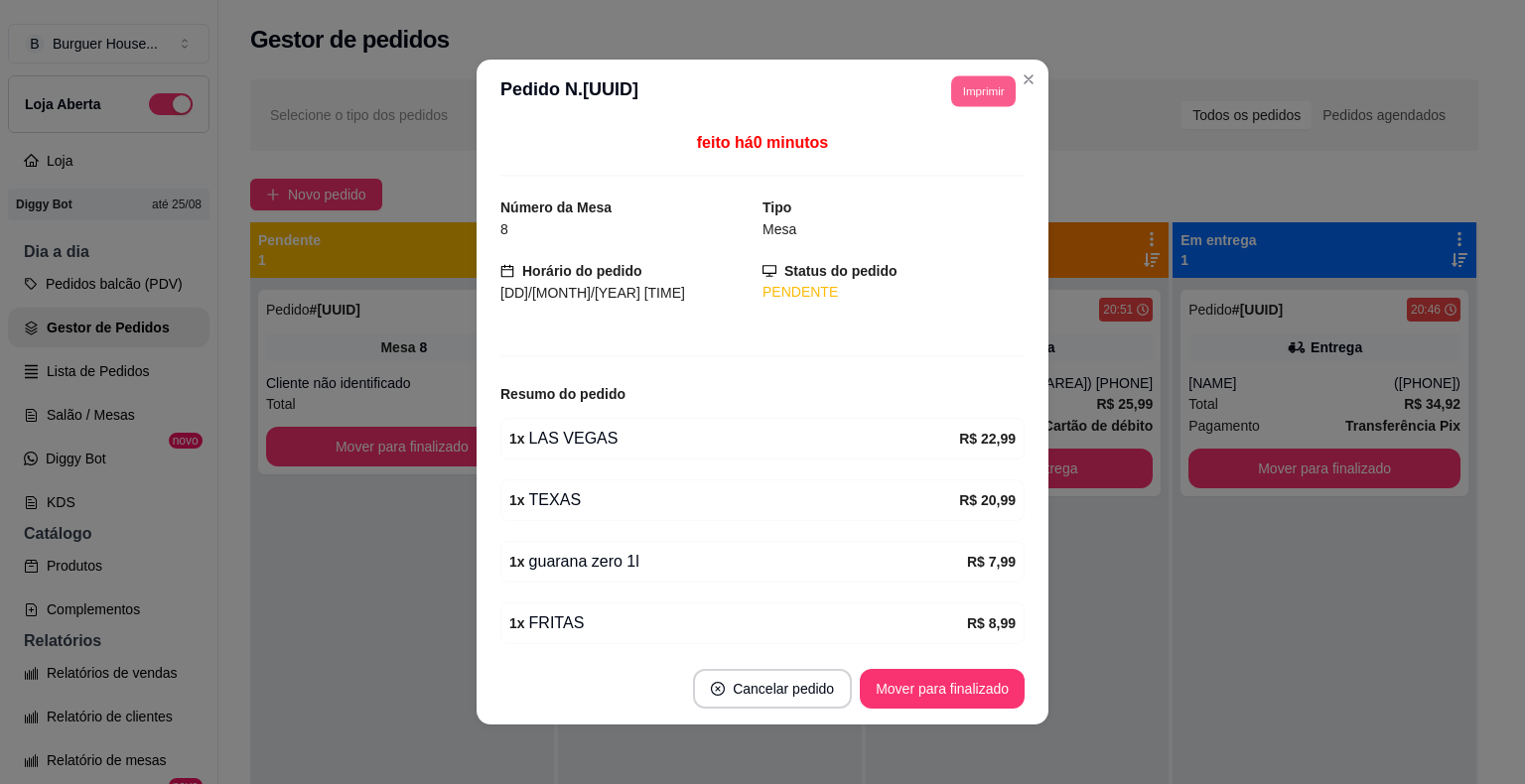 click on "Imprimir" at bounding box center [983, 90] 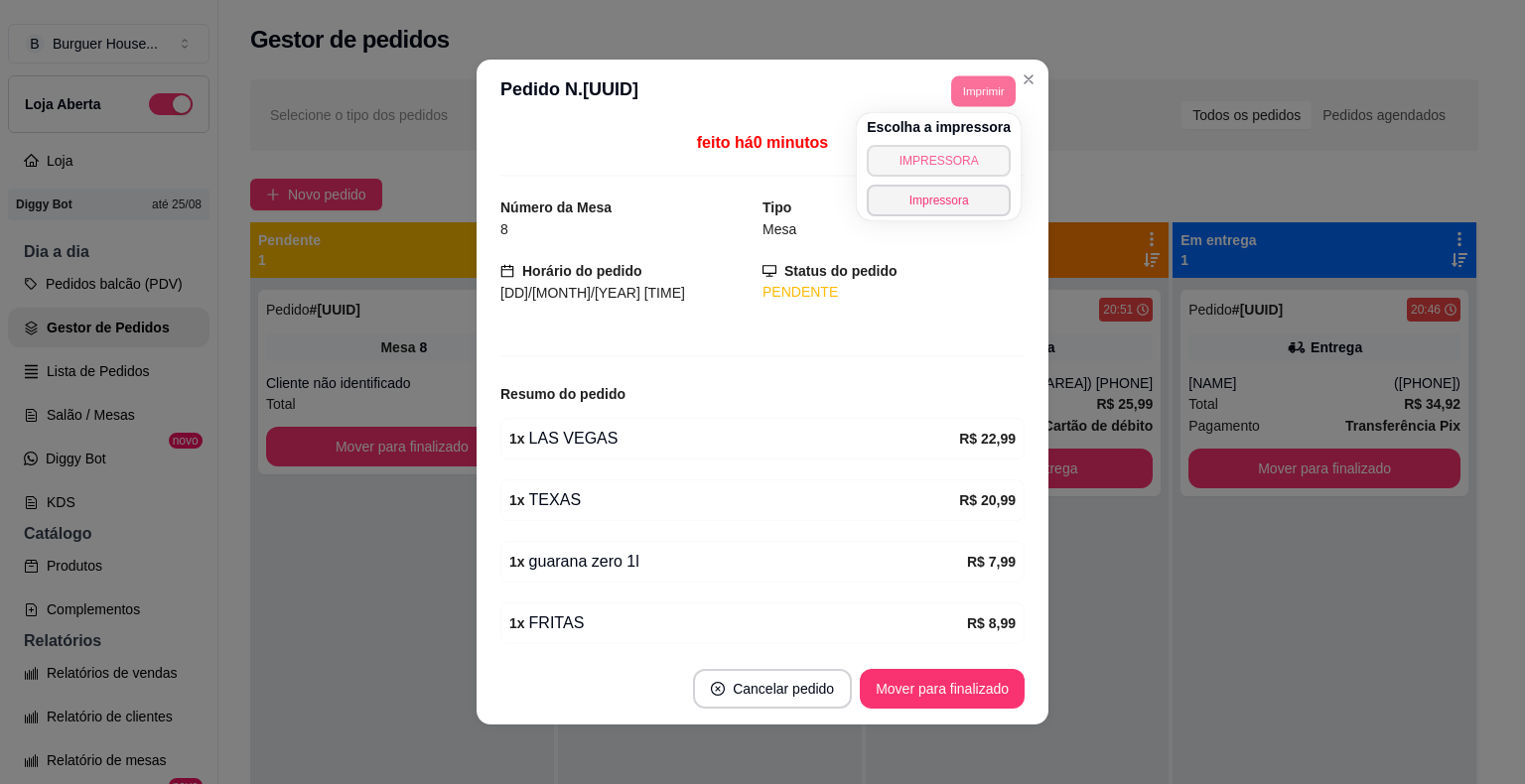 click on "IMPRESSORA" at bounding box center [938, 161] 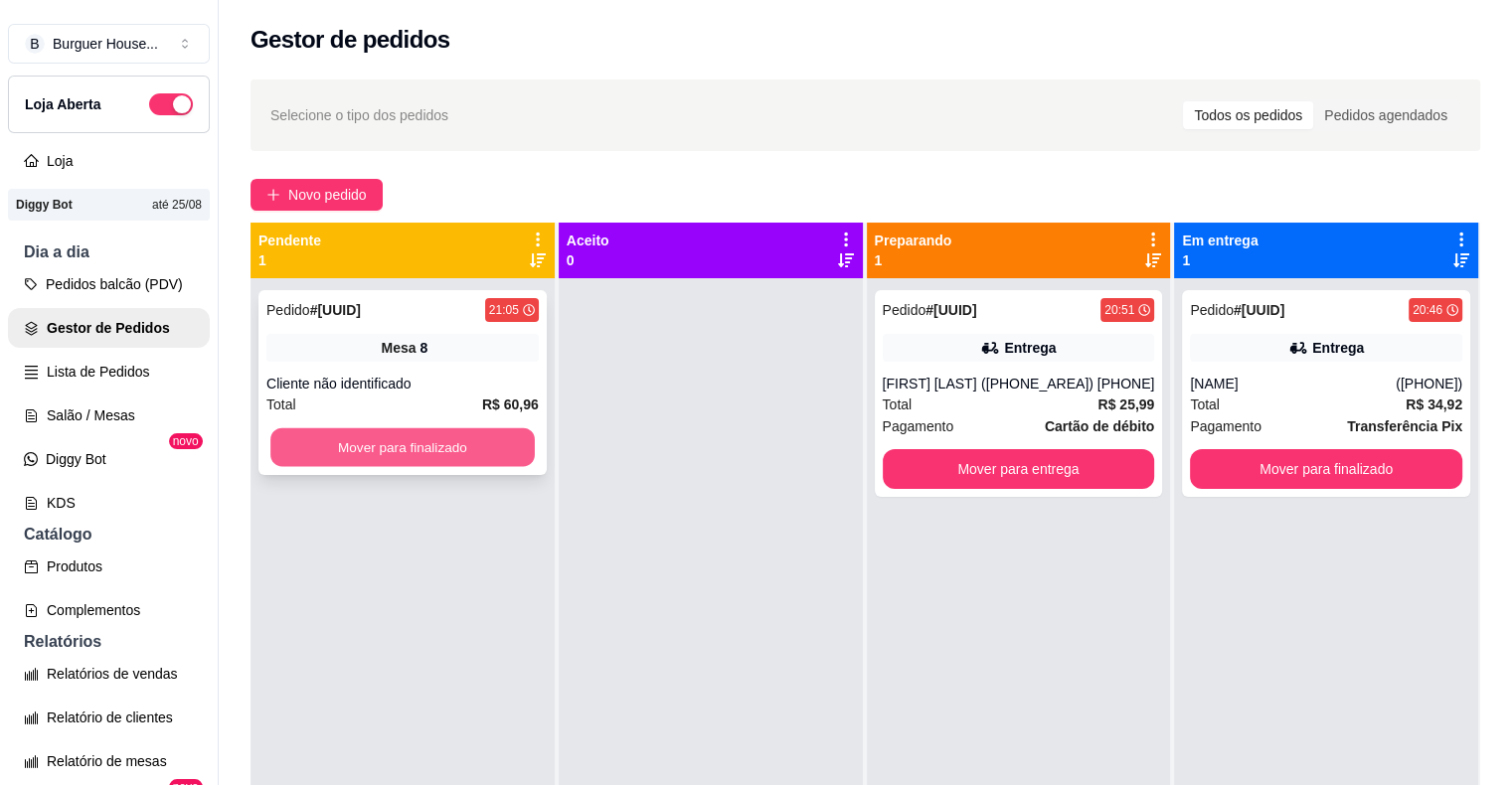 click on "Mover para finalizado" at bounding box center (403, 447) 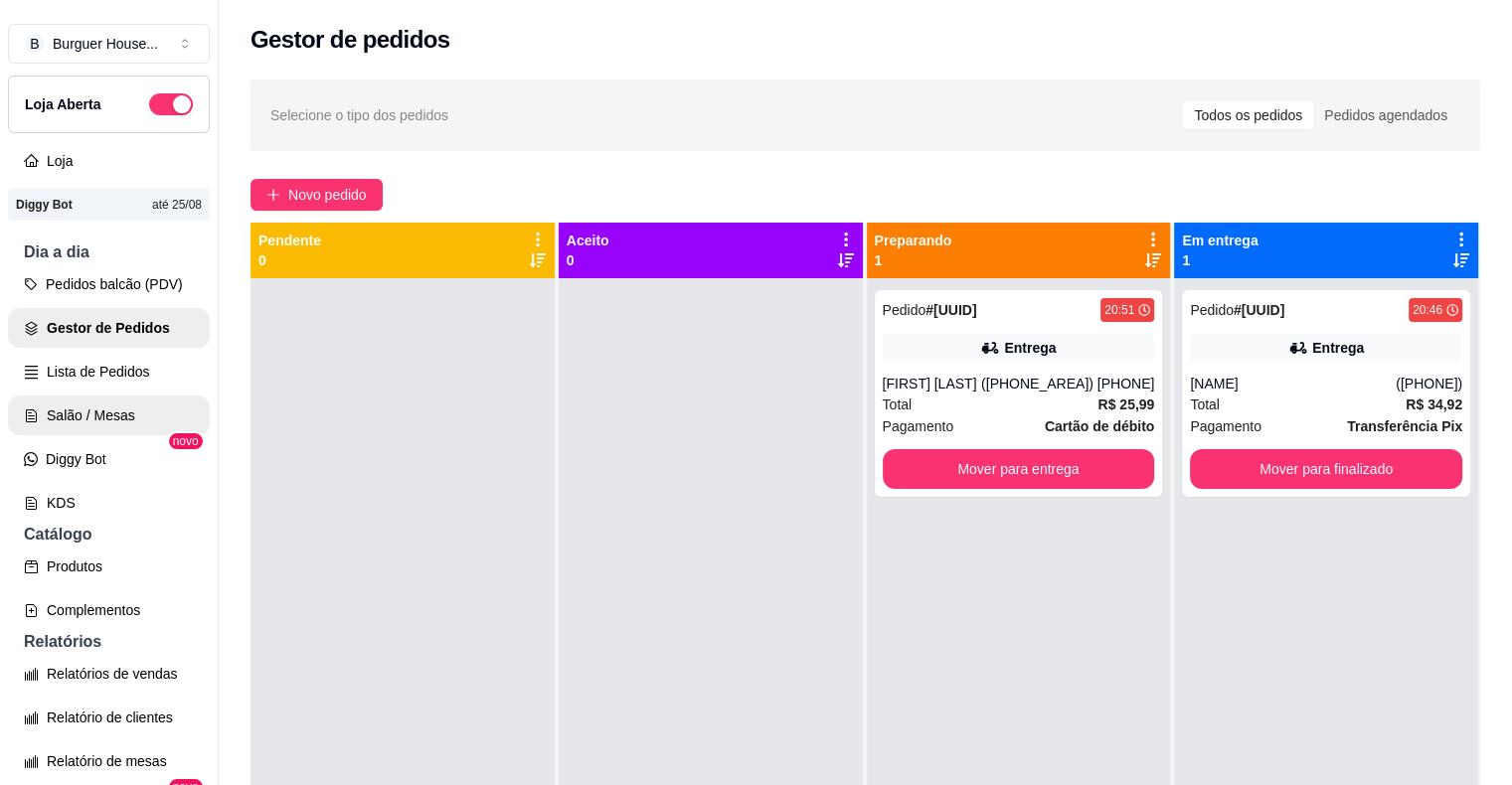 click on "Salão / Mesas" at bounding box center (108, 415) 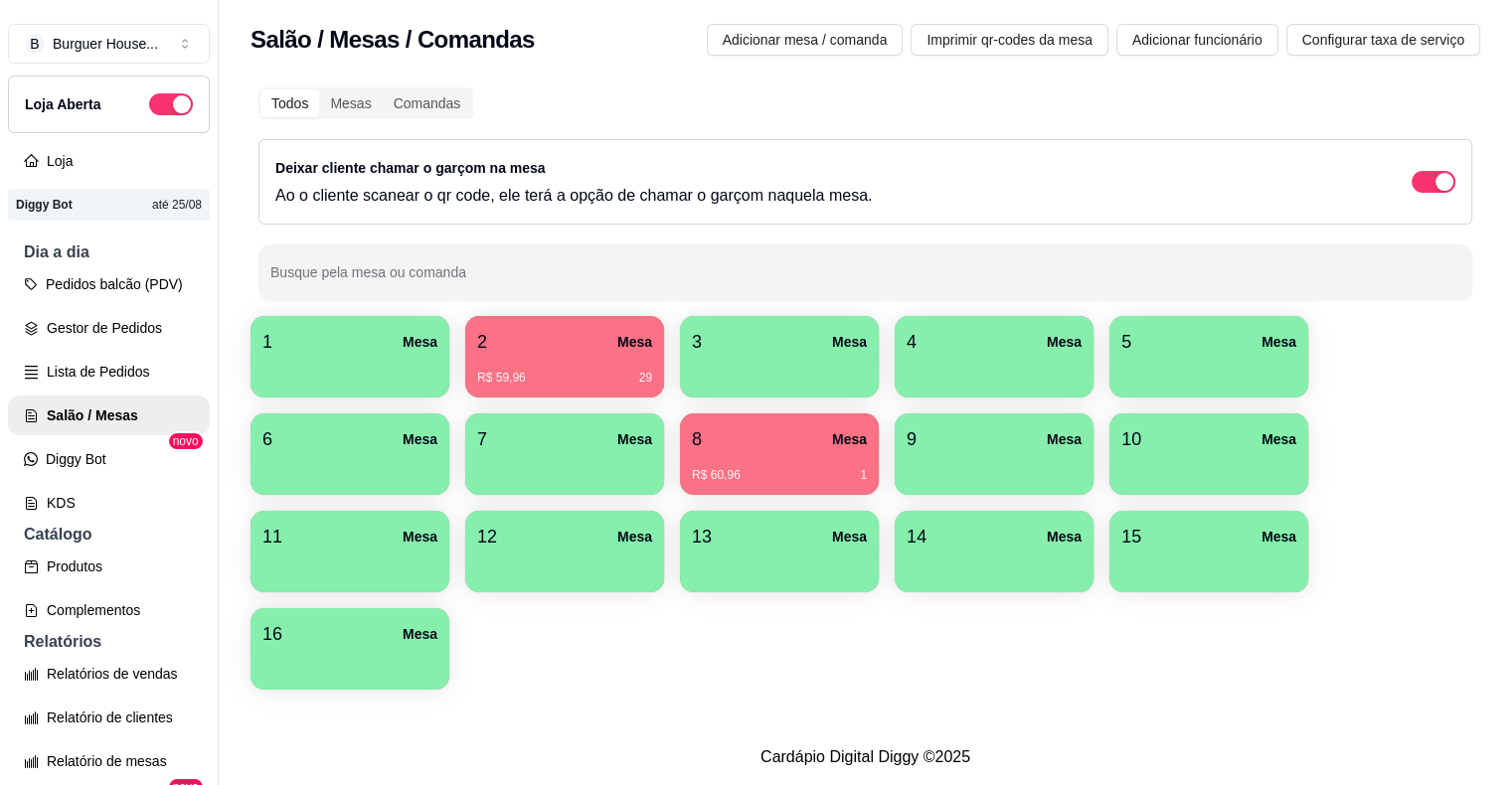 click on "R$ 59,96 29" at bounding box center (565, 371) 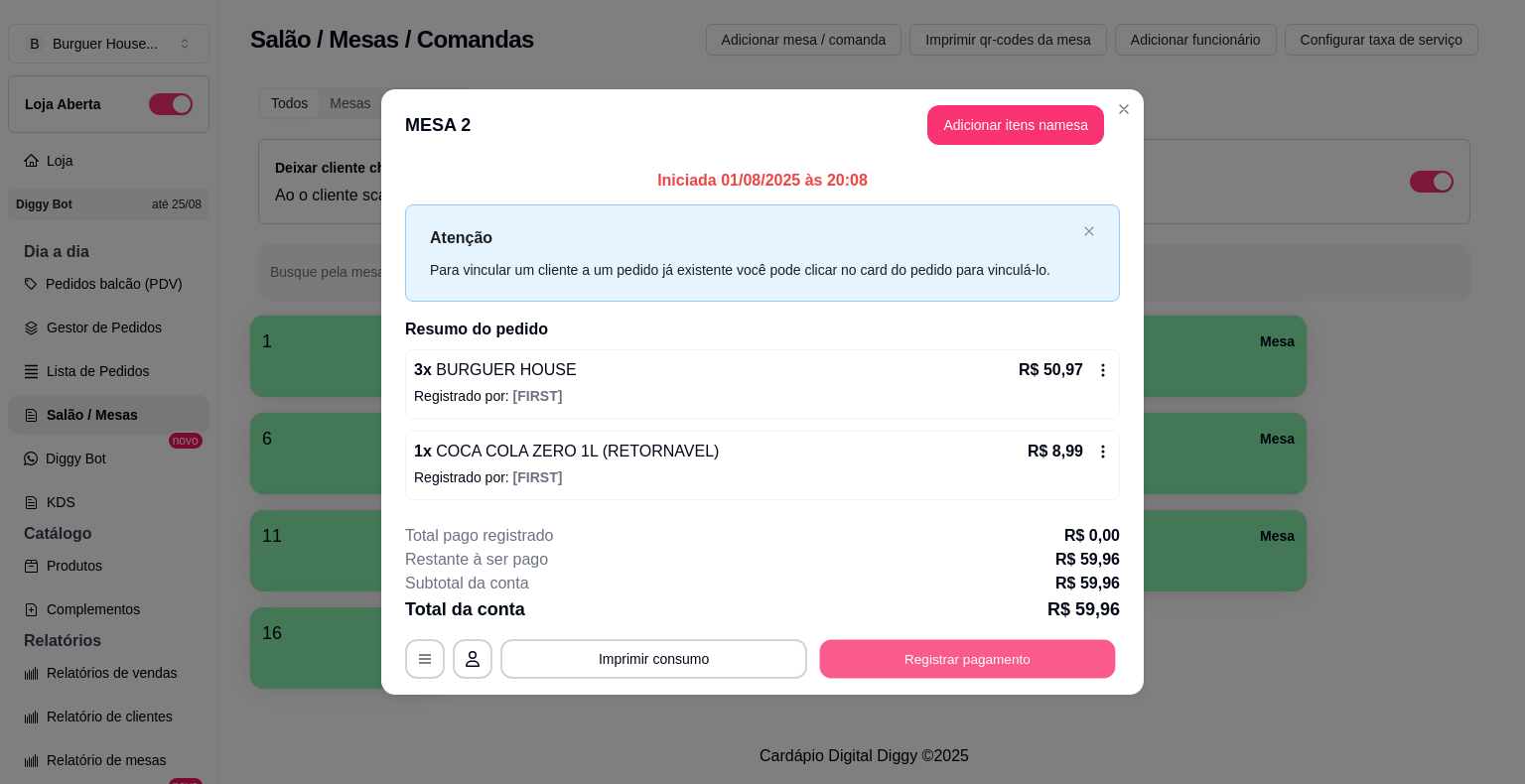 click on "Registrar pagamento" at bounding box center (968, 658) 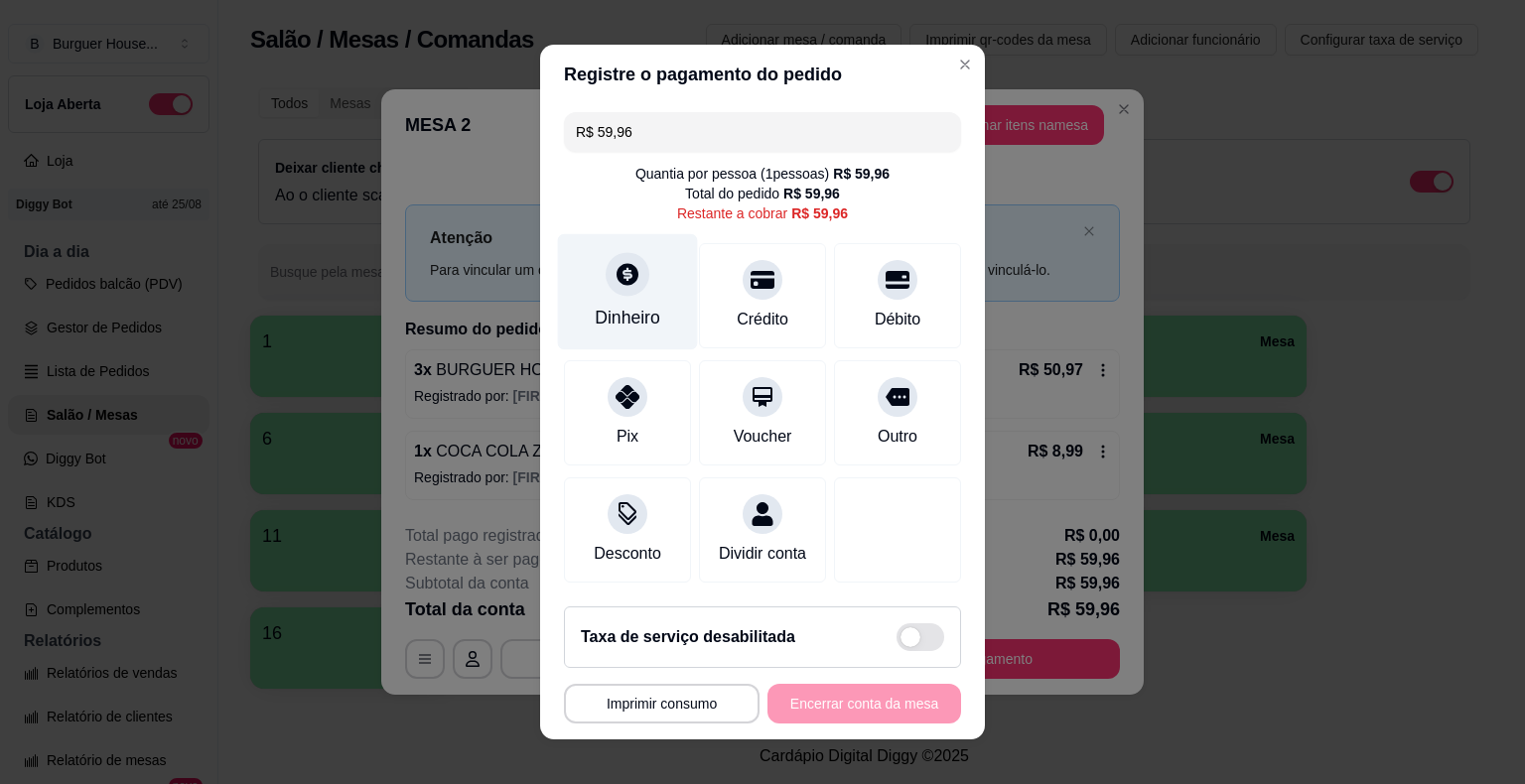 click on "Dinheiro" at bounding box center (627, 292) 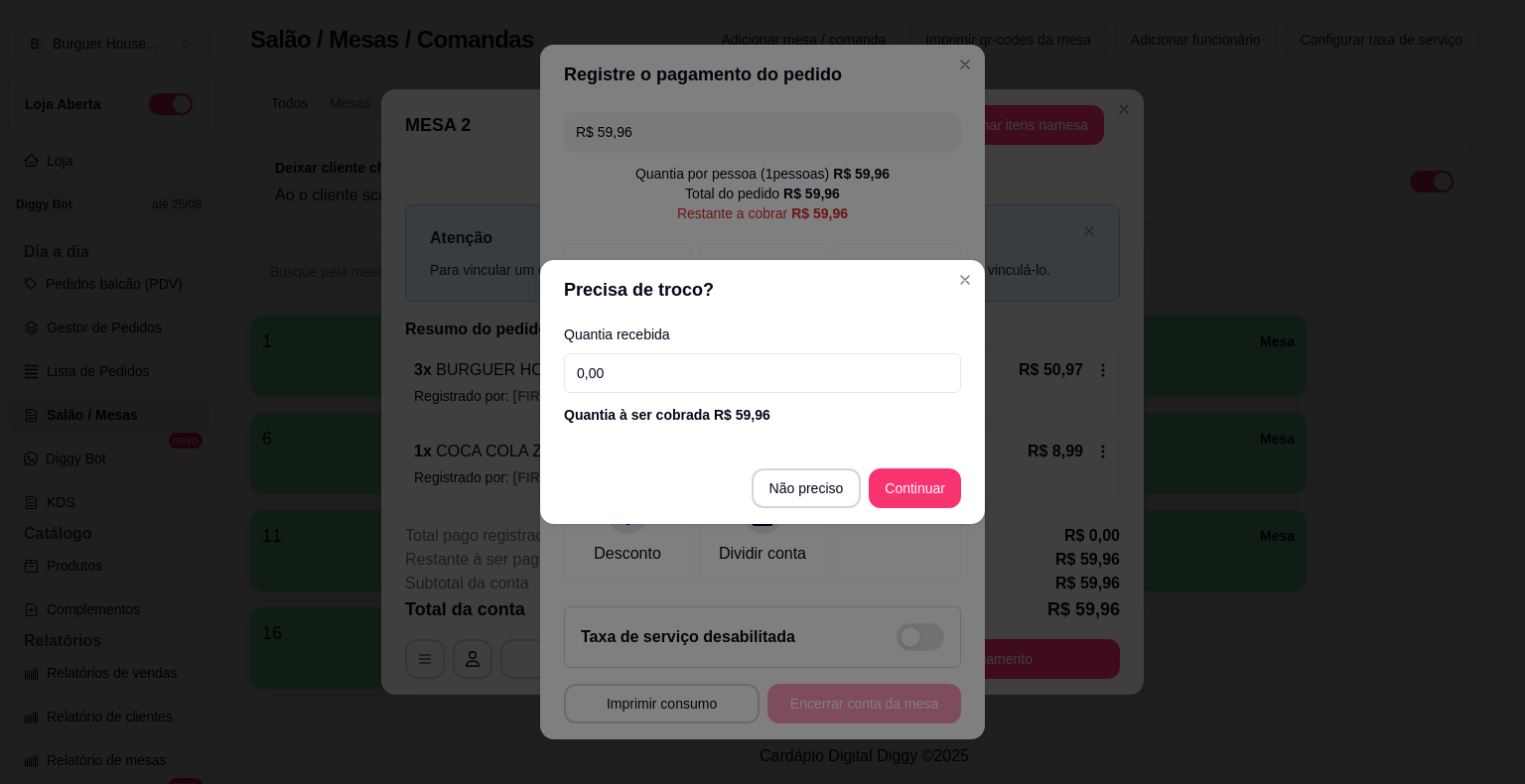 click on "0,00" at bounding box center [762, 373] 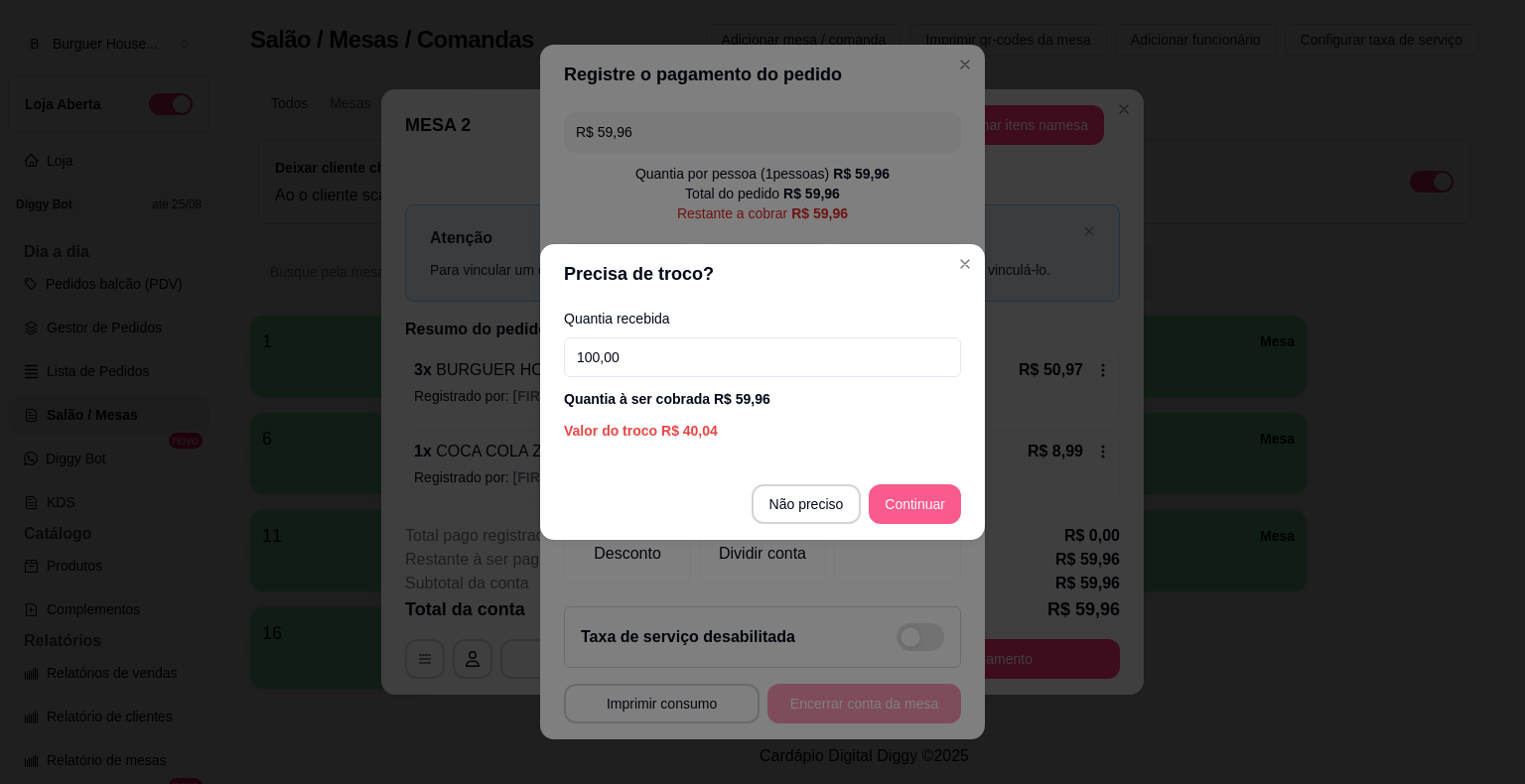 type on "100,00" 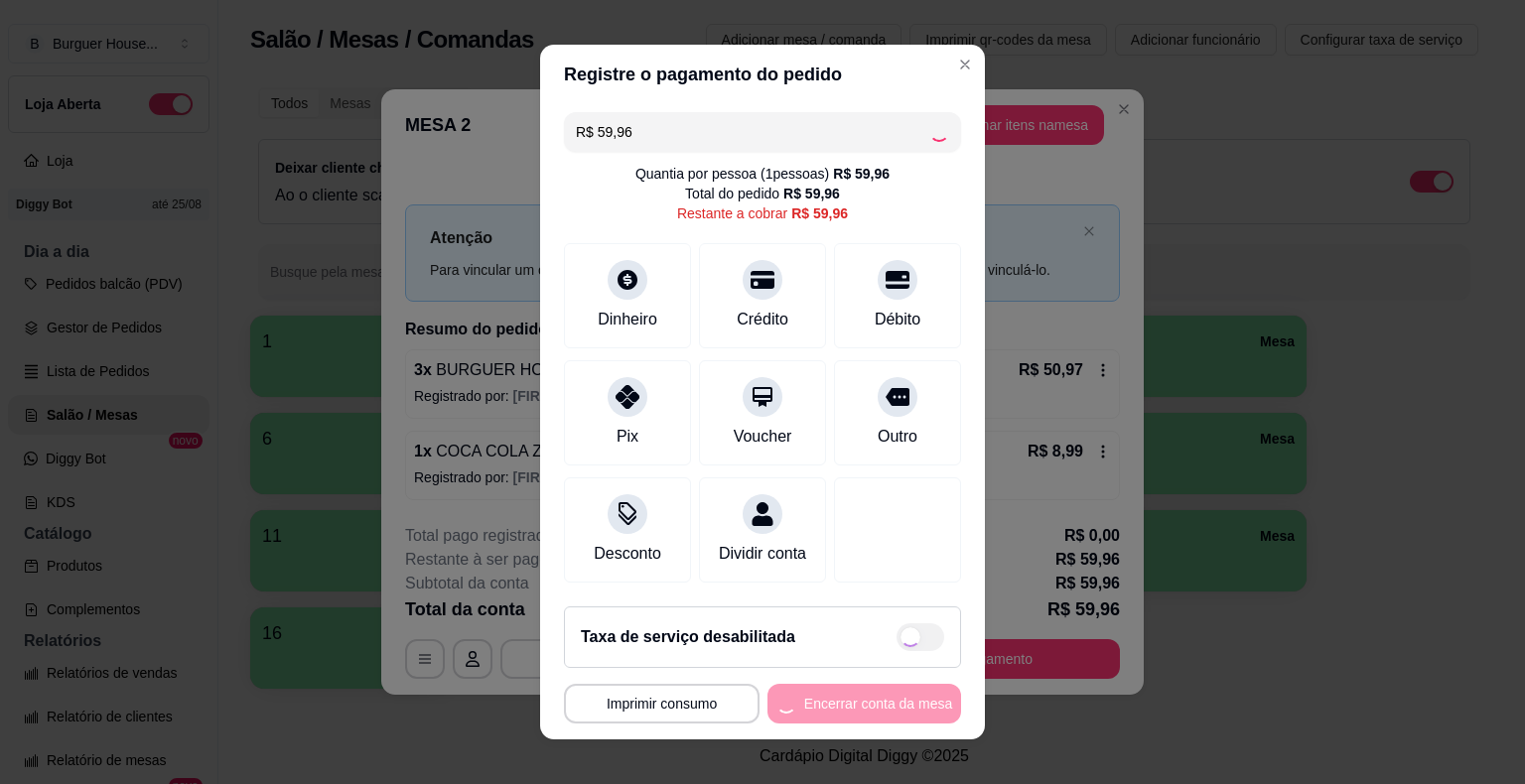 scroll, scrollTop: 18, scrollLeft: 0, axis: vertical 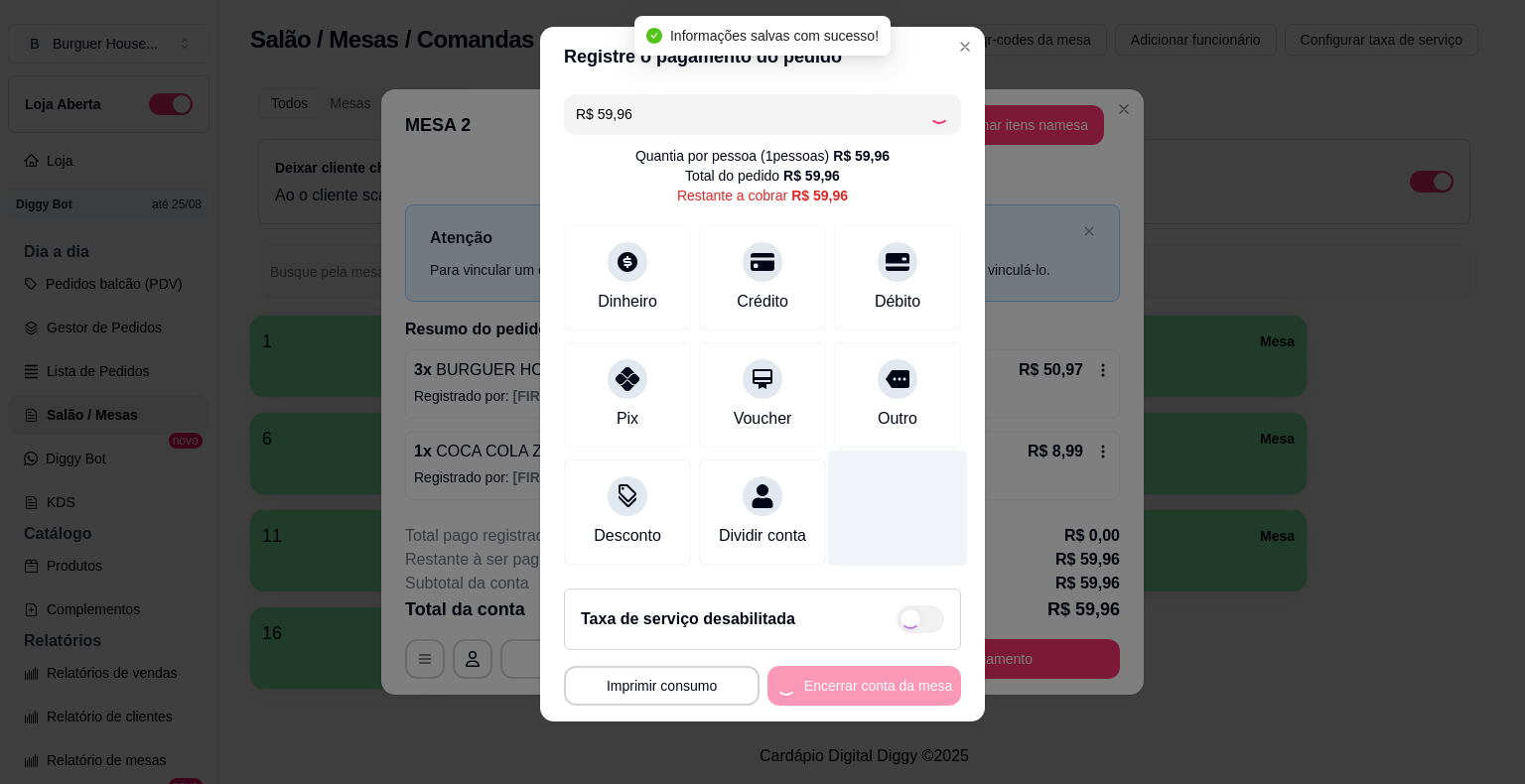 type on "R$ 0,00" 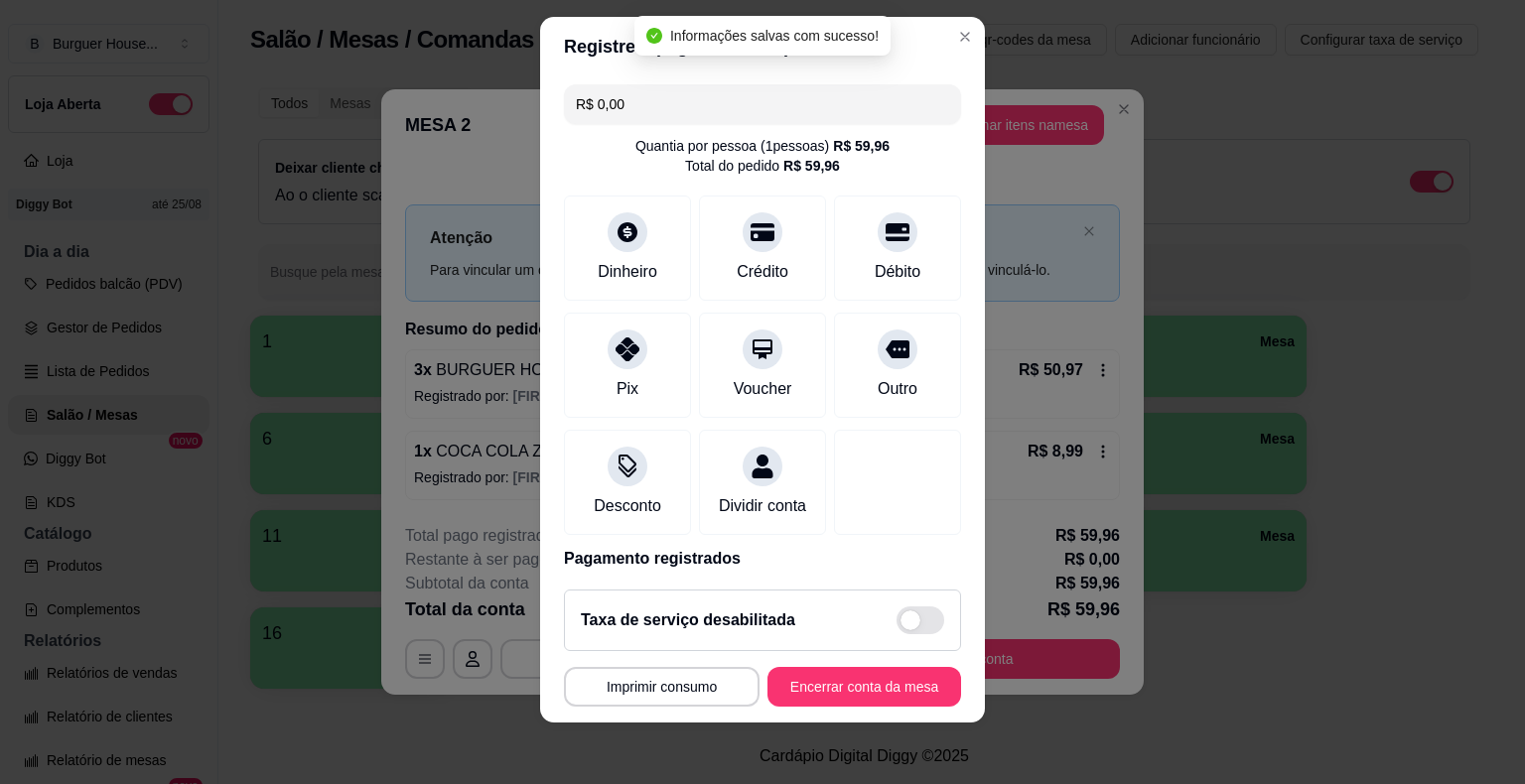 scroll, scrollTop: 24, scrollLeft: 0, axis: vertical 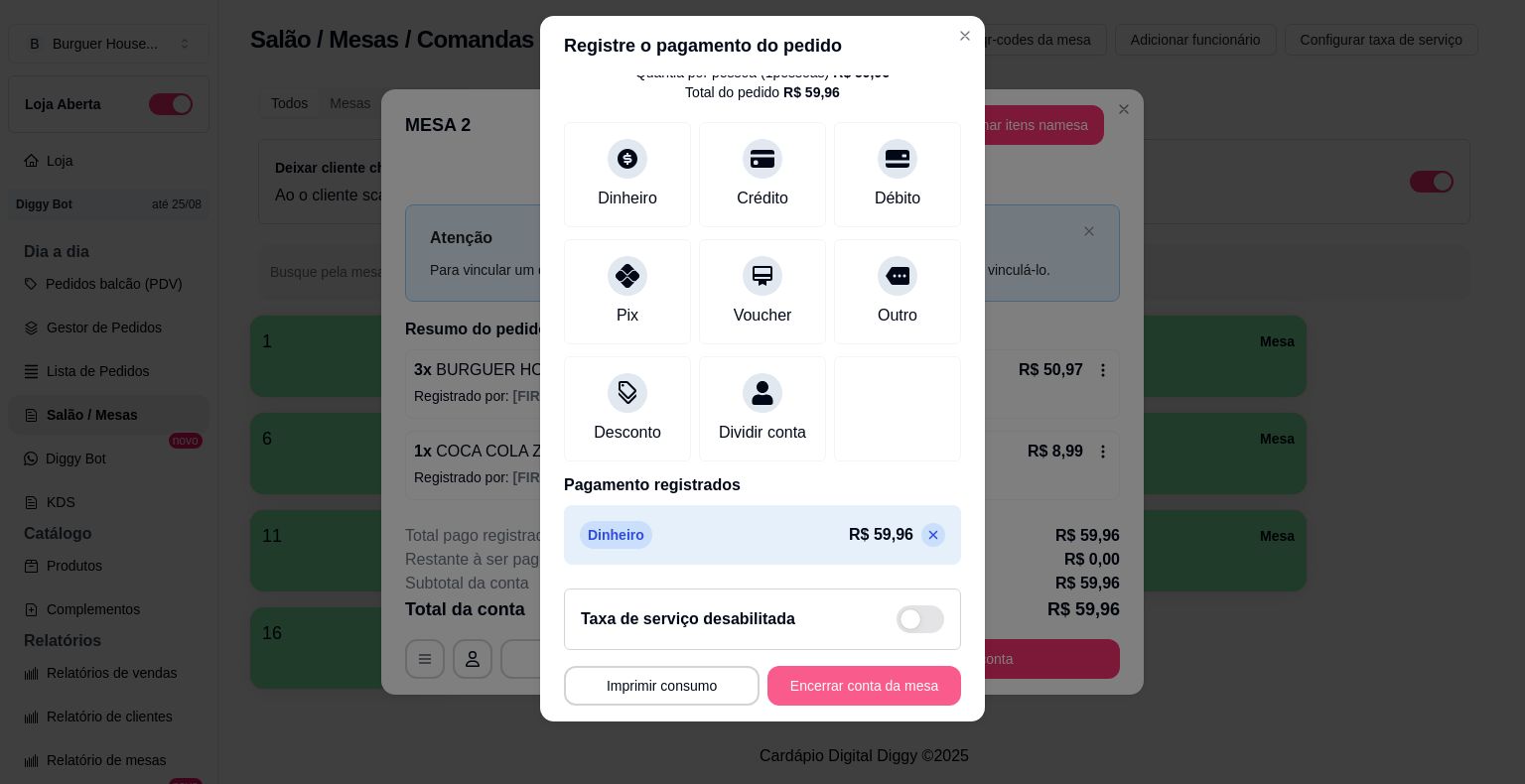 click on "Encerrar conta da mesa" at bounding box center [864, 686] 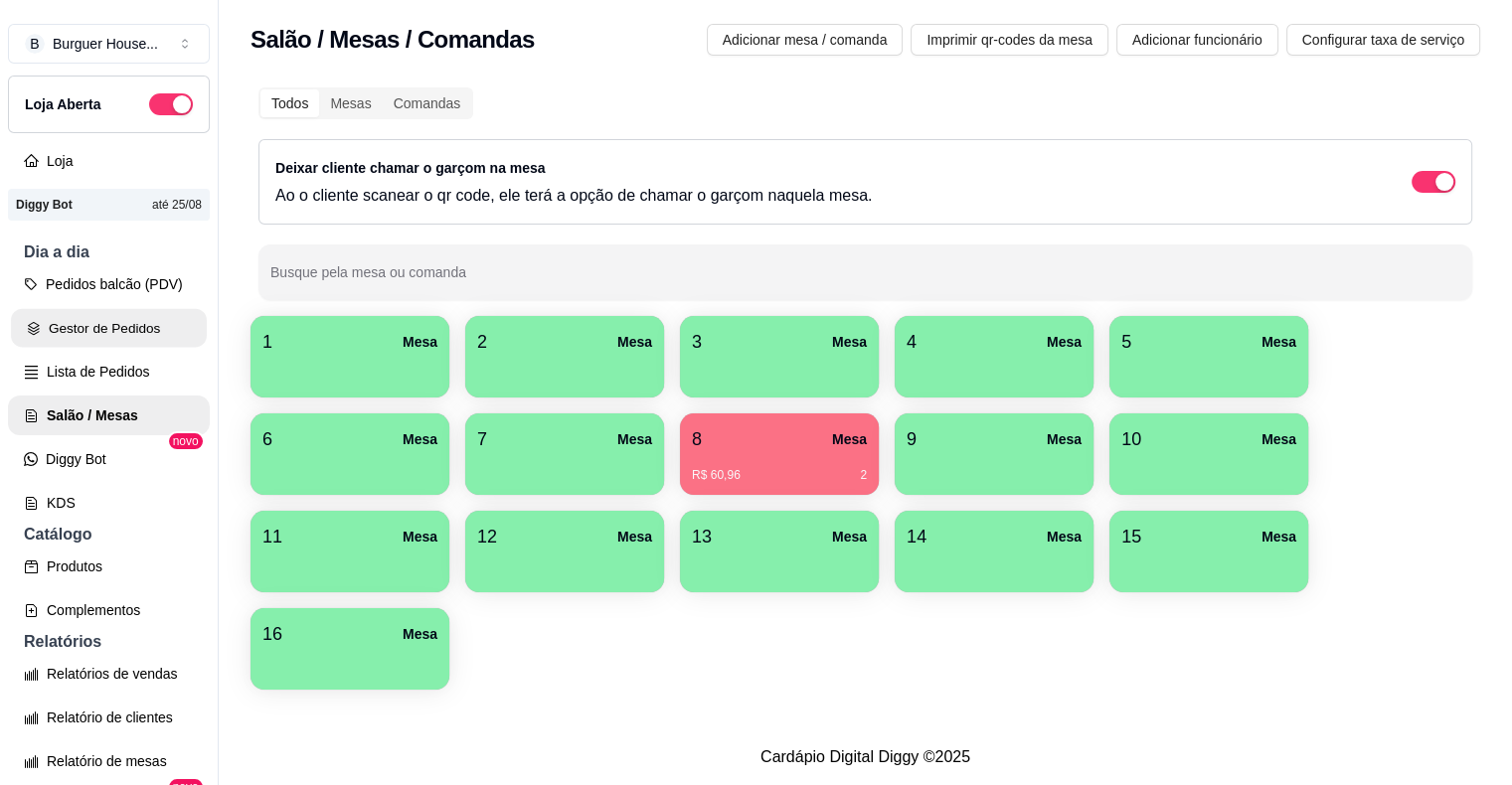 click on "Gestor de Pedidos" at bounding box center [108, 328] 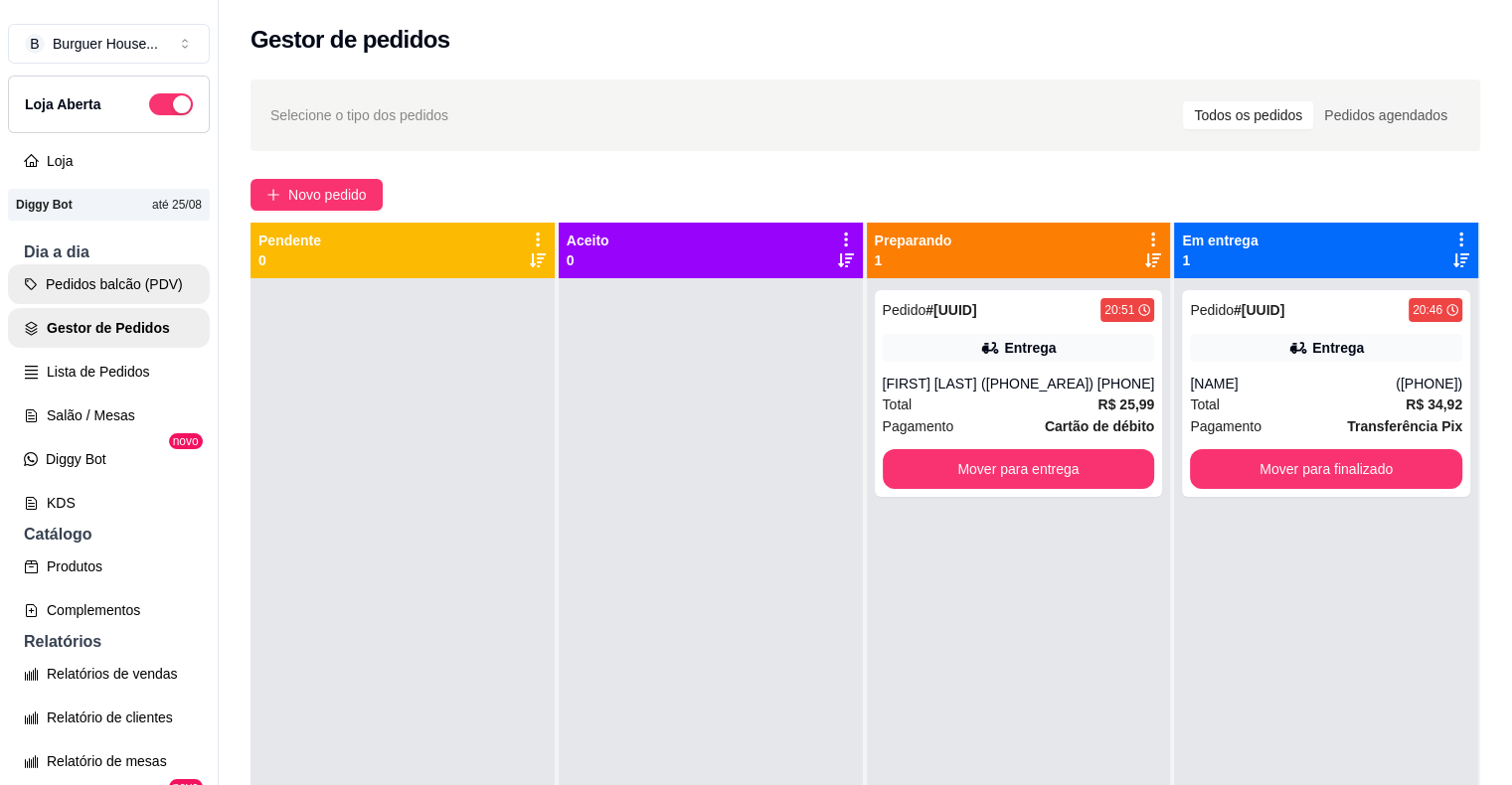 click on "Pedidos balcão (PDV)" at bounding box center (108, 284) 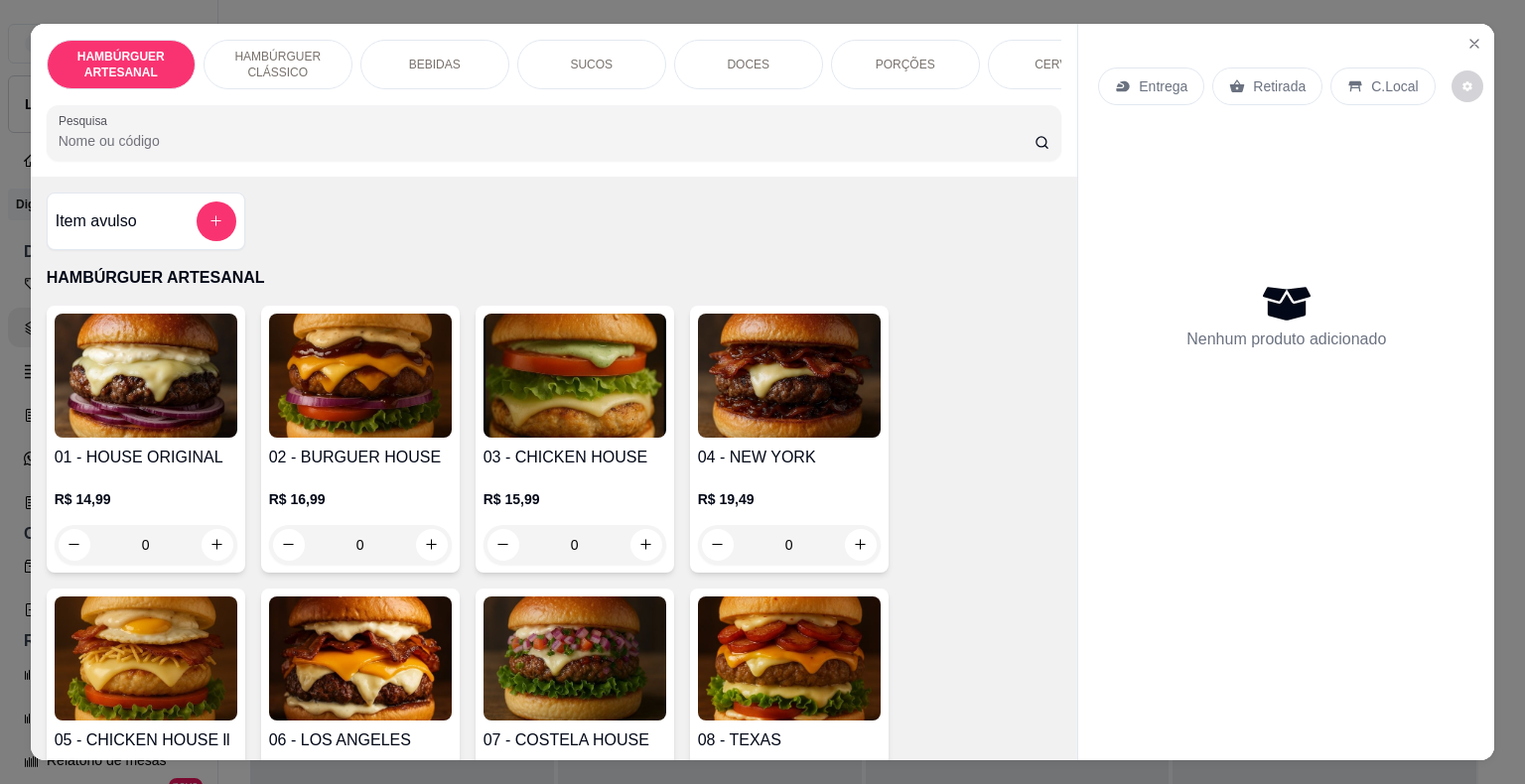 click on "SUCOS" at bounding box center (592, 65) 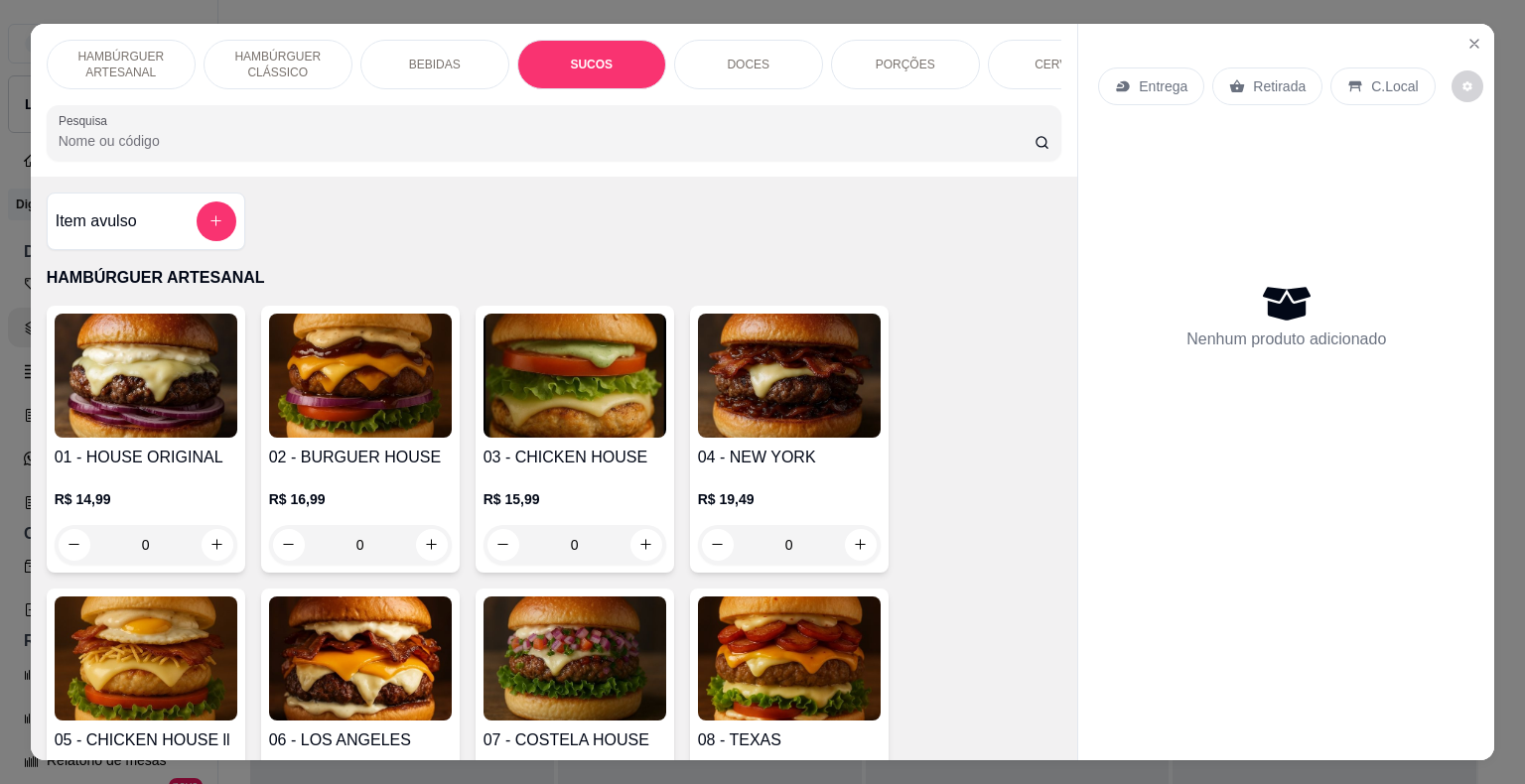 scroll, scrollTop: 2824, scrollLeft: 0, axis: vertical 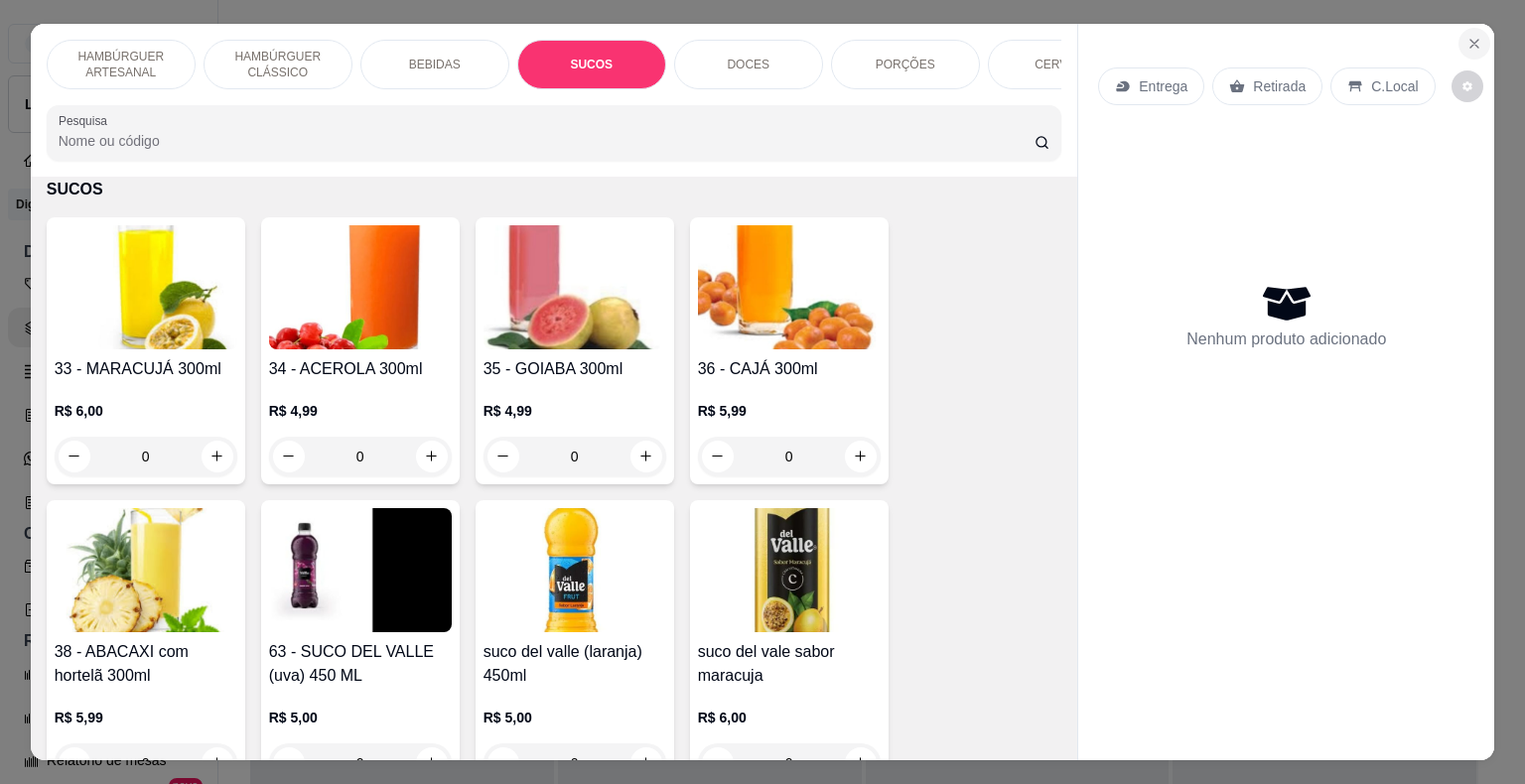 click 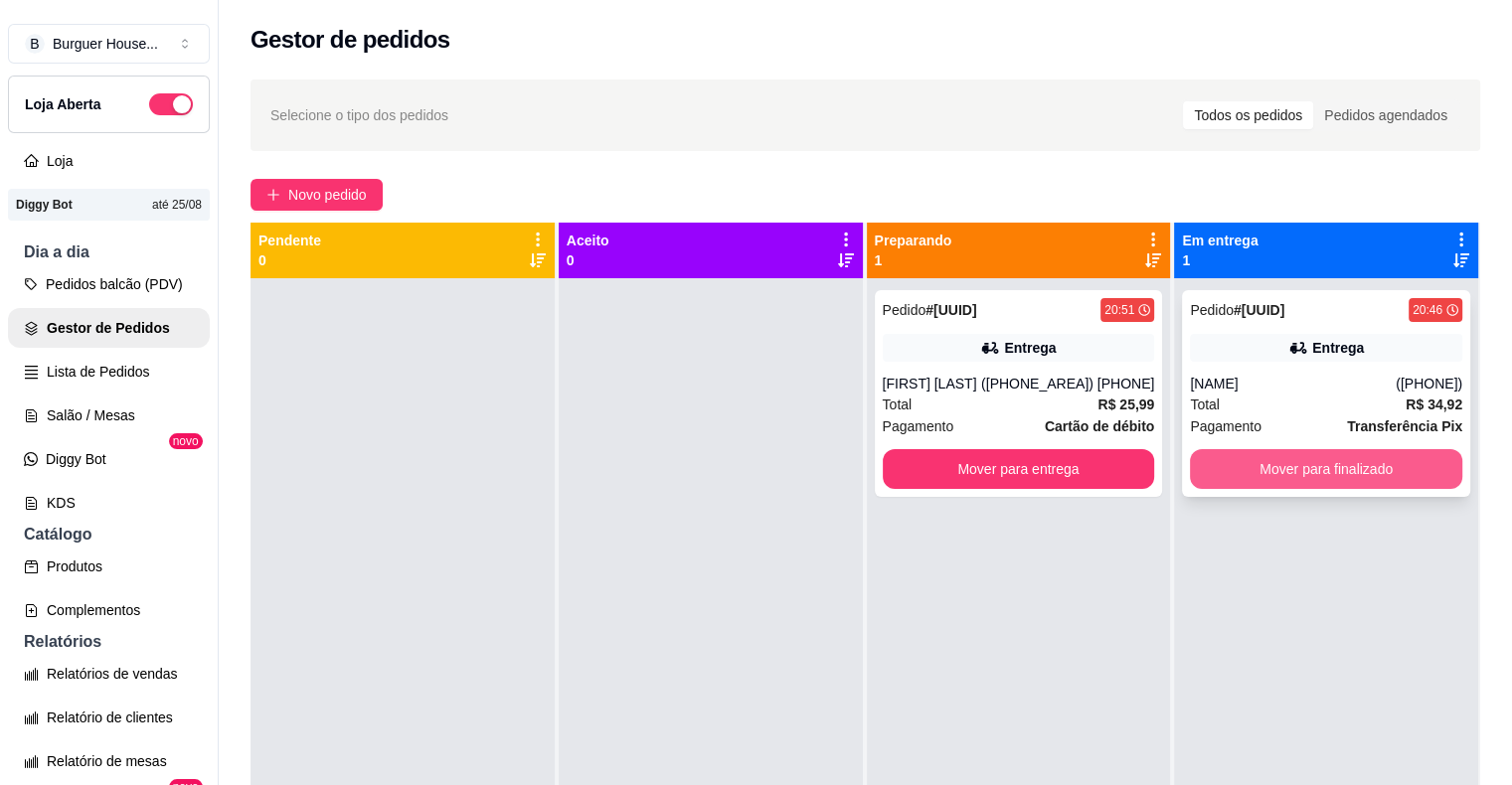 click on "Mover para finalizado" at bounding box center [1326, 469] 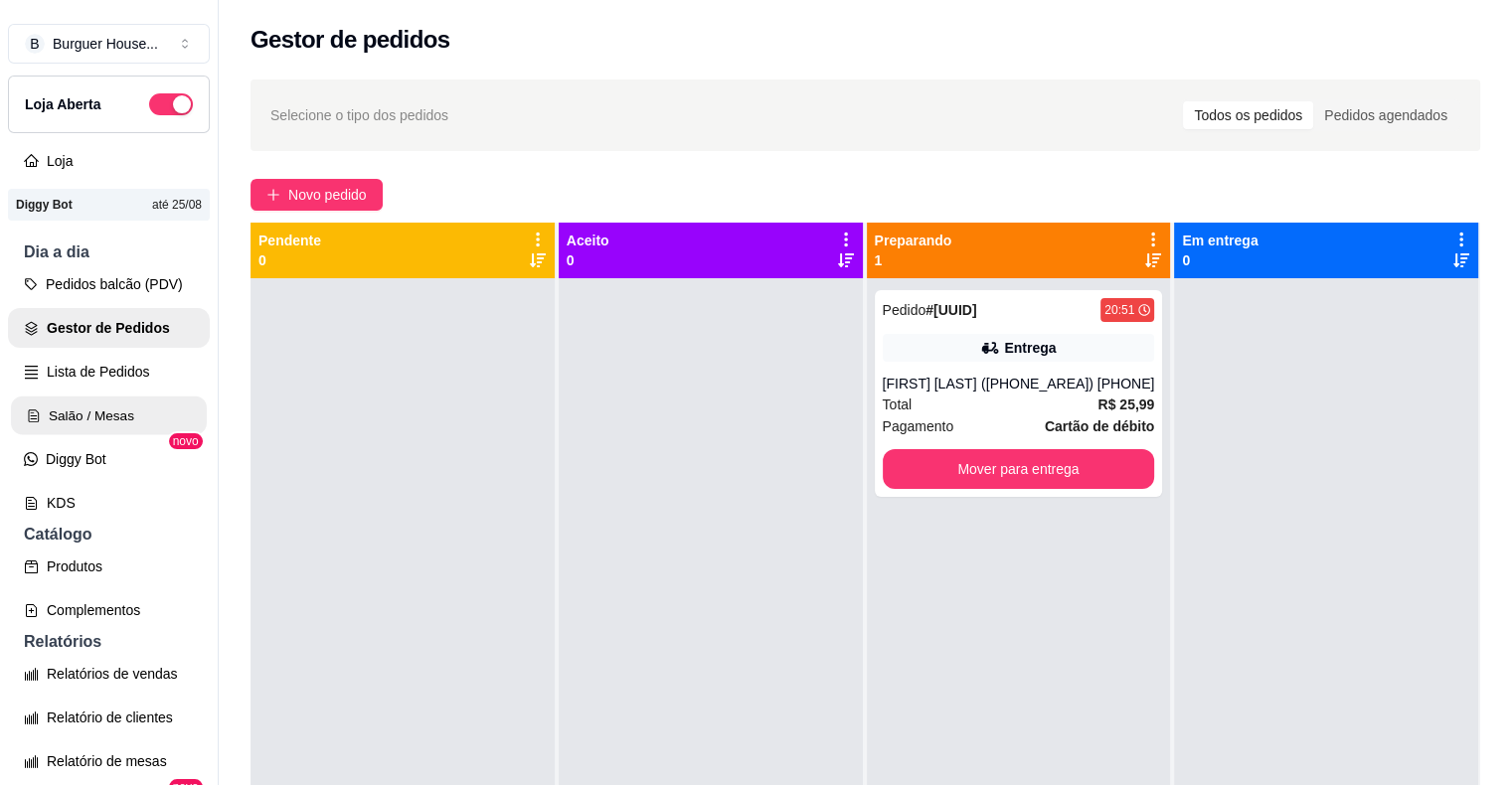 click on "Salão / Mesas" at bounding box center (108, 415) 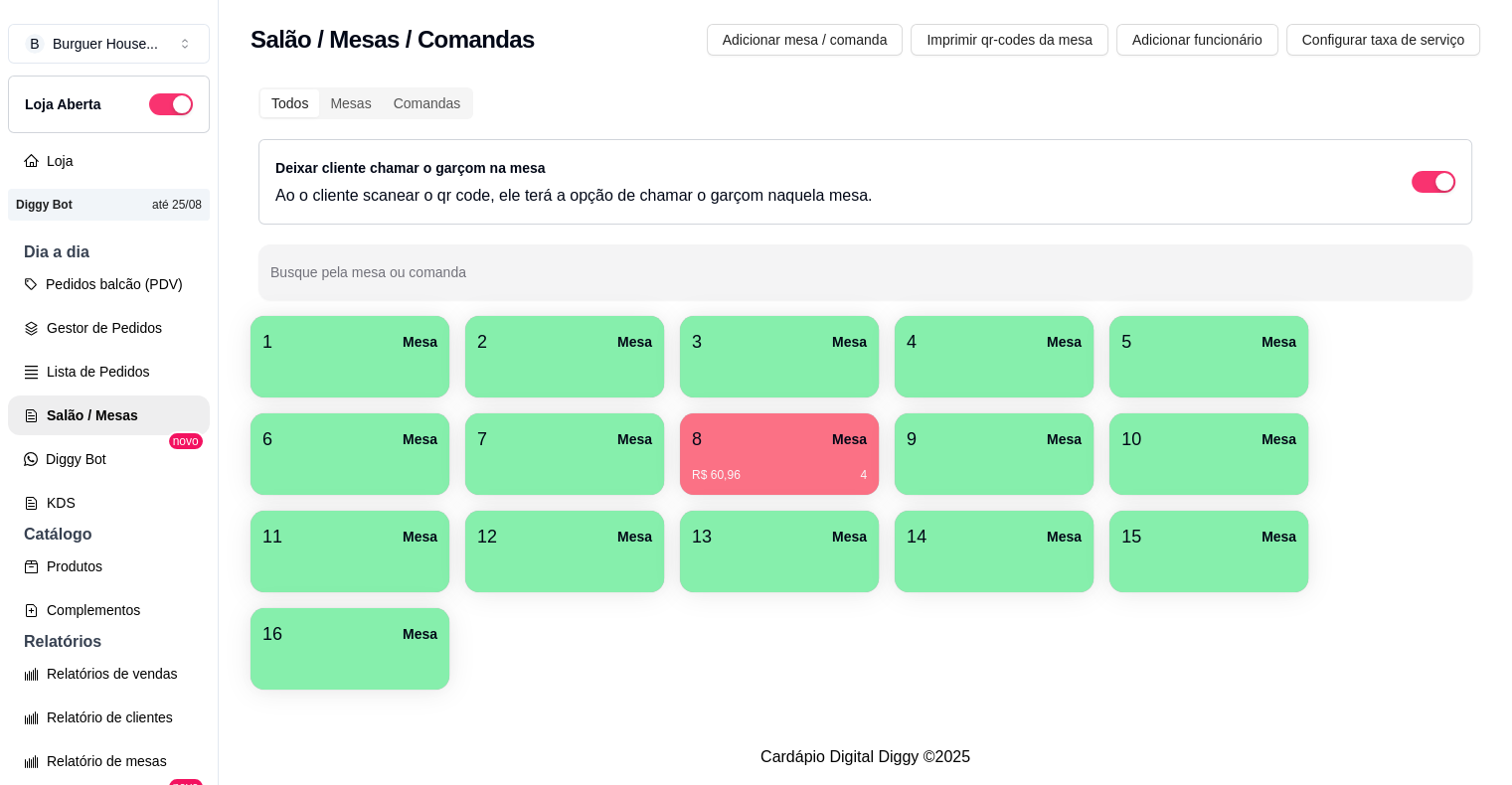 click on "R$ 60,96 4" at bounding box center (779, 468) 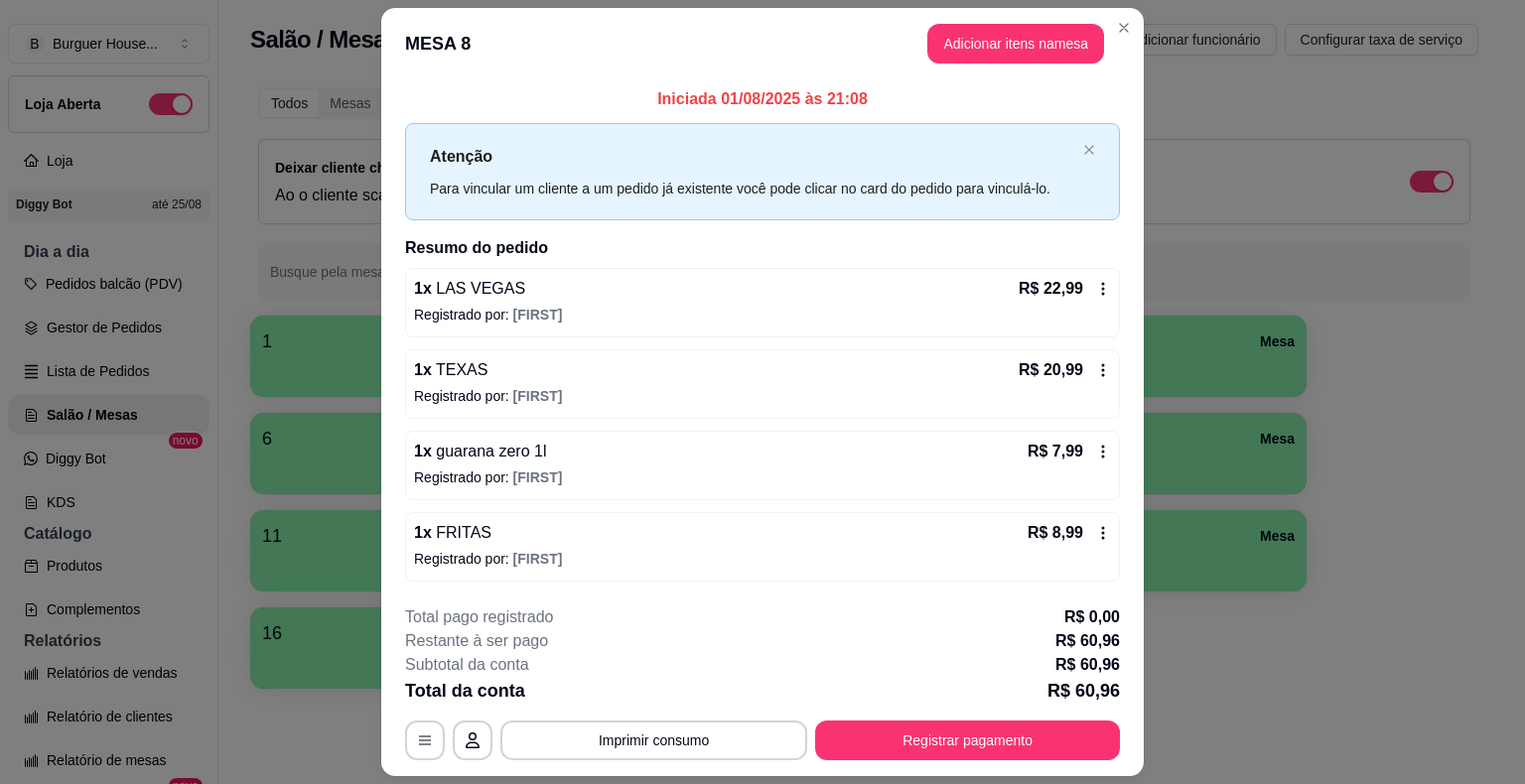 scroll, scrollTop: 54, scrollLeft: 0, axis: vertical 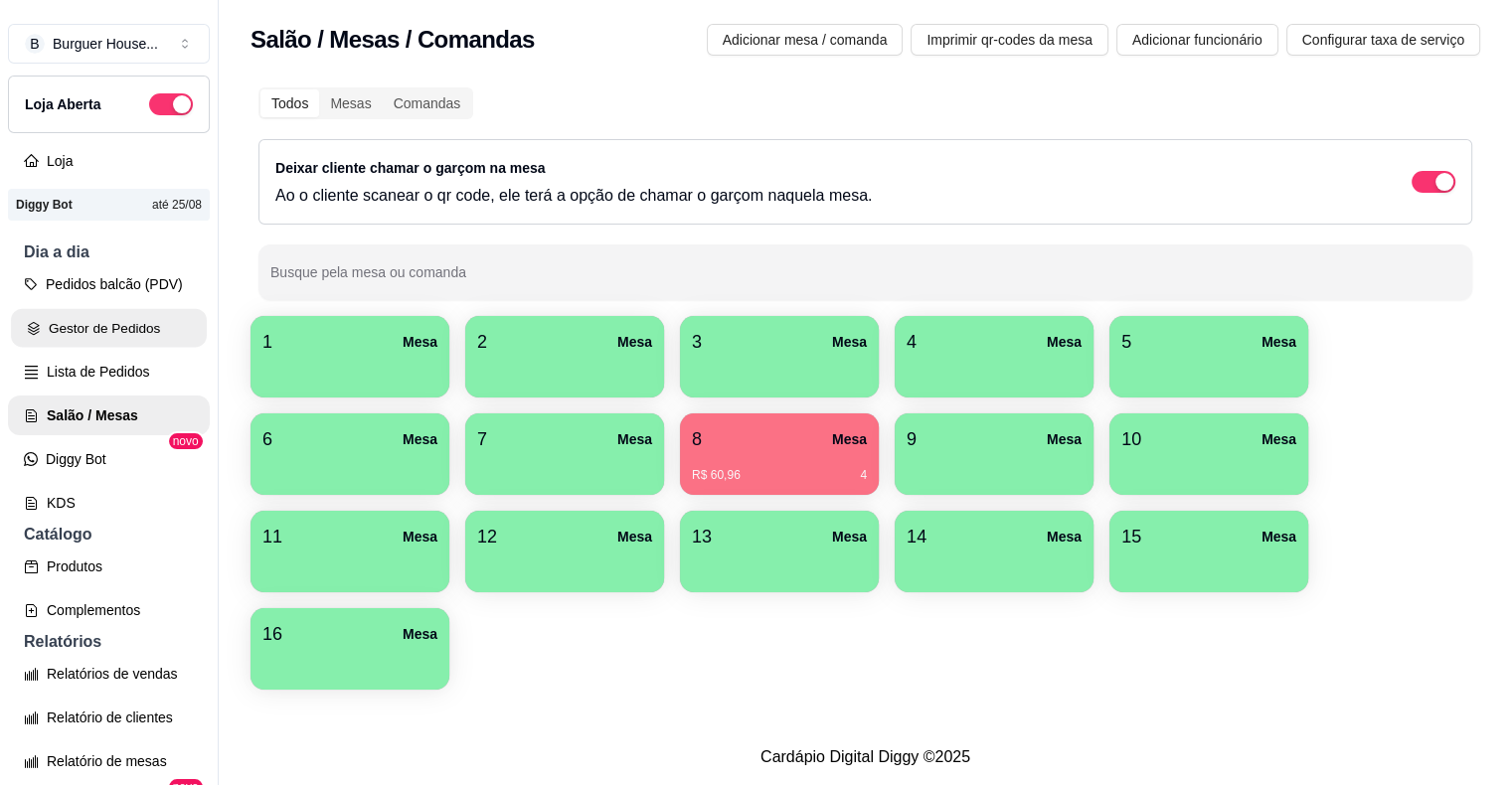 click on "Gestor de Pedidos" at bounding box center (108, 328) 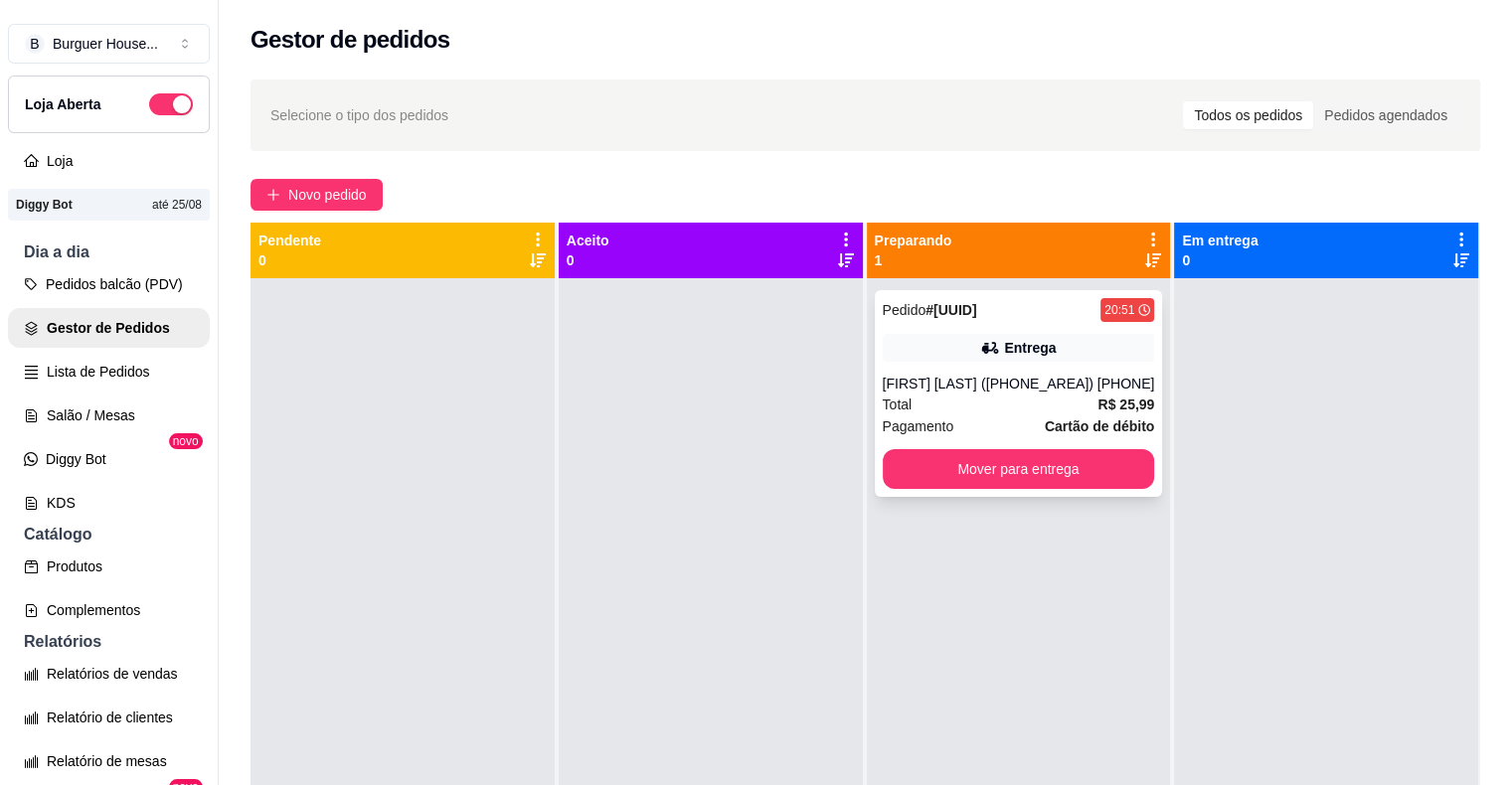 click on "Total R$ 25,99" at bounding box center [1019, 404] 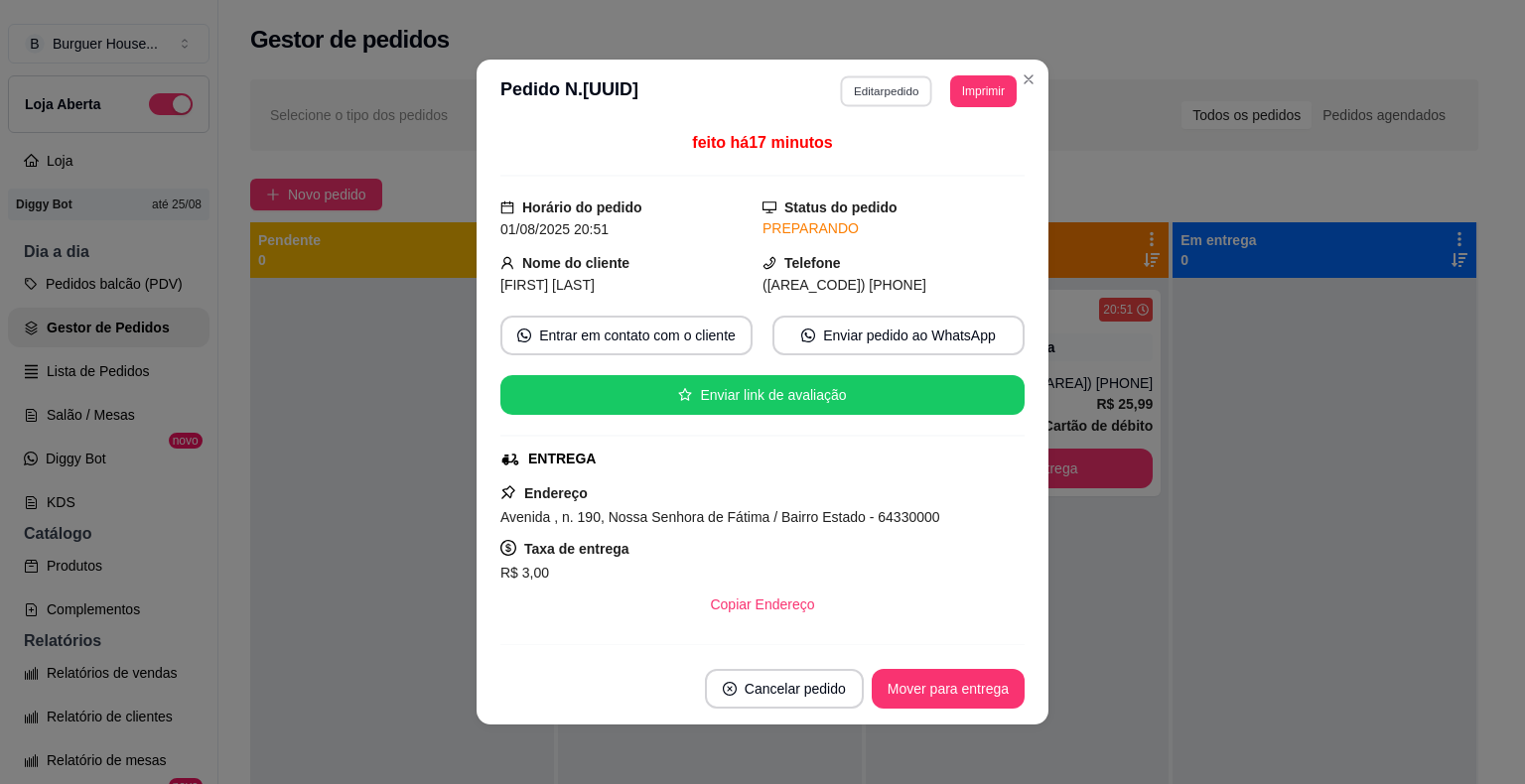 click on "Editar  pedido" at bounding box center [887, 90] 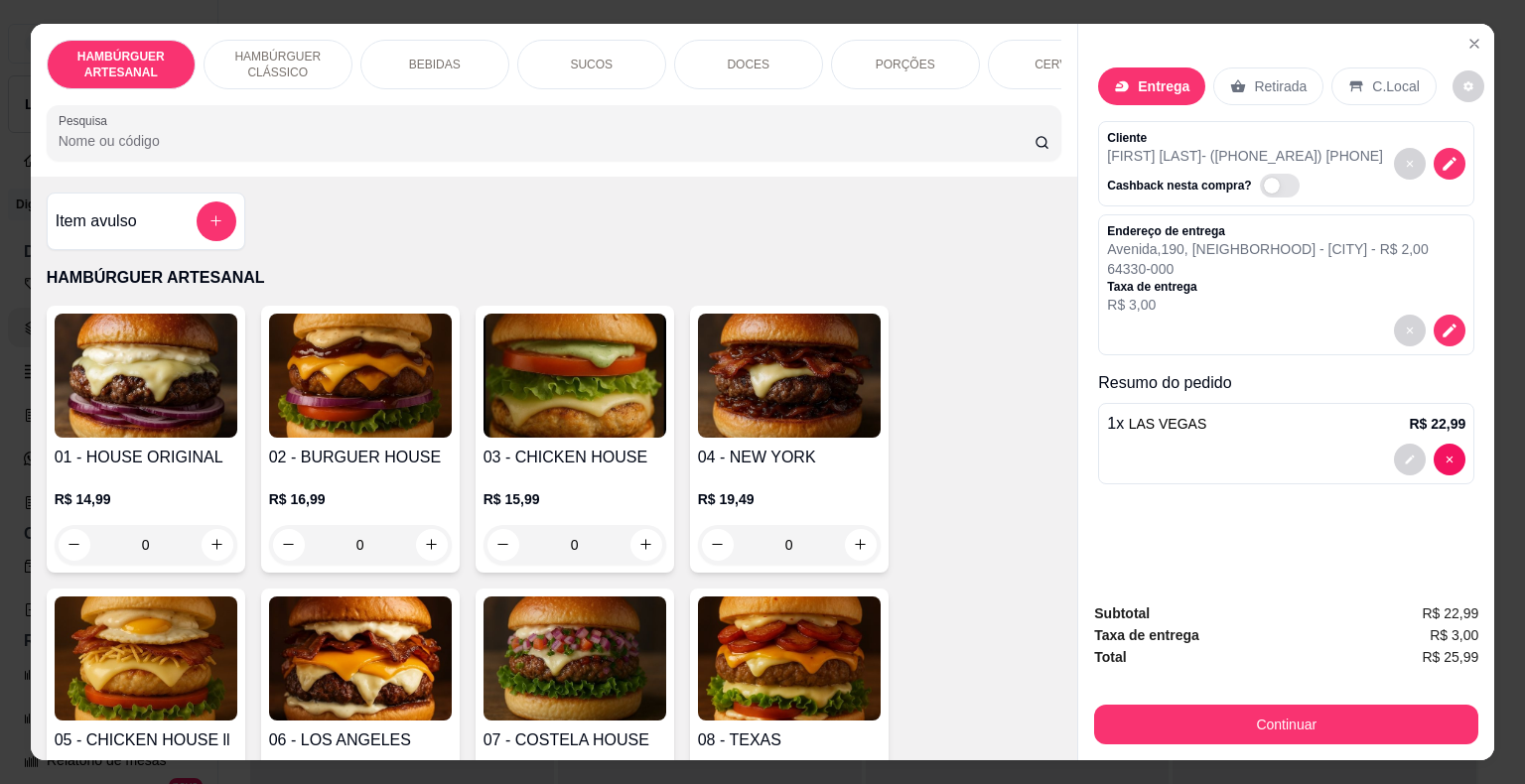 click on "SUCOS" at bounding box center [591, 65] 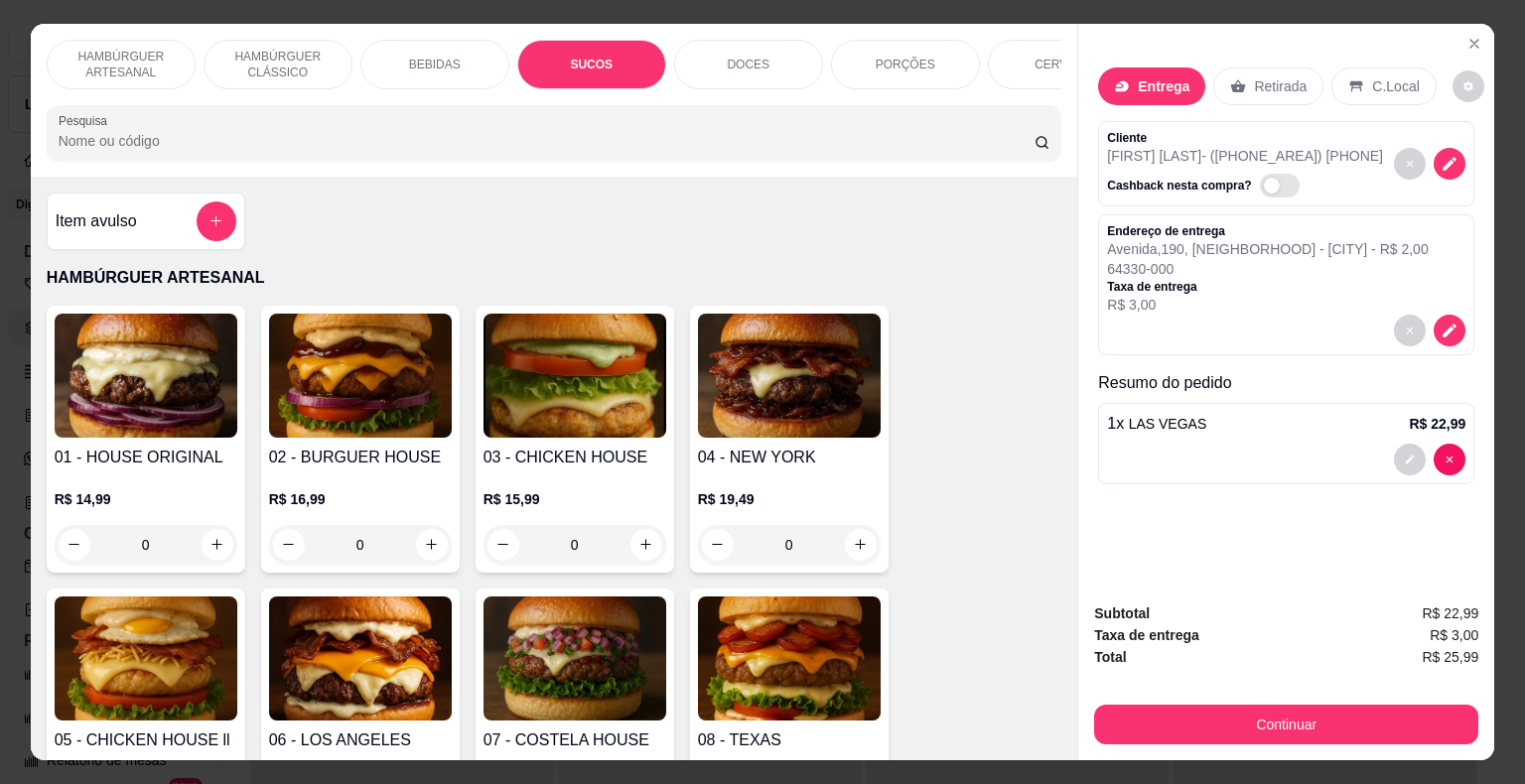 scroll, scrollTop: 2826, scrollLeft: 0, axis: vertical 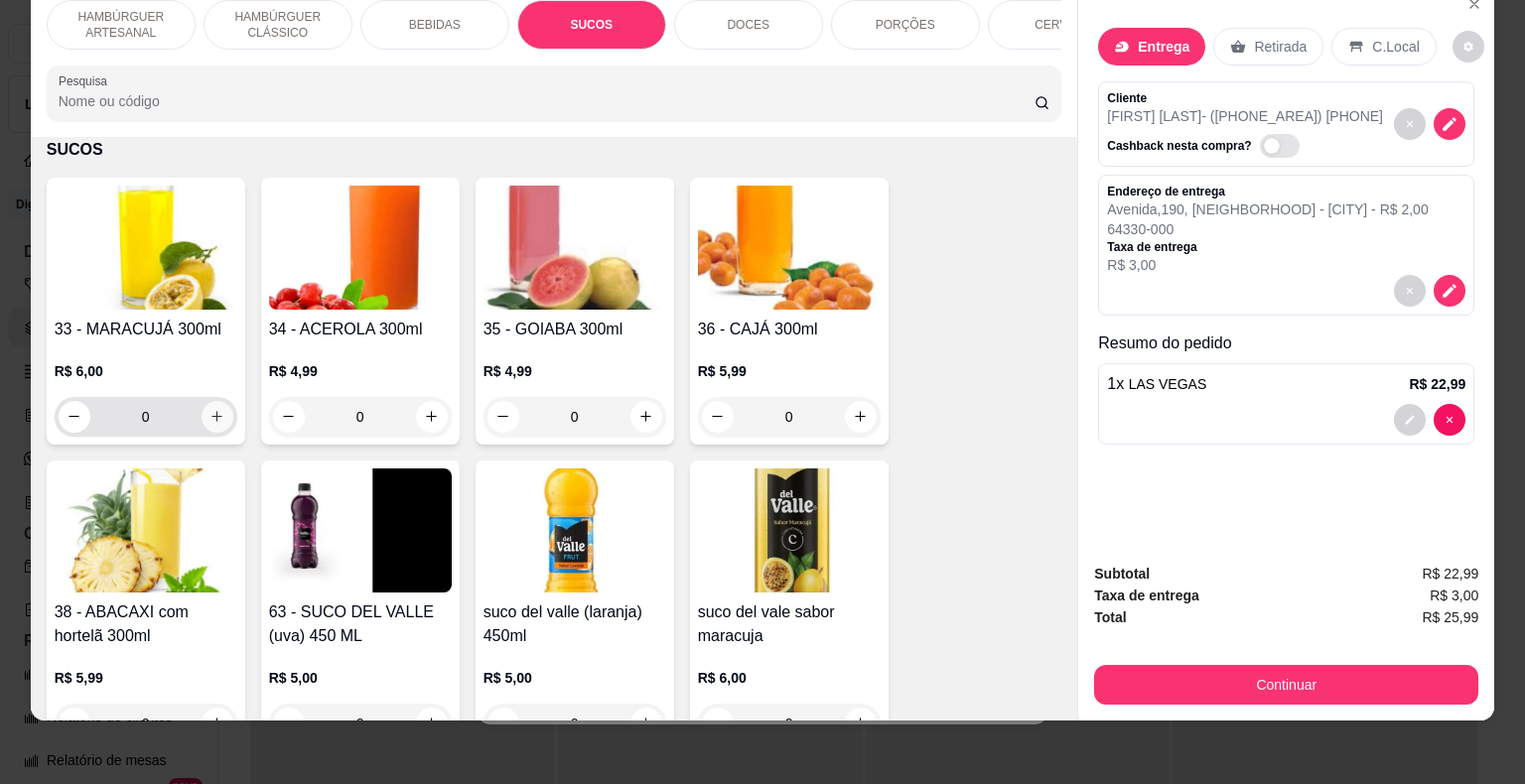click 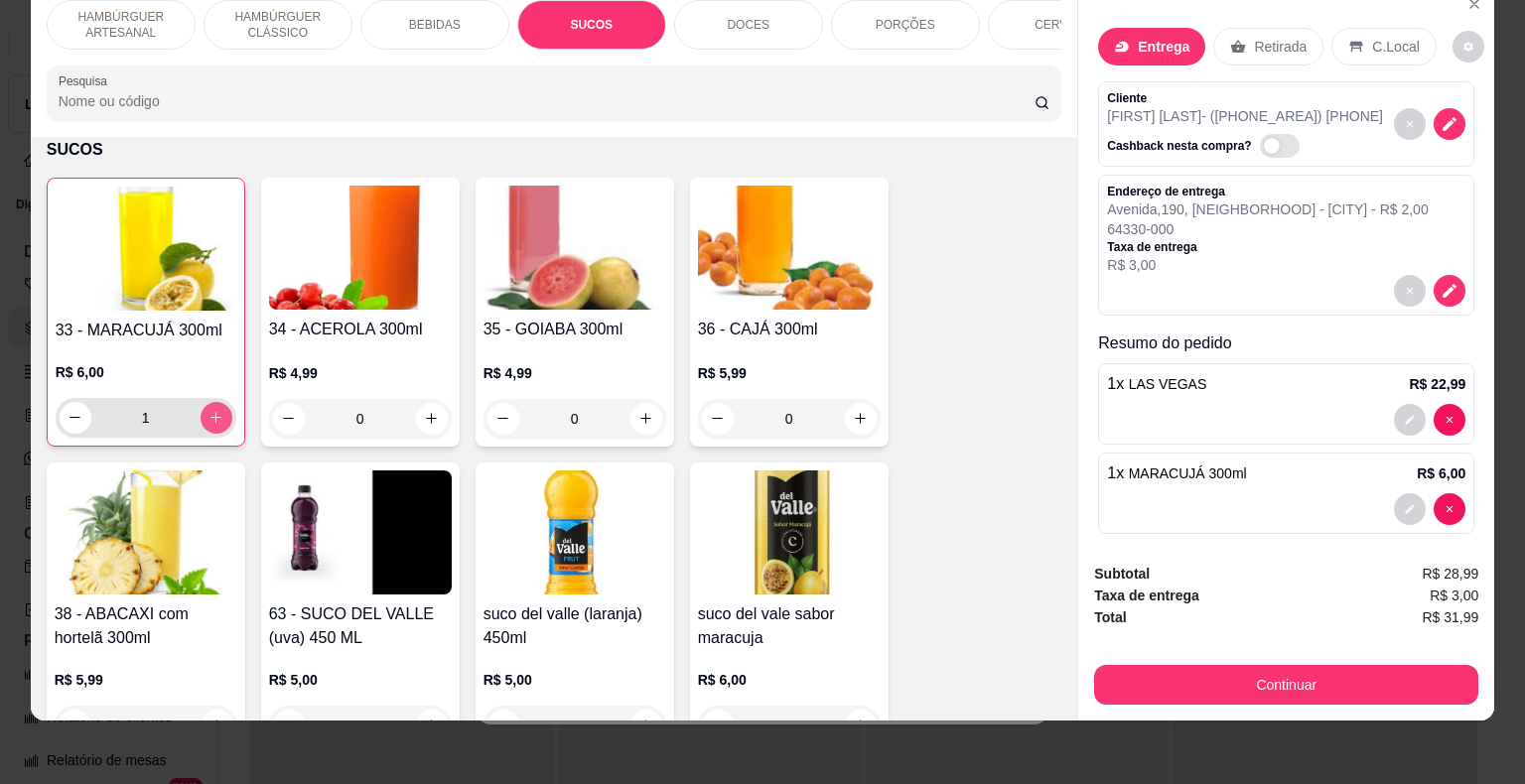type on "1" 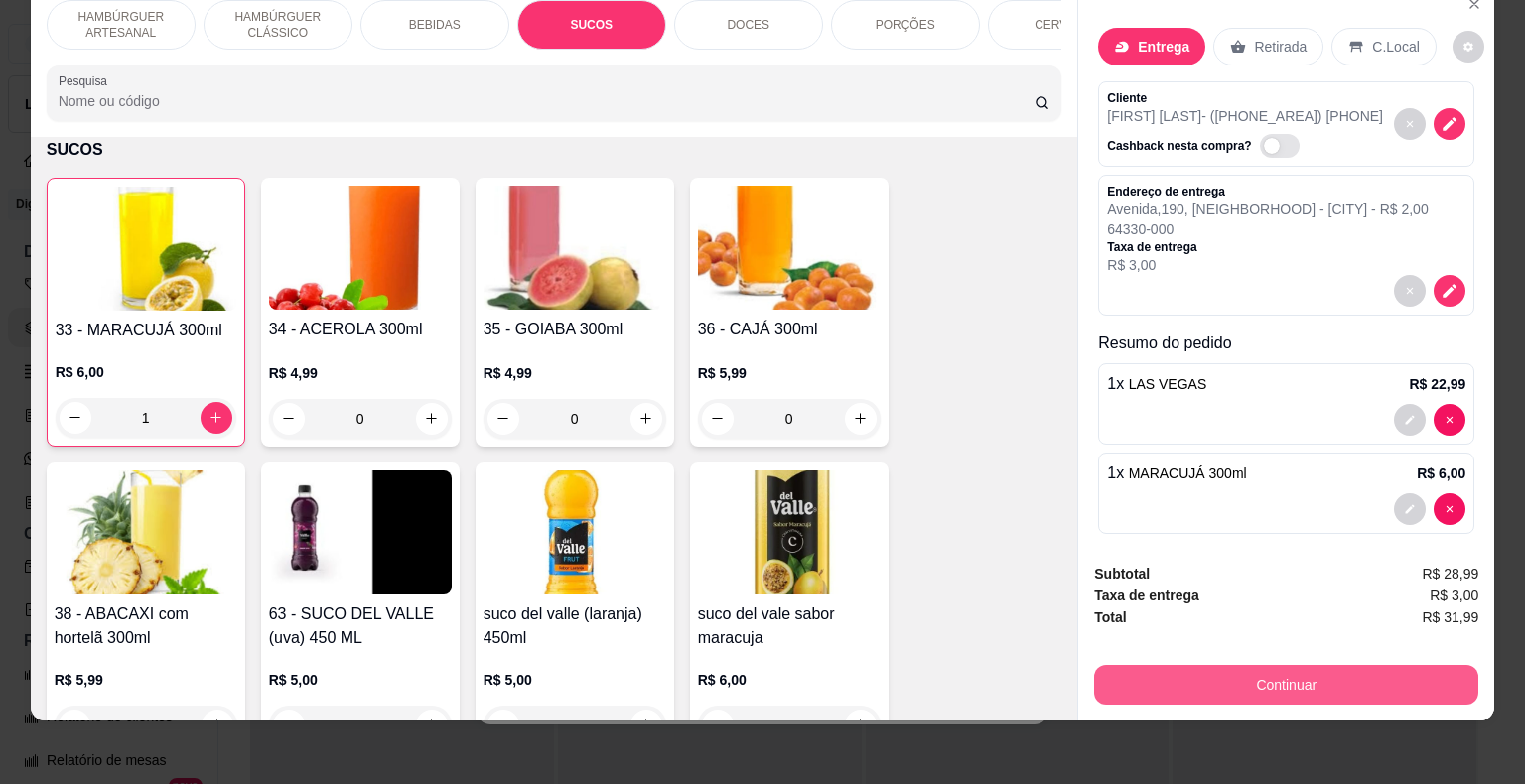 click on "Continuar" at bounding box center [1286, 685] 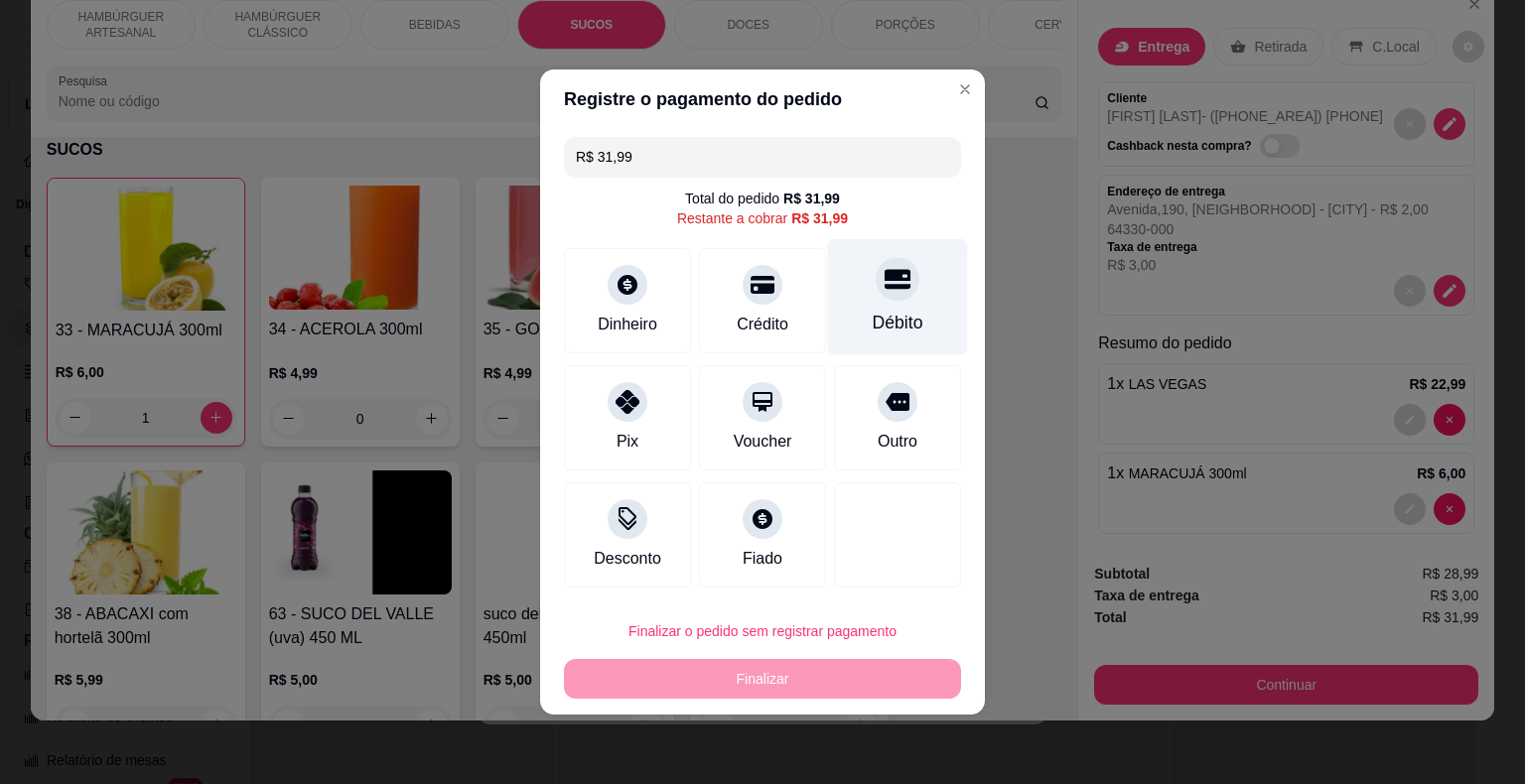 click 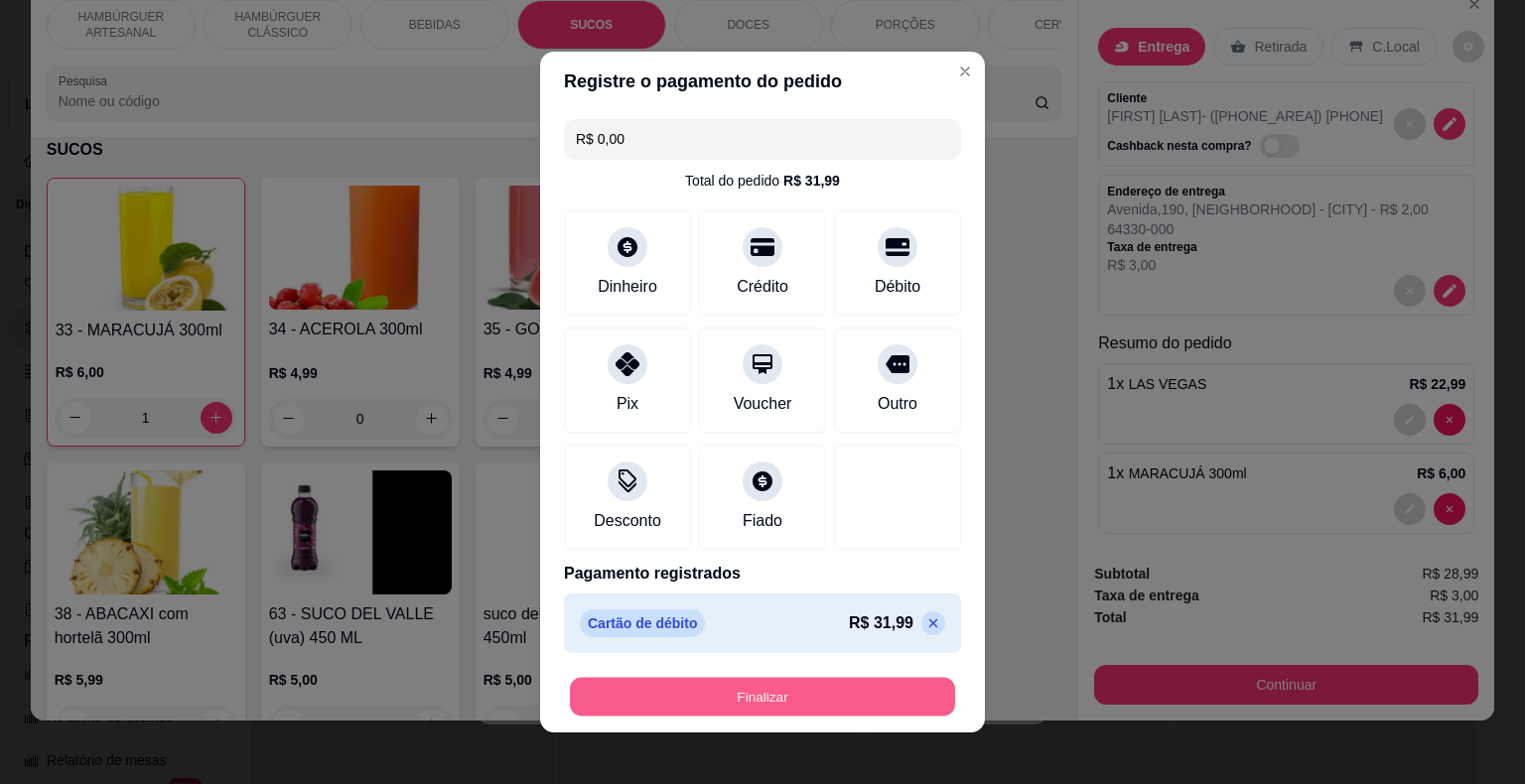 click on "Finalizar" at bounding box center (762, 697) 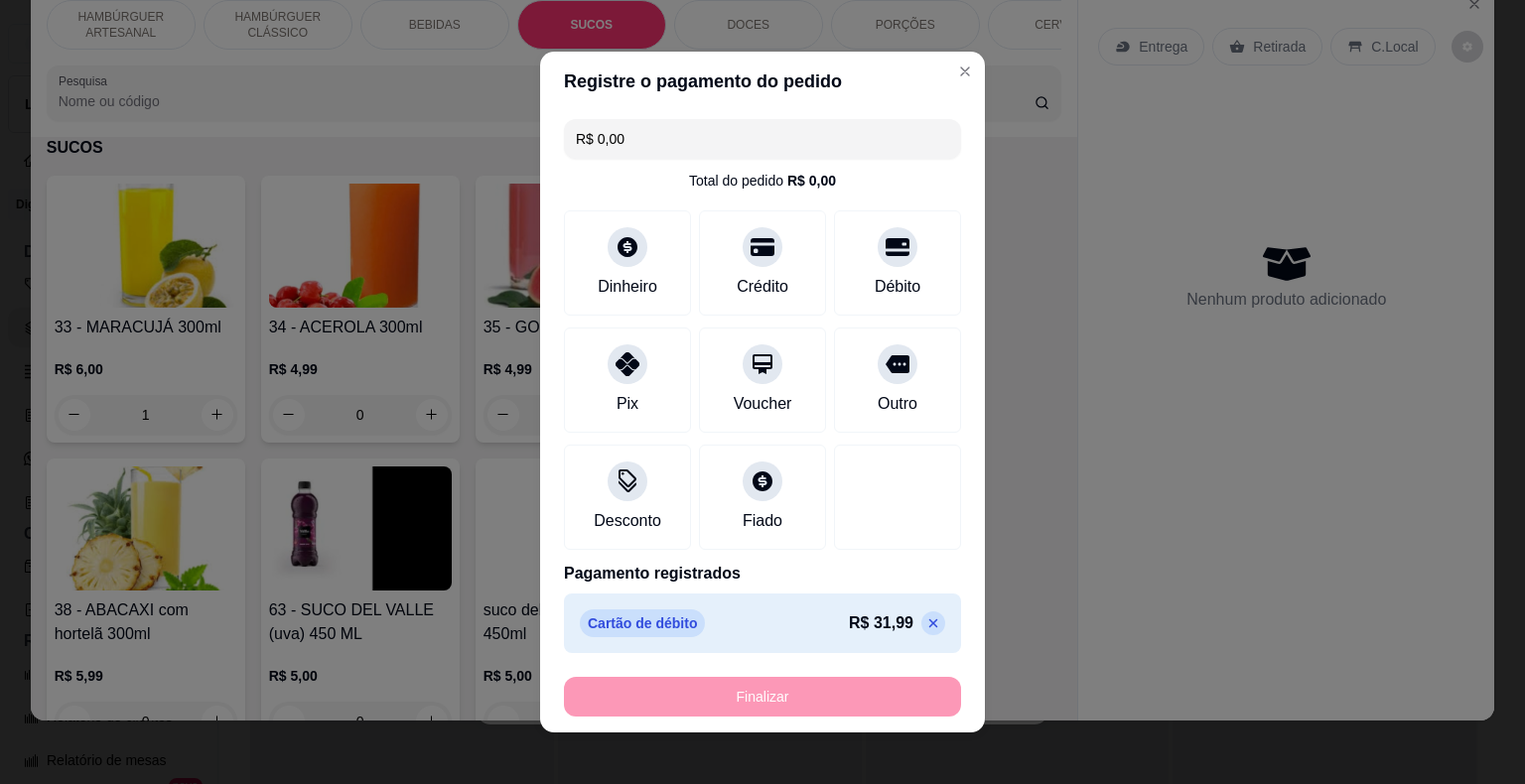 type on "0" 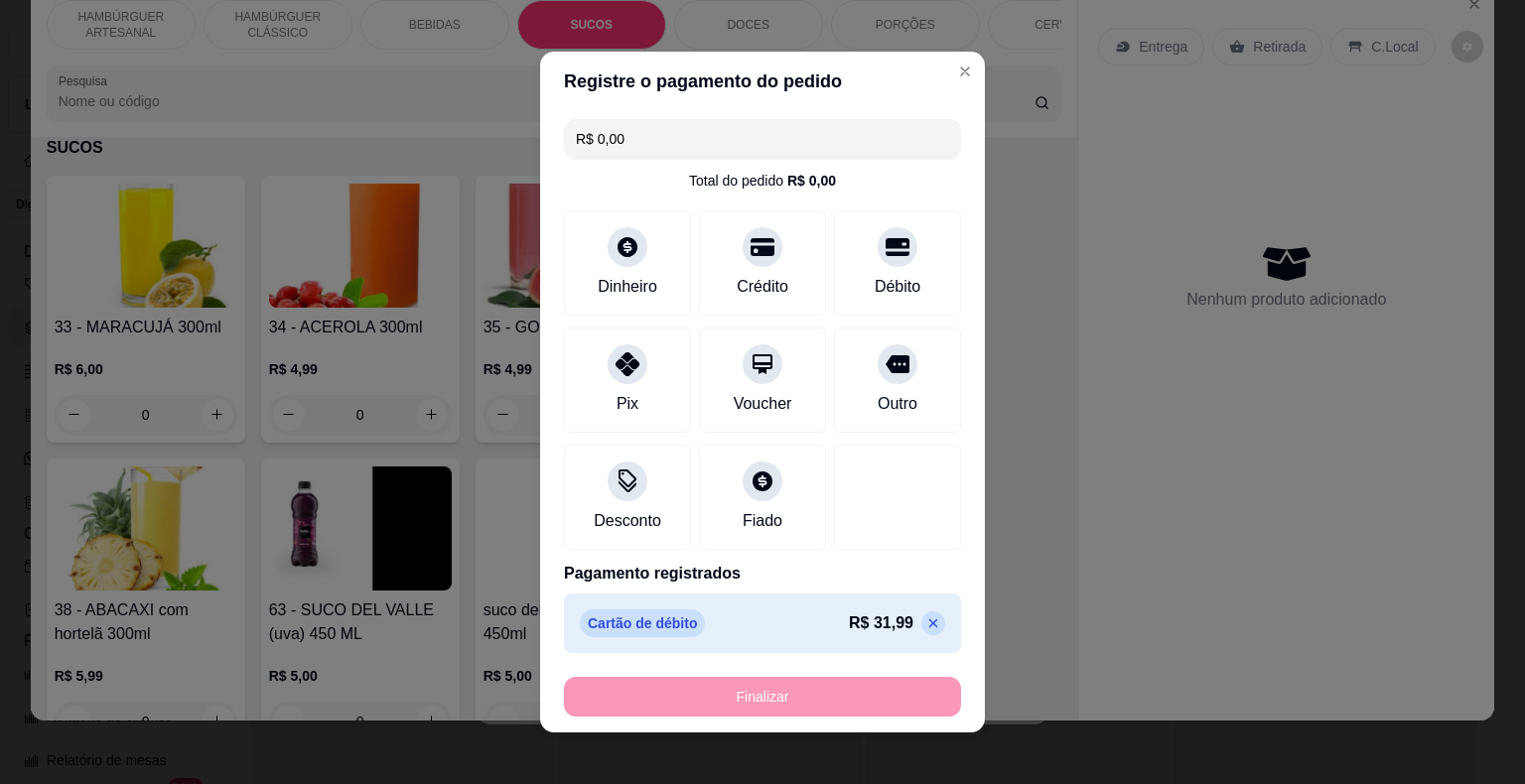 type on "-R$ 31,99" 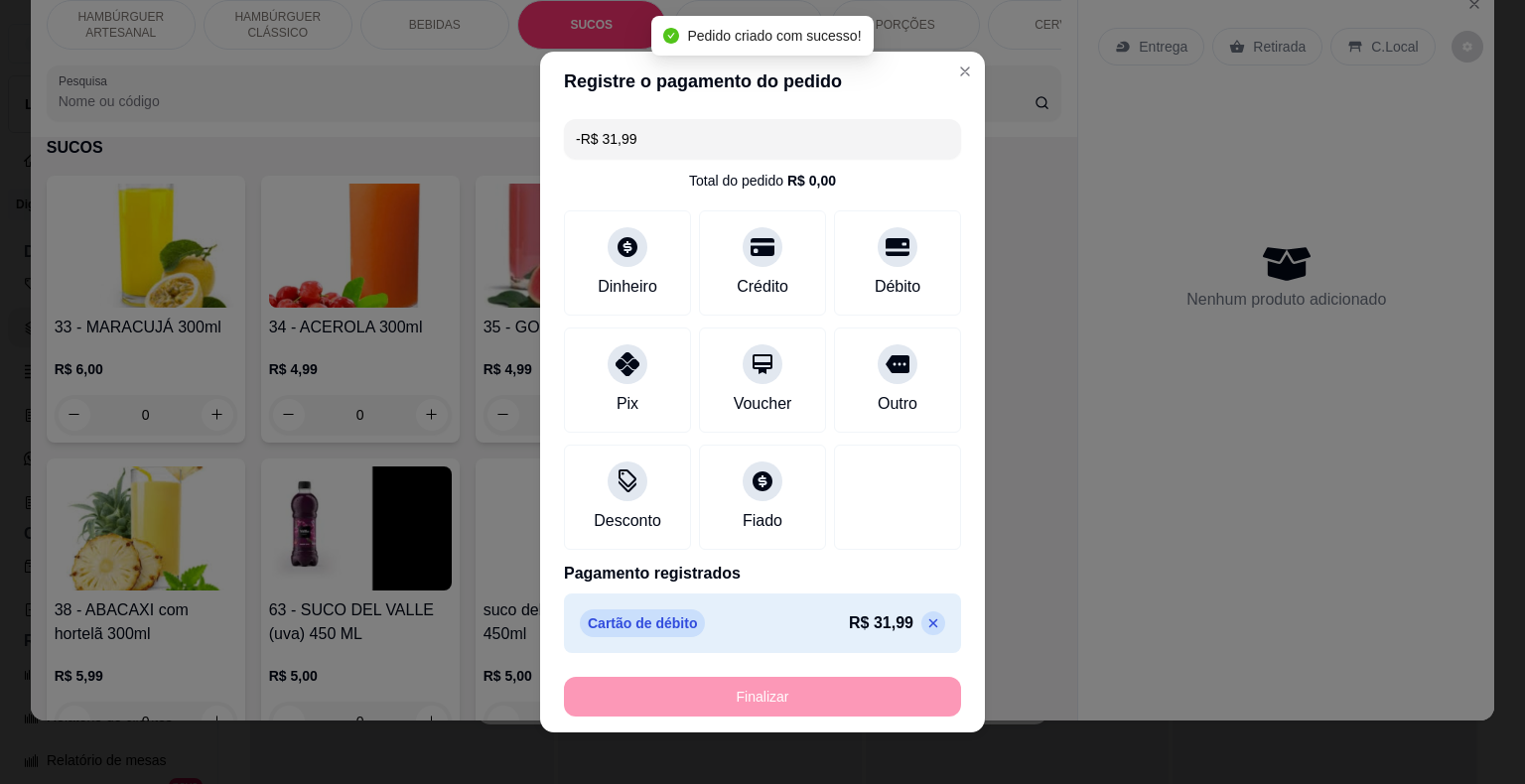 scroll, scrollTop: 2824, scrollLeft: 0, axis: vertical 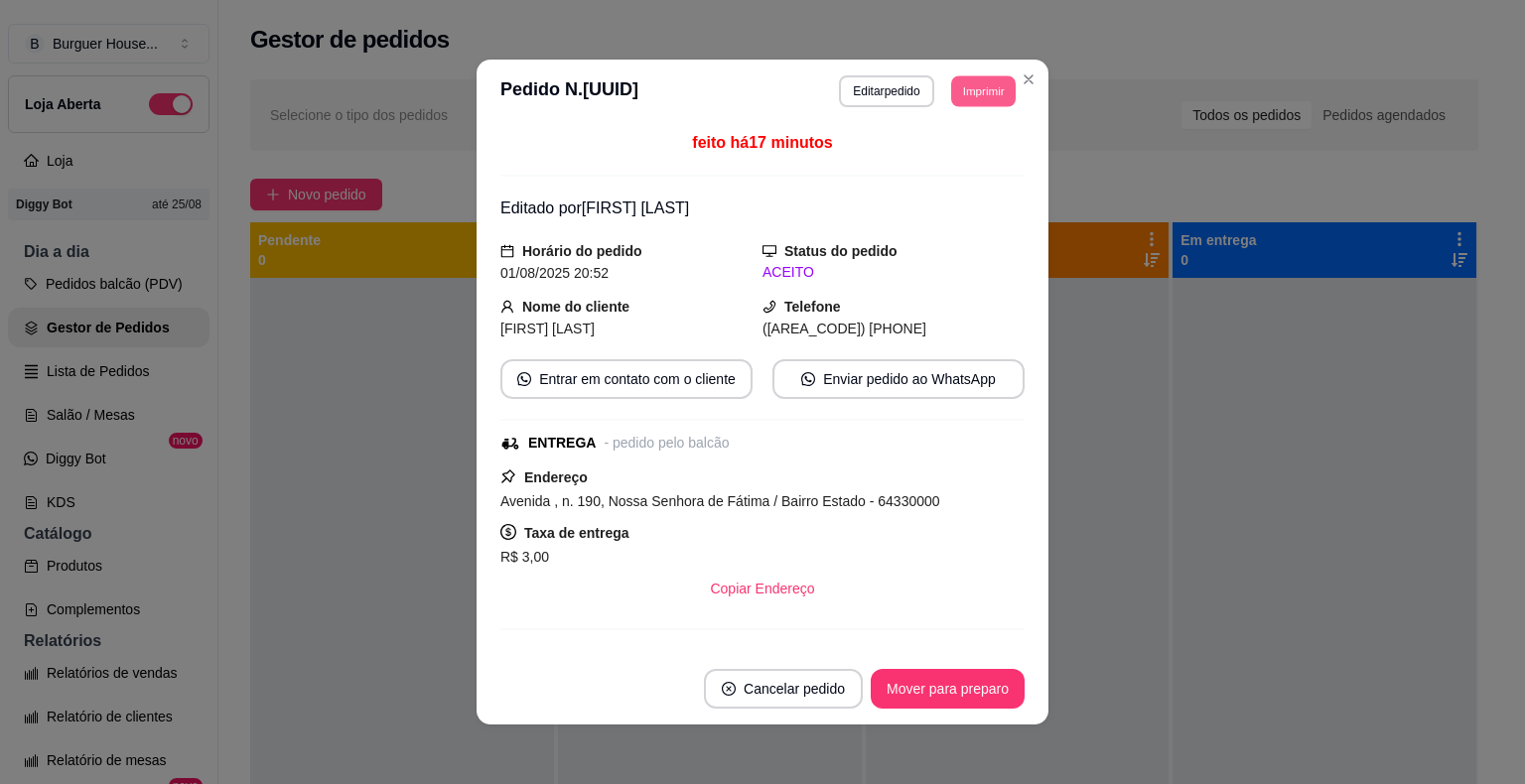 click on "Imprimir" at bounding box center [983, 90] 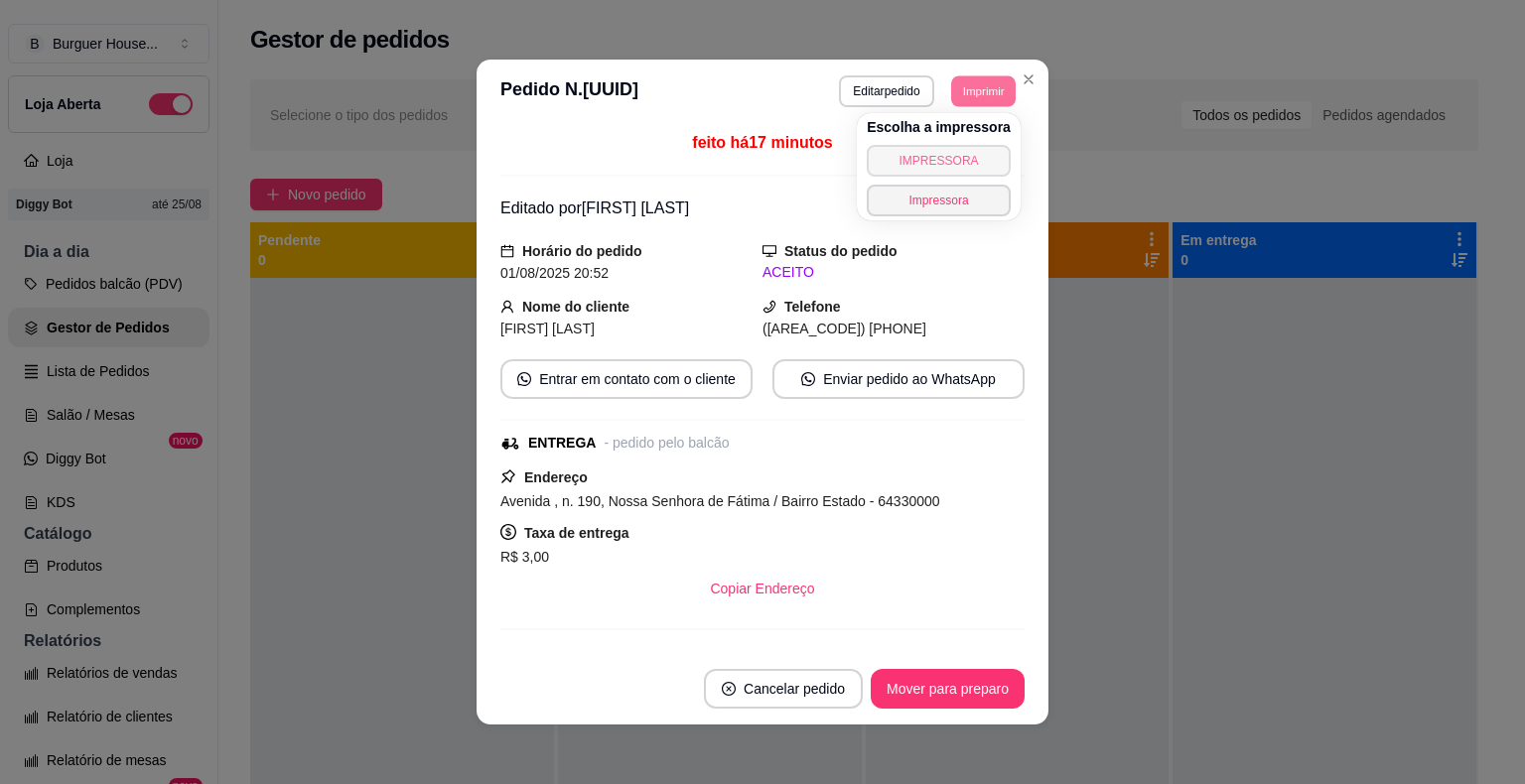 click on "IMPRESSORA" at bounding box center [938, 161] 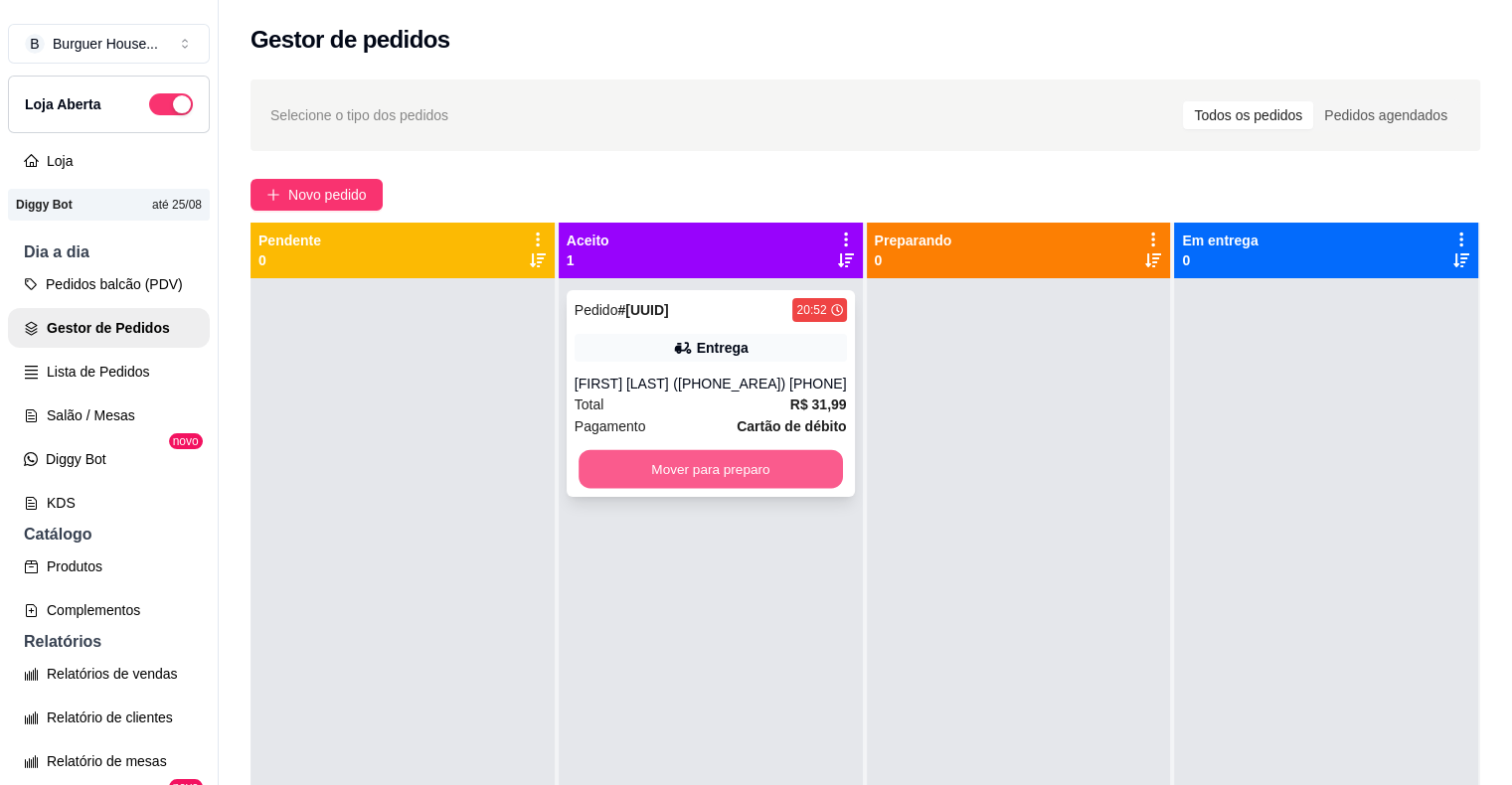 click on "Mover para preparo" at bounding box center [711, 469] 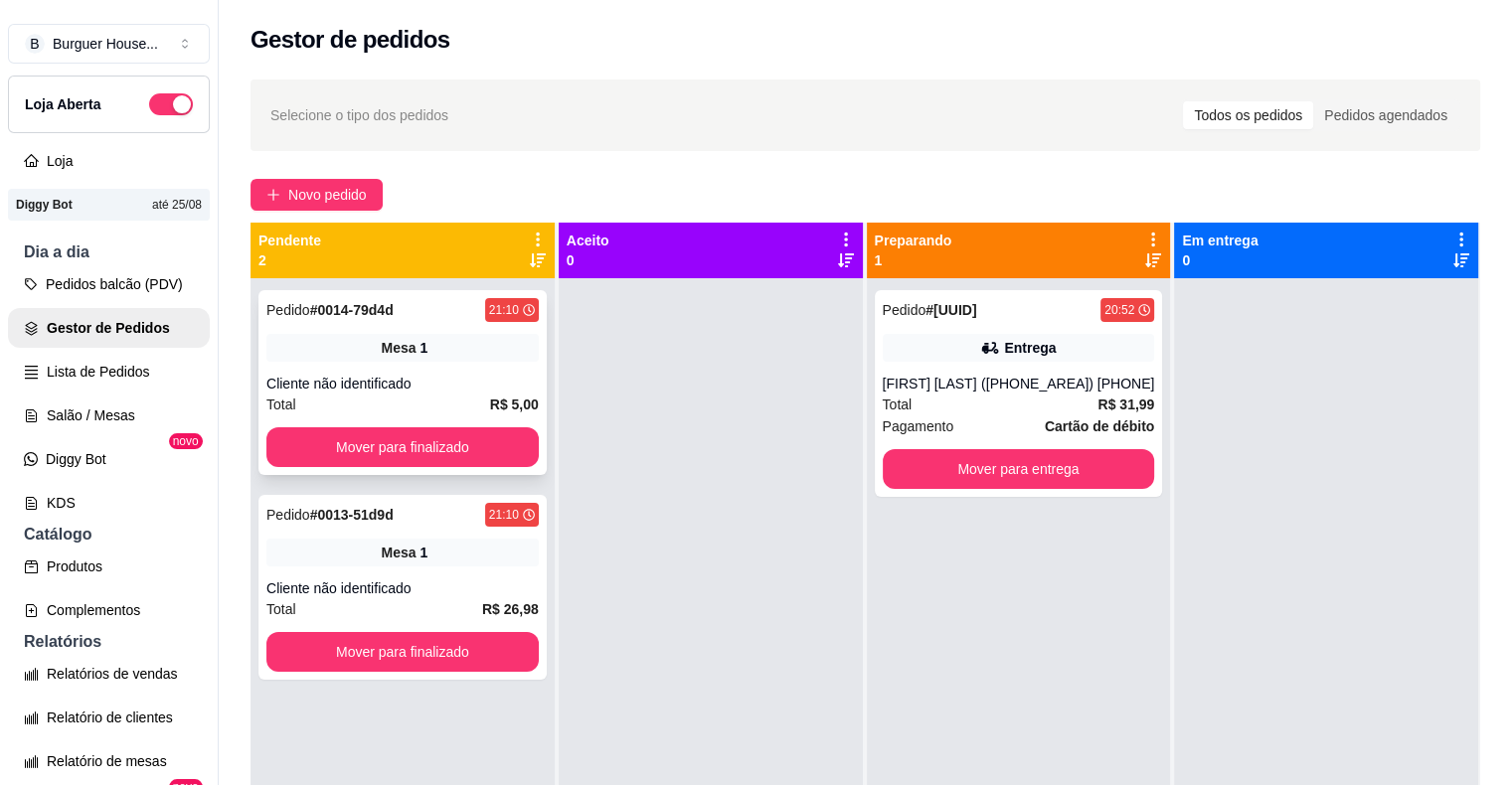 click on "Mesa 1" at bounding box center [403, 348] 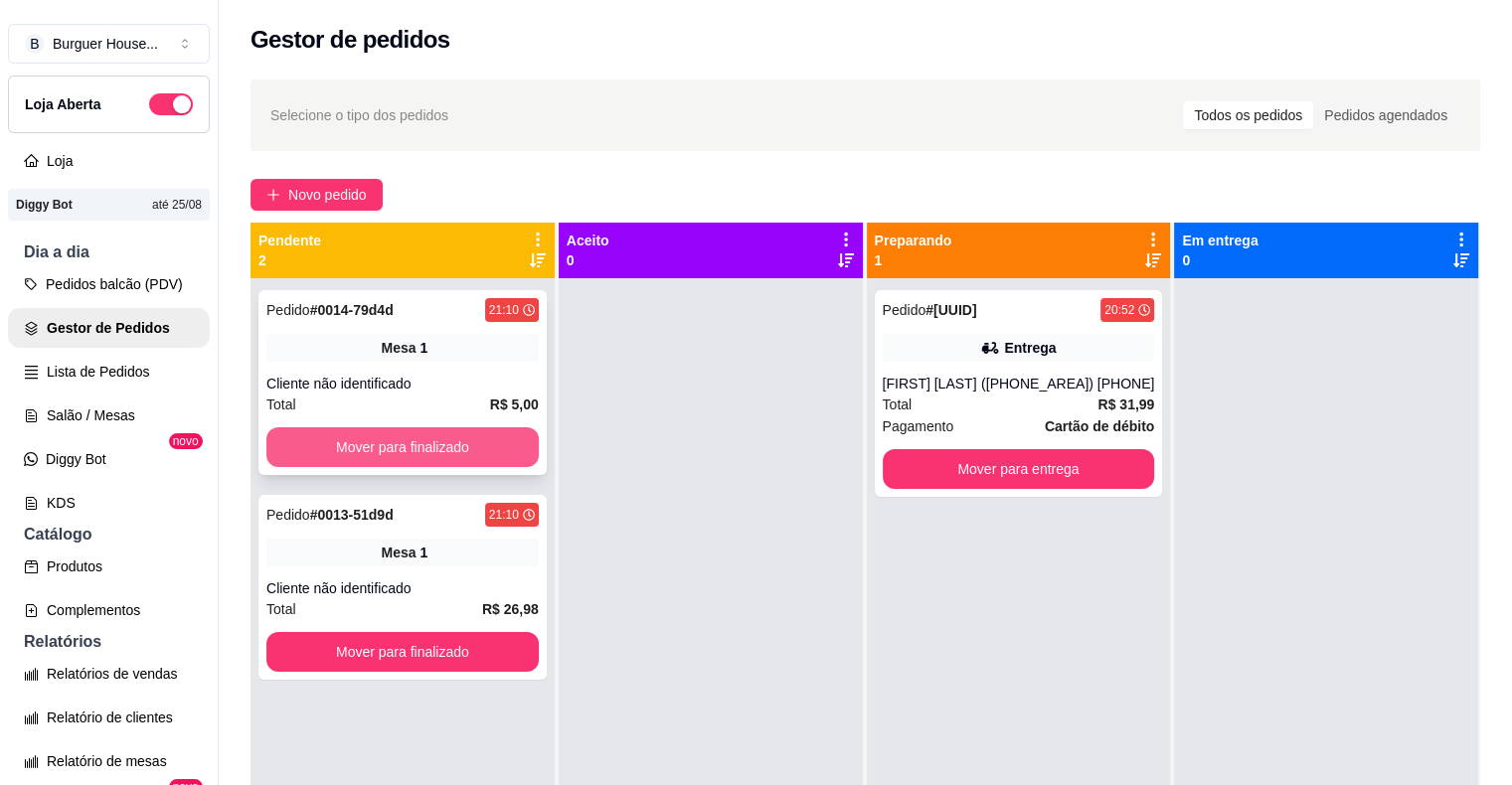 click on "Mover para finalizado" at bounding box center (403, 447) 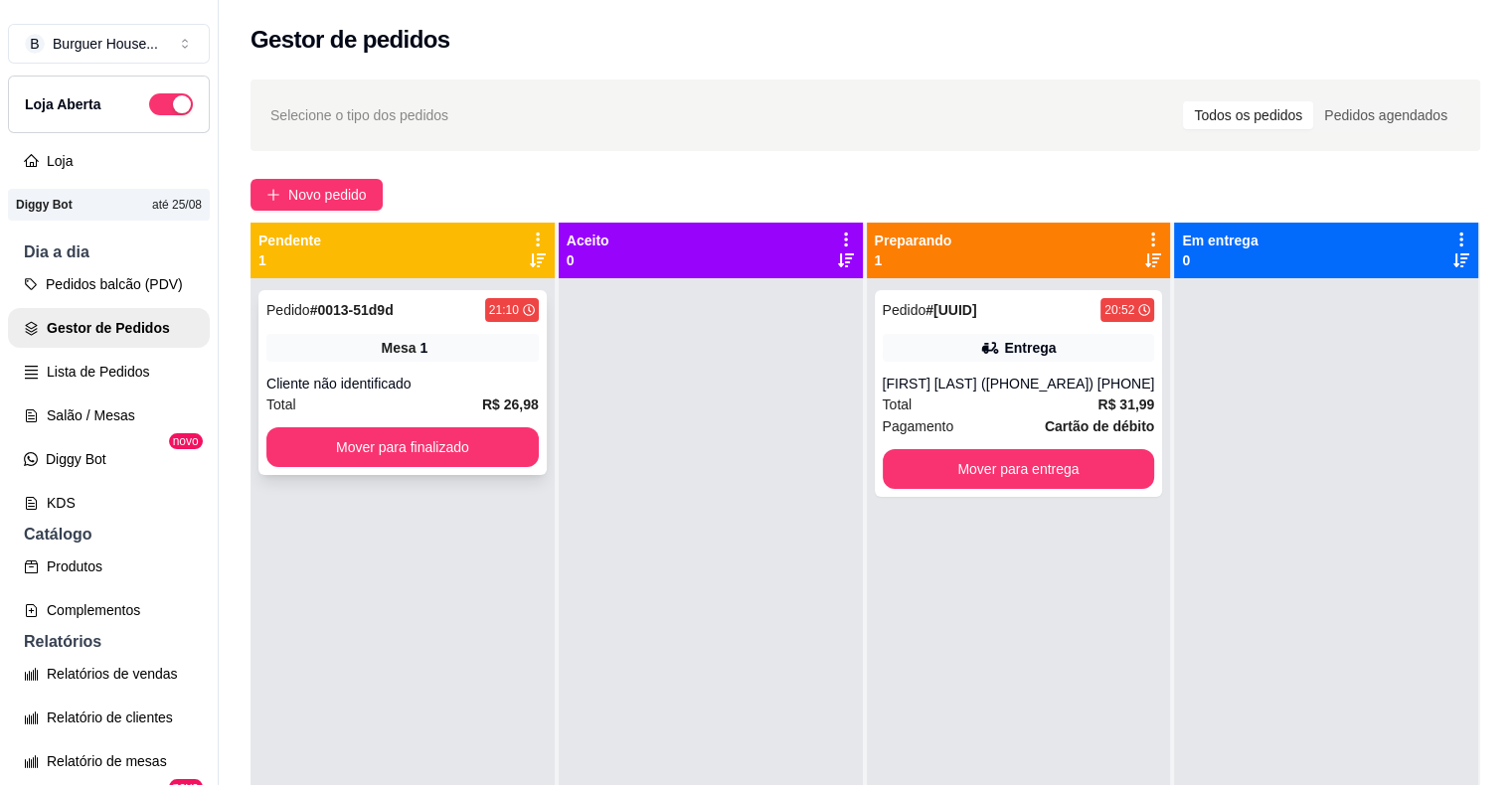 click on "Total R$ 26,98" at bounding box center (403, 404) 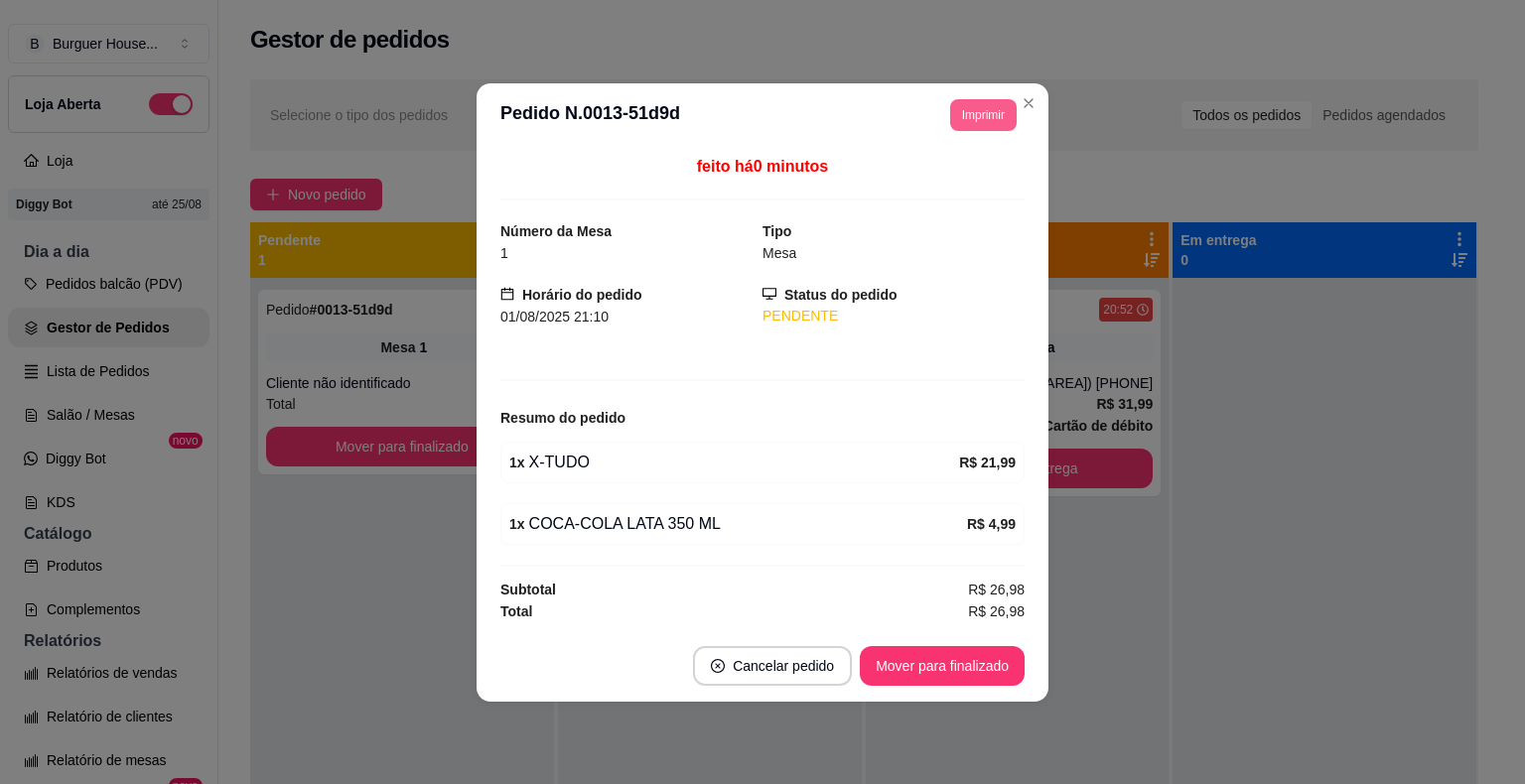 click on "Imprimir" at bounding box center (983, 115) 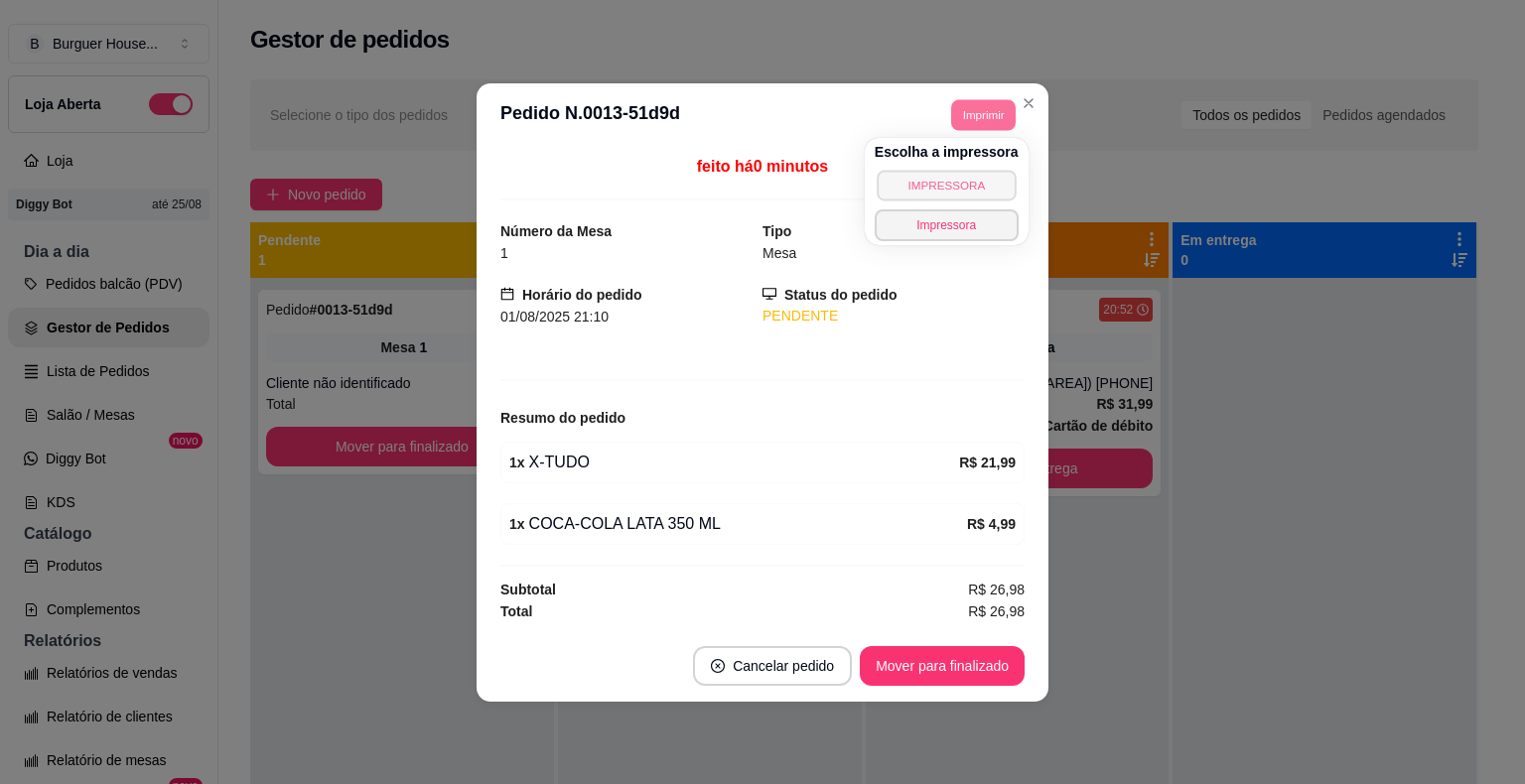 click on "IMPRESSORA" at bounding box center [946, 185] 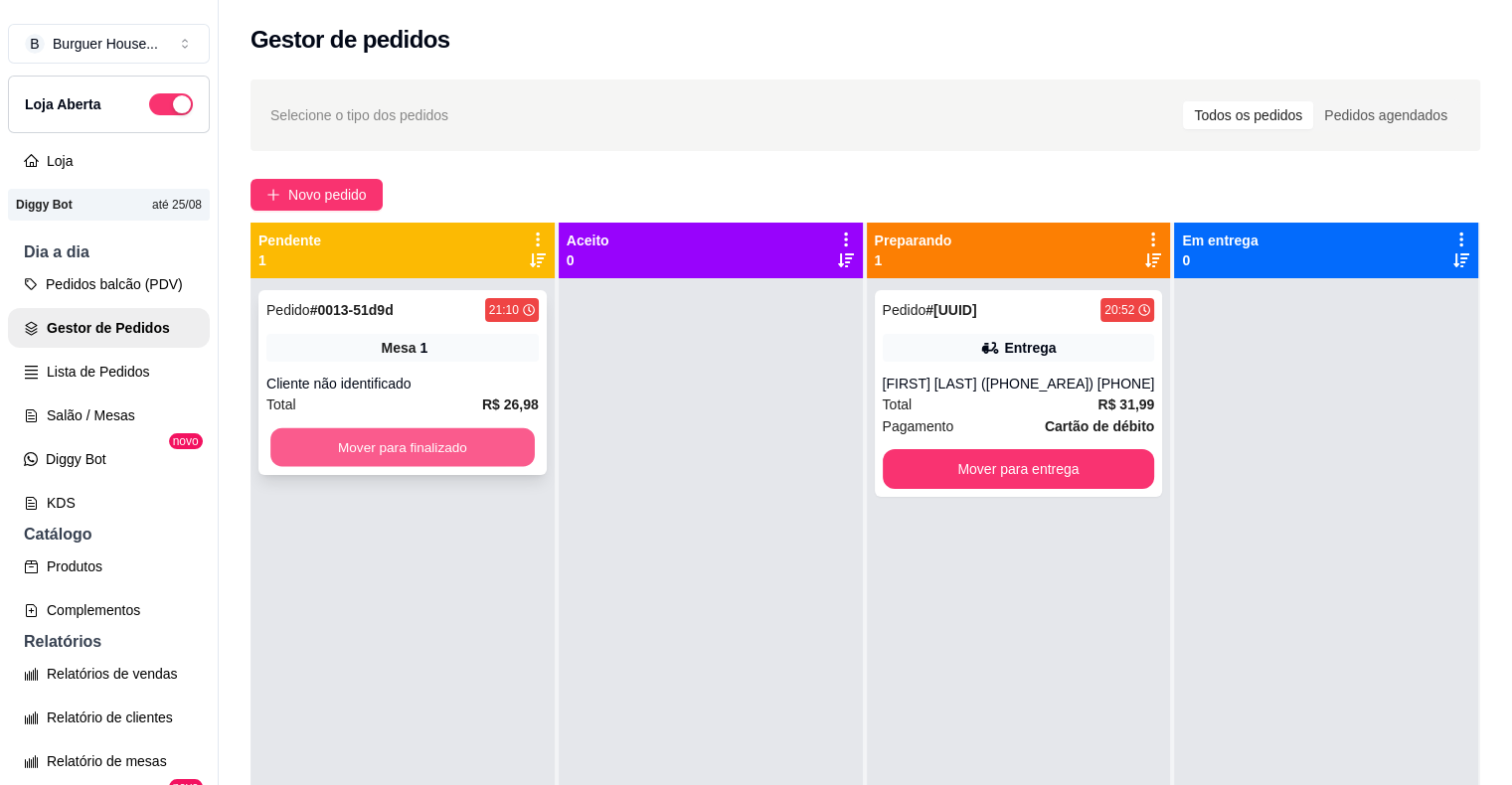 click on "Mover para finalizado" at bounding box center [403, 447] 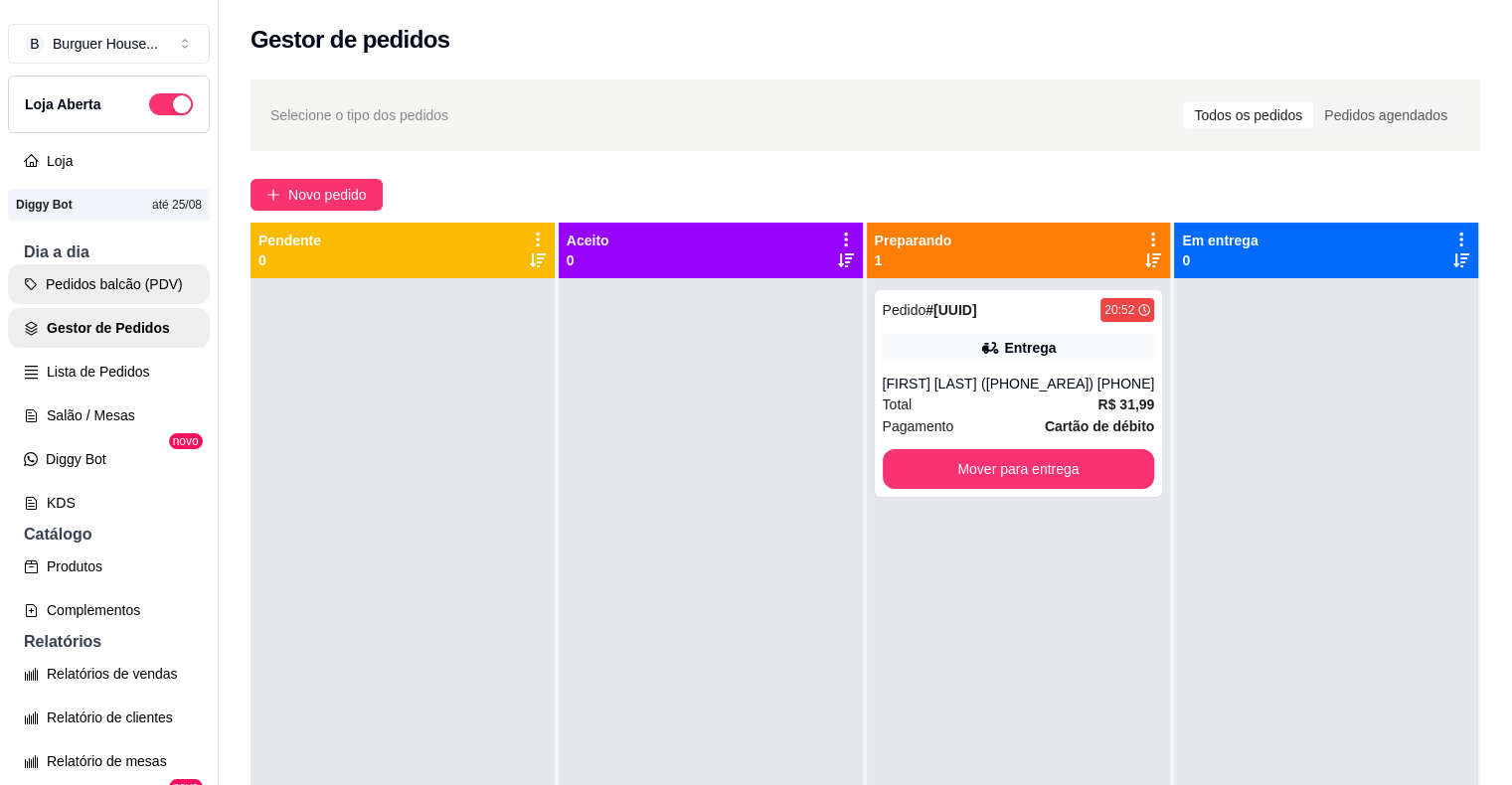 click on "Pedidos balcão (PDV)" at bounding box center [108, 284] 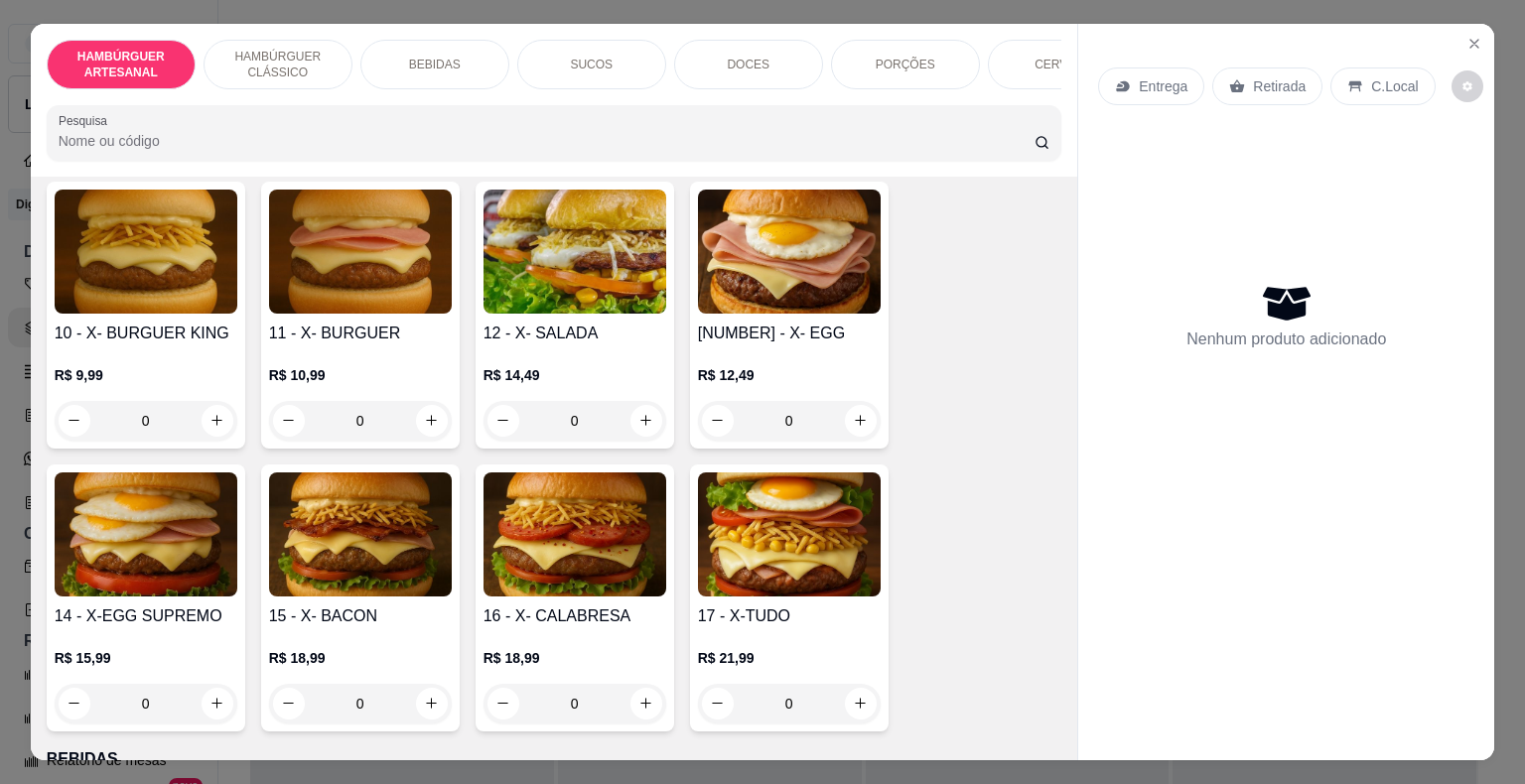 scroll, scrollTop: 1290, scrollLeft: 0, axis: vertical 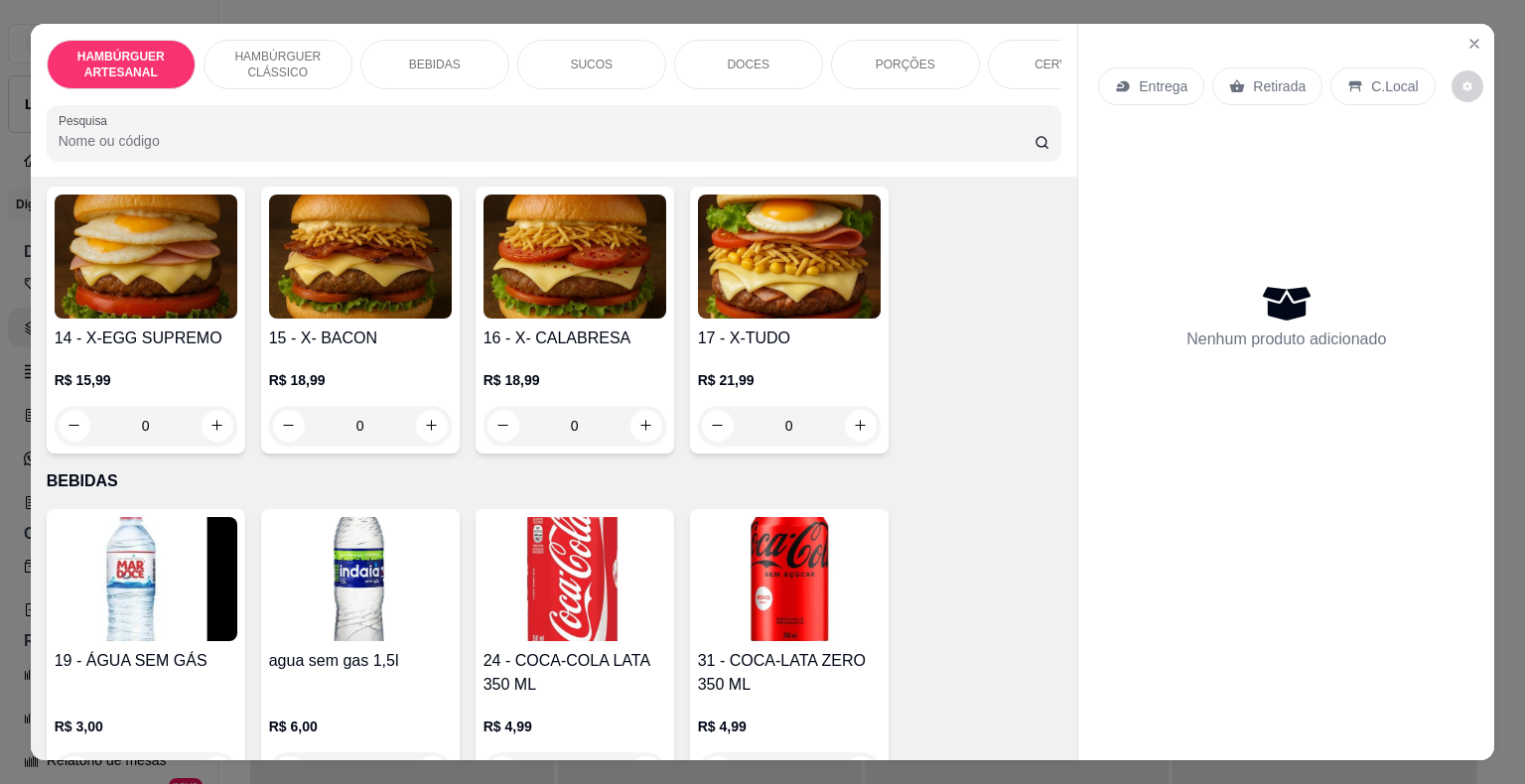 click on "0" at bounding box center (360, 426) 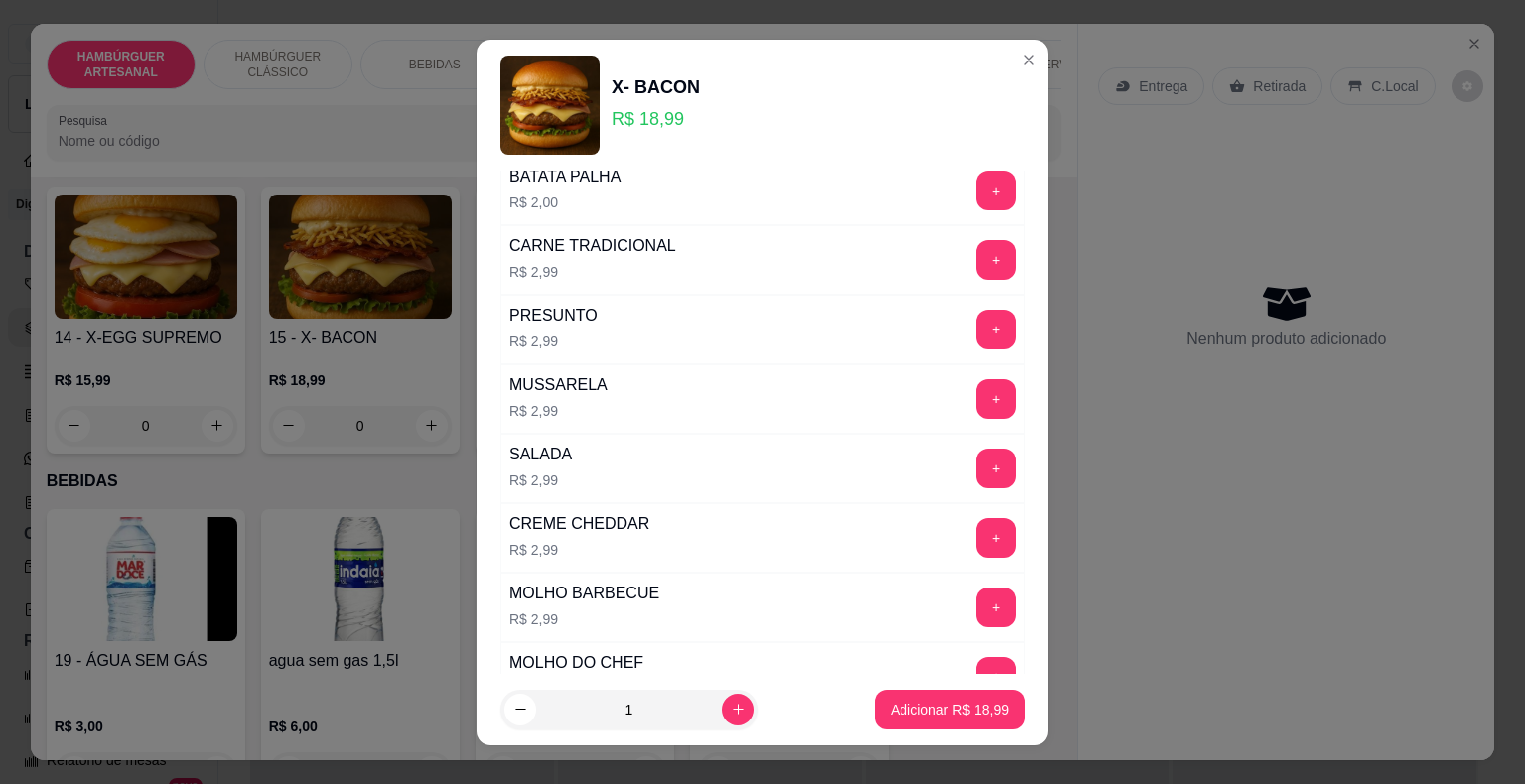 scroll, scrollTop: 496, scrollLeft: 0, axis: vertical 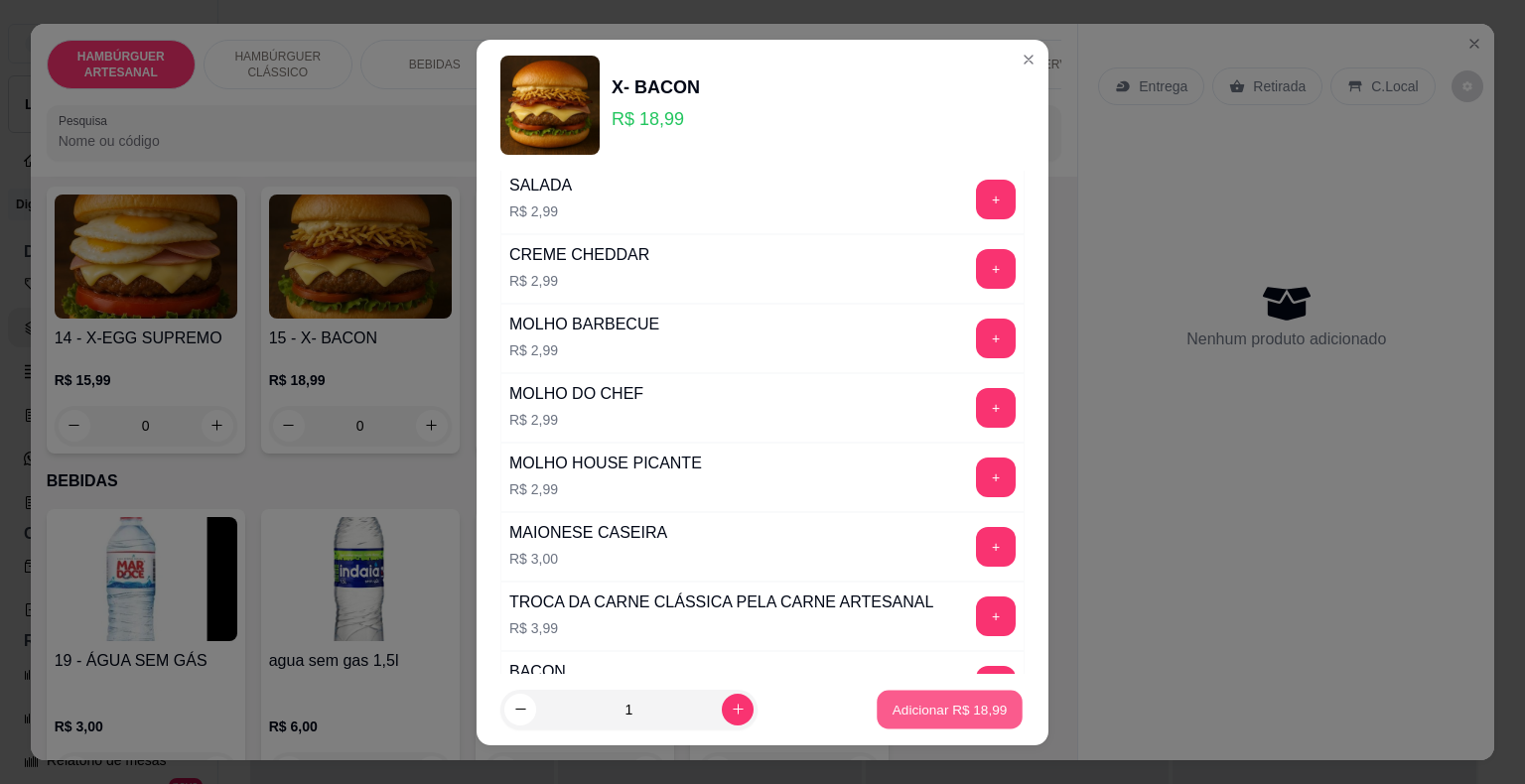 click on "Adicionar   R$ 18,99" at bounding box center (950, 709) 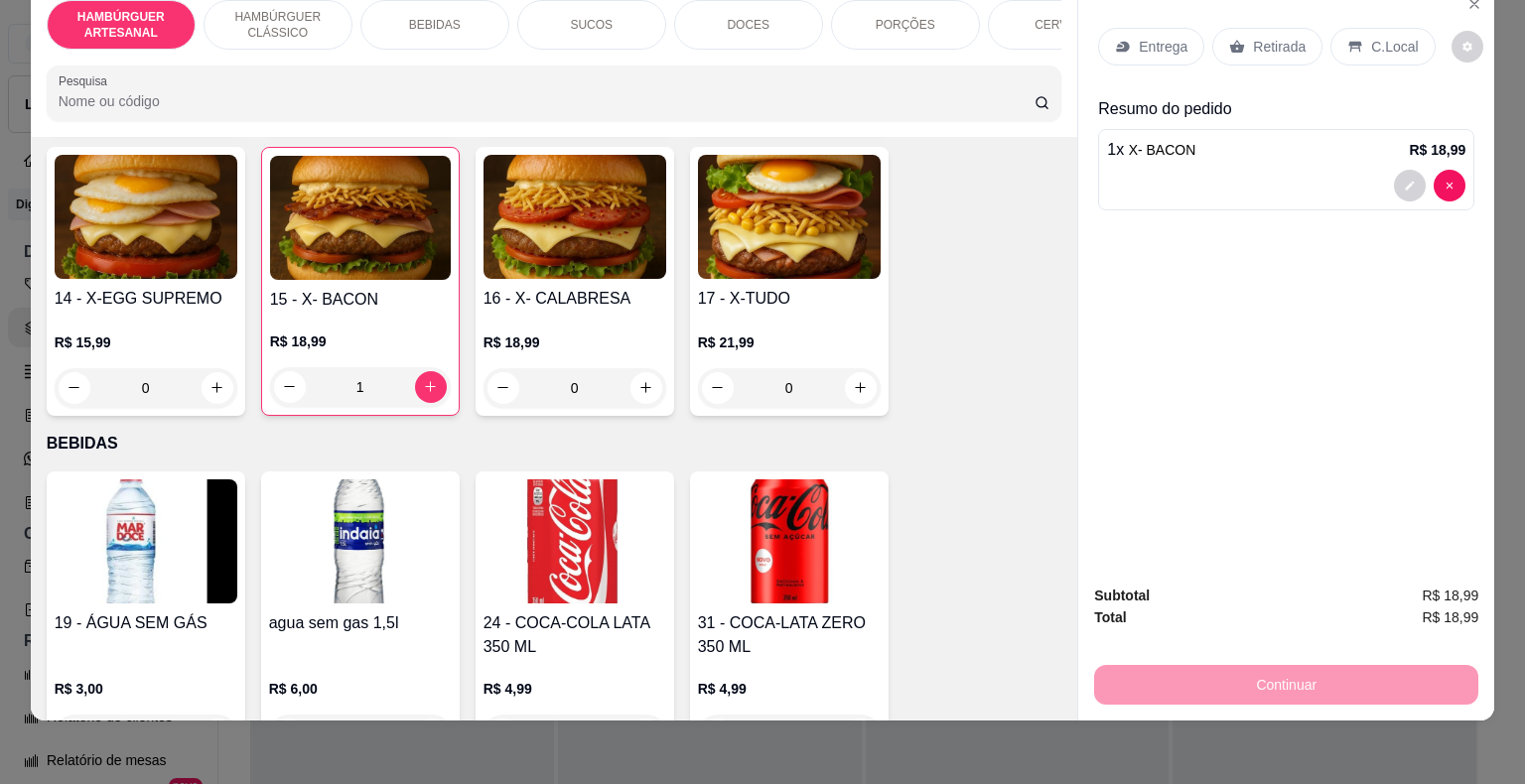 scroll, scrollTop: 0, scrollLeft: 0, axis: both 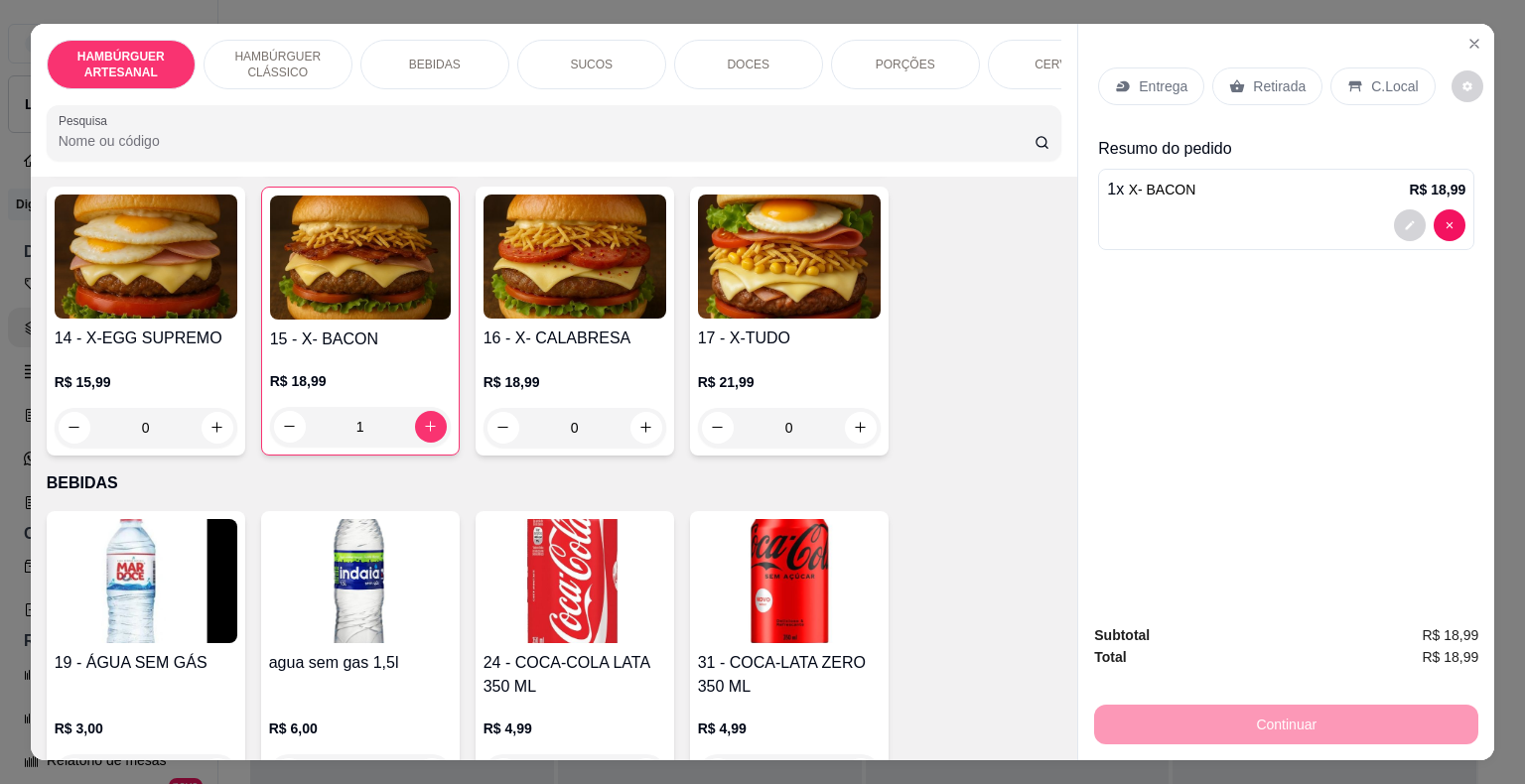 click 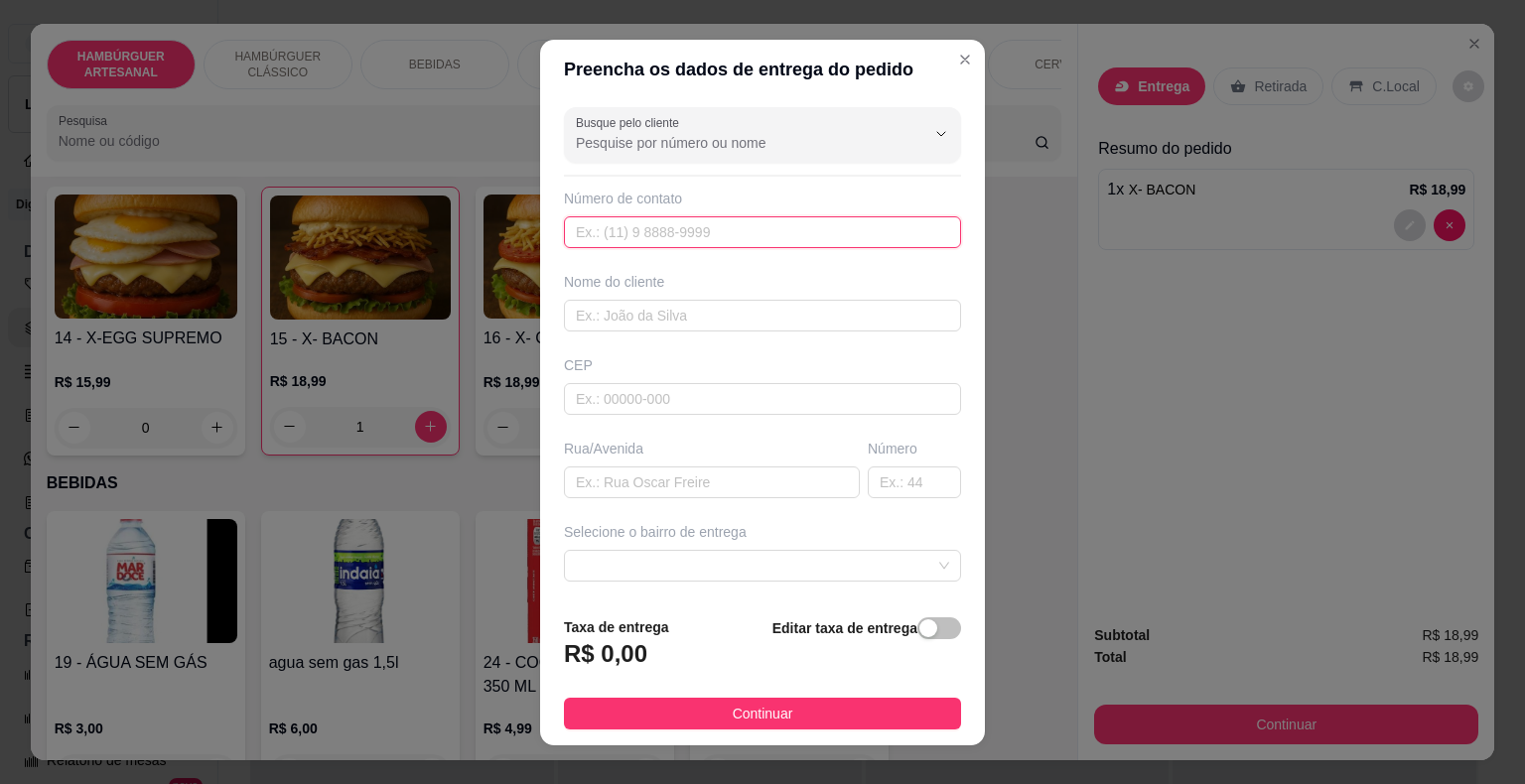 click at bounding box center (762, 232) 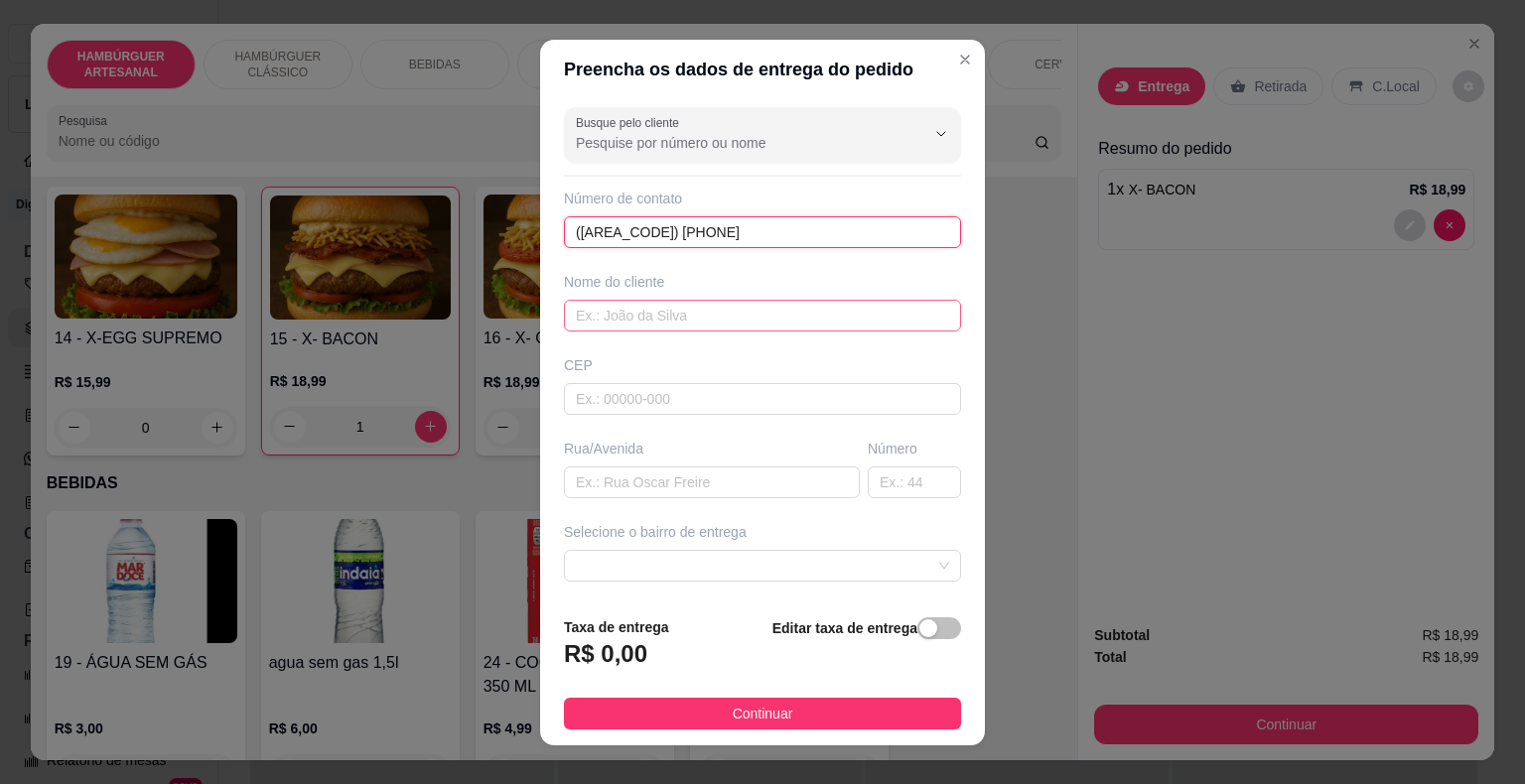 type on "([AREA_CODE]) [PHONE]" 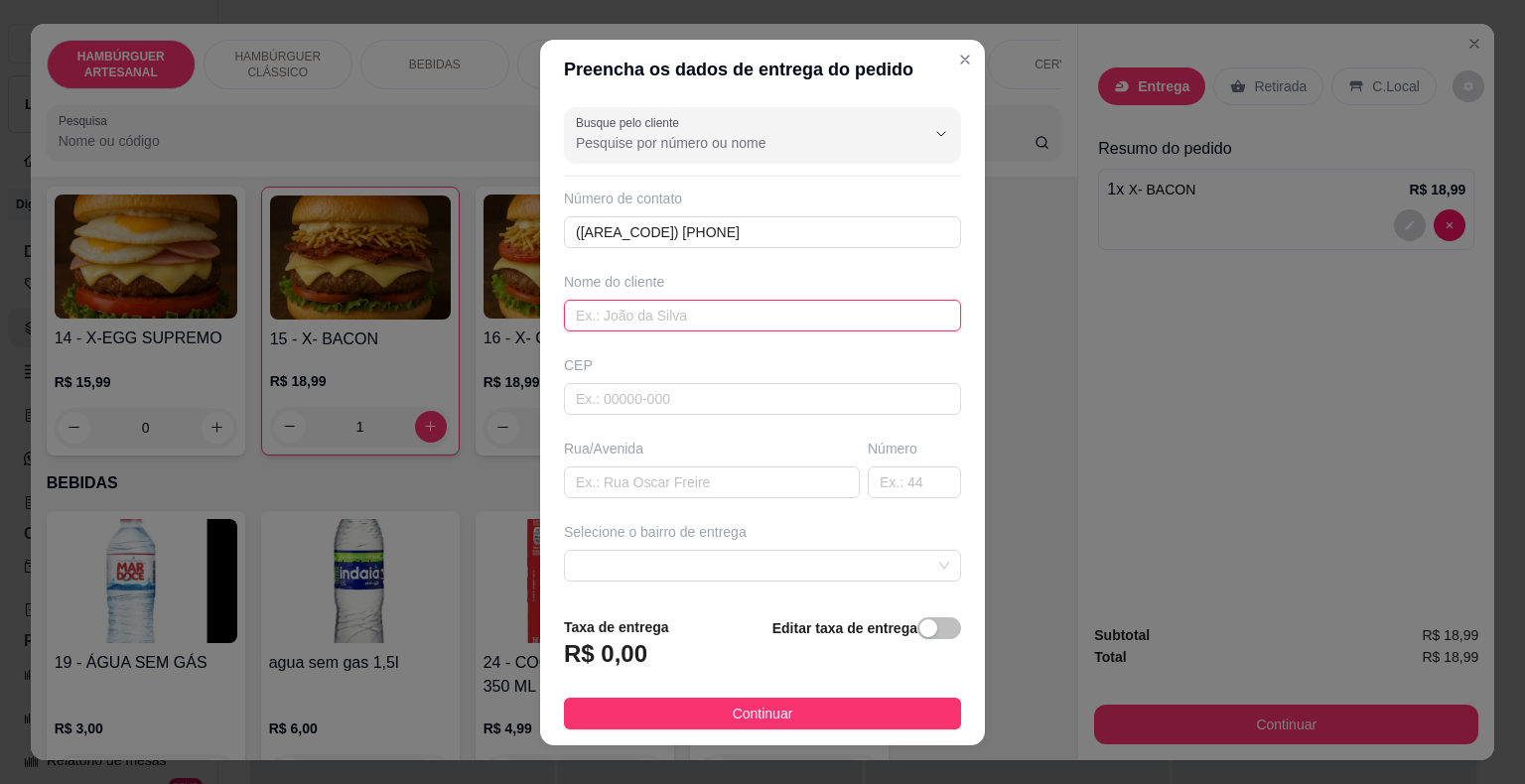 click at bounding box center [762, 316] 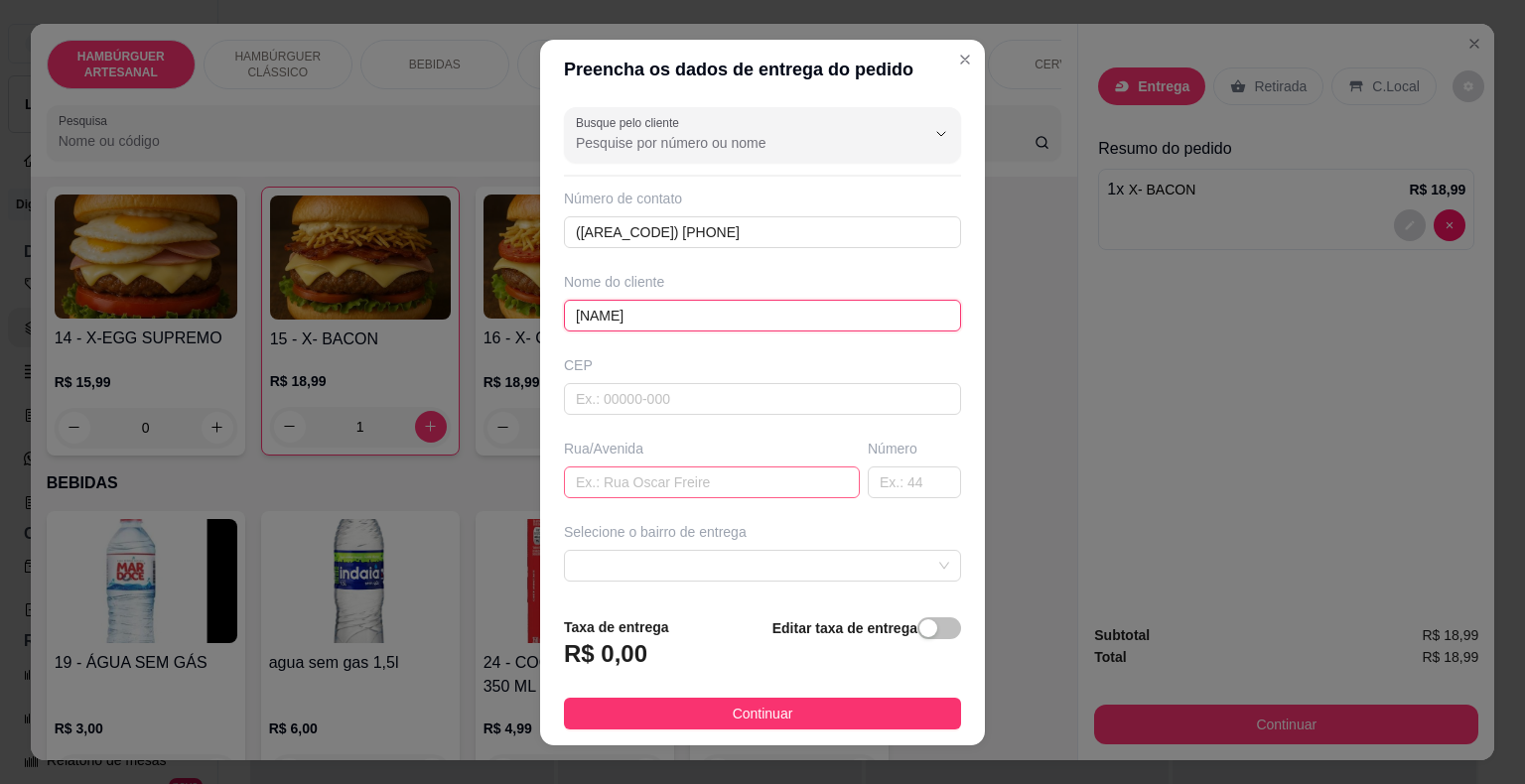 type on "[NAME]" 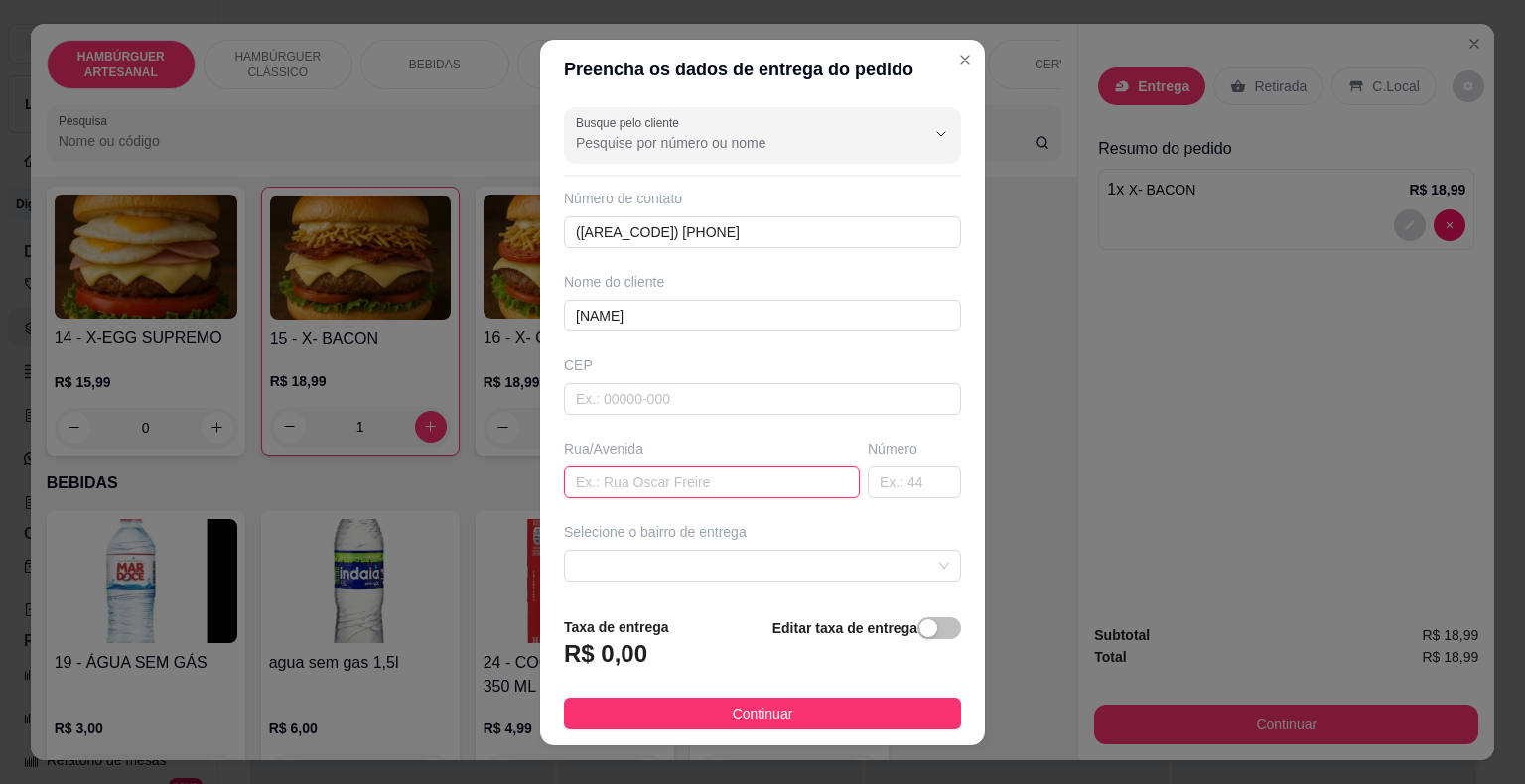 click at bounding box center (712, 482) 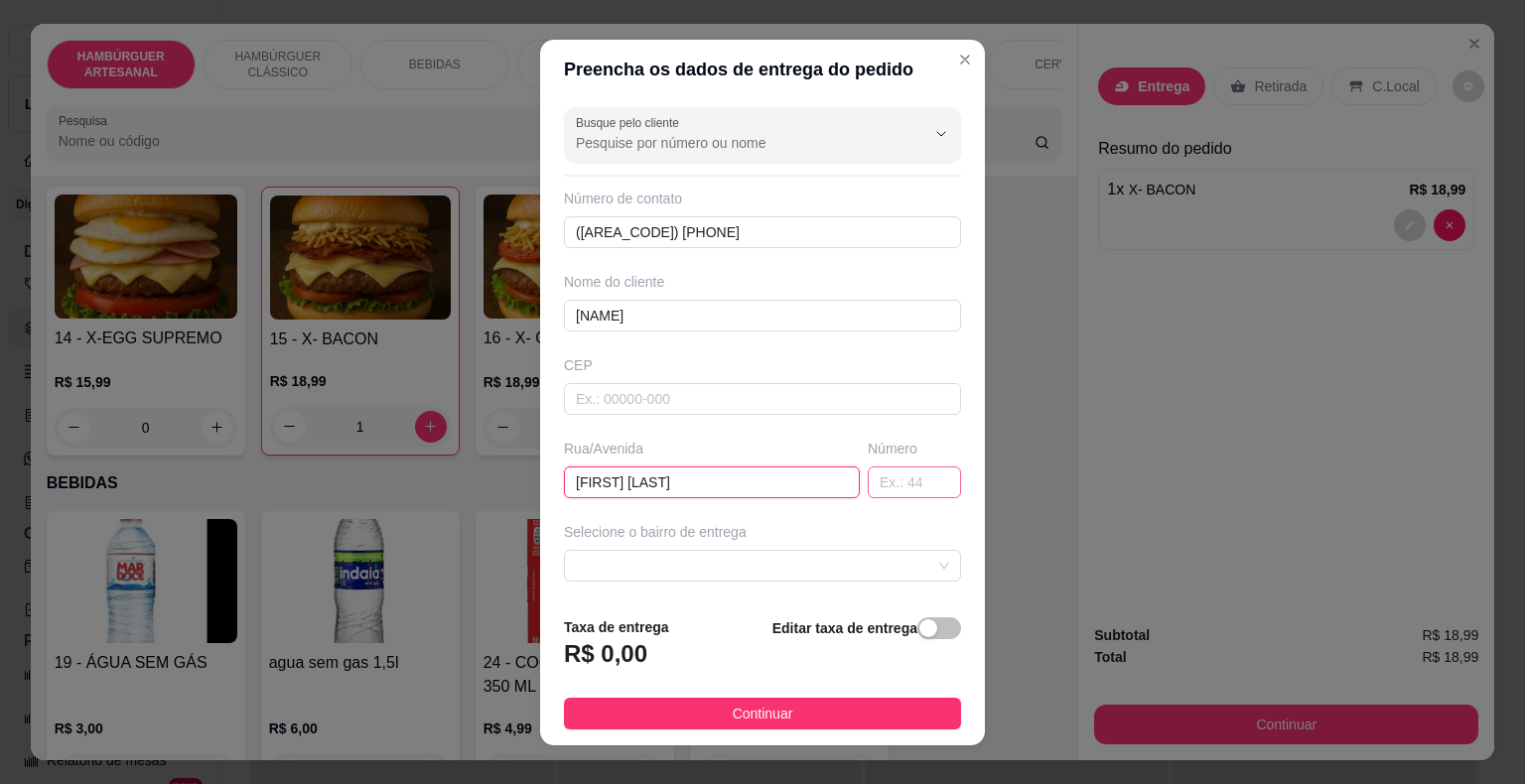 type on "[FIRST] [LAST]" 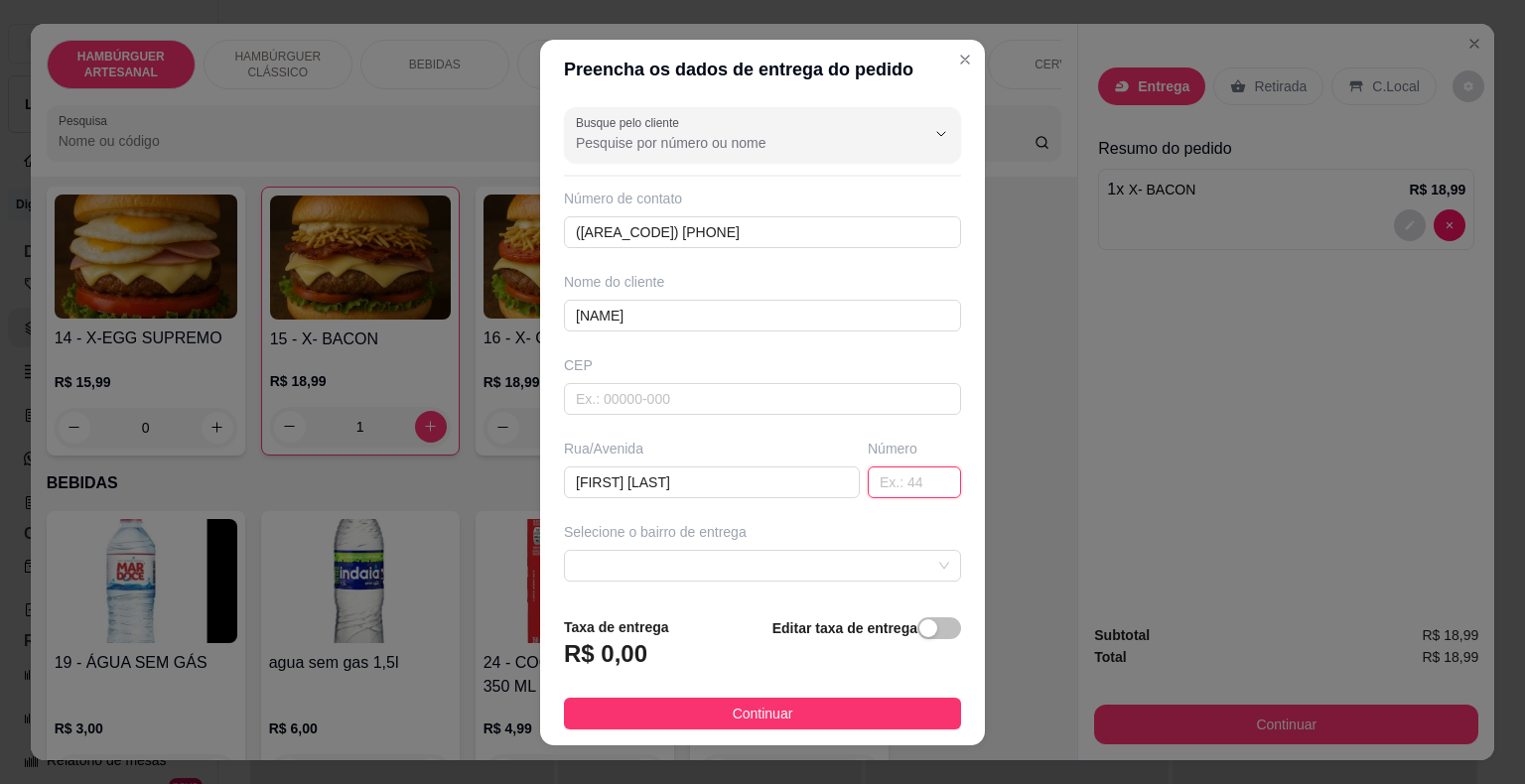click at bounding box center [914, 482] 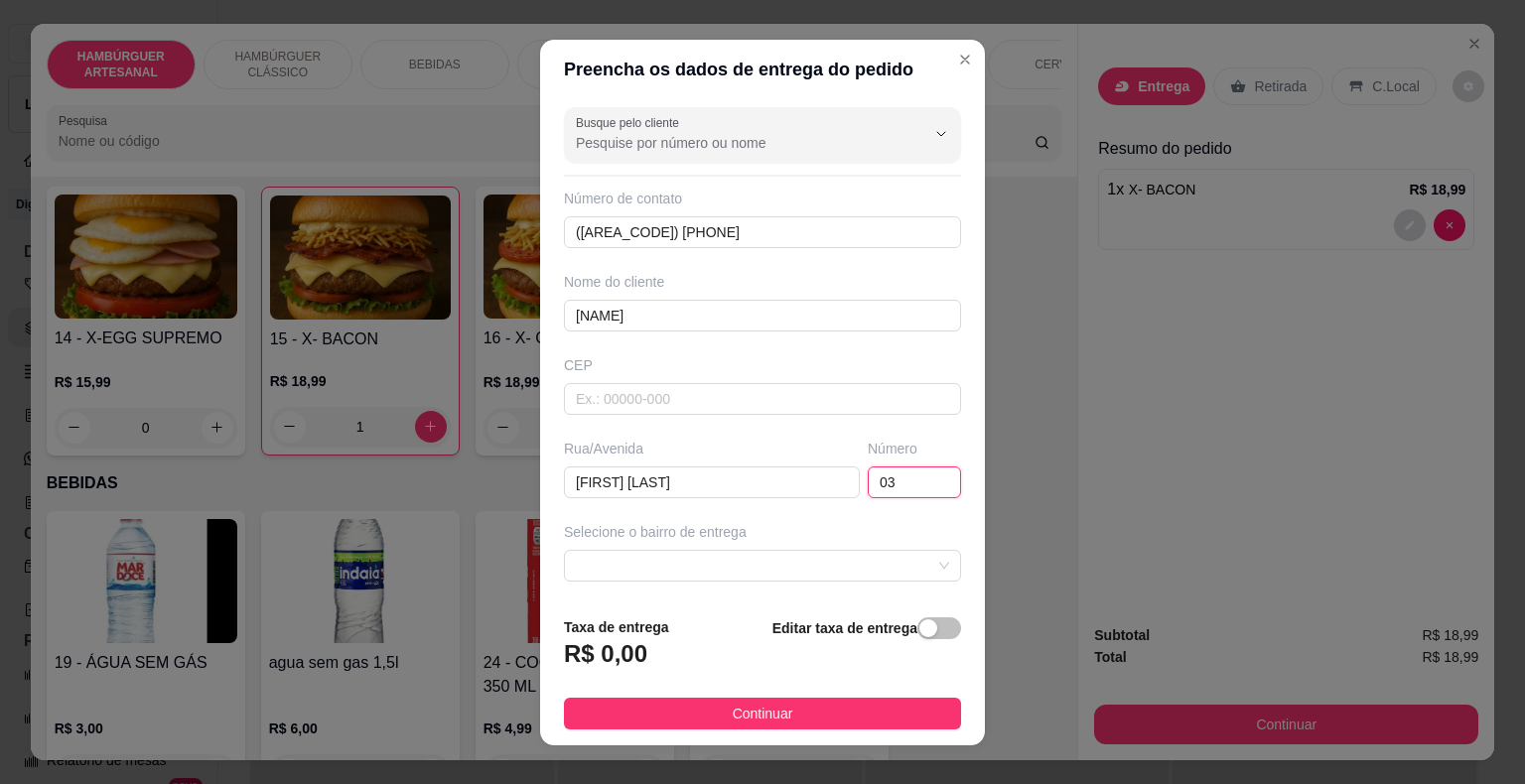 scroll, scrollTop: 164, scrollLeft: 0, axis: vertical 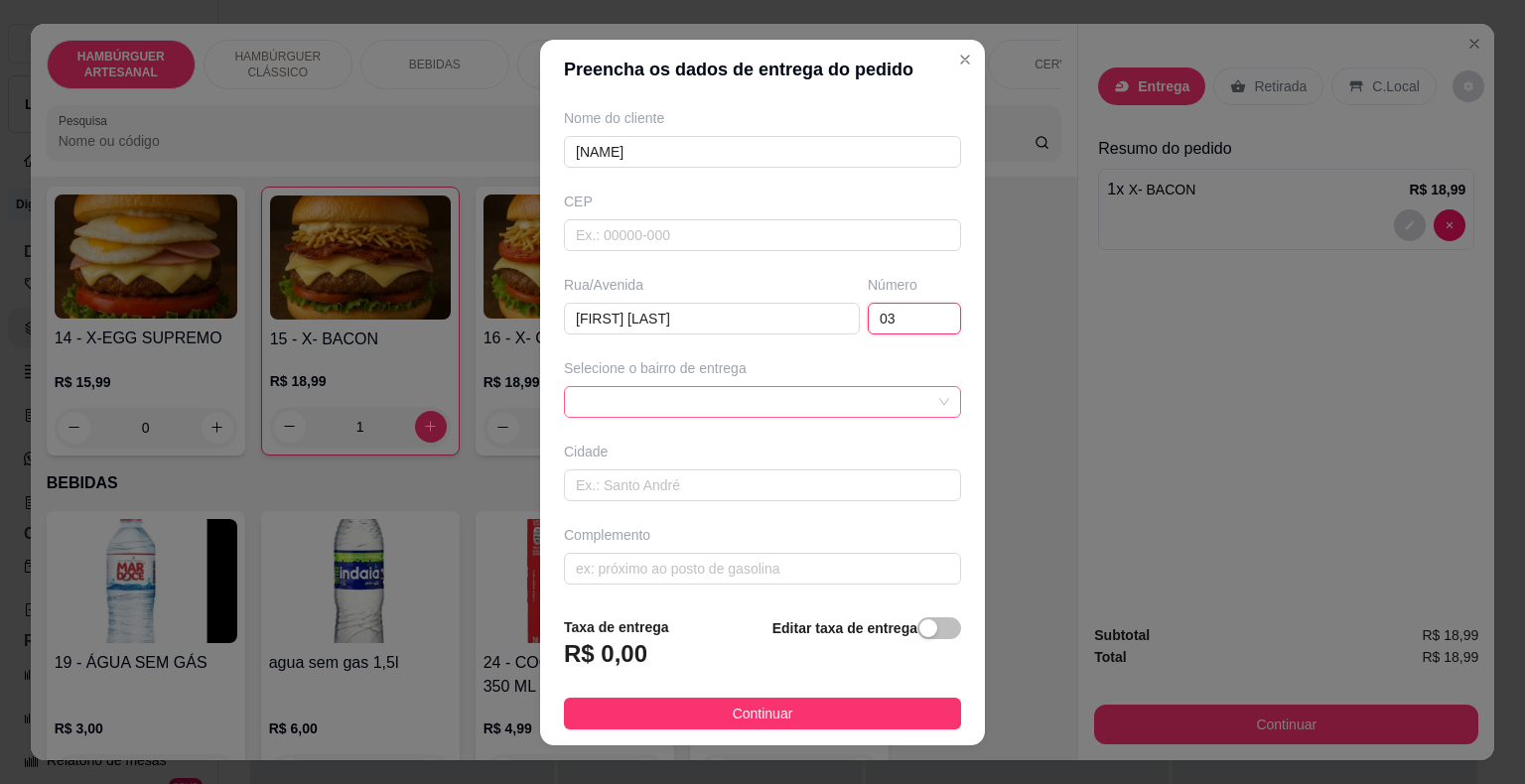 click at bounding box center [762, 402] 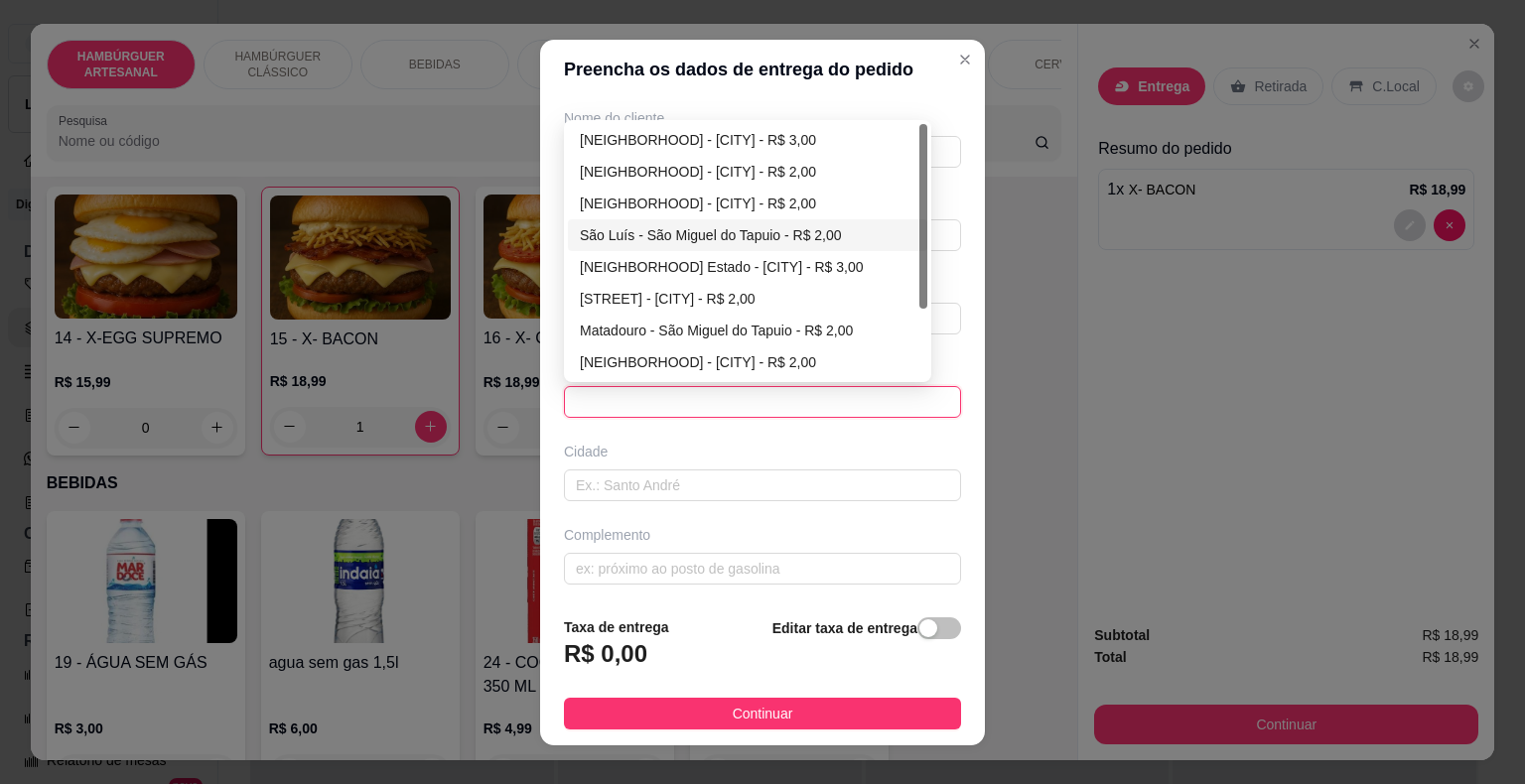 click on "São Luís  - São Miguel do Tapuio  -  R$ 2,00" at bounding box center (748, 235) 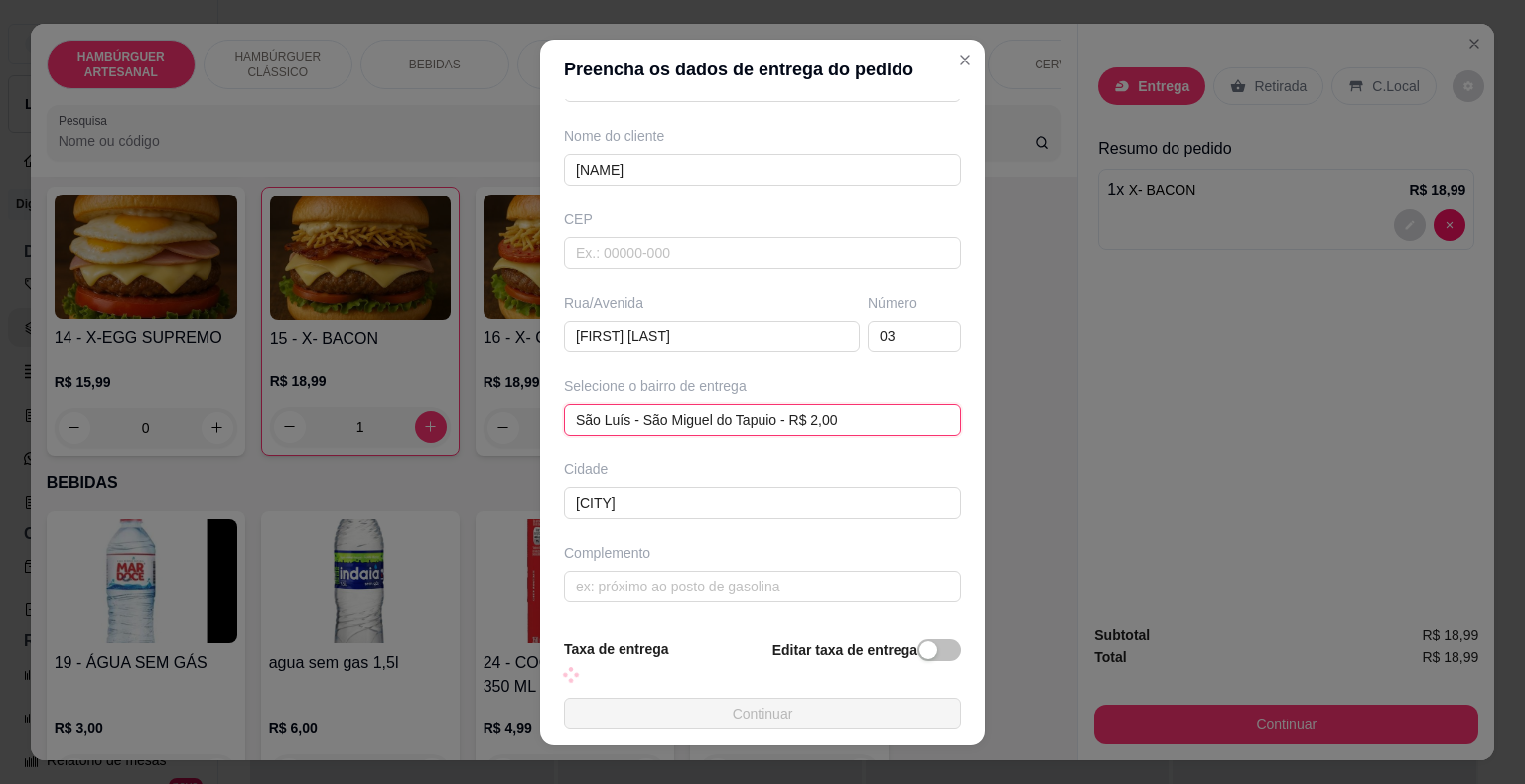 scroll, scrollTop: 142, scrollLeft: 0, axis: vertical 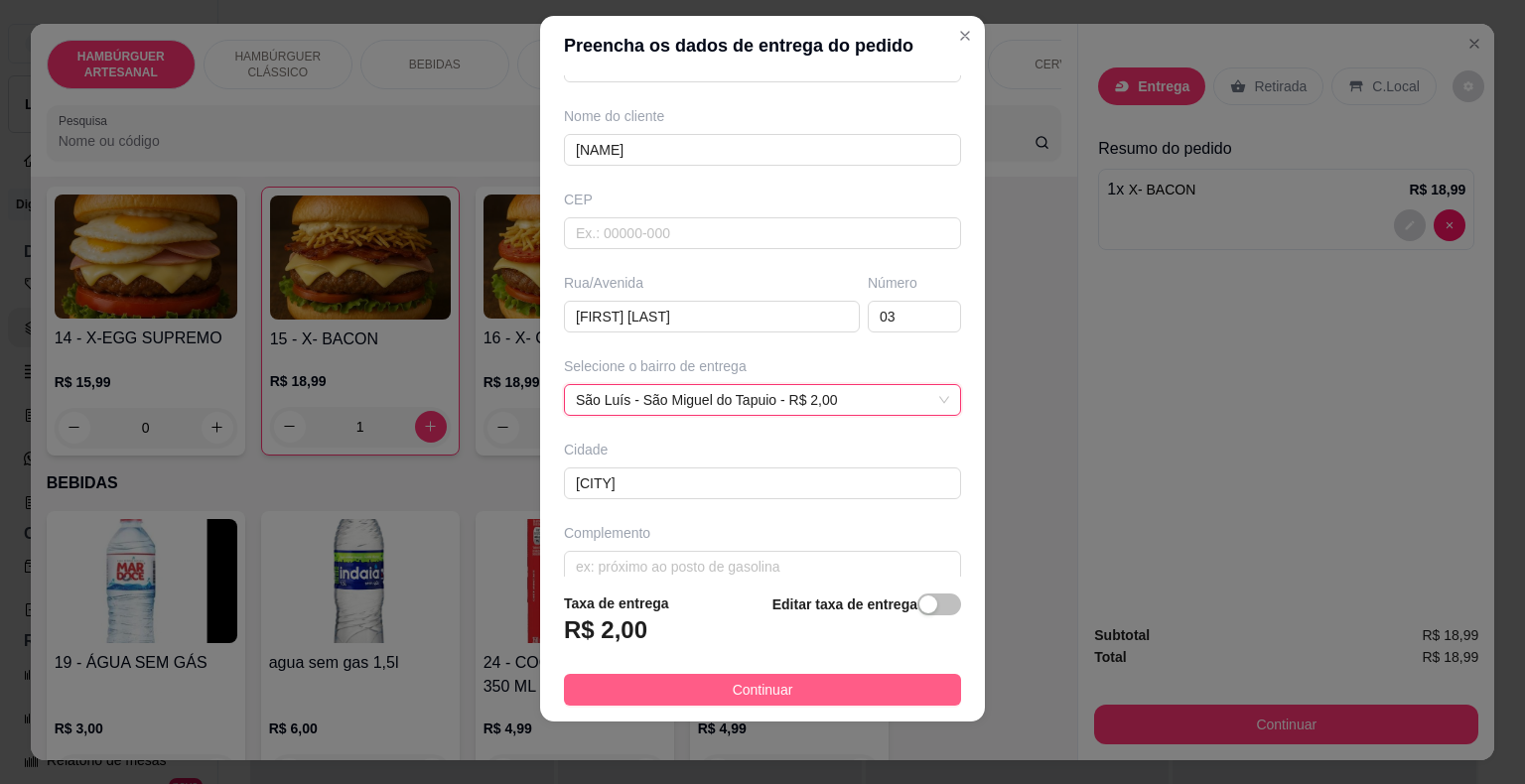 click on "Continuar" at bounding box center [762, 690] 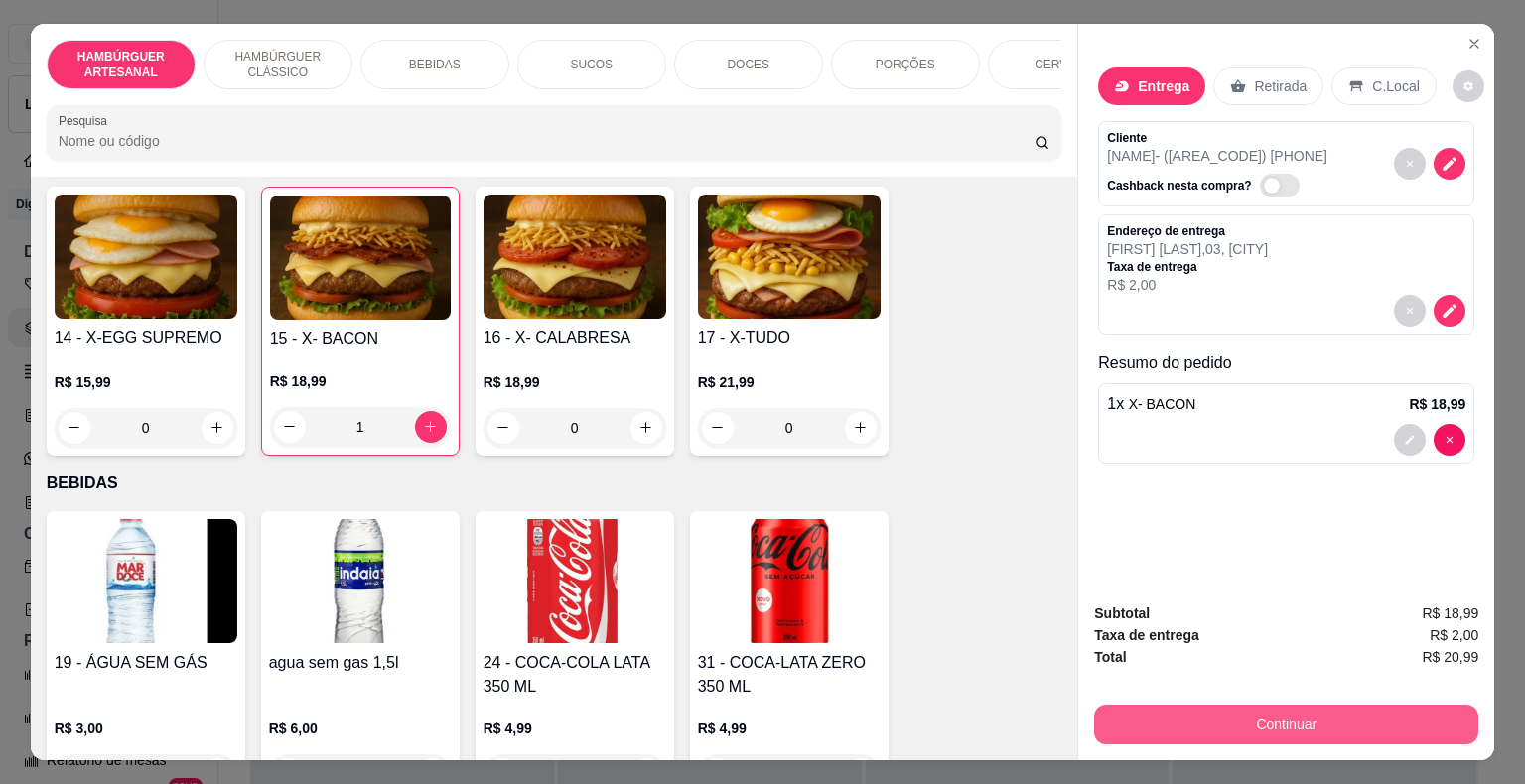 click on "Continuar" at bounding box center (1286, 724) 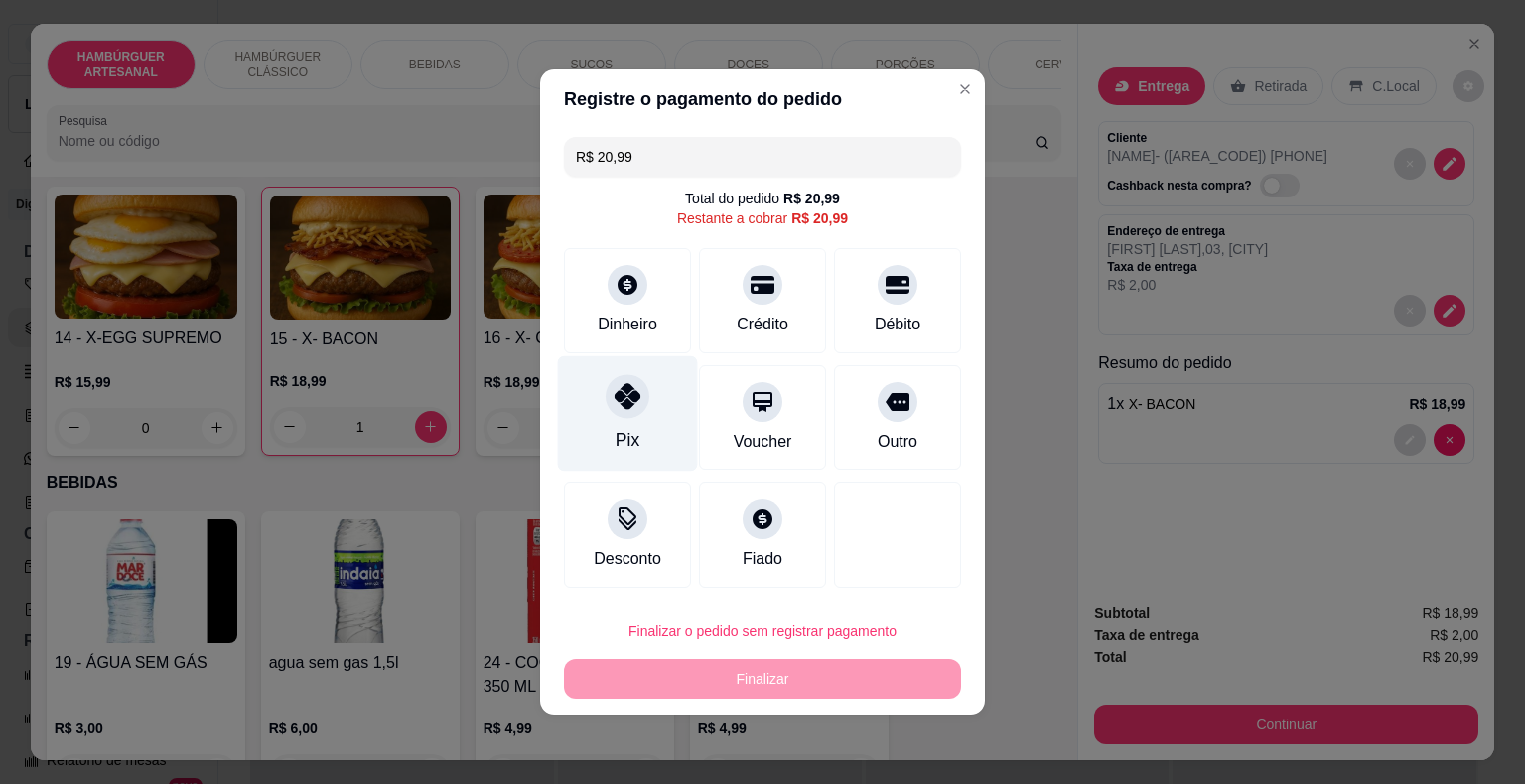 click on "Pix" at bounding box center [627, 414] 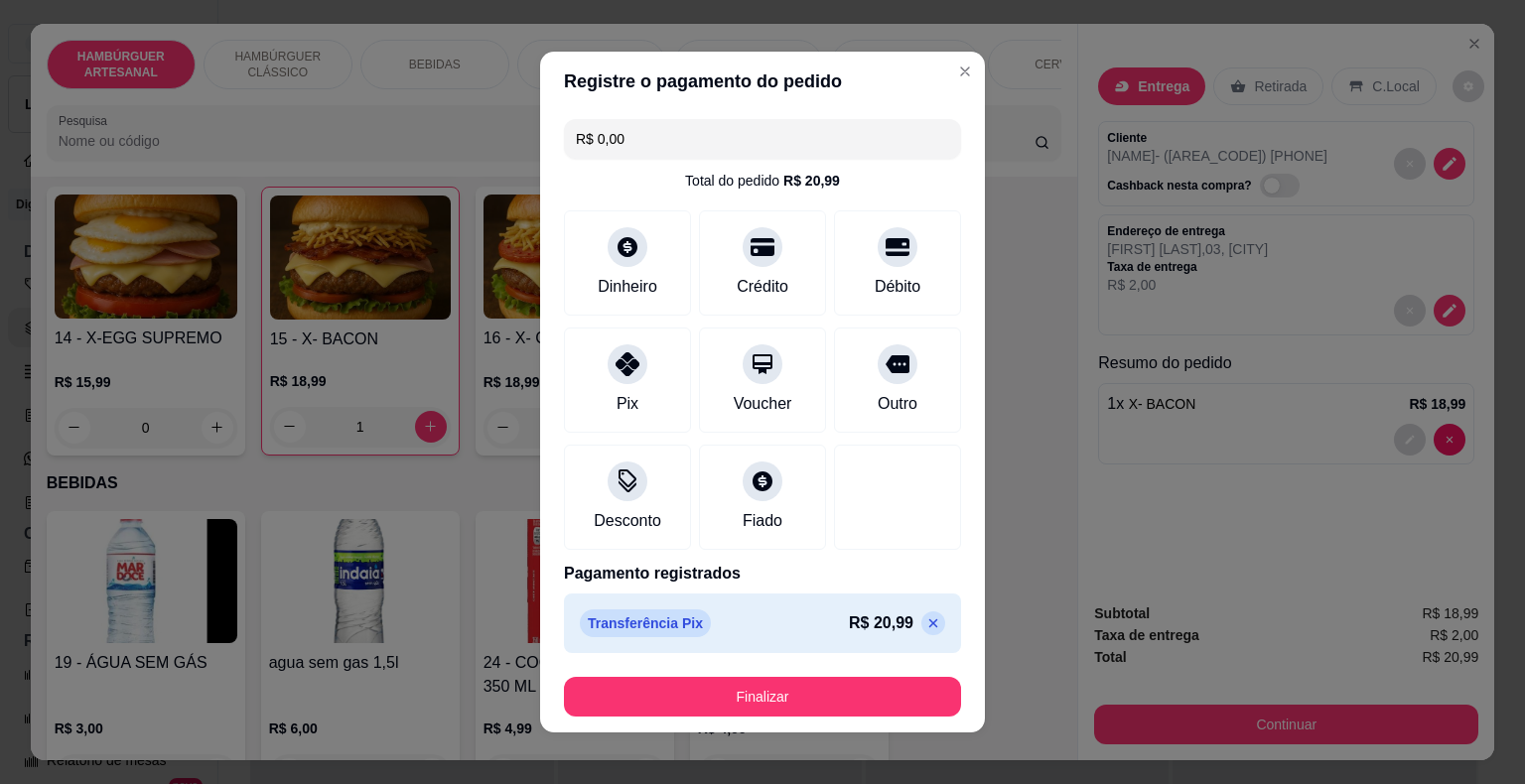 scroll, scrollTop: 11, scrollLeft: 0, axis: vertical 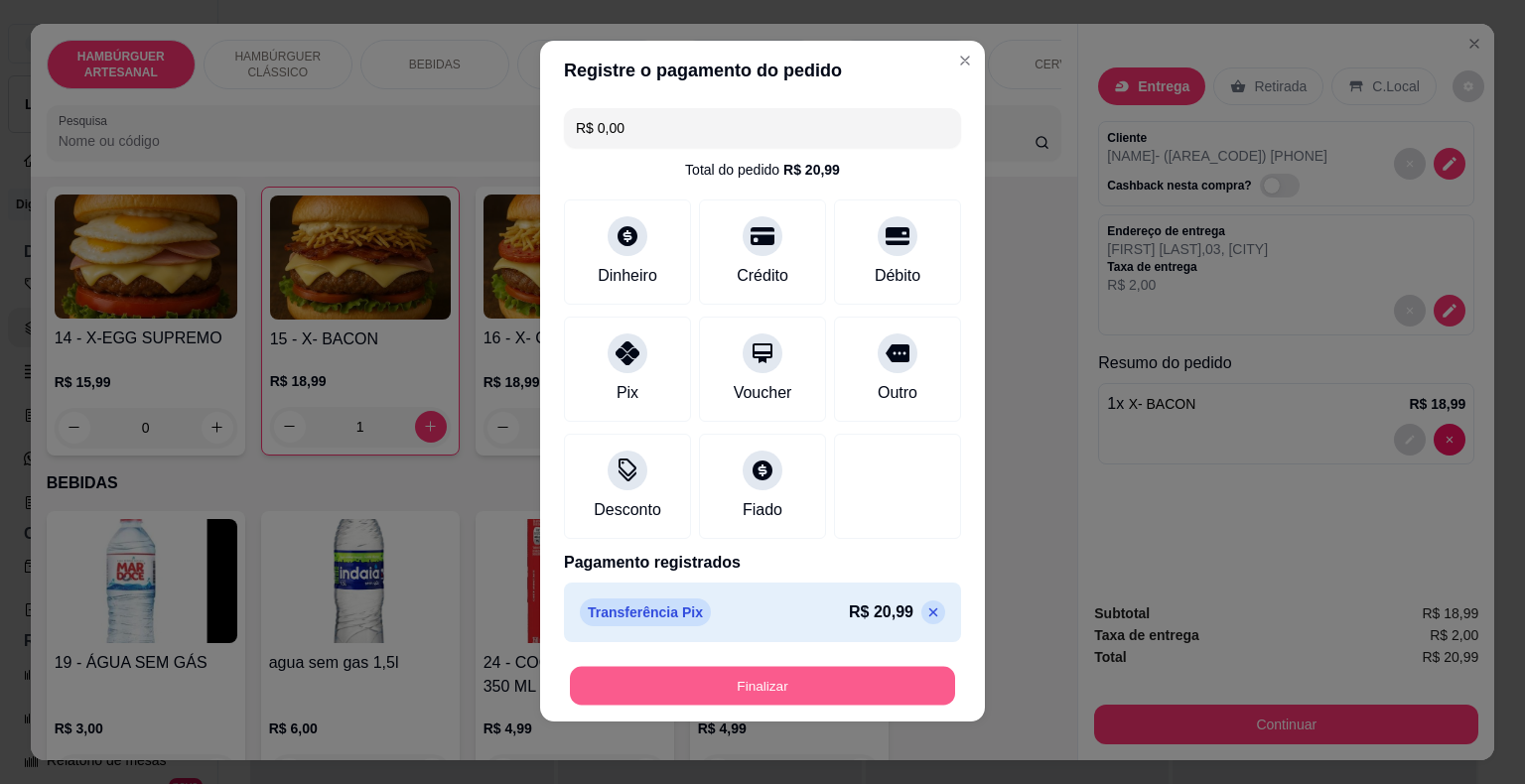 click on "Finalizar" at bounding box center (762, 686) 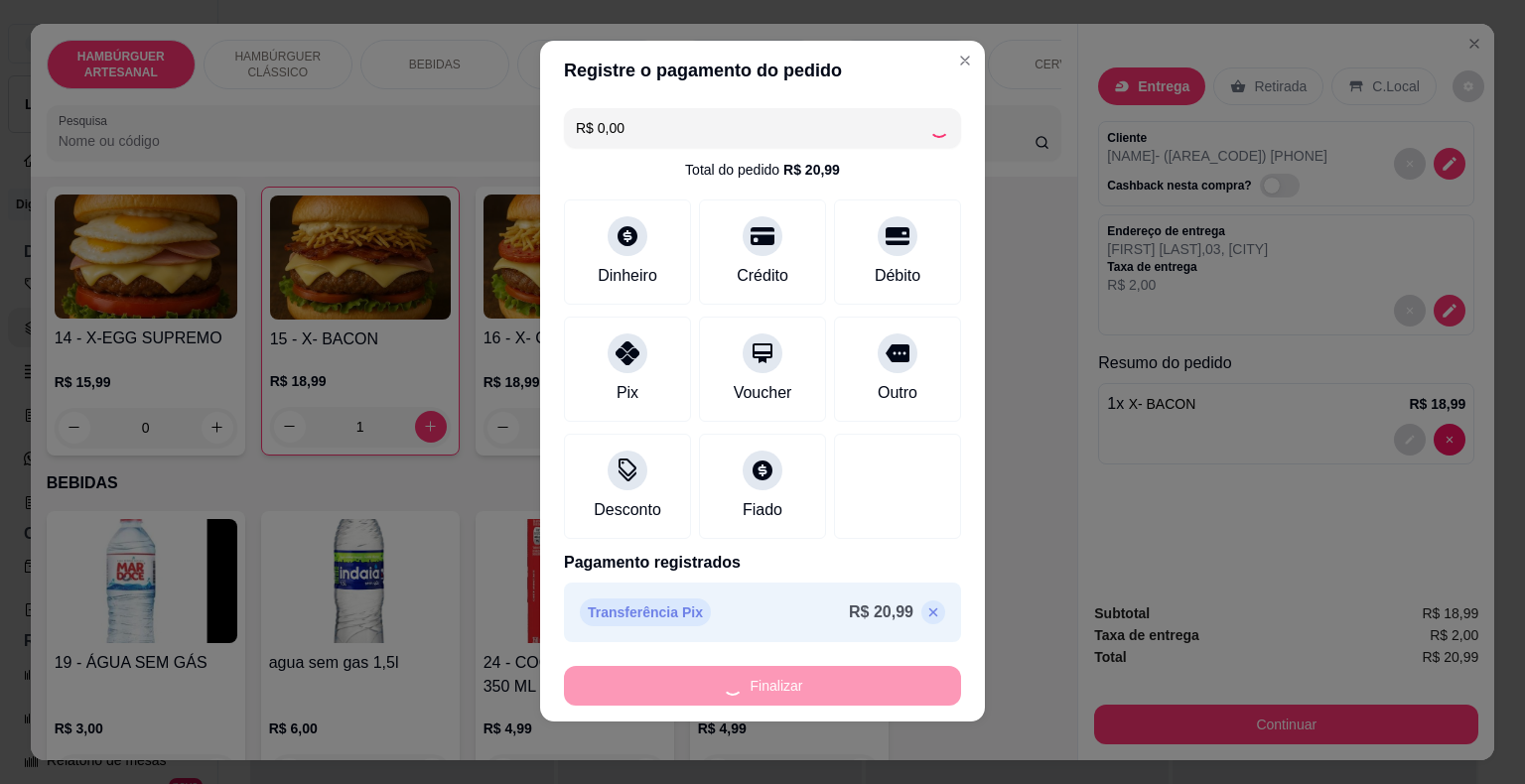 type on "0" 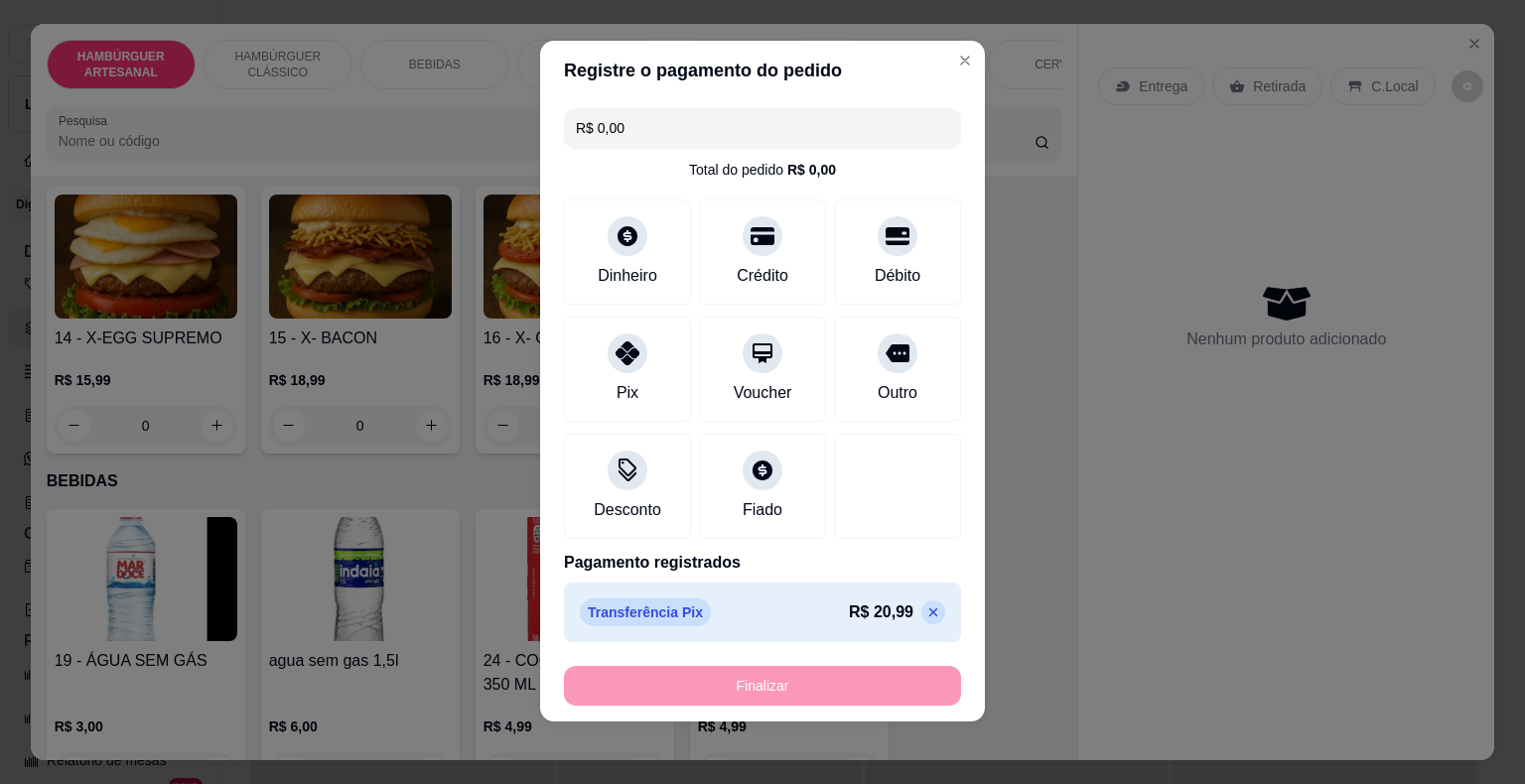type on "-R$ 20,99" 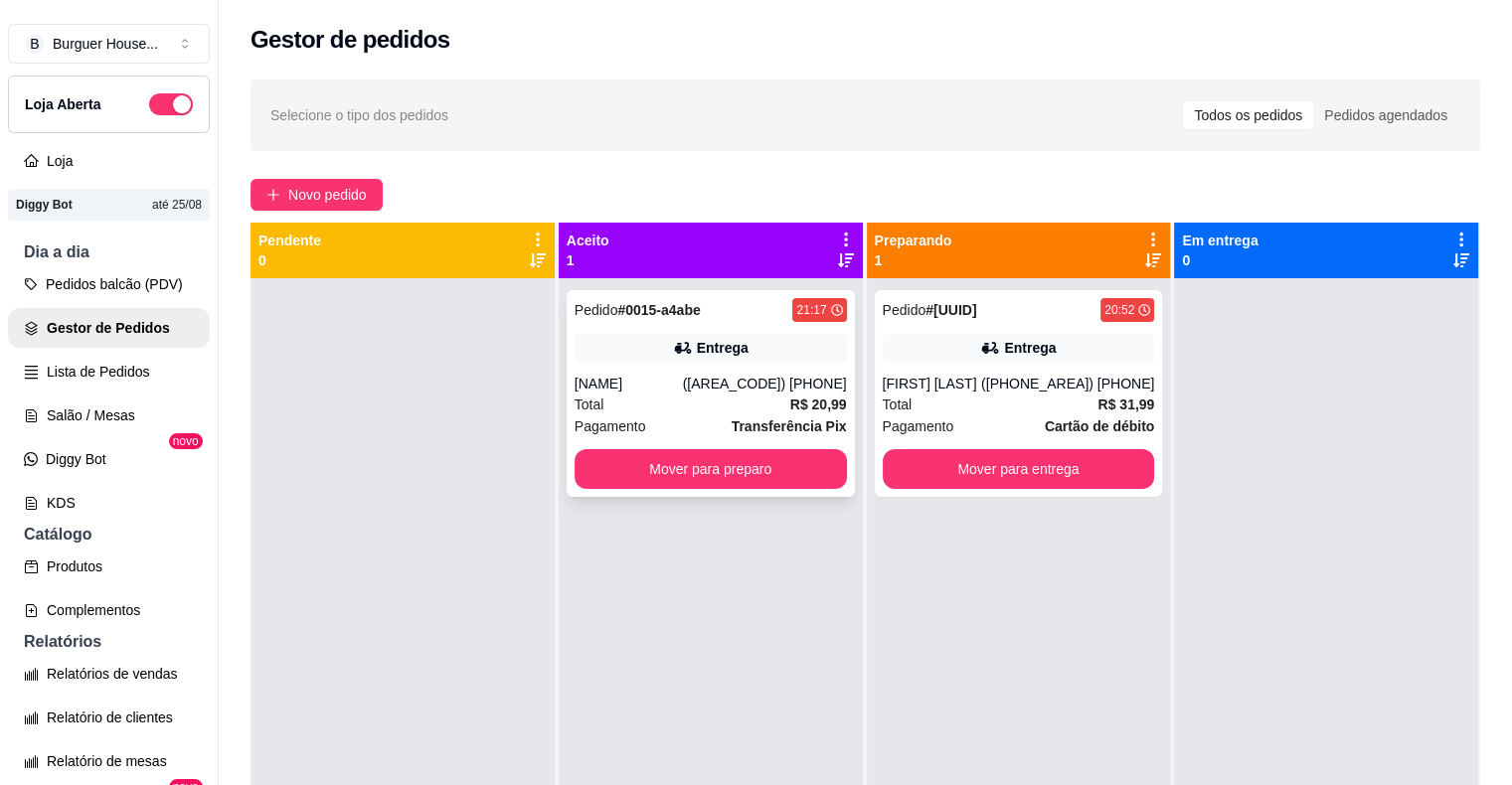 click on "Entrega" at bounding box center [711, 348] 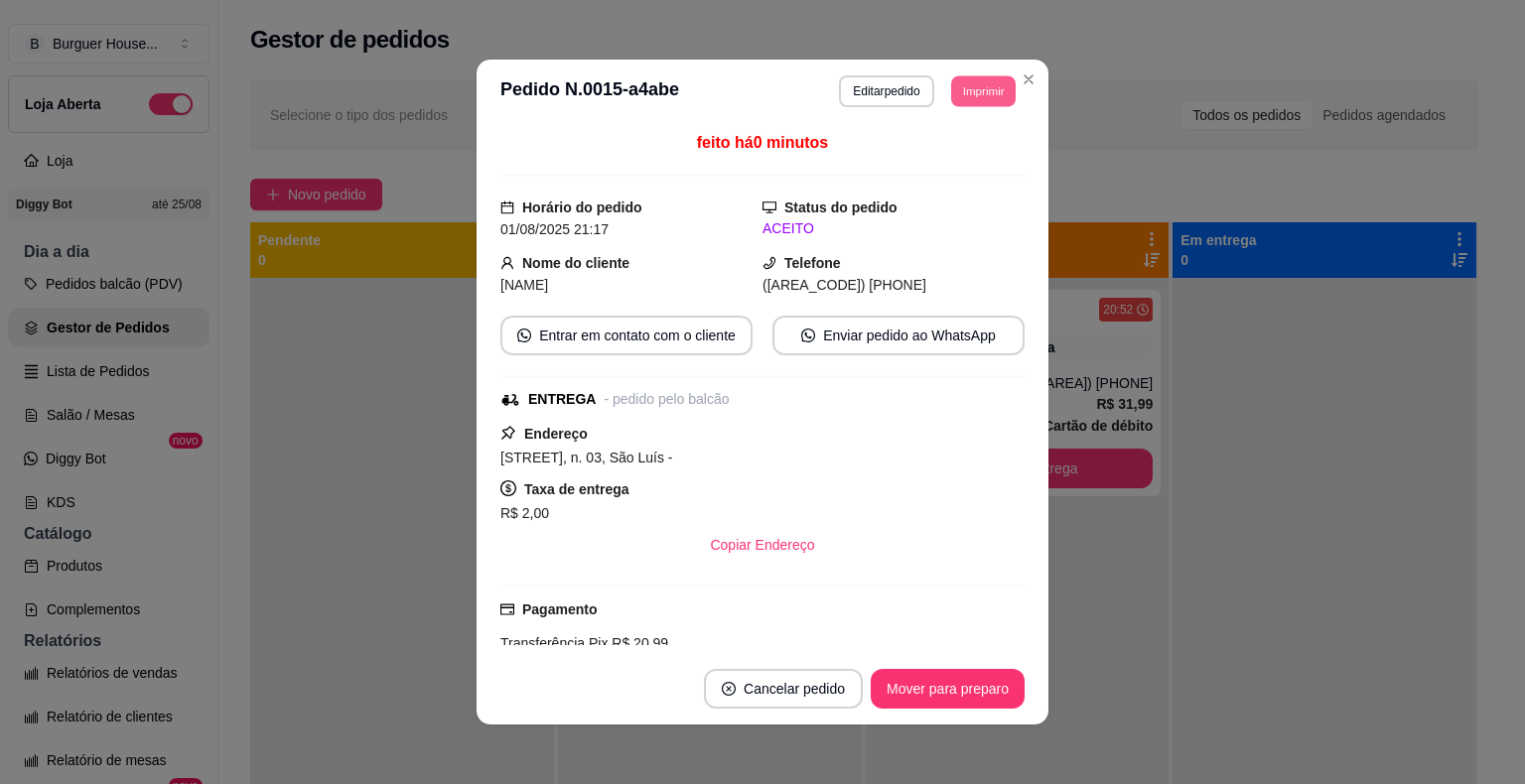 click on "Imprimir" at bounding box center [983, 90] 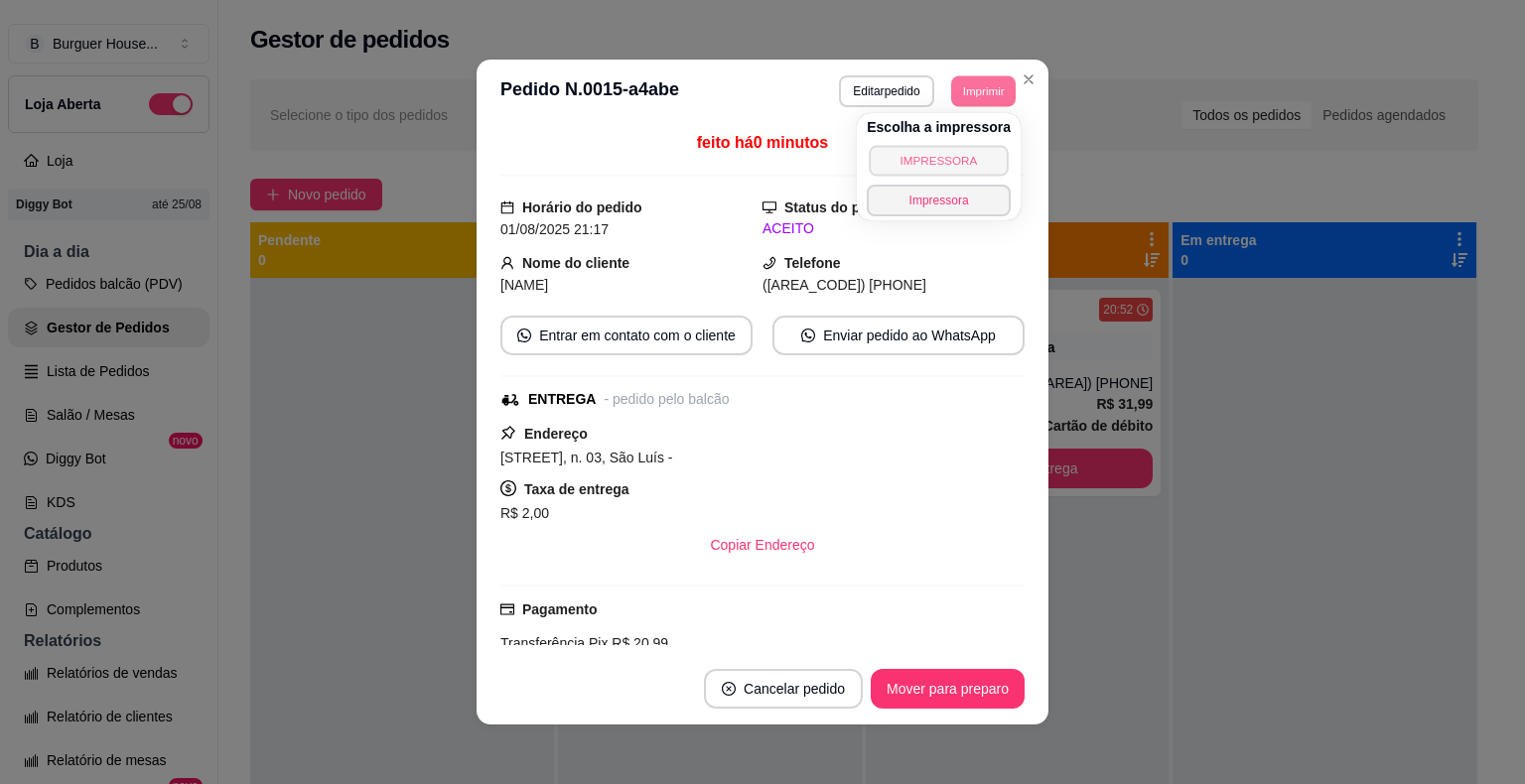 click on "IMPRESSORA" at bounding box center (938, 160) 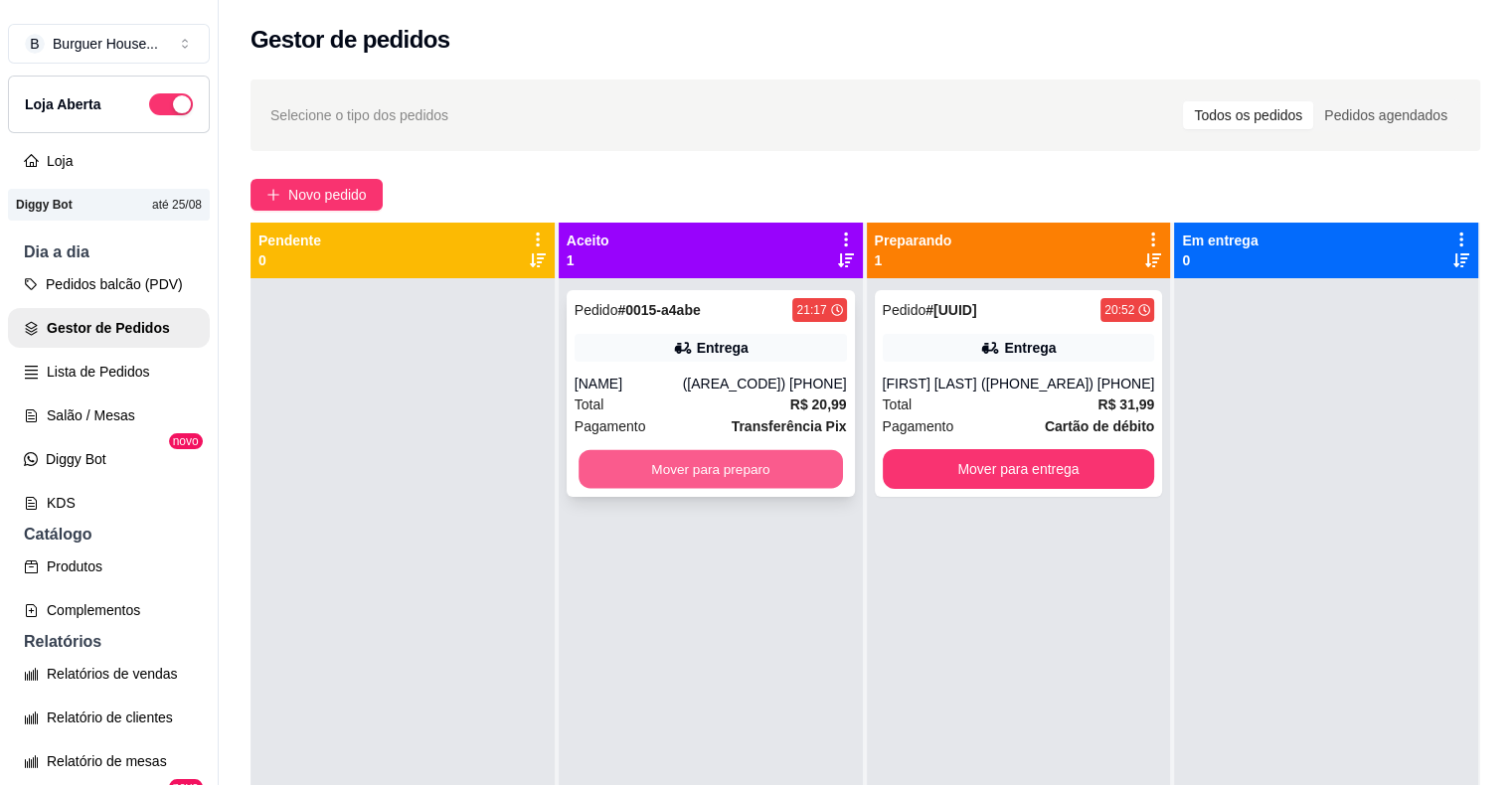 click on "Mover para preparo" at bounding box center (711, 469) 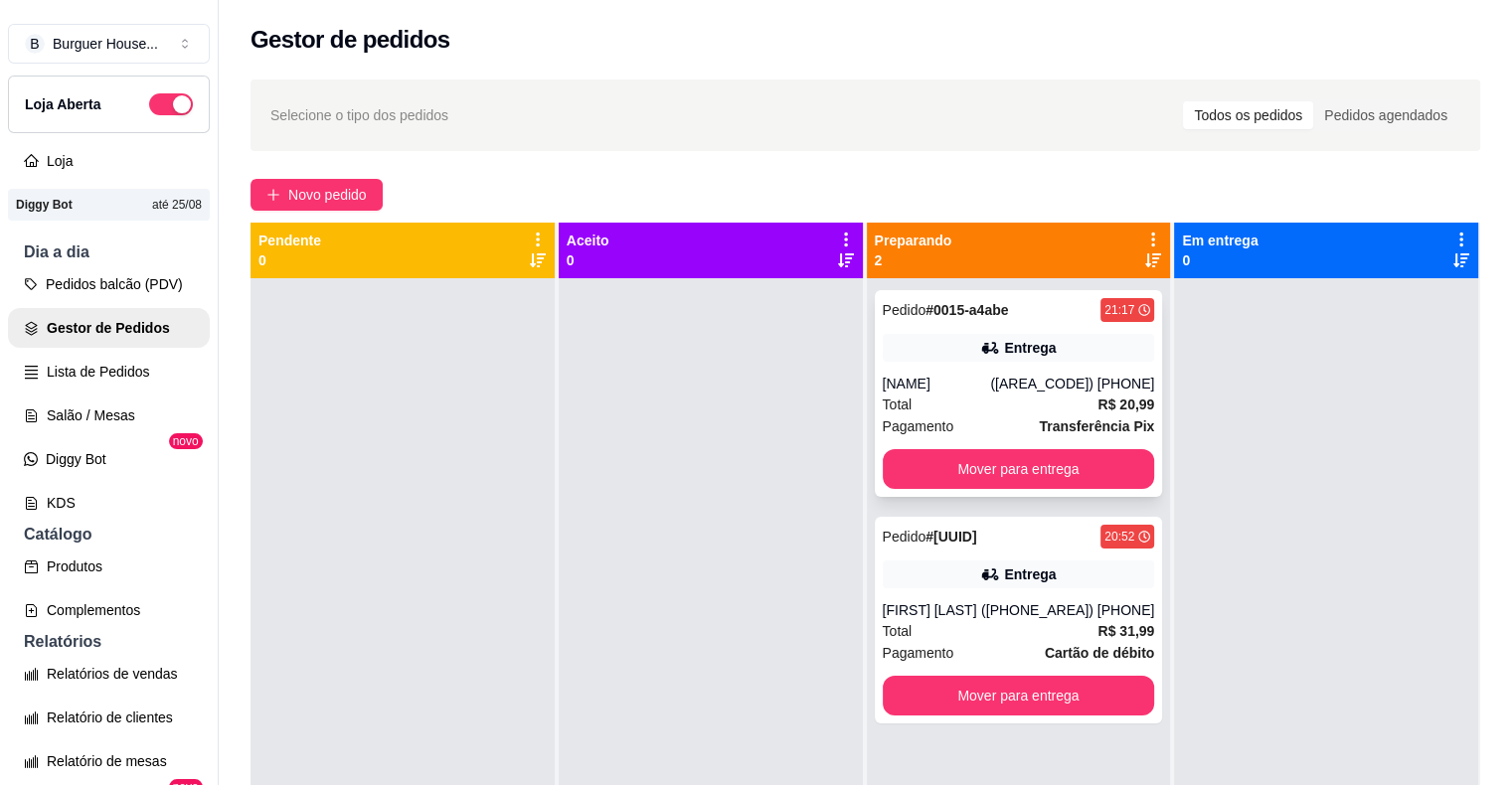 click on "Total R$ 20,99" at bounding box center (1019, 404) 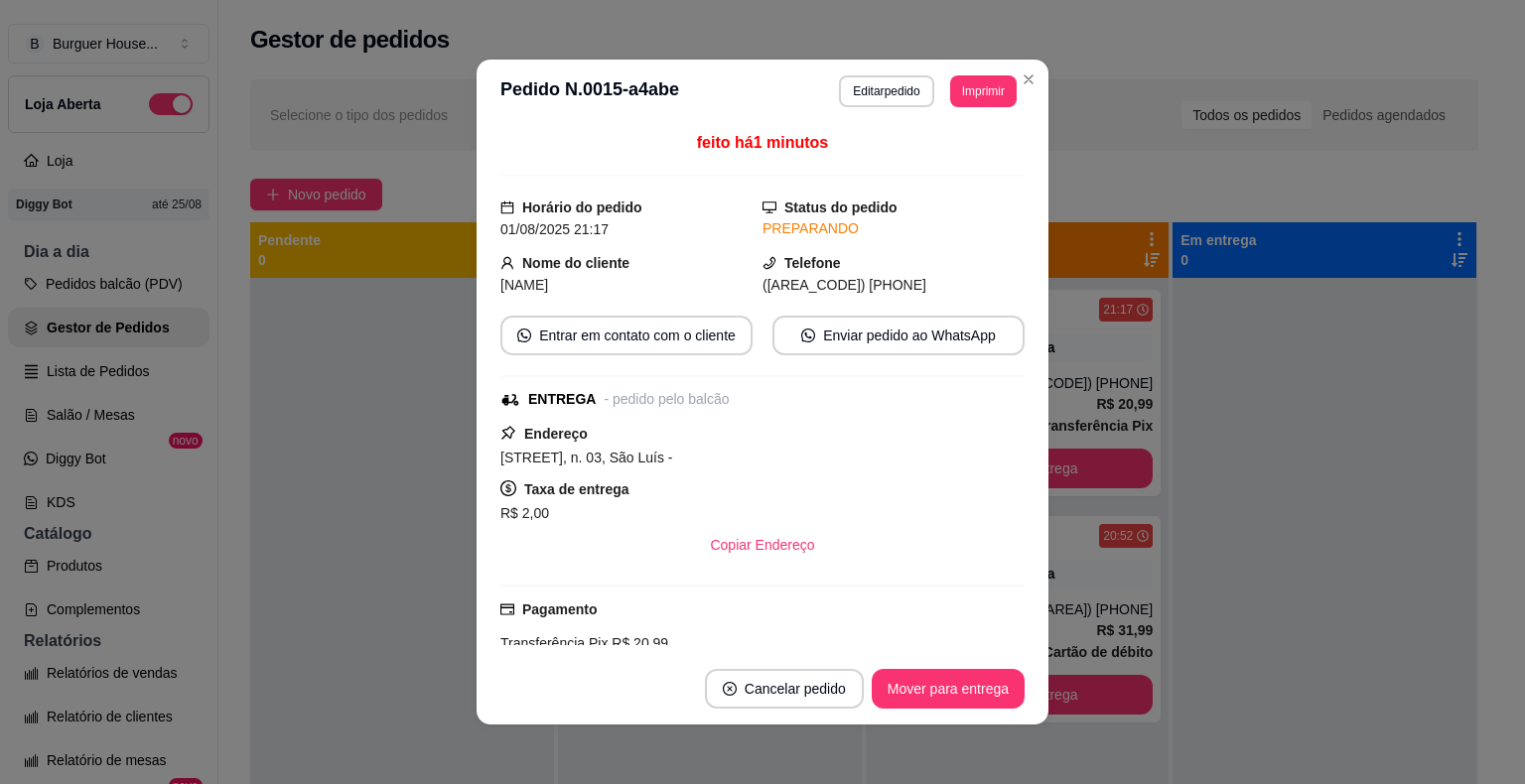 scroll, scrollTop: 4, scrollLeft: 0, axis: vertical 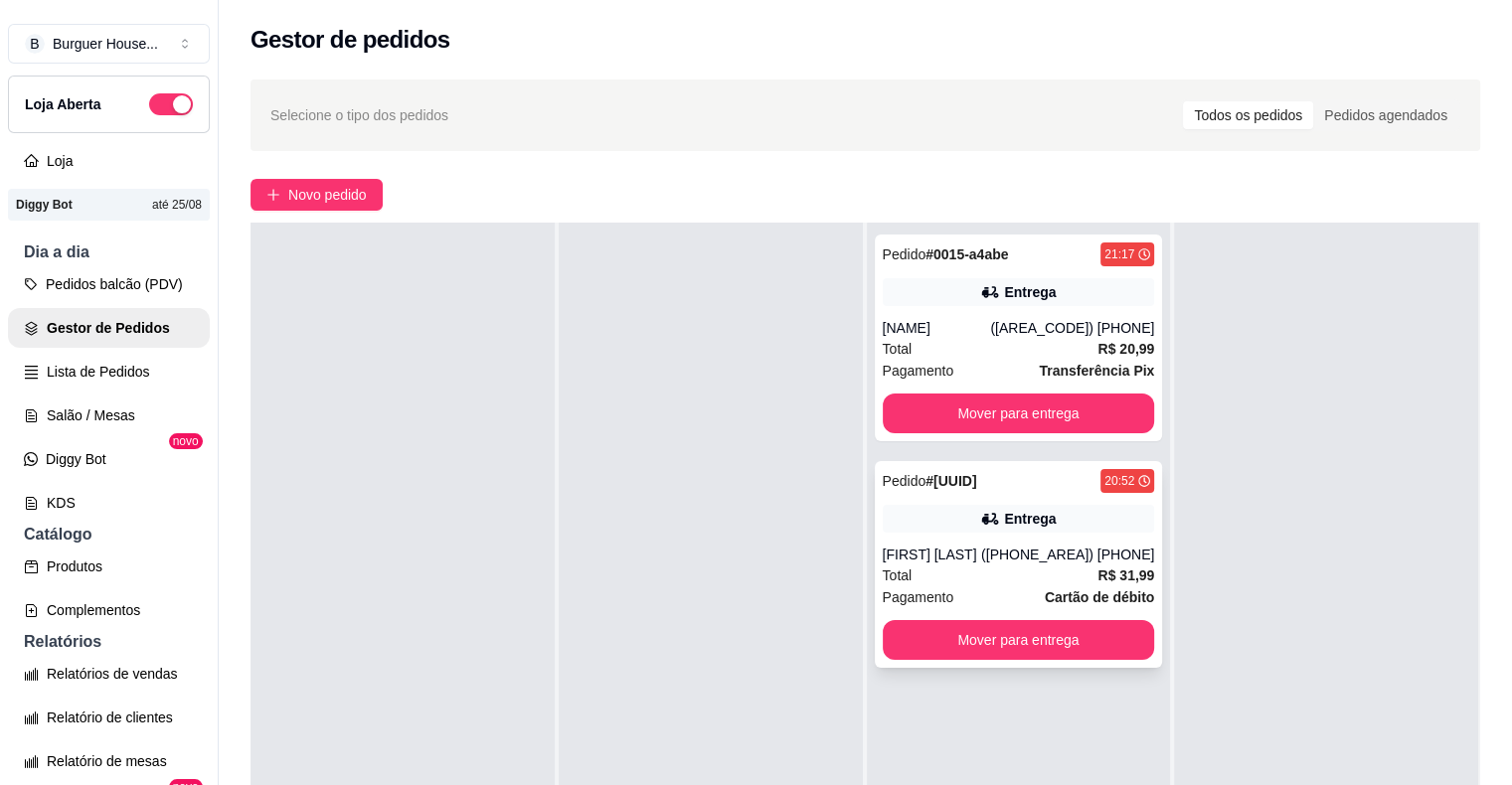 click on "Total R$ 31,99" at bounding box center [1019, 575] 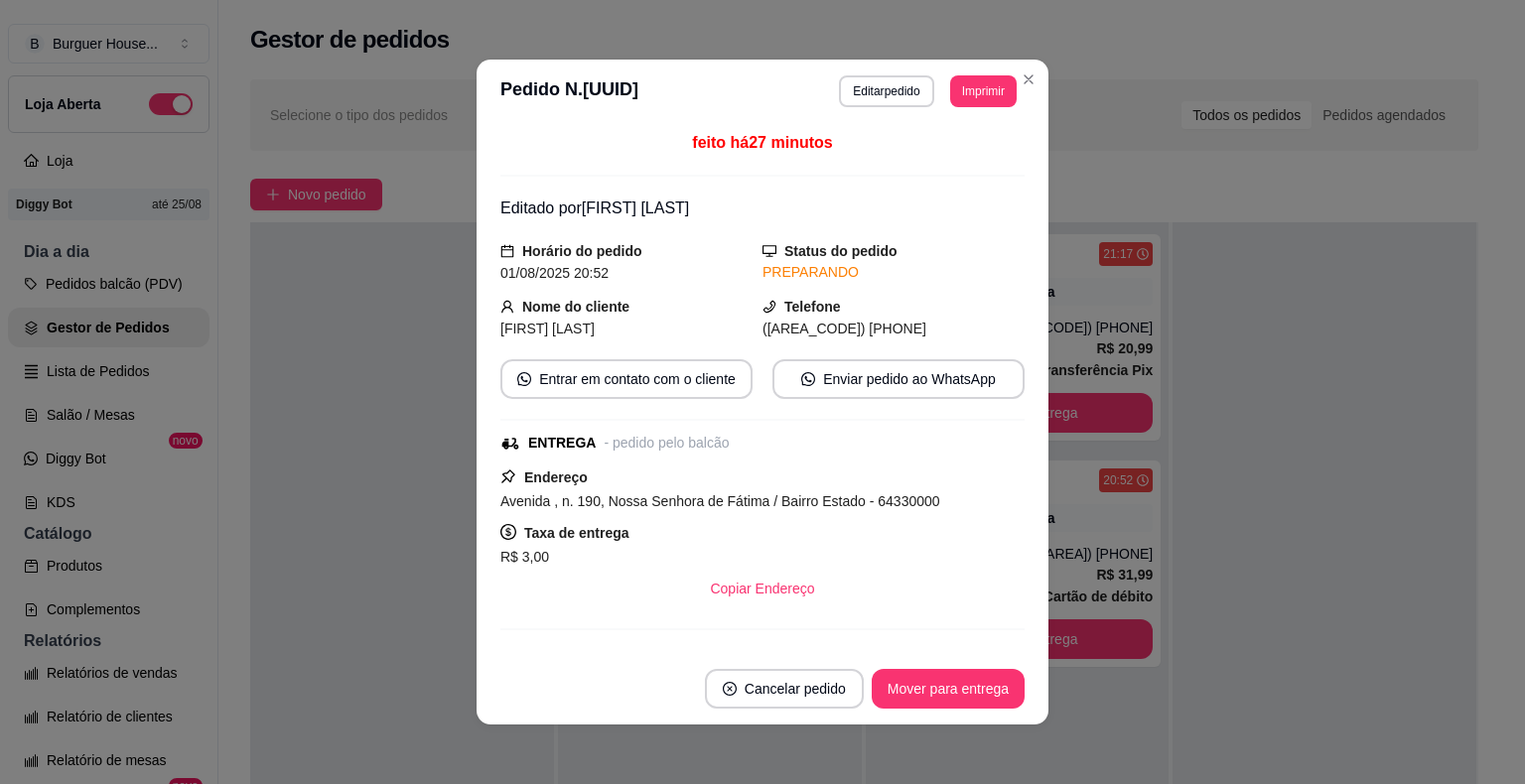 scroll, scrollTop: 299, scrollLeft: 0, axis: vertical 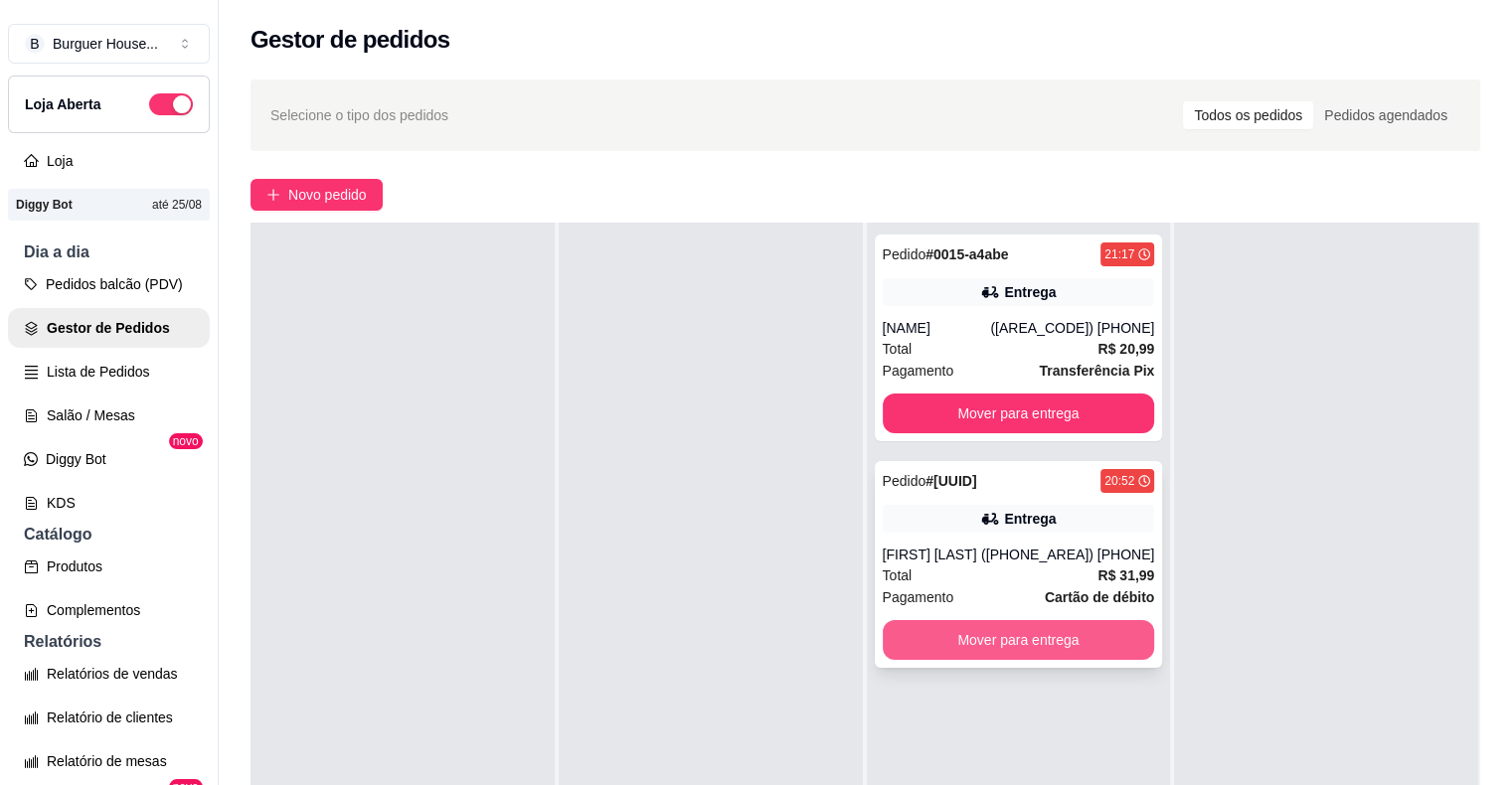 click on "Mover para entrega" at bounding box center (1019, 640) 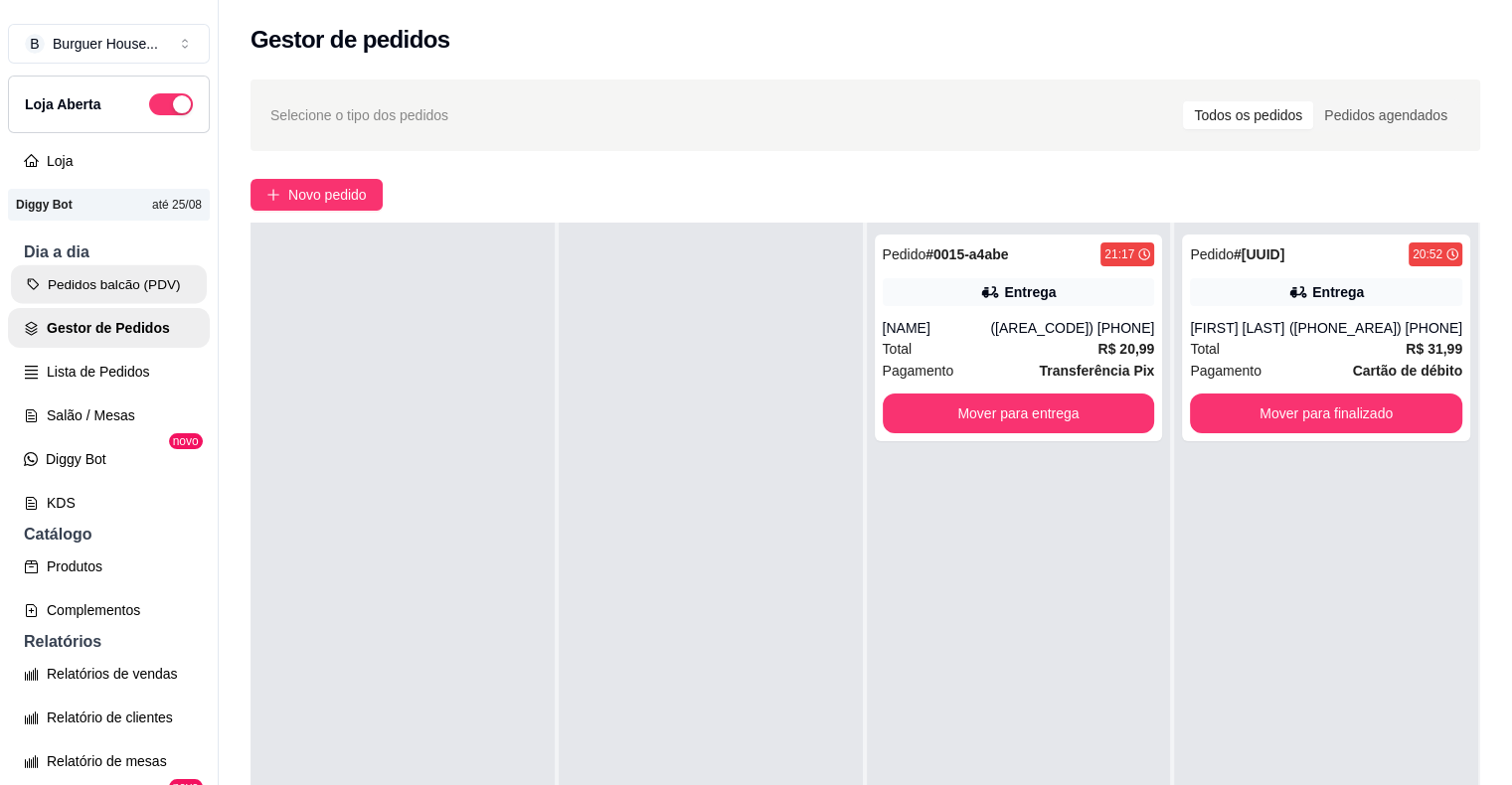 click on "Pedidos balcão (PDV)" at bounding box center [108, 284] 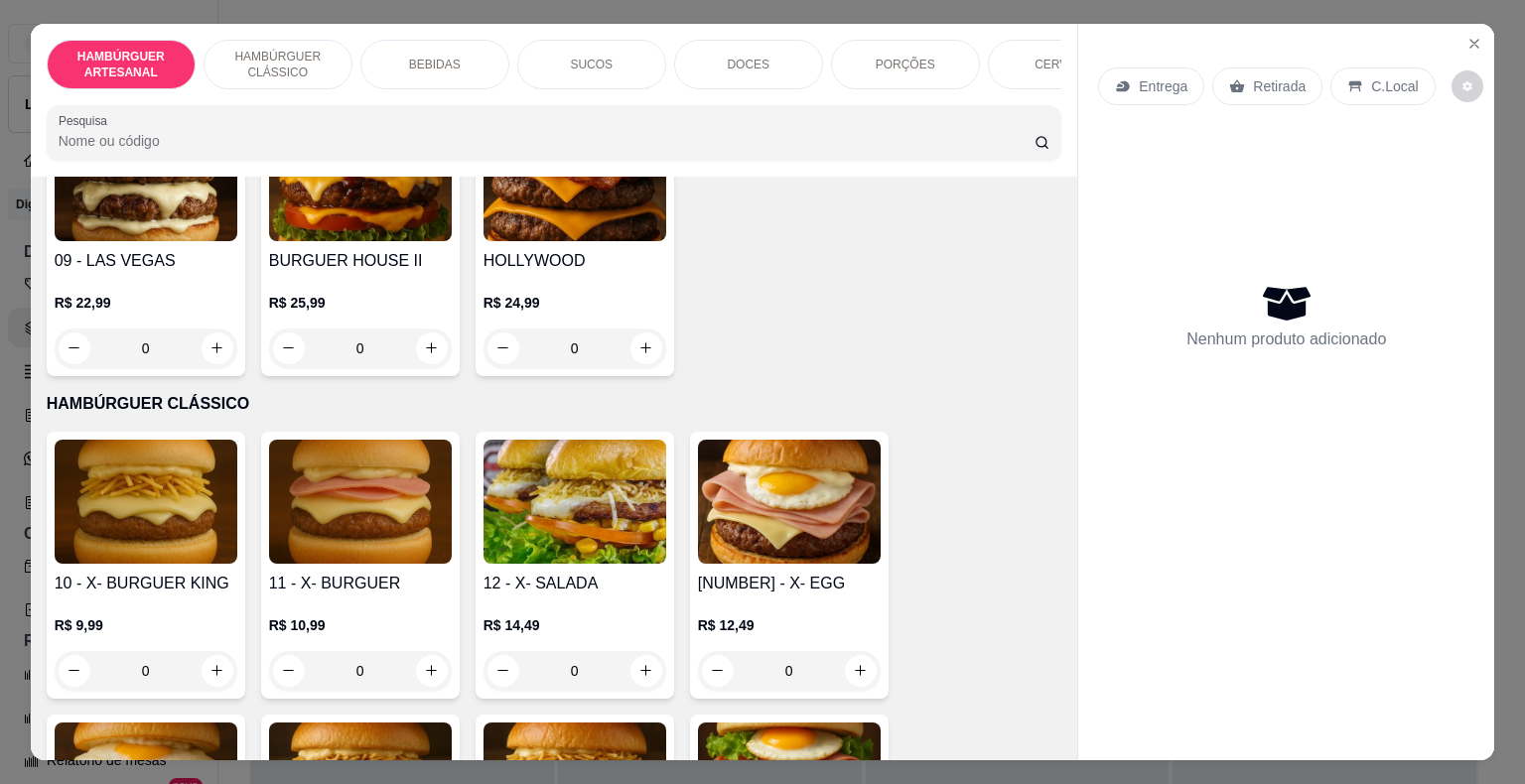 scroll, scrollTop: 794, scrollLeft: 0, axis: vertical 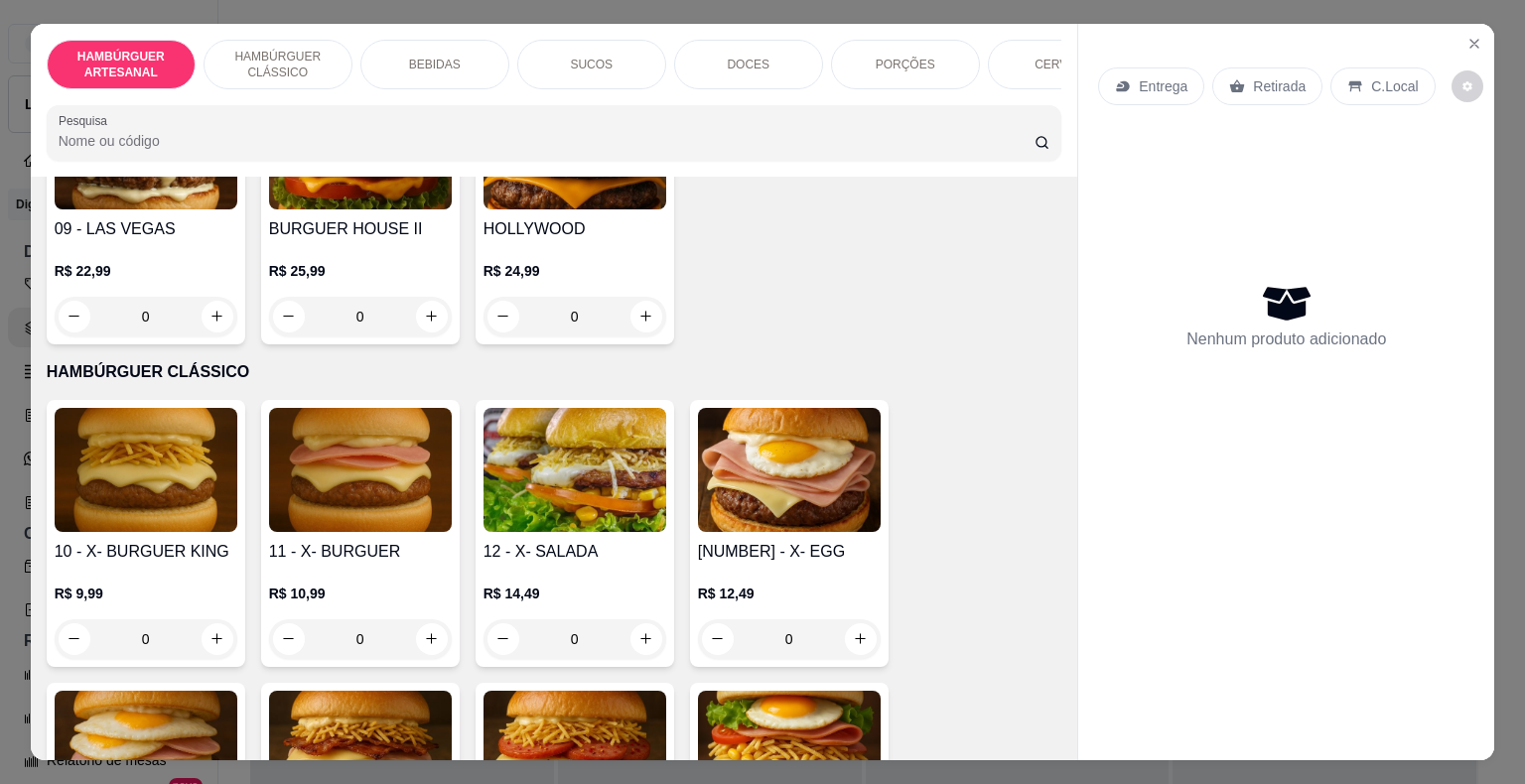 click at bounding box center (575, 147) 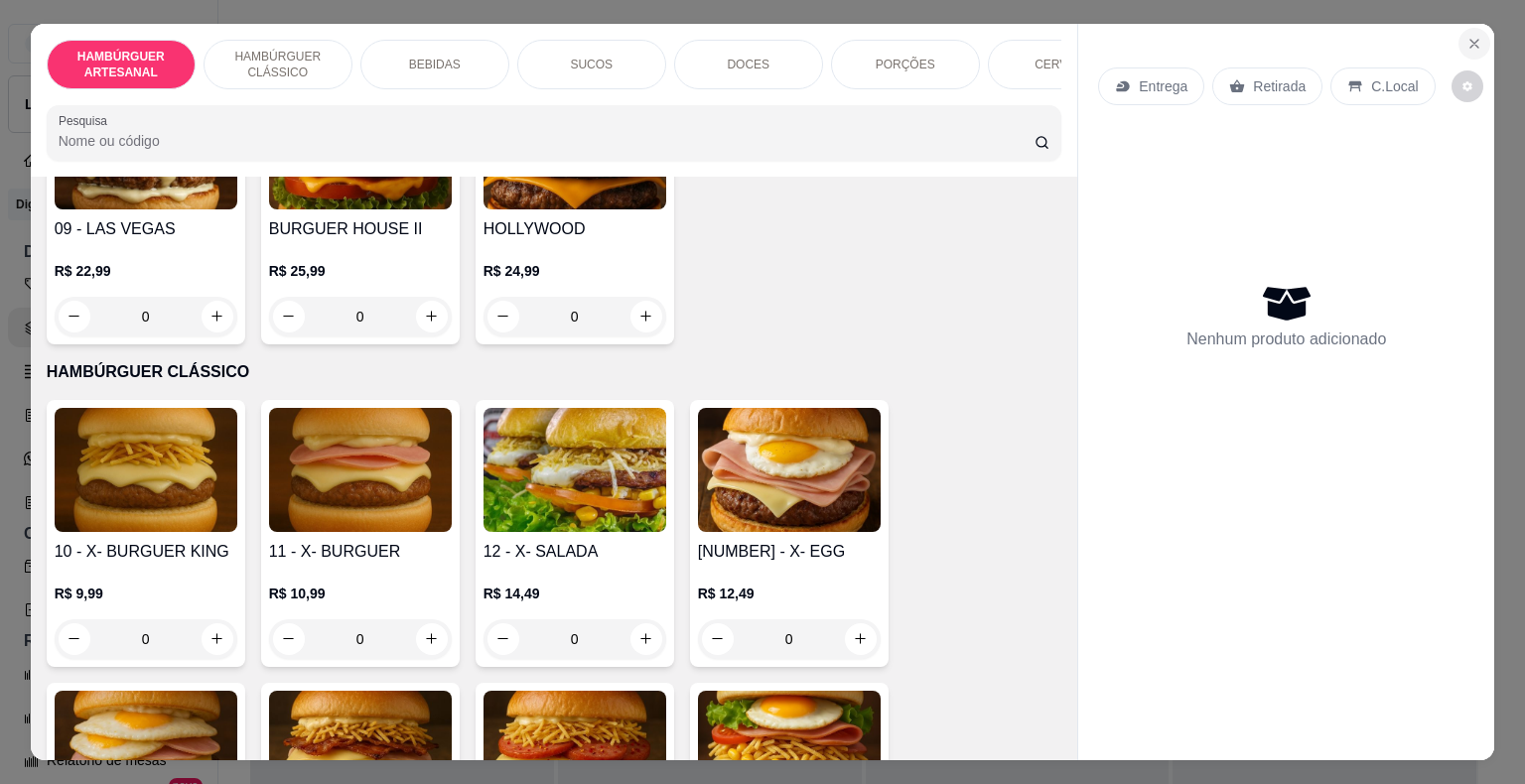 click 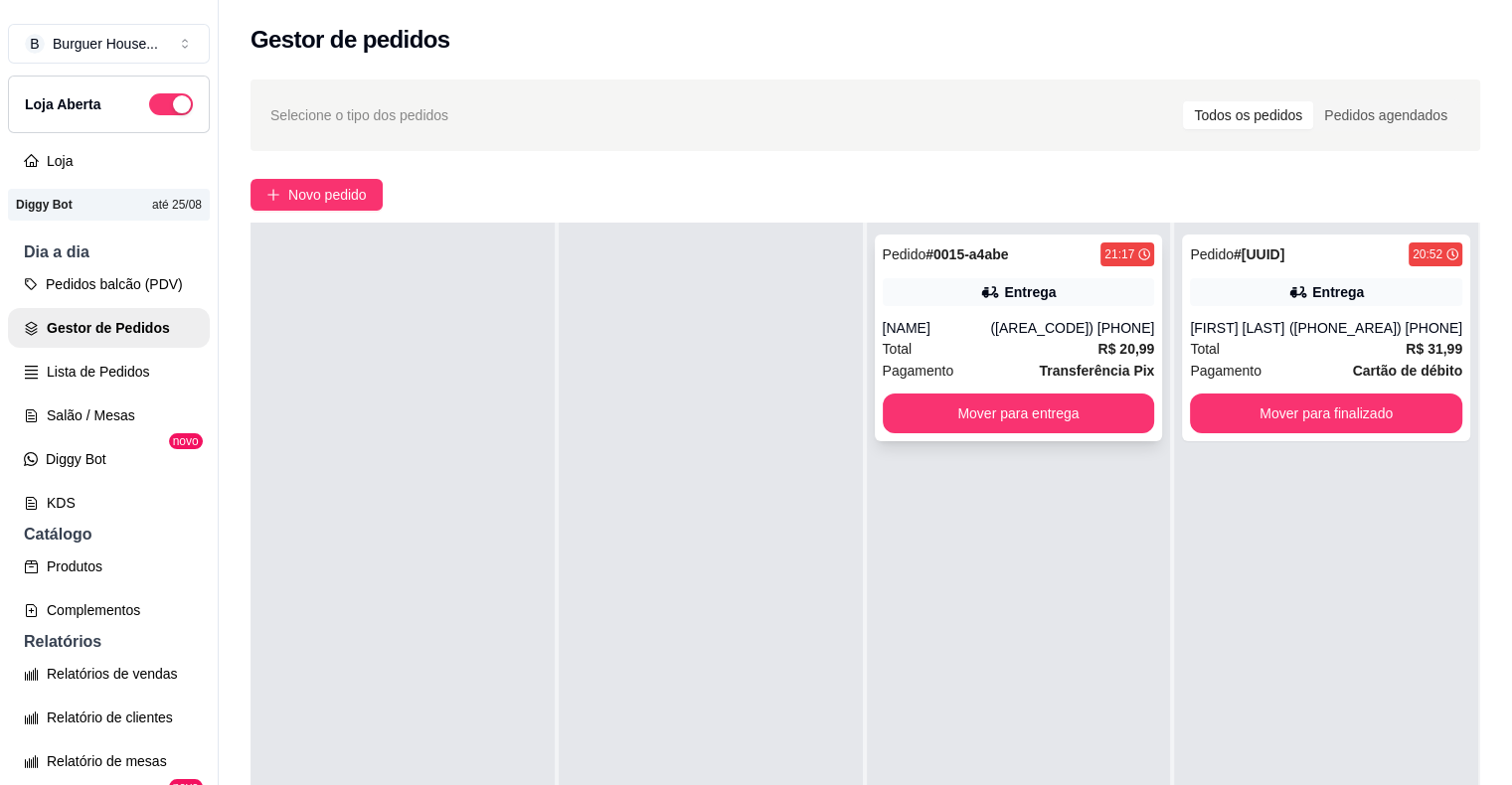 click on "[NAME]" at bounding box center (936, 328) 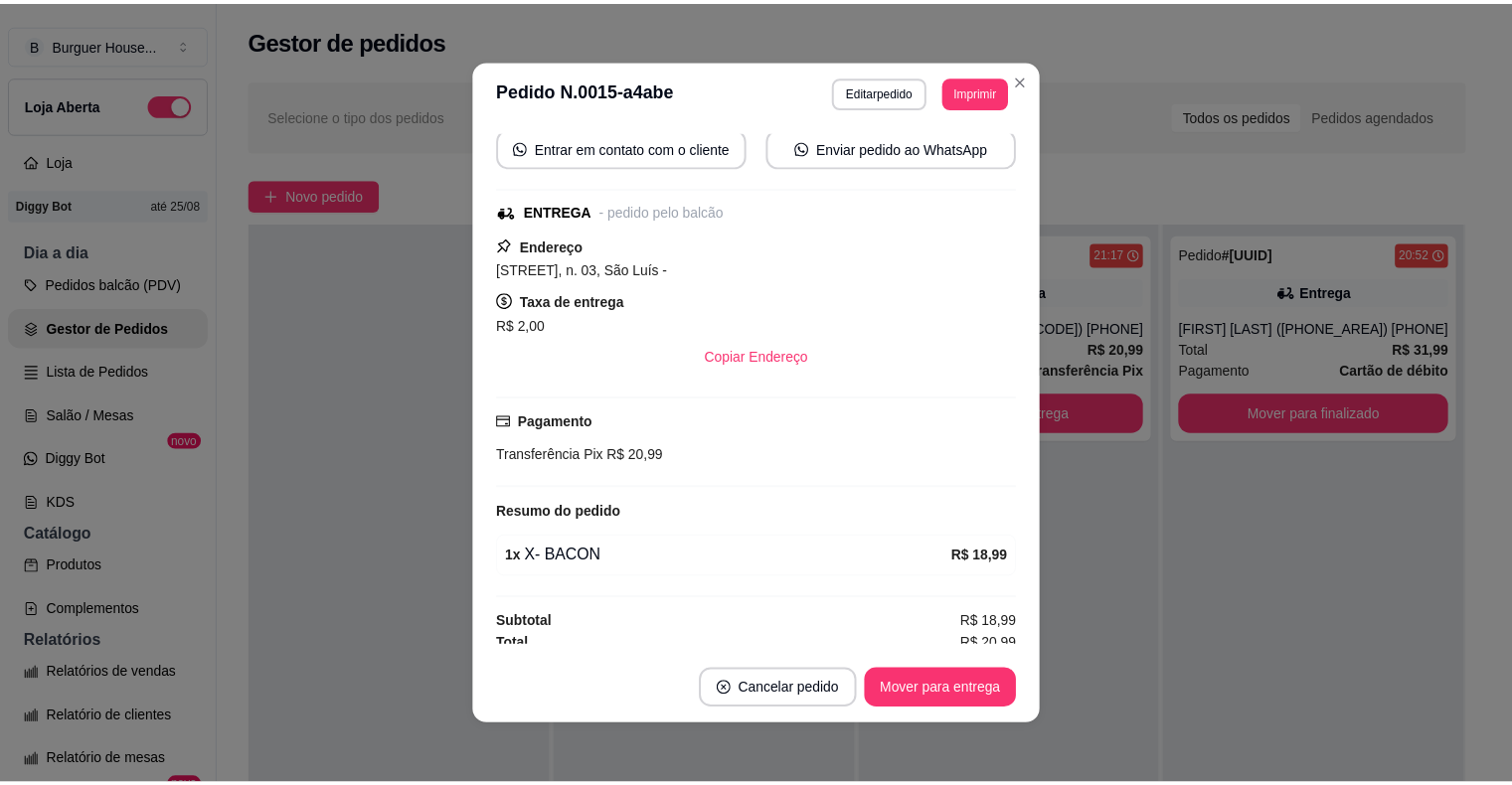 scroll, scrollTop: 195, scrollLeft: 0, axis: vertical 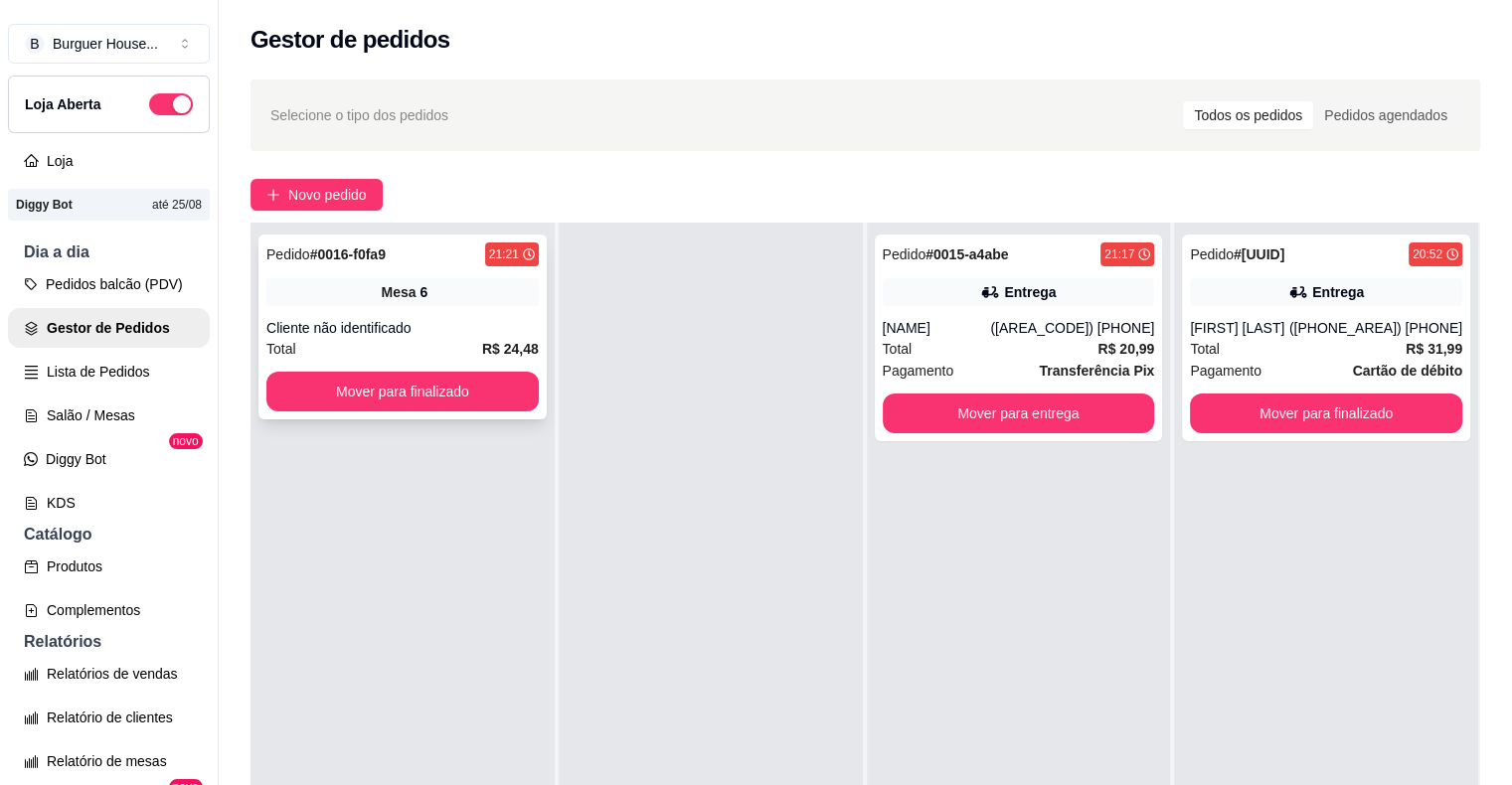 click on "Cliente não identificado" at bounding box center [403, 328] 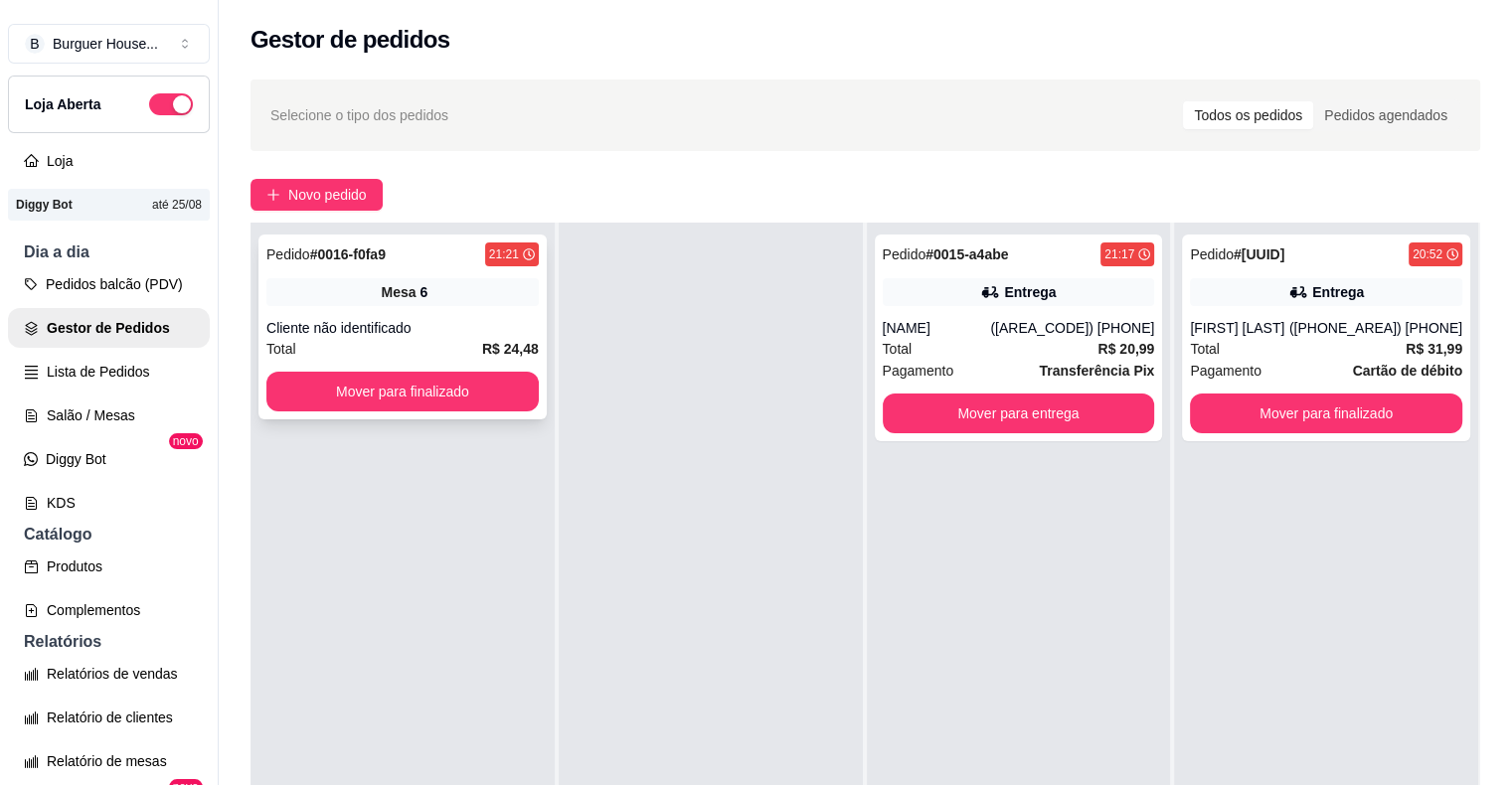 click on "Total R$ 24,48" at bounding box center [403, 349] 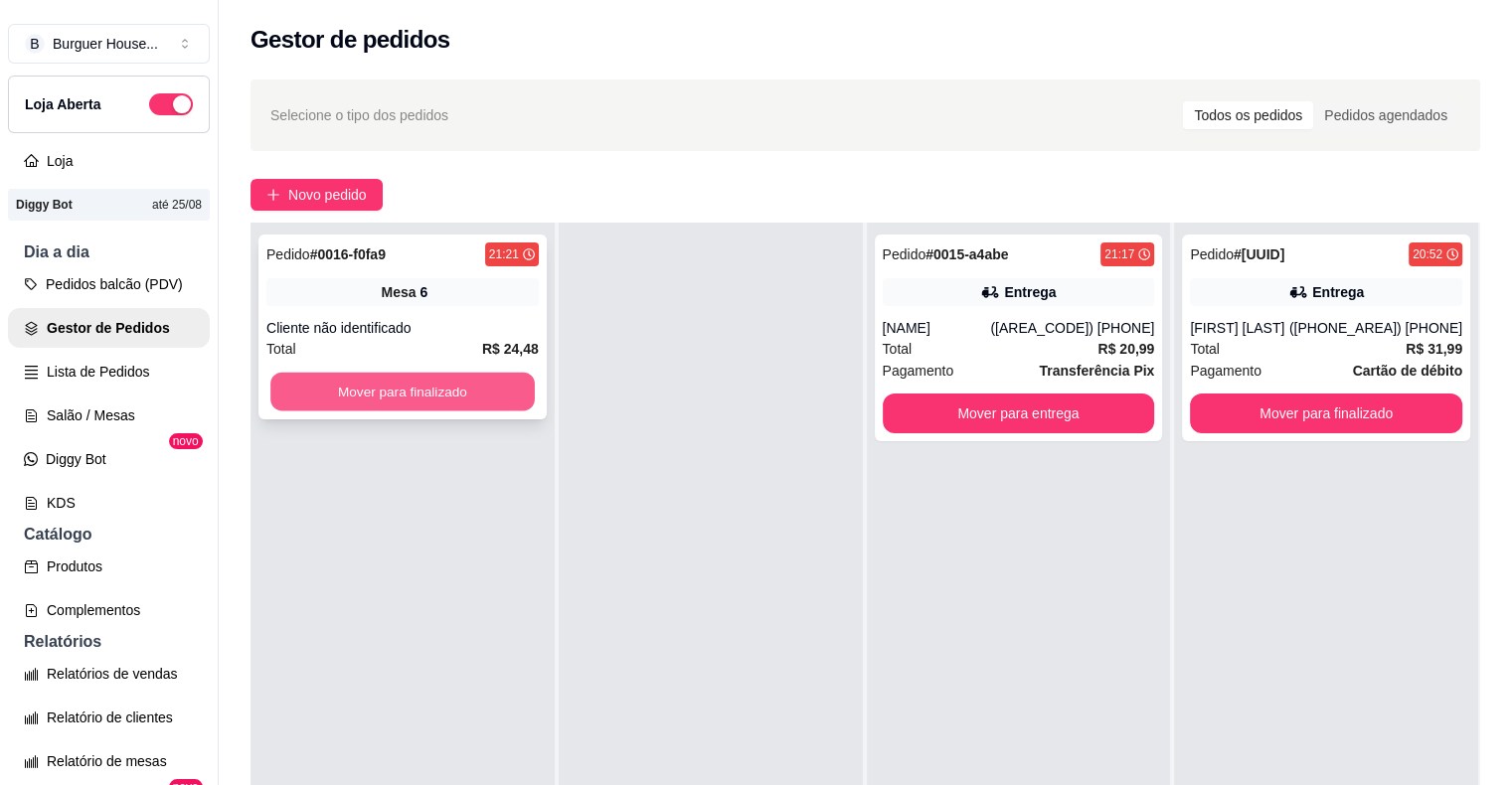 click on "Mover para finalizado" at bounding box center (403, 392) 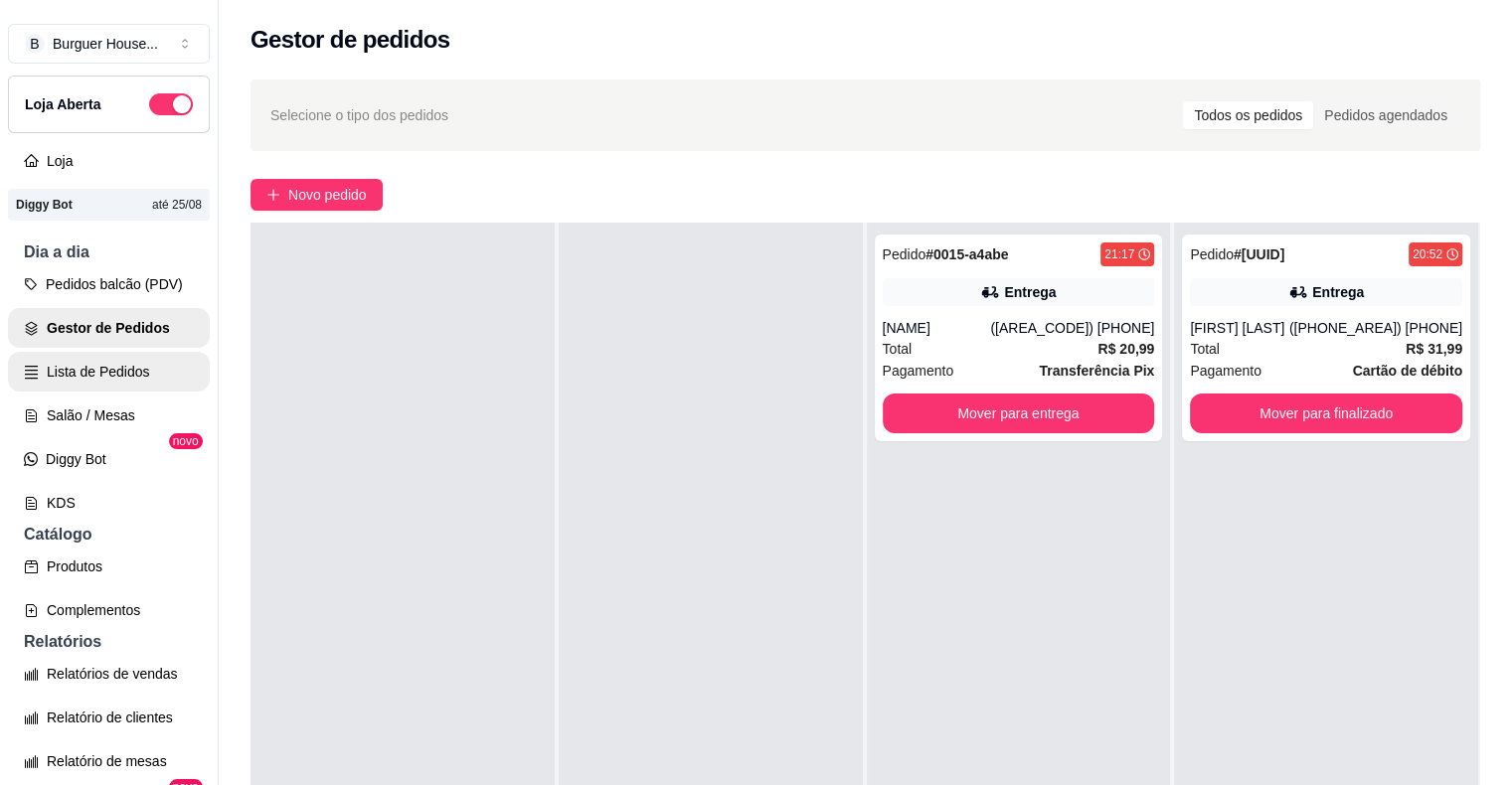 click on "Lista de Pedidos" at bounding box center (108, 372) 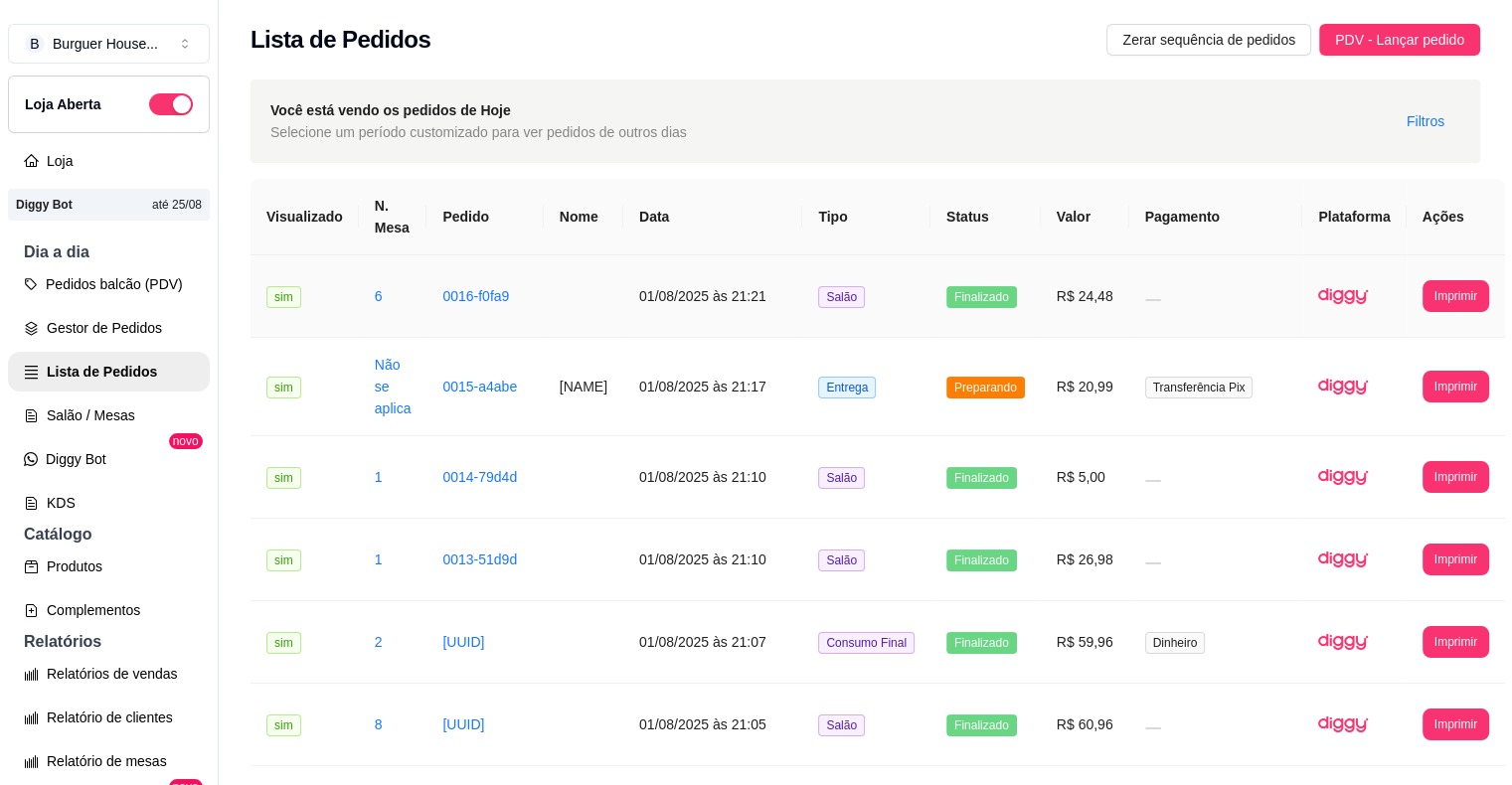 click on "6" at bounding box center (393, 296) 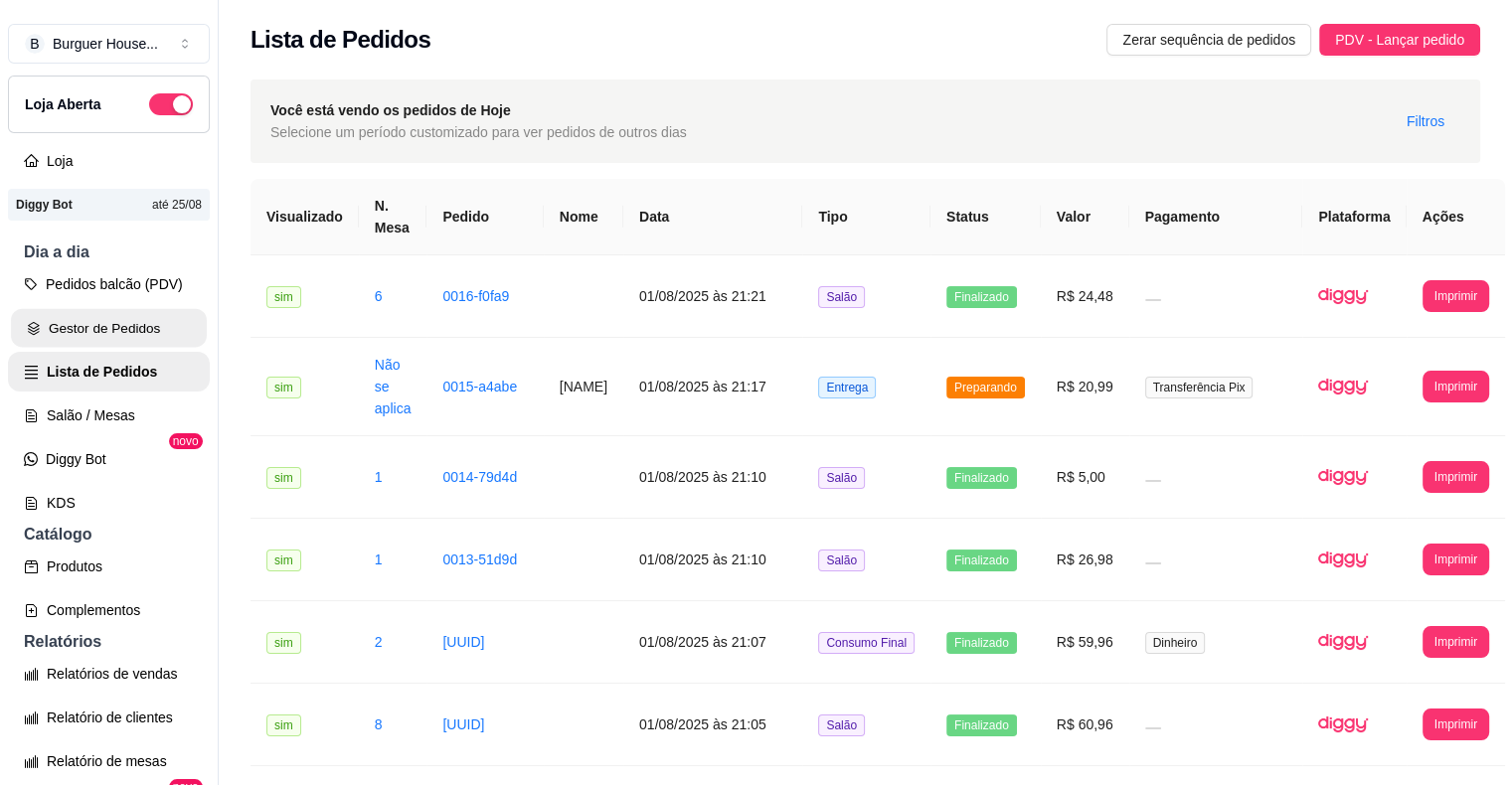 click on "Gestor de Pedidos" at bounding box center [108, 328] 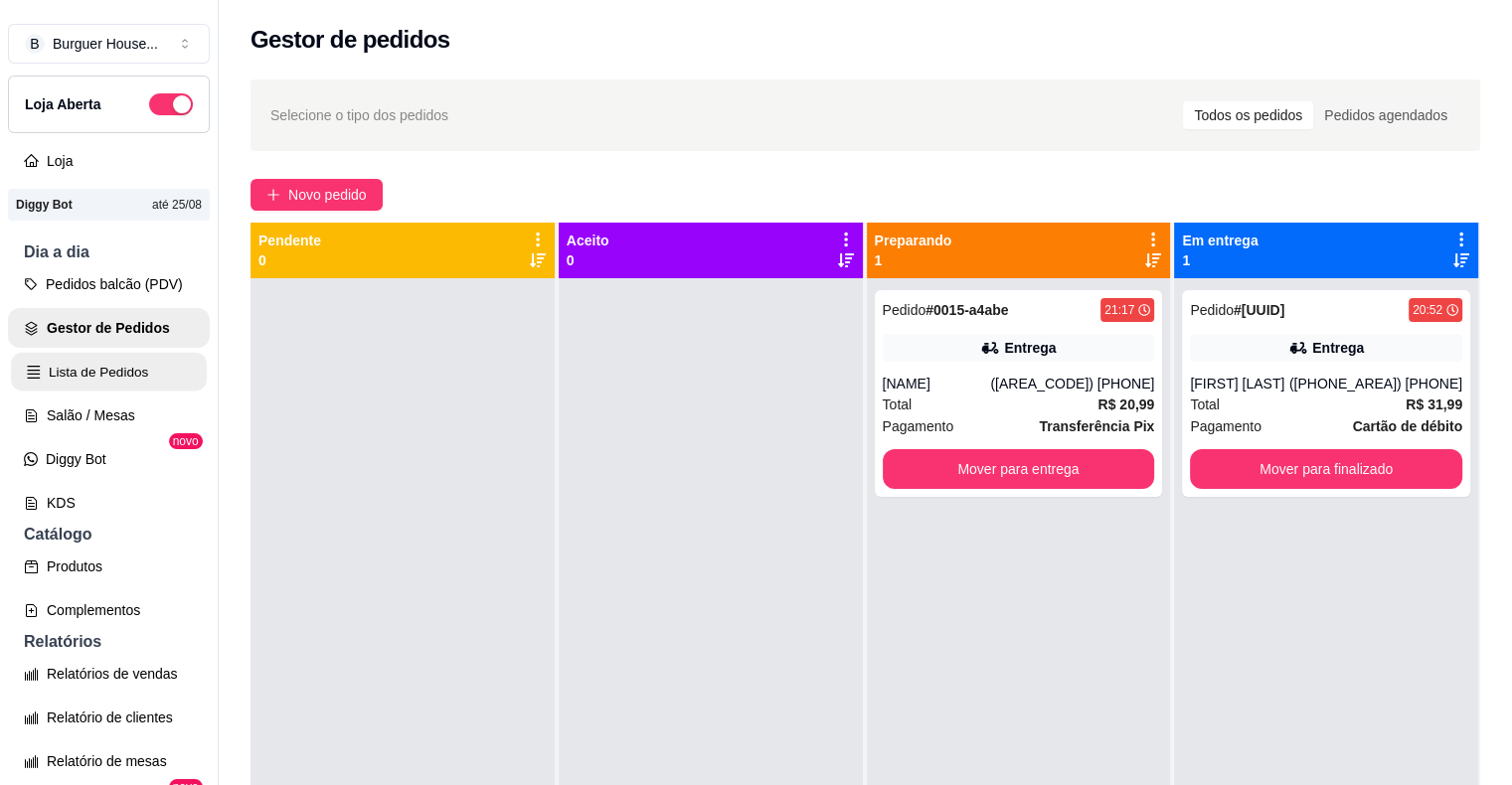 click on "Lista de Pedidos" at bounding box center [108, 372] 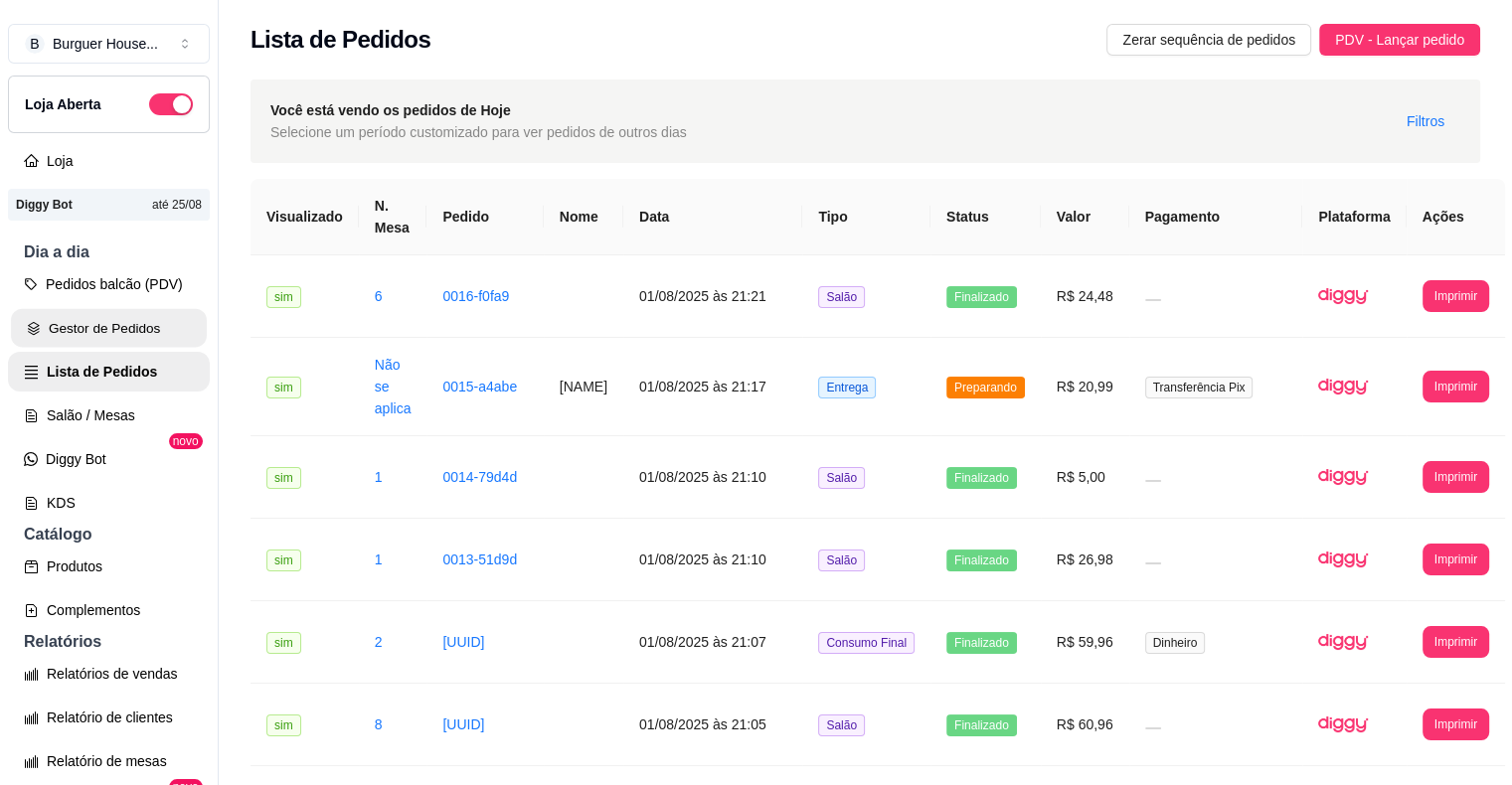 click on "Gestor de Pedidos" at bounding box center (108, 328) 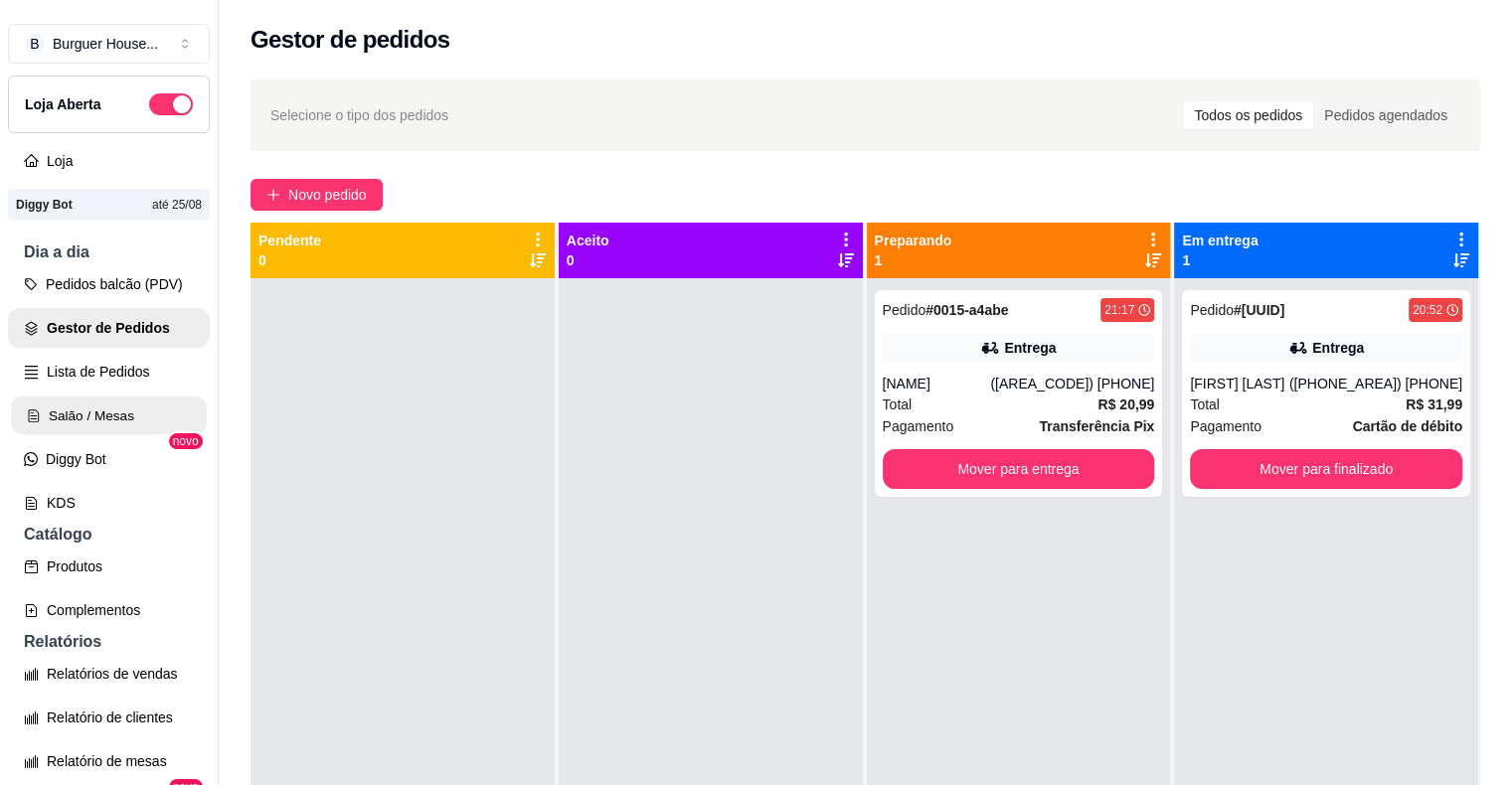 click on "Salão / Mesas" at bounding box center (108, 415) 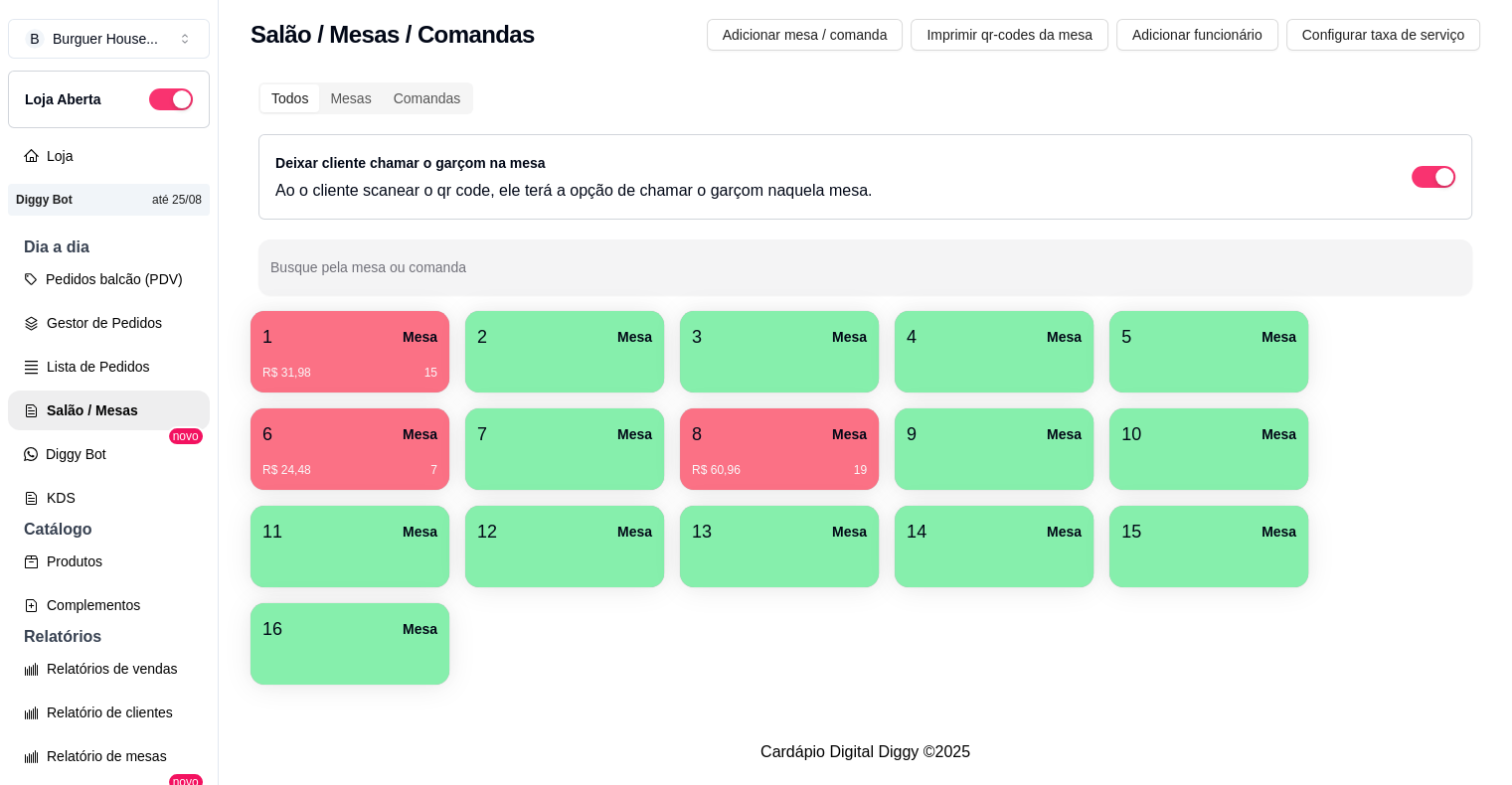 scroll, scrollTop: 32, scrollLeft: 0, axis: vertical 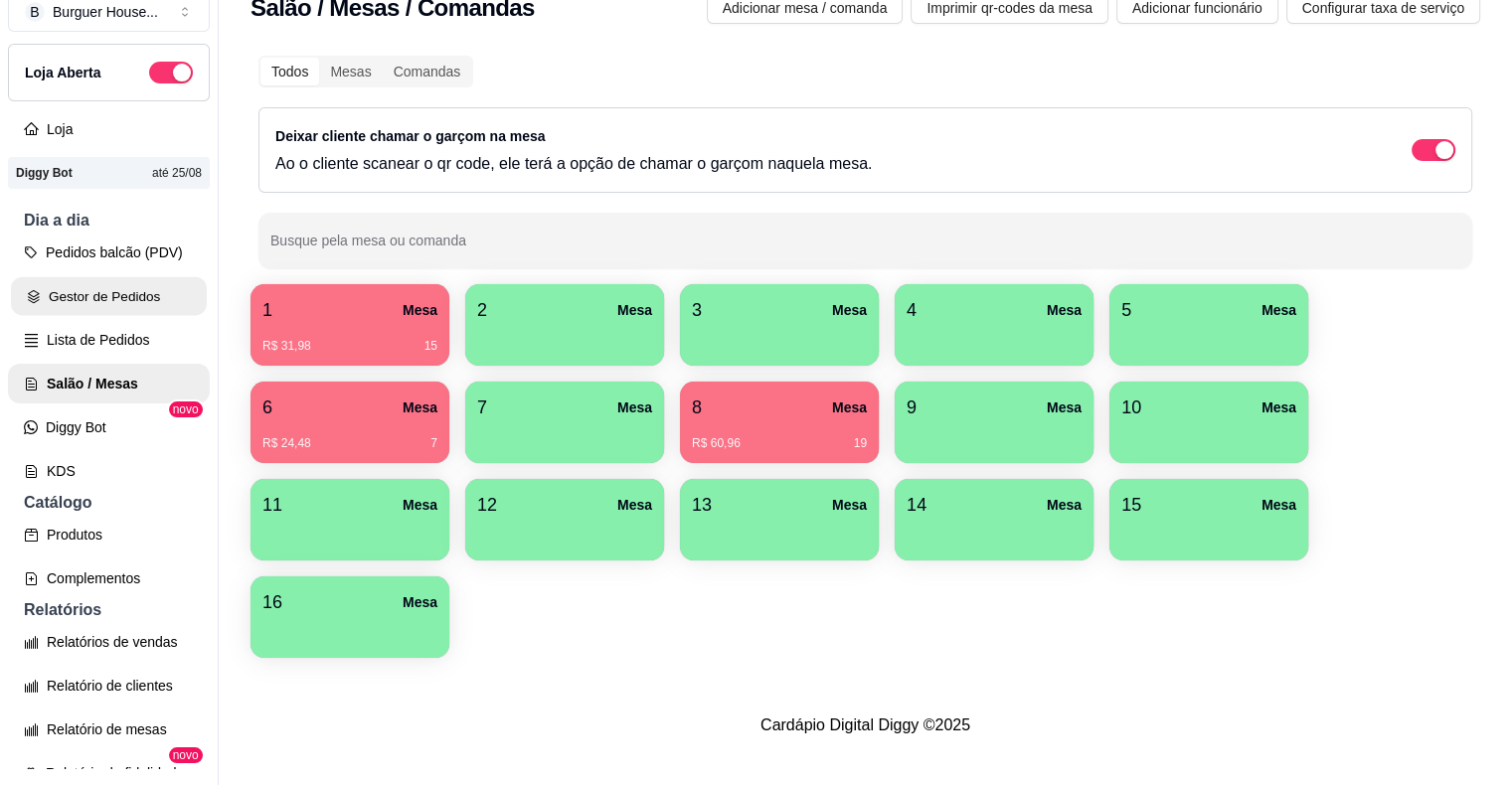 click on "Gestor de Pedidos" at bounding box center (108, 296) 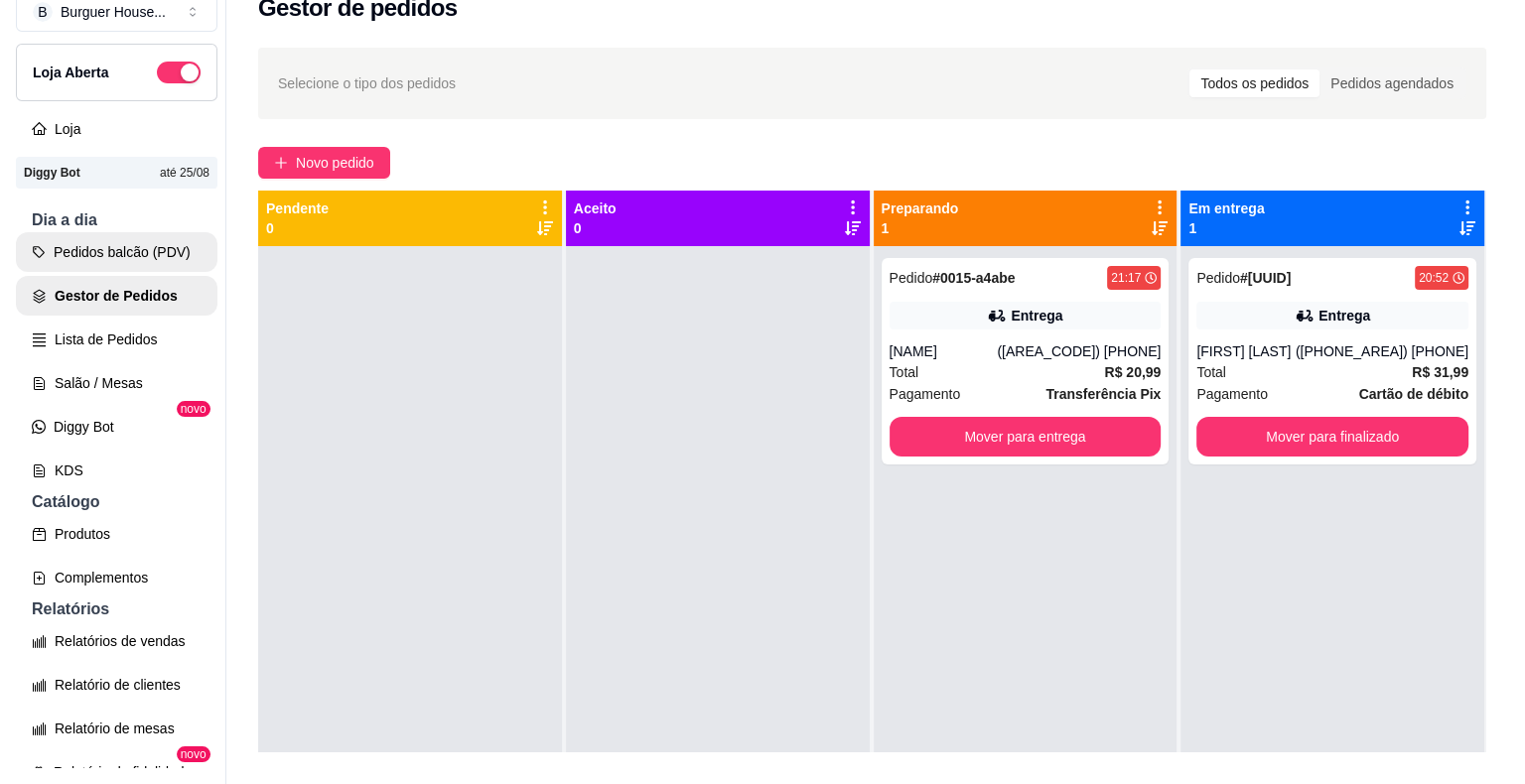 scroll, scrollTop: 0, scrollLeft: 0, axis: both 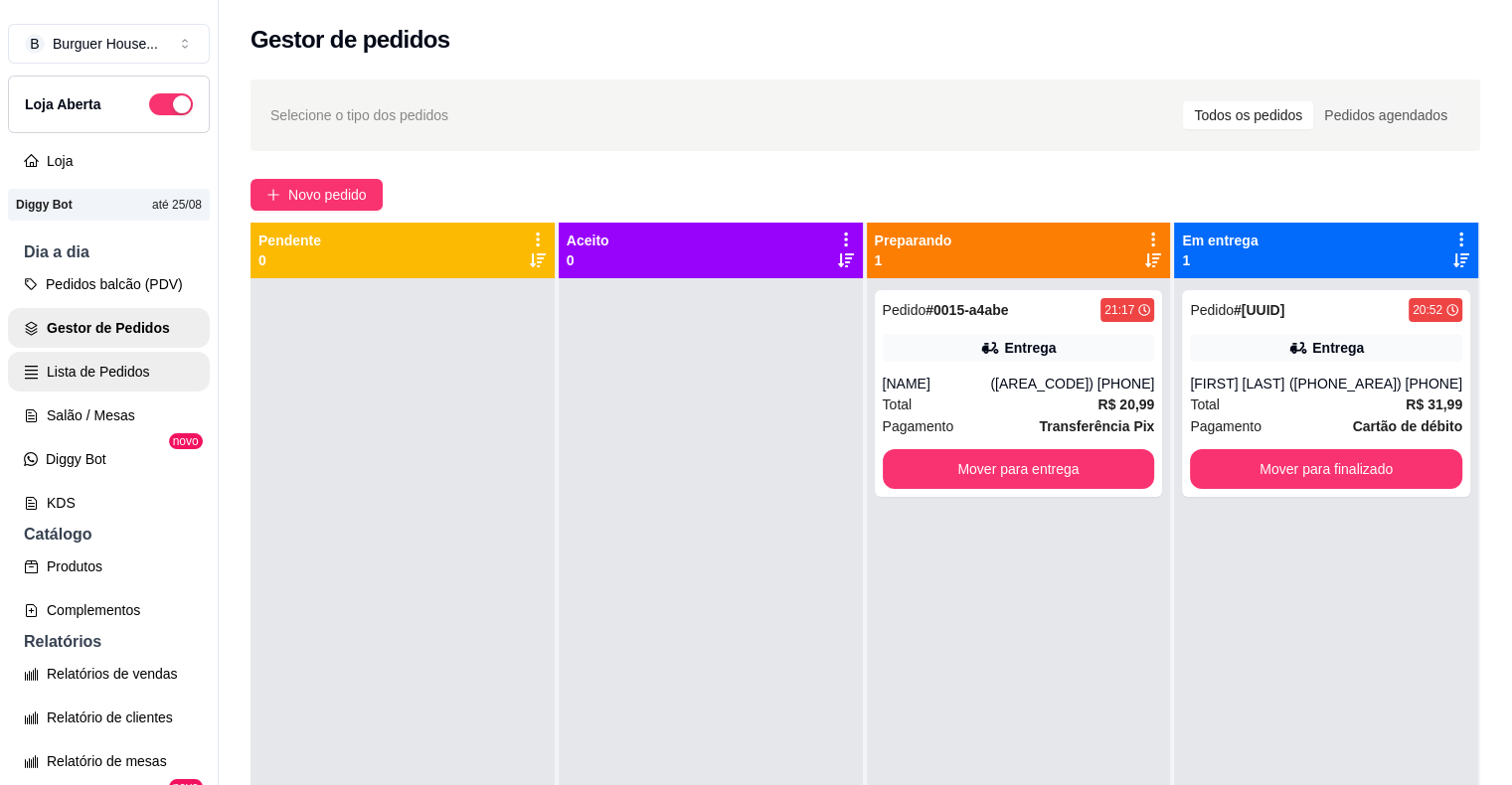 click on "Lista de Pedidos" at bounding box center [108, 372] 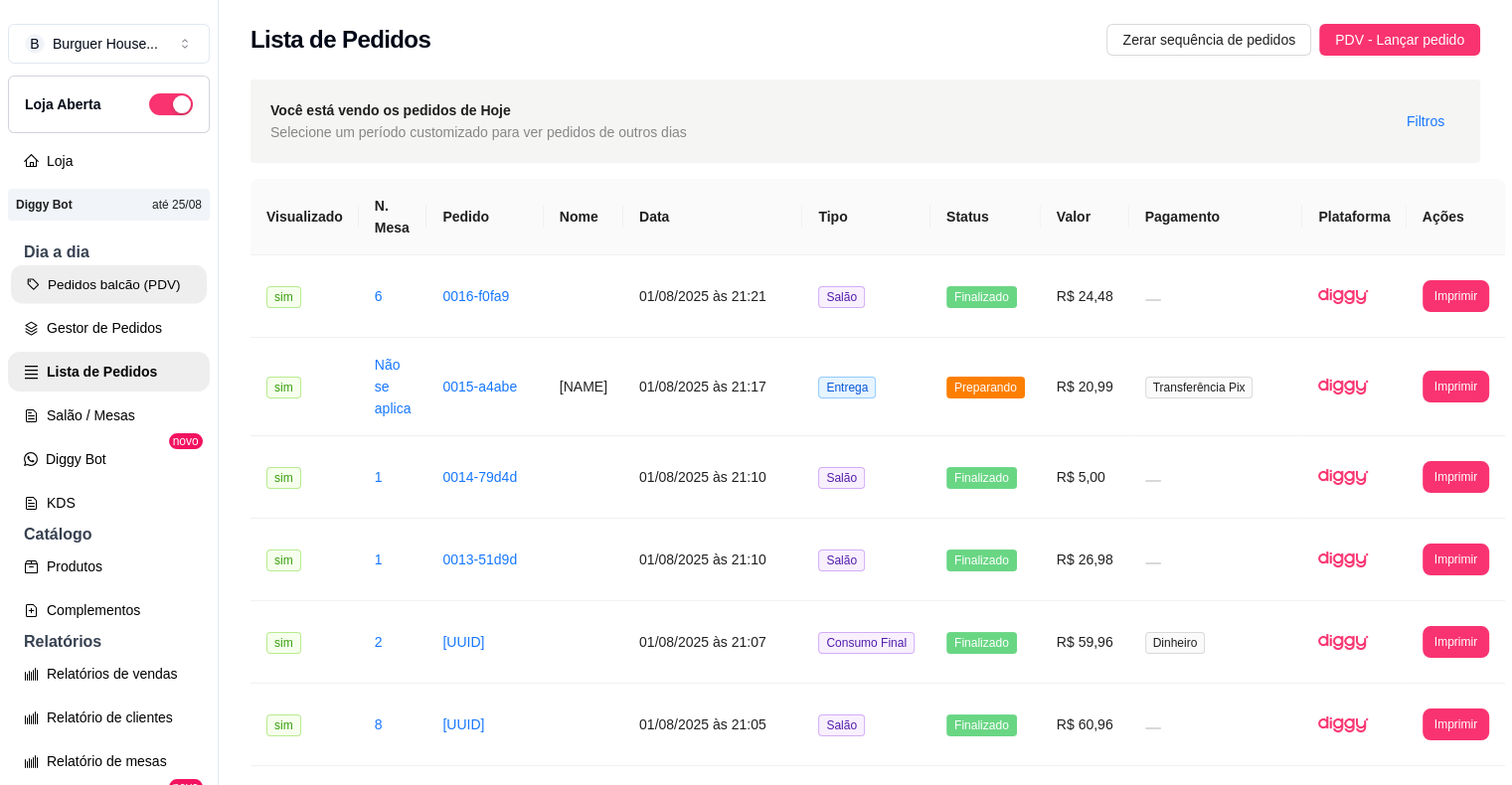 click on "Pedidos balcão (PDV)" at bounding box center (108, 284) 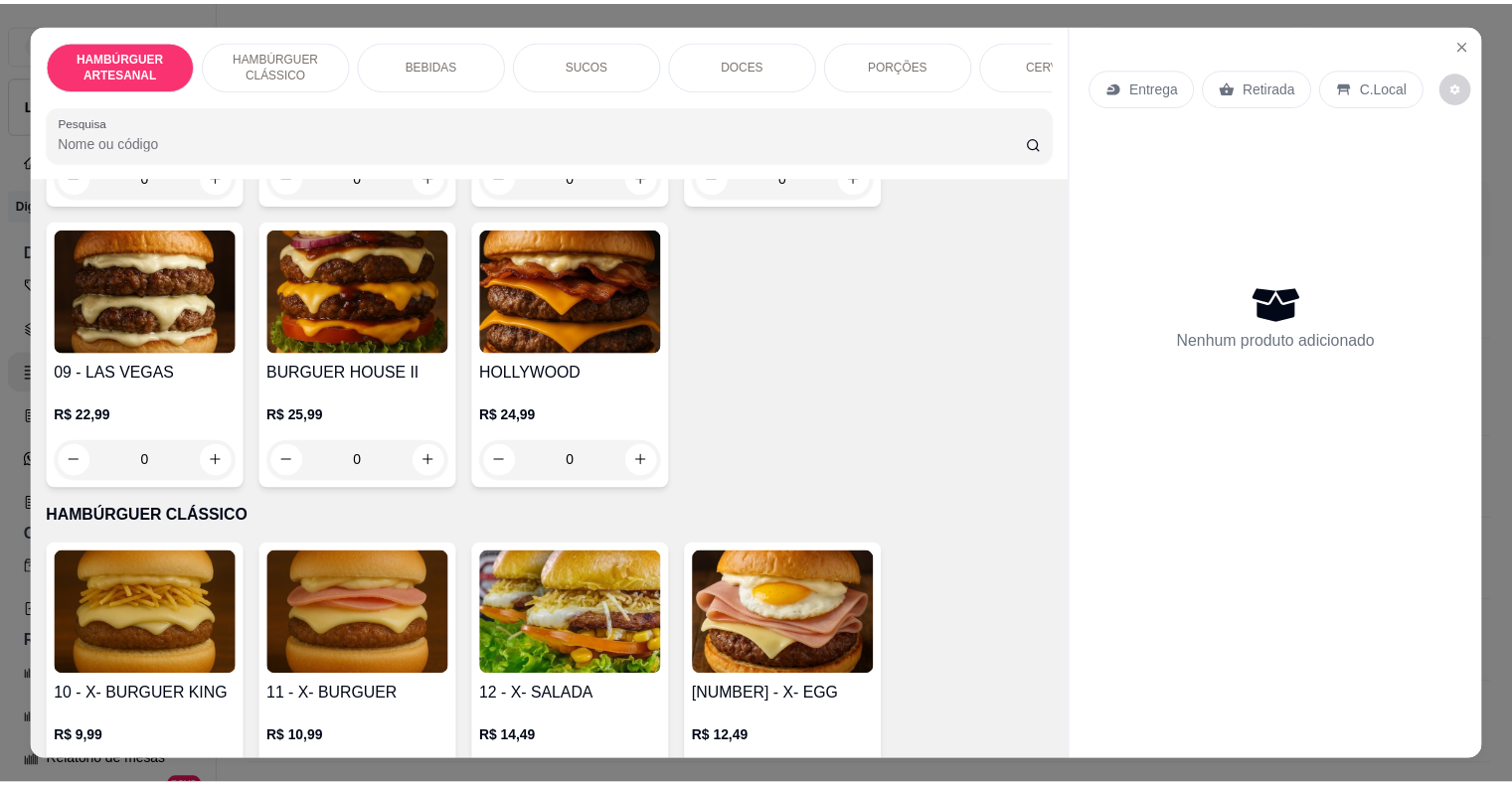 scroll, scrollTop: 596, scrollLeft: 0, axis: vertical 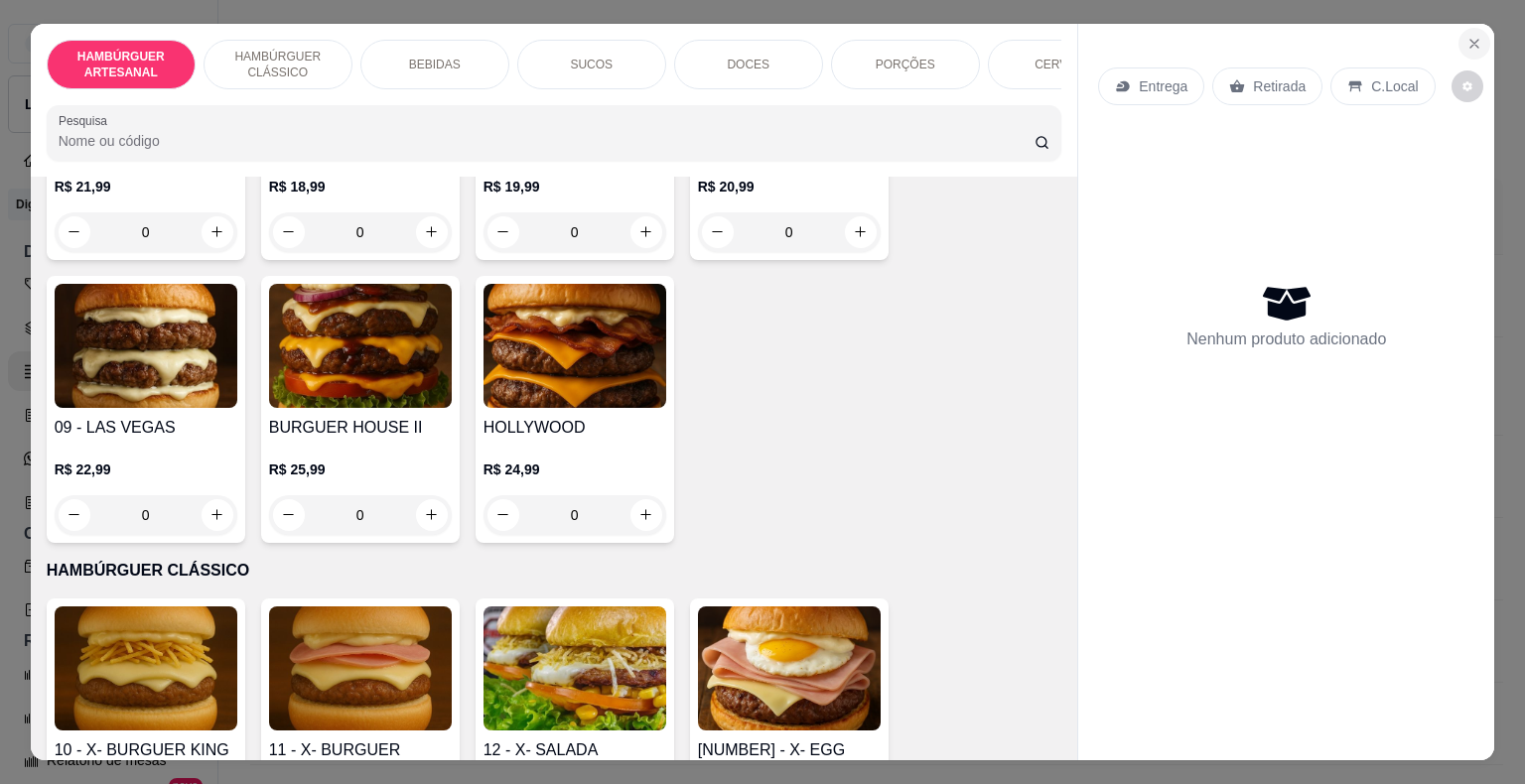 click at bounding box center (1474, 44) 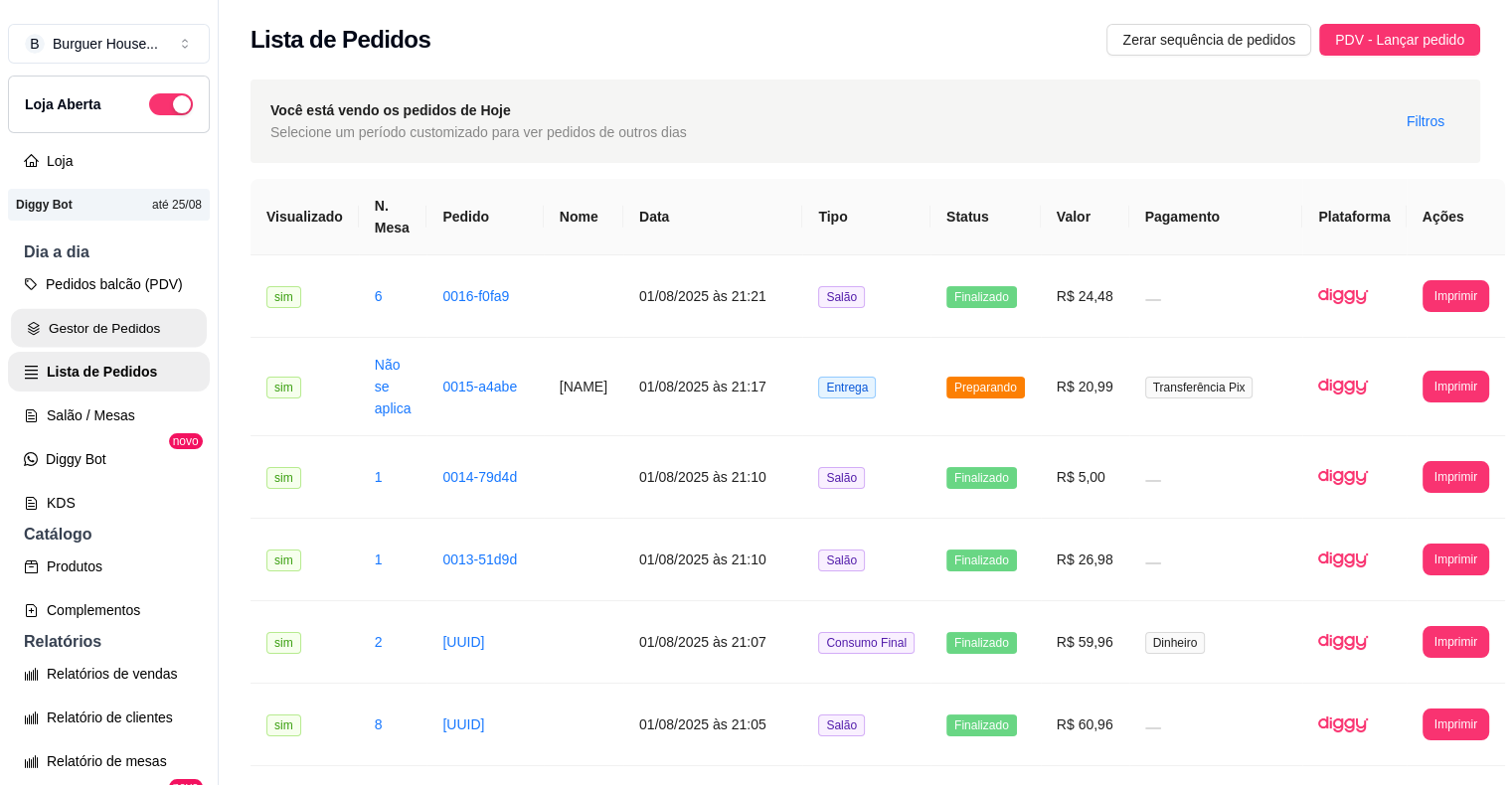 click on "Gestor de Pedidos" at bounding box center [108, 328] 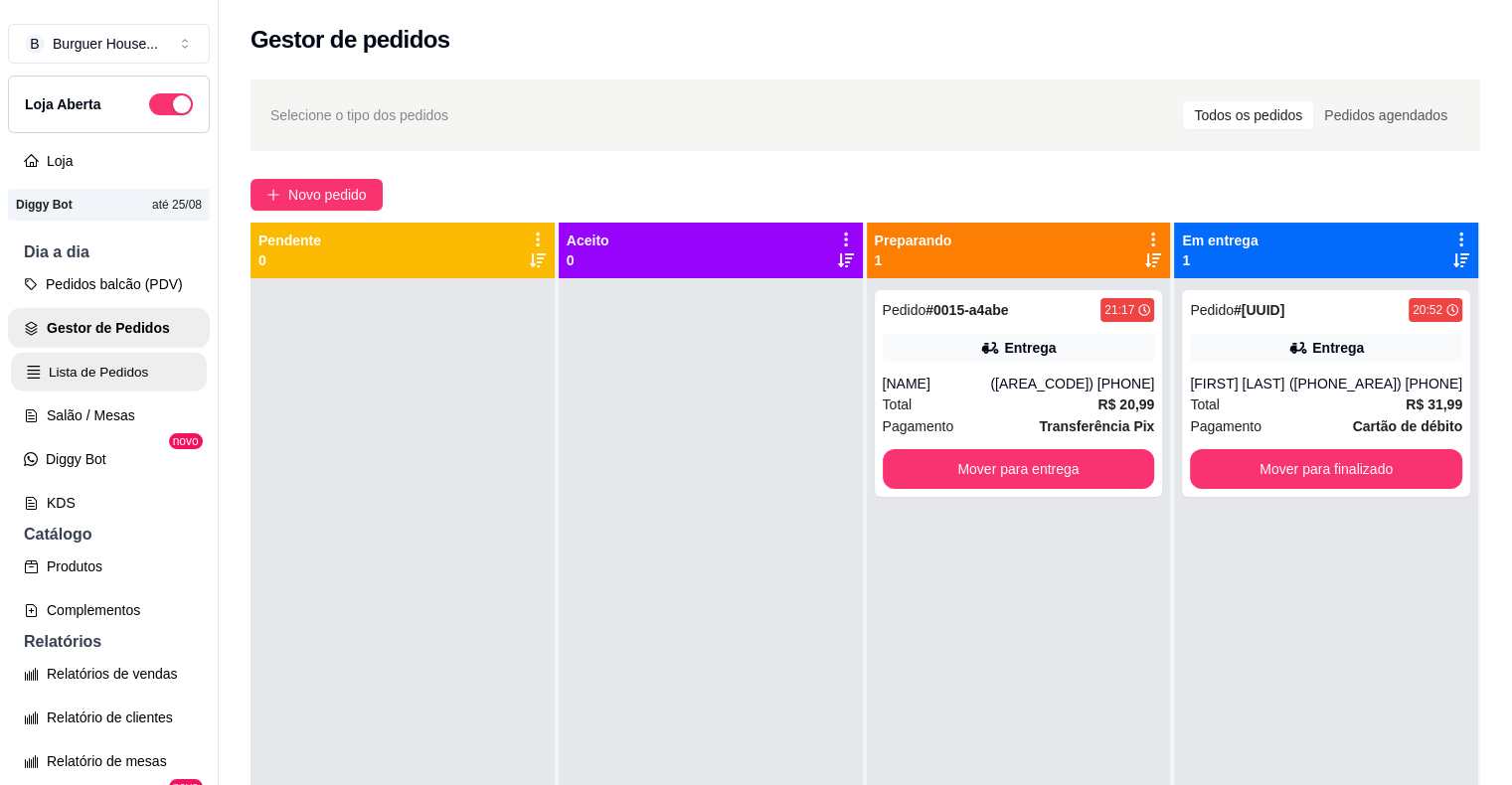 click on "Lista de Pedidos" at bounding box center [108, 372] 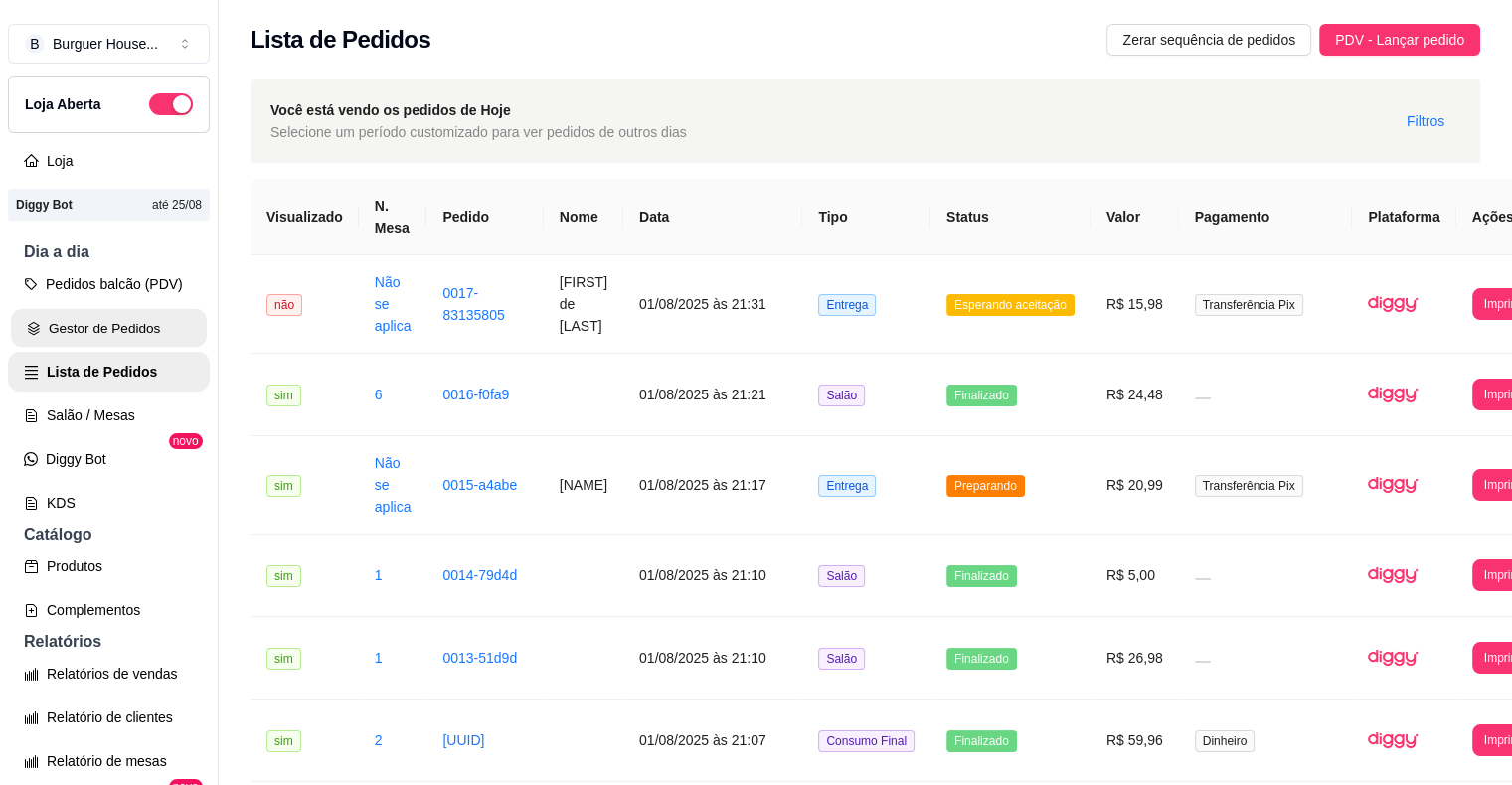 click on "Gestor de Pedidos" at bounding box center [108, 328] 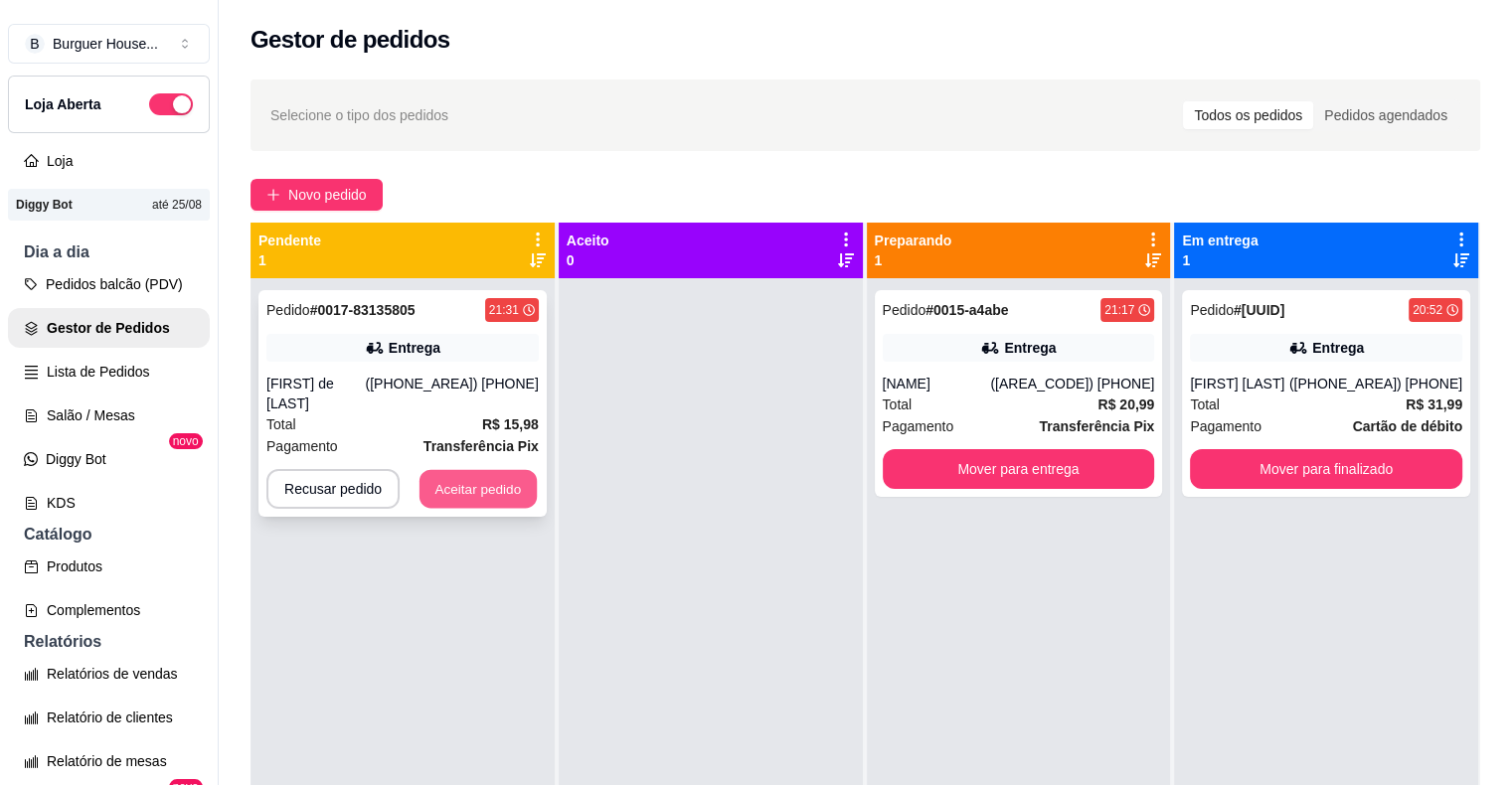 click on "Aceitar pedido" at bounding box center [478, 489] 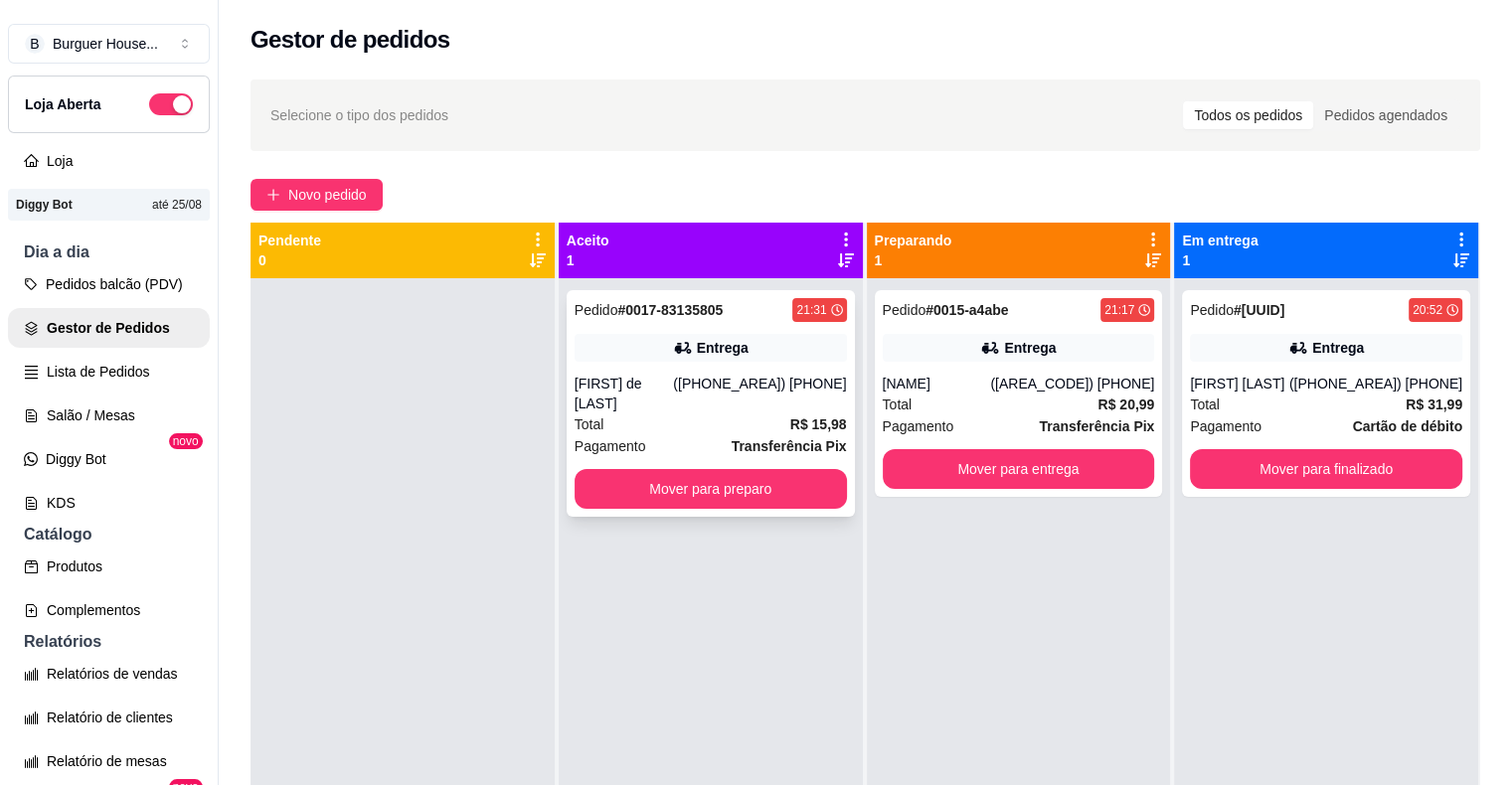 click on "Total" at bounding box center (589, 424) 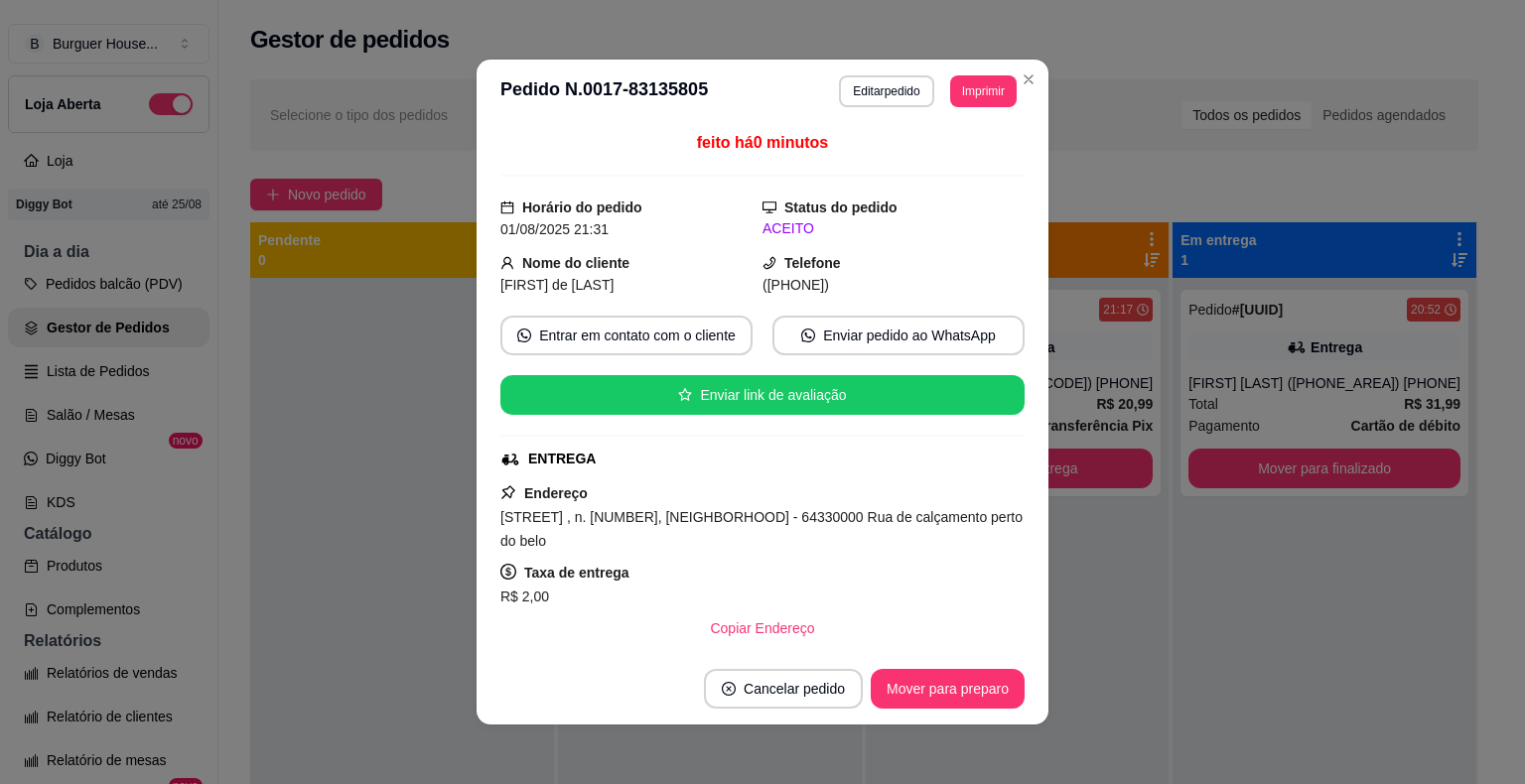 click on "Imprimir" at bounding box center [983, 91] 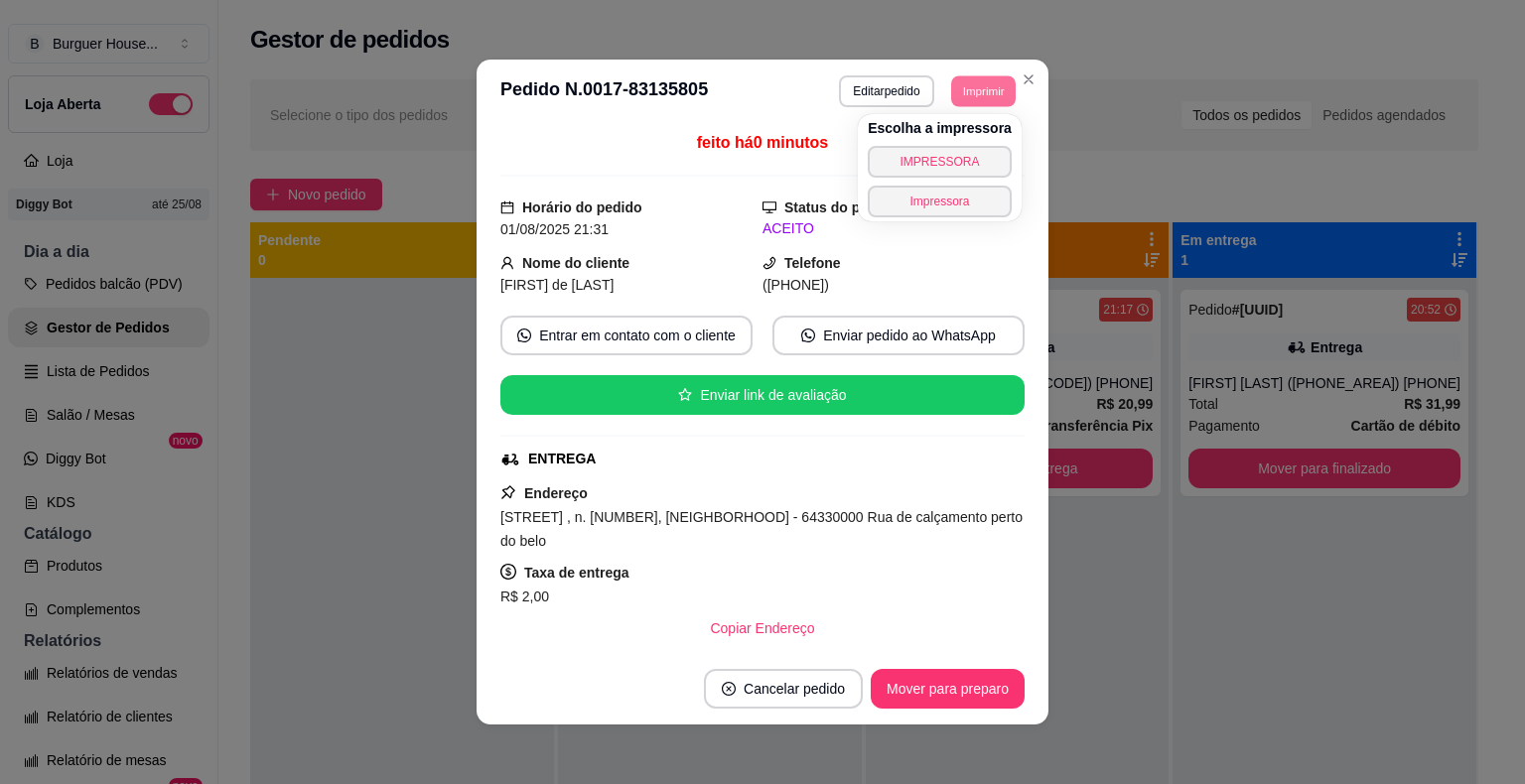 click on "IMPRESSORA" at bounding box center [939, 162] 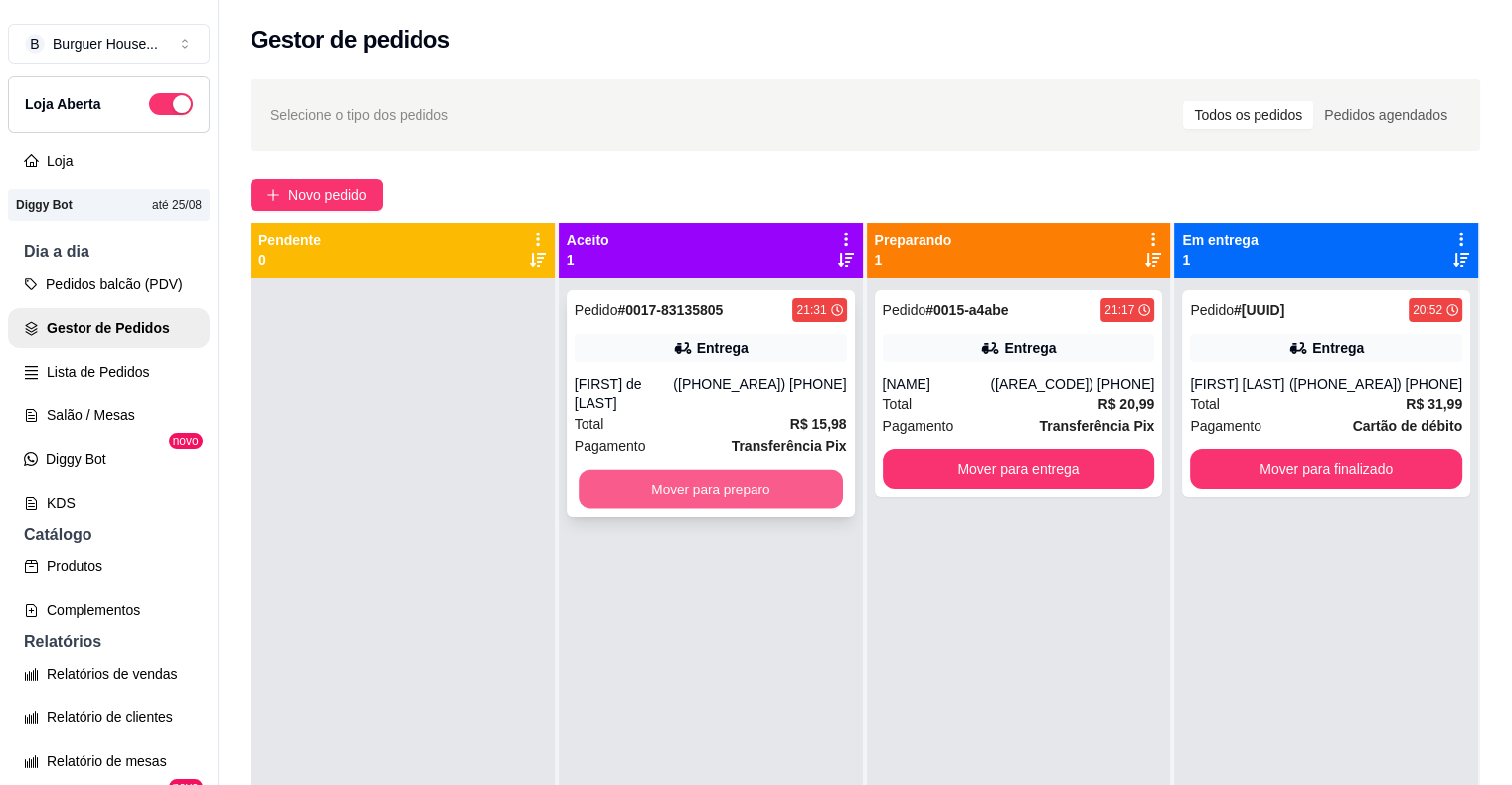 click on "Mover para preparo" at bounding box center (711, 489) 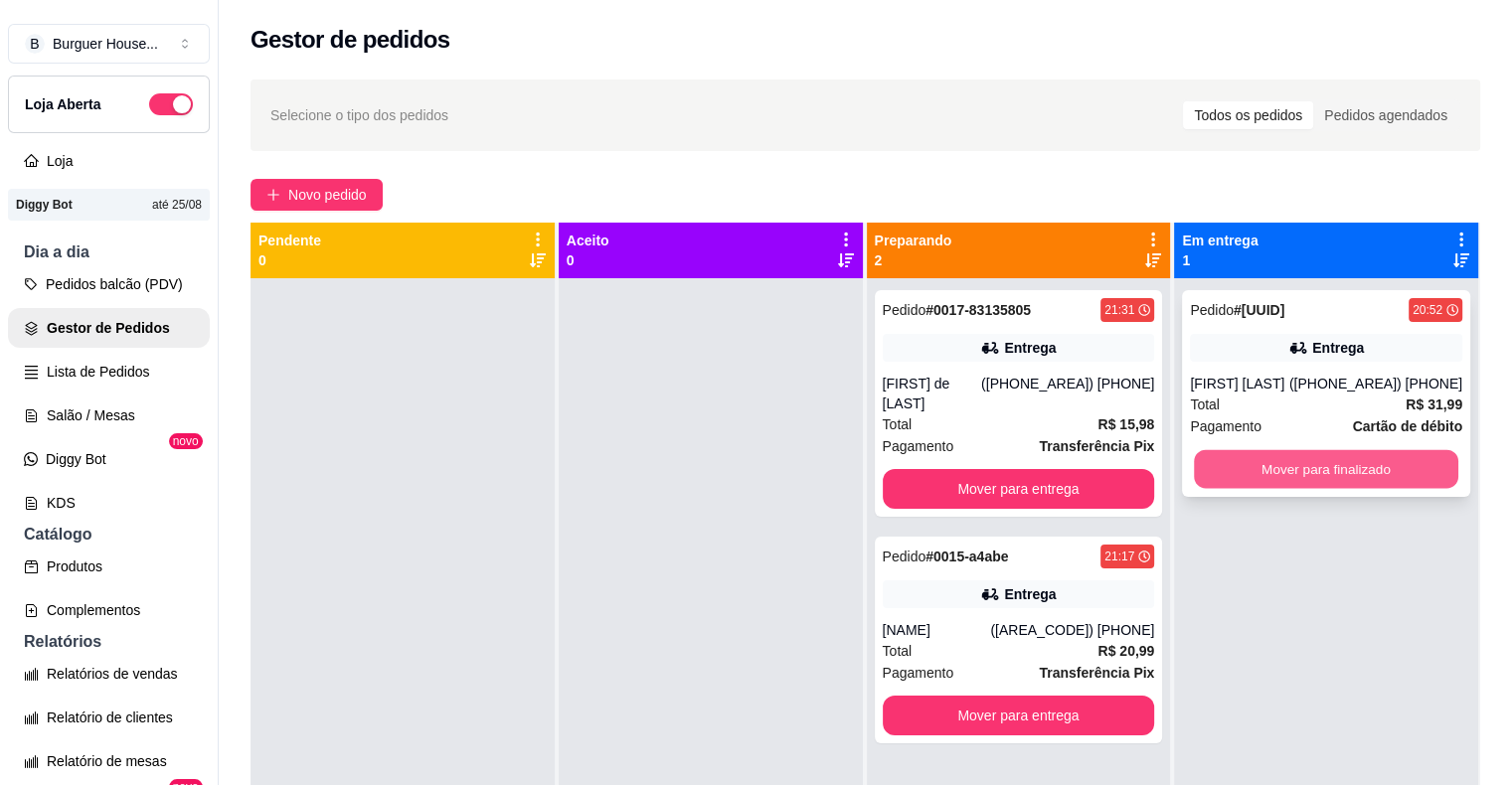 click on "Mover para finalizado" at bounding box center (1326, 469) 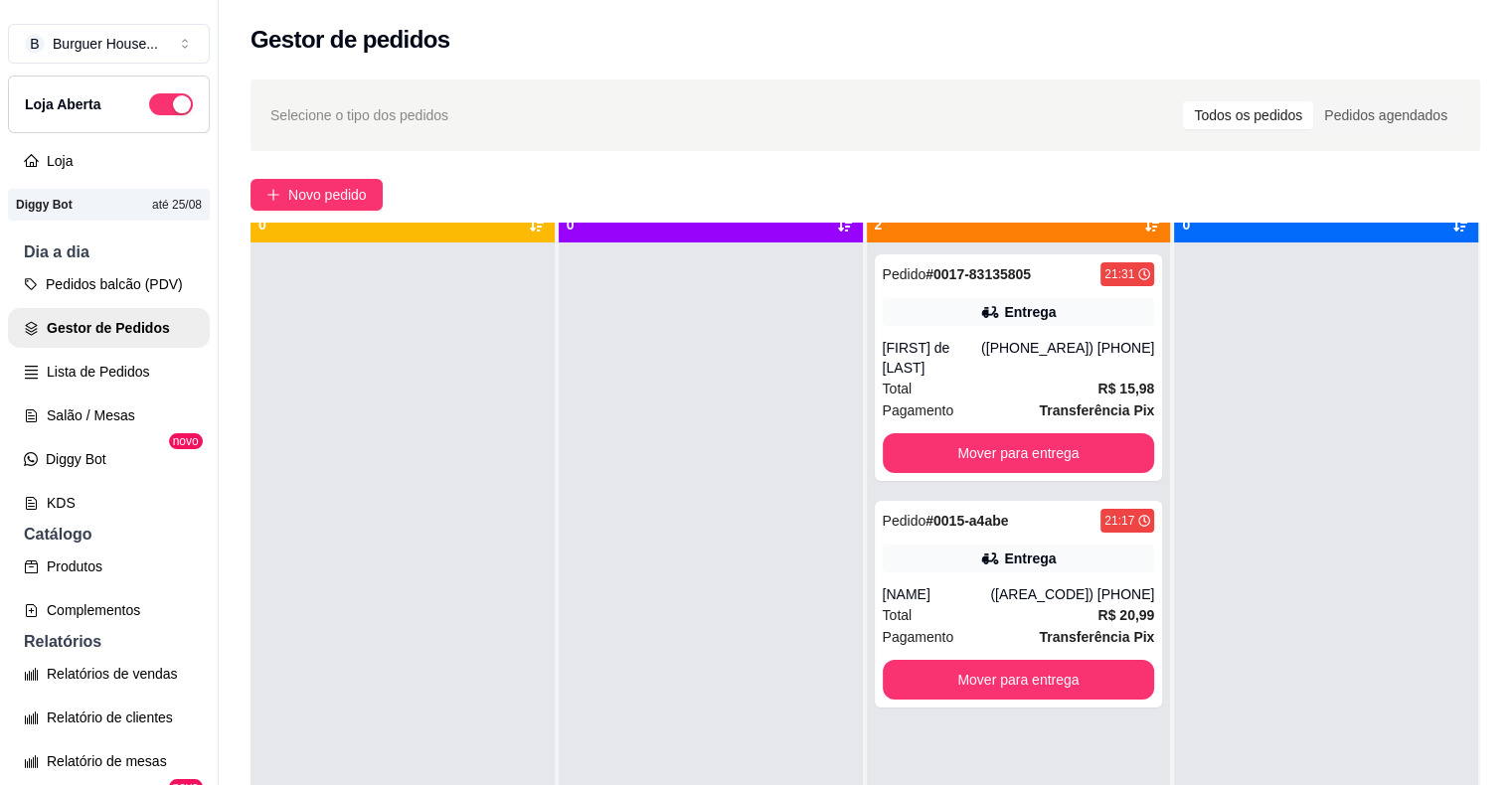 scroll, scrollTop: 56, scrollLeft: 0, axis: vertical 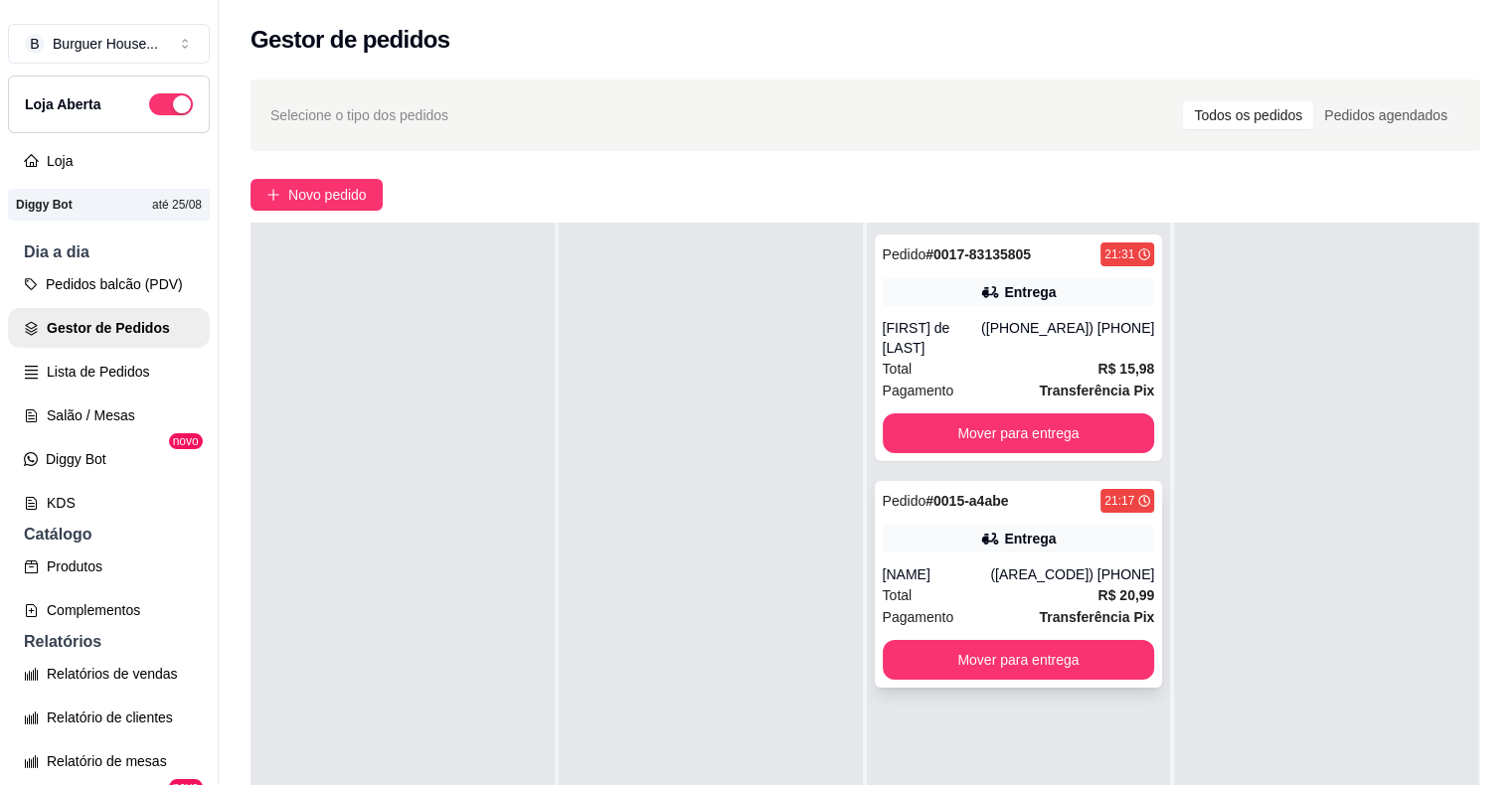 click on "Pedido # 0015-a4abe 21:17 Entrega [NAME] ([PHONE]) Total R$ 20,99 Pagamento Transferência Pix Mover para entrega" at bounding box center [1019, 584] 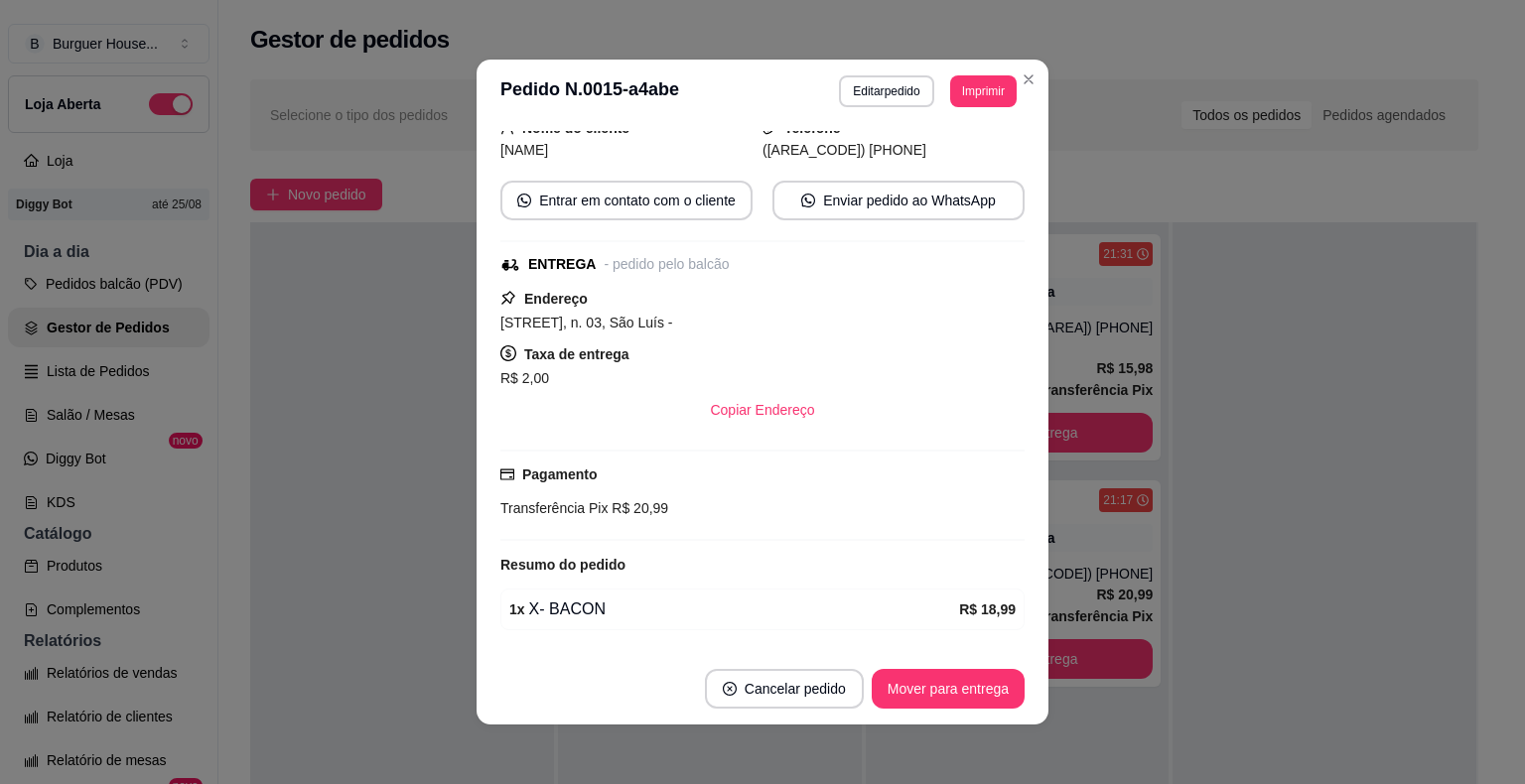 scroll, scrollTop: 0, scrollLeft: 0, axis: both 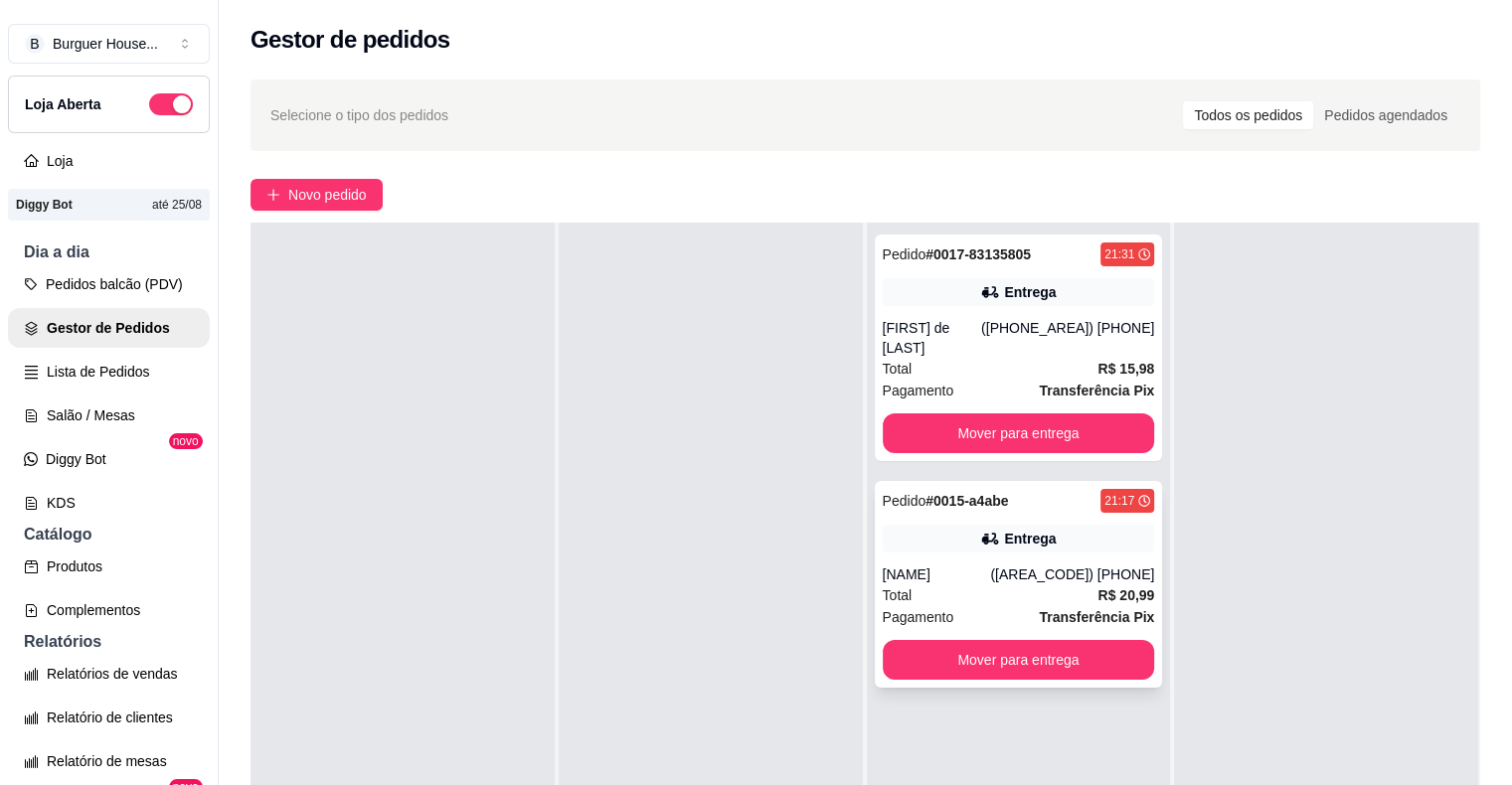 click on "Total R$ 20,99" at bounding box center [1019, 595] 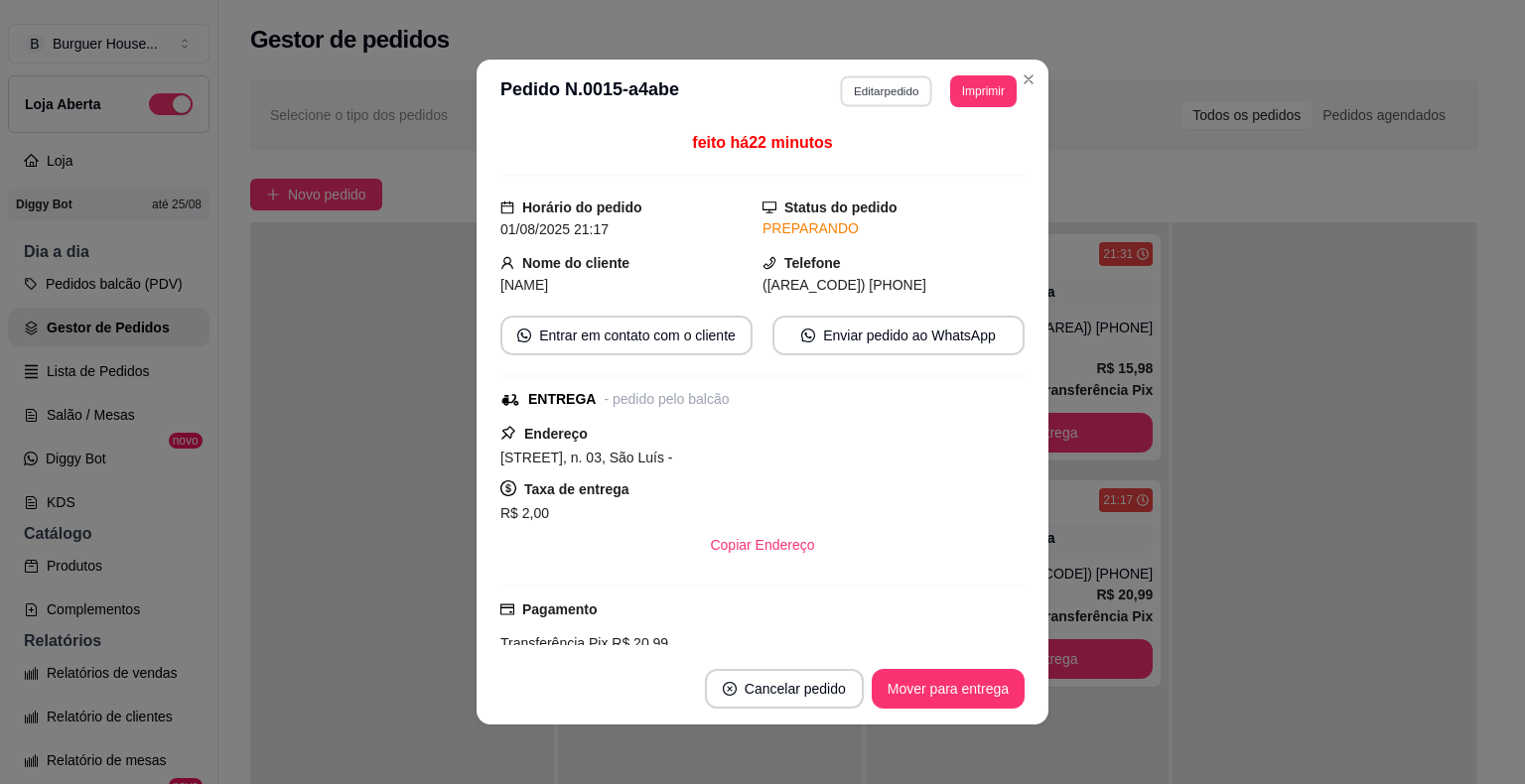 click on "Editar  pedido" at bounding box center [887, 90] 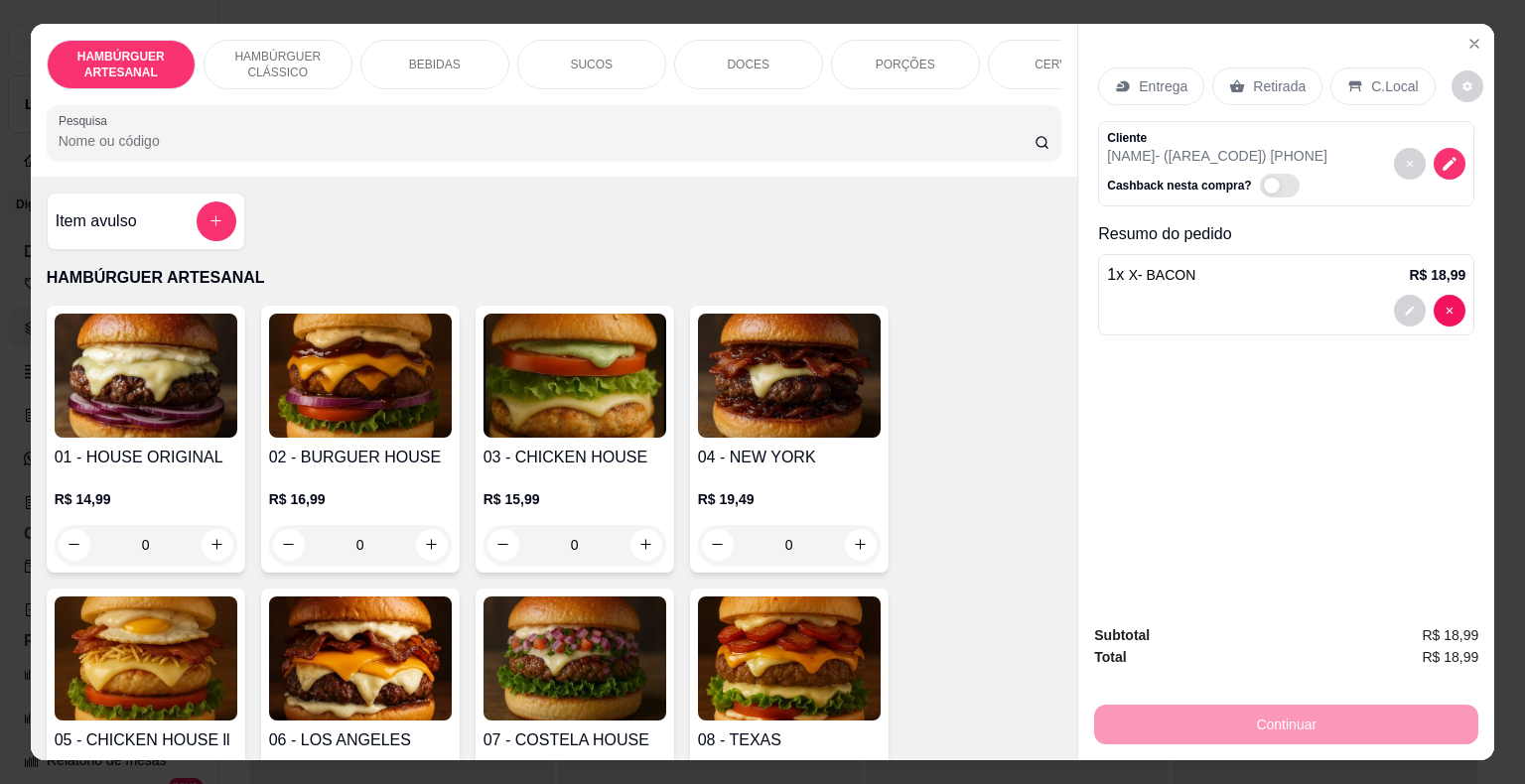 click on "Retirada" at bounding box center (1267, 86) 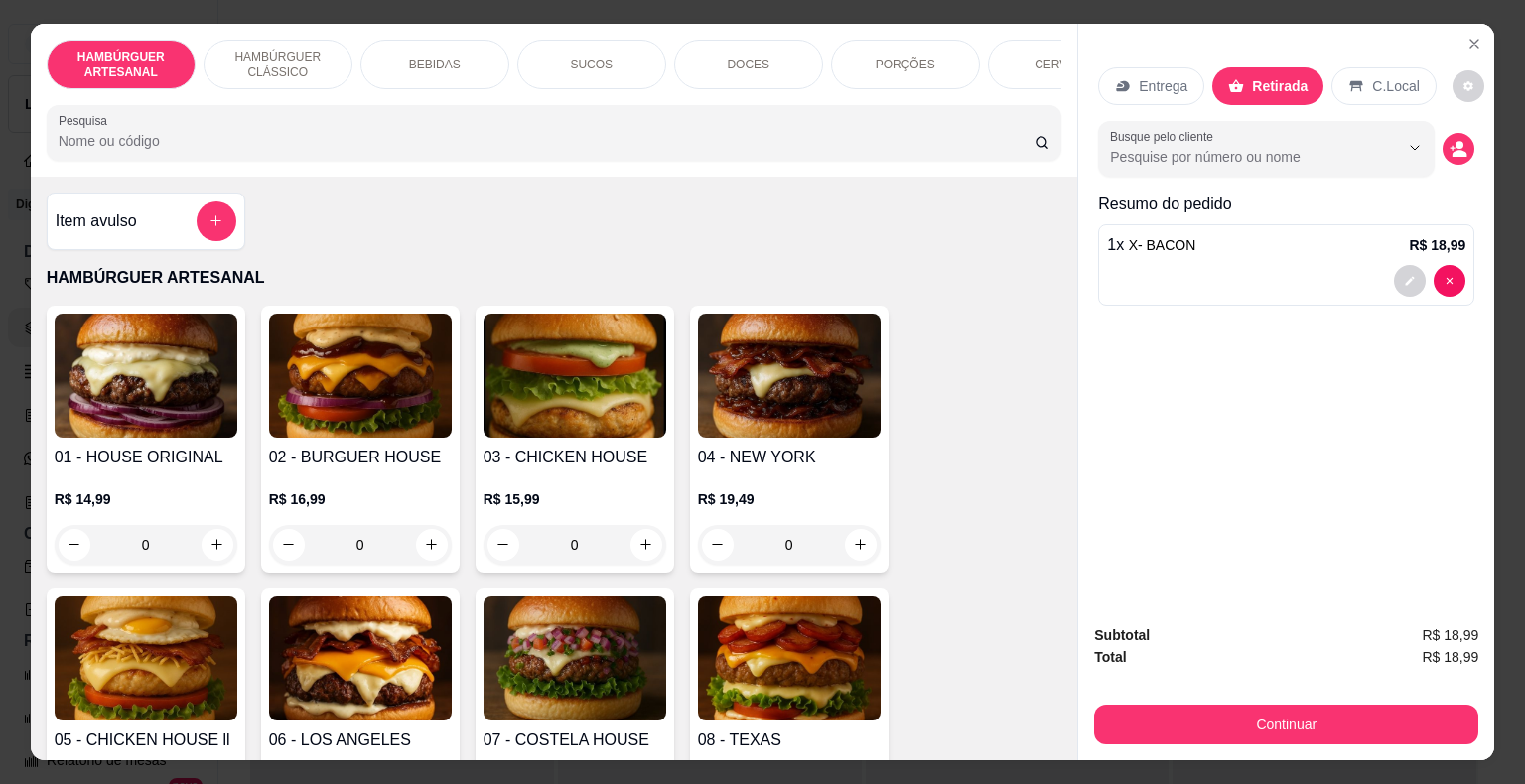 scroll, scrollTop: 48, scrollLeft: 0, axis: vertical 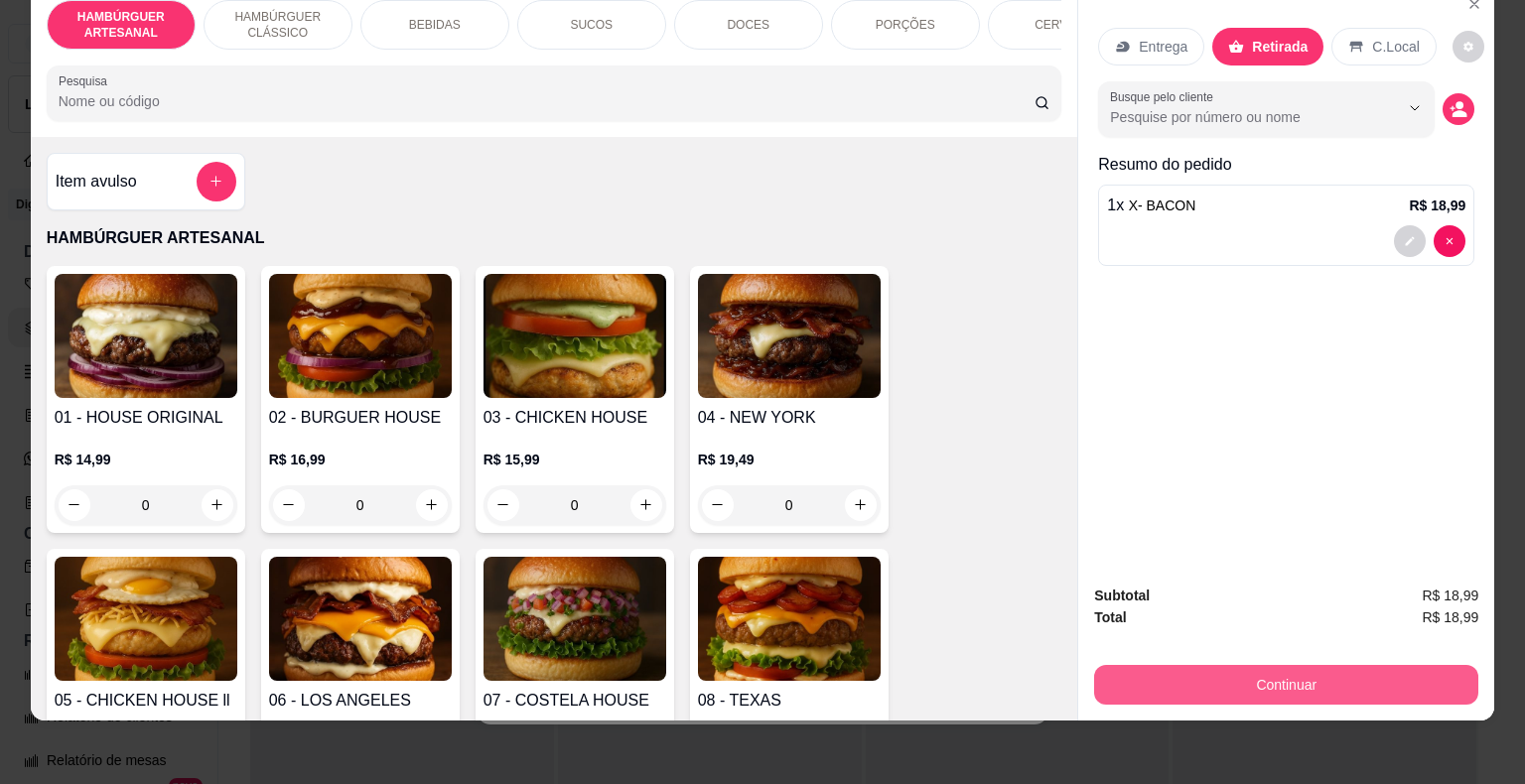 click on "Continuar" at bounding box center [1286, 685] 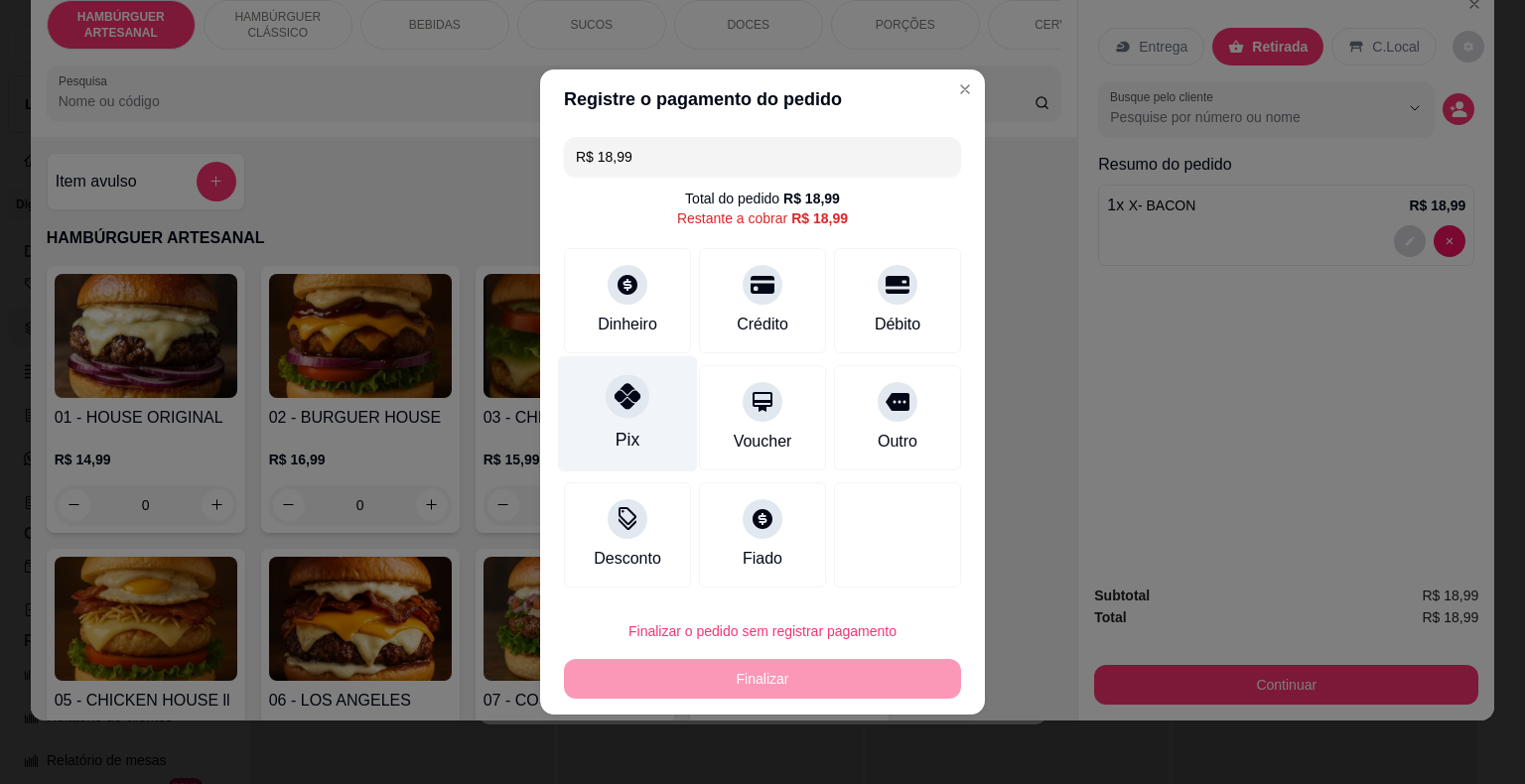 click on "Pix" at bounding box center [627, 414] 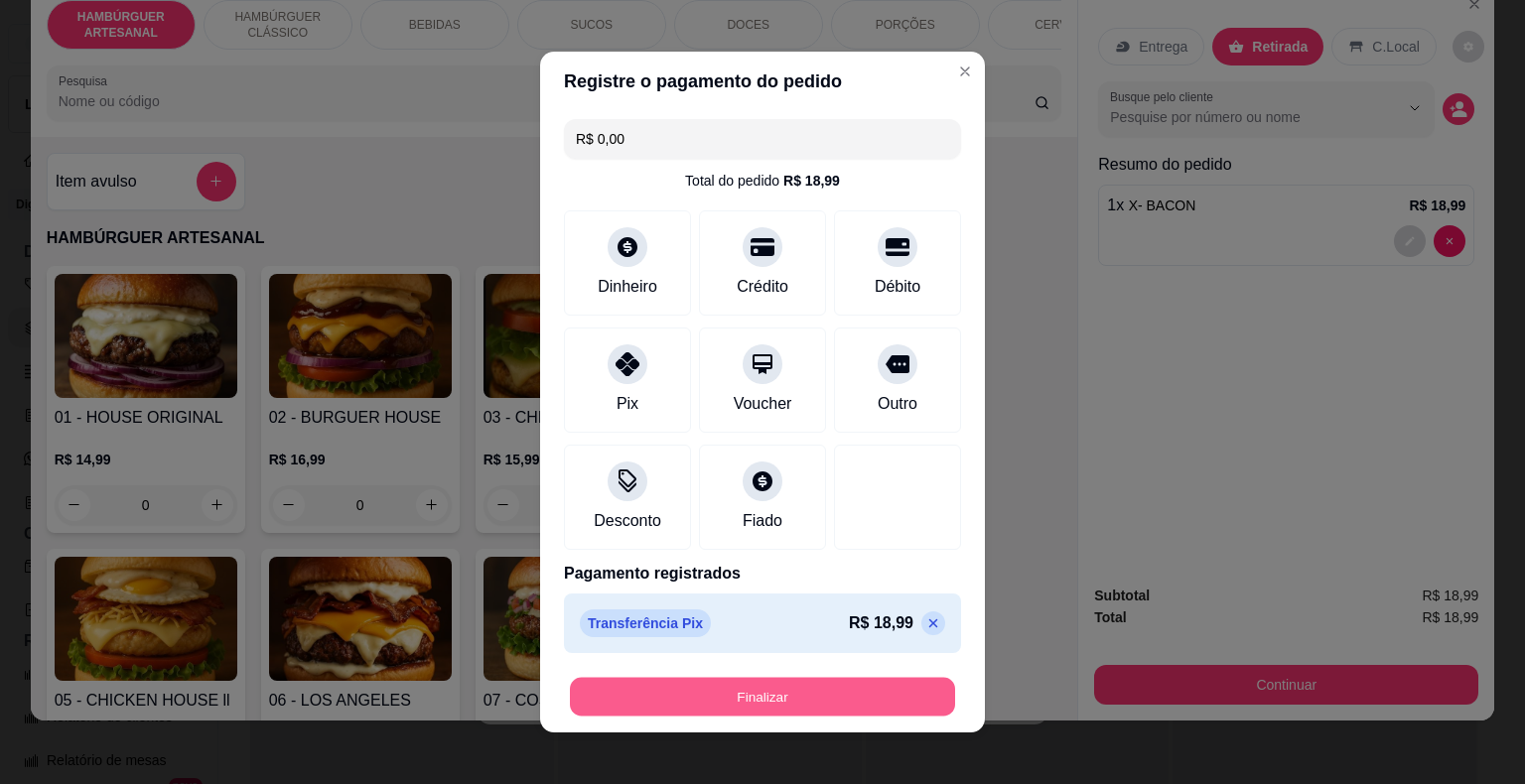 click on "Finalizar" at bounding box center [762, 697] 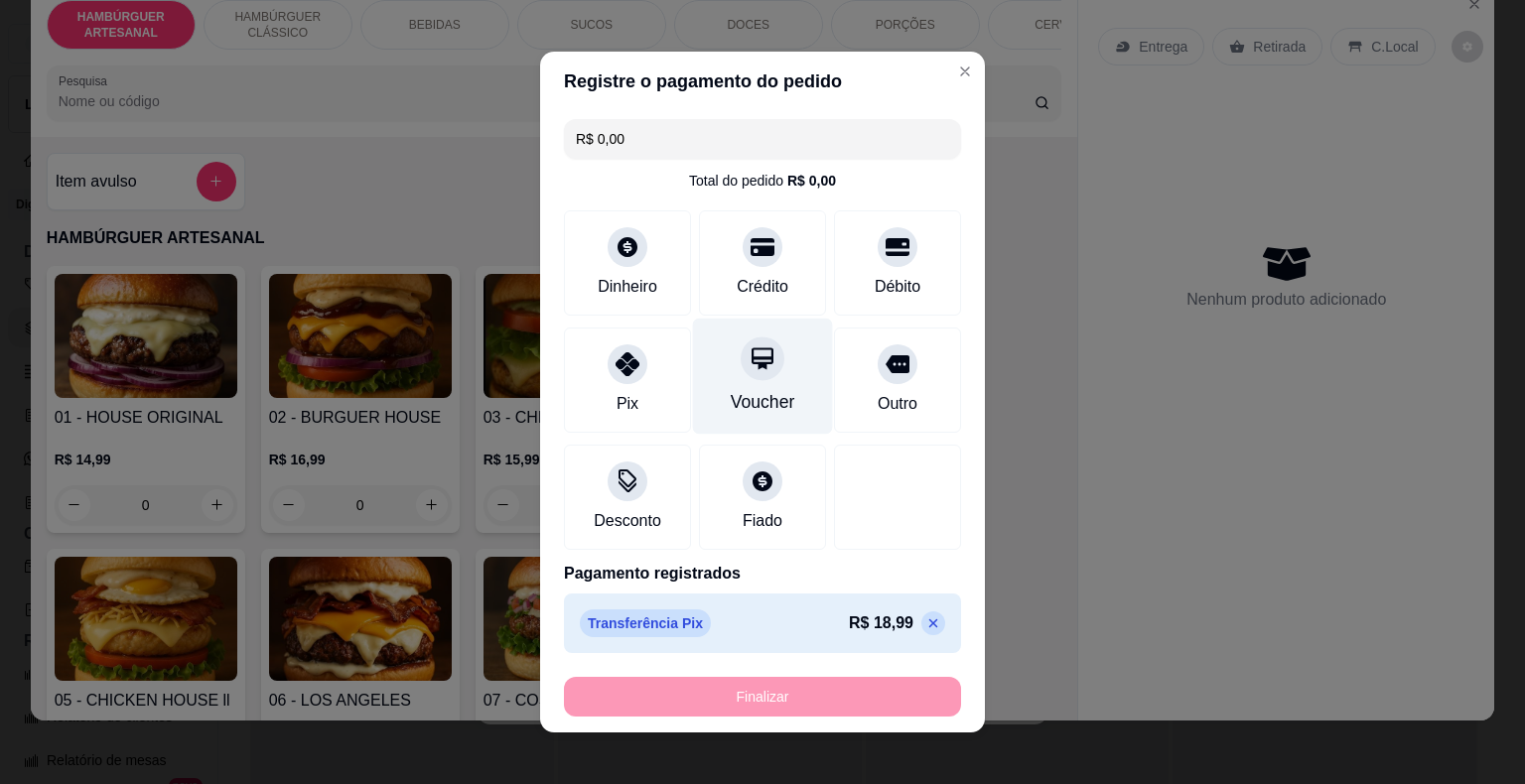 type on "0" 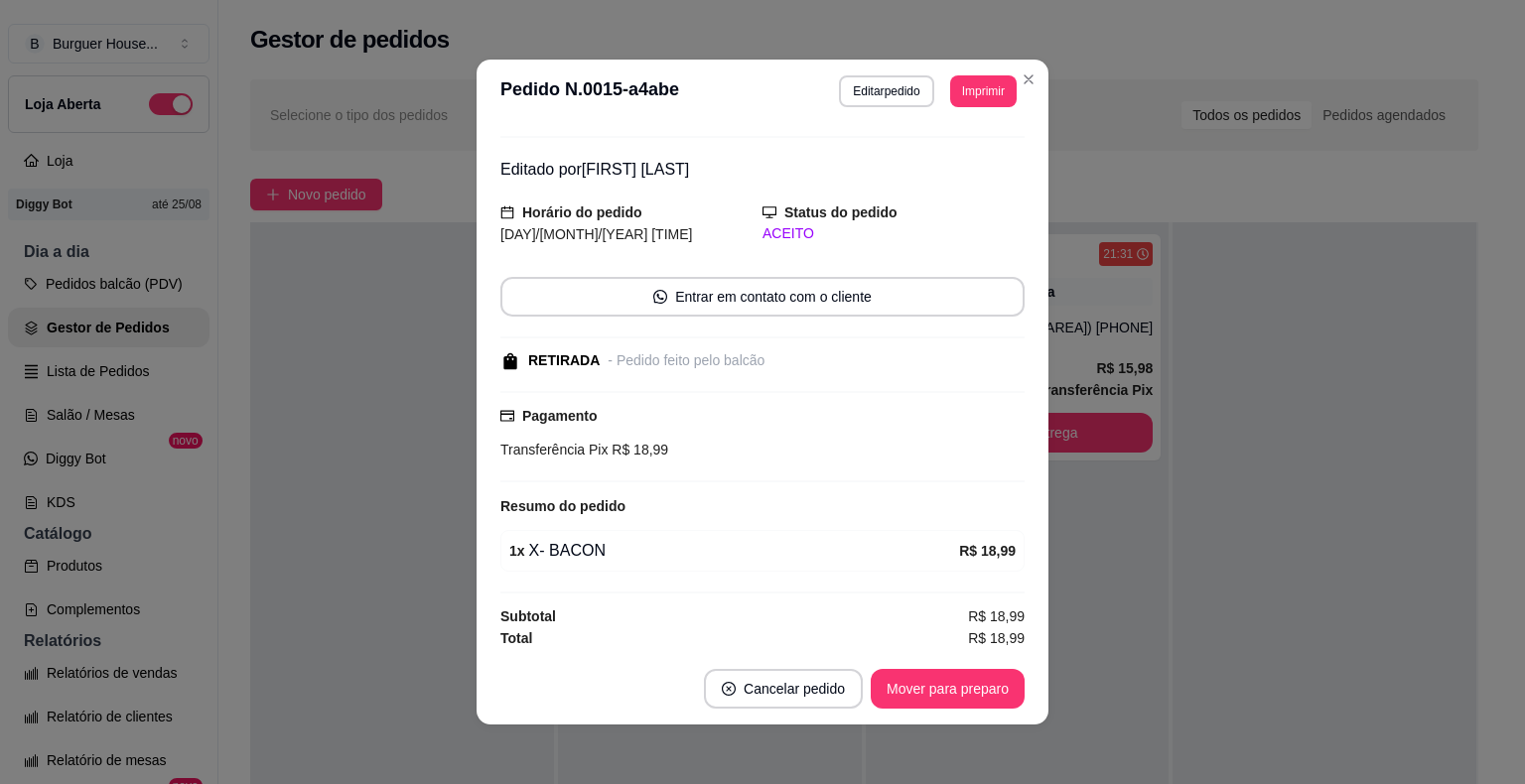 scroll, scrollTop: 40, scrollLeft: 0, axis: vertical 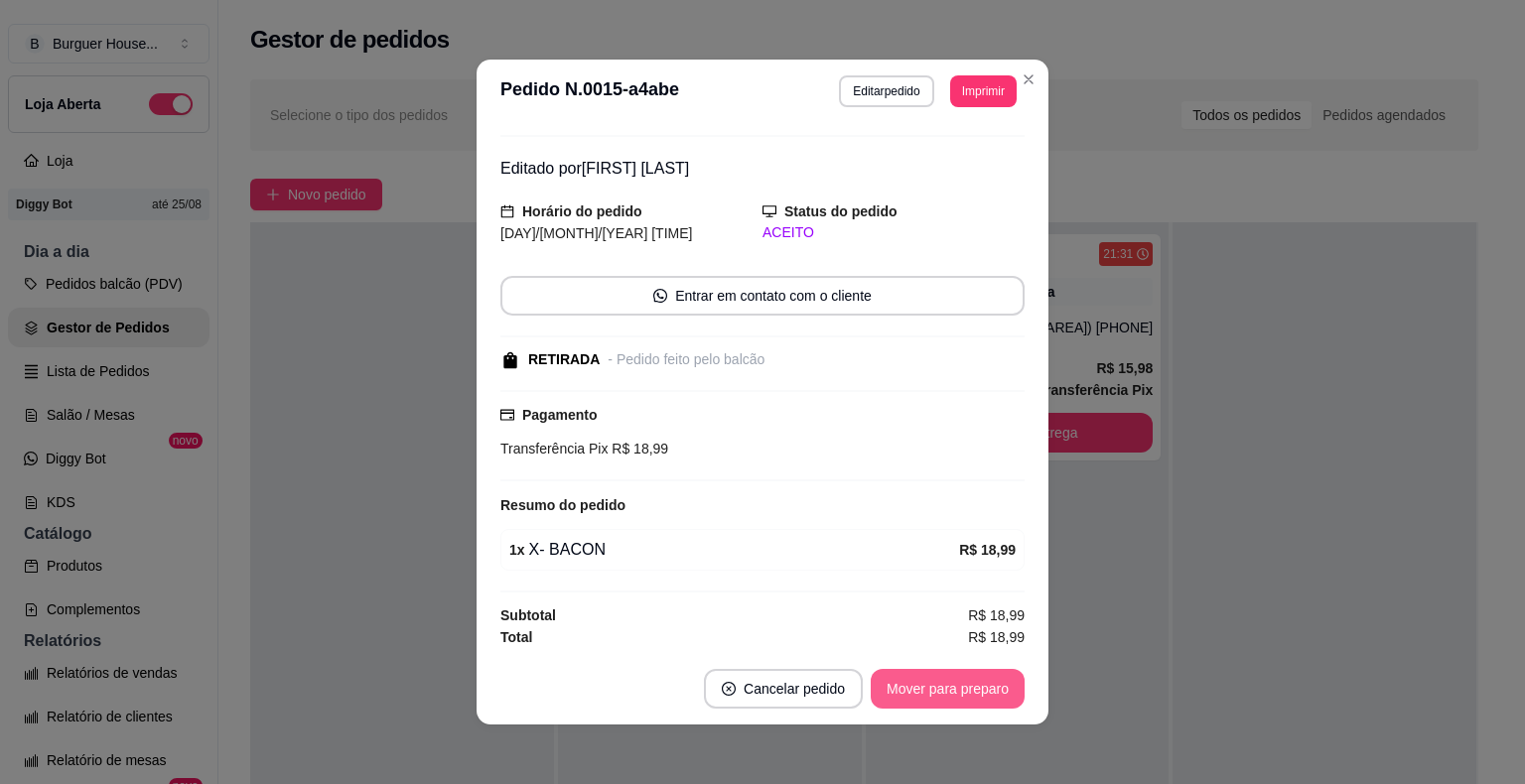 click on "Mover para preparo" at bounding box center (947, 689) 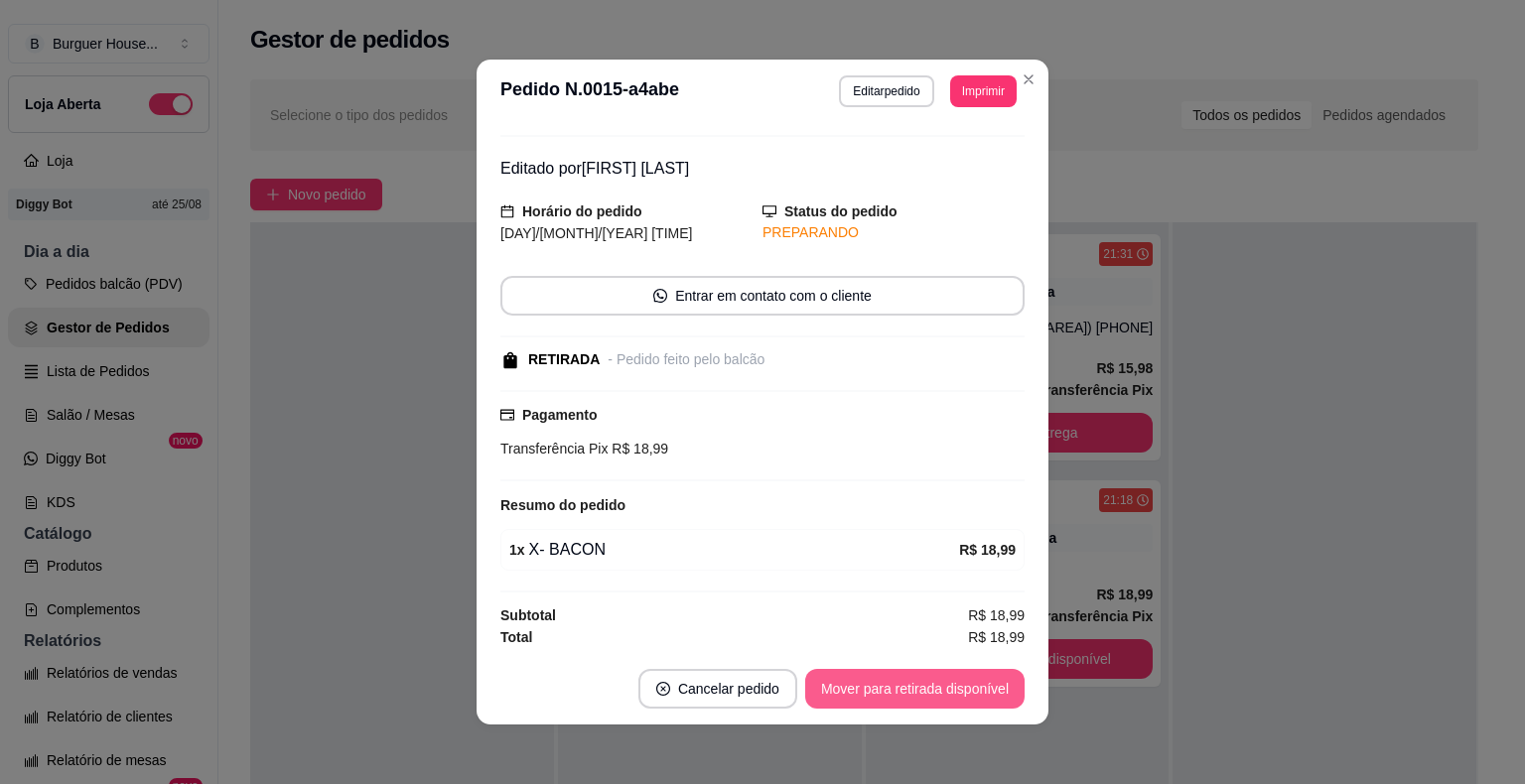 click on "Mover para retirada disponível" at bounding box center (914, 689) 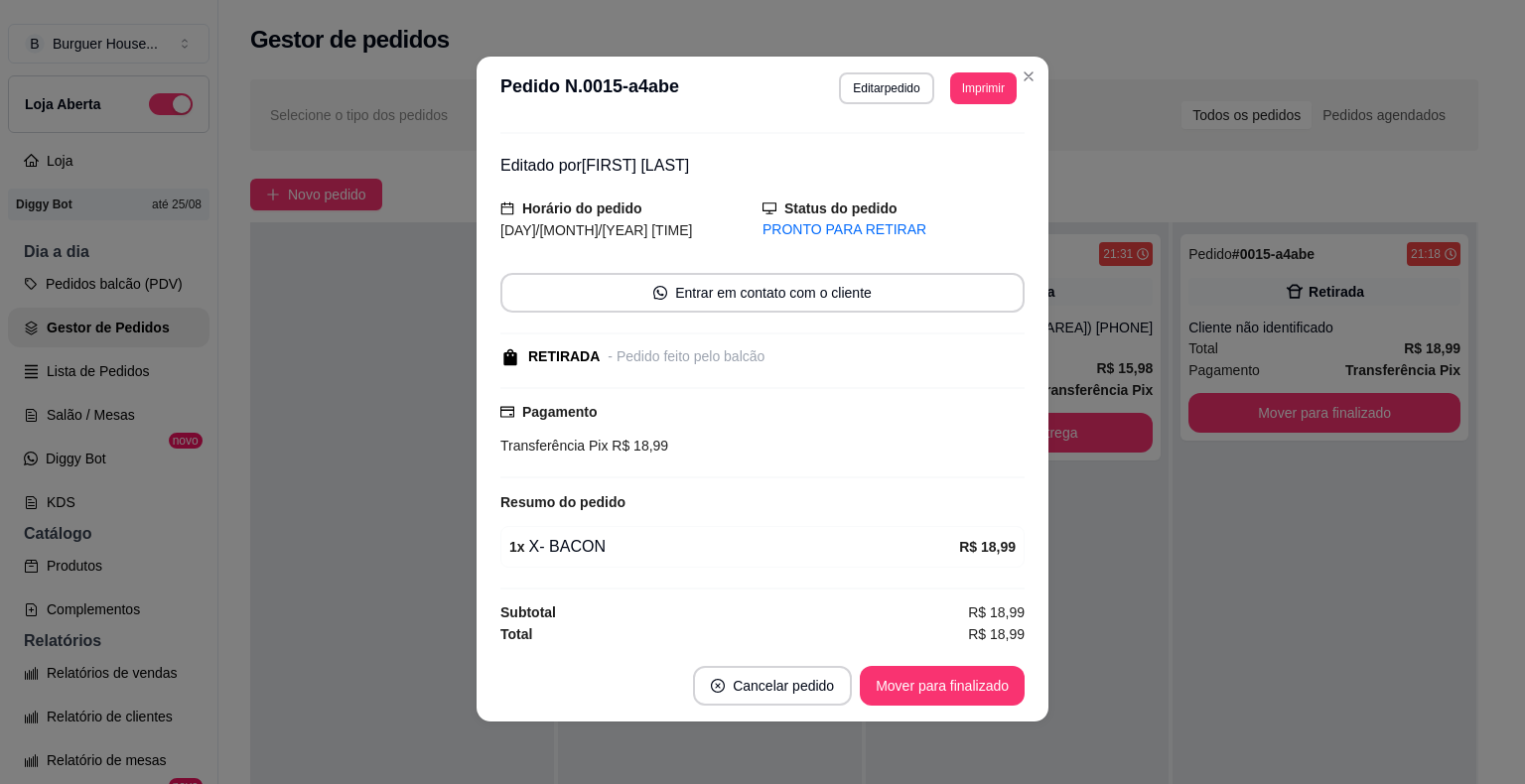 scroll, scrollTop: 4, scrollLeft: 0, axis: vertical 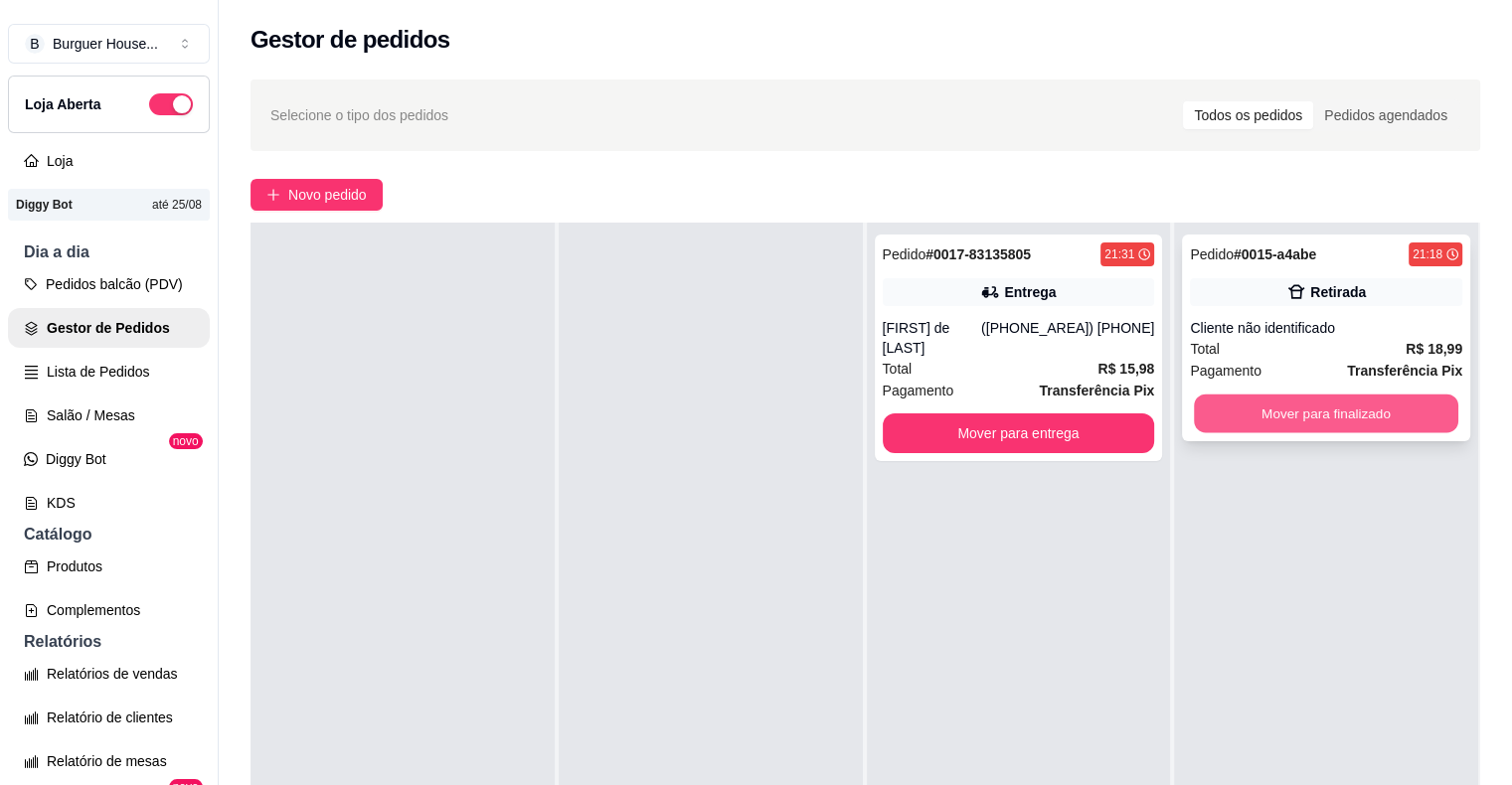 click on "Mover para finalizado" at bounding box center (1326, 413) 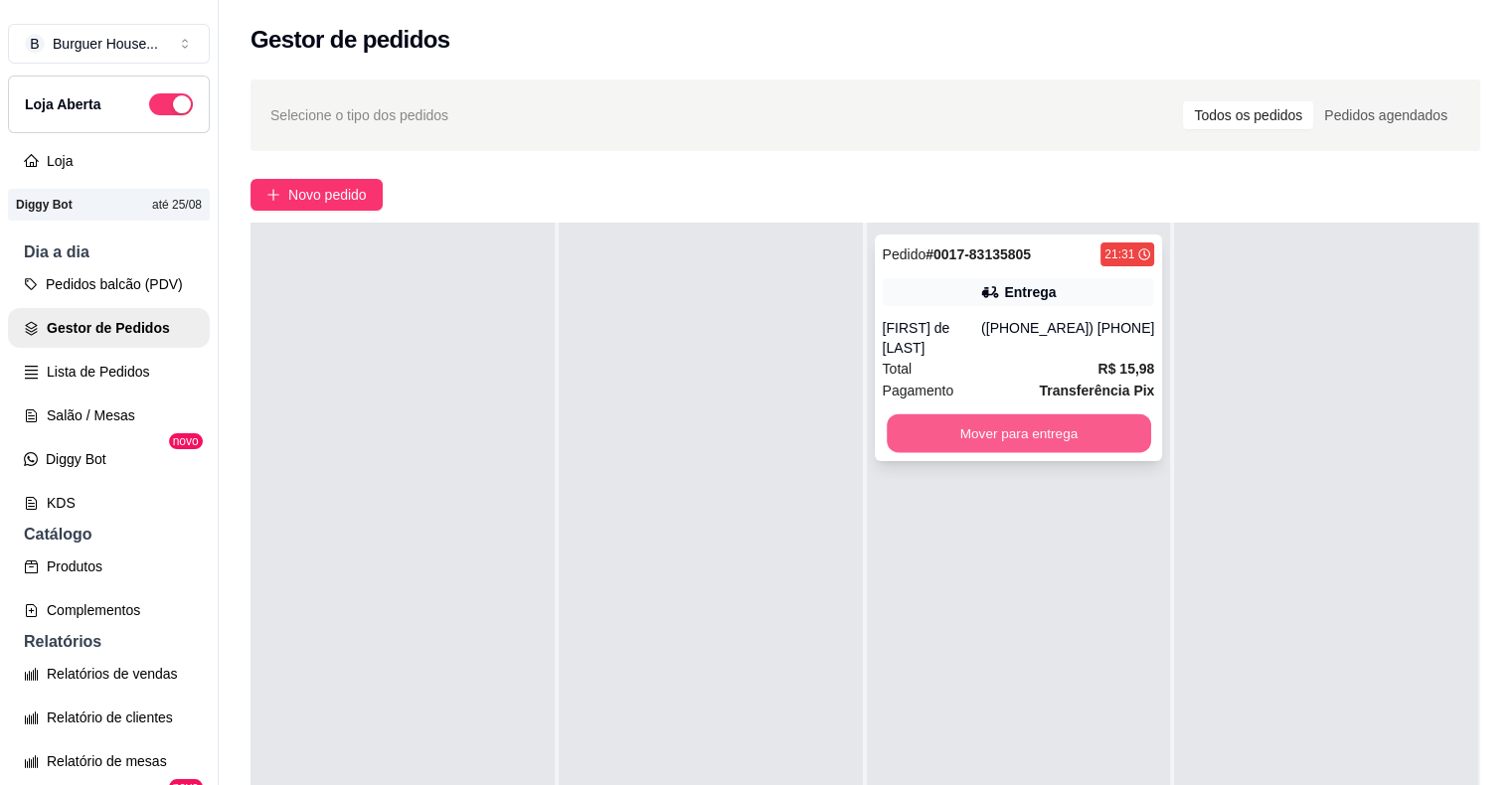 click on "Mover para entrega" at bounding box center [1019, 433] 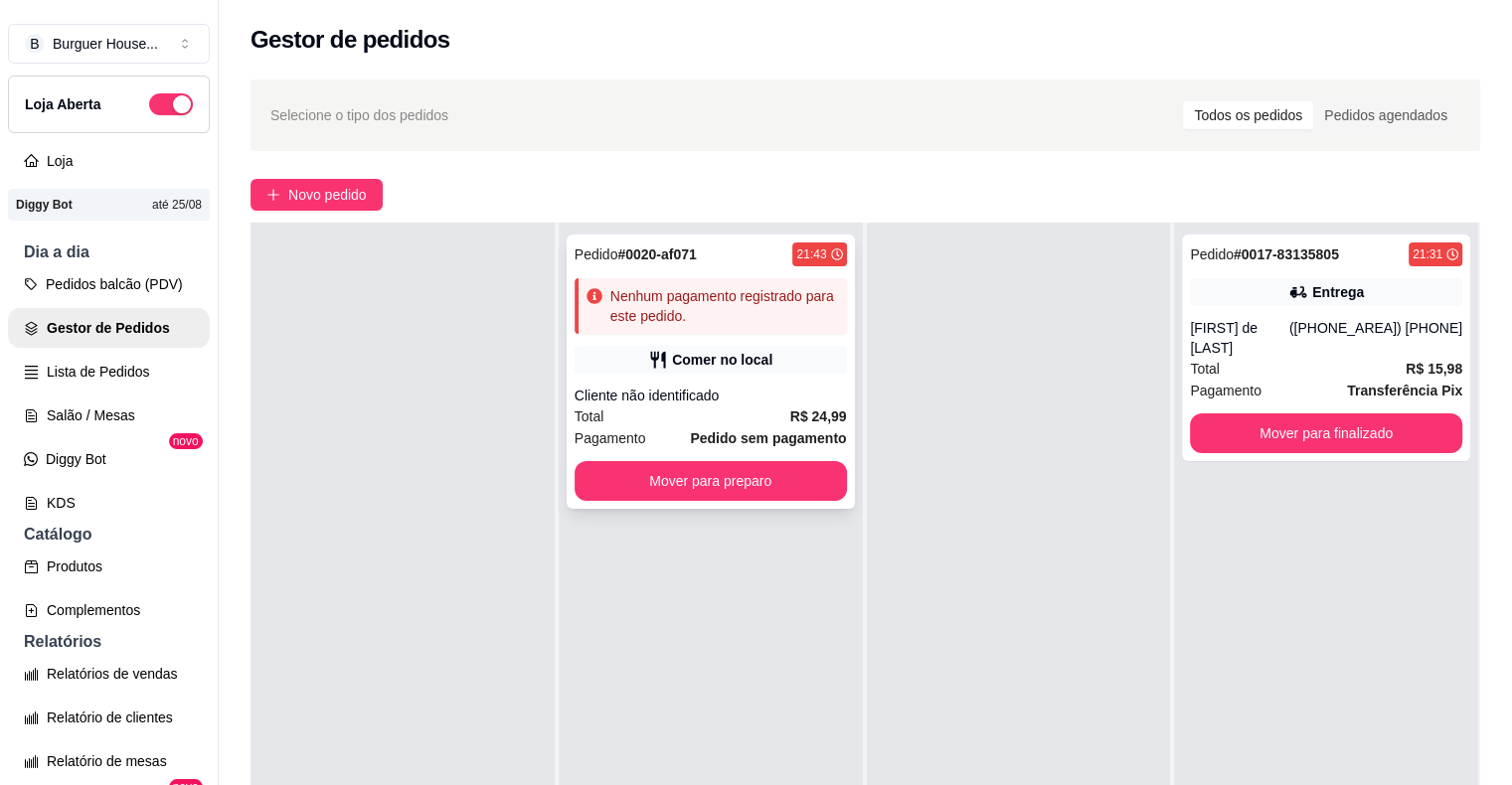 click on "Pedido sem pagamento" at bounding box center [767, 438] 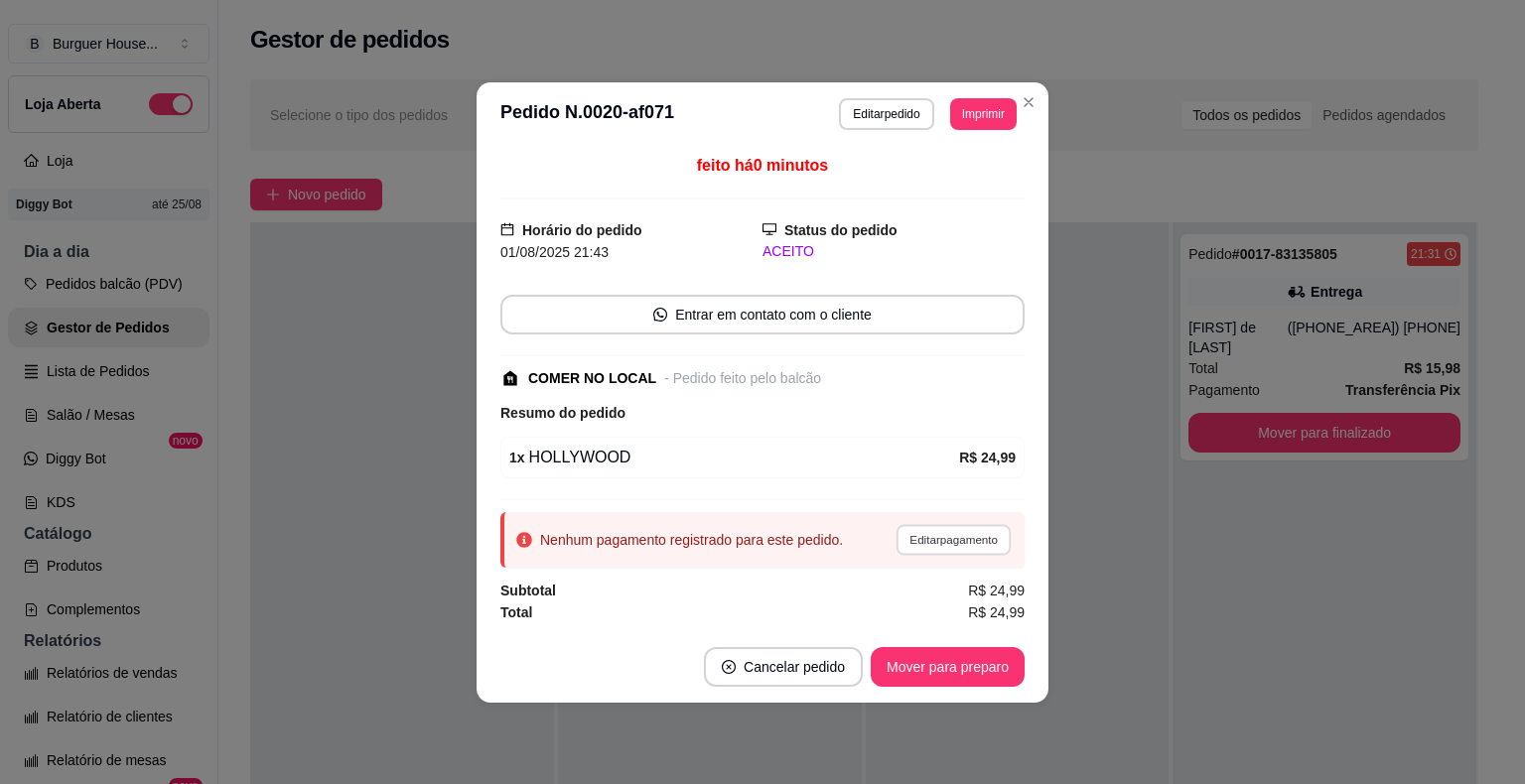 click on "Editar  pagamento" at bounding box center (953, 539) 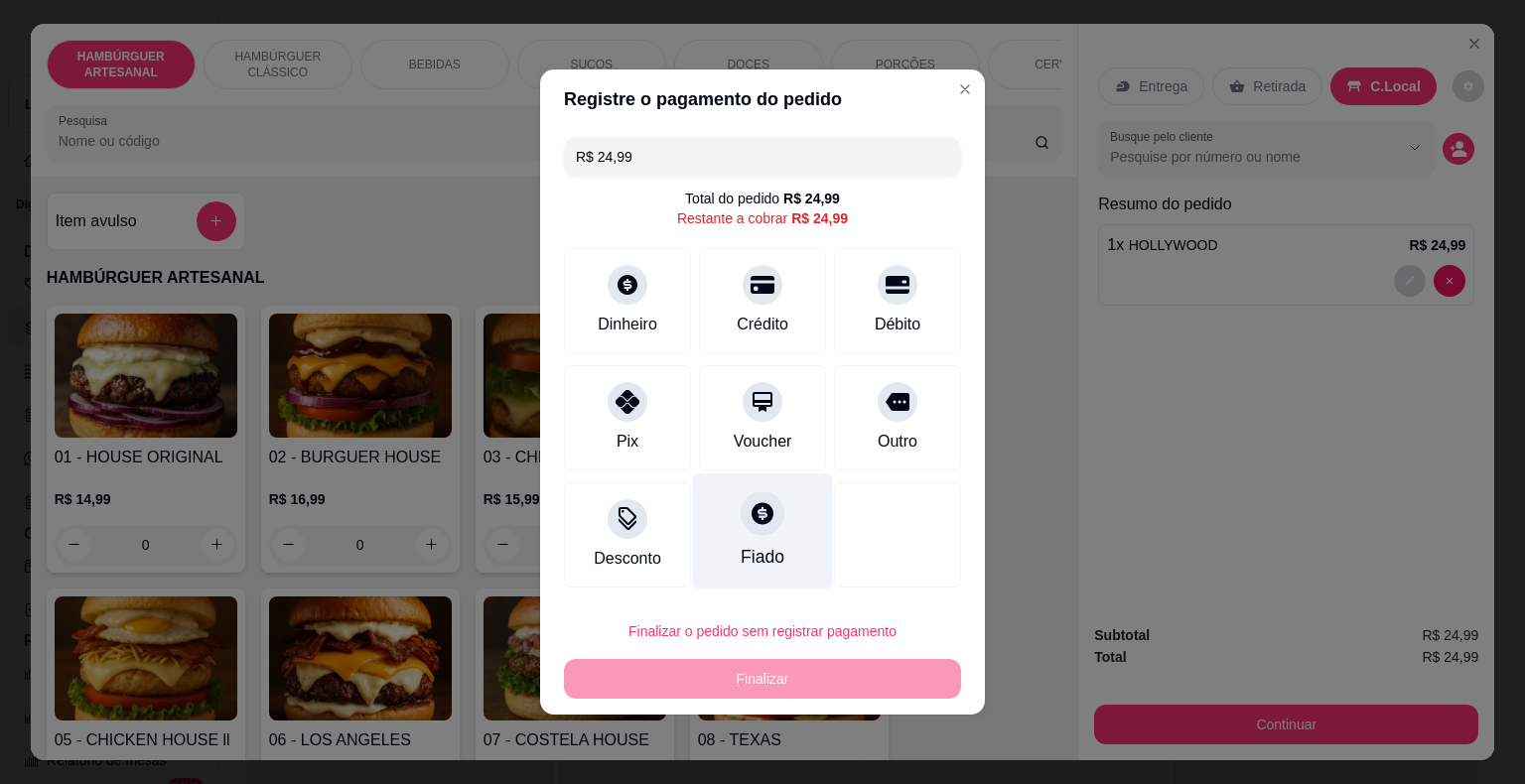 click 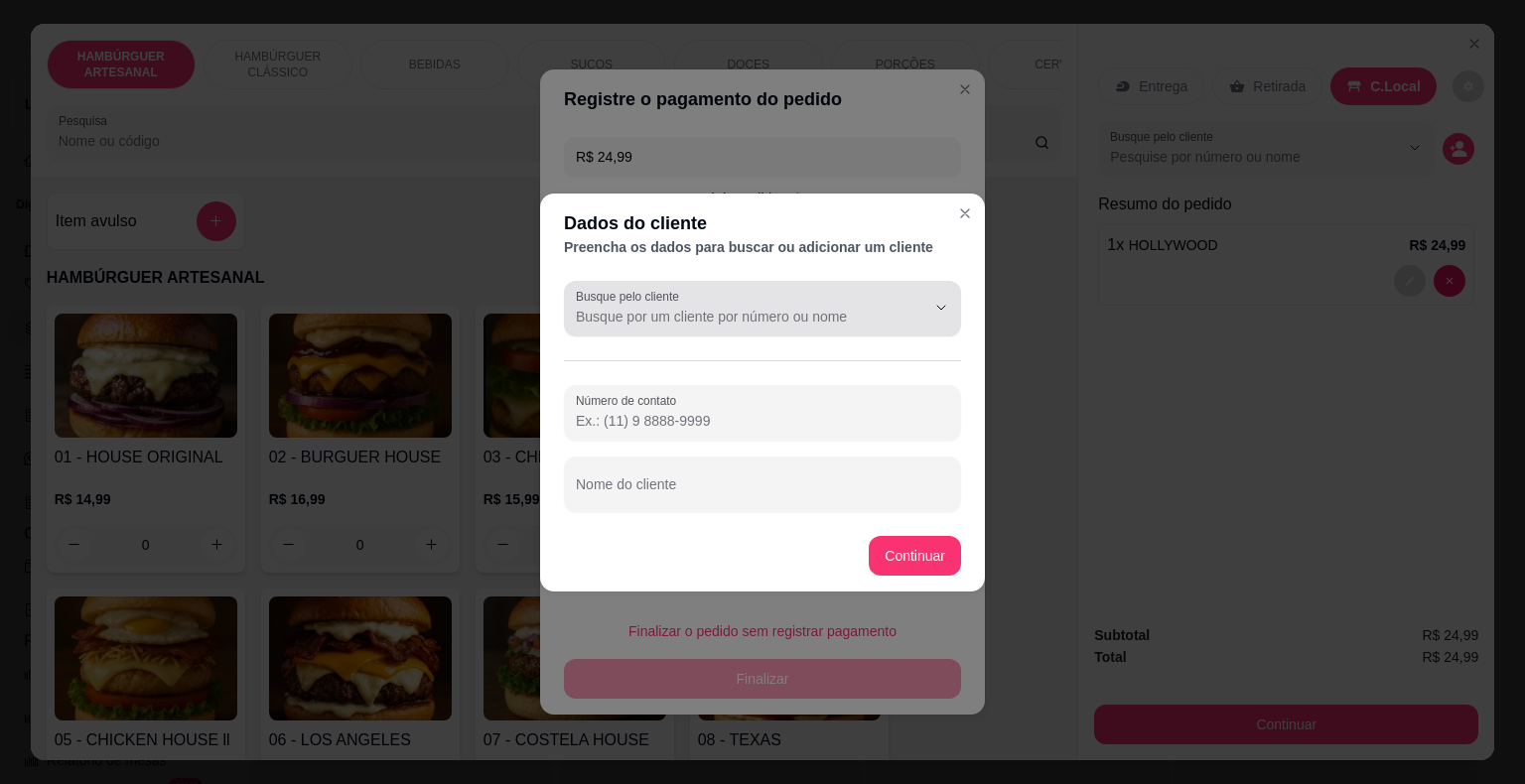 click on "Busque pelo cliente" at bounding box center [735, 317] 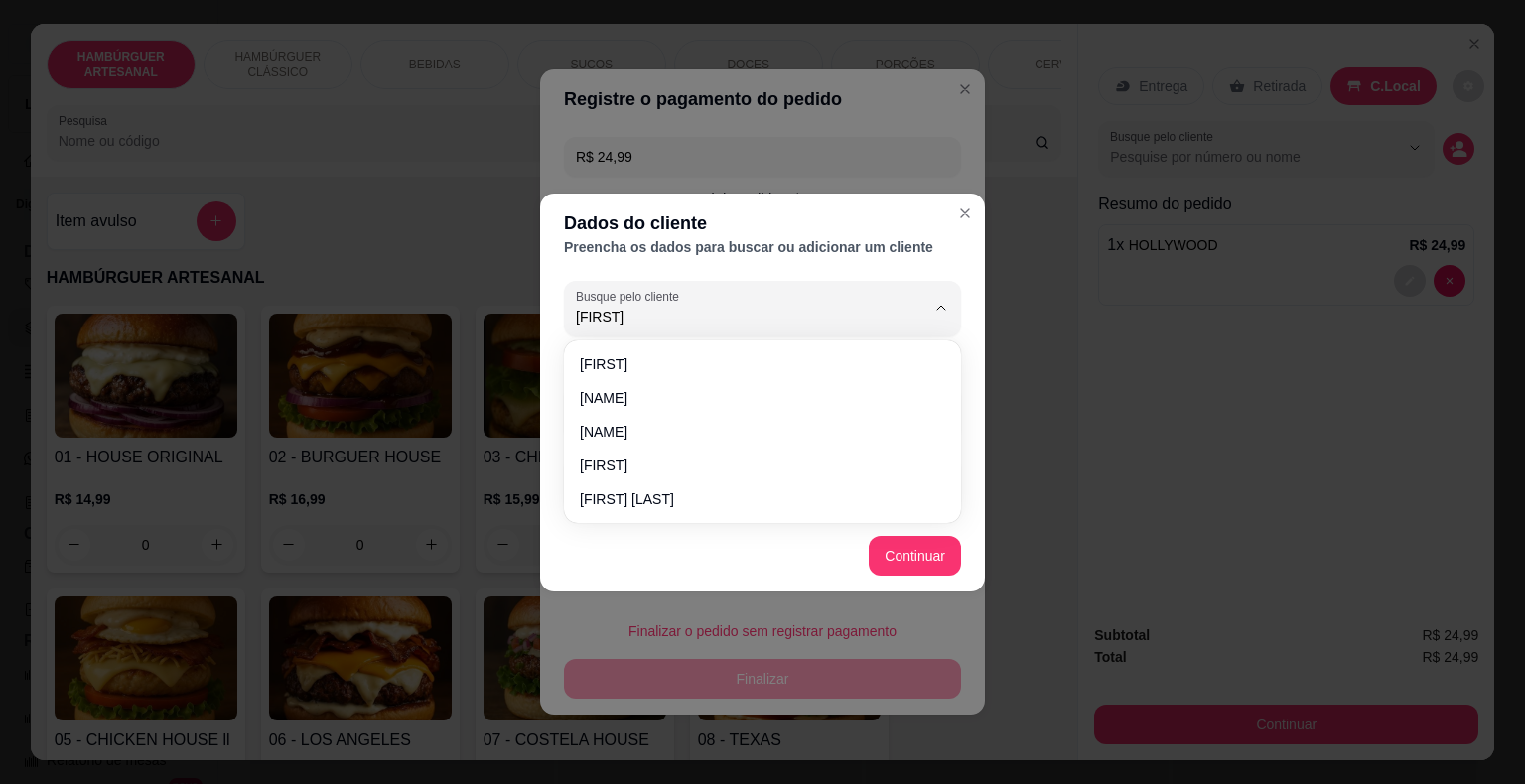 type on "[NAME]" 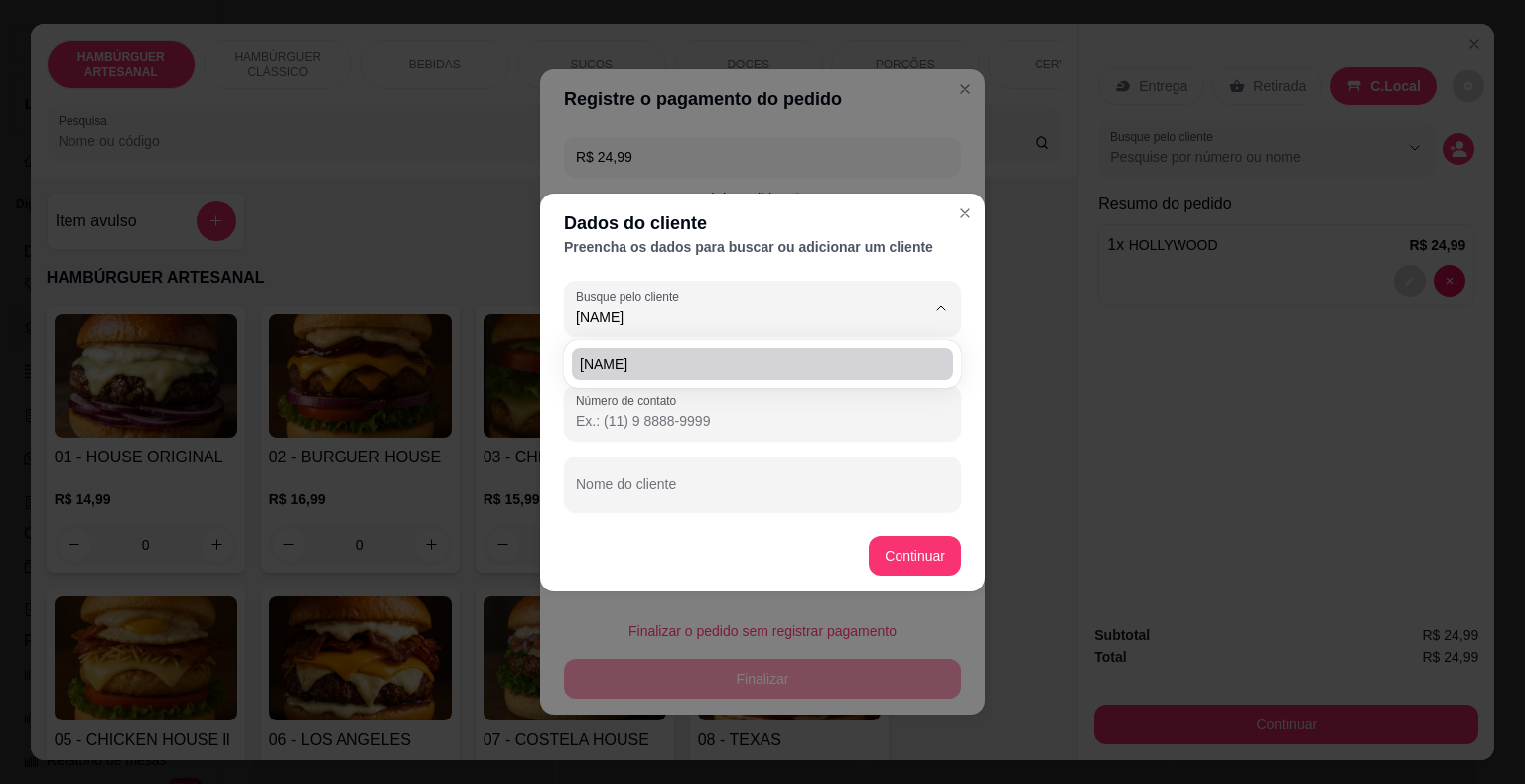 click on "[NAME]" at bounding box center (753, 364) 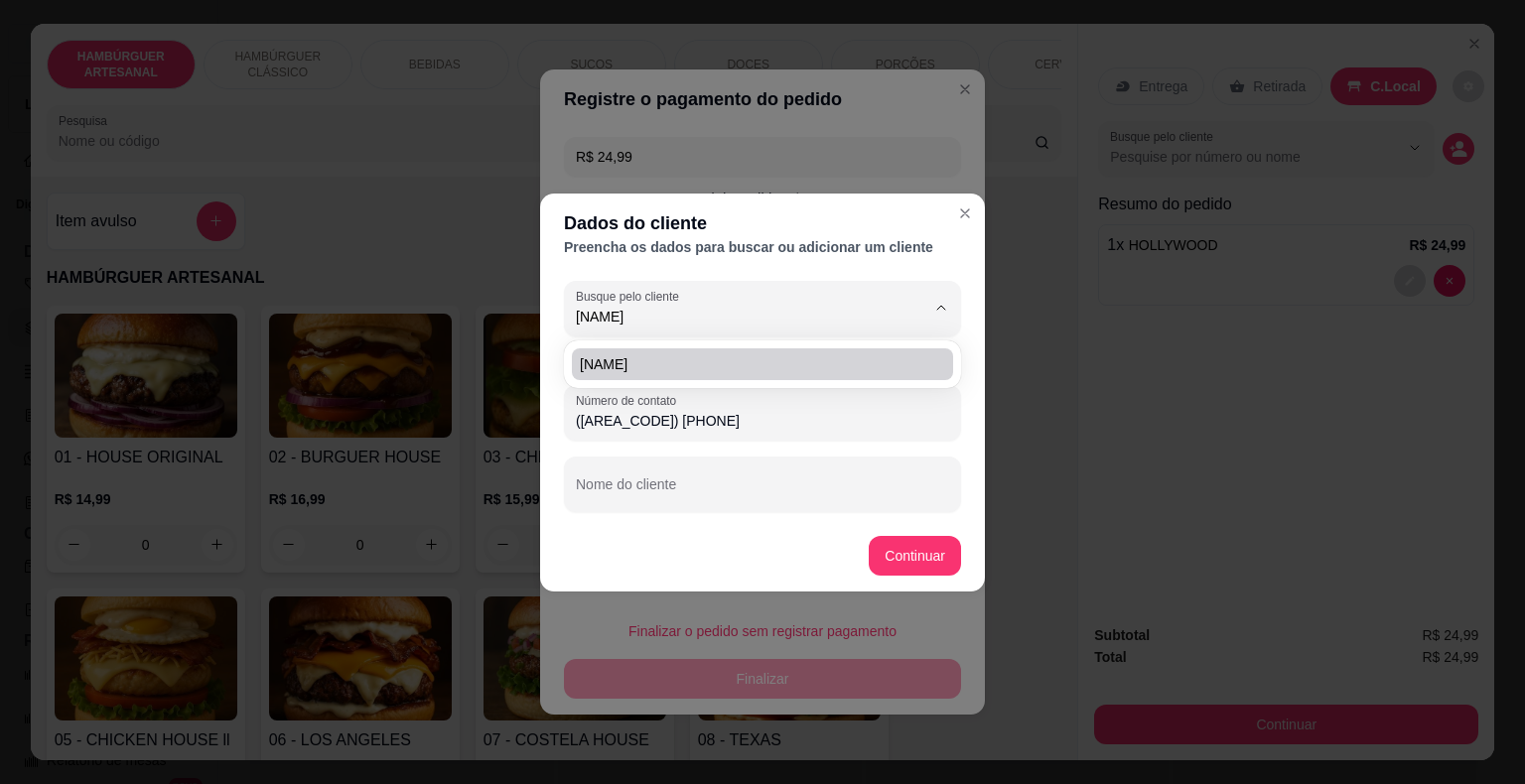 type on "[NAME]" 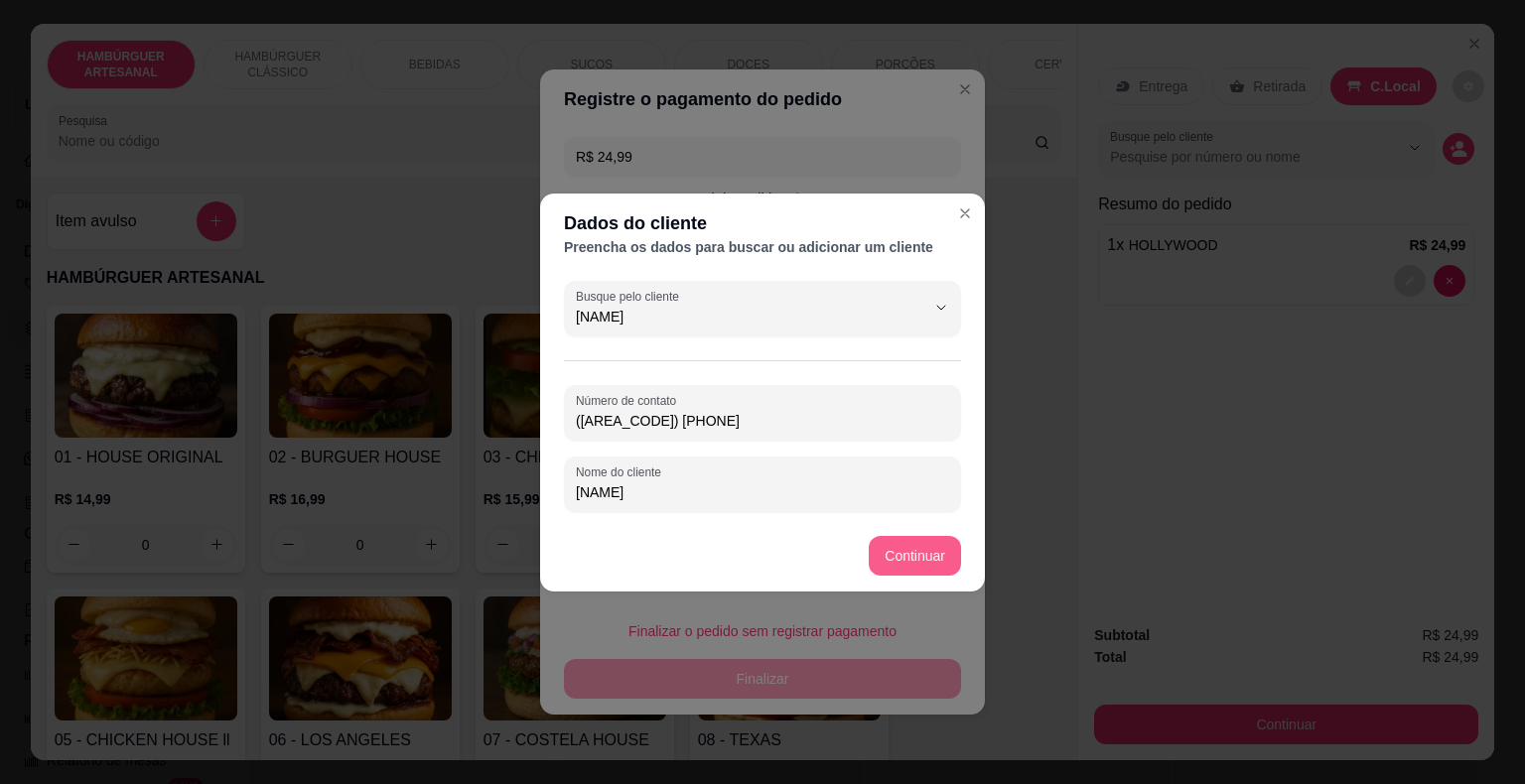 type on "[NAME]" 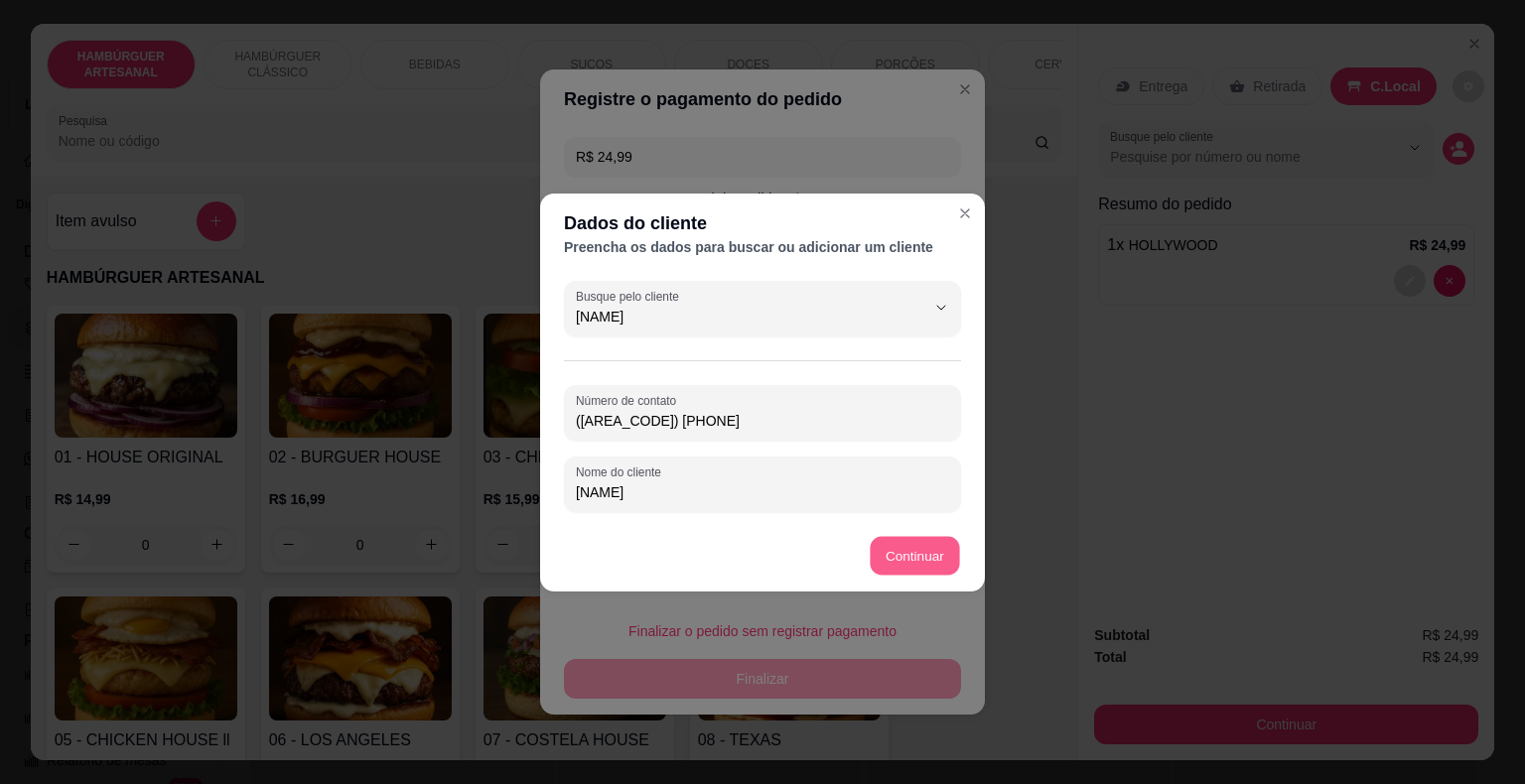 type on "R$ 0,00" 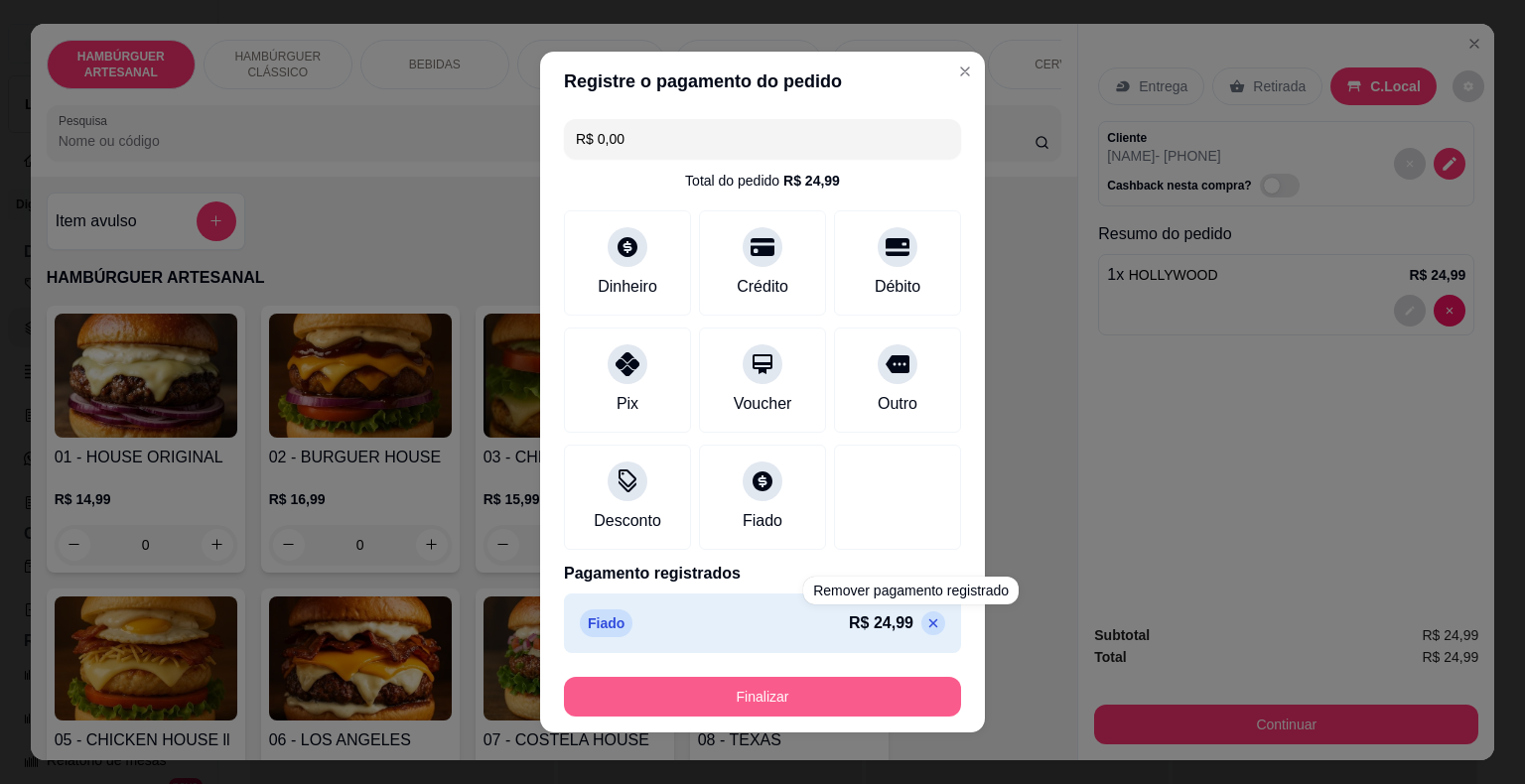 click on "Finalizar" at bounding box center [762, 697] 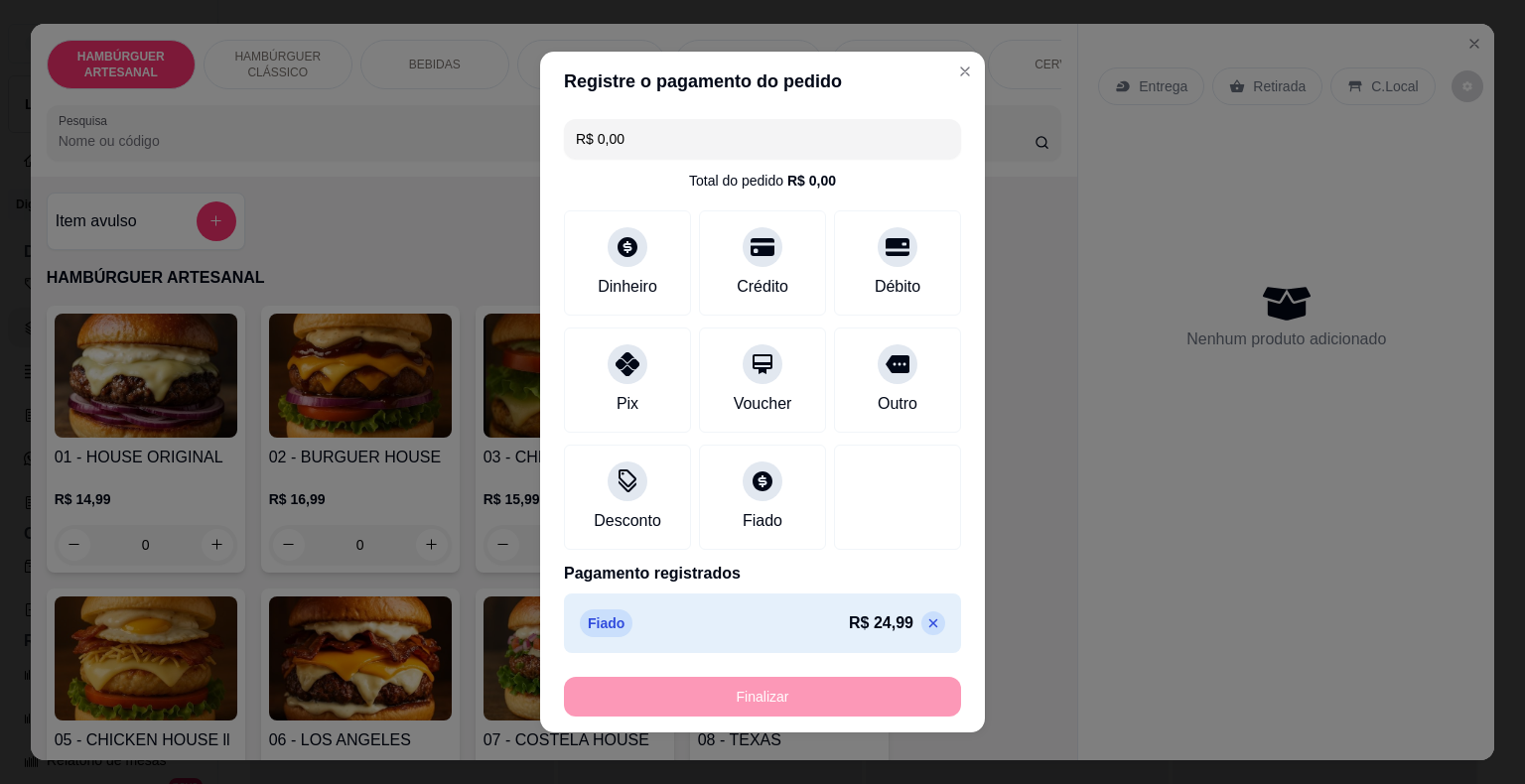 type on "0" 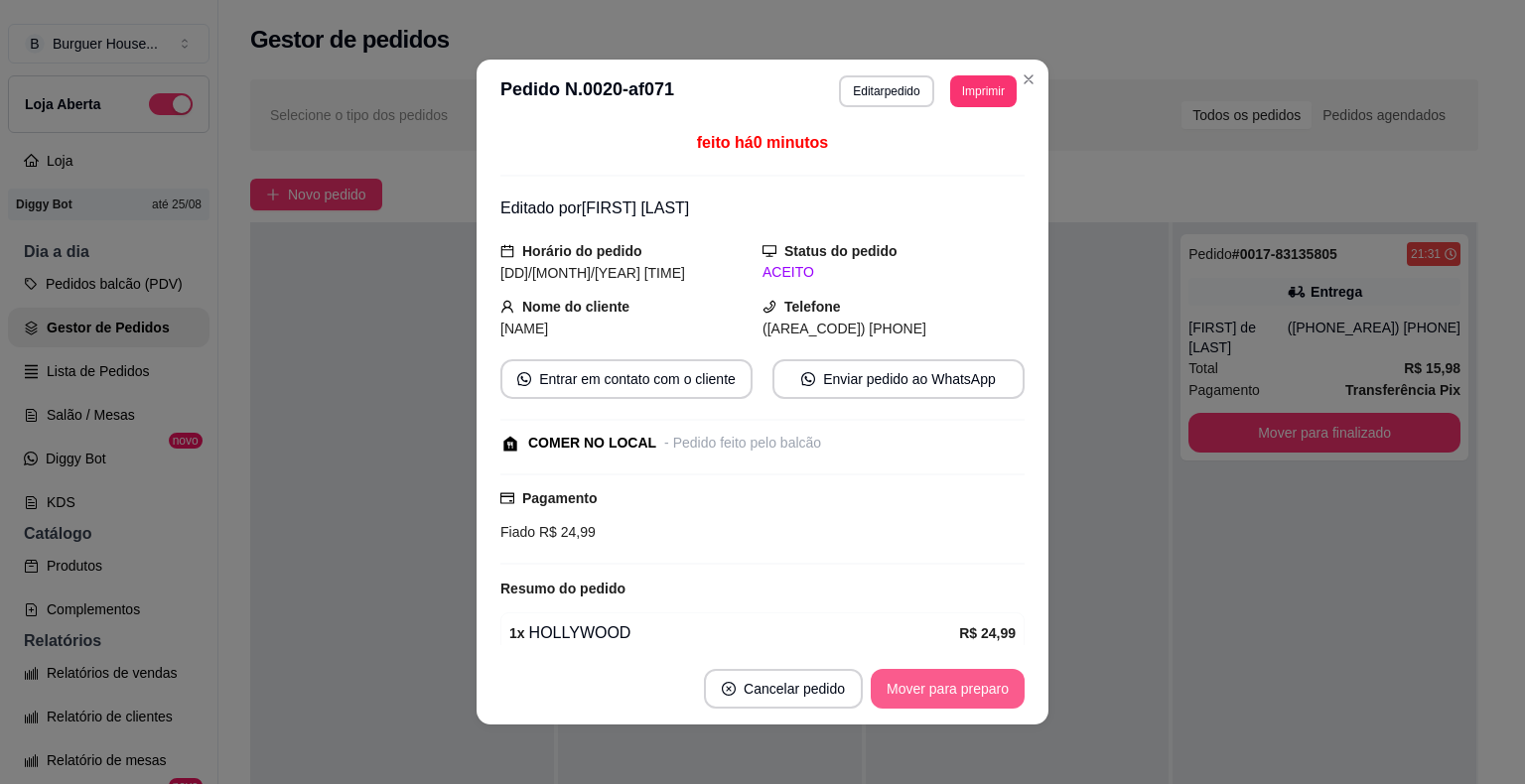 click on "Mover para preparo" at bounding box center [947, 689] 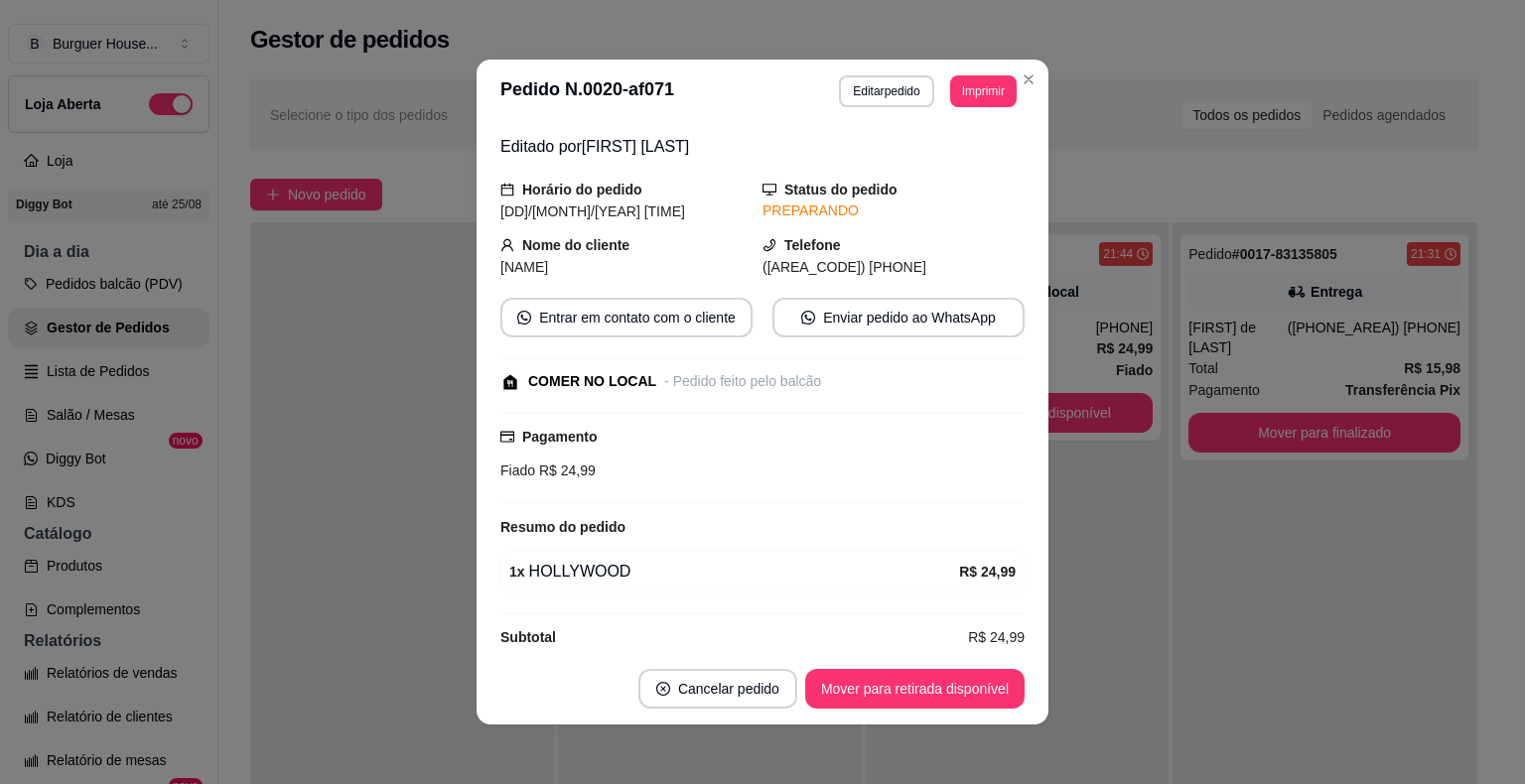 scroll, scrollTop: 83, scrollLeft: 0, axis: vertical 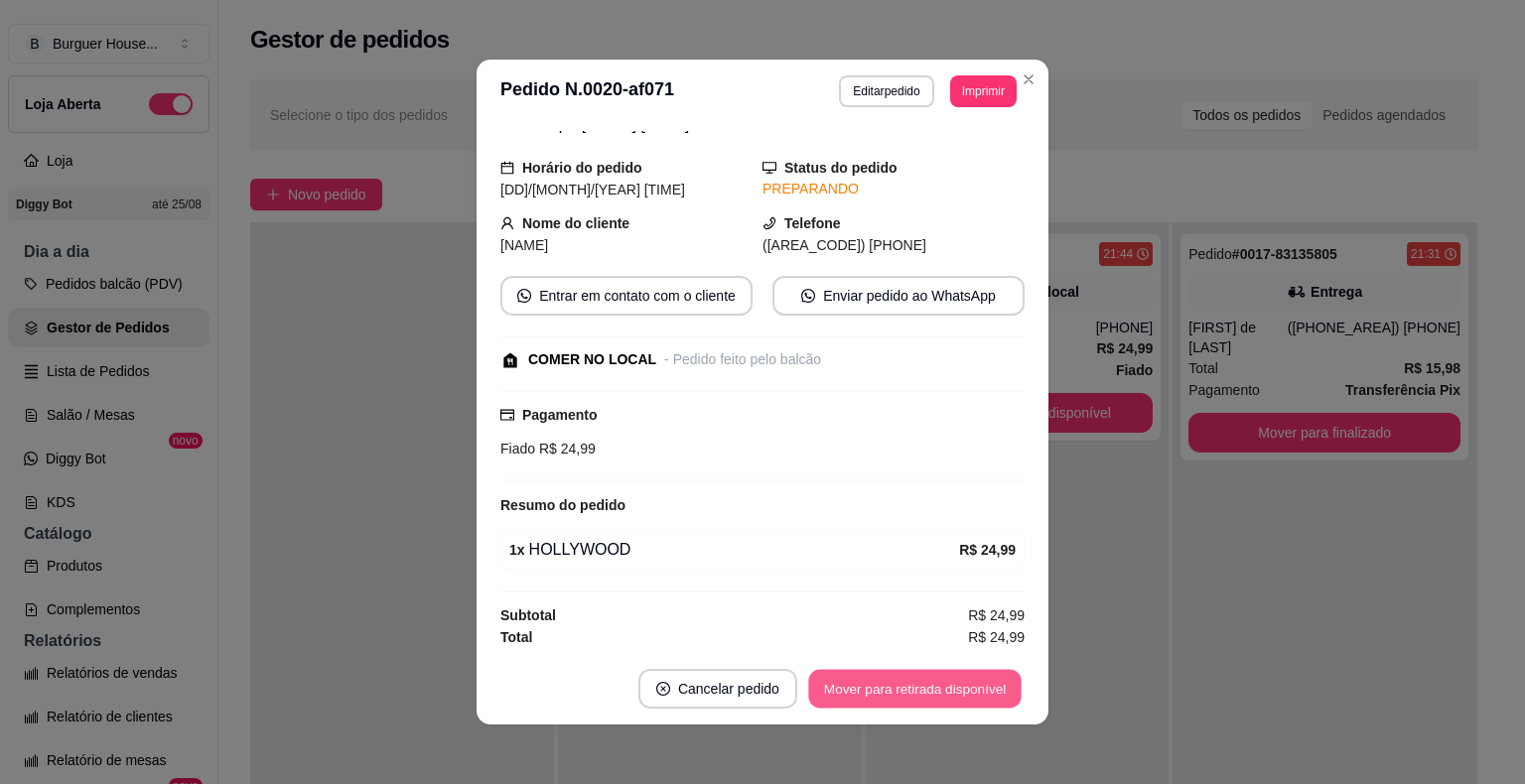 click on "Mover para retirada disponível" at bounding box center (914, 689) 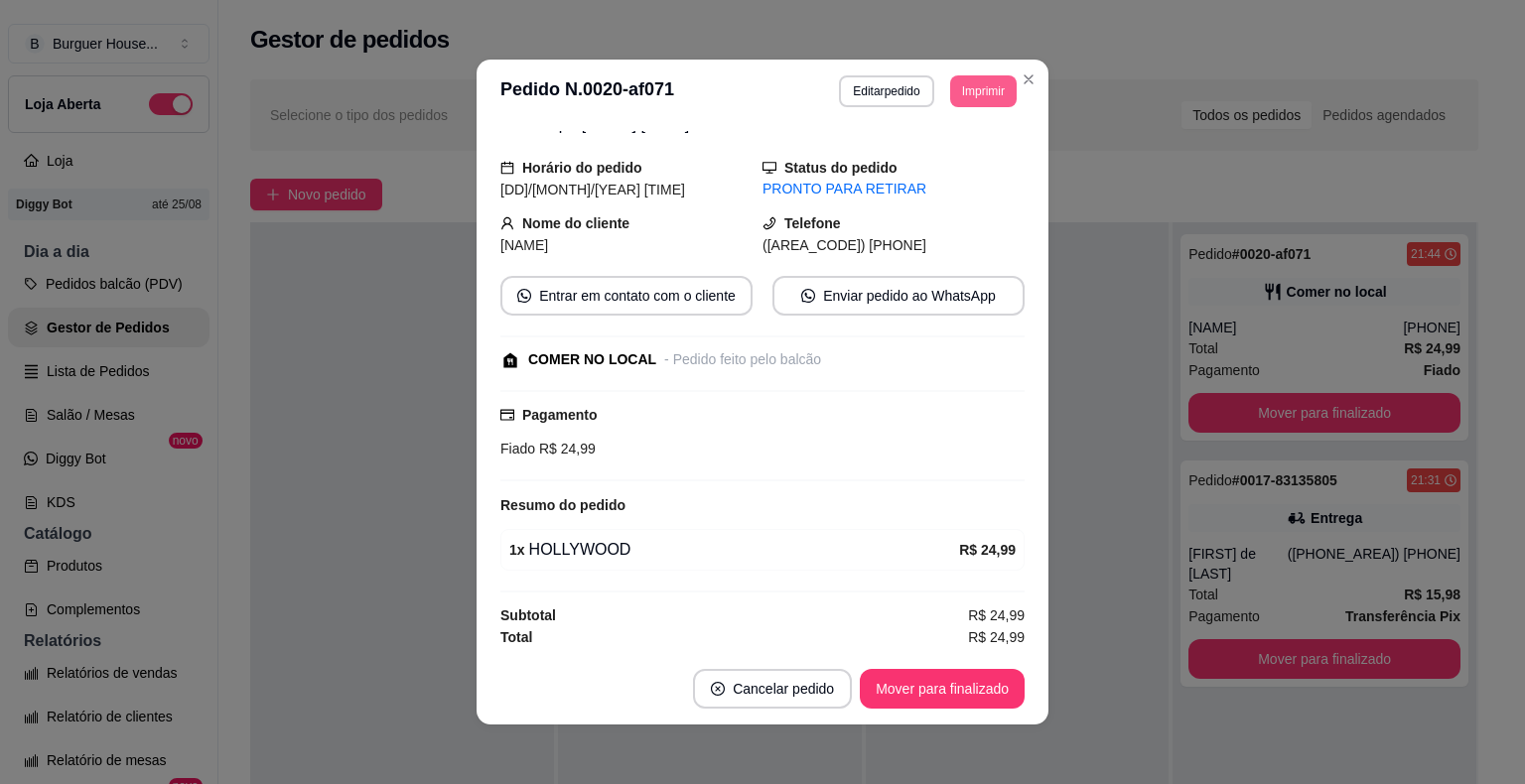 click on "Imprimir" at bounding box center [983, 91] 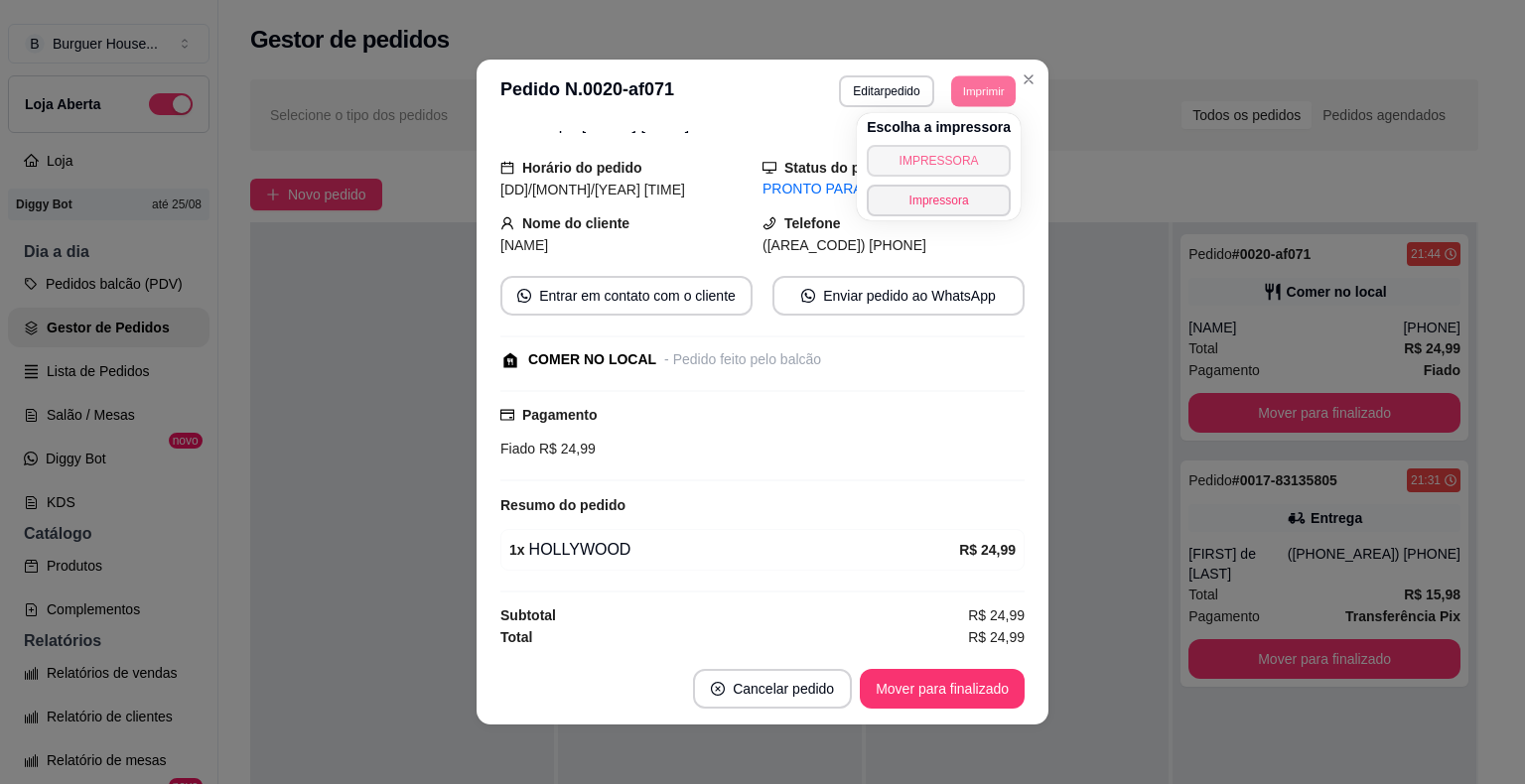 click on "IMPRESSORA" at bounding box center [938, 161] 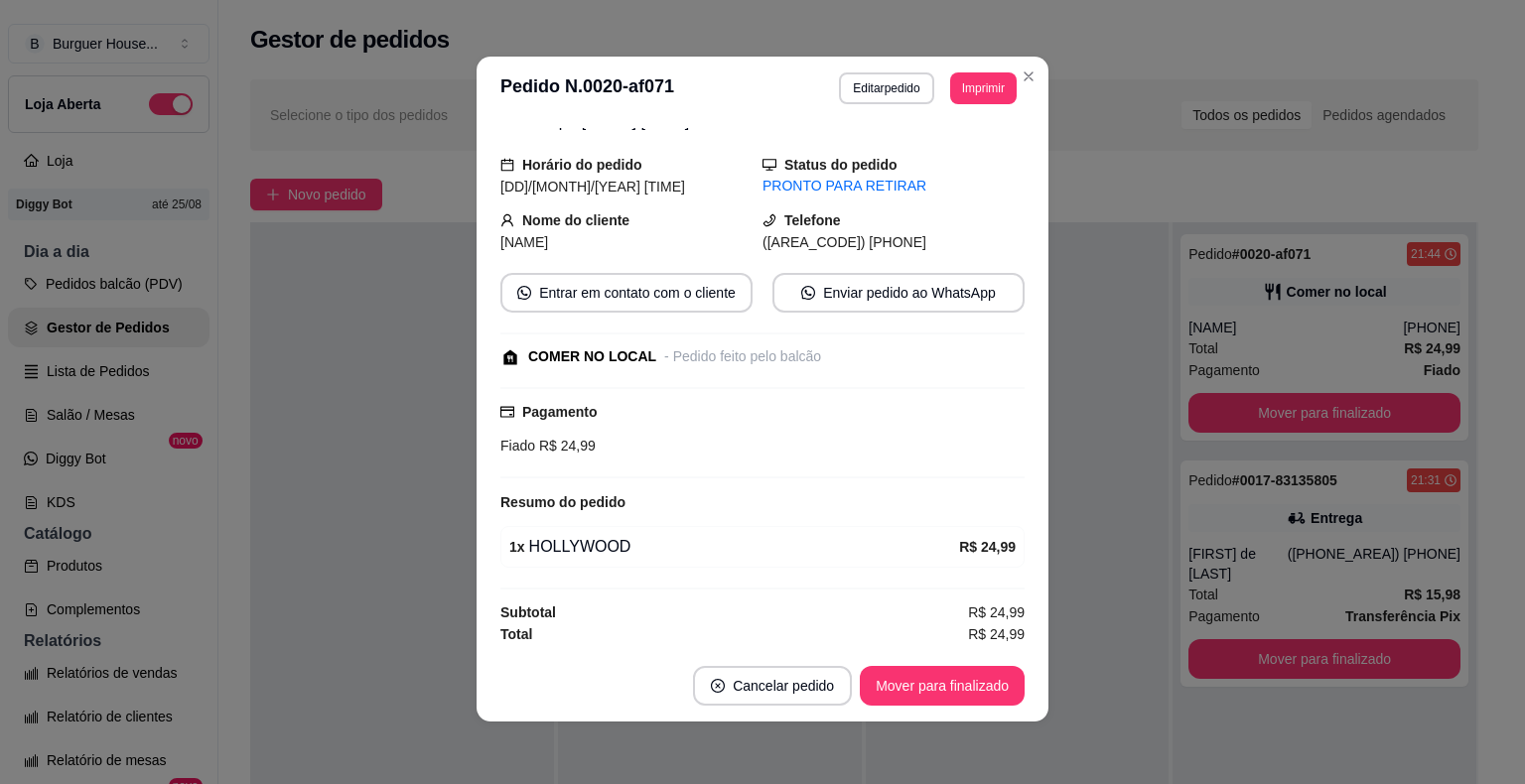 scroll, scrollTop: 4, scrollLeft: 0, axis: vertical 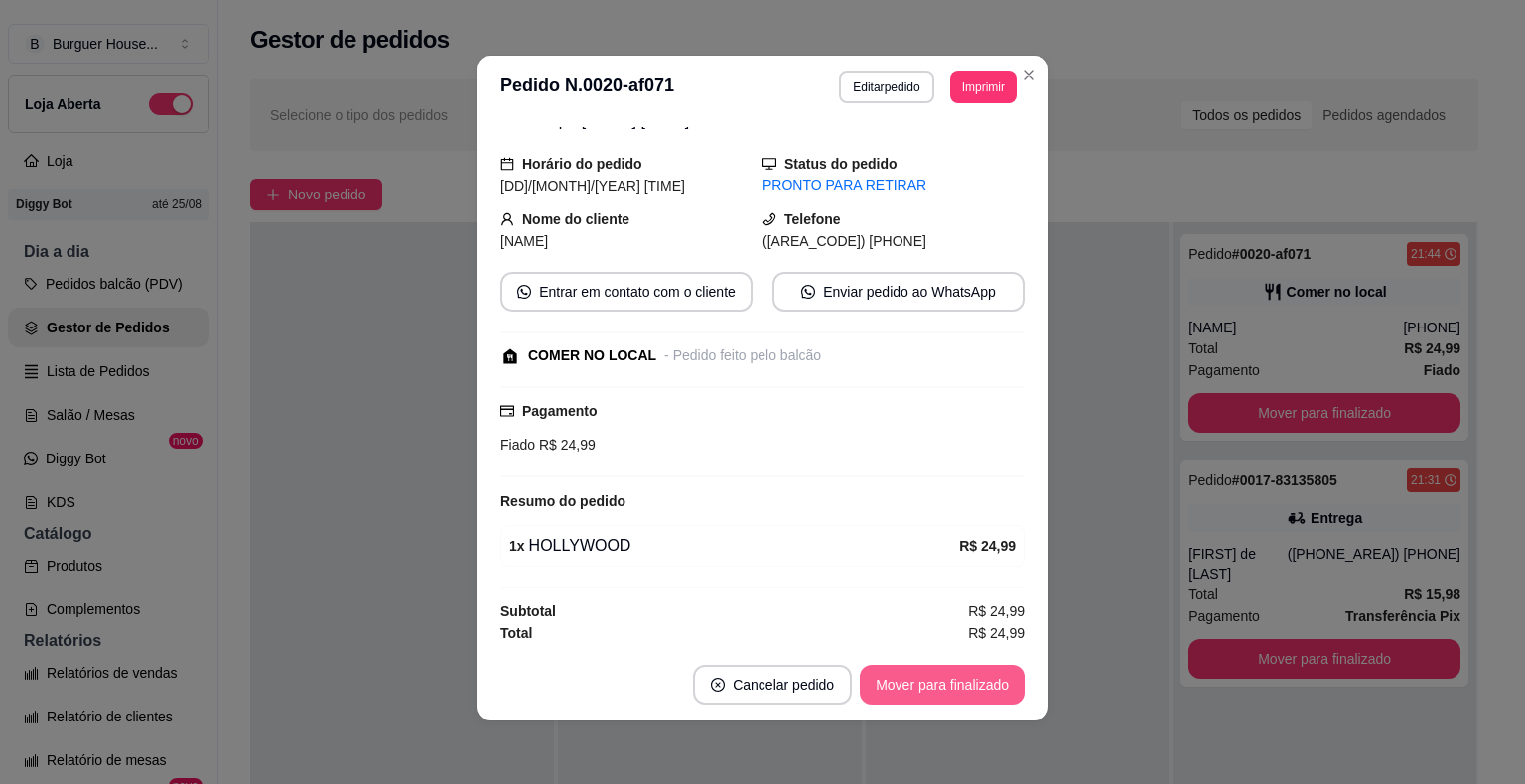 click on "Mover para finalizado" at bounding box center [942, 685] 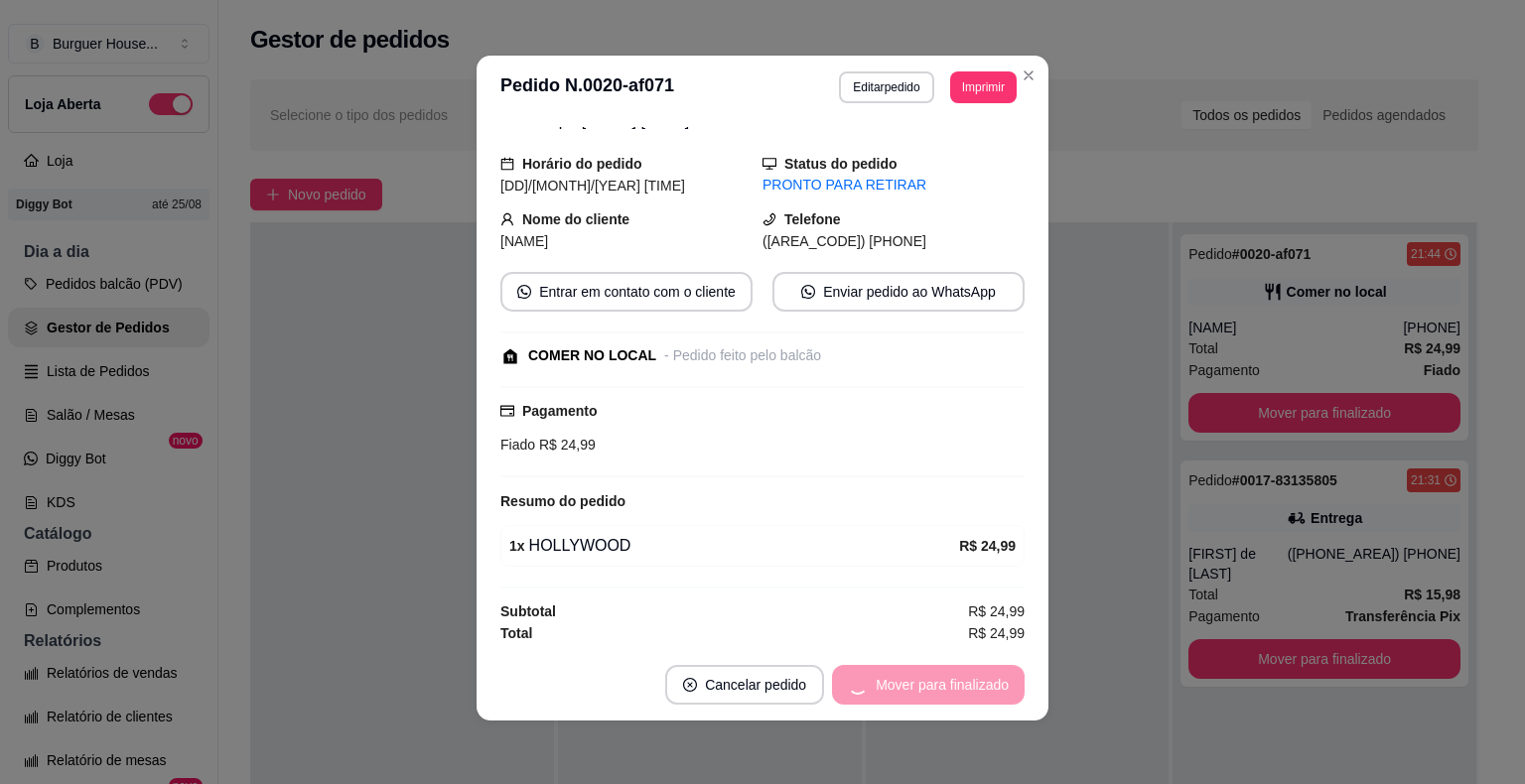 scroll, scrollTop: 18, scrollLeft: 0, axis: vertical 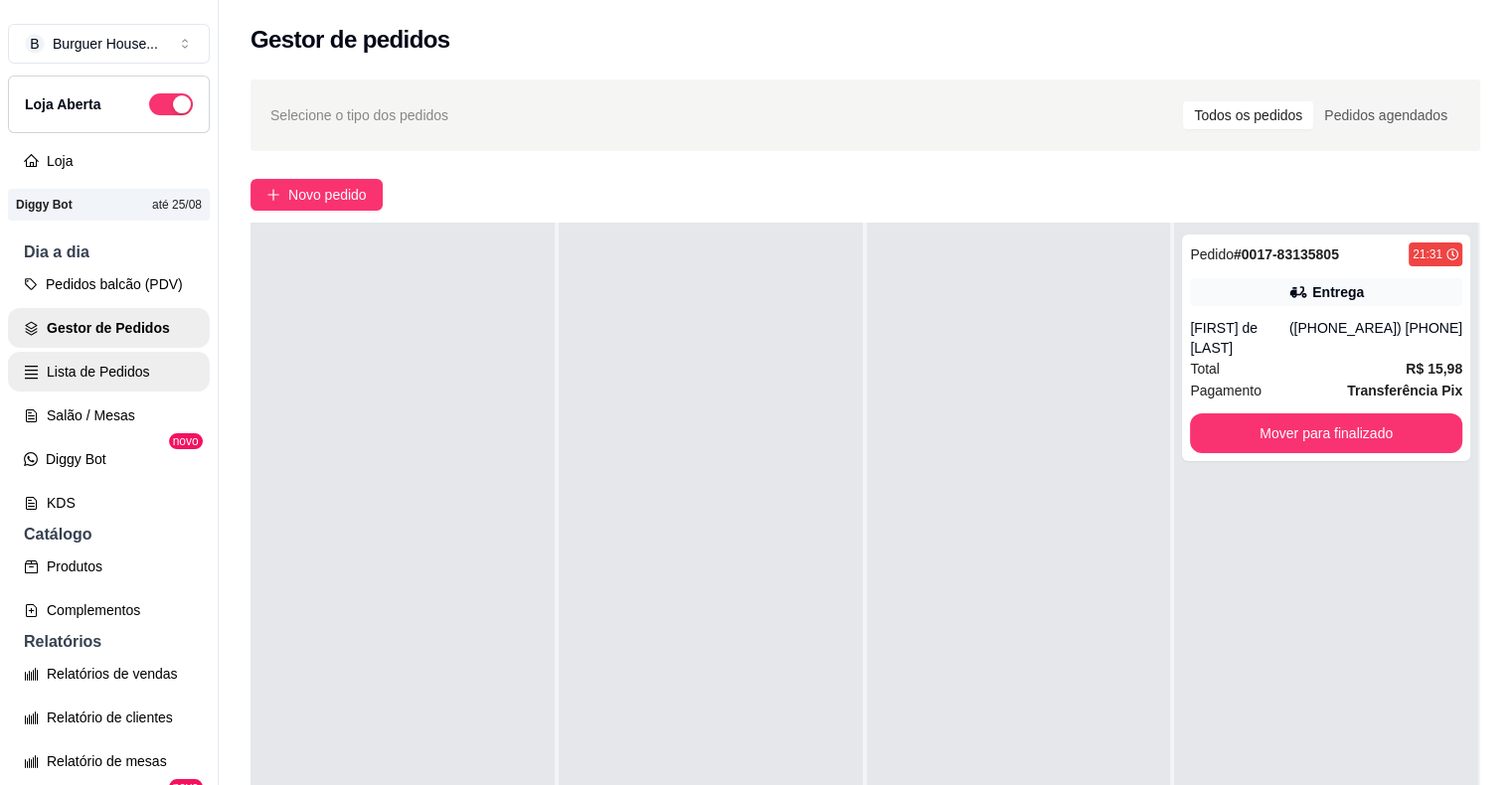 click on "Lista de Pedidos" at bounding box center (108, 372) 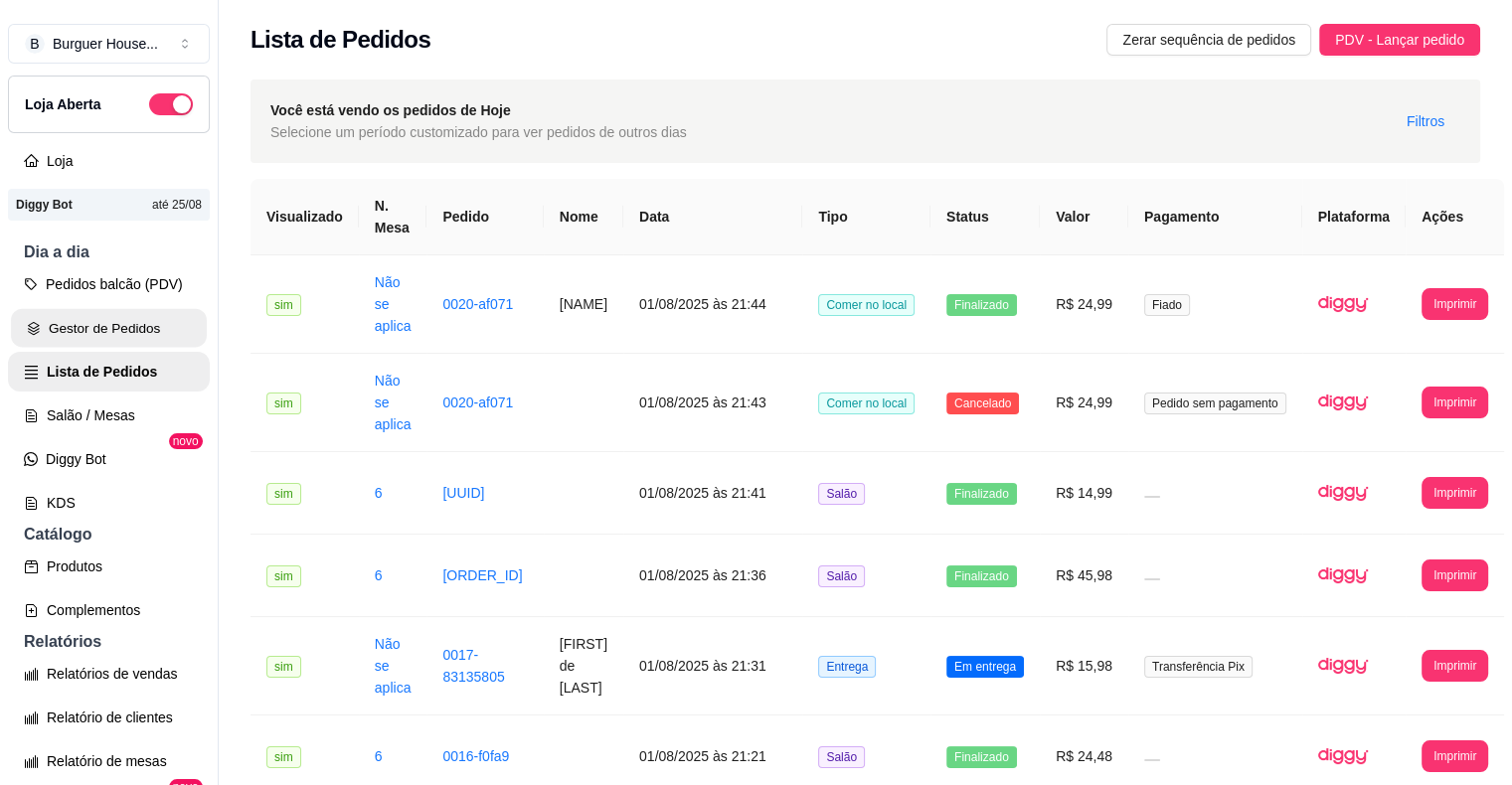 click on "Gestor de Pedidos" at bounding box center [108, 328] 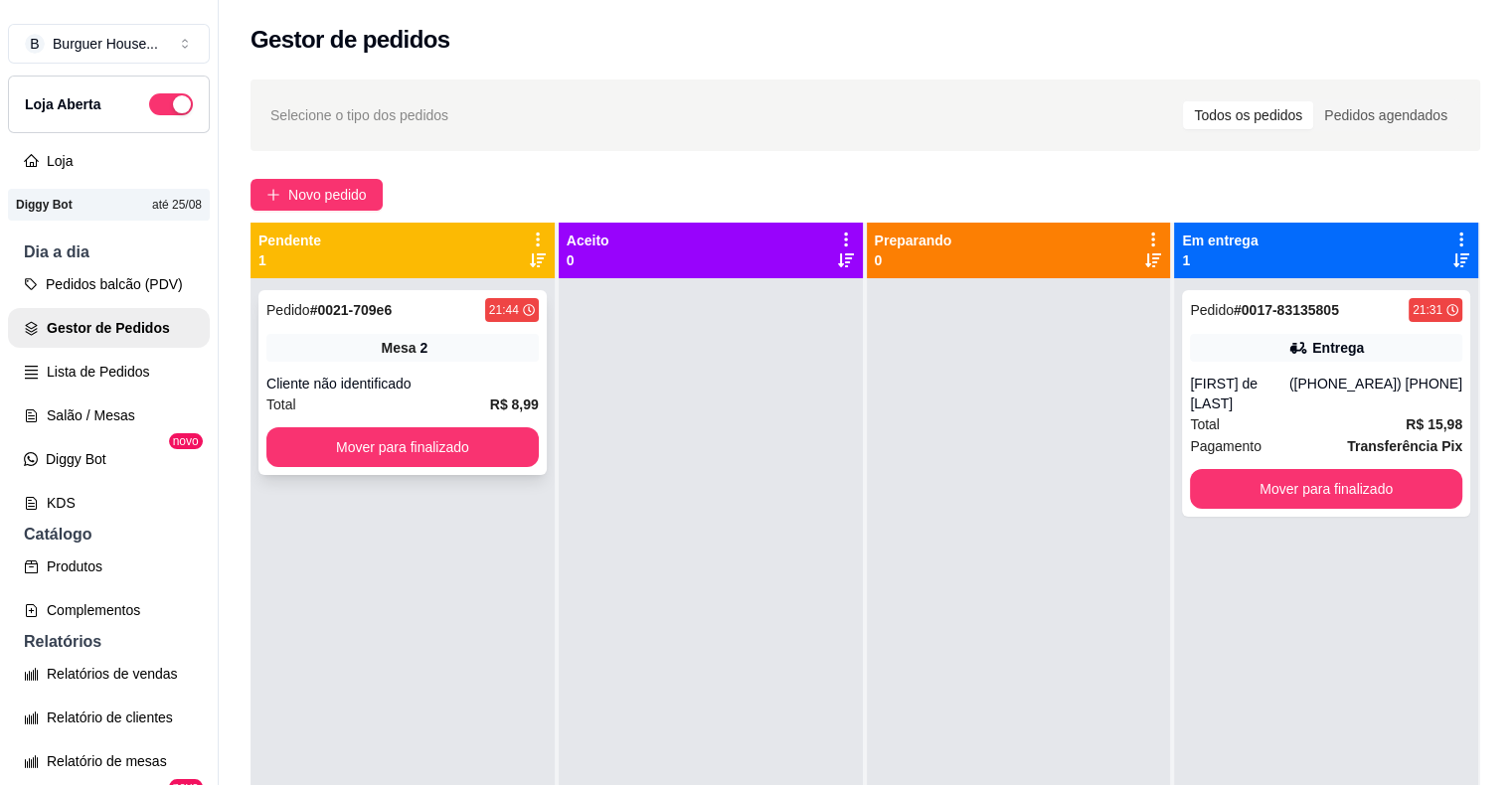 click on "Total R$ 8,99" at bounding box center (403, 404) 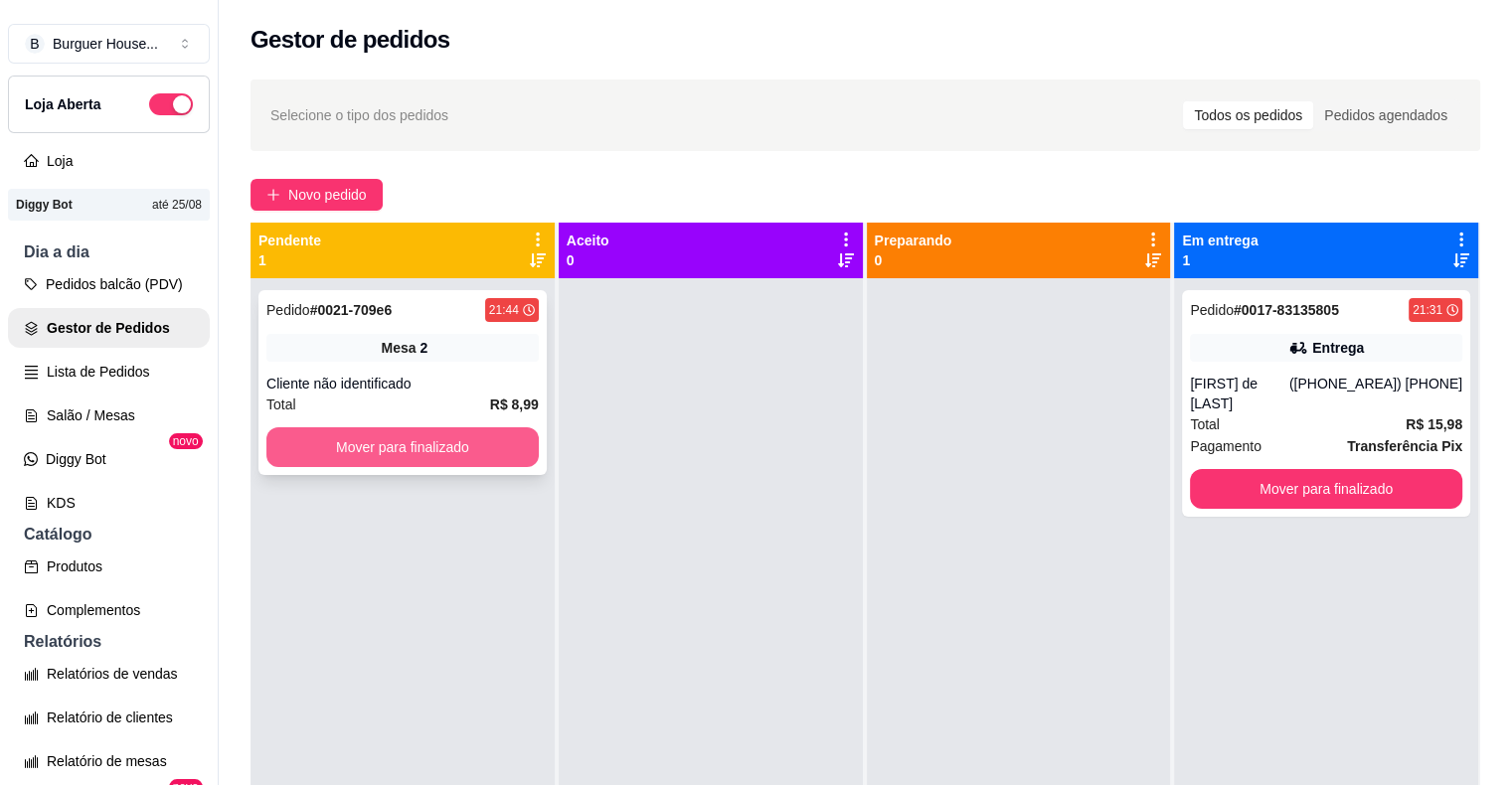 click on "Mover para finalizado" at bounding box center (403, 447) 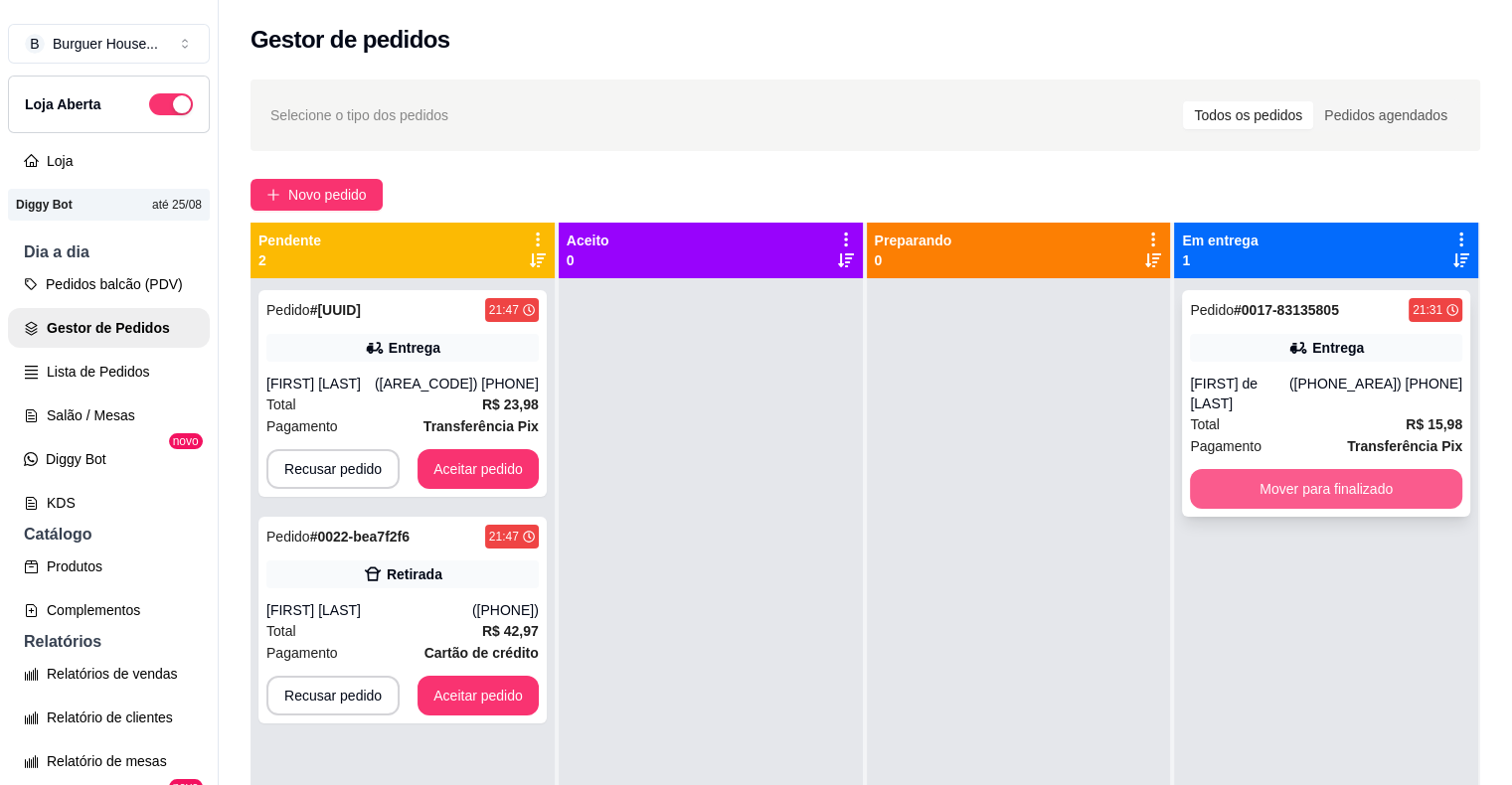 click on "Mover para finalizado" at bounding box center [1326, 489] 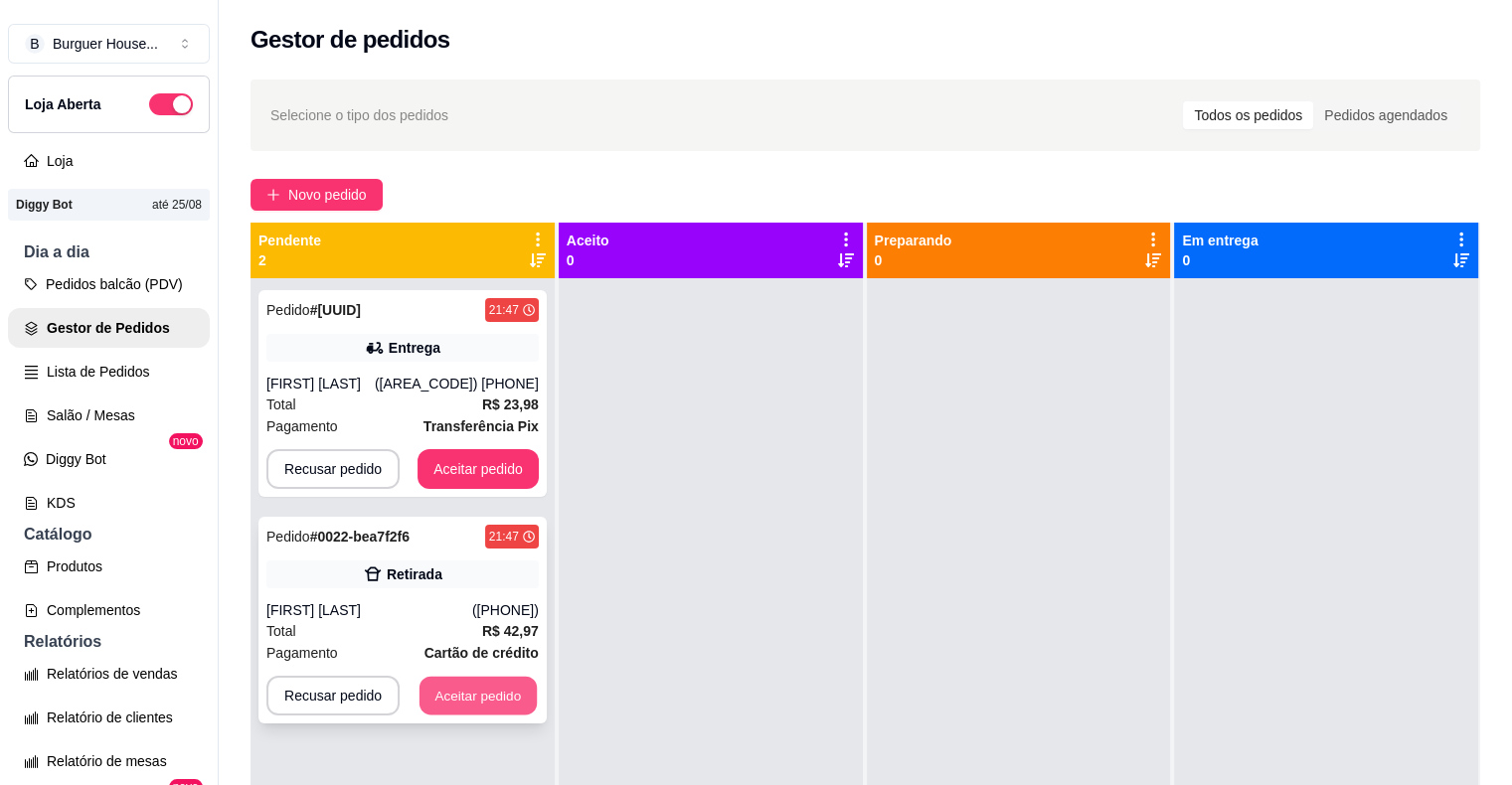 click on "Aceitar pedido" at bounding box center (478, 696) 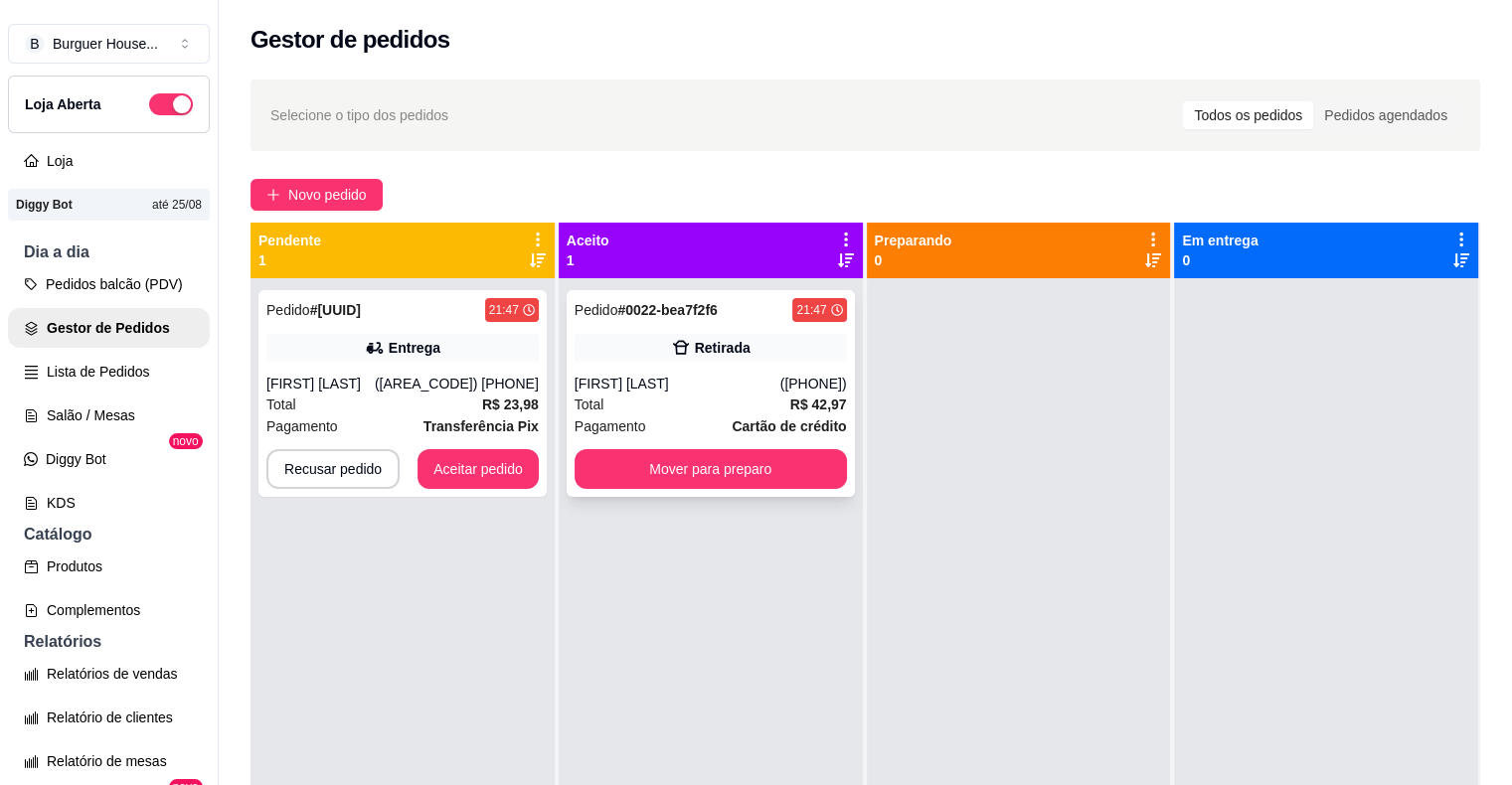 click on "Total R$ 42,97" at bounding box center [711, 404] 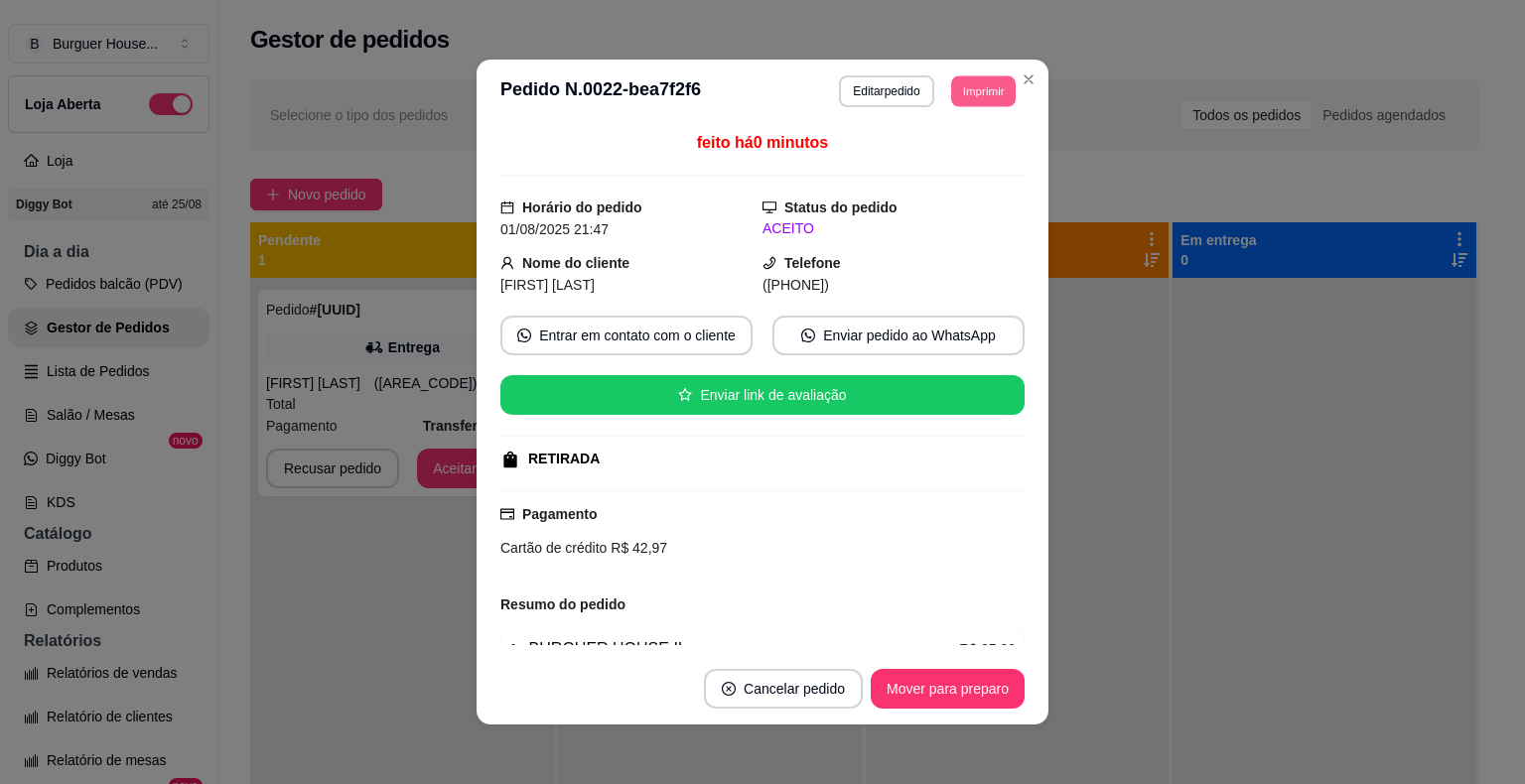 click on "Imprimir" at bounding box center [983, 90] 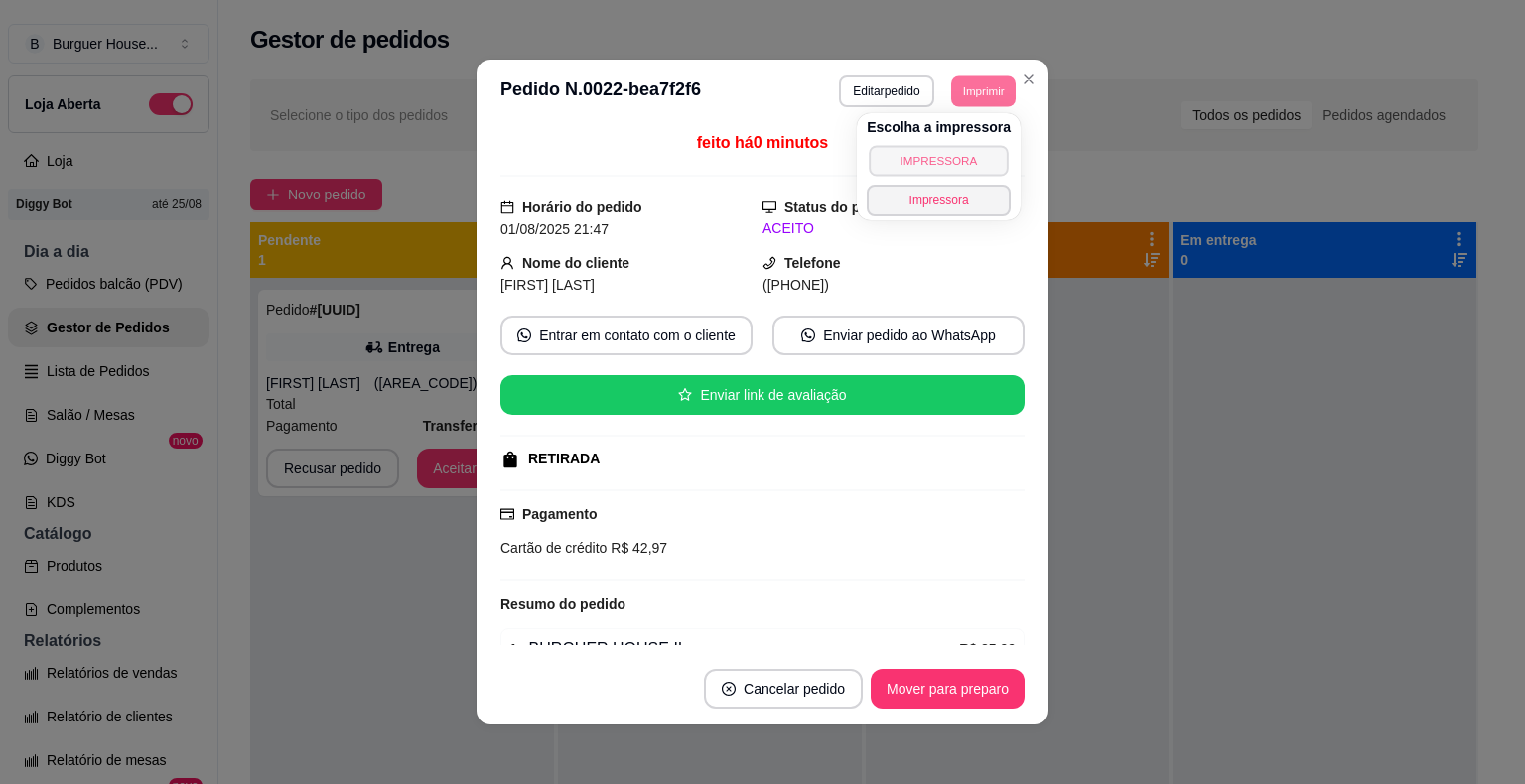 click on "IMPRESSORA" at bounding box center (938, 160) 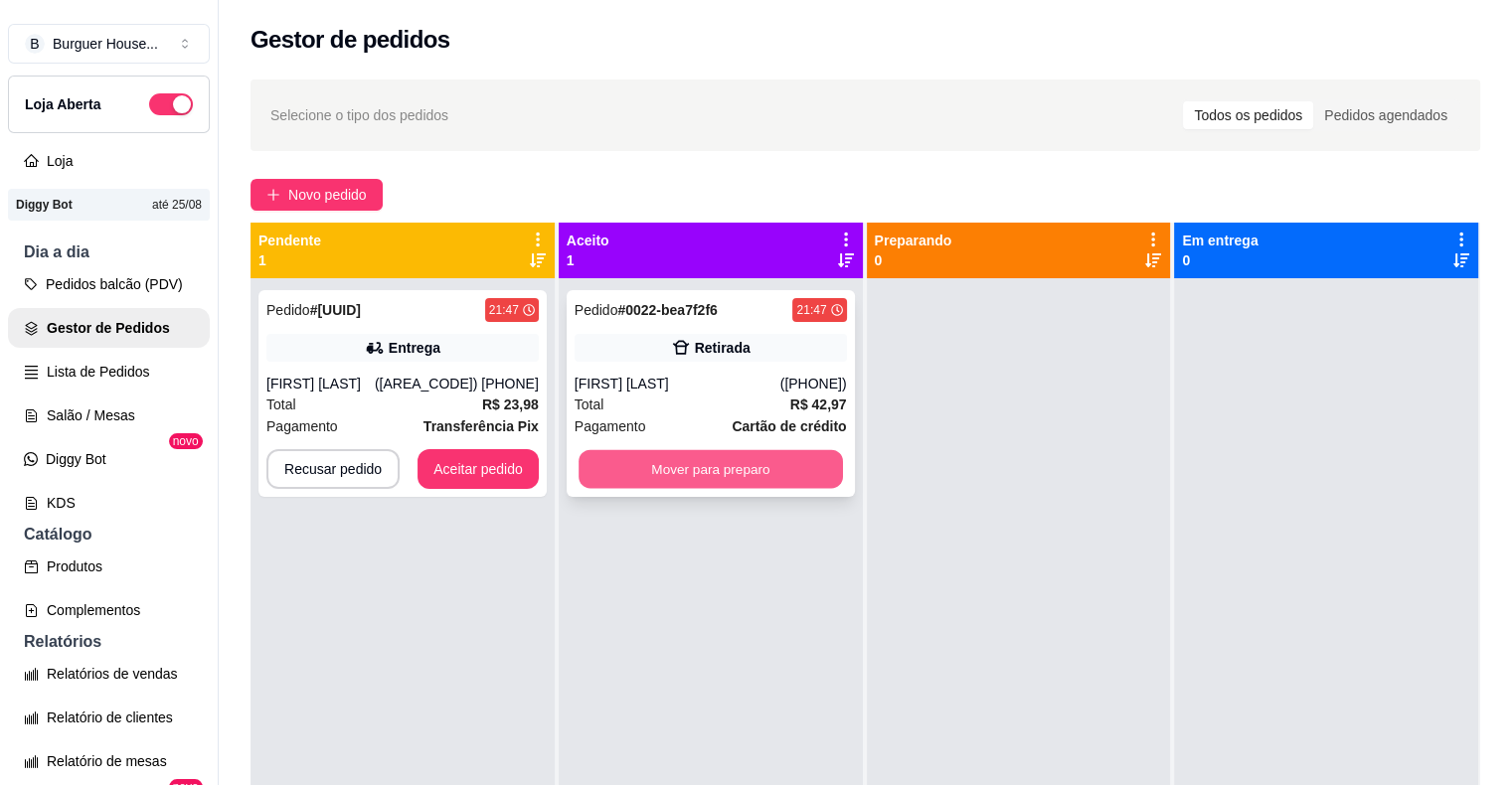 click on "Mover para preparo" at bounding box center [711, 469] 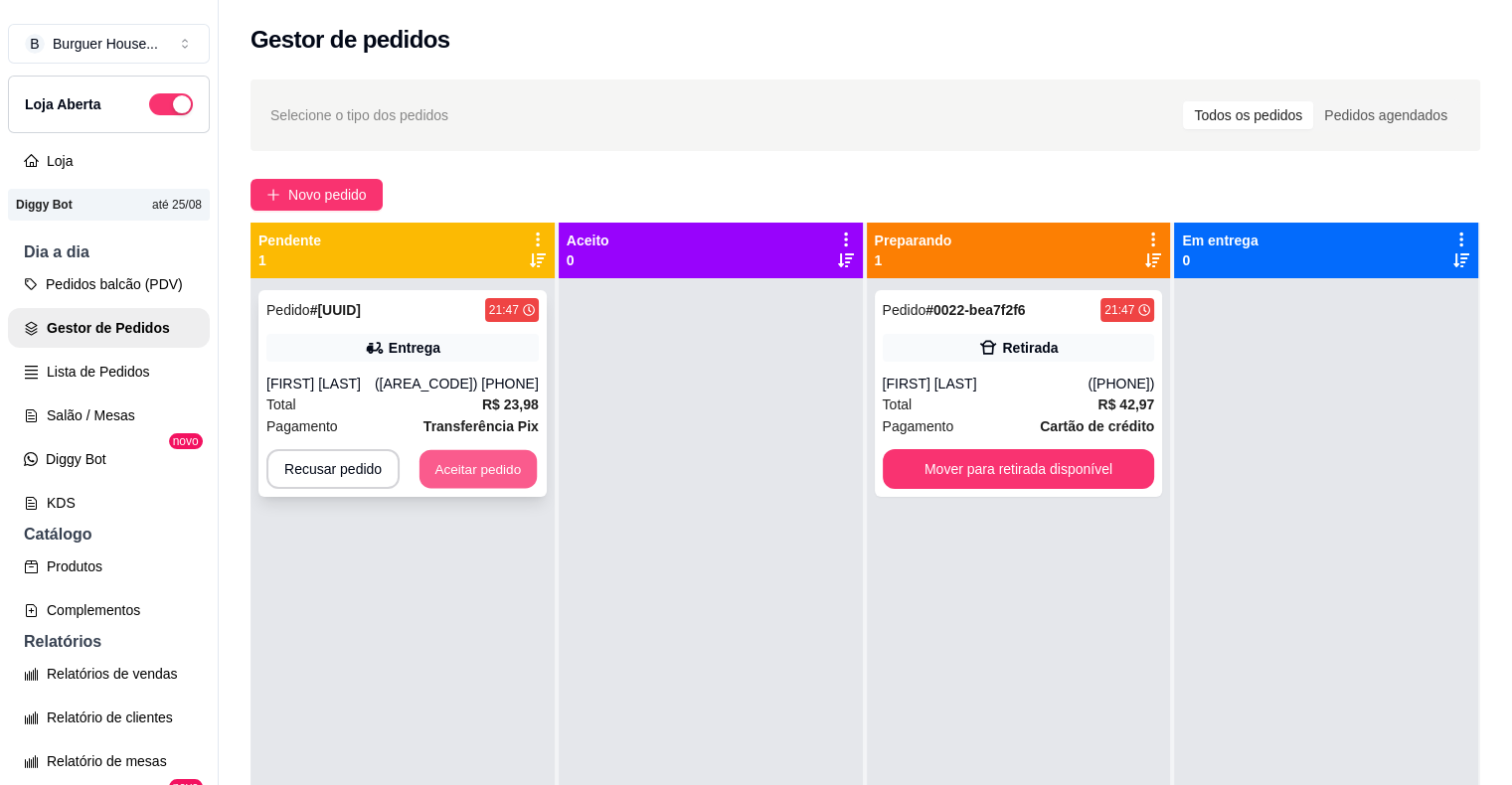 click on "Aceitar pedido" at bounding box center (478, 469) 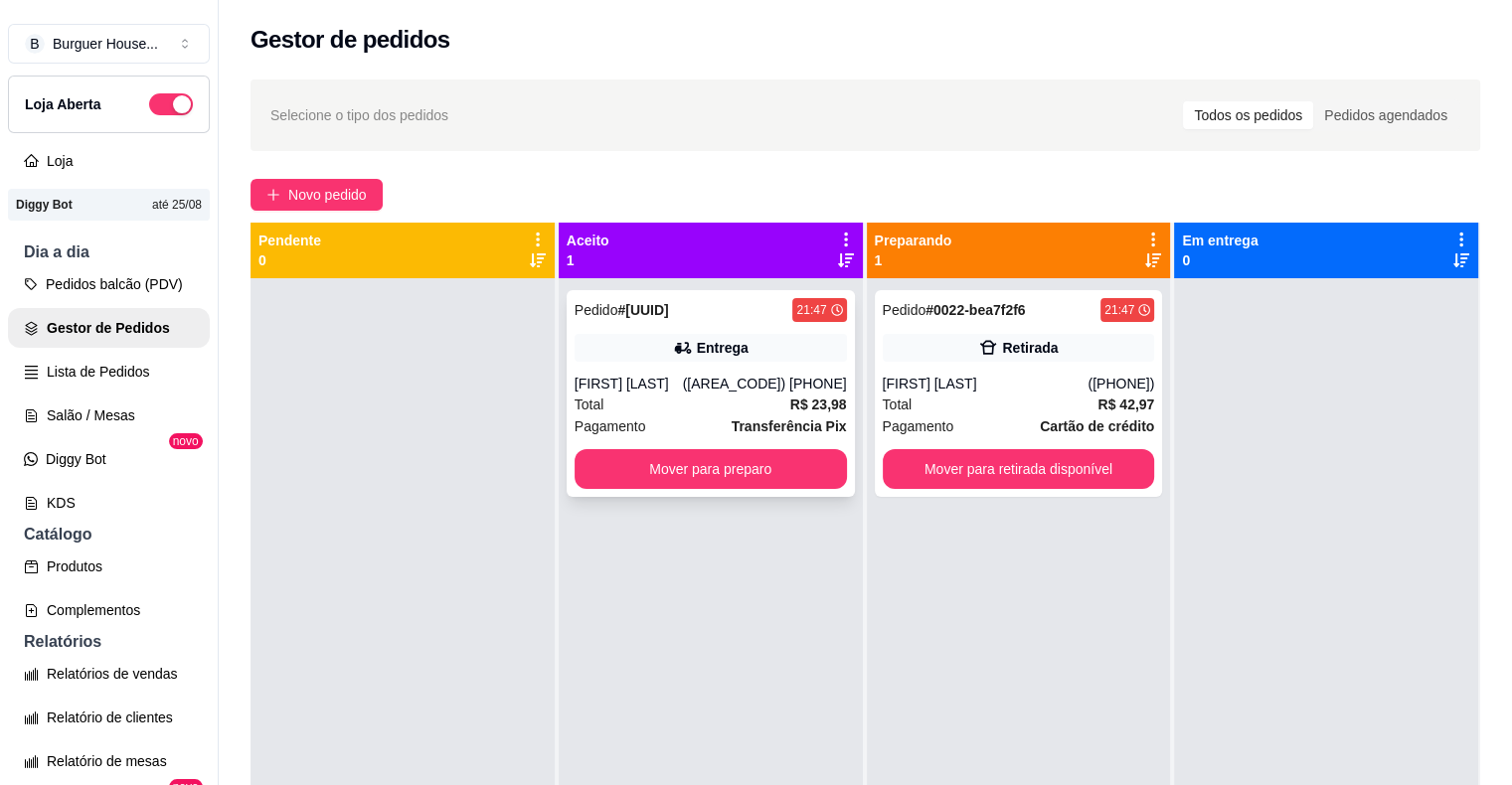 click on "[FIRST] [LAST]" at bounding box center (628, 384) 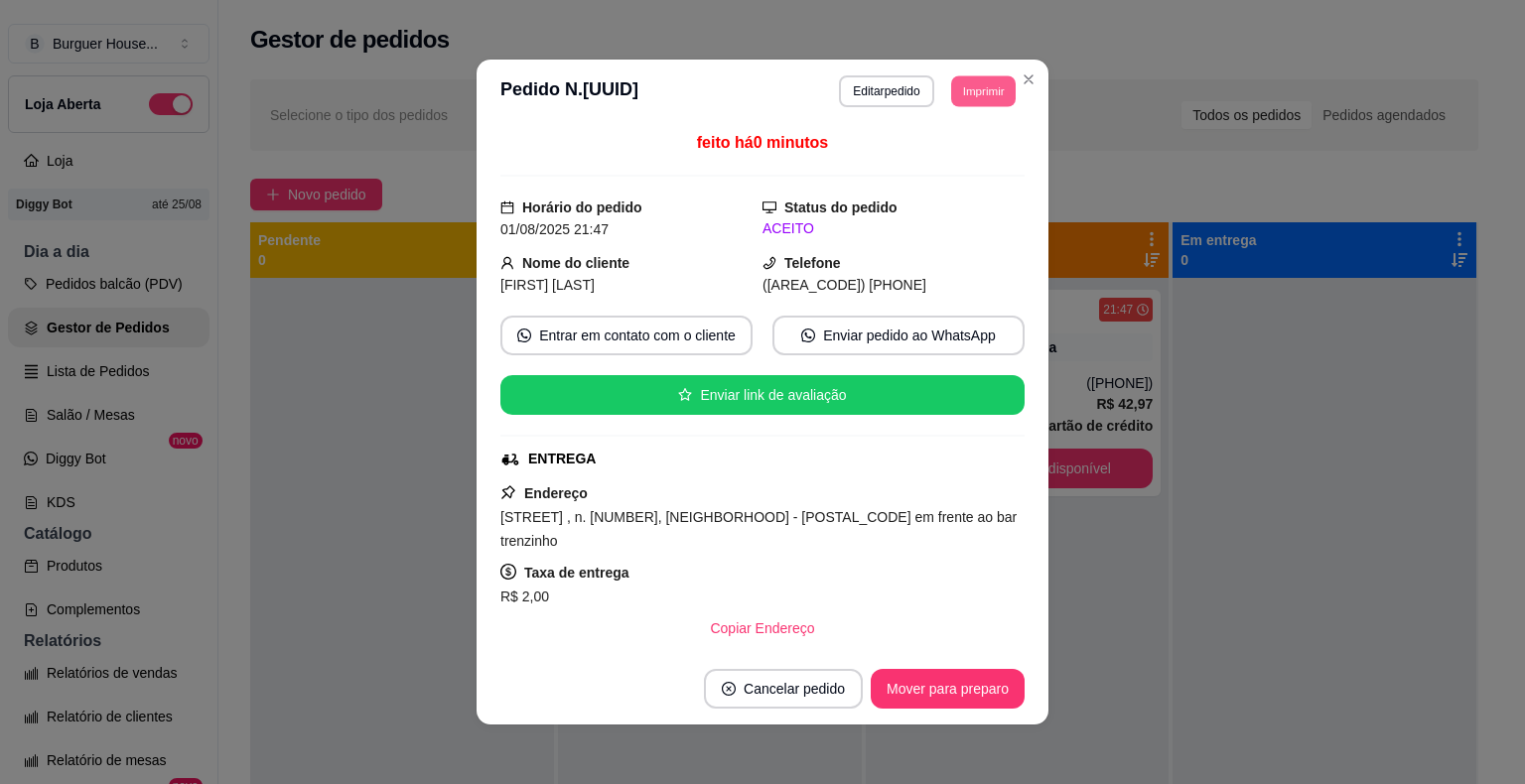 click on "Imprimir" at bounding box center (983, 90) 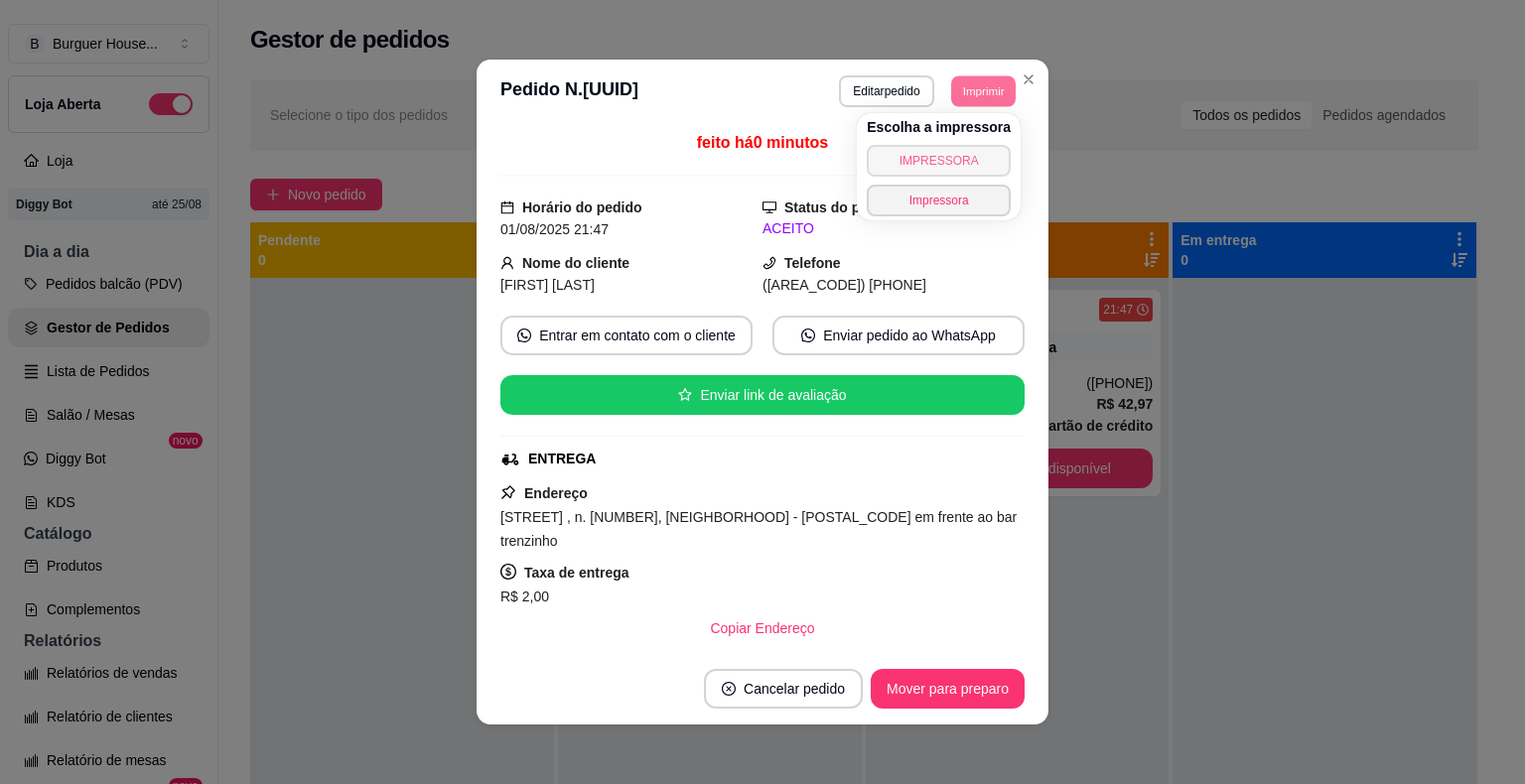 click on "IMPRESSORA" at bounding box center [938, 161] 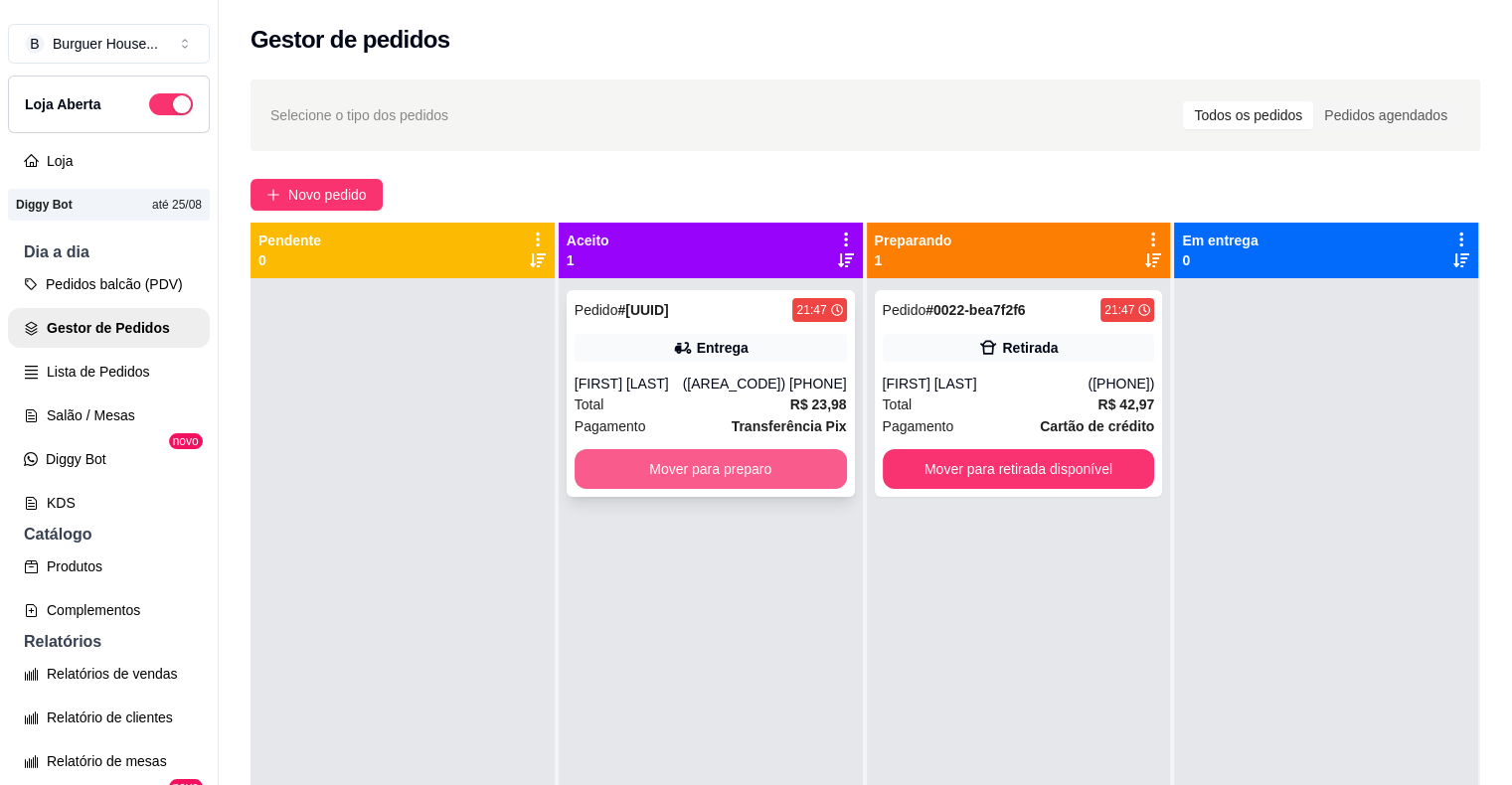 click on "Mover para preparo" at bounding box center (711, 469) 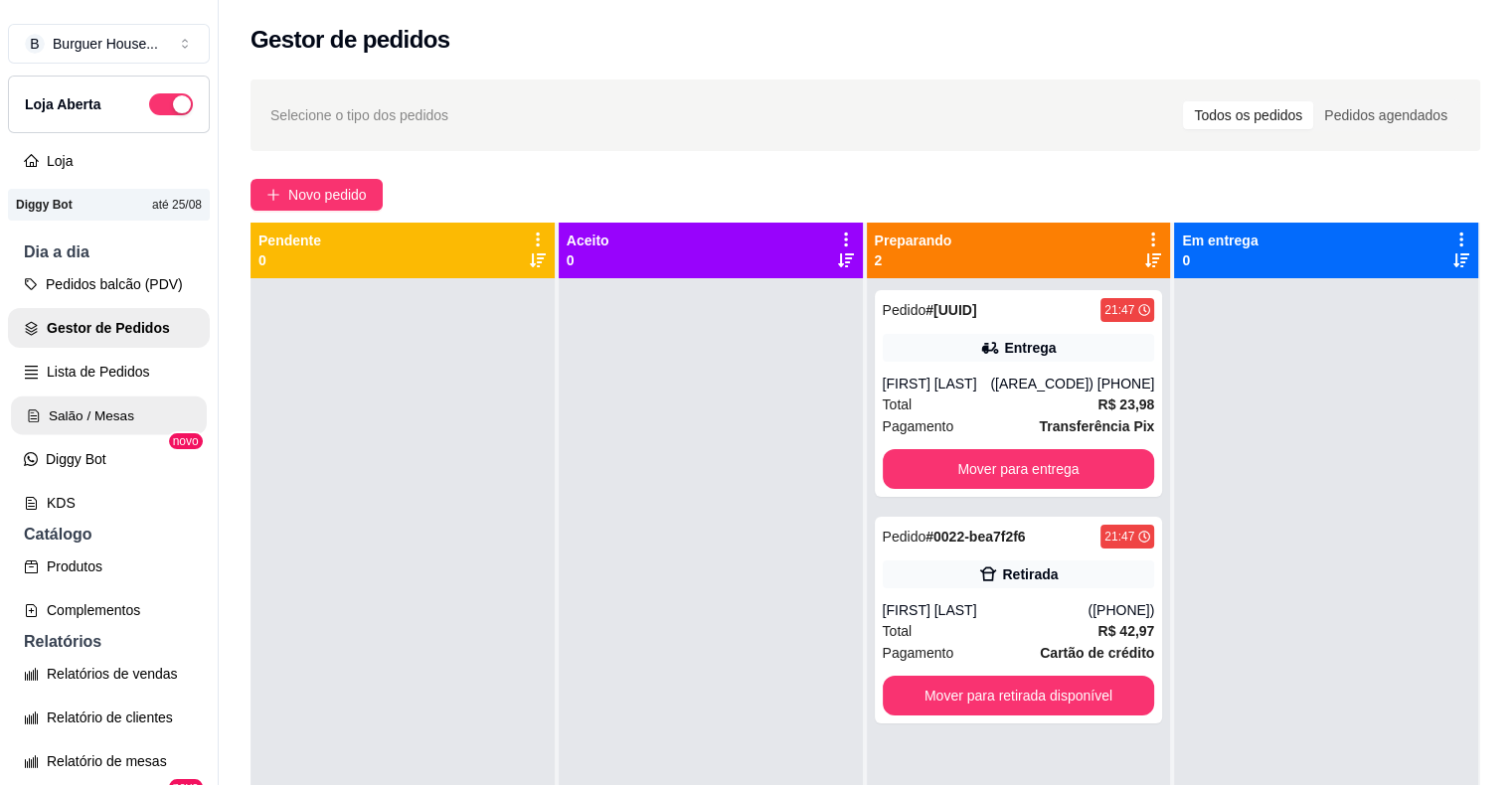 click on "Salão / Mesas" at bounding box center (108, 415) 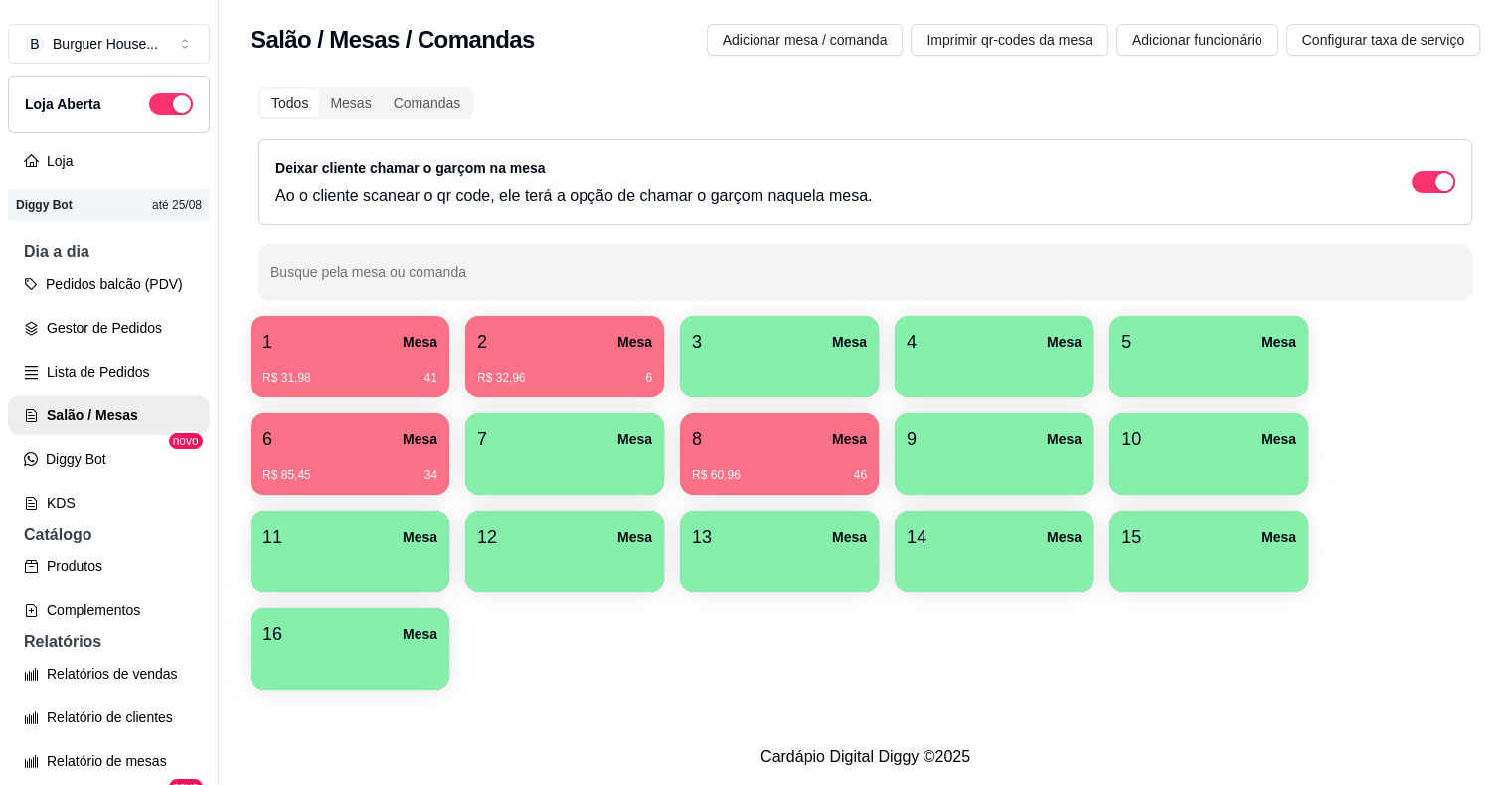 click on "8 Mesa" at bounding box center [779, 439] 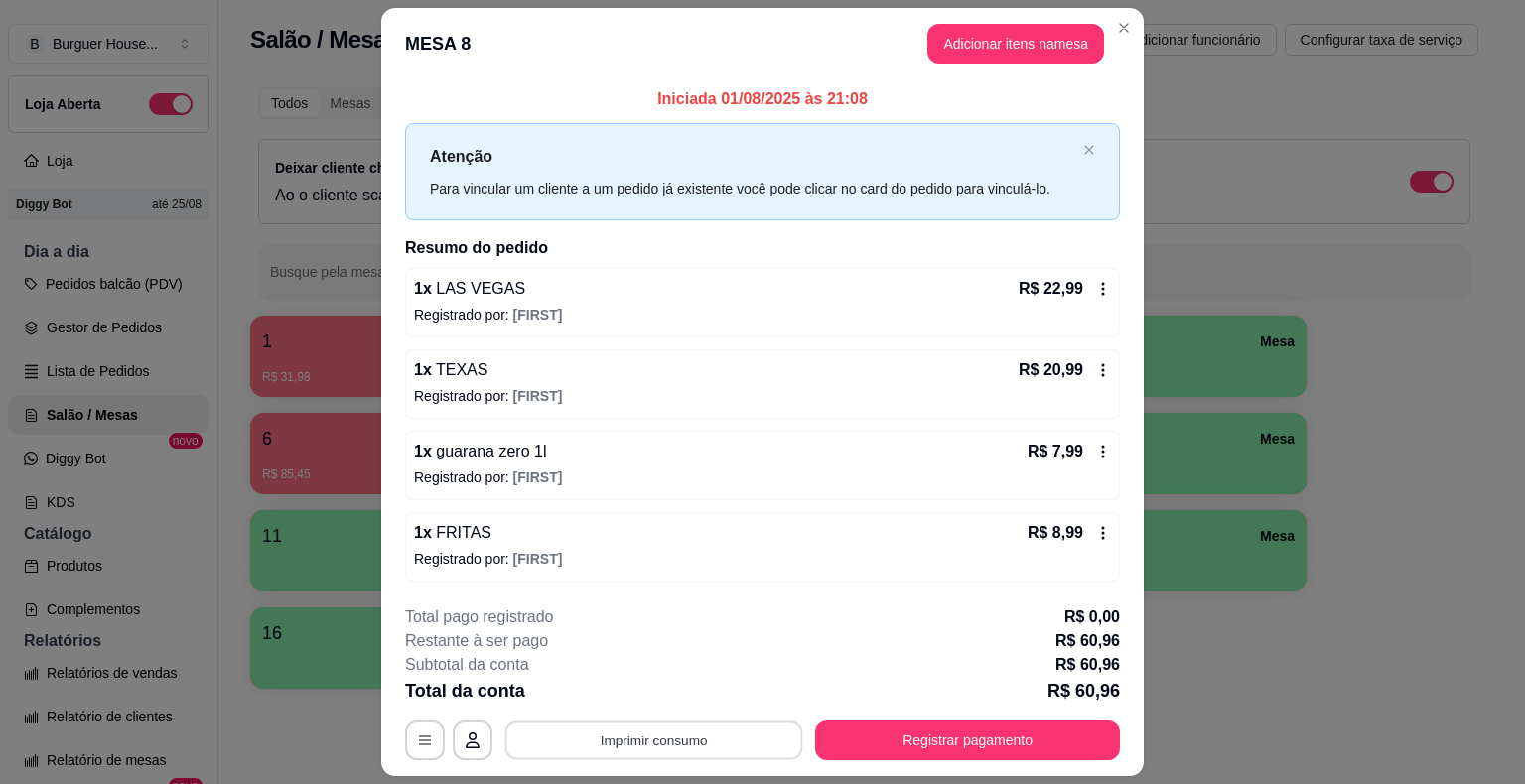 click on "Imprimir consumo" at bounding box center (654, 739) 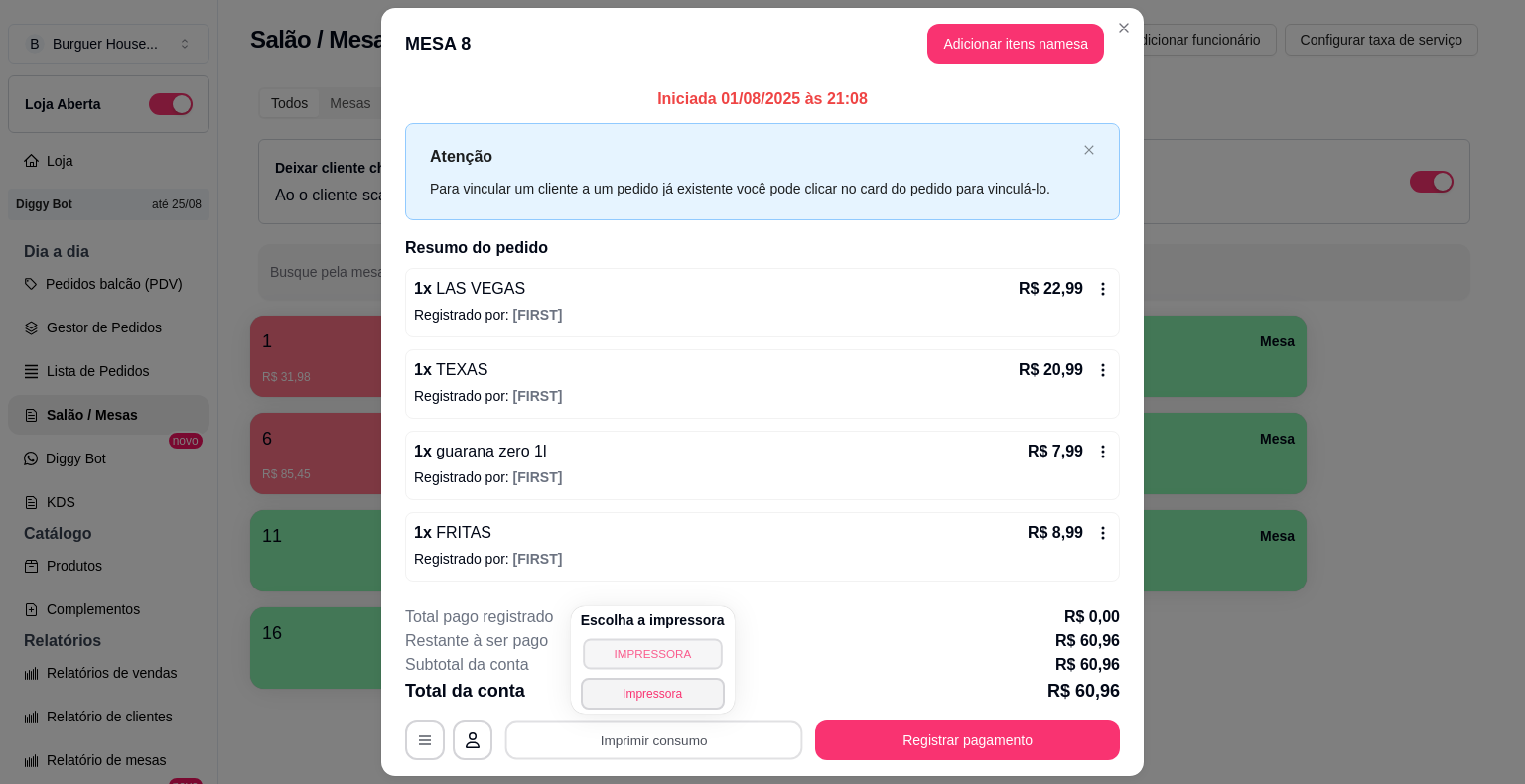 click on "IMPRESSORA" at bounding box center (652, 653) 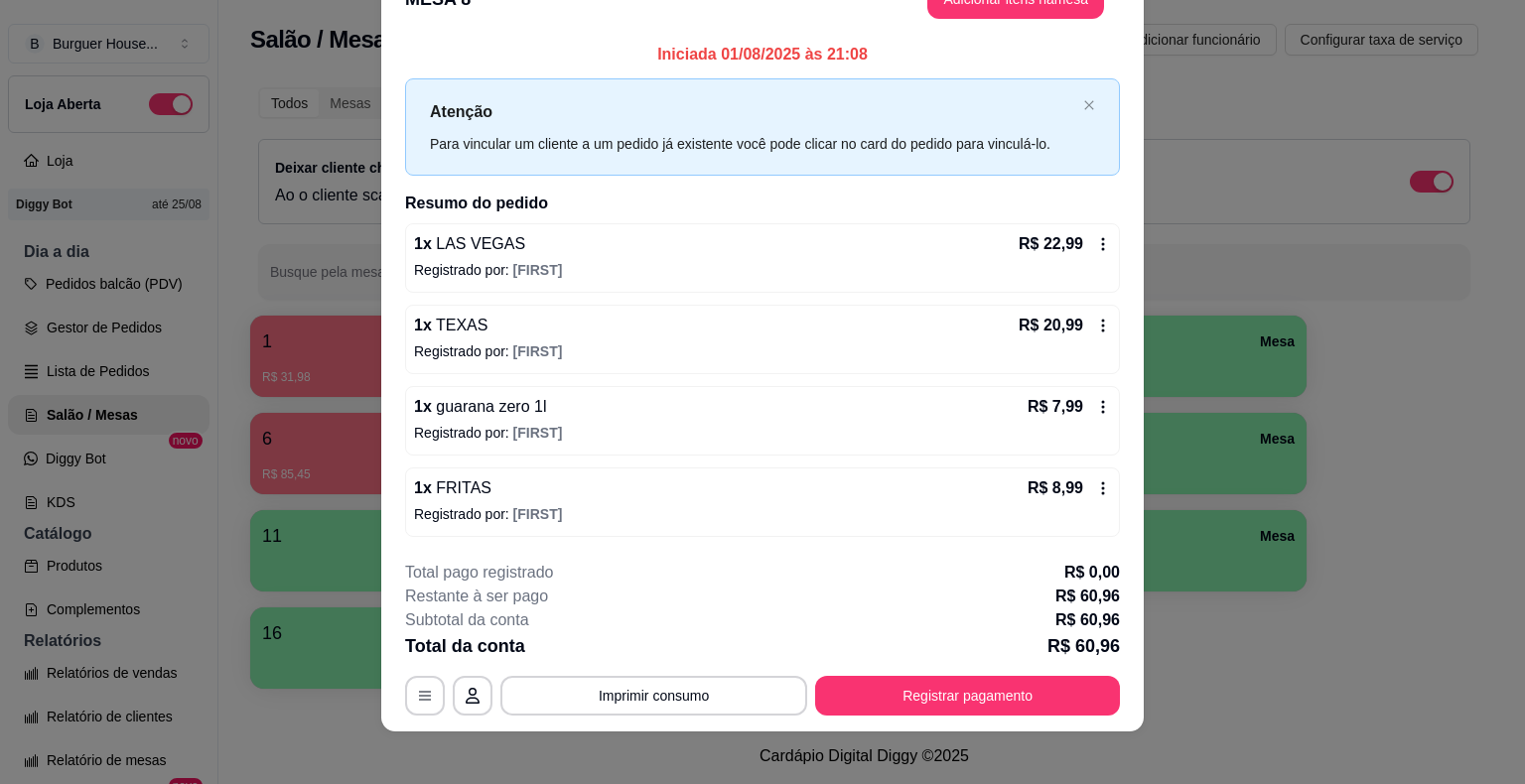 scroll, scrollTop: 54, scrollLeft: 0, axis: vertical 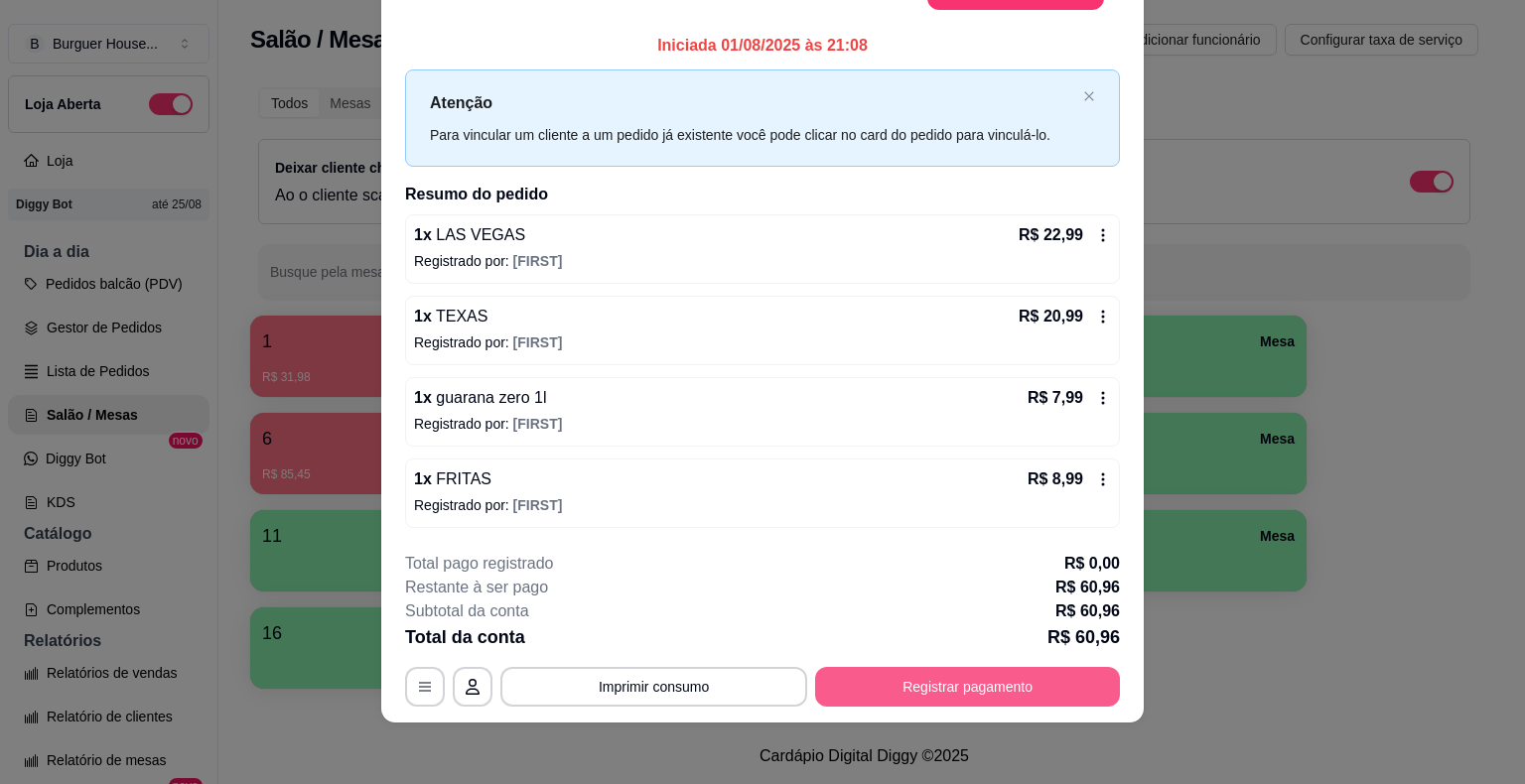 click on "Registrar pagamento" at bounding box center [967, 687] 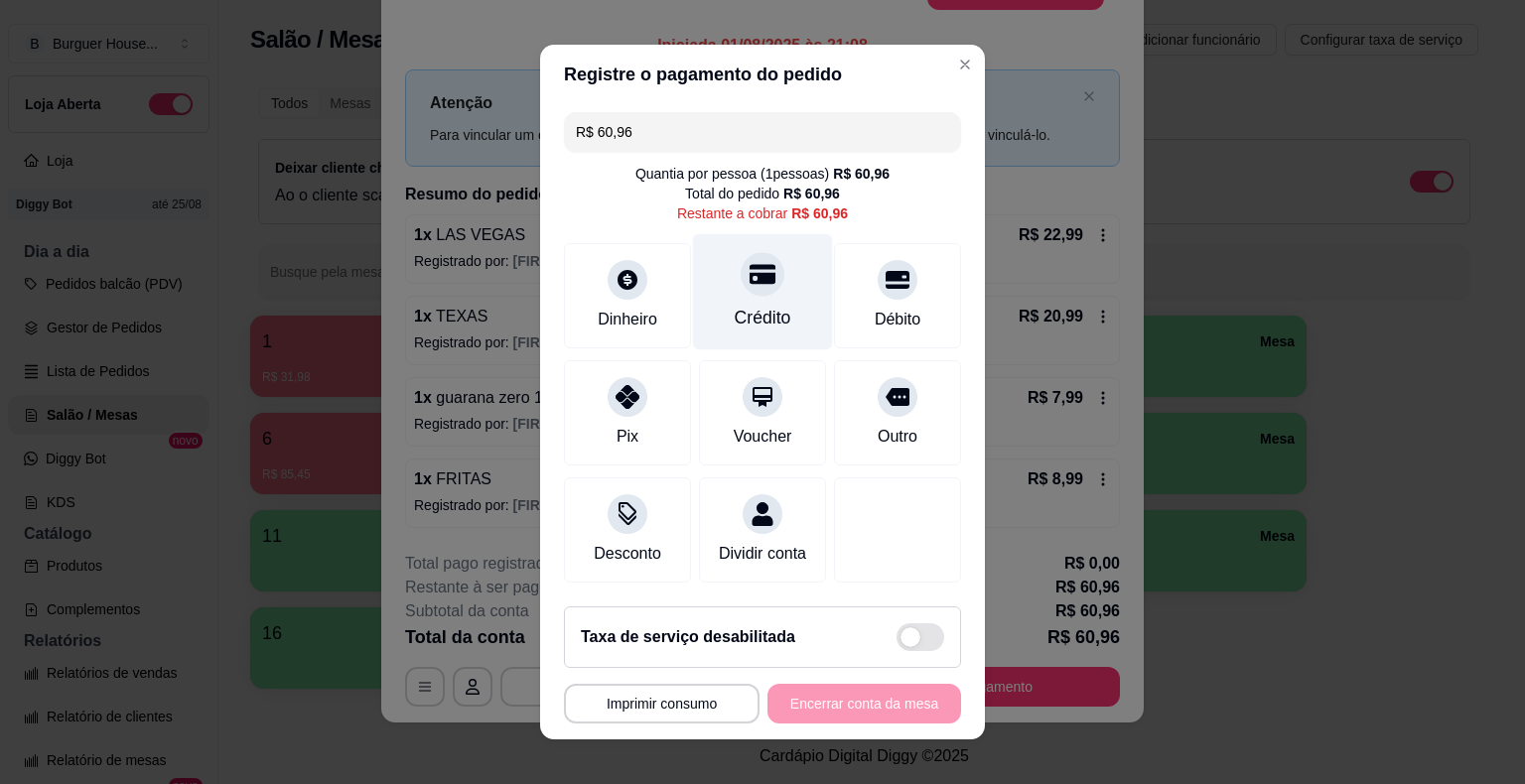 click on "Crédito" at bounding box center (762, 292) 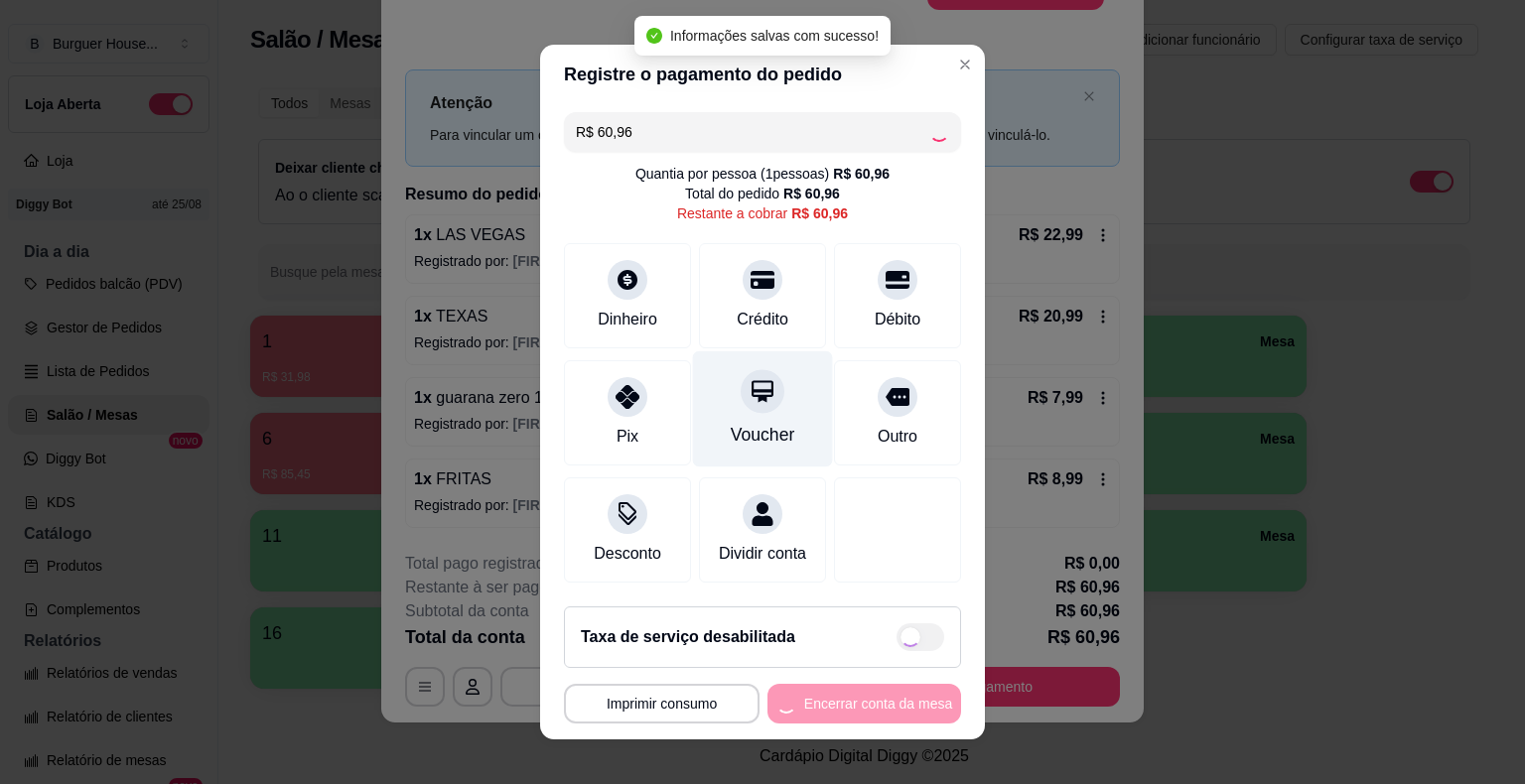 type on "R$ 0,00" 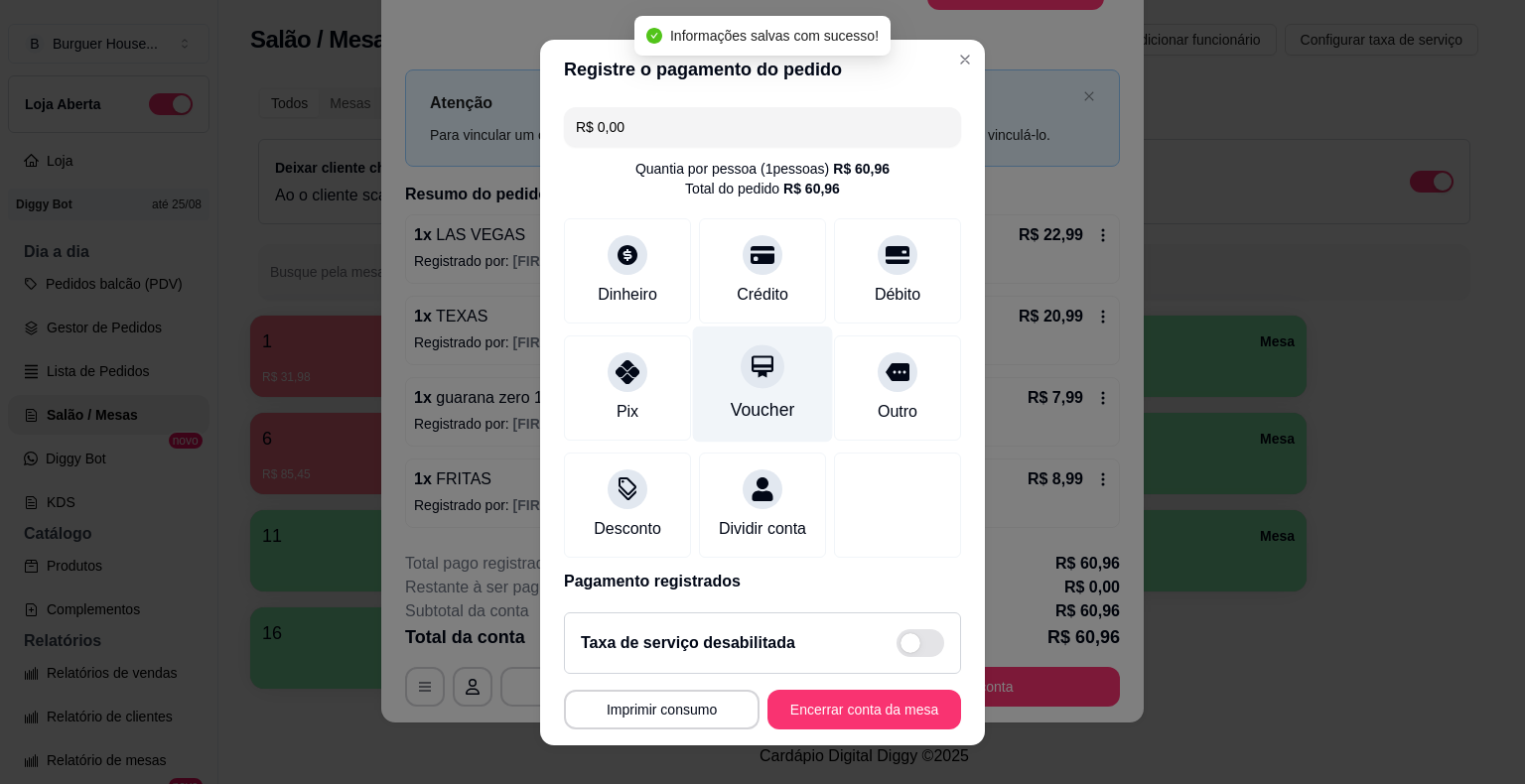 scroll, scrollTop: 93, scrollLeft: 0, axis: vertical 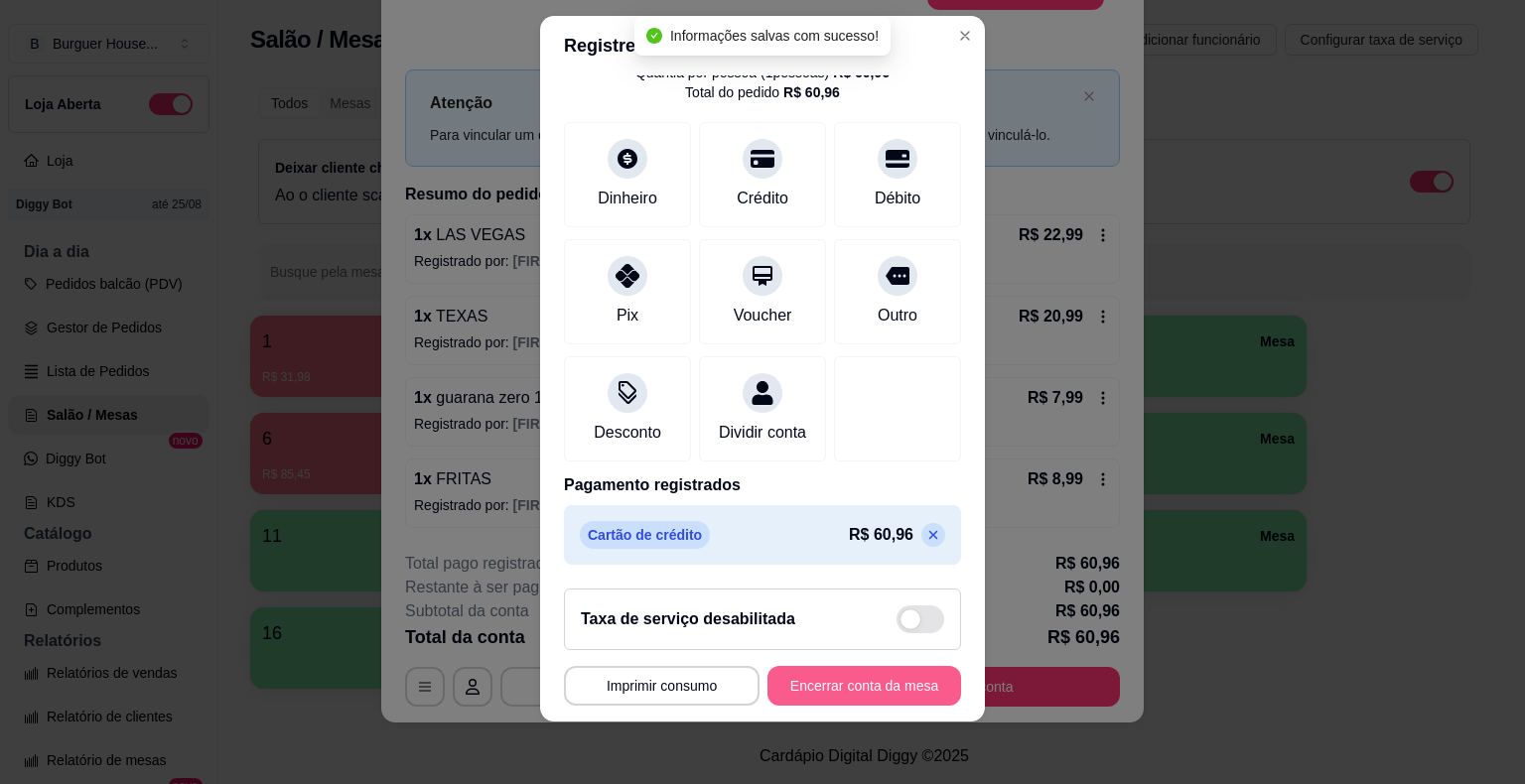 click on "Encerrar conta da mesa" at bounding box center (864, 686) 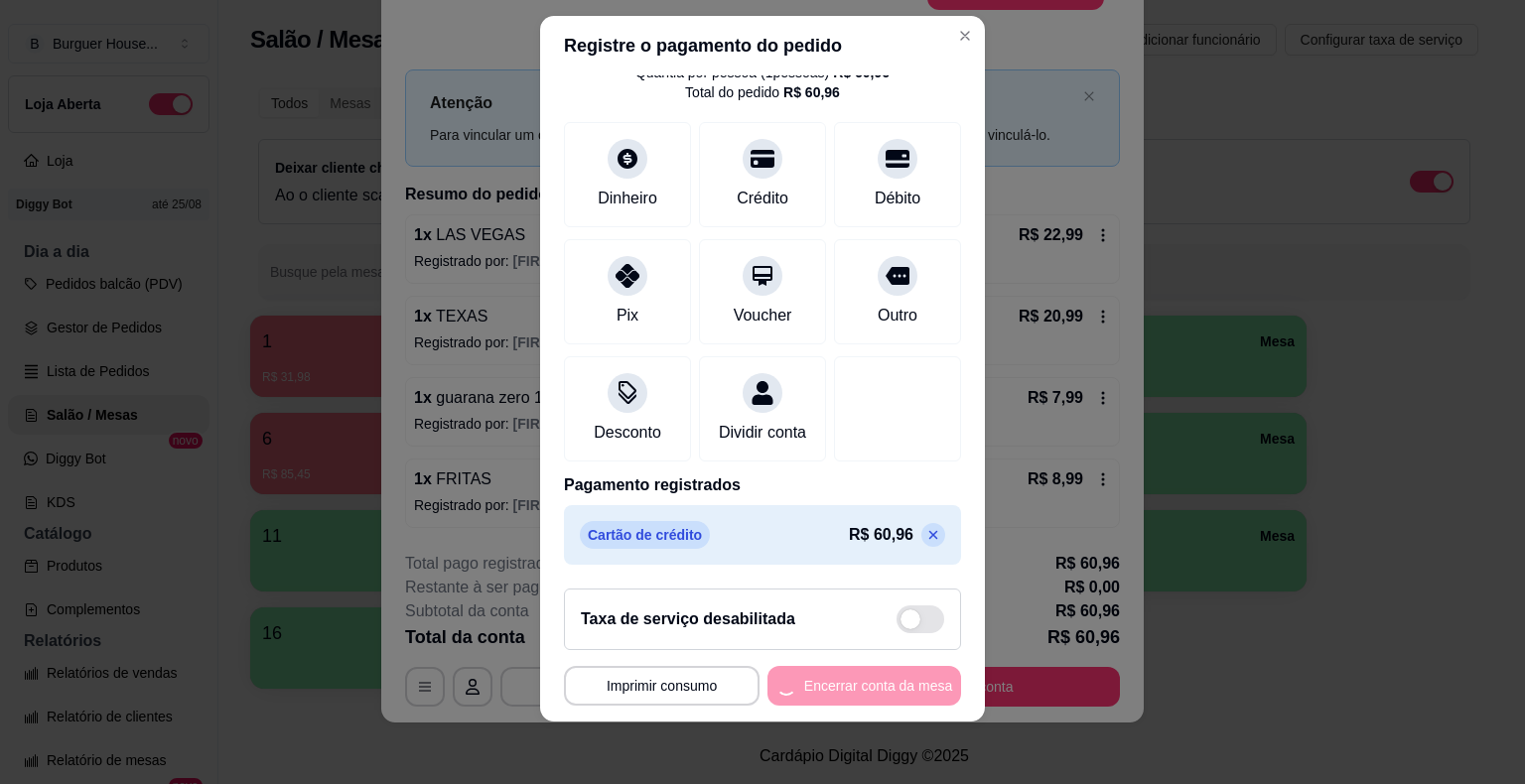 scroll, scrollTop: 0, scrollLeft: 0, axis: both 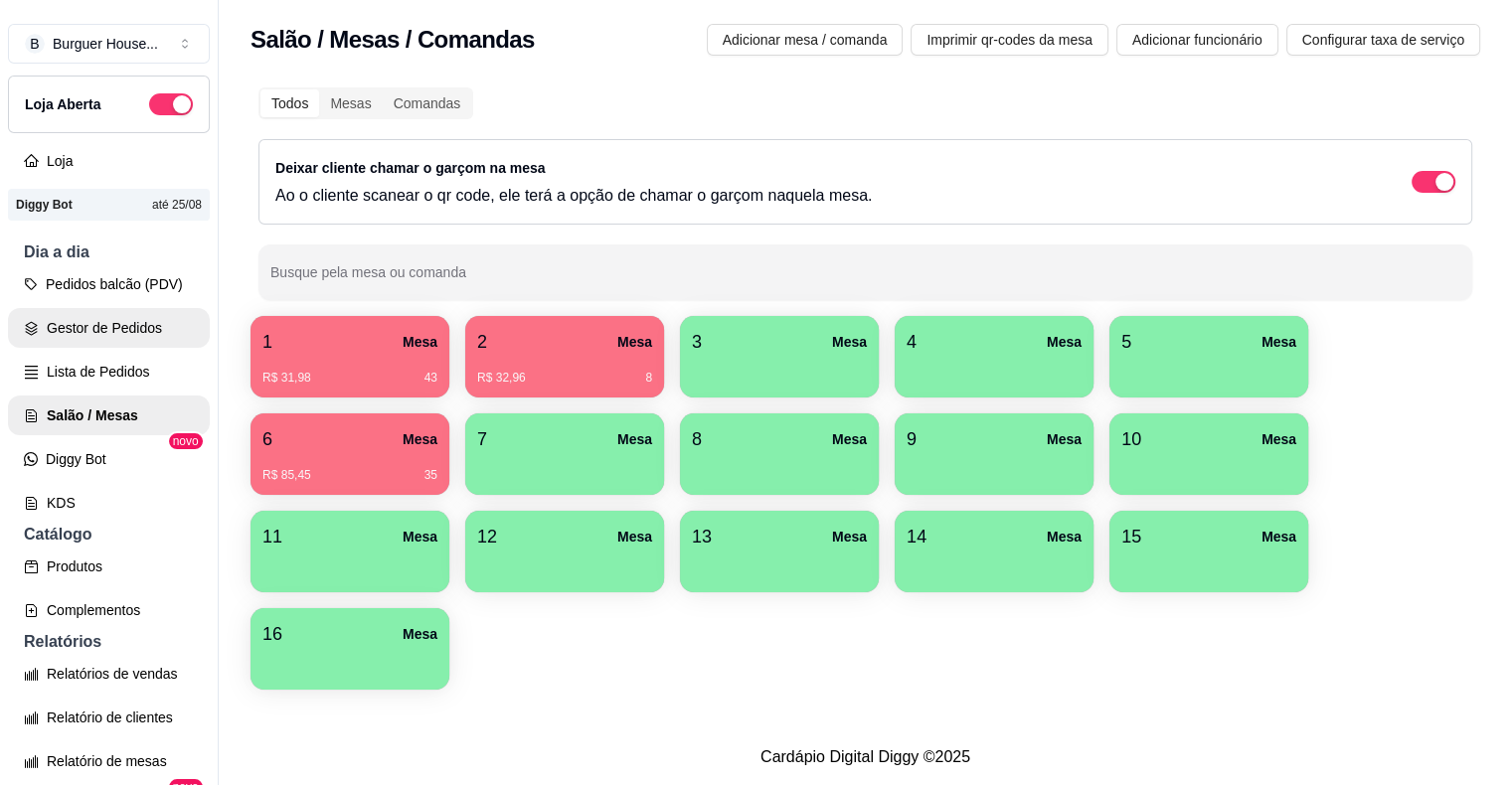 click on "Gestor de Pedidos" at bounding box center (108, 328) 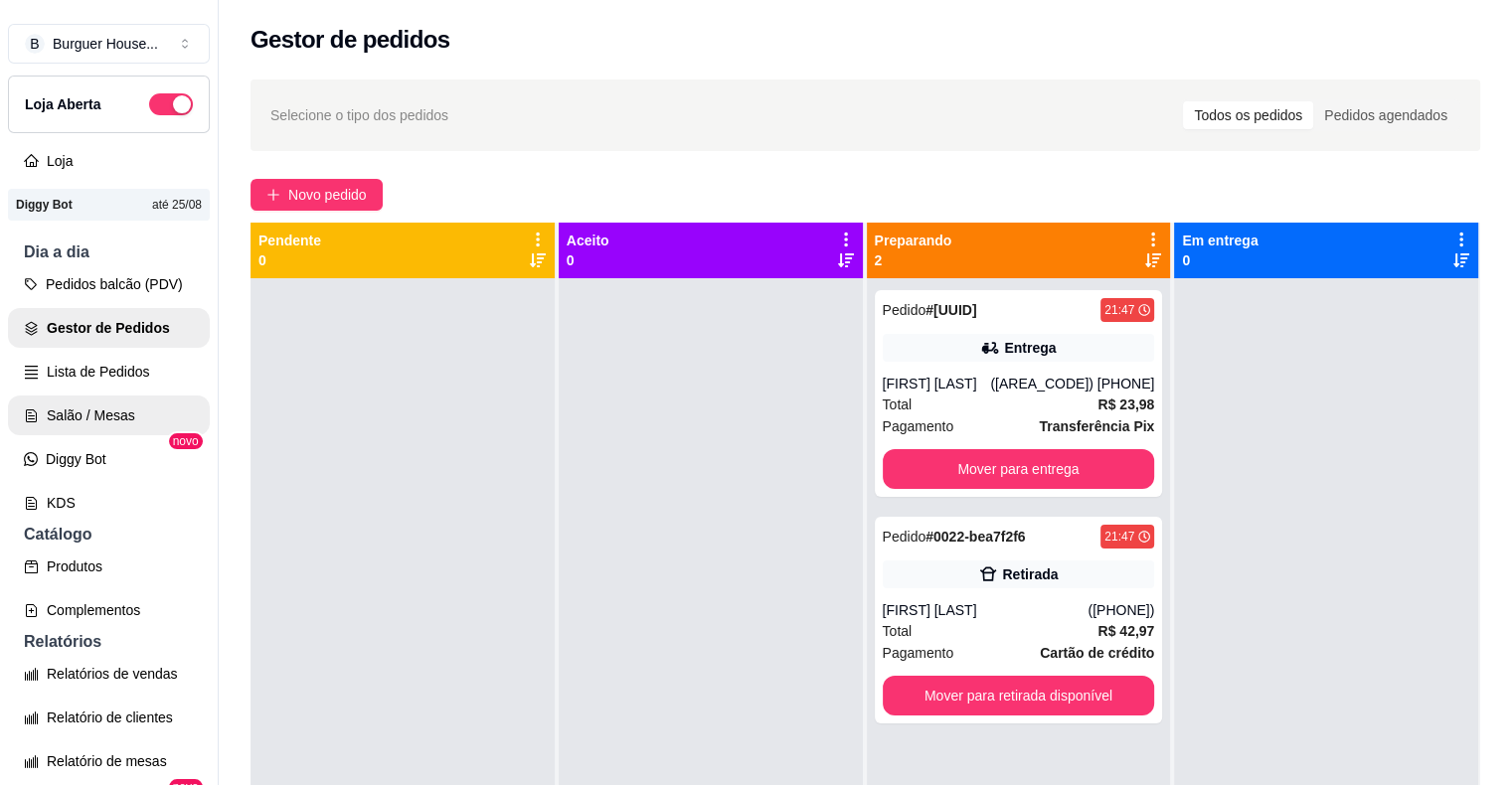 click on "Salão / Mesas" at bounding box center [108, 415] 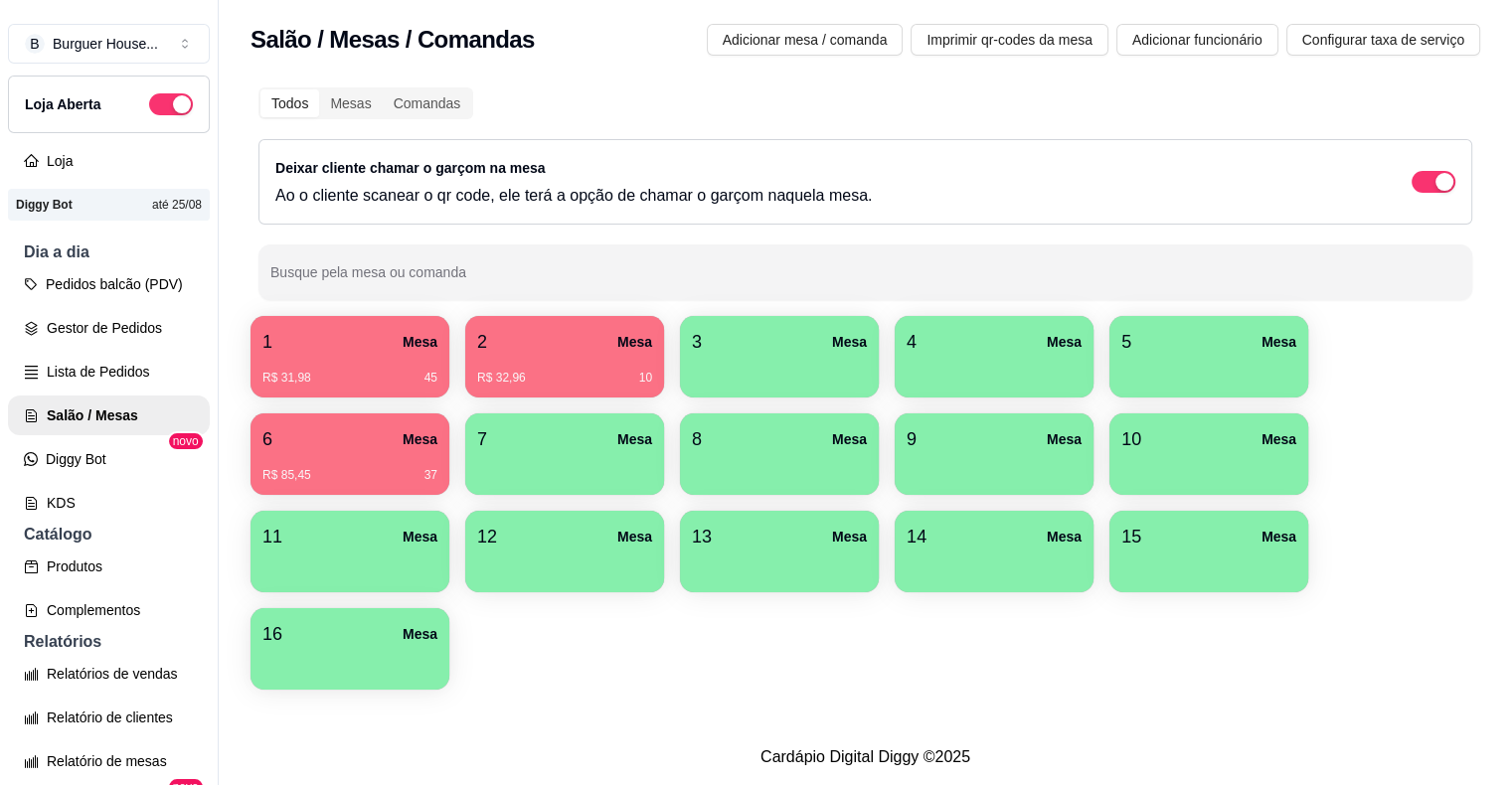 click on "R$ 31,98 45" at bounding box center [350, 378] 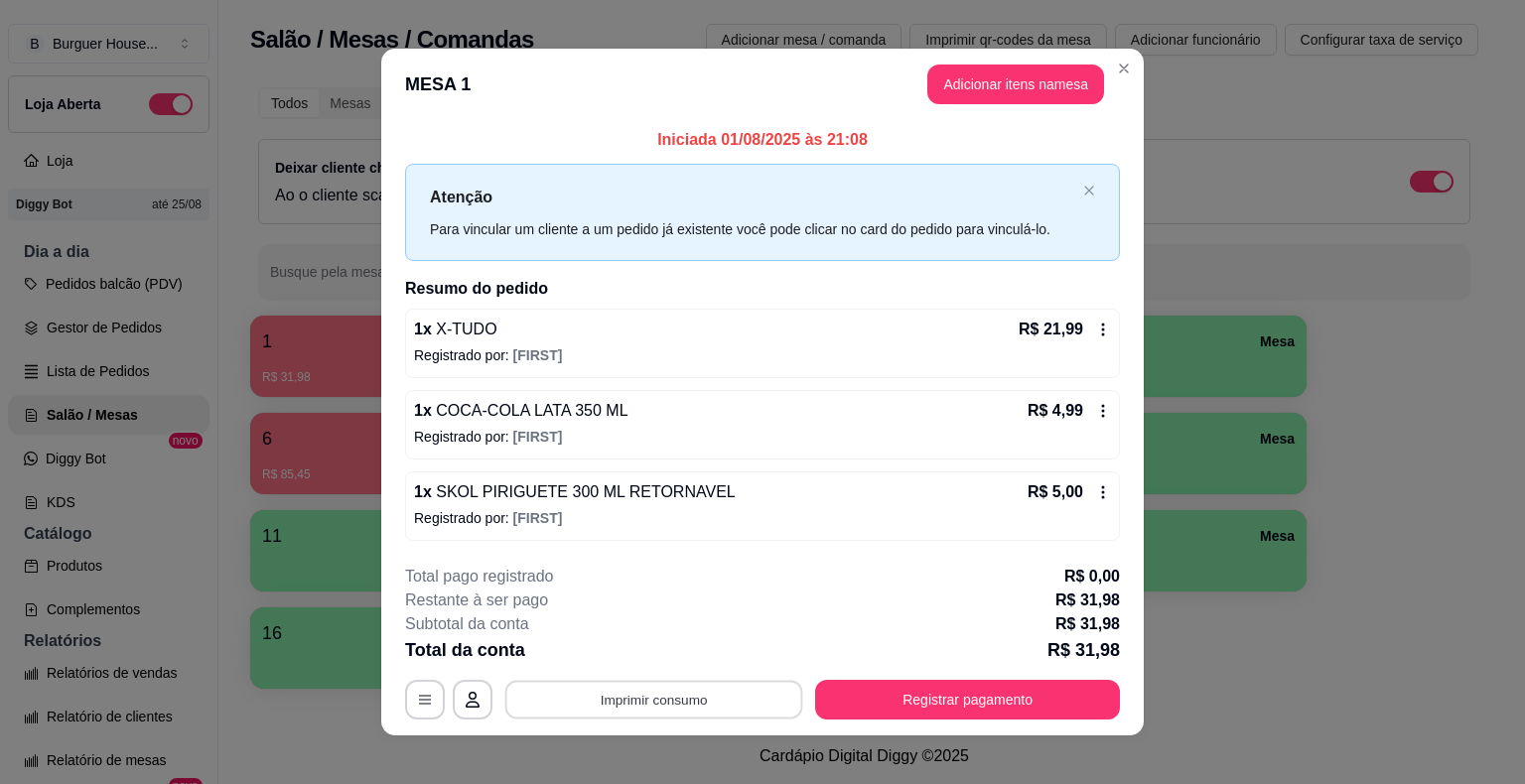 click on "Imprimir consumo" at bounding box center [654, 699] 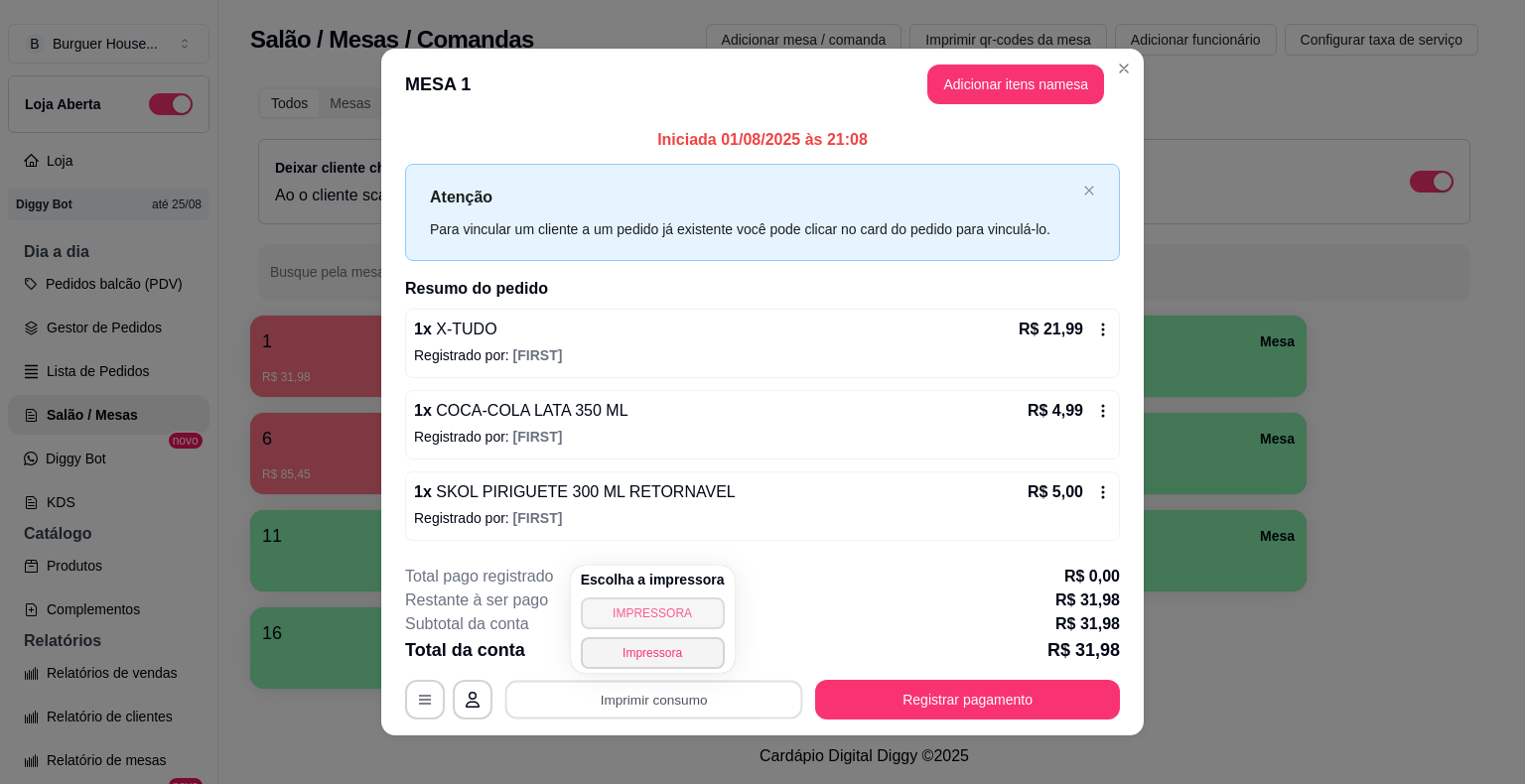 click on "IMPRESSORA" at bounding box center [652, 613] 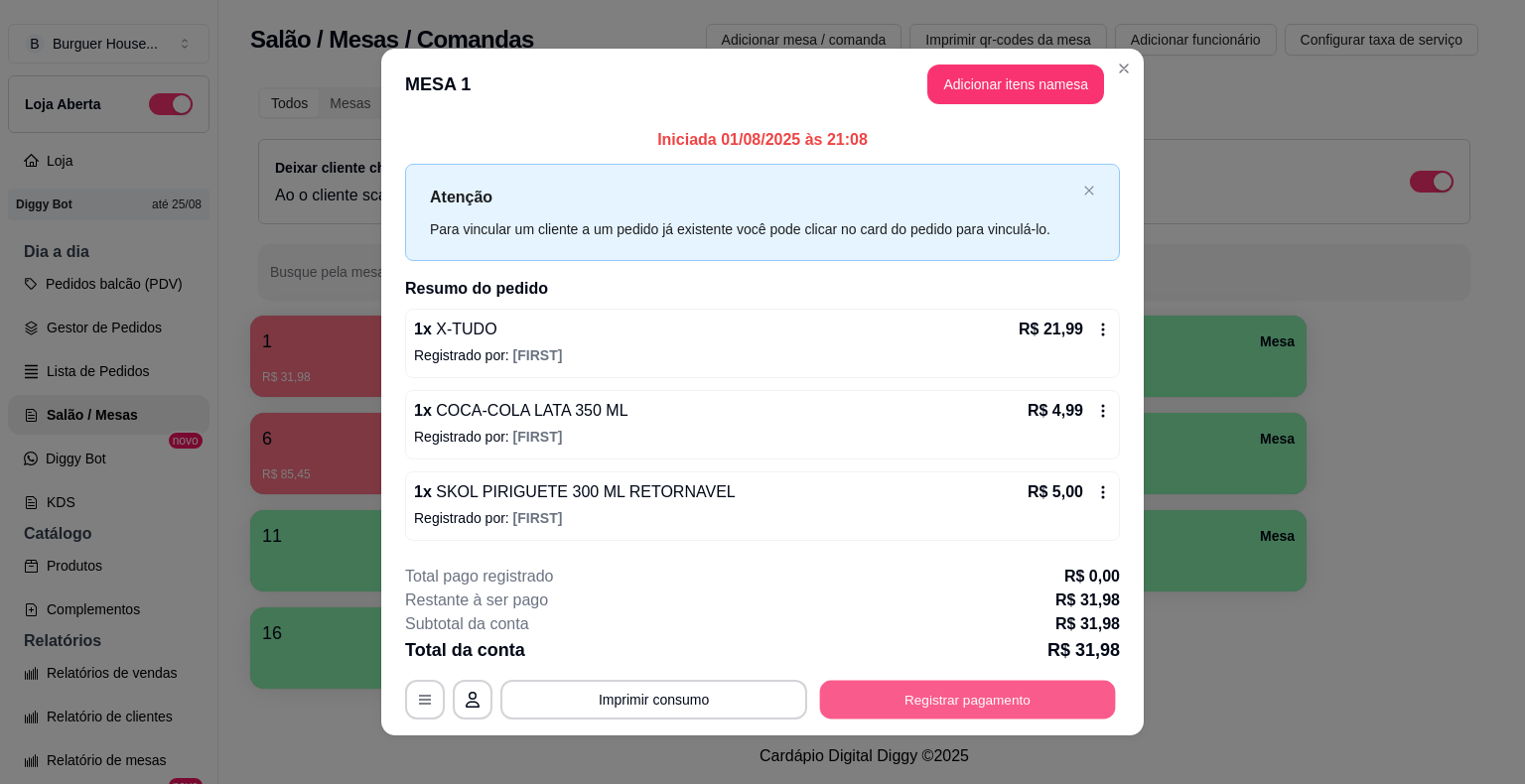 click on "Registrar pagamento" at bounding box center (968, 699) 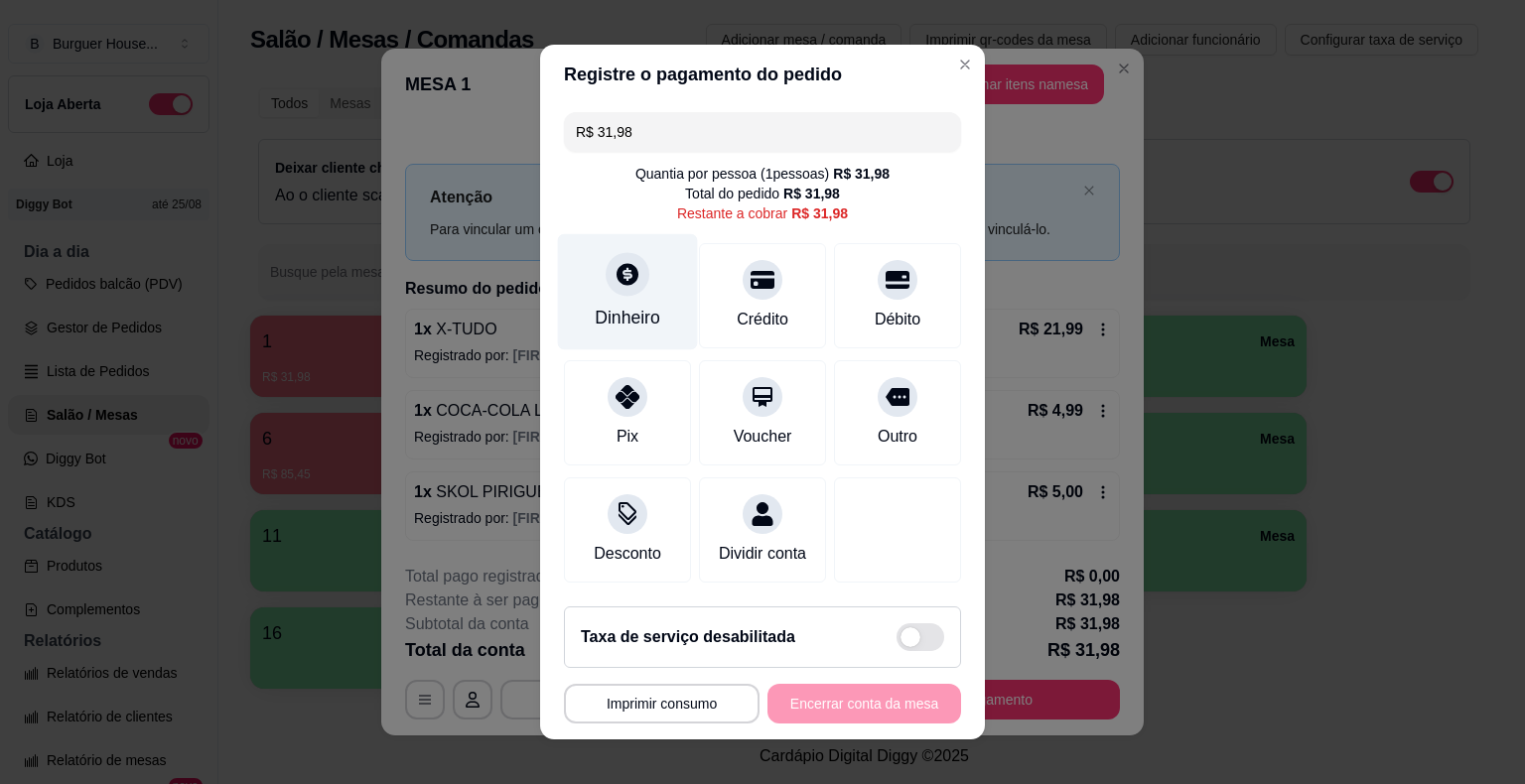 click on "Dinheiro" at bounding box center [627, 292] 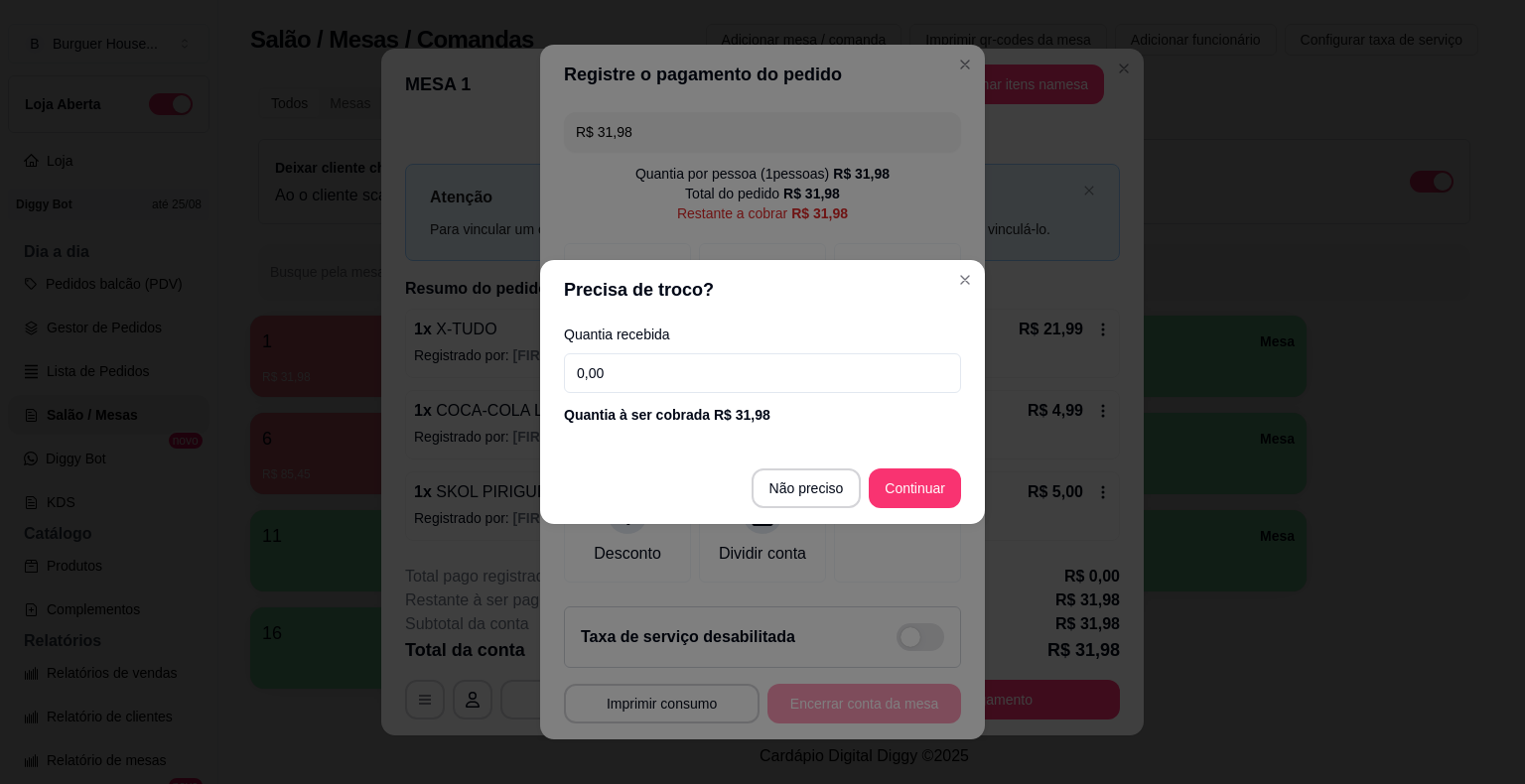 click on "0,00" at bounding box center (762, 373) 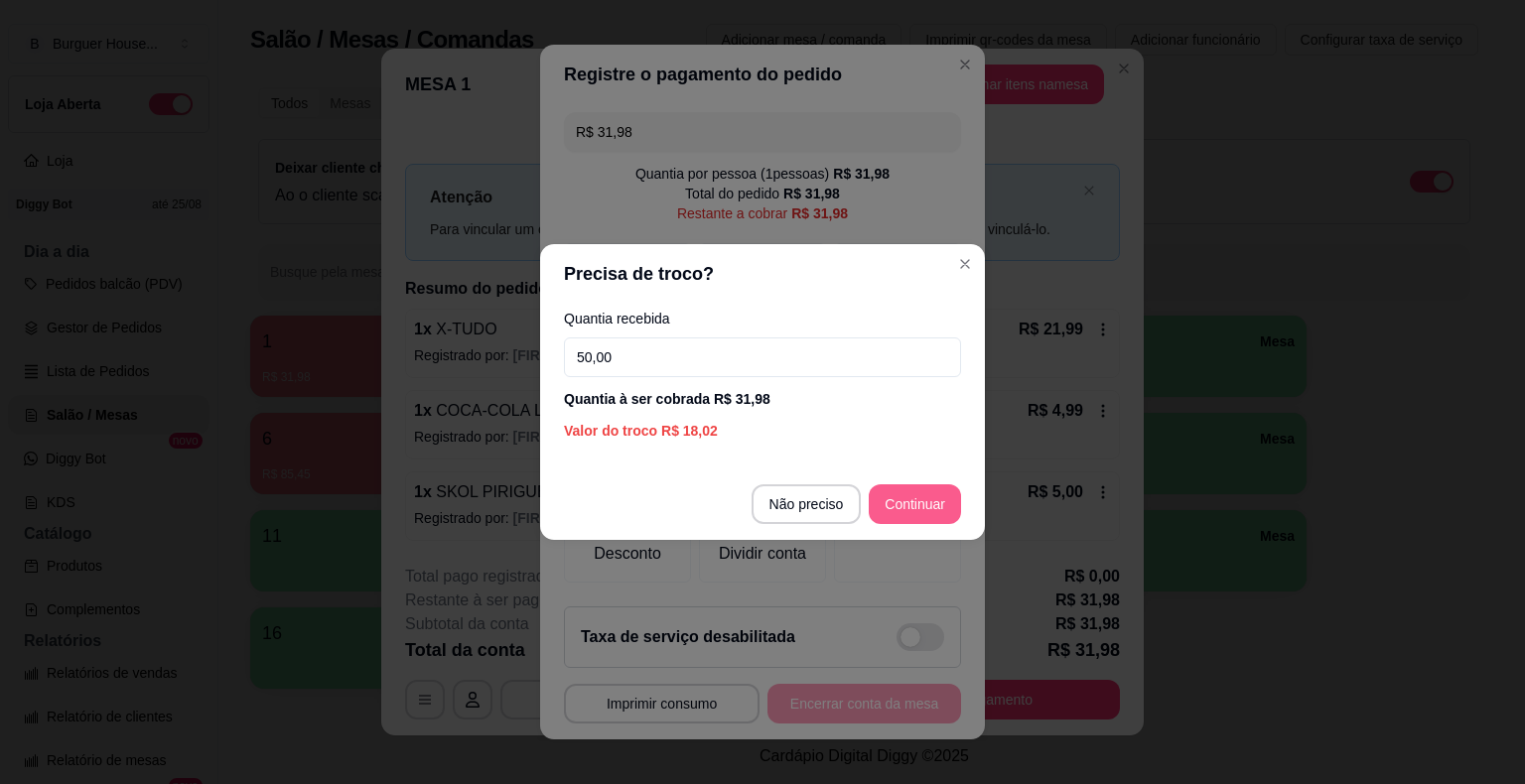 type on "50,00" 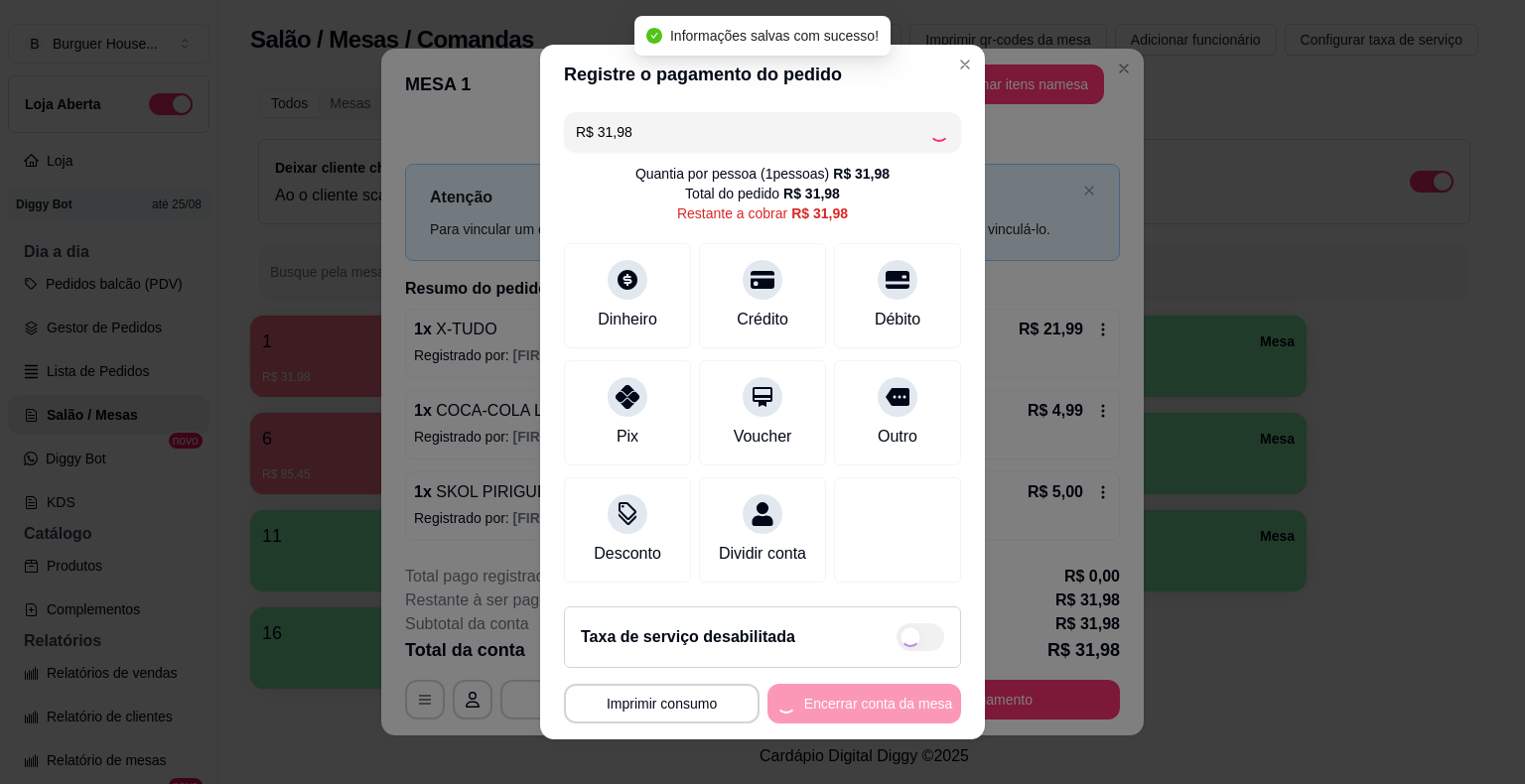 type on "R$ 0,00" 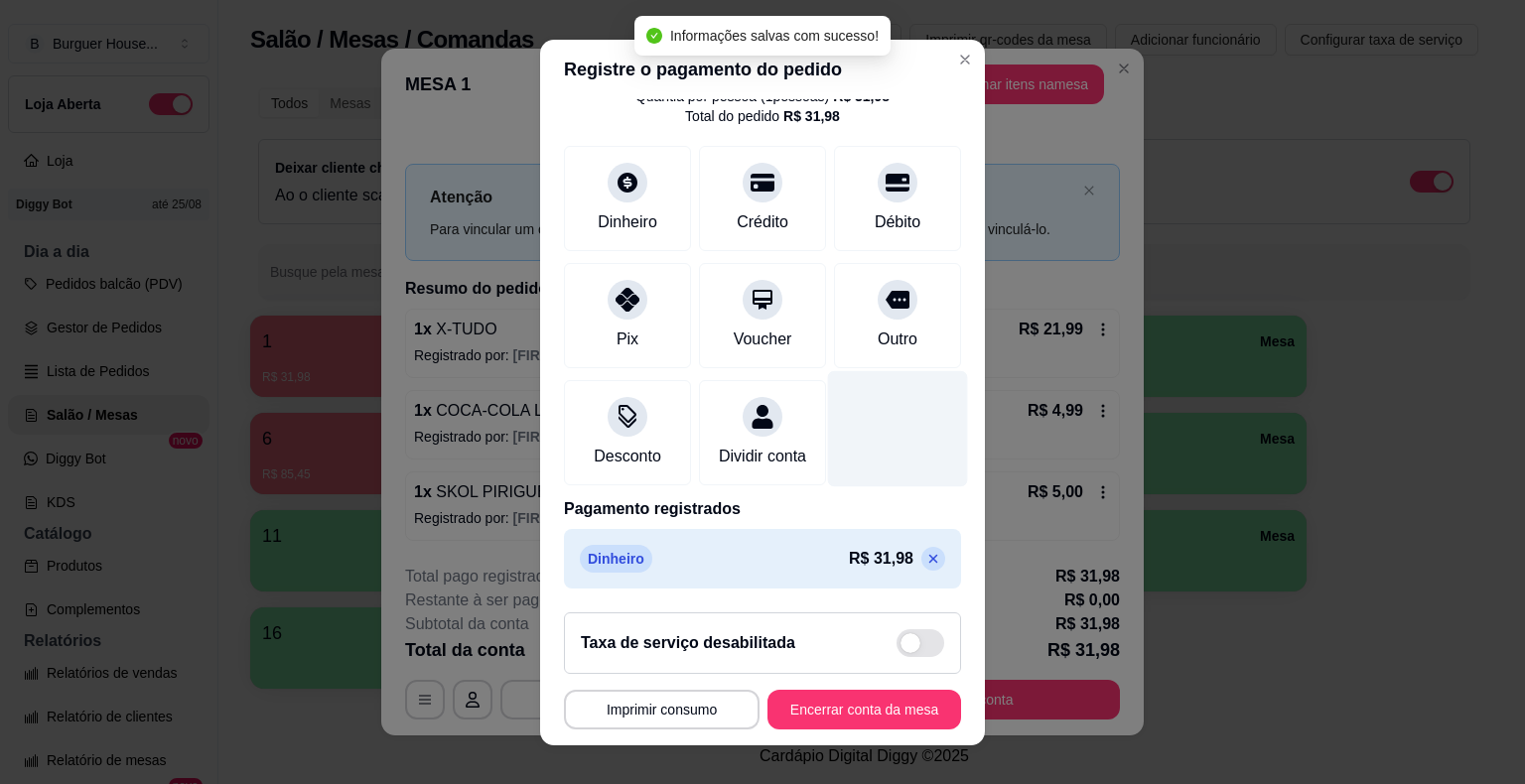 scroll, scrollTop: 93, scrollLeft: 0, axis: vertical 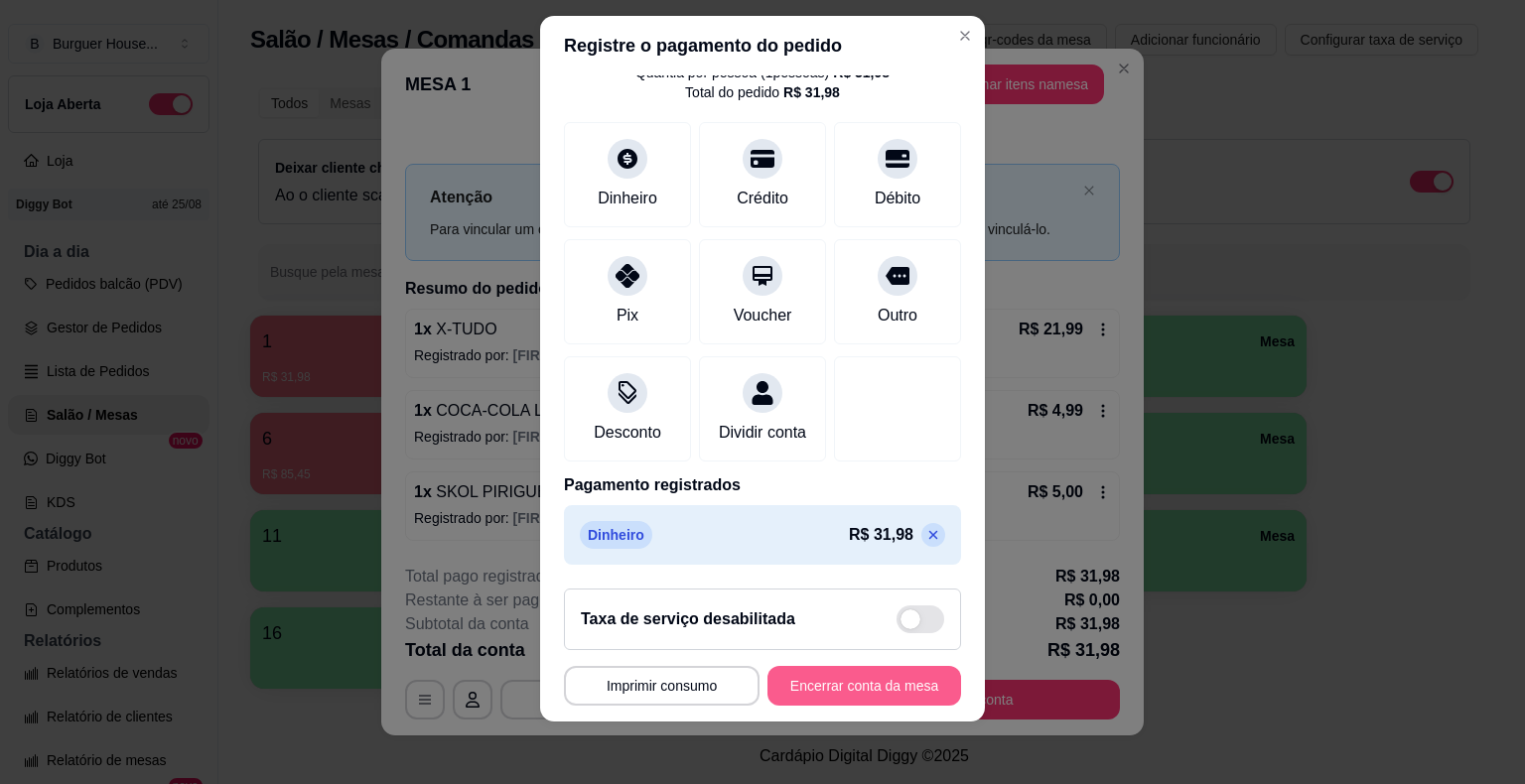 click on "Encerrar conta da mesa" at bounding box center (864, 686) 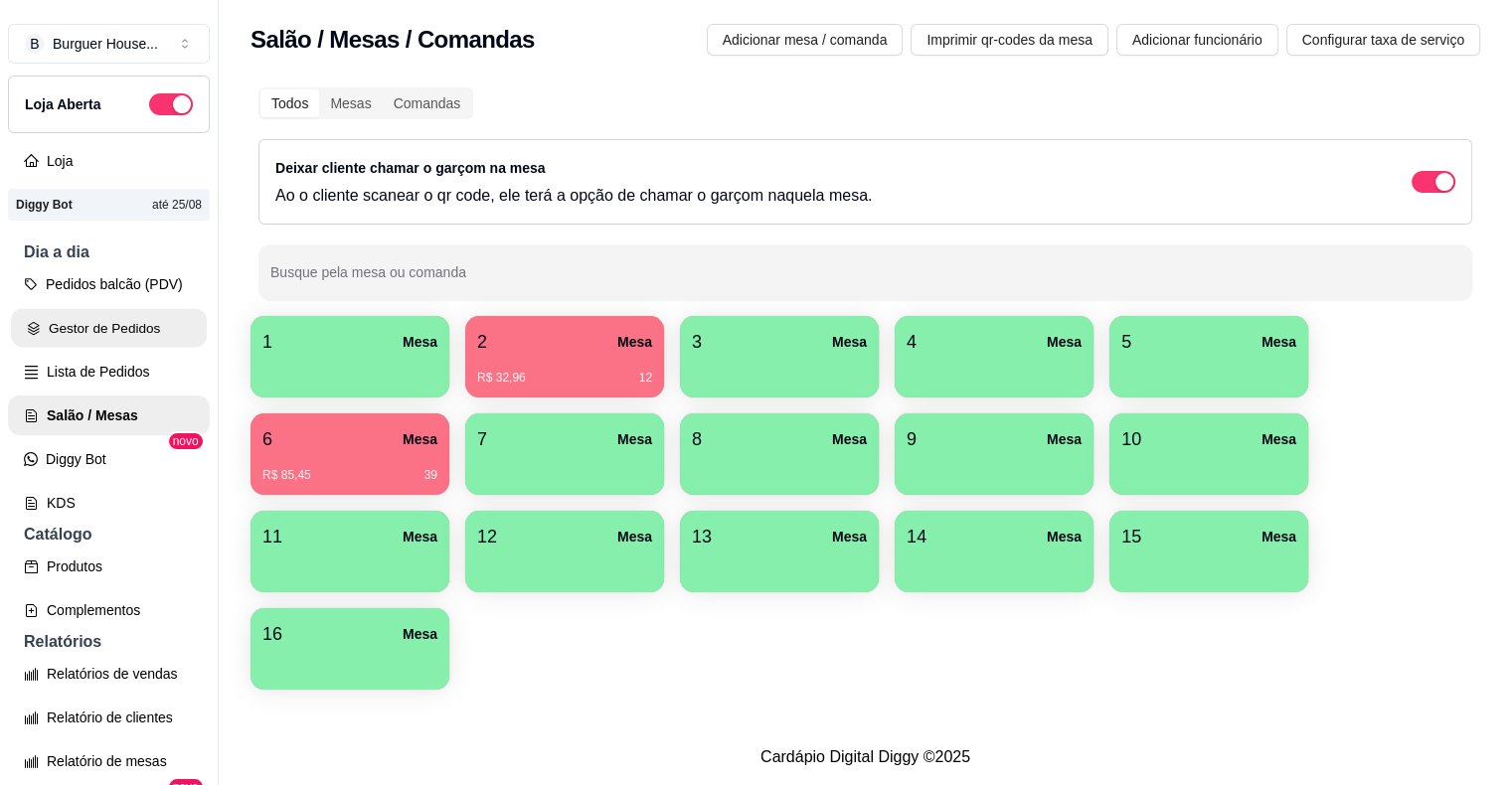 click on "Gestor de Pedidos" at bounding box center (108, 328) 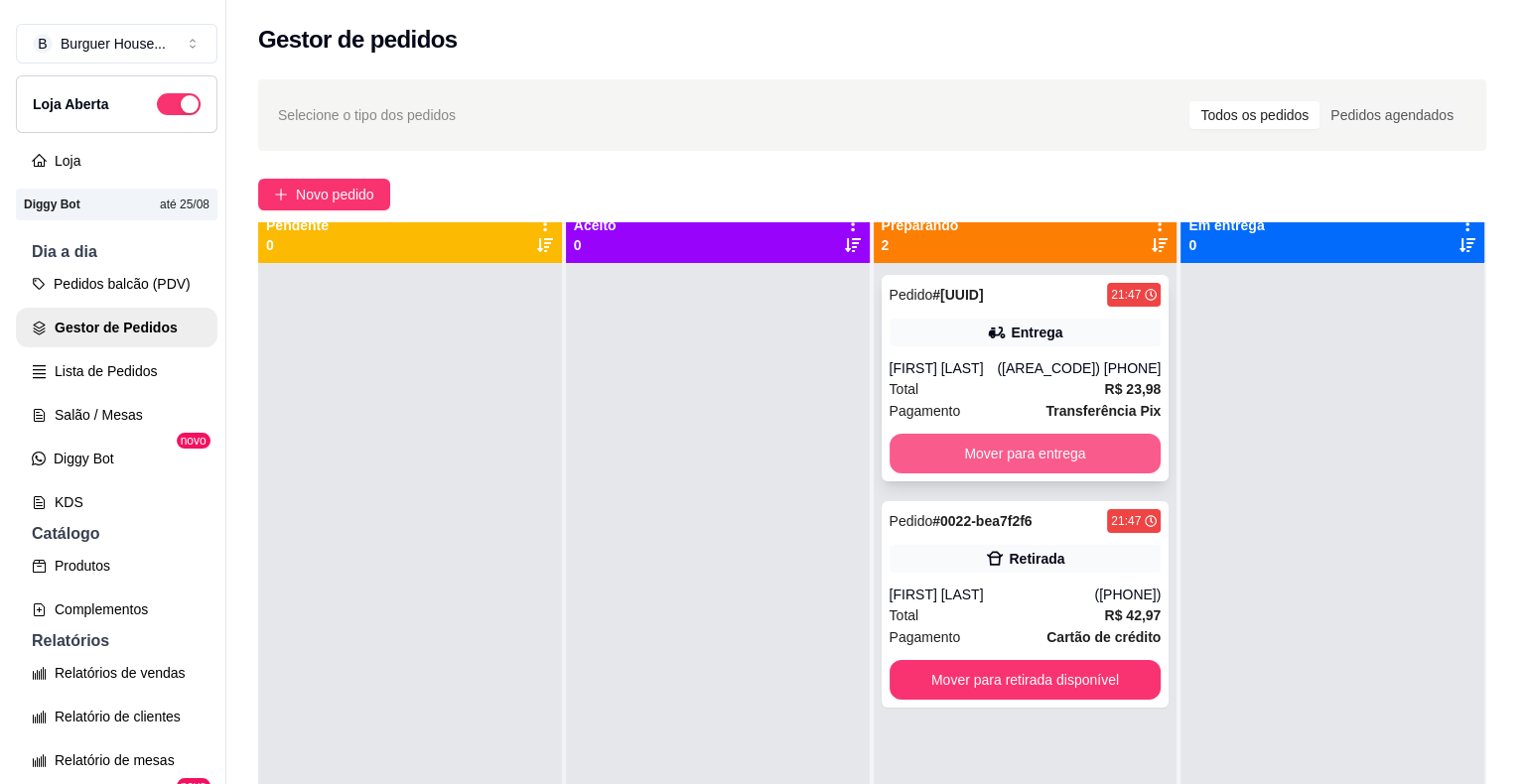 scroll, scrollTop: 0, scrollLeft: 0, axis: both 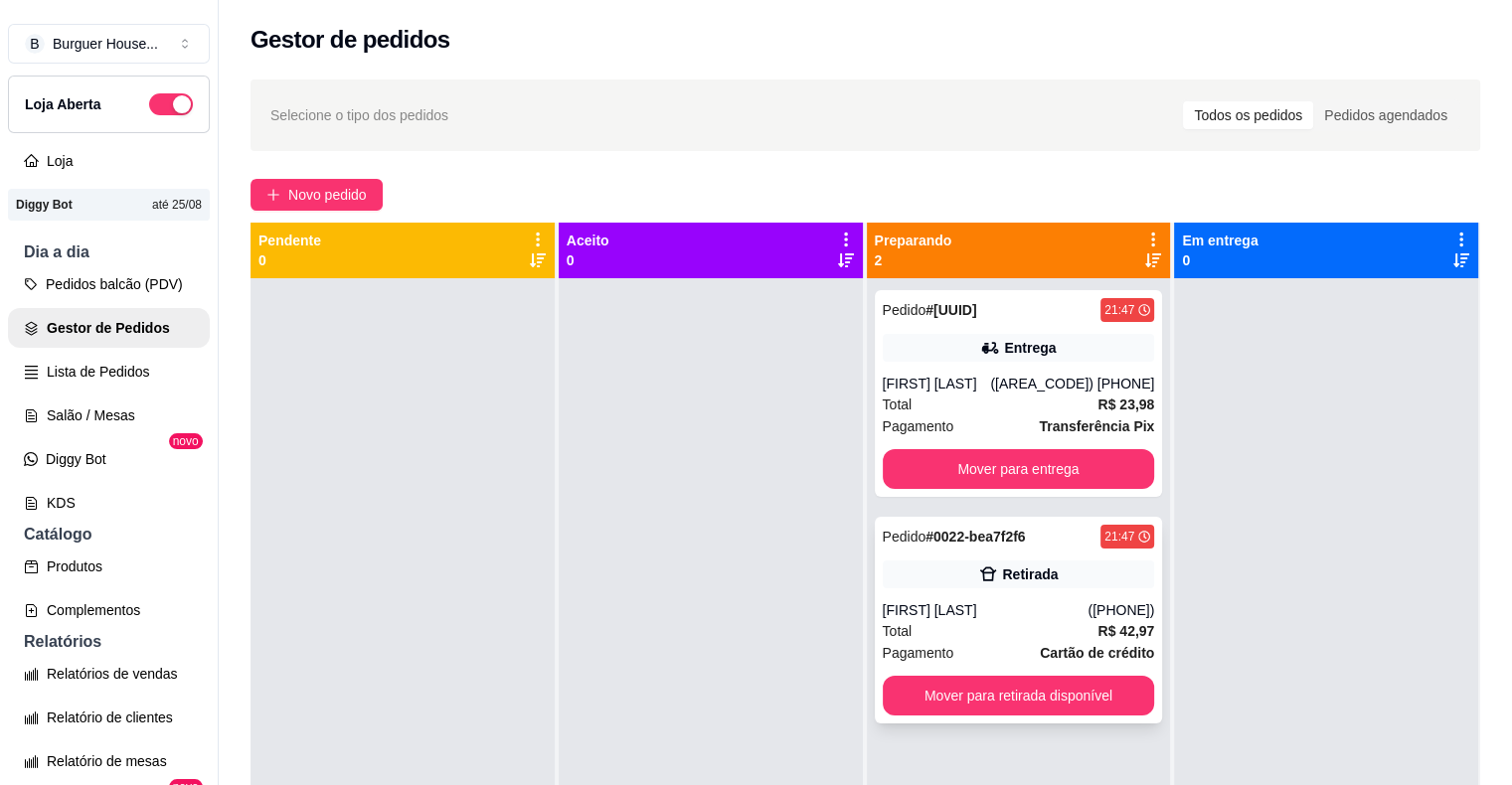 click on "Pedido #[UUID] [TIME] Retirada [FIRST]  [LAST] ([PHONE_NUMBER]) Total R$ 42,97 Pagamento Cartão de crédito Mover para retirada disponível" at bounding box center (1019, 620) 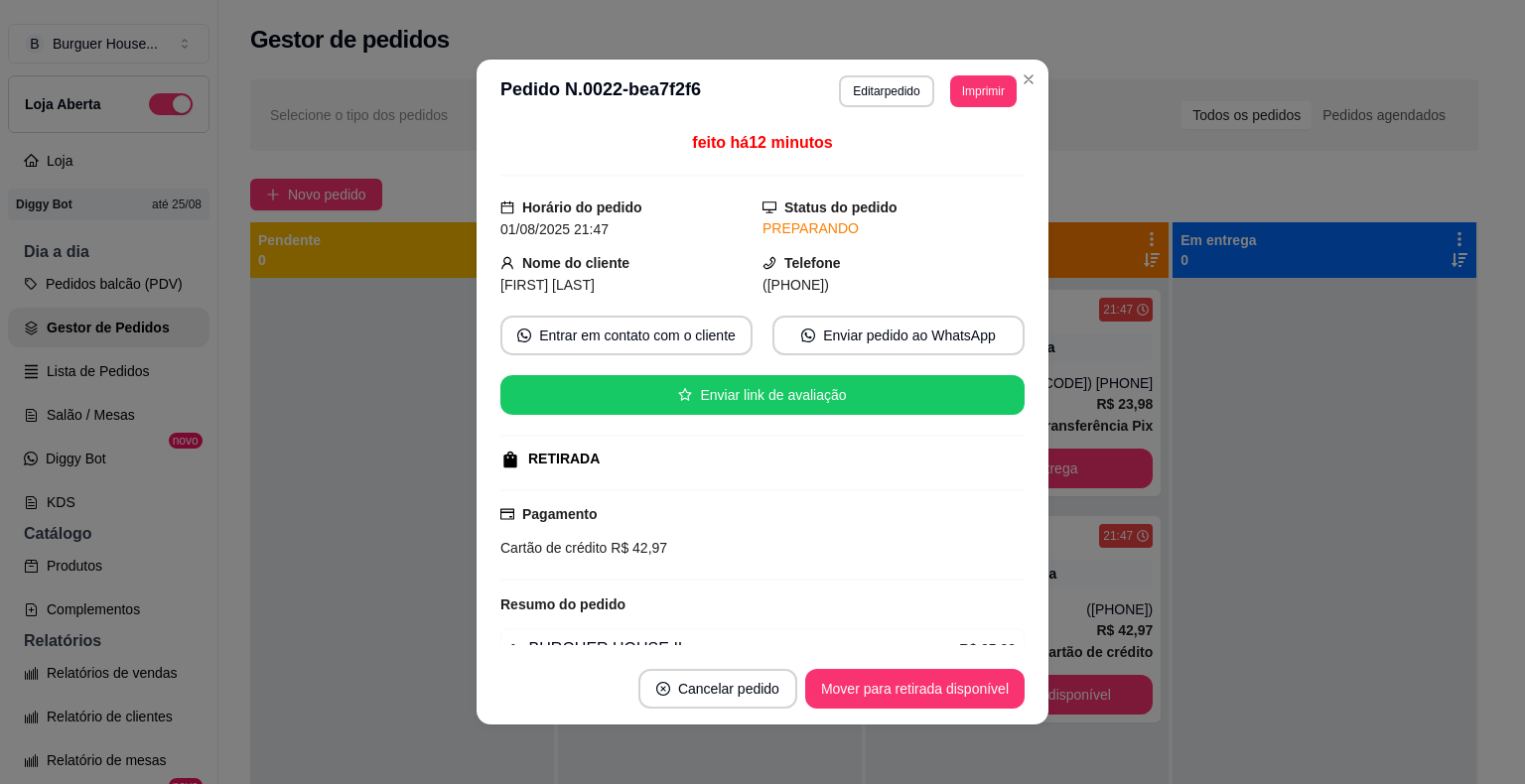 scroll, scrollTop: 282, scrollLeft: 0, axis: vertical 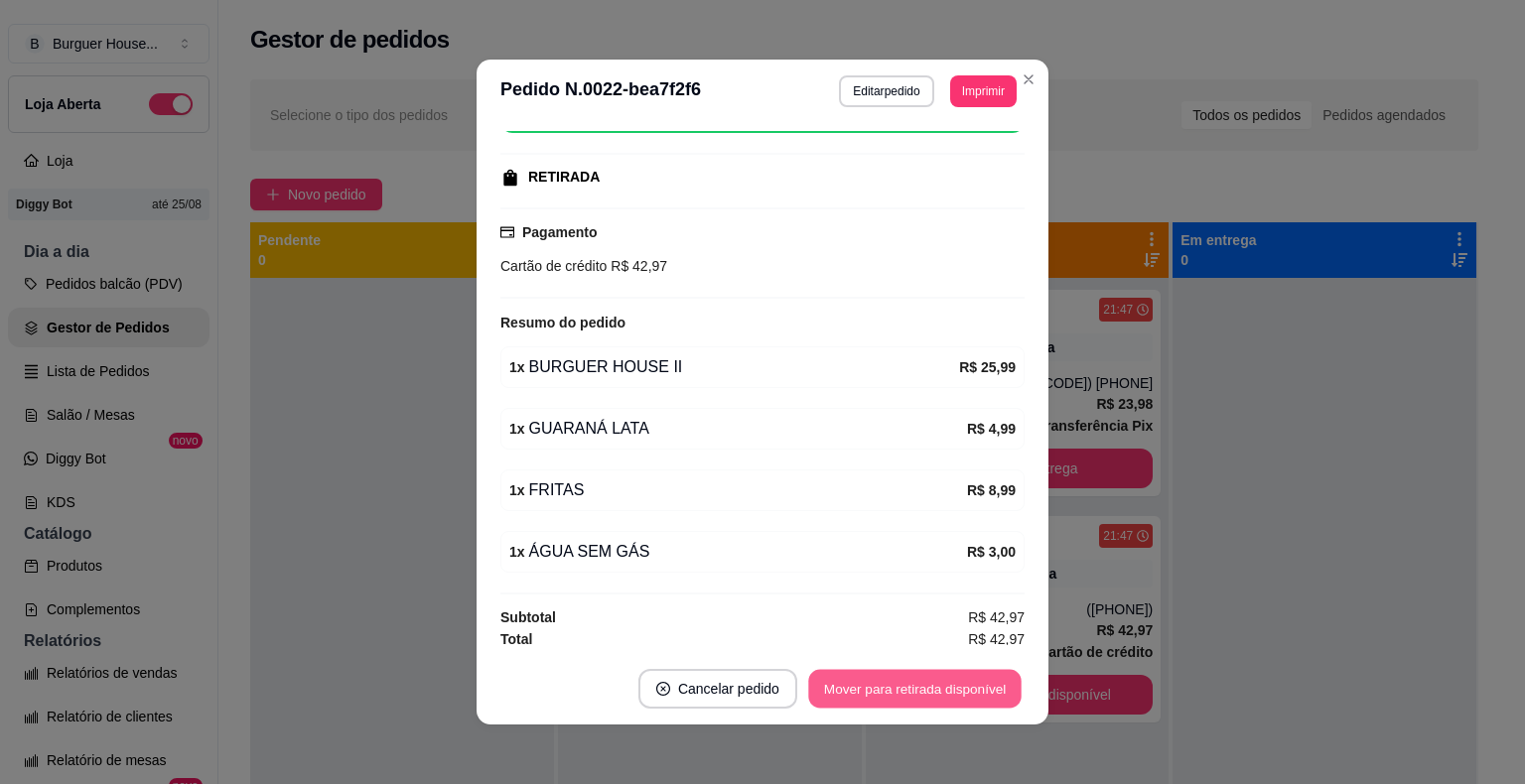 click on "Mover para retirada disponível" at bounding box center [914, 689] 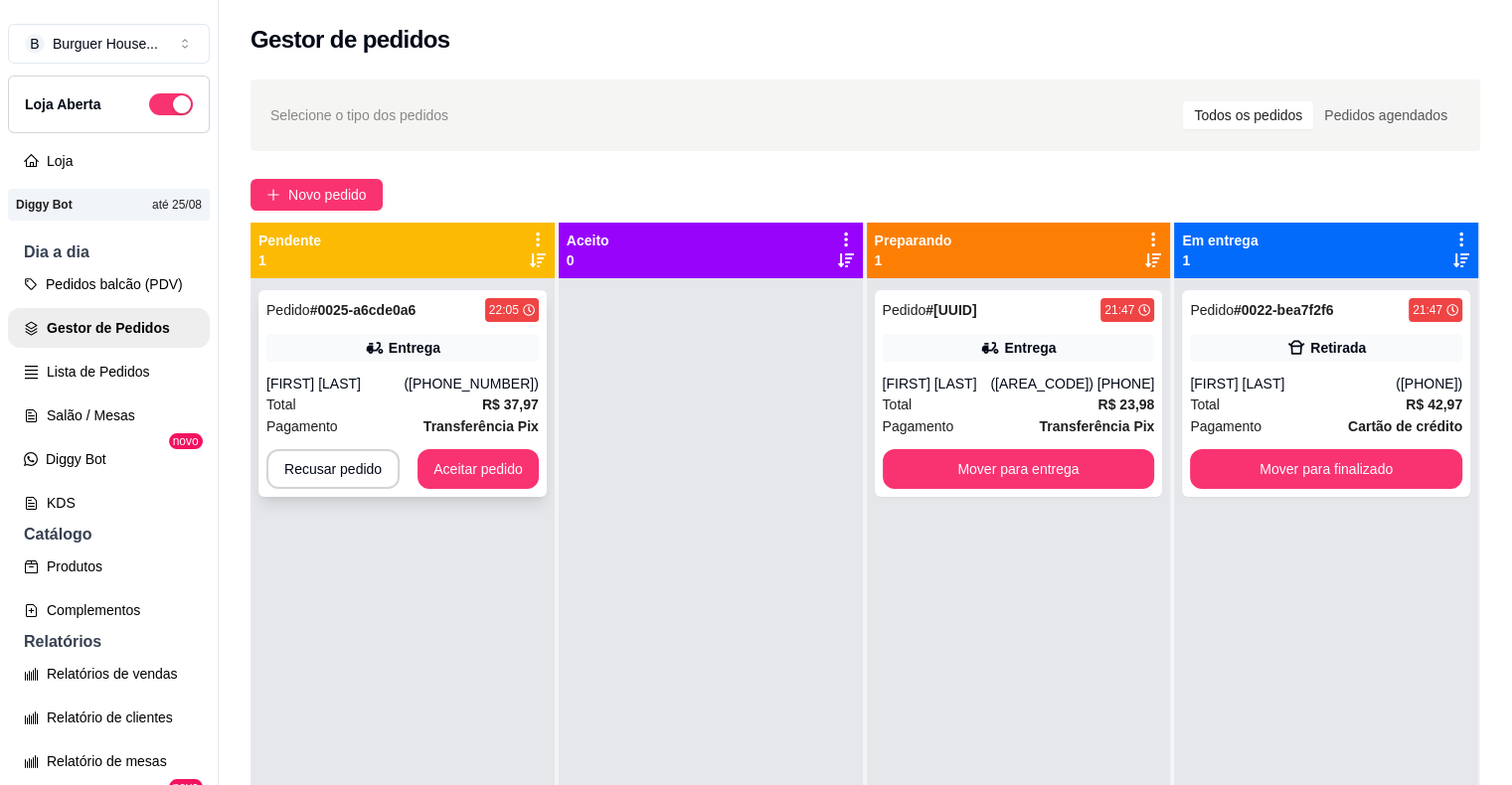 click on "([PHONE_NUMBER])" at bounding box center (470, 384) 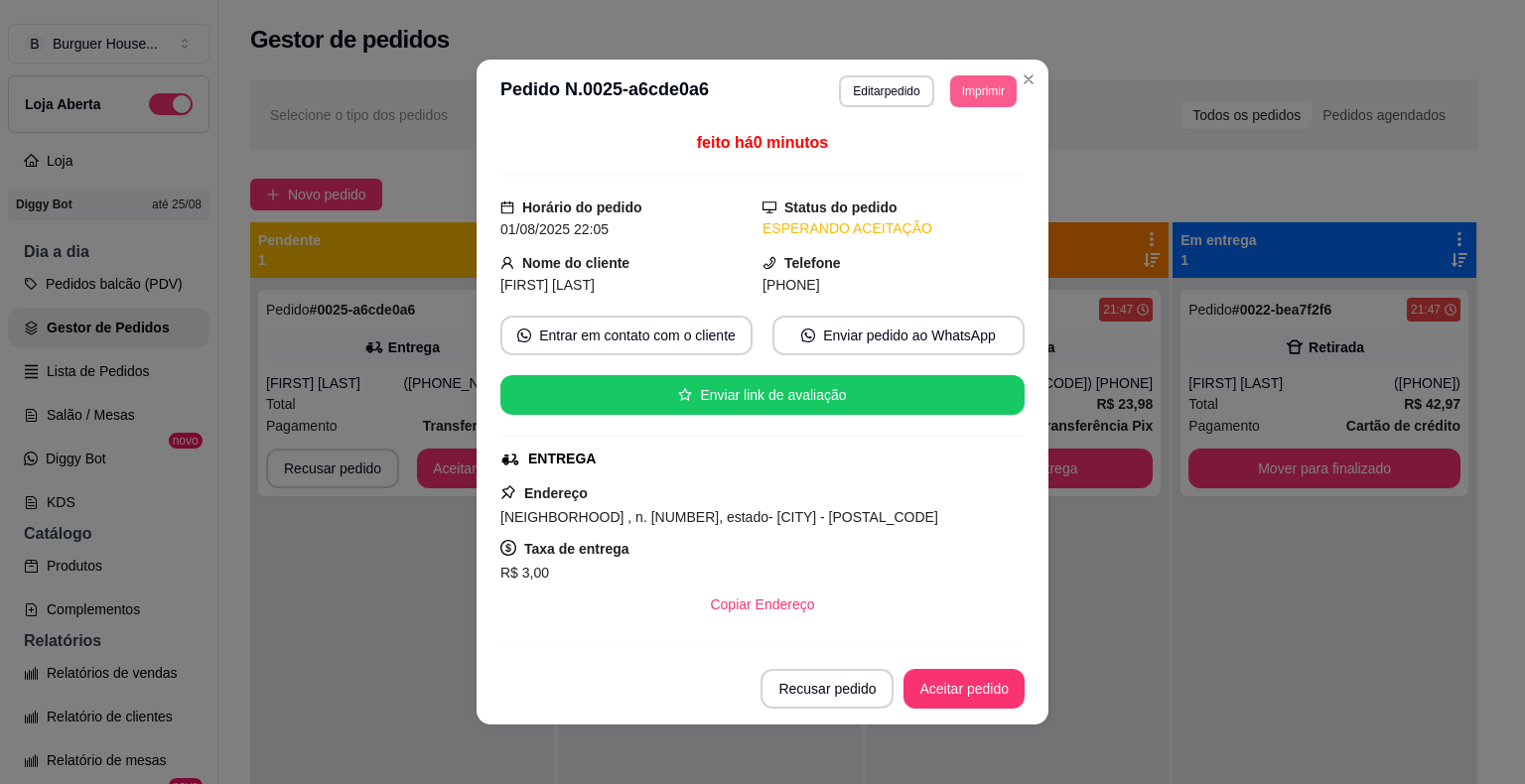 click on "Imprimir" at bounding box center [983, 91] 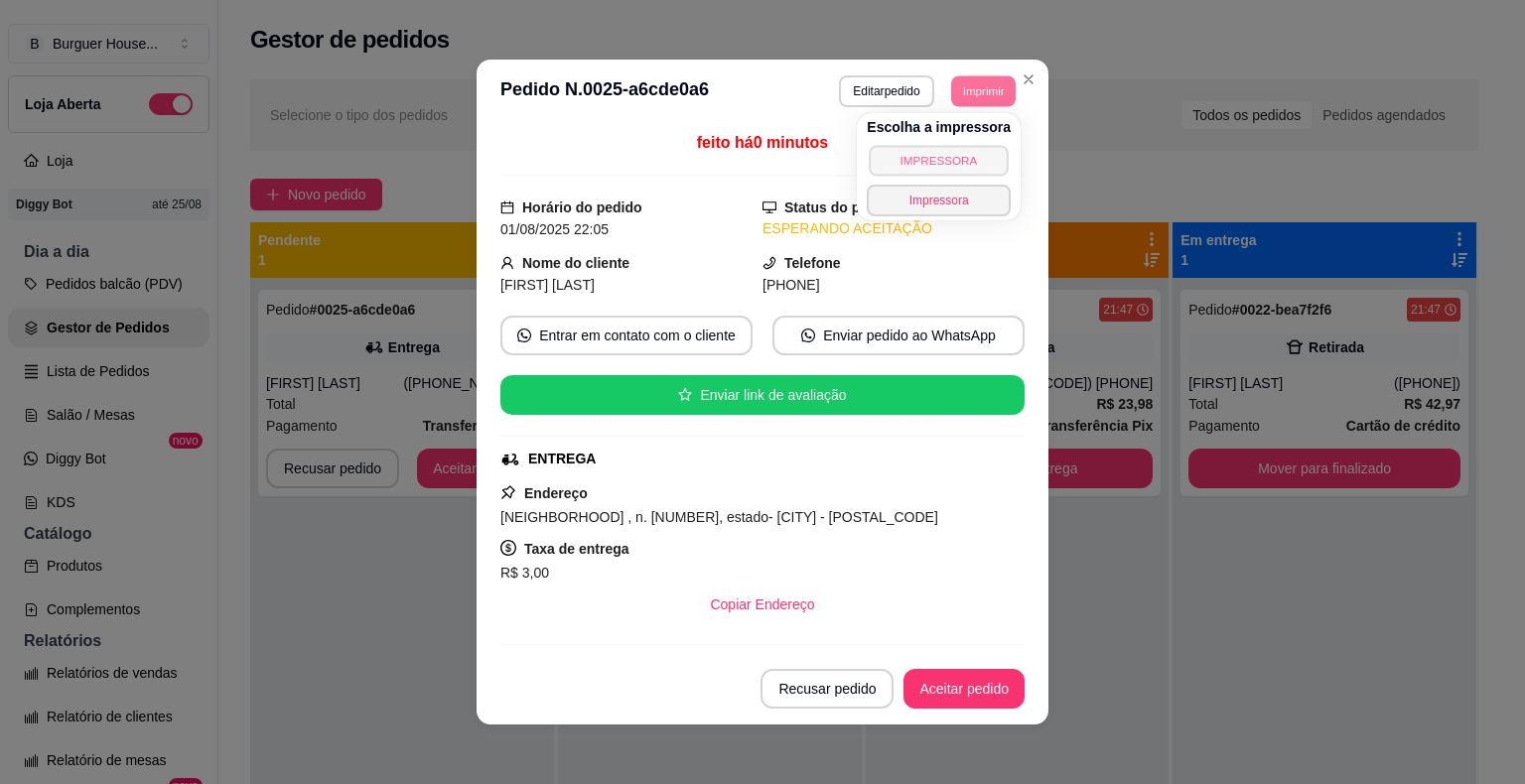 click on "IMPRESSORA" at bounding box center [938, 160] 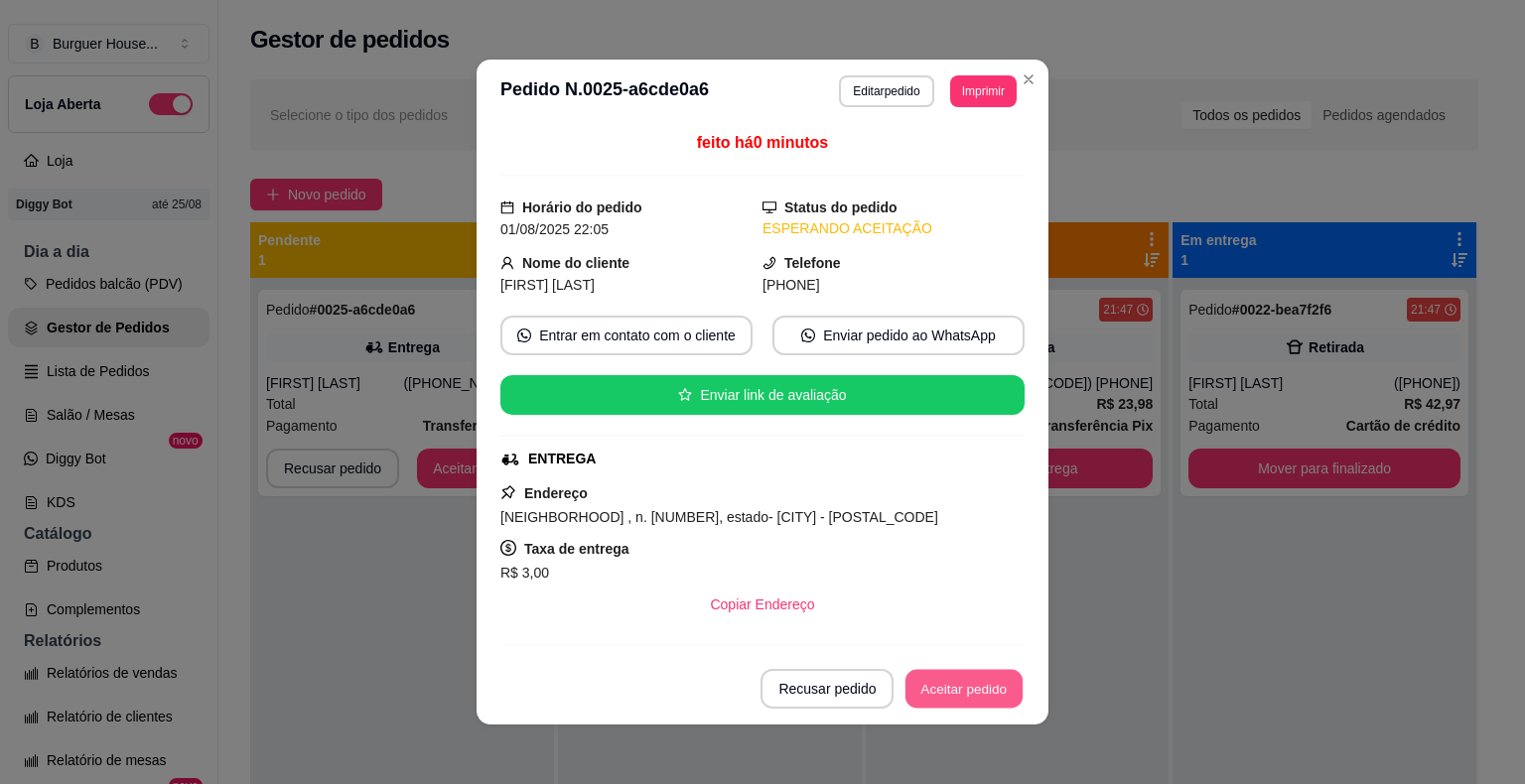click on "Aceitar pedido" at bounding box center (964, 689) 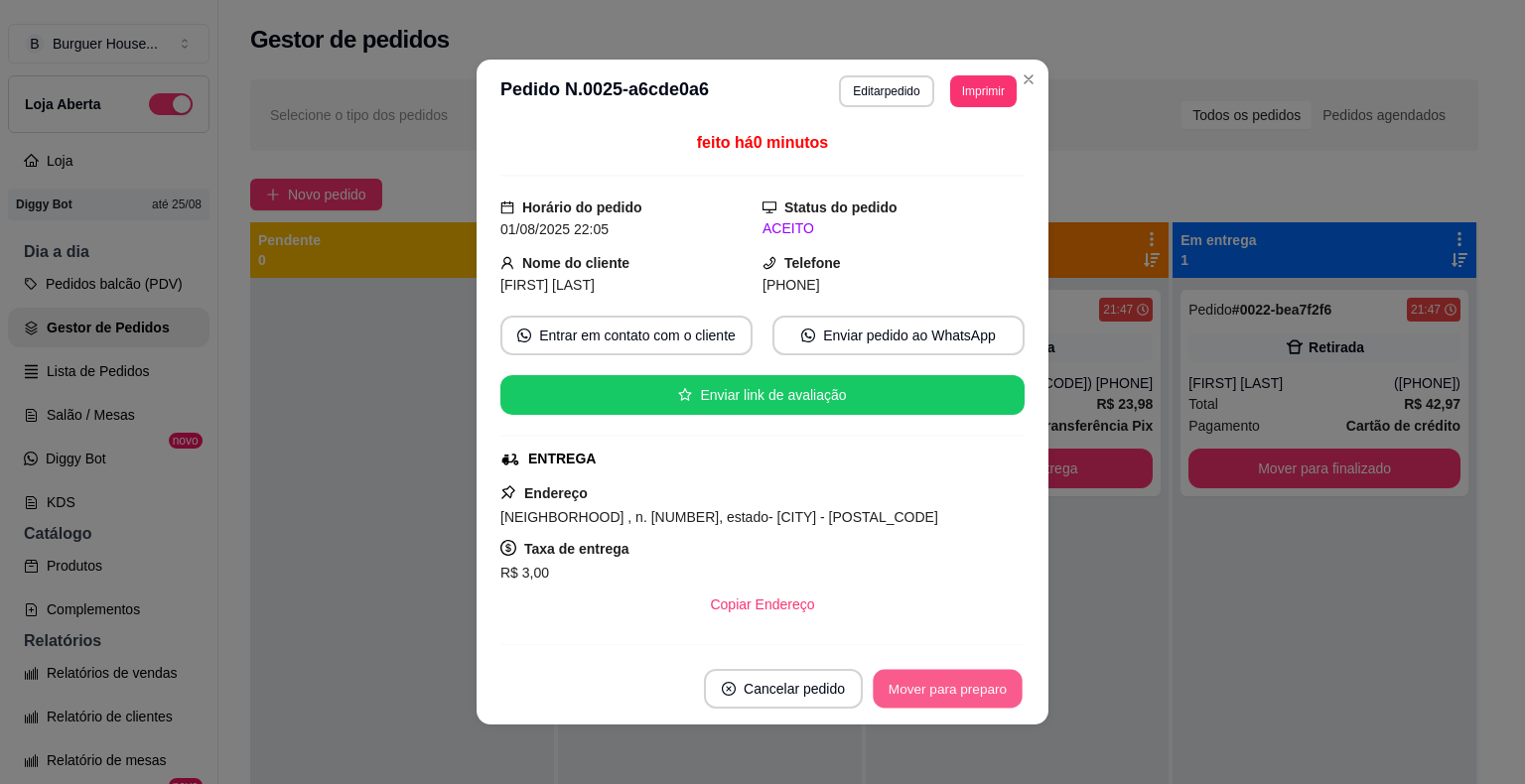 click on "Mover para preparo" at bounding box center (947, 689) 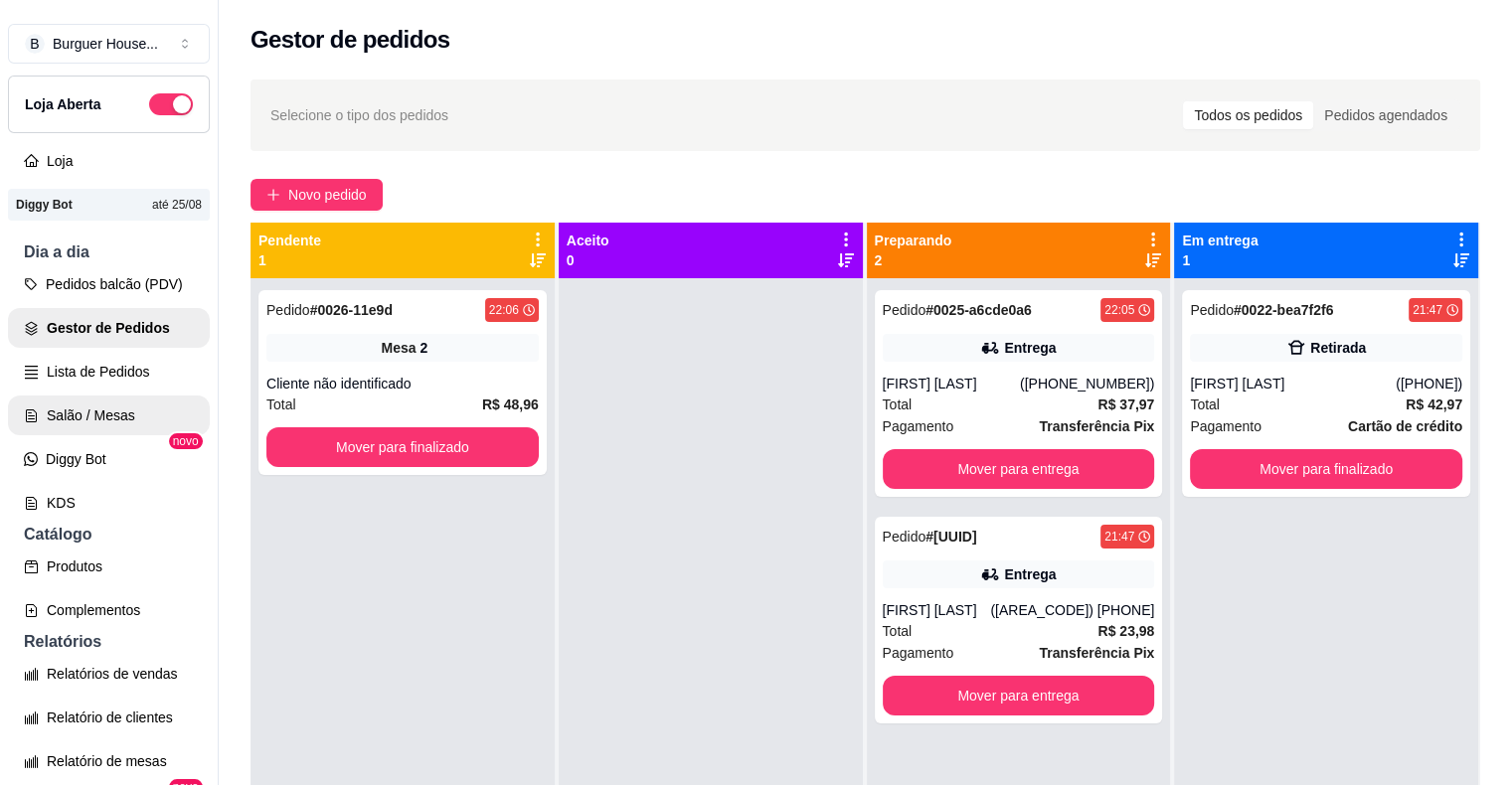 click on "Salão / Mesas" at bounding box center [108, 415] 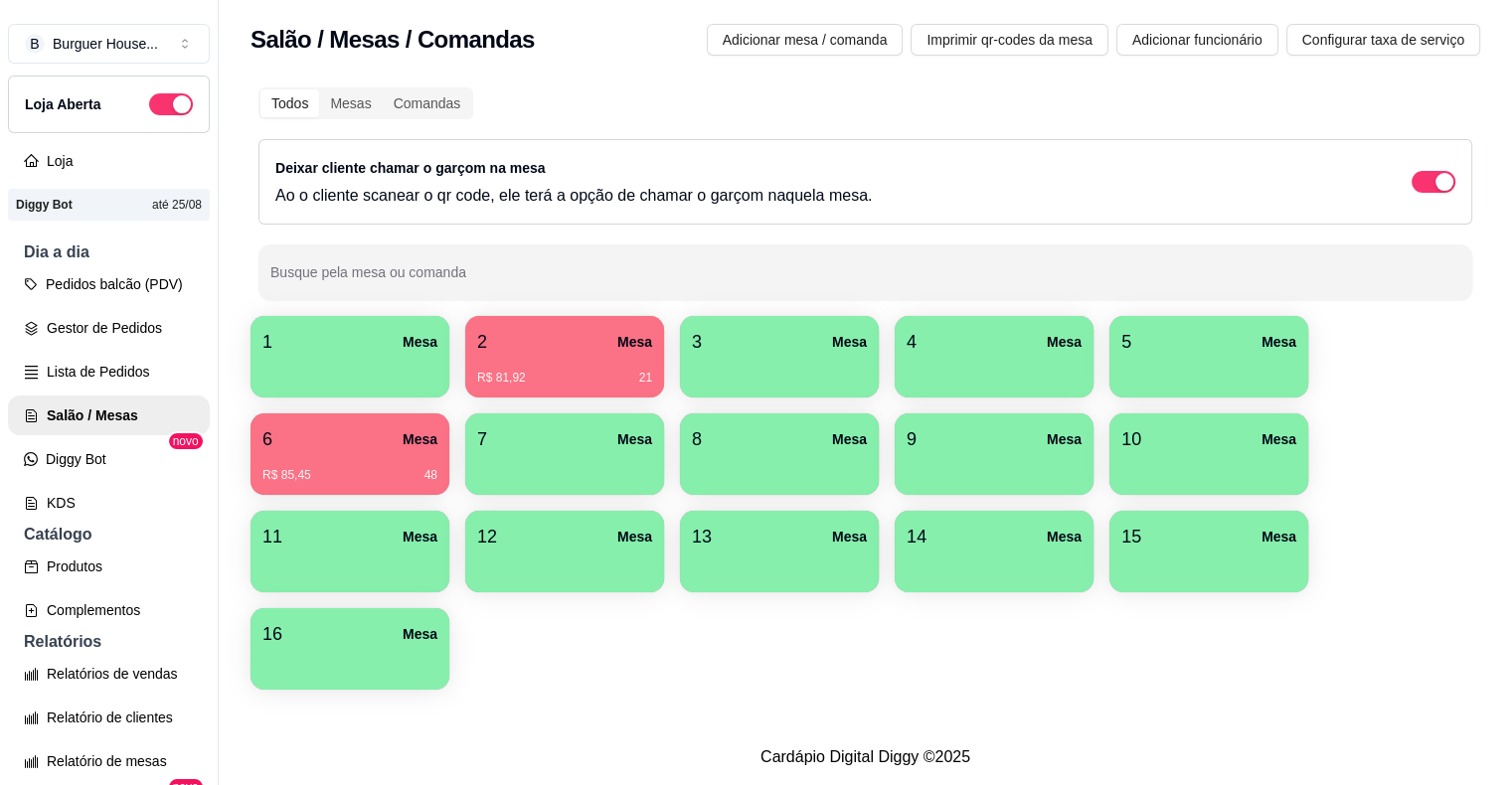 click on "Mesa" at bounding box center (634, 342) 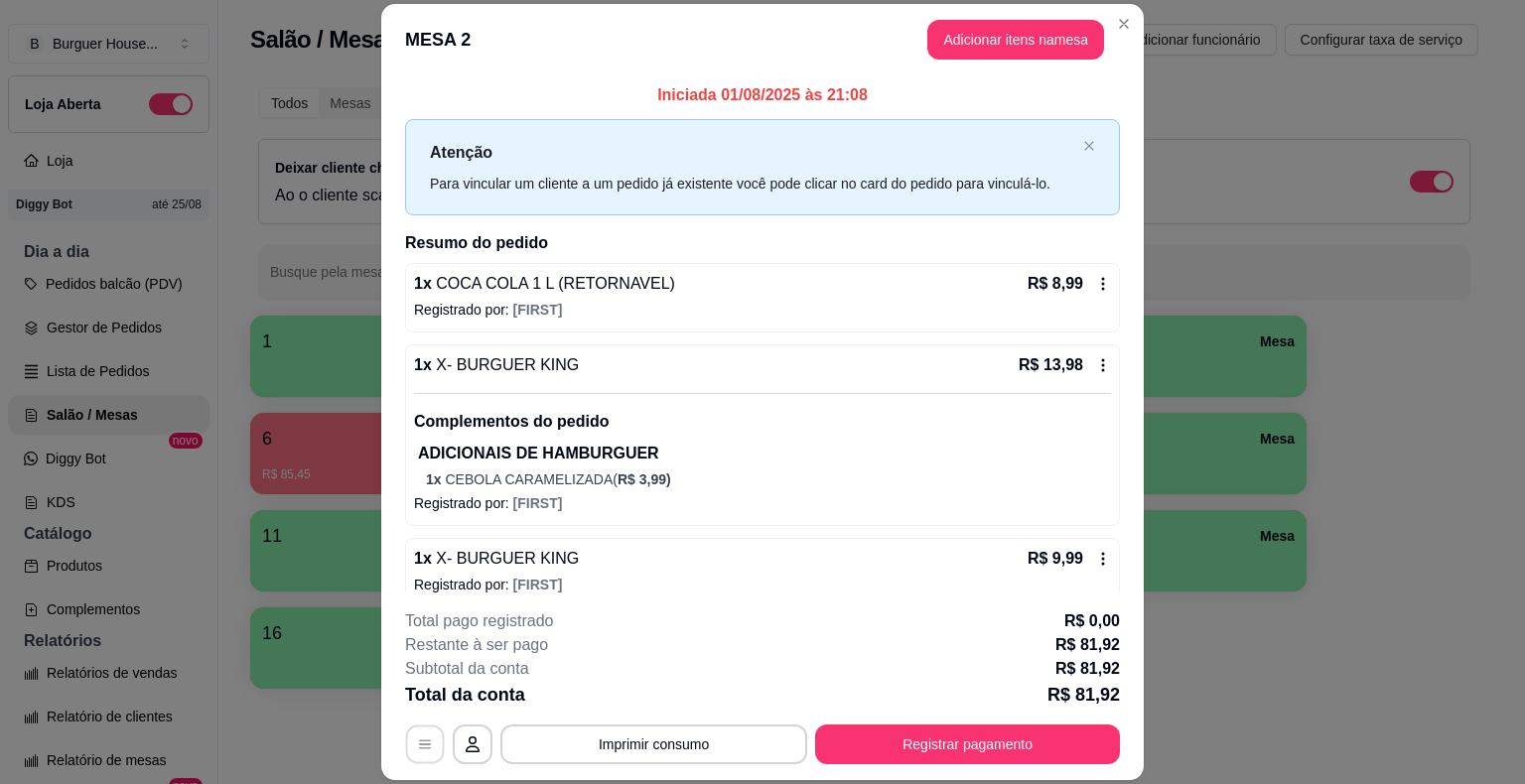 click at bounding box center (425, 744) 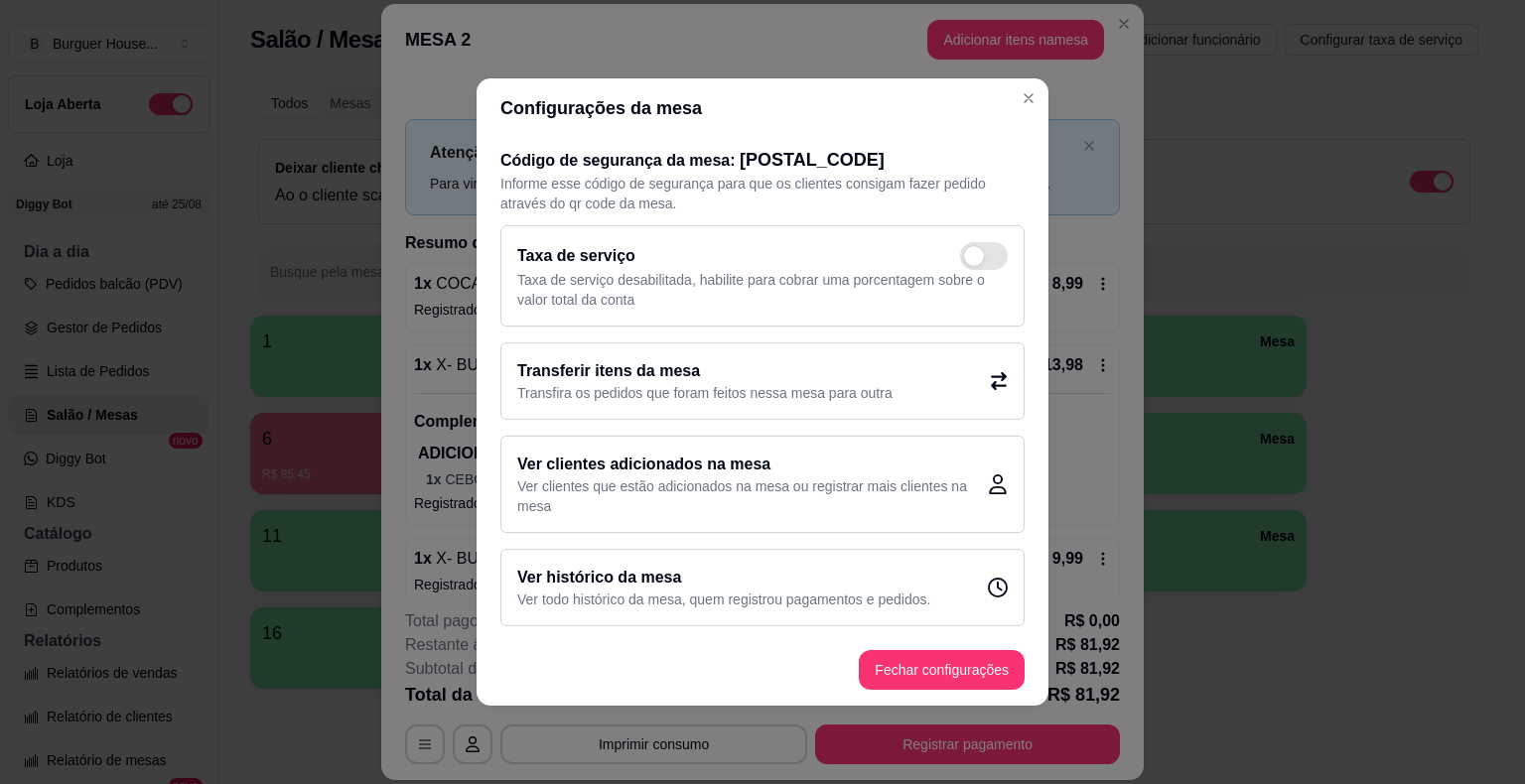 click on "Transfira os pedidos que foram feitos nessa mesa para outra" at bounding box center (705, 393) 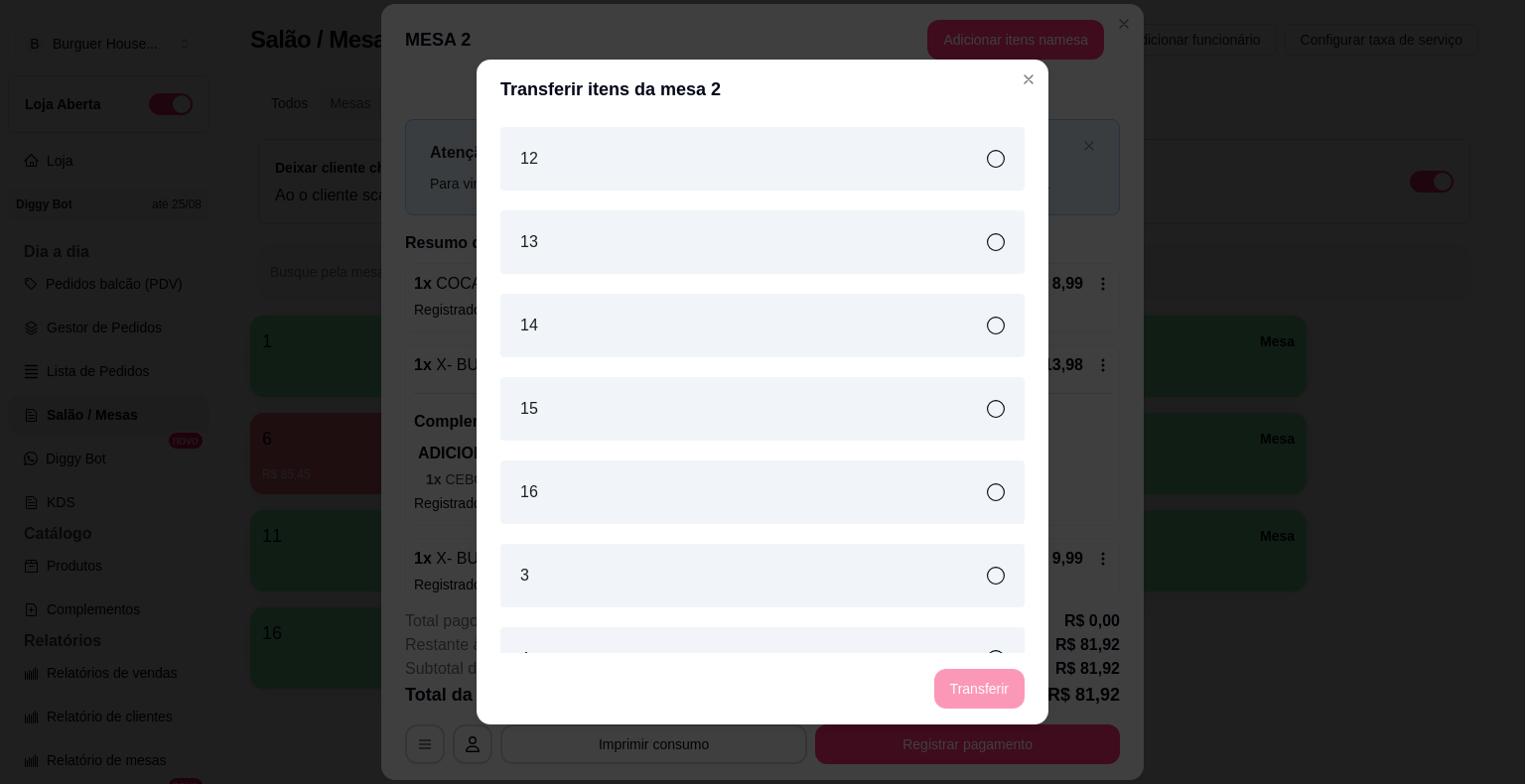 scroll, scrollTop: 298, scrollLeft: 0, axis: vertical 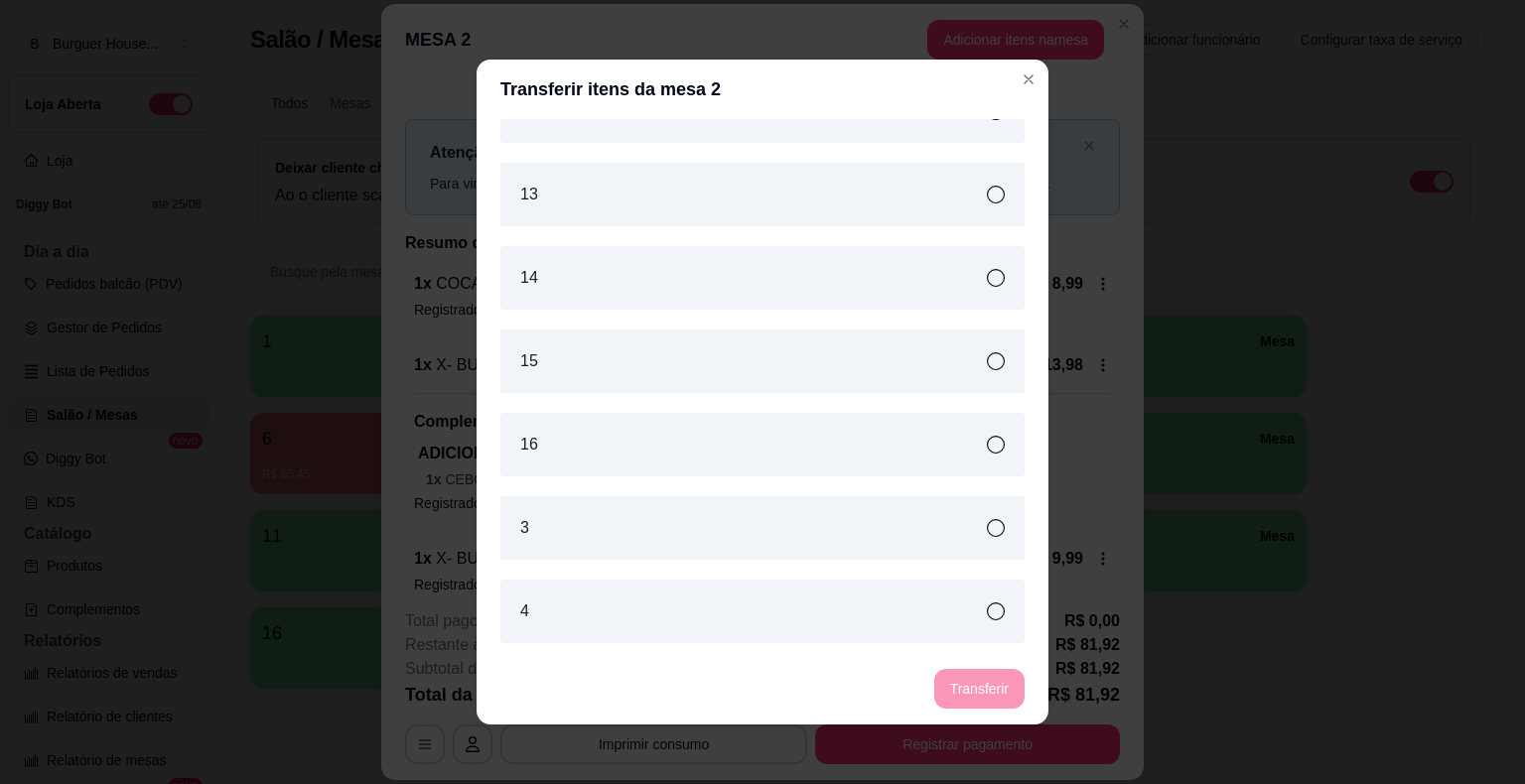click on "3" at bounding box center [762, 528] 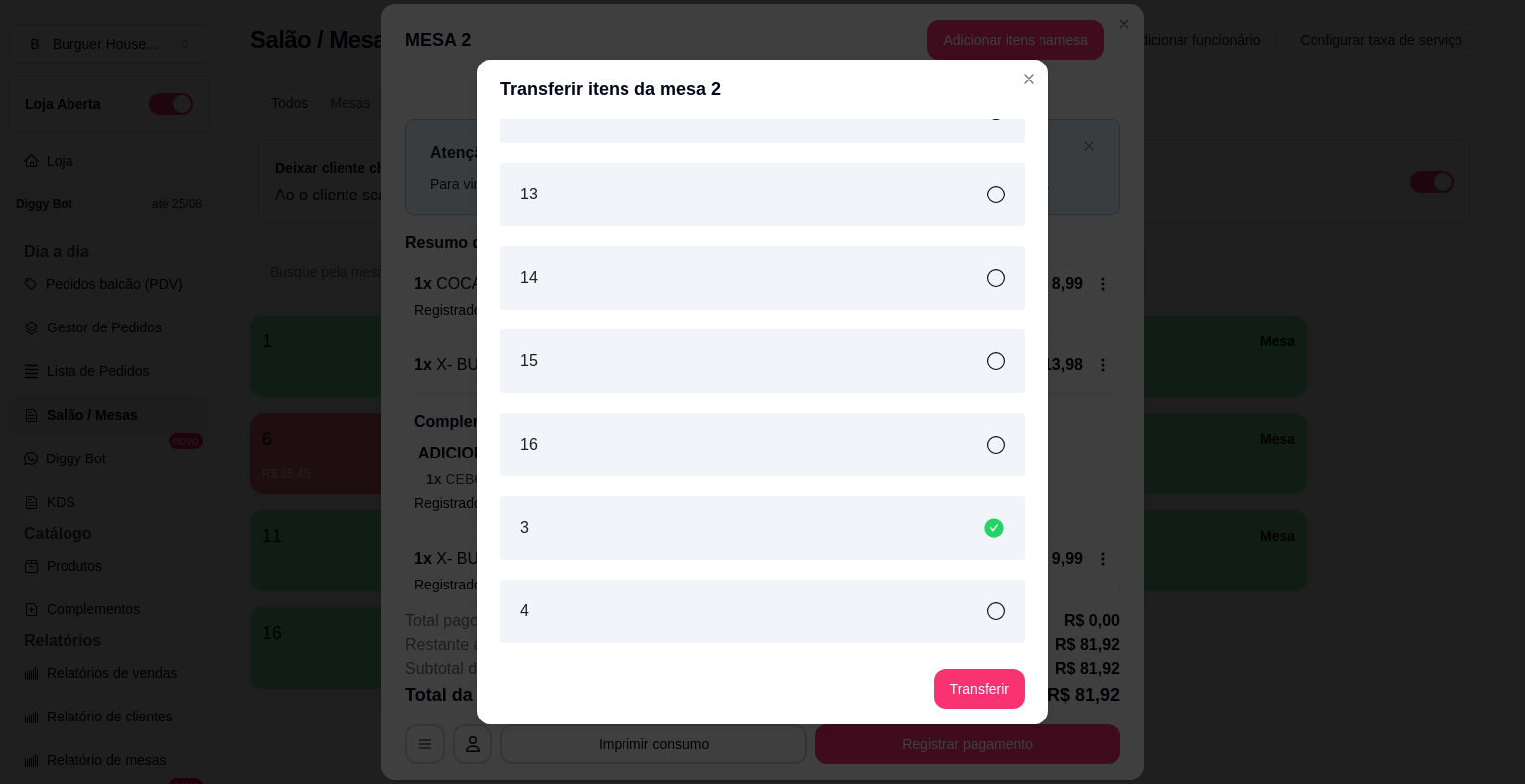 click on "Transferir" at bounding box center (979, 689) 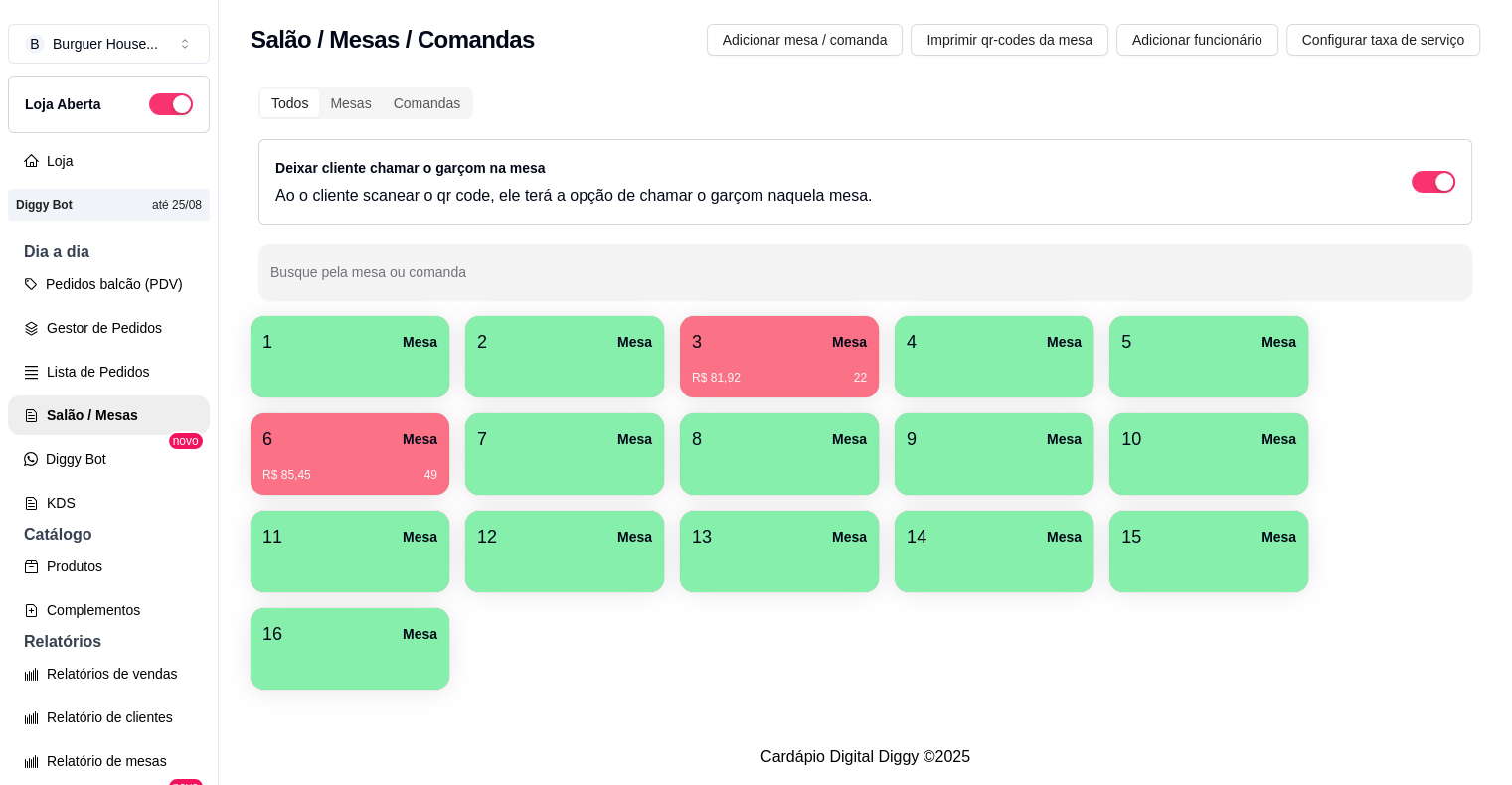 click on "R$ 81,92 22" at bounding box center [779, 378] 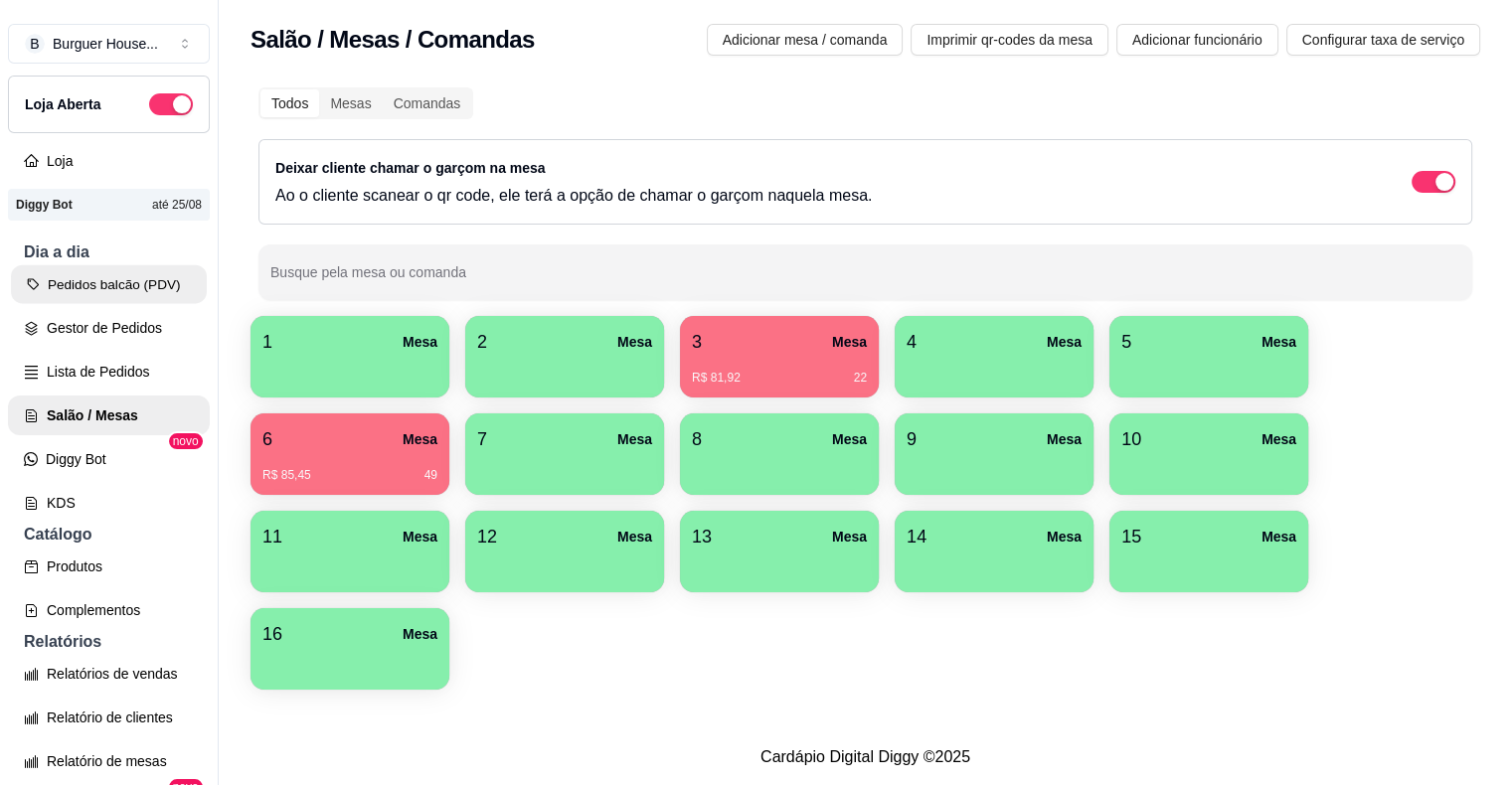 click on "Pedidos balcão (PDV)" at bounding box center [108, 284] 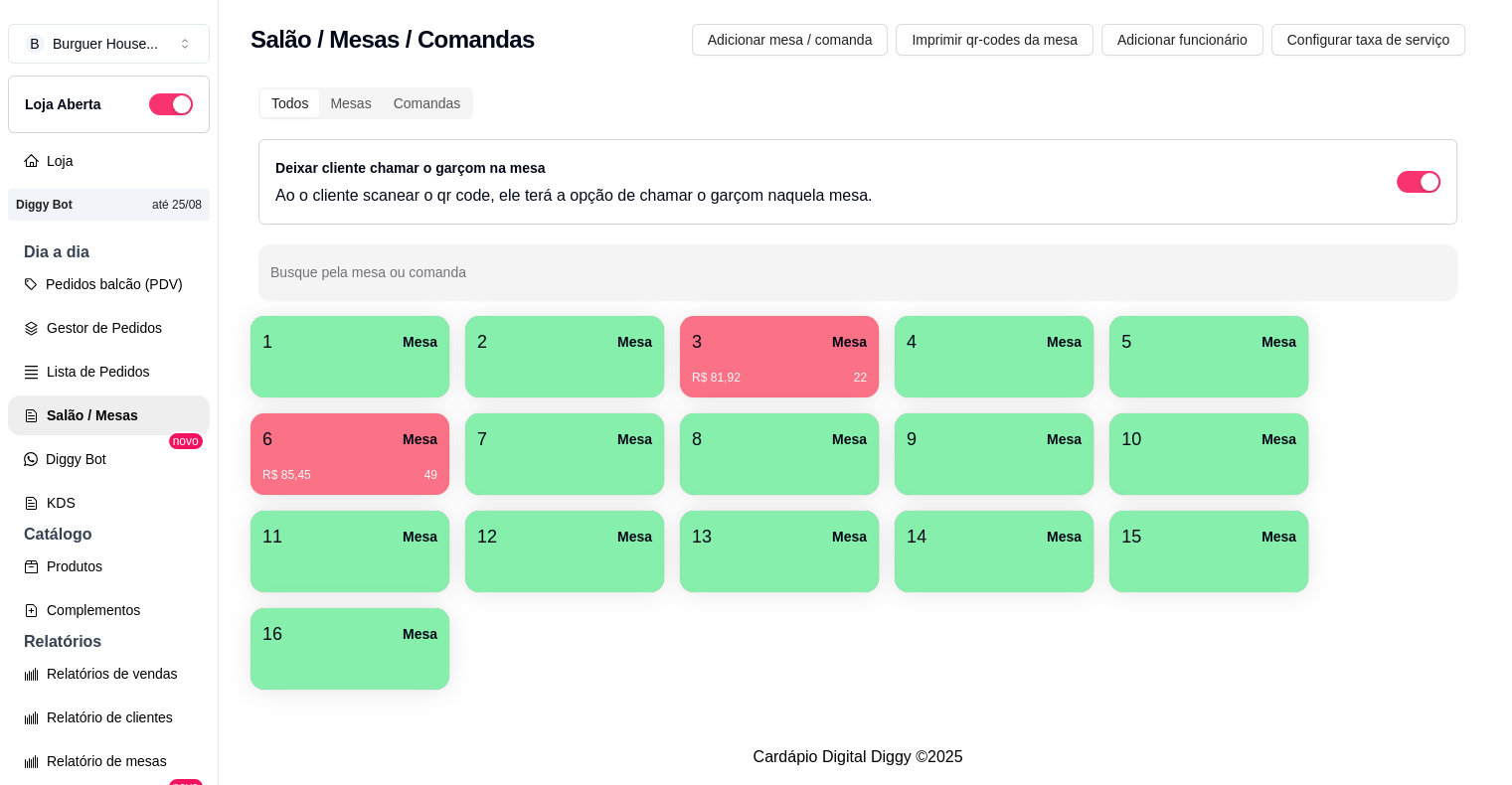 click at bounding box center [143, 375] 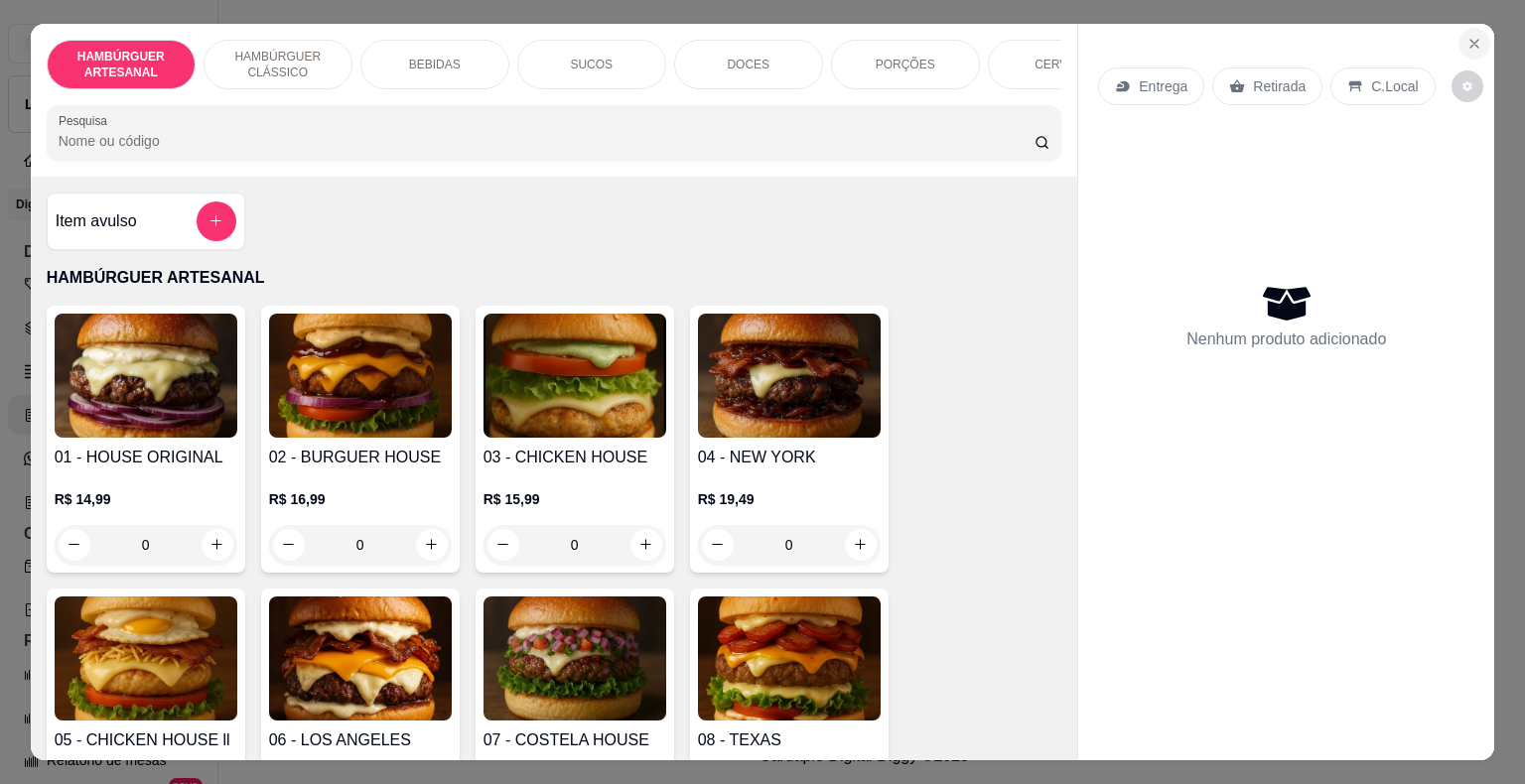 click 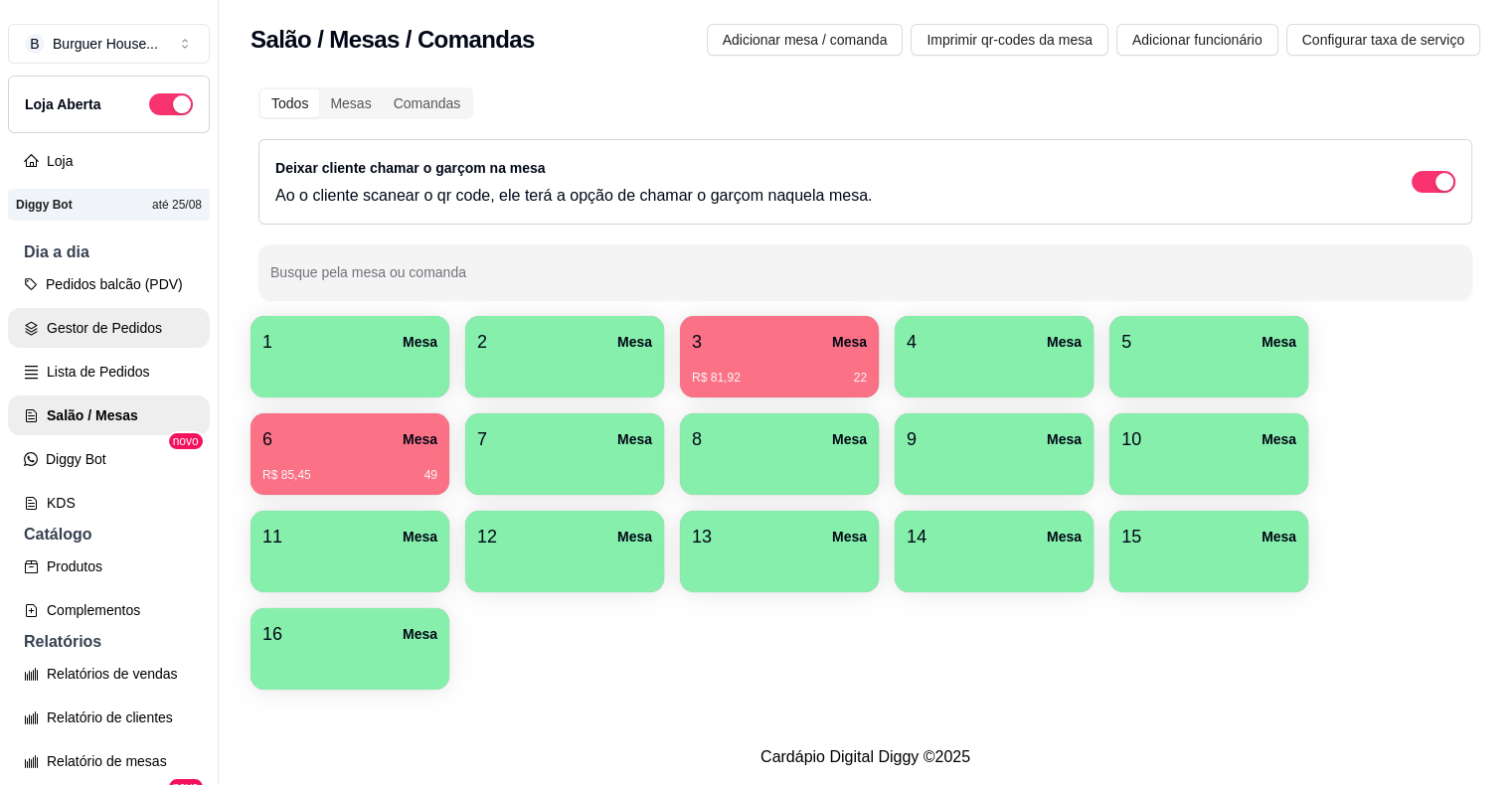 click on "Gestor de Pedidos" at bounding box center (108, 328) 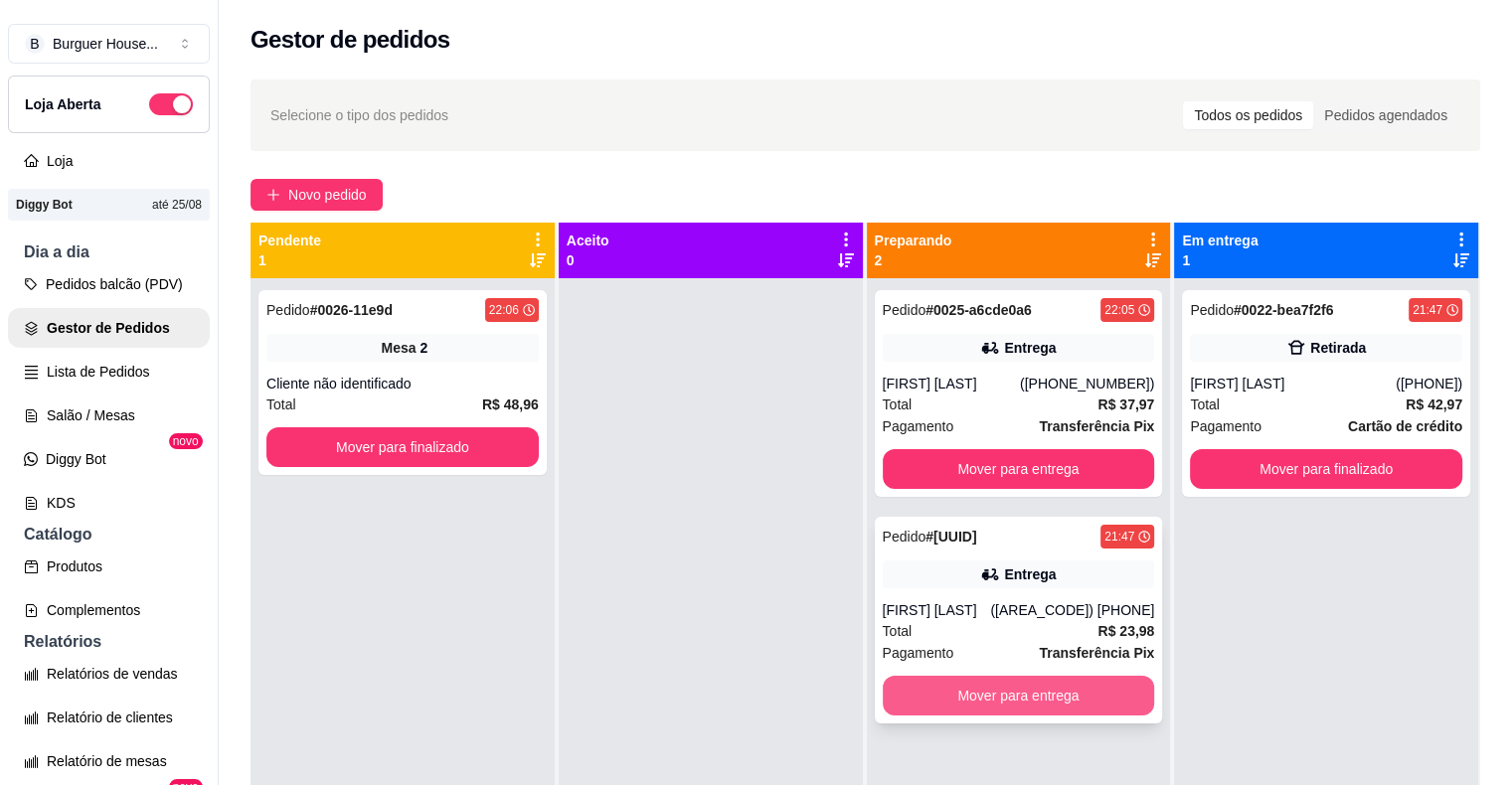 click on "Mover para entrega" at bounding box center [1019, 696] 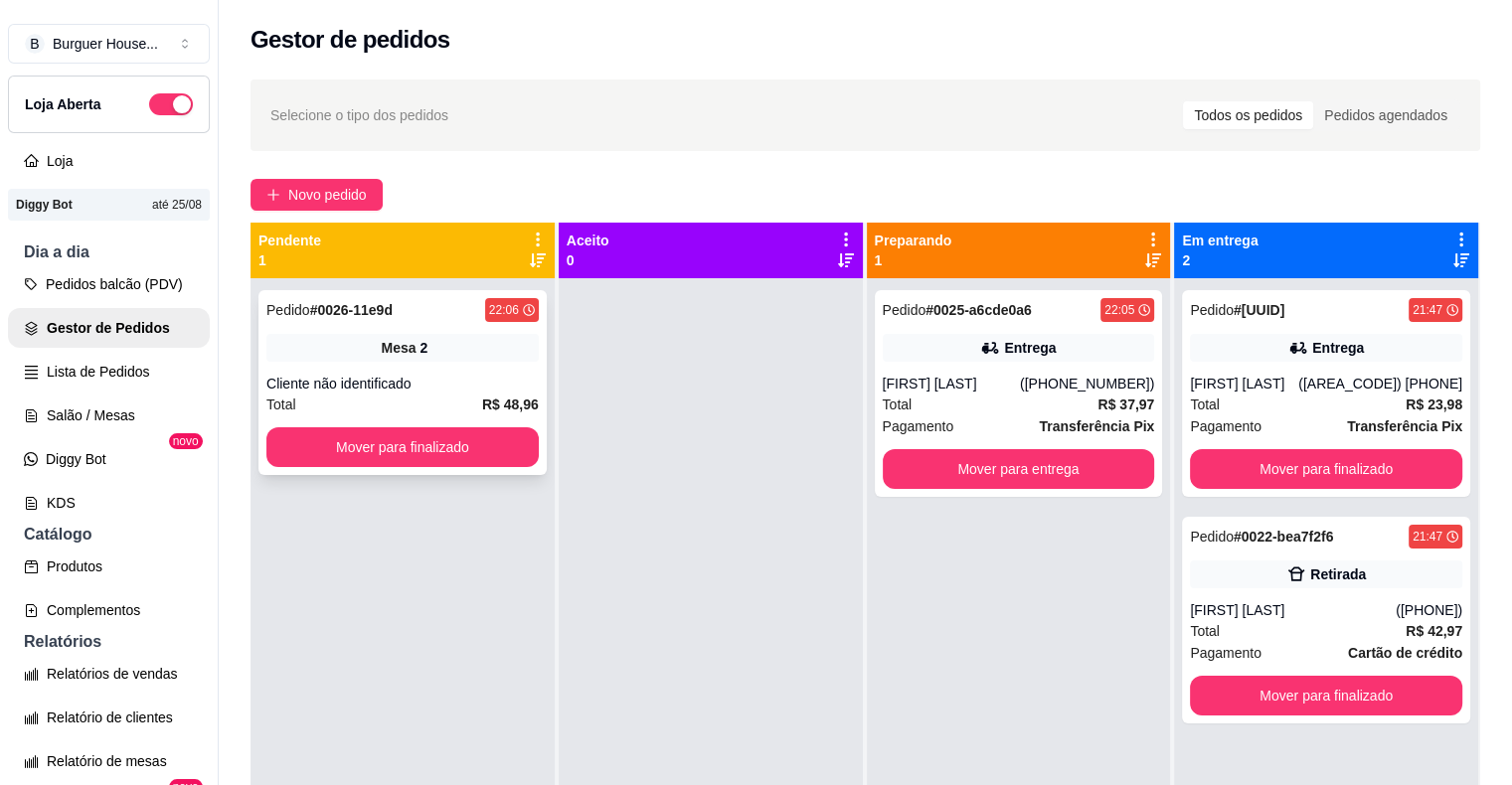 click on "Pedido  # [ORDER_ID] [TIME] Mesa 2 Cliente não identificado Total R$ 48,96 Mover para finalizado" at bounding box center (403, 383) 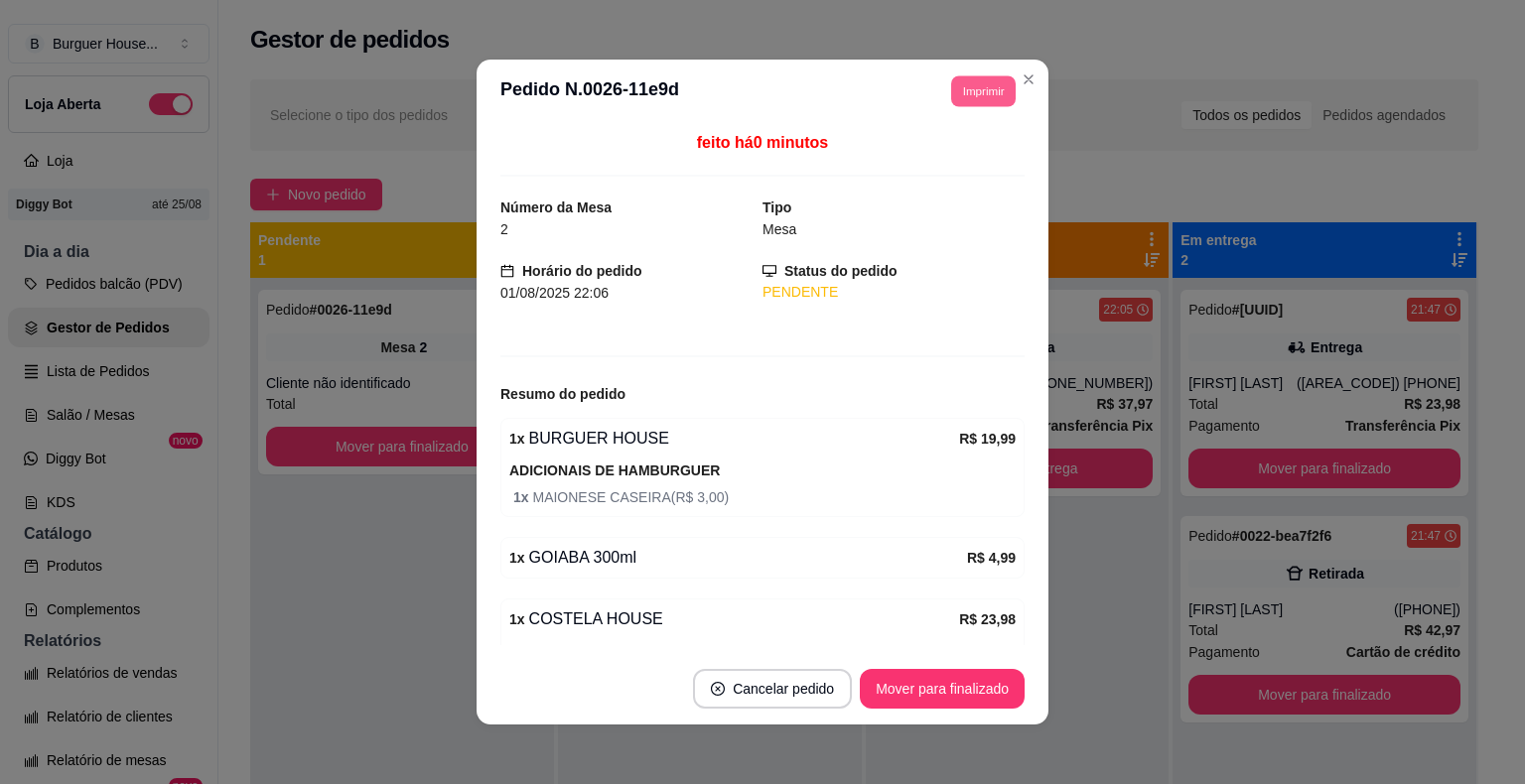 click on "Imprimir" at bounding box center (983, 90) 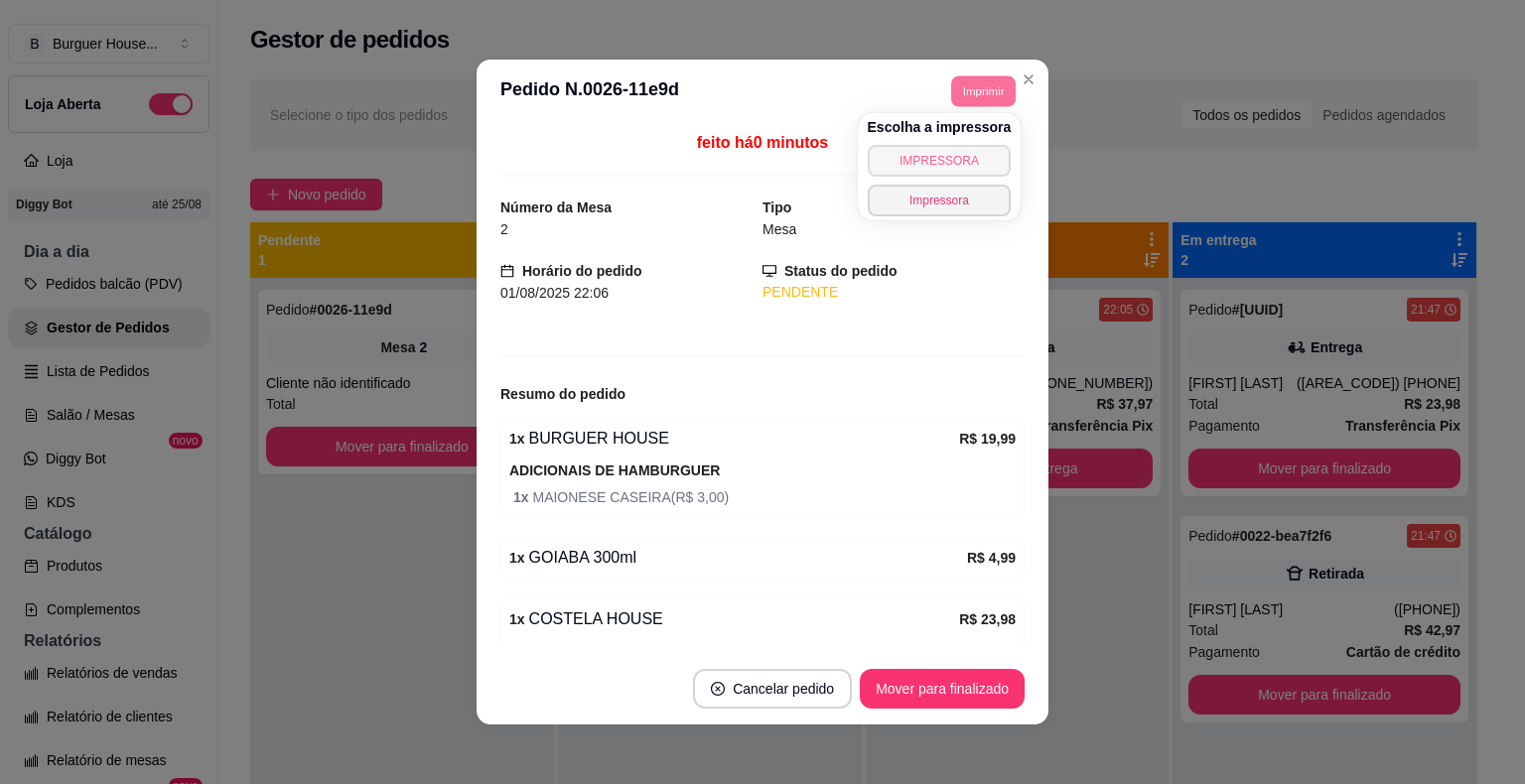 click on "IMPRESSORA" at bounding box center (939, 161) 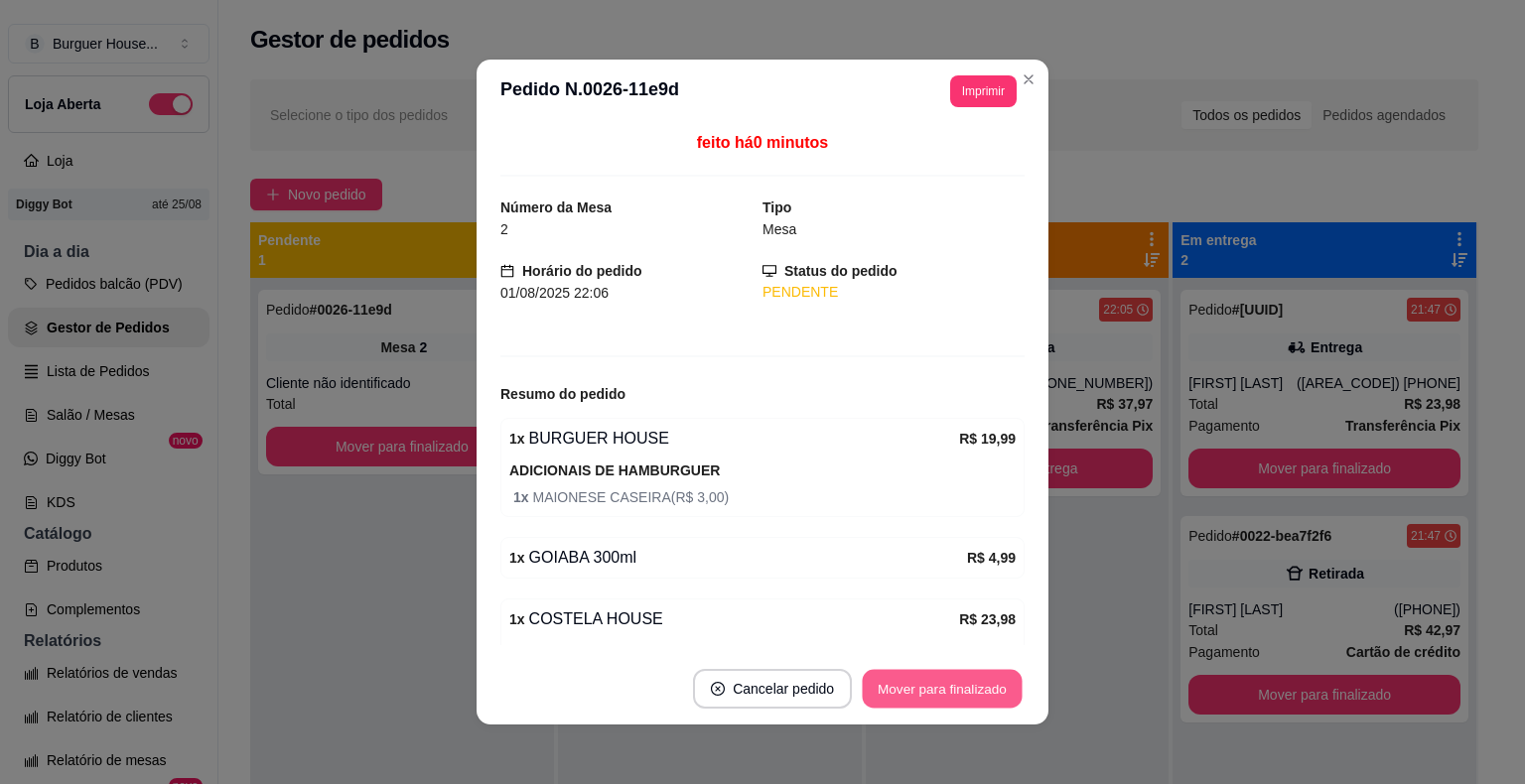 click on "Mover para finalizado" at bounding box center [942, 689] 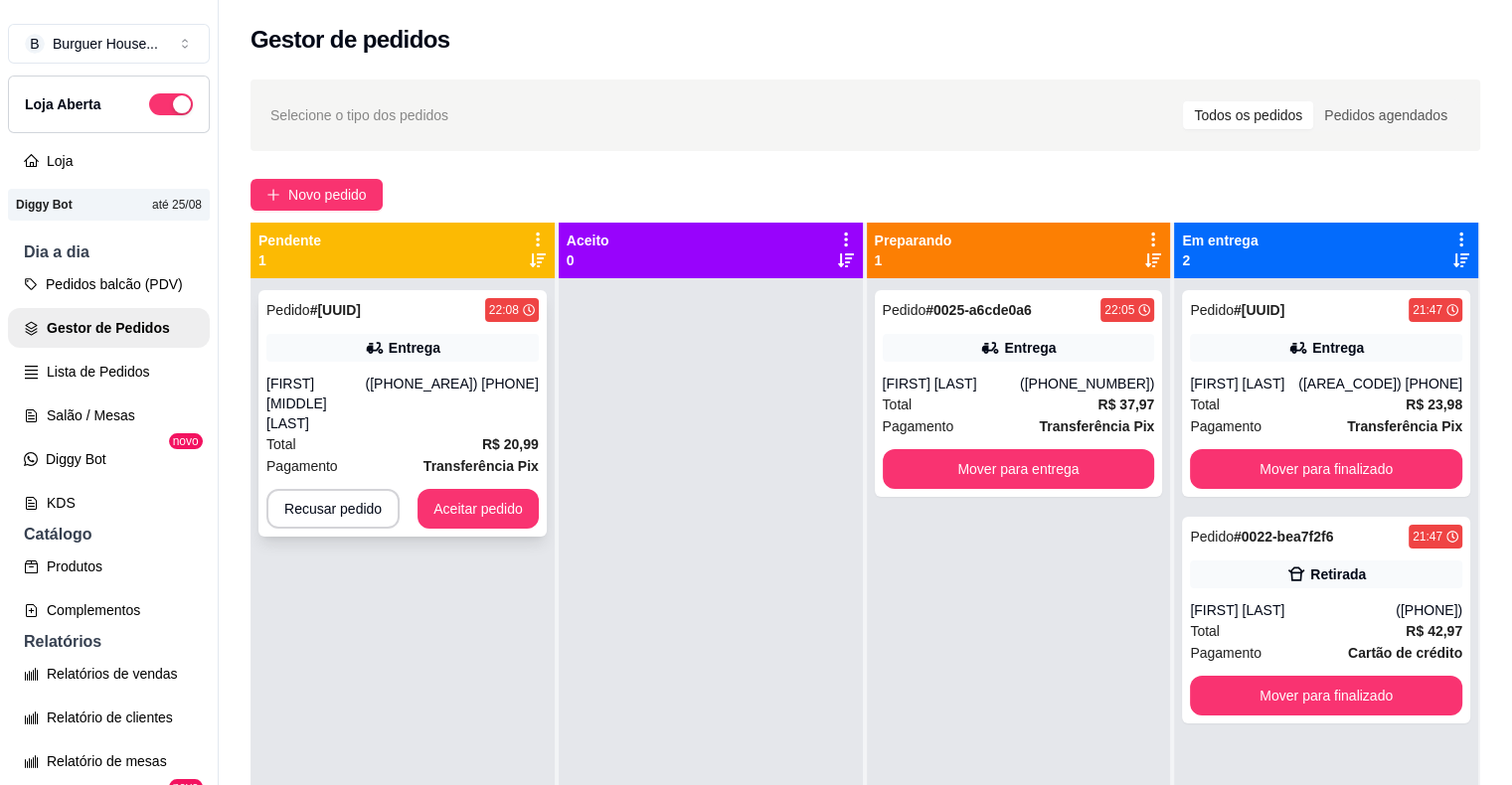 click on "Entrega" at bounding box center (403, 348) 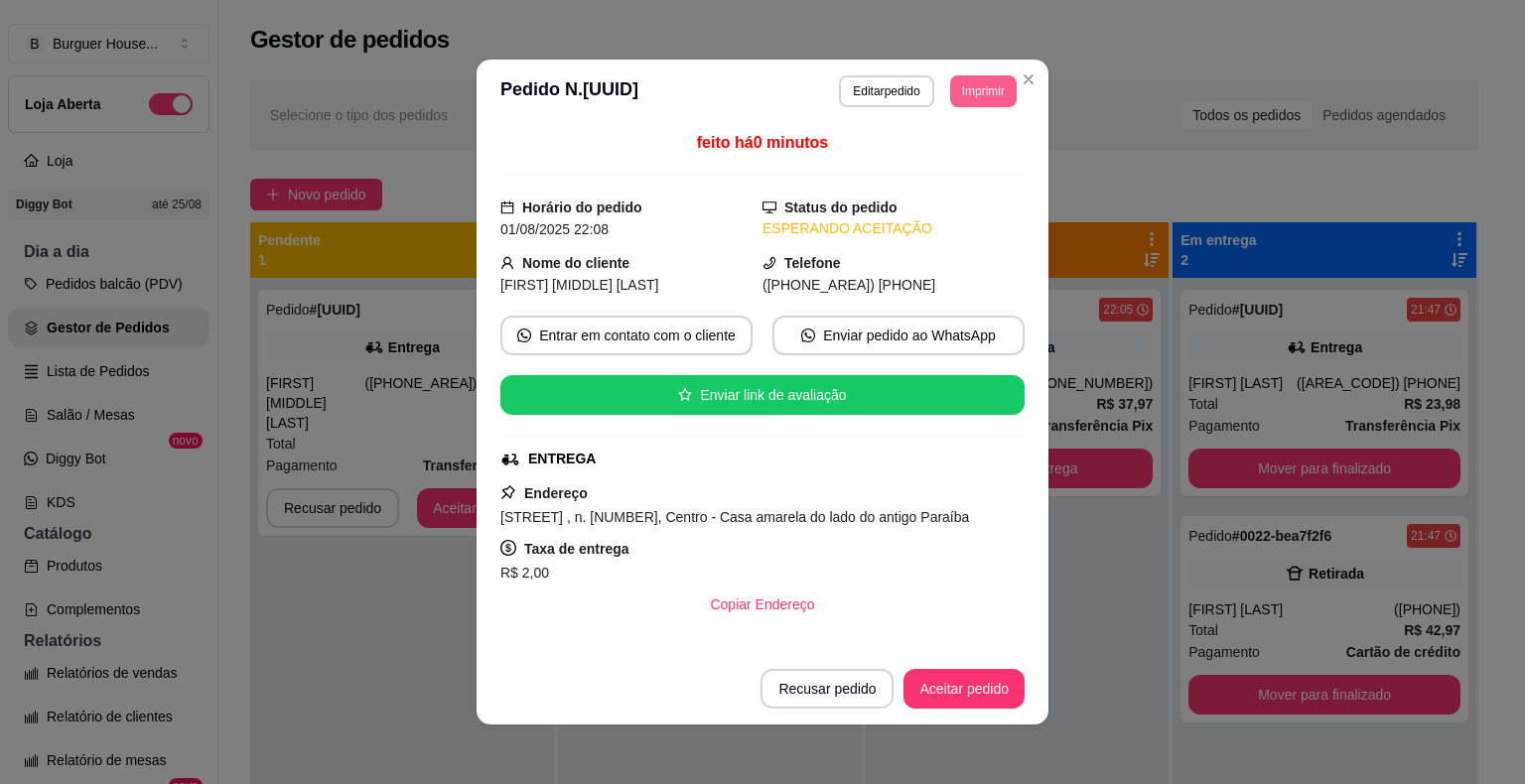 click on "Imprimir" at bounding box center [983, 91] 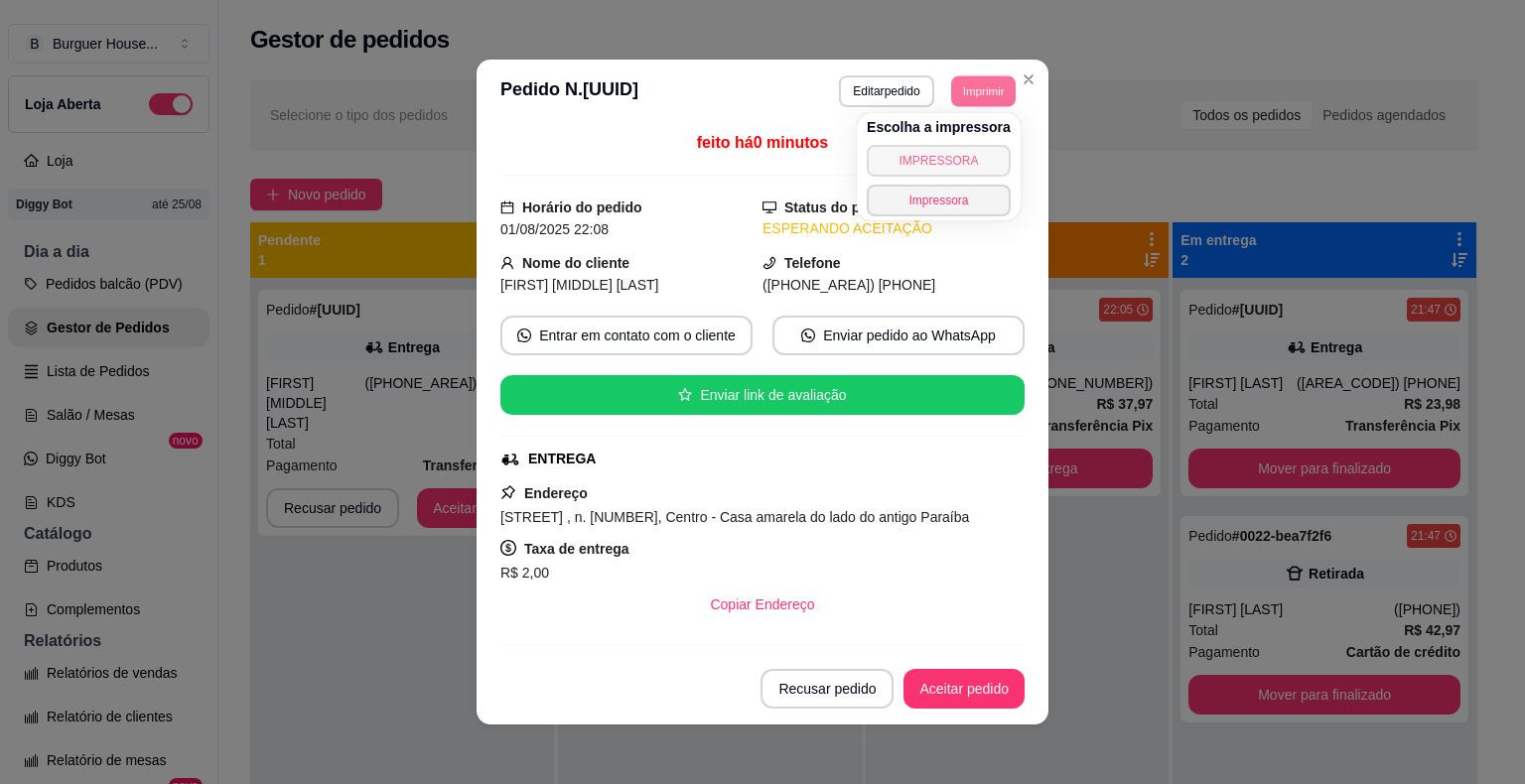 click on "IMPRESSORA" at bounding box center [938, 161] 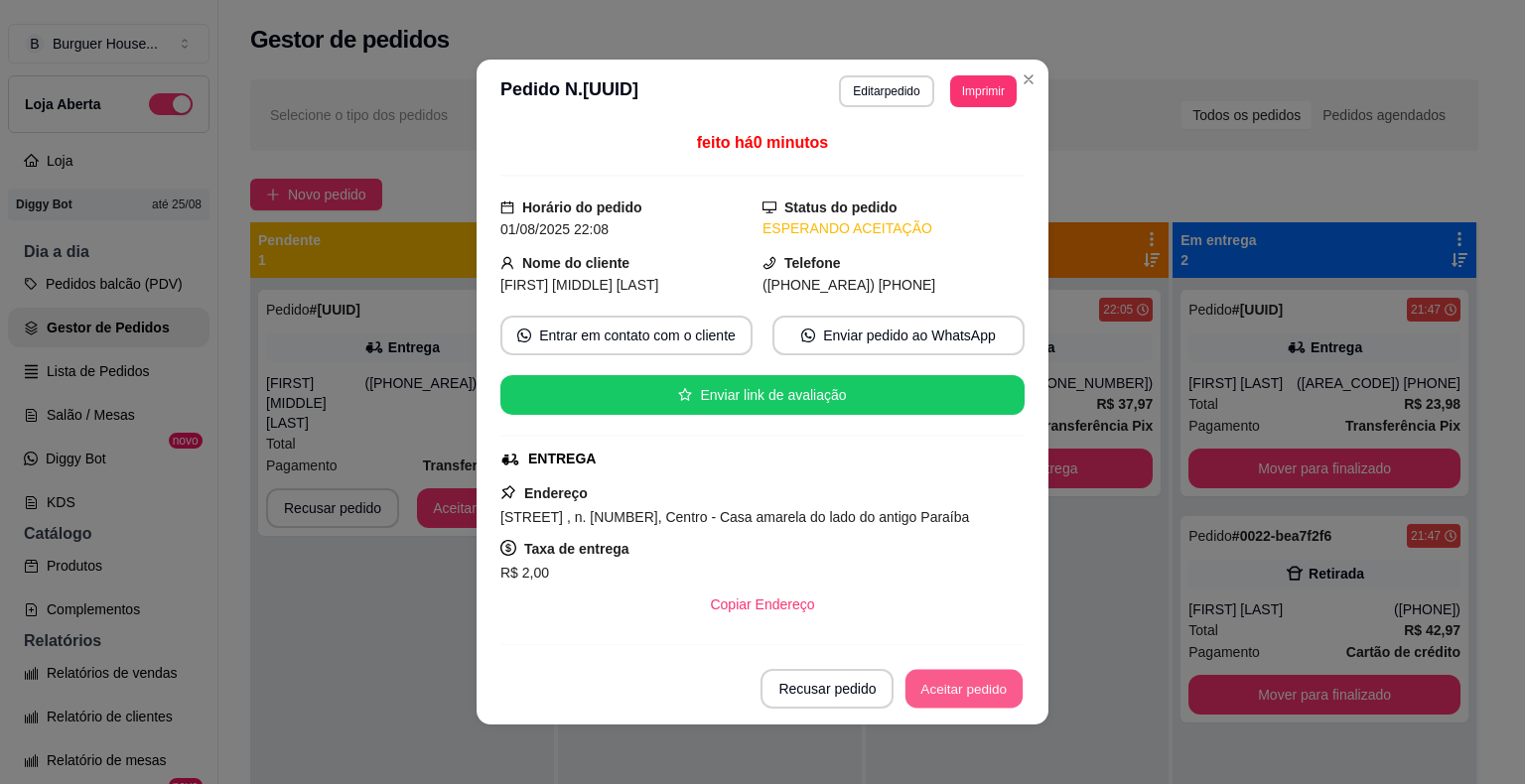 click on "Aceitar pedido" at bounding box center (964, 689) 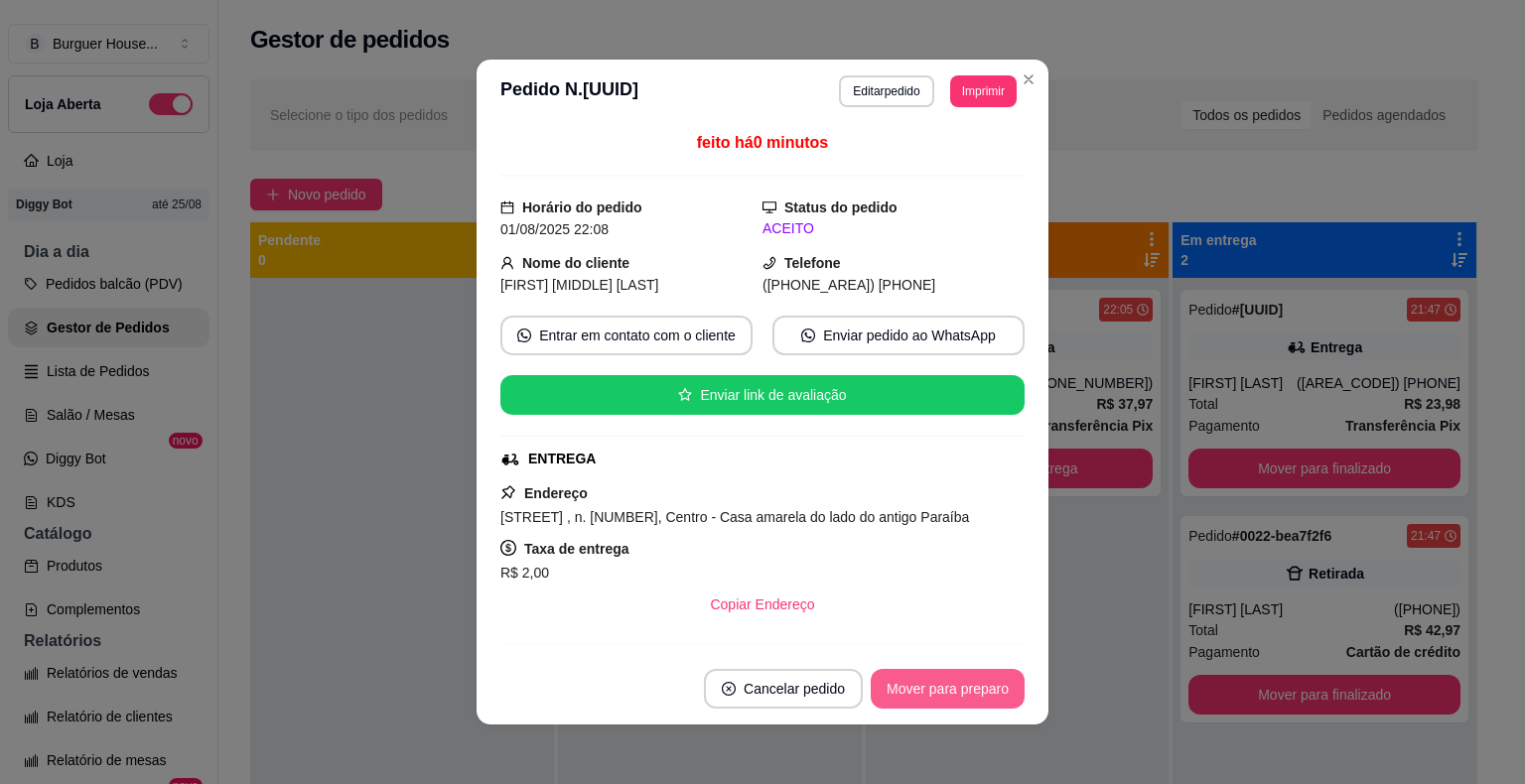 click on "Mover para preparo" at bounding box center (947, 689) 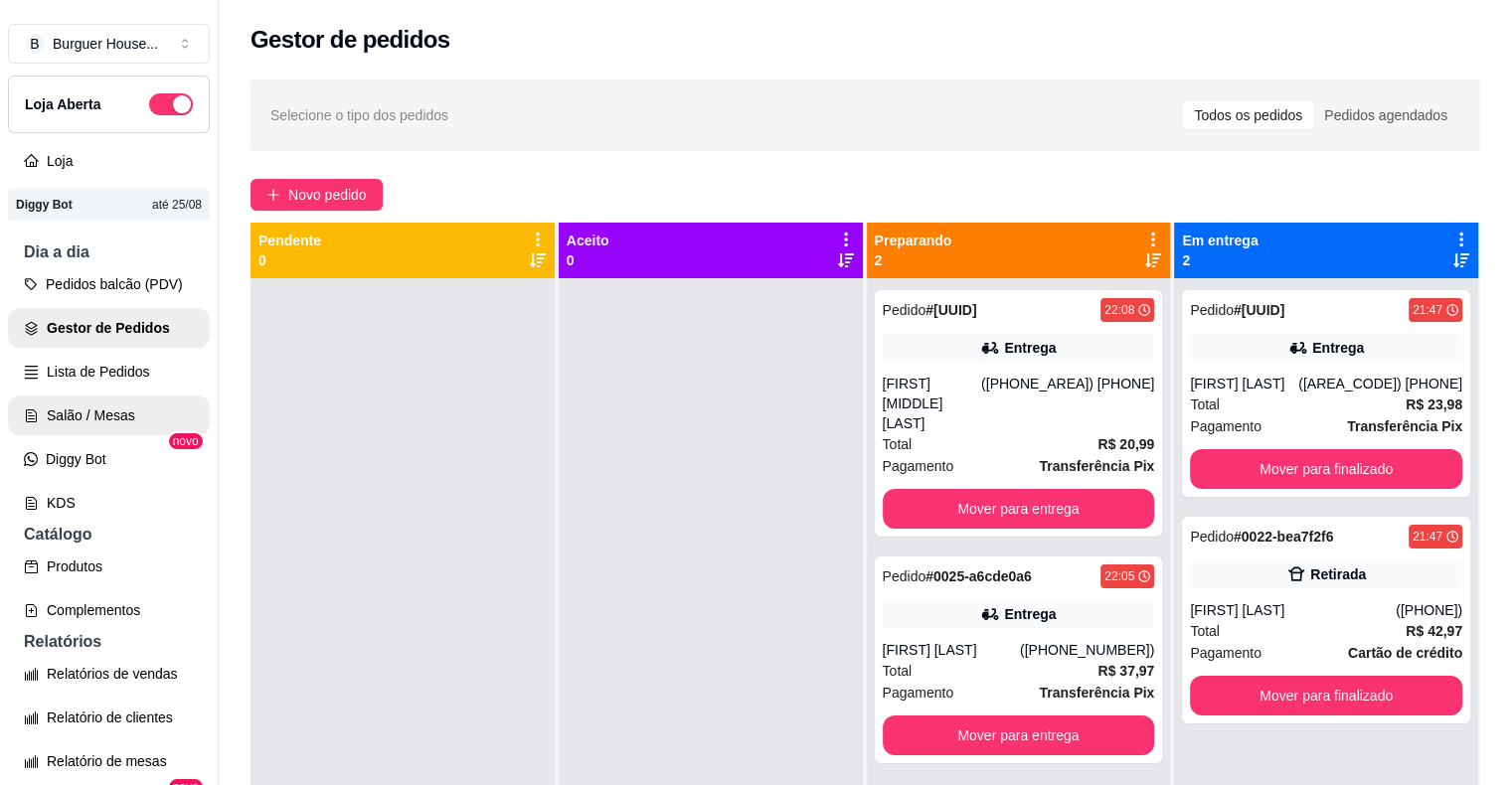 click on "Salão / Mesas" at bounding box center (108, 415) 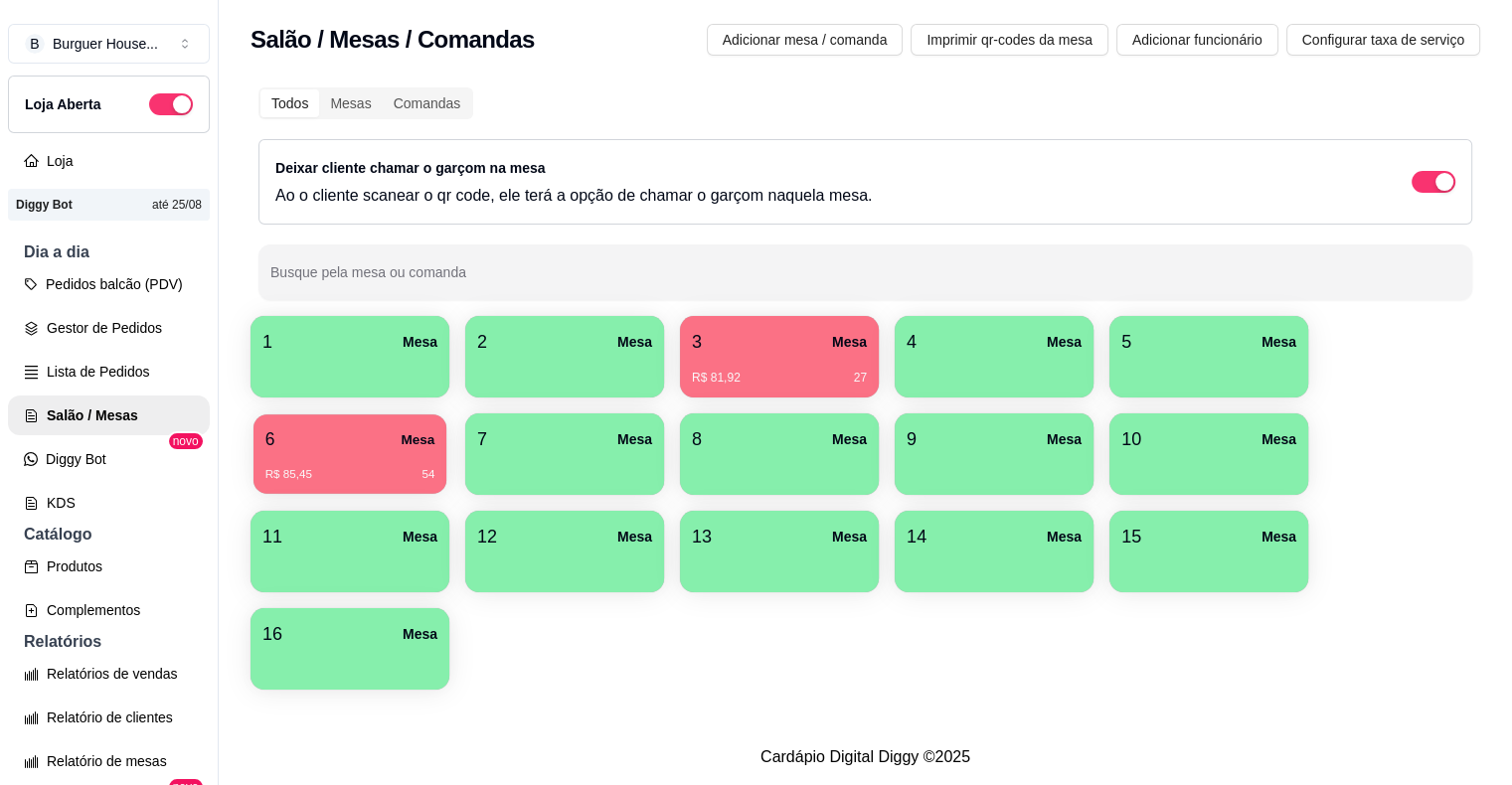click on "R$ 85,45 54" at bounding box center [350, 467] 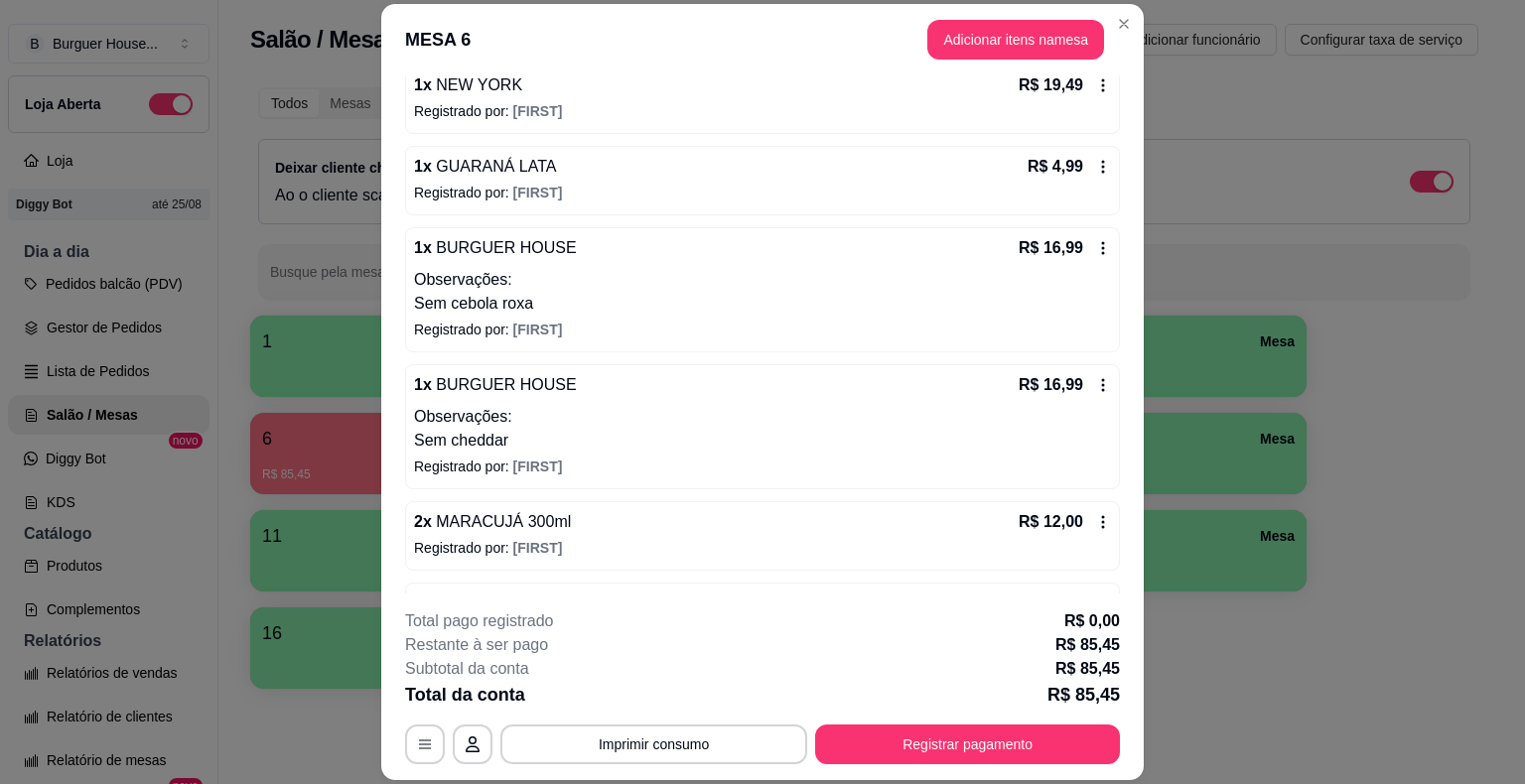 scroll, scrollTop: 262, scrollLeft: 0, axis: vertical 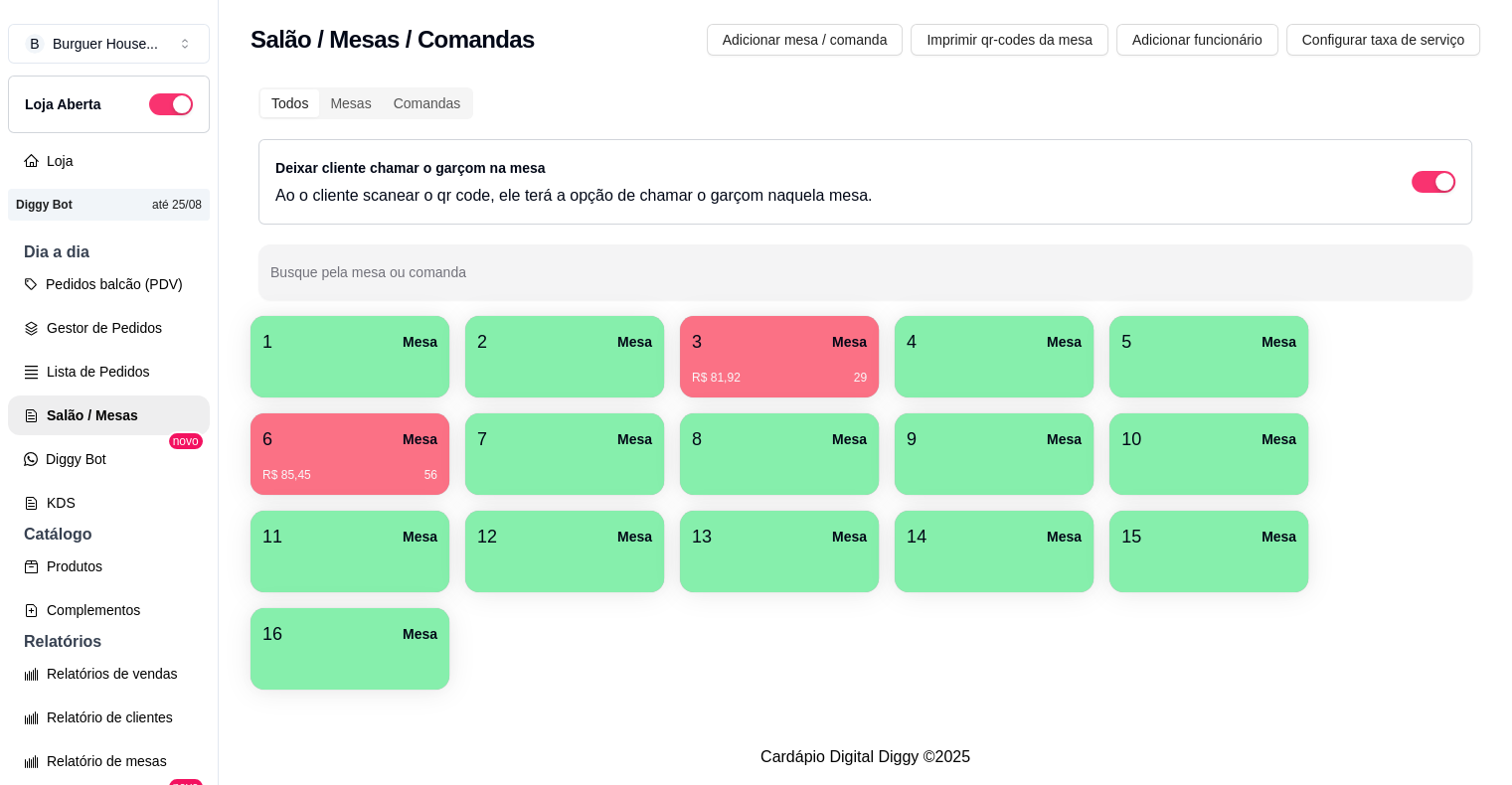 click on "Todos Mesas Comandas Deixar cliente chamar o garçom na mesa Ao o cliente scanear o qr code, ele terá a opção de chamar o garçom naquela mesa. Busque pela mesa ou comanda" at bounding box center (865, 194) 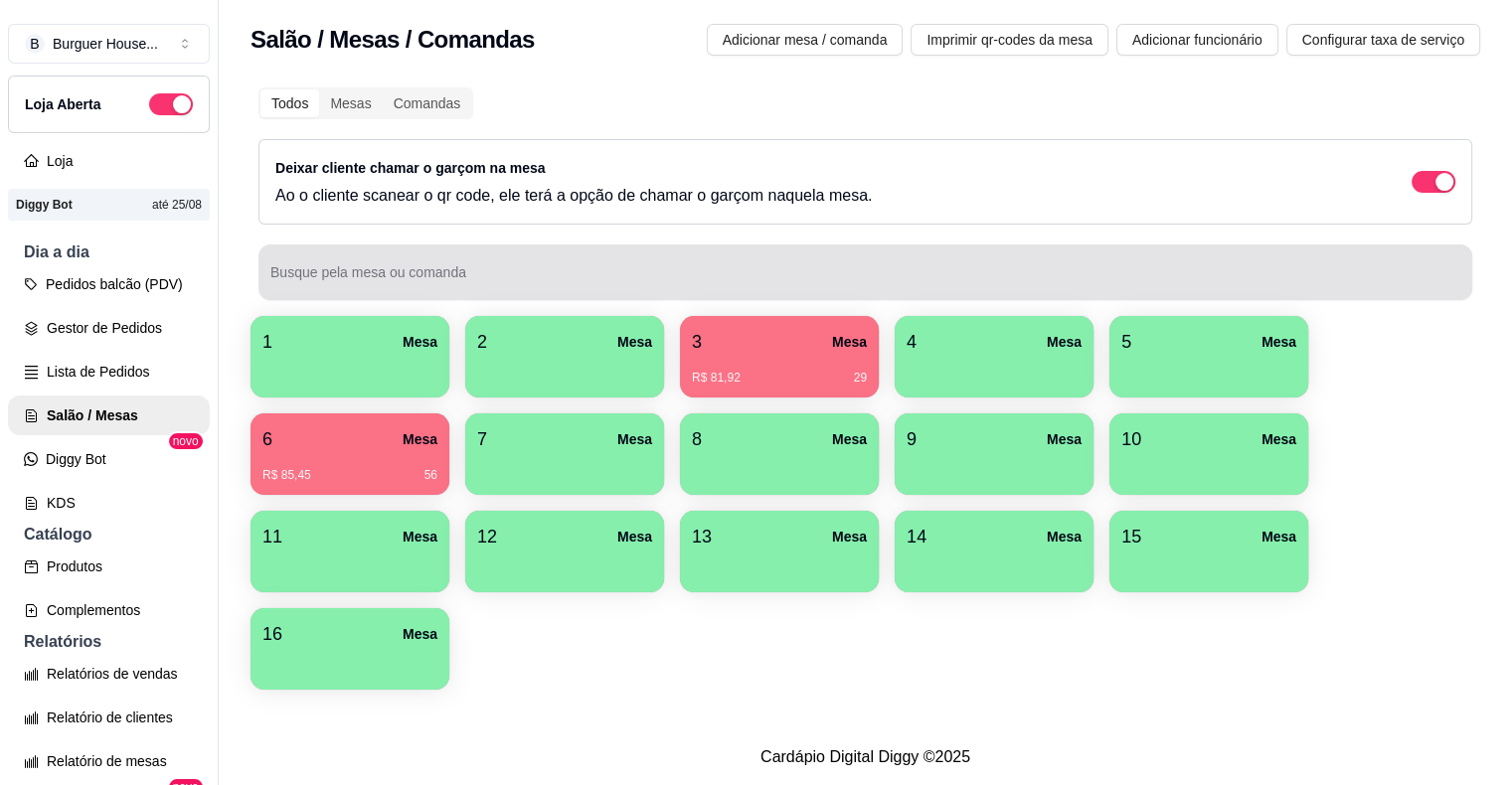 click at bounding box center [865, 272] 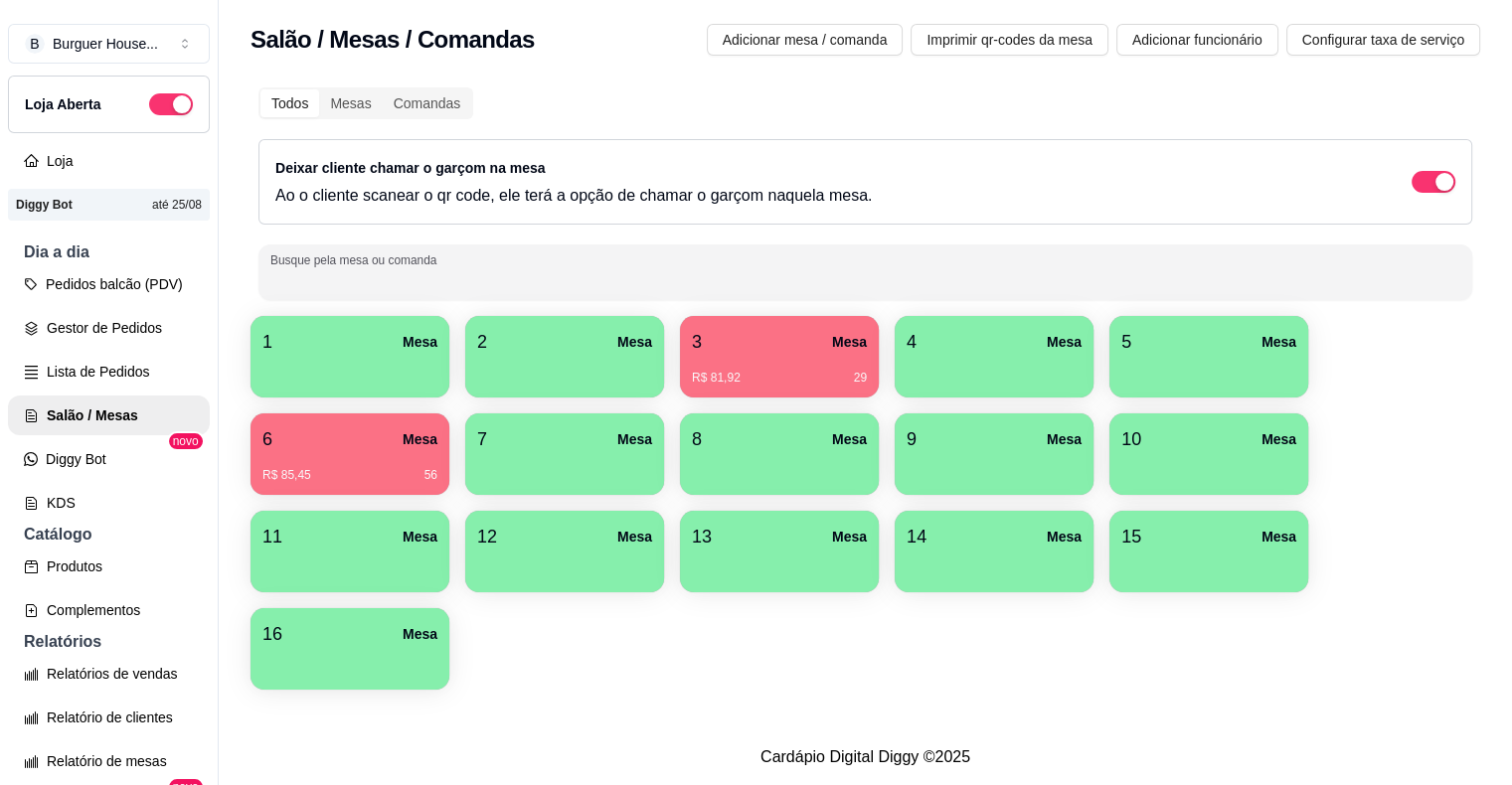 click on "Todos Mesas Comandas Deixar cliente chamar o garçom na mesa Ao o cliente scanear o qr code, ele terá a opção de chamar o garçom naquela mesa. Busque pela mesa ou comanda" at bounding box center (865, 194) 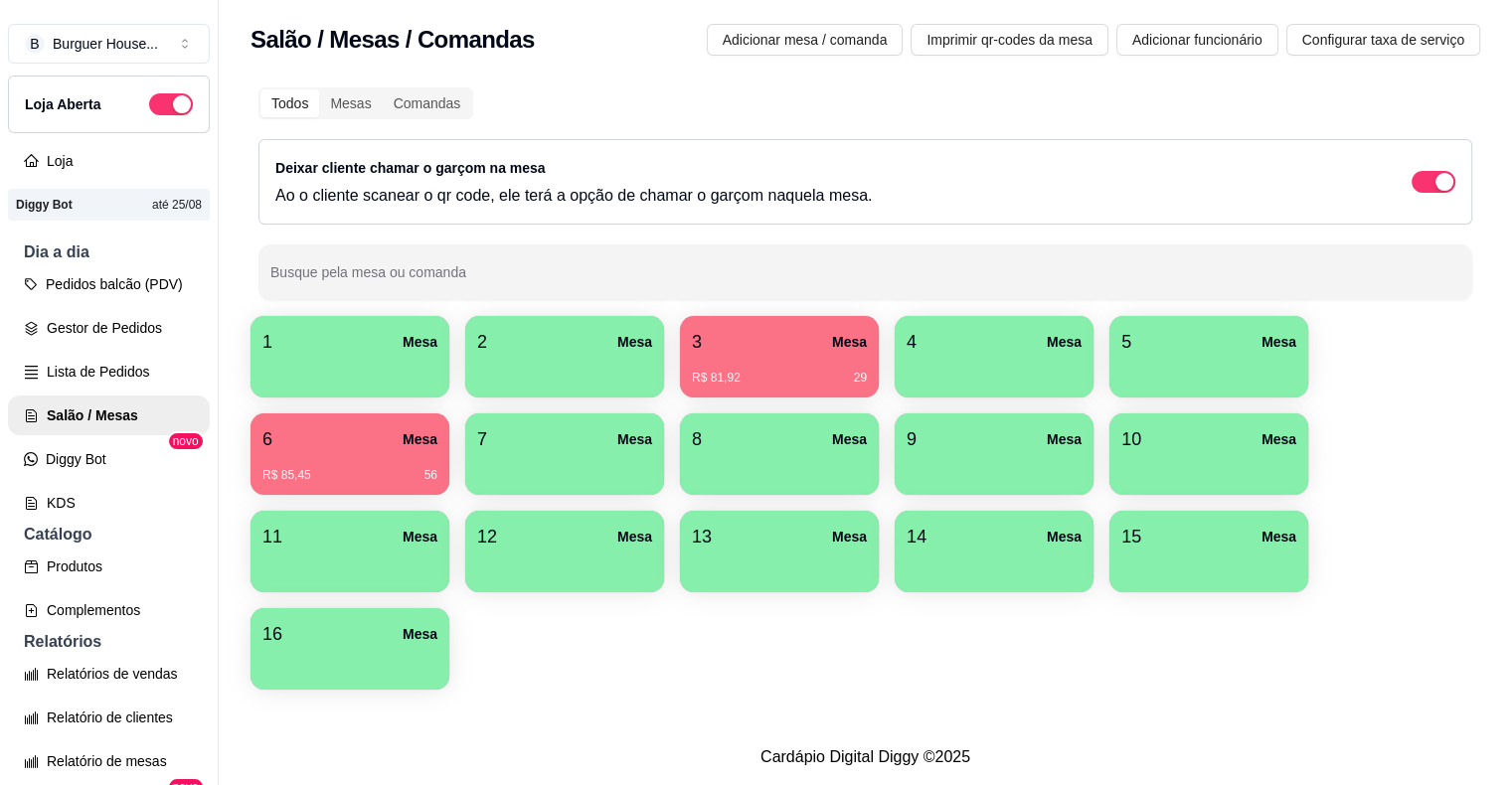 click on "Todos Mesas Comandas Deixar cliente chamar o garçom na mesa Ao o cliente scanear o qr code, ele terá a opção de chamar o garçom naquela mesa. Busque pela mesa ou comanda" at bounding box center (865, 194) 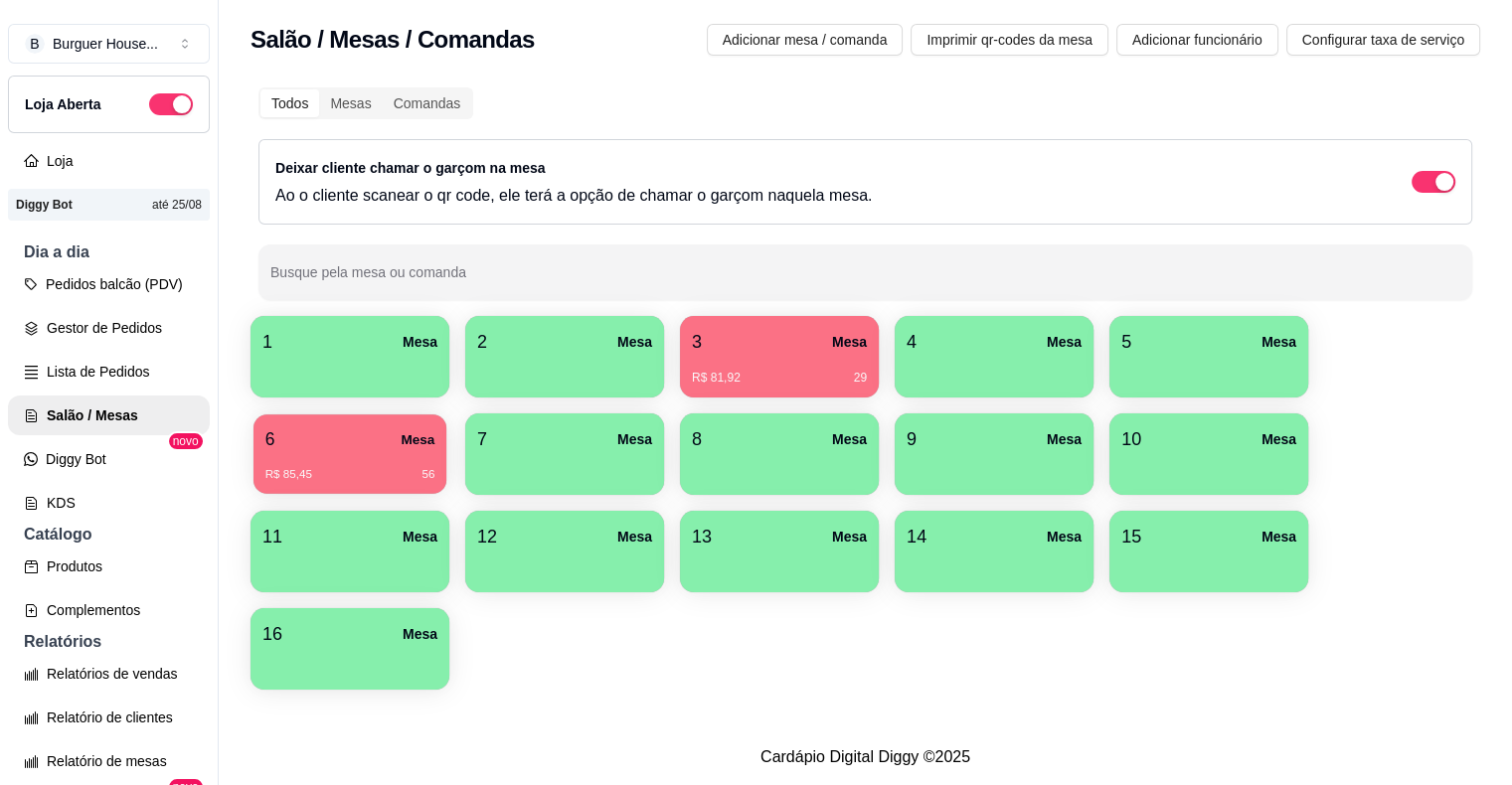 click on "R$ 85,45 56" at bounding box center (350, 467) 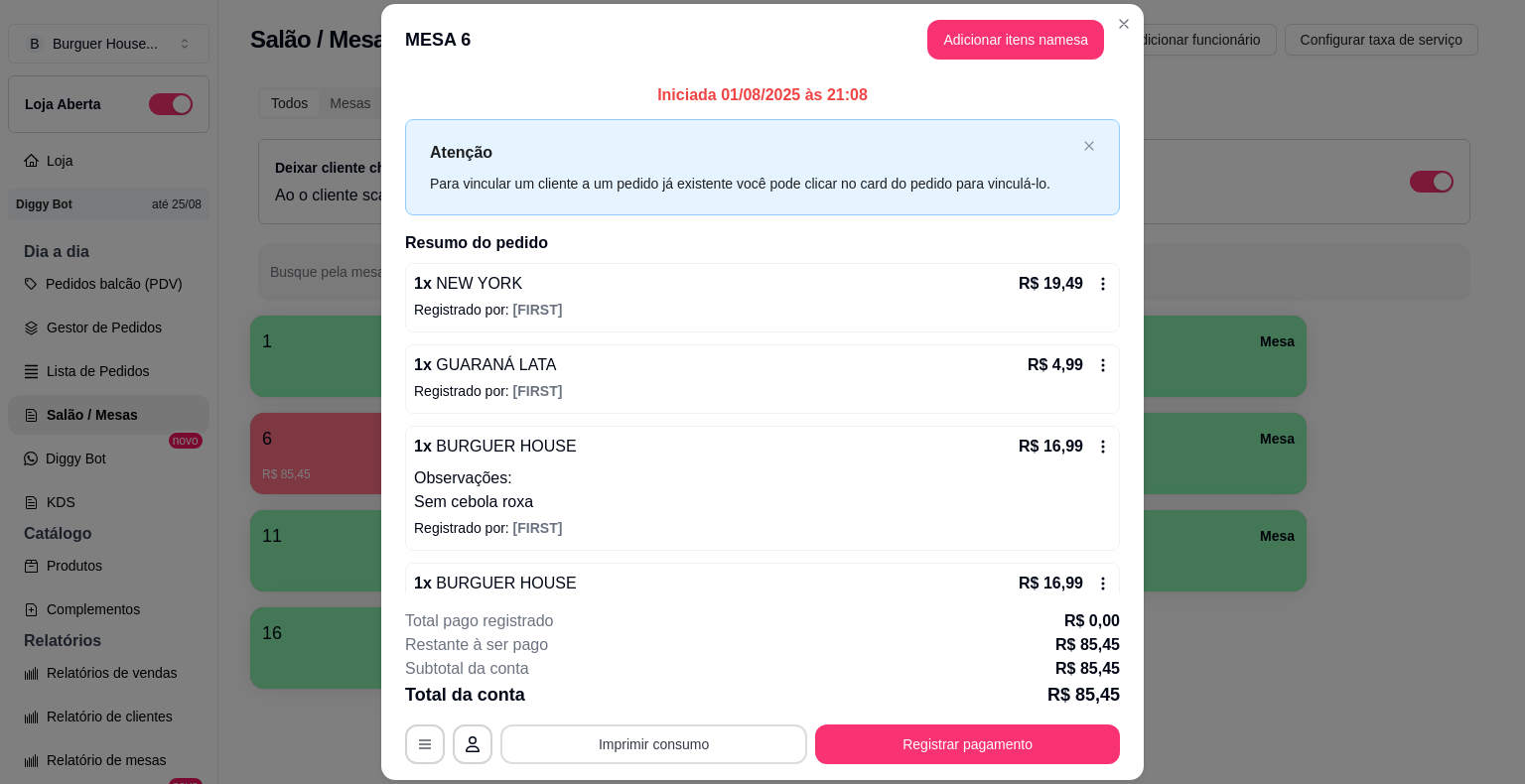 click on "Imprimir consumo" at bounding box center (653, 744) 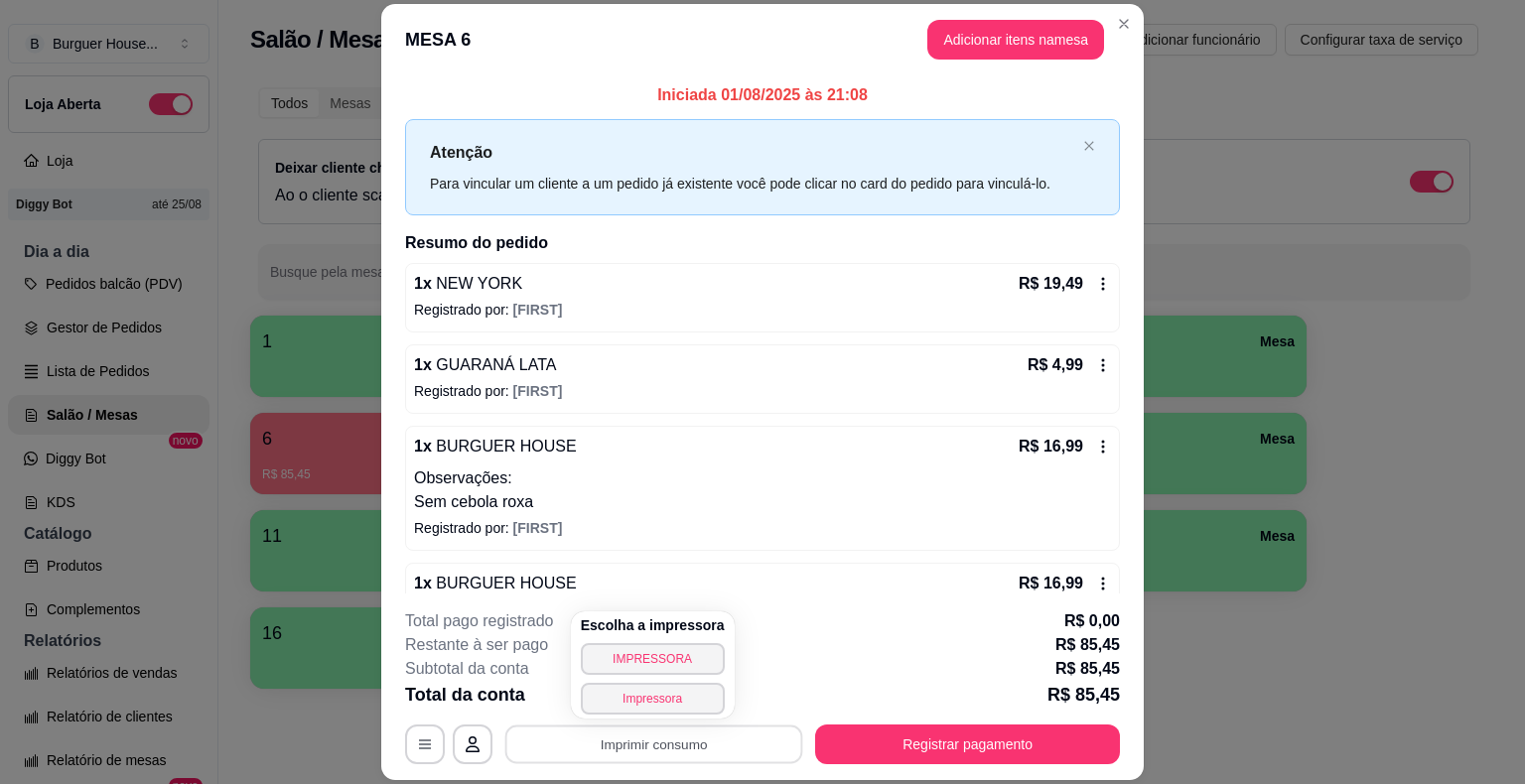 click on "Escolha a impressora IMPRESSORA Impressora" at bounding box center [652, 665] 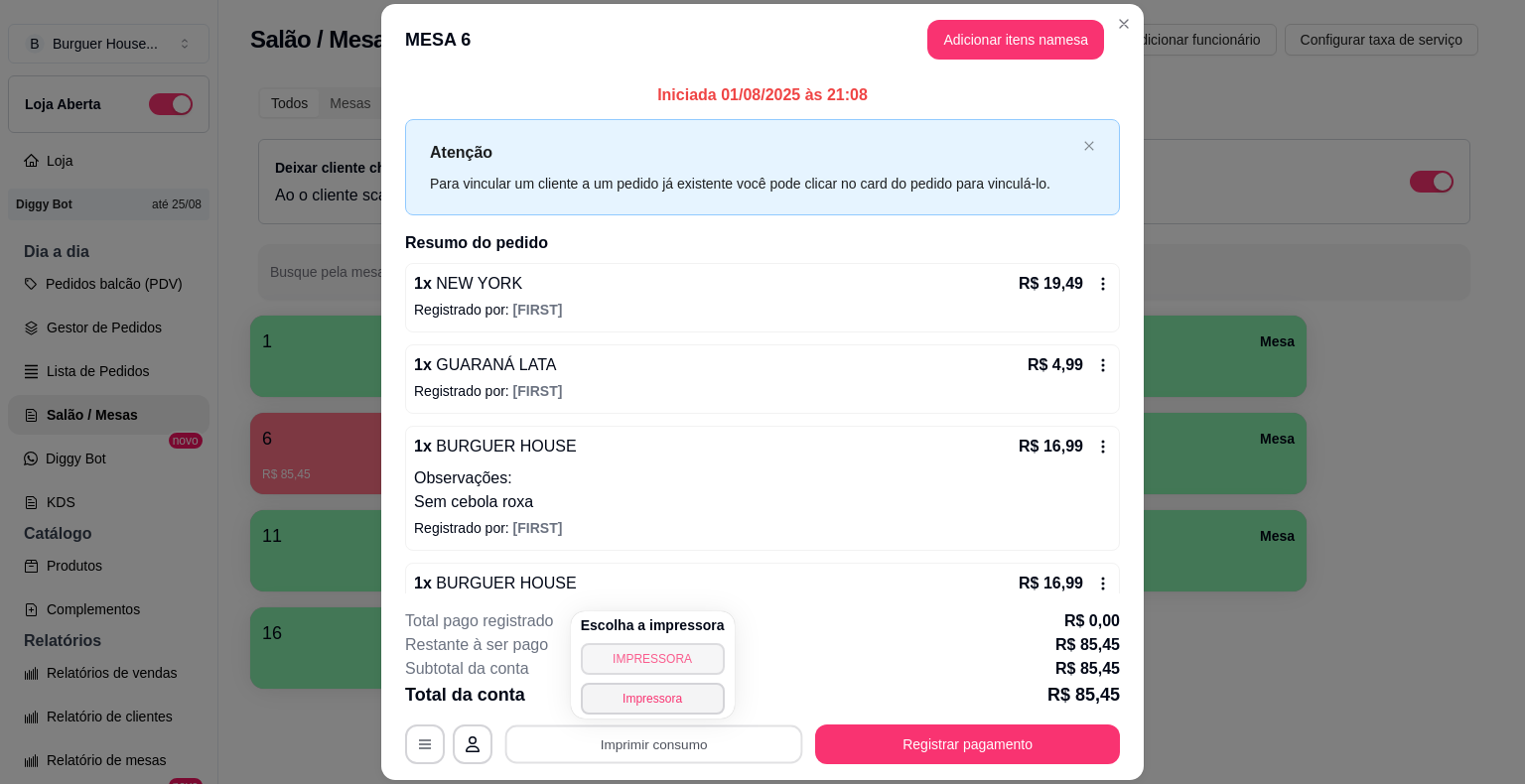 click on "IMPRESSORA" at bounding box center (652, 659) 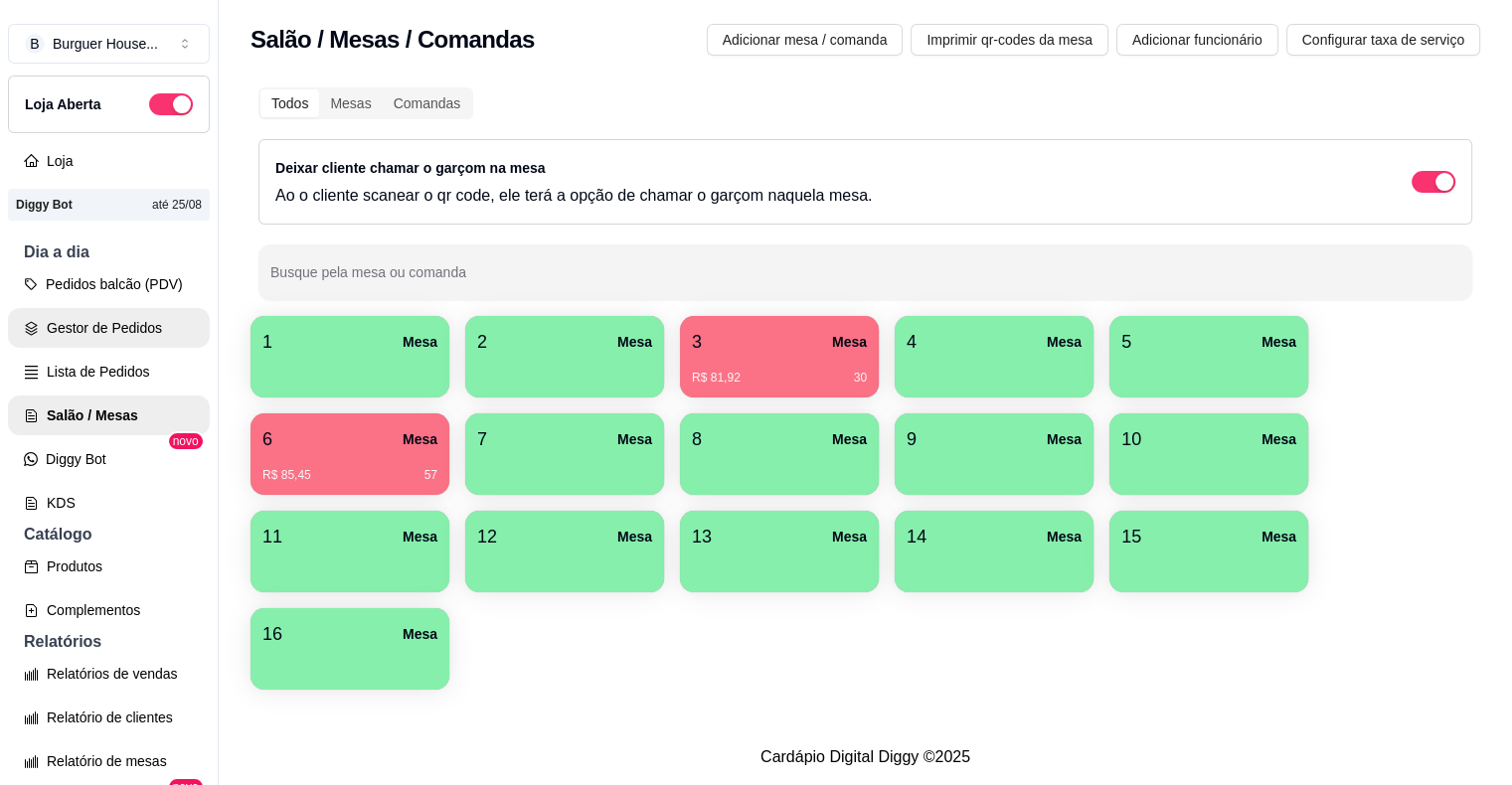 click on "Gestor de Pedidos" at bounding box center (108, 328) 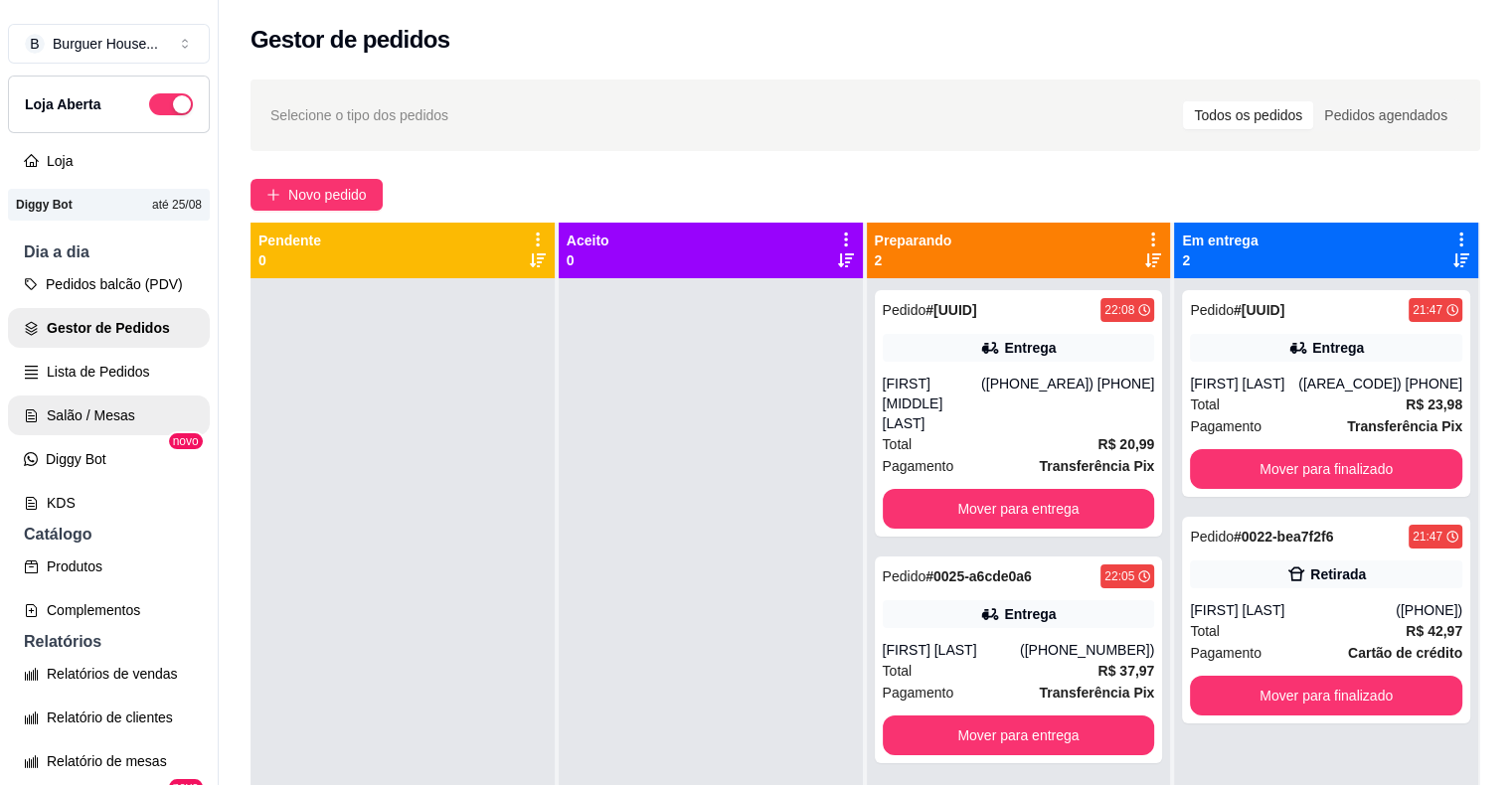 click on "Salão / Mesas" at bounding box center (108, 415) 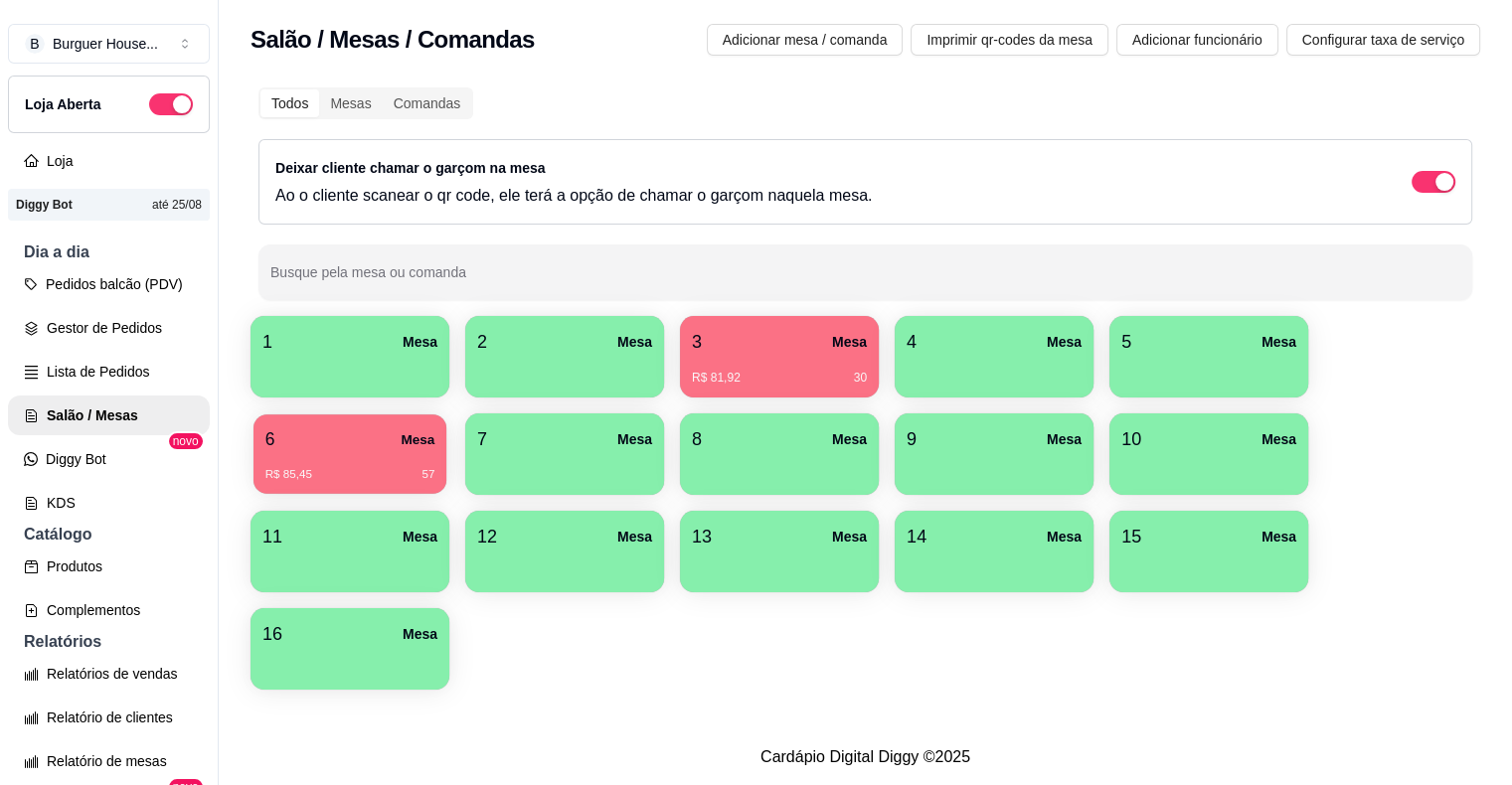 click on "6 Mesa R$ 85,45 57" at bounding box center [350, 454] 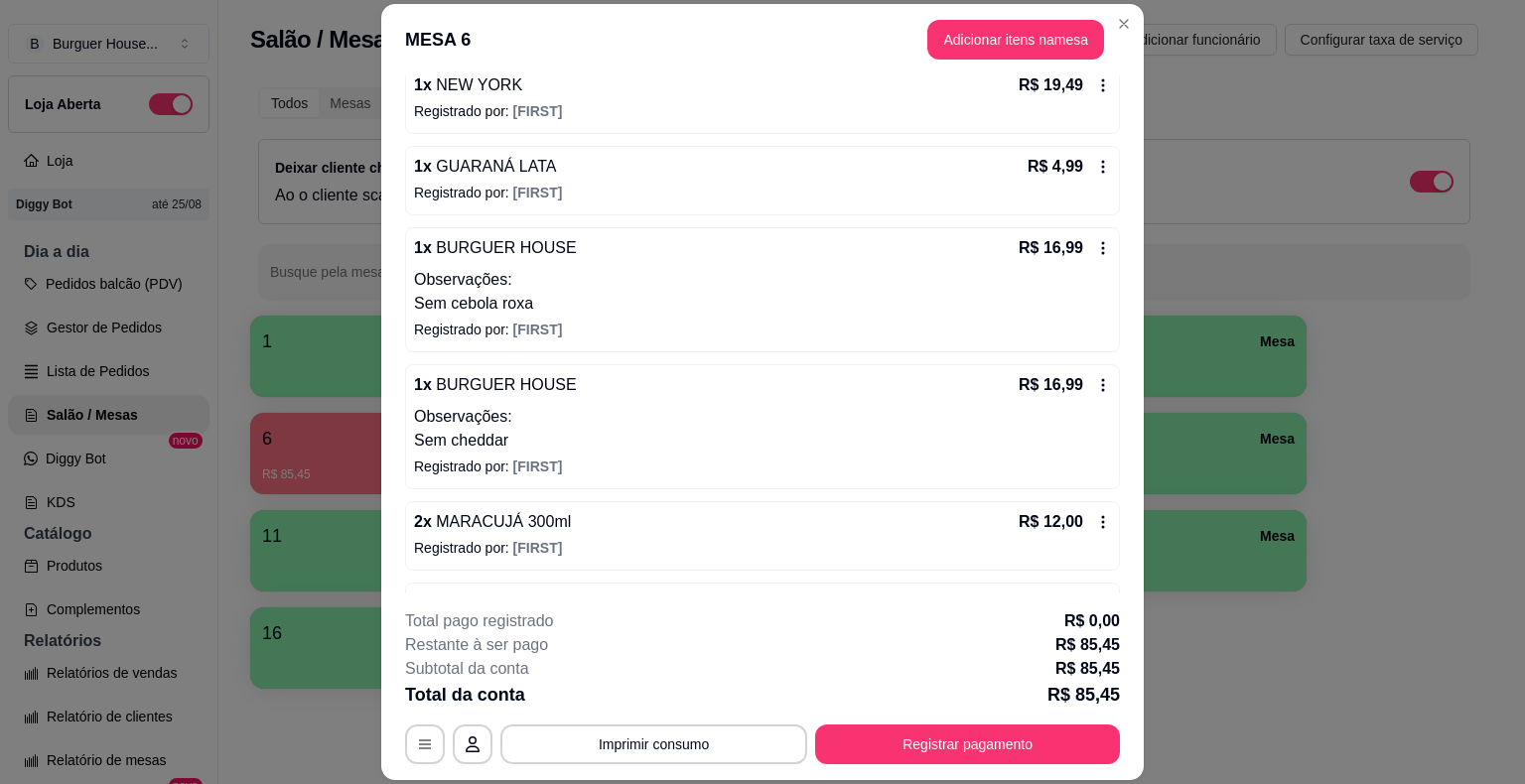 scroll, scrollTop: 0, scrollLeft: 0, axis: both 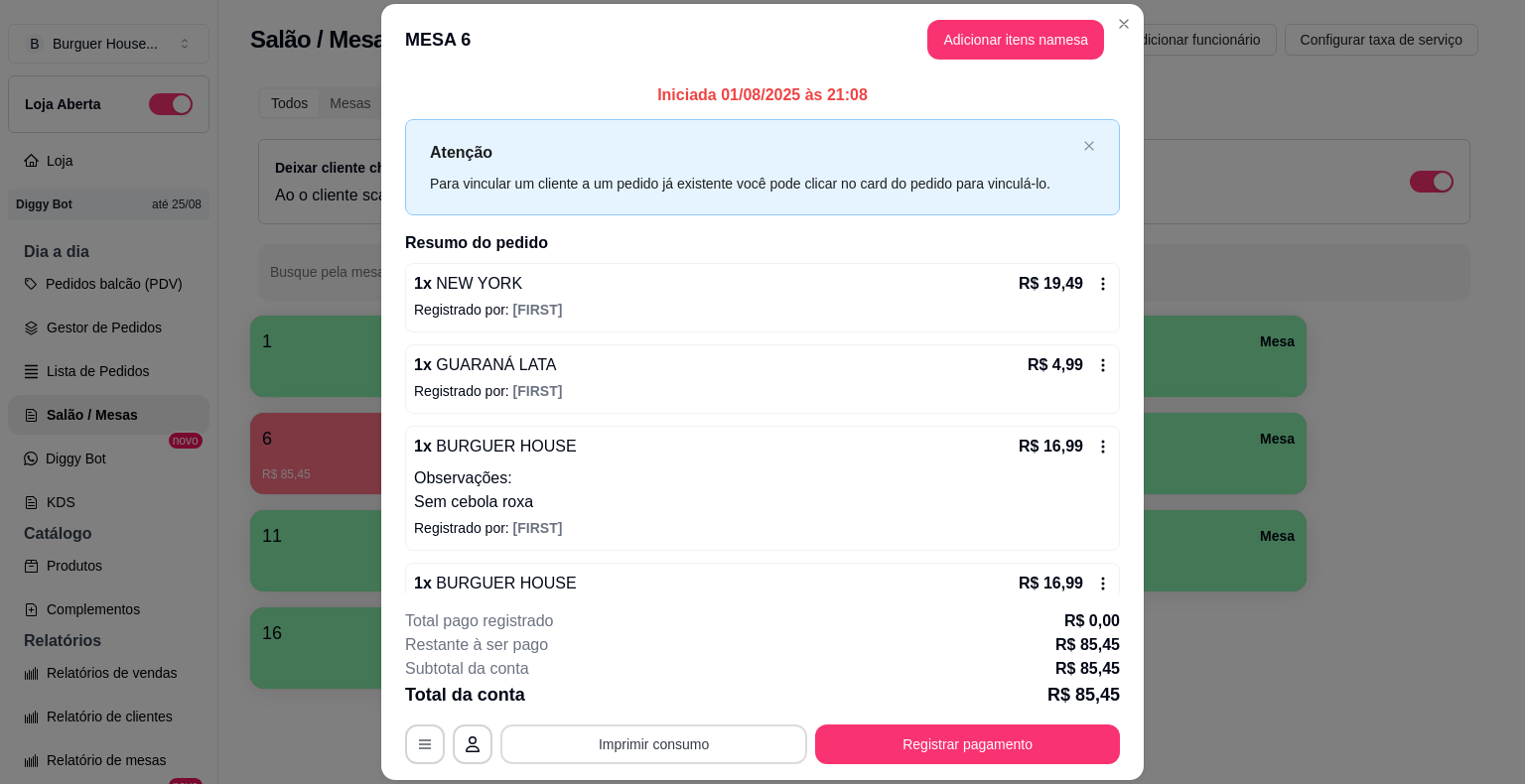 click on "Imprimir consumo" at bounding box center [653, 744] 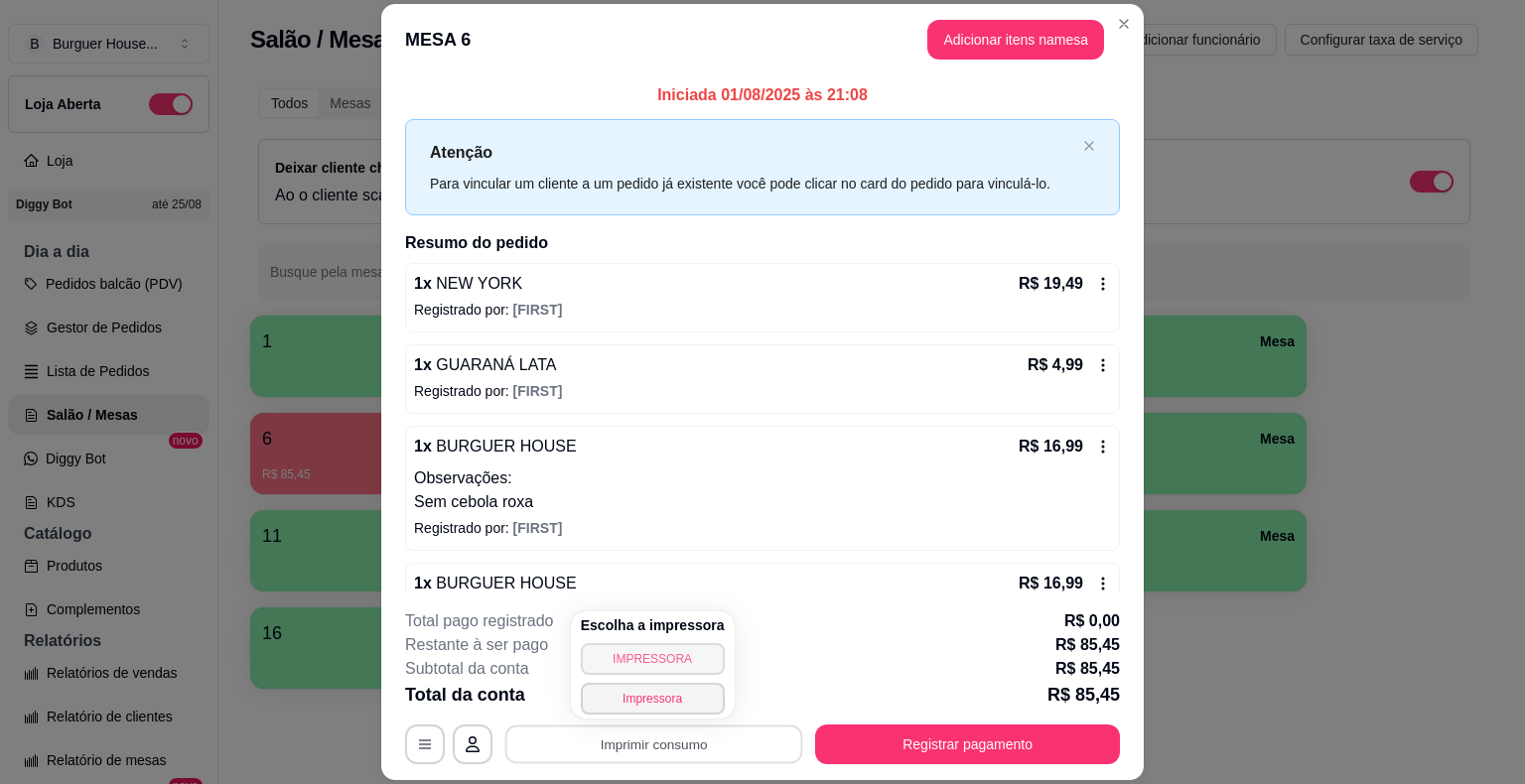 click on "IMPRESSORA" at bounding box center [652, 659] 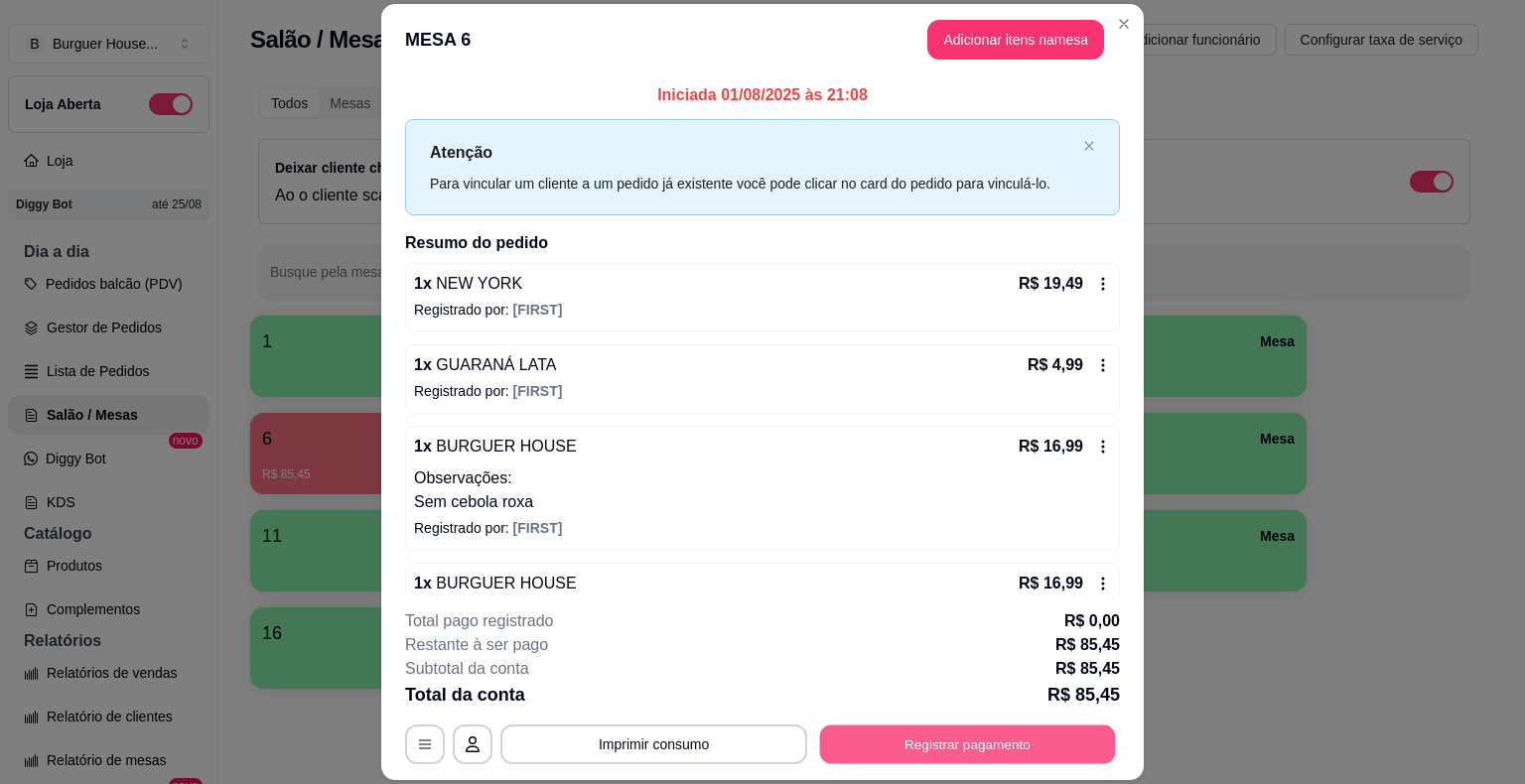 click on "Registrar pagamento" at bounding box center [968, 744] 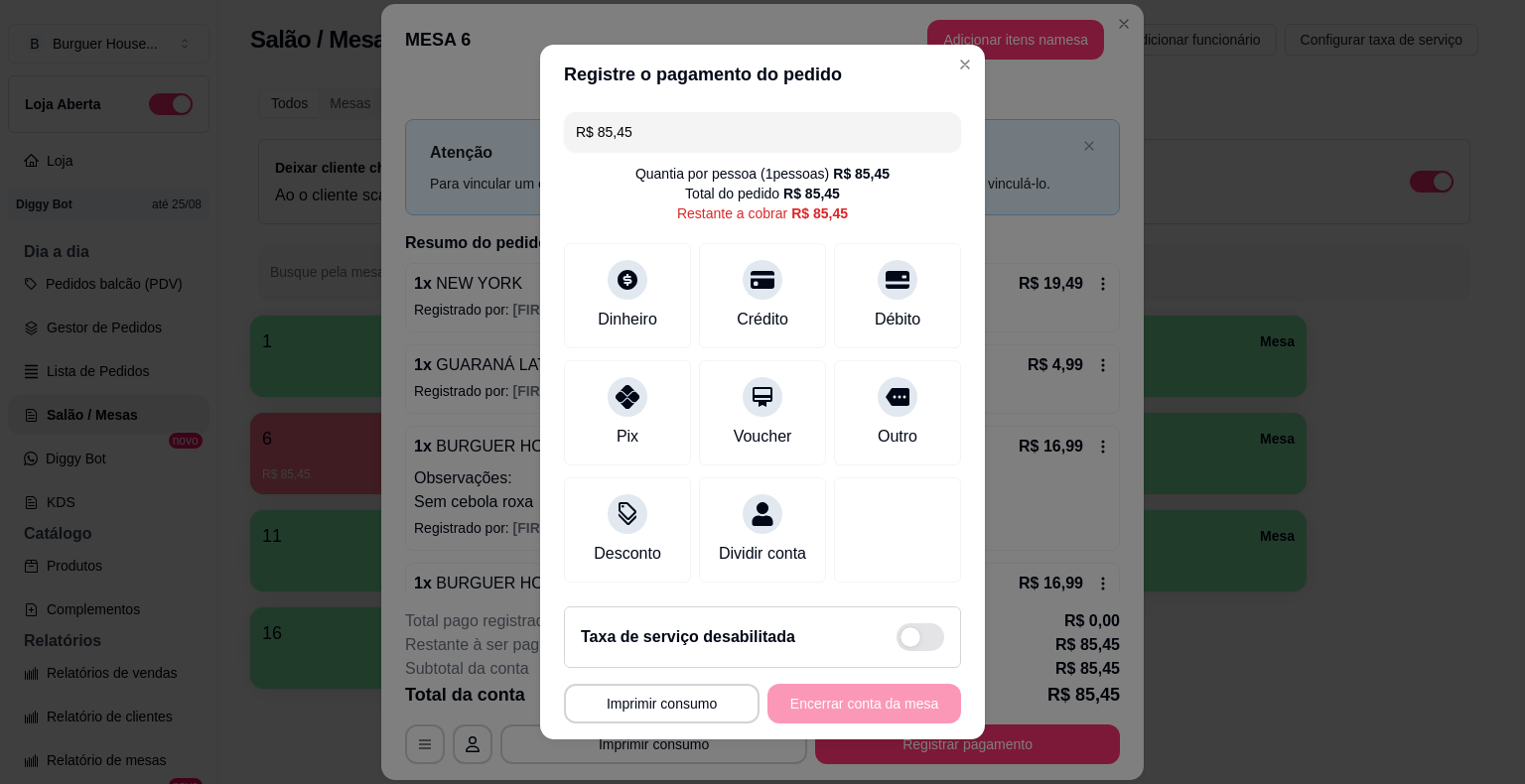 click on "R$ 85,45" at bounding box center (762, 132) 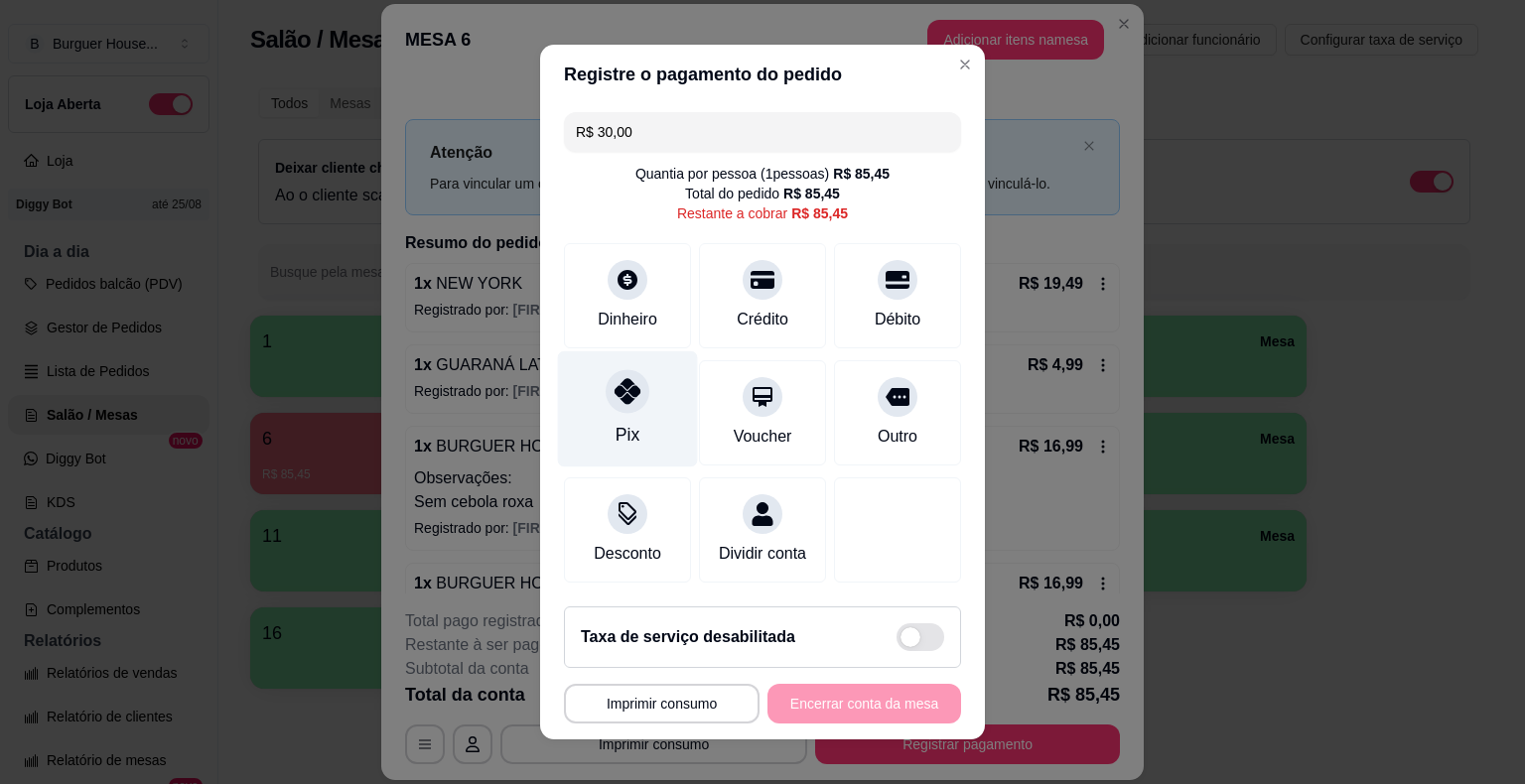 click on "Pix" at bounding box center (627, 409) 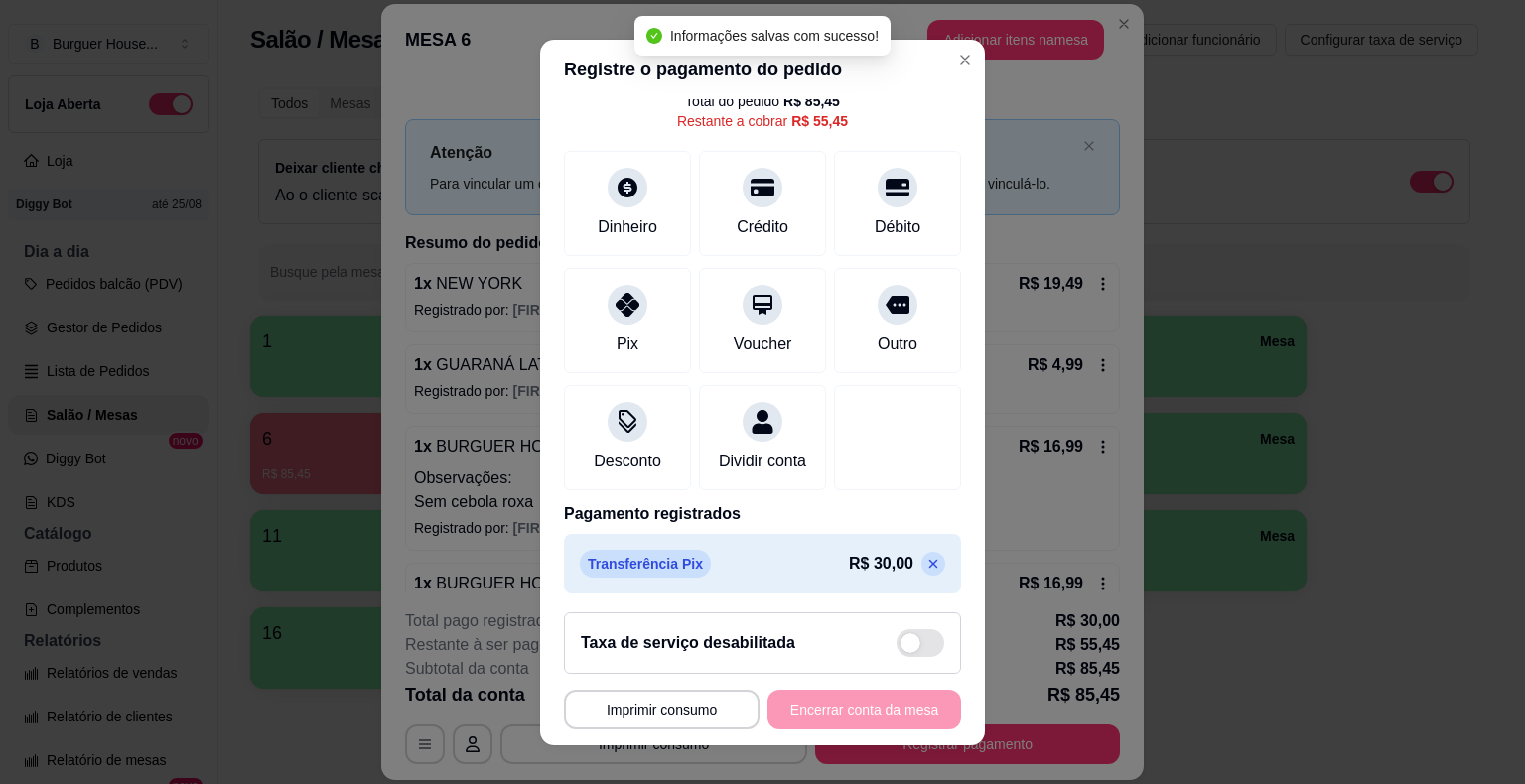 scroll, scrollTop: 113, scrollLeft: 0, axis: vertical 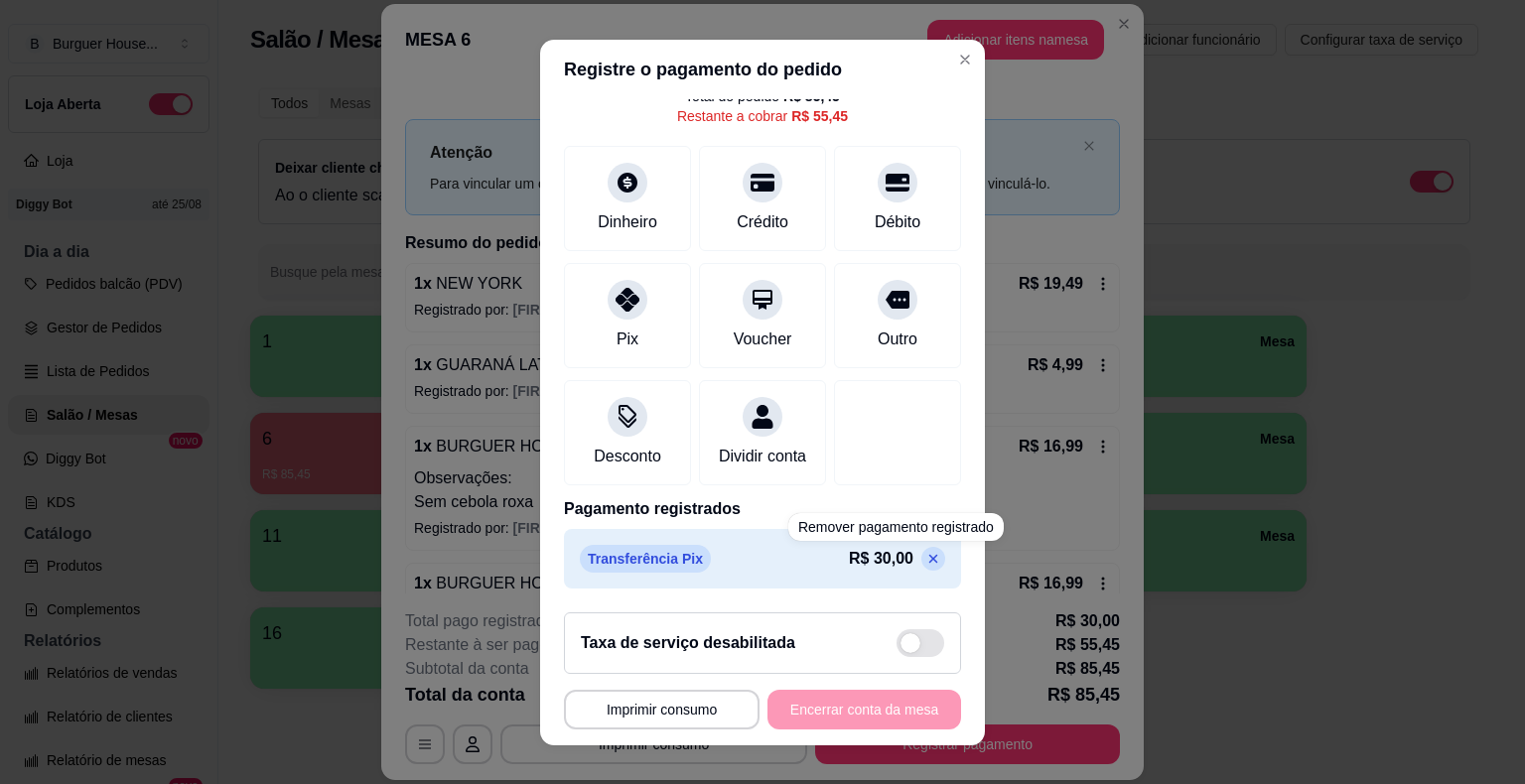 click 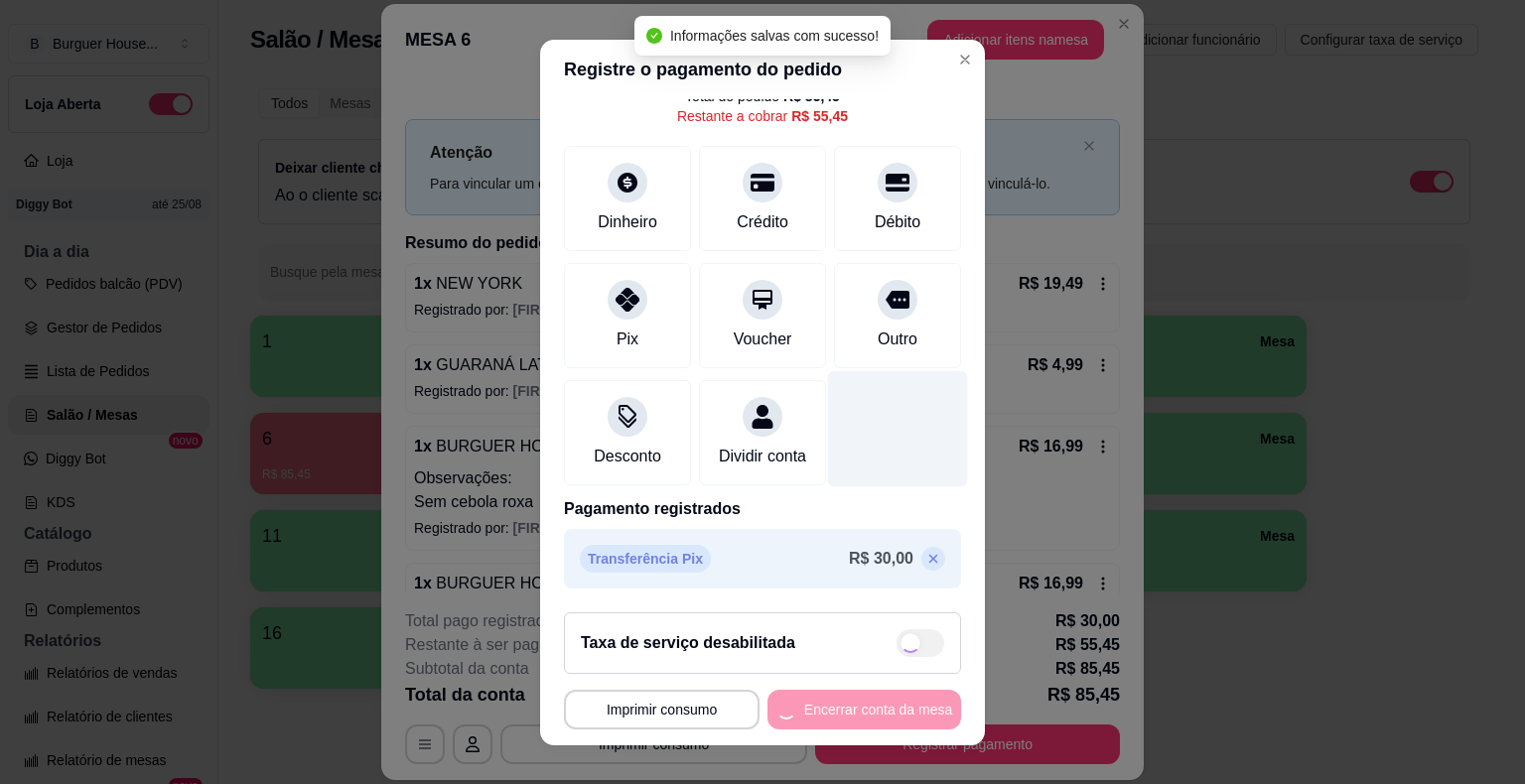 scroll, scrollTop: 0, scrollLeft: 0, axis: both 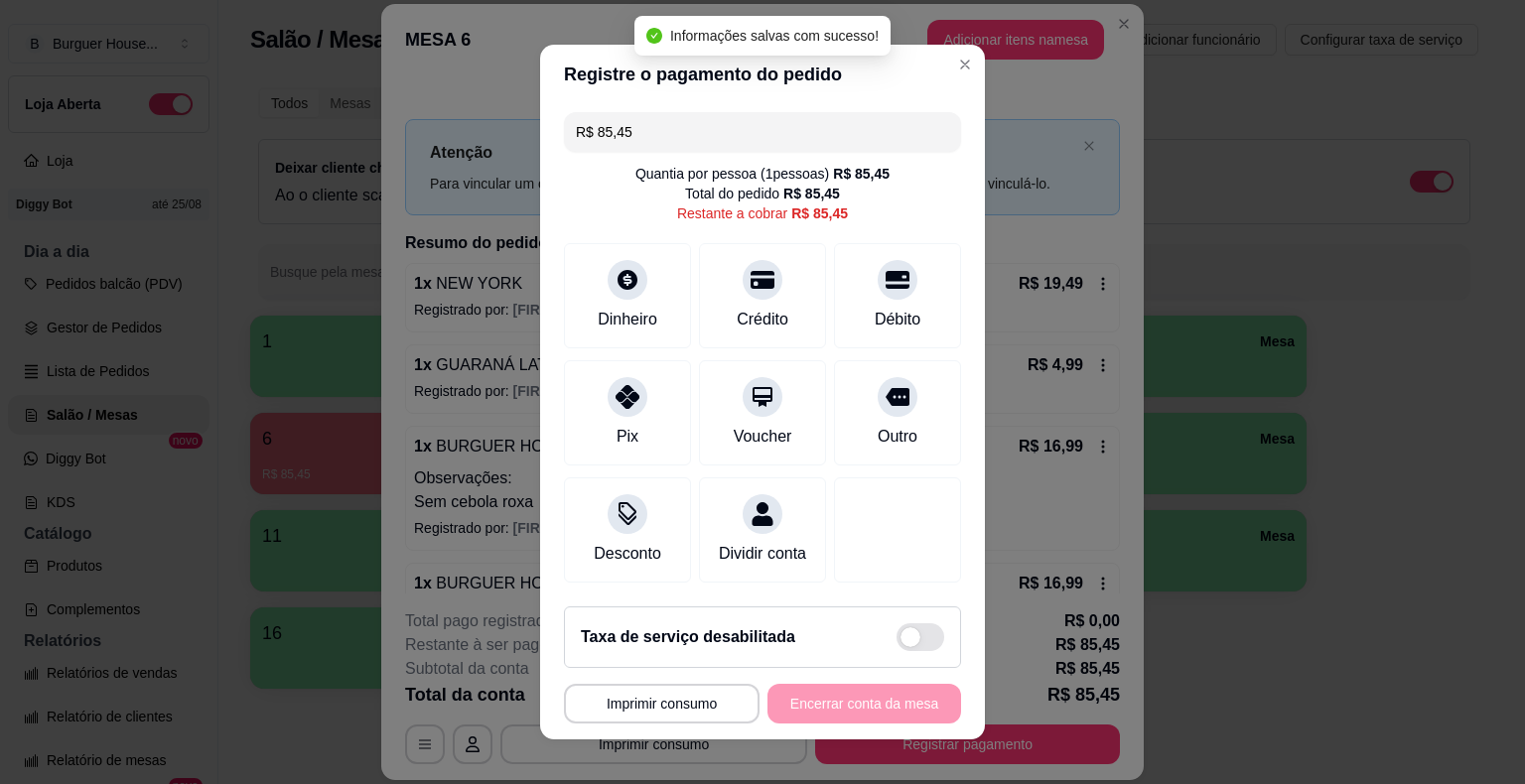 click on "R$ 85,45" at bounding box center [762, 132] 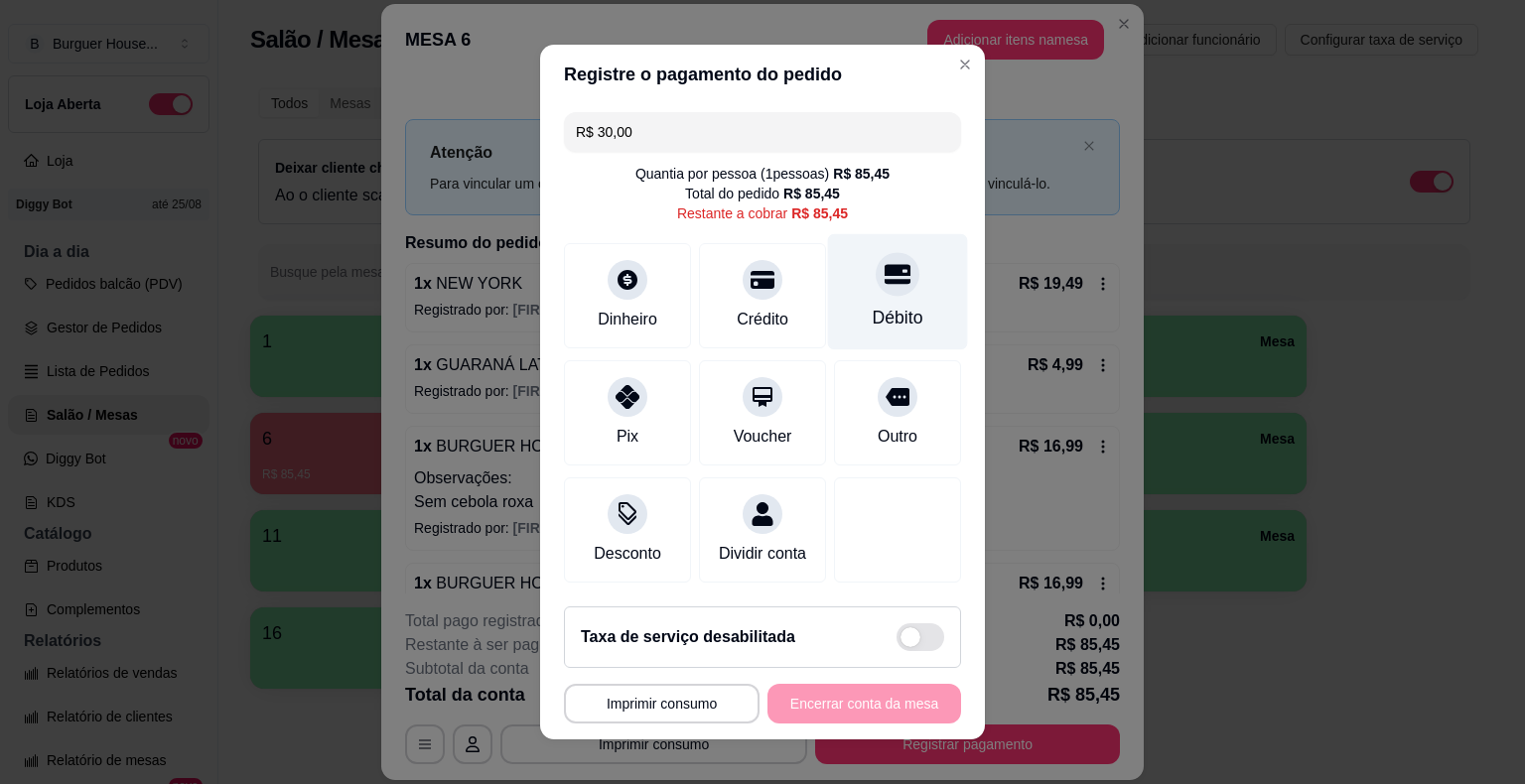 click on "Débito" at bounding box center [898, 292] 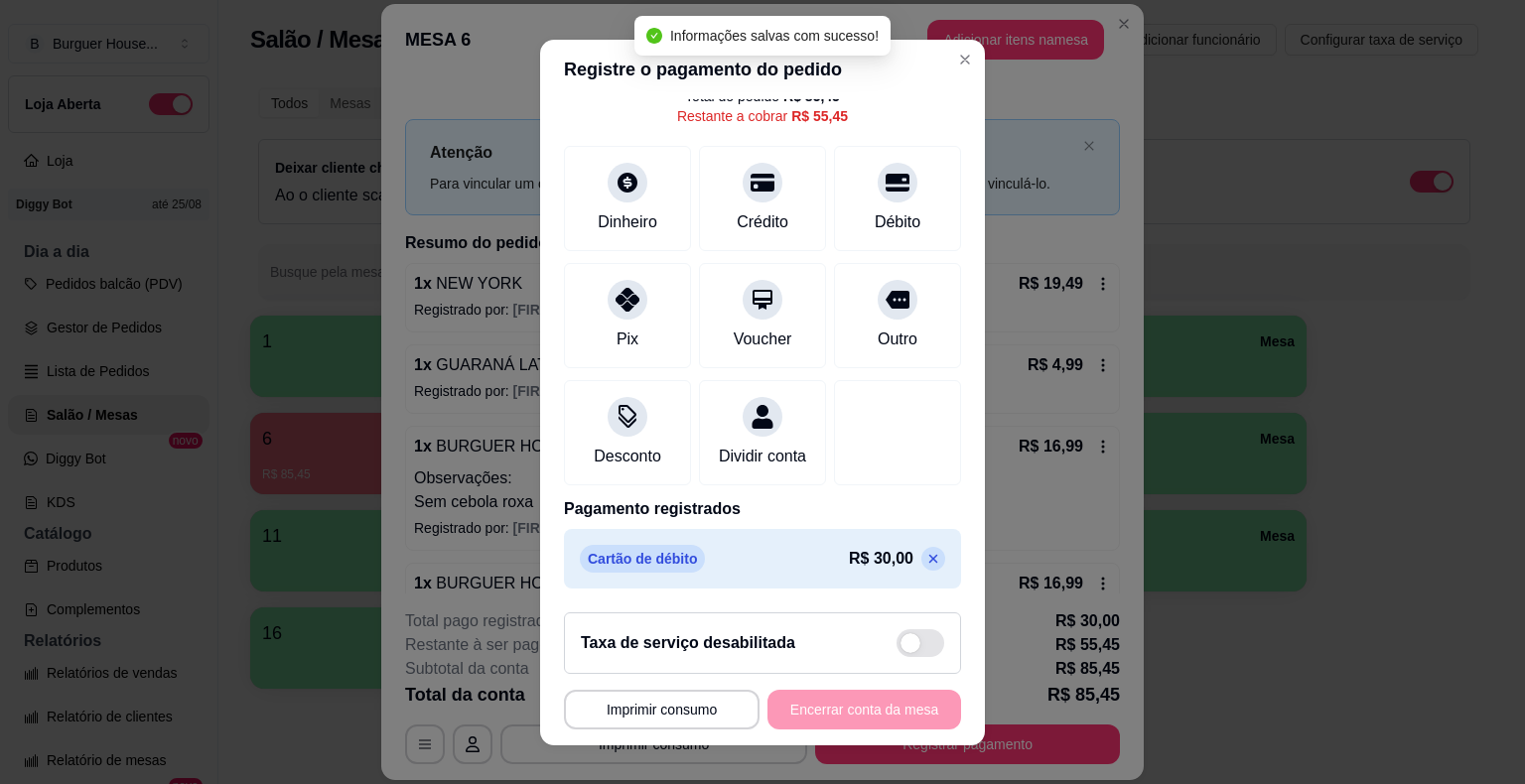 scroll, scrollTop: 0, scrollLeft: 0, axis: both 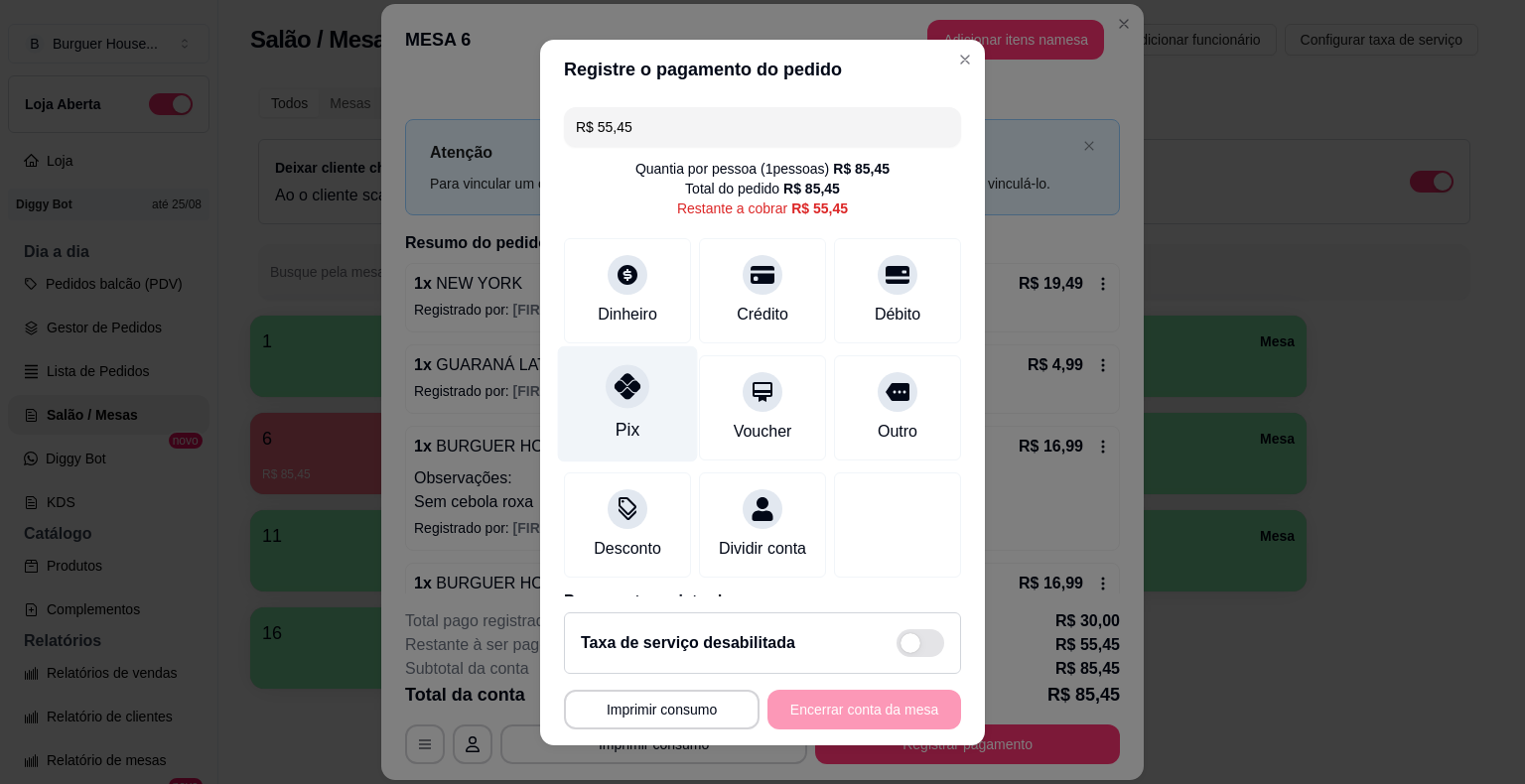 click 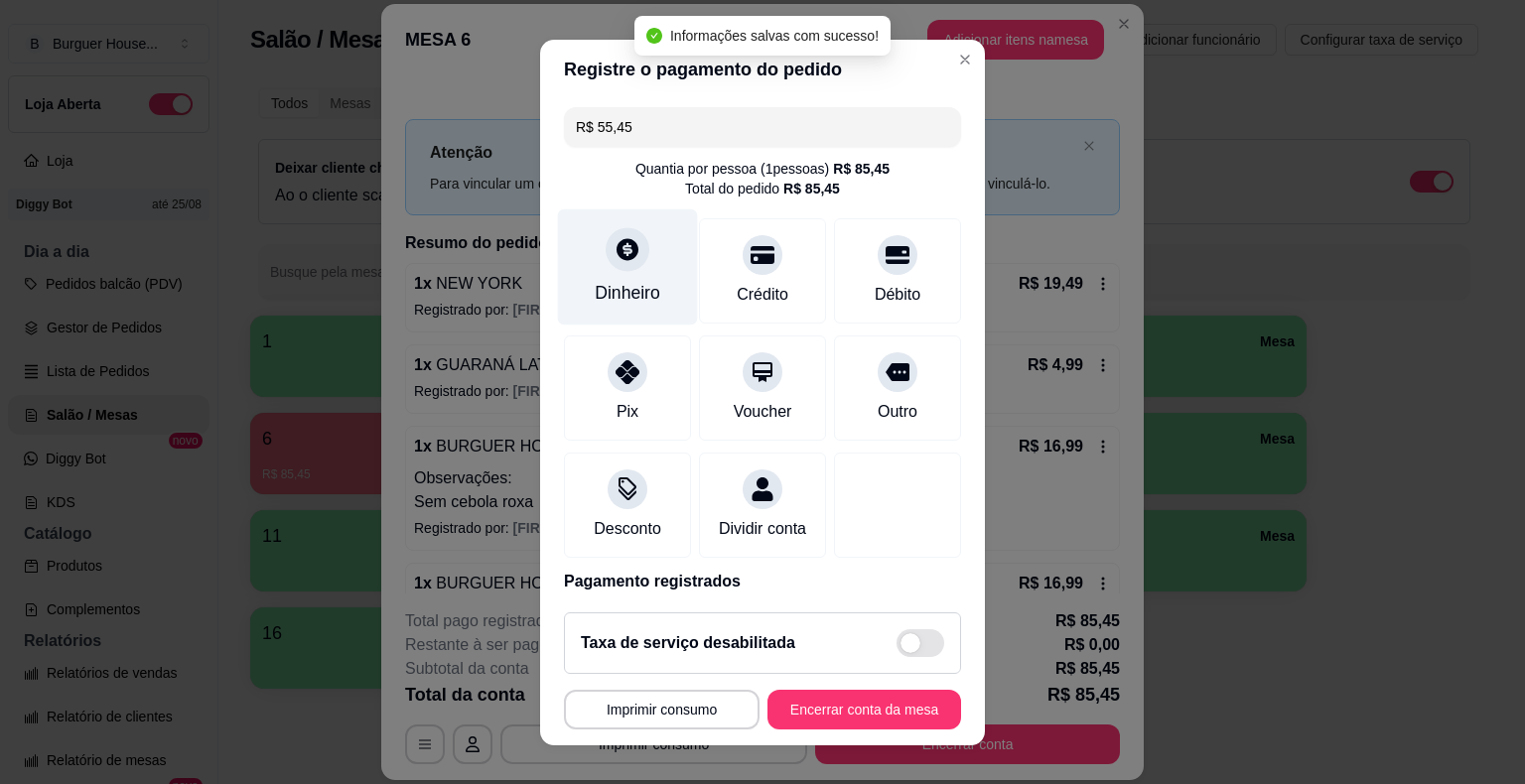 type on "R$ 0,00" 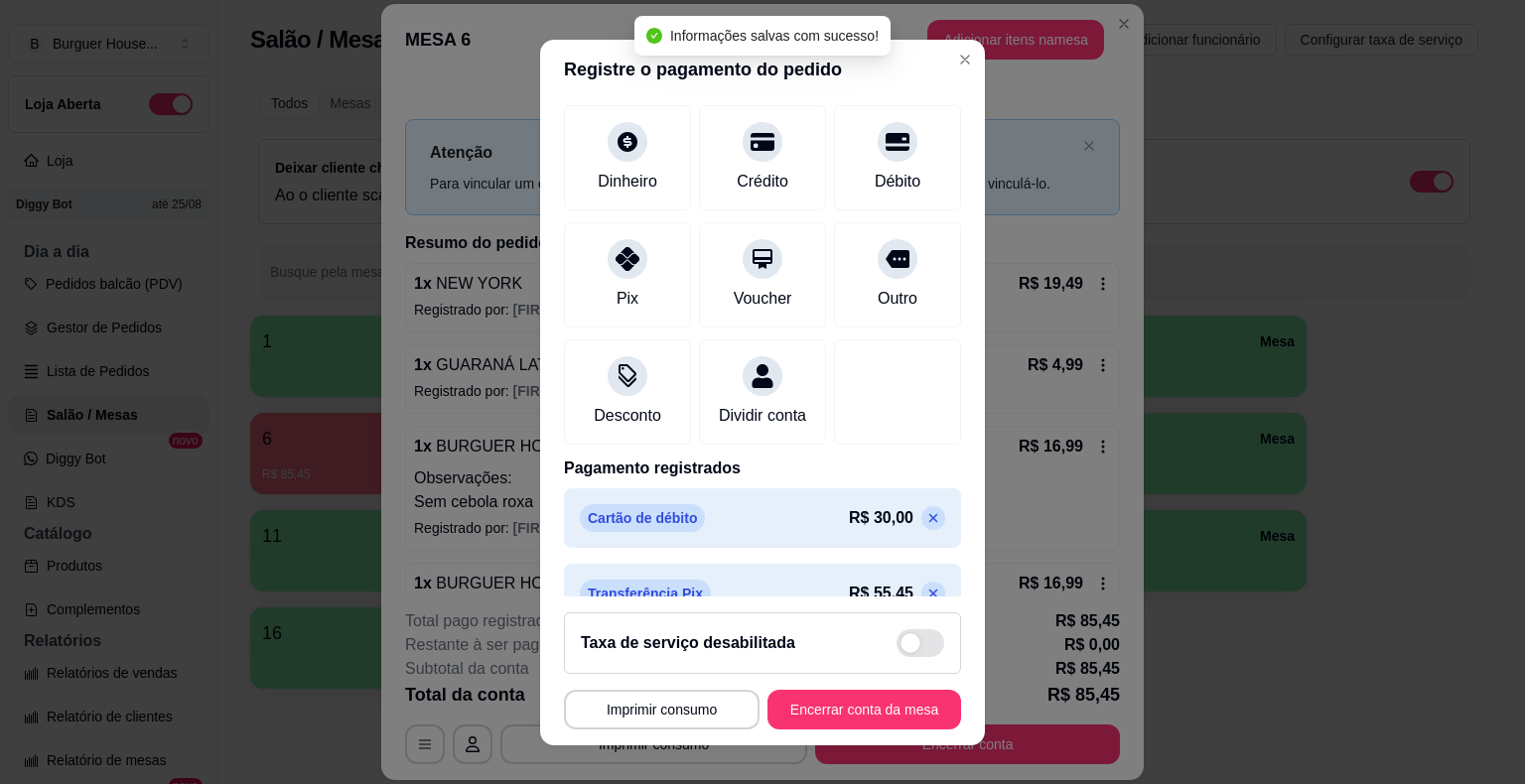 scroll, scrollTop: 169, scrollLeft: 0, axis: vertical 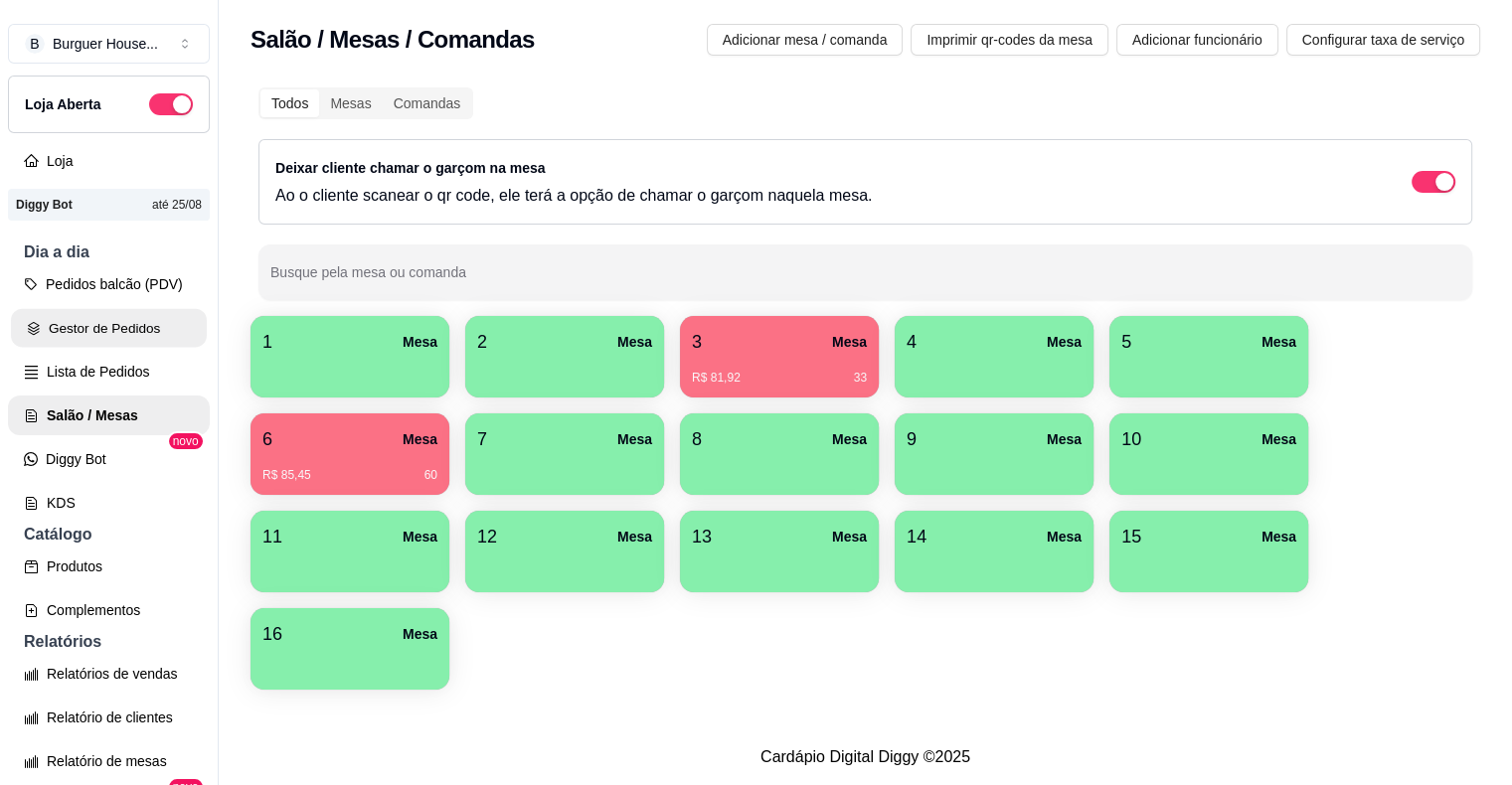 click on "Gestor de Pedidos" at bounding box center [108, 328] 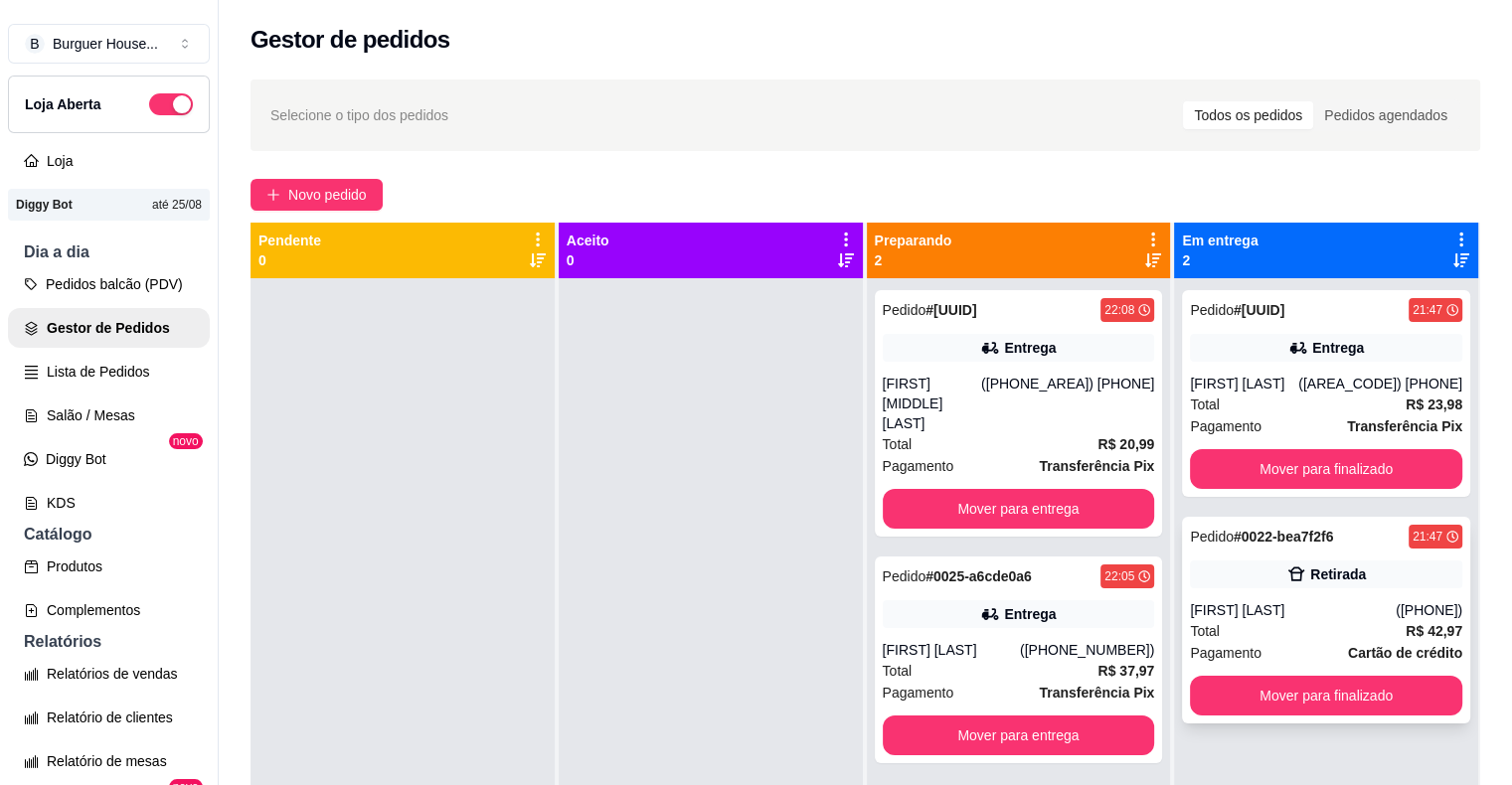 click on "Pagamento Cartão de crédito" at bounding box center [1326, 653] 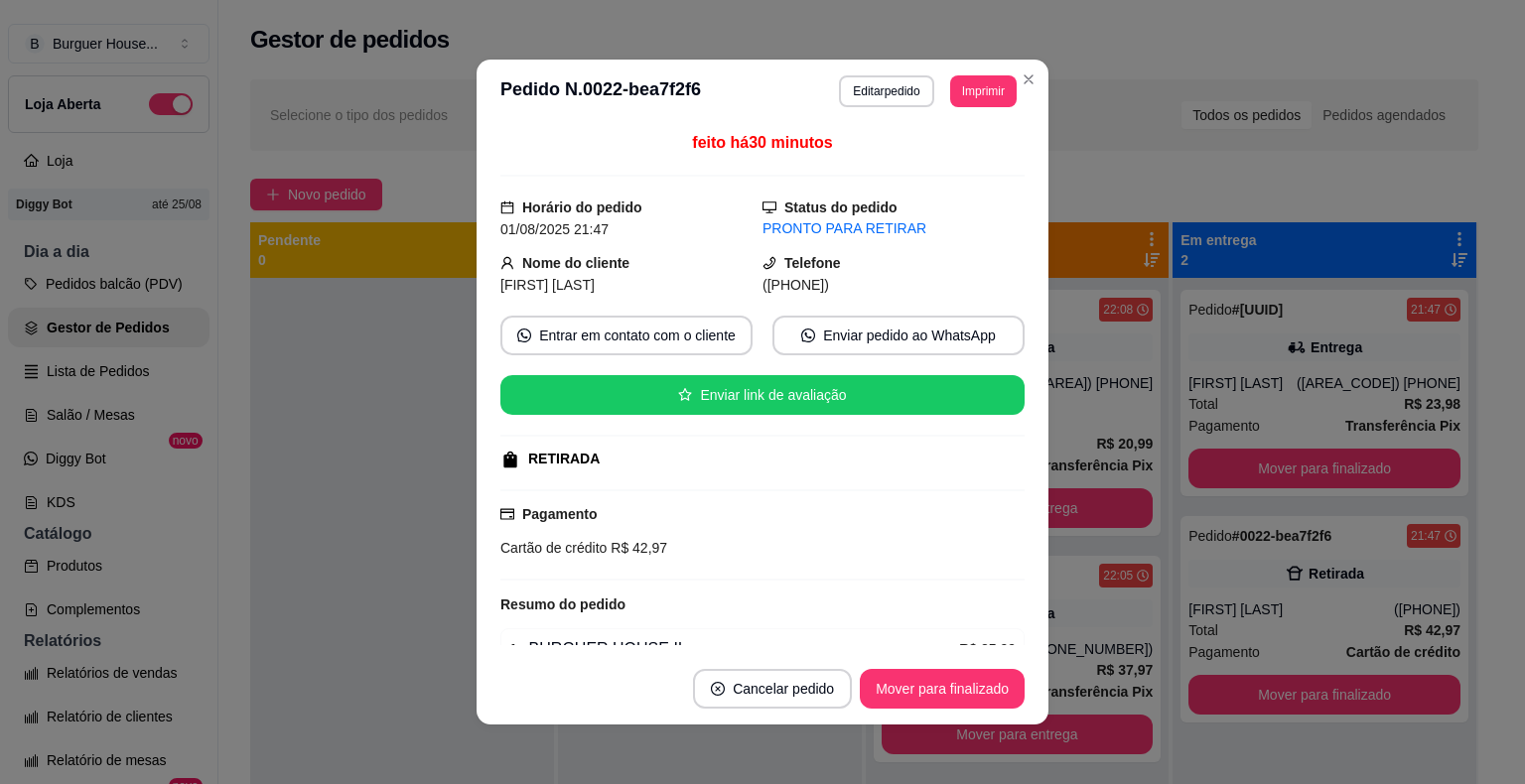 scroll, scrollTop: 4, scrollLeft: 0, axis: vertical 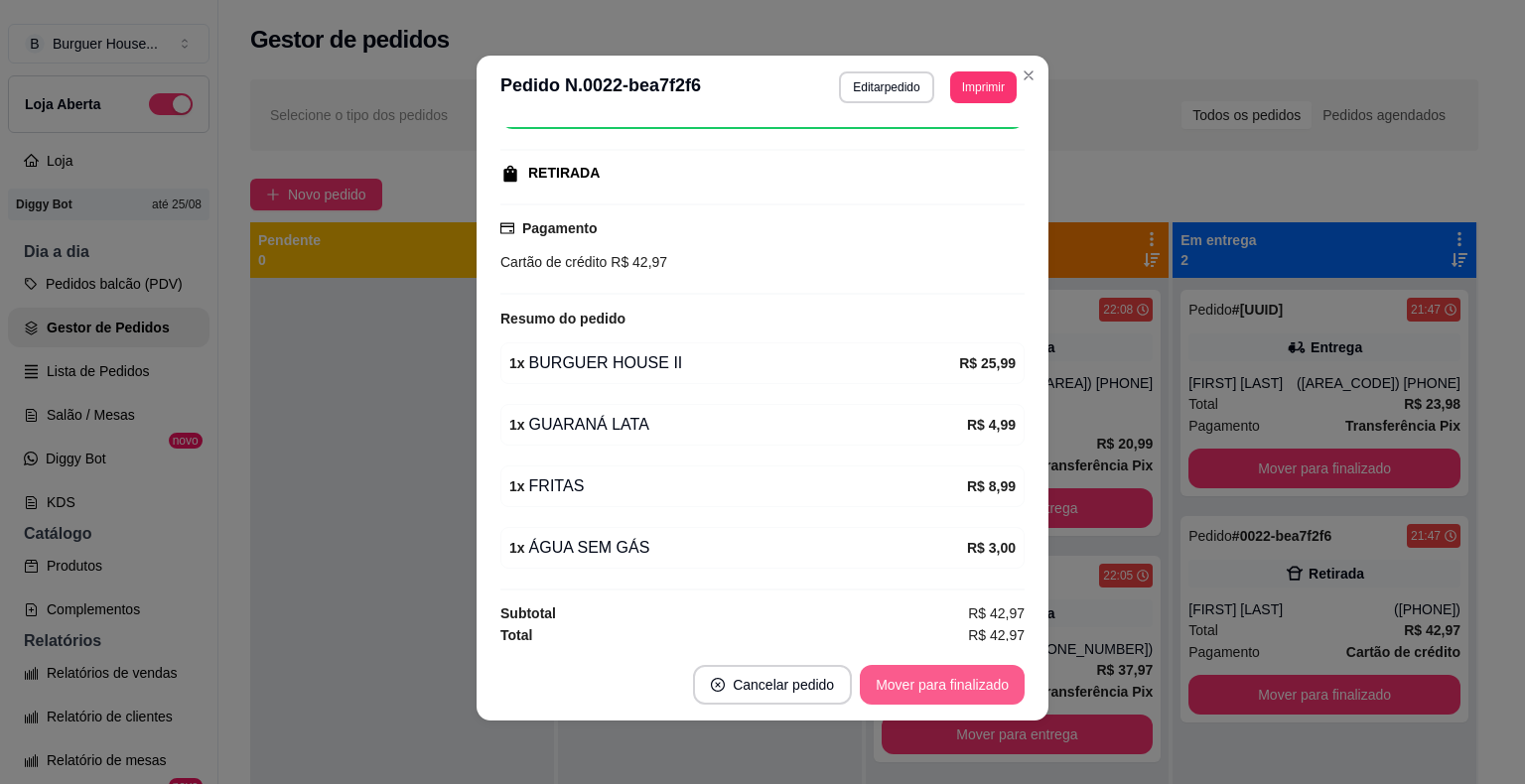 click on "Mover para finalizado" at bounding box center (942, 685) 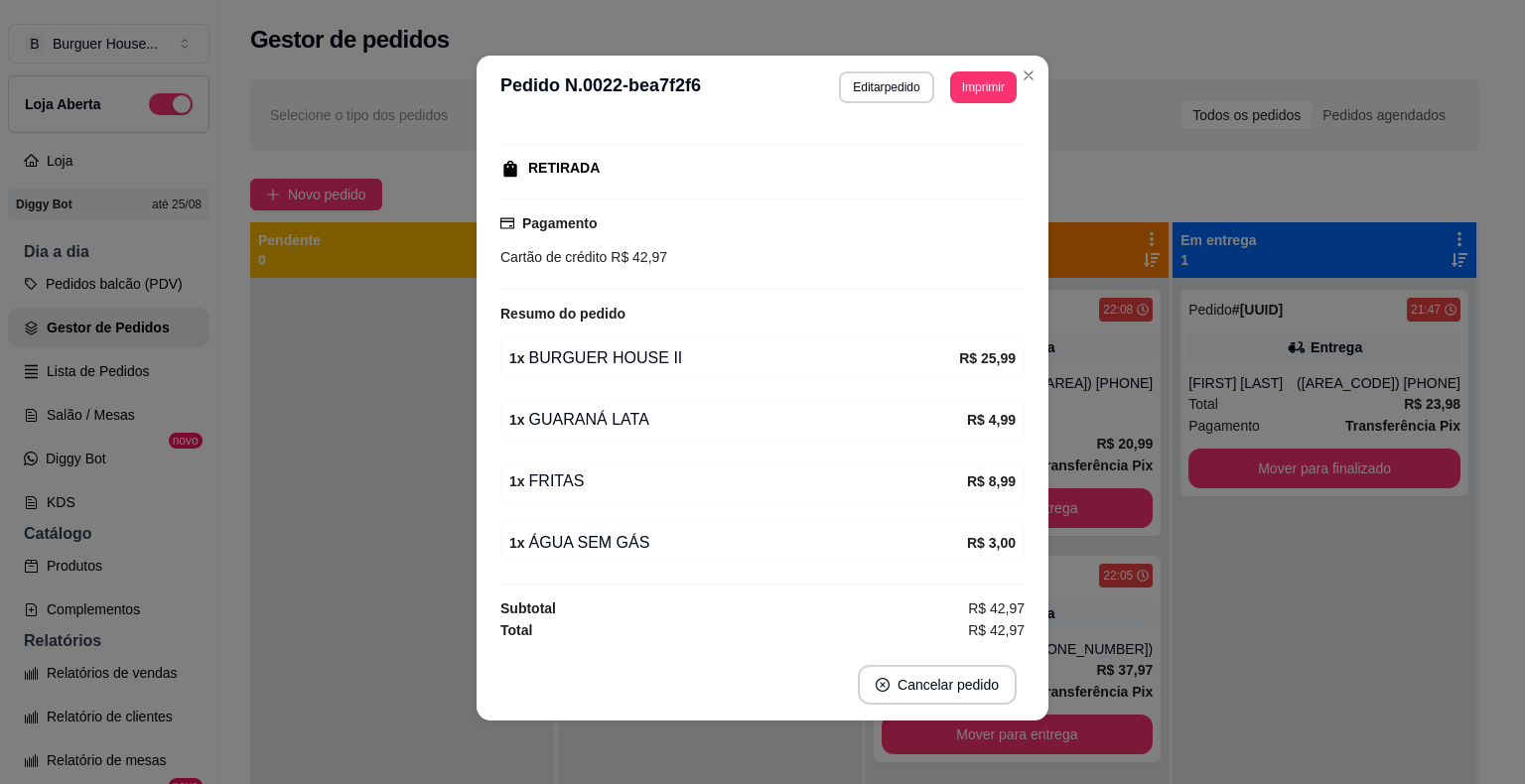 scroll, scrollTop: 237, scrollLeft: 0, axis: vertical 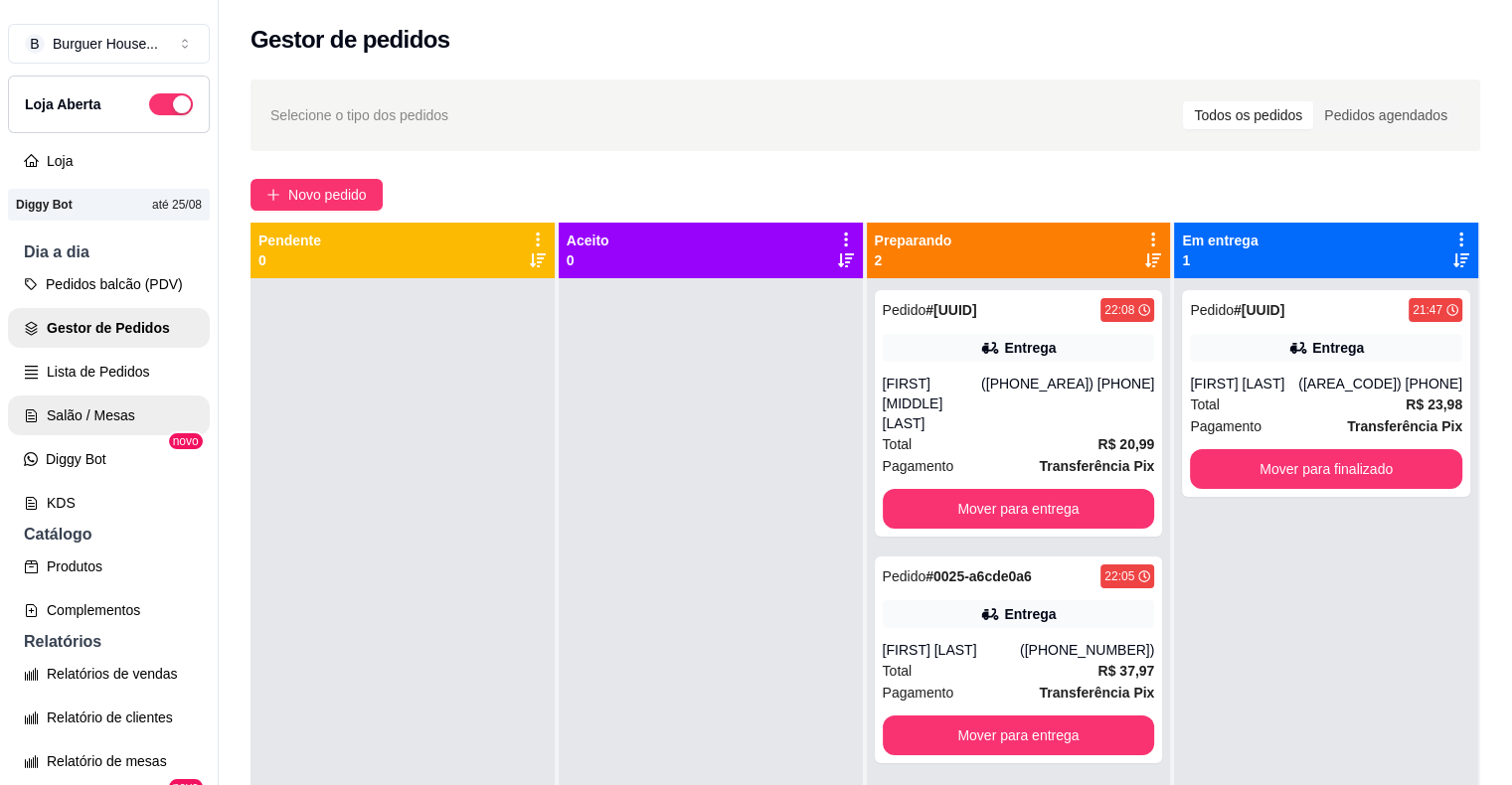 click on "Salão / Mesas" at bounding box center (108, 415) 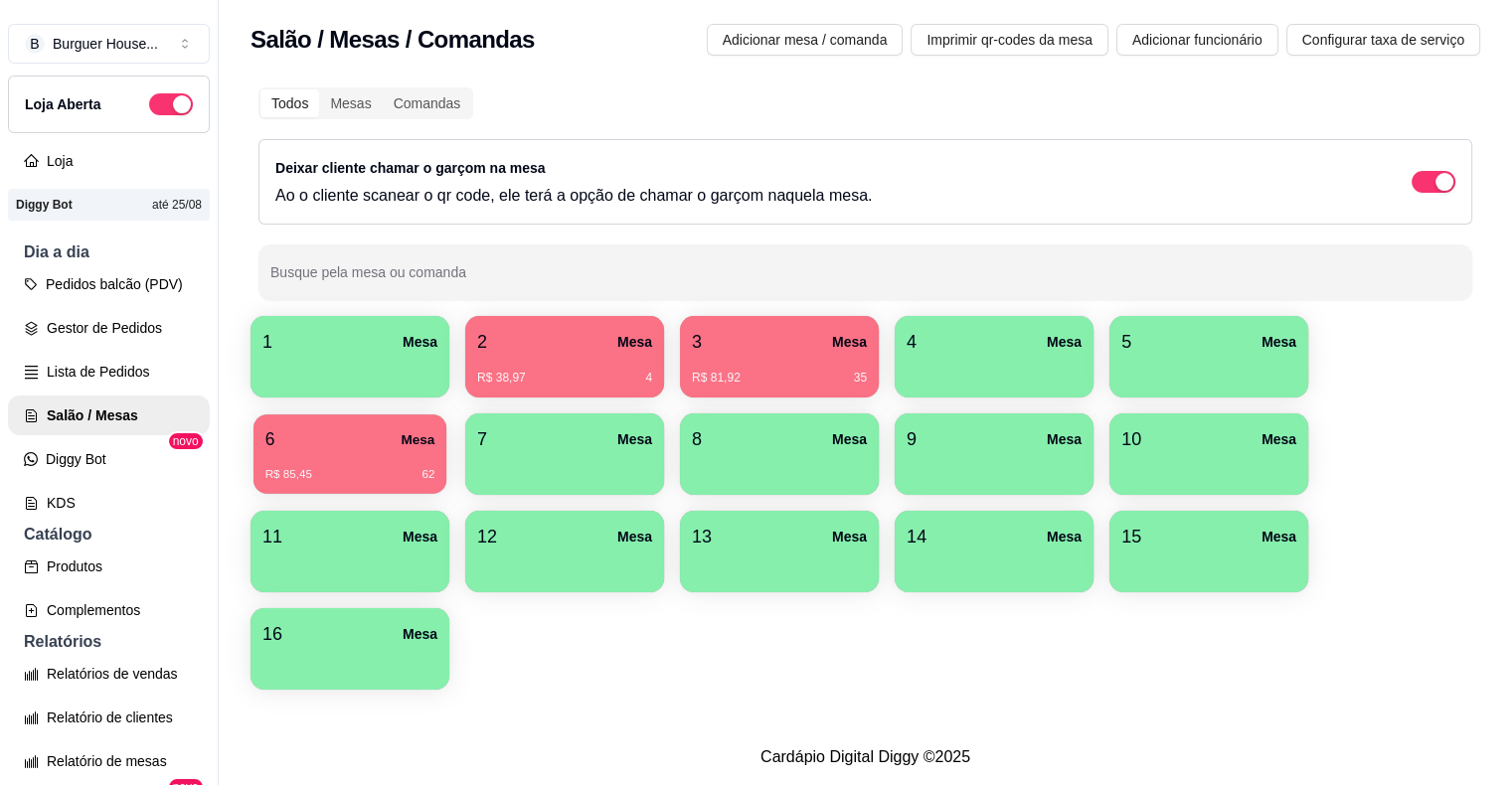 click on "R$ 85,45 62" at bounding box center (350, 475) 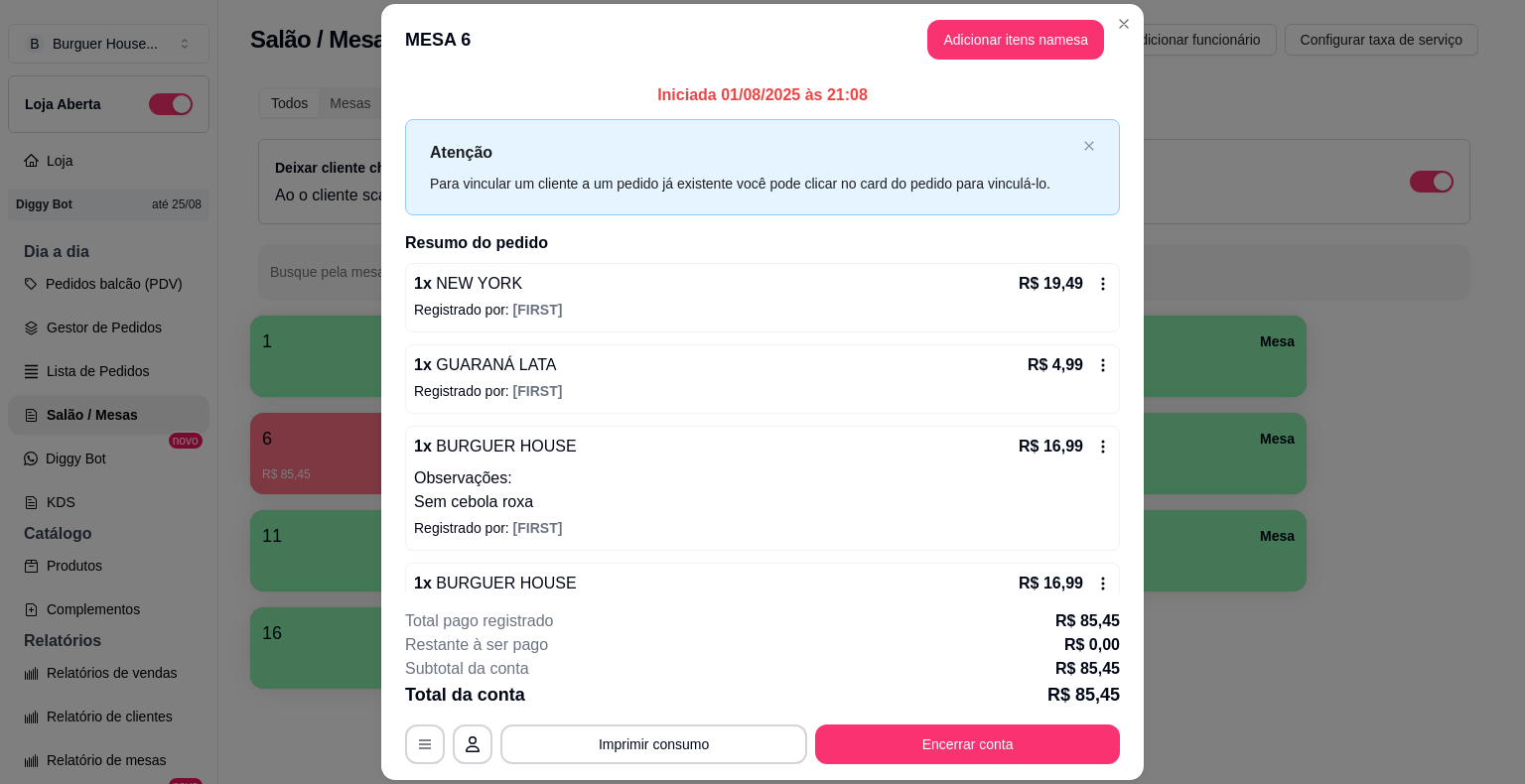 scroll, scrollTop: 262, scrollLeft: 0, axis: vertical 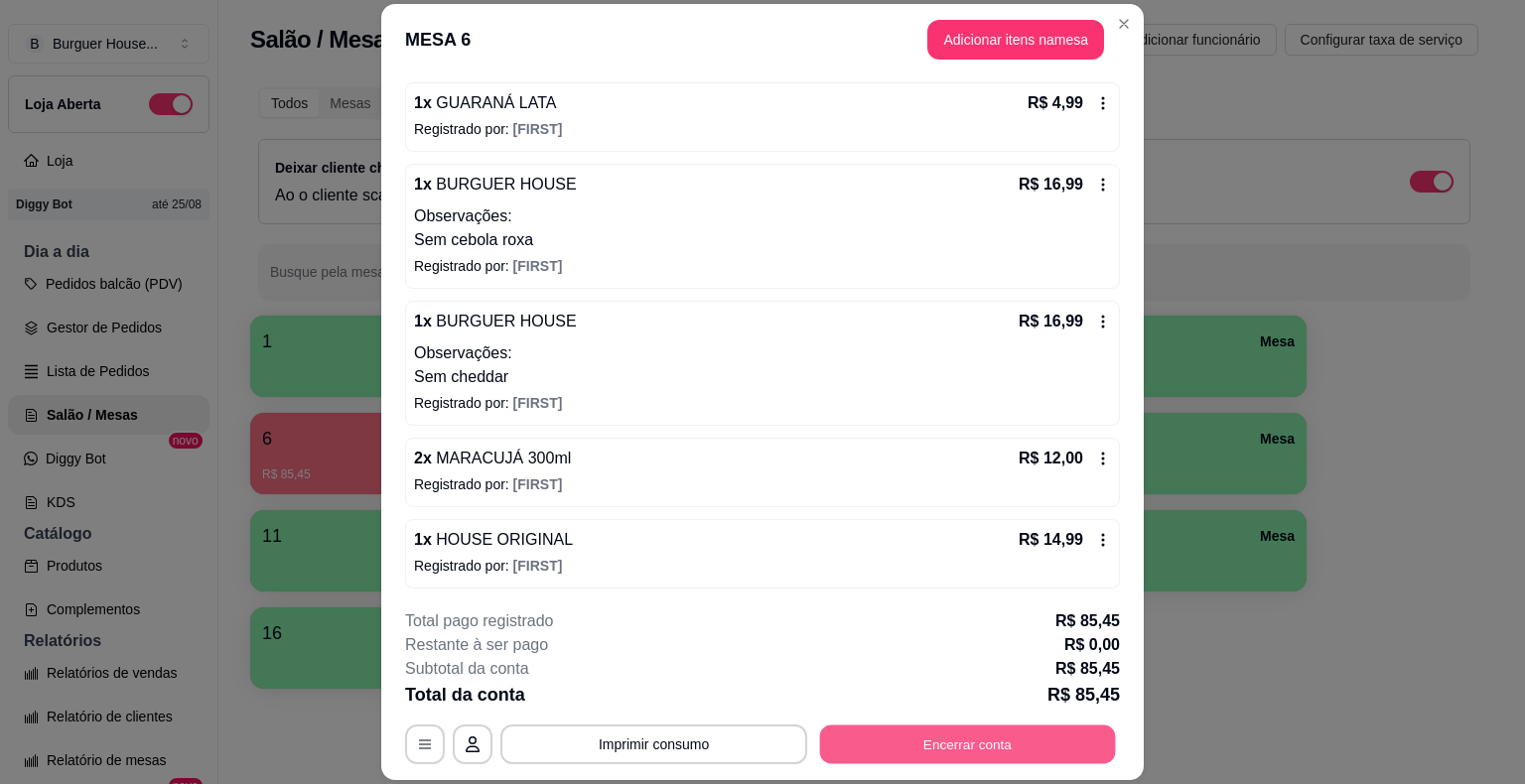 click on "Encerrar conta" at bounding box center [968, 744] 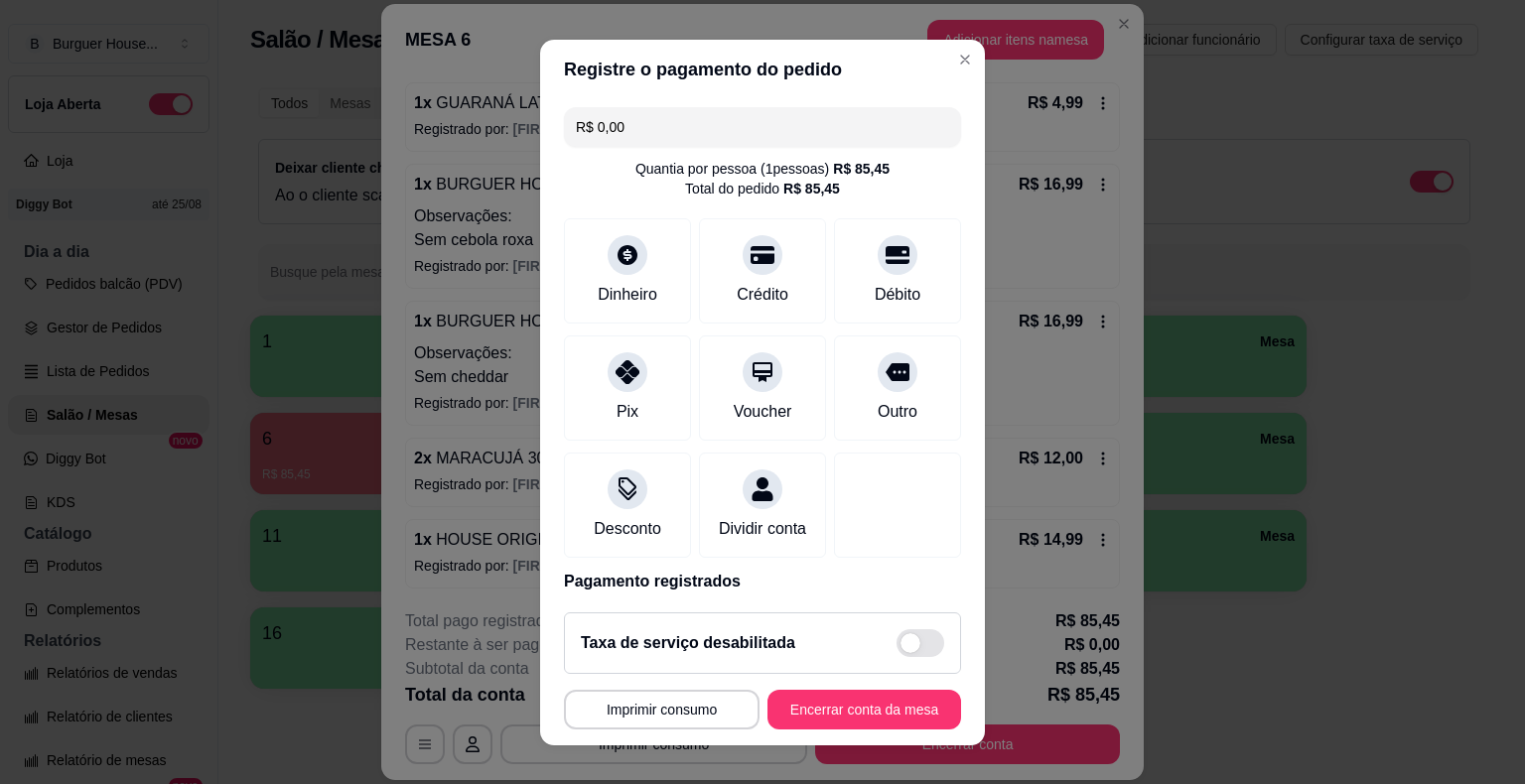 scroll, scrollTop: 169, scrollLeft: 0, axis: vertical 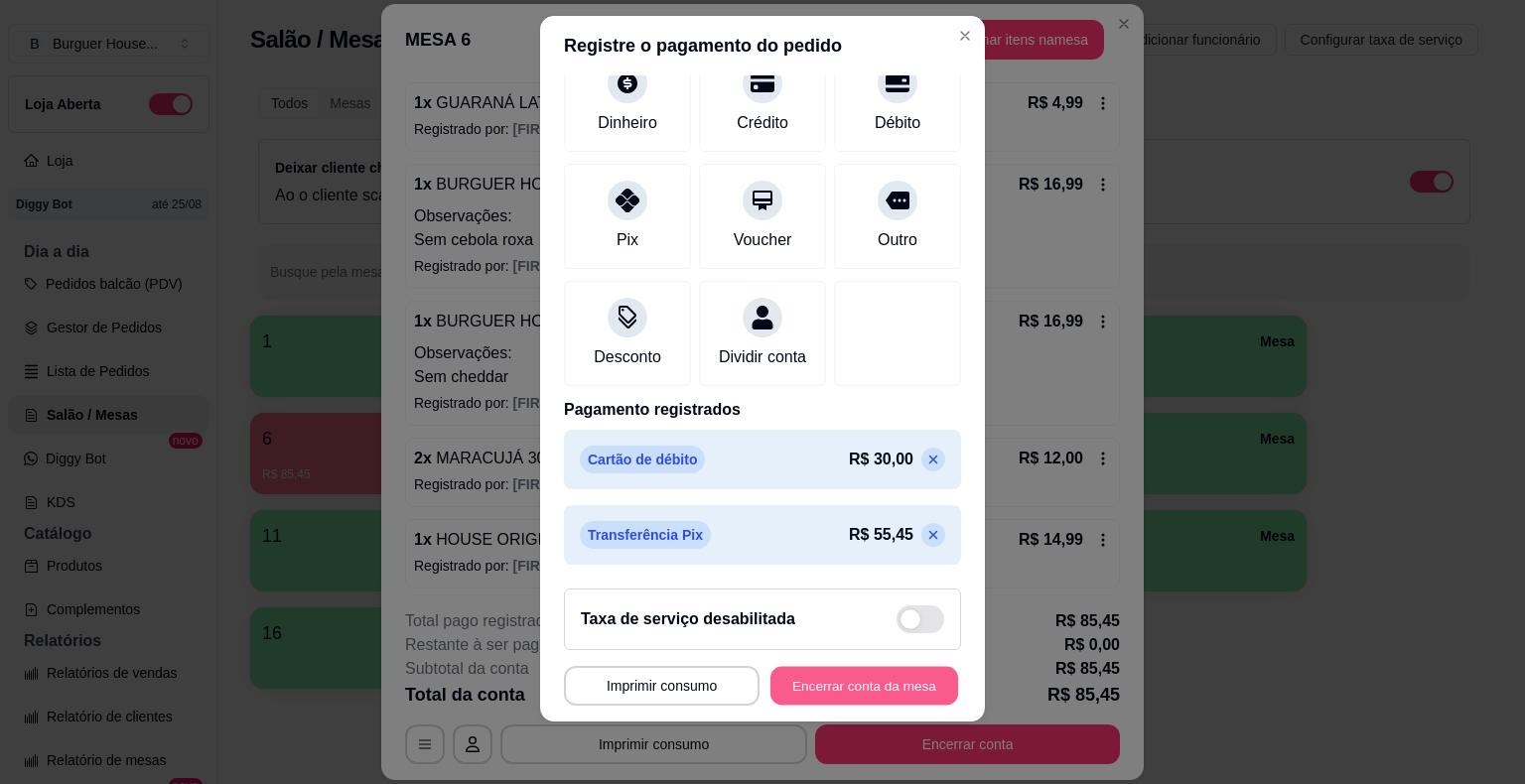 click on "Encerrar conta da mesa" at bounding box center (864, 685) 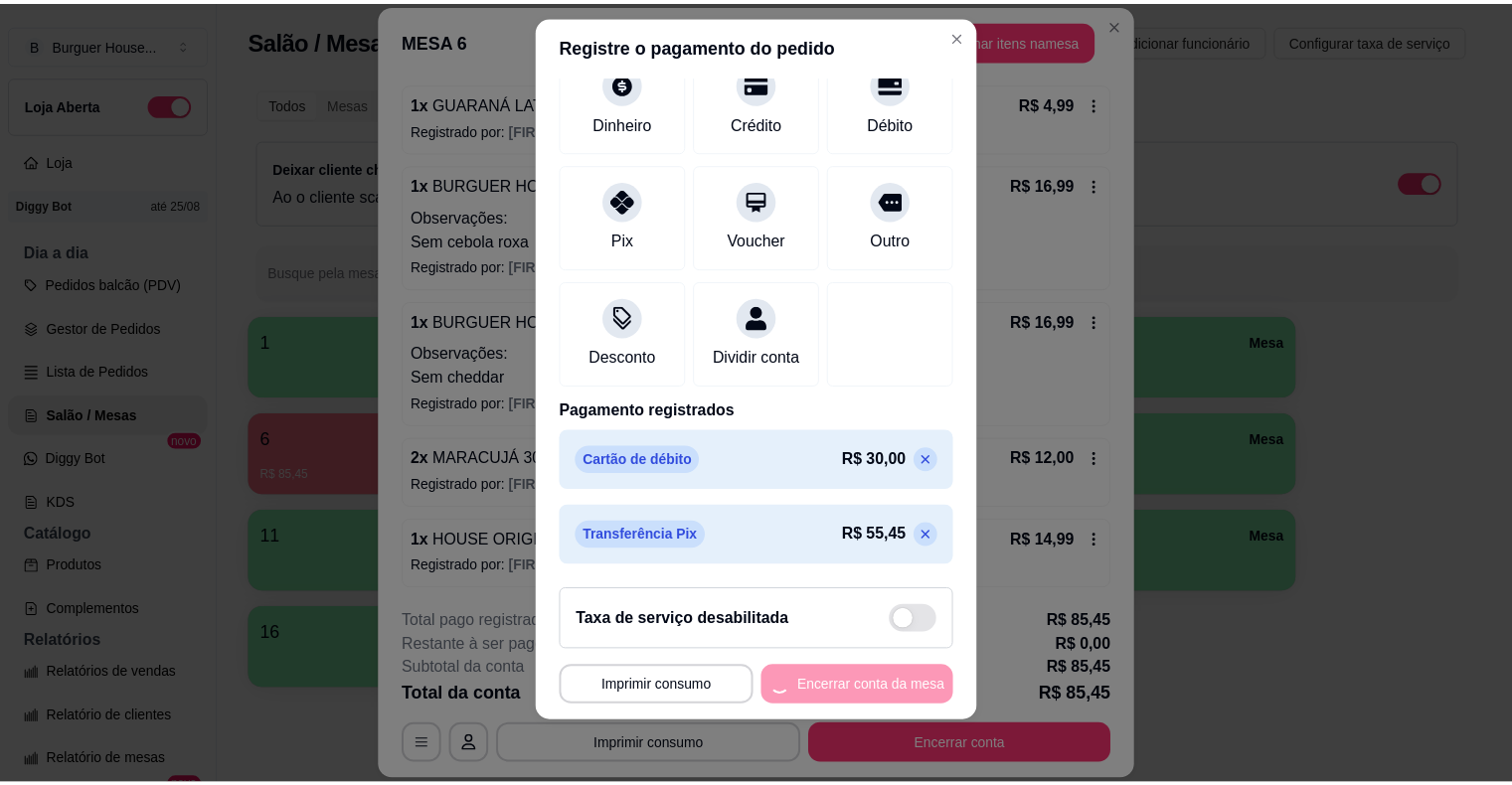 scroll, scrollTop: 0, scrollLeft: 0, axis: both 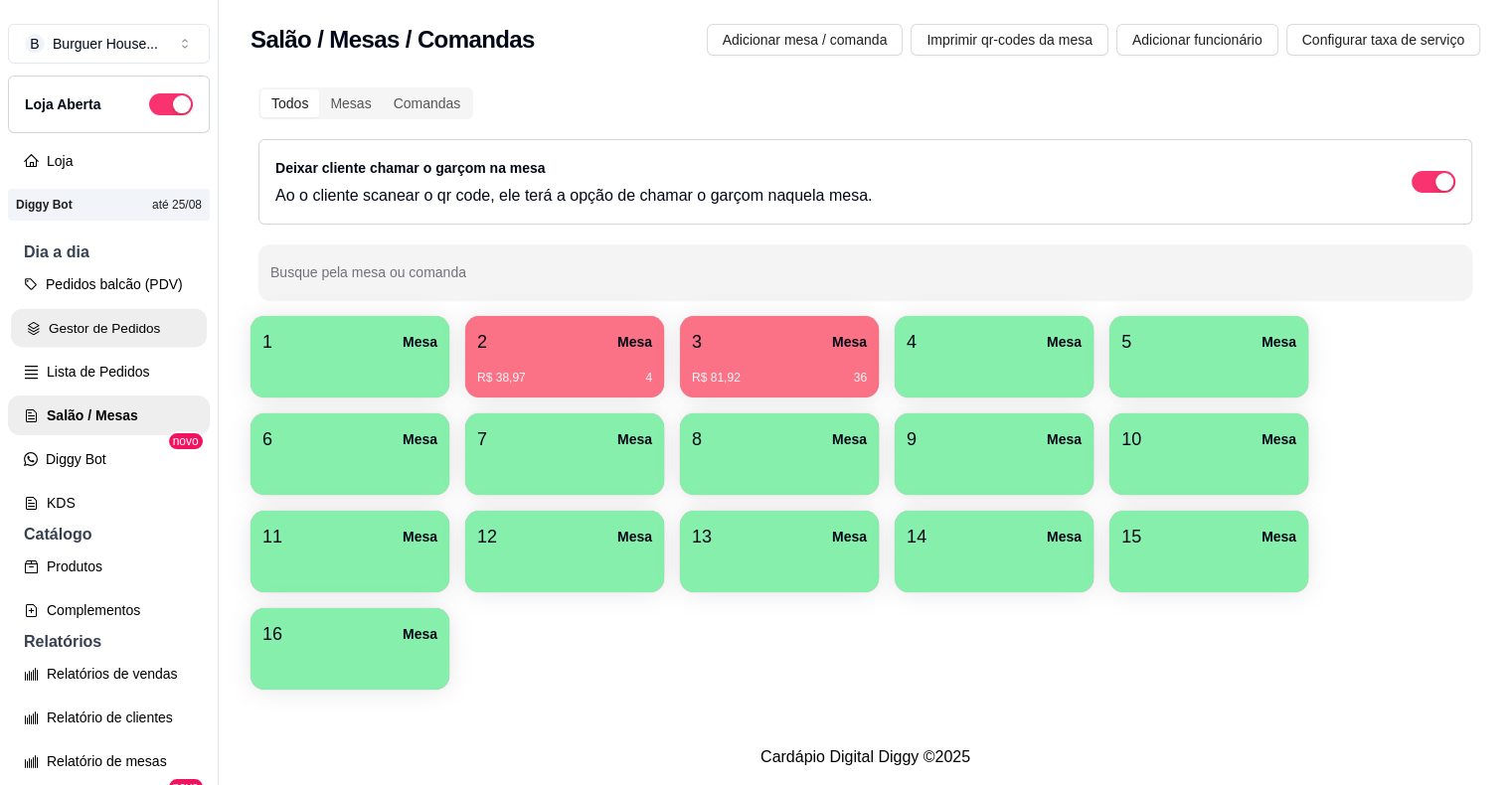 click on "Gestor de Pedidos" at bounding box center (108, 328) 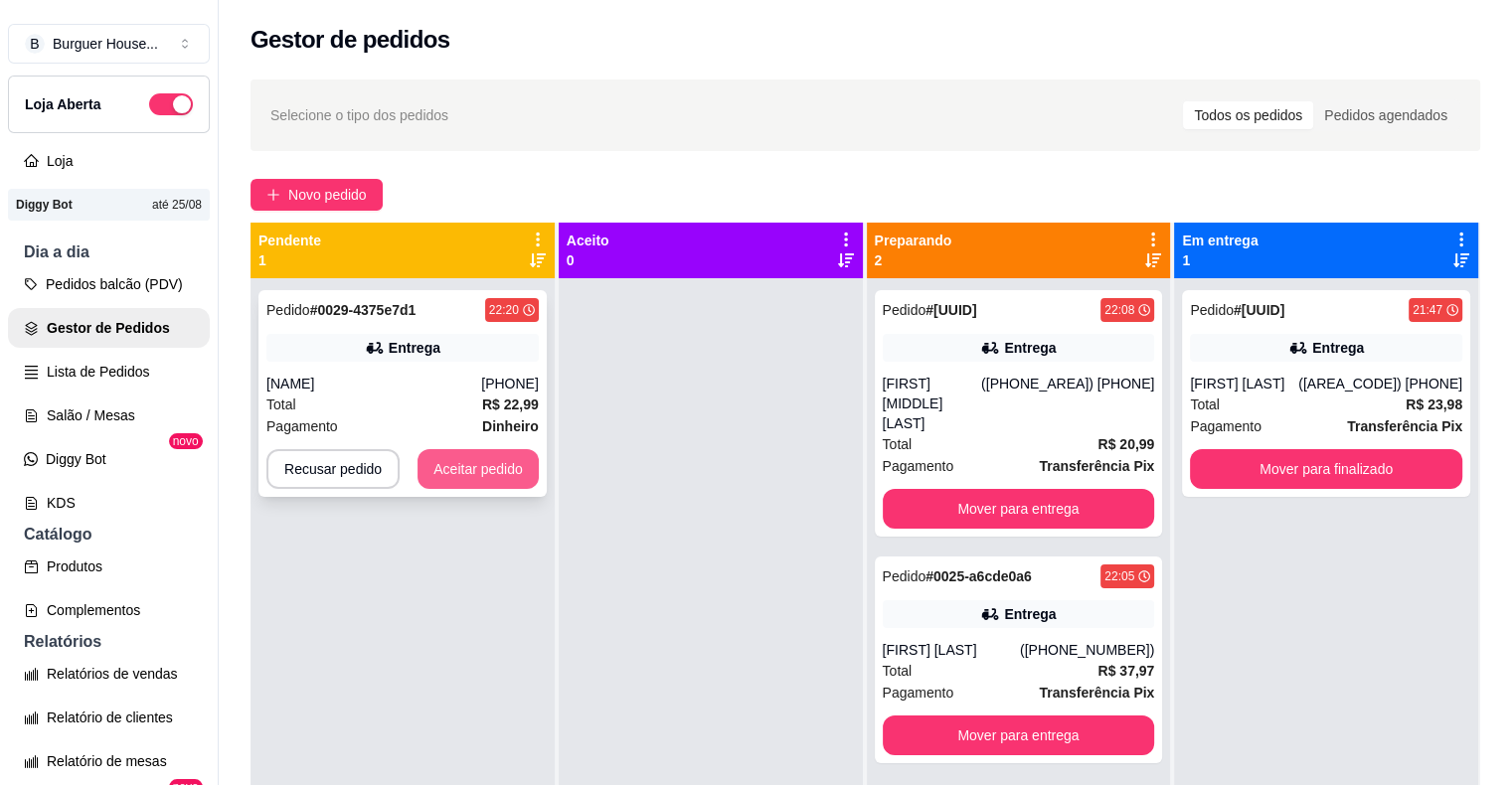click on "Aceitar pedido" at bounding box center [478, 469] 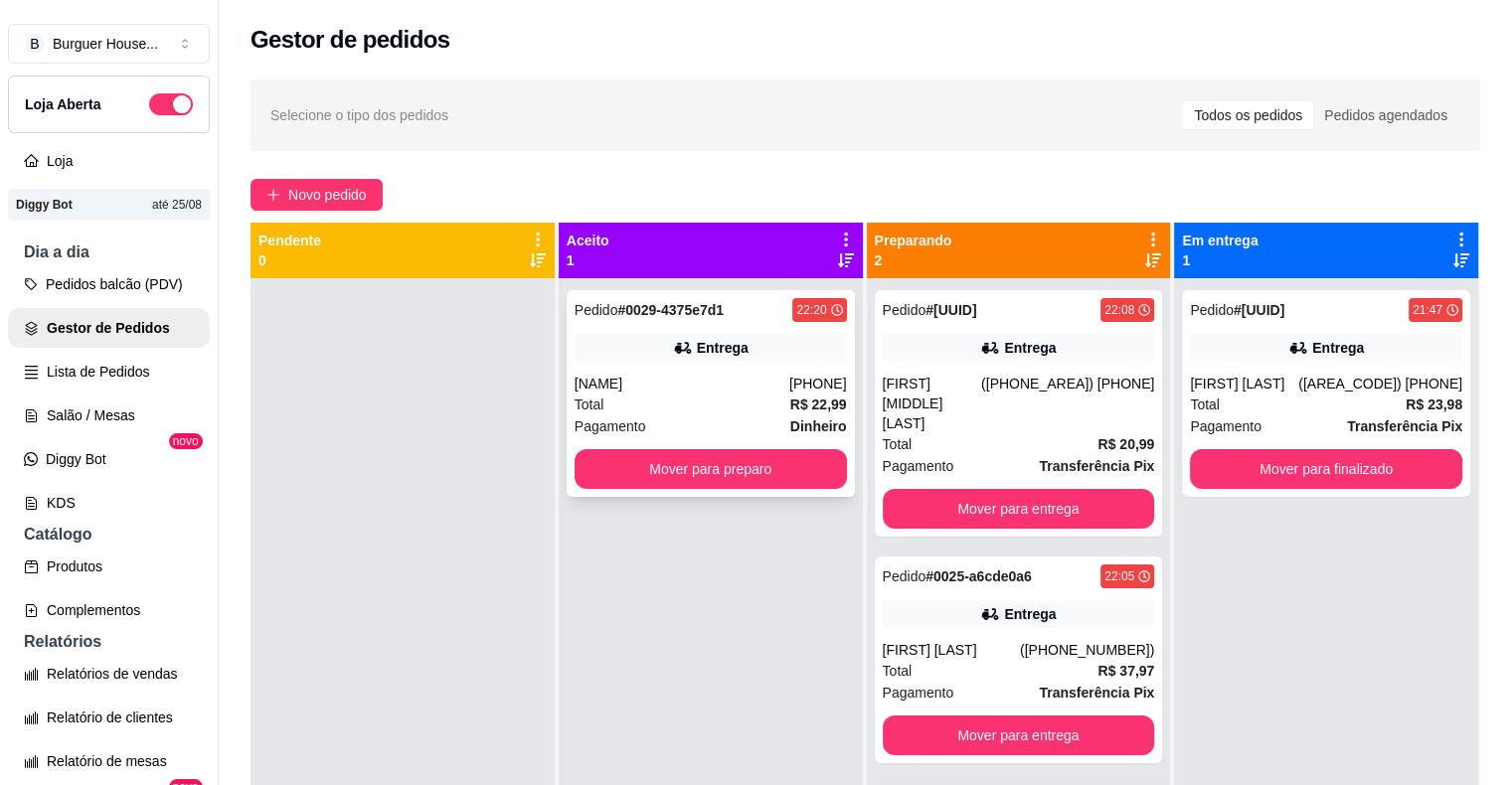 click on "[NAME]" at bounding box center (682, 384) 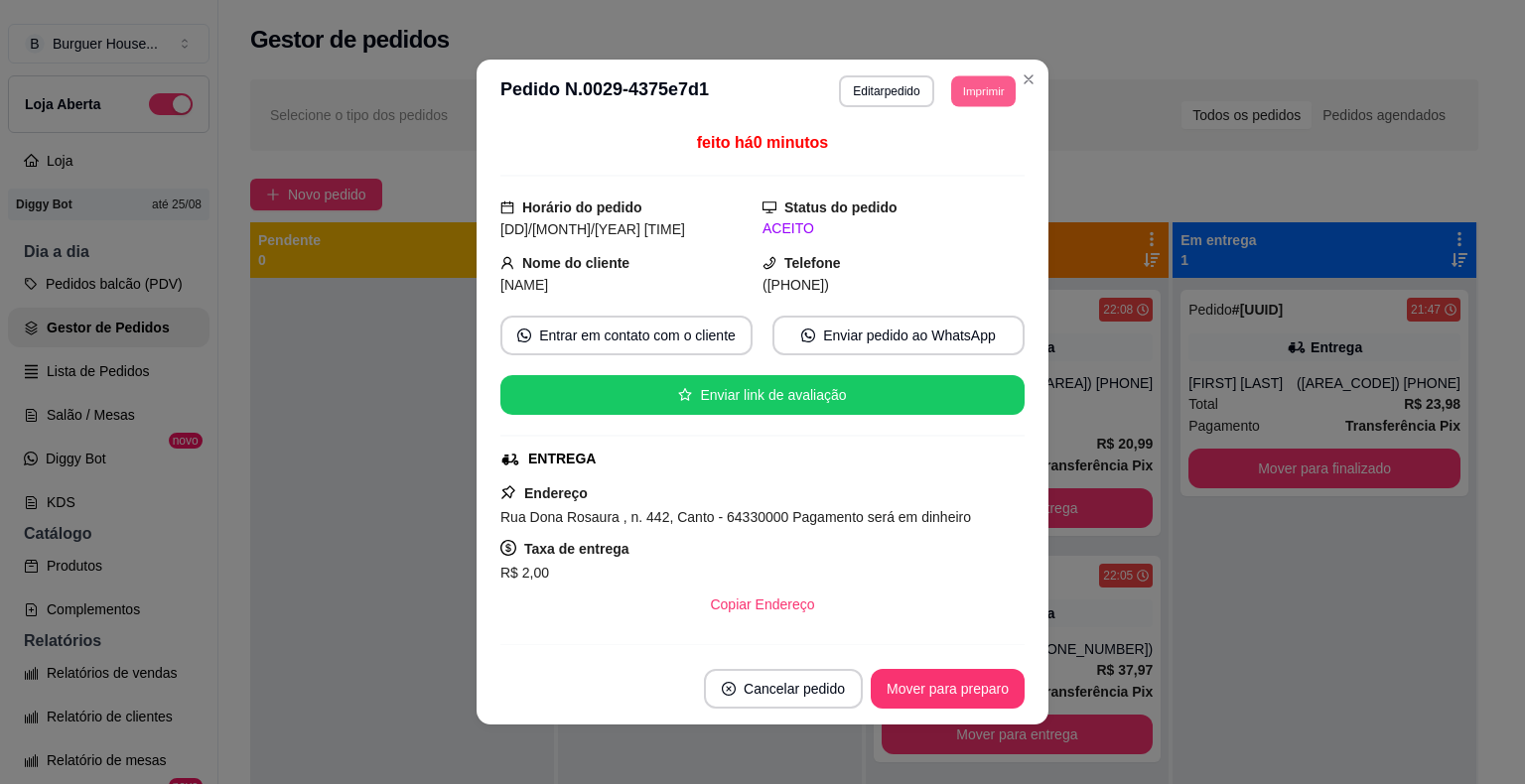 click on "Imprimir" at bounding box center [983, 90] 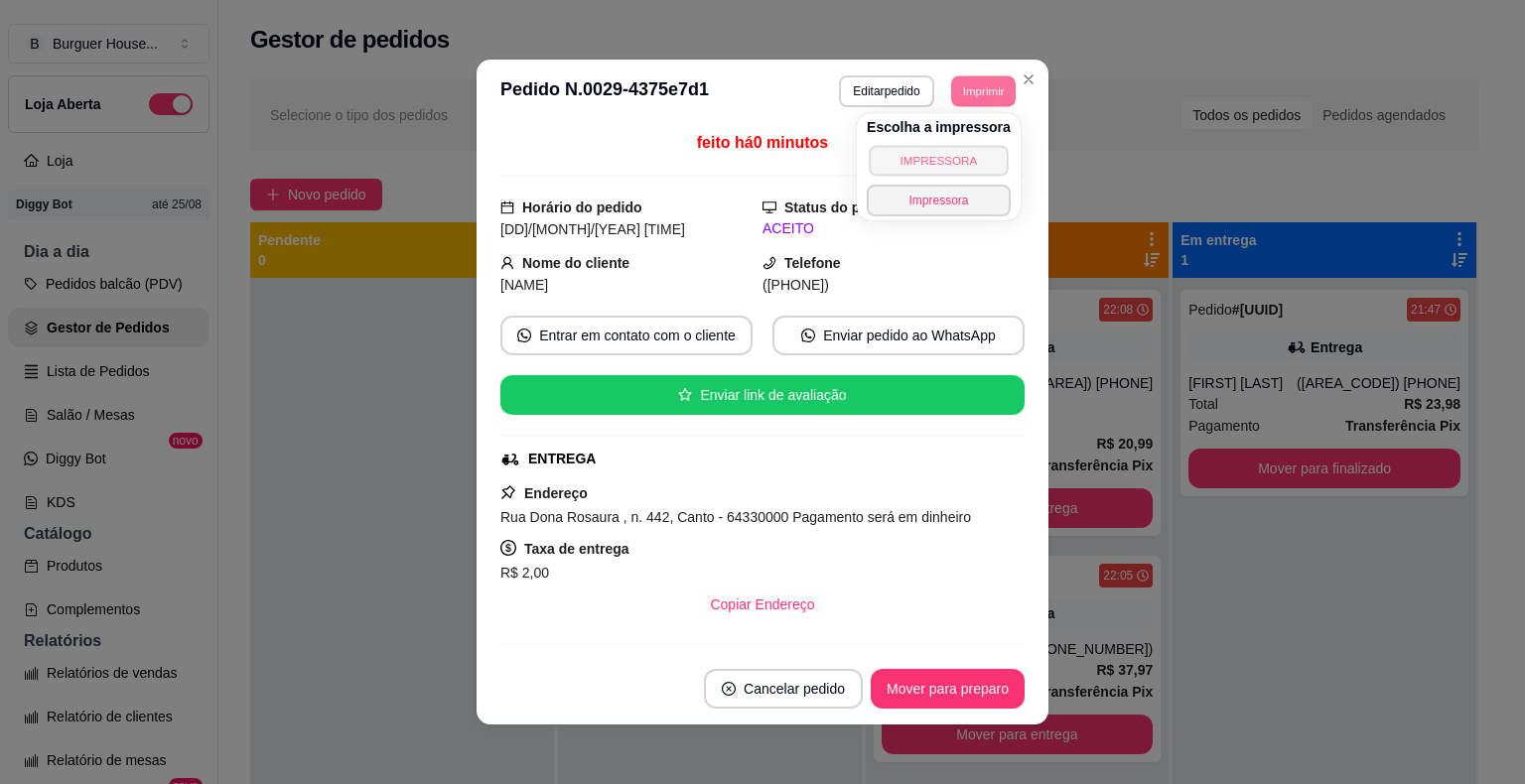 click on "IMPRESSORA" at bounding box center (938, 160) 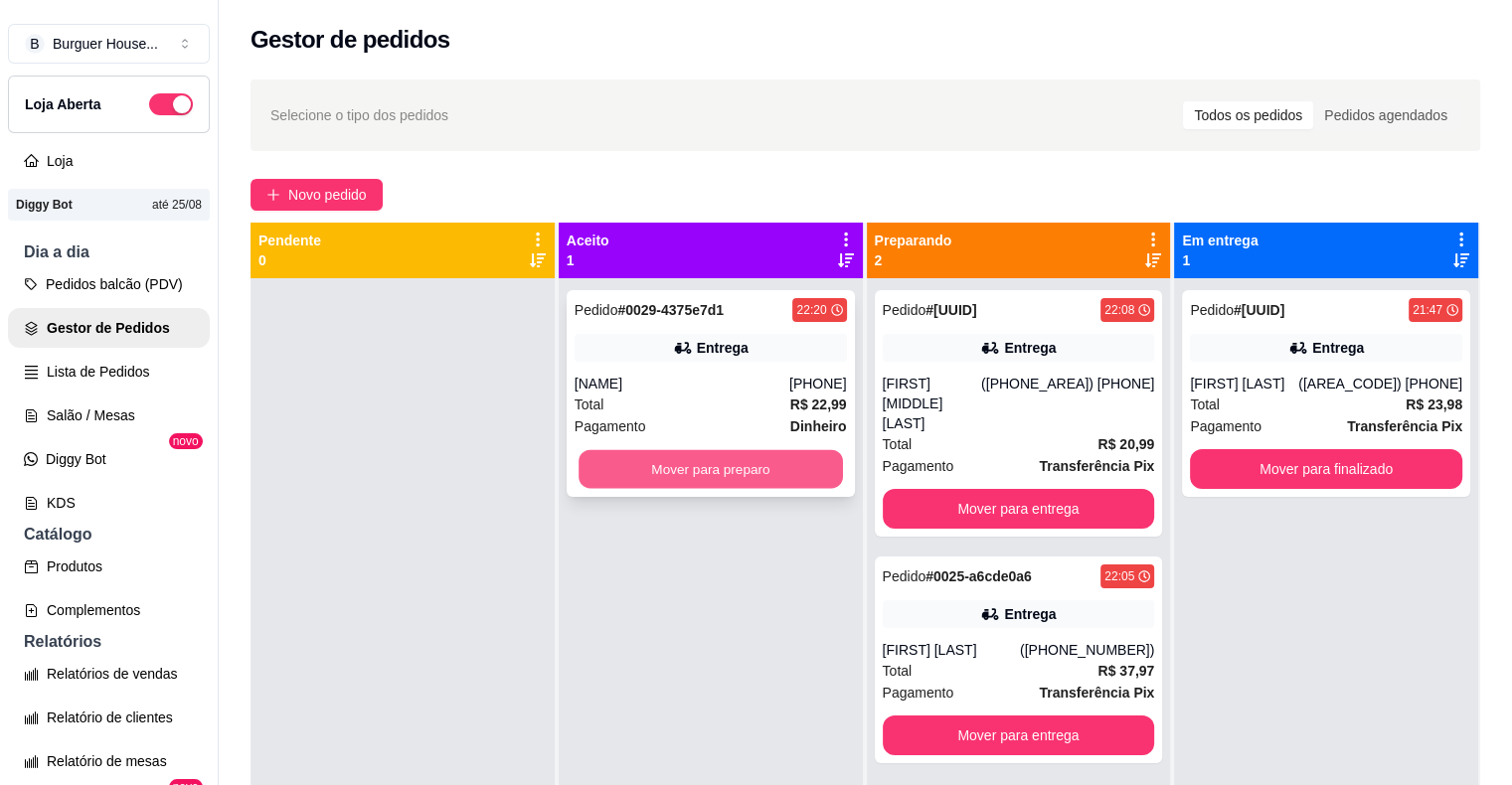 click on "Mover para preparo" at bounding box center (711, 469) 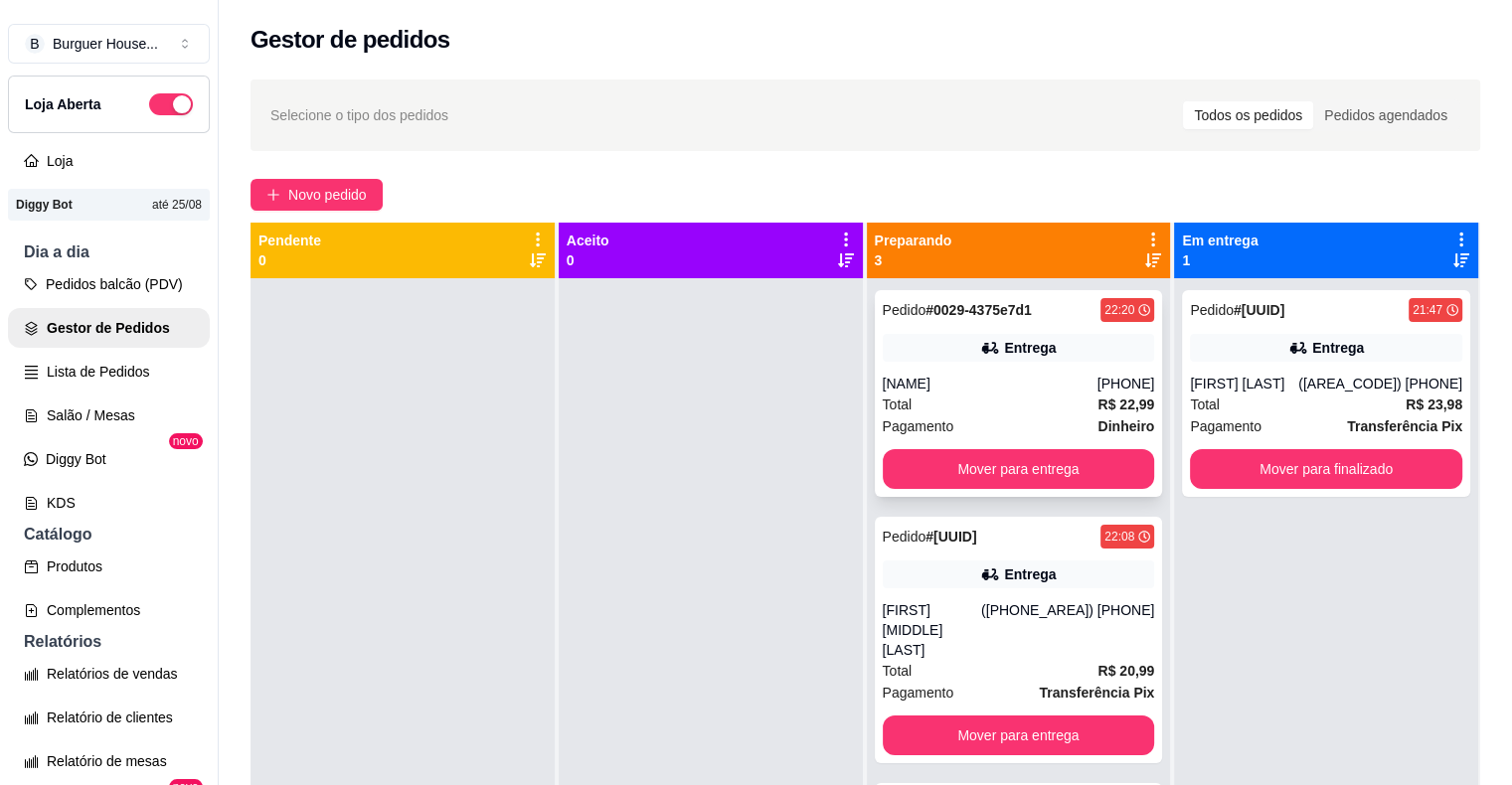 scroll, scrollTop: 56, scrollLeft: 0, axis: vertical 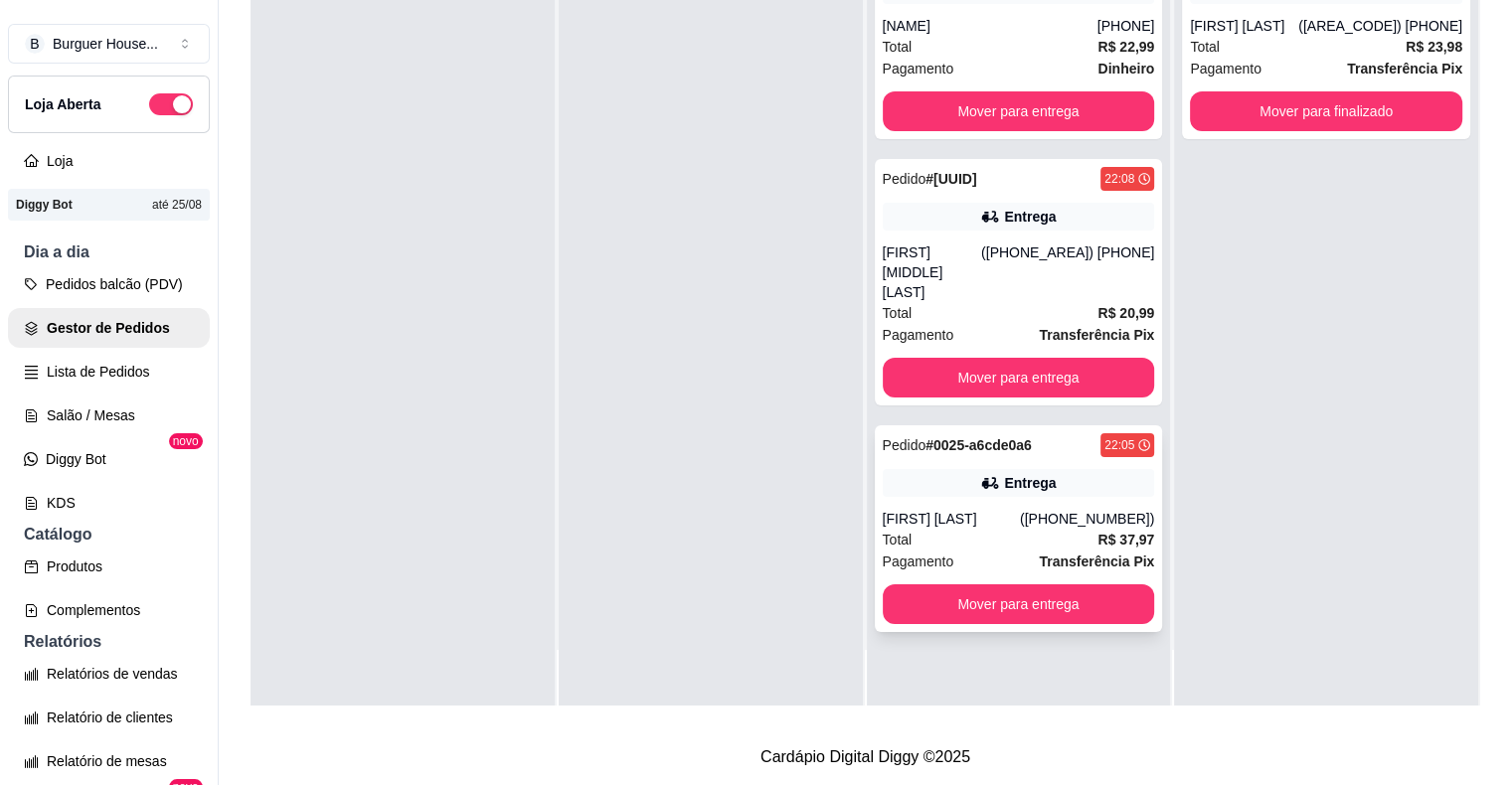 click on "Pedido # [ORDER_ID] [TIME] Entrega [NAME] ([PHONE_NUMBER]) Total R$ 37,97 Pagamento Transferência Pix Mover para entrega" at bounding box center [1019, 529] 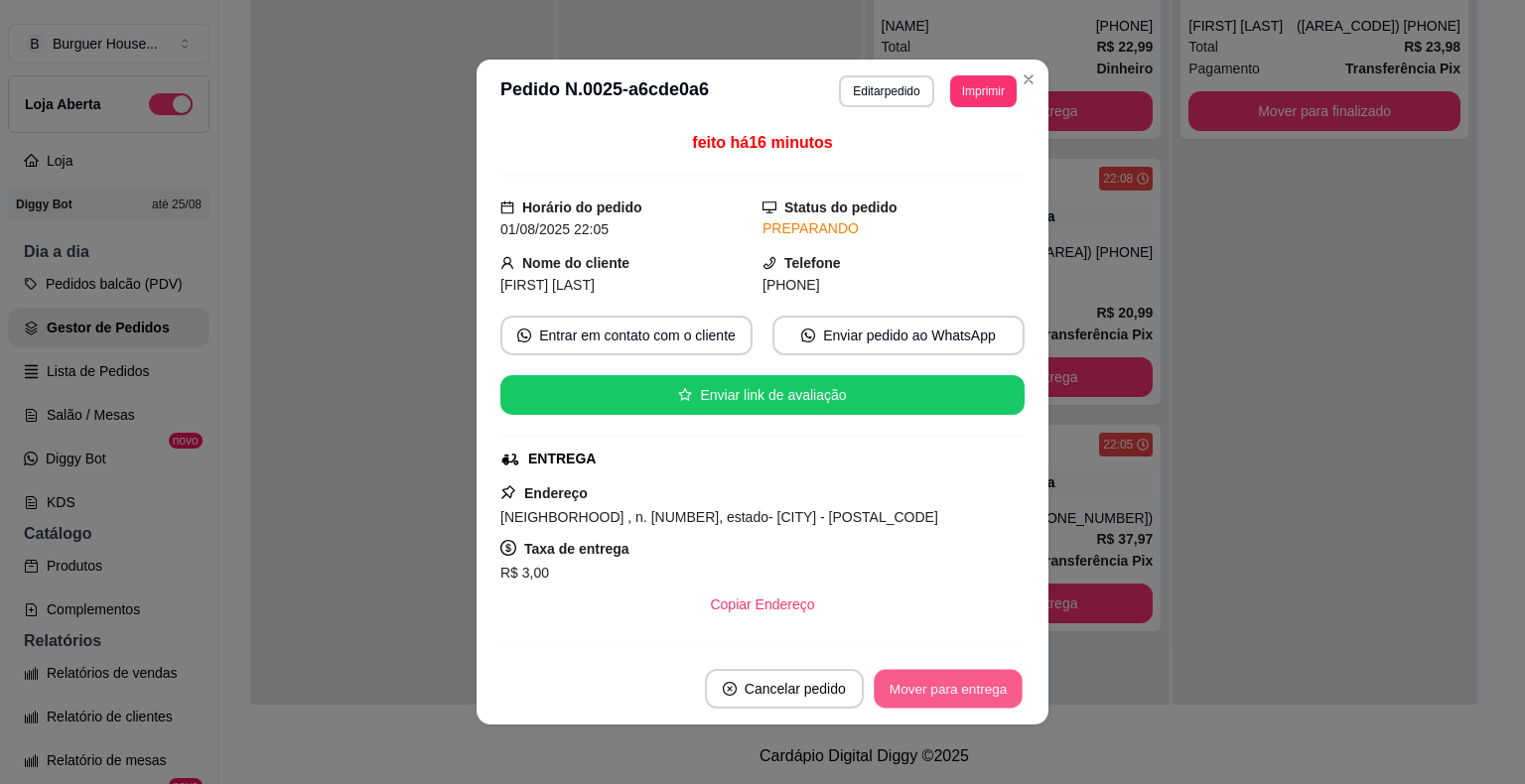 click on "Mover para entrega" at bounding box center (948, 689) 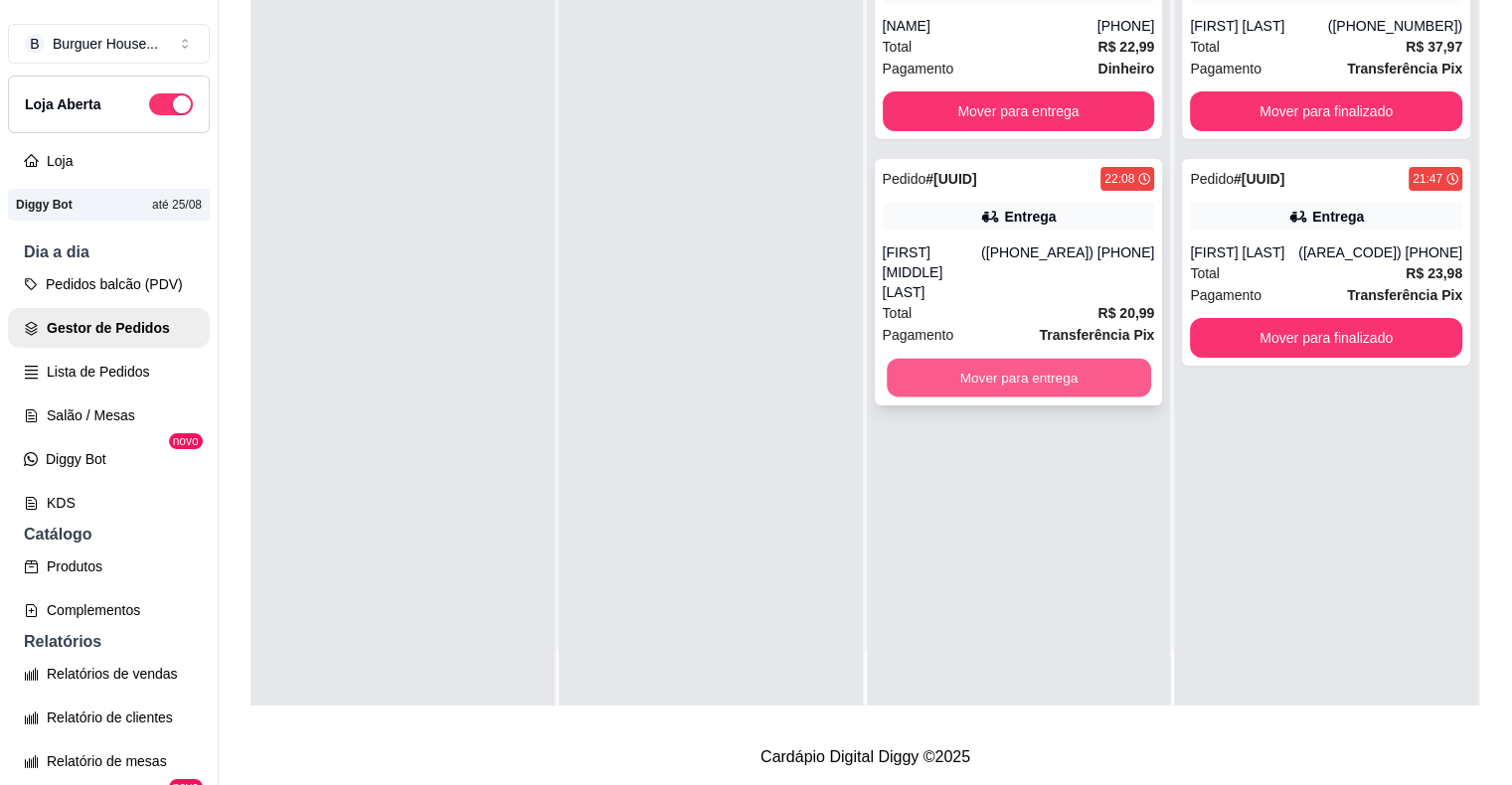 click on "Mover para entrega" at bounding box center [1019, 378] 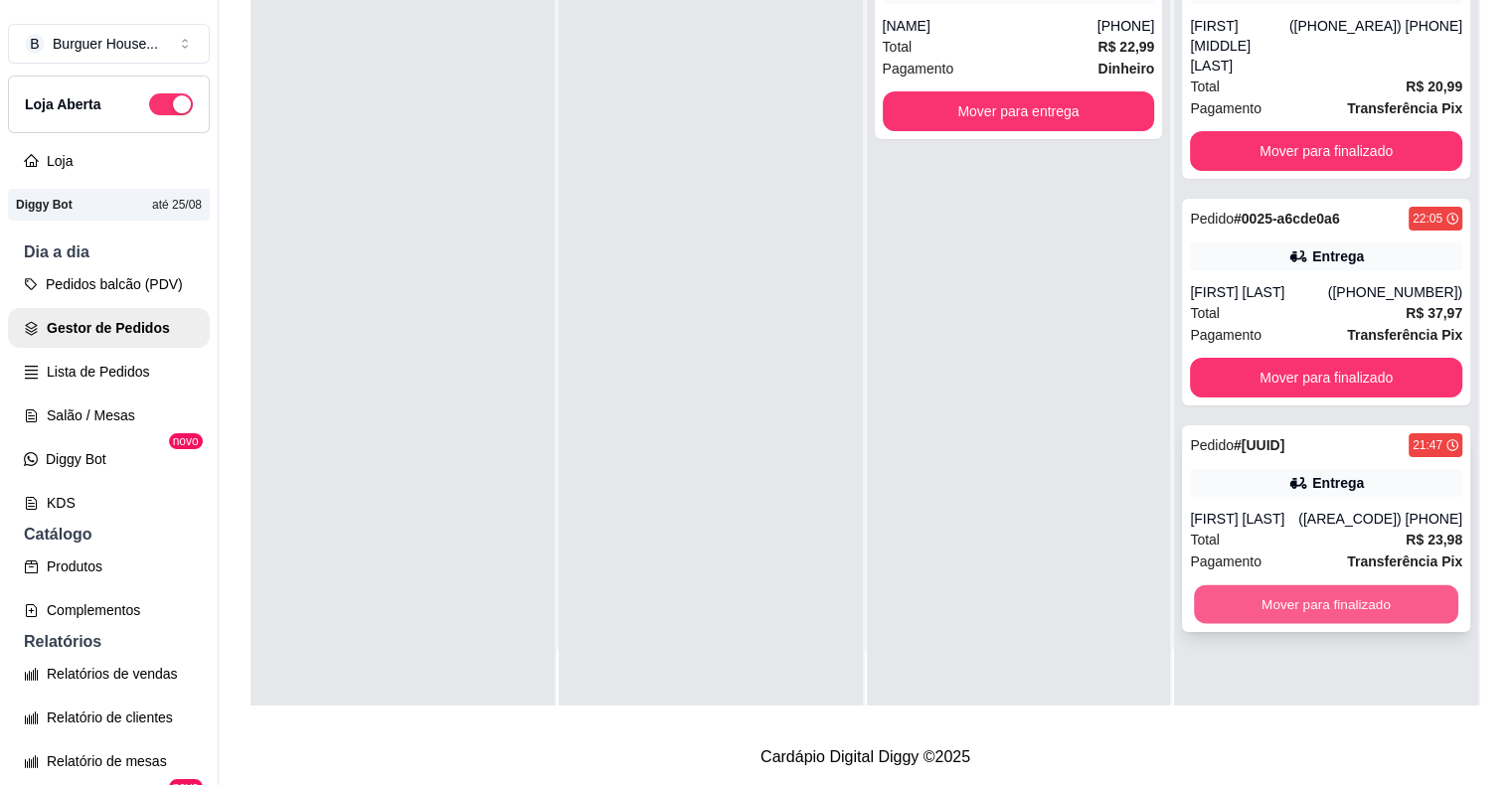 click on "Mover para finalizado" at bounding box center [1326, 604] 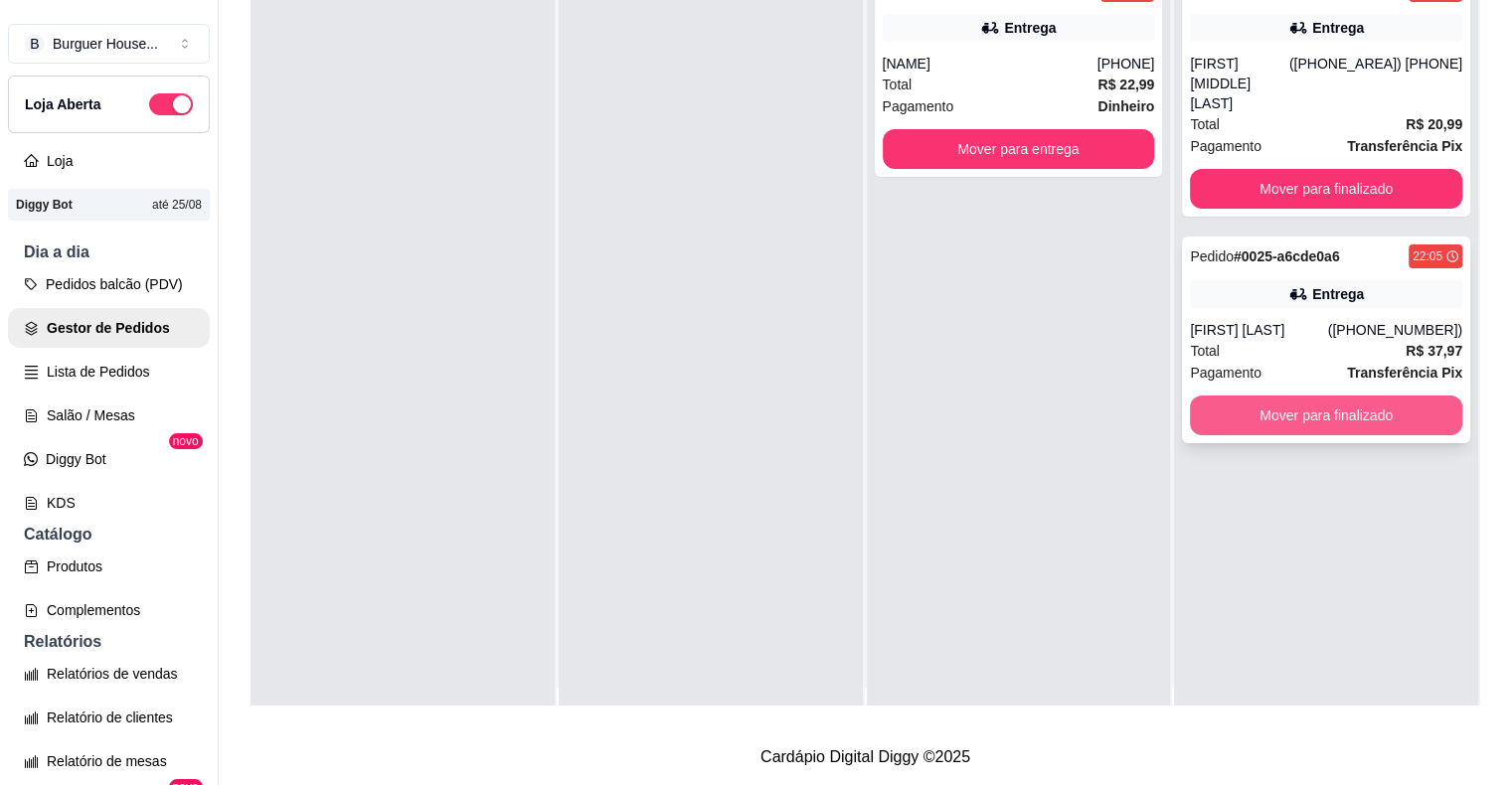 scroll, scrollTop: 0, scrollLeft: 0, axis: both 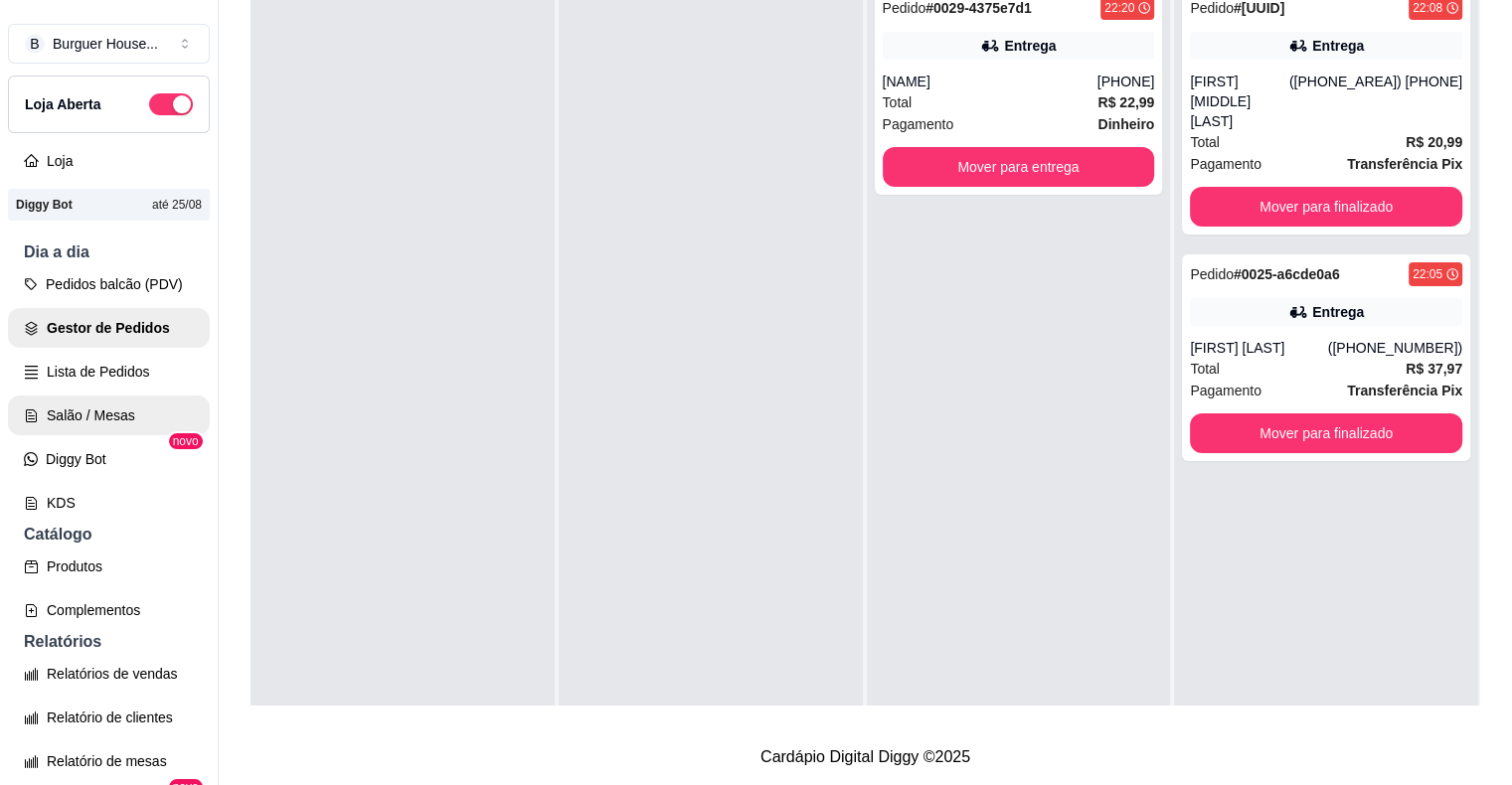 click on "Salão / Mesas" at bounding box center [108, 415] 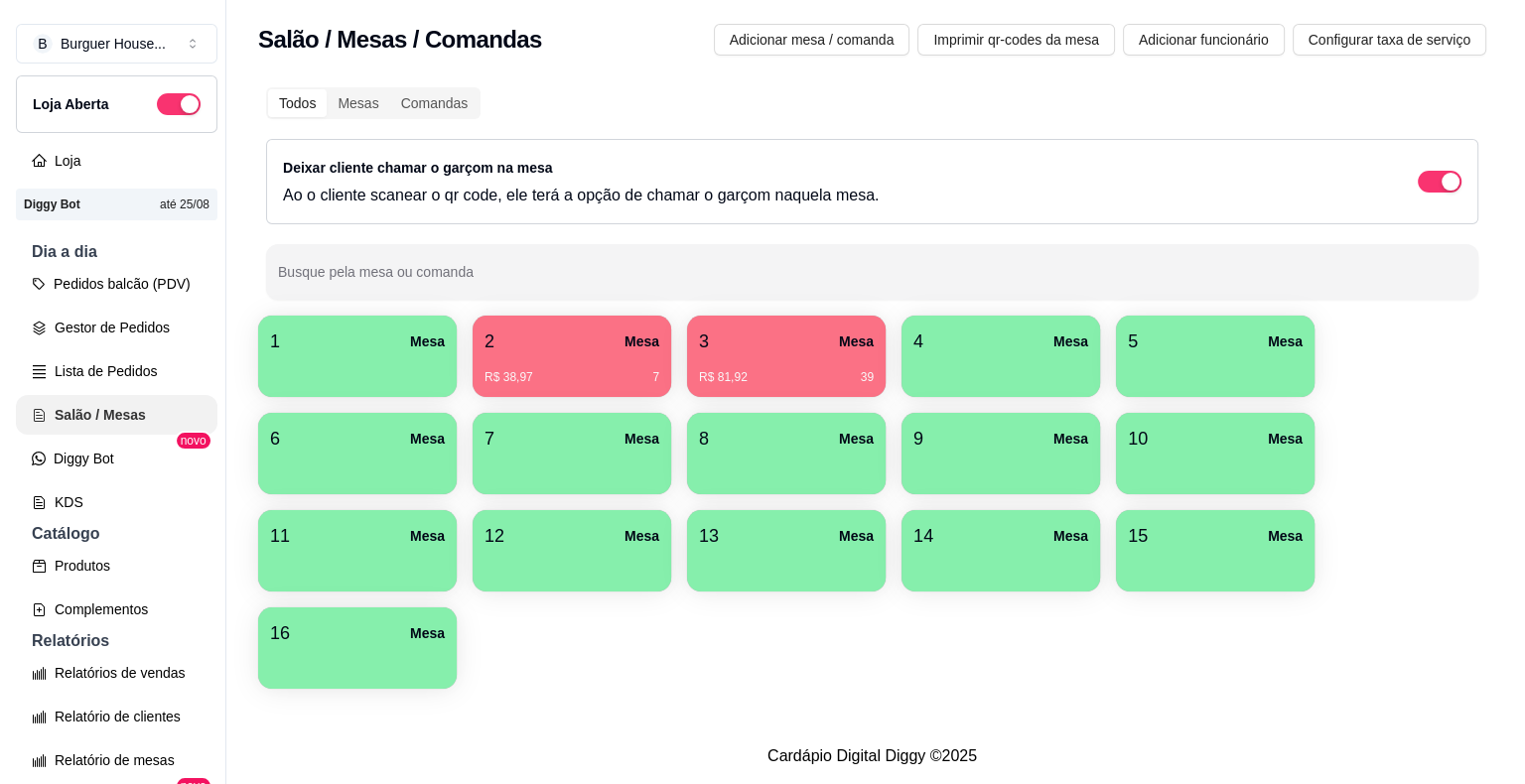 scroll, scrollTop: 0, scrollLeft: 0, axis: both 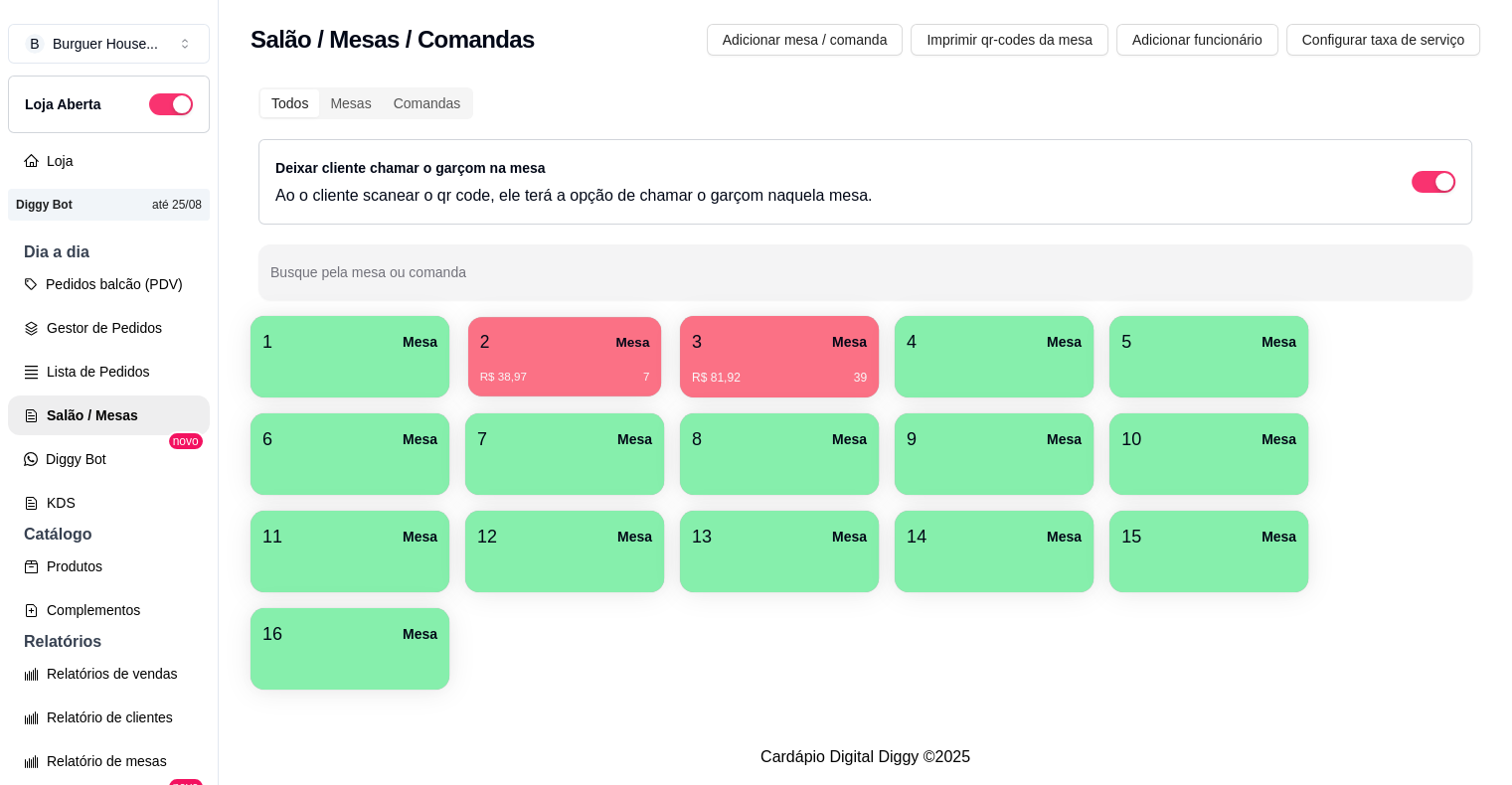 click on "R$ 38,97 7" at bounding box center [565, 370] 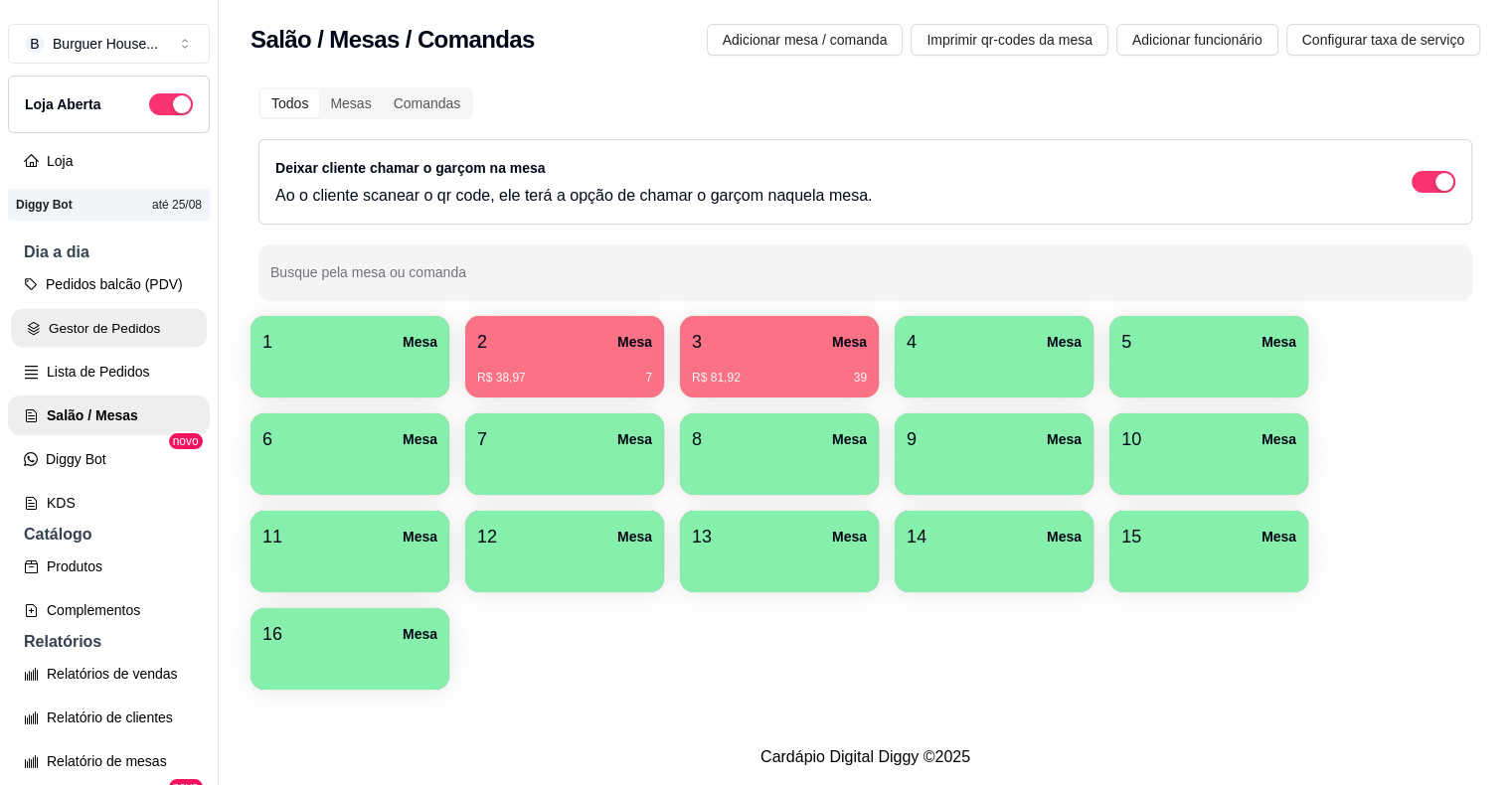 click on "Gestor de Pedidos" at bounding box center (108, 328) 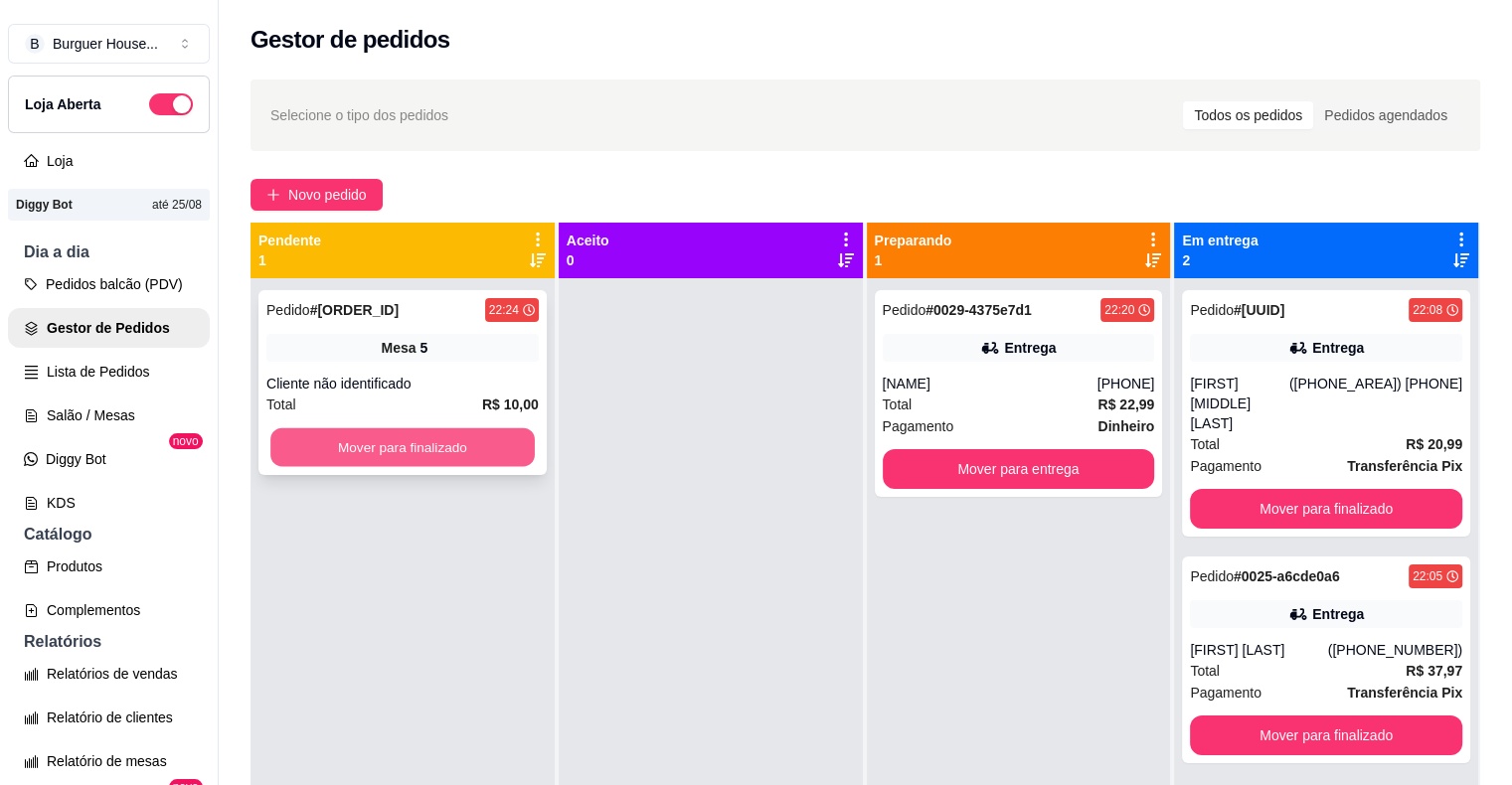 click on "Mover para finalizado" at bounding box center (403, 447) 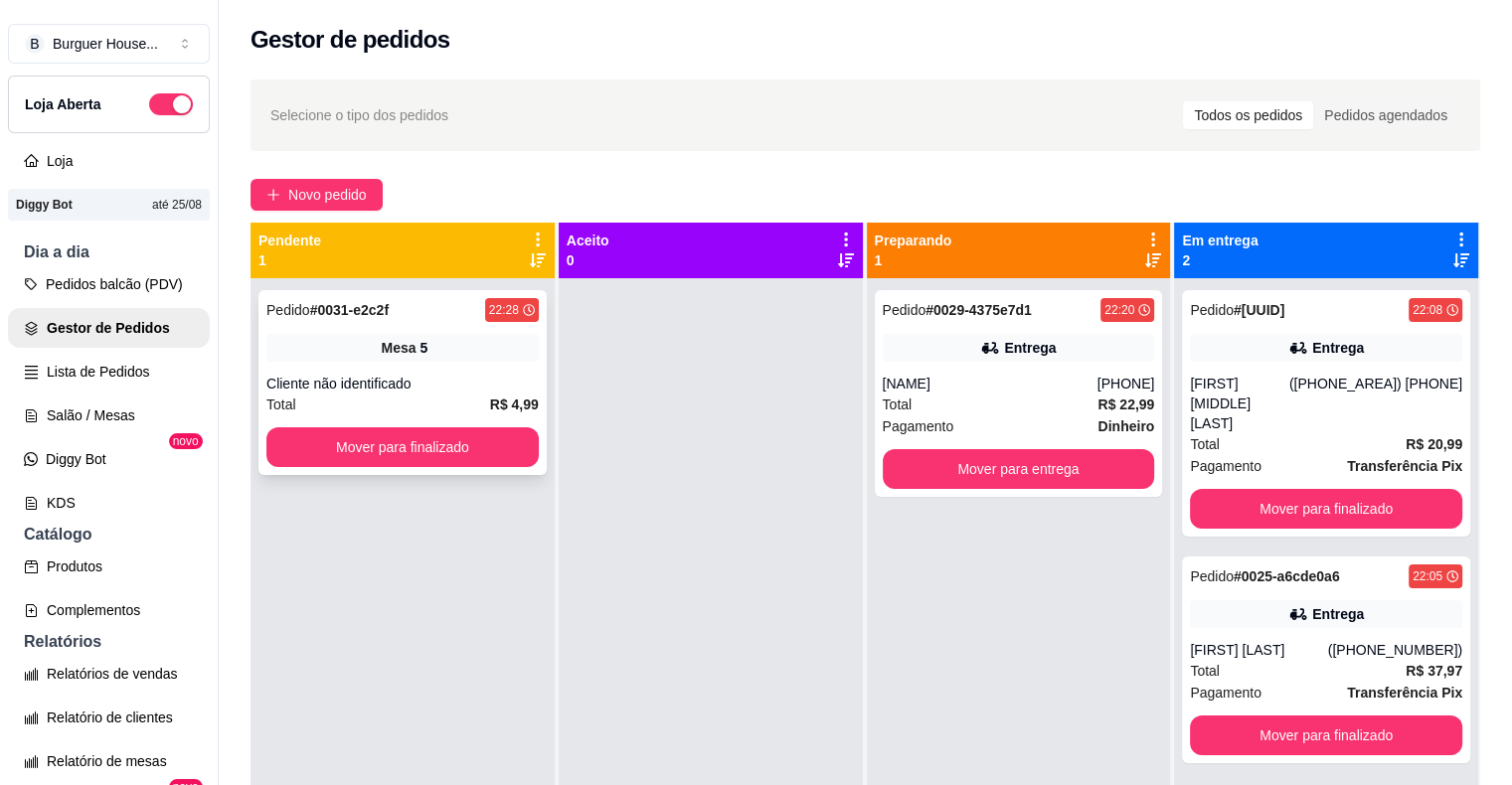 click on "Mesa 5" at bounding box center (403, 348) 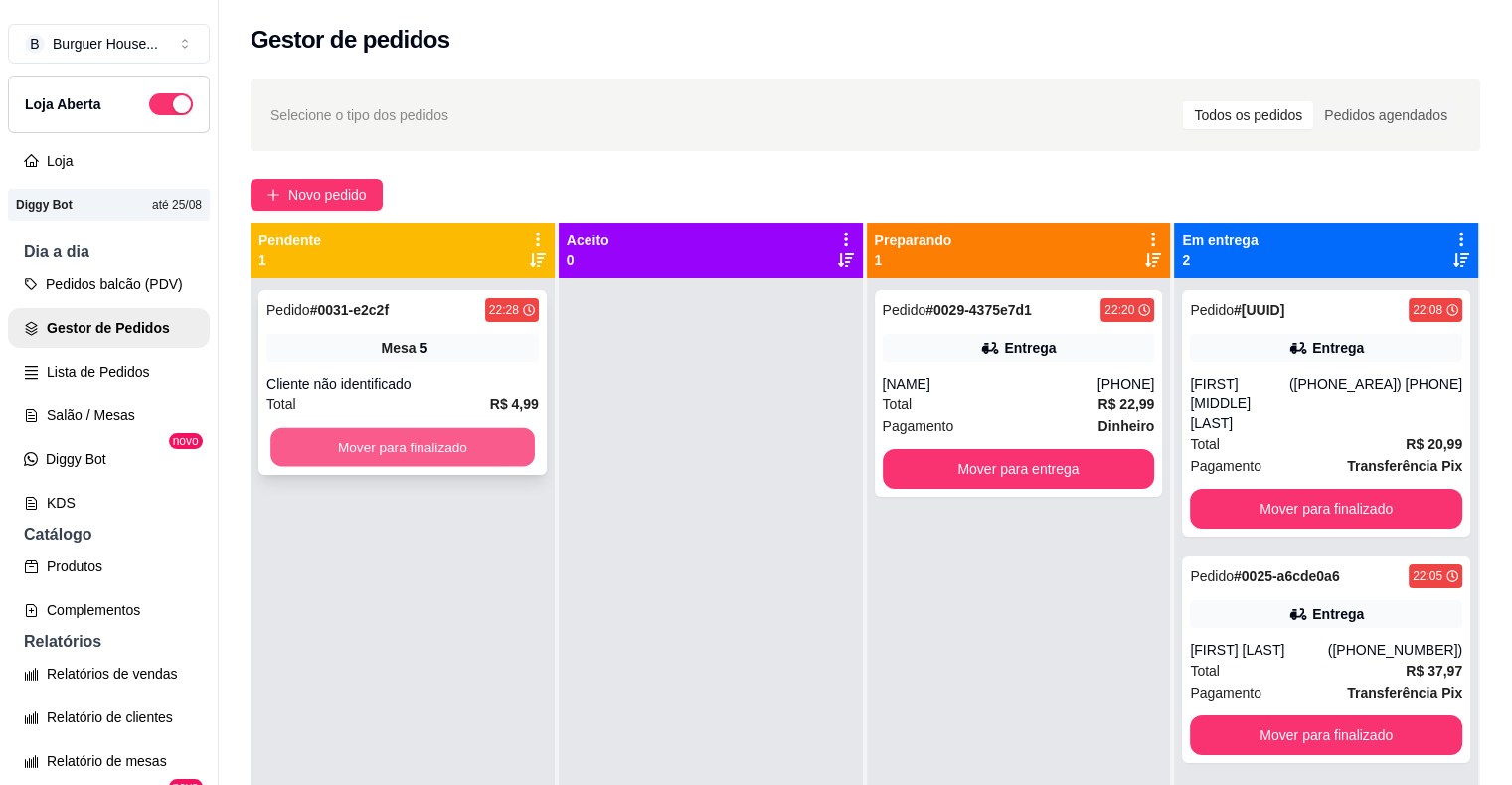 click on "Mover para finalizado" at bounding box center (403, 447) 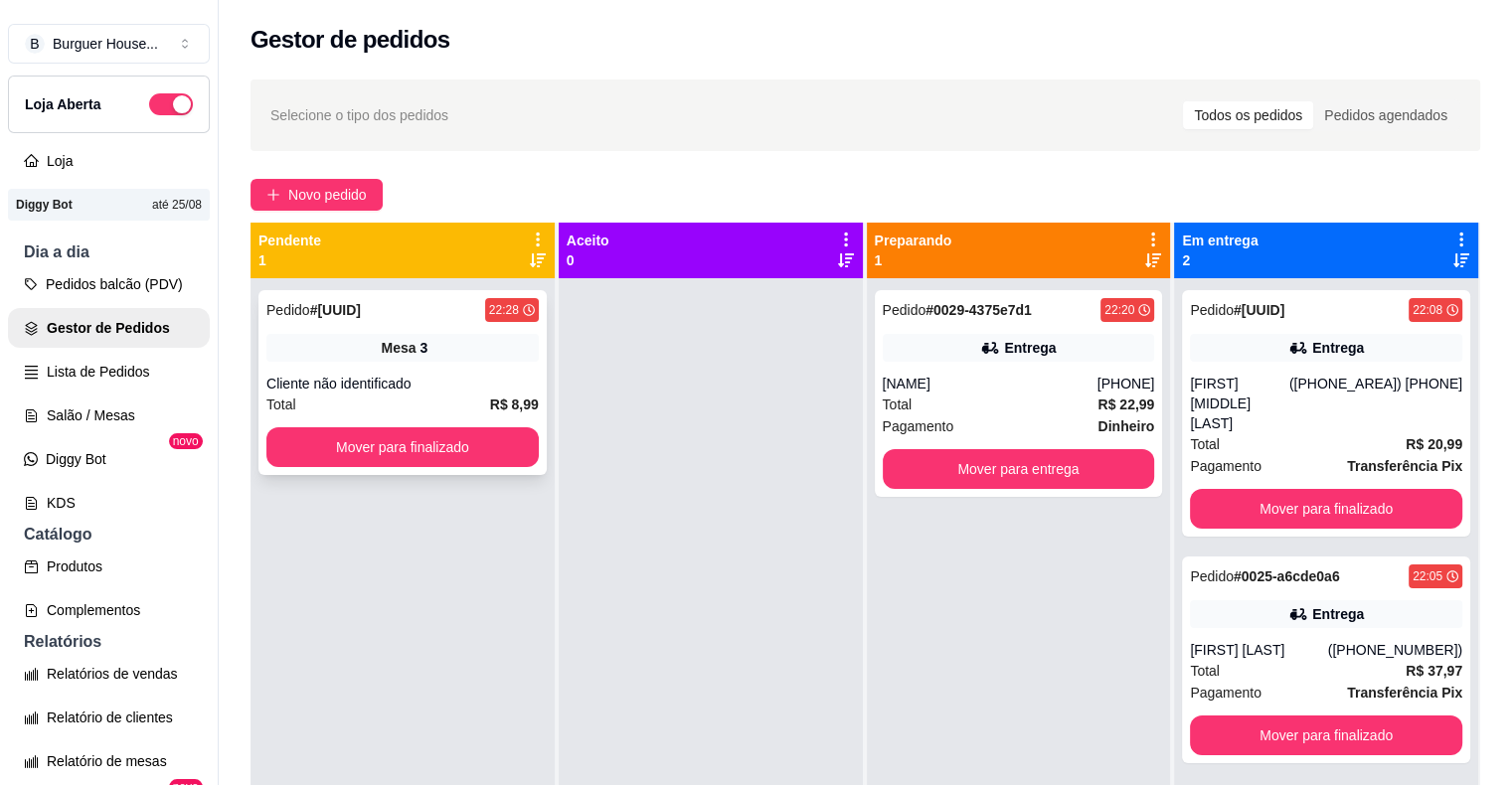 click on "Cliente não identificado" at bounding box center (403, 384) 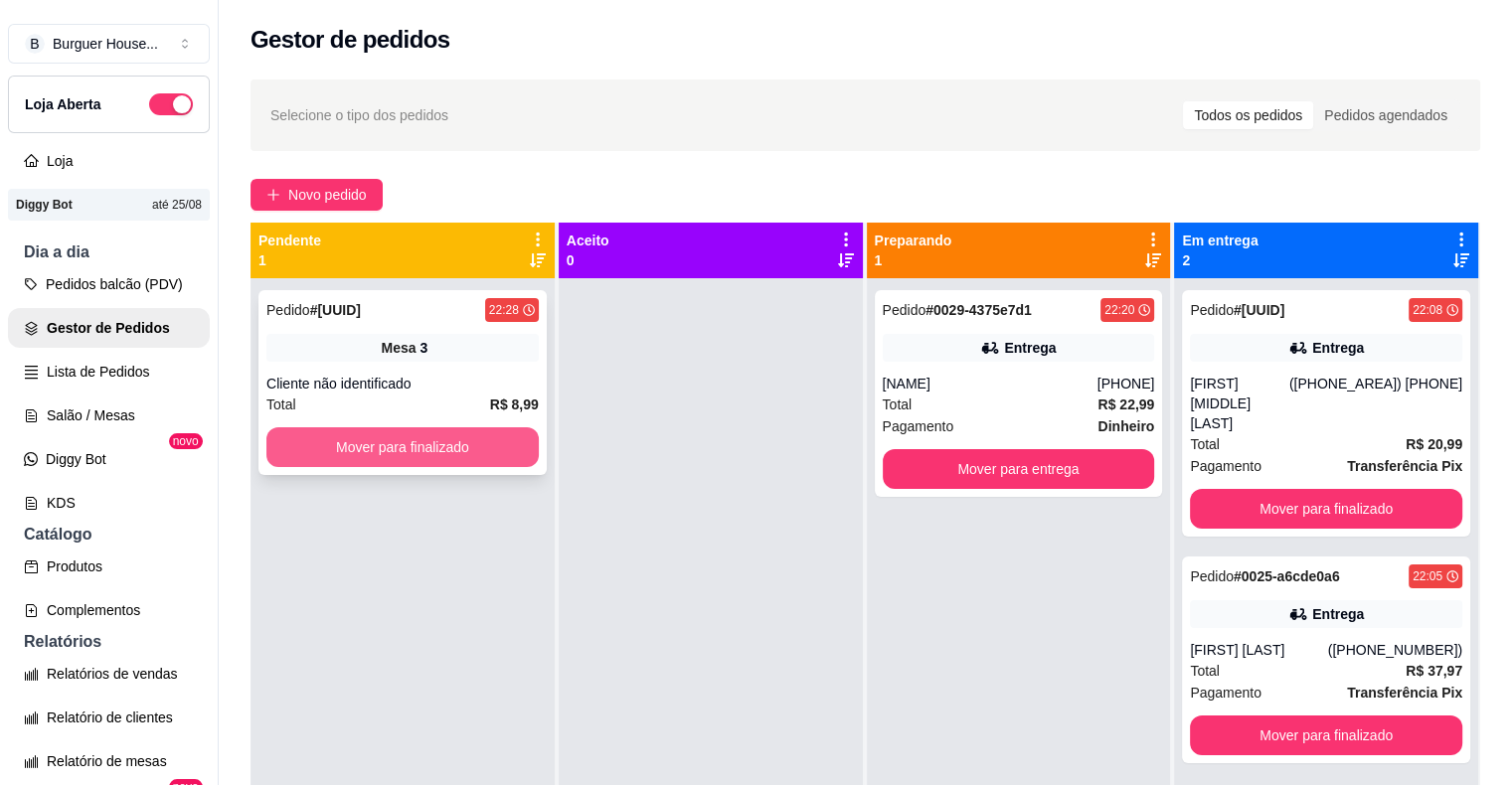 click on "Mover para finalizado" at bounding box center [403, 447] 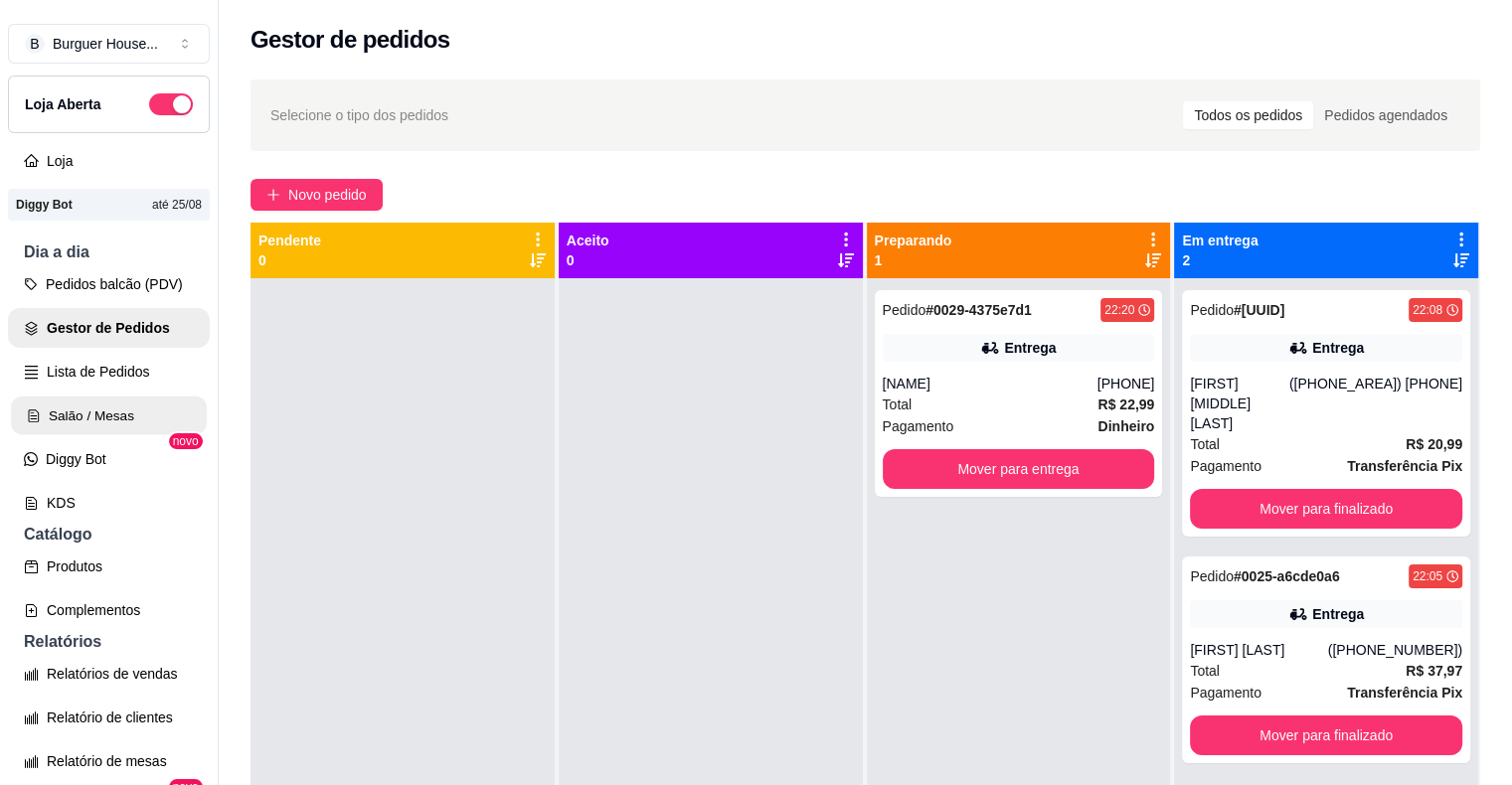 click on "Salão / Mesas" at bounding box center [108, 415] 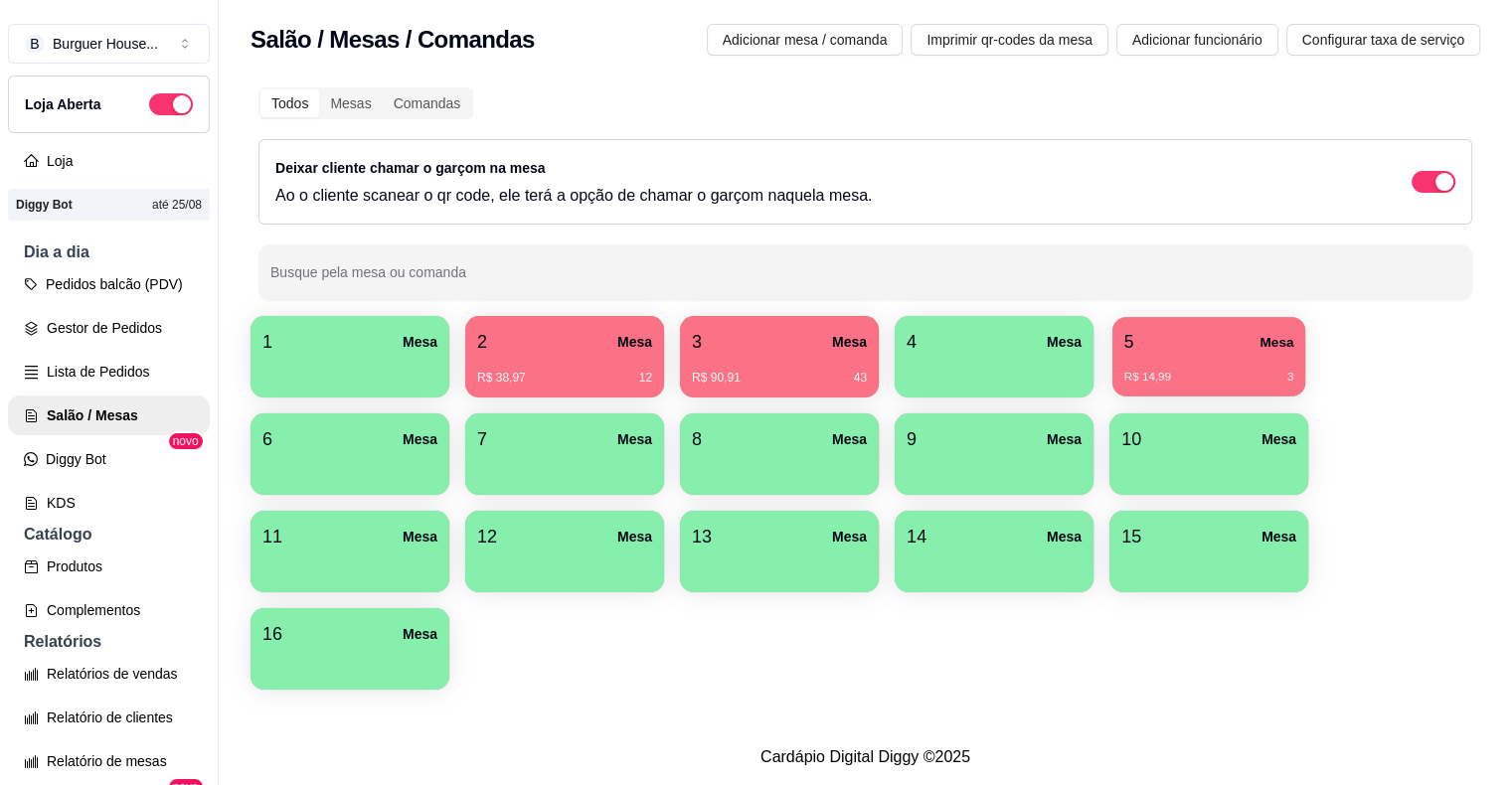click on "5 Mesa" at bounding box center [1209, 342] 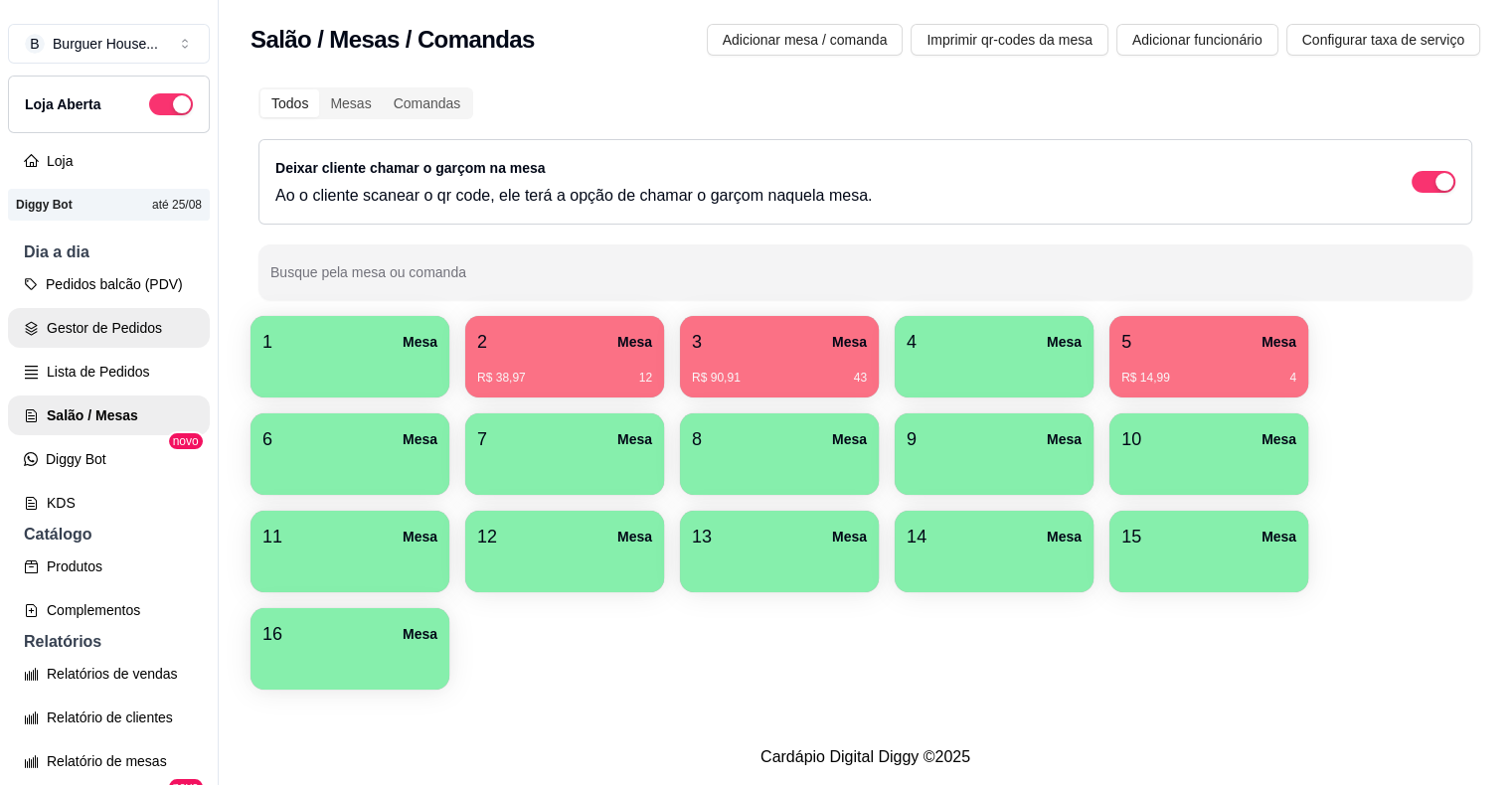 click on "Gestor de Pedidos" at bounding box center (108, 328) 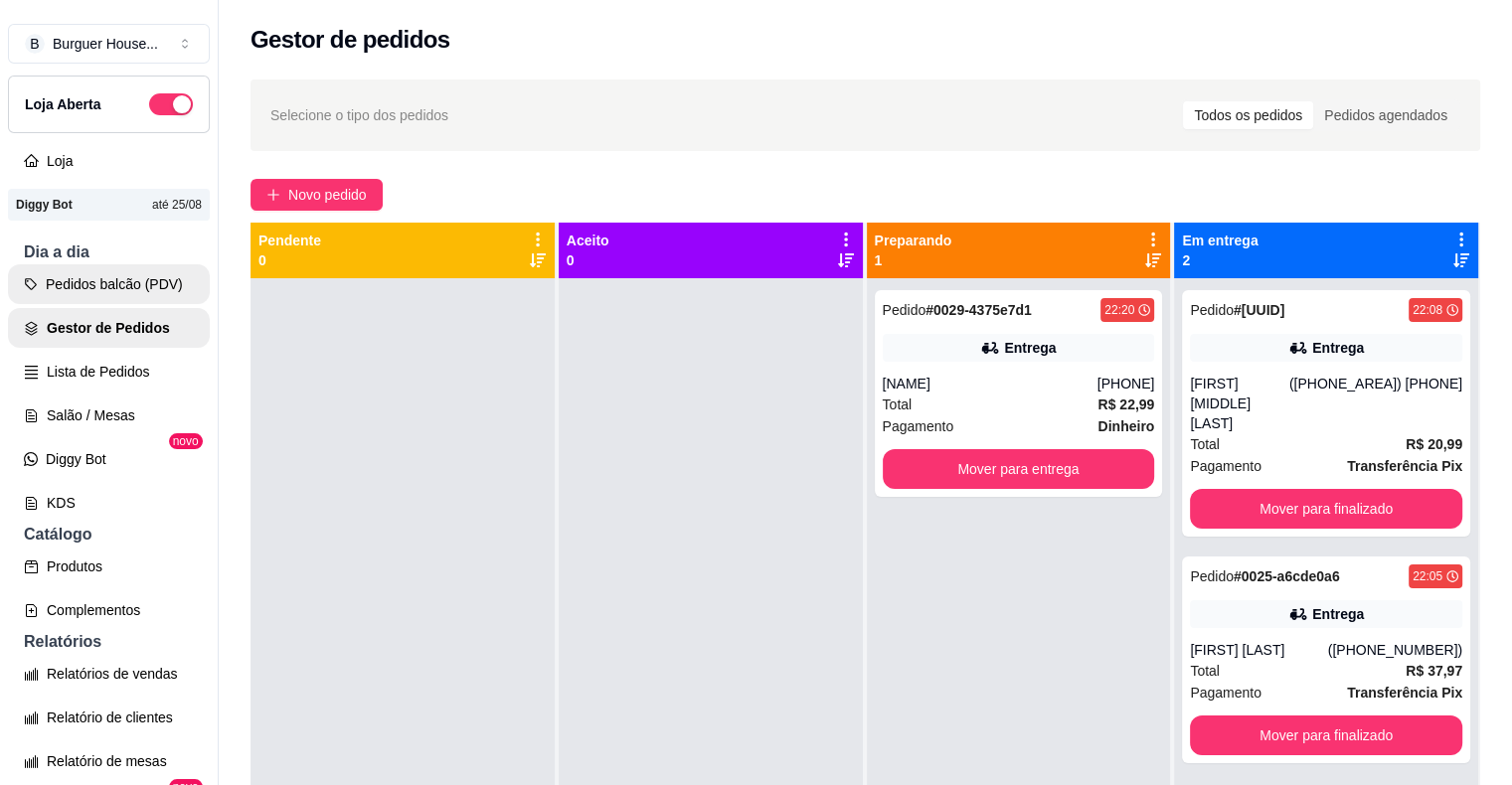 click on "Pedidos balcão (PDV)" at bounding box center (108, 284) 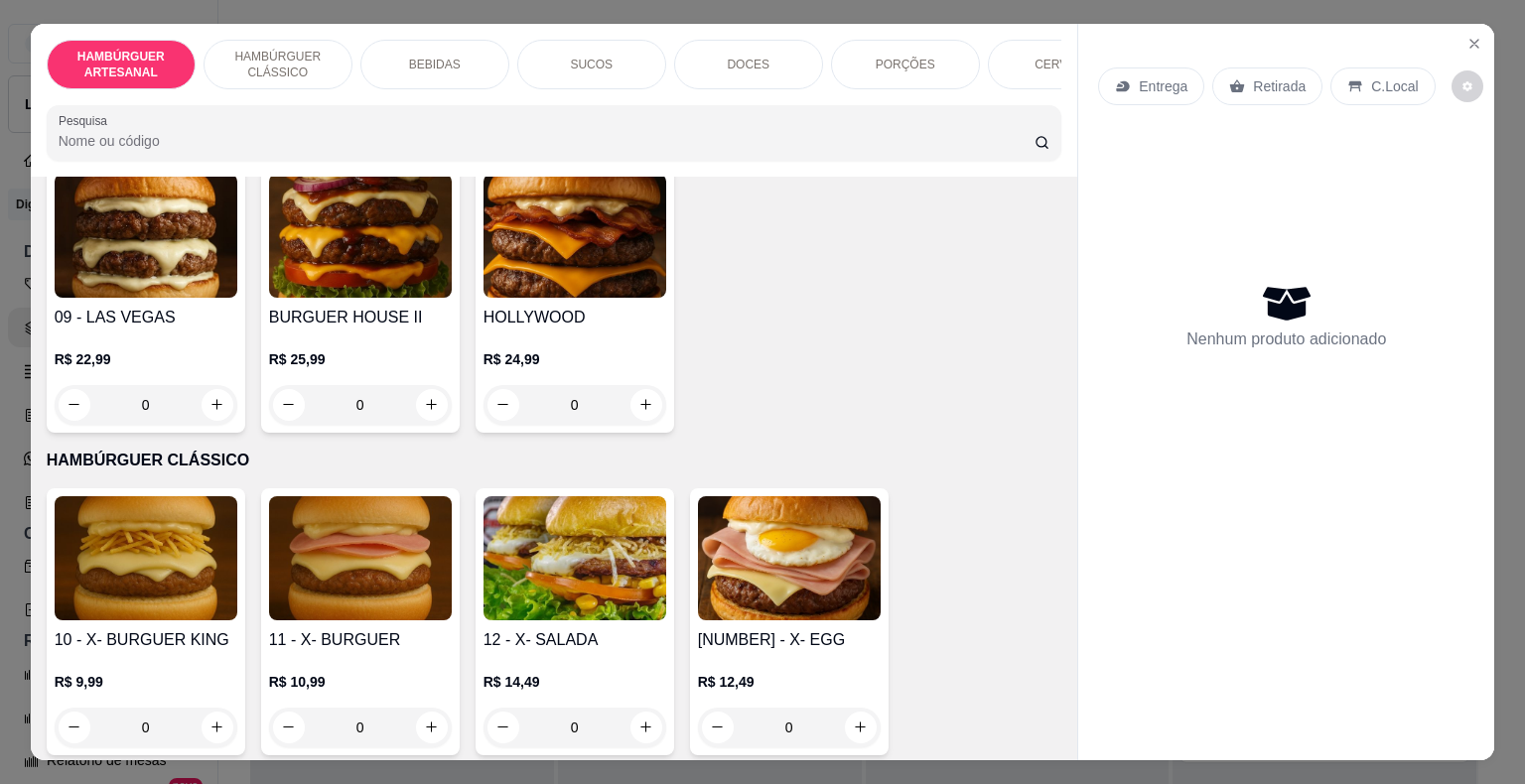 scroll, scrollTop: 794, scrollLeft: 0, axis: vertical 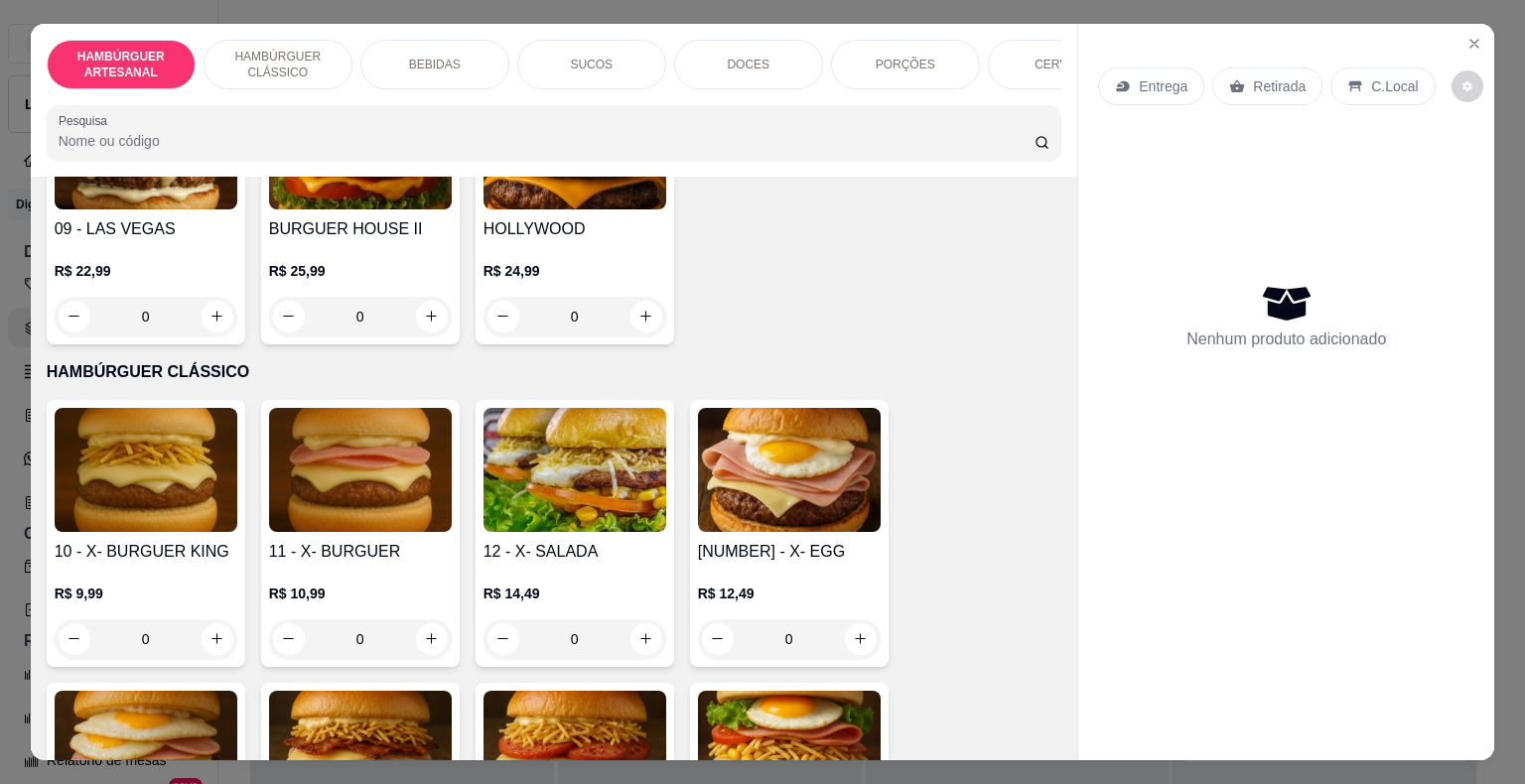 click on "0" at bounding box center (146, 639) 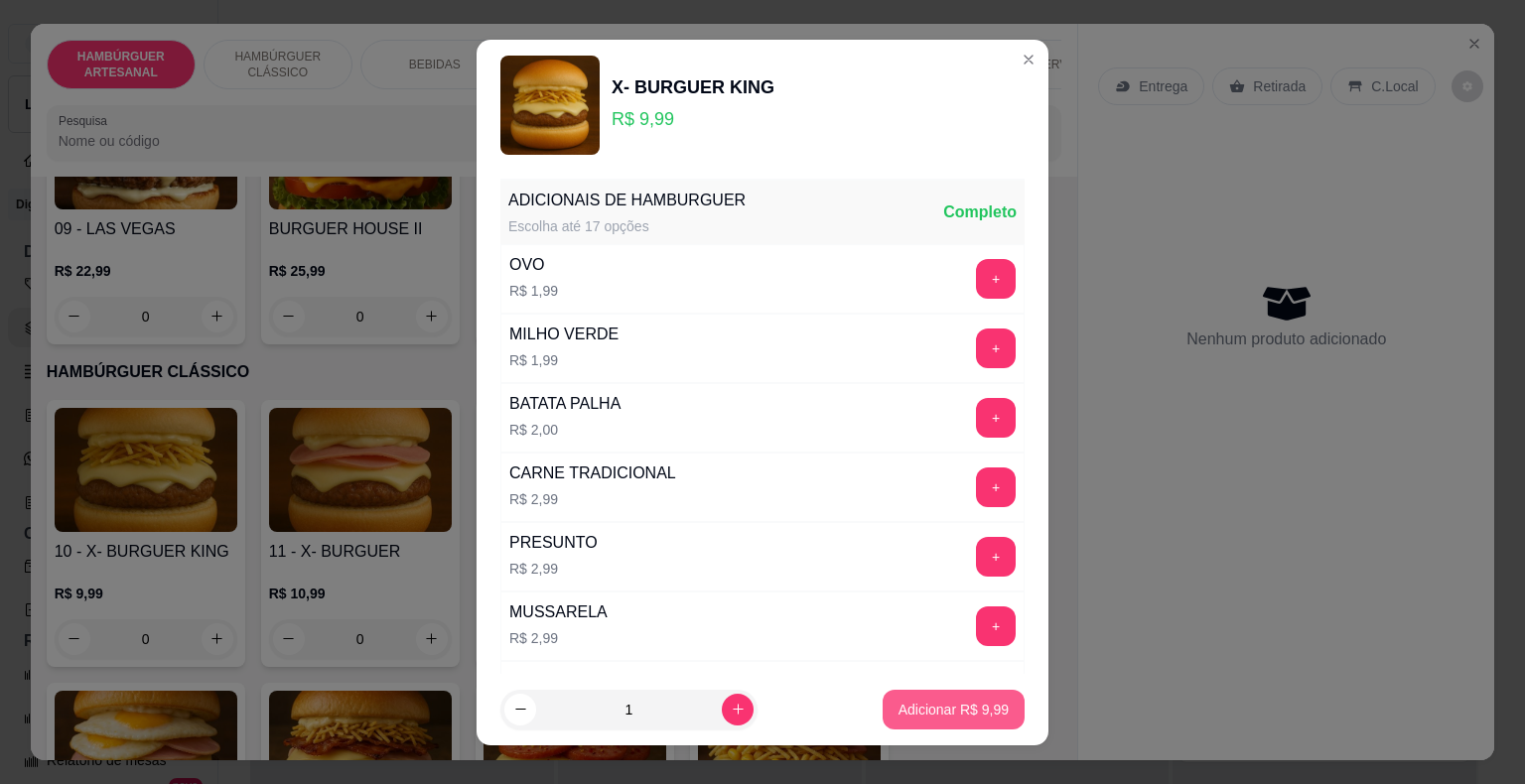 click on "Adicionar   R$ 9,99" at bounding box center [953, 710] 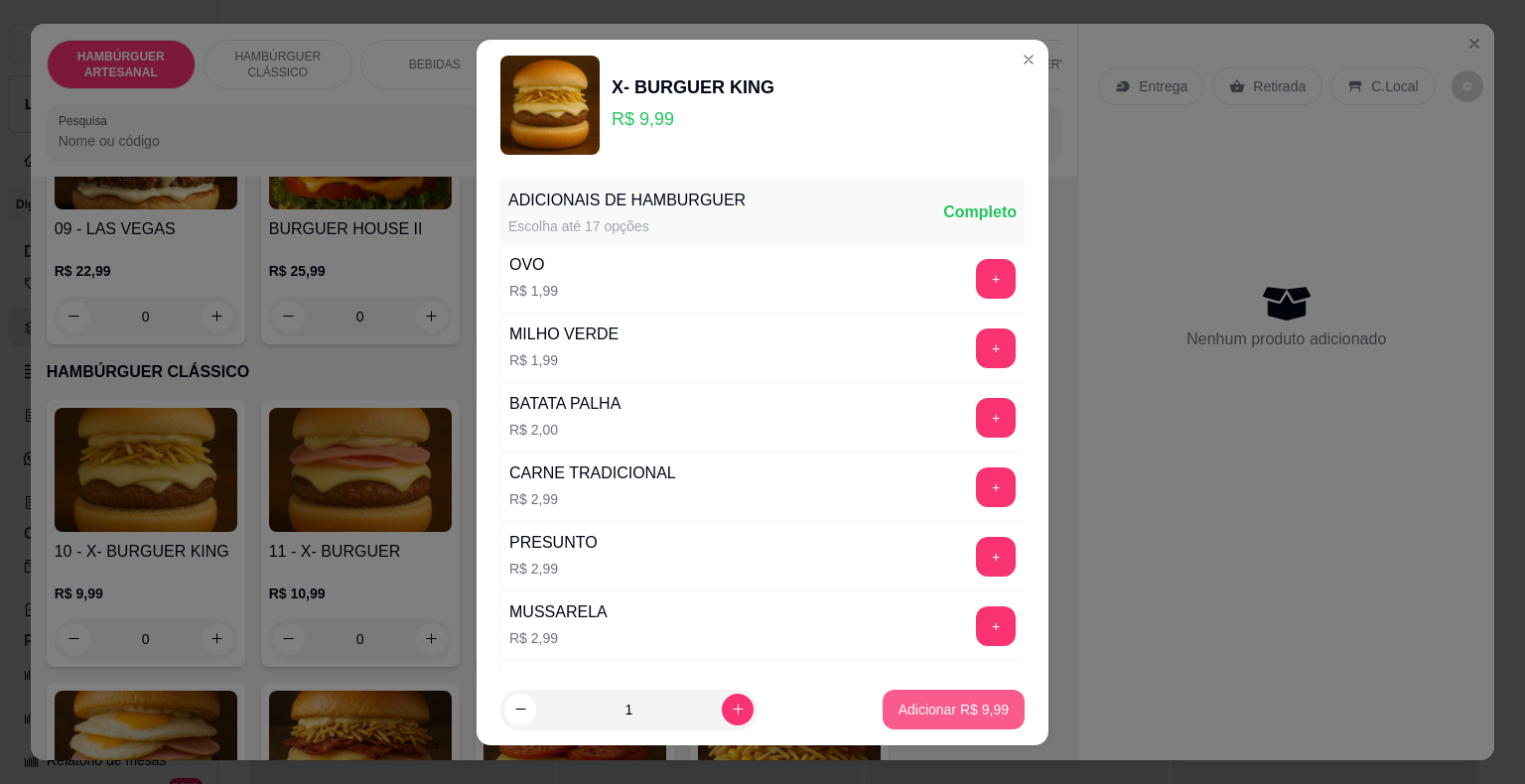 type on "1" 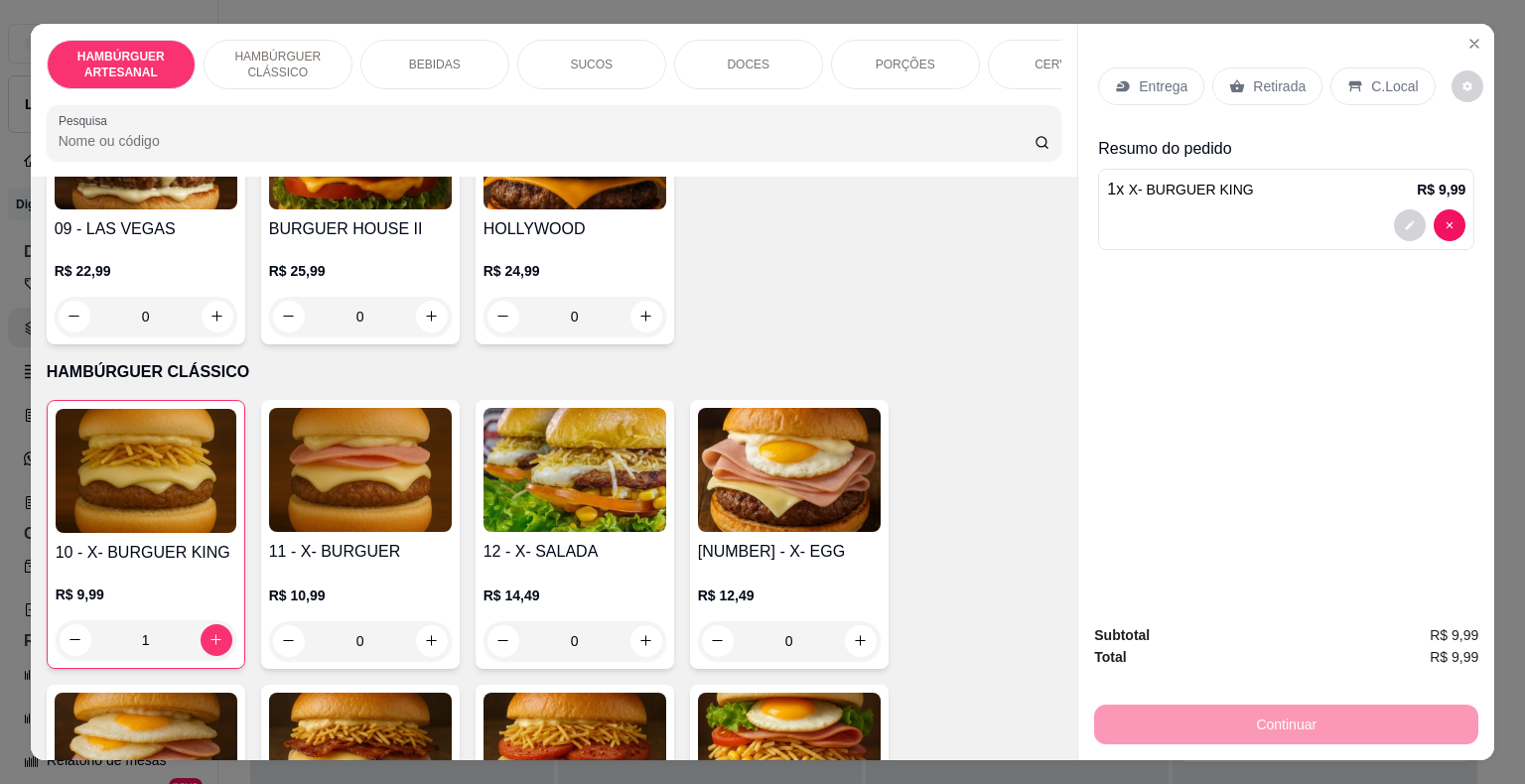 click on "BEBIDAS" at bounding box center [435, 65] 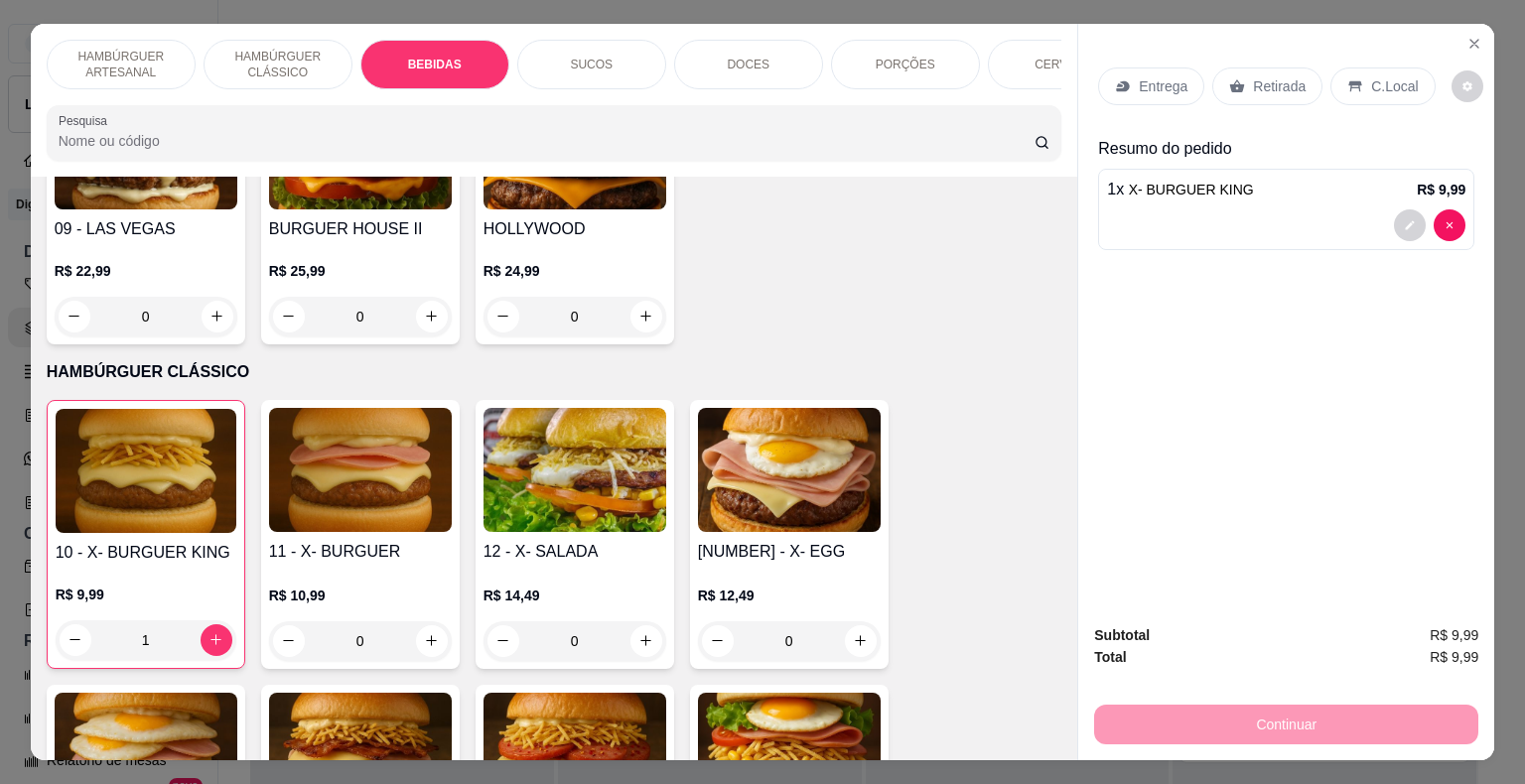 scroll, scrollTop: 1584, scrollLeft: 0, axis: vertical 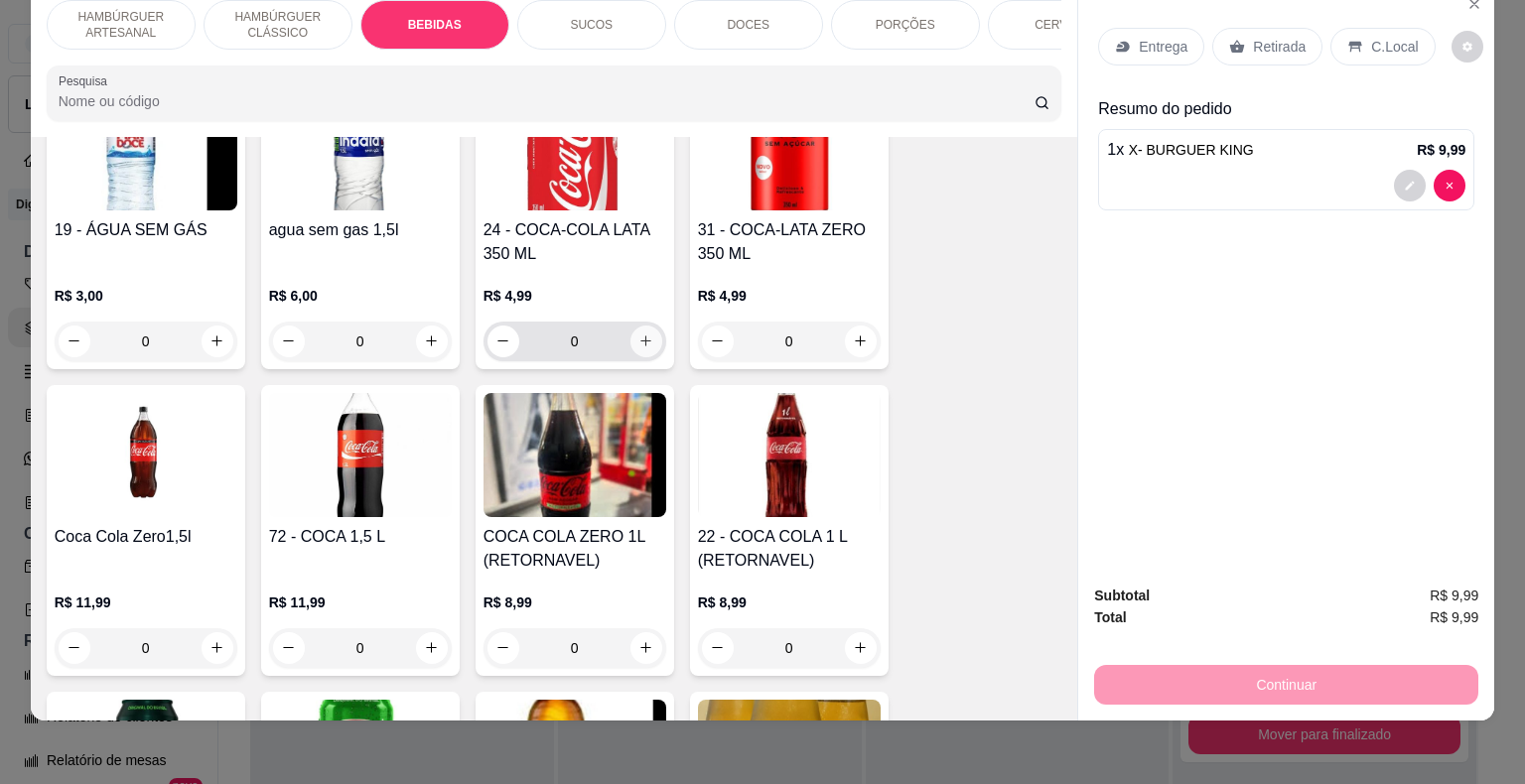 click 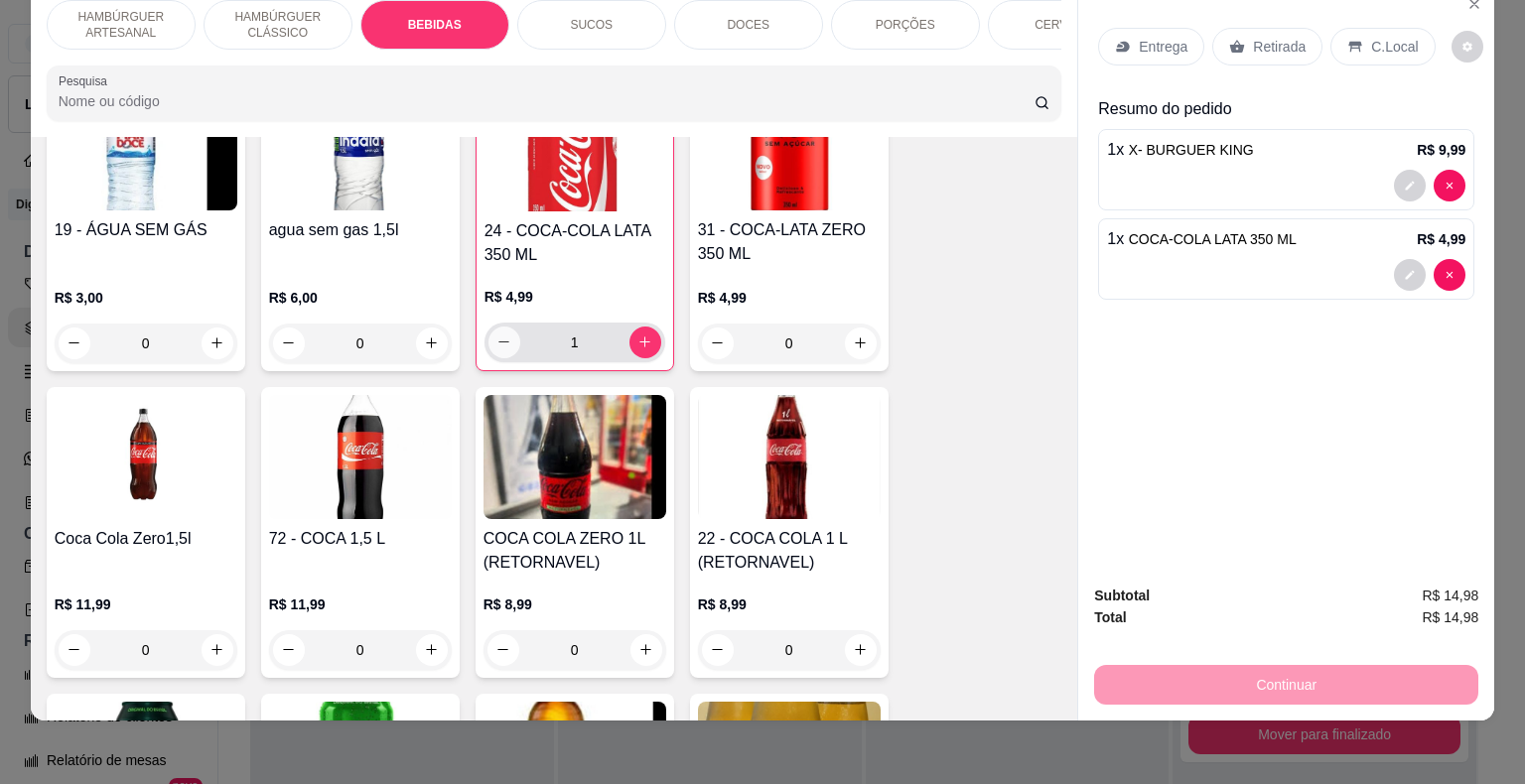click 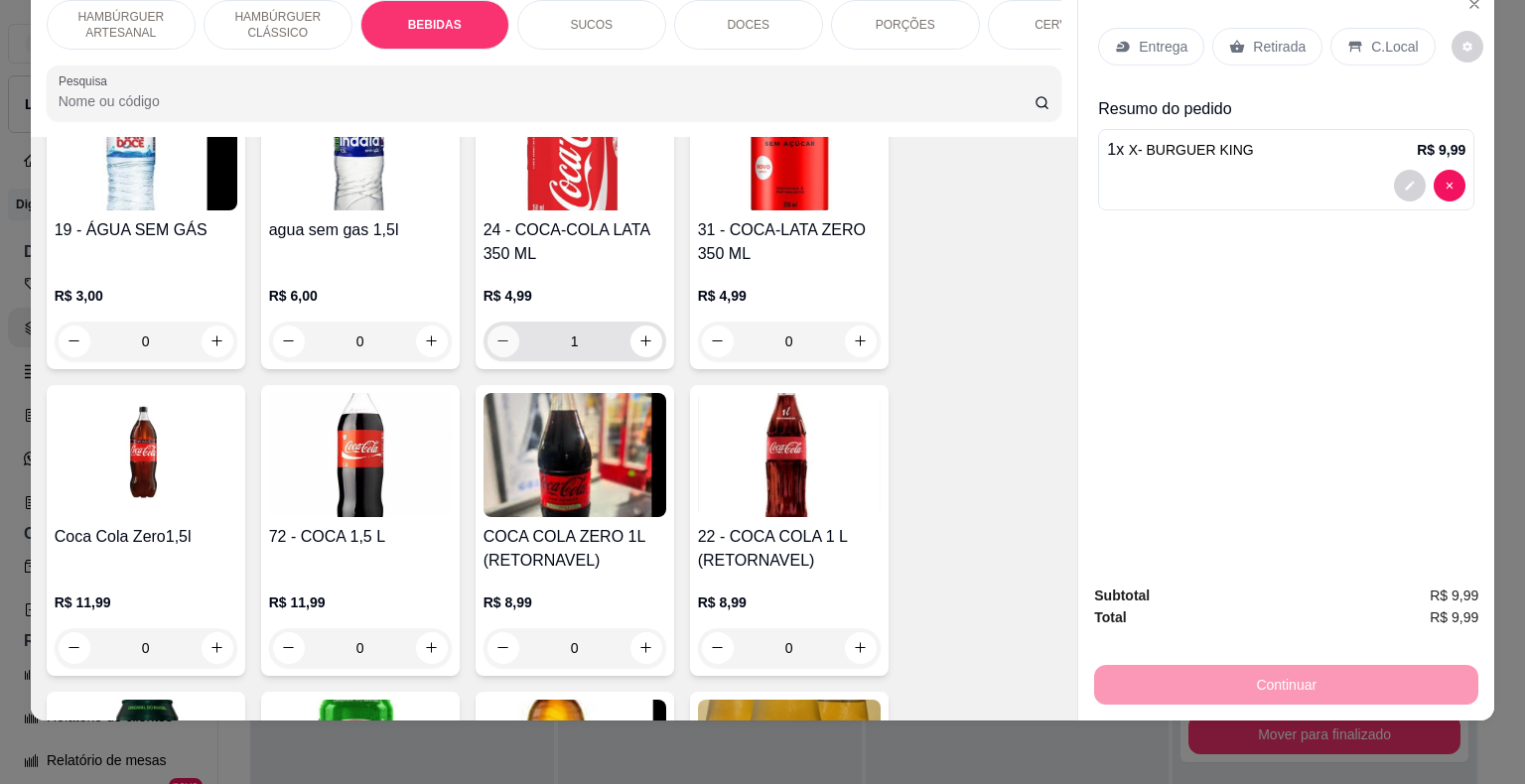 type on "0" 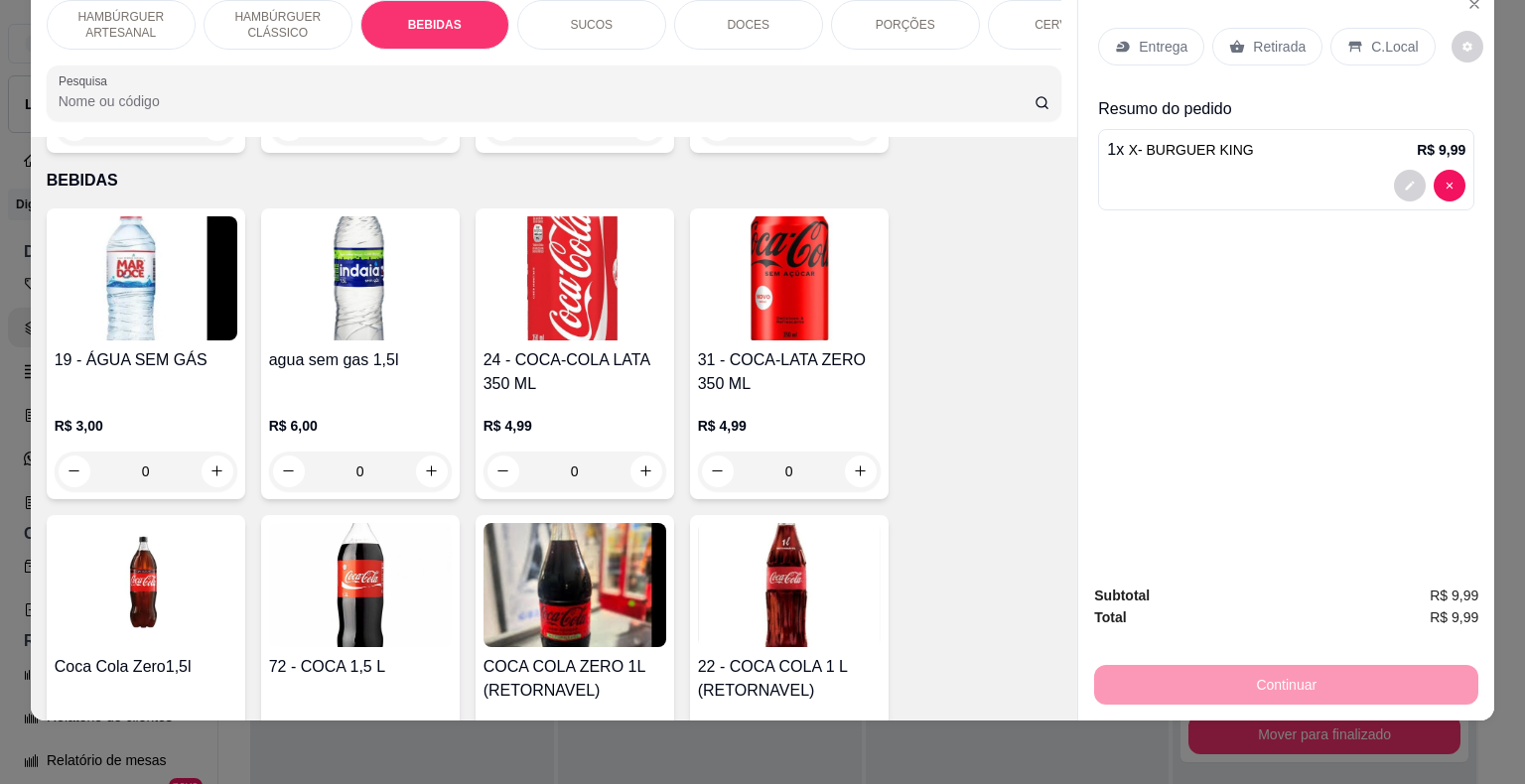 scroll, scrollTop: 1485, scrollLeft: 0, axis: vertical 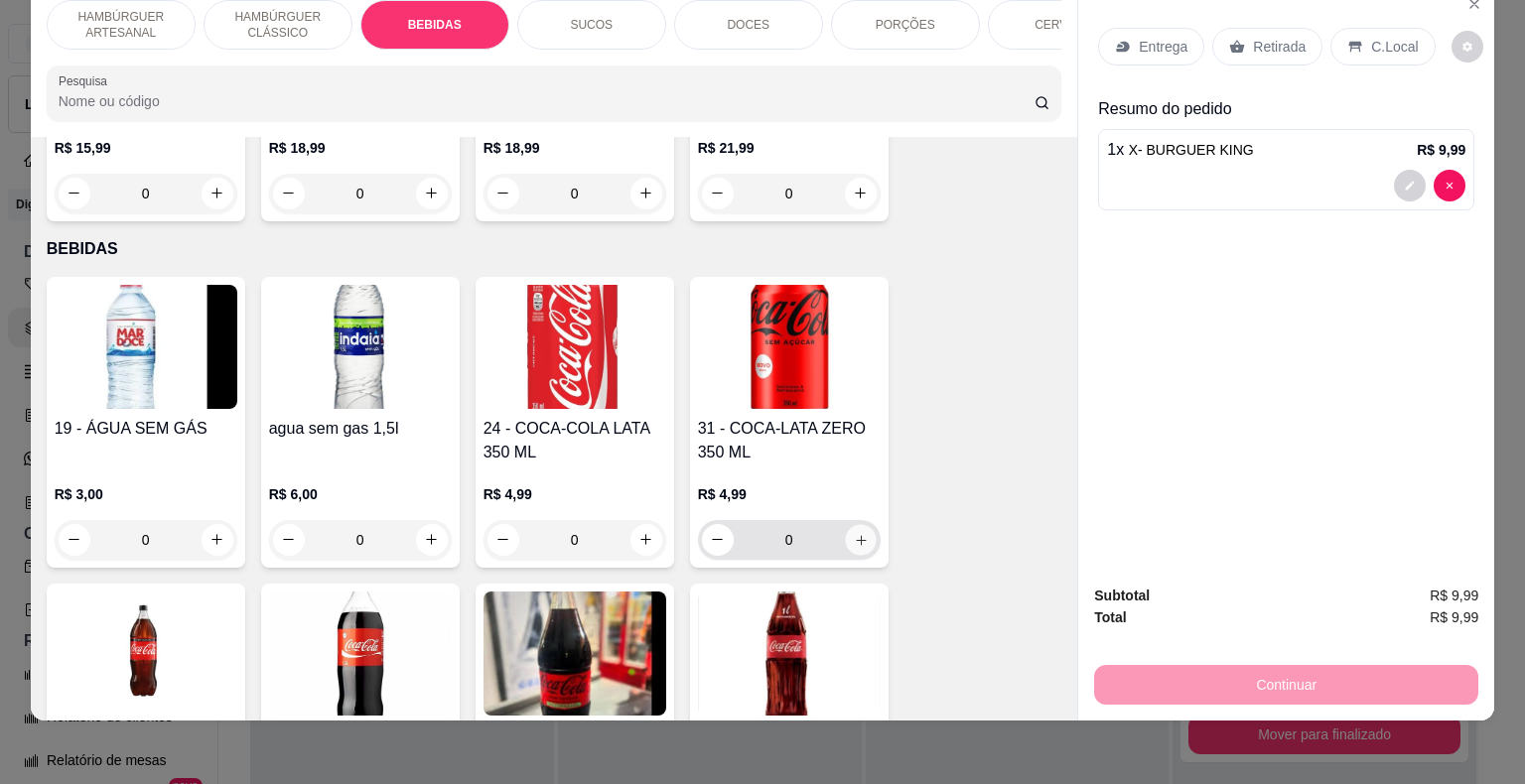 click at bounding box center (860, 539) 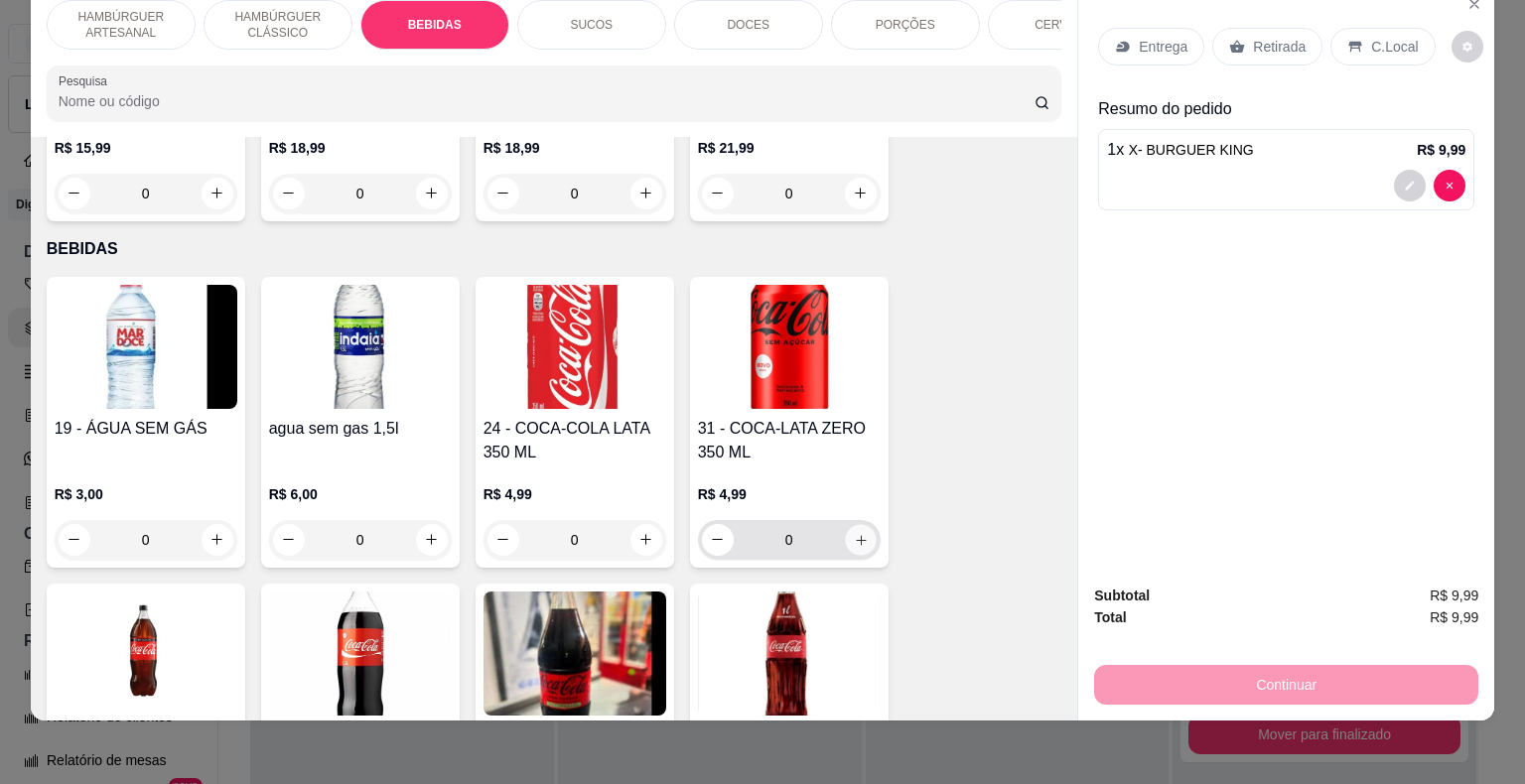 type on "1" 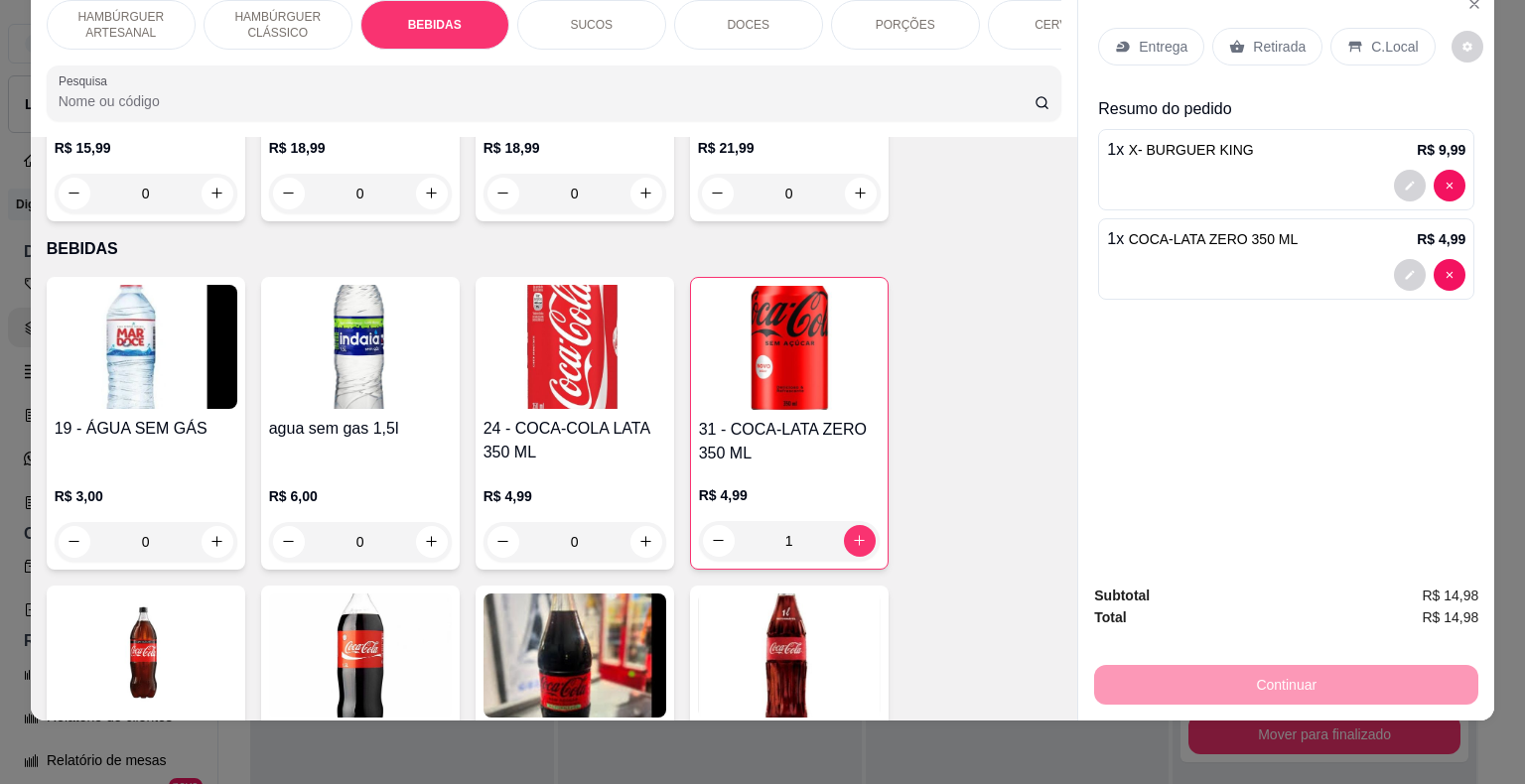 click on "Retirada" at bounding box center [1279, 47] 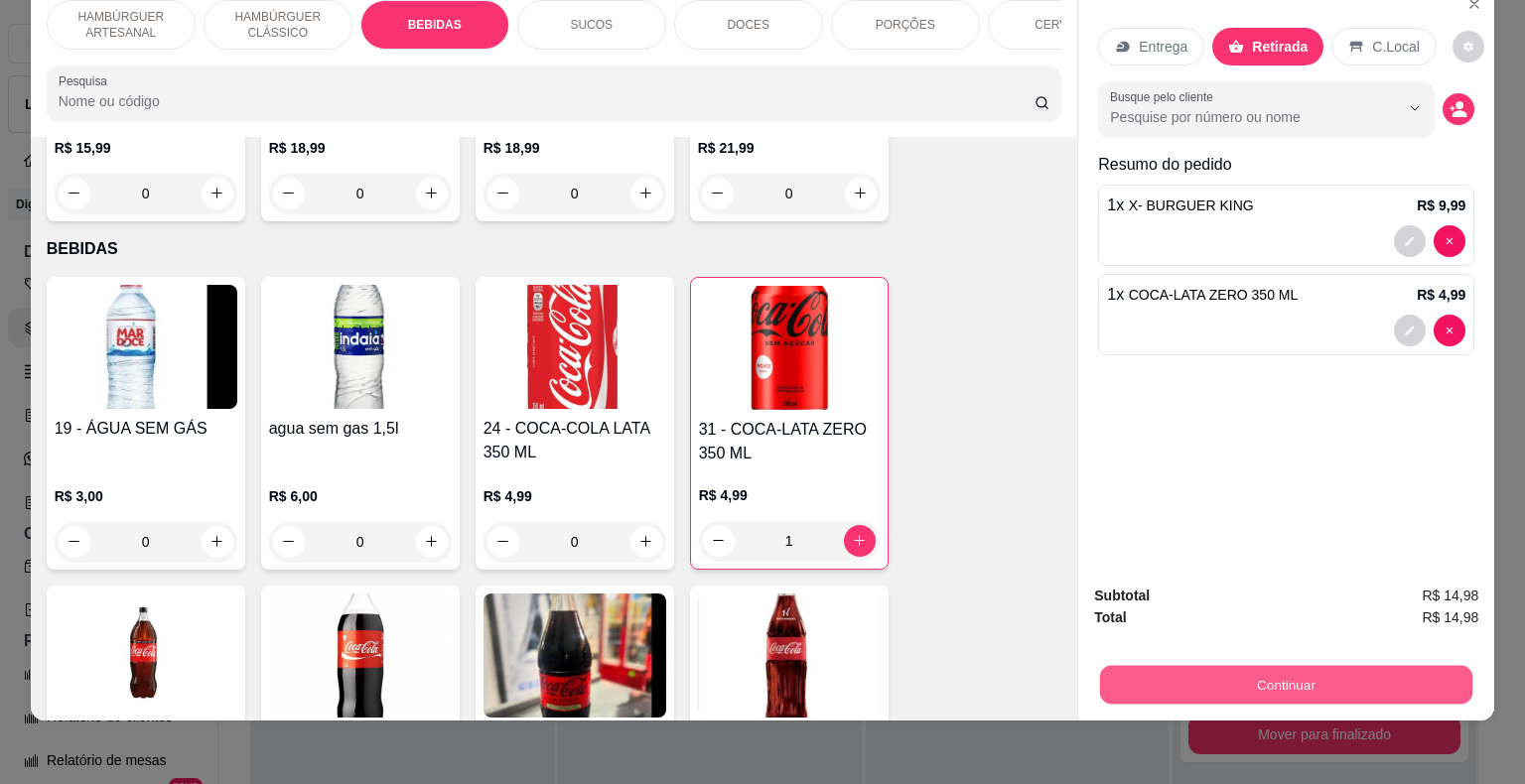 click on "Continuar" at bounding box center (1286, 685) 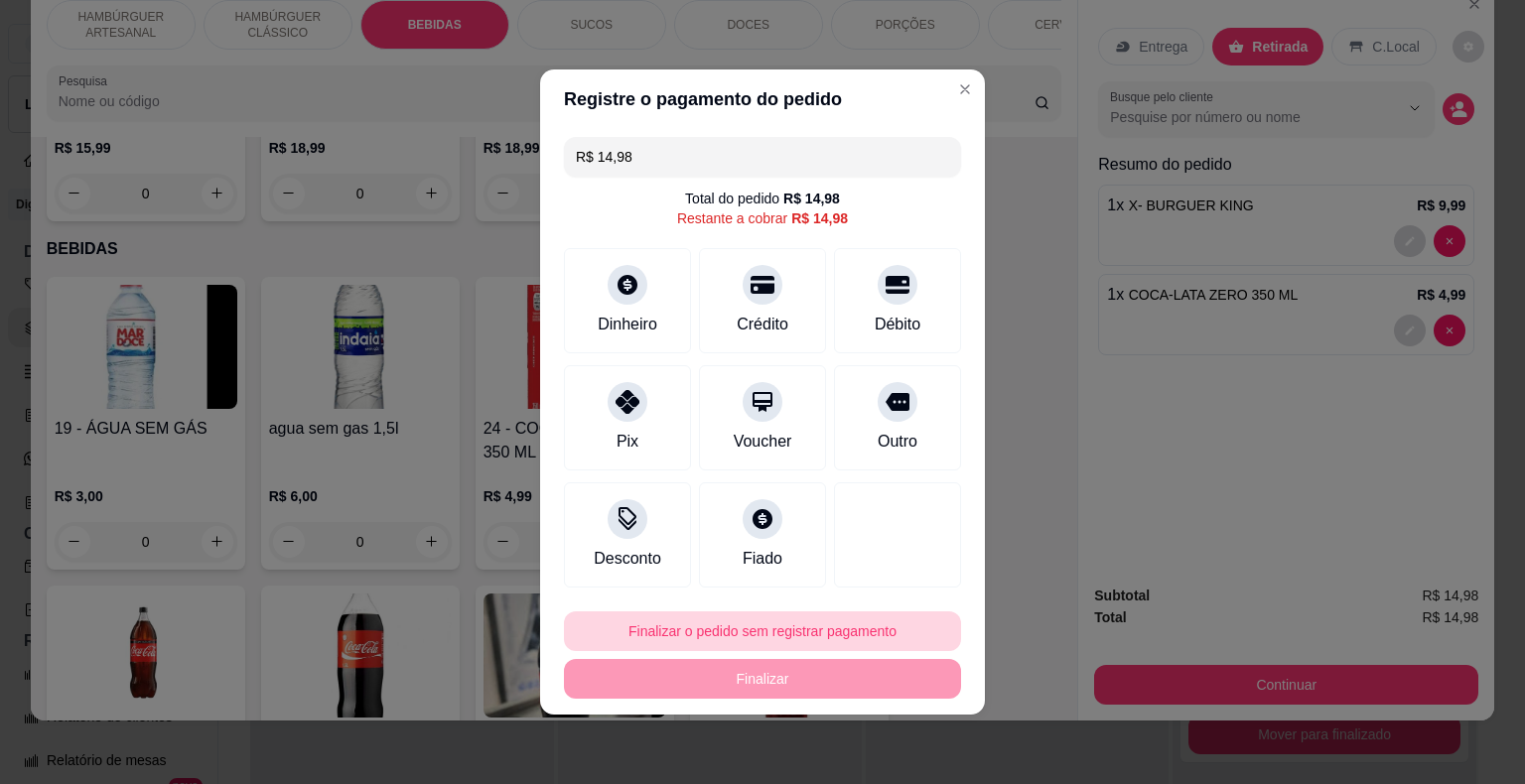 click on "Finalizar o pedido sem registrar pagamento" at bounding box center (762, 631) 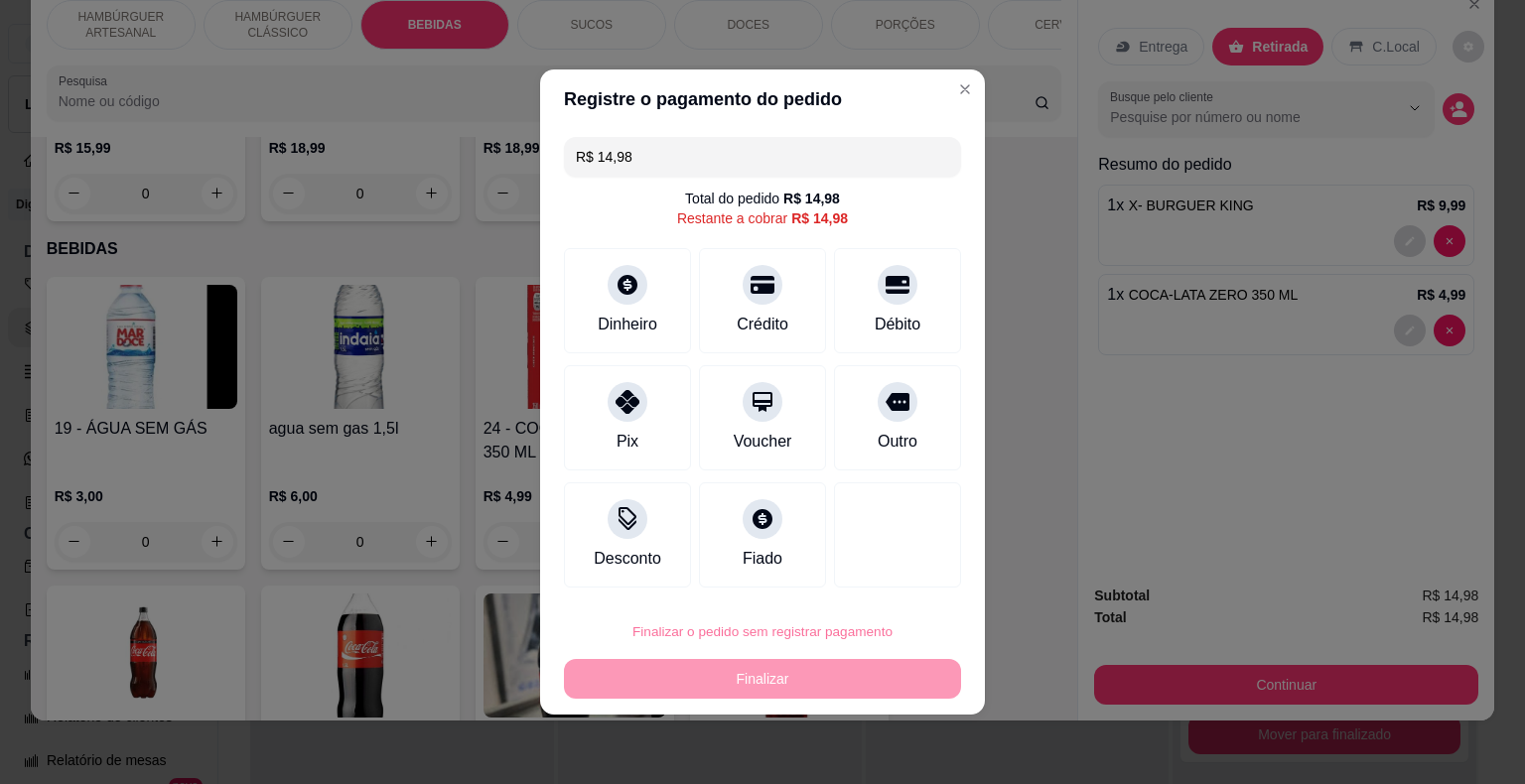 click on "Confirmar" at bounding box center (884, 575) 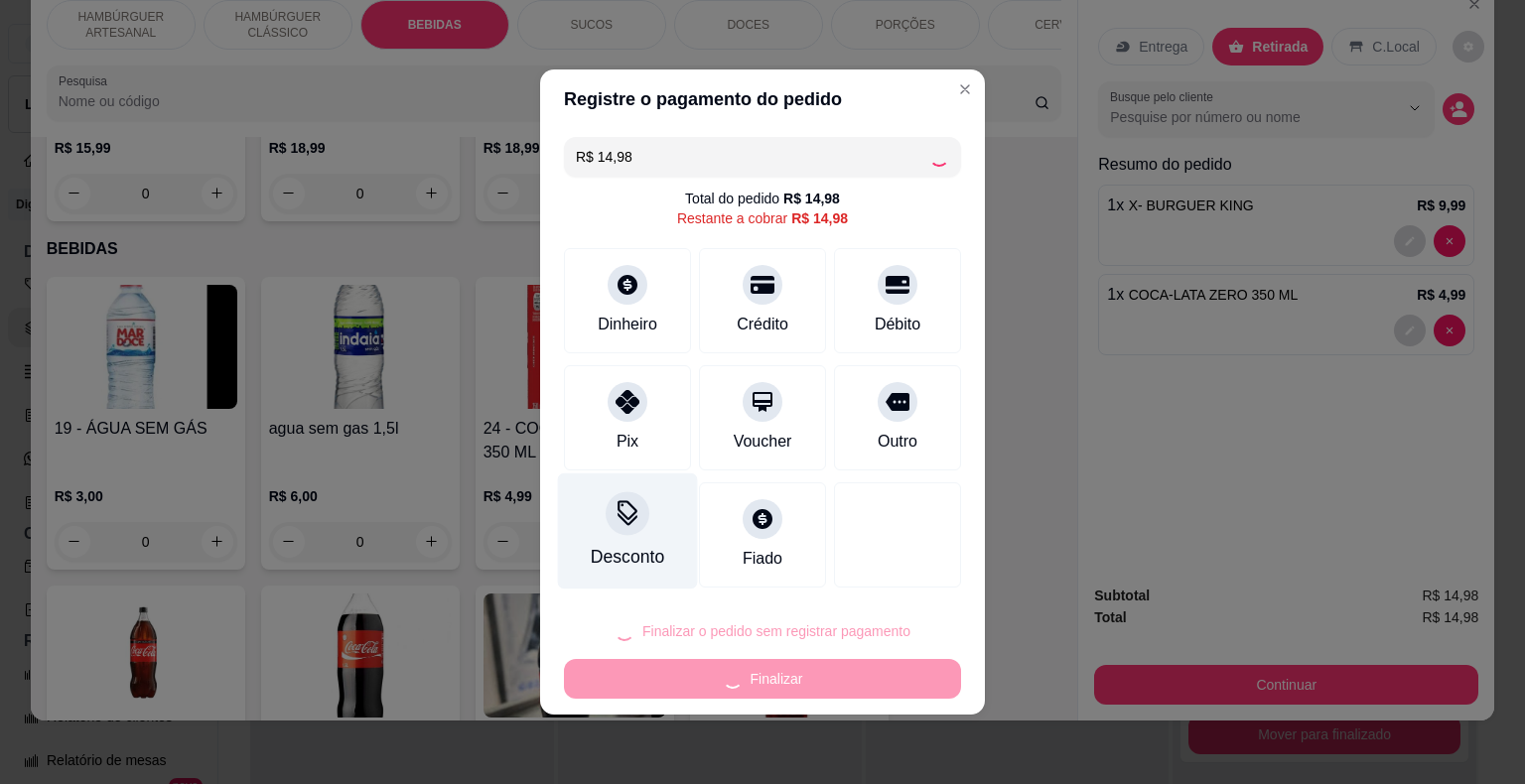 type on "0" 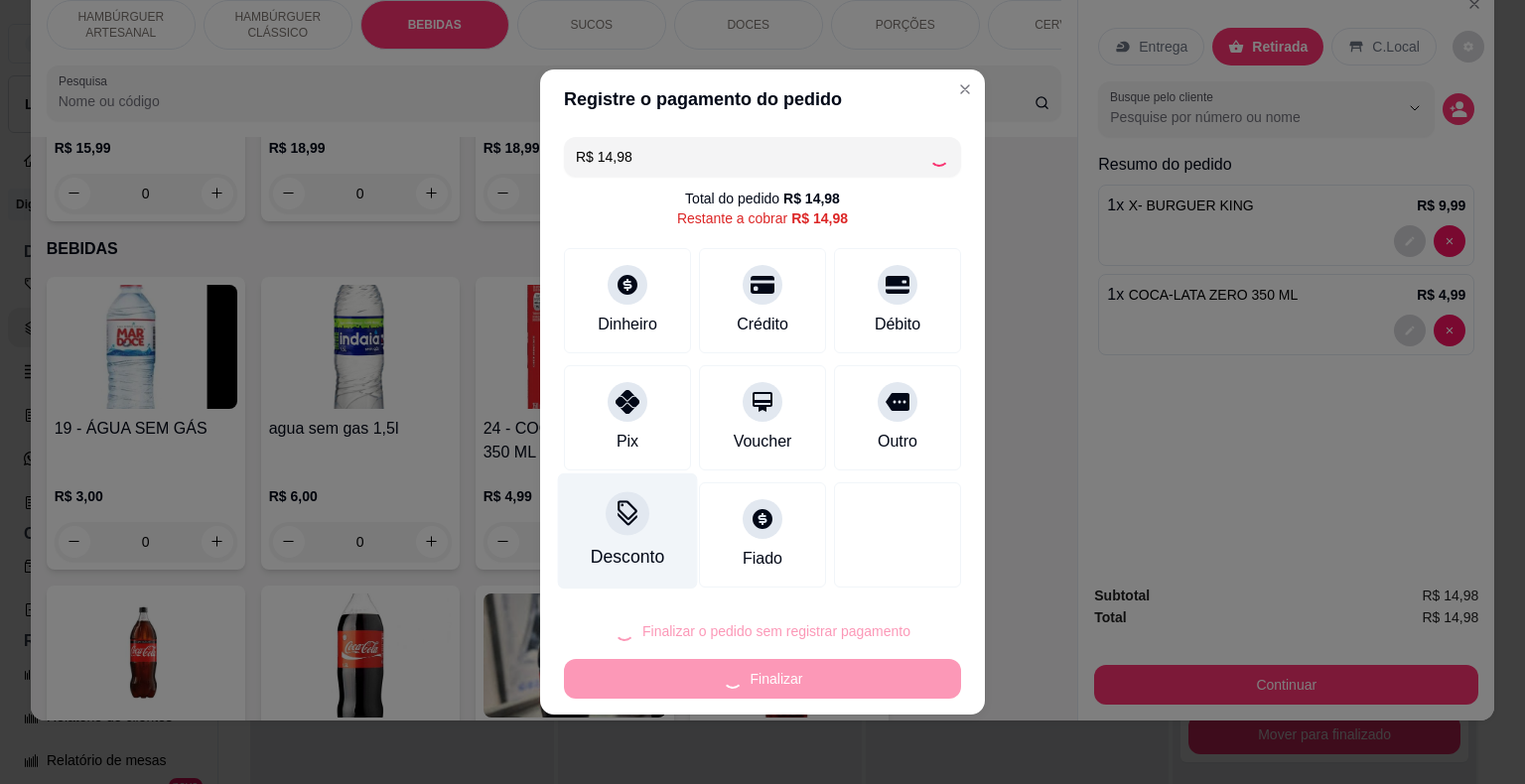 type on "0" 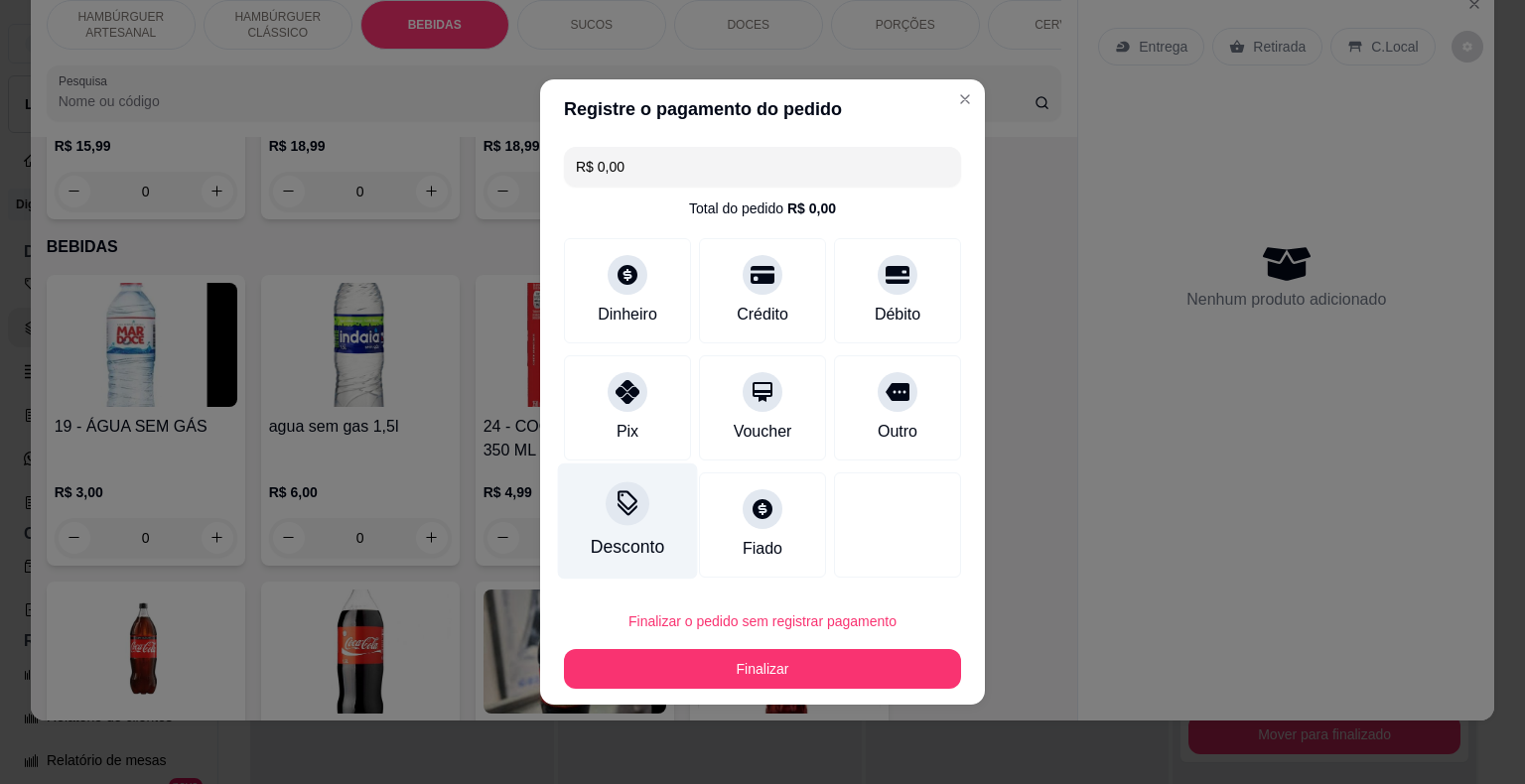 type on "R$ 0,00" 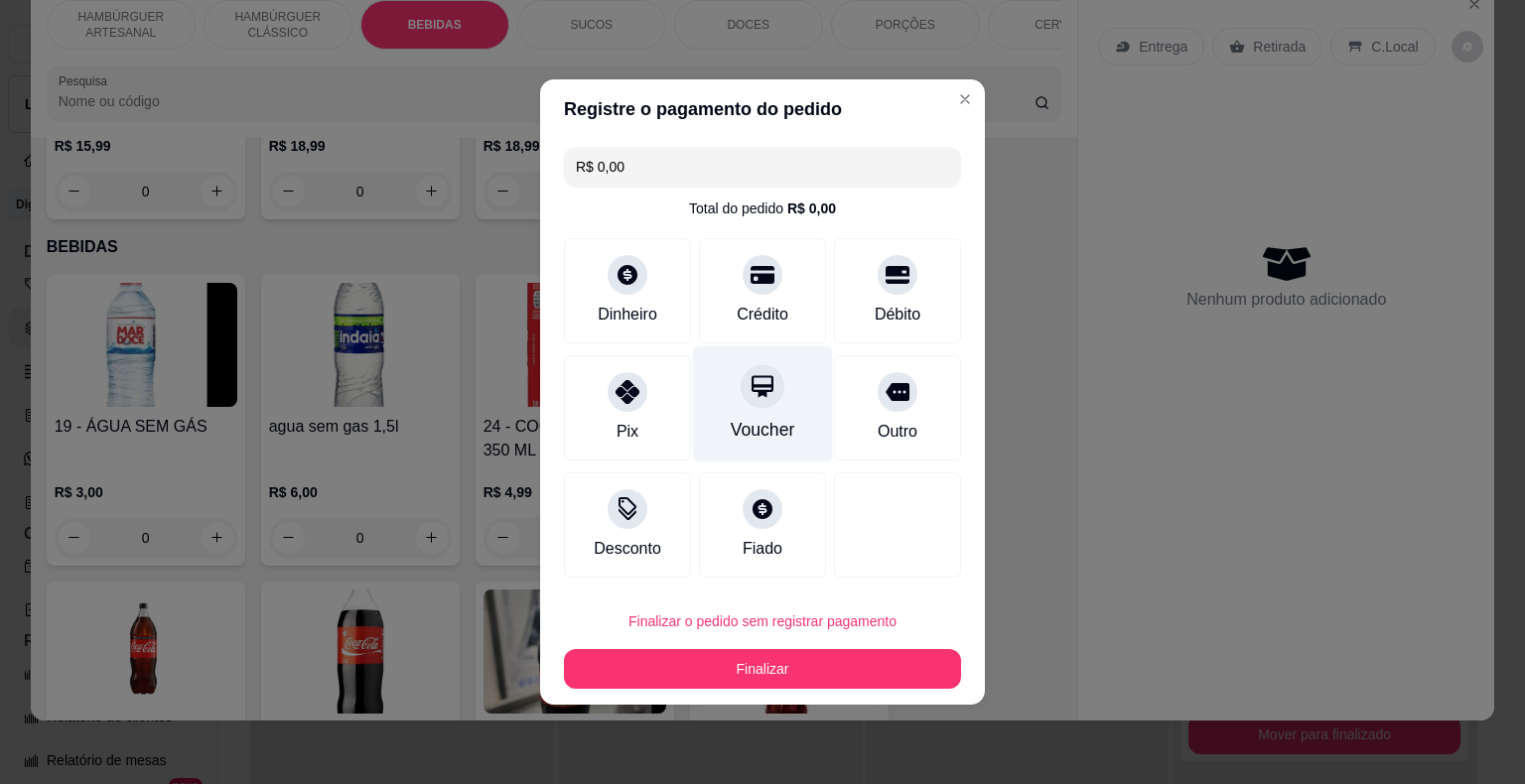 scroll, scrollTop: 1483, scrollLeft: 0, axis: vertical 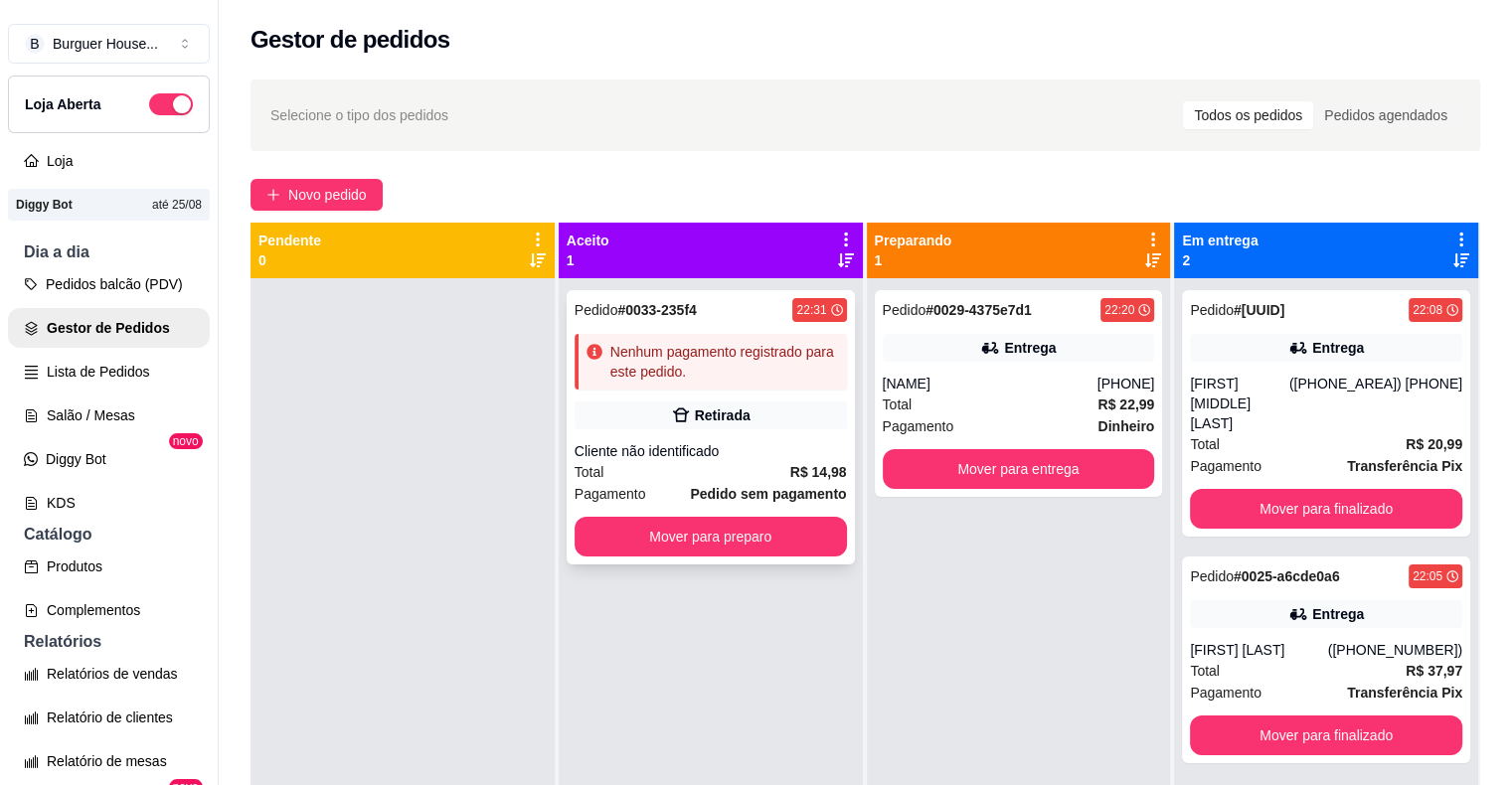 click on "Cliente não identificado" at bounding box center (711, 451) 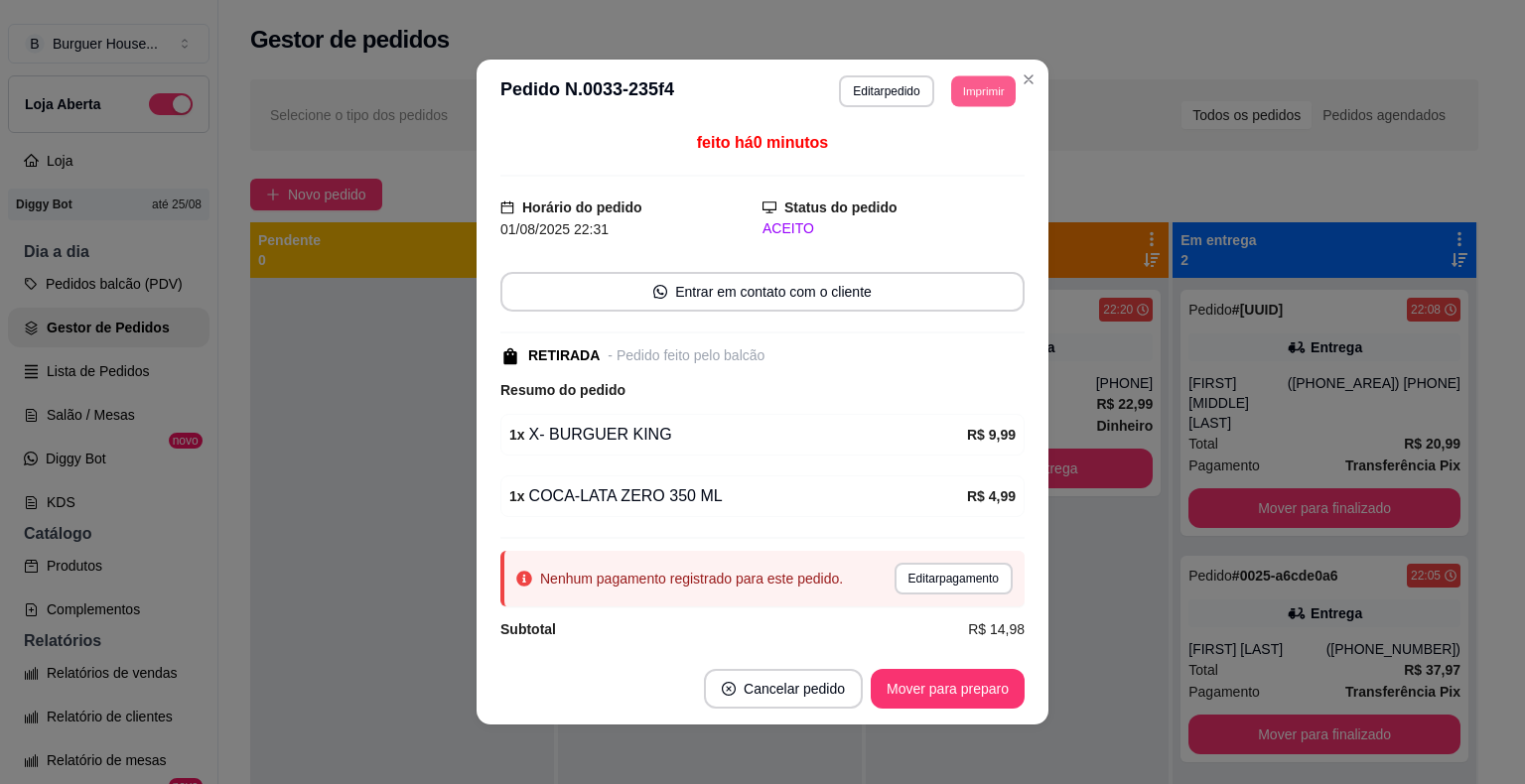 click on "Imprimir" at bounding box center [983, 90] 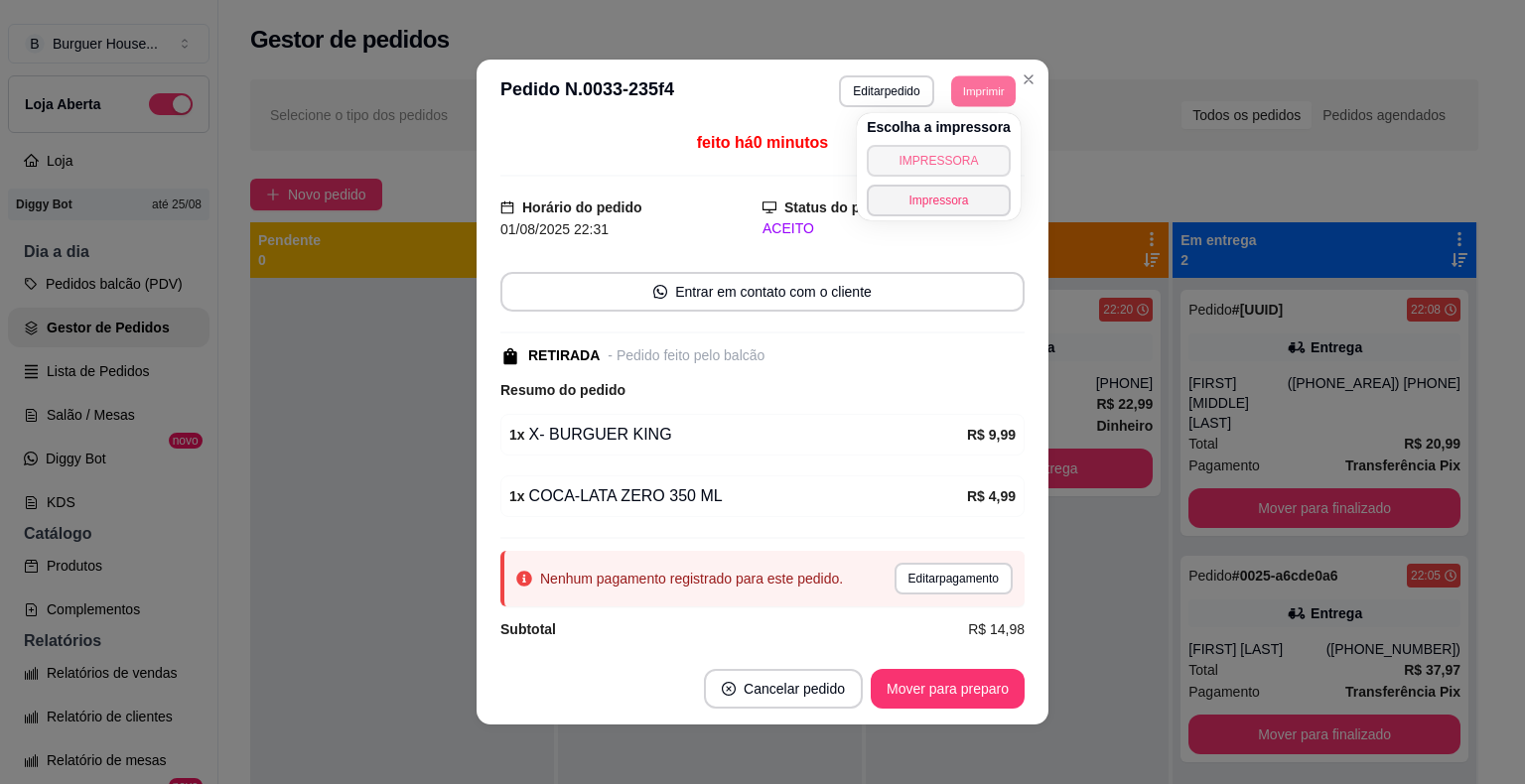 click on "IMPRESSORA" at bounding box center [938, 161] 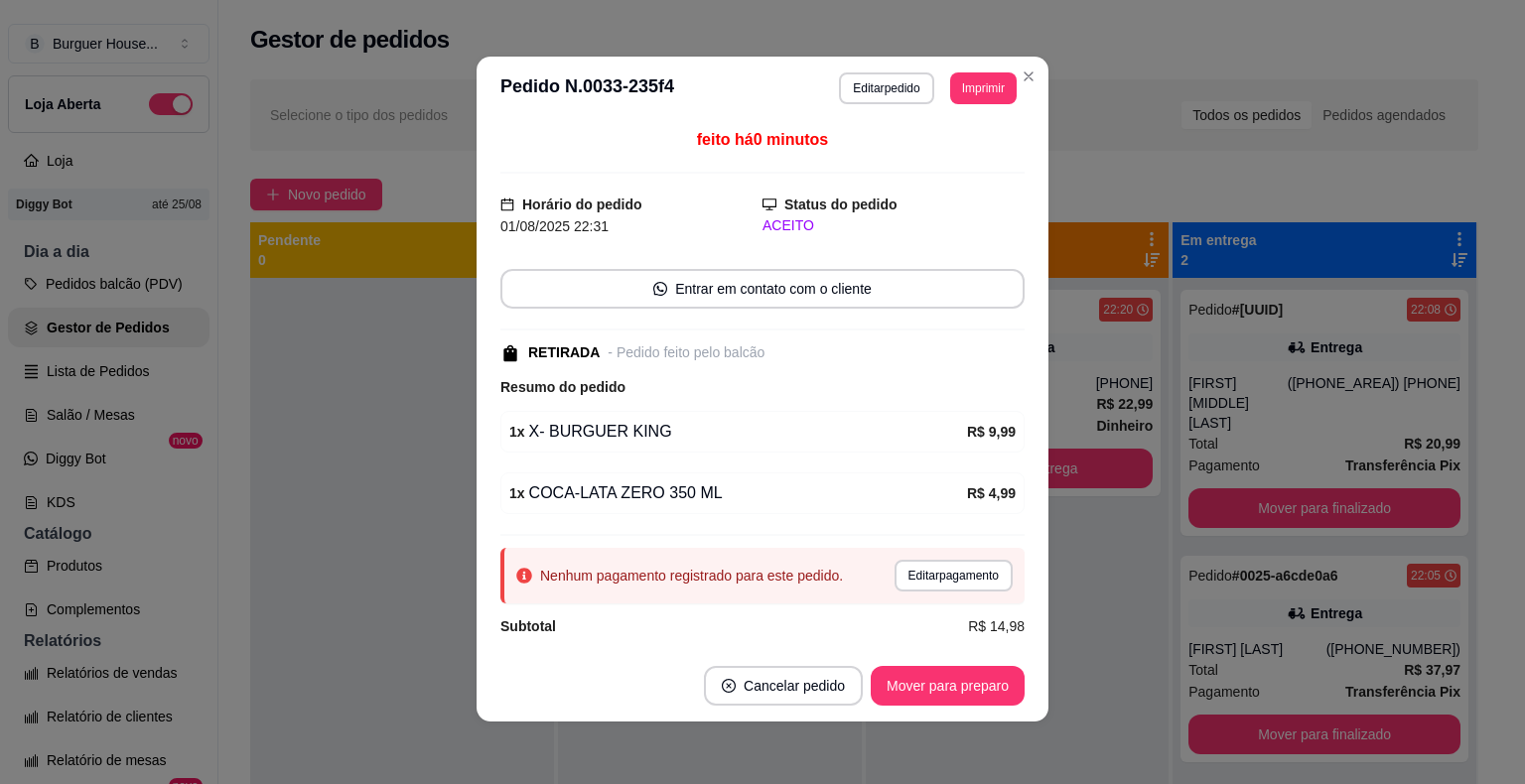 scroll, scrollTop: 4, scrollLeft: 0, axis: vertical 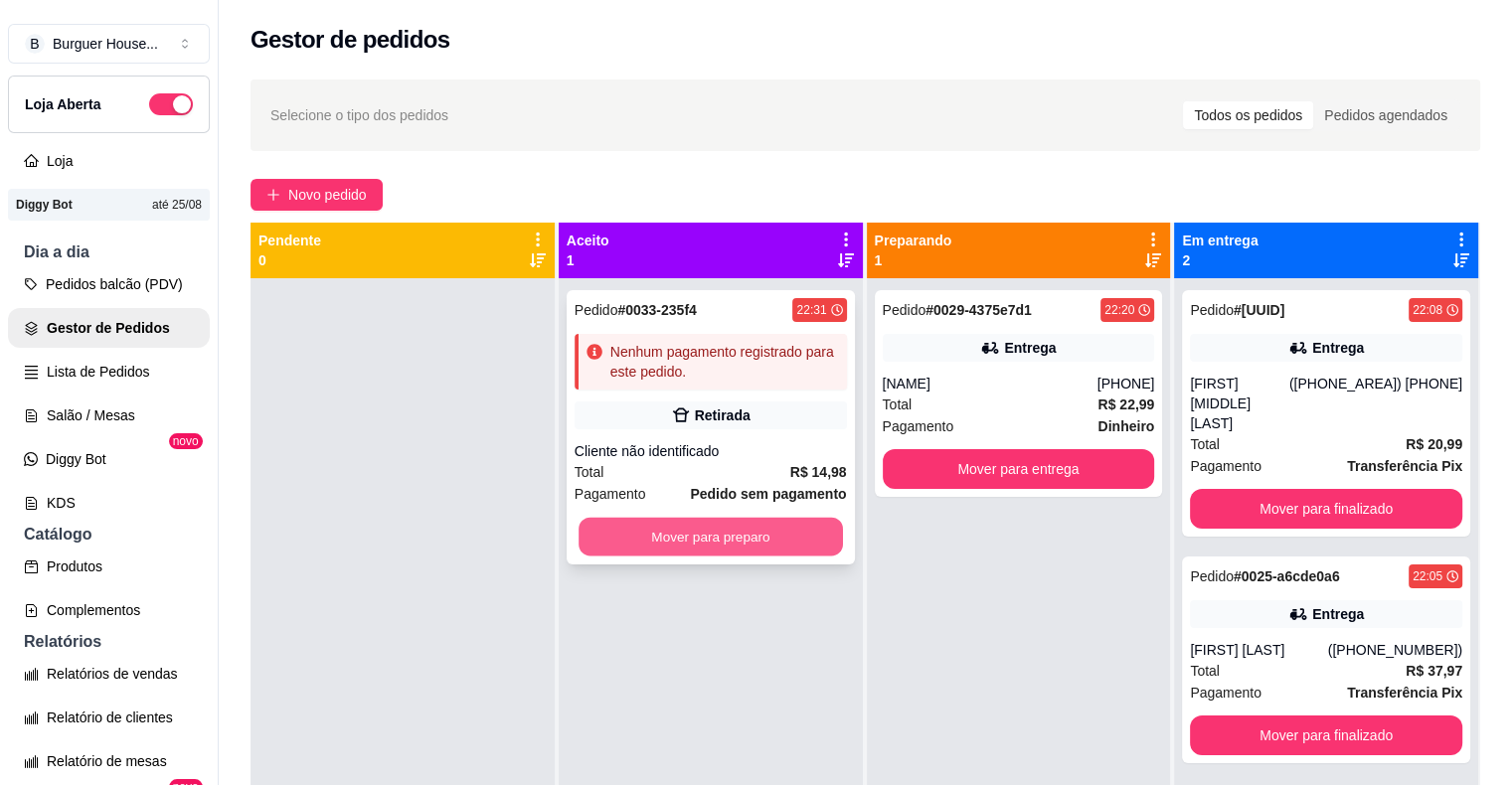 click on "Mover para preparo" at bounding box center [711, 537] 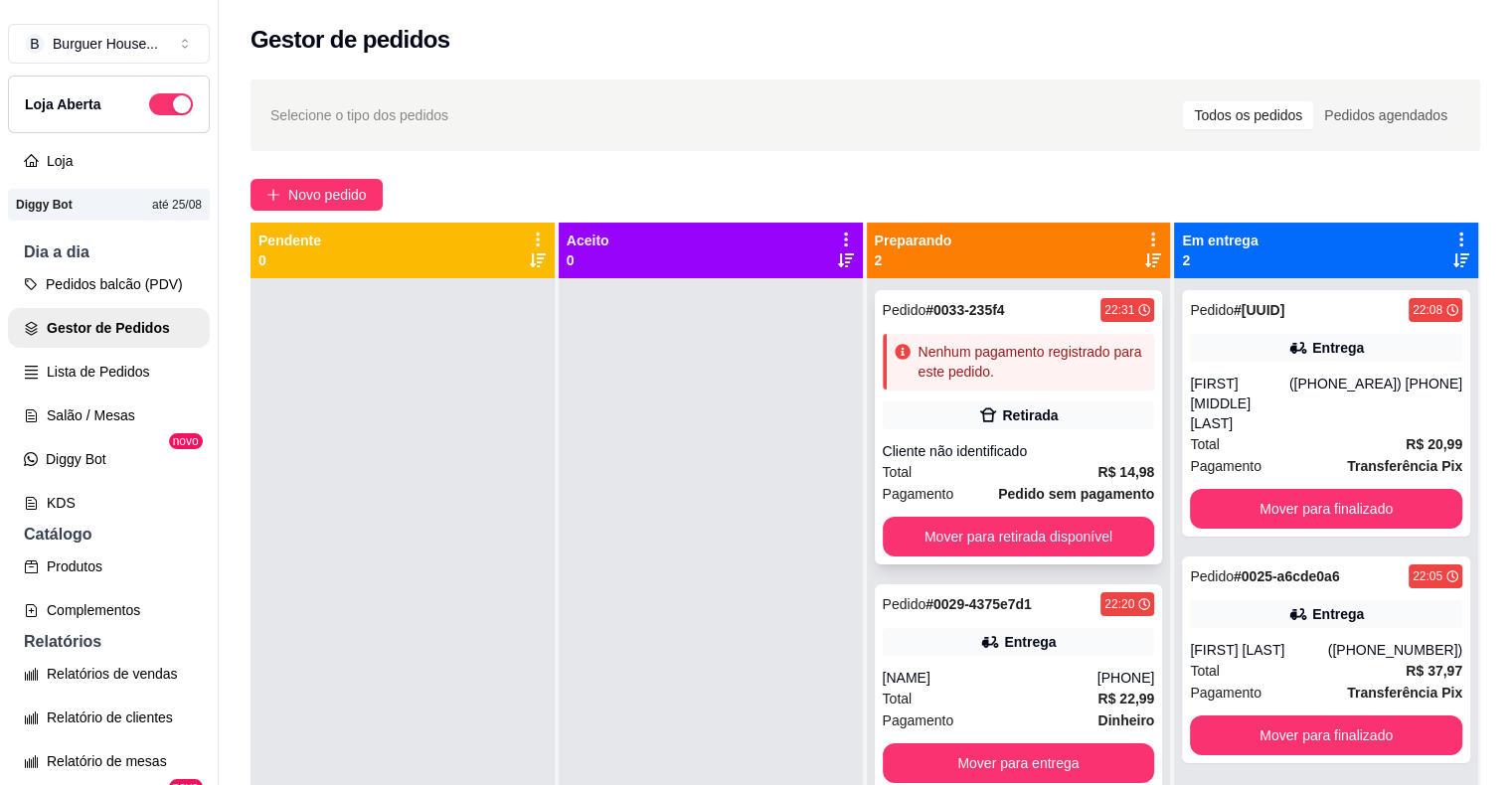 click on "Cliente não identificado" at bounding box center (1019, 451) 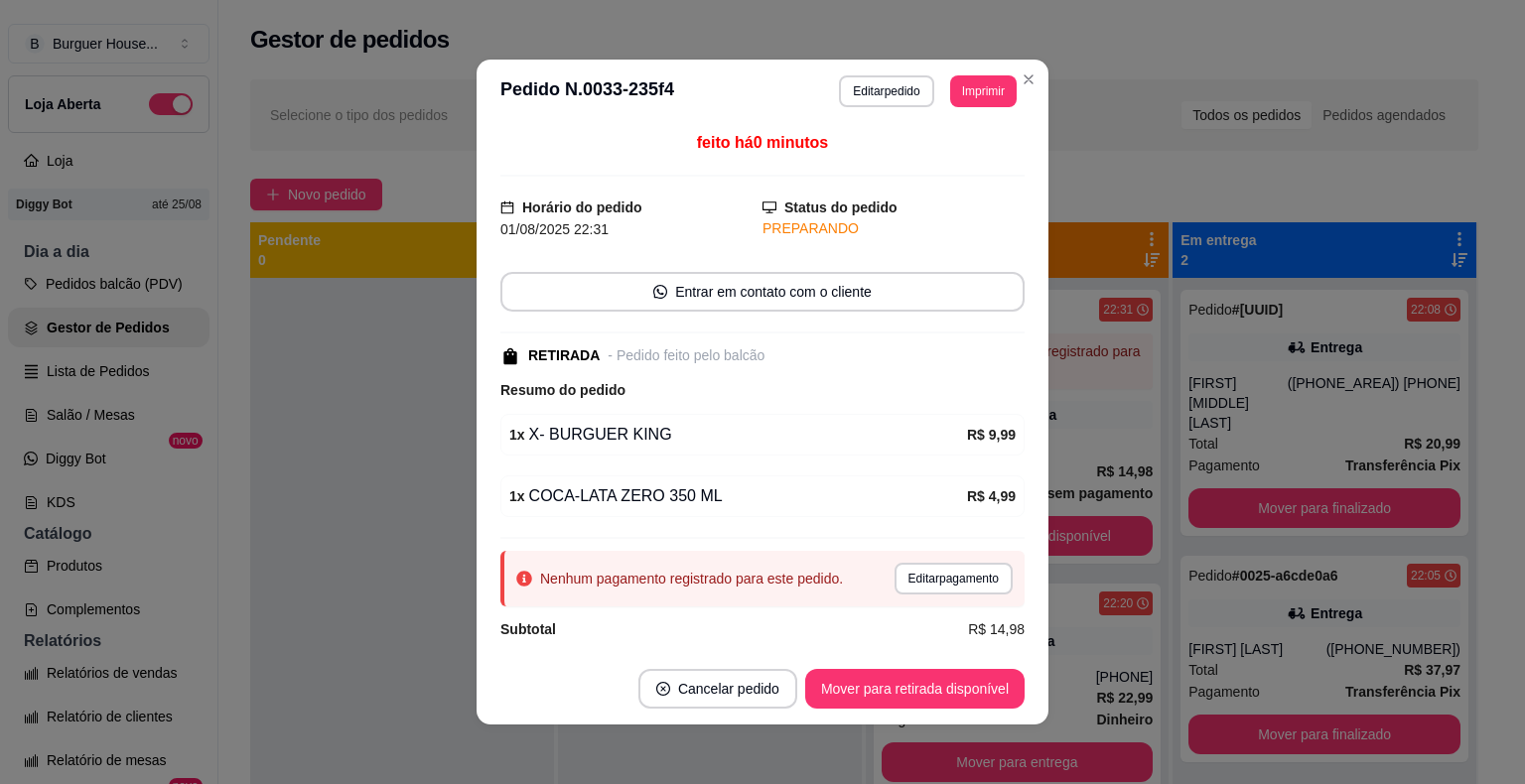 scroll, scrollTop: 14, scrollLeft: 0, axis: vertical 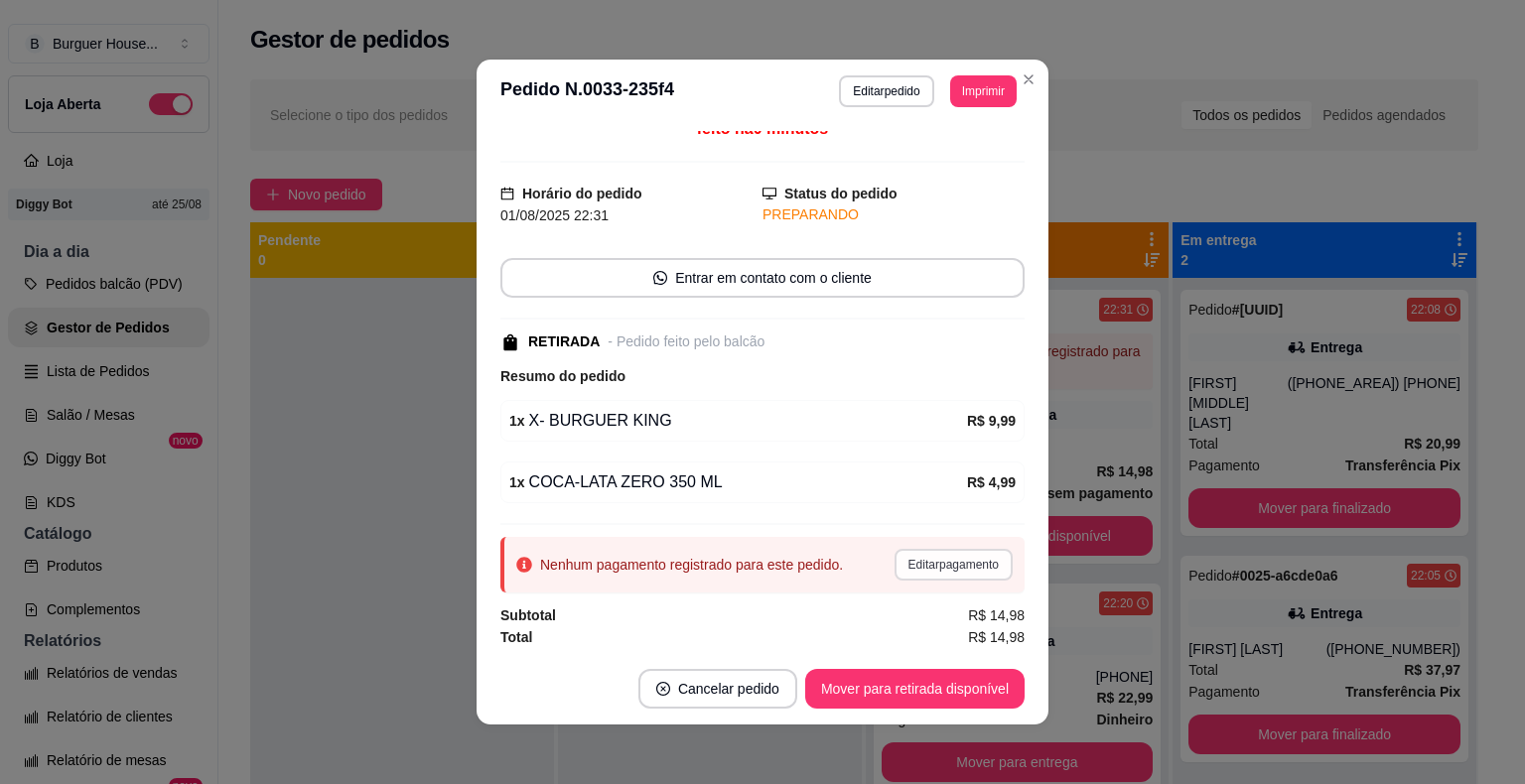 click on "Editar  pagamento" at bounding box center [953, 565] 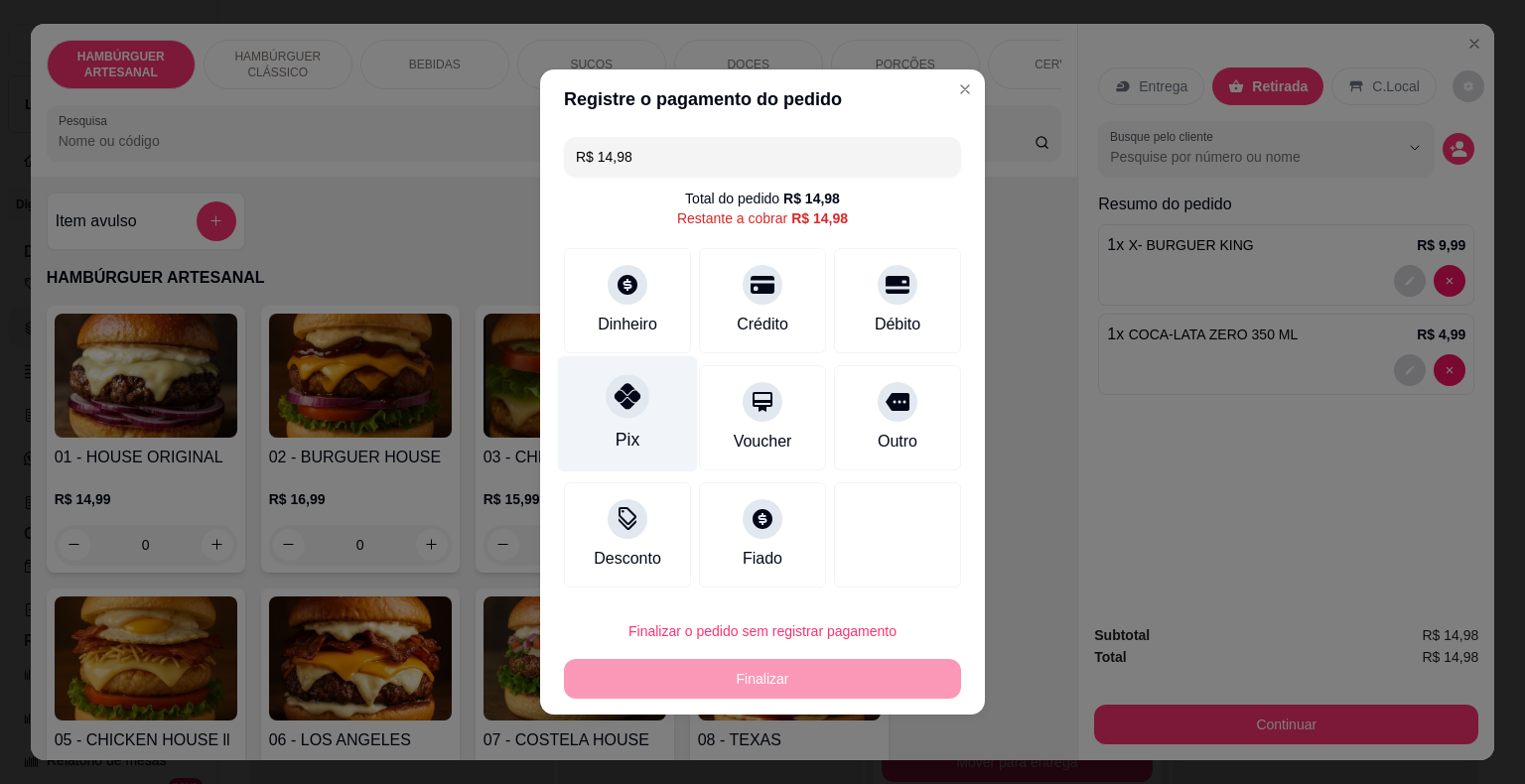 click 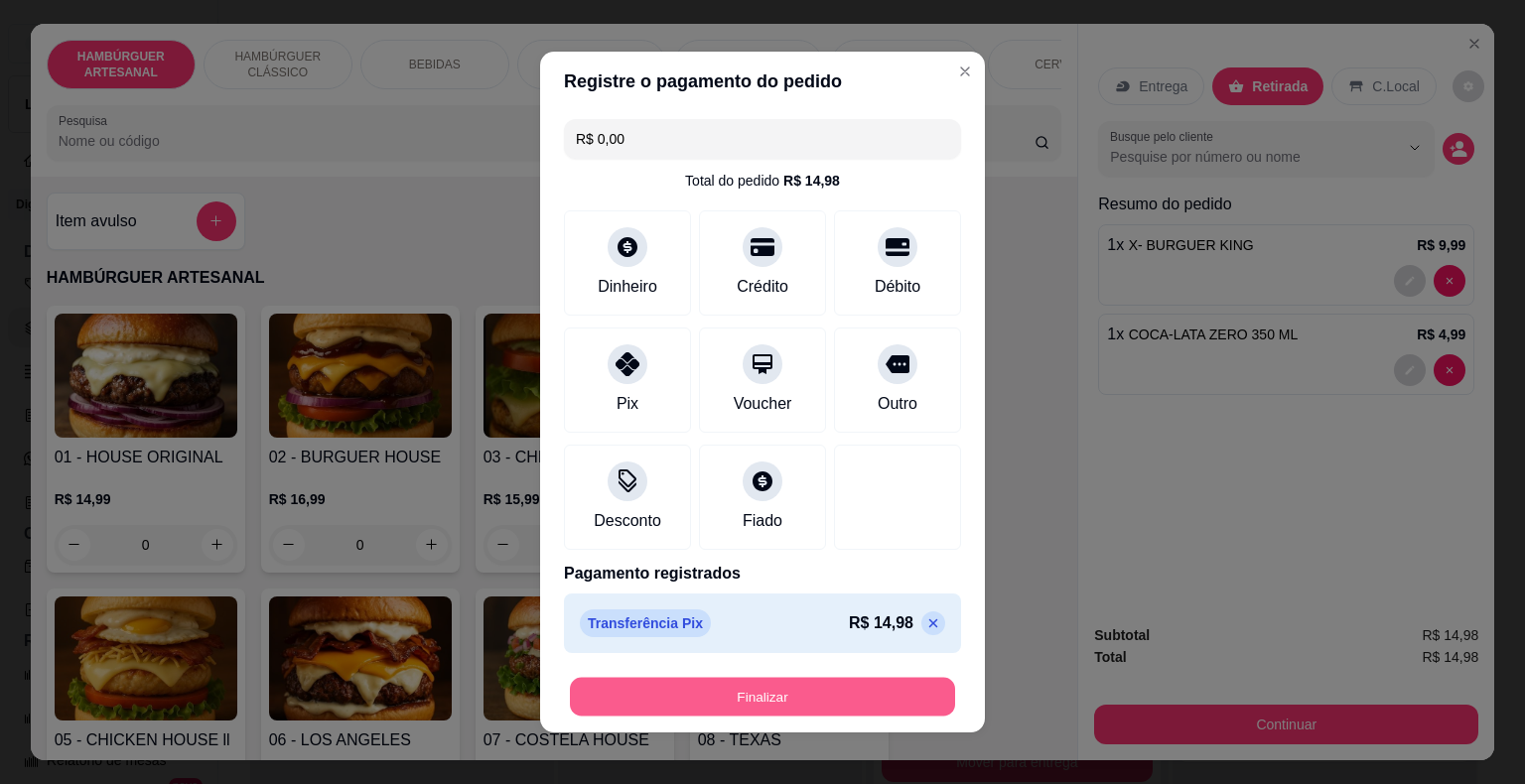 click on "Finalizar" at bounding box center [762, 697] 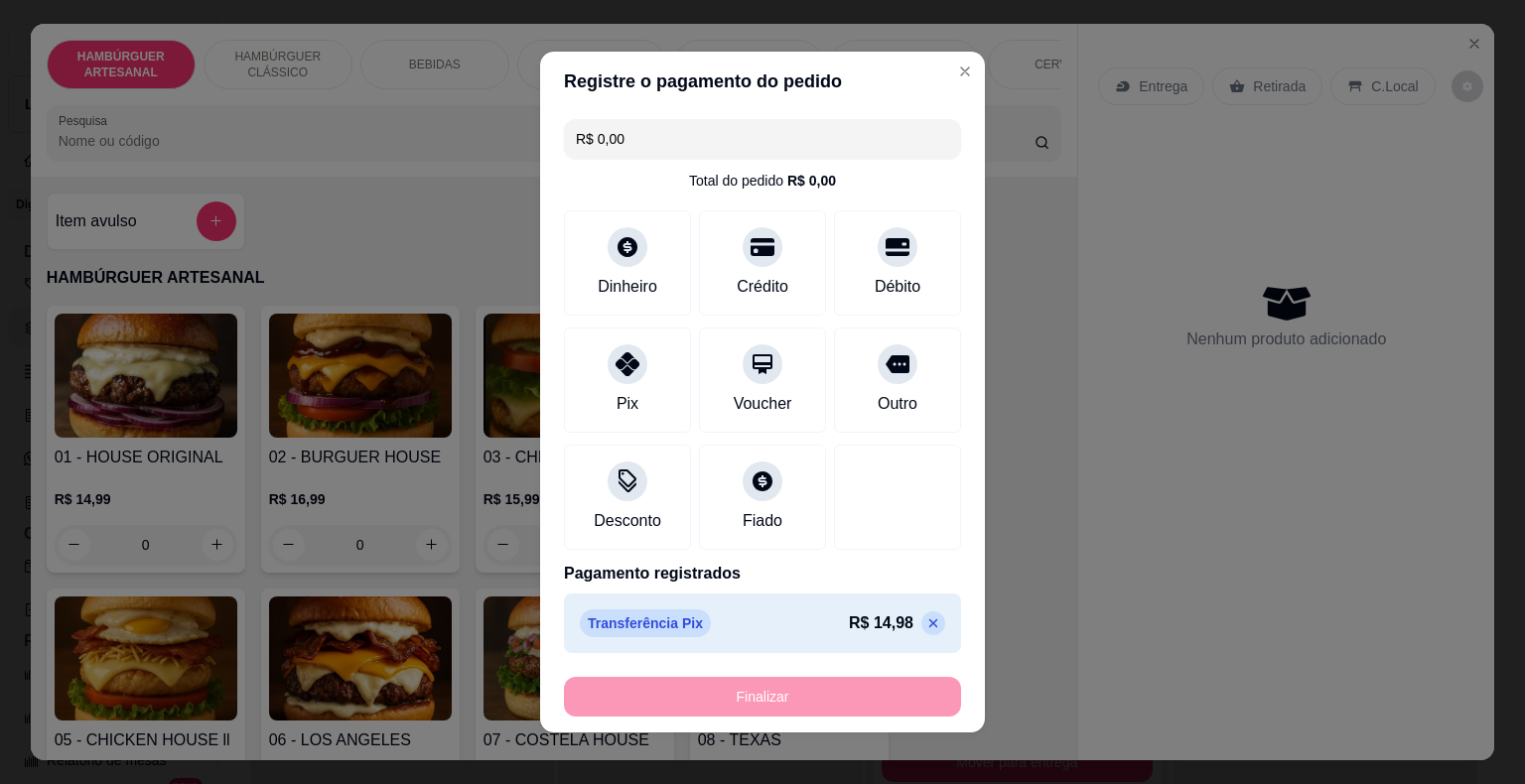 type on "0" 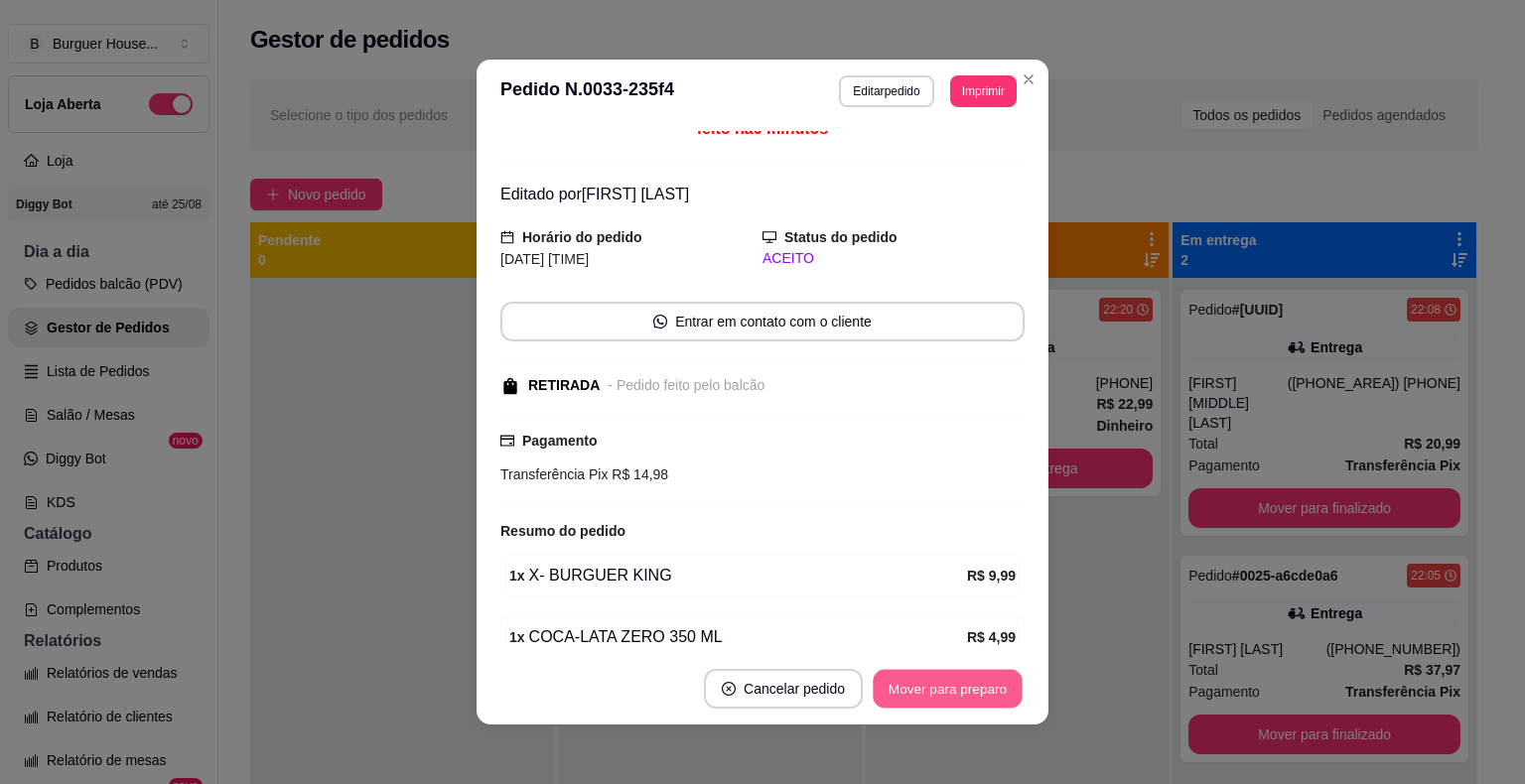 click on "Mover para preparo" at bounding box center (947, 689) 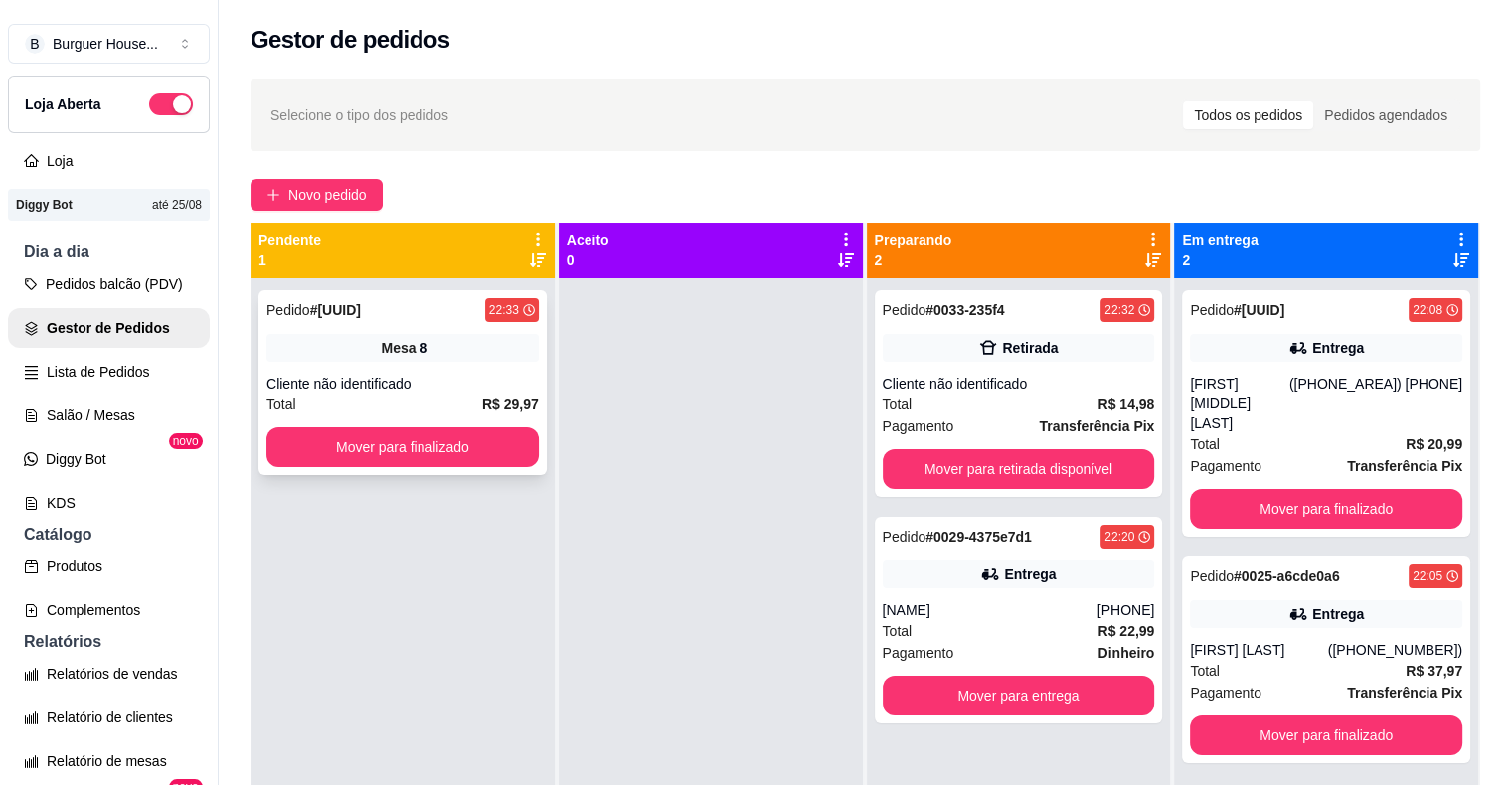 click on "R$ 29,97" at bounding box center [510, 404] 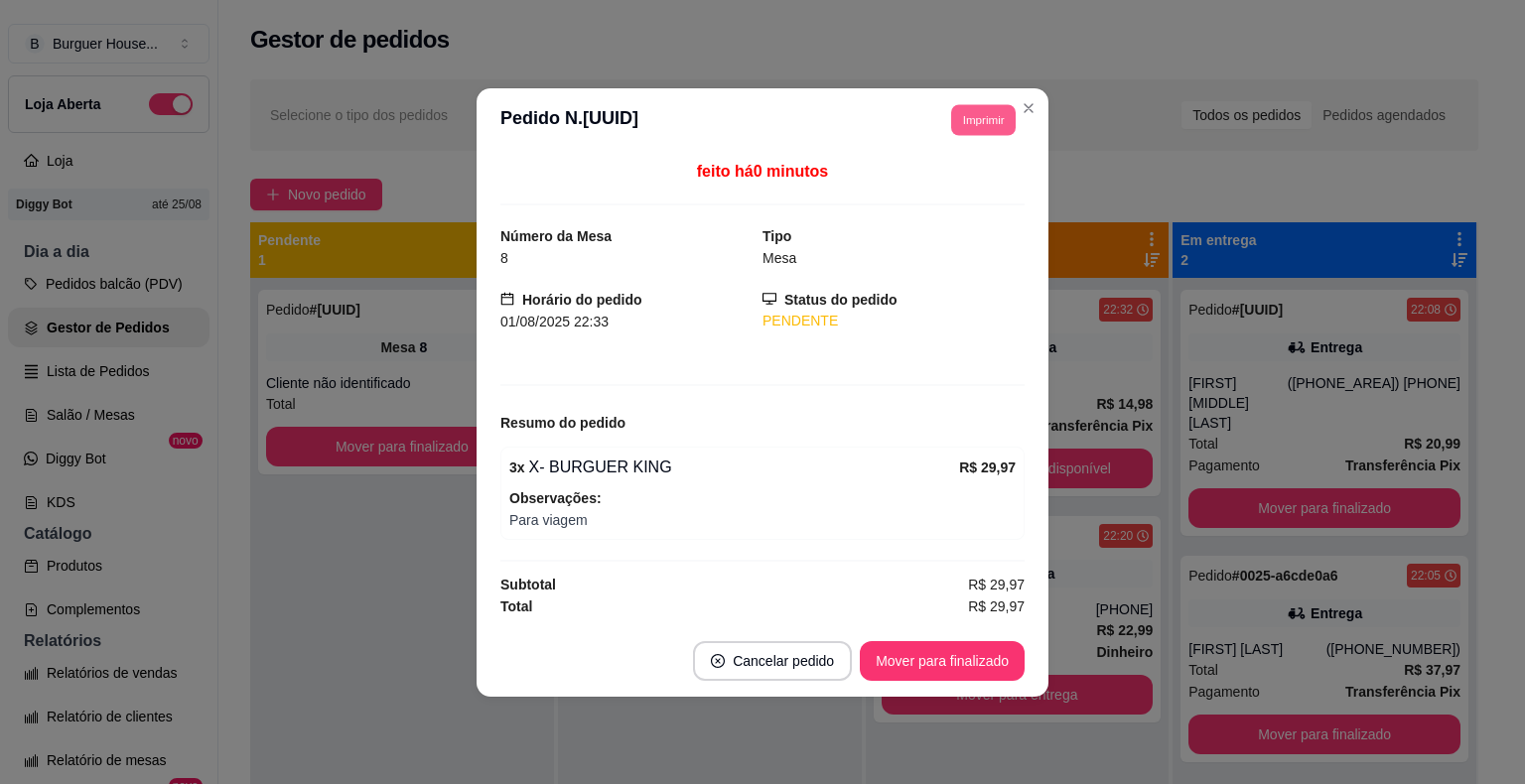 click on "Imprimir" at bounding box center [983, 119] 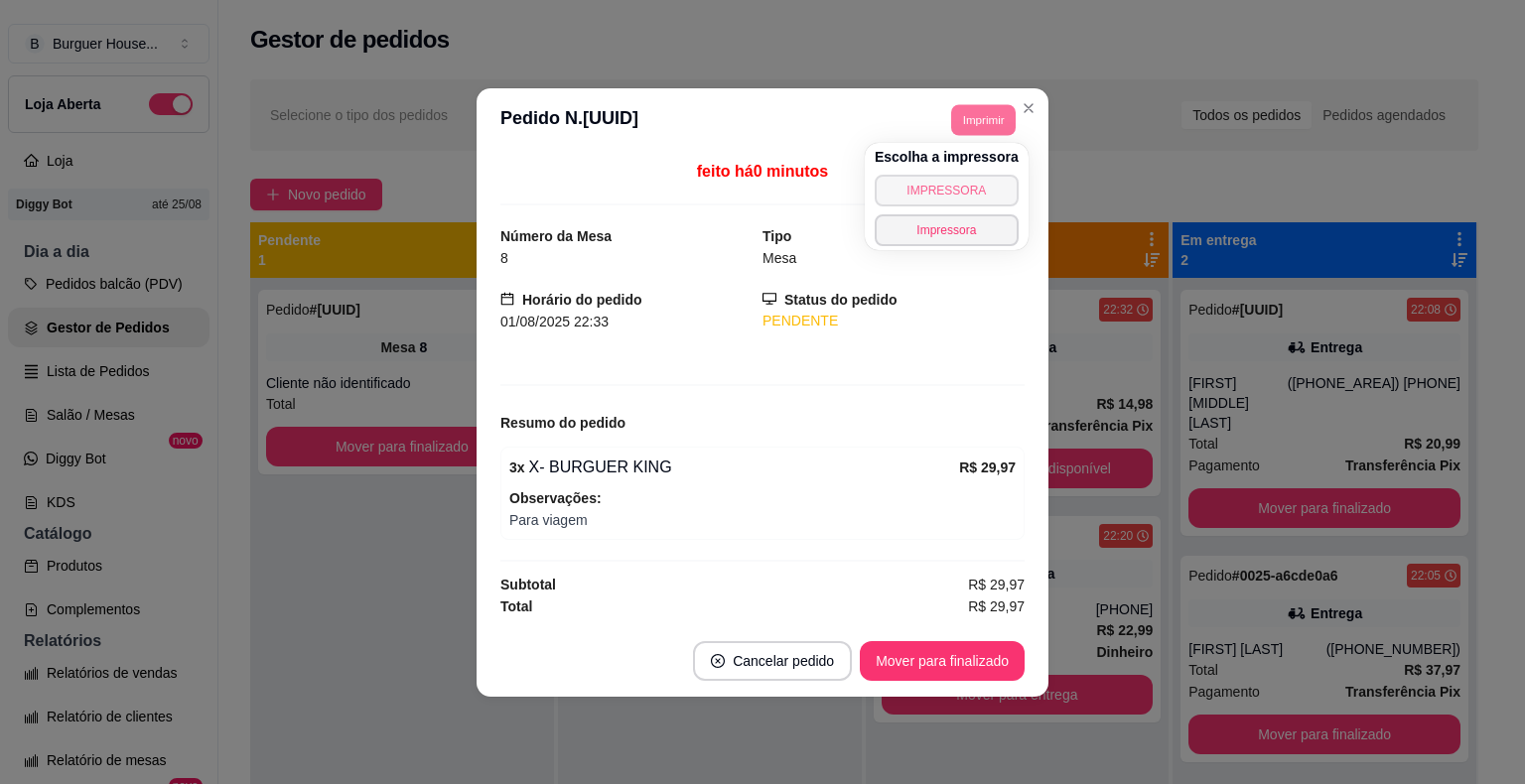 click on "IMPRESSORA" at bounding box center [946, 191] 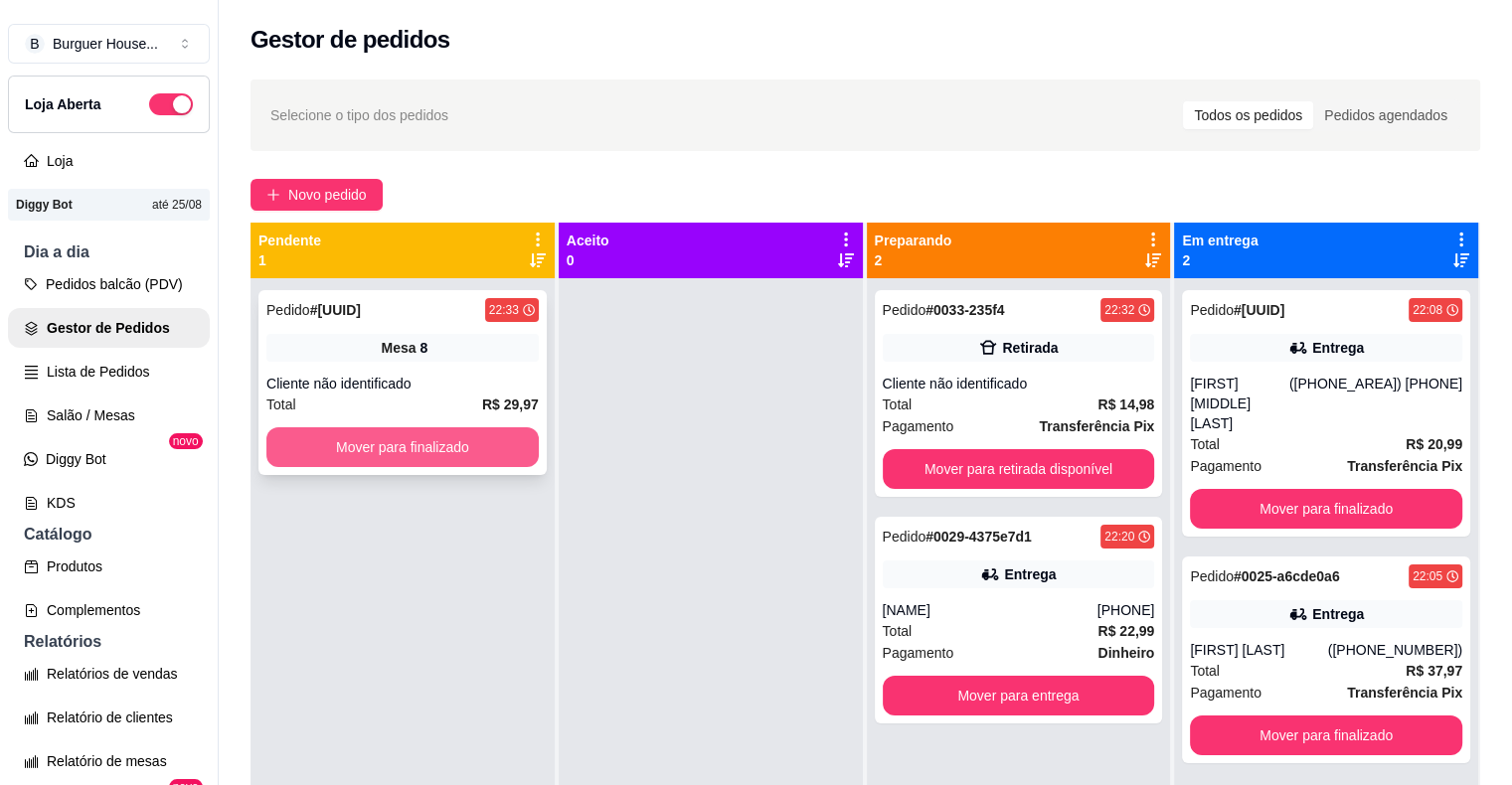 click on "Mover para finalizado" at bounding box center (403, 447) 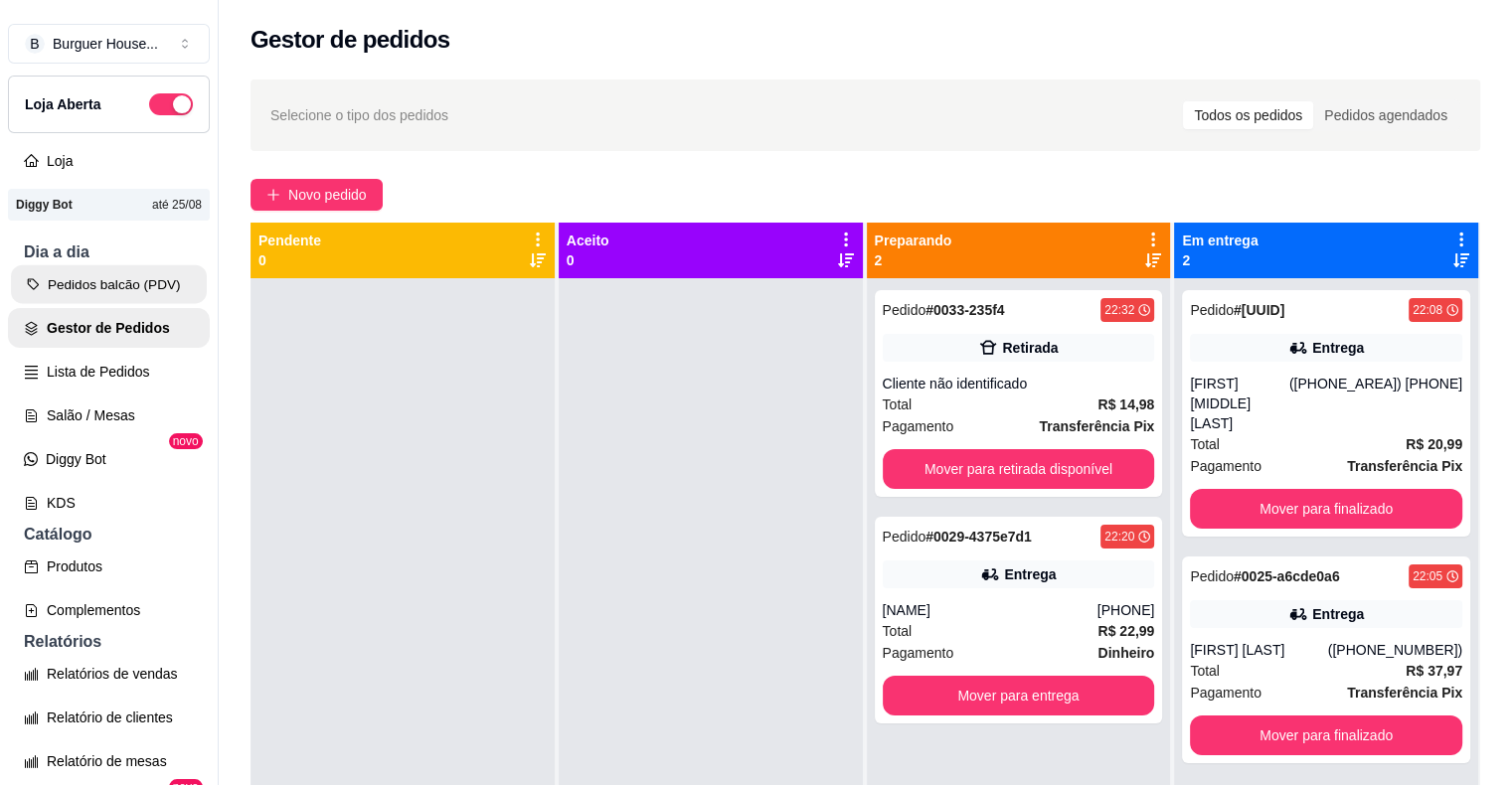 click on "Pedidos balcão (PDV)" at bounding box center (108, 284) 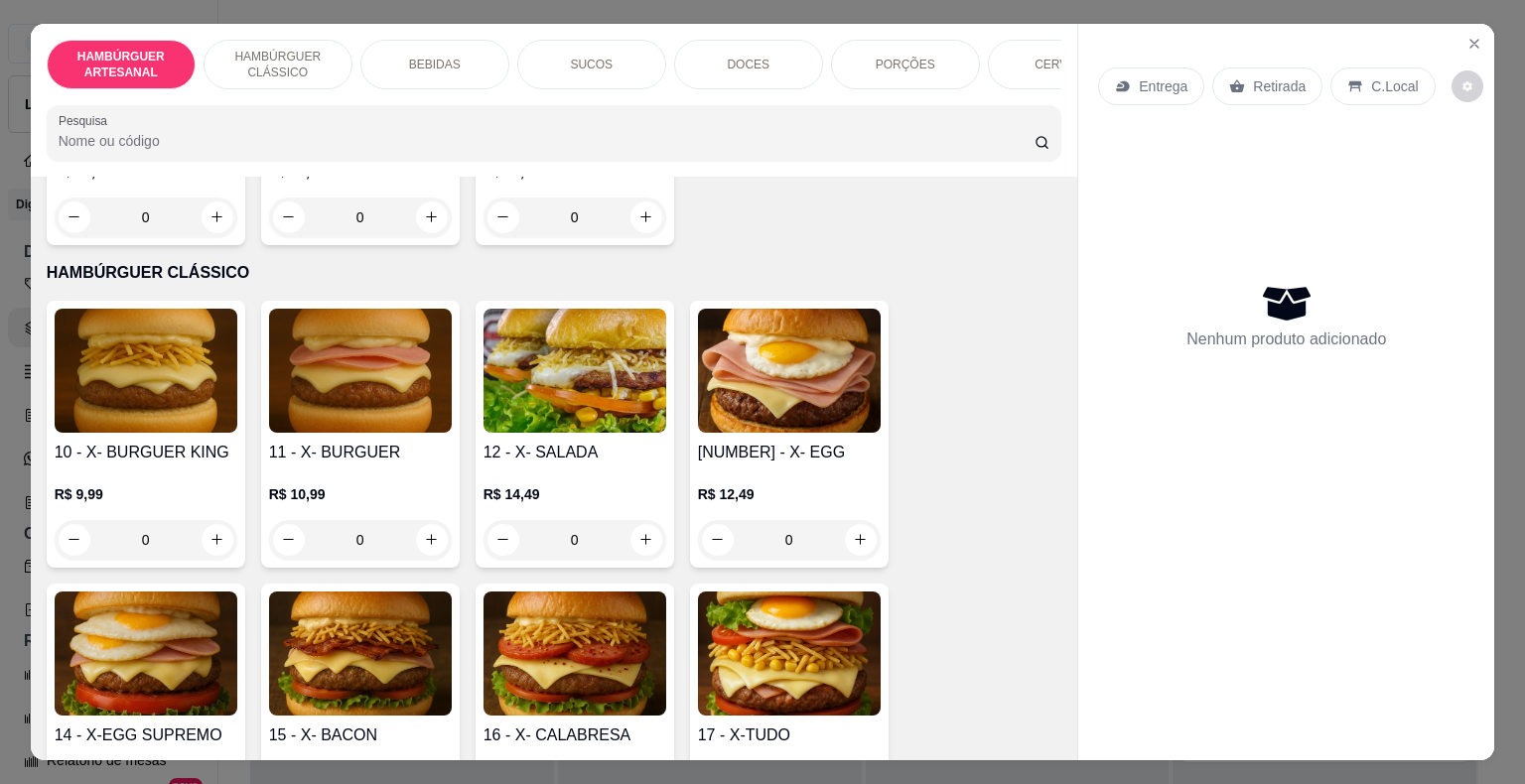 scroll, scrollTop: 1290, scrollLeft: 0, axis: vertical 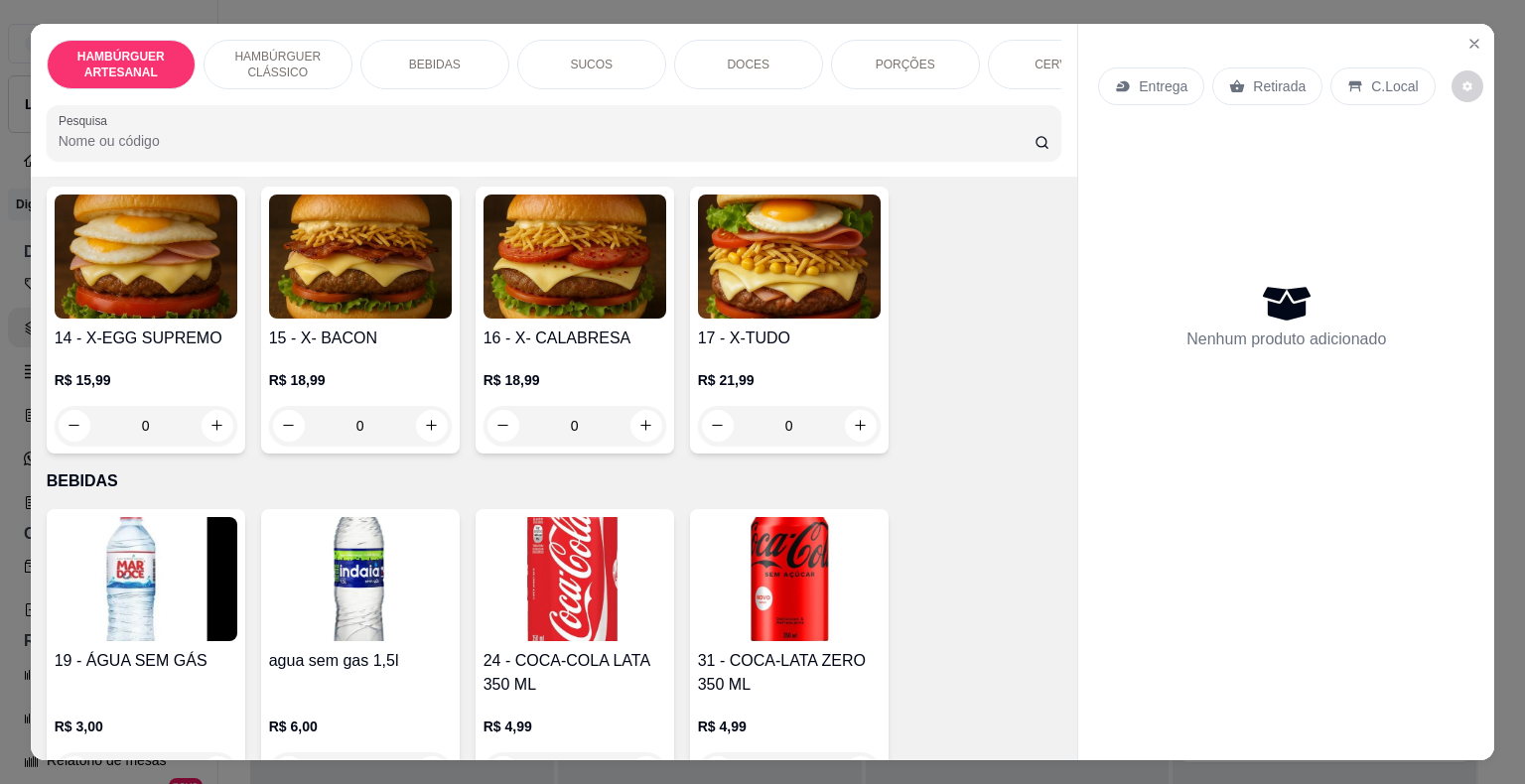 click on "0" at bounding box center [146, 426] 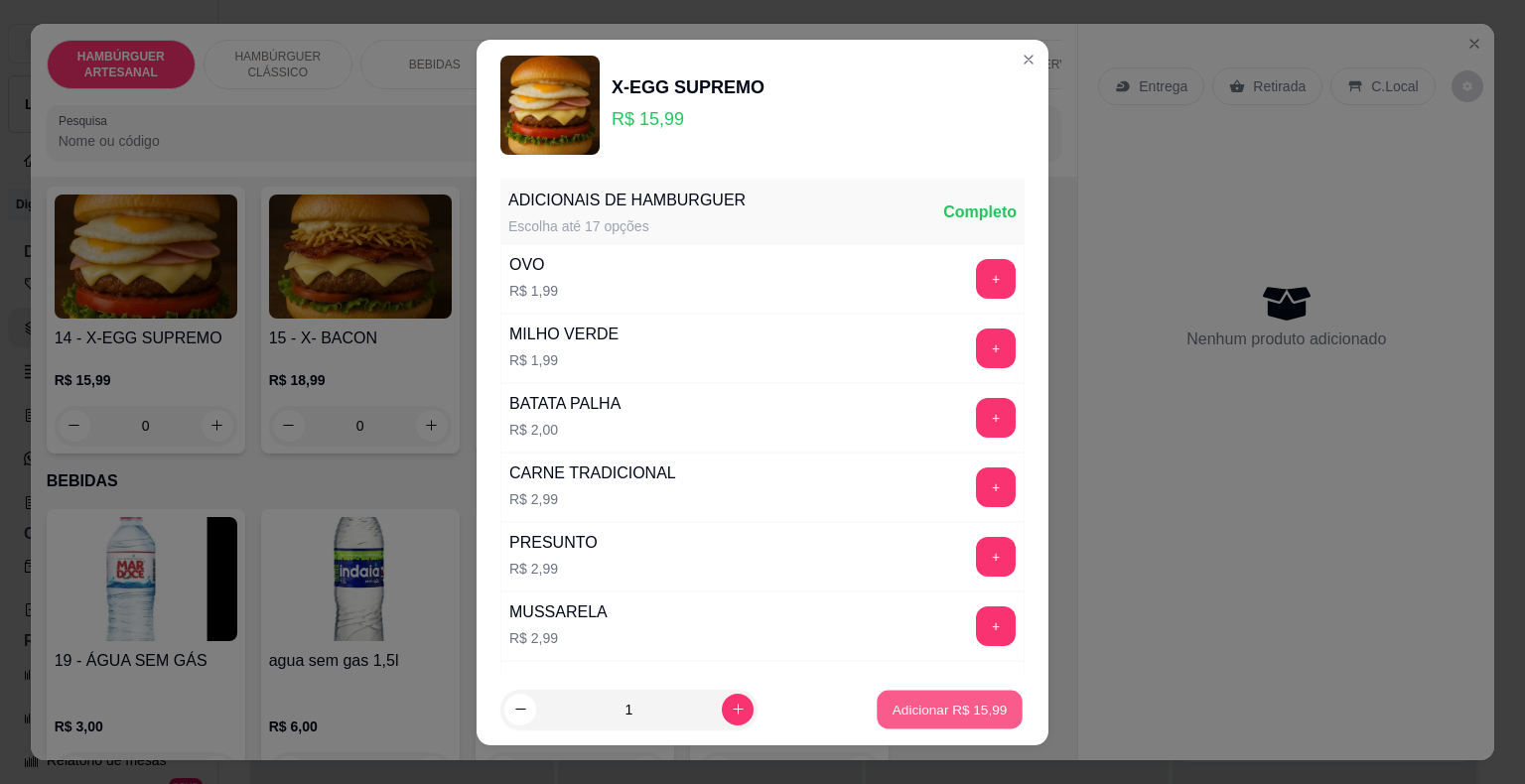 click on "Adicionar   R$ 15,99" at bounding box center (950, 709) 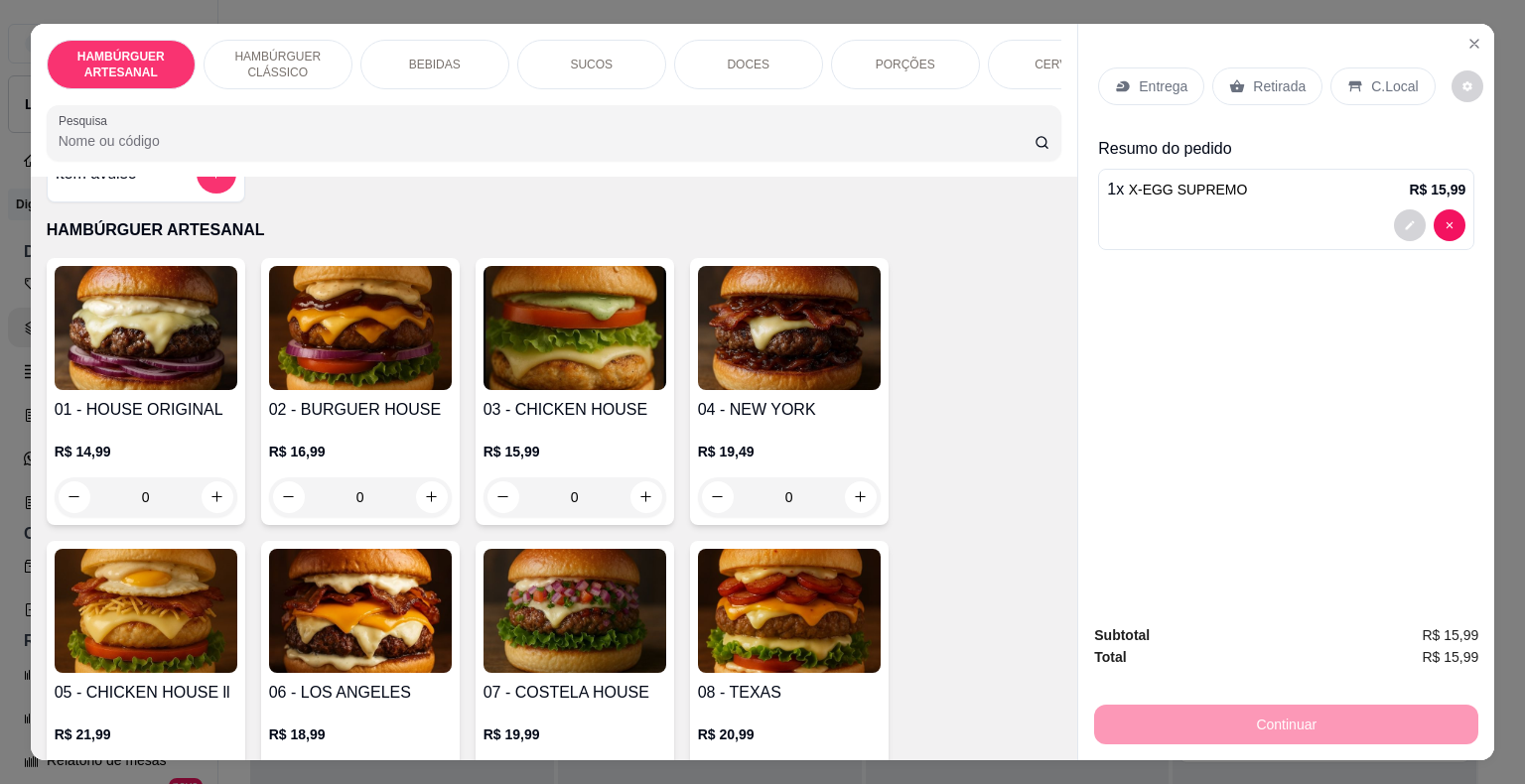 scroll, scrollTop: 0, scrollLeft: 0, axis: both 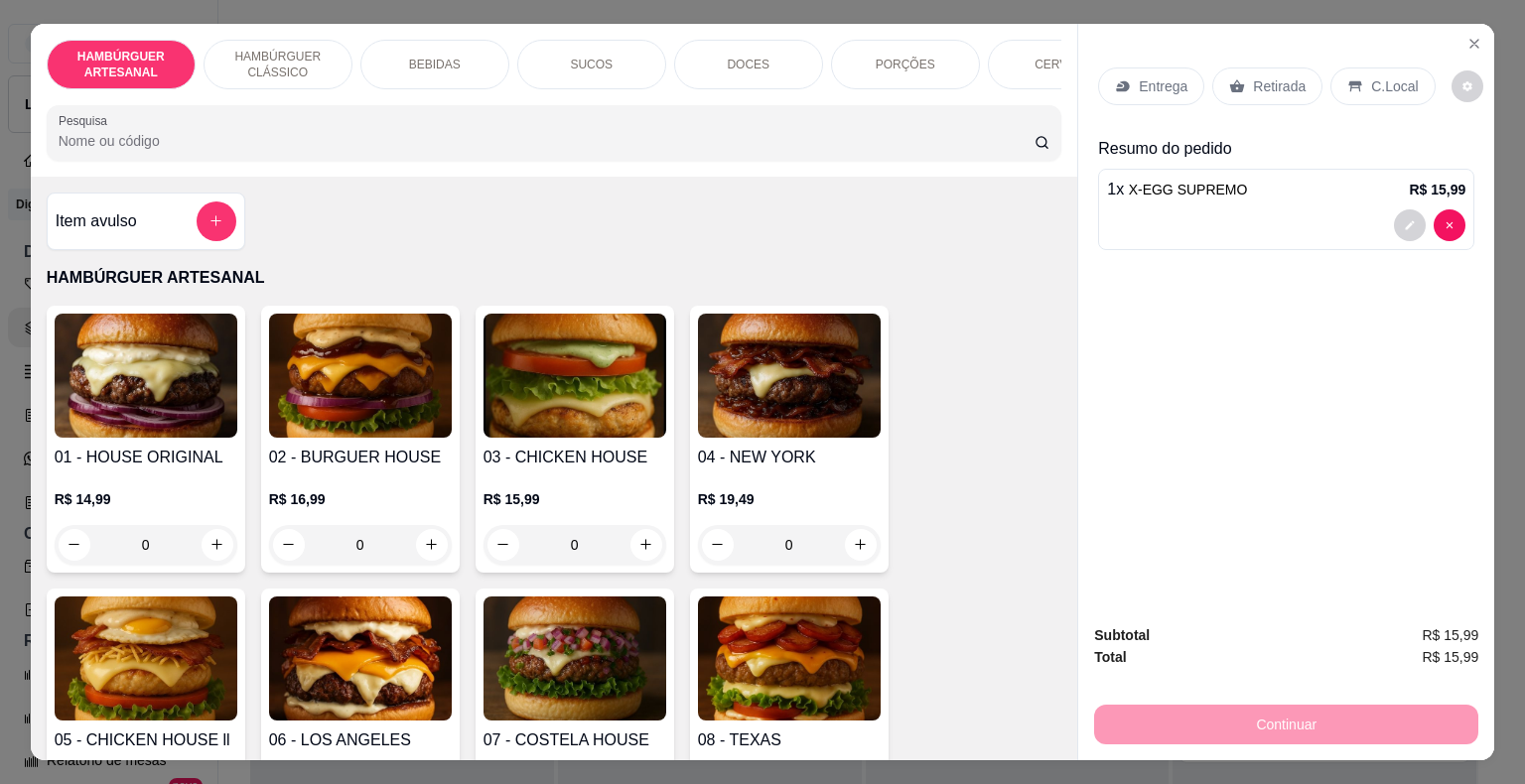 click on "0" at bounding box center [360, 545] 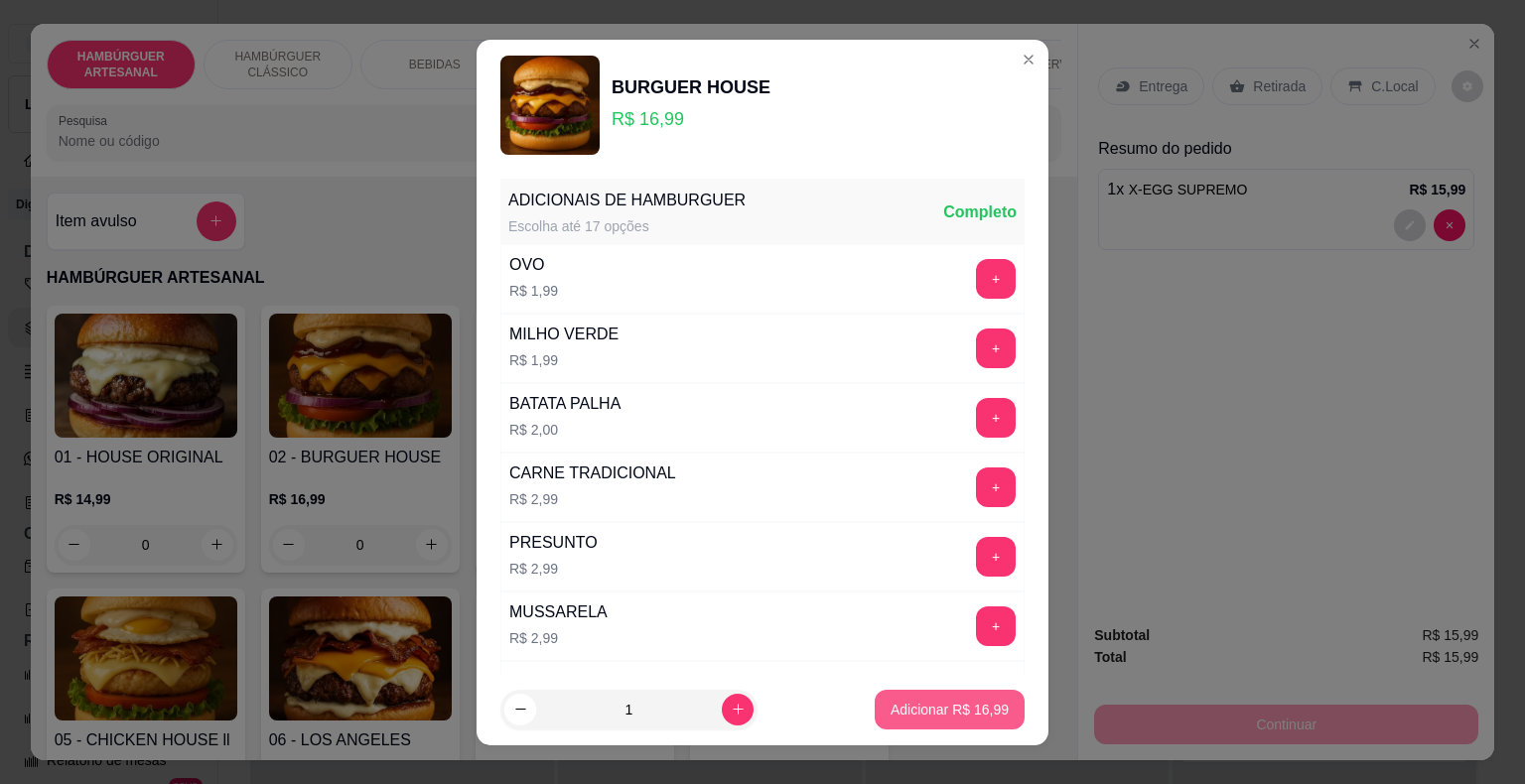 click on "Adicionar R$ 16,99" at bounding box center (949, 710) 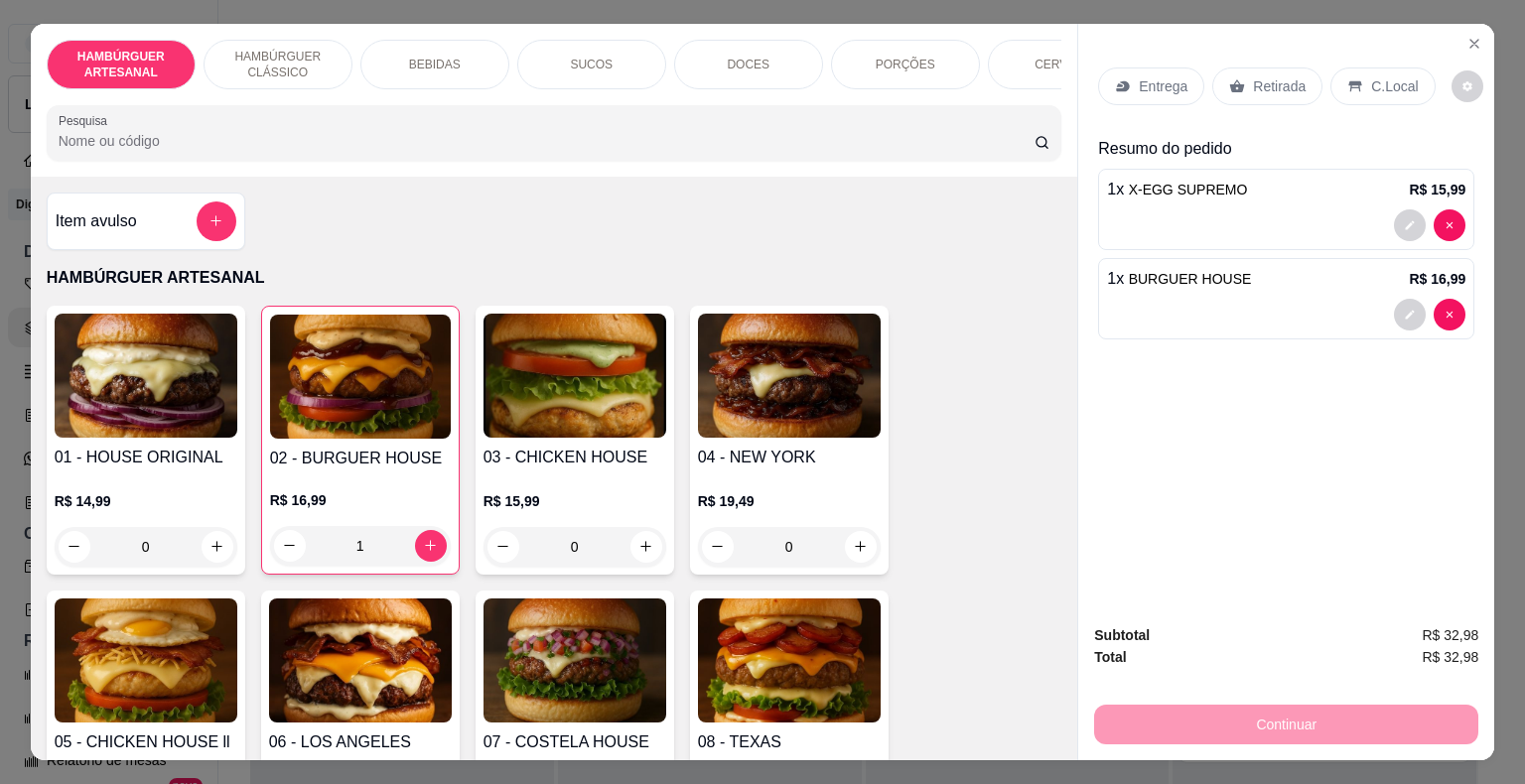 click on "Entrega" at bounding box center [1163, 86] 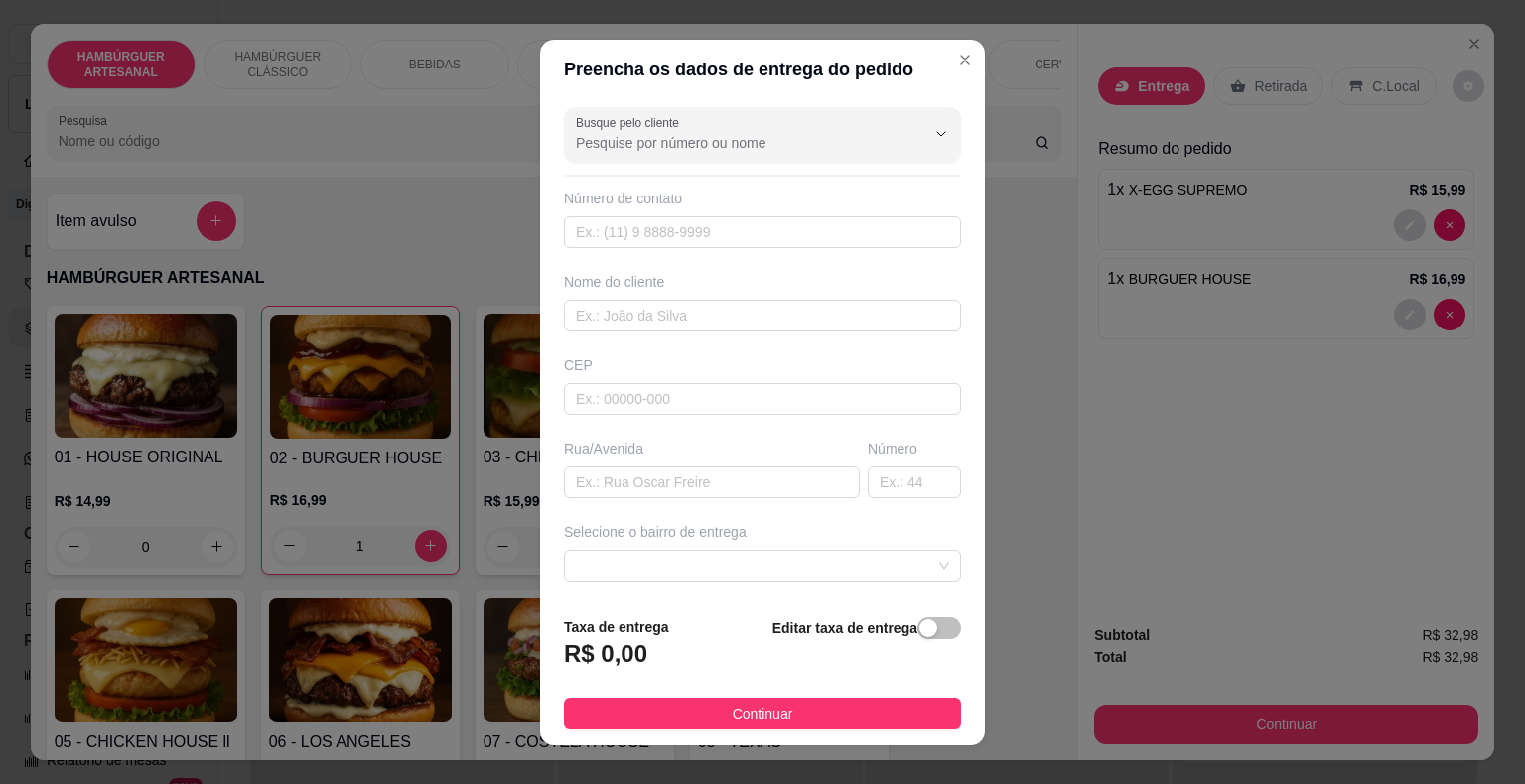click at bounding box center [925, 134] 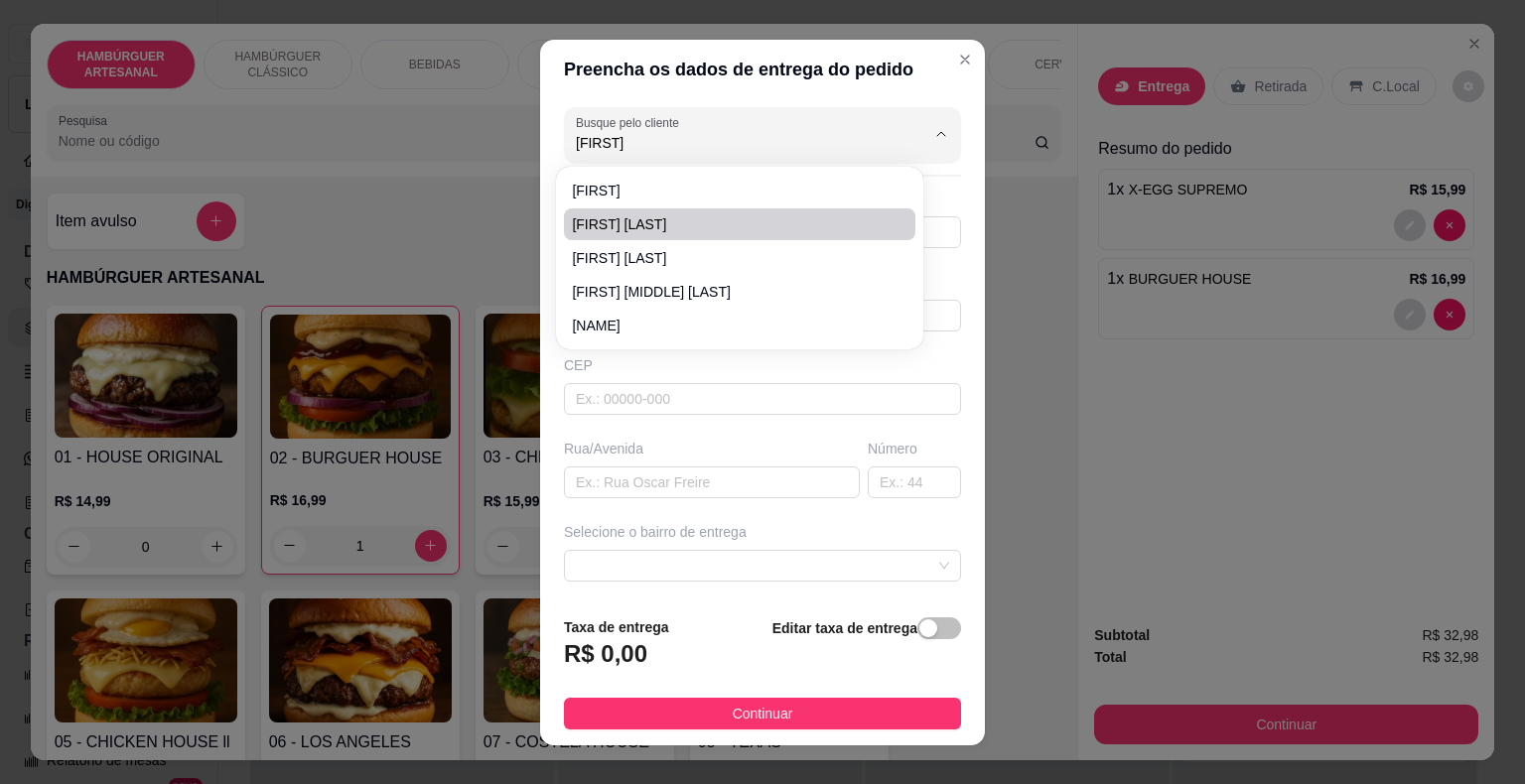 click on "[FIRST] [LAST]" at bounding box center (740, 224) 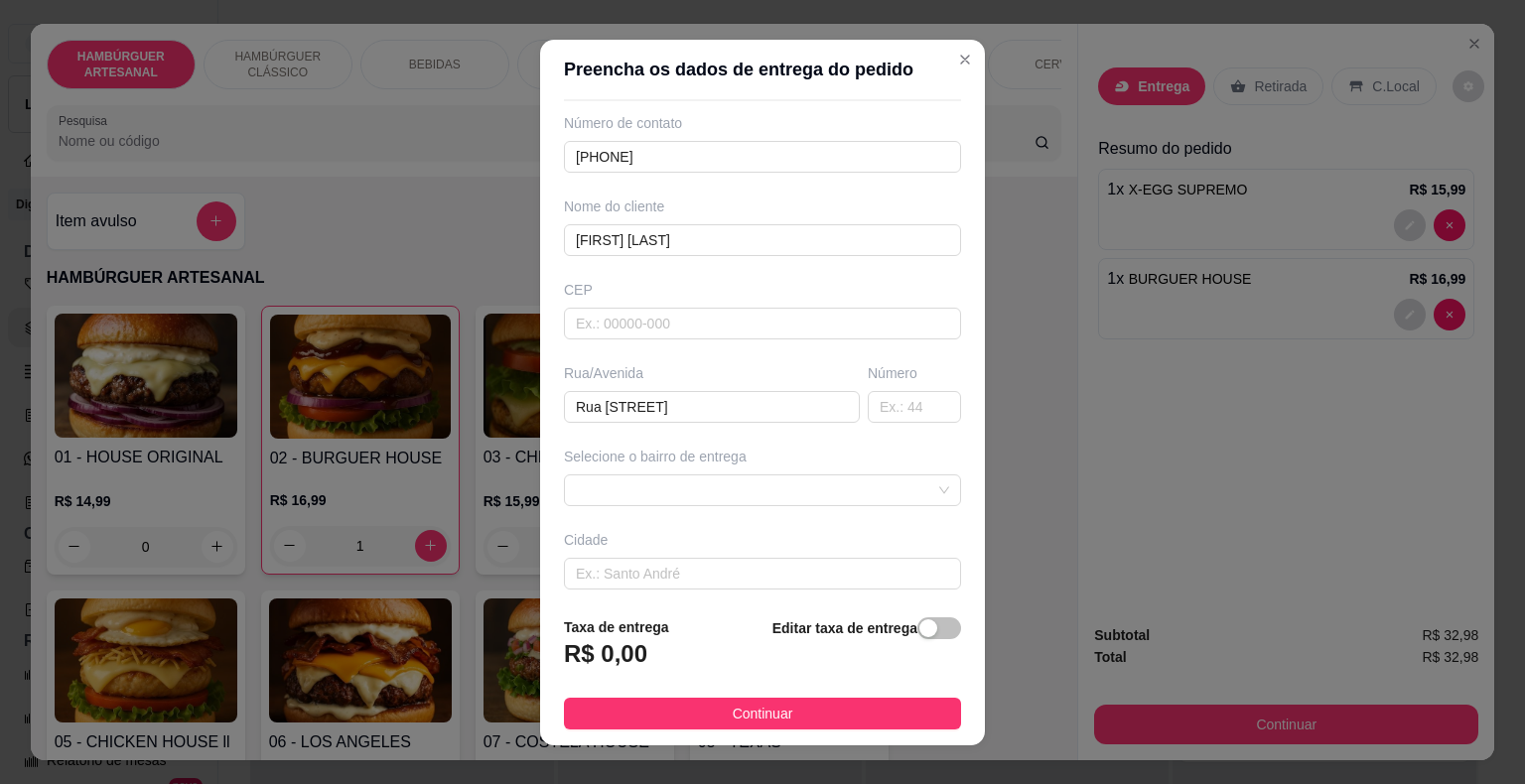 scroll, scrollTop: 164, scrollLeft: 0, axis: vertical 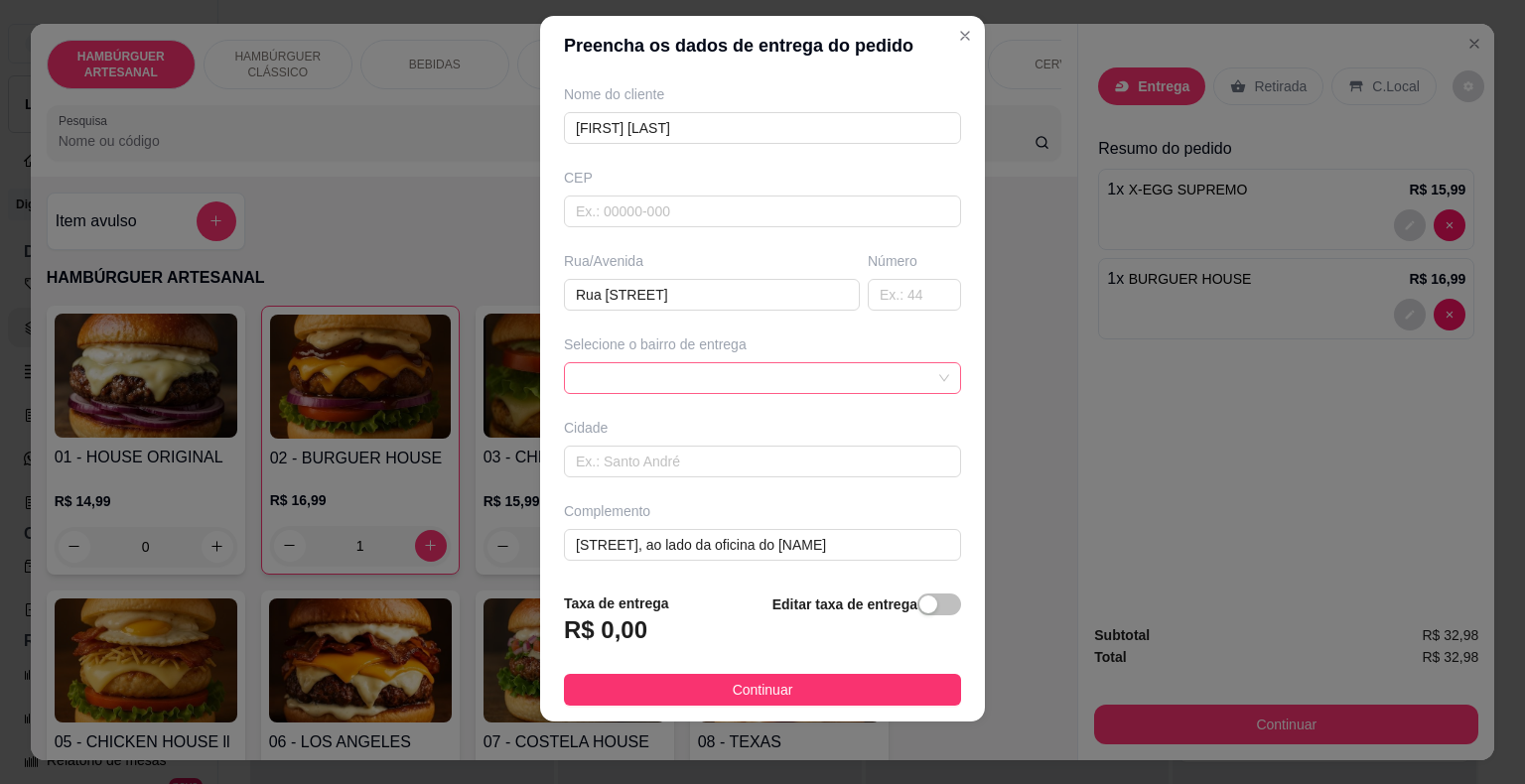 click at bounding box center (762, 378) 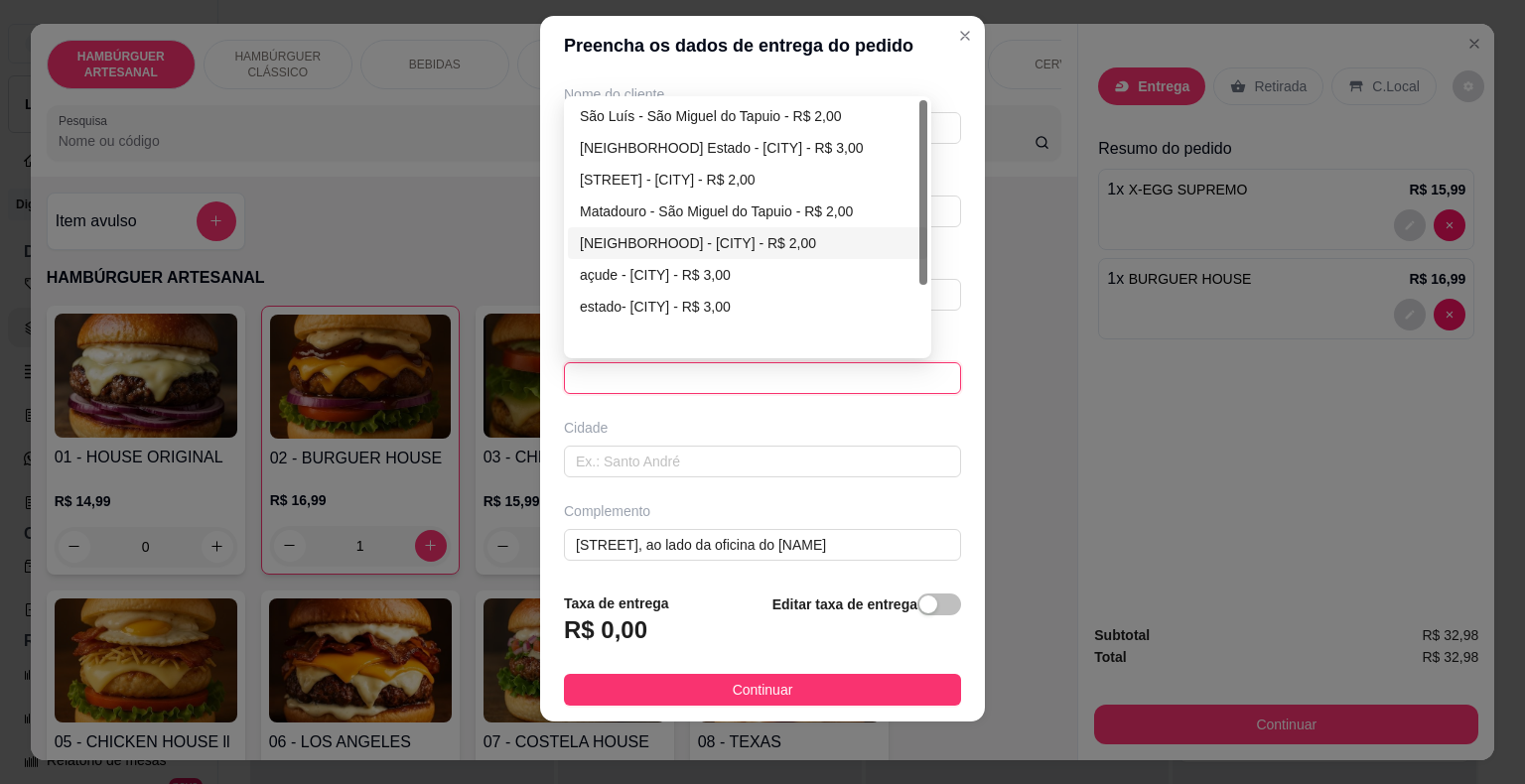 scroll, scrollTop: 0, scrollLeft: 0, axis: both 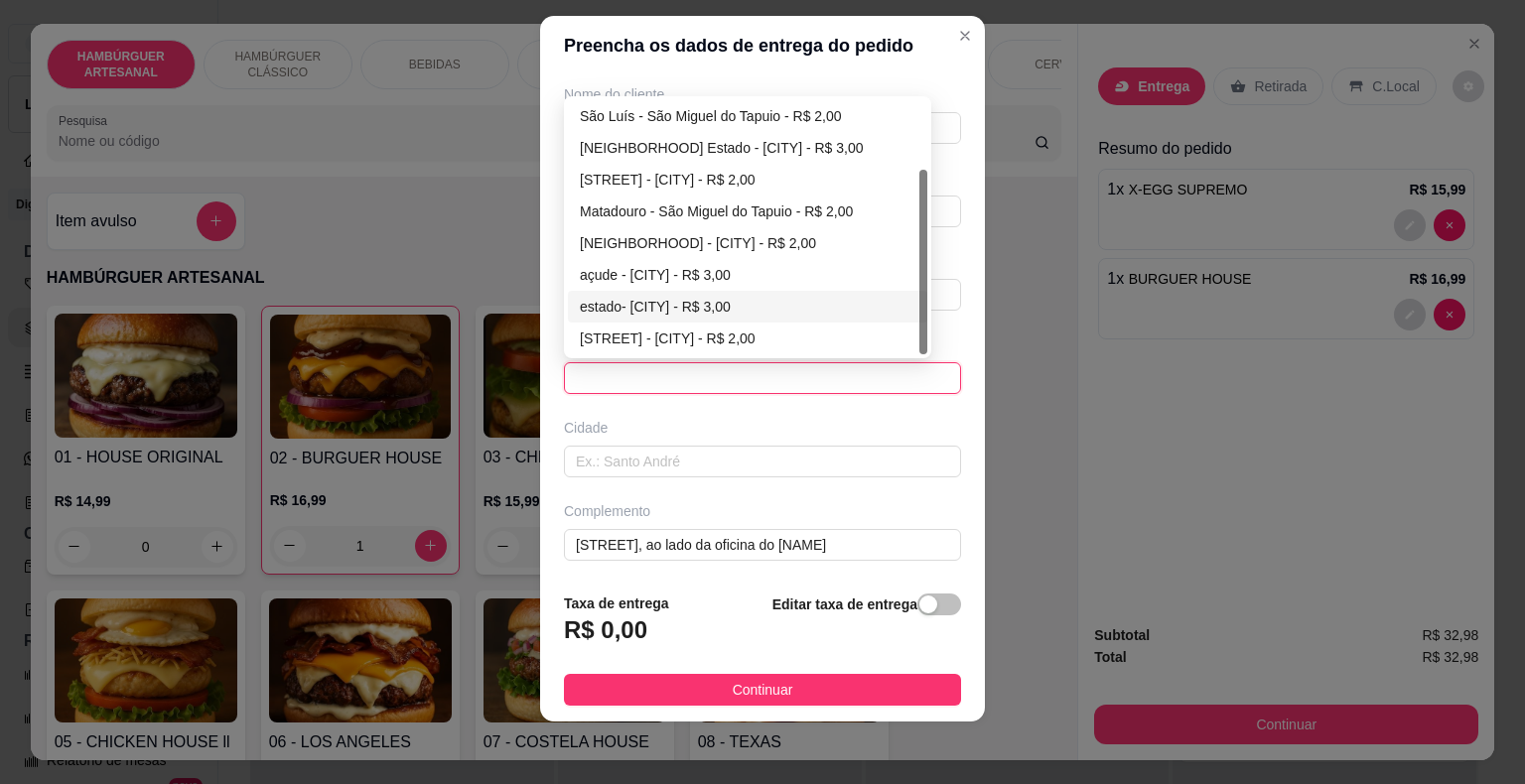 click on "estado- [CITY] -  R$ 3,00" at bounding box center (748, 307) 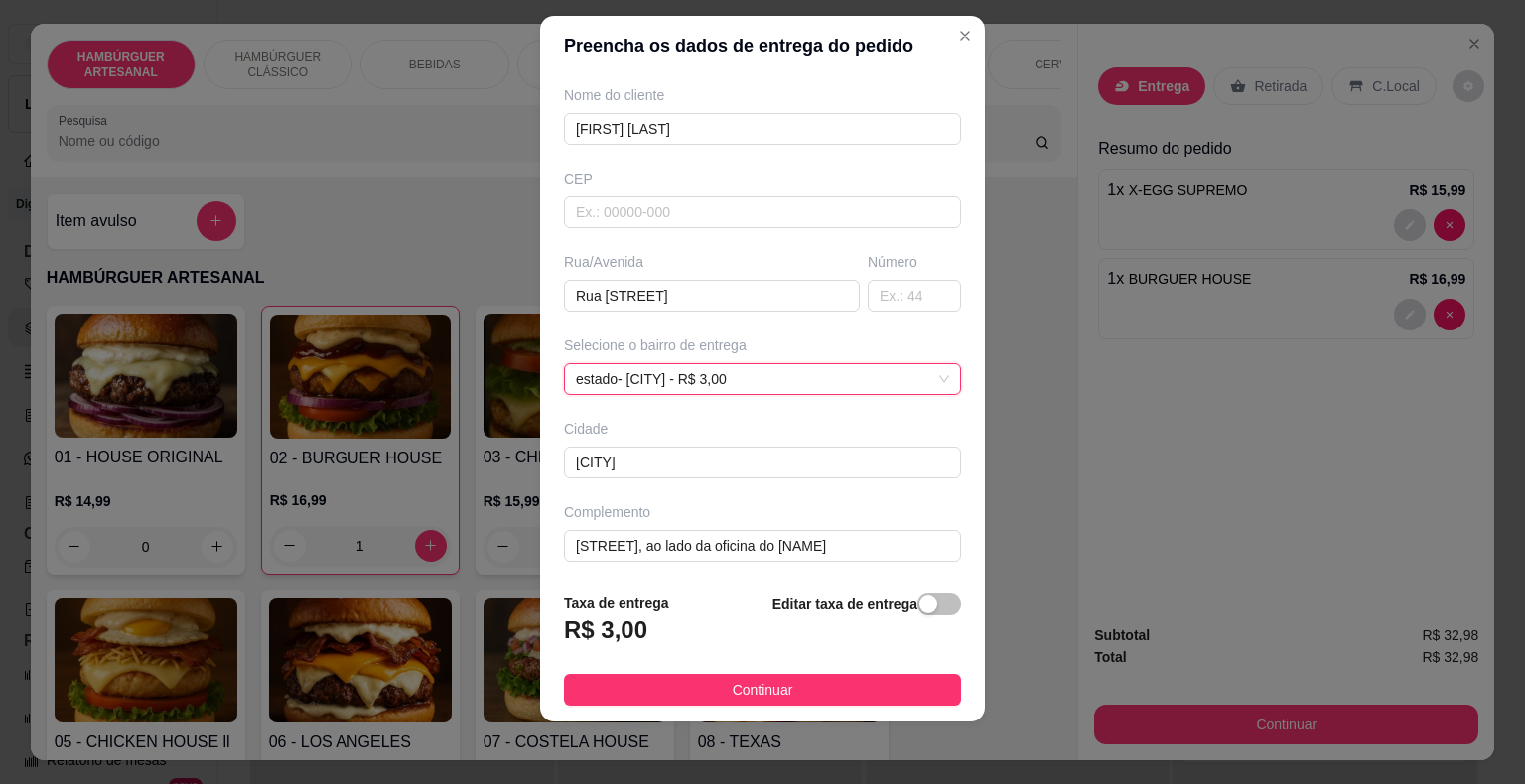 scroll, scrollTop: 164, scrollLeft: 0, axis: vertical 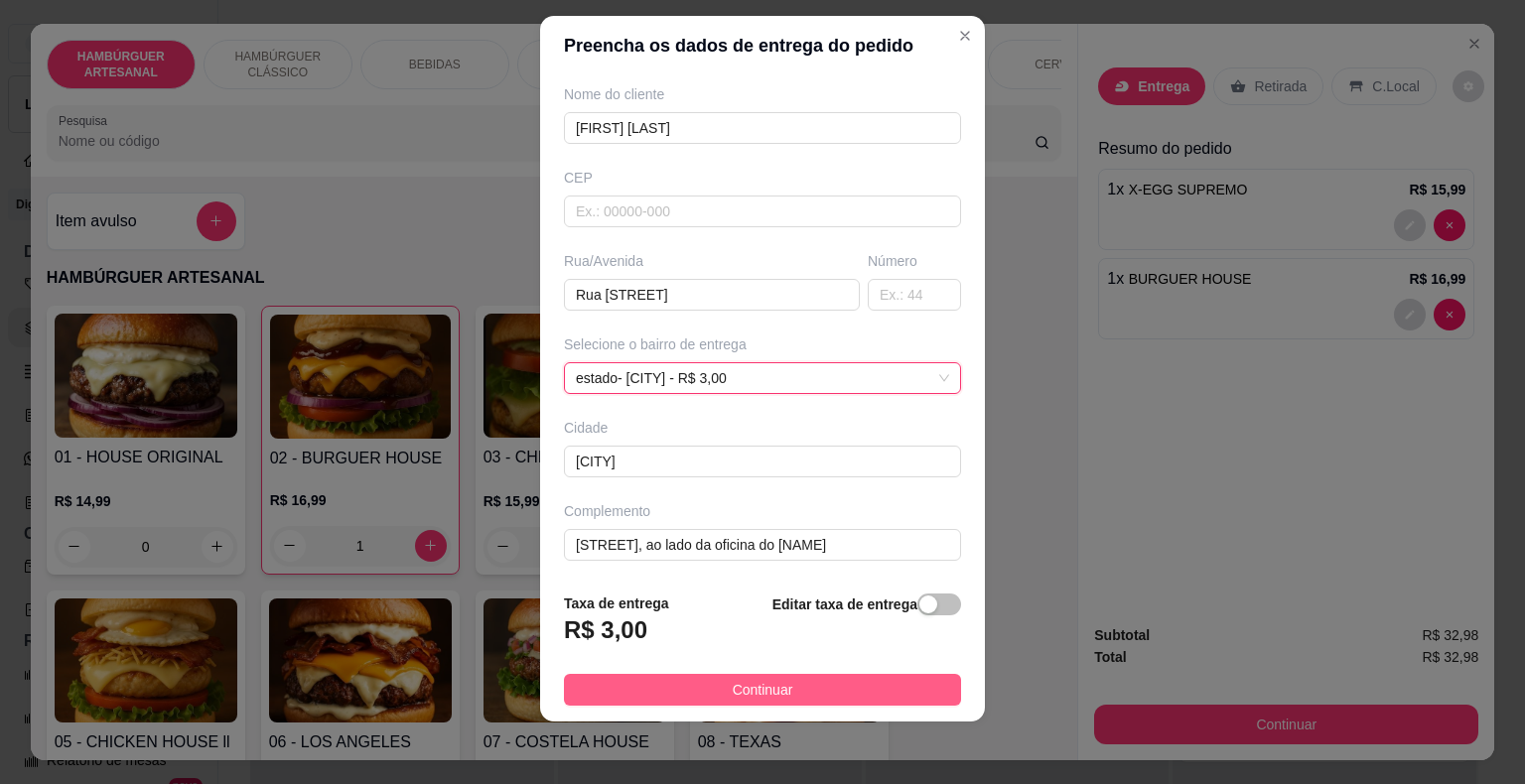 click on "Continuar" at bounding box center [762, 690] 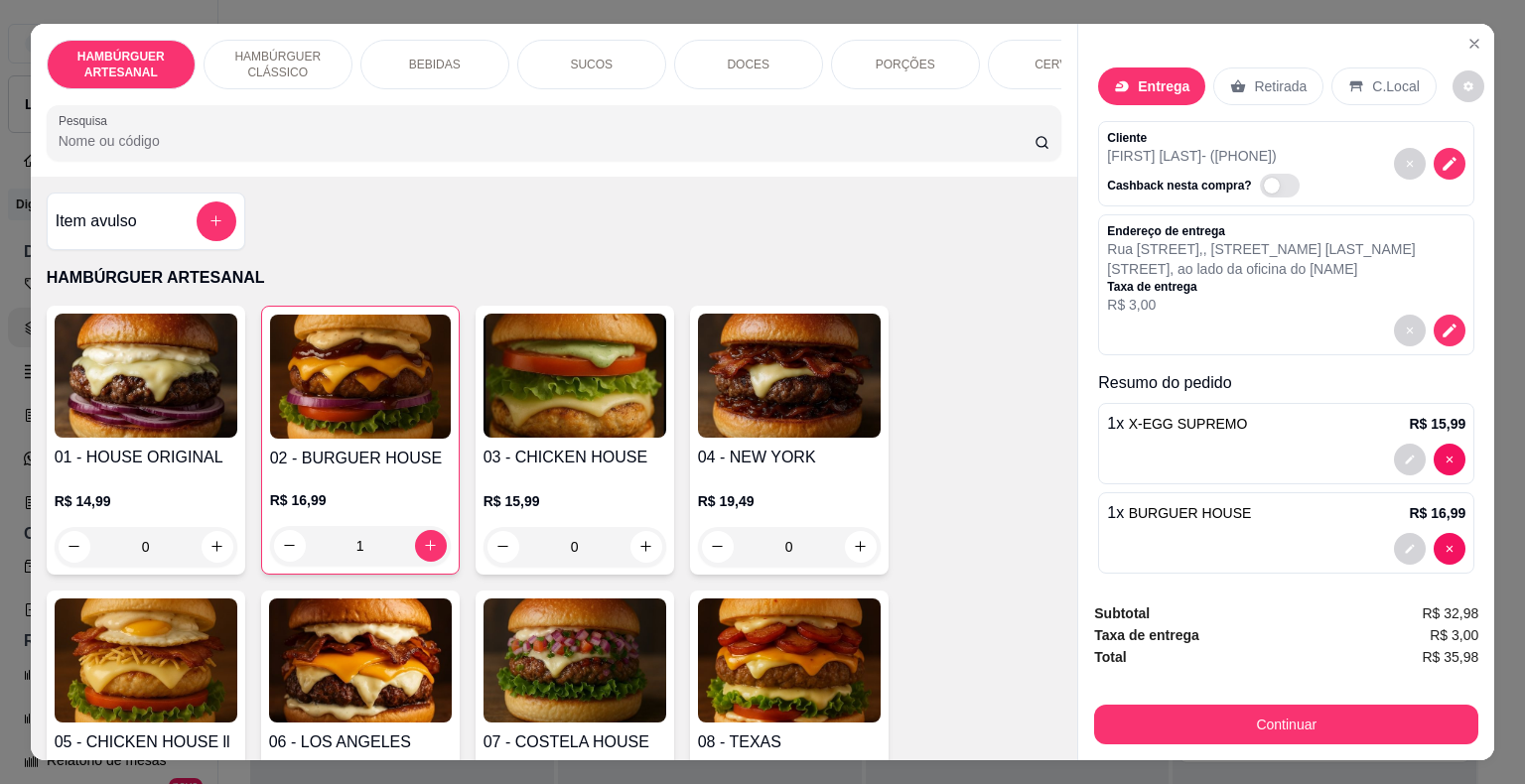 click on "BEBIDAS" at bounding box center [435, 65] 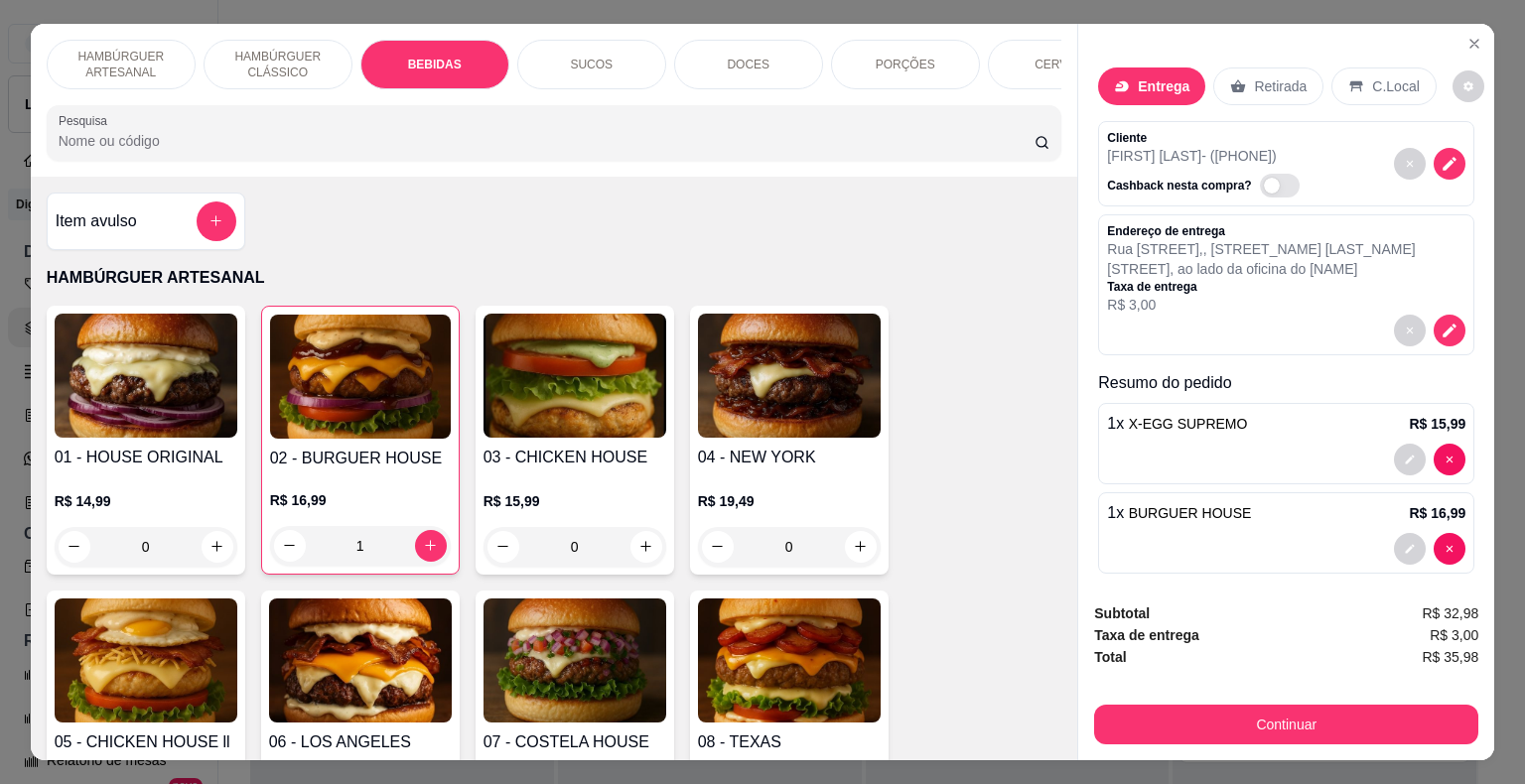 scroll, scrollTop: 1585, scrollLeft: 0, axis: vertical 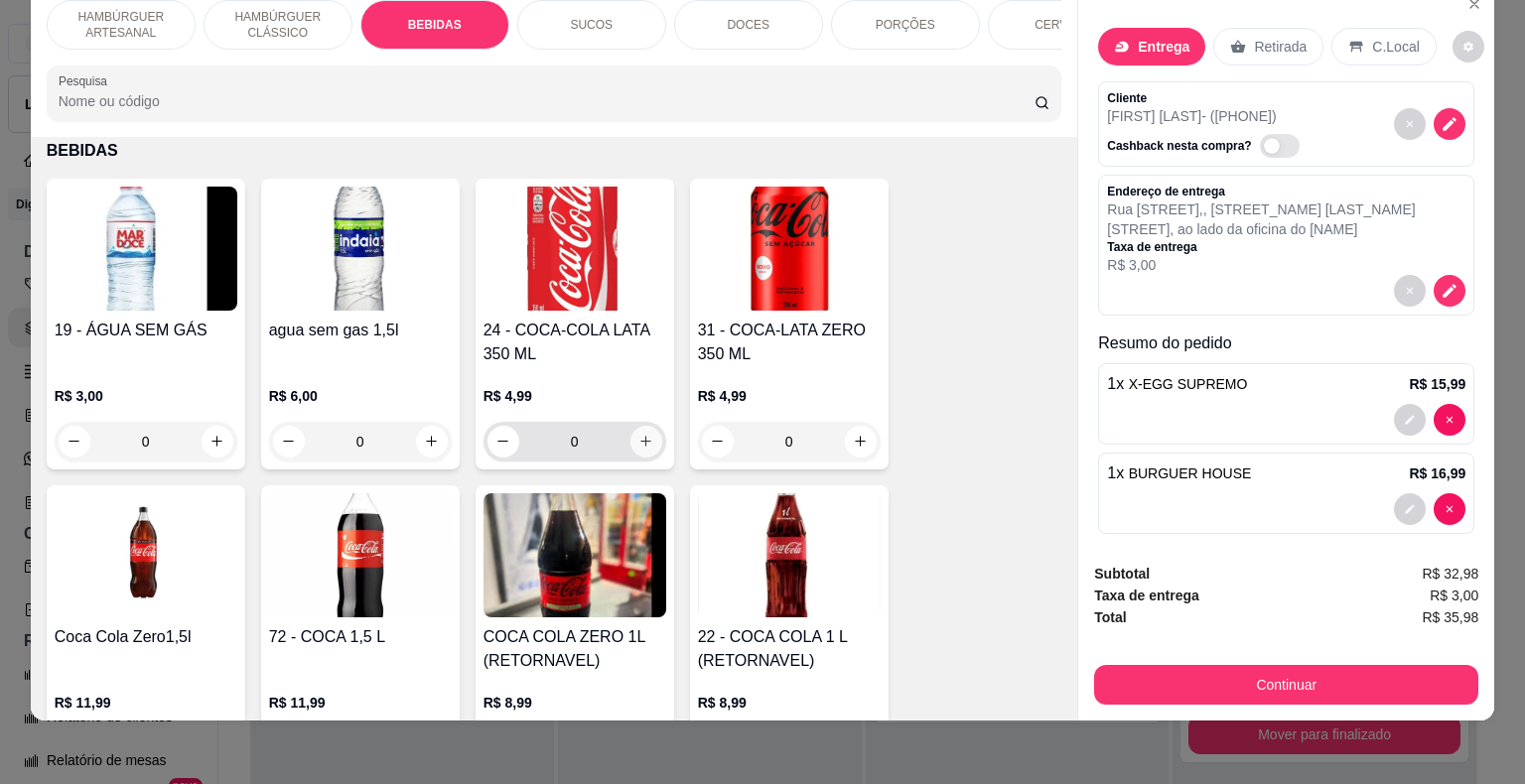 click at bounding box center (646, 442) 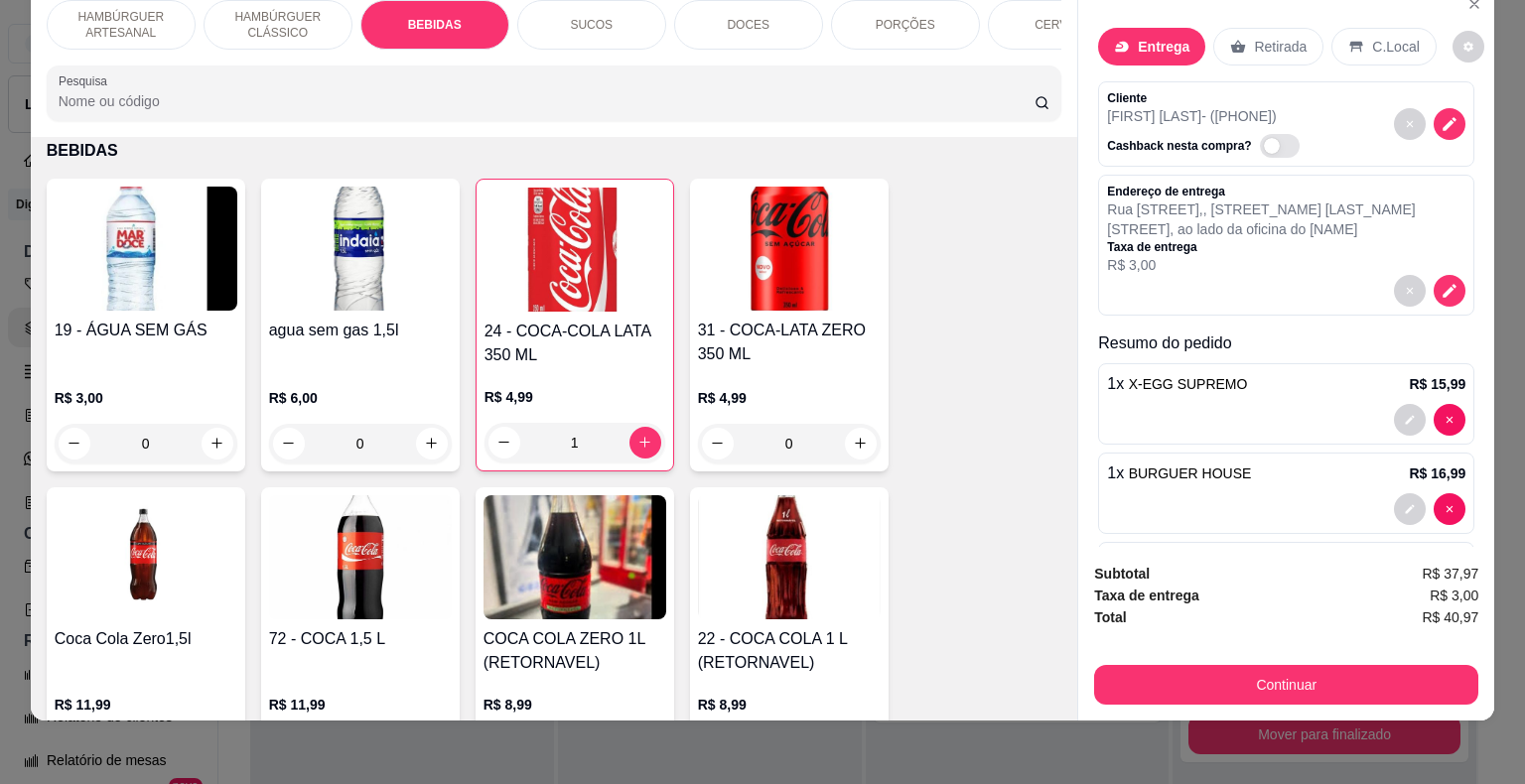 click on "R$ 3,00" at bounding box center (1261, 265) 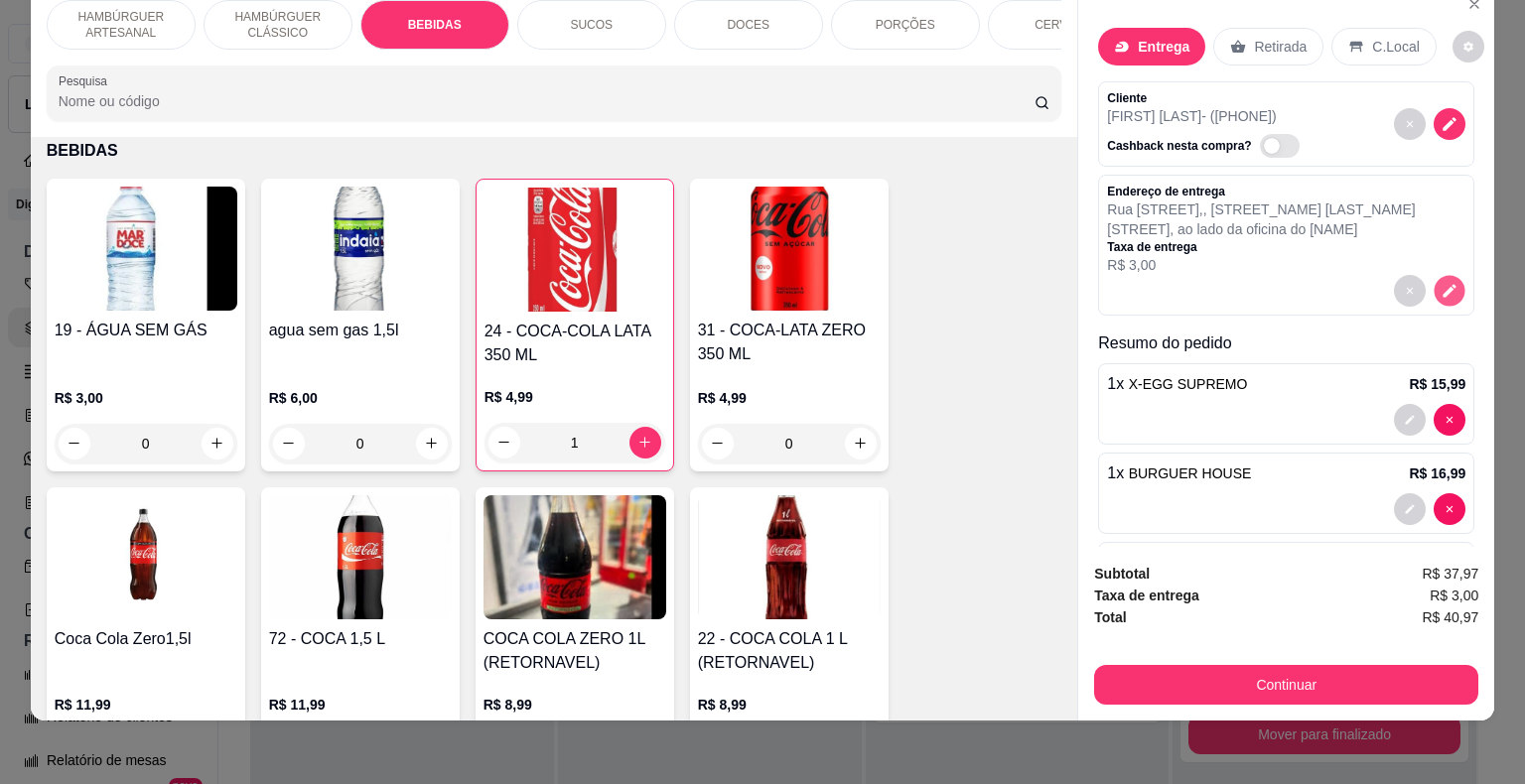 click at bounding box center [1450, 290] 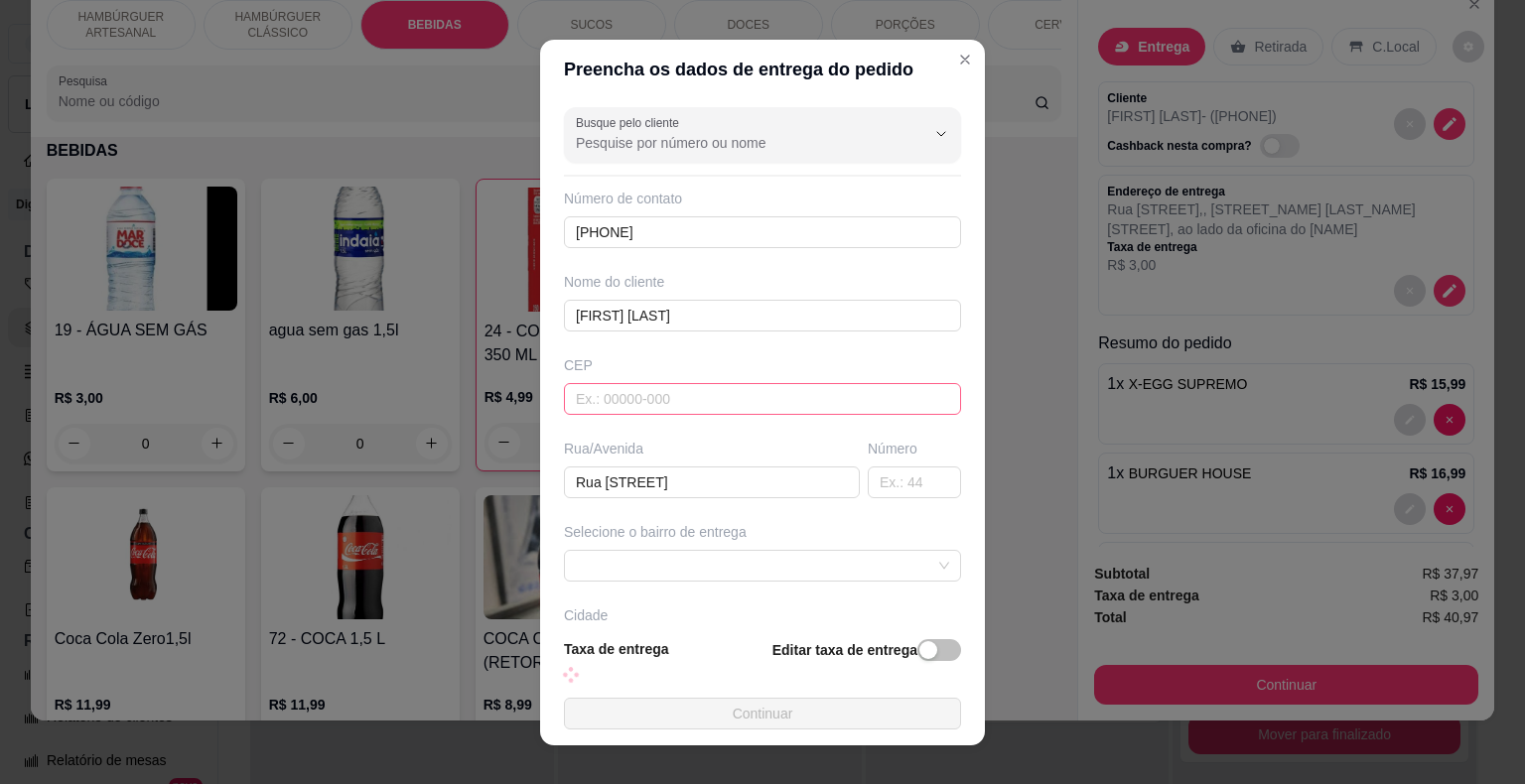 scroll, scrollTop: 24, scrollLeft: 0, axis: vertical 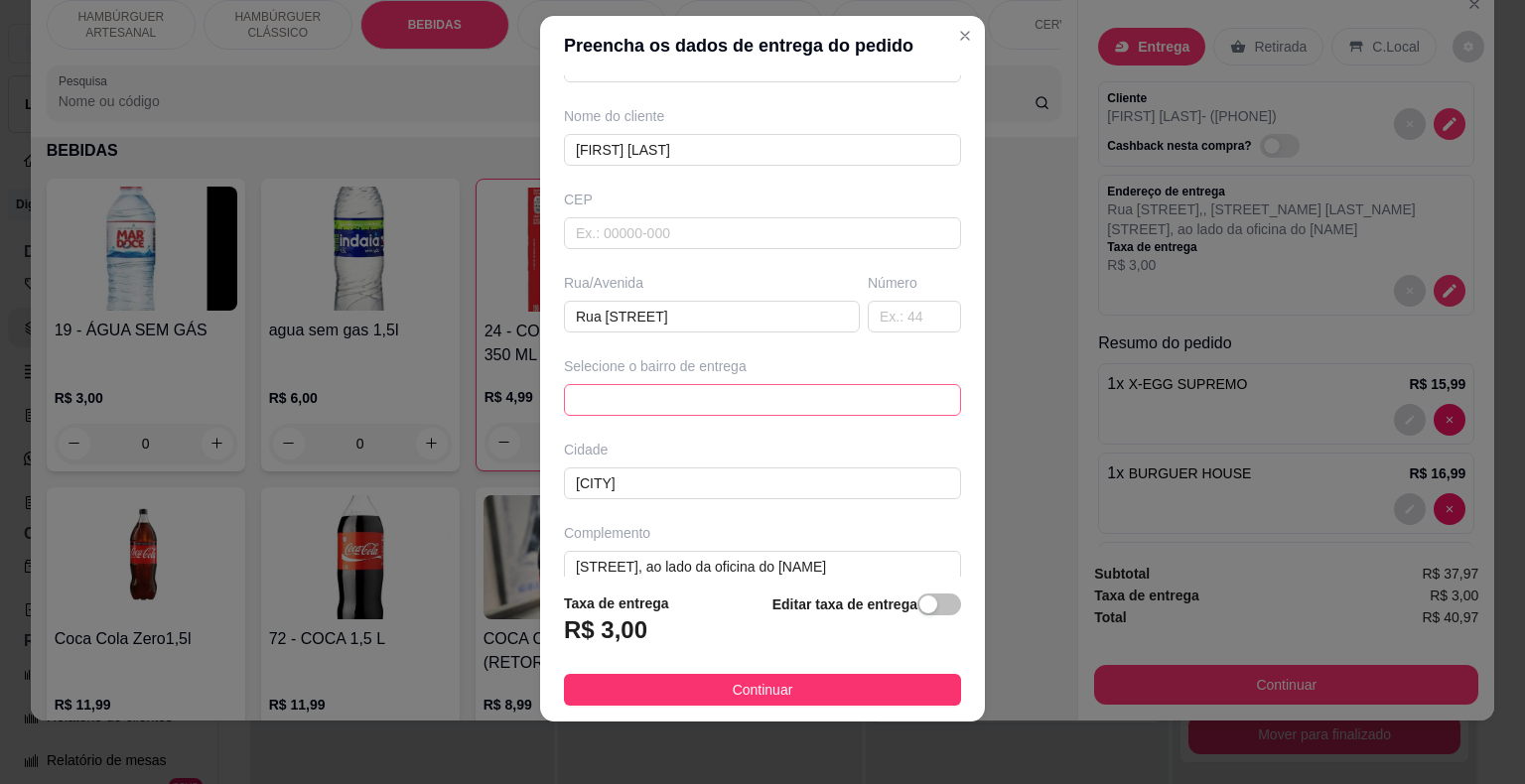 click at bounding box center [762, 400] 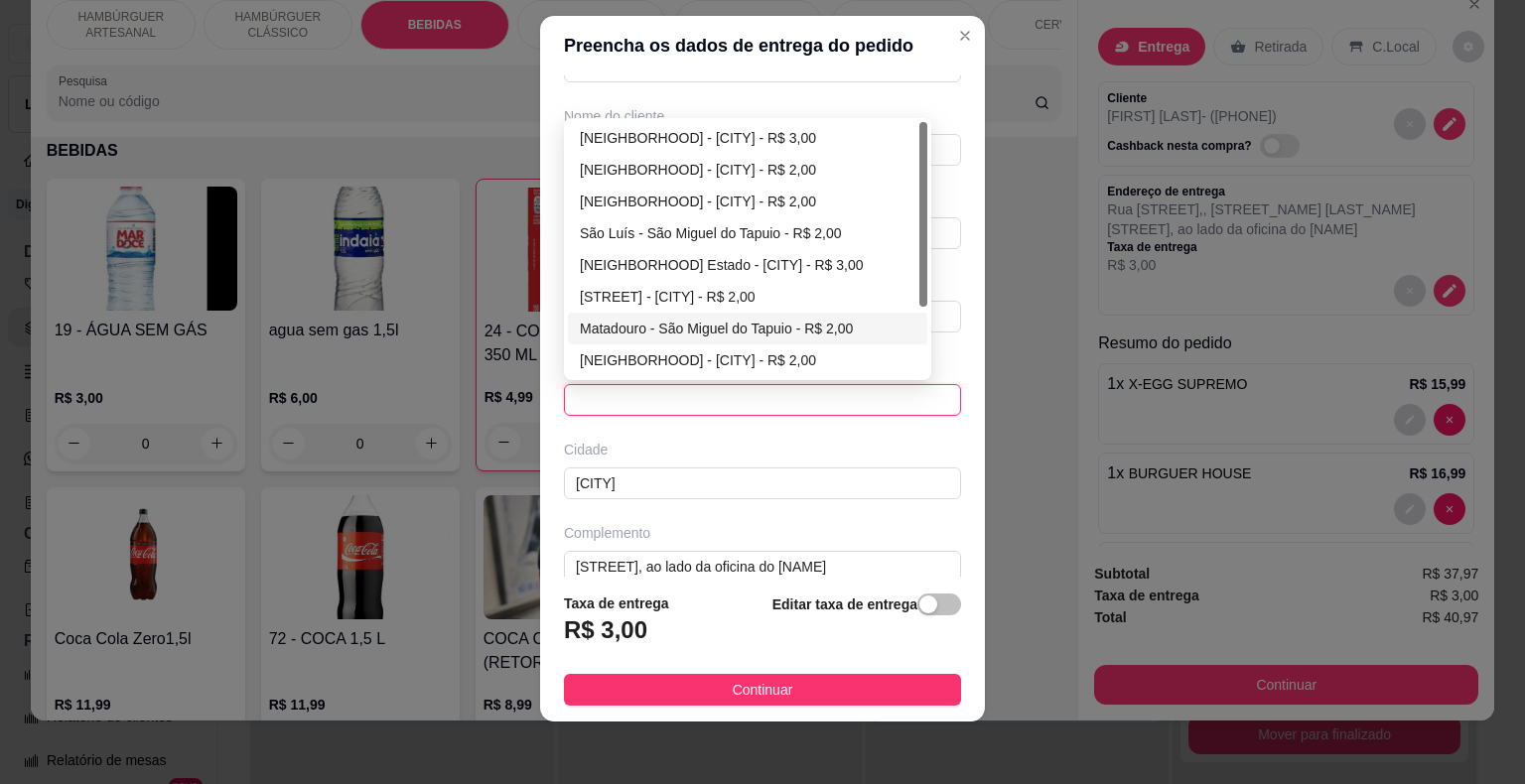 click on "Matadouro  - São Miguel do Tapuio  -  R$ 2,00" at bounding box center (748, 328) 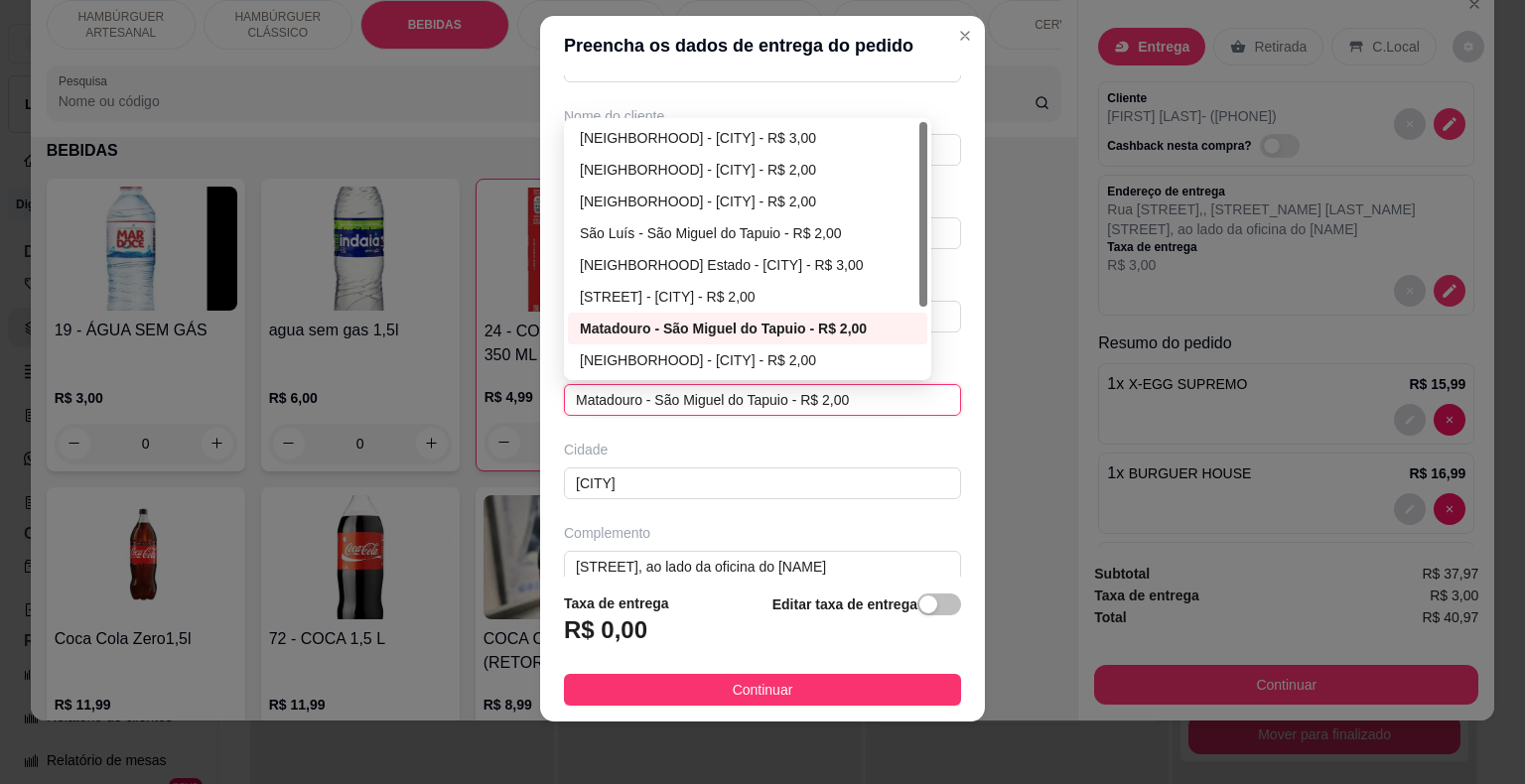 type on "[CITY]" 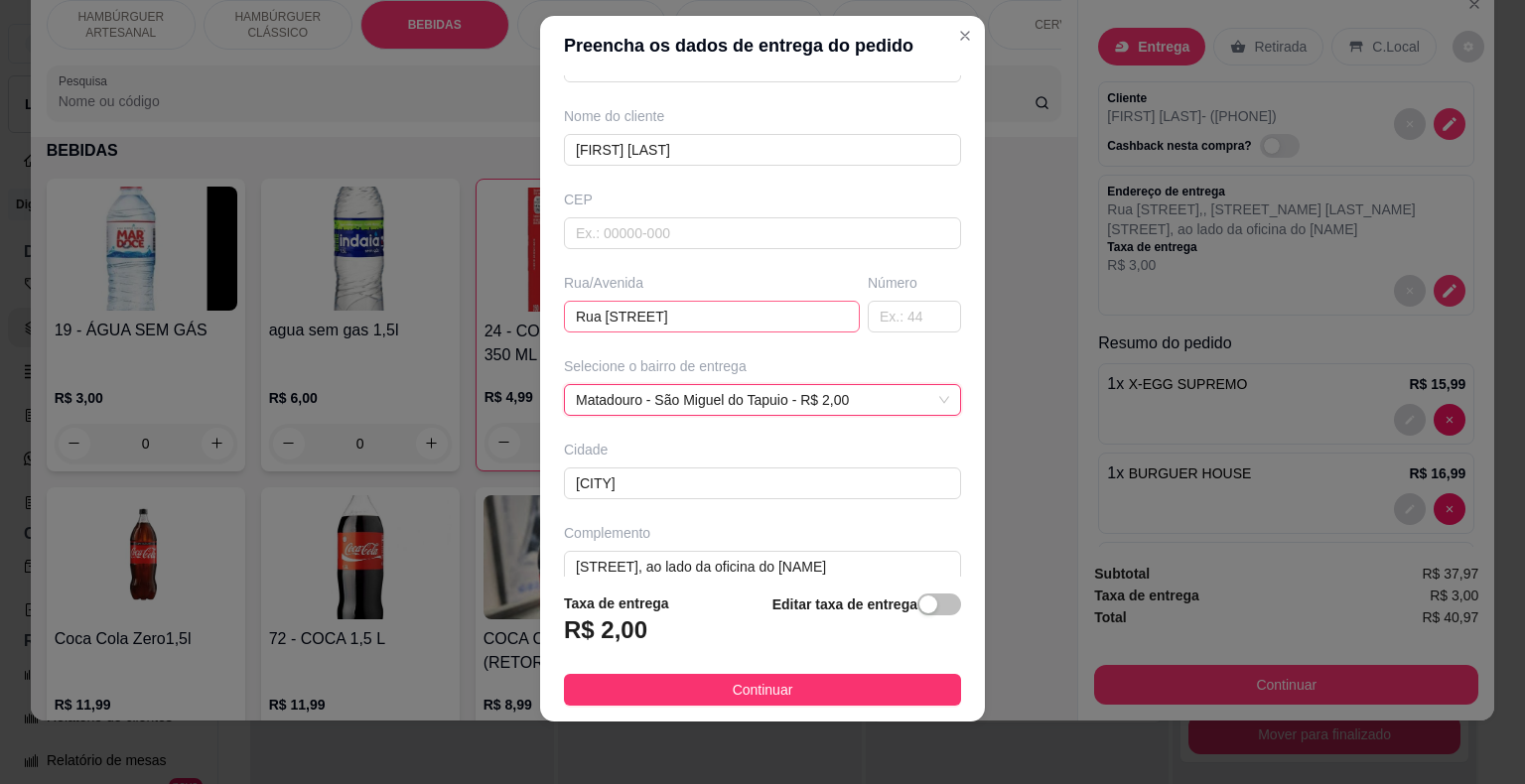 scroll, scrollTop: 164, scrollLeft: 0, axis: vertical 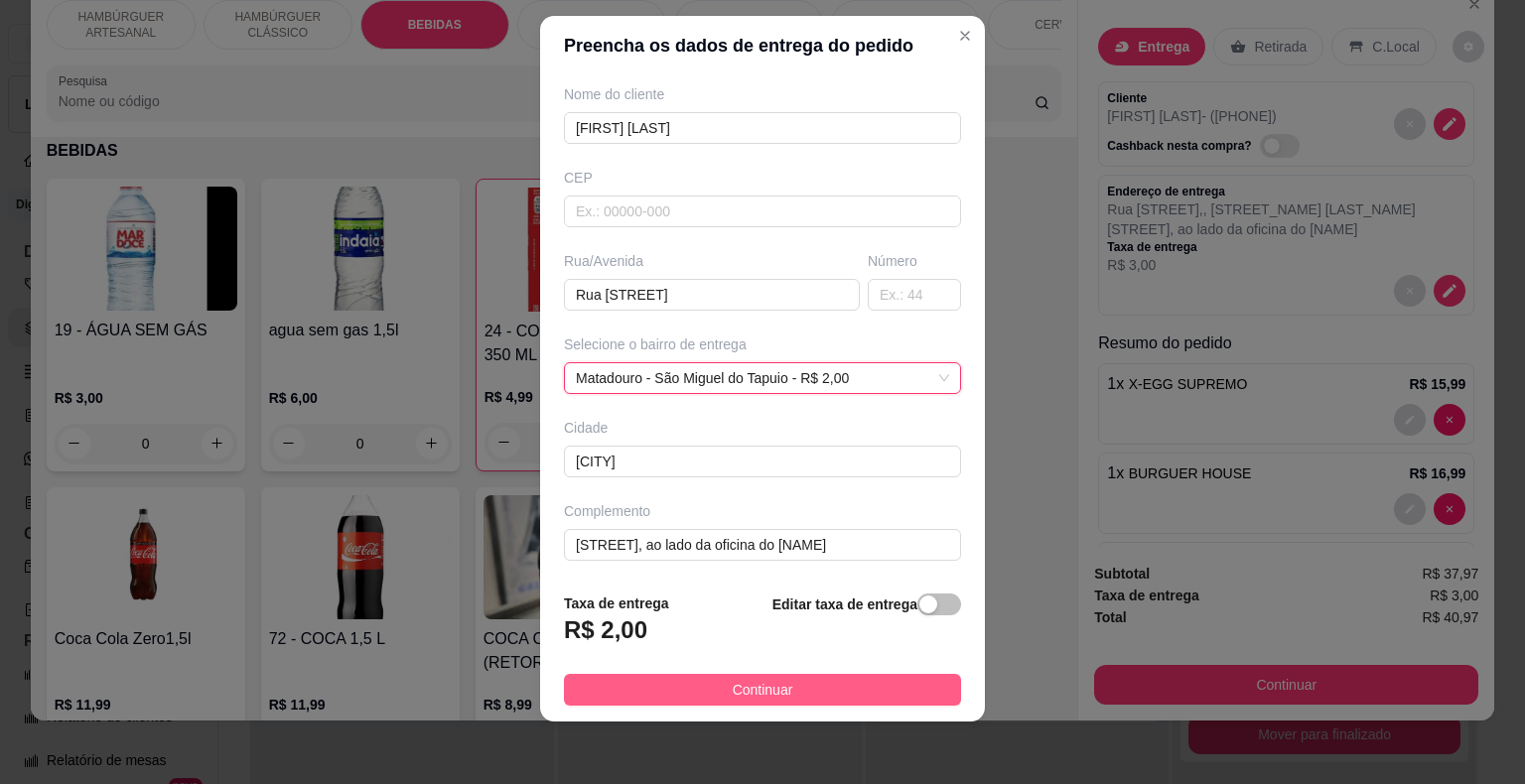 click on "Continuar" at bounding box center (762, 690) 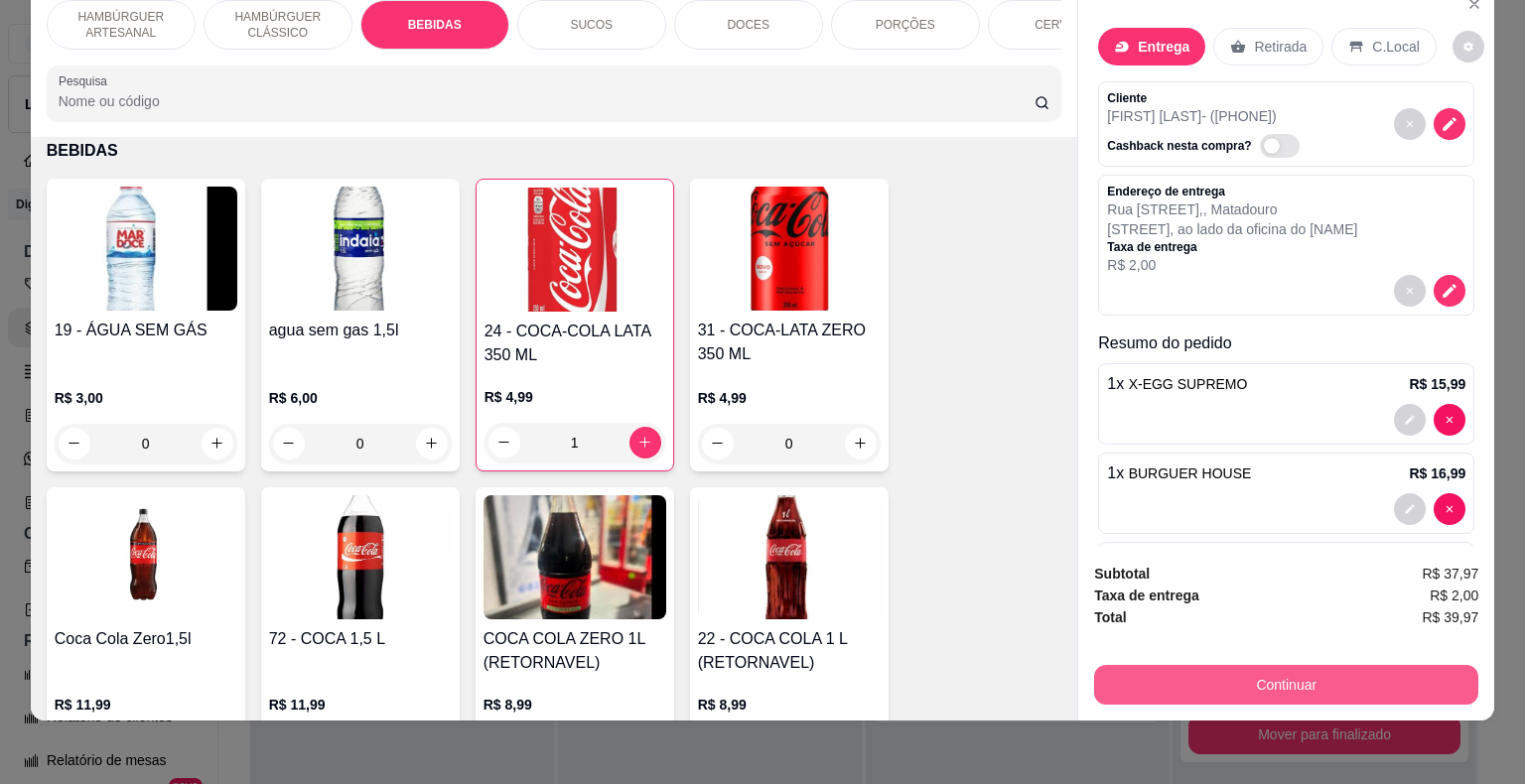 click on "Continuar" at bounding box center (1286, 685) 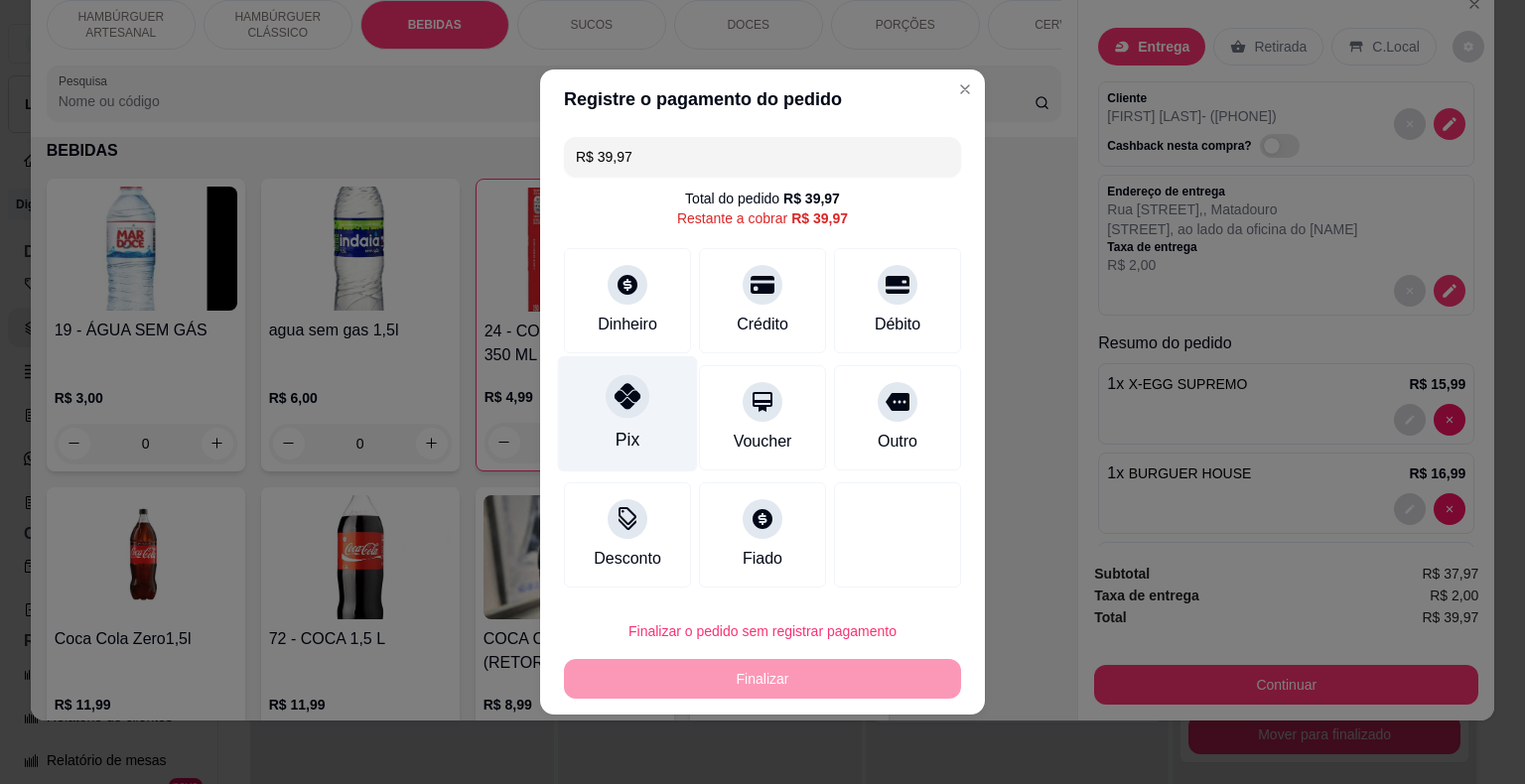 click 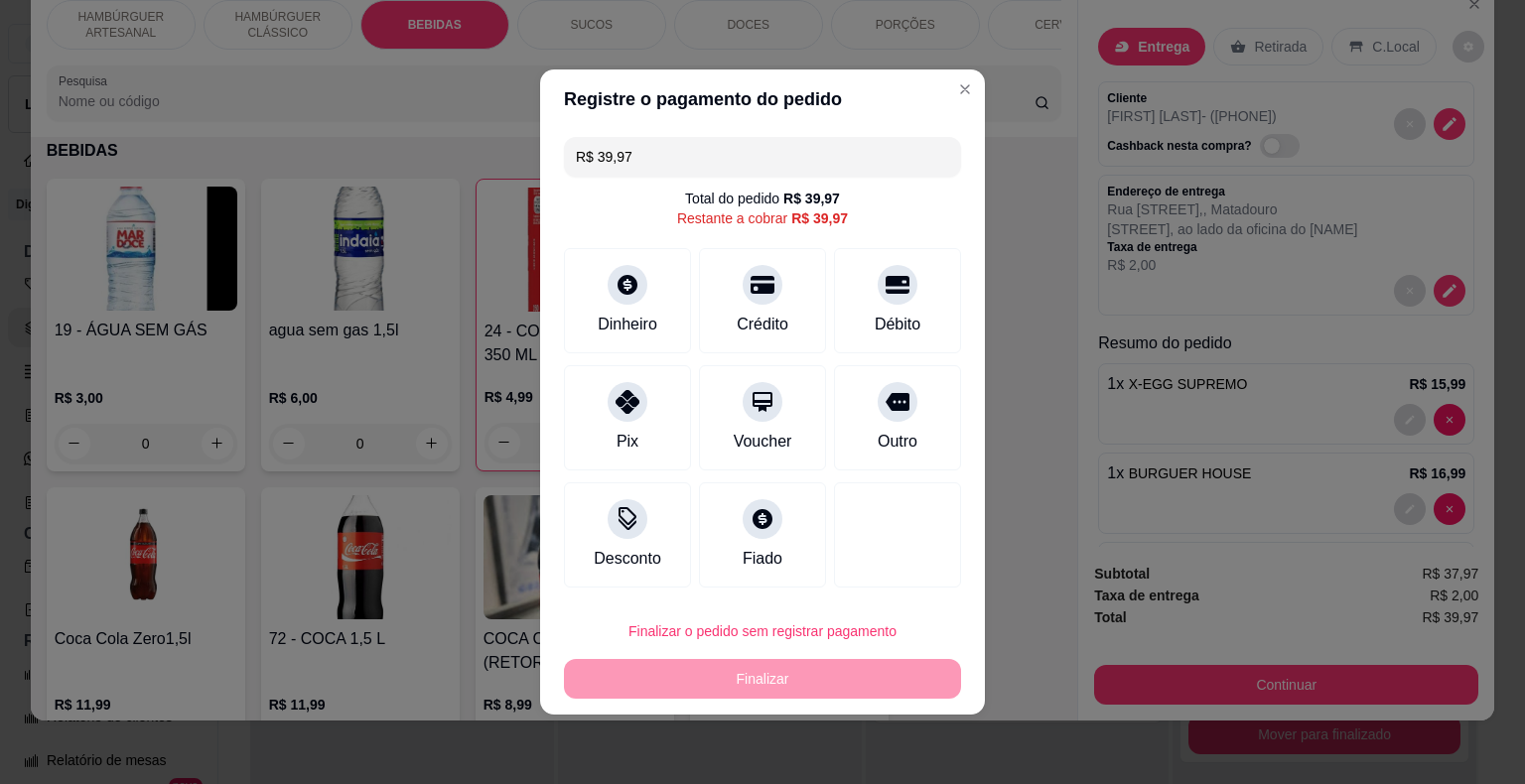 type on "R$ 0,00" 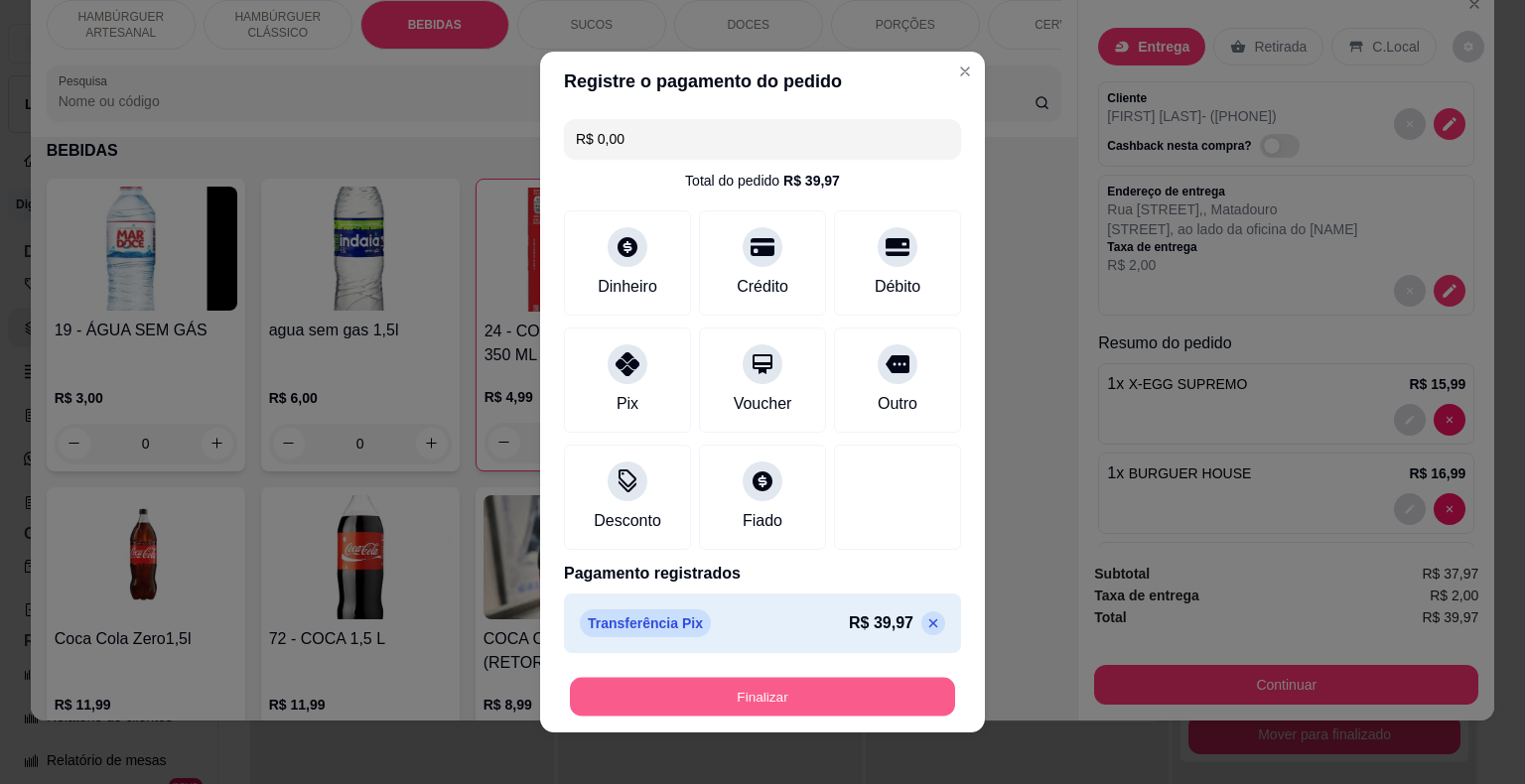 click on "Finalizar" at bounding box center (762, 697) 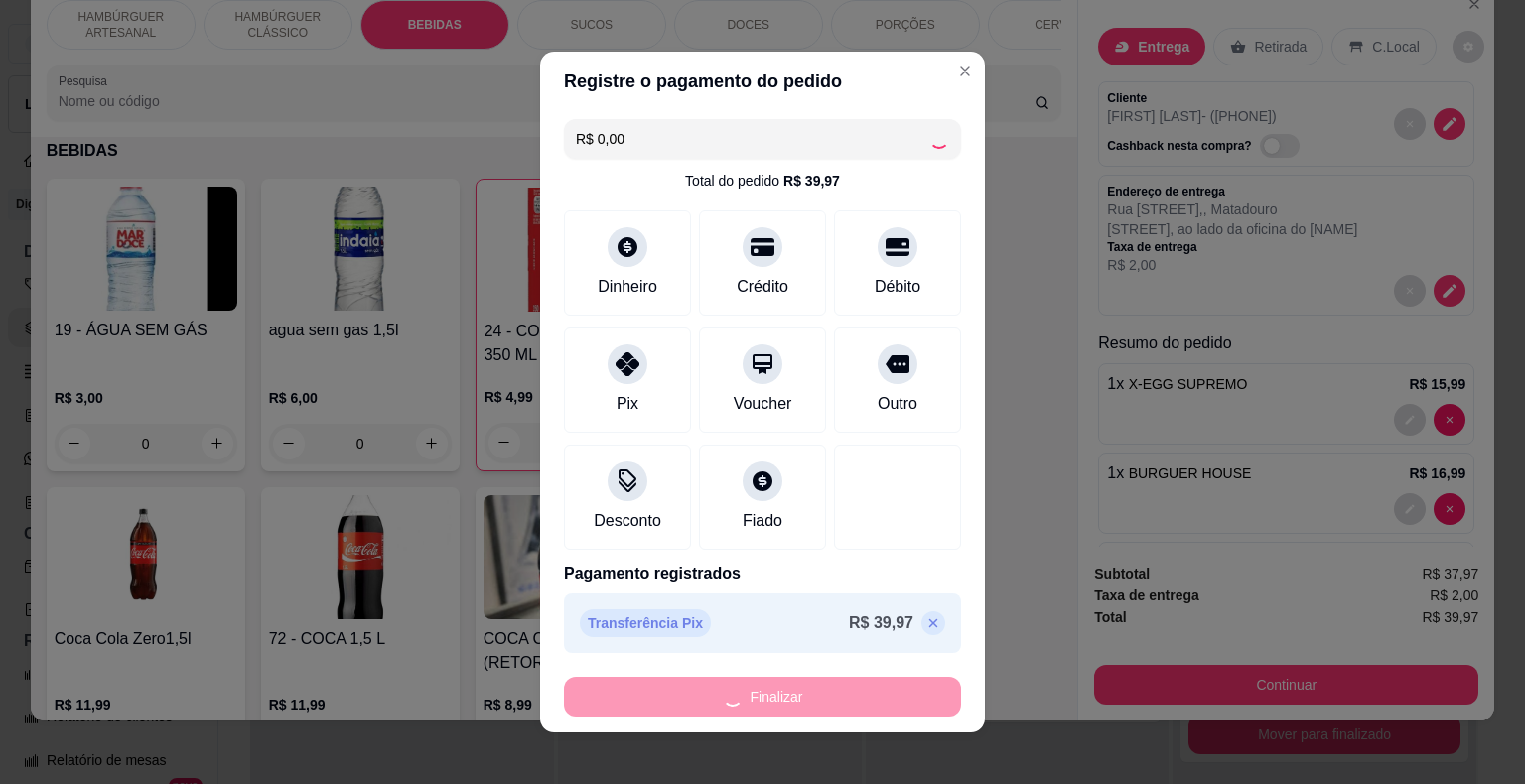 type on "0" 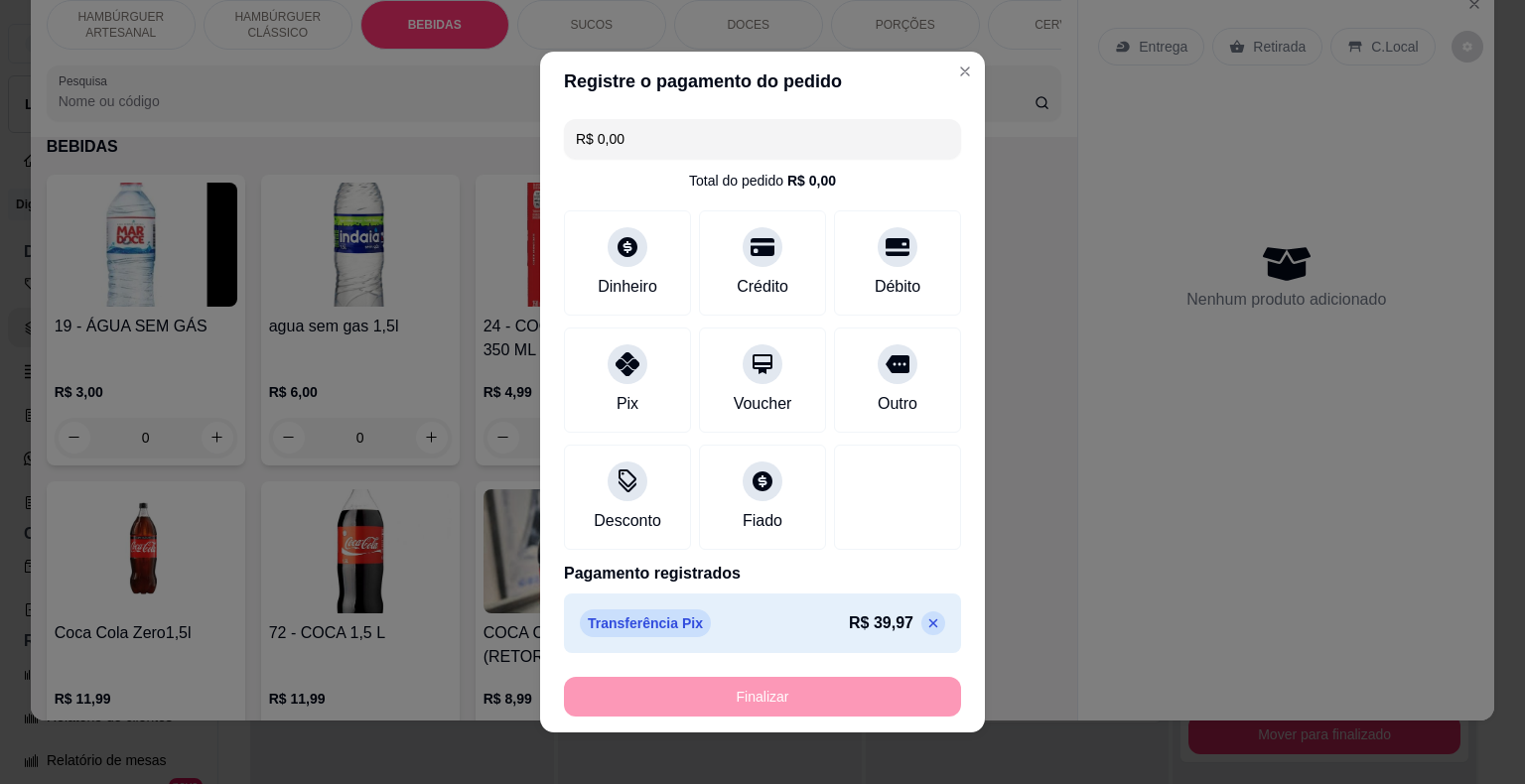 type on "-R$ 39,97" 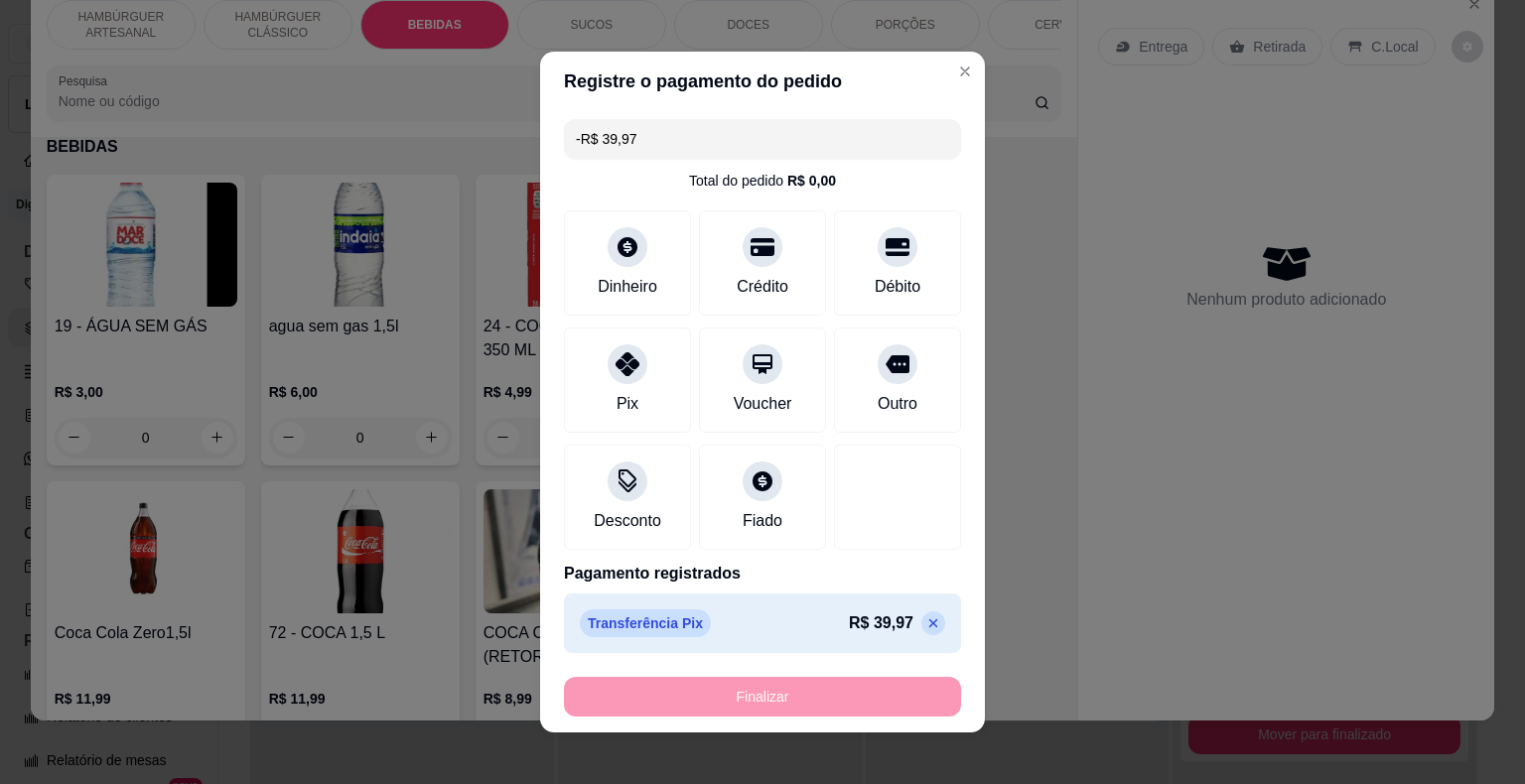scroll, scrollTop: 1582, scrollLeft: 0, axis: vertical 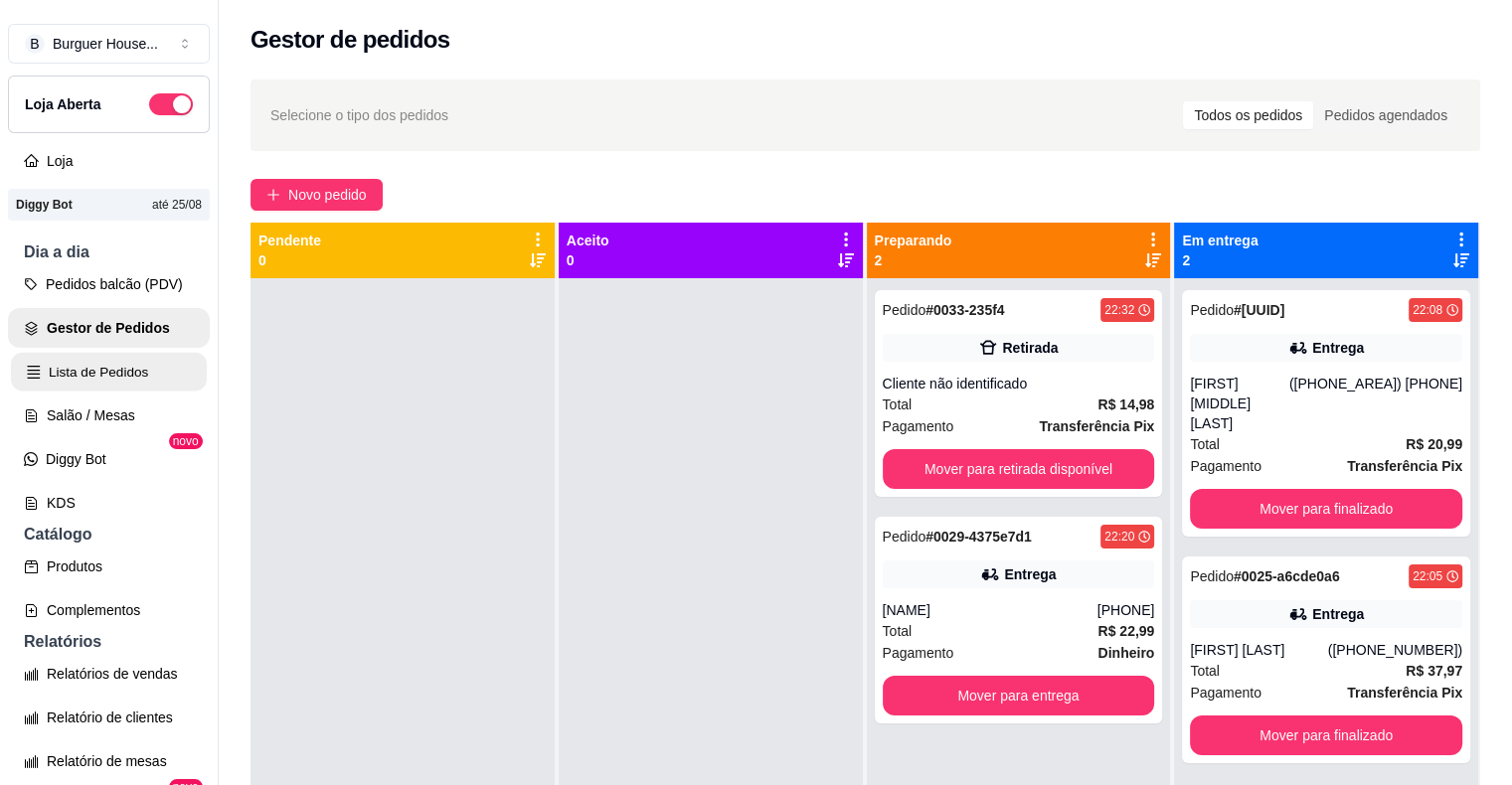 click 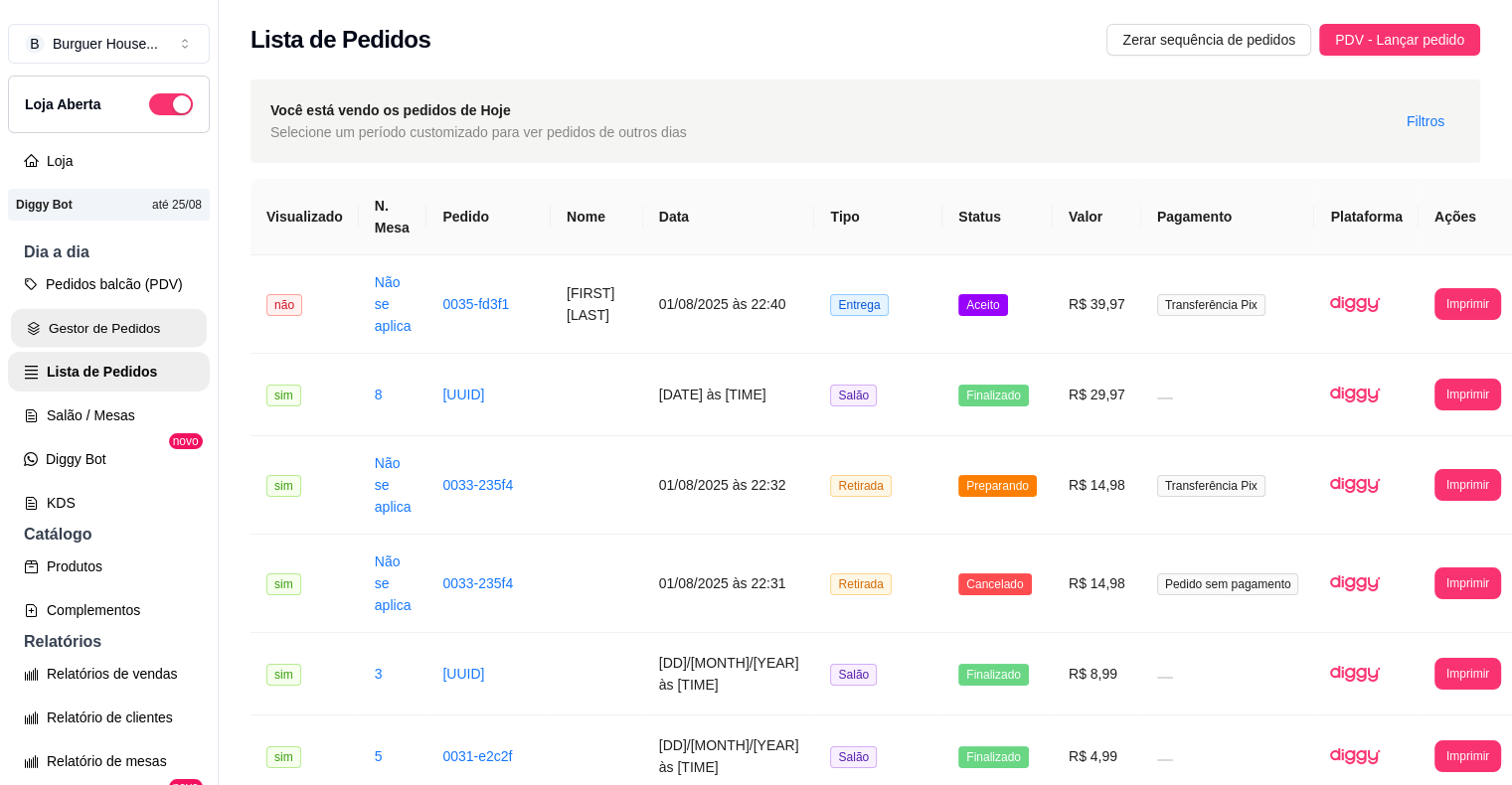 click on "Gestor de Pedidos" at bounding box center (108, 328) 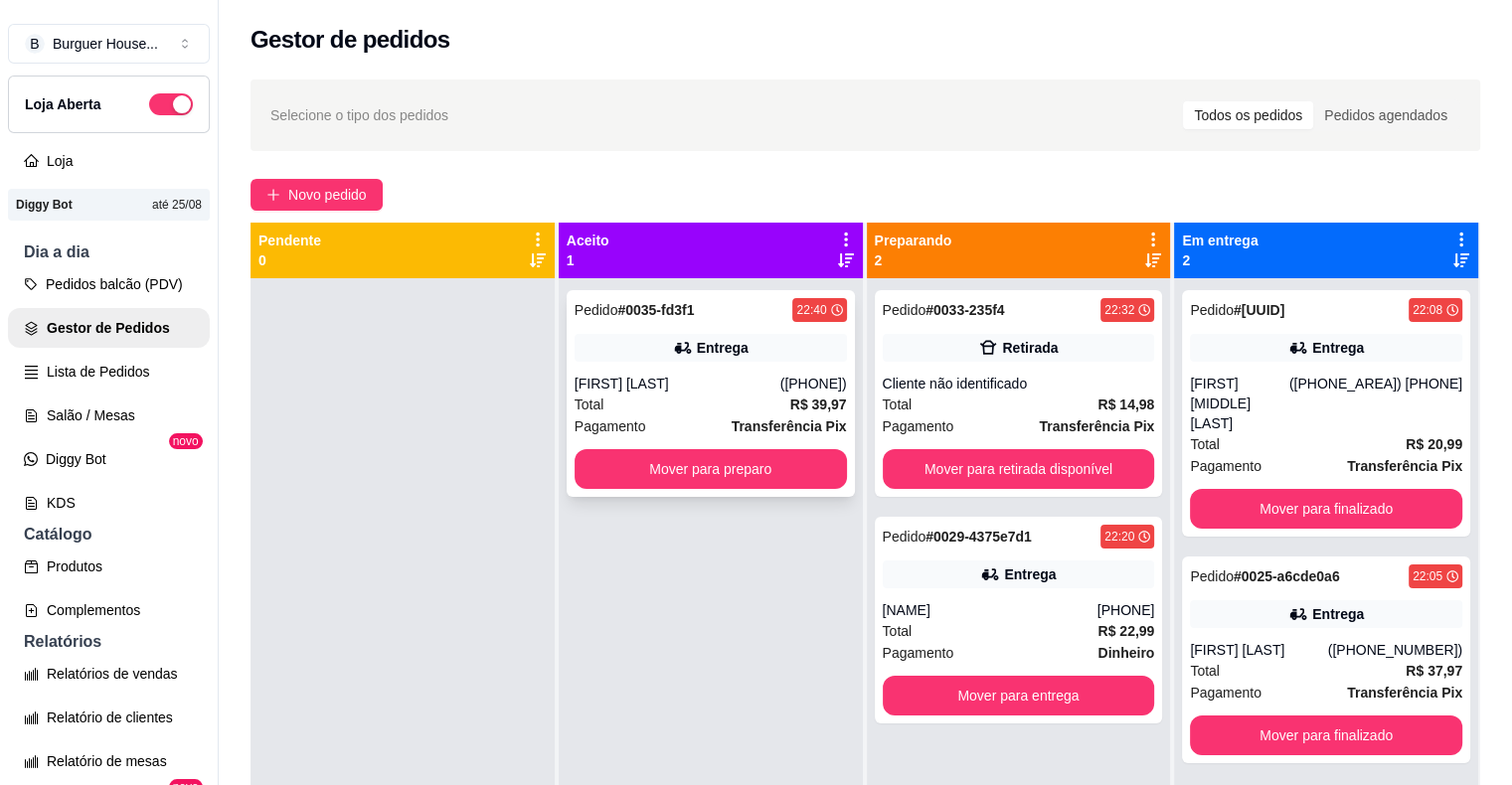 click on "[FIRST] [LAST]" at bounding box center (677, 384) 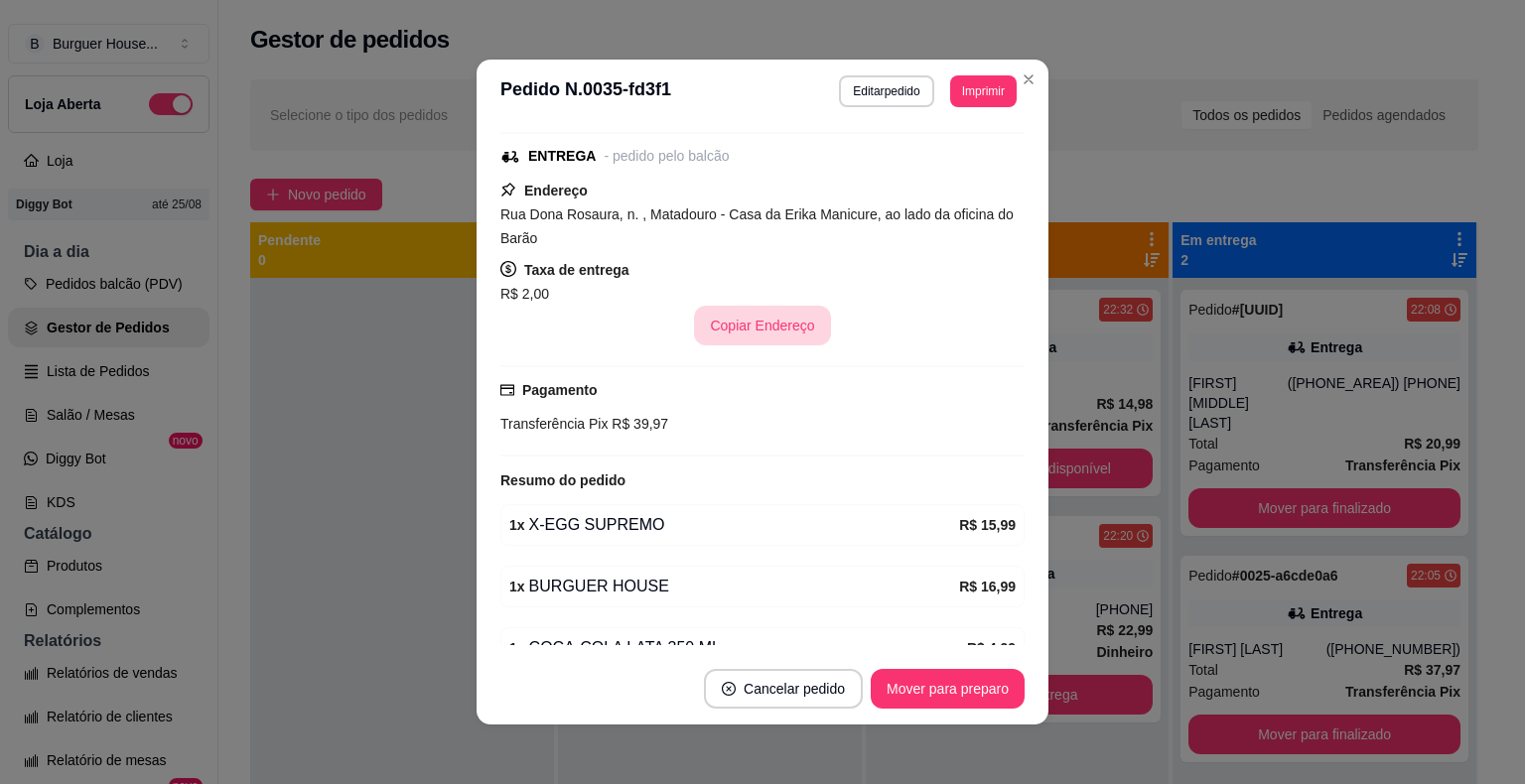 scroll, scrollTop: 340, scrollLeft: 0, axis: vertical 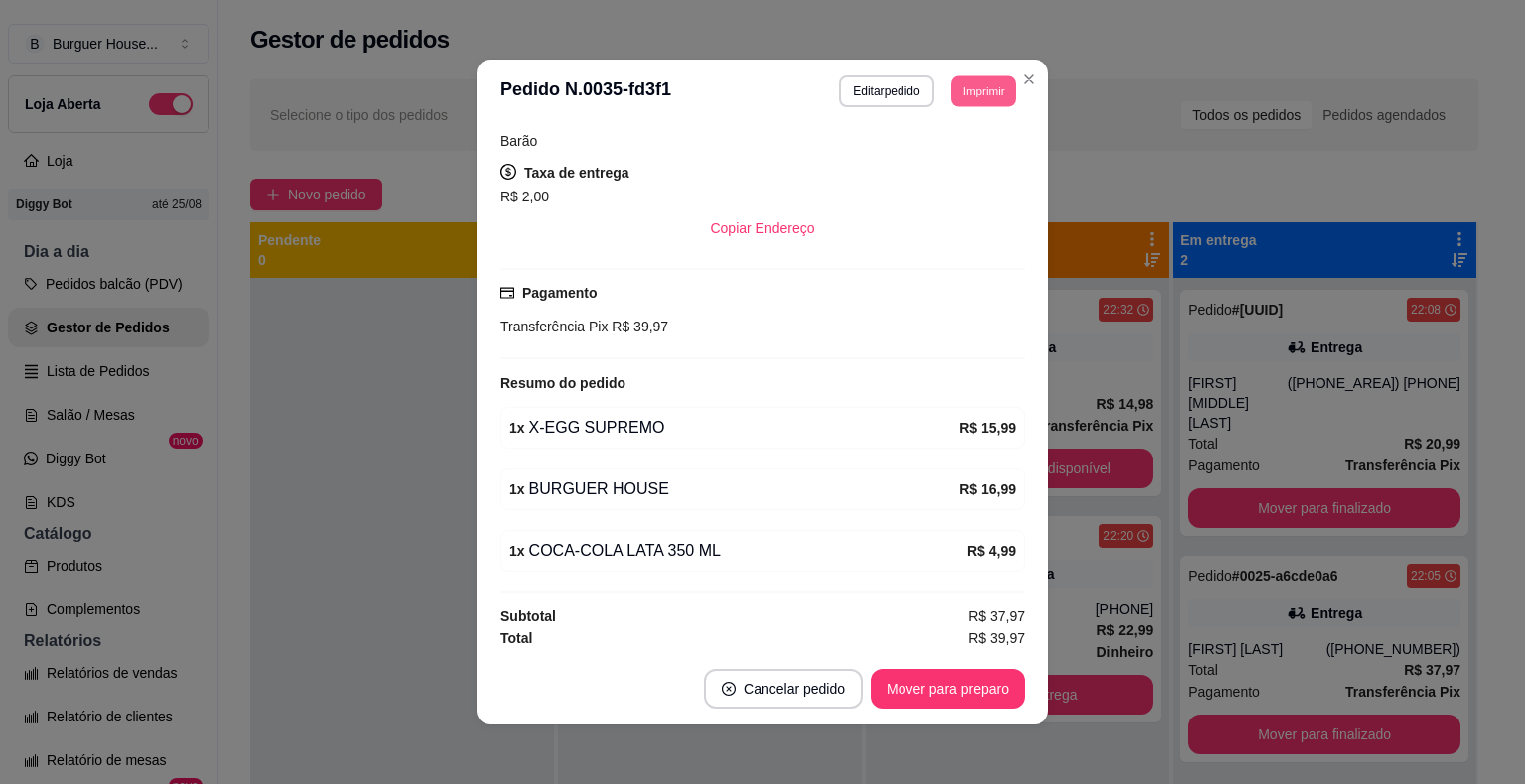 click on "Imprimir" at bounding box center (983, 90) 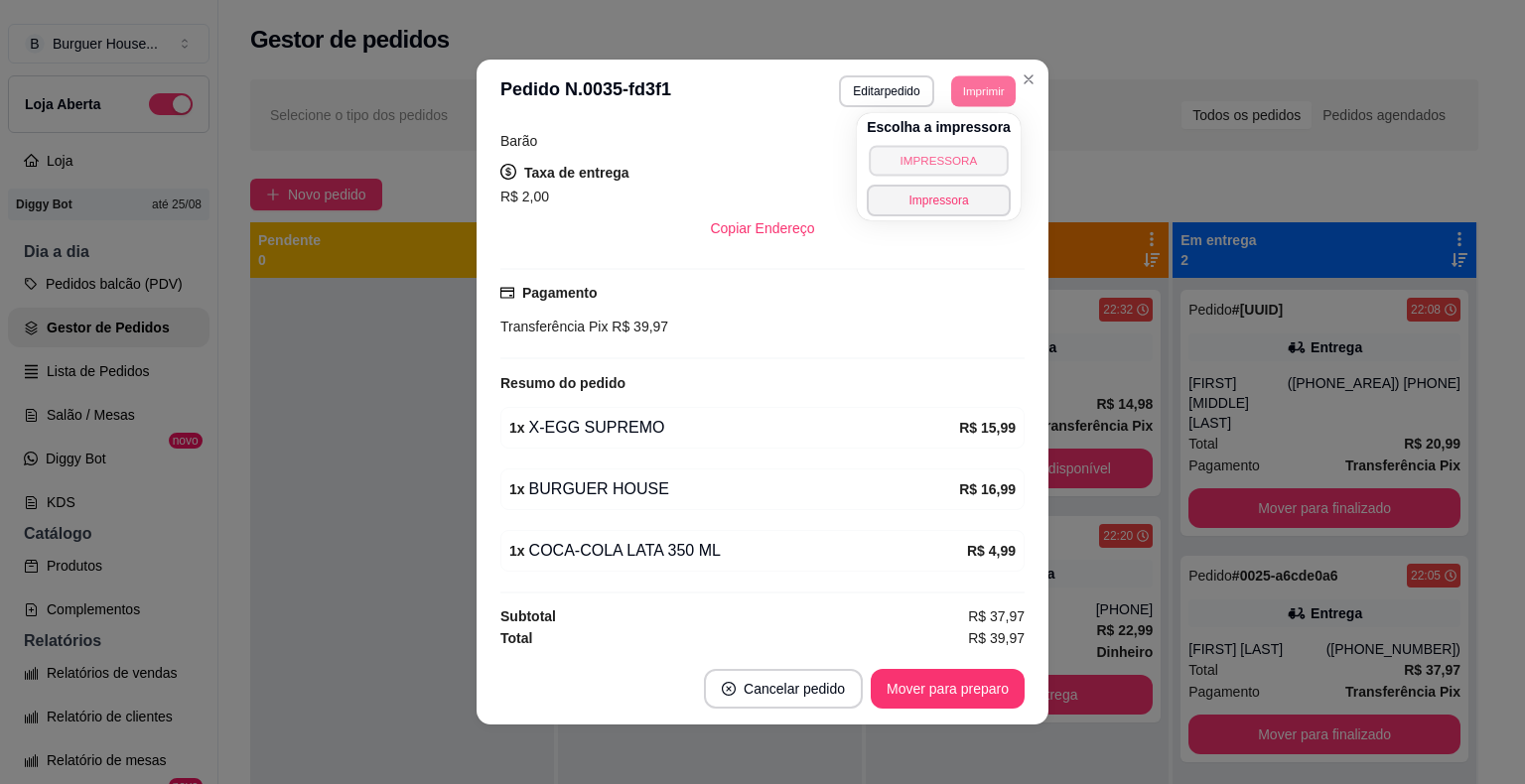 click on "IMPRESSORA" at bounding box center (938, 160) 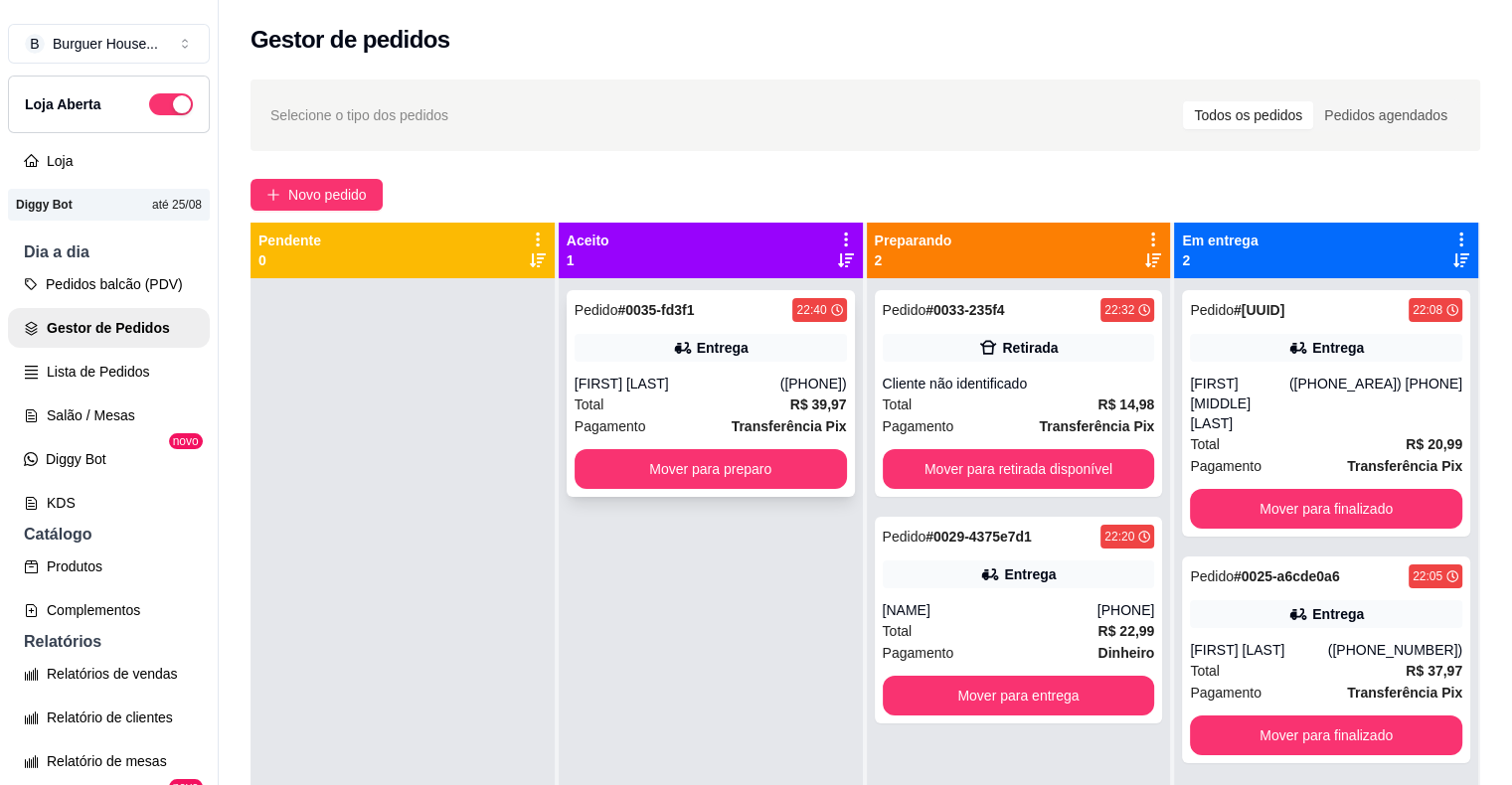 click on "Total R$ 39,97" at bounding box center (711, 404) 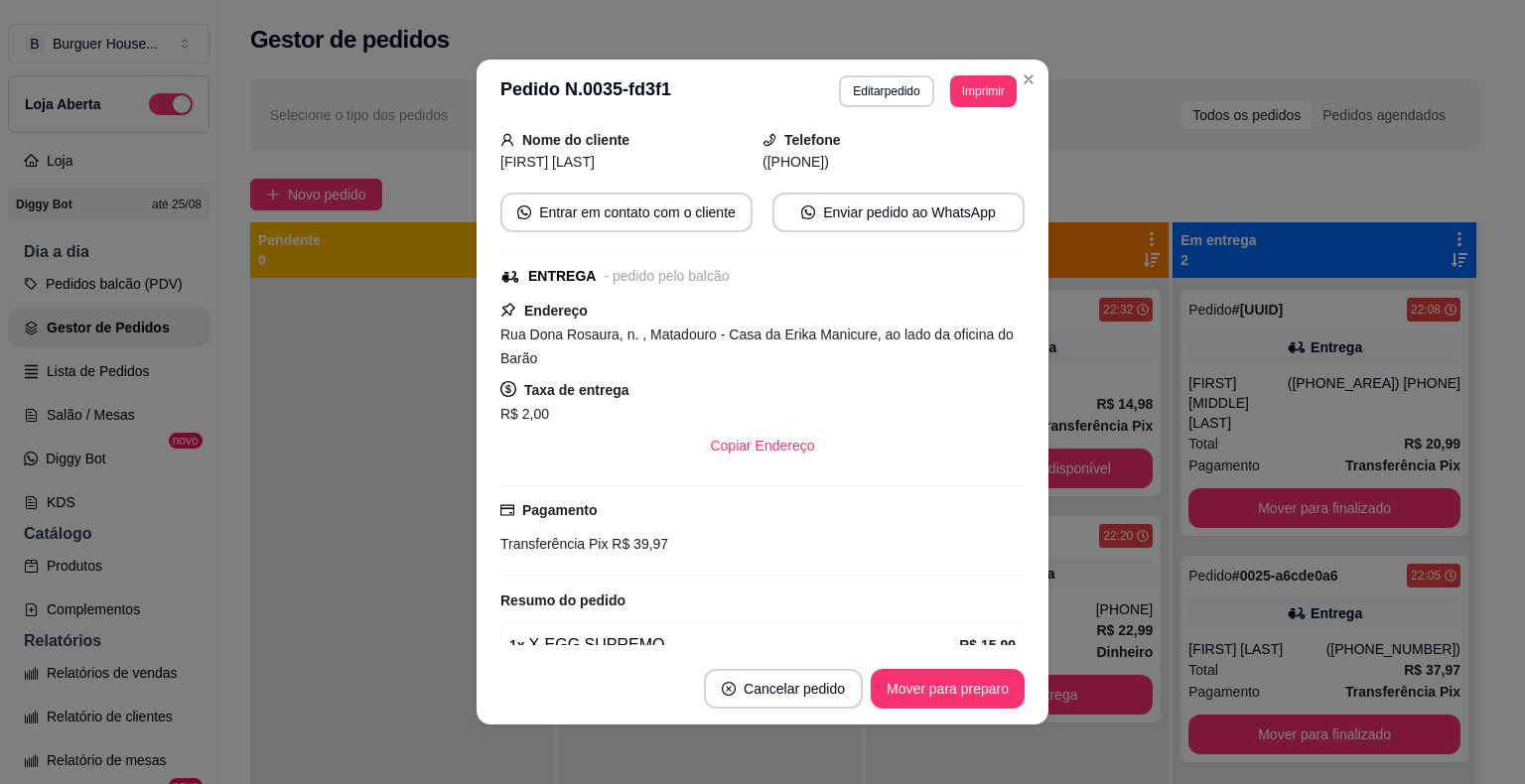 scroll, scrollTop: 340, scrollLeft: 0, axis: vertical 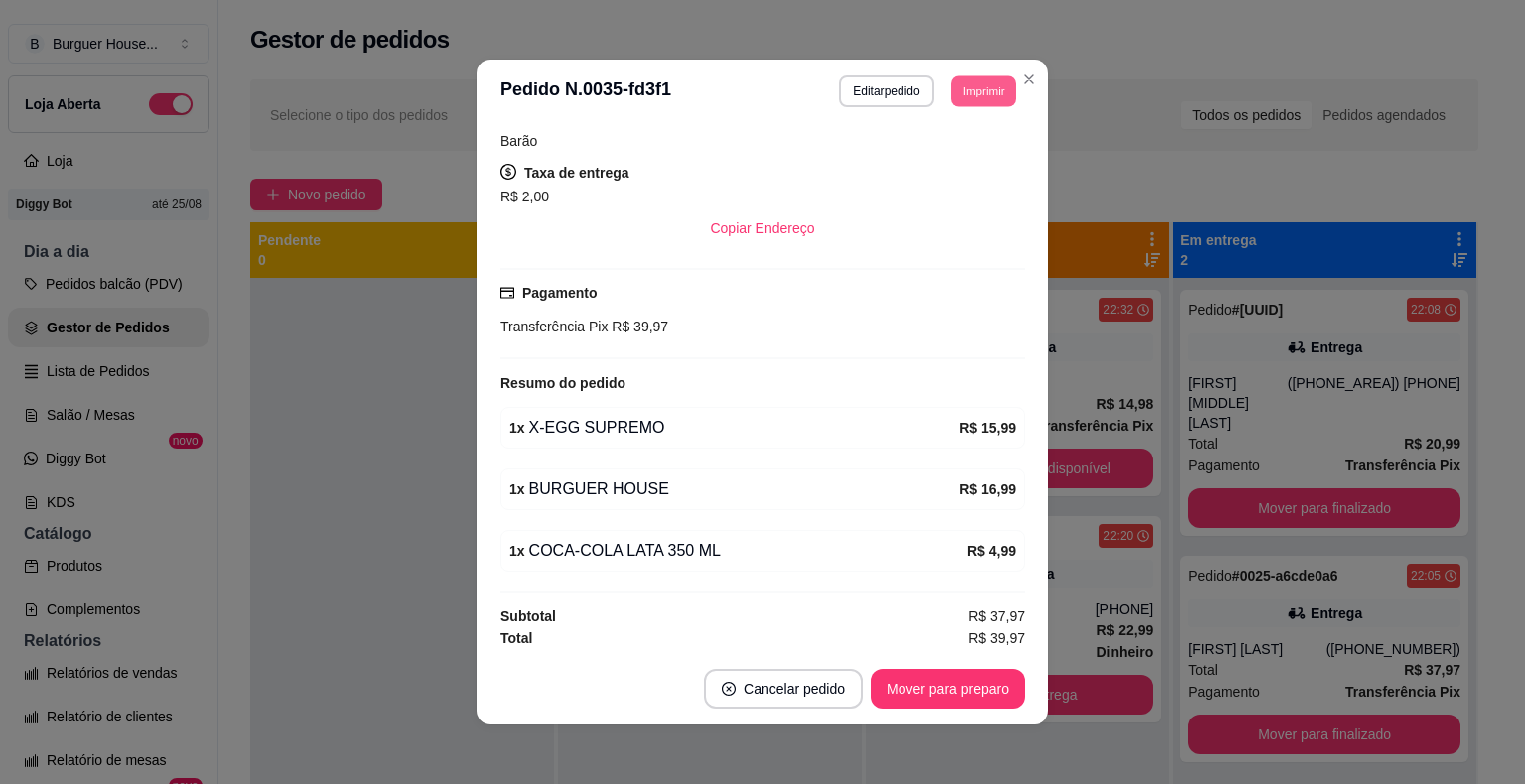 click on "Imprimir" at bounding box center [983, 90] 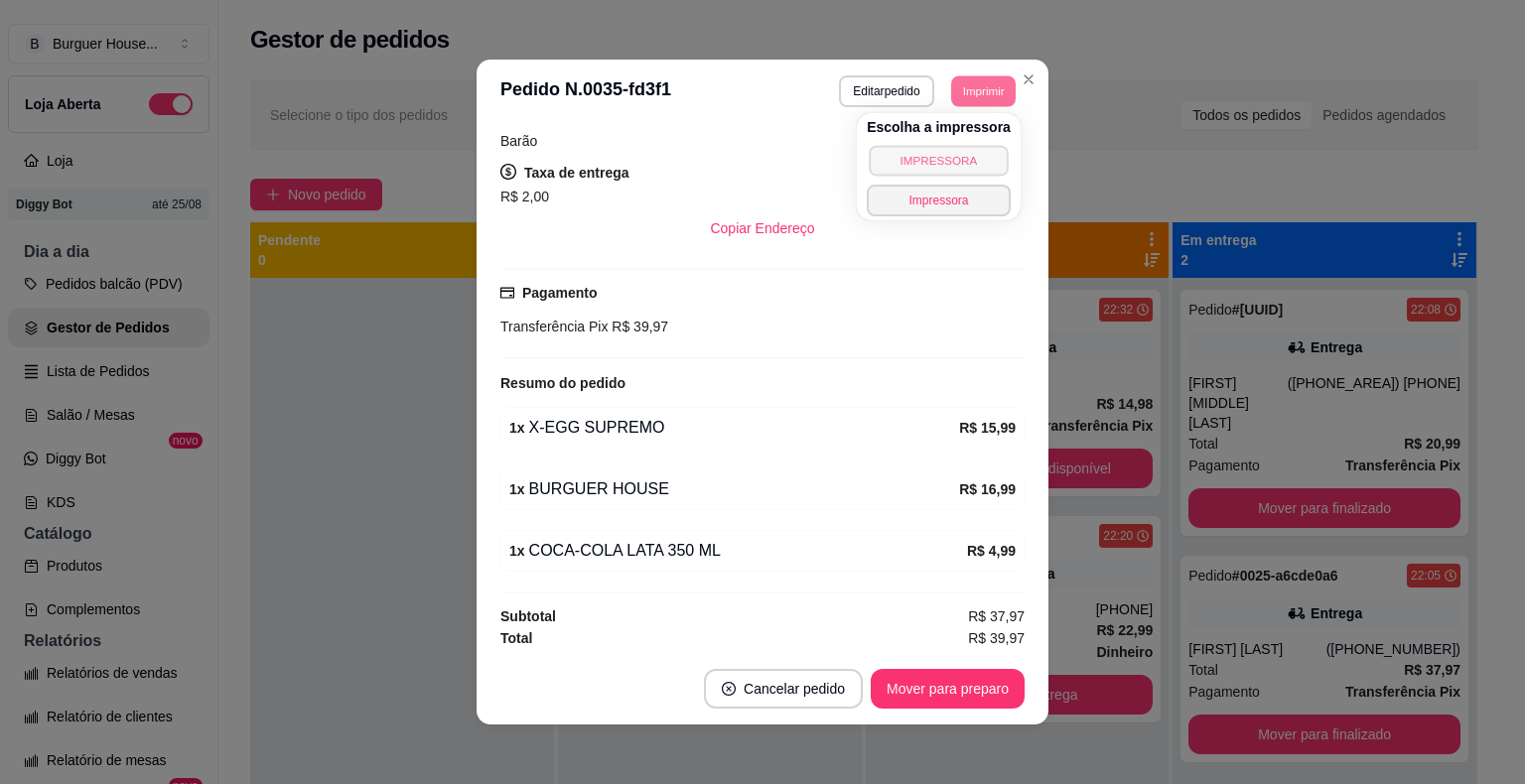 click on "IMPRESSORA" at bounding box center (938, 160) 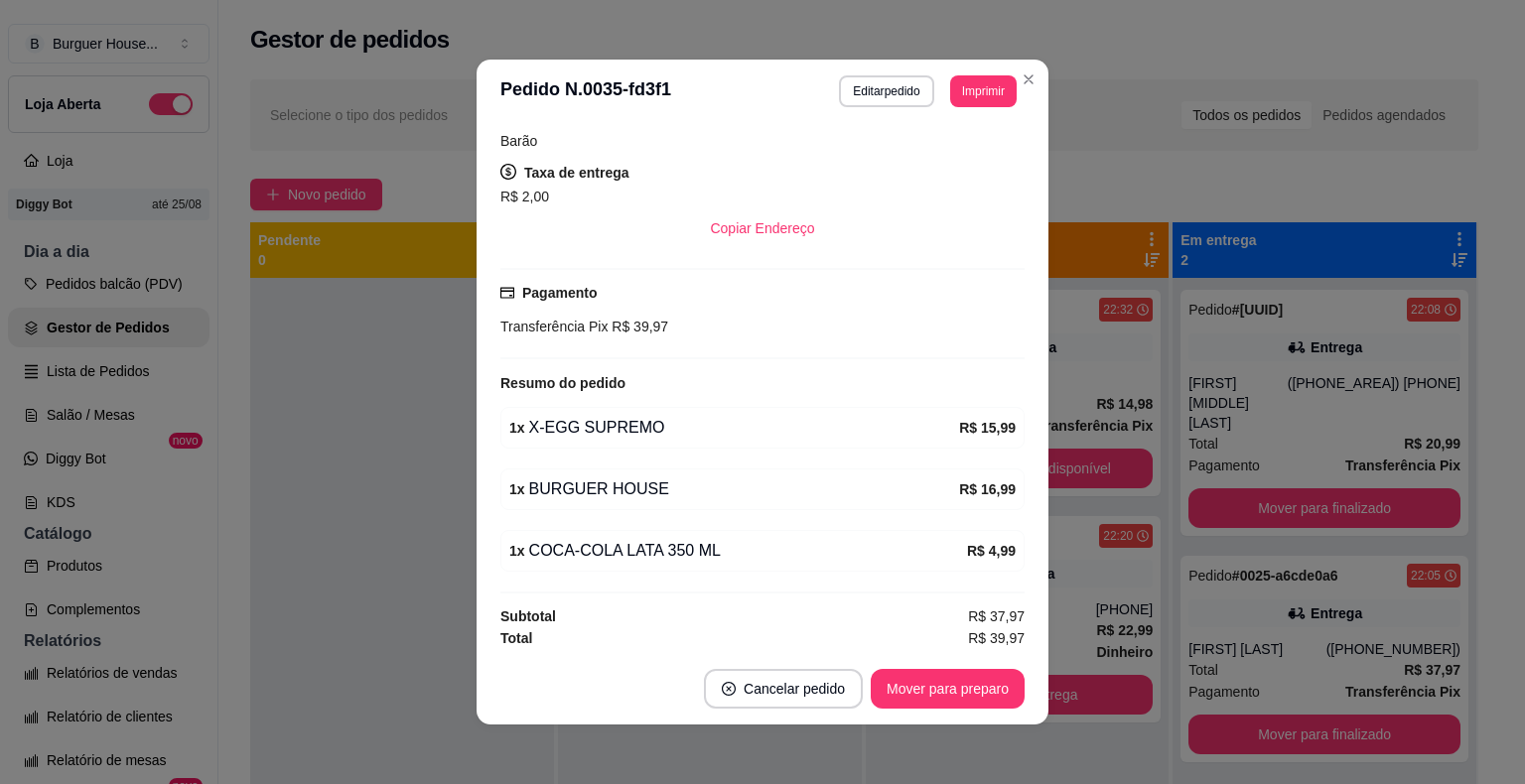 scroll, scrollTop: 0, scrollLeft: 0, axis: both 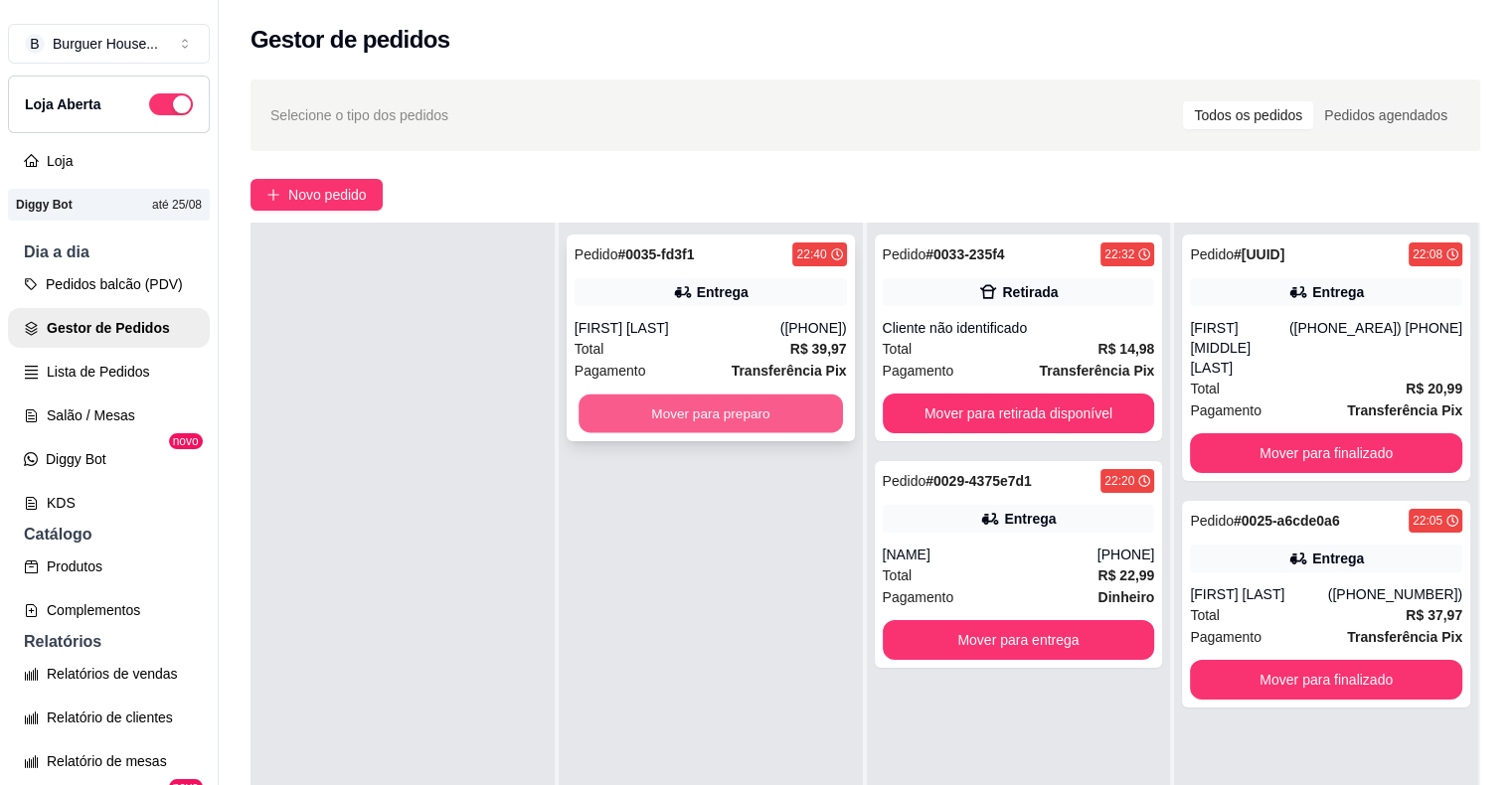 click on "Mover para preparo" at bounding box center [711, 413] 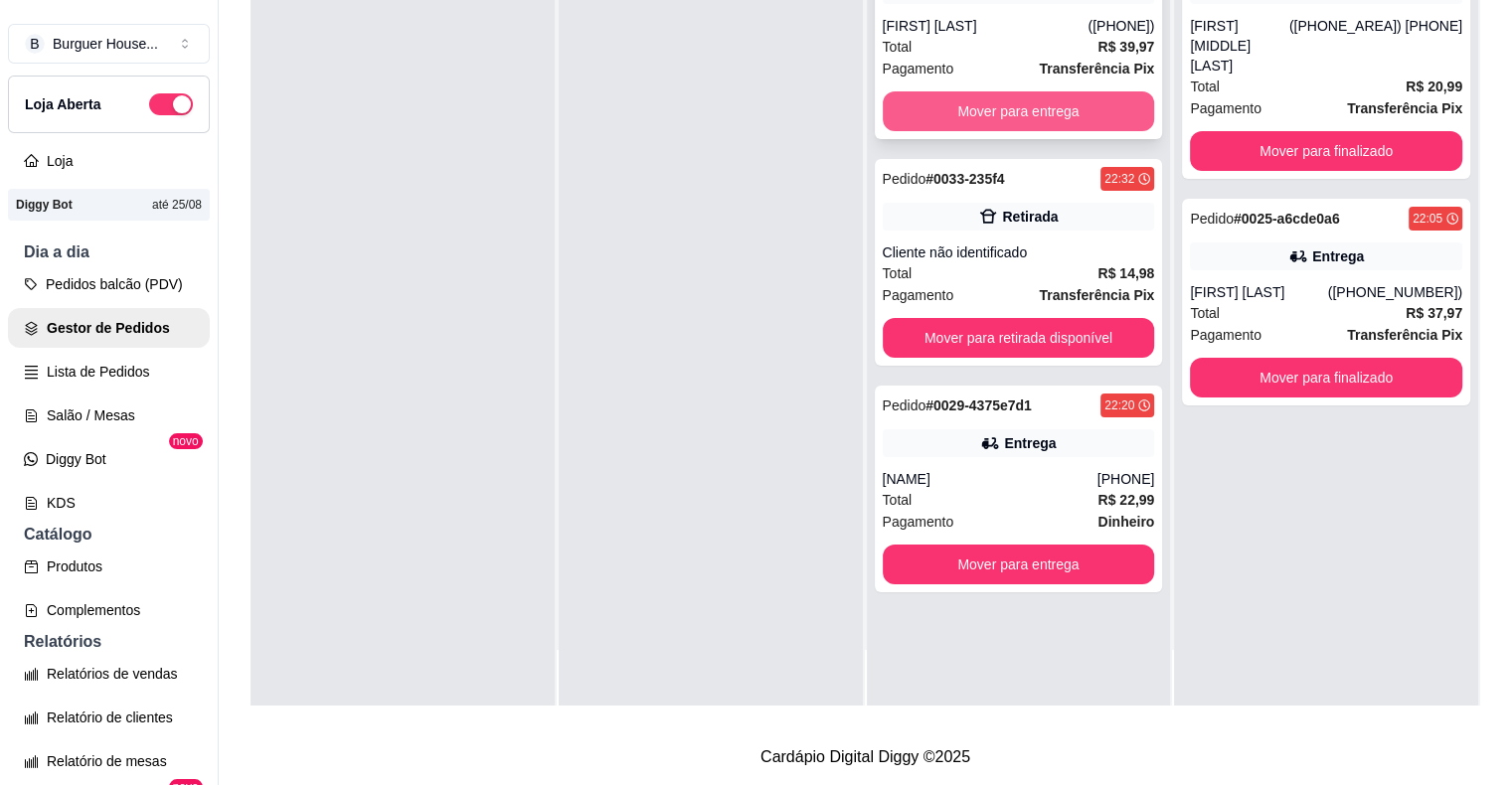 scroll, scrollTop: 317, scrollLeft: 0, axis: vertical 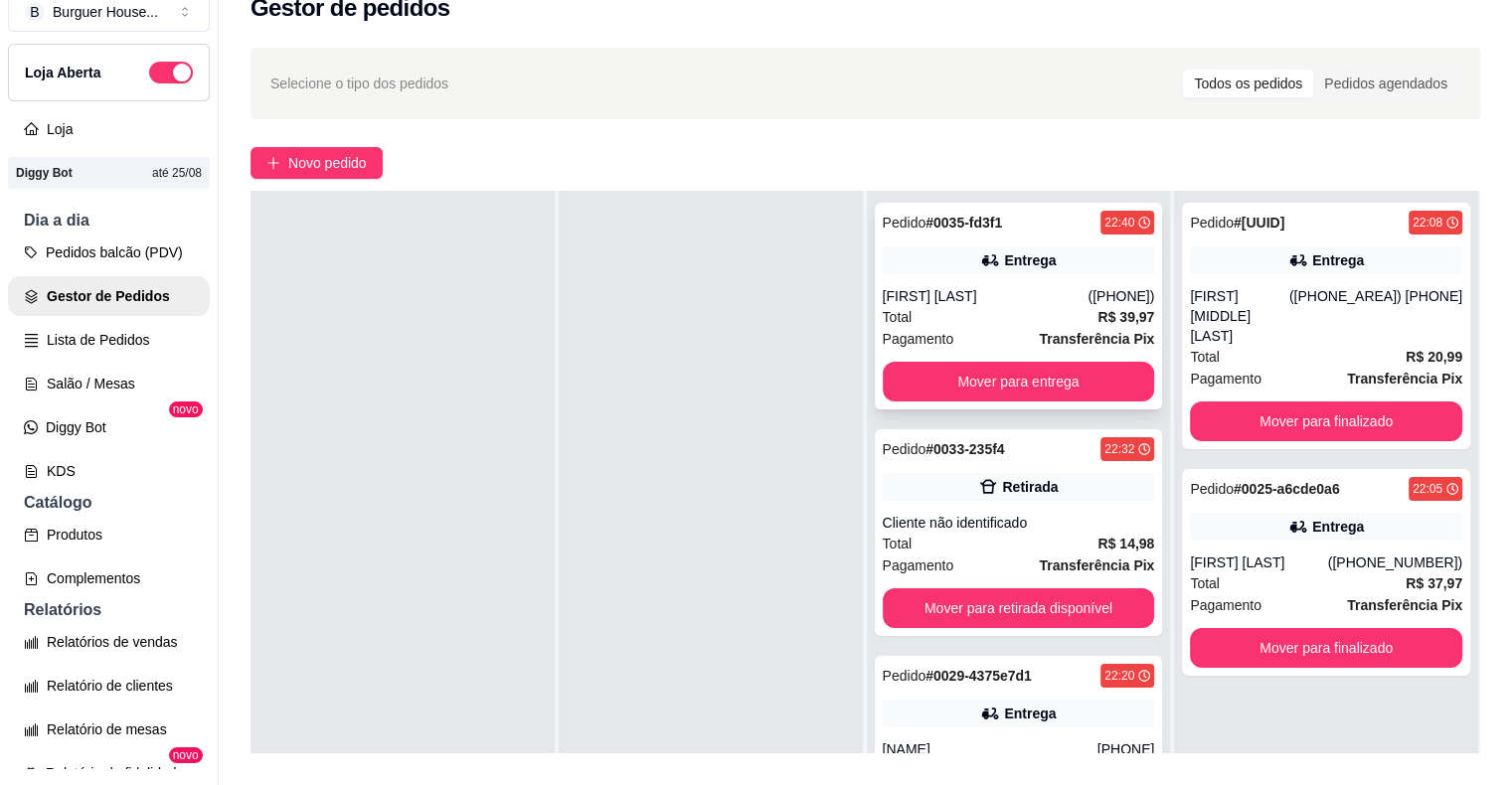 click on "Transferência Pix" at bounding box center (1096, 339) 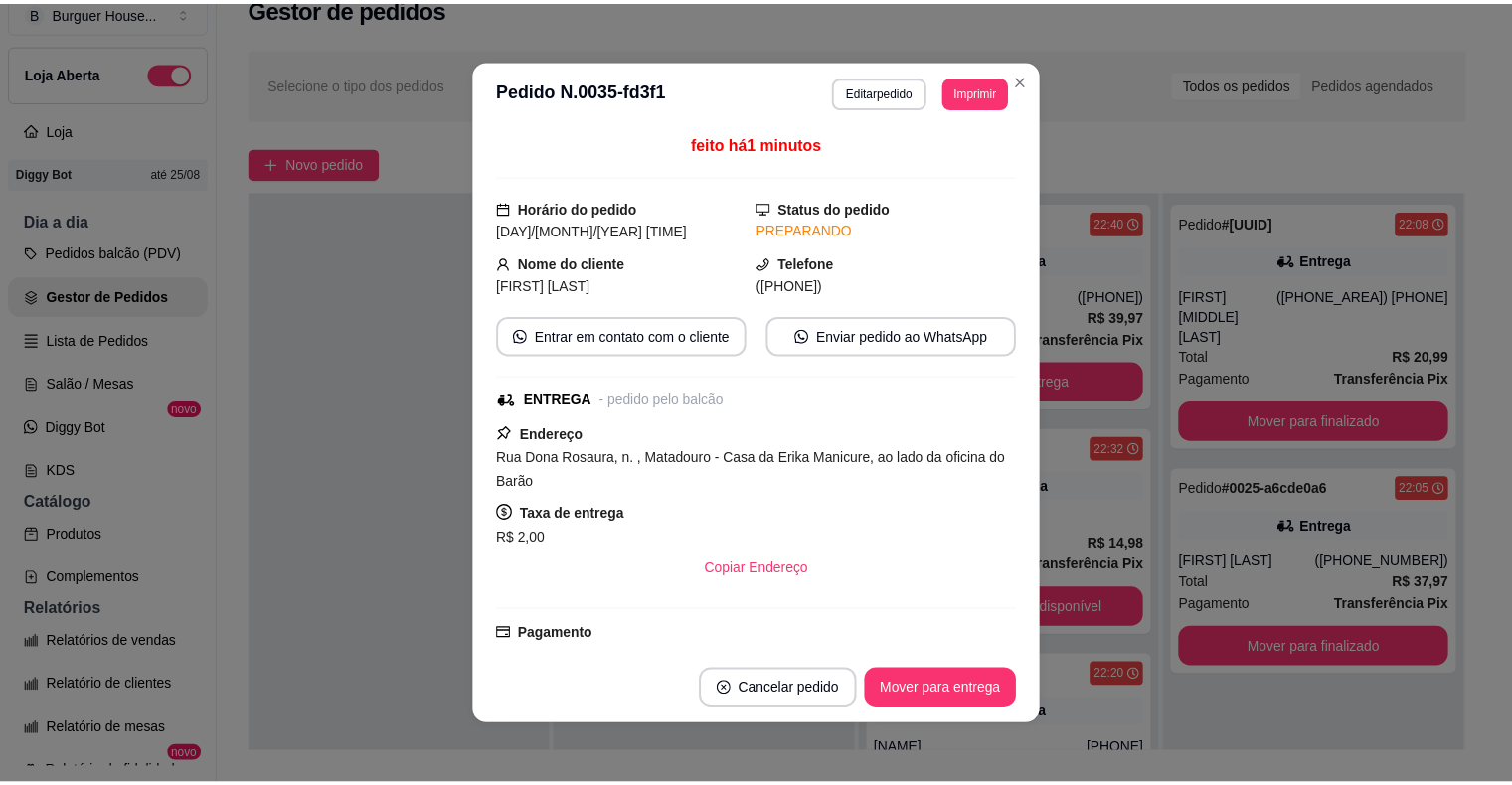 scroll, scrollTop: 341, scrollLeft: 0, axis: vertical 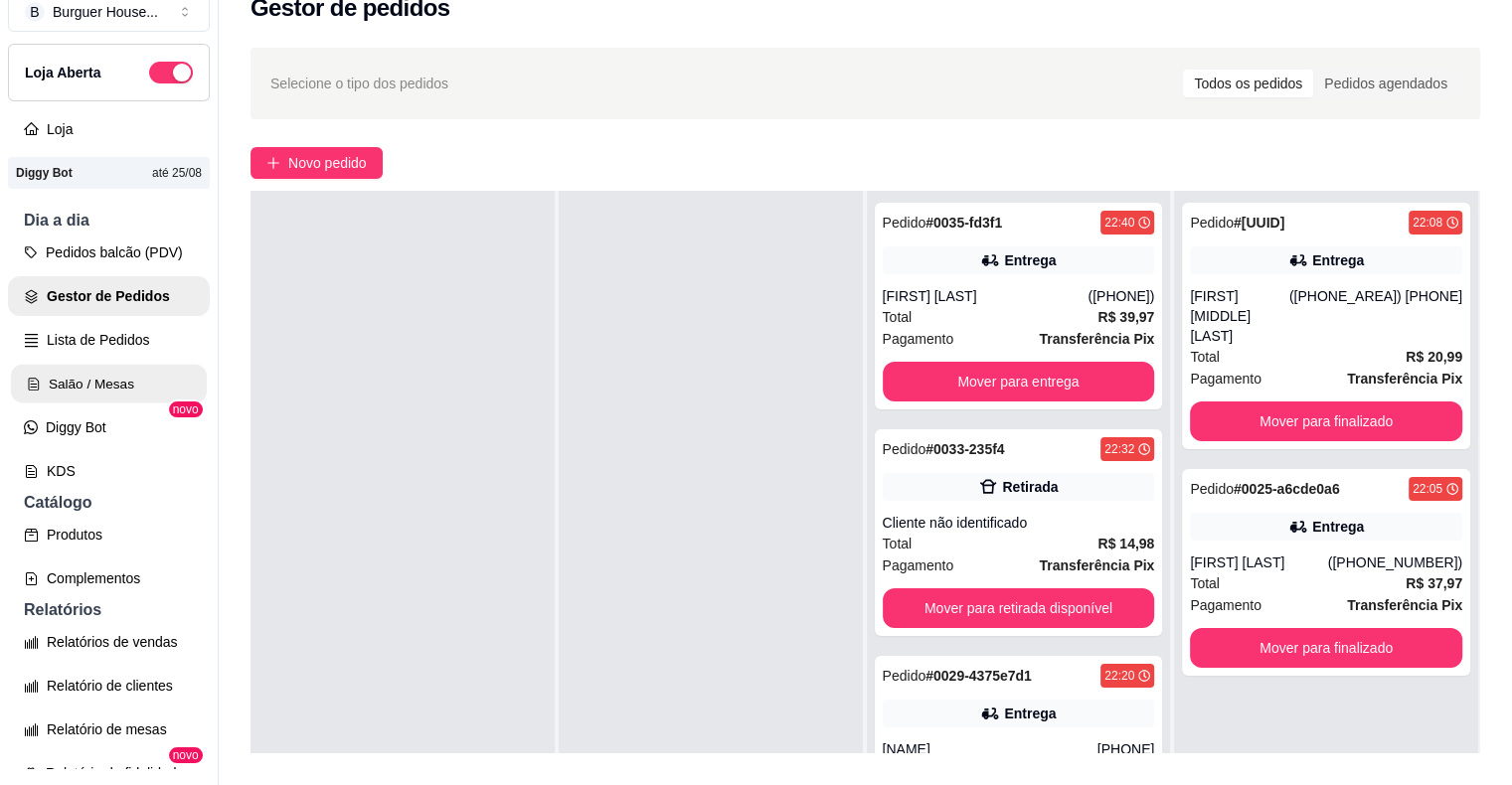 click on "Salão / Mesas" at bounding box center [108, 384] 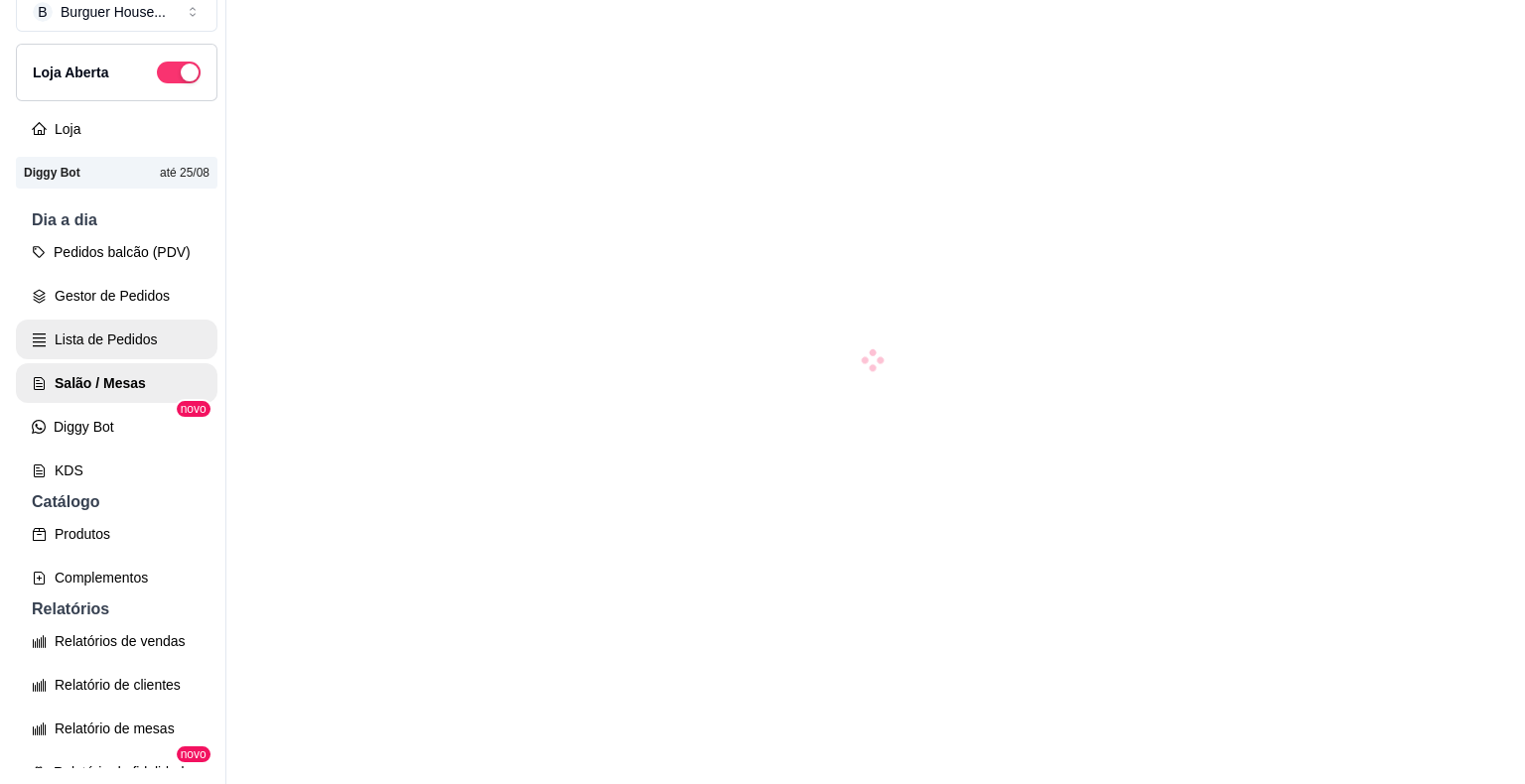scroll, scrollTop: 0, scrollLeft: 0, axis: both 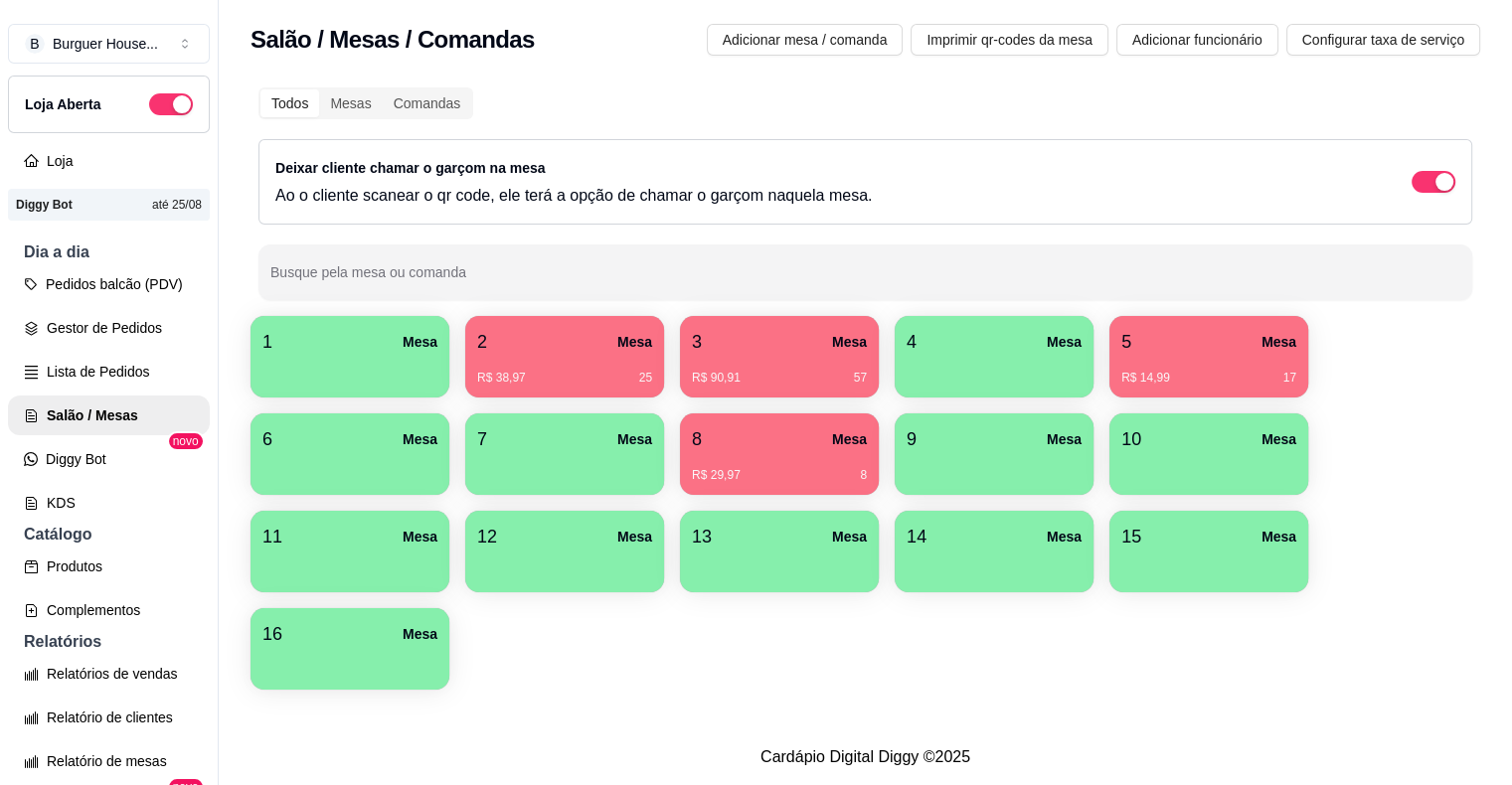 click on "R$ 38,97 25" at bounding box center (565, 378) 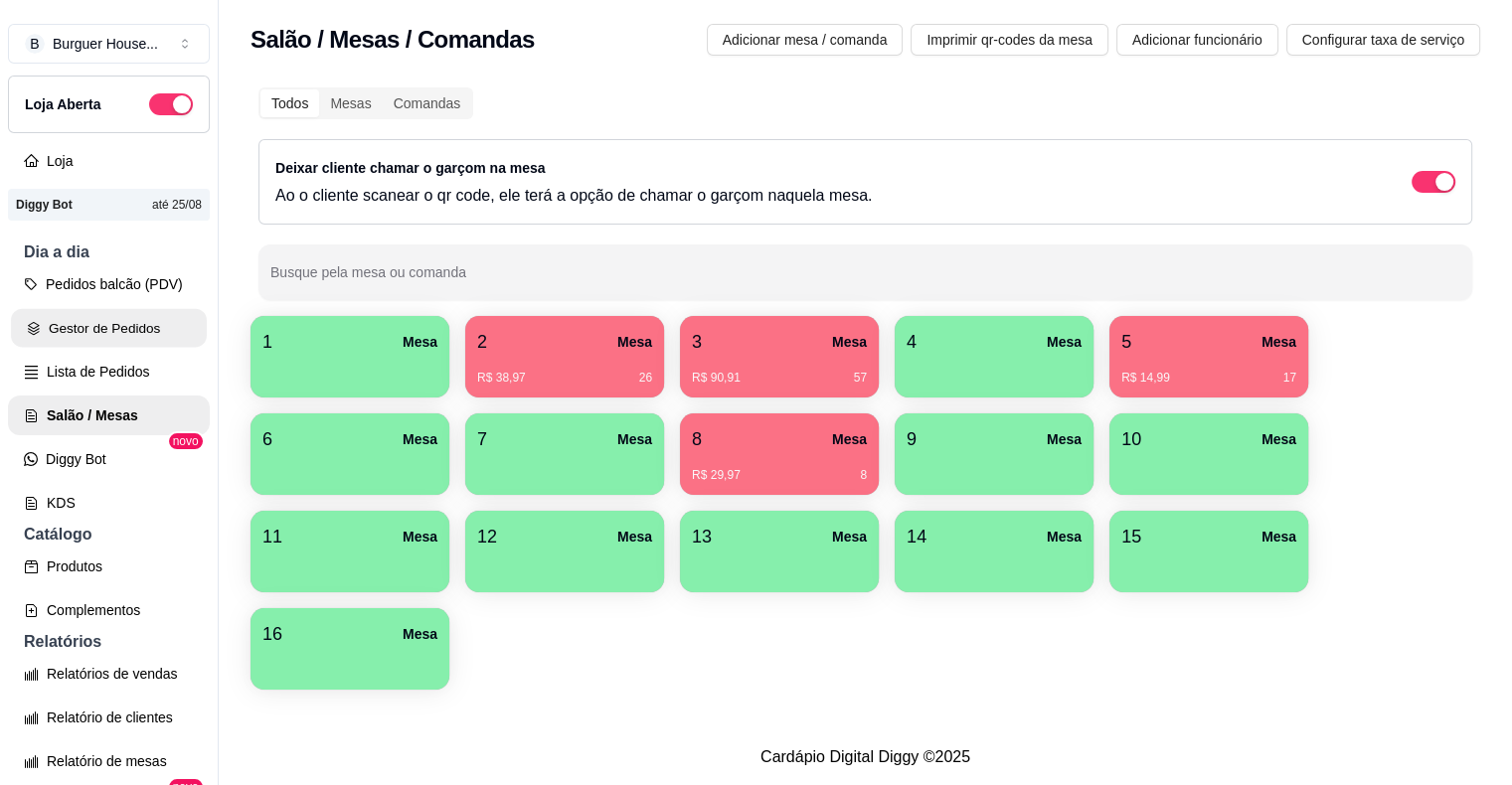 click on "Gestor de Pedidos" at bounding box center [108, 328] 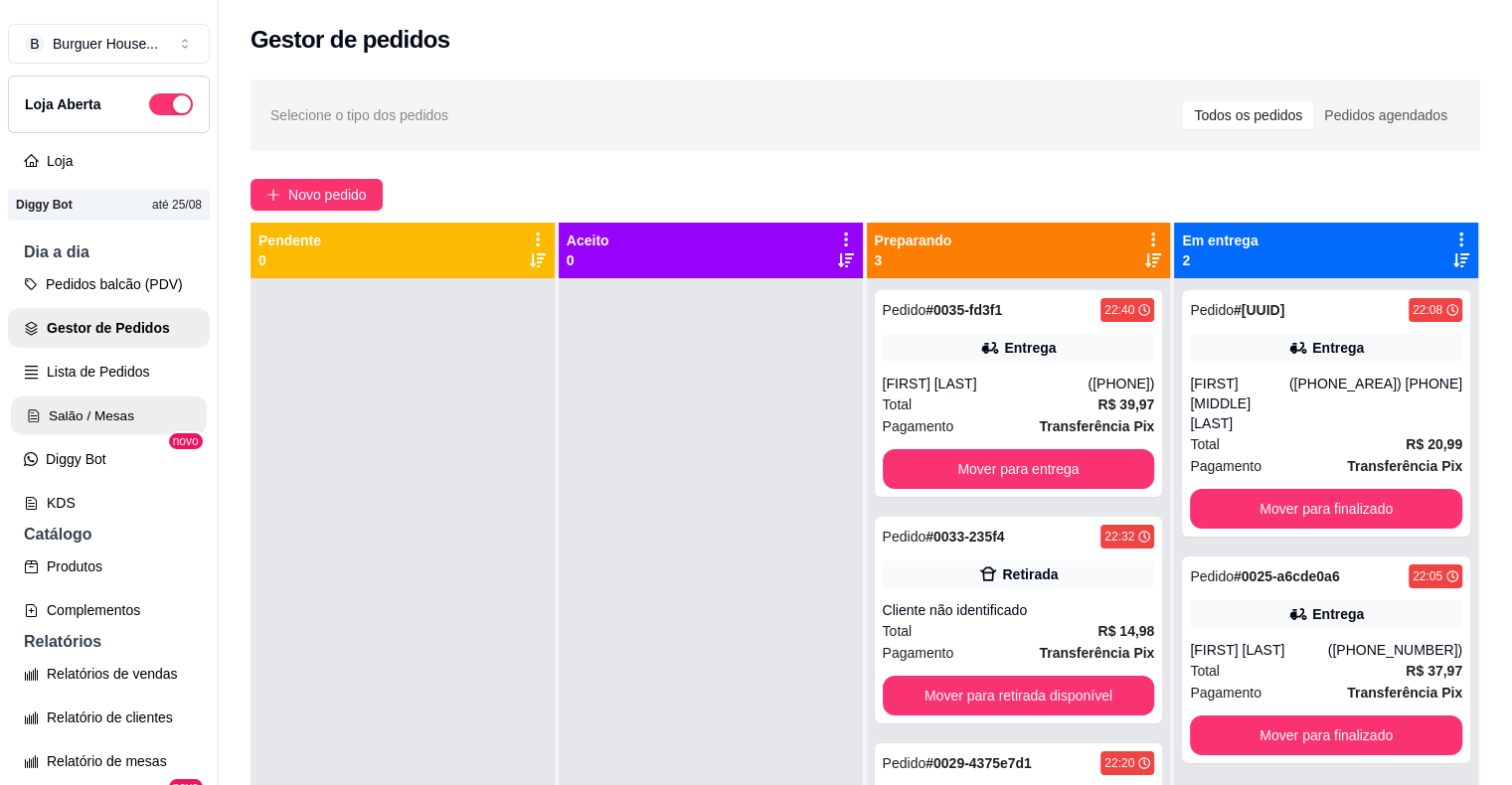 click on "Salão / Mesas" at bounding box center (108, 415) 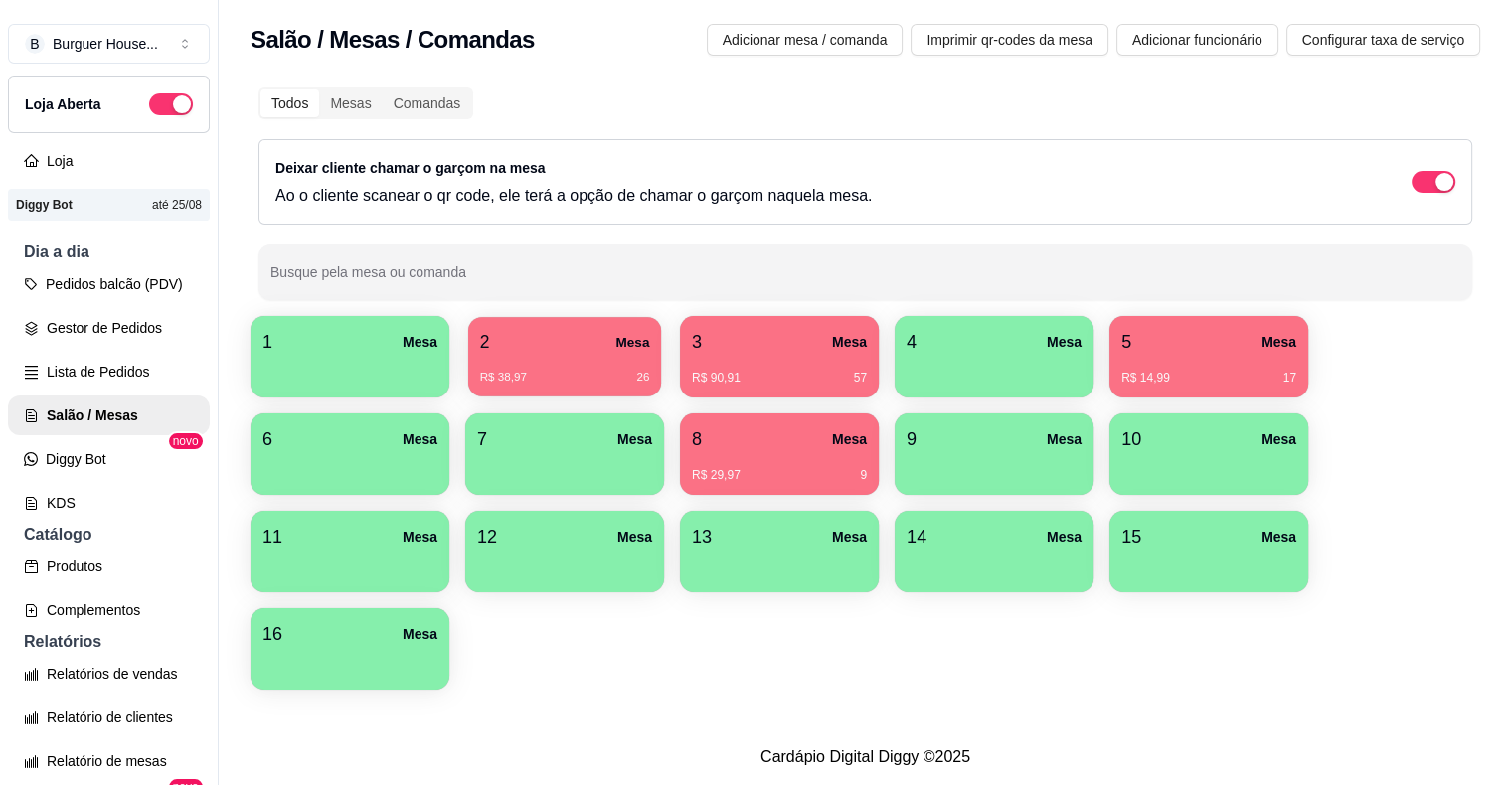 click on "2 Mesa R$ 38,97 26" at bounding box center [565, 357] 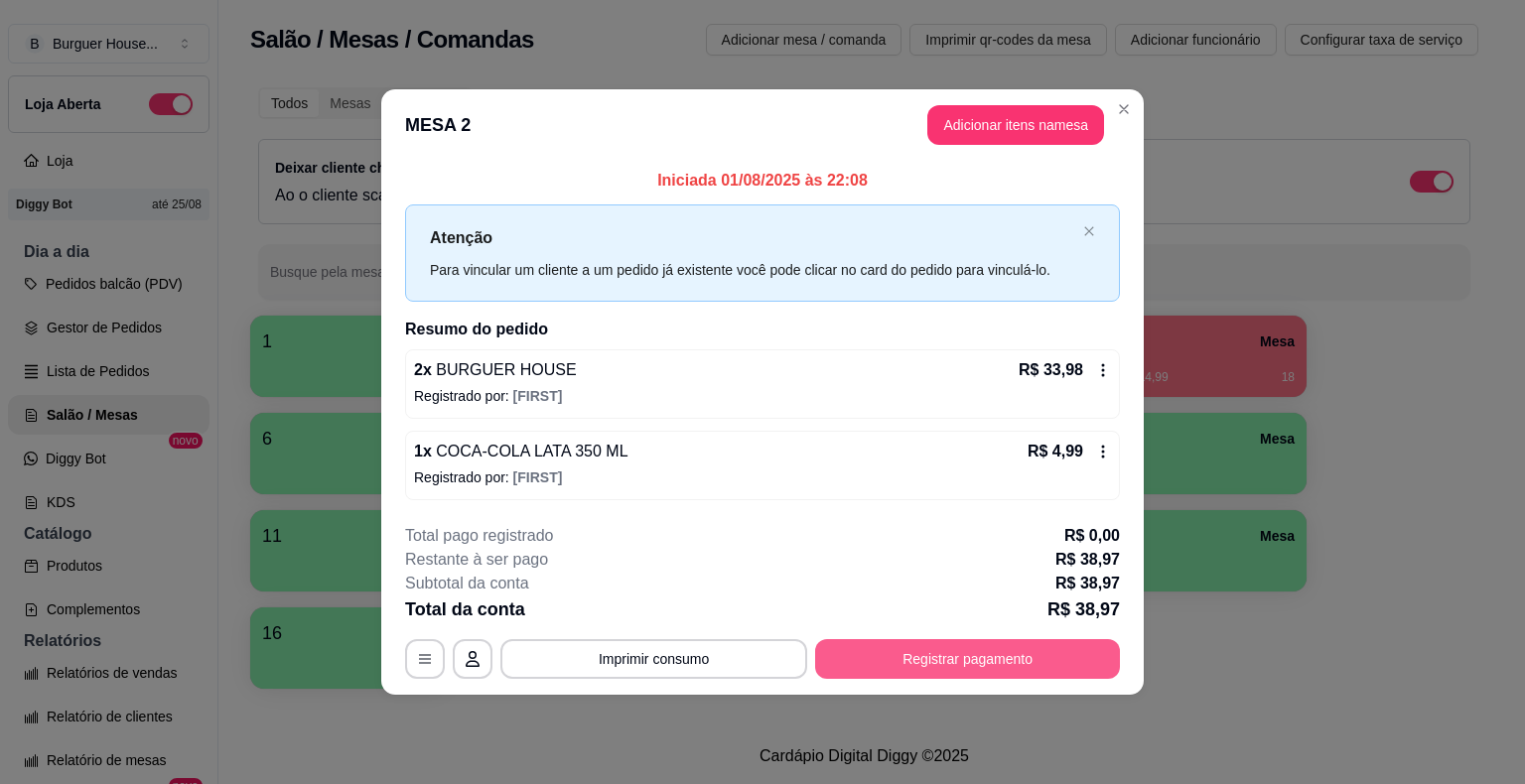 click on "Registrar pagamento" at bounding box center (967, 659) 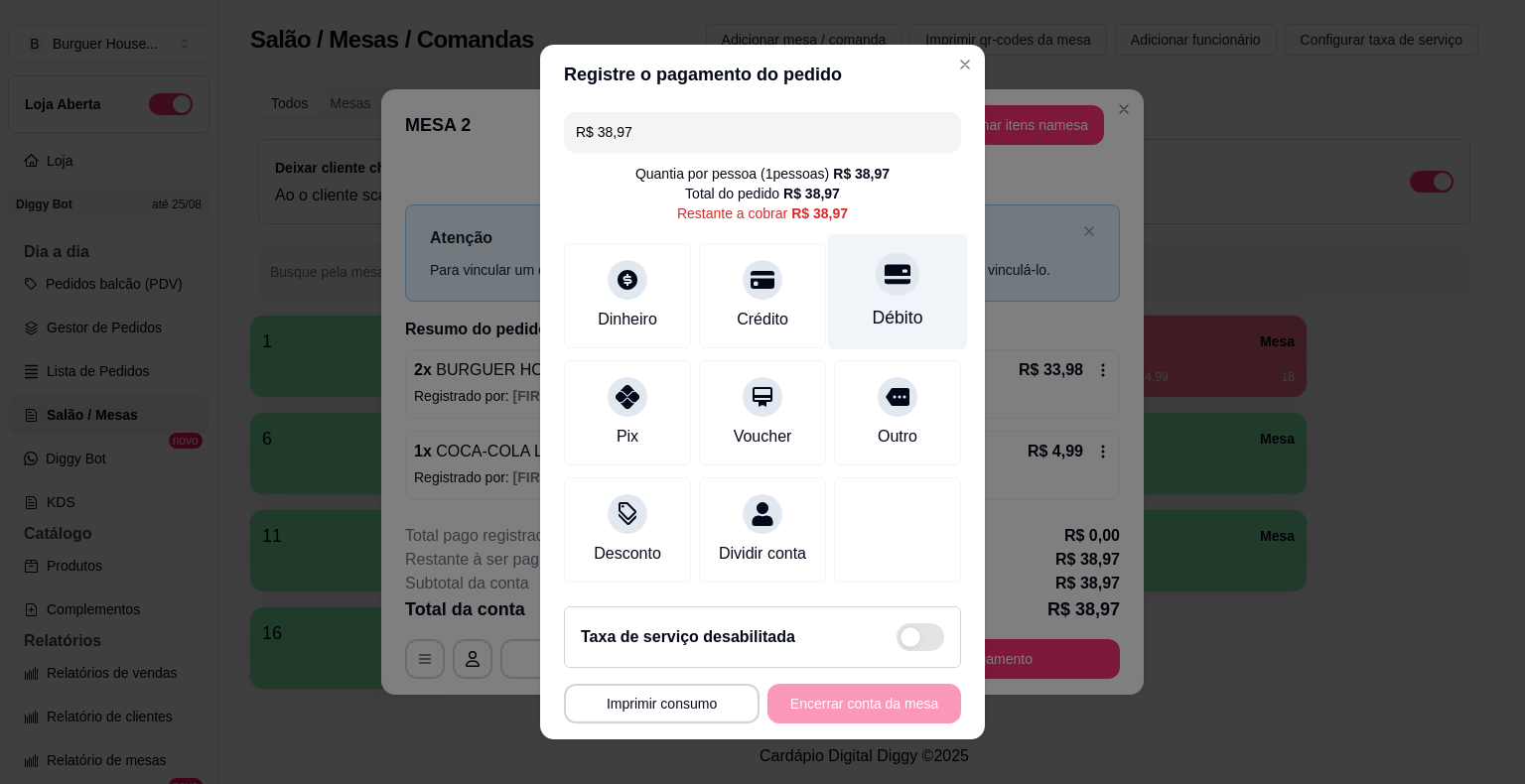 click on "Débito" at bounding box center (898, 292) 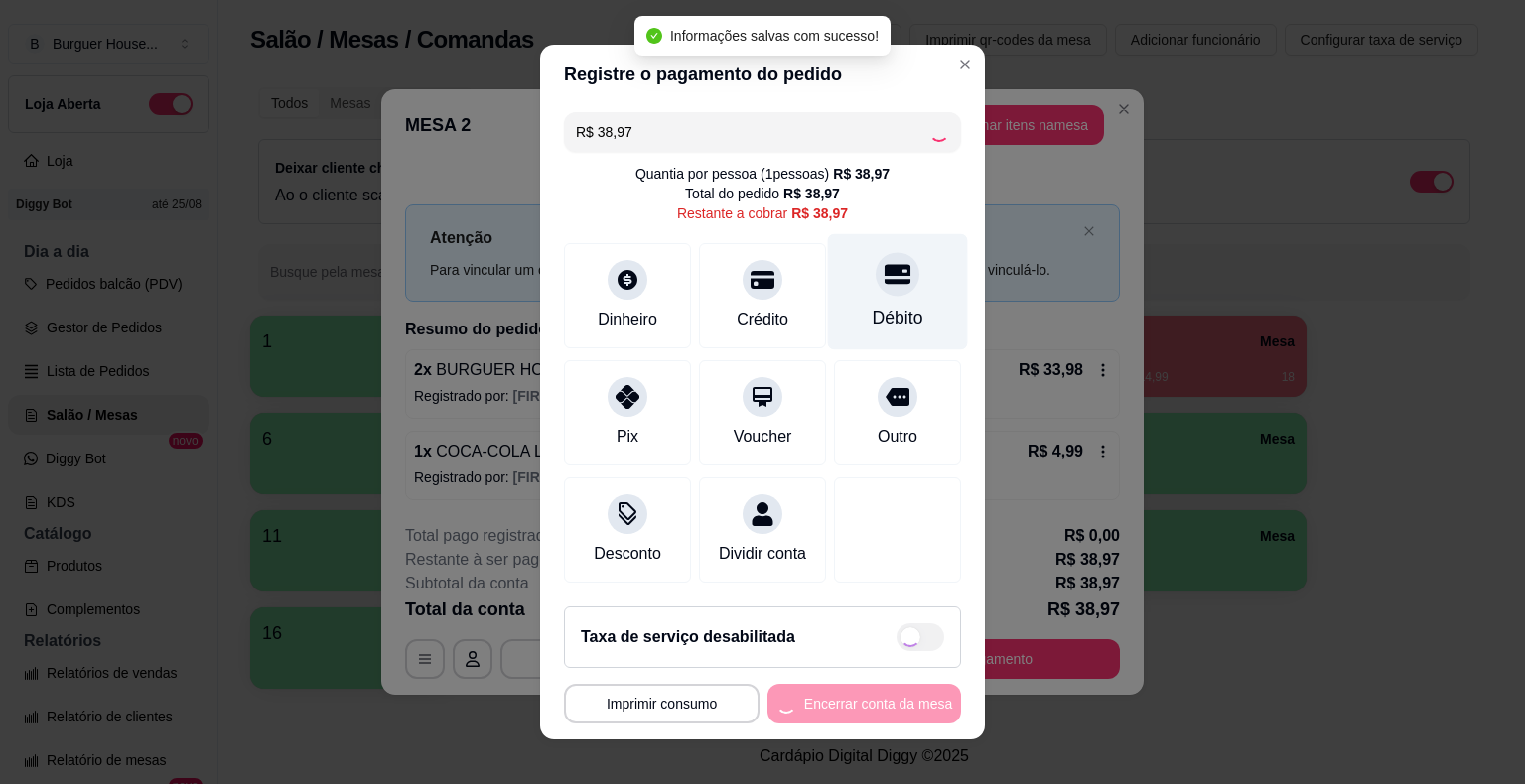 type on "R$ 0,00" 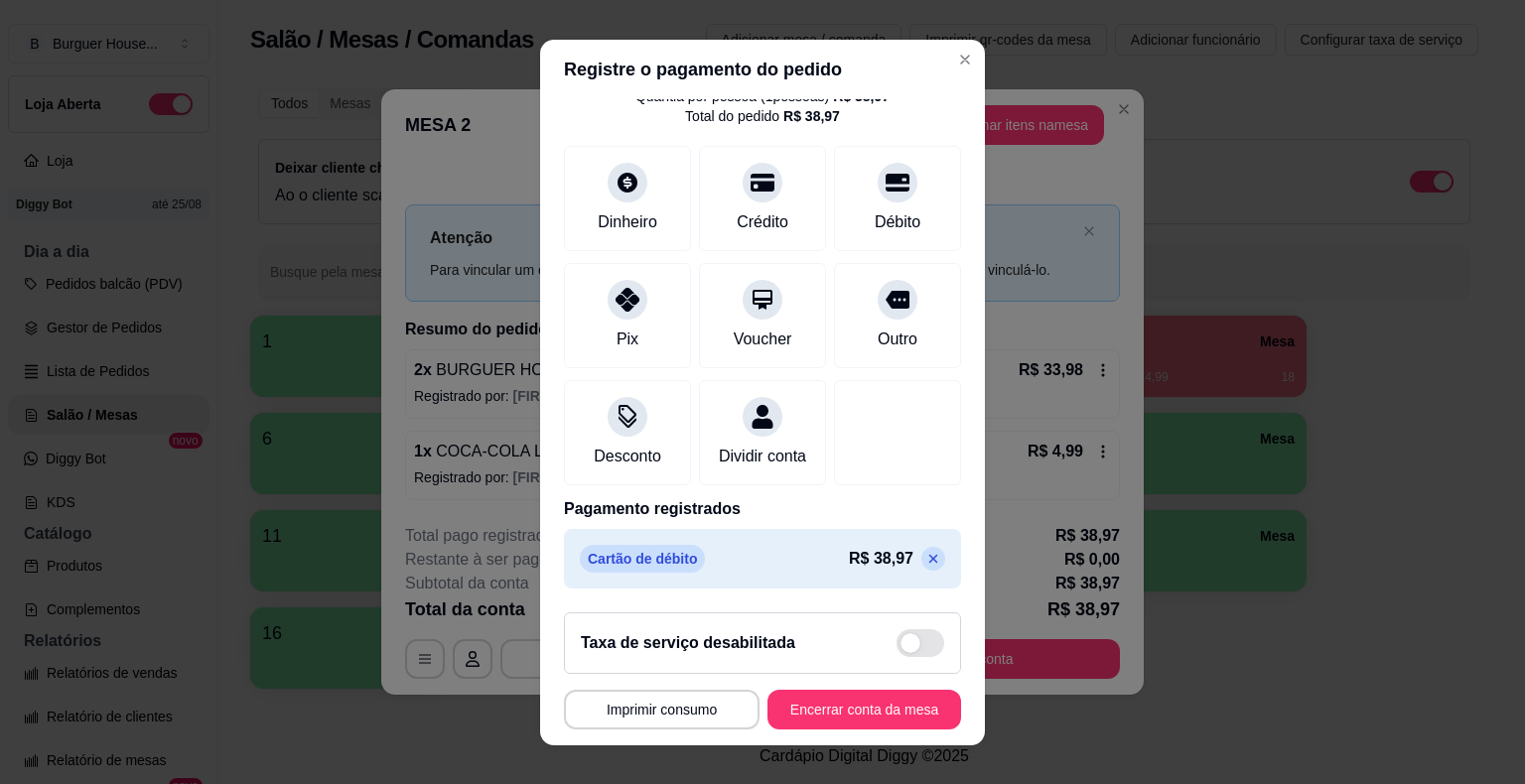 scroll, scrollTop: 93, scrollLeft: 0, axis: vertical 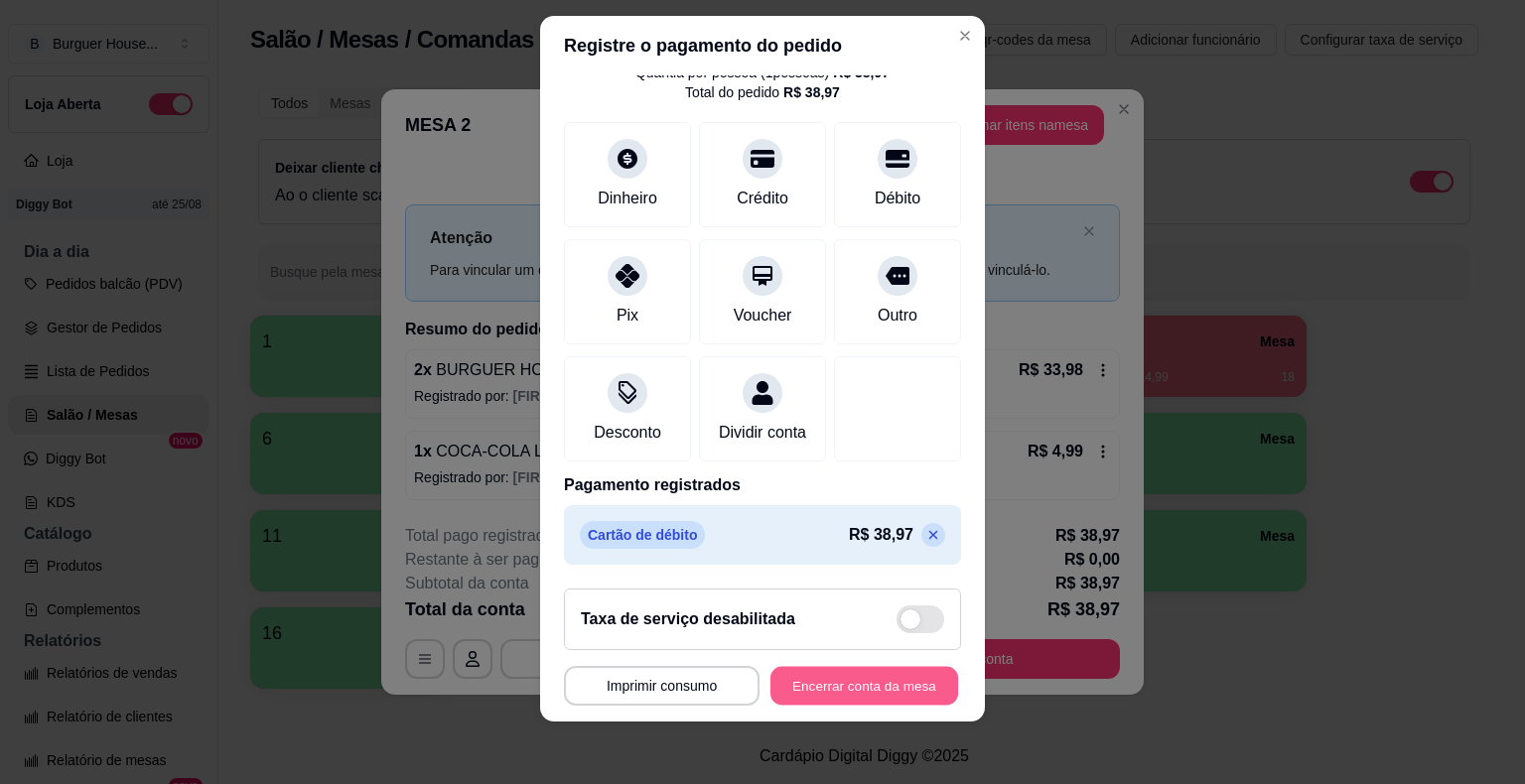 click on "Encerrar conta da mesa" at bounding box center (864, 685) 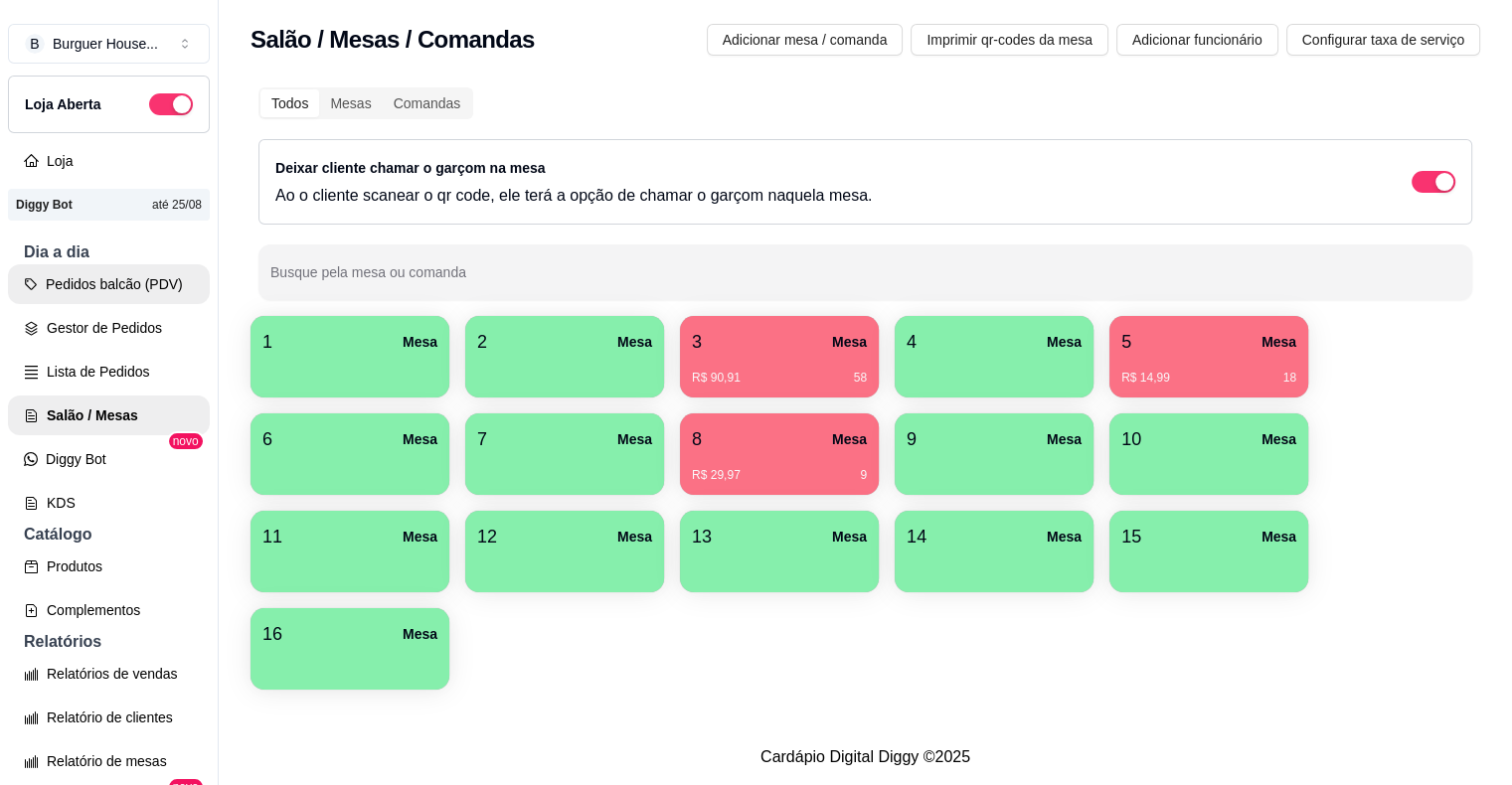 click on "Pedidos balcão (PDV)" at bounding box center (108, 284) 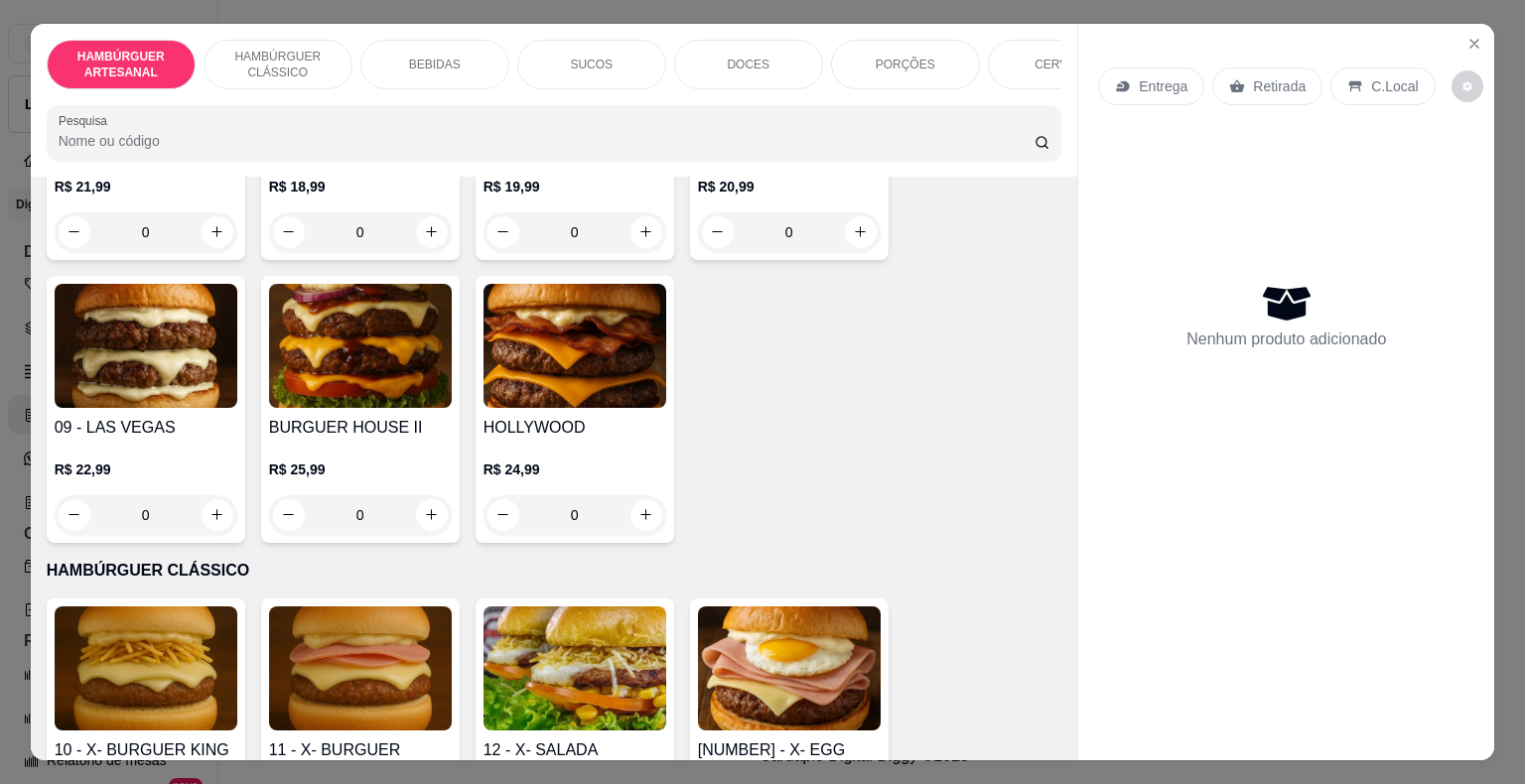 scroll, scrollTop: 794, scrollLeft: 0, axis: vertical 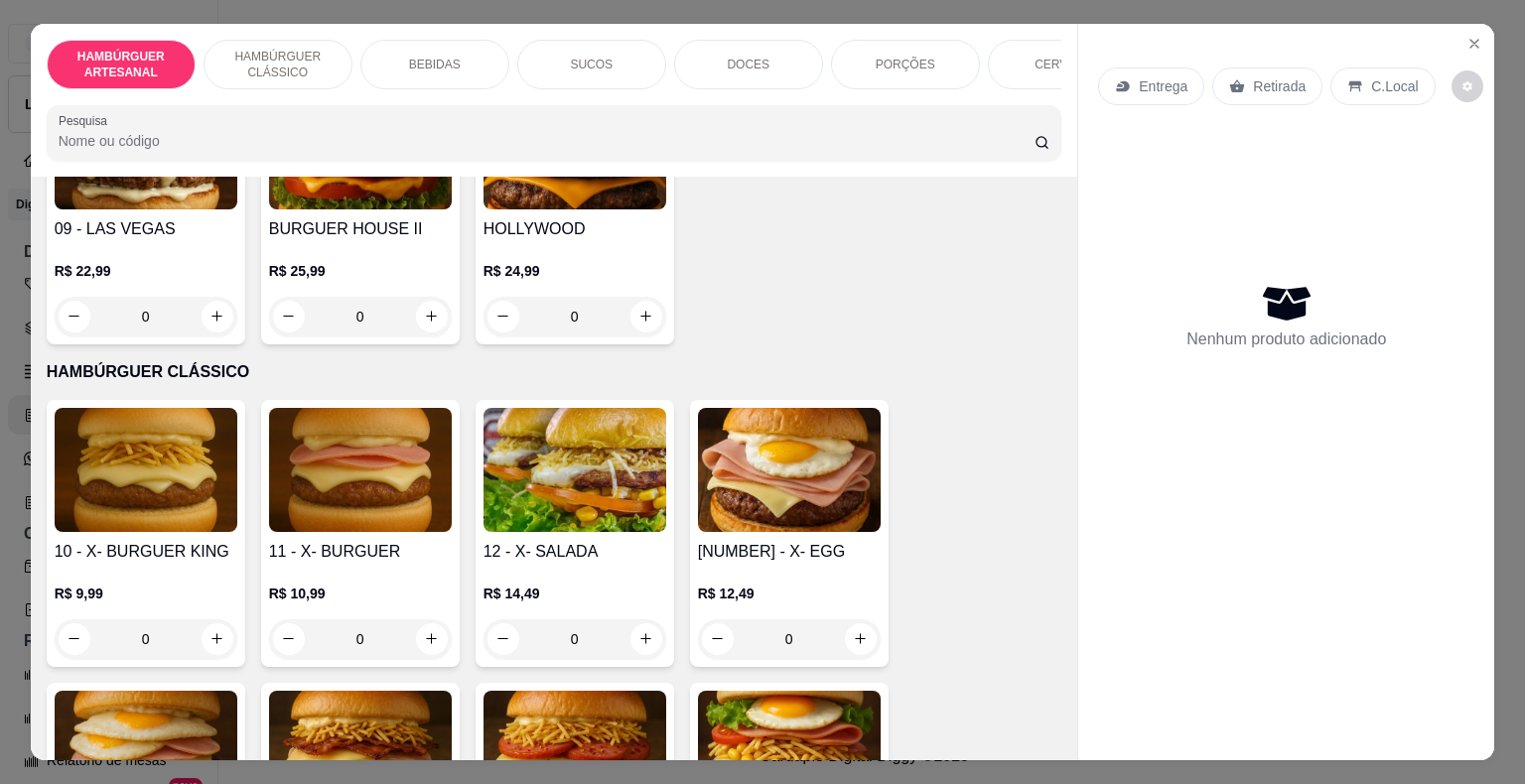 click on "0" at bounding box center [146, 639] 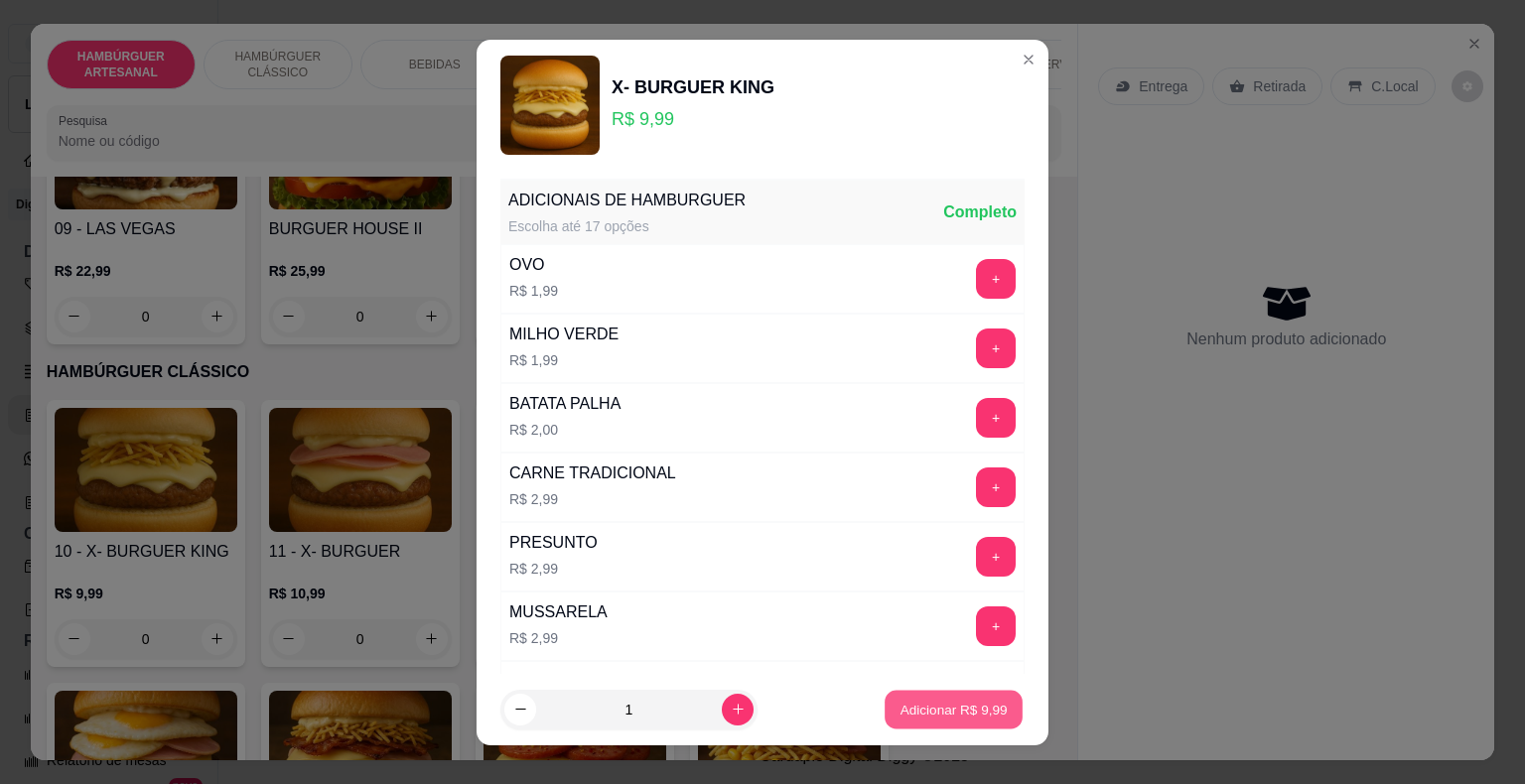 click on "Adicionar   R$ 9,99" at bounding box center (953, 709) 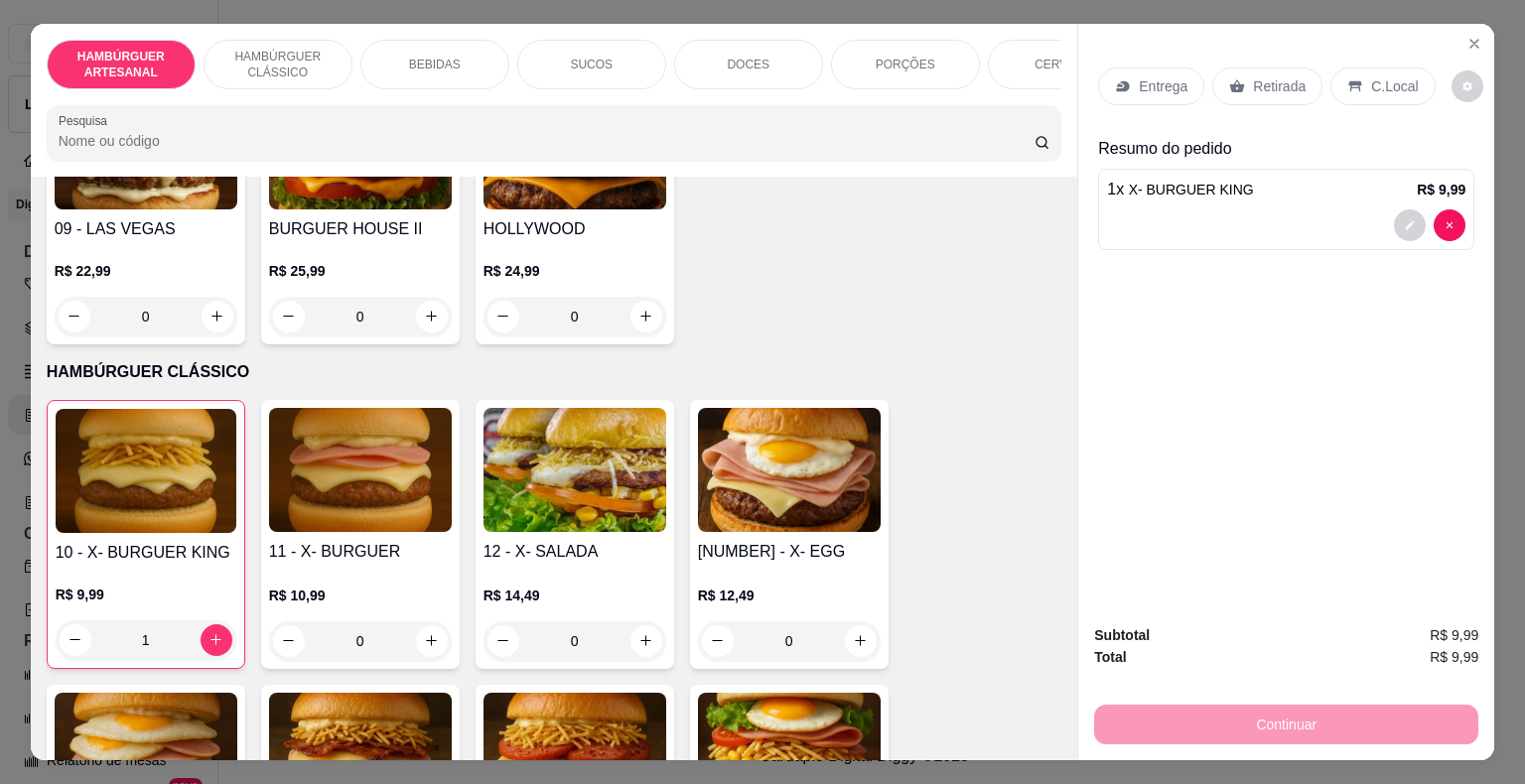 click on "Retirada" at bounding box center [1267, 86] 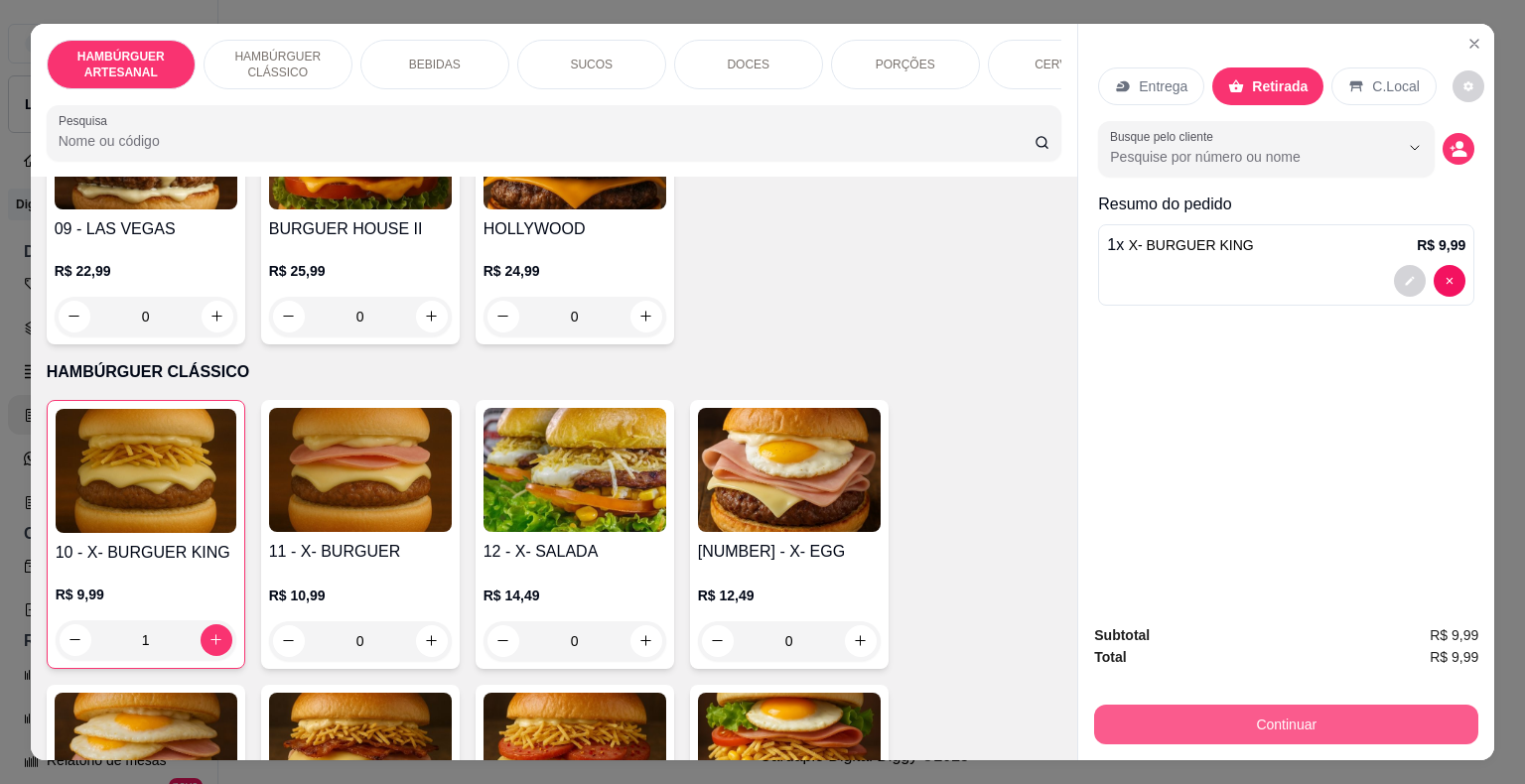click on "Continuar" at bounding box center [1286, 724] 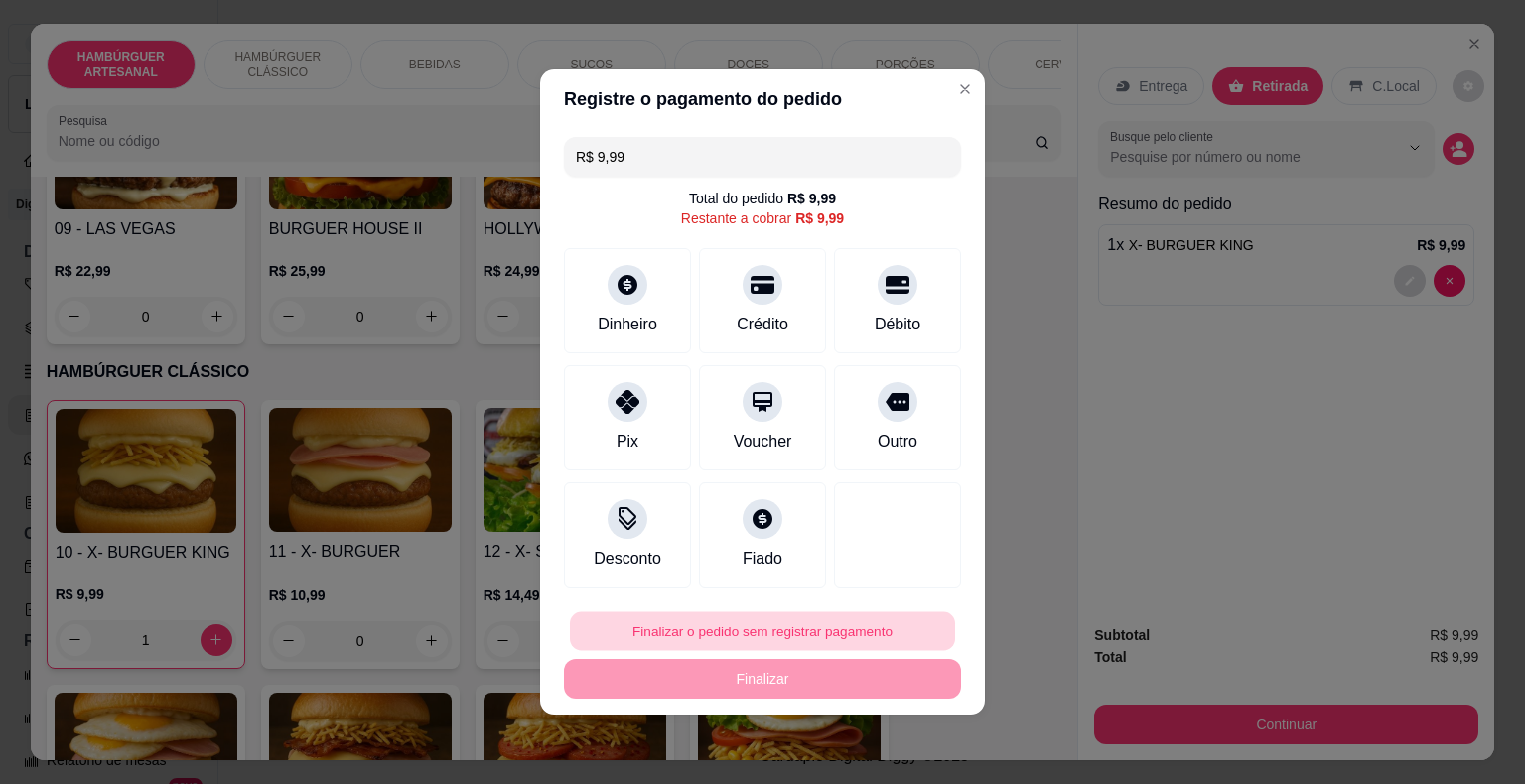 click on "Finalizar o pedido sem registrar pagamento" at bounding box center (762, 631) 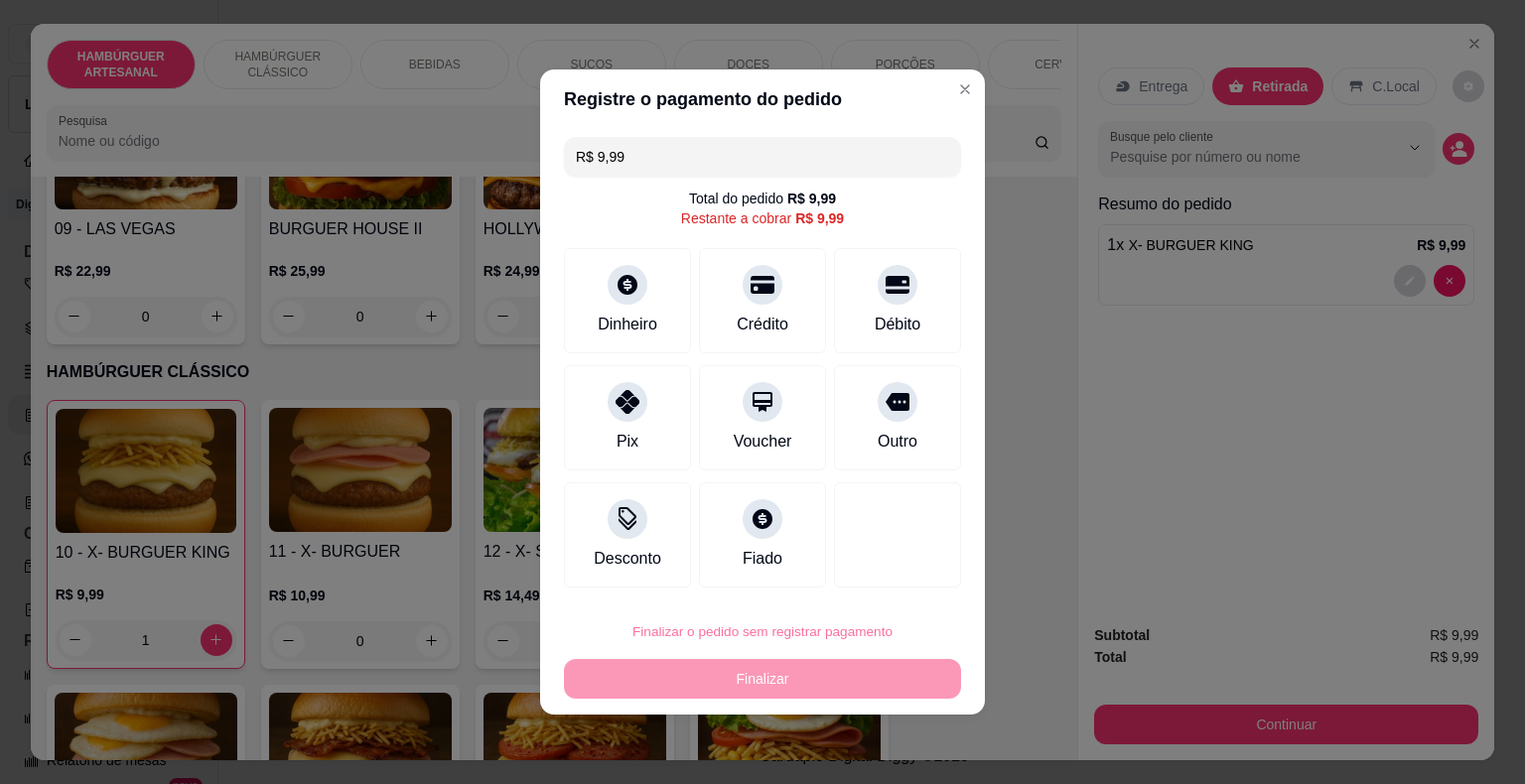click on "Confirmar" at bounding box center [883, 575] 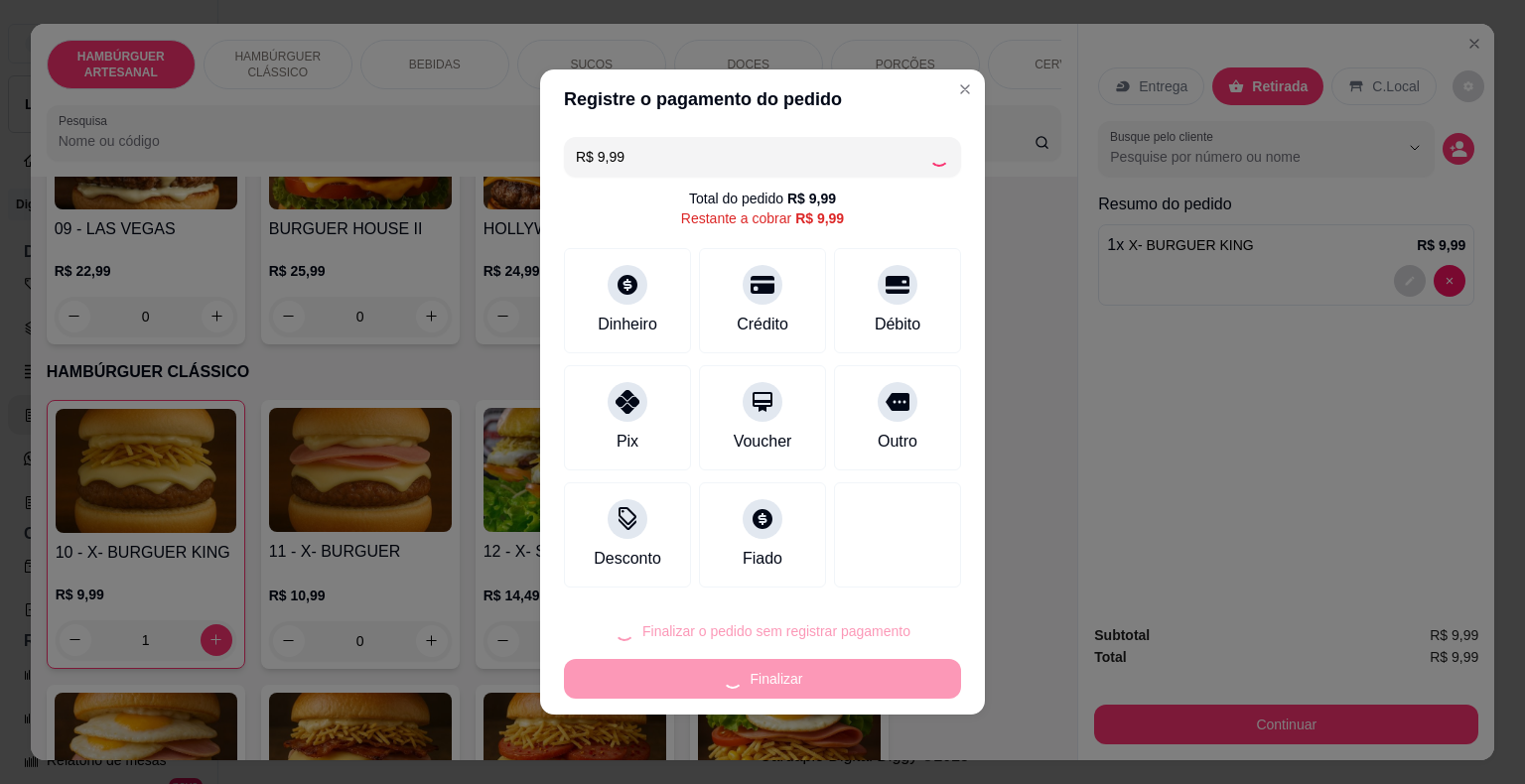 type on "0" 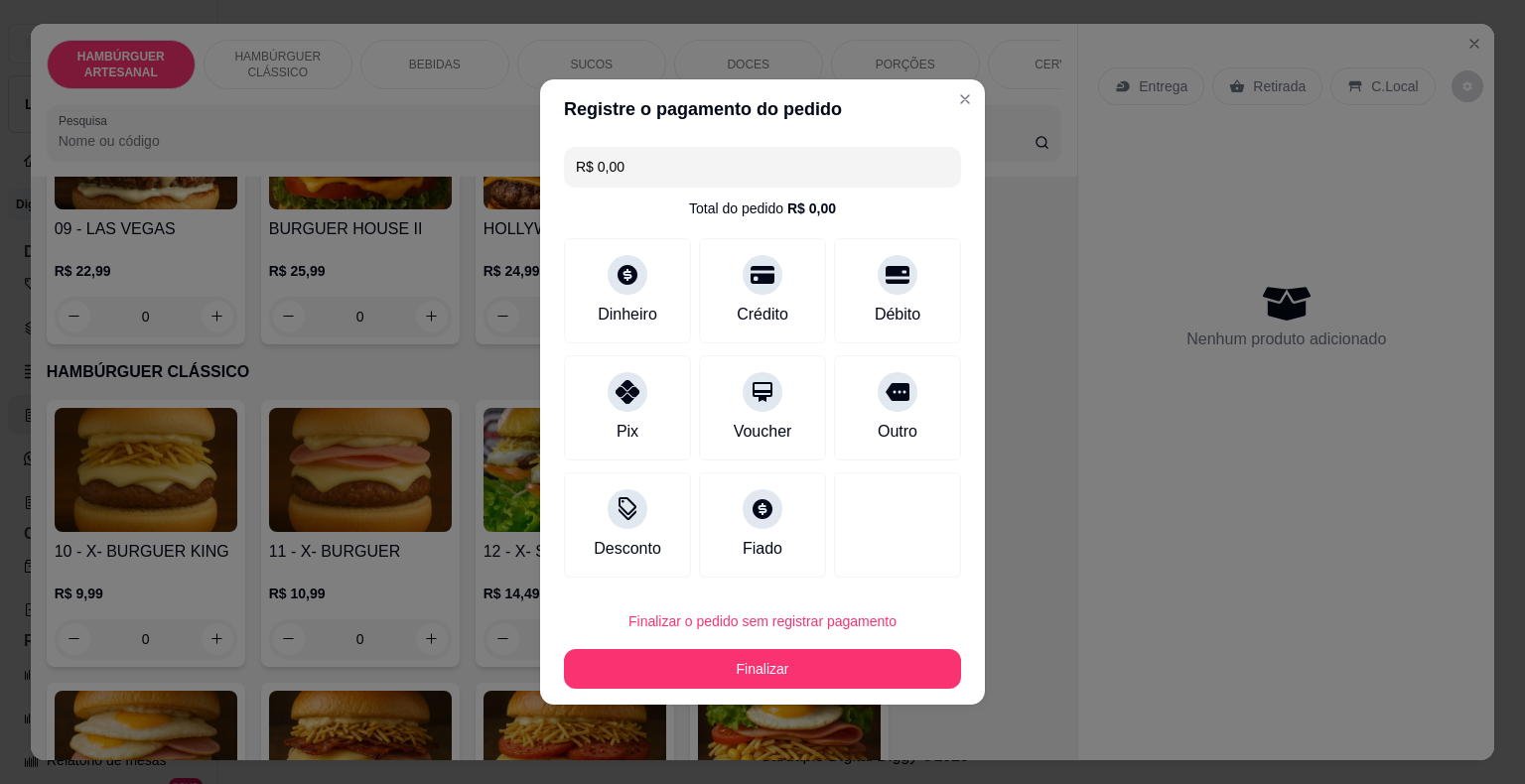type on "R$ 0,00" 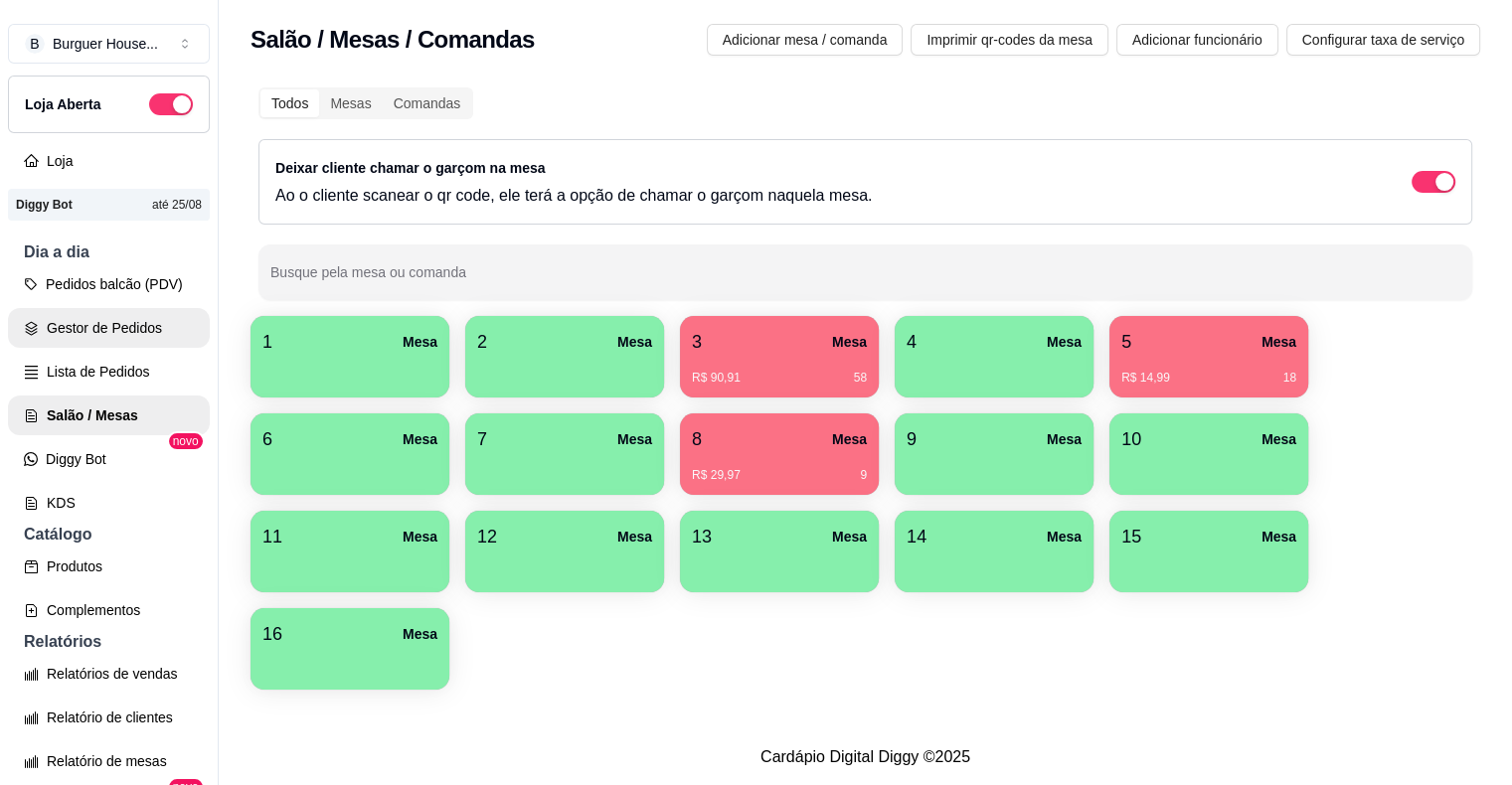 click on "Gestor de Pedidos" at bounding box center (108, 328) 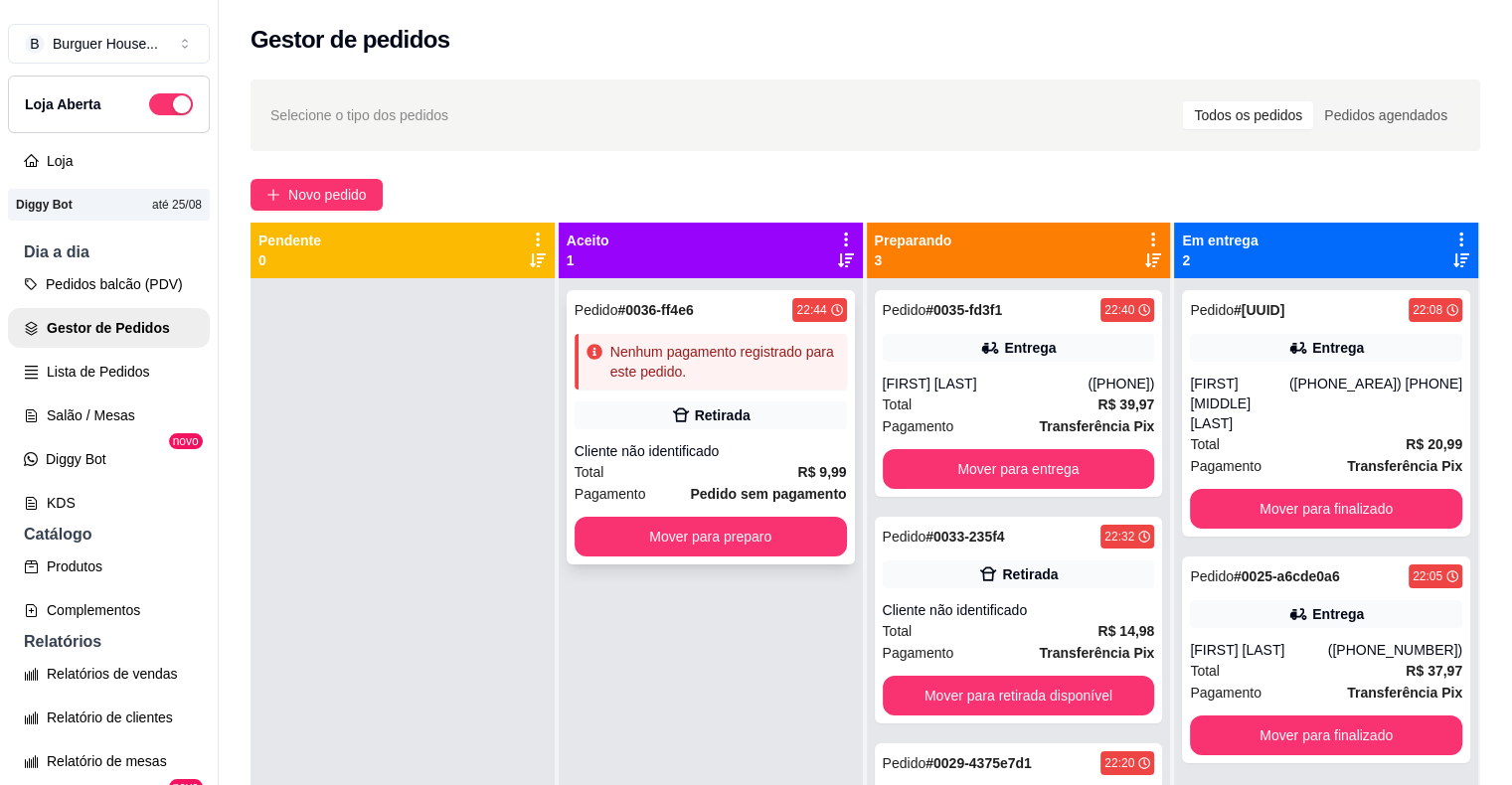 click on "Pedido  # 0036-ff4e6 22:44 Nenhum pagamento registrado para este pedido. Retirada Cliente não identificado Total R$ 9,99 Pagamento Pedido sem pagamento Mover para preparo" at bounding box center (711, 427) 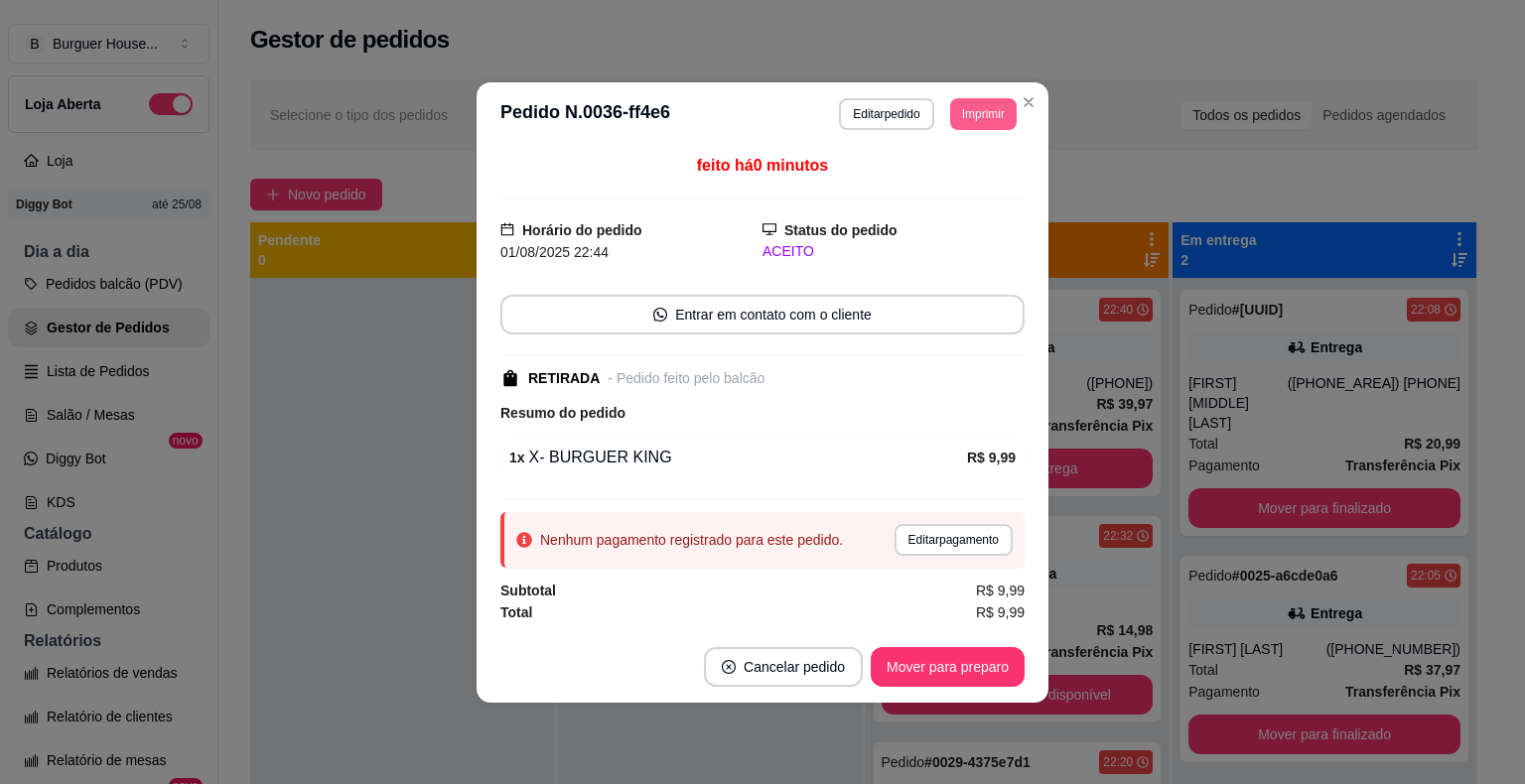 click on "Imprimir" at bounding box center (983, 114) 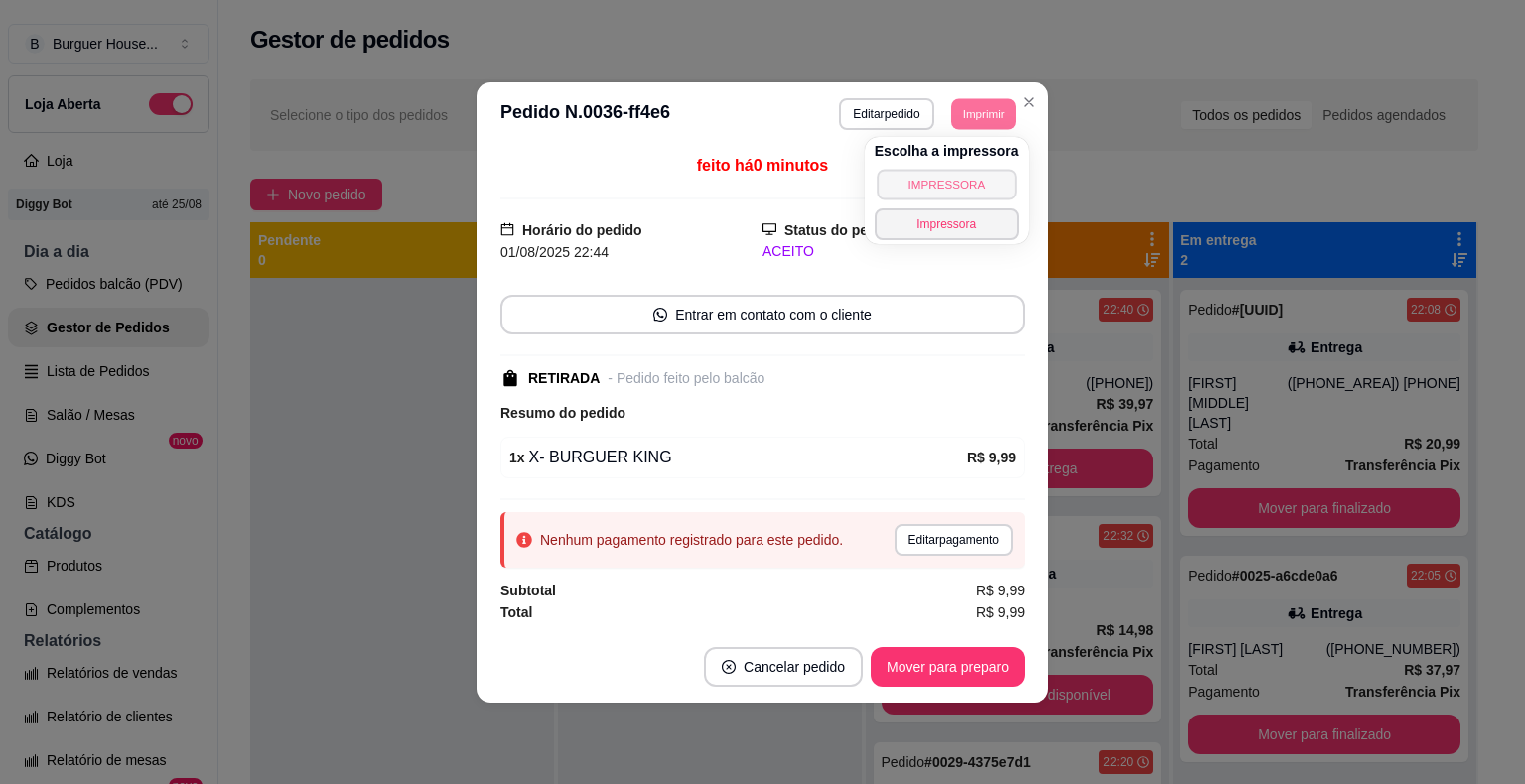 click on "IMPRESSORA" at bounding box center [946, 184] 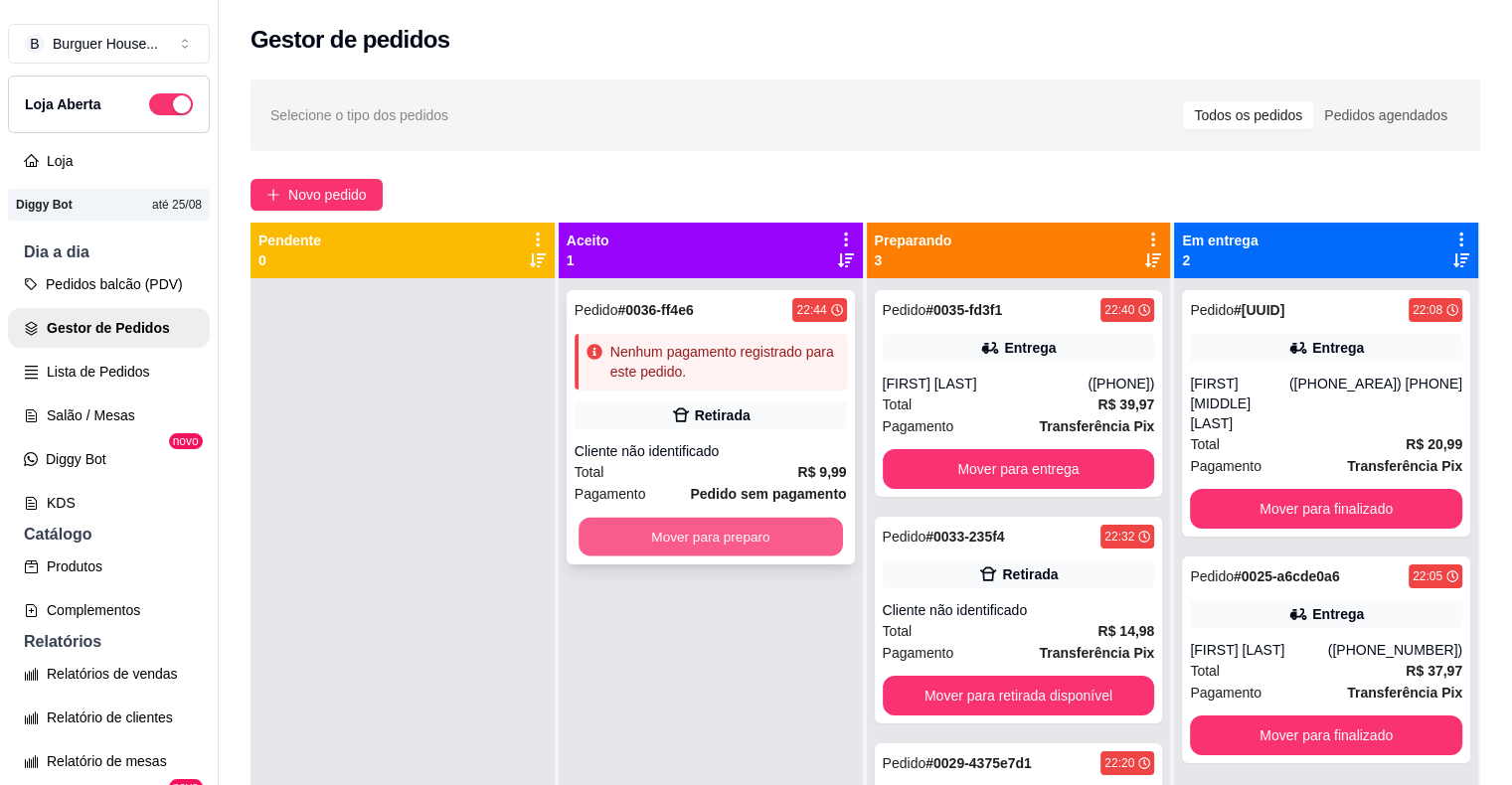 click on "Mover para preparo" at bounding box center (711, 537) 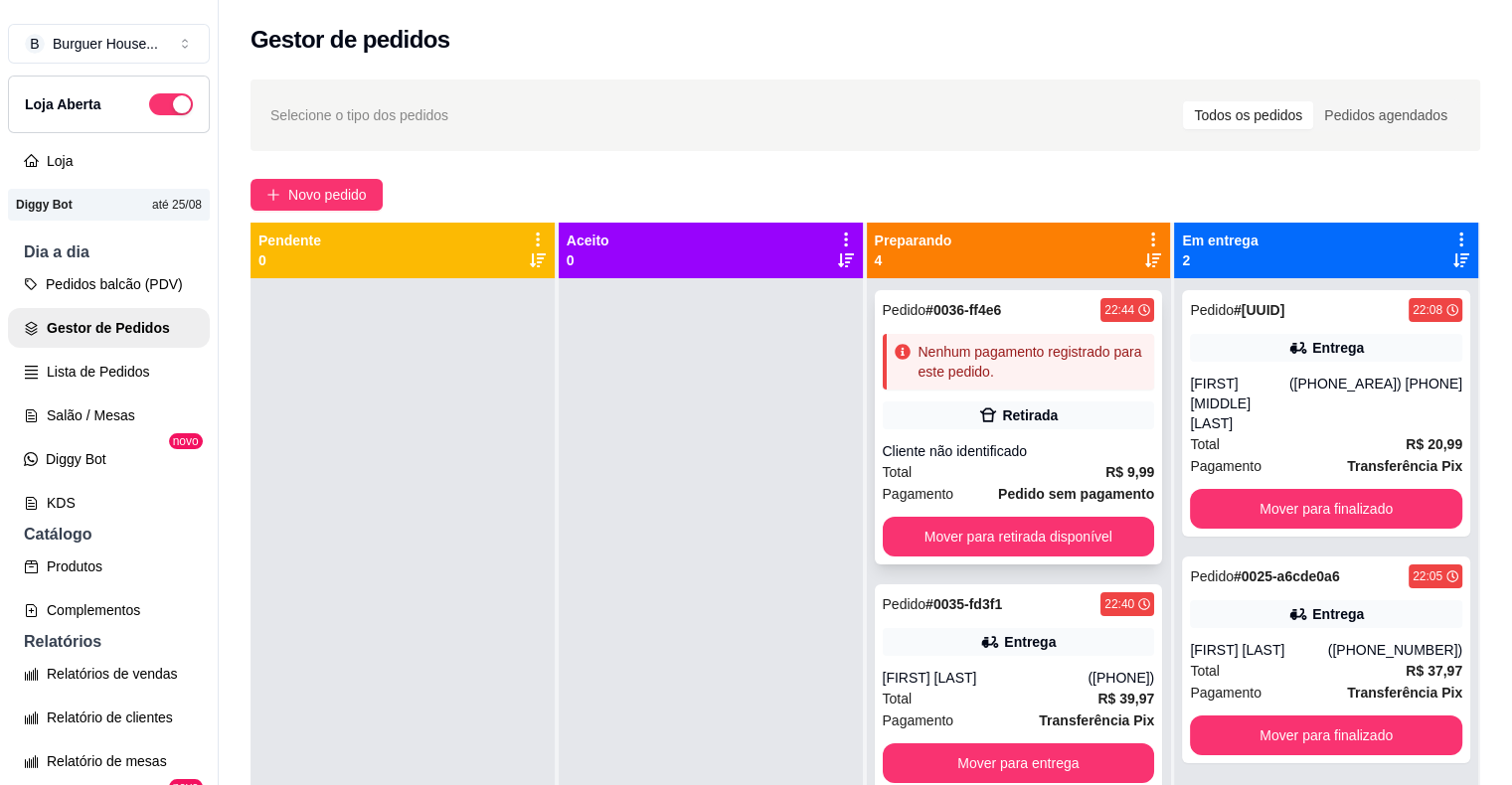 click on "Pedido sem pagamento" at bounding box center (1076, 494) 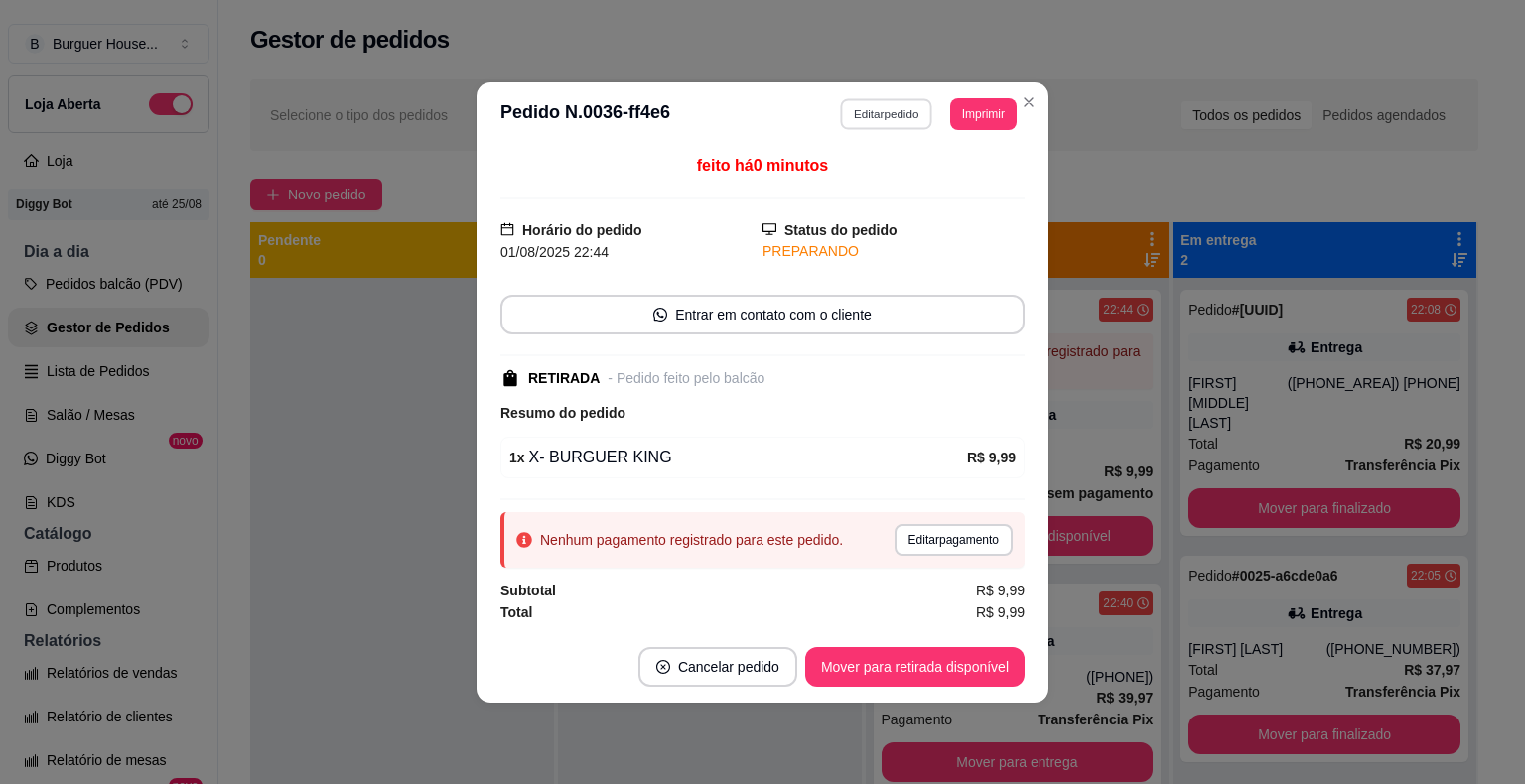 click on "Editar  pedido" at bounding box center (887, 113) 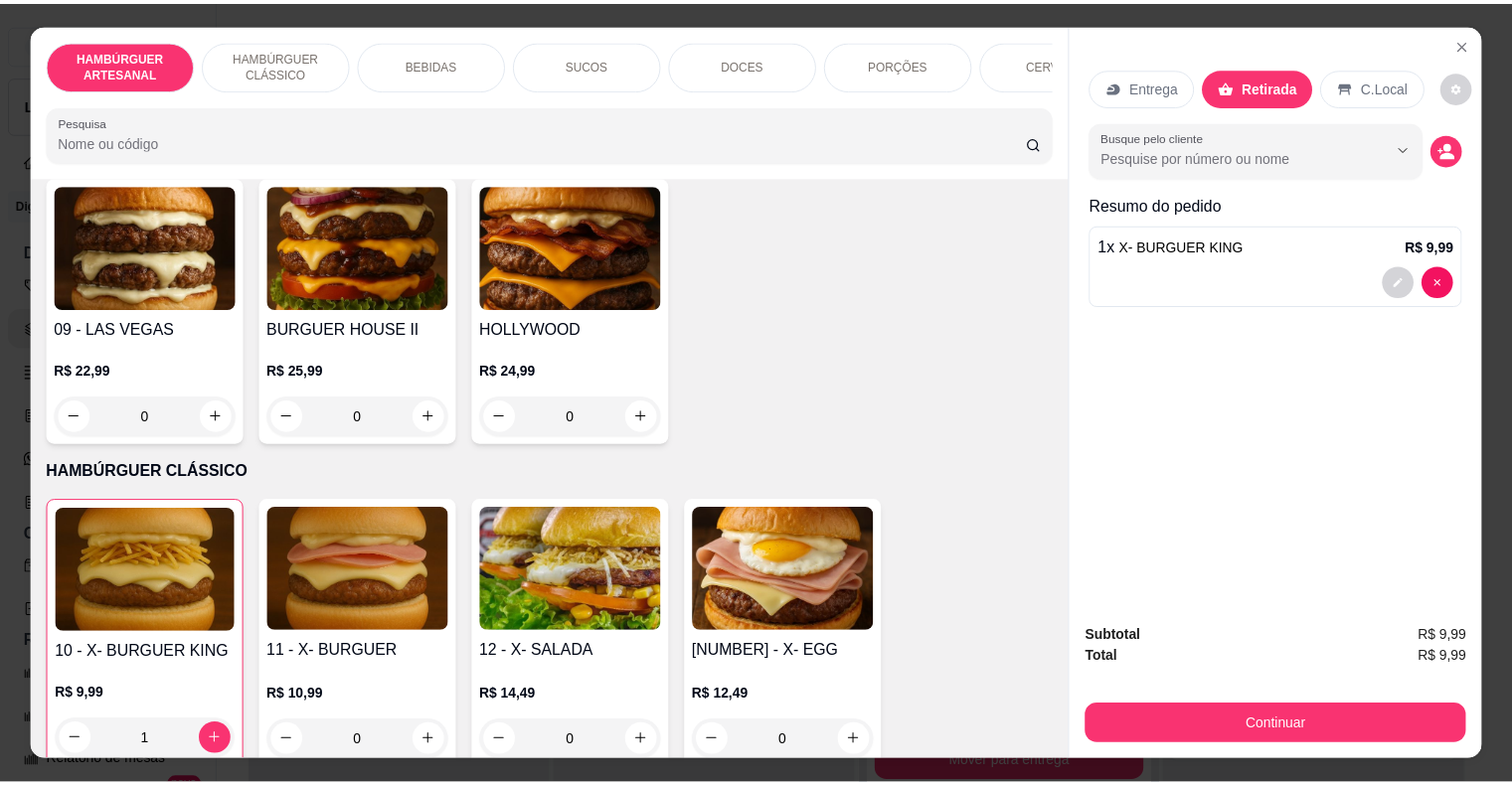 scroll, scrollTop: 795, scrollLeft: 0, axis: vertical 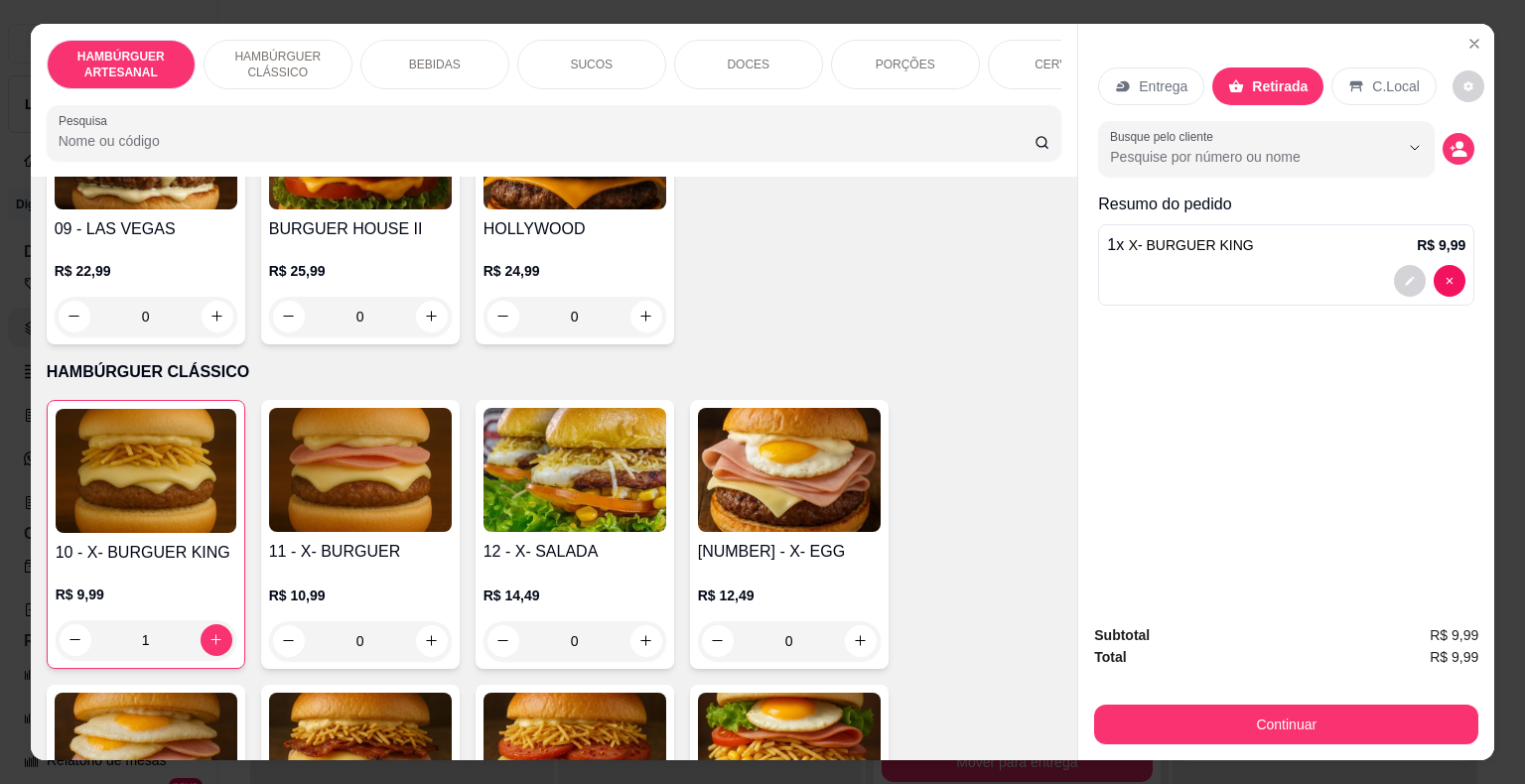 click on "1" at bounding box center [146, 640] 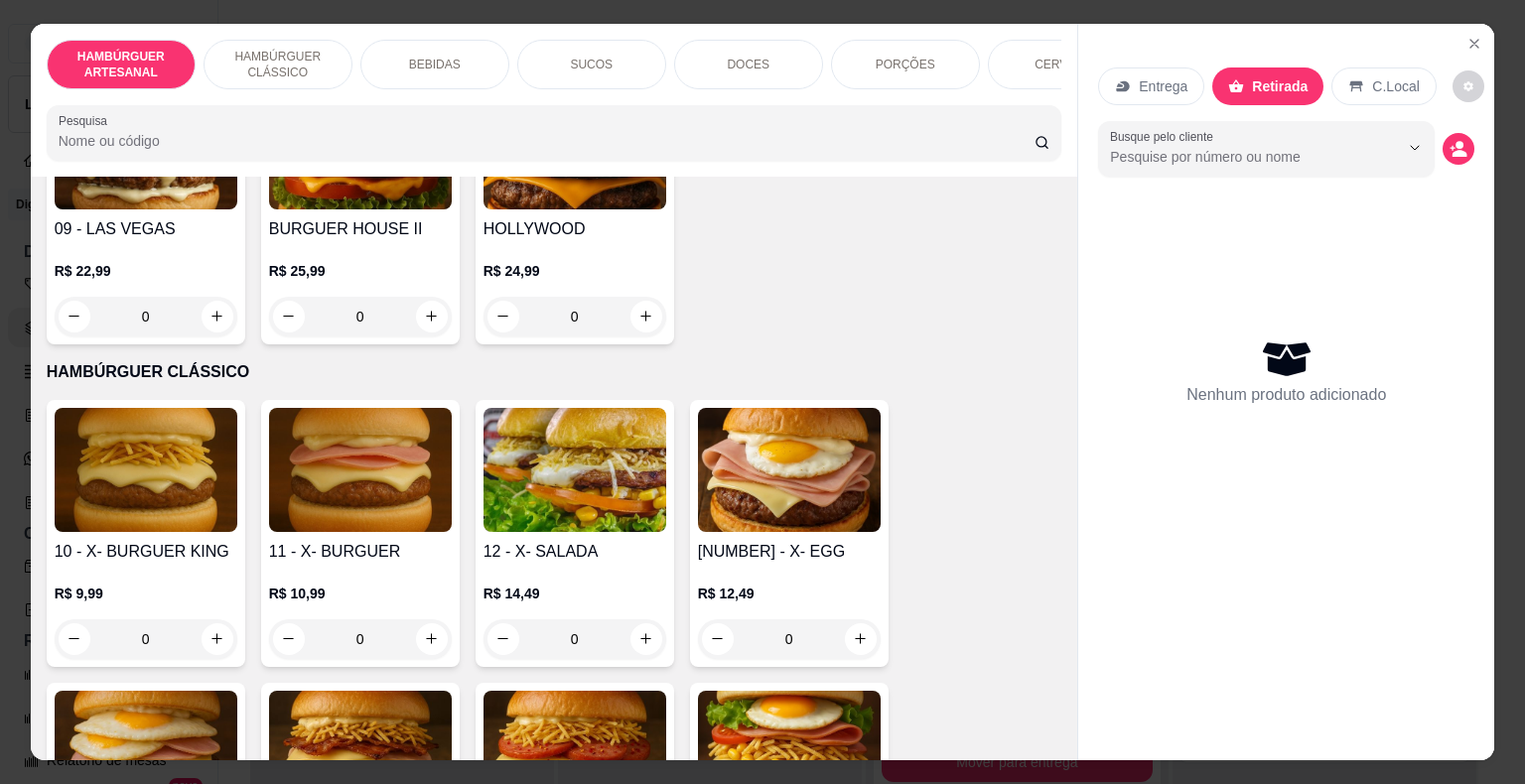 type on "0" 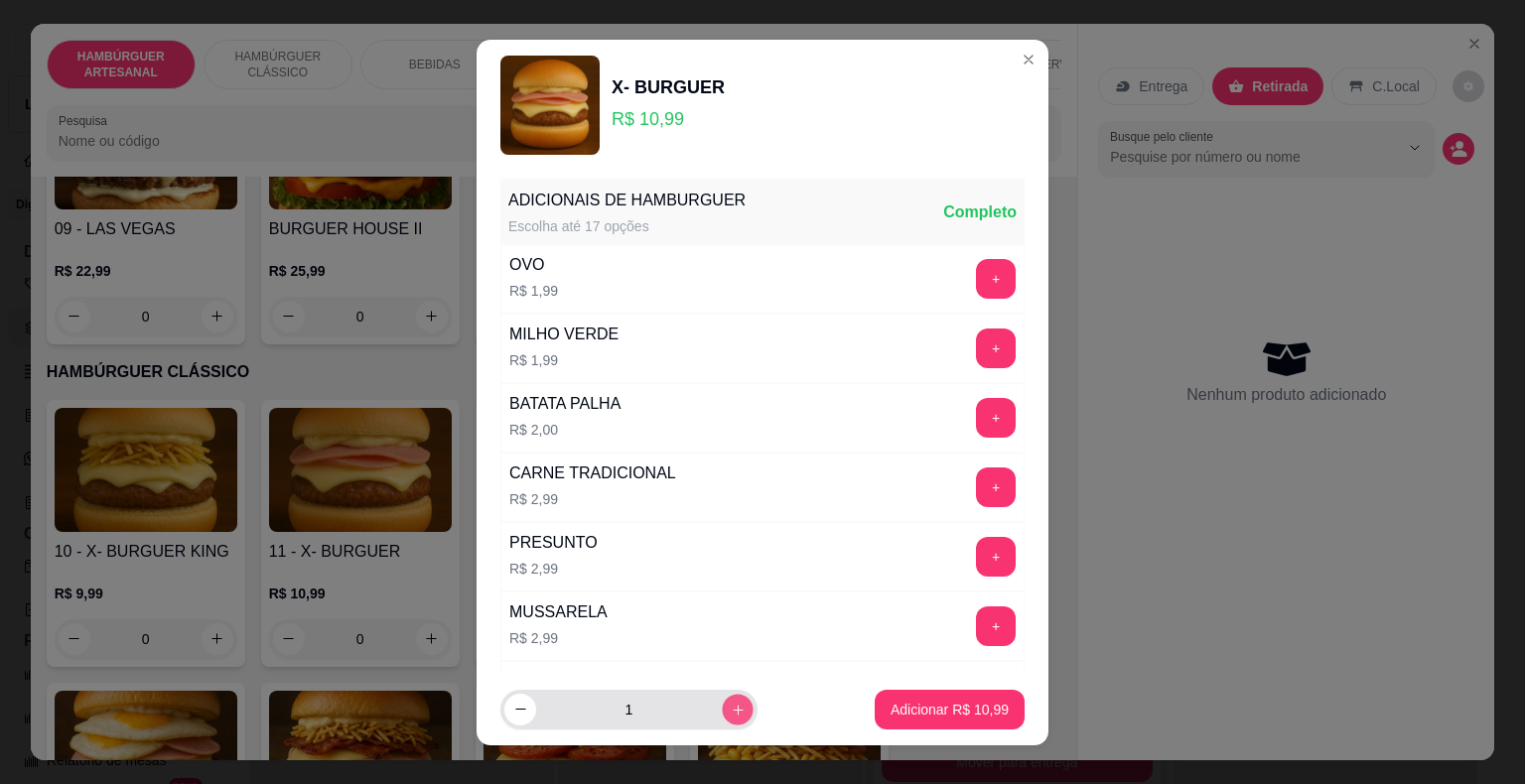 click at bounding box center [737, 709] 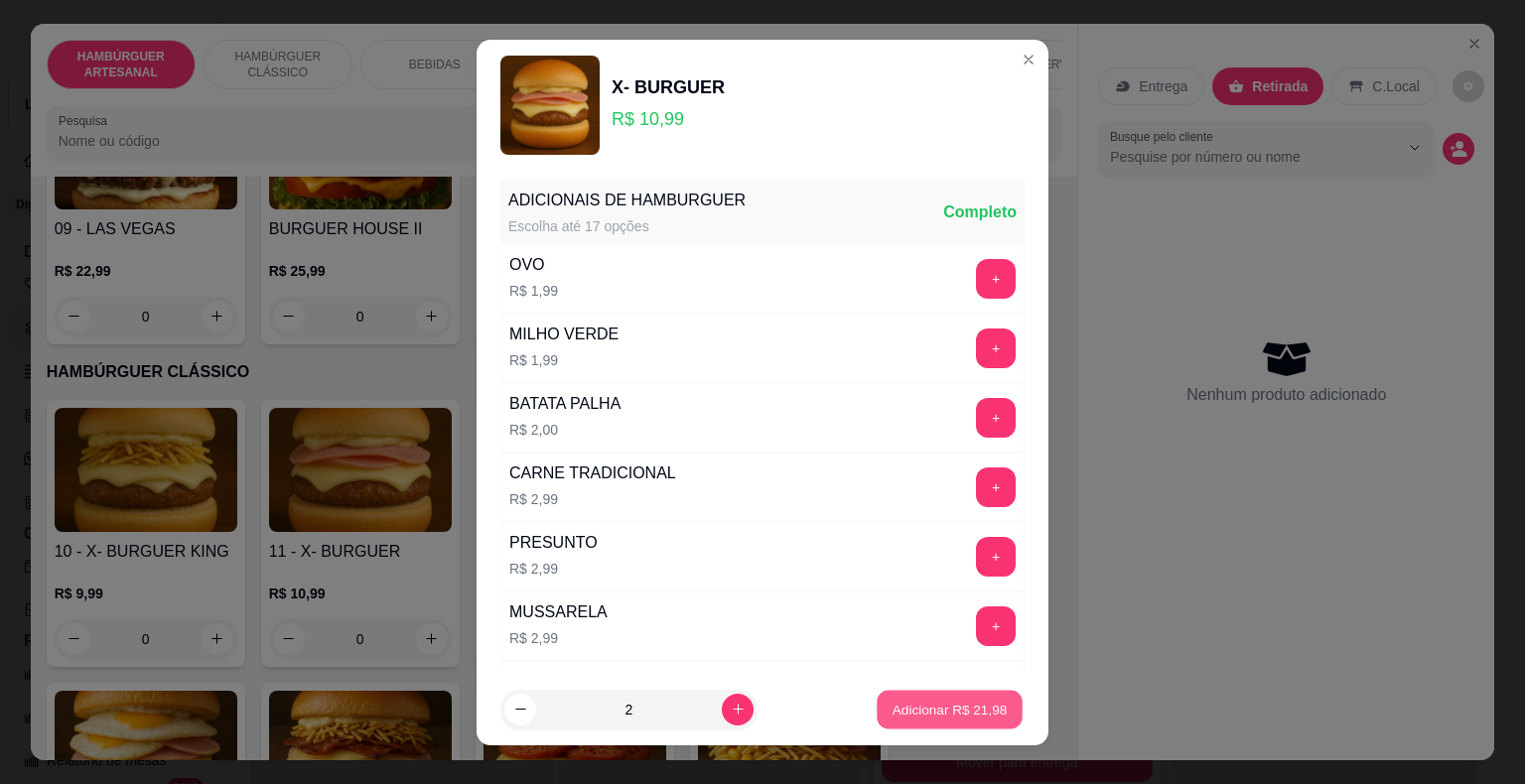 click on "Adicionar   R$ 21,98" at bounding box center [950, 709] 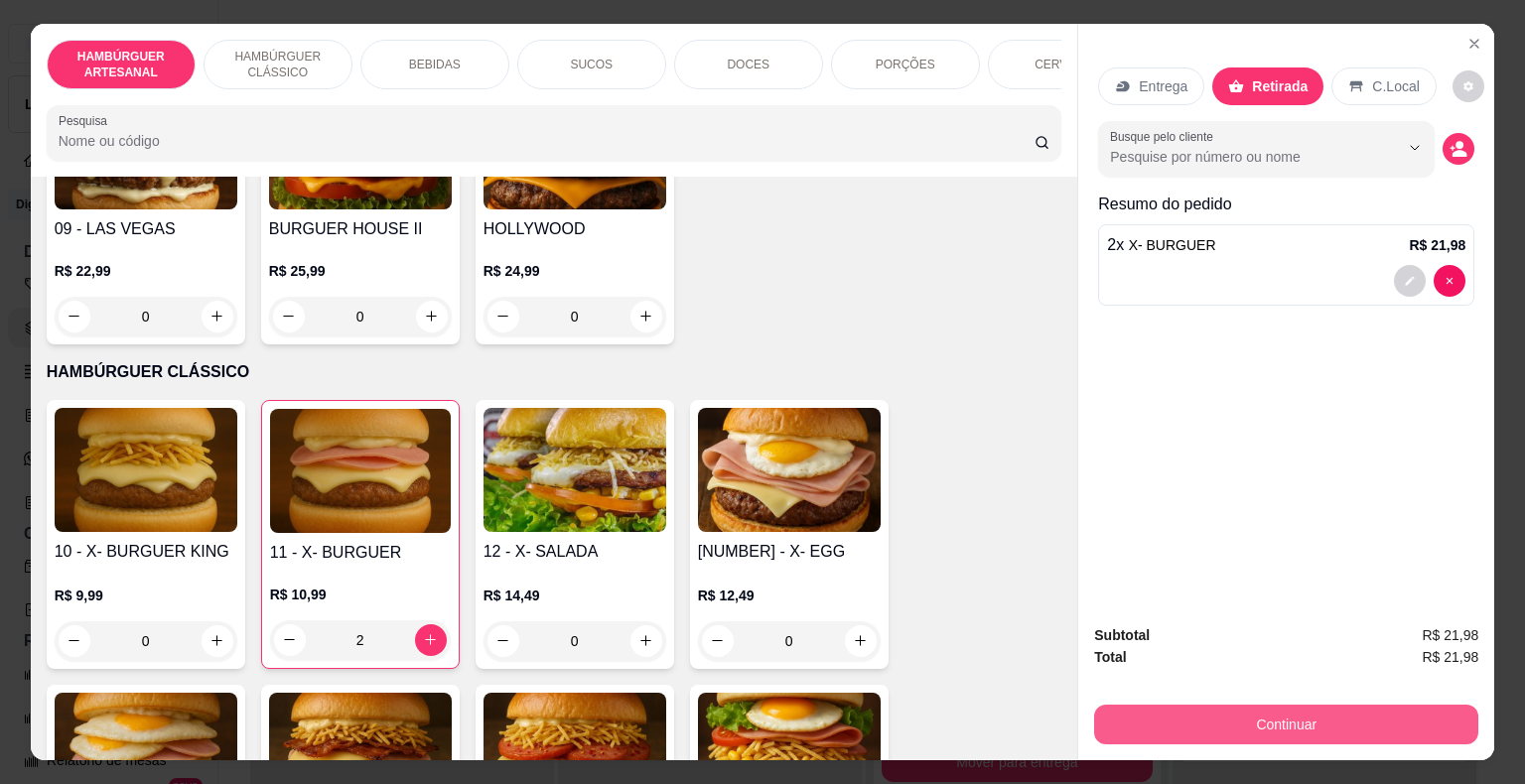 click on "Continuar" at bounding box center [1286, 724] 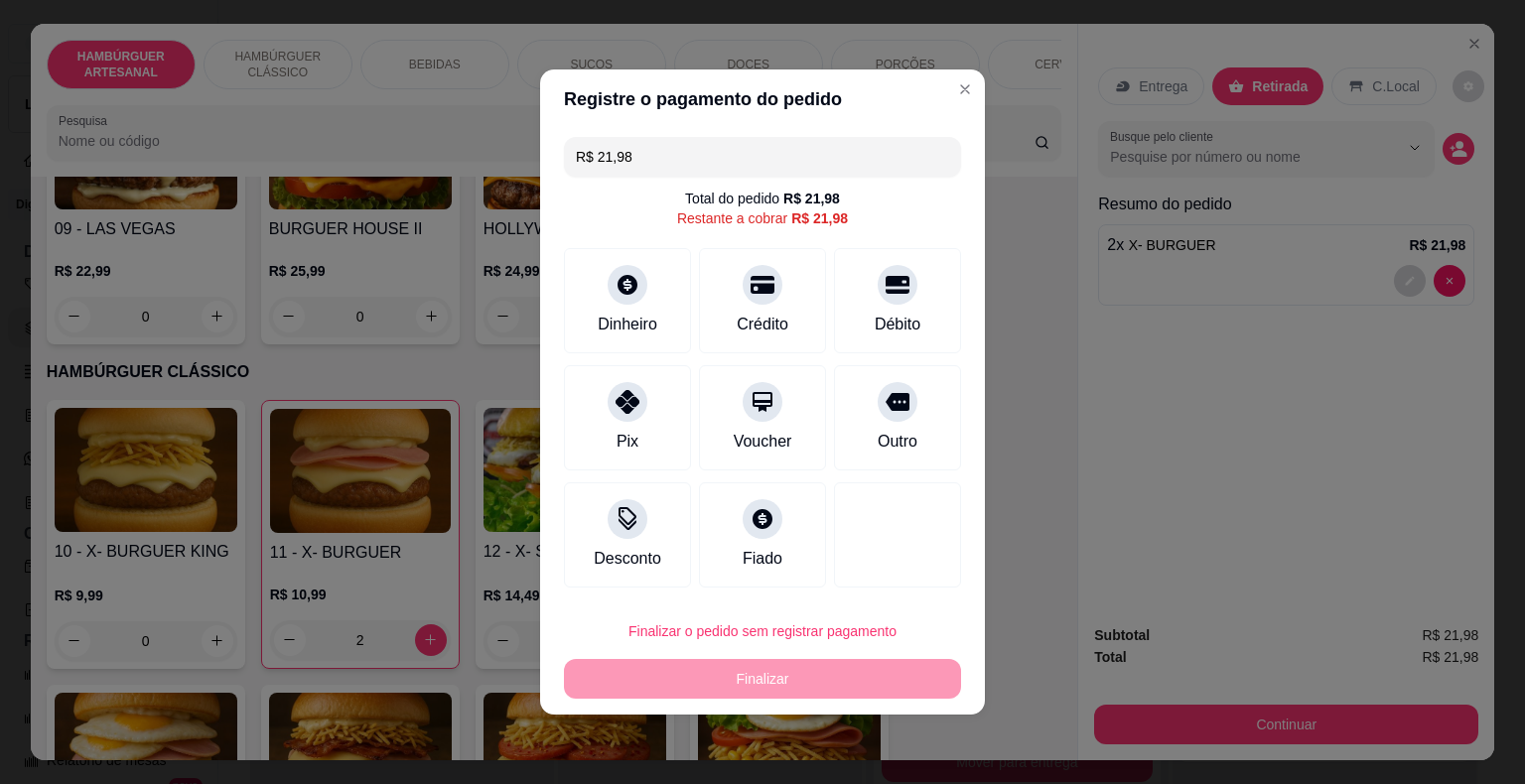 click on "Finalizar o pedido sem registrar pagamento" at bounding box center [762, 631] 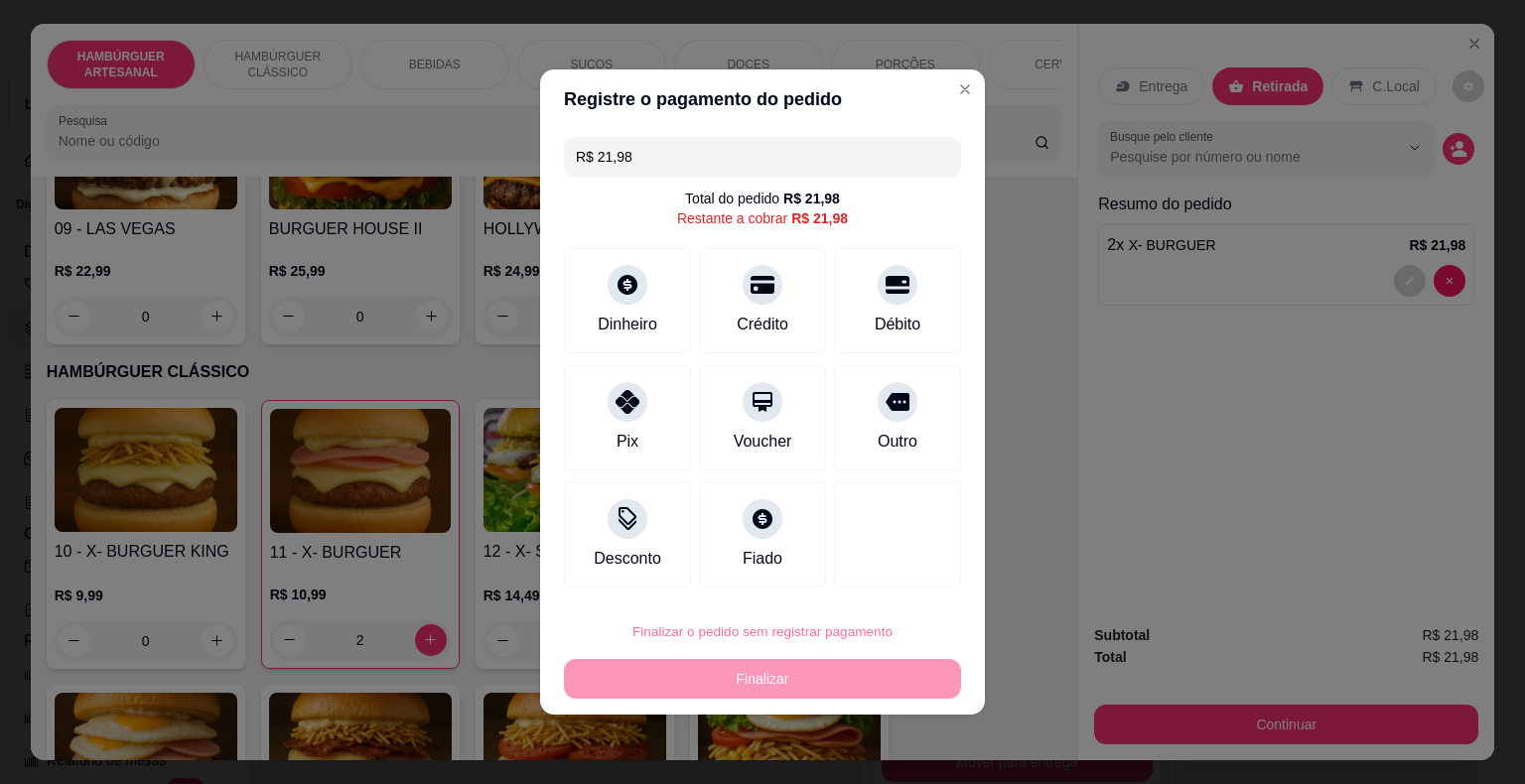 click on "Confirmar" at bounding box center (883, 575) 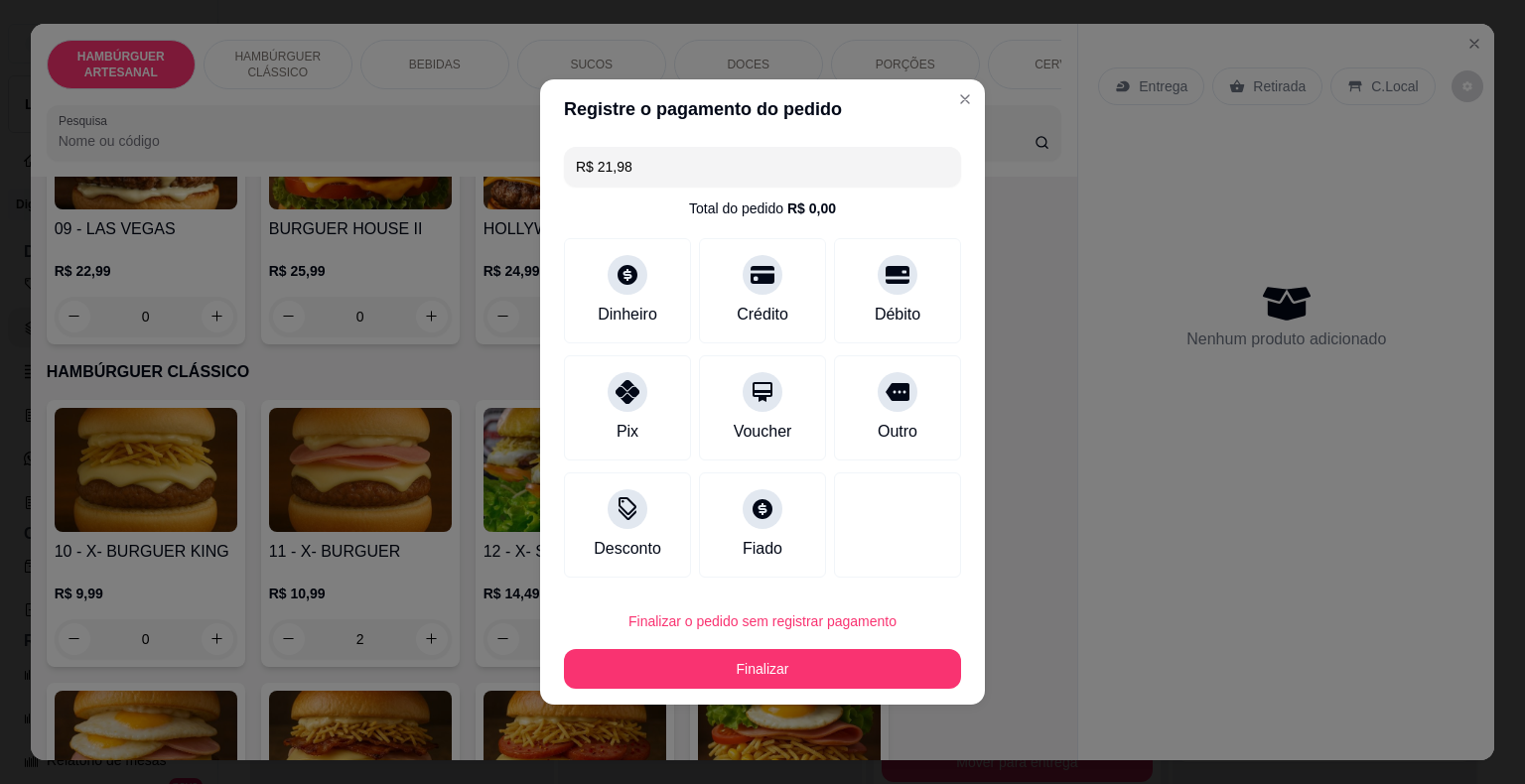 type on "0" 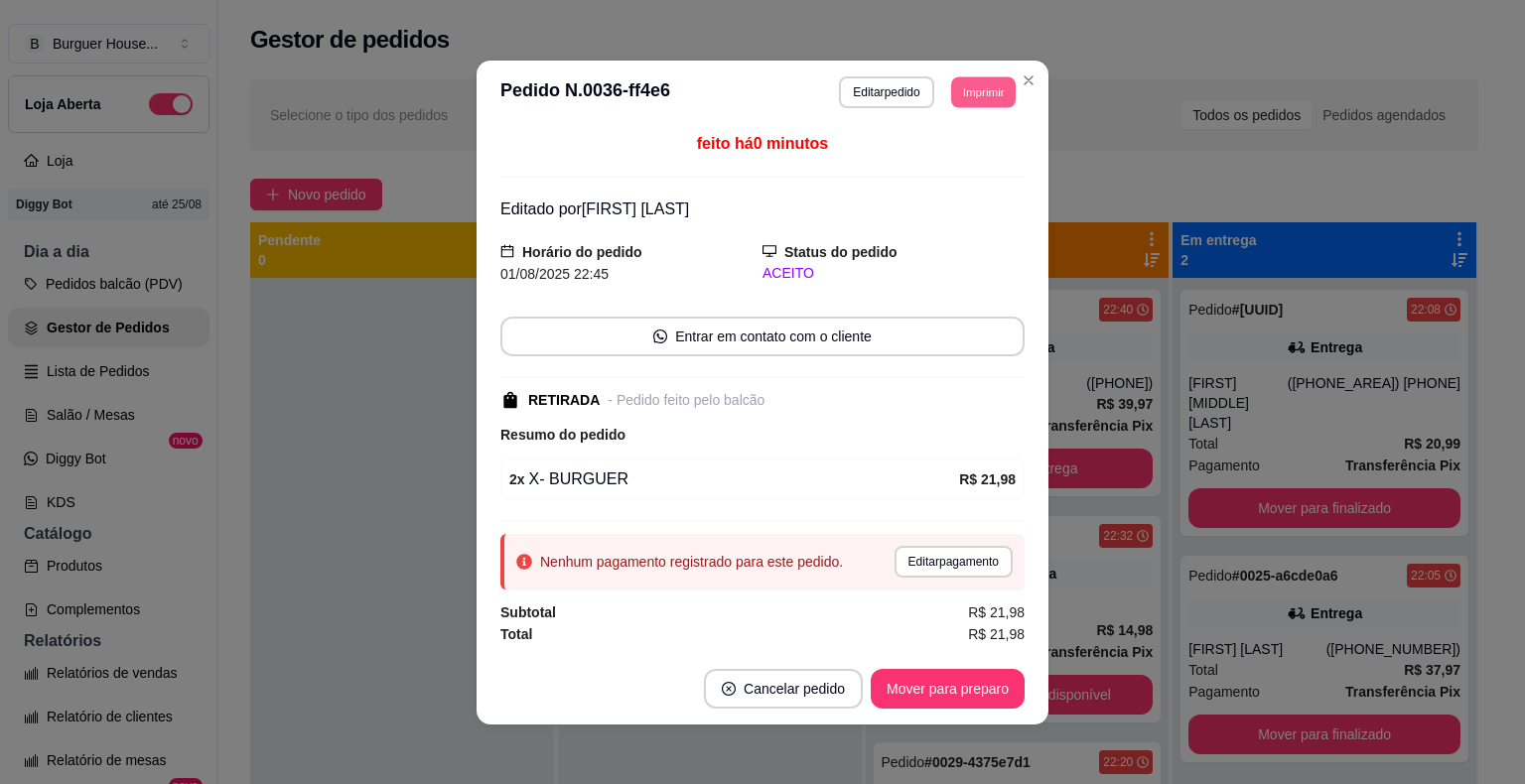 click on "Imprimir" at bounding box center (983, 91) 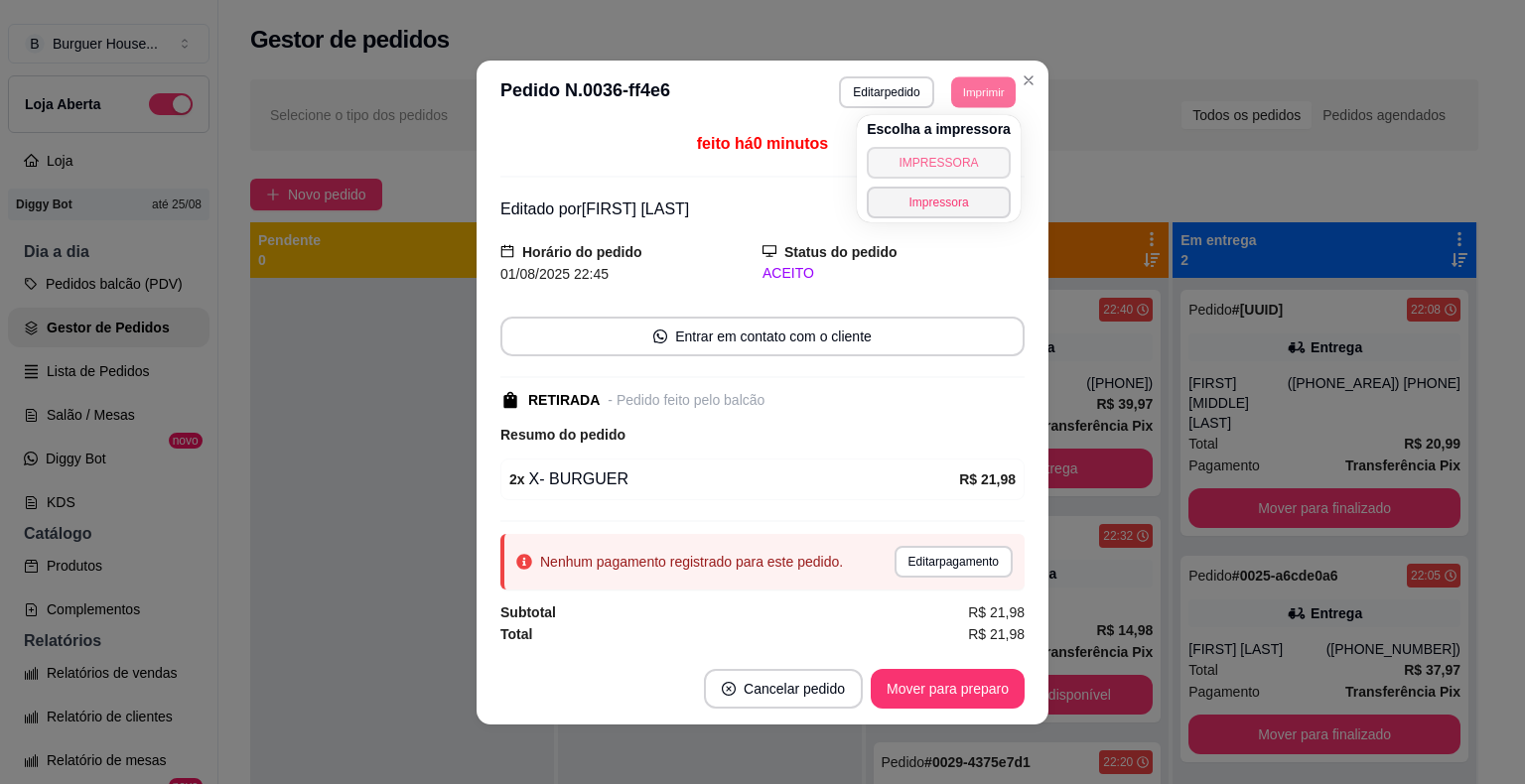 click on "IMPRESSORA" at bounding box center [938, 163] 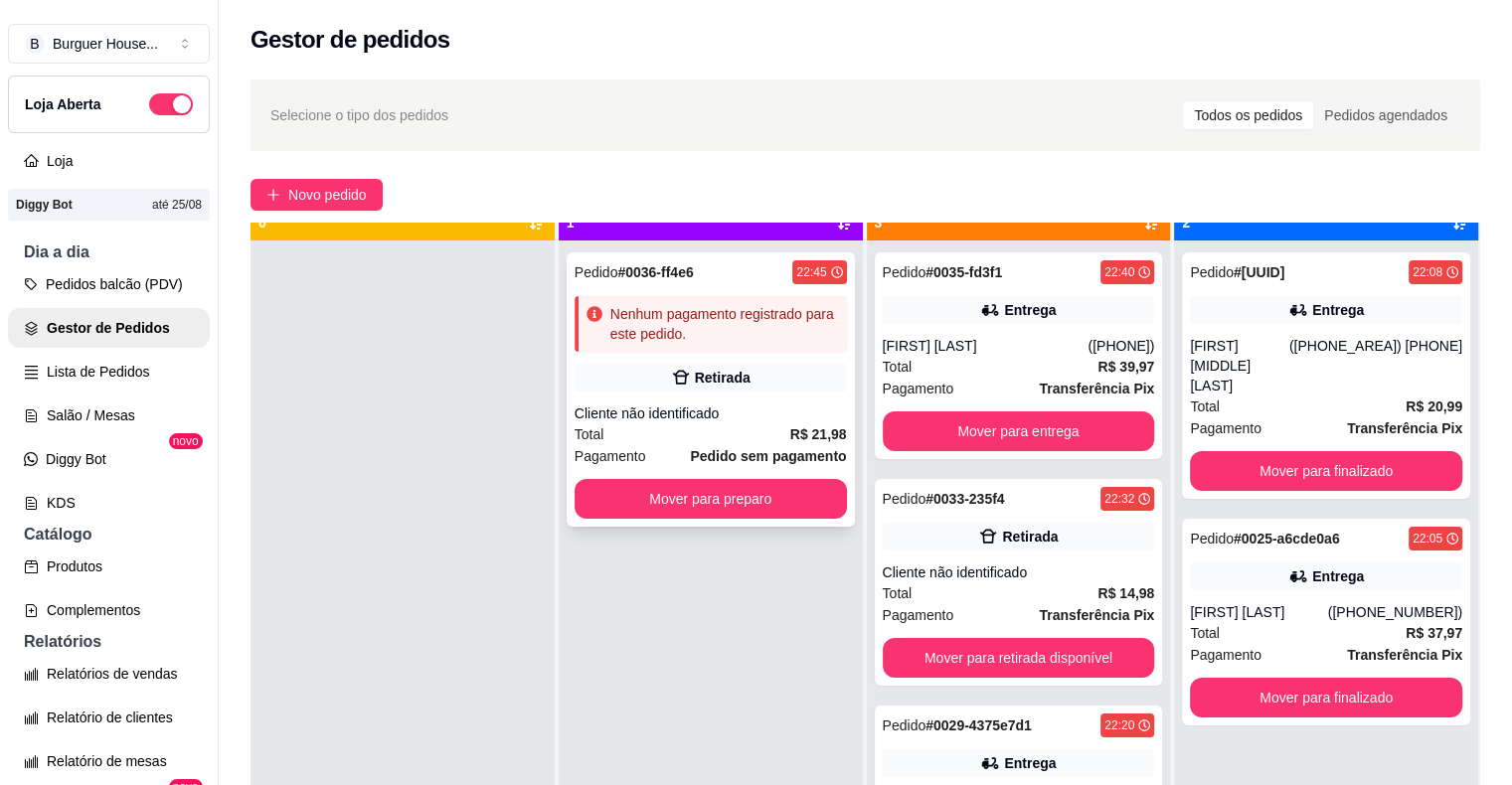 scroll, scrollTop: 56, scrollLeft: 0, axis: vertical 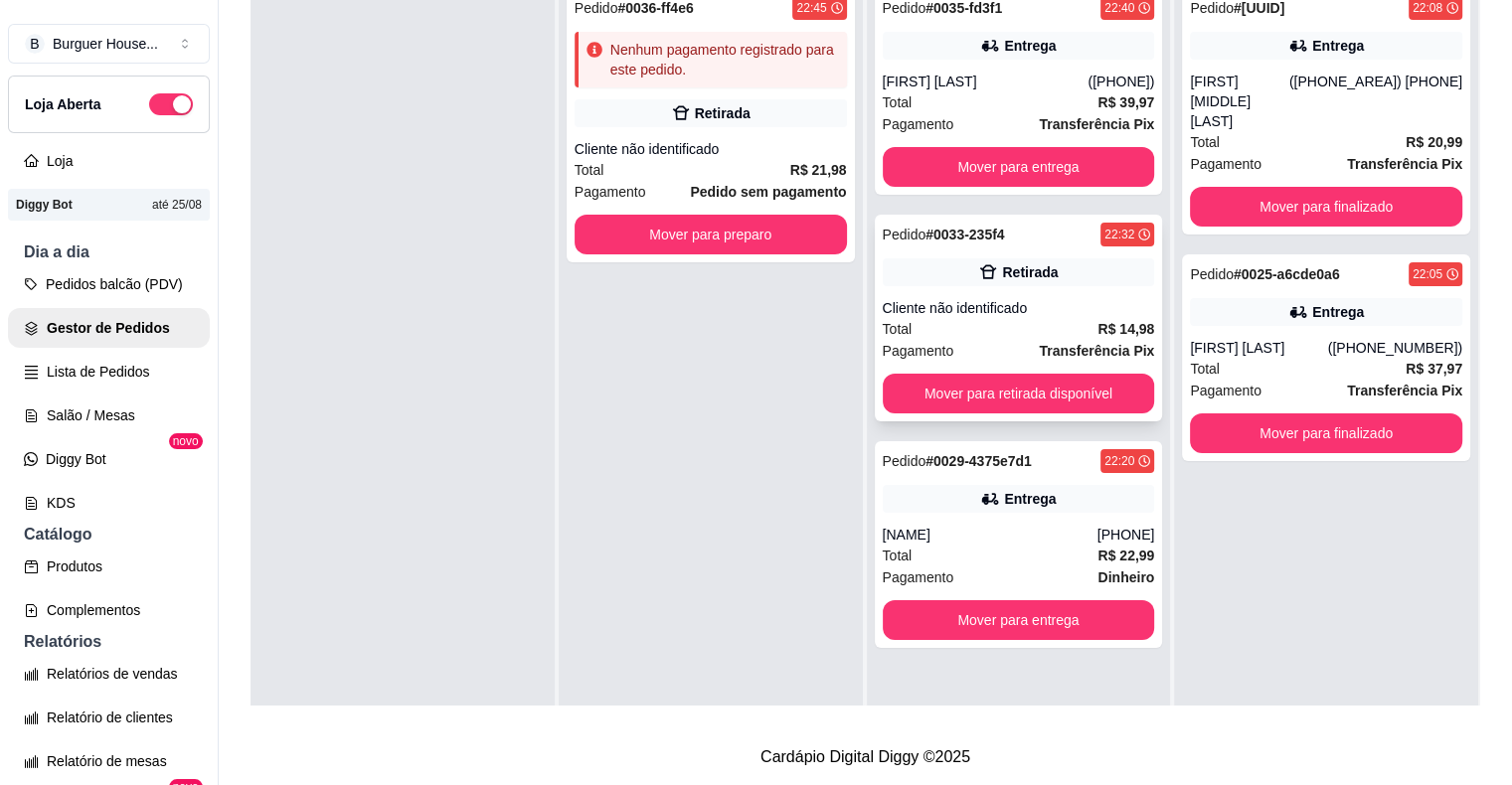click on "Cliente não identificado" at bounding box center [1019, 308] 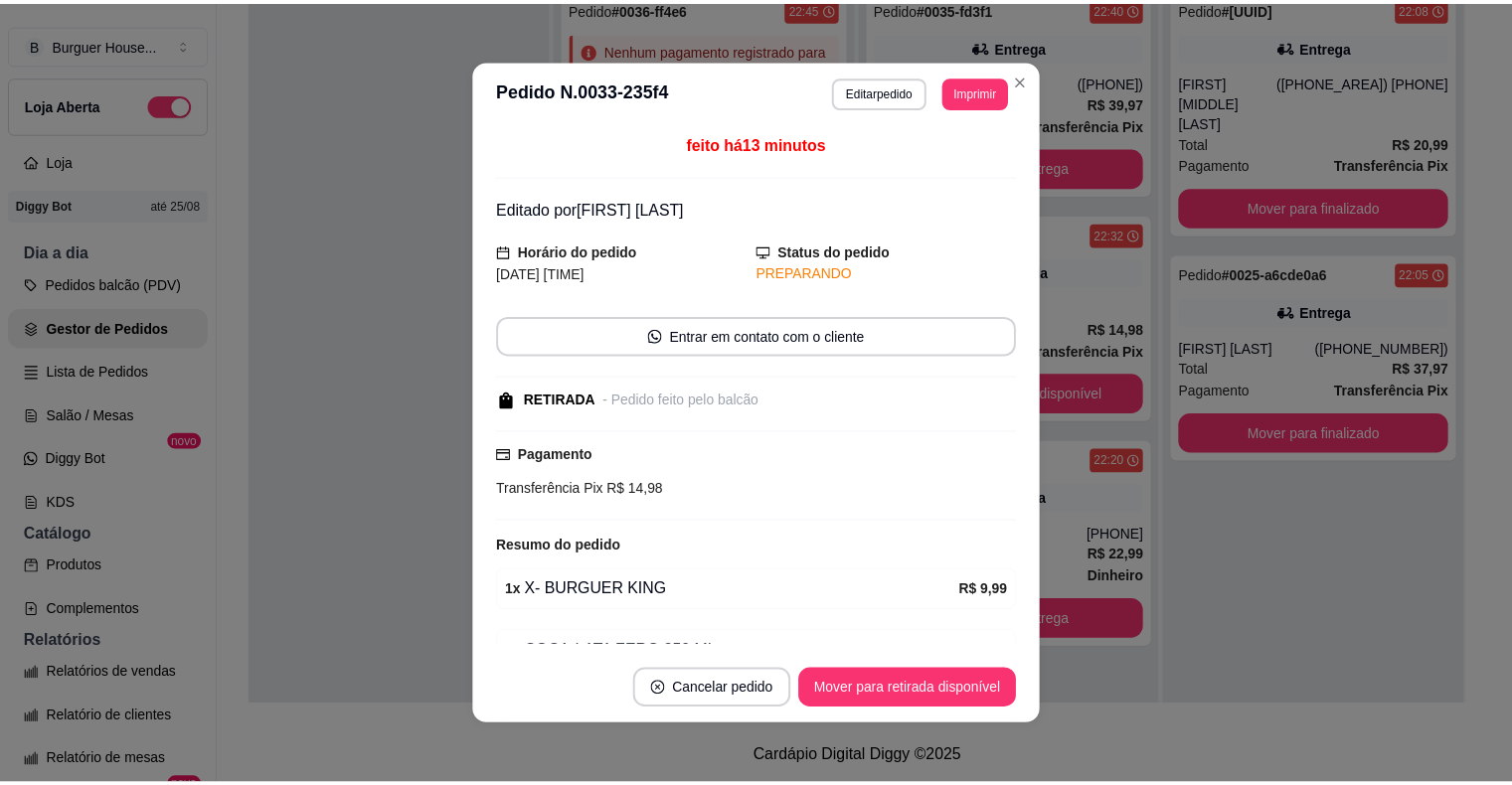 scroll, scrollTop: 100, scrollLeft: 0, axis: vertical 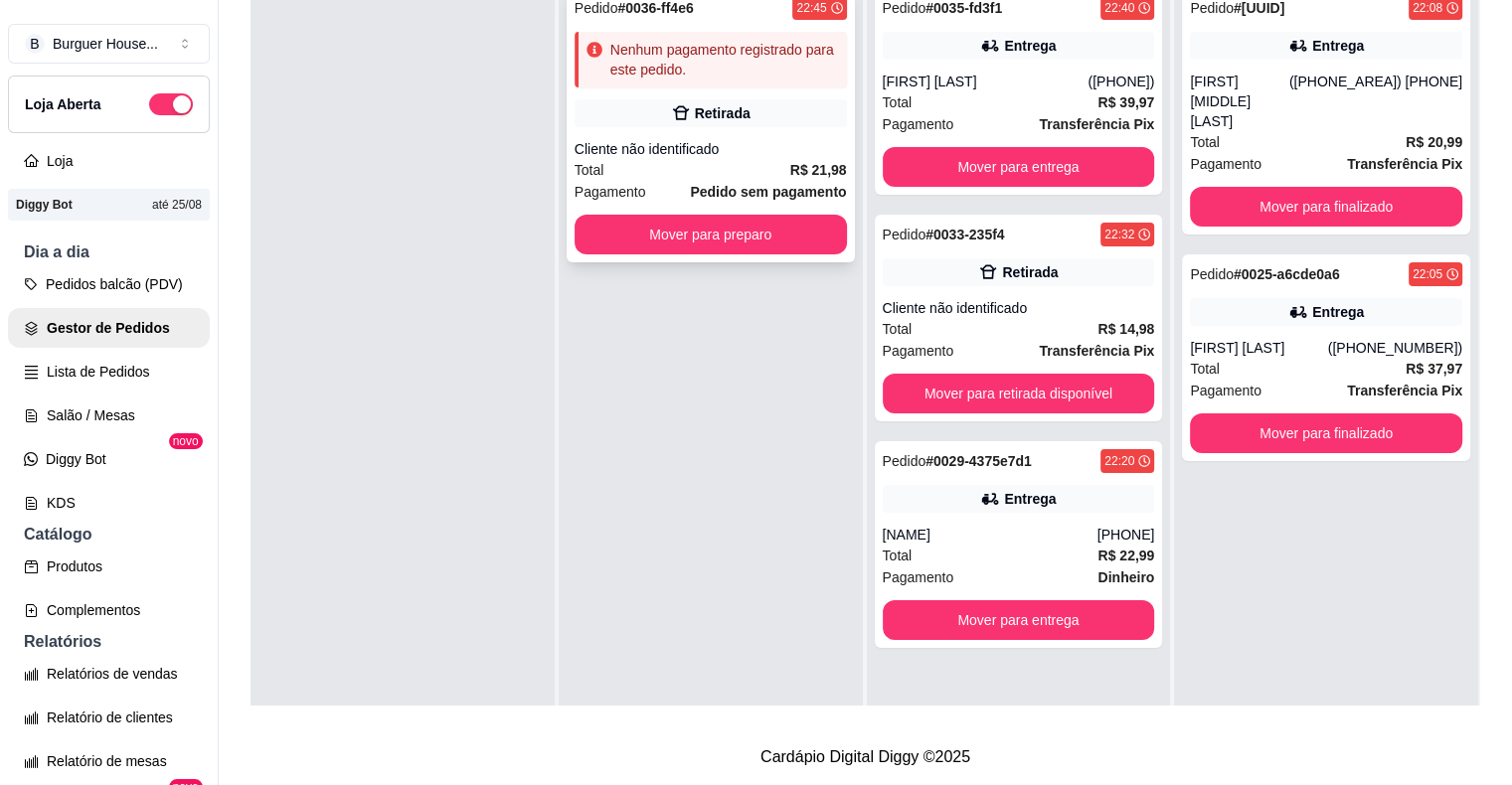 click on "Cliente não identificado" at bounding box center [711, 149] 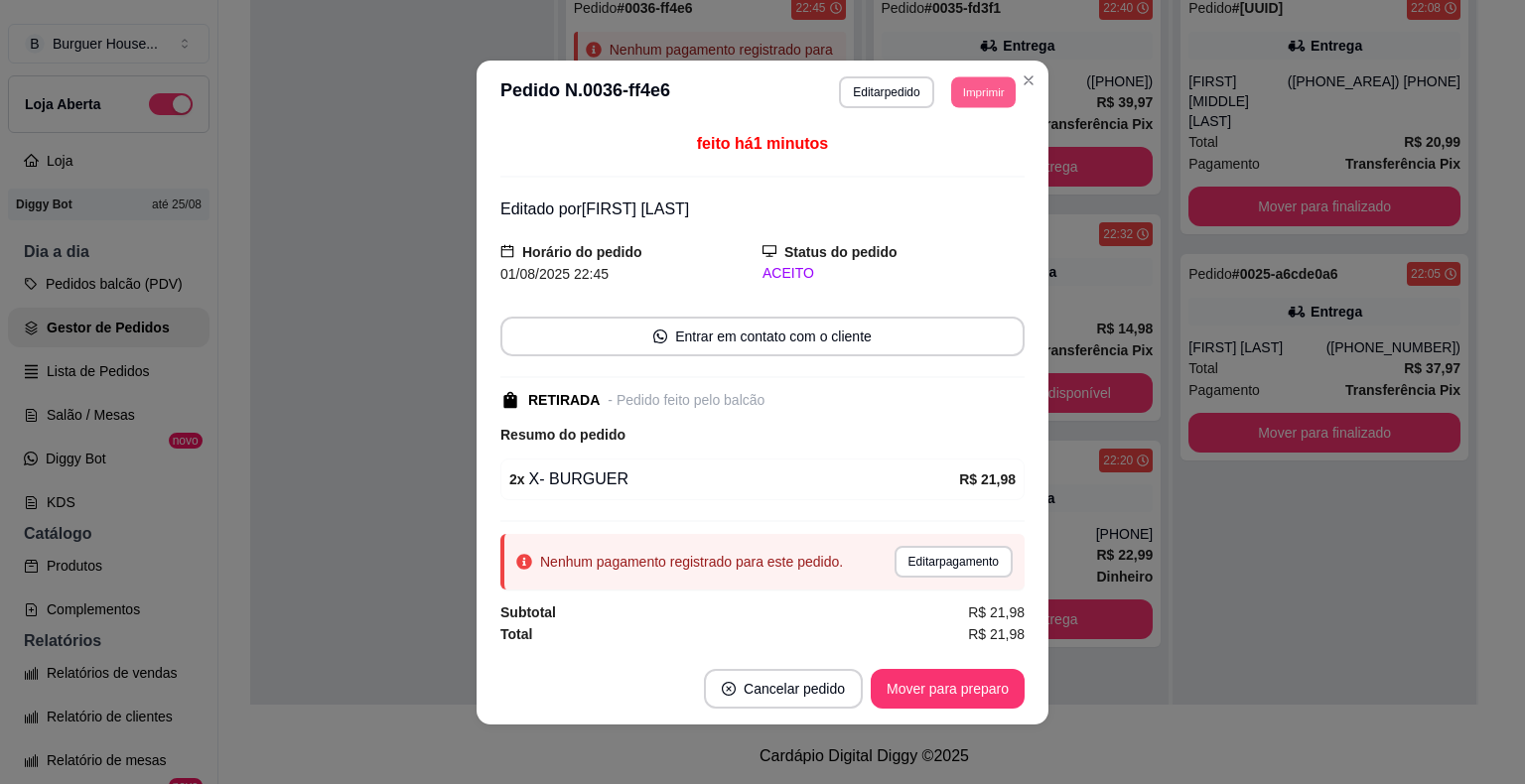 click on "Imprimir" at bounding box center [983, 91] 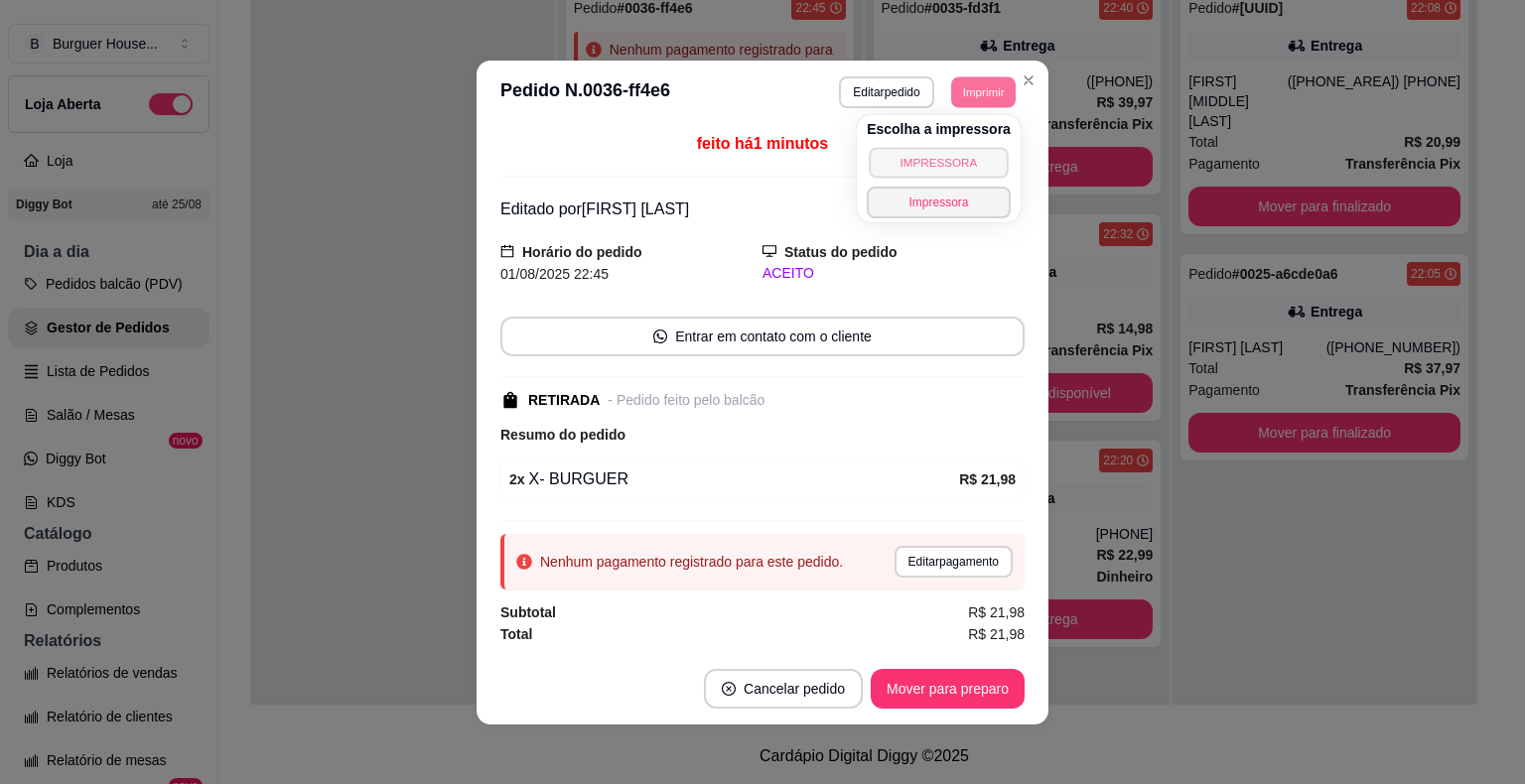 click on "IMPRESSORA" at bounding box center [938, 162] 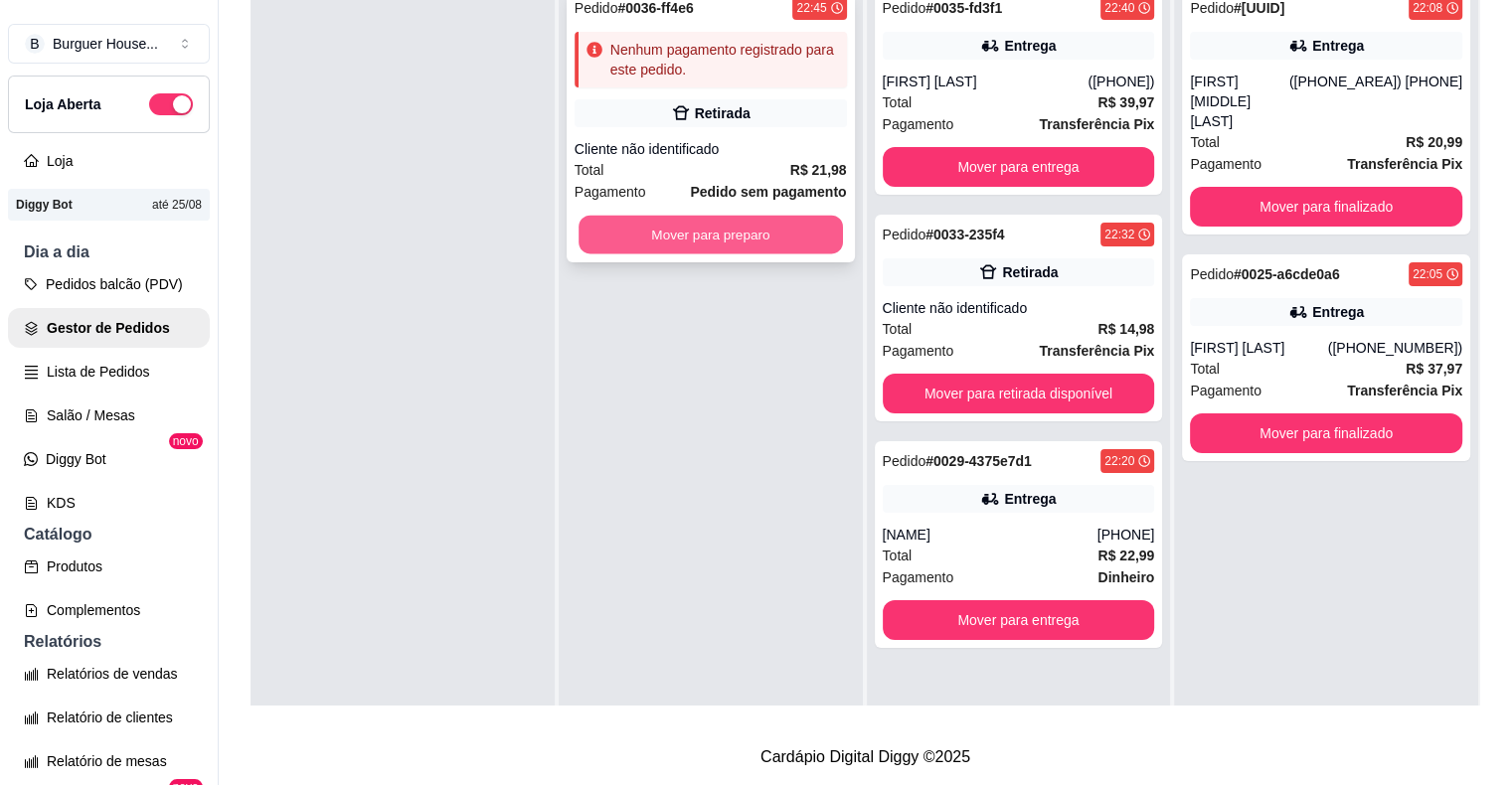 click on "Mover para preparo" at bounding box center (711, 235) 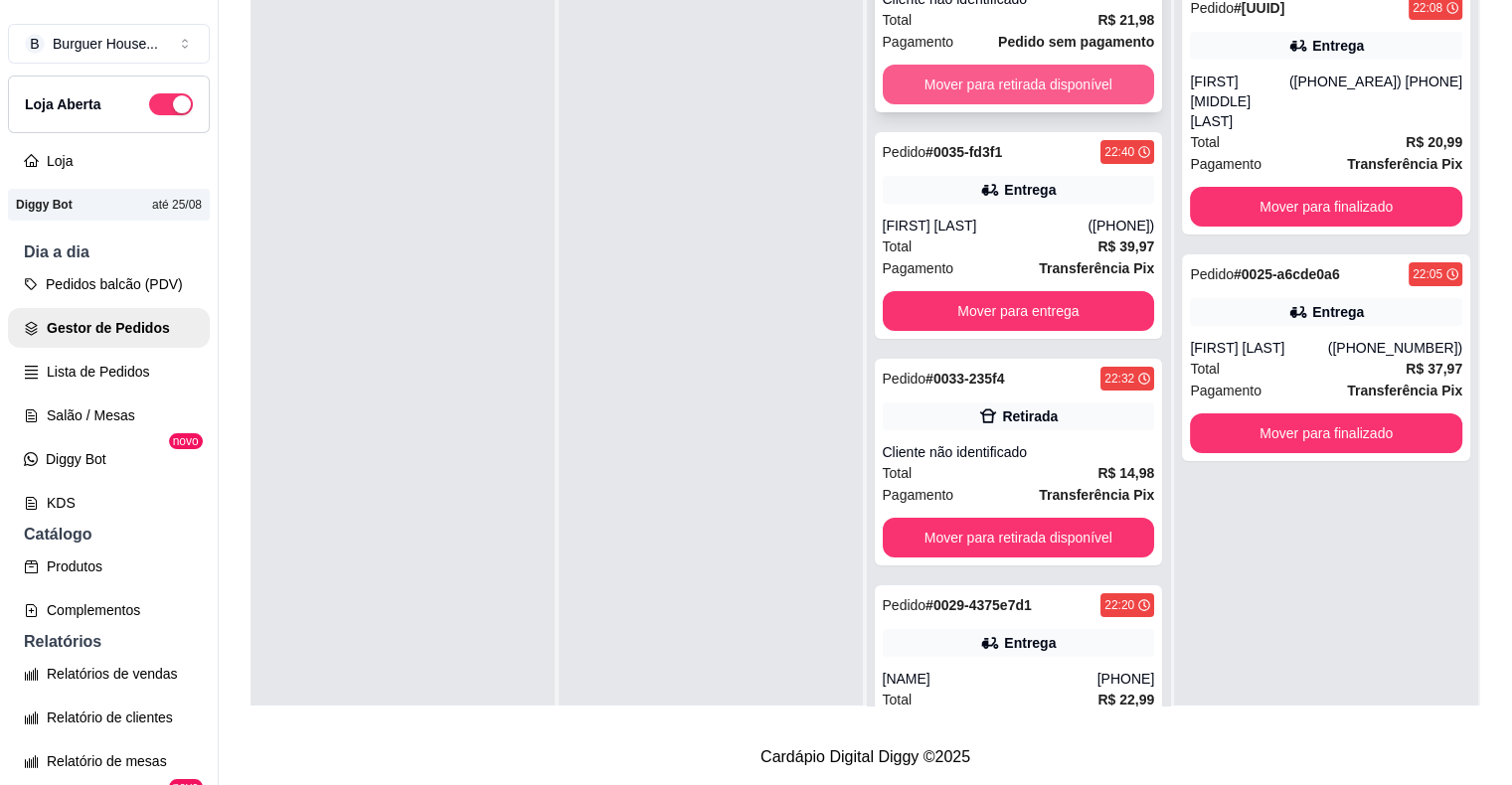 scroll, scrollTop: 208, scrollLeft: 0, axis: vertical 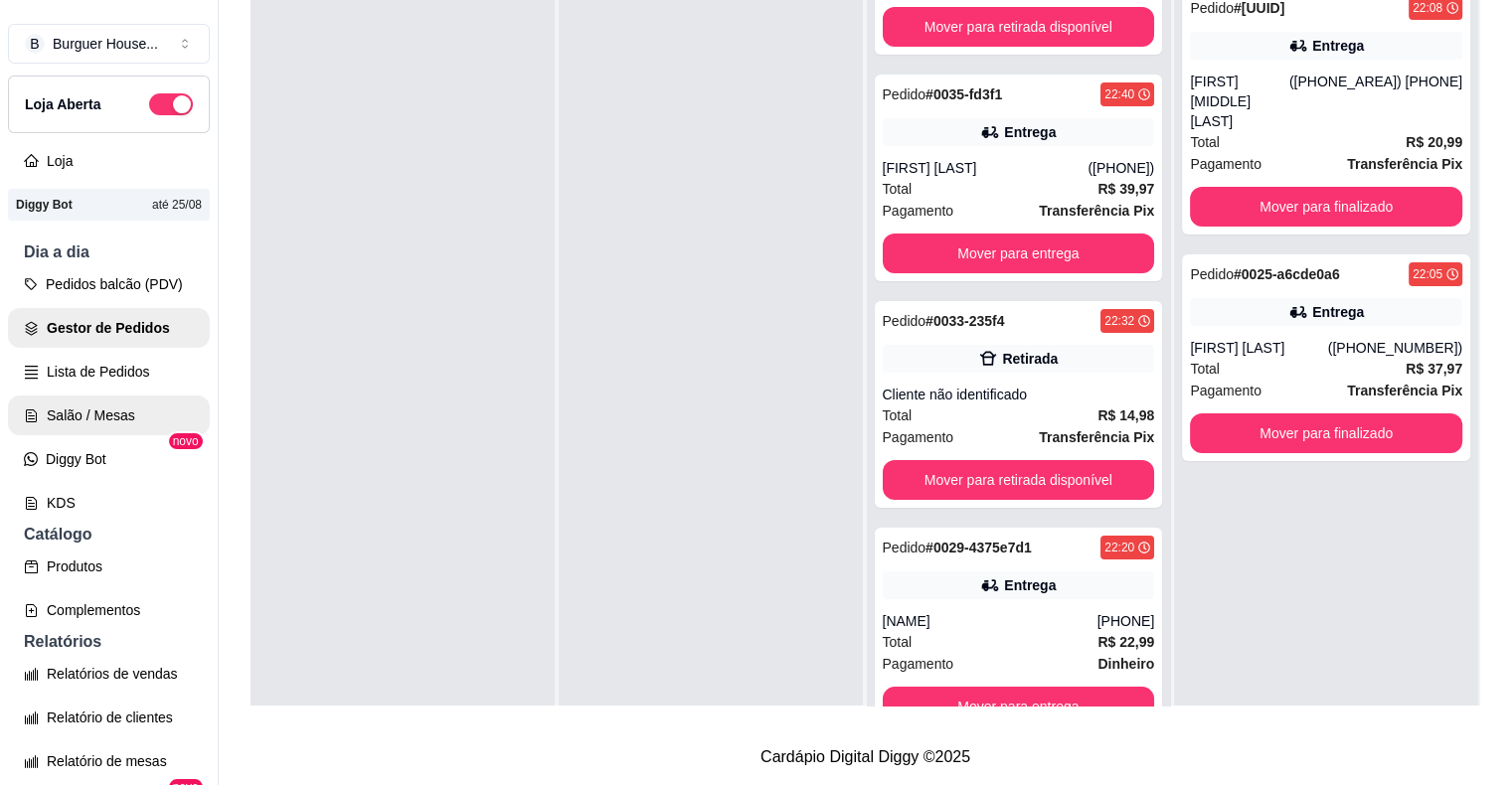 click on "Salão / Mesas" at bounding box center [108, 415] 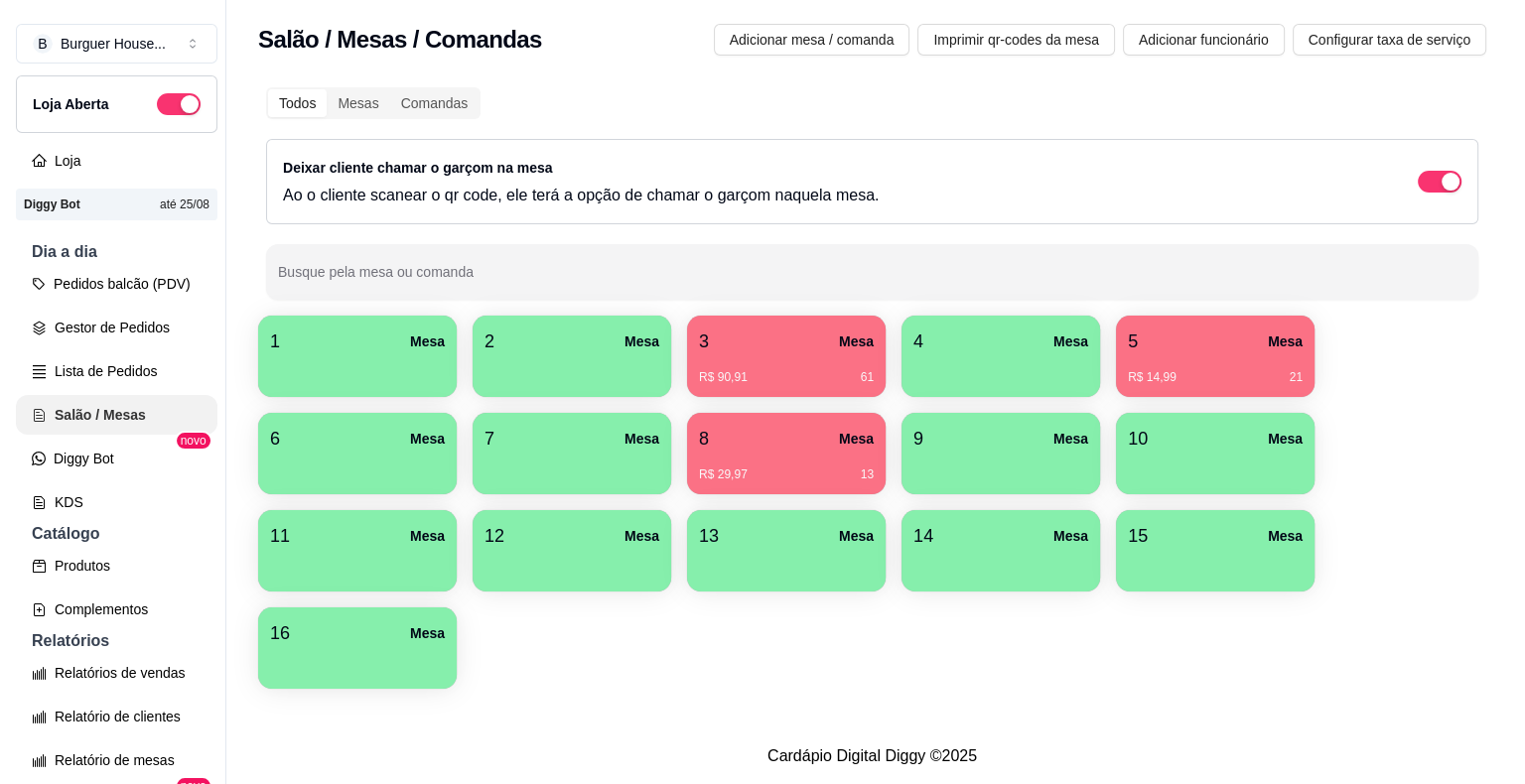 scroll, scrollTop: 0, scrollLeft: 0, axis: both 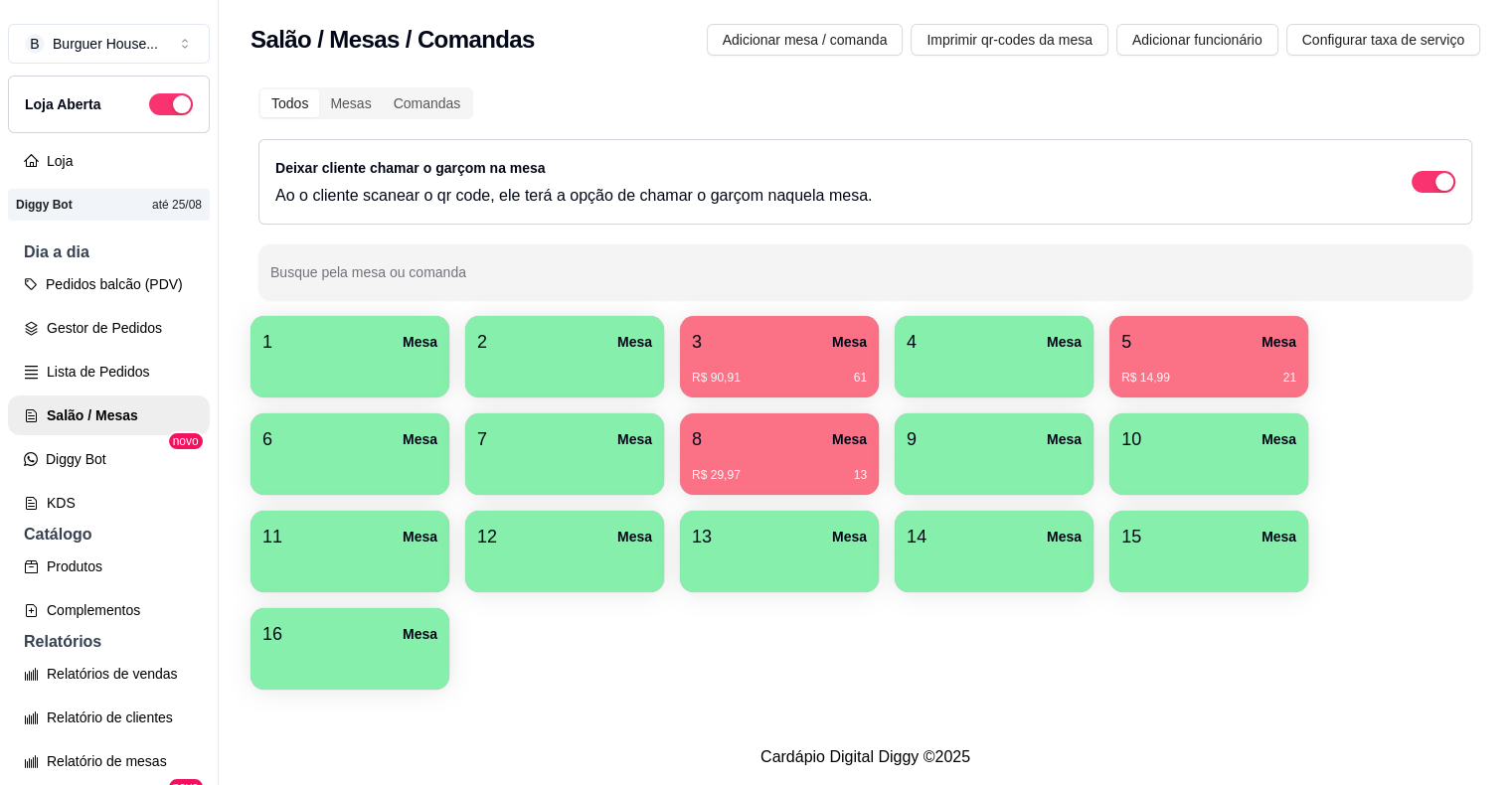 click on "8 Mesa" at bounding box center (779, 439) 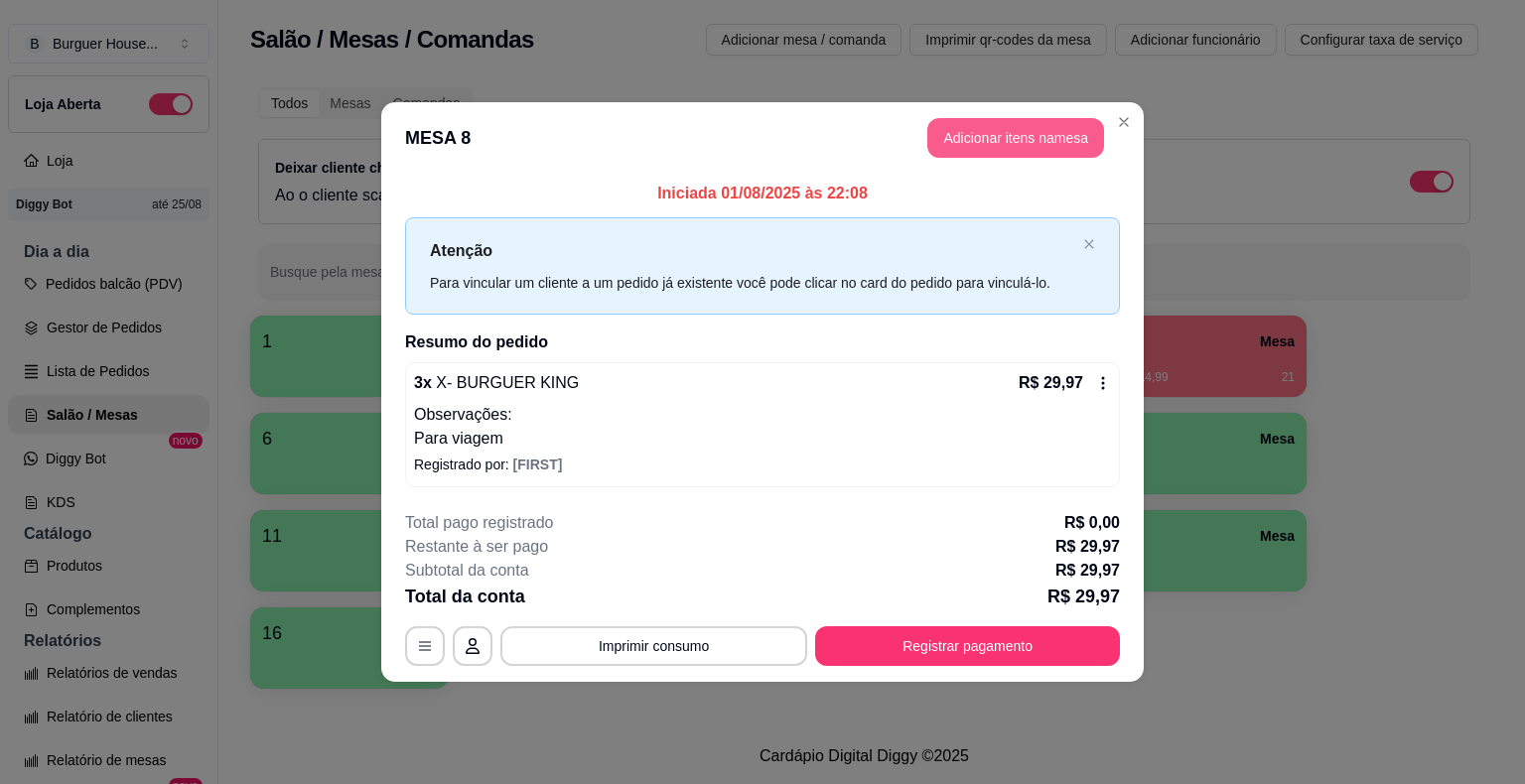 click on "Adicionar itens na  mesa" at bounding box center (1016, 138) 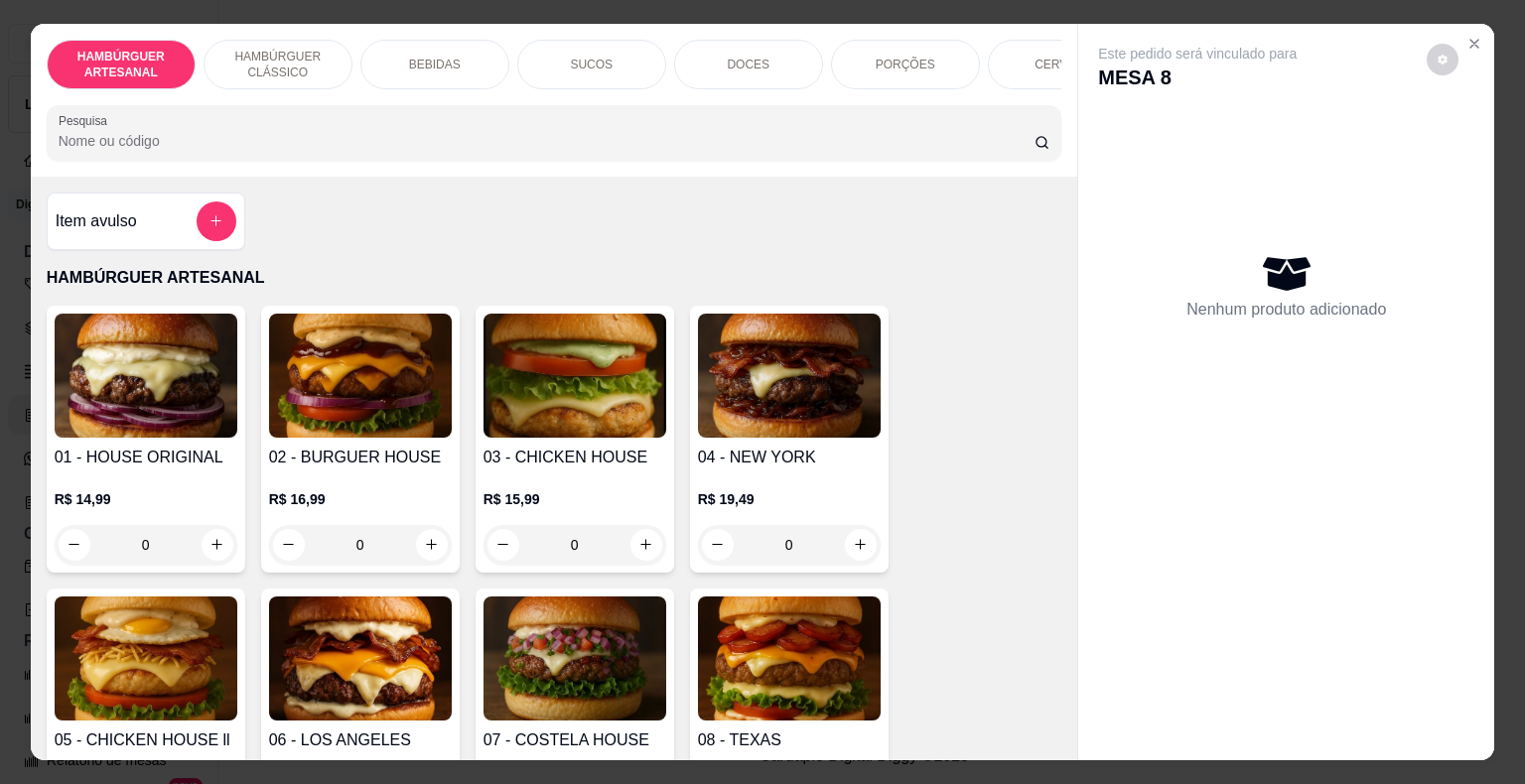 click on "DOCES" at bounding box center (748, 65) 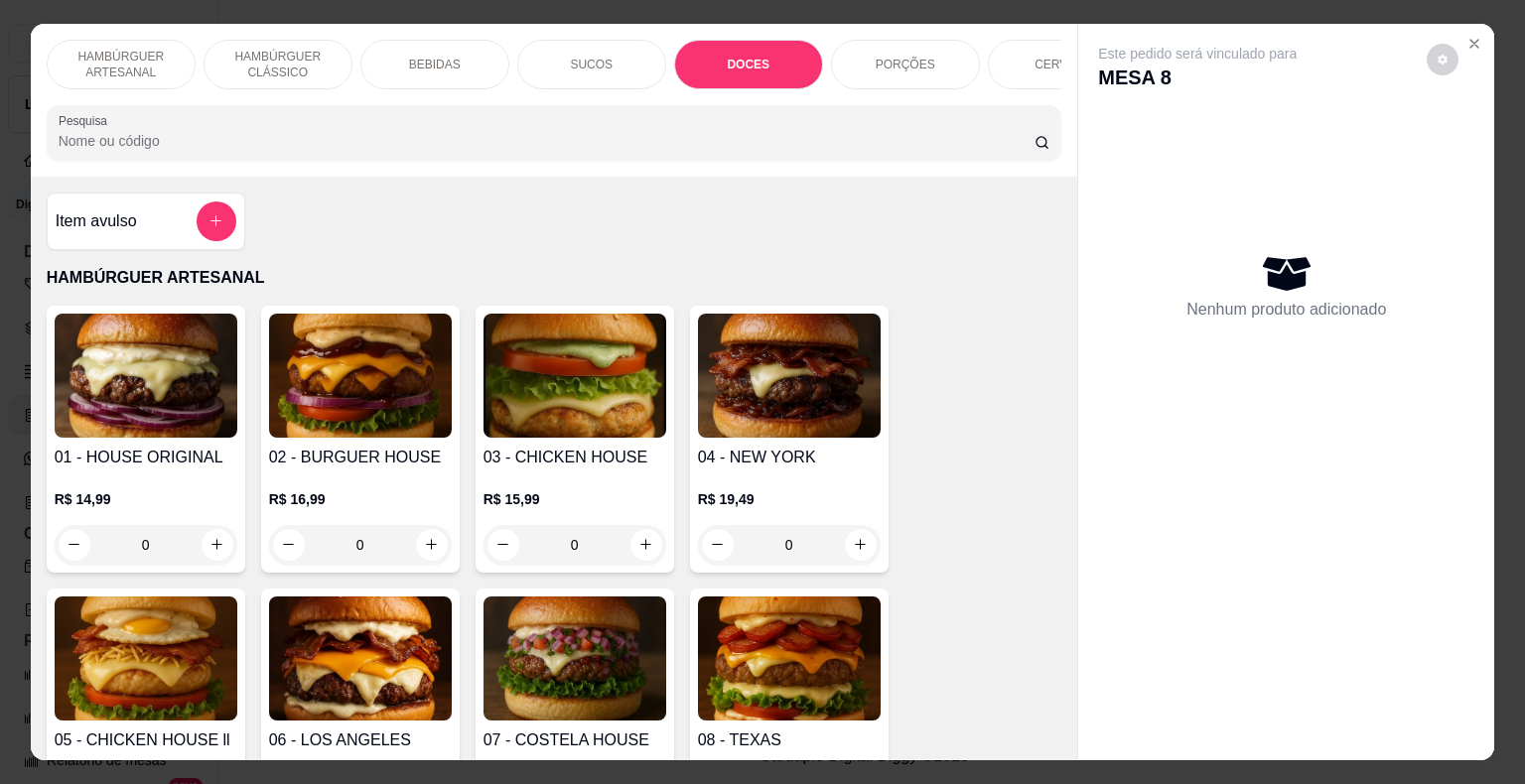 scroll, scrollTop: 3736, scrollLeft: 0, axis: vertical 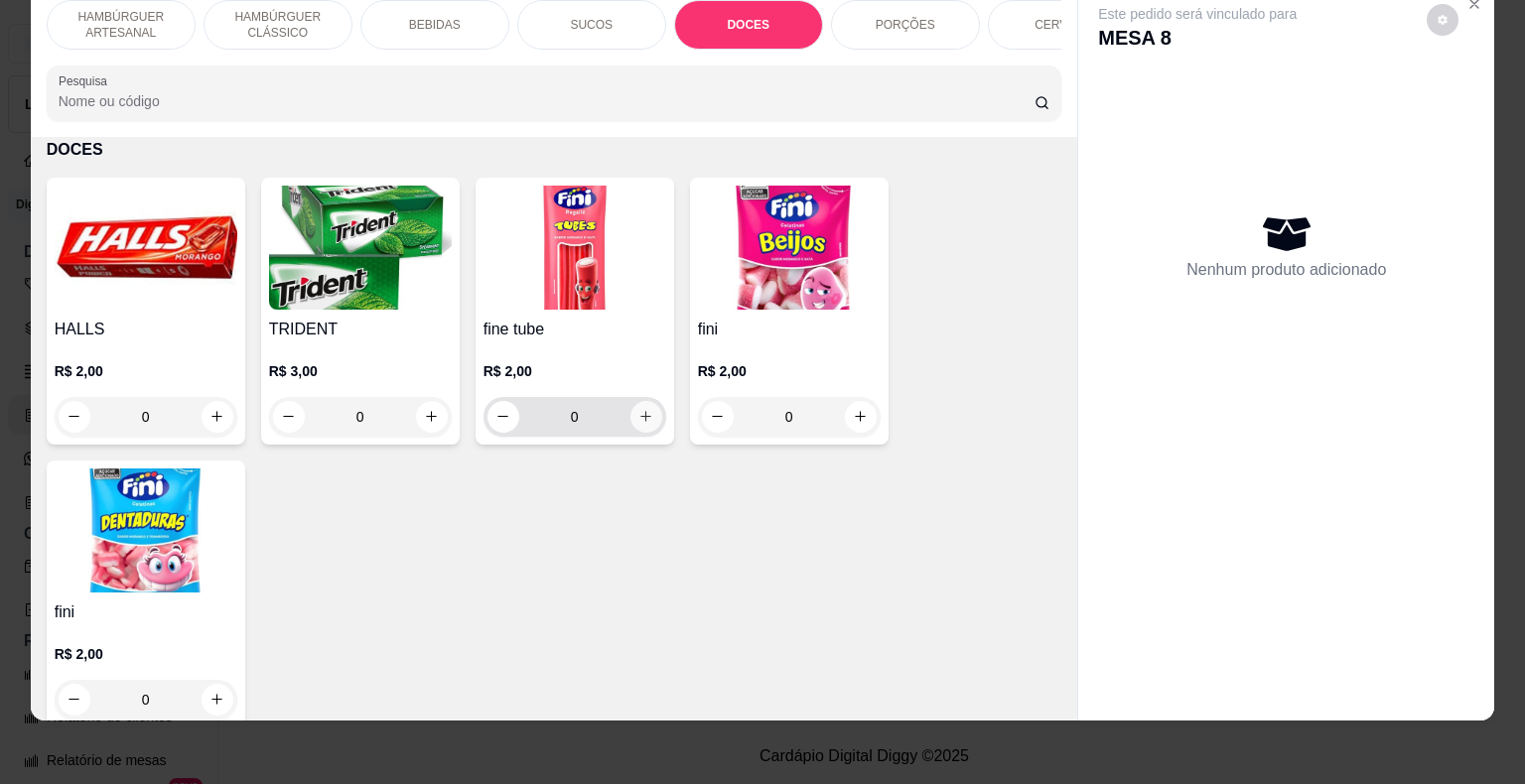 click at bounding box center (646, 417) 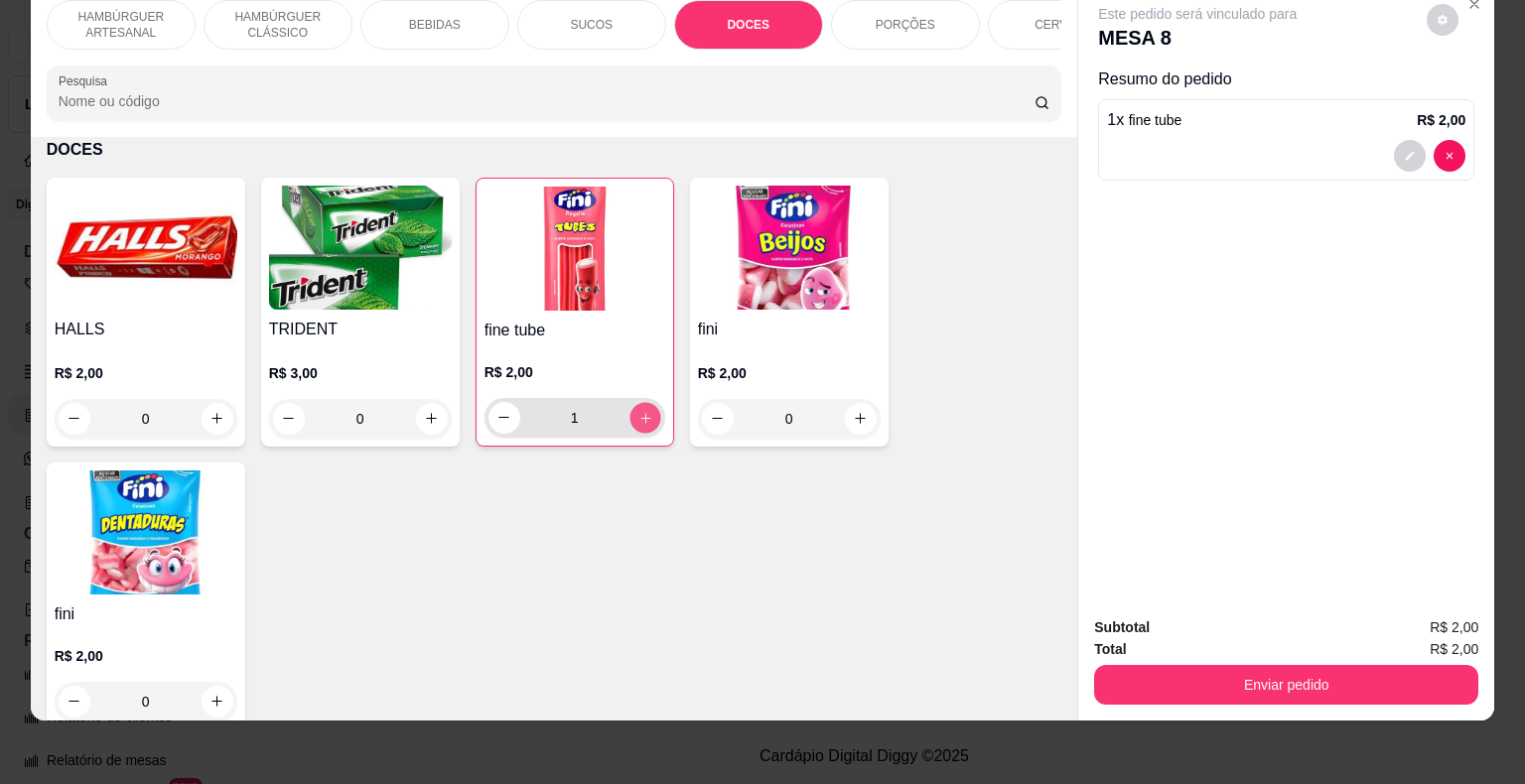 click 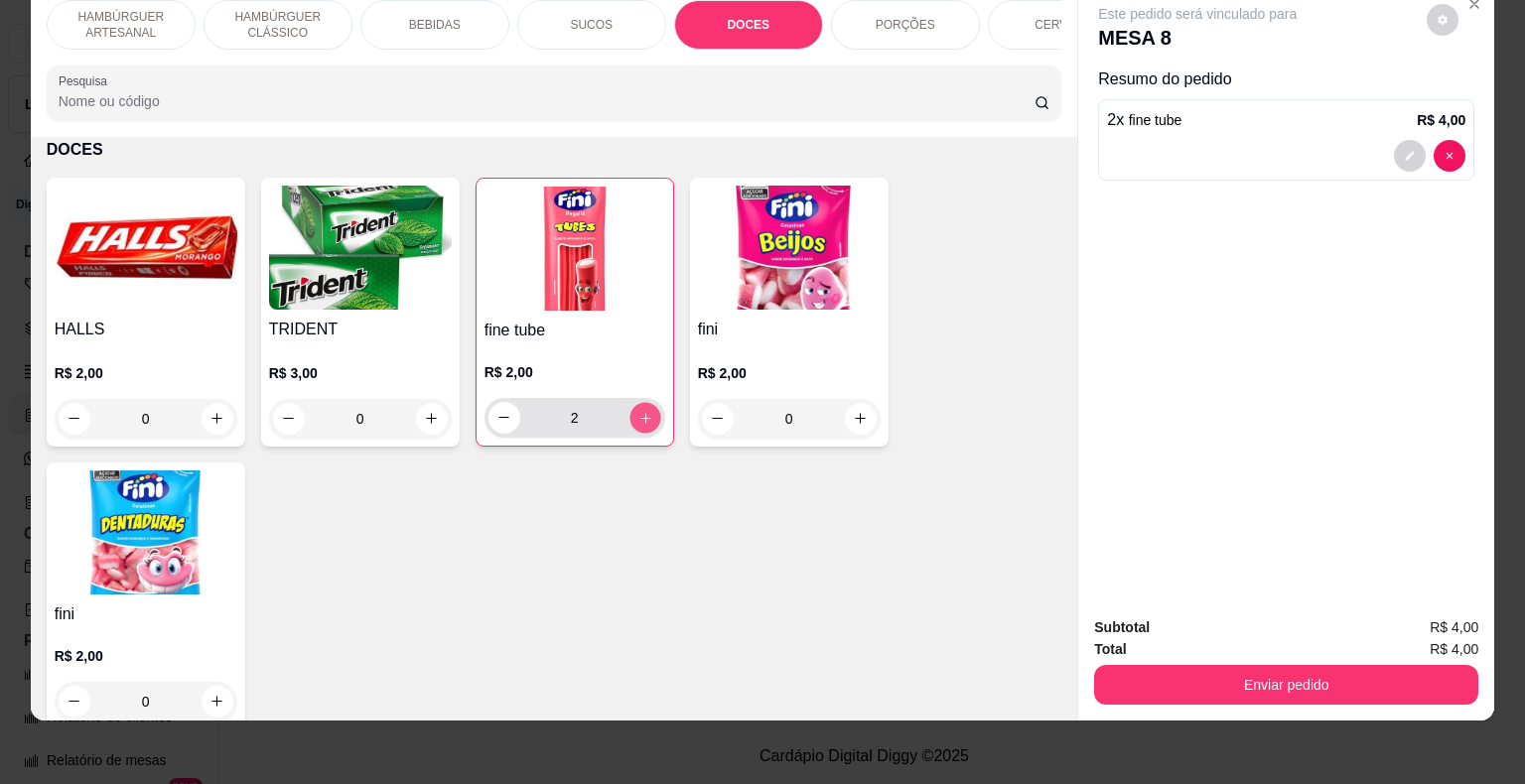 click 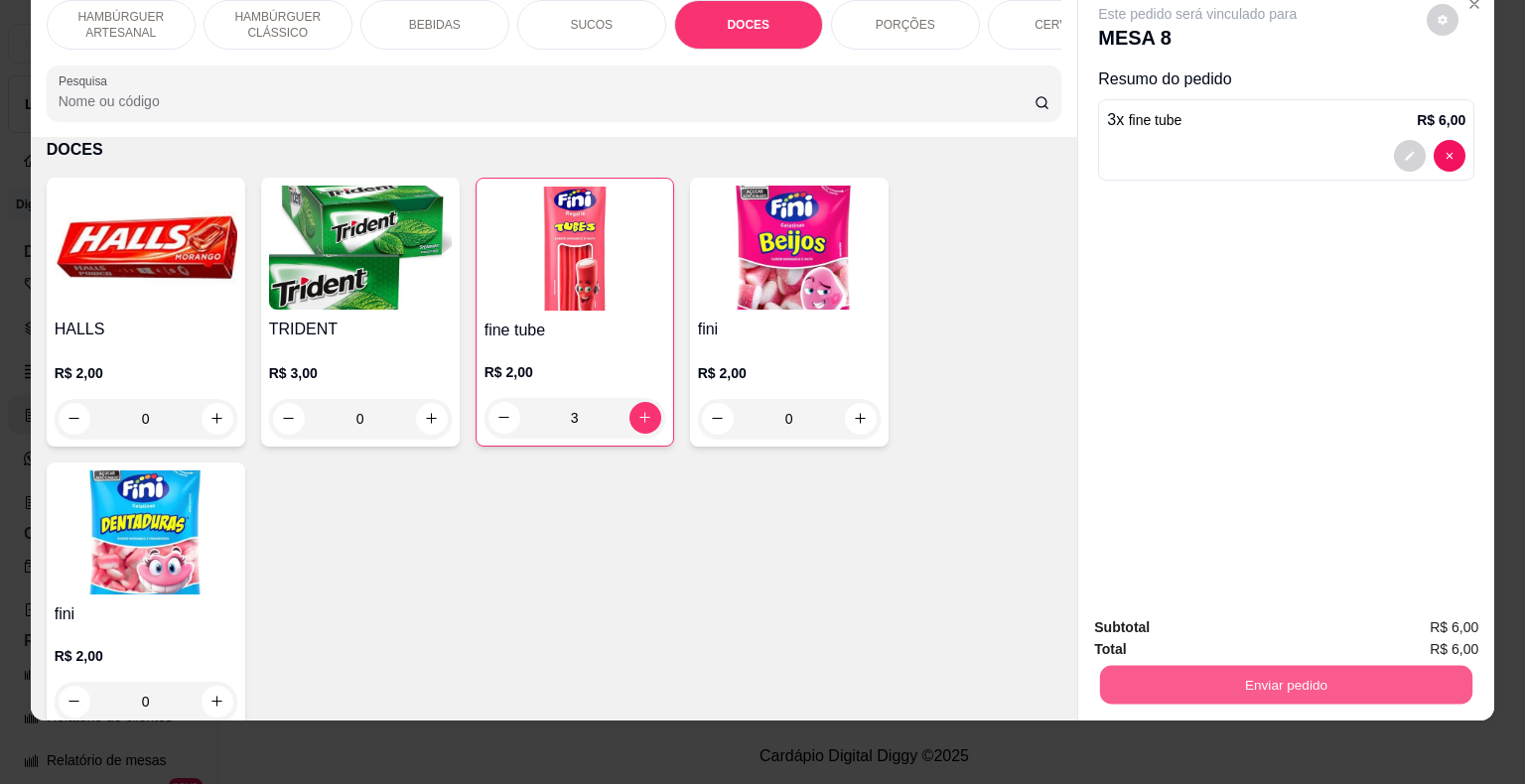 click on "Enviar pedido" at bounding box center (1286, 685) 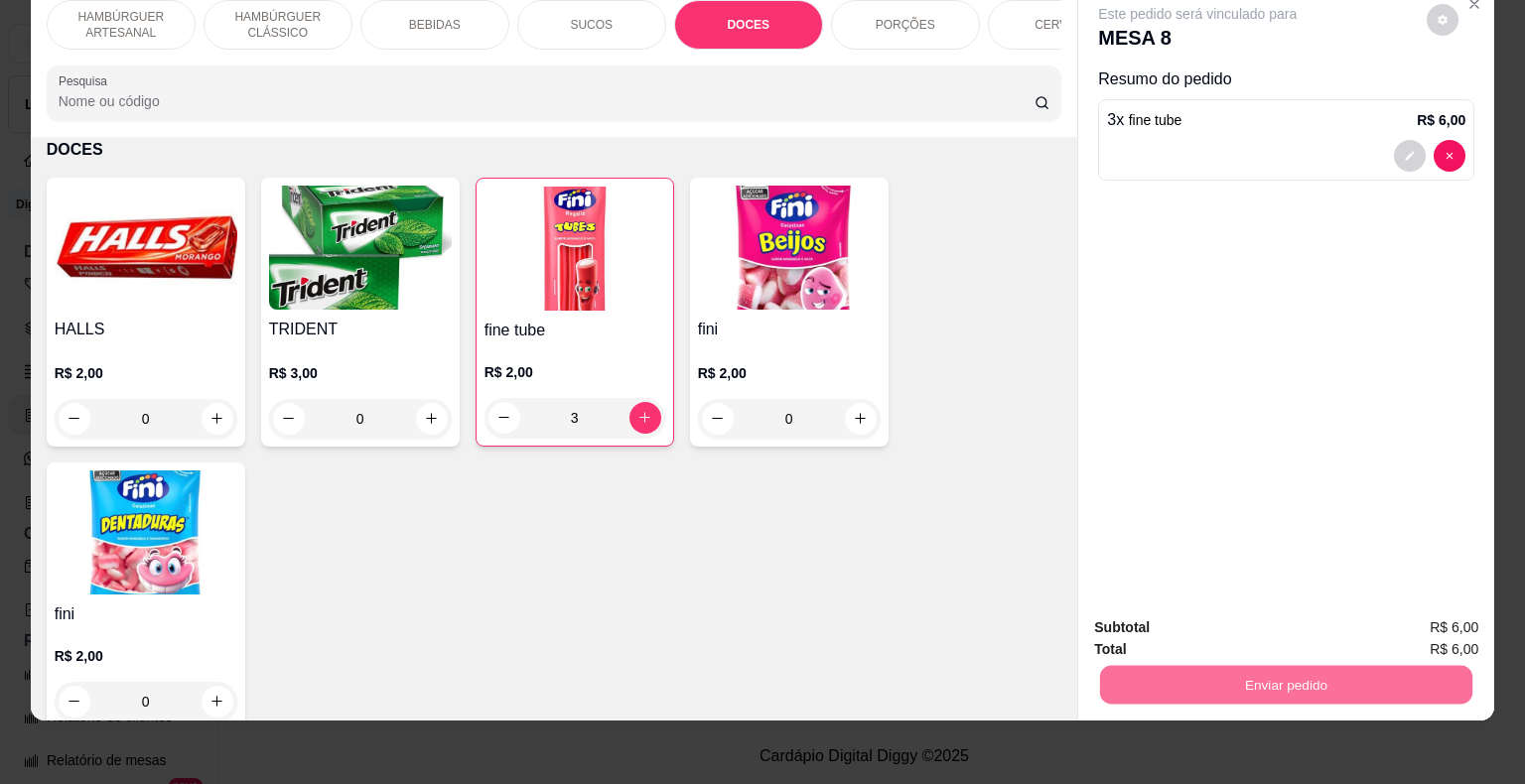 click on "Não registrar e enviar pedido" at bounding box center (1220, 621) 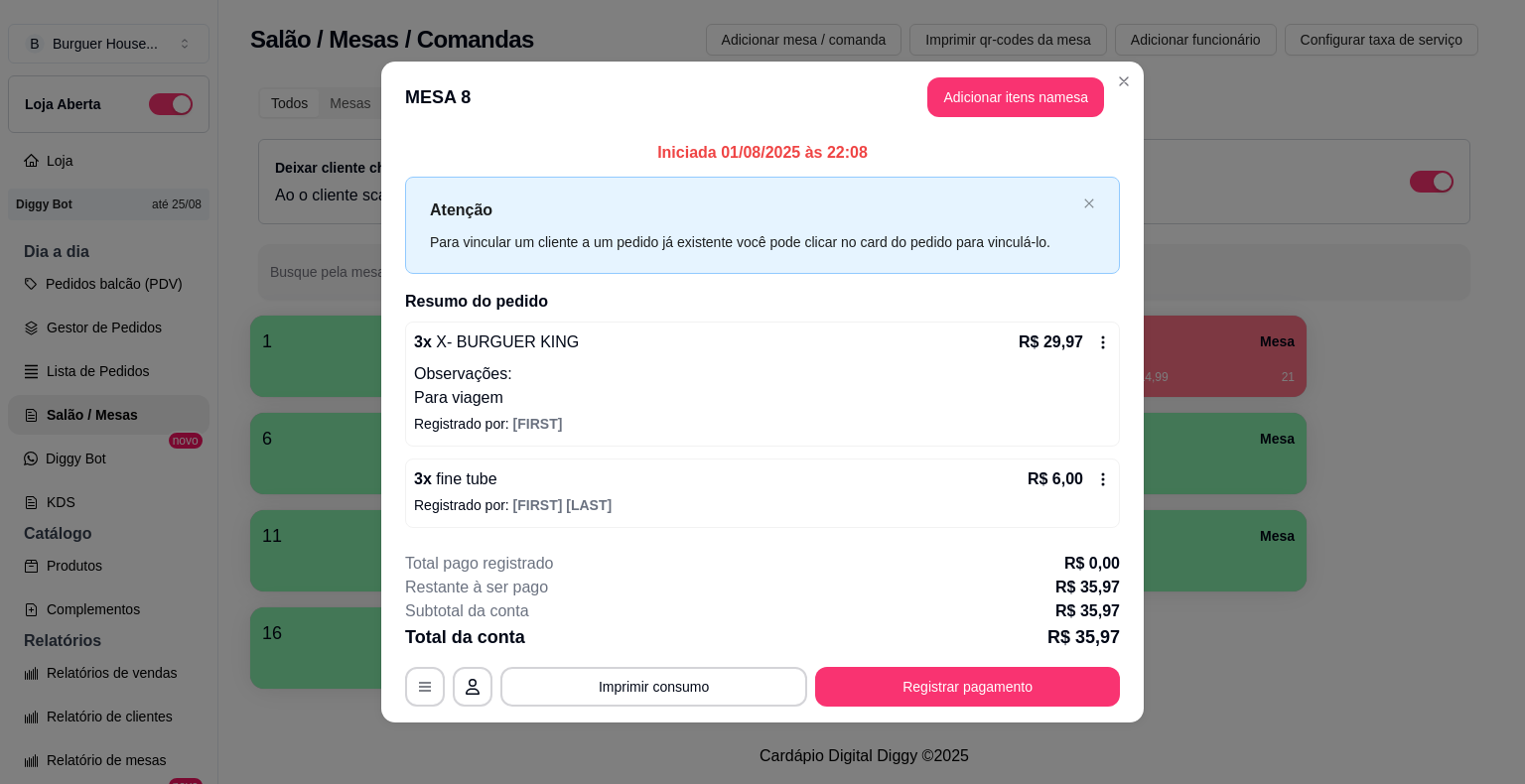 scroll, scrollTop: 0, scrollLeft: 0, axis: both 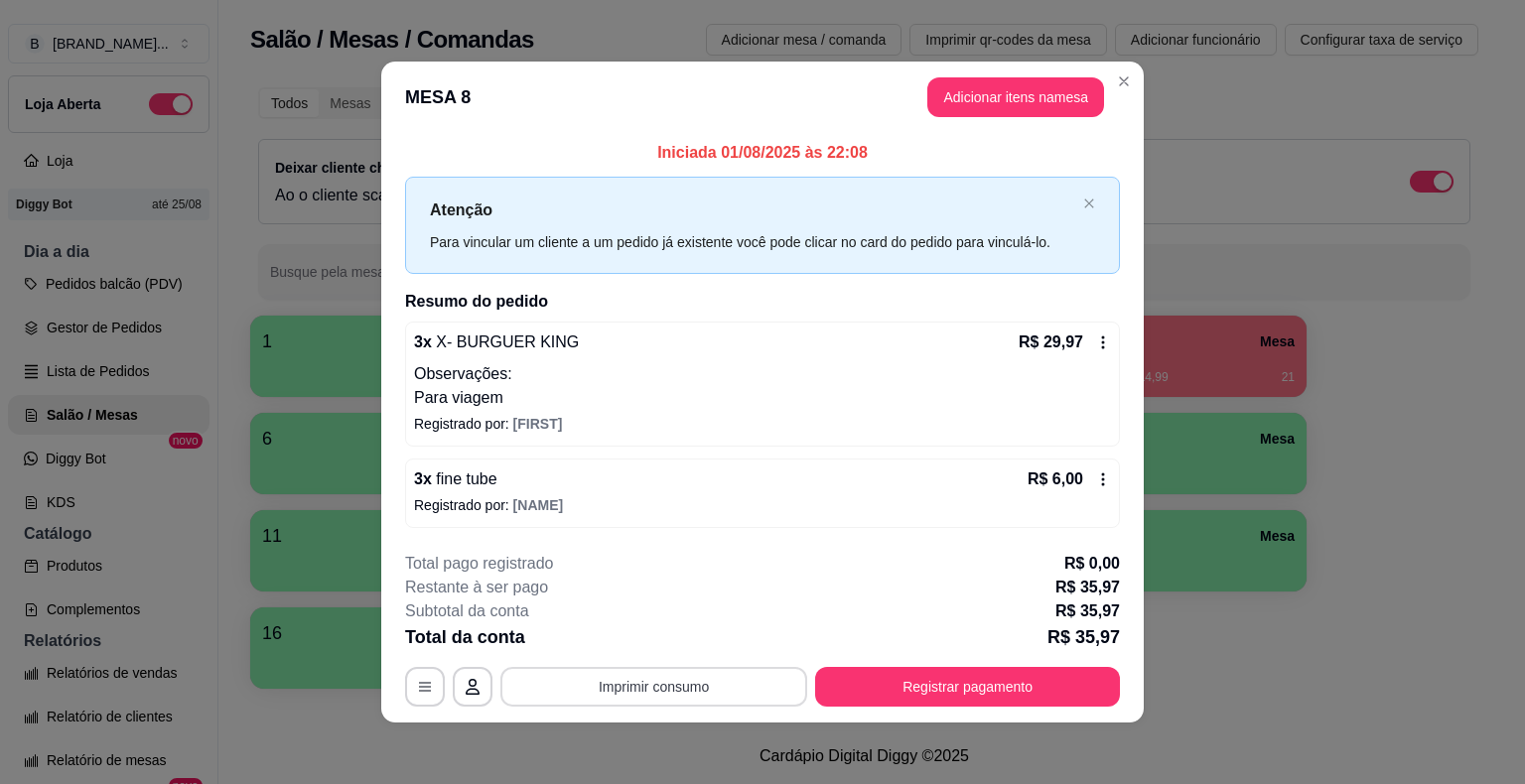click on "Imprimir consumo" at bounding box center [653, 687] 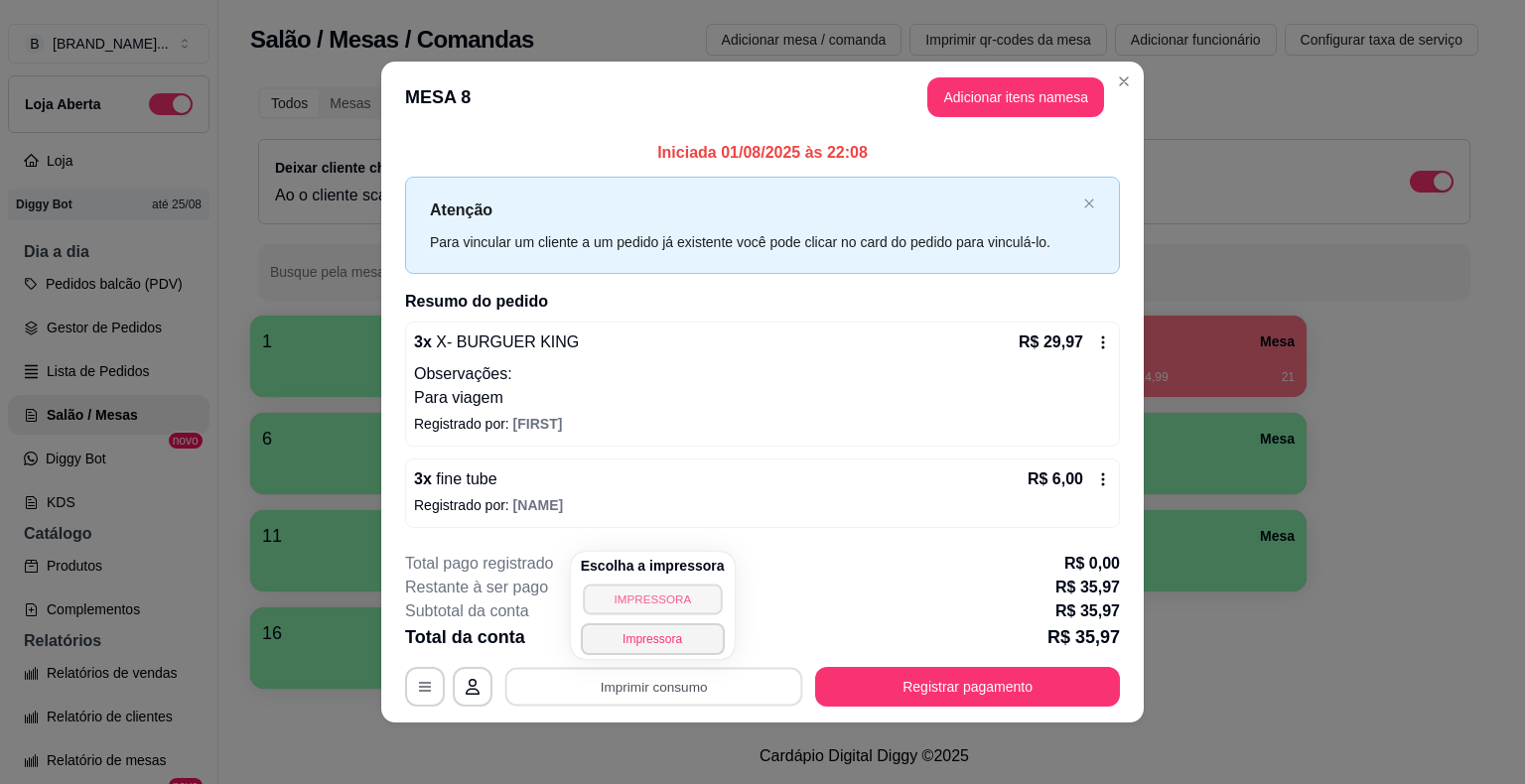 click on "IMPRESSORA" at bounding box center [652, 598] 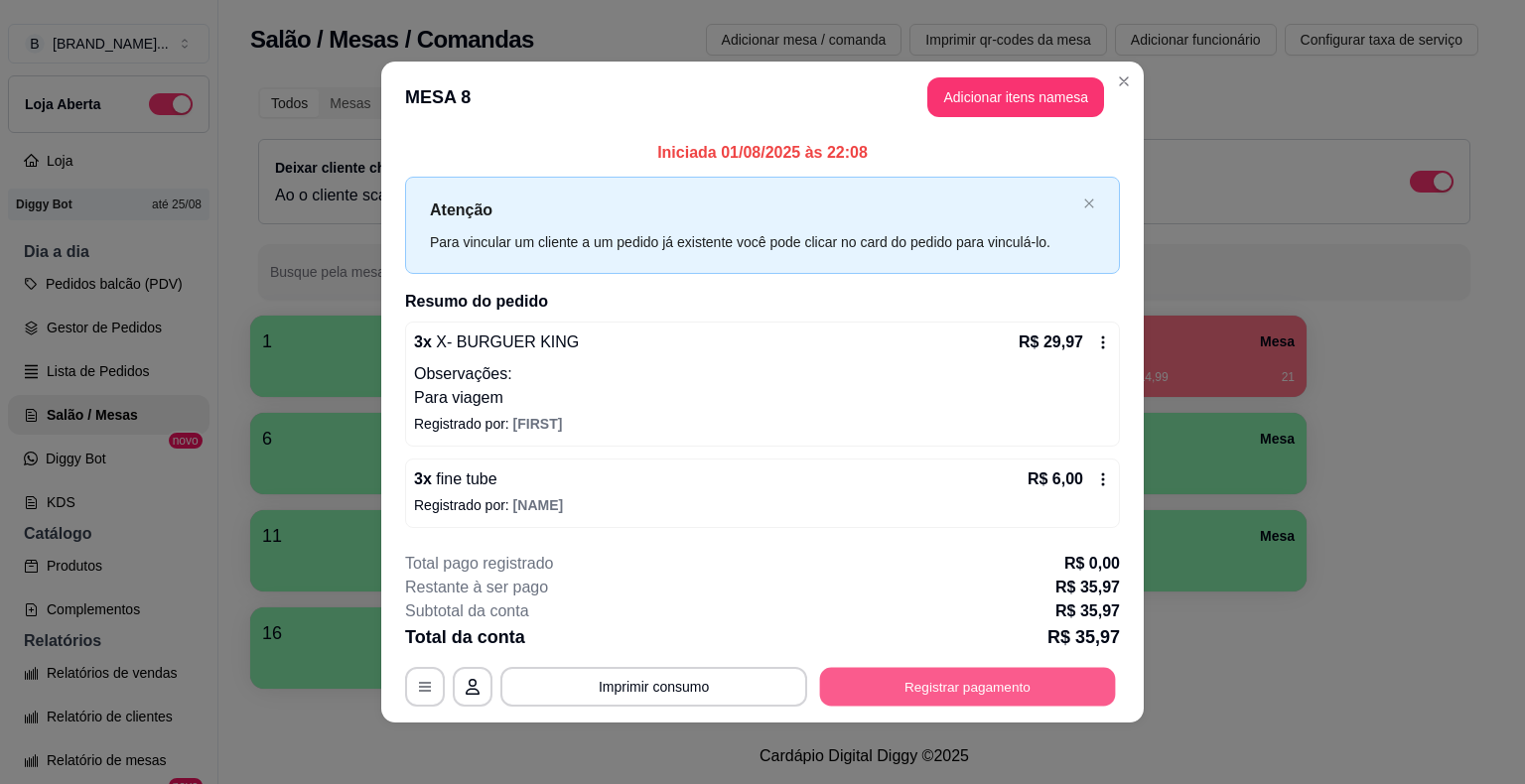 click on "Registrar pagamento" at bounding box center [968, 686] 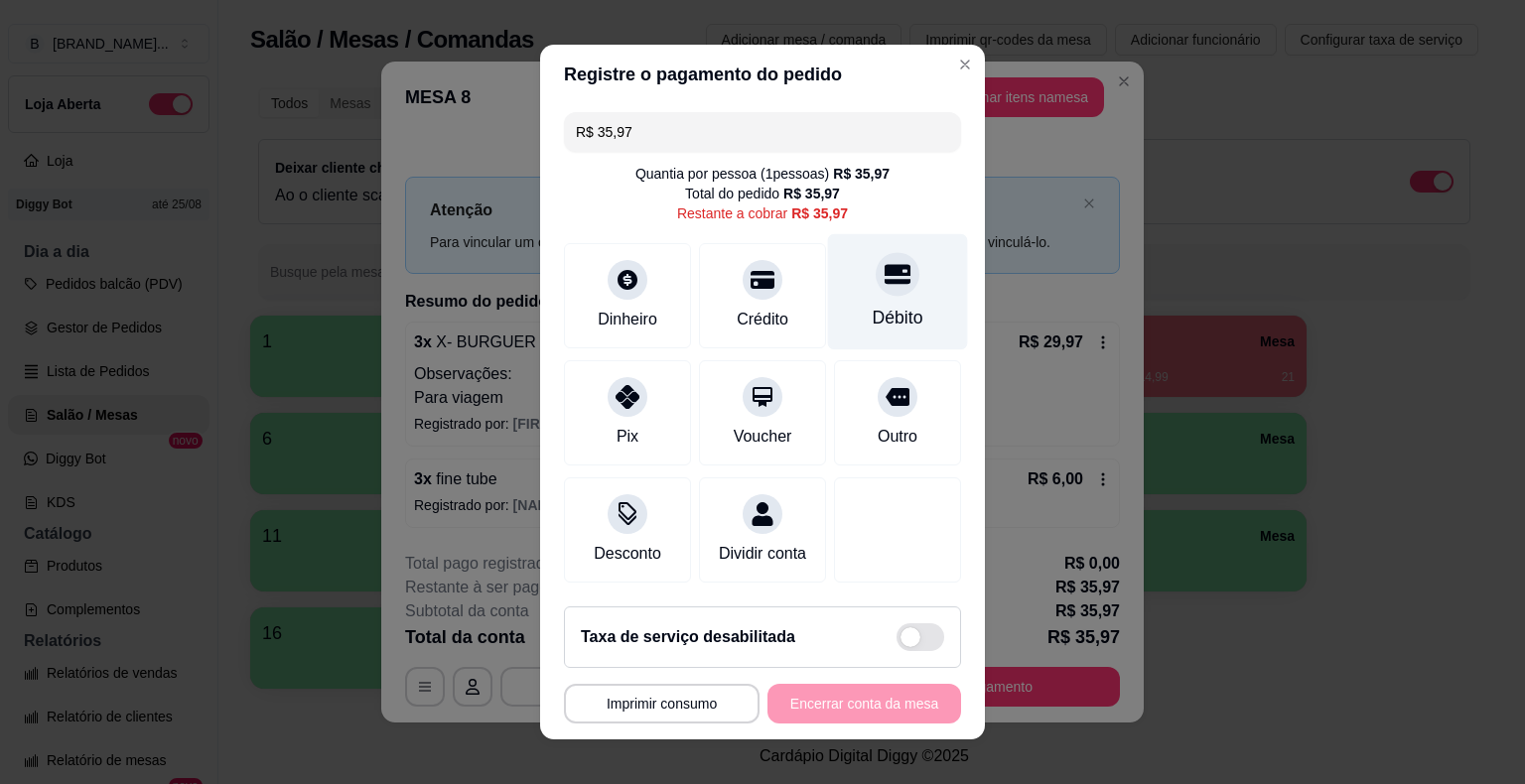 click on "Débito" at bounding box center [898, 318] 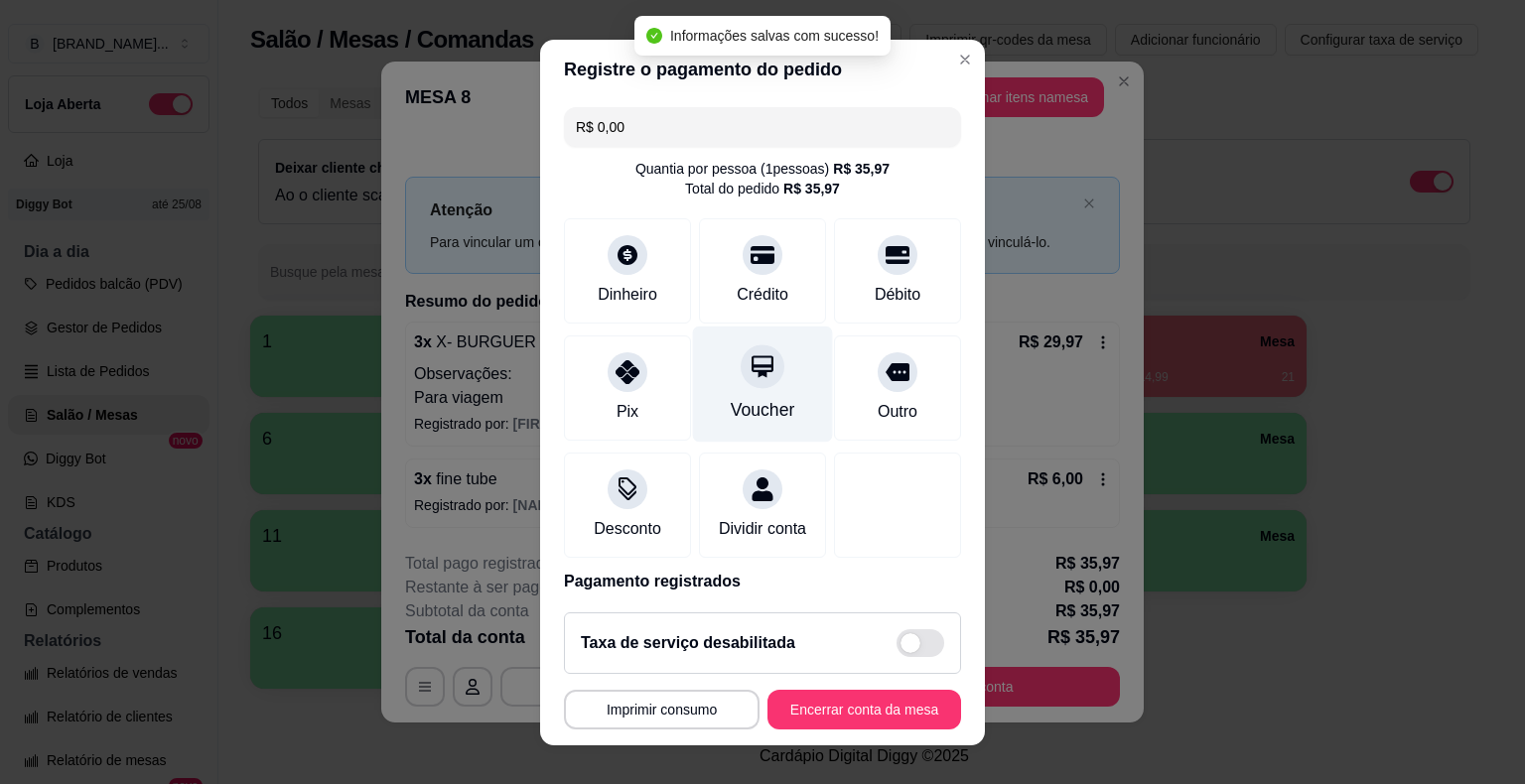 type on "R$ 0,00" 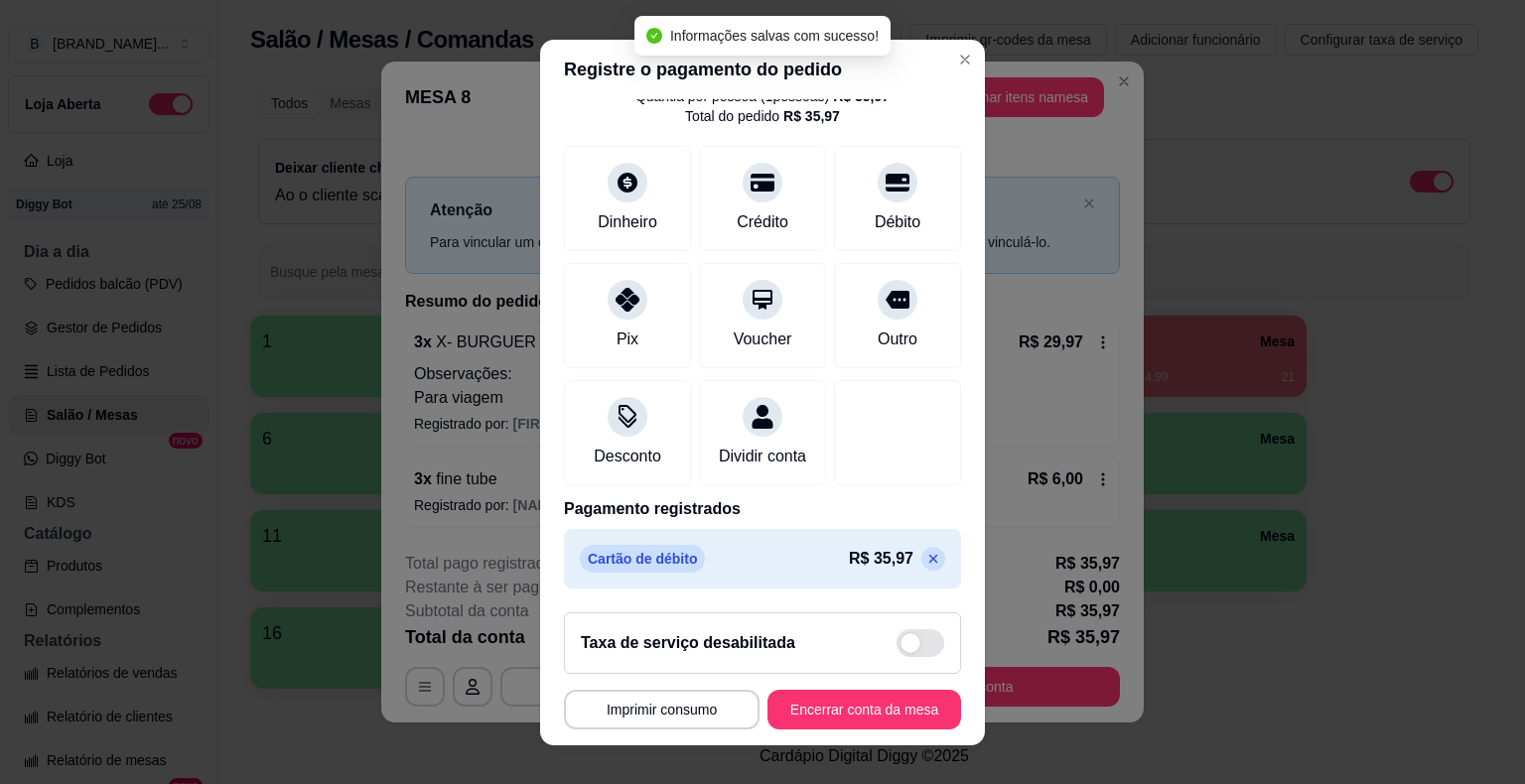 scroll, scrollTop: 93, scrollLeft: 0, axis: vertical 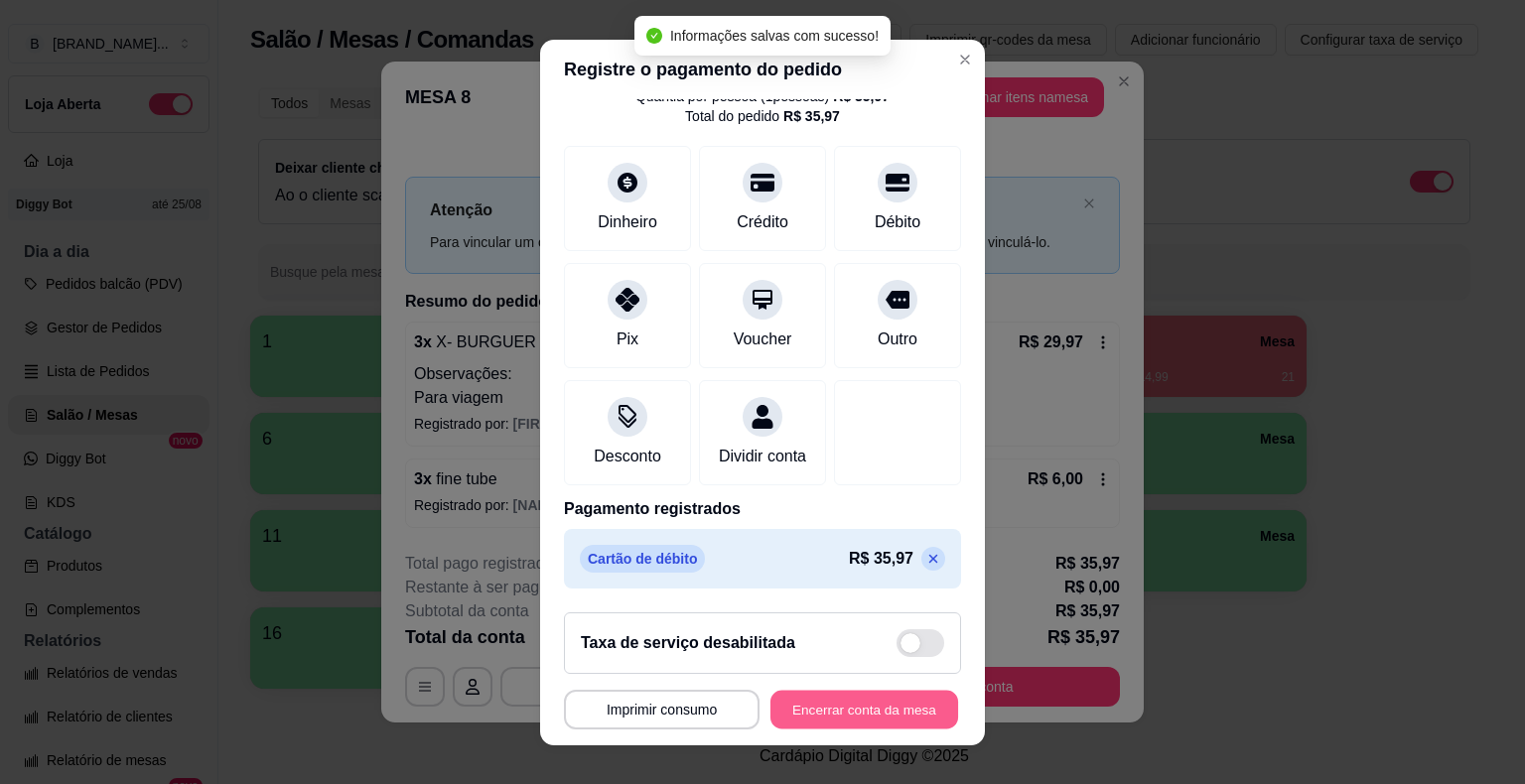 click on "Encerrar conta da mesa" at bounding box center (864, 709) 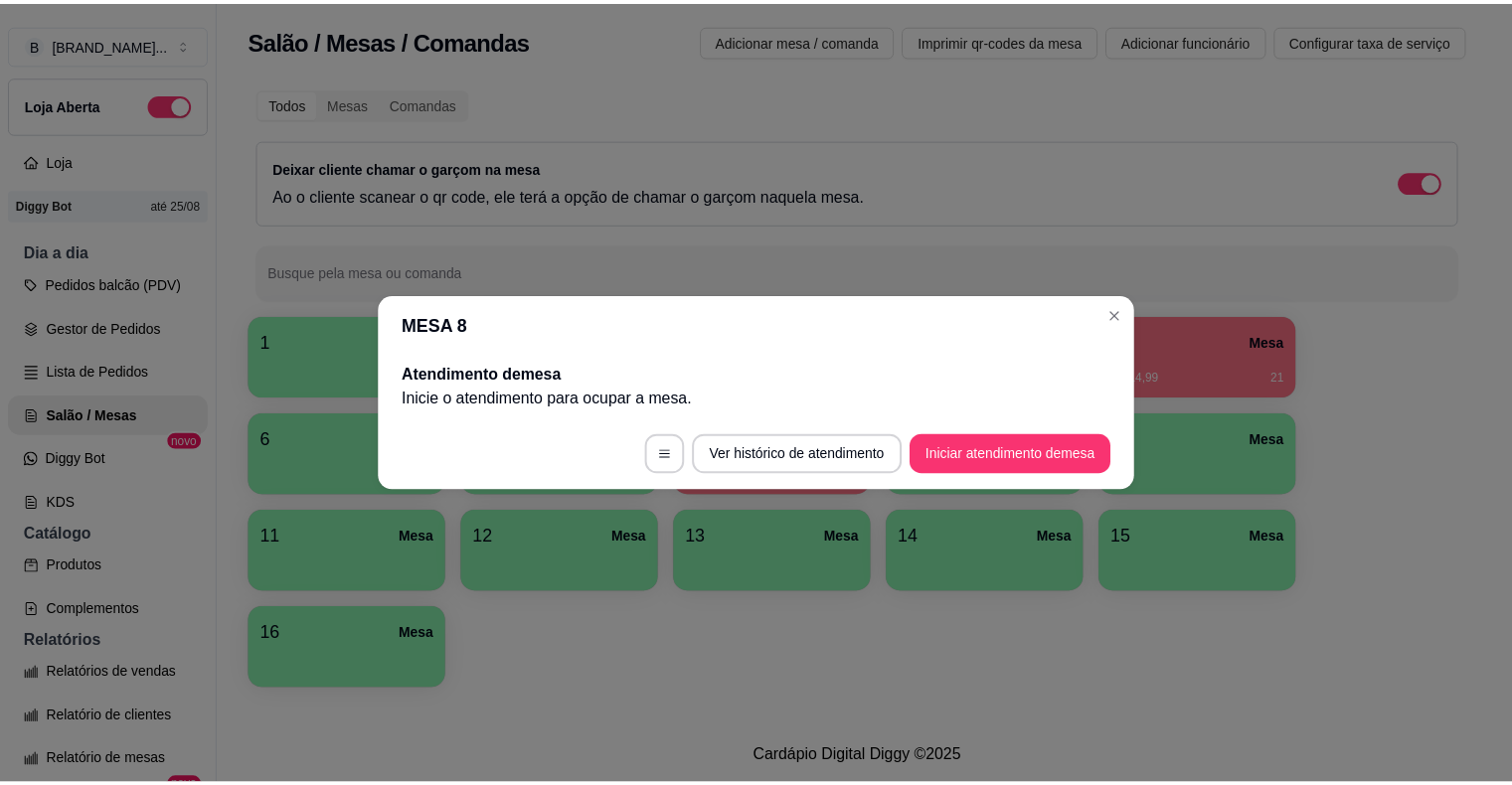 scroll, scrollTop: 0, scrollLeft: 0, axis: both 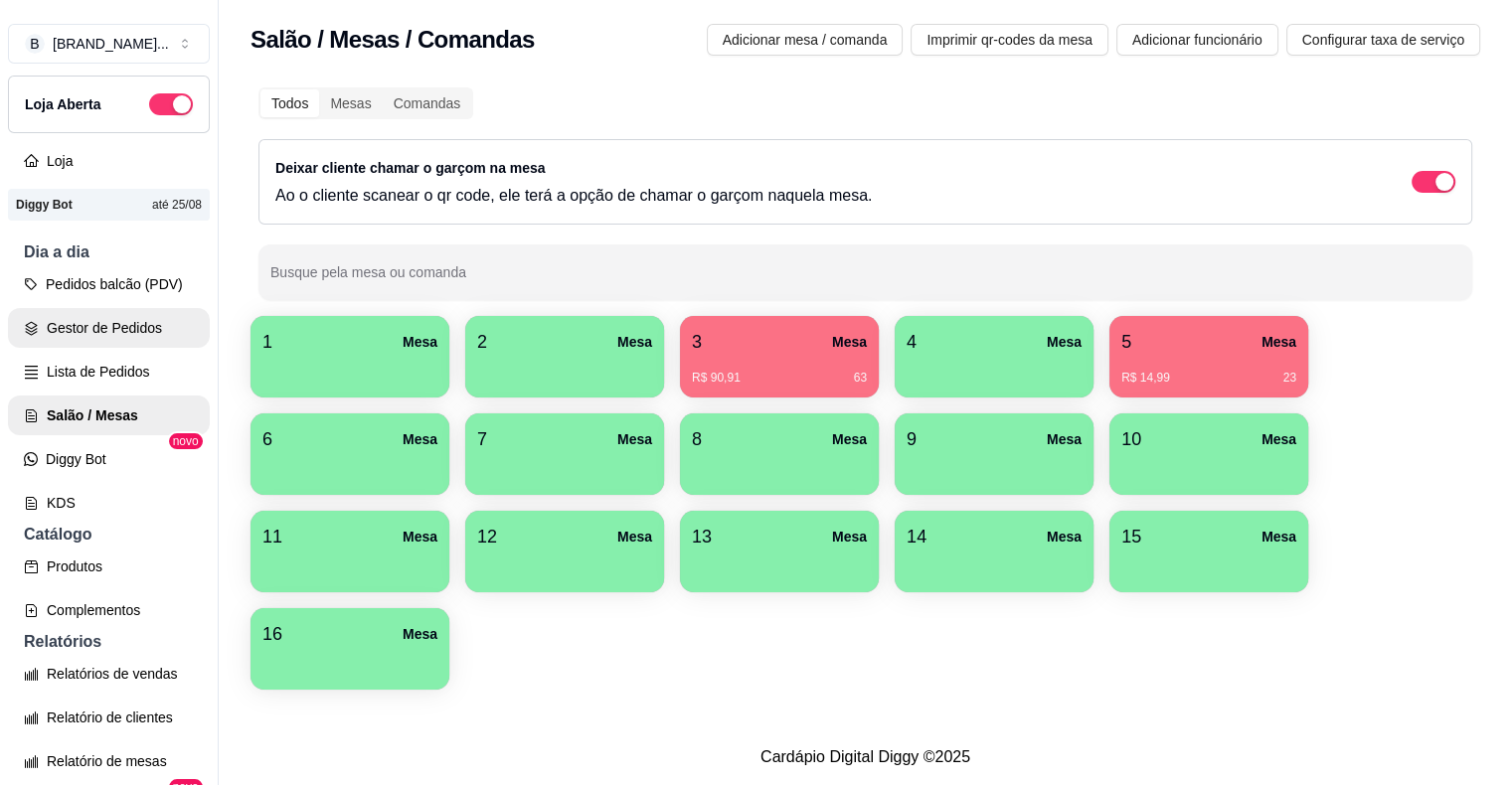 click on "Gestor de Pedidos" at bounding box center (108, 328) 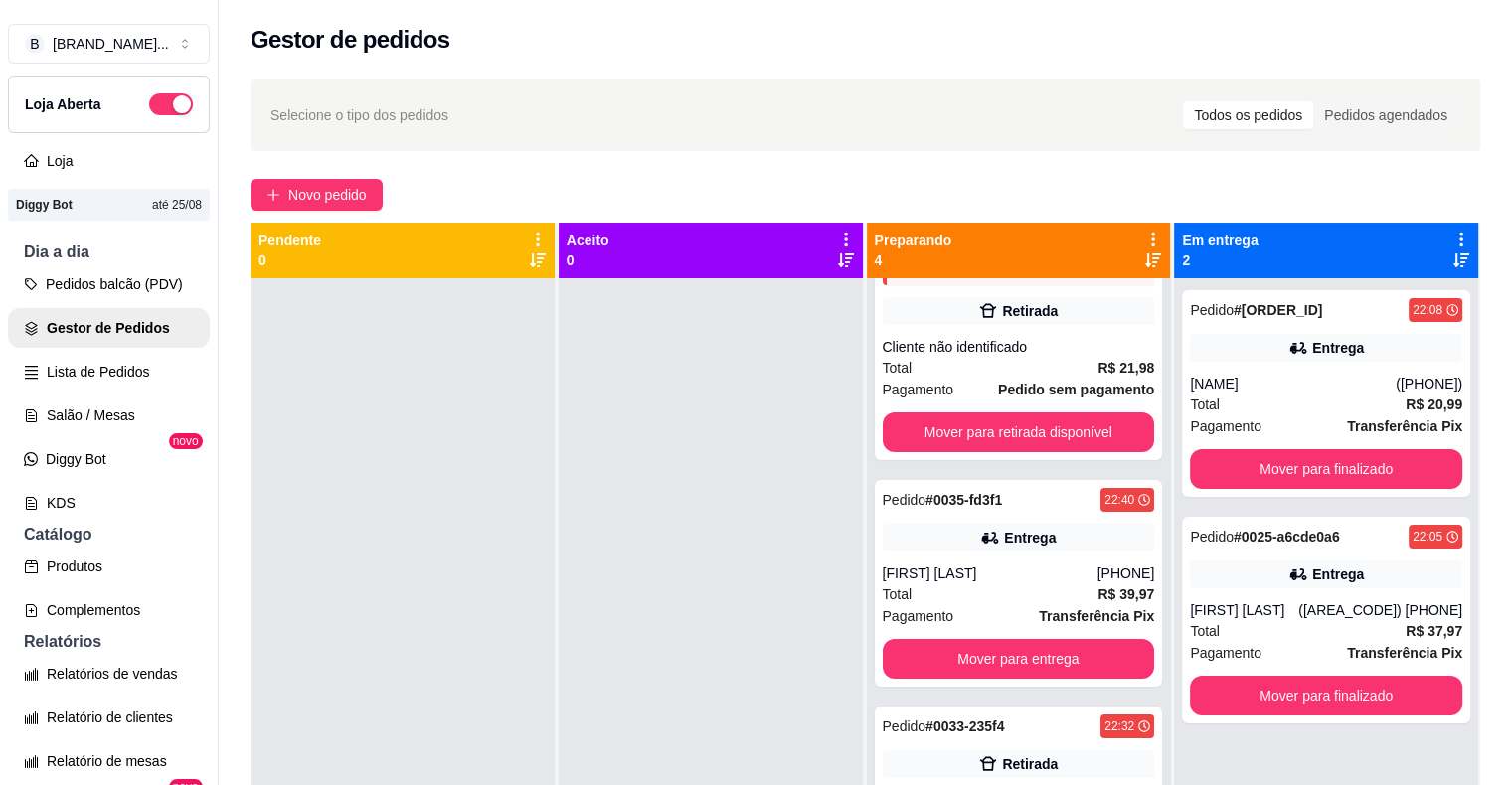 scroll, scrollTop: 208, scrollLeft: 0, axis: vertical 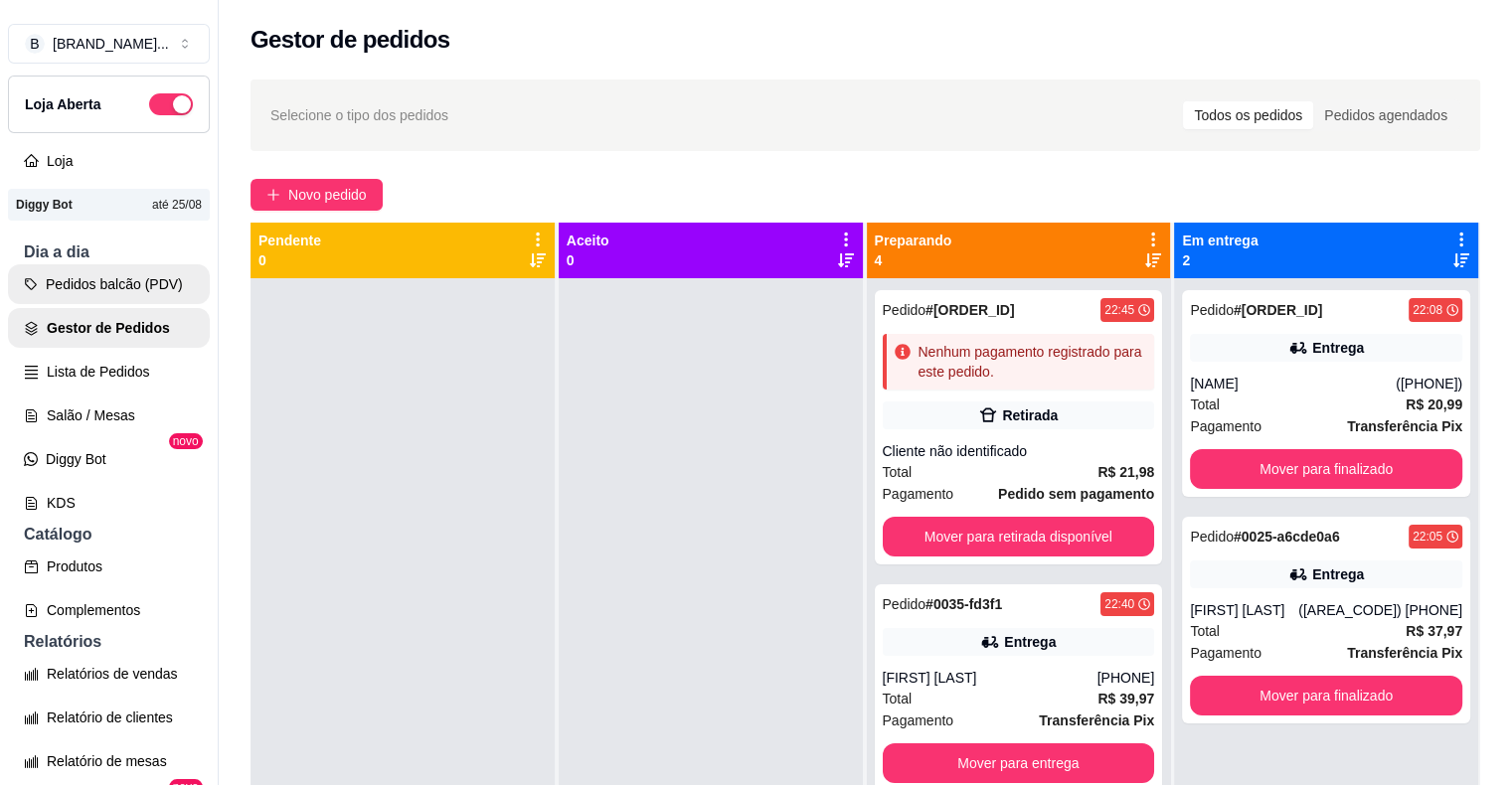 click on "Pedidos balcão (PDV)" at bounding box center (108, 284) 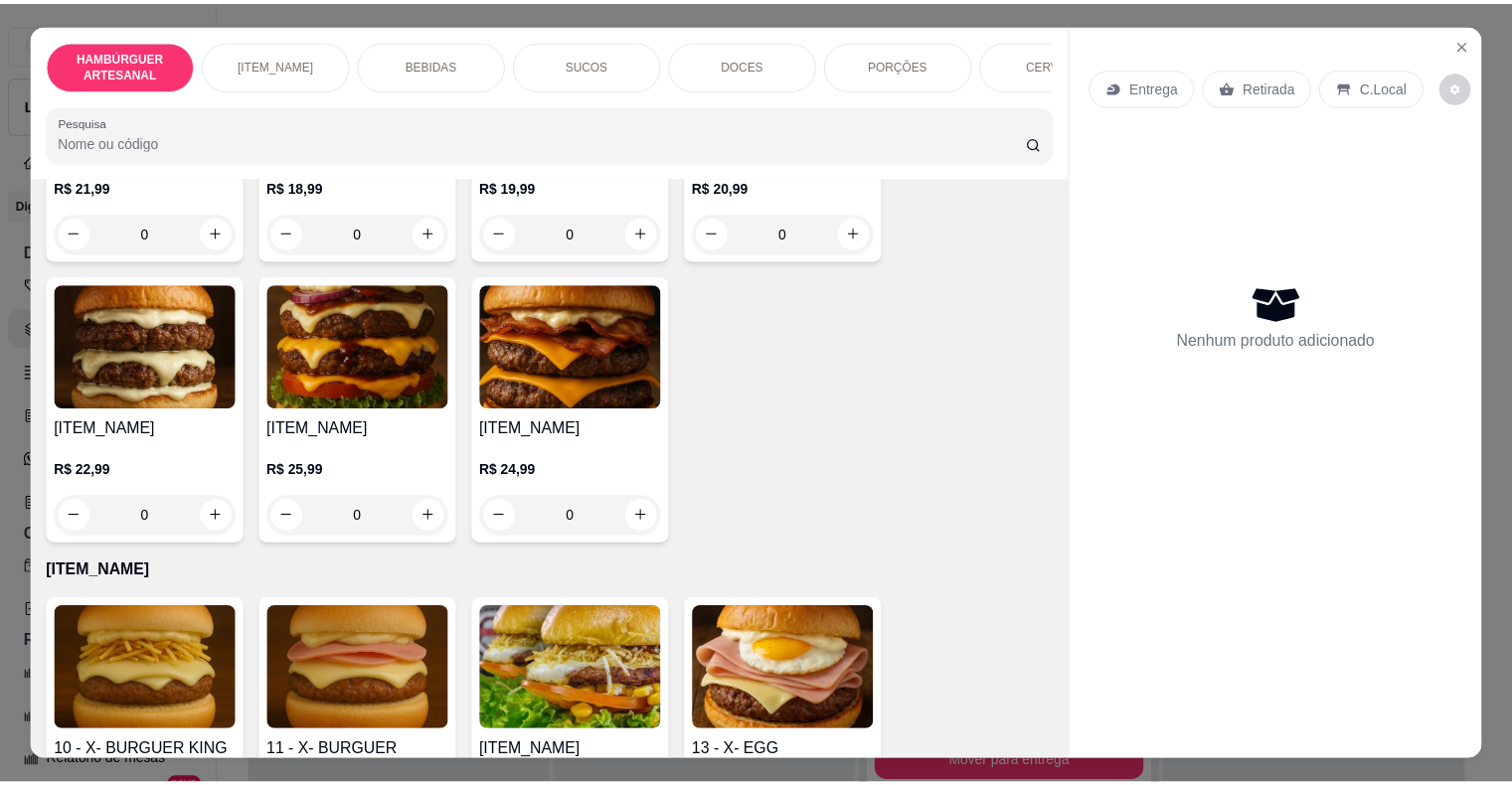 scroll, scrollTop: 894, scrollLeft: 0, axis: vertical 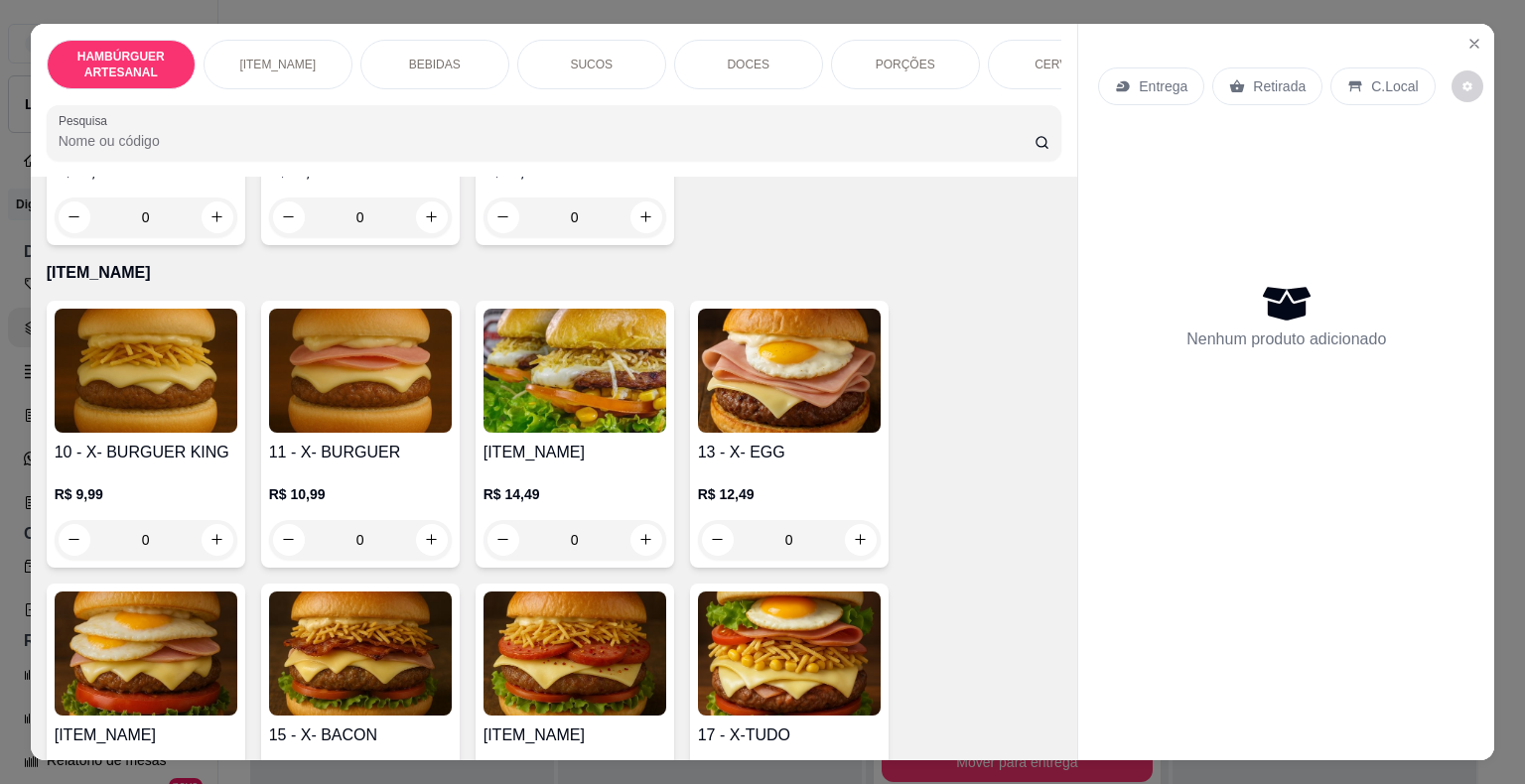 click on "0" at bounding box center (146, 540) 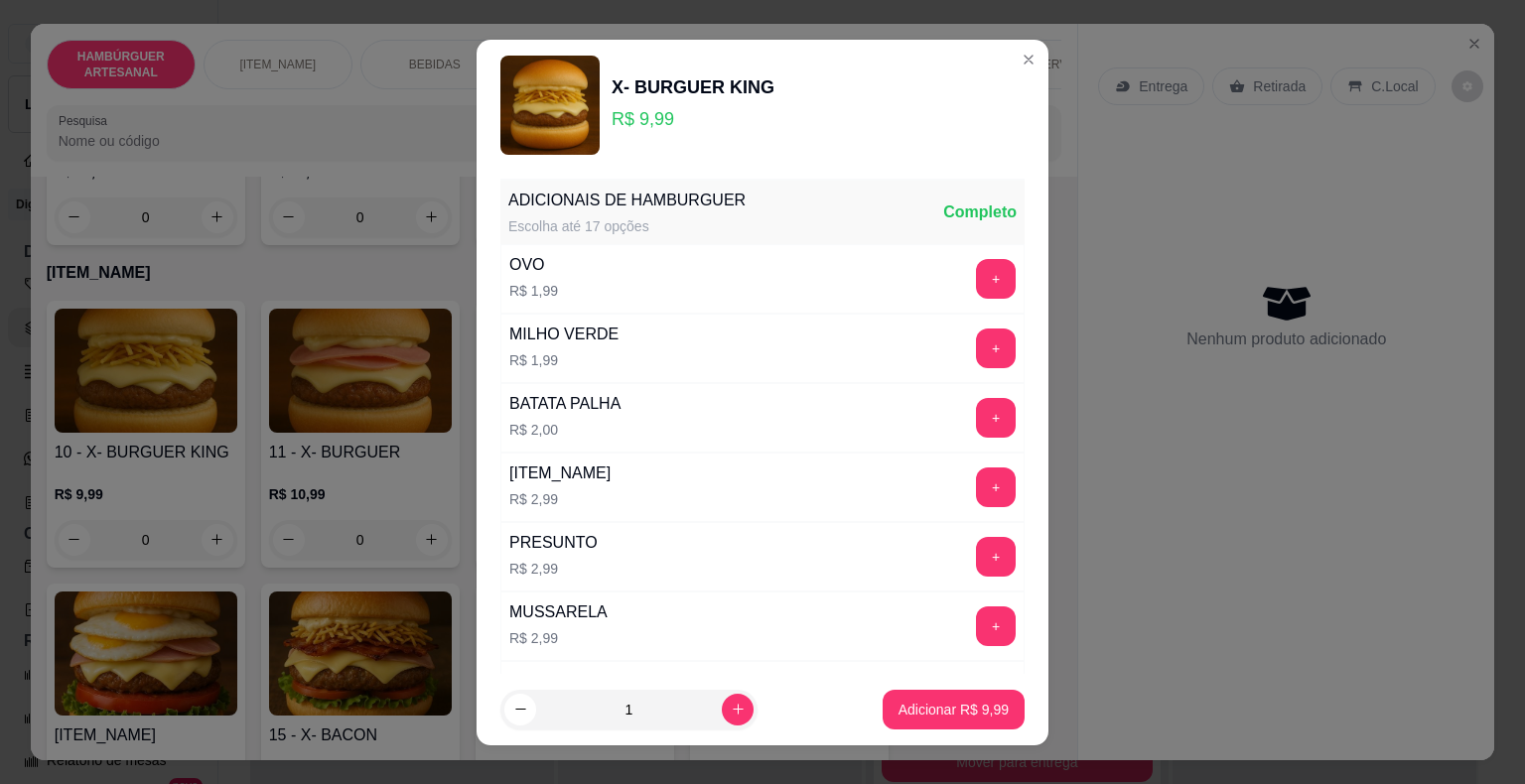 click on "1" at bounding box center [628, 710] 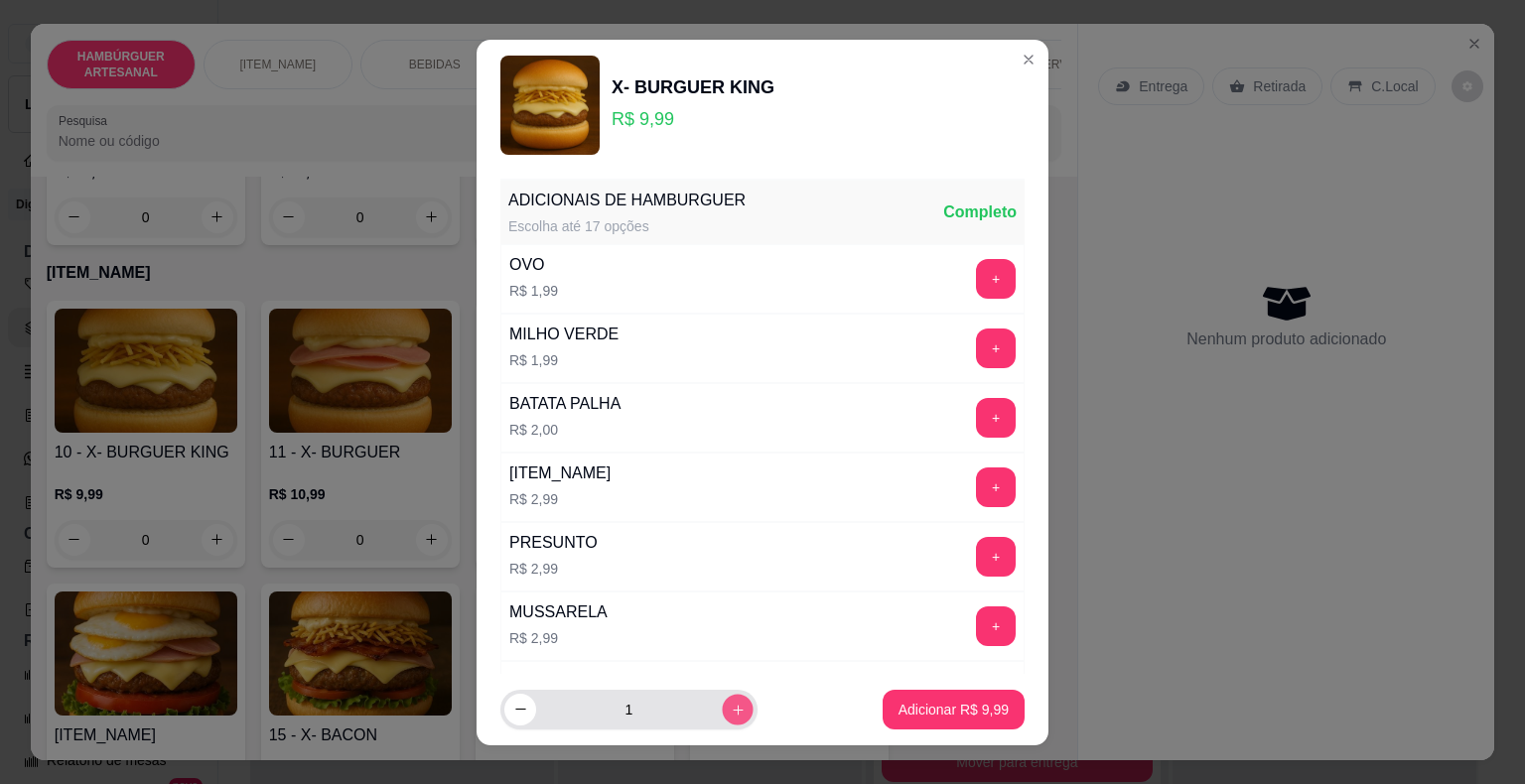 click 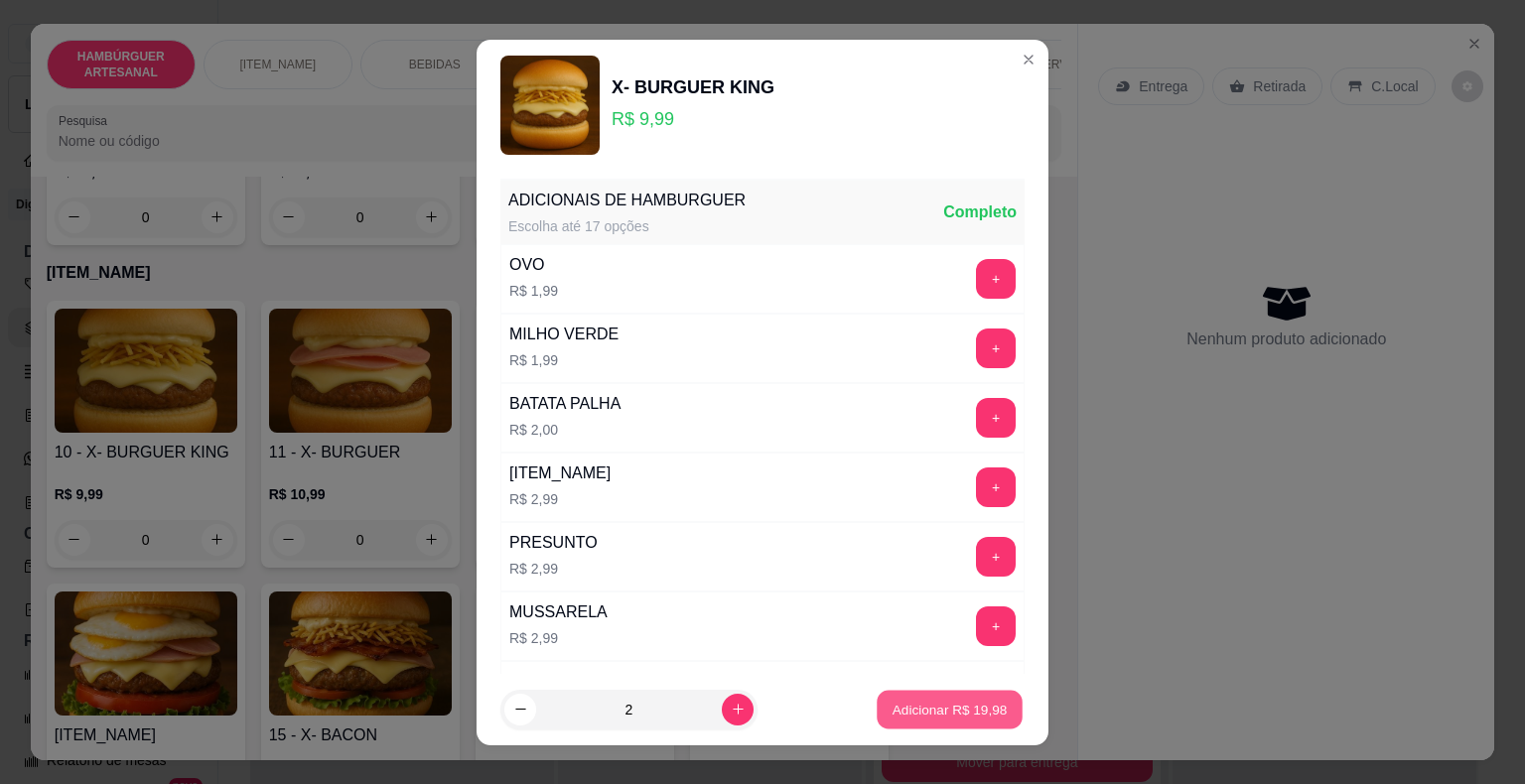 click on "Adicionar   R$ 19,98" at bounding box center (949, 709) 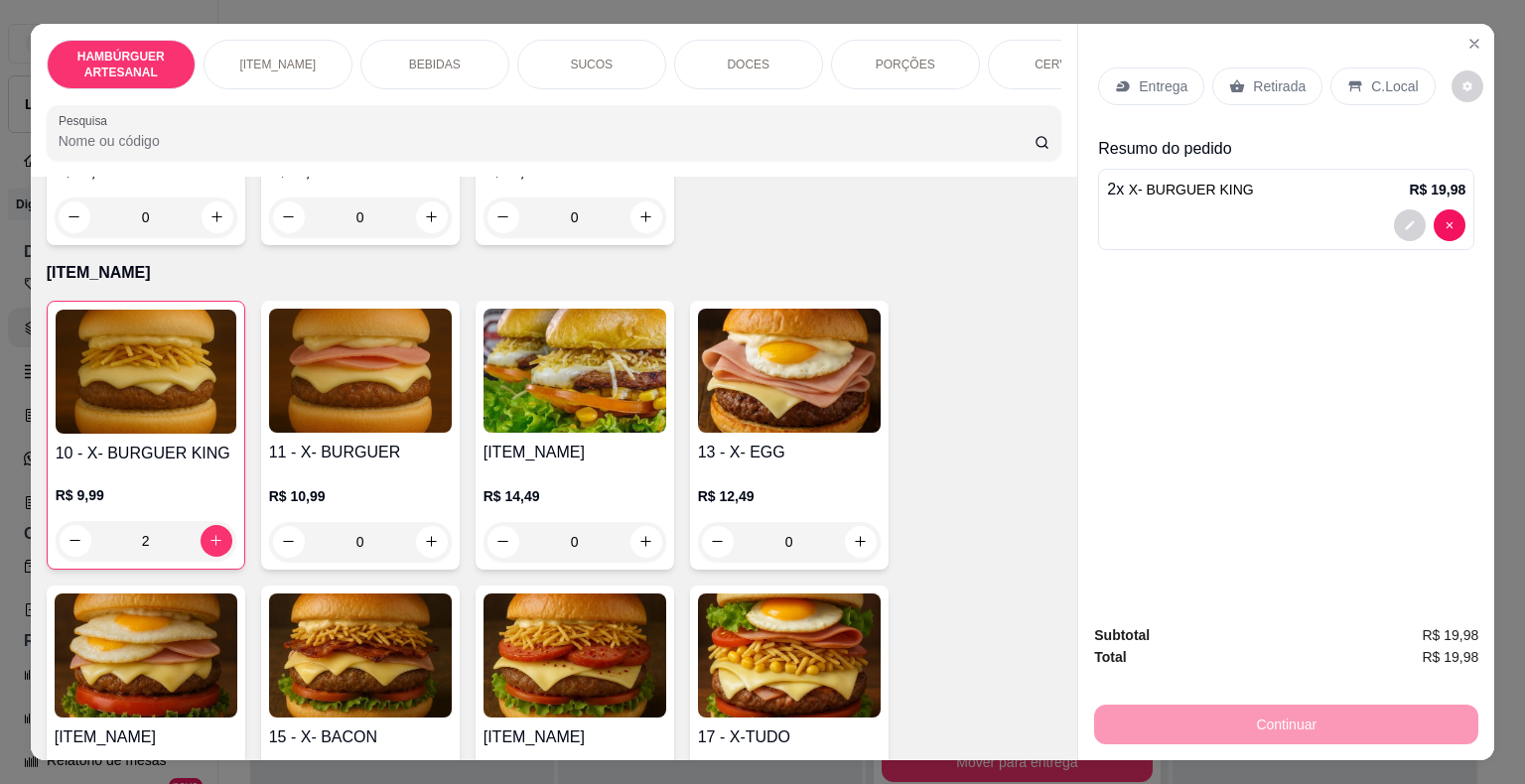 click on "Retirada" at bounding box center (1279, 86) 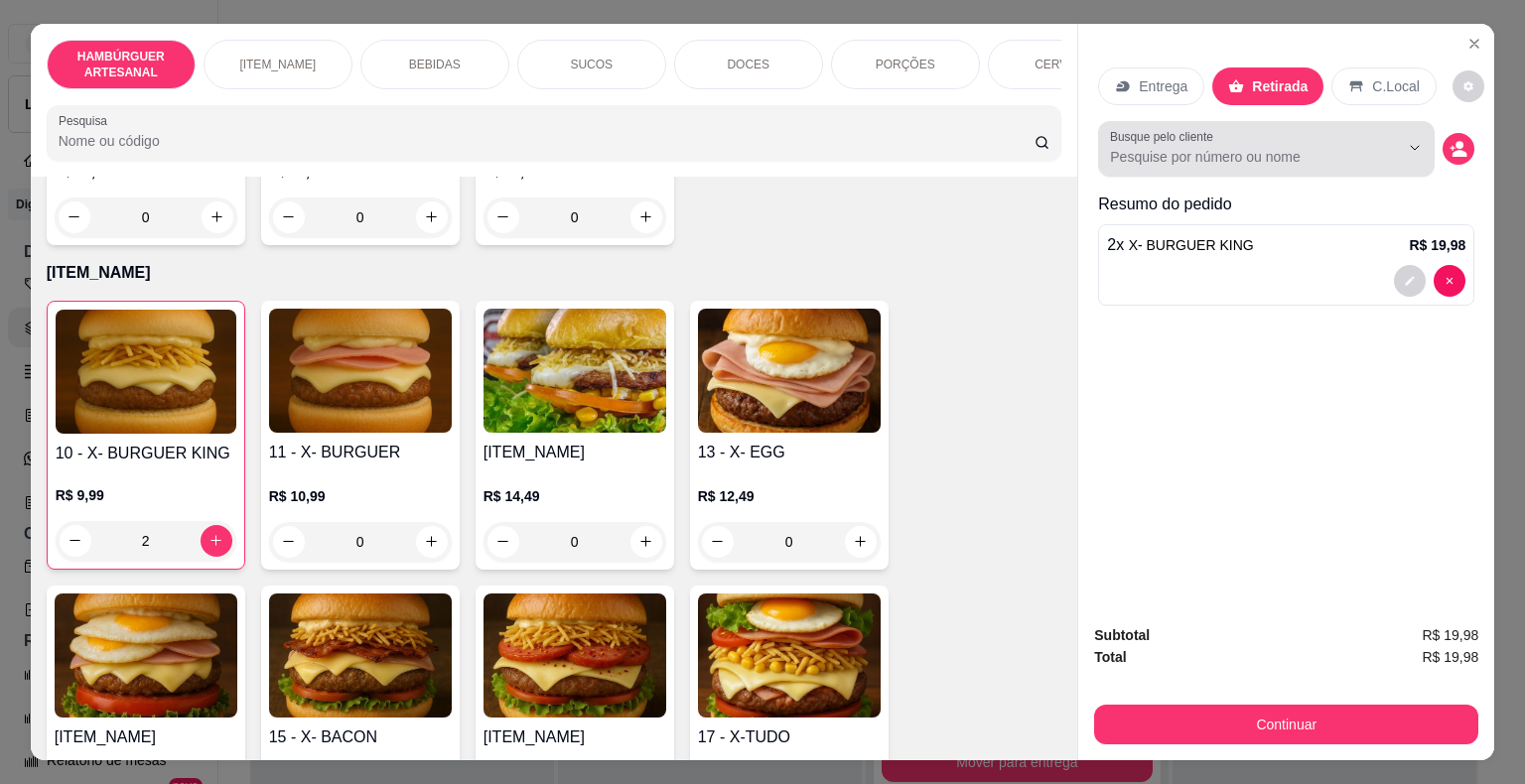 click on "Busque pelo cliente" at bounding box center [1238, 157] 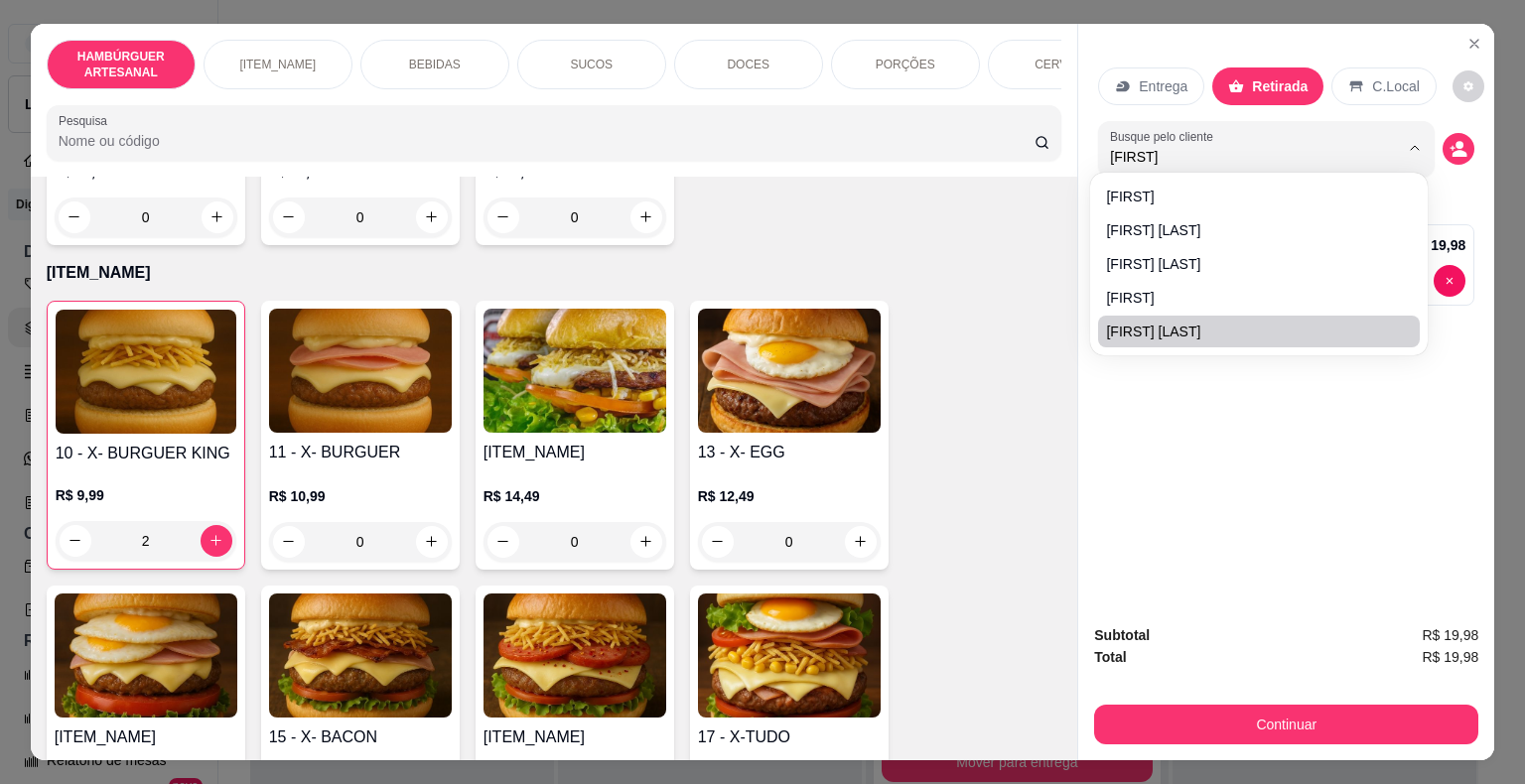 type on "glei" 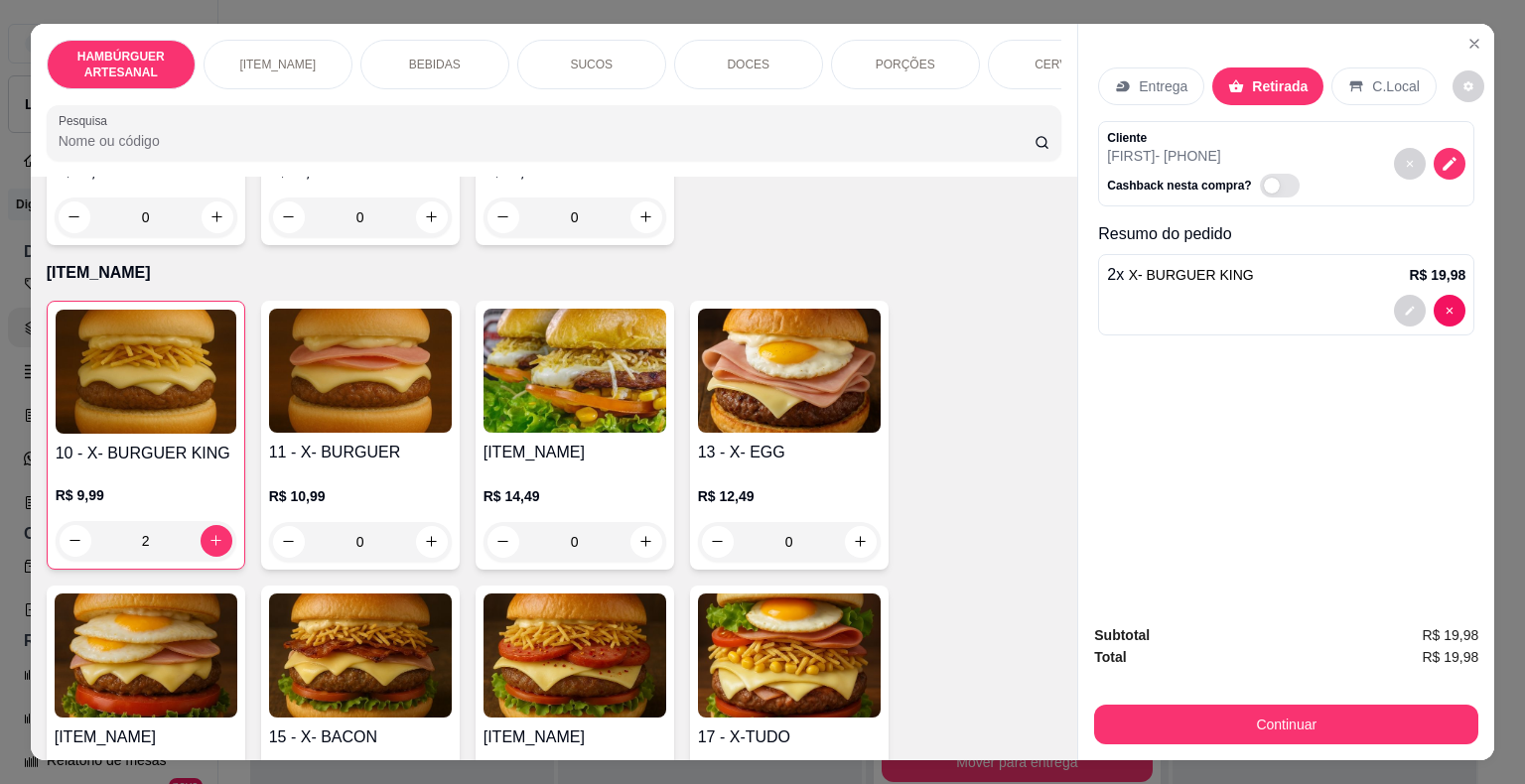 click on "Continuar" at bounding box center (1286, 724) 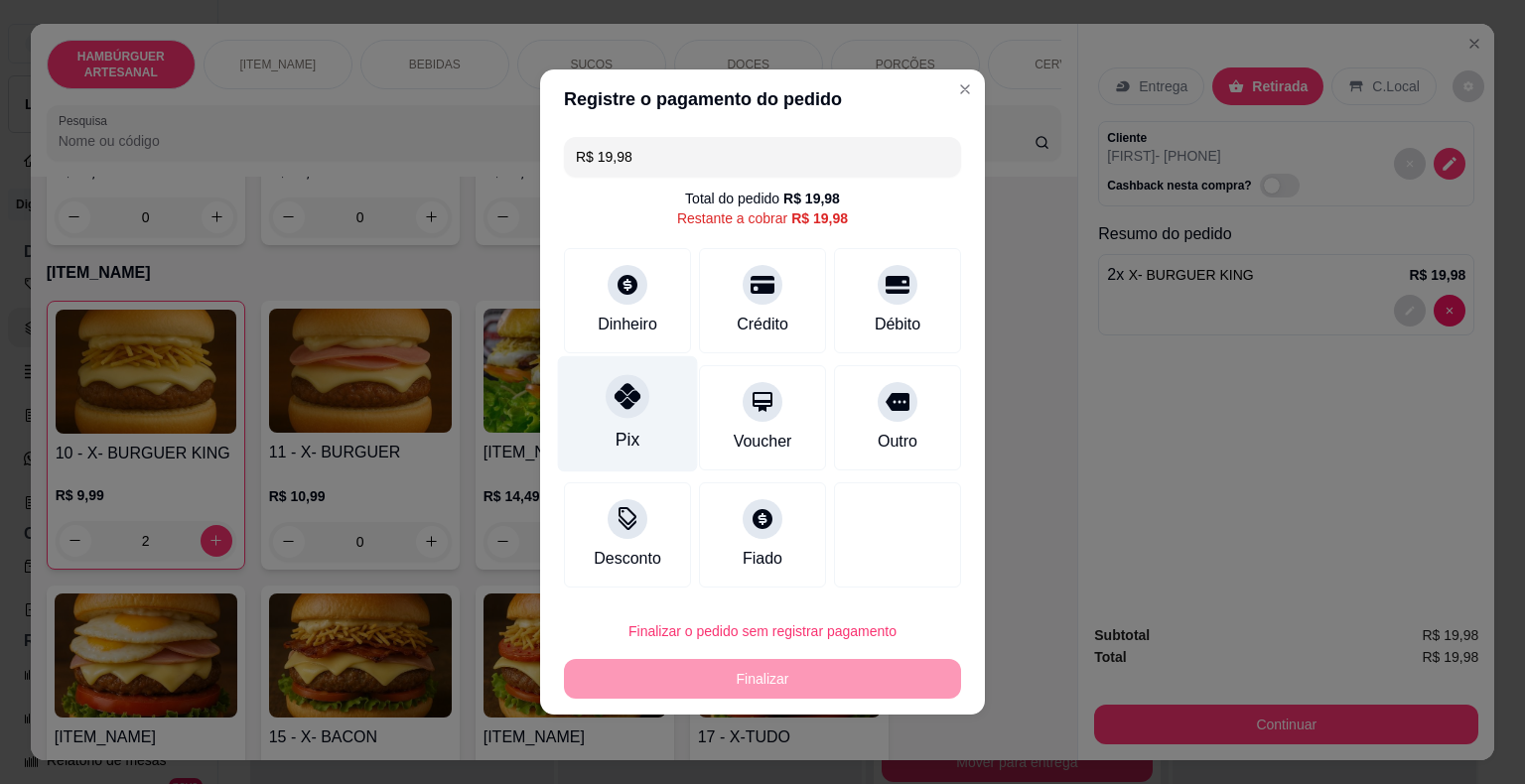 click on "Pix" at bounding box center (627, 414) 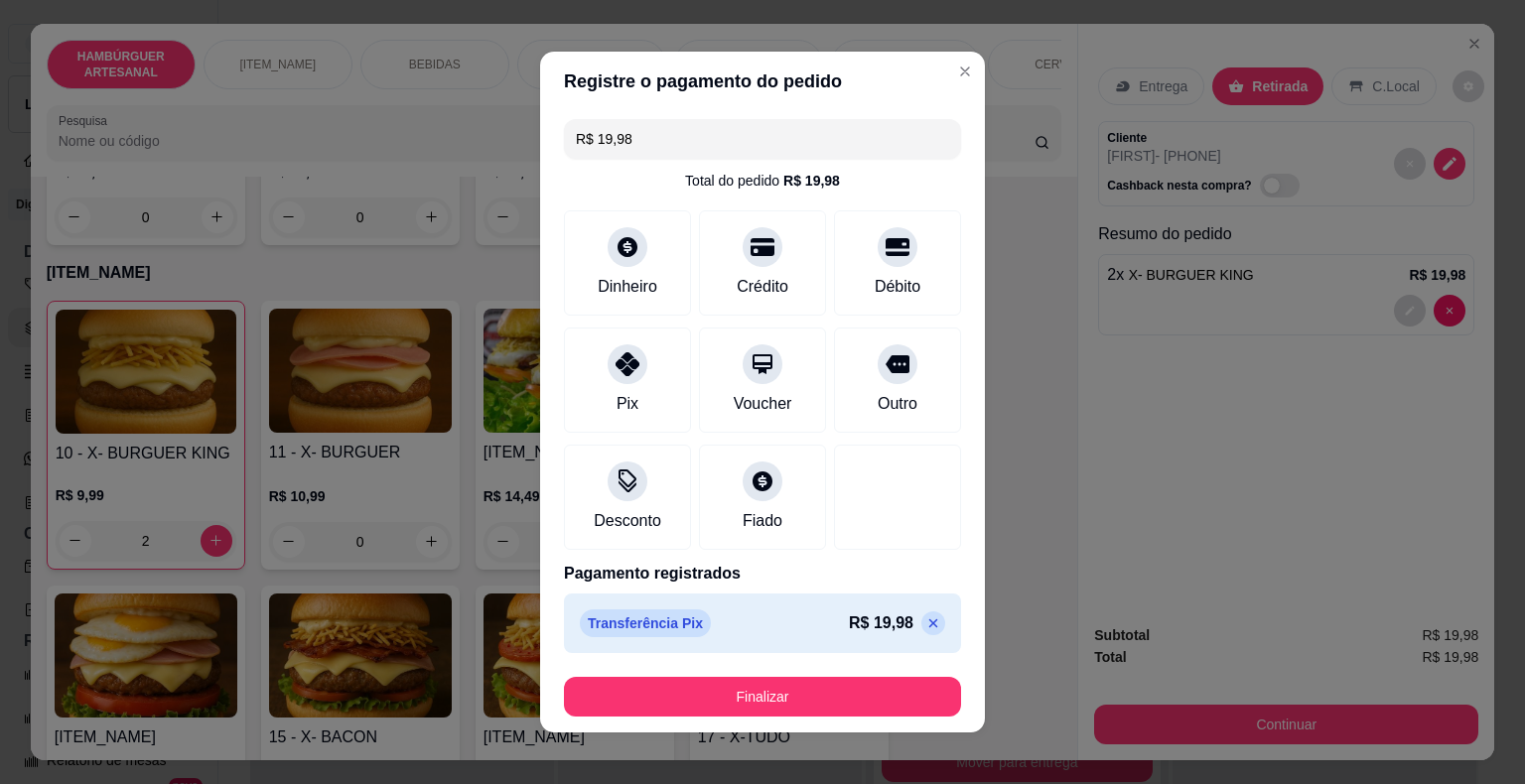 type on "R$ 0,00" 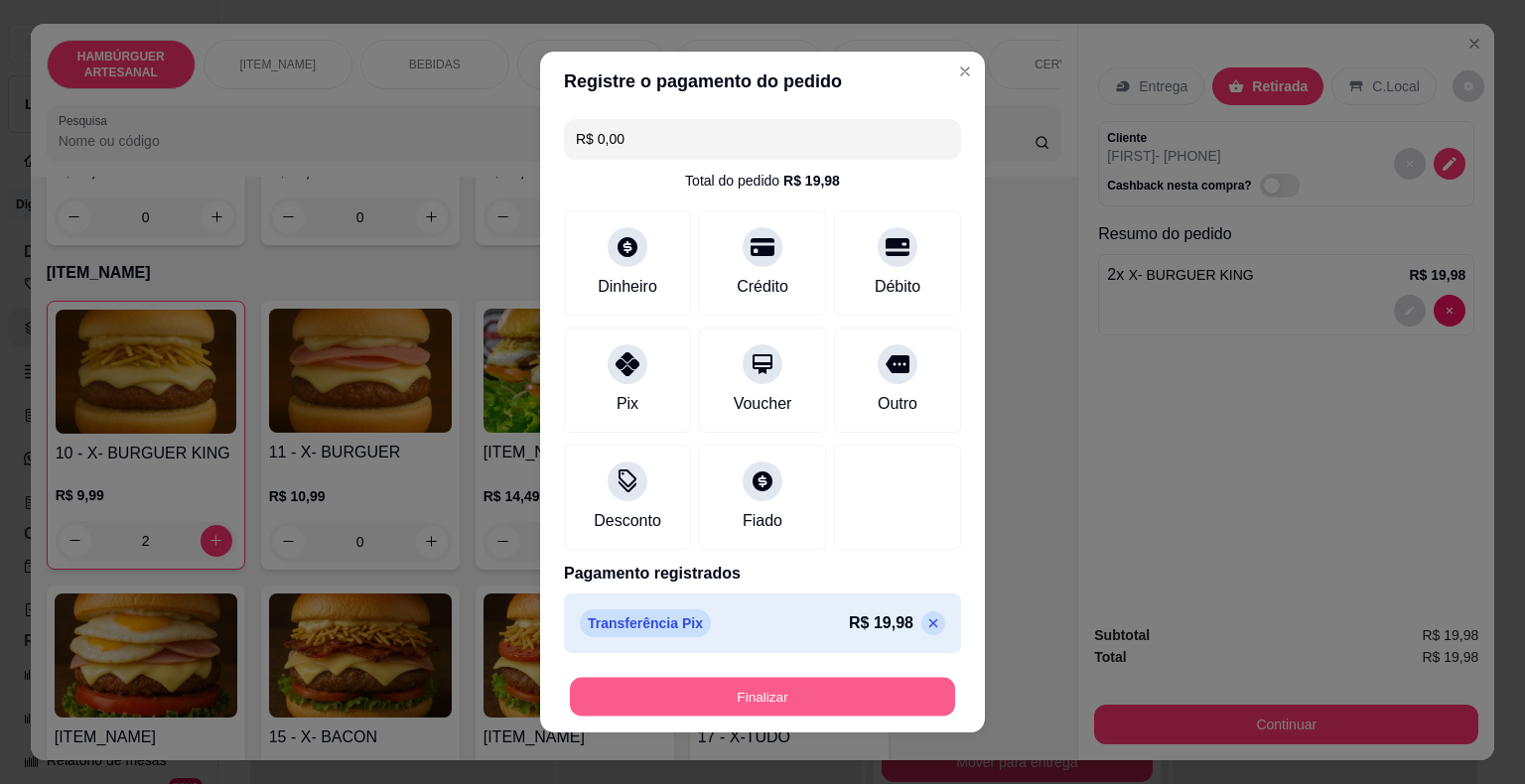click on "Finalizar" at bounding box center (762, 697) 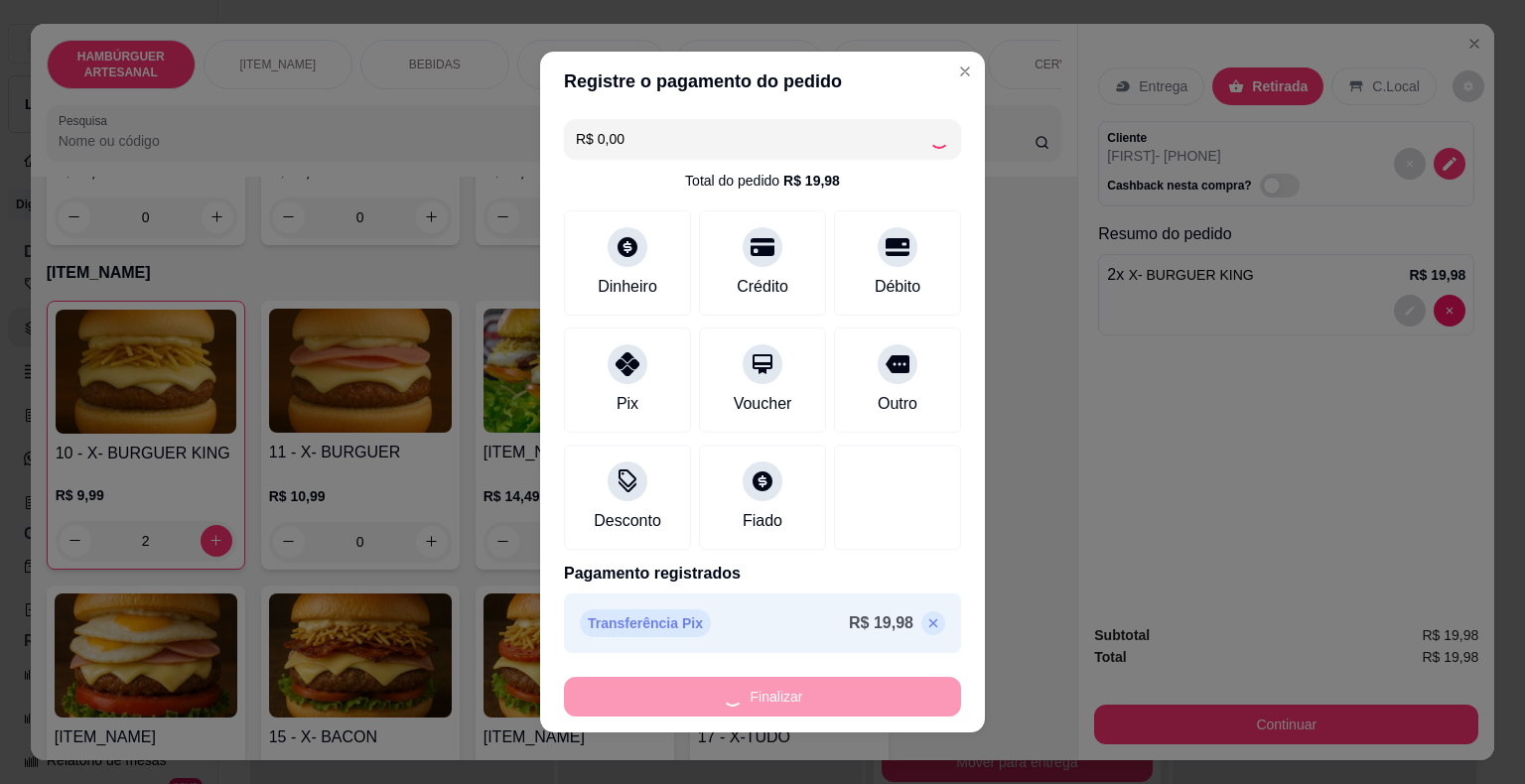 type on "0" 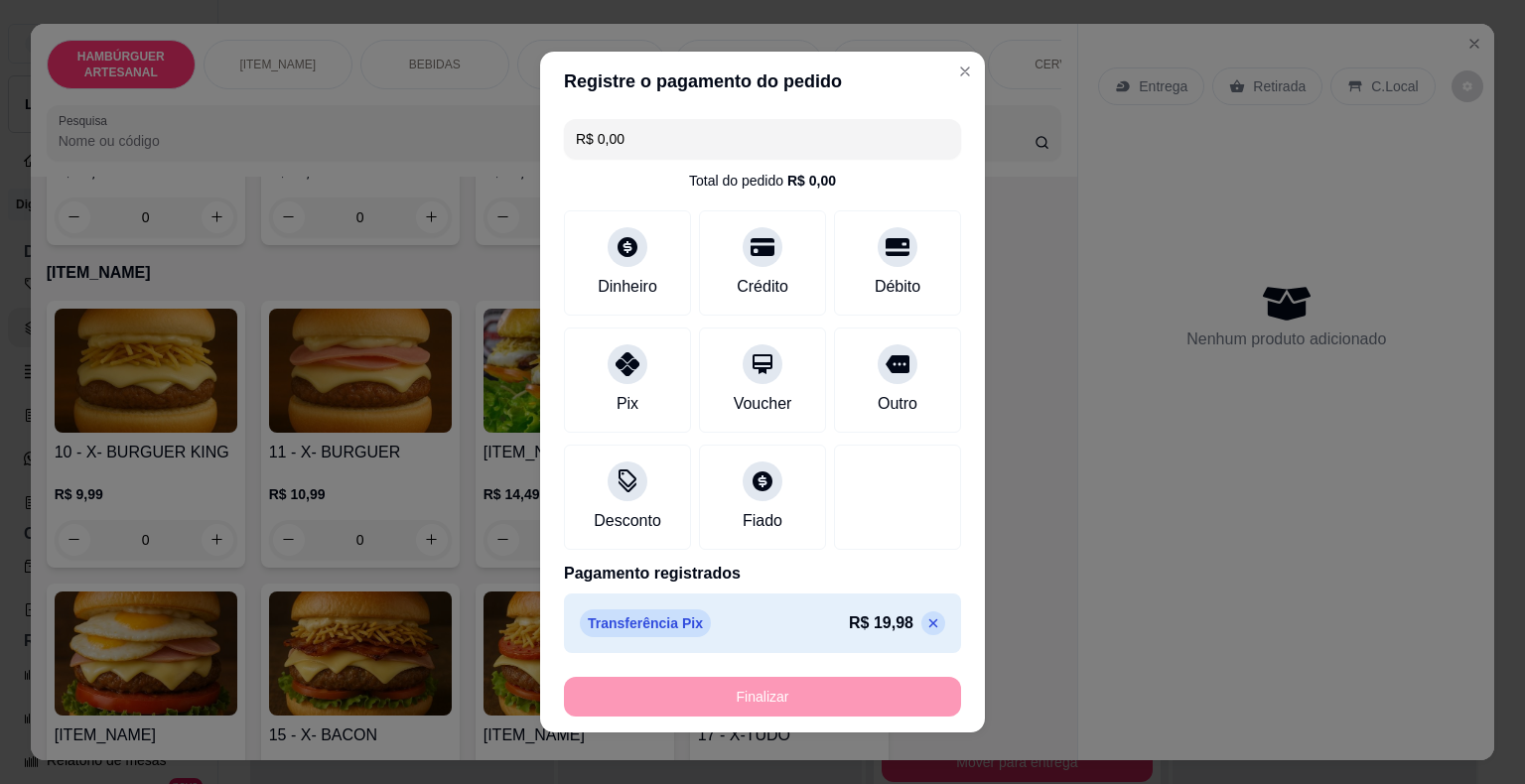 type on "-R$ 19,98" 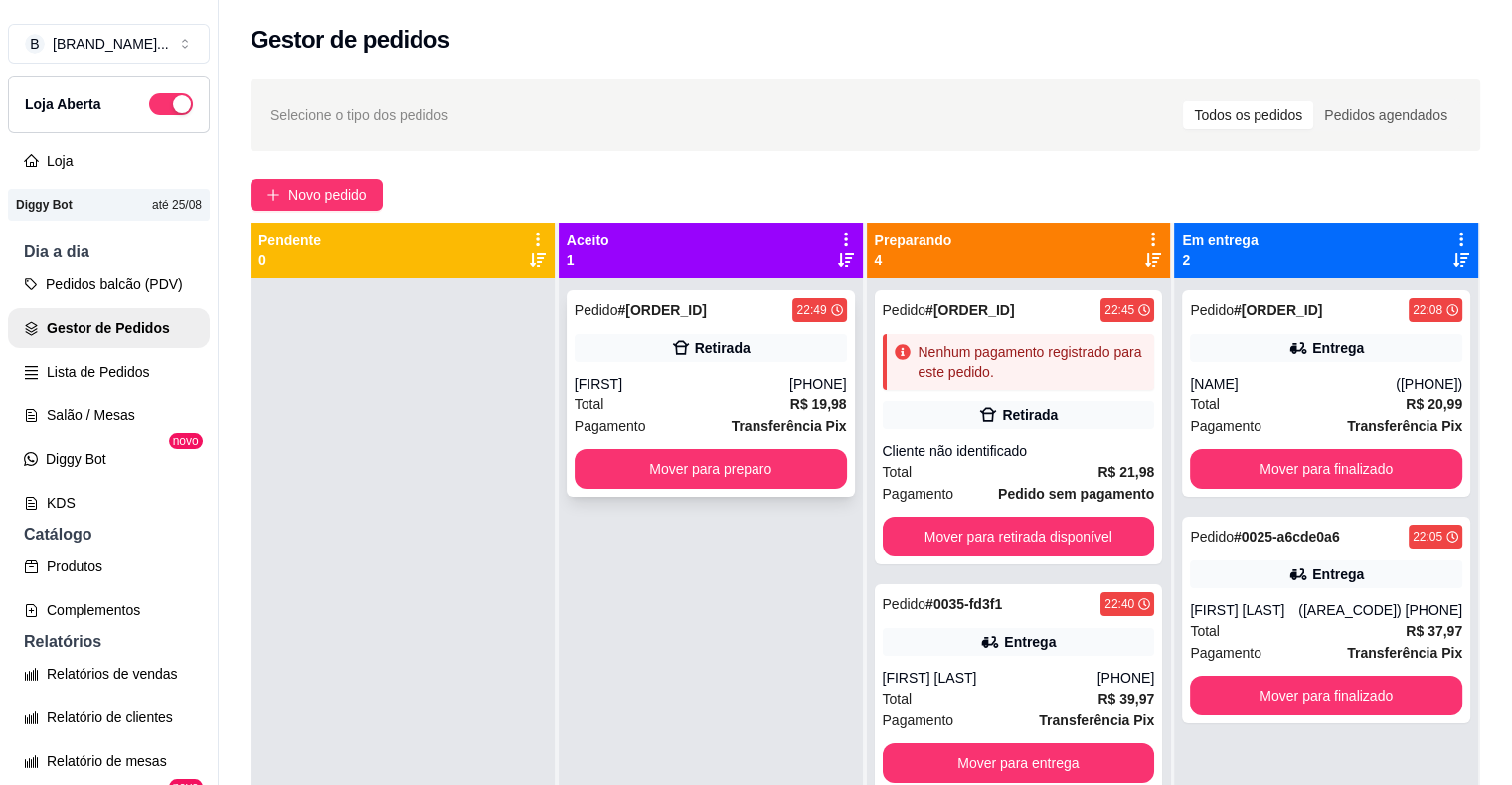 click on "Gleicy" at bounding box center (682, 384) 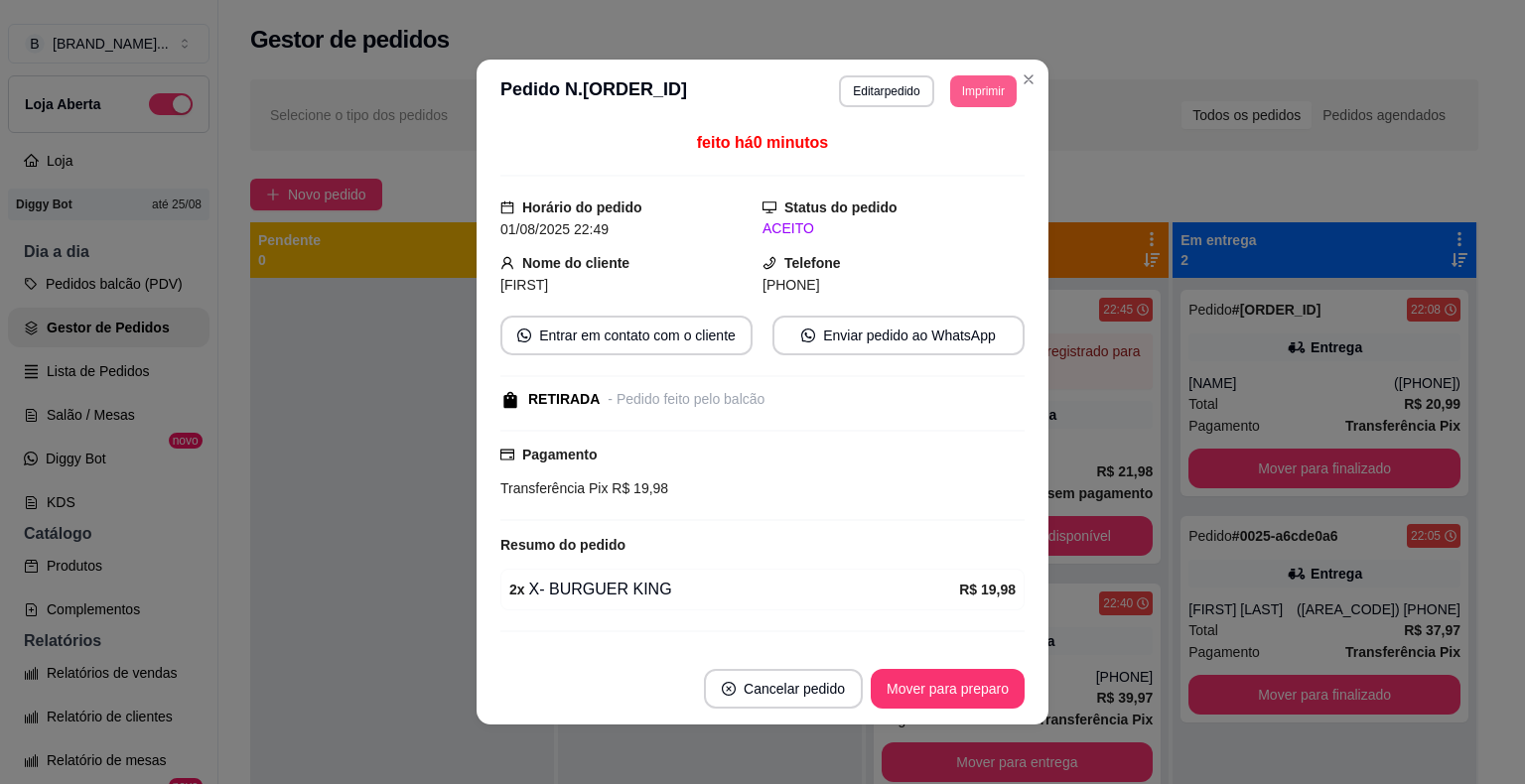 click on "Imprimir" at bounding box center (983, 91) 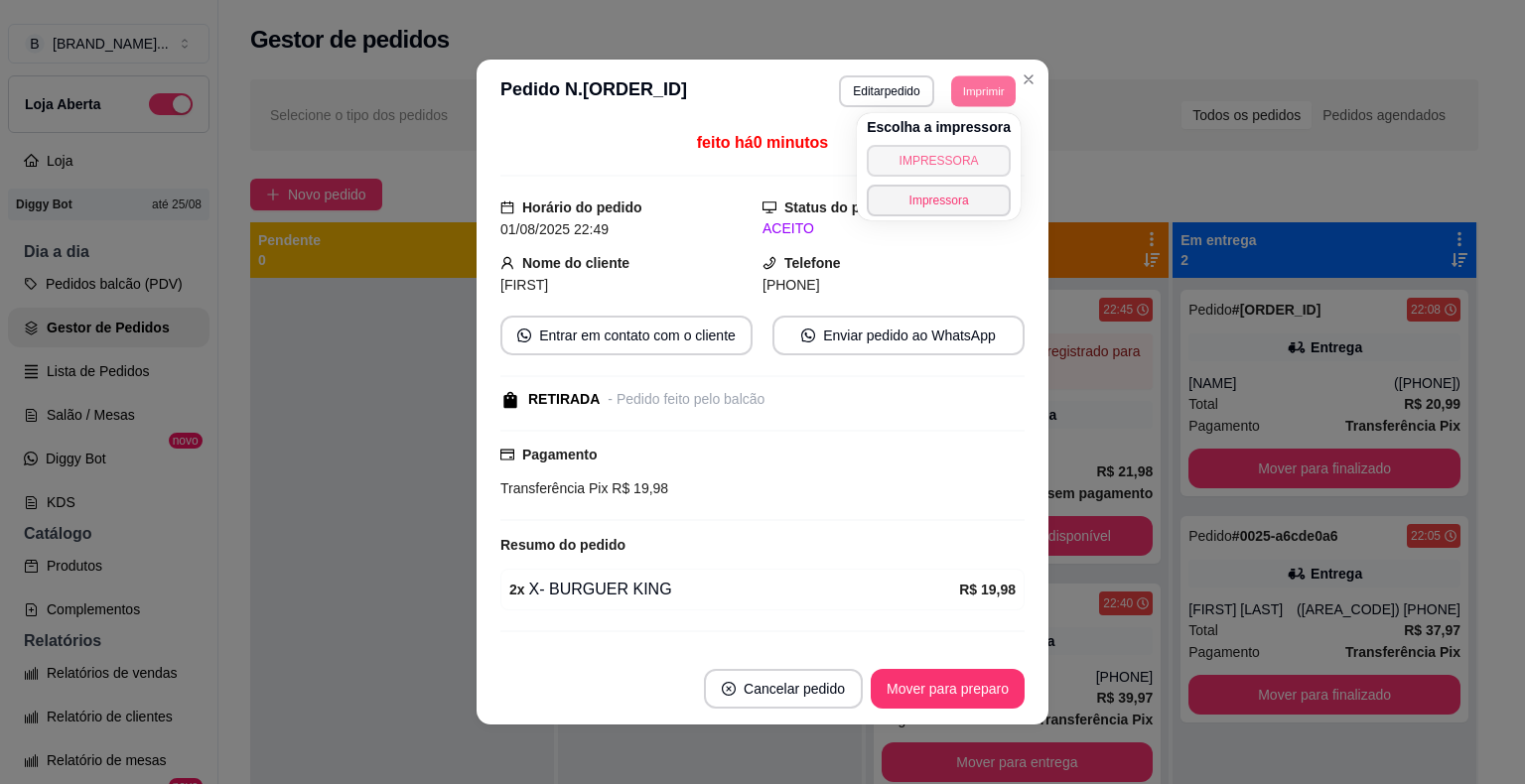 click on "IMPRESSORA" at bounding box center (938, 161) 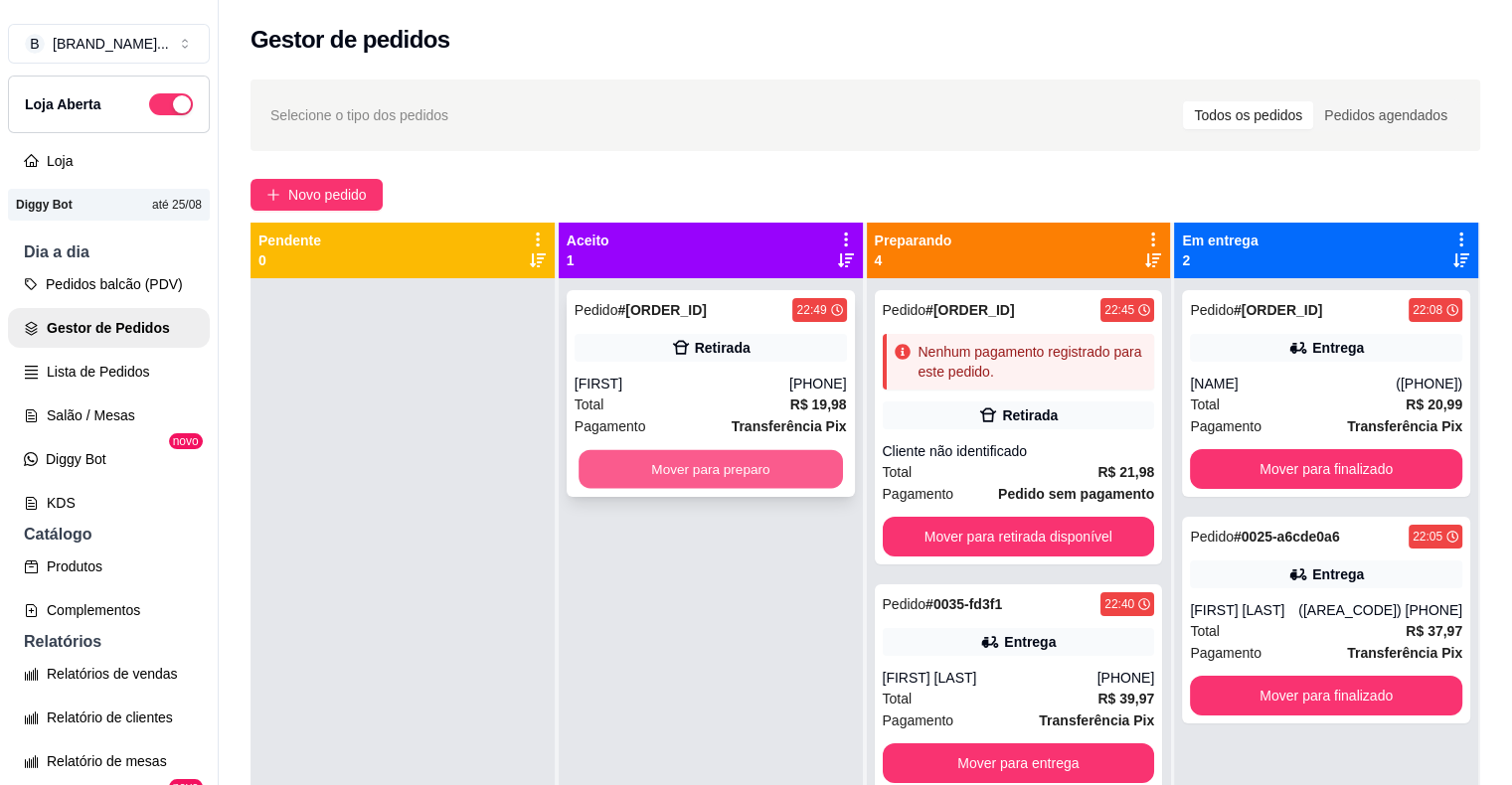 click on "Mover para preparo" at bounding box center [711, 469] 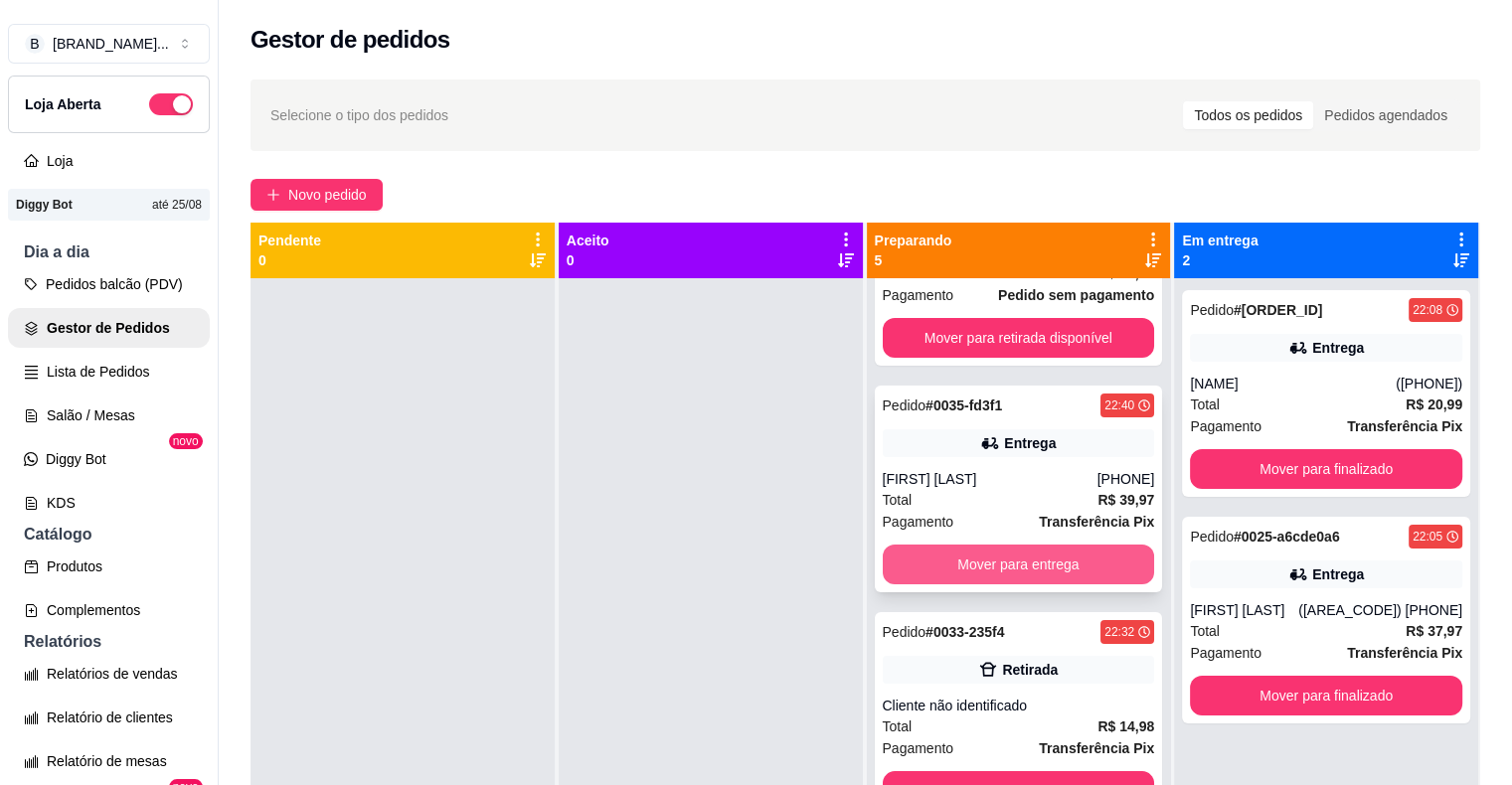 scroll, scrollTop: 434, scrollLeft: 0, axis: vertical 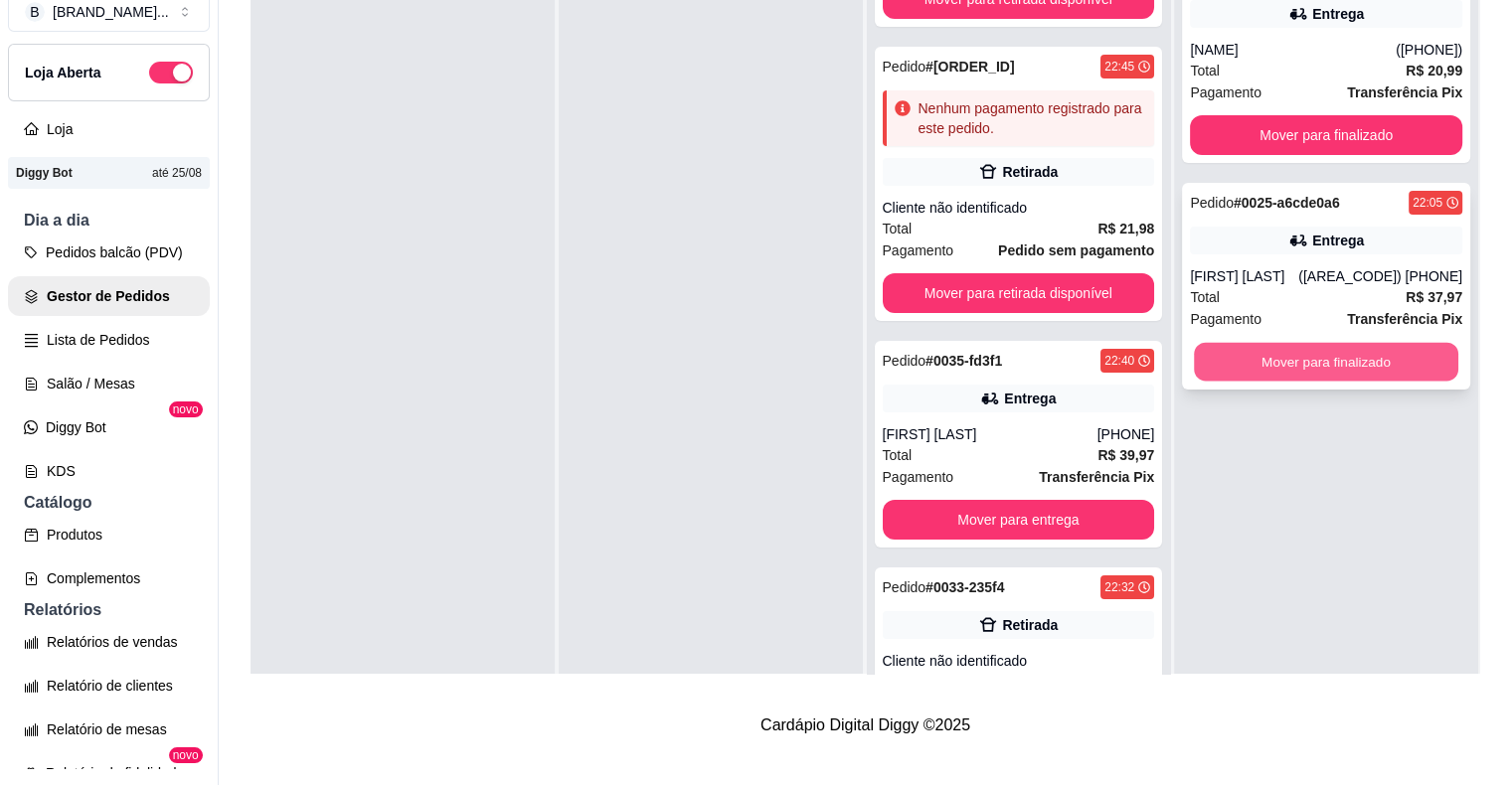 click on "Mover para finalizado" at bounding box center (1326, 362) 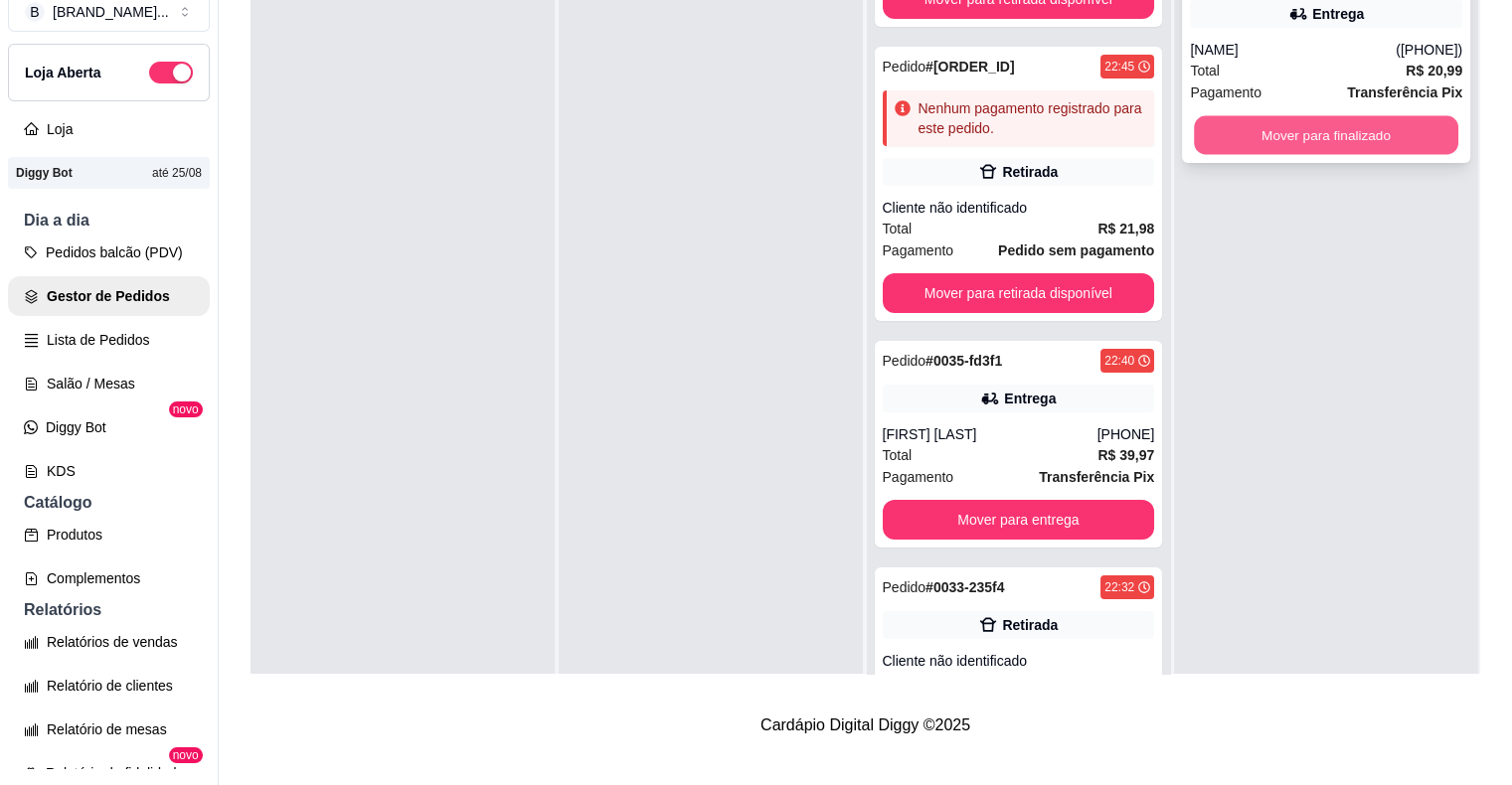 click on "Mover para finalizado" at bounding box center [1326, 135] 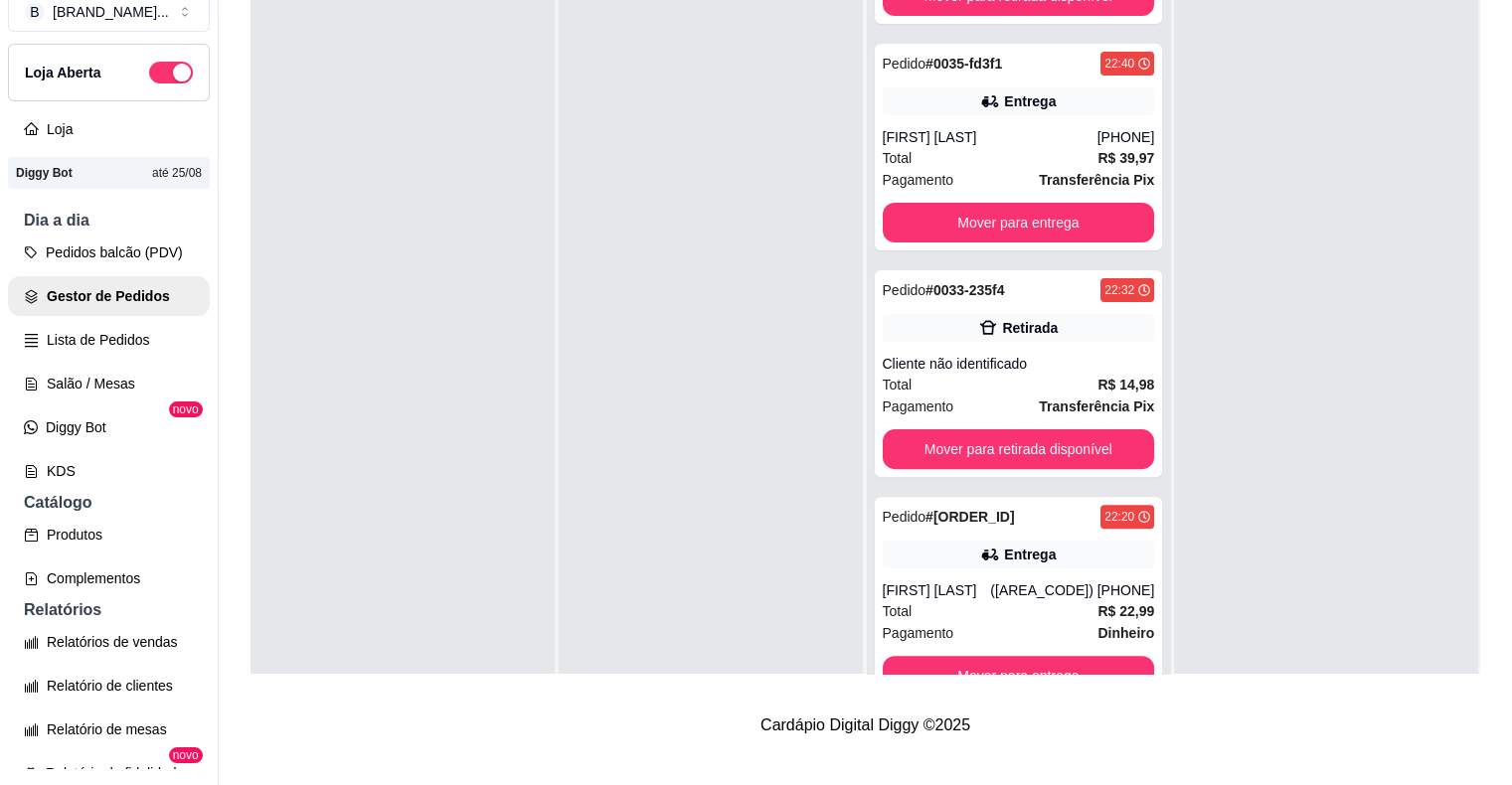 scroll, scrollTop: 434, scrollLeft: 0, axis: vertical 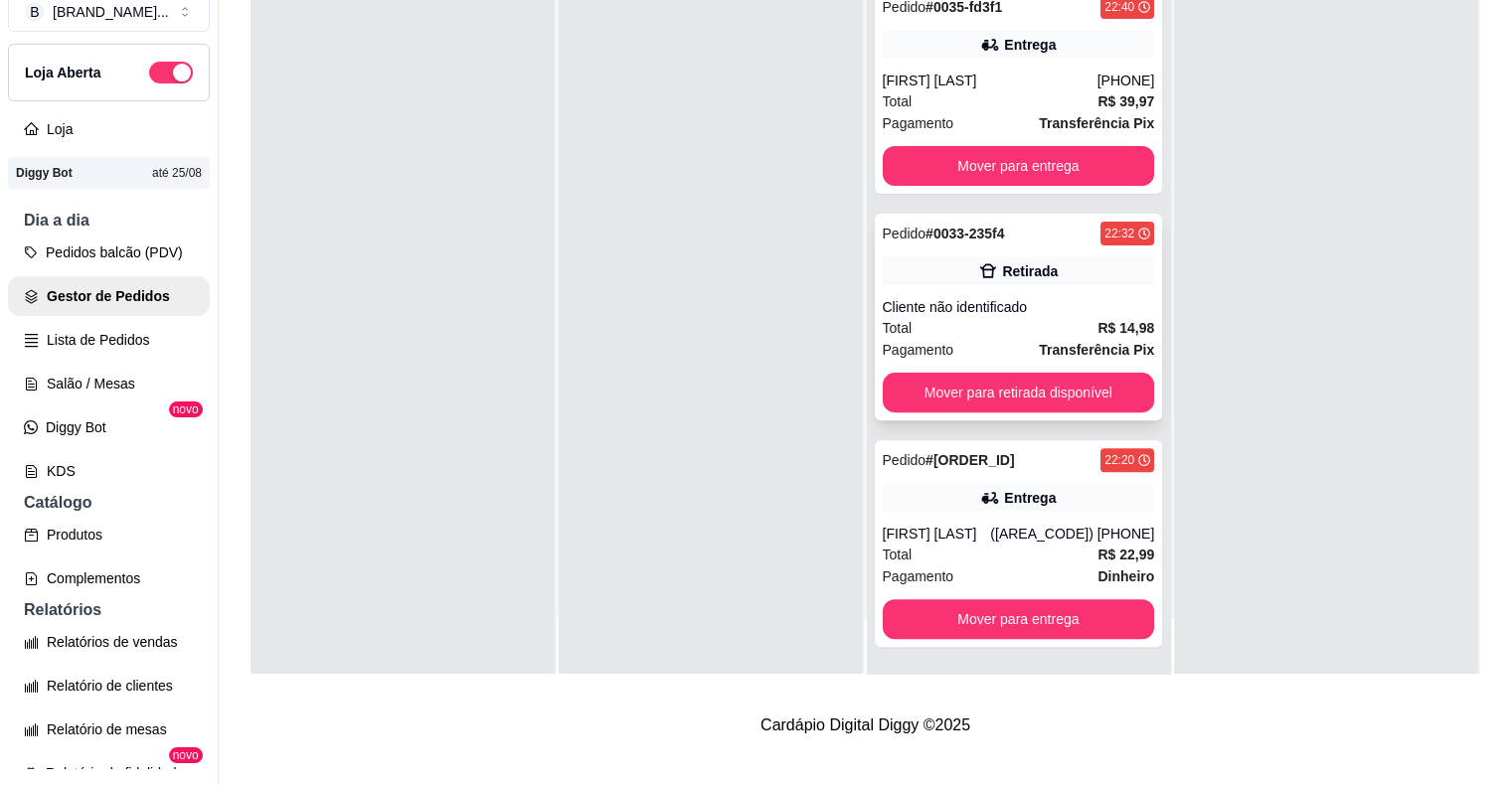click on "Pedido  # 0033-235f4 22:32 Retirada Cliente não identificado Total R$ 14,98 Pagamento Transferência Pix Mover para retirada disponível" at bounding box center (1019, 317) 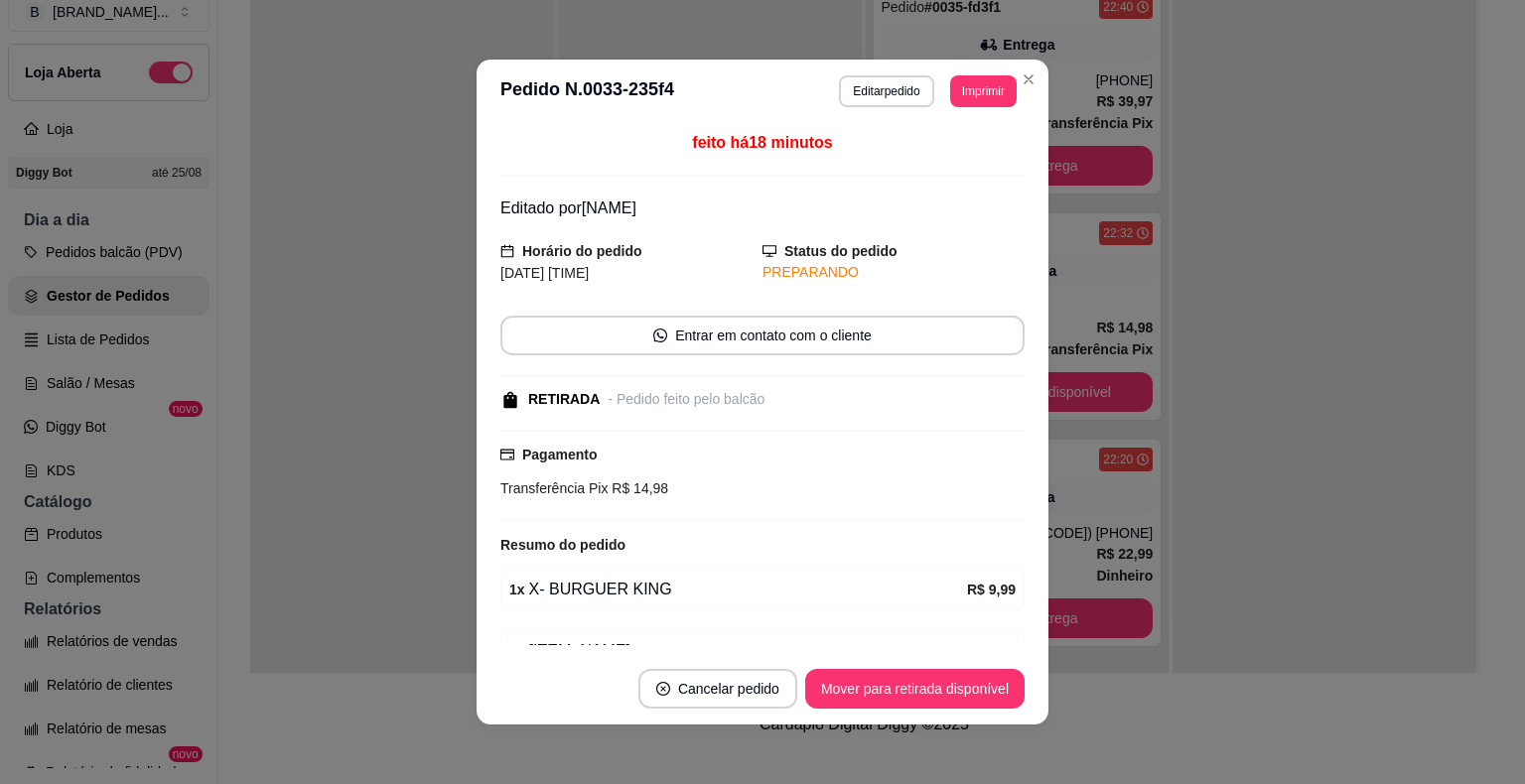 scroll, scrollTop: 100, scrollLeft: 0, axis: vertical 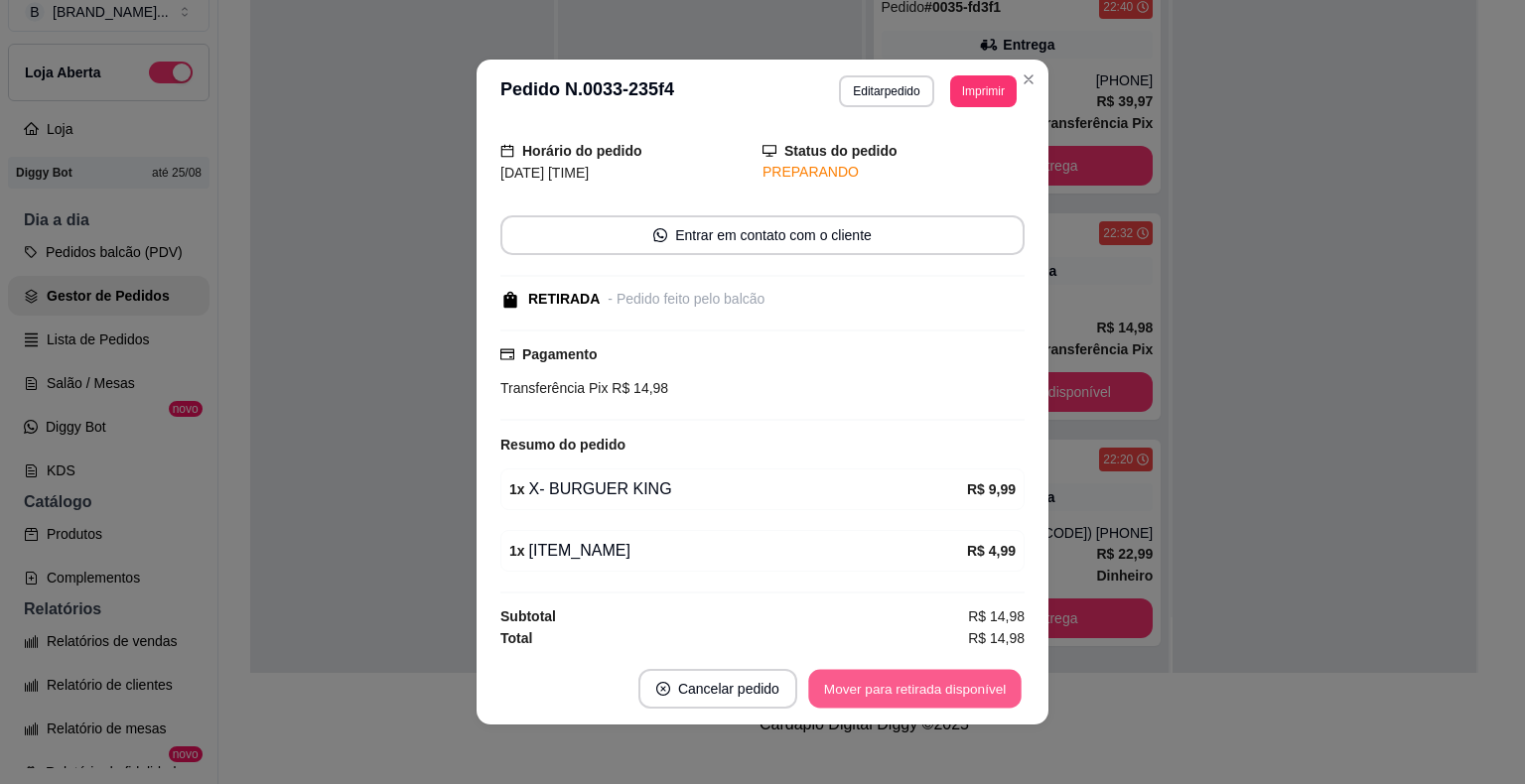 click on "Mover para retirada disponível" at bounding box center [914, 689] 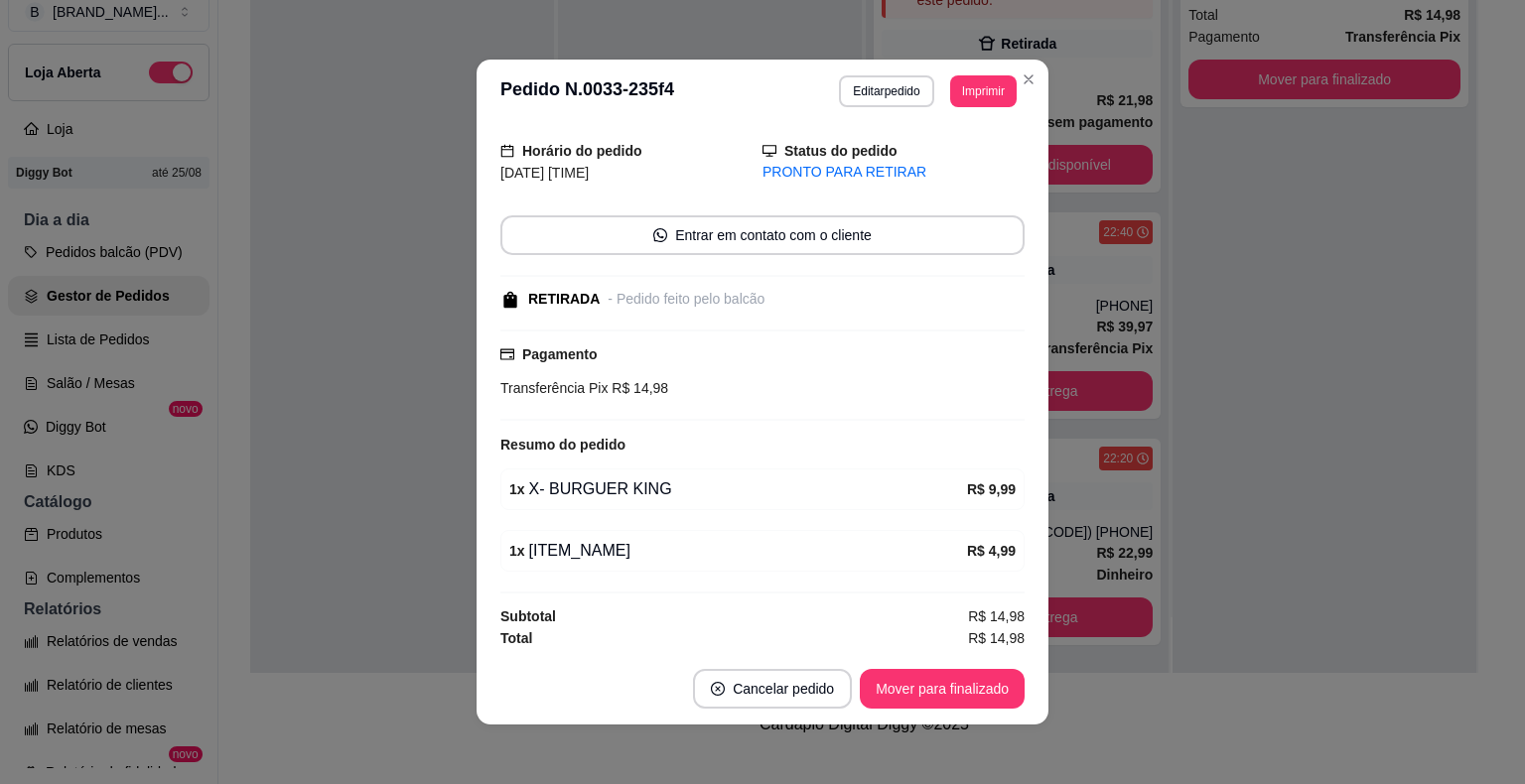 scroll, scrollTop: 207, scrollLeft: 0, axis: vertical 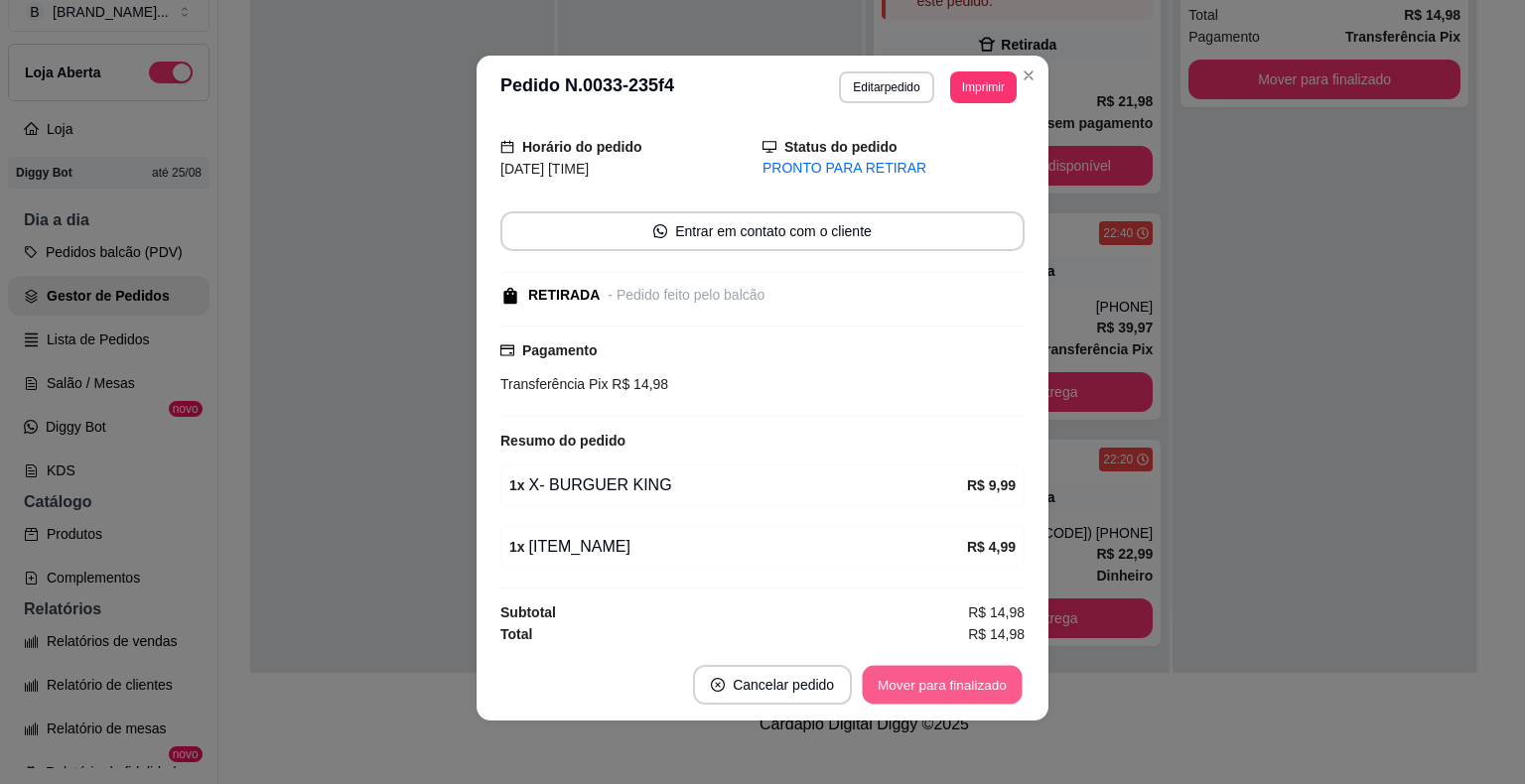 click on "Mover para finalizado" at bounding box center [942, 685] 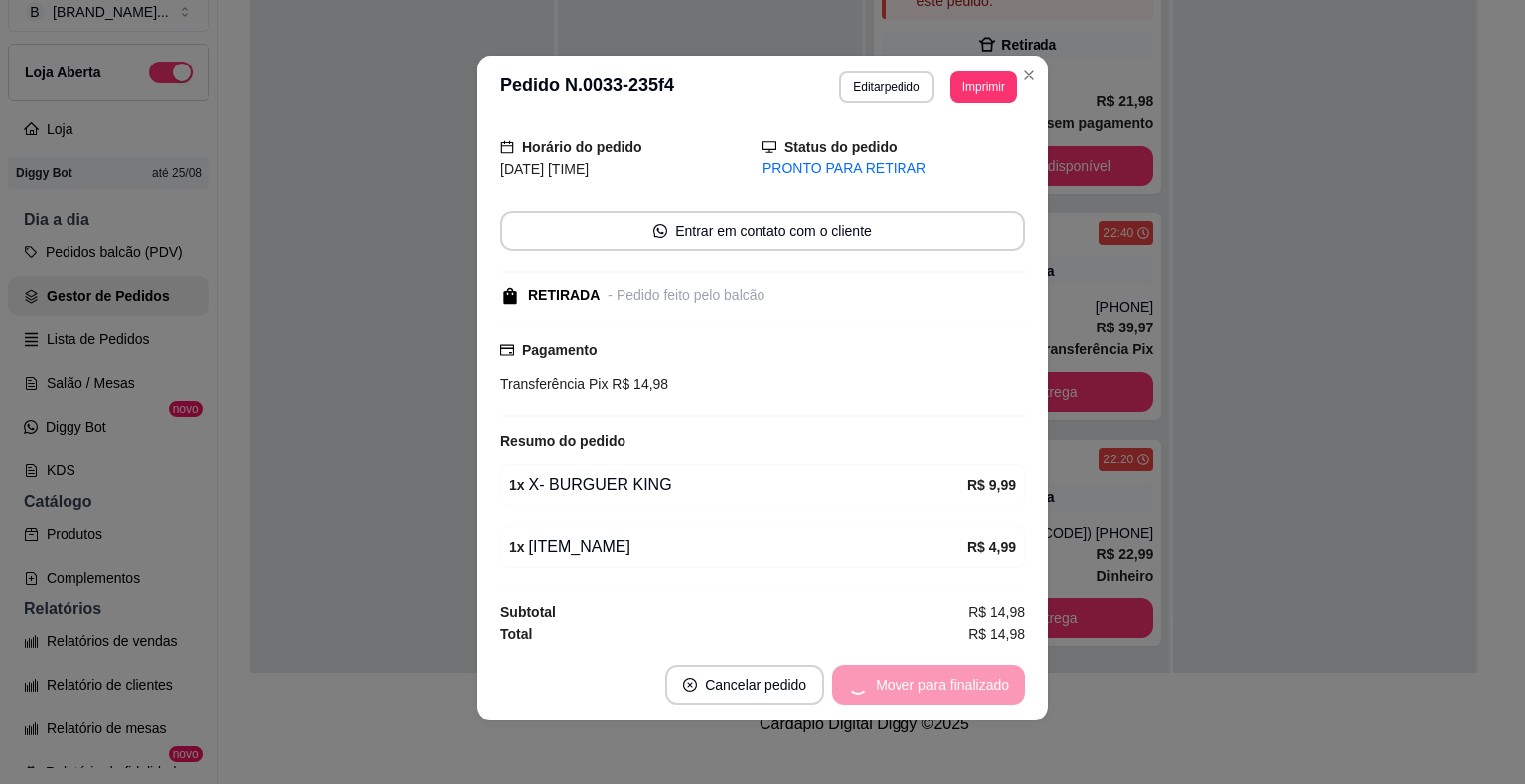 scroll, scrollTop: 0, scrollLeft: 0, axis: both 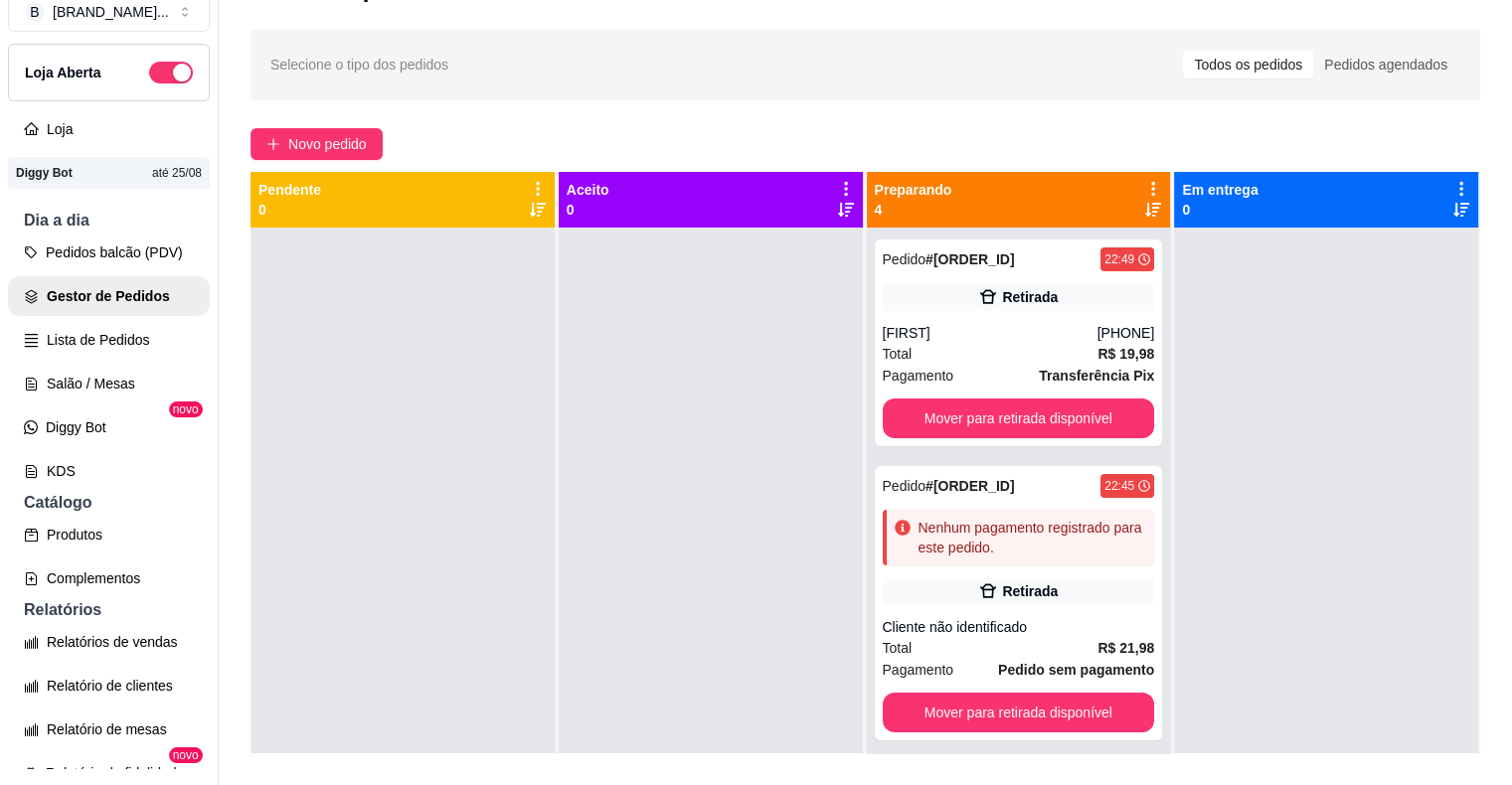 click at bounding box center [711, 620] 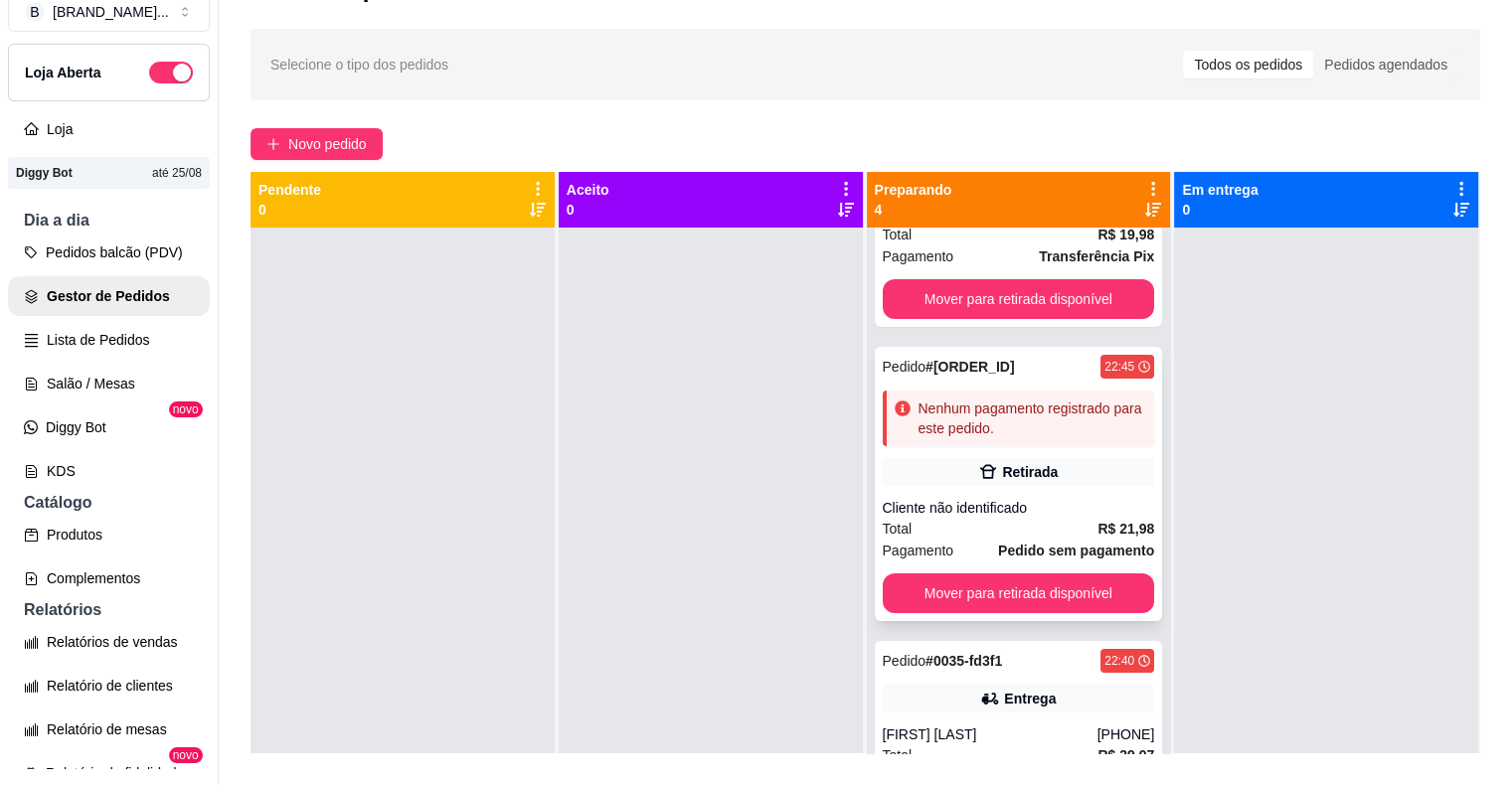 scroll, scrollTop: 208, scrollLeft: 0, axis: vertical 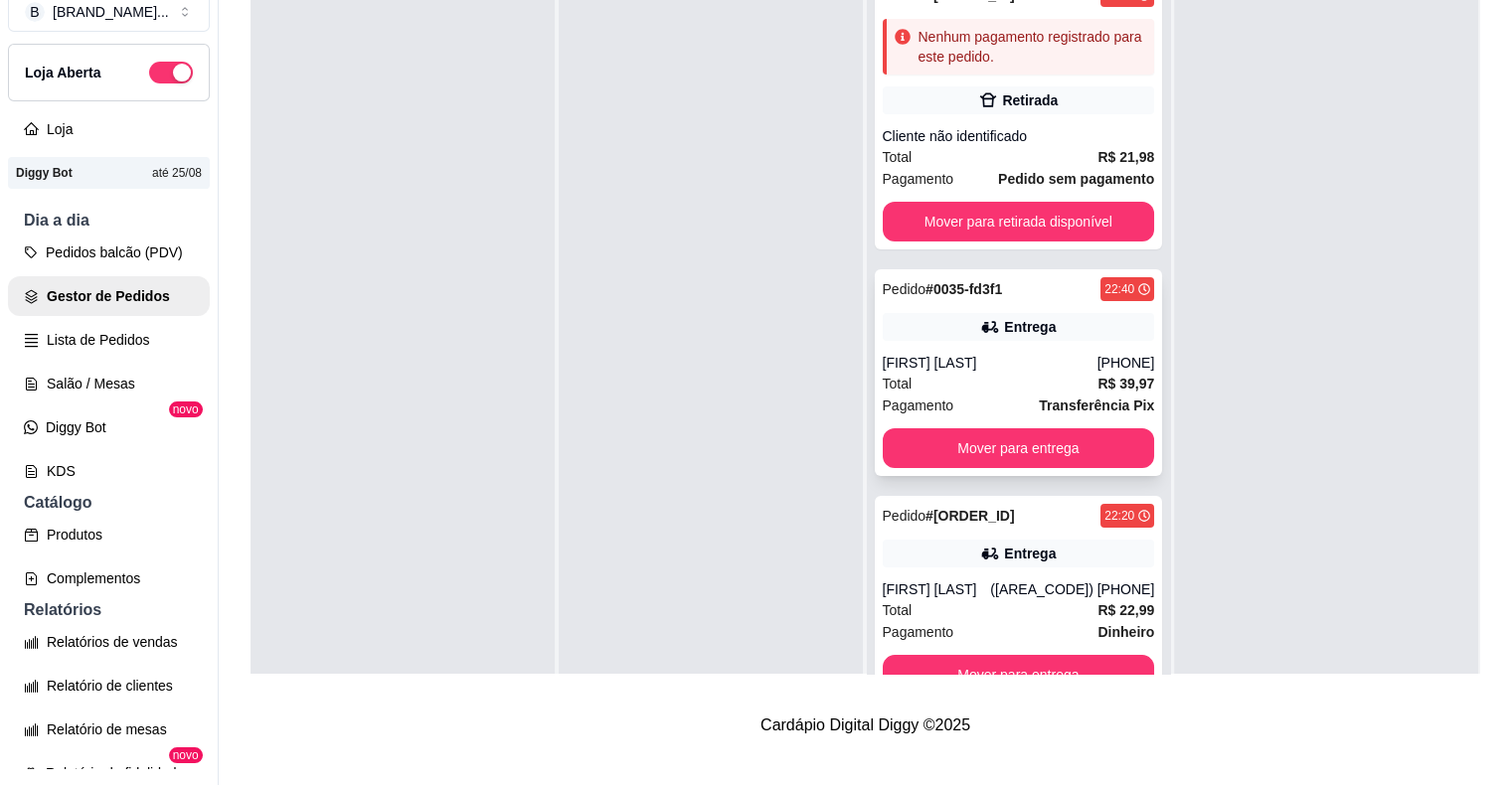 click on "Total R$ 39,97" at bounding box center [1019, 384] 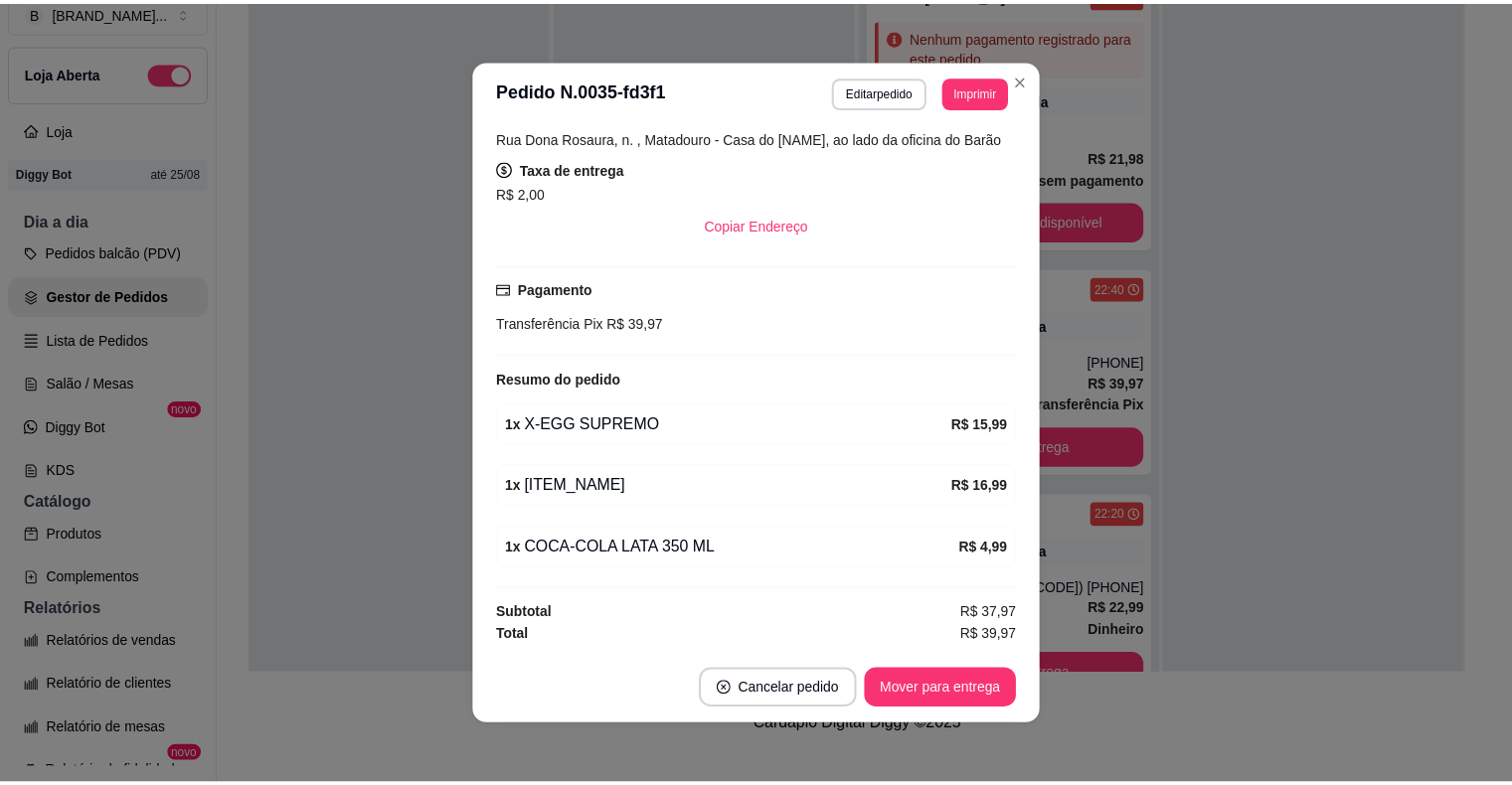 scroll, scrollTop: 341, scrollLeft: 0, axis: vertical 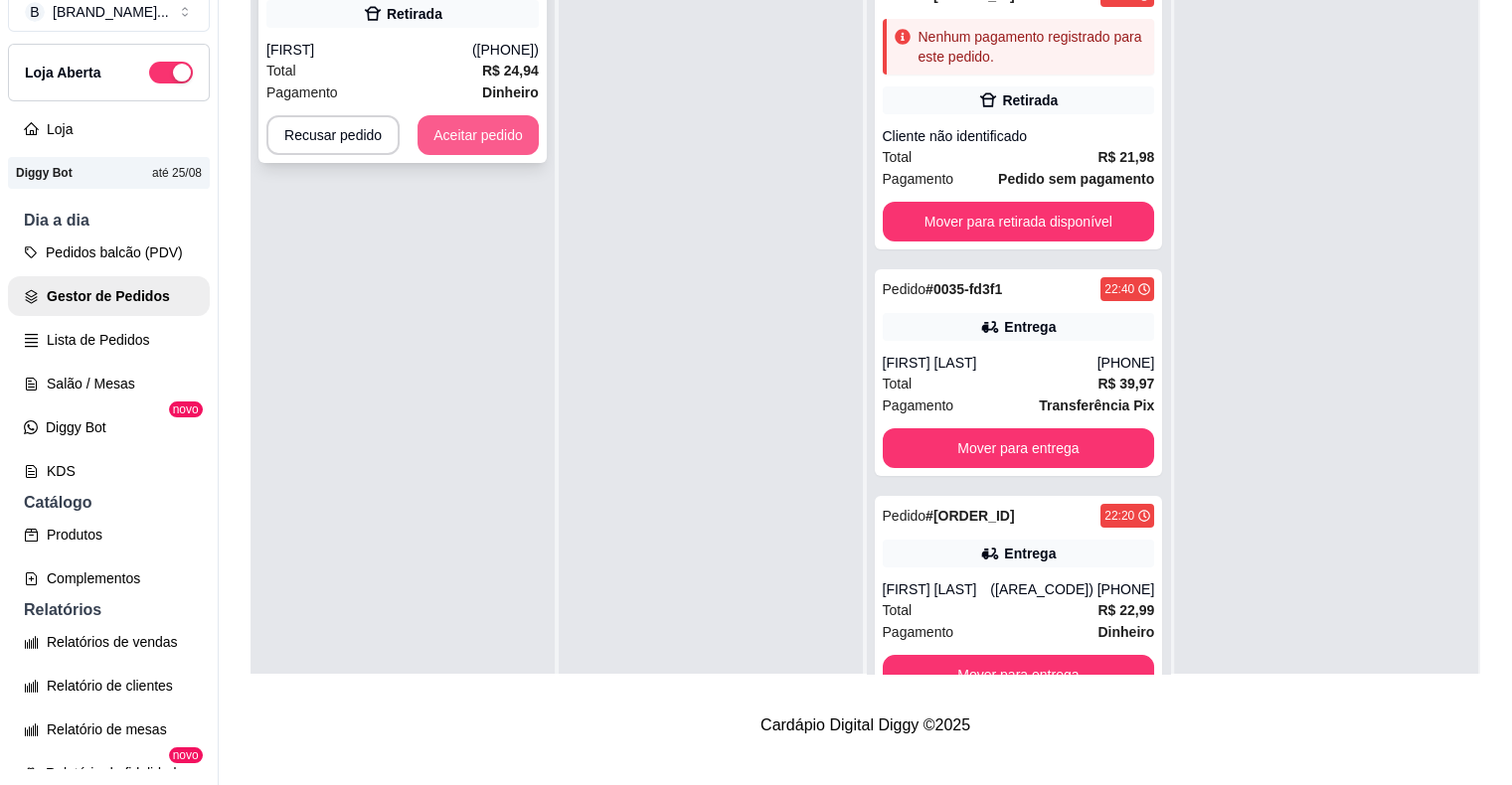 click on "Aceitar pedido" at bounding box center (478, 135) 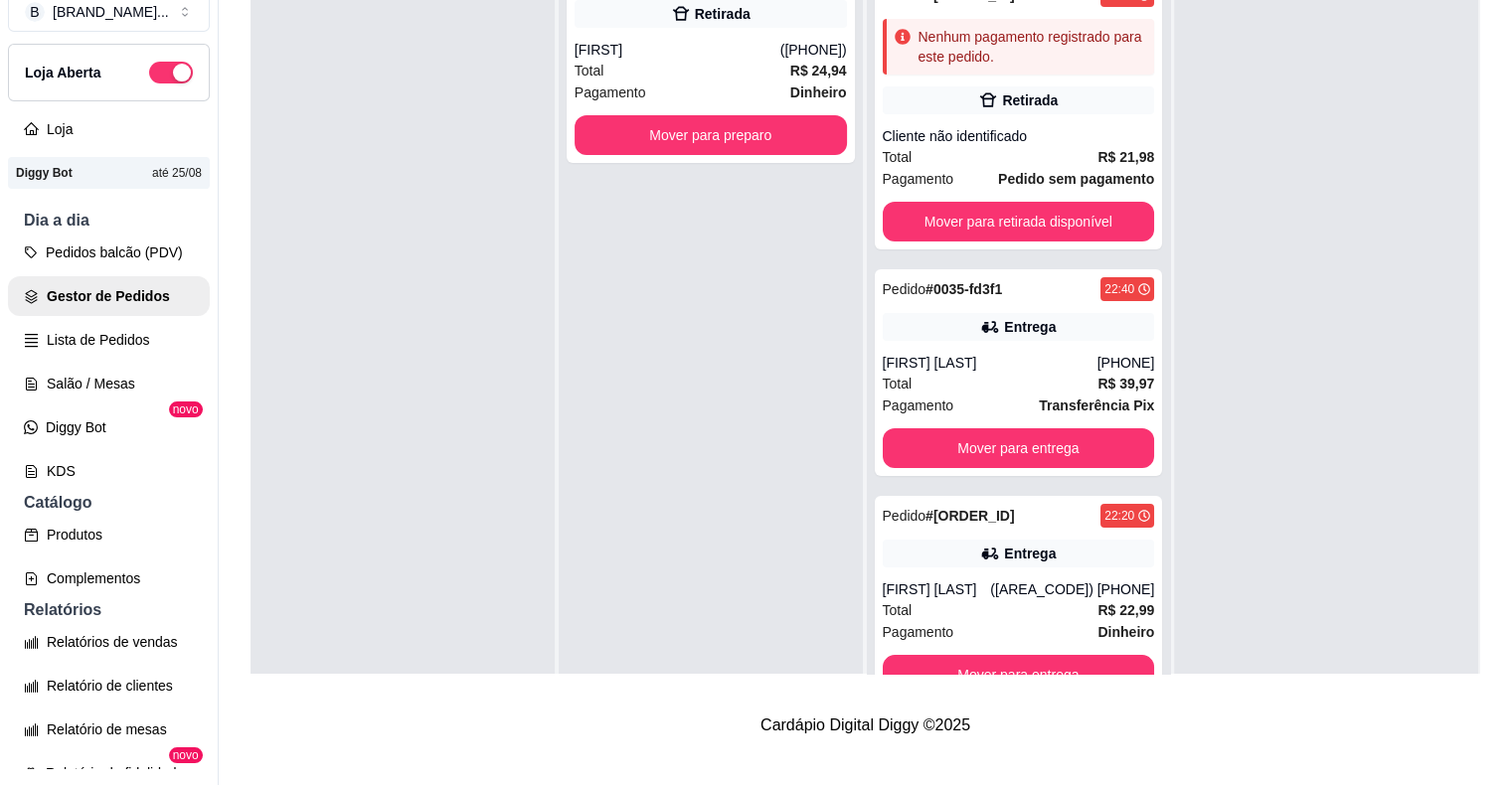 click on "Pagamento Dinheiro" at bounding box center [711, 92] 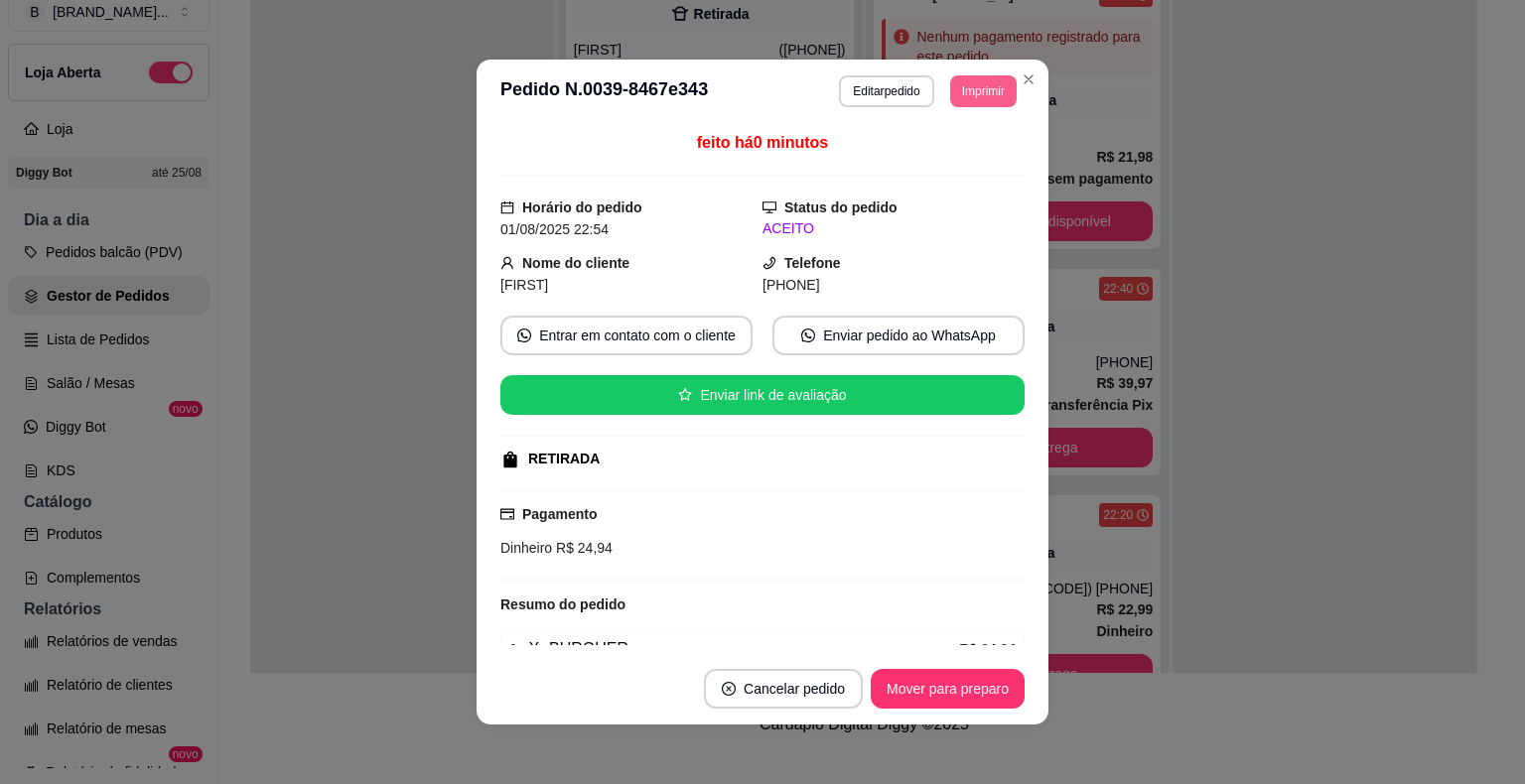 click on "Imprimir" at bounding box center (983, 91) 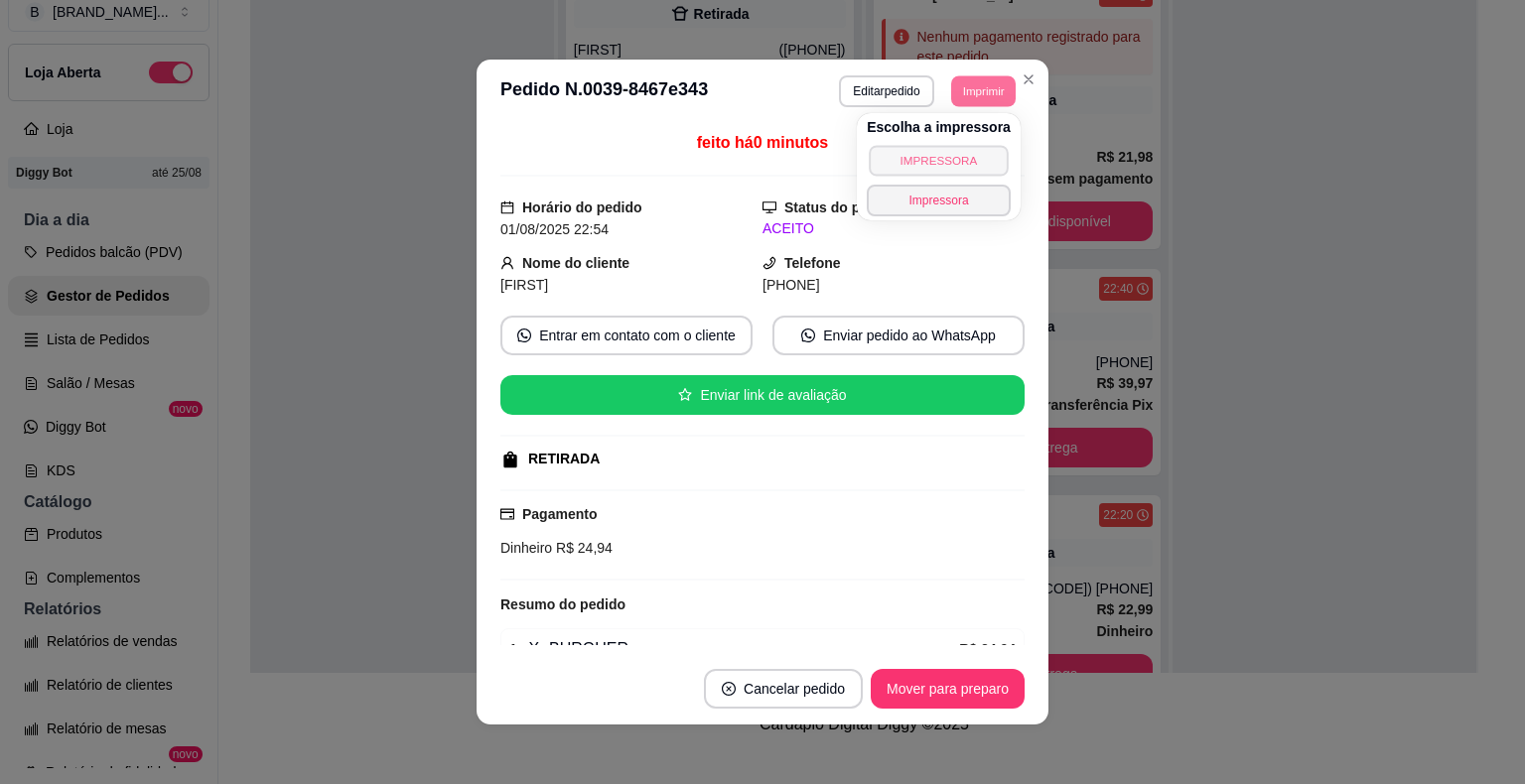 click on "IMPRESSORA" at bounding box center [938, 160] 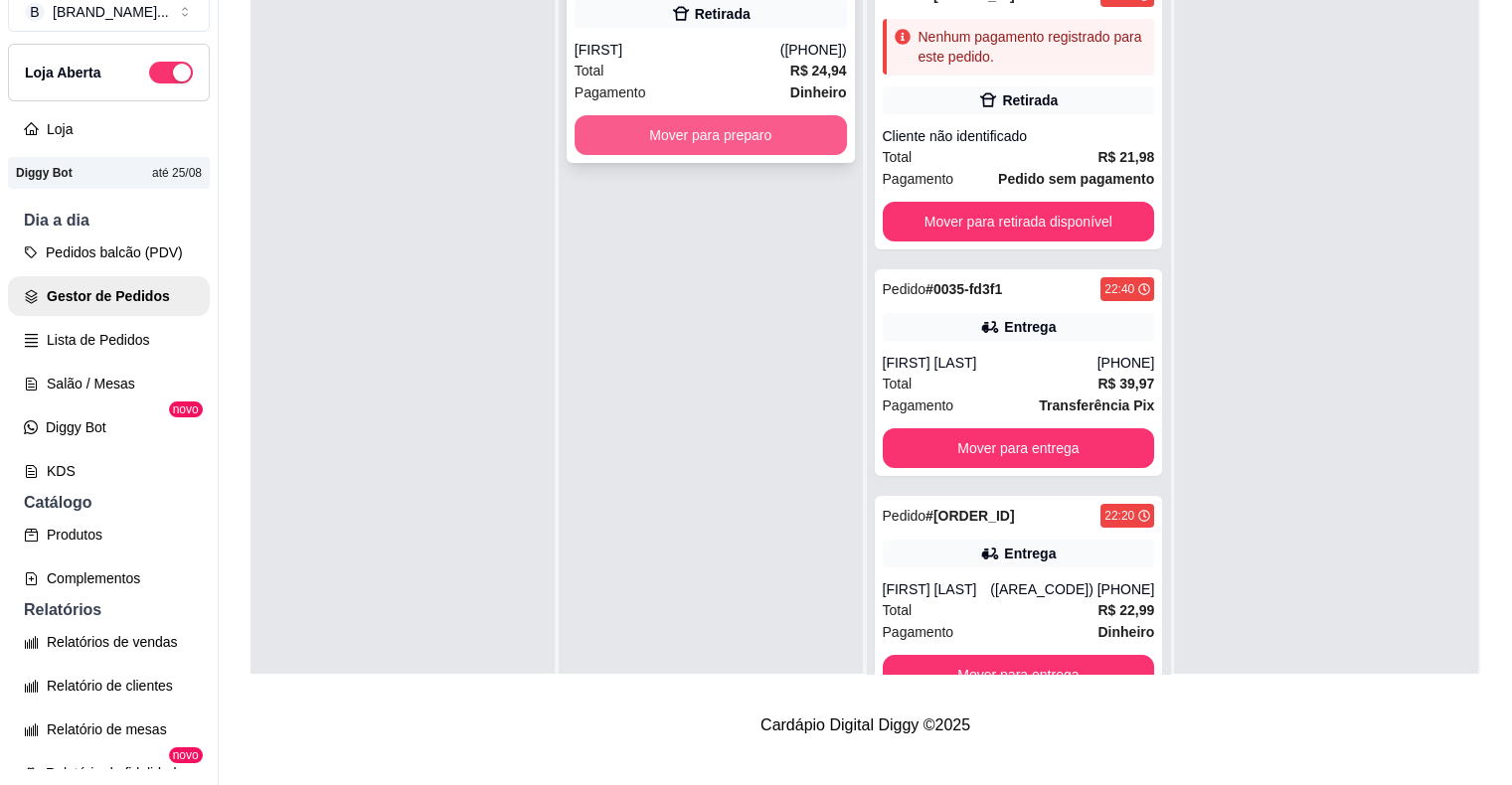 click on "Mover para preparo" at bounding box center (711, 135) 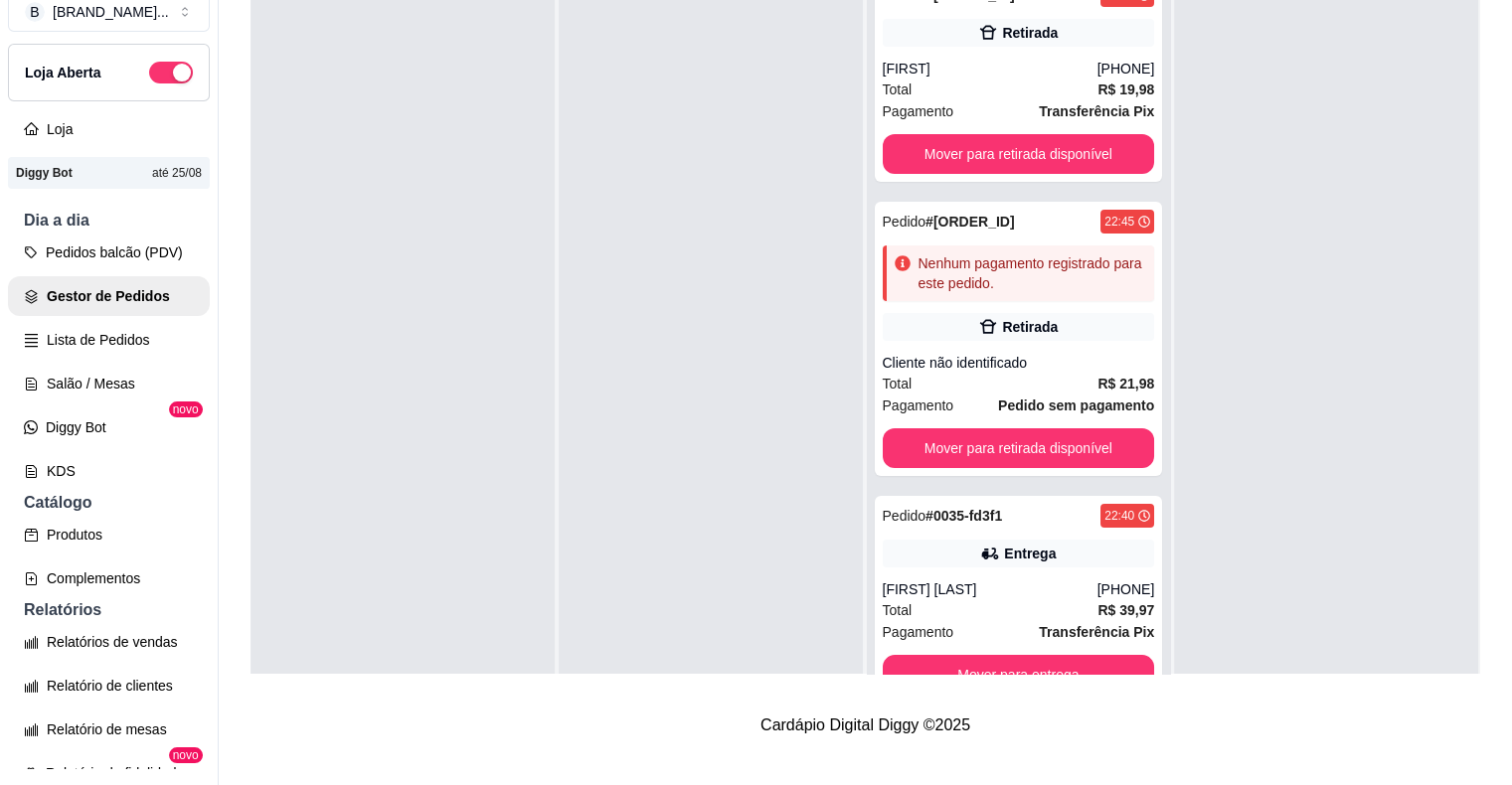 scroll, scrollTop: 434, scrollLeft: 0, axis: vertical 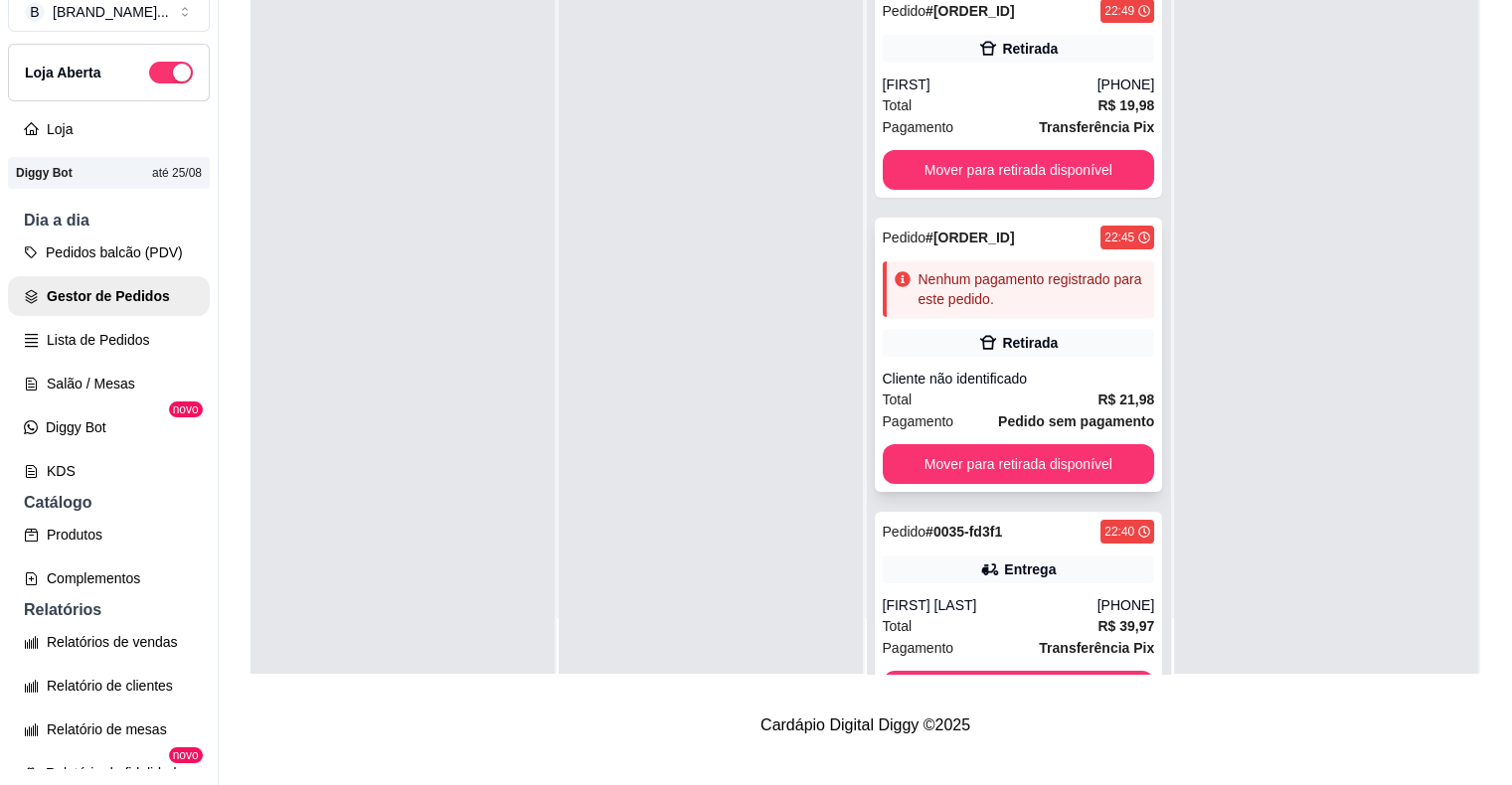 click on "Retirada" at bounding box center [1019, 343] 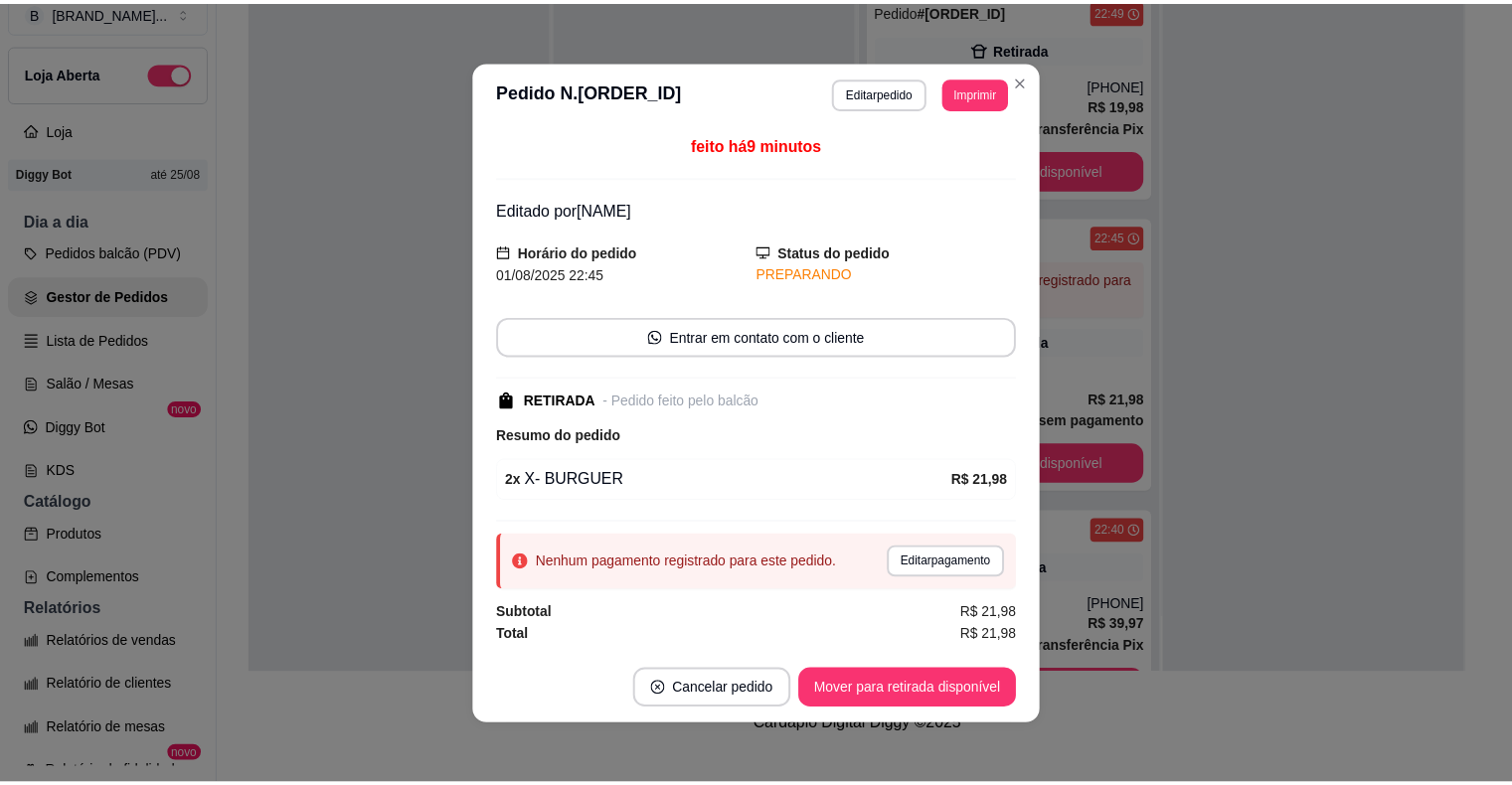scroll, scrollTop: 2, scrollLeft: 0, axis: vertical 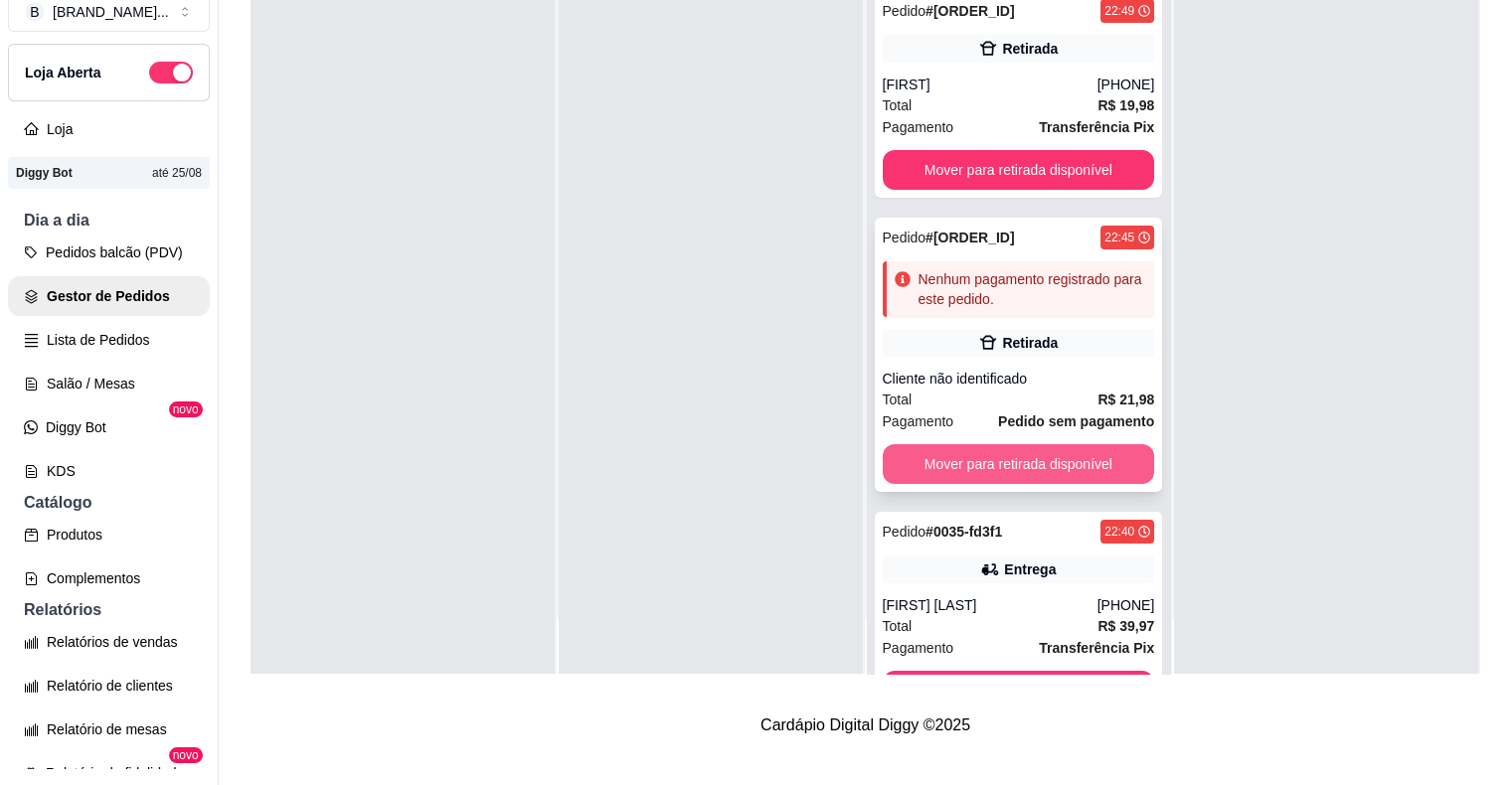 click on "Mover para retirada disponível" at bounding box center [1019, 464] 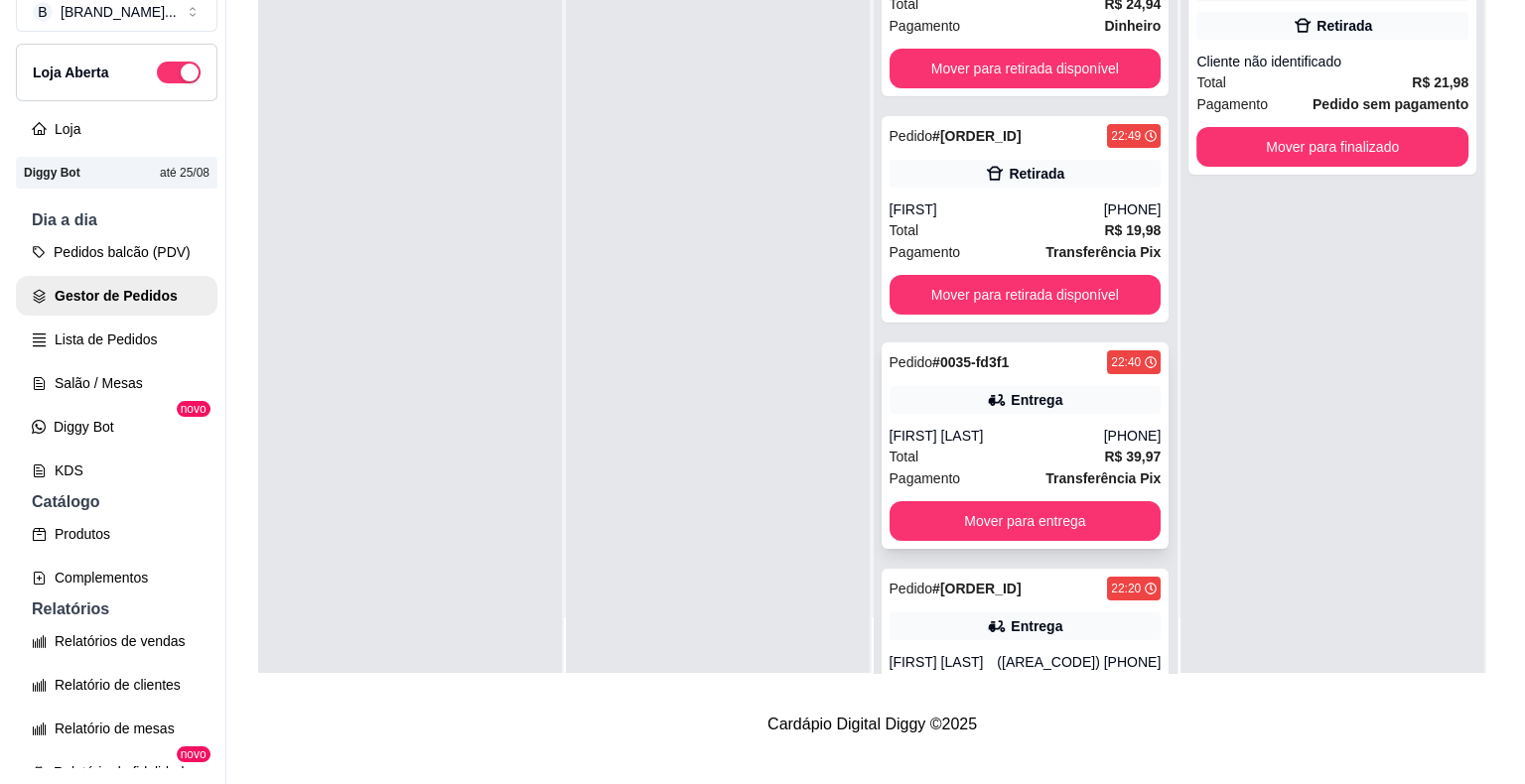 scroll, scrollTop: 0, scrollLeft: 0, axis: both 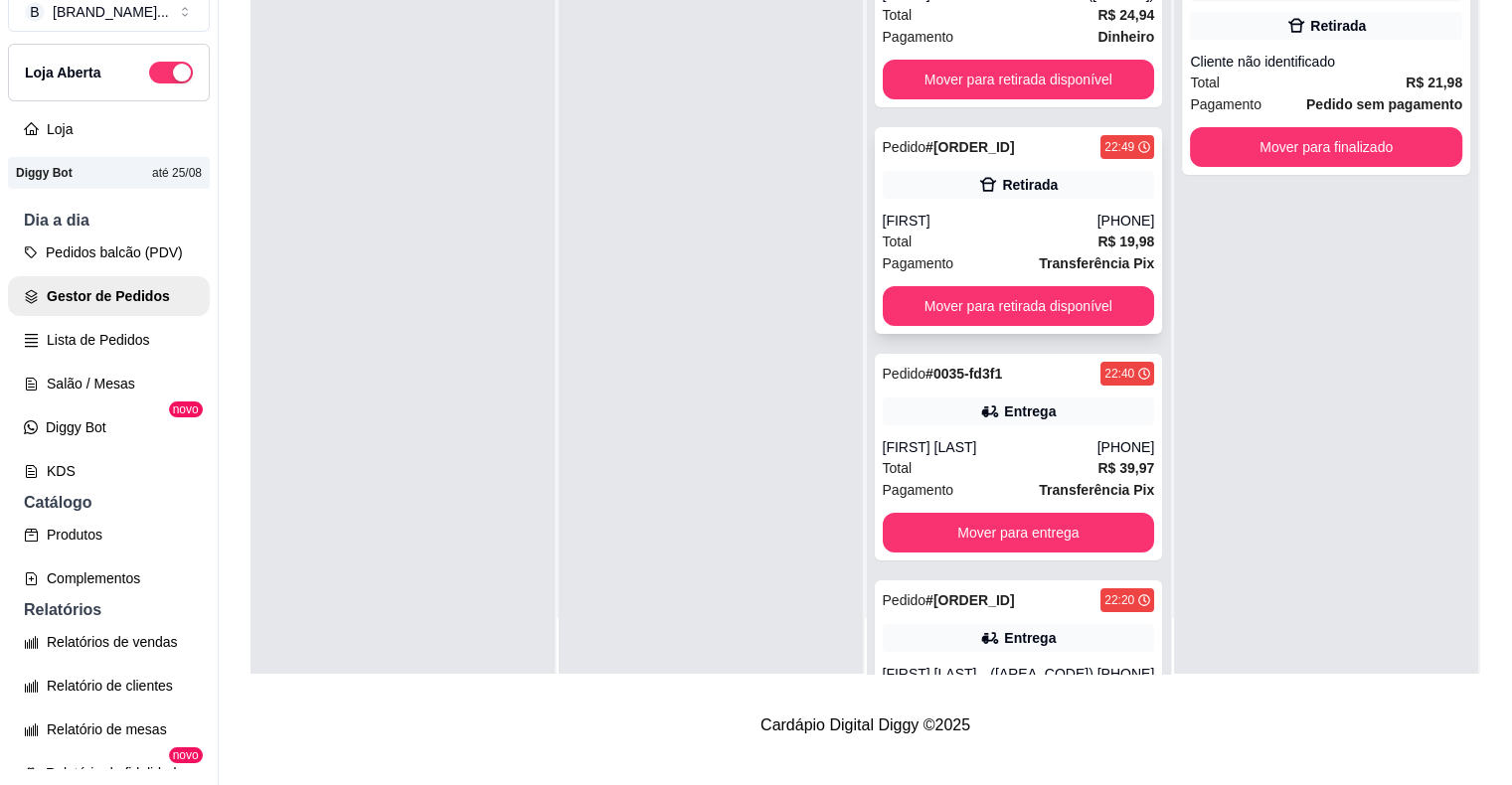 click on "Total R$ 19,98" at bounding box center (1019, 241) 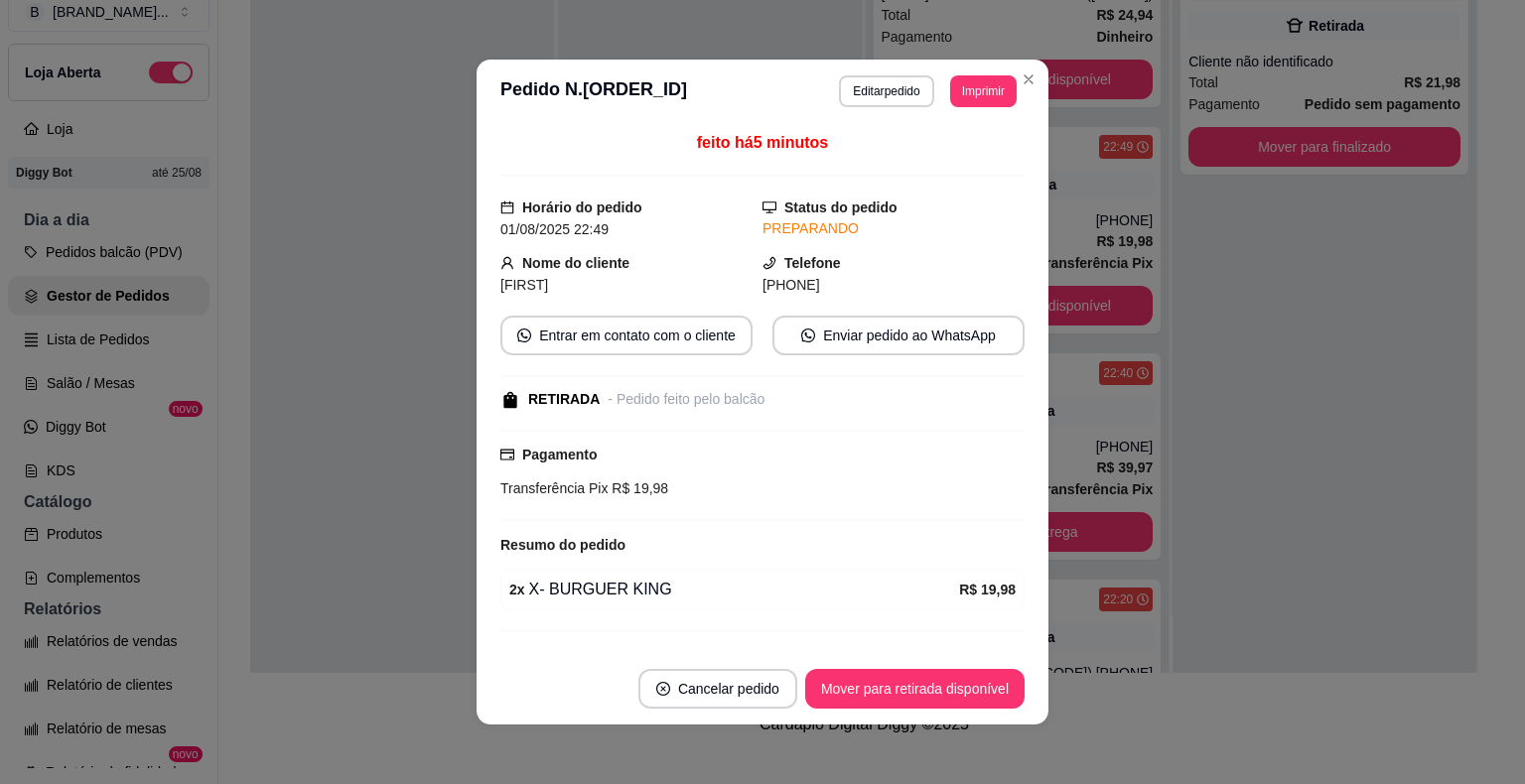scroll, scrollTop: 40, scrollLeft: 0, axis: vertical 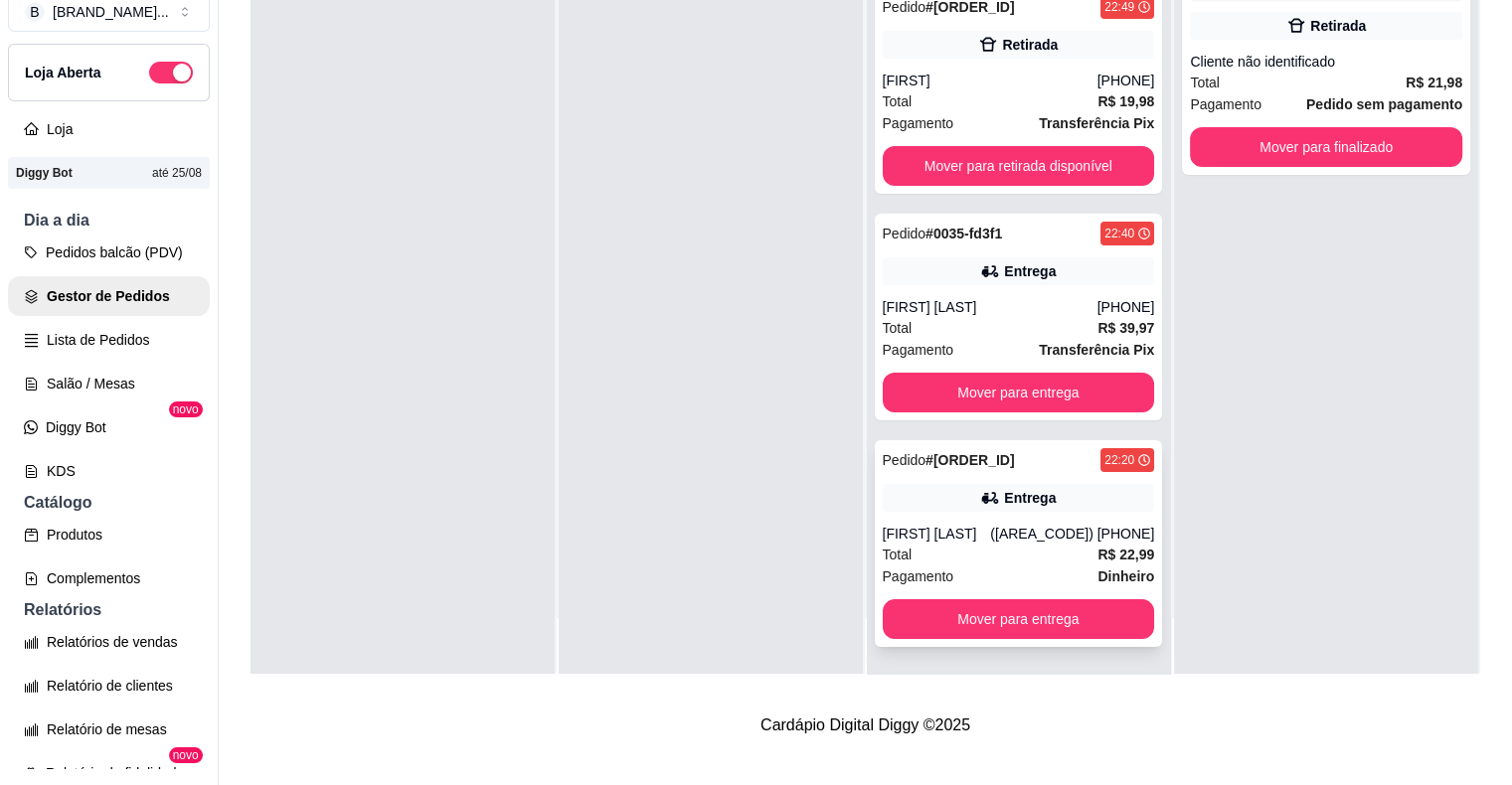 click on "[NAME]" at bounding box center (936, 534) 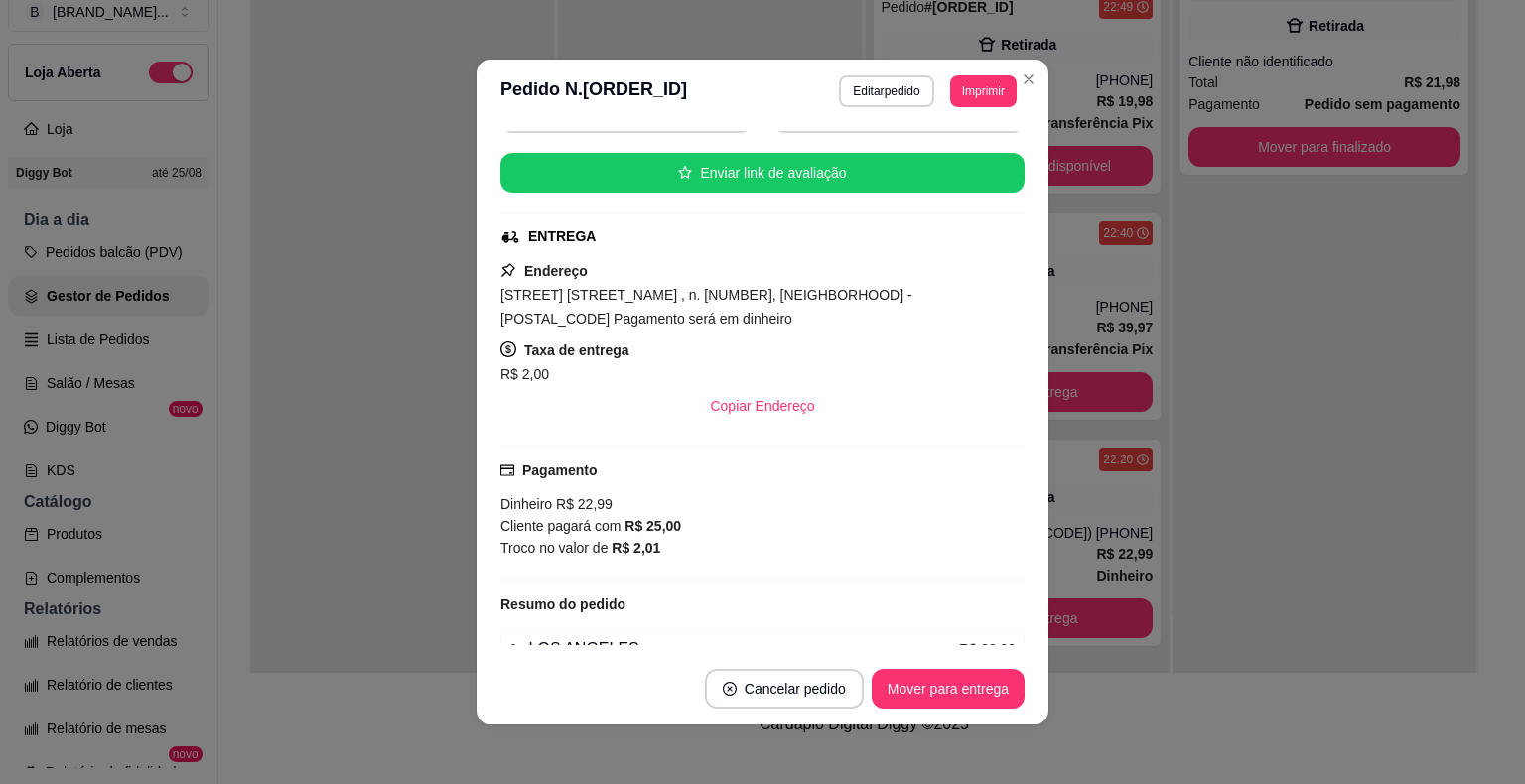 scroll, scrollTop: 355, scrollLeft: 0, axis: vertical 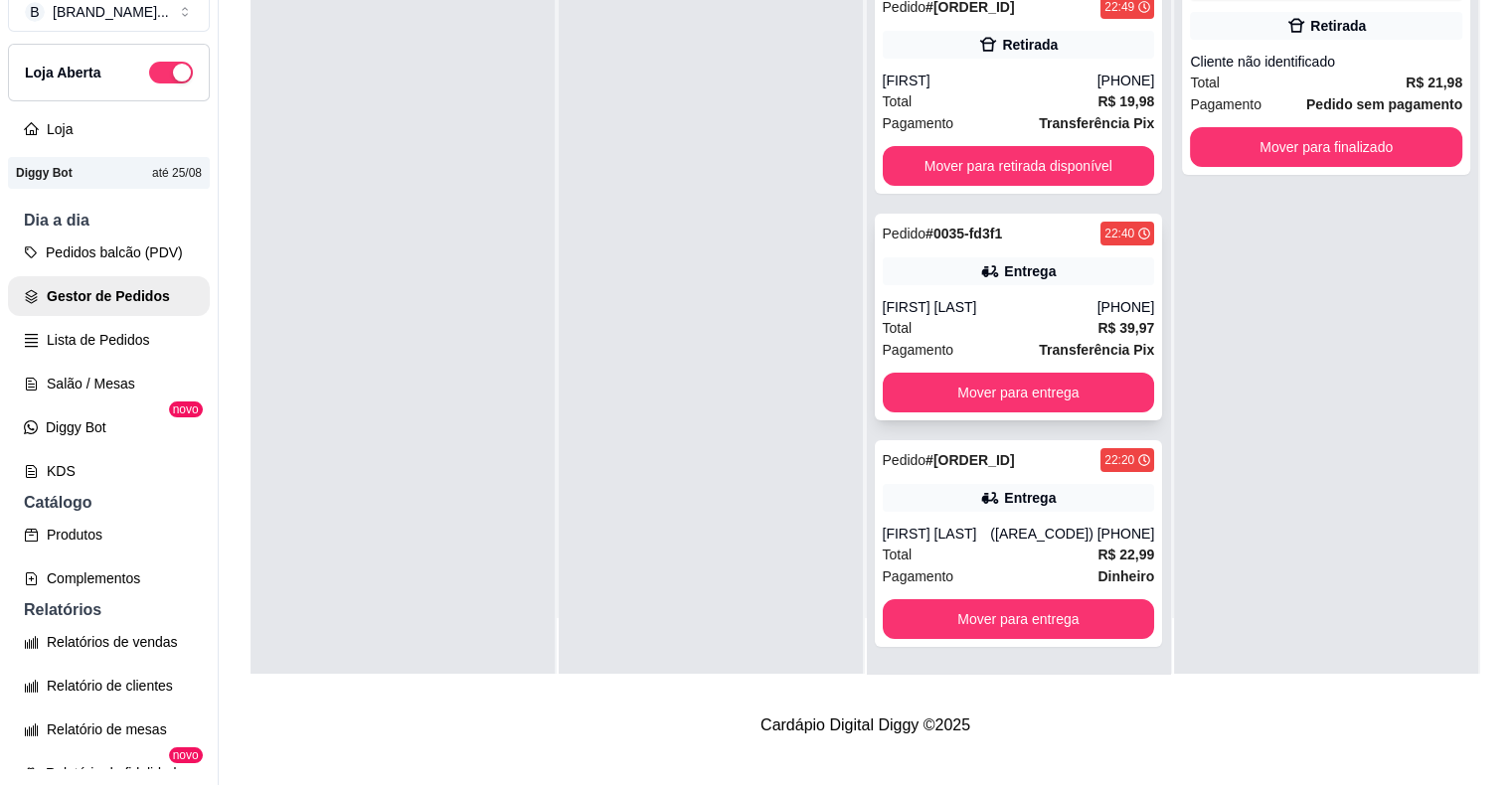 click on "Total R$ 39,97" at bounding box center [1019, 328] 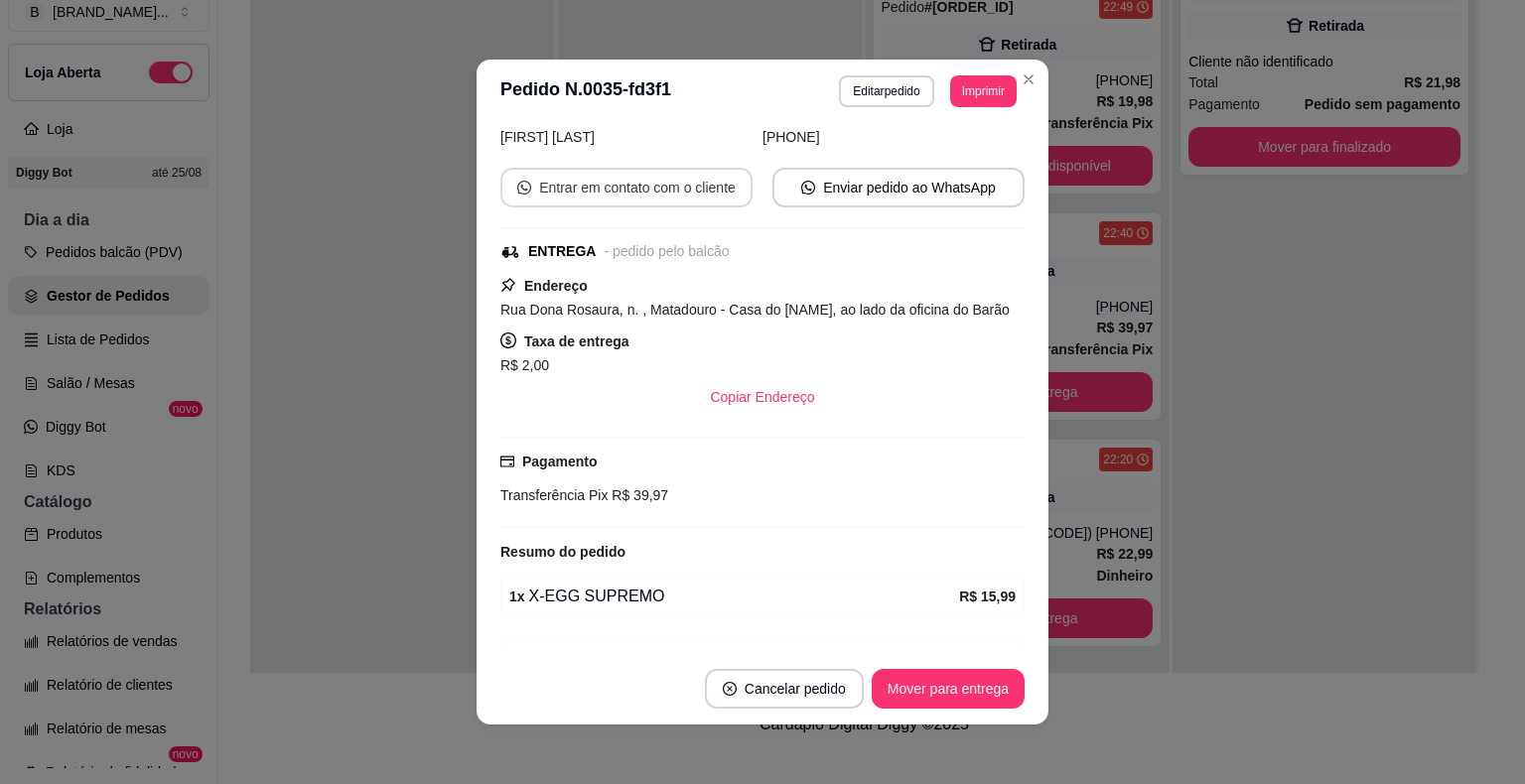 scroll, scrollTop: 340, scrollLeft: 0, axis: vertical 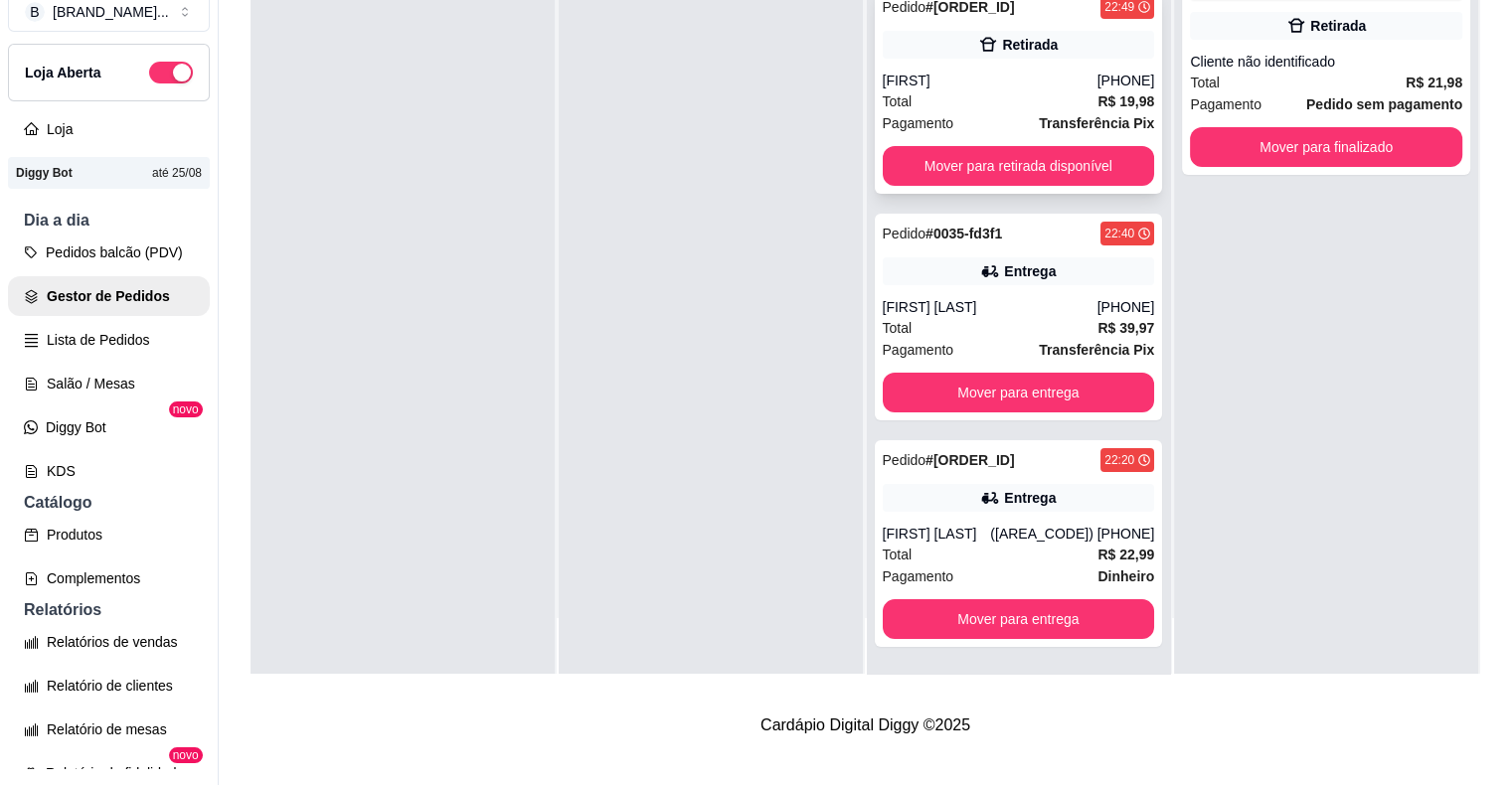 click on "Transferência Pix" at bounding box center (1096, 123) 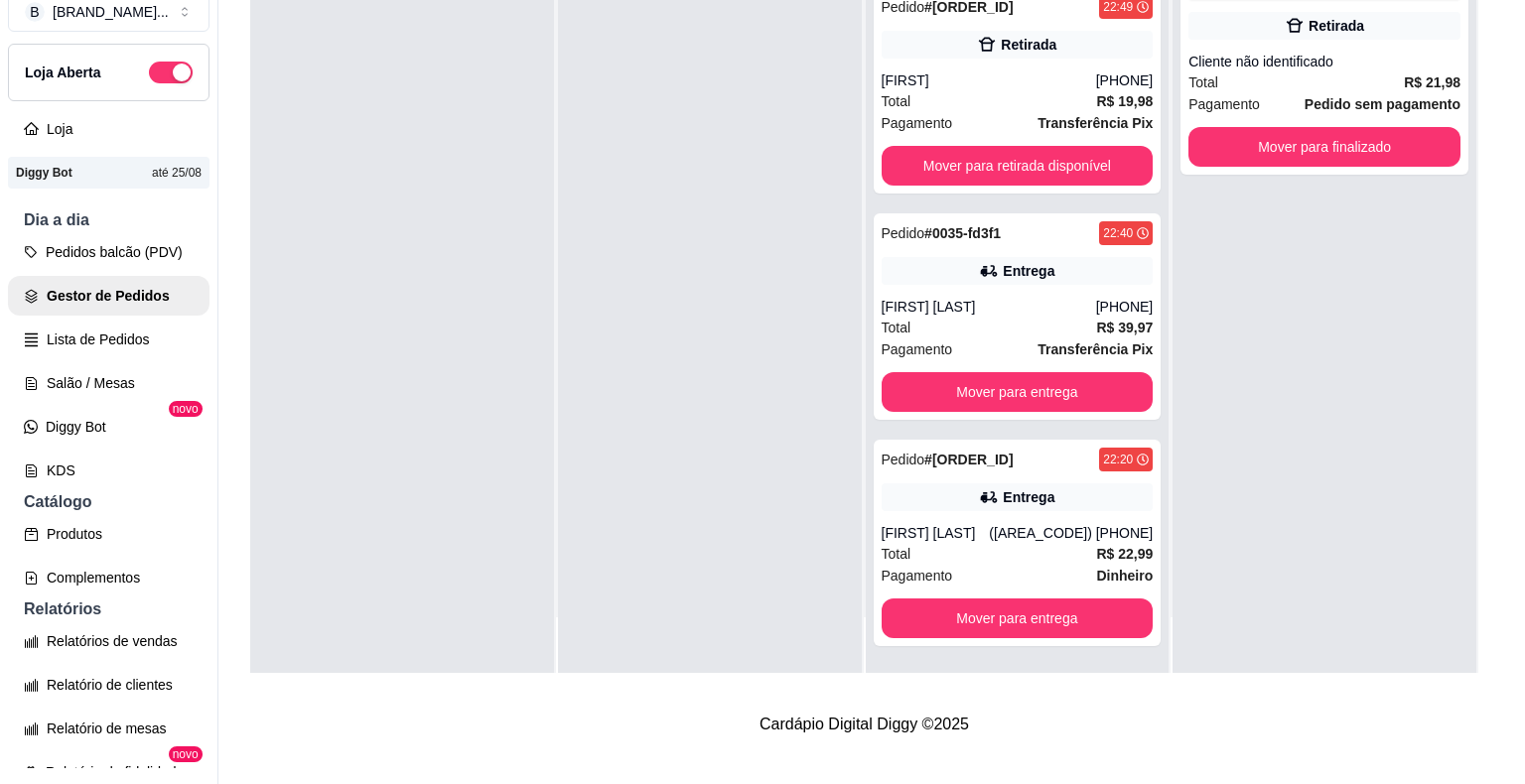scroll, scrollTop: 40, scrollLeft: 0, axis: vertical 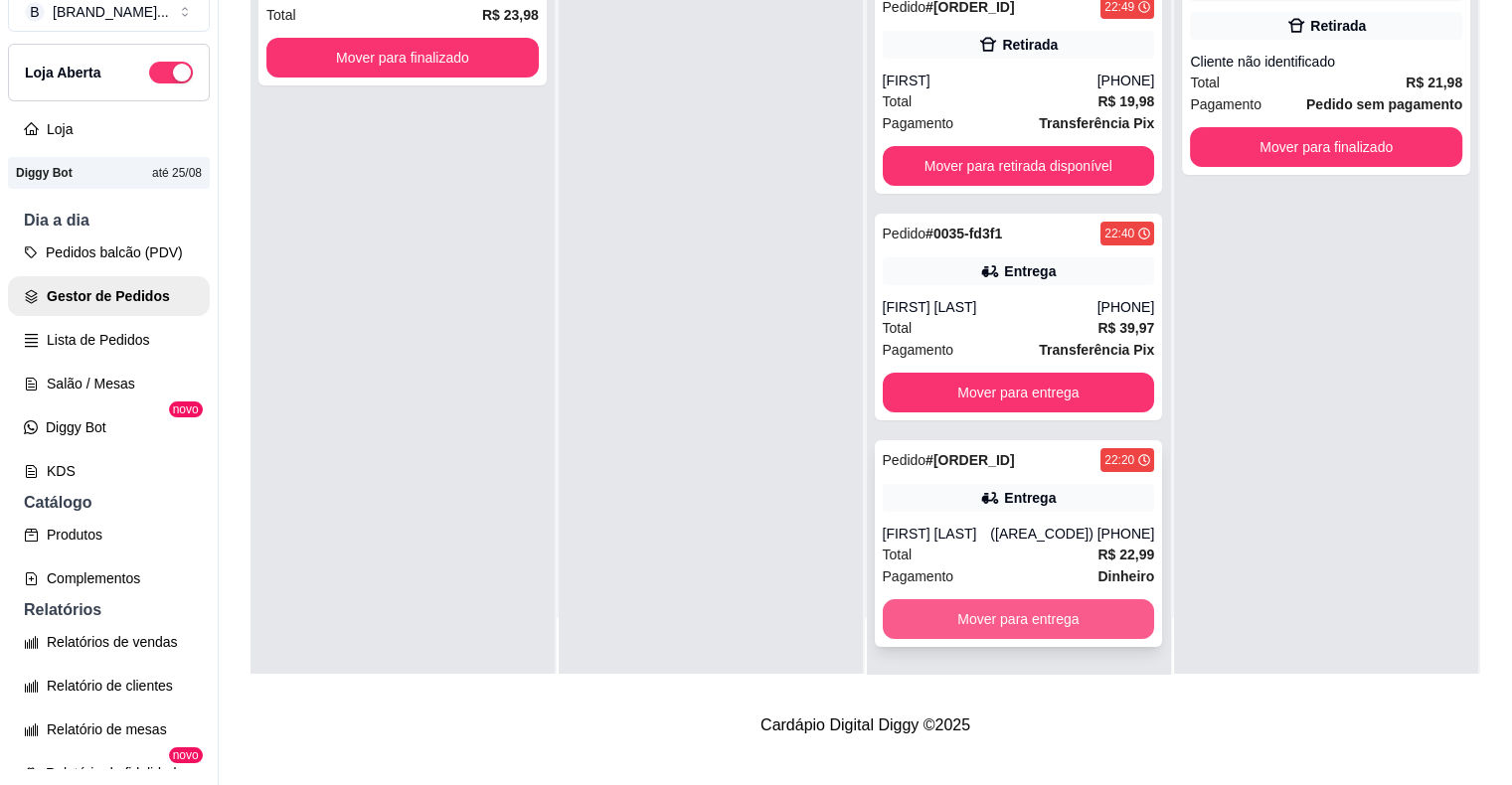 click on "Mover para entrega" at bounding box center (1019, 619) 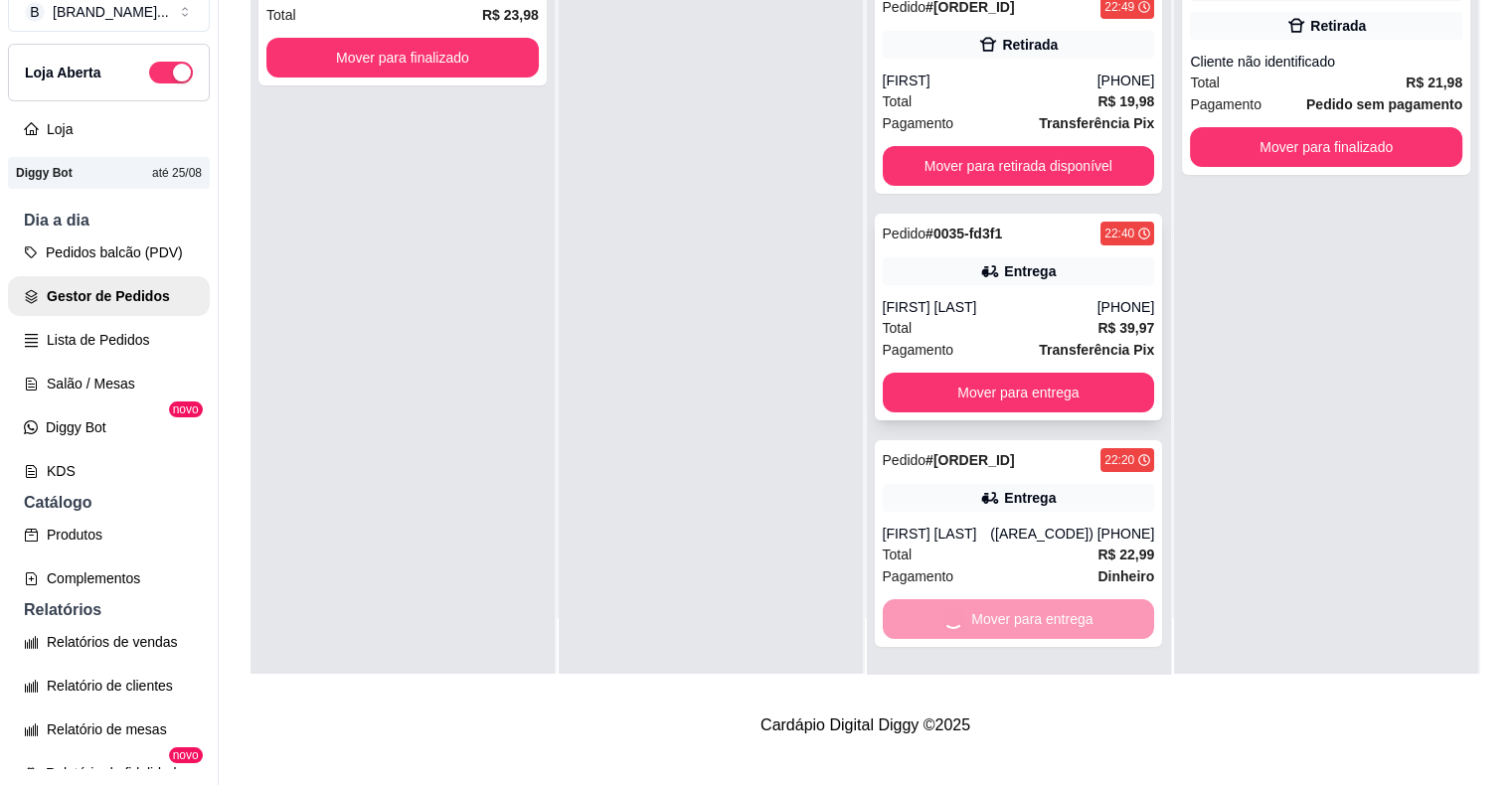 scroll, scrollTop: 0, scrollLeft: 0, axis: both 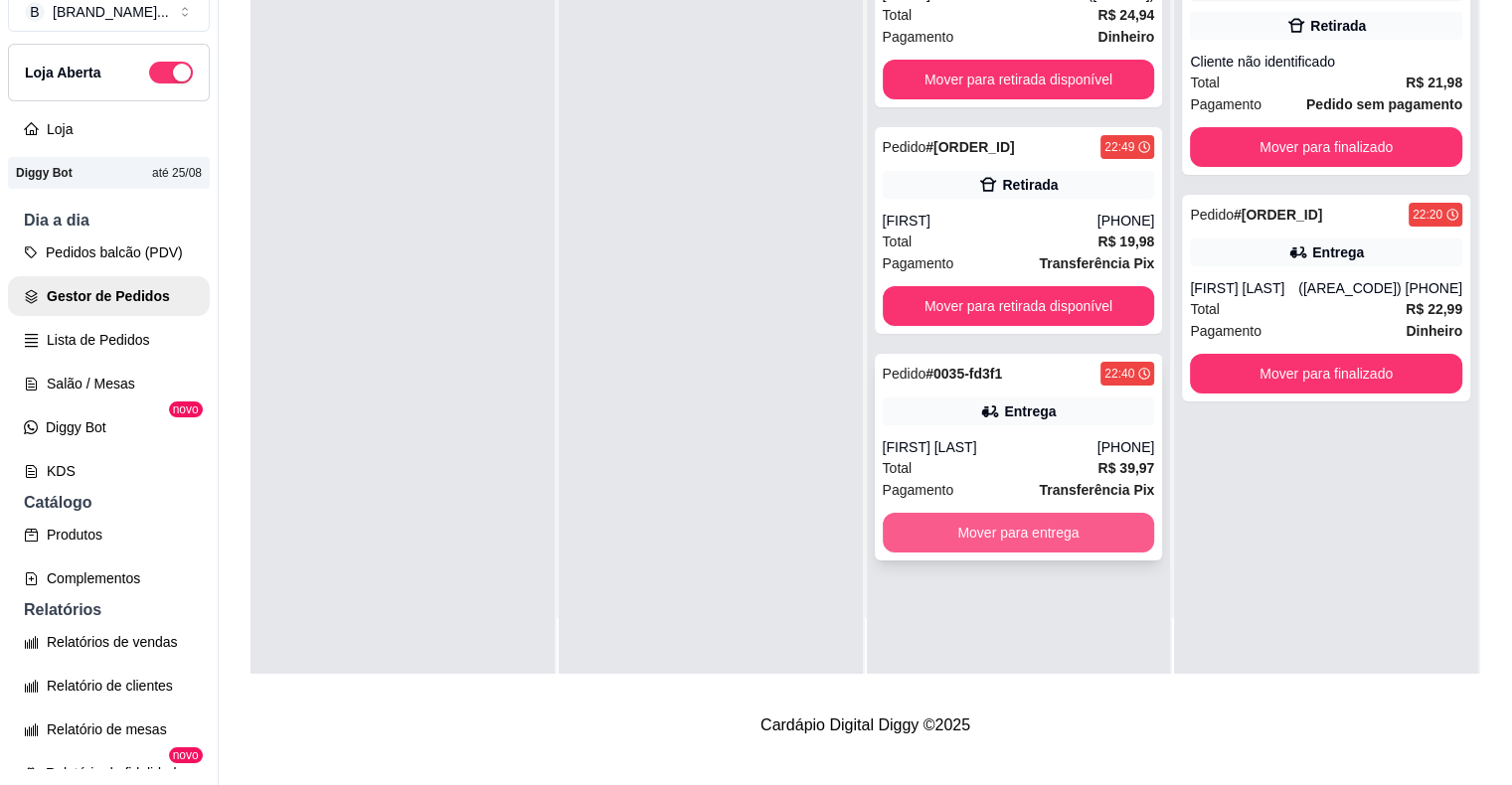 click on "Mover para entrega" at bounding box center (1019, 533) 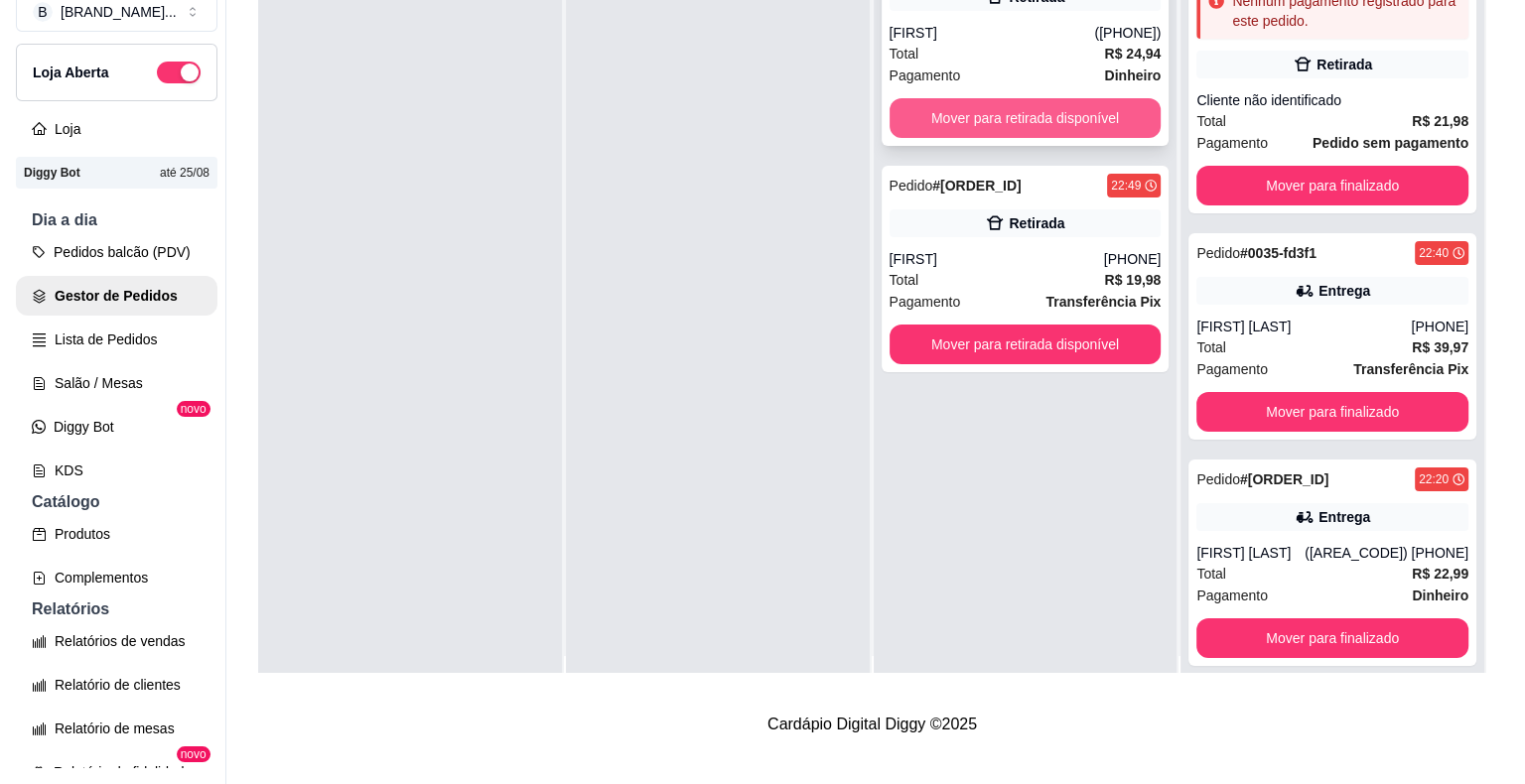 scroll, scrollTop: 0, scrollLeft: 0, axis: both 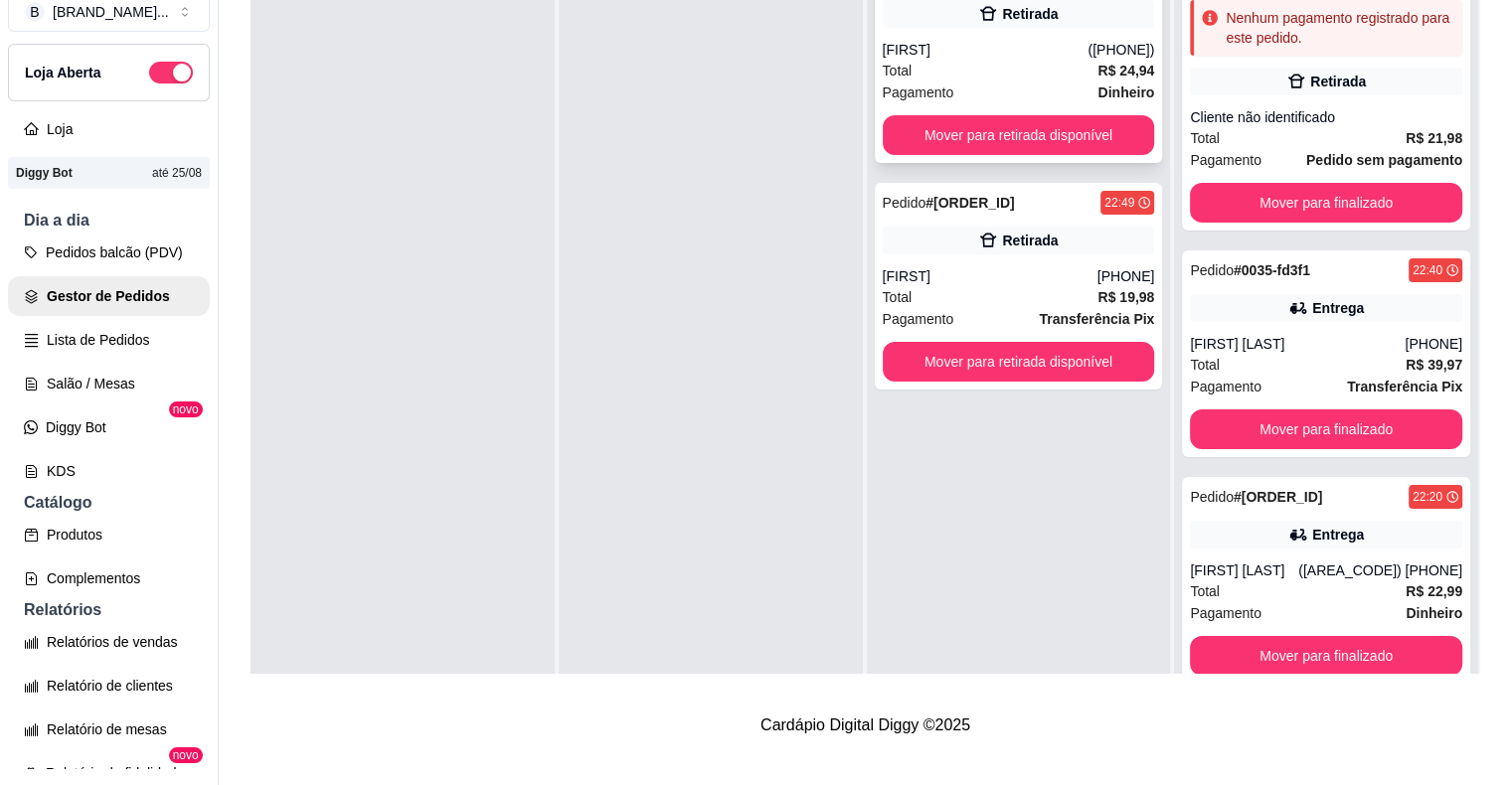 click on "Pagamento Dinheiro" at bounding box center (1019, 92) 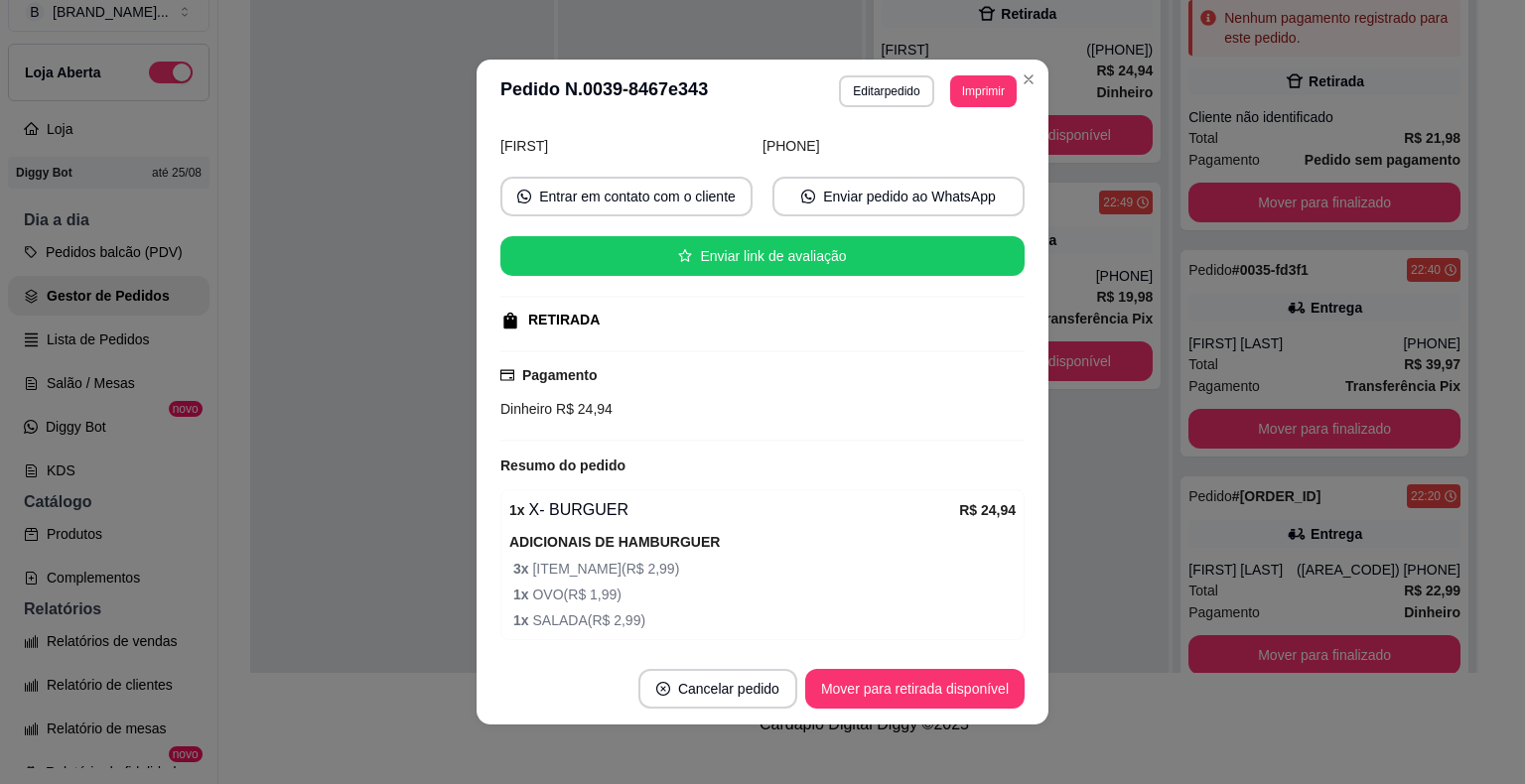 scroll, scrollTop: 208, scrollLeft: 0, axis: vertical 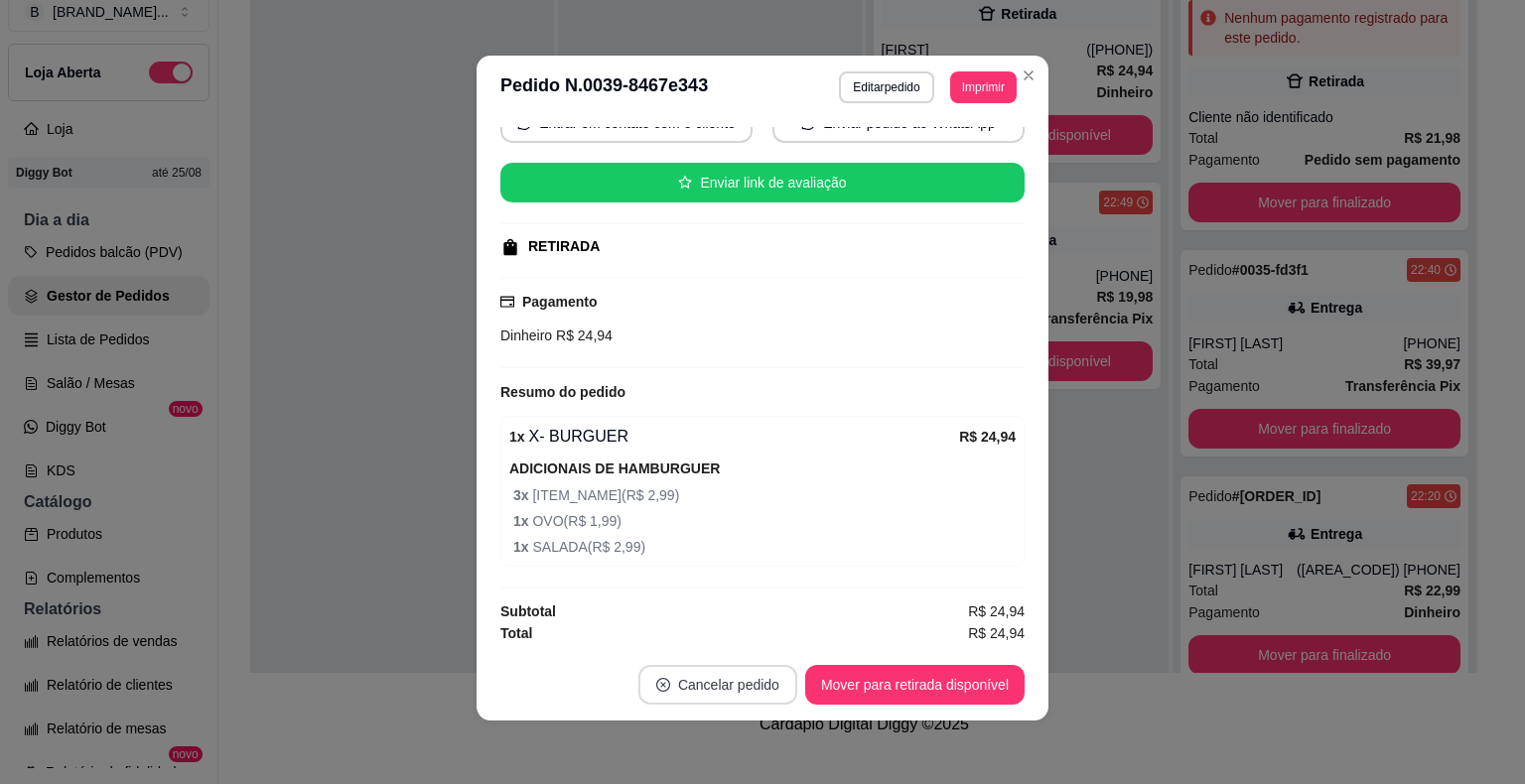 click on "Cancelar pedido" at bounding box center [718, 685] 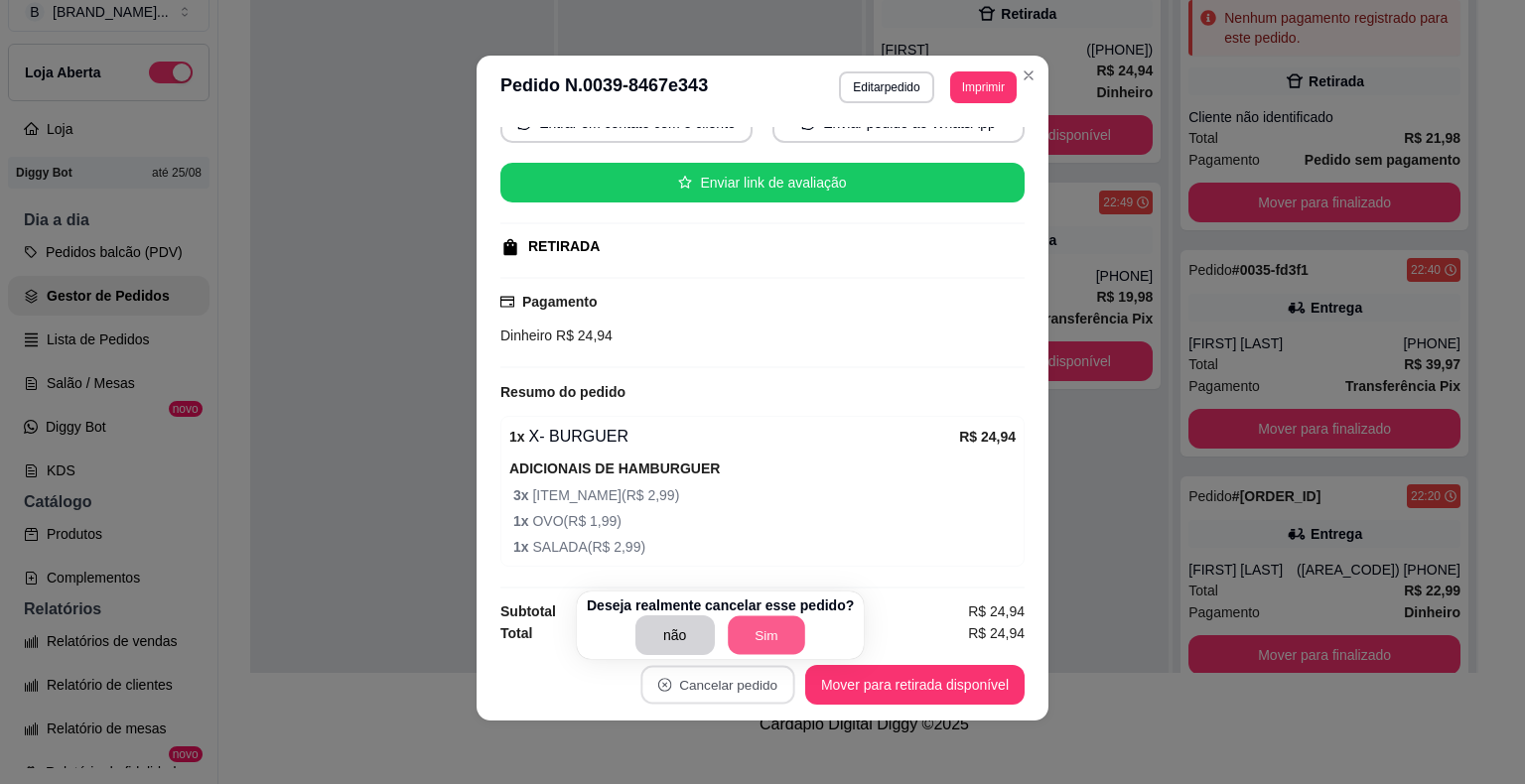 click on "Sim" at bounding box center (766, 635) 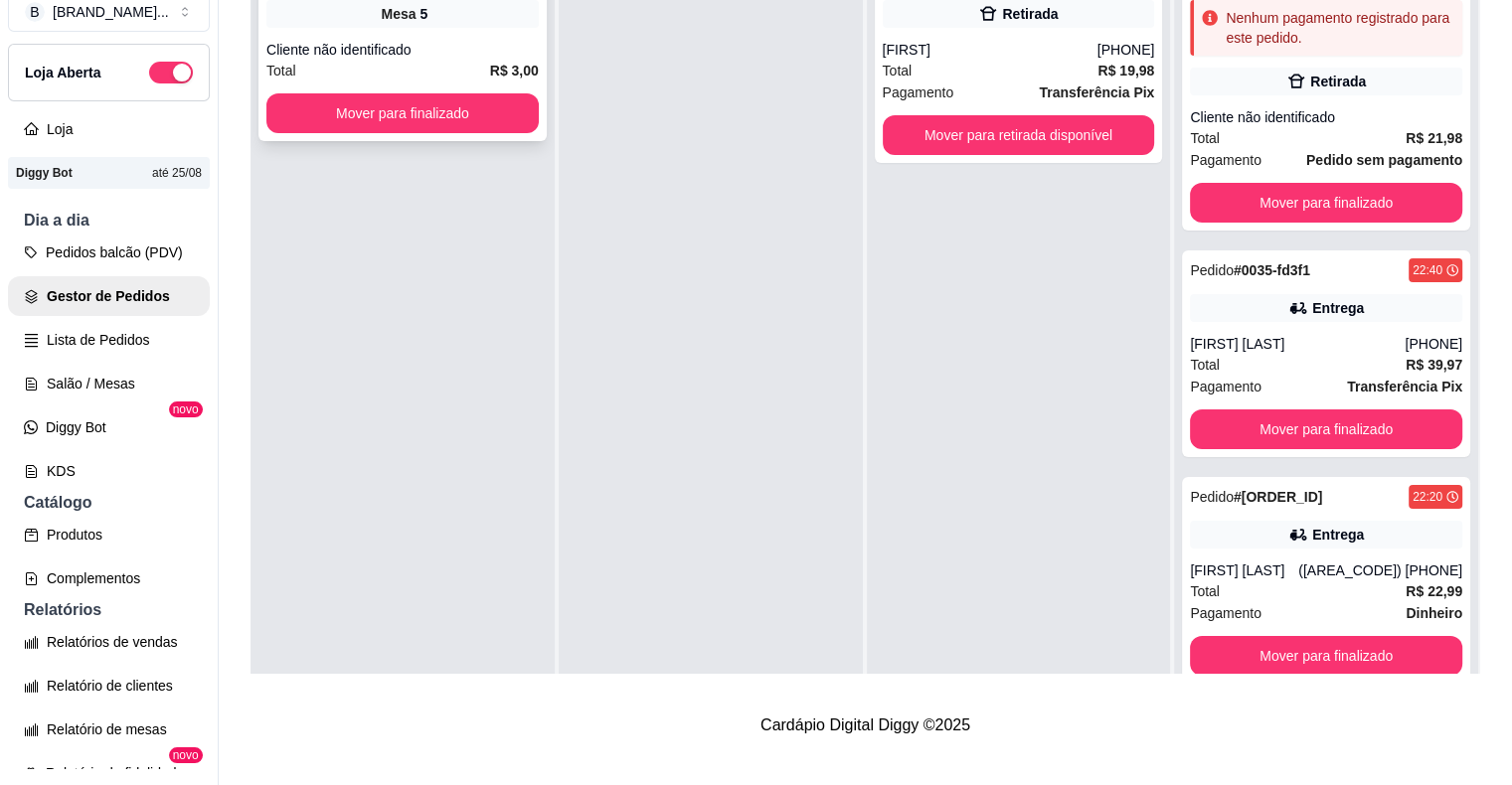 click on "Cliente não identificado" at bounding box center (403, 50) 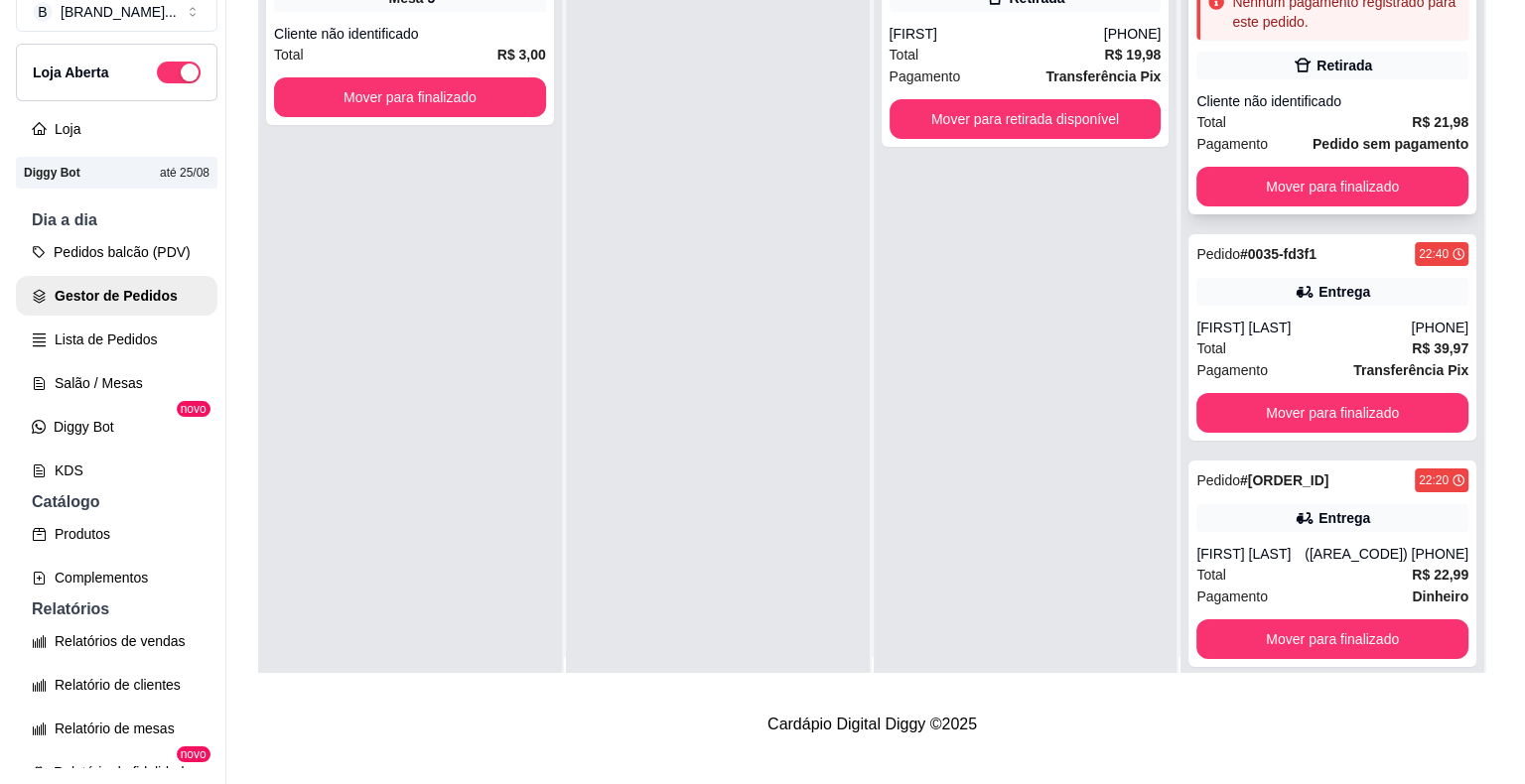 scroll, scrollTop: 0, scrollLeft: 0, axis: both 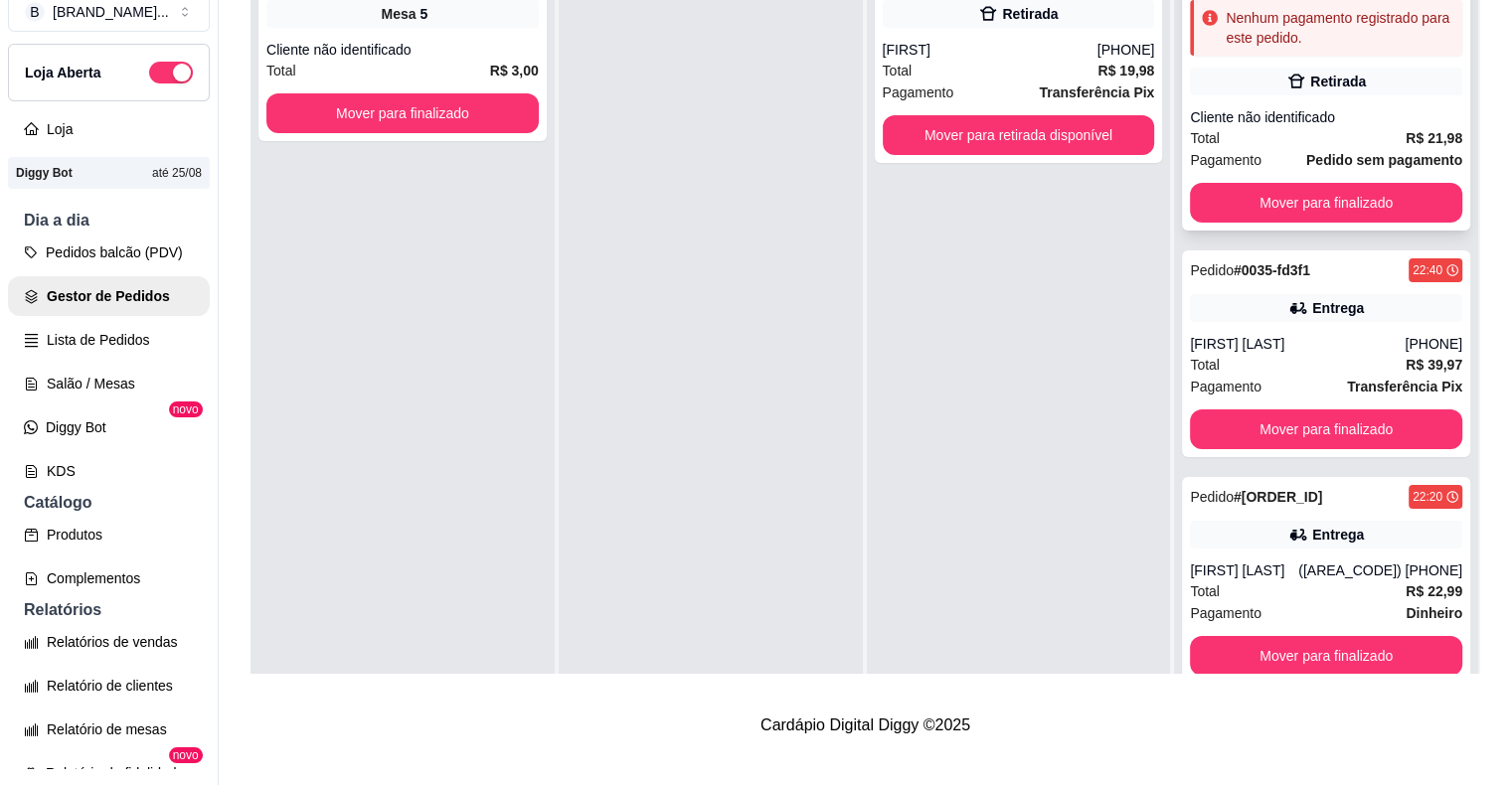 click on "Pagamento Pedido sem pagamento" at bounding box center [1326, 160] 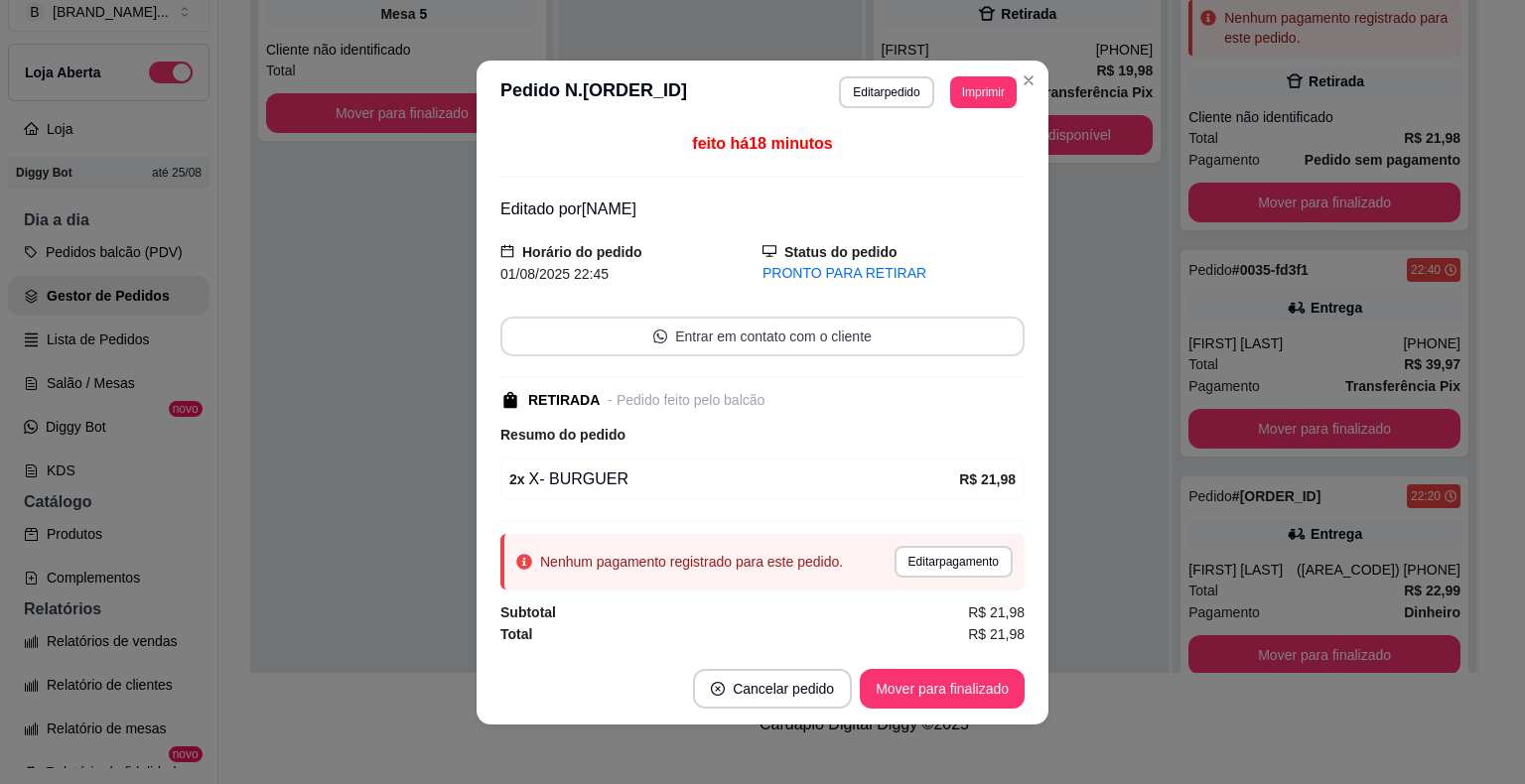 scroll, scrollTop: 2, scrollLeft: 0, axis: vertical 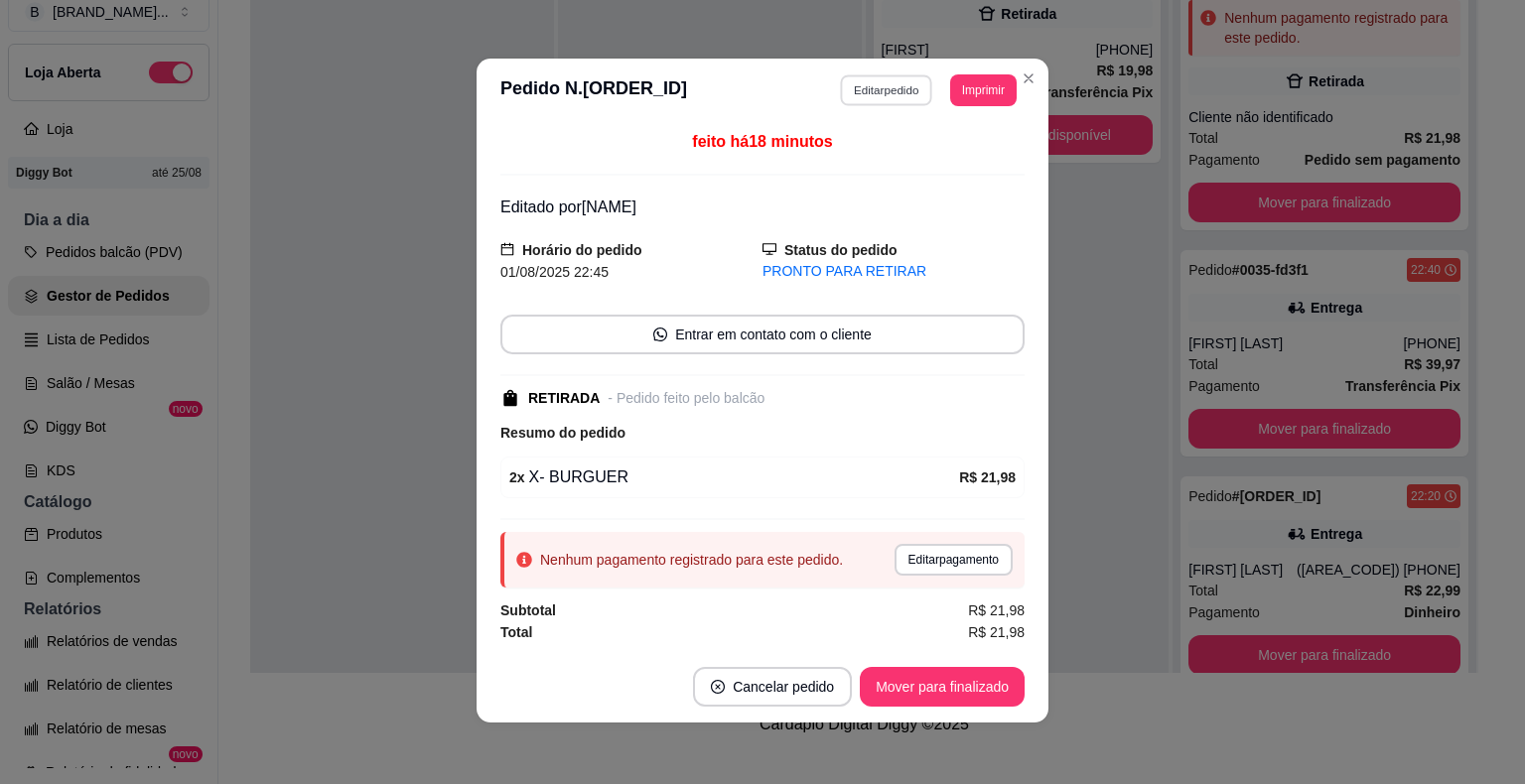 click on "Editar  pedido" at bounding box center [887, 89] 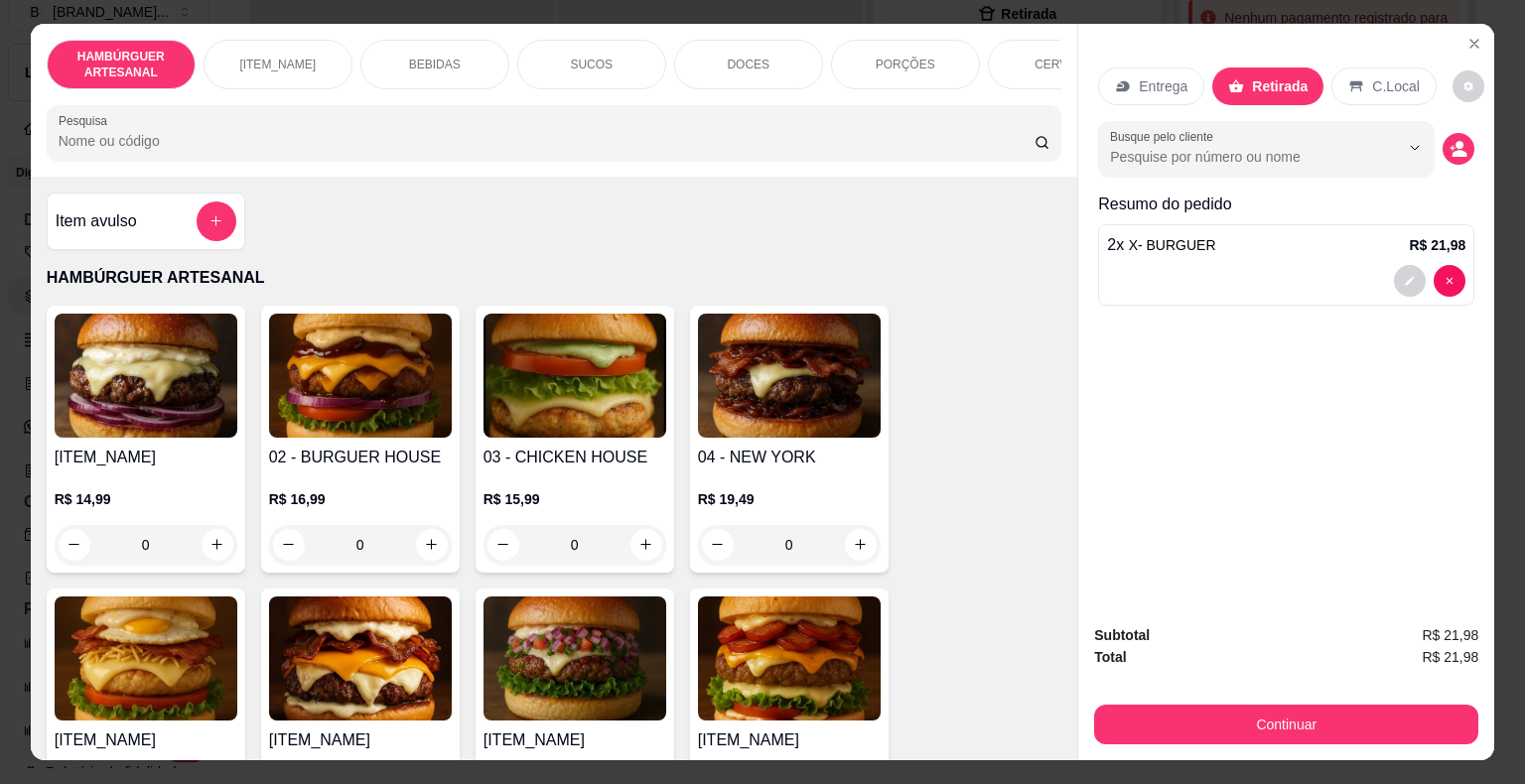 click on "BEBIDAS" at bounding box center (435, 65) 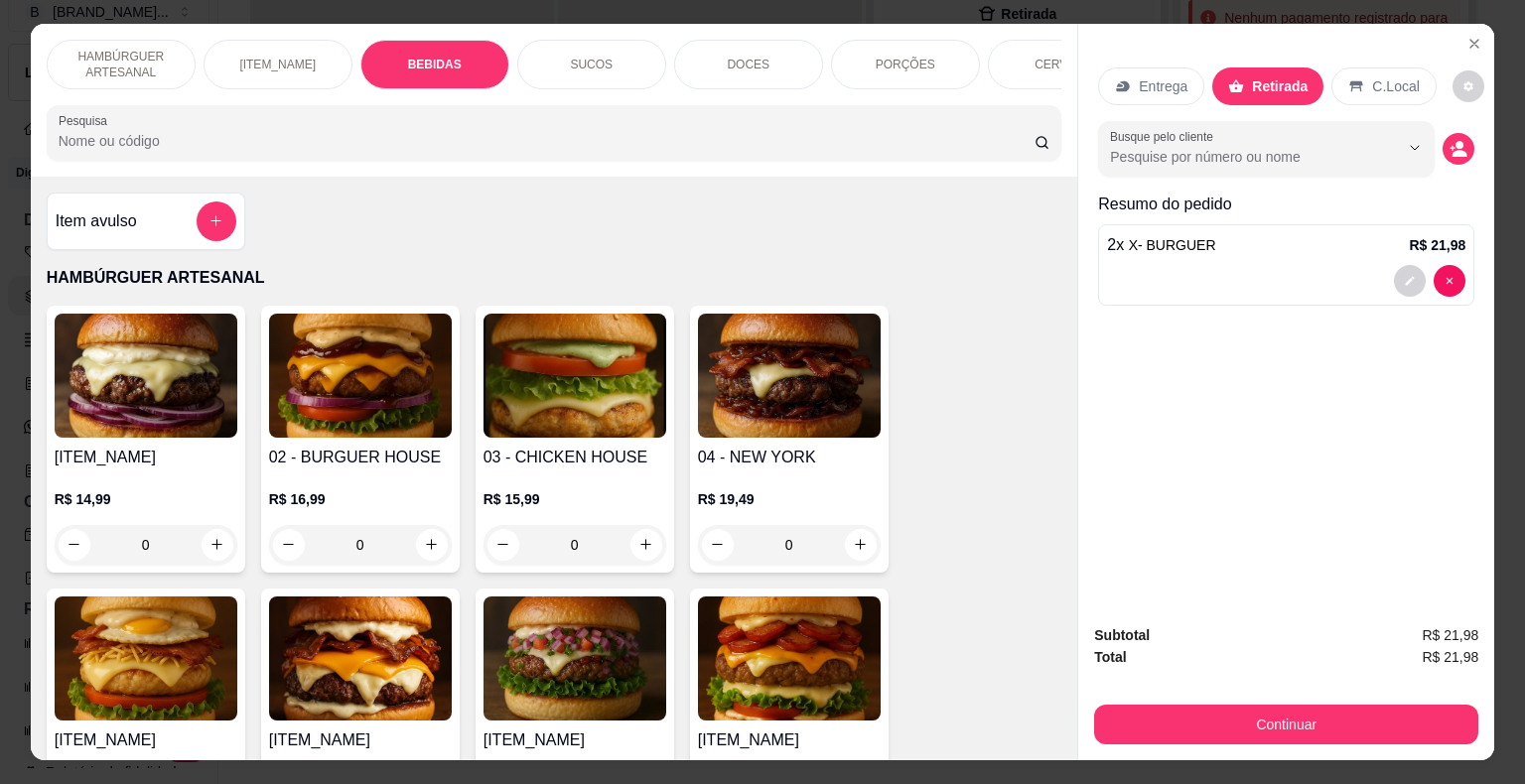 scroll, scrollTop: 1584, scrollLeft: 0, axis: vertical 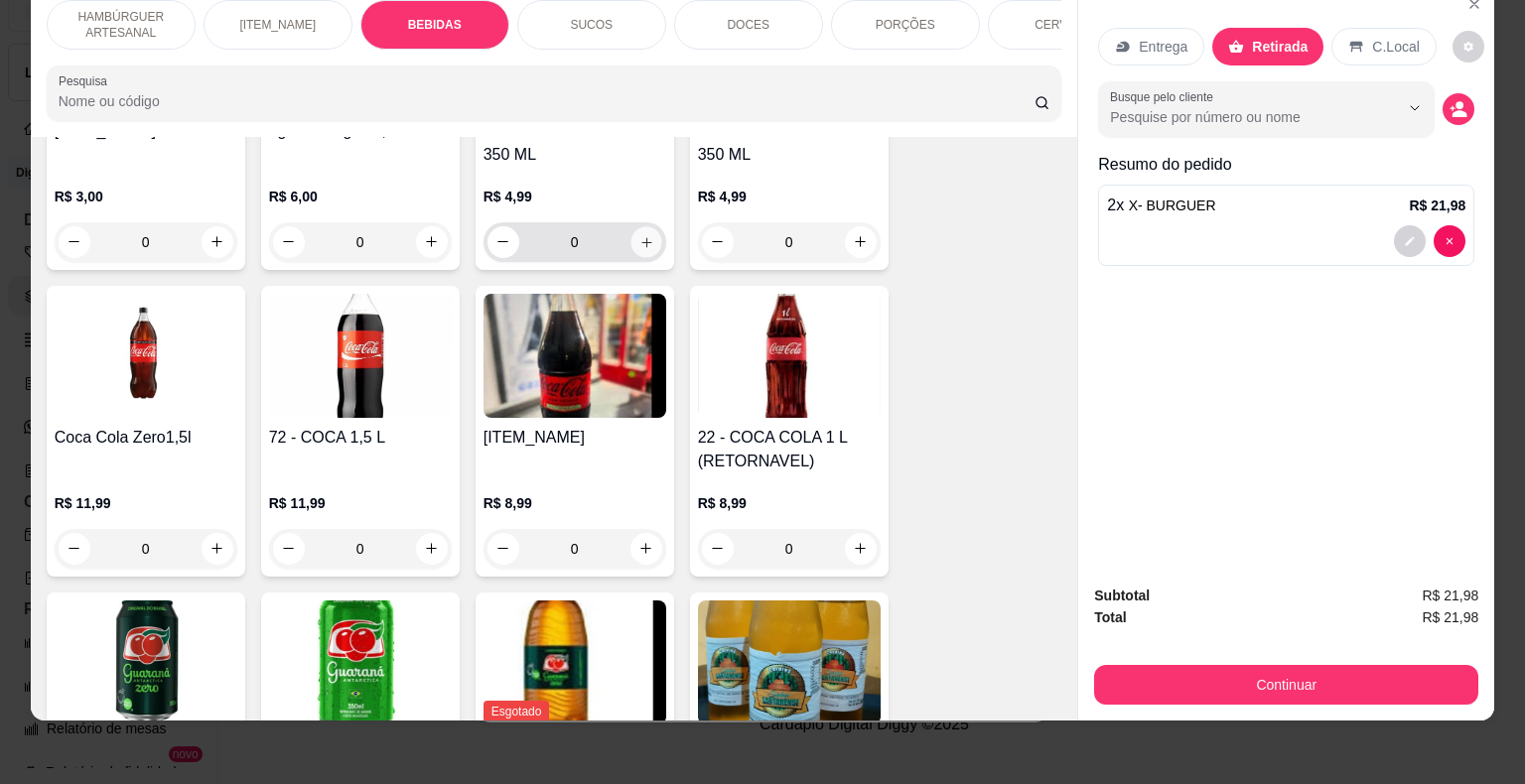 click 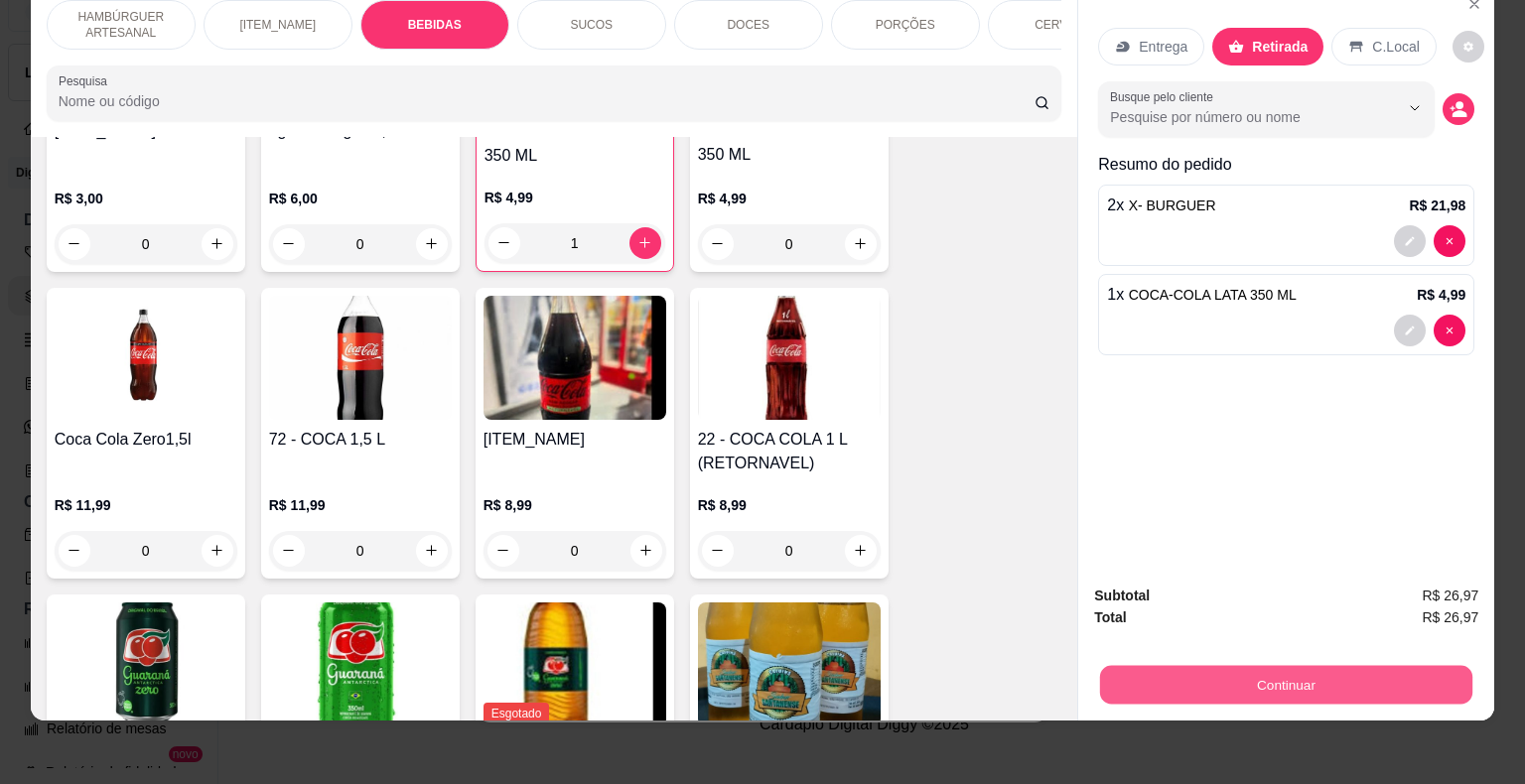 click on "Continuar" at bounding box center (1286, 685) 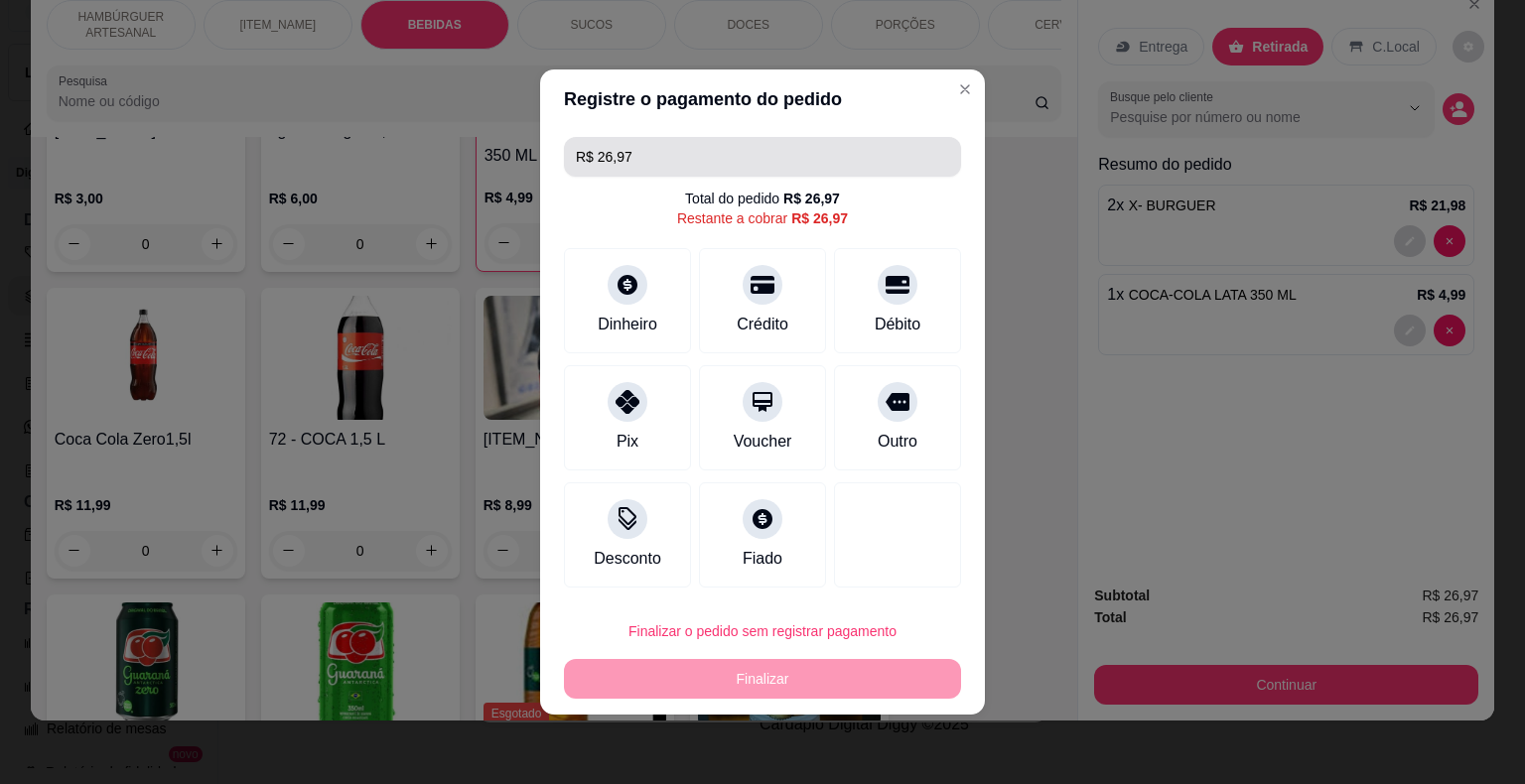 click on "R$ 26,97" at bounding box center [762, 157] 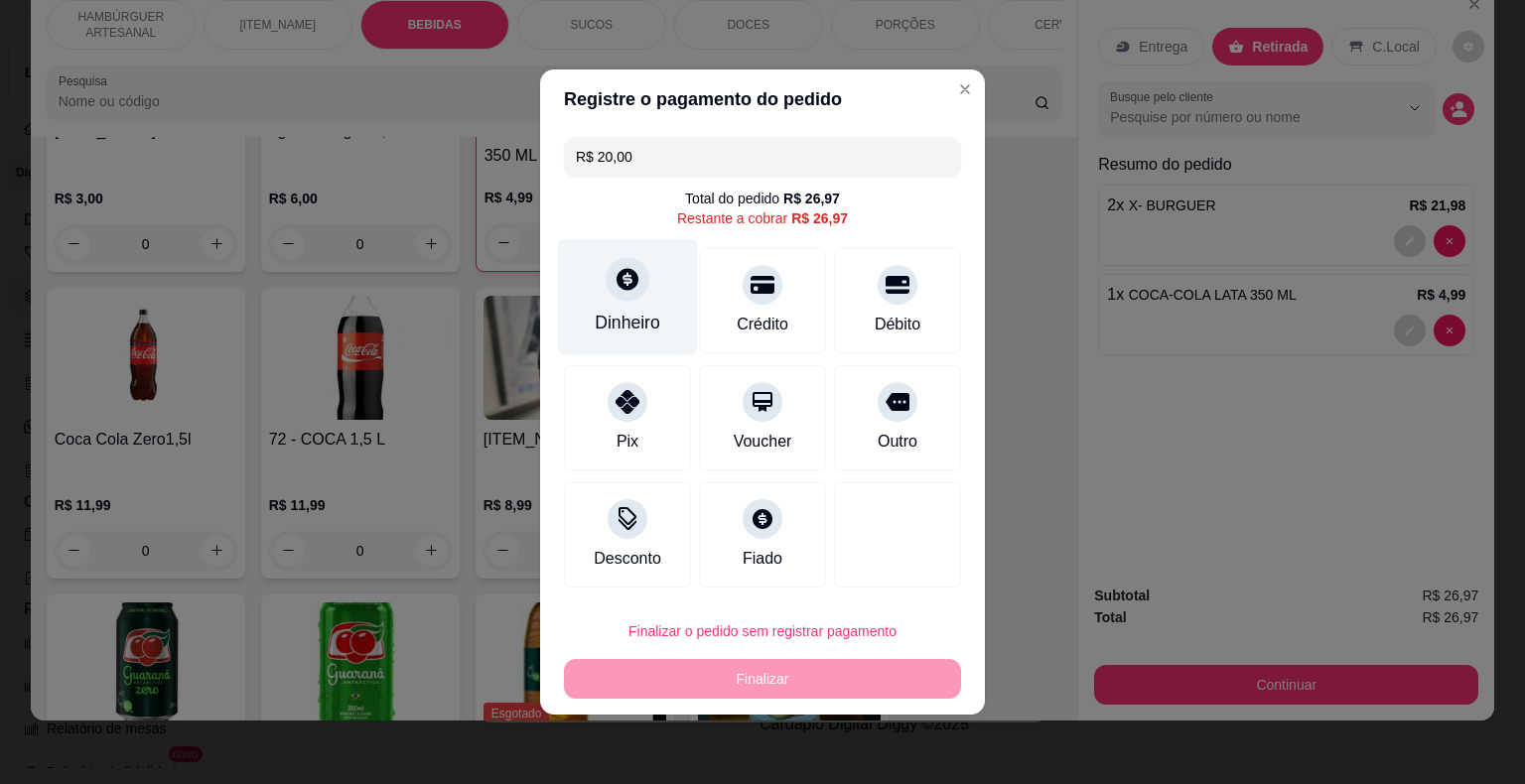 click 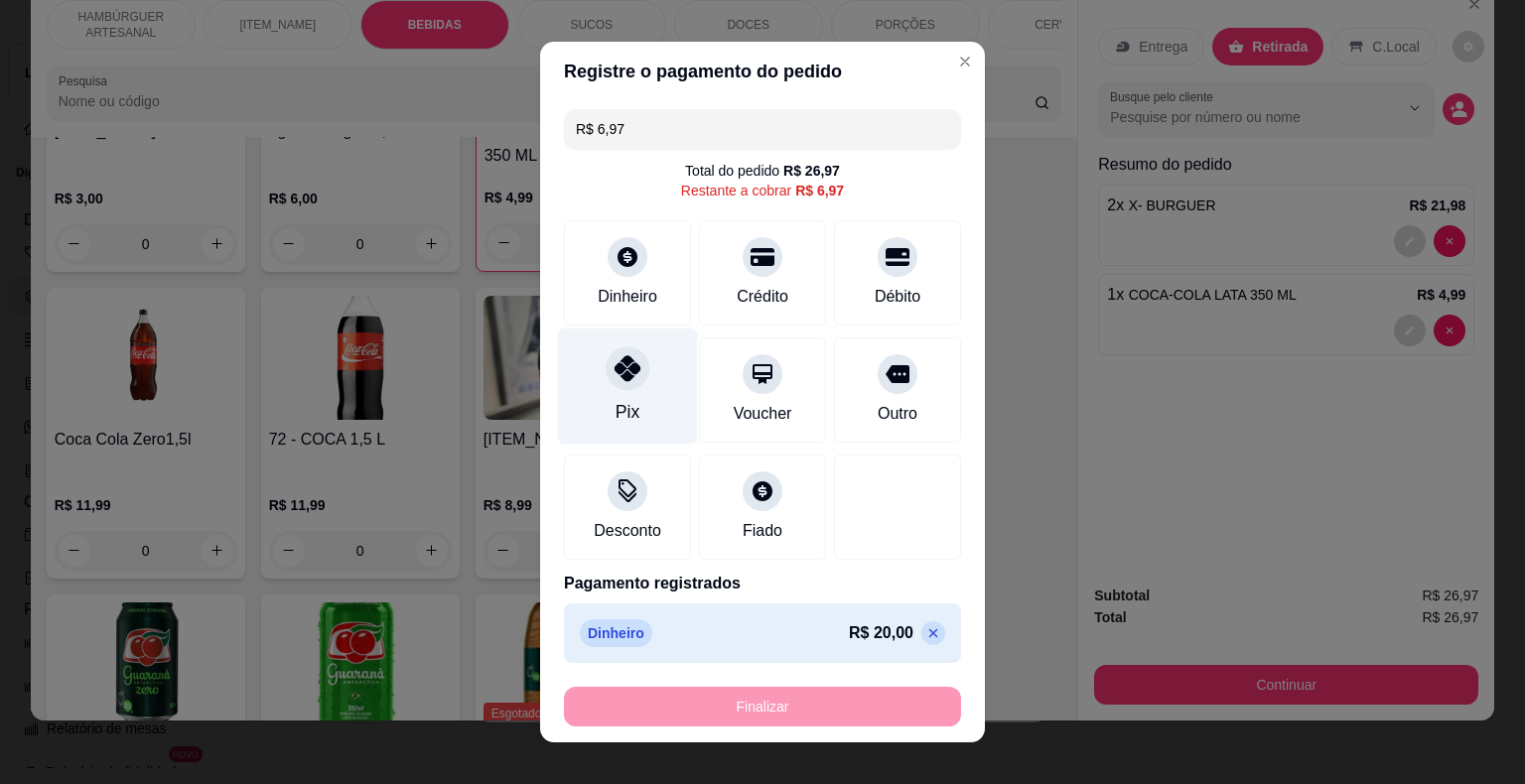 click on "Pix" at bounding box center (627, 386) 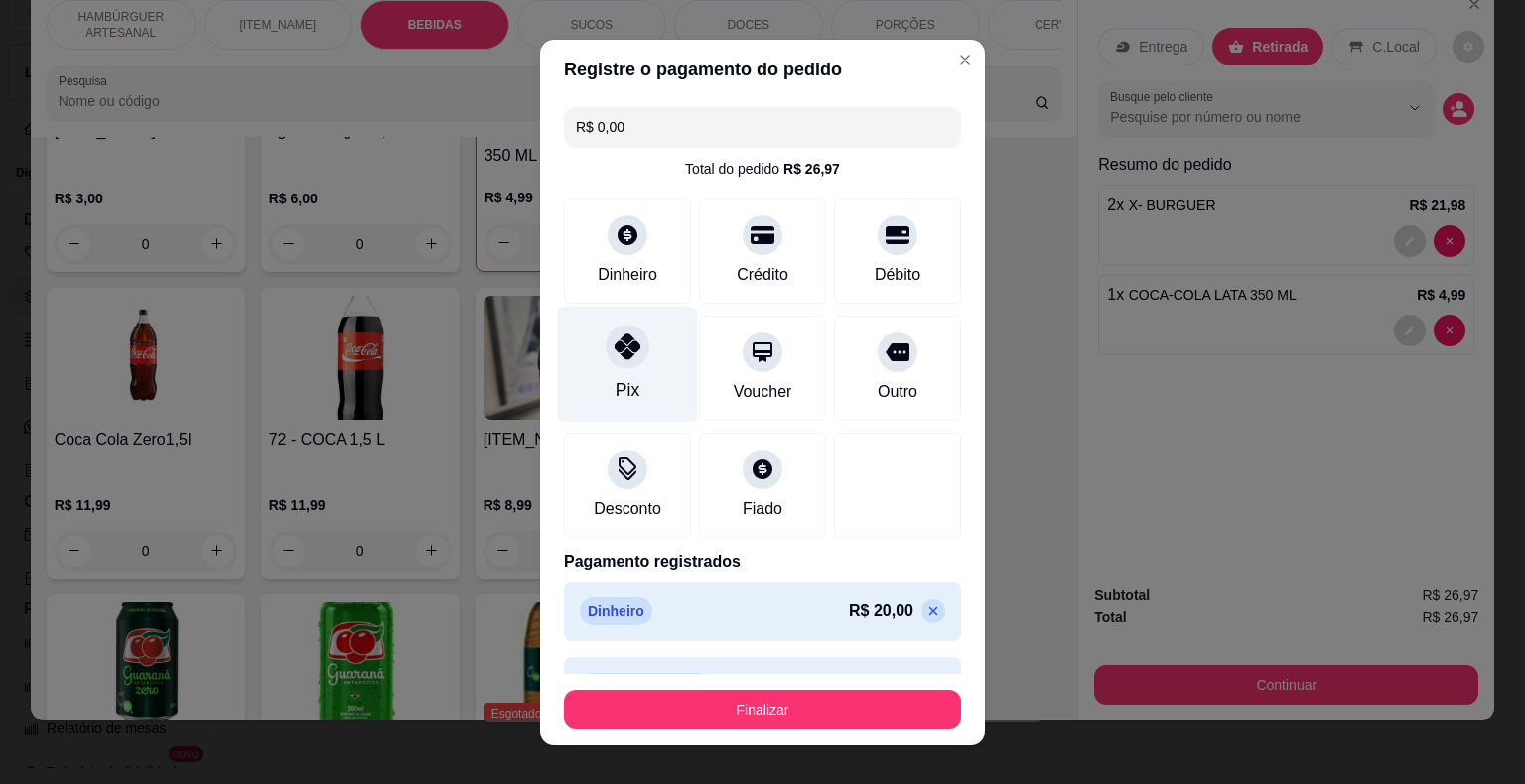 click on "Pix" at bounding box center [627, 363] 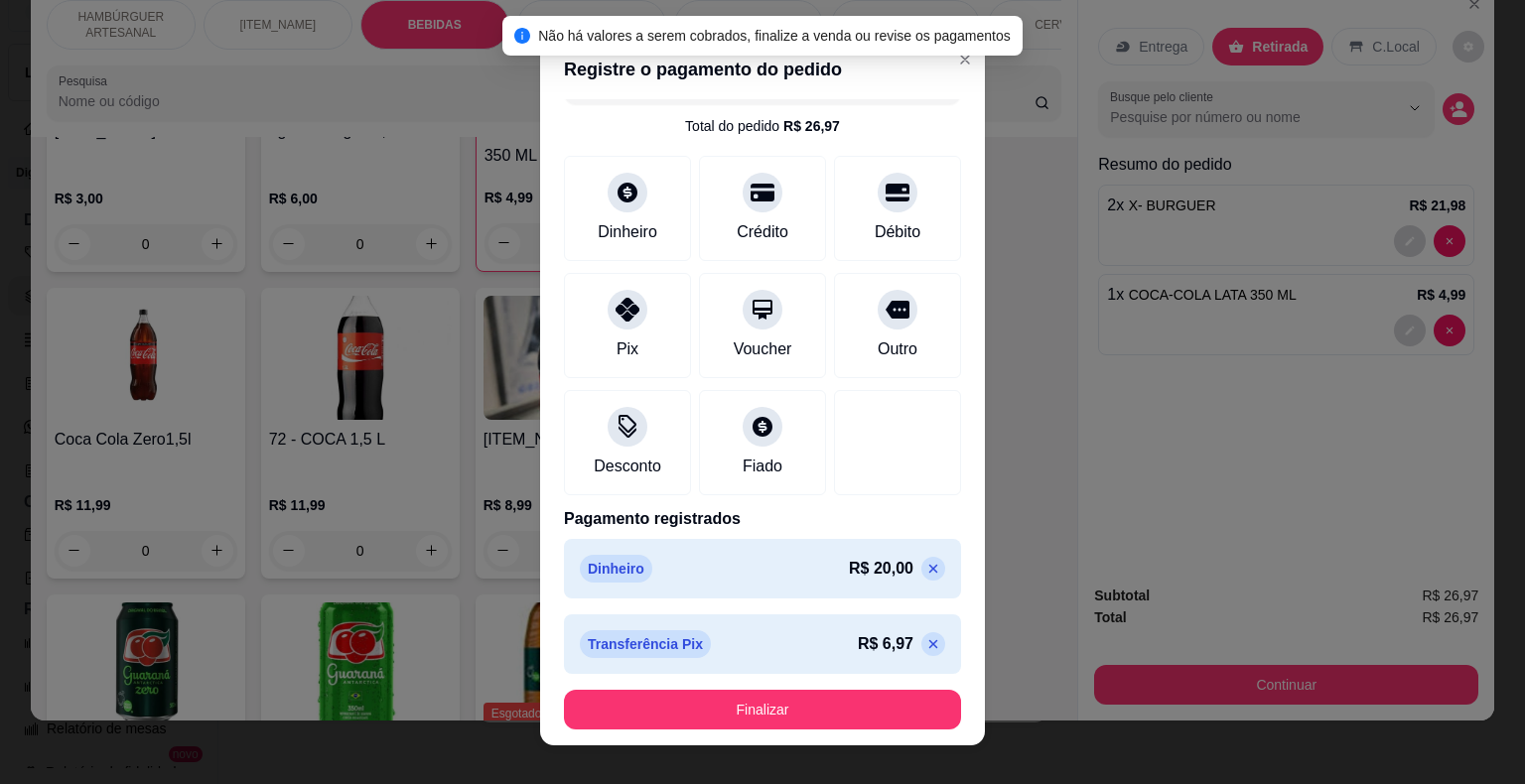scroll, scrollTop: 48, scrollLeft: 0, axis: vertical 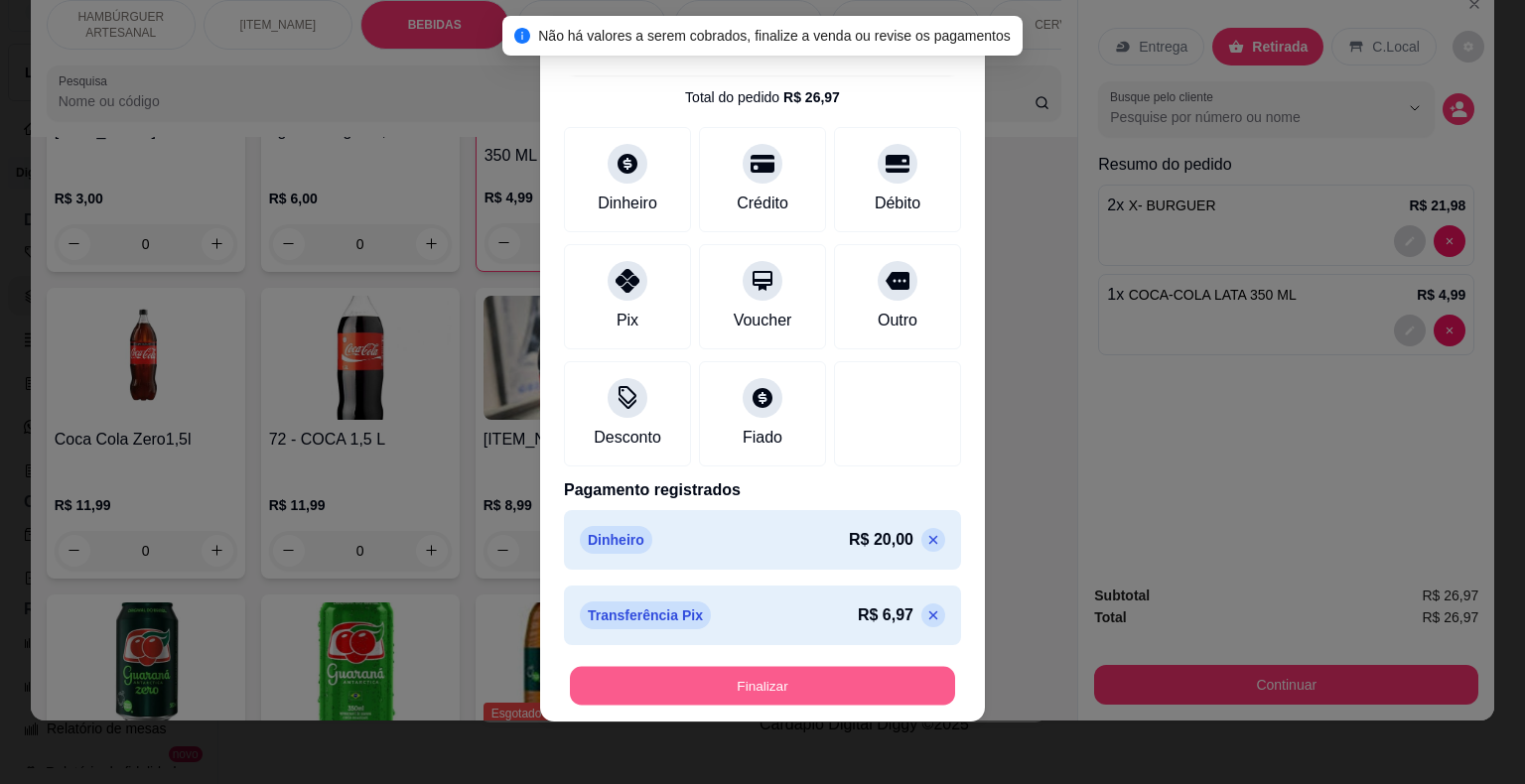 click on "Finalizar" at bounding box center [762, 685] 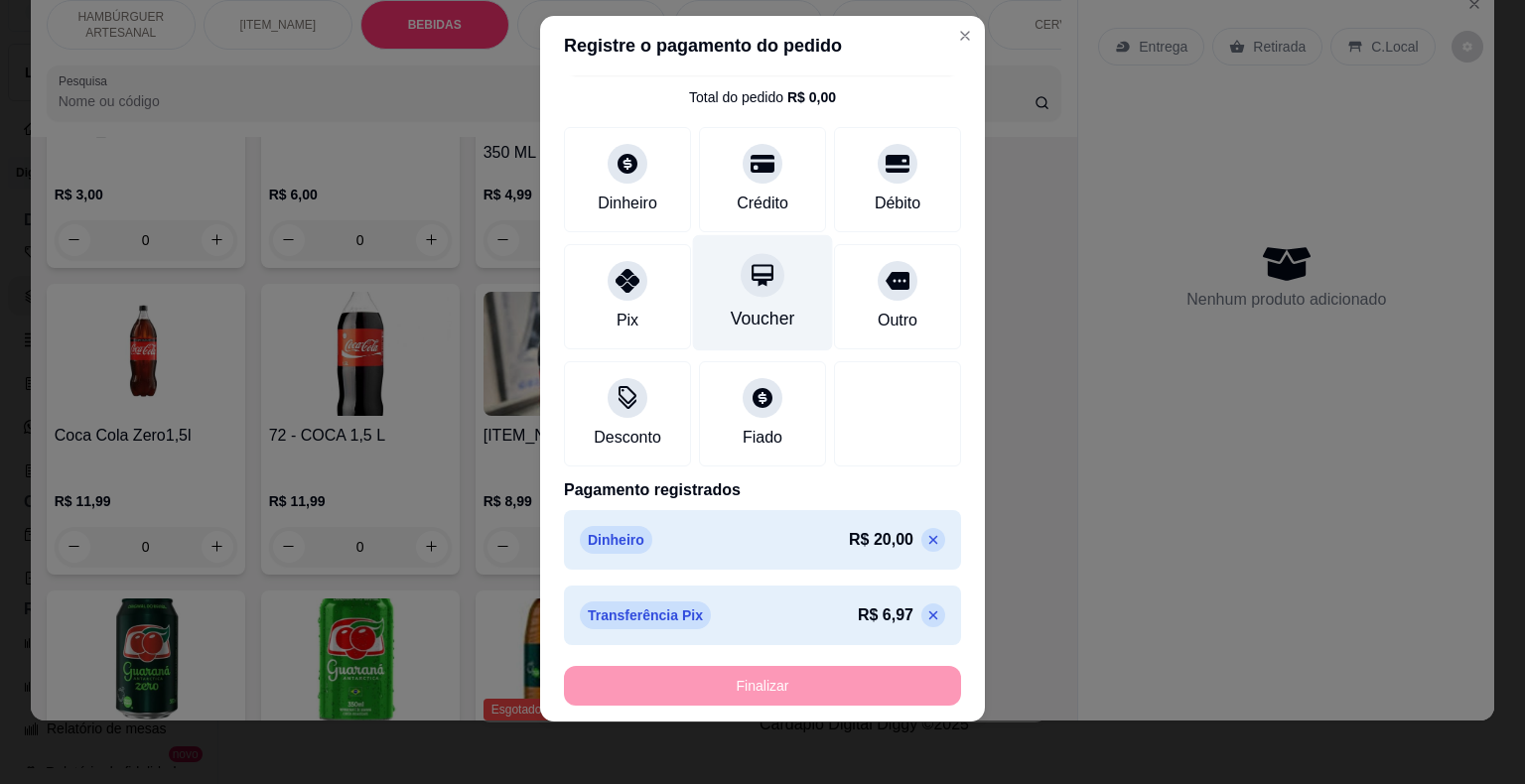 type on "0" 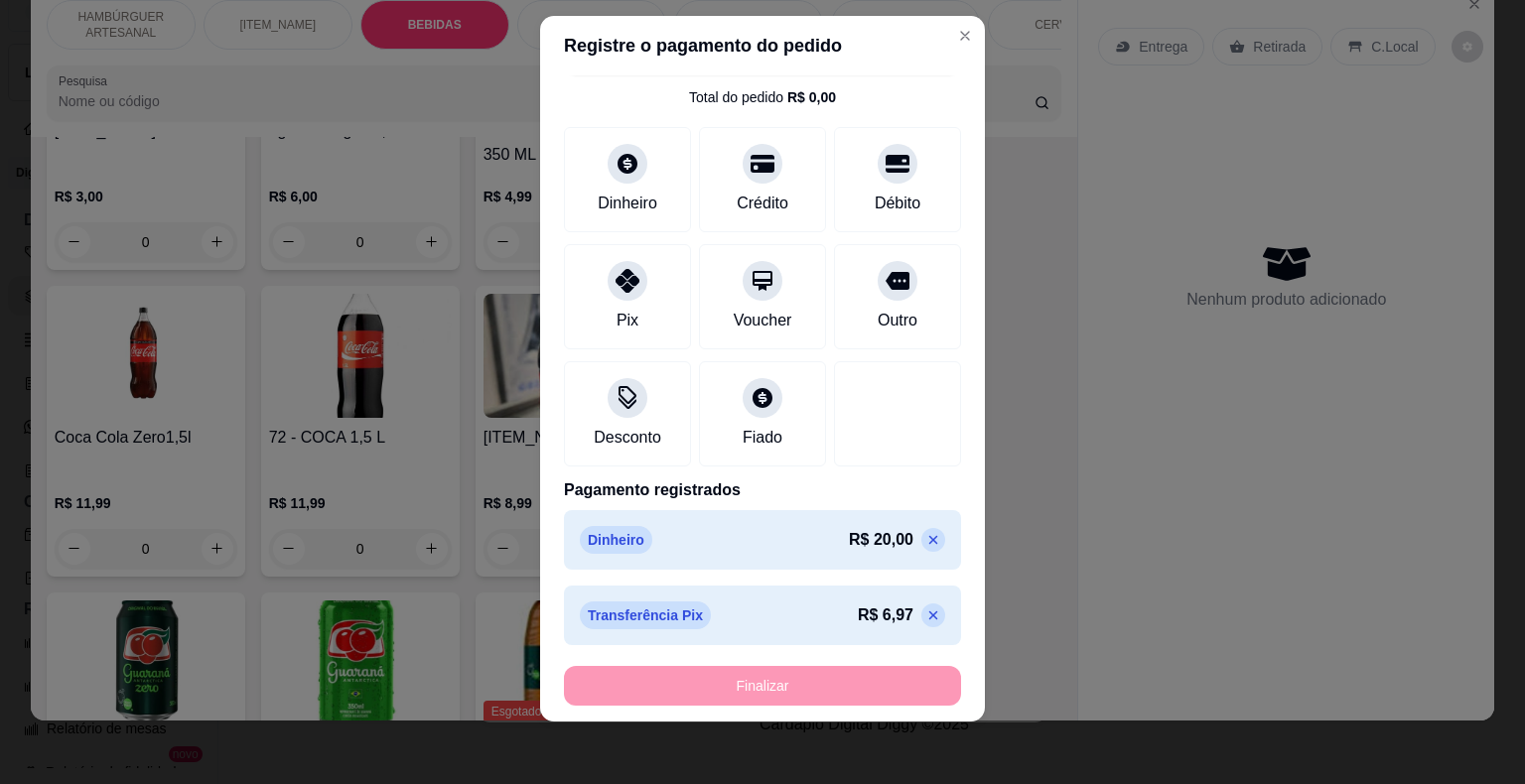 type on "-R$ 26,97" 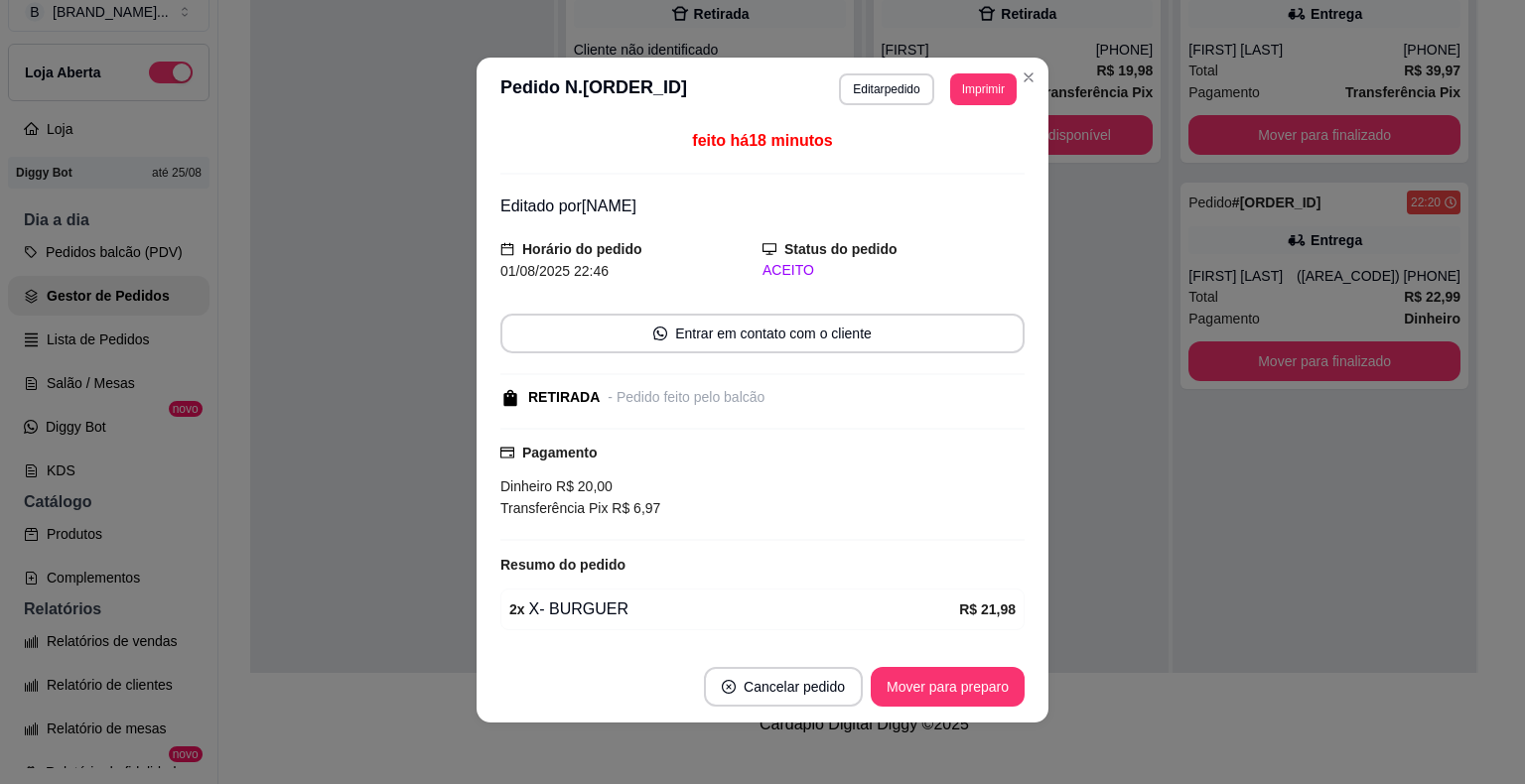 scroll, scrollTop: 0, scrollLeft: 0, axis: both 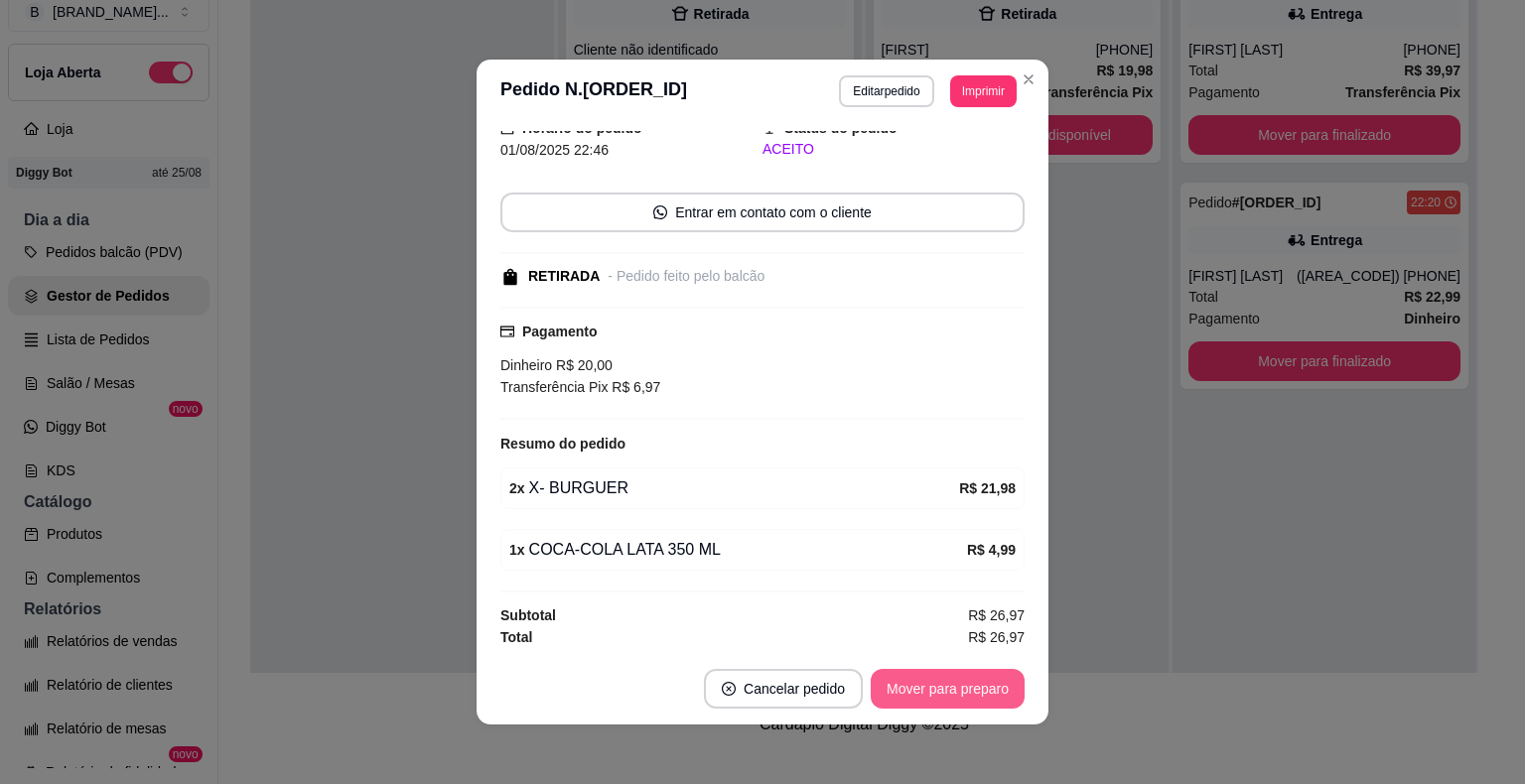 click on "Mover para preparo" at bounding box center [947, 689] 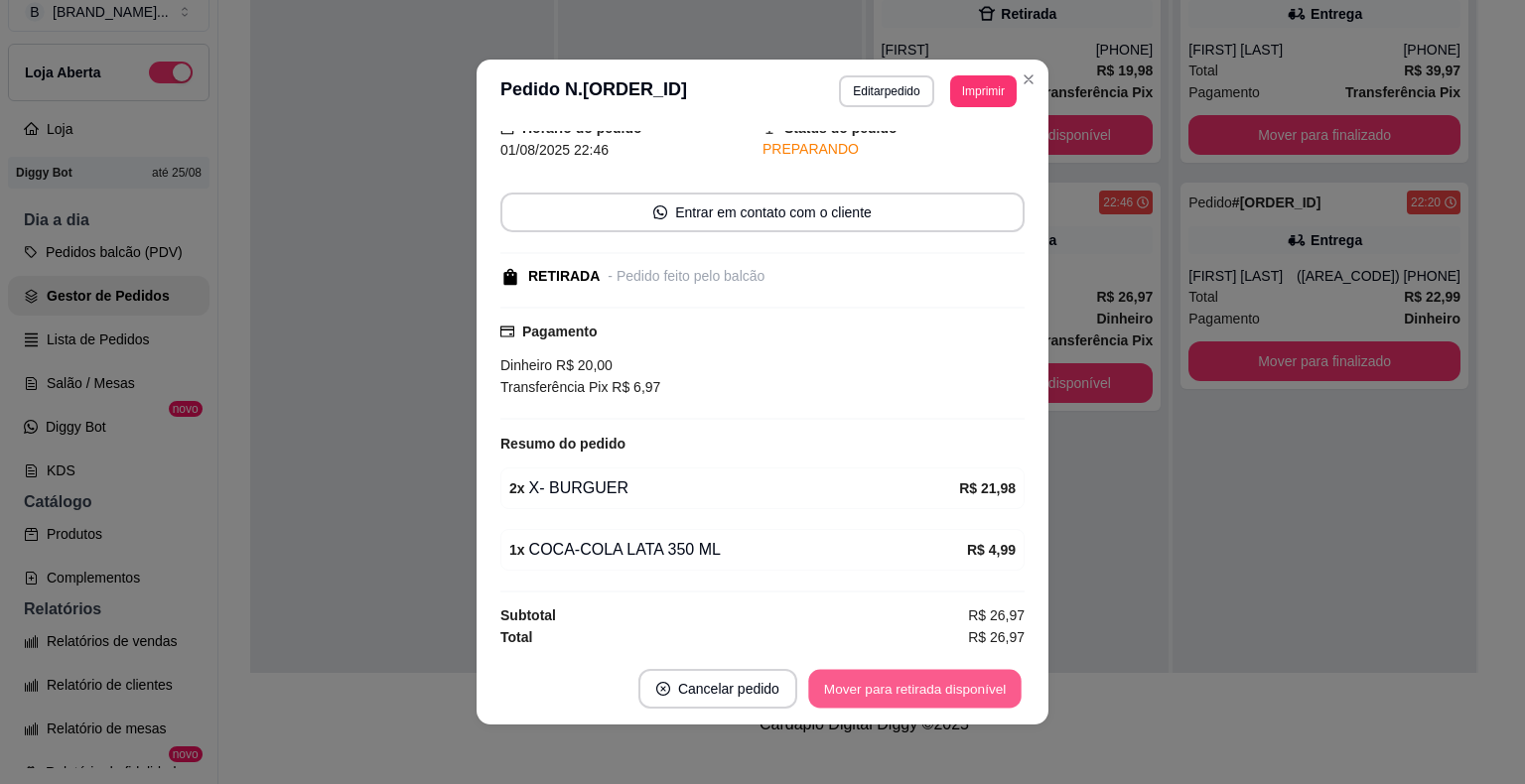 click on "Mover para retirada disponível" at bounding box center (914, 689) 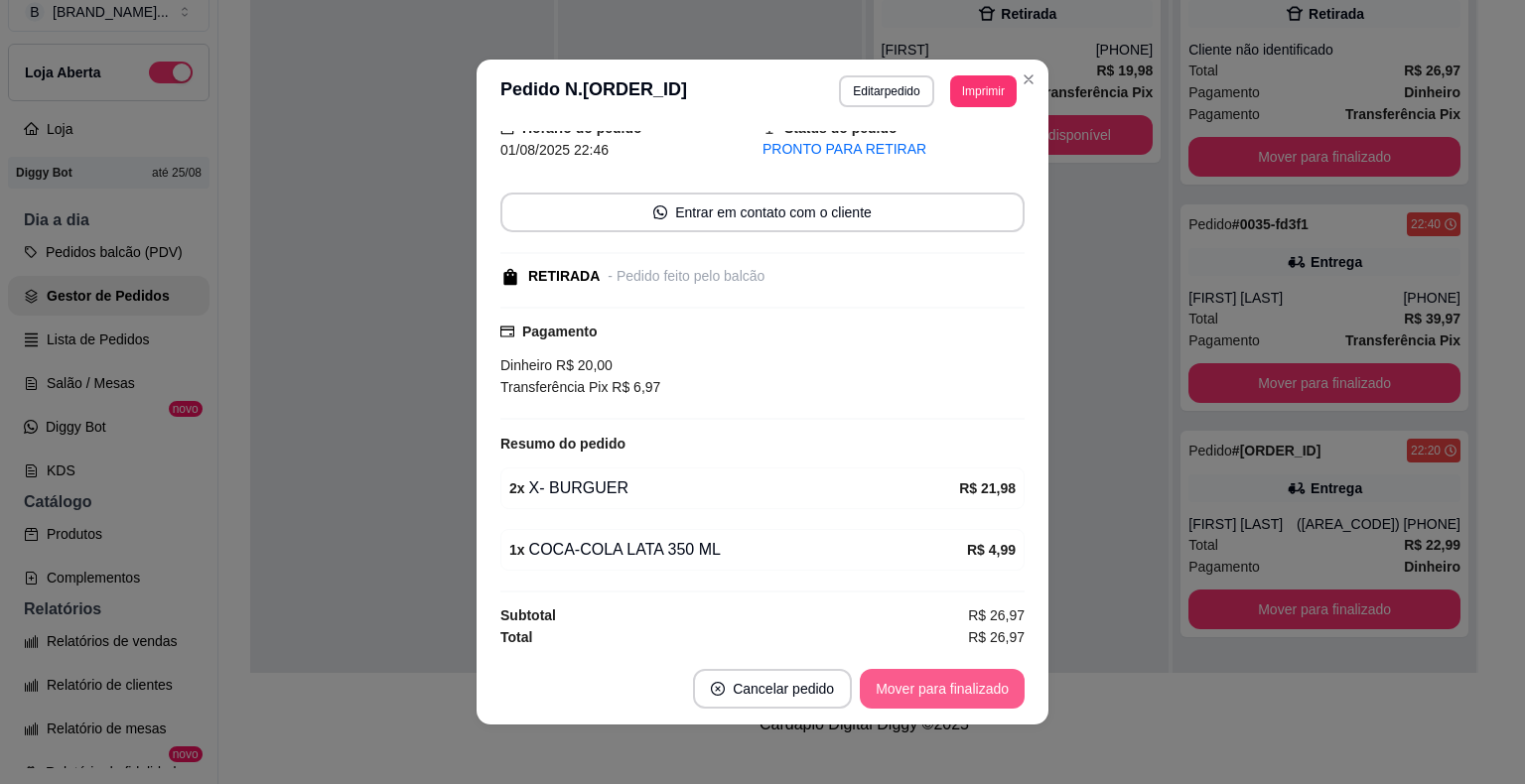 click on "Mover para finalizado" at bounding box center [942, 689] 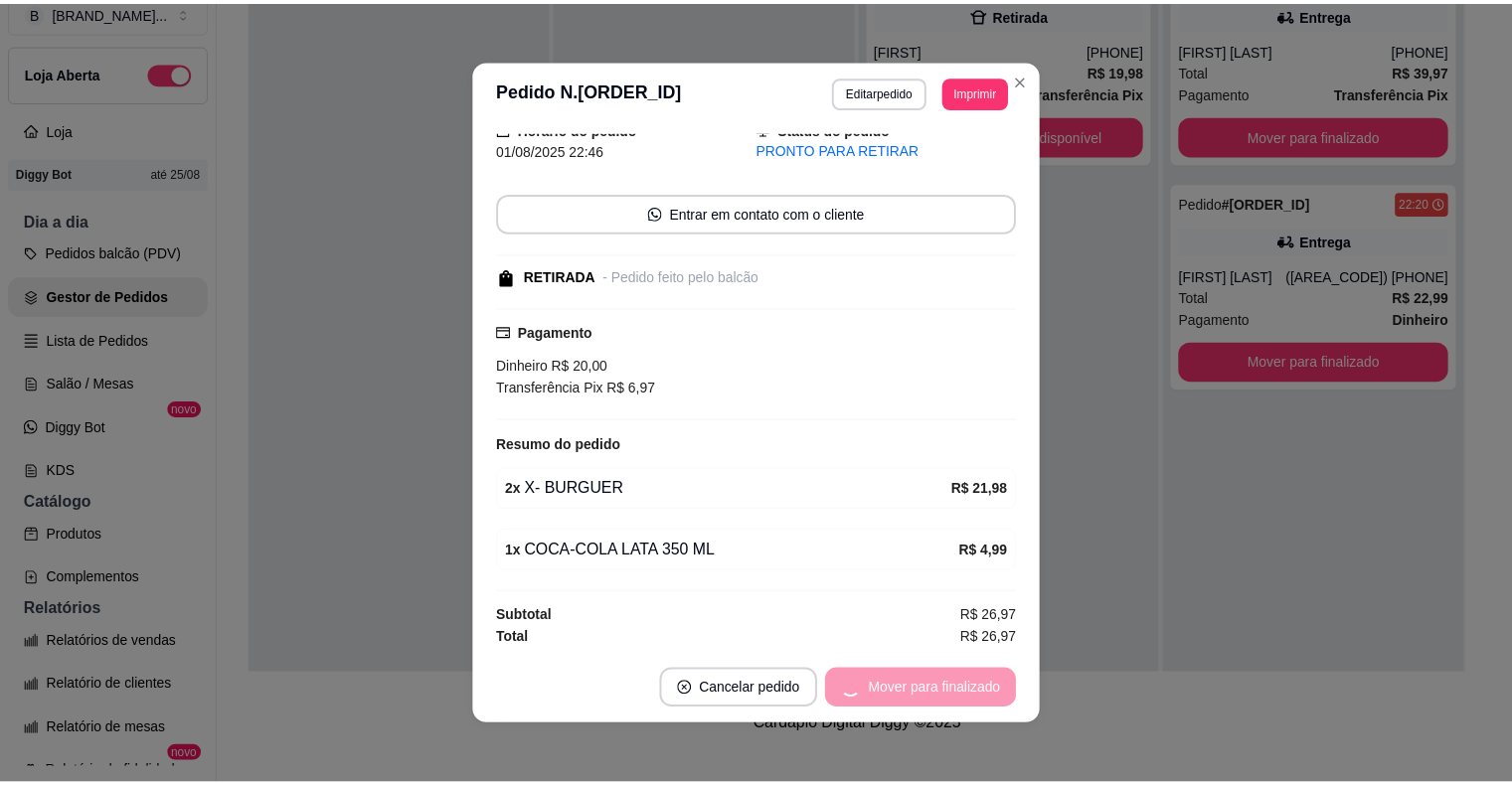 scroll, scrollTop: 18, scrollLeft: 0, axis: vertical 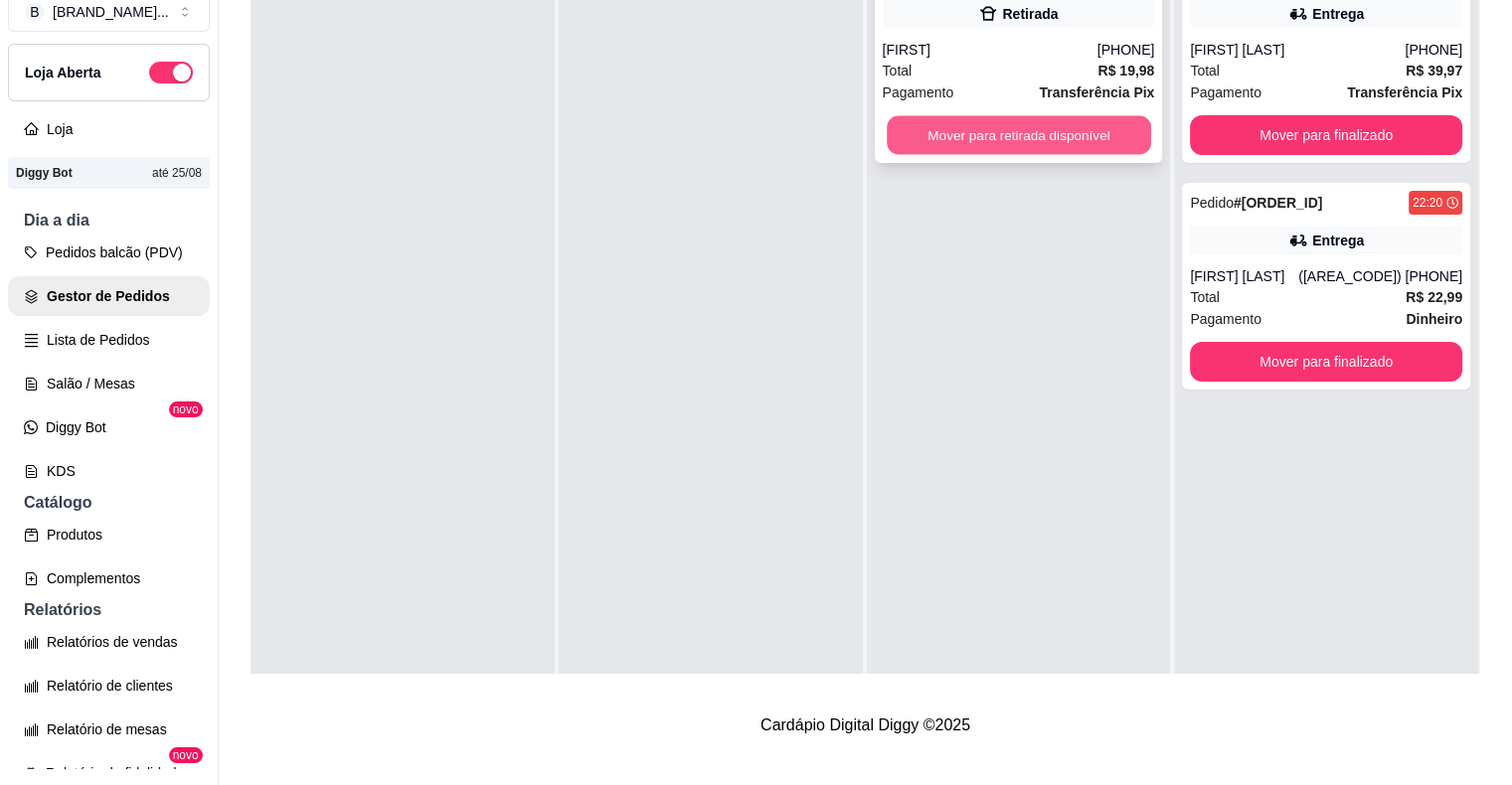 click on "Mover para retirada disponível" at bounding box center (1019, 135) 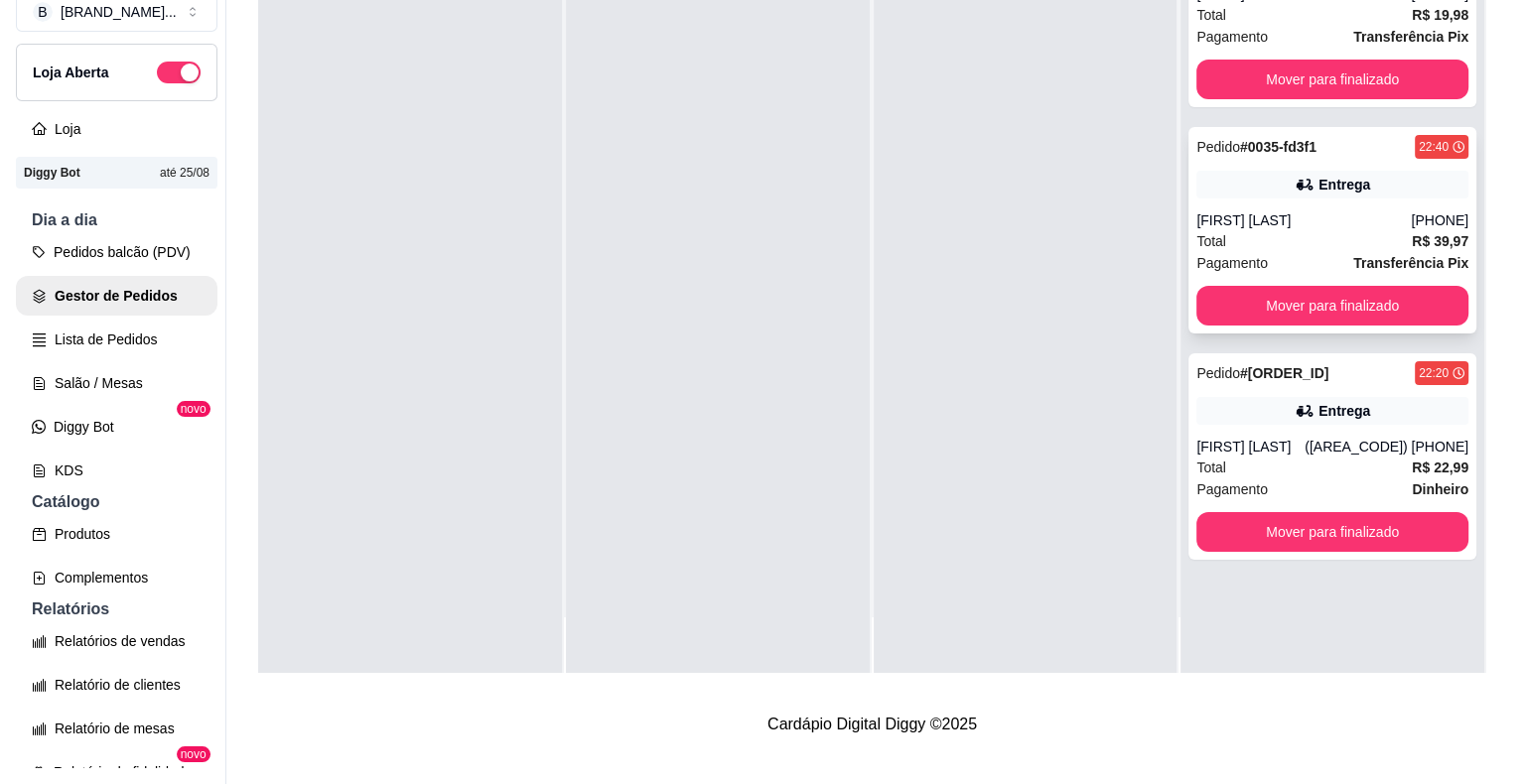 scroll, scrollTop: 0, scrollLeft: 0, axis: both 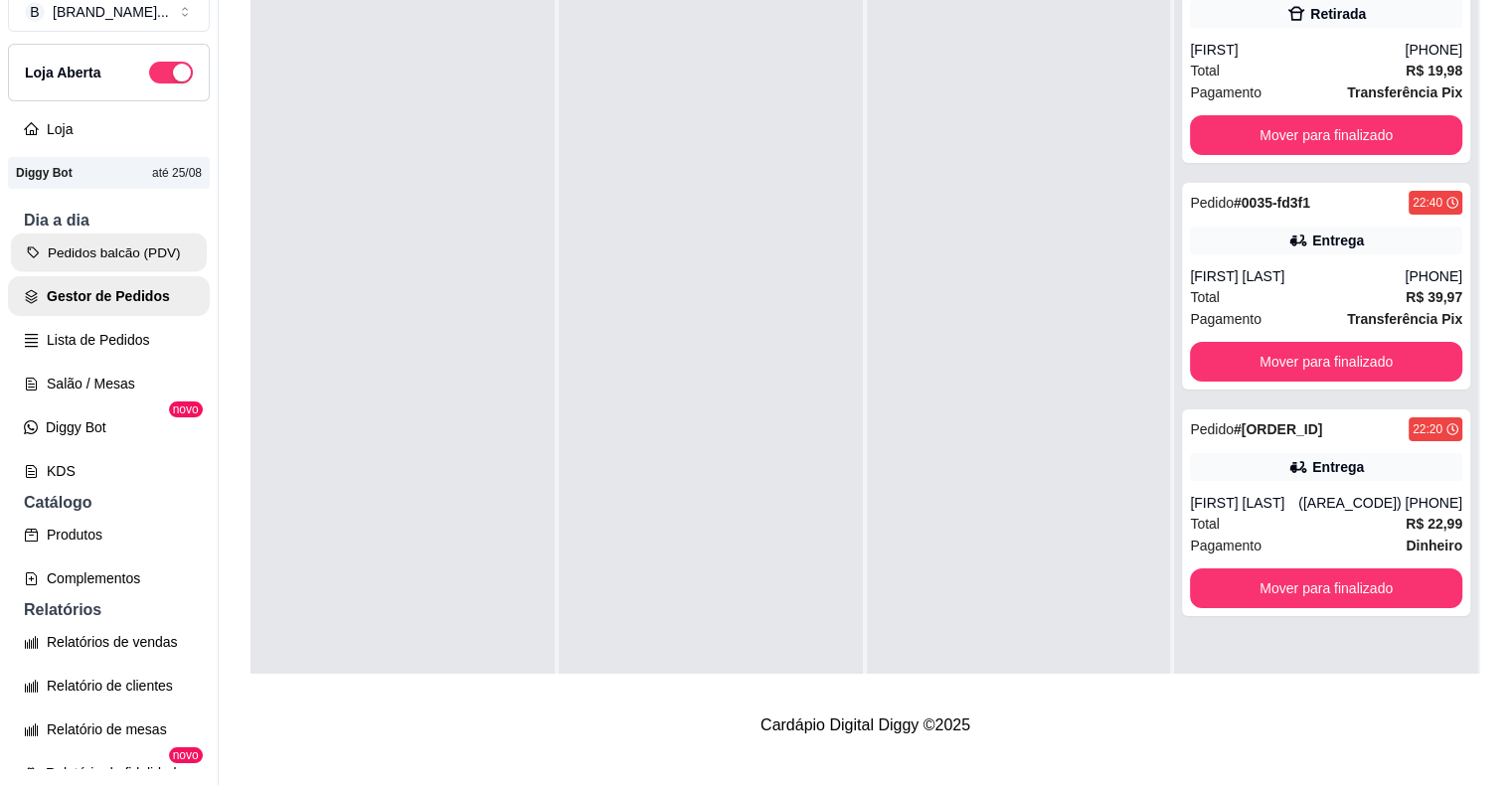 click on "Pedidos balcão (PDV)" at bounding box center [108, 252] 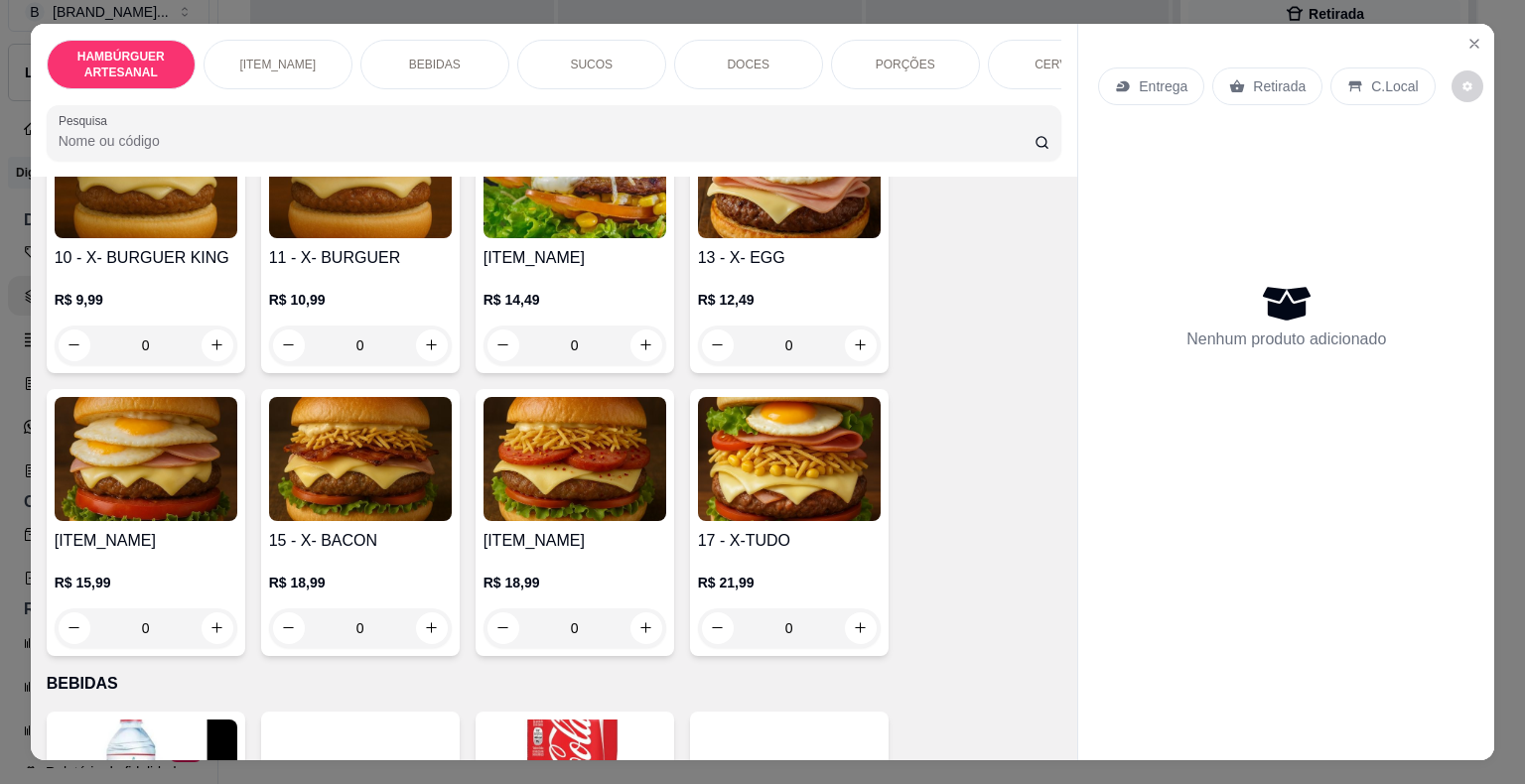 scroll, scrollTop: 1092, scrollLeft: 0, axis: vertical 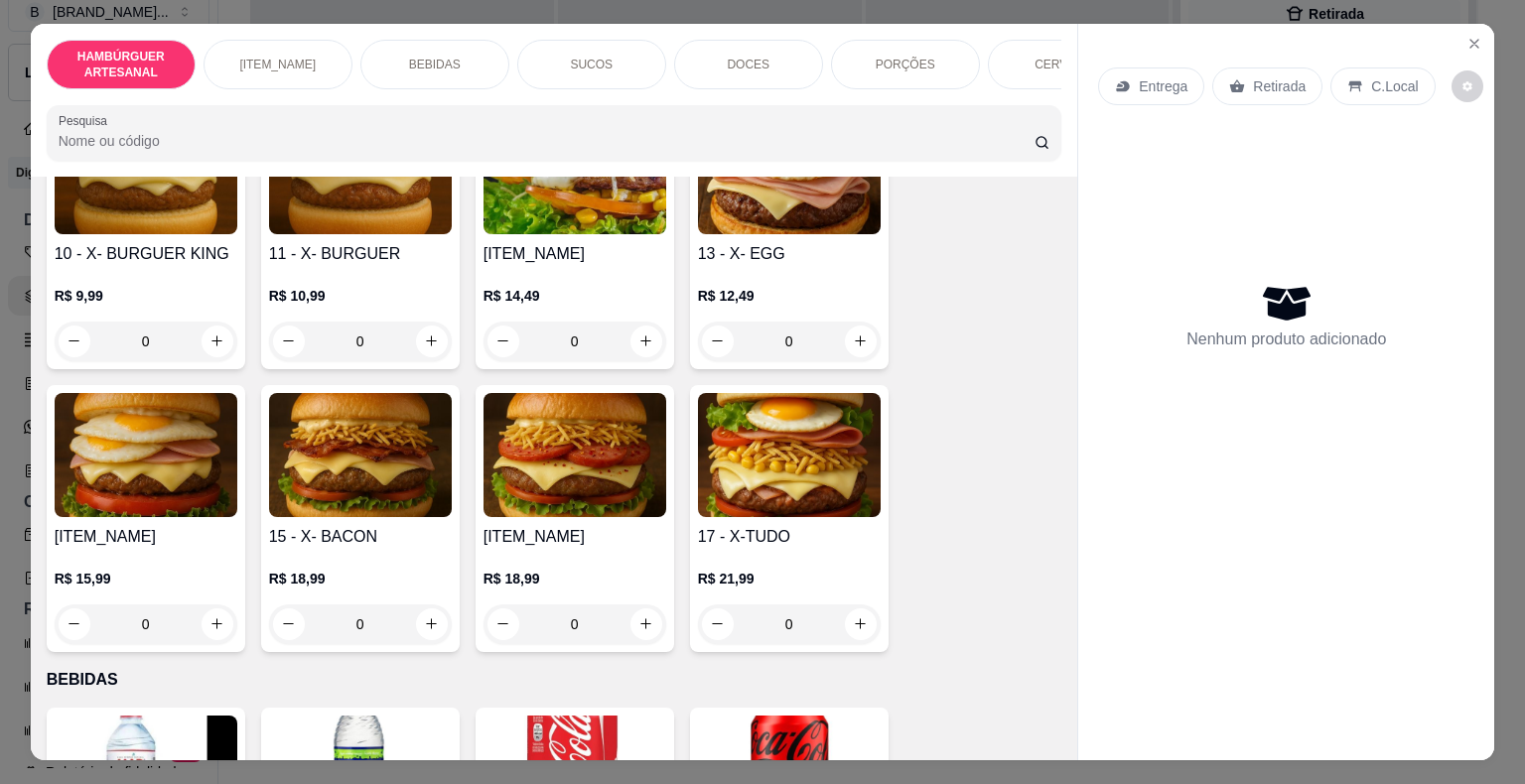 click on "0" at bounding box center (360, 341) 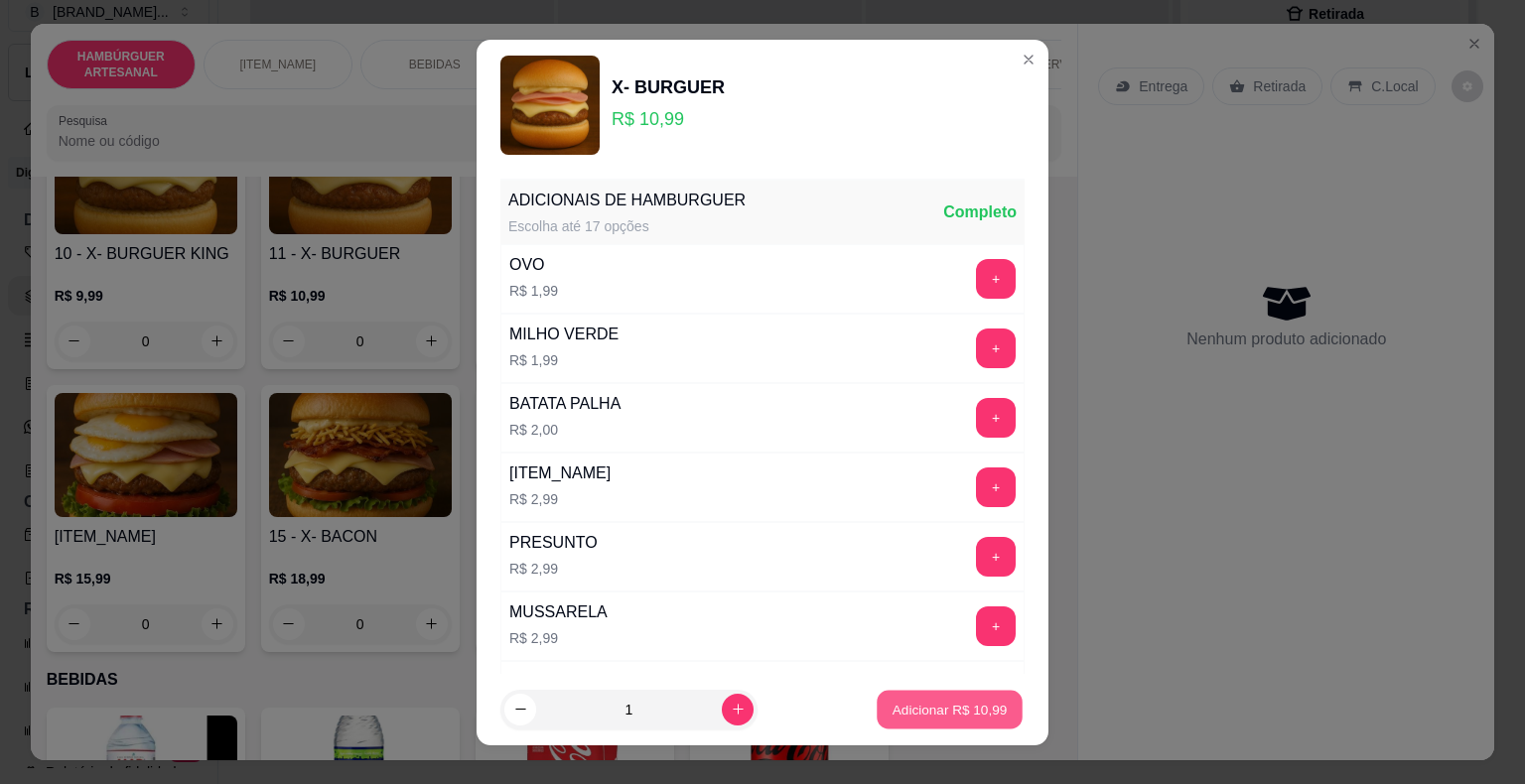click on "Adicionar   R$ 10,99" at bounding box center [950, 709] 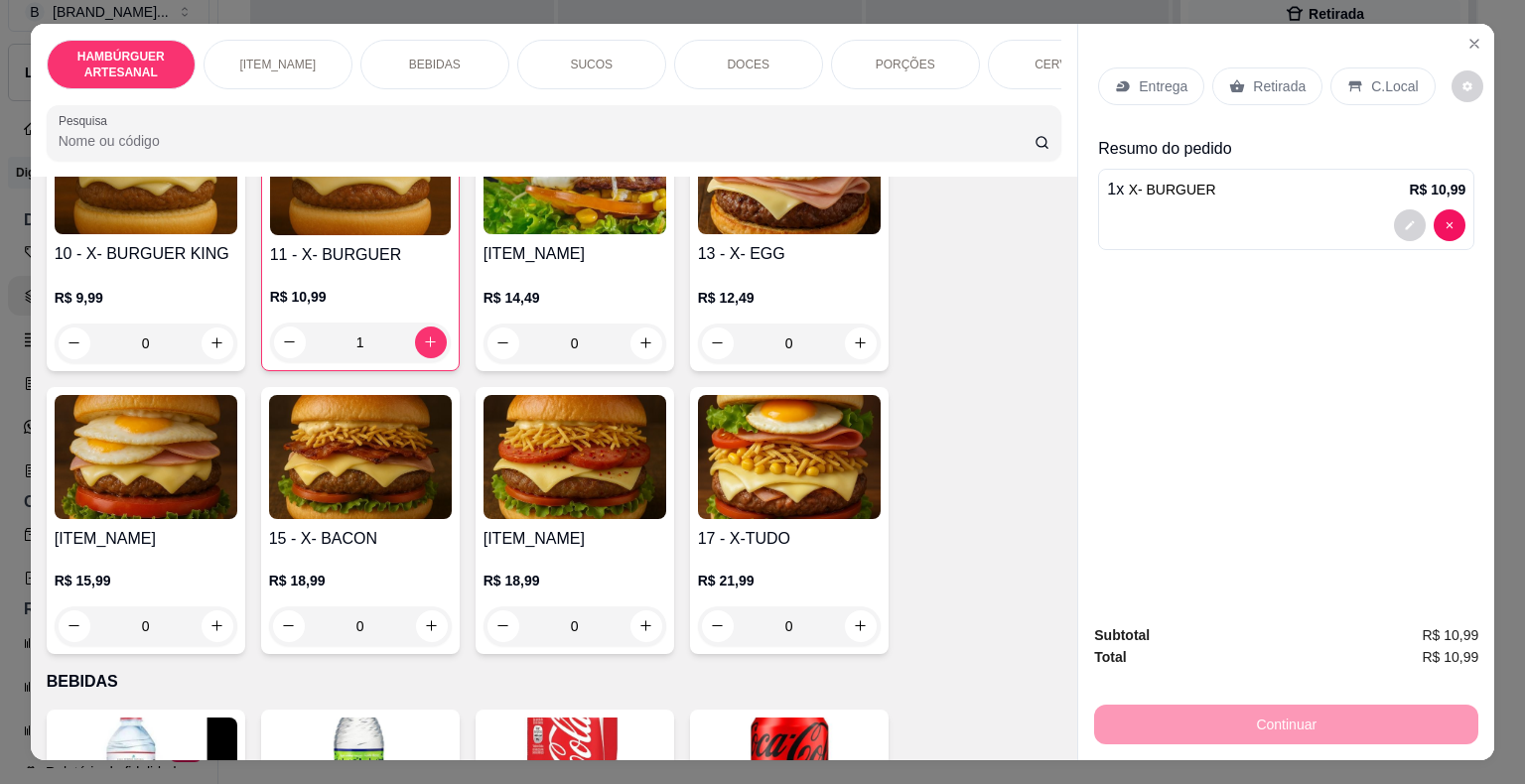 click on "Entrega" at bounding box center (1151, 86) 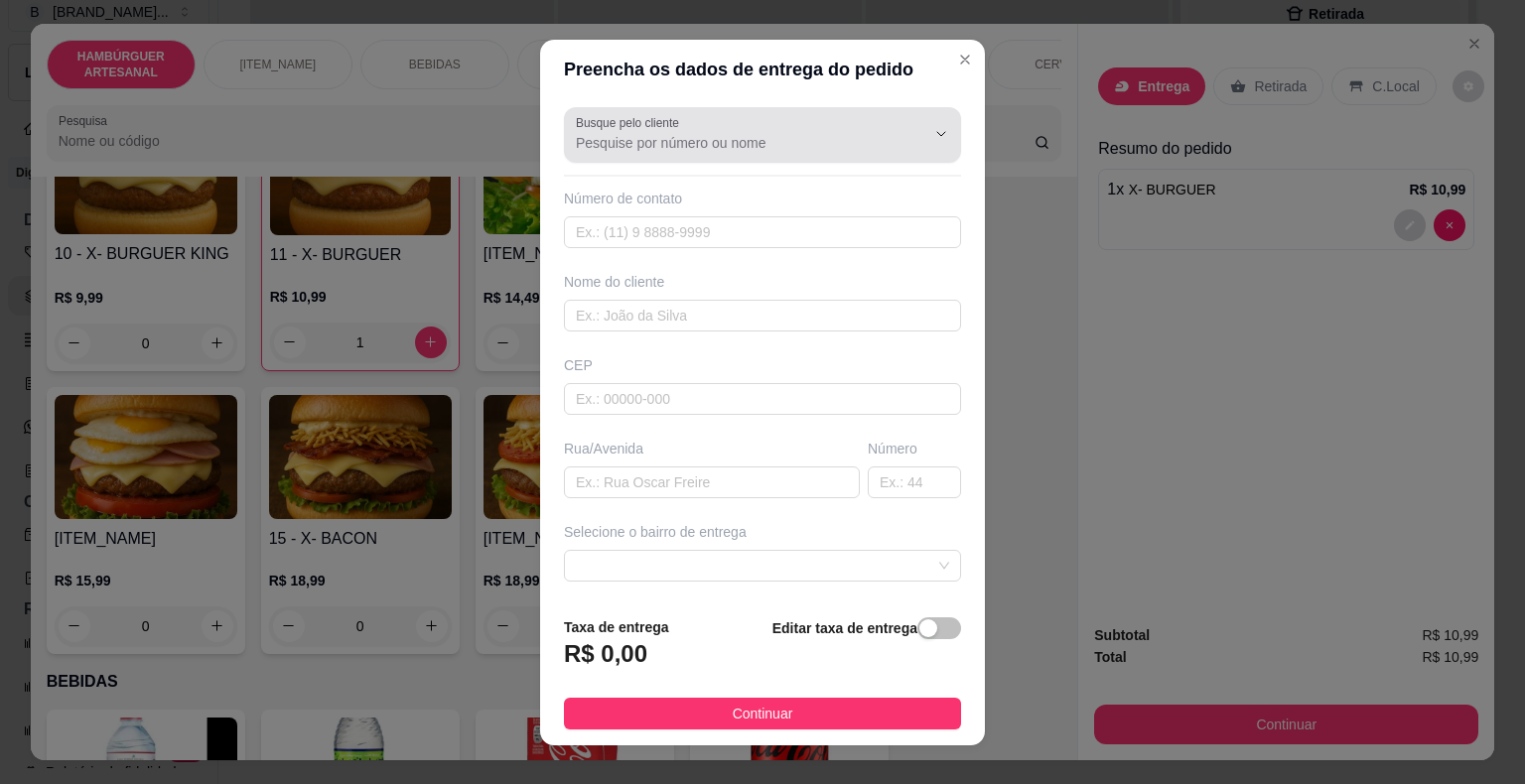 click on "Busque pelo cliente" at bounding box center [735, 143] 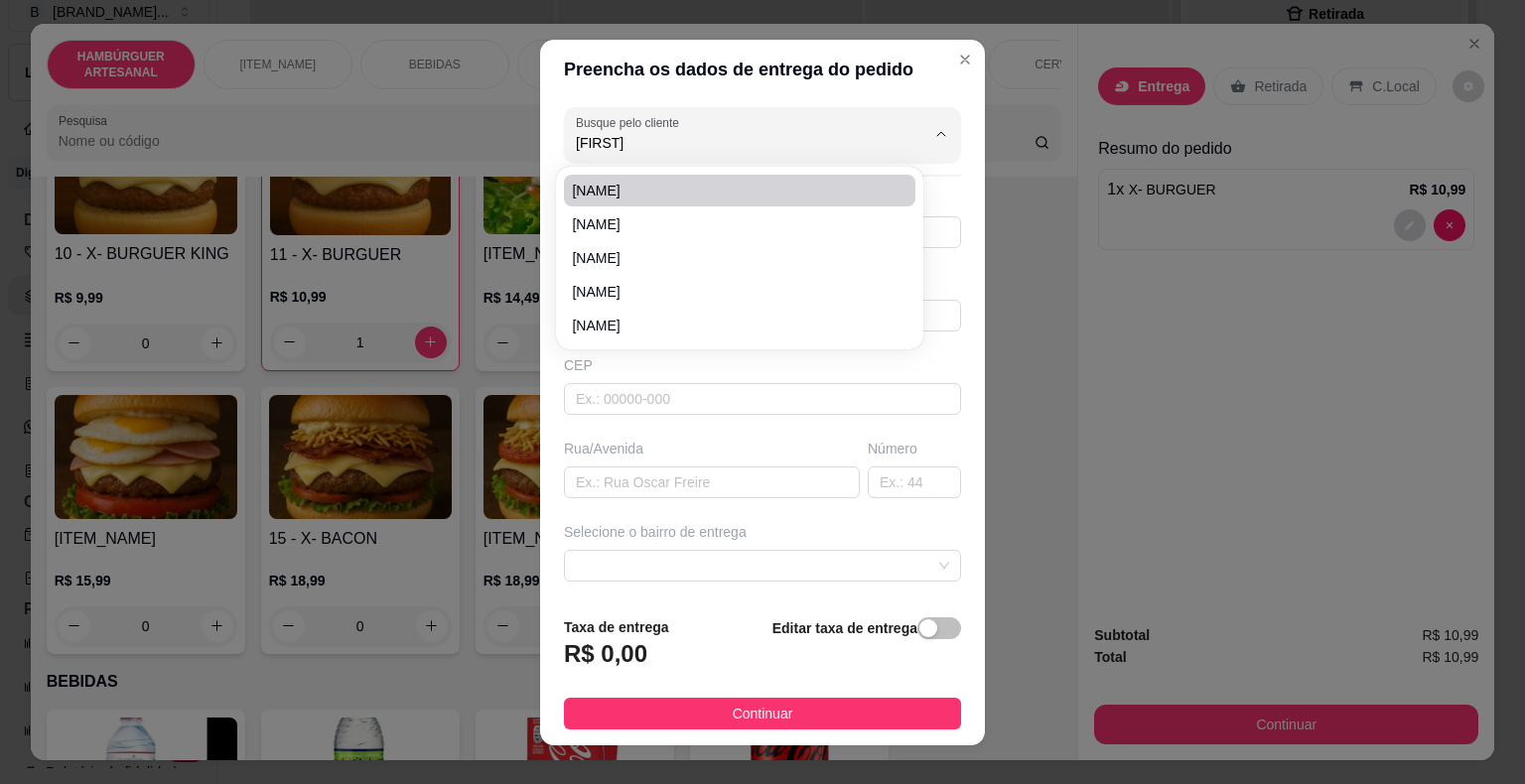 click on "nara neves" at bounding box center (740, 191) 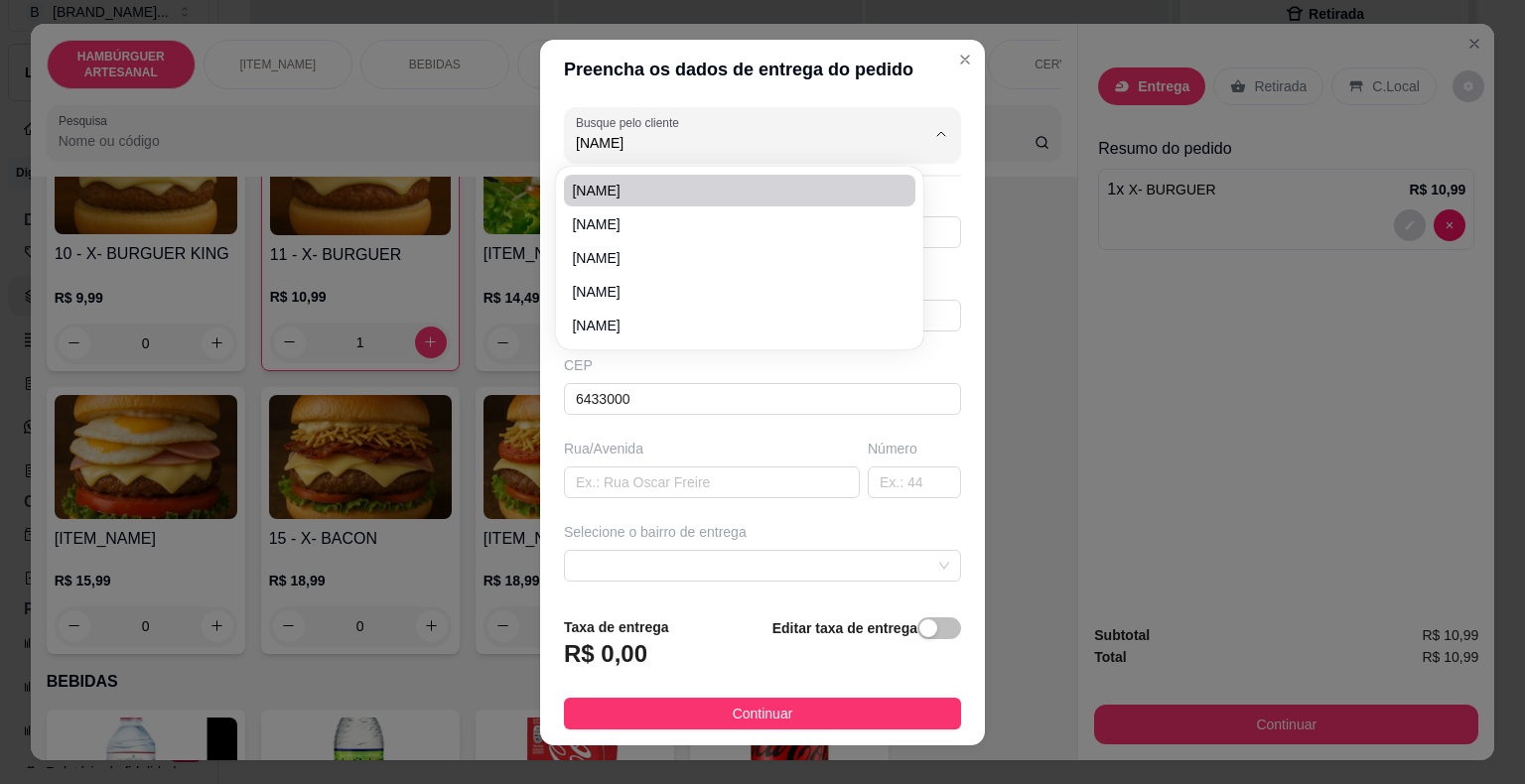 type on "rua angical" 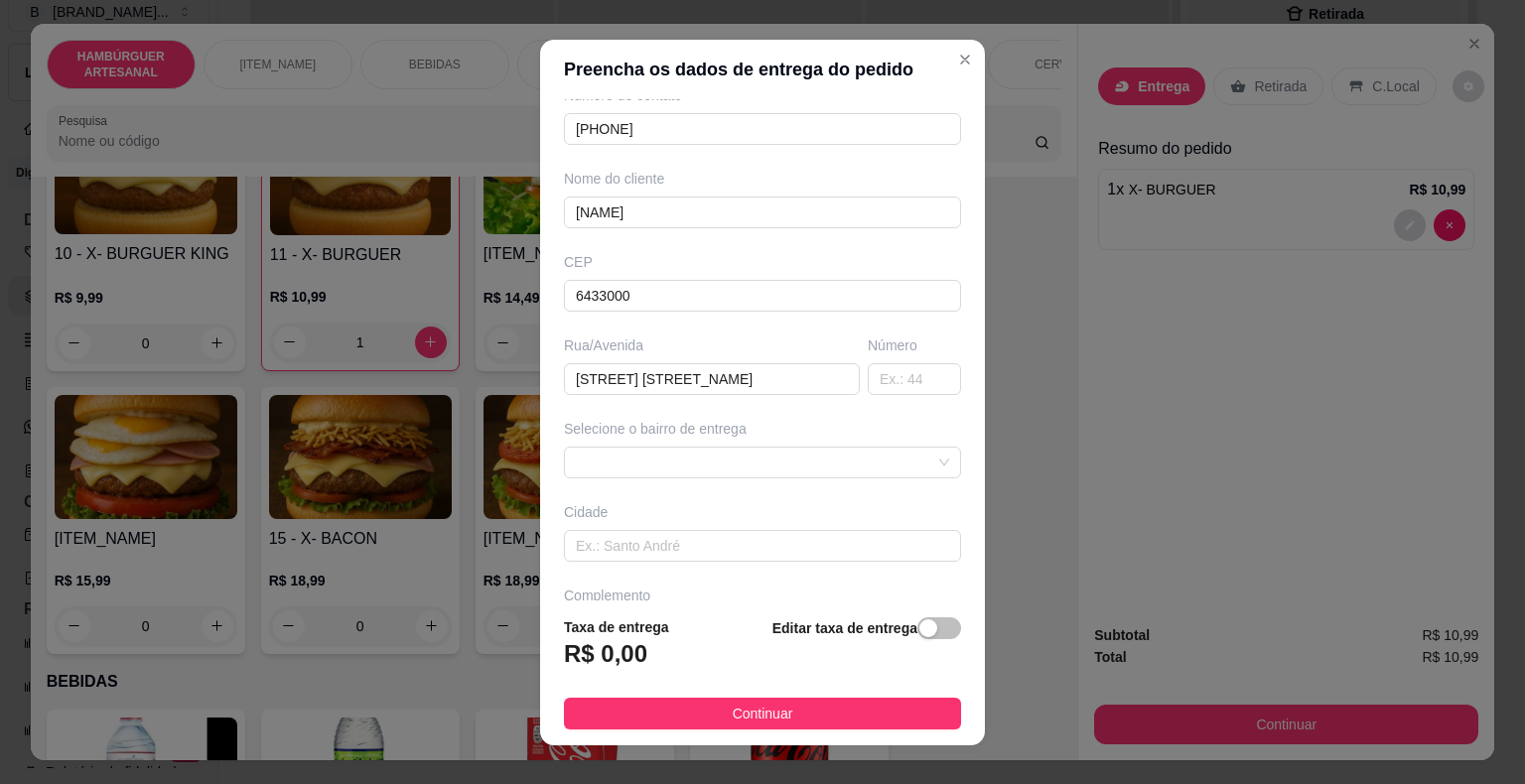 scroll, scrollTop: 164, scrollLeft: 0, axis: vertical 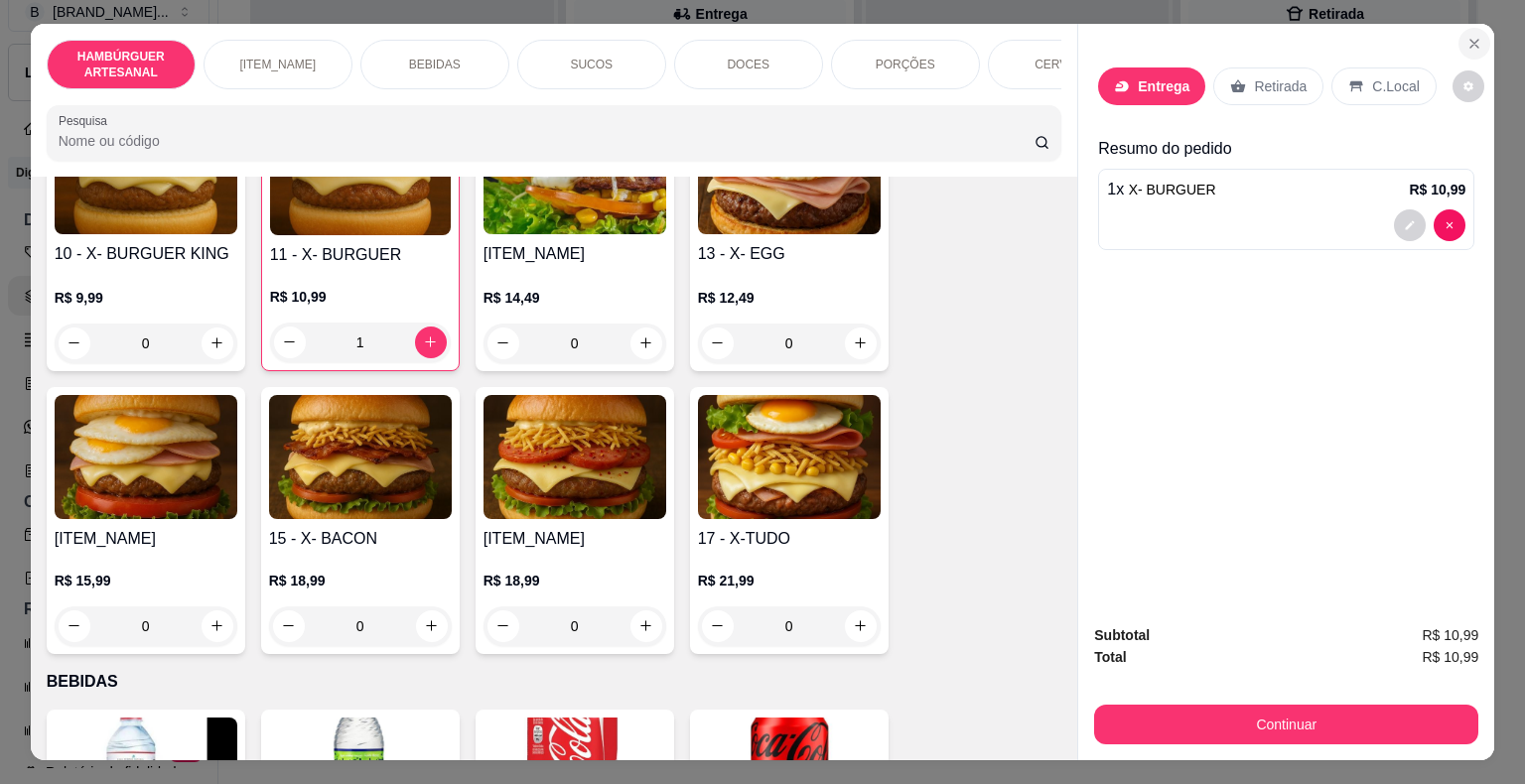 click at bounding box center (1474, 44) 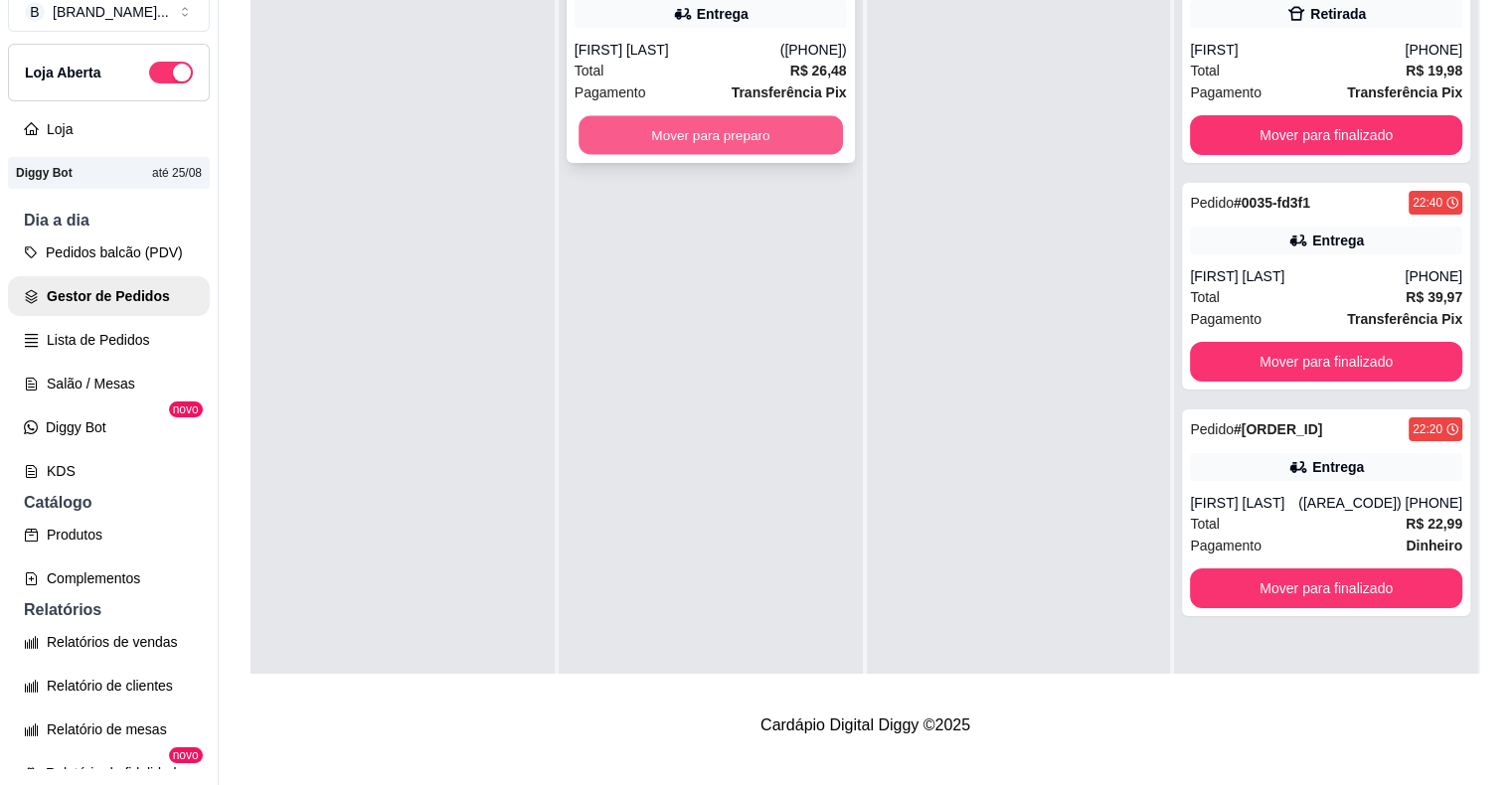 click on "Mover para preparo" at bounding box center [711, 135] 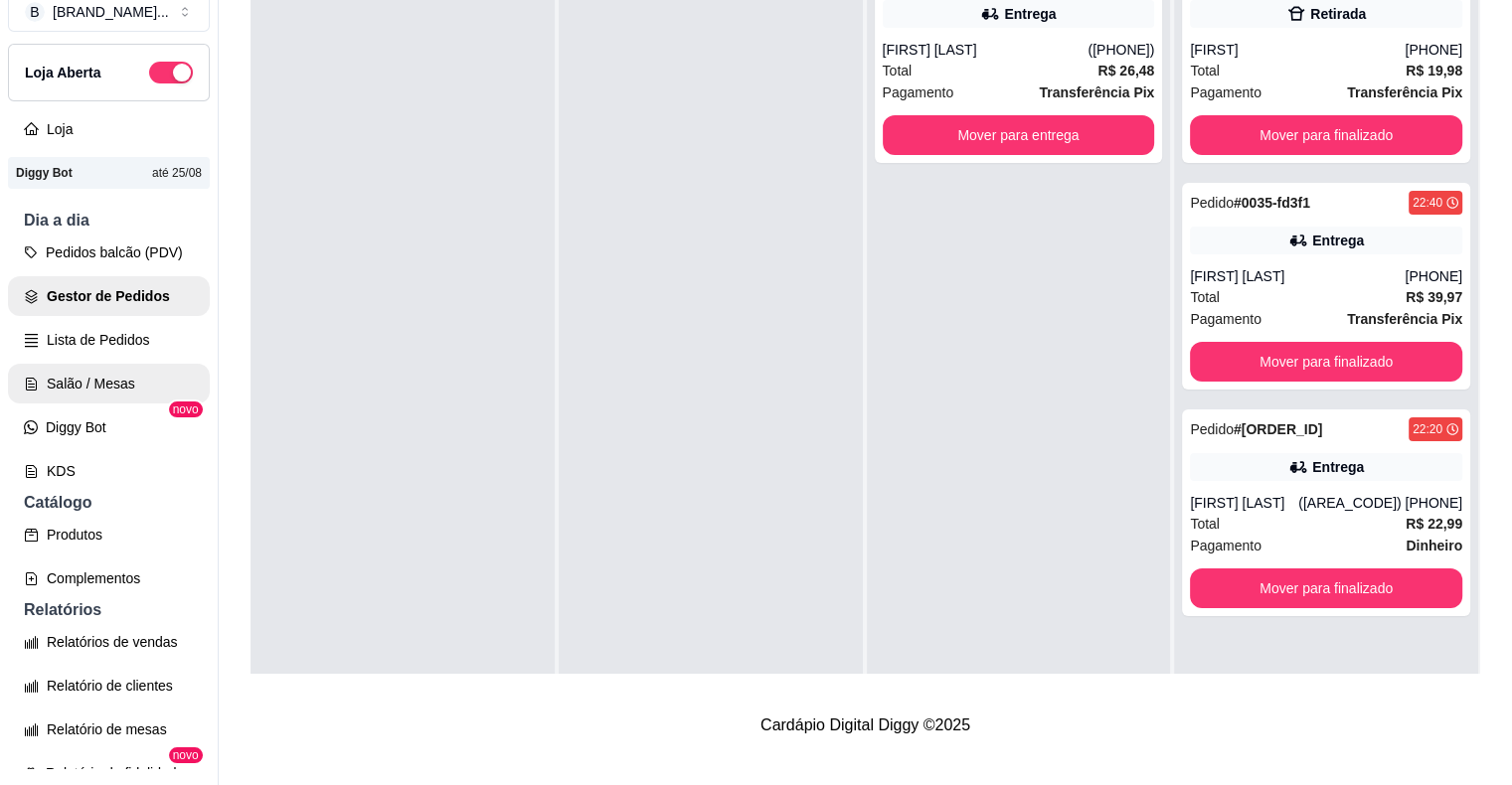 click on "Salão / Mesas" at bounding box center [108, 384] 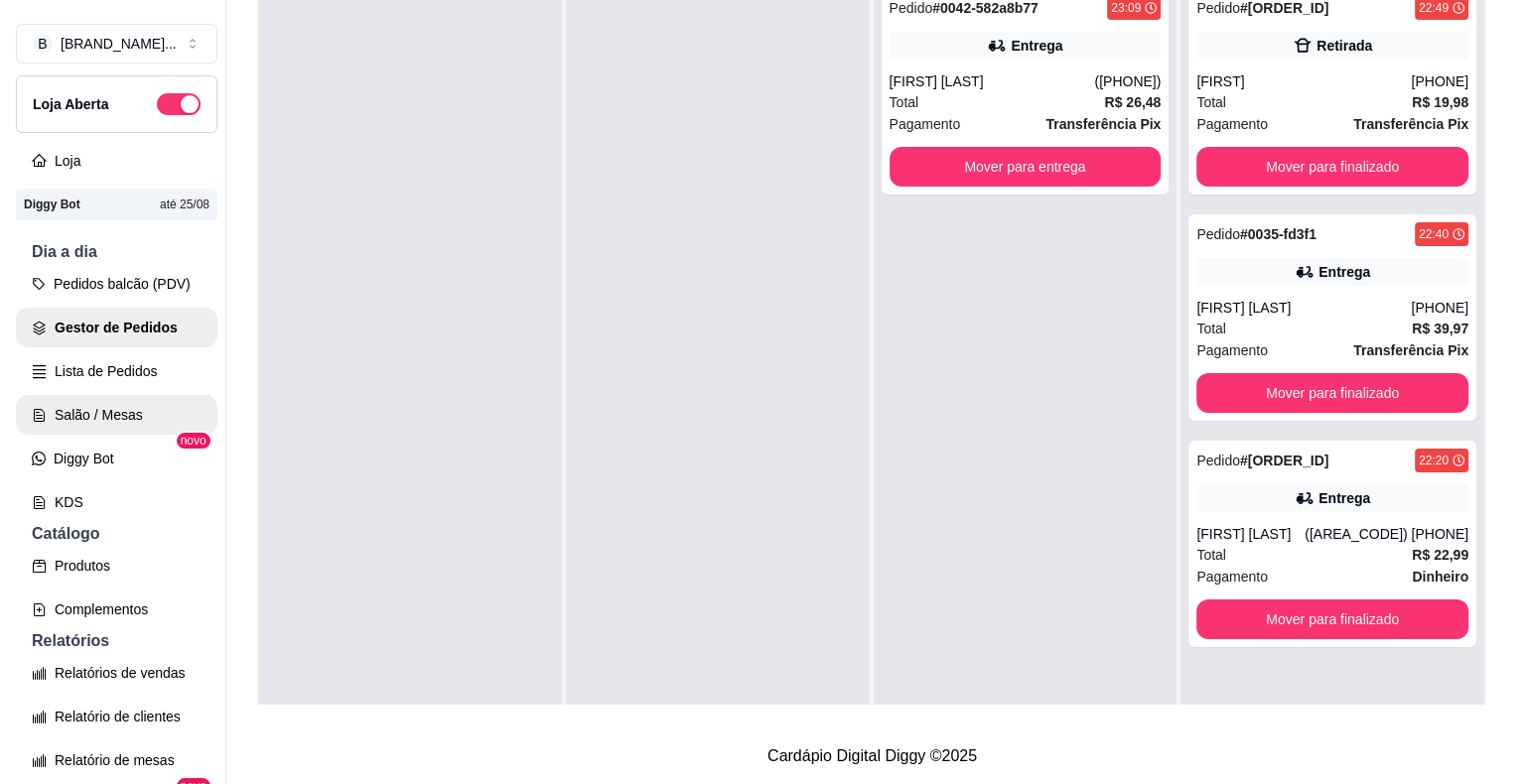 scroll, scrollTop: 0, scrollLeft: 0, axis: both 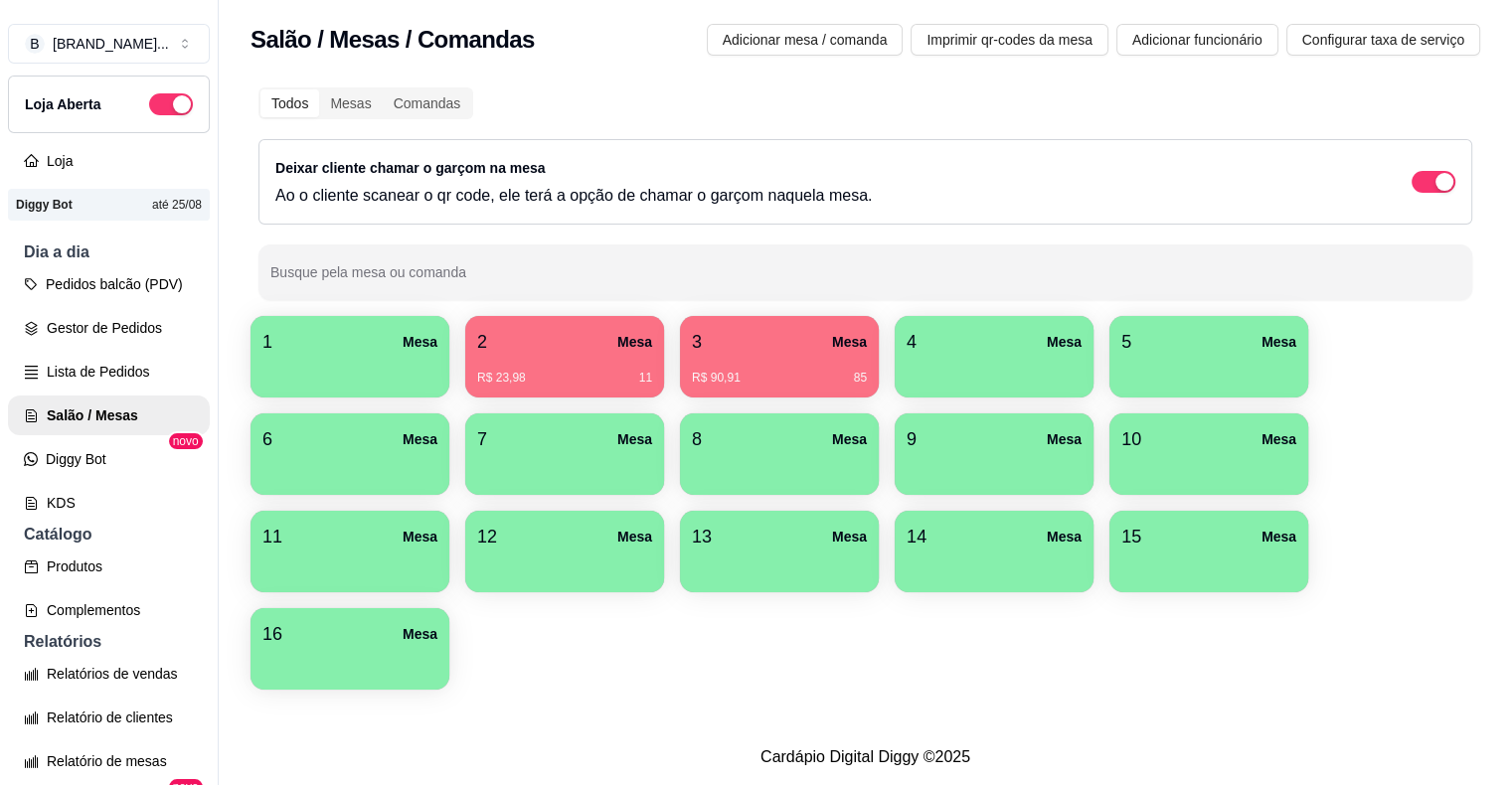 click on "R$ 90,91" at bounding box center (716, 378) 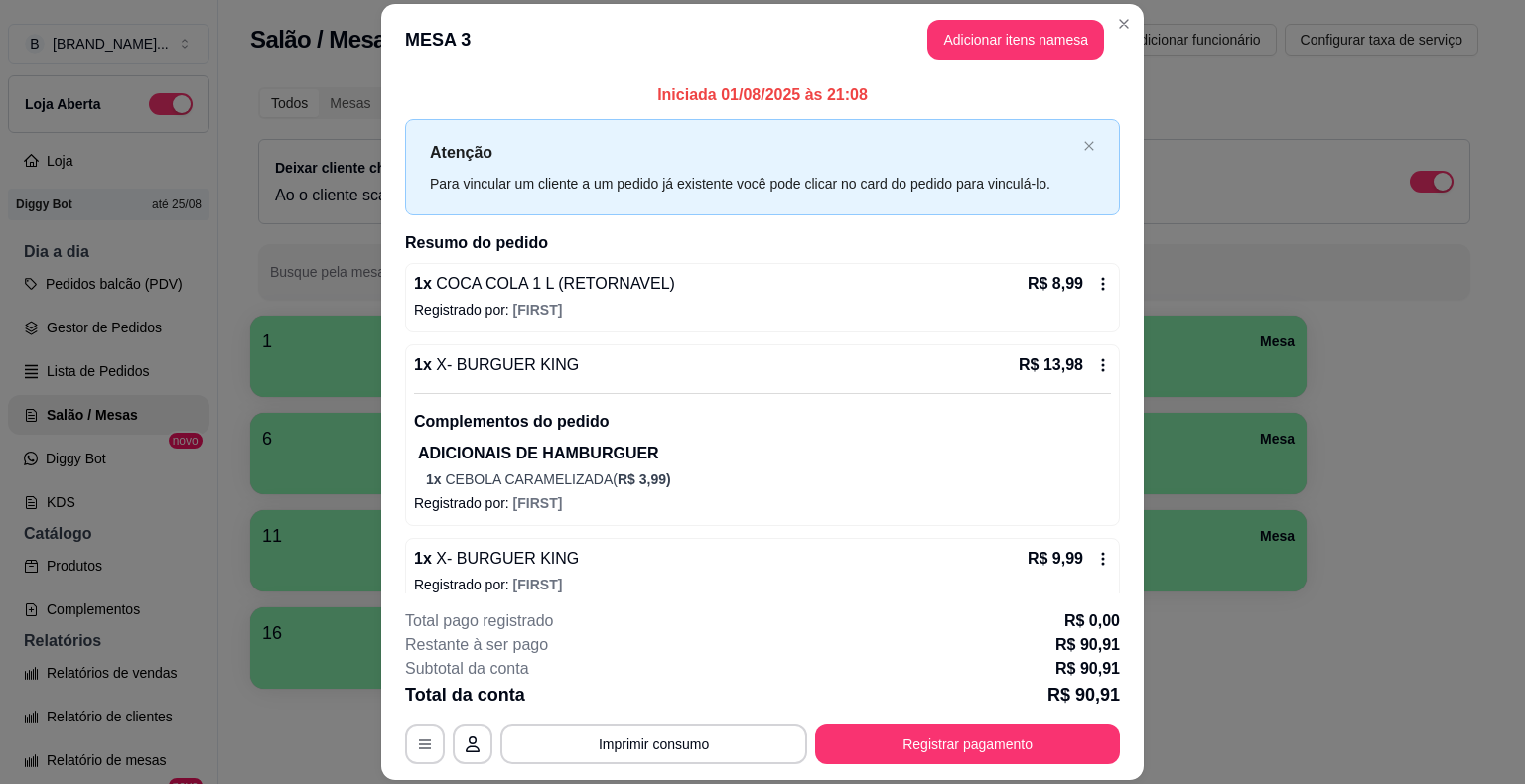 scroll, scrollTop: 568, scrollLeft: 0, axis: vertical 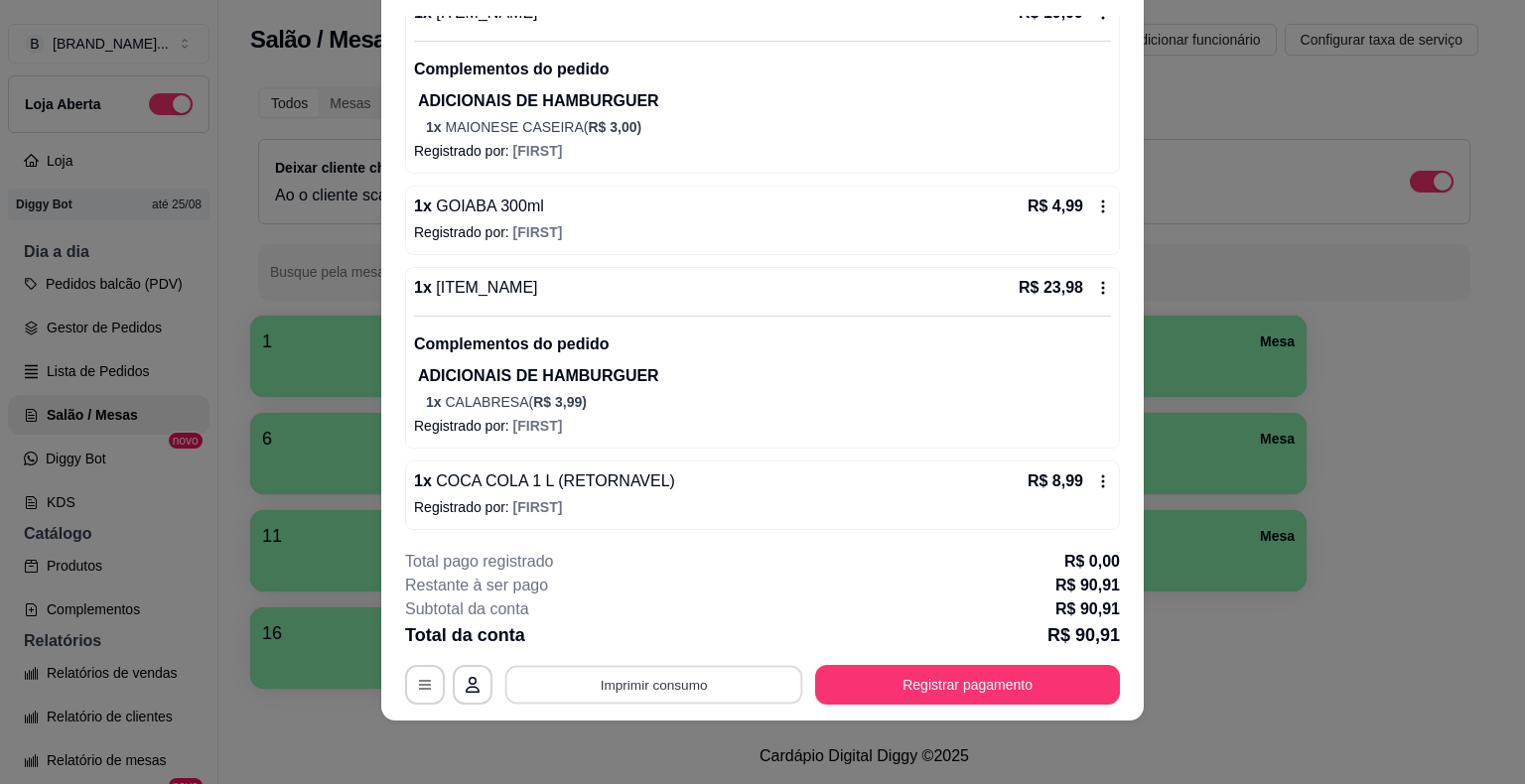 click on "Imprimir consumo" at bounding box center (654, 685) 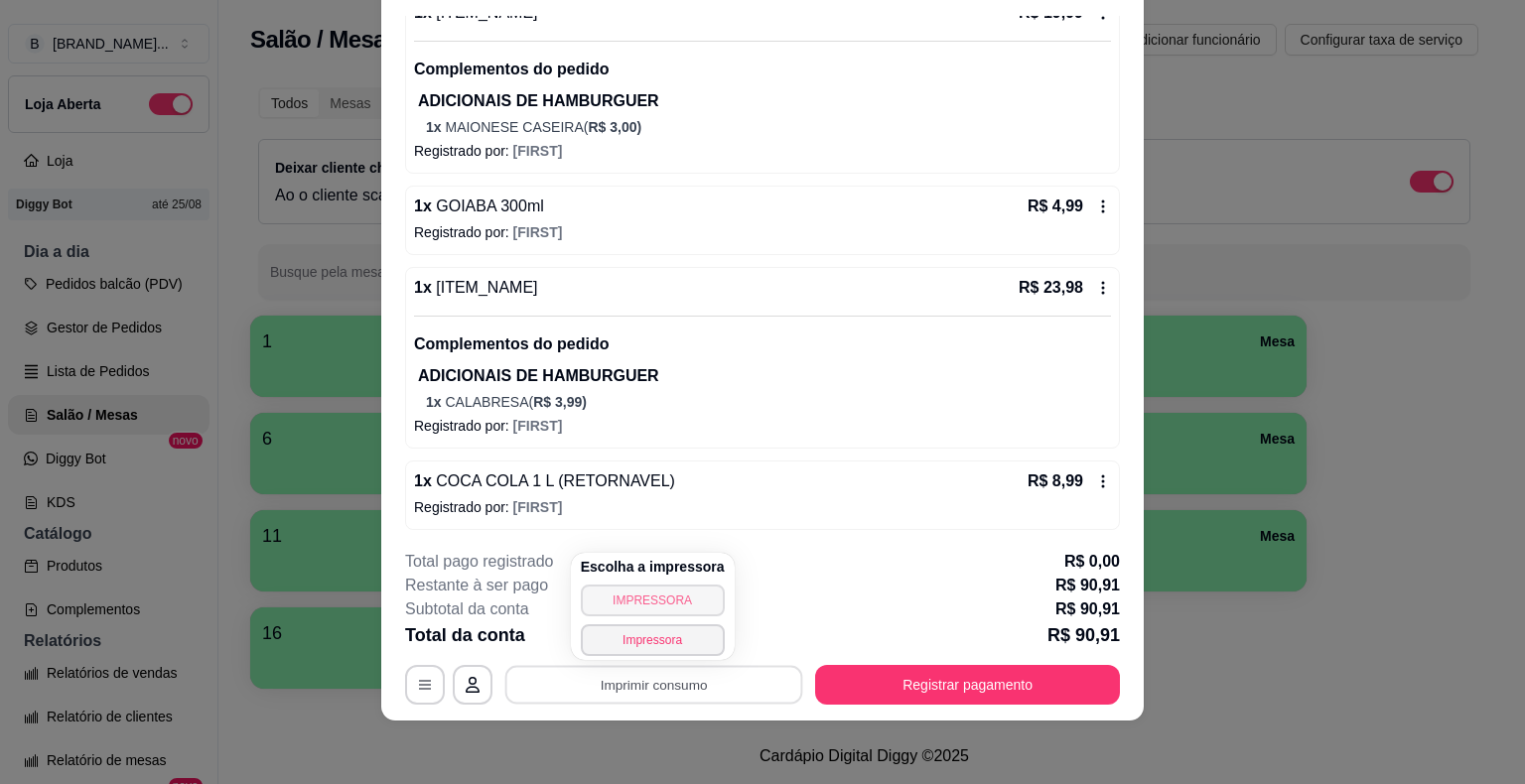 click on "IMPRESSORA" at bounding box center [652, 600] 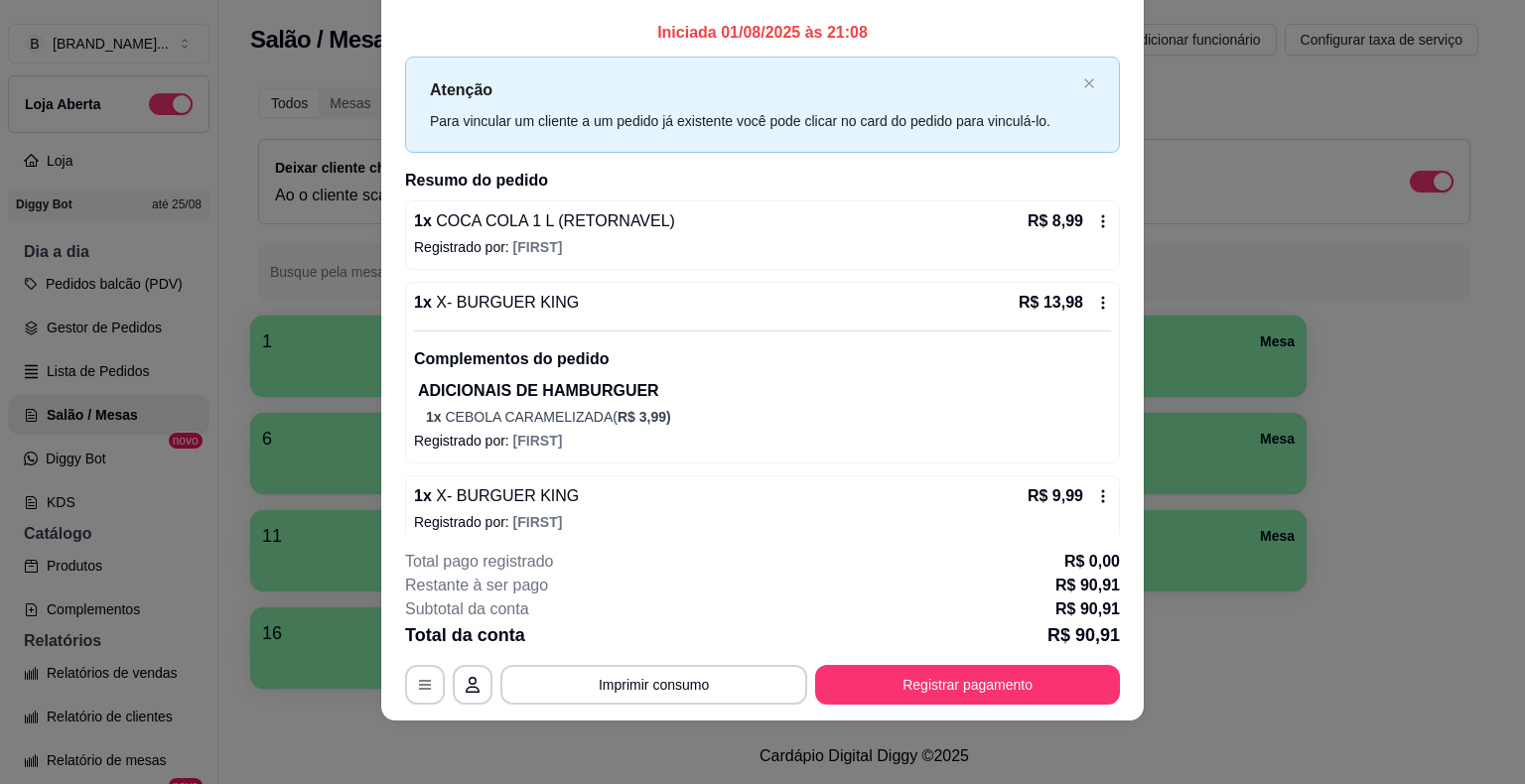 scroll, scrollTop: 0, scrollLeft: 0, axis: both 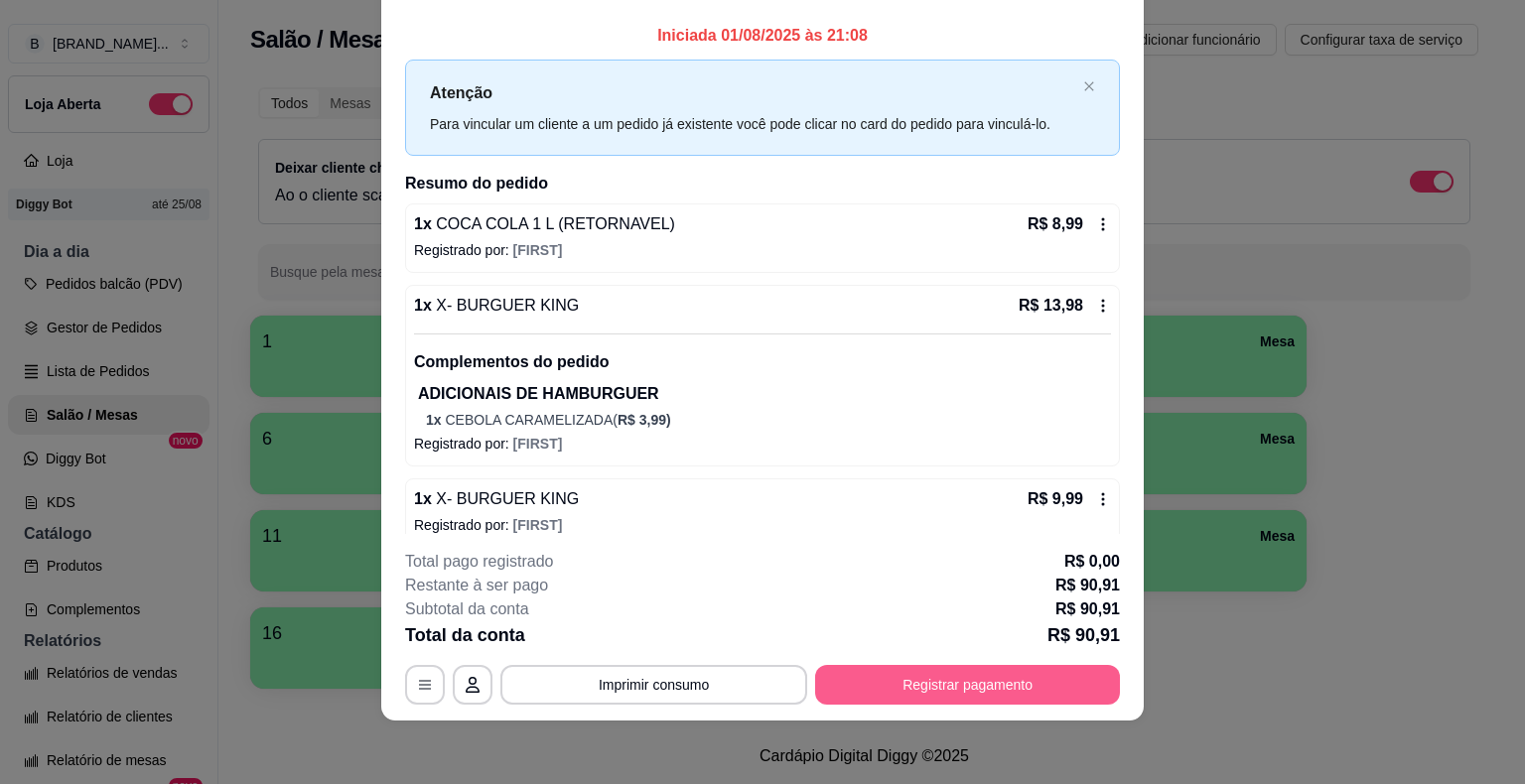 click on "Registrar pagamento" at bounding box center [967, 685] 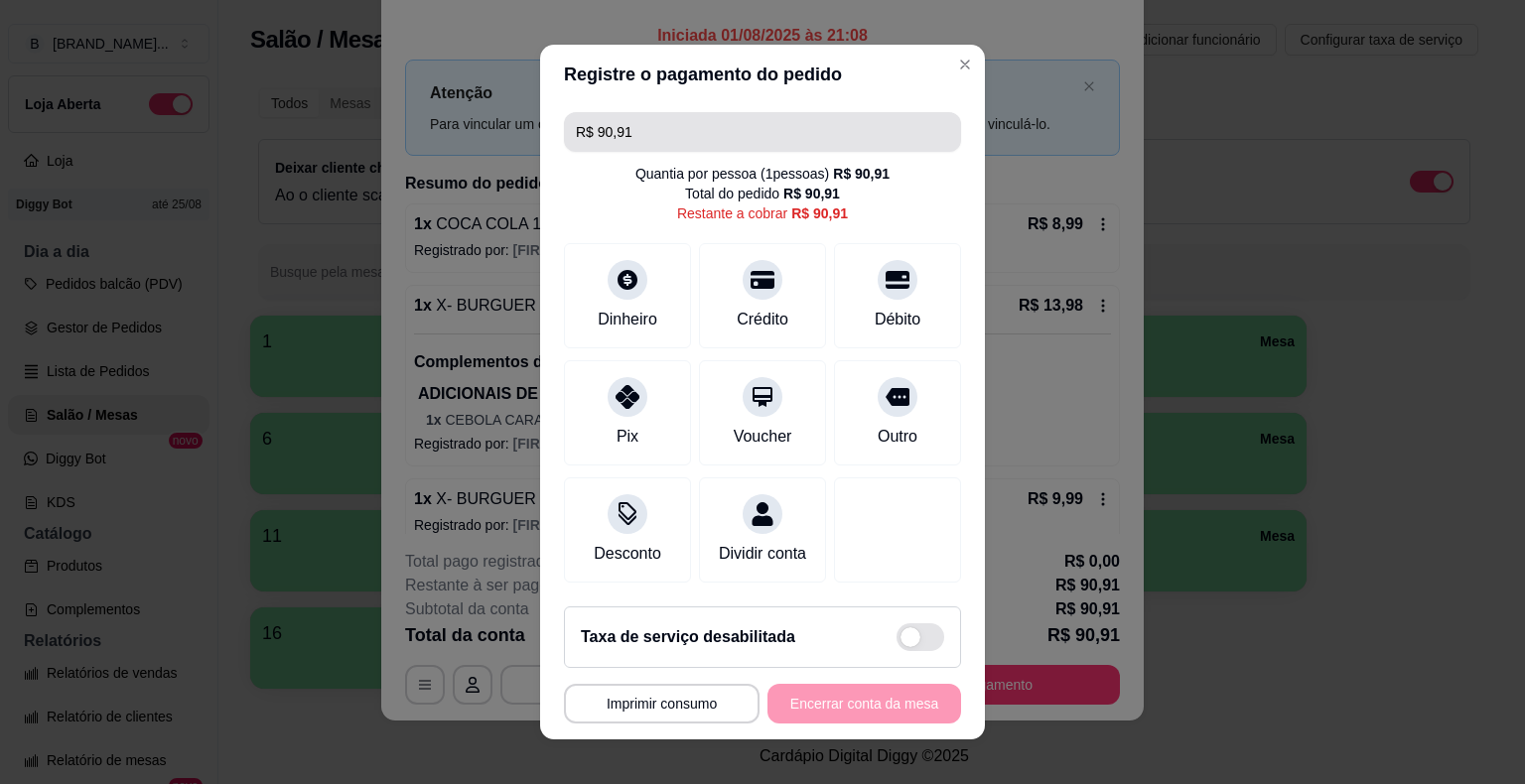 click on "R$ 90,91" at bounding box center [762, 132] 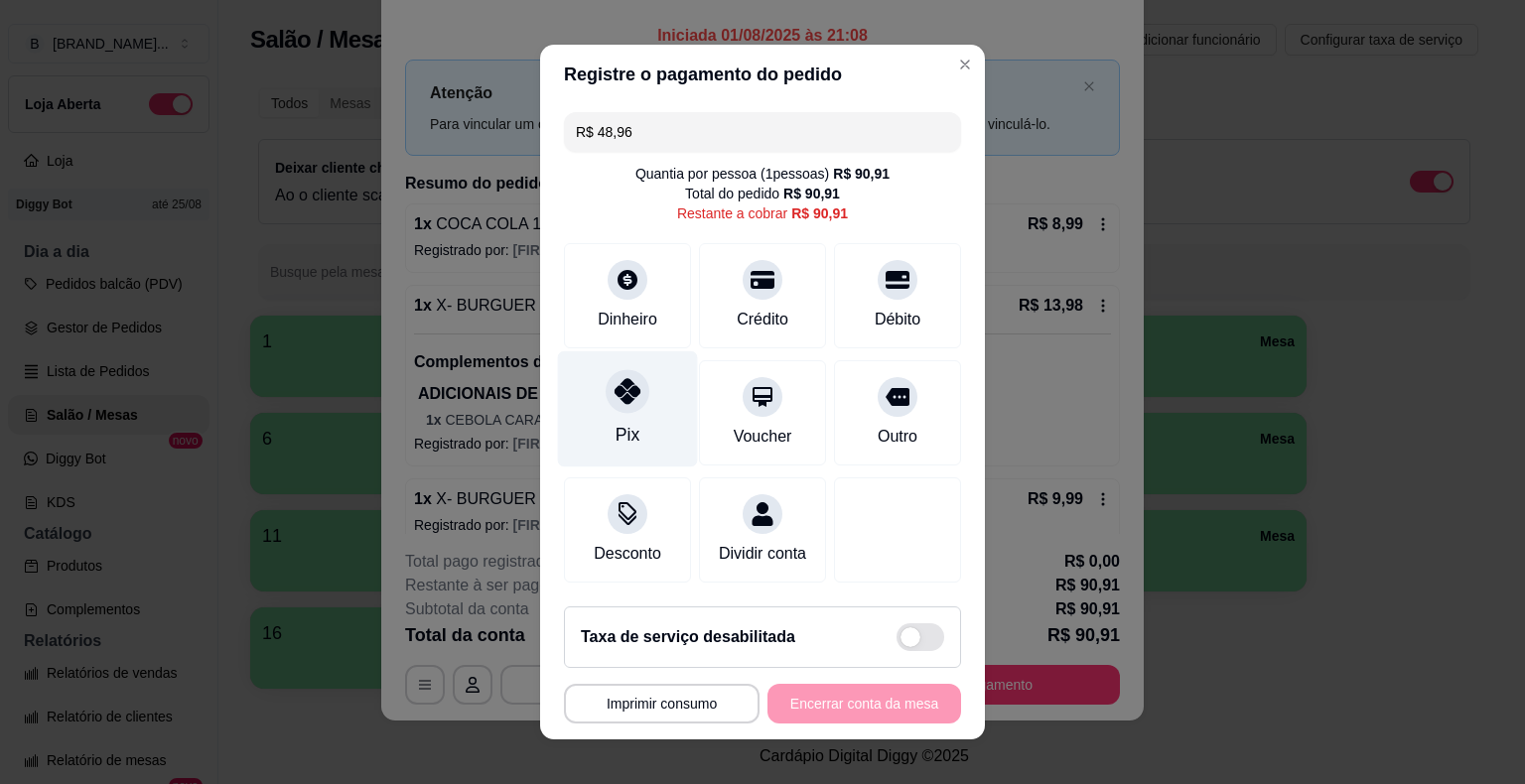 click 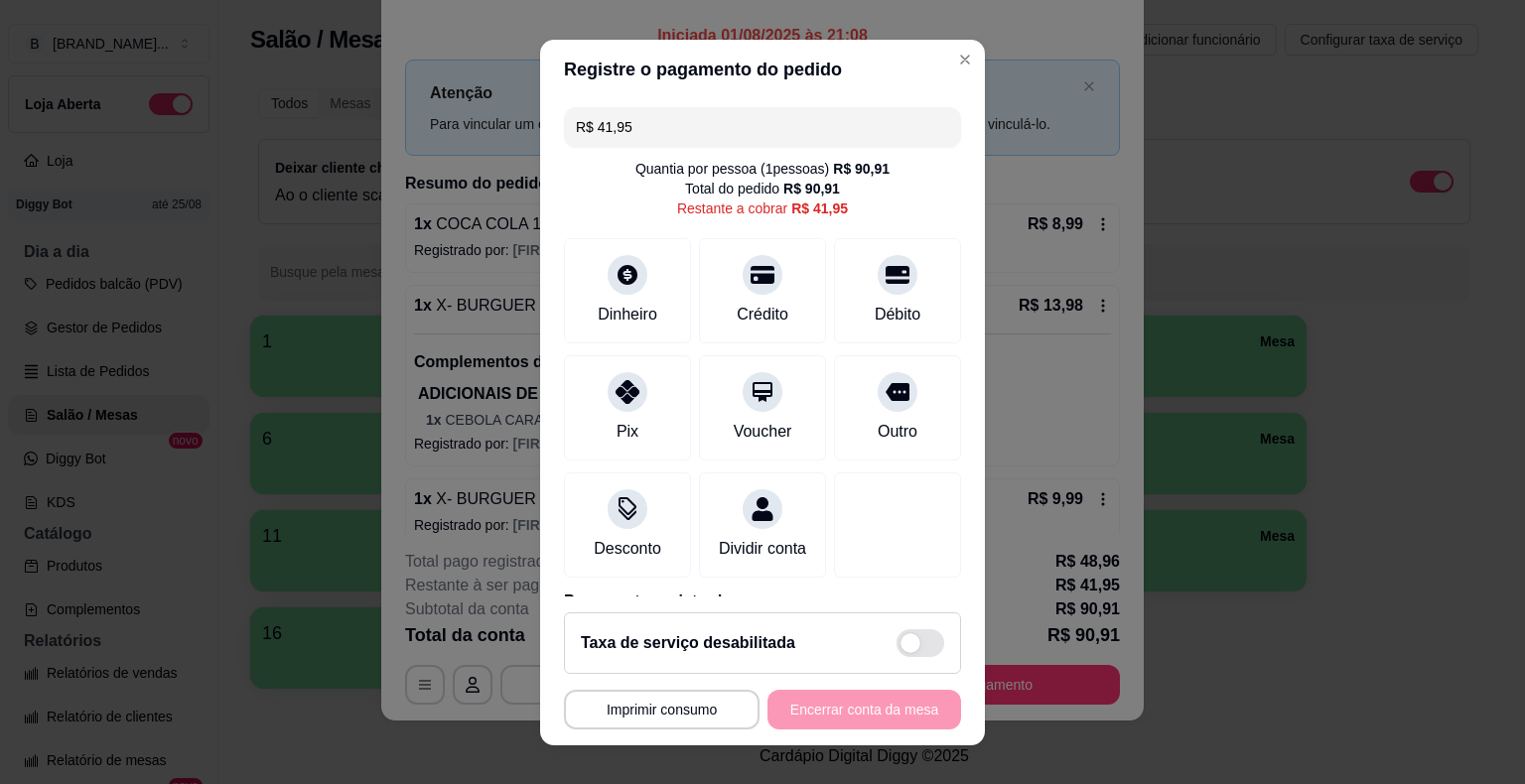 click on "R$ 41,95" at bounding box center (762, 127) 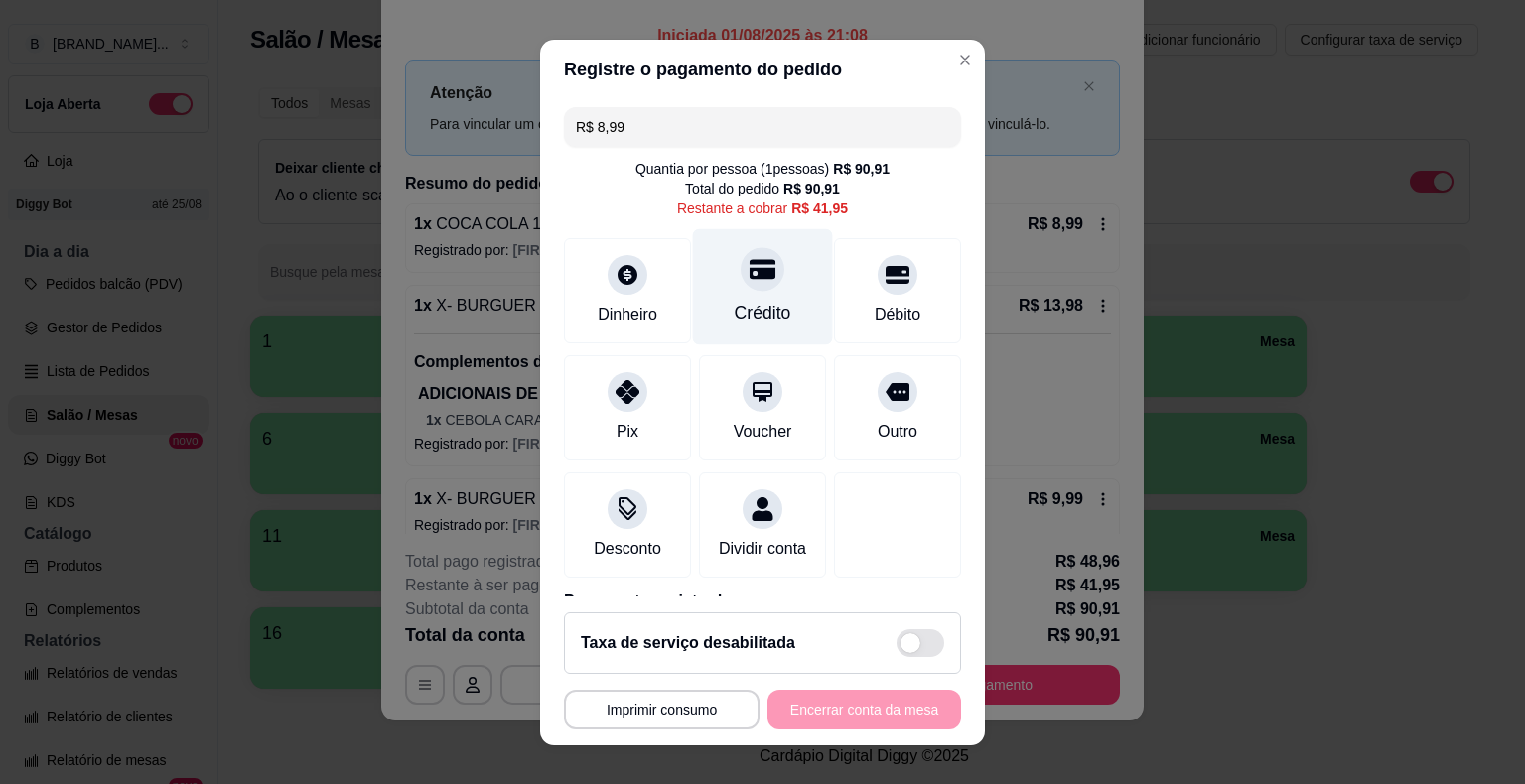 click at bounding box center [762, 269] 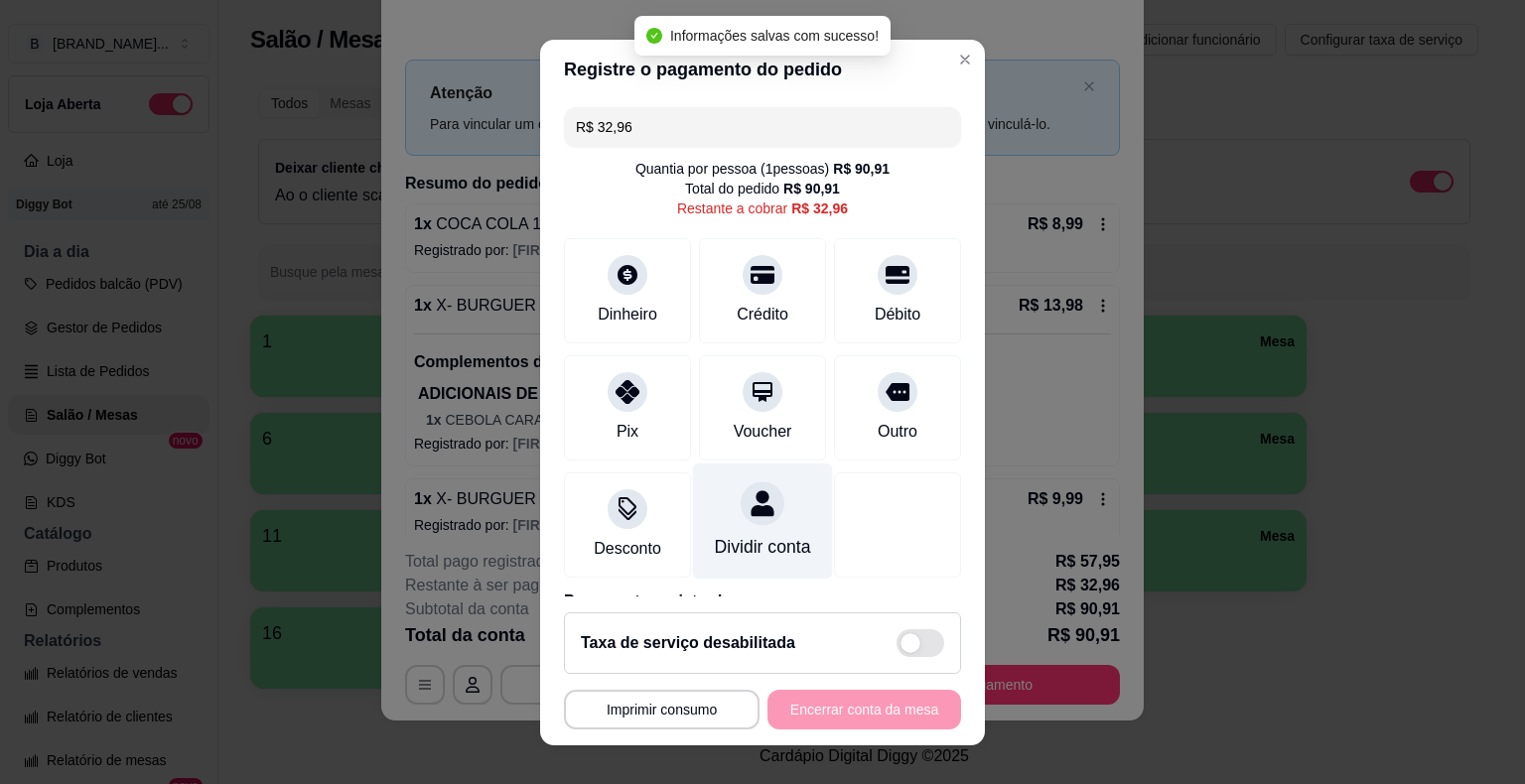 scroll, scrollTop: 189, scrollLeft: 0, axis: vertical 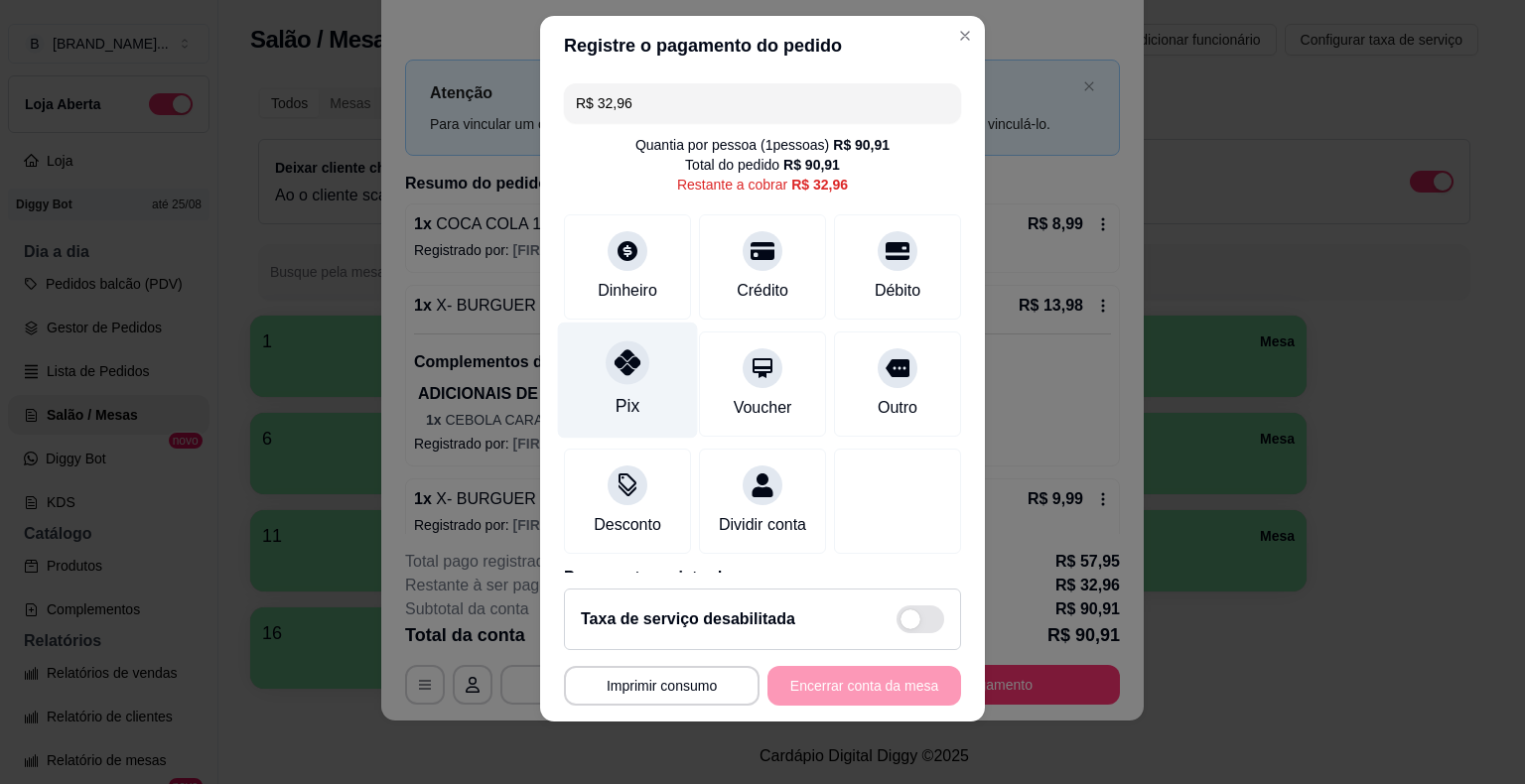click on "Pix" at bounding box center [627, 379] 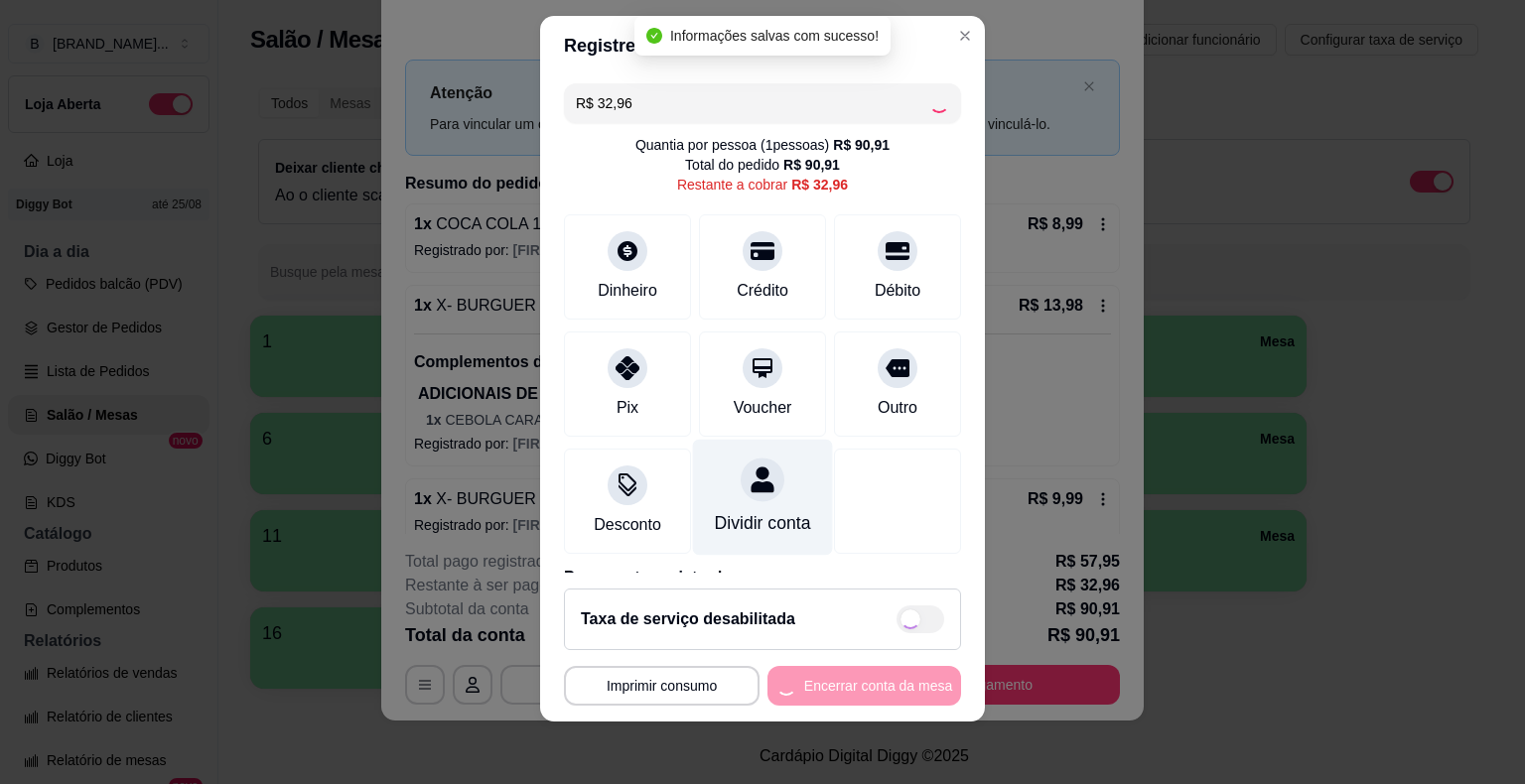 type on "R$ 0,00" 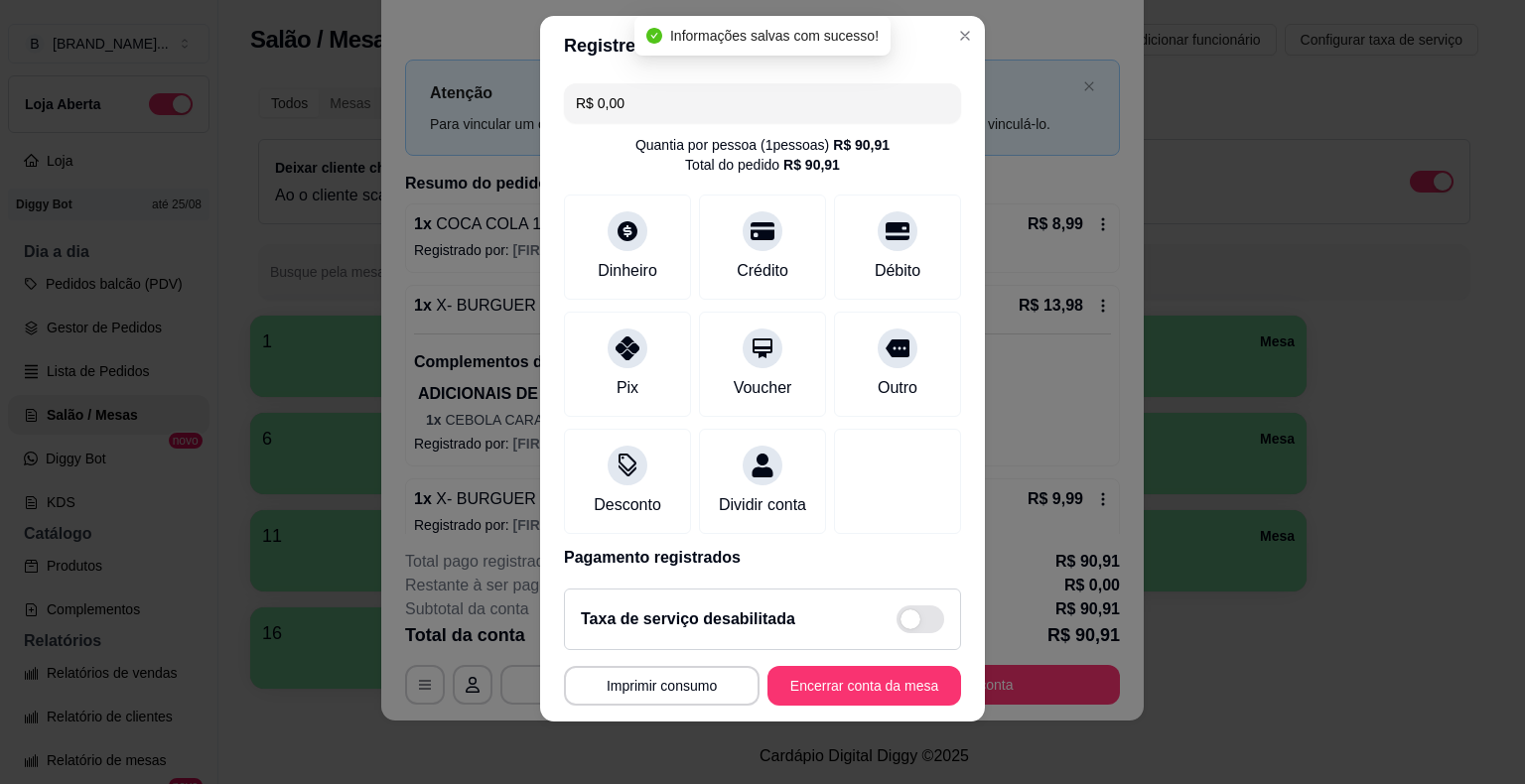 scroll, scrollTop: 244, scrollLeft: 0, axis: vertical 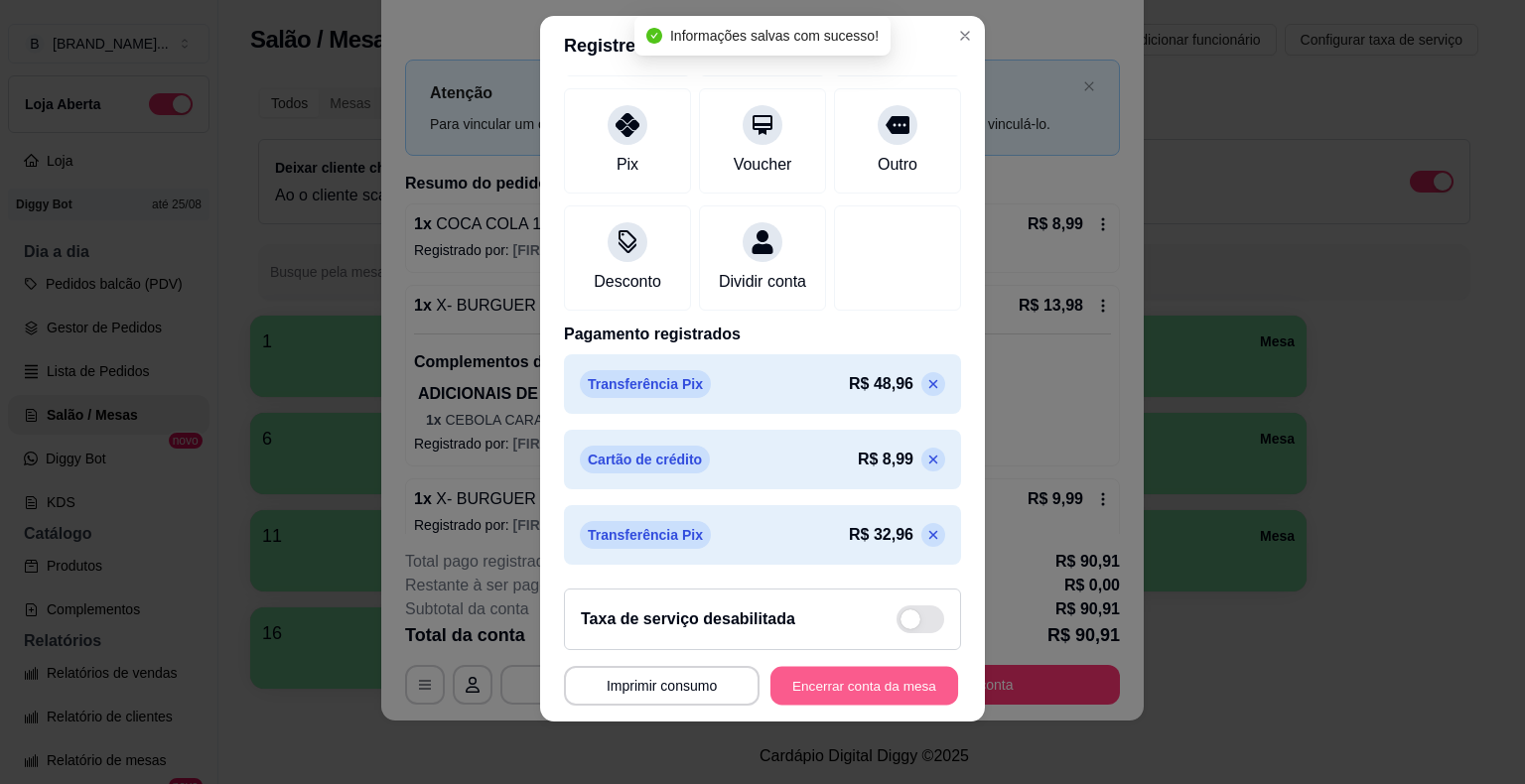 click on "Encerrar conta da mesa" at bounding box center [864, 685] 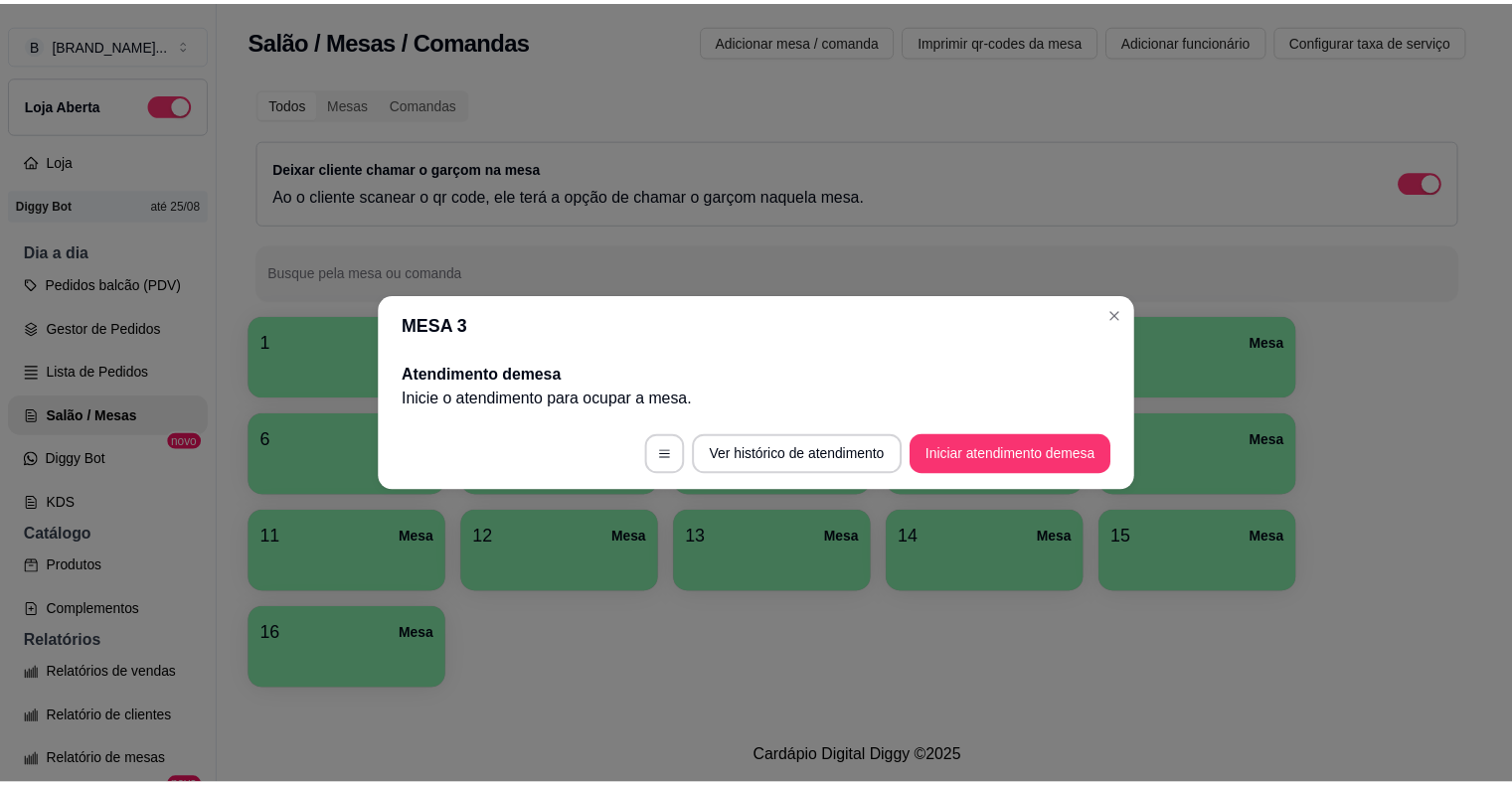 scroll, scrollTop: 0, scrollLeft: 0, axis: both 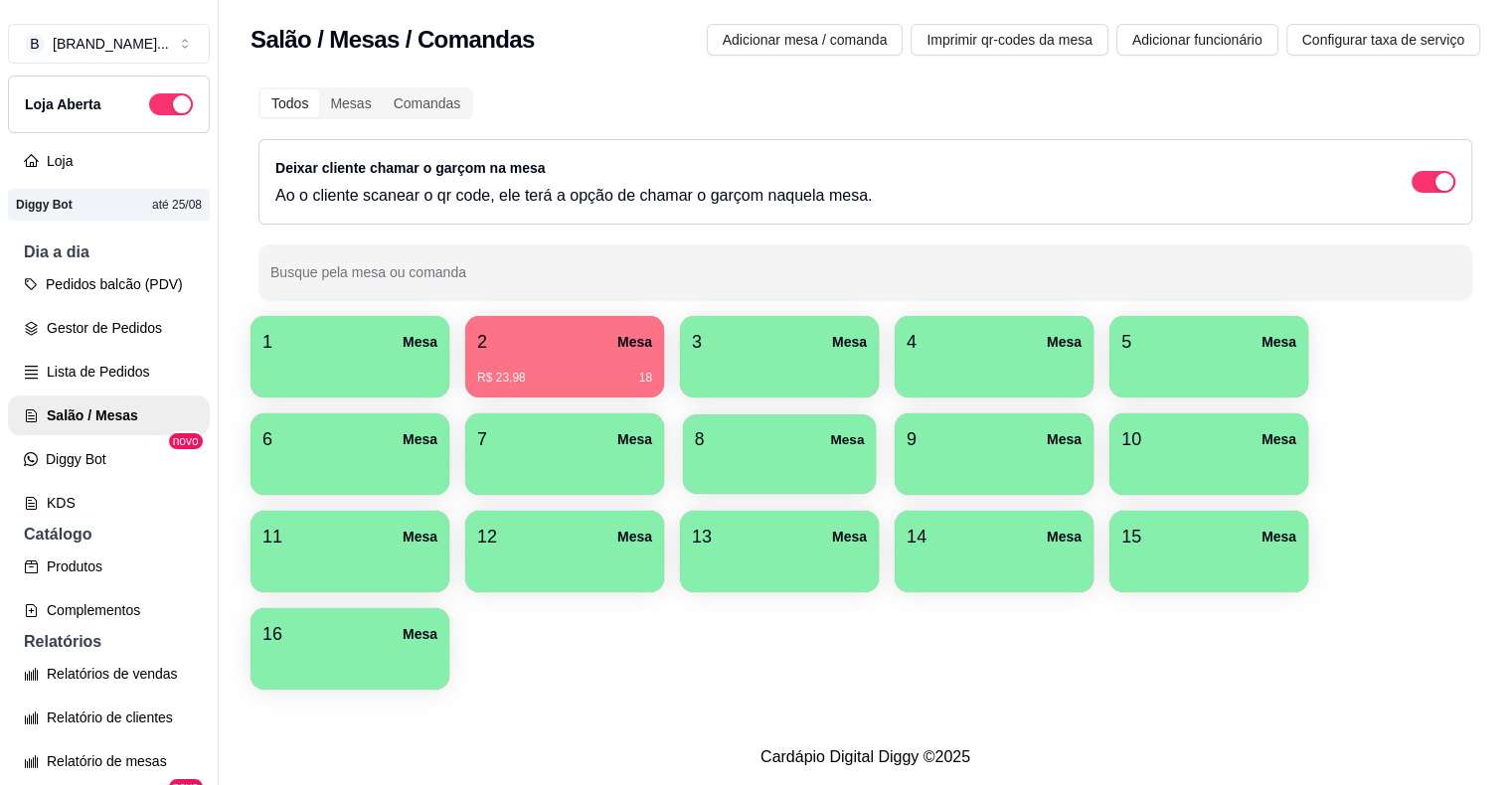click at bounding box center (779, 467) 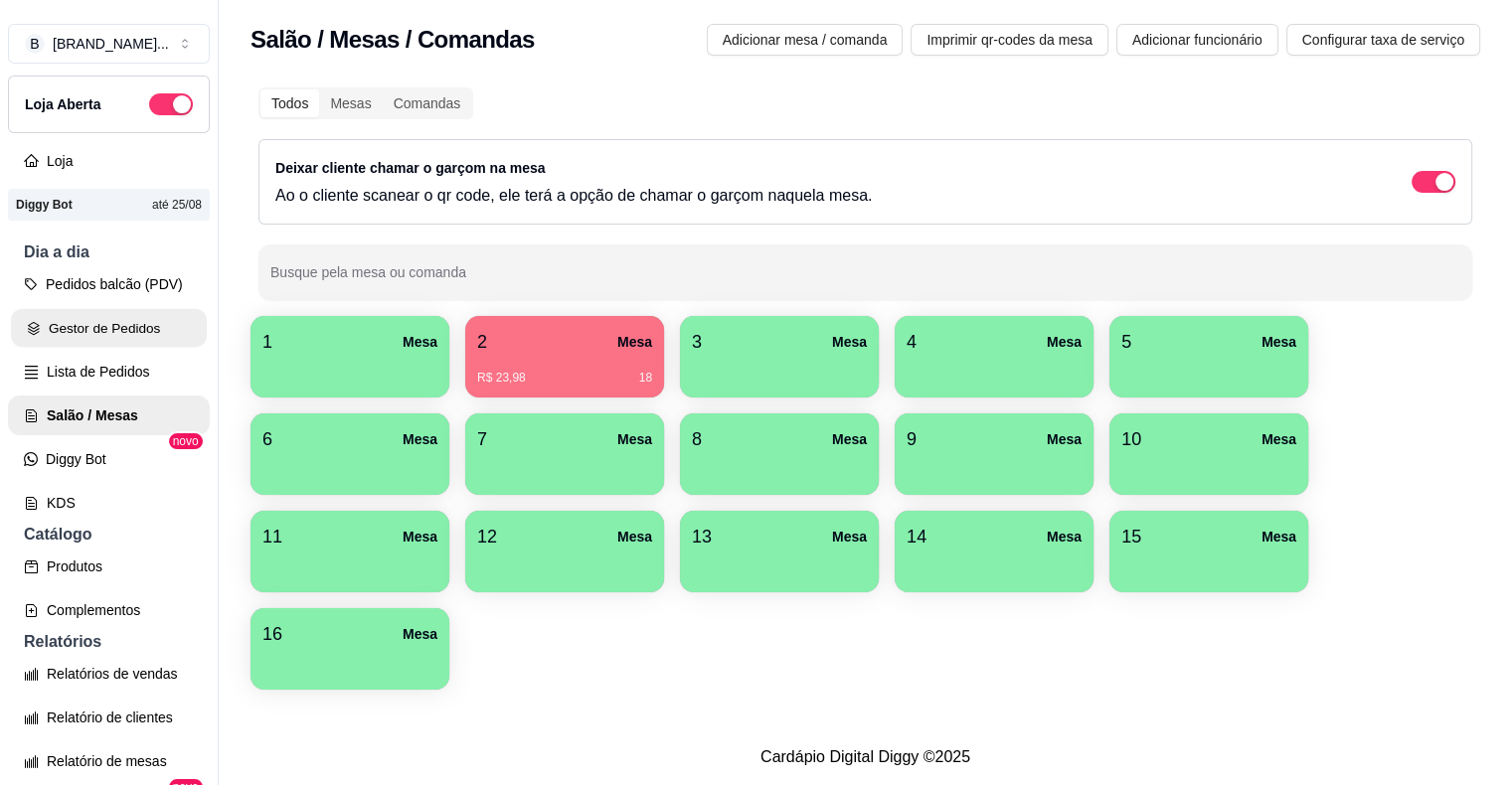 click on "Gestor de Pedidos" at bounding box center (108, 328) 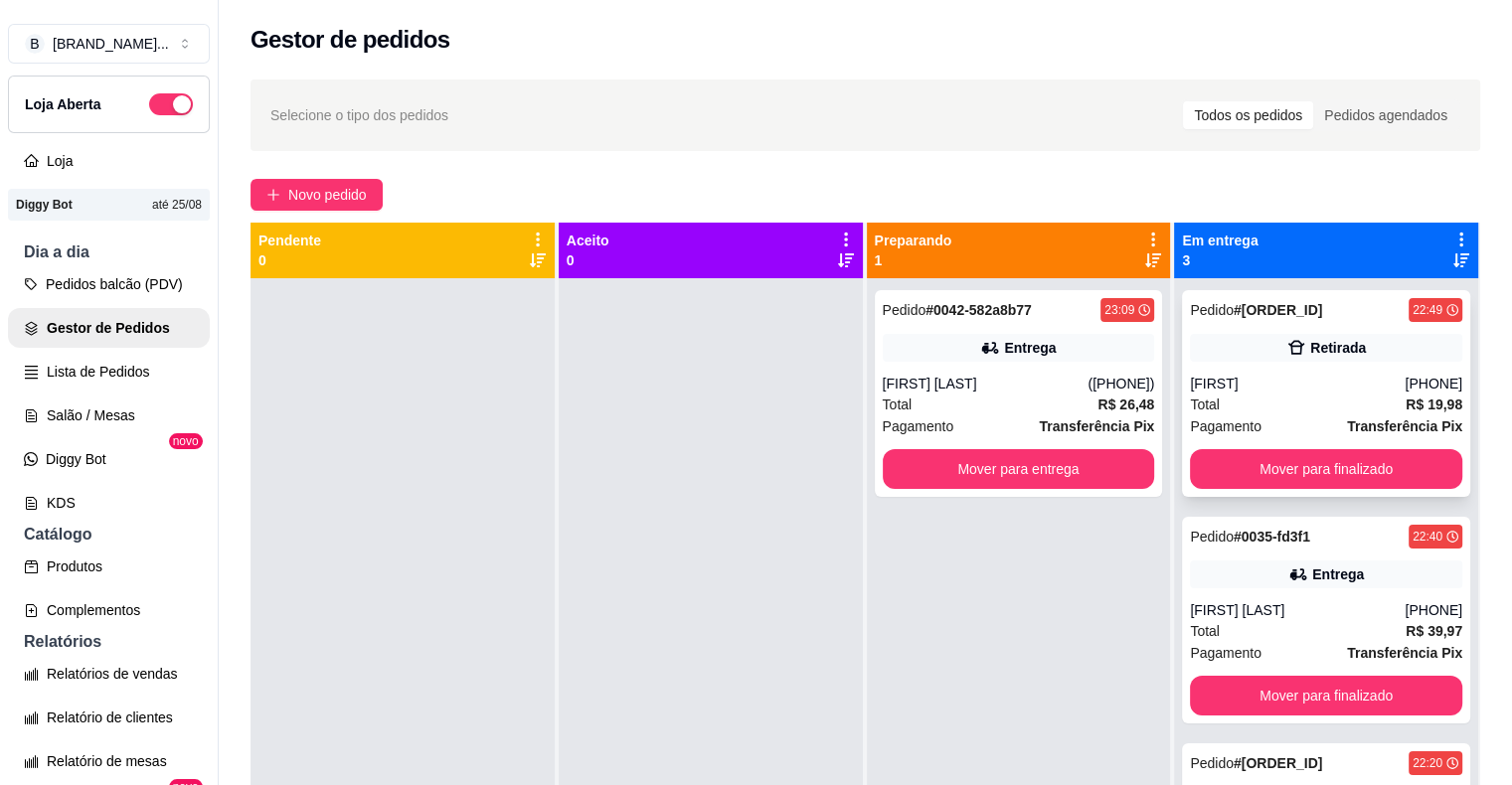 scroll, scrollTop: 56, scrollLeft: 0, axis: vertical 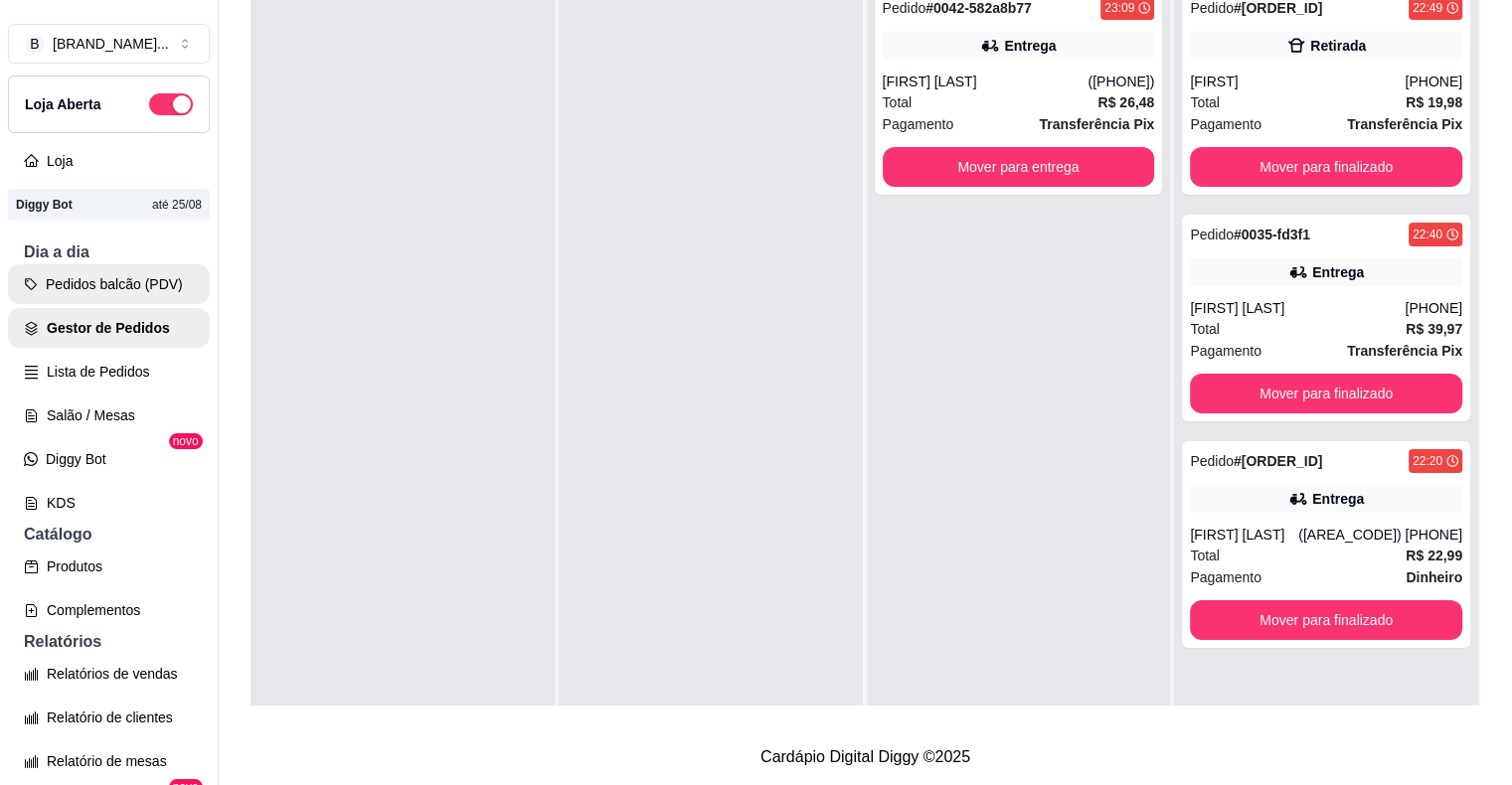 click on "Pedidos balcão (PDV)" at bounding box center [108, 284] 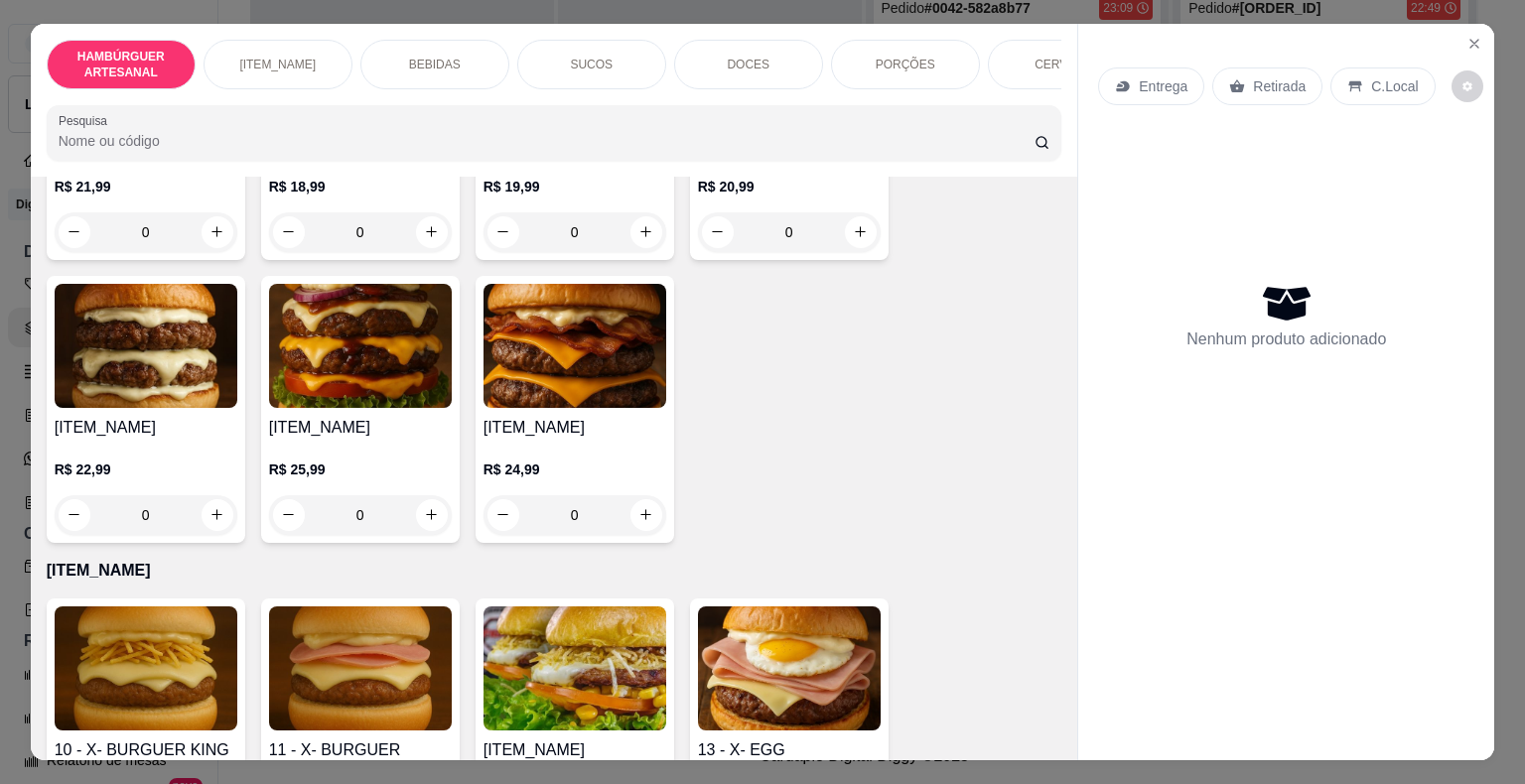 scroll, scrollTop: 397, scrollLeft: 0, axis: vertical 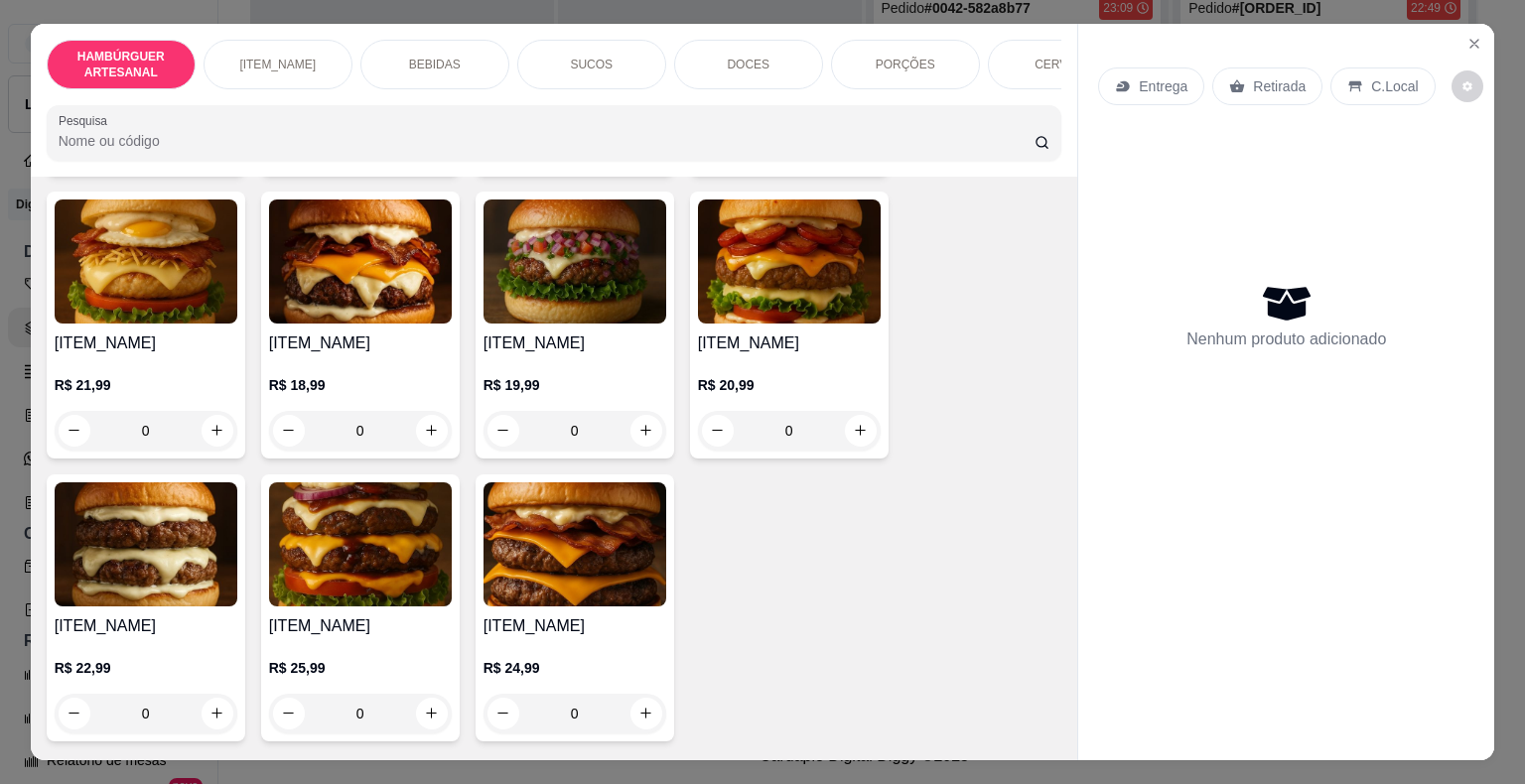 click on "0" at bounding box center (575, 714) 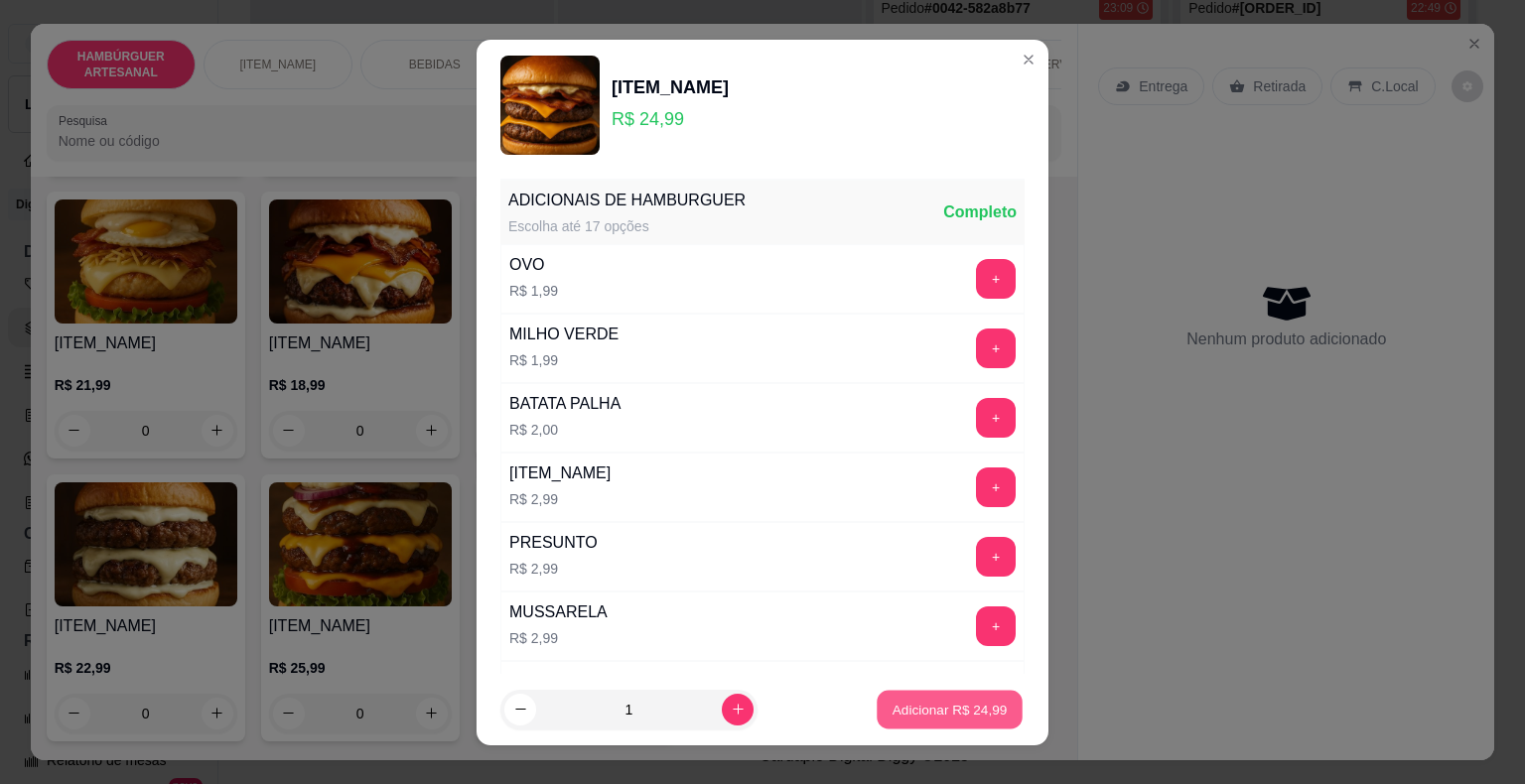 click on "Adicionar   R$ 24,99" at bounding box center (949, 709) 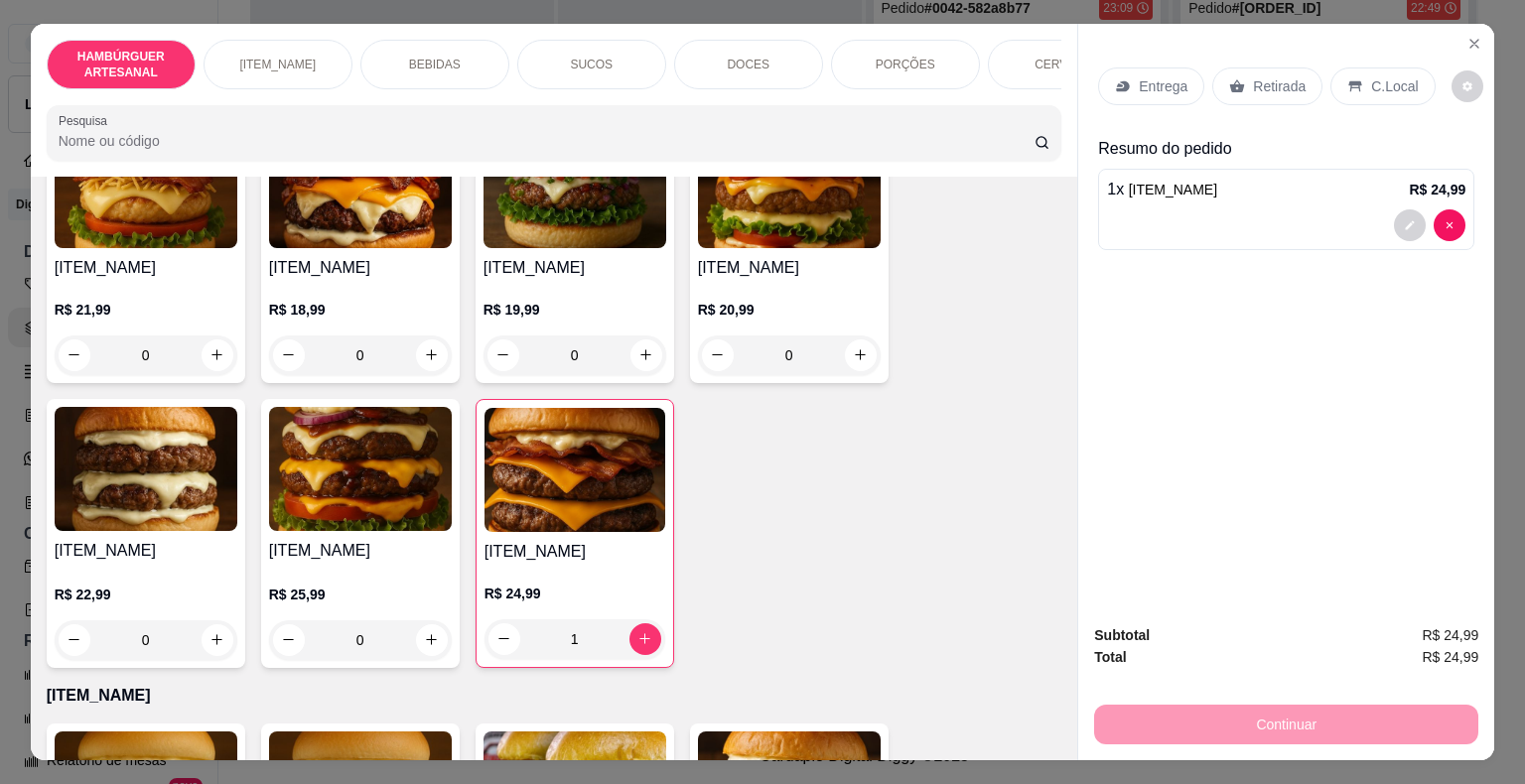 scroll, scrollTop: 496, scrollLeft: 0, axis: vertical 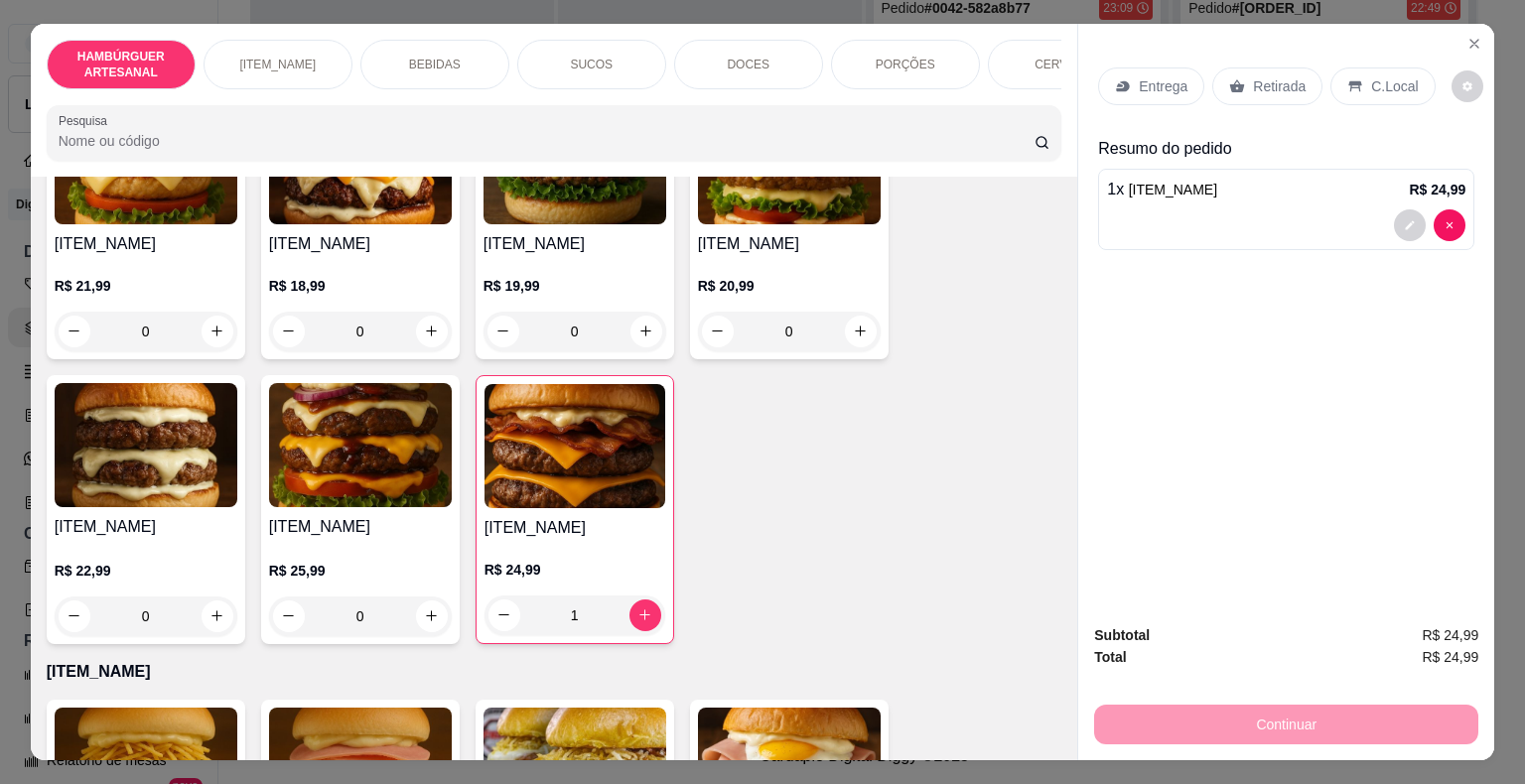 click on "PORÇÕES" at bounding box center (905, 65) 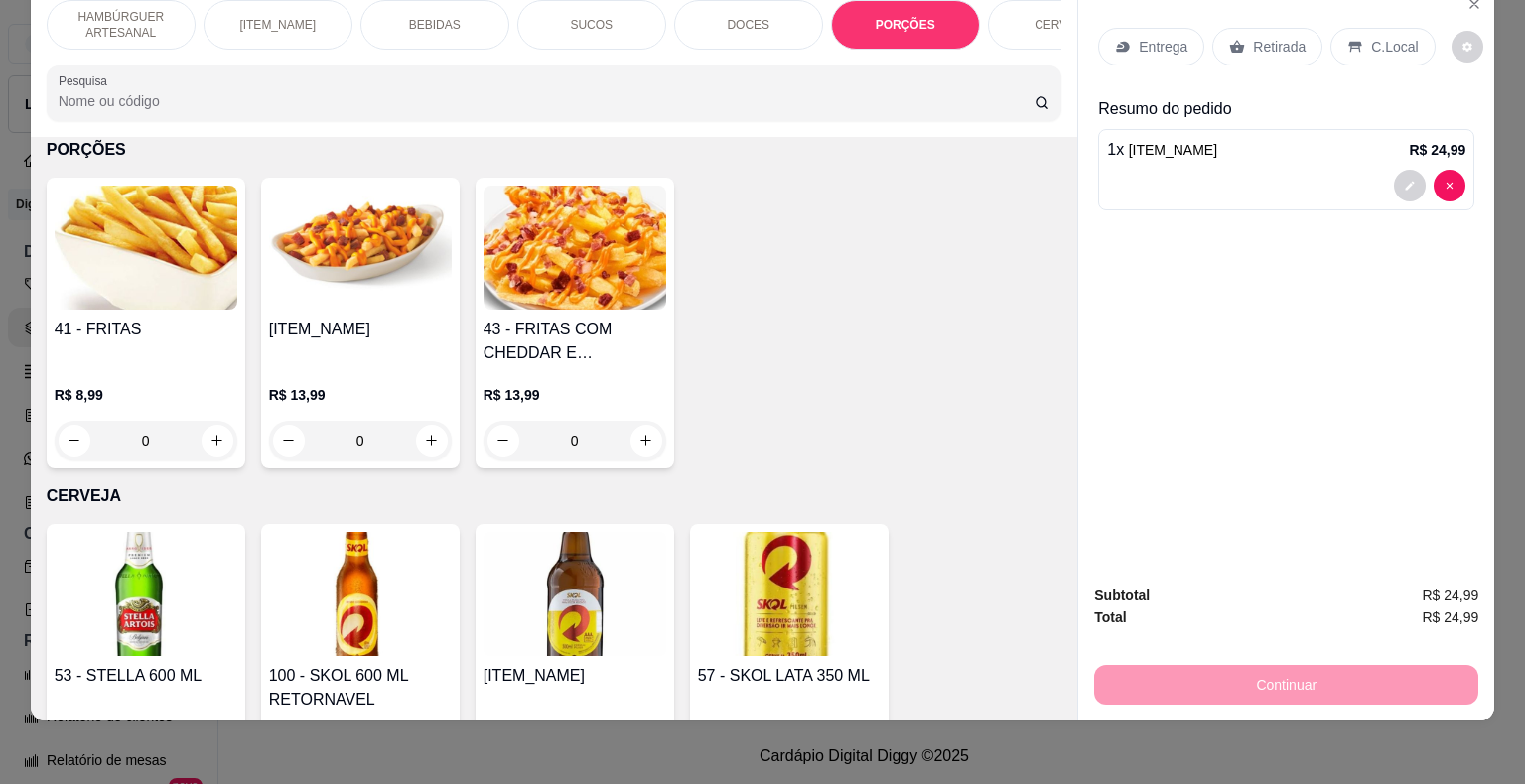 click on "BEBIDAS" at bounding box center [435, 25] 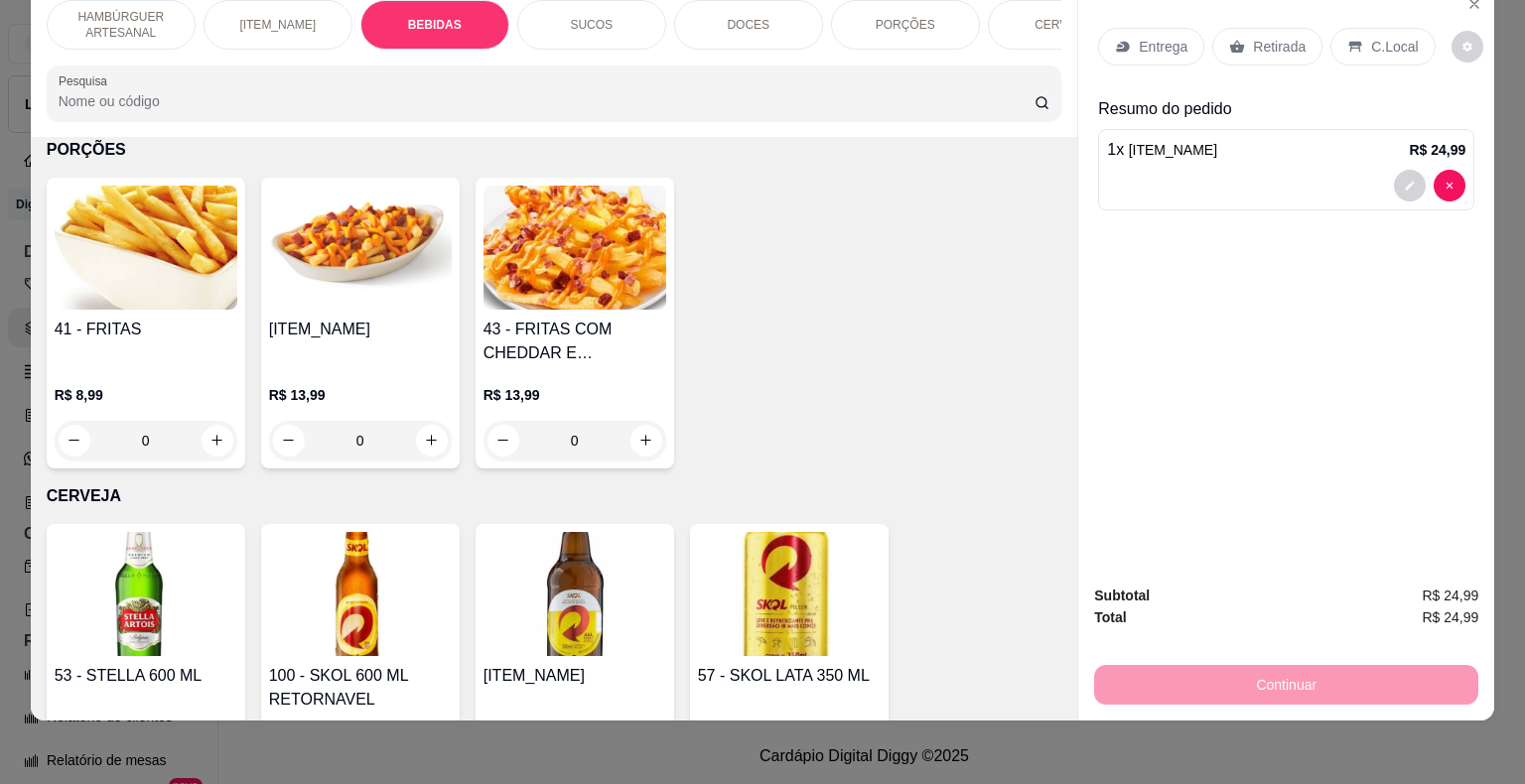 scroll, scrollTop: 1584, scrollLeft: 0, axis: vertical 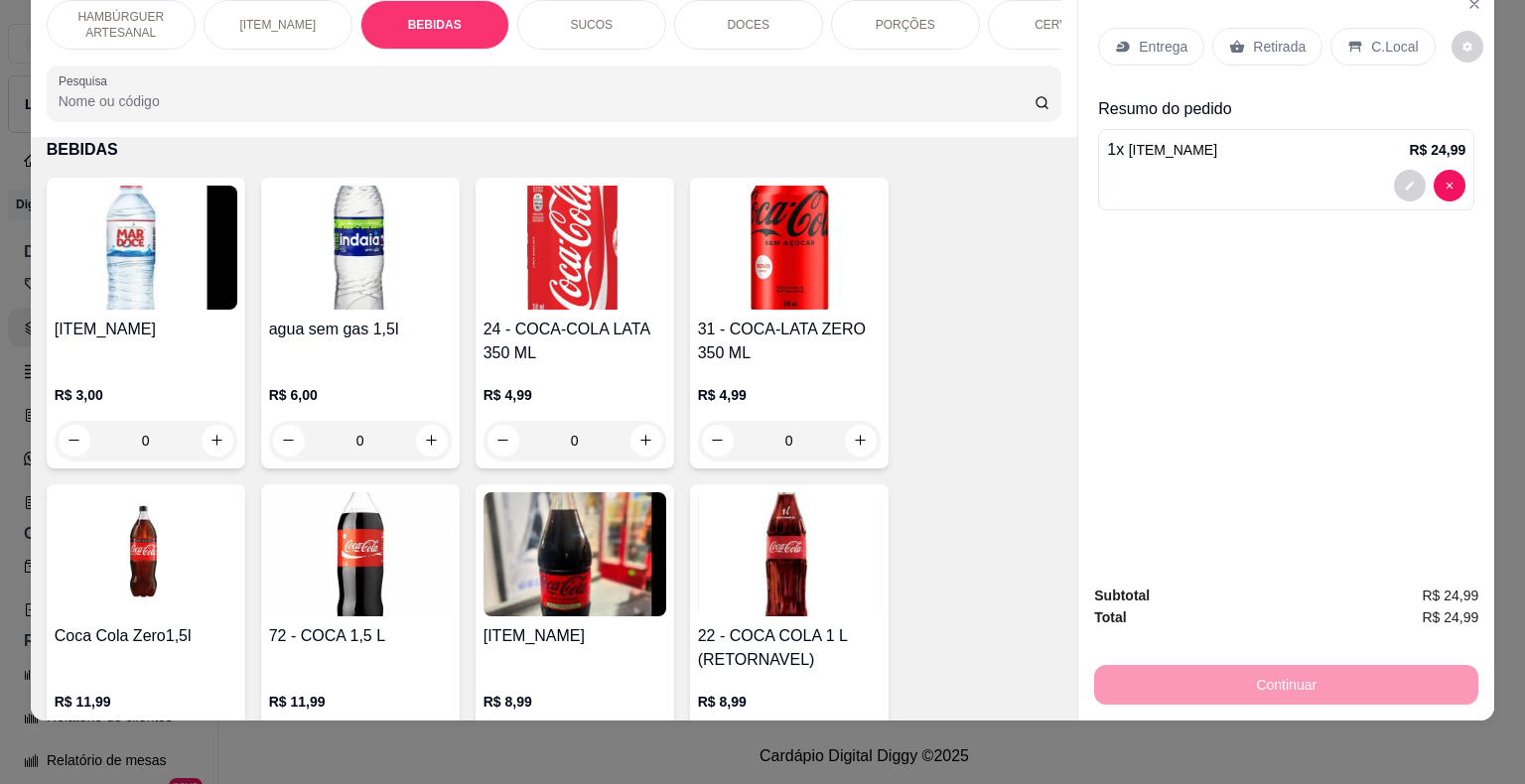 click on "HAMBÚRGUER ARTESANAL" at bounding box center [121, 25] 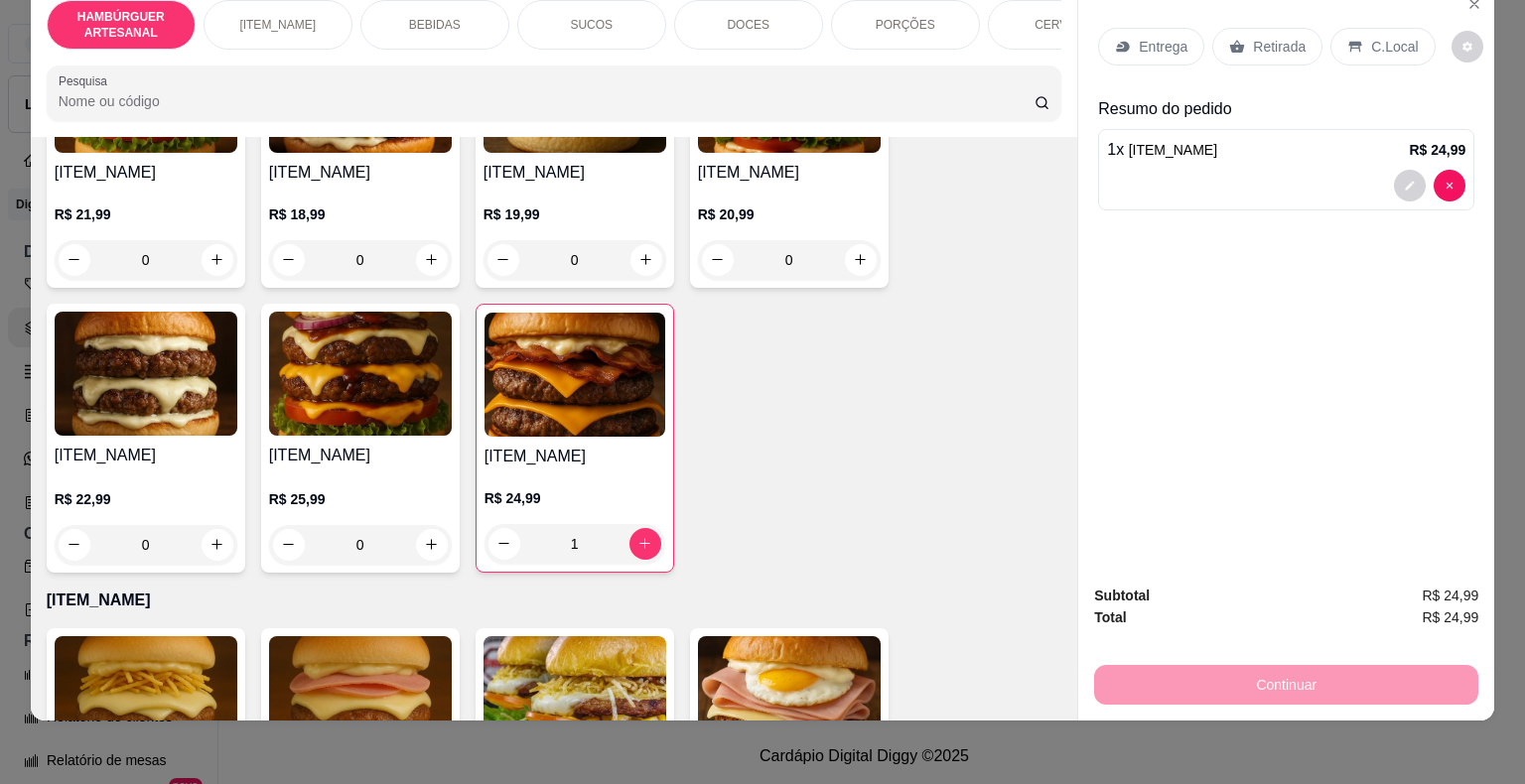 scroll, scrollTop: 585, scrollLeft: 0, axis: vertical 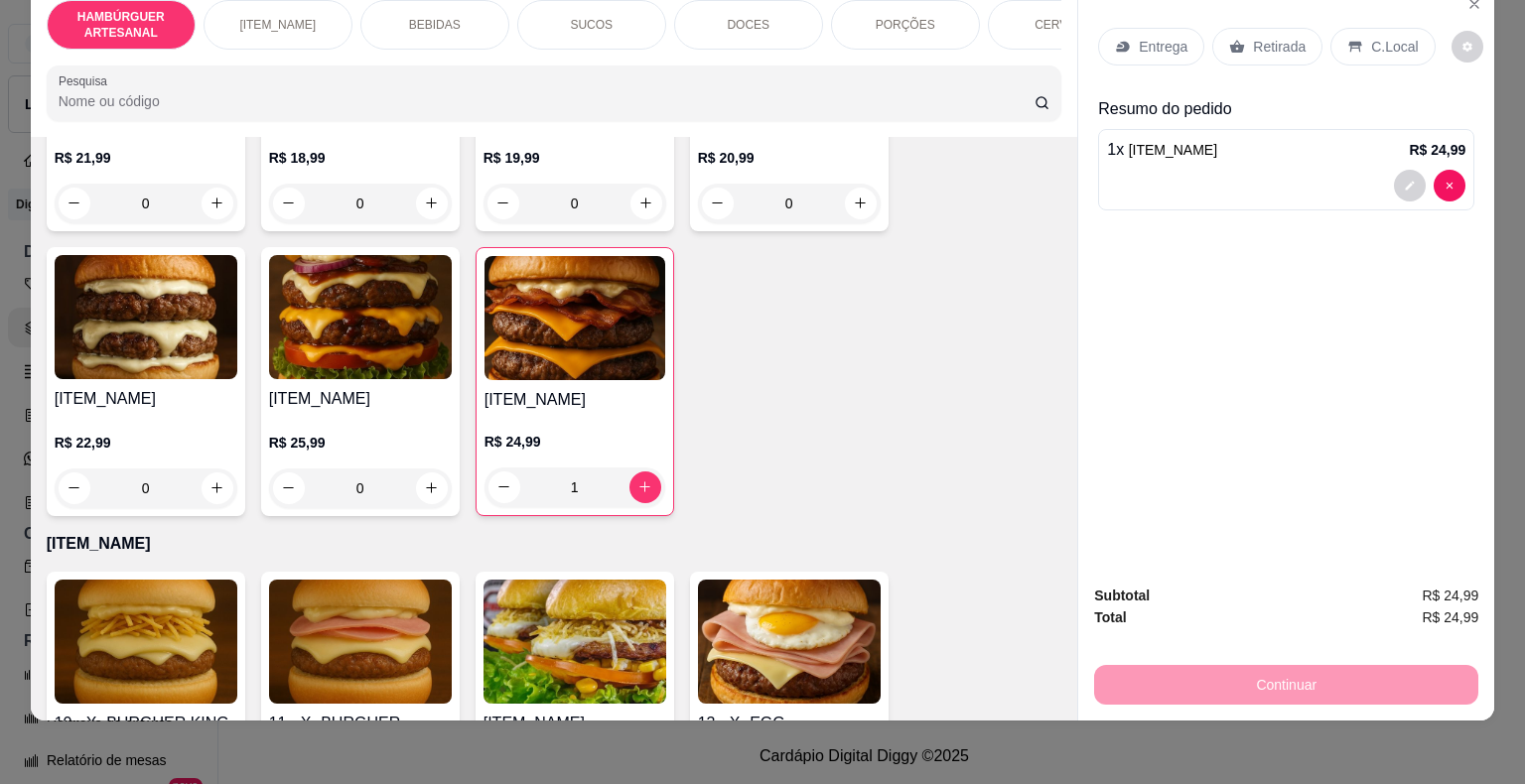 click at bounding box center [360, 317] 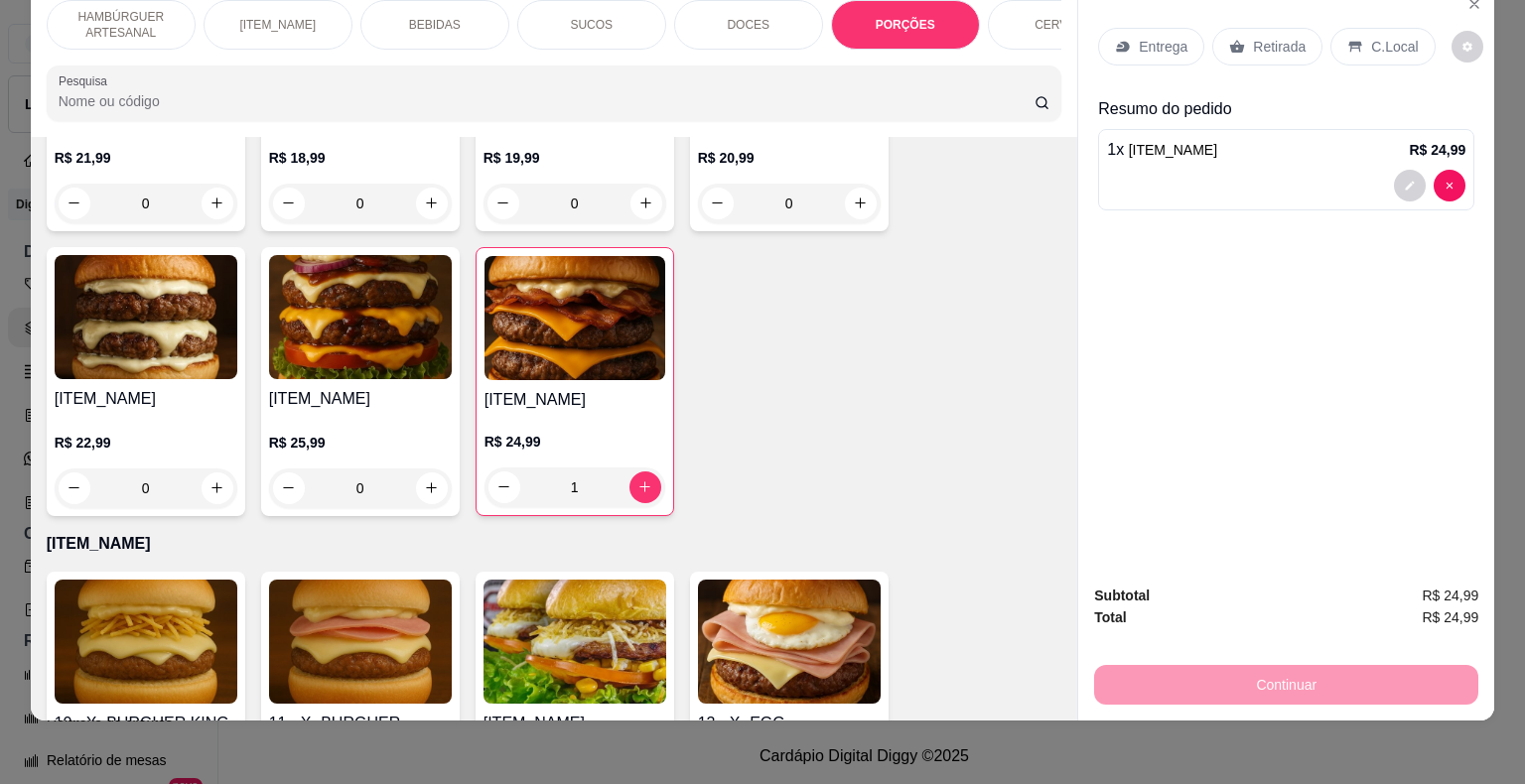 scroll, scrollTop: 4344, scrollLeft: 0, axis: vertical 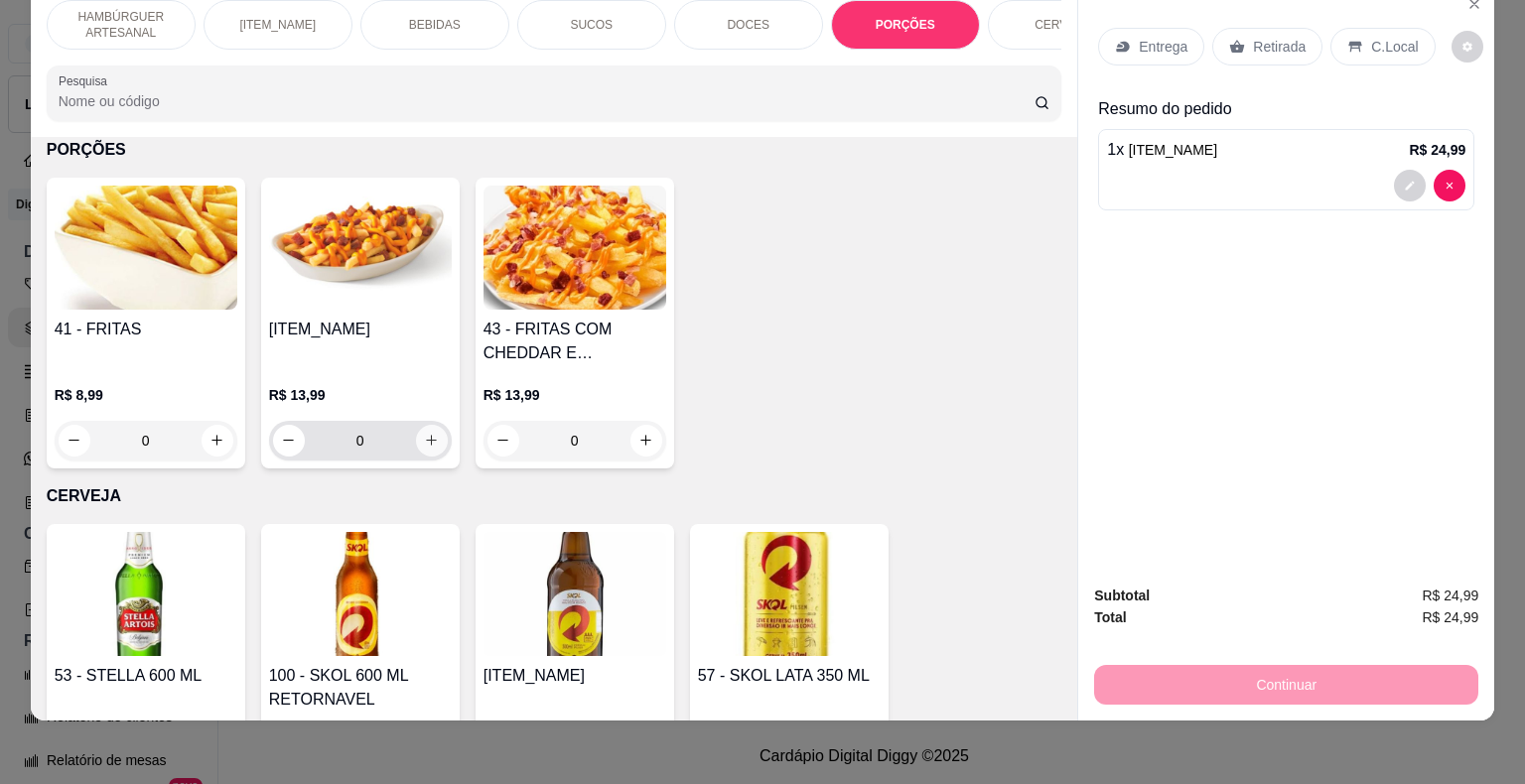 click at bounding box center (432, 441) 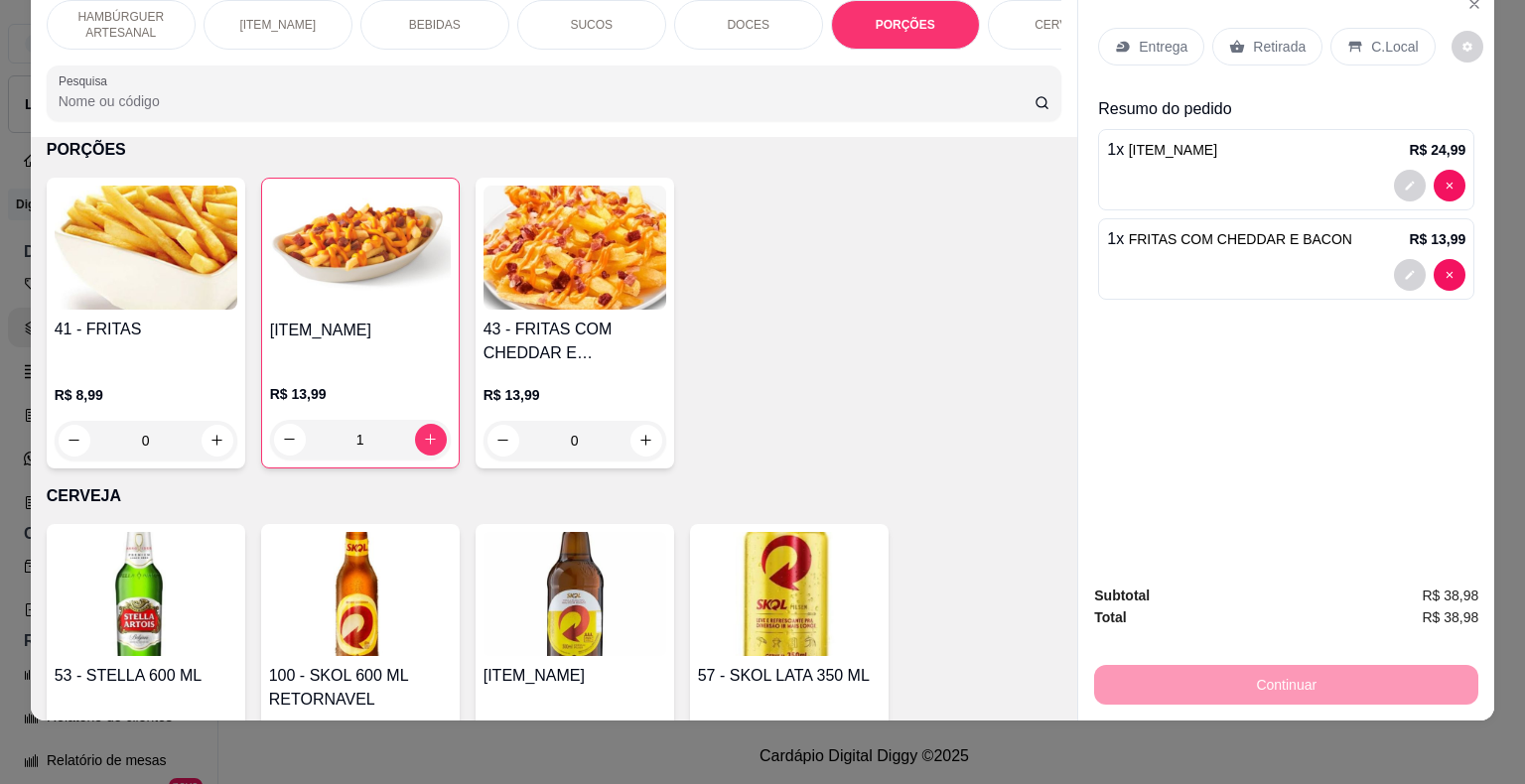 click on "Entrega" at bounding box center (1163, 47) 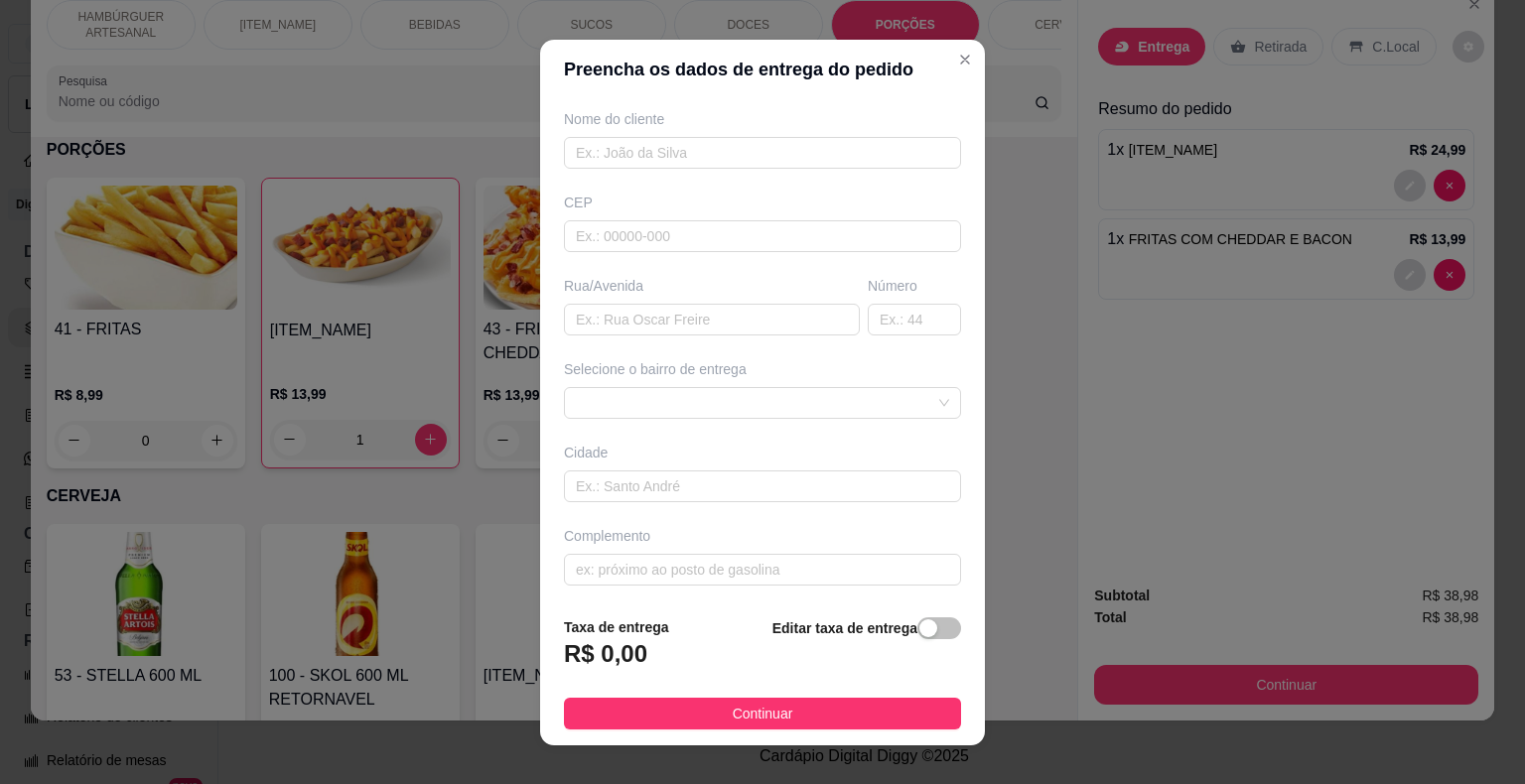 scroll, scrollTop: 164, scrollLeft: 0, axis: vertical 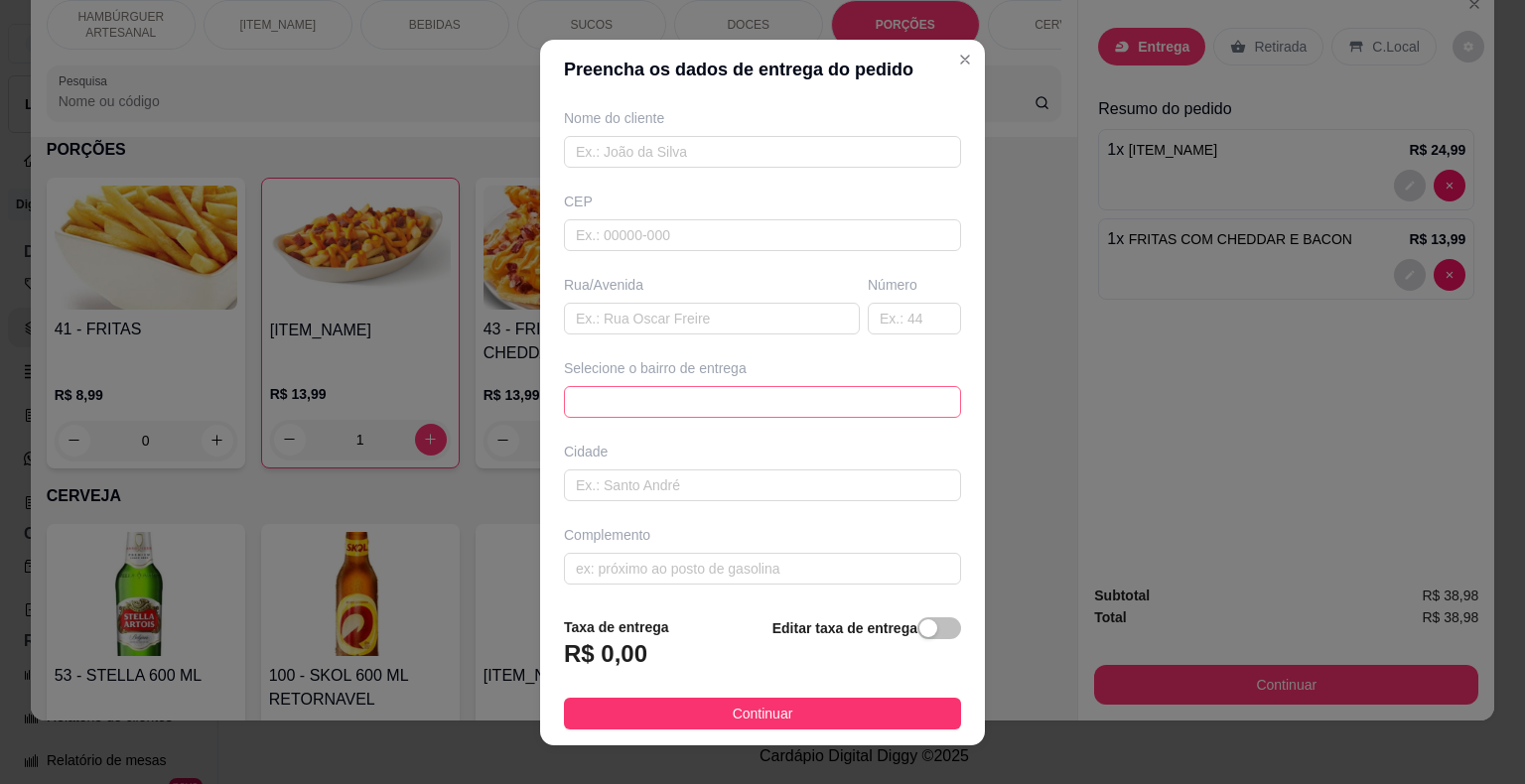 click at bounding box center [762, 402] 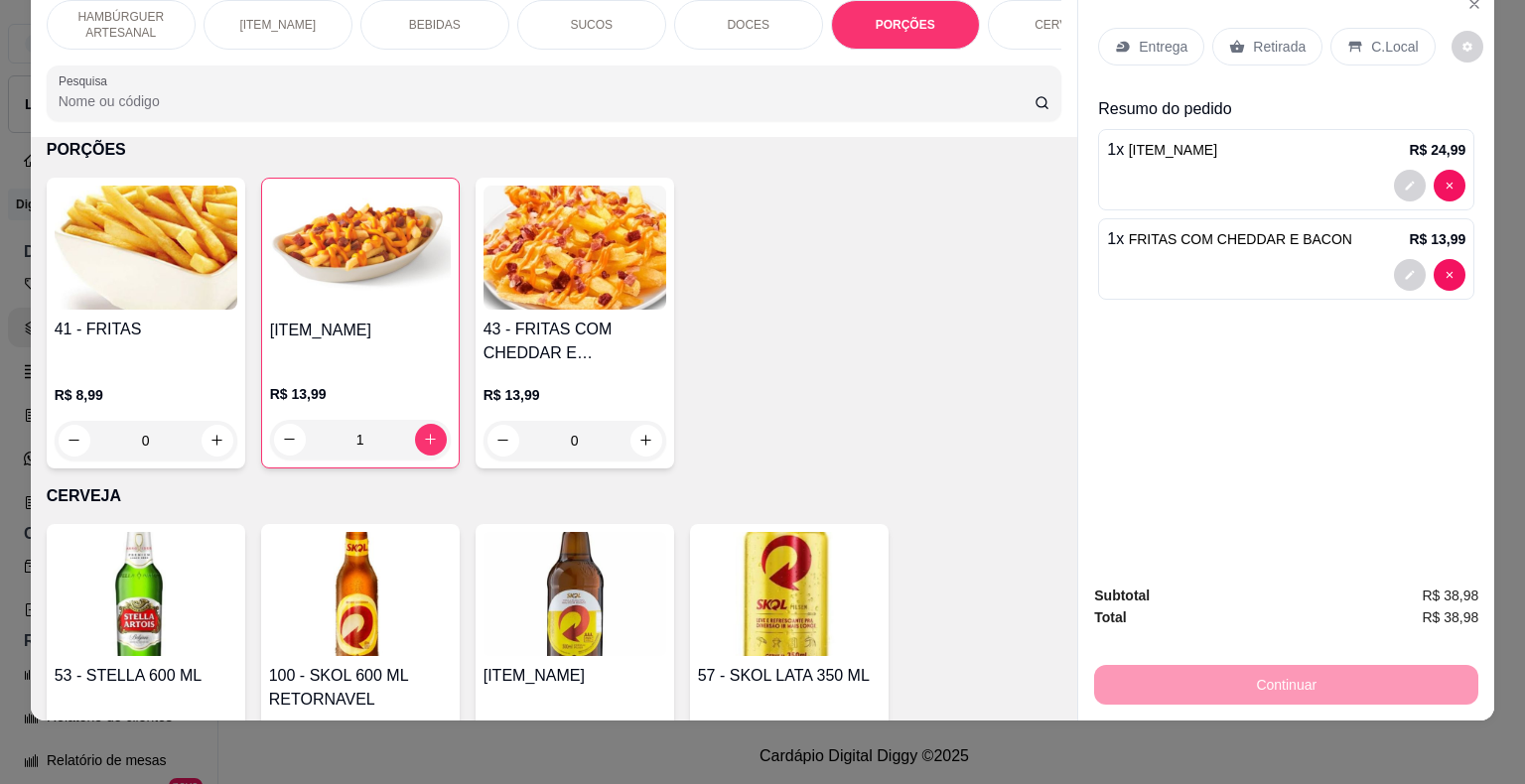 click on "Retirada" at bounding box center [1279, 47] 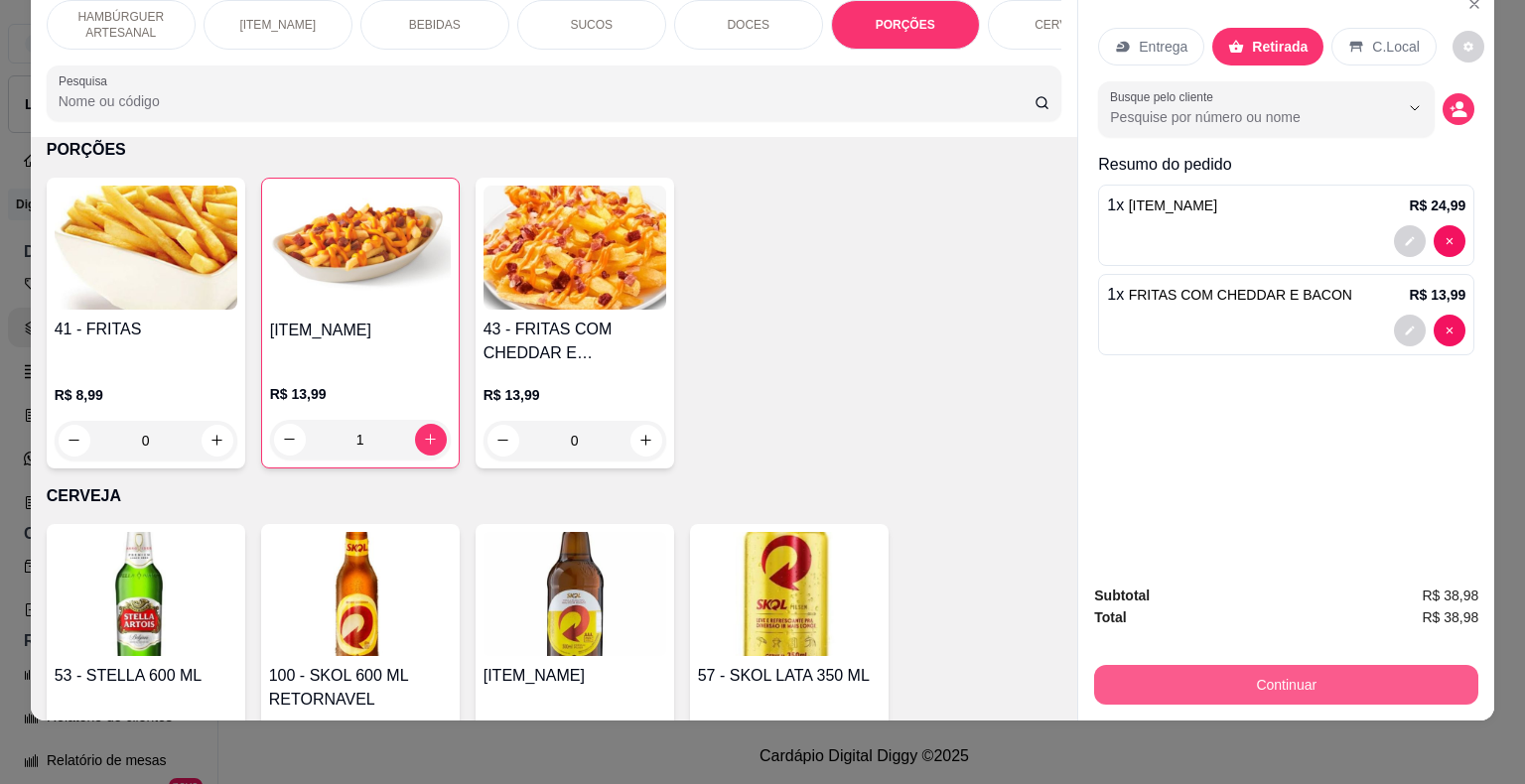 click on "Continuar" at bounding box center (1286, 685) 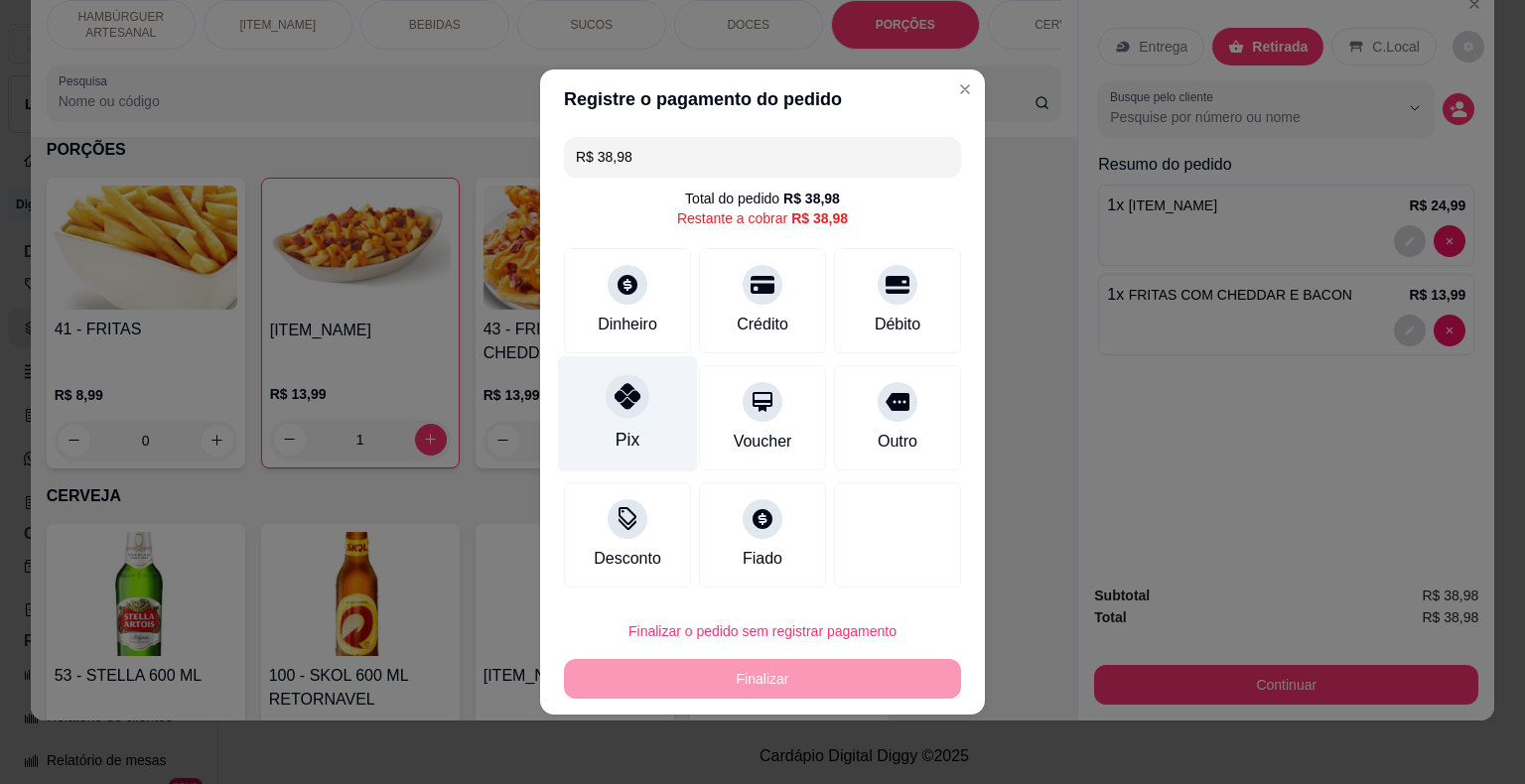 click on "Pix" at bounding box center (627, 414) 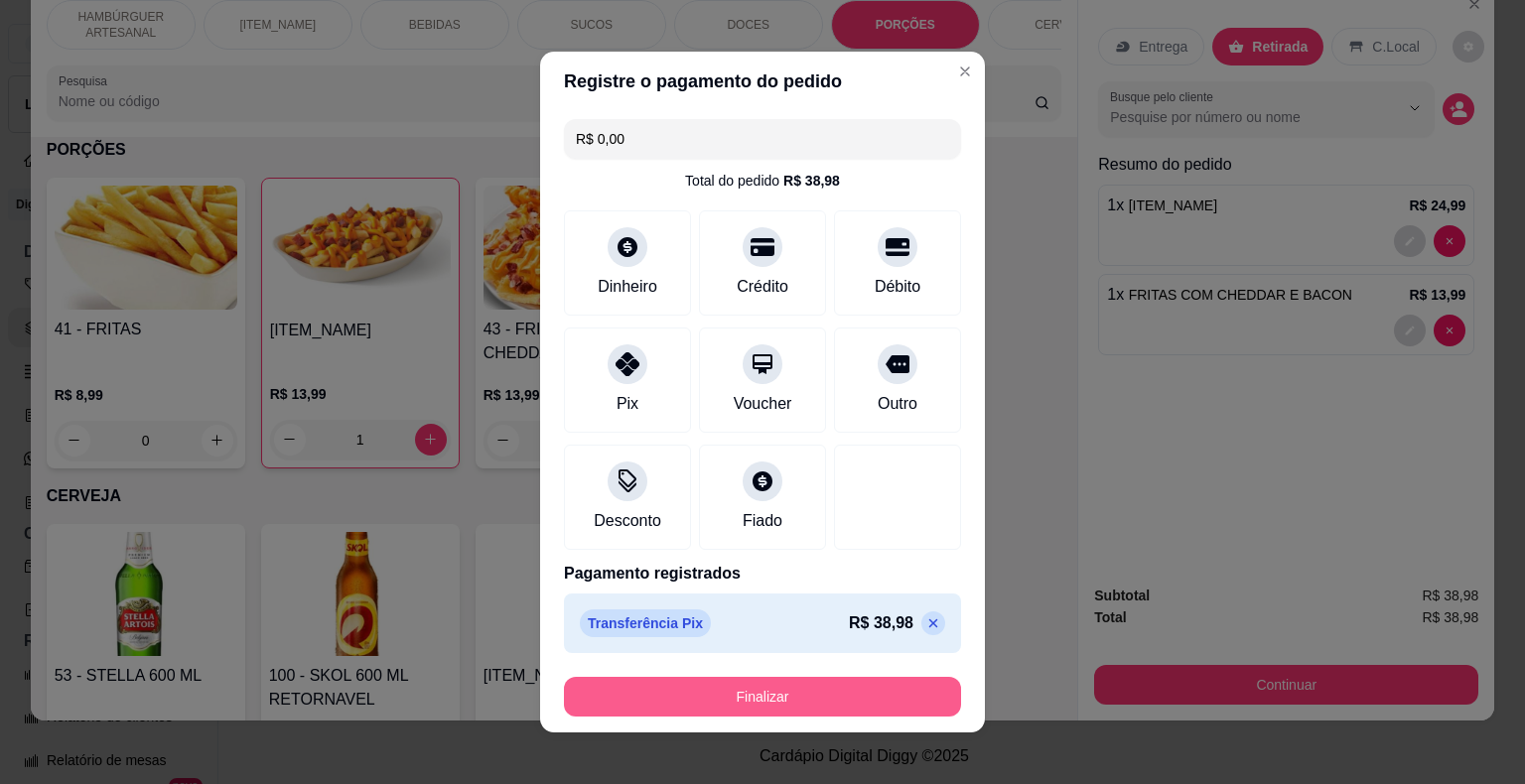 click on "Finalizar" at bounding box center (762, 697) 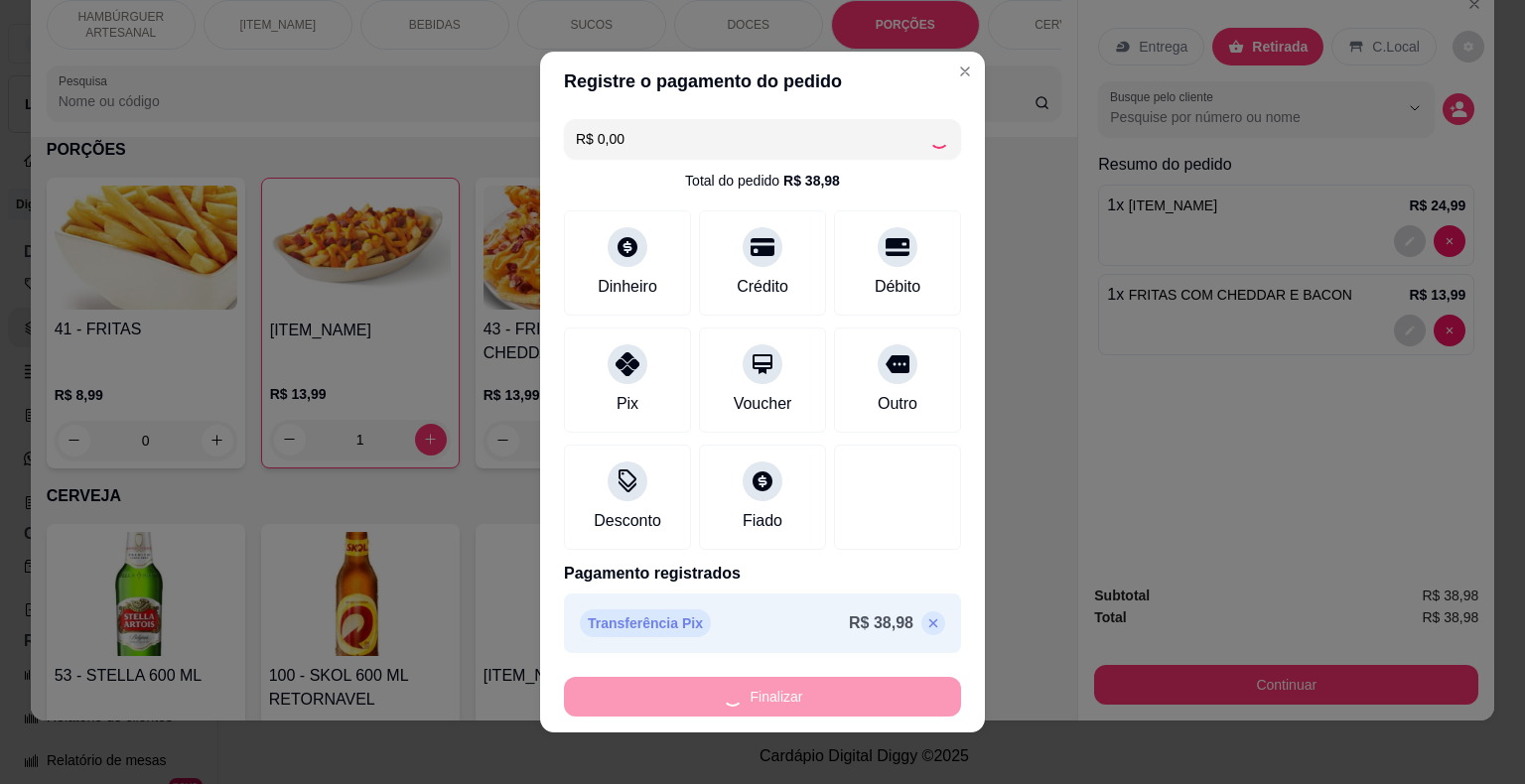 type on "0" 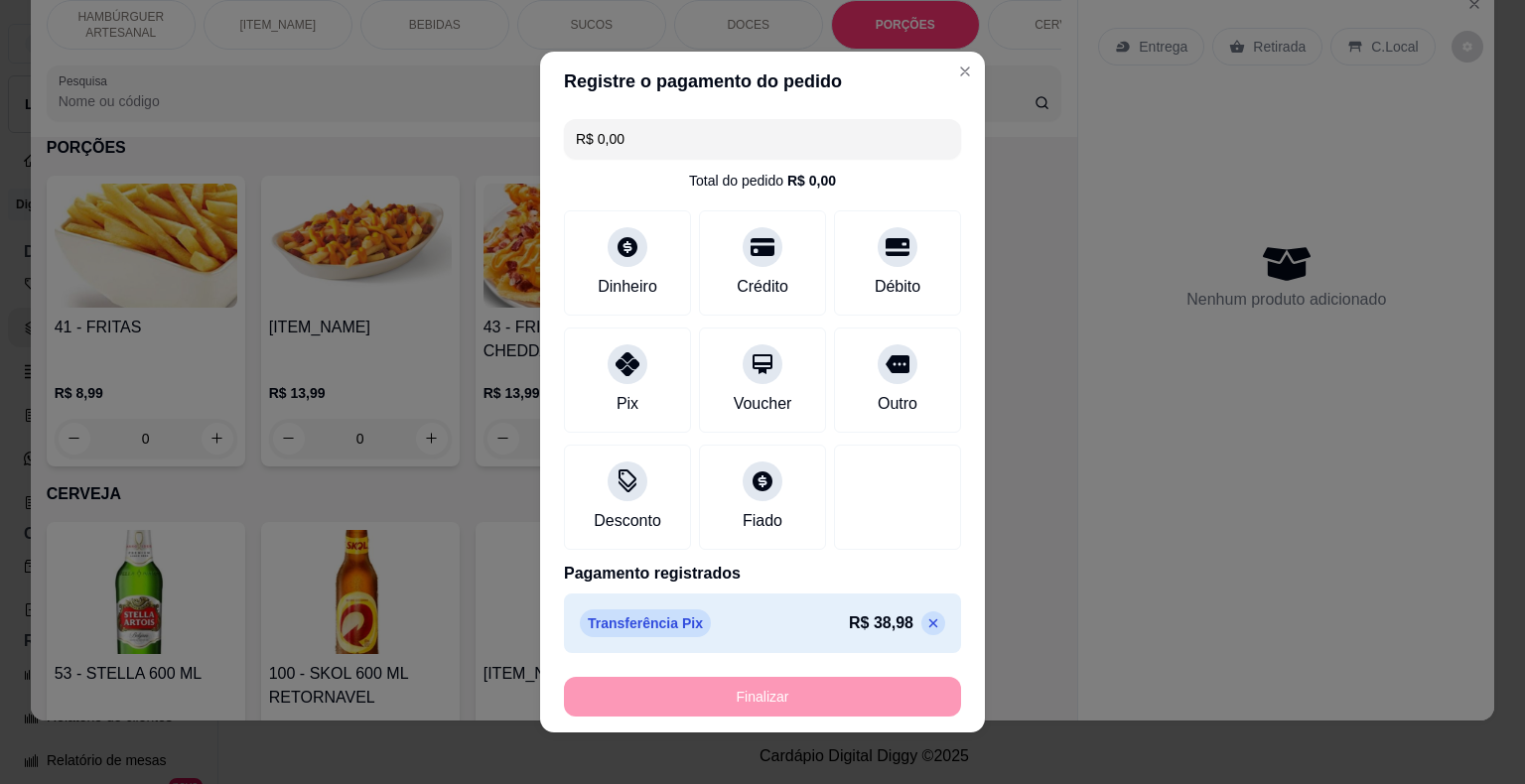 type on "-R$ 38,98" 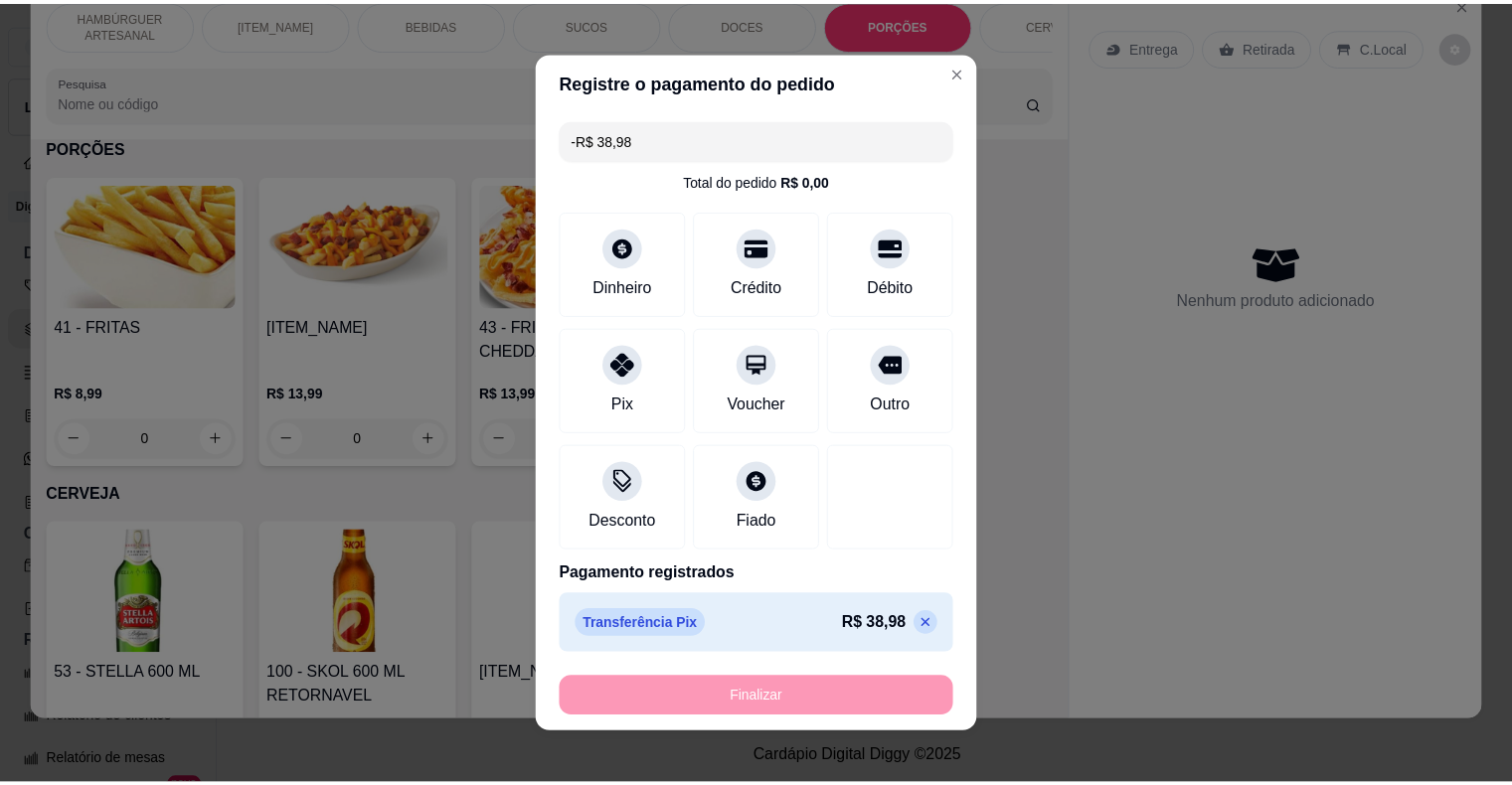 scroll, scrollTop: 4348, scrollLeft: 0, axis: vertical 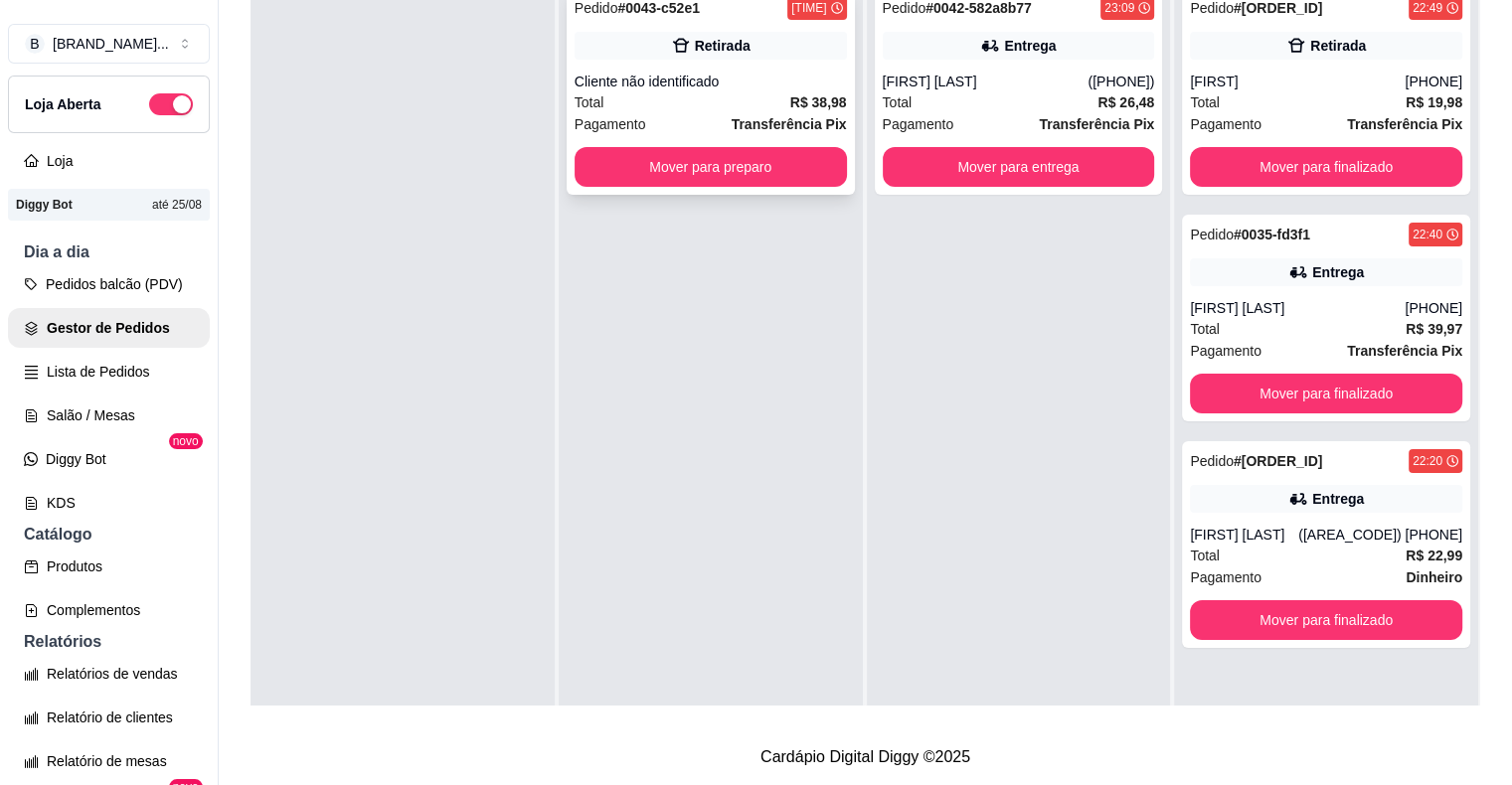 click on "Pedido  # 0043-c52e1 23:20 Retirada Cliente não identificado Total R$ 38,98 Pagamento Transferência Pix Mover para preparo" at bounding box center (711, 91) 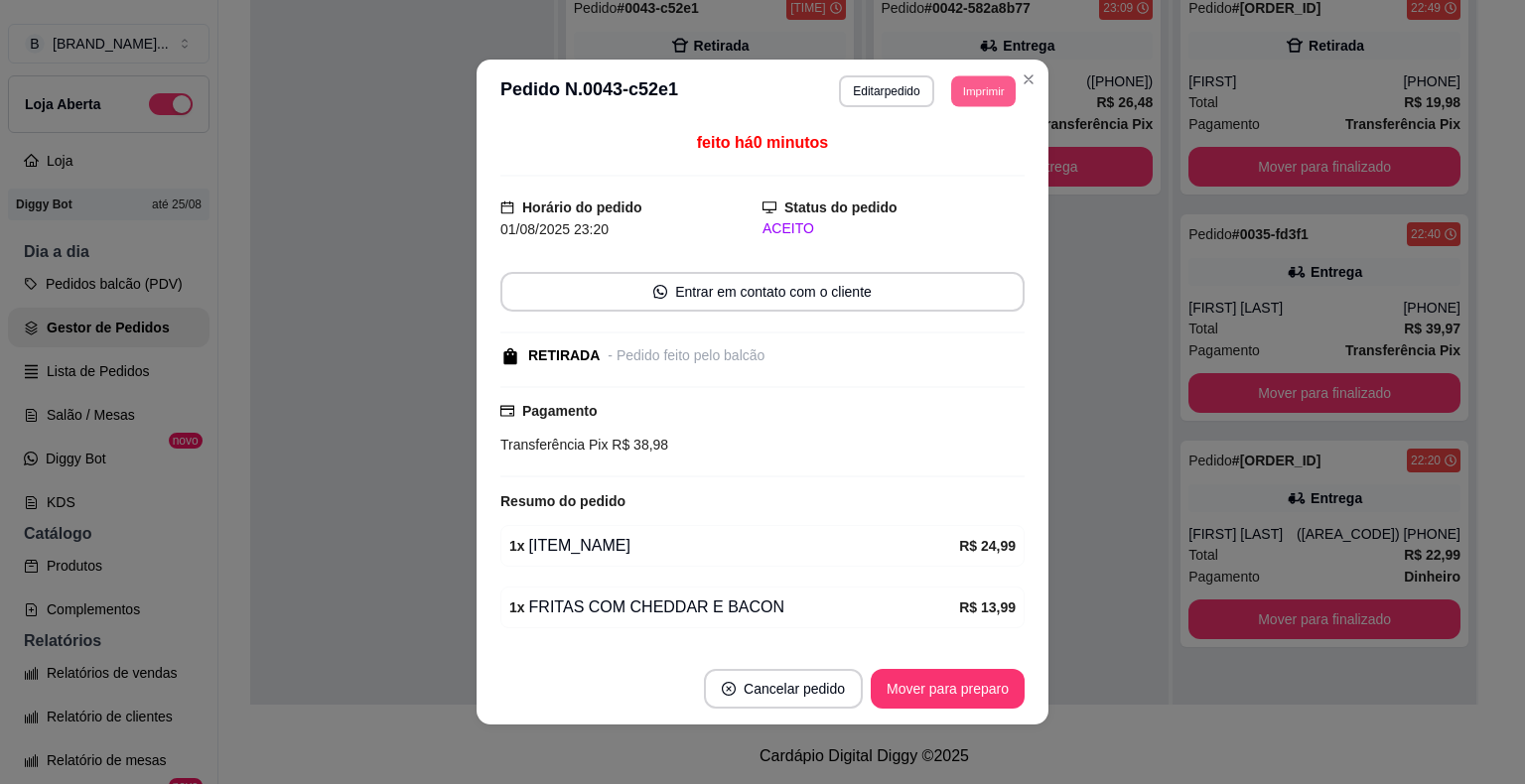 click on "Imprimir" at bounding box center (983, 90) 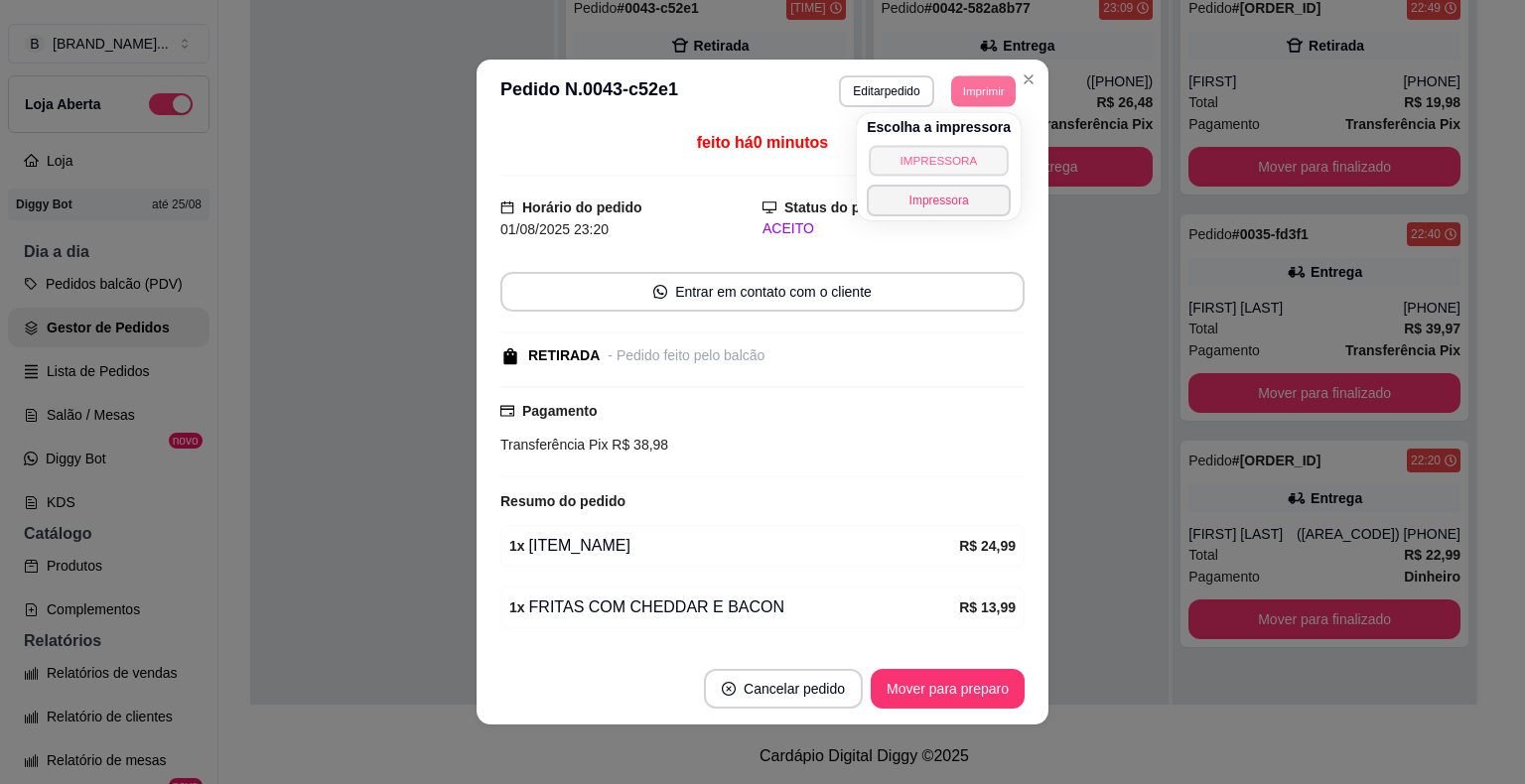 click on "IMPRESSORA" at bounding box center (938, 160) 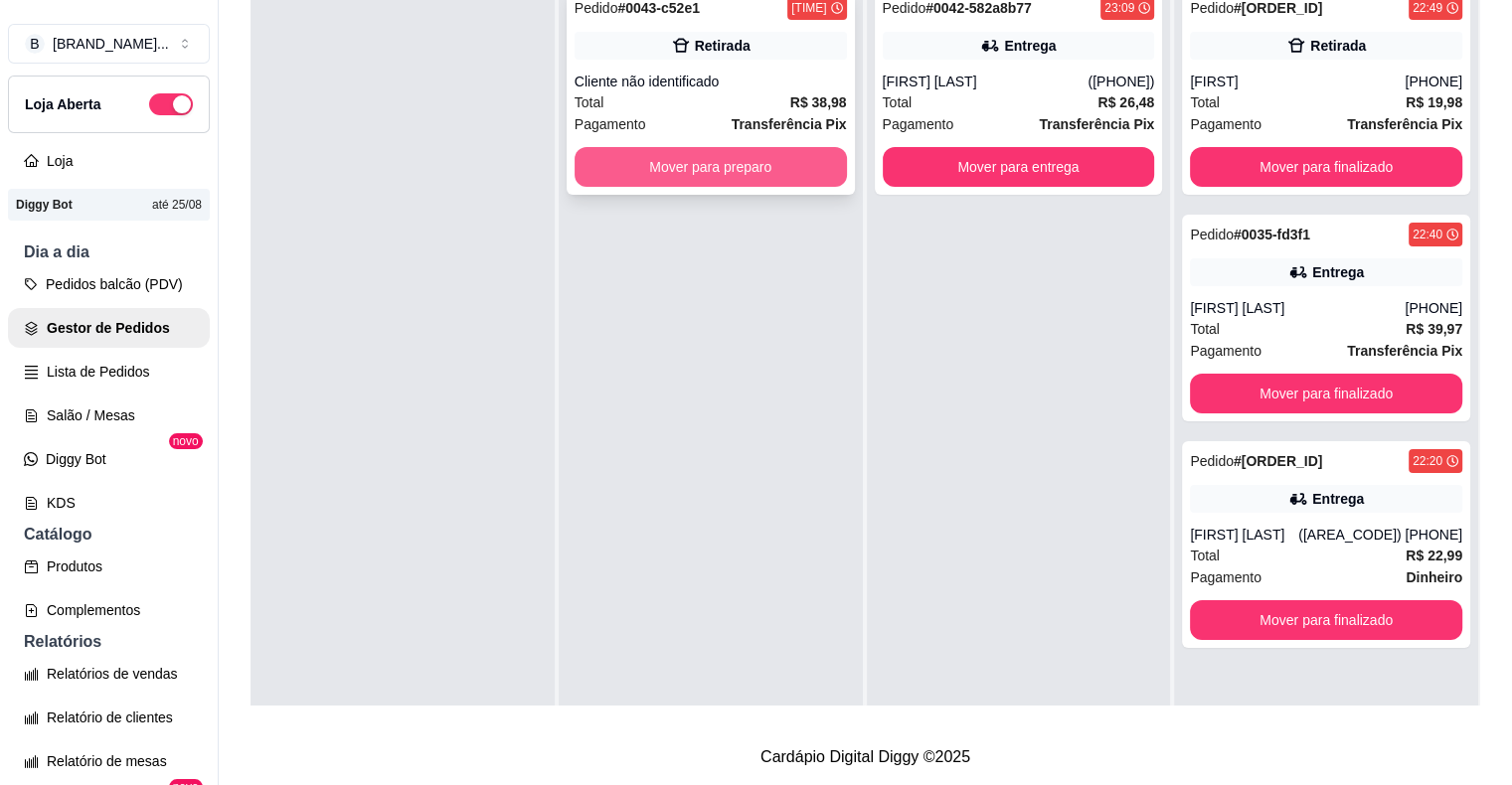 click on "Mover para preparo" at bounding box center (711, 167) 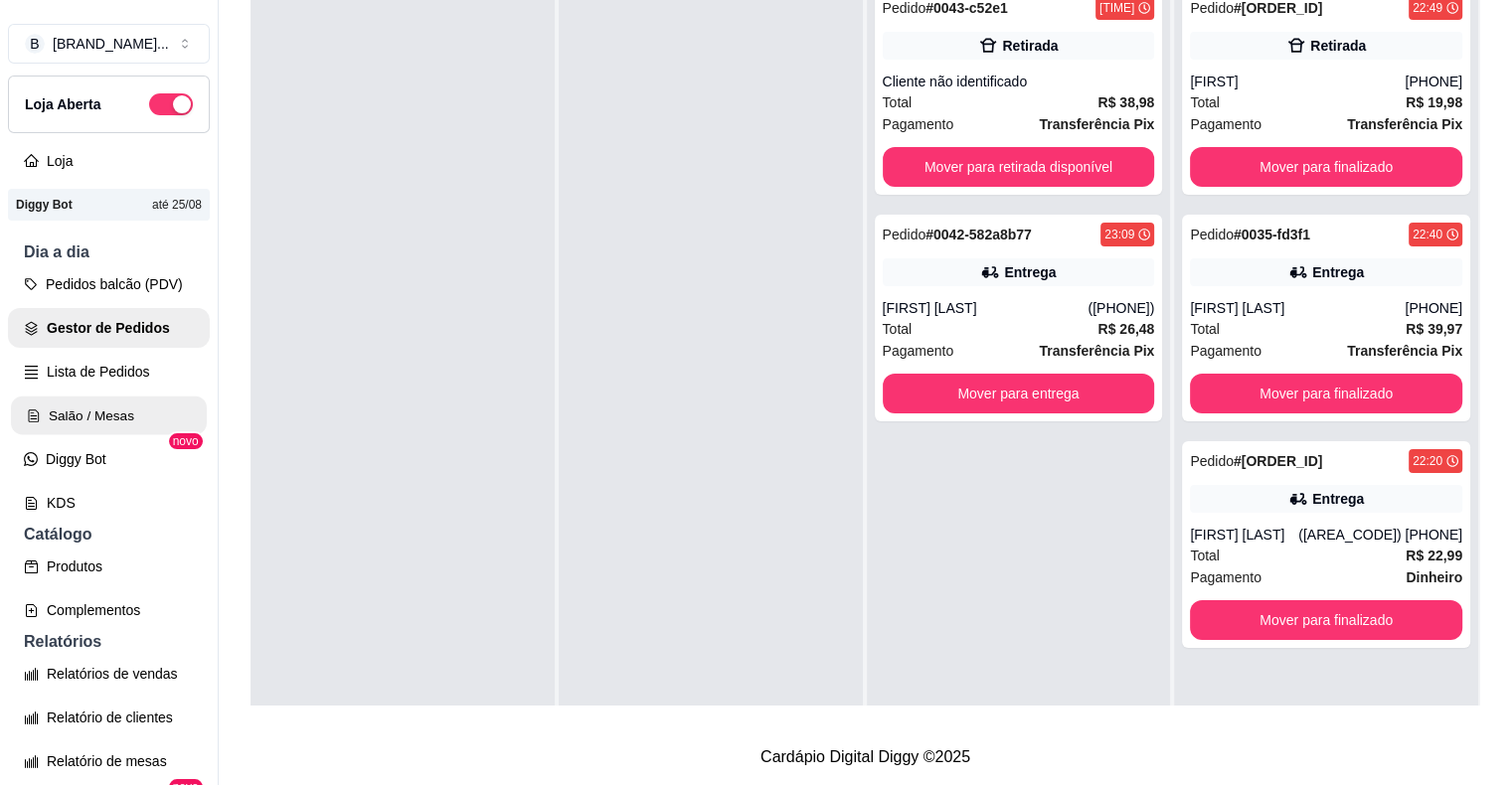click on "Salão / Mesas" at bounding box center [108, 415] 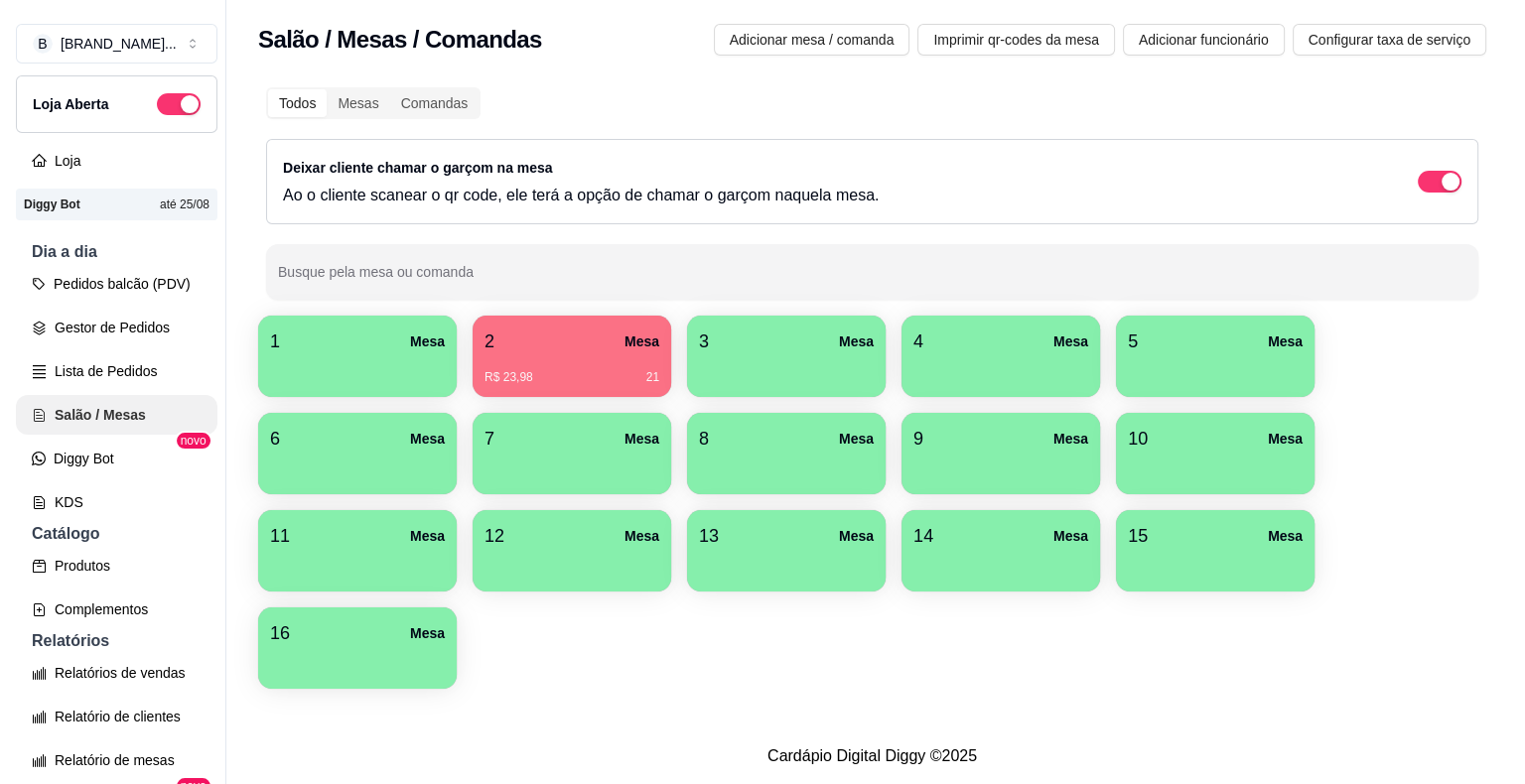 scroll, scrollTop: 0, scrollLeft: 0, axis: both 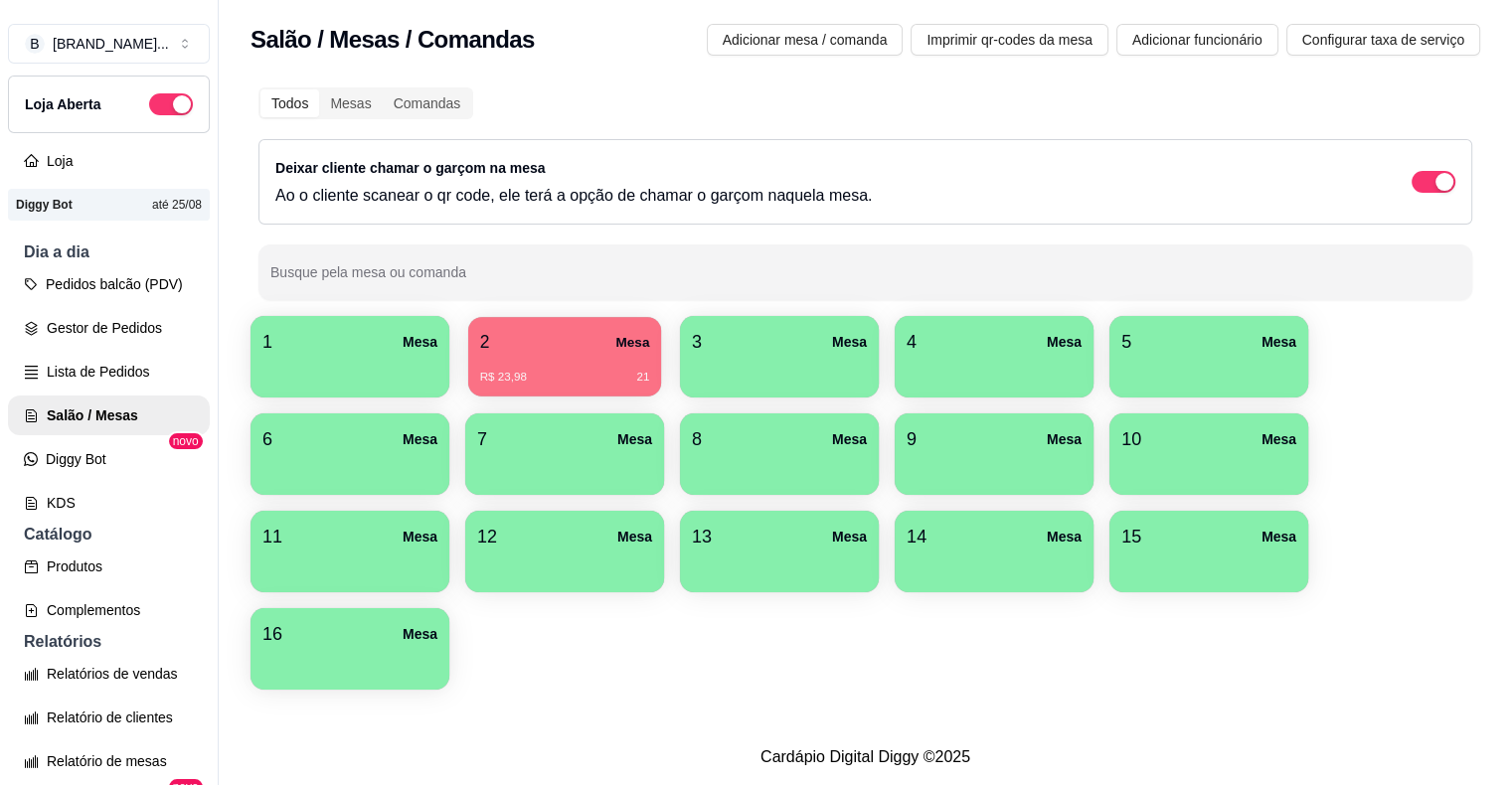 click on "R$ 23,98 21" at bounding box center (565, 378) 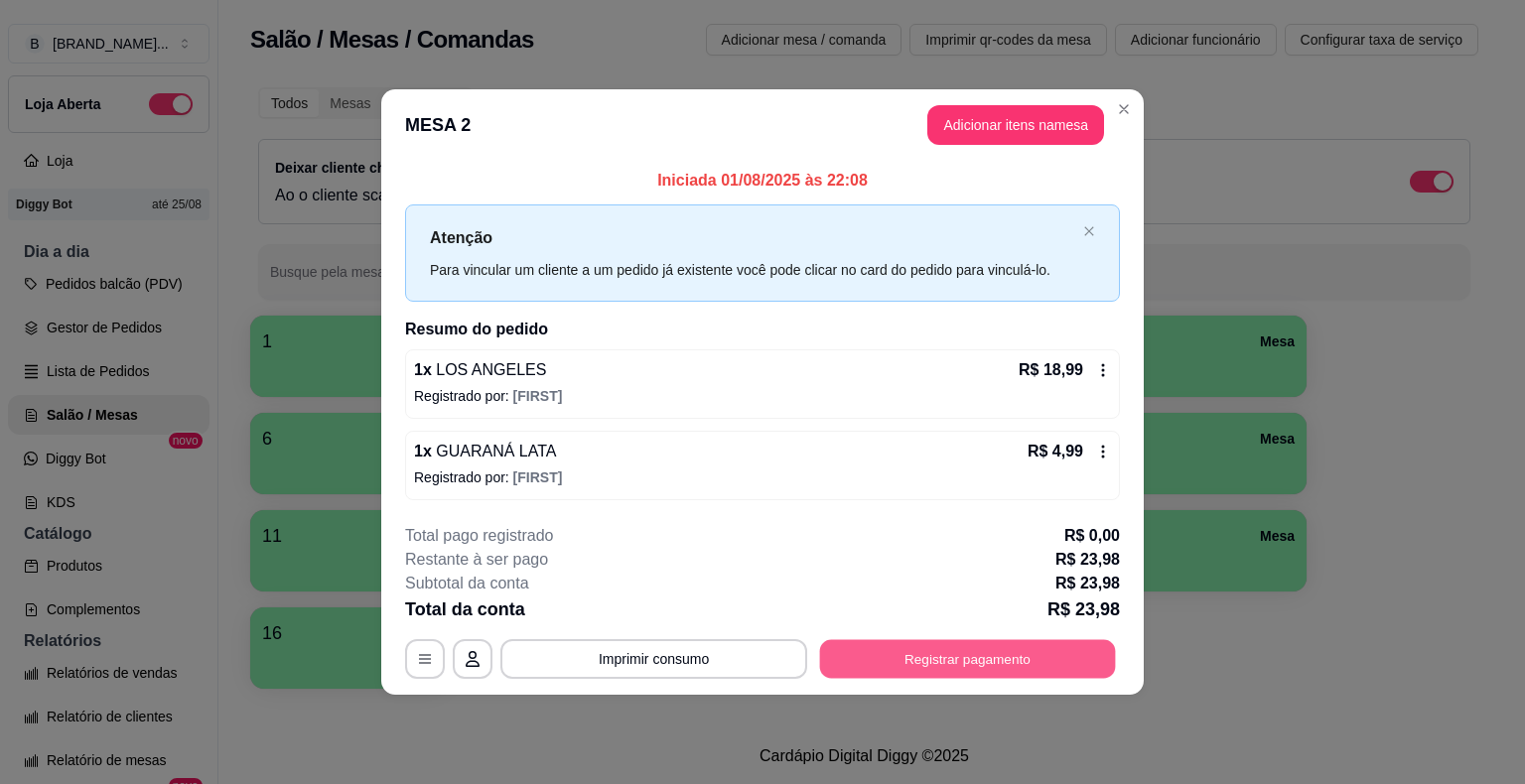 click on "Registrar pagamento" at bounding box center (968, 658) 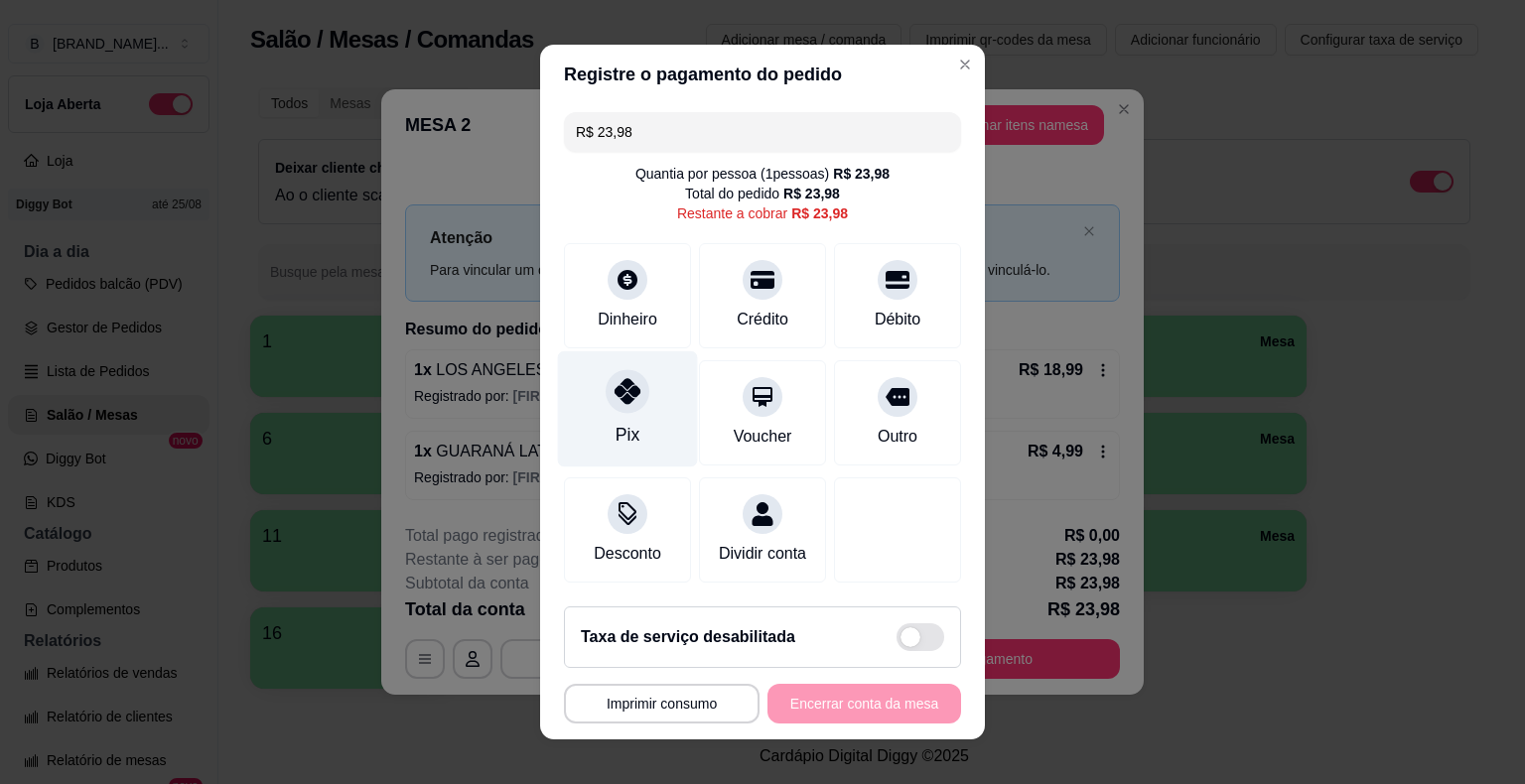 click on "Pix" at bounding box center [627, 409] 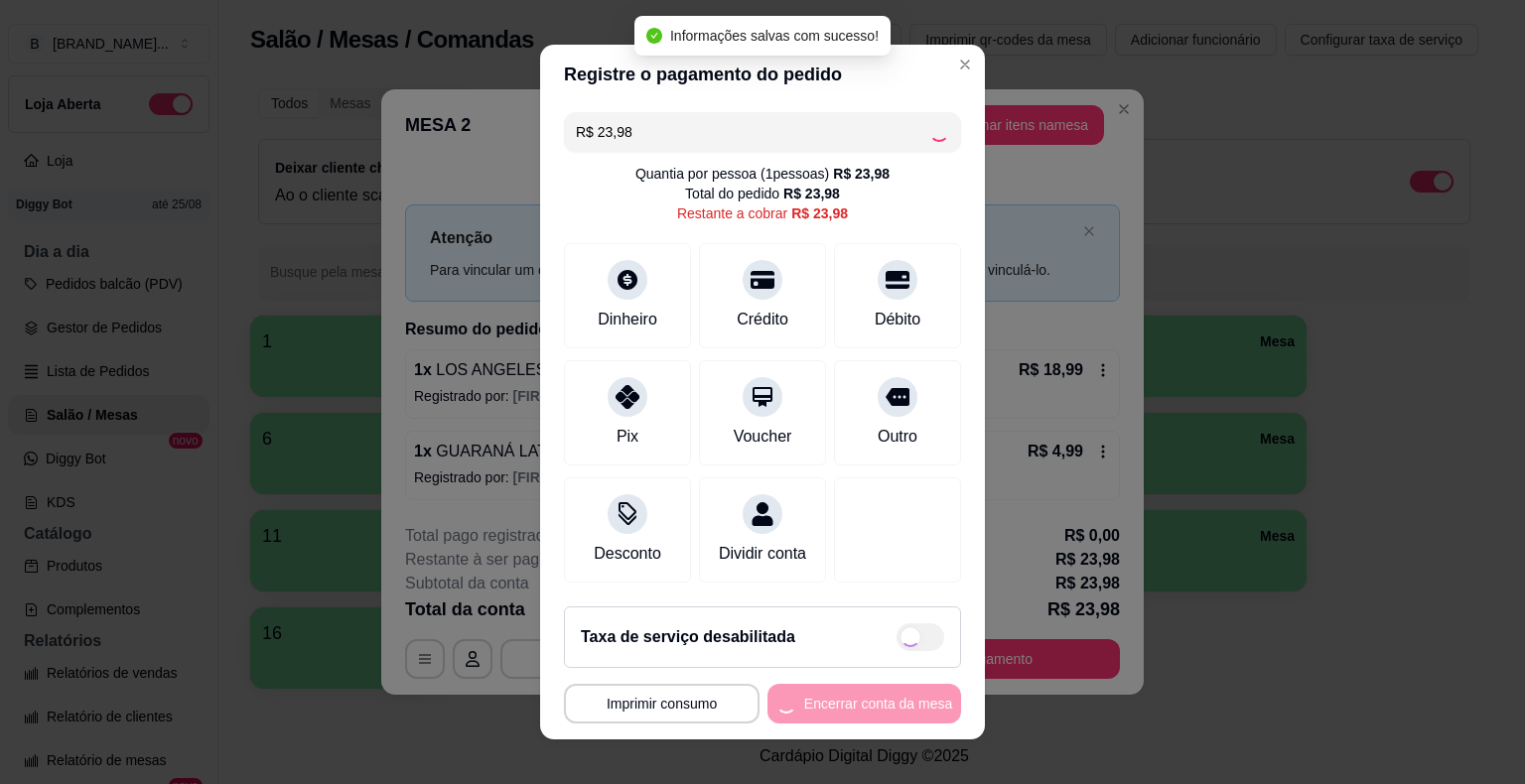 type on "R$ 0,00" 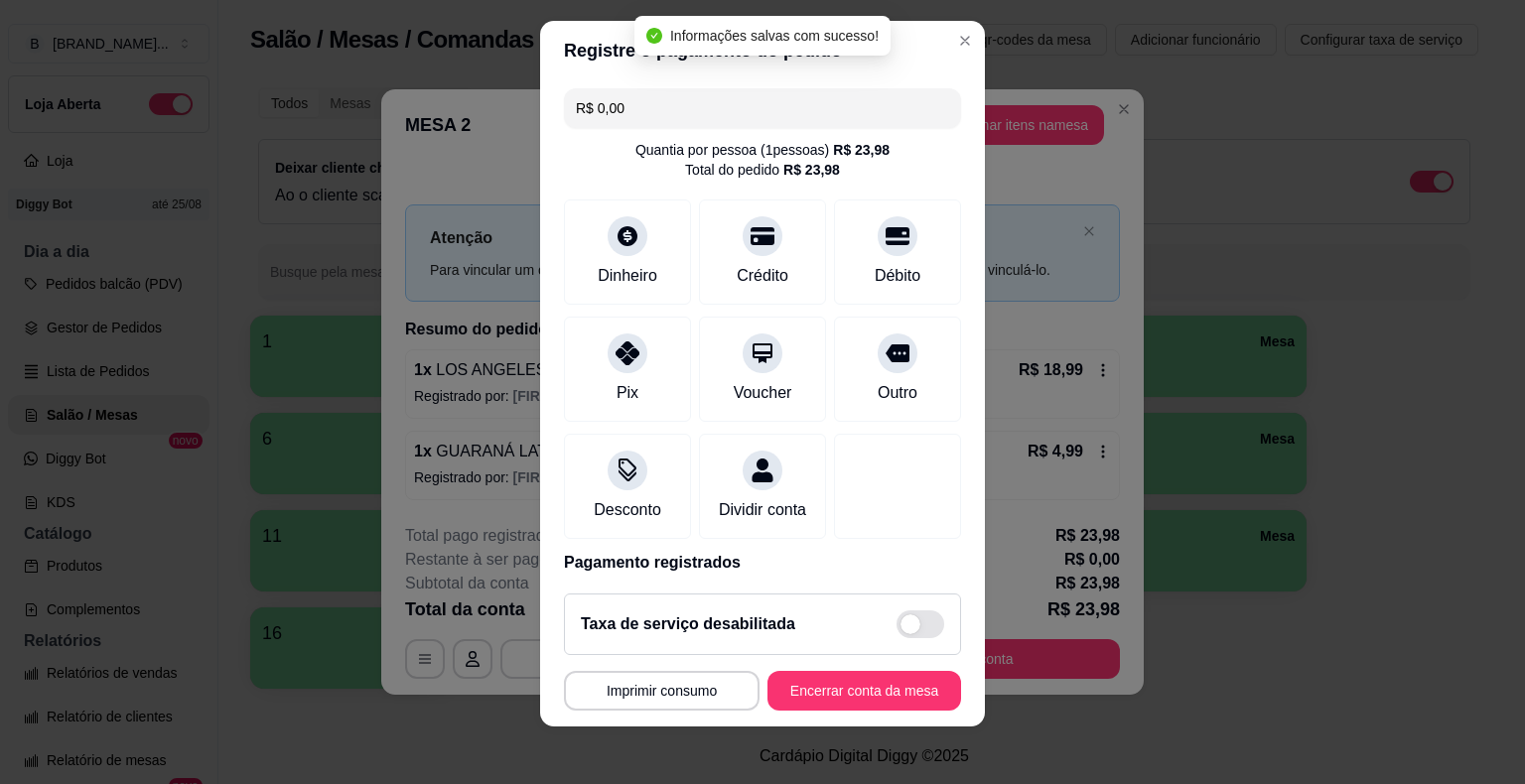 scroll, scrollTop: 24, scrollLeft: 0, axis: vertical 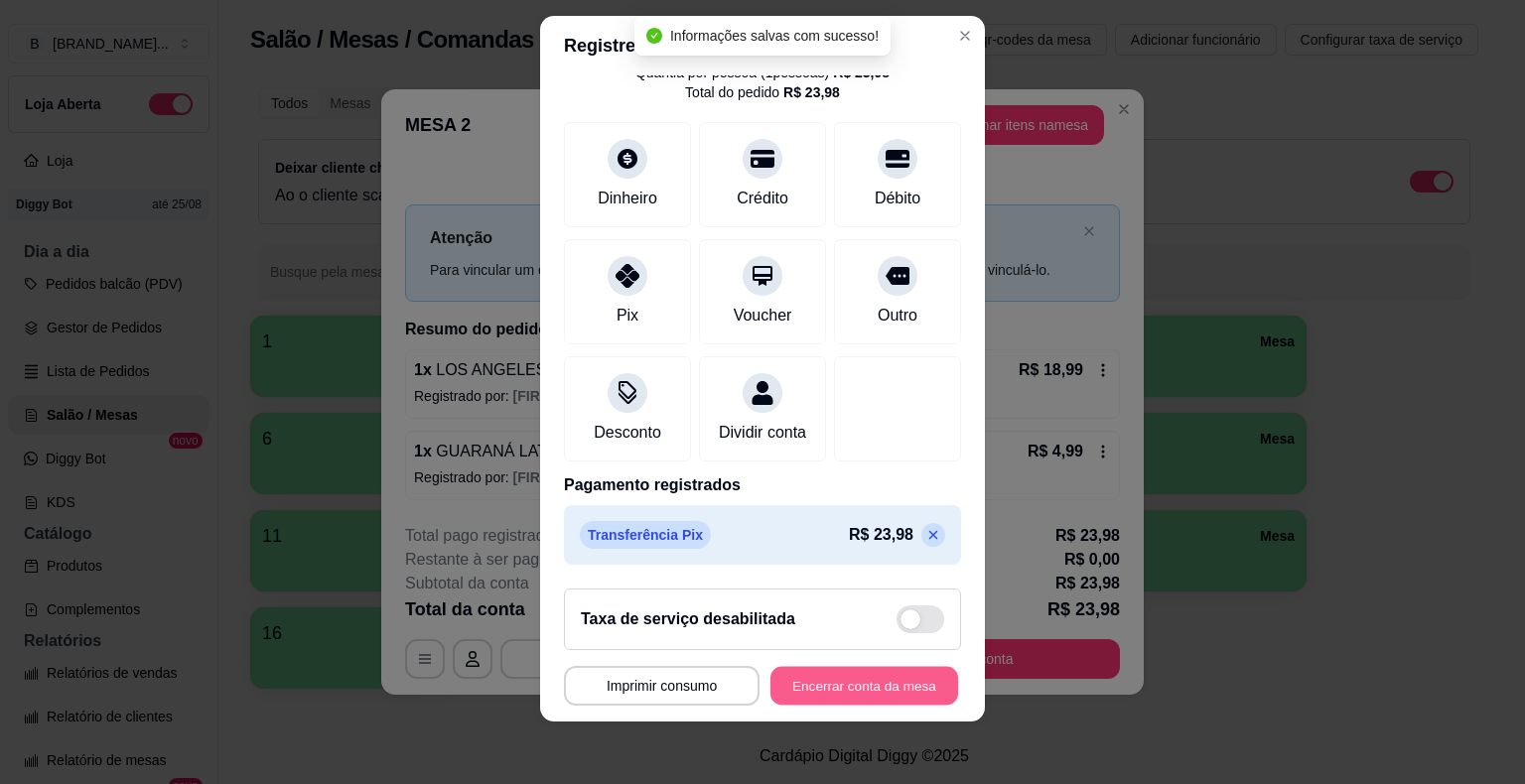 click on "Encerrar conta da mesa" at bounding box center [864, 685] 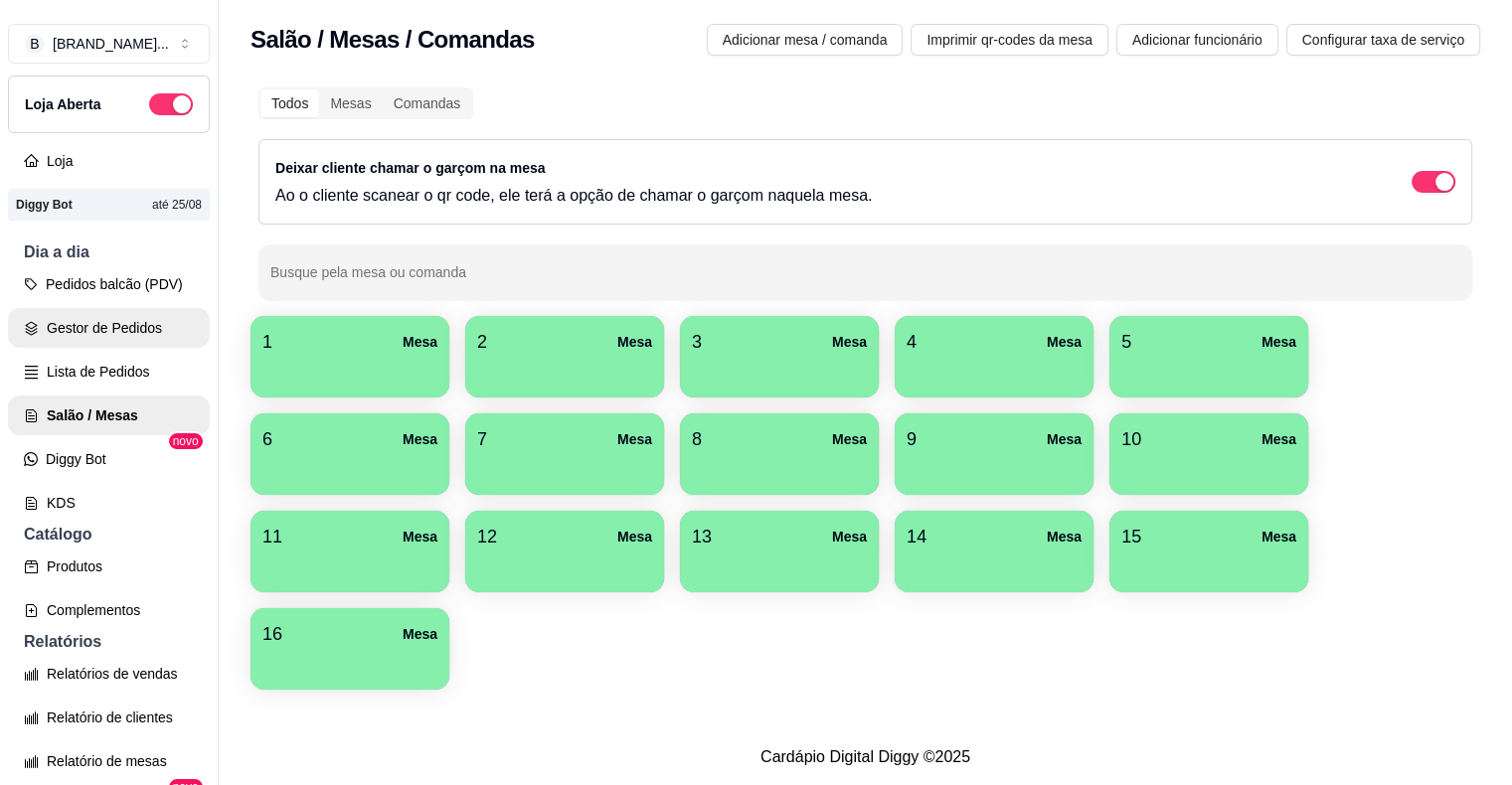 click on "Gestor de Pedidos" at bounding box center [108, 328] 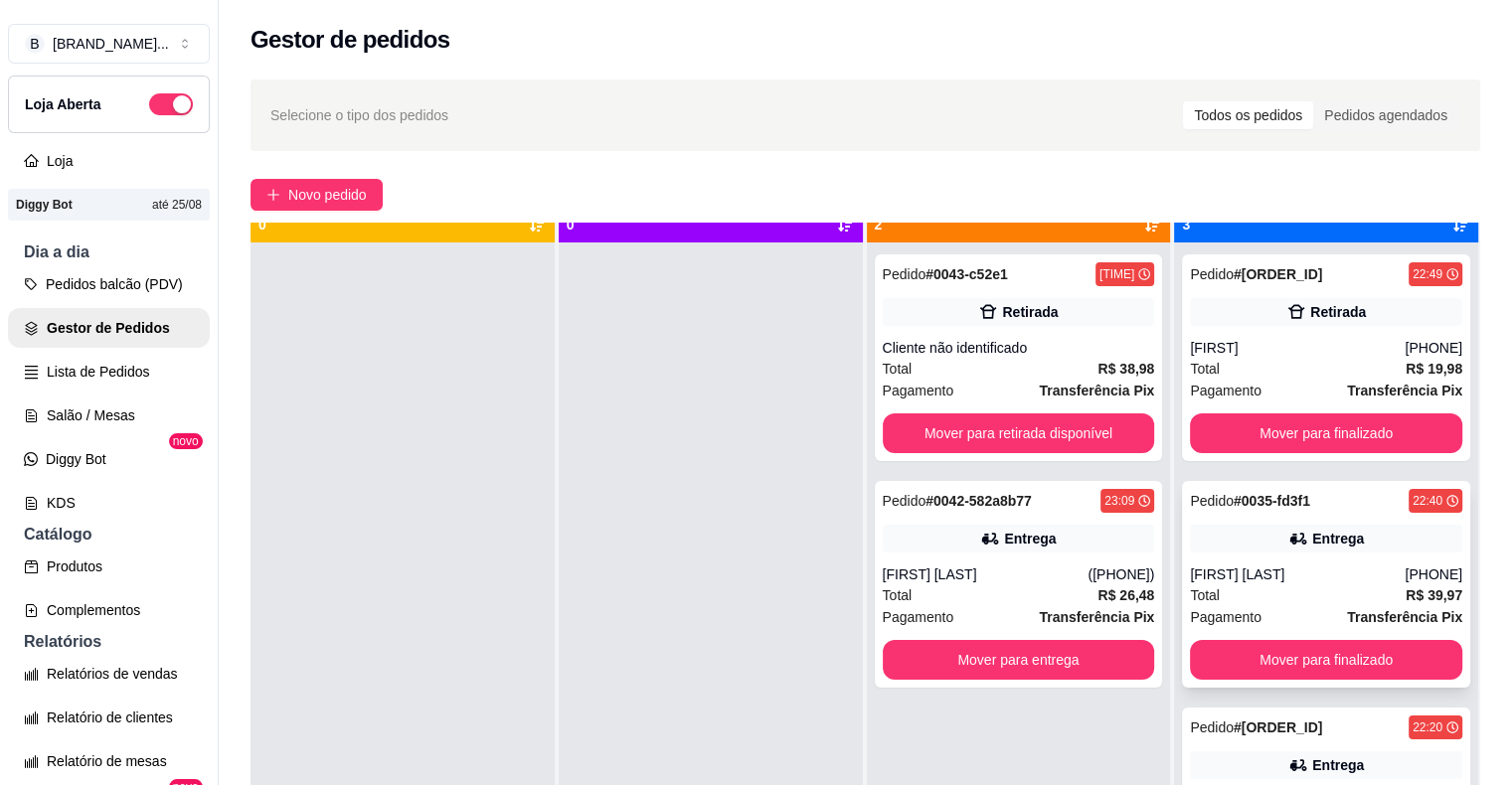 scroll, scrollTop: 56, scrollLeft: 0, axis: vertical 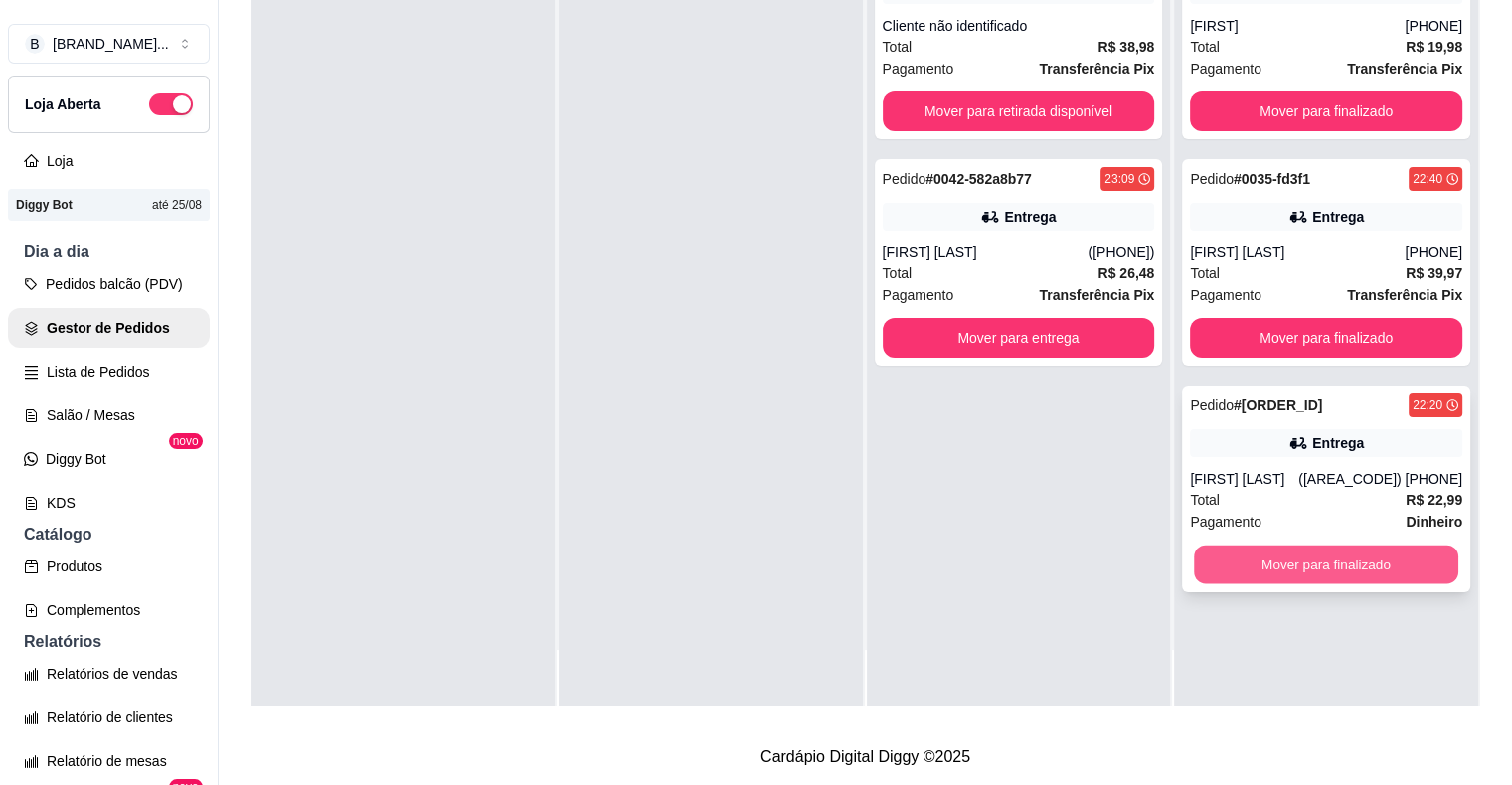 click on "Mover para finalizado" at bounding box center (1326, 564) 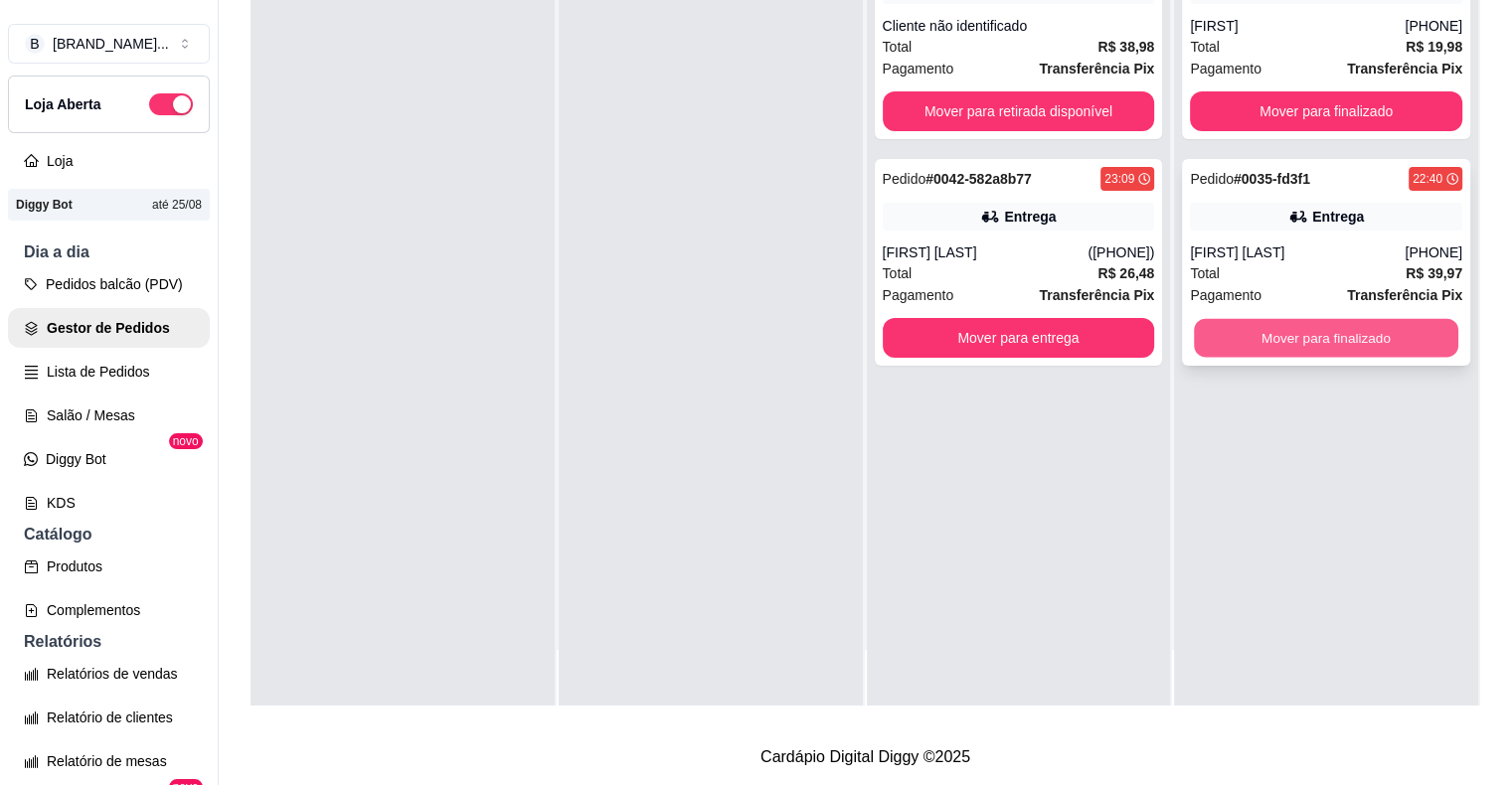 click on "Mover para finalizado" at bounding box center [1326, 338] 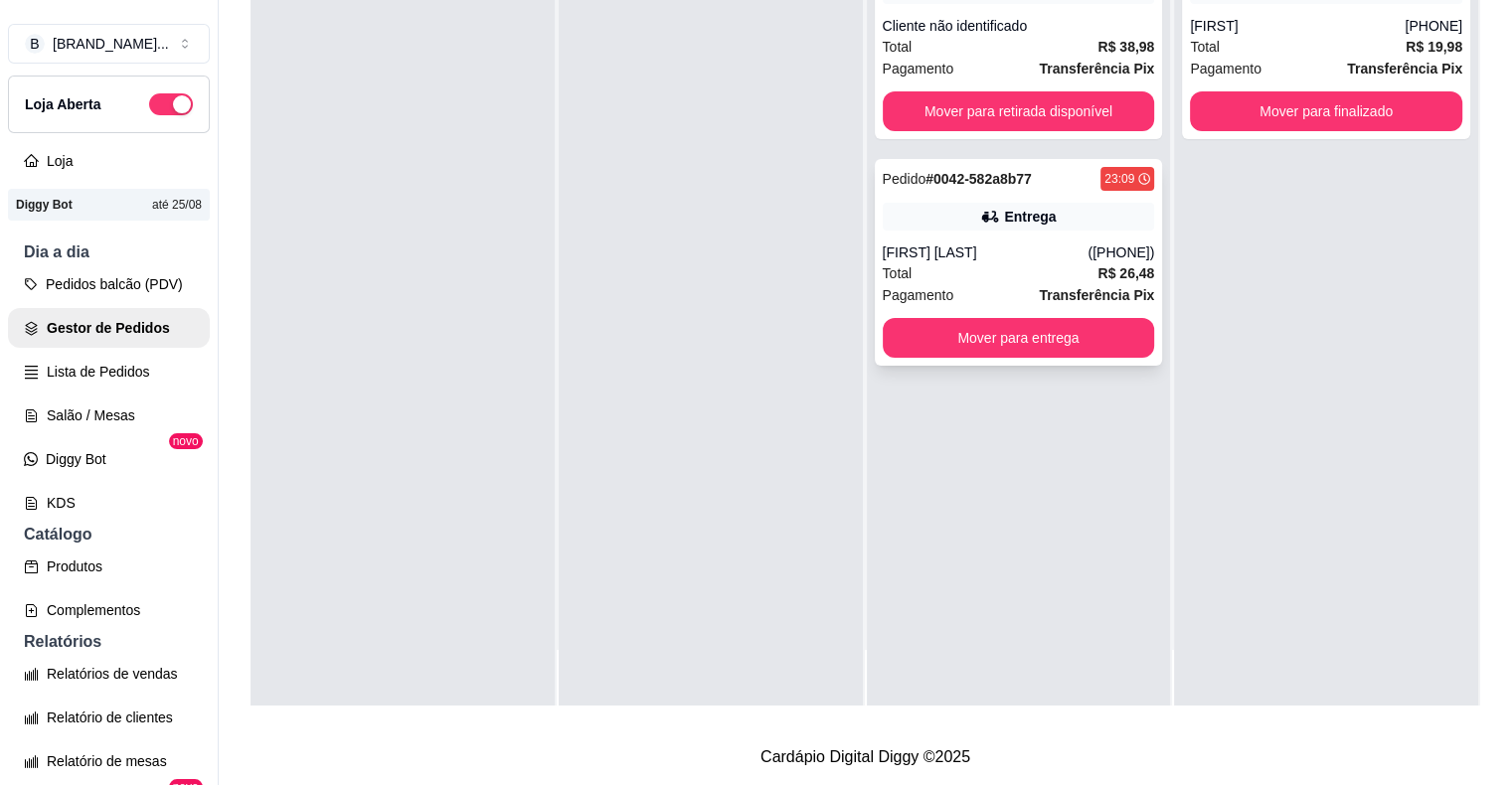 click on "Total R$ 26,48" at bounding box center [1019, 273] 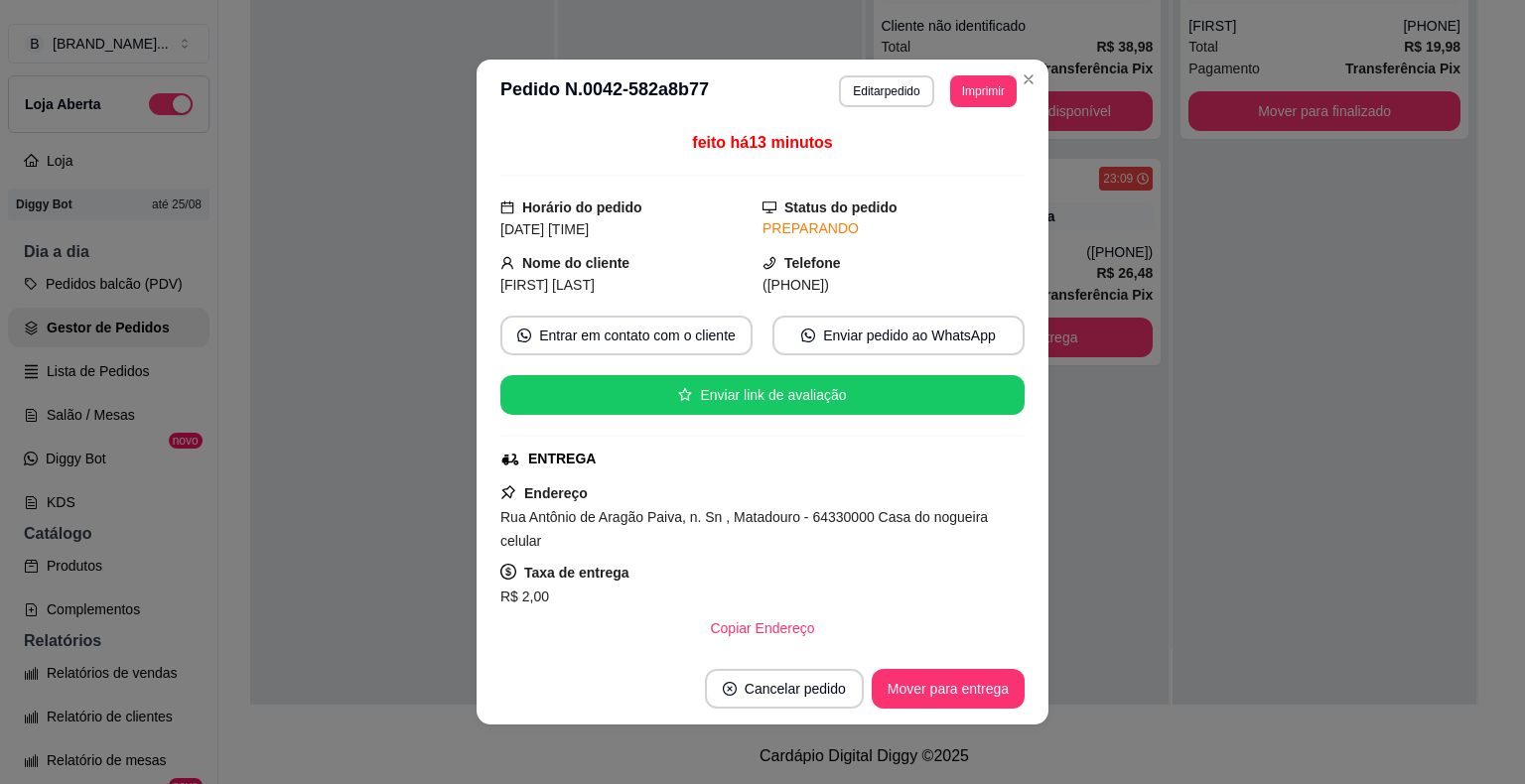 scroll, scrollTop: 422, scrollLeft: 0, axis: vertical 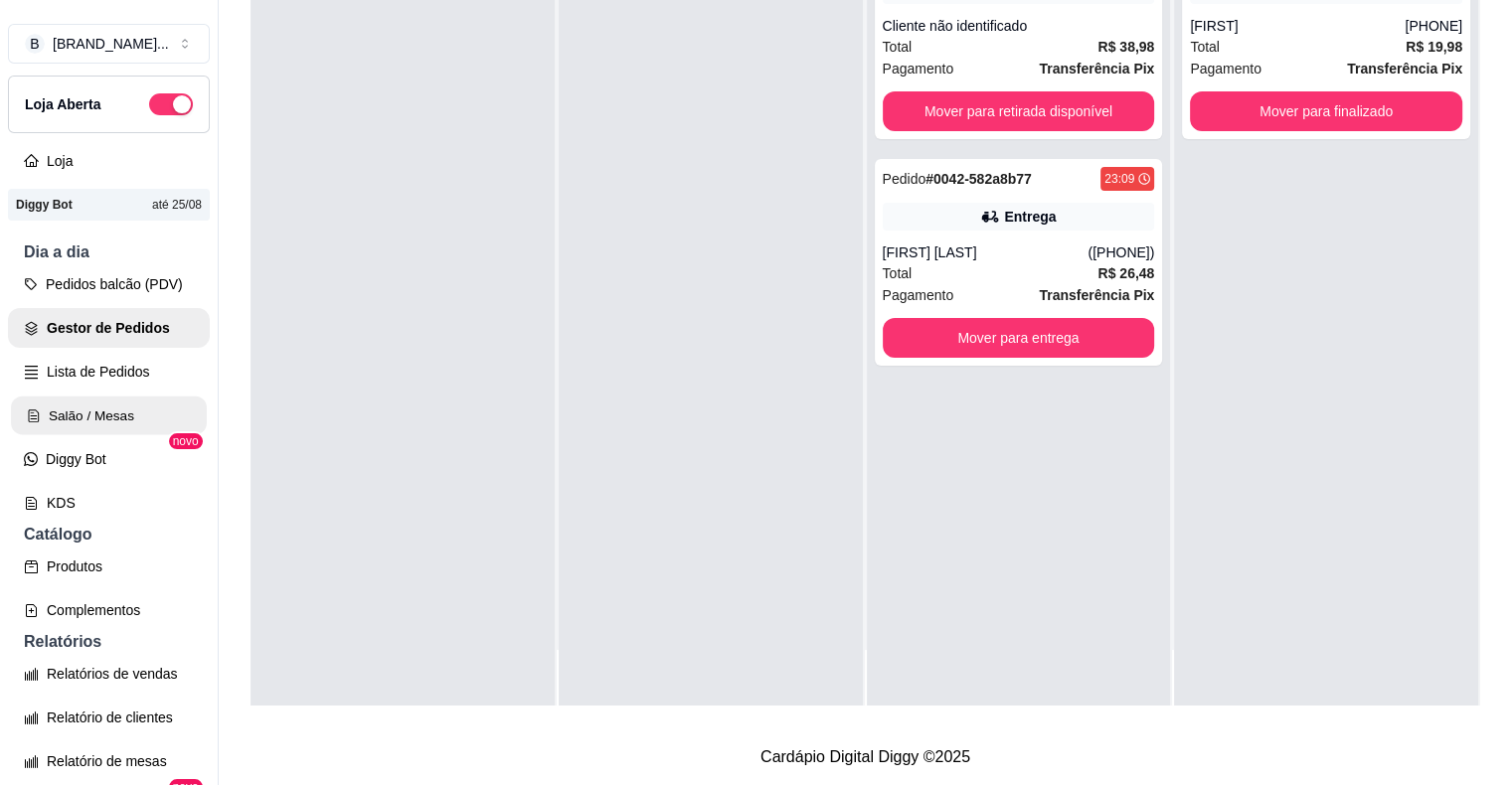 click on "Salão / Mesas" at bounding box center (108, 415) 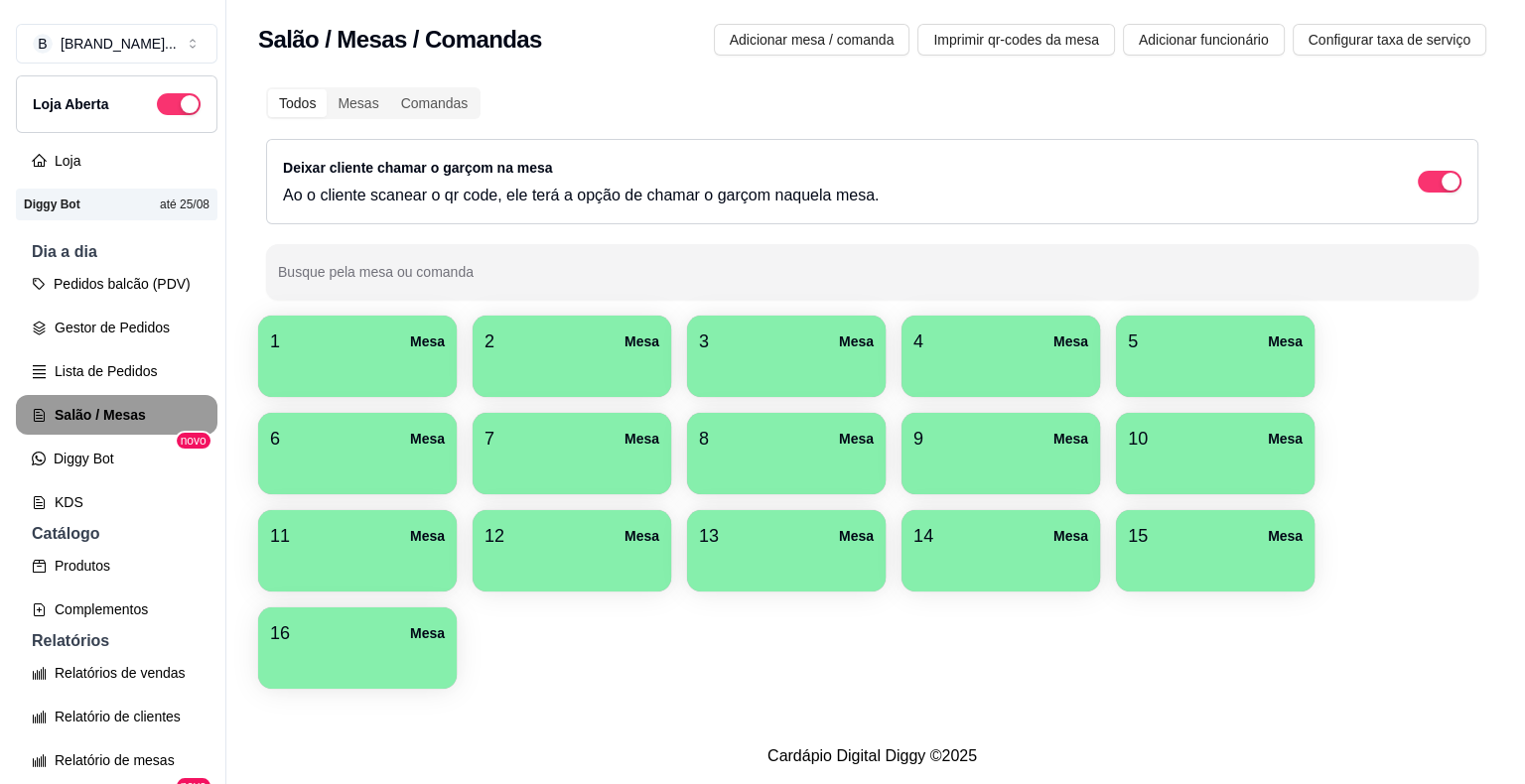 scroll, scrollTop: 0, scrollLeft: 0, axis: both 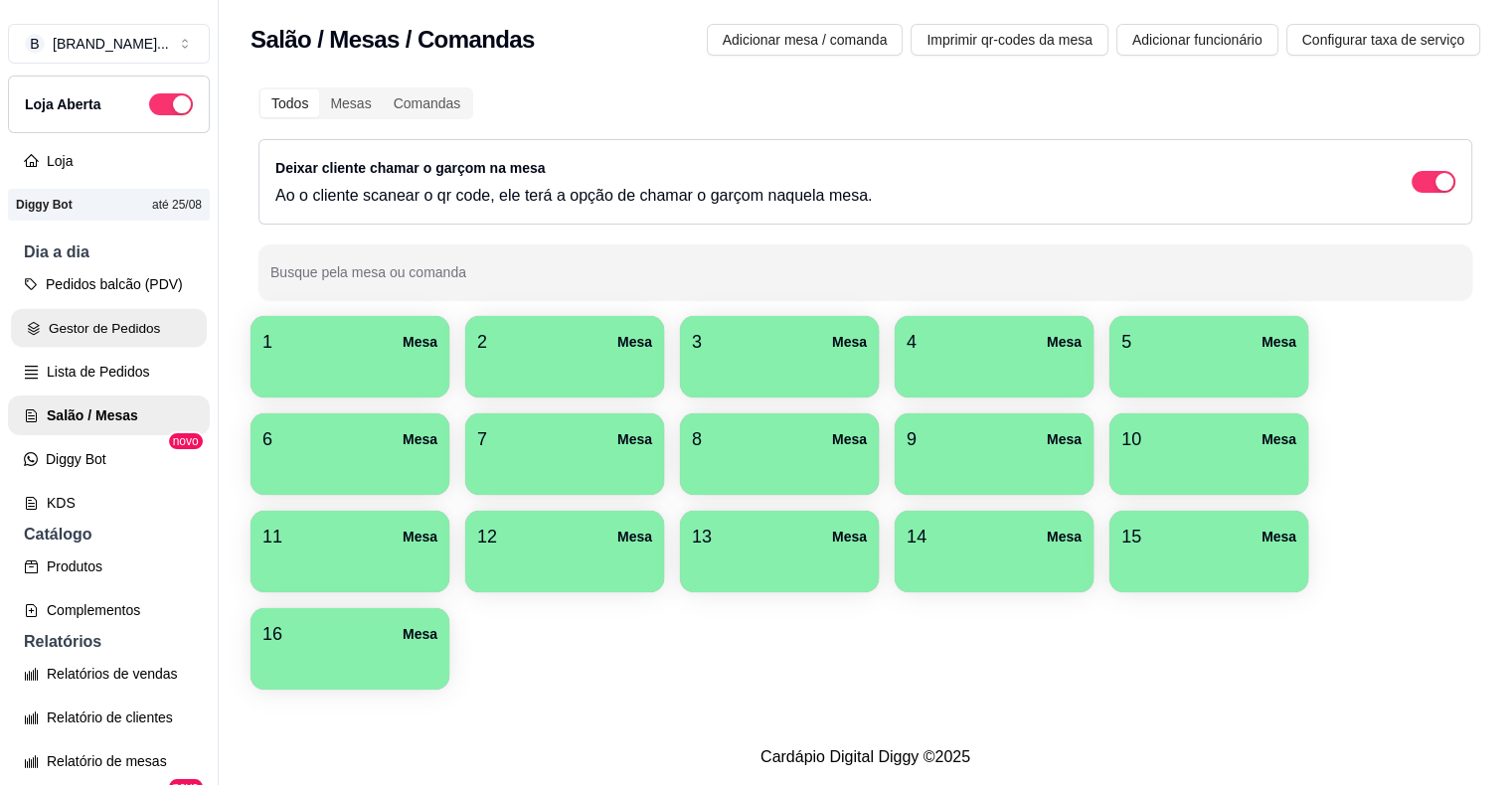 click on "Gestor de Pedidos" at bounding box center (108, 328) 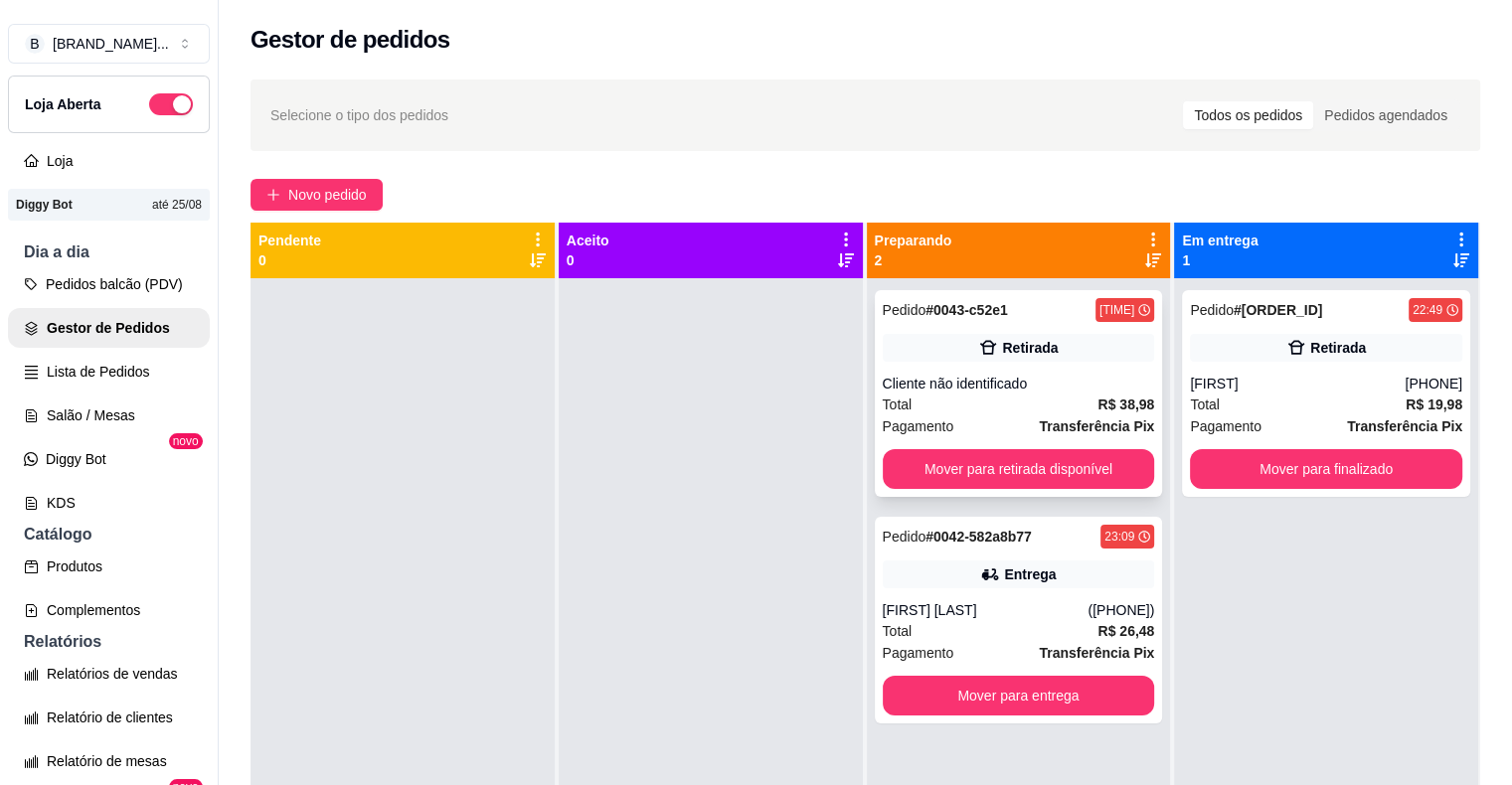 click on "Transferência Pix" at bounding box center [1096, 426] 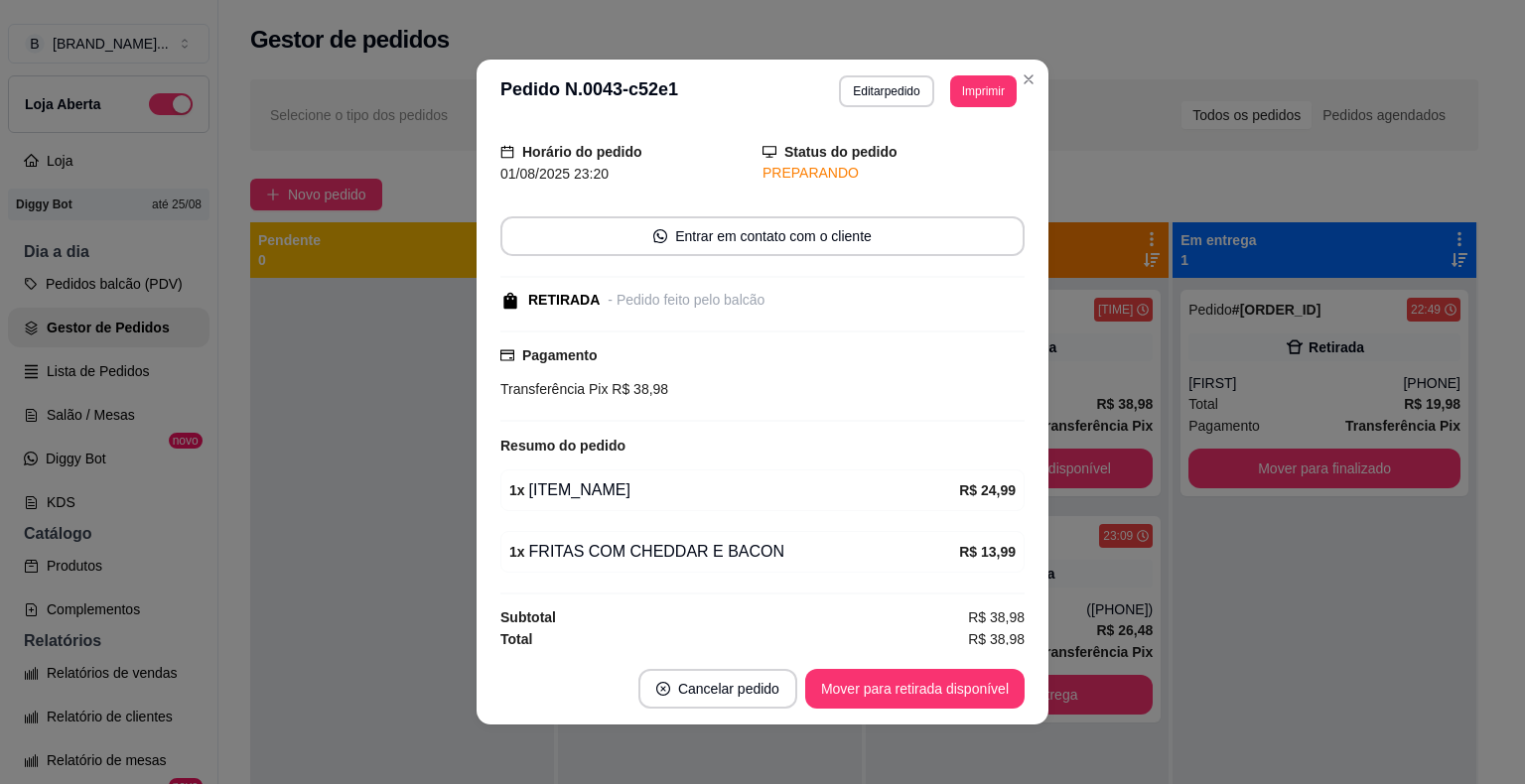 scroll, scrollTop: 57, scrollLeft: 0, axis: vertical 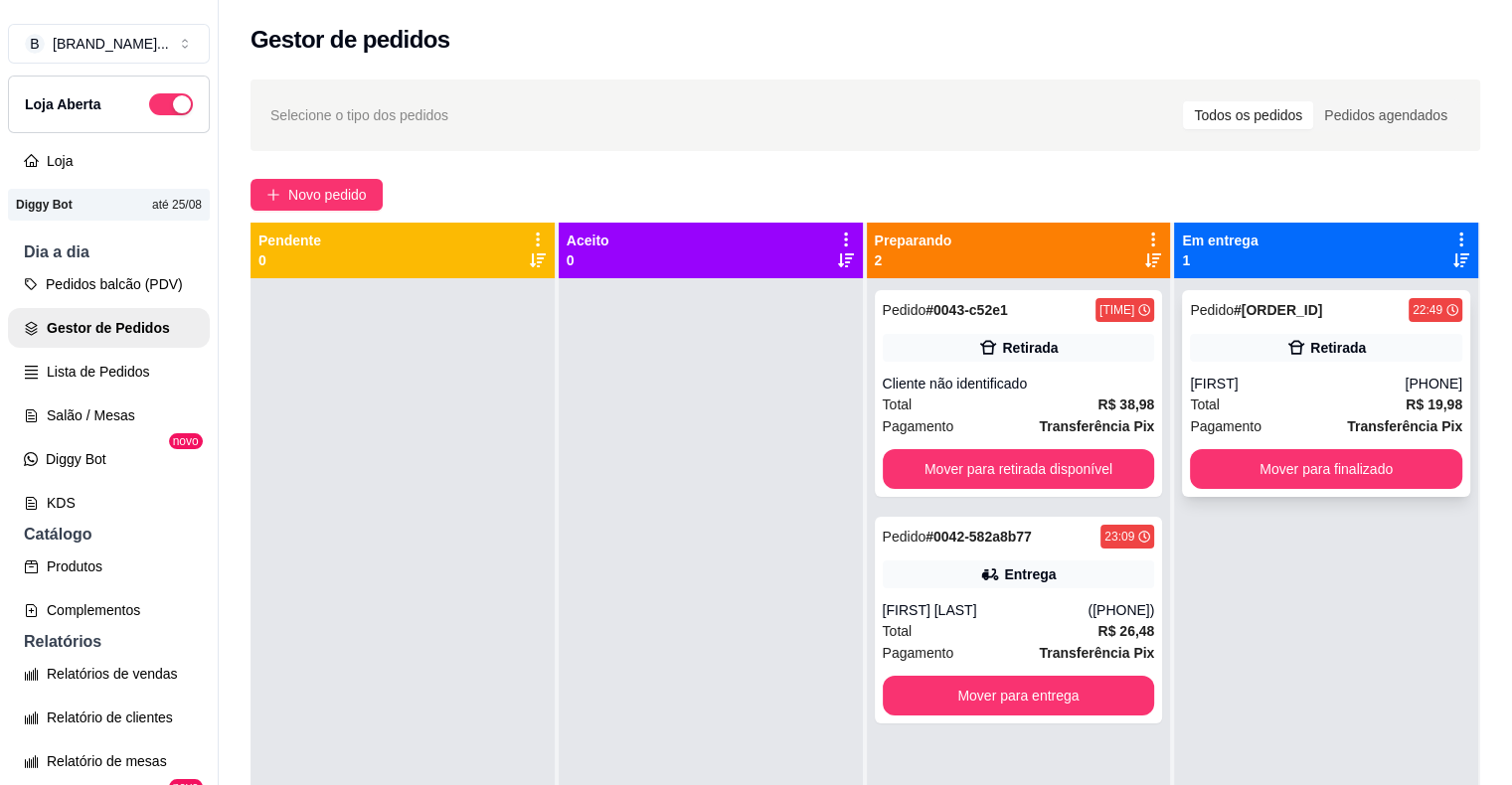 click on "Pedido  # 0038-5cef2 22:49 Retirada Gleicy (86) 8118-0450 Total R$ 19,98 Pagamento Transferência Pix Mover para finalizado" at bounding box center (1326, 393) 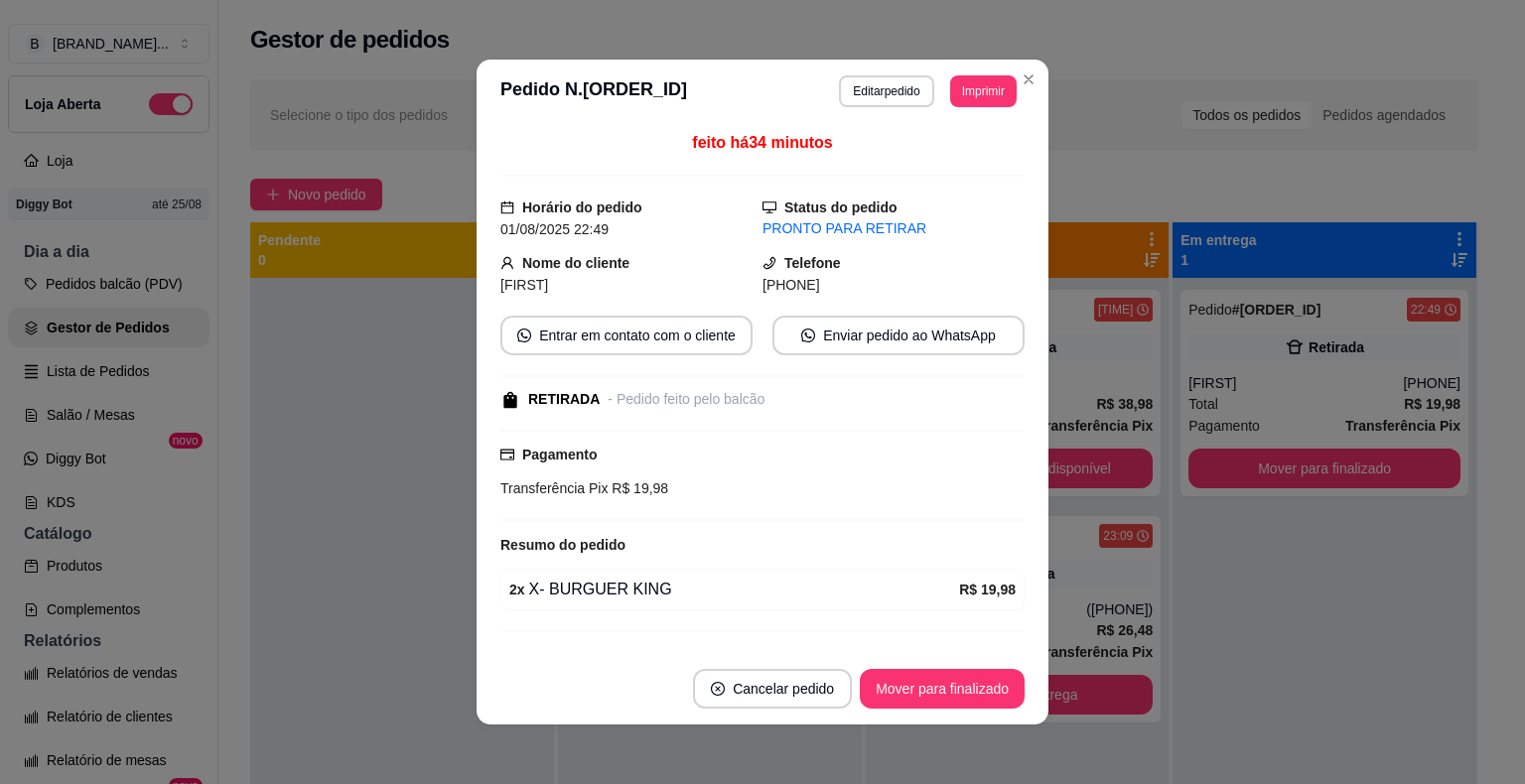 scroll, scrollTop: 4, scrollLeft: 0, axis: vertical 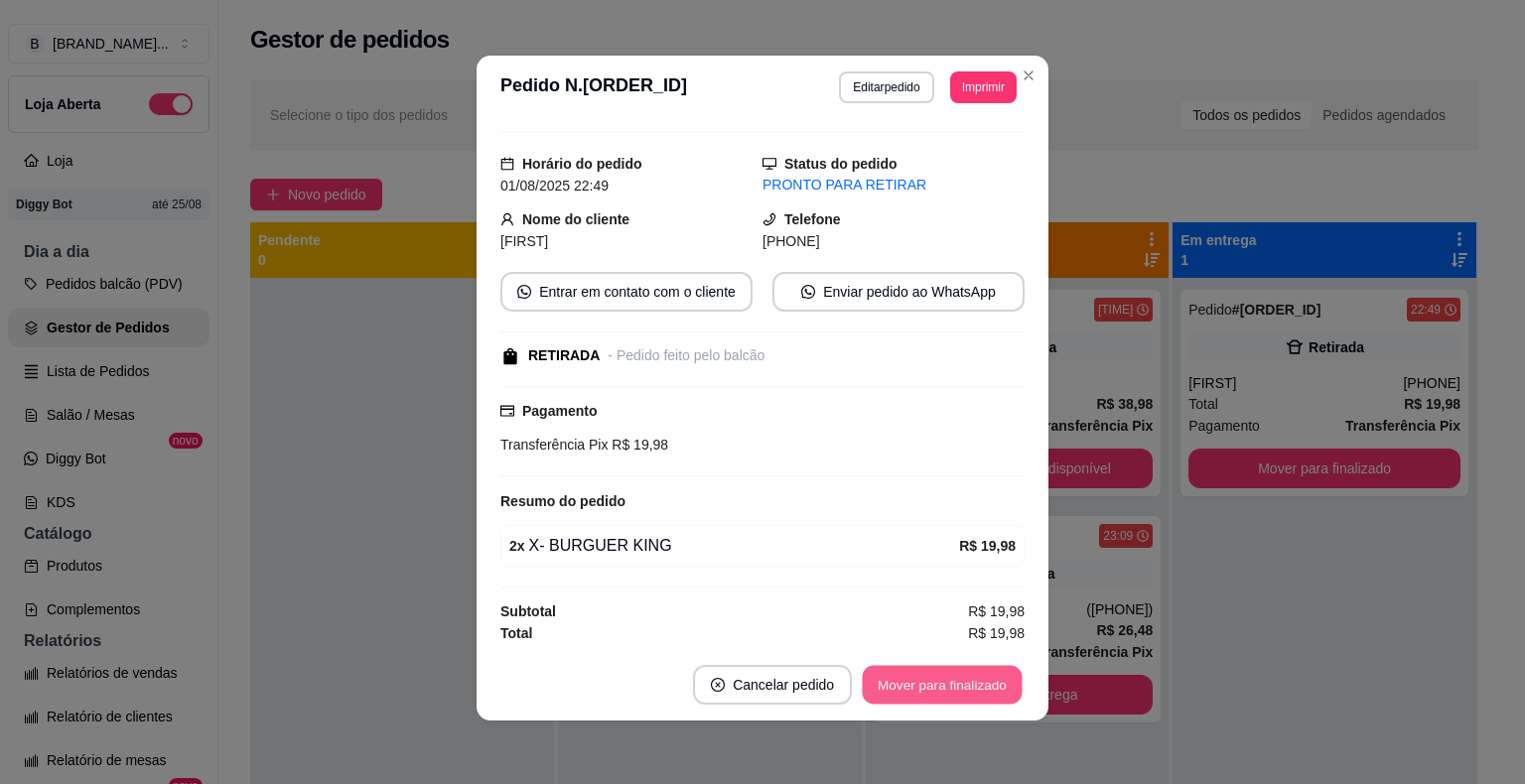 click on "Mover para finalizado" at bounding box center (942, 685) 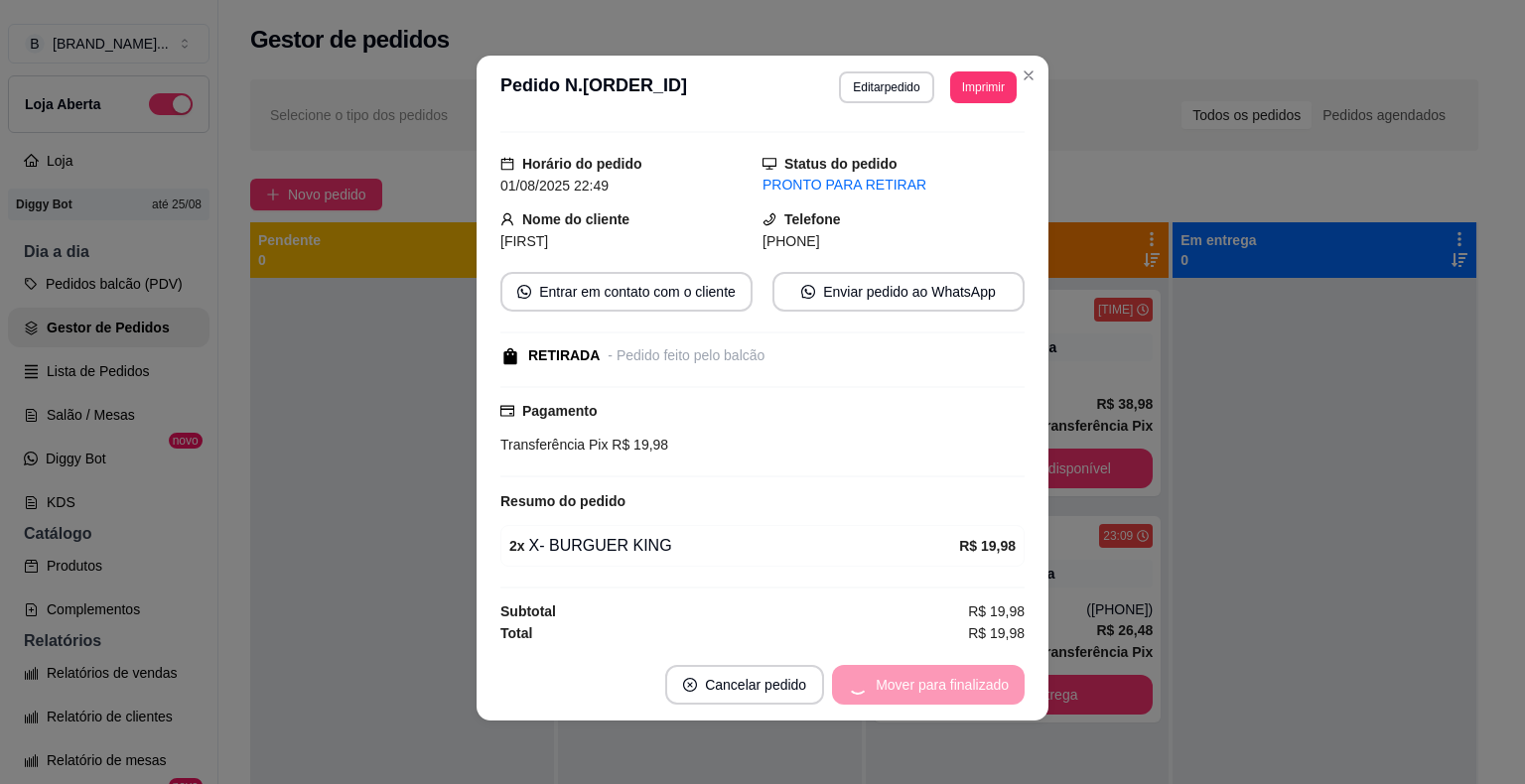 scroll, scrollTop: 0, scrollLeft: 0, axis: both 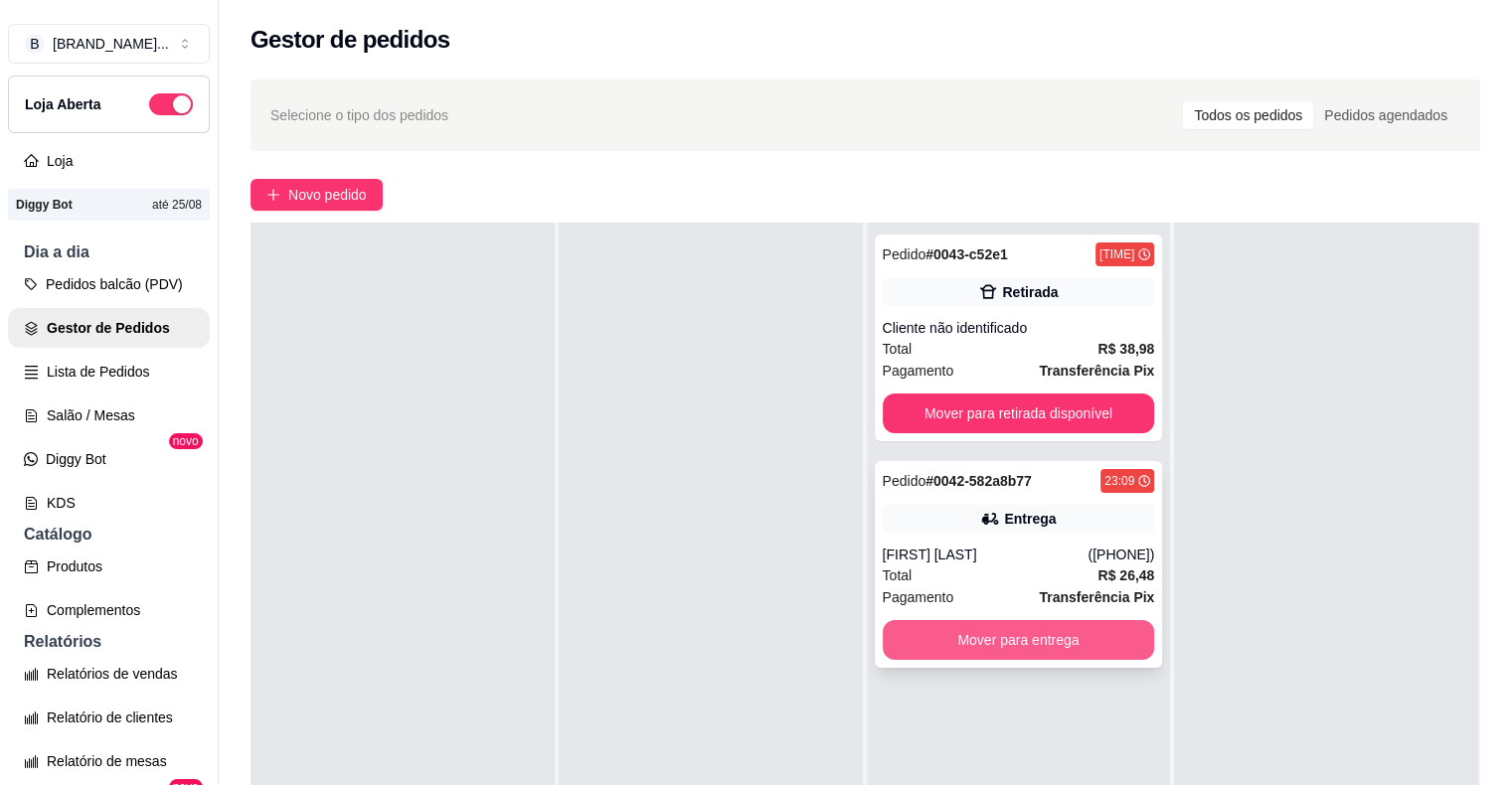 click on "Mover para entrega" at bounding box center (1019, 640) 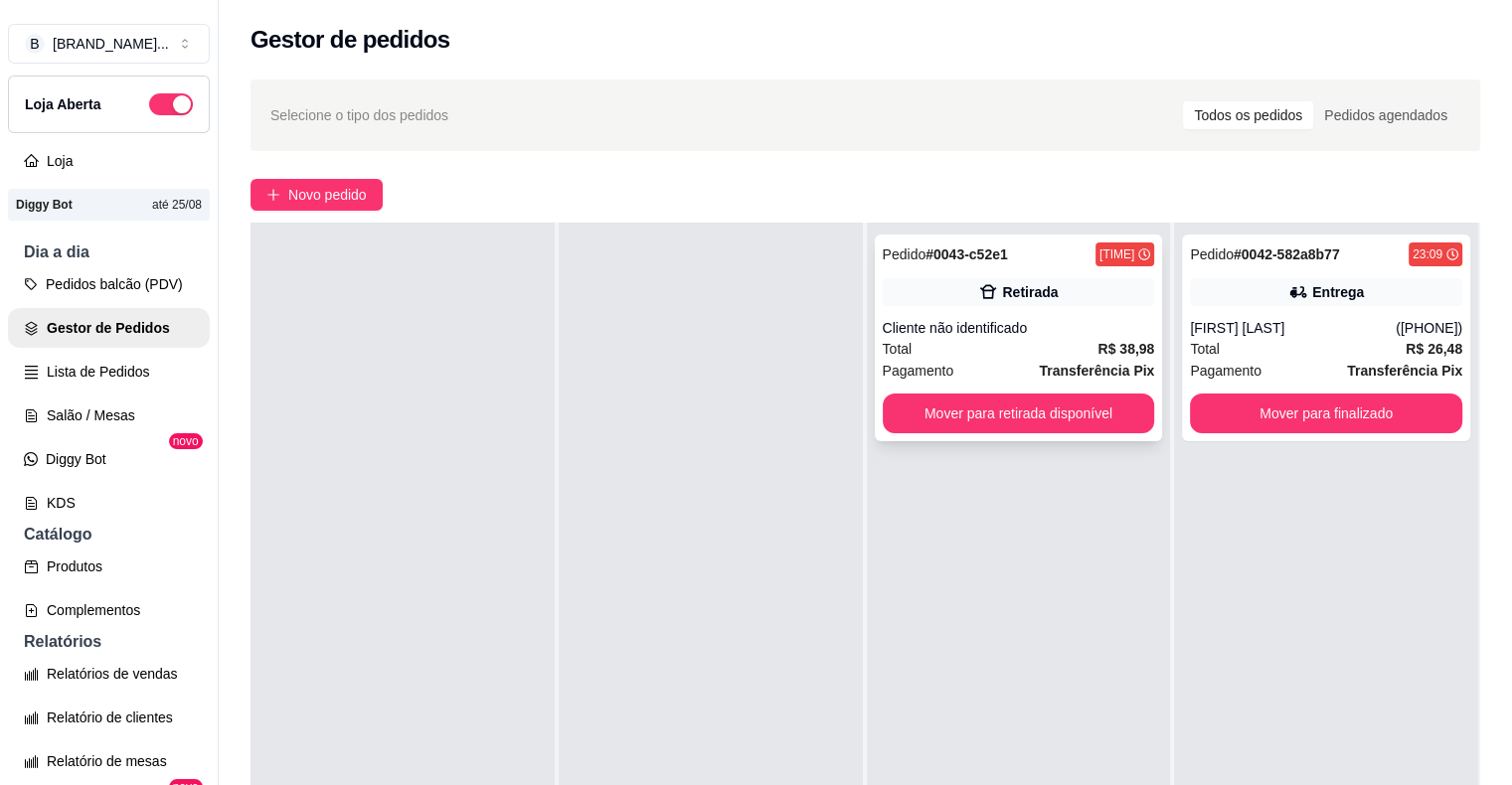 click on "Retirada" at bounding box center (1030, 292) 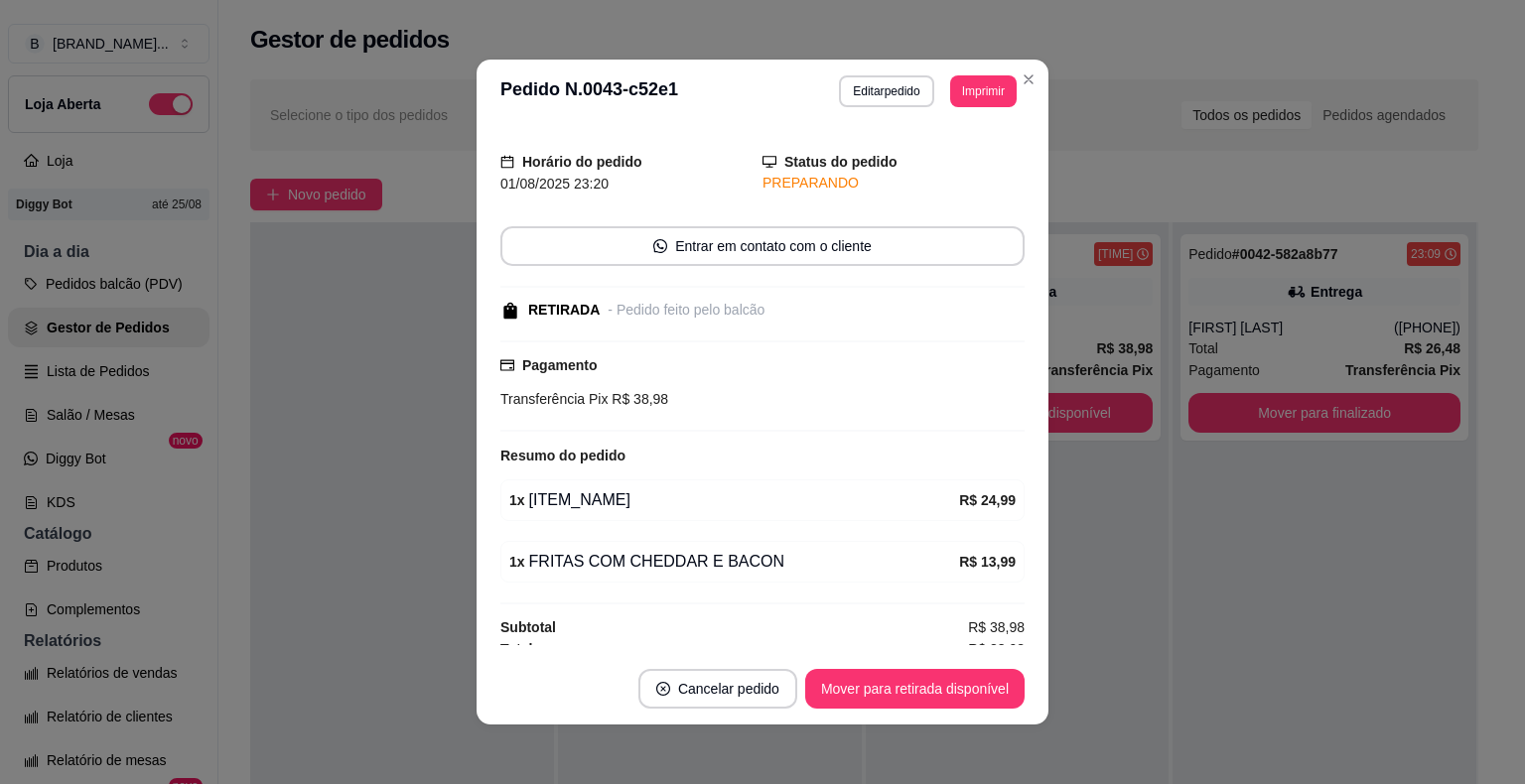 scroll, scrollTop: 57, scrollLeft: 0, axis: vertical 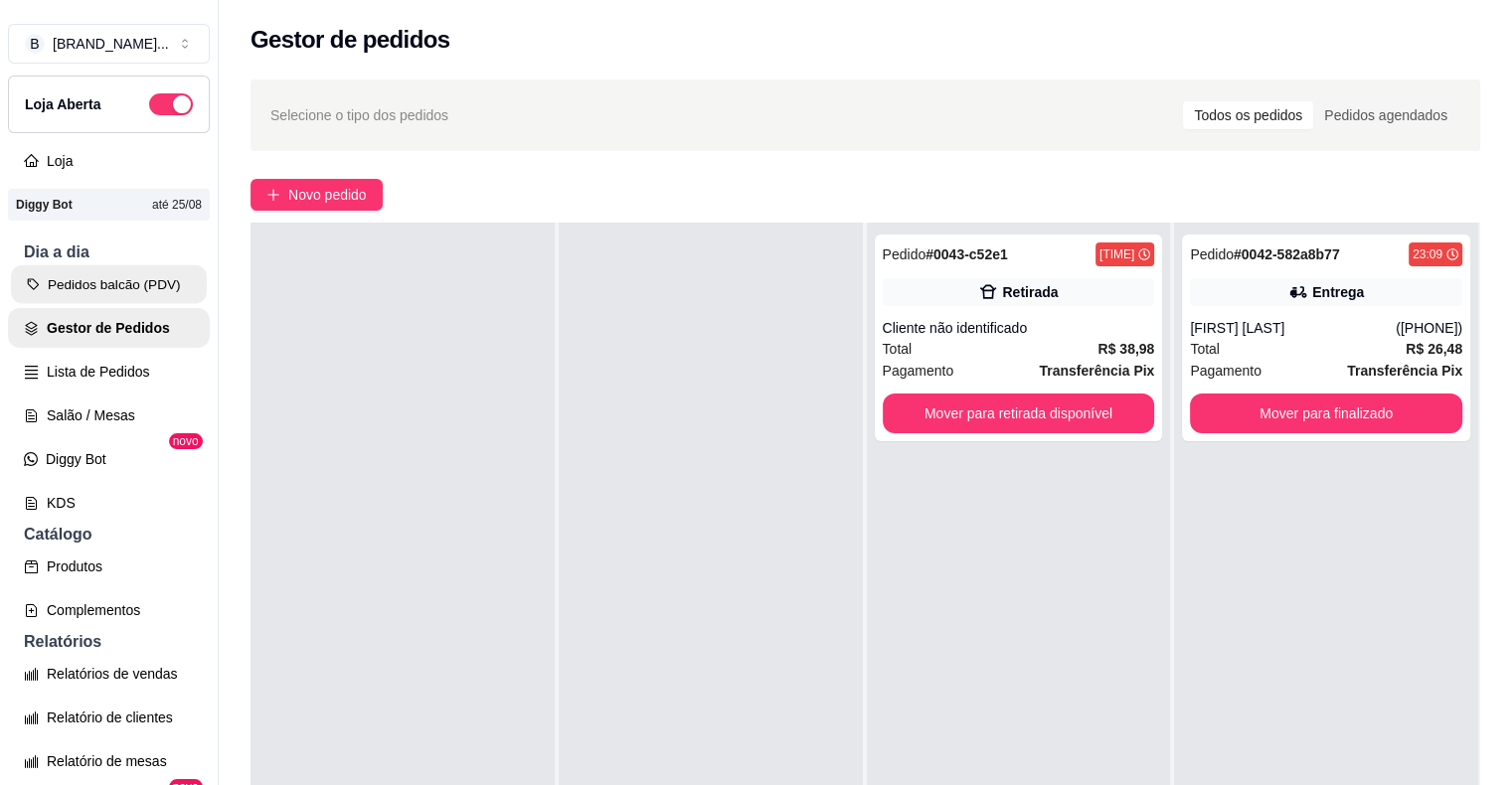 click on "Pedidos balcão (PDV)" at bounding box center (108, 284) 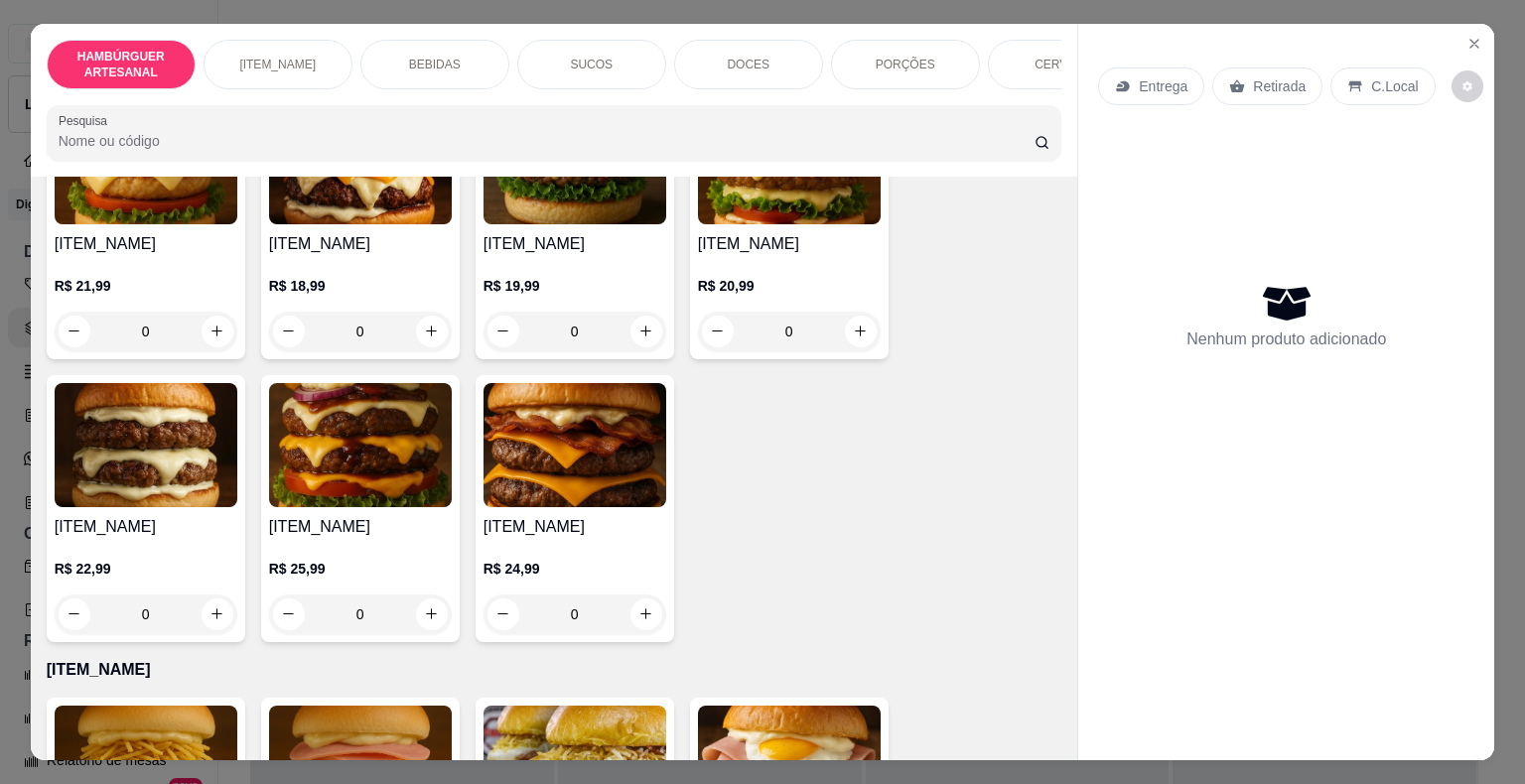 scroll, scrollTop: 893, scrollLeft: 0, axis: vertical 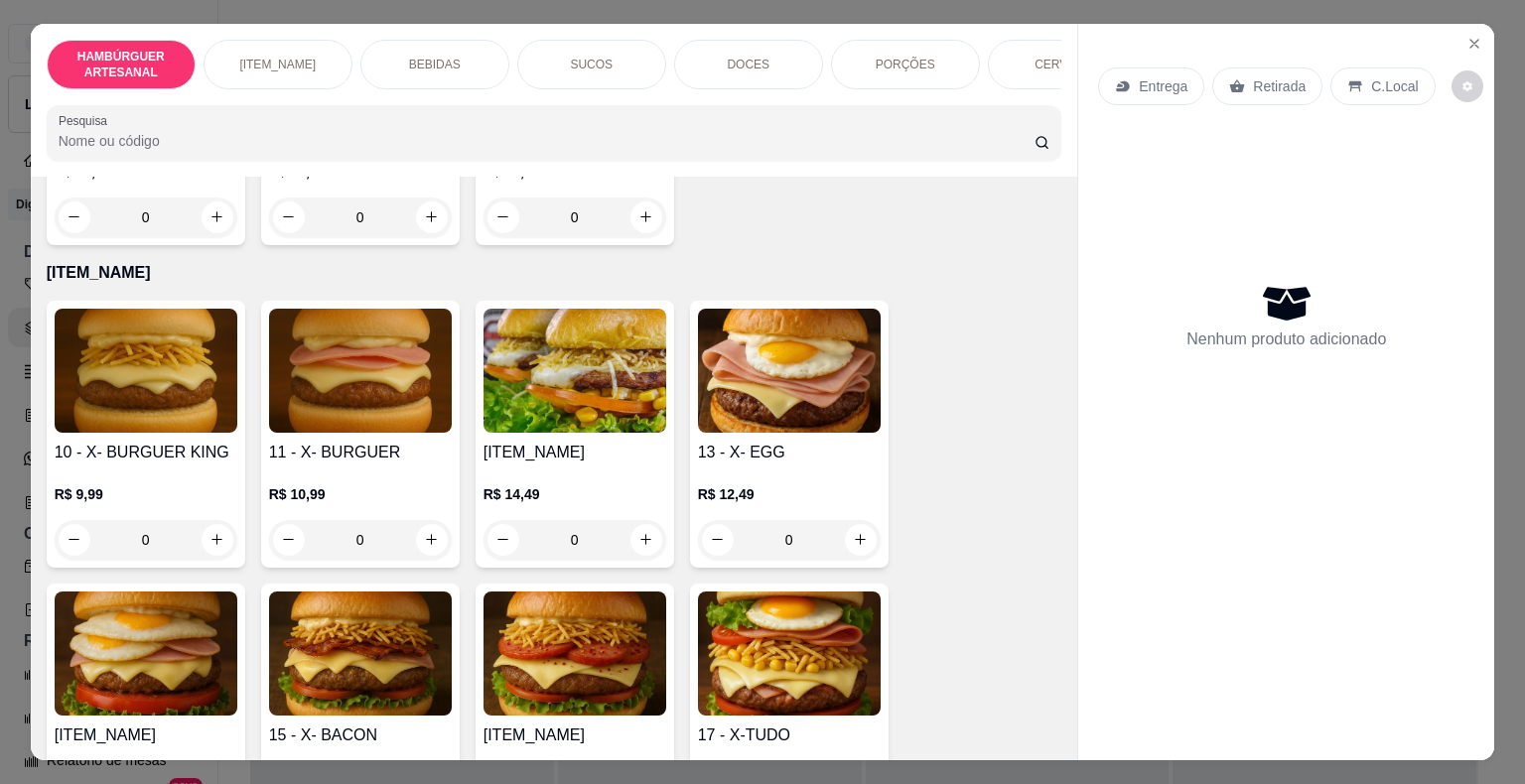 click on "0" at bounding box center (360, 540) 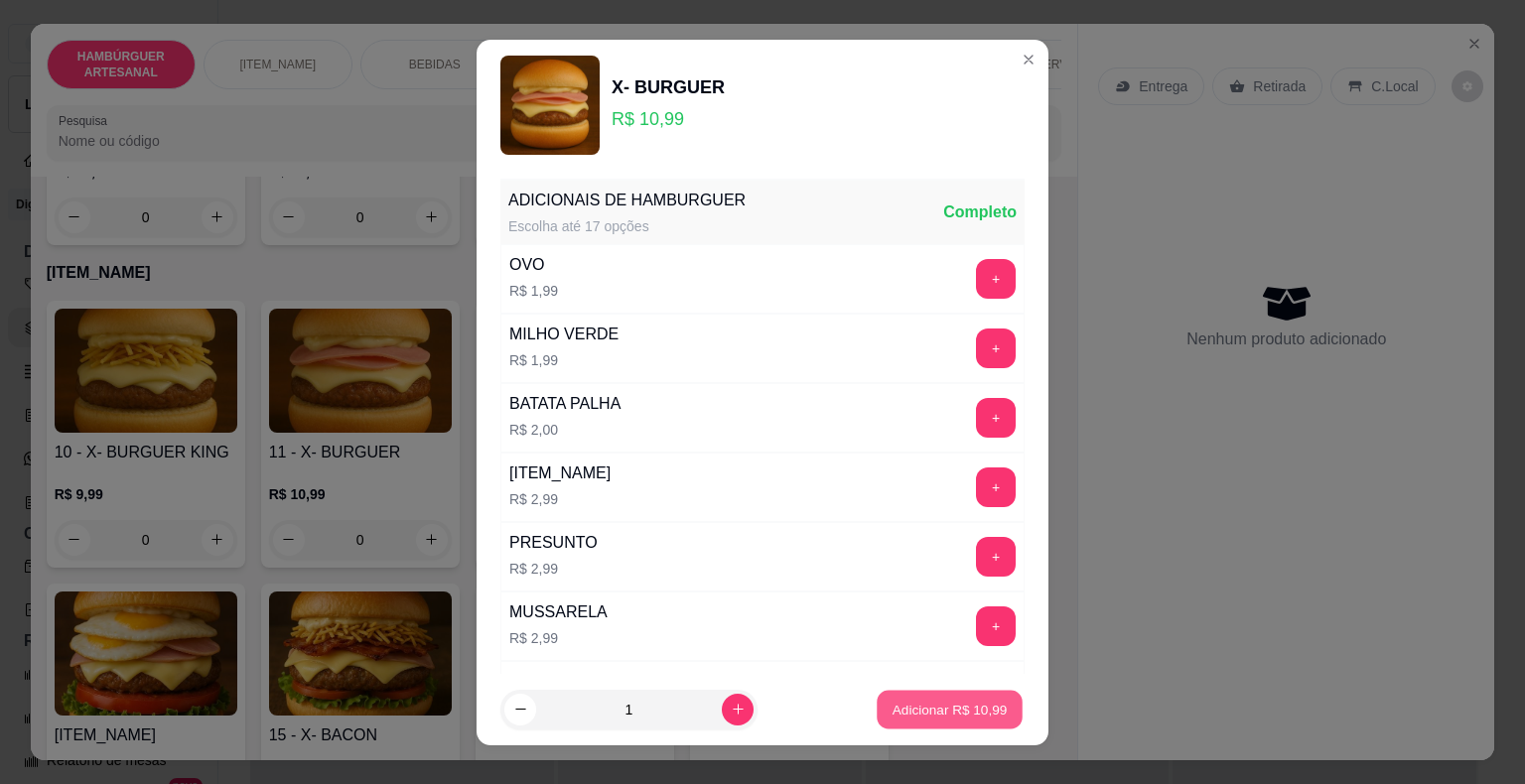 click on "Adicionar   R$ 10,99" at bounding box center [950, 709] 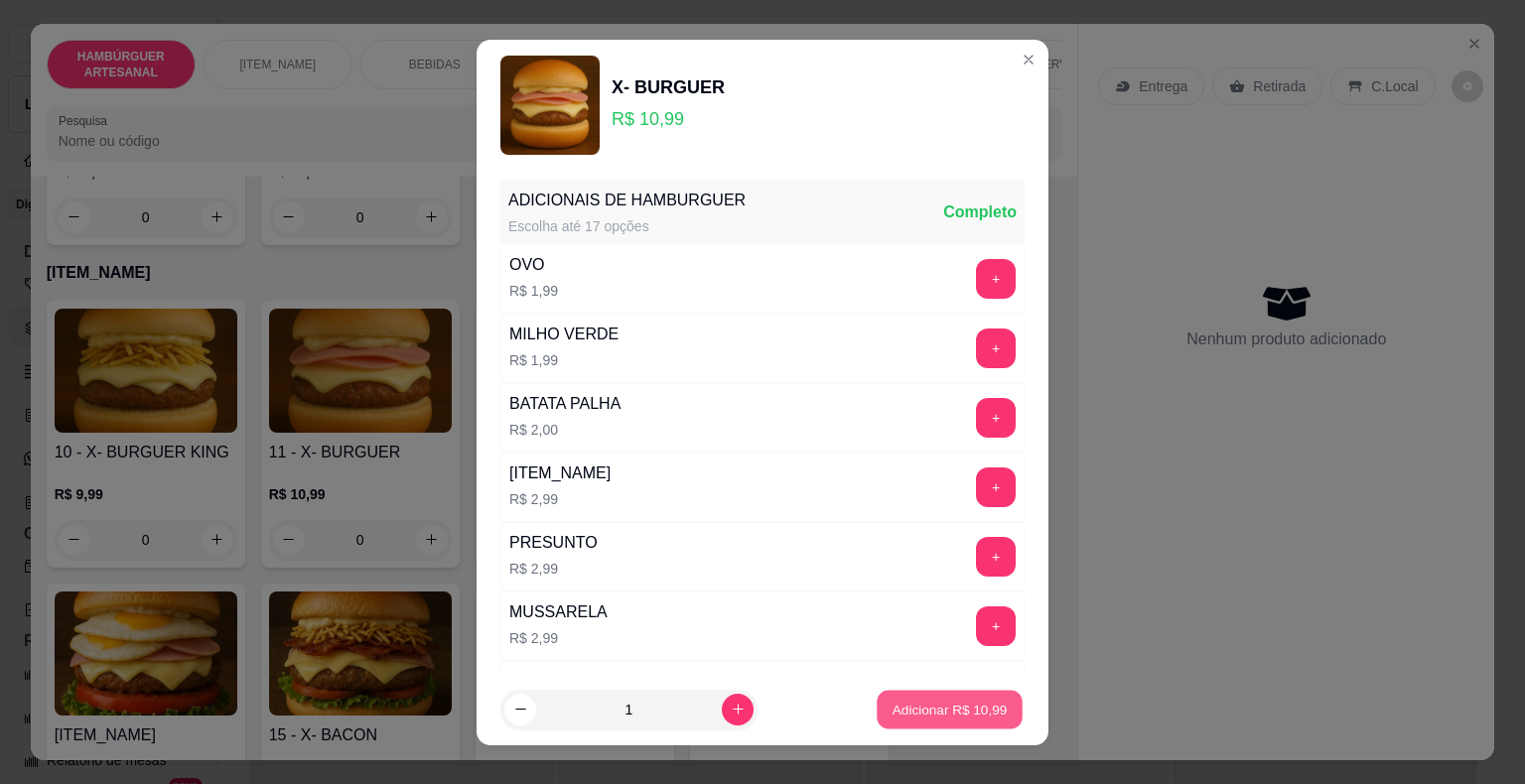 type on "1" 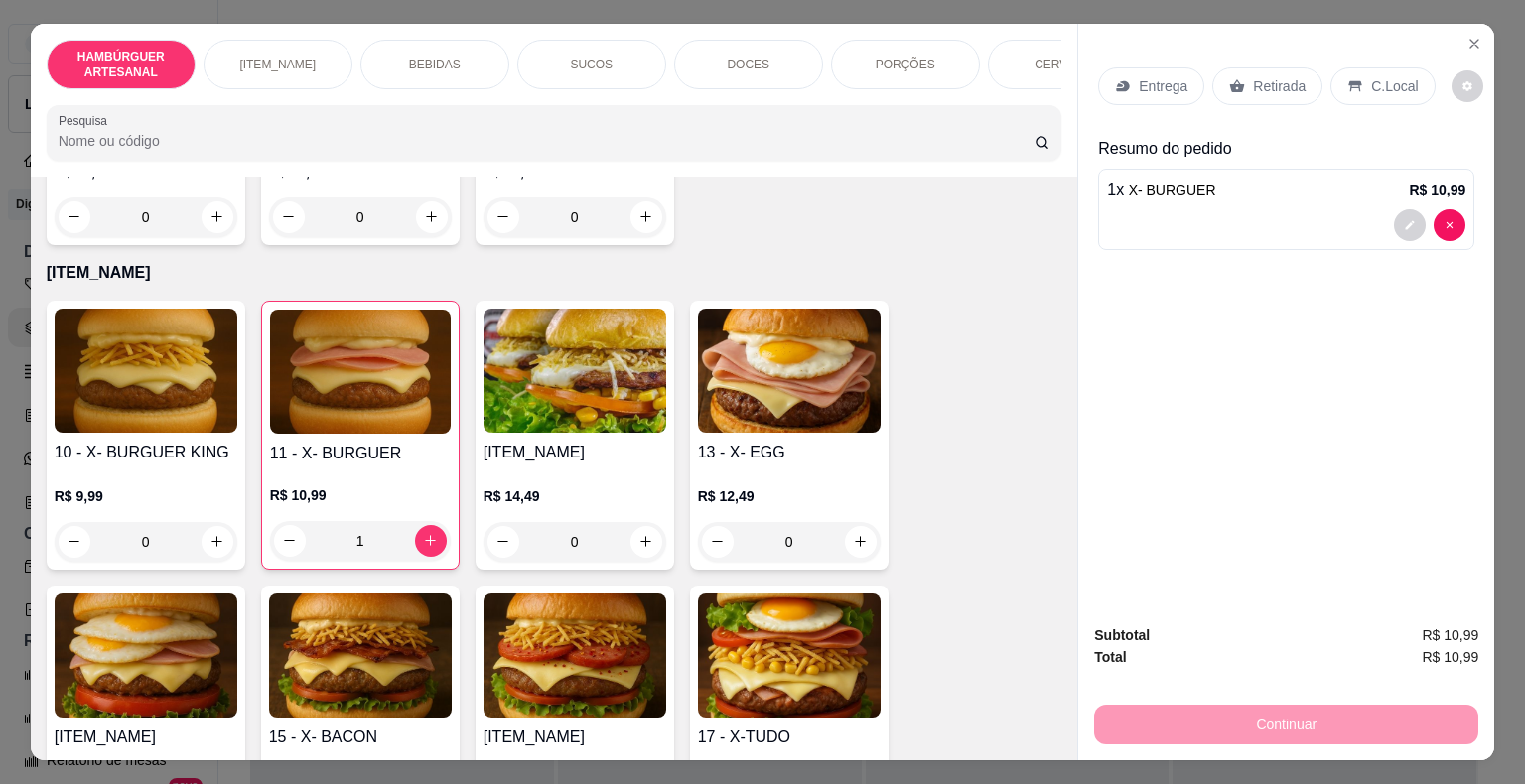 click 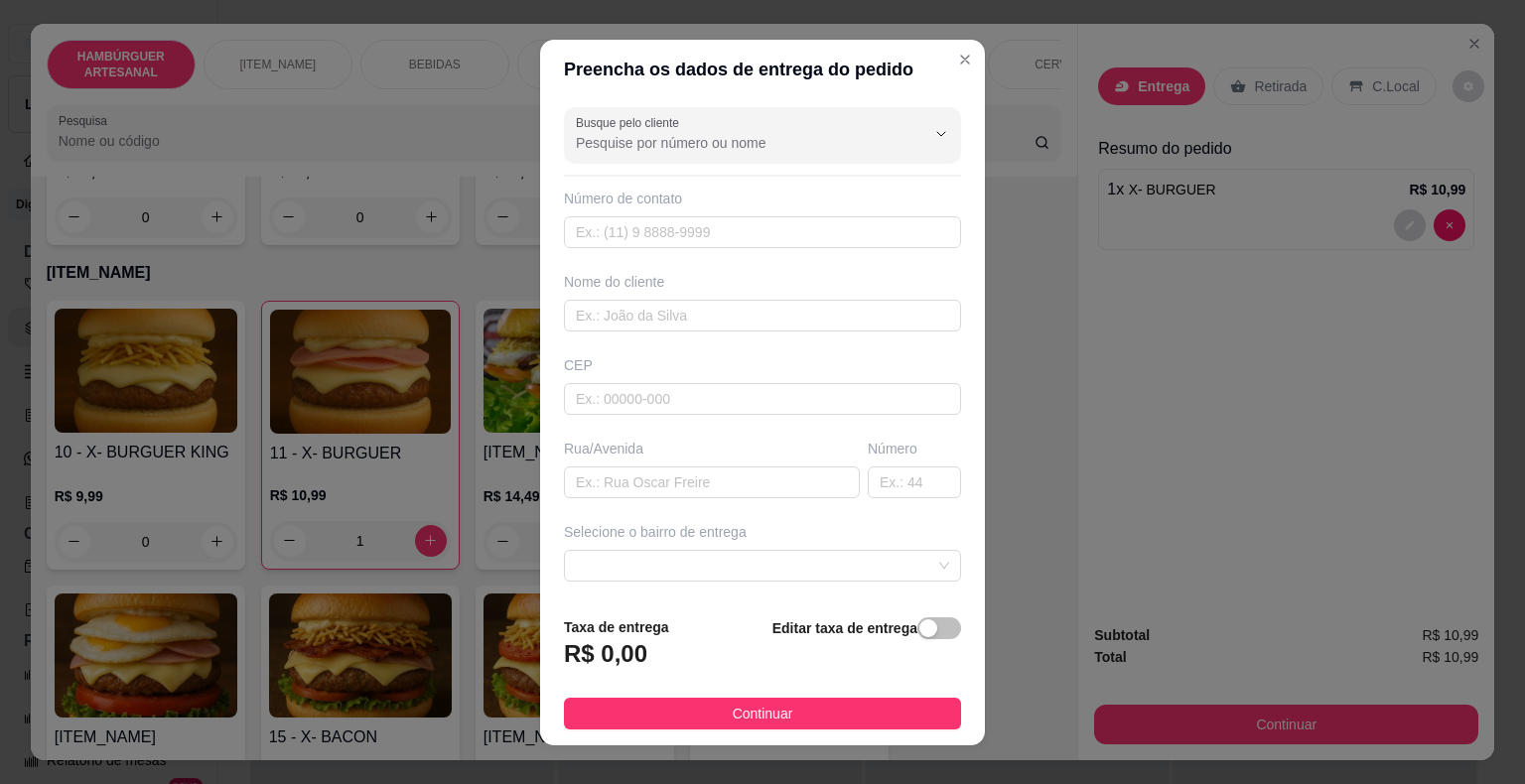 scroll, scrollTop: 164, scrollLeft: 0, axis: vertical 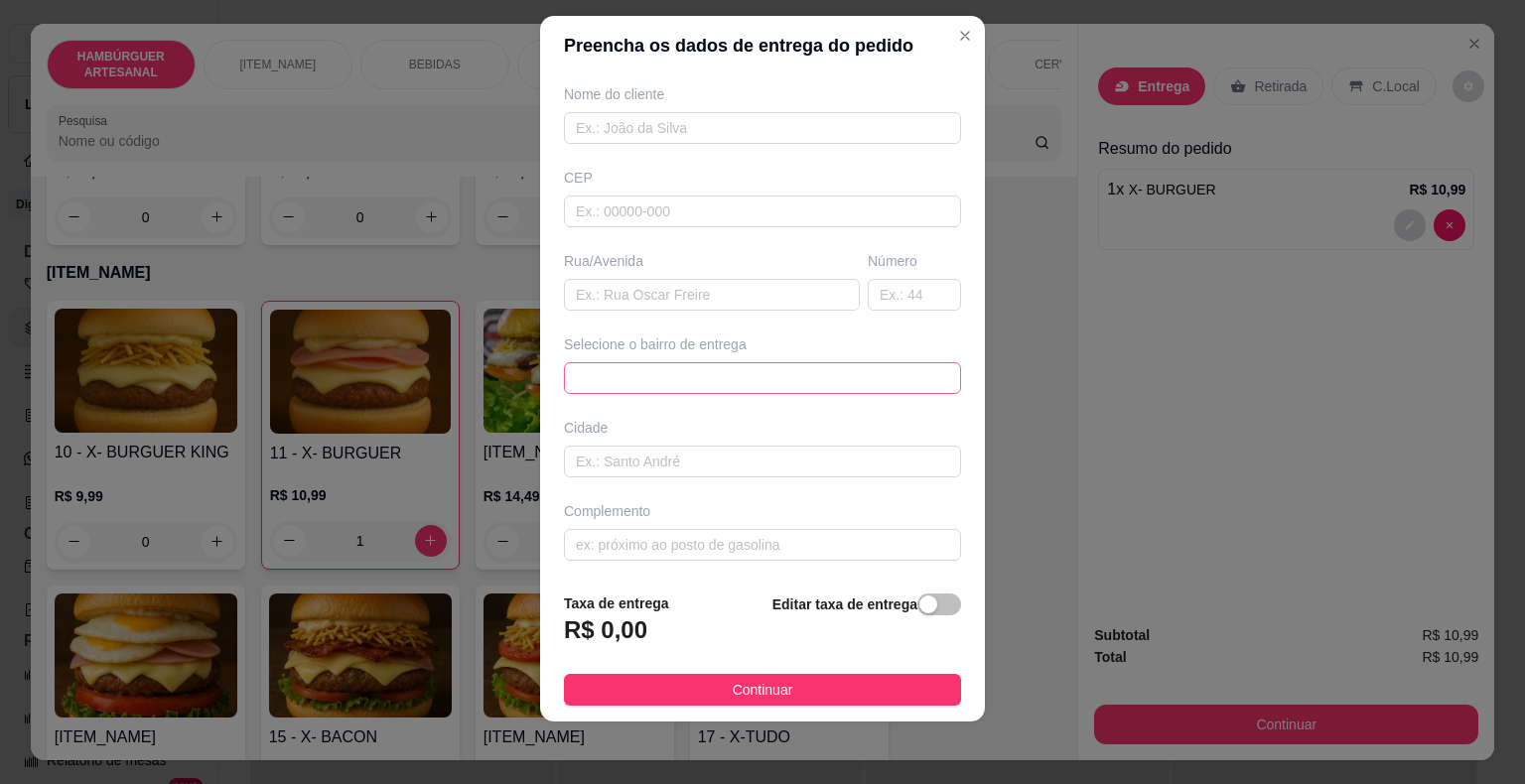 click at bounding box center [762, 378] 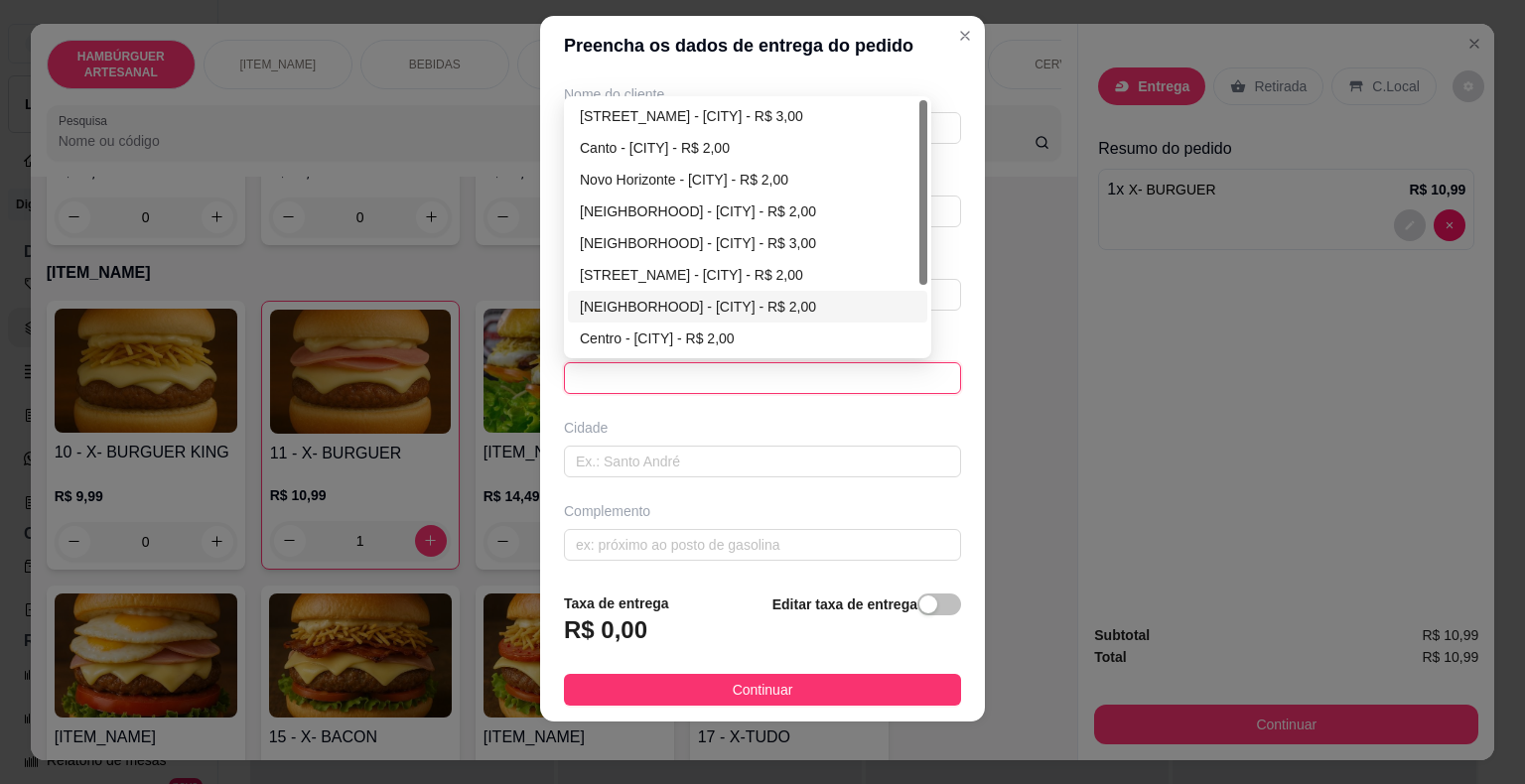 scroll, scrollTop: 95, scrollLeft: 0, axis: vertical 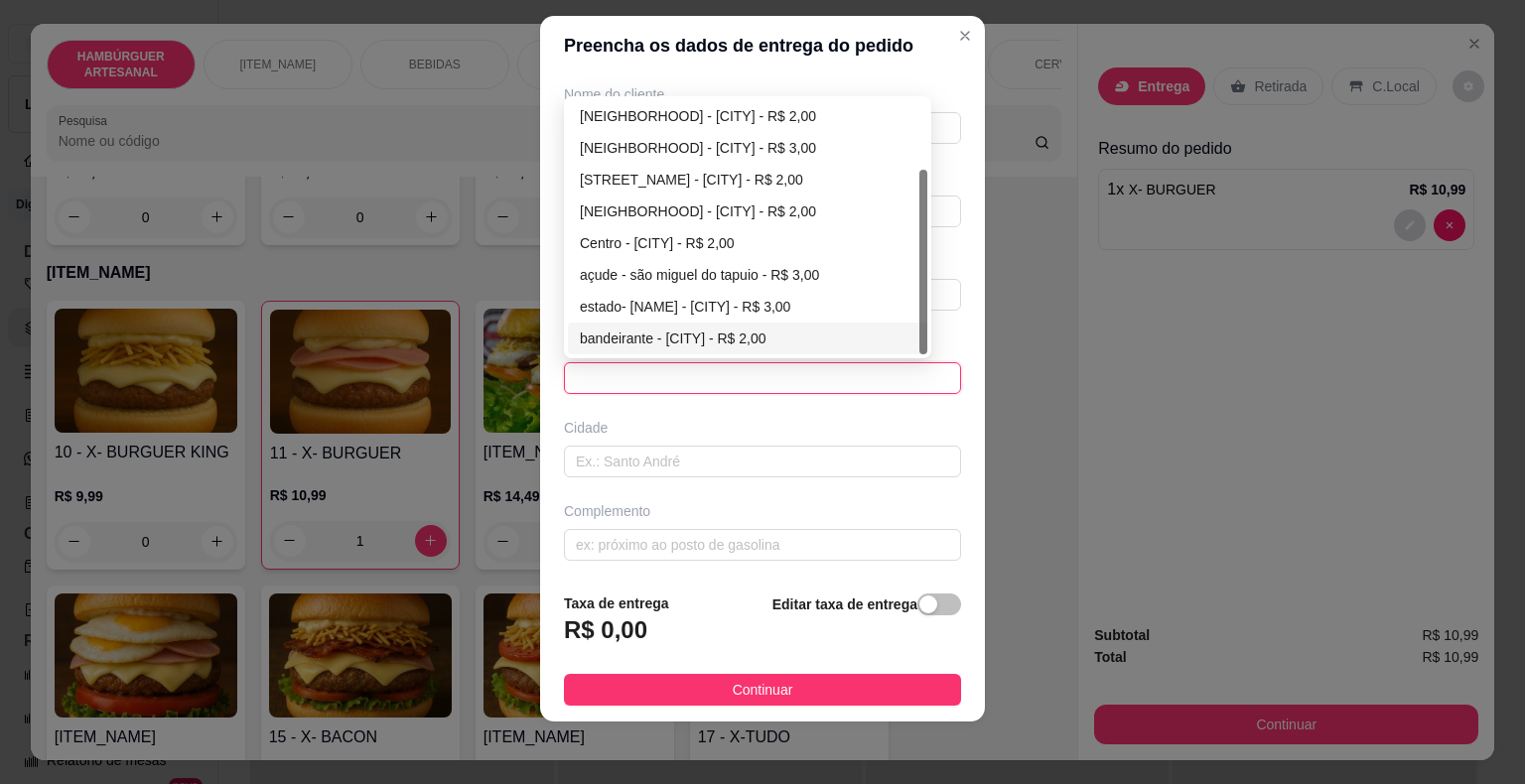 click at bounding box center [762, 378] 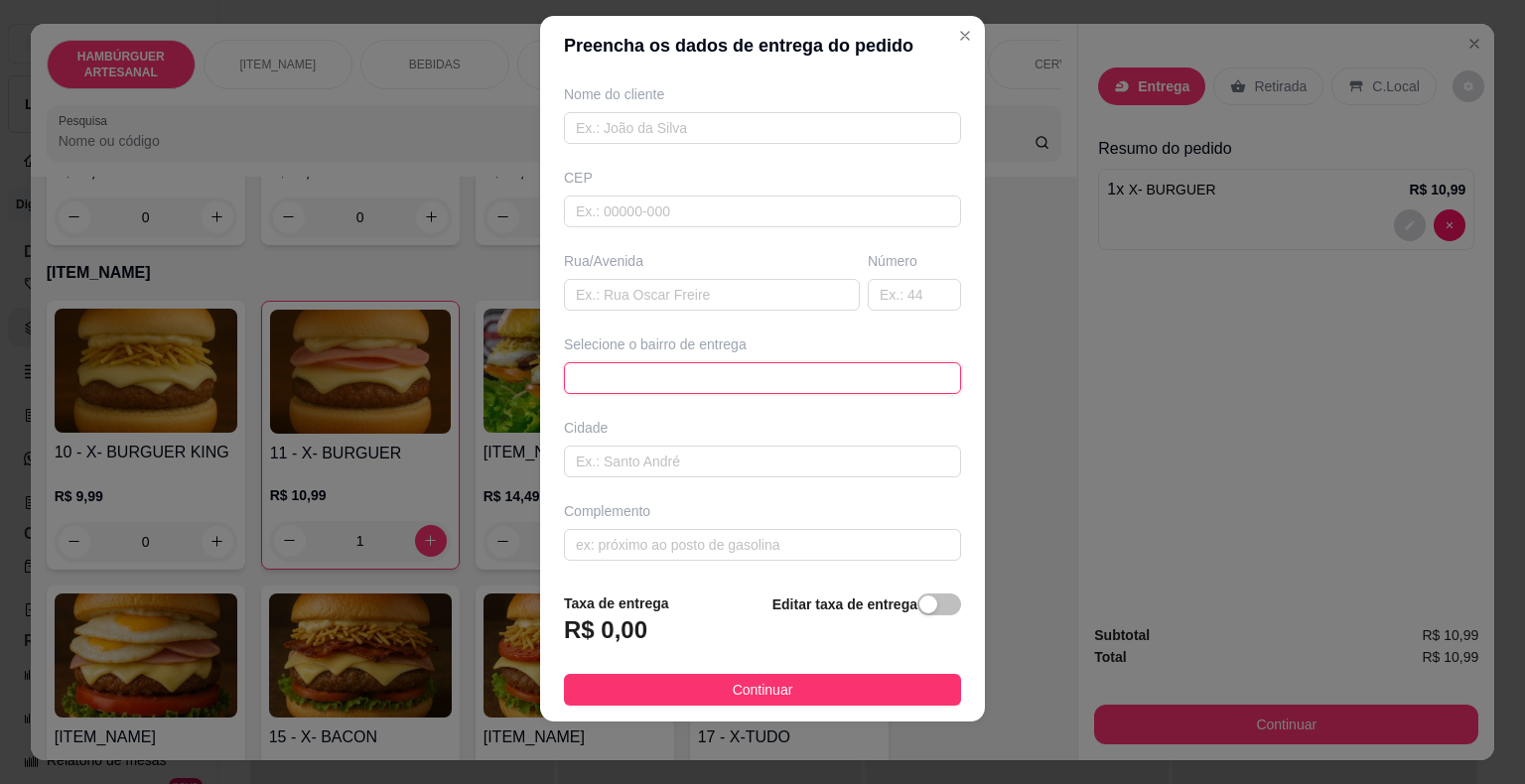 click at bounding box center [762, 378] 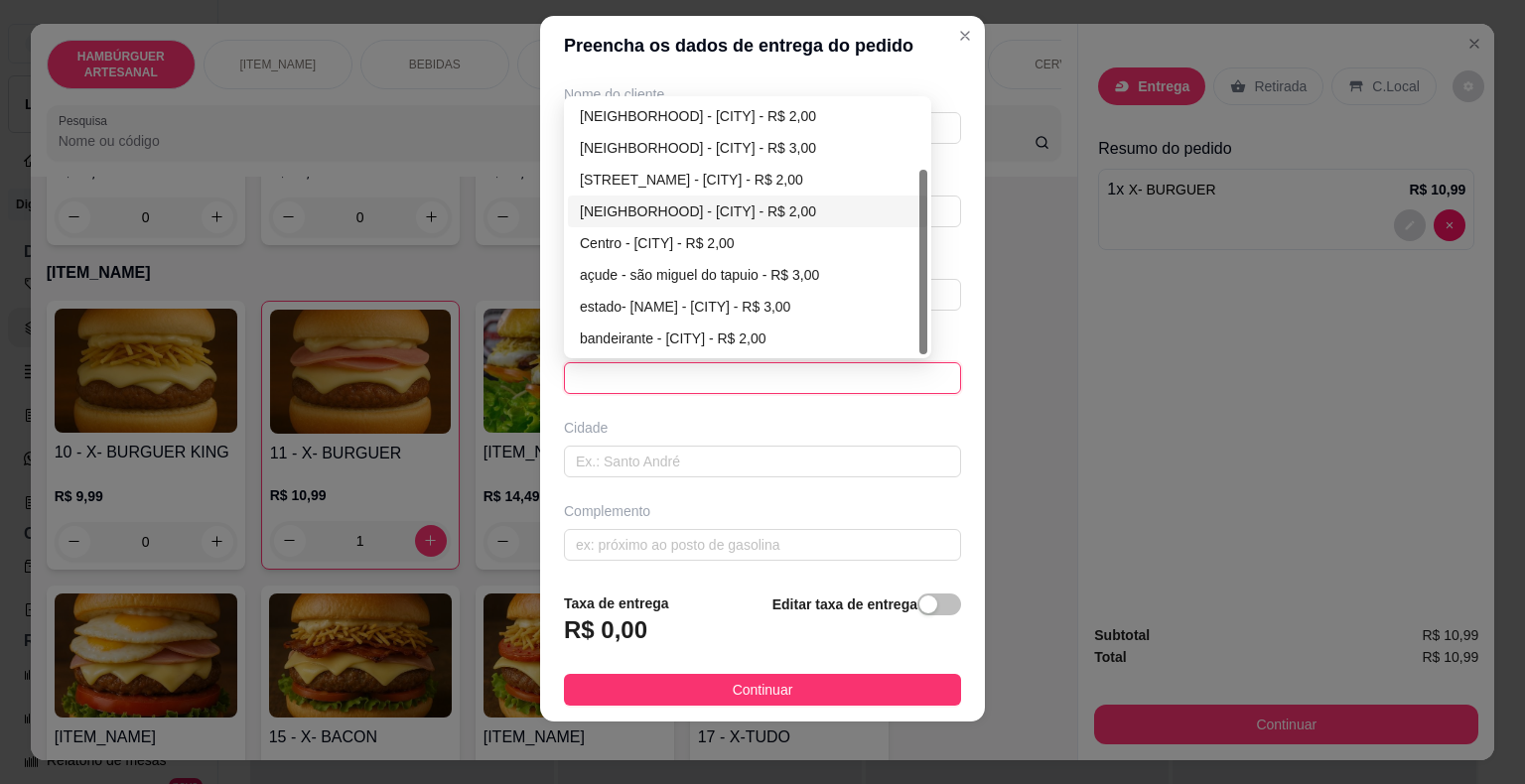 click on "Matadouro  - São Miguel do Tapuio  -  R$ 2,00" at bounding box center [748, 211] 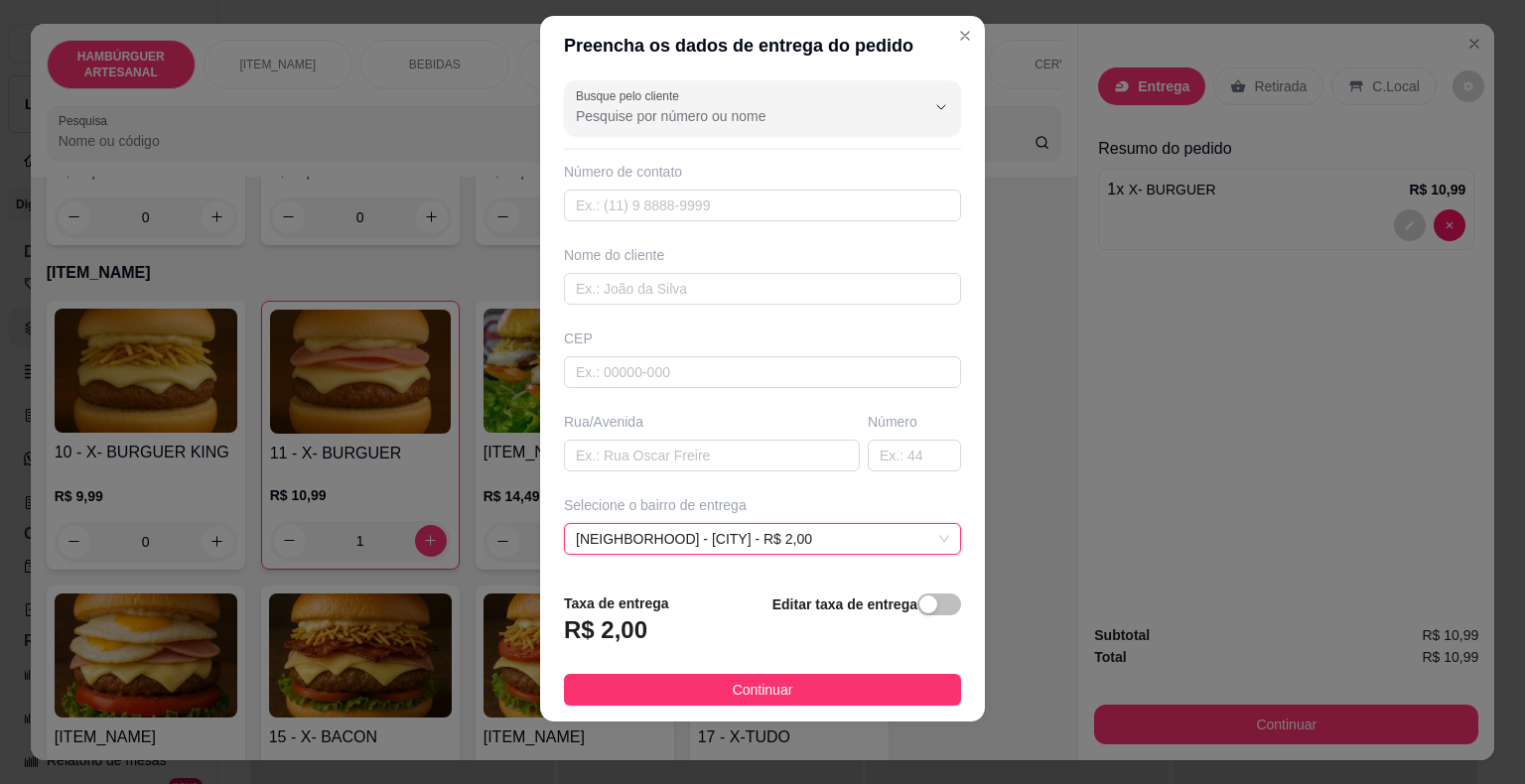 scroll, scrollTop: 0, scrollLeft: 0, axis: both 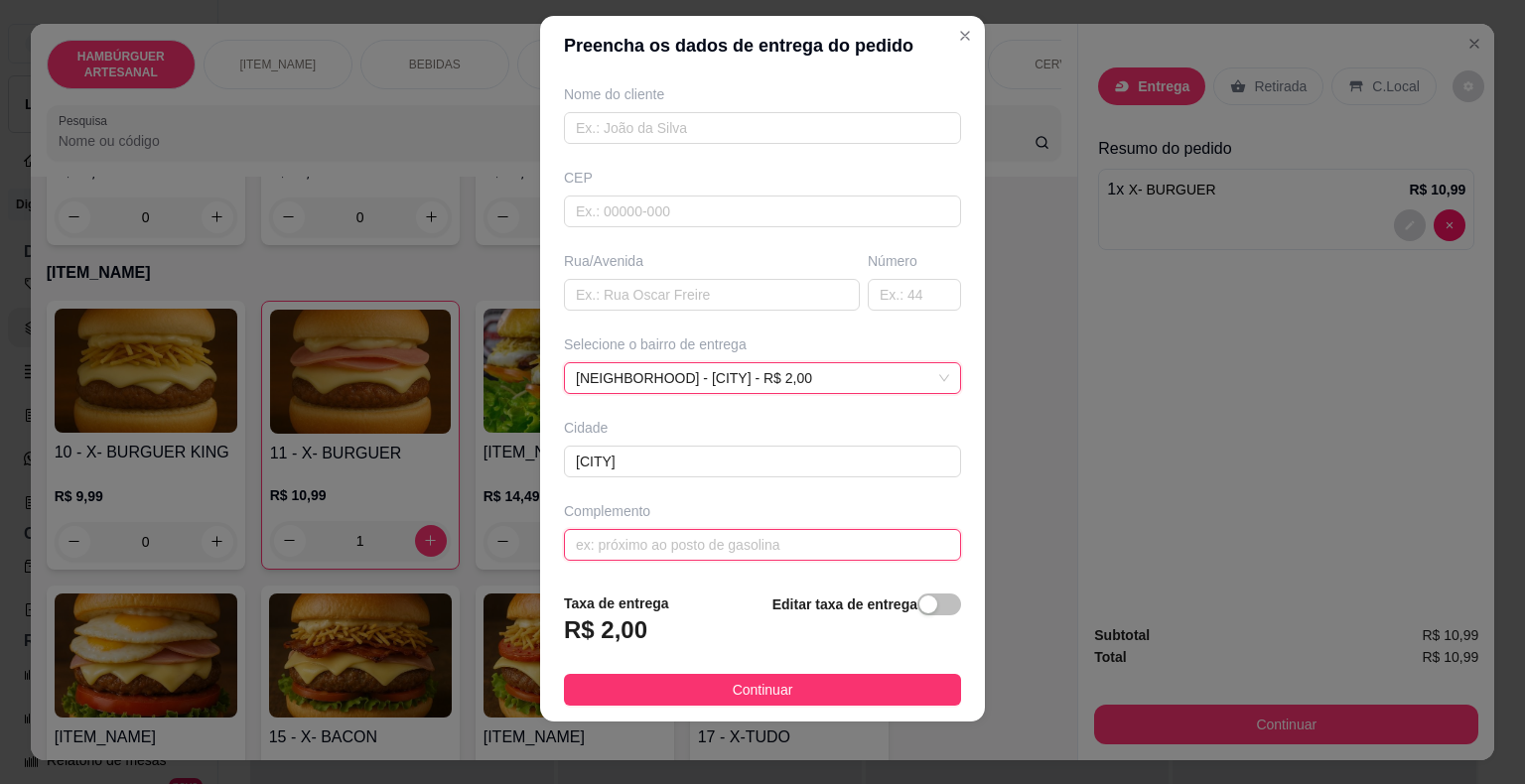 click at bounding box center (762, 545) 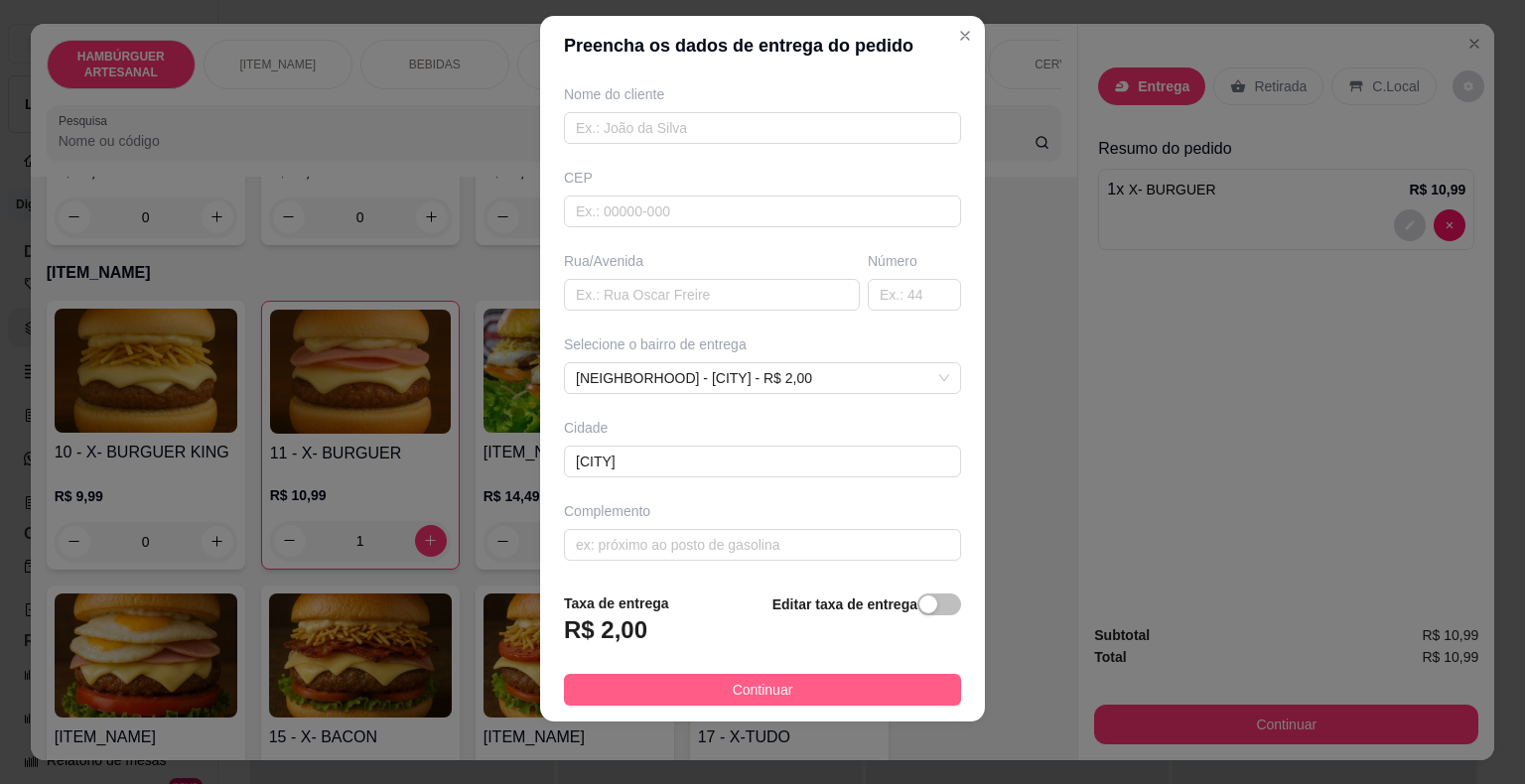 click on "Continuar" at bounding box center (762, 690) 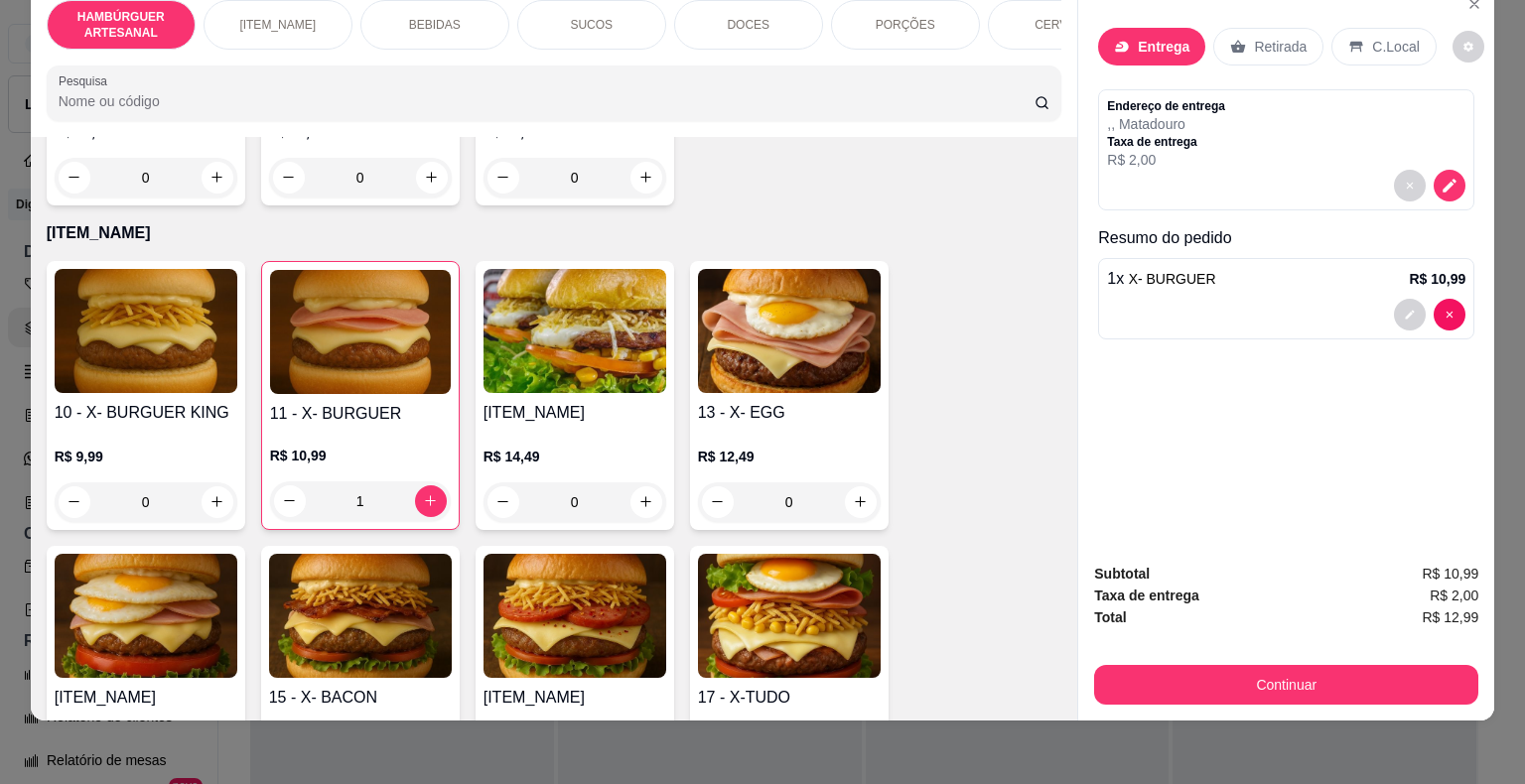 scroll, scrollTop: 48, scrollLeft: 0, axis: vertical 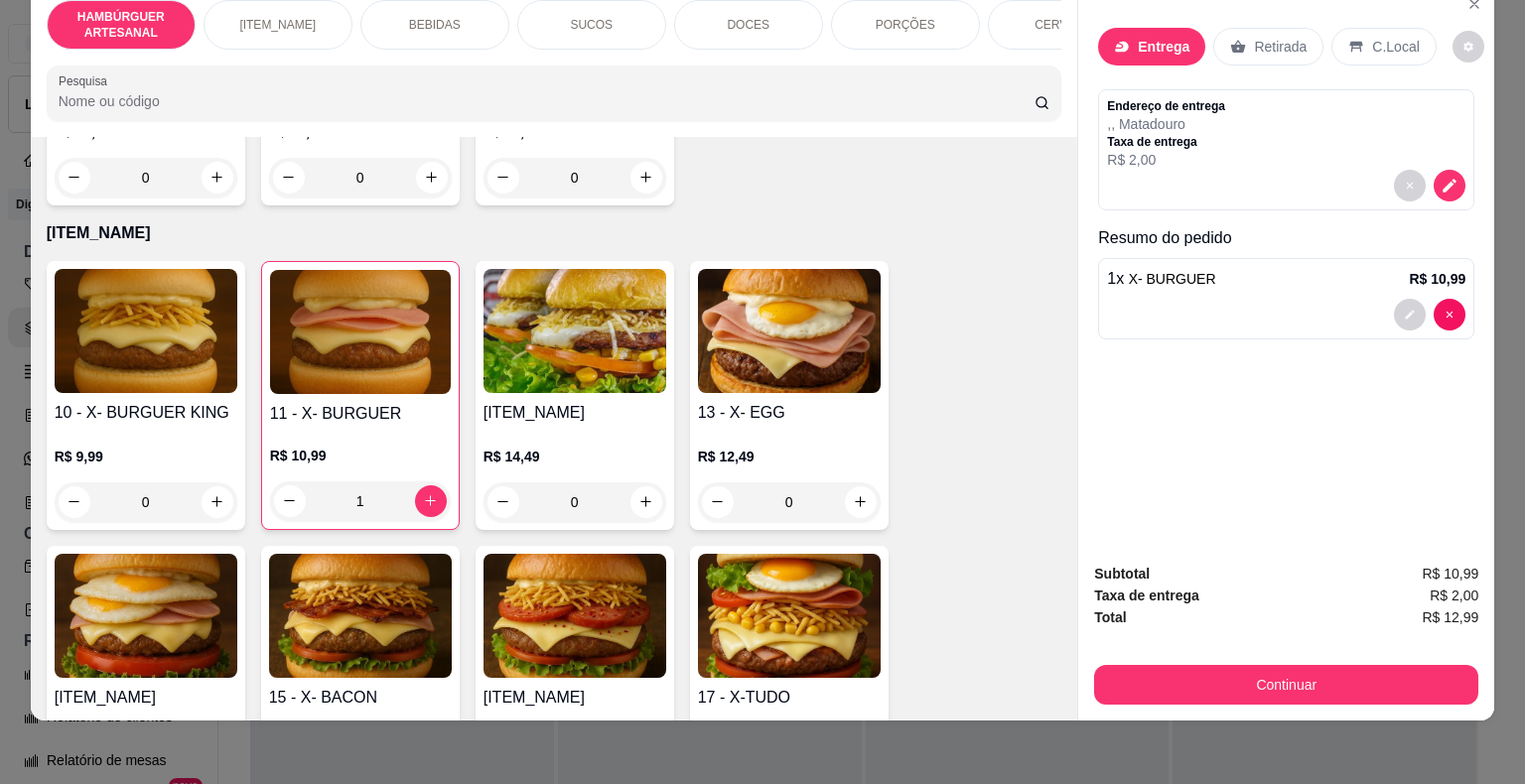 click on "Endereço de entrega ,  ,   Matadouro  Taxa de entrega R$ 2,00" at bounding box center (1286, 134) 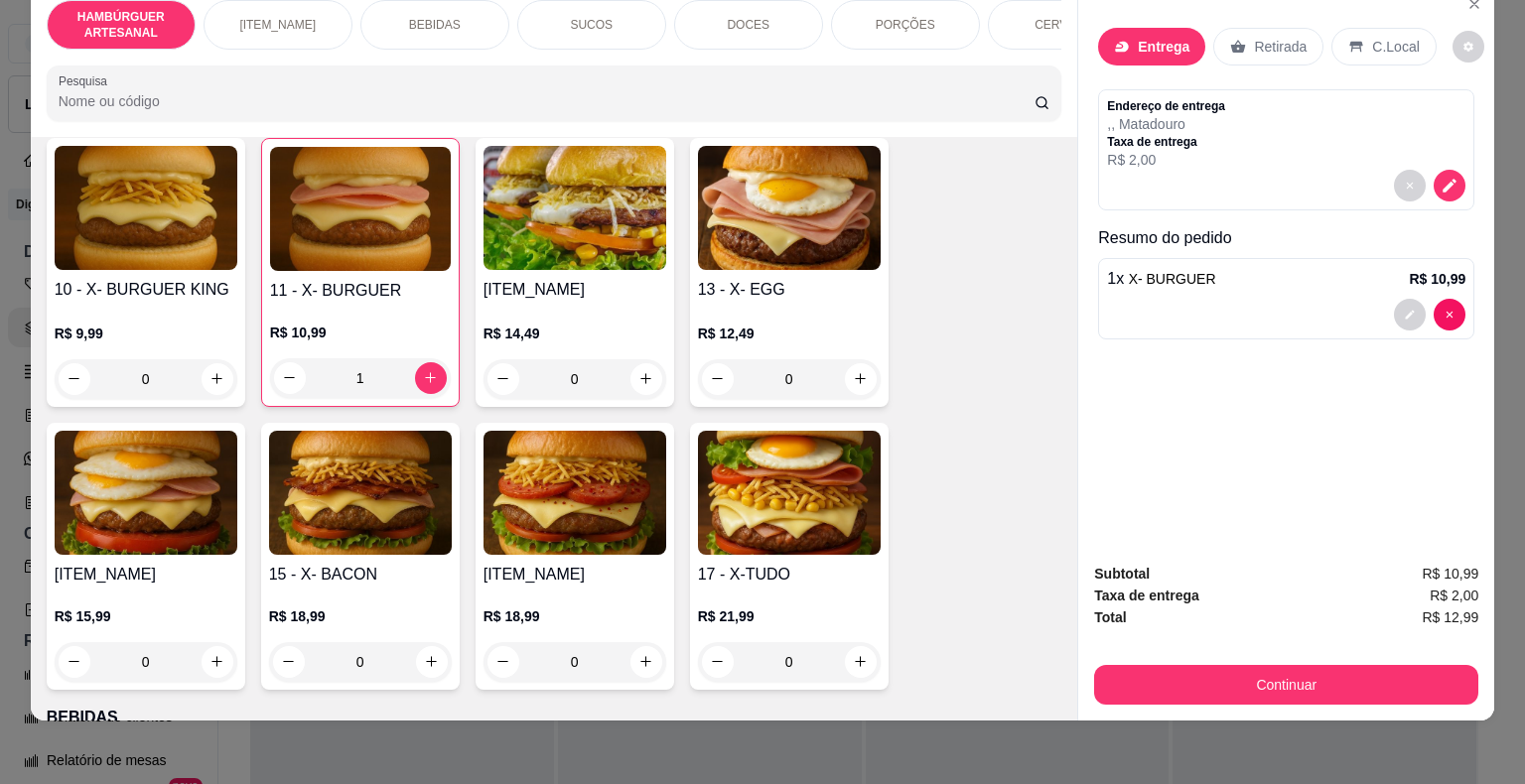 scroll, scrollTop: 1092, scrollLeft: 0, axis: vertical 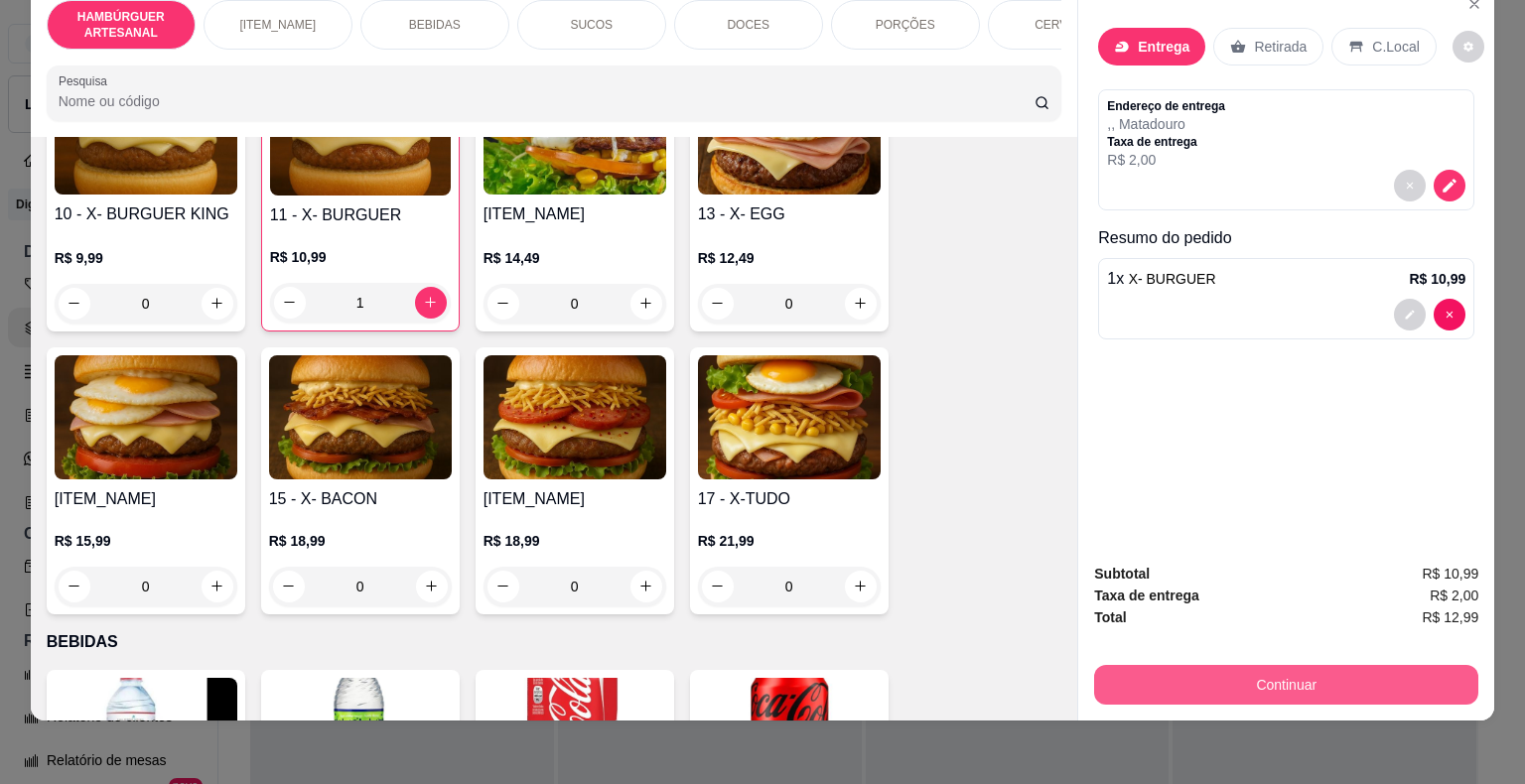 click on "Continuar" at bounding box center (1286, 685) 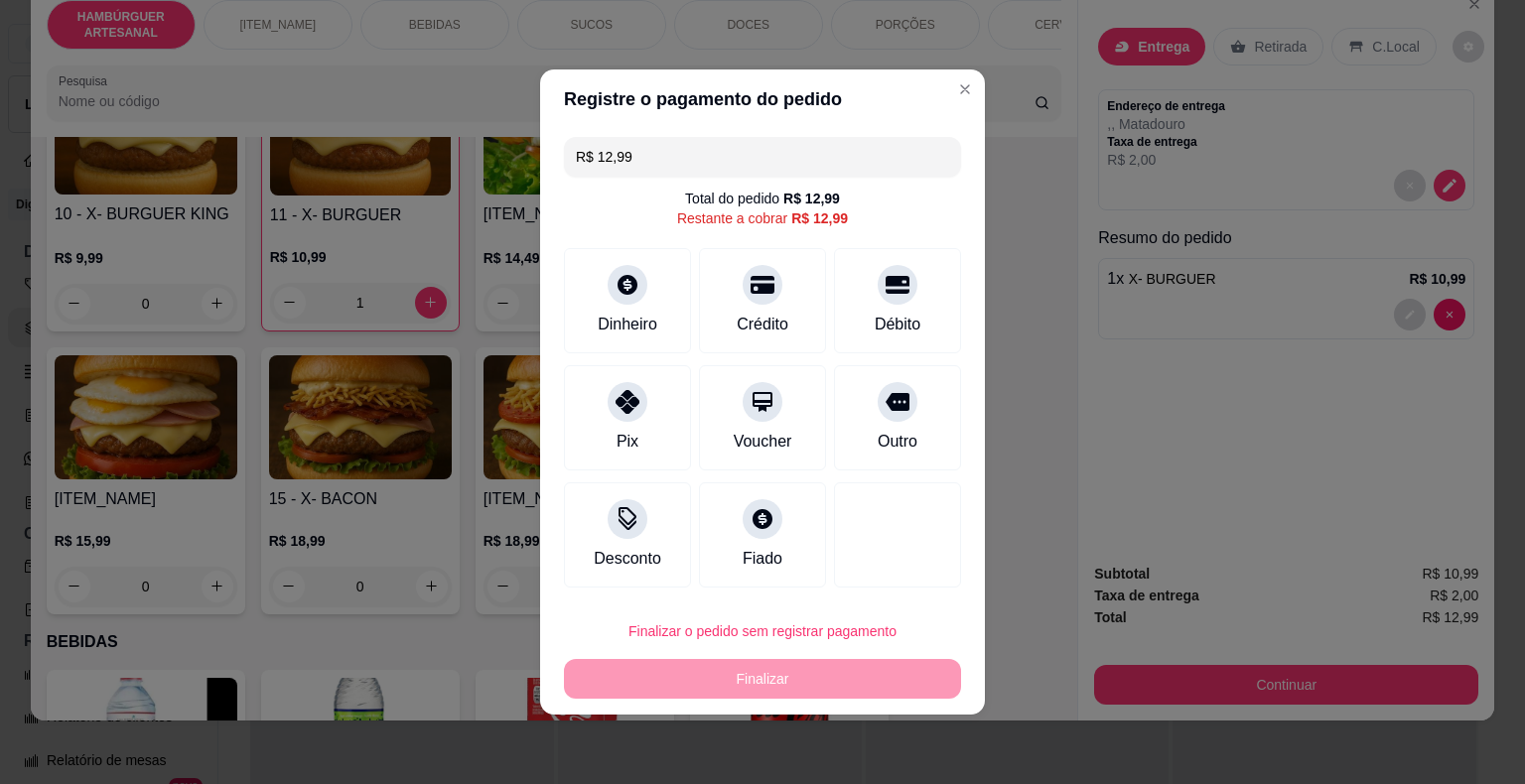 click on "R$ 12,99 Total do pedido   R$ 12,99 Restante a cobrar   R$ 12,99 Dinheiro Crédito Débito Pix Voucher Outro Desconto Fiado" at bounding box center [762, 362] 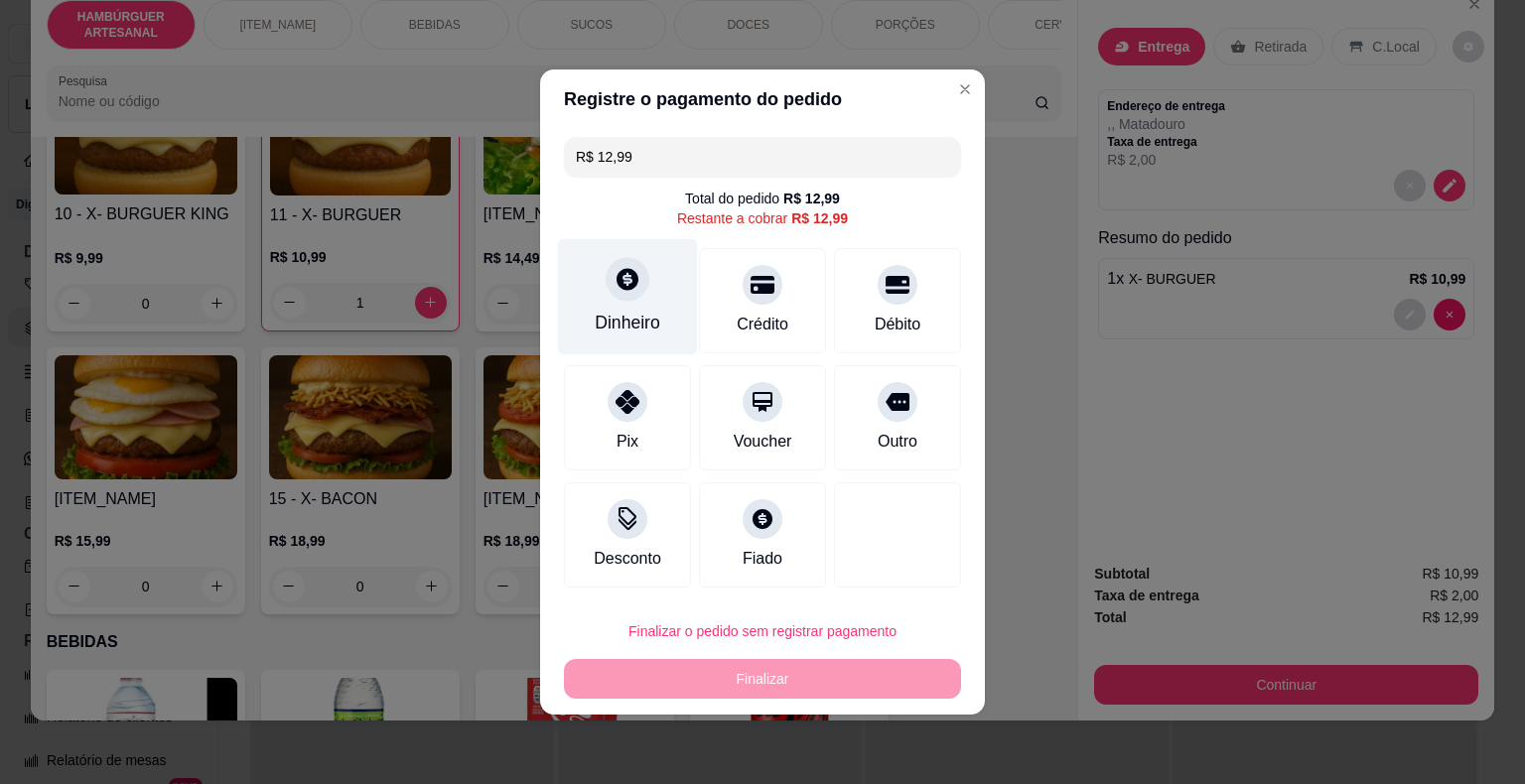 click on "Dinheiro" at bounding box center (627, 297) 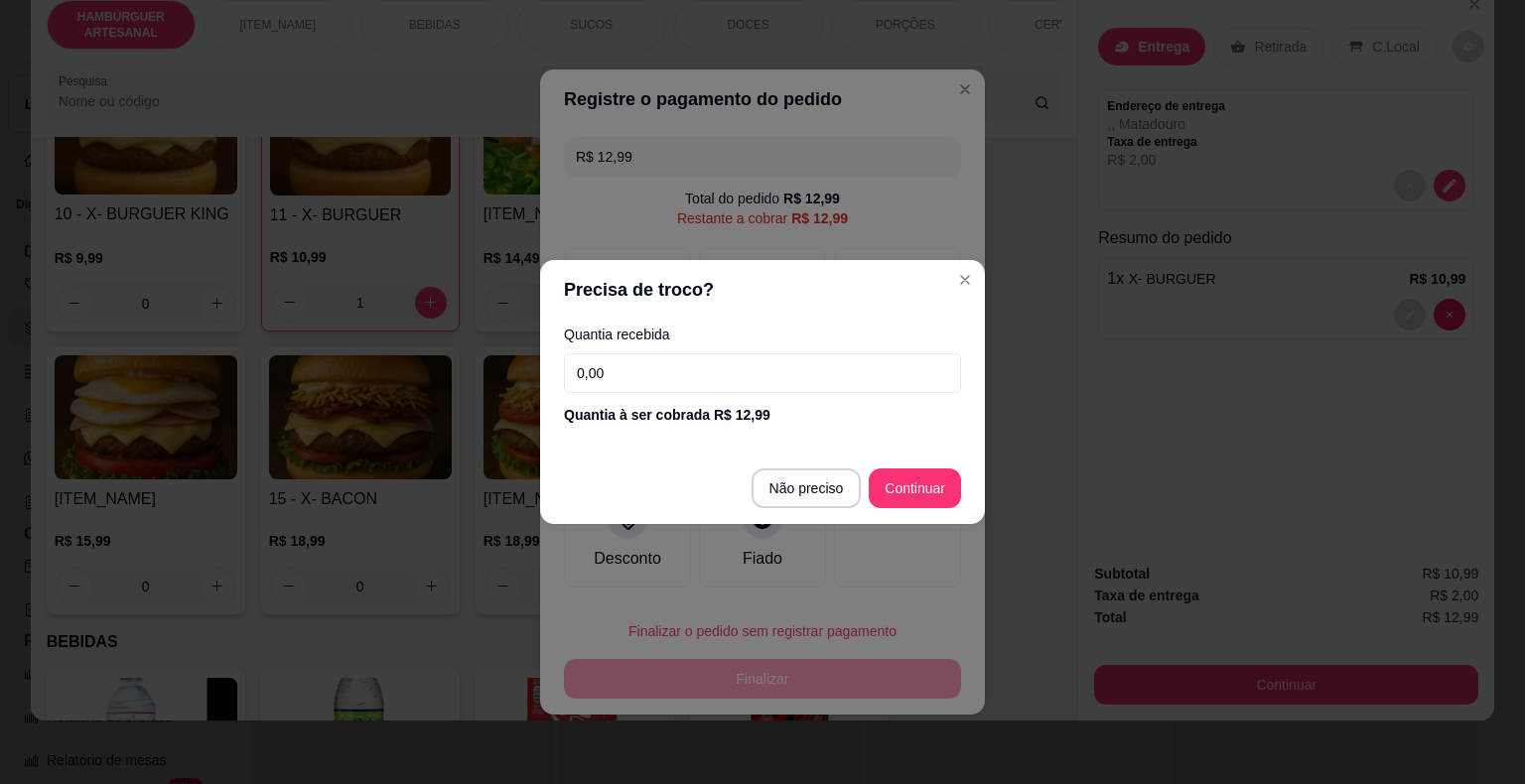 click on "0,00" at bounding box center [762, 373] 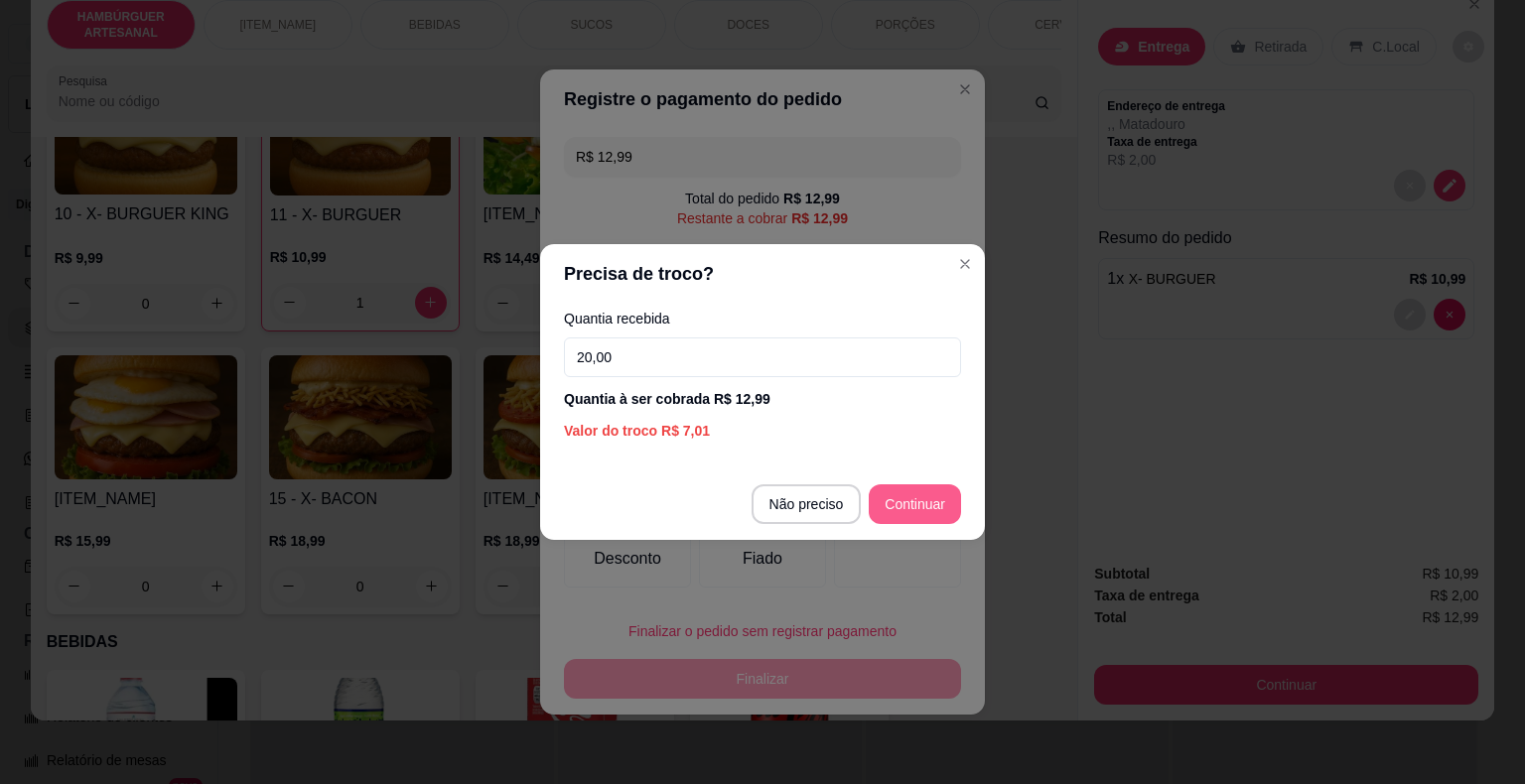 type on "20,00" 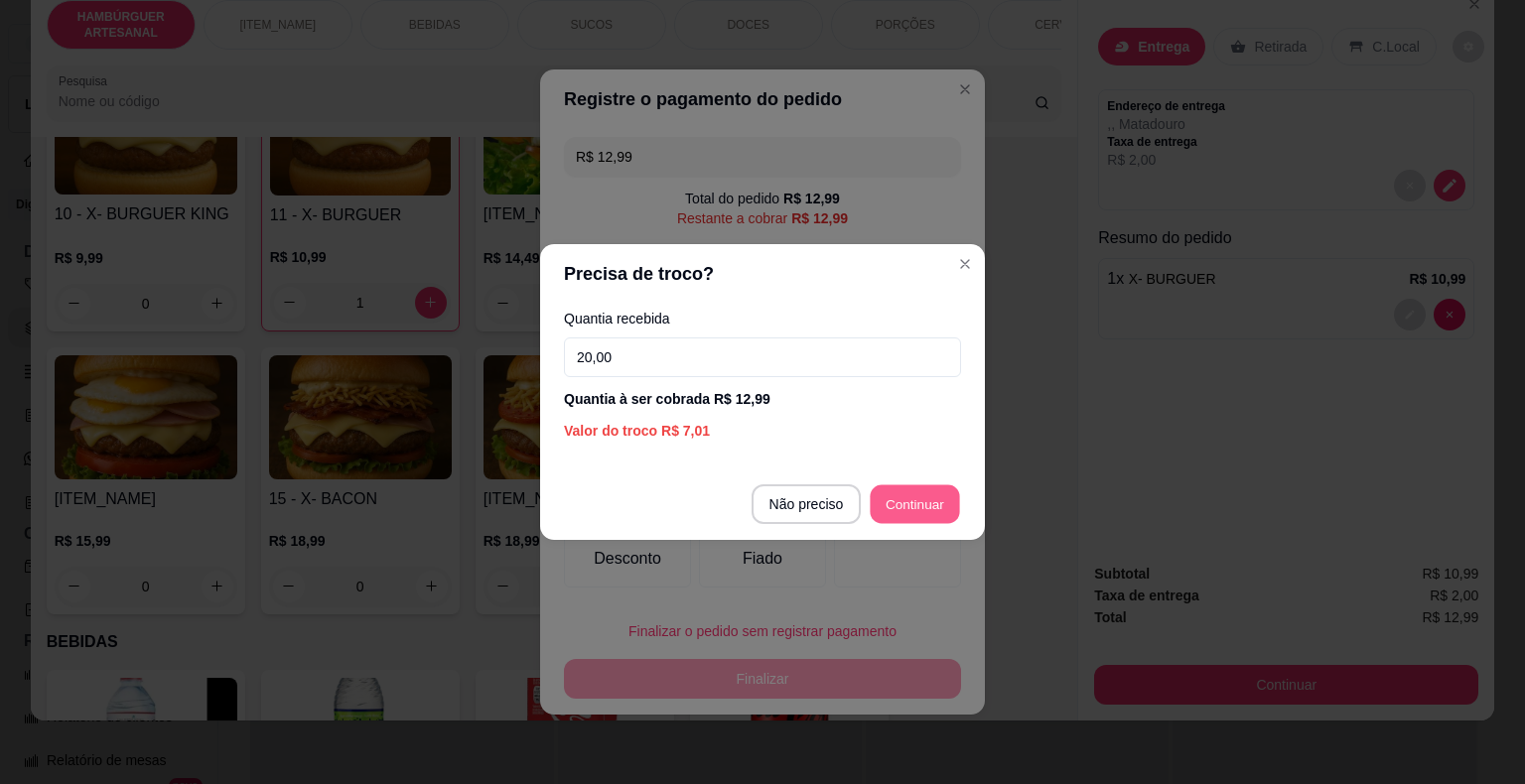 type on "R$ 0,00" 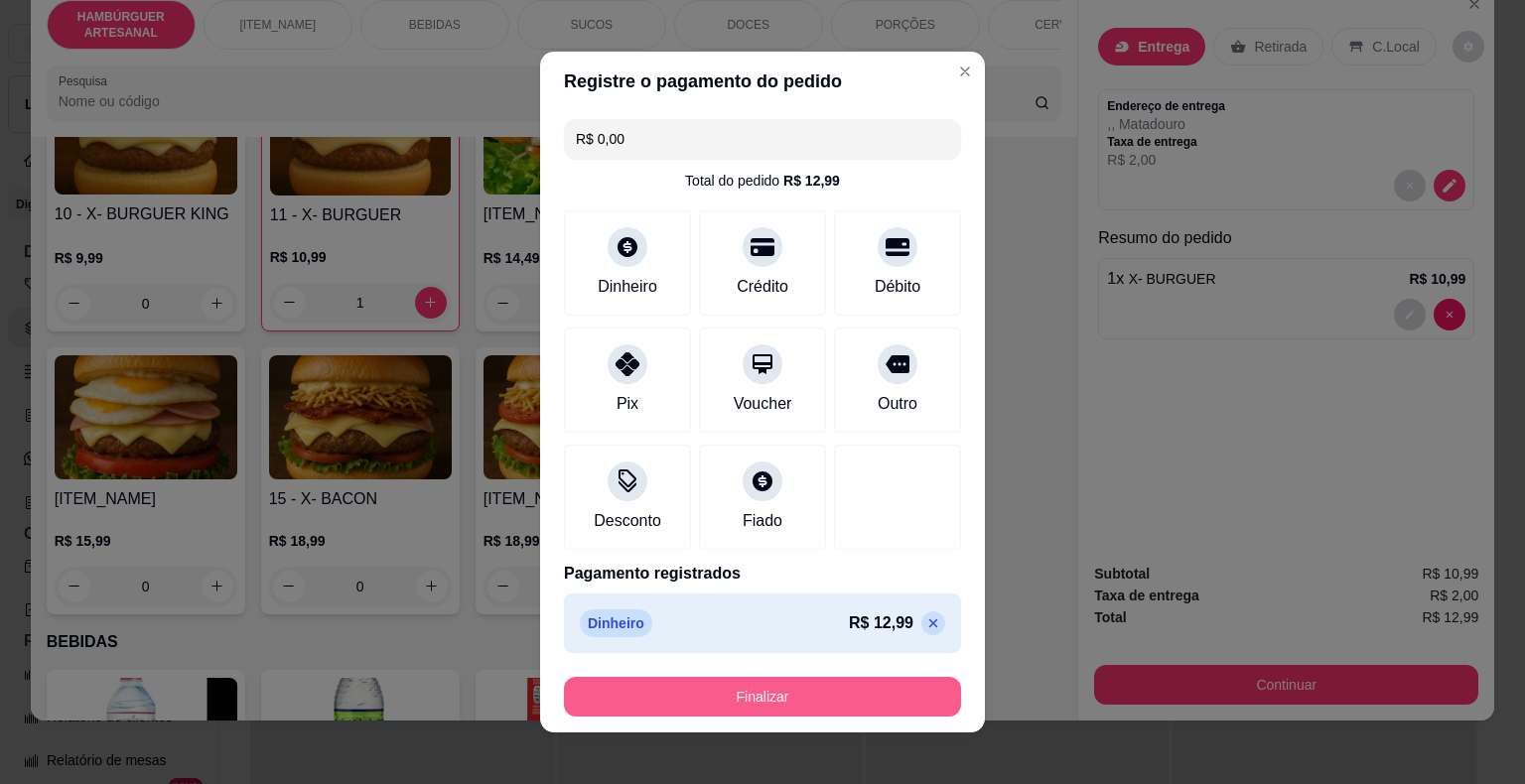 click on "Finalizar" at bounding box center (762, 697) 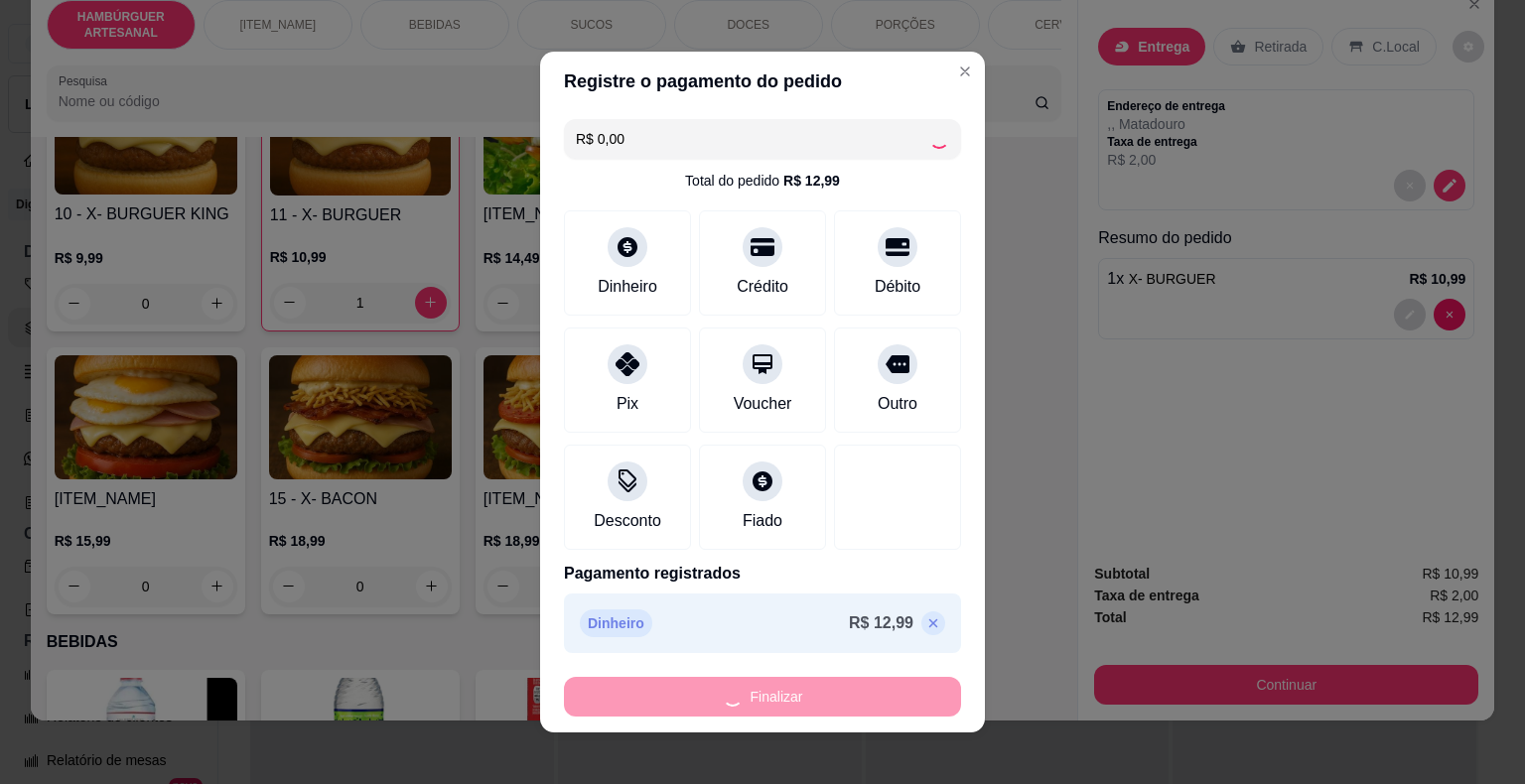 type on "0" 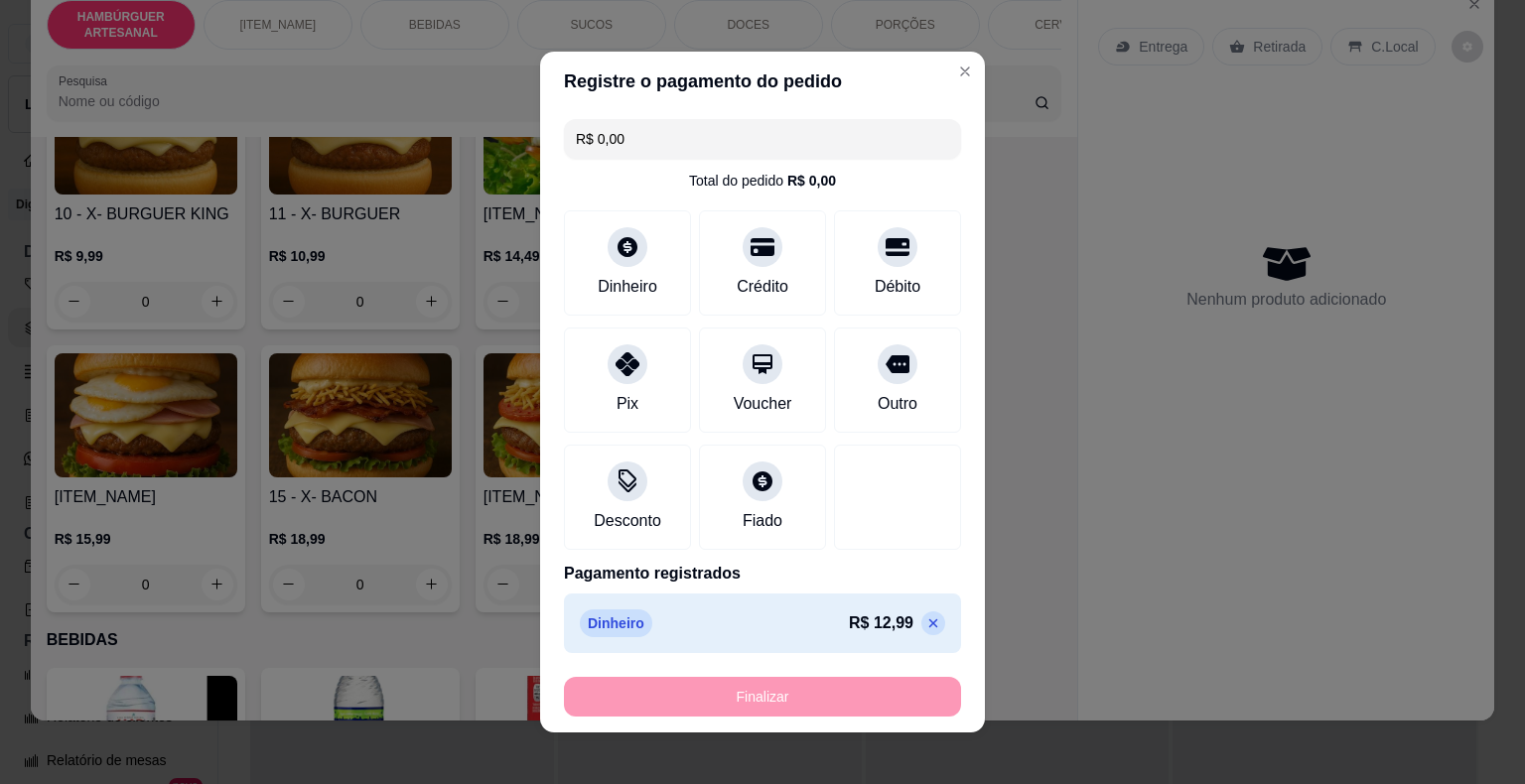 type on "-R$ 12,99" 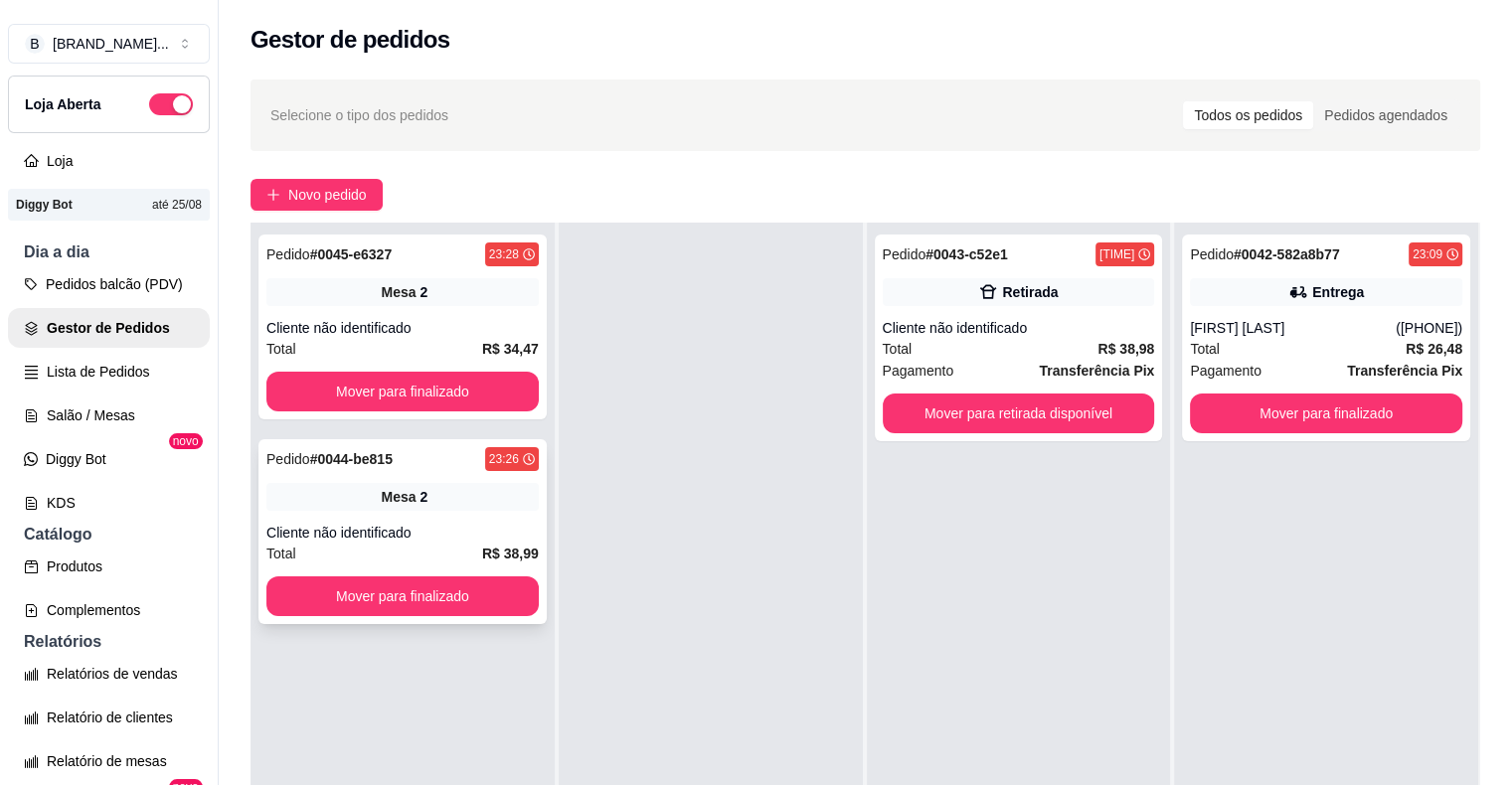 click on "Cliente não identificado" at bounding box center (403, 533) 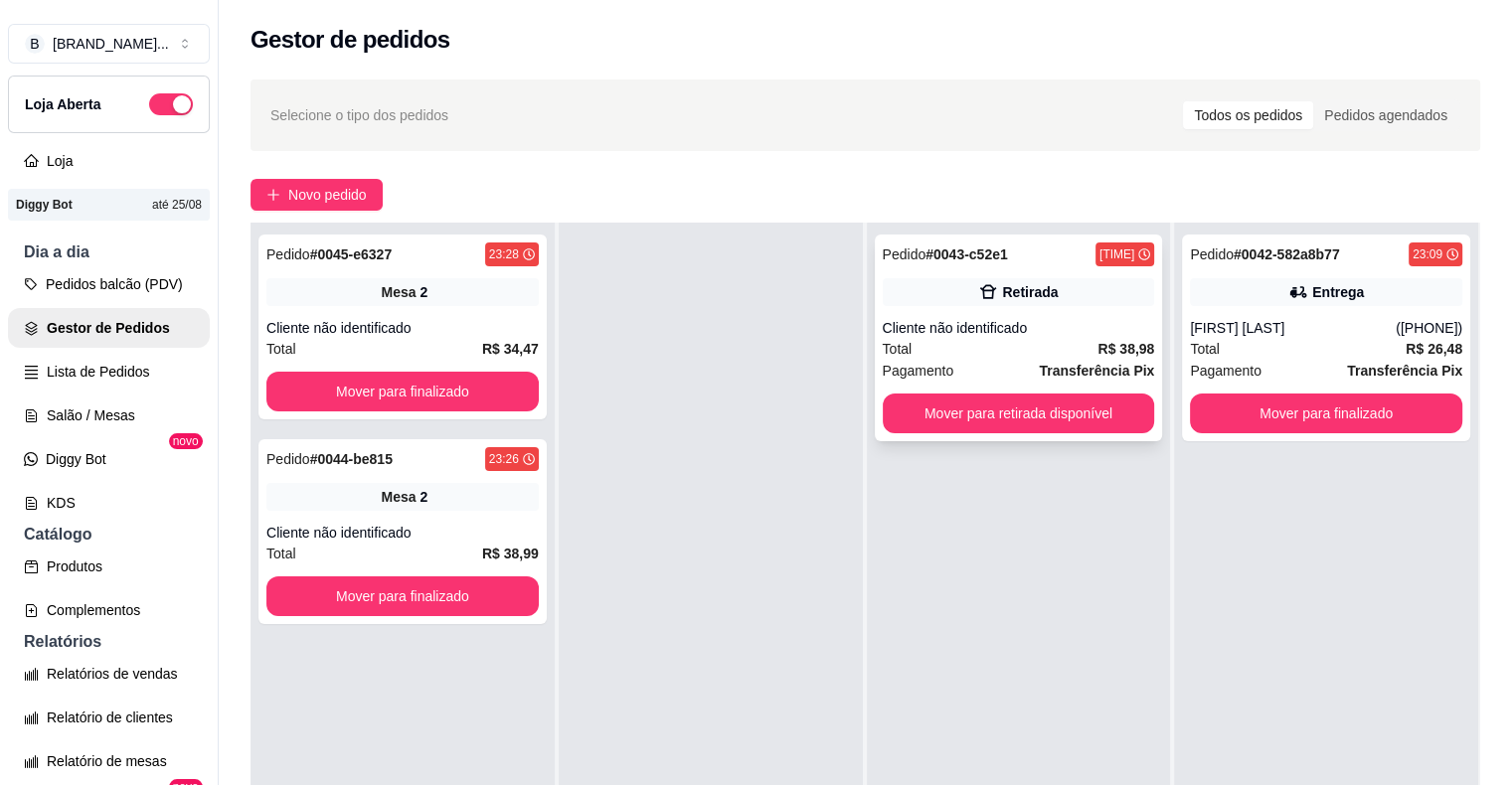 click on "Total R$ 38,98" at bounding box center [1019, 349] 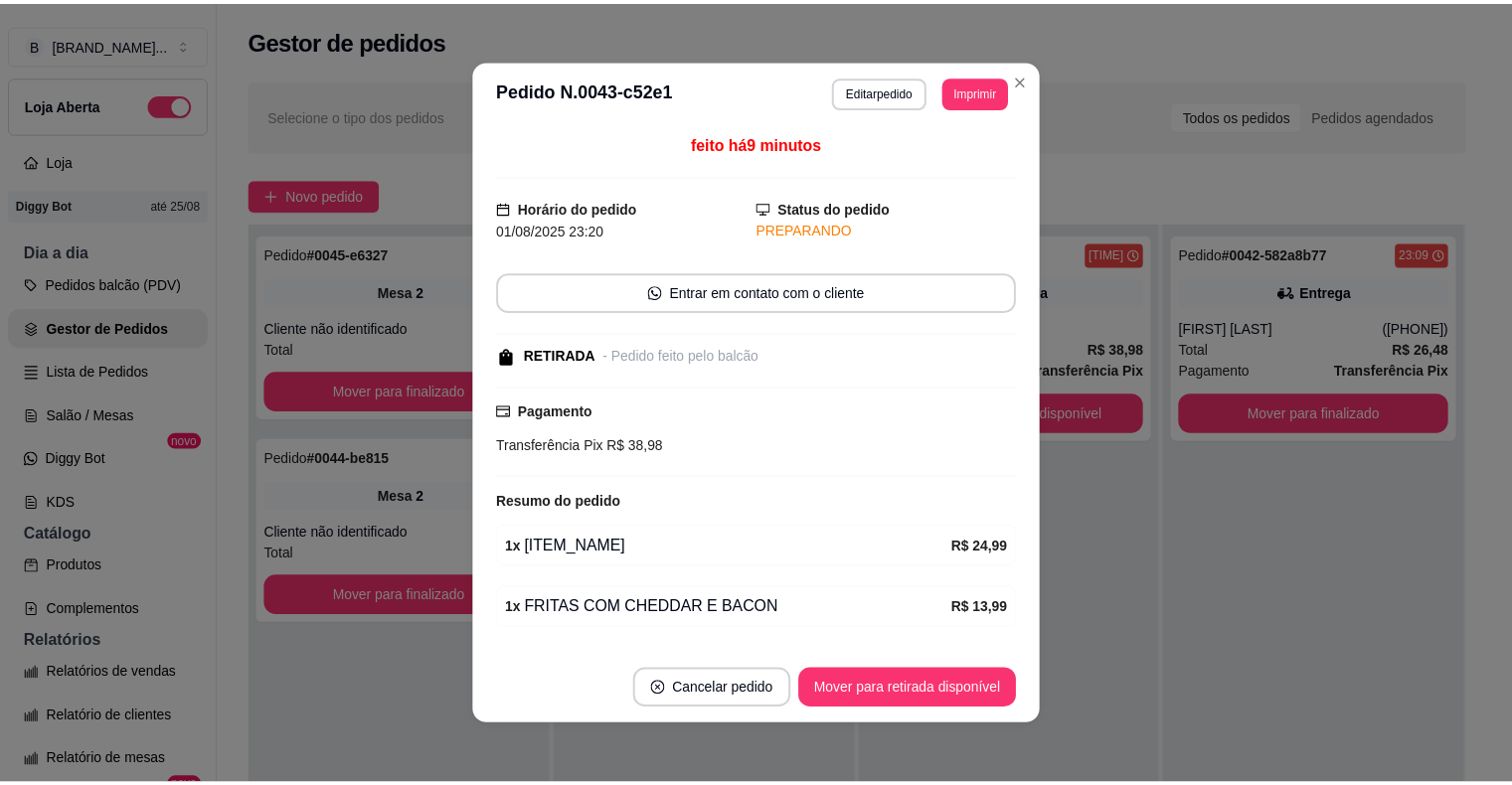 scroll, scrollTop: 57, scrollLeft: 0, axis: vertical 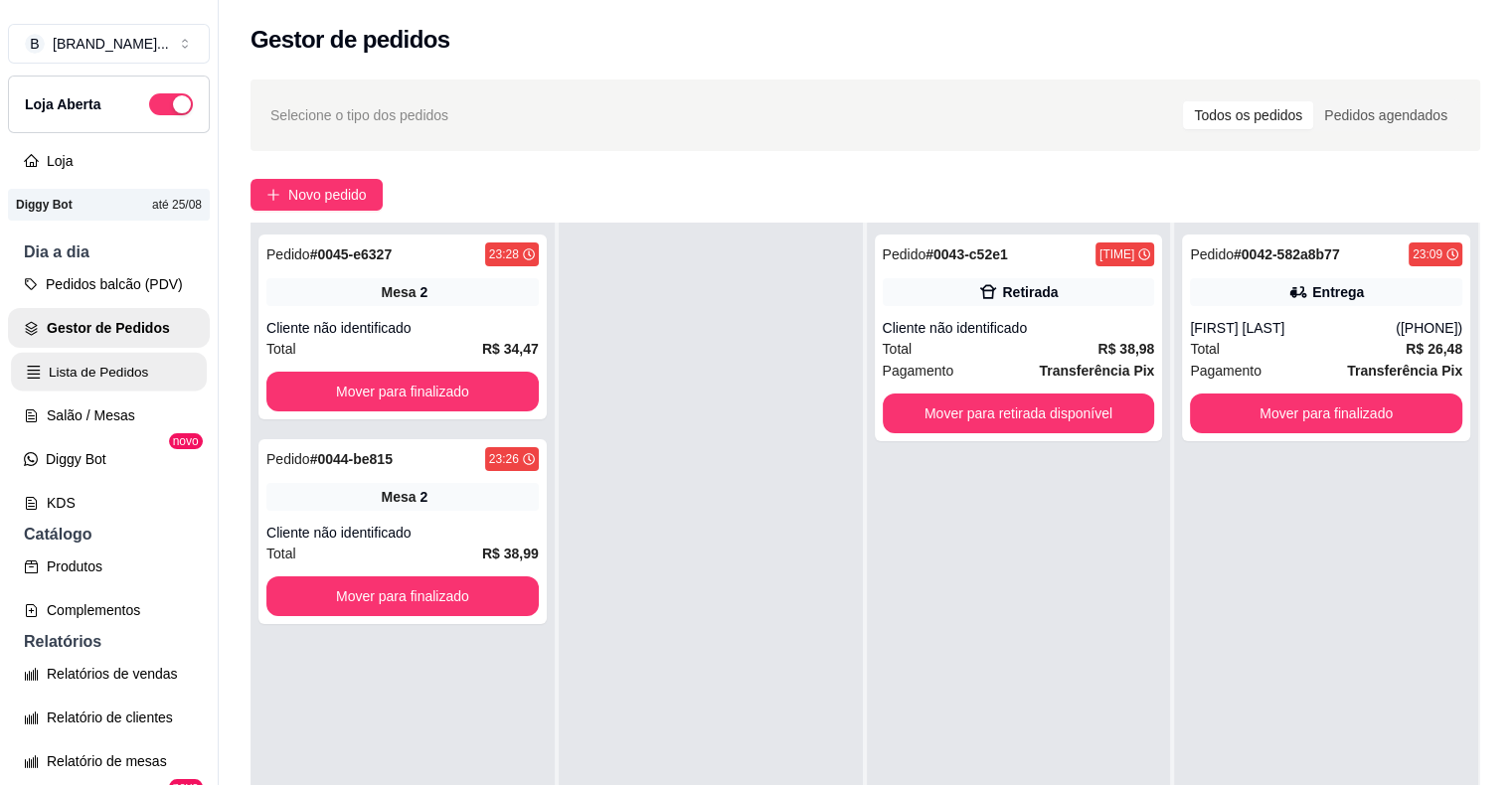 click on "Lista de Pedidos" at bounding box center (108, 372) 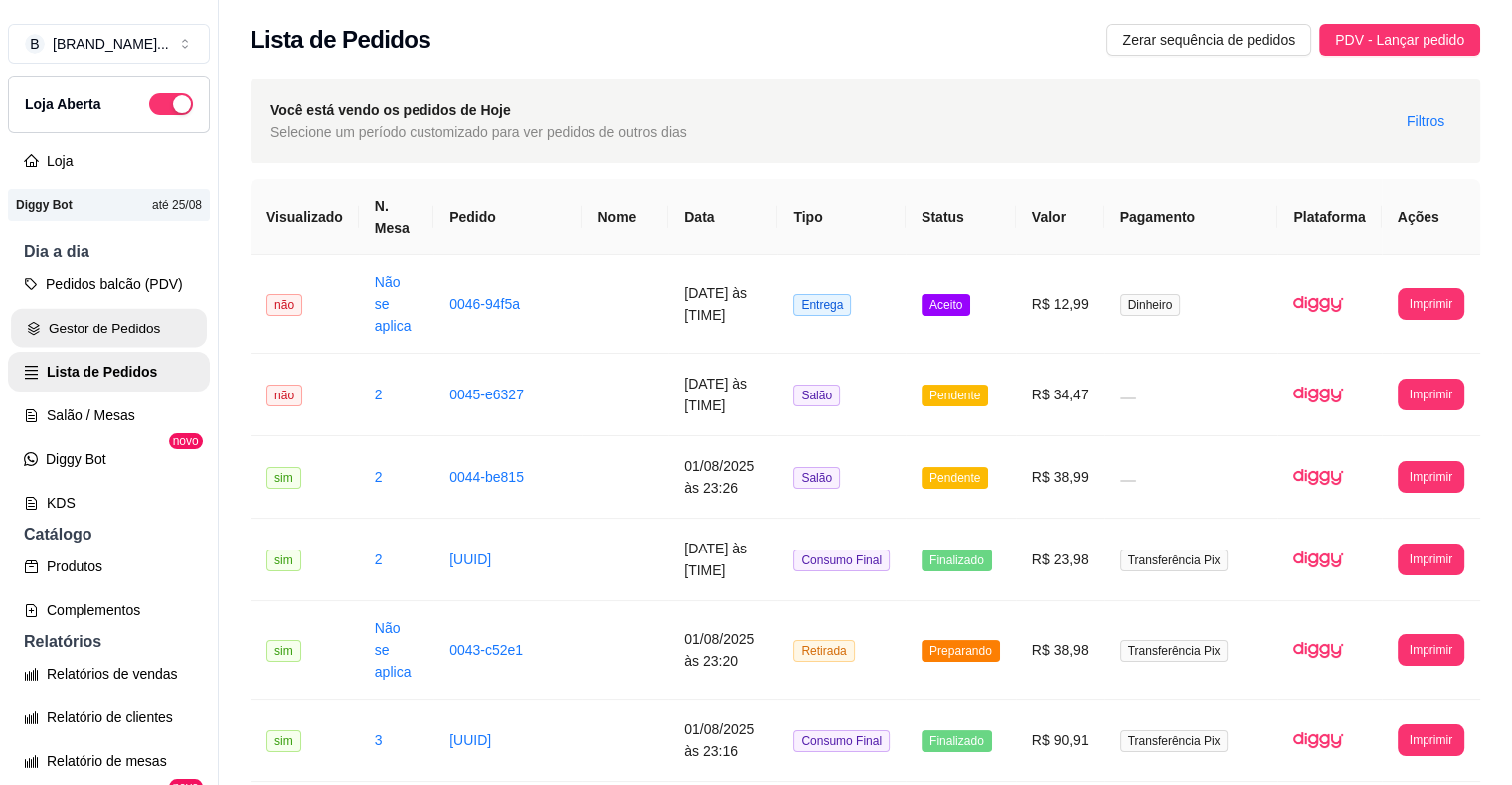 click on "Gestor de Pedidos" at bounding box center [108, 328] 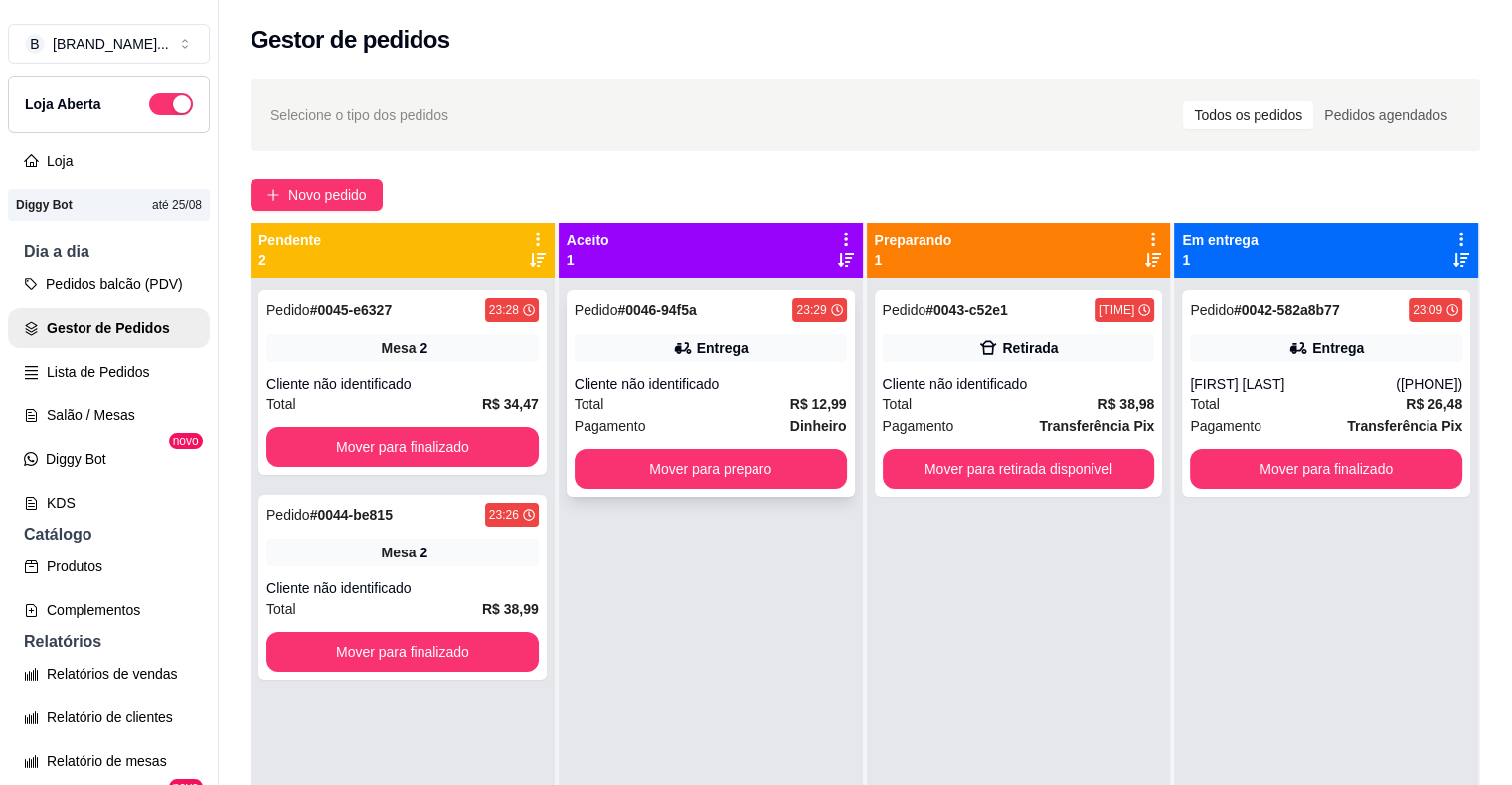 click 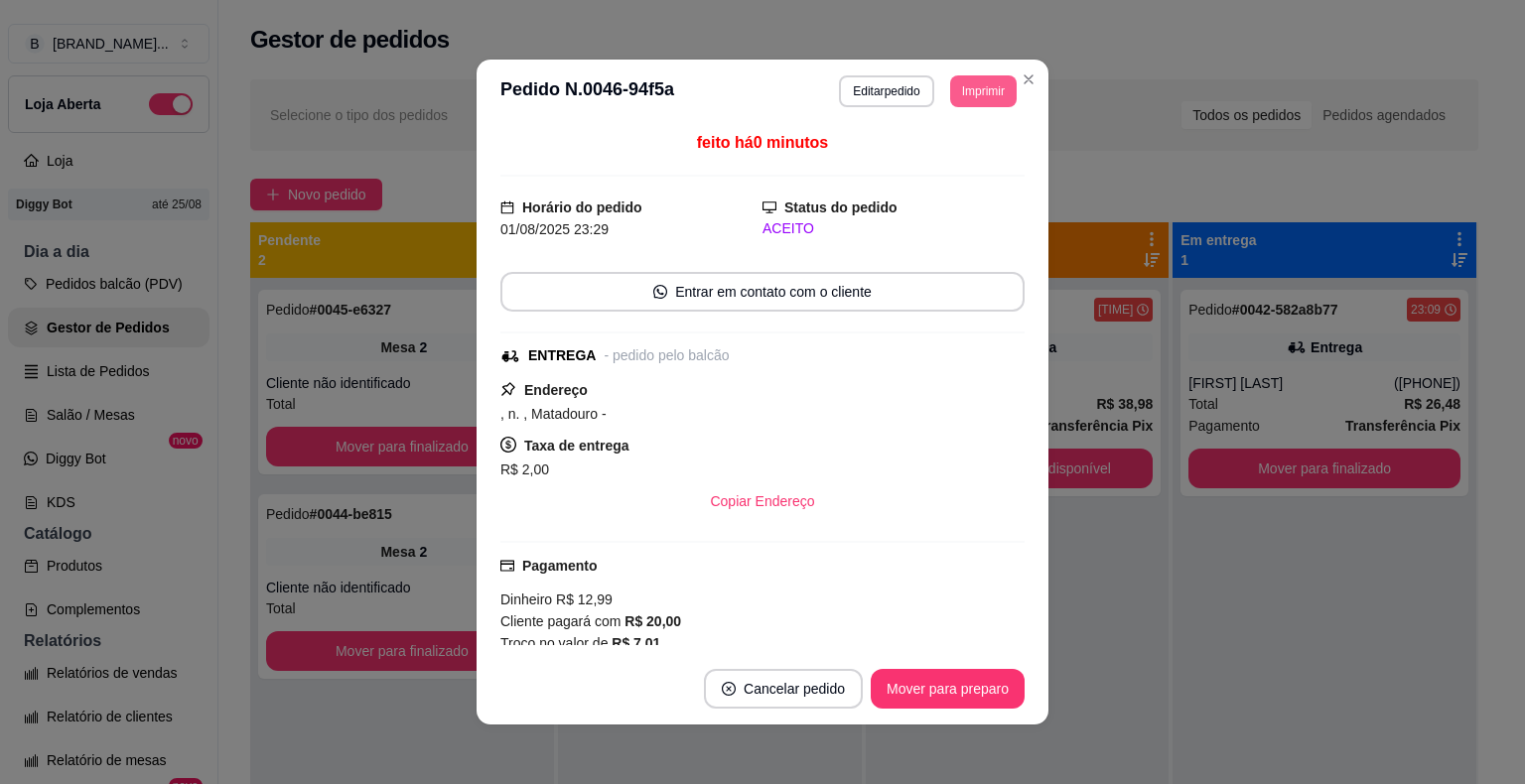 click on "Imprimir" at bounding box center (983, 91) 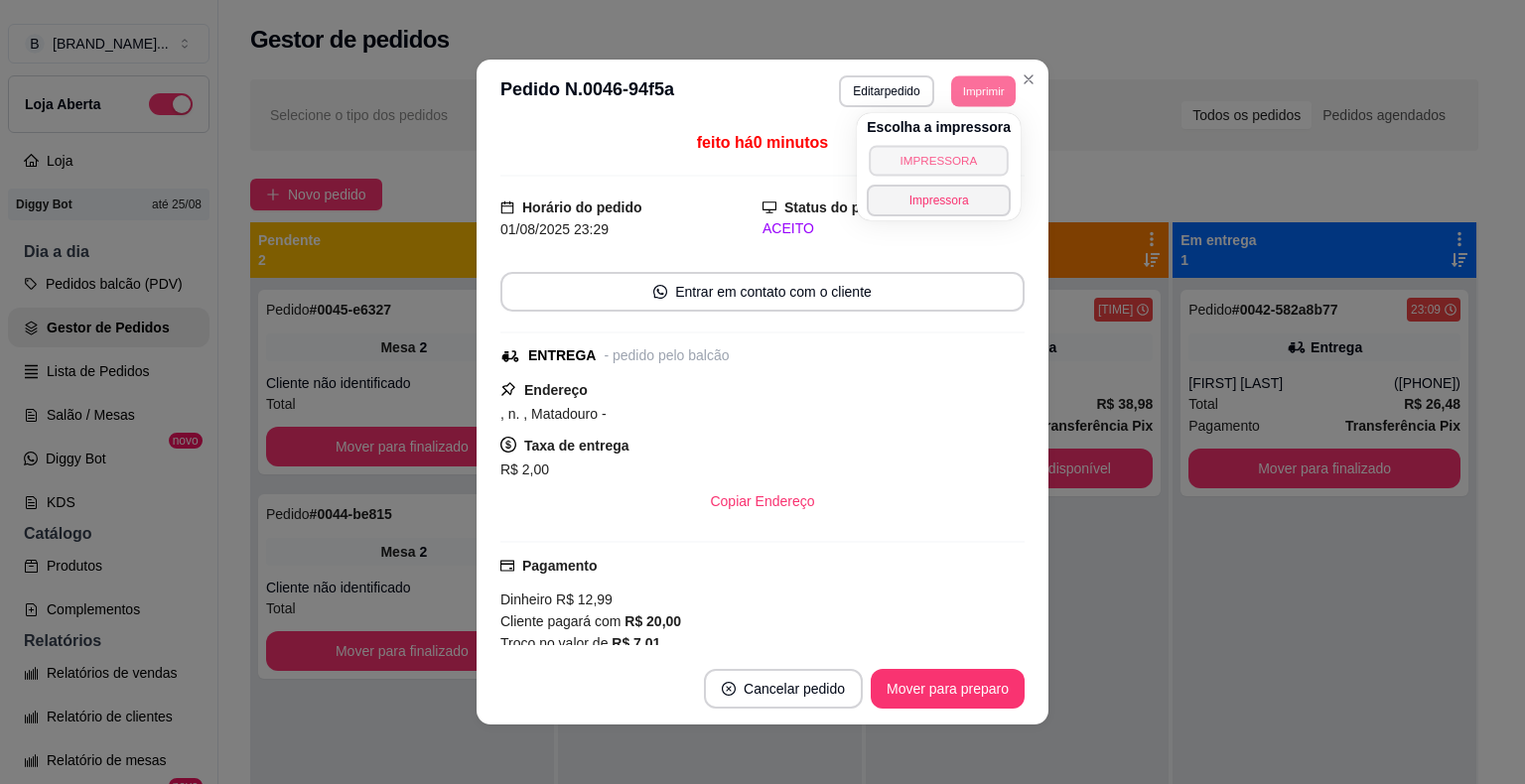click on "IMPRESSORA" at bounding box center [938, 160] 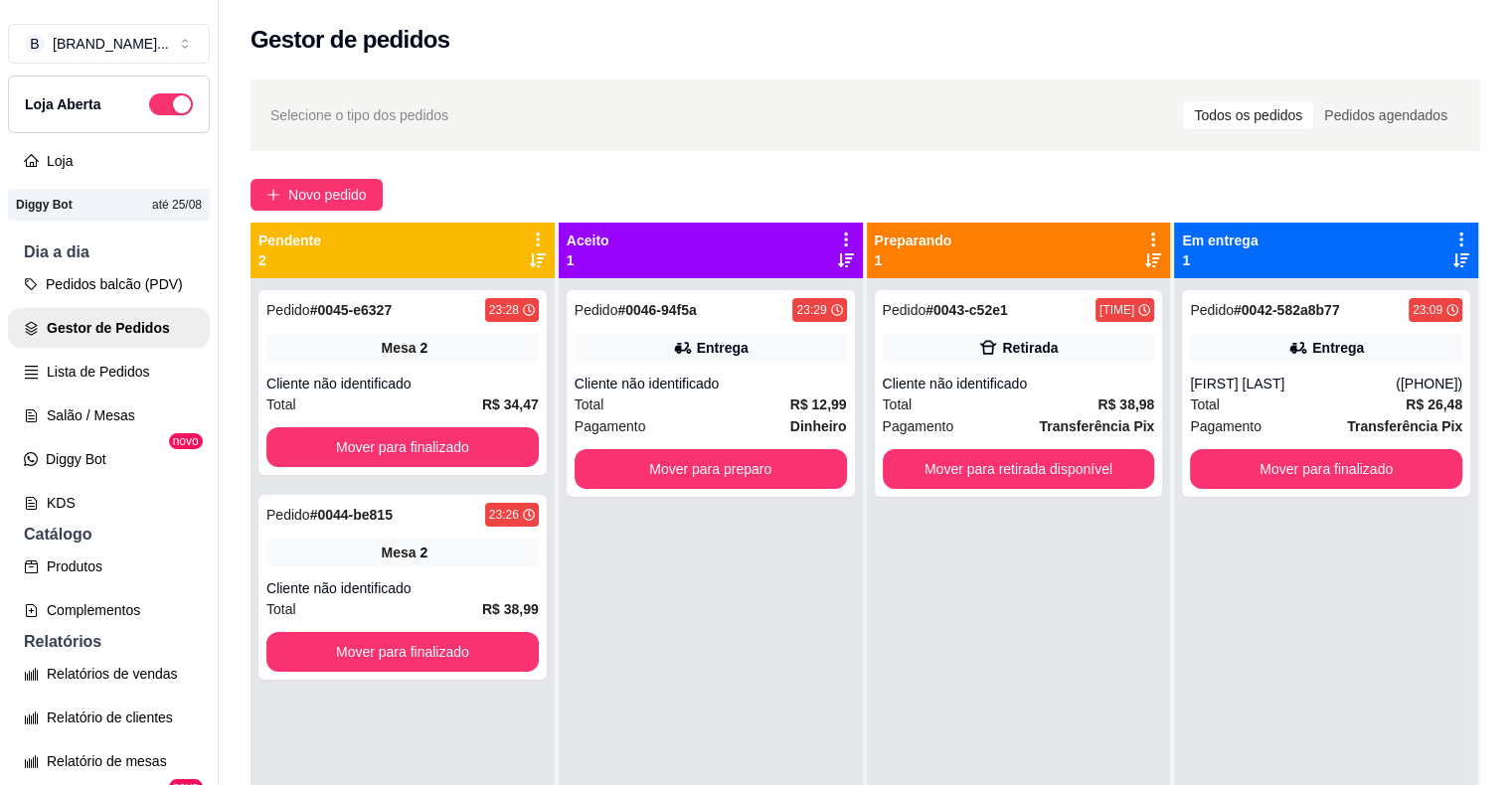click on "Gestor de pedidos" at bounding box center (865, 34) 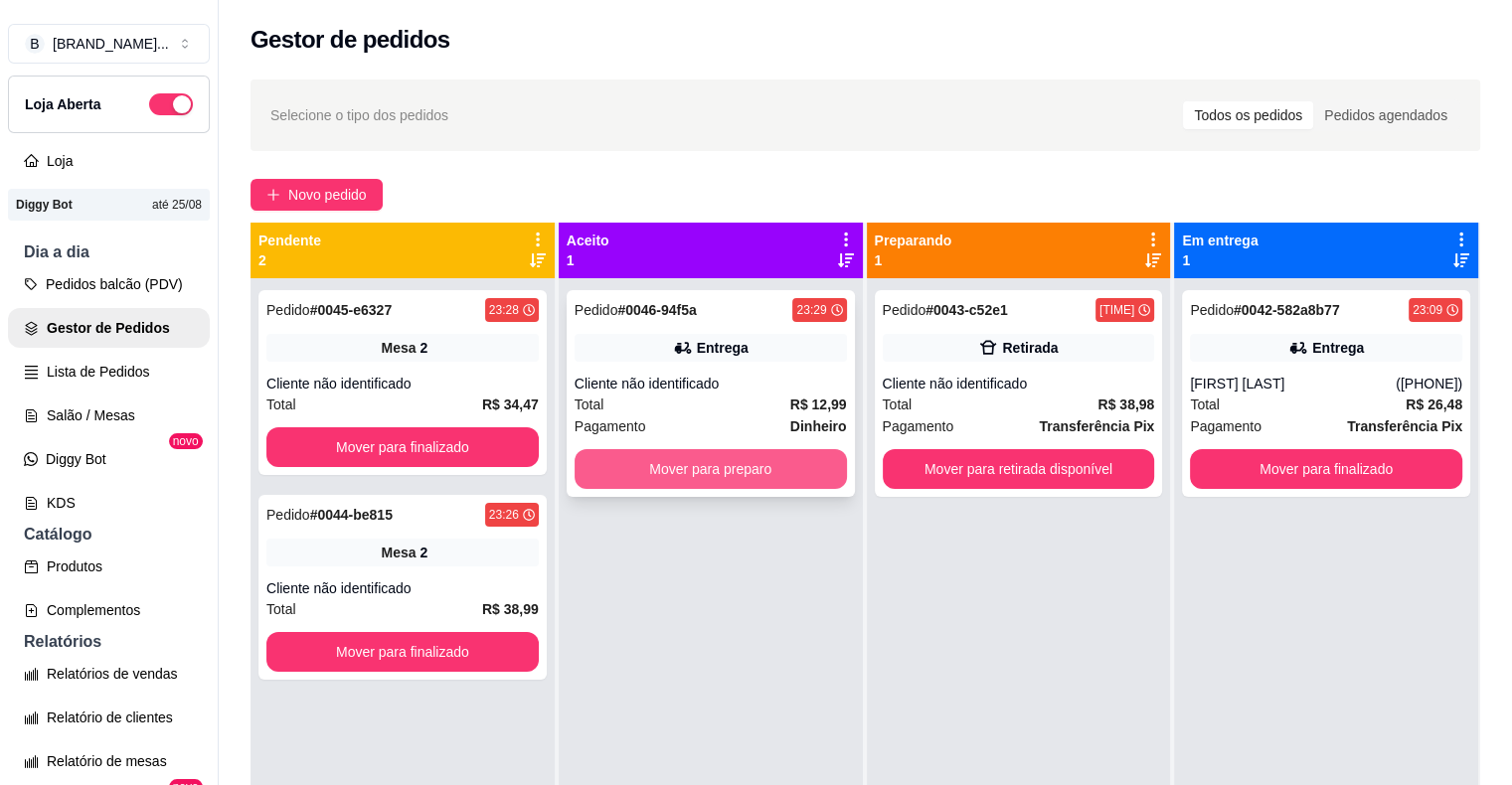 click on "Mover para preparo" at bounding box center [711, 469] 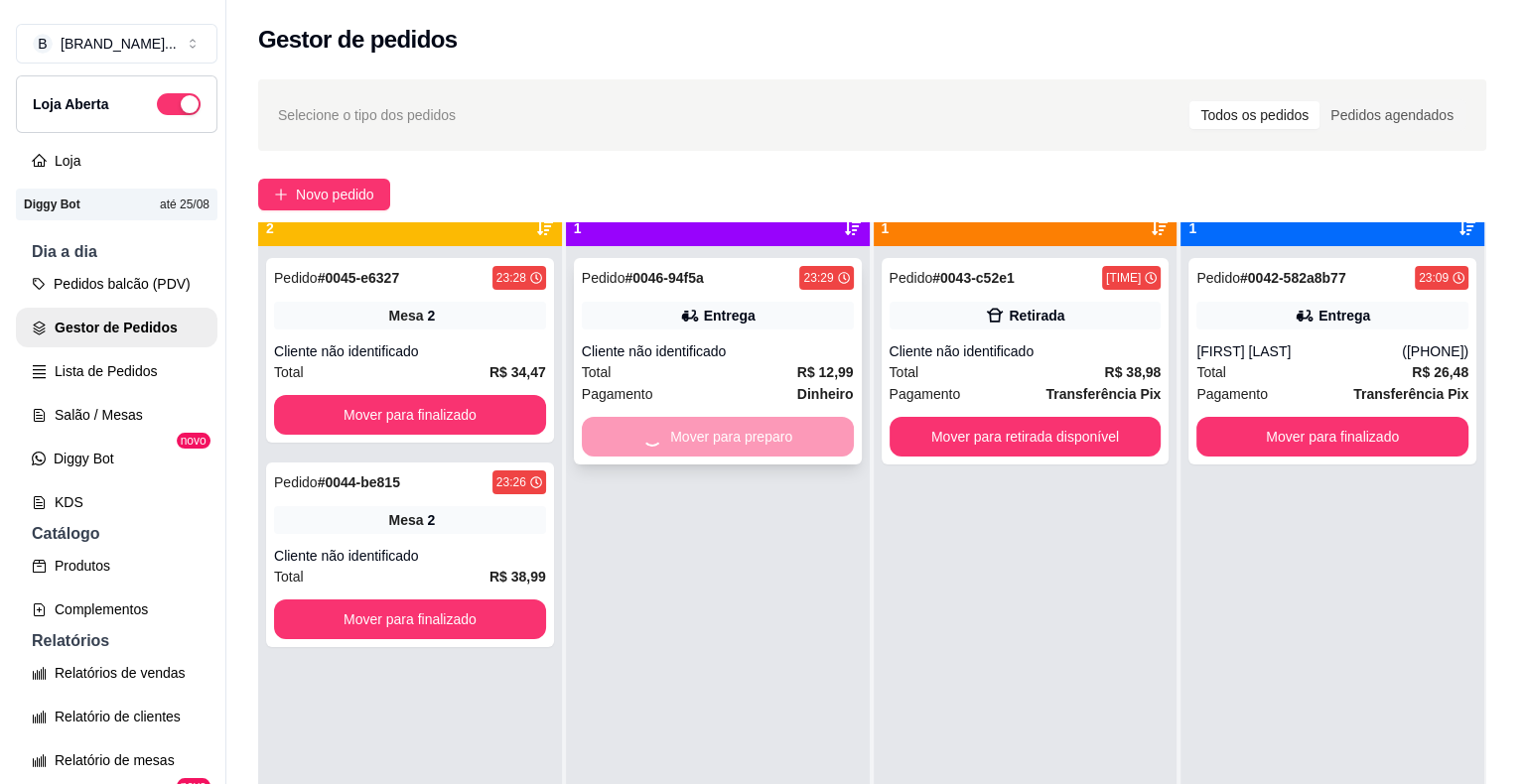 scroll, scrollTop: 56, scrollLeft: 0, axis: vertical 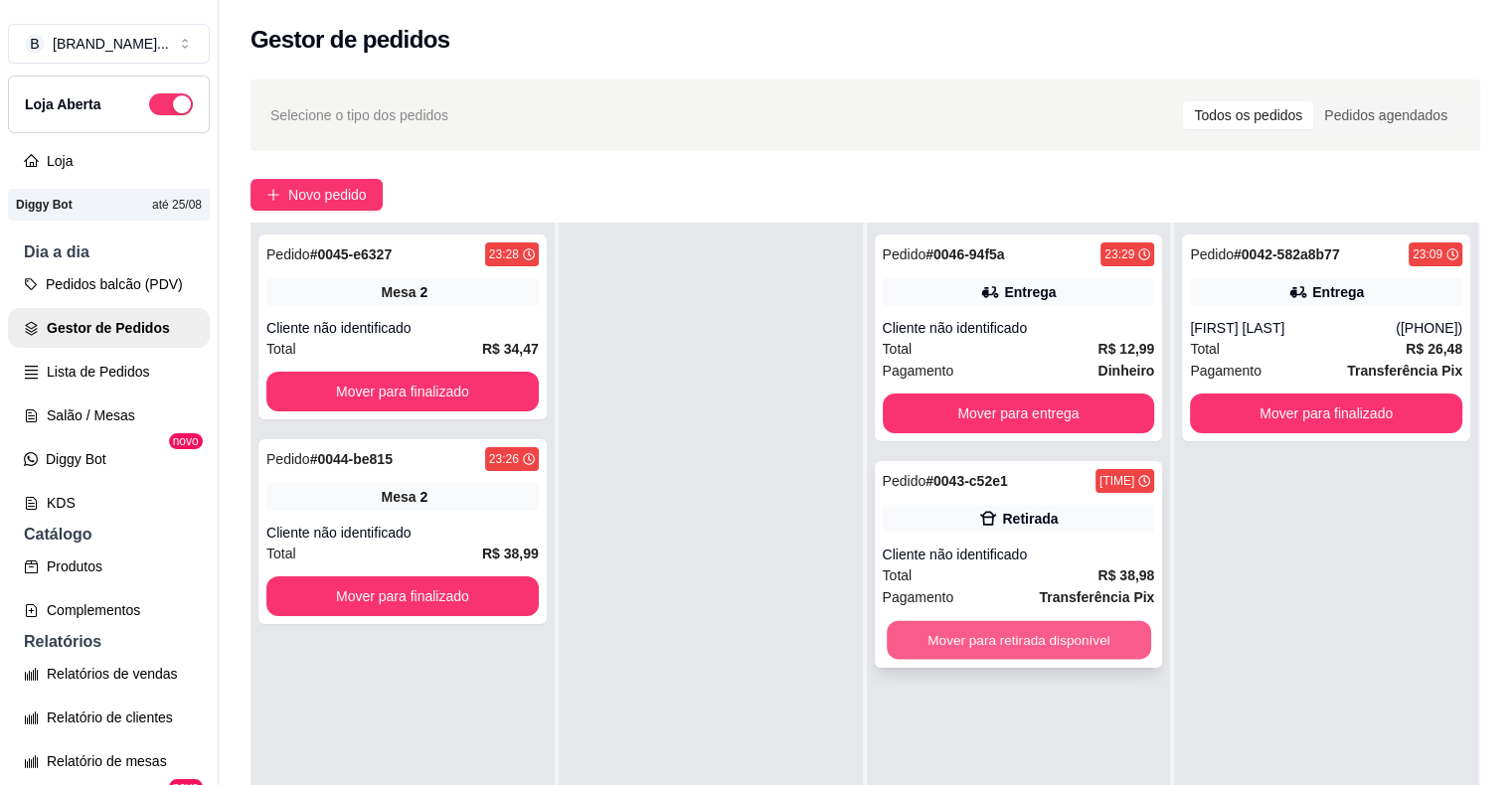 click on "Mover para retirada disponível" at bounding box center [1019, 640] 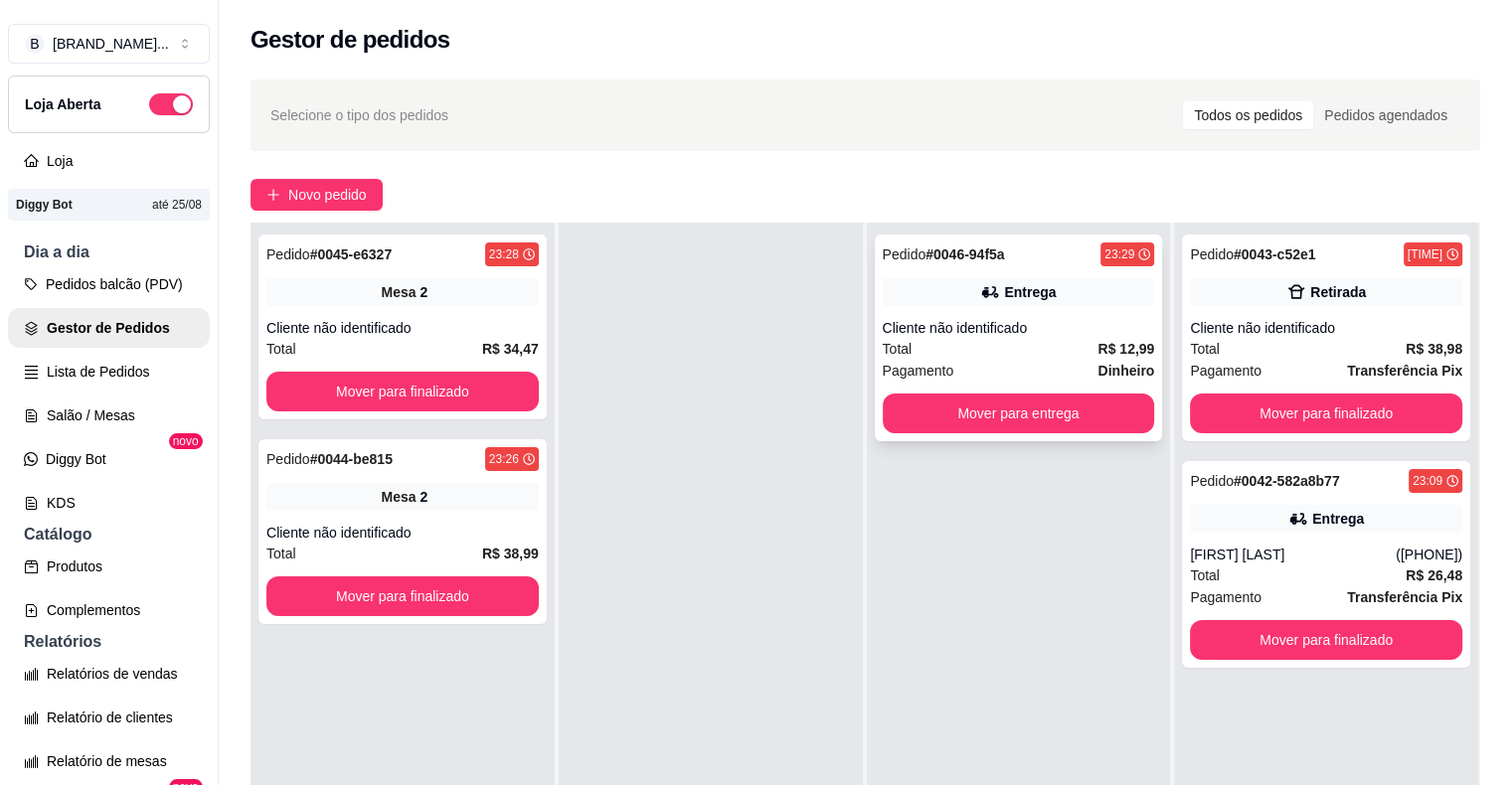click on "Total R$ 12,99" at bounding box center (1019, 349) 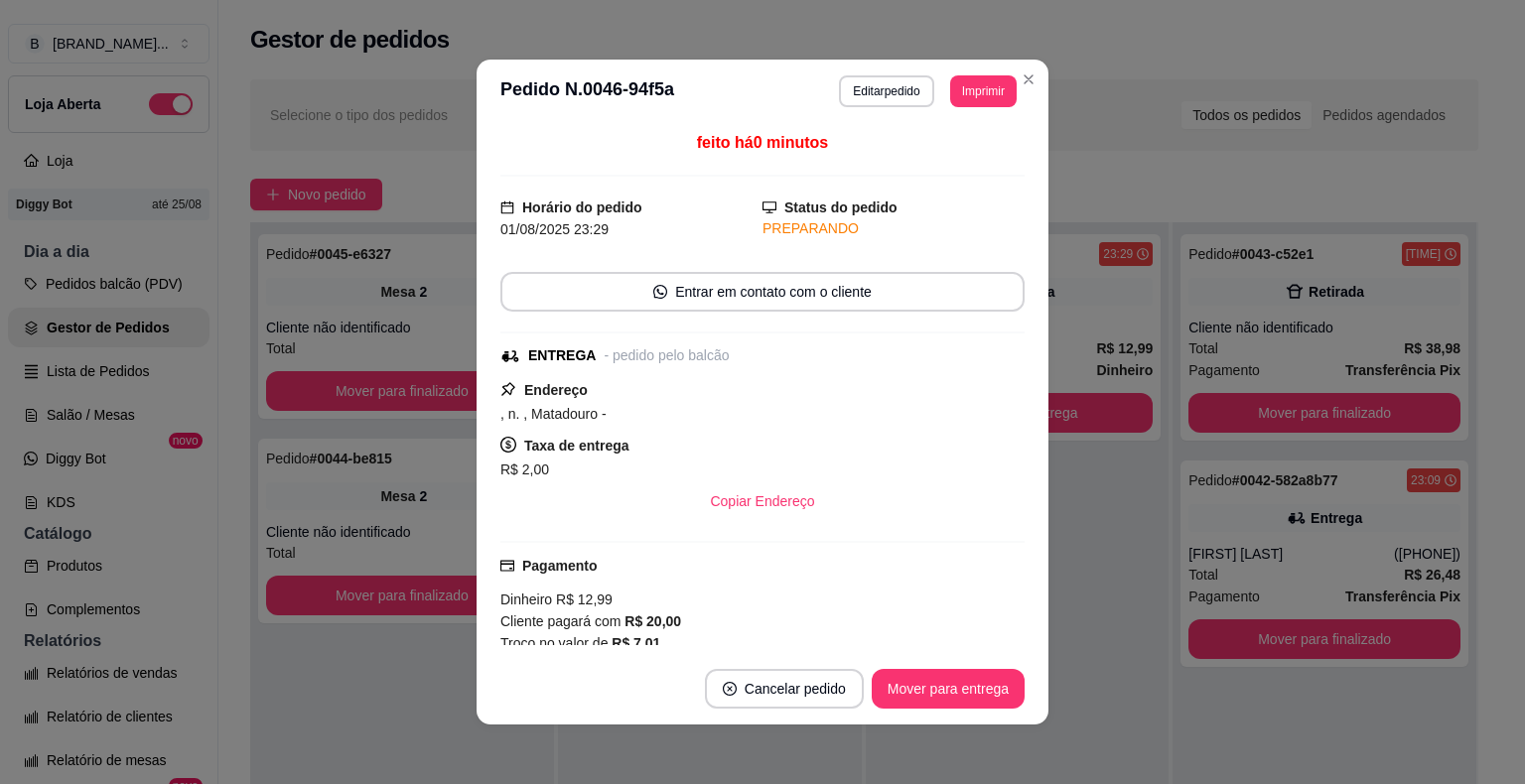 scroll, scrollTop: 195, scrollLeft: 0, axis: vertical 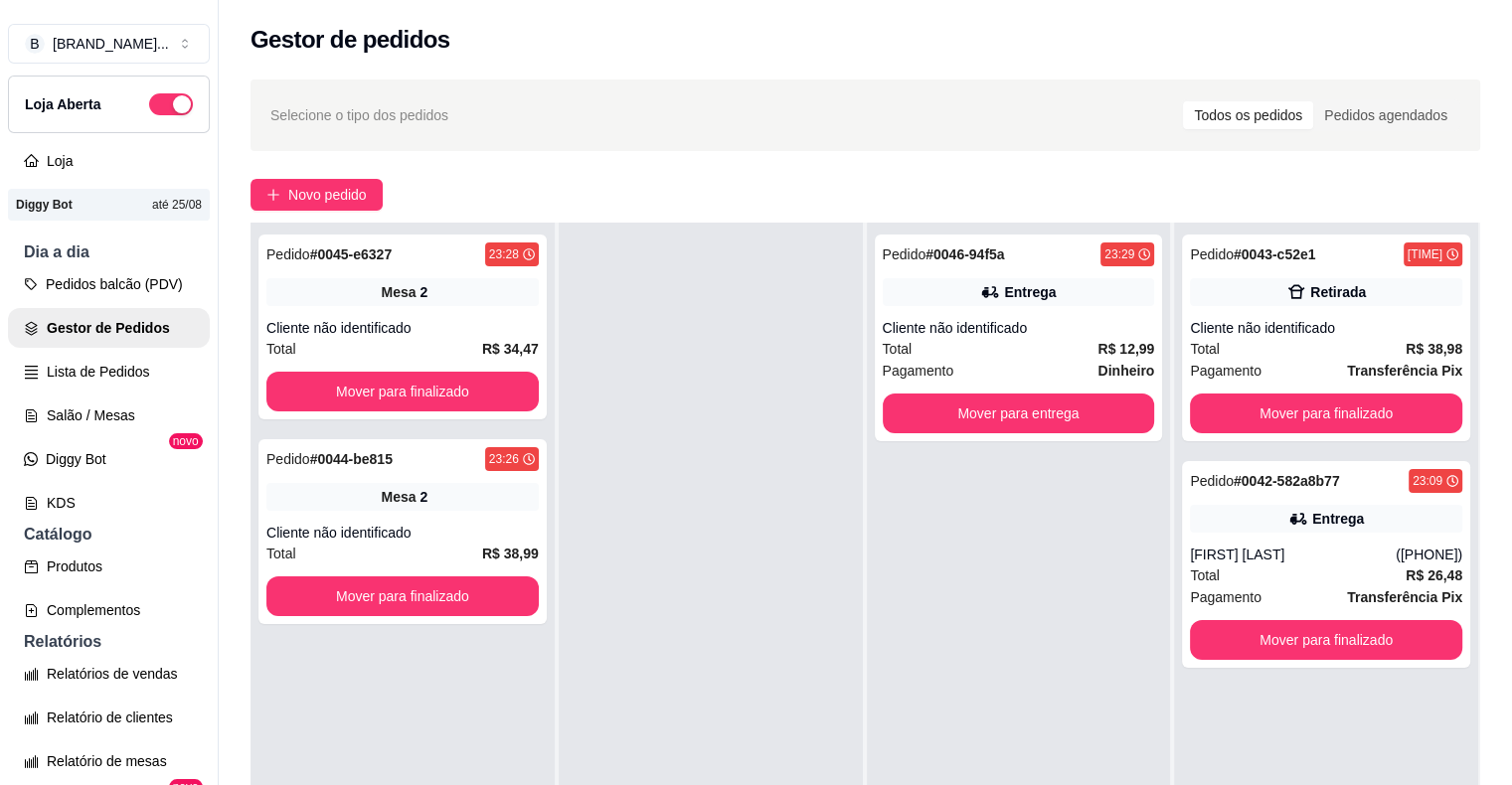 click on "Cliente não identificado" at bounding box center [1326, 328] 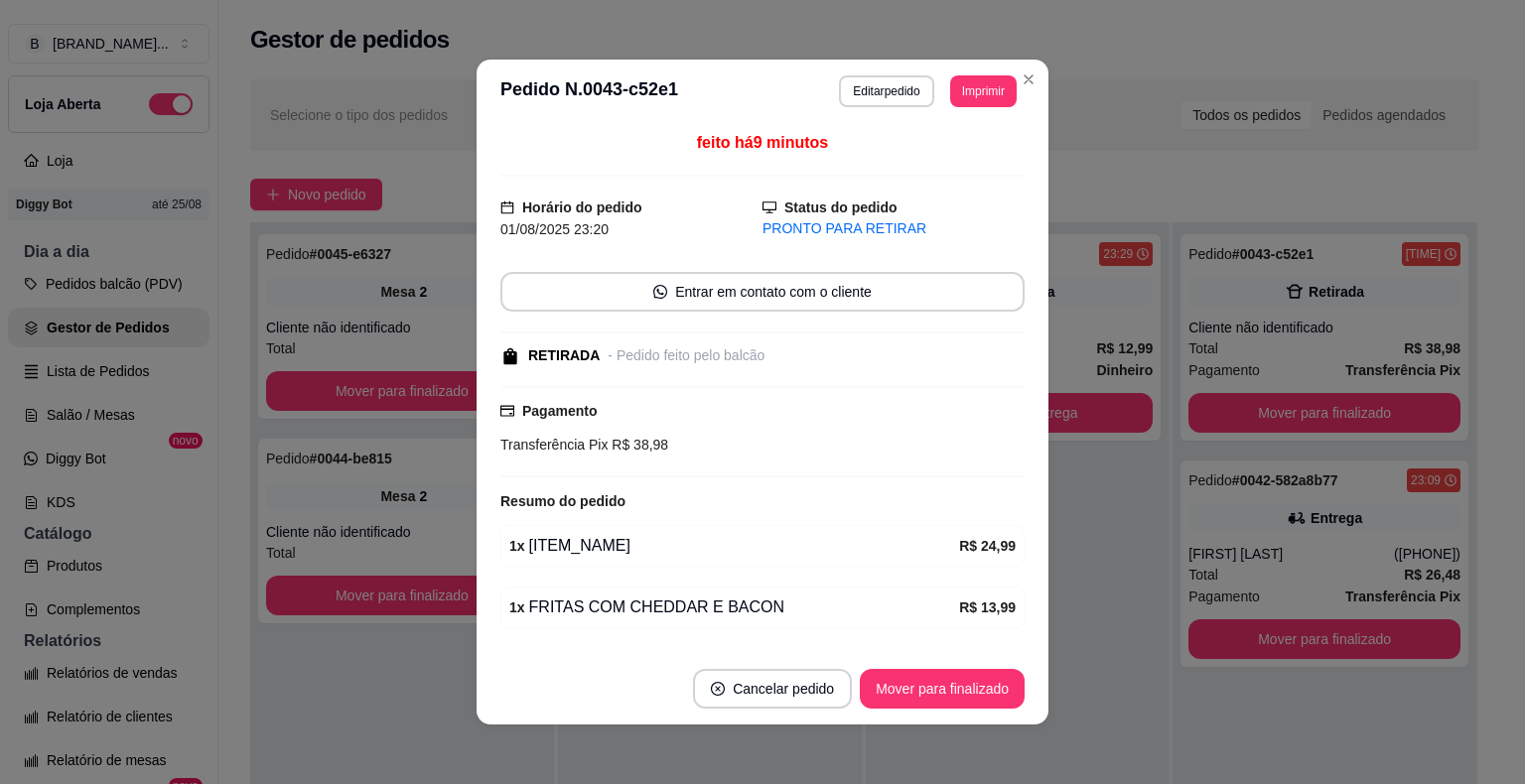 scroll, scrollTop: 57, scrollLeft: 0, axis: vertical 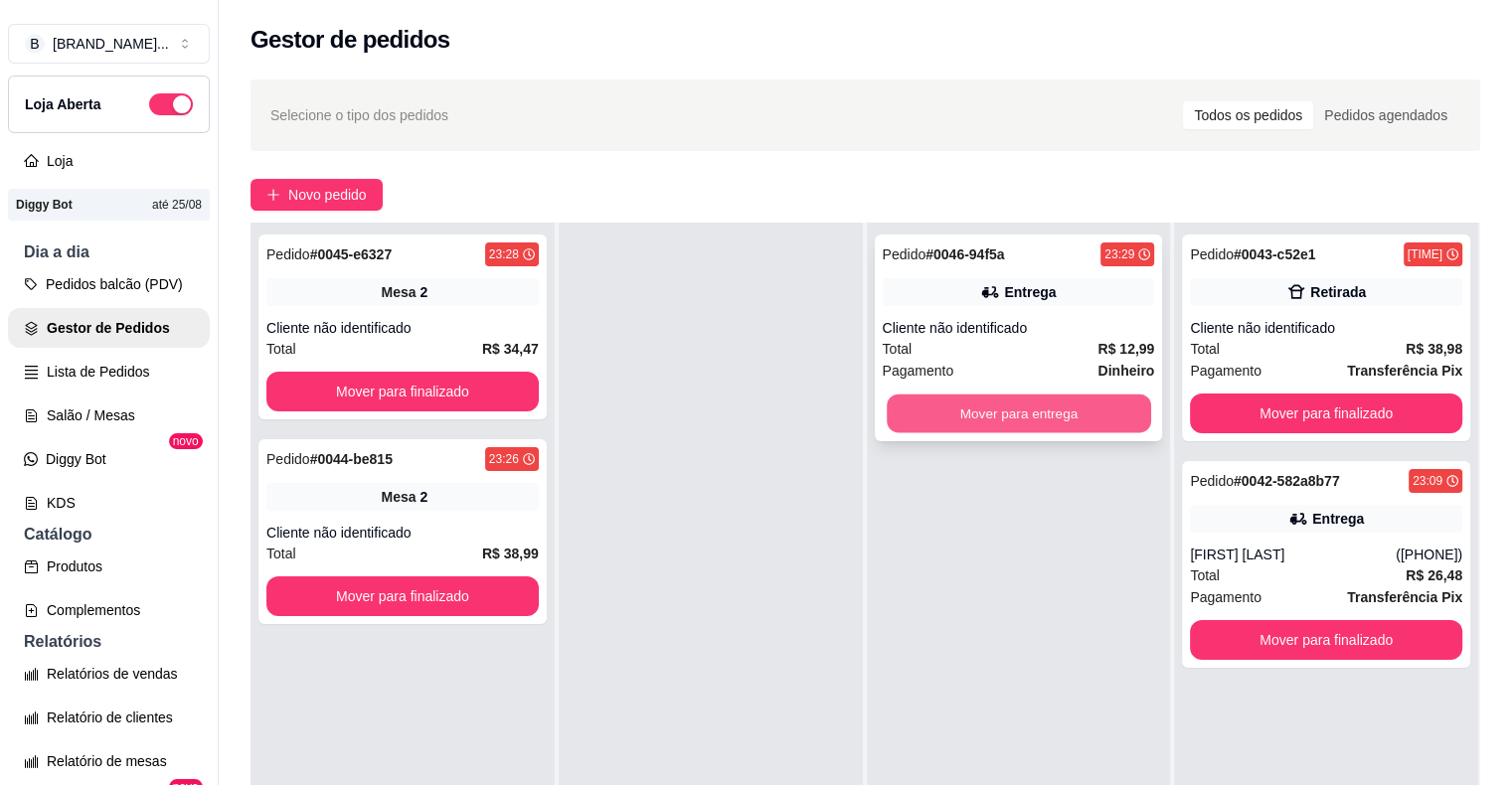 click on "Mover para entrega" at bounding box center (1019, 413) 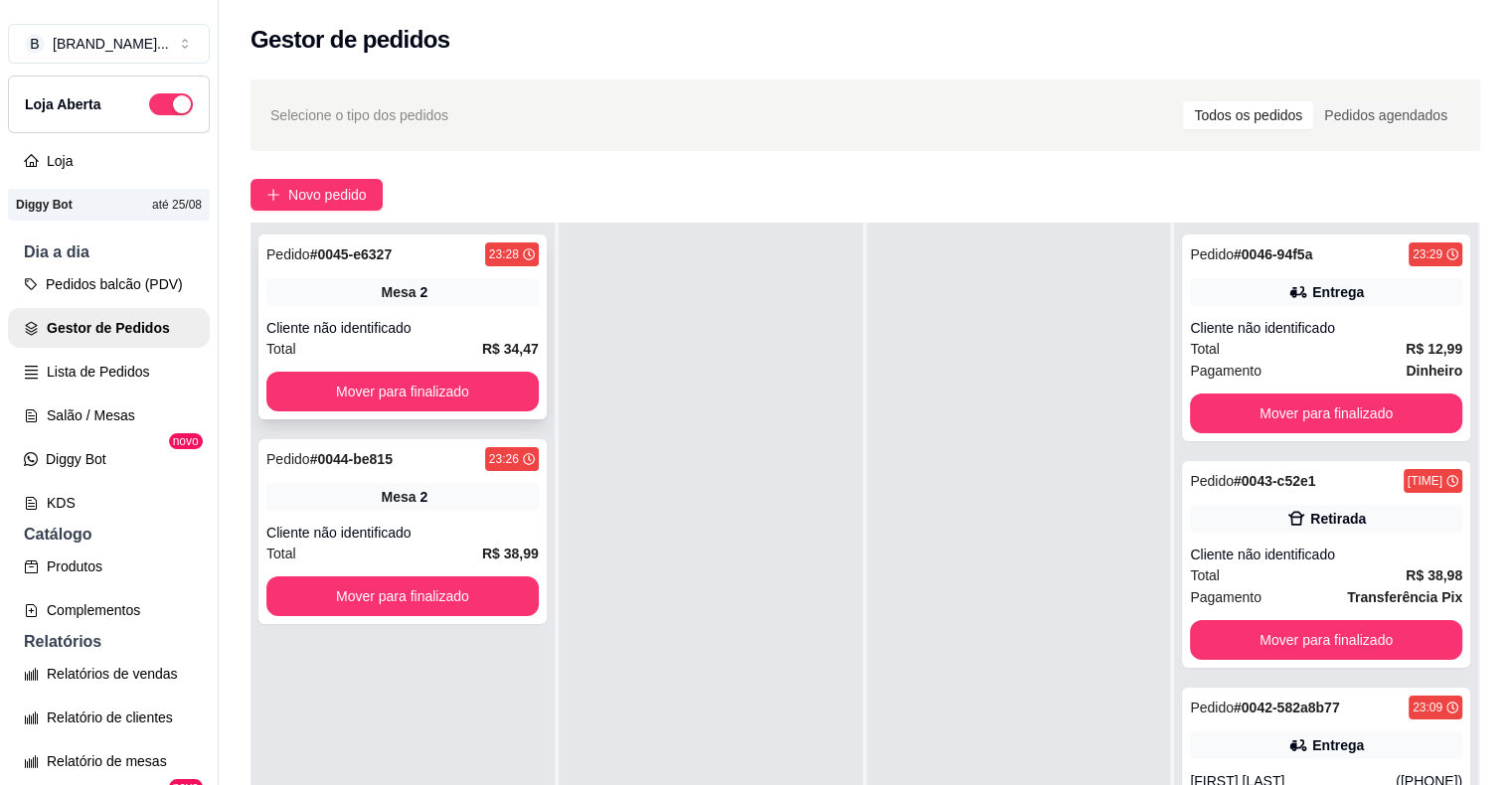 click on "Total R$ 34,47" at bounding box center [403, 349] 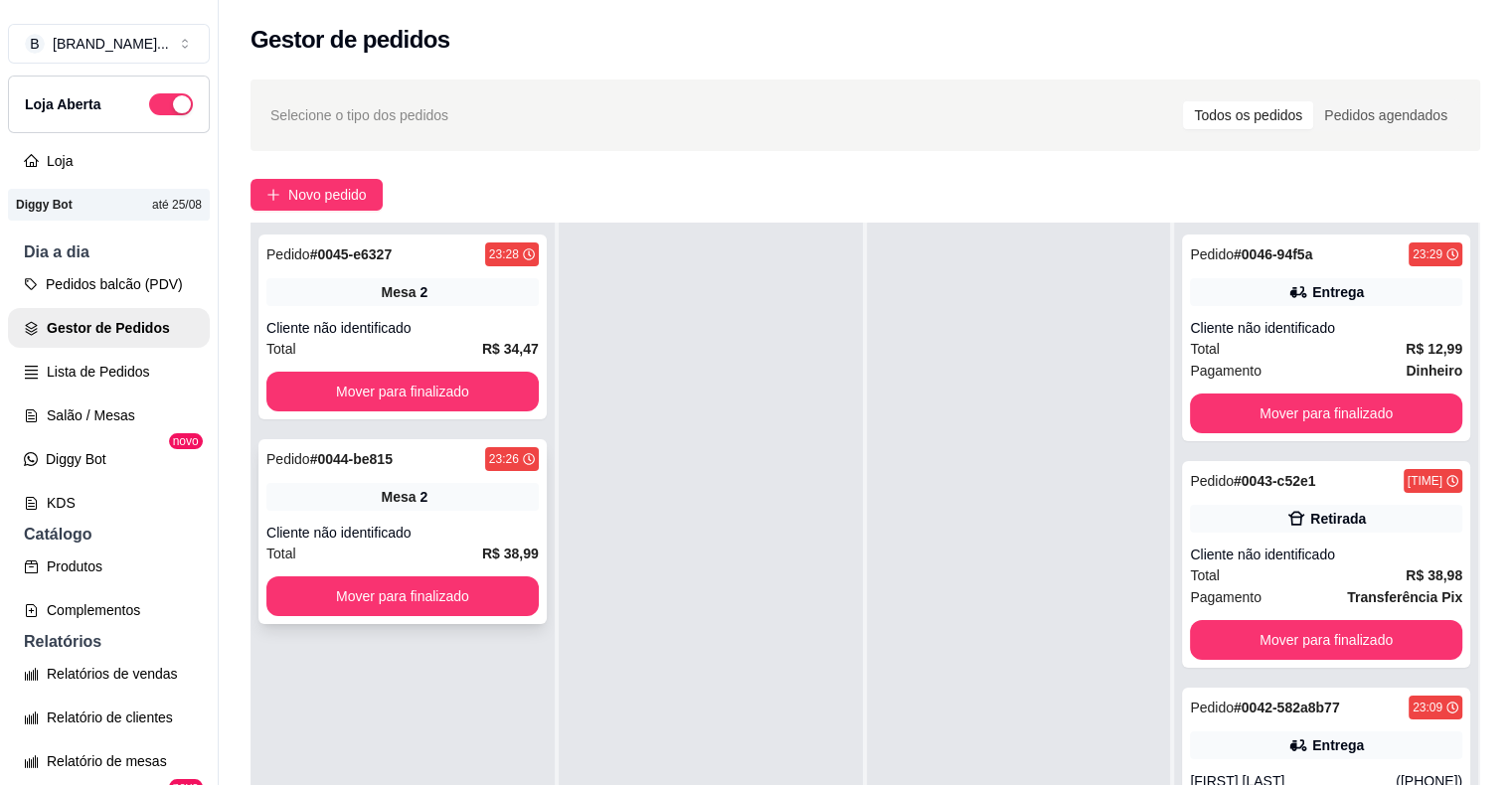 click on "Mesa" at bounding box center (398, 497) 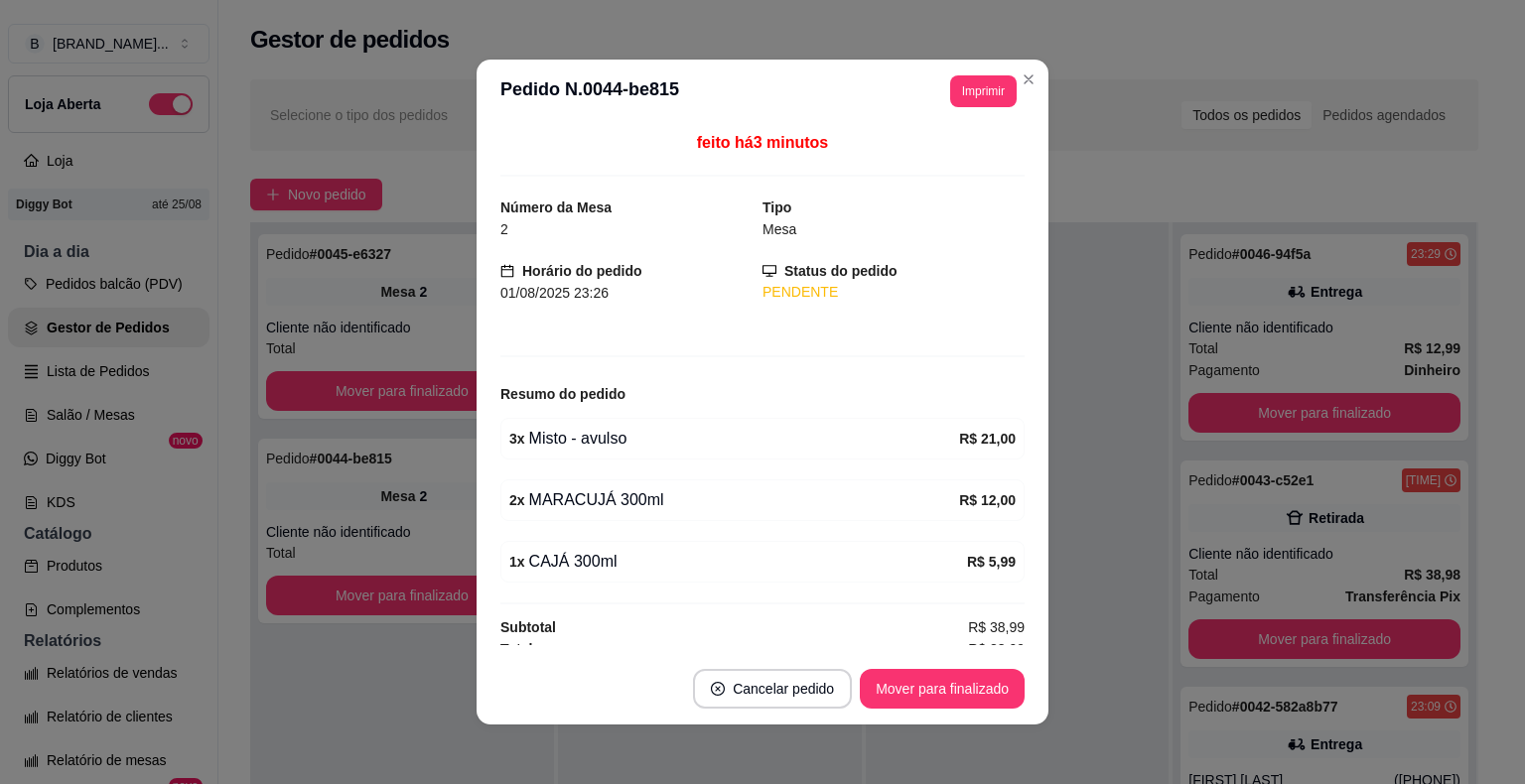 scroll, scrollTop: 12, scrollLeft: 0, axis: vertical 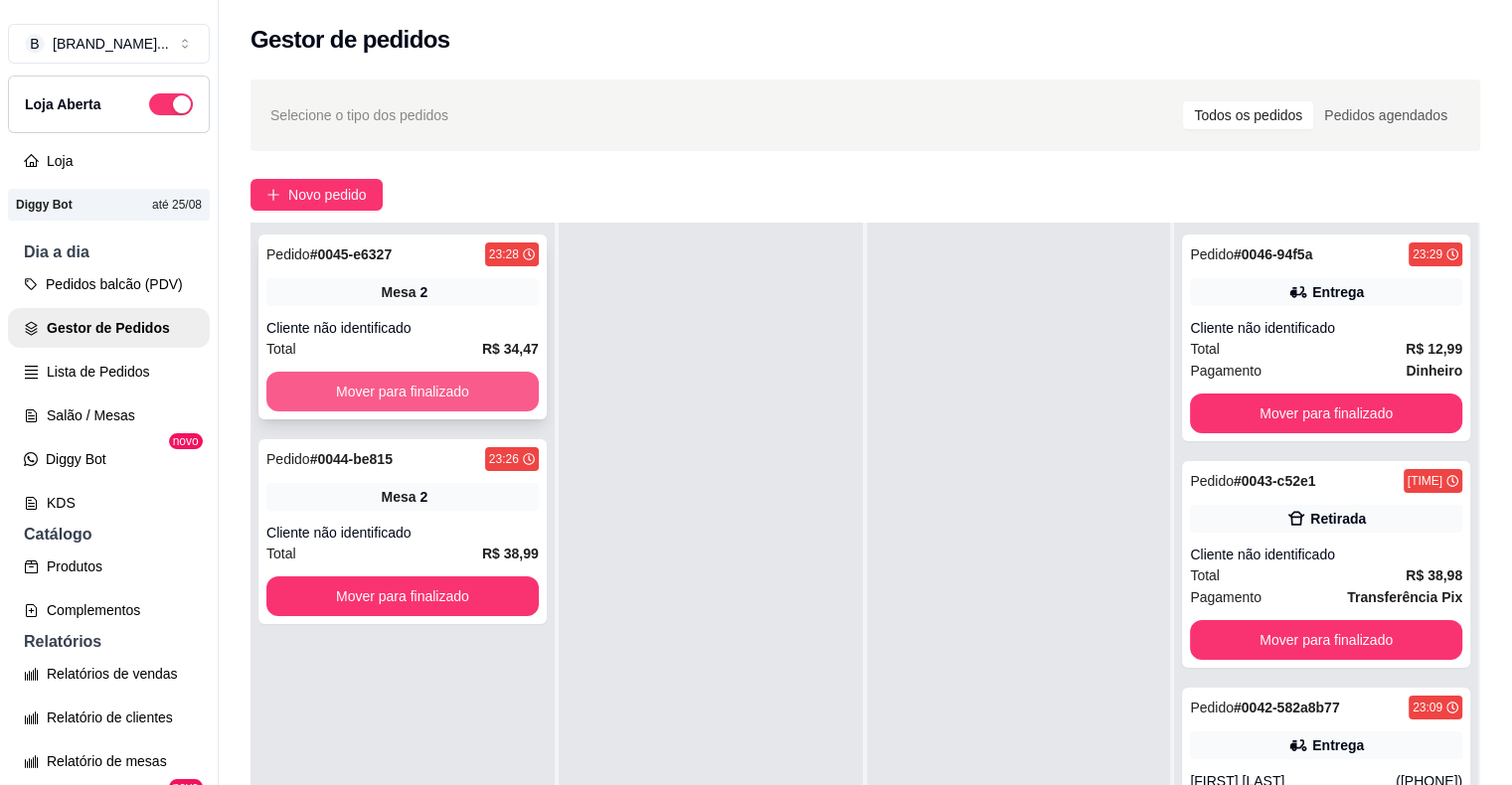 click on "Mover para finalizado" at bounding box center [403, 392] 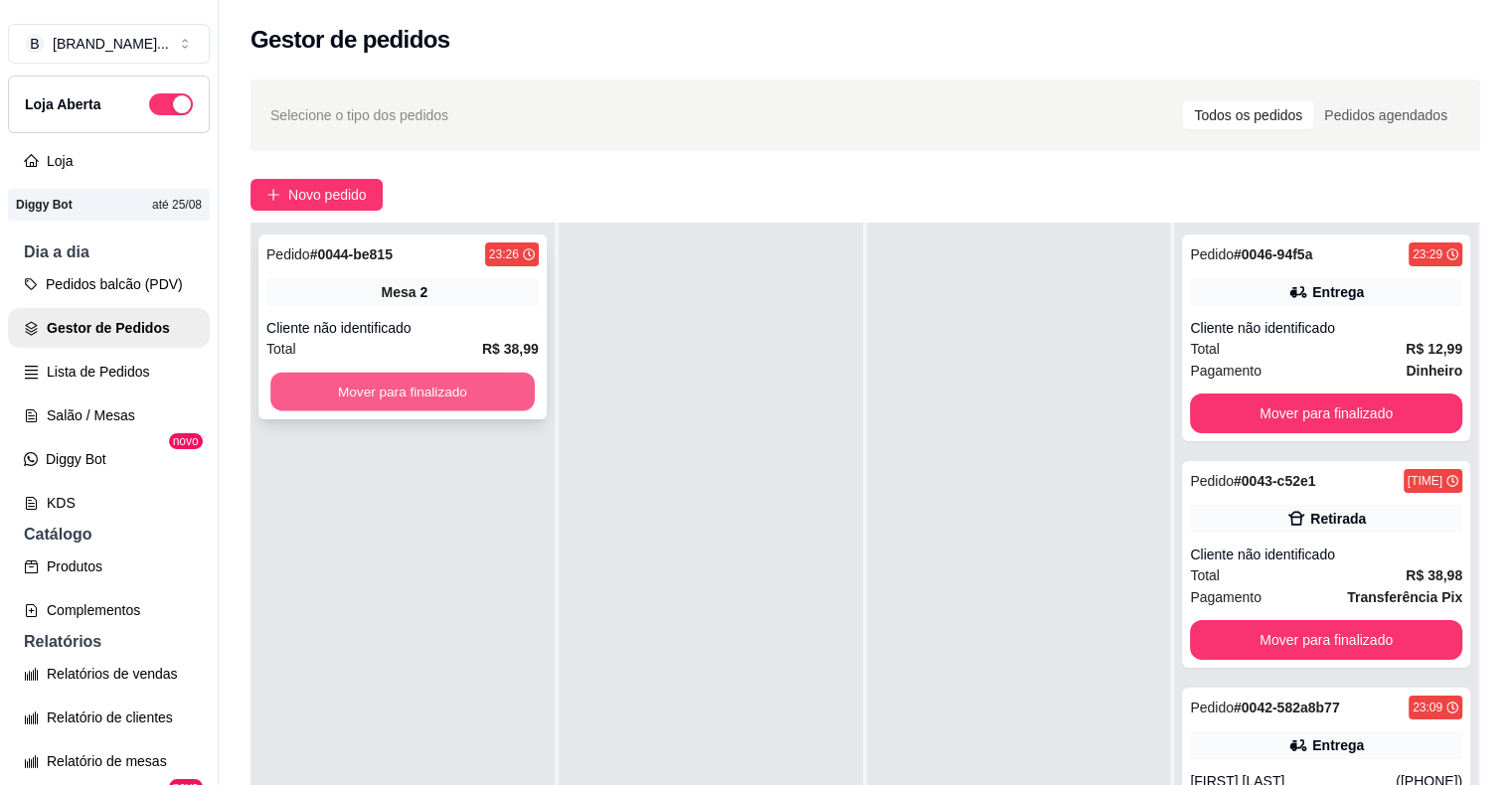 click on "Mover para finalizado" at bounding box center [403, 392] 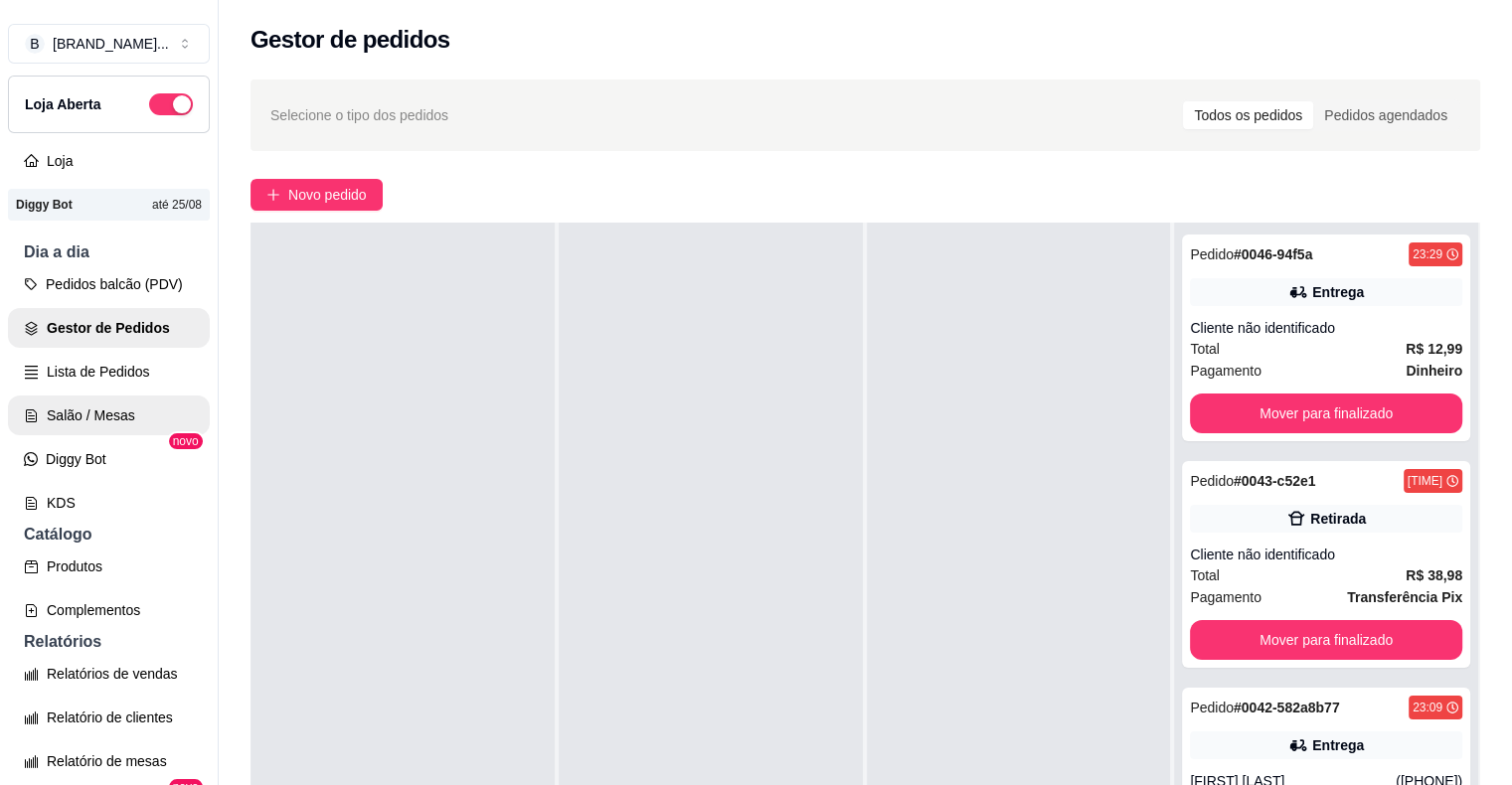 click on "Salão / Mesas" at bounding box center (108, 415) 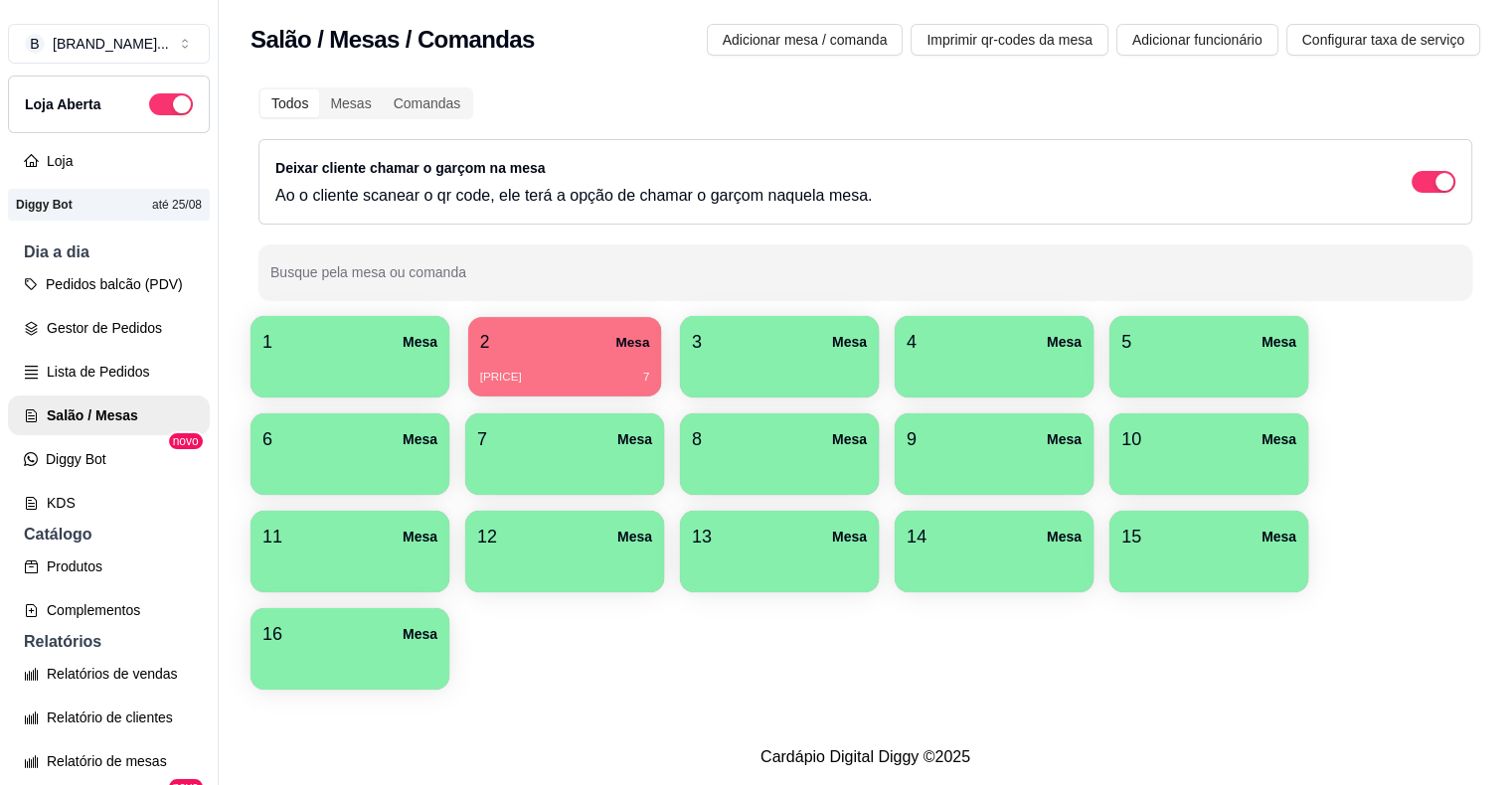 click on "2 Mesa R$ 73,46 7" at bounding box center [565, 357] 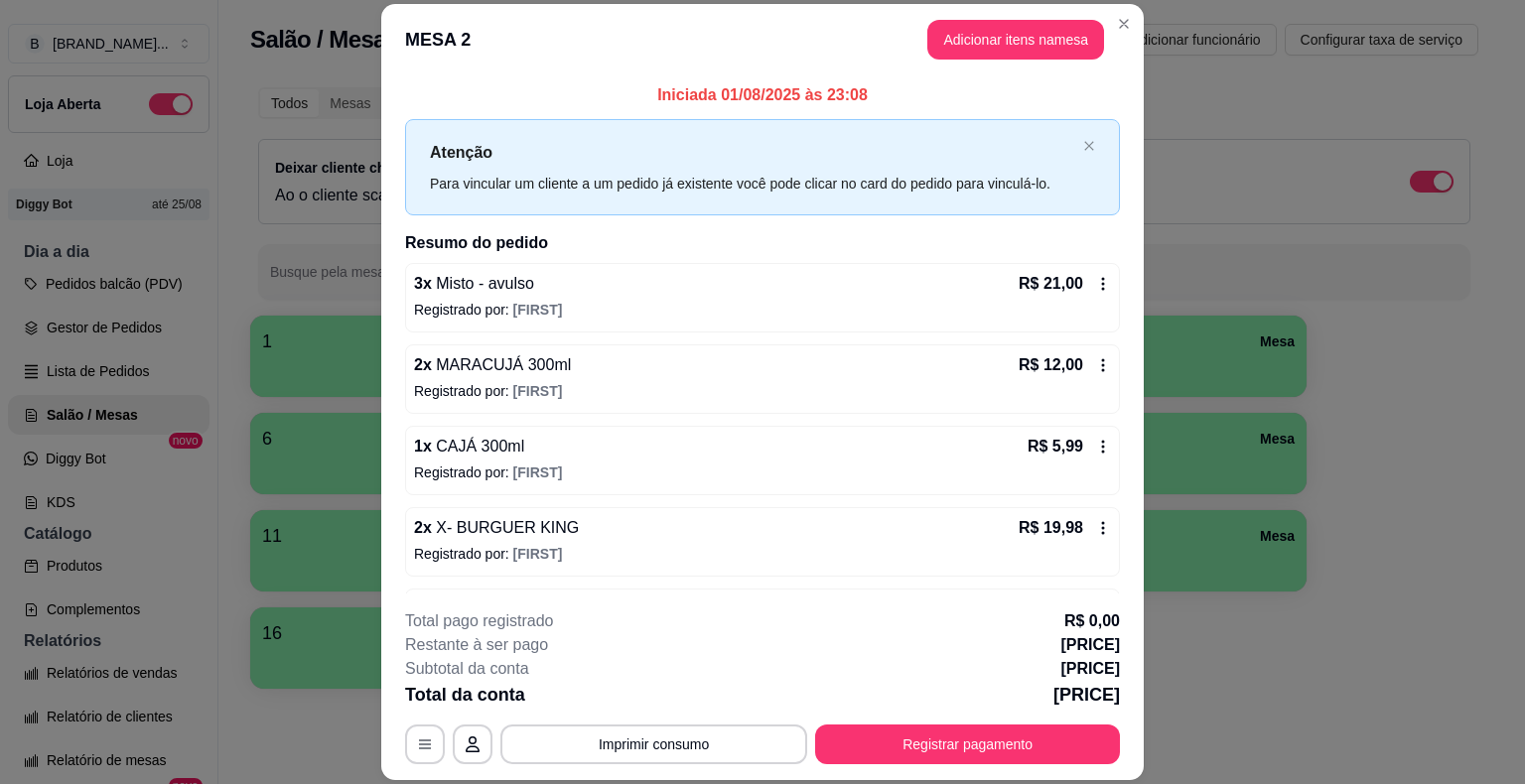 scroll, scrollTop: 69, scrollLeft: 0, axis: vertical 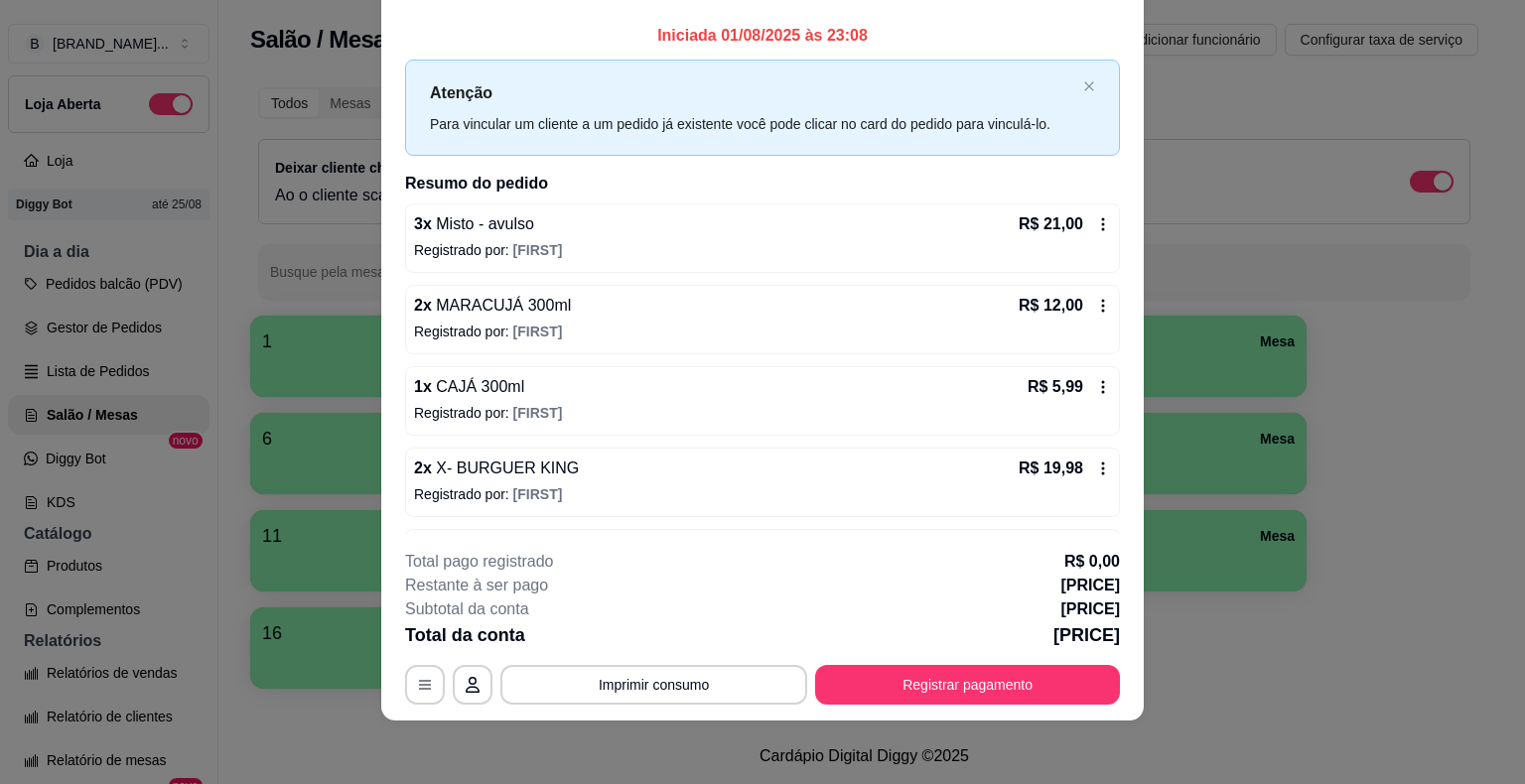 click on "R$ 21,00" at bounding box center (1064, 224) 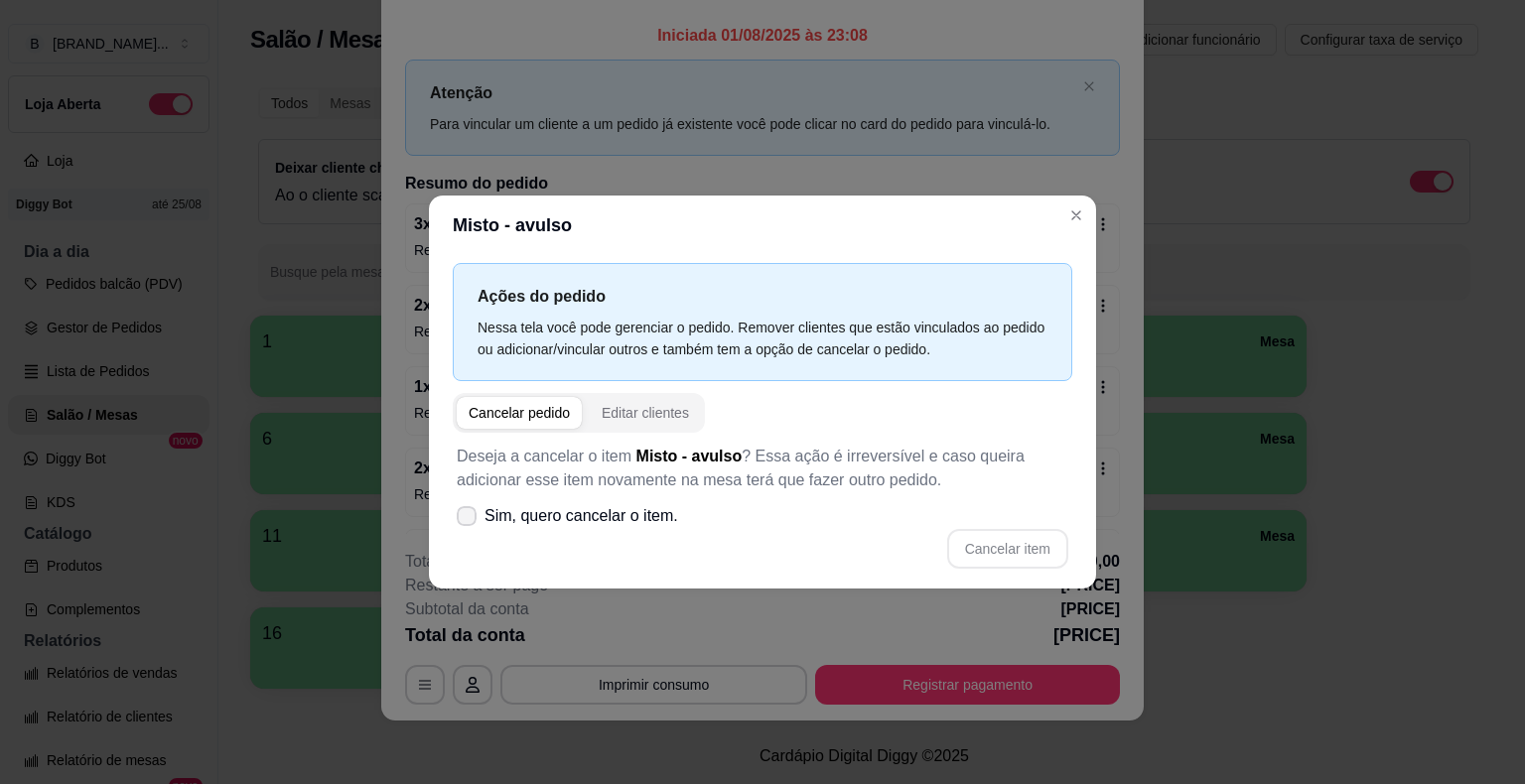 click on "Sim, quero cancelar o item." at bounding box center (581, 516) 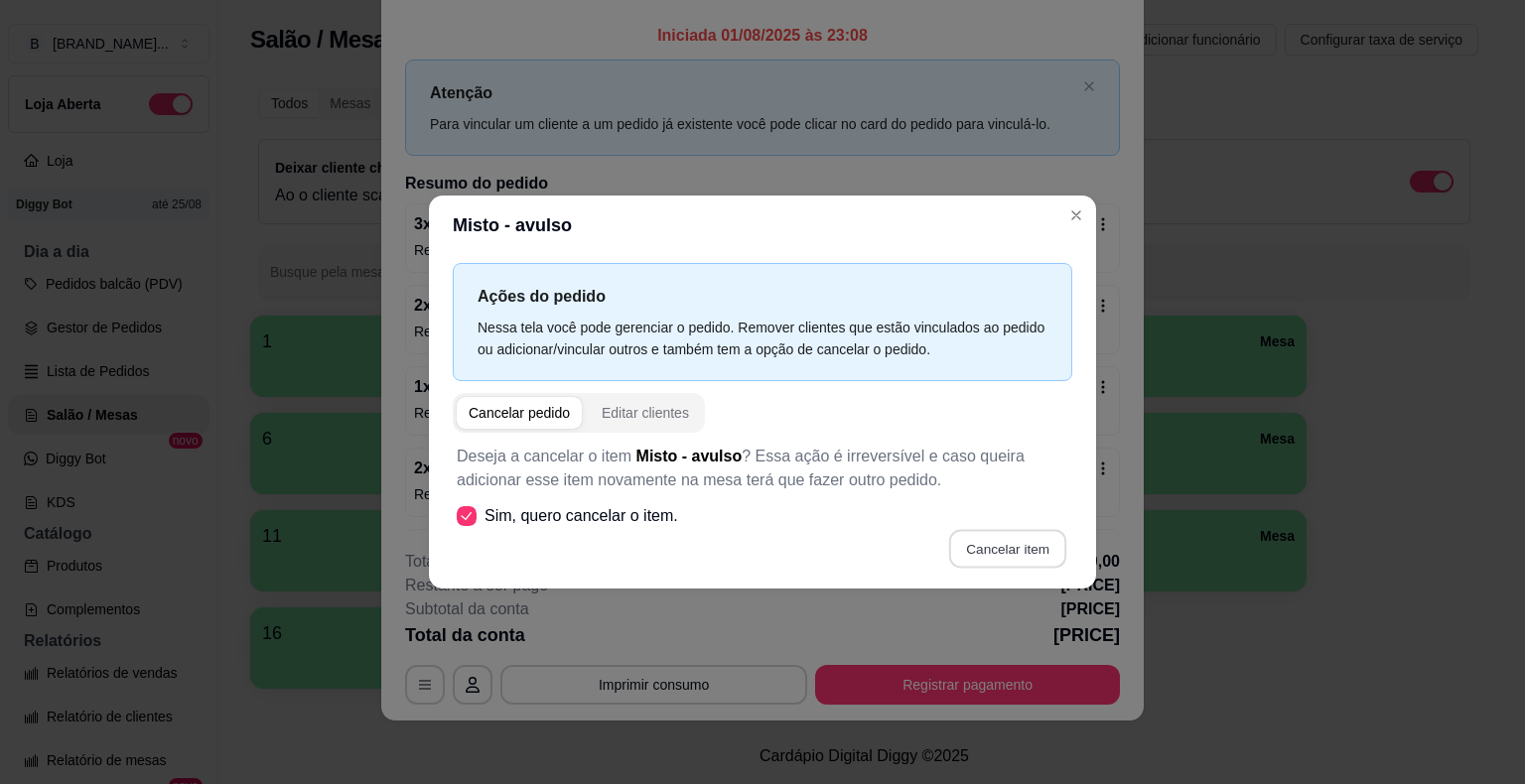 click on "Cancelar item" at bounding box center (1007, 549) 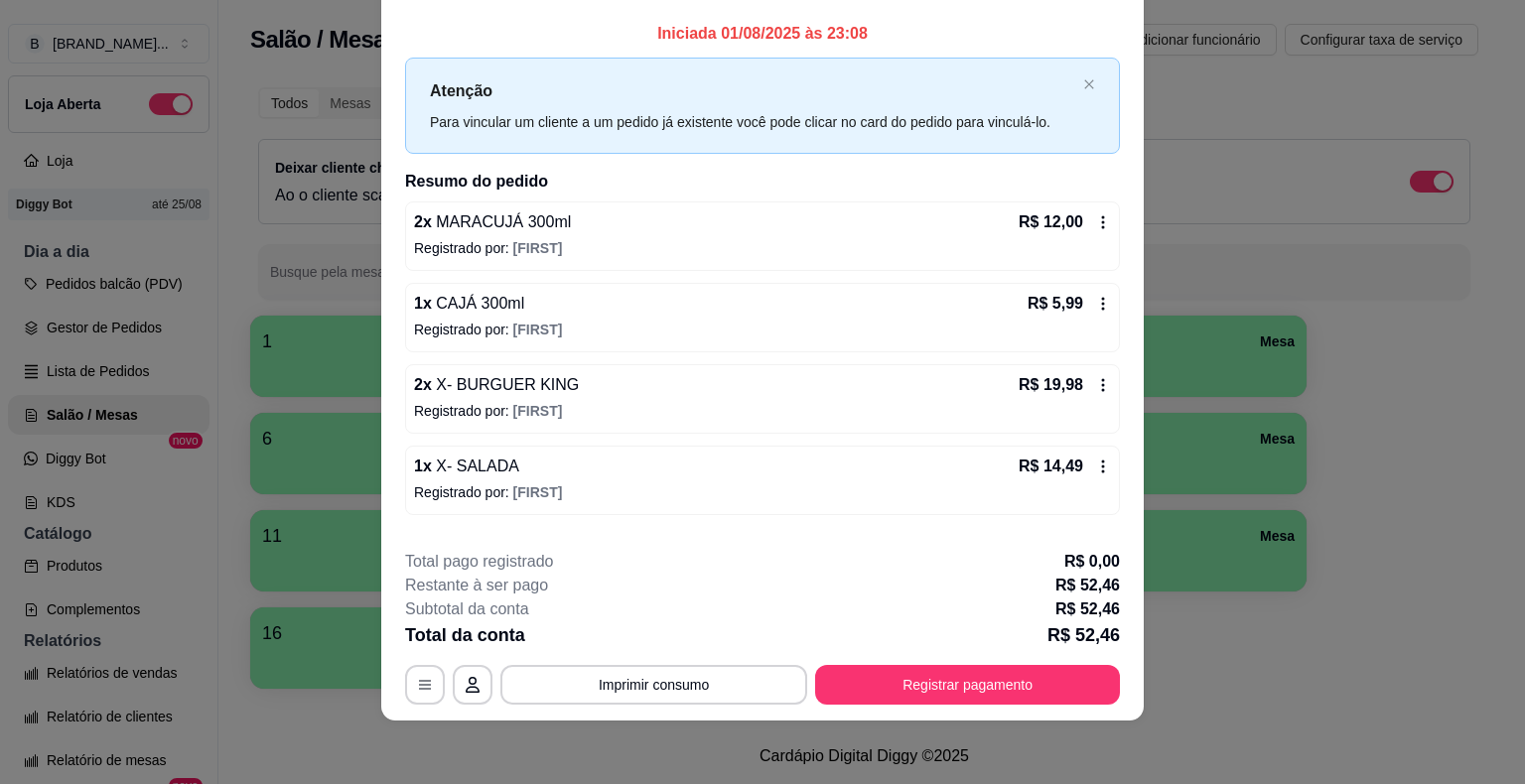scroll, scrollTop: 0, scrollLeft: 0, axis: both 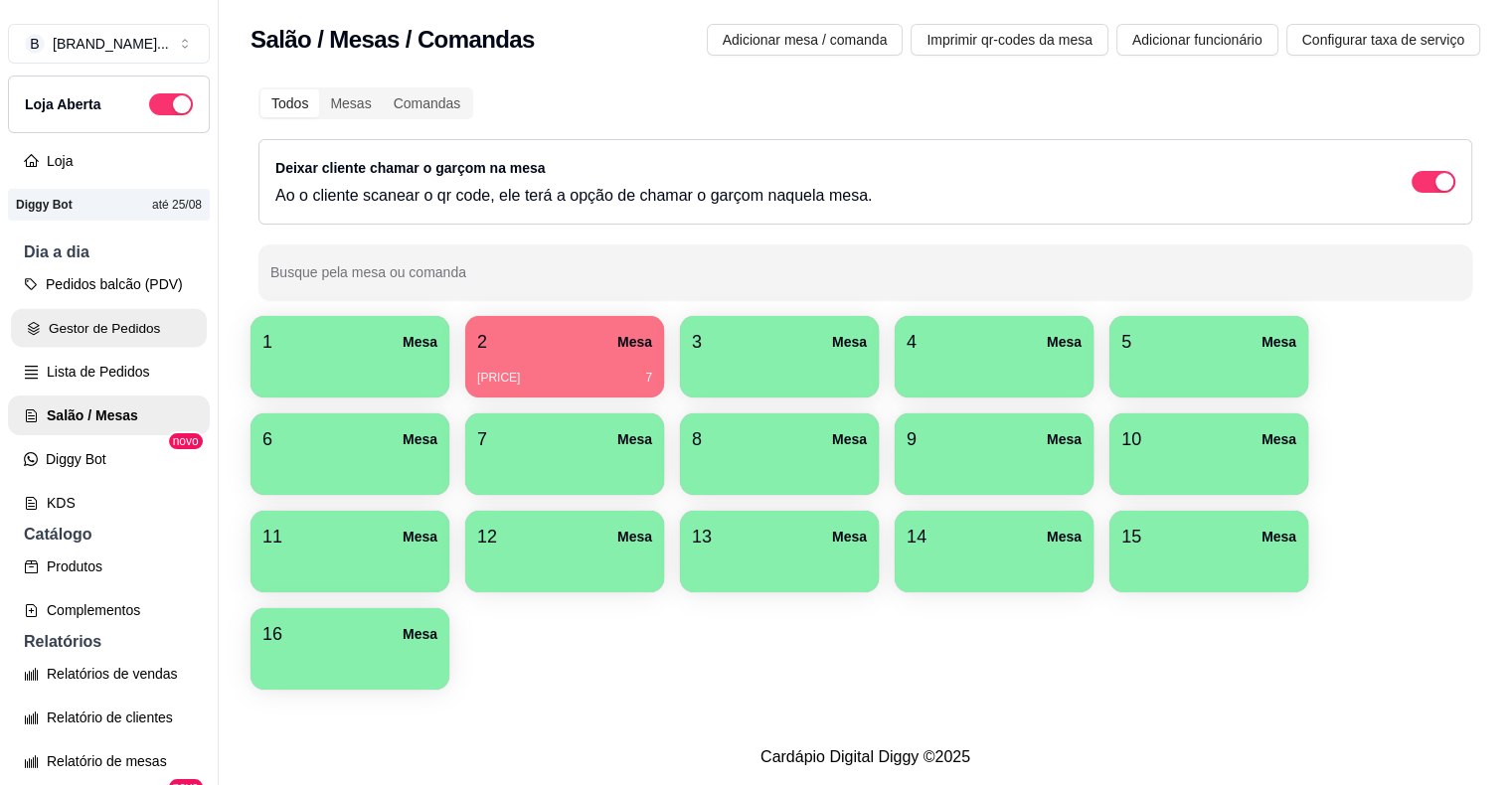 click on "Gestor de Pedidos" at bounding box center (108, 328) 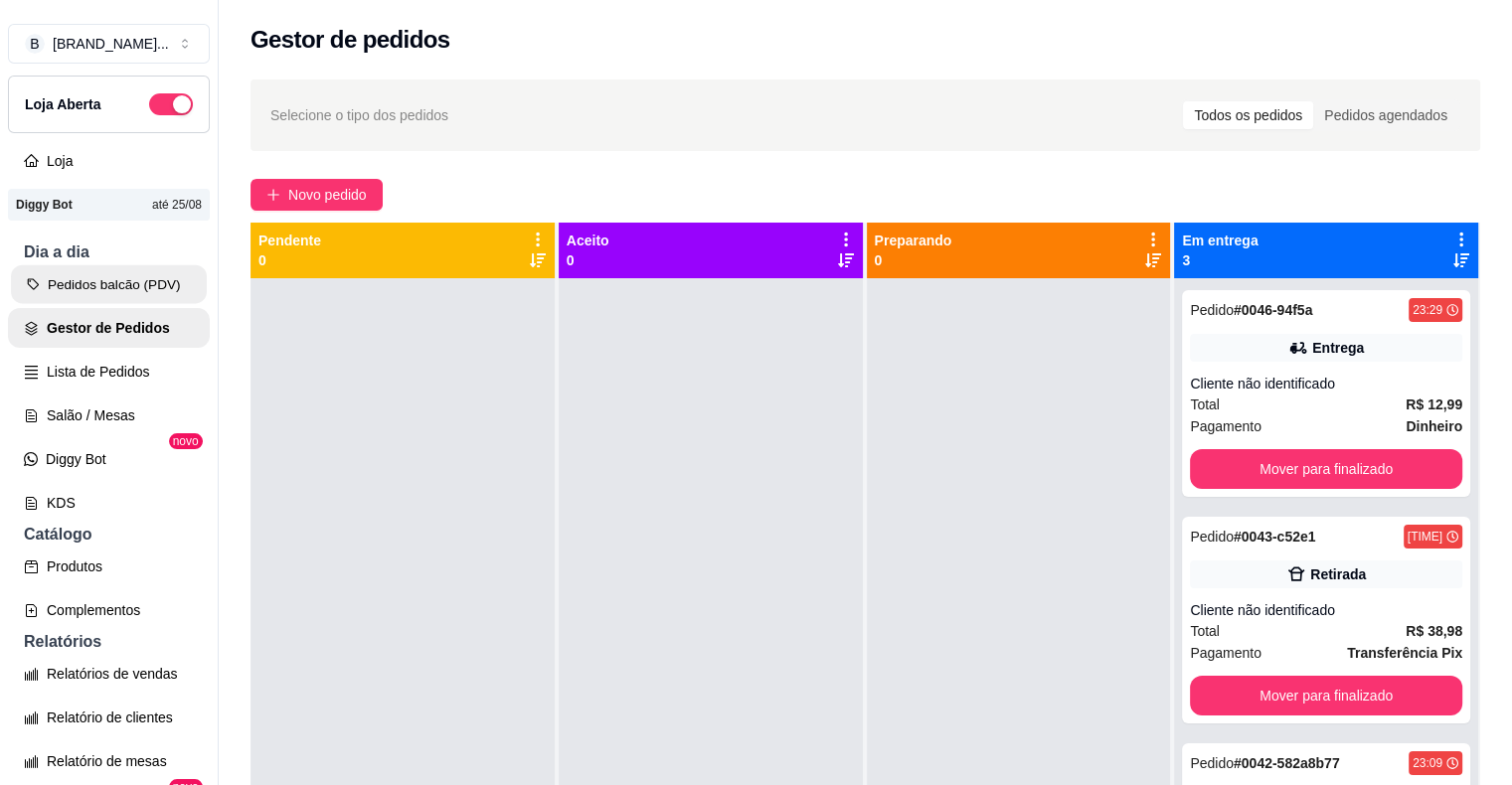 click on "Pedidos balcão (PDV)" at bounding box center [108, 284] 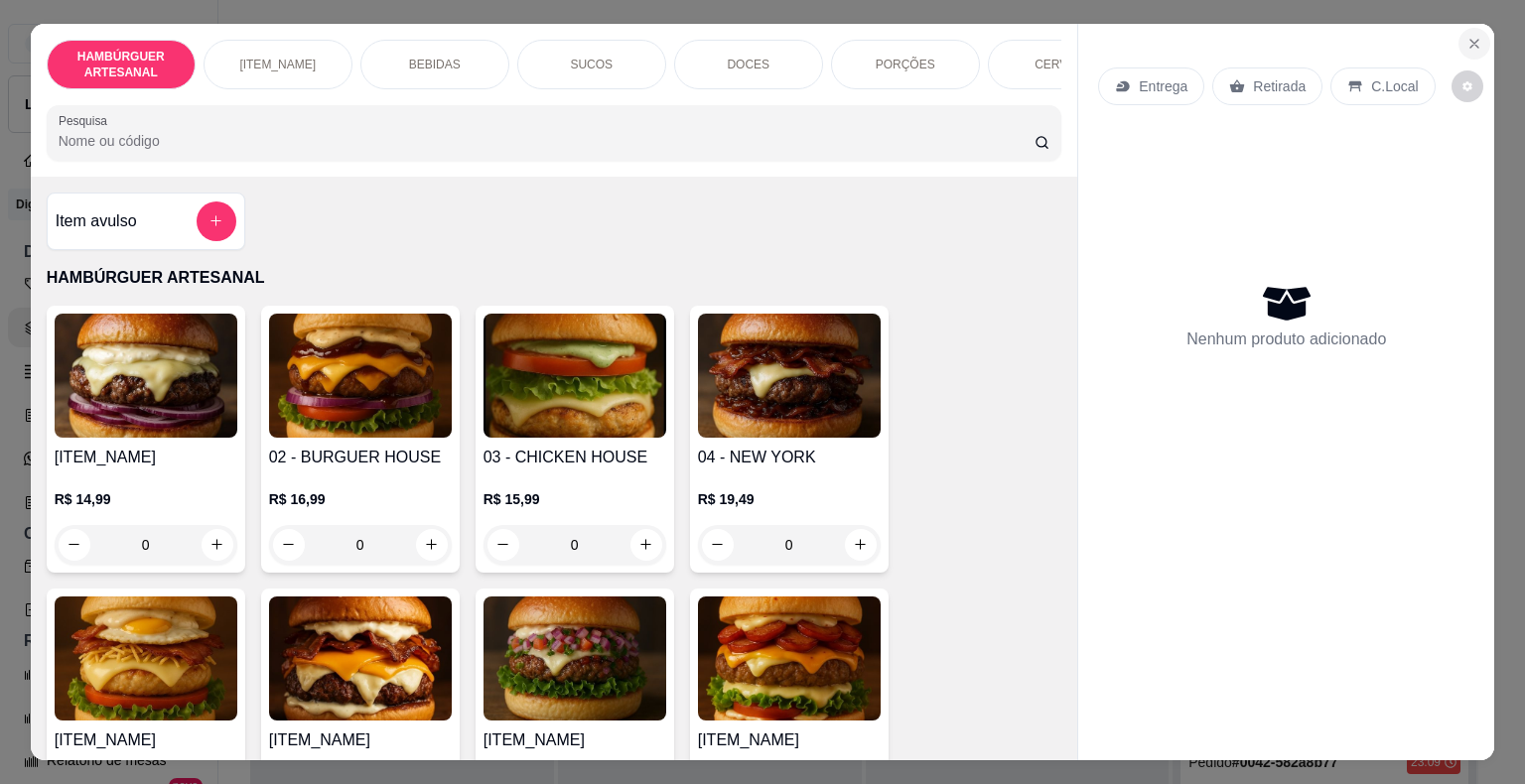 click 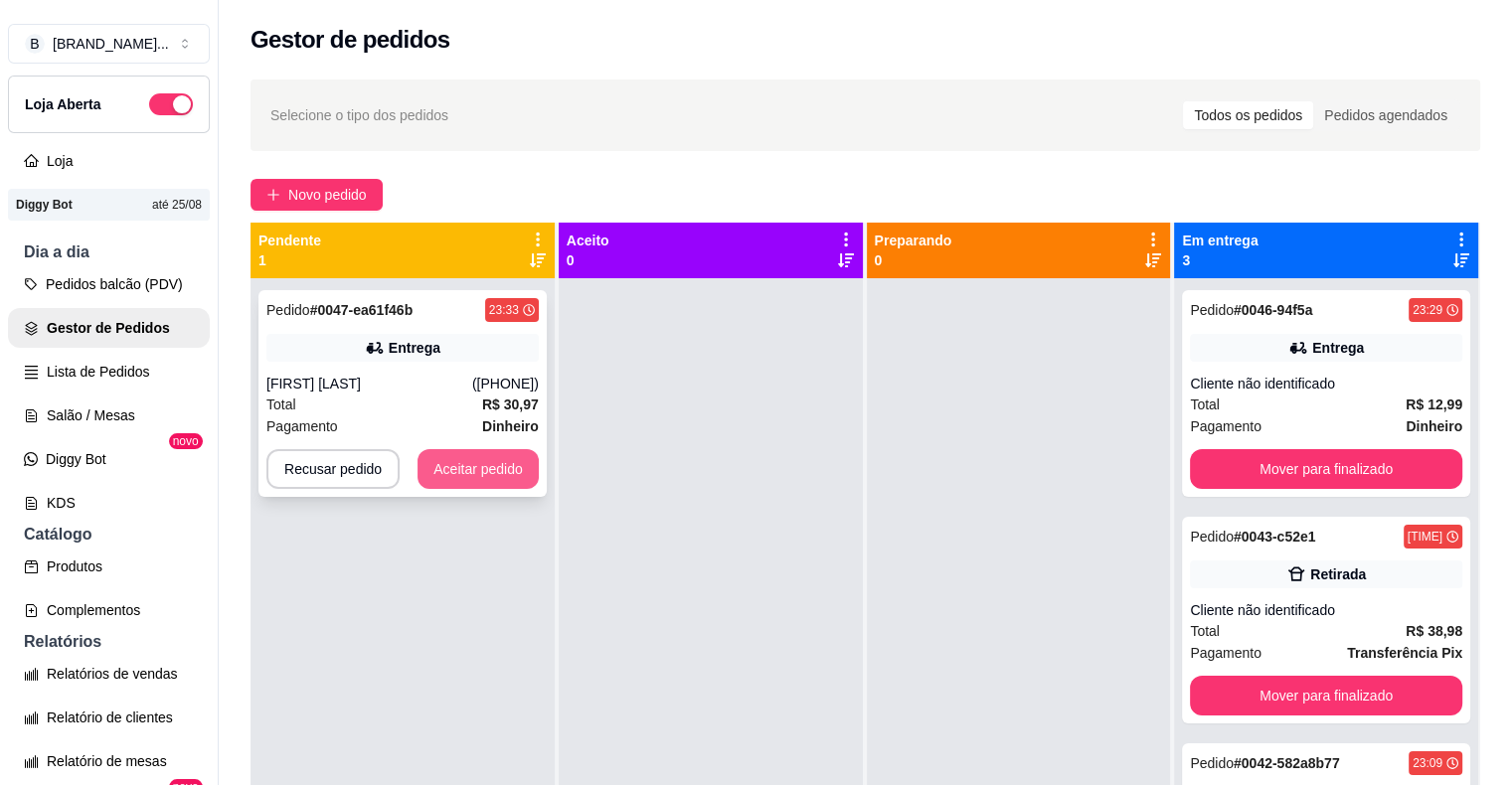 click on "Aceitar pedido" at bounding box center [478, 469] 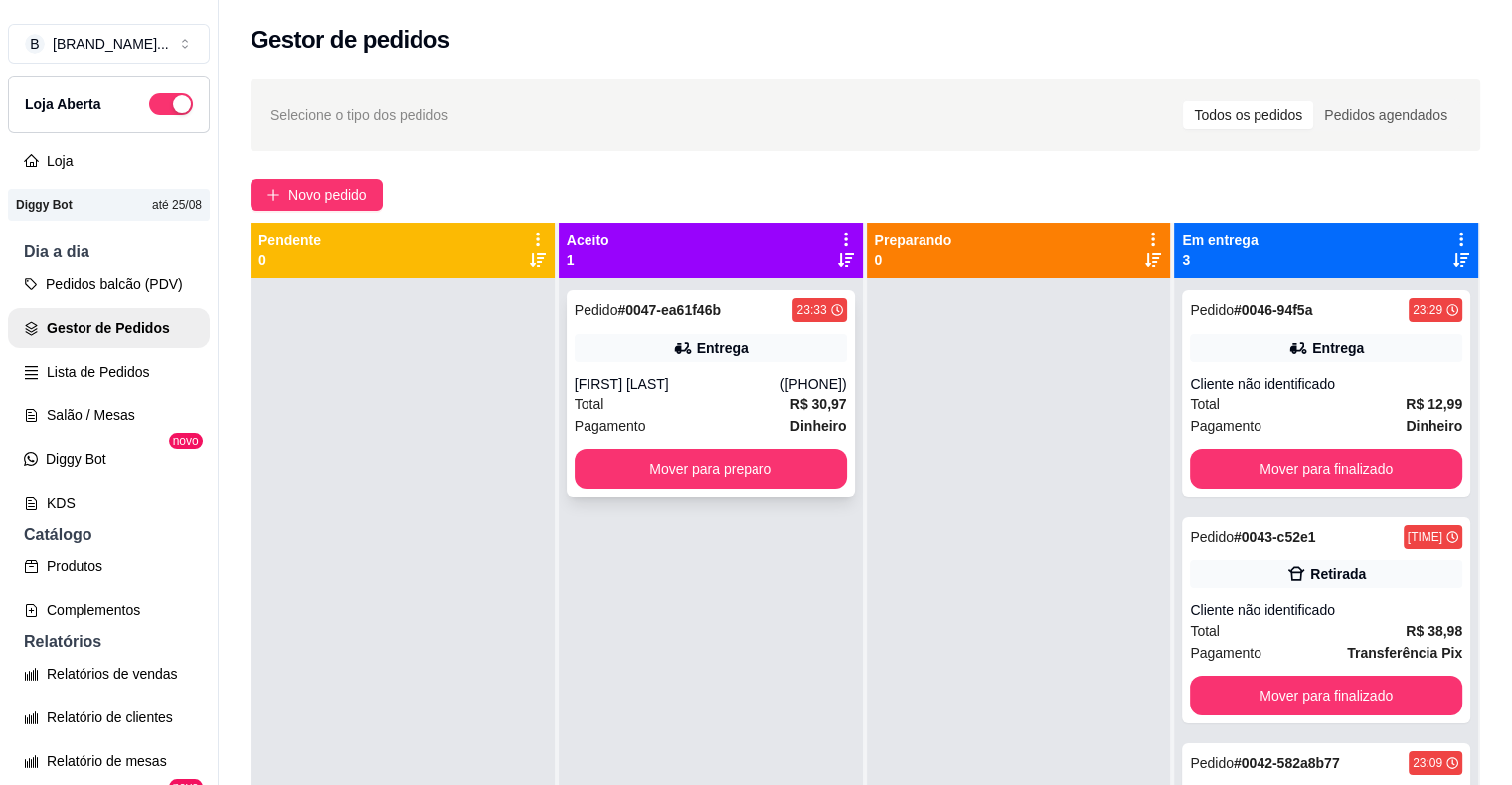 click on "Entrega" at bounding box center [711, 348] 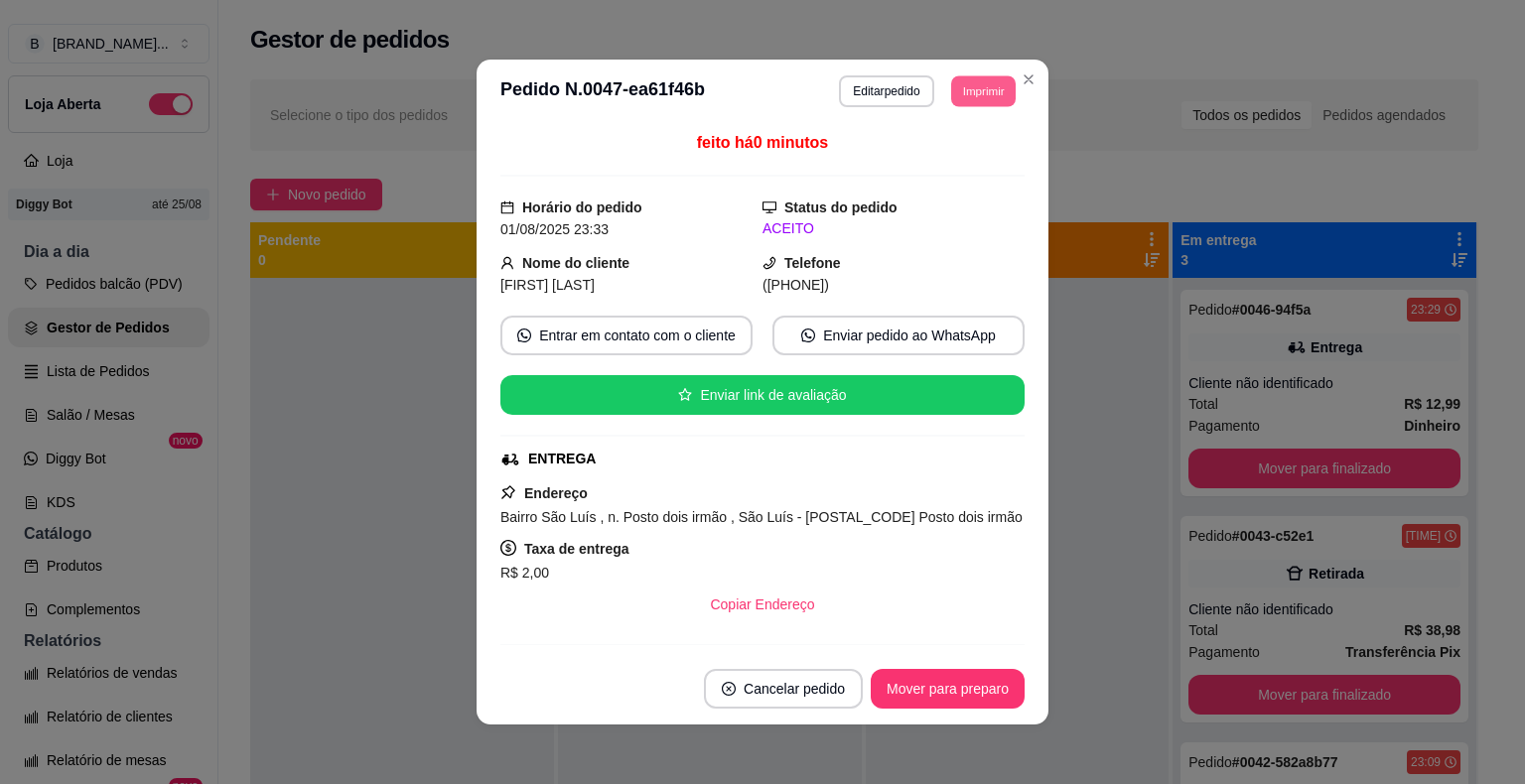 click on "Imprimir" at bounding box center [983, 90] 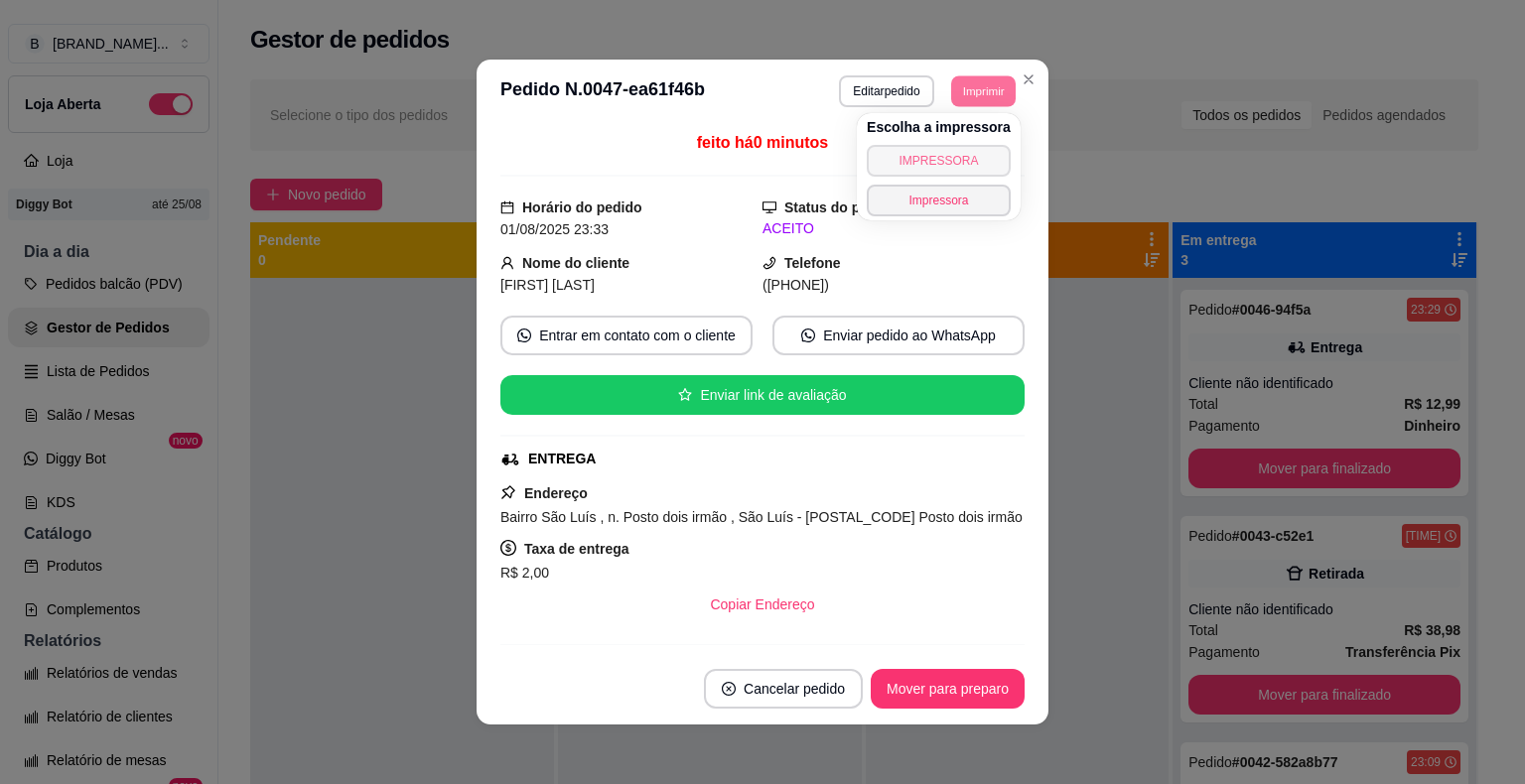 click on "IMPRESSORA" at bounding box center (938, 161) 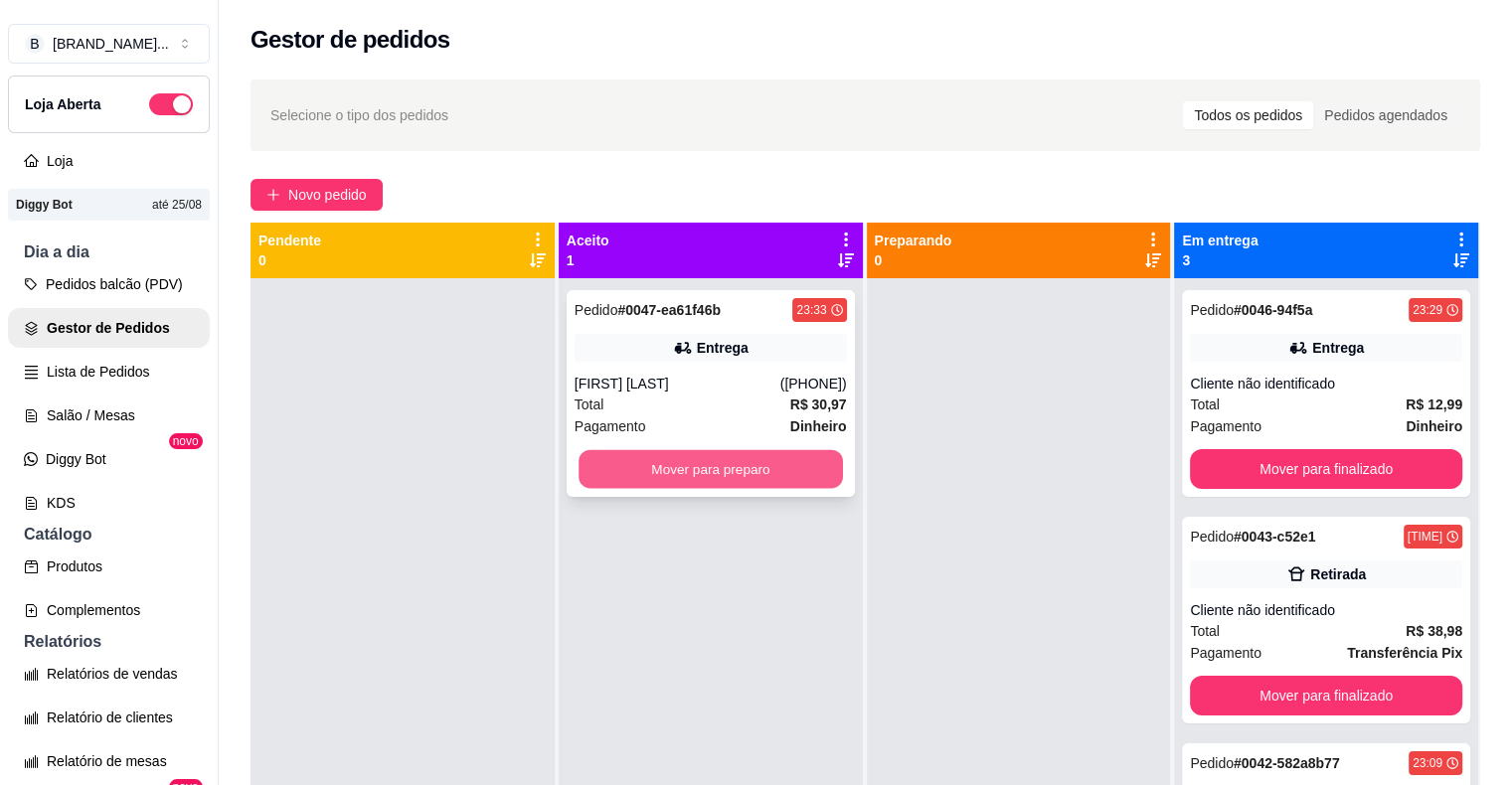 click on "Mover para preparo" at bounding box center [711, 469] 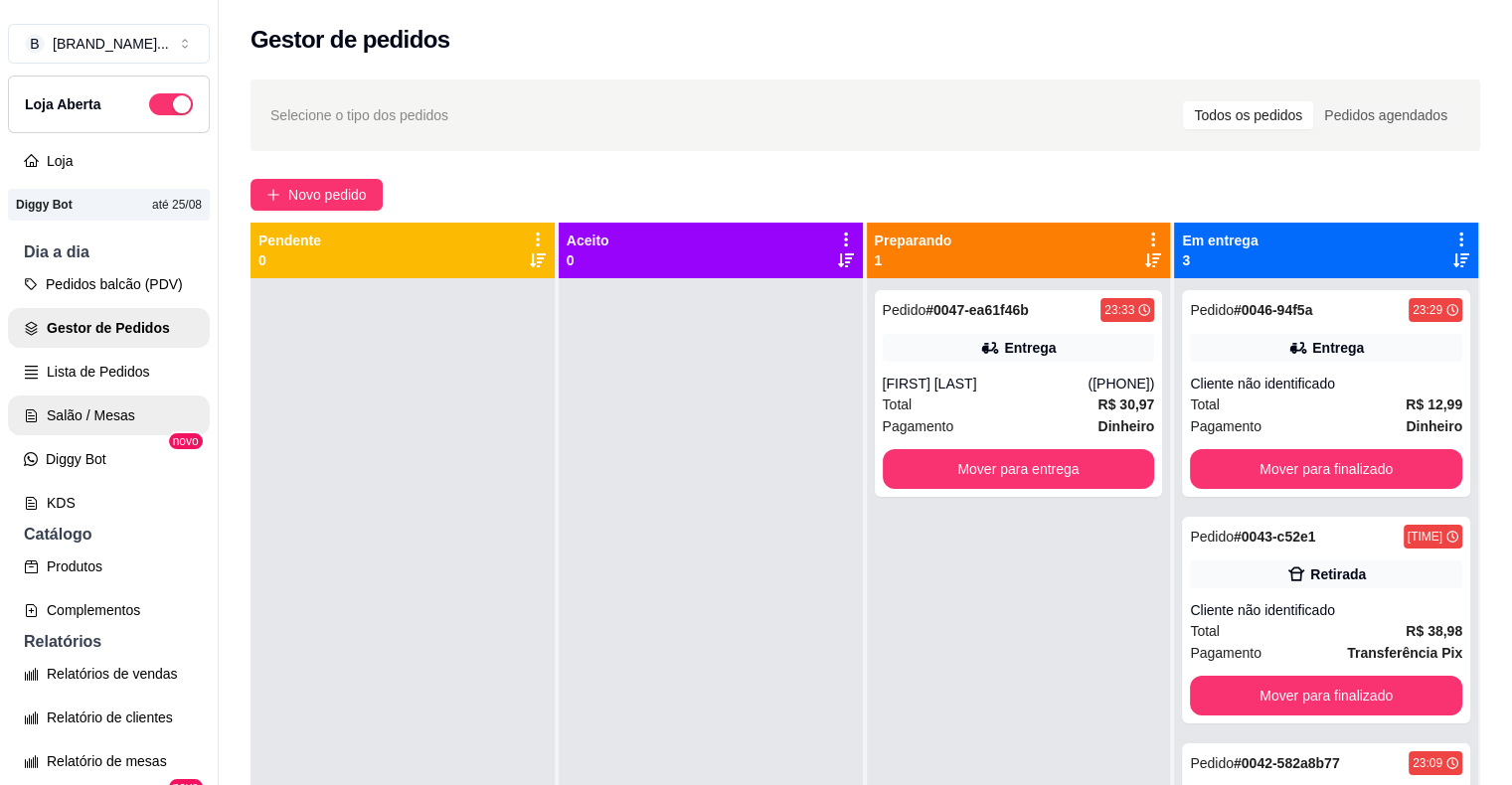 click on "Salão / Mesas" at bounding box center [108, 415] 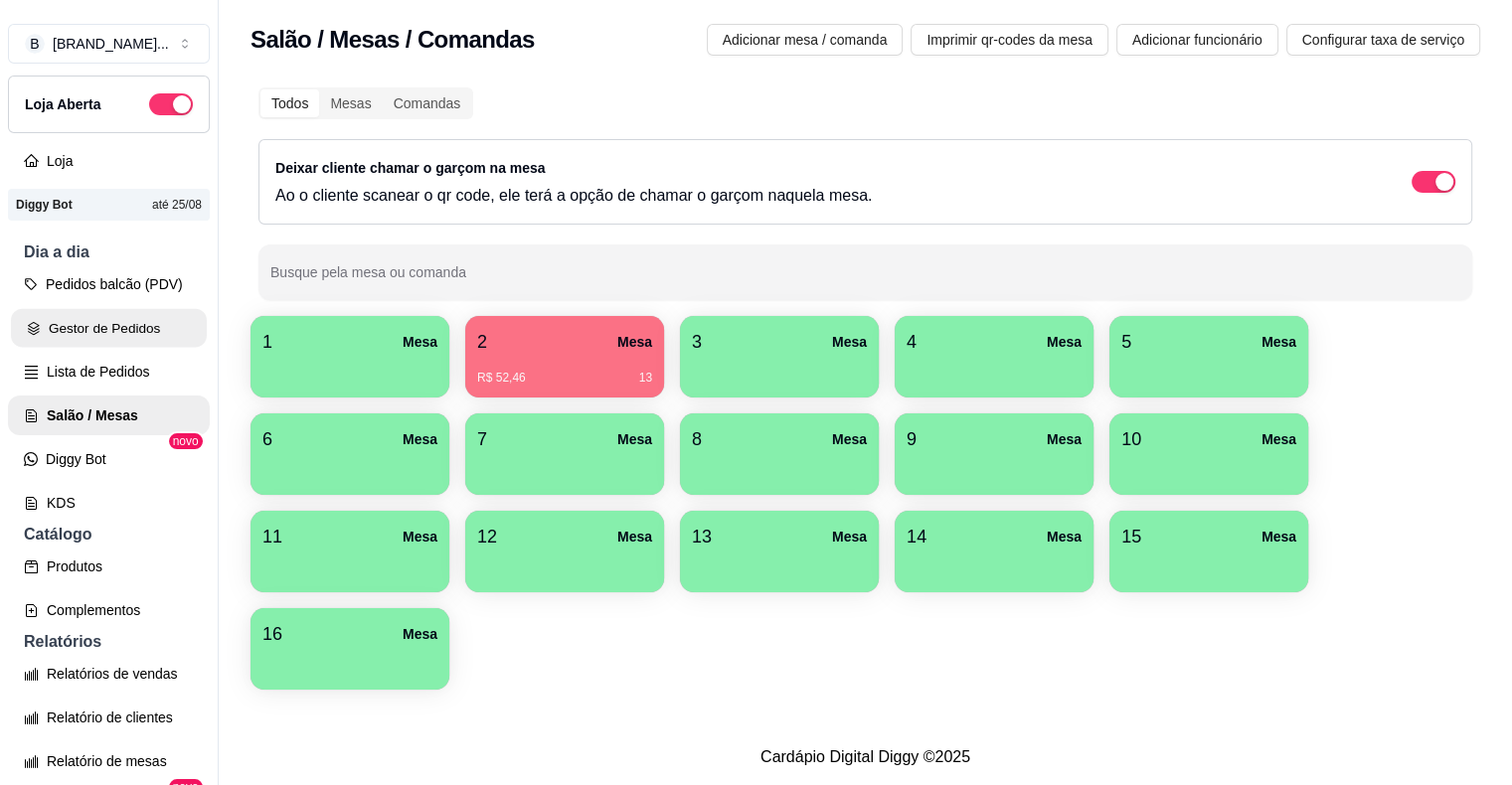 click on "Gestor de Pedidos" at bounding box center (108, 328) 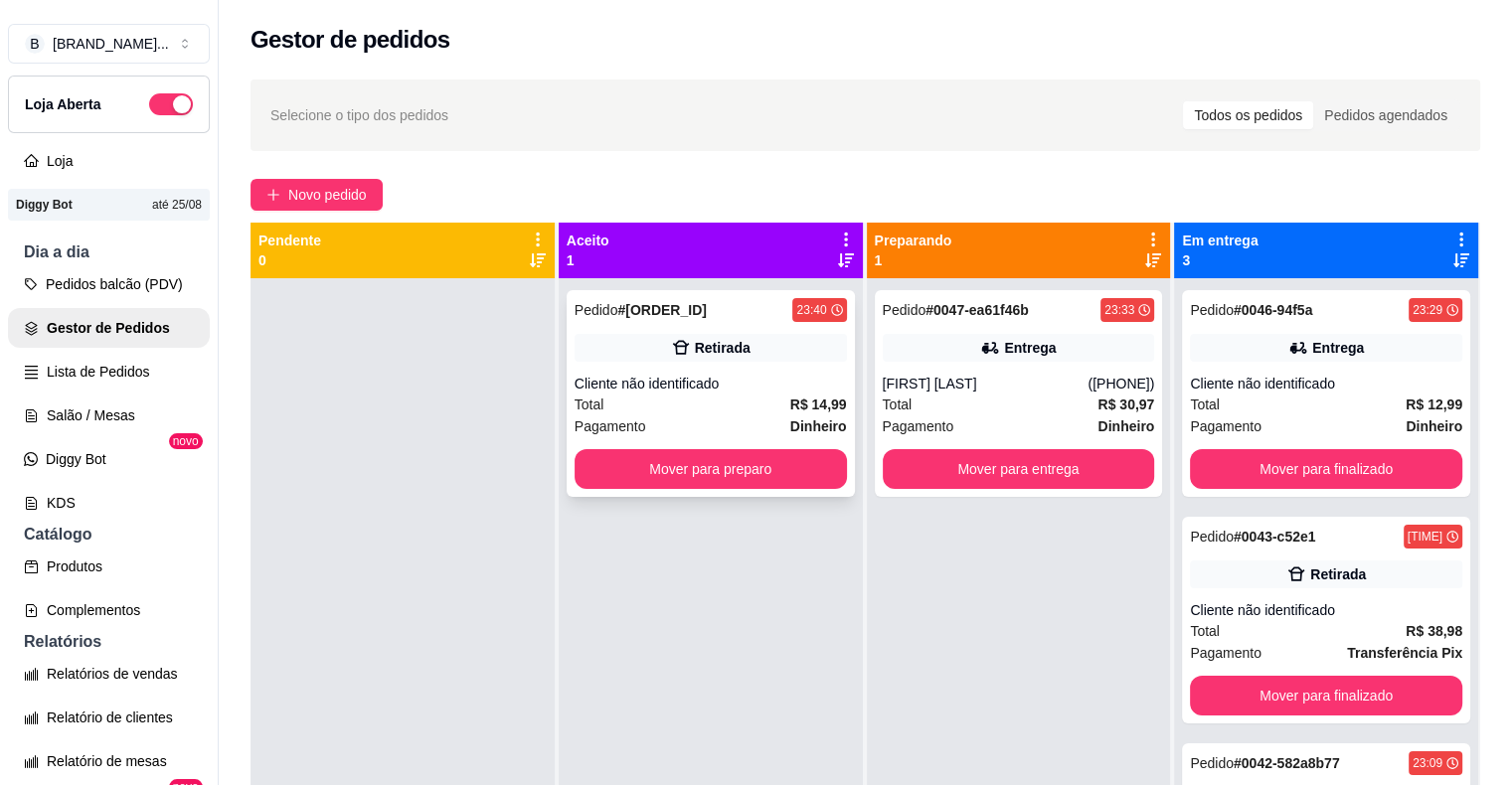 click on "Total R$ 14,99" at bounding box center [711, 404] 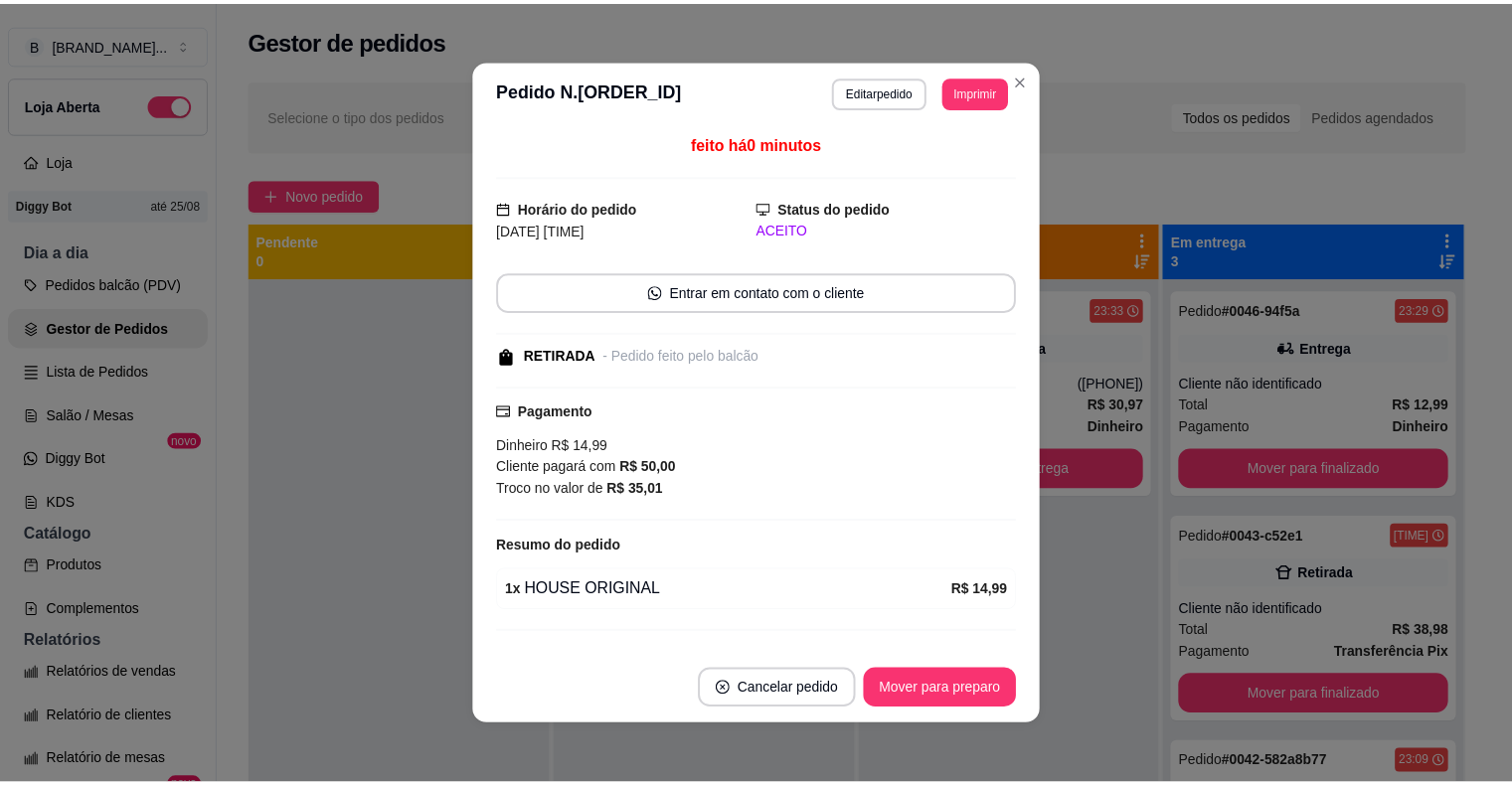 scroll, scrollTop: 40, scrollLeft: 0, axis: vertical 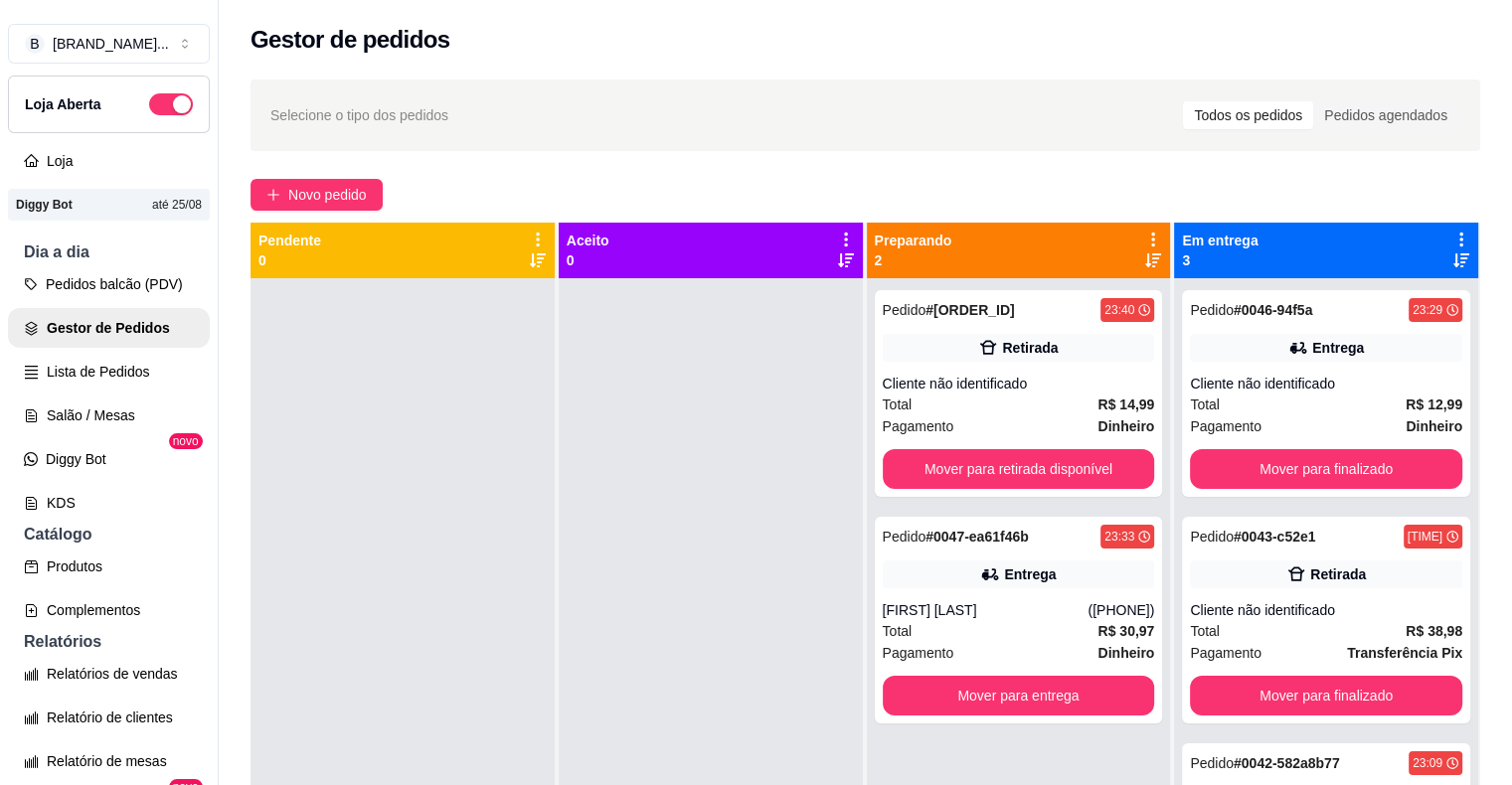 click at bounding box center [711, 671] 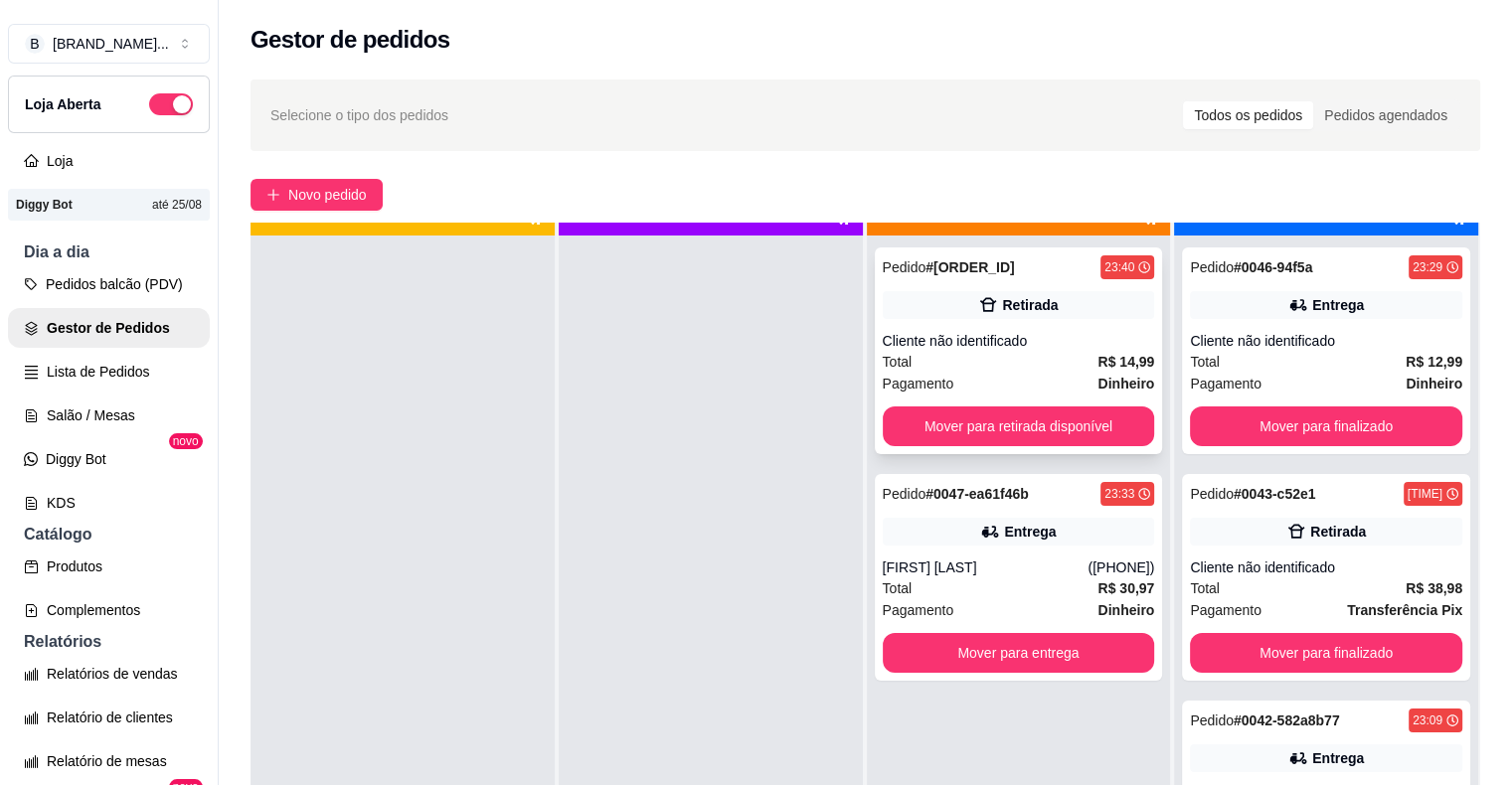 scroll, scrollTop: 56, scrollLeft: 0, axis: vertical 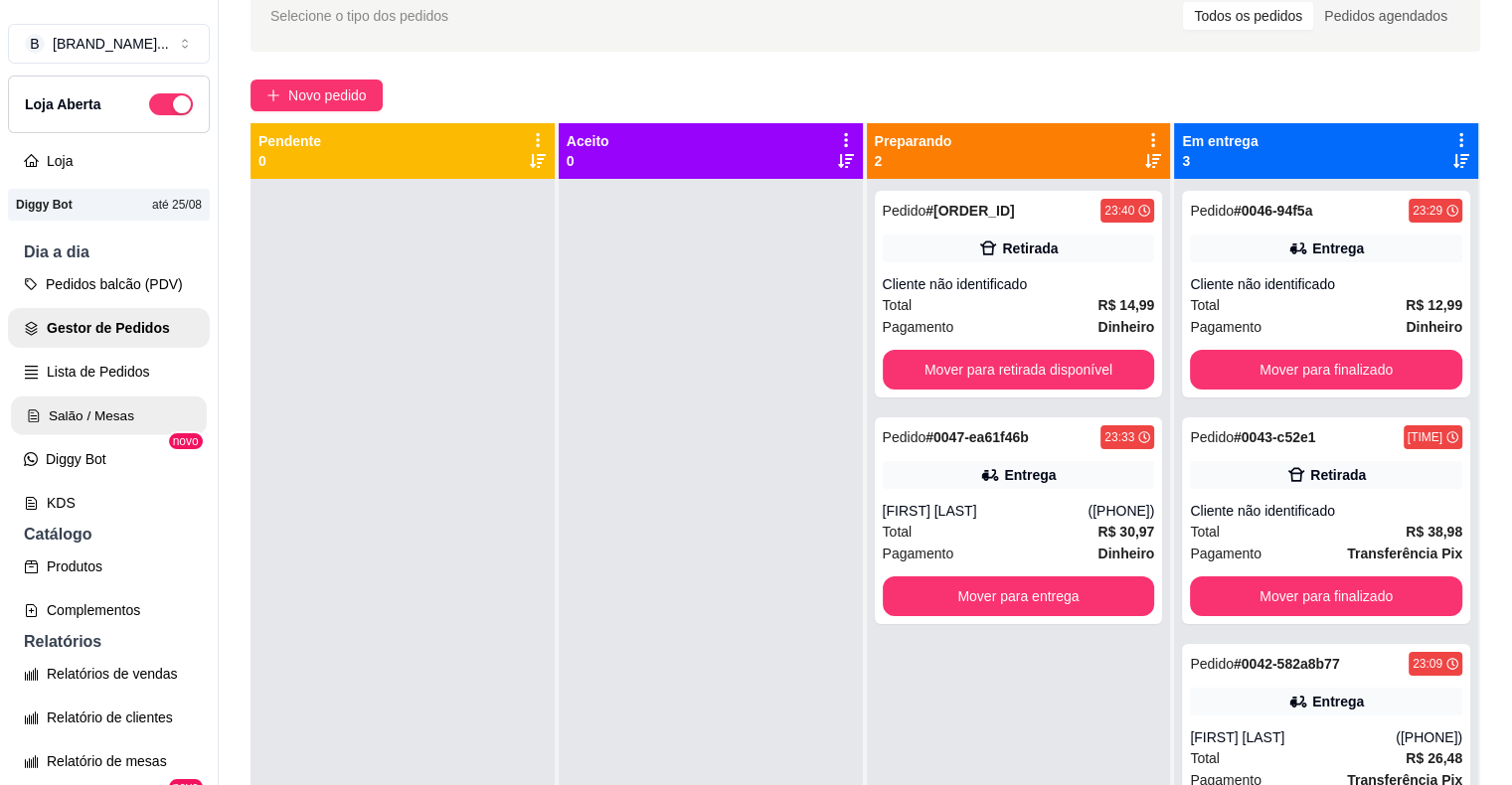 click on "Salão / Mesas" at bounding box center [108, 415] 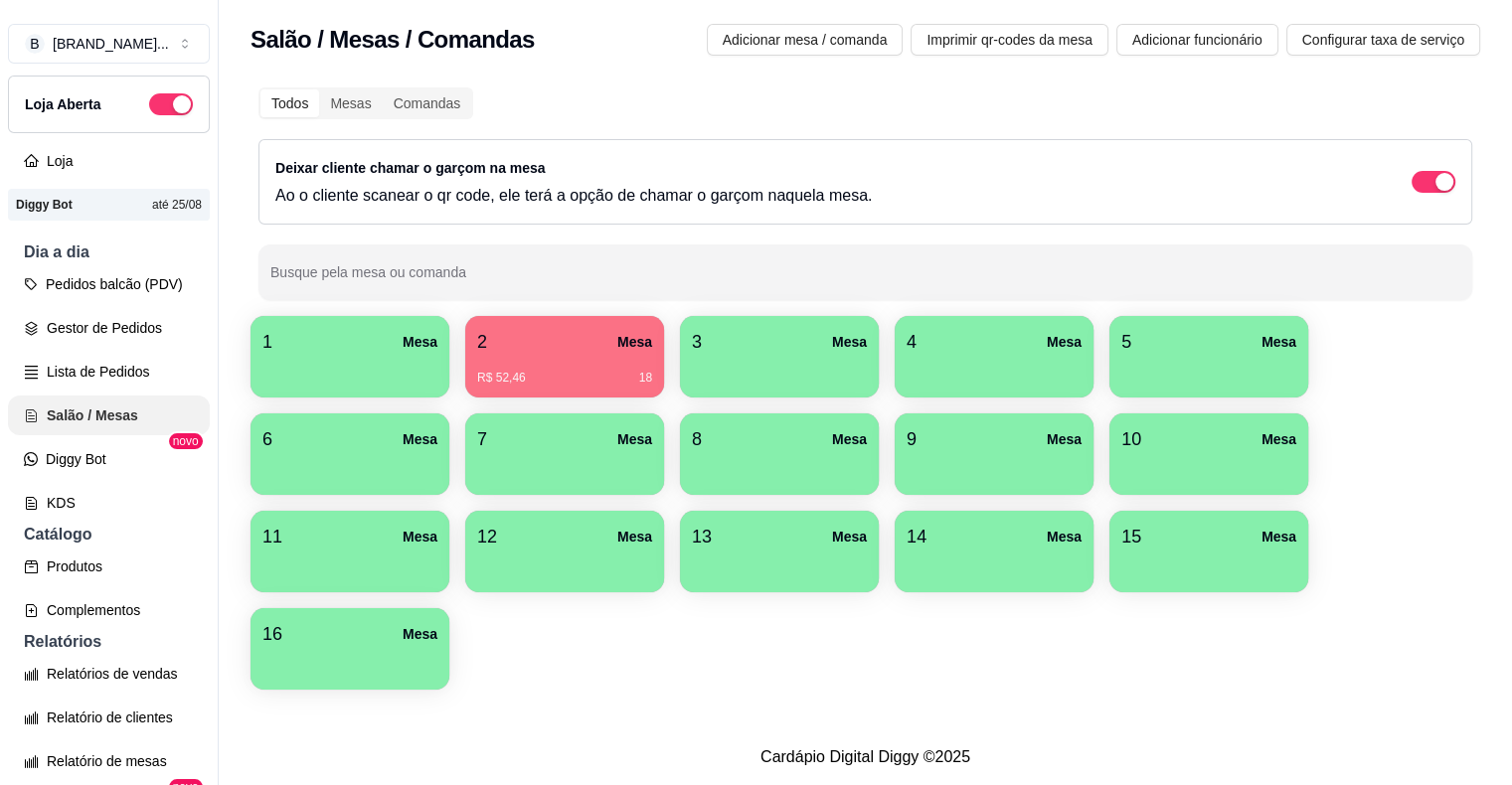 scroll, scrollTop: 0, scrollLeft: 0, axis: both 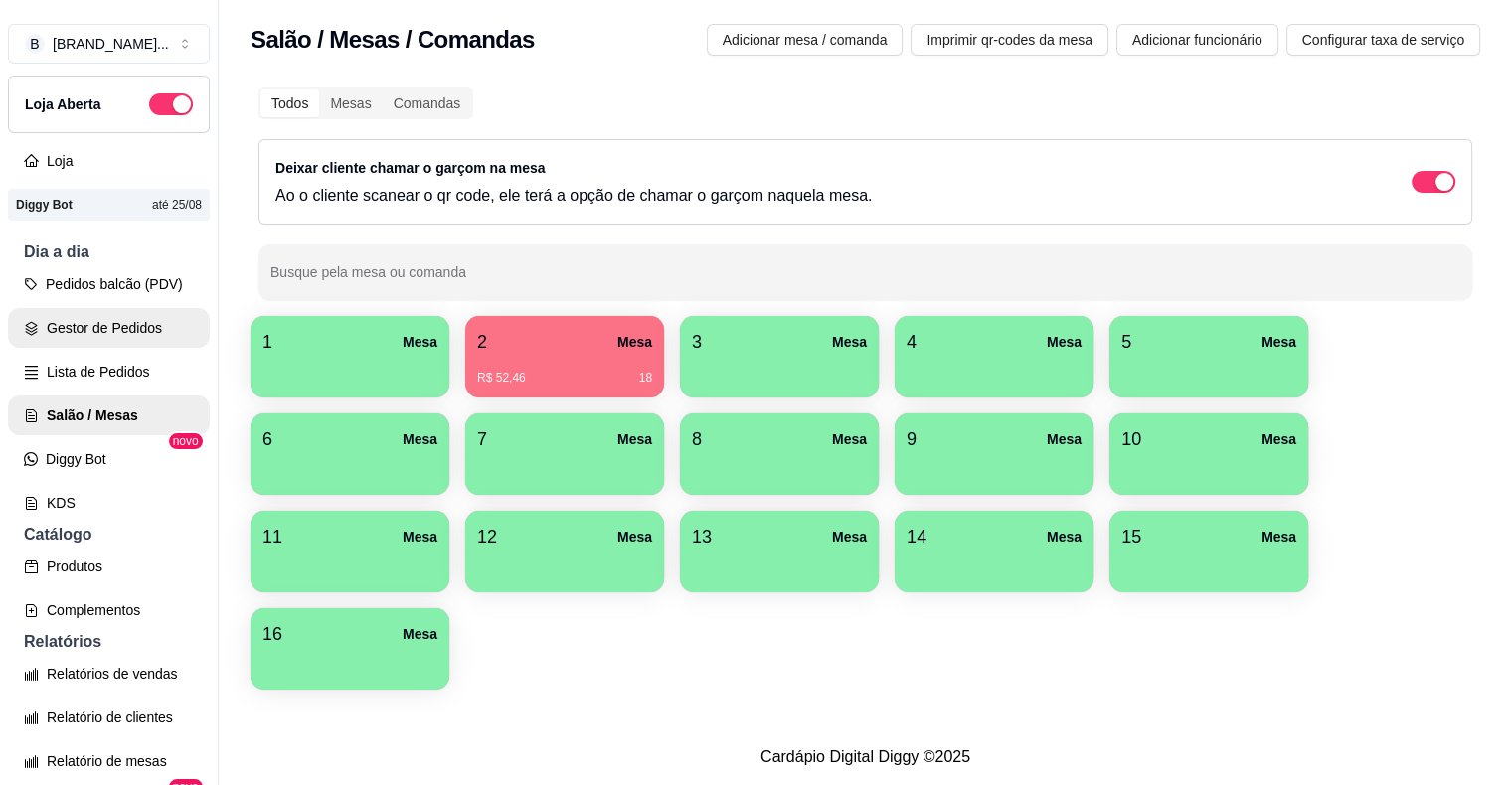 click on "Gestor de Pedidos" at bounding box center (108, 328) 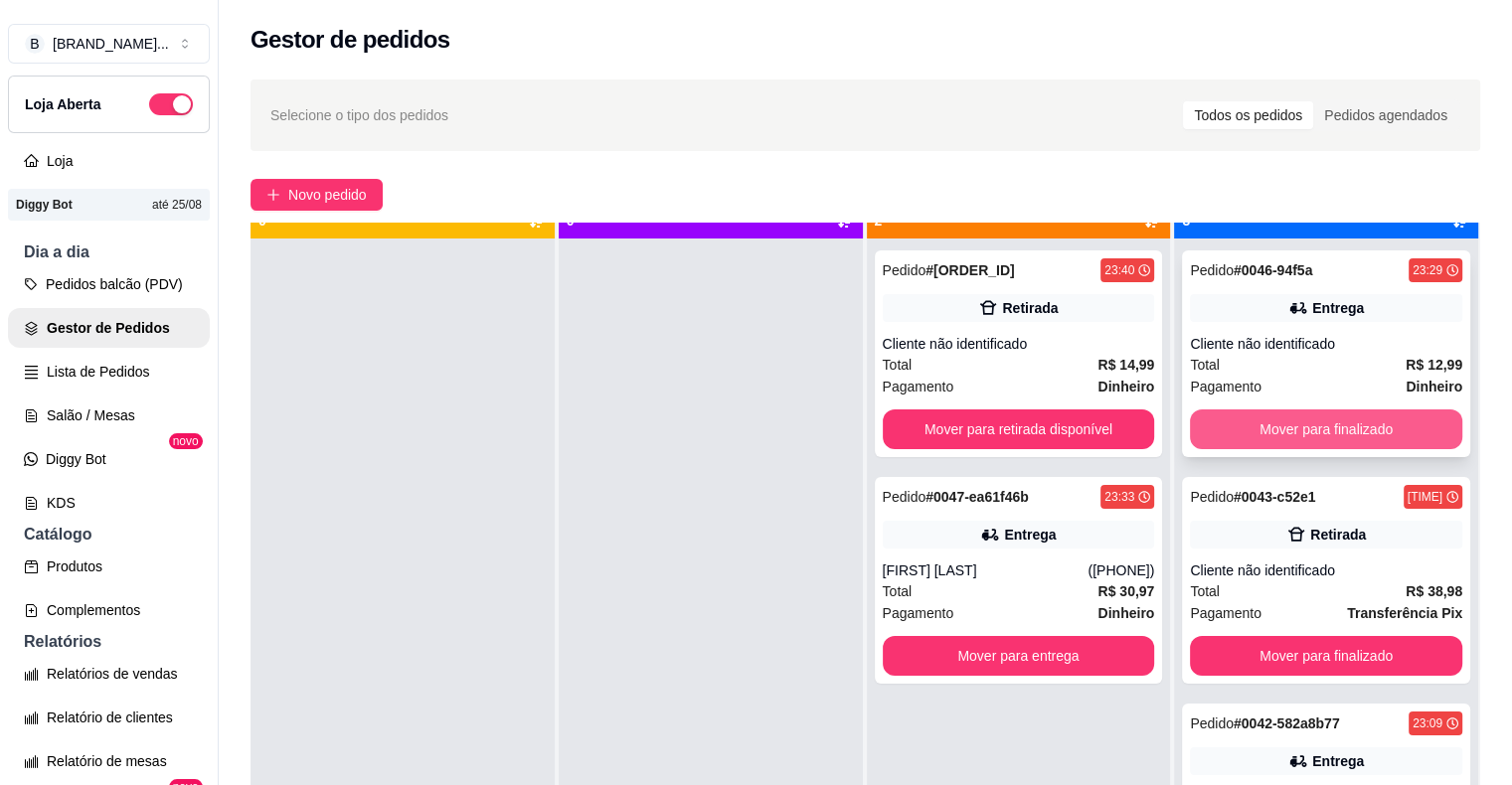 scroll, scrollTop: 56, scrollLeft: 0, axis: vertical 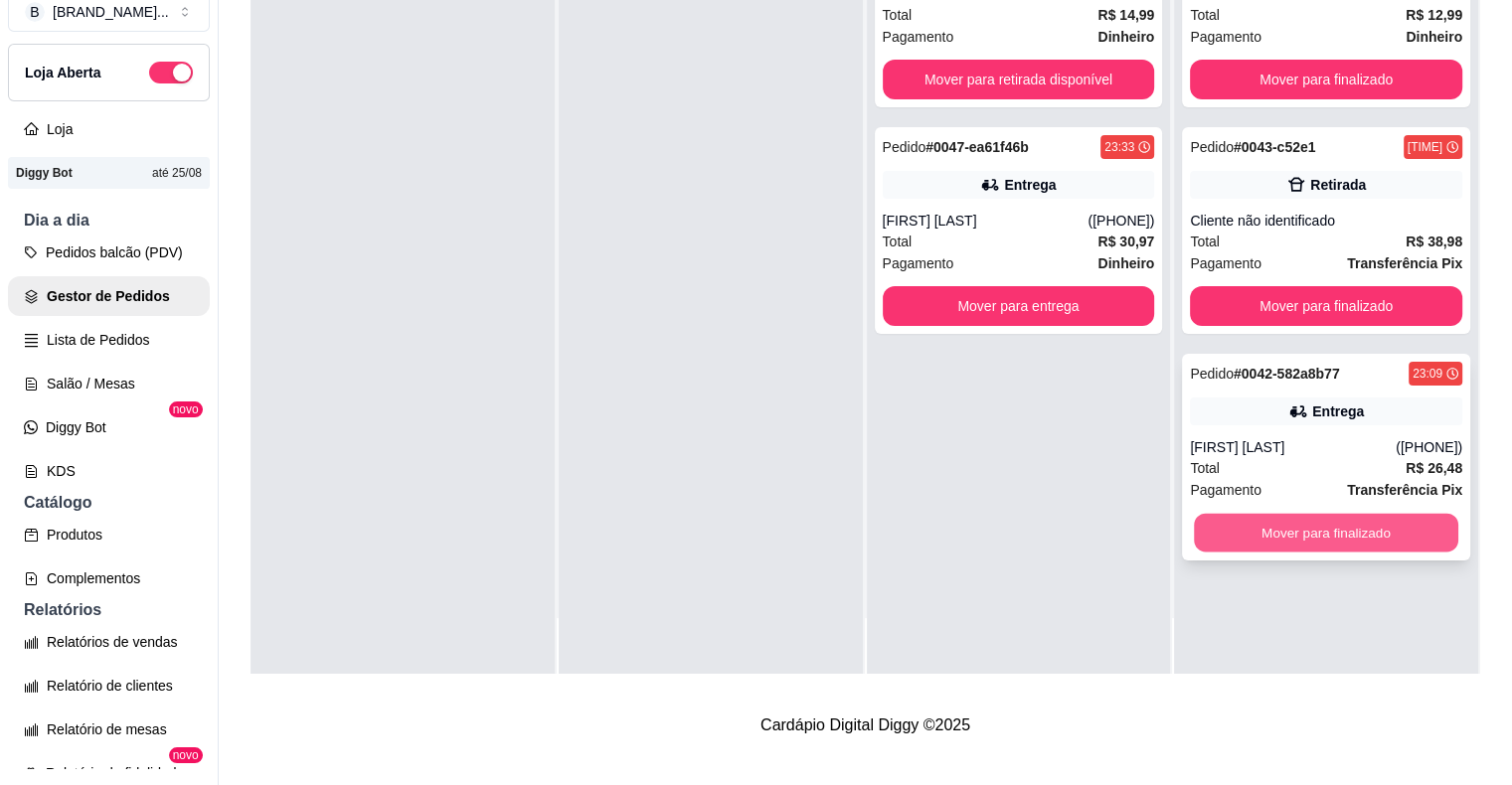 click on "Mover para finalizado" at bounding box center [1326, 533] 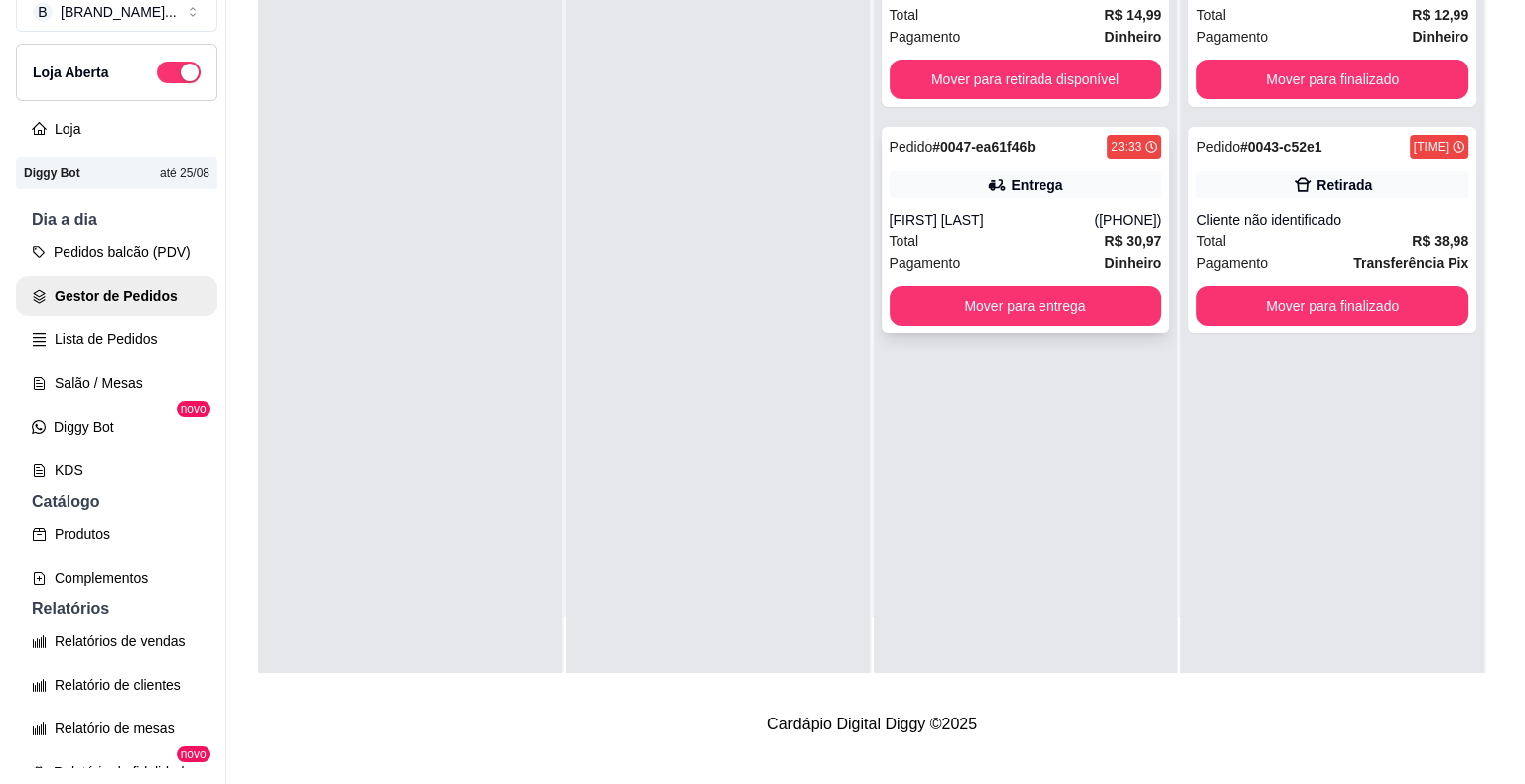 scroll, scrollTop: 0, scrollLeft: 0, axis: both 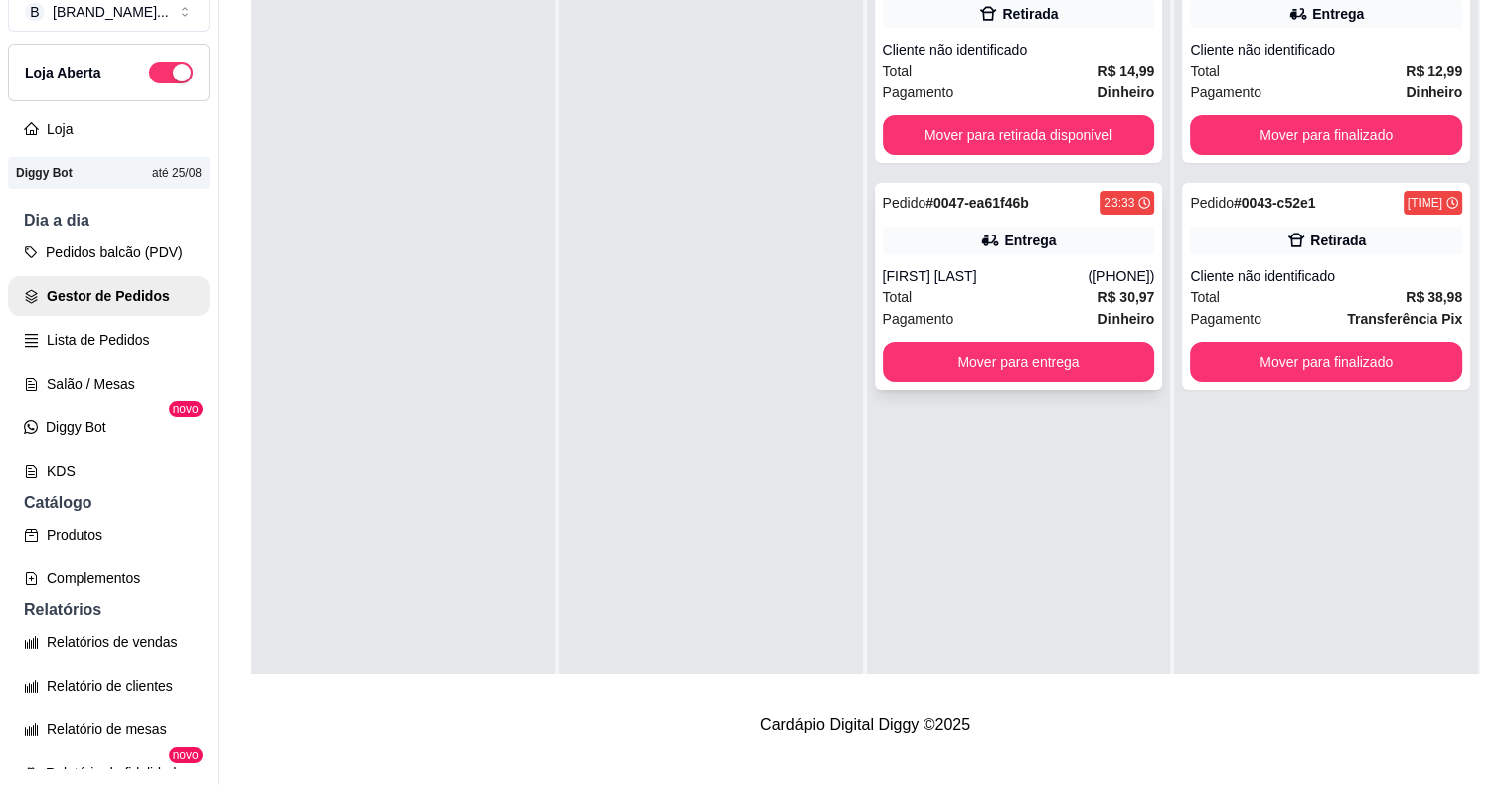 click on "R$ 30,97" at bounding box center [1125, 297] 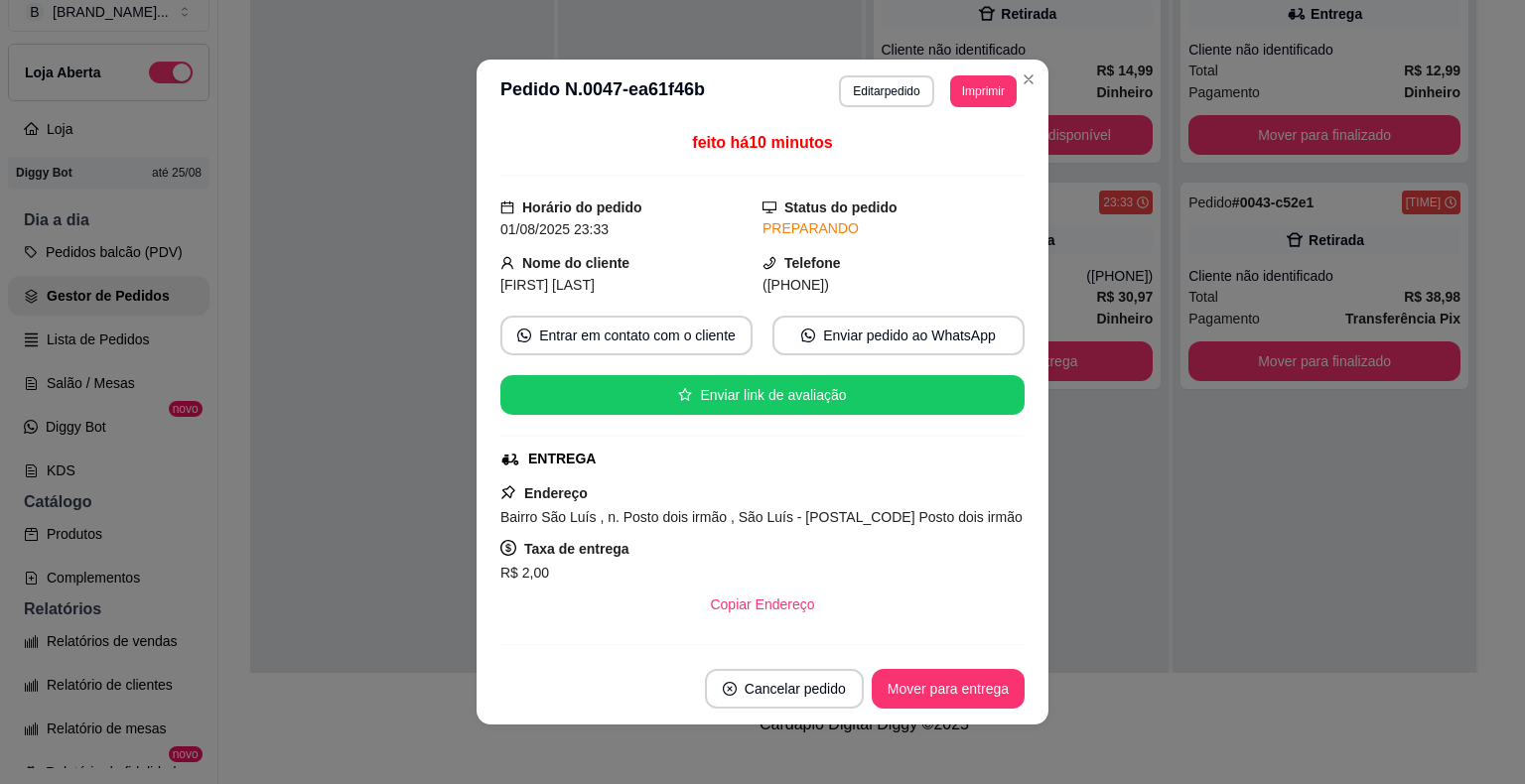 scroll, scrollTop: 376, scrollLeft: 0, axis: vertical 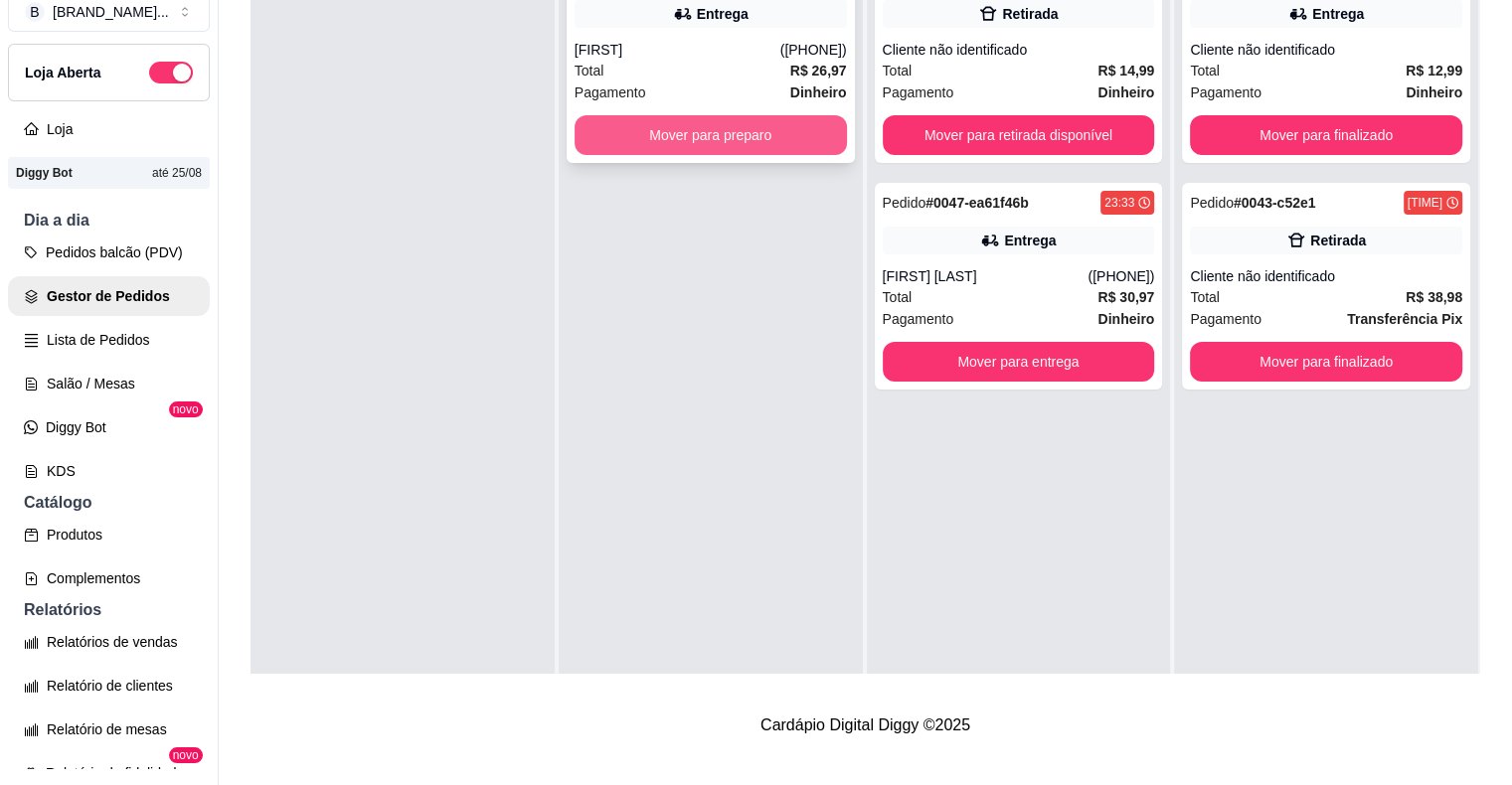 click on "Pedido  # 0050-08240 23:44 Entrega joaquim (11) 94718-6671 Total R$ 26,97 Pagamento Dinheiro Mover para preparo" at bounding box center (711, 60) 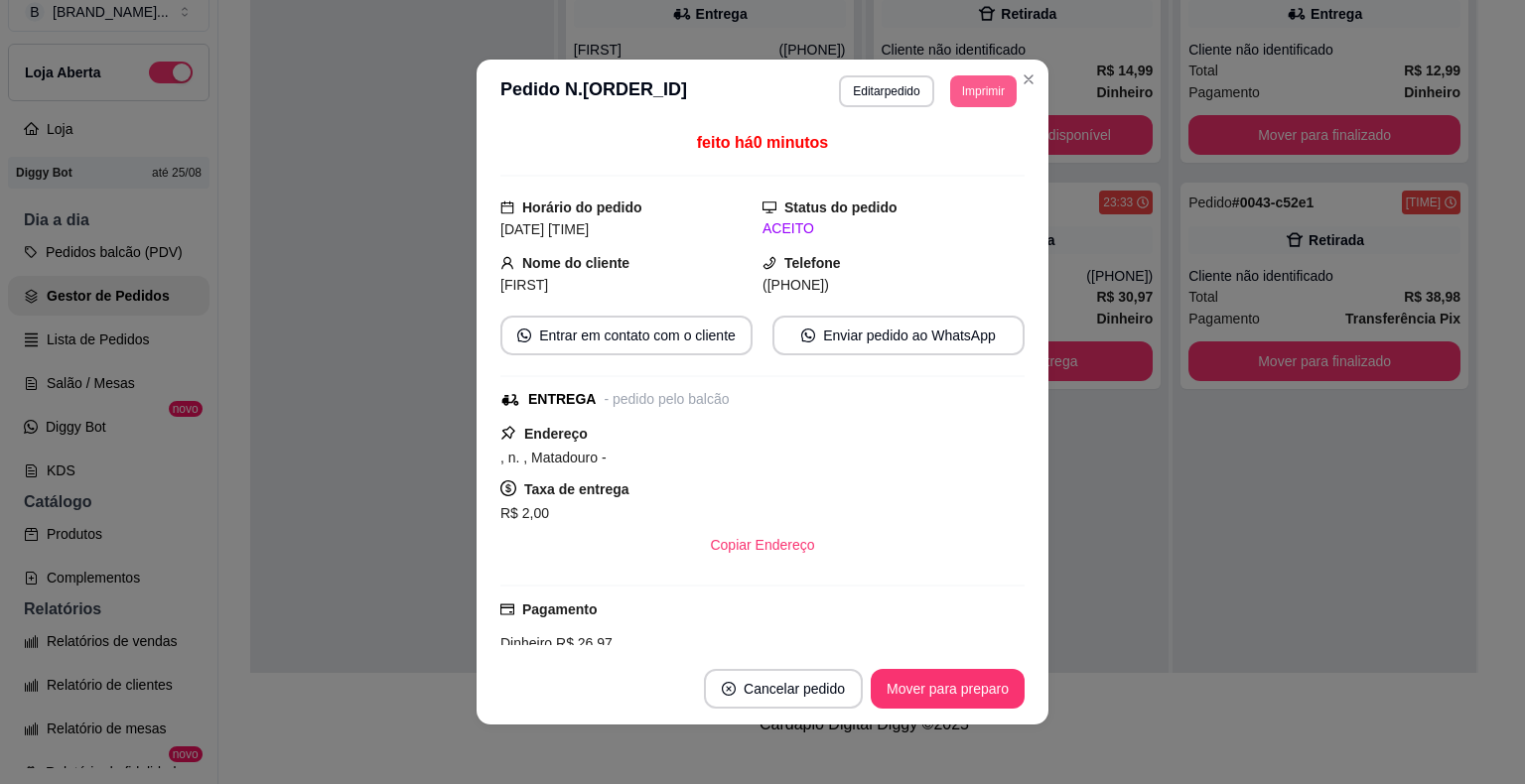 click on "Imprimir" at bounding box center [983, 91] 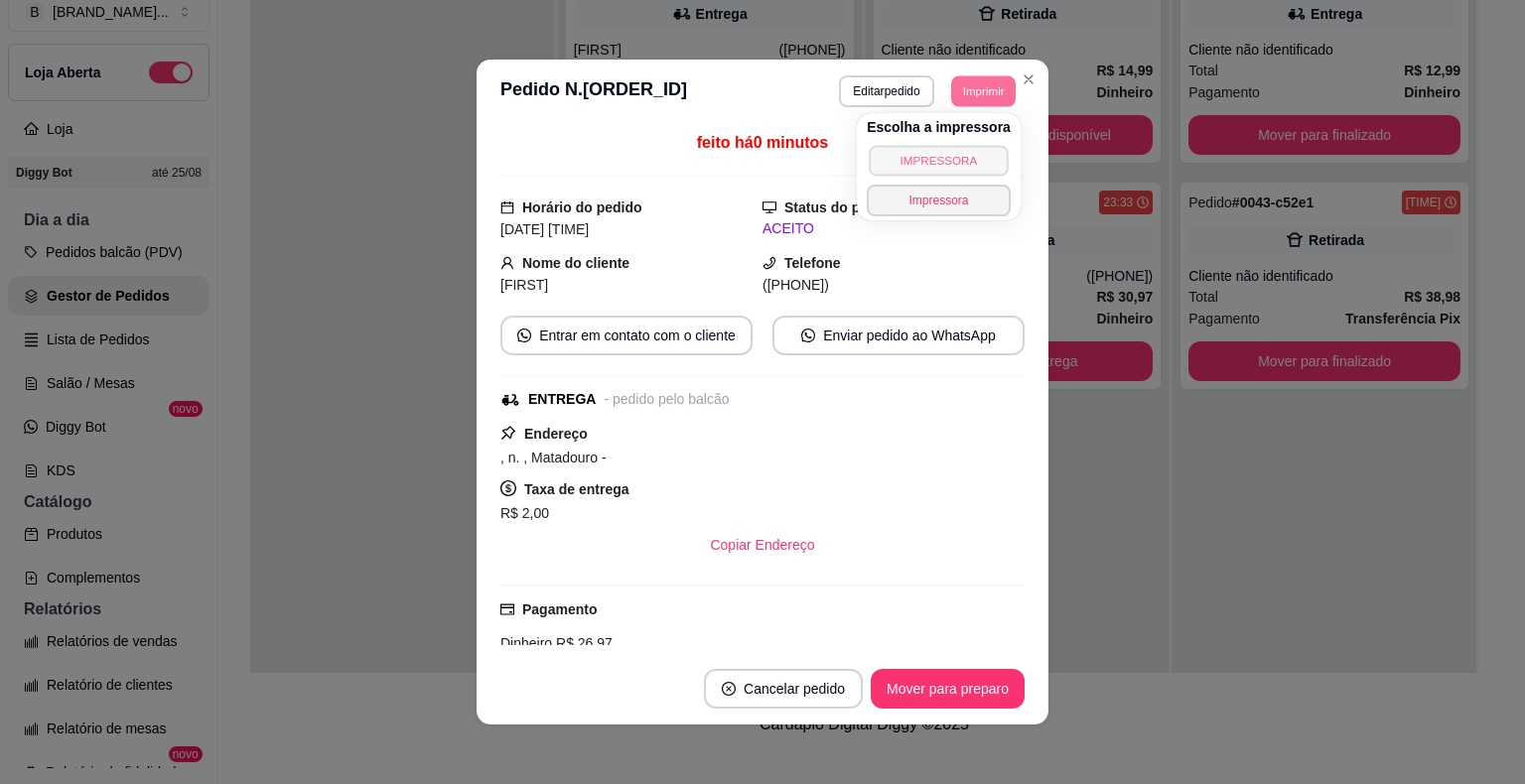 click on "IMPRESSORA" at bounding box center [938, 160] 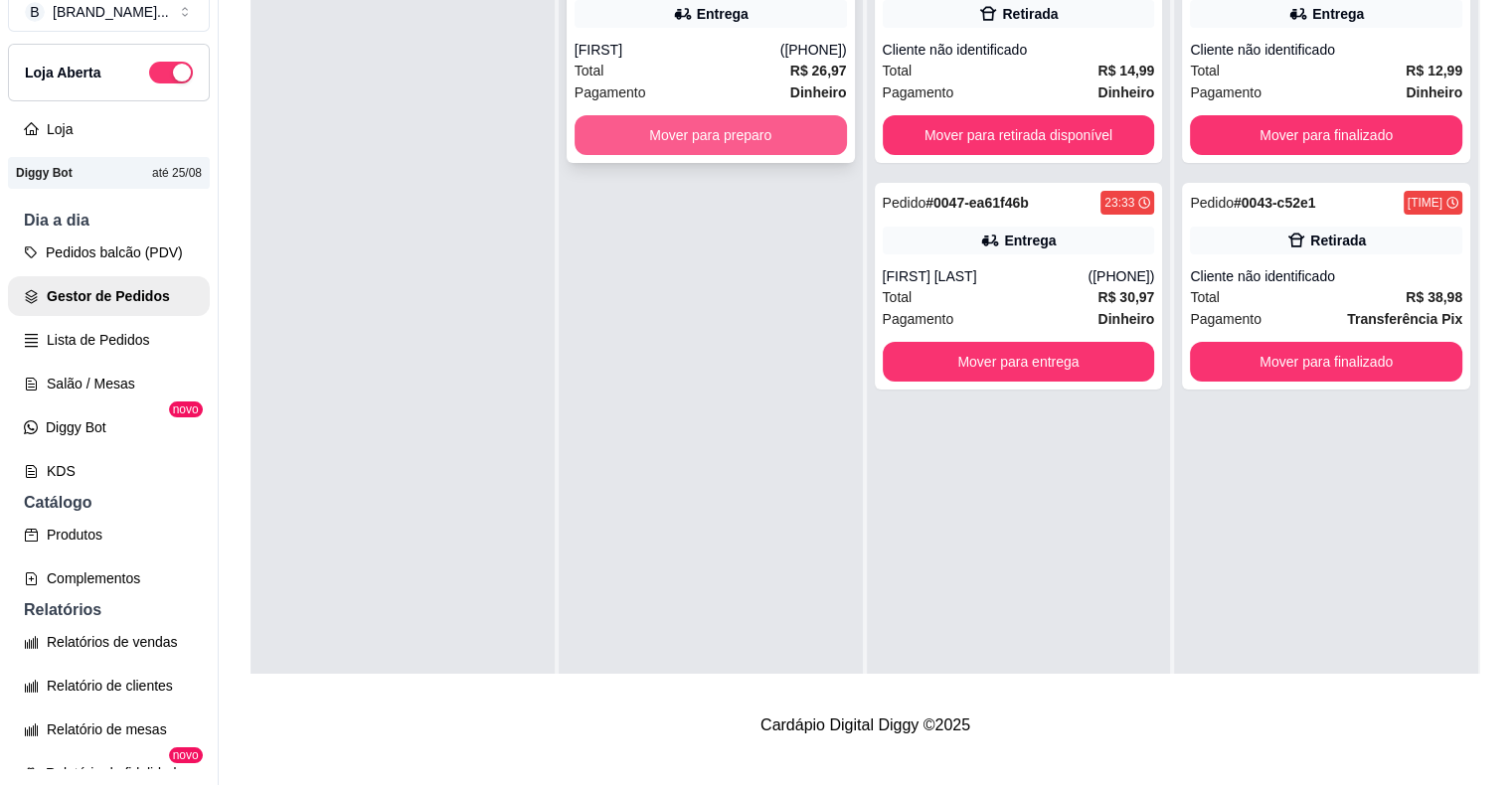 click on "Mover para preparo" at bounding box center (711, 135) 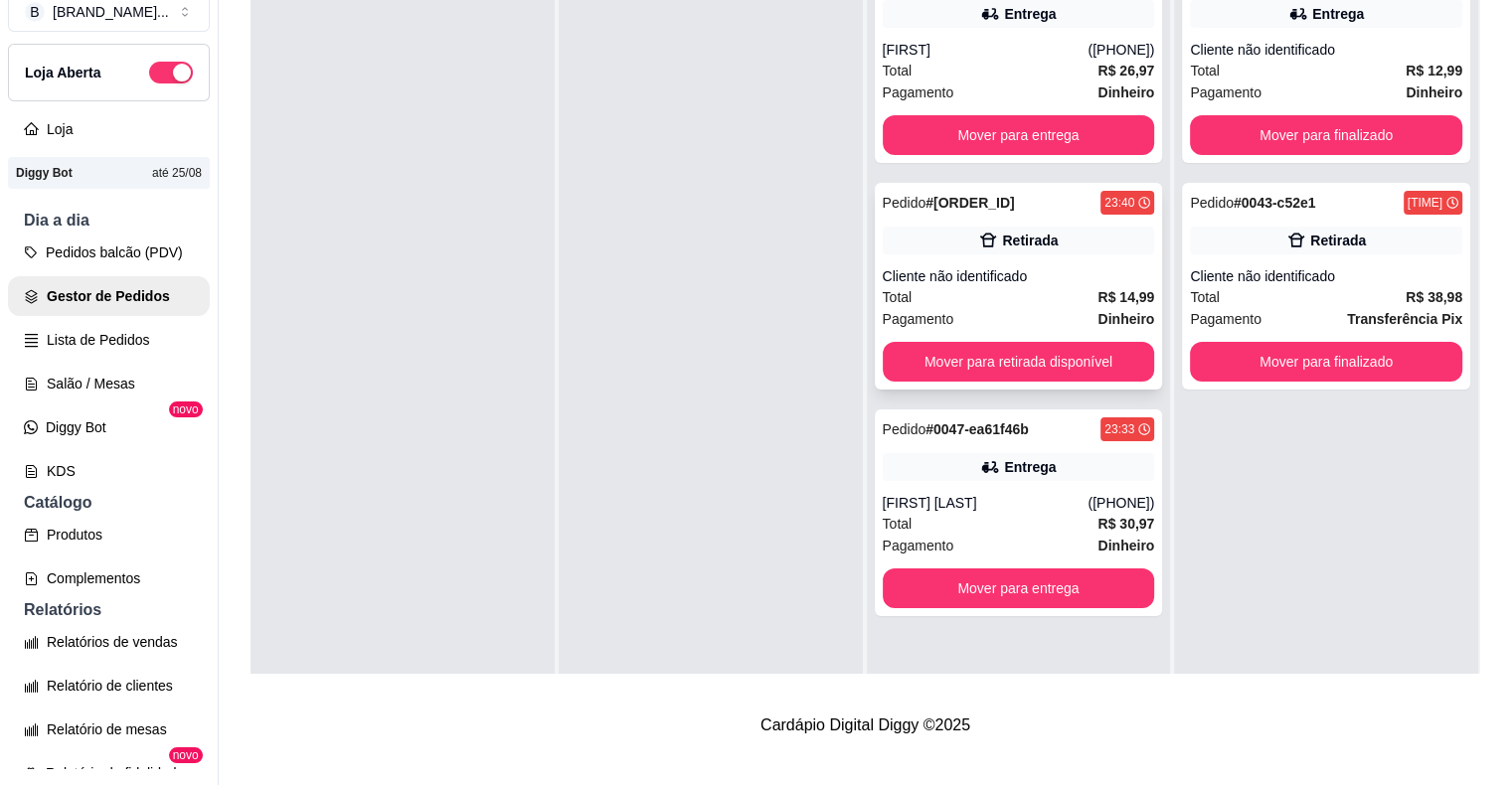 click on "Cliente não identificado" at bounding box center [1019, 276] 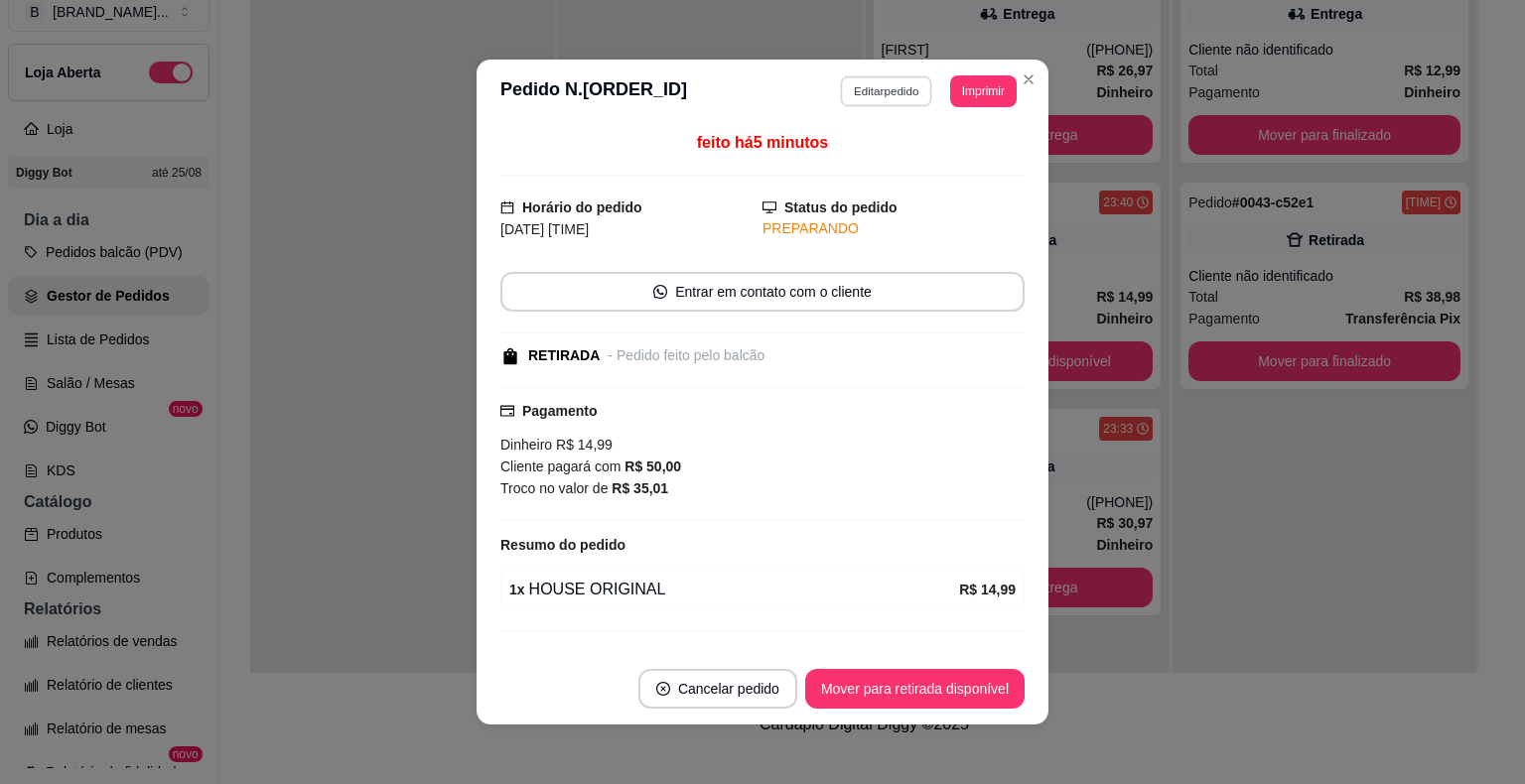 click on "Editar  pedido" at bounding box center (887, 90) 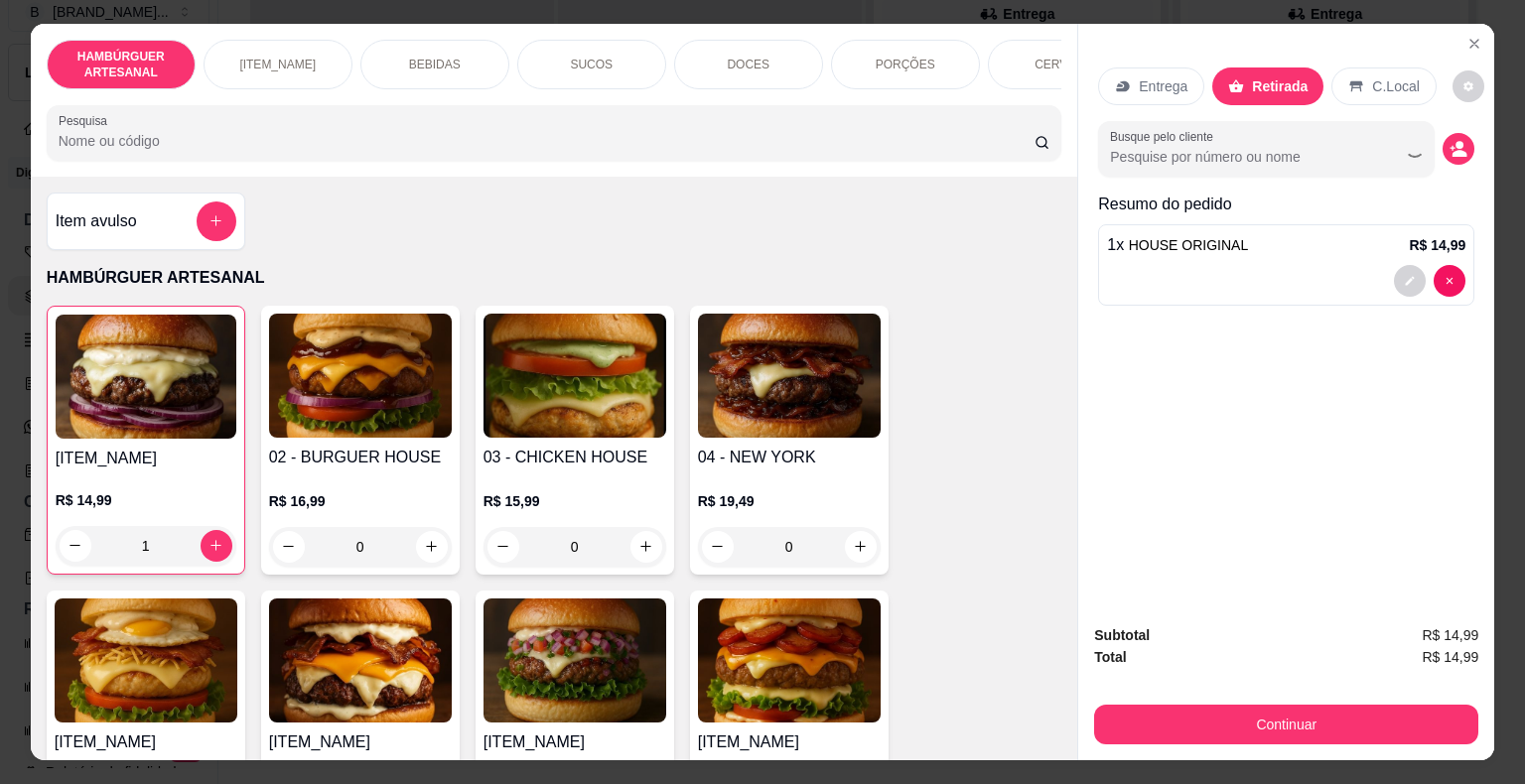 click on "CERVEJA" at bounding box center [1062, 65] 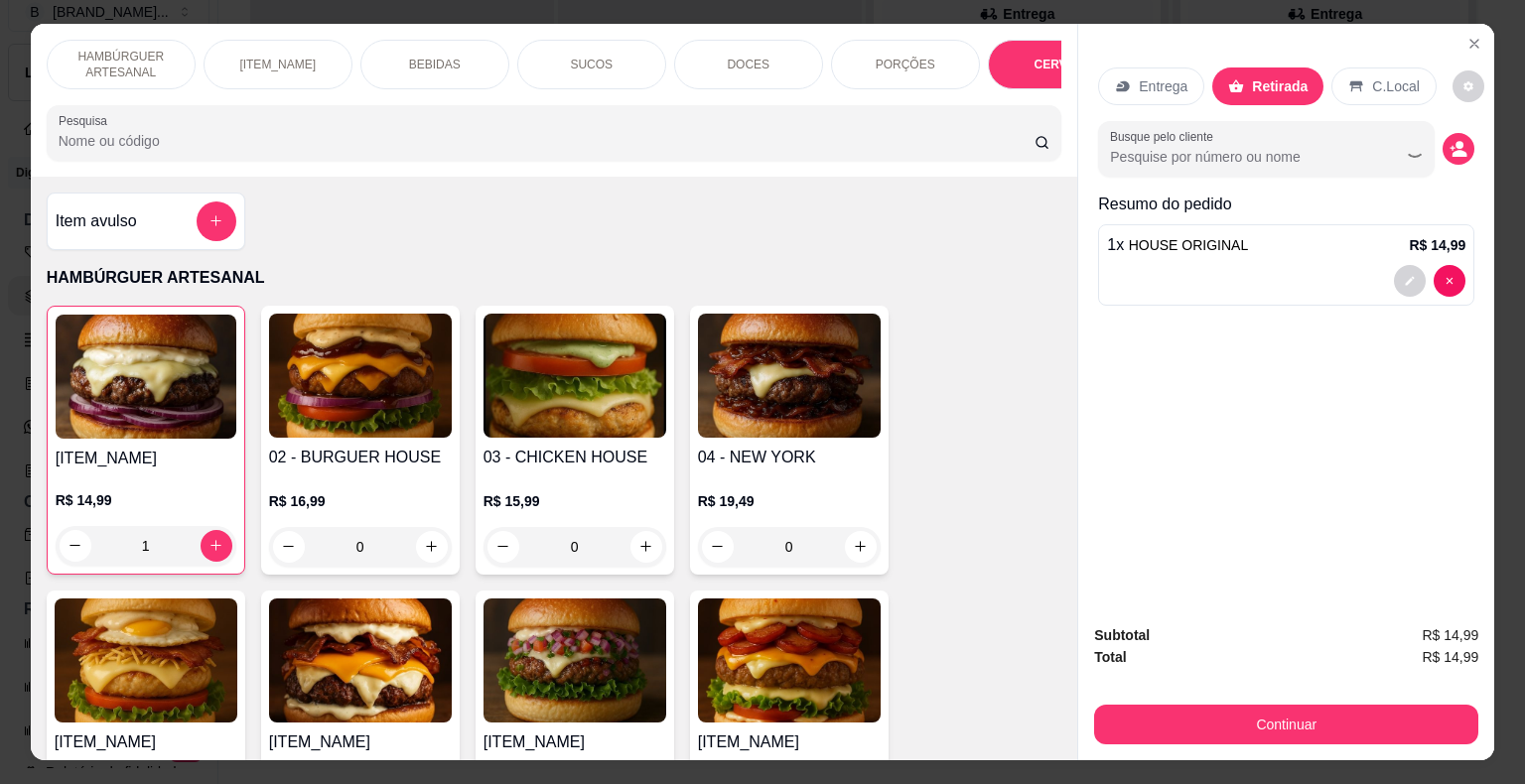 click on "HAMBÚRGUER ARTESANAL HAMBÚRGUER CLÁSSICO  BEBIDAS SUCOS DOCES PORÇÕES  CERVEJA  ENERGÉTICO E SPRITZ DRINK salgadinhos Pesquisa" at bounding box center [554, 100] 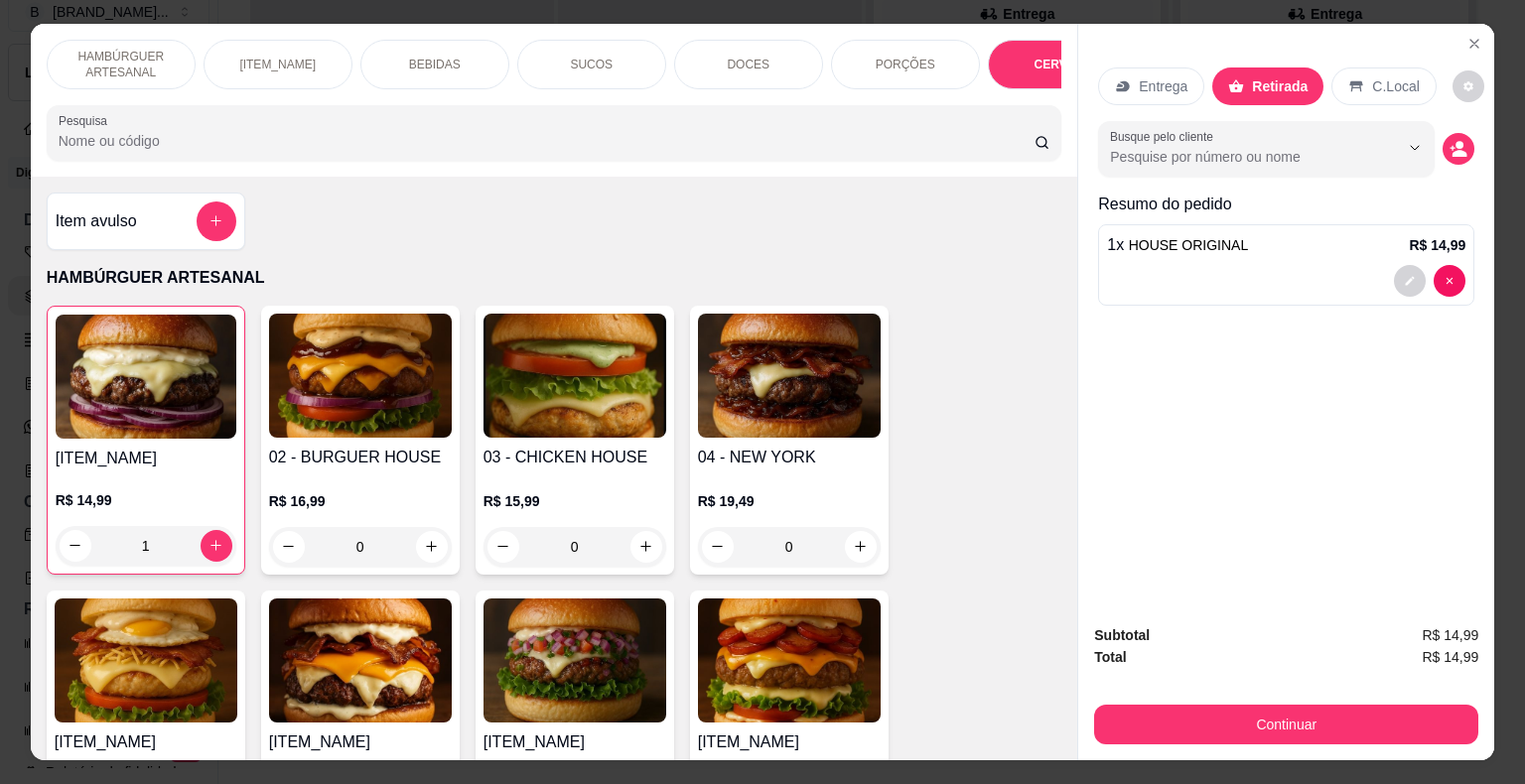 scroll, scrollTop: 4690, scrollLeft: 0, axis: vertical 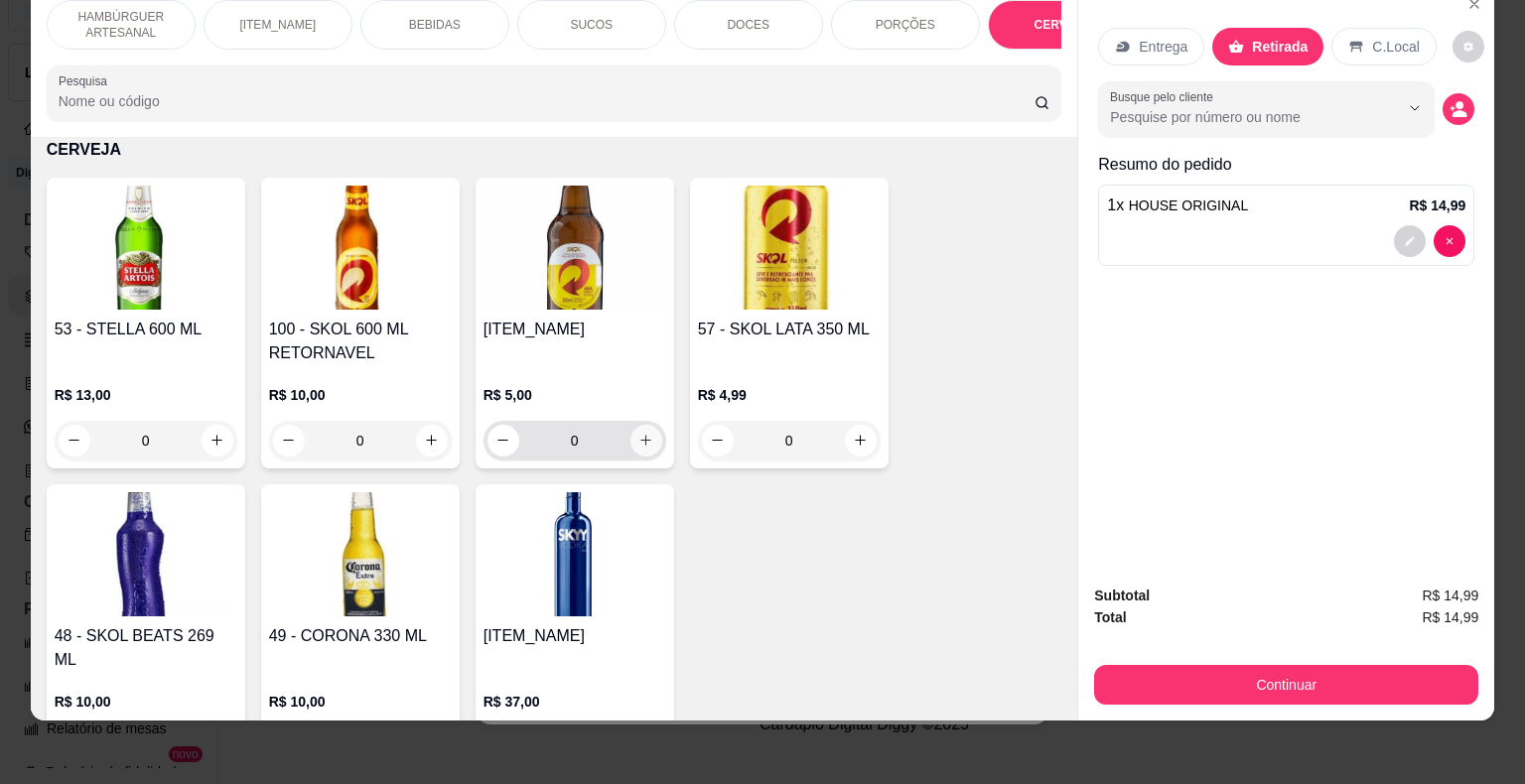 click at bounding box center (646, 441) 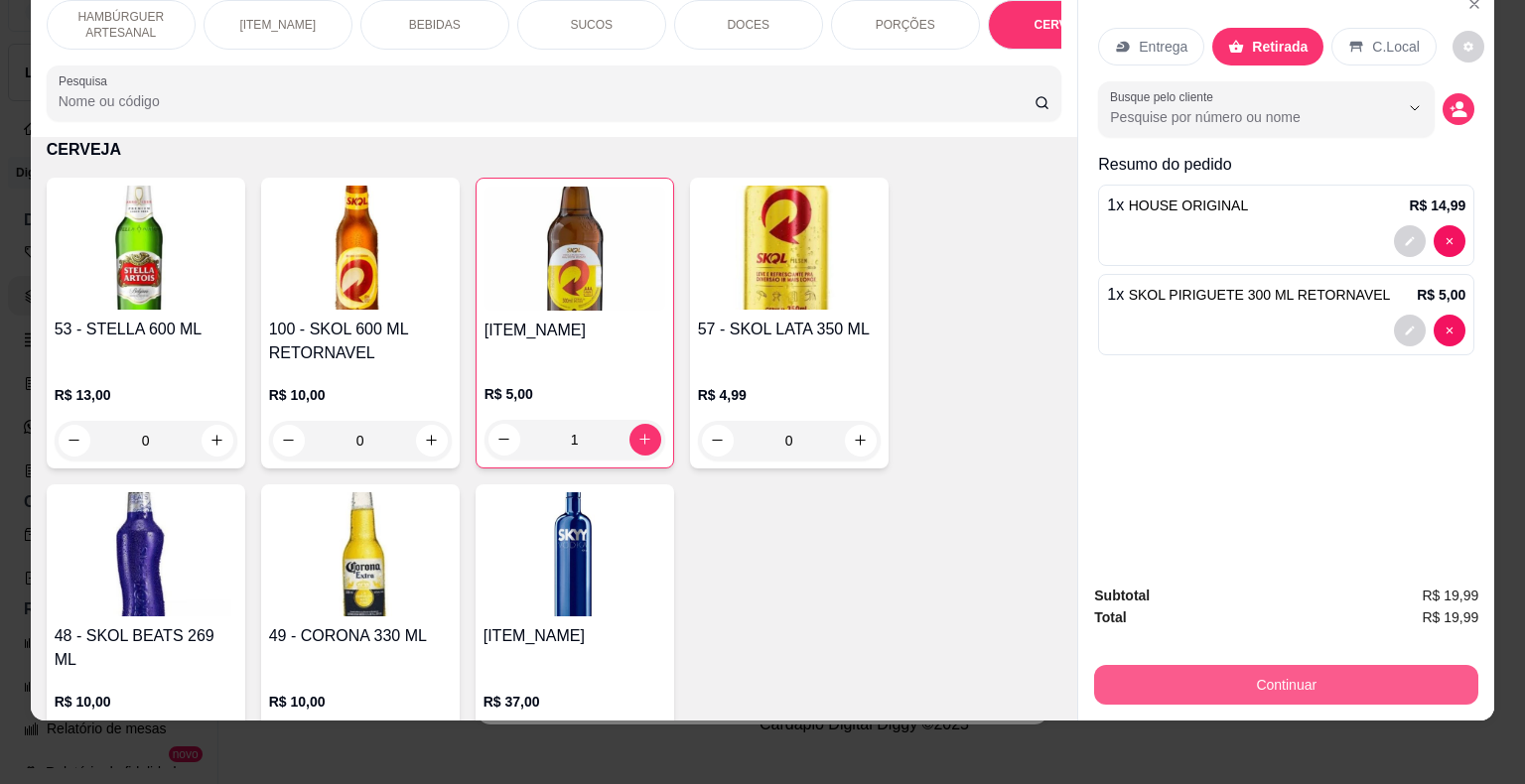 click on "Continuar" at bounding box center (1286, 685) 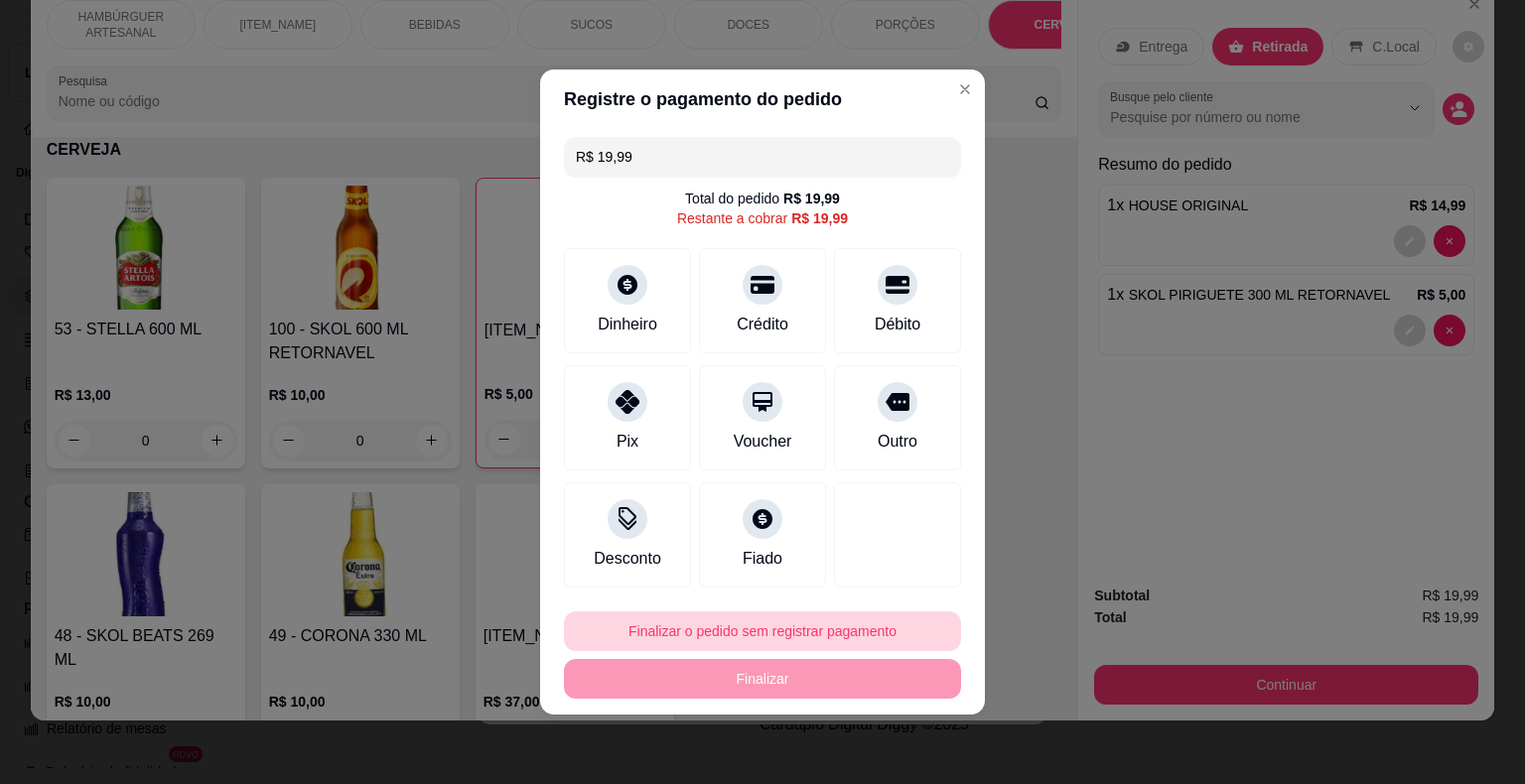 click on "Finalizar o pedido sem registrar pagamento" at bounding box center (762, 631) 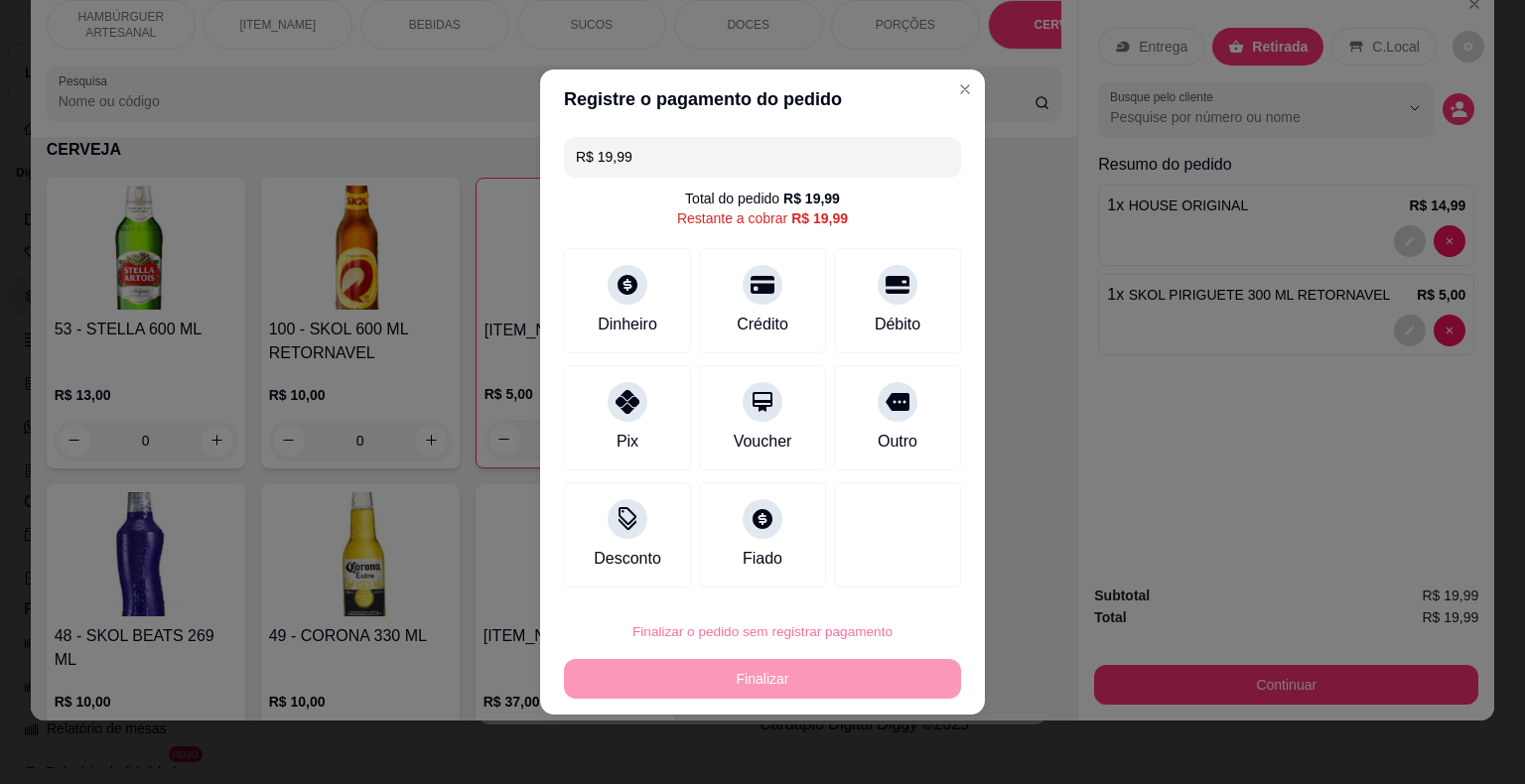 click on "Confirmar" at bounding box center [884, 575] 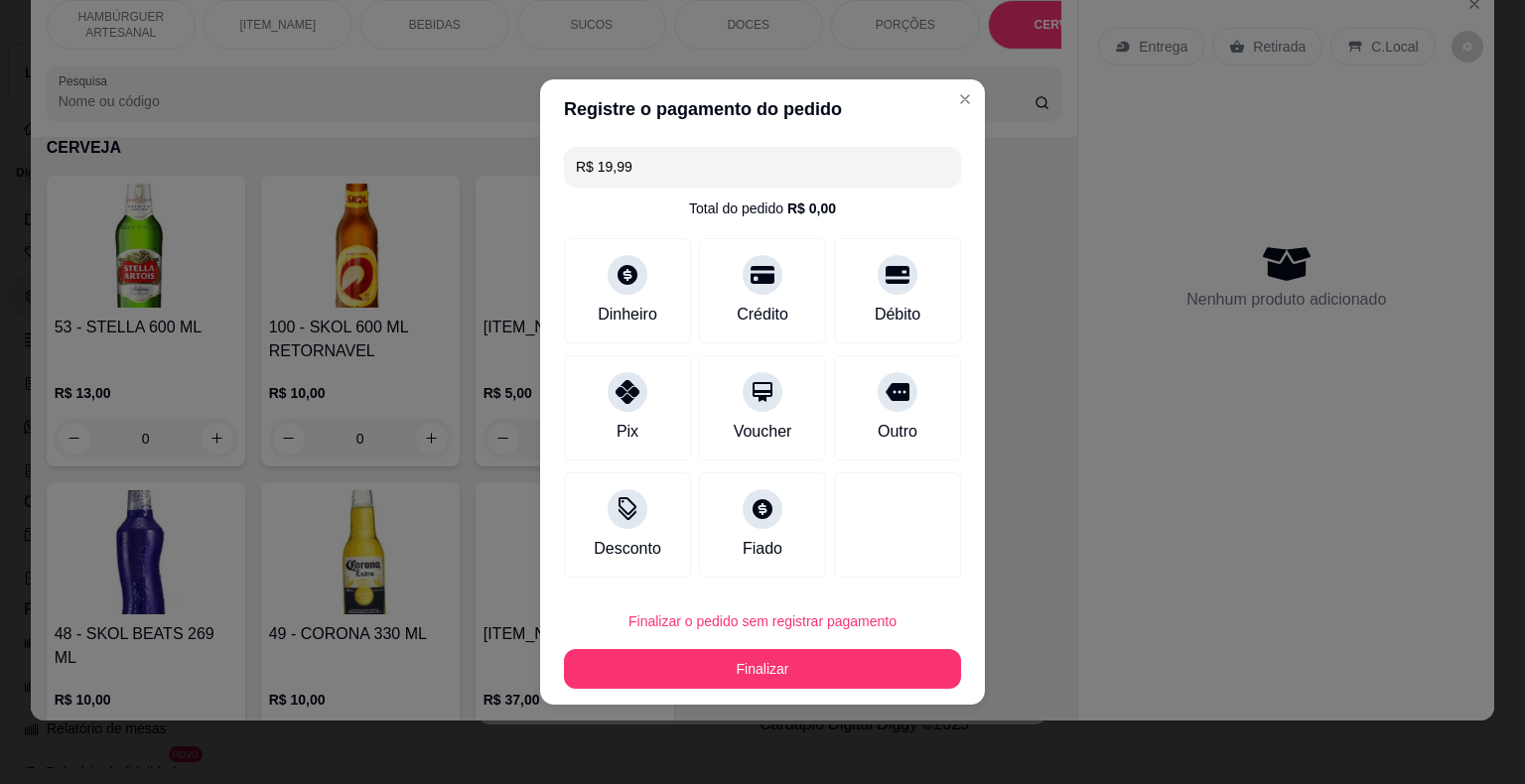 type on "0" 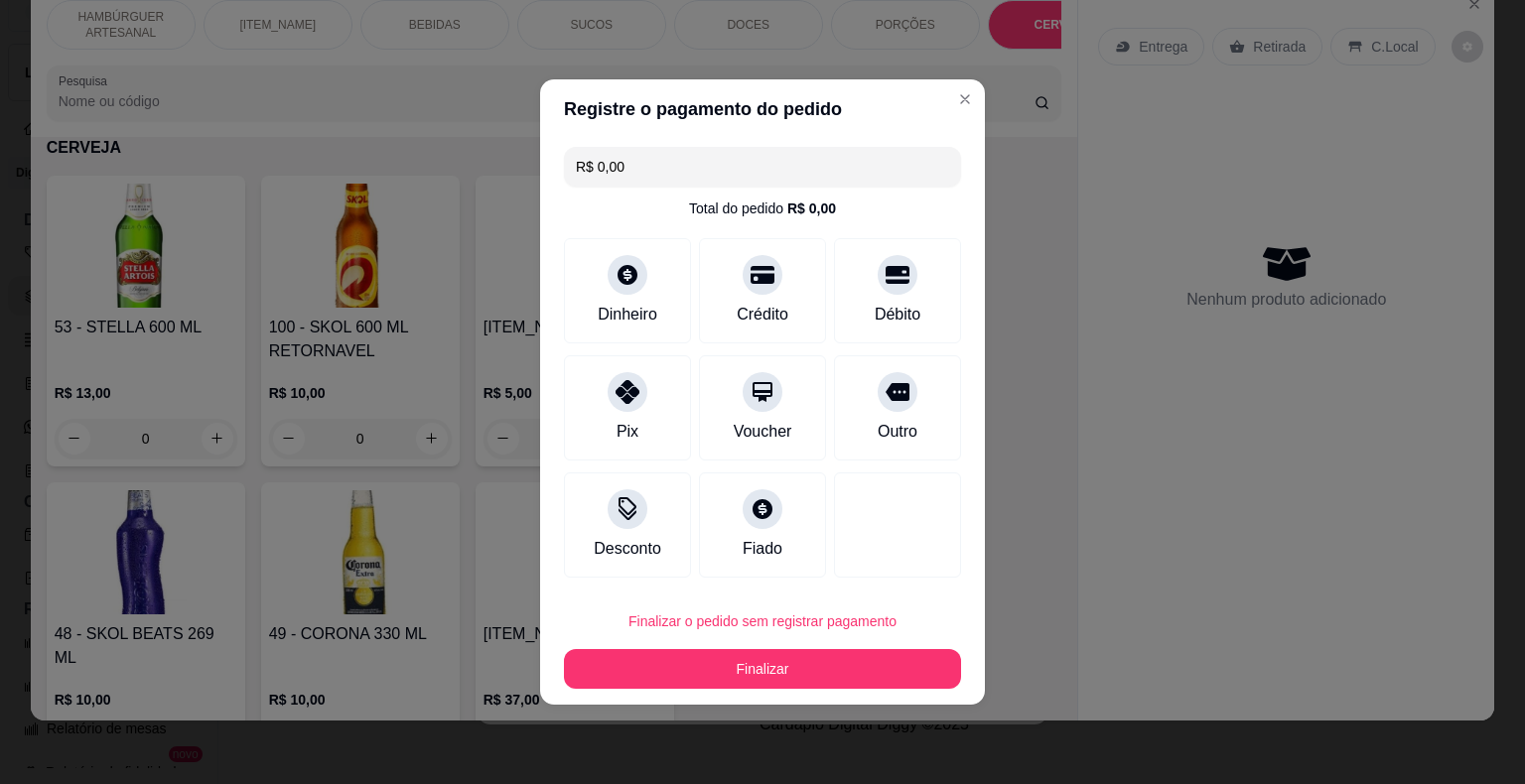 type on "R$ 0,00" 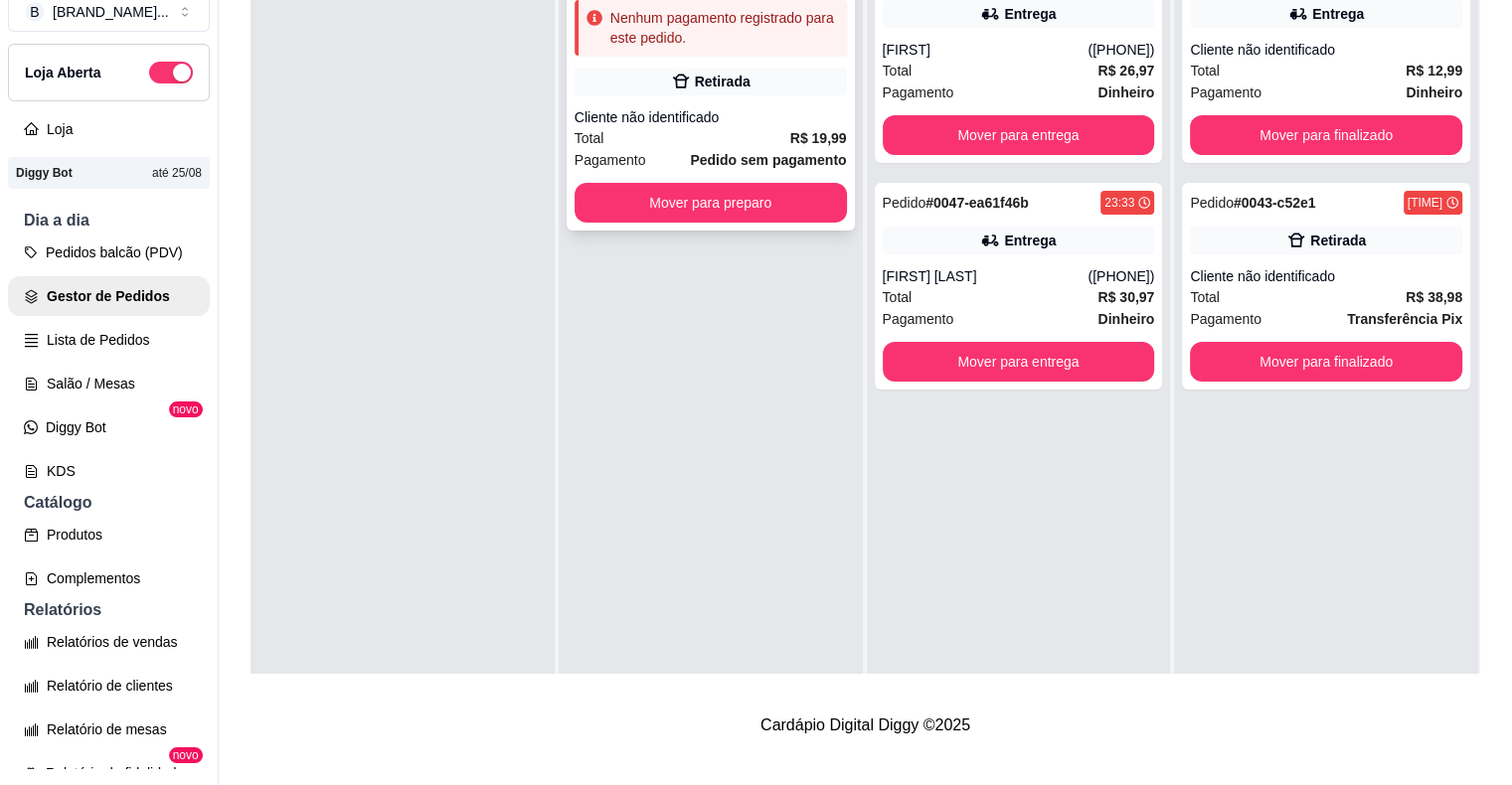 click on "Pedido  # 0049-cab18 23:41 Nenhum pagamento registrado para este pedido. Retirada Cliente não identificado Total R$ 19,99 Pagamento Pedido sem pagamento Mover para preparo" at bounding box center (711, 93) 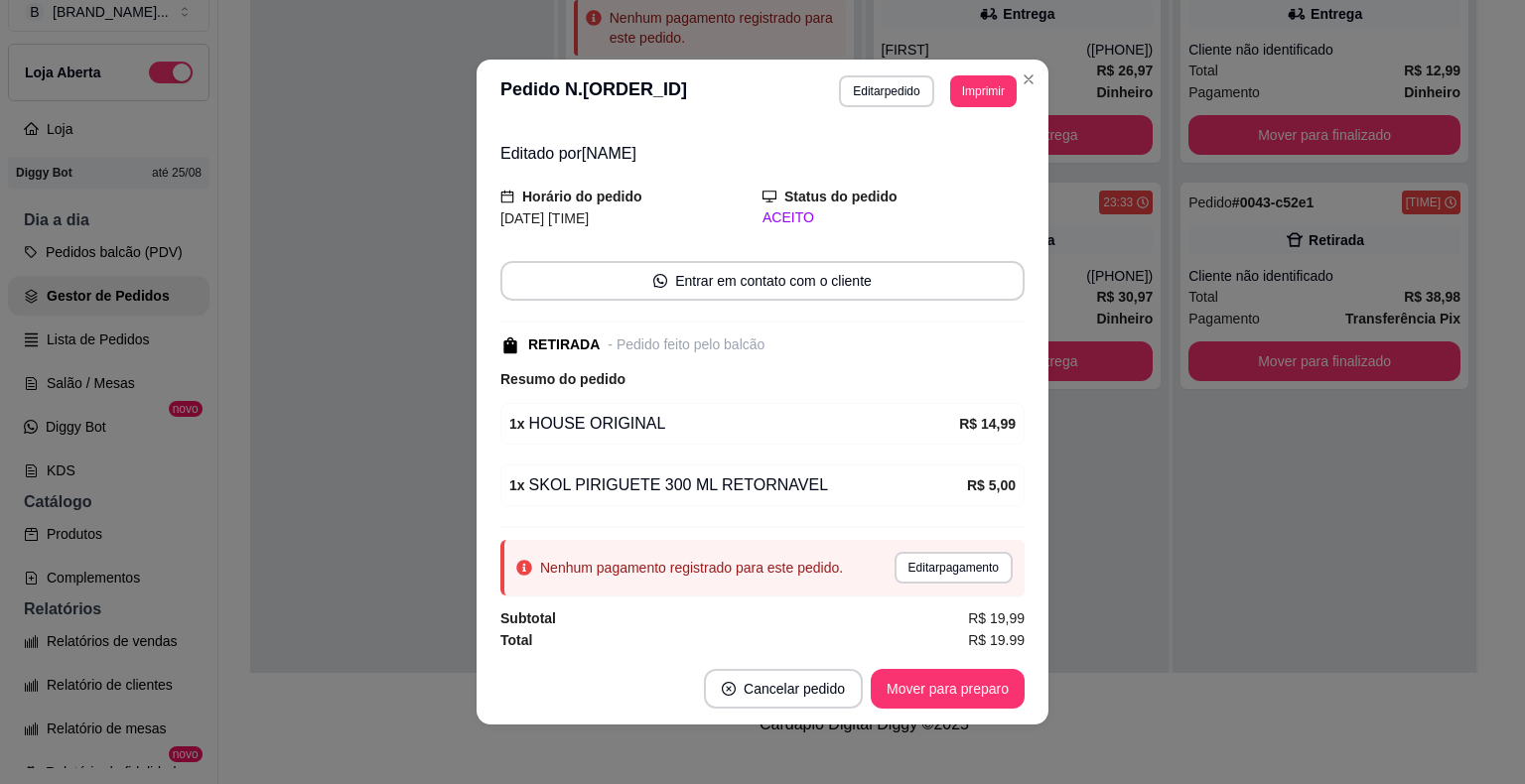 scroll, scrollTop: 58, scrollLeft: 0, axis: vertical 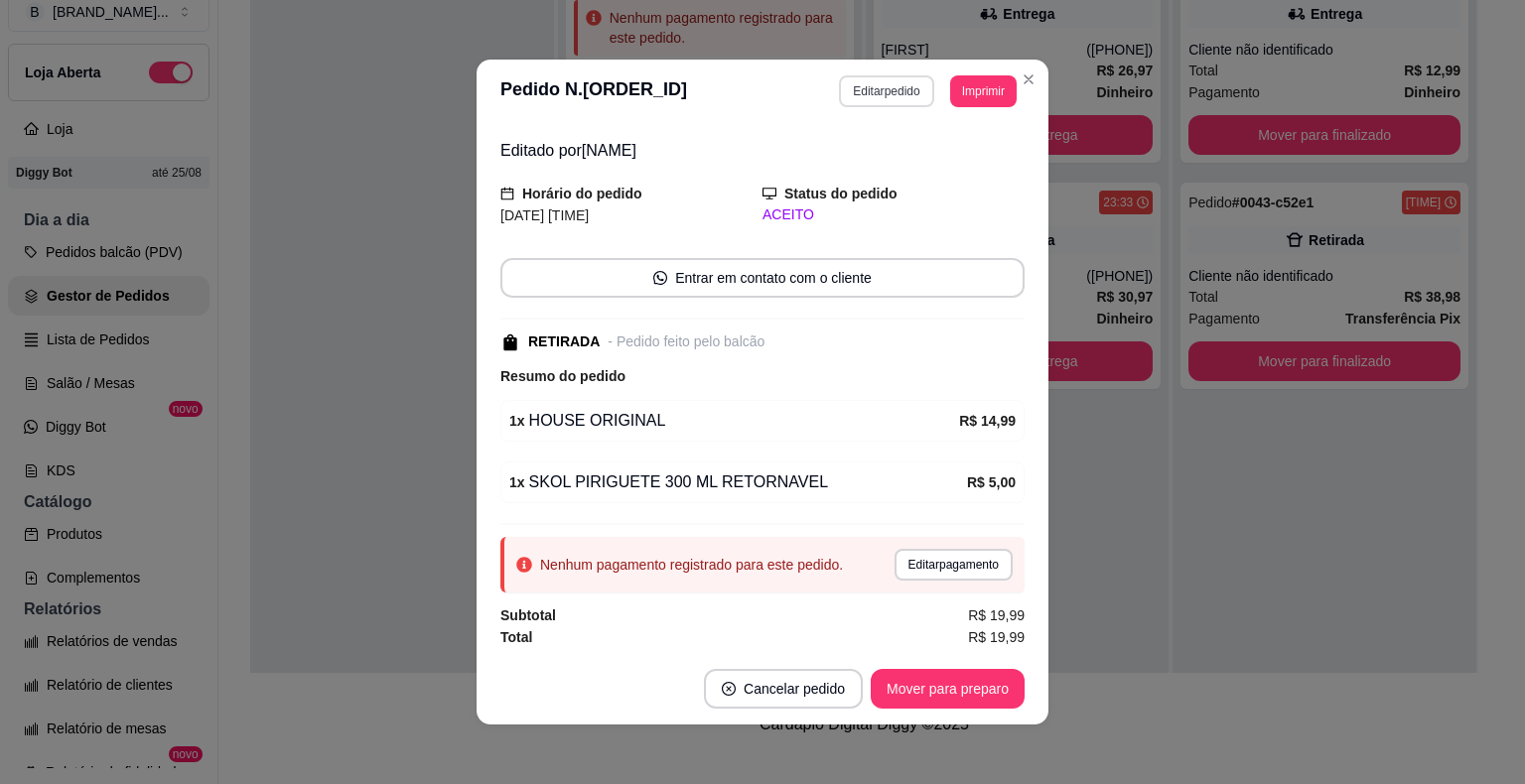 click on "Editar  pedido" at bounding box center (886, 91) 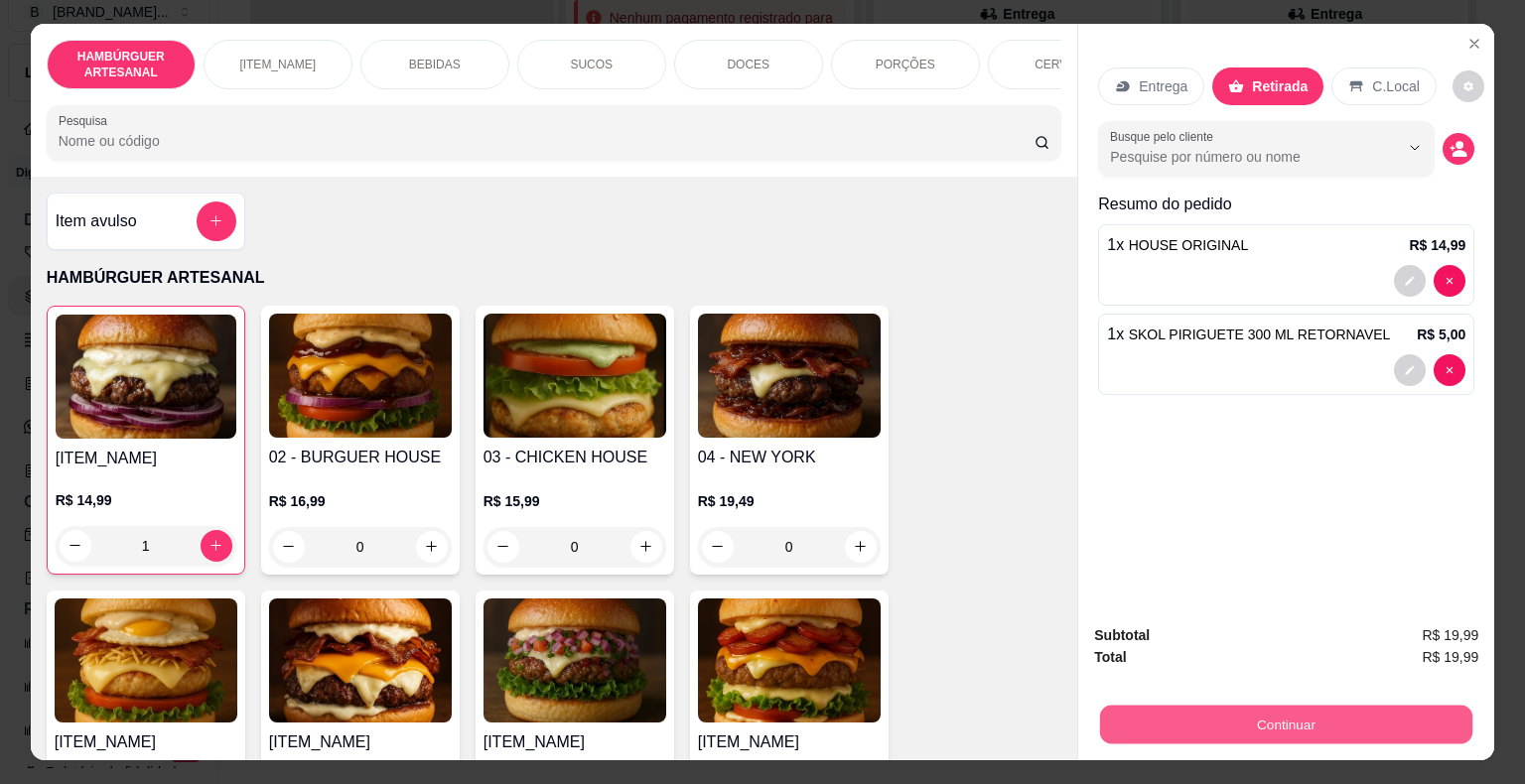 click on "Continuar" at bounding box center (1286, 724) 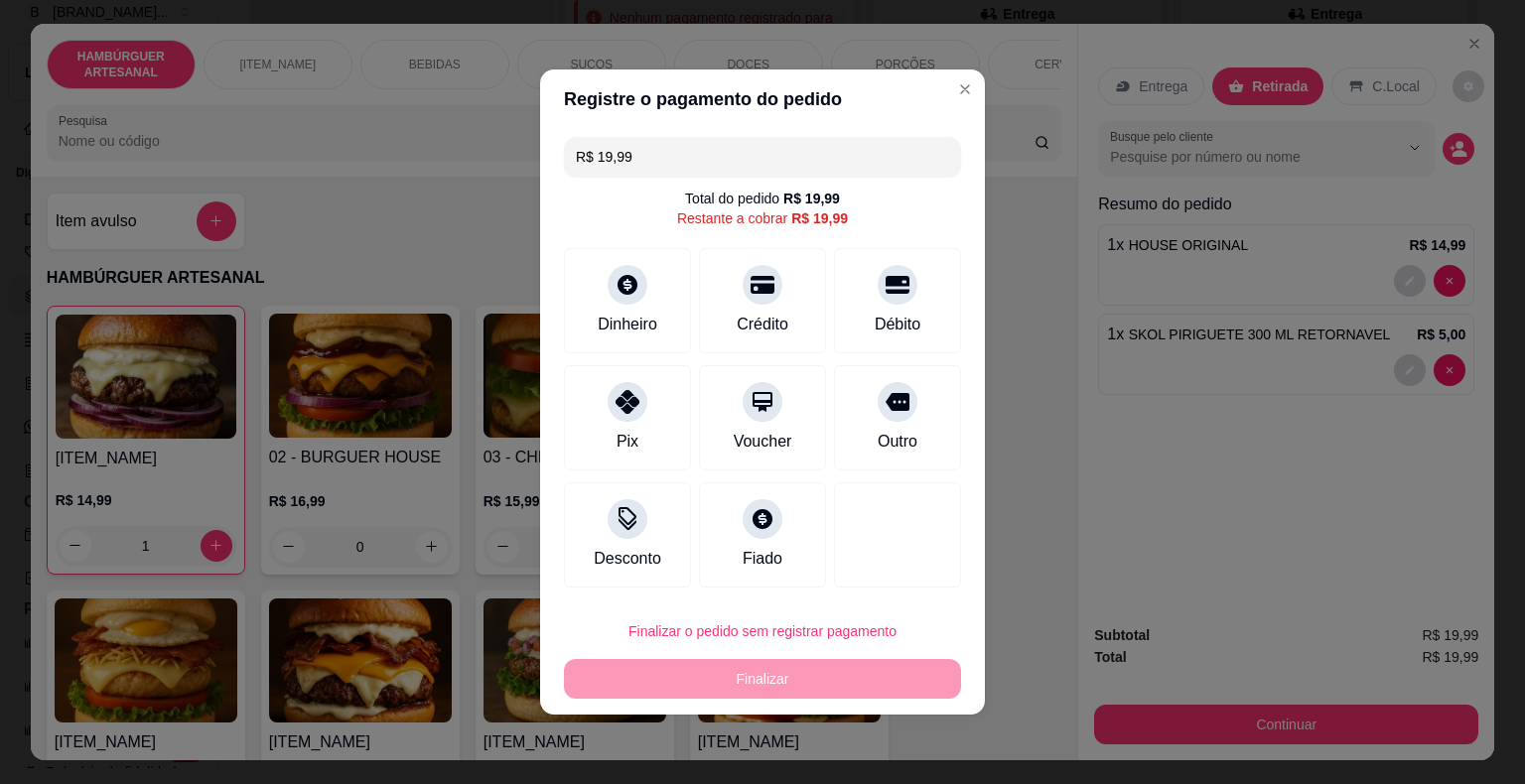 click on "R$ 19,99 Total do pedido   R$ 19,99 Restante a cobrar   R$ 19,99 Dinheiro Crédito Débito Pix Voucher Outro Desconto Fiado" at bounding box center (762, 362) 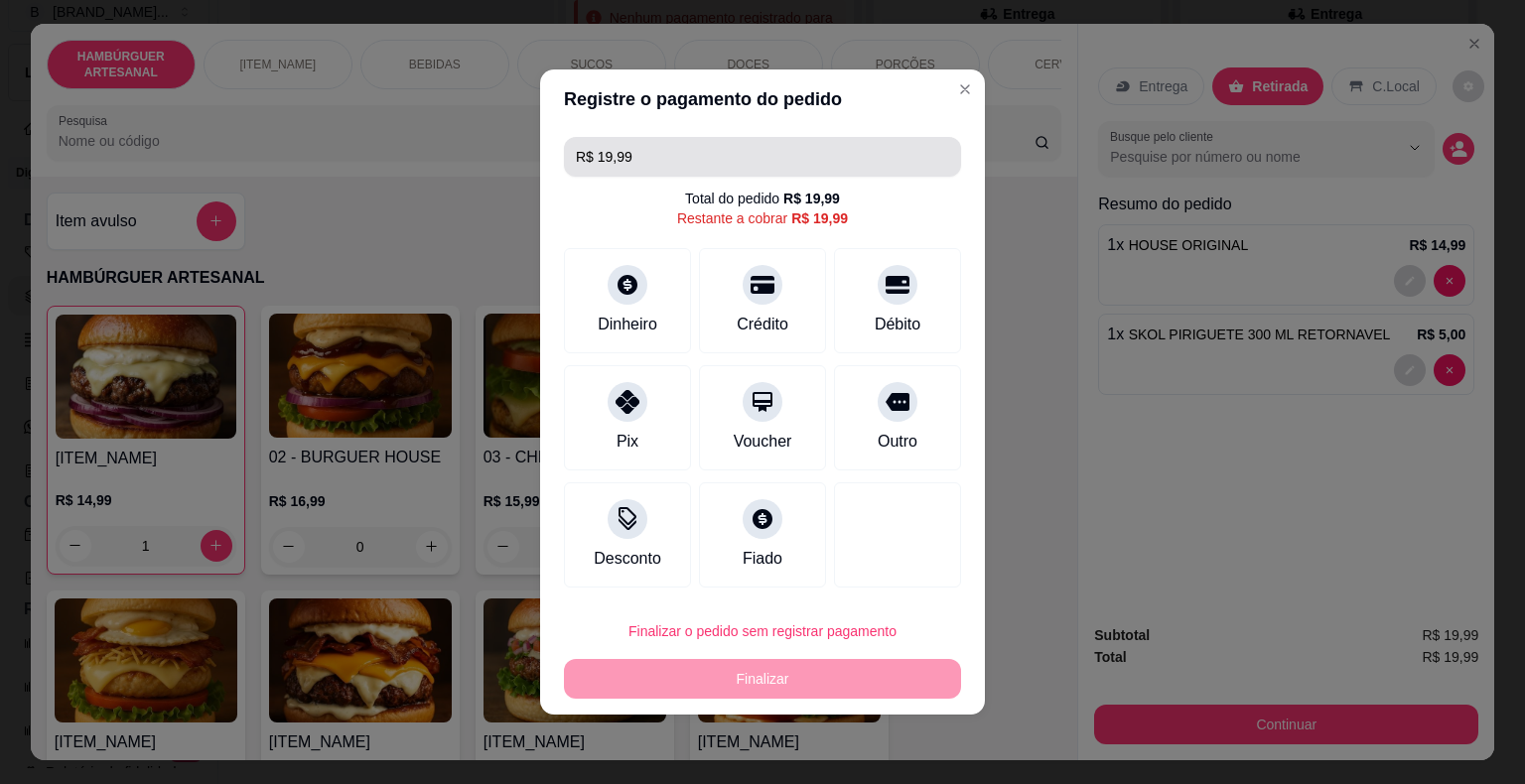 click on "R$ 19,99" at bounding box center (762, 157) 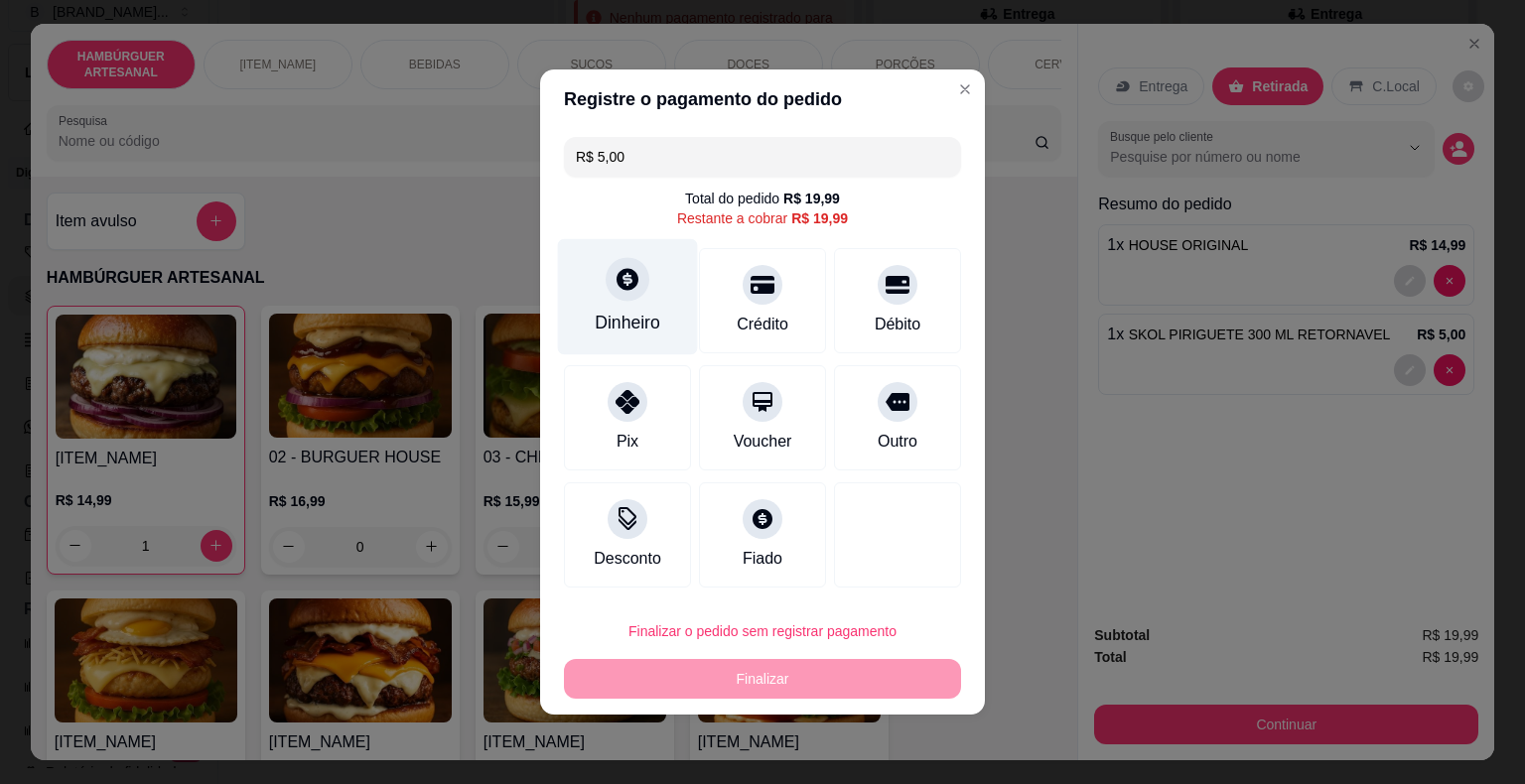 click on "Dinheiro" at bounding box center [627, 323] 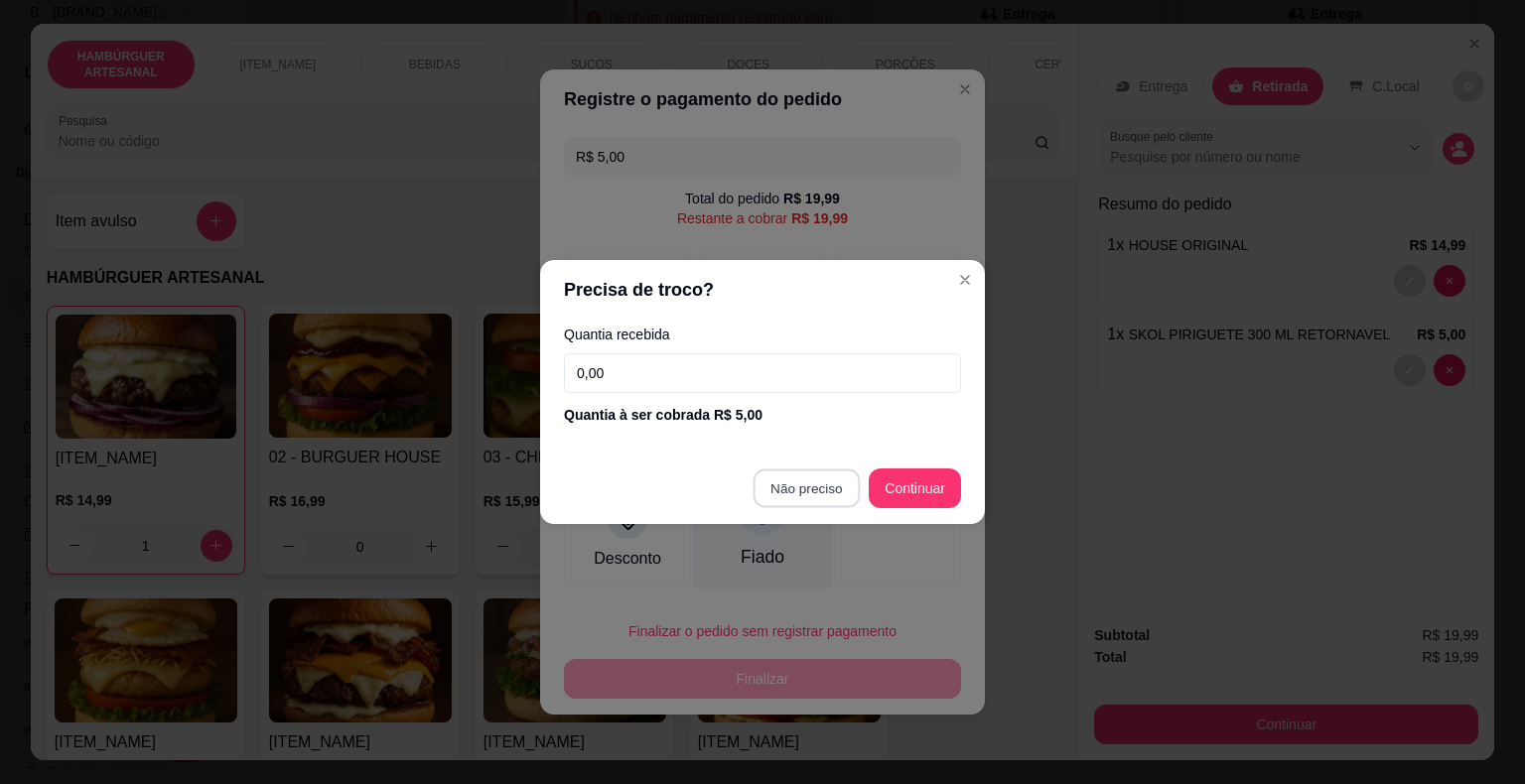 type on "R$ 14,99" 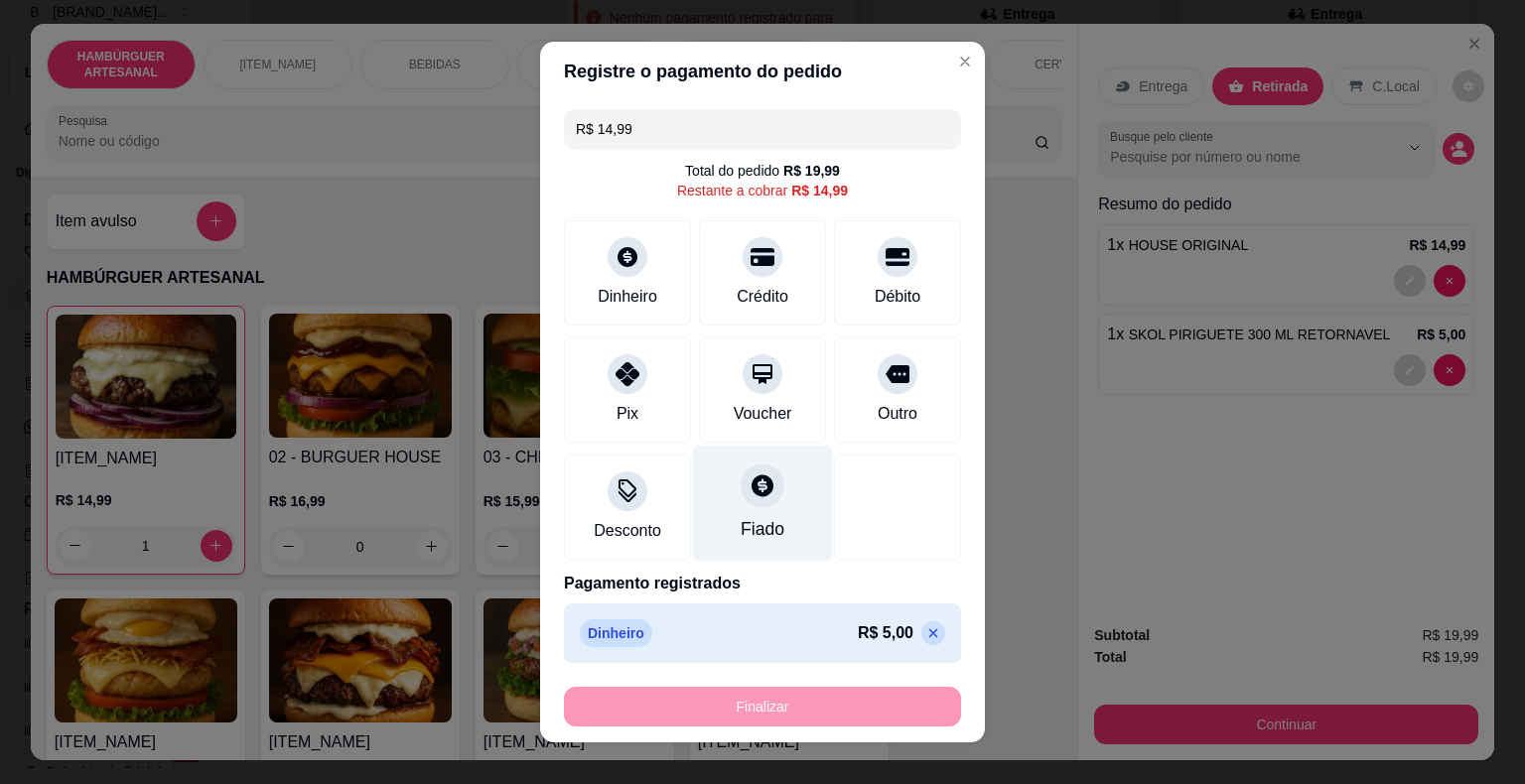 scroll, scrollTop: 21, scrollLeft: 0, axis: vertical 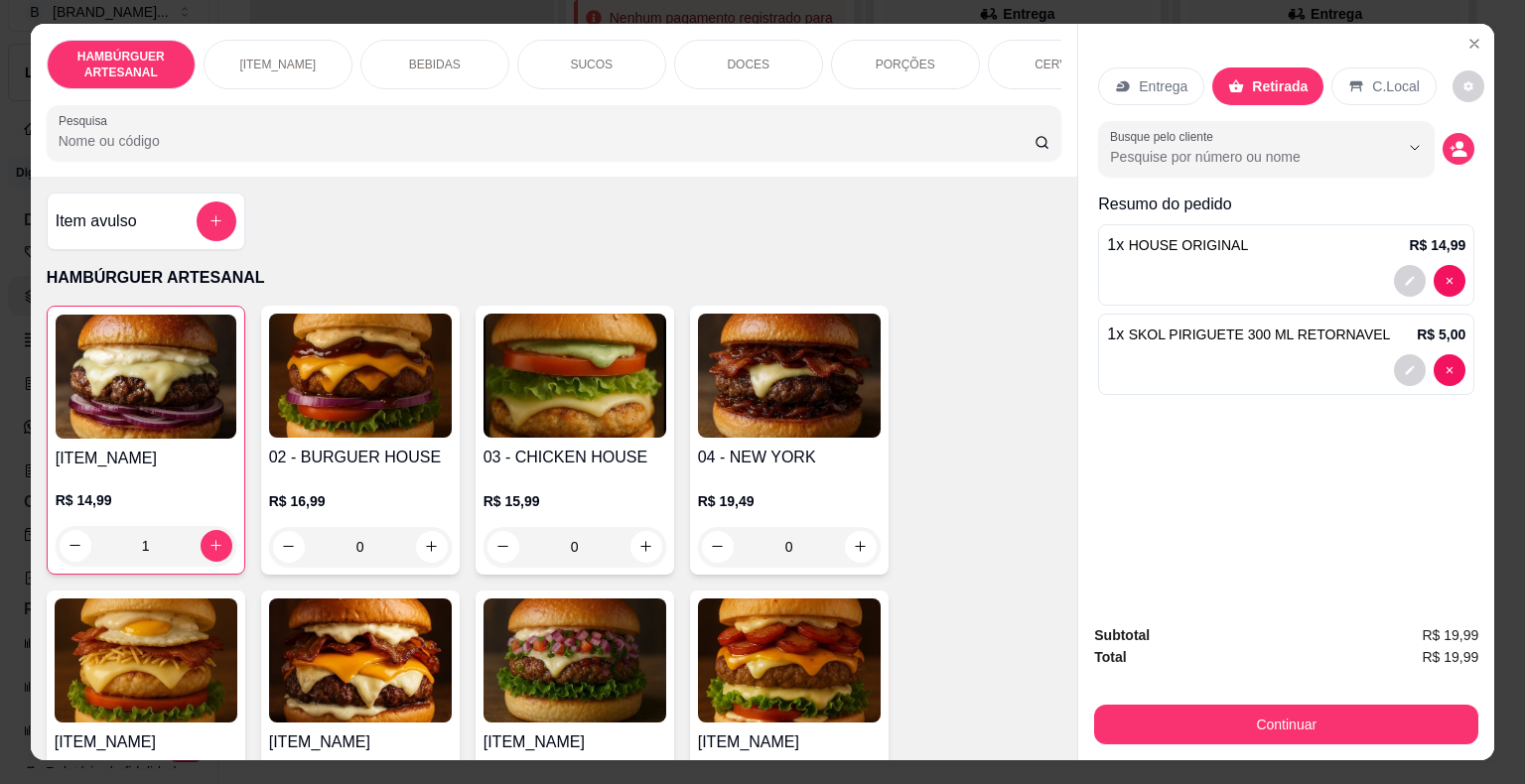 click on "Subtotal R$ 19,99 Total R$ 19,99 Continuar" at bounding box center [1286, 684] 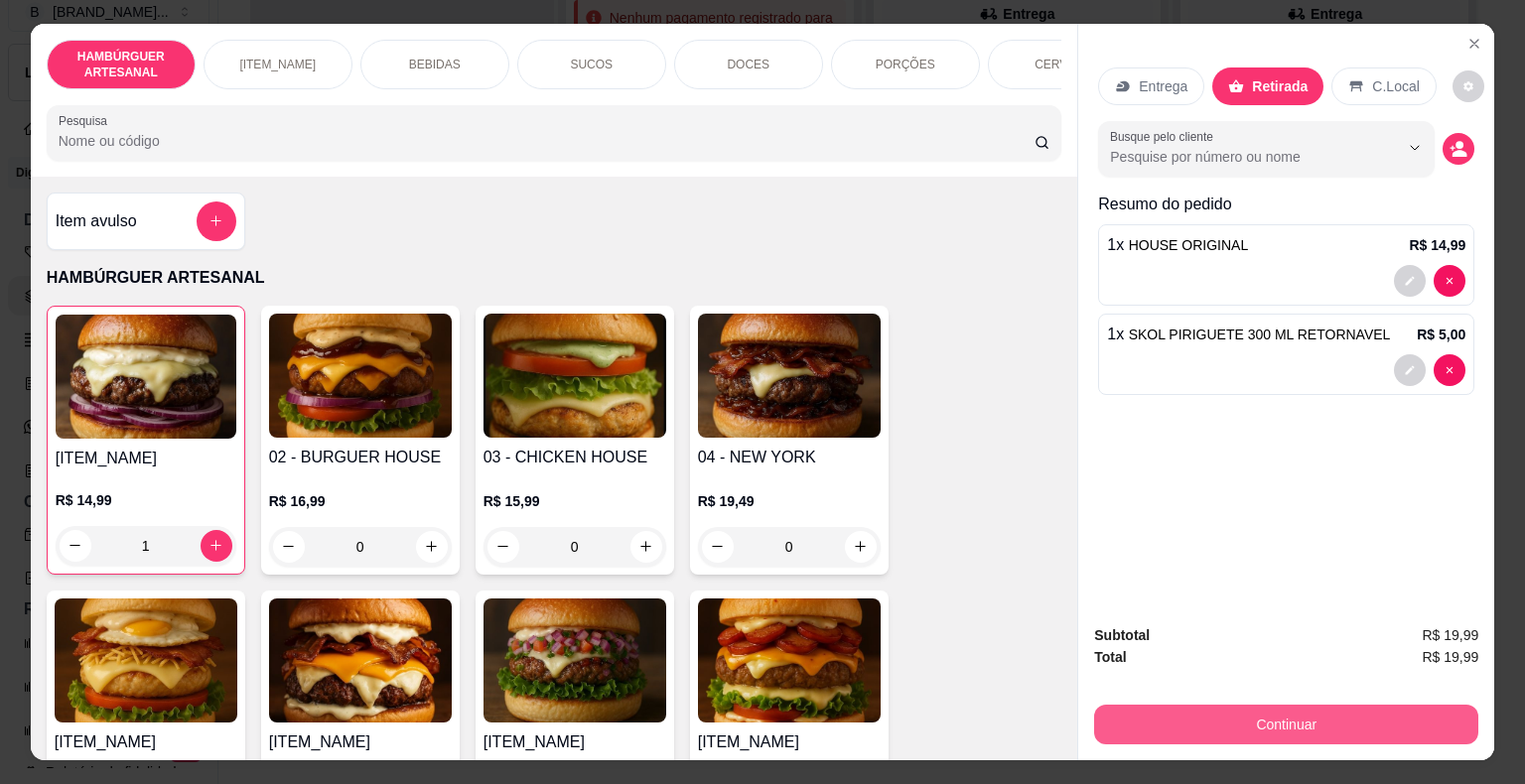 click on "Continuar" at bounding box center [1286, 724] 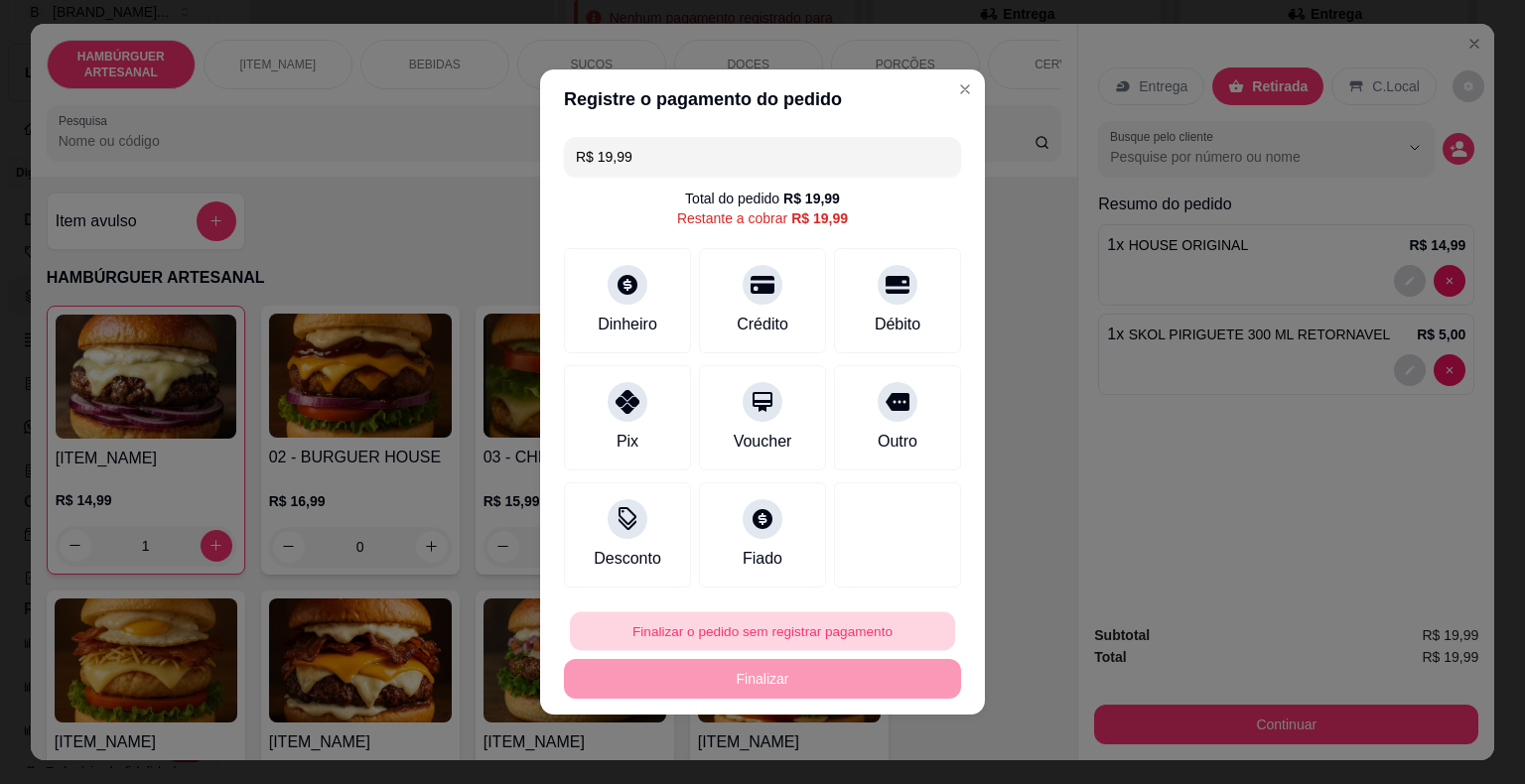click on "Finalizar o pedido sem registrar pagamento" at bounding box center [762, 631] 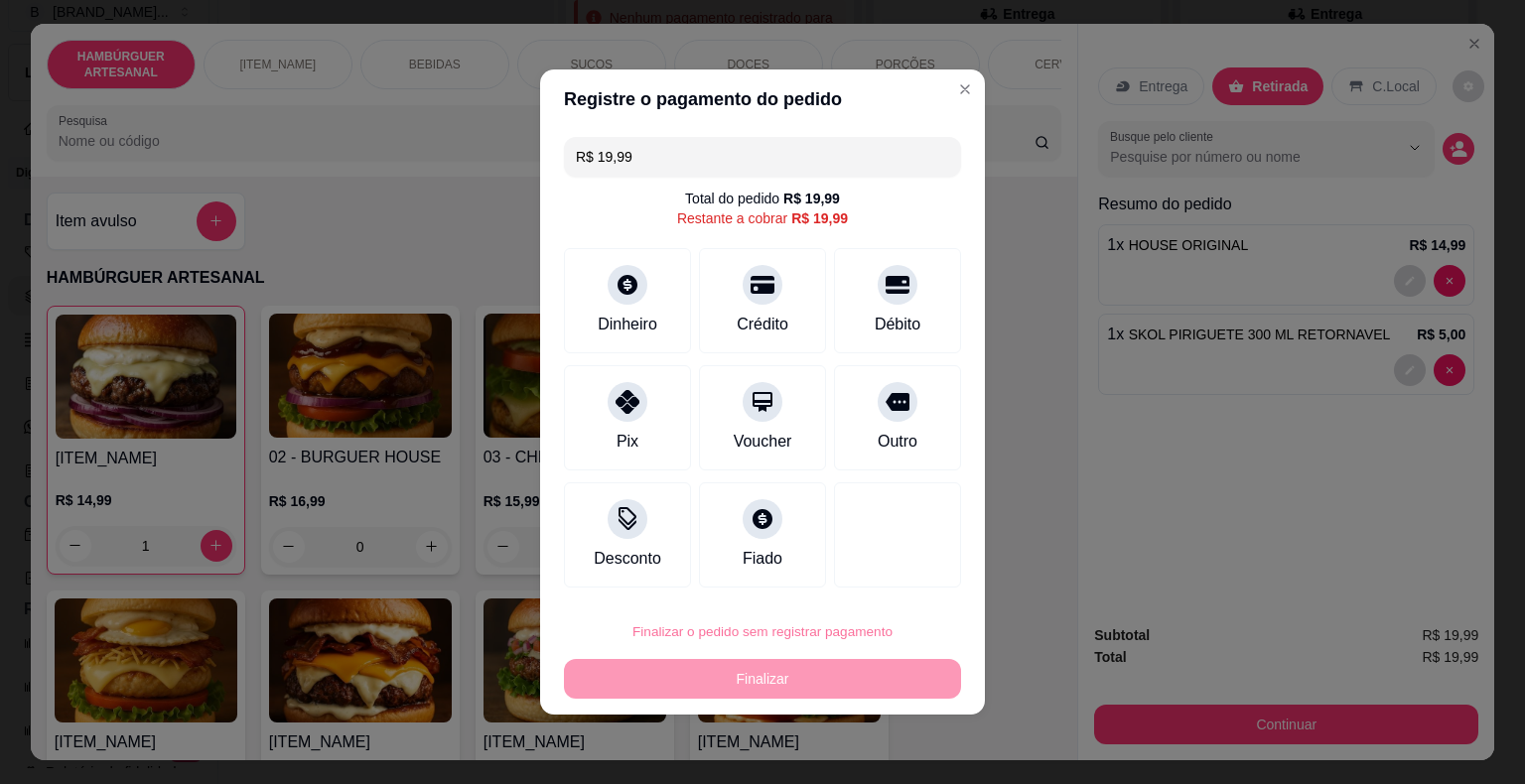 click on "Confirmar" at bounding box center [884, 575] 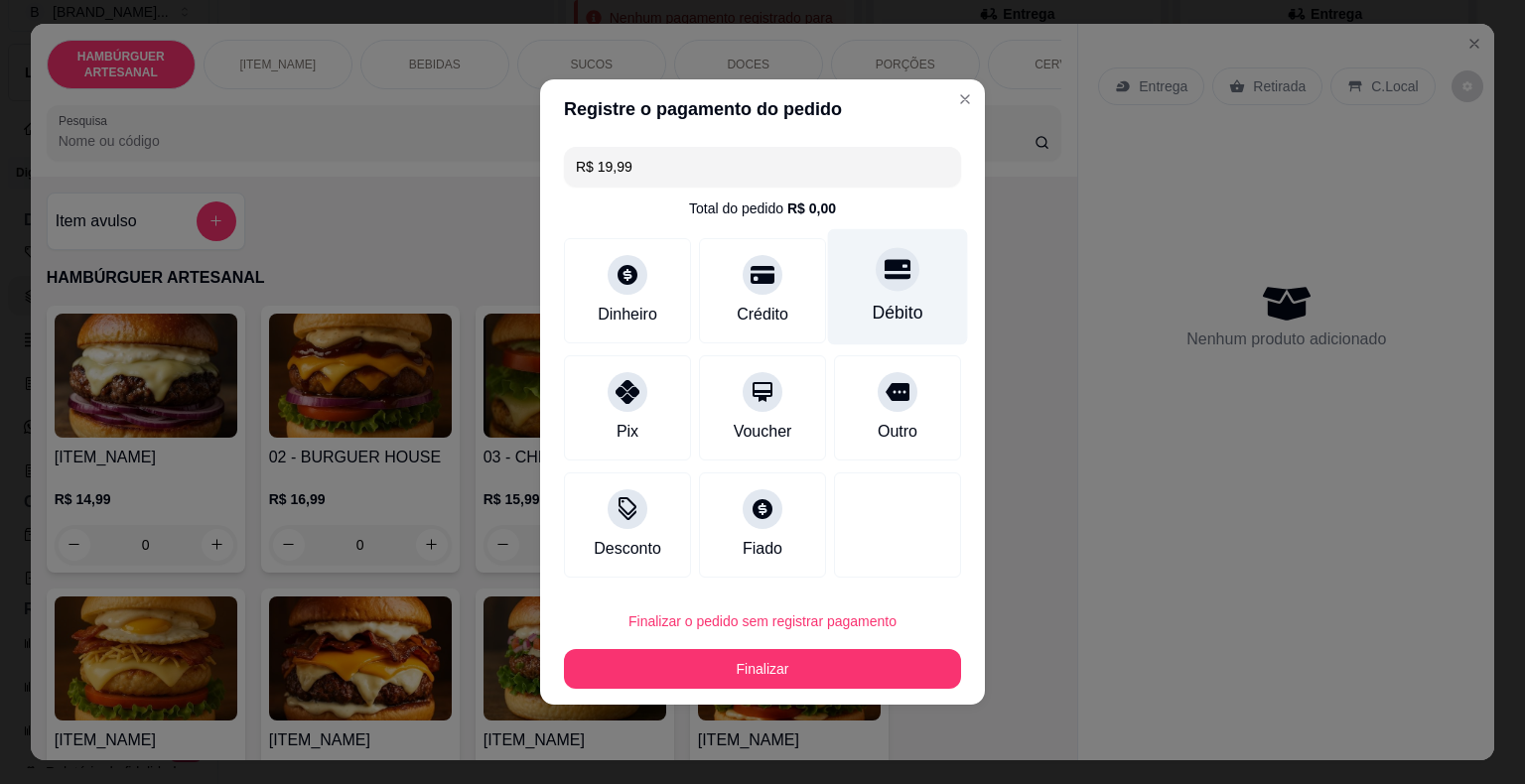 type on "0" 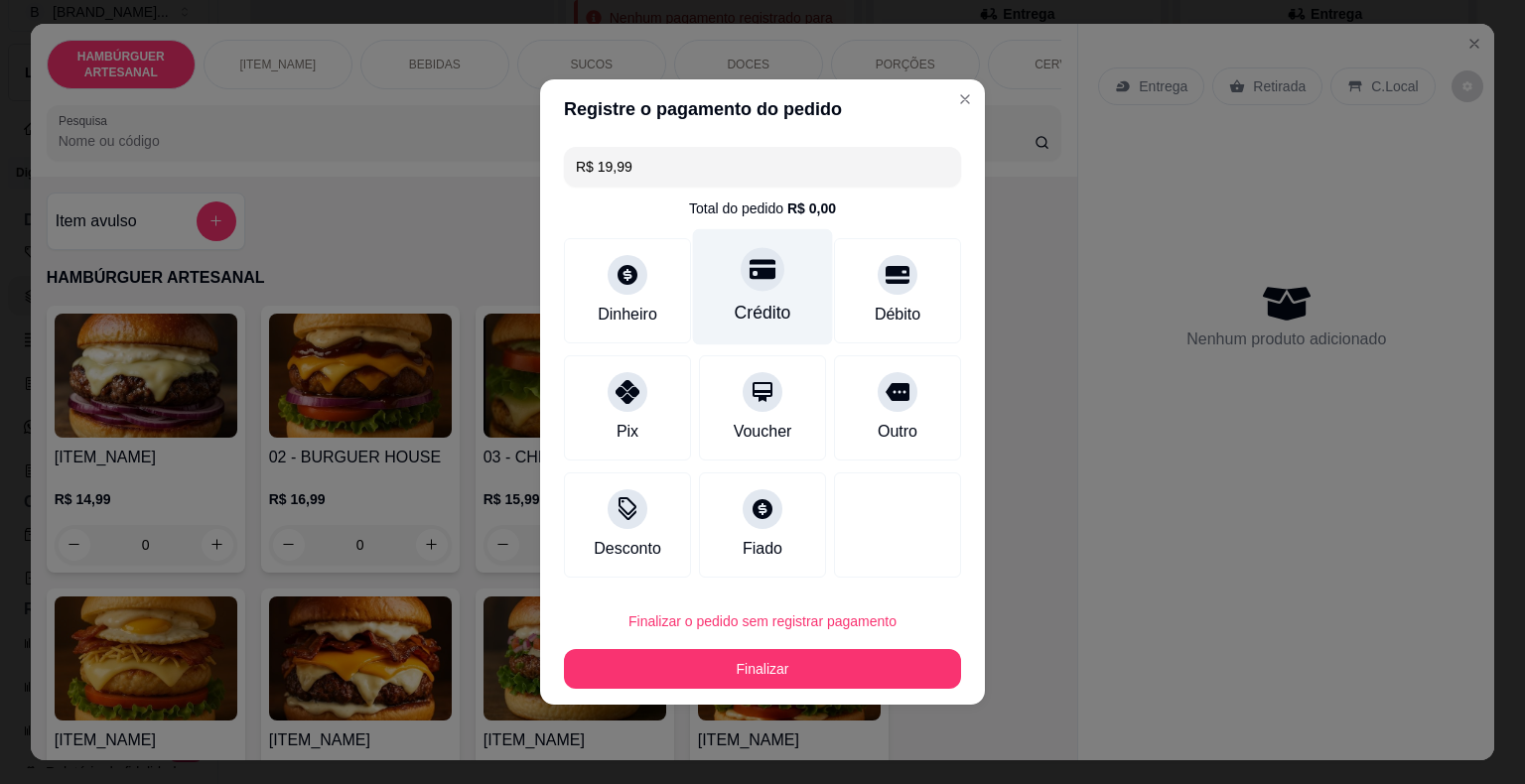 type on "R$ 0,00" 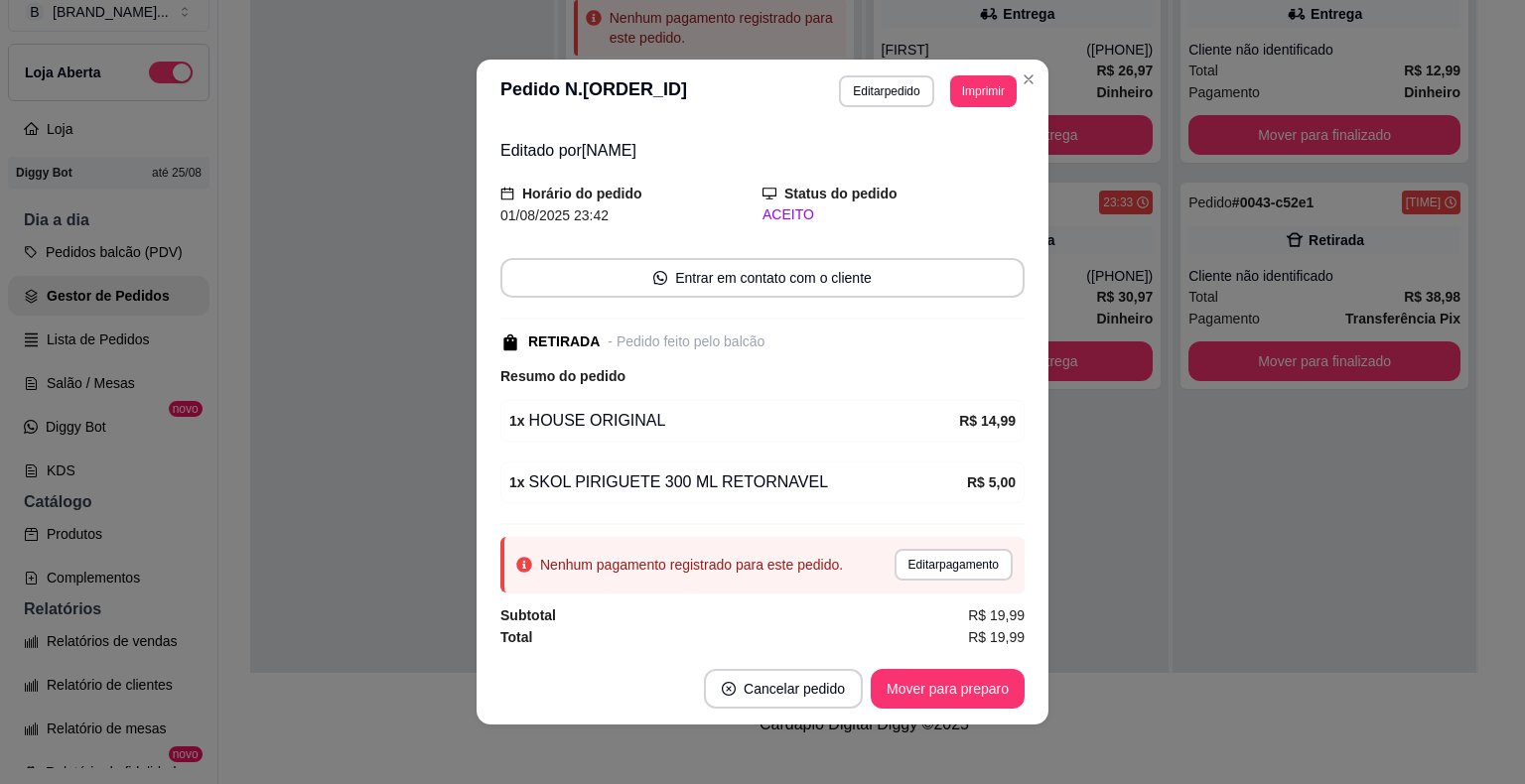 scroll, scrollTop: 4, scrollLeft: 0, axis: vertical 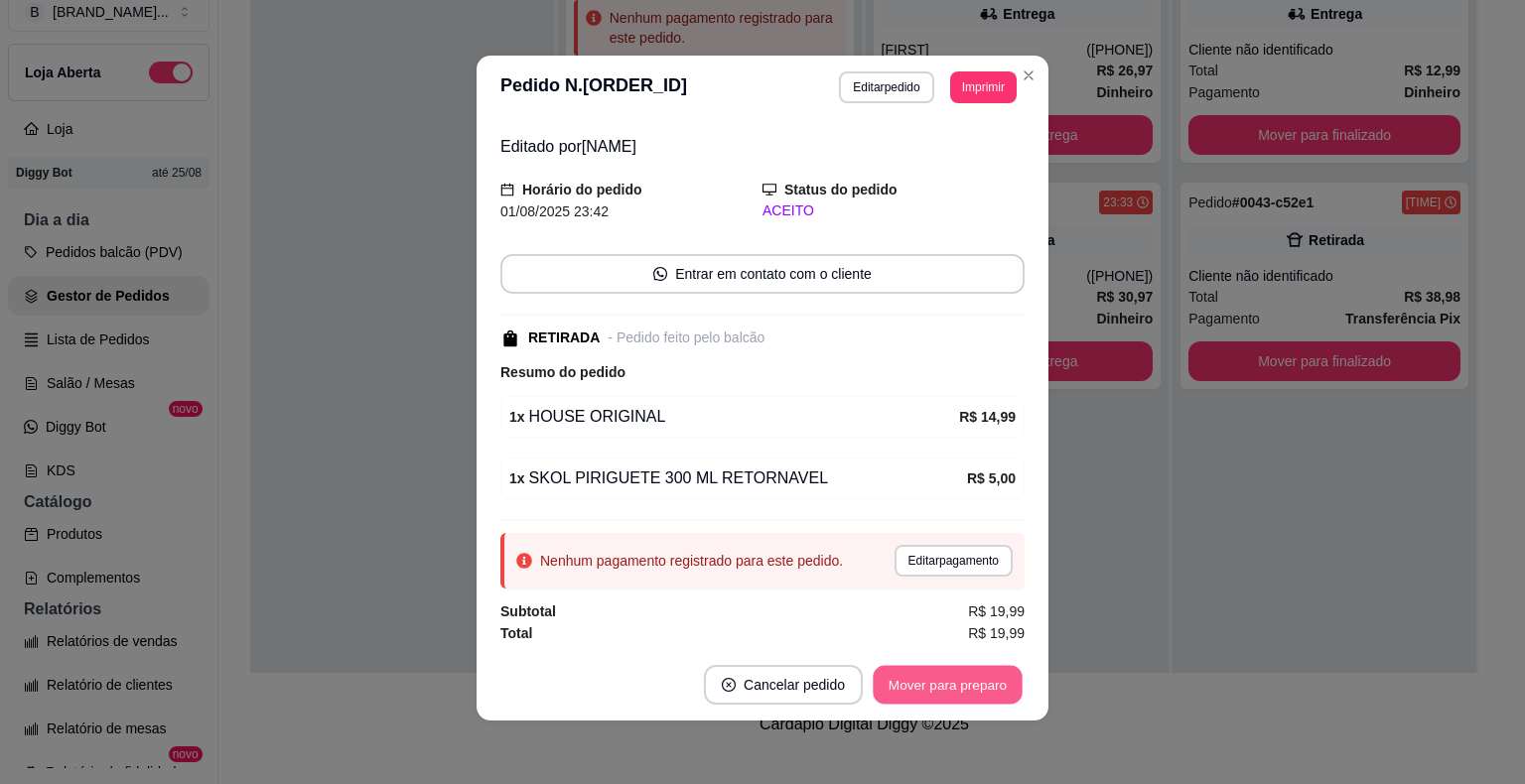 click on "Mover para preparo" at bounding box center [947, 685] 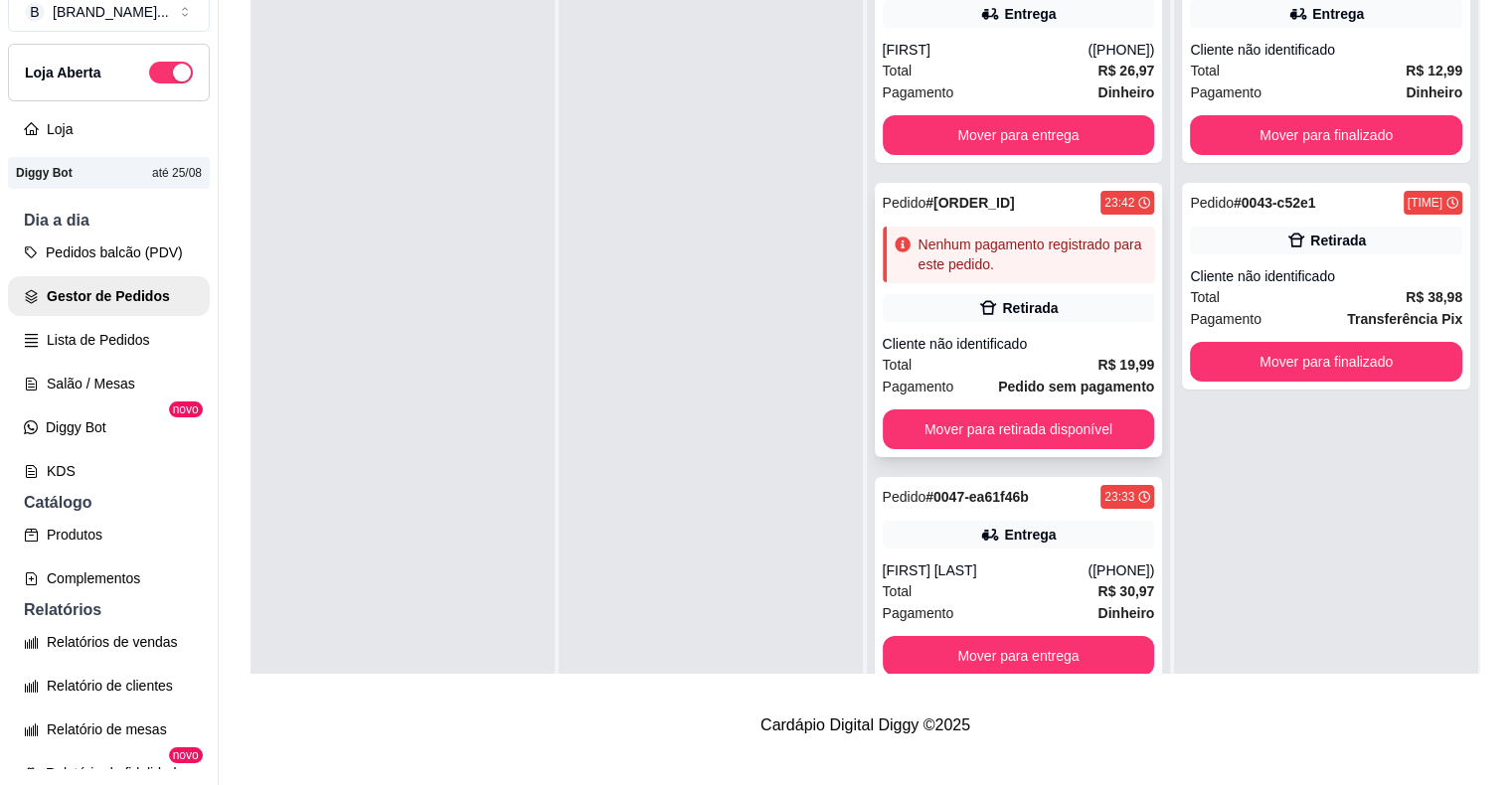 click on "Retirada" at bounding box center [1030, 308] 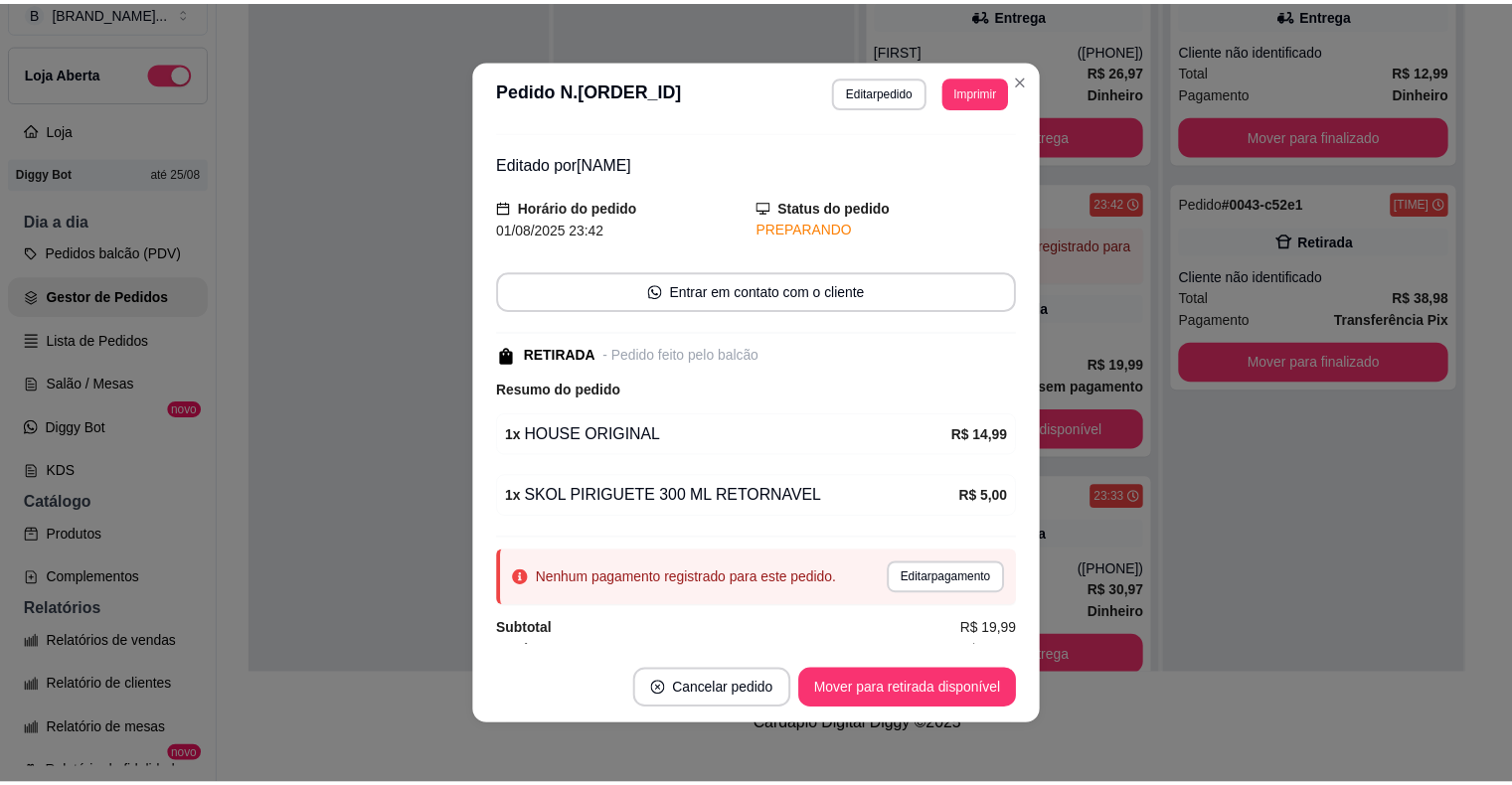 scroll, scrollTop: 58, scrollLeft: 0, axis: vertical 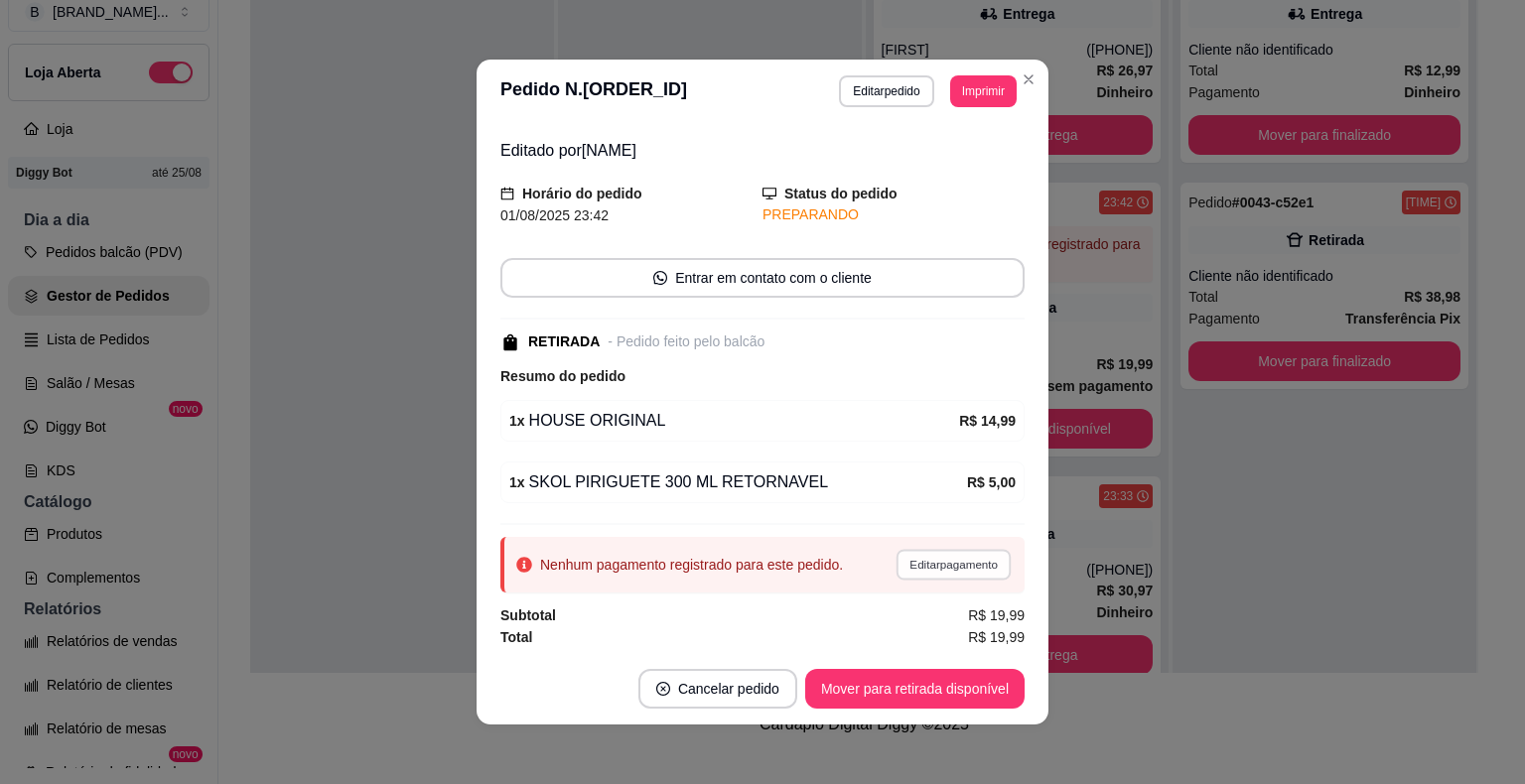 click on "Editar  pagamento" at bounding box center (953, 564) 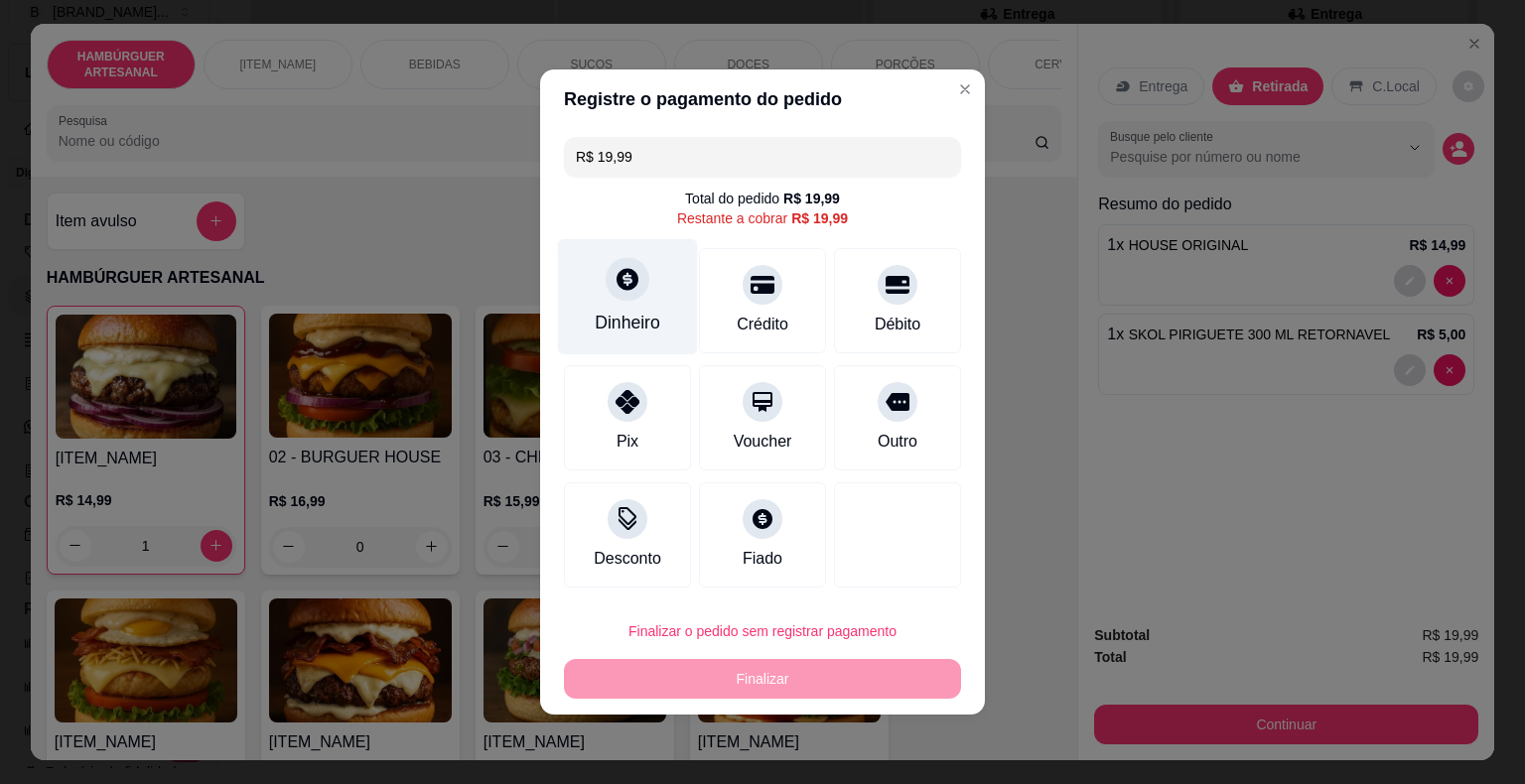 click on "Dinheiro" at bounding box center (627, 323) 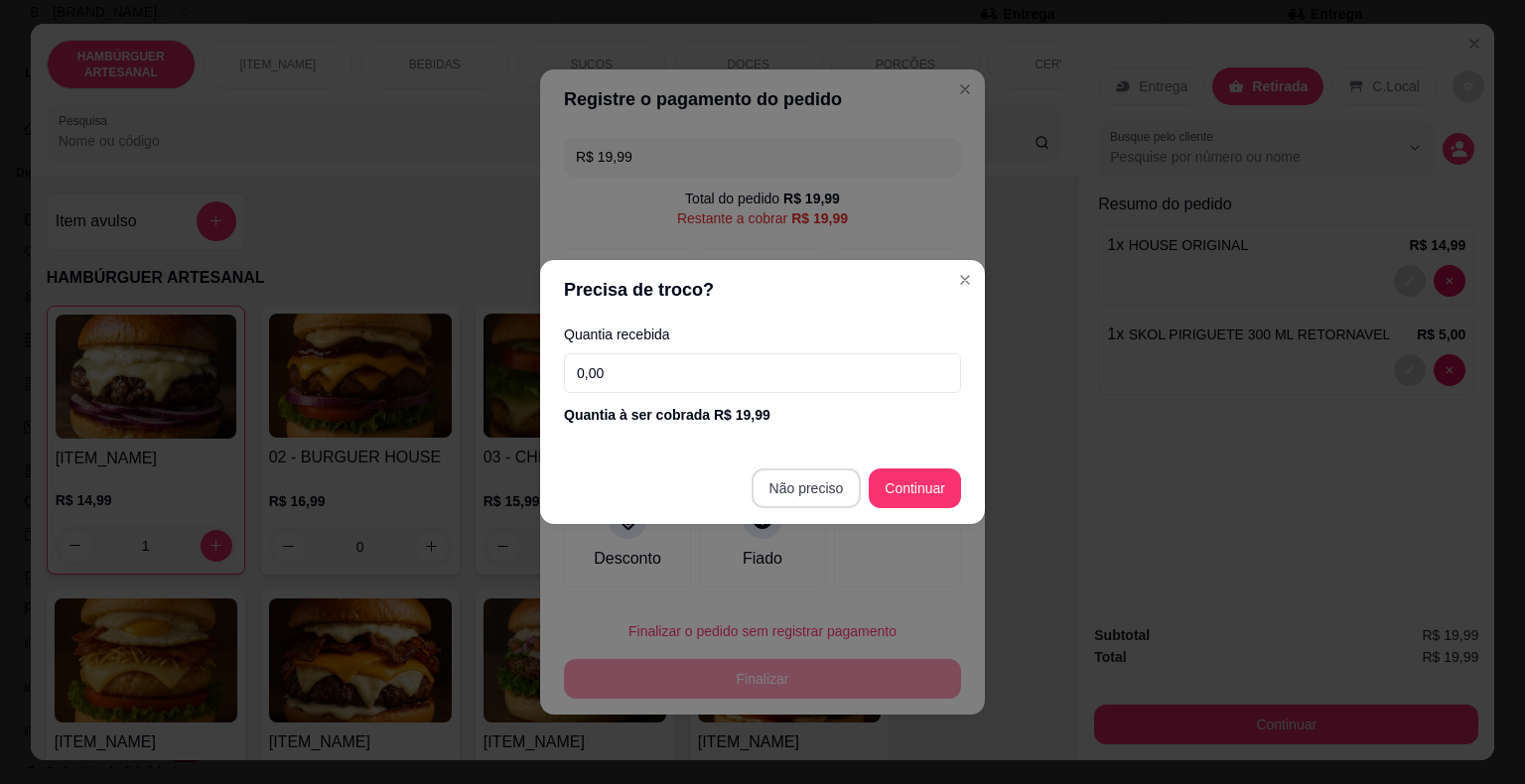 type on "R$ 0,00" 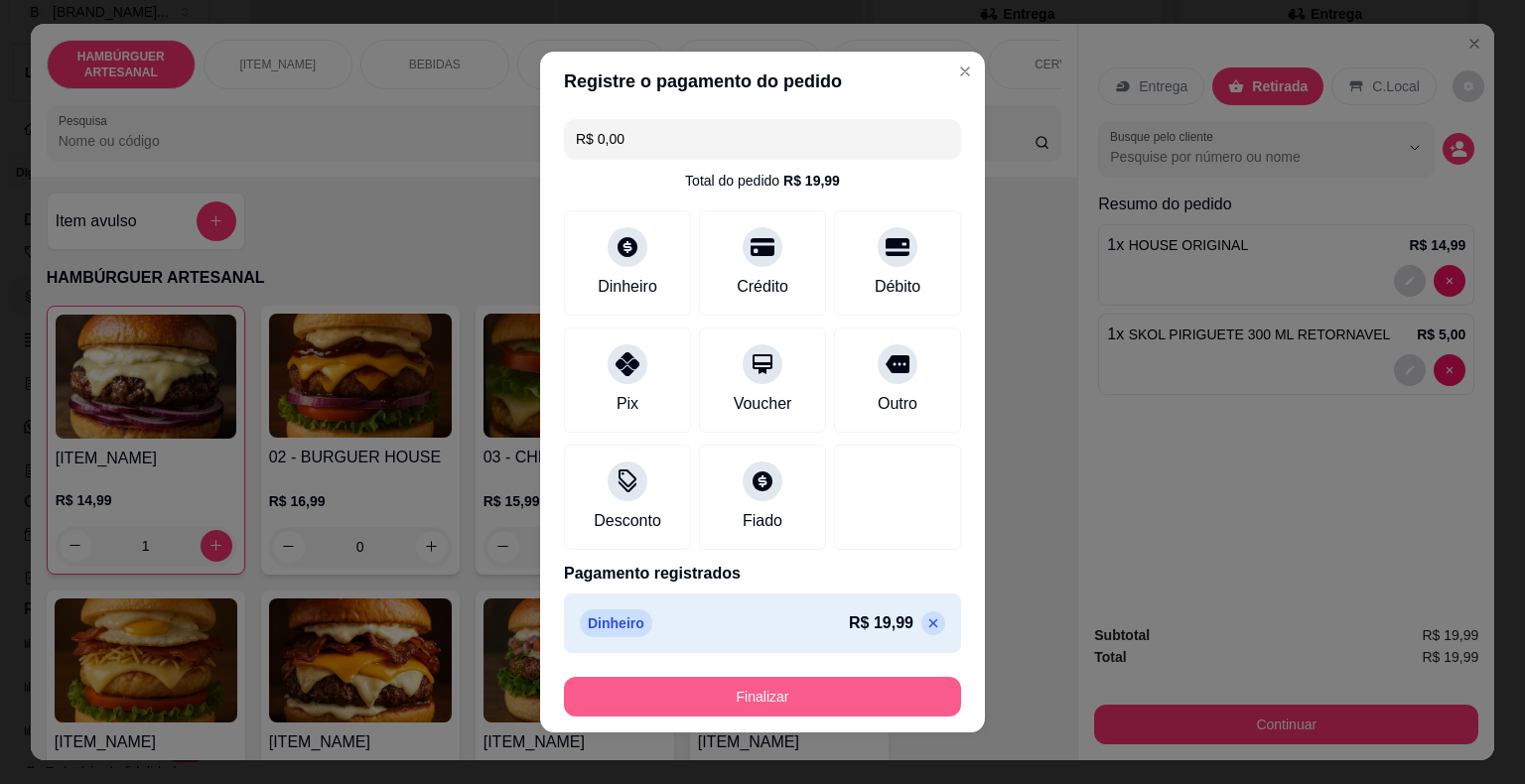 click on "Finalizar" at bounding box center [762, 697] 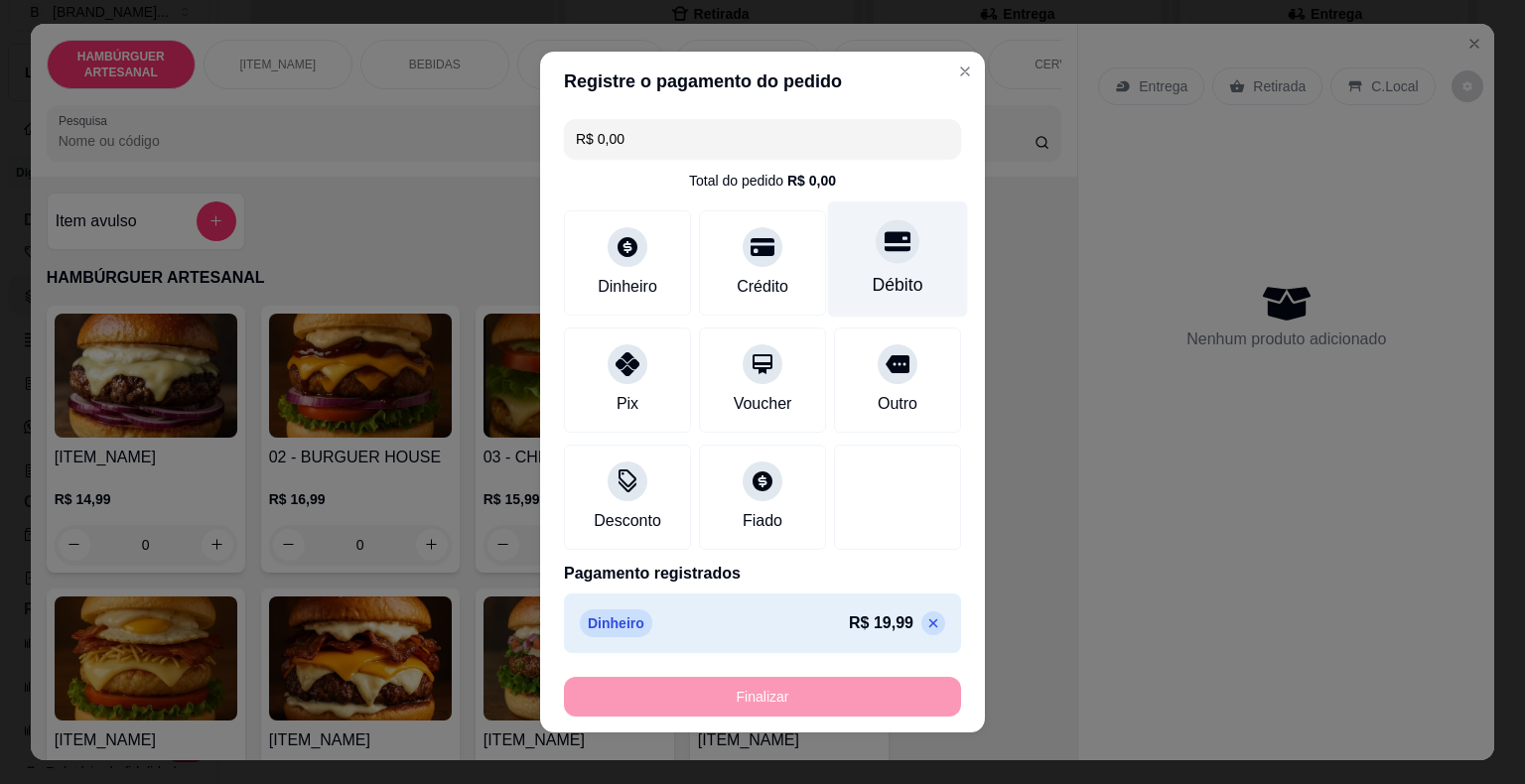 type on "0" 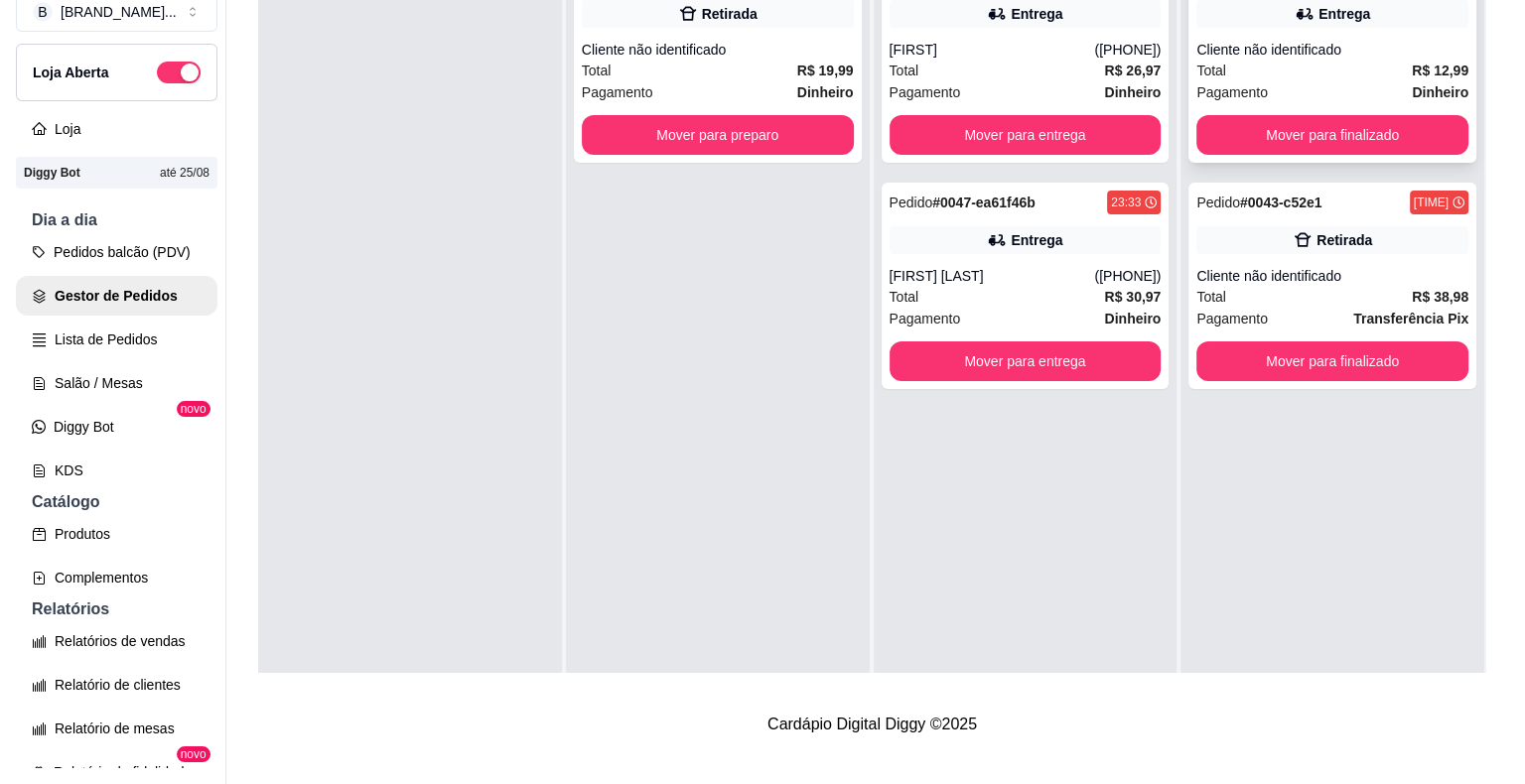 scroll, scrollTop: 56, scrollLeft: 0, axis: vertical 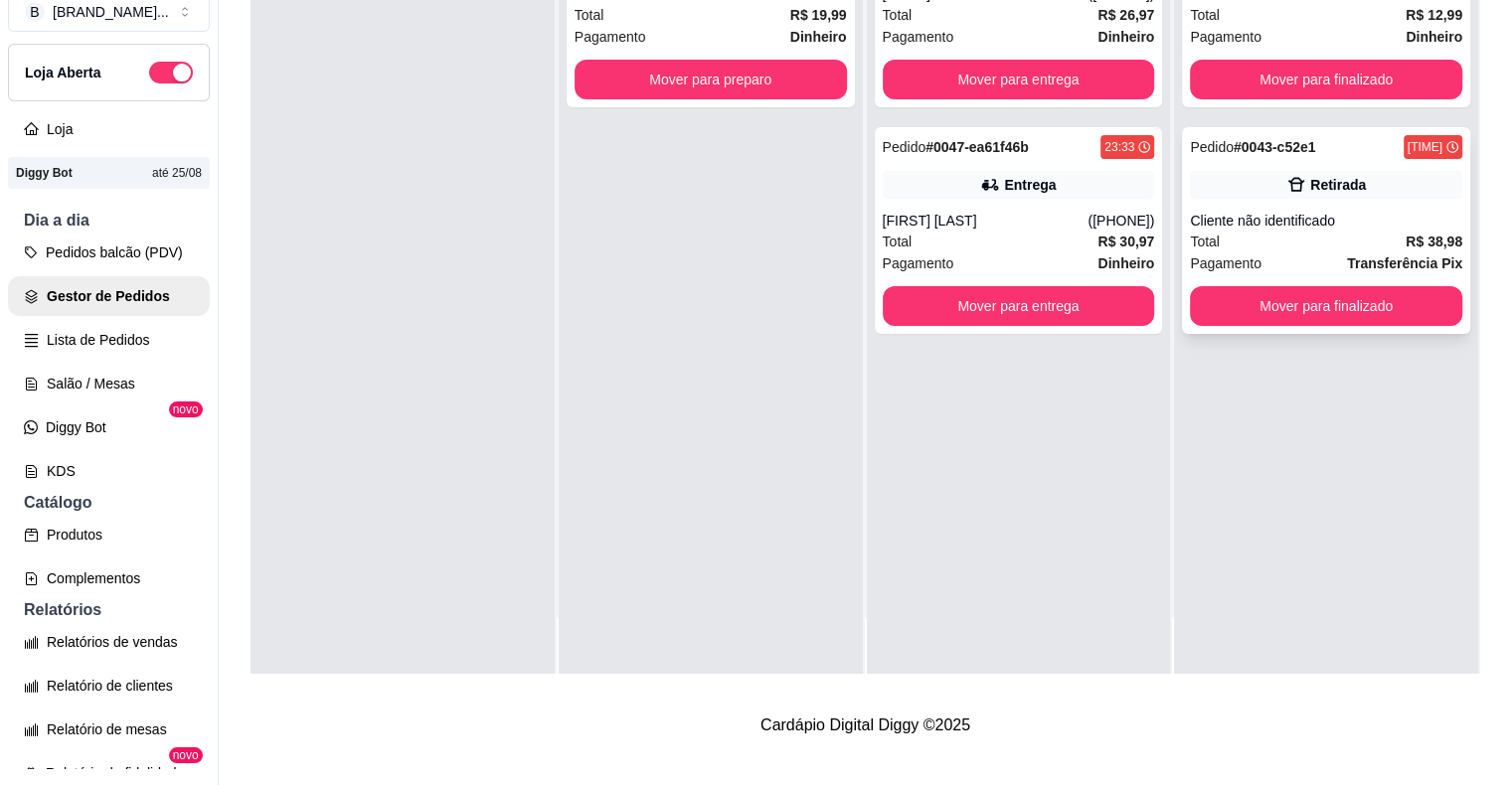 click on "Cliente não identificado" at bounding box center [1326, 221] 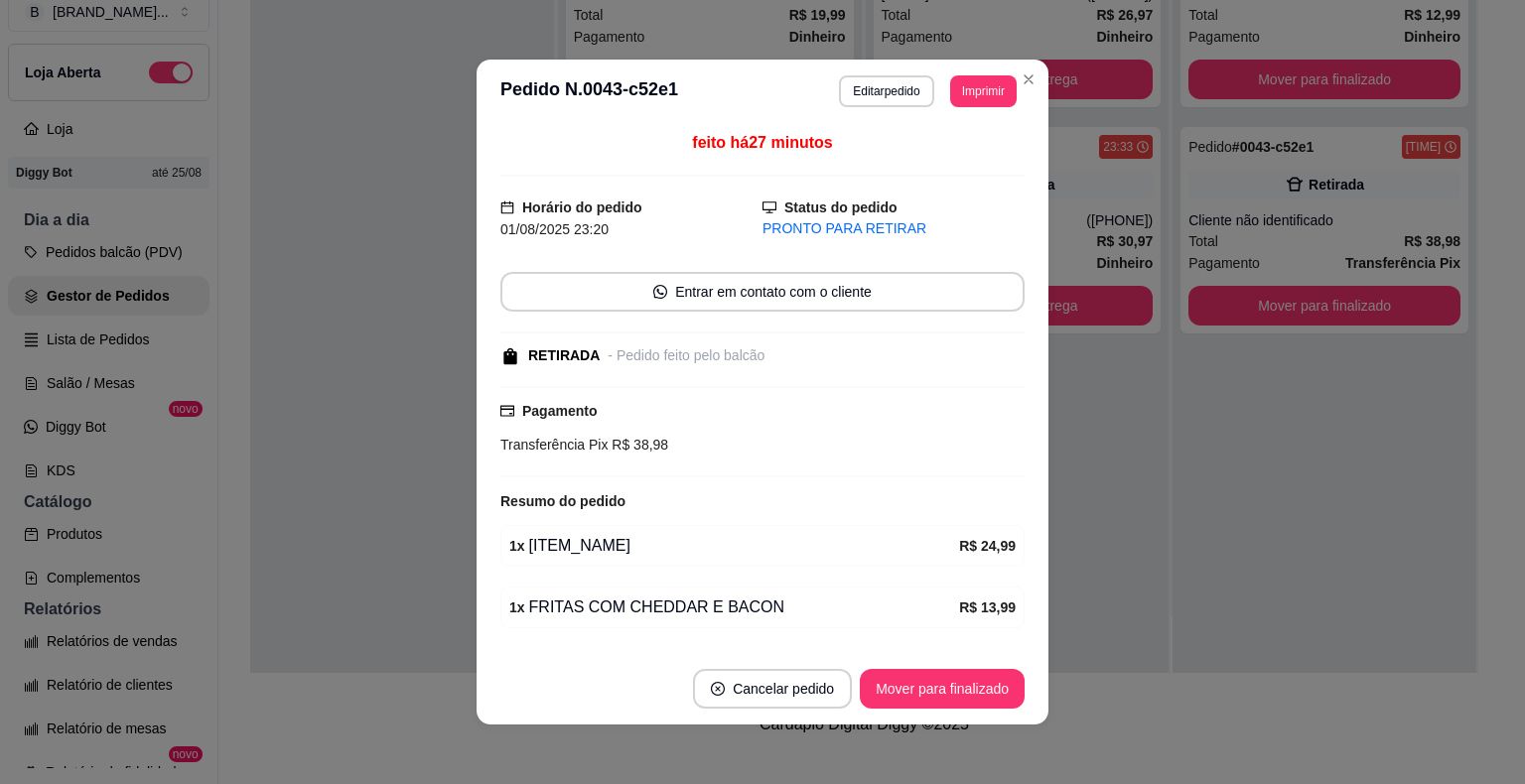 scroll, scrollTop: 57, scrollLeft: 0, axis: vertical 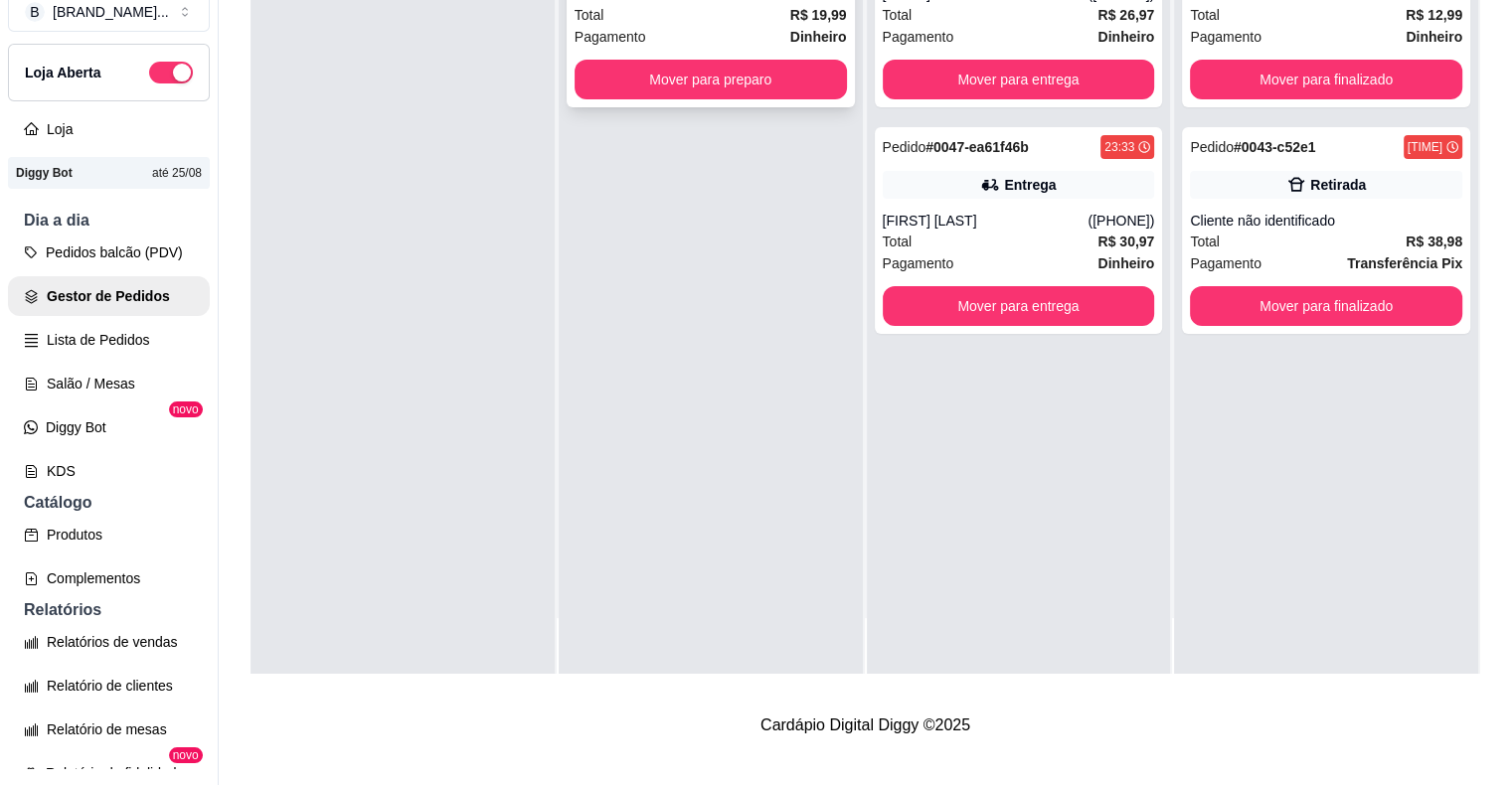 click on "Pagamento Dinheiro" at bounding box center [711, 37] 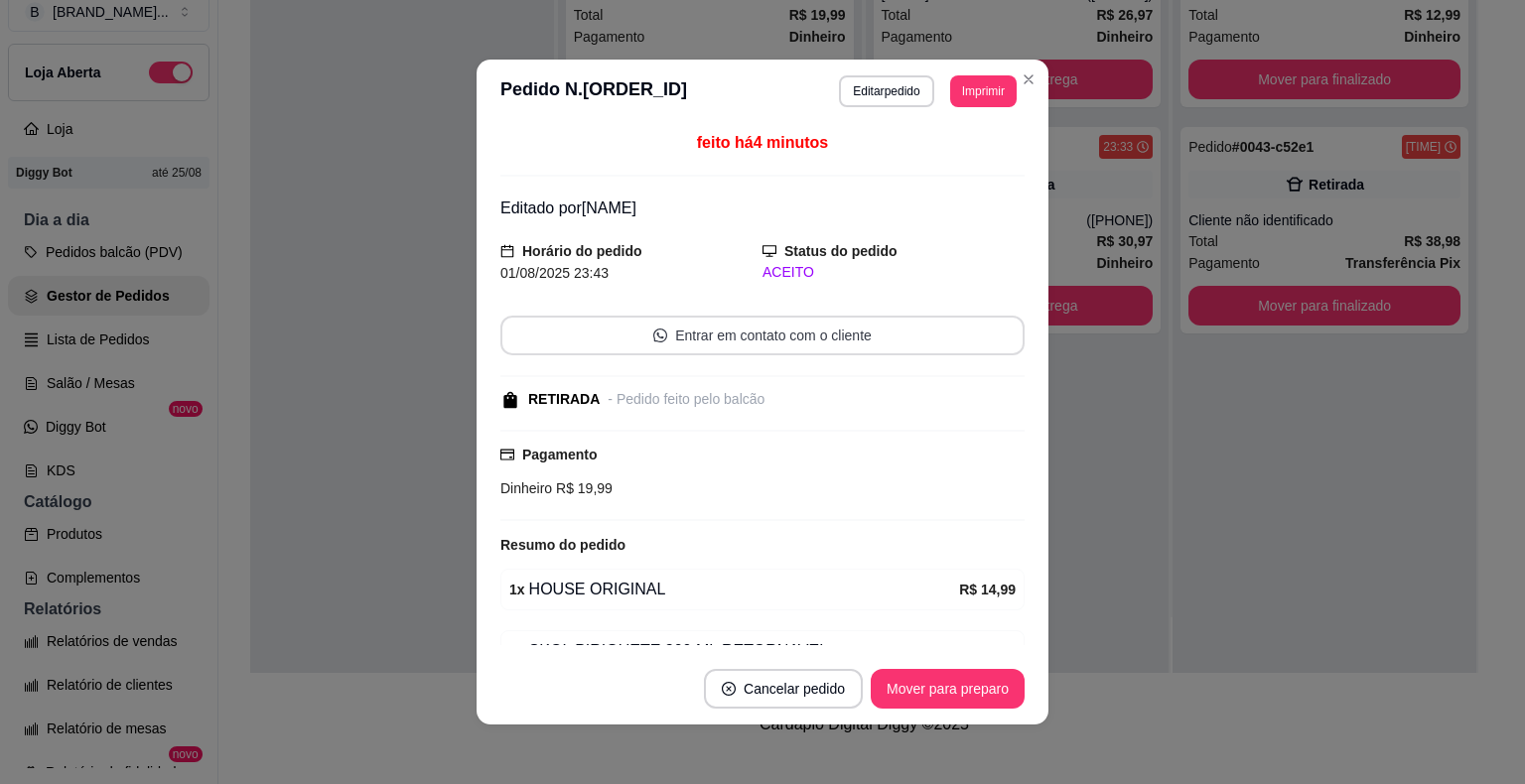 scroll, scrollTop: 100, scrollLeft: 0, axis: vertical 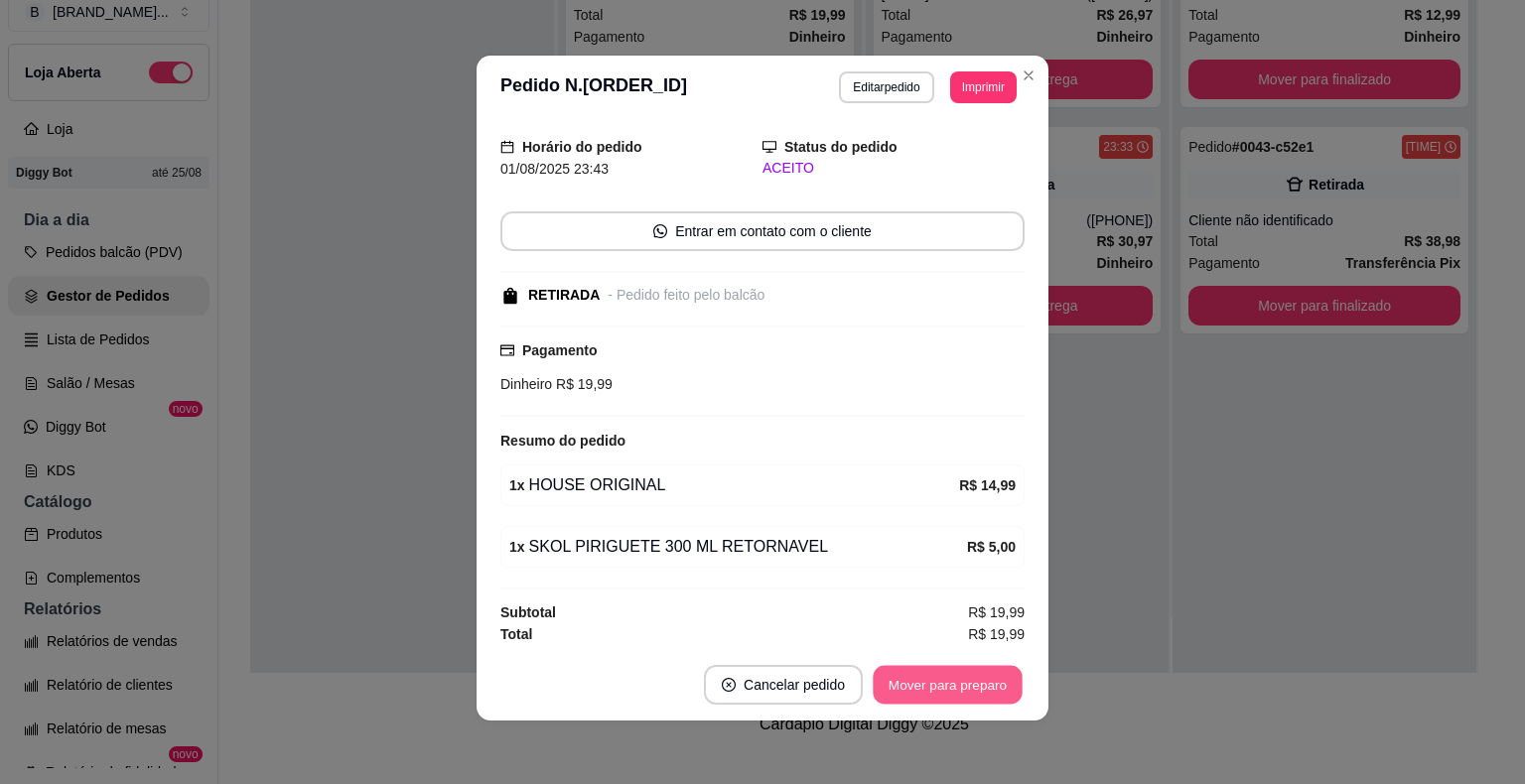 click on "Mover para preparo" at bounding box center [947, 685] 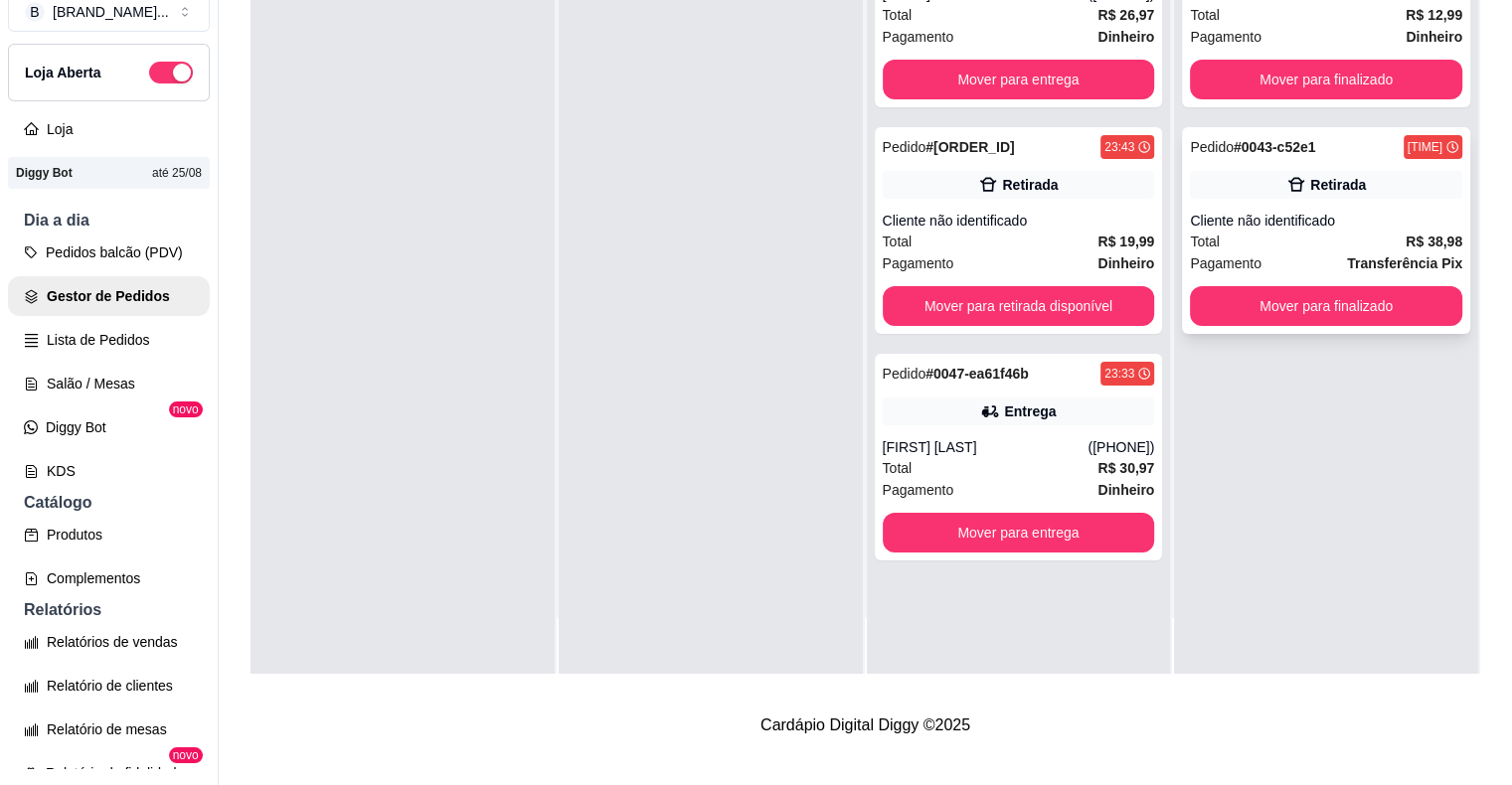 click on "Total R$ 38,98" at bounding box center (1326, 241) 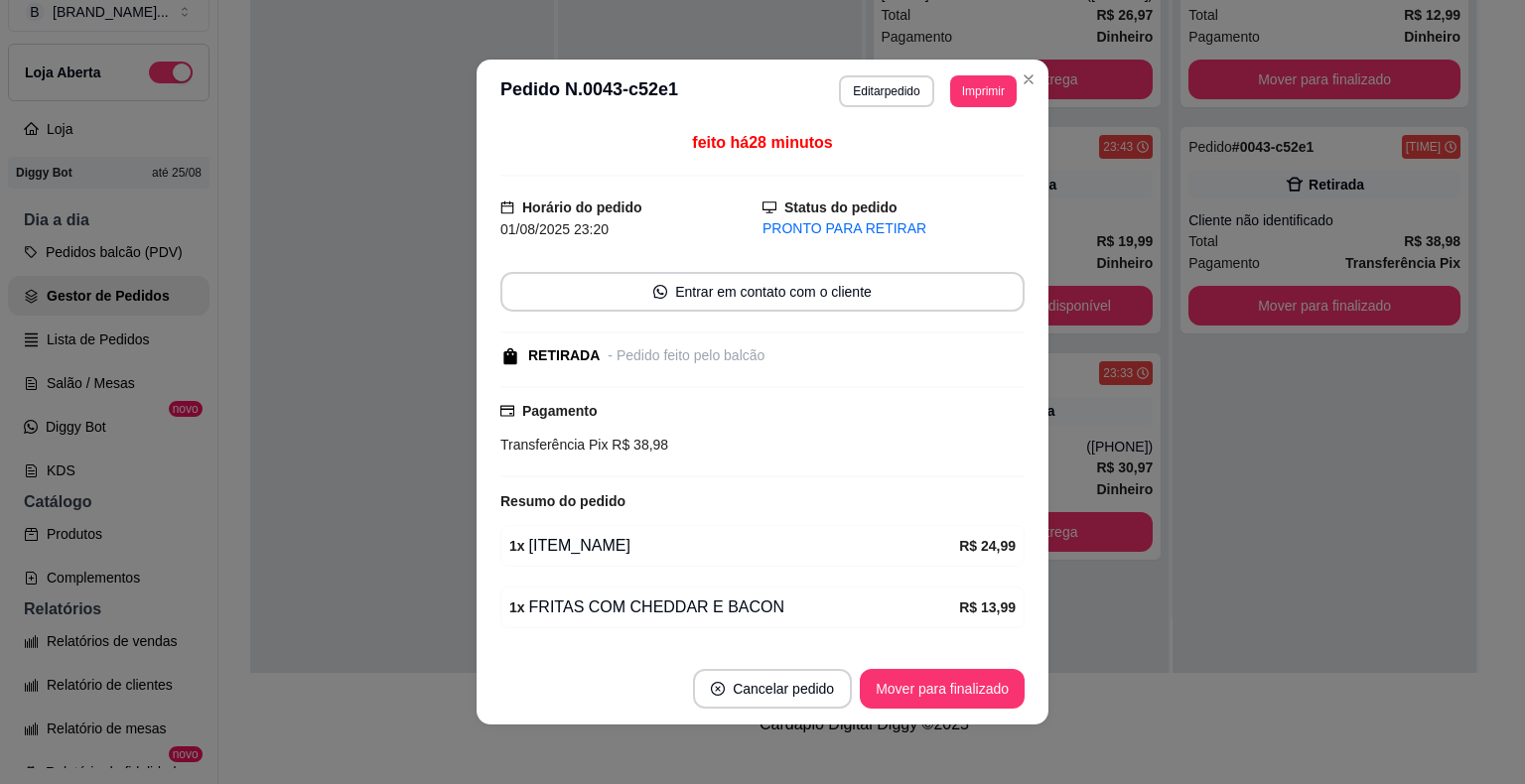scroll, scrollTop: 57, scrollLeft: 0, axis: vertical 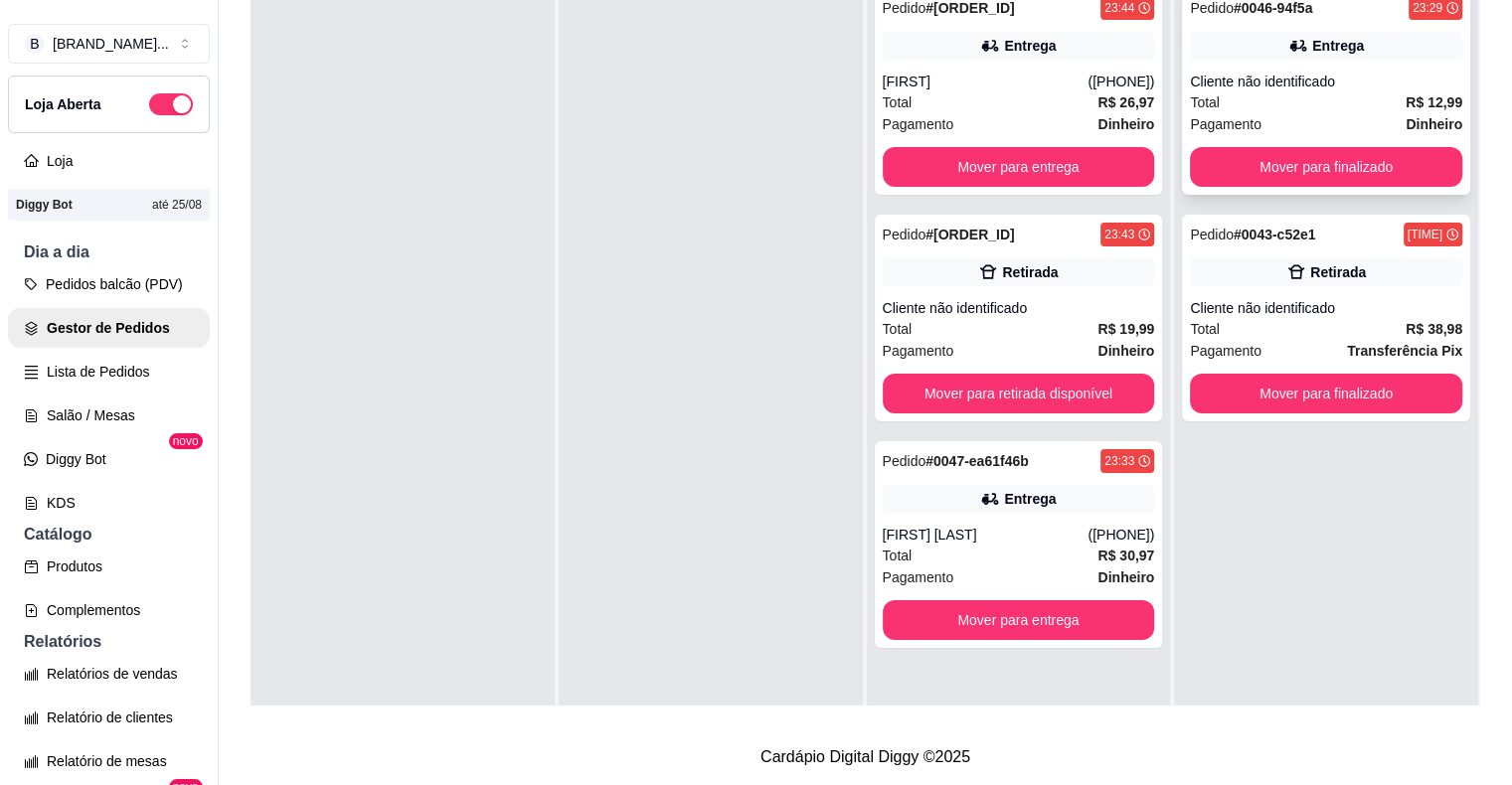 click on "Total R$ 12,99" at bounding box center [1326, 102] 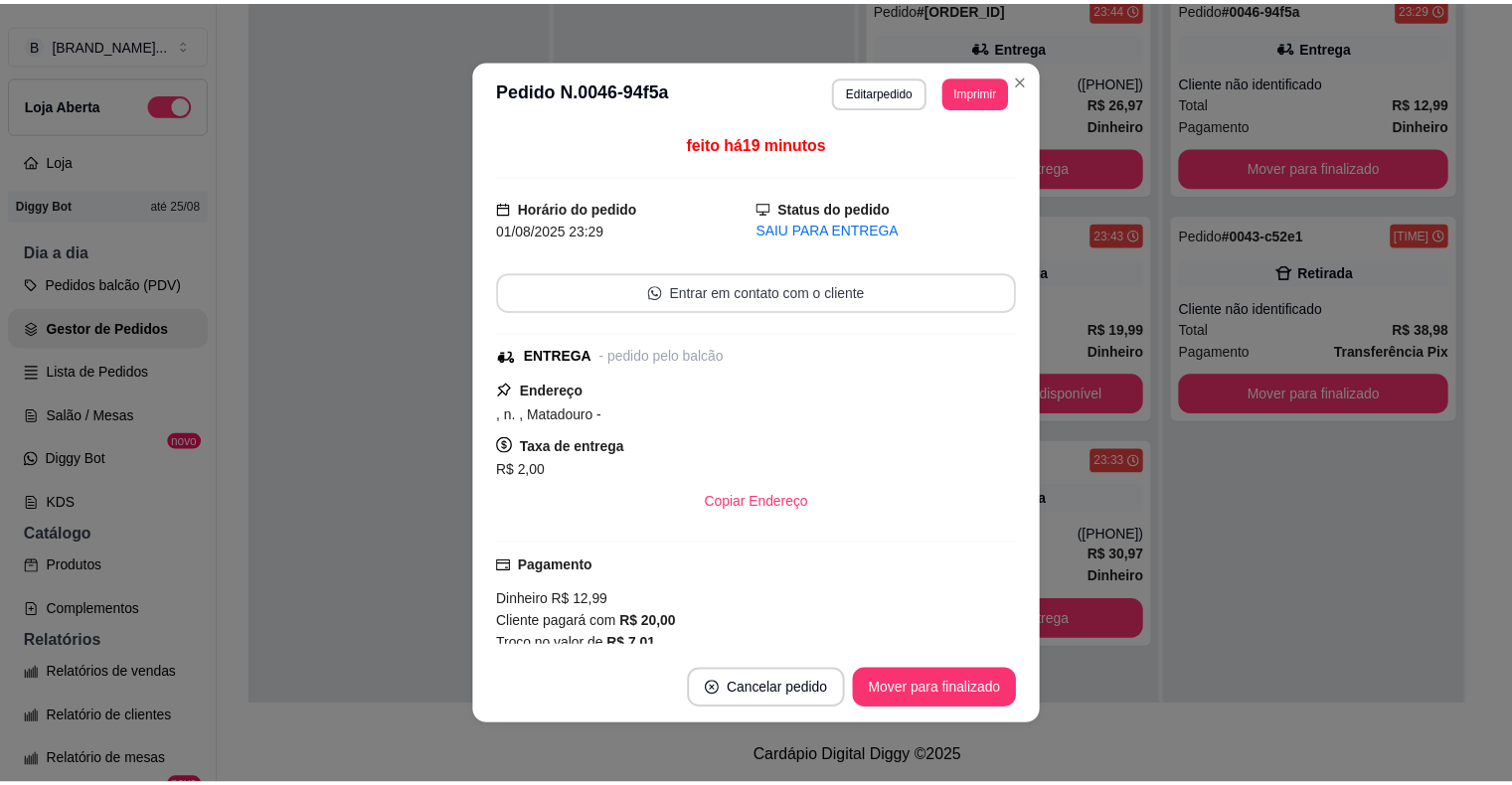 scroll, scrollTop: 195, scrollLeft: 0, axis: vertical 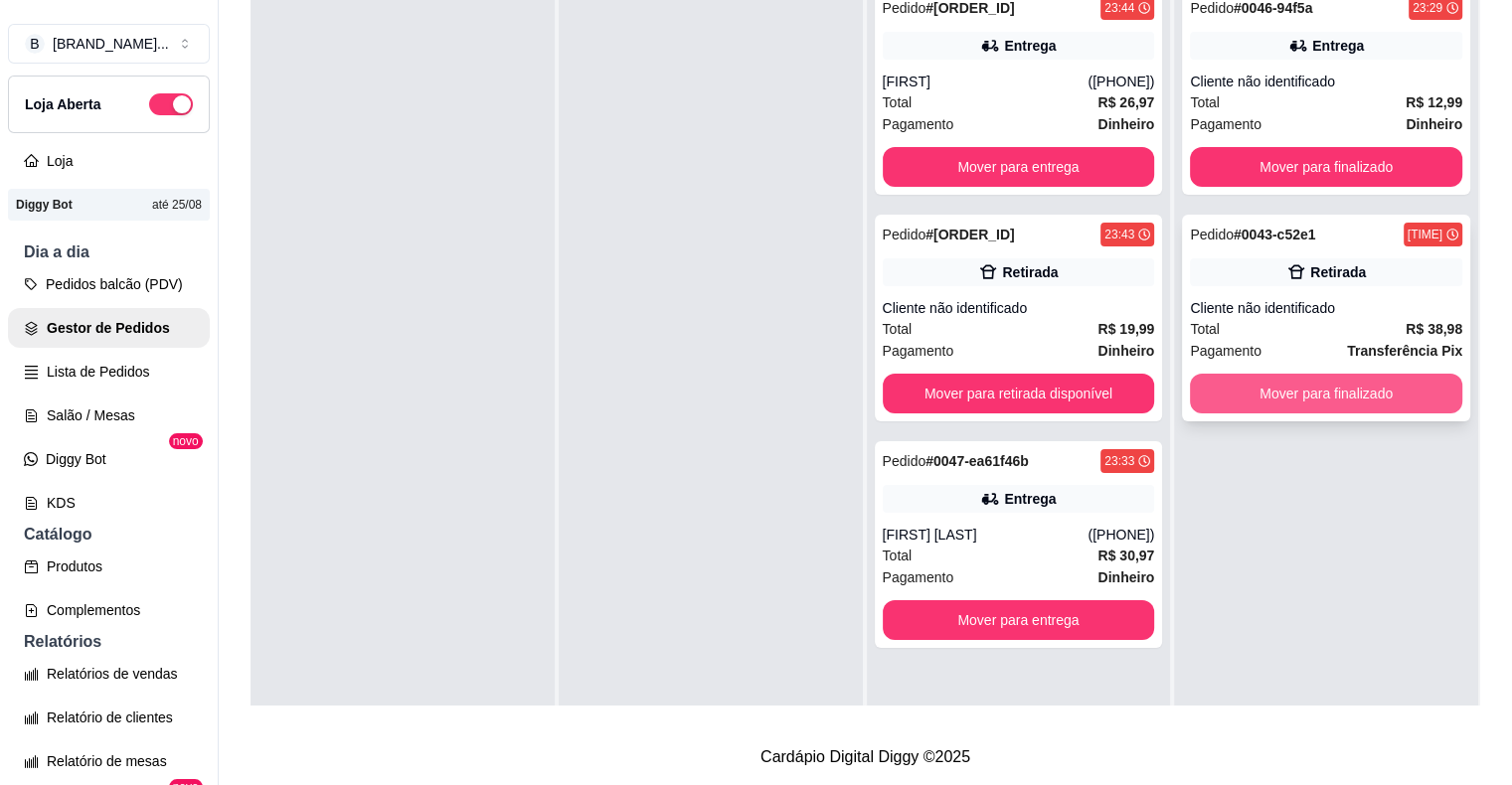 click on "Mover para finalizado" at bounding box center [1326, 393] 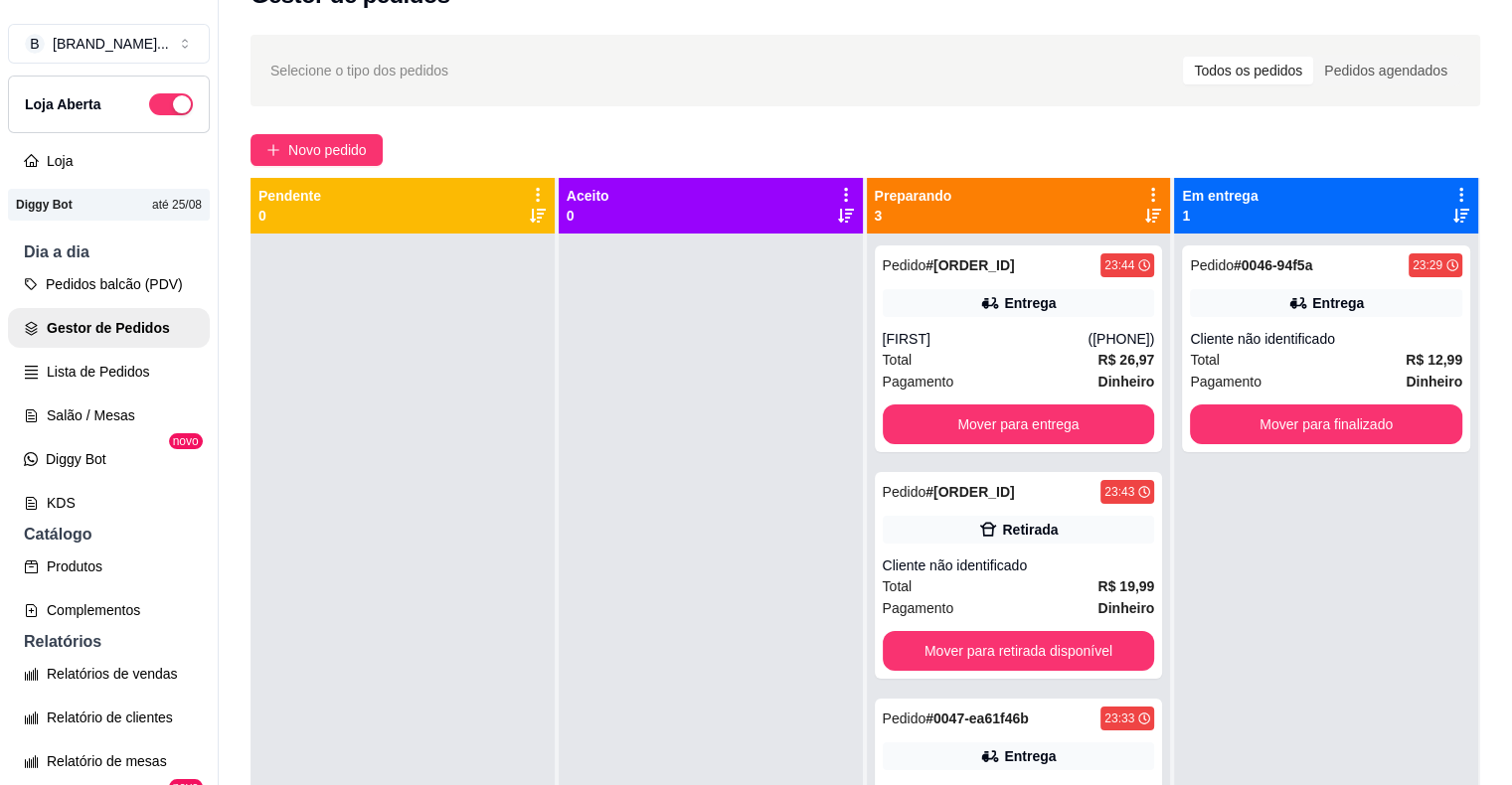 scroll, scrollTop: 0, scrollLeft: 0, axis: both 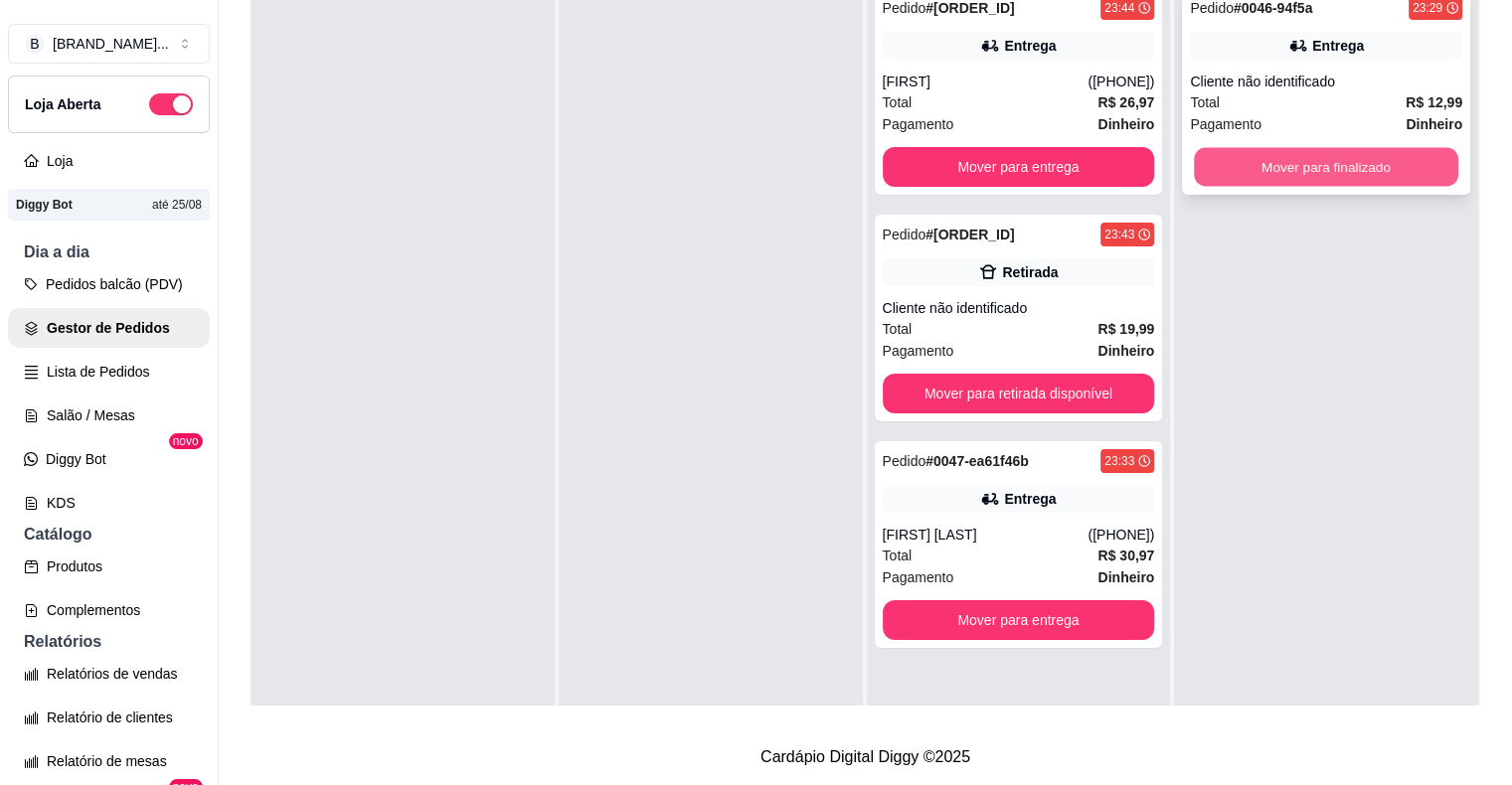 click on "Mover para finalizado" at bounding box center (1326, 167) 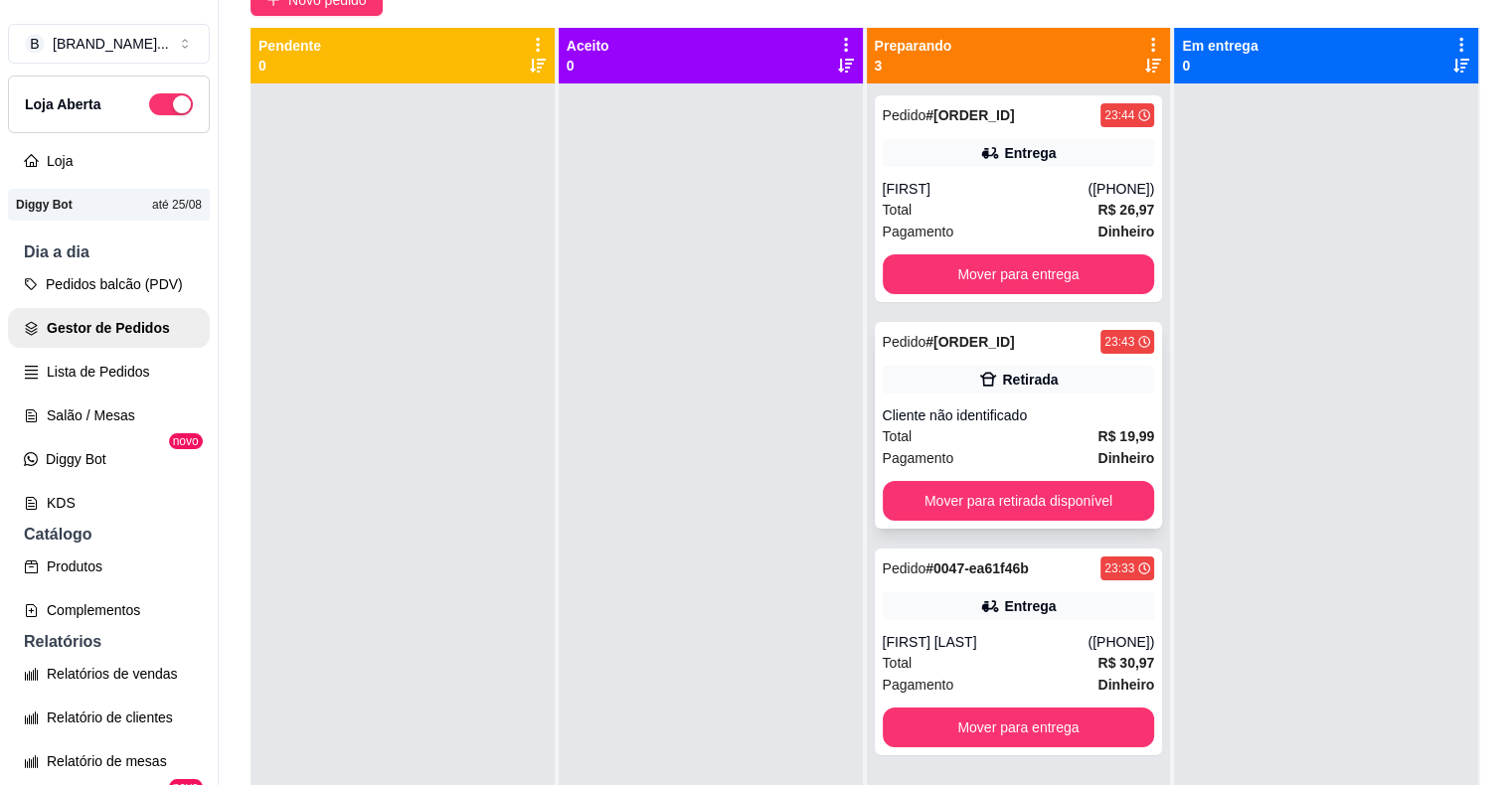 scroll, scrollTop: 317, scrollLeft: 0, axis: vertical 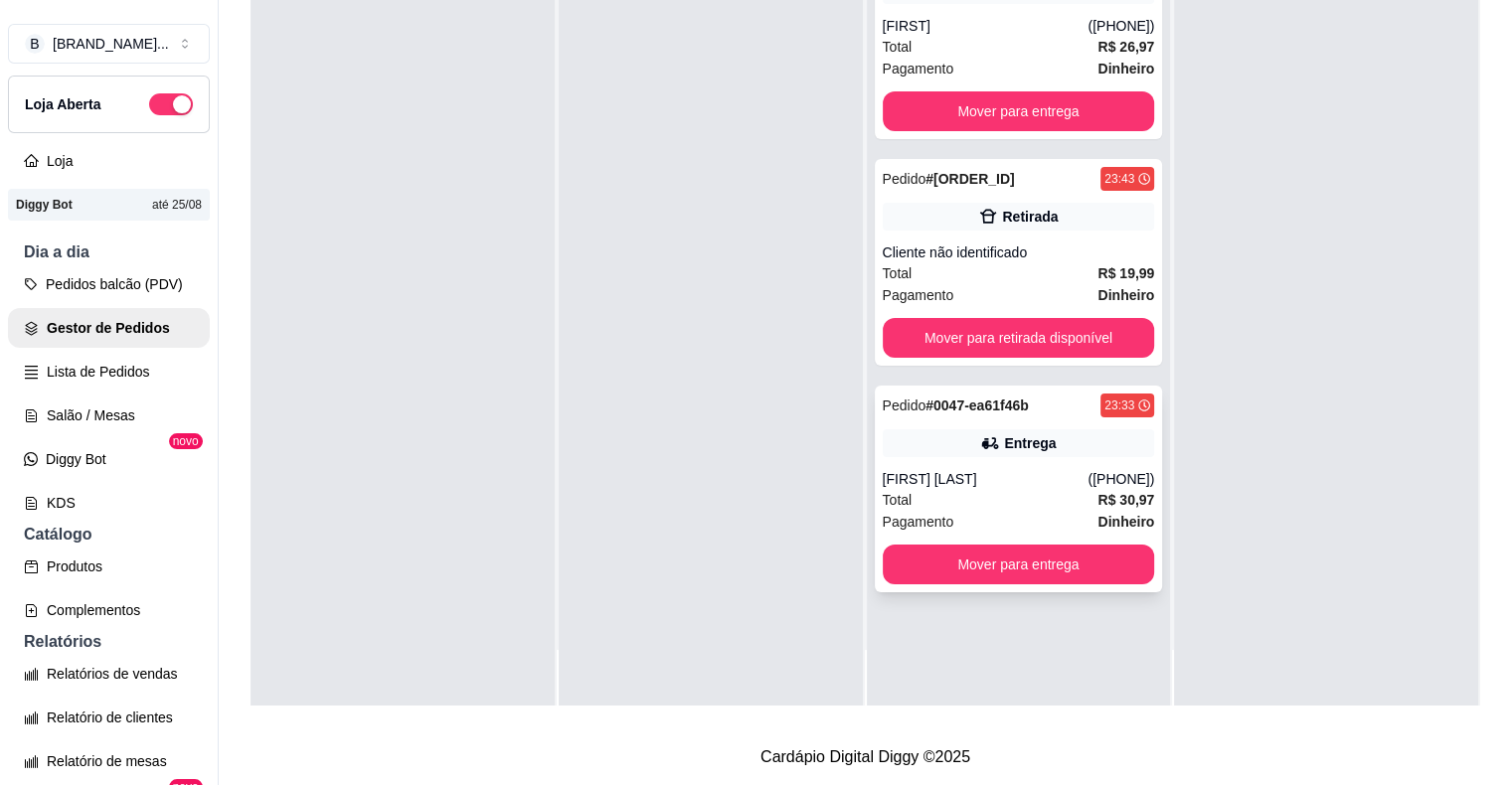 click on "Bruno Sousa vieira" at bounding box center (985, 479) 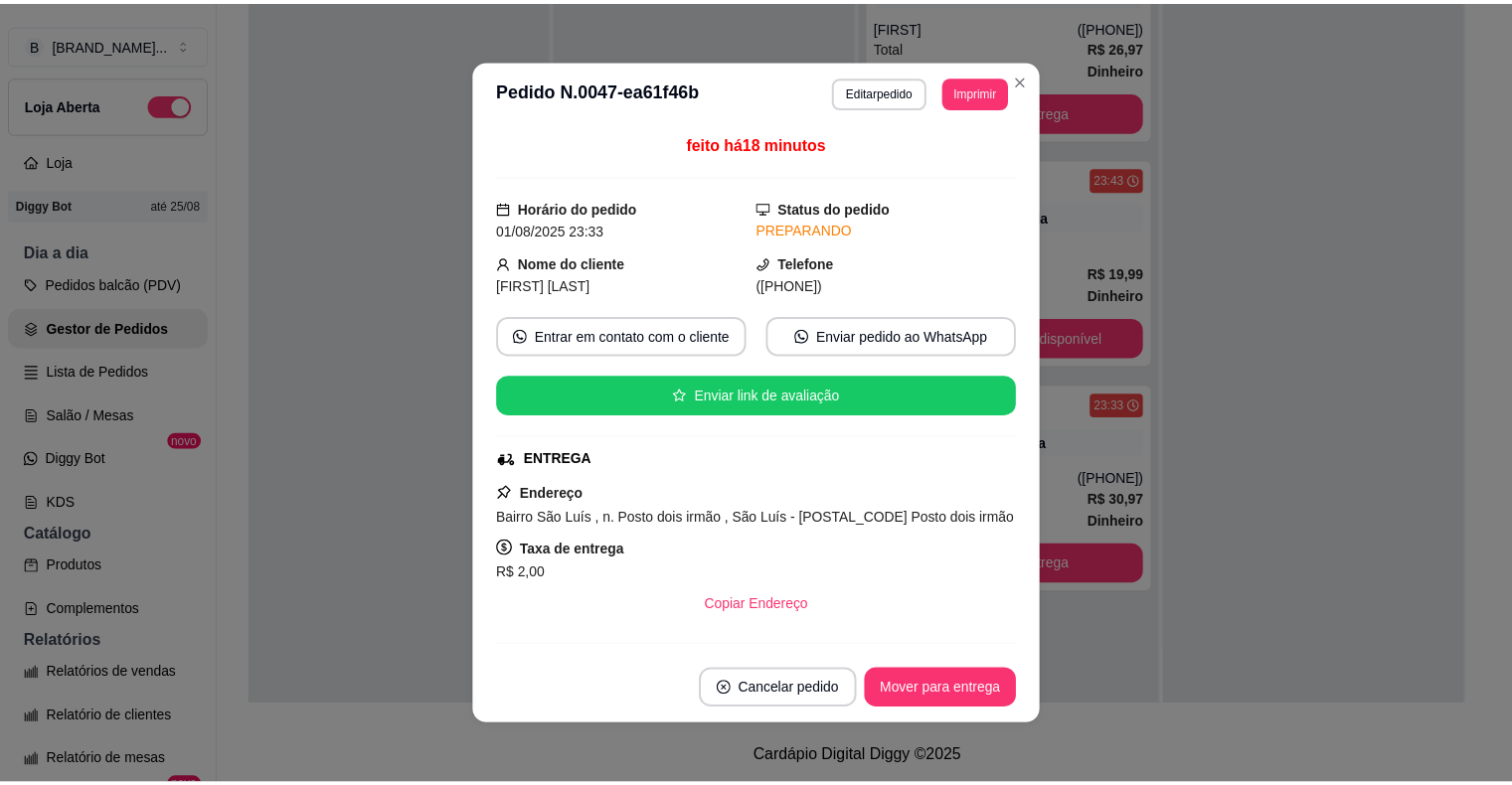 scroll, scrollTop: 377, scrollLeft: 0, axis: vertical 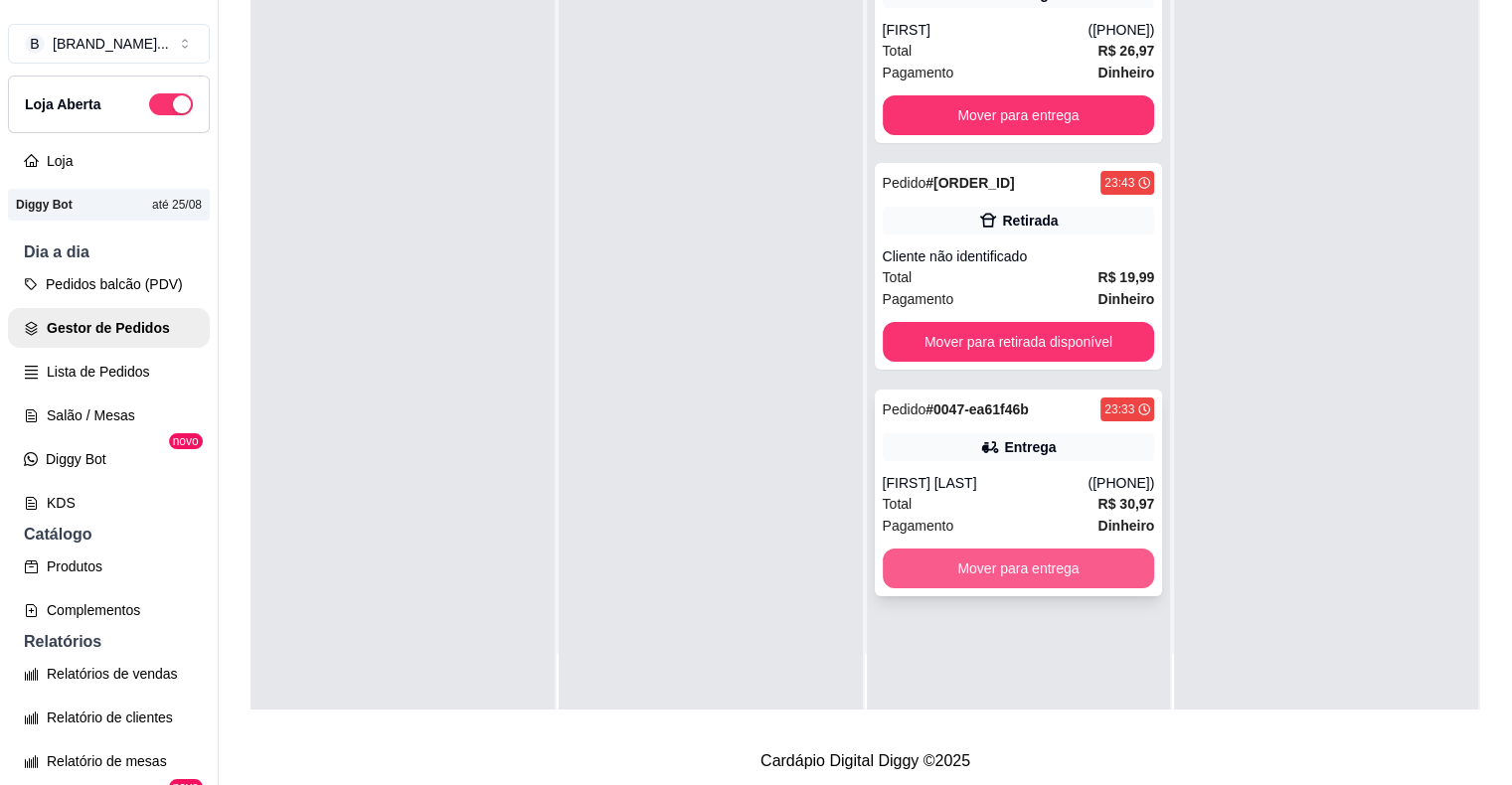 click on "Mover para entrega" at bounding box center (1019, 568) 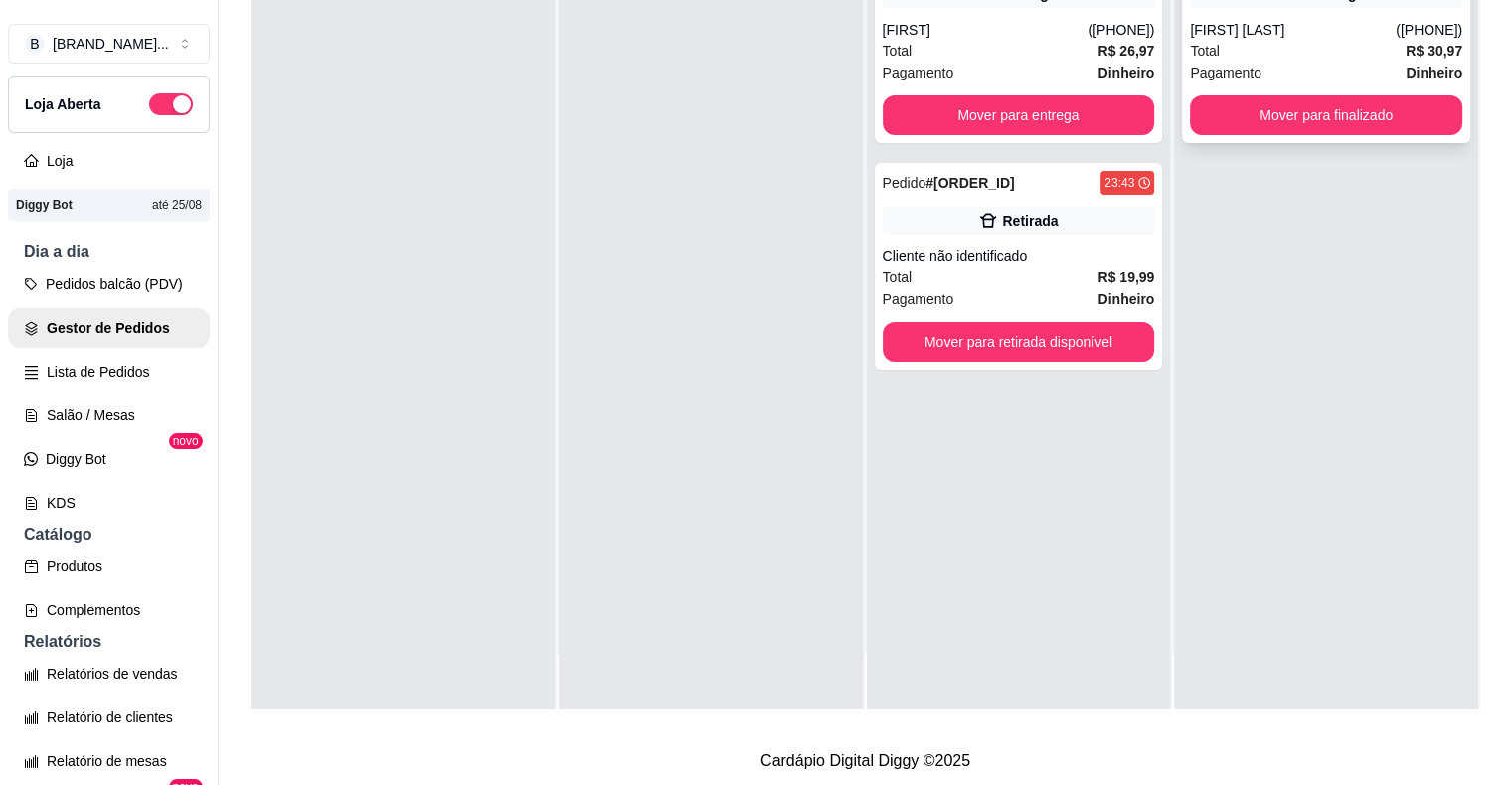 click on "Total R$ 30,97" at bounding box center (1326, 51) 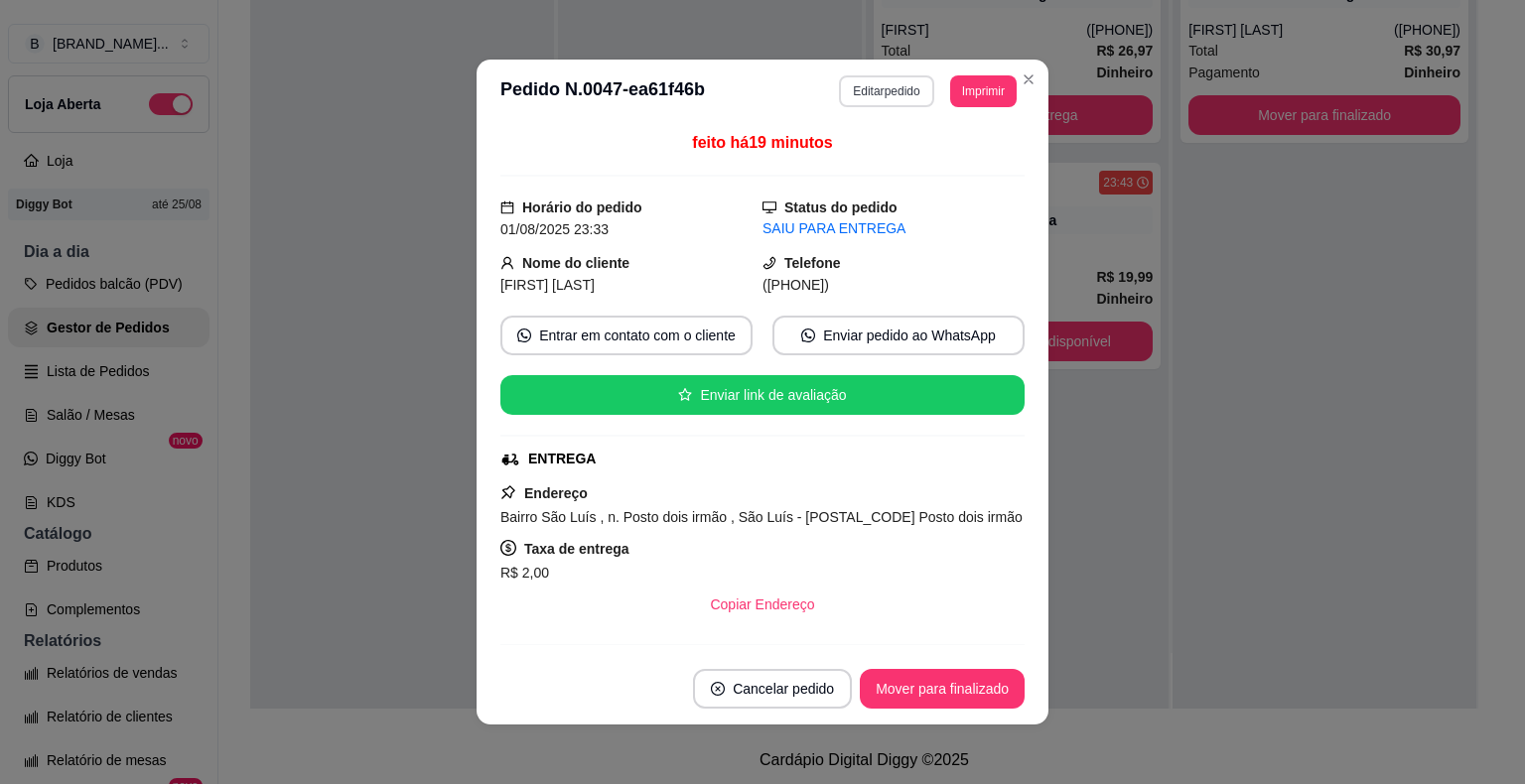 click on "Editar  pedido" at bounding box center (886, 91) 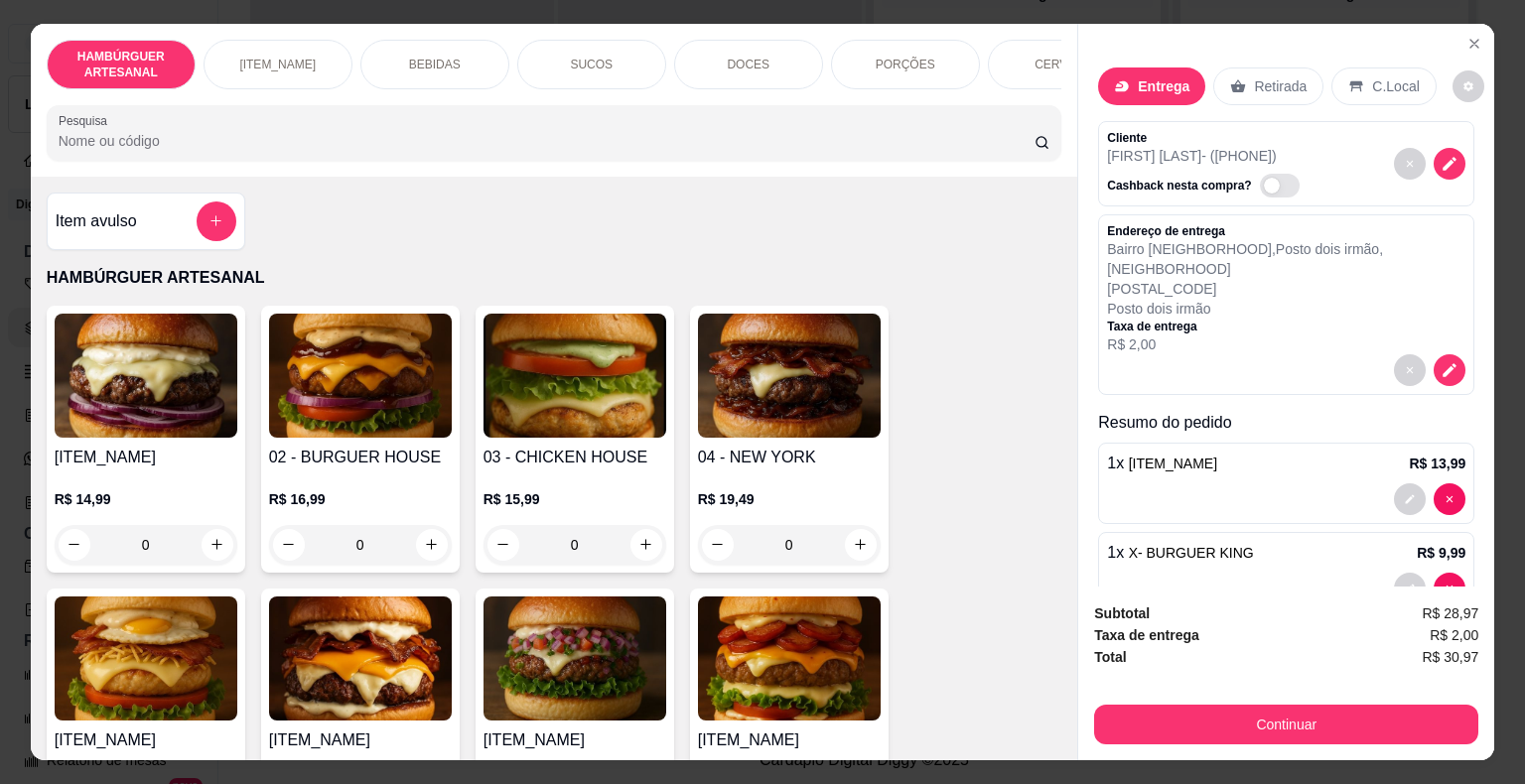 click on "Continuar" at bounding box center (1286, 724) 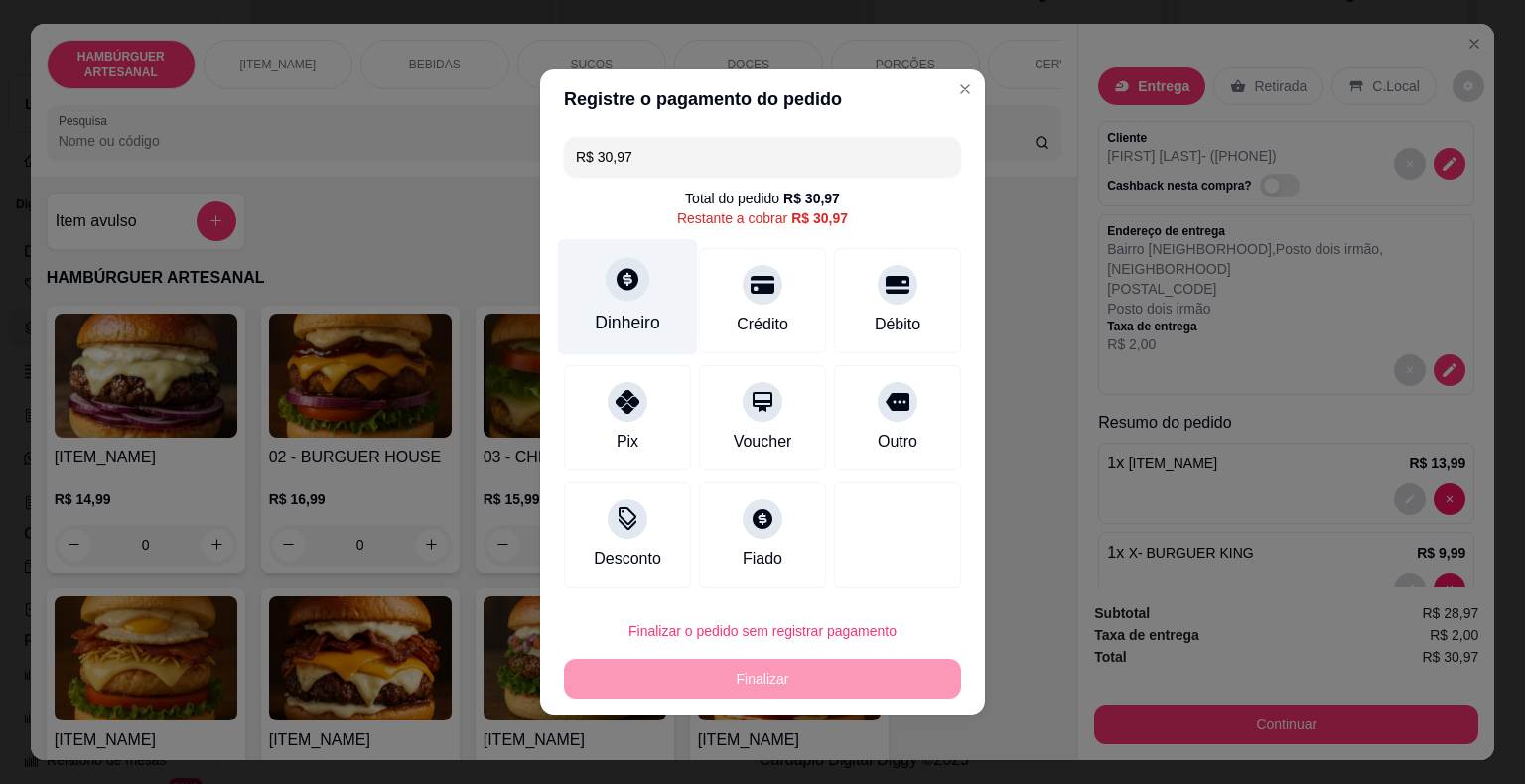 click on "Dinheiro" at bounding box center (627, 297) 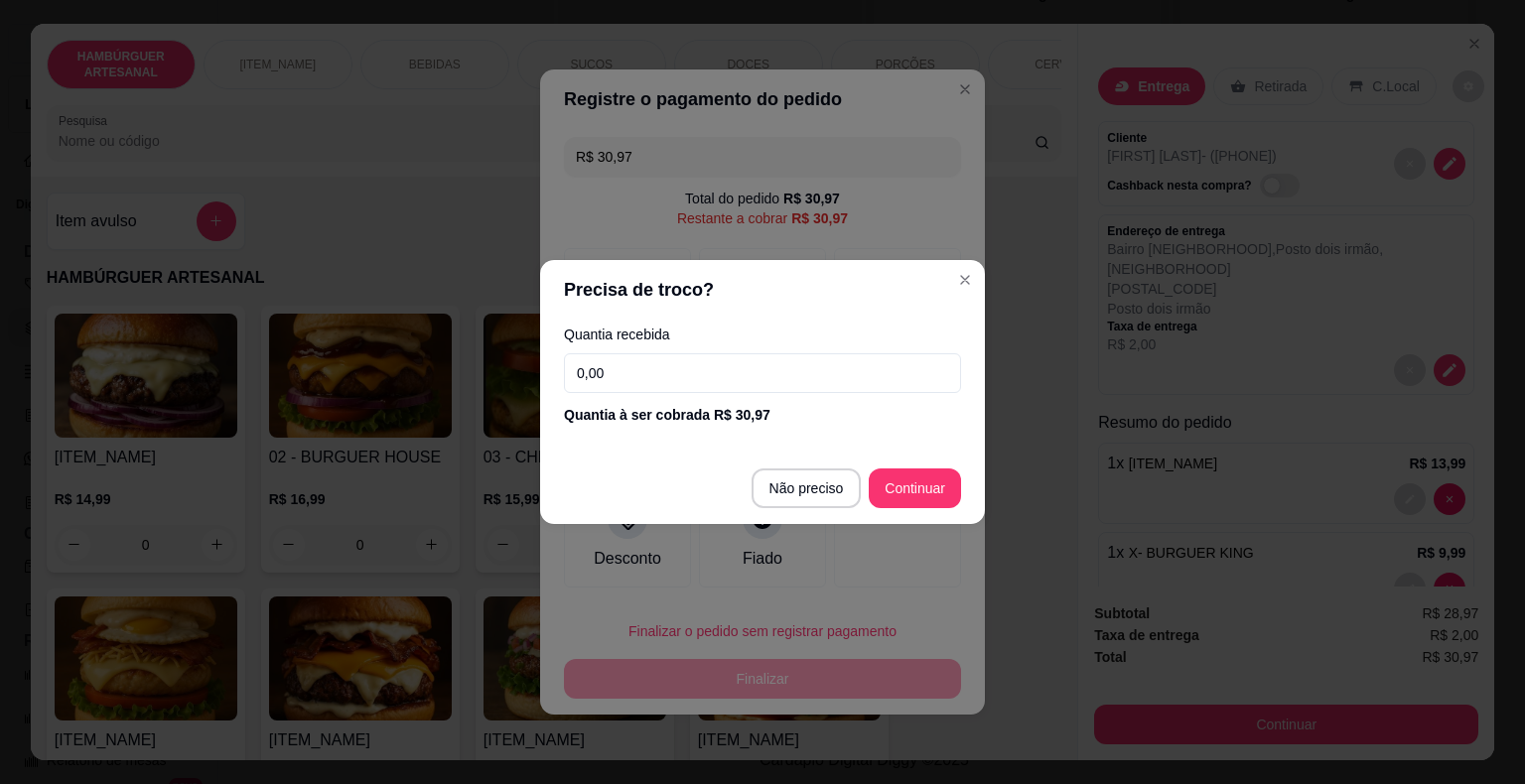 click on "0,00" at bounding box center (762, 373) 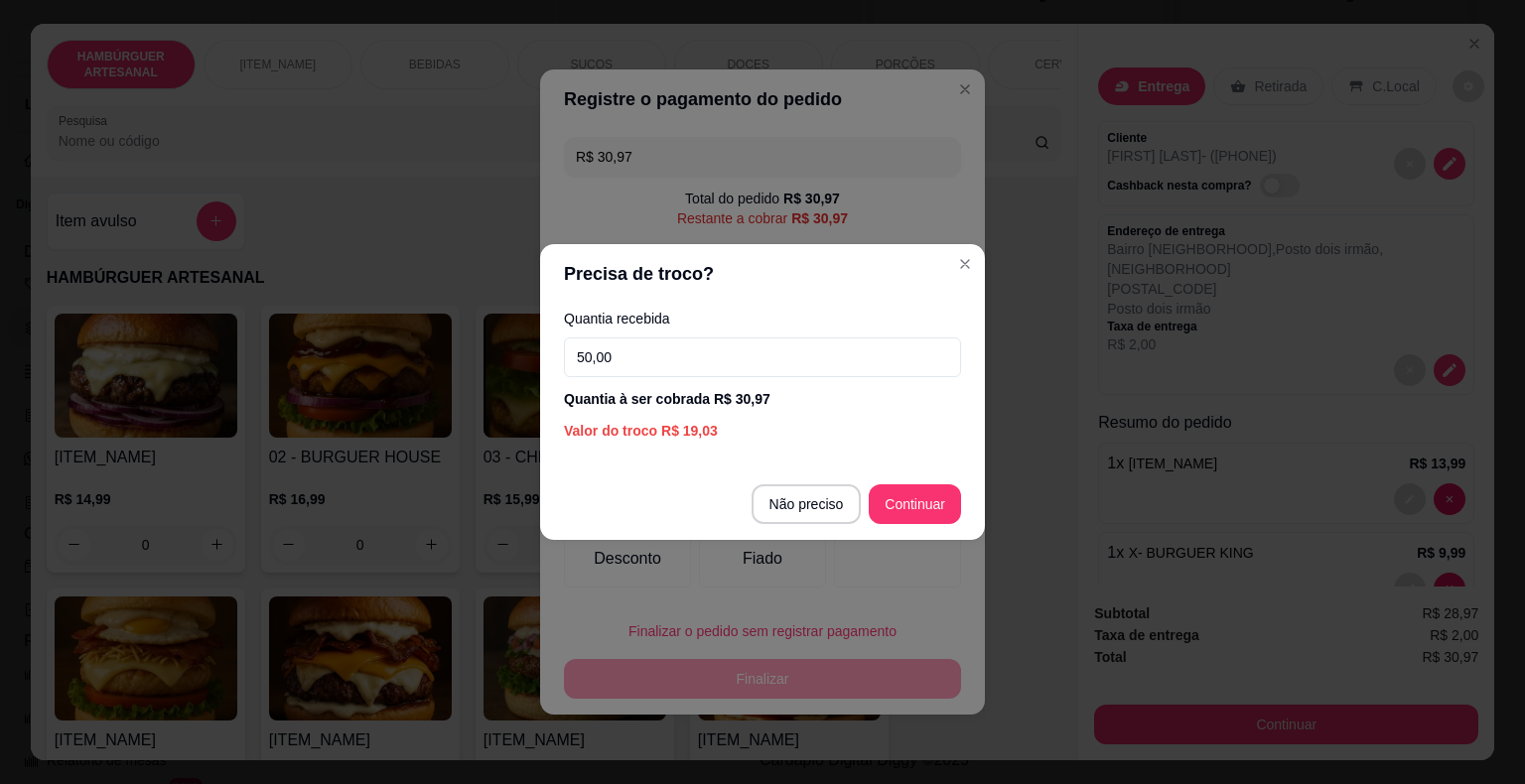 type on "50,00" 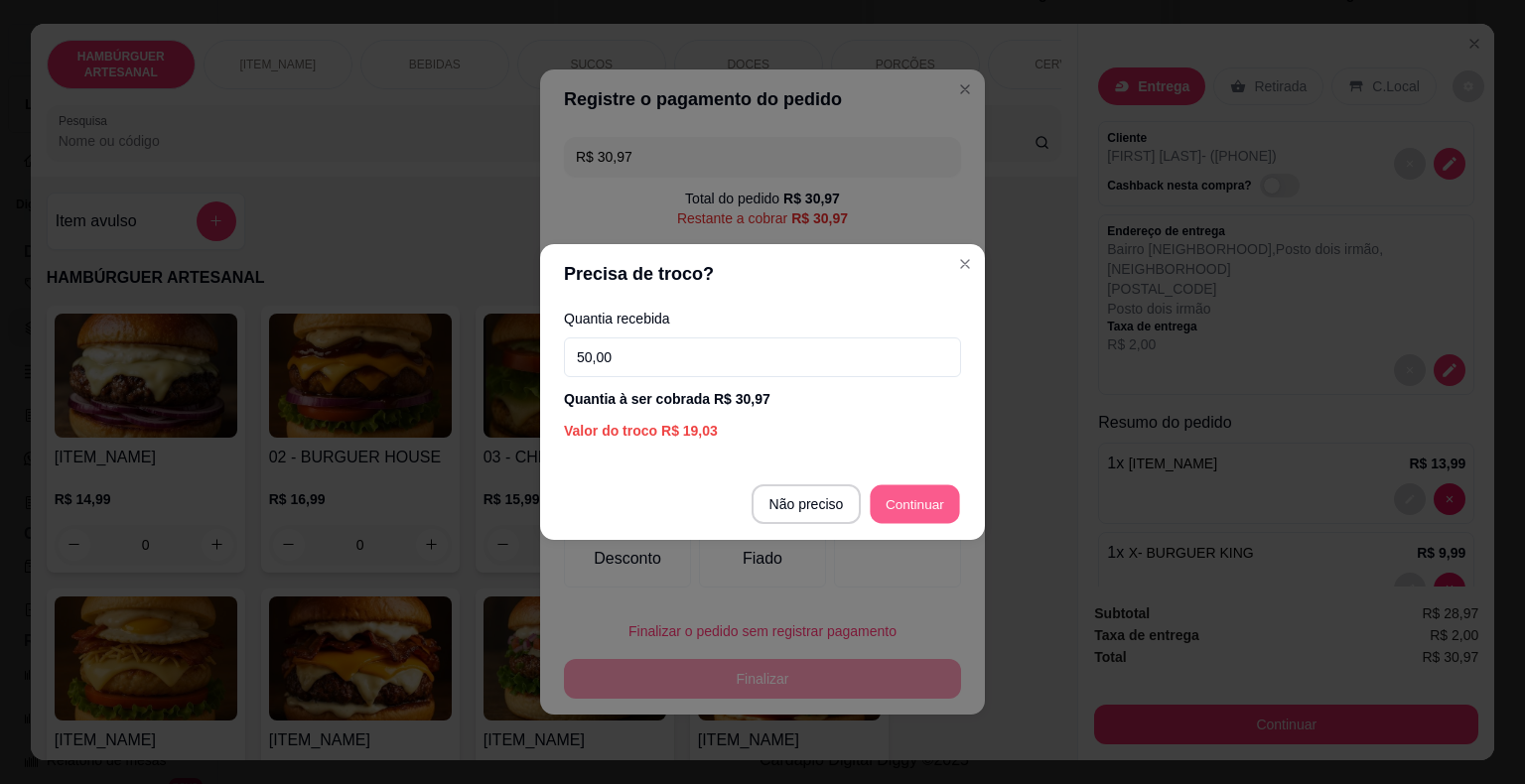 type on "R$ 0,00" 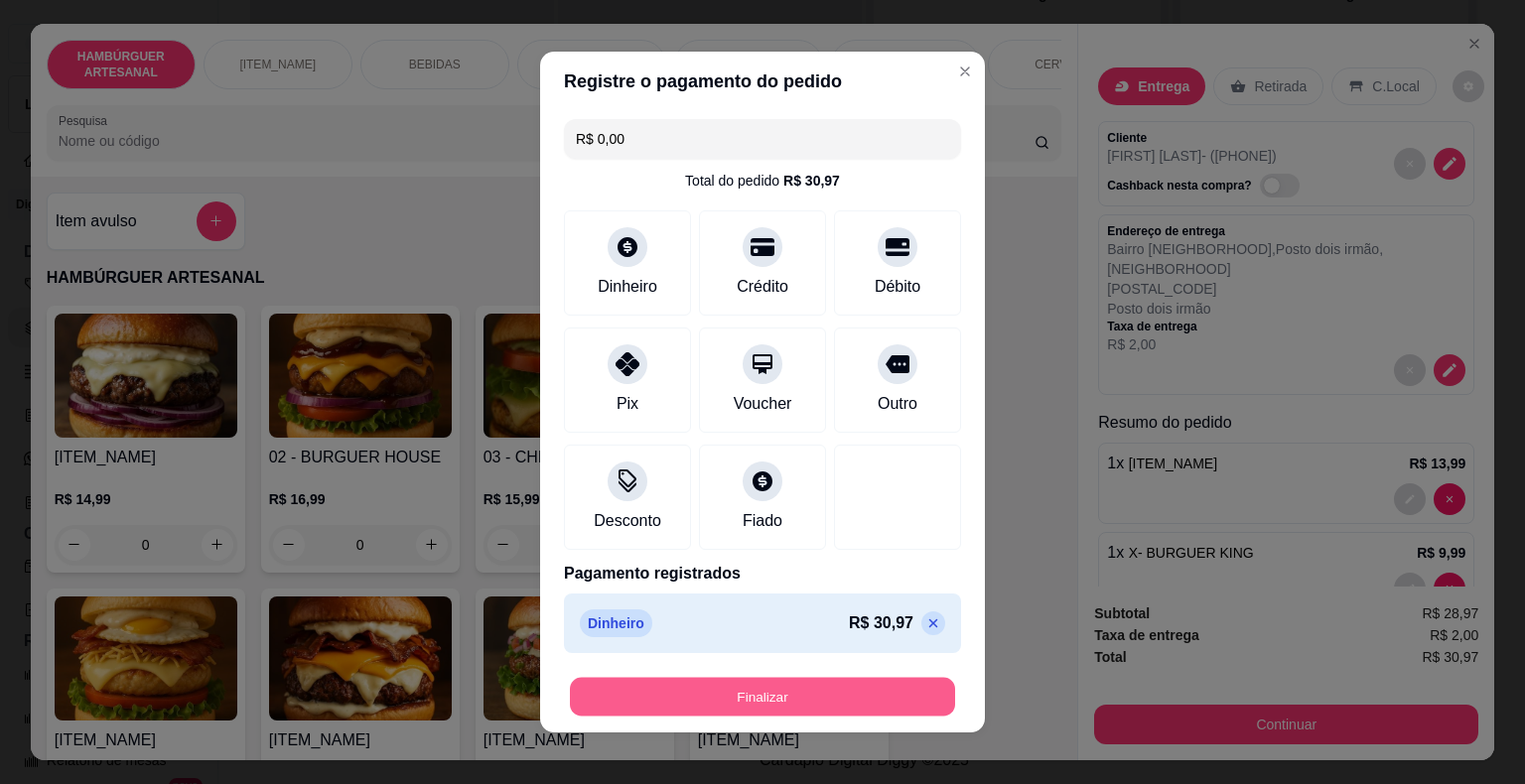click on "Finalizar" at bounding box center [762, 697] 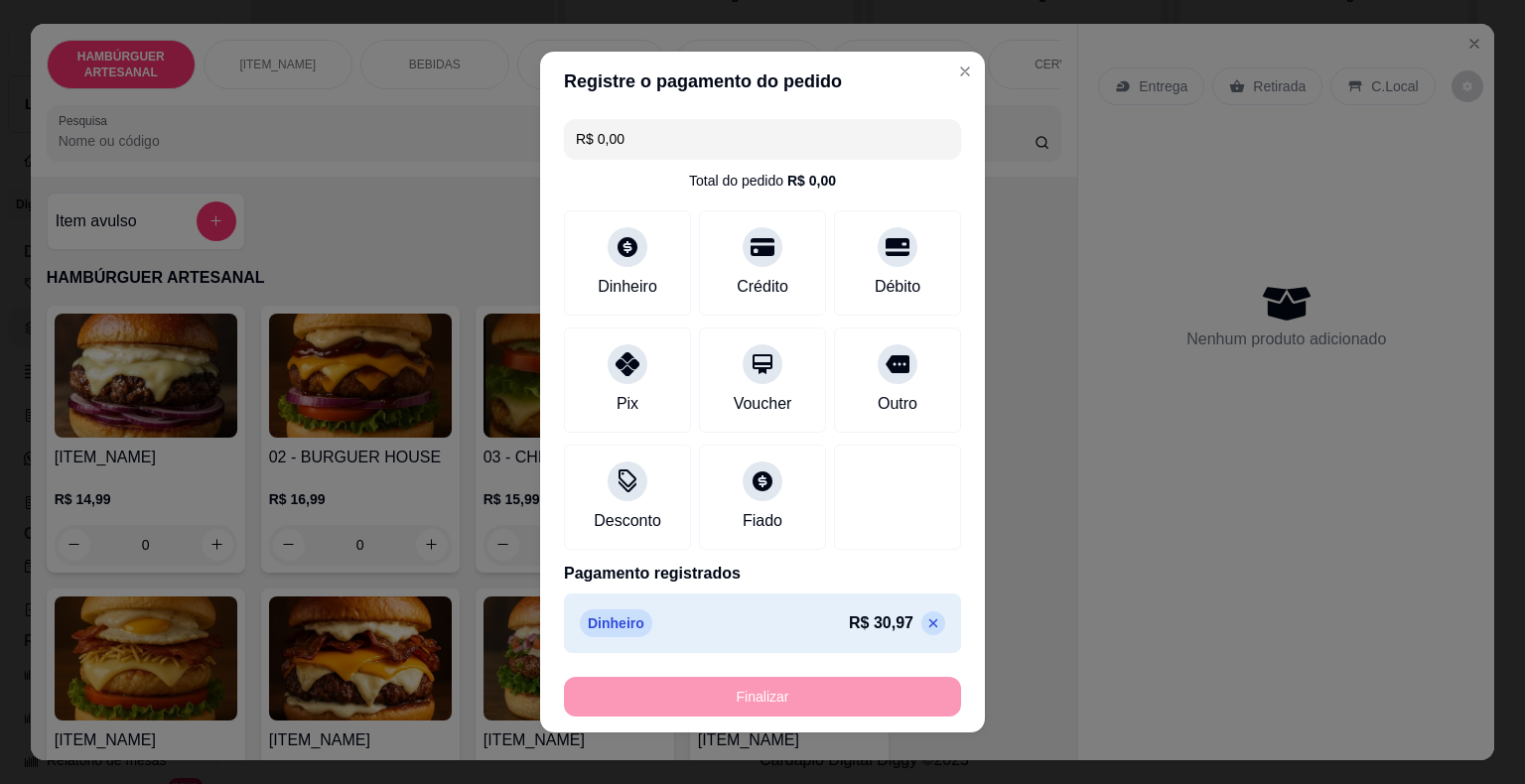 type on "0" 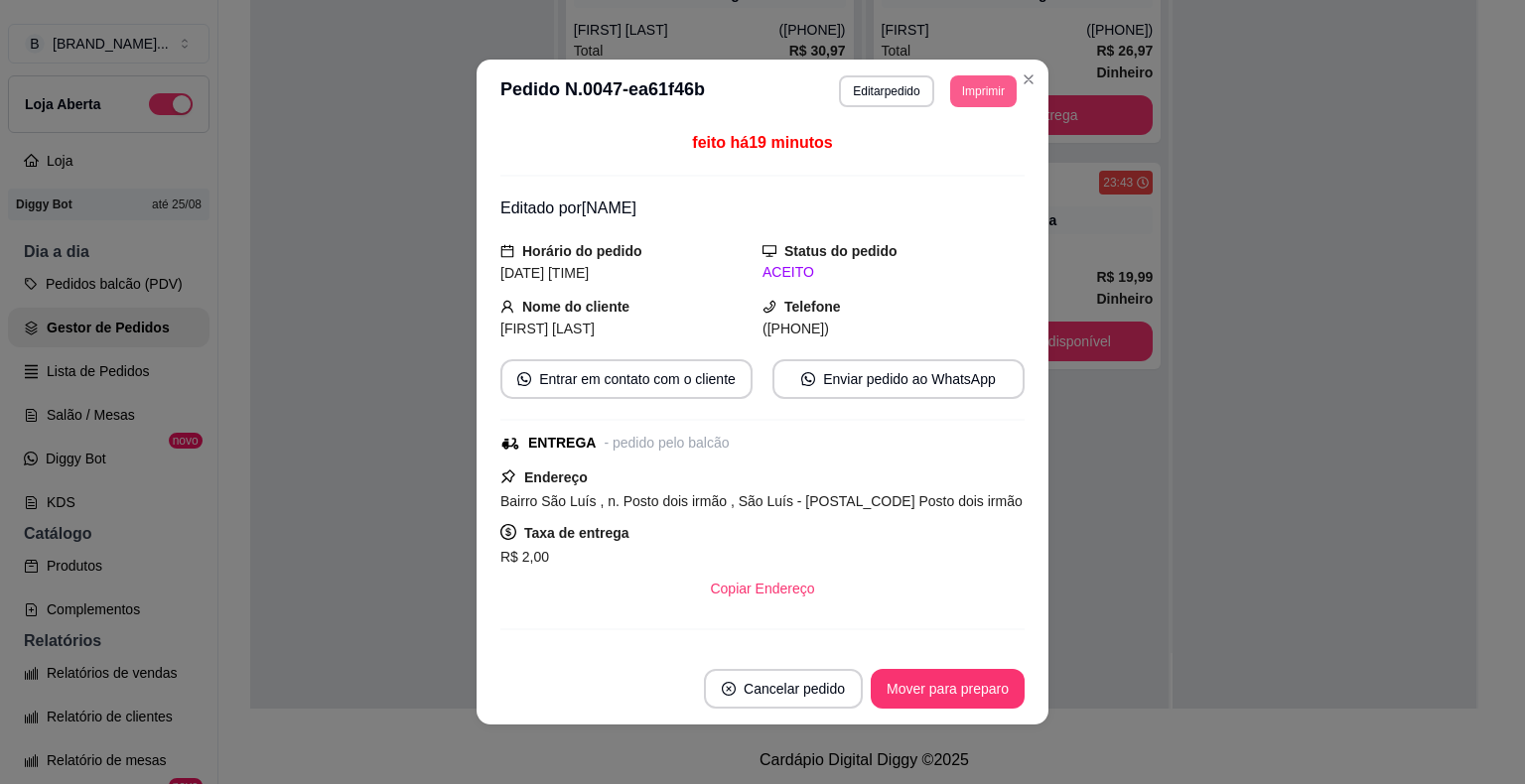 click on "Imprimir" at bounding box center [983, 91] 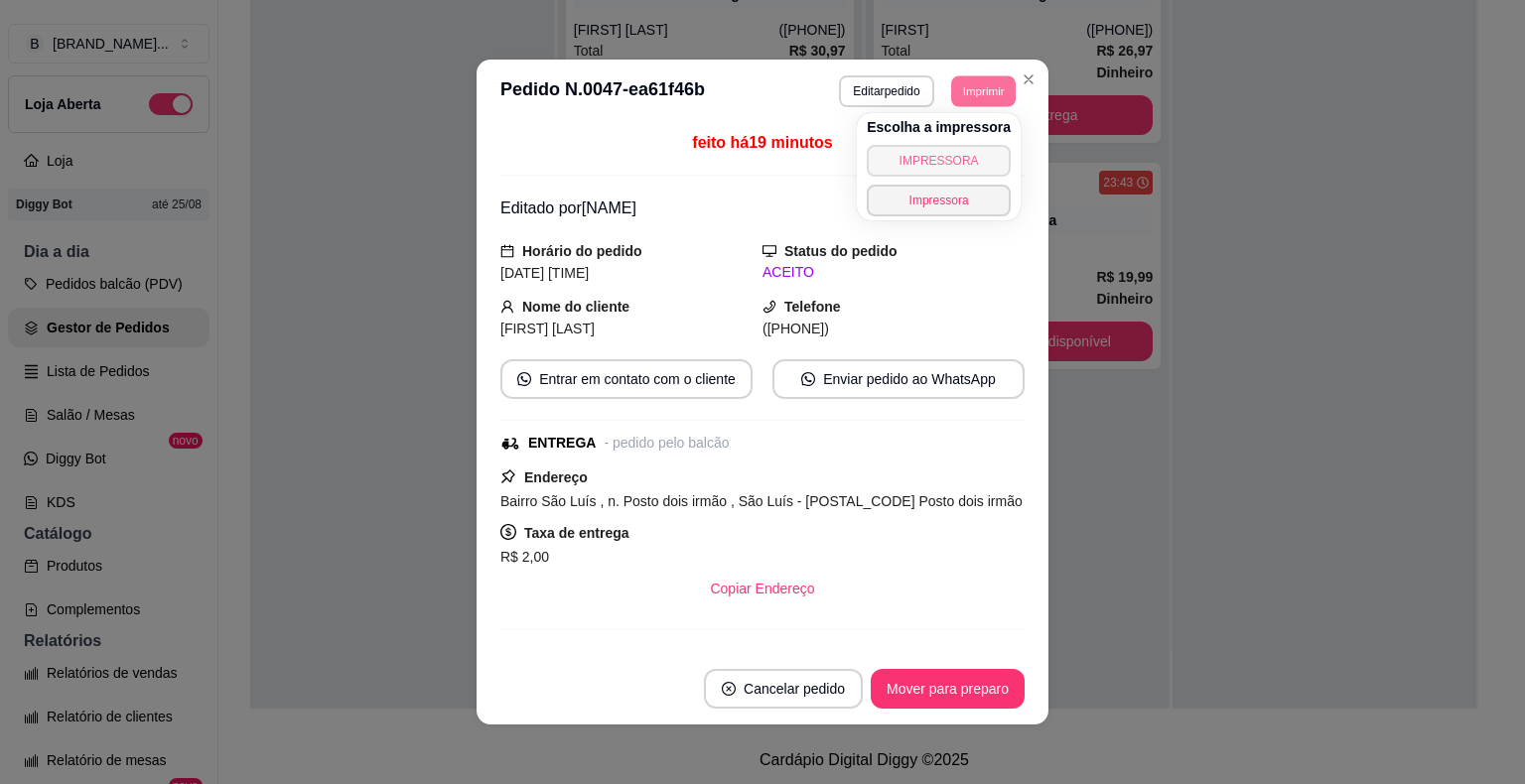 click on "IMPRESSORA" at bounding box center [938, 161] 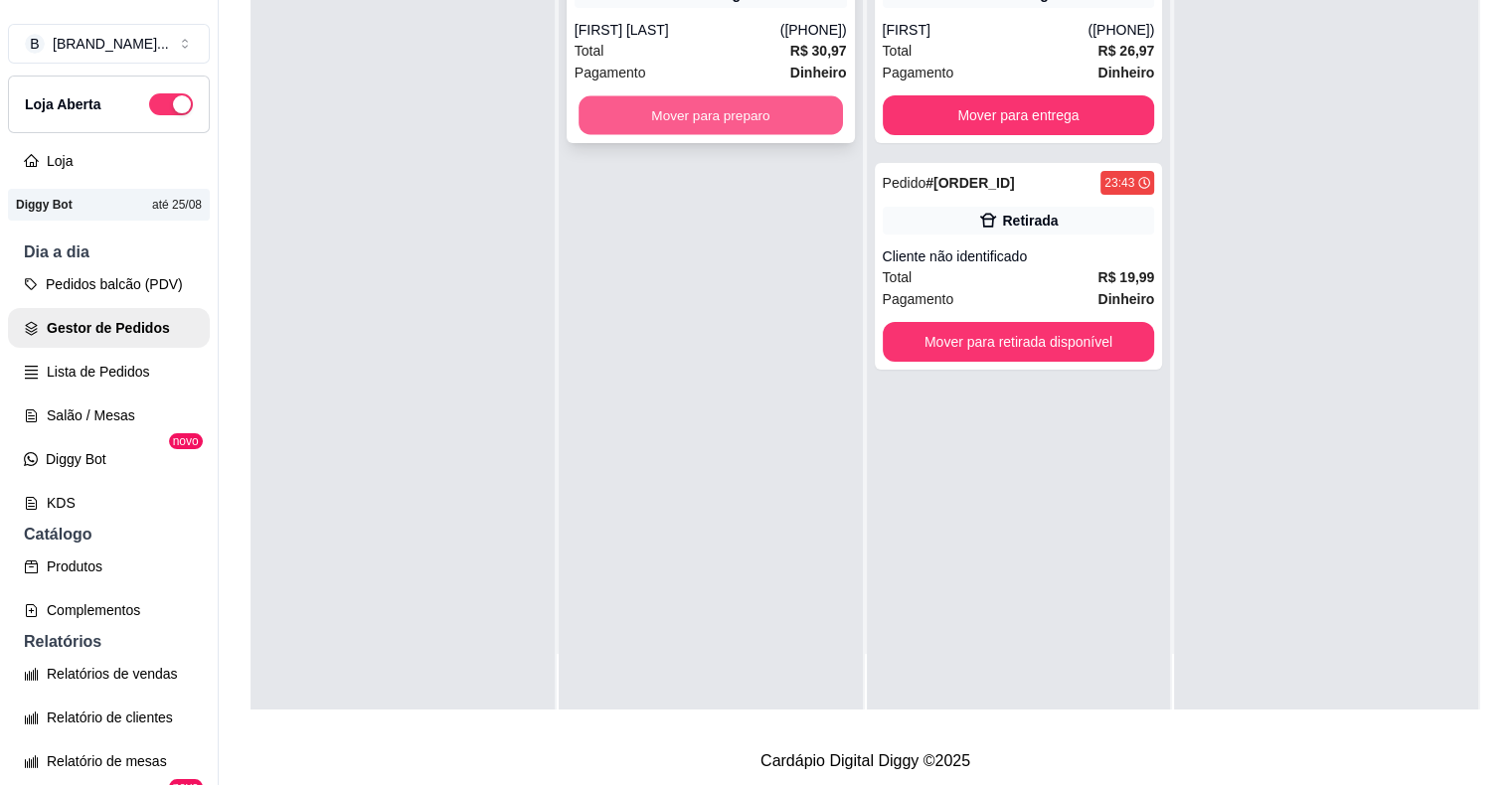 click on "Mover para preparo" at bounding box center [711, 115] 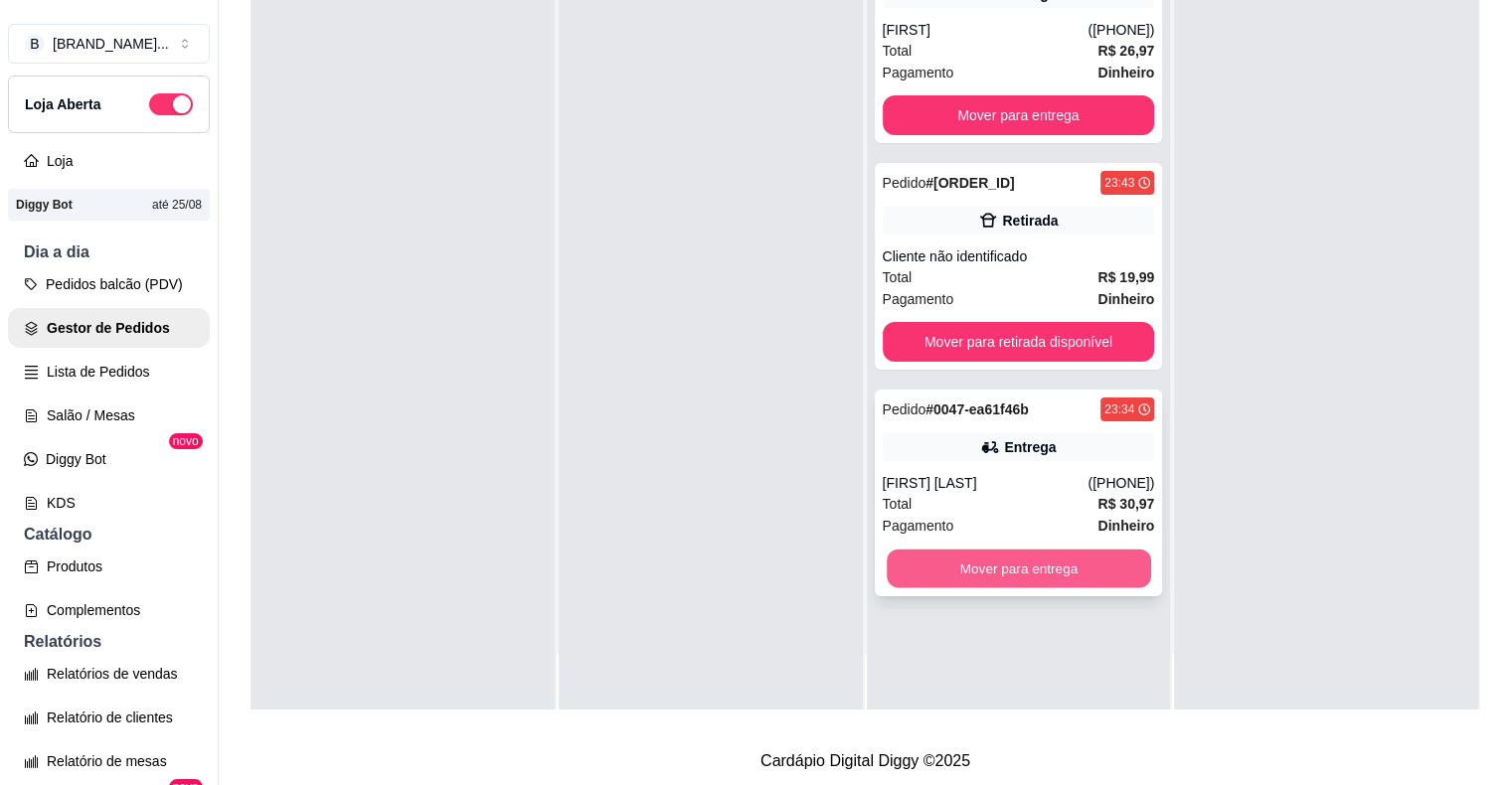 click on "Mover para entrega" at bounding box center (1019, 568) 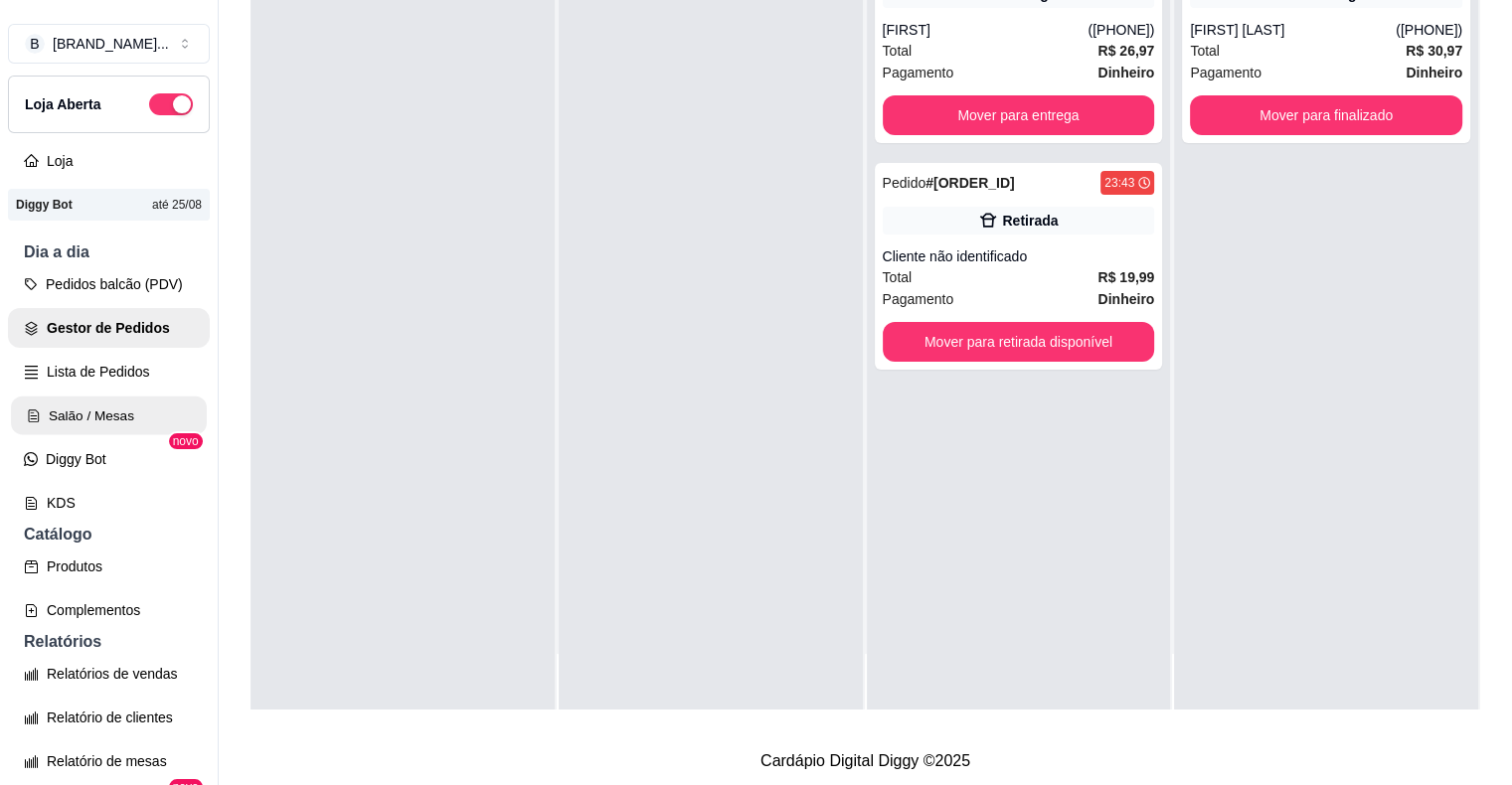 click on "Salão / Mesas" at bounding box center (108, 415) 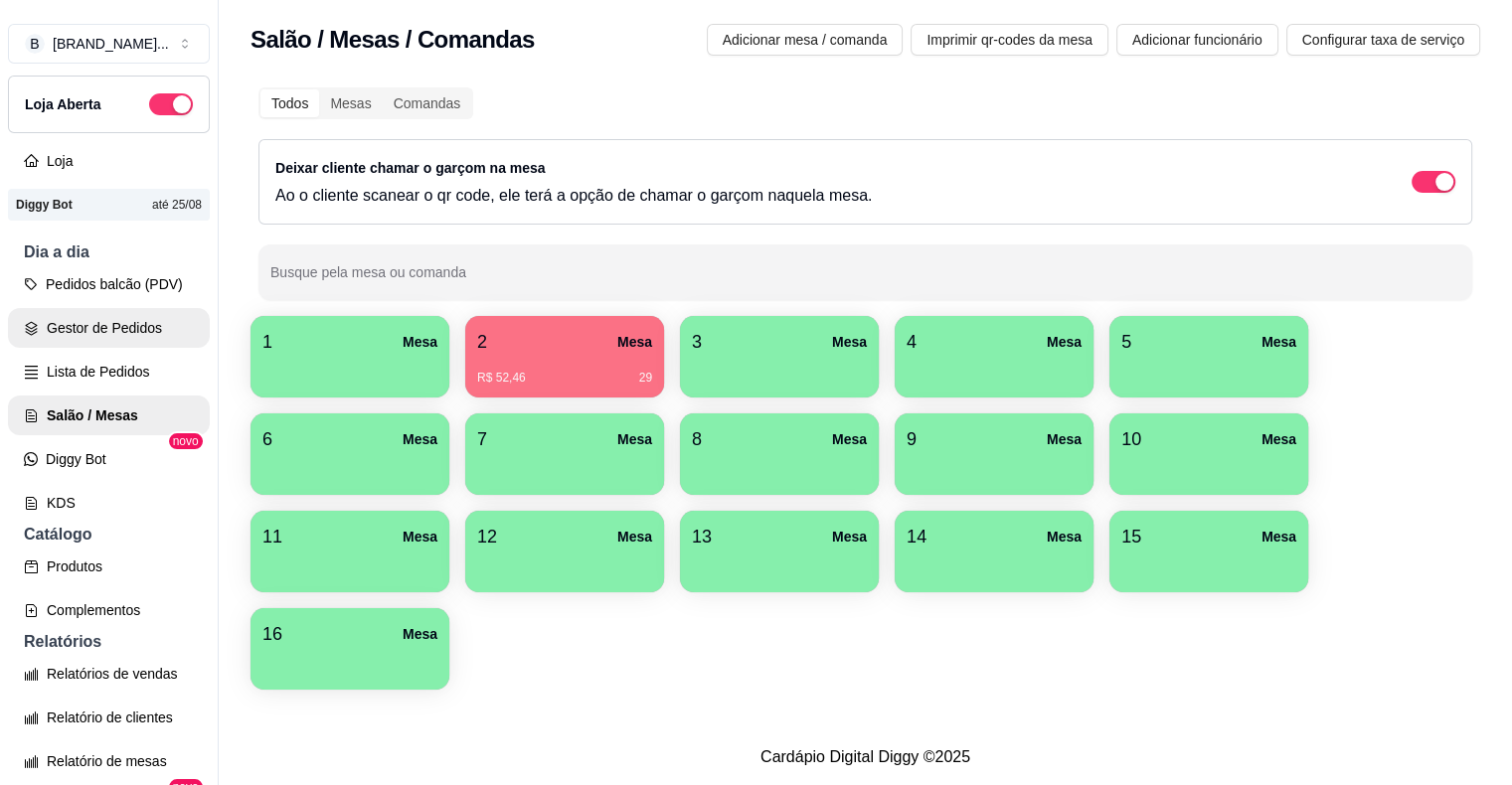 click on "Gestor de Pedidos" at bounding box center (108, 328) 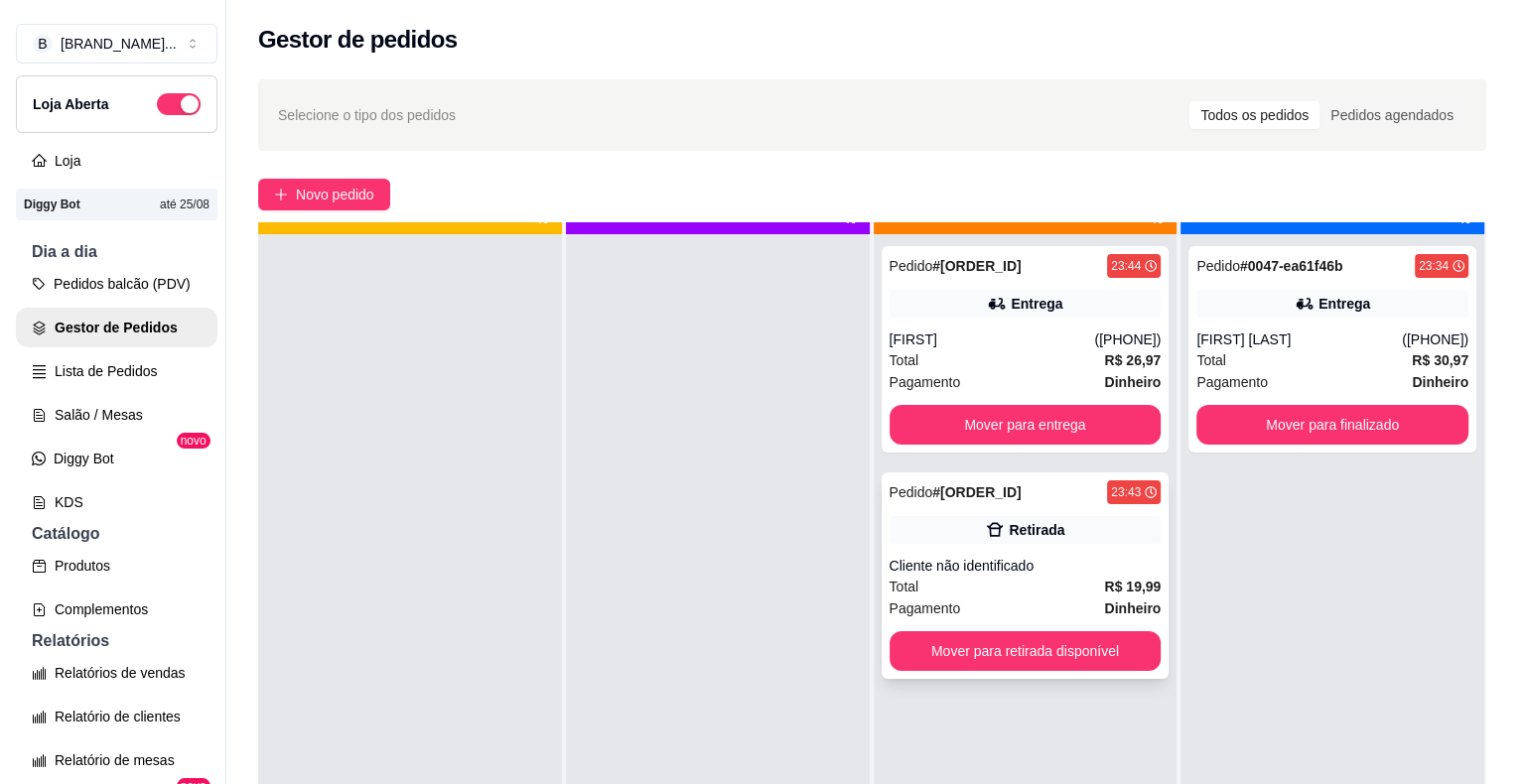 scroll, scrollTop: 56, scrollLeft: 0, axis: vertical 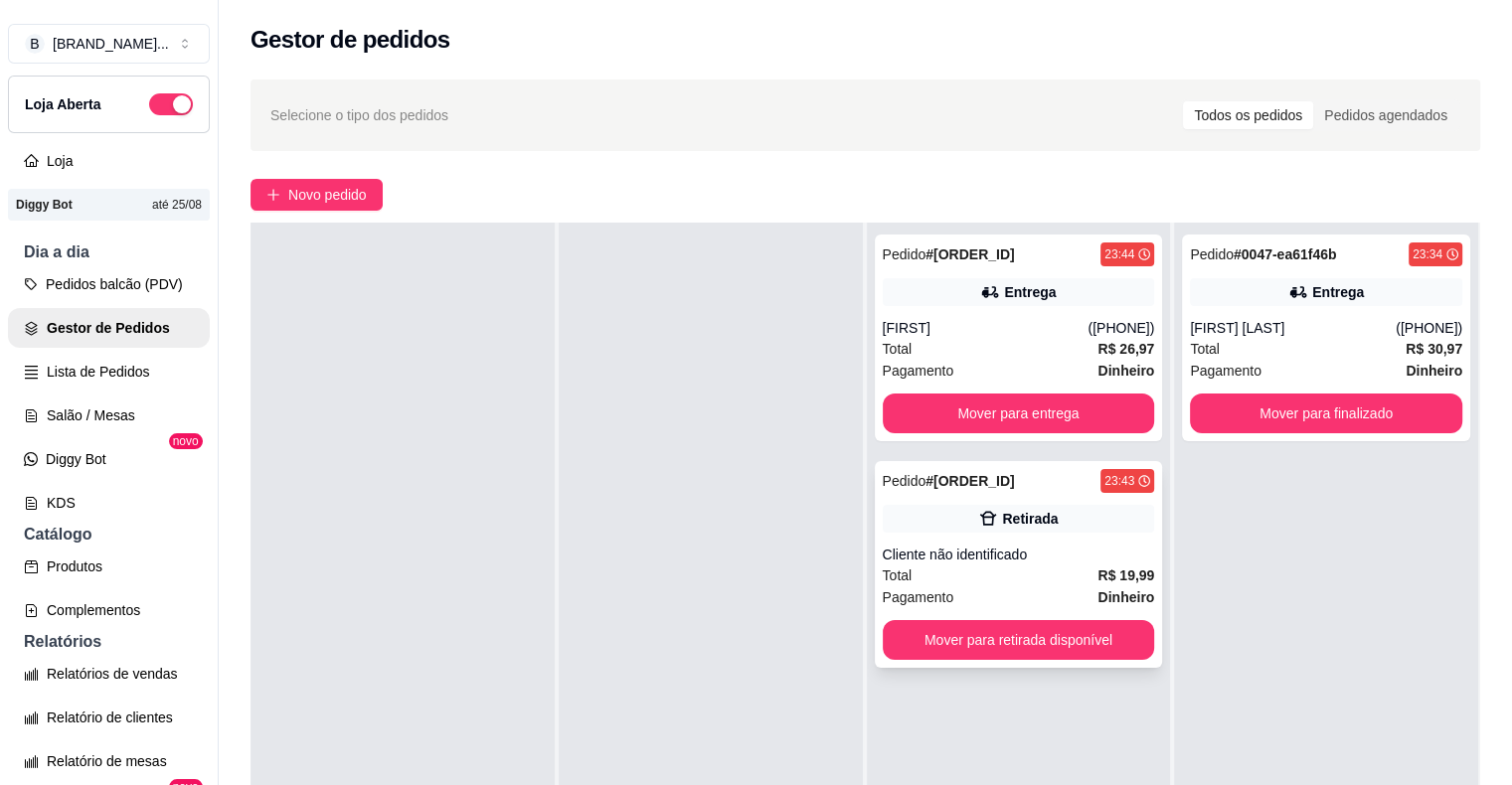 click on "Pagamento Dinheiro" at bounding box center [1019, 597] 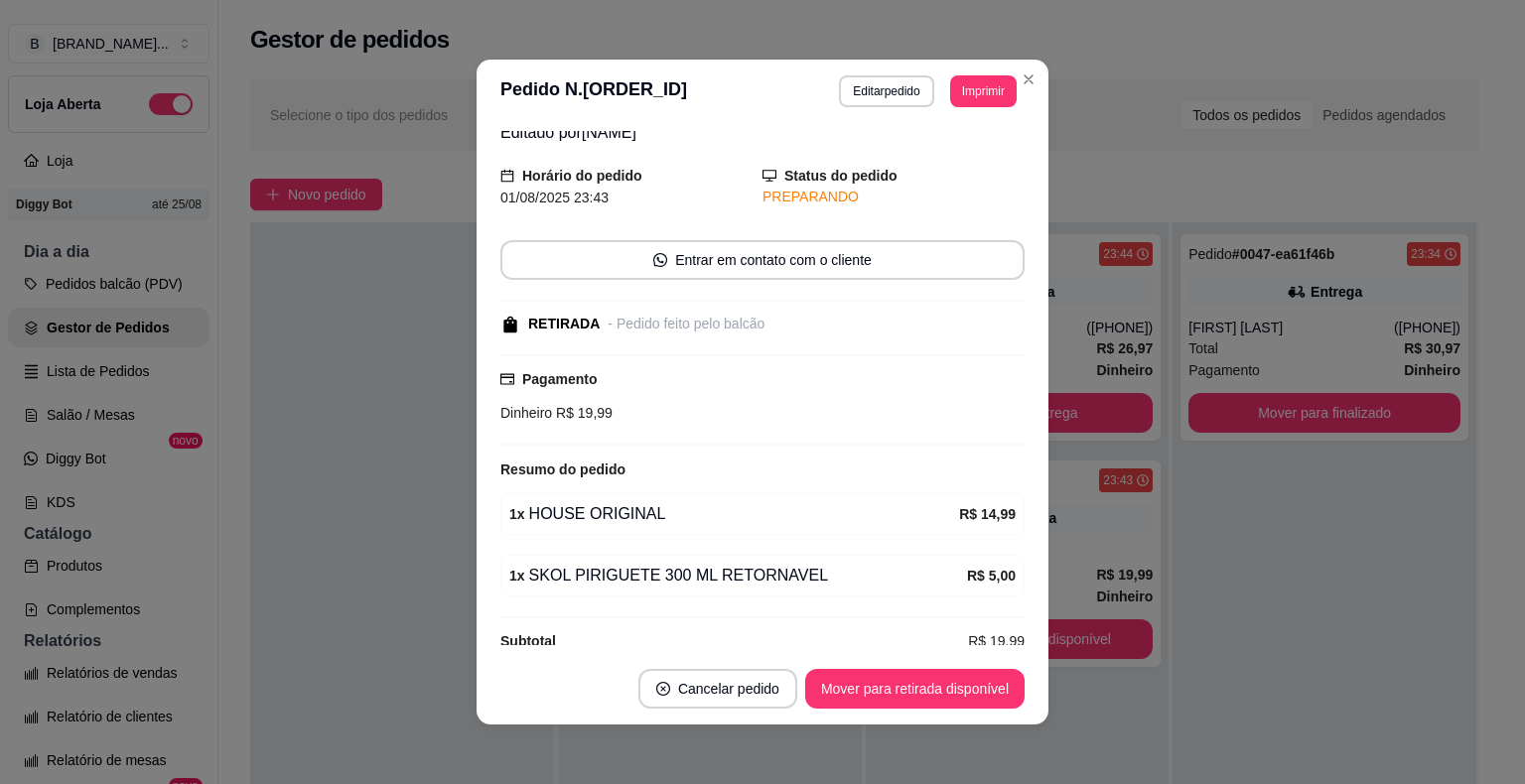 scroll, scrollTop: 100, scrollLeft: 0, axis: vertical 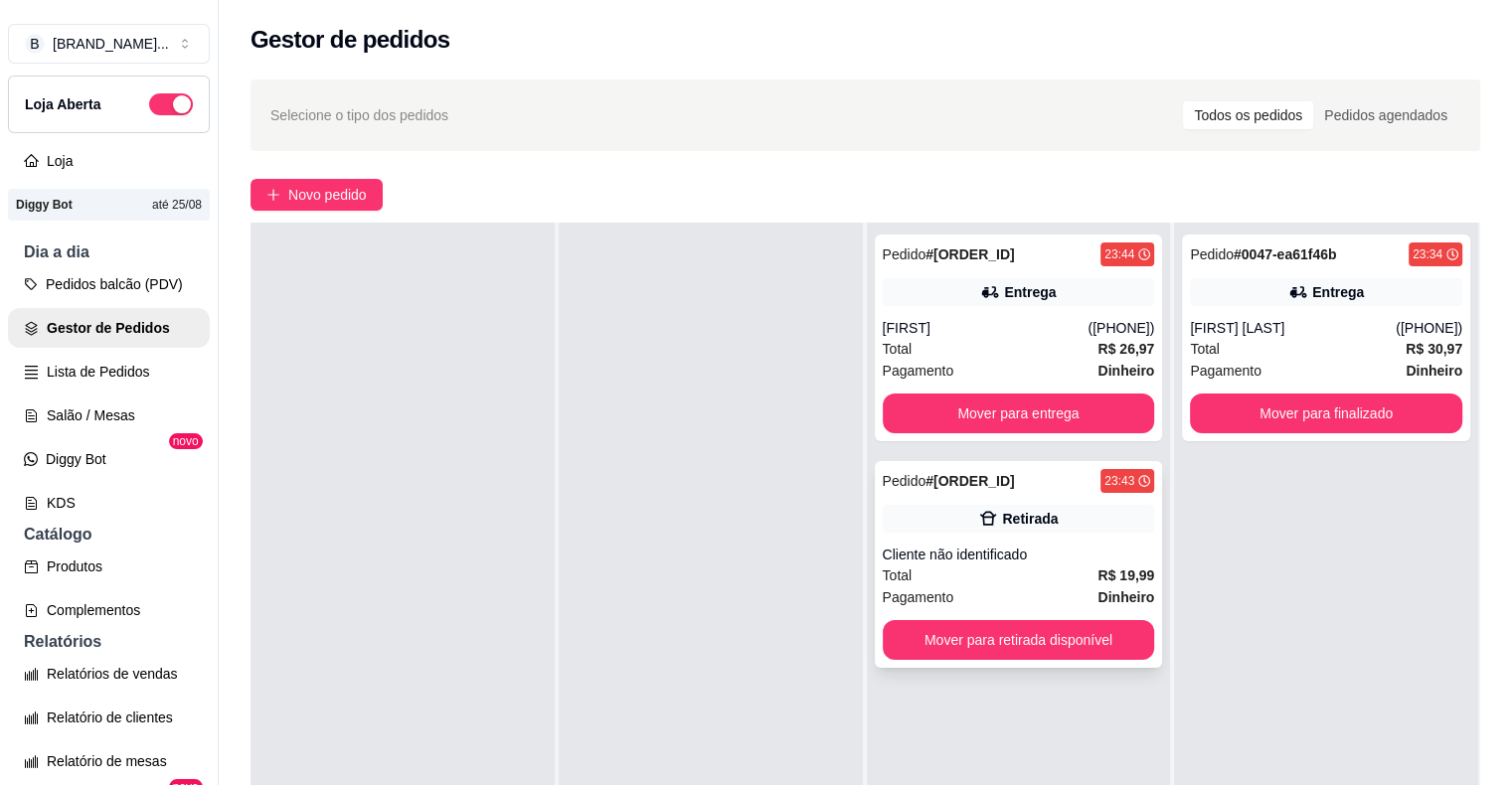 click on "Cliente não identificado" at bounding box center (1019, 554) 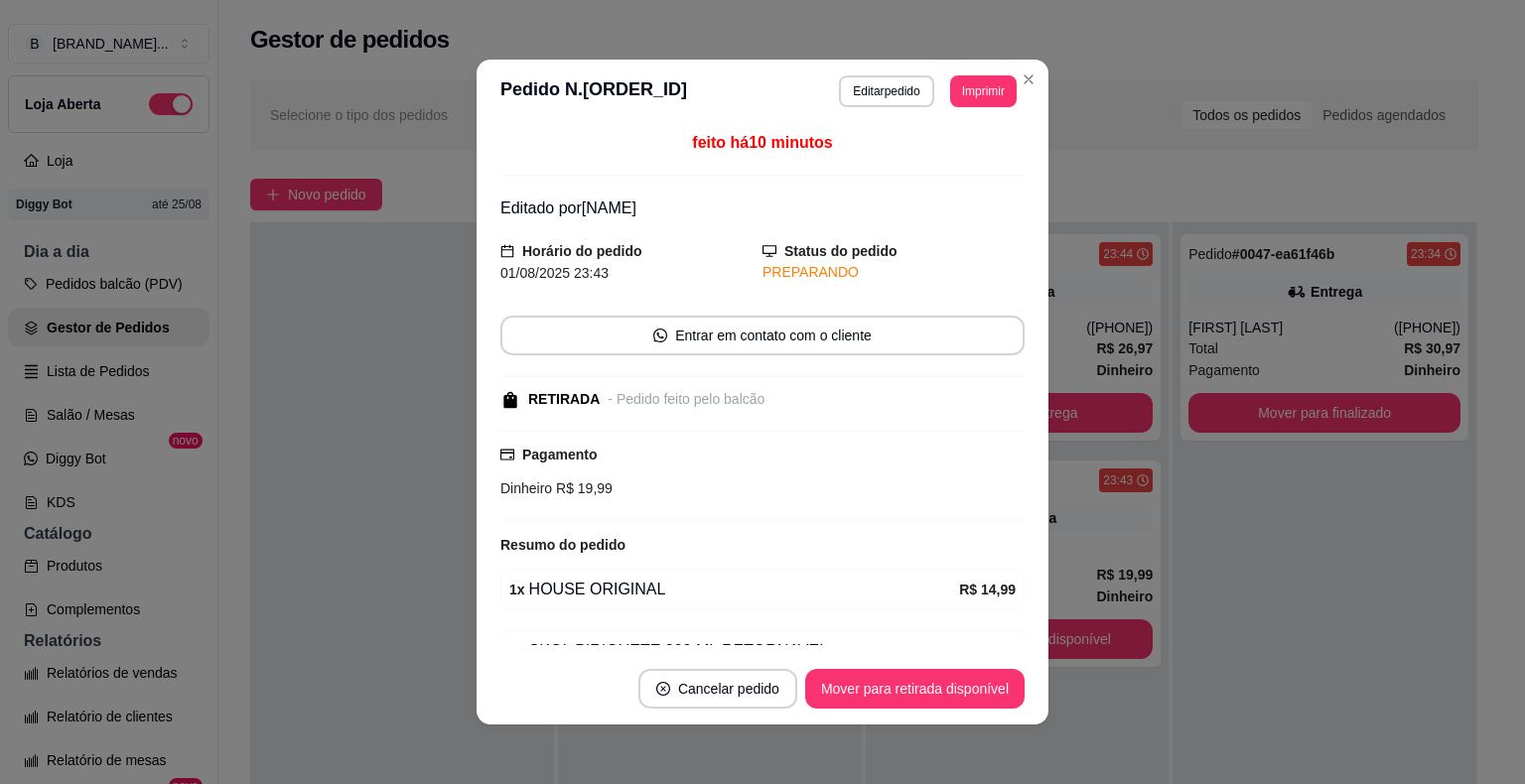scroll, scrollTop: 100, scrollLeft: 0, axis: vertical 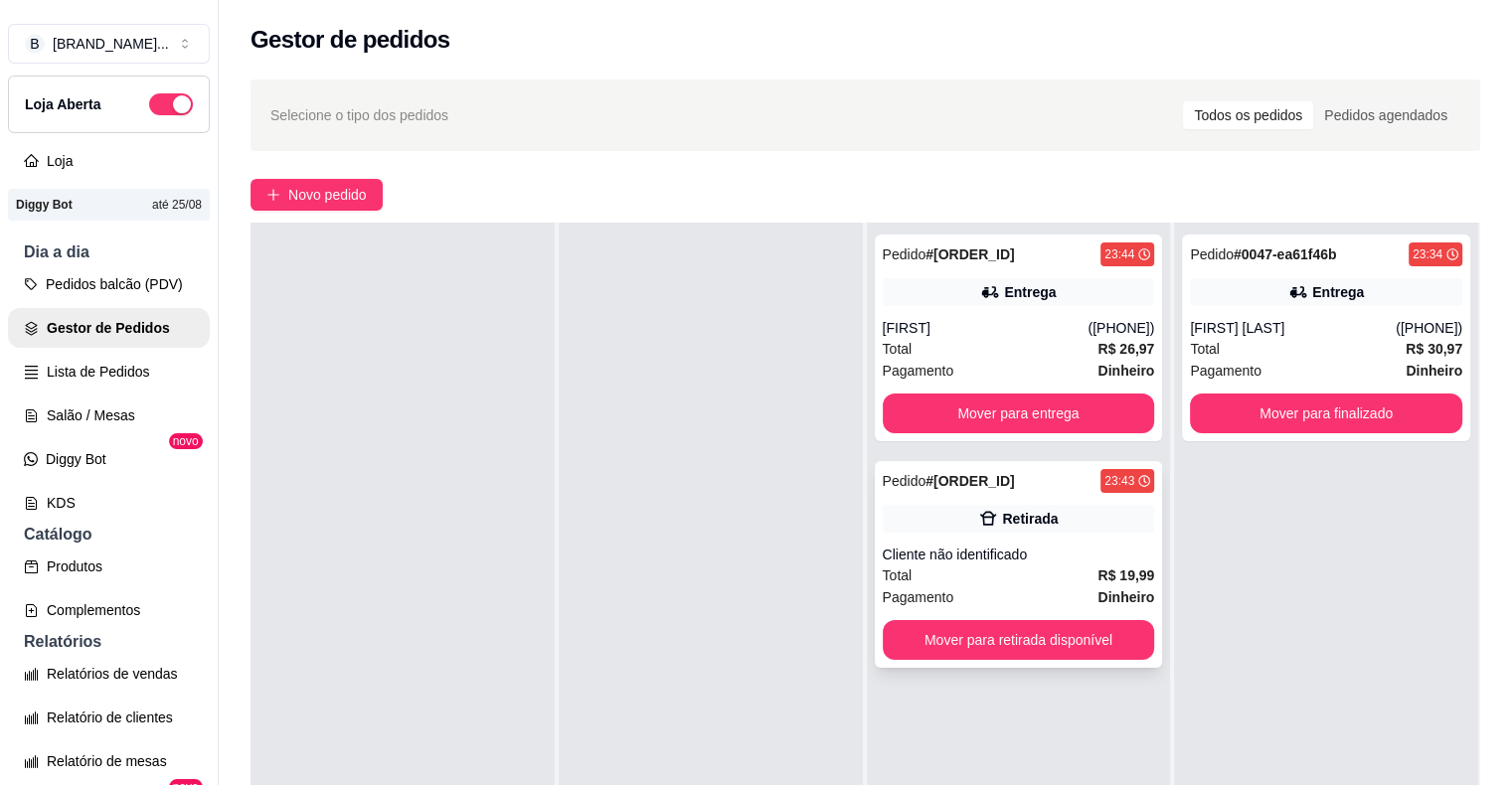 click on "Total R$ 19,99" at bounding box center [1019, 575] 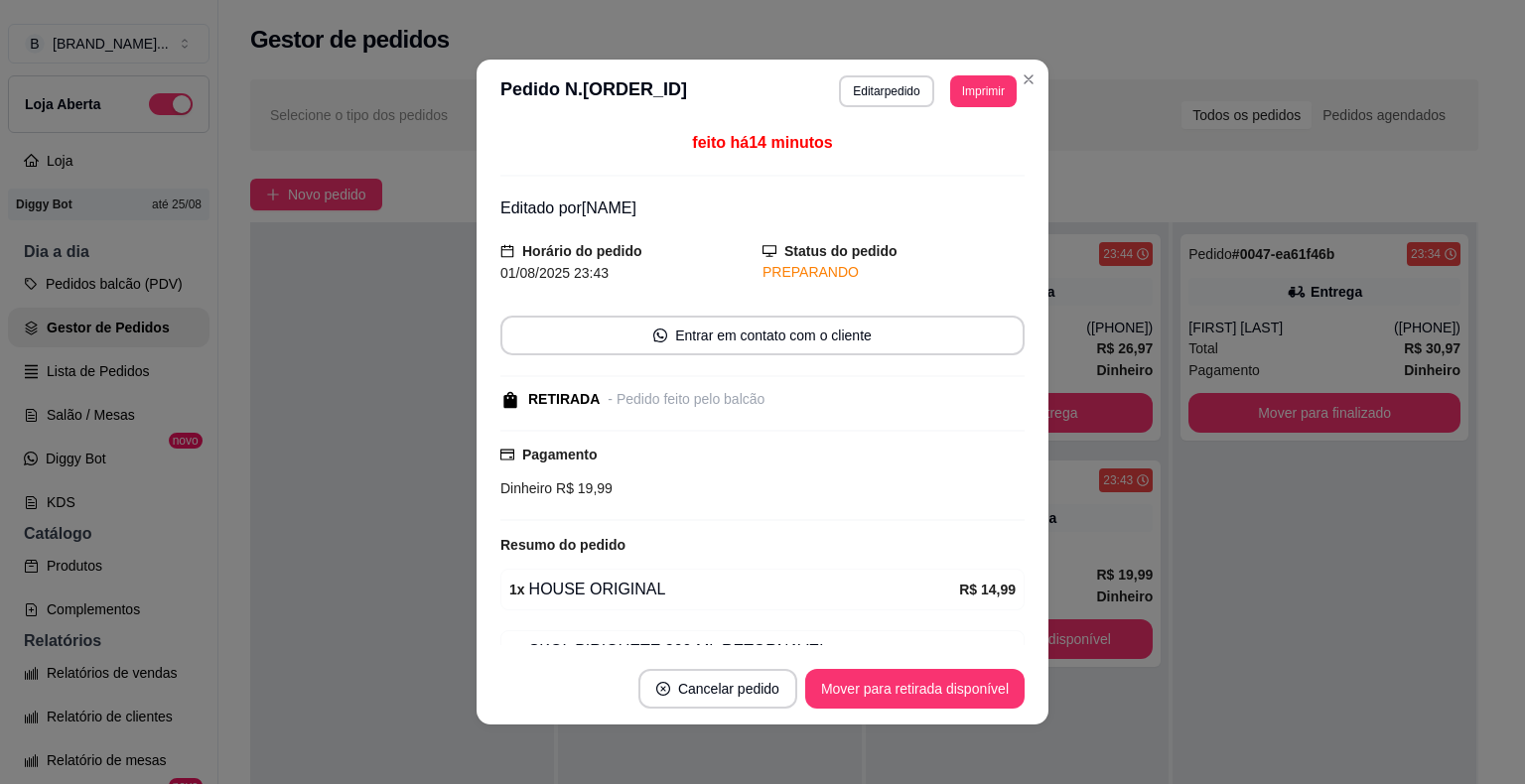 scroll, scrollTop: 100, scrollLeft: 0, axis: vertical 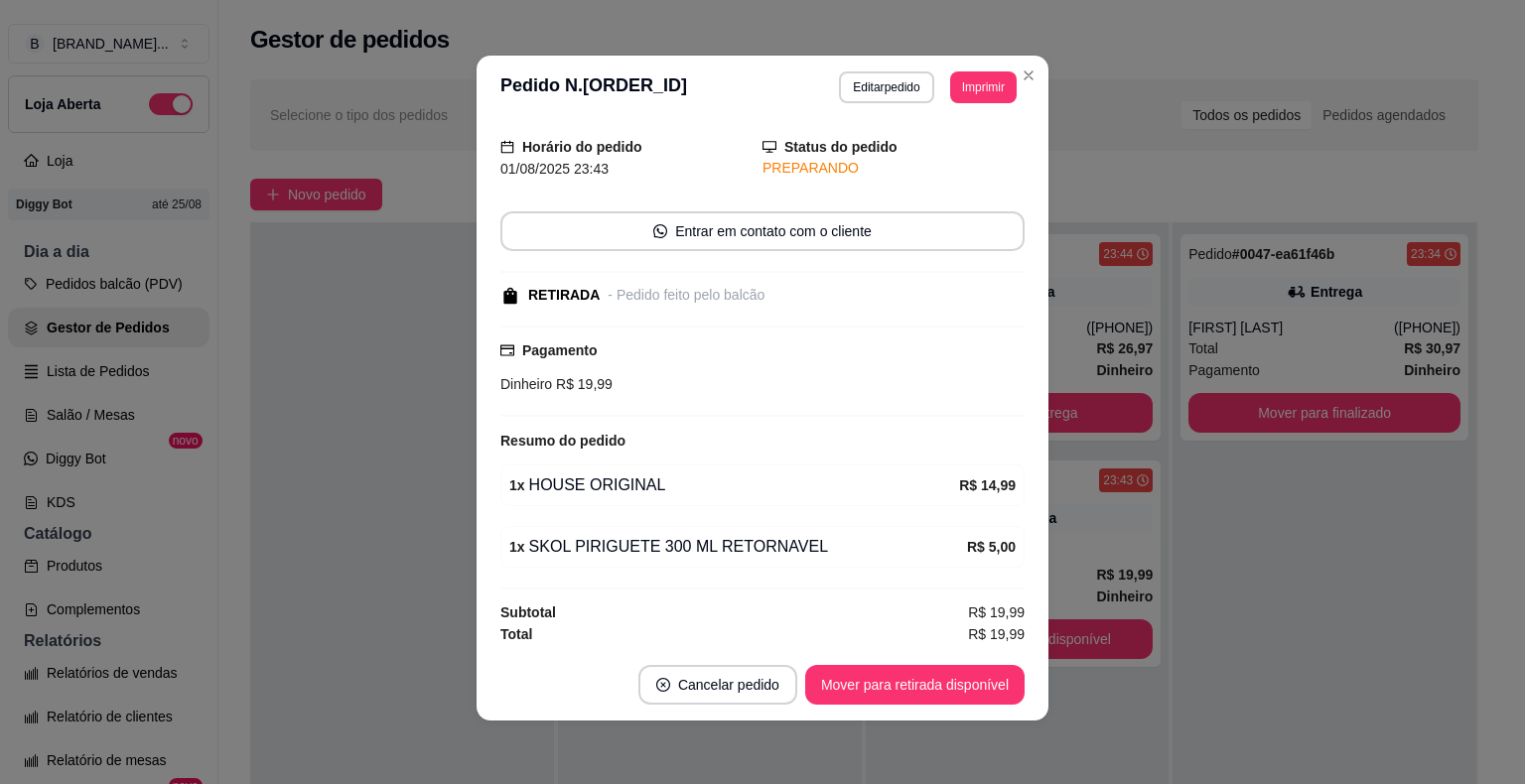 click on "**********" at bounding box center [762, 87] 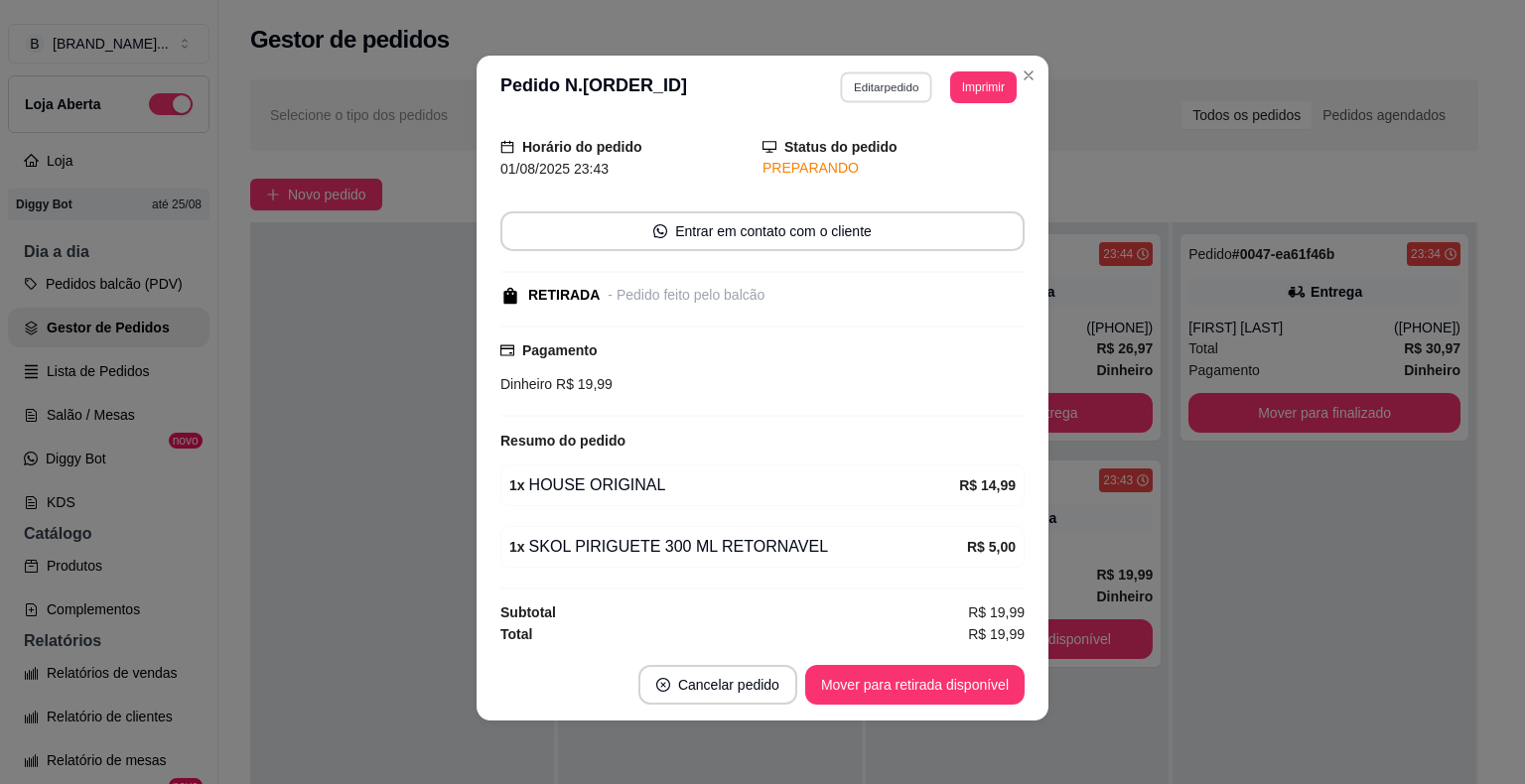 click on "Editar  pedido" at bounding box center (887, 86) 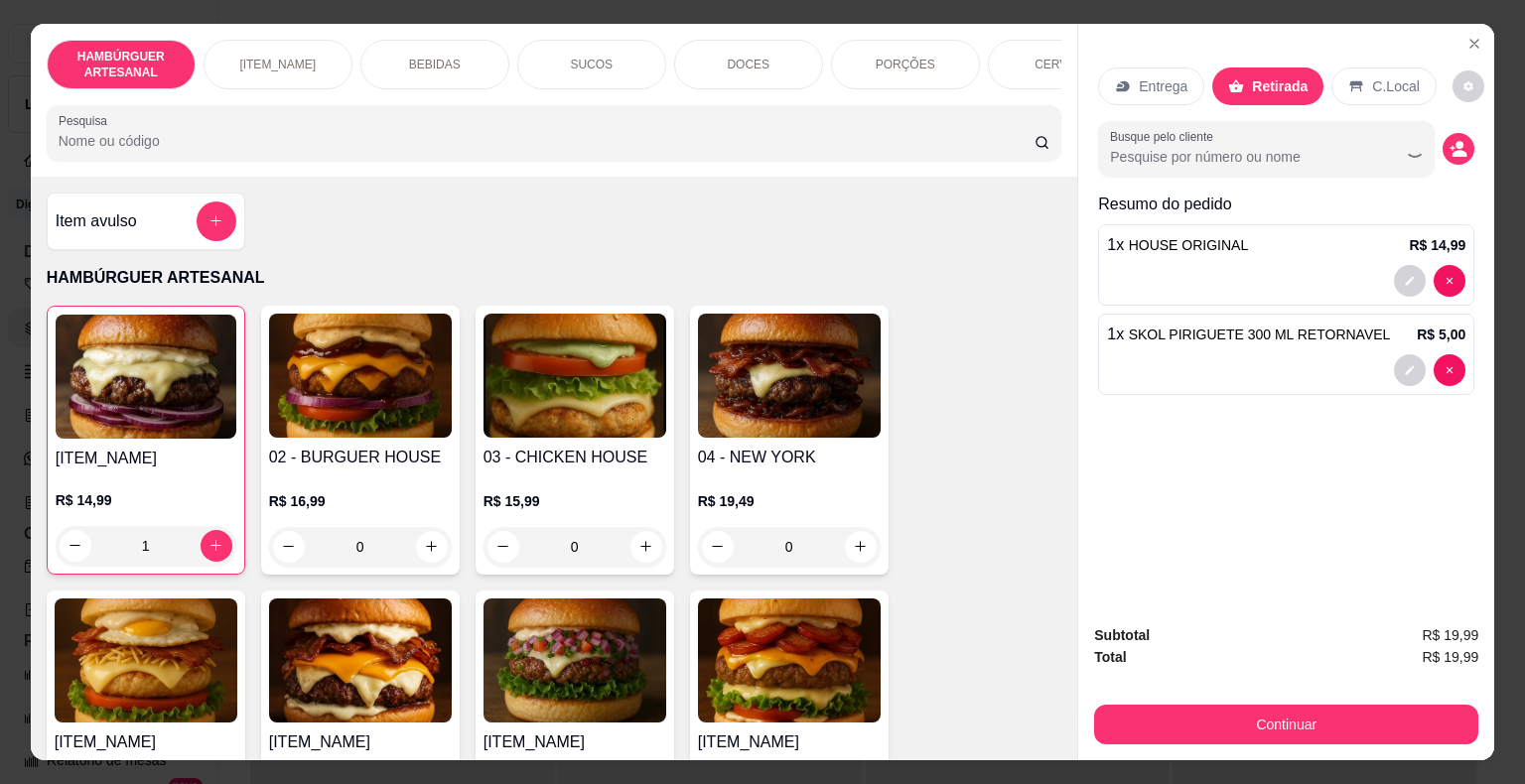 scroll, scrollTop: 496, scrollLeft: 0, axis: vertical 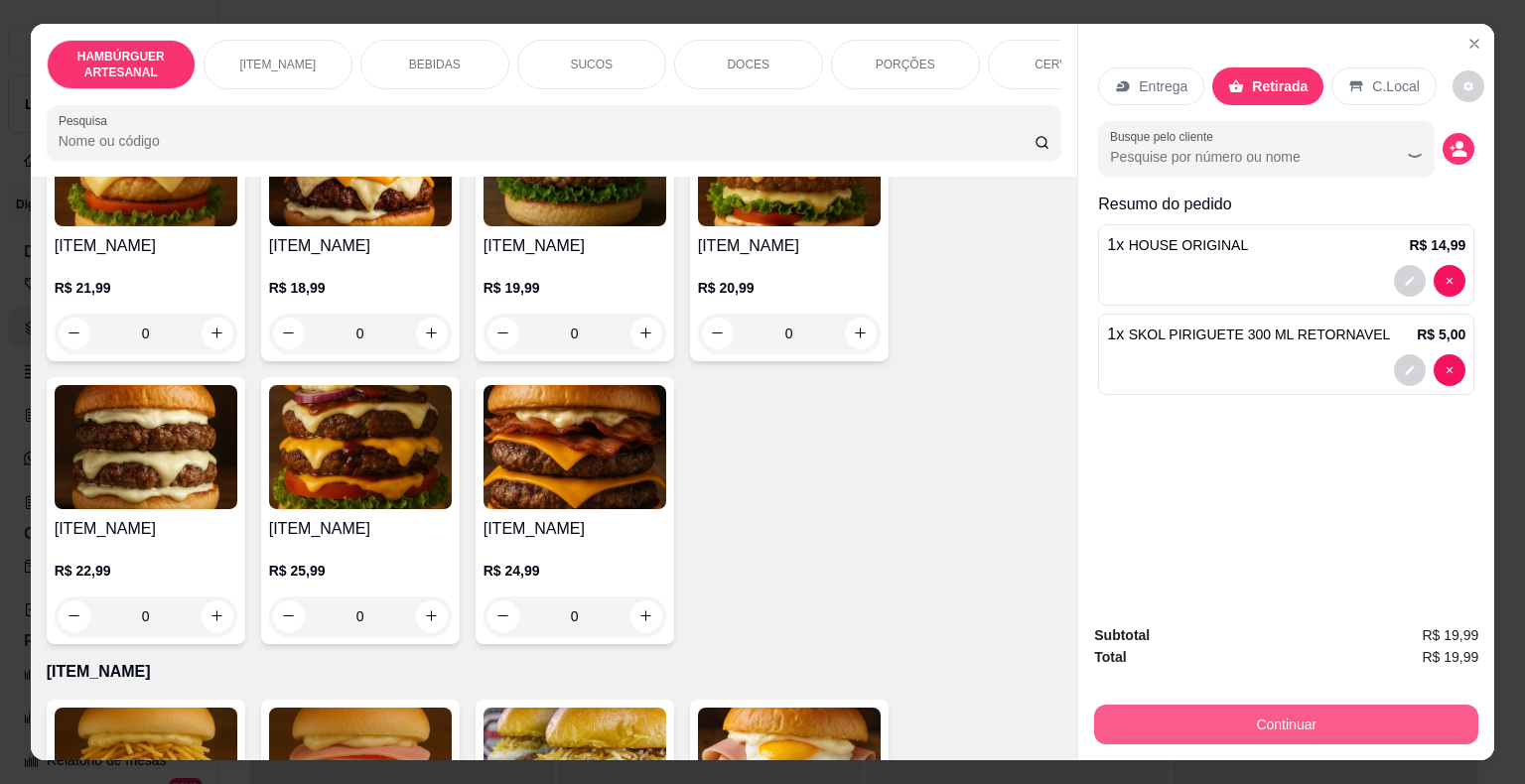 click on "Continuar" at bounding box center (1286, 724) 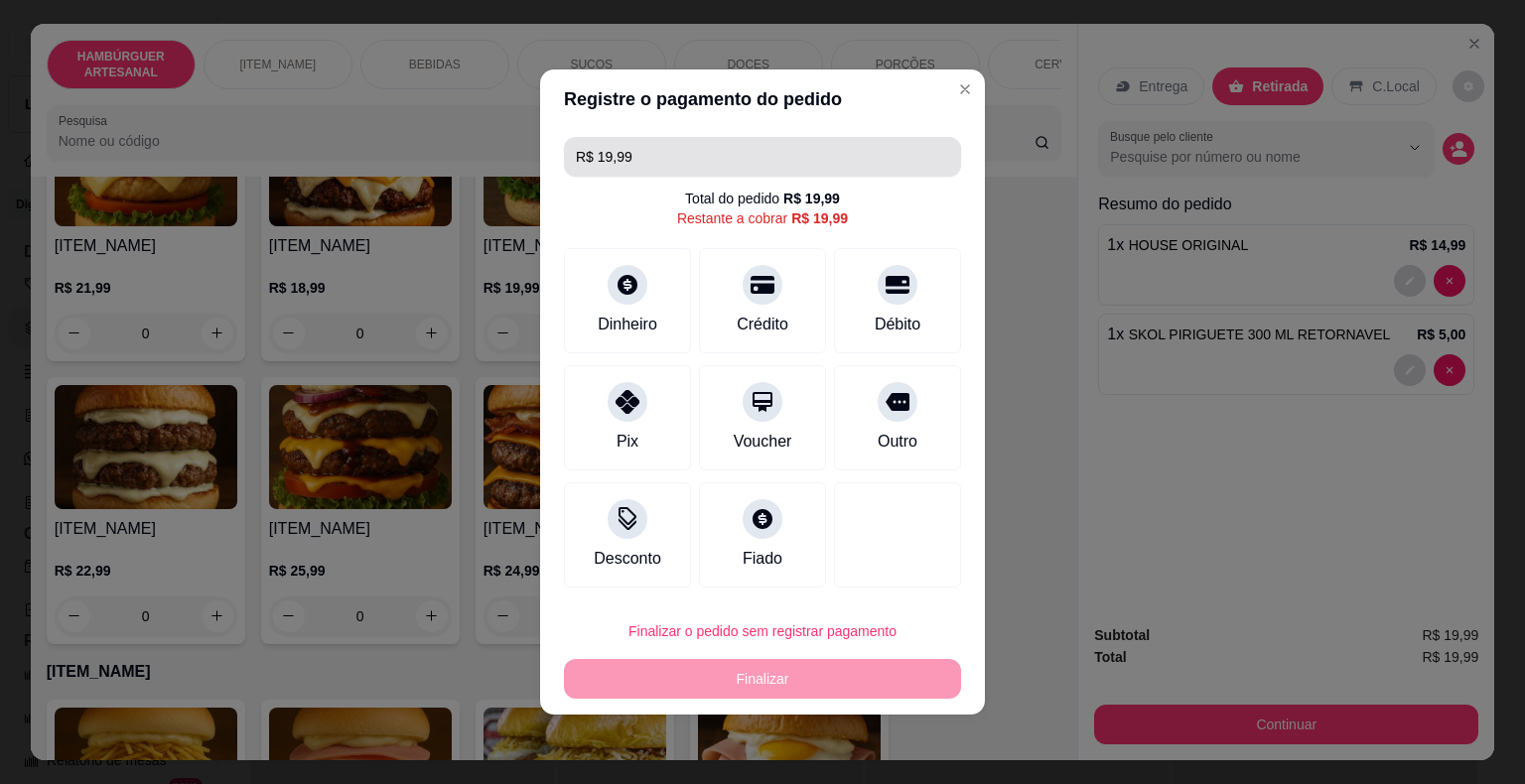 click on "R$ 19,99" at bounding box center [762, 157] 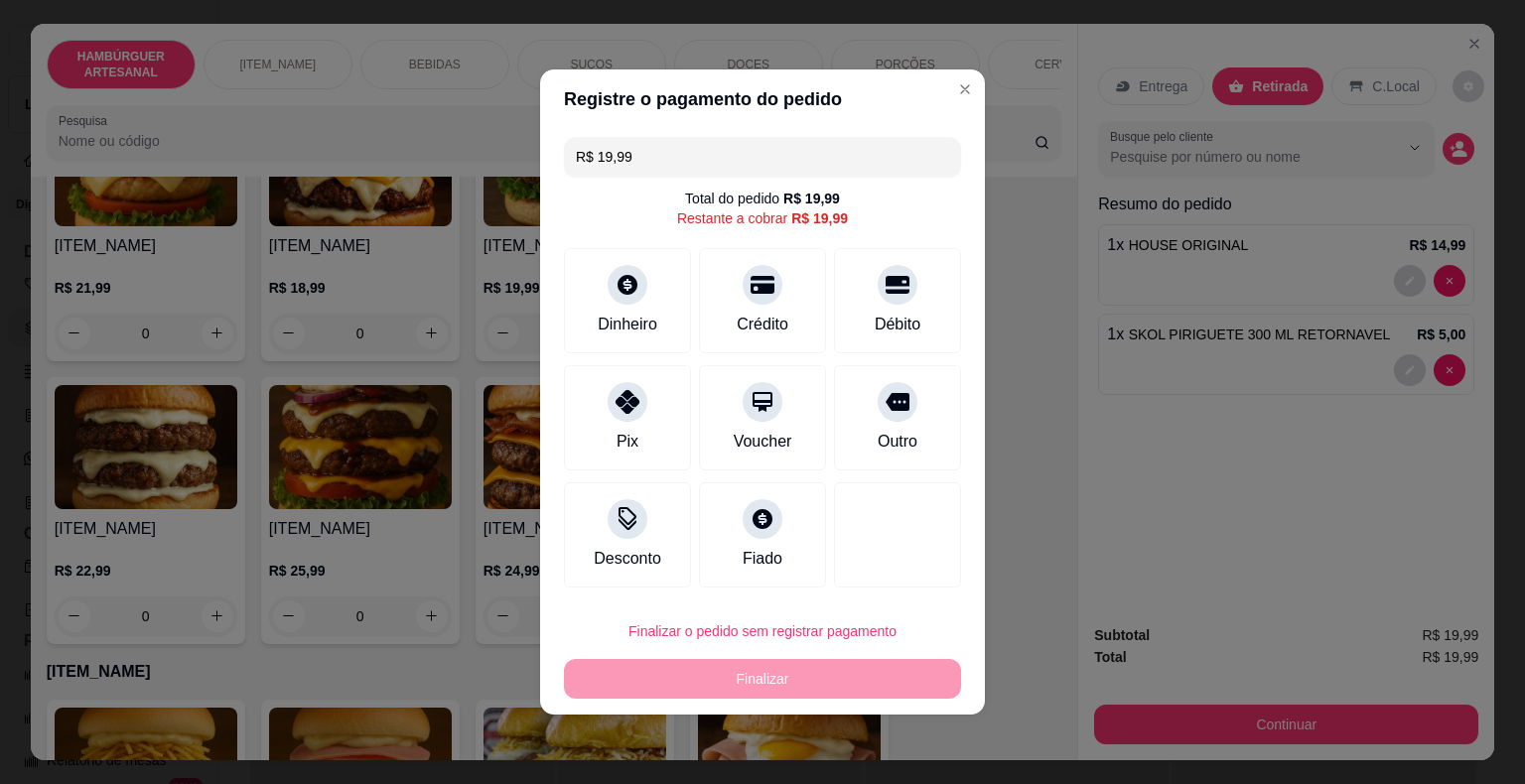 click on "R$ 19,99" at bounding box center [762, 157] 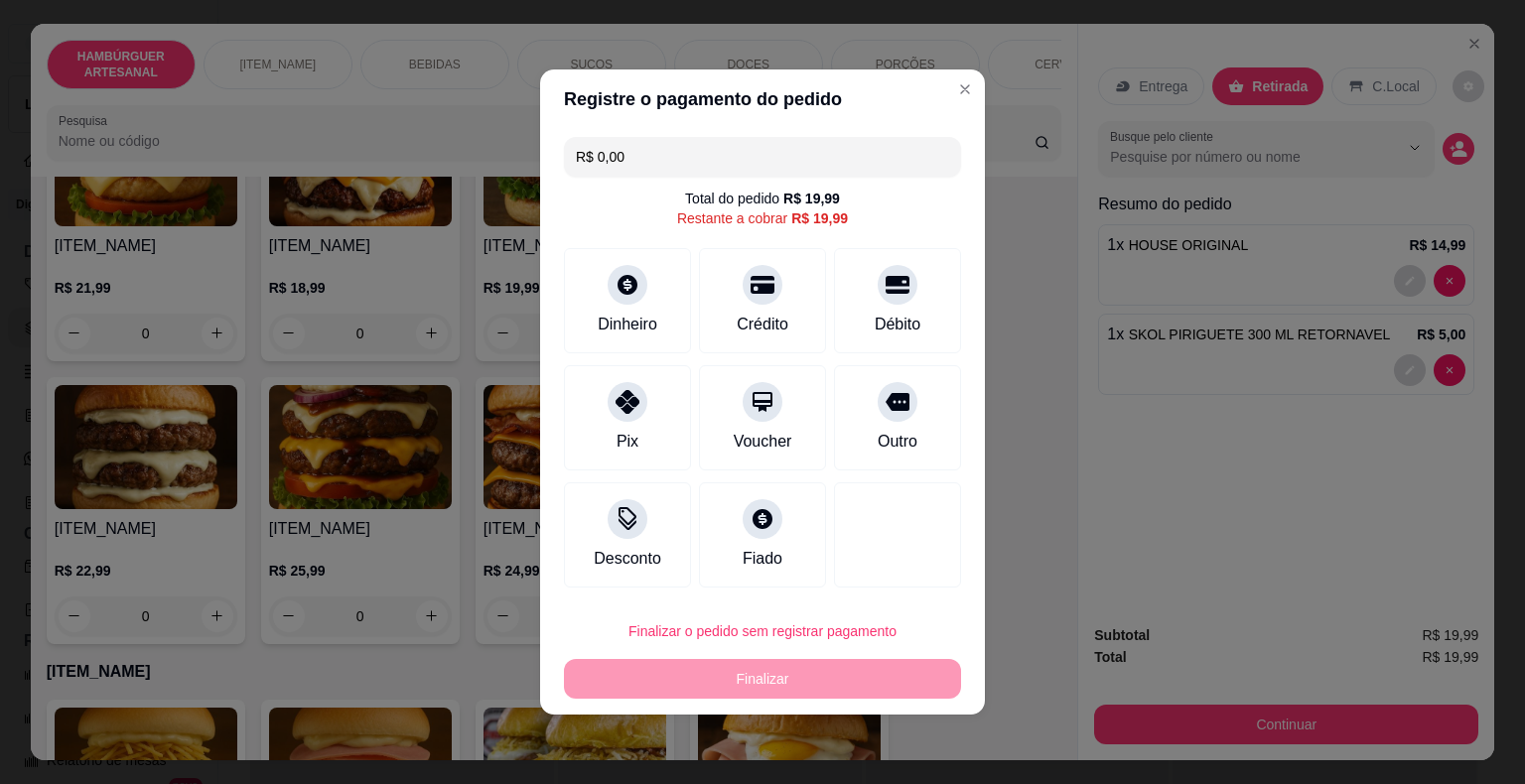 type on "R$ 0,00" 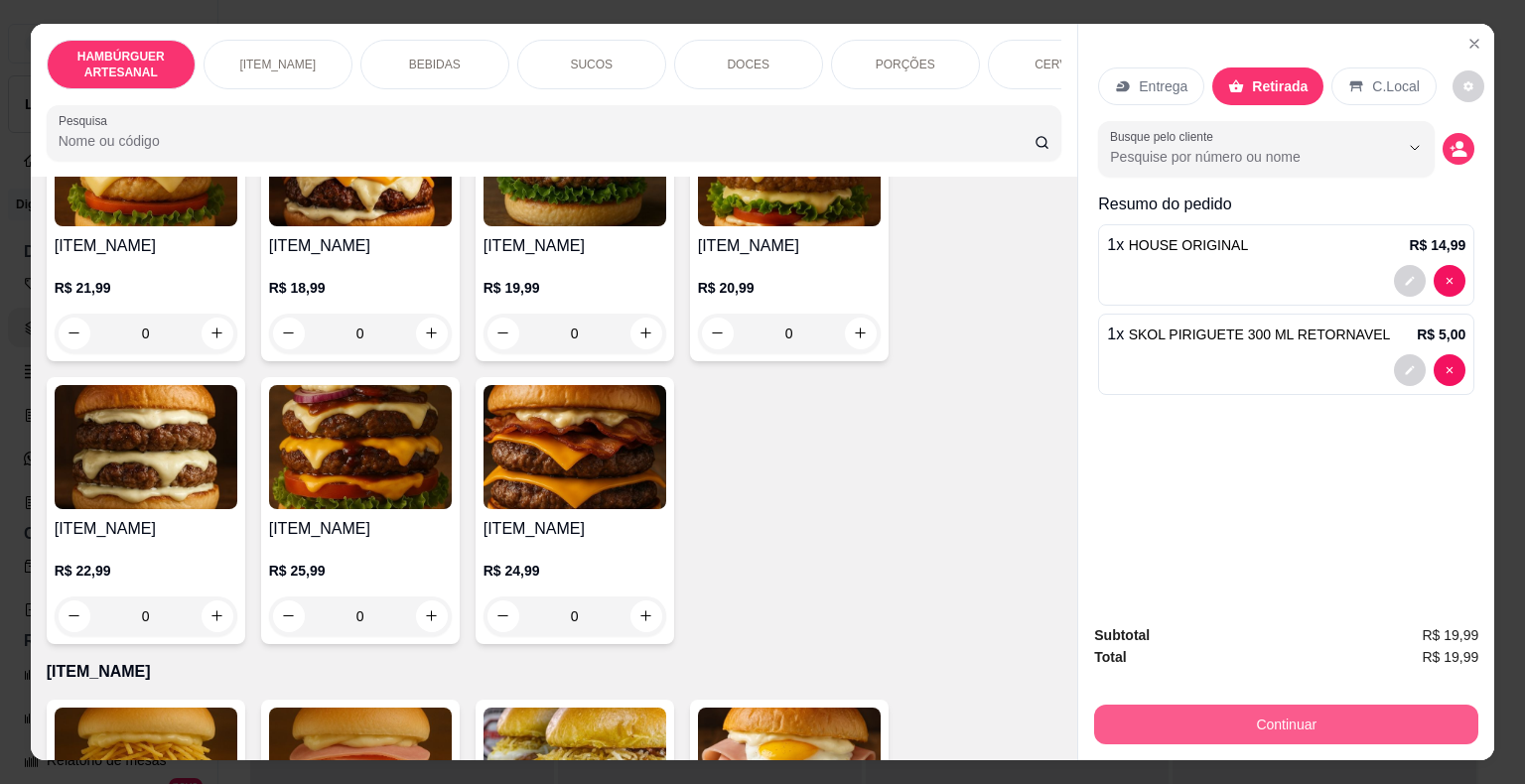 click on "Continuar" at bounding box center [1286, 724] 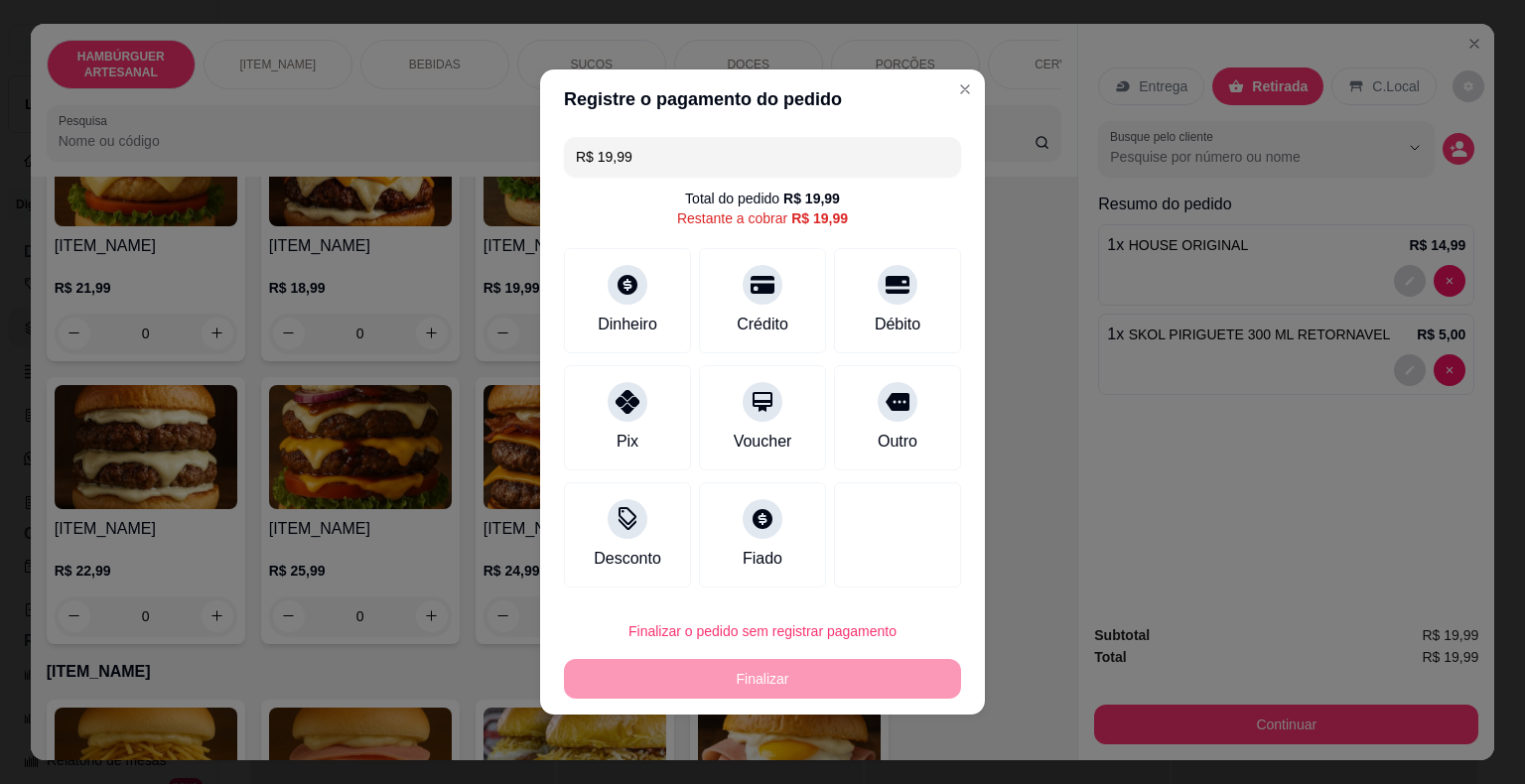 click on "R$ 19,99" at bounding box center [762, 157] 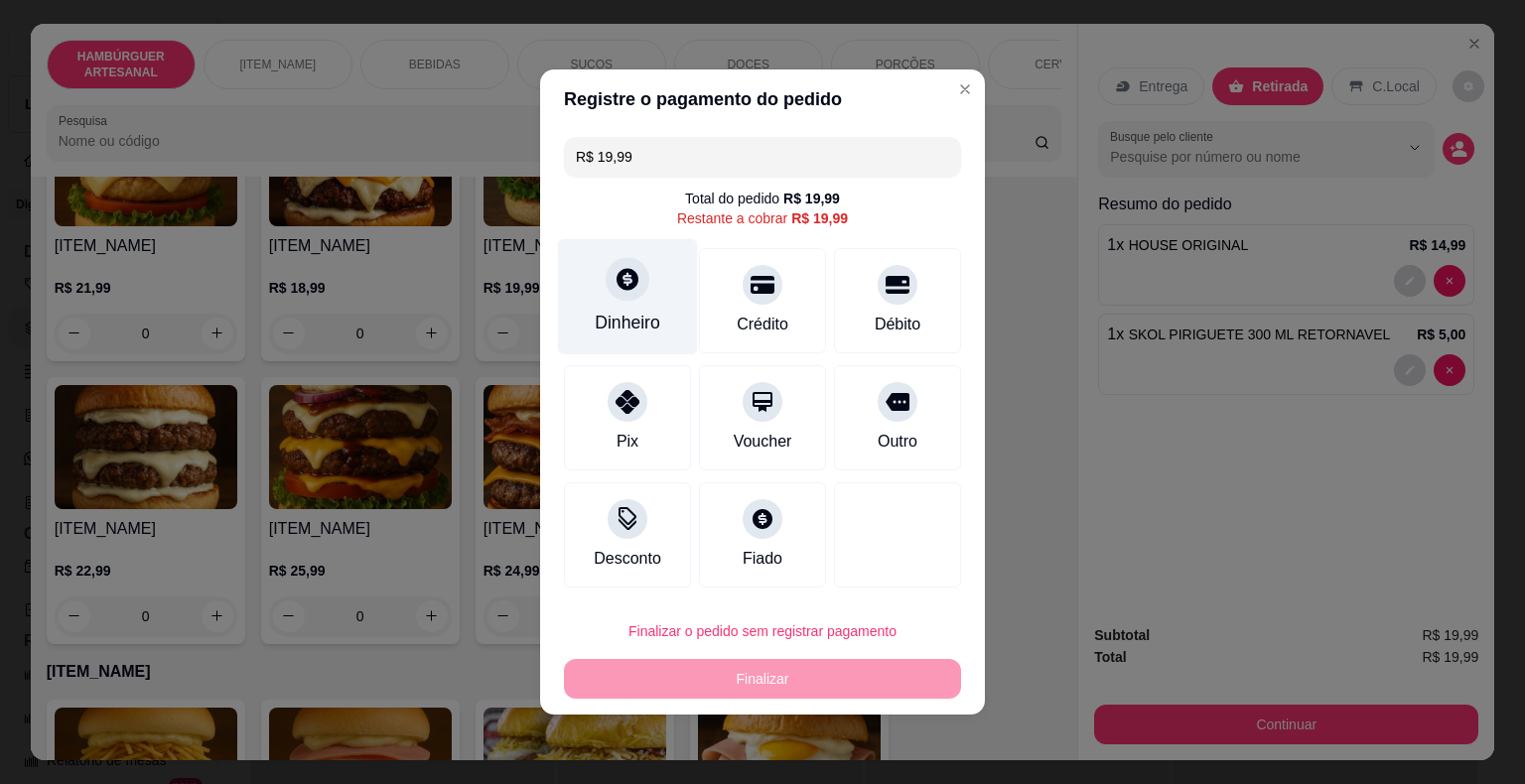 click on "Dinheiro" at bounding box center [627, 323] 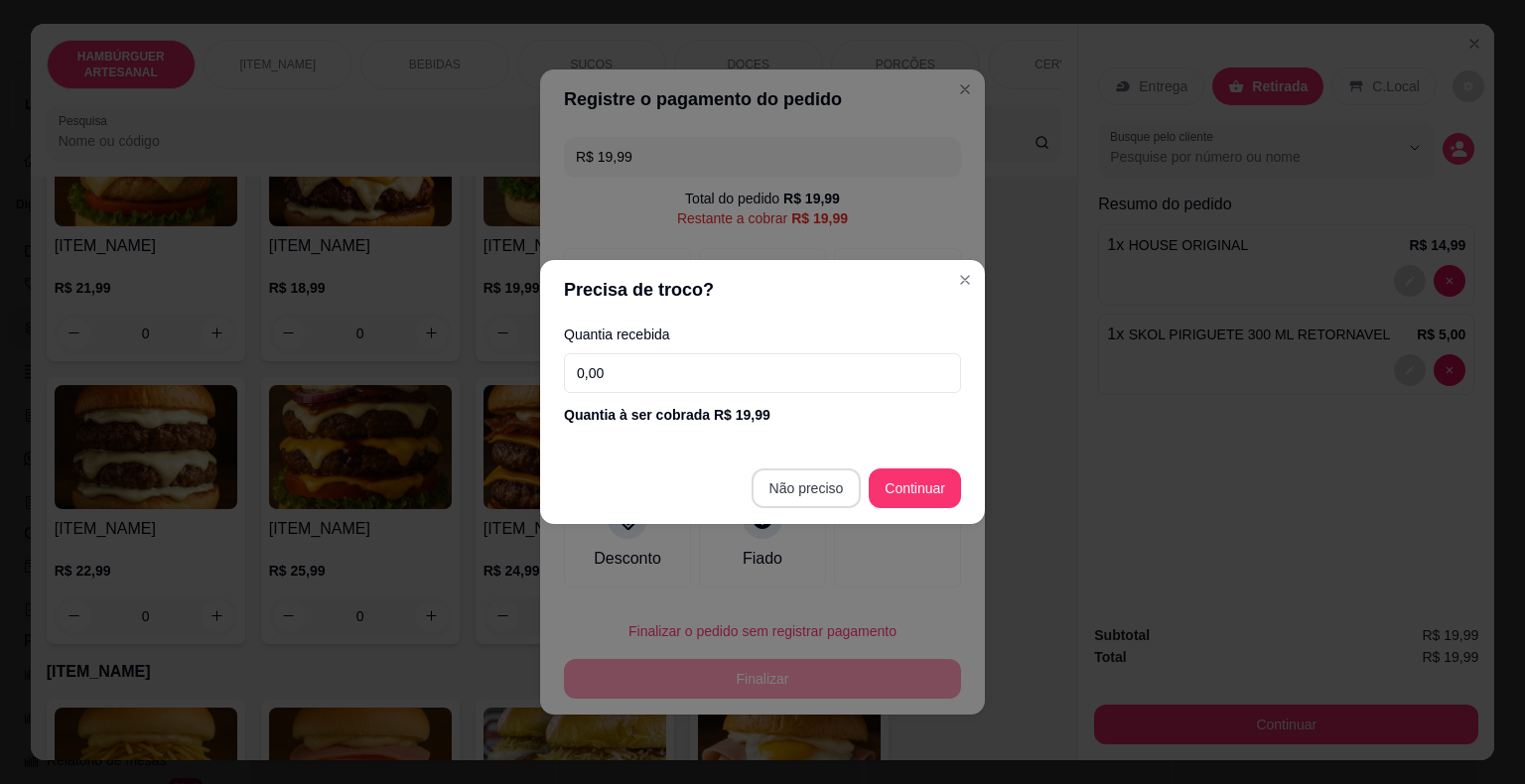 type on "R$ 0,00" 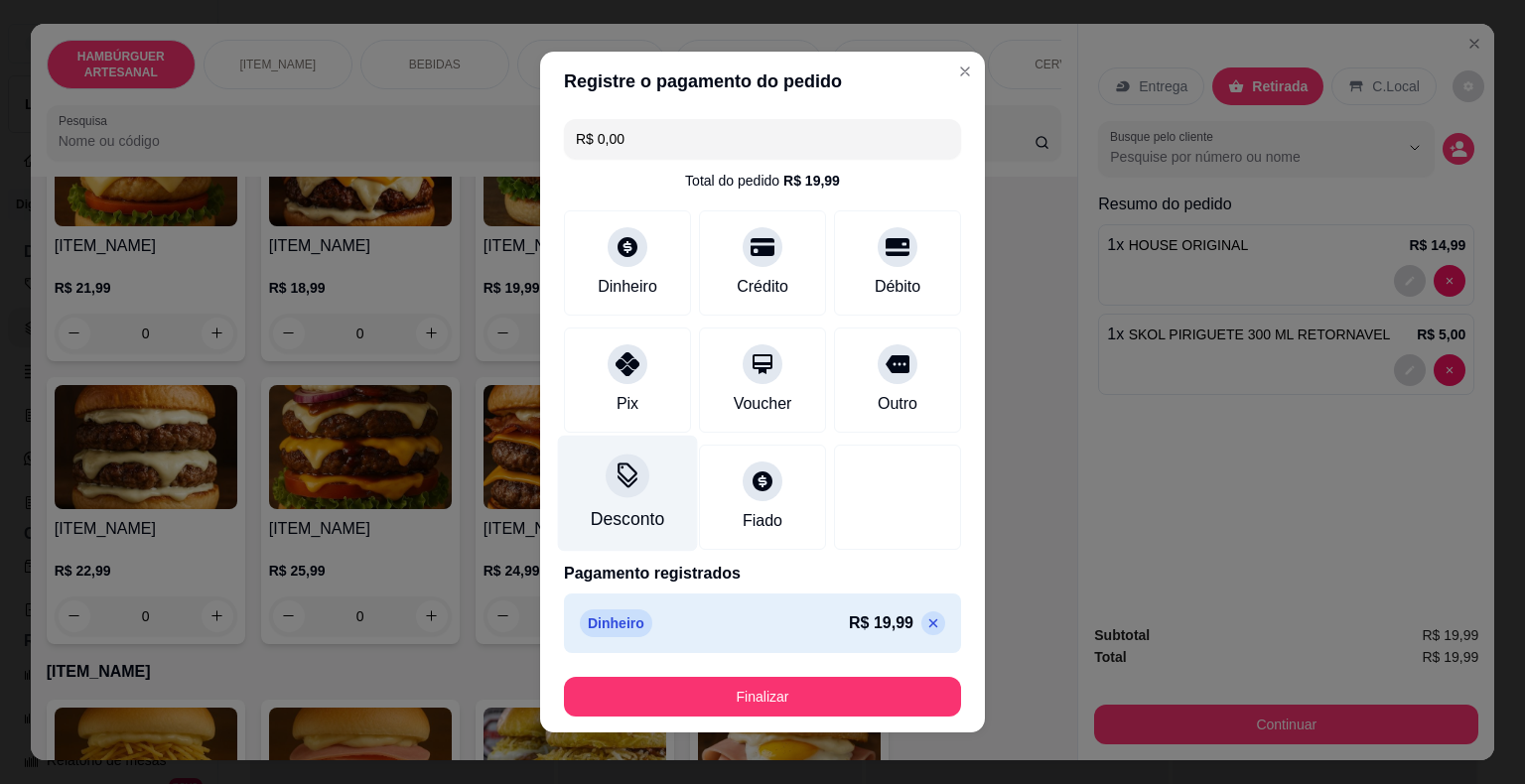 scroll, scrollTop: 11, scrollLeft: 0, axis: vertical 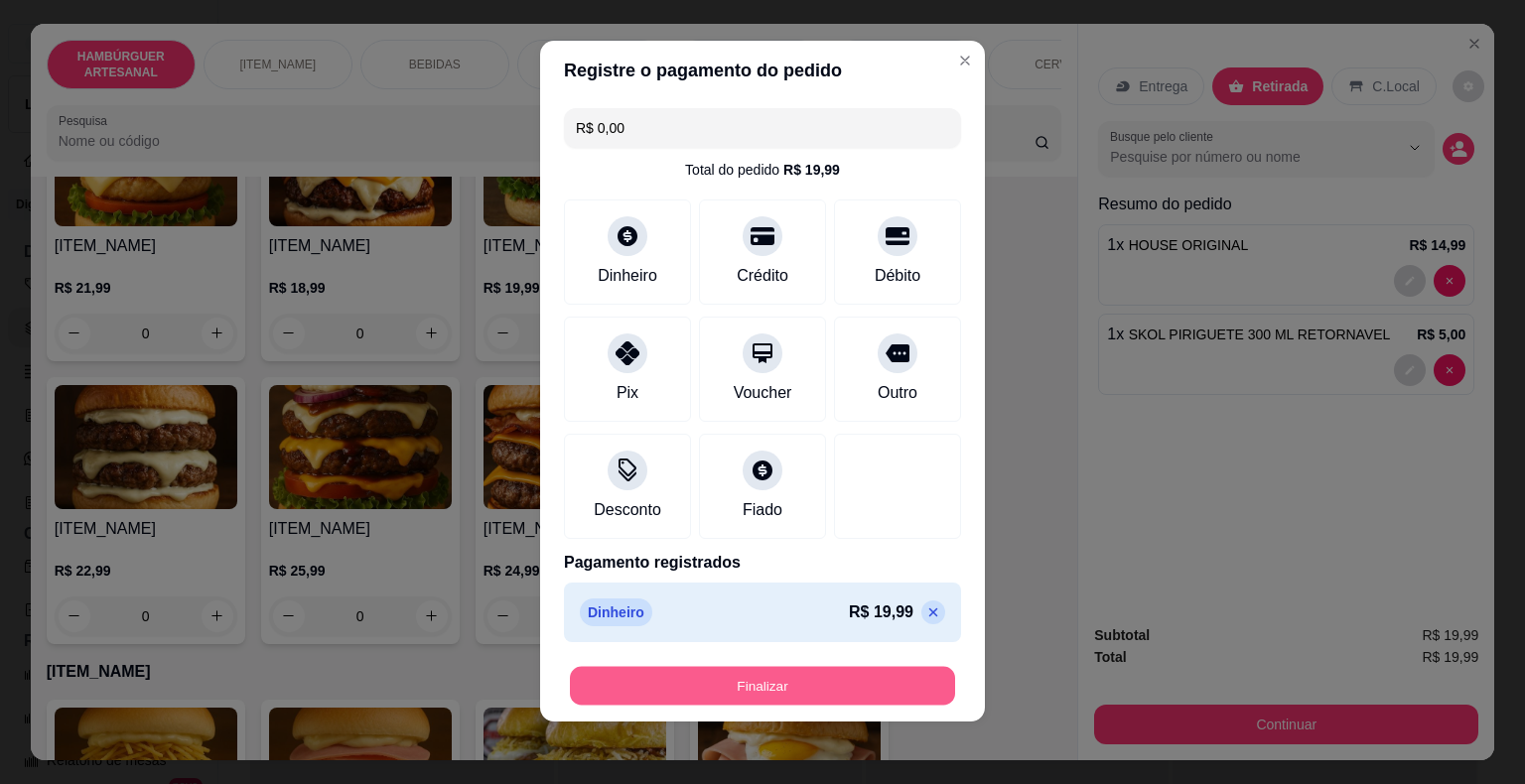 click on "Finalizar" at bounding box center [762, 686] 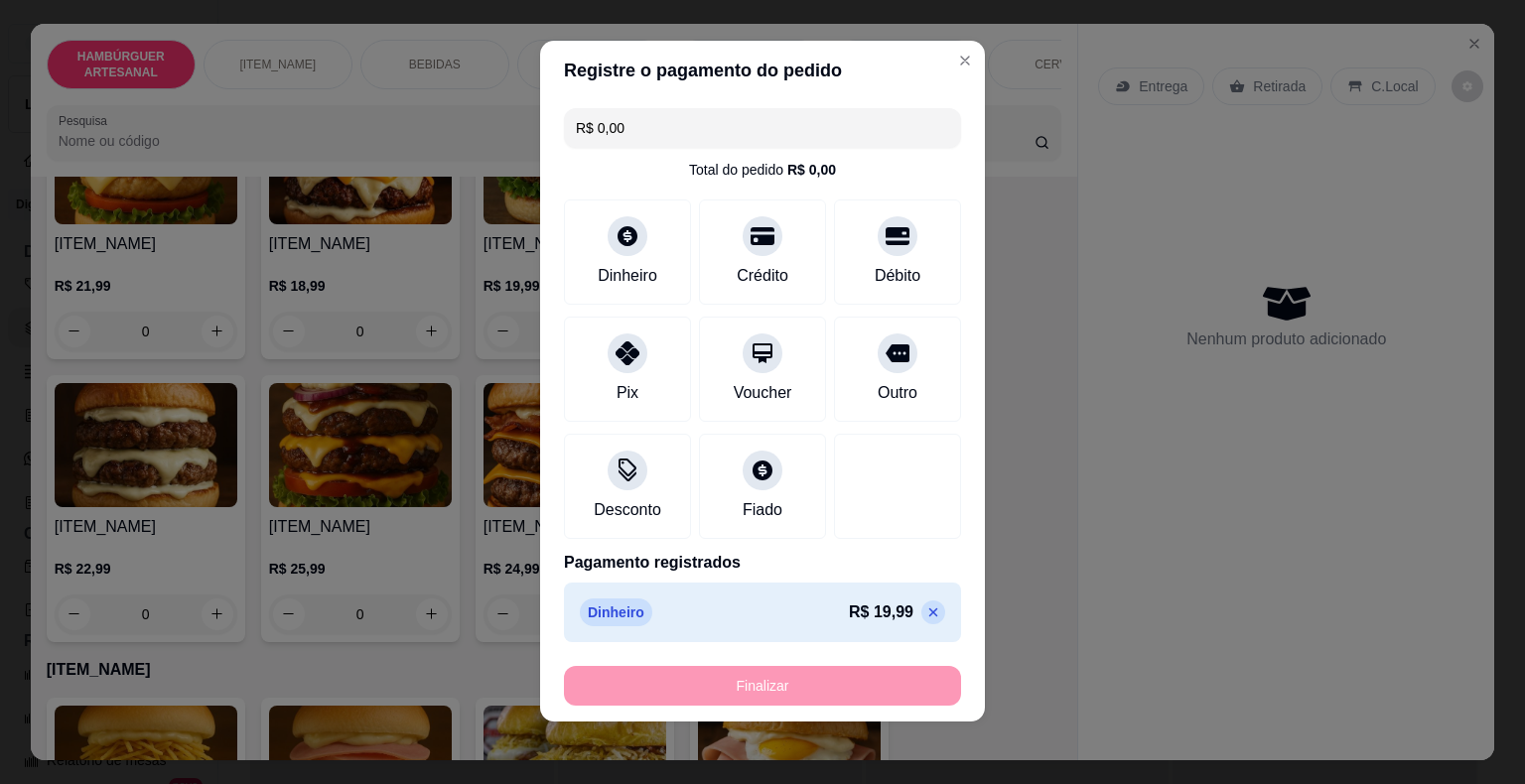 type on "0" 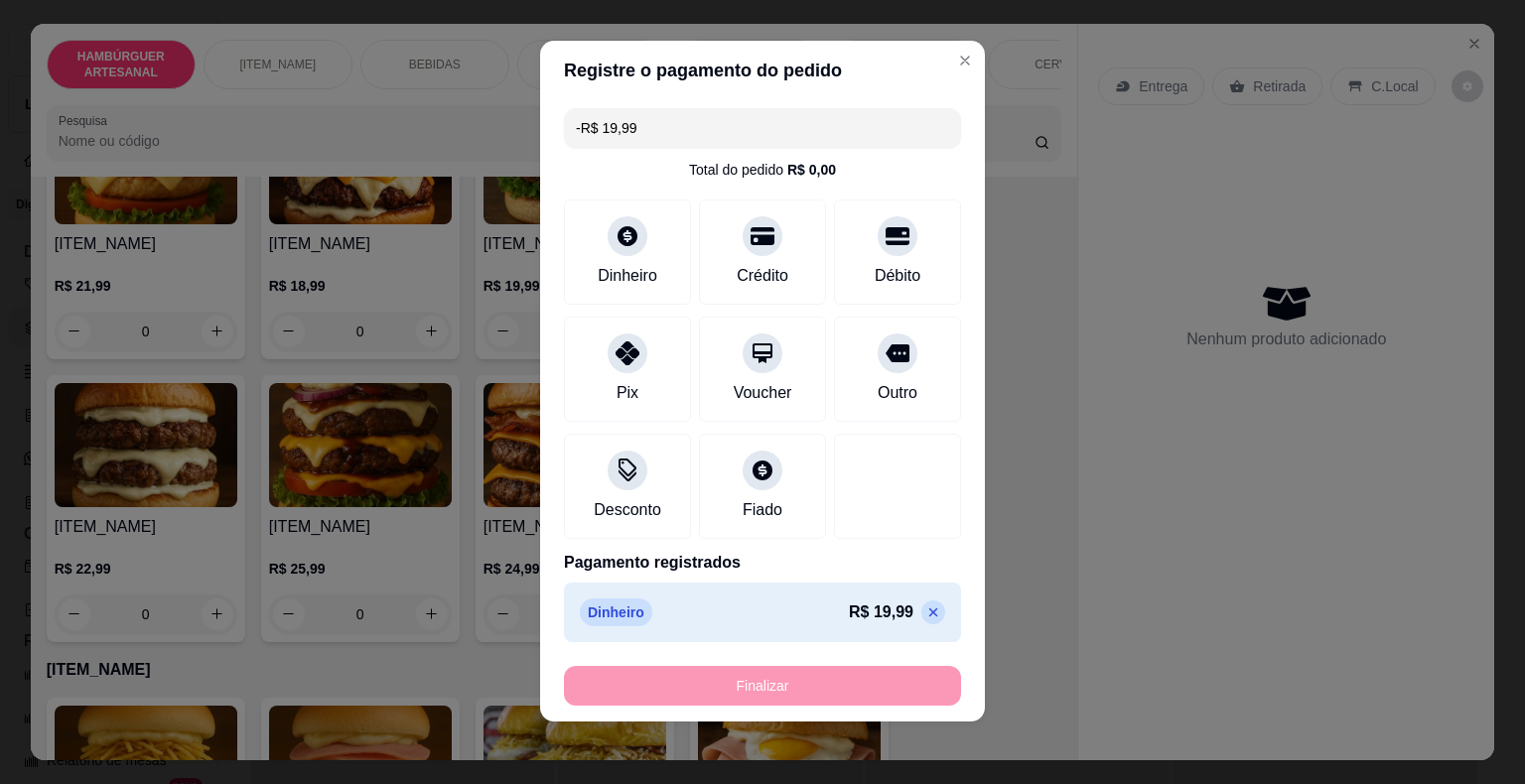 scroll, scrollTop: 494, scrollLeft: 0, axis: vertical 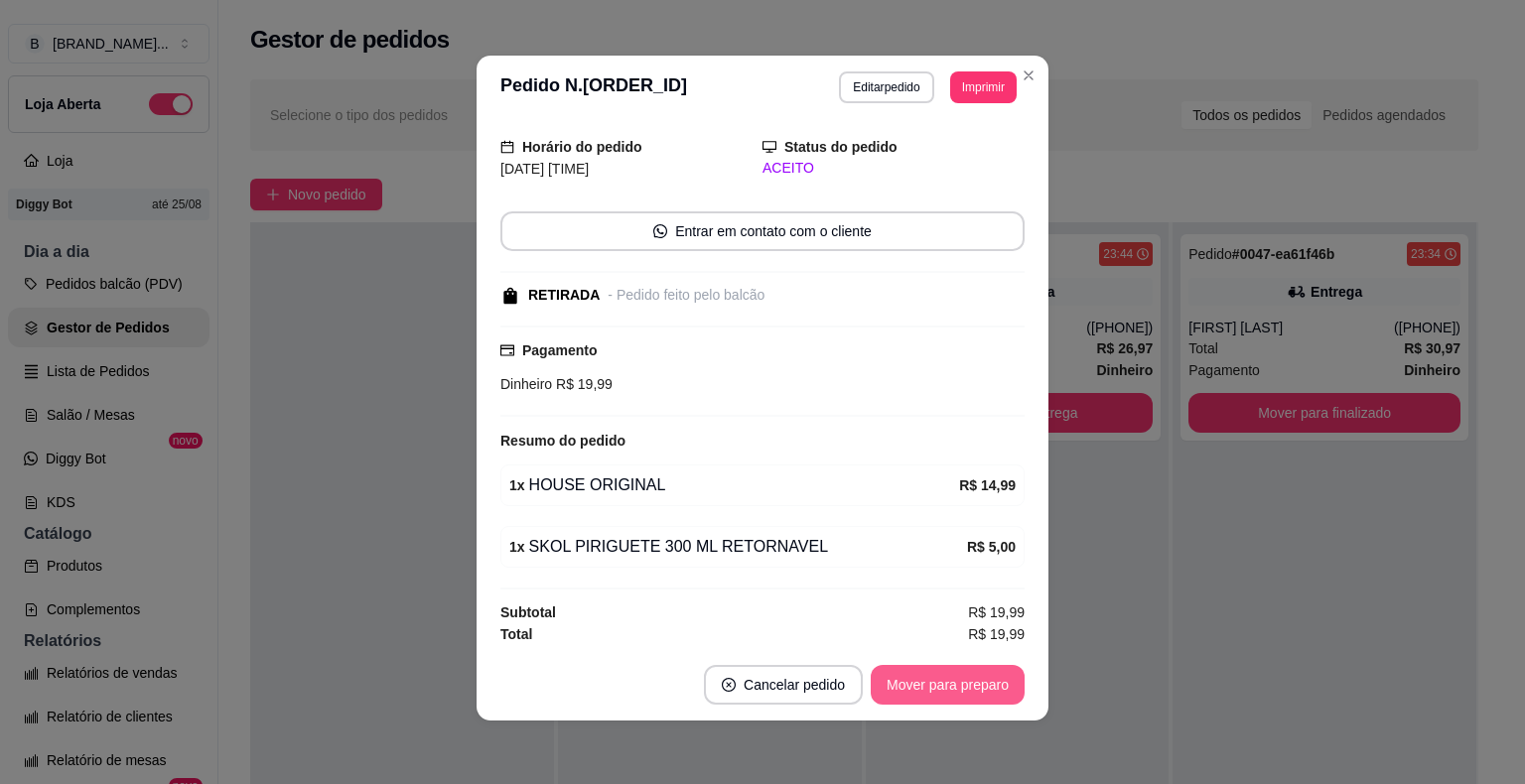 click on "Cancelar pedido Mover para preparo" at bounding box center (762, 685) 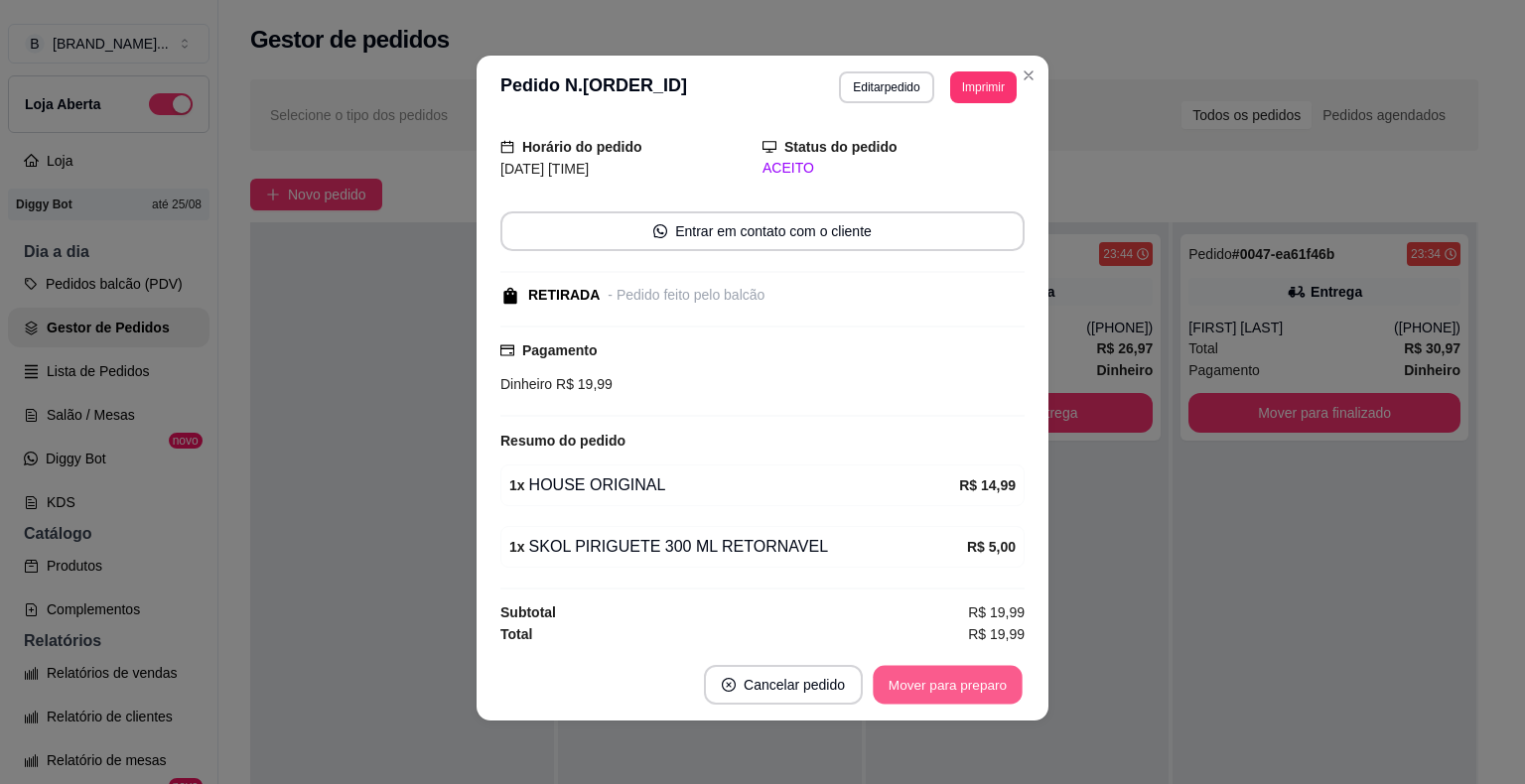 click on "Mover para preparo" at bounding box center [947, 685] 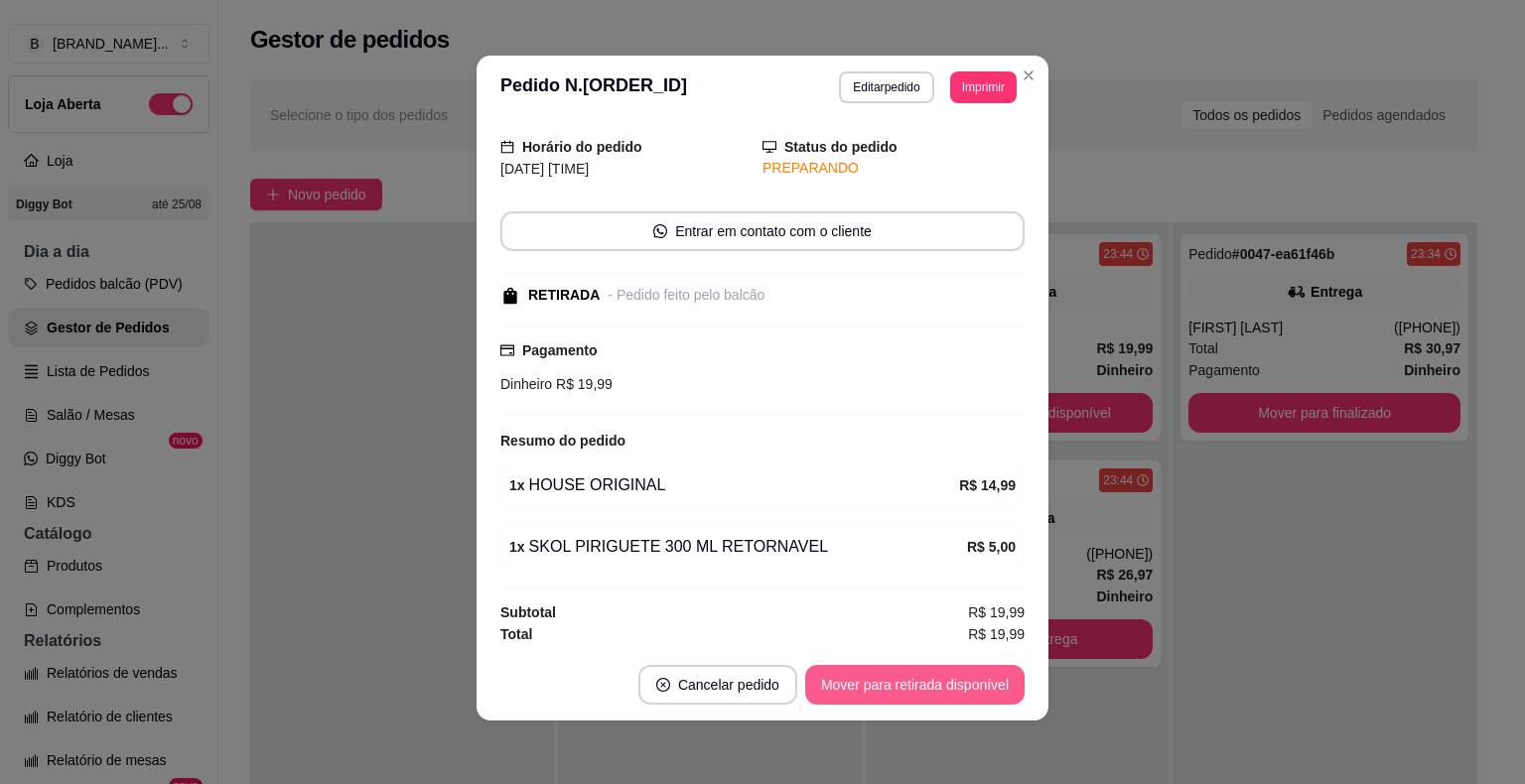 click on "Mover para retirada disponível" at bounding box center [914, 685] 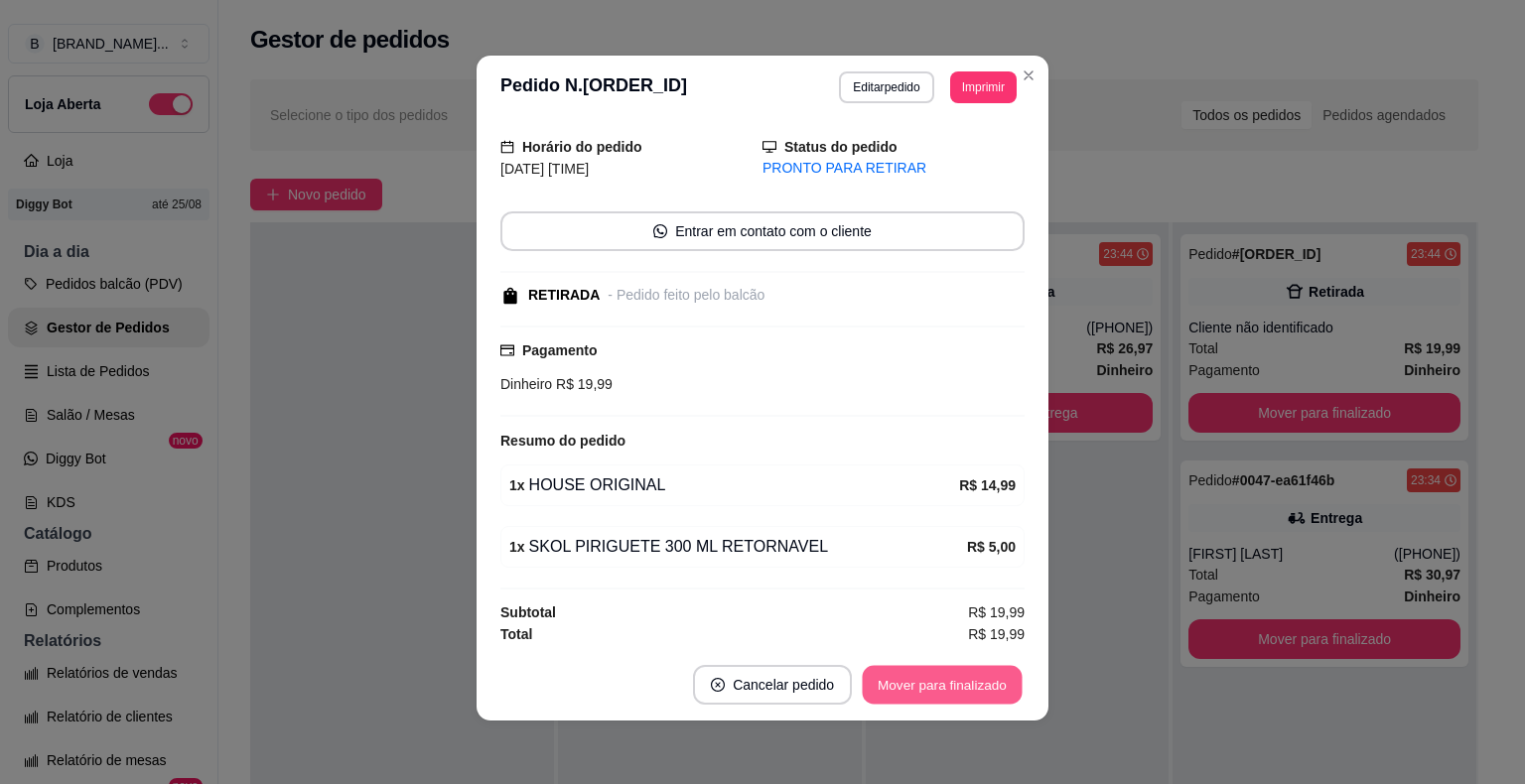 click on "Mover para finalizado" at bounding box center [942, 685] 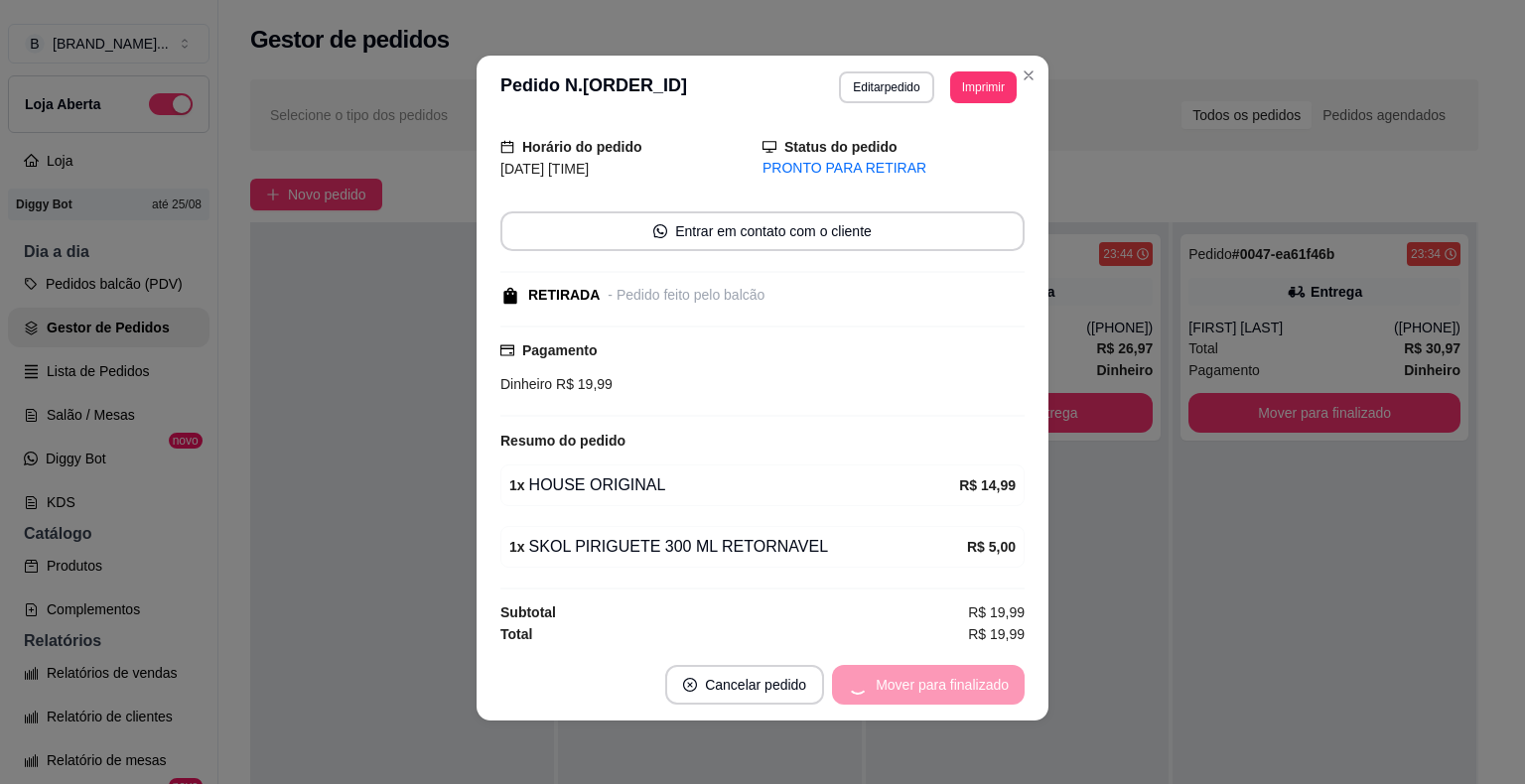 scroll, scrollTop: 0, scrollLeft: 0, axis: both 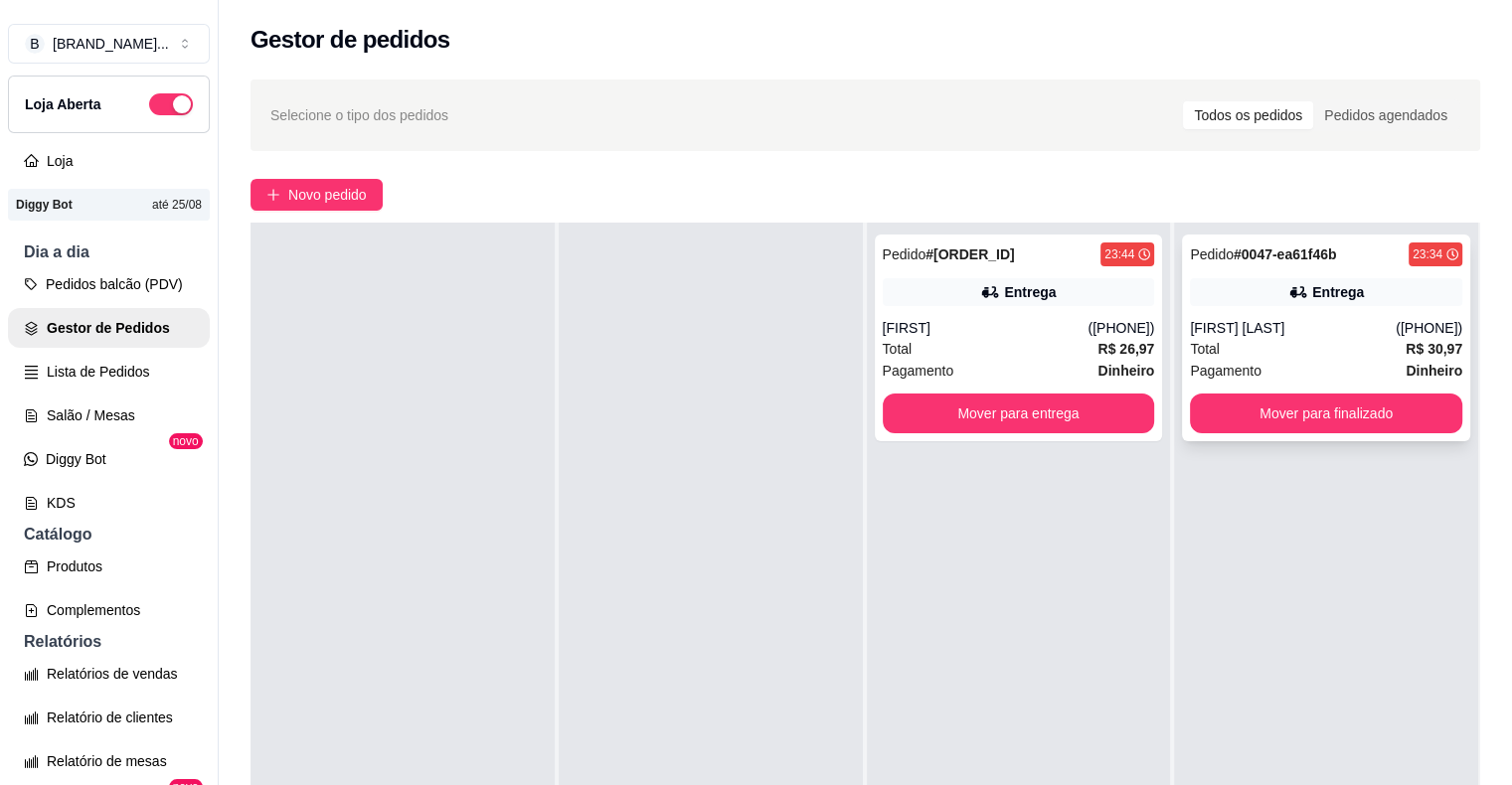 click on "Total R$ 30,97" at bounding box center [1326, 349] 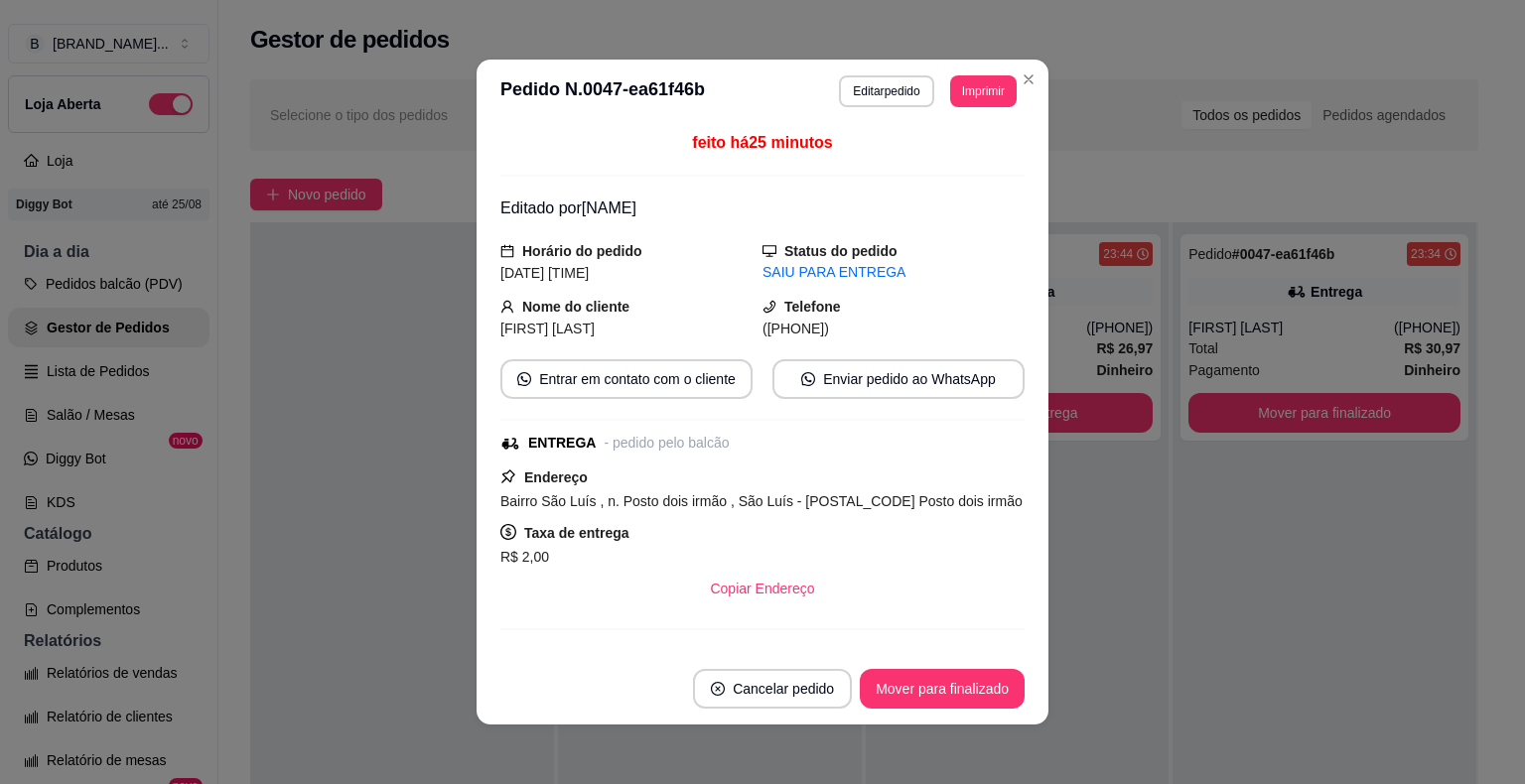 scroll, scrollTop: 404, scrollLeft: 0, axis: vertical 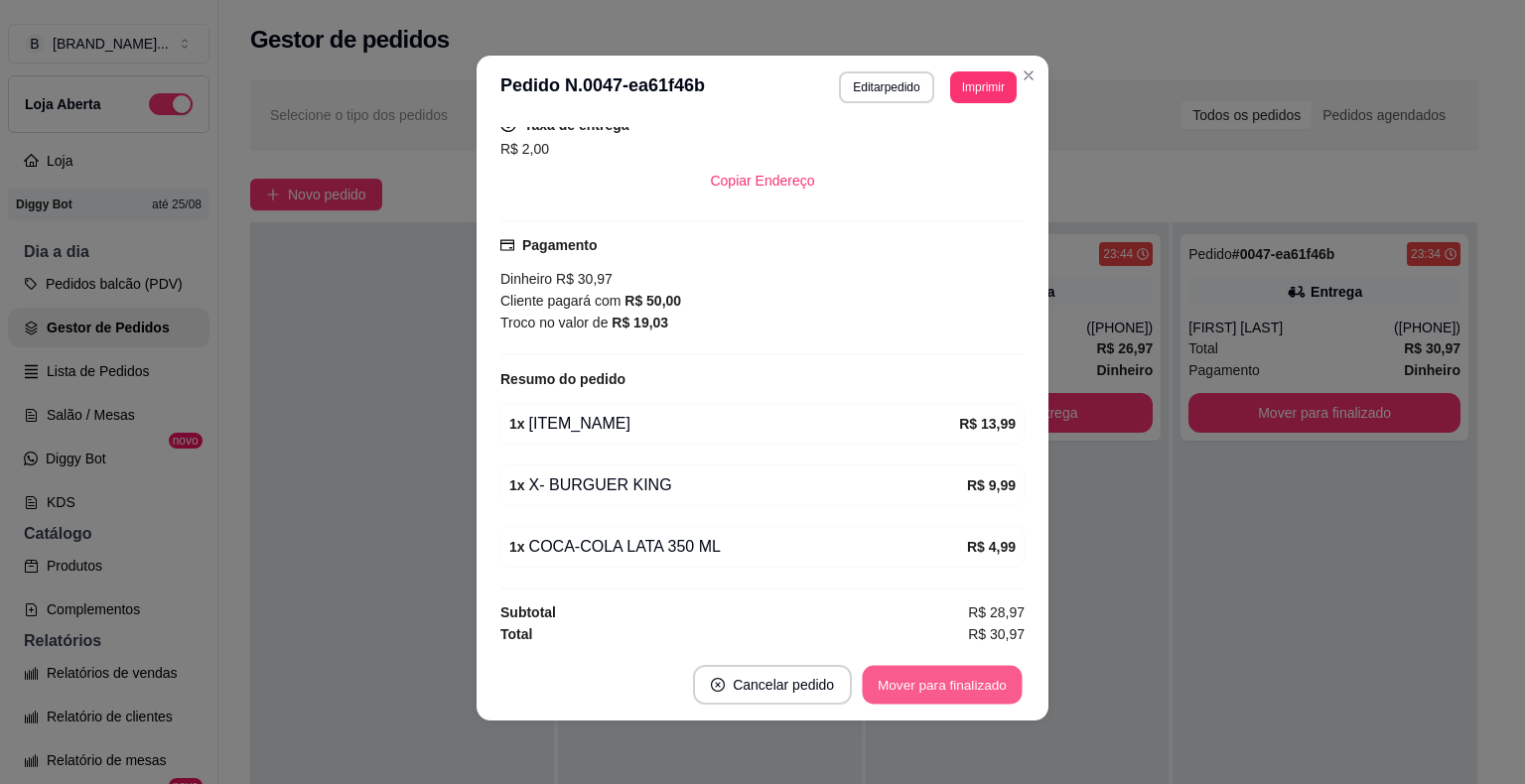 click on "Mover para finalizado" at bounding box center [942, 685] 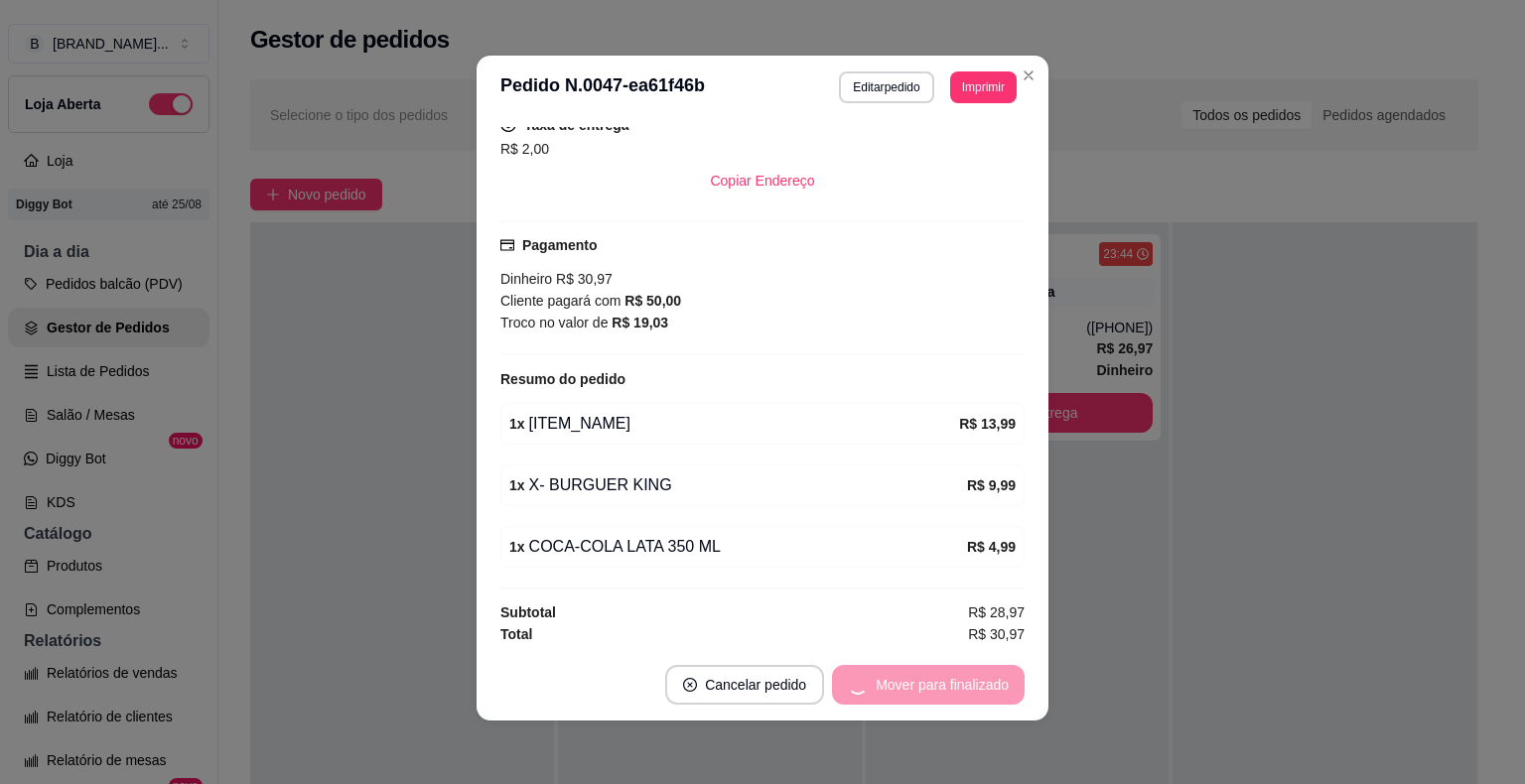 scroll, scrollTop: 338, scrollLeft: 0, axis: vertical 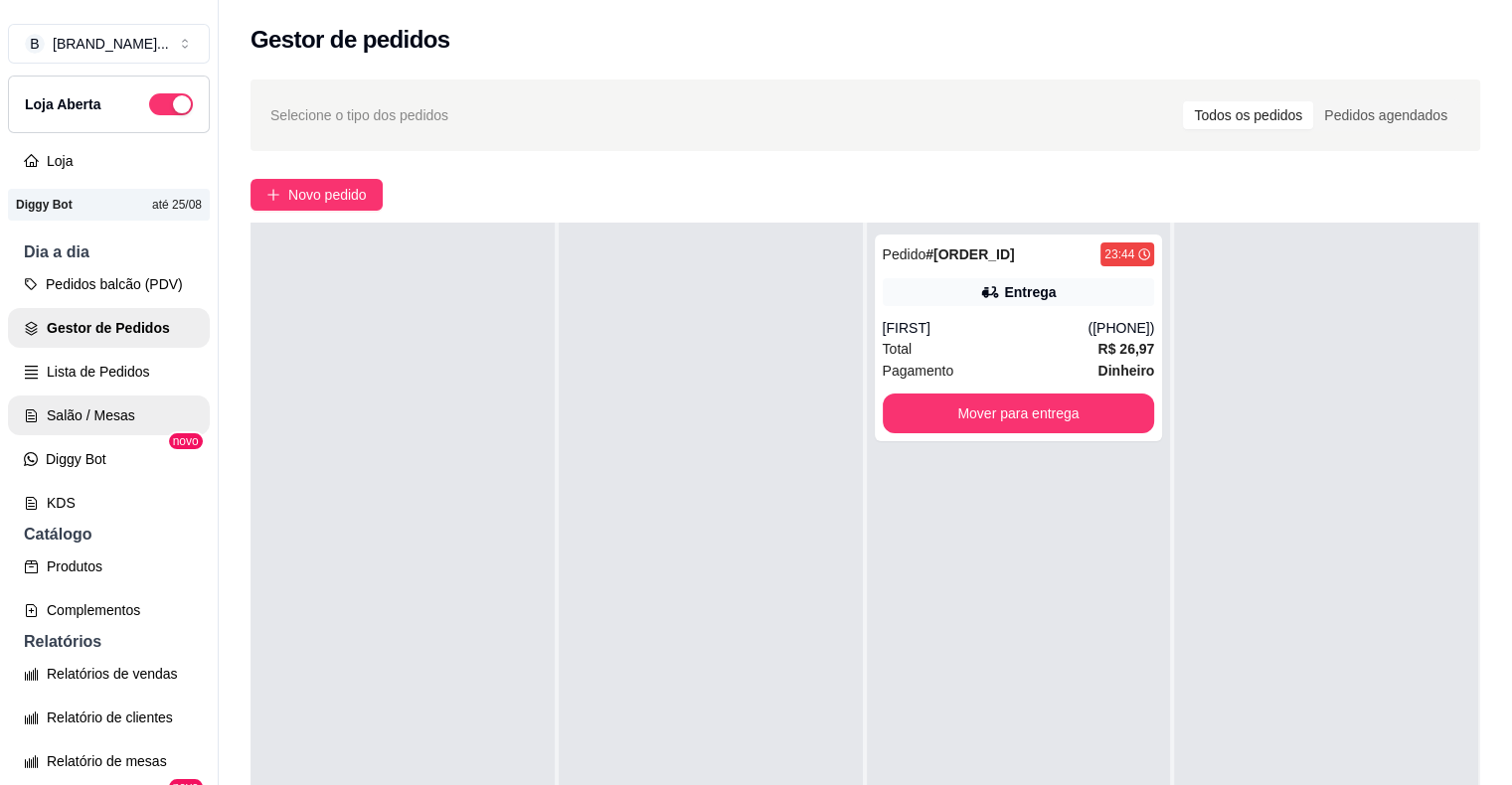 click on "Salão / Mesas" at bounding box center [108, 415] 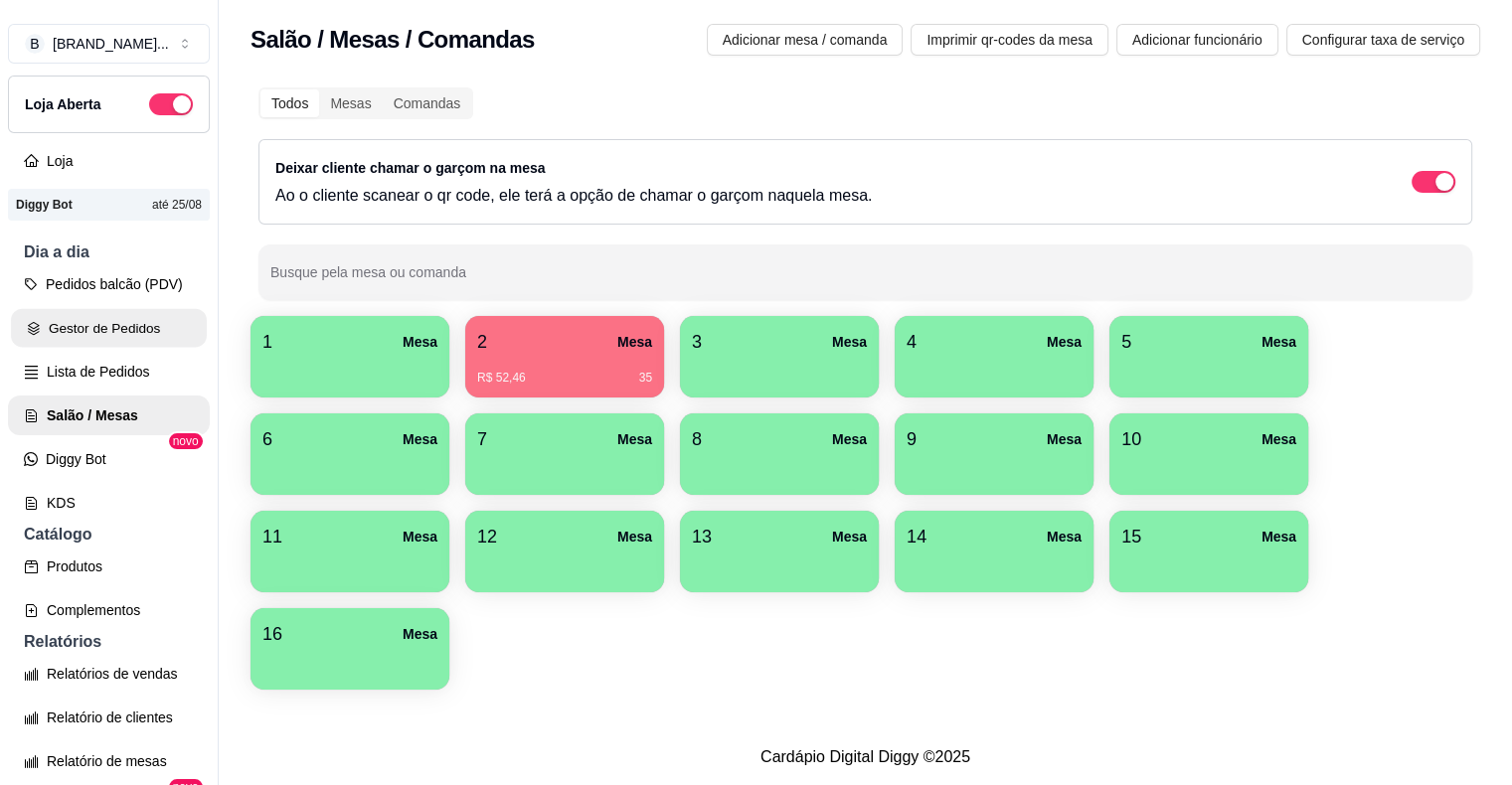 click on "Gestor de Pedidos" at bounding box center (108, 328) 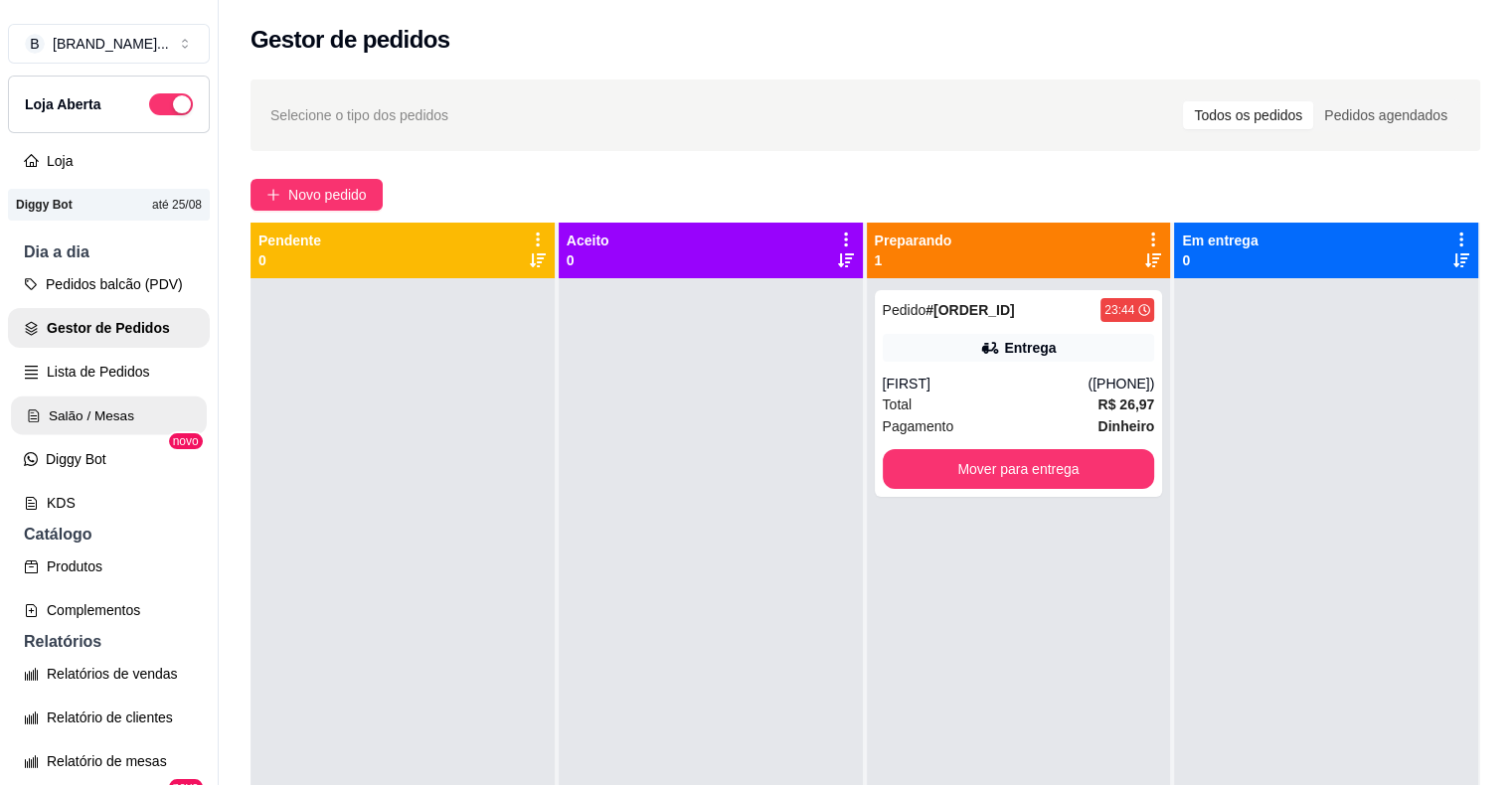 click on "Salão / Mesas" at bounding box center (108, 415) 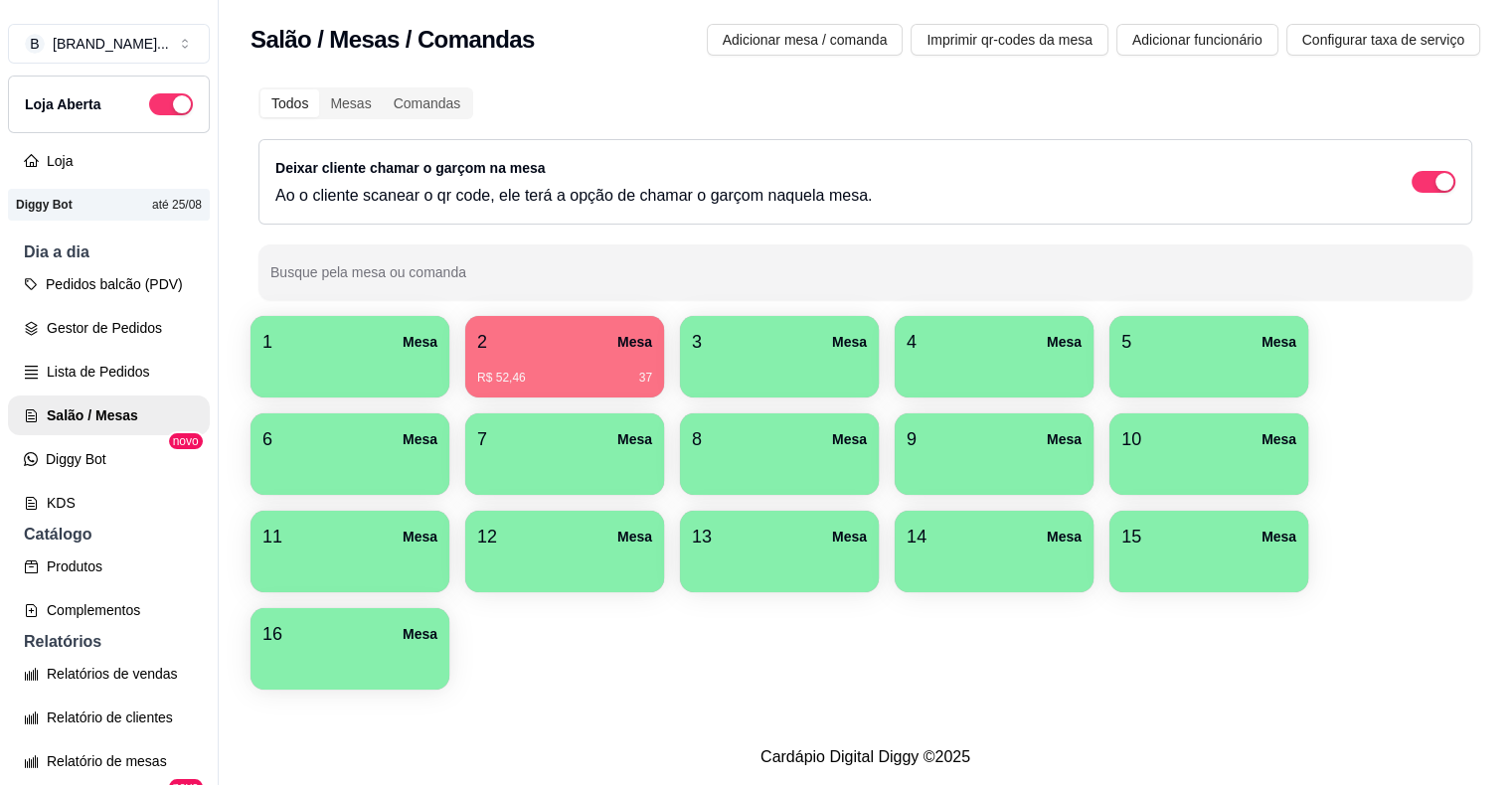 click on "R$ 52,46 37" at bounding box center (565, 378) 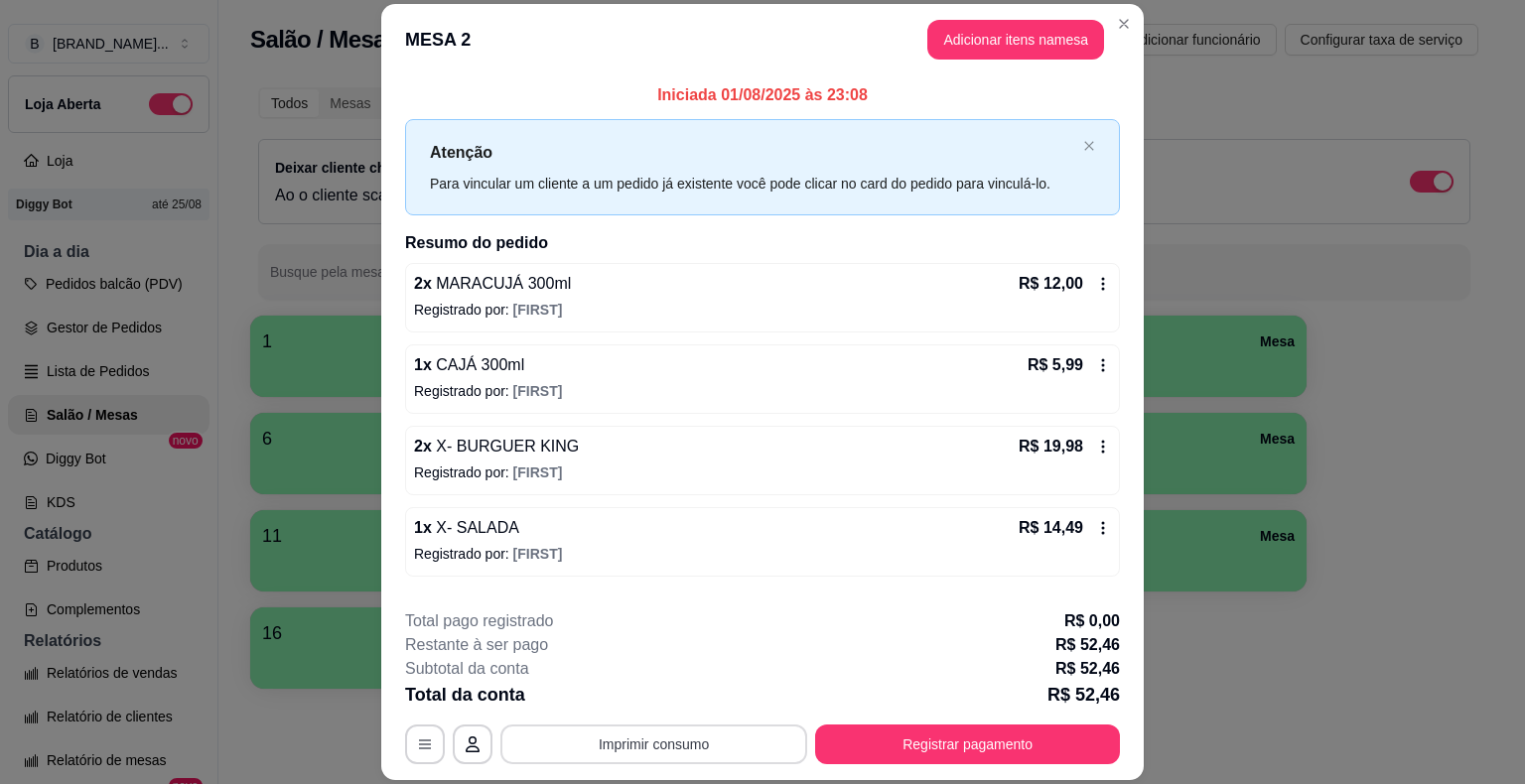 click on "Imprimir consumo" at bounding box center (653, 744) 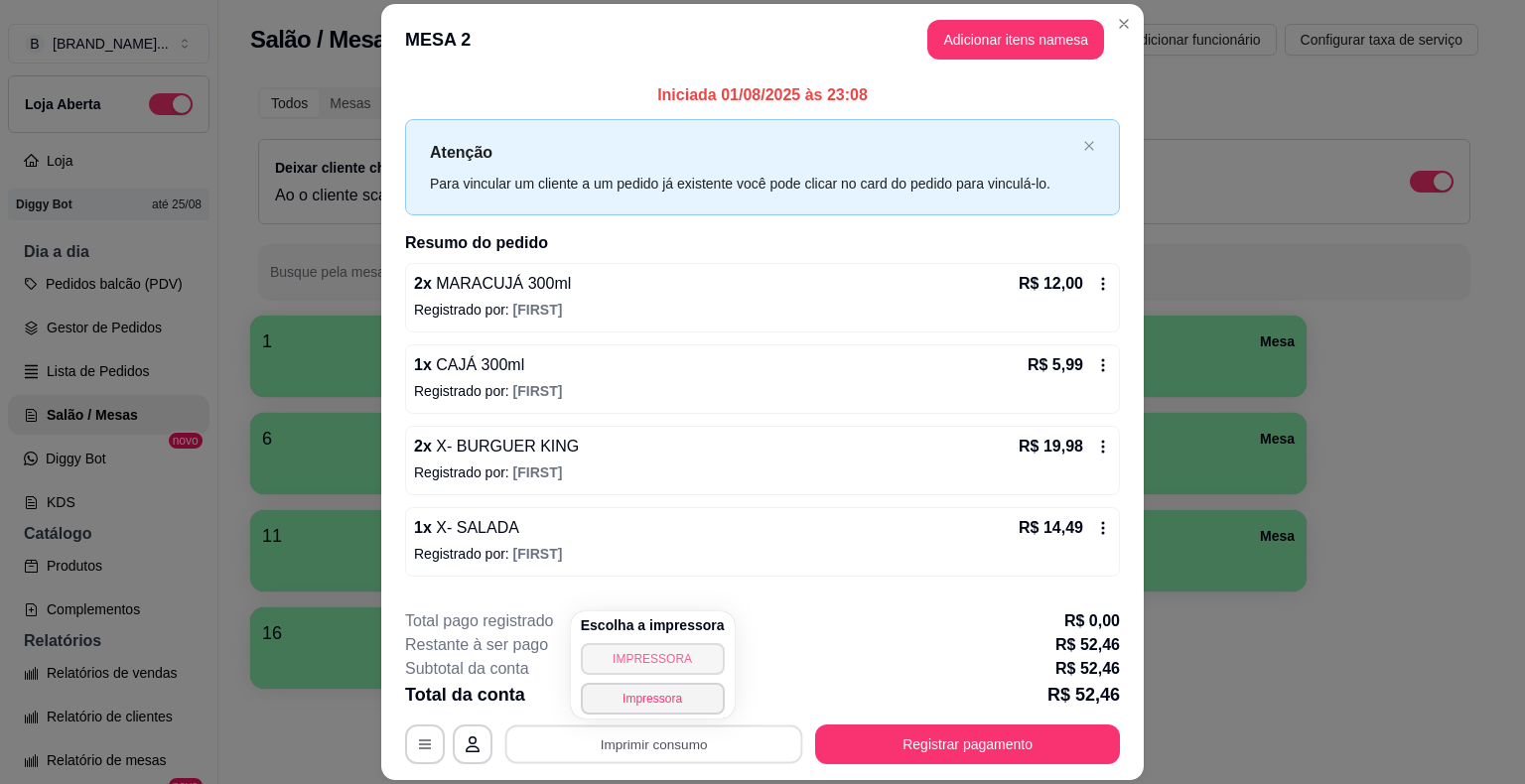 click on "IMPRESSORA" at bounding box center (652, 659) 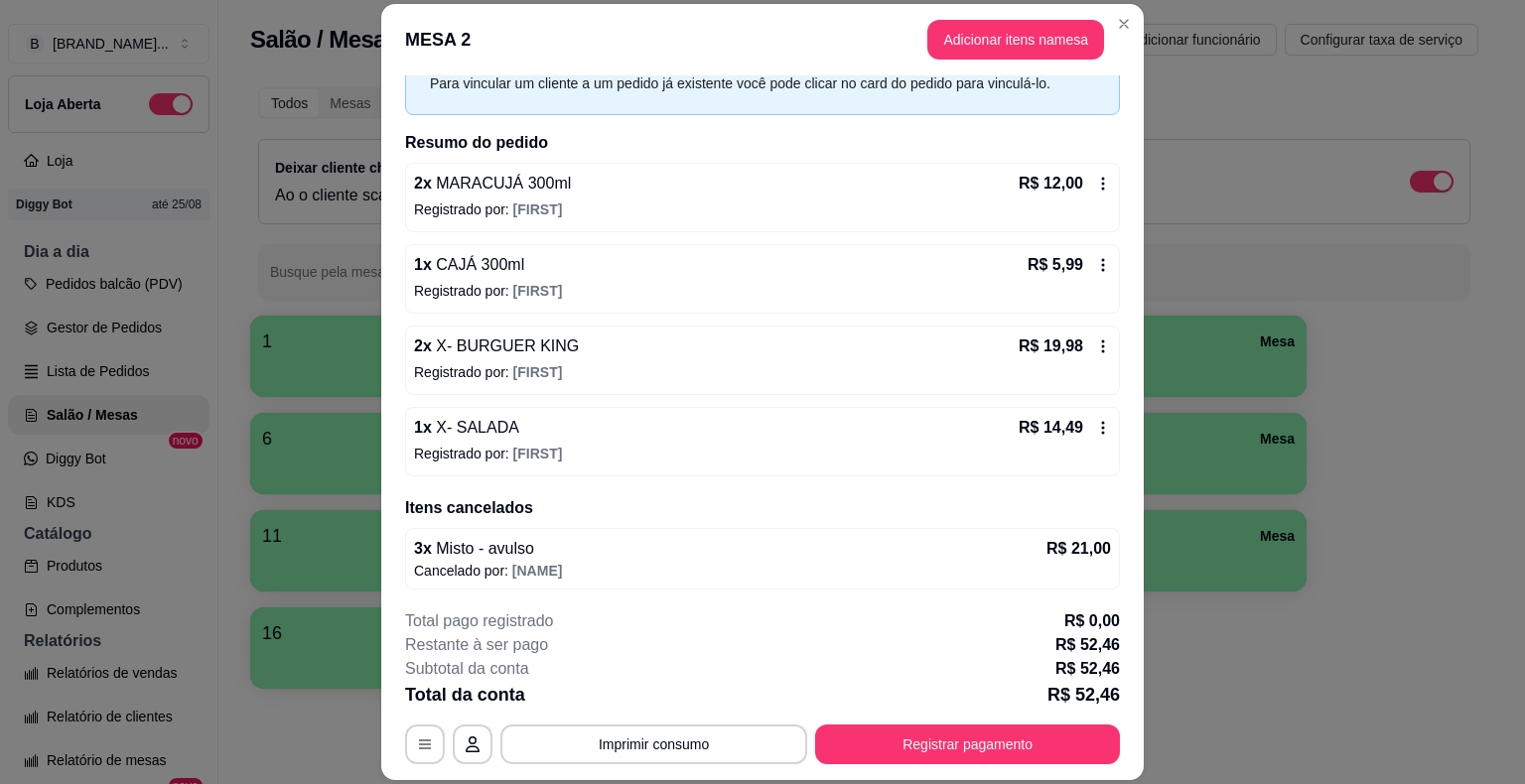 scroll, scrollTop: 101, scrollLeft: 0, axis: vertical 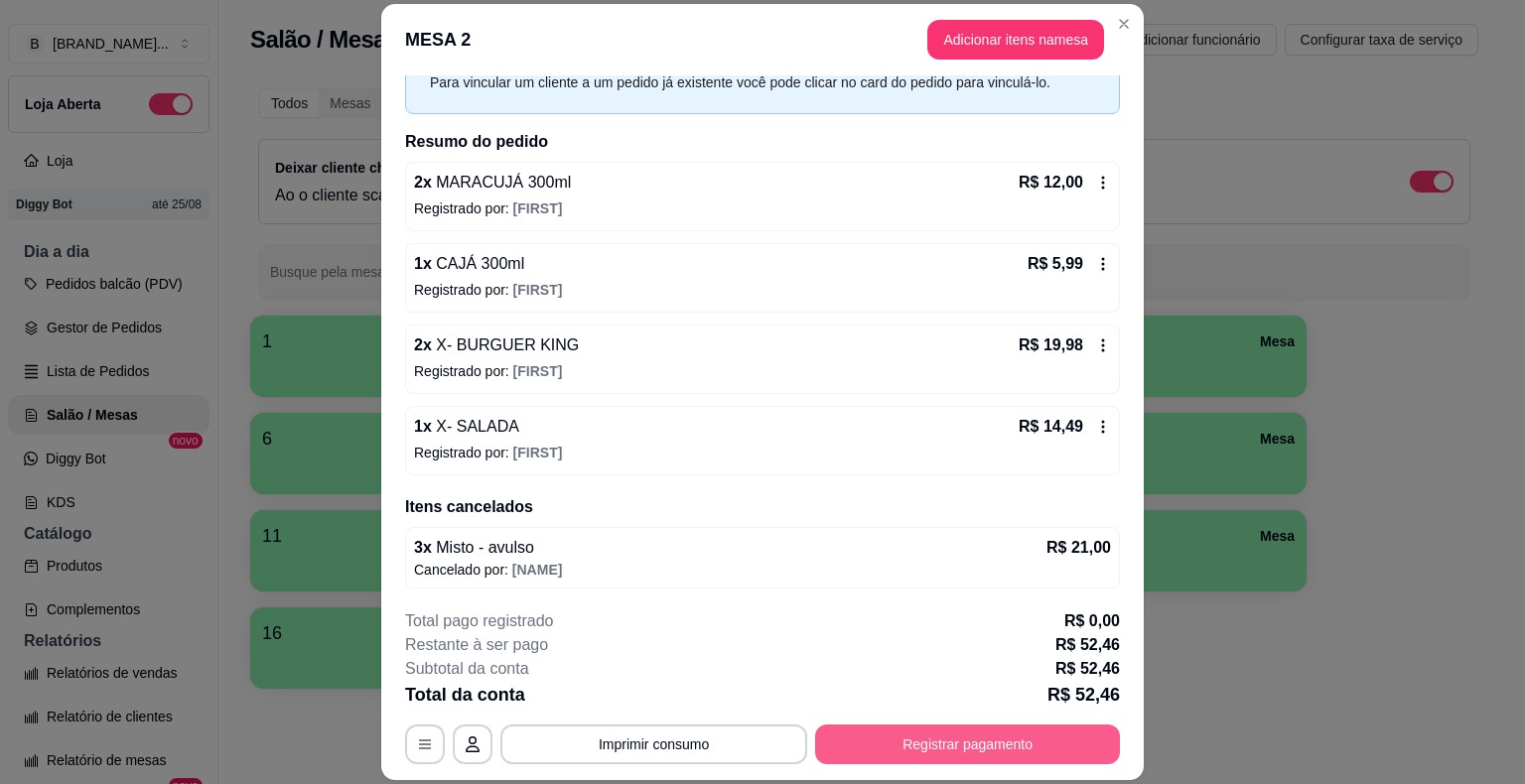 click on "Registrar pagamento" at bounding box center (967, 744) 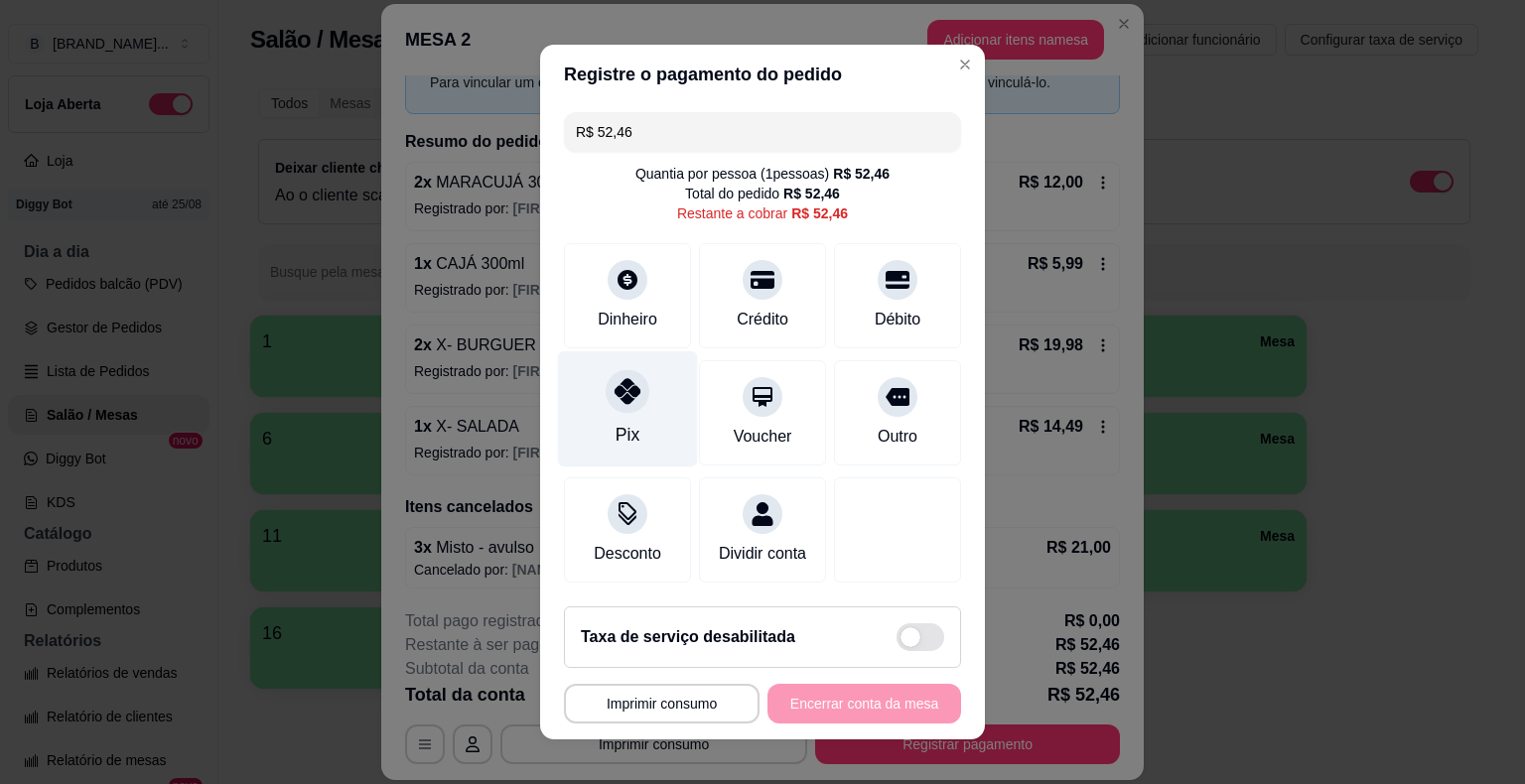 click on "Pix" at bounding box center [627, 435] 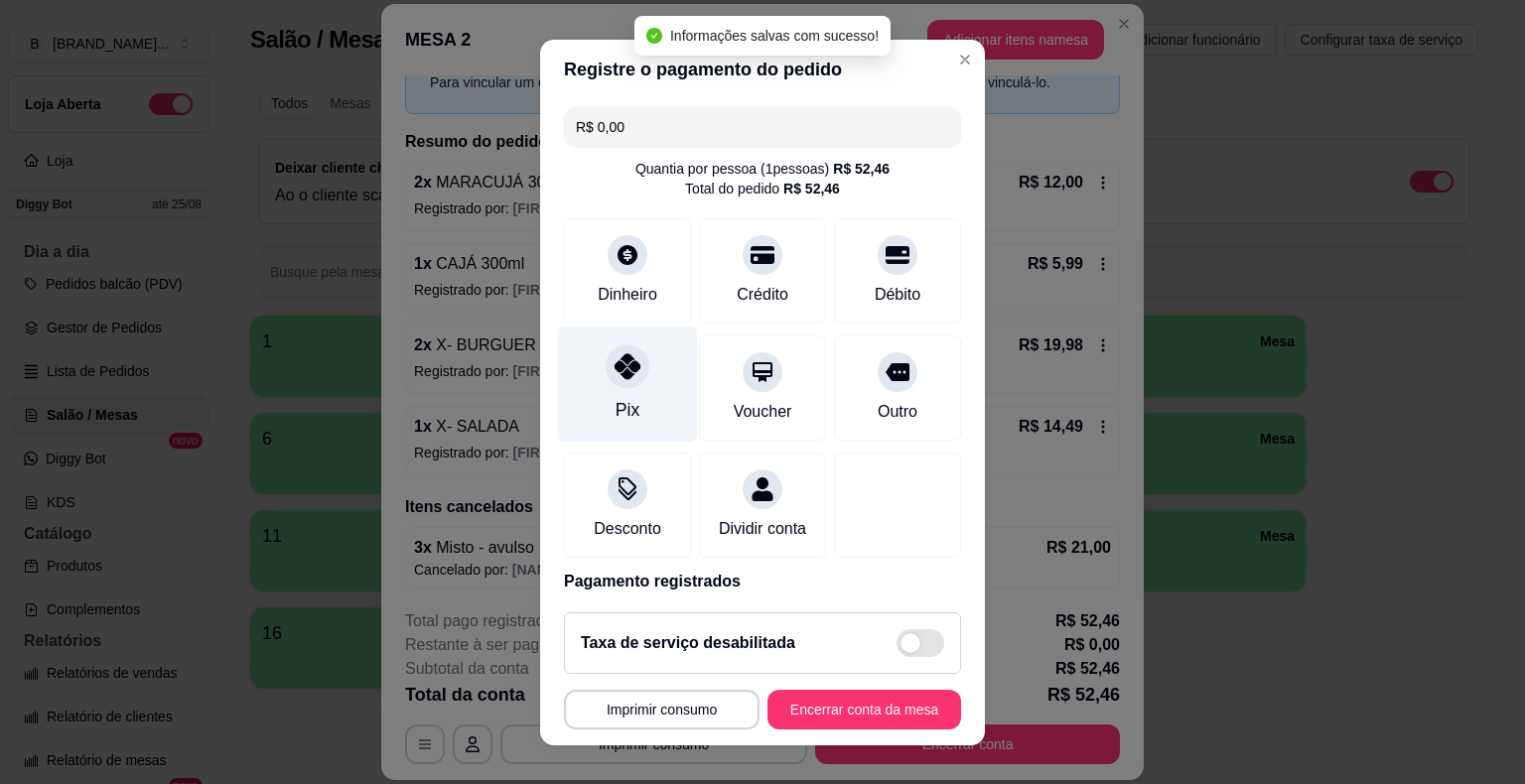 type on "R$ 0,00" 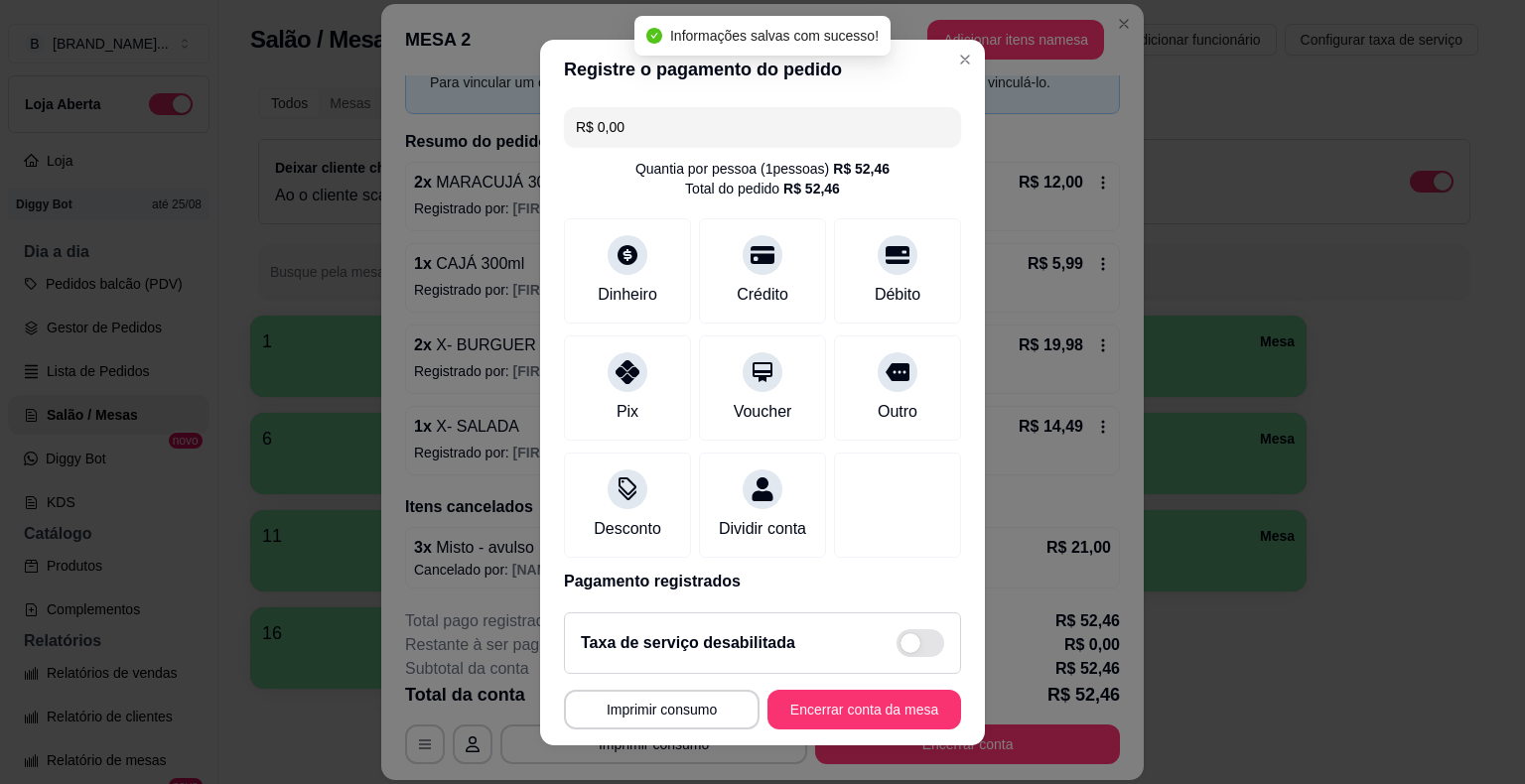 scroll, scrollTop: 24, scrollLeft: 0, axis: vertical 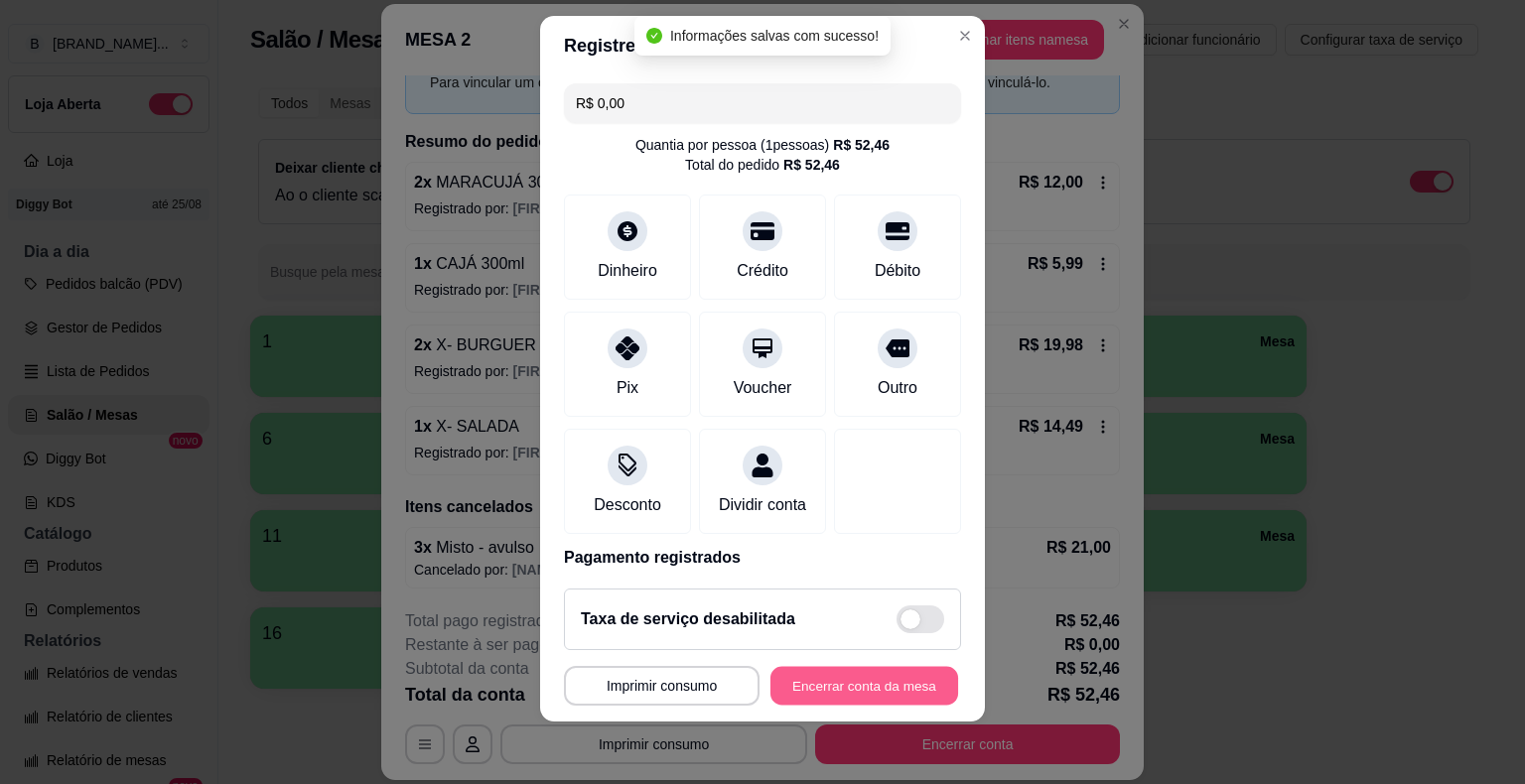click on "Encerrar conta da mesa" at bounding box center (864, 685) 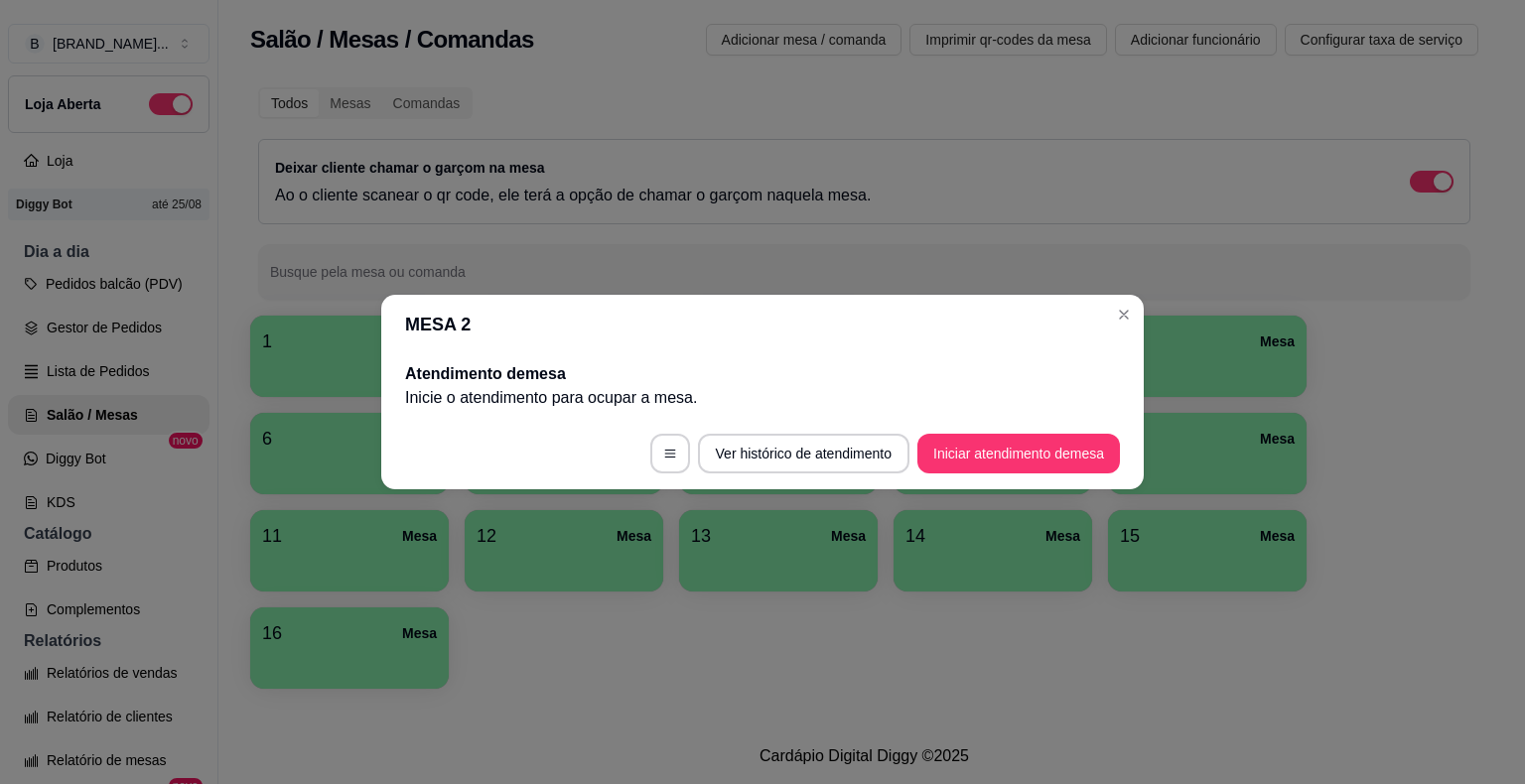 scroll, scrollTop: 0, scrollLeft: 0, axis: both 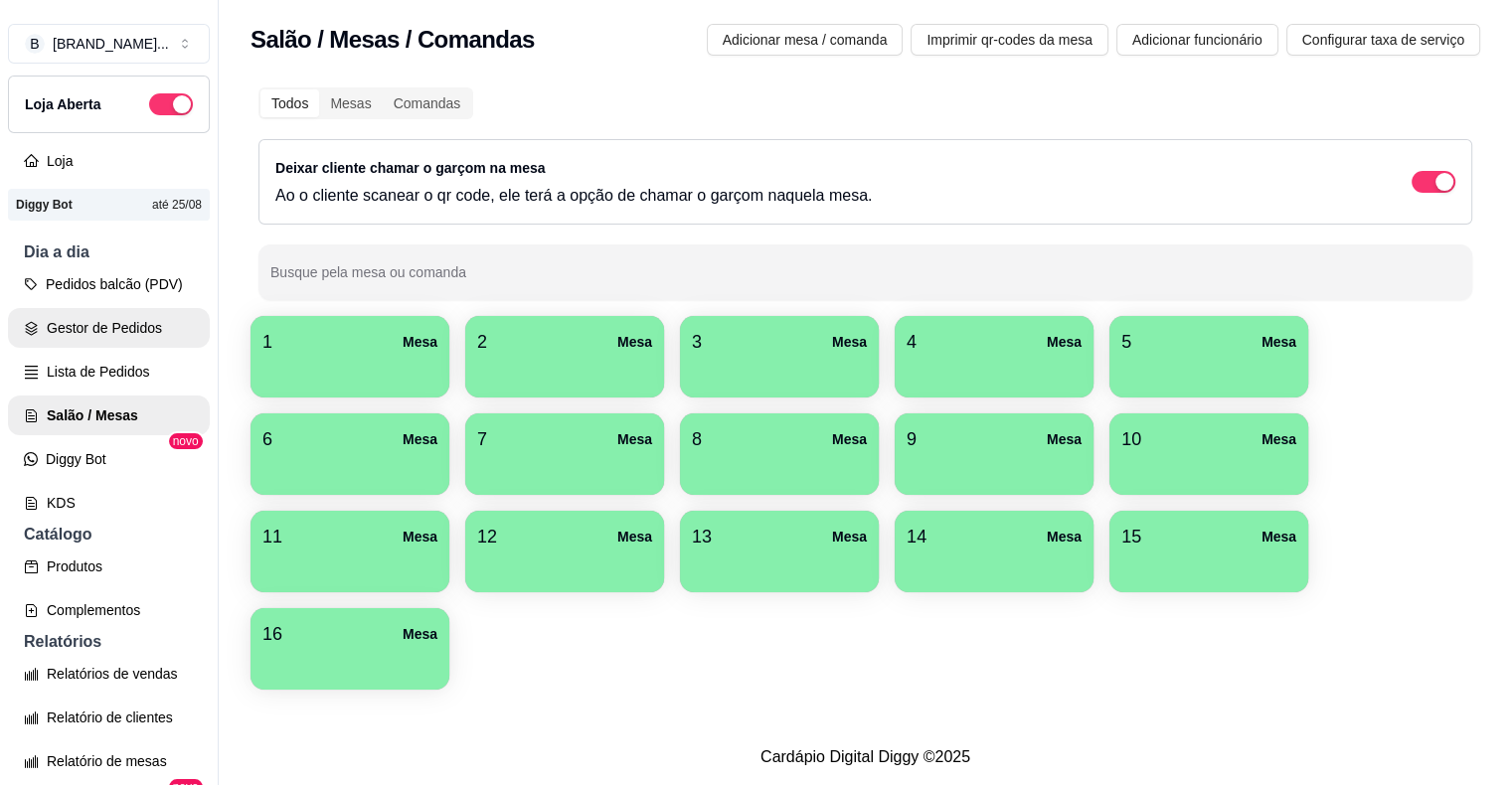 click on "Gestor de Pedidos" at bounding box center (108, 328) 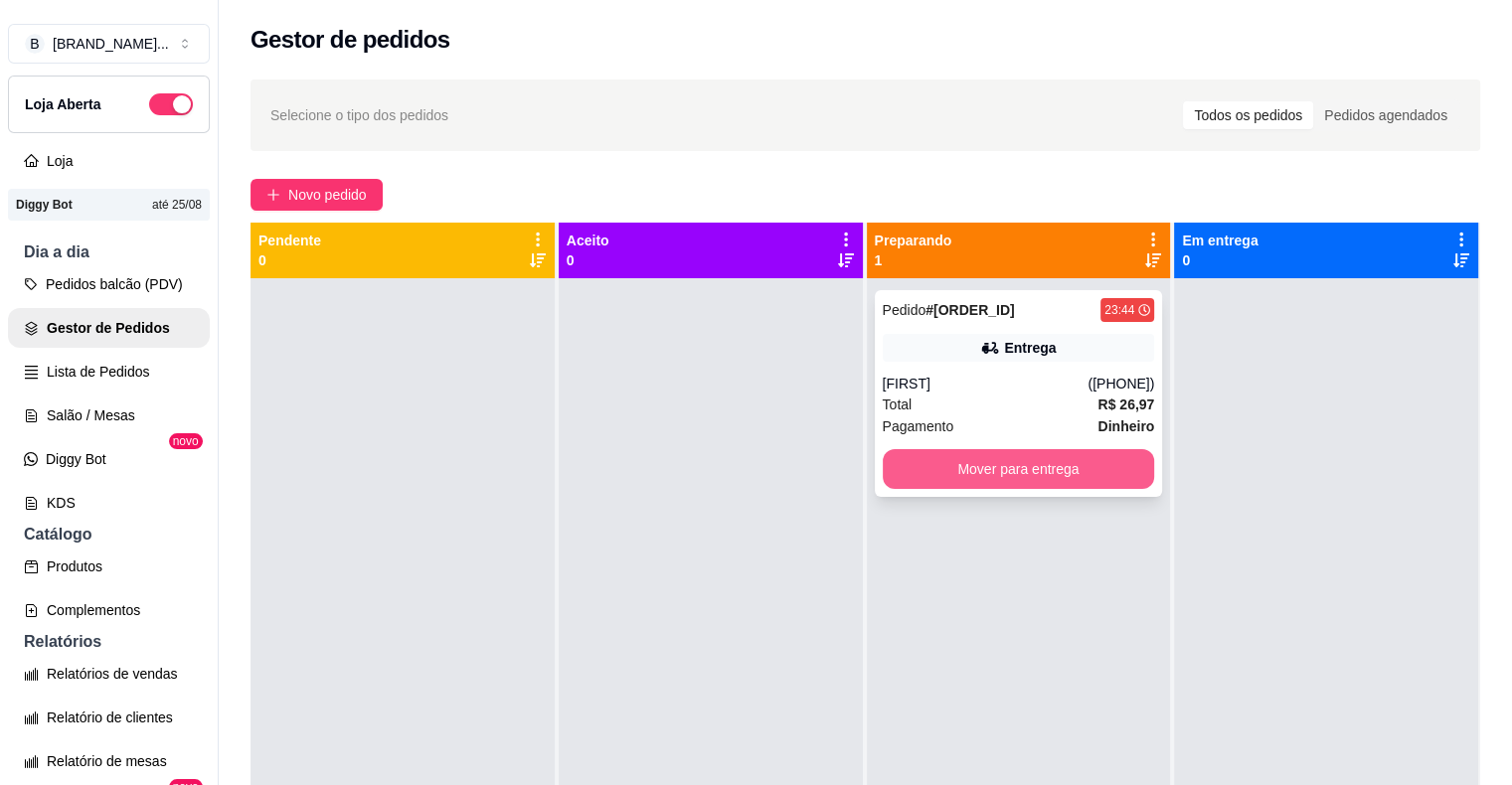 click on "Mover para entrega" at bounding box center (1019, 469) 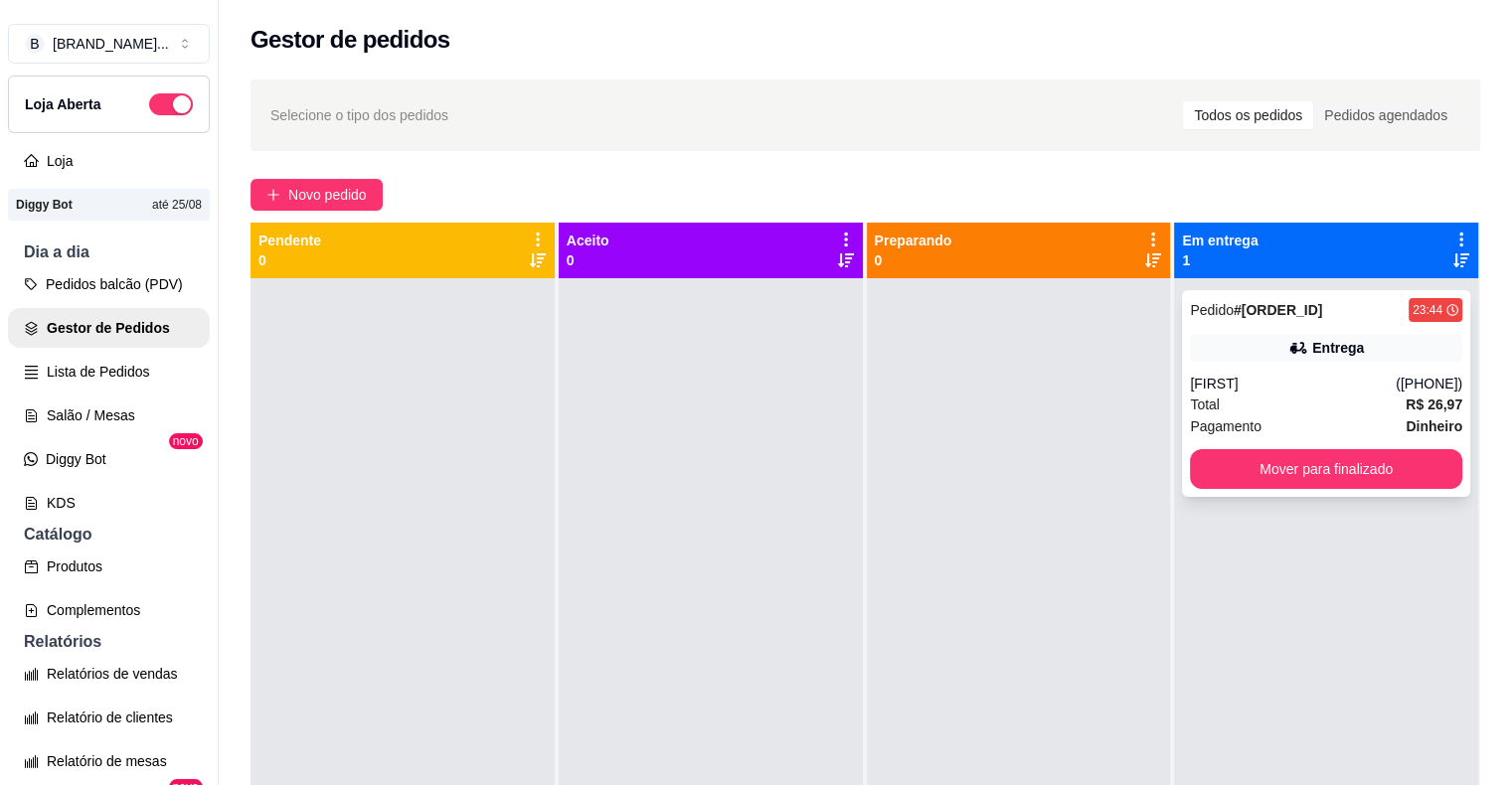 click on "[FIRST]" at bounding box center (1292, 384) 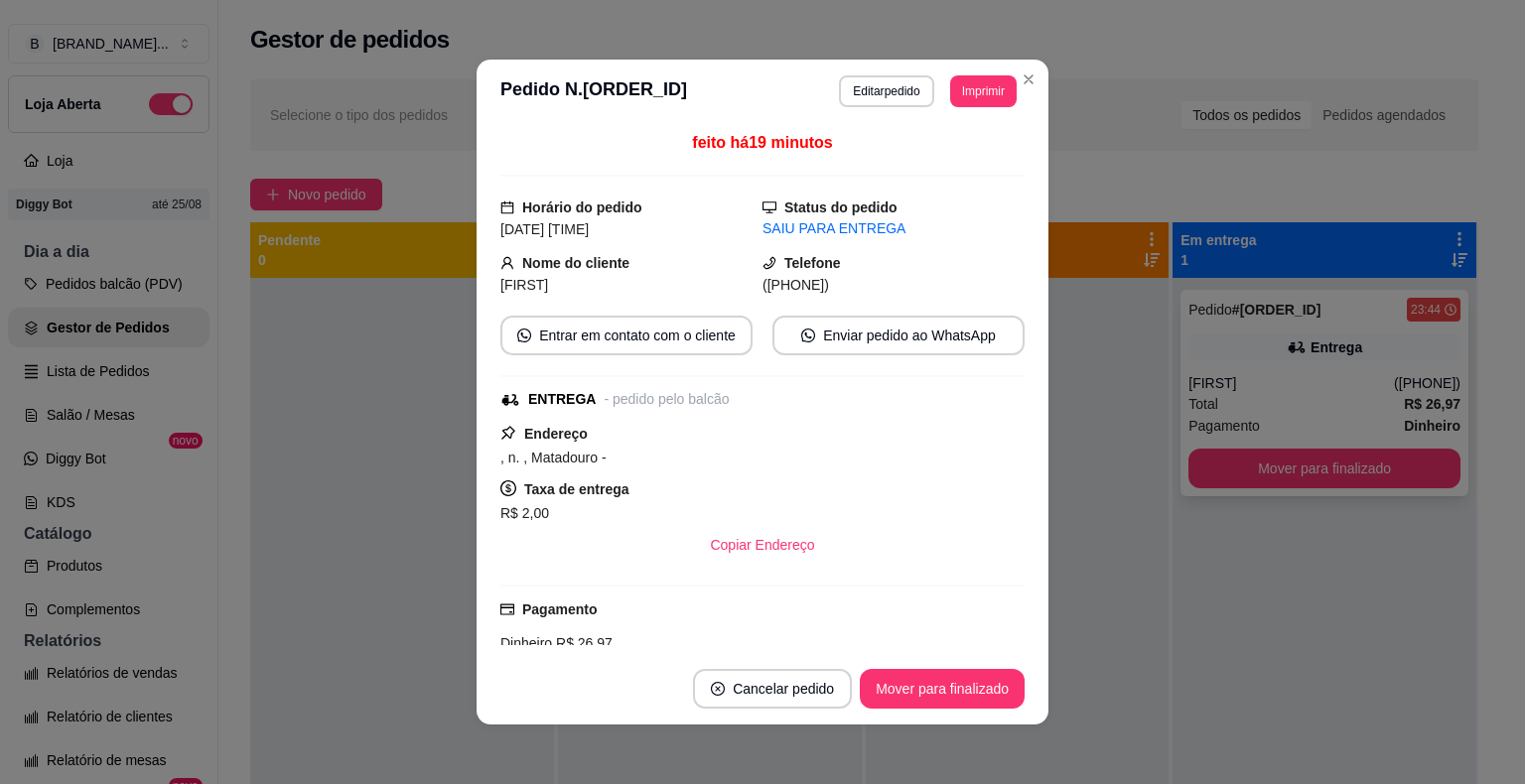 scroll, scrollTop: 255, scrollLeft: 0, axis: vertical 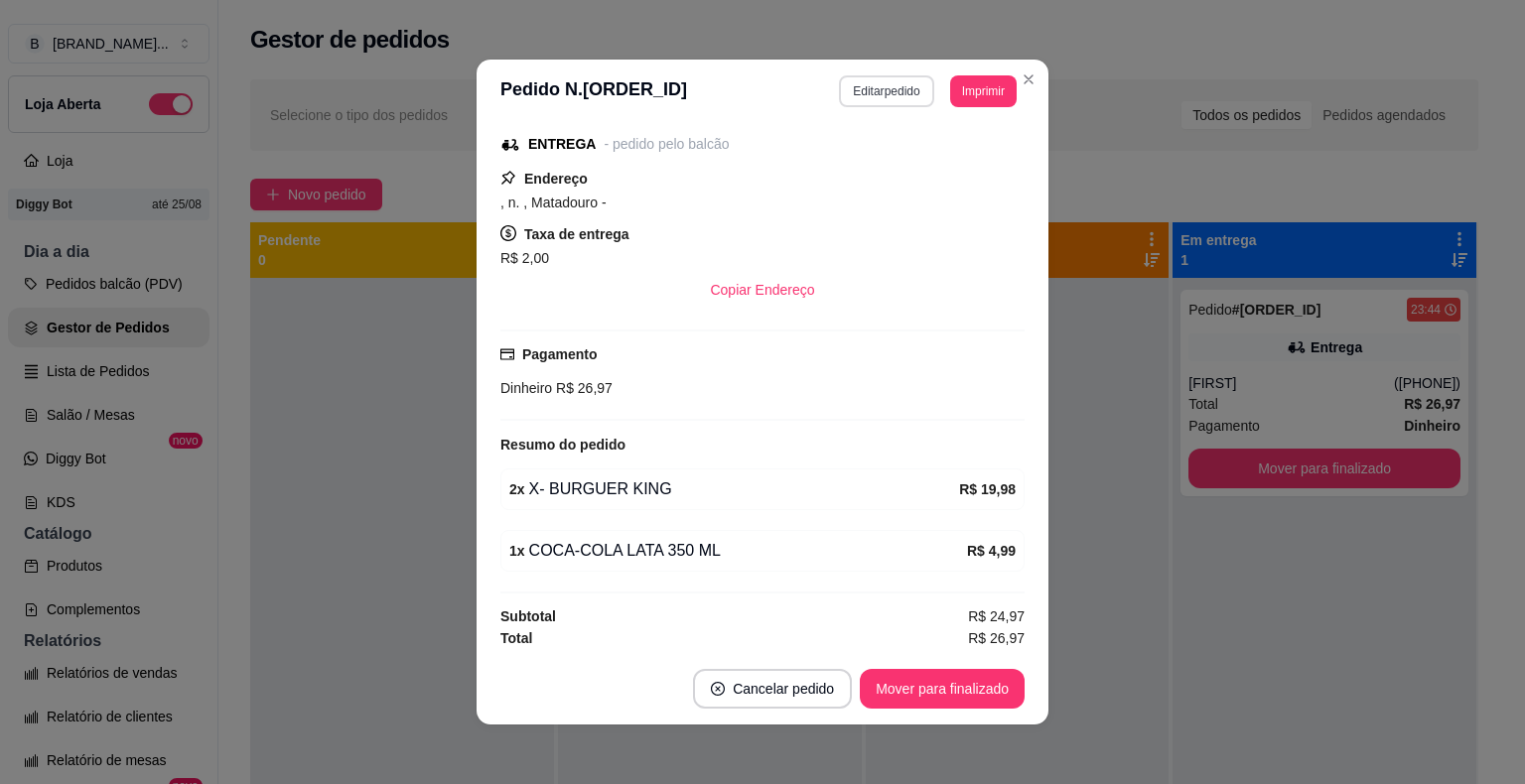 click on "Editar  pedido" at bounding box center [886, 91] 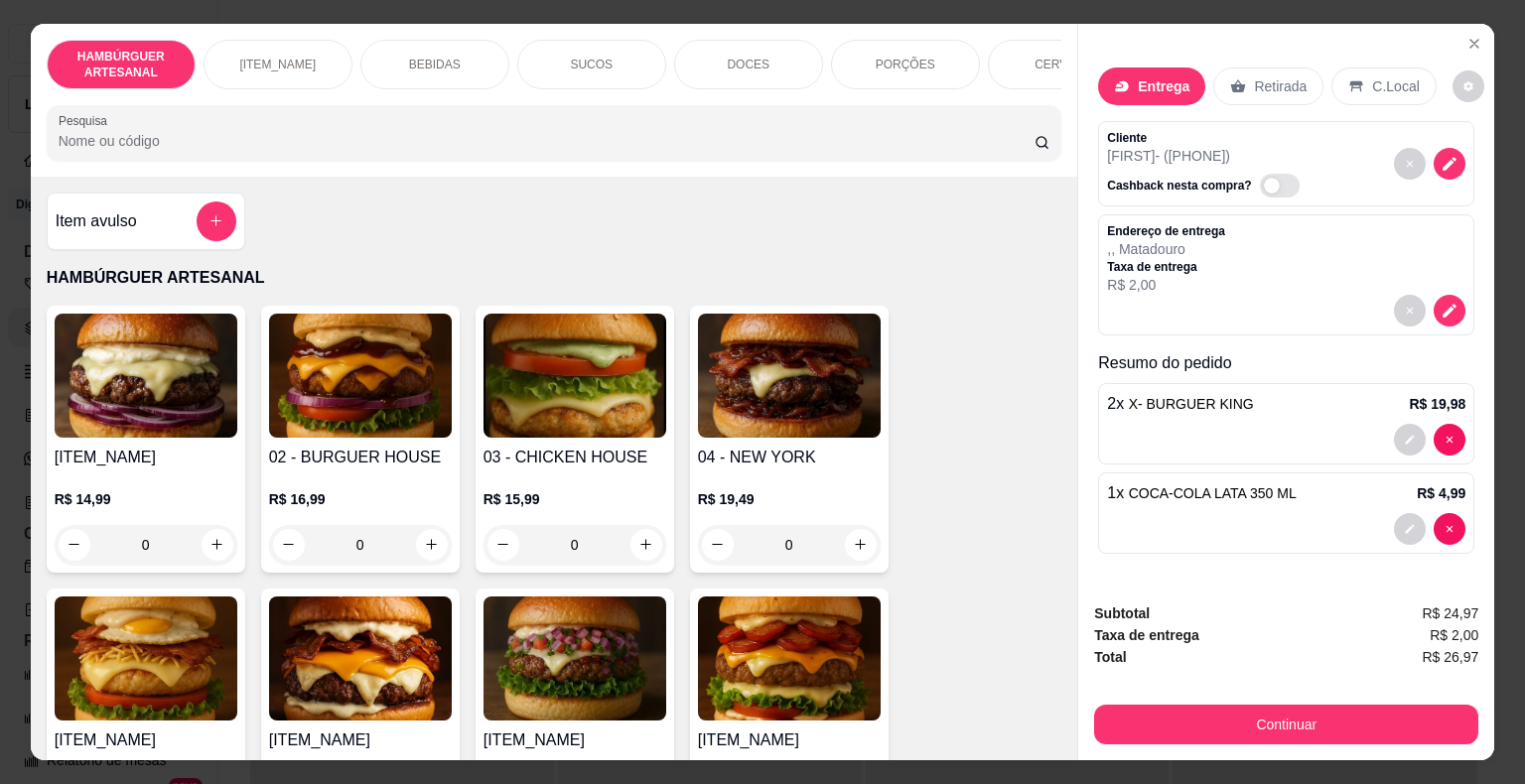 click on "Endereço de entrega ,  ,   Matadouro  Taxa de entrega R$ 2,00" at bounding box center [1286, 259] 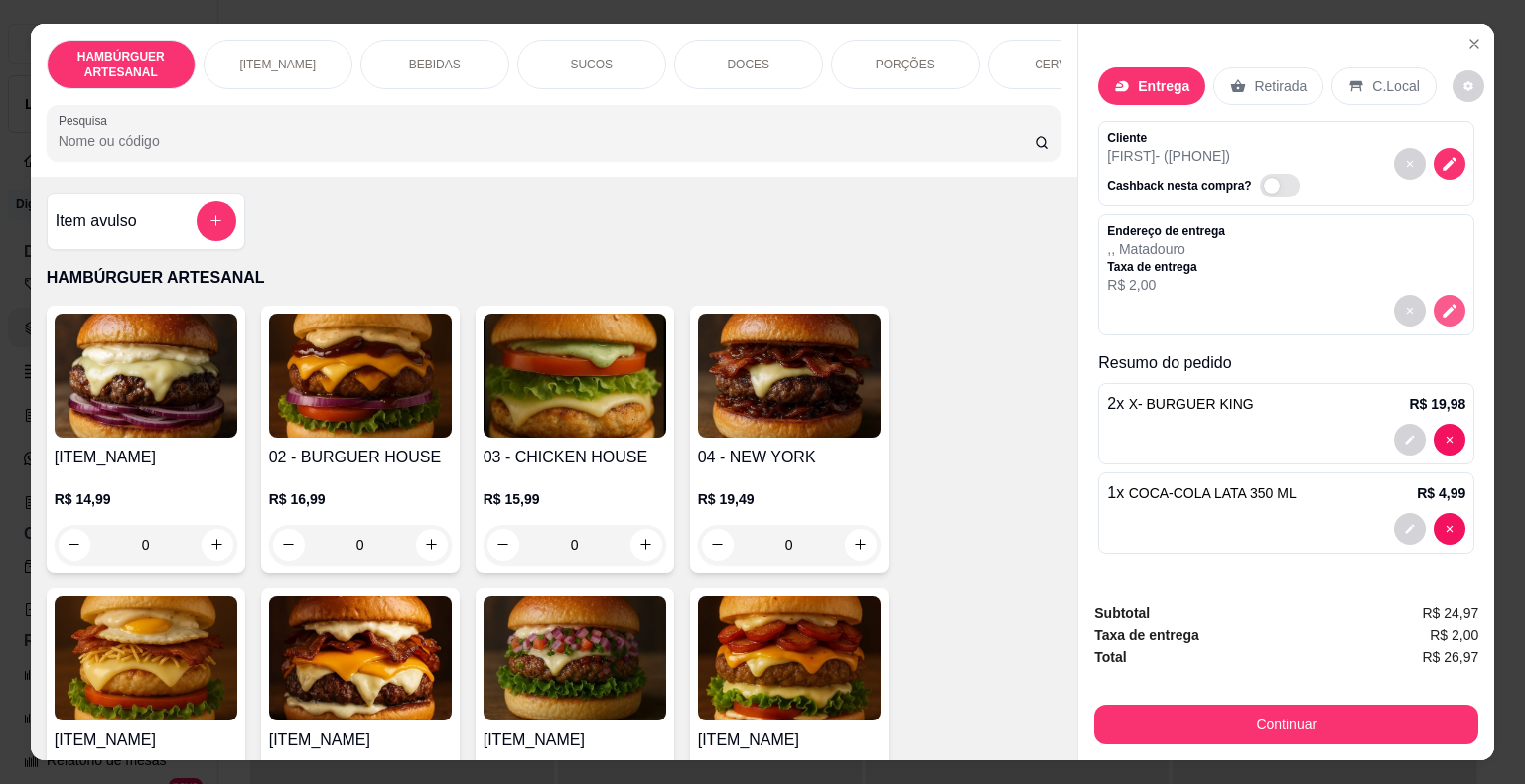 click at bounding box center (1450, 311) 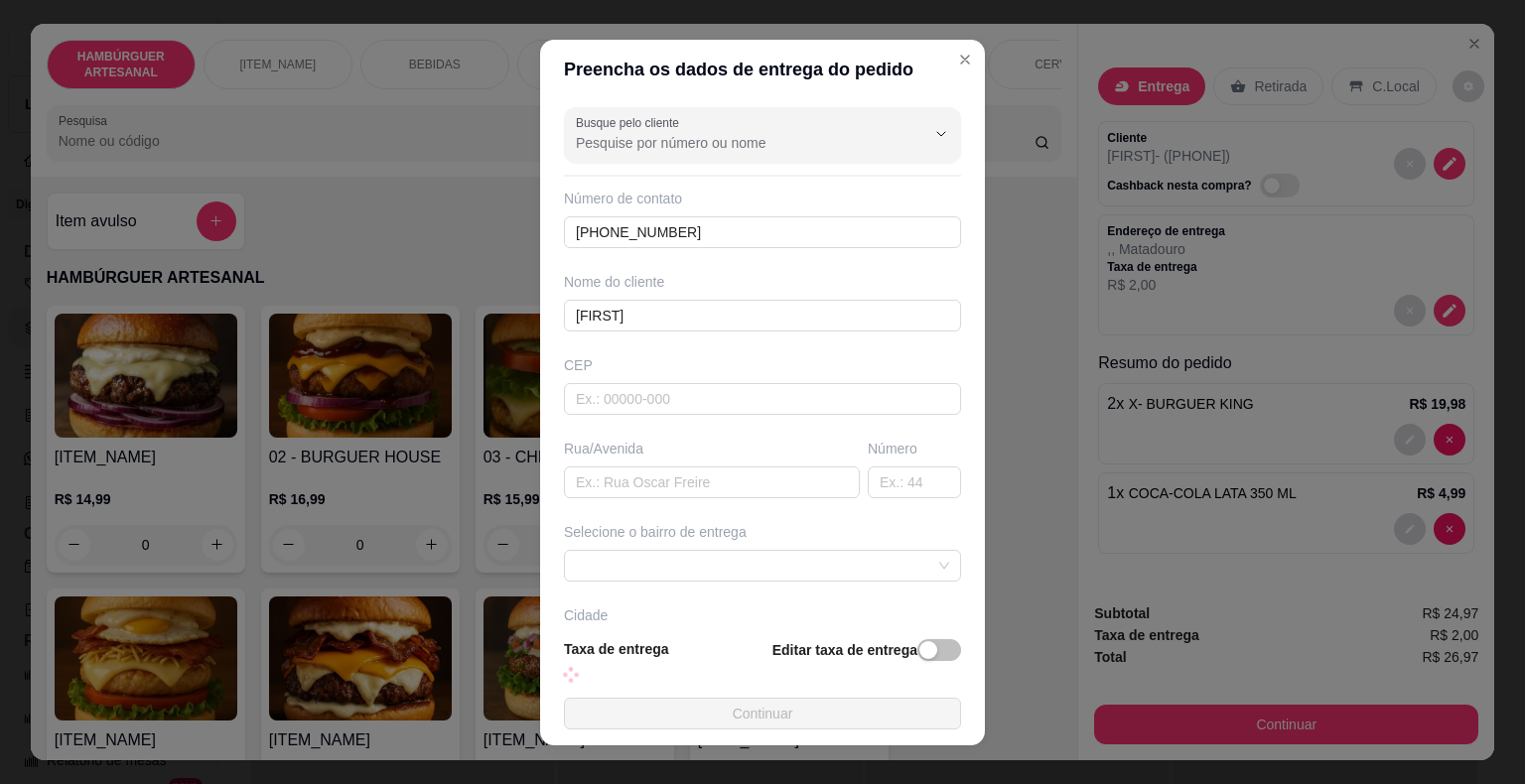 scroll, scrollTop: 142, scrollLeft: 0, axis: vertical 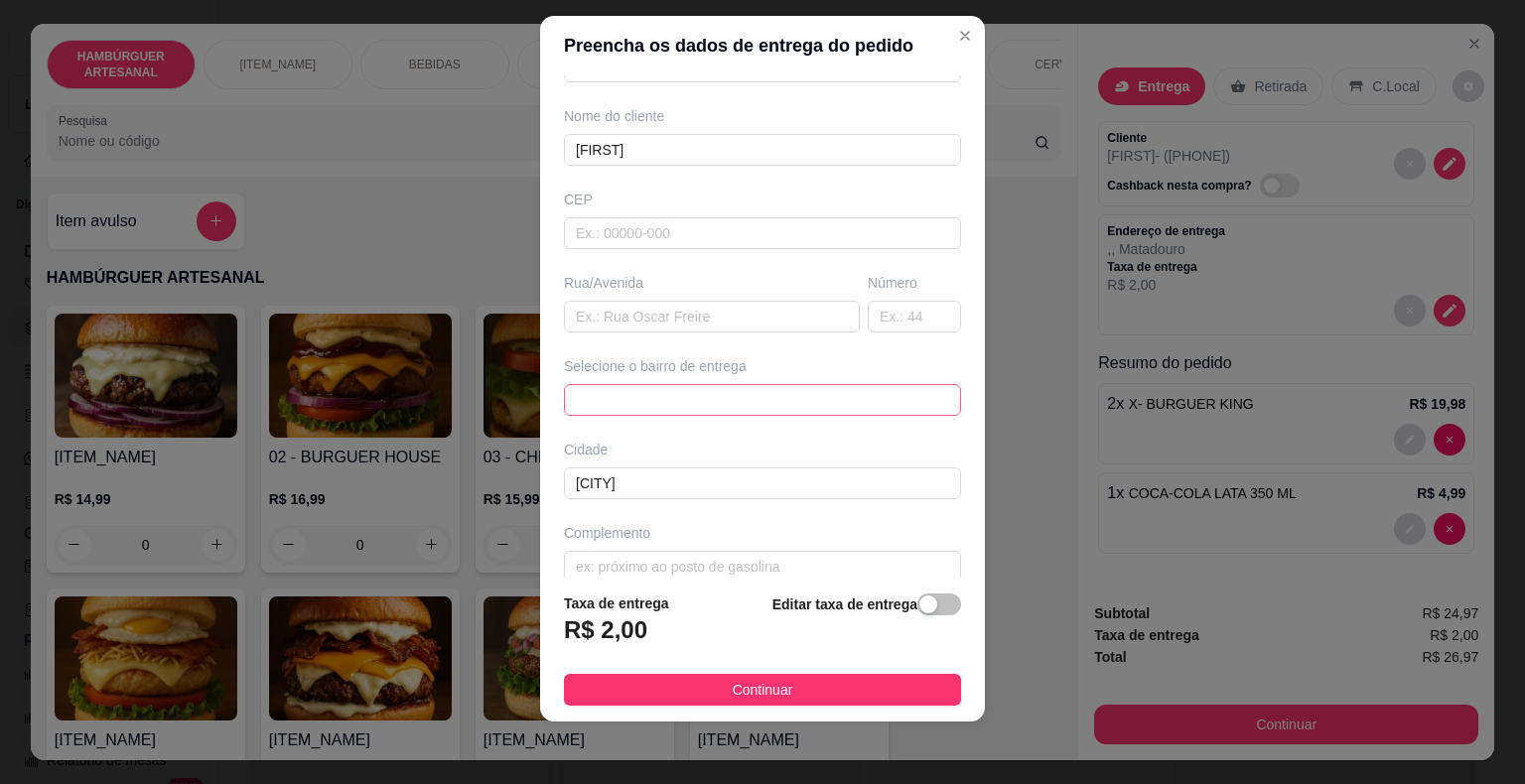 click at bounding box center [762, 400] 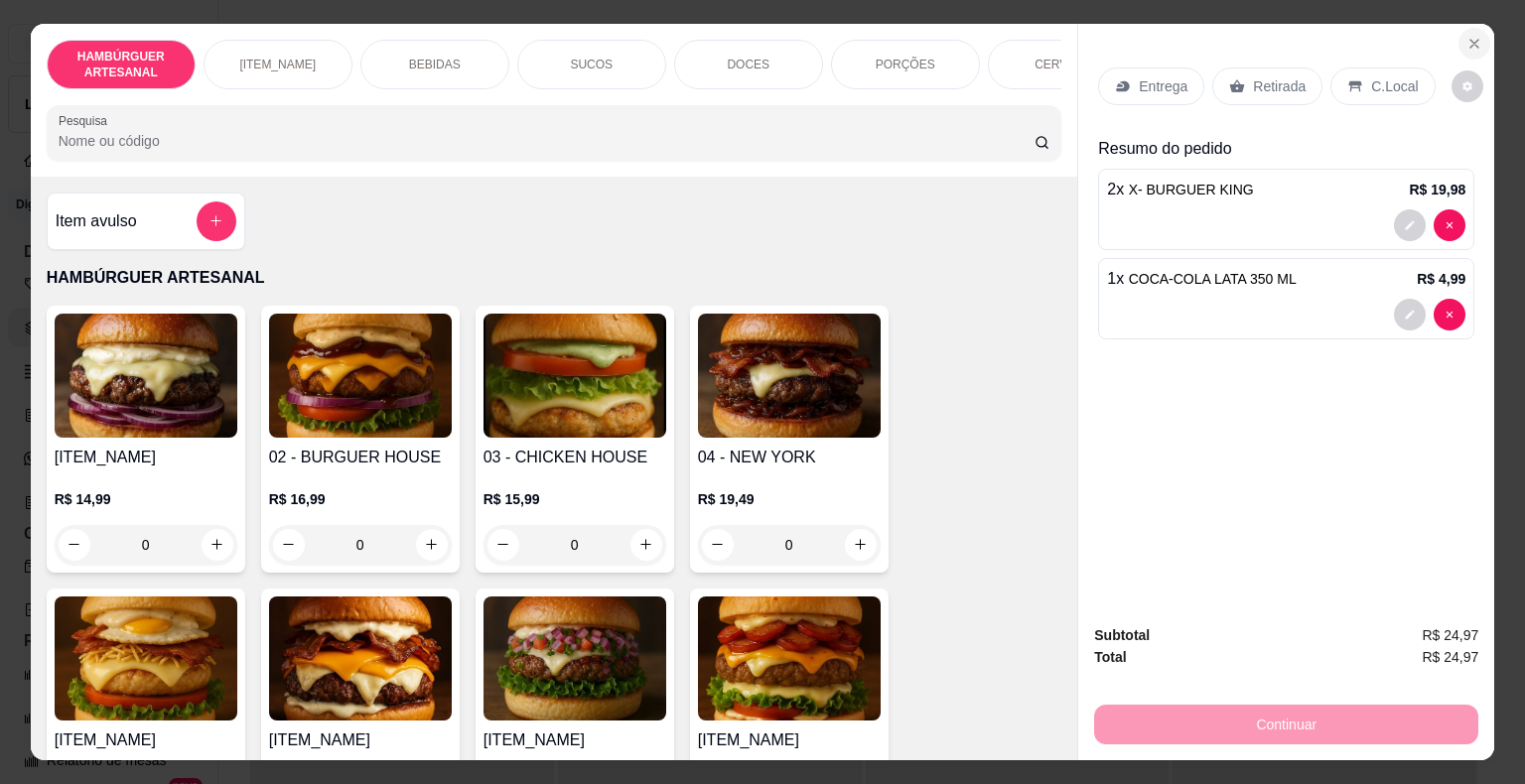 click 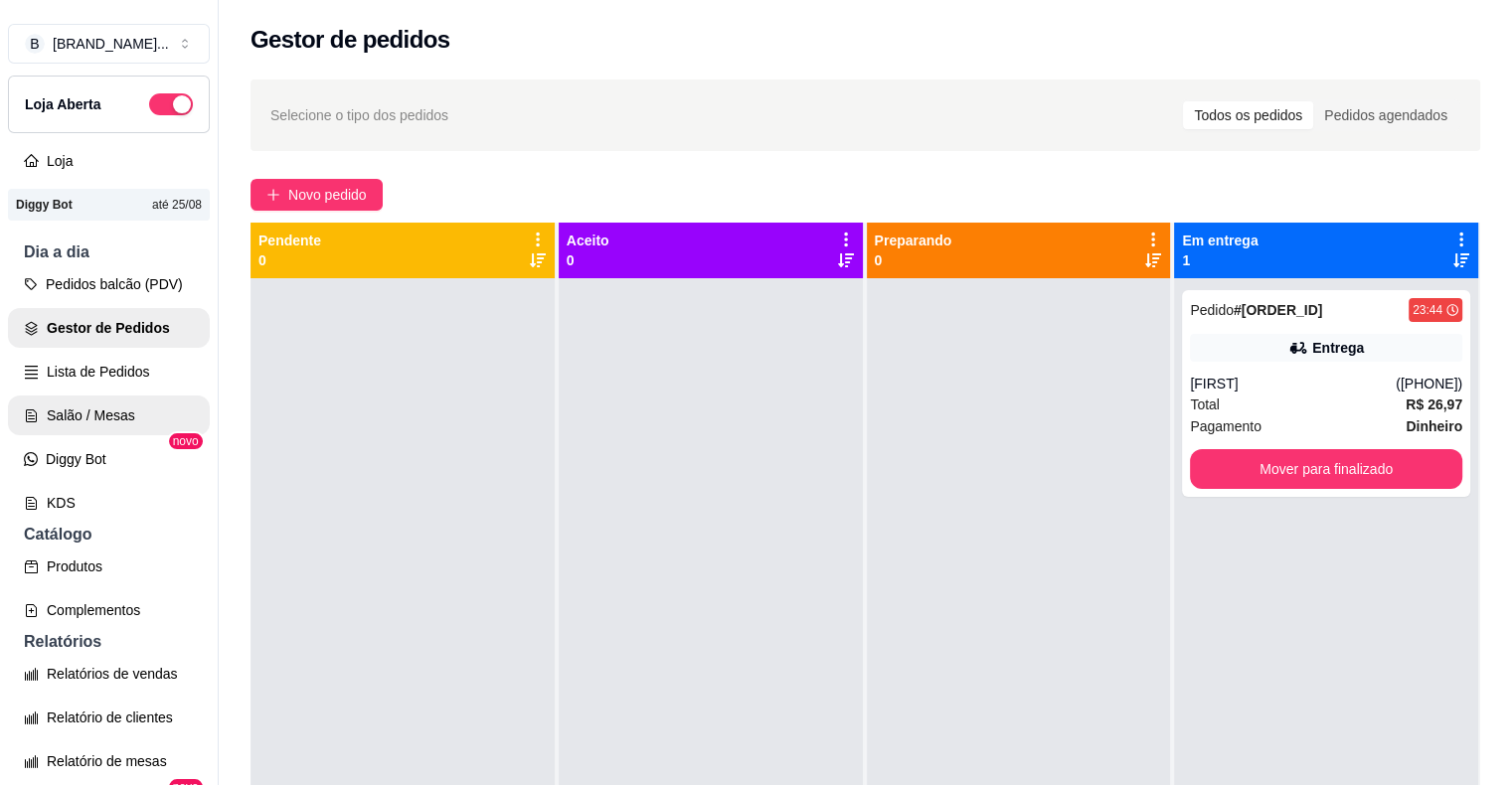 click on "Salão / Mesas" at bounding box center [108, 415] 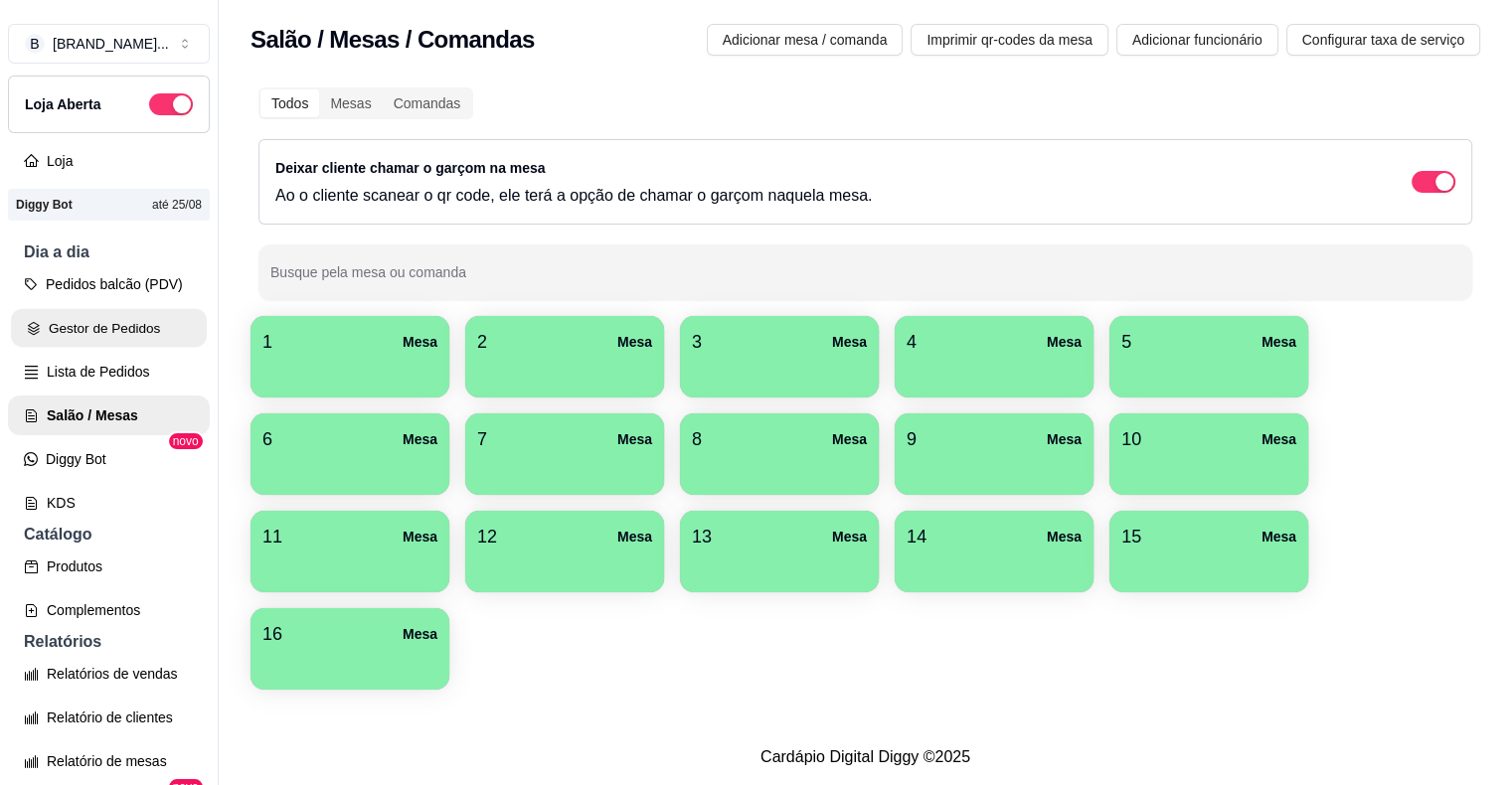 click on "Gestor de Pedidos" at bounding box center (108, 328) 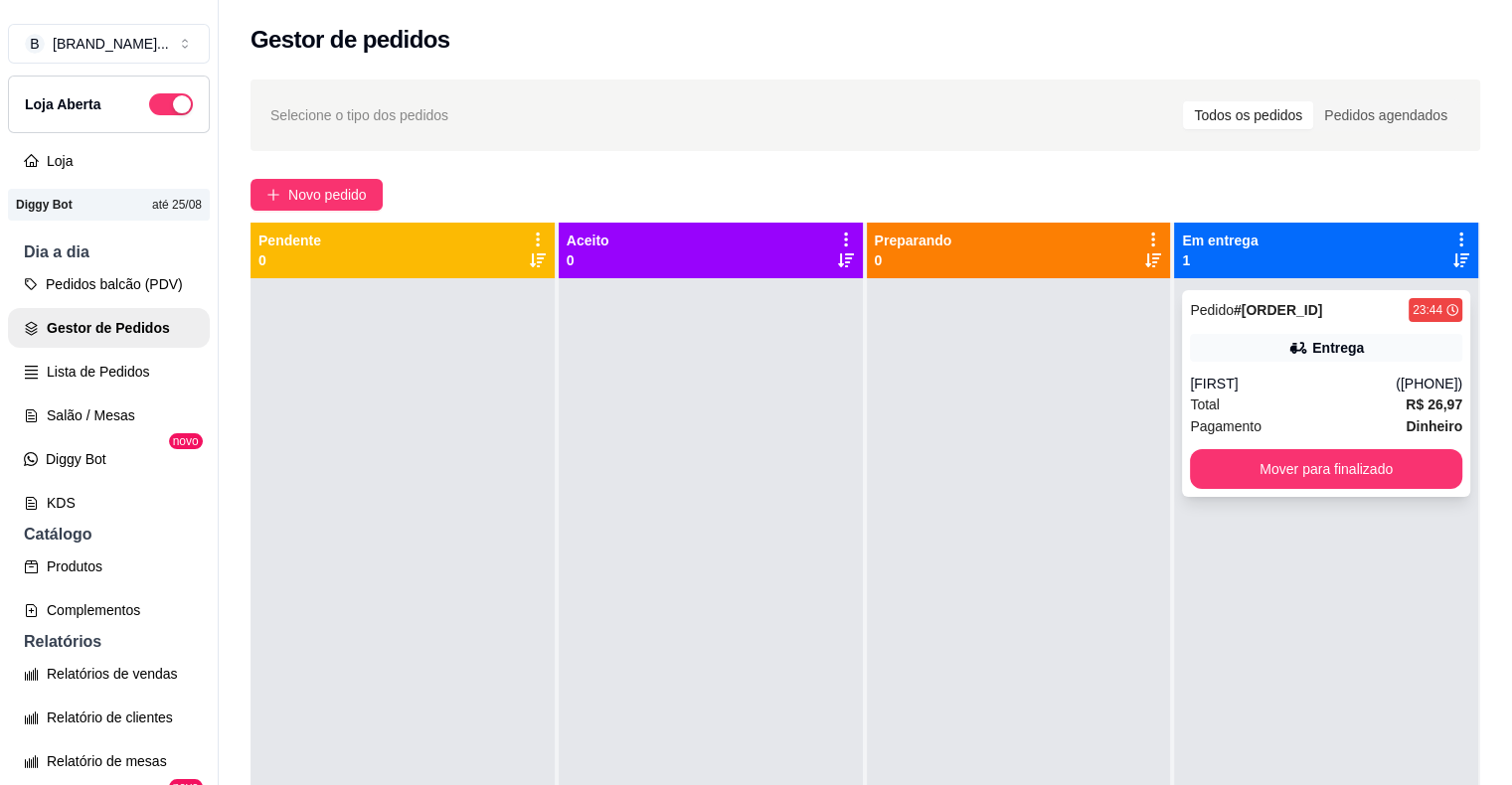 click on "Pedido  # 0050-08240 23:44 Entrega joaquim (11) 94718-6671 Total R$ 26,97 Pagamento Dinheiro Mover para finalizado" at bounding box center [1326, 393] 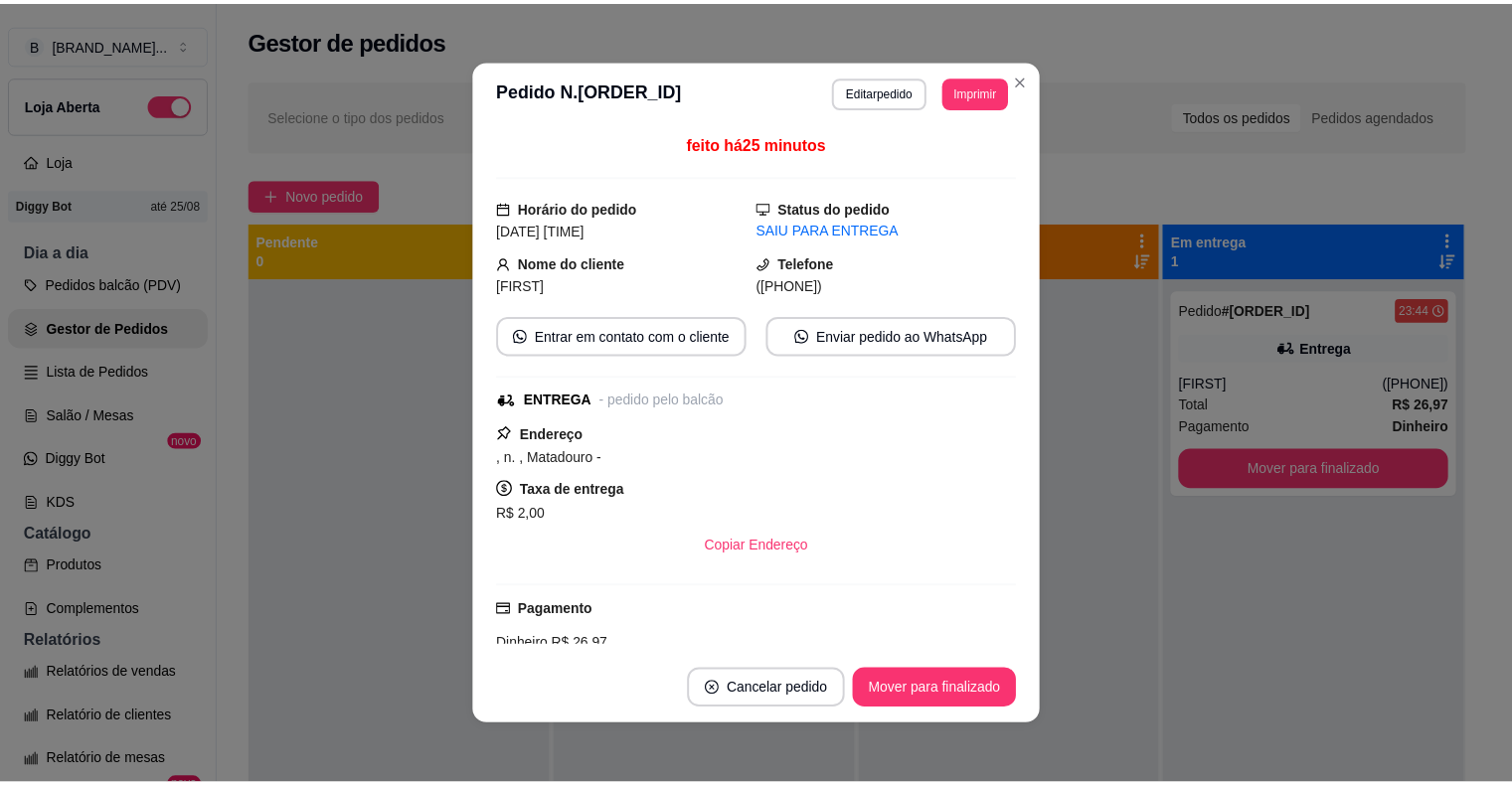 scroll, scrollTop: 255, scrollLeft: 0, axis: vertical 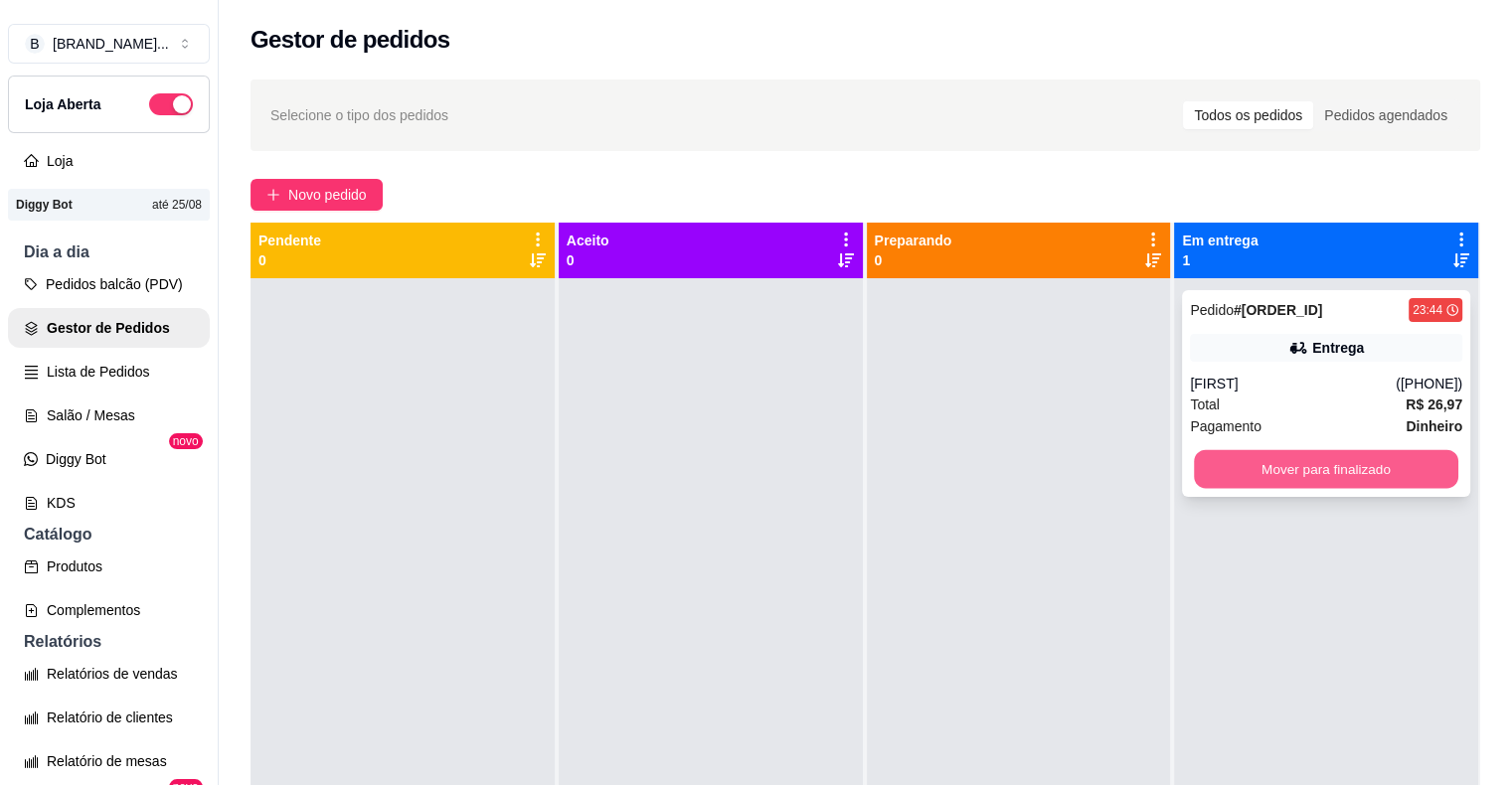 click on "Mover para finalizado" at bounding box center (1326, 469) 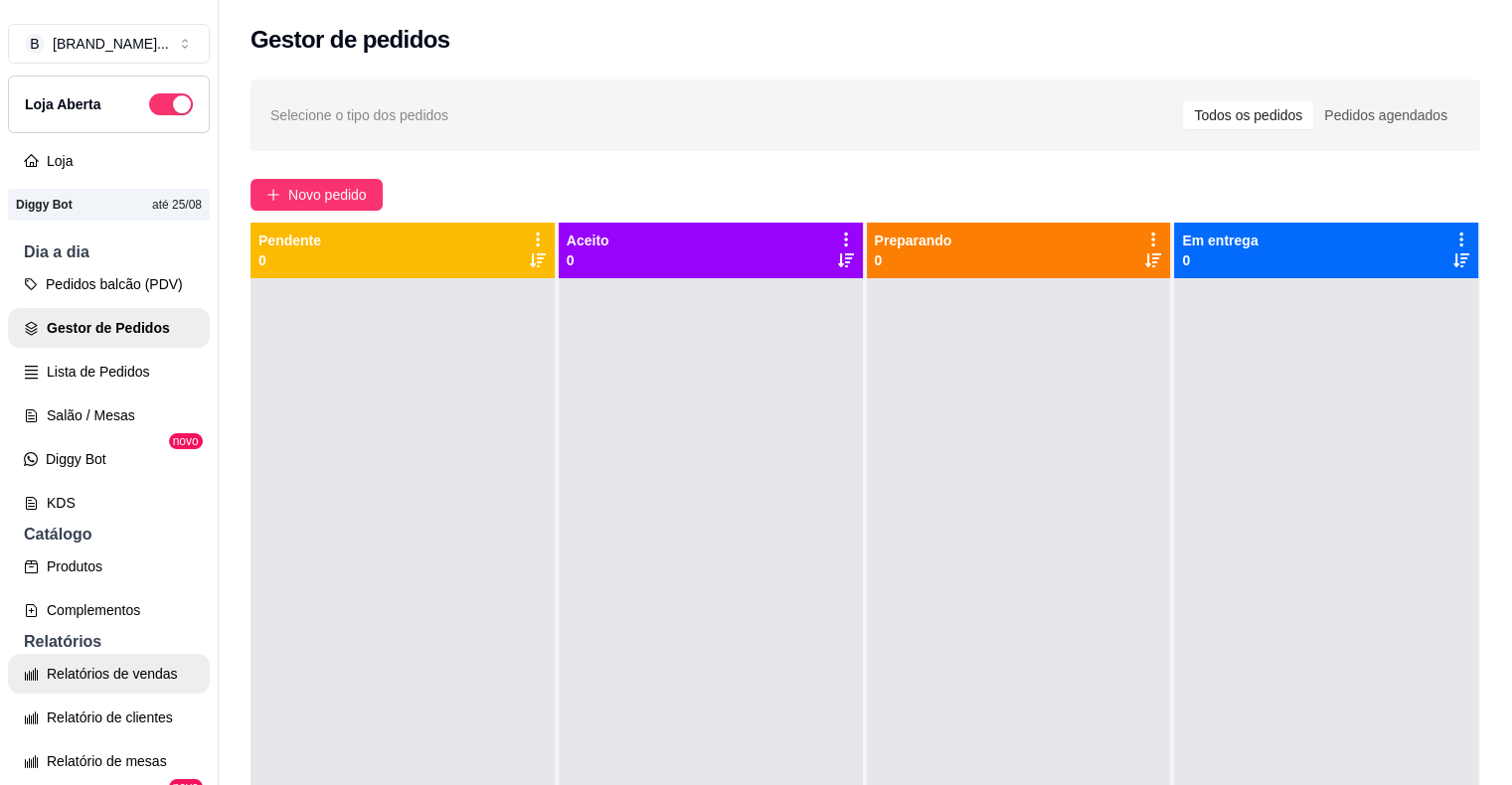 click on "Relatórios de vendas" at bounding box center [108, 674] 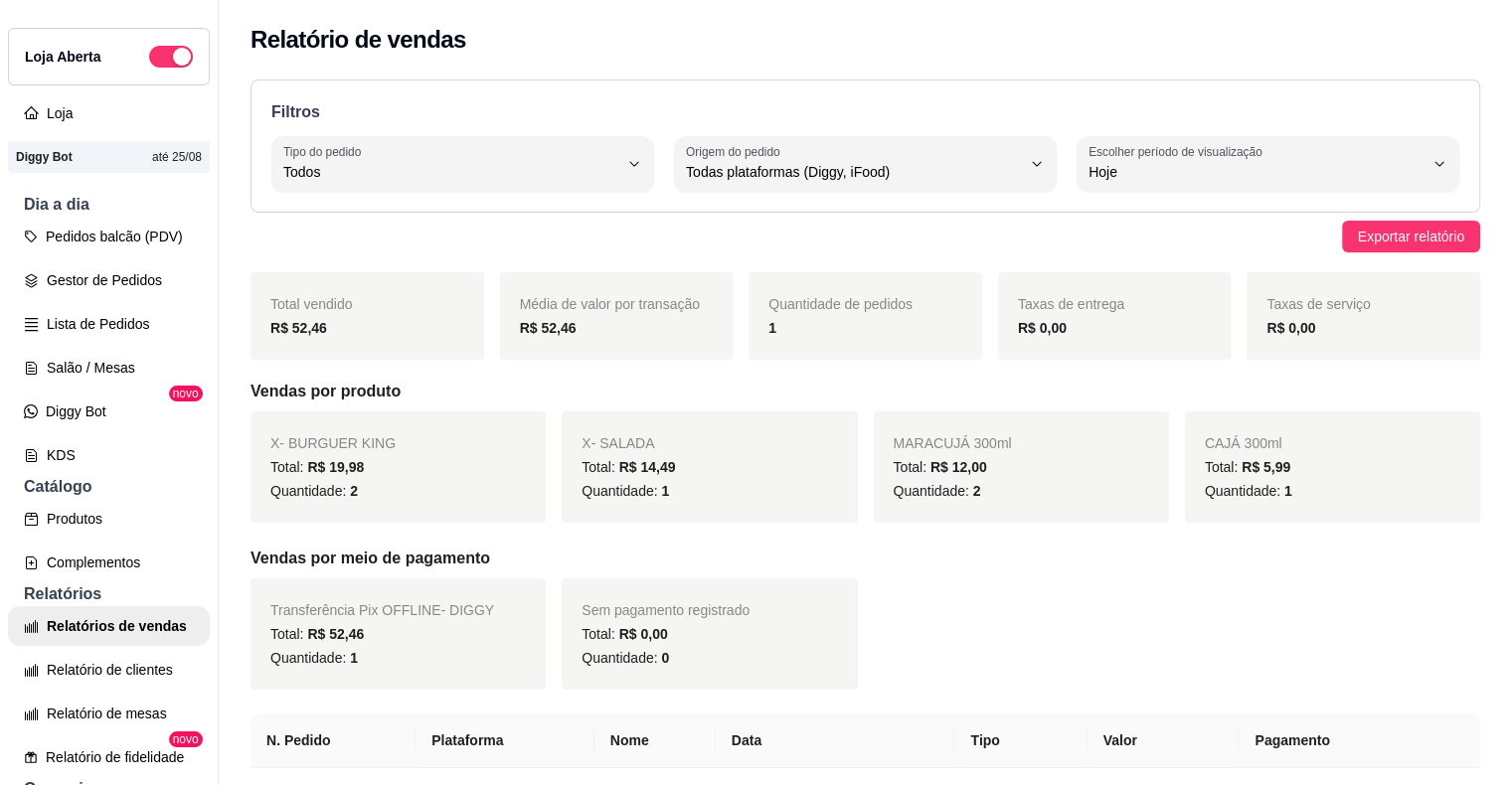 scroll, scrollTop: 0, scrollLeft: 0, axis: both 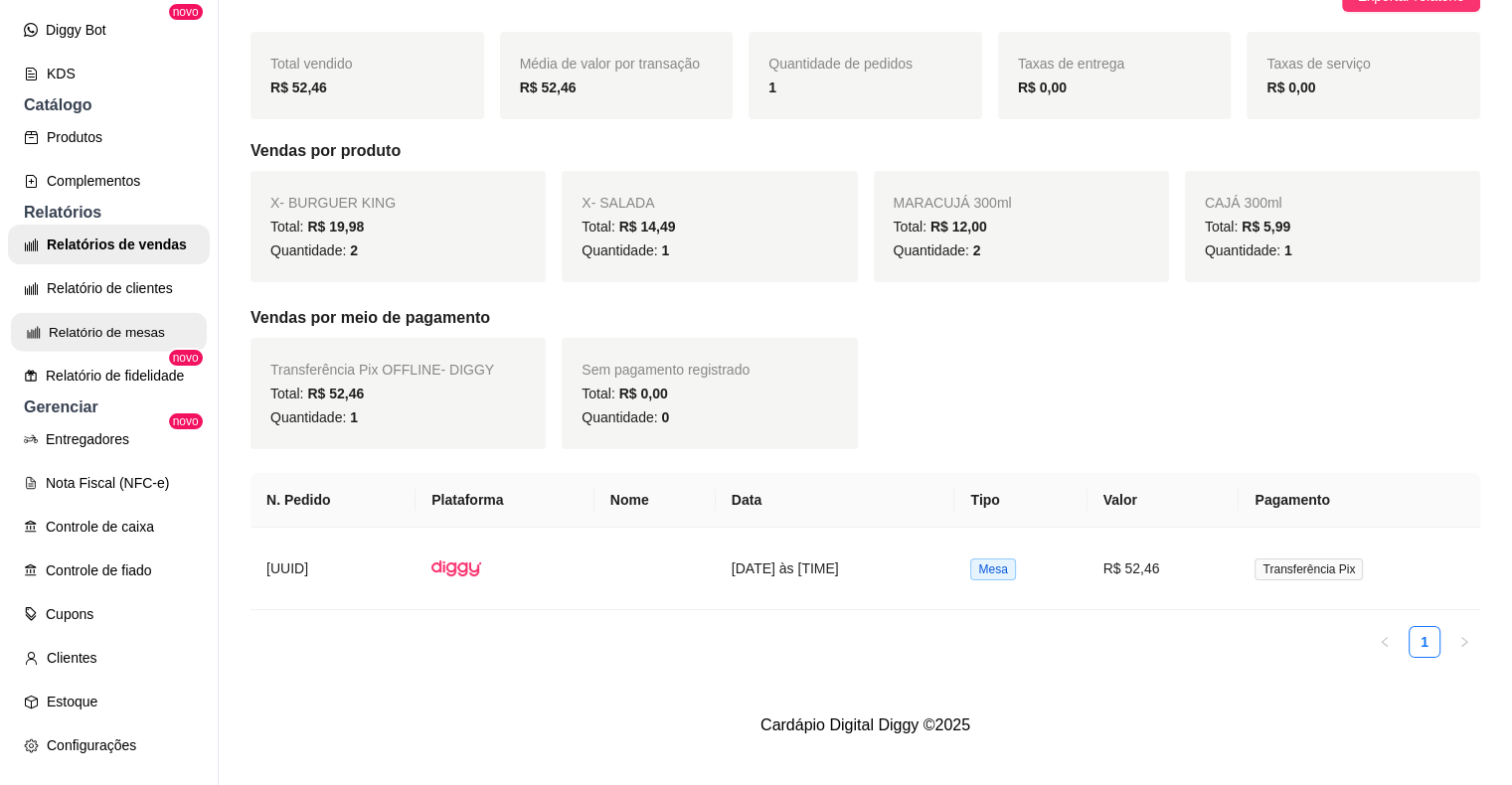 click on "Relatório de mesas" at bounding box center (108, 332) 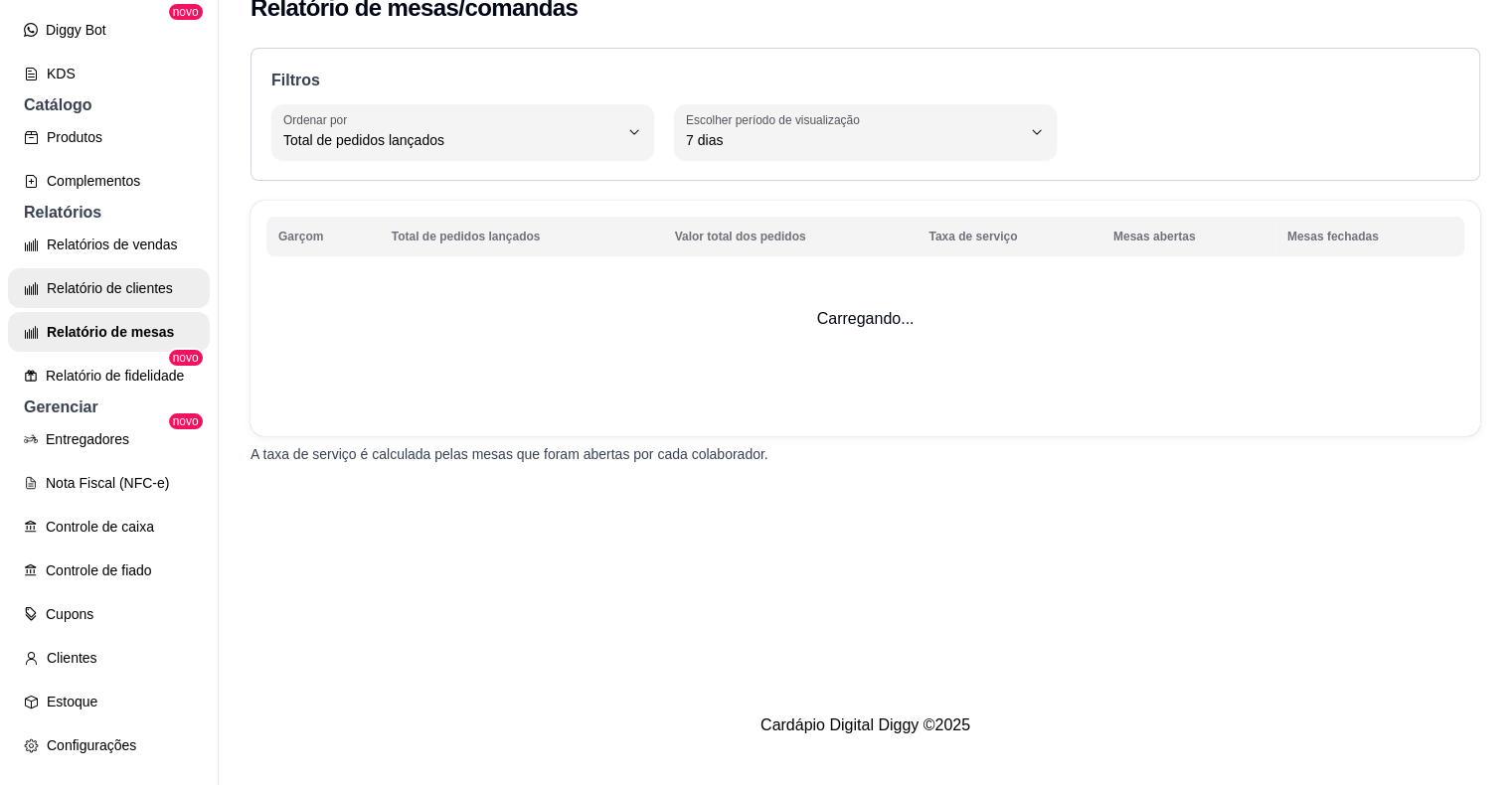 scroll, scrollTop: 0, scrollLeft: 0, axis: both 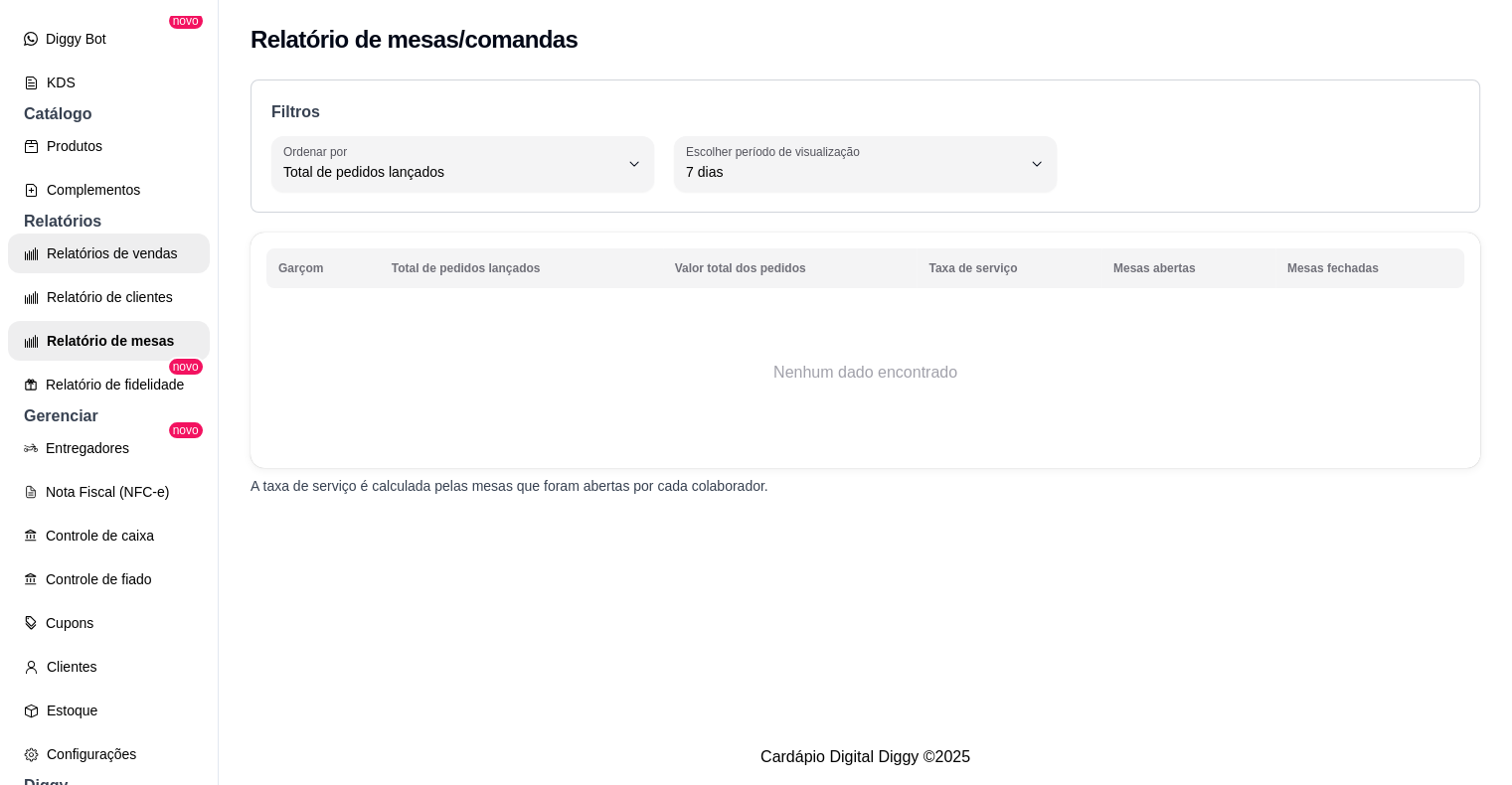 click on "Relatórios de vendas" at bounding box center [108, 253] 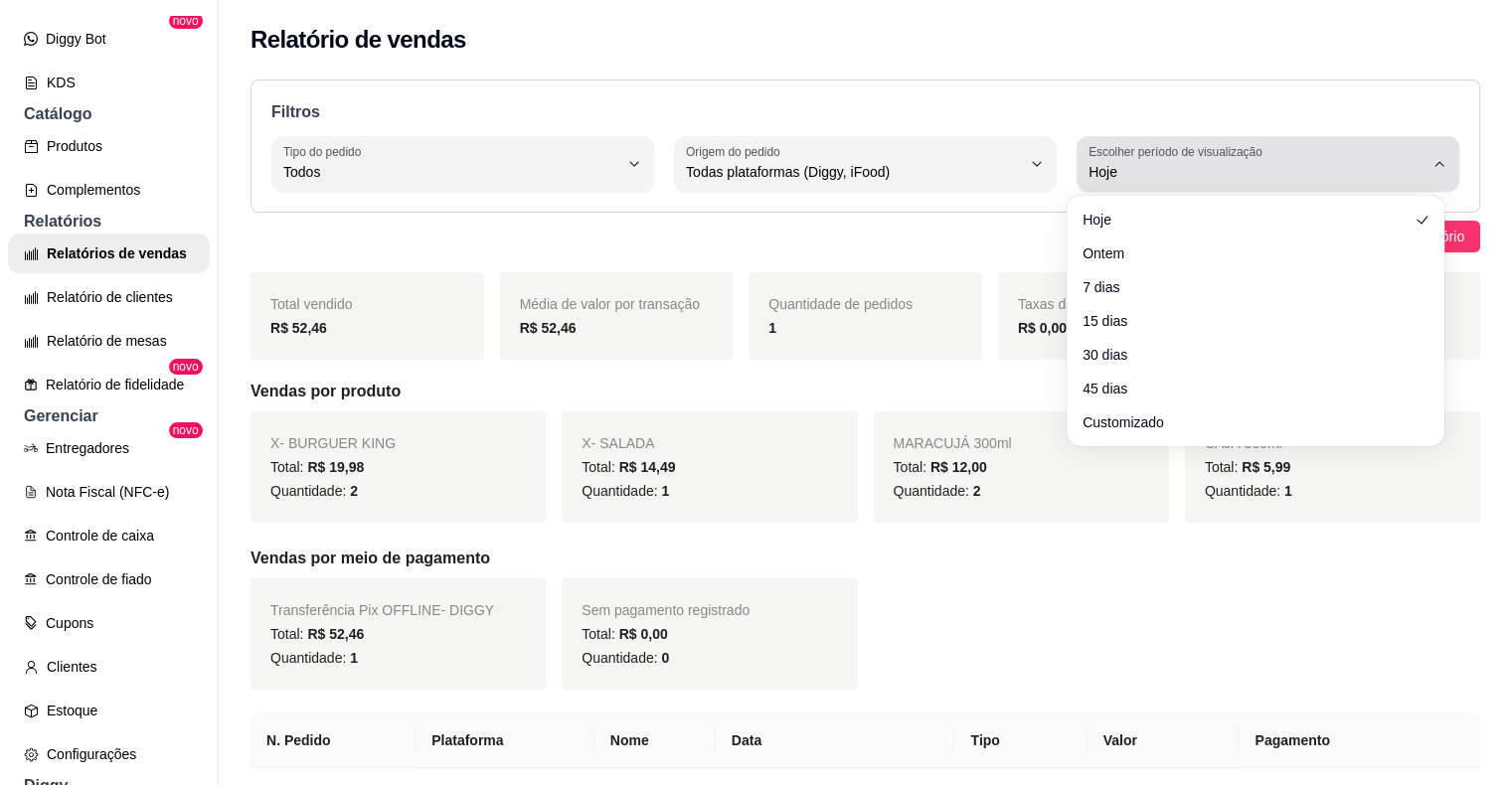 click on "Hoje" at bounding box center [1256, 172] 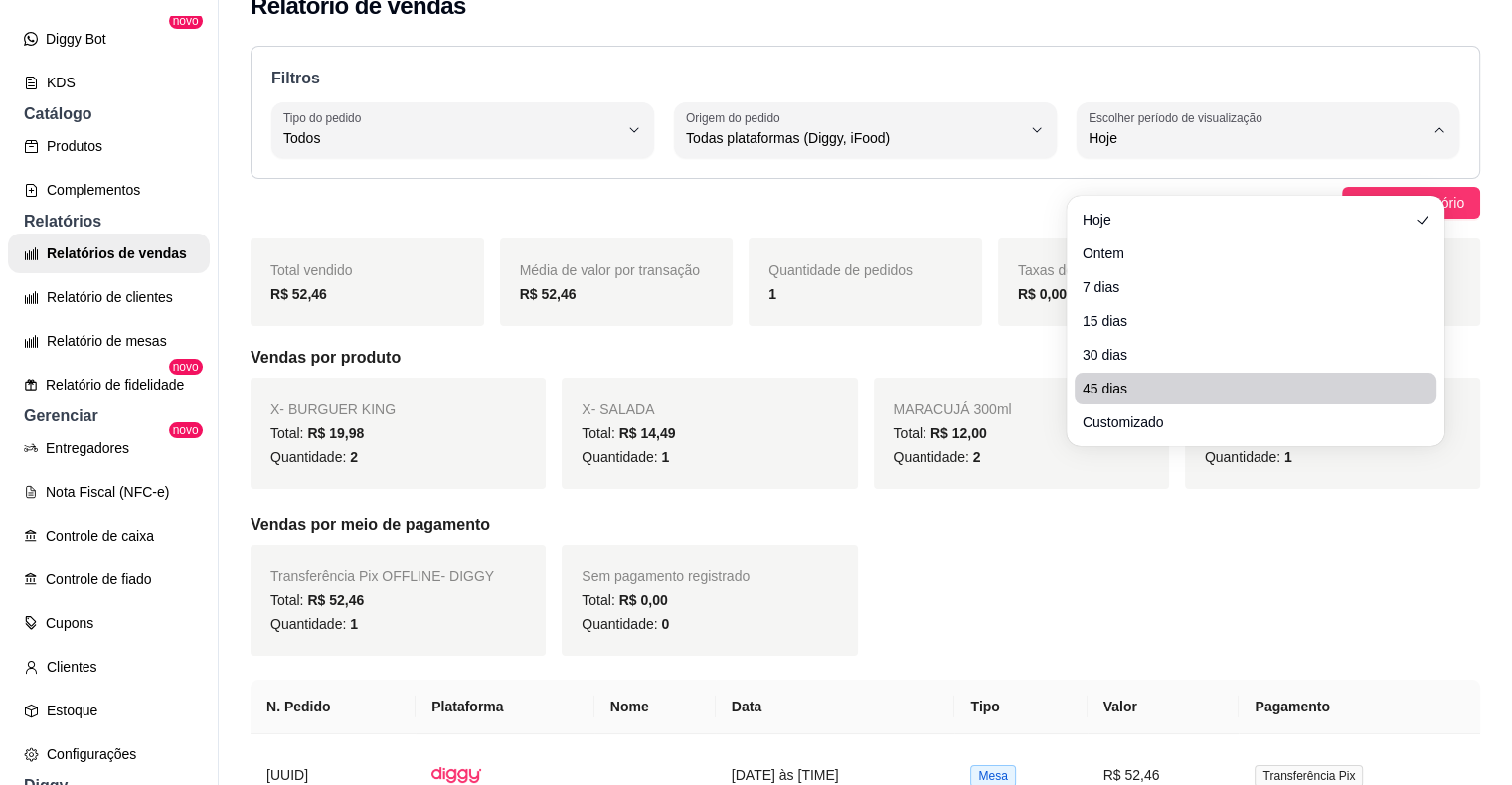 scroll, scrollTop: 0, scrollLeft: 0, axis: both 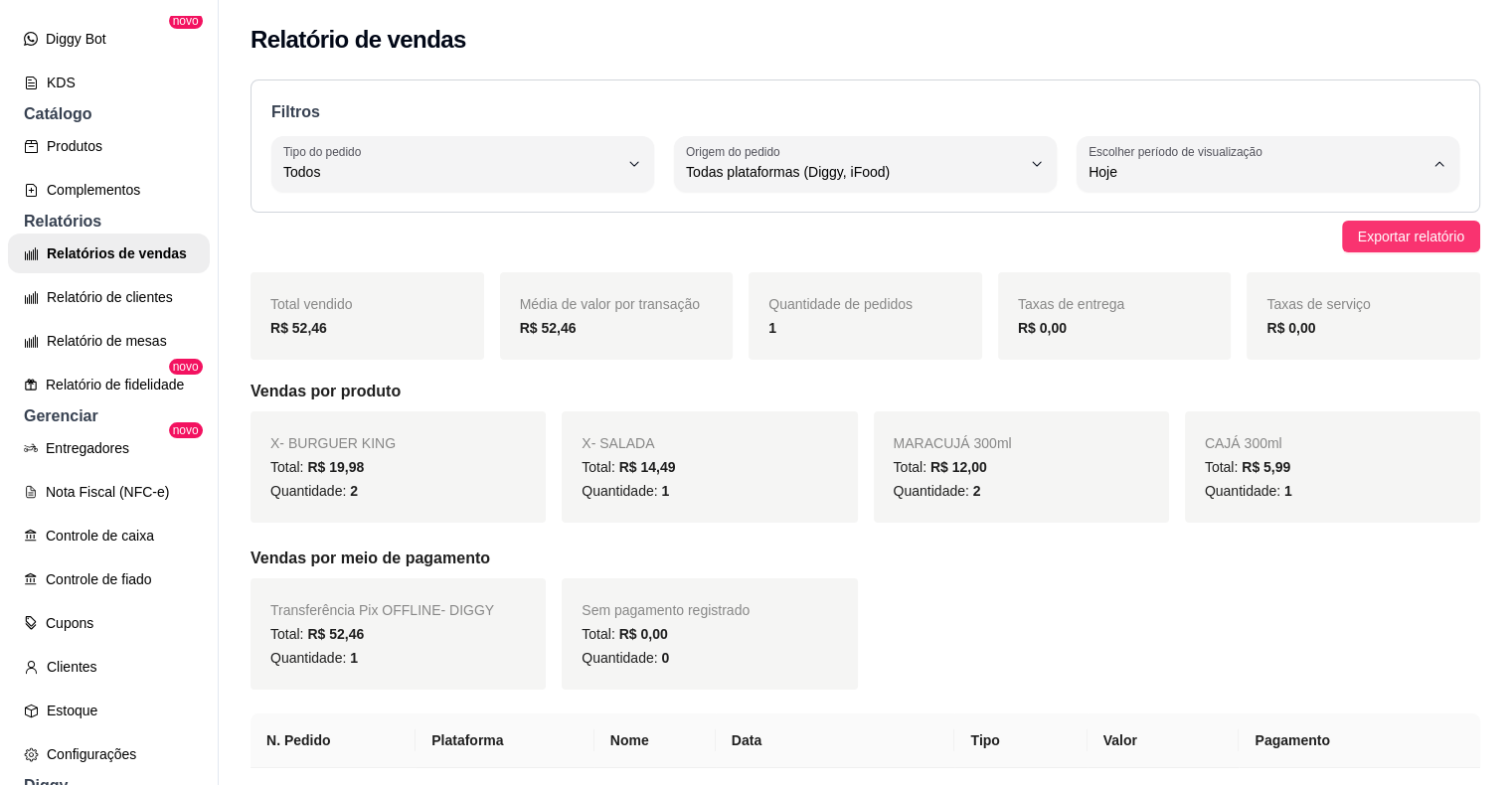 click on "Ontem" at bounding box center [1246, 250] 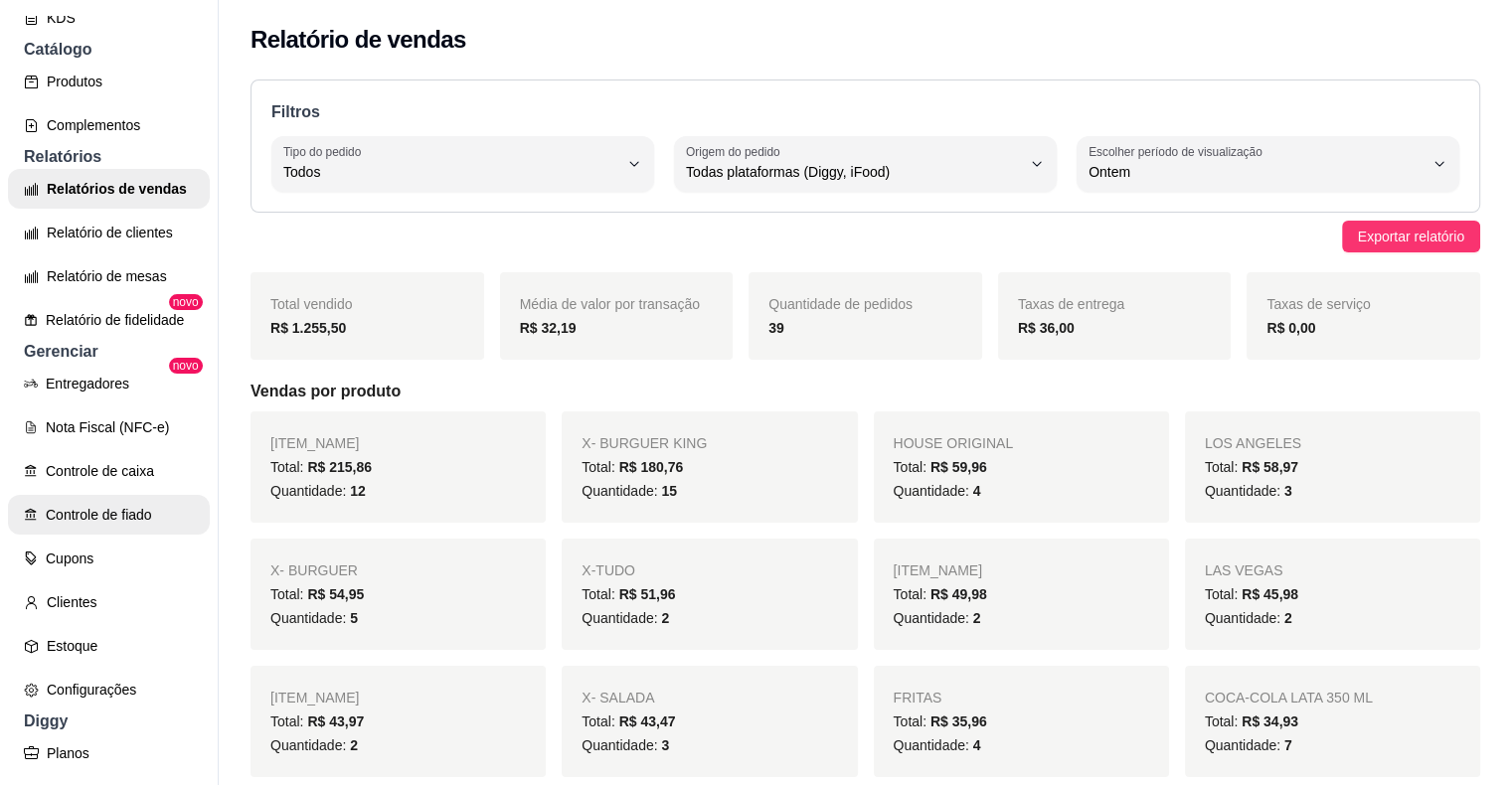 scroll, scrollTop: 520, scrollLeft: 0, axis: vertical 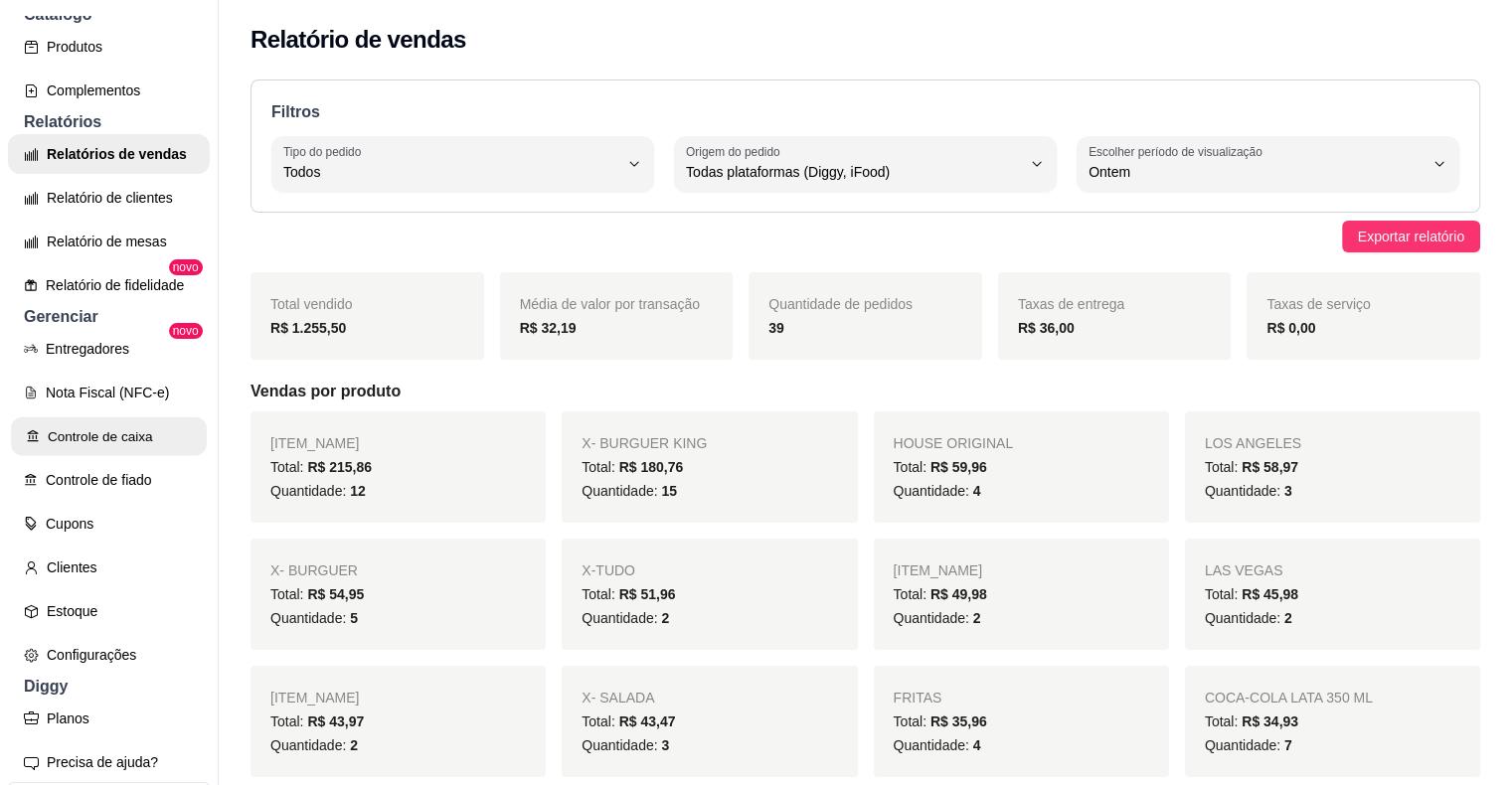 click on "Controle de caixa" at bounding box center [108, 436] 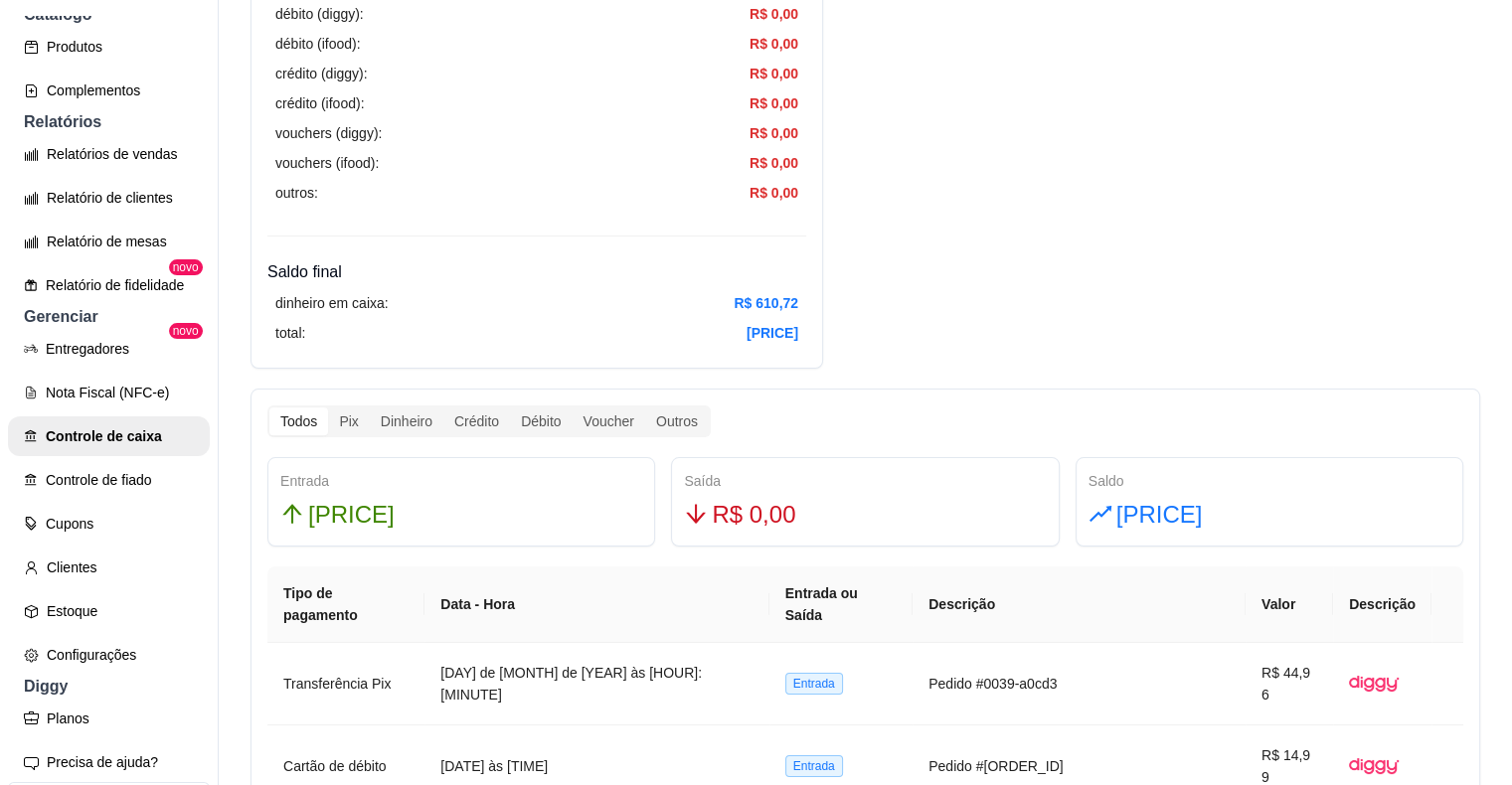 scroll, scrollTop: 795, scrollLeft: 0, axis: vertical 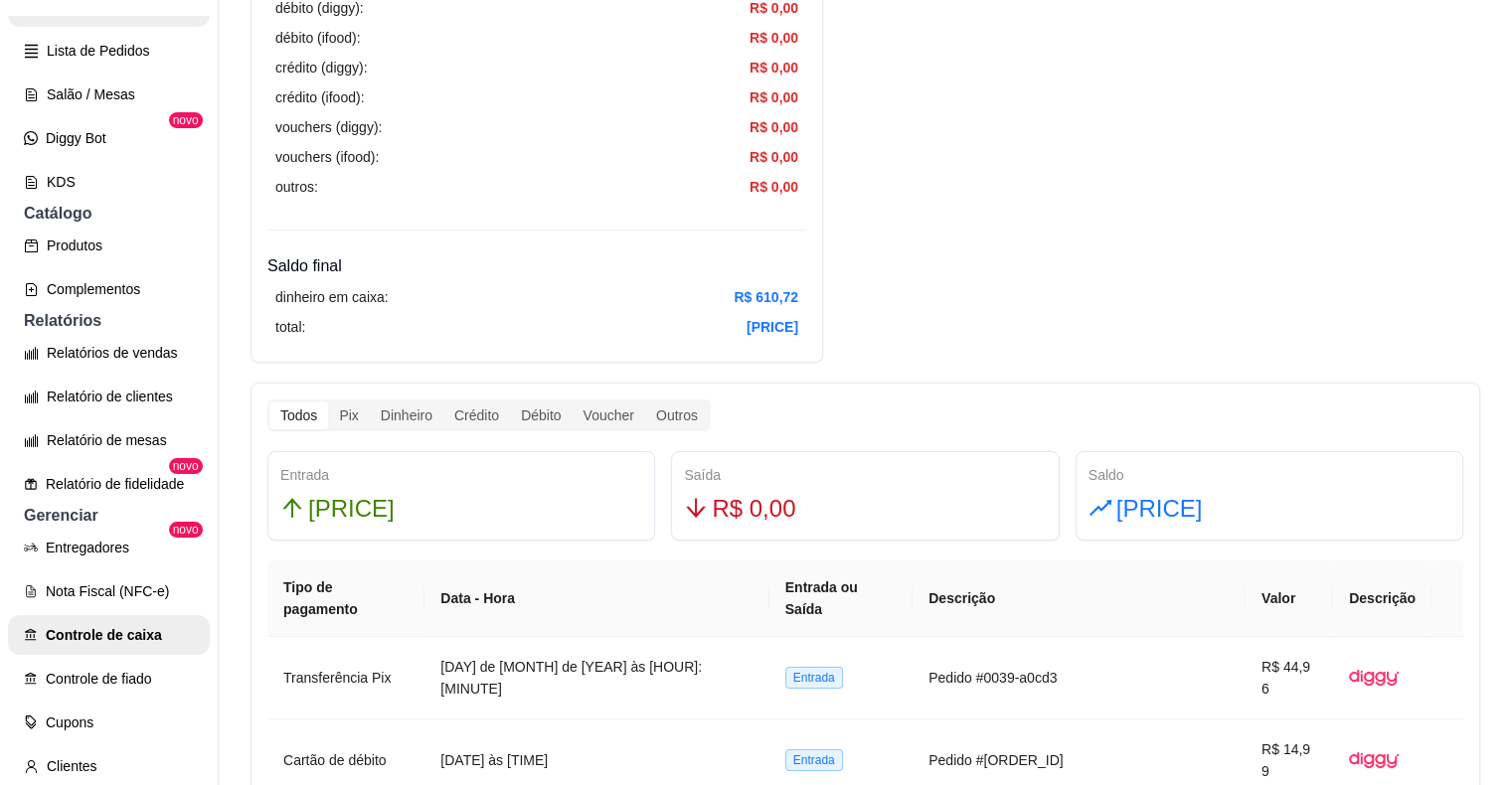 click on "Gestor de Pedidos" at bounding box center (108, 7) 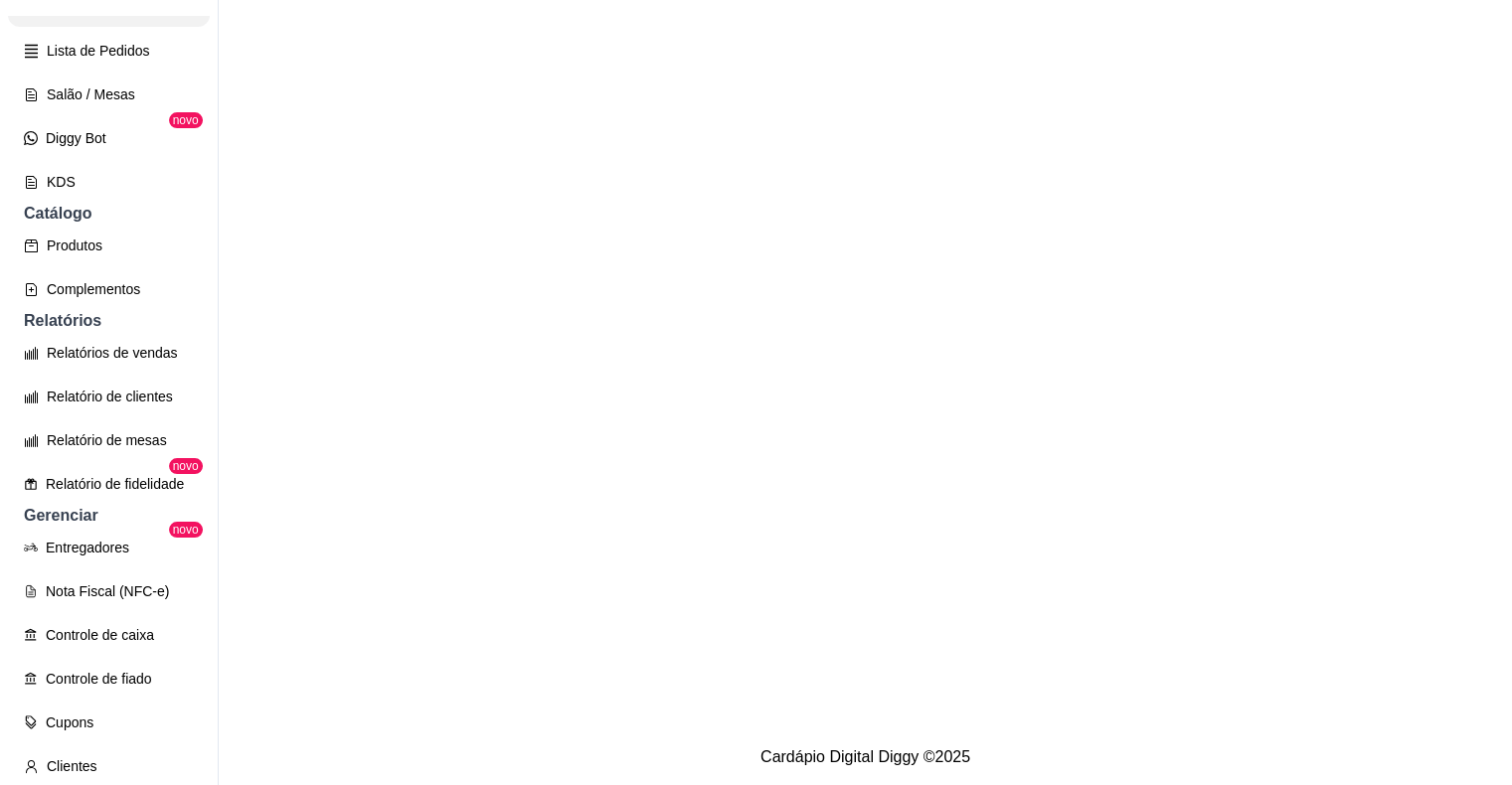 scroll, scrollTop: 0, scrollLeft: 0, axis: both 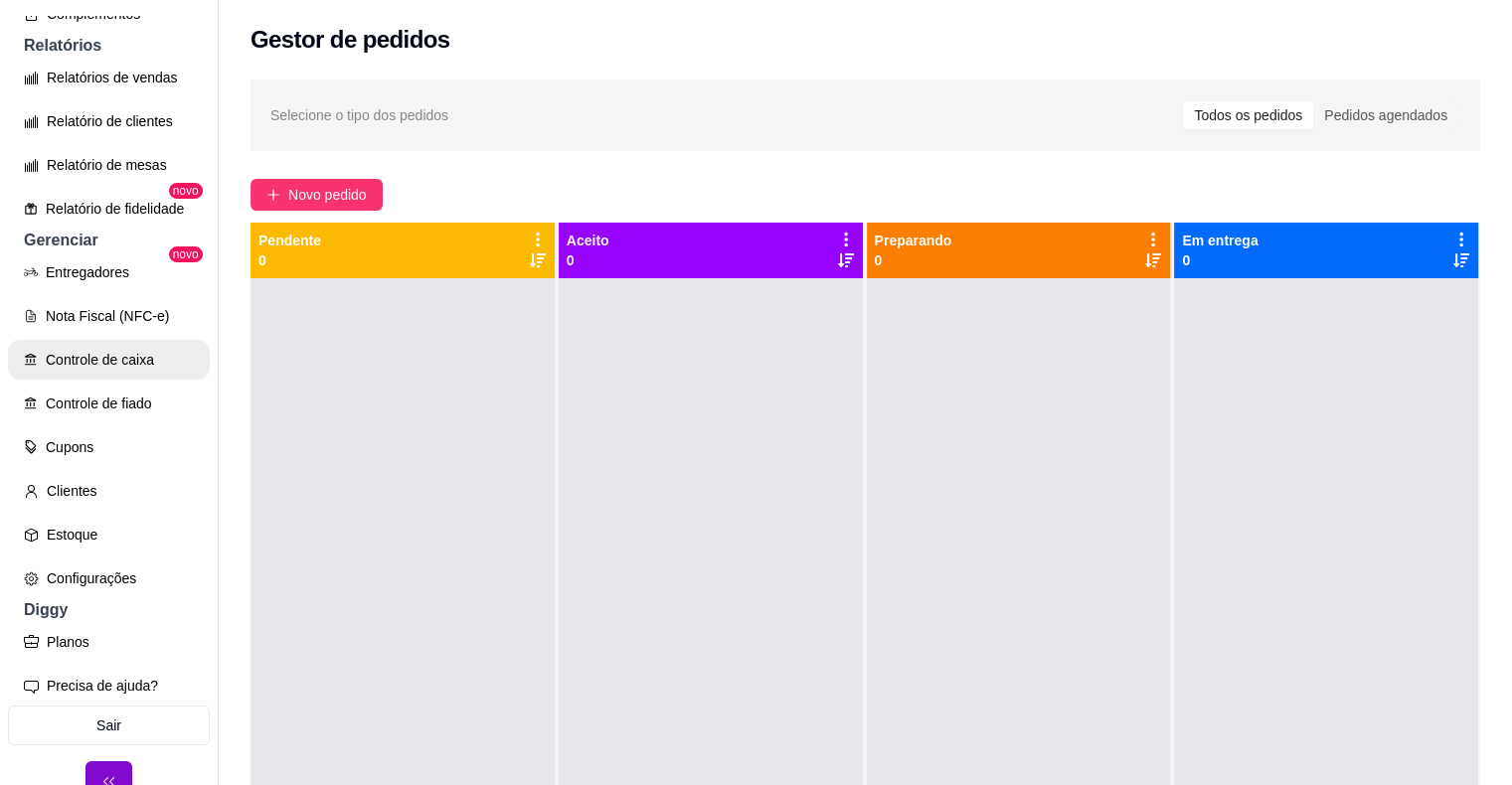 click on "Controle de caixa" at bounding box center [108, 360] 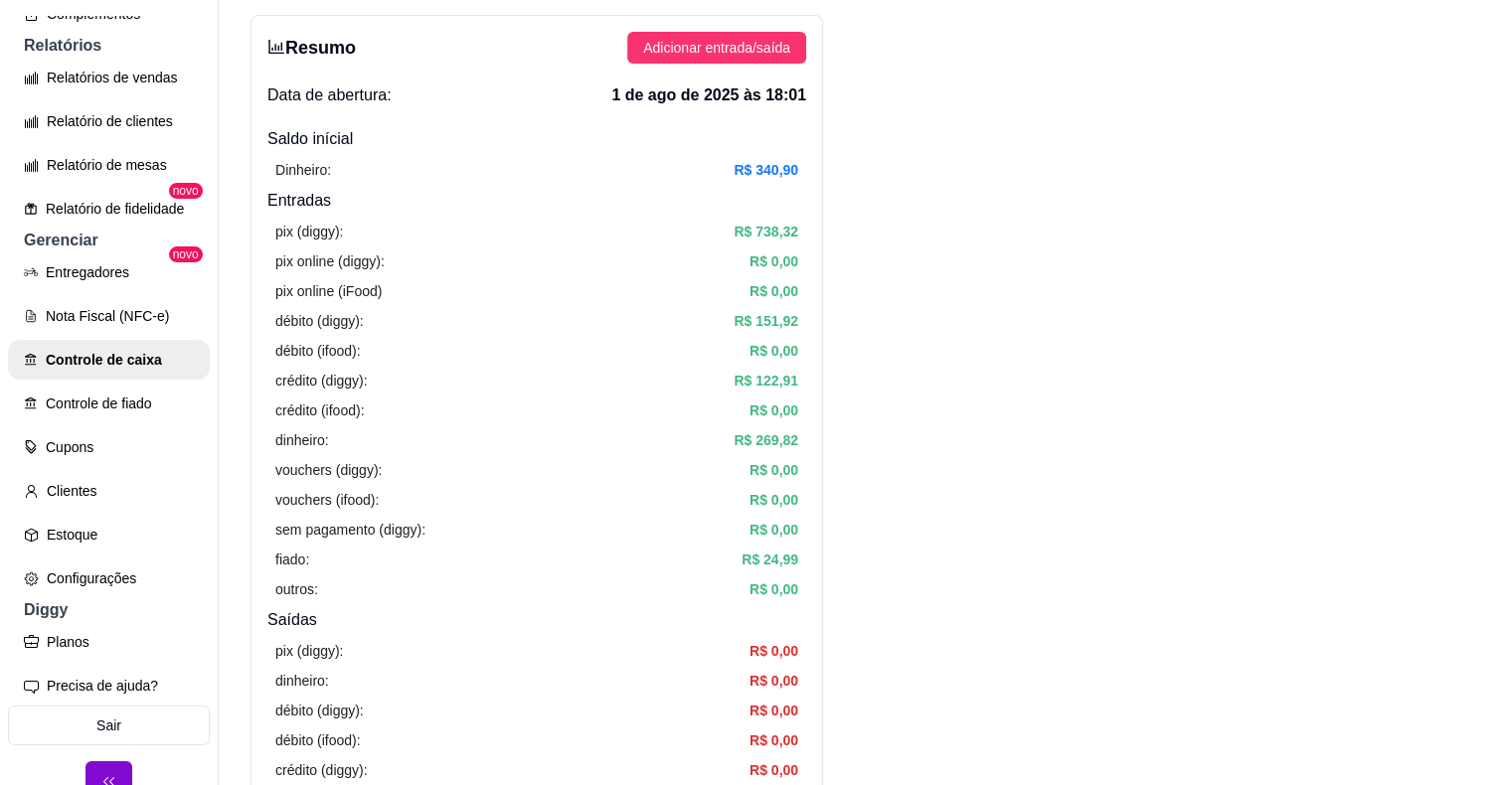 scroll, scrollTop: 0, scrollLeft: 0, axis: both 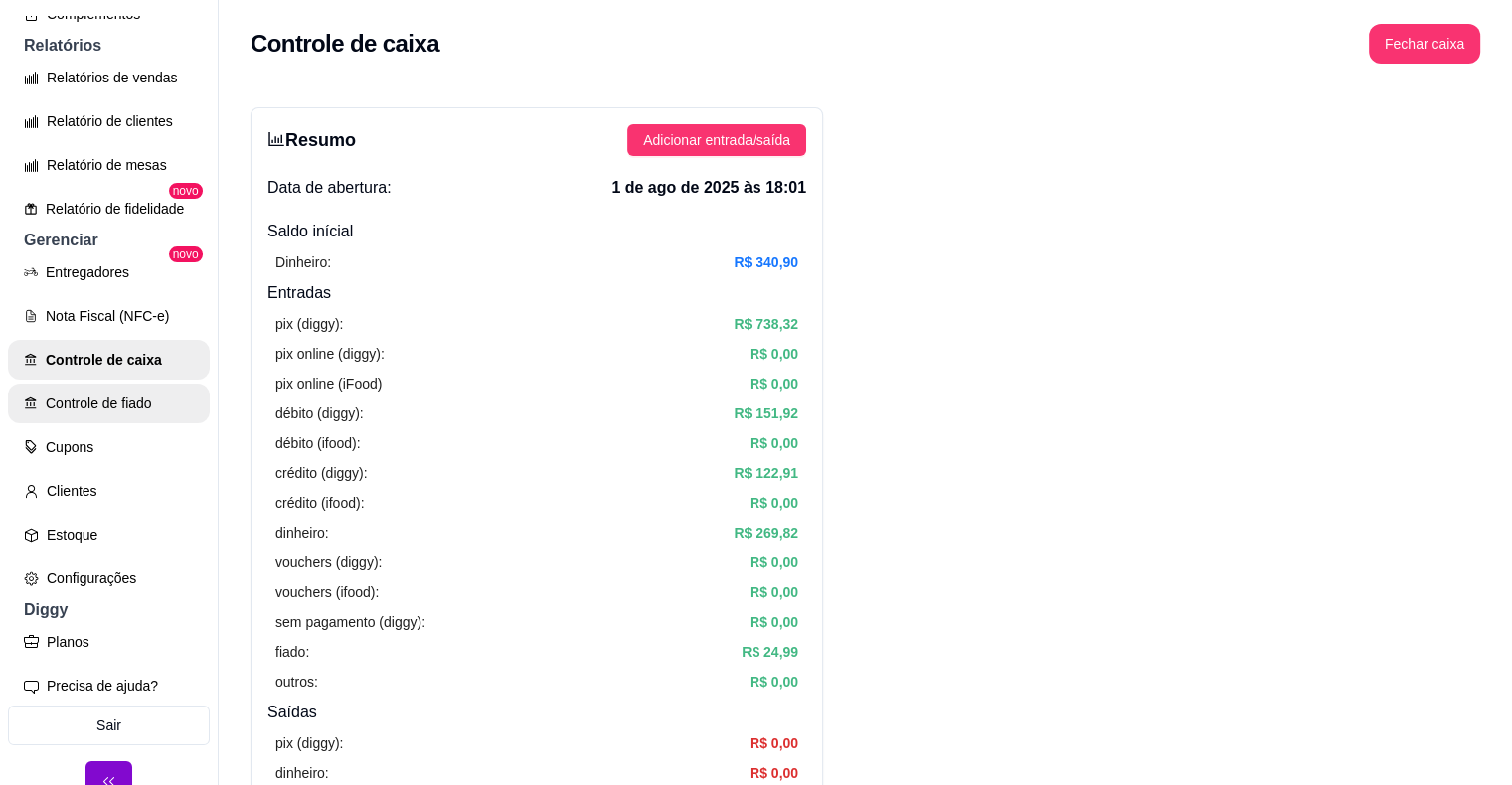 click on "Controle de fiado" at bounding box center [108, 403] 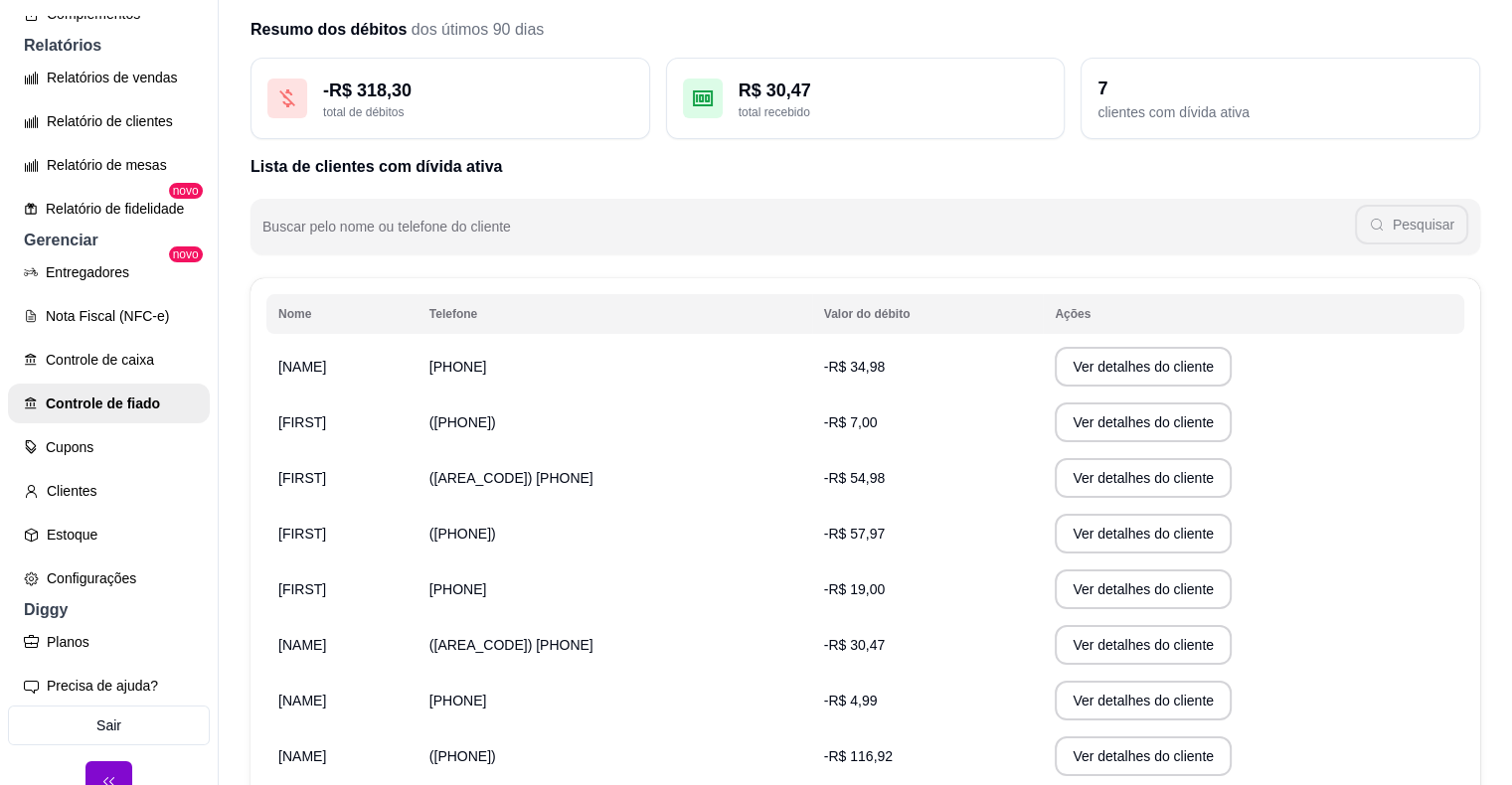 scroll, scrollTop: 99, scrollLeft: 0, axis: vertical 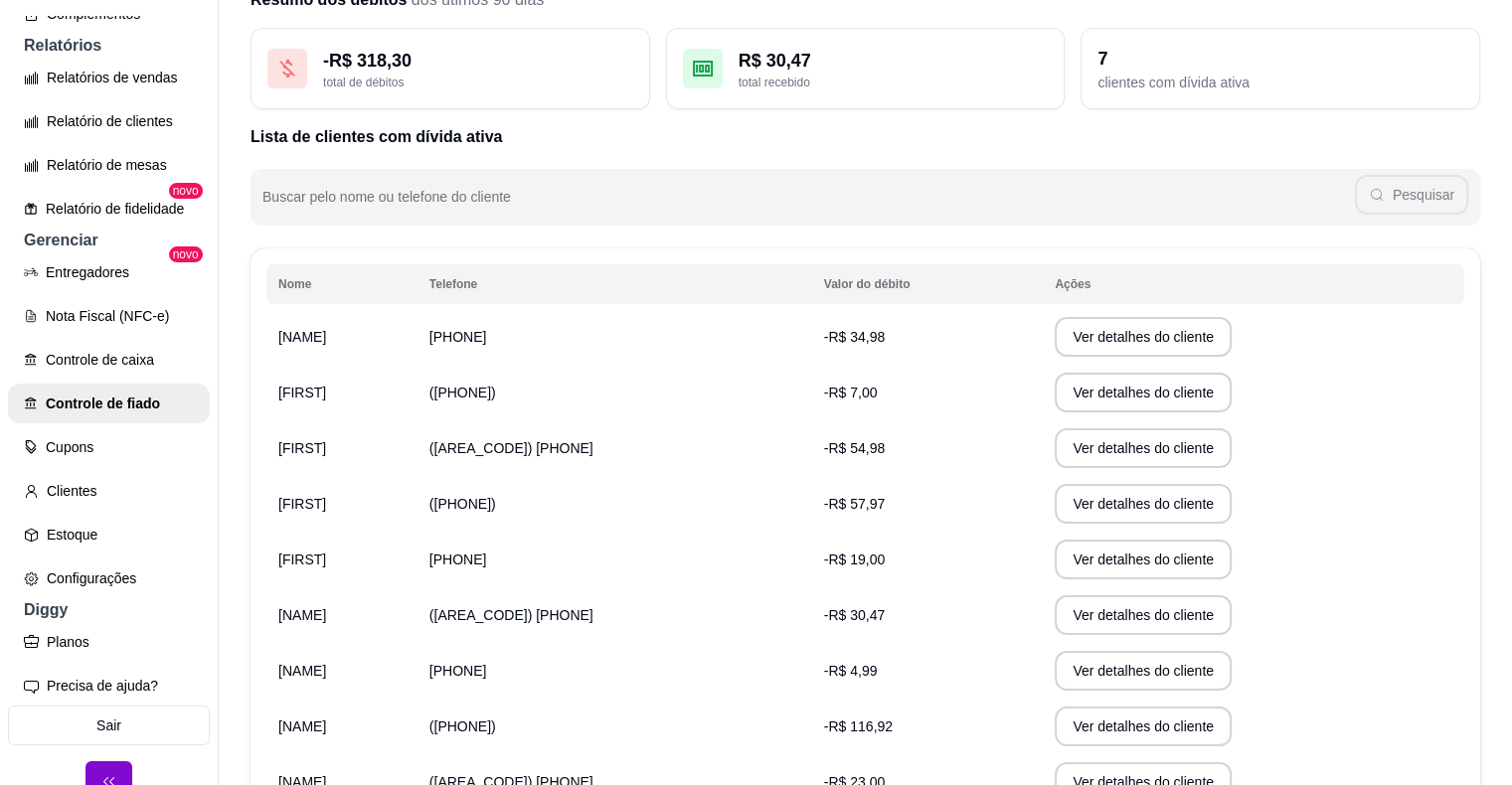 click on "([AREA_CODE]) [PHONE]" at bounding box center [511, 448] 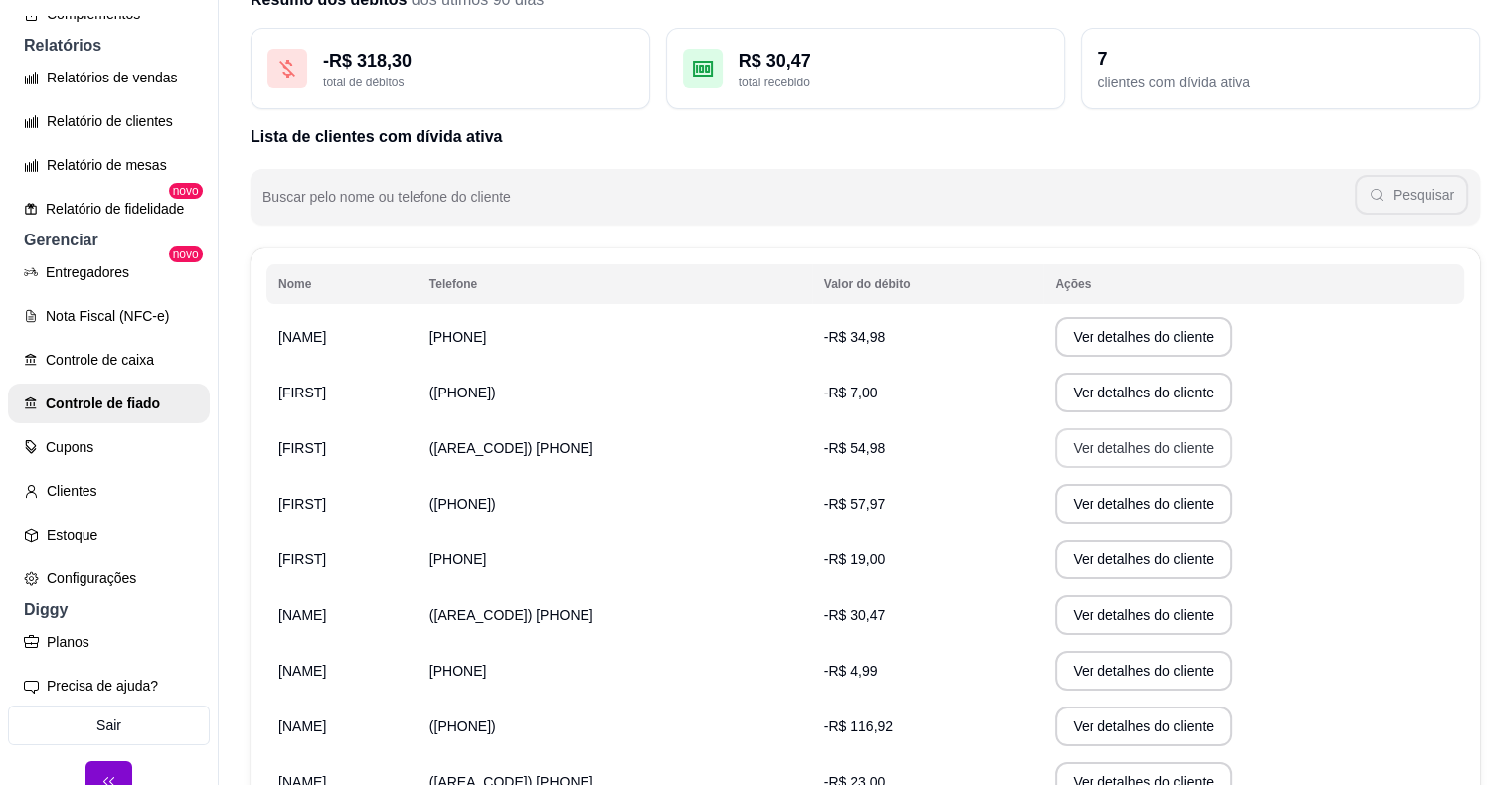 click on "Ver detalhes do cliente" at bounding box center (1143, 448) 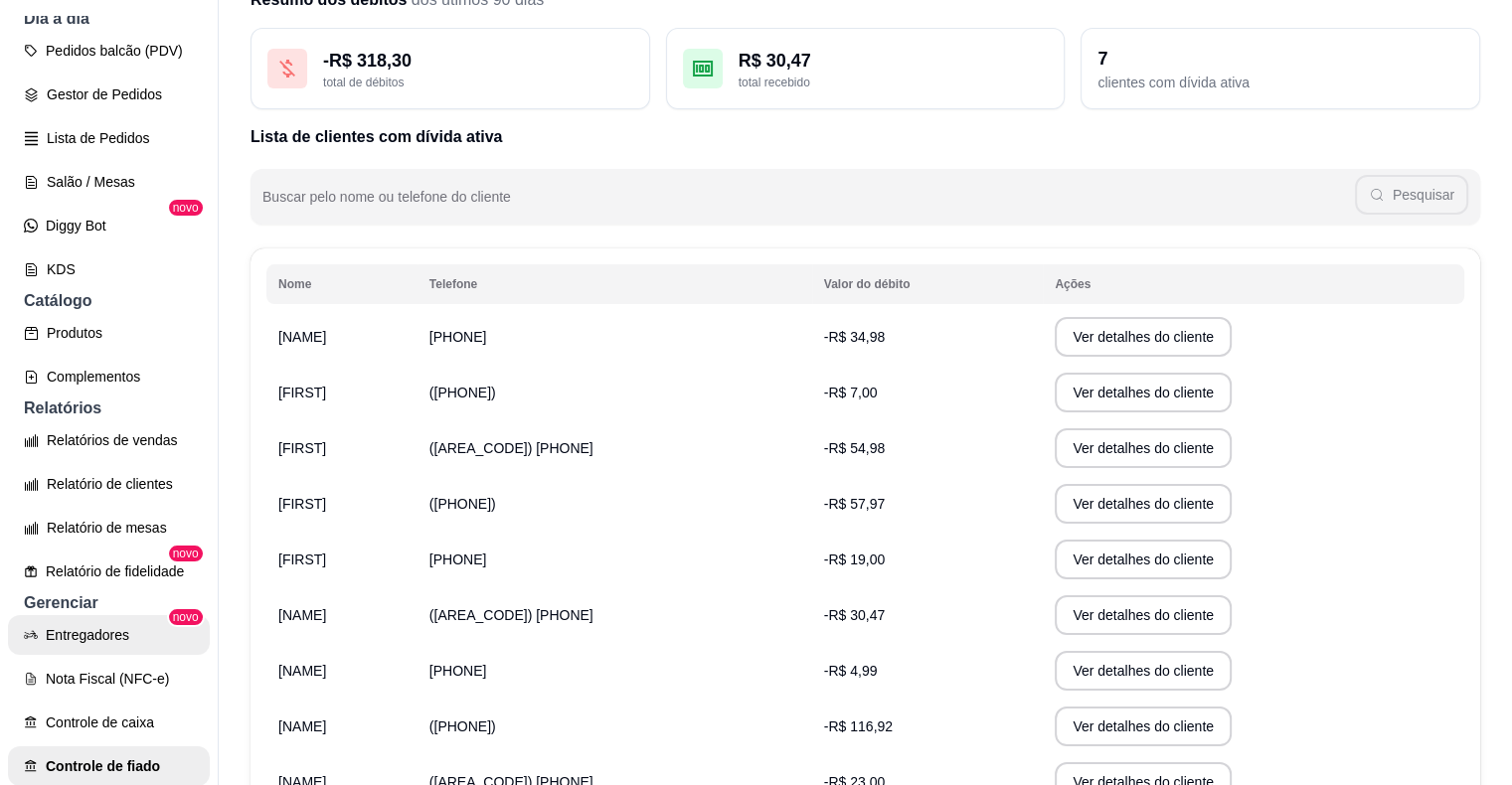 scroll, scrollTop: 222, scrollLeft: 0, axis: vertical 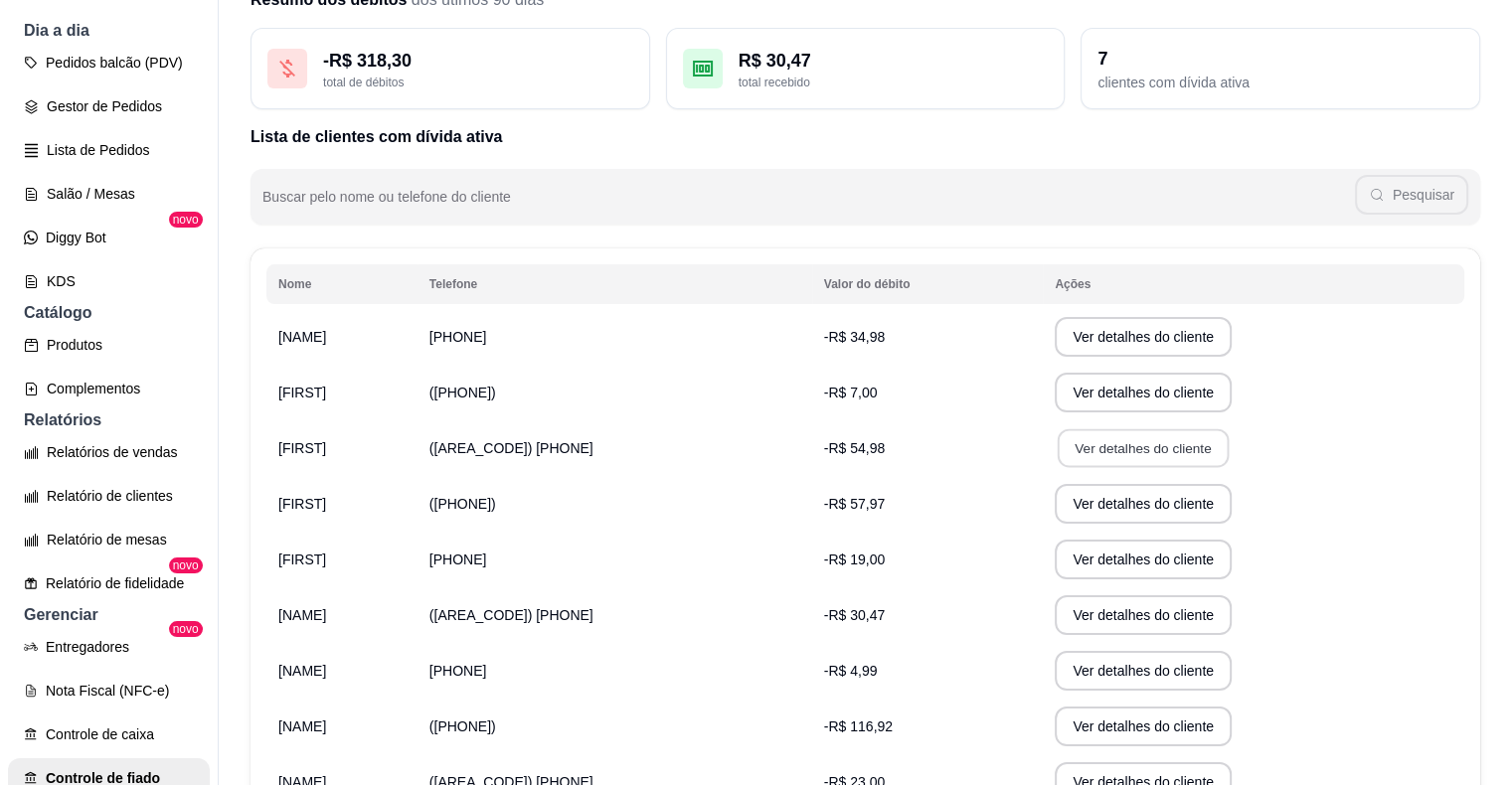 click on "Ver detalhes do cliente" at bounding box center [1143, 448] 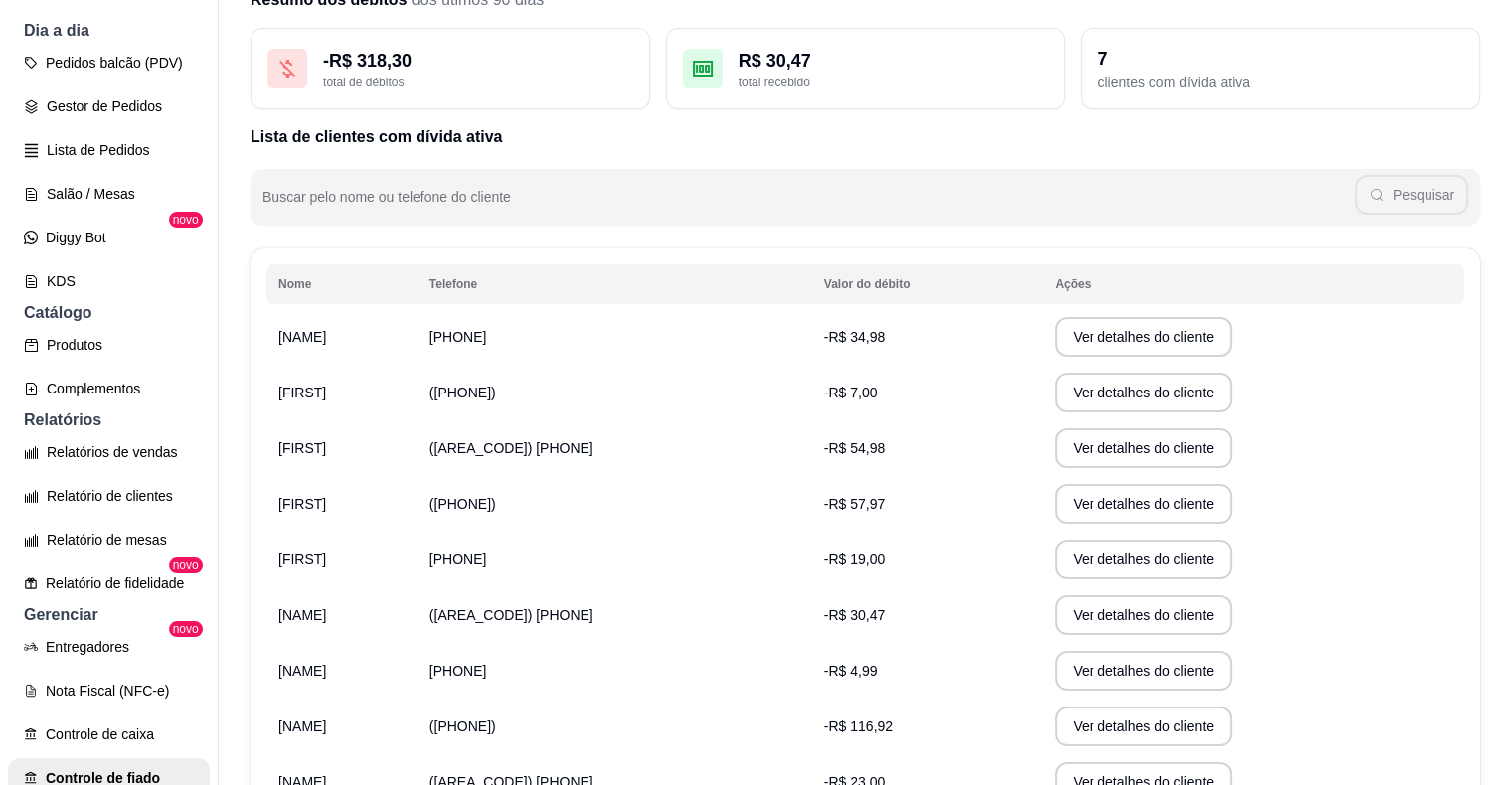 scroll, scrollTop: 122, scrollLeft: 0, axis: vertical 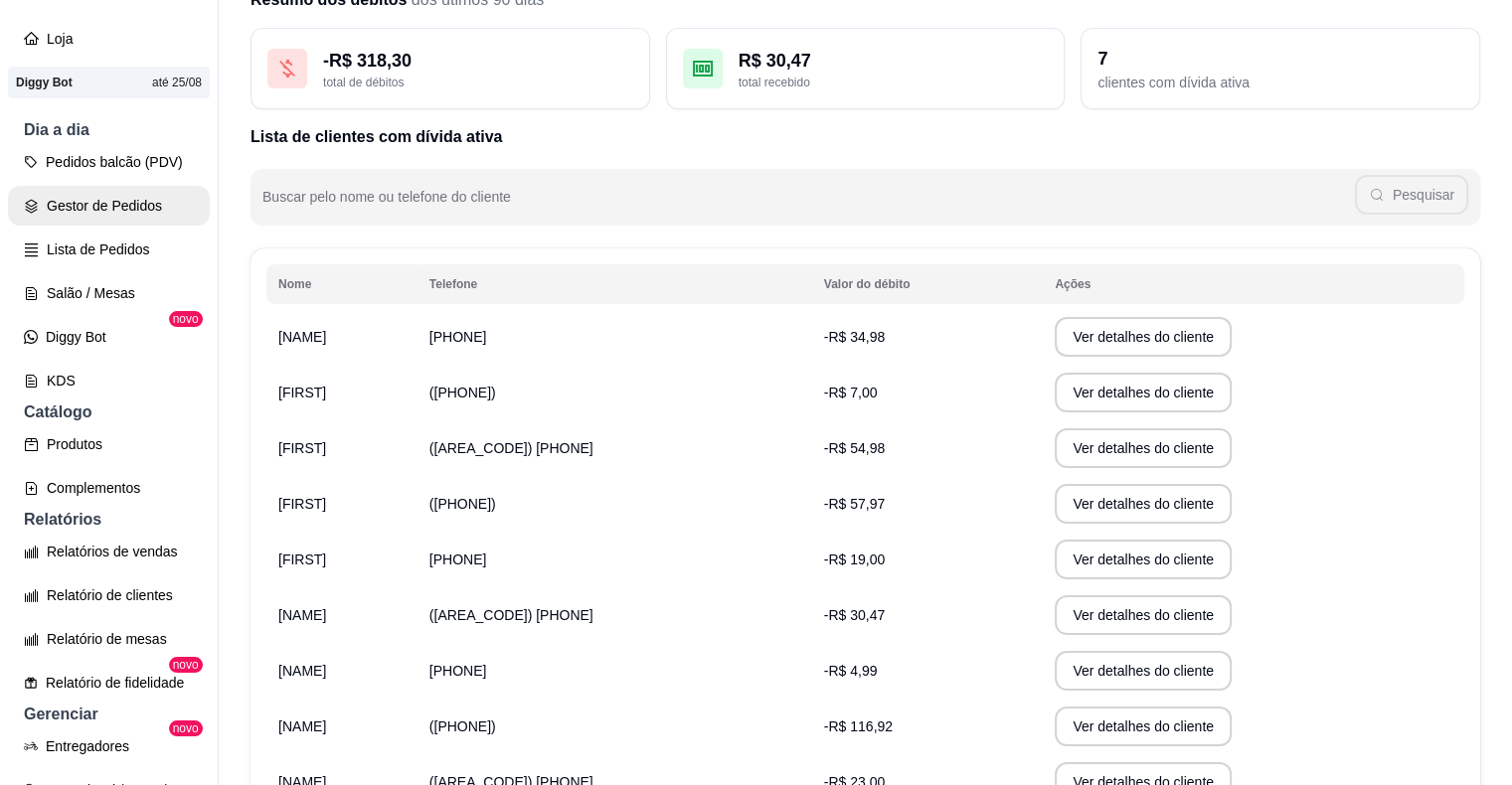 click on "Gestor de Pedidos" at bounding box center [108, 206] 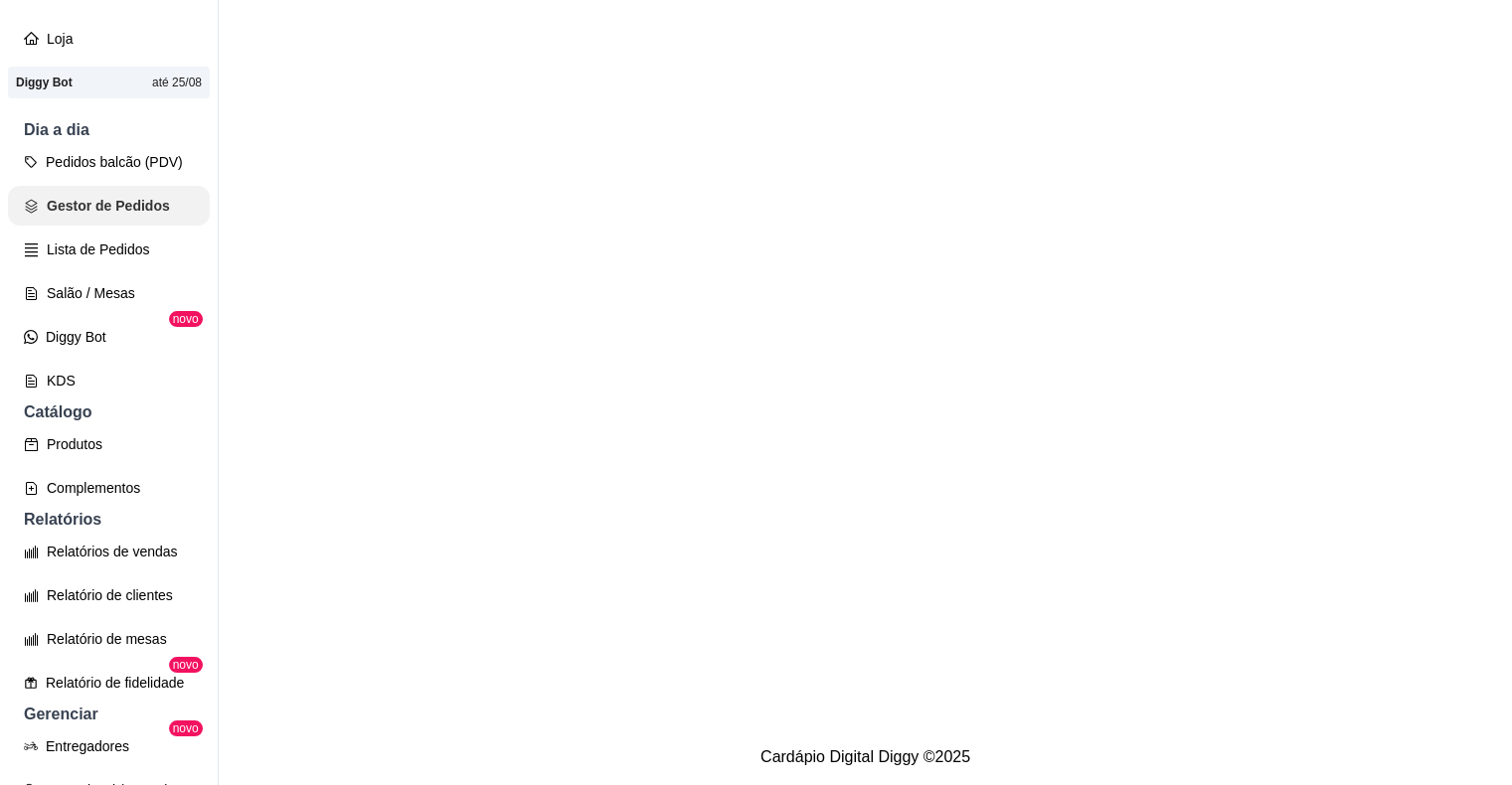 scroll, scrollTop: 0, scrollLeft: 0, axis: both 